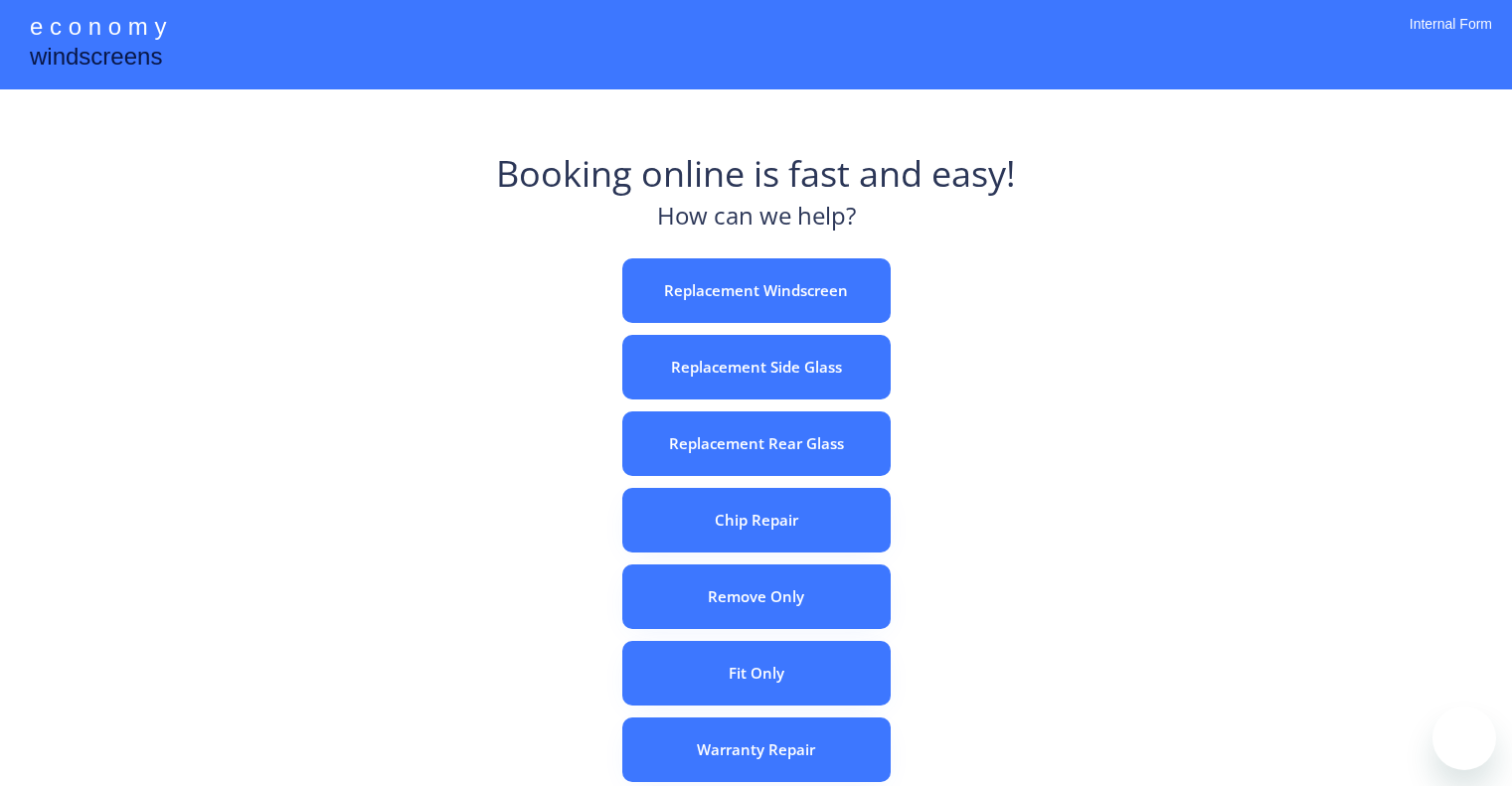 scroll, scrollTop: 0, scrollLeft: 0, axis: both 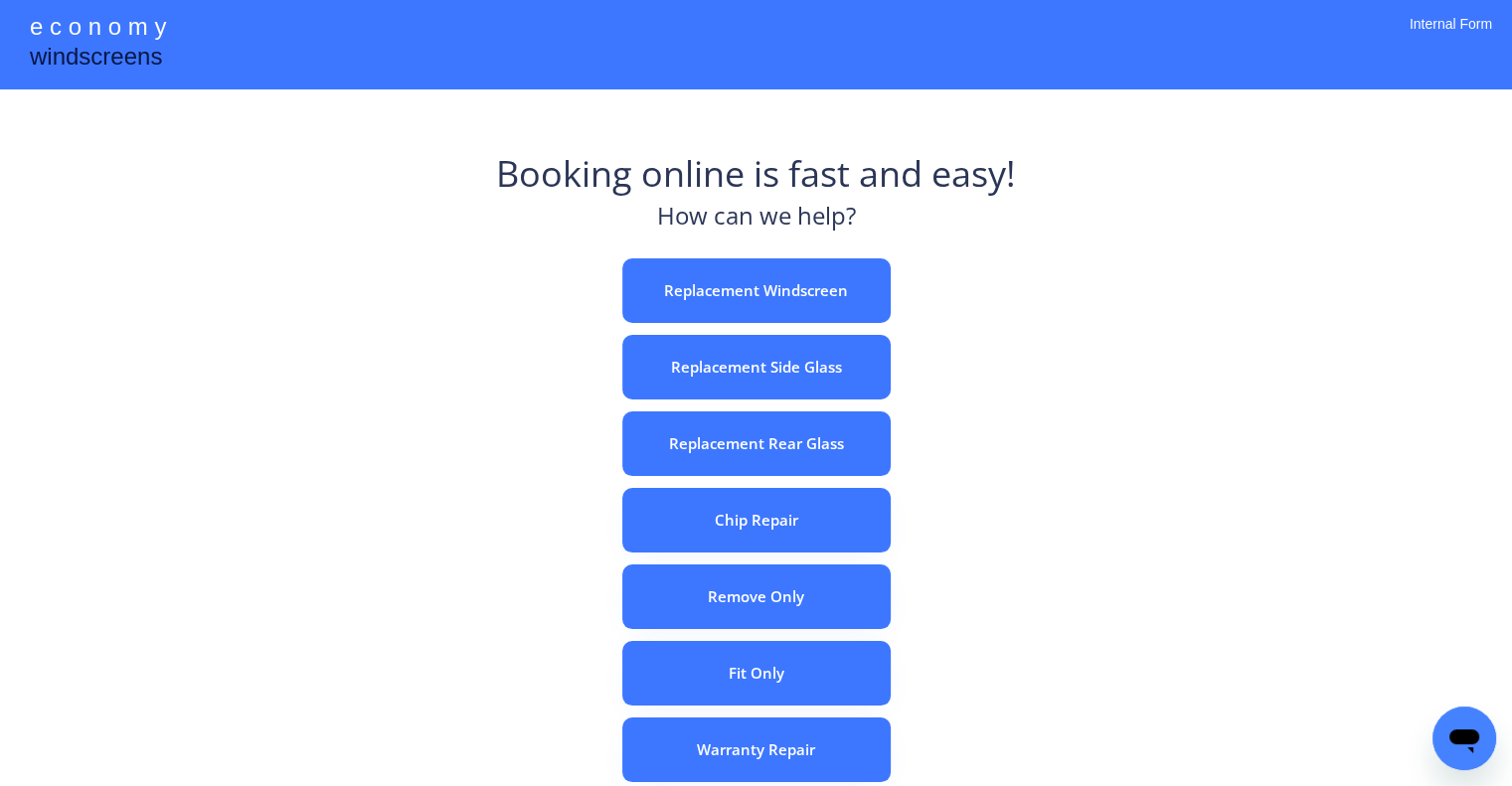 drag, startPoint x: 869, startPoint y: 381, endPoint x: 989, endPoint y: 389, distance: 120.266371 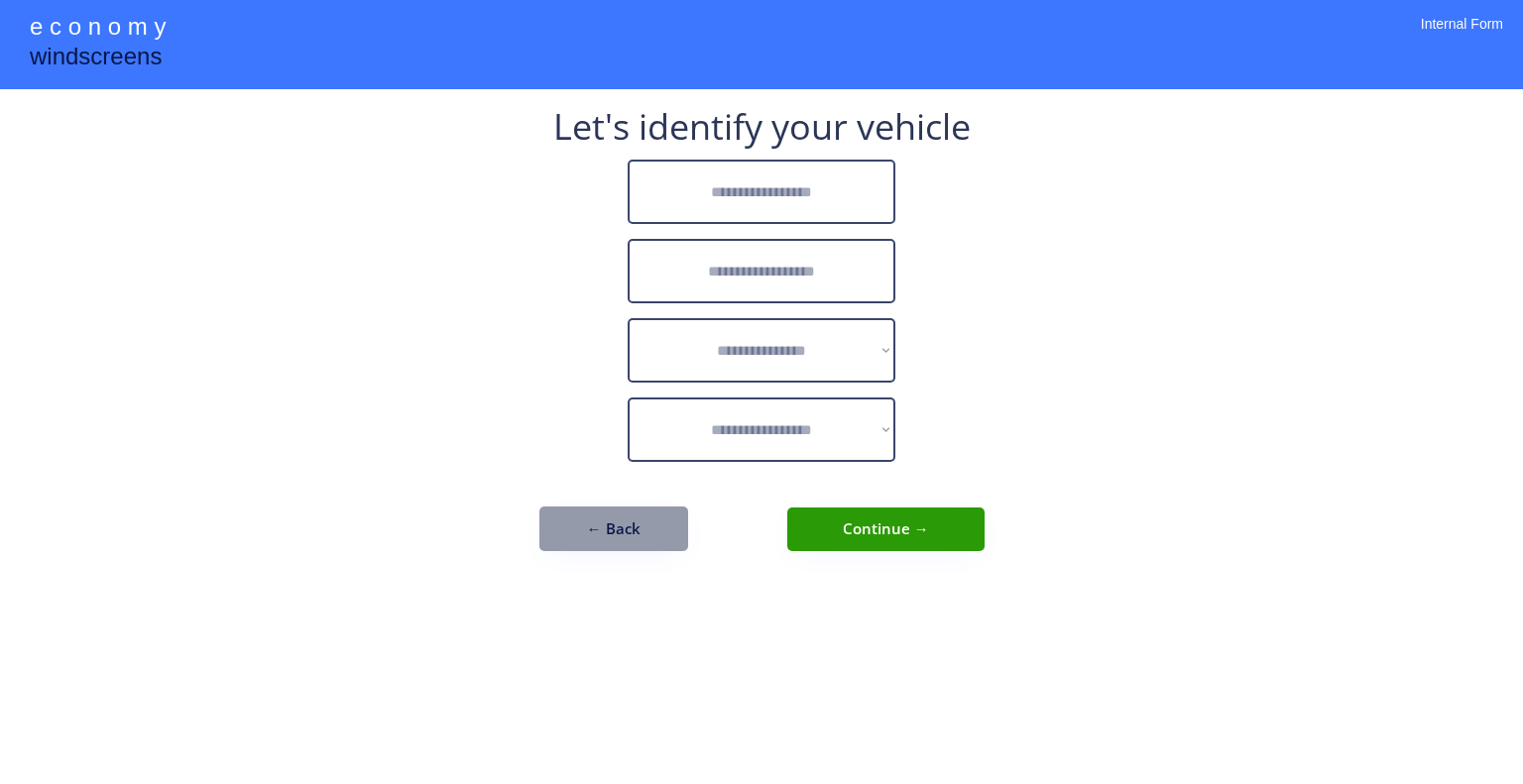 scroll, scrollTop: 0, scrollLeft: 0, axis: both 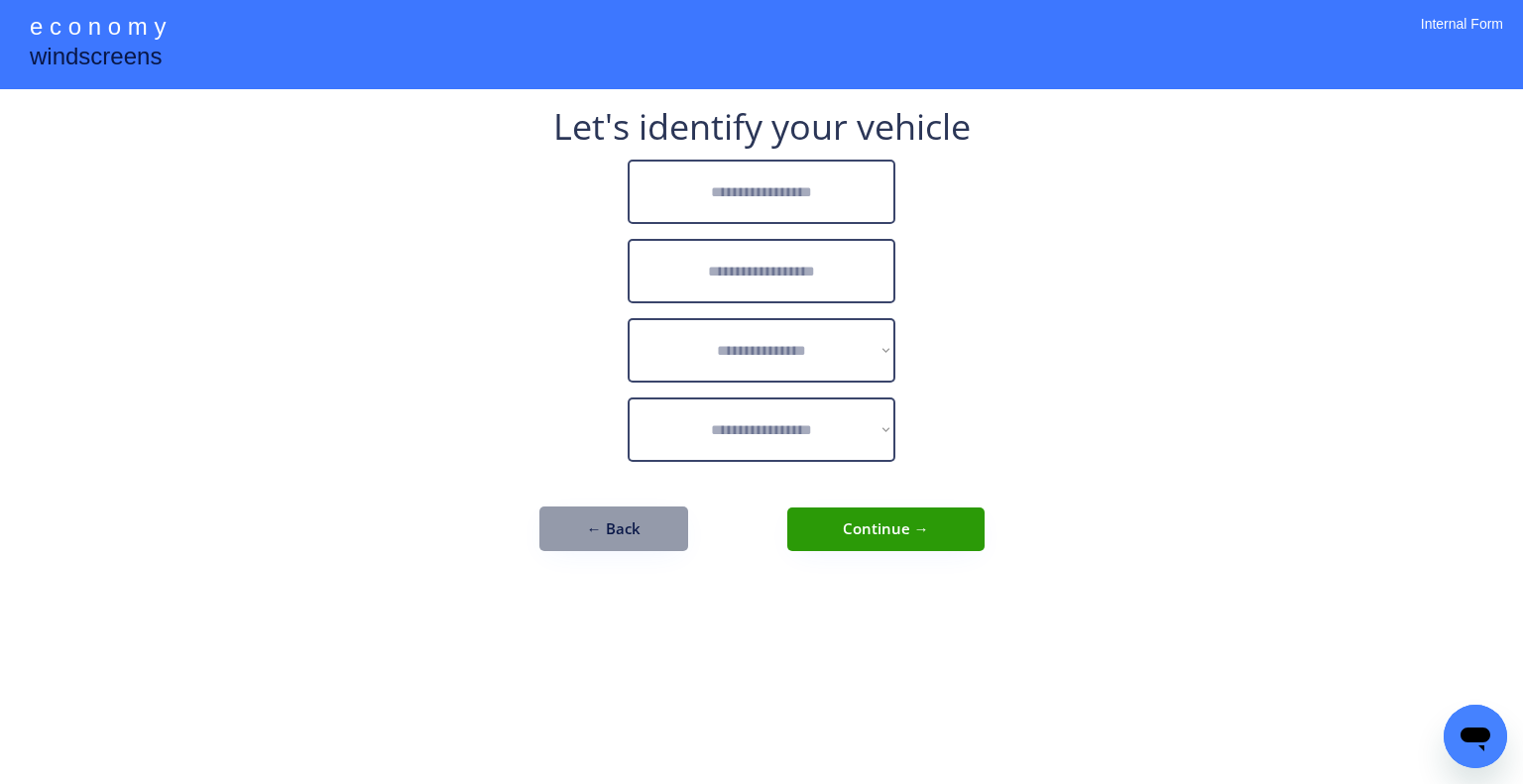 click at bounding box center [762, 191] 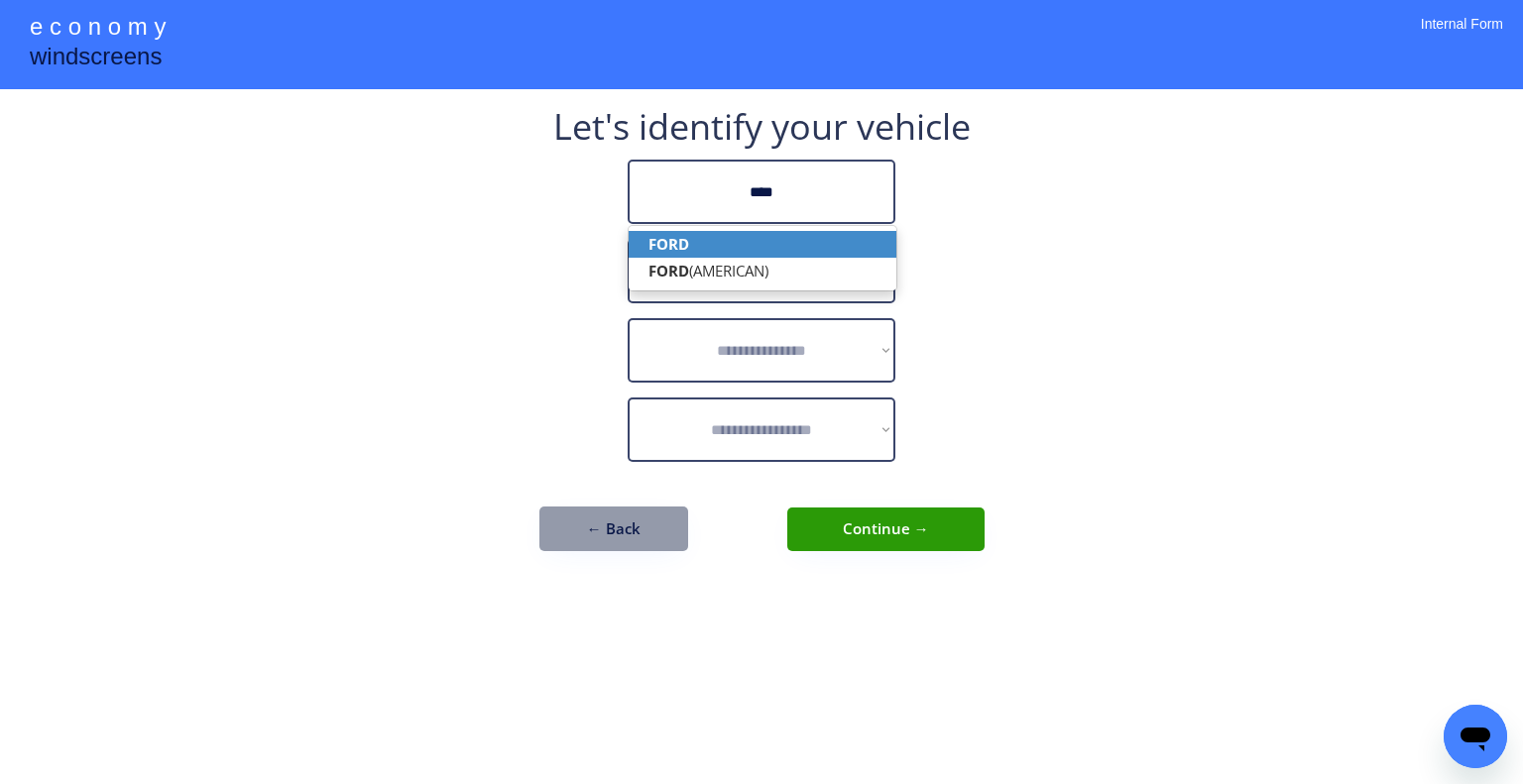 click on "FORD" at bounding box center (762, 244) 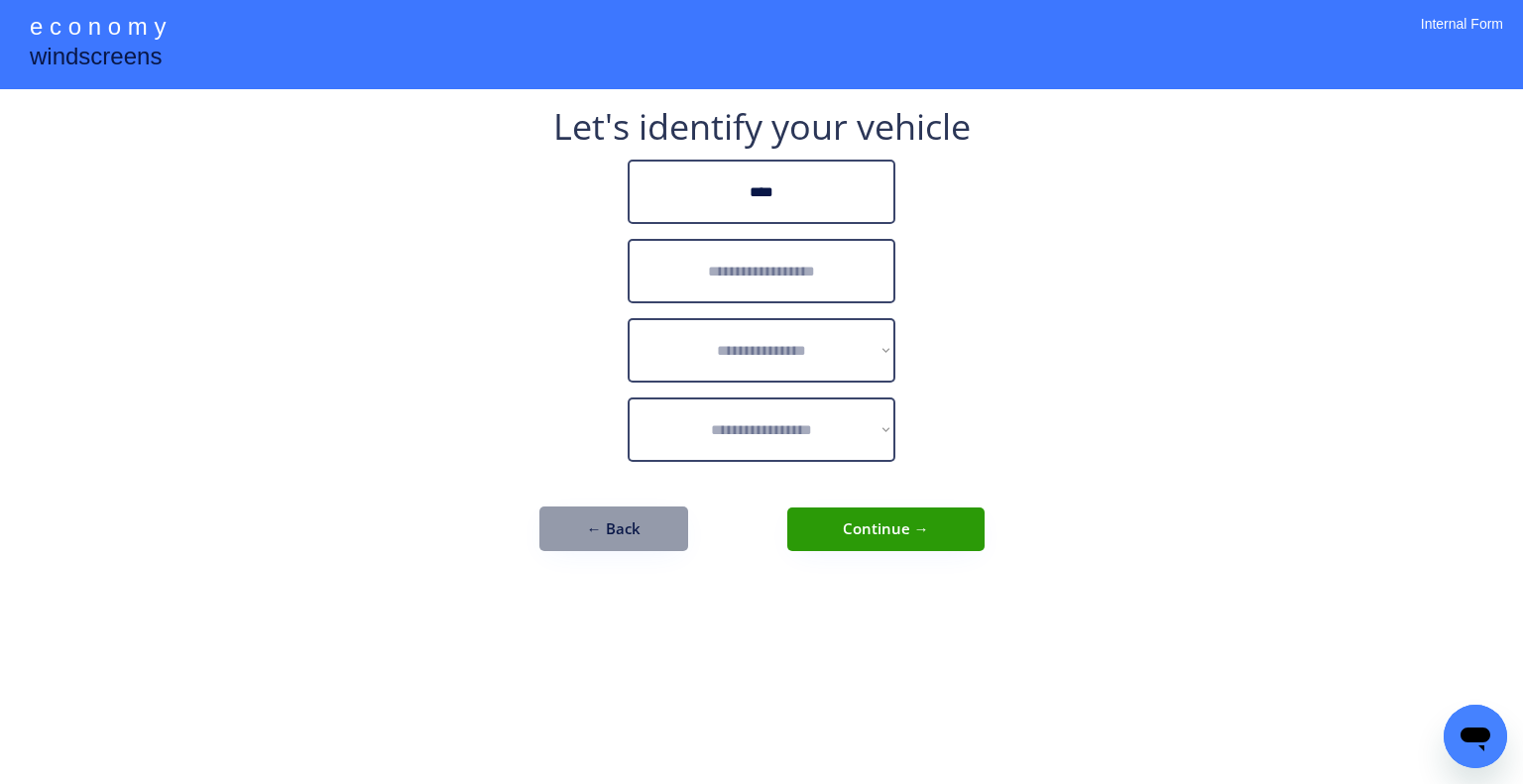 click at bounding box center [762, 271] 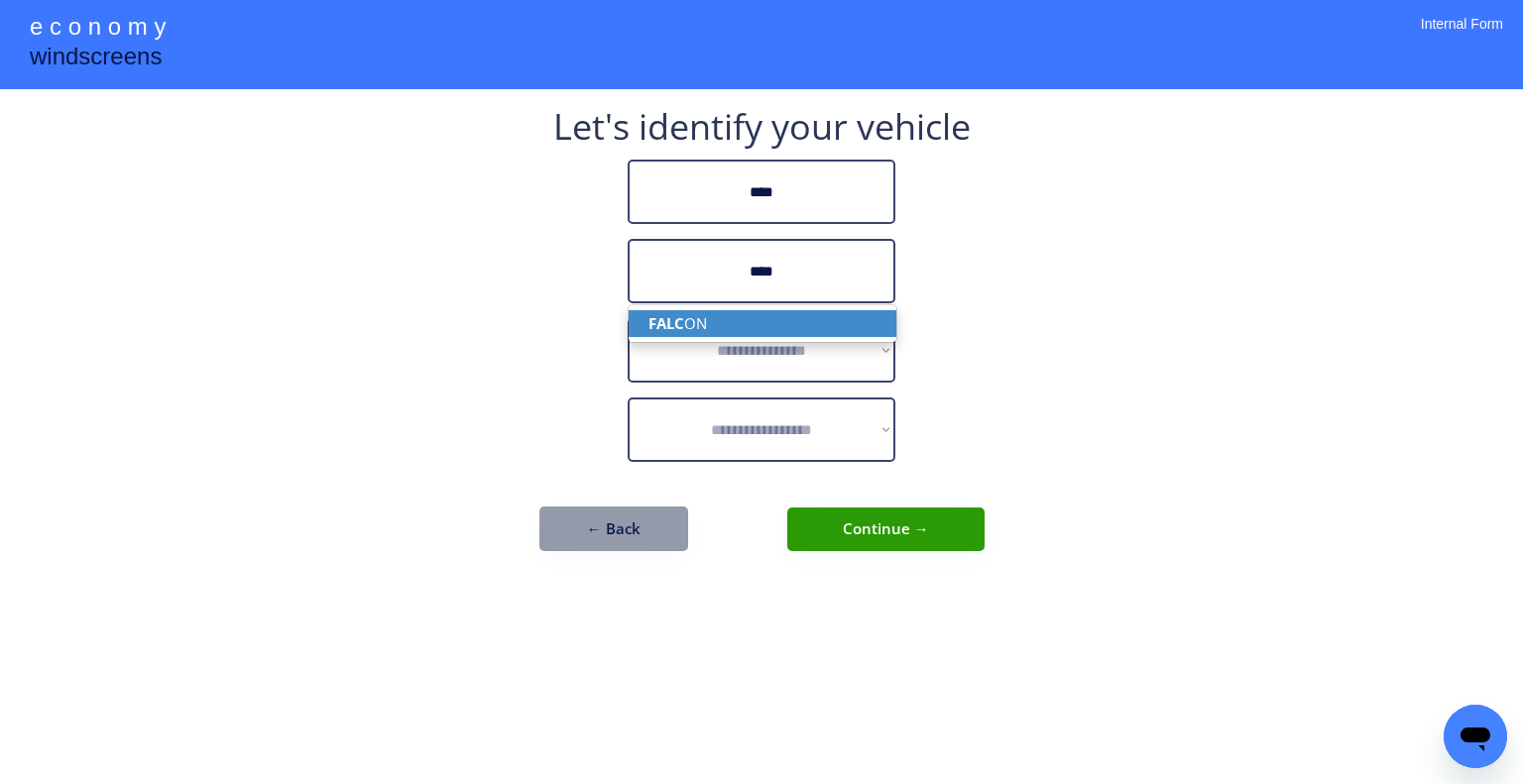 click on "FALC ON" at bounding box center [762, 323] 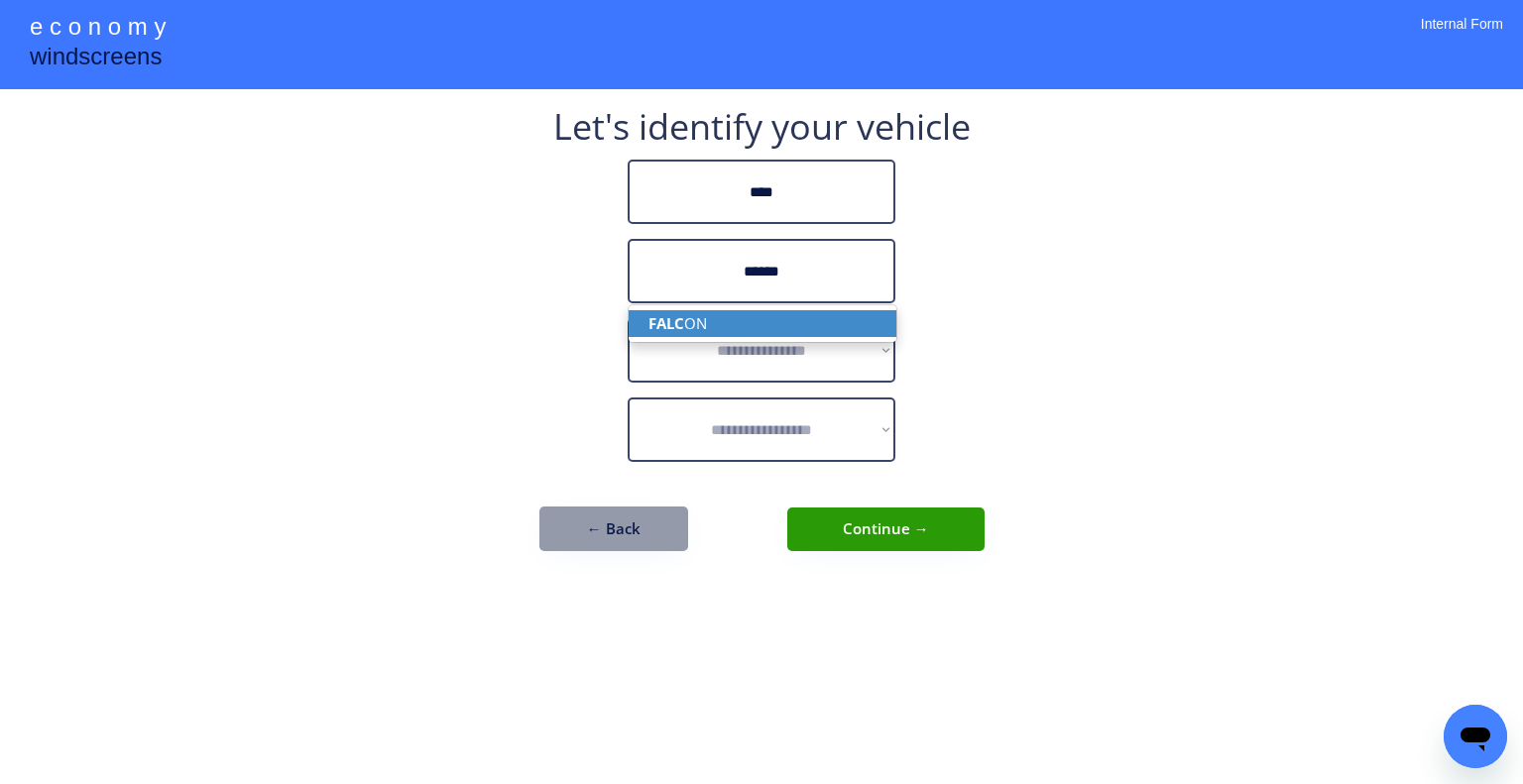 type on "******" 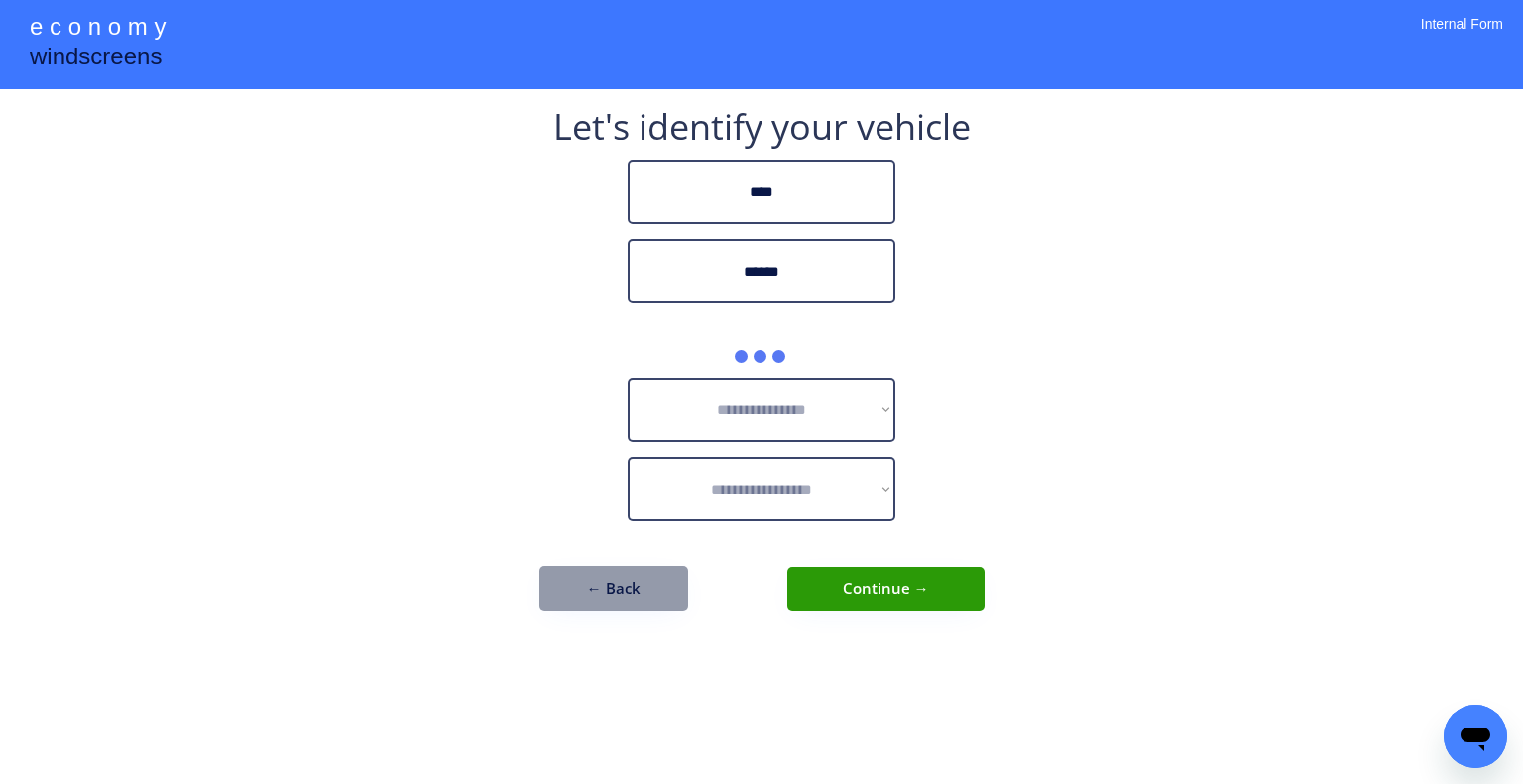click on "**********" at bounding box center (762, 392) 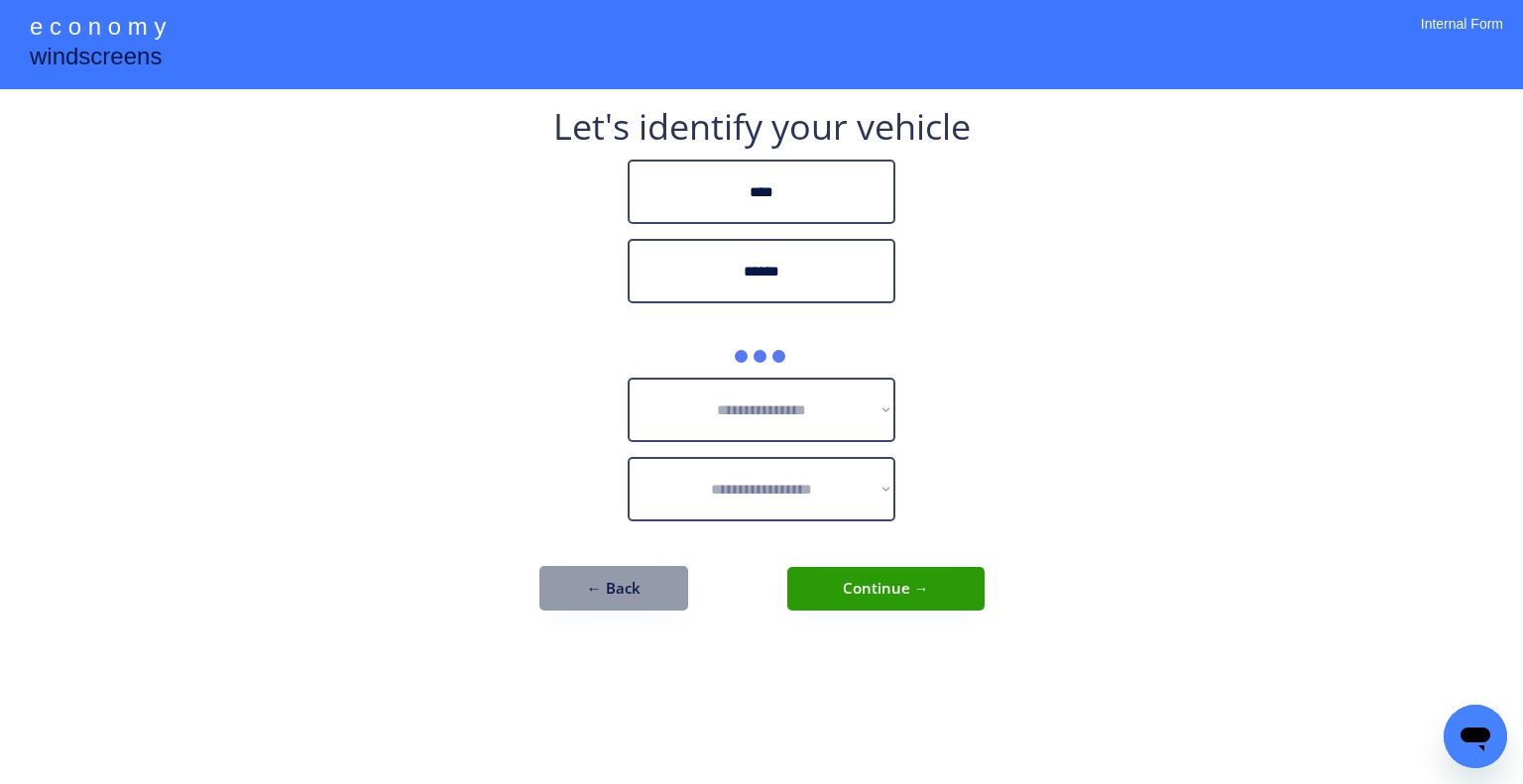 click on "**********" at bounding box center (762, 392) 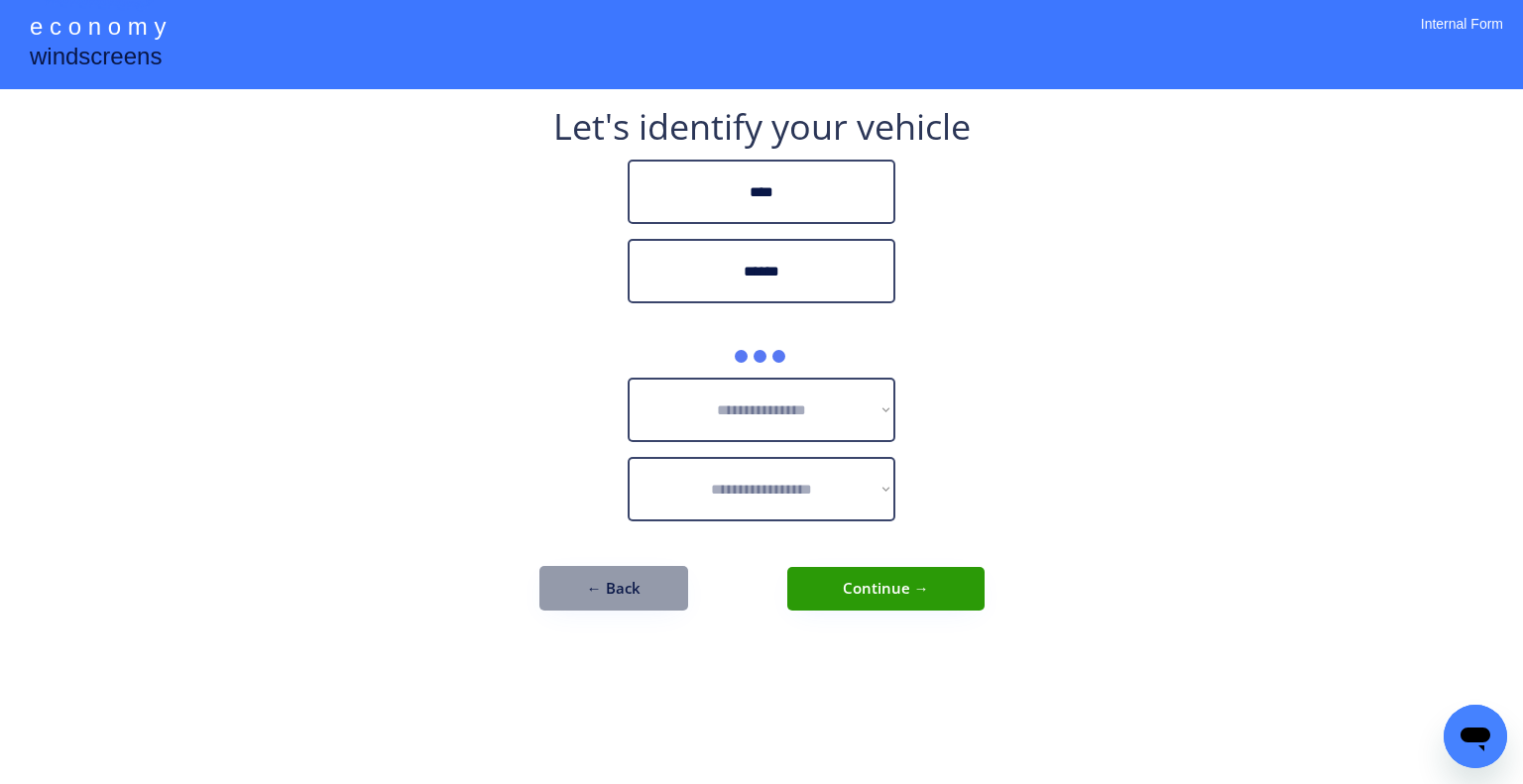 click on "**********" at bounding box center (762, 392) 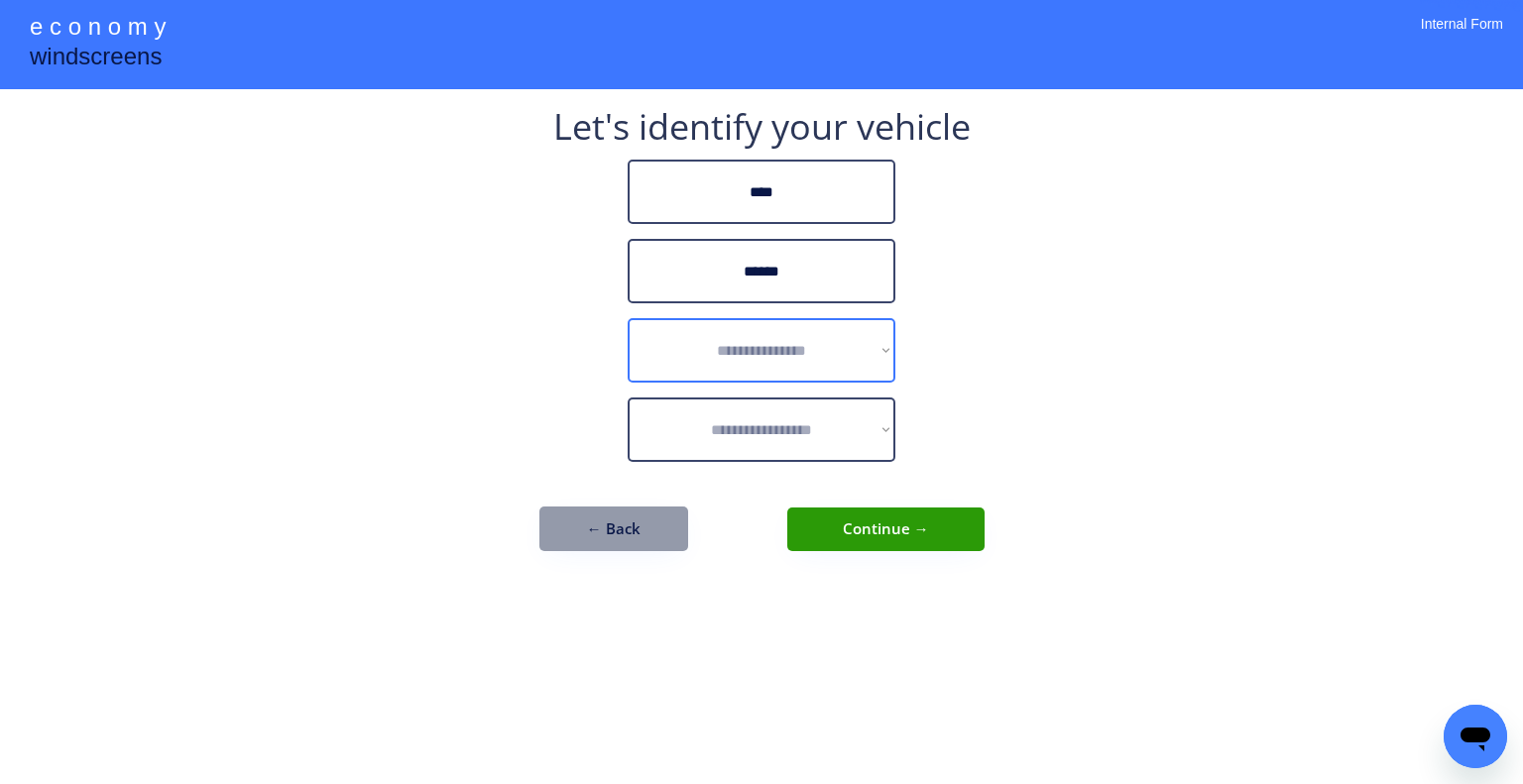 click on "**********" at bounding box center [762, 340] 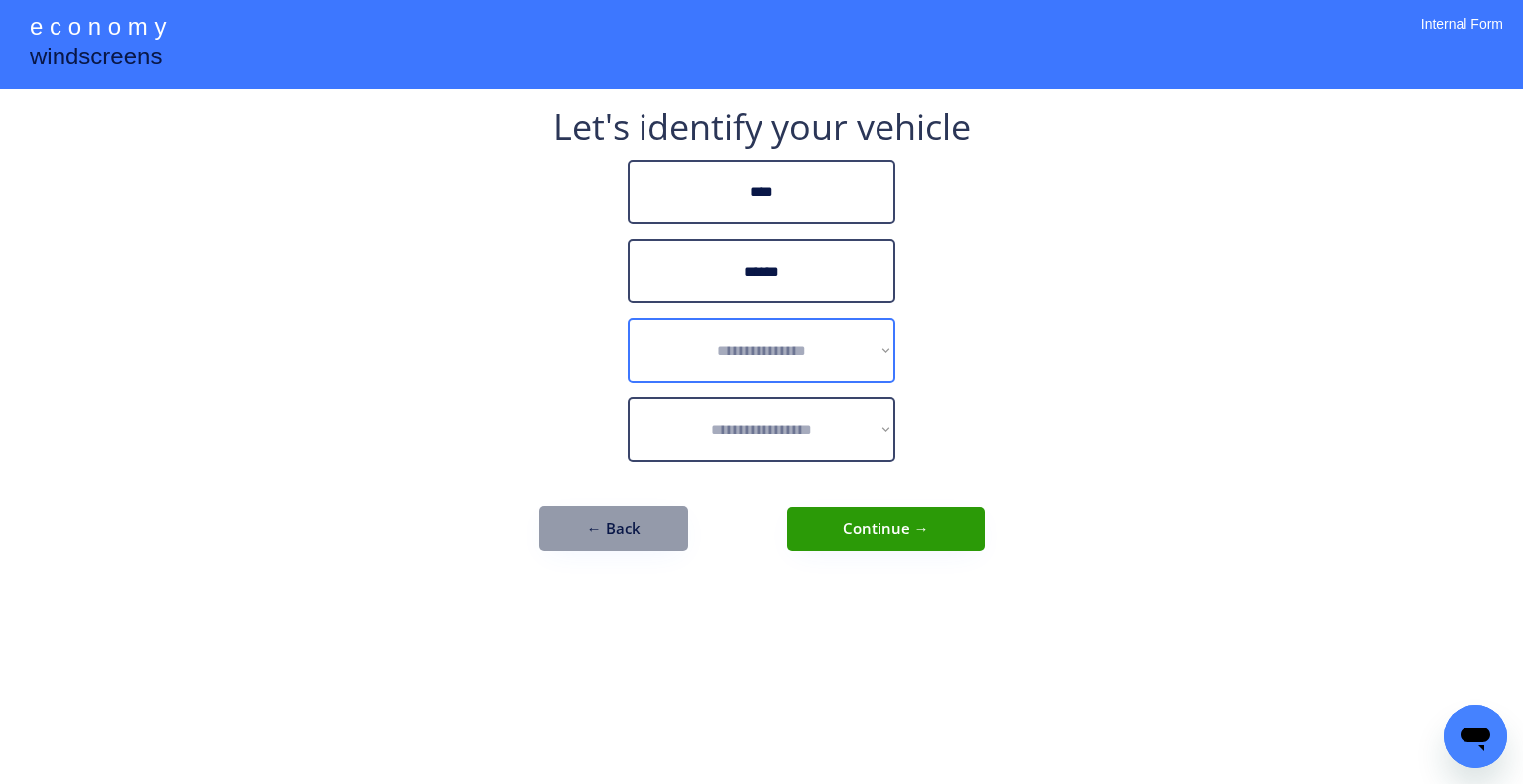 drag, startPoint x: 799, startPoint y: 340, endPoint x: 809, endPoint y: 336, distance: 10.77033 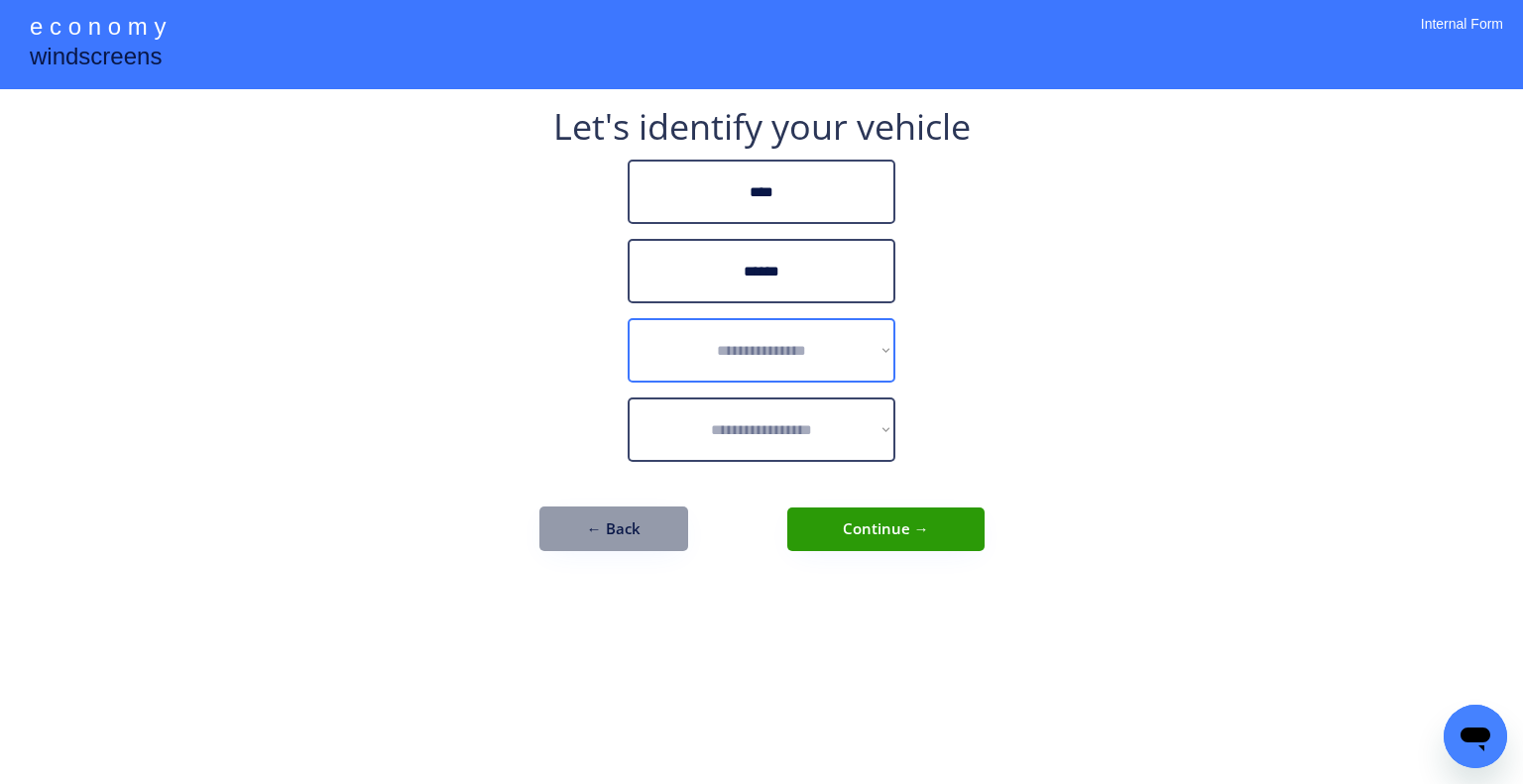 select on "******" 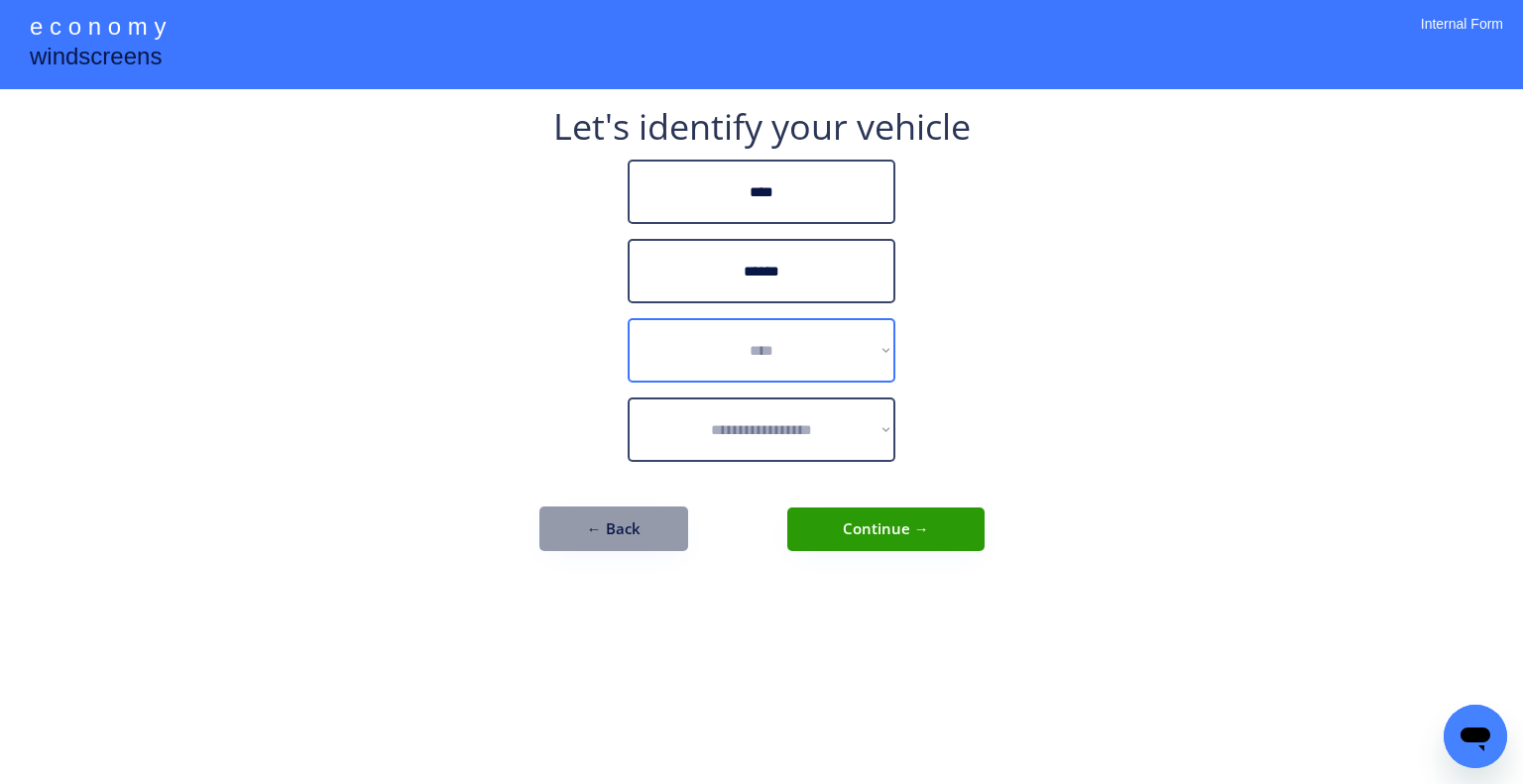 click on "**********" at bounding box center [762, 350] 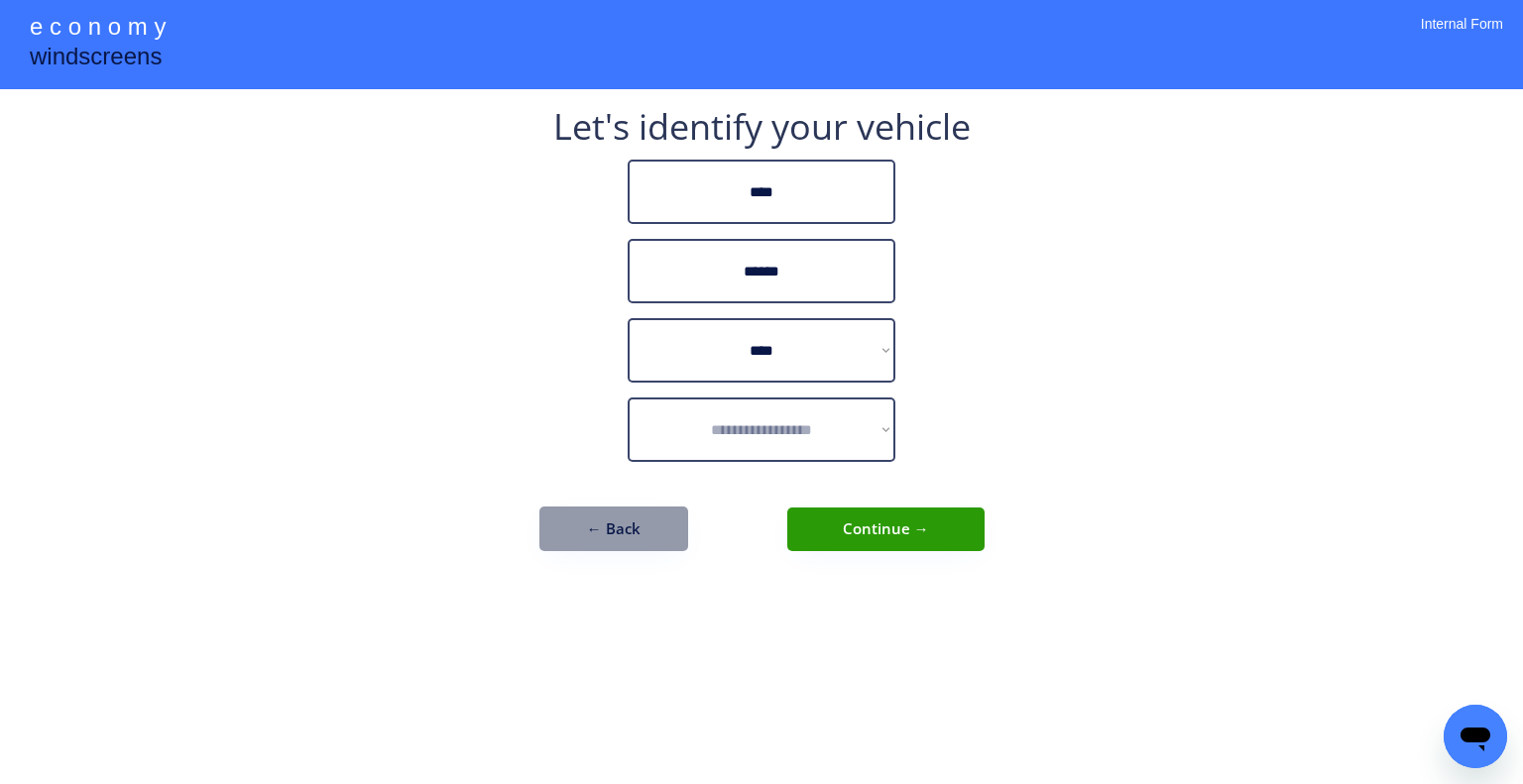 click on "**********" at bounding box center [762, 392] 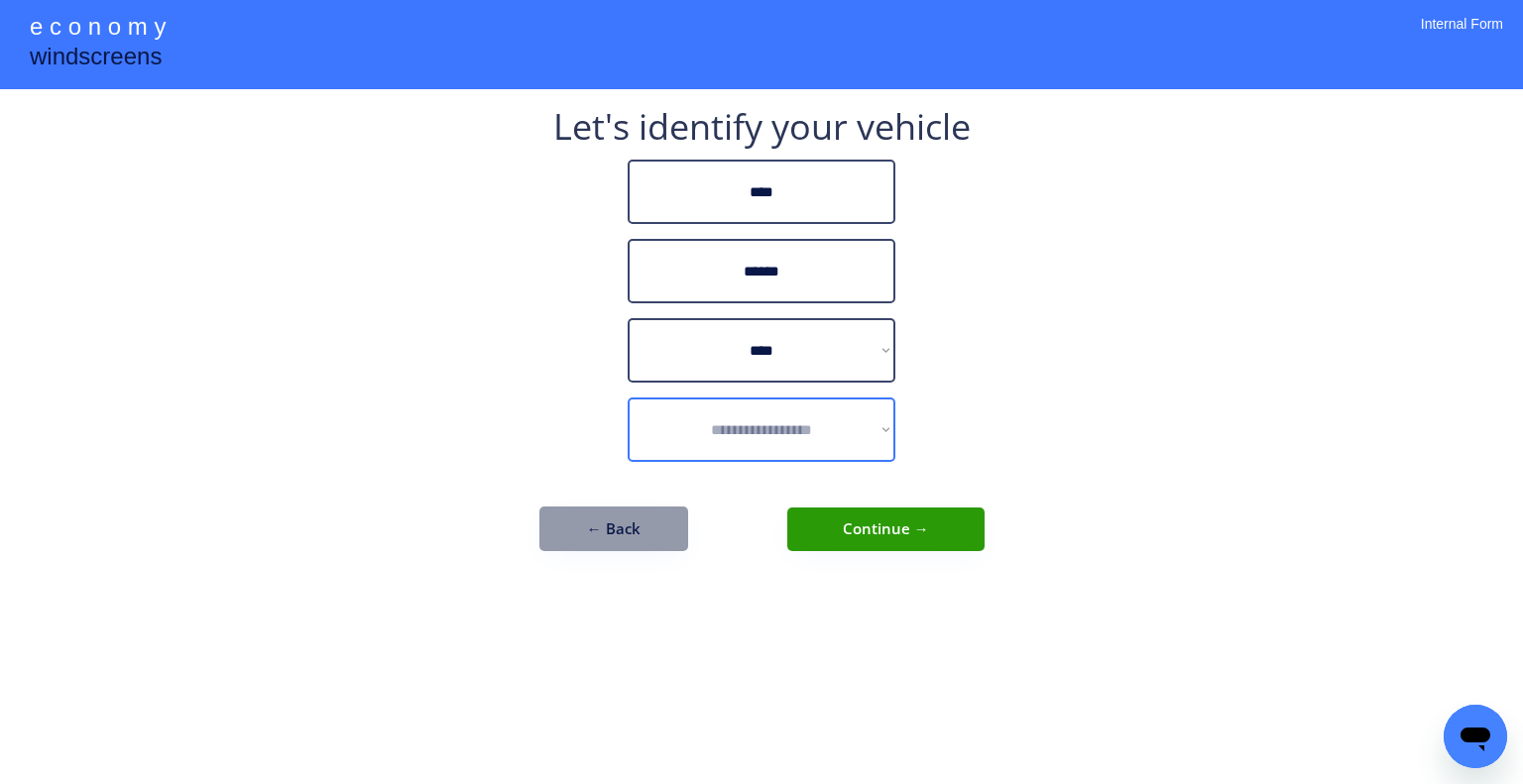 click on "**********" at bounding box center [762, 429] 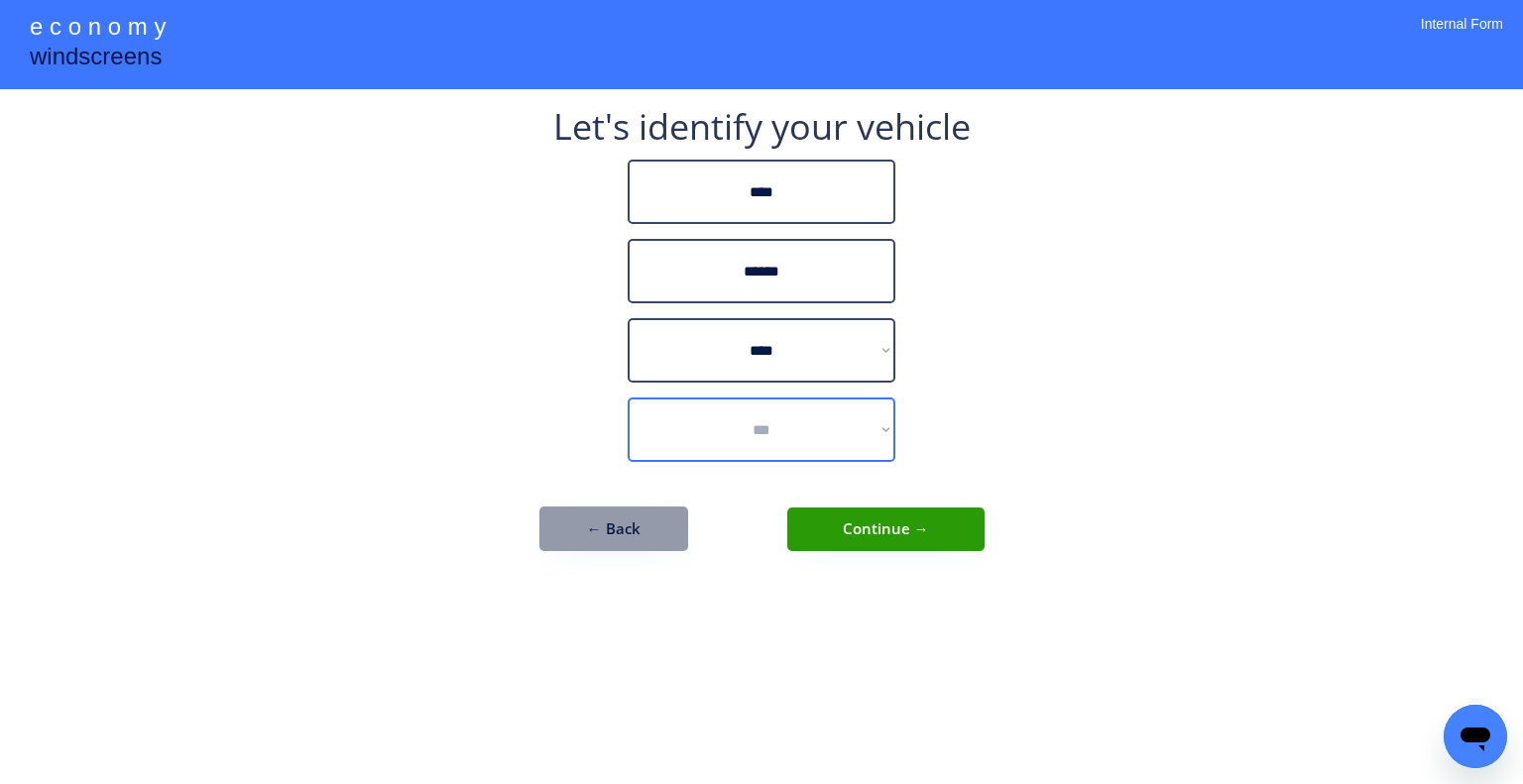 click on "**********" at bounding box center [762, 429] 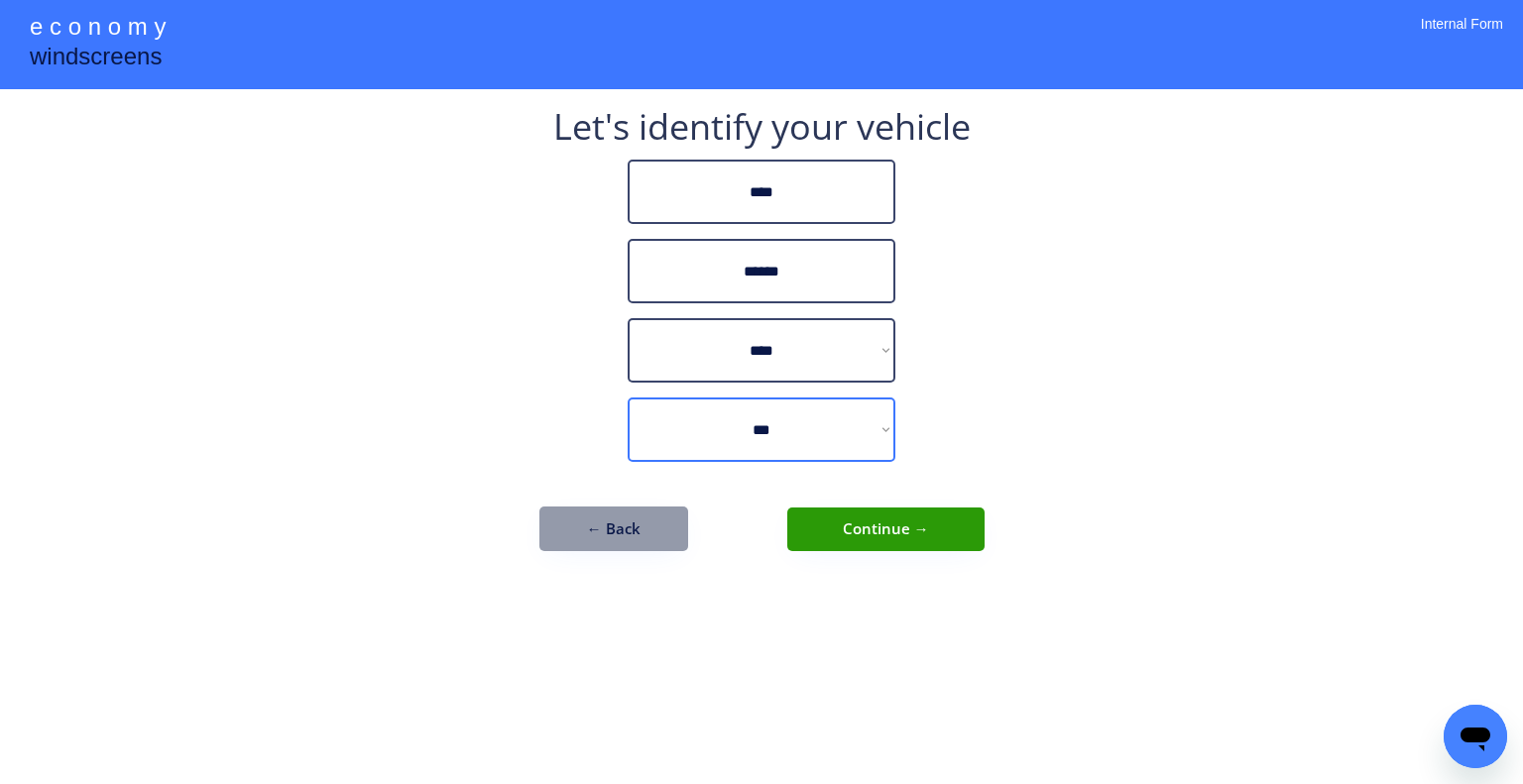 click on "**********" at bounding box center [762, 392] 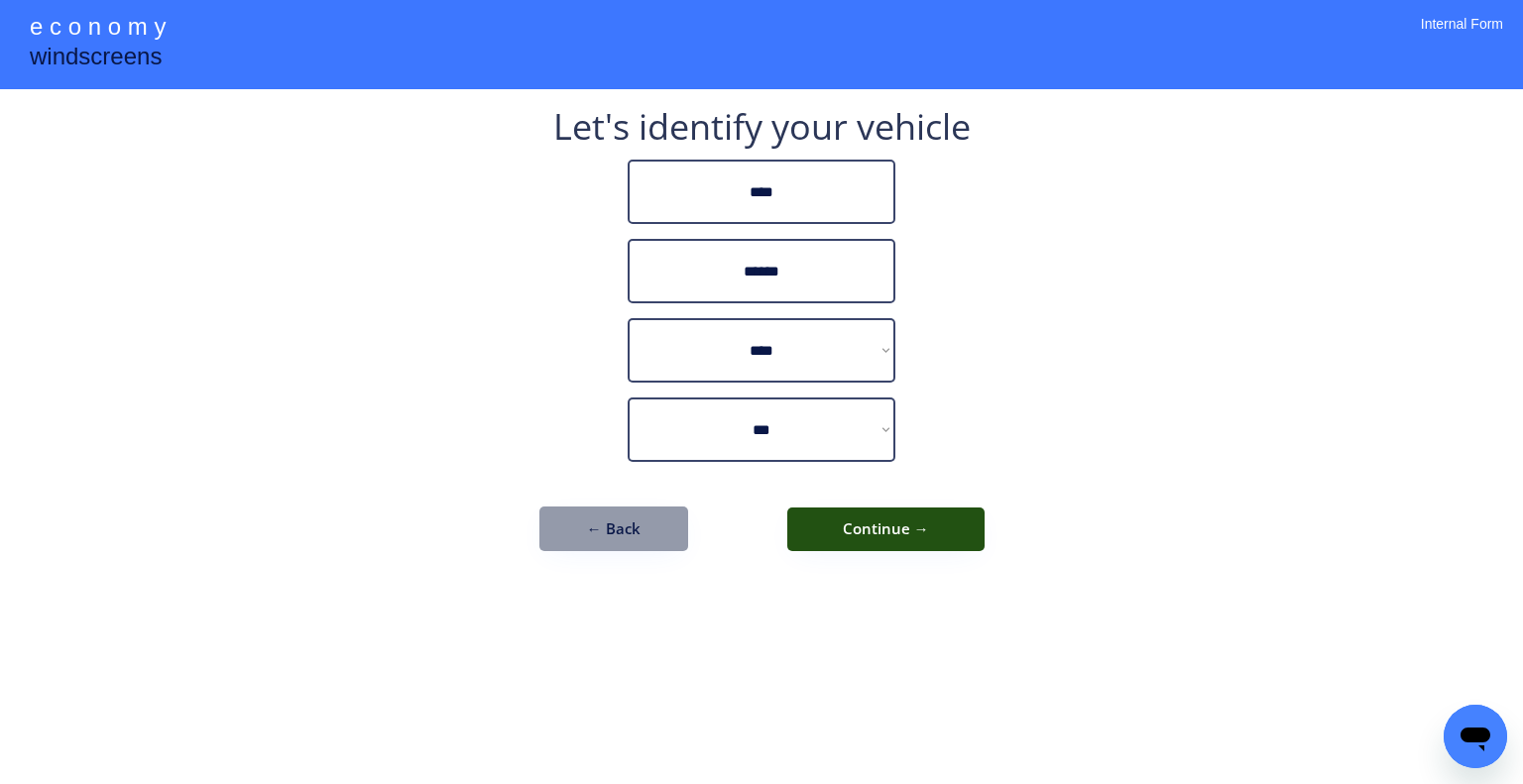 click on "Continue    →" at bounding box center (885, 529) 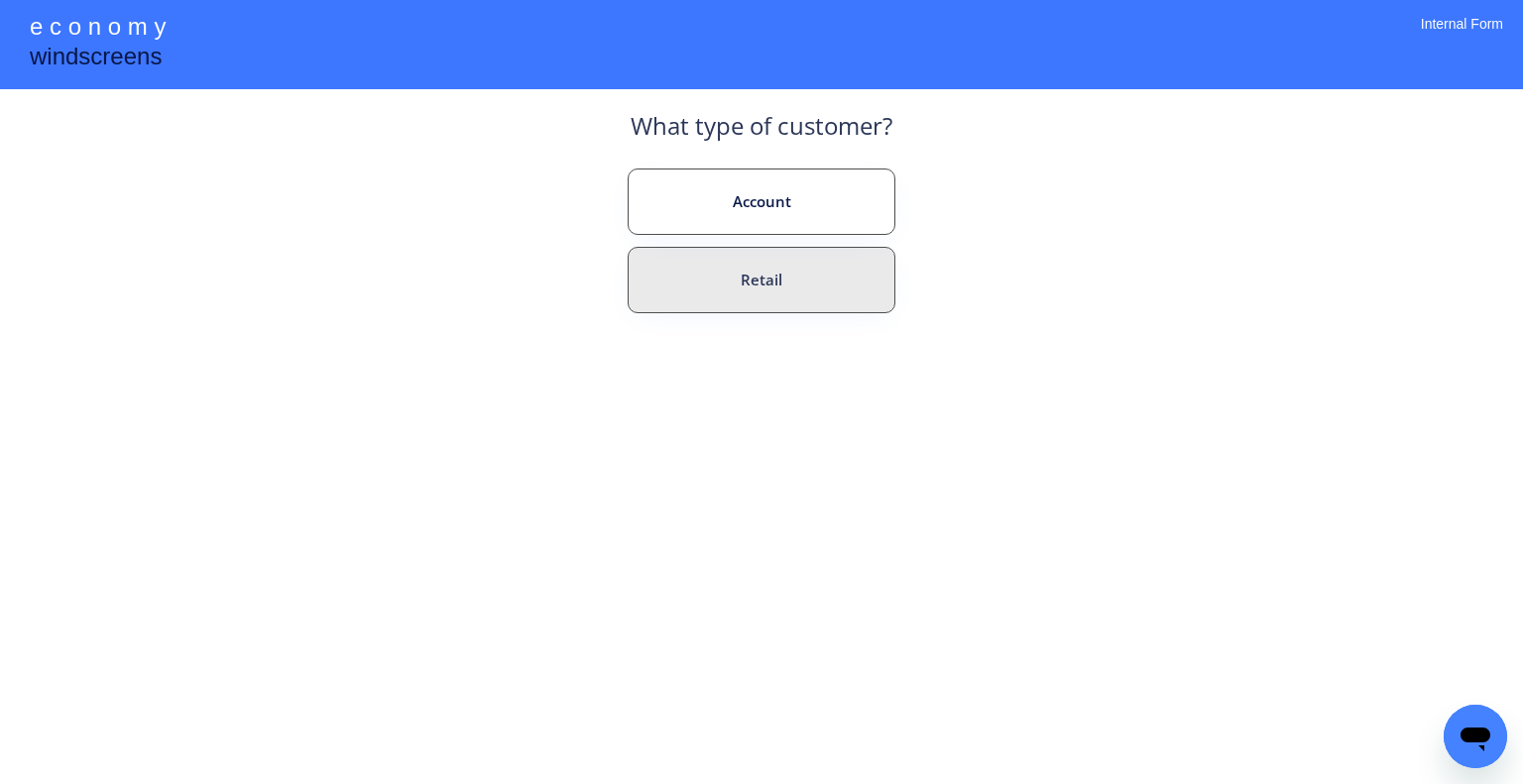 click on "Retail" at bounding box center (762, 280) 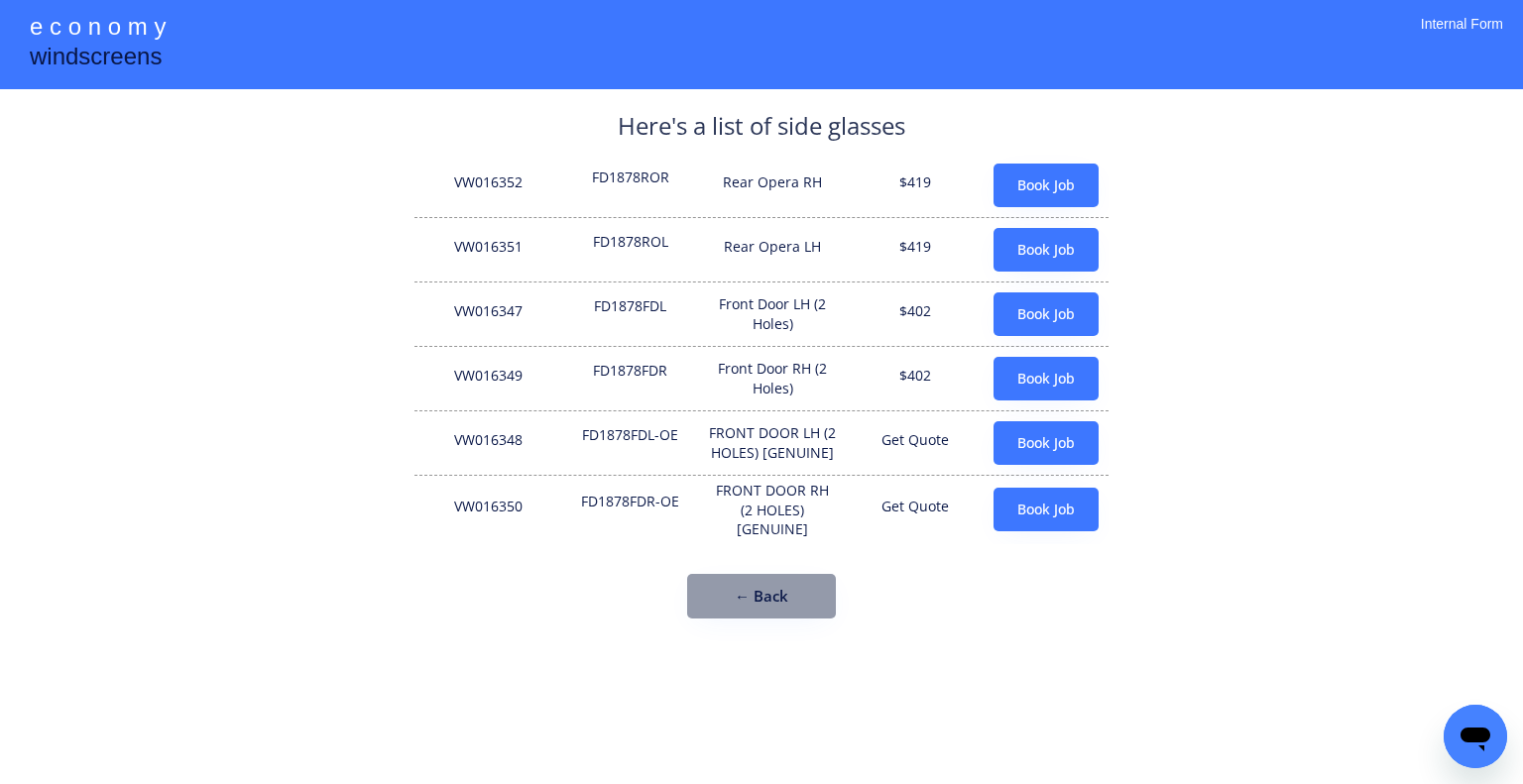 click on "**********" at bounding box center (762, 392) 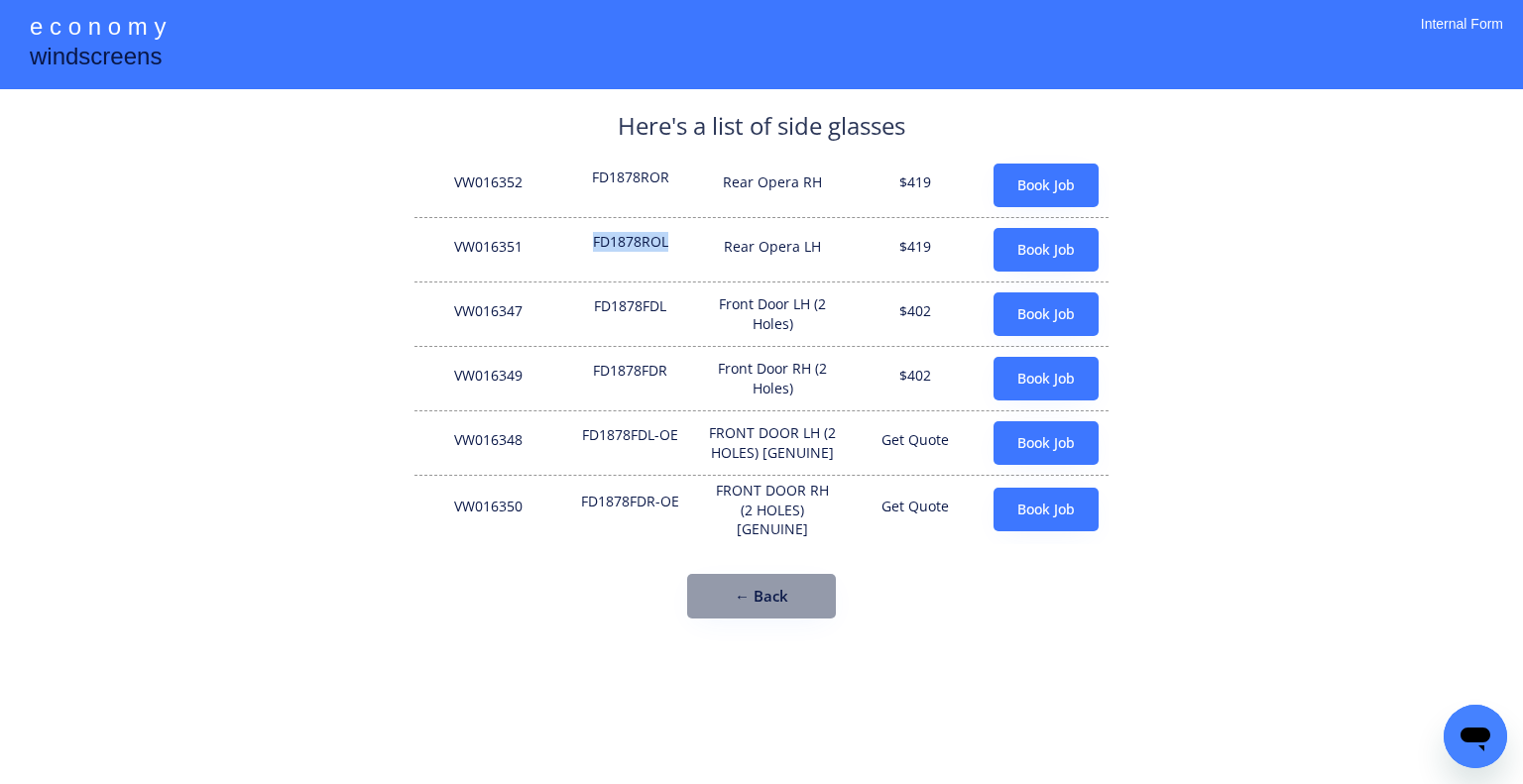 click on "FD1878ROL" at bounding box center (631, 250) 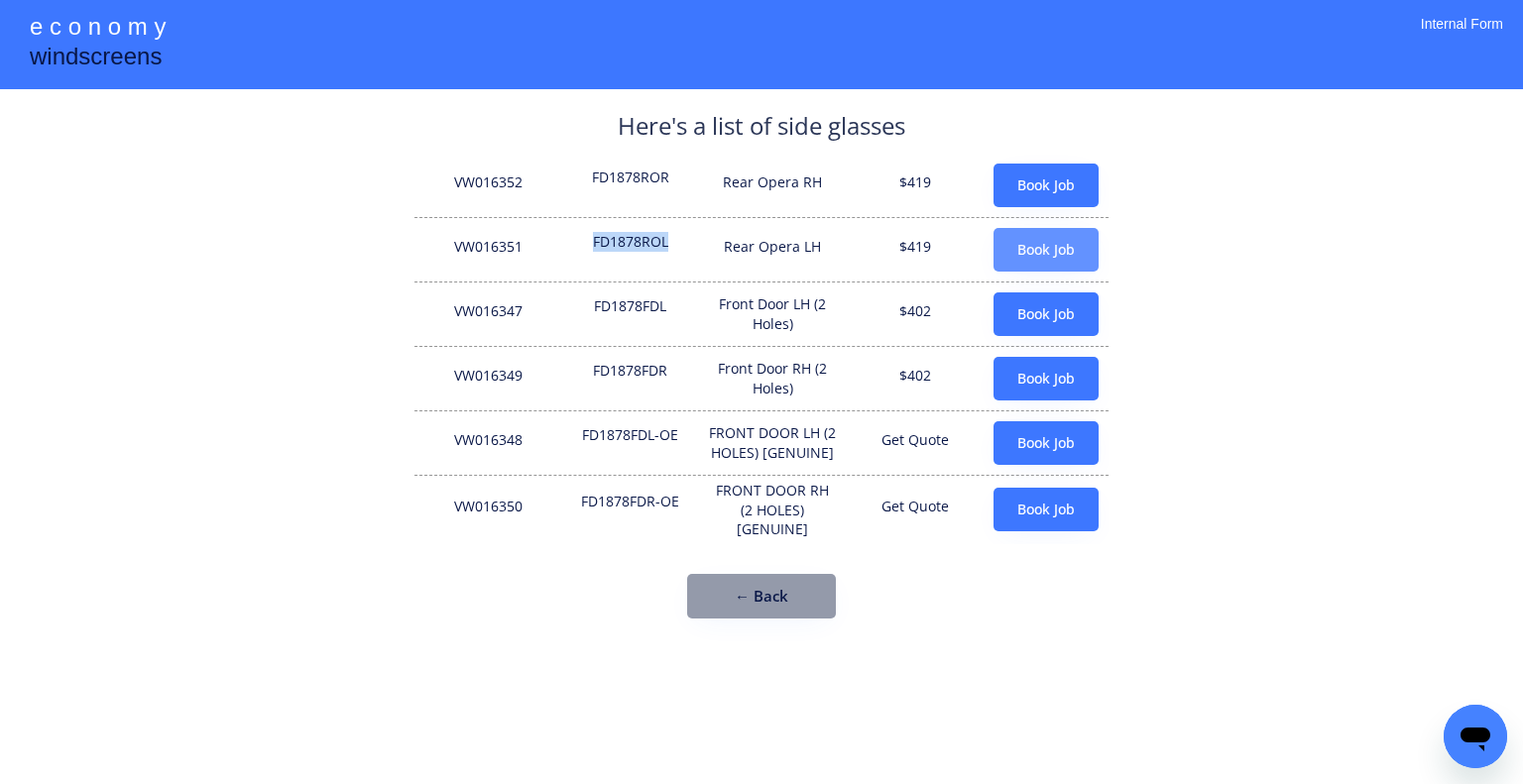 click on "Book Job" at bounding box center [1046, 250] 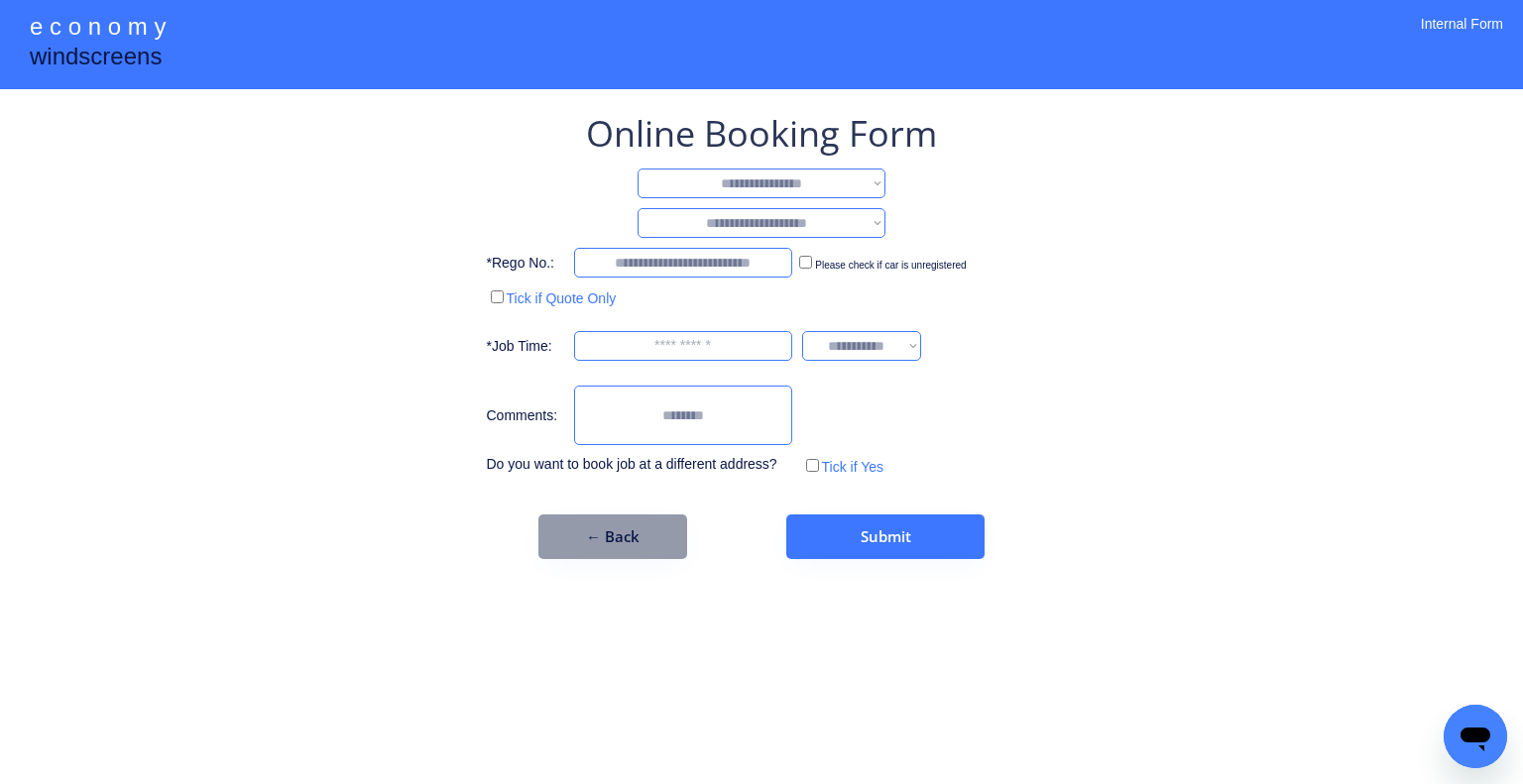 click on "**********" at bounding box center [762, 183] 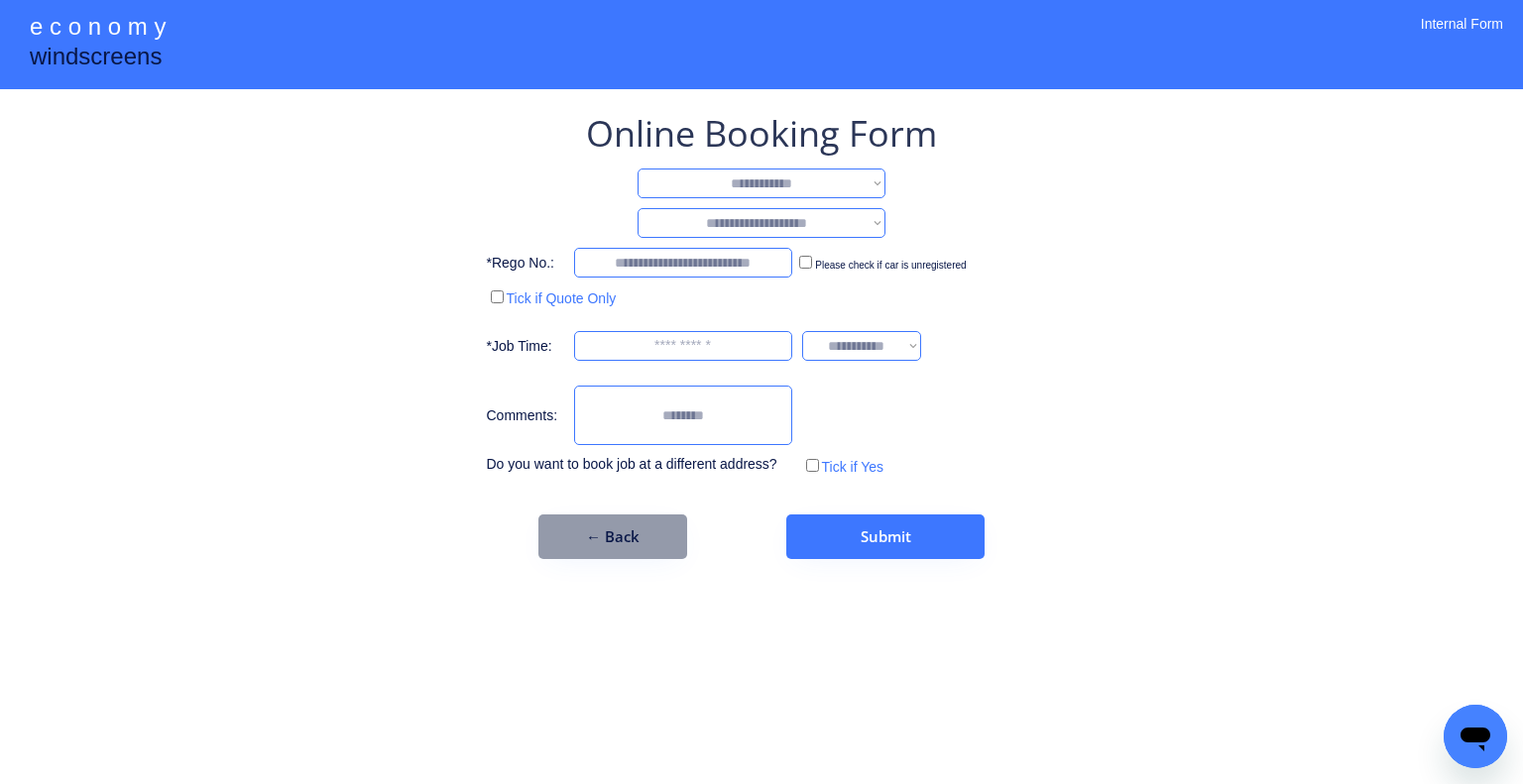 click on "**********" at bounding box center (762, 183) 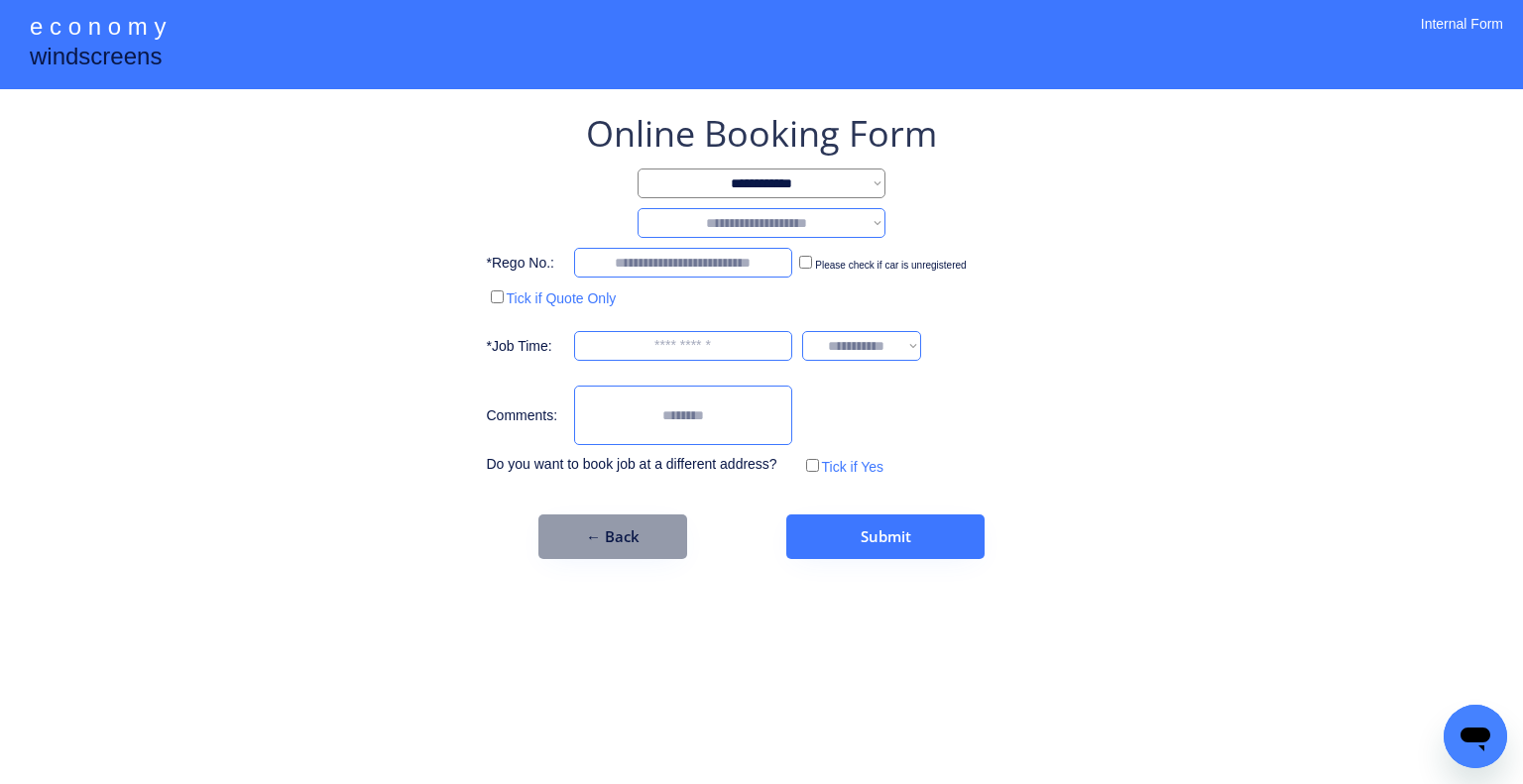 click on "**********" at bounding box center [762, 223] 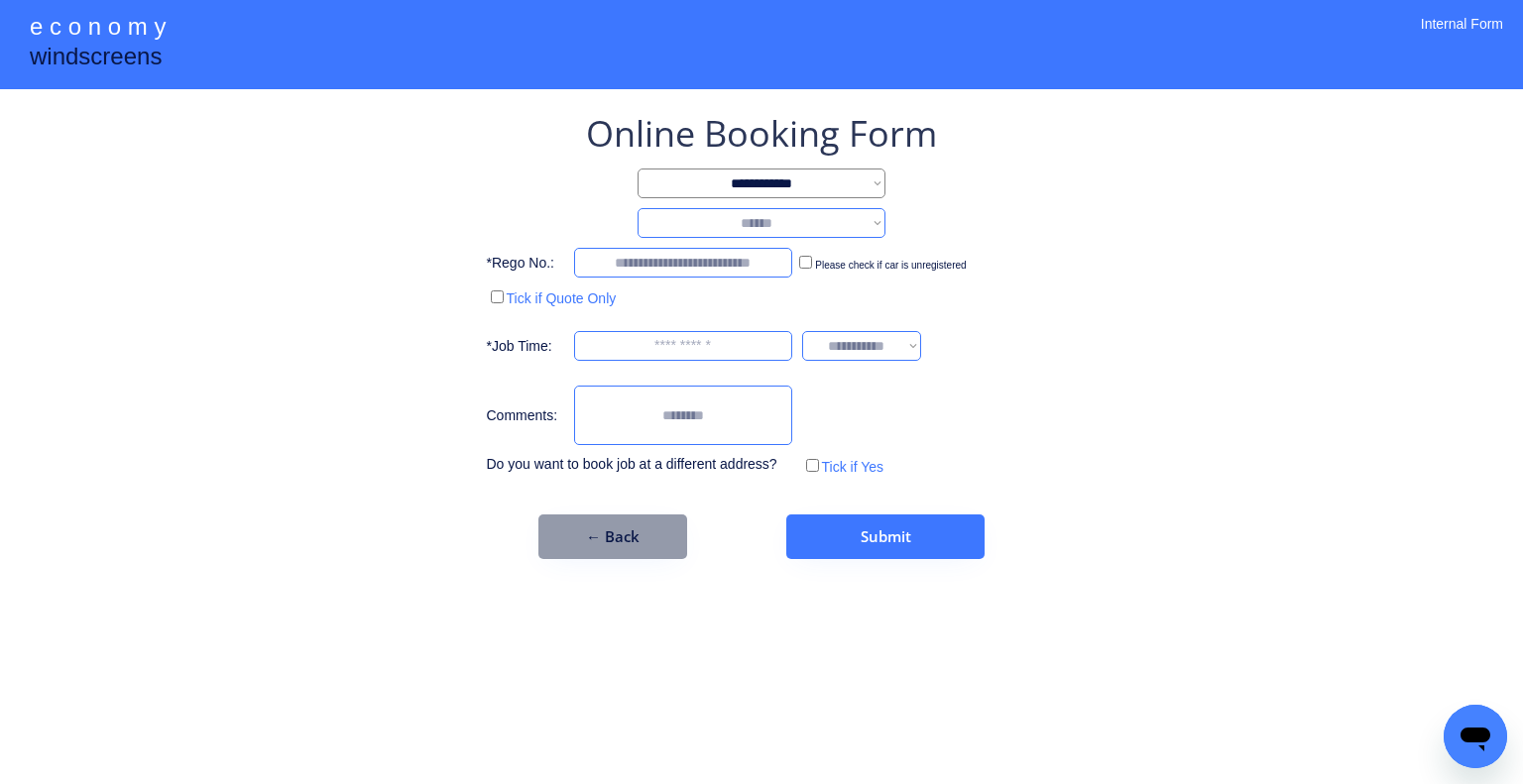 click on "**********" at bounding box center [762, 223] 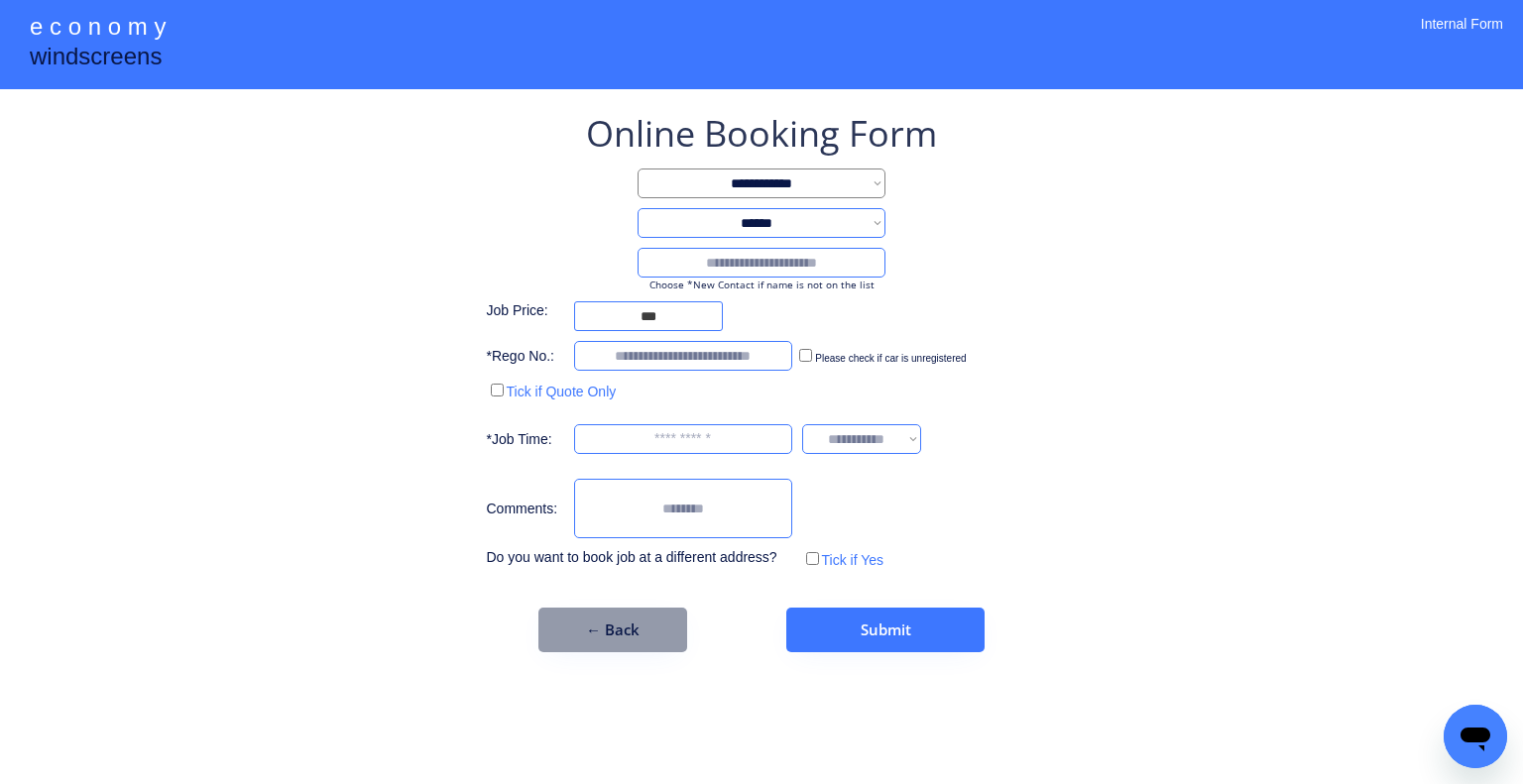 click on "**********" at bounding box center (762, 392) 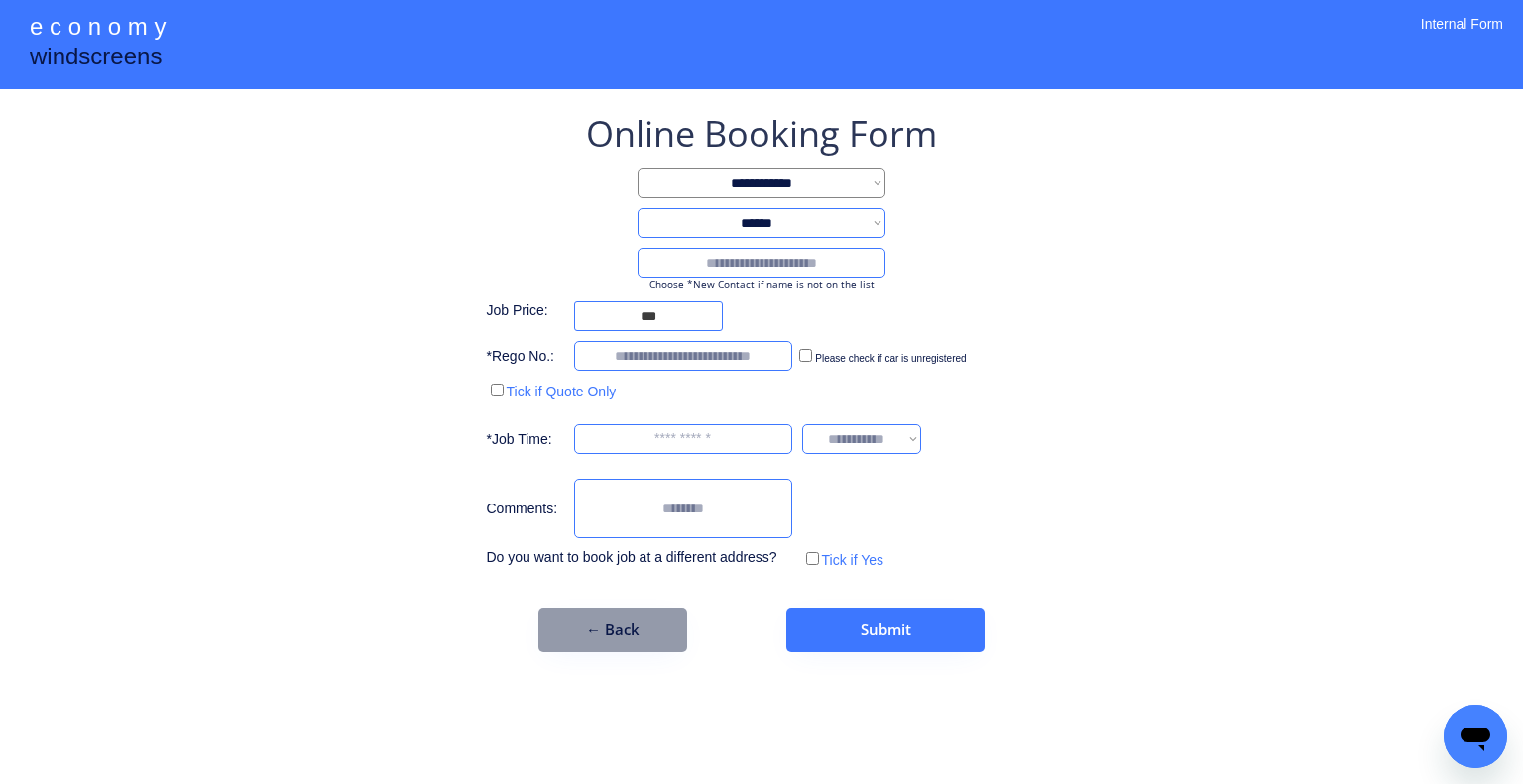 click at bounding box center [762, 263] 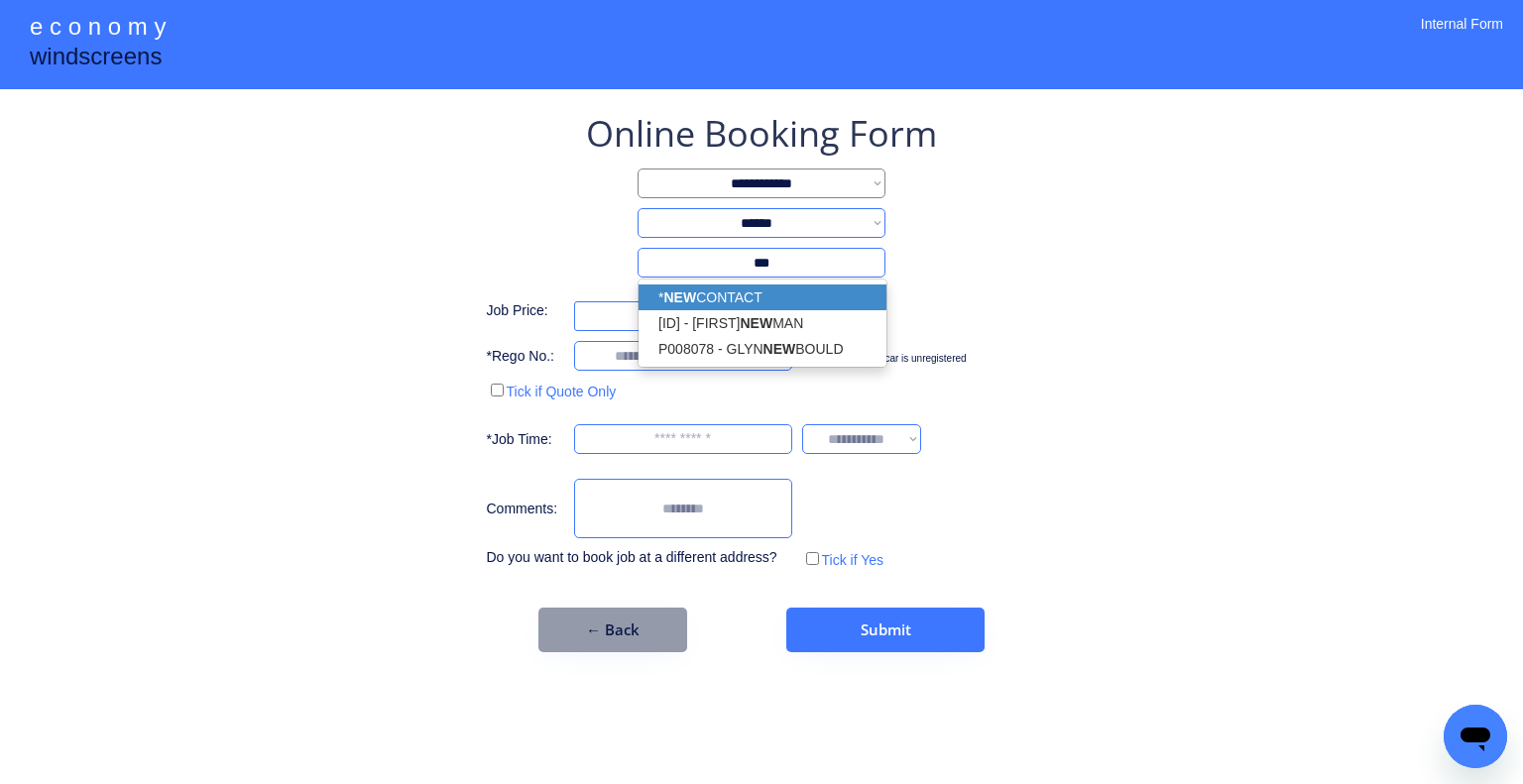 click on "* NEW  CONTACT" at bounding box center [762, 297] 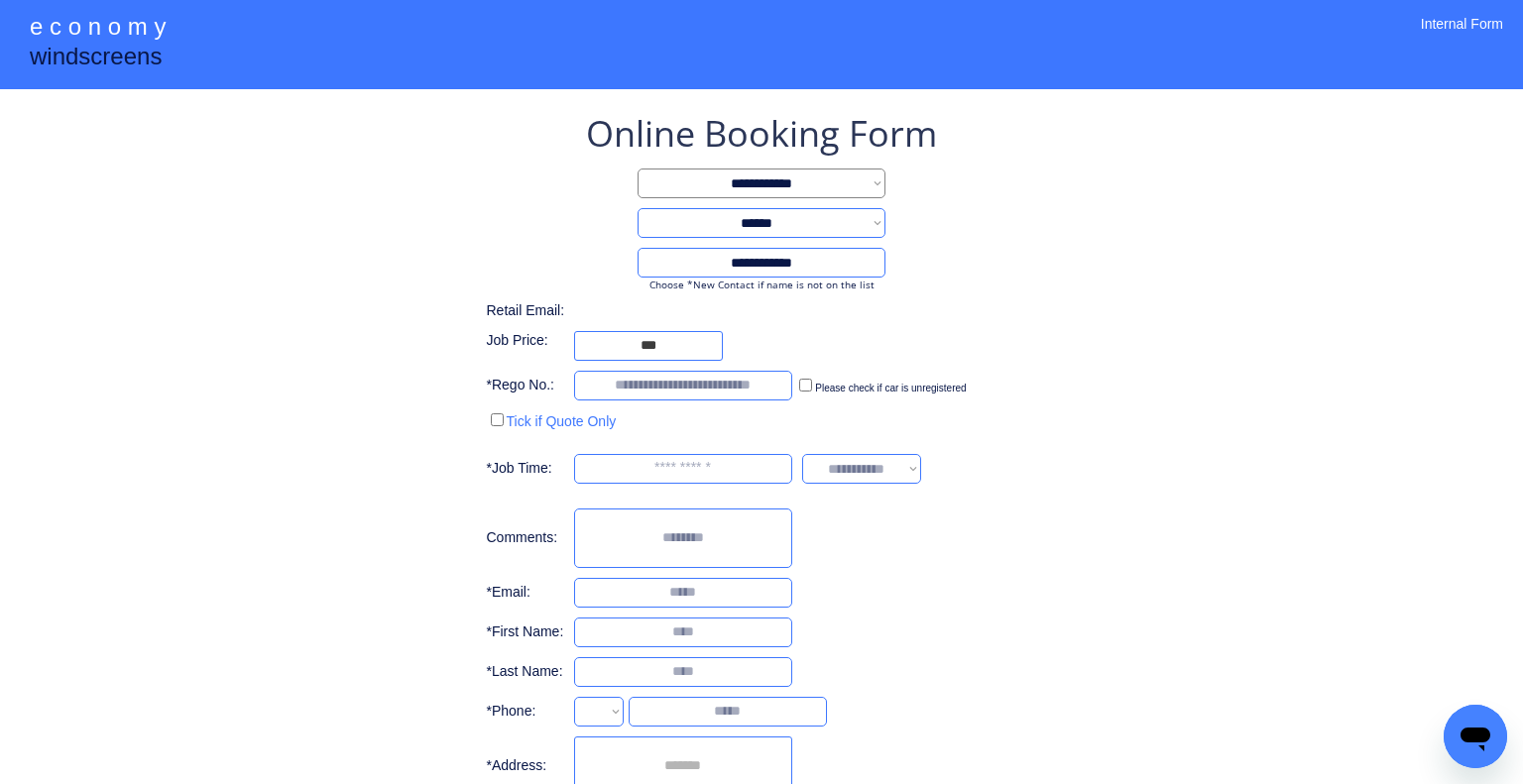 type on "**********" 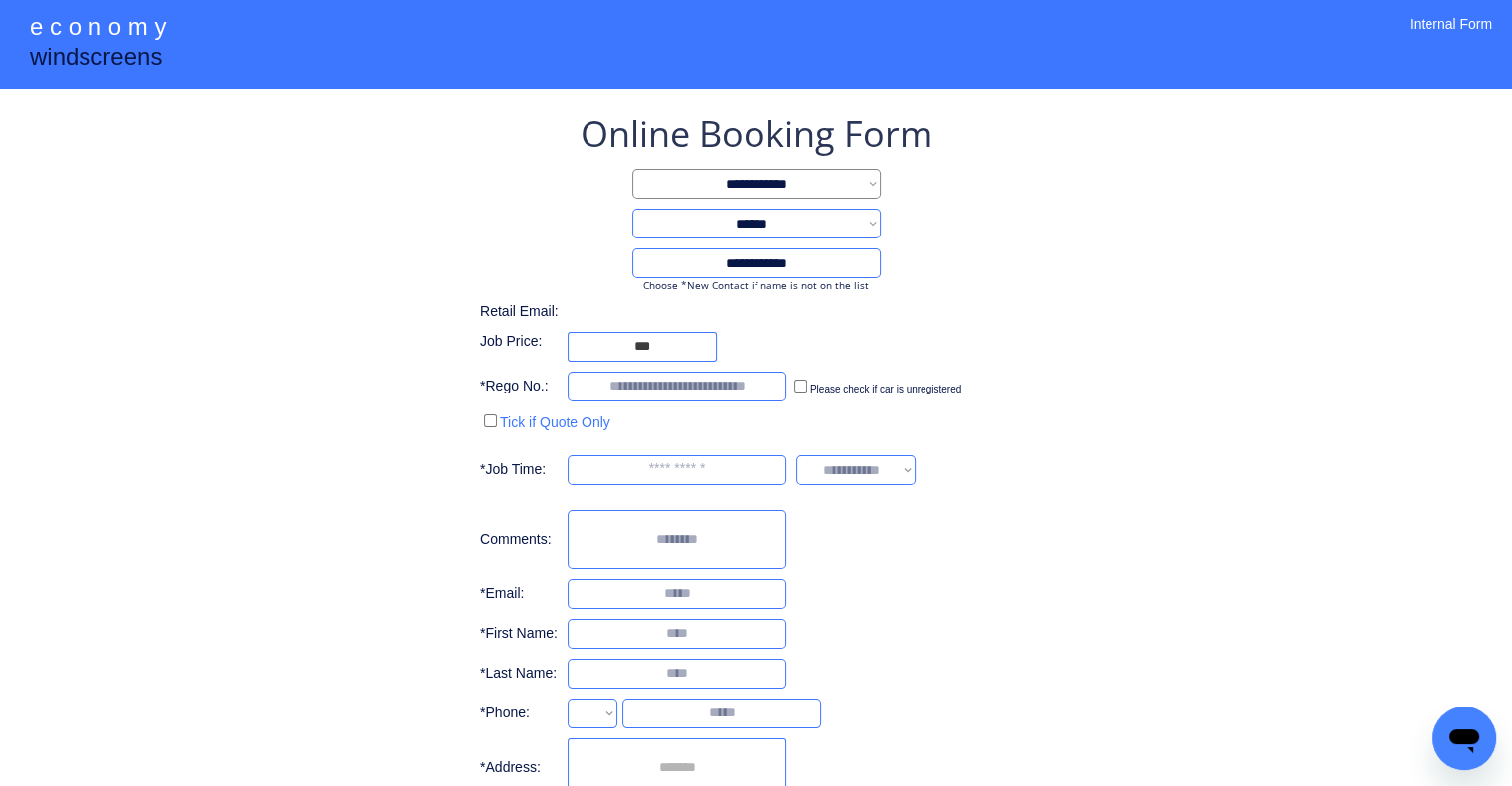 click on "**********" at bounding box center [756, 471] 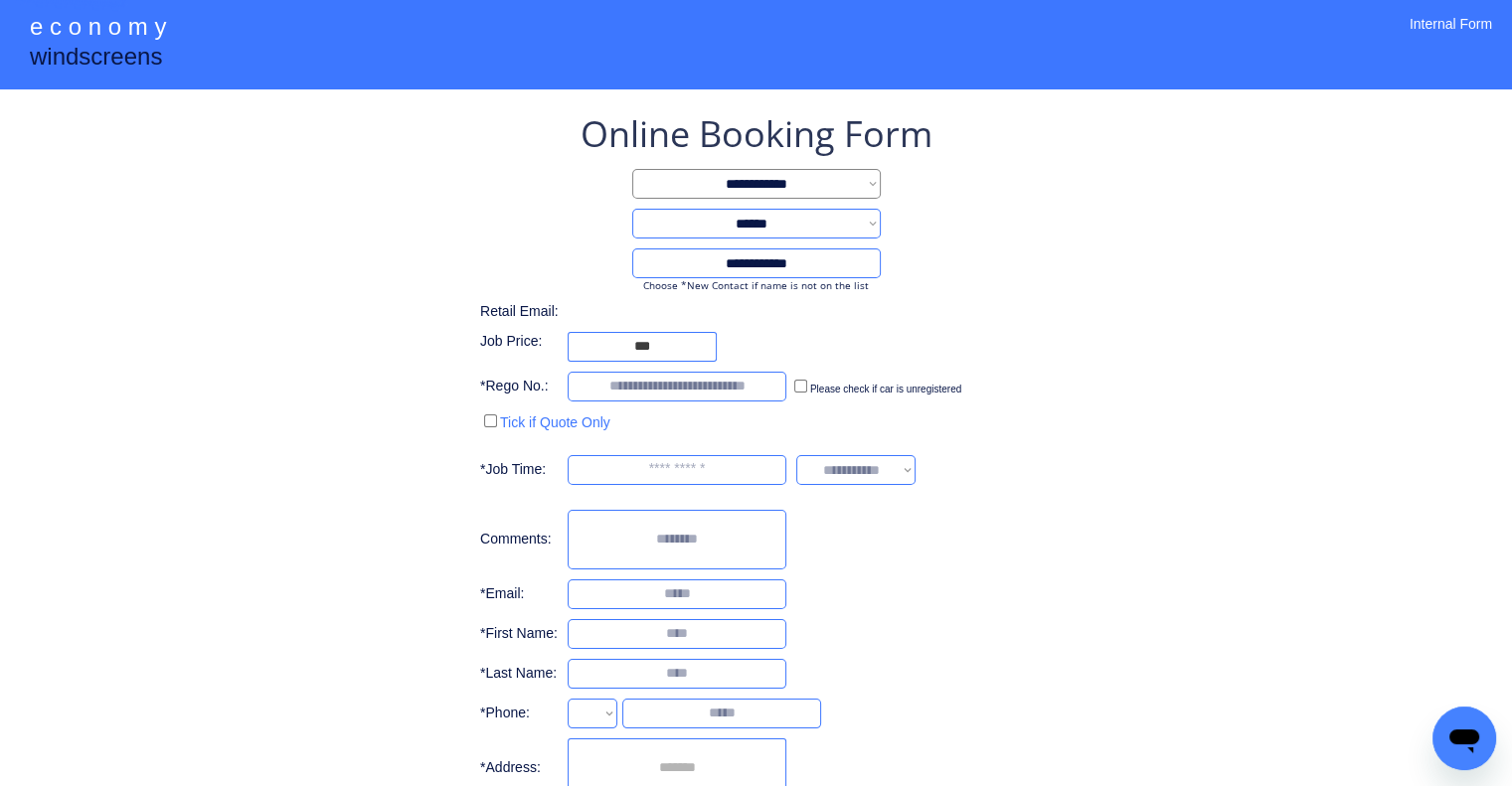 select on "**********" 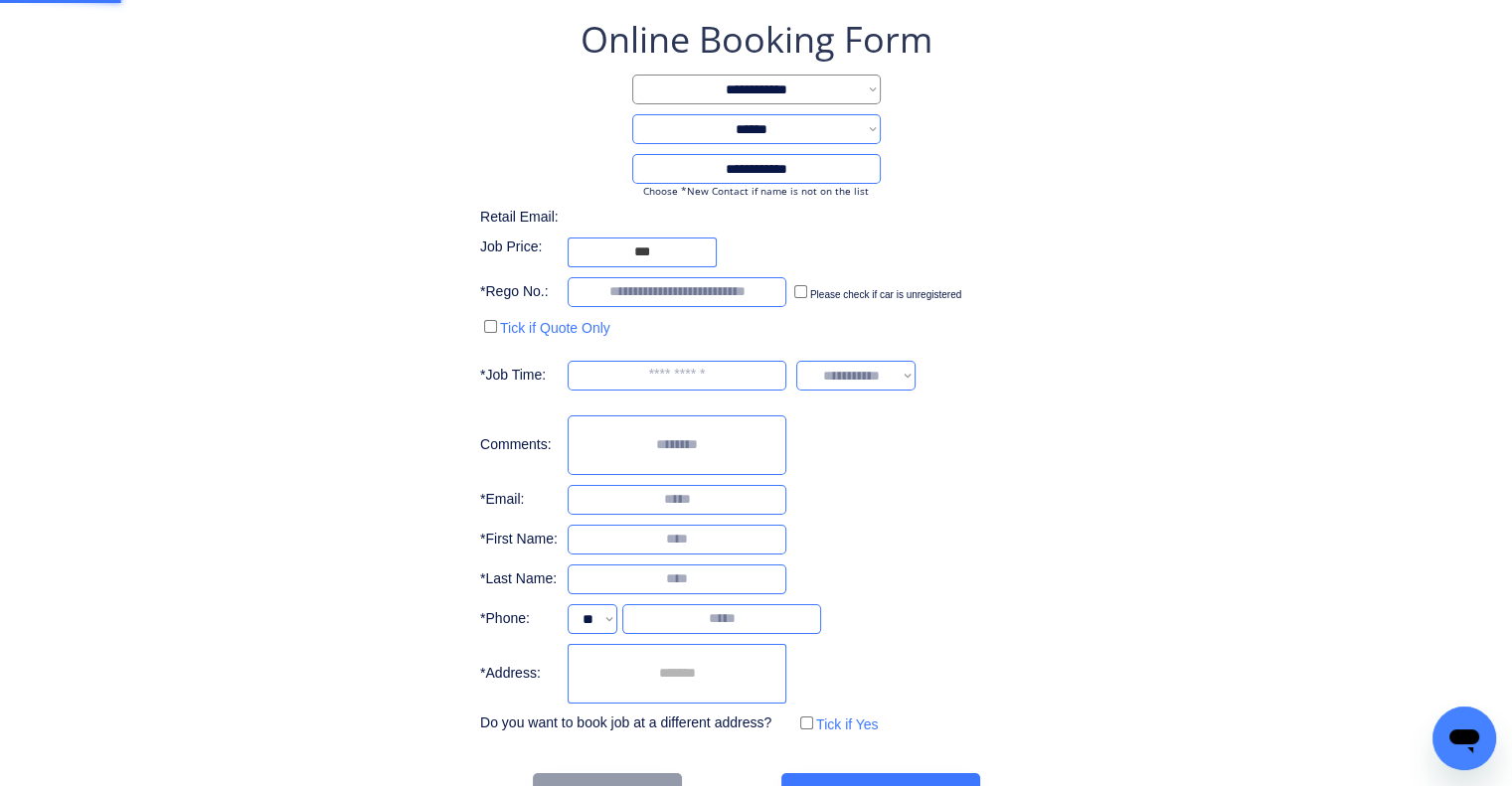 scroll, scrollTop: 155, scrollLeft: 0, axis: vertical 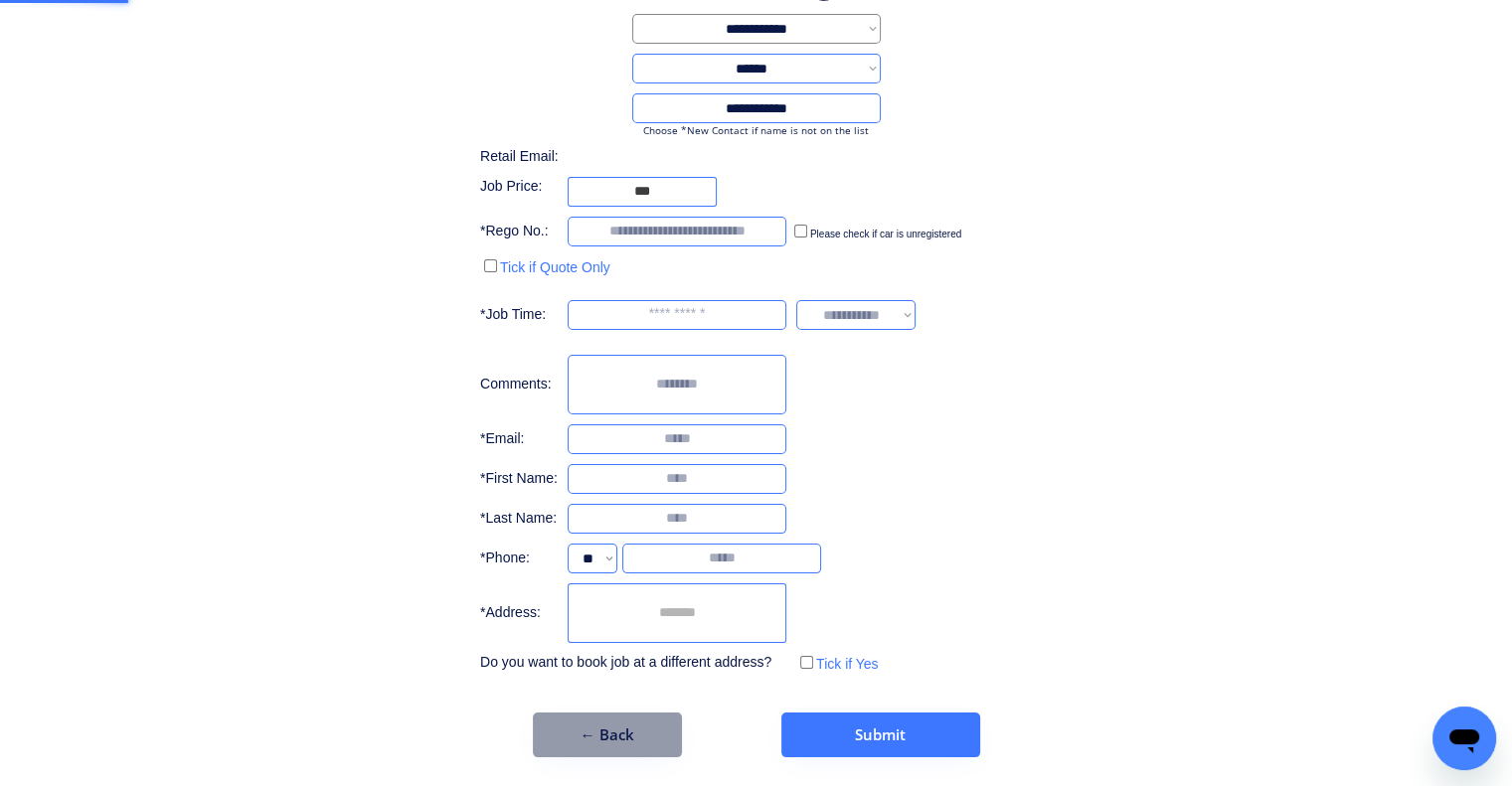 click at bounding box center (677, 613) 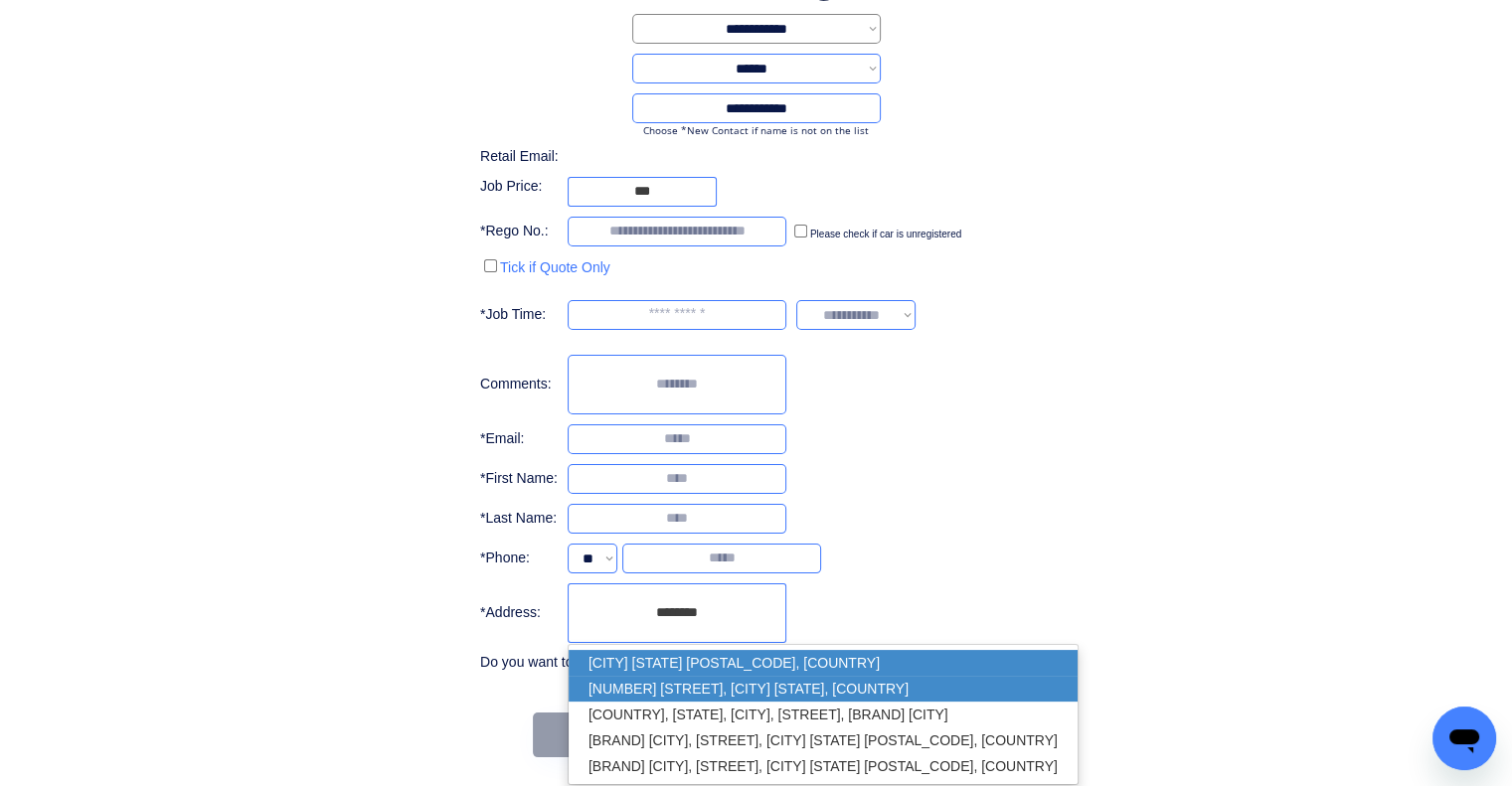 click on "Sumner QLD 4074, Australia 4K HQ, Jijaws Street, Sumner QLD, Australia Australia, Queensland, Sumner, Jijaws Street, 4wheelhouse Sumner Beaumont Tiles Sumner Park, Jijaws Street, Sumner QLD 4074, Australia O'Brien® AutoGlass Sumner, Spine Street, Sumner QLD 4074, Australia" at bounding box center [823, 714] 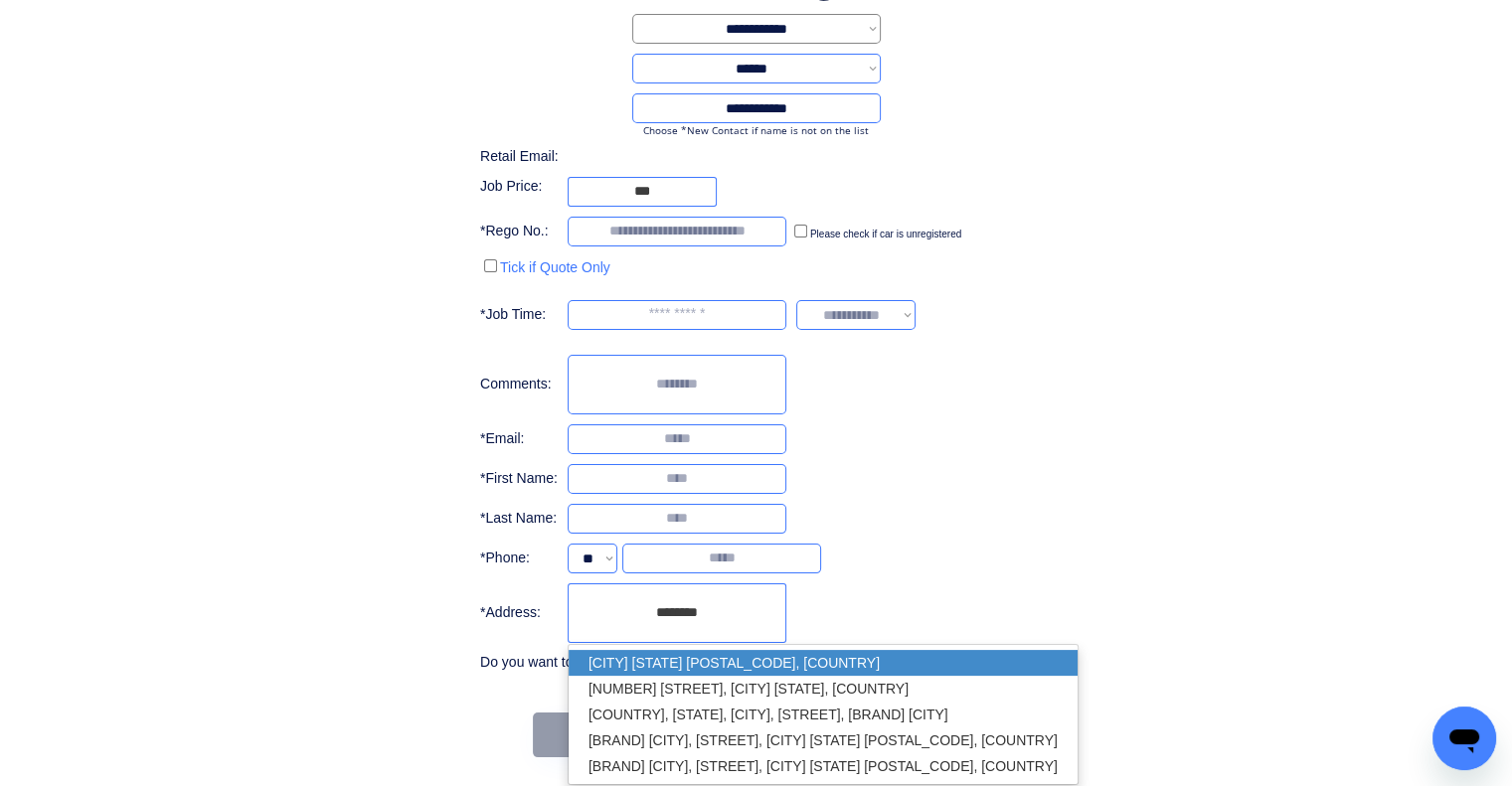 click on "Sumner QLD 4074, Australia" at bounding box center [823, 663] 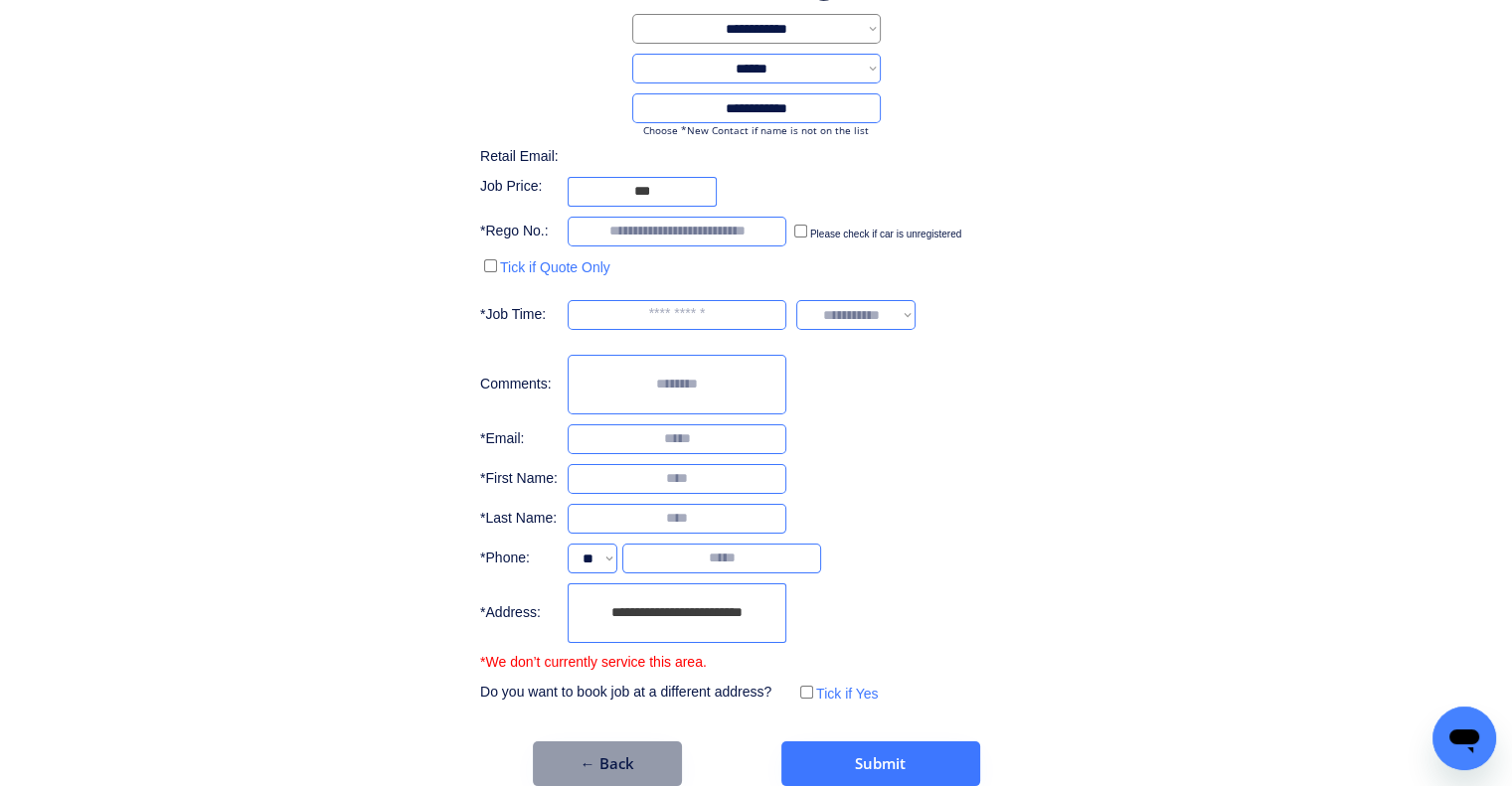 type on "**********" 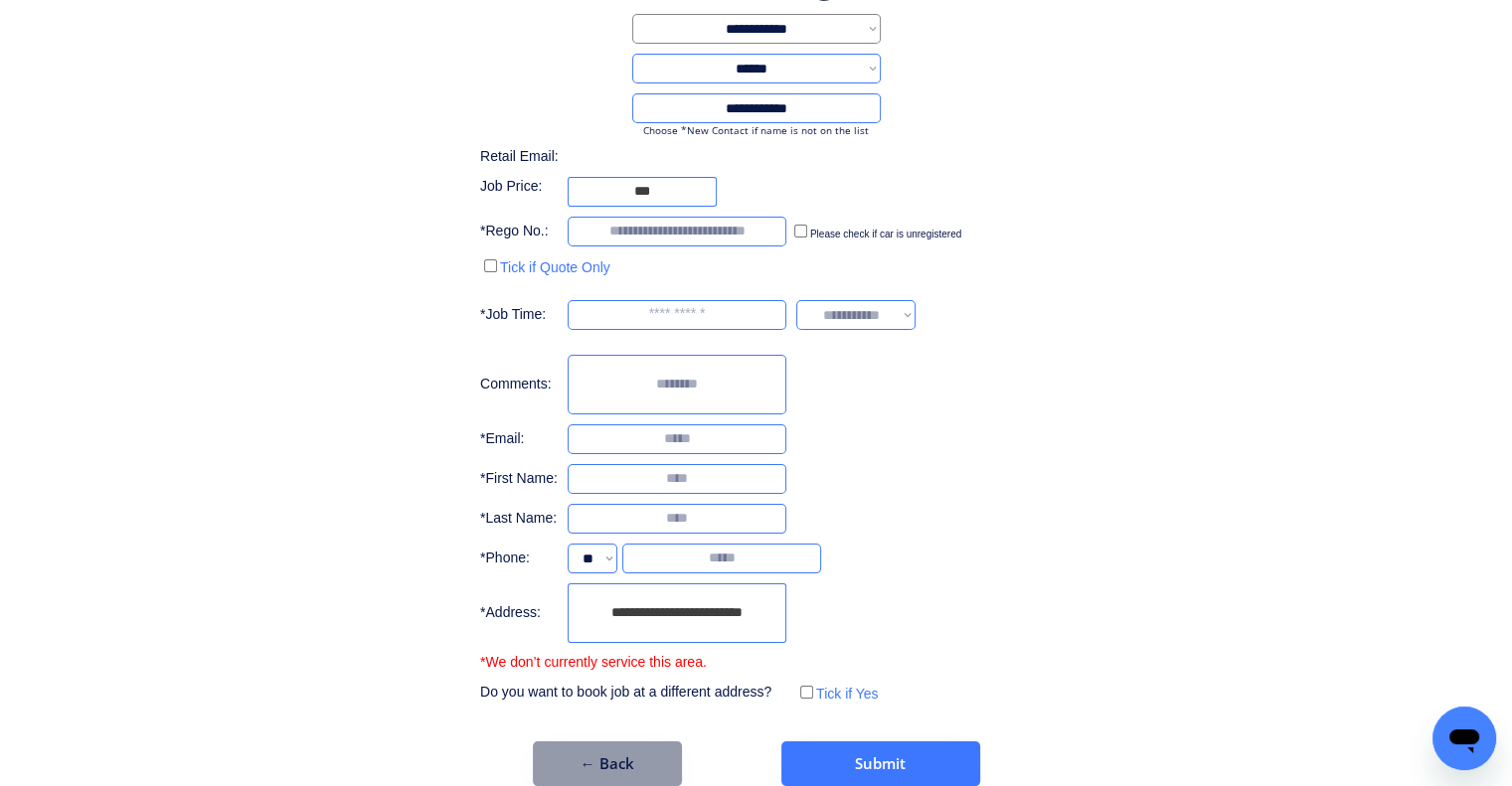click on "**********" at bounding box center [756, 330] 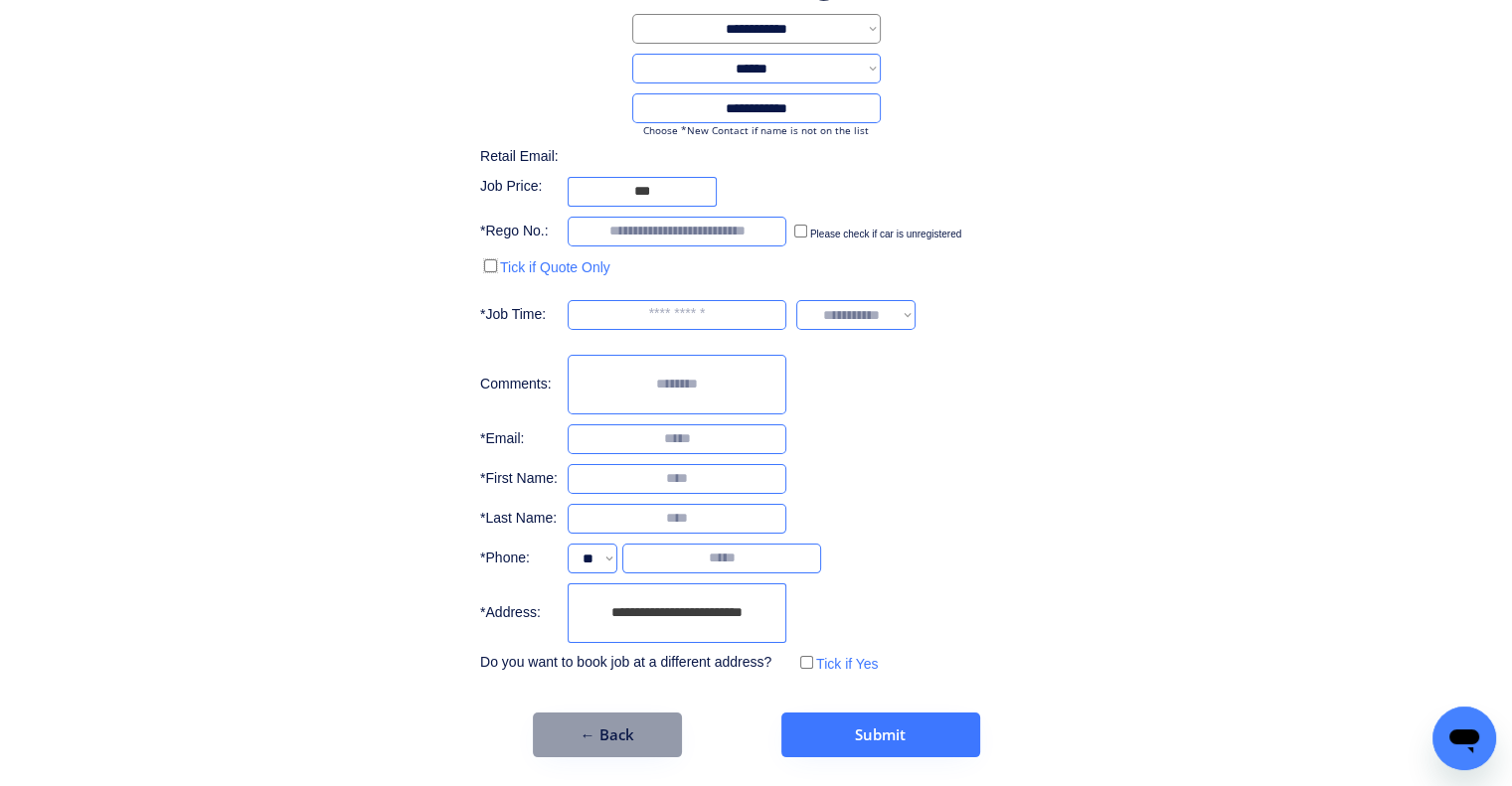 scroll, scrollTop: 150, scrollLeft: 0, axis: vertical 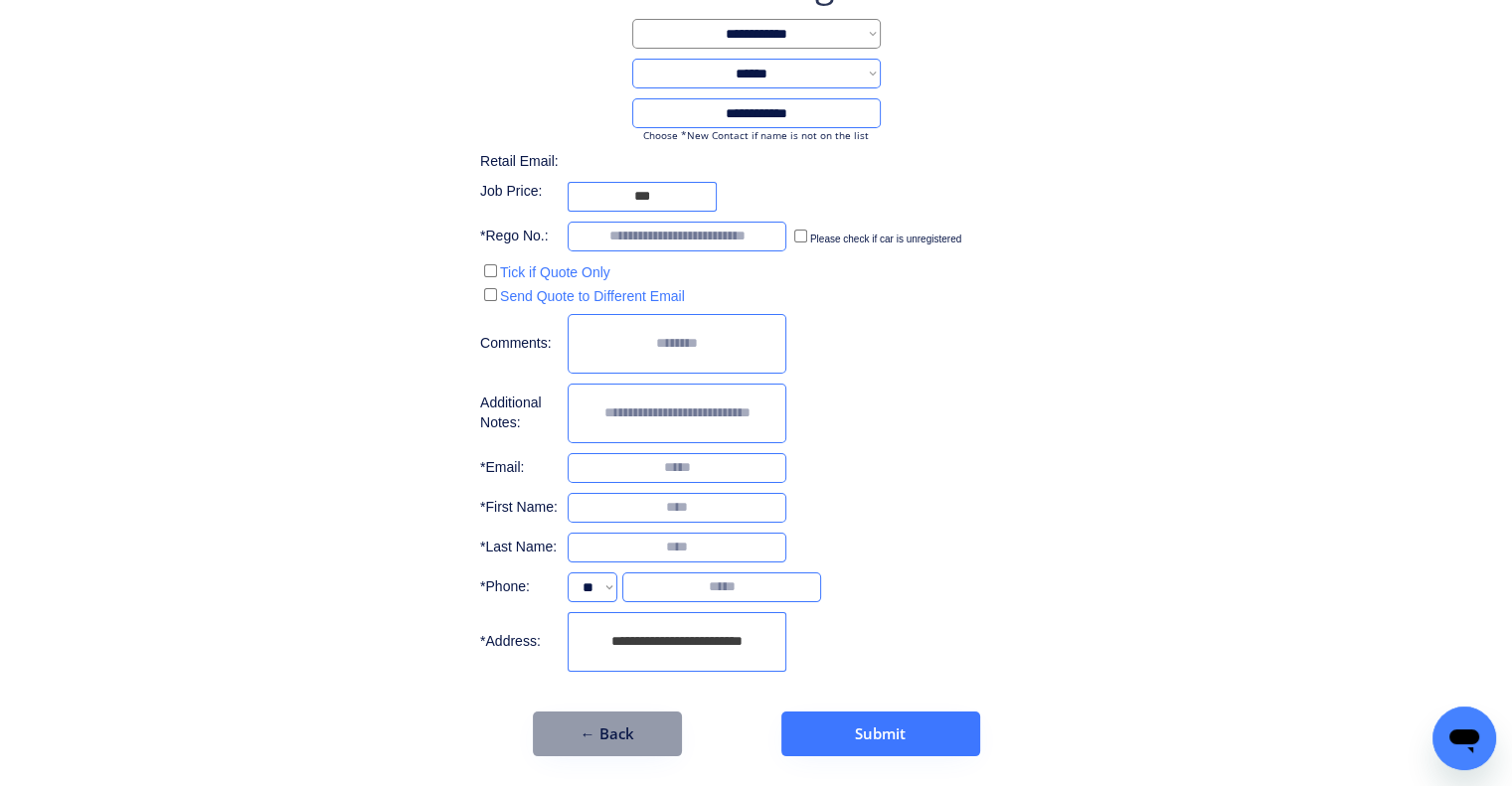 click at bounding box center (677, 236) 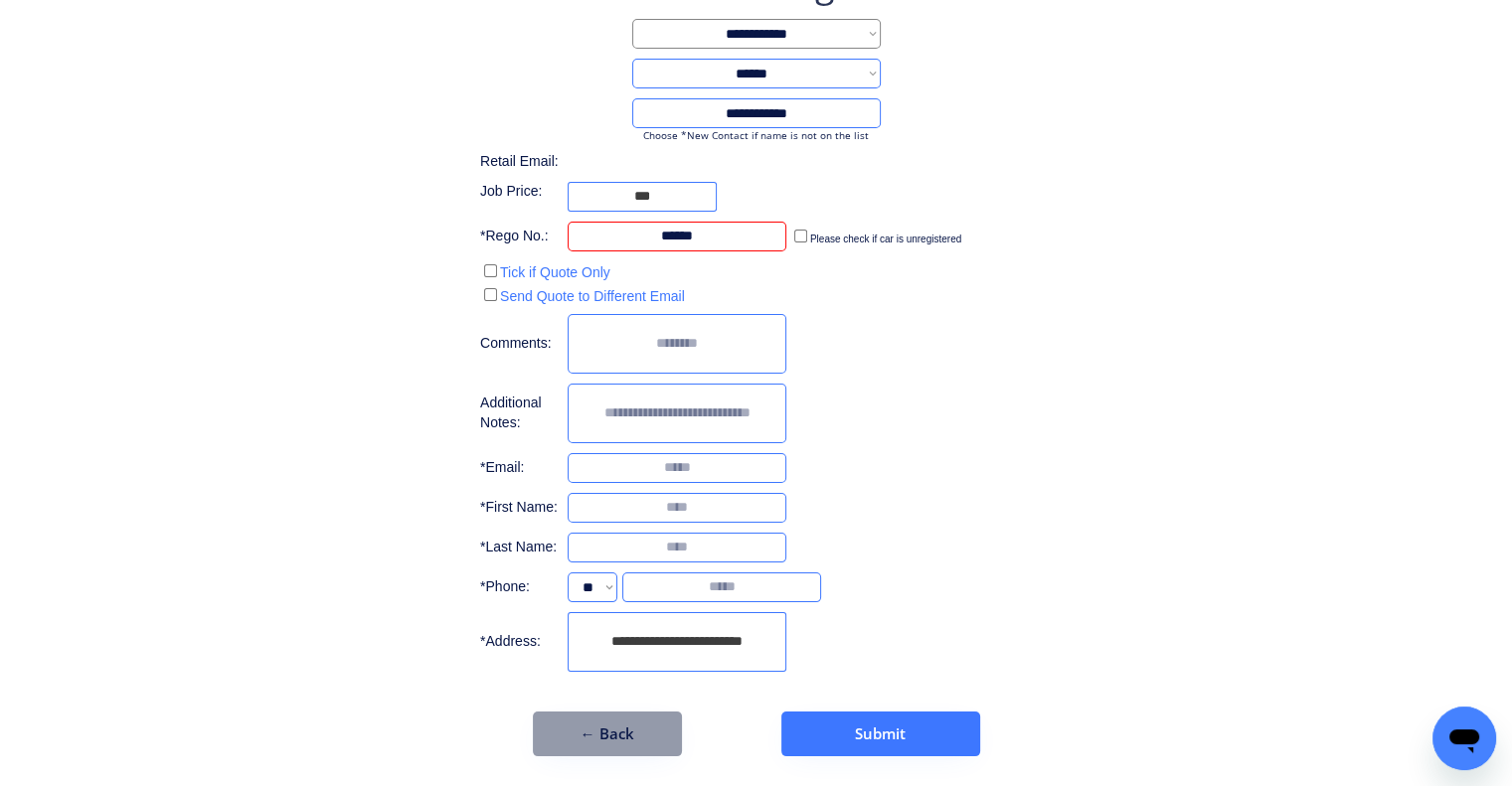type on "******" 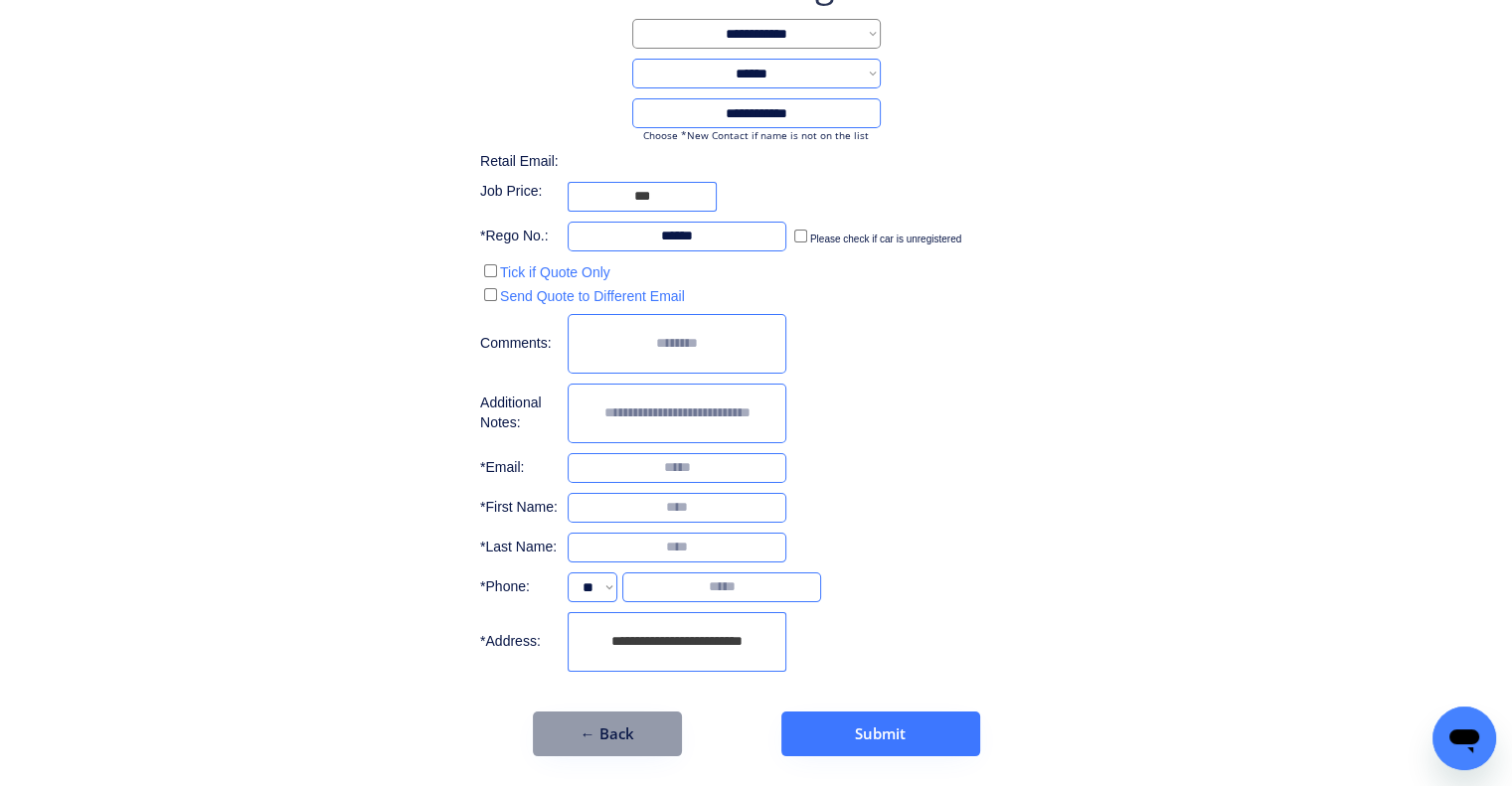 click on "**********" at bounding box center [756, 358] 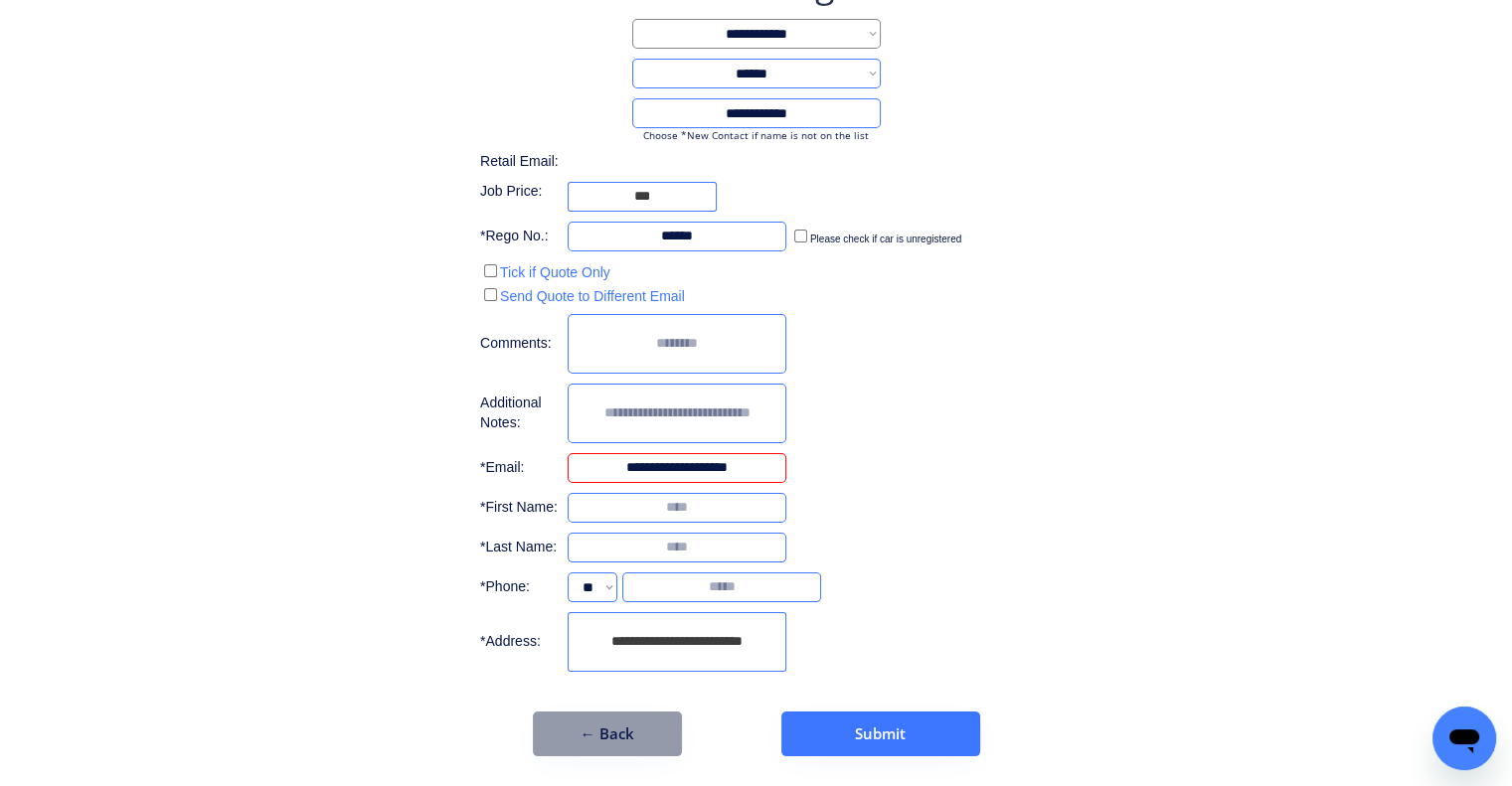 type on "**********" 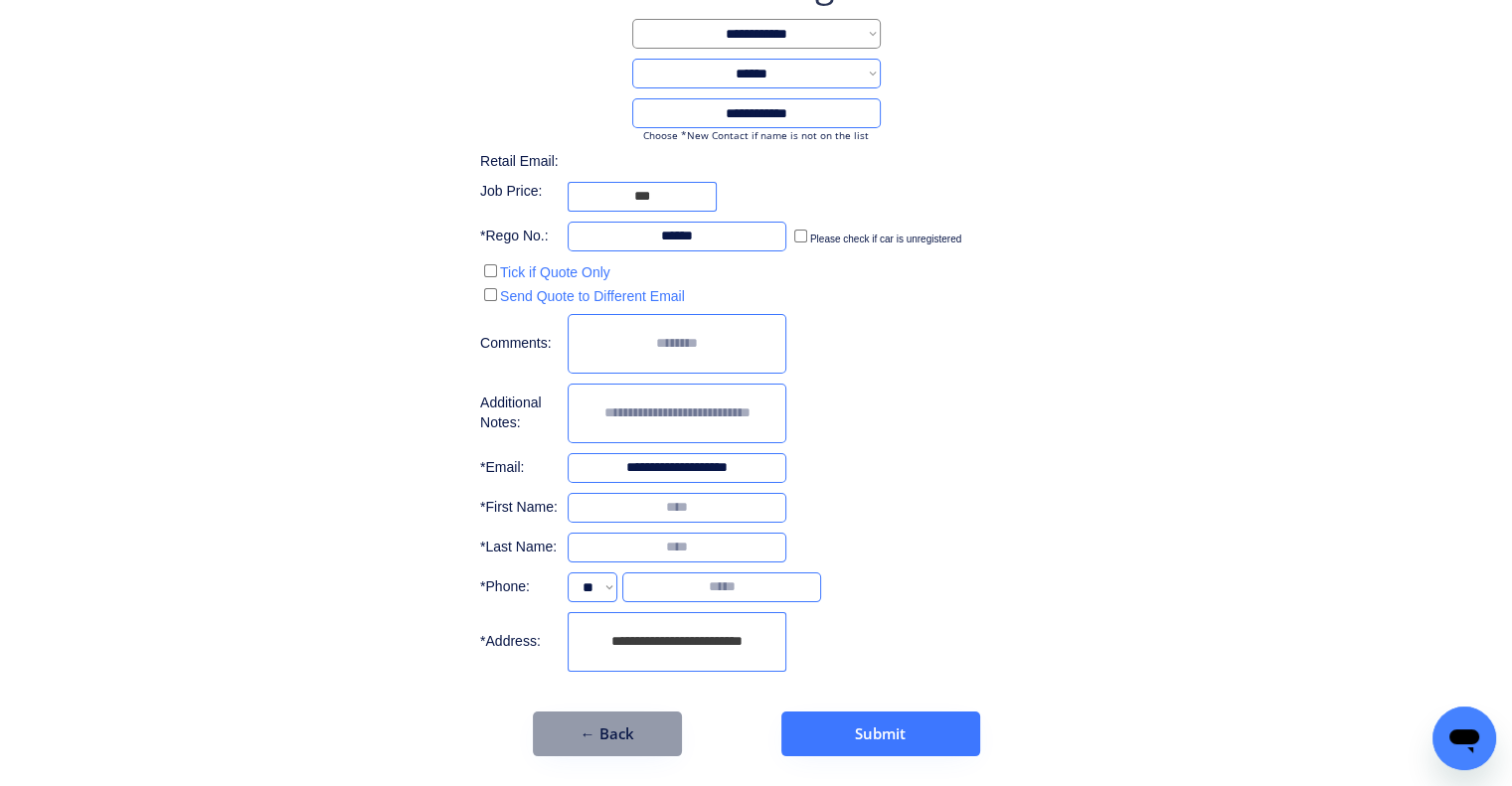 click on "**********" at bounding box center (756, 358) 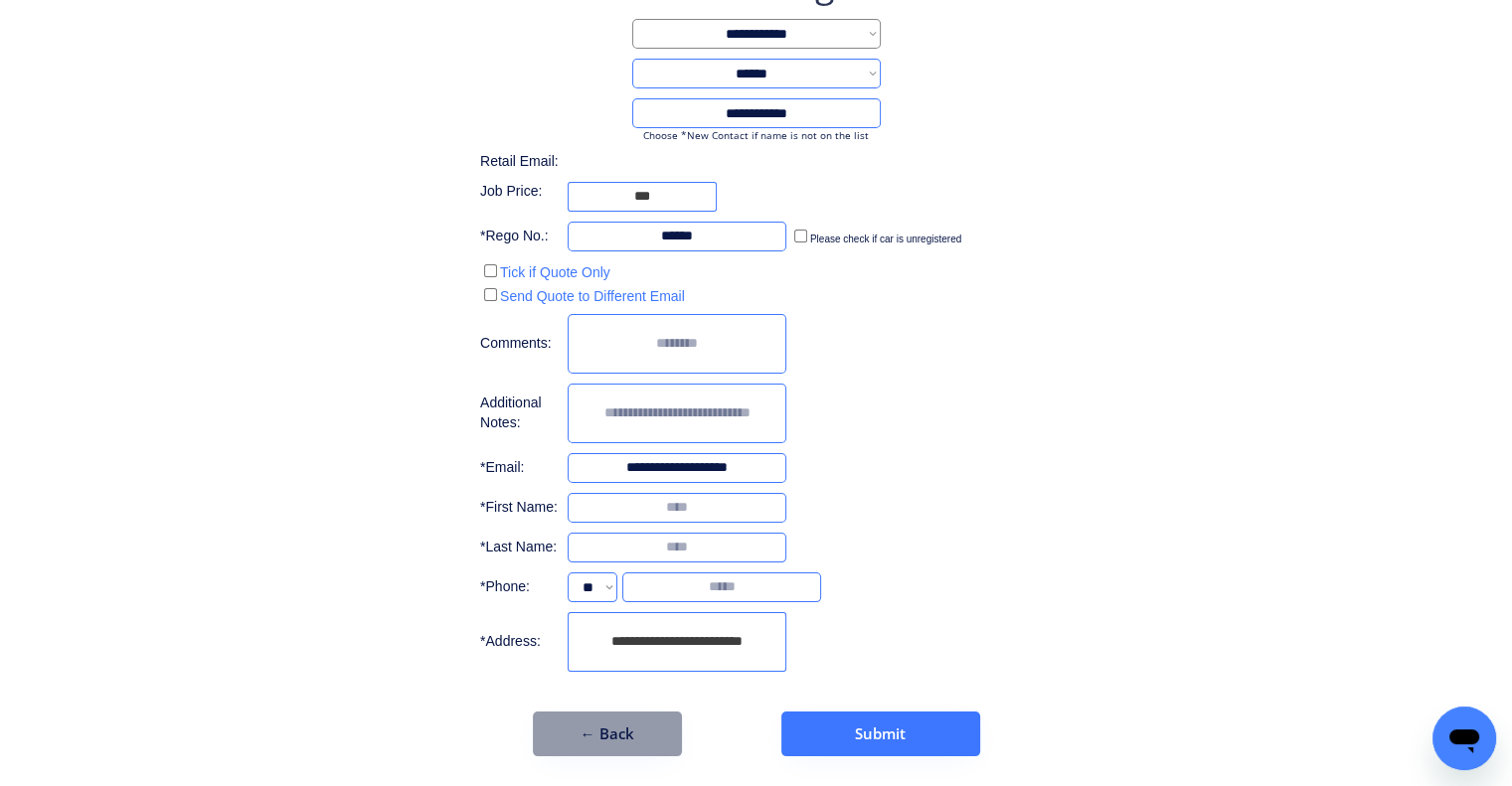 click on "**********" at bounding box center [756, 358] 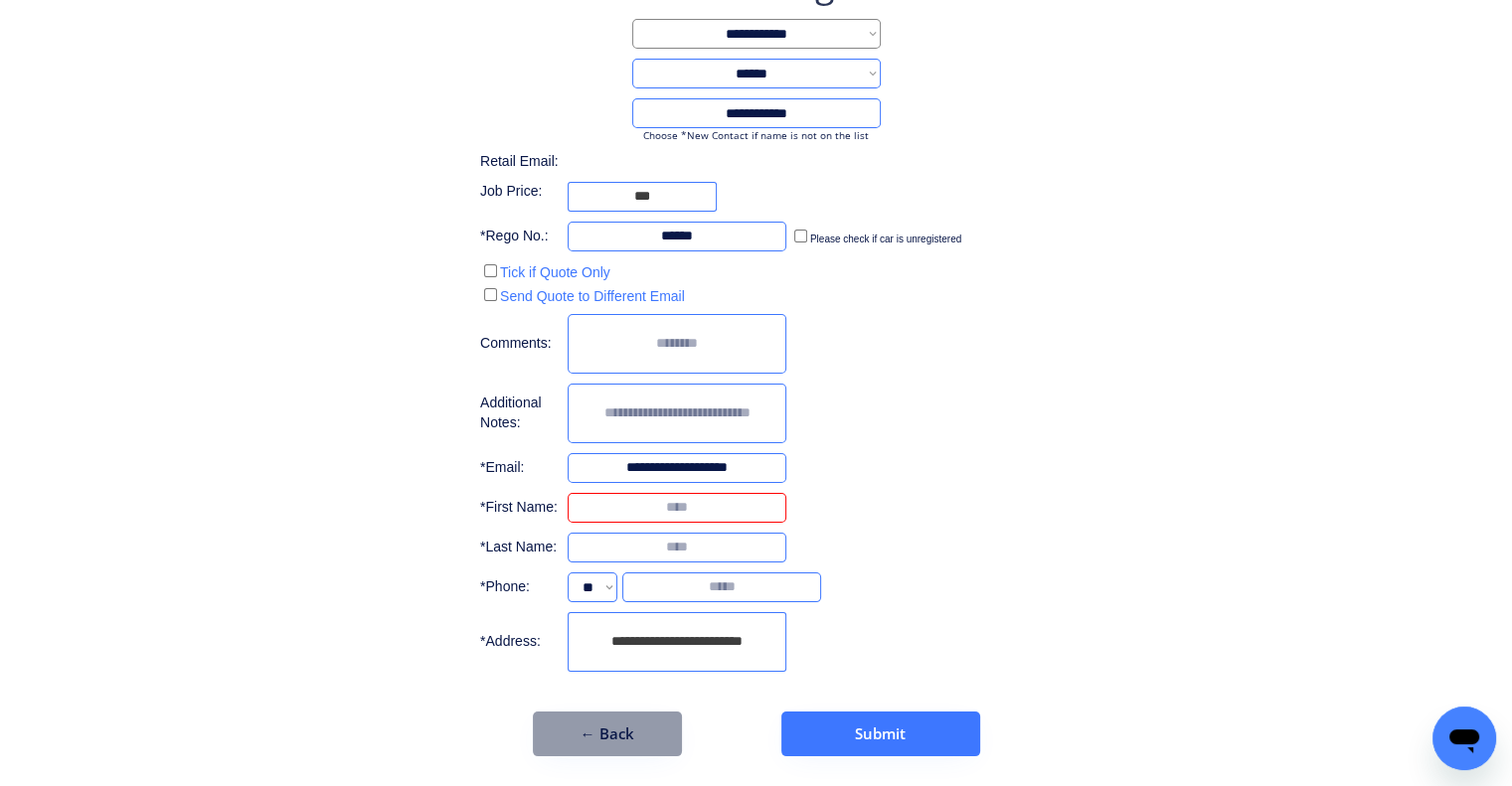click at bounding box center (677, 508) 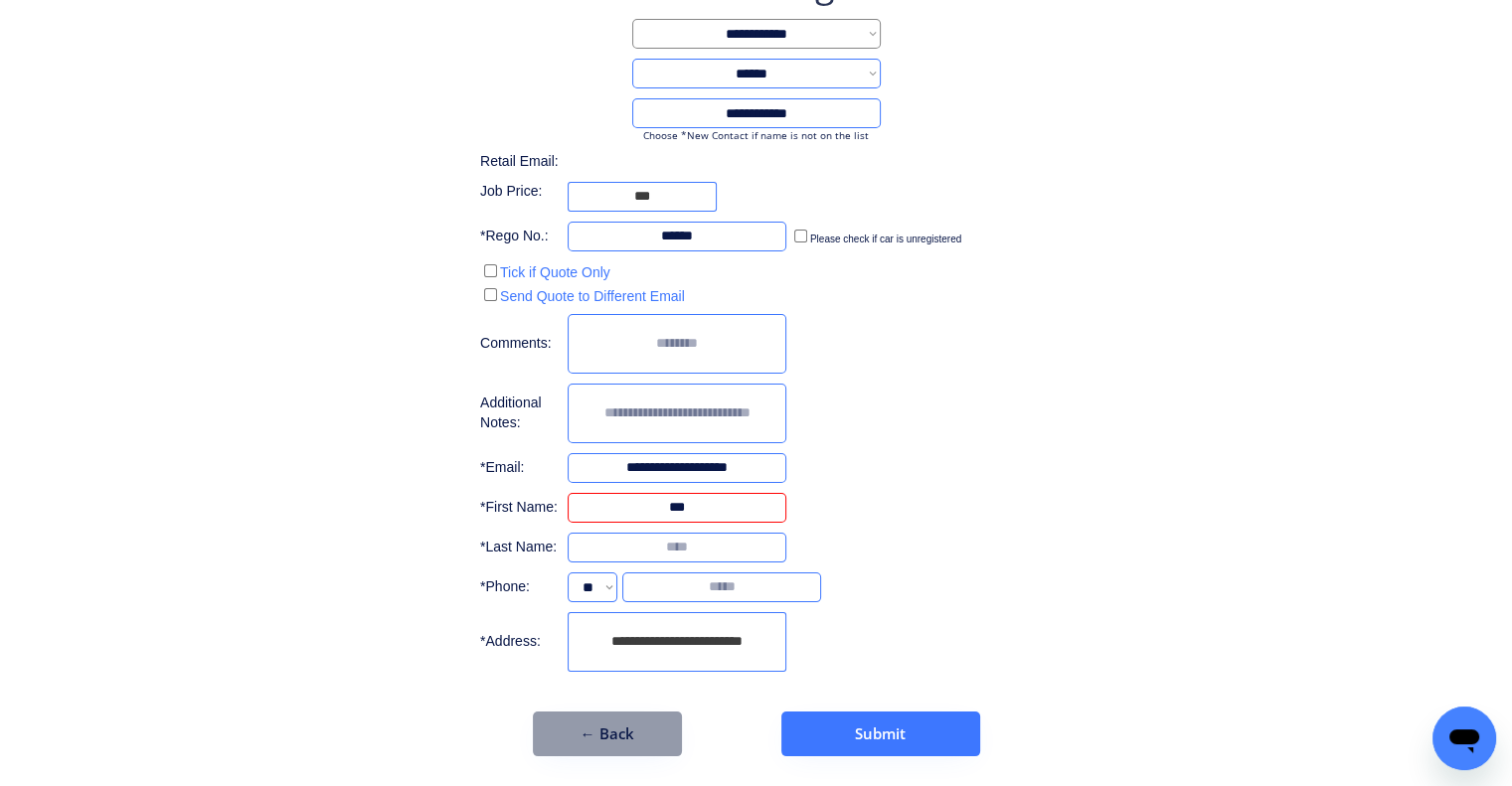 type on "***" 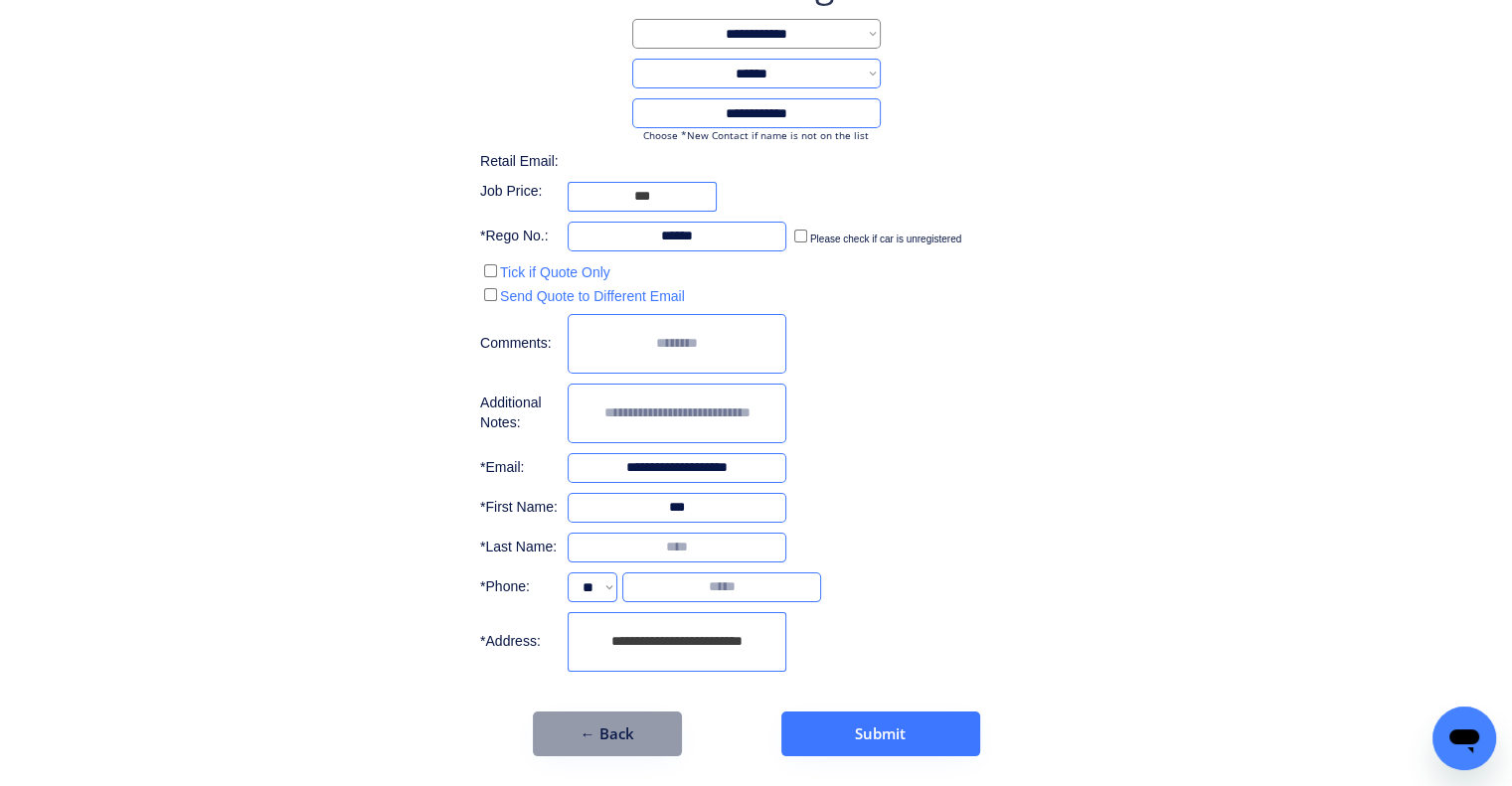 click at bounding box center [677, 548] 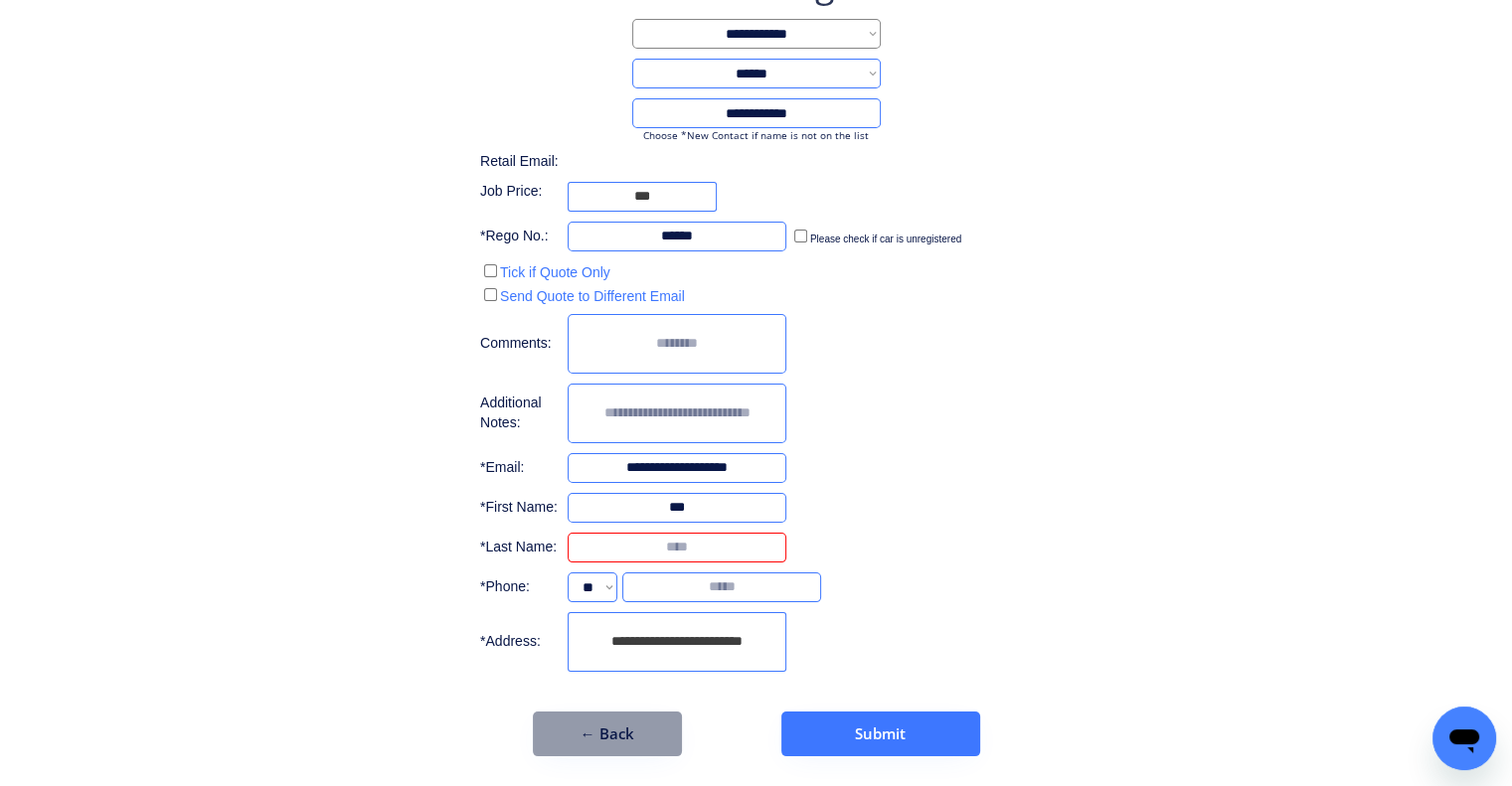 paste on "**********" 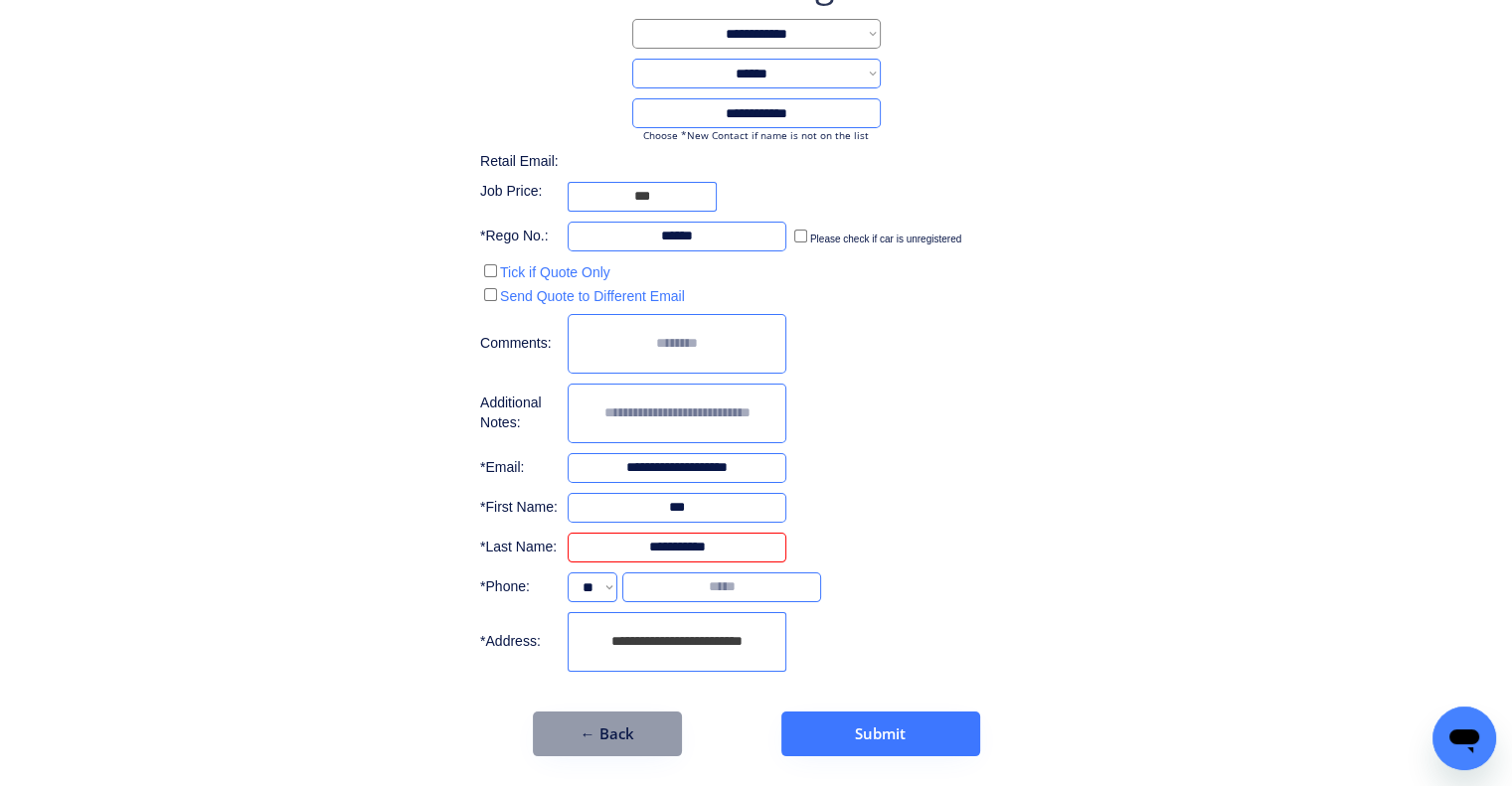 type on "**********" 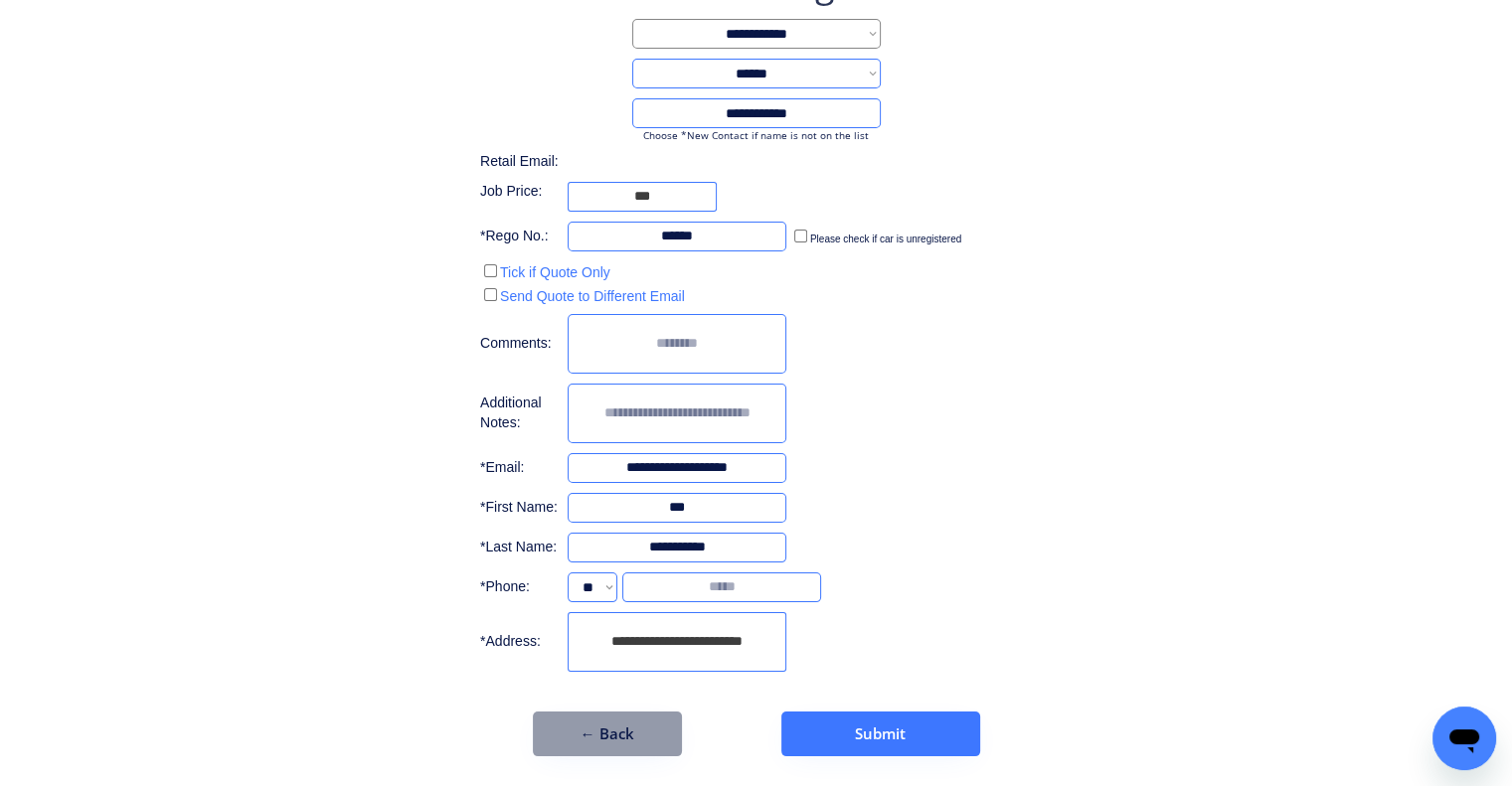 click at bounding box center (722, 587) 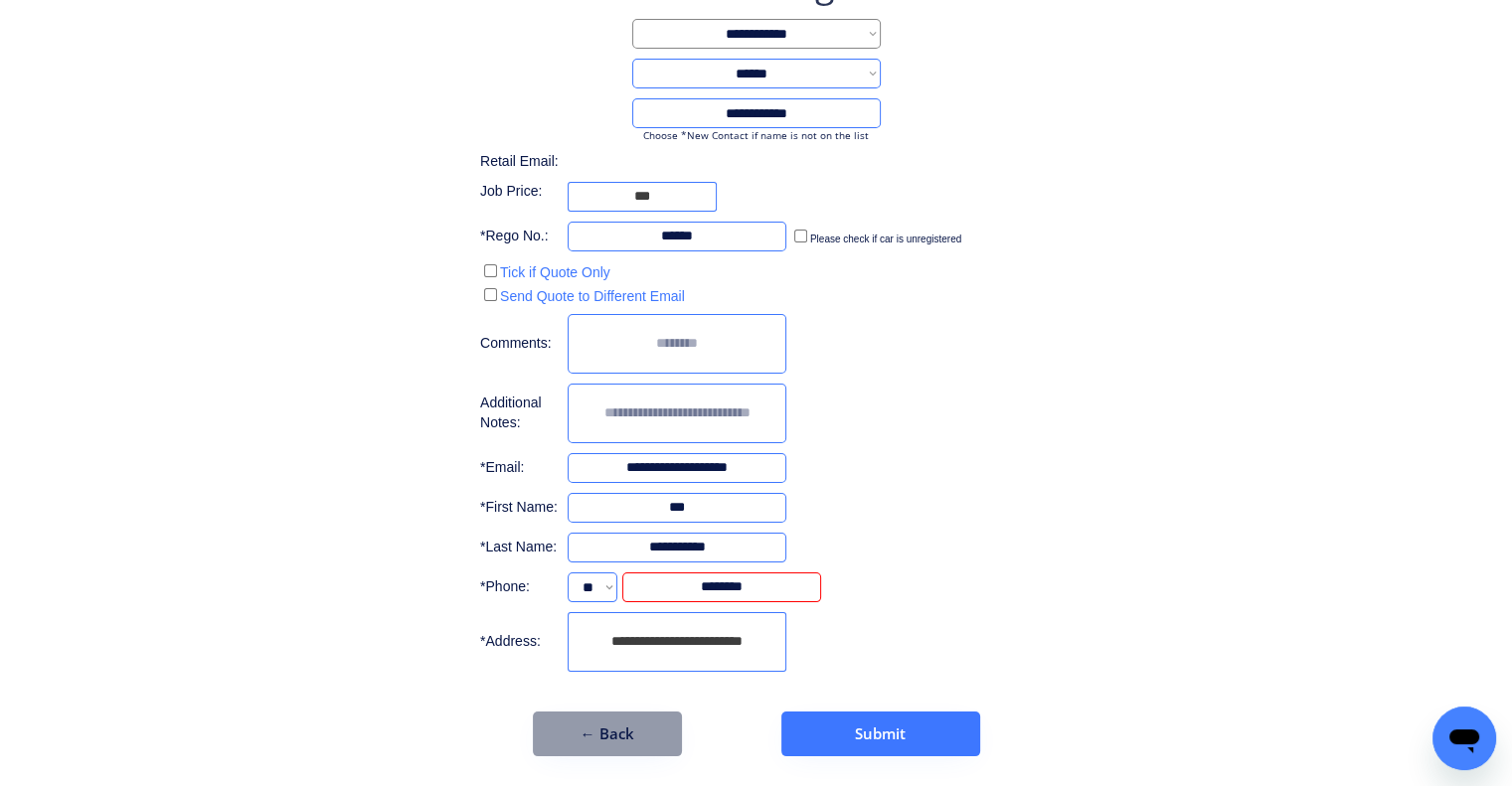 click on "**********" at bounding box center (756, 358) 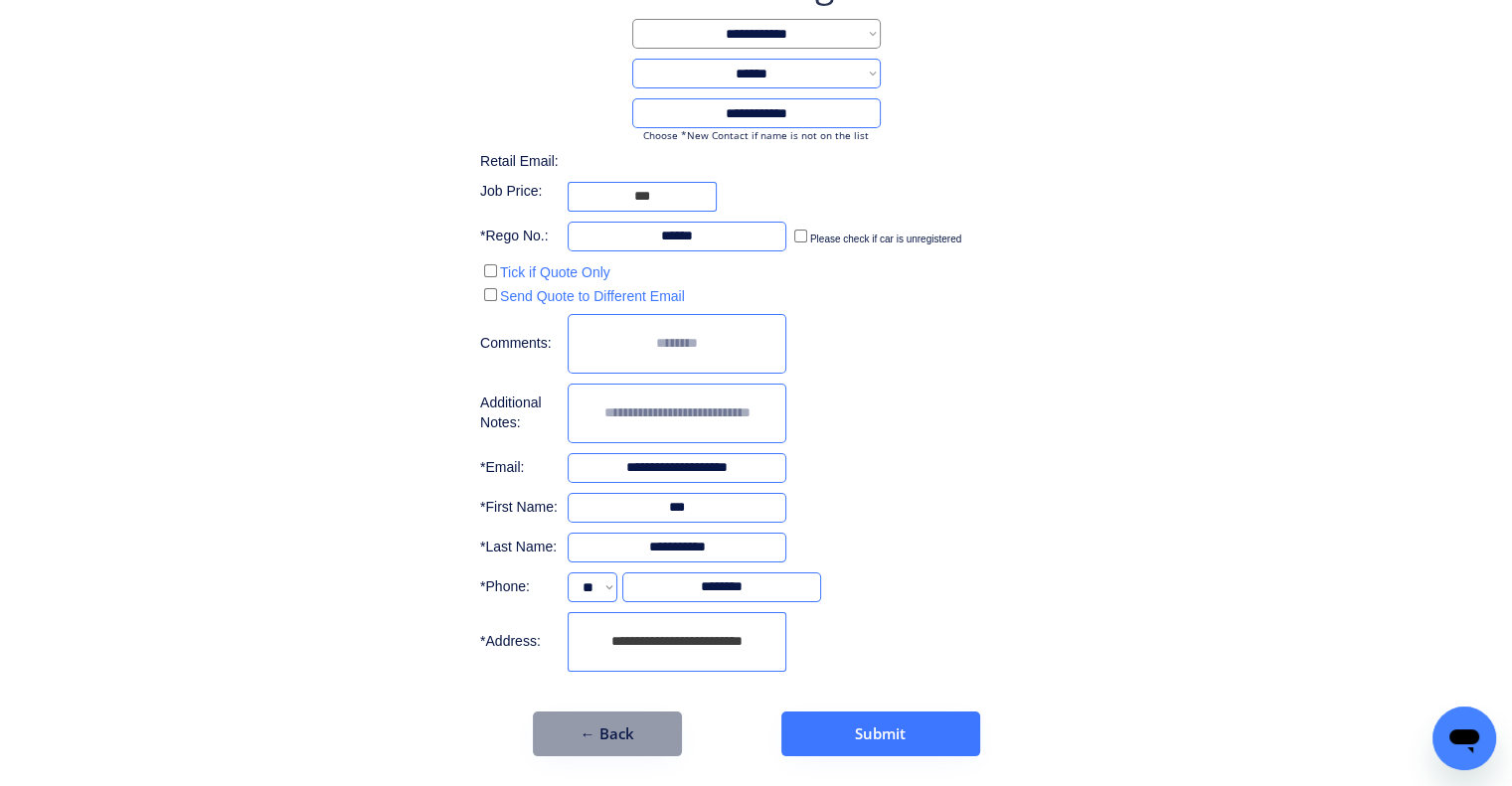 click on "**********" at bounding box center (756, 318) 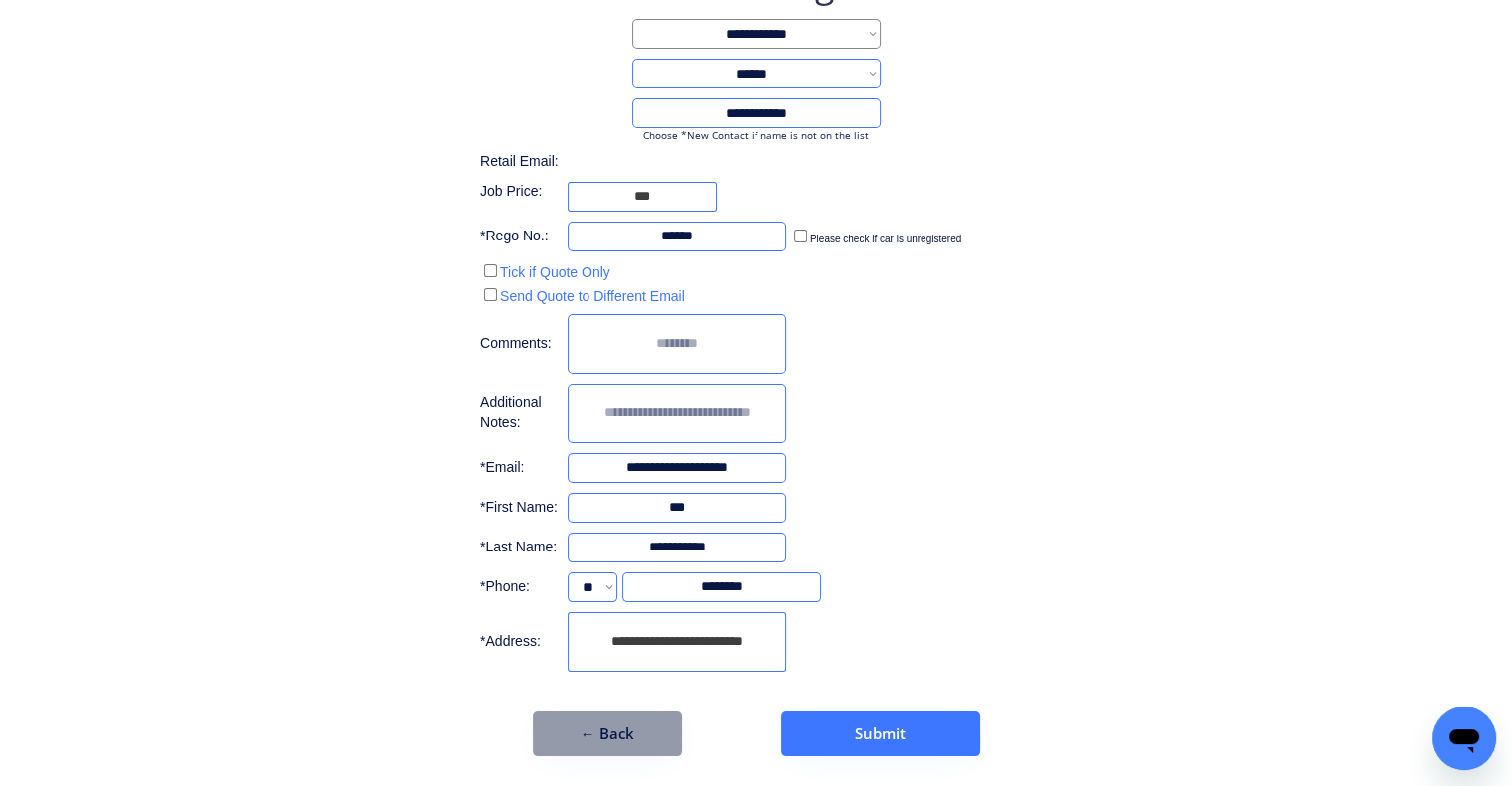 click at bounding box center [677, 413] 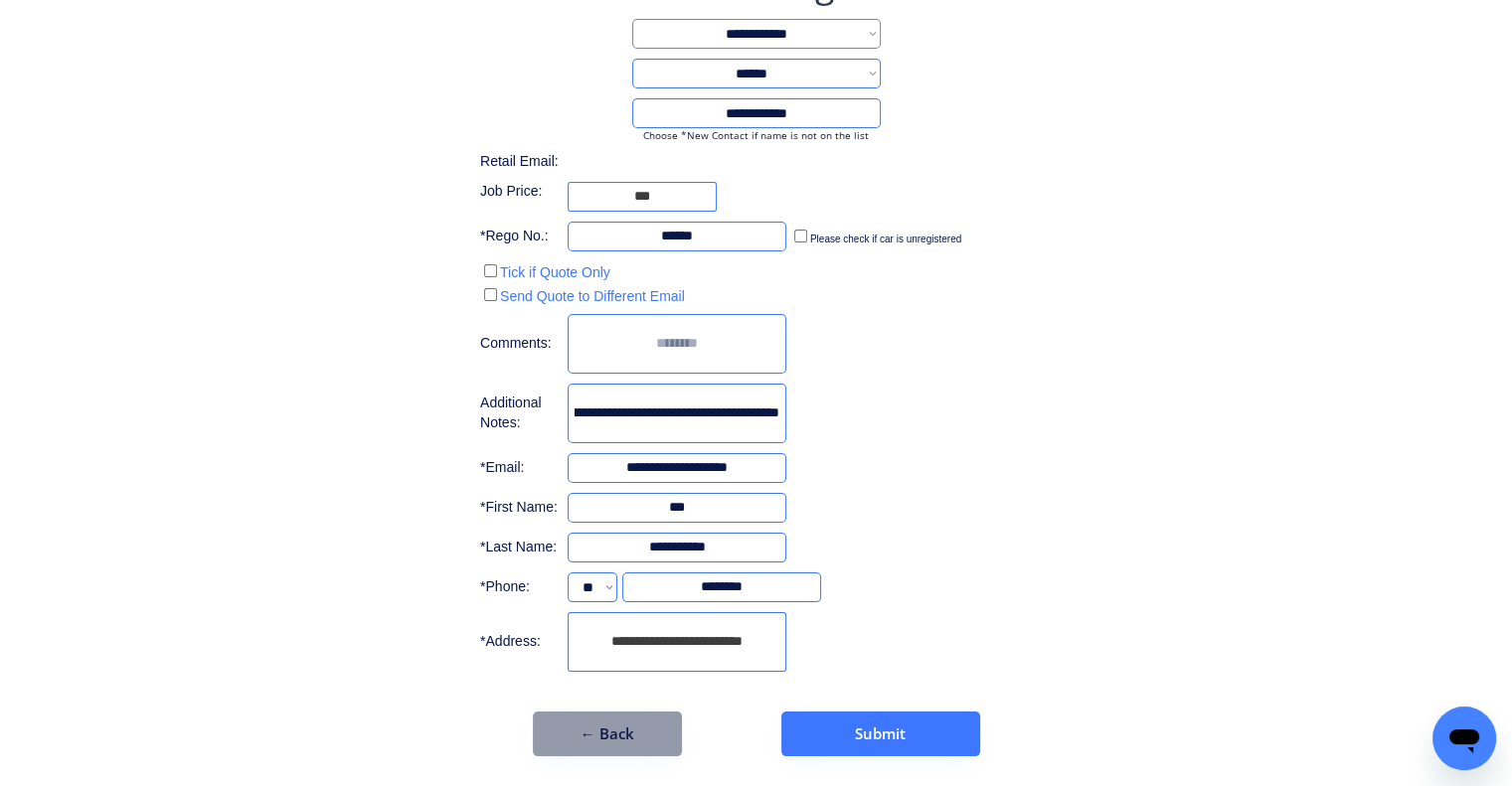 scroll, scrollTop: 0, scrollLeft: 715, axis: horizontal 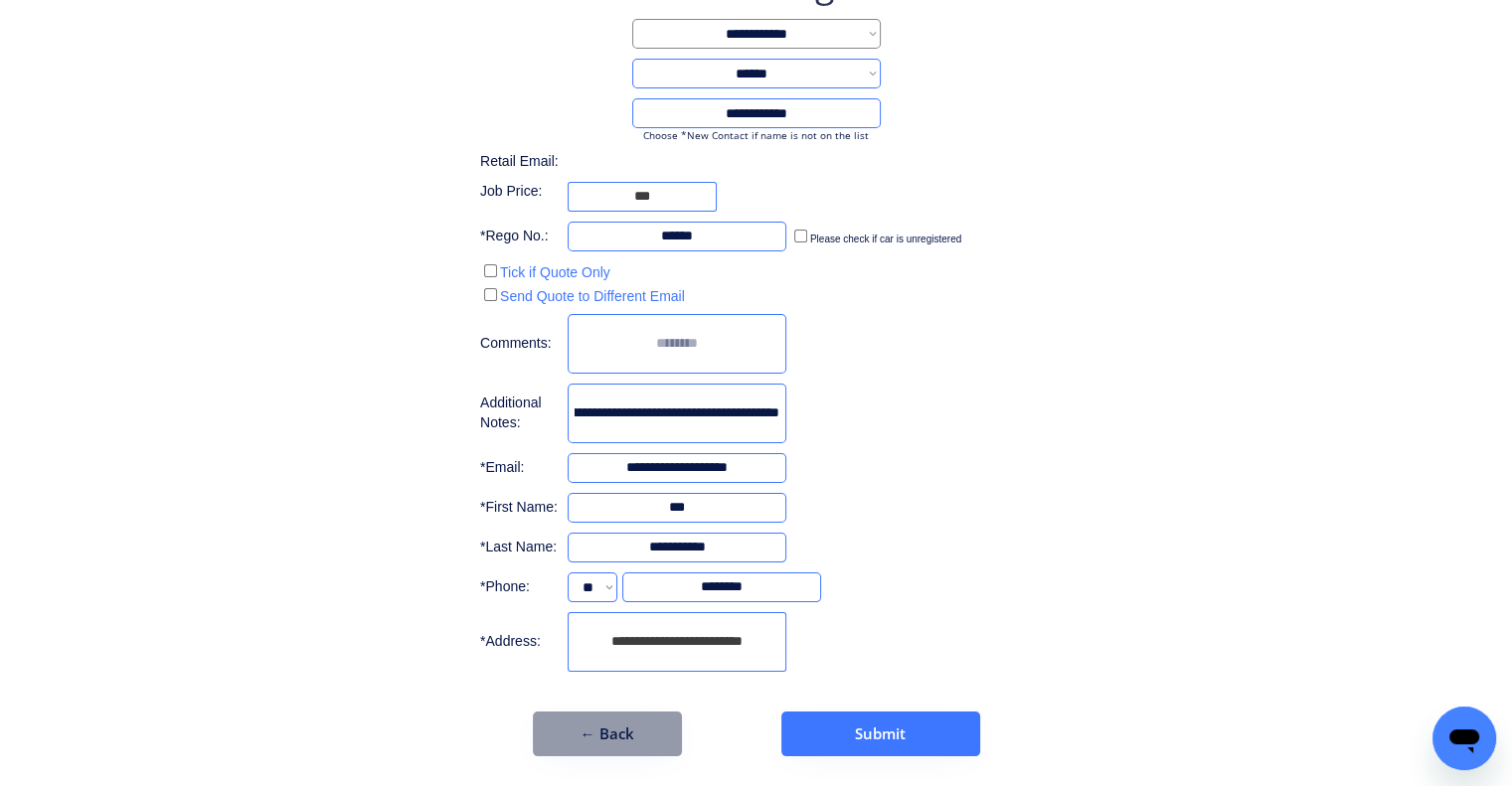 type on "**********" 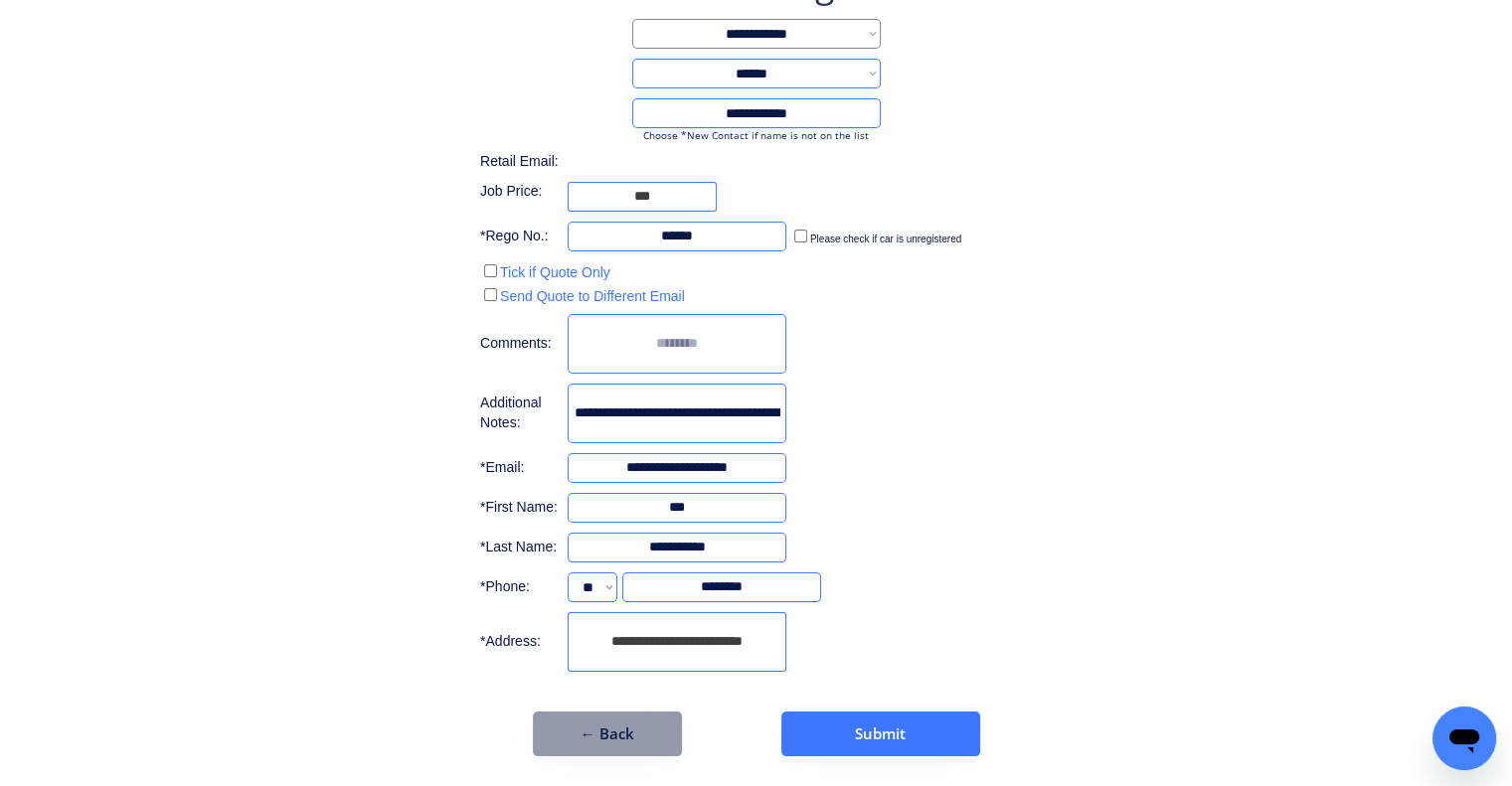 click on "**********" at bounding box center [756, 318] 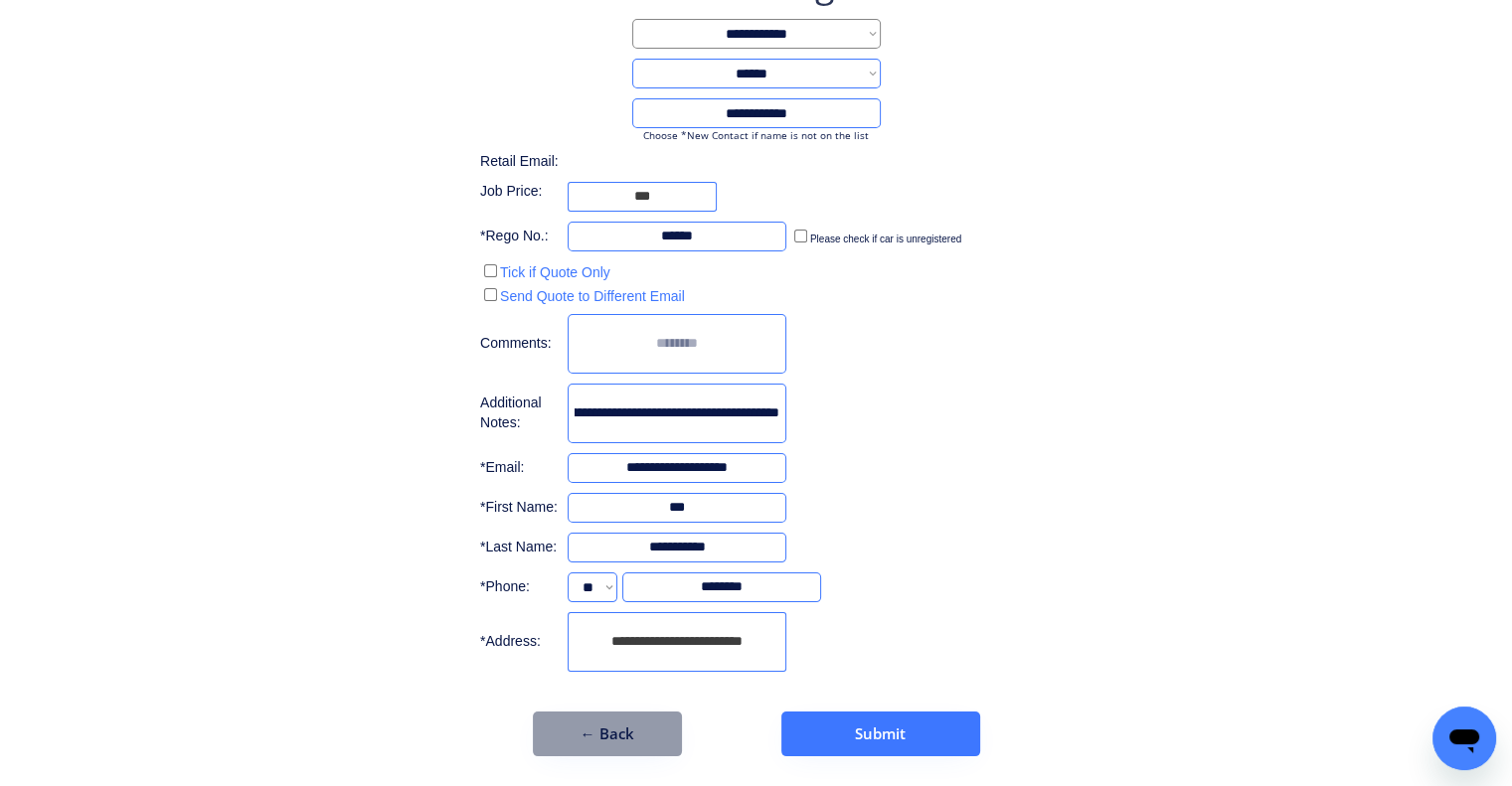 scroll, scrollTop: 0, scrollLeft: 715, axis: horizontal 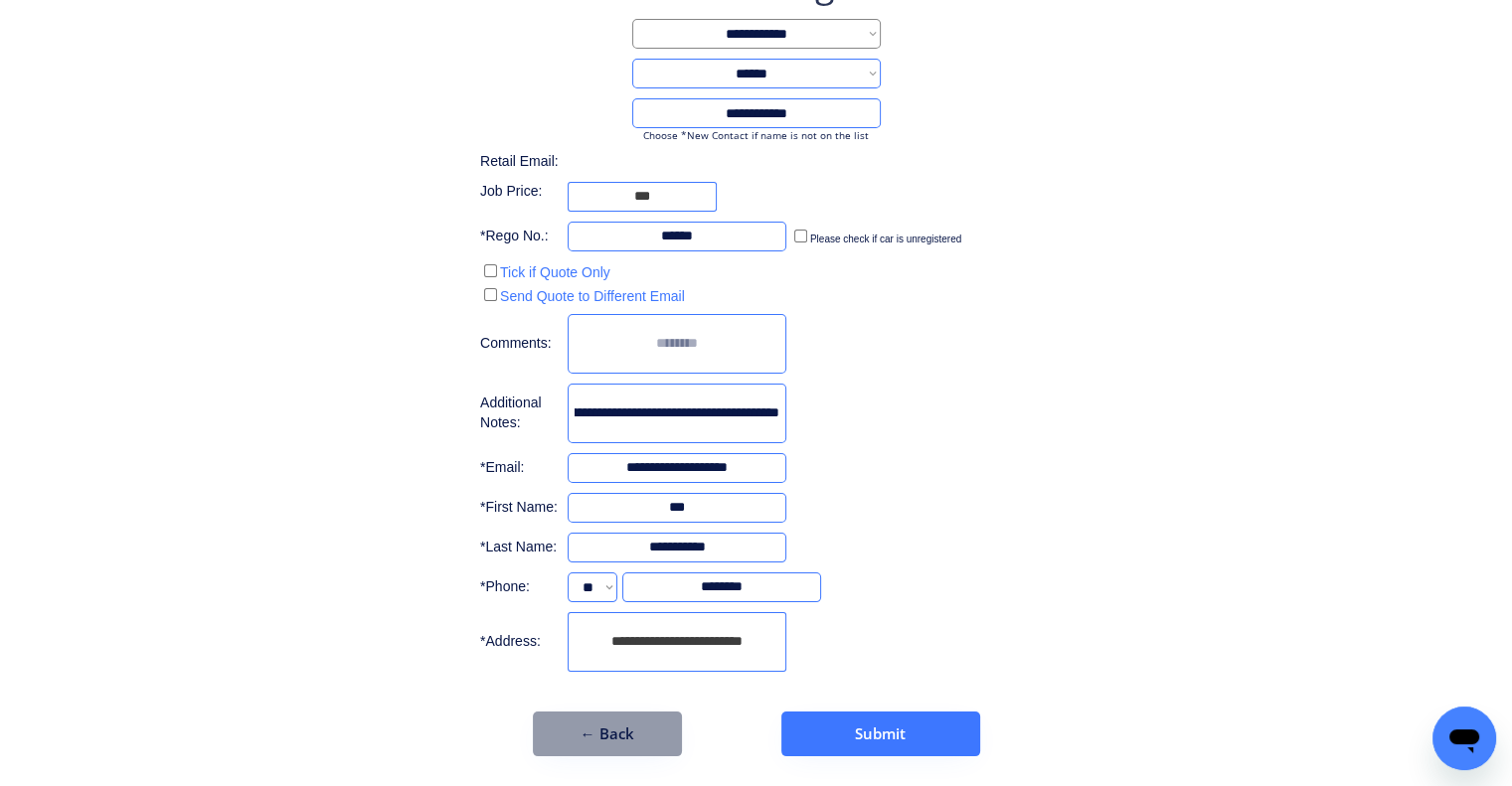 click on "**********" at bounding box center (756, 318) 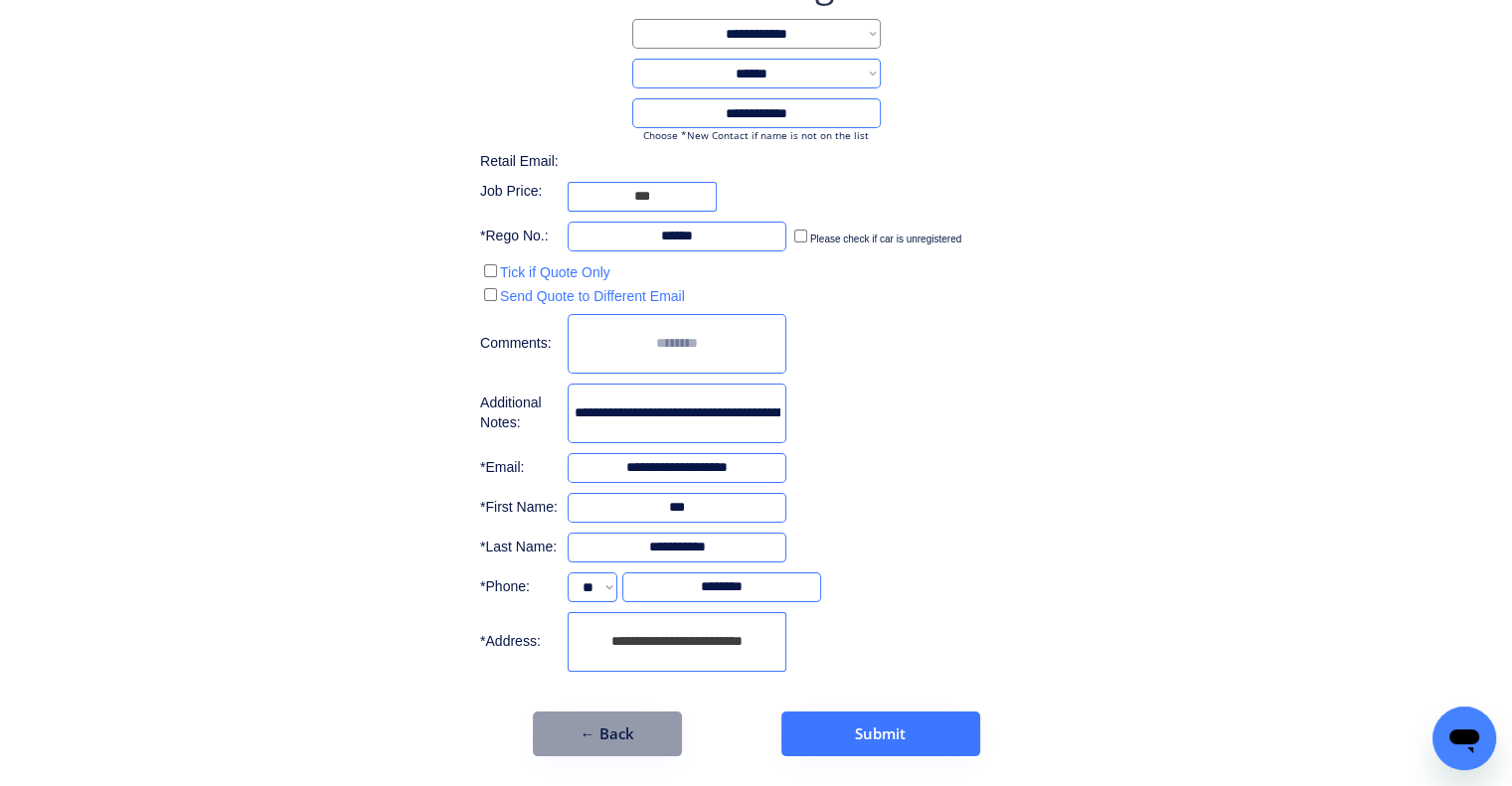 drag, startPoint x: 1112, startPoint y: 349, endPoint x: 1135, endPoint y: 322, distance: 35.468296 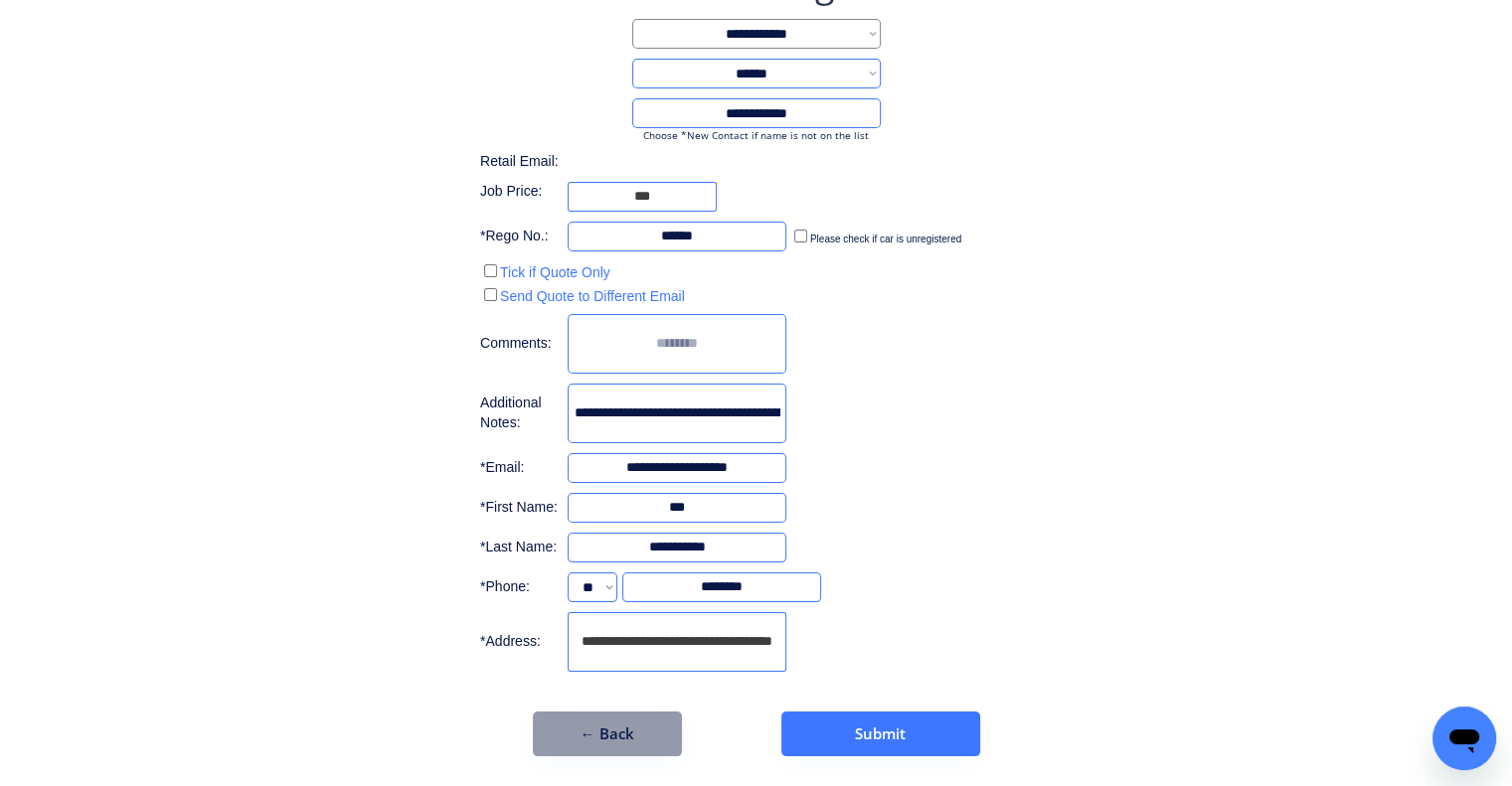 scroll, scrollTop: 0, scrollLeft: 36, axis: horizontal 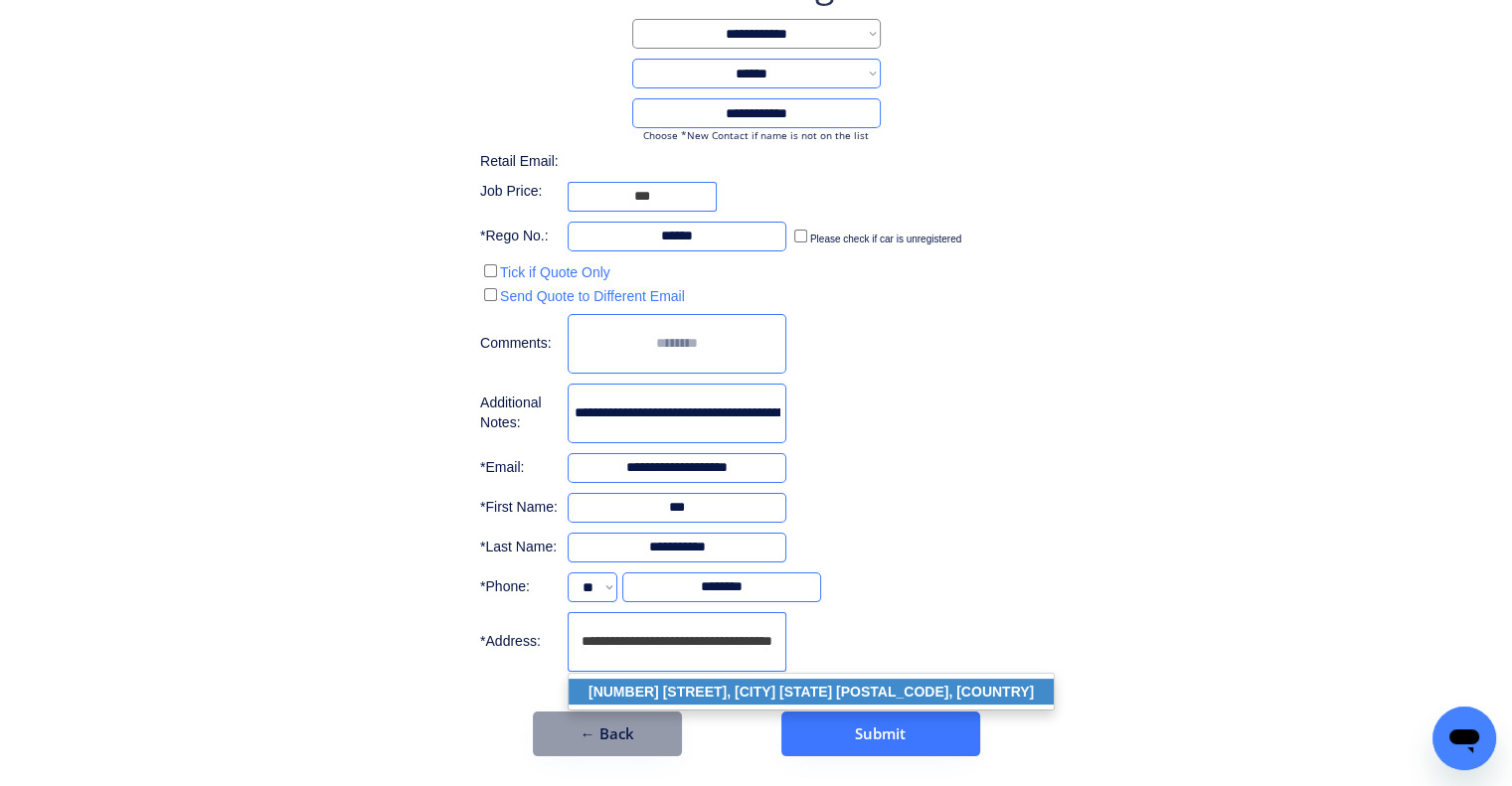 click on "4 Spine St, Sumner QLD 4074, Australia" at bounding box center (811, 692) 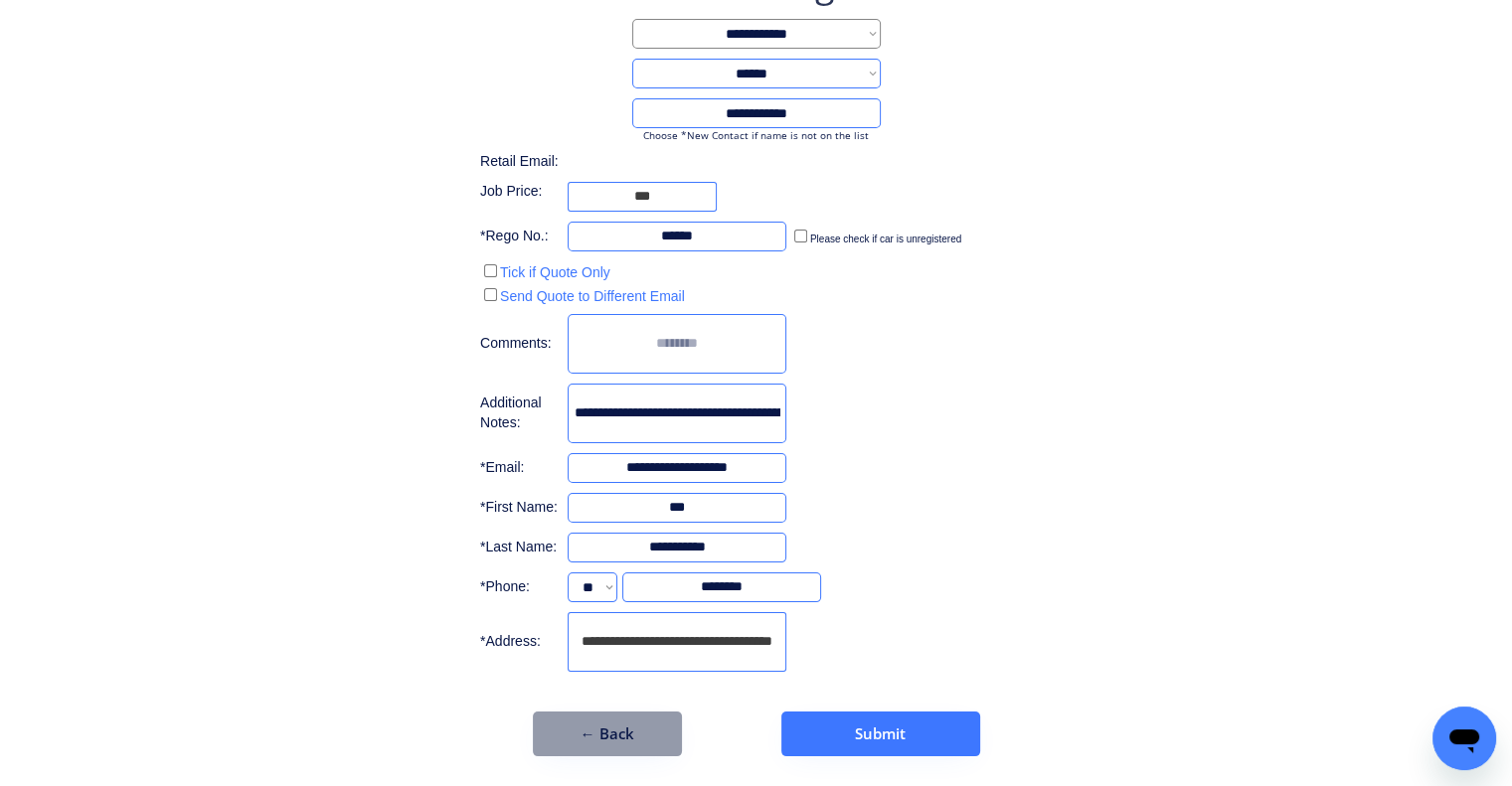 type on "**********" 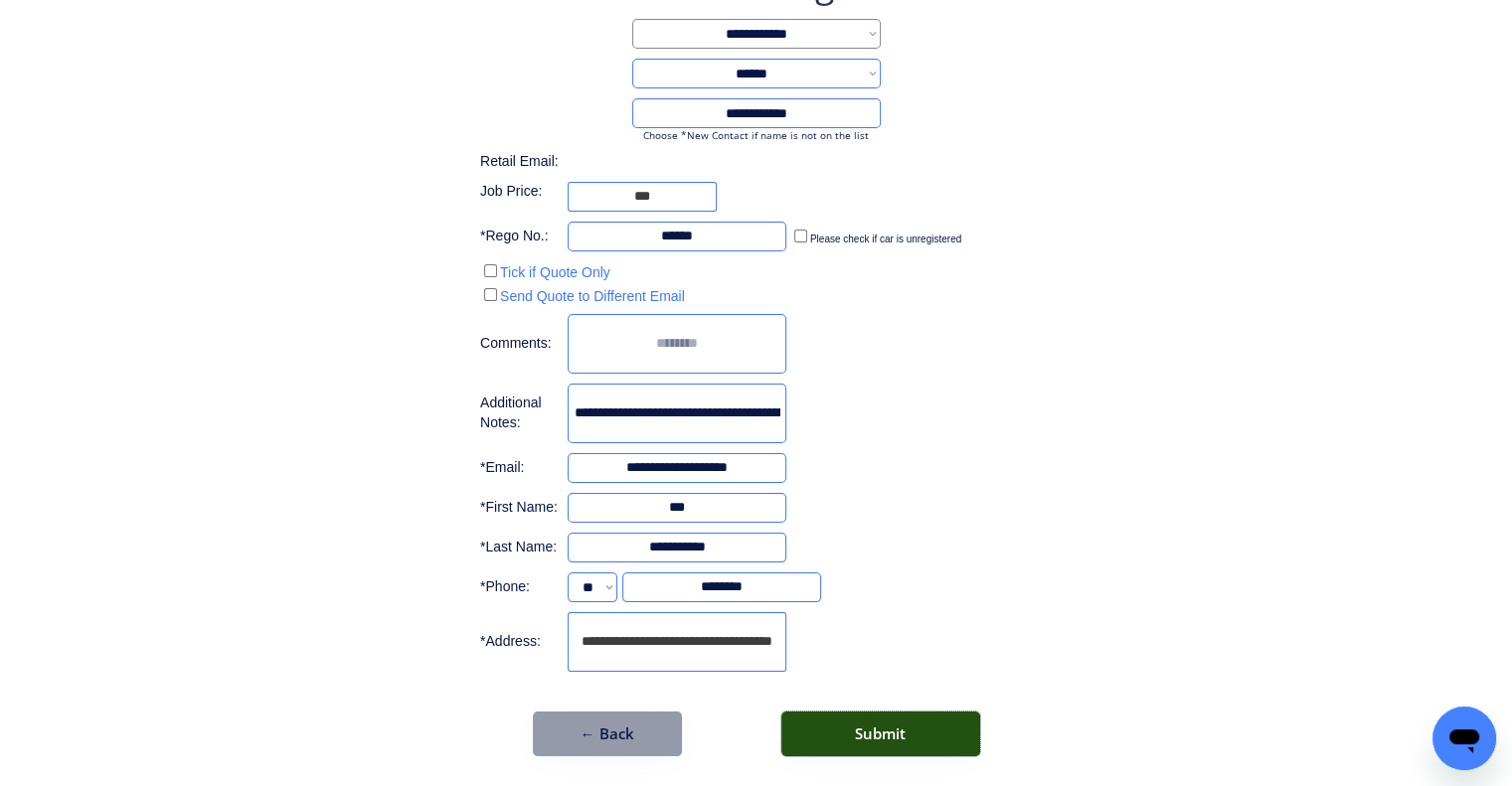 click on "Submit" at bounding box center (881, 733) 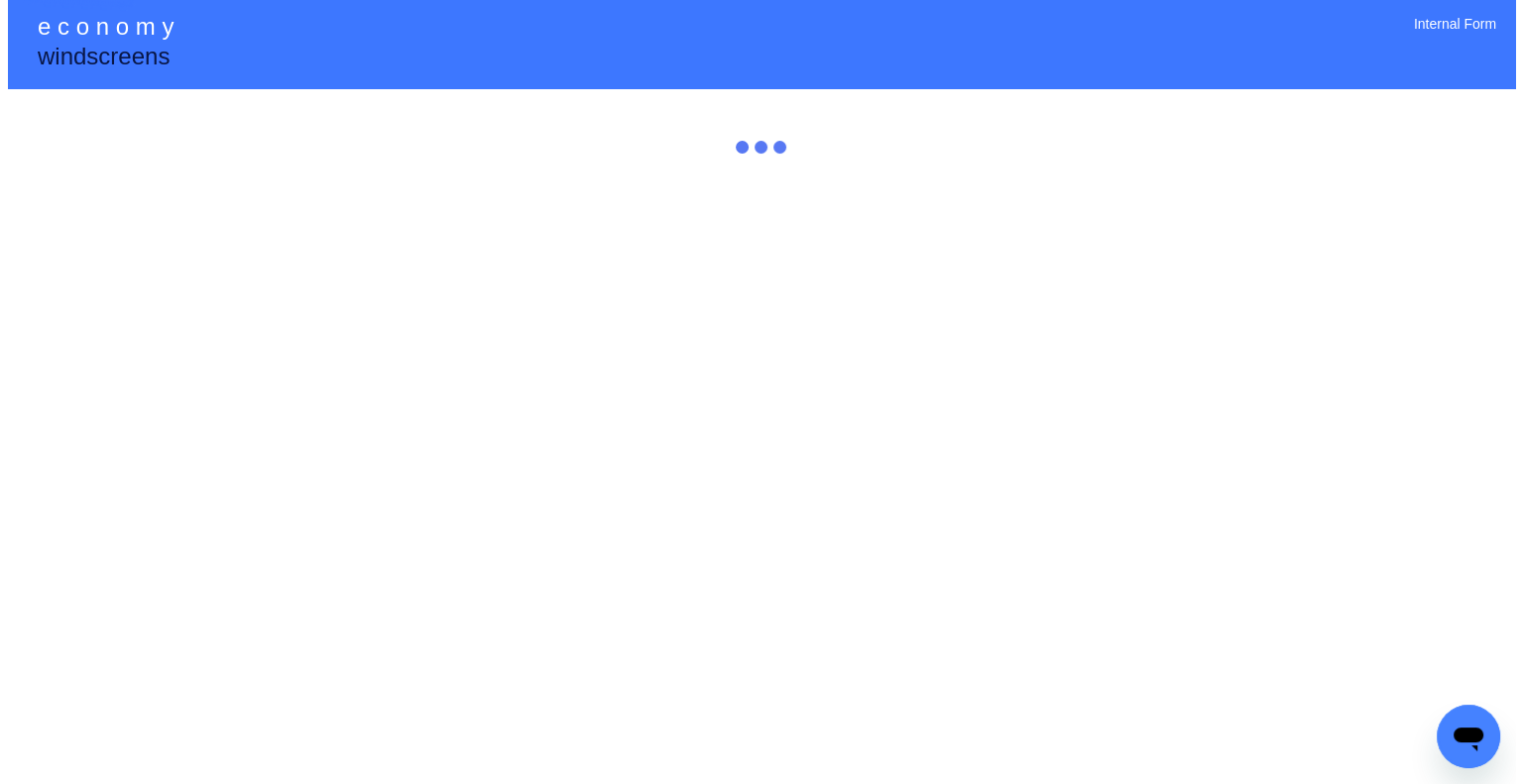 scroll, scrollTop: 0, scrollLeft: 0, axis: both 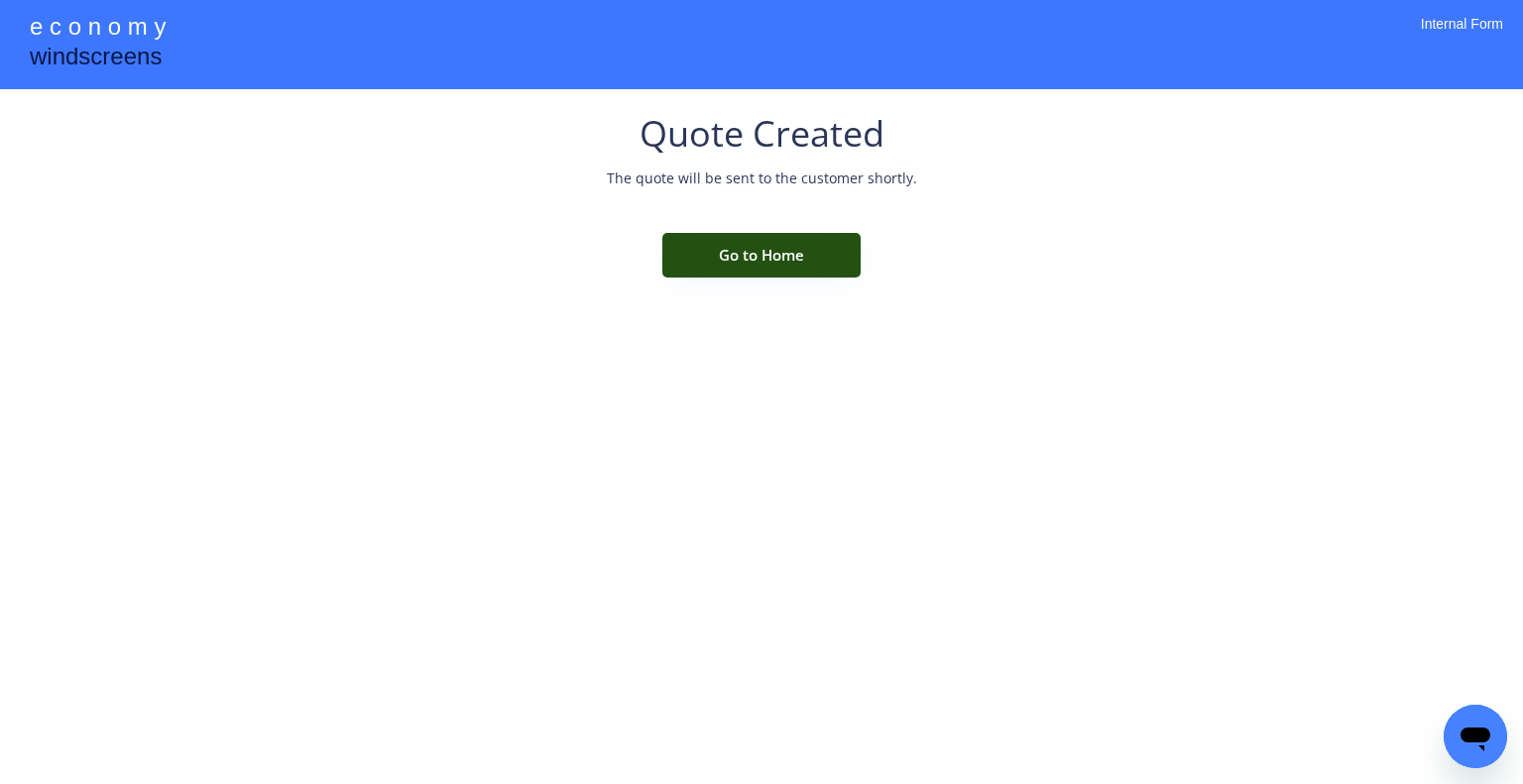 click on "**********" at bounding box center (762, 208) 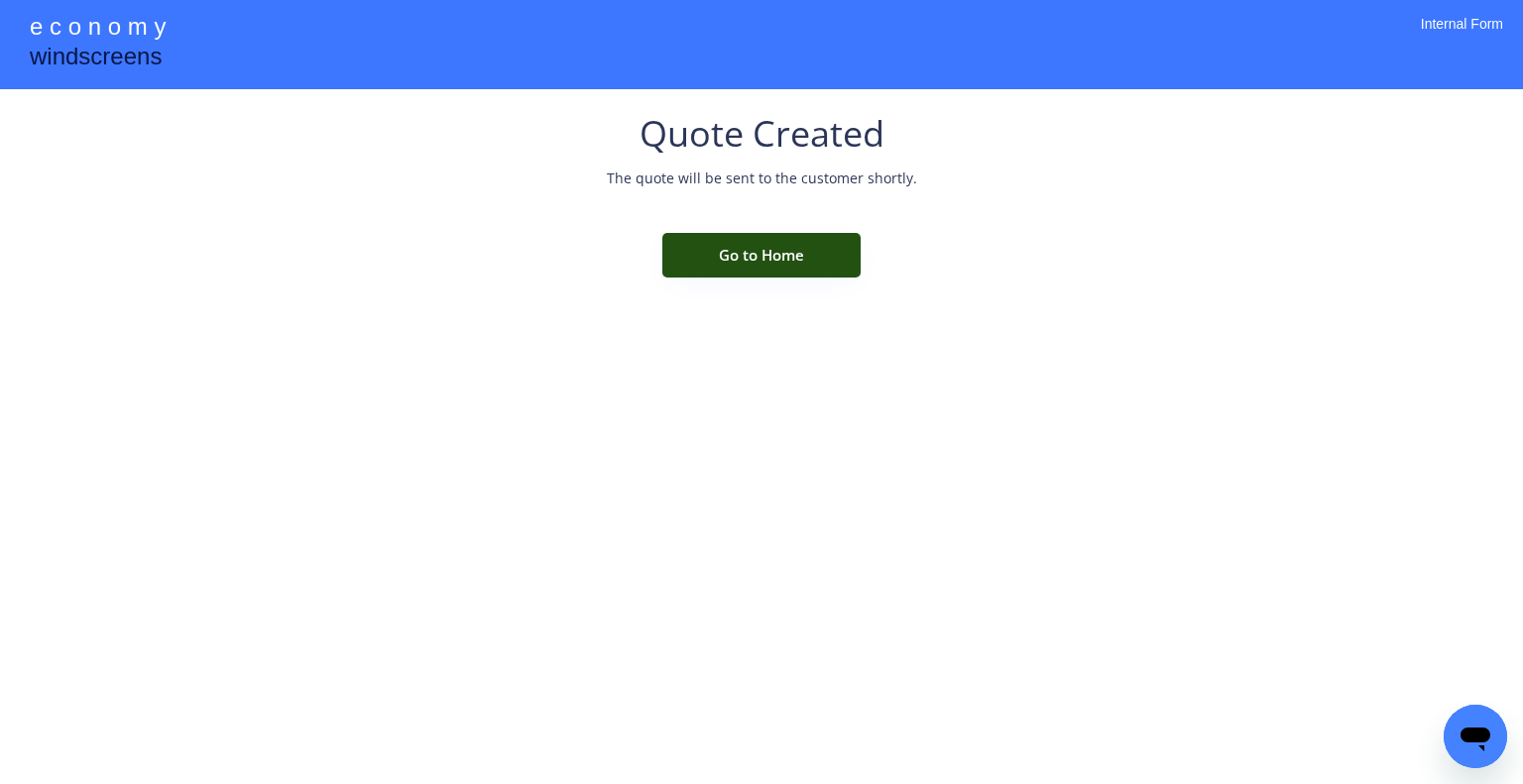 click on "Go to Home" at bounding box center (762, 255) 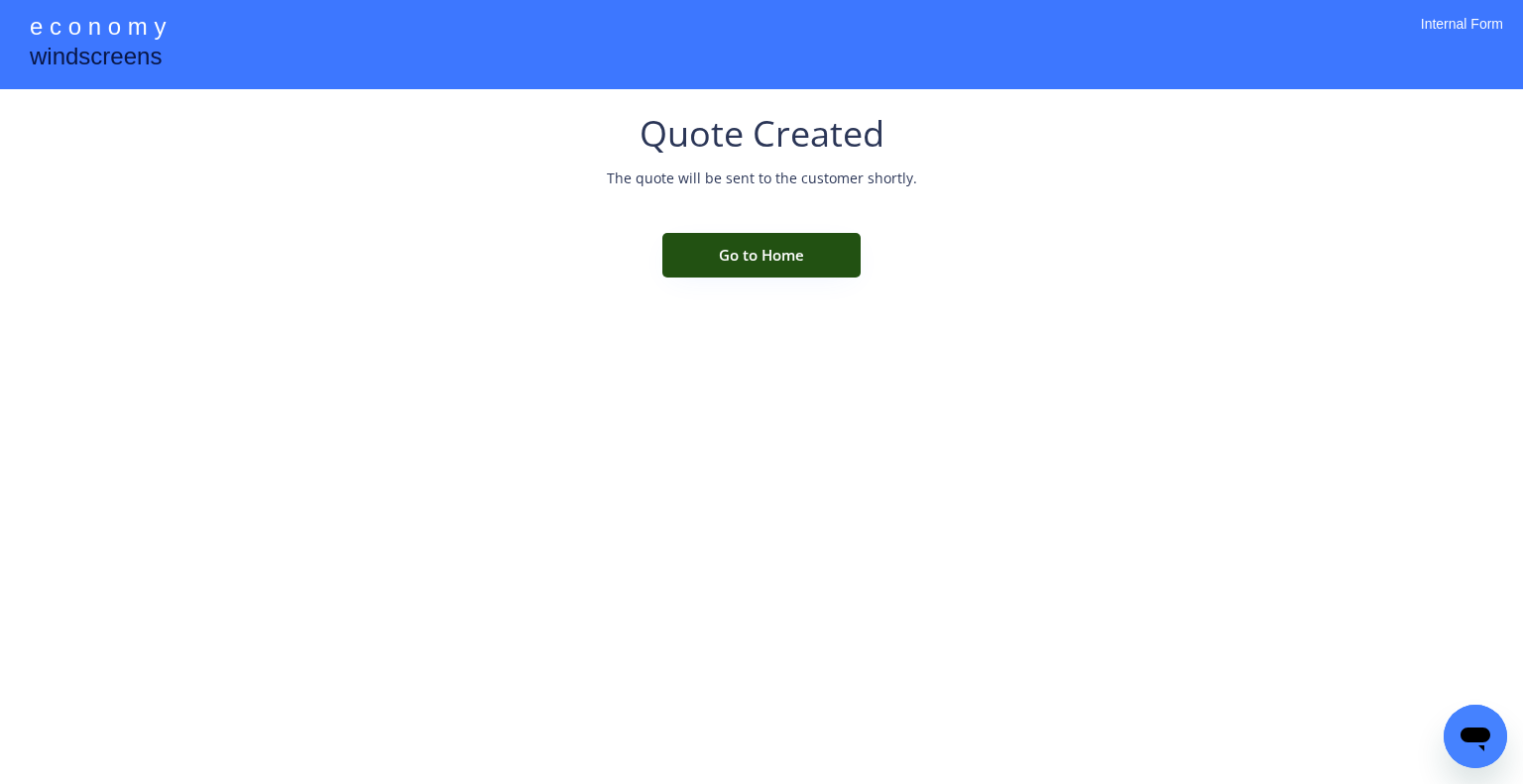 click on "Go to Home" at bounding box center (762, 255) 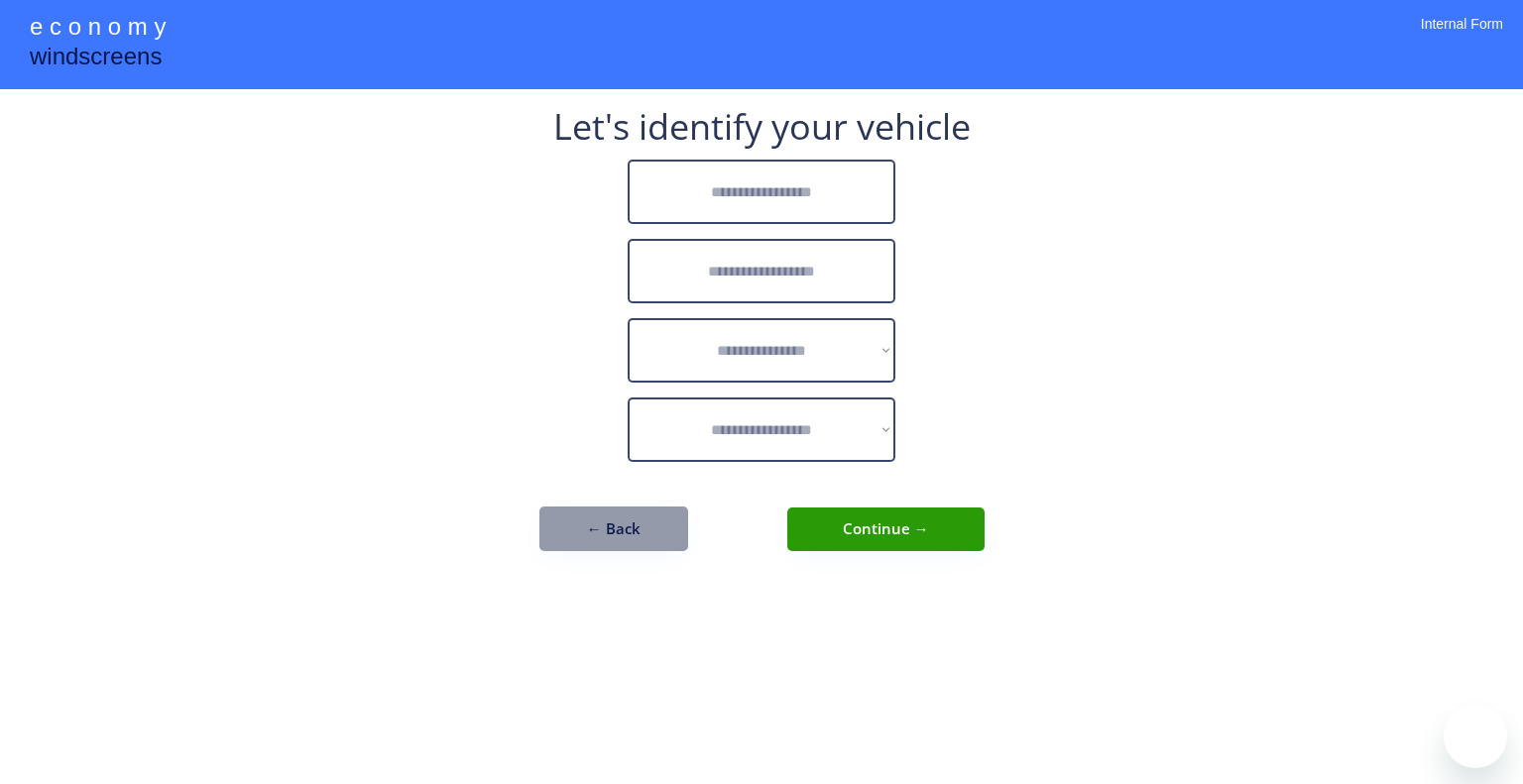 scroll, scrollTop: 0, scrollLeft: 0, axis: both 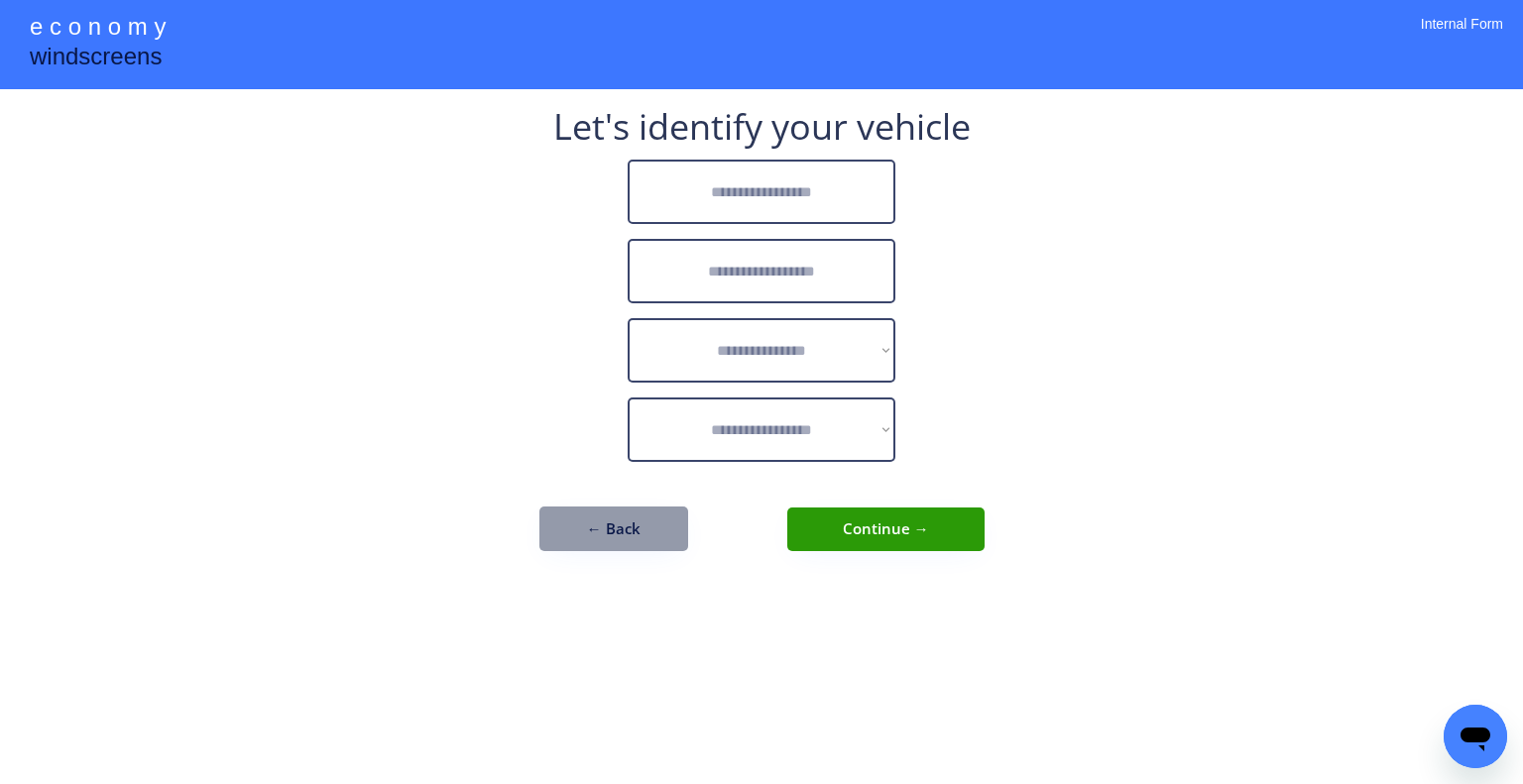 click on "←   Back" at bounding box center (614, 528) 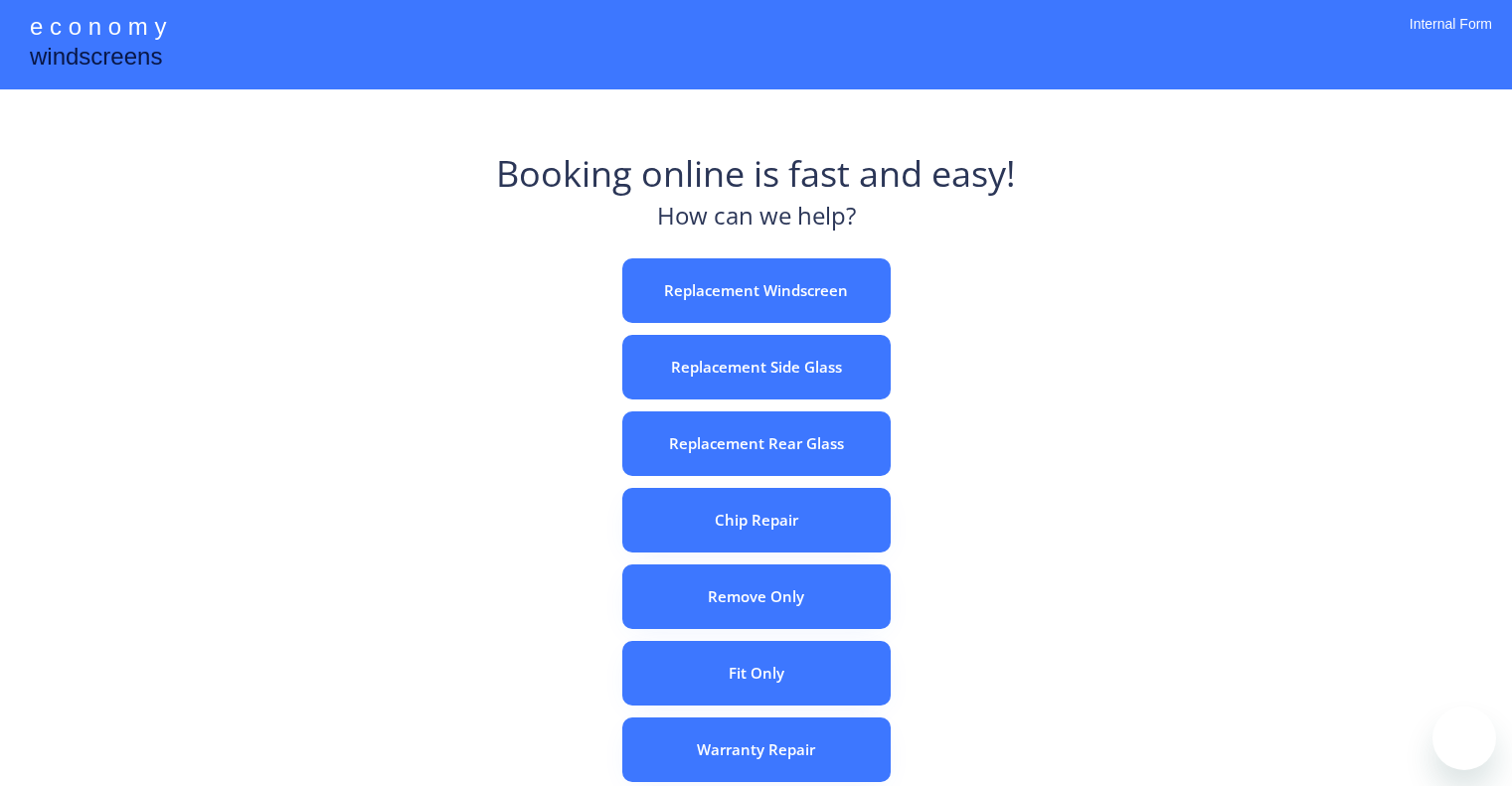 scroll, scrollTop: 0, scrollLeft: 0, axis: both 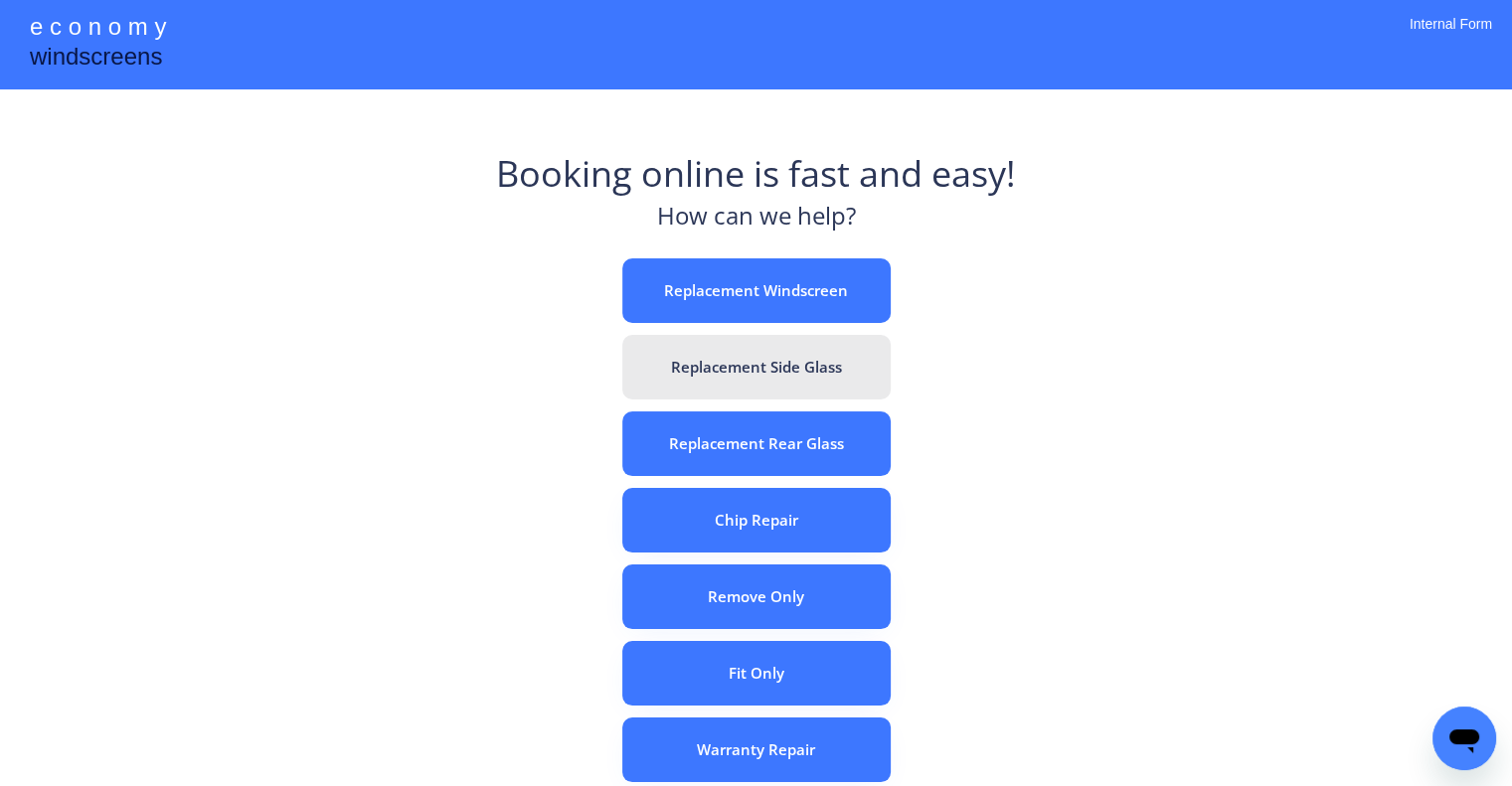 click on "Replacement Side Glass" at bounding box center [756, 367] 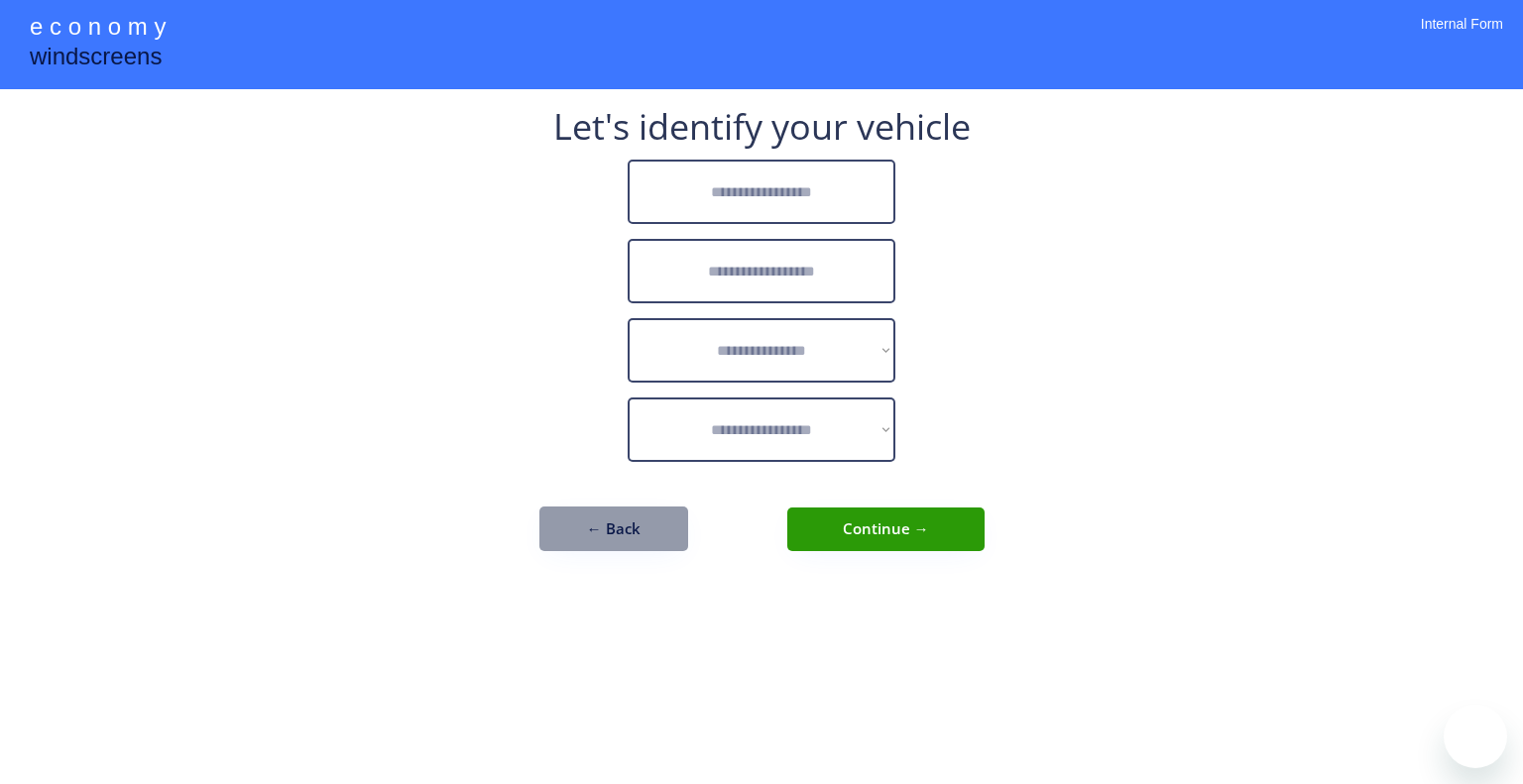 scroll, scrollTop: 0, scrollLeft: 0, axis: both 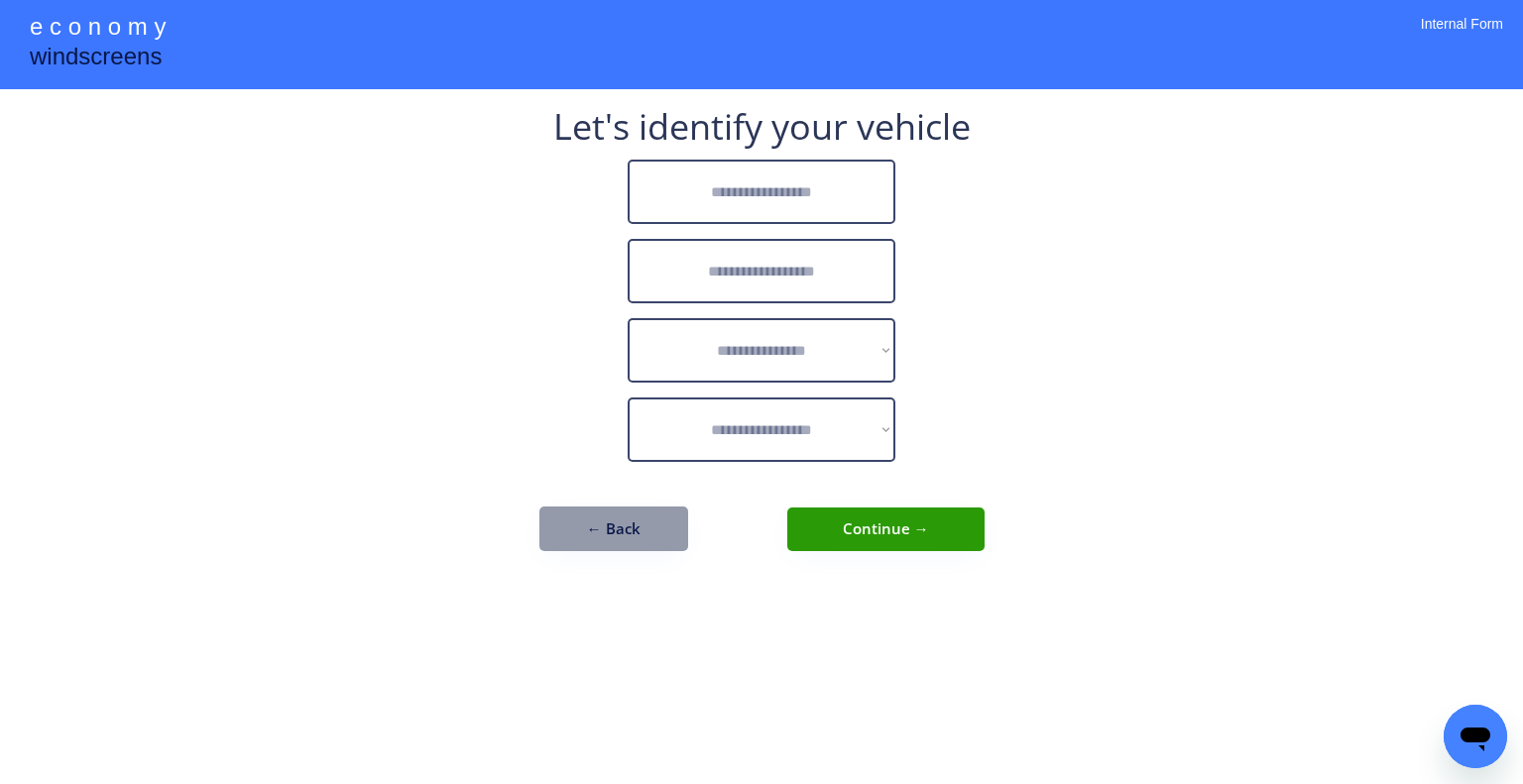 click at bounding box center (762, 191) 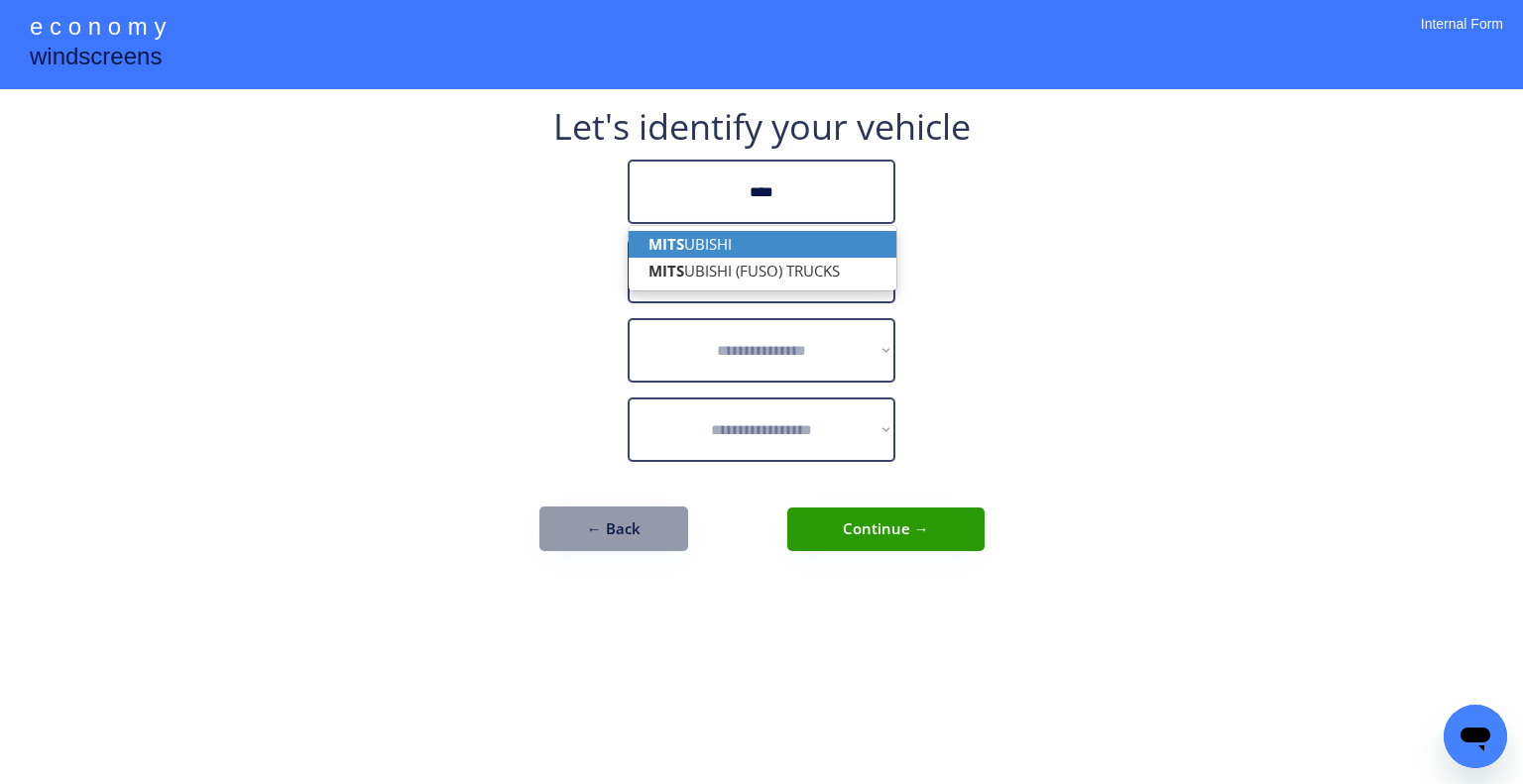 click on "MITS UBISHI" at bounding box center [762, 244] 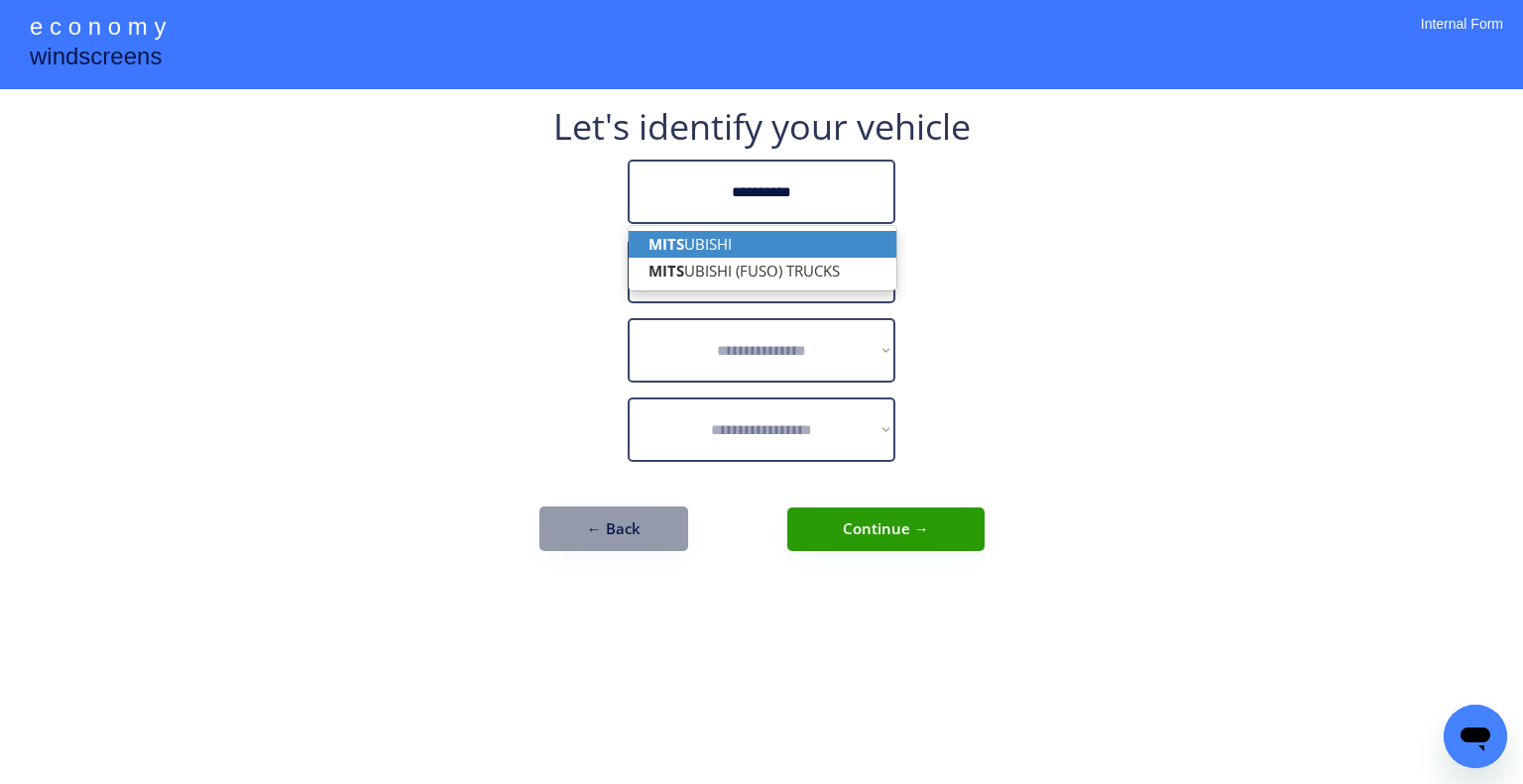 type on "**********" 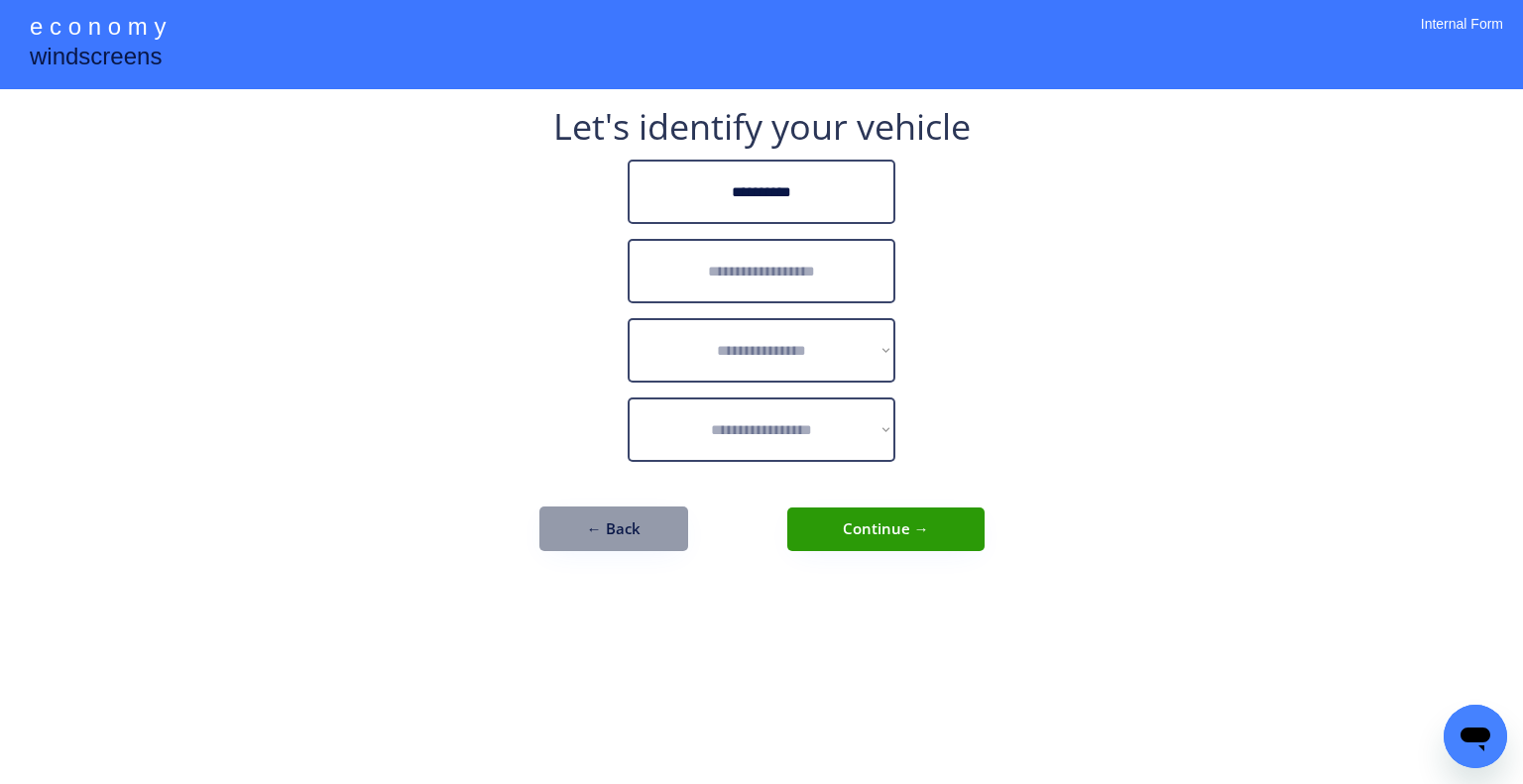 click at bounding box center [762, 271] 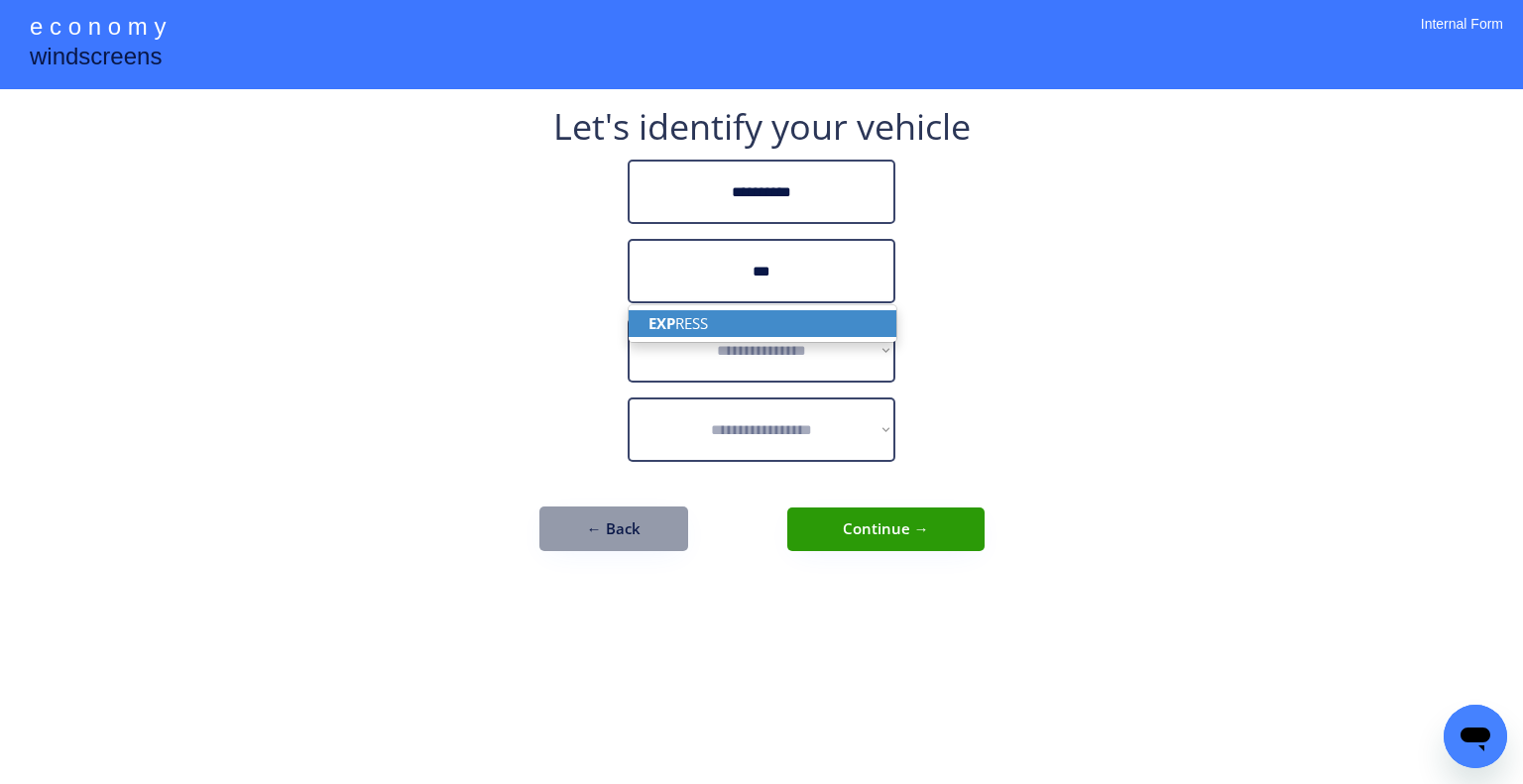 click on "EXP RESS" at bounding box center (762, 323) 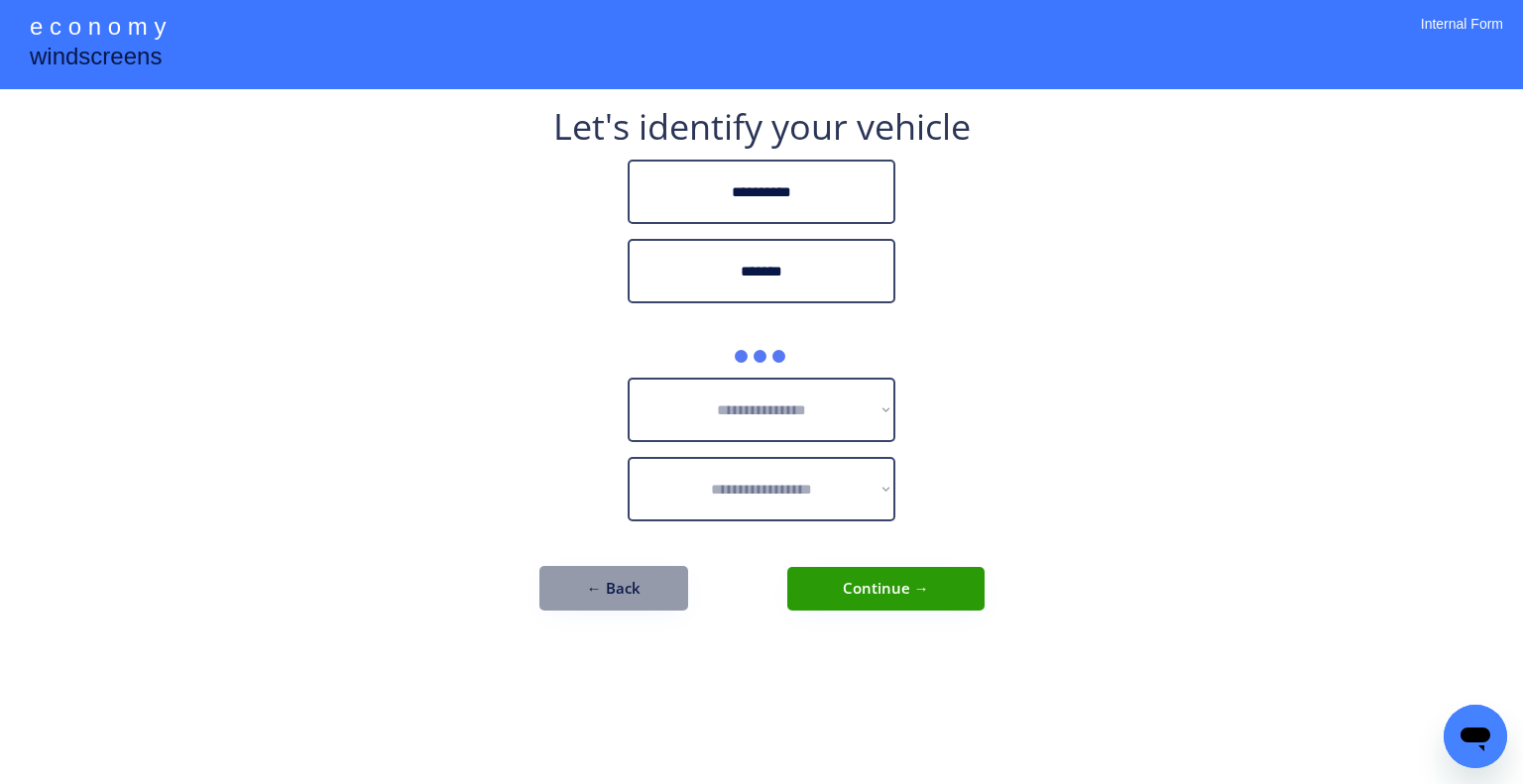 type on "*******" 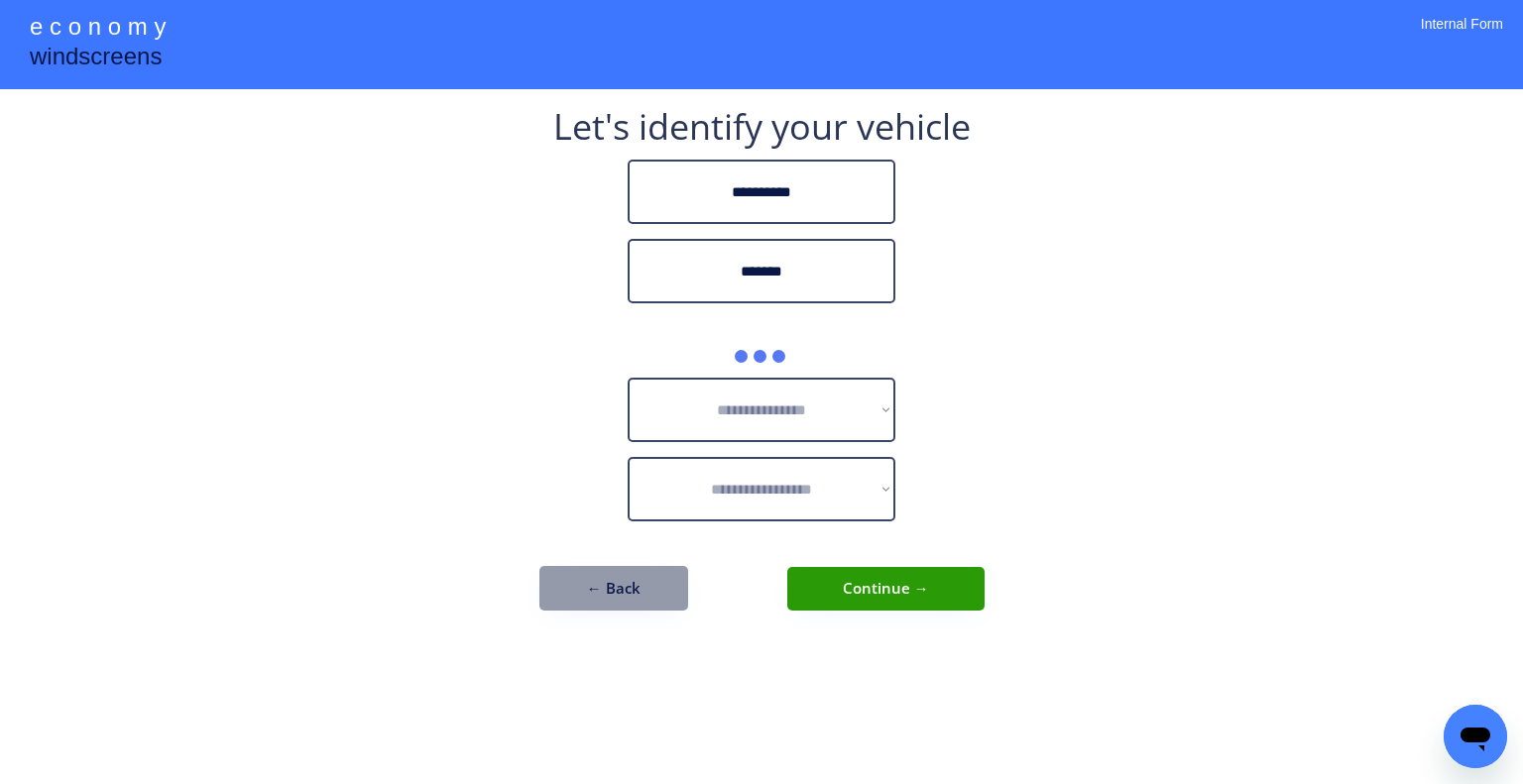 click on "**********" at bounding box center (762, 392) 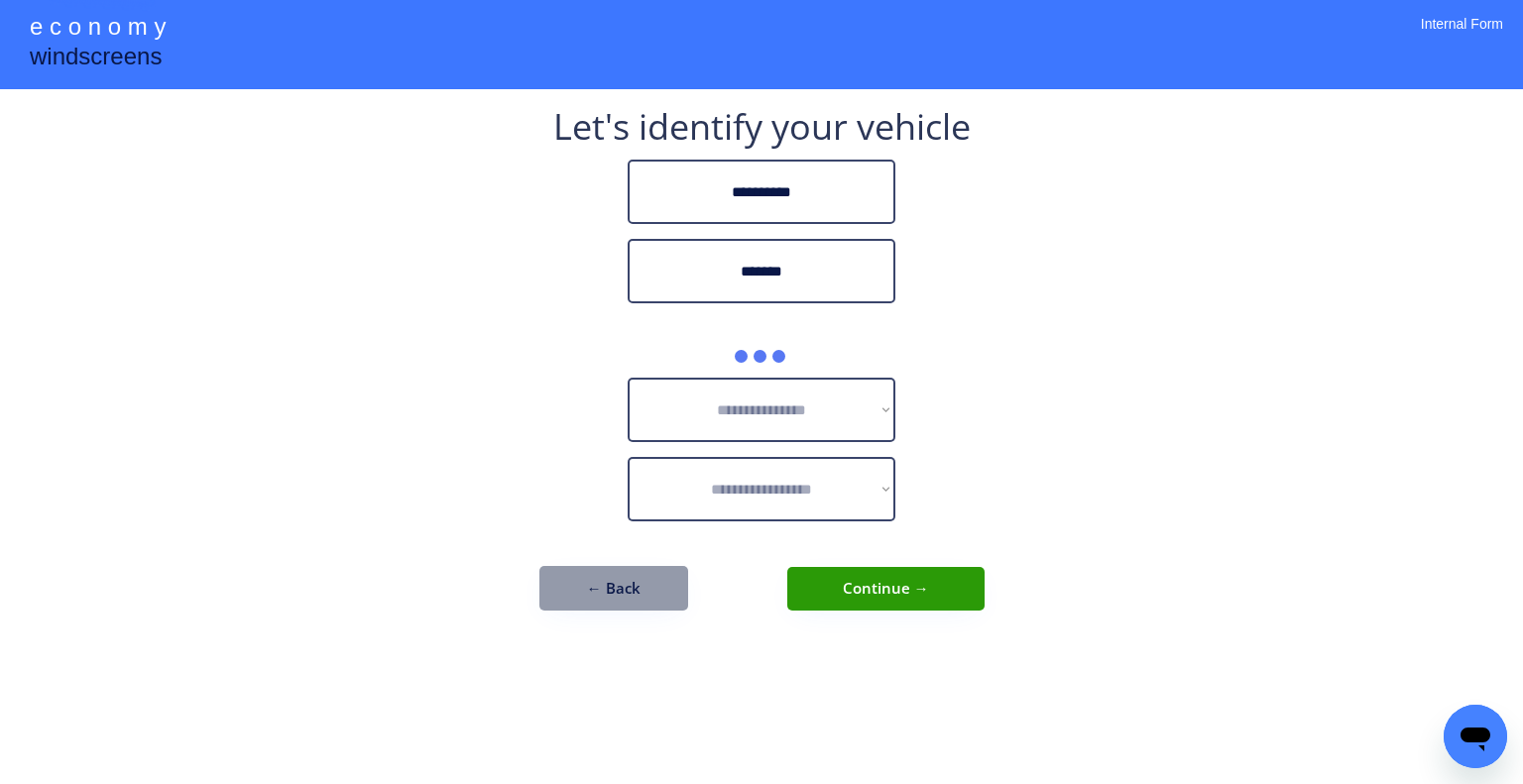 click on "**********" at bounding box center (762, 392) 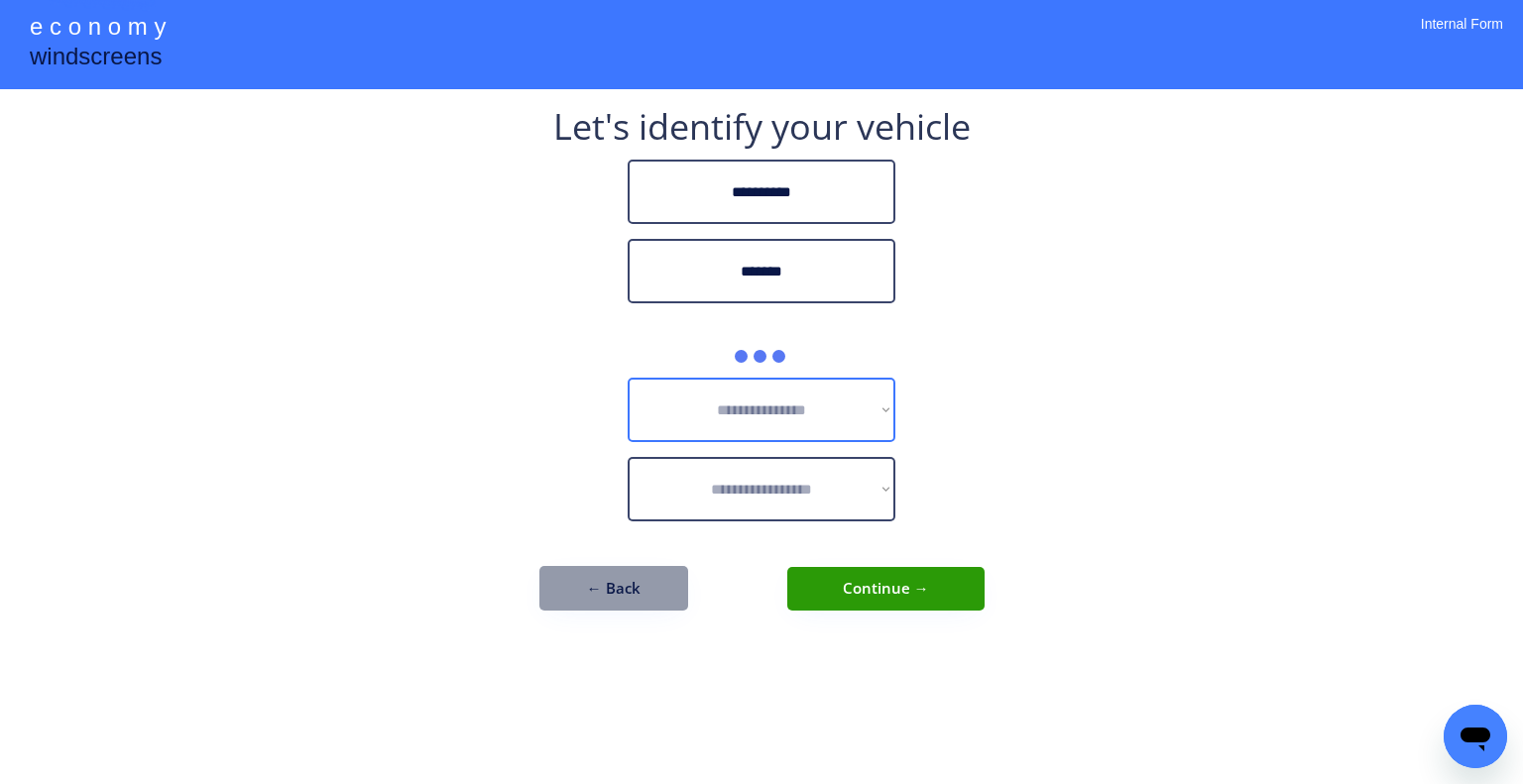 click on "**********" at bounding box center [762, 409] 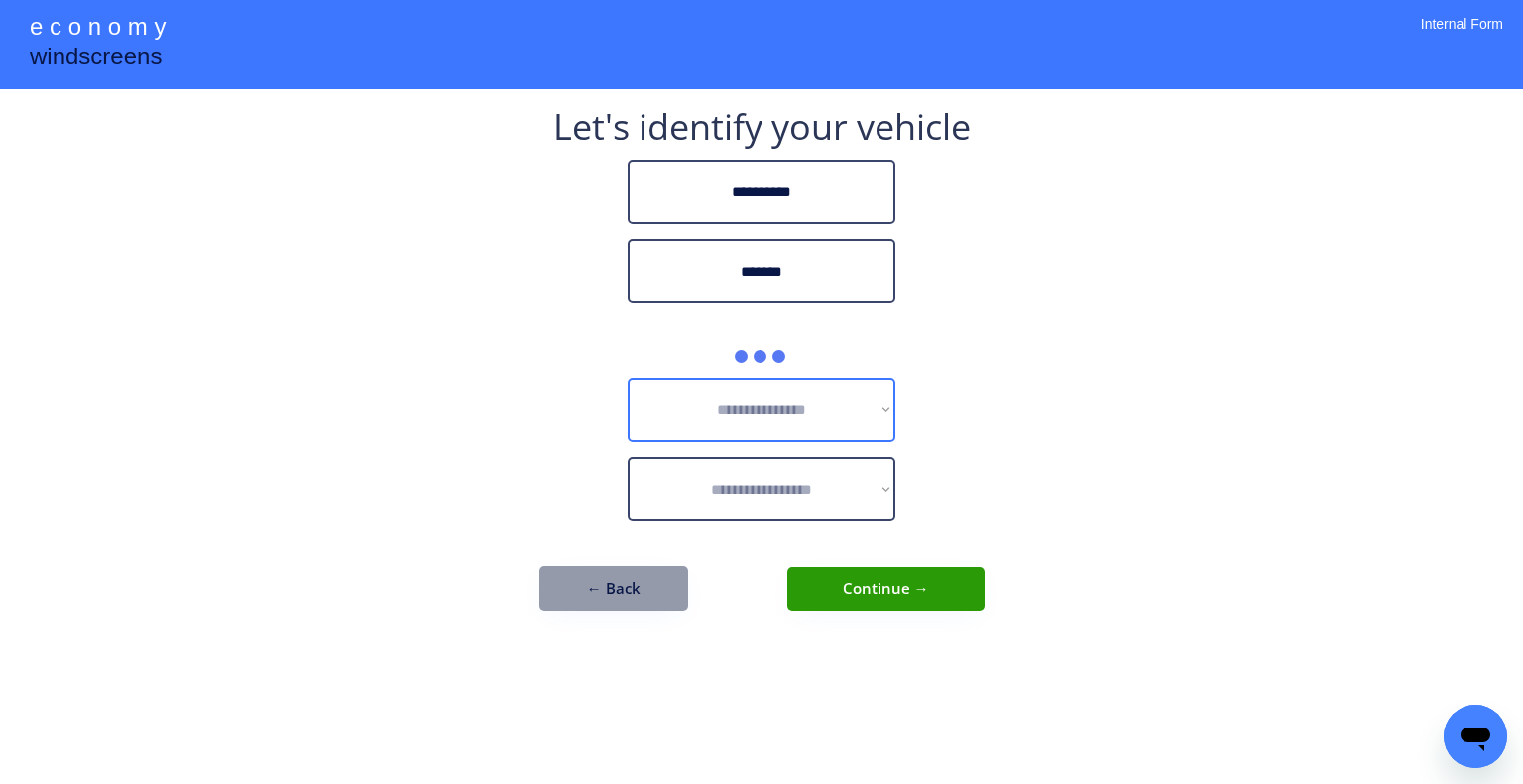 click on "**********" at bounding box center [762, 392] 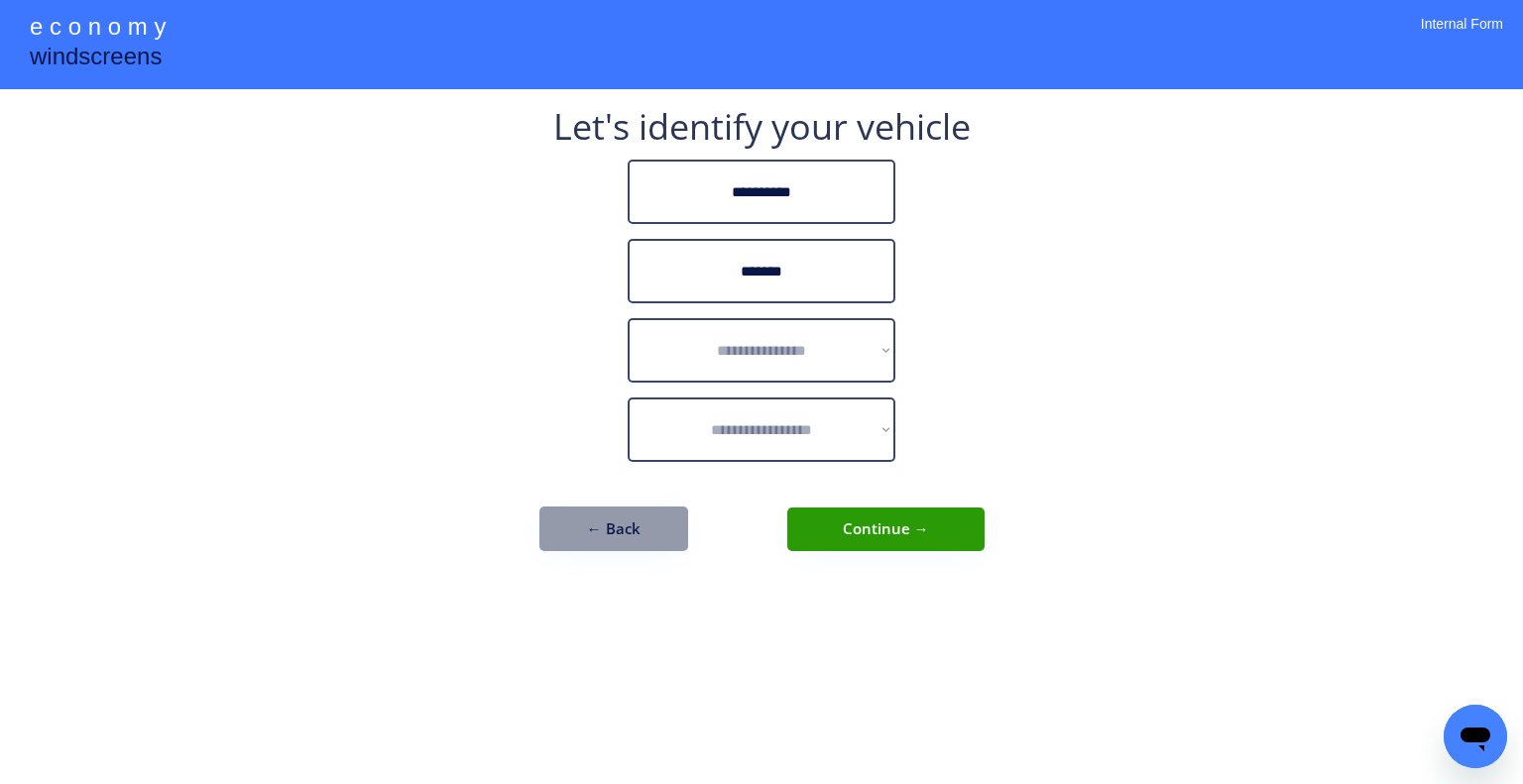 click on "**********" at bounding box center (762, 392) 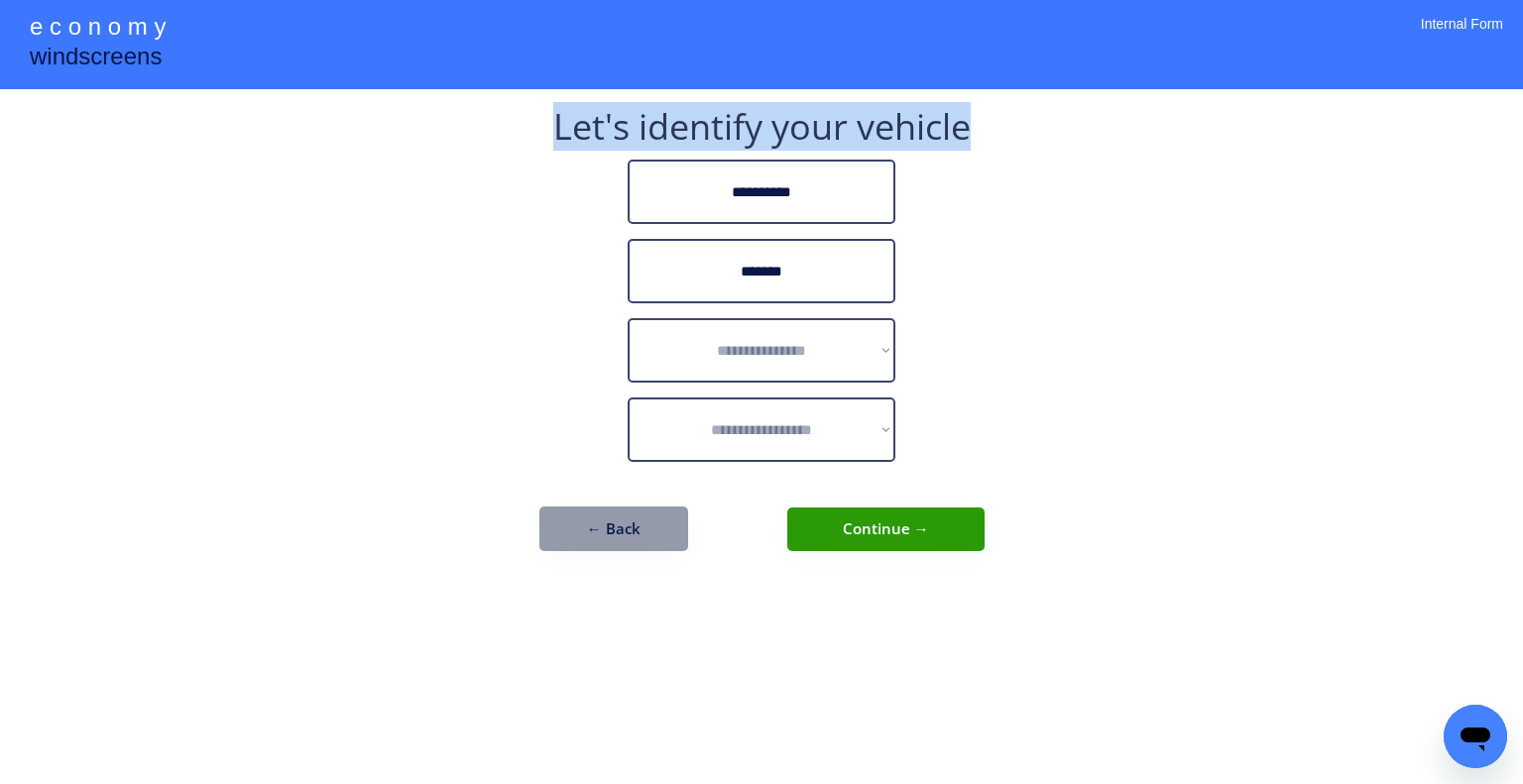 drag, startPoint x: 865, startPoint y: 332, endPoint x: 877, endPoint y: 328, distance: 12.649111 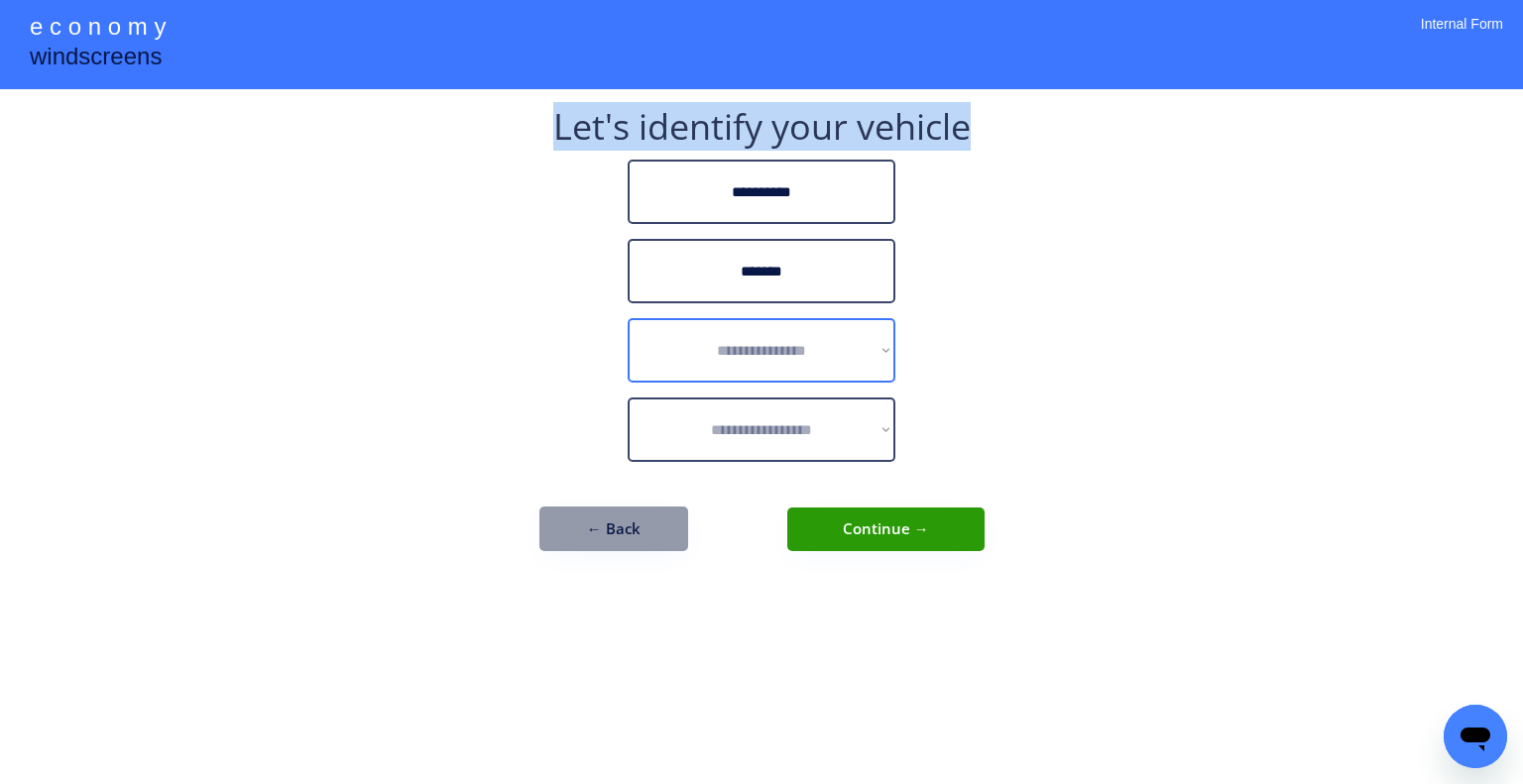 select on "******" 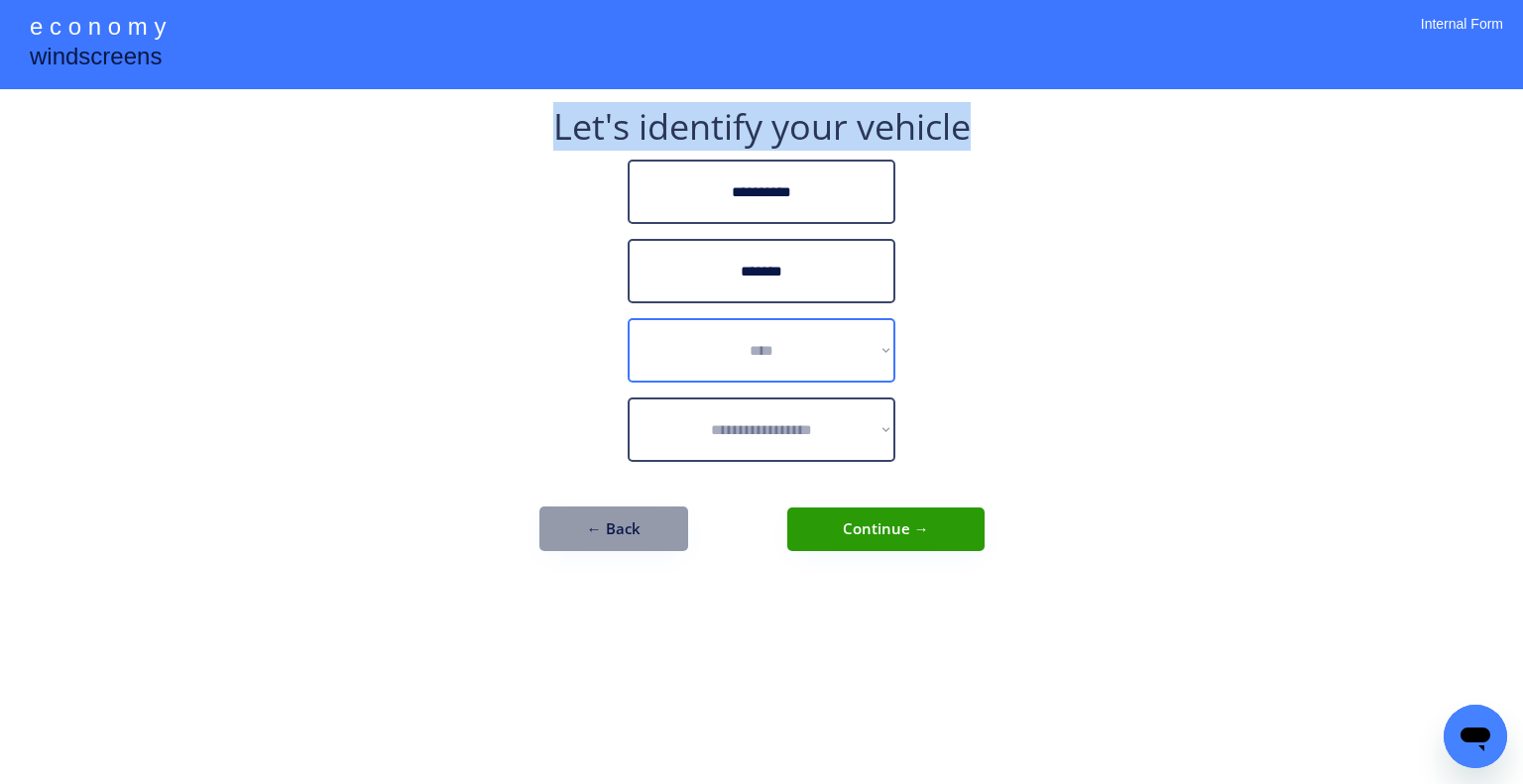 click on "**********" at bounding box center [762, 350] 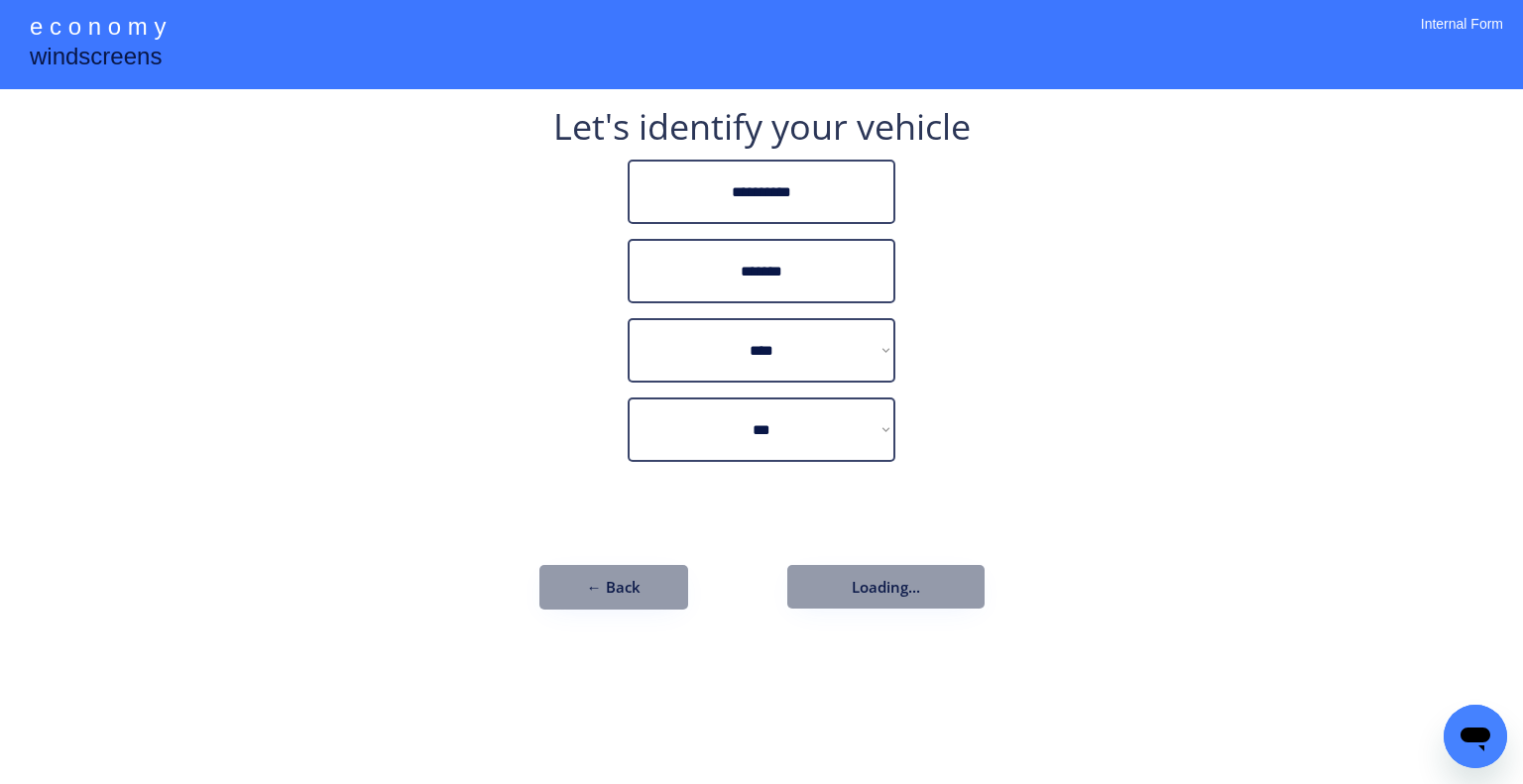 click on "**********" at bounding box center (762, 392) 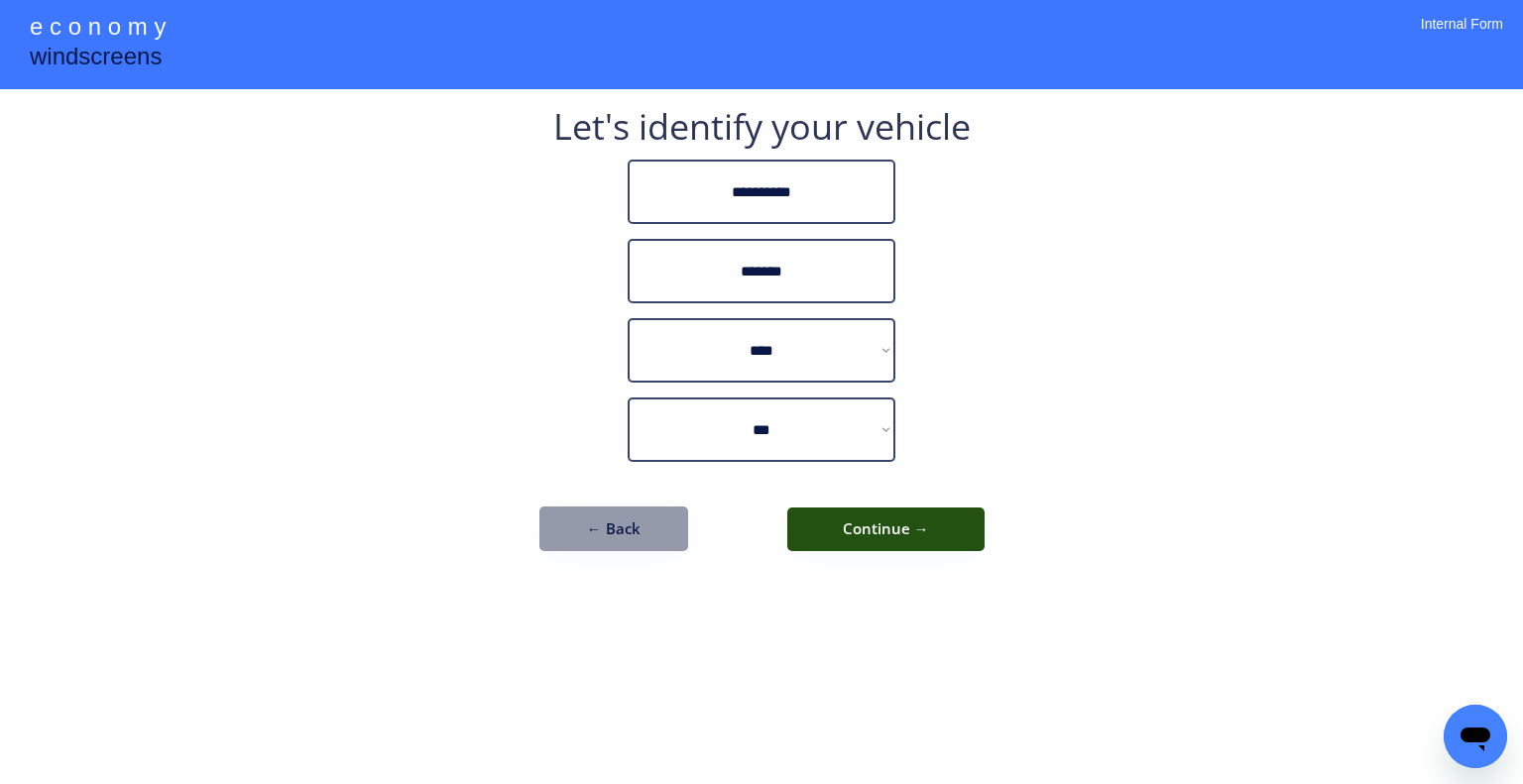drag, startPoint x: 949, startPoint y: 522, endPoint x: 980, endPoint y: 530, distance: 32.01562 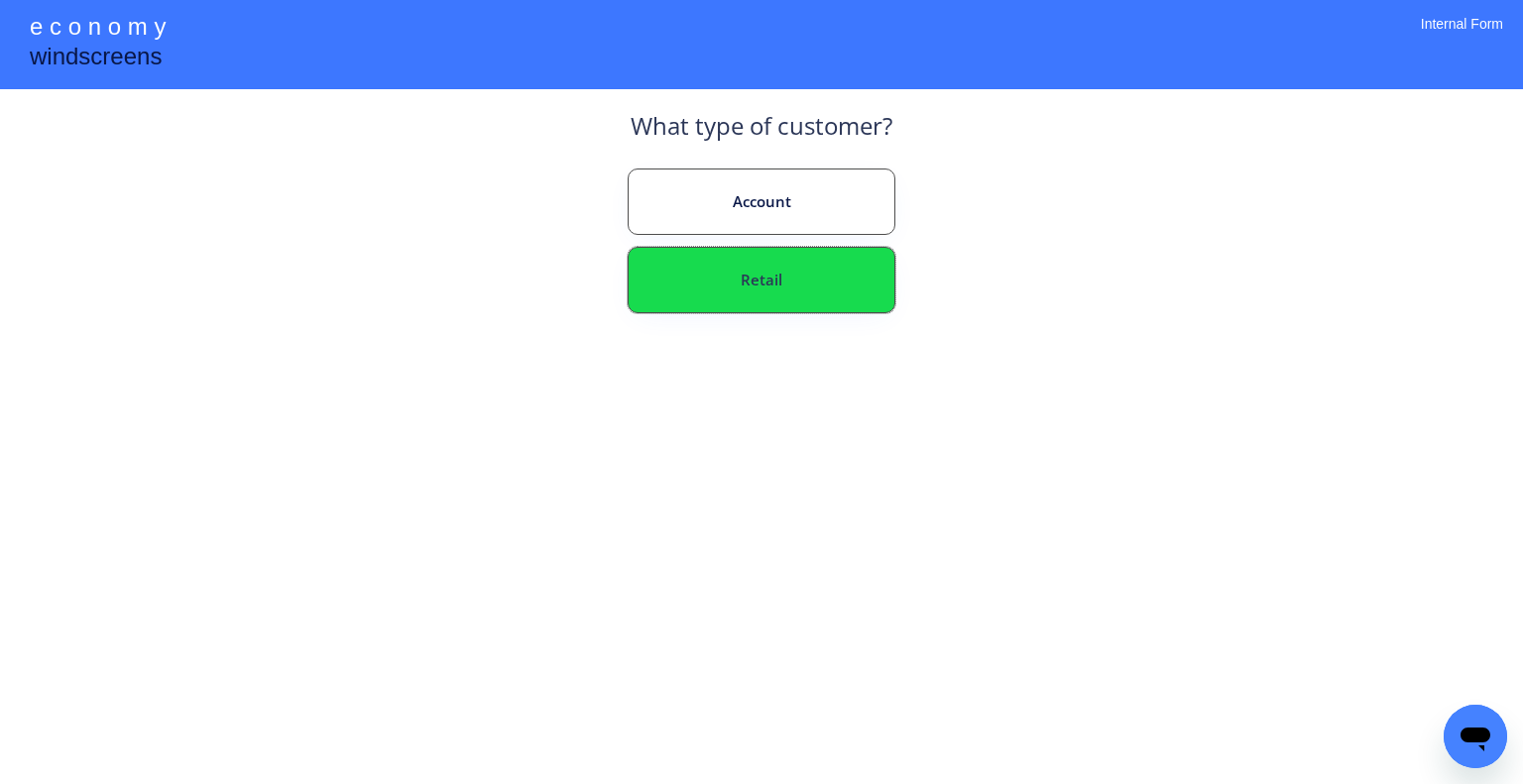 click on "Retail" at bounding box center (762, 280) 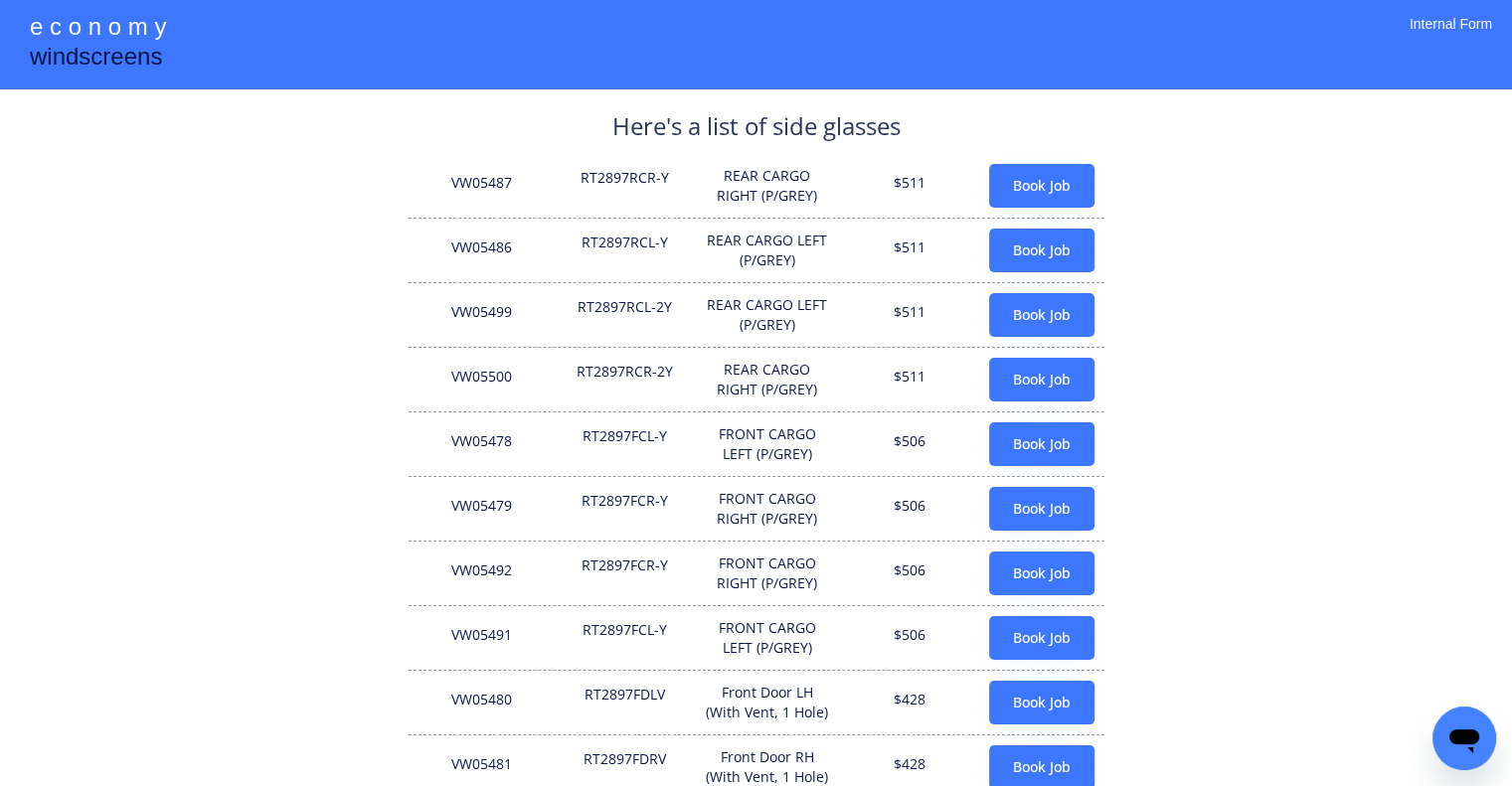click on "**********" at bounding box center (756, 650) 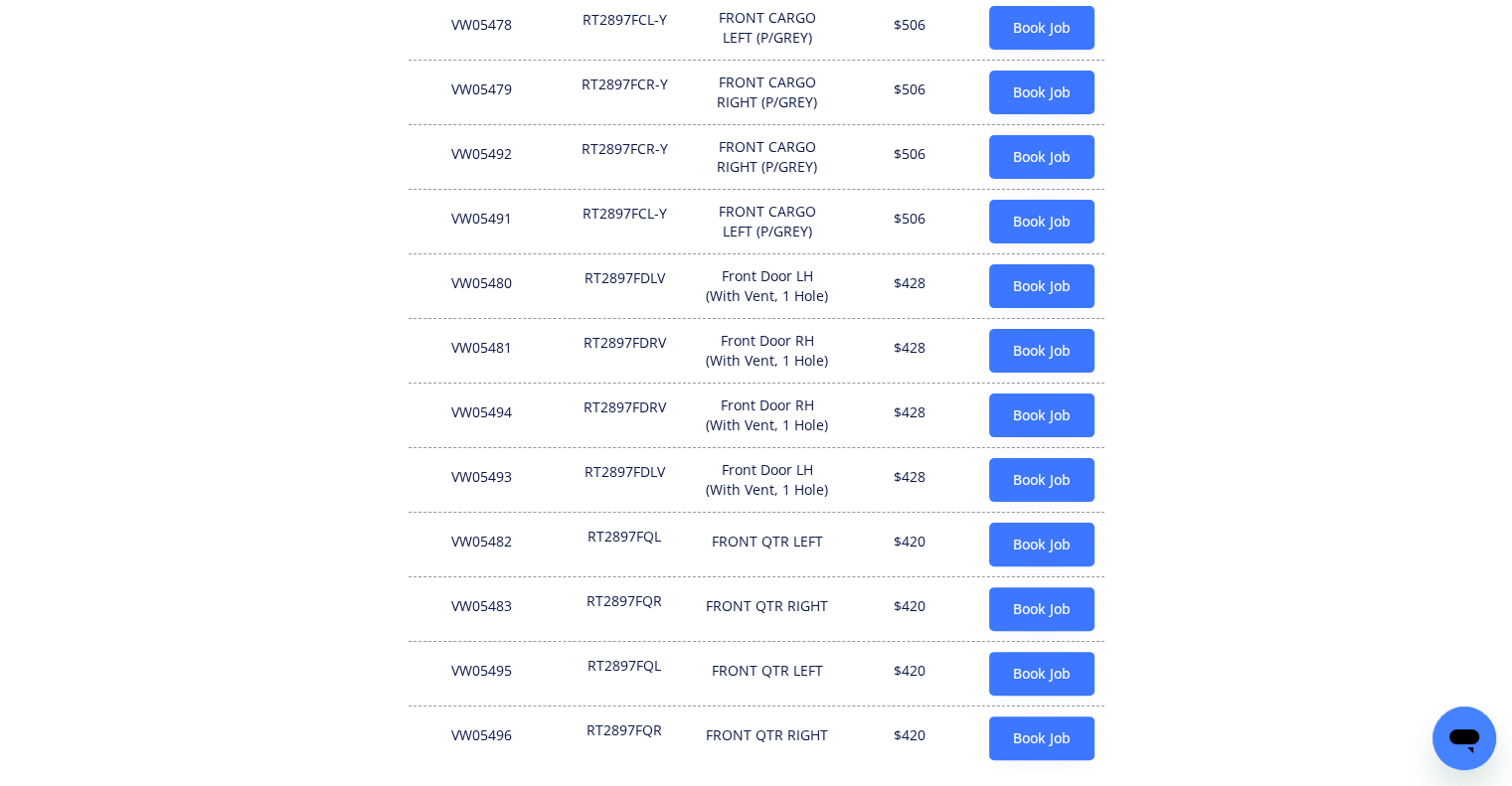 scroll, scrollTop: 512, scrollLeft: 0, axis: vertical 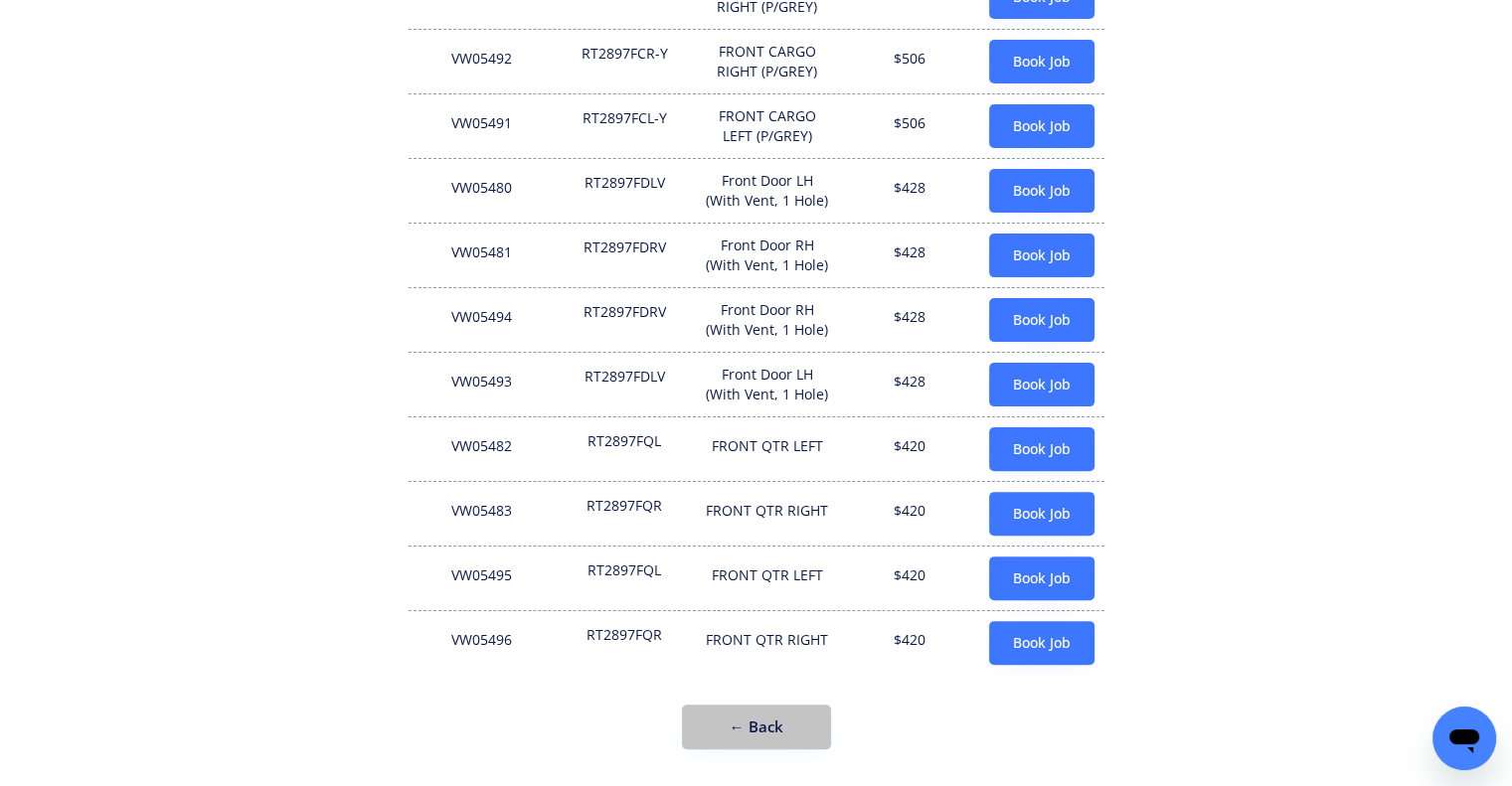 click on "←   Back" at bounding box center (756, 726) 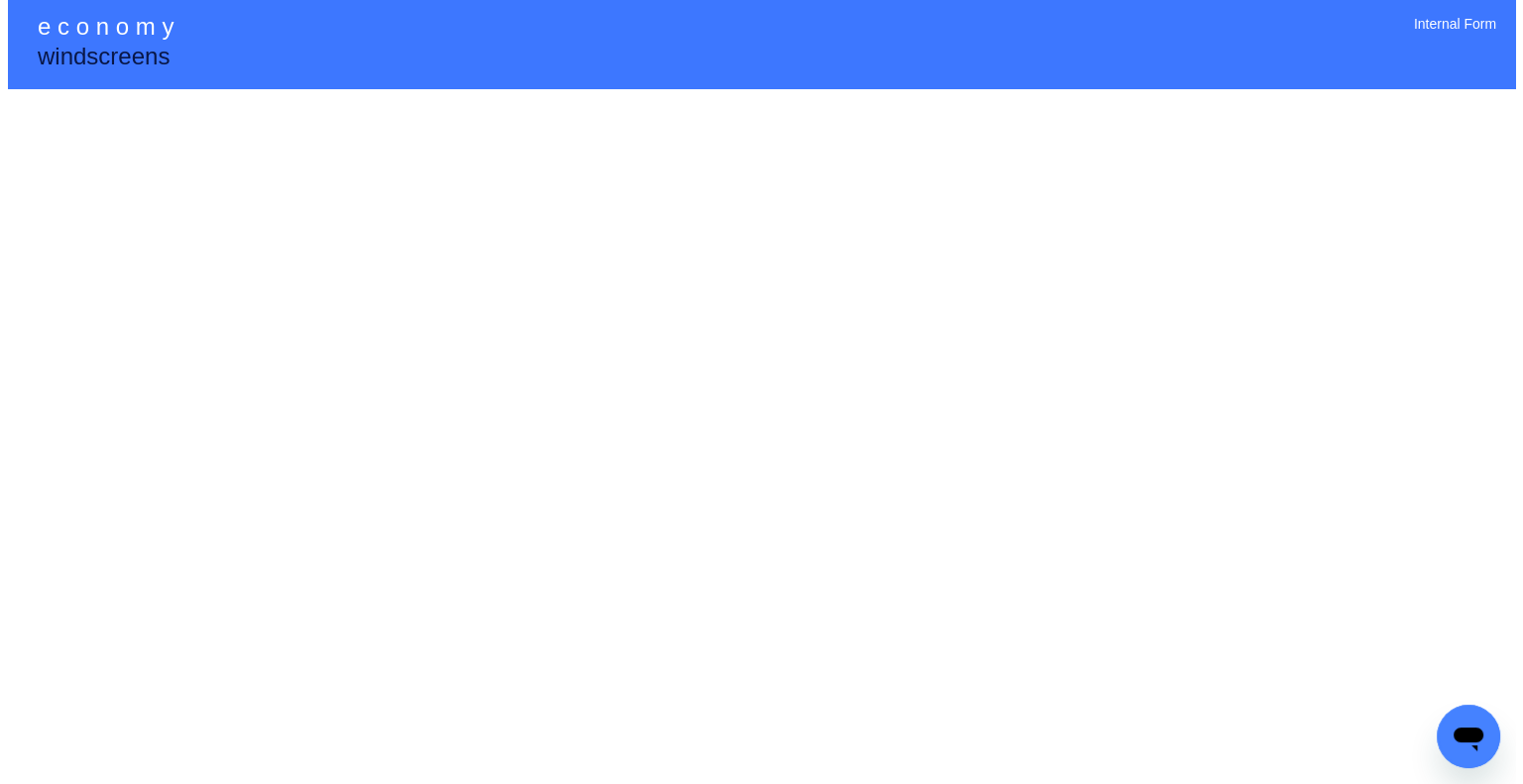 scroll, scrollTop: 0, scrollLeft: 0, axis: both 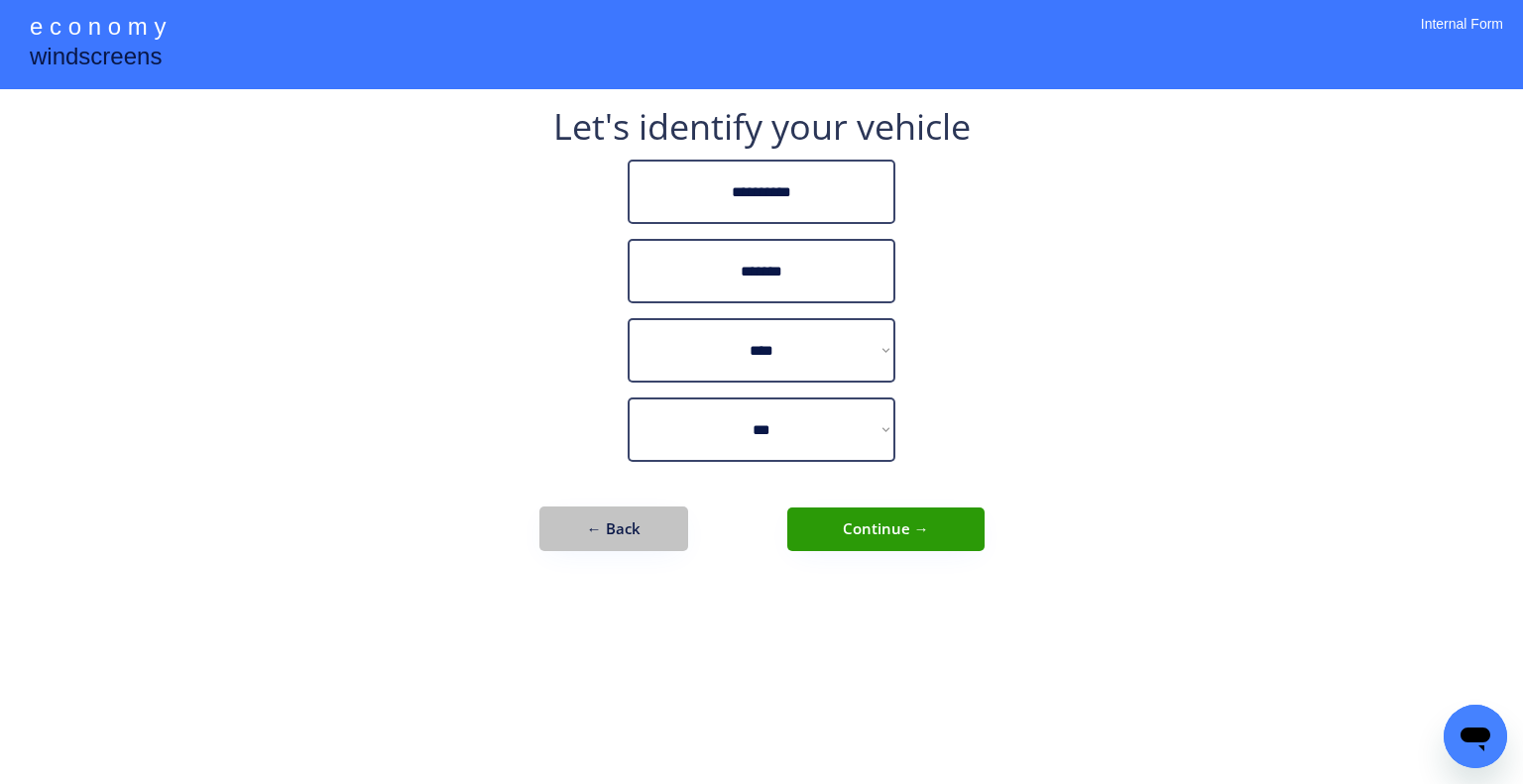 drag, startPoint x: 547, startPoint y: 530, endPoint x: 599, endPoint y: 528, distance: 52.03845 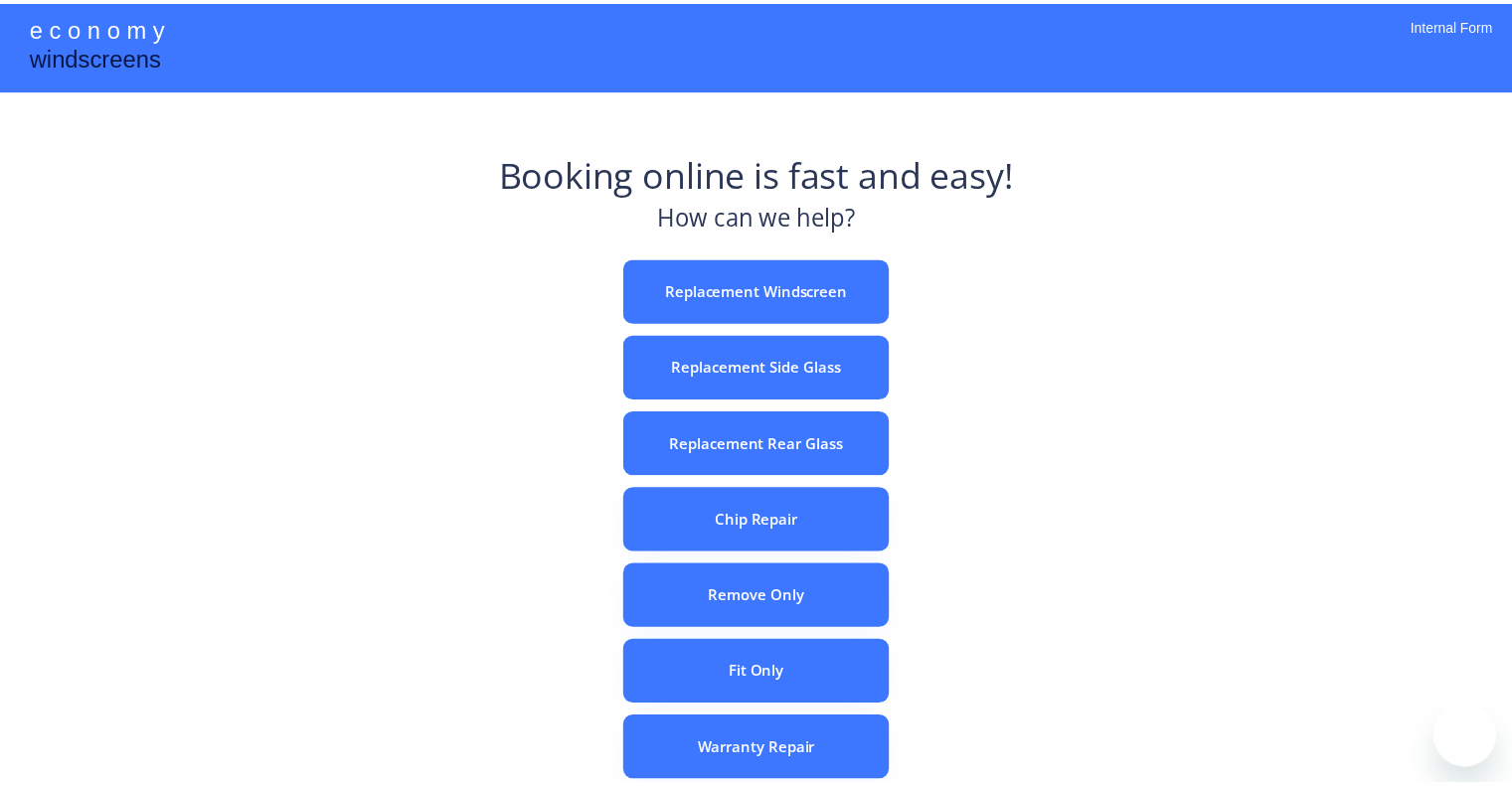 scroll, scrollTop: 0, scrollLeft: 0, axis: both 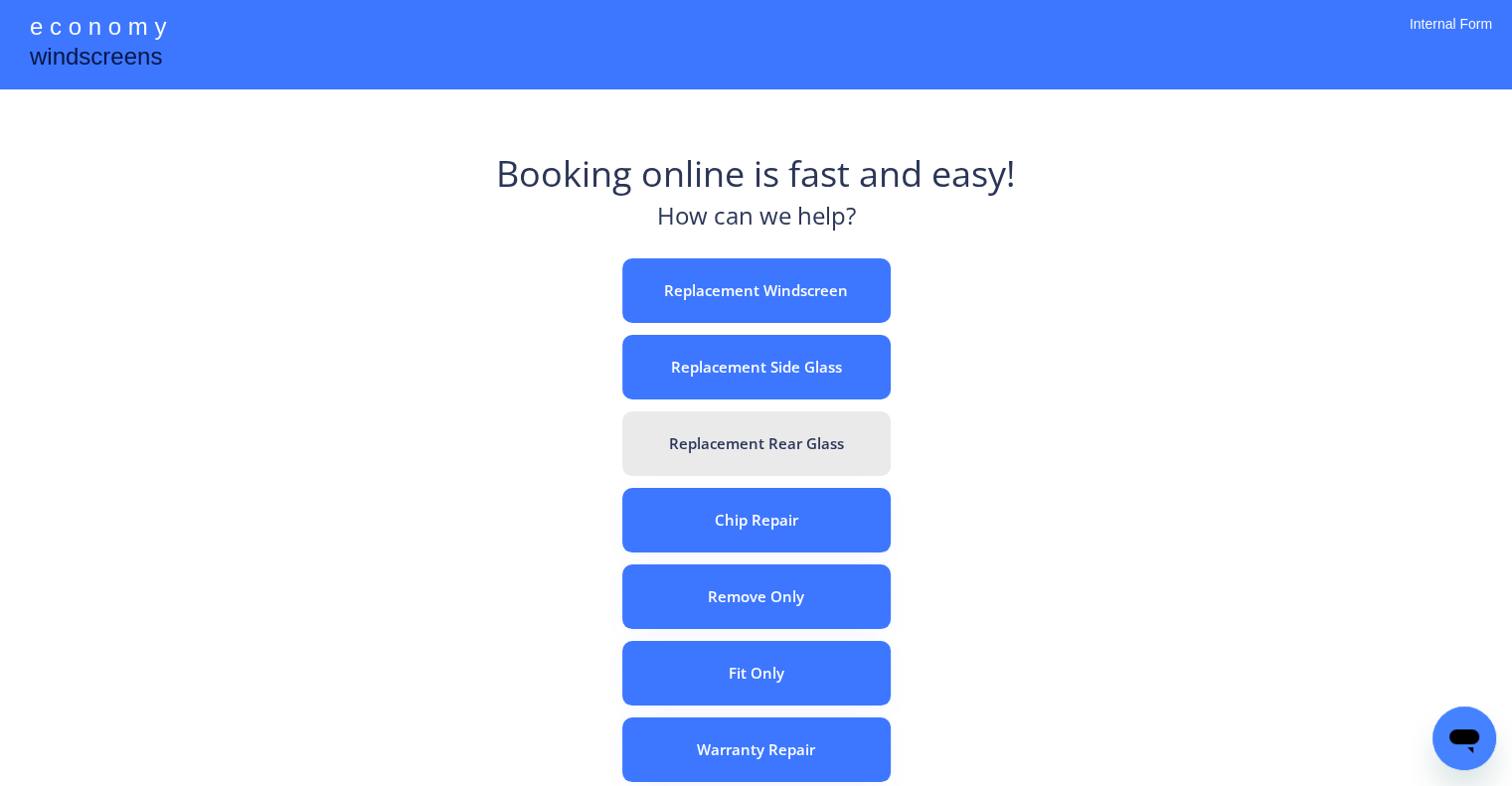 click on "Replacement Rear Glass" at bounding box center (756, 443) 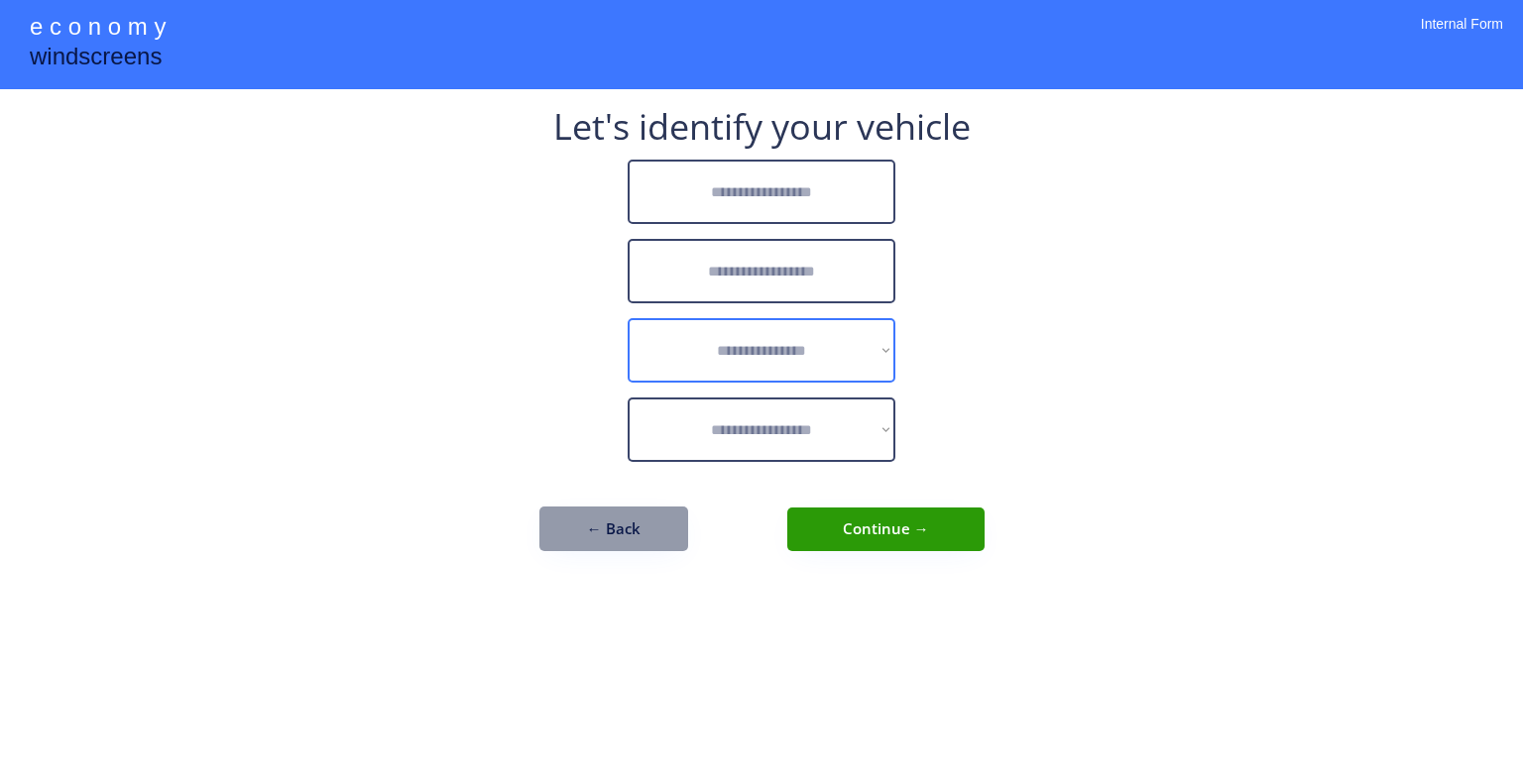 scroll, scrollTop: 0, scrollLeft: 0, axis: both 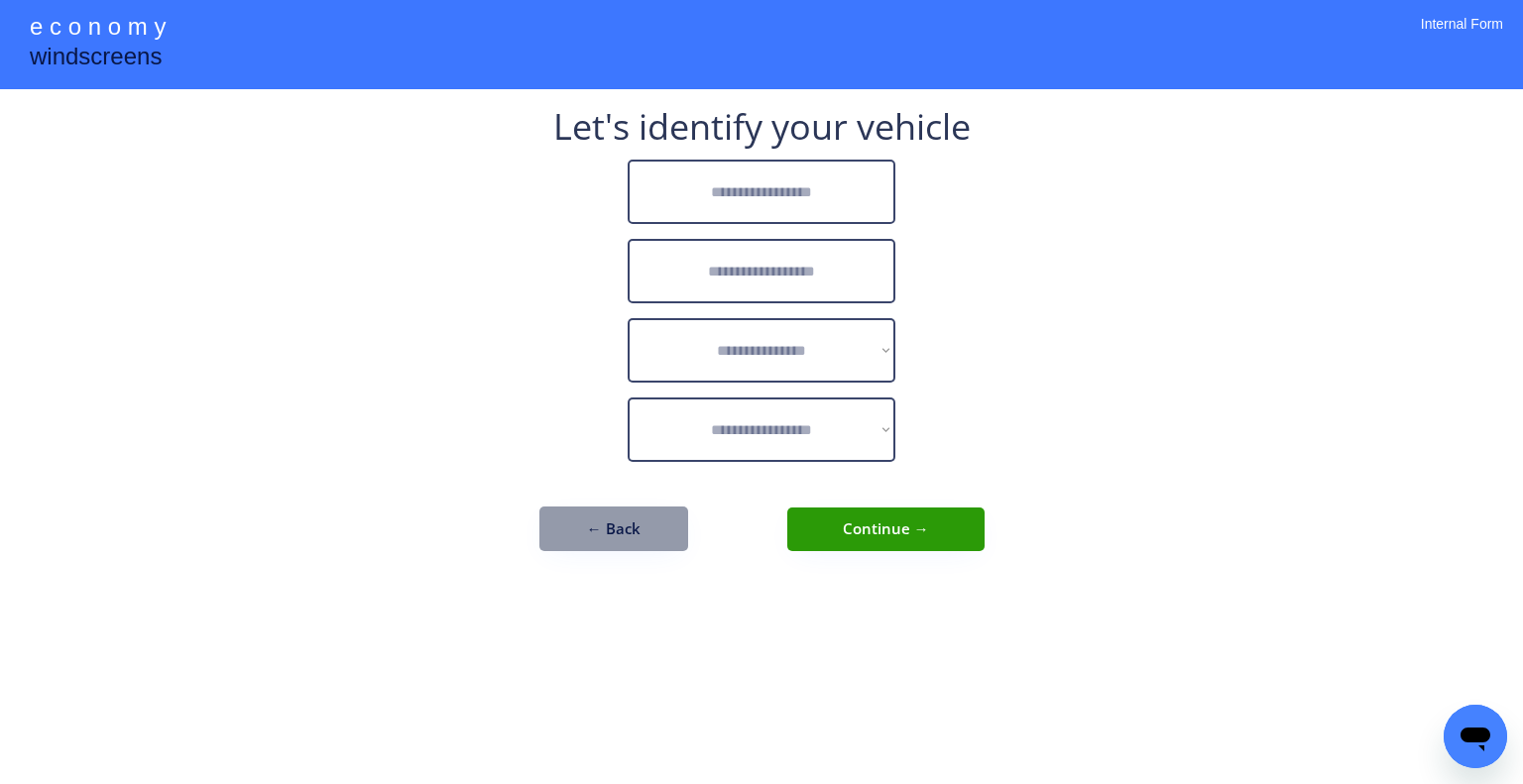 click at bounding box center (762, 191) 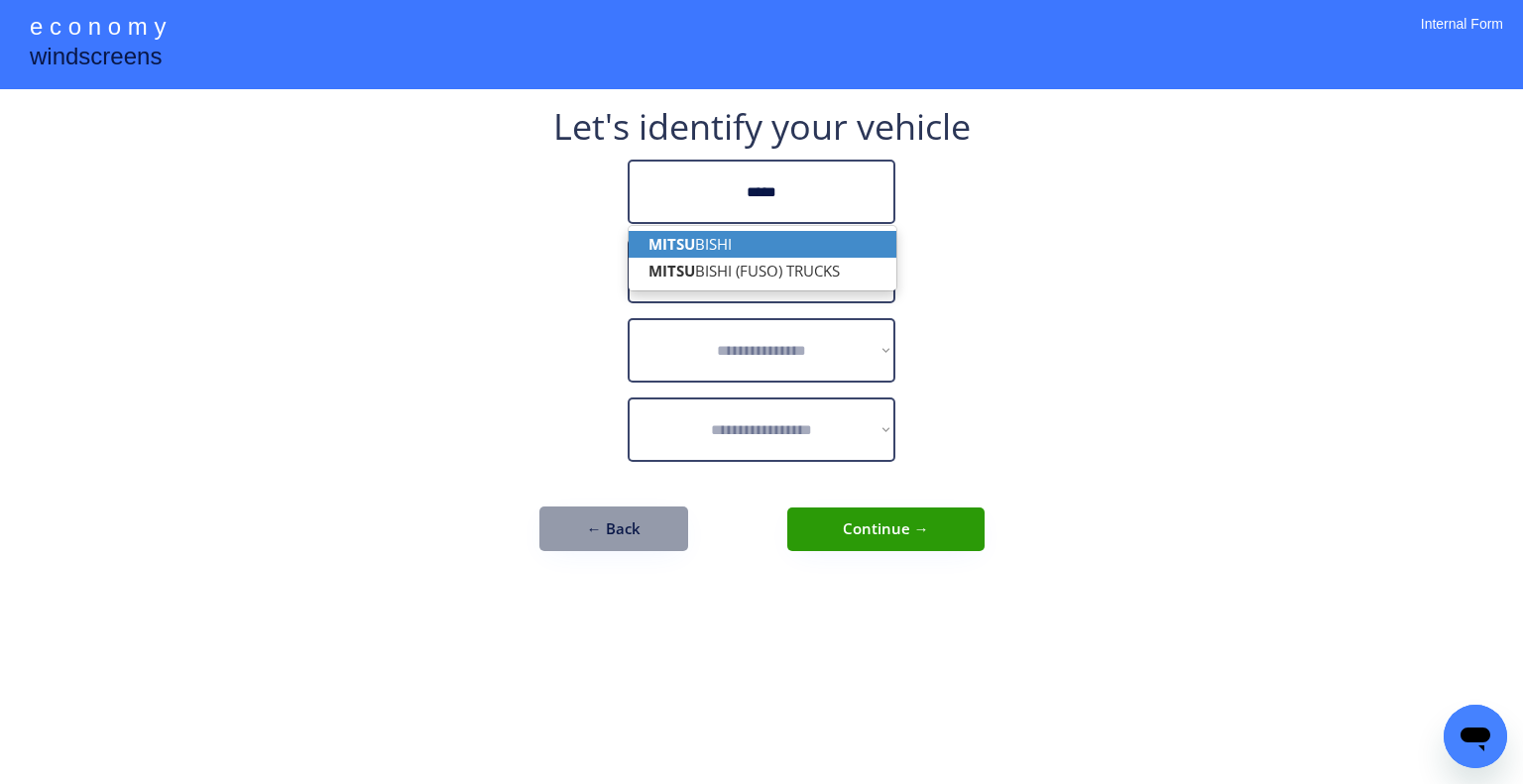 click on "MITSU BISHI" at bounding box center (762, 244) 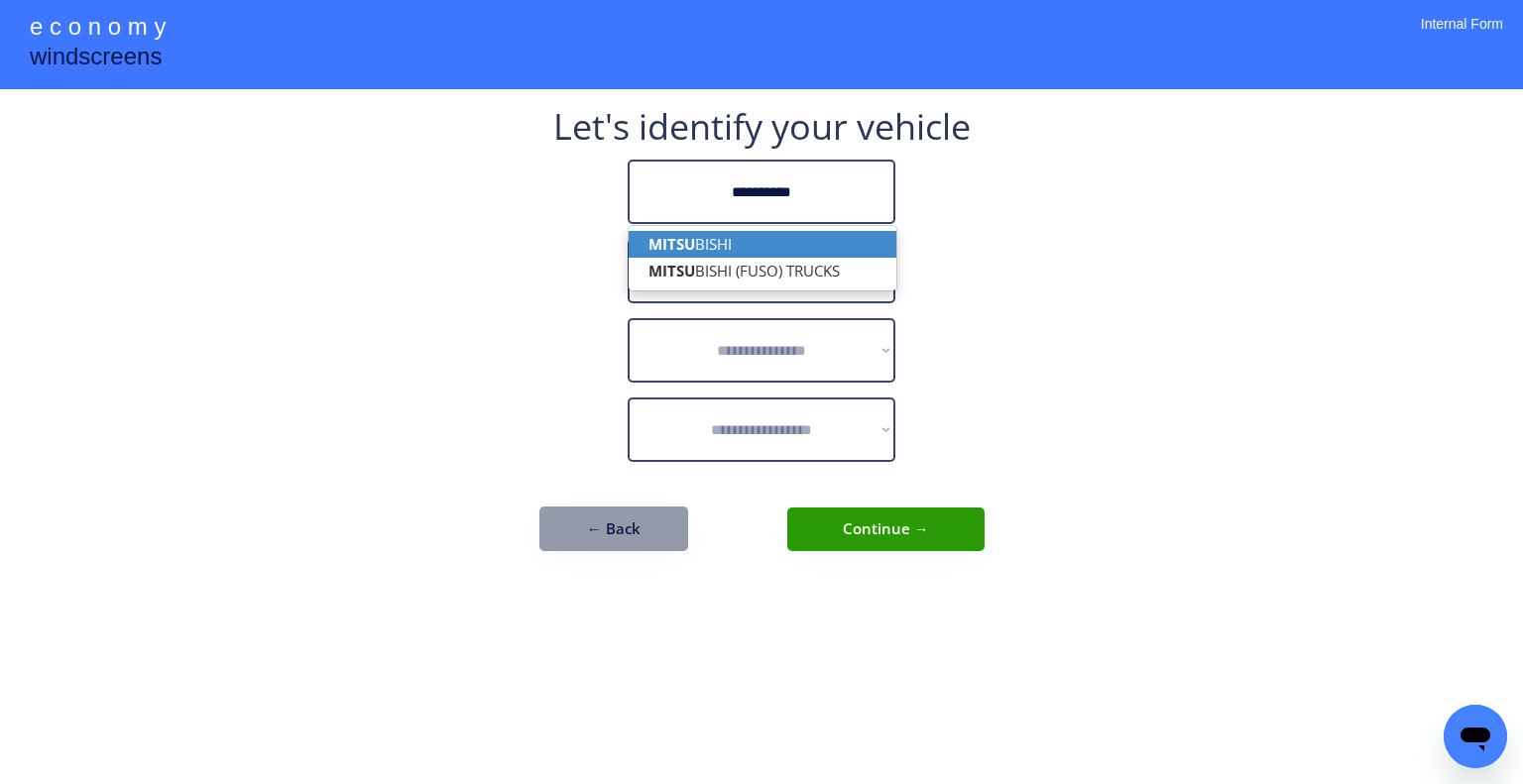 type on "**********" 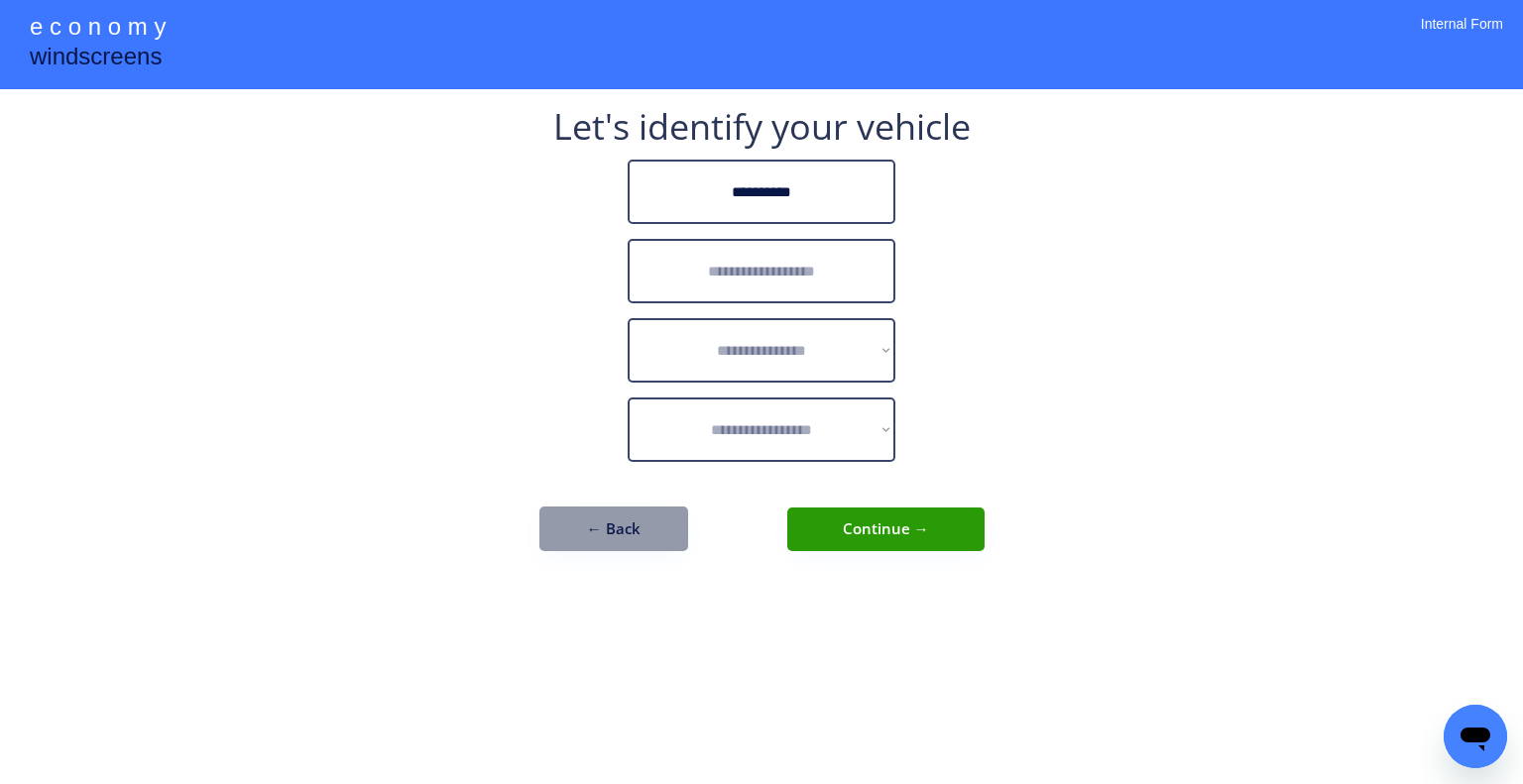 click at bounding box center [762, 271] 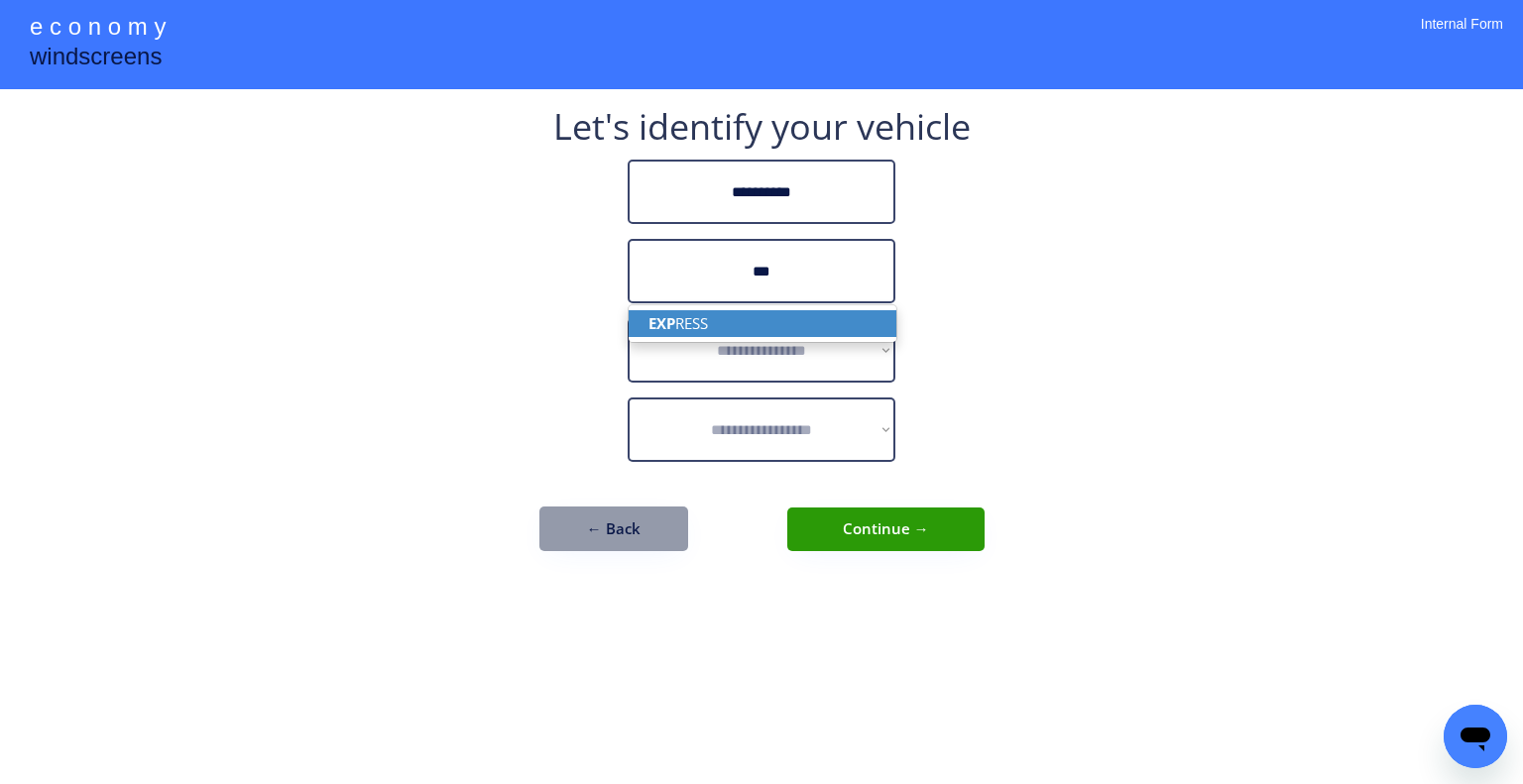 click on "EXP RESS" at bounding box center (762, 323) 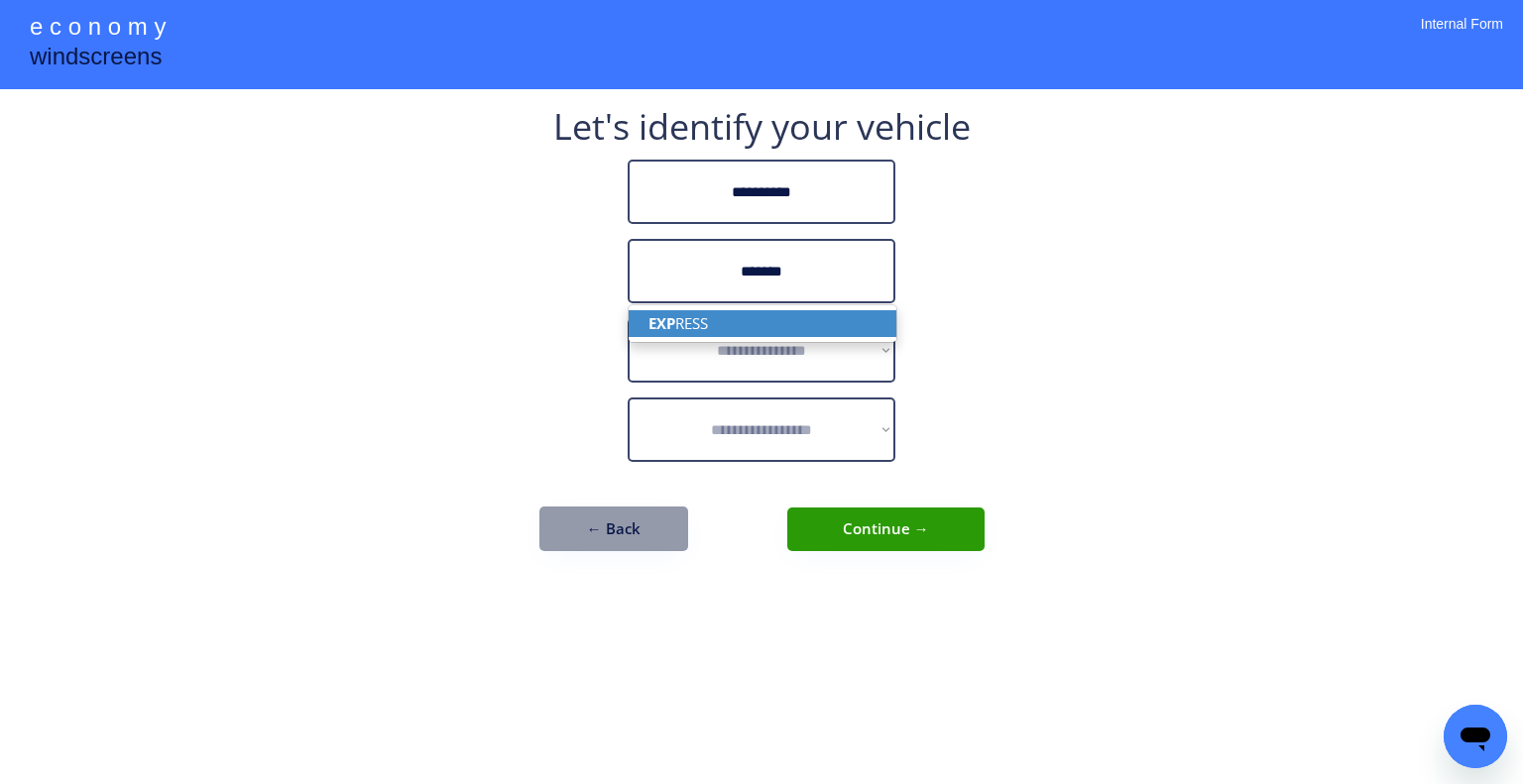 type on "*******" 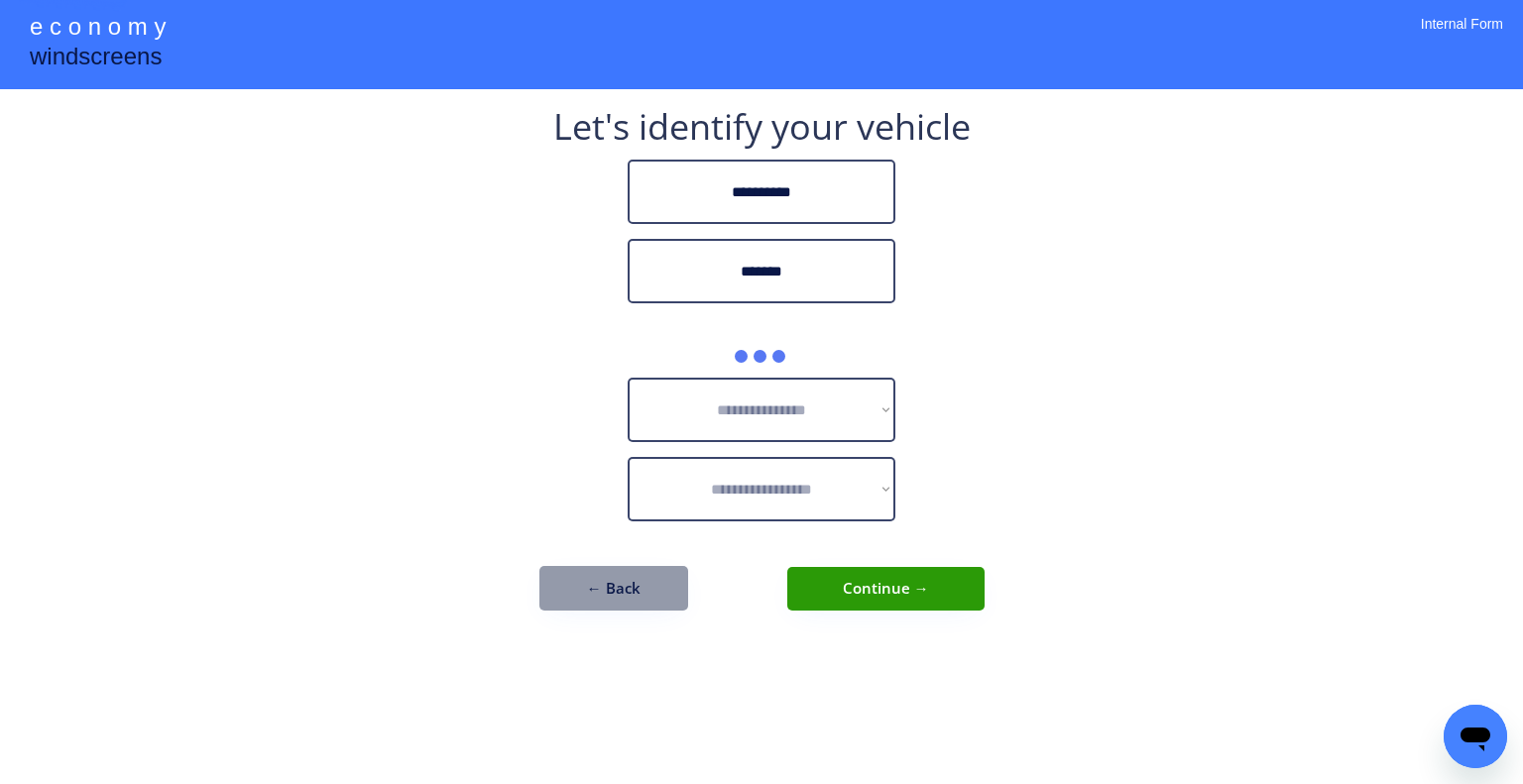 click on "**********" at bounding box center [762, 392] 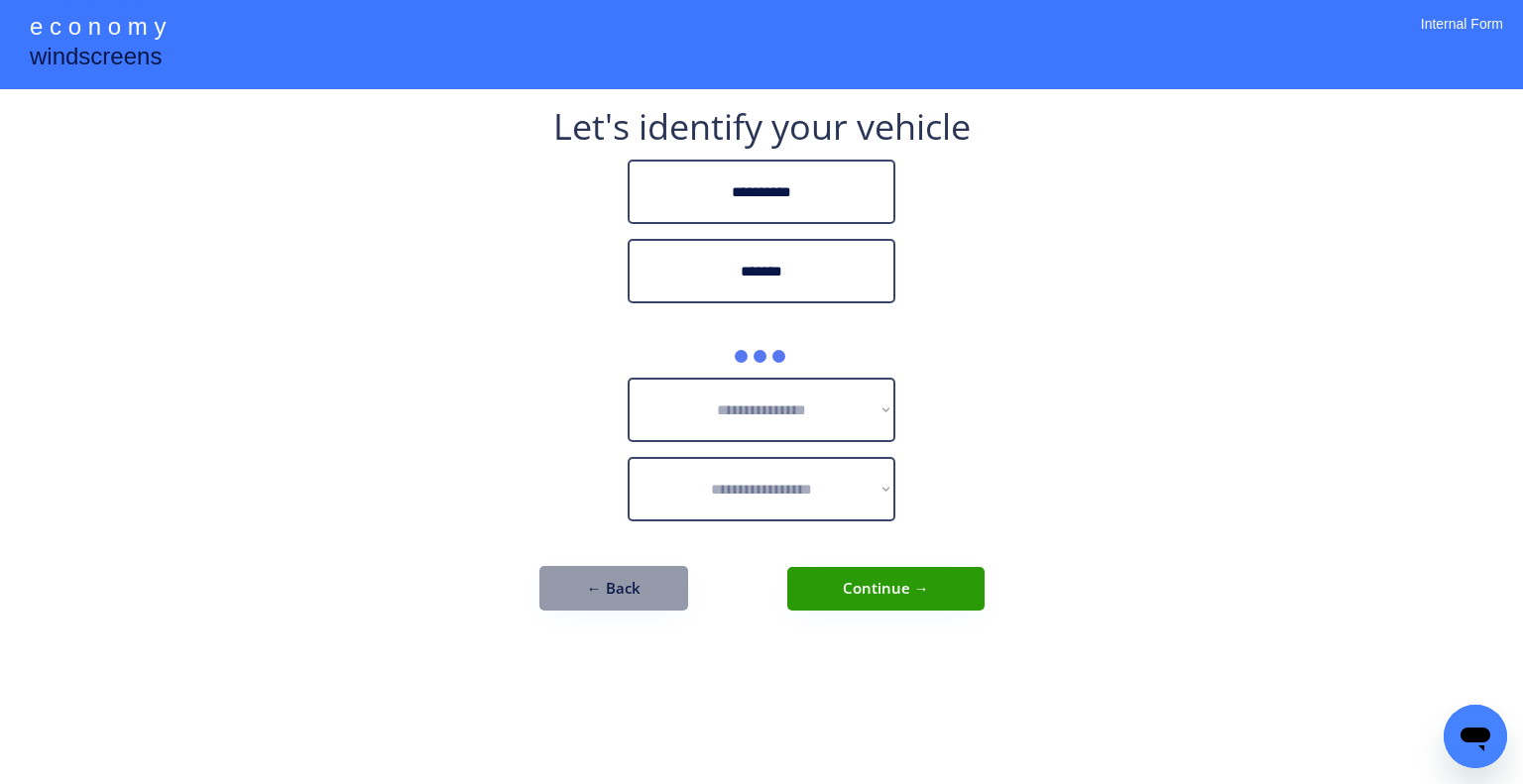 click on "**********" at bounding box center [762, 392] 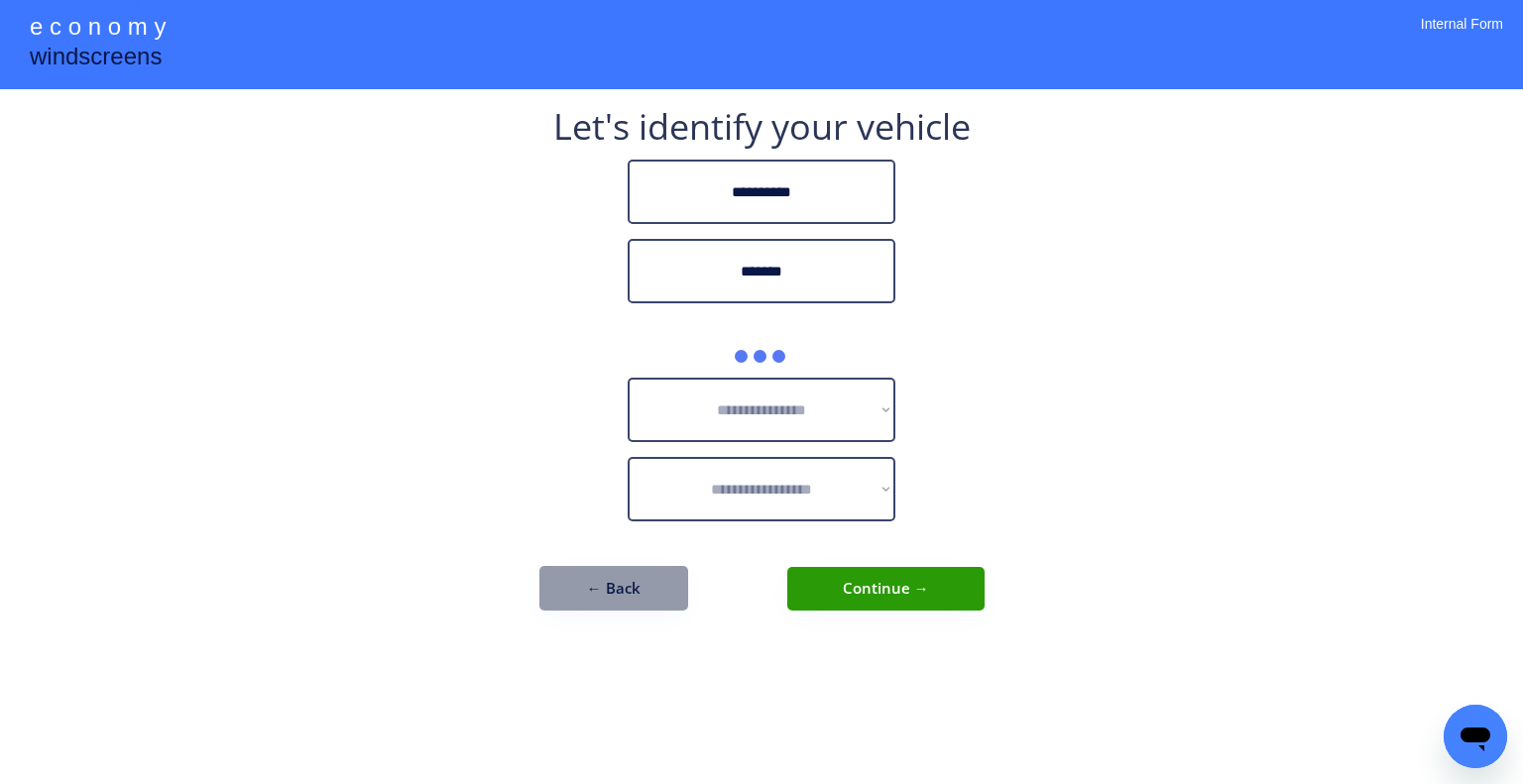 click on "**********" at bounding box center [762, 392] 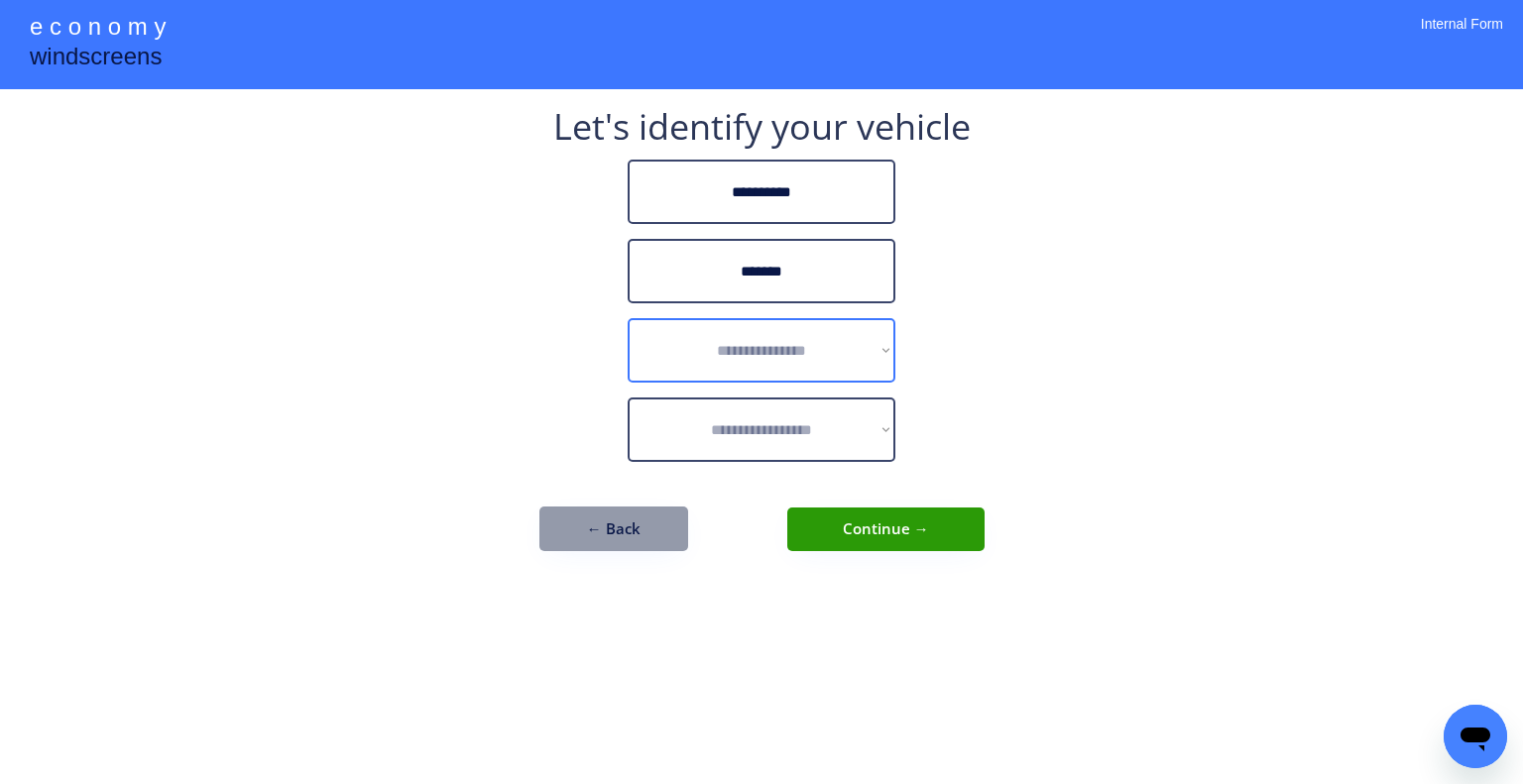 drag, startPoint x: 856, startPoint y: 331, endPoint x: 899, endPoint y: 331, distance: 43 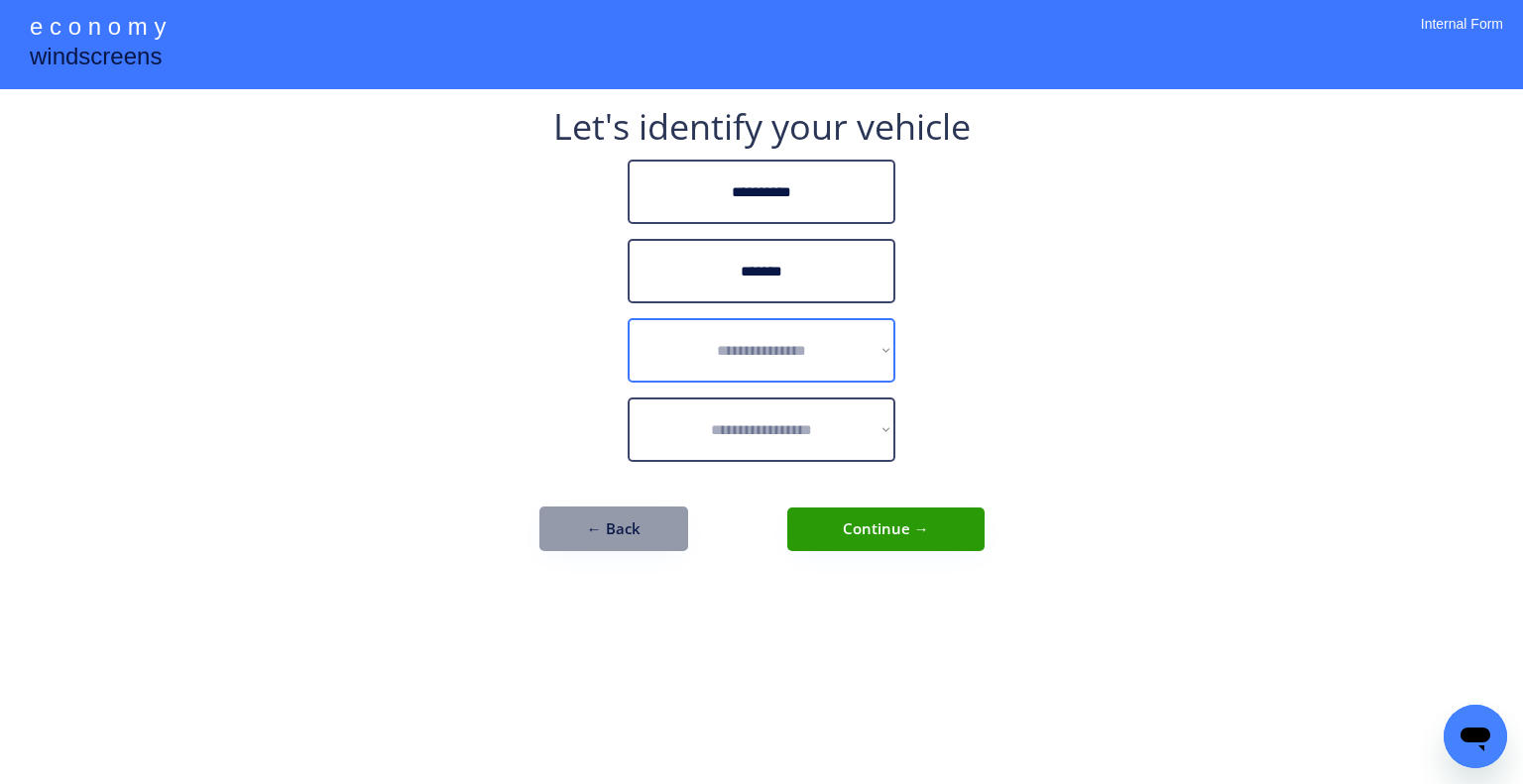 select on "******" 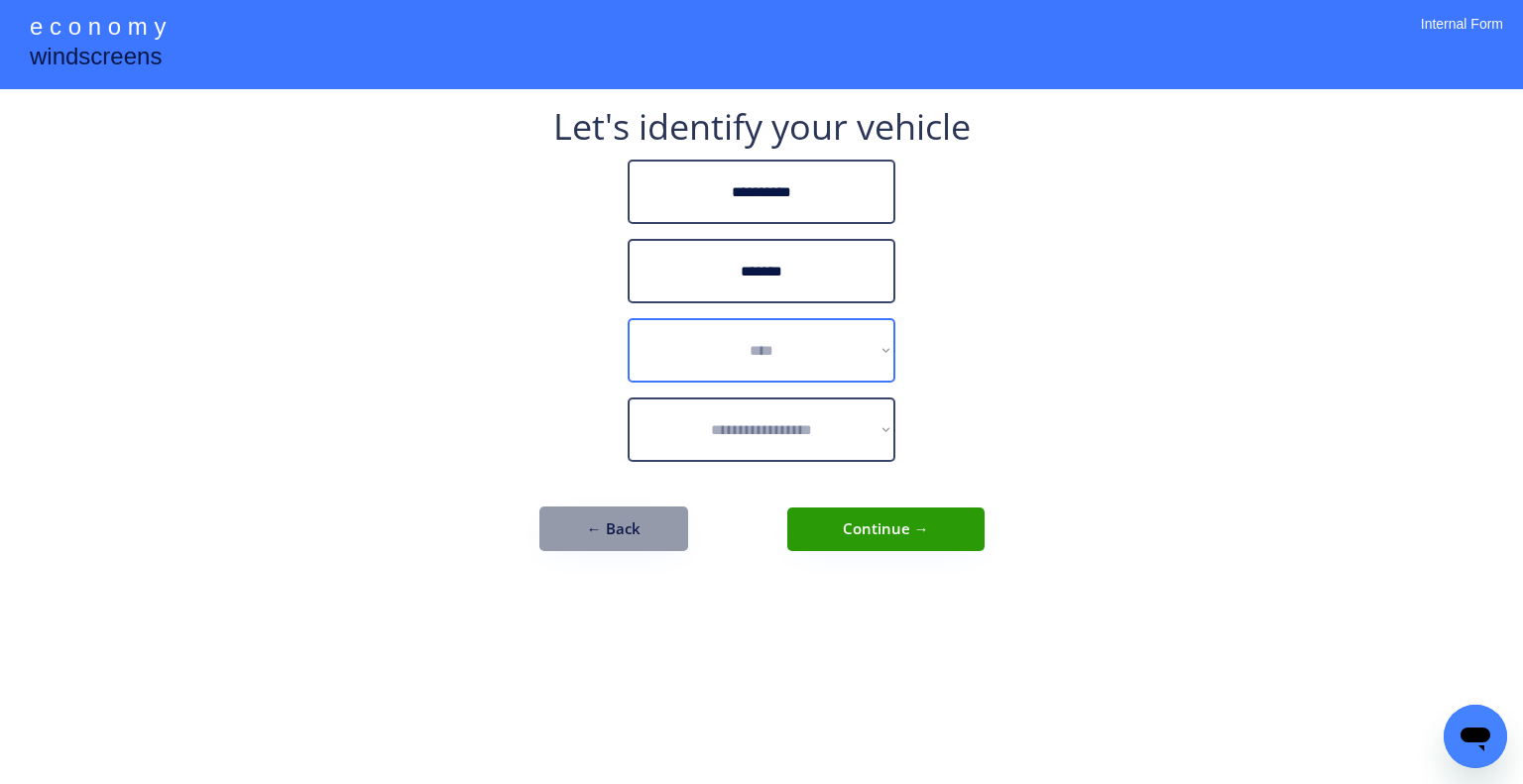 click on "**********" at bounding box center [762, 350] 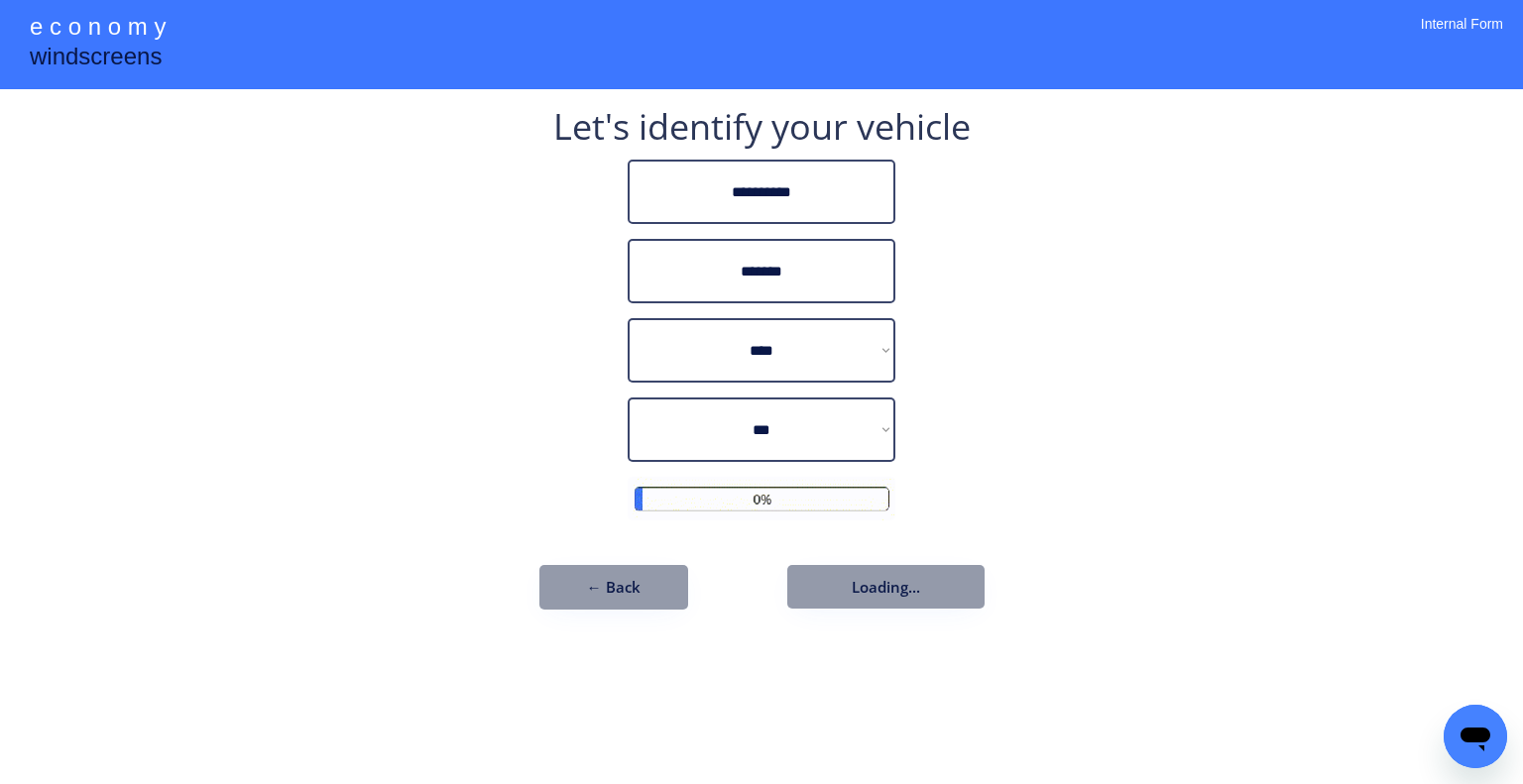 drag, startPoint x: 1272, startPoint y: 344, endPoint x: 1013, endPoint y: 425, distance: 271.3706 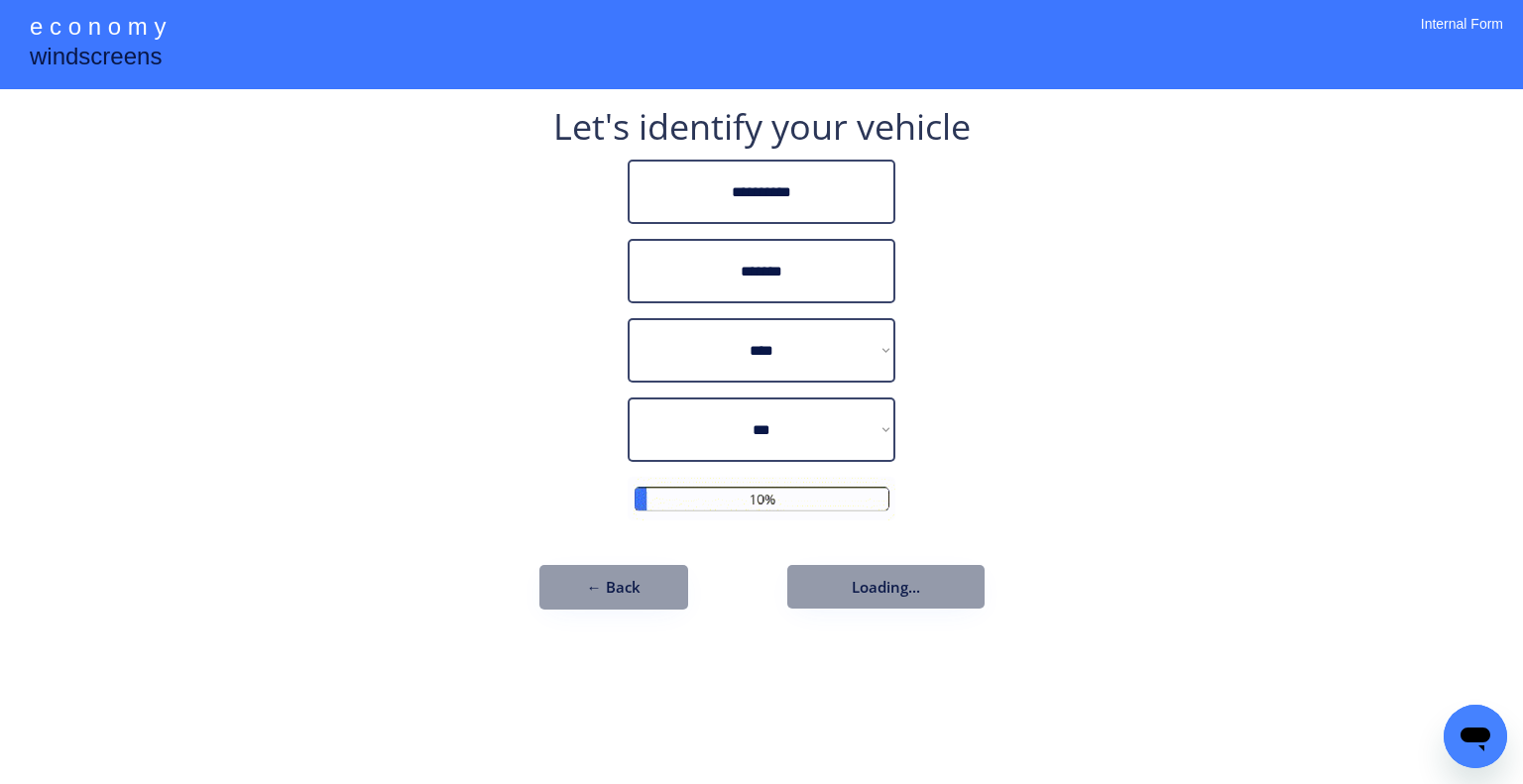 click on "**********" at bounding box center [762, 392] 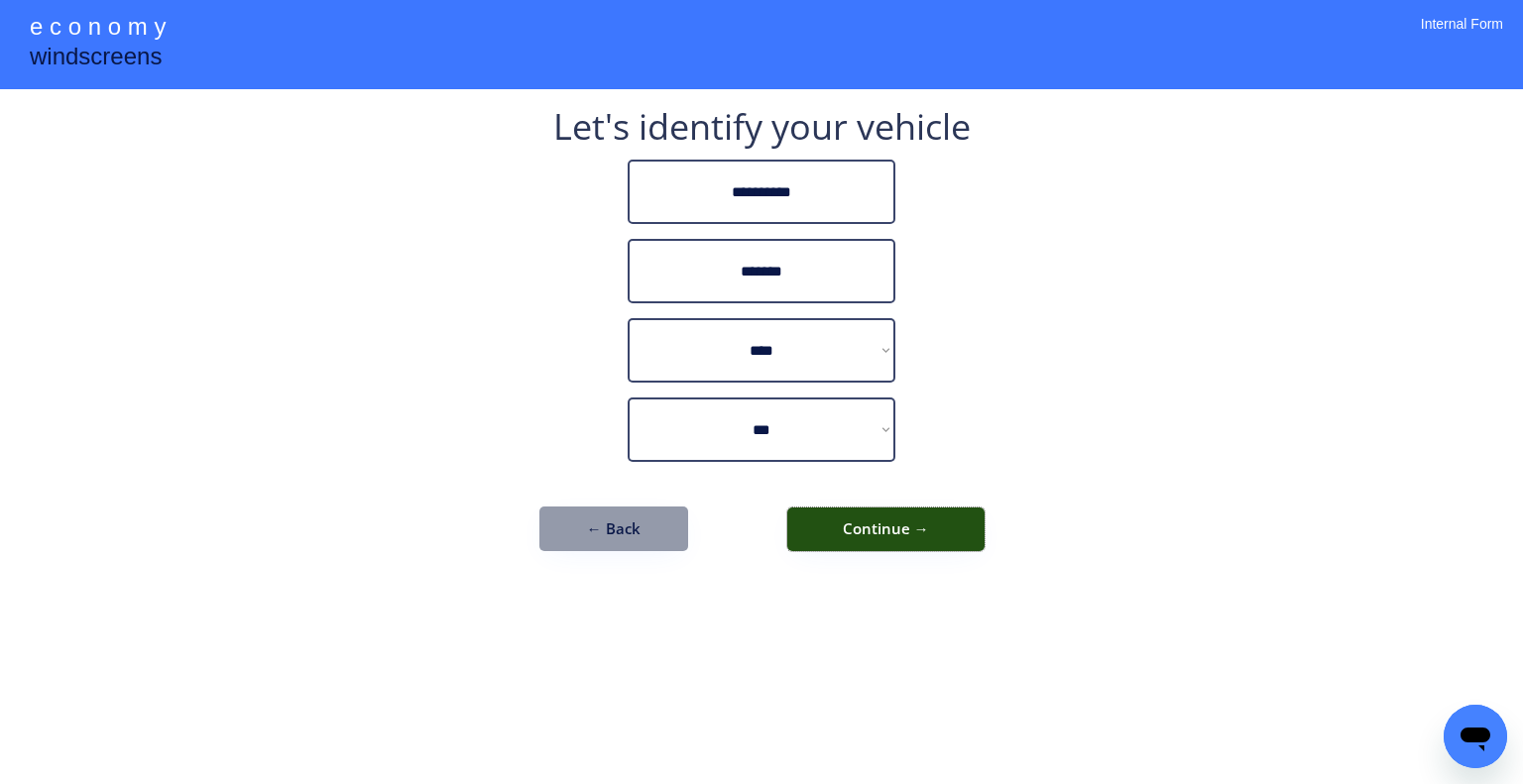 click on "Continue    →" at bounding box center [885, 529] 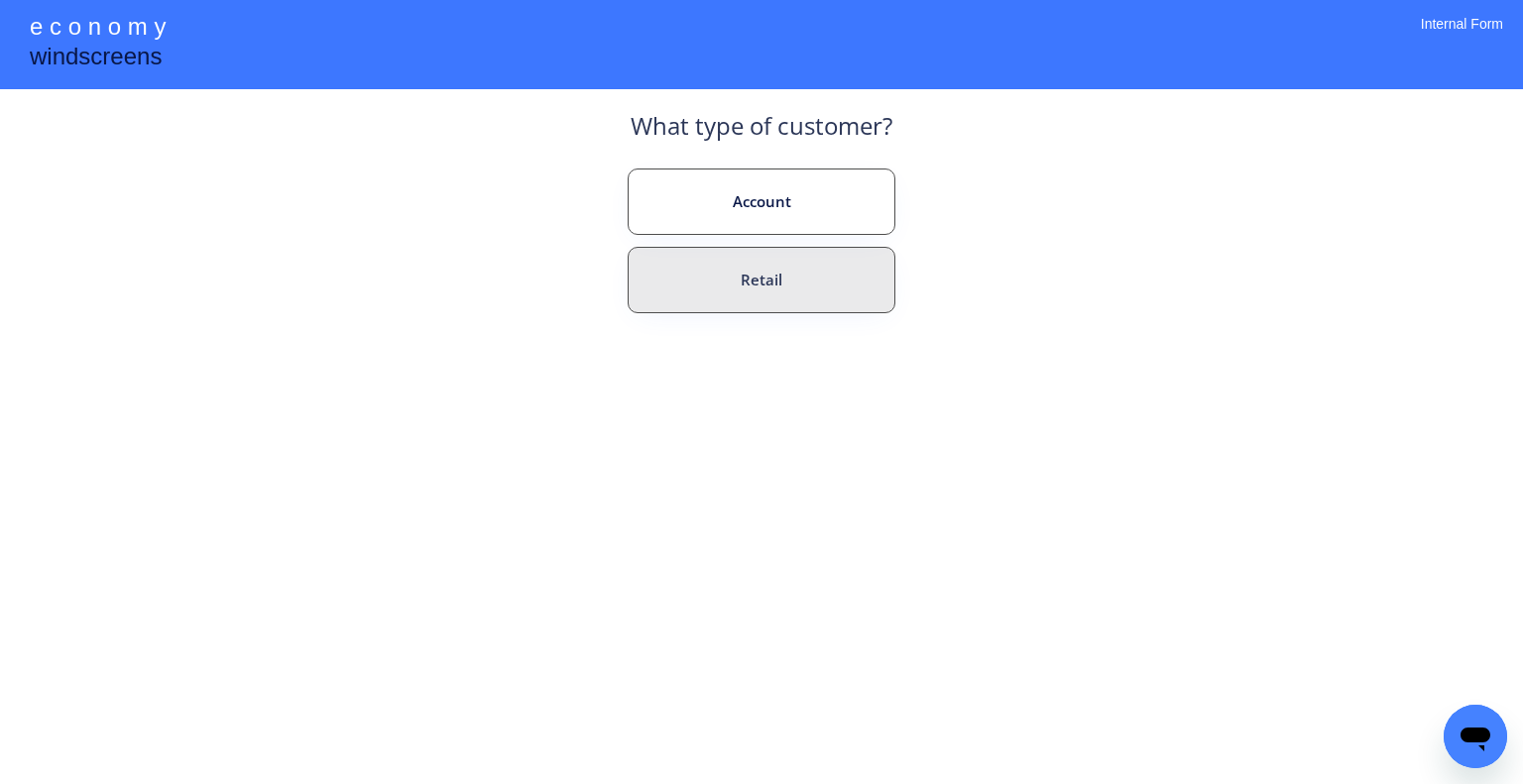 click on "Retail" at bounding box center (762, 280) 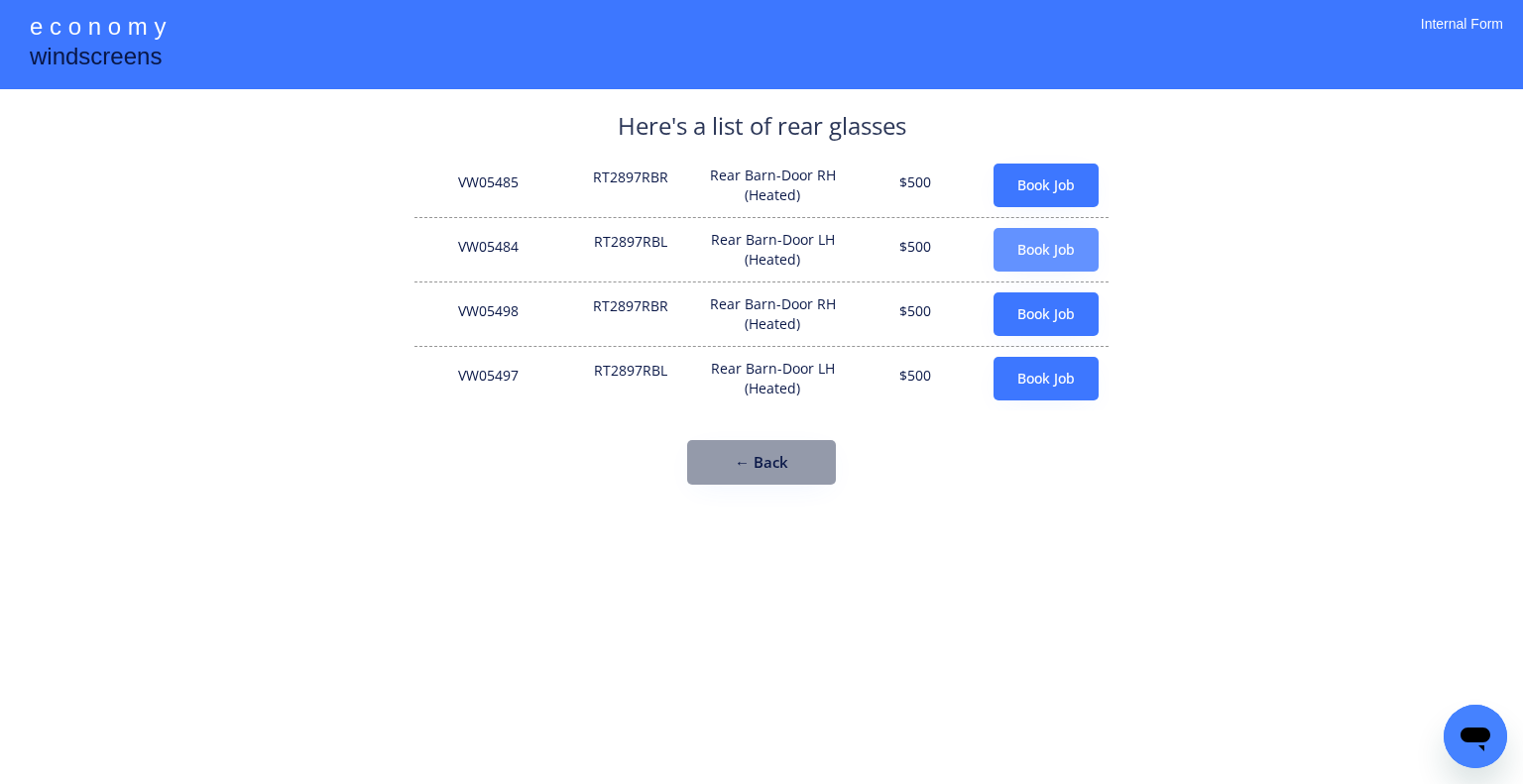 click on "Book Job" at bounding box center (1046, 250) 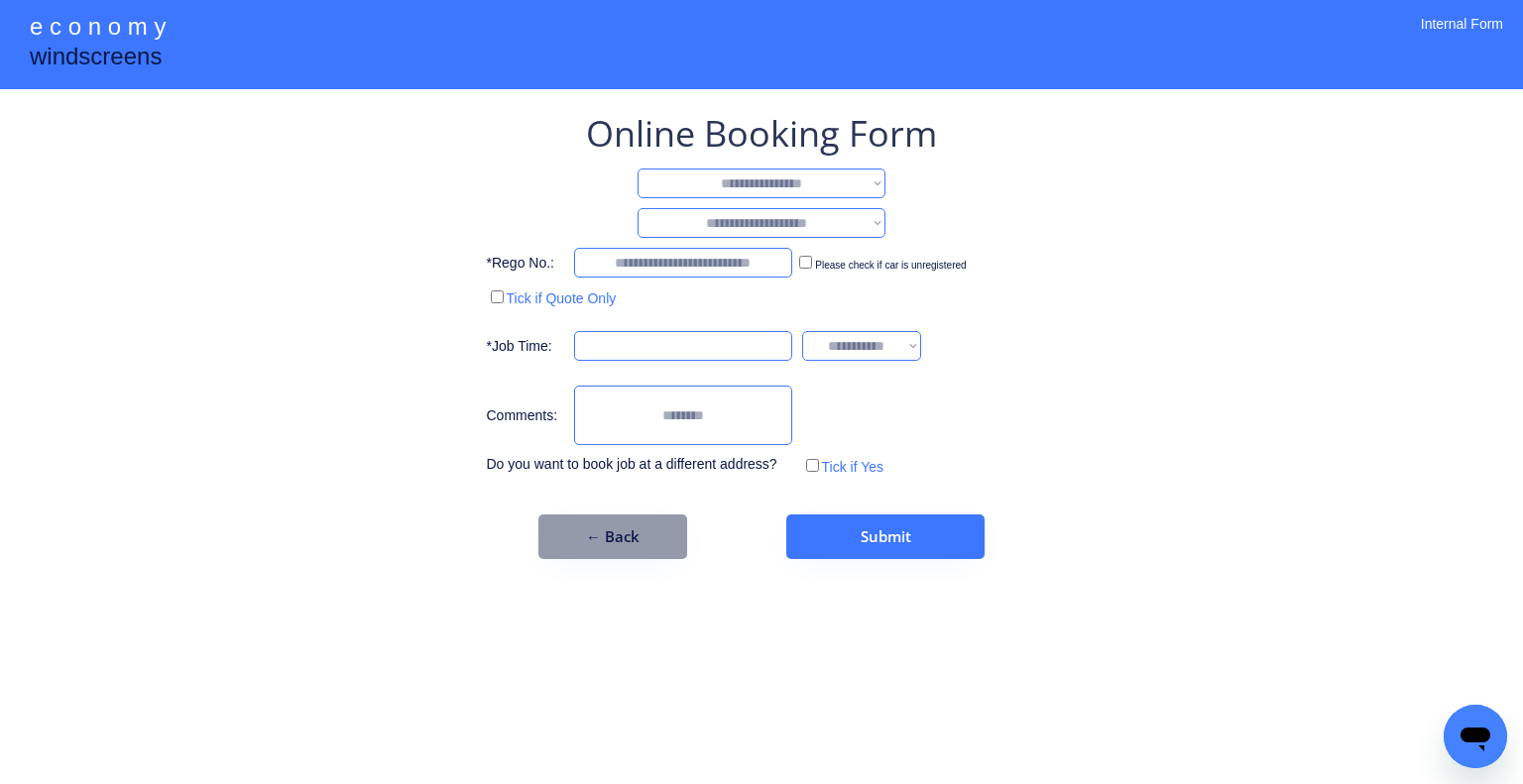 click on "**********" at bounding box center [762, 183] 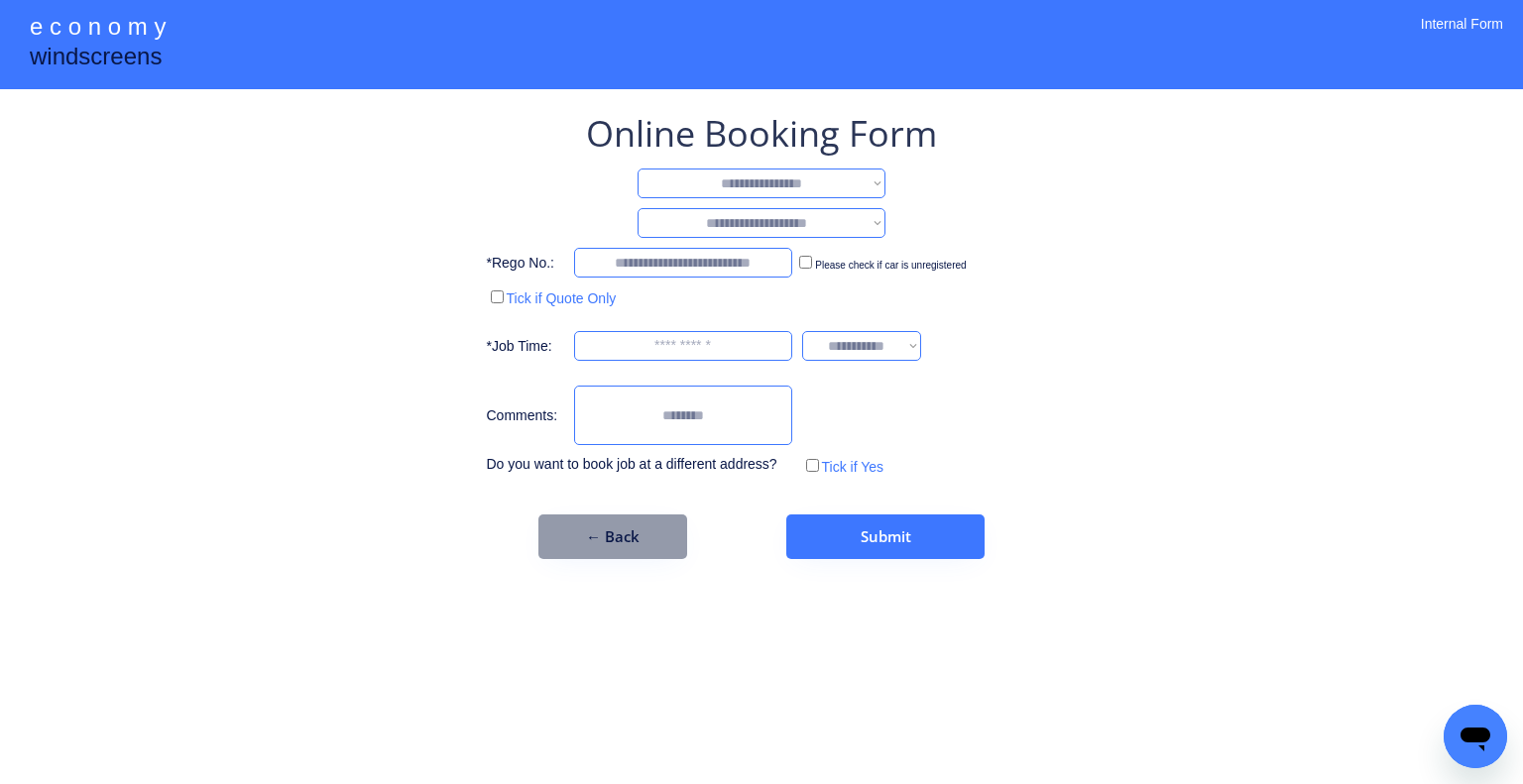 select on "**********" 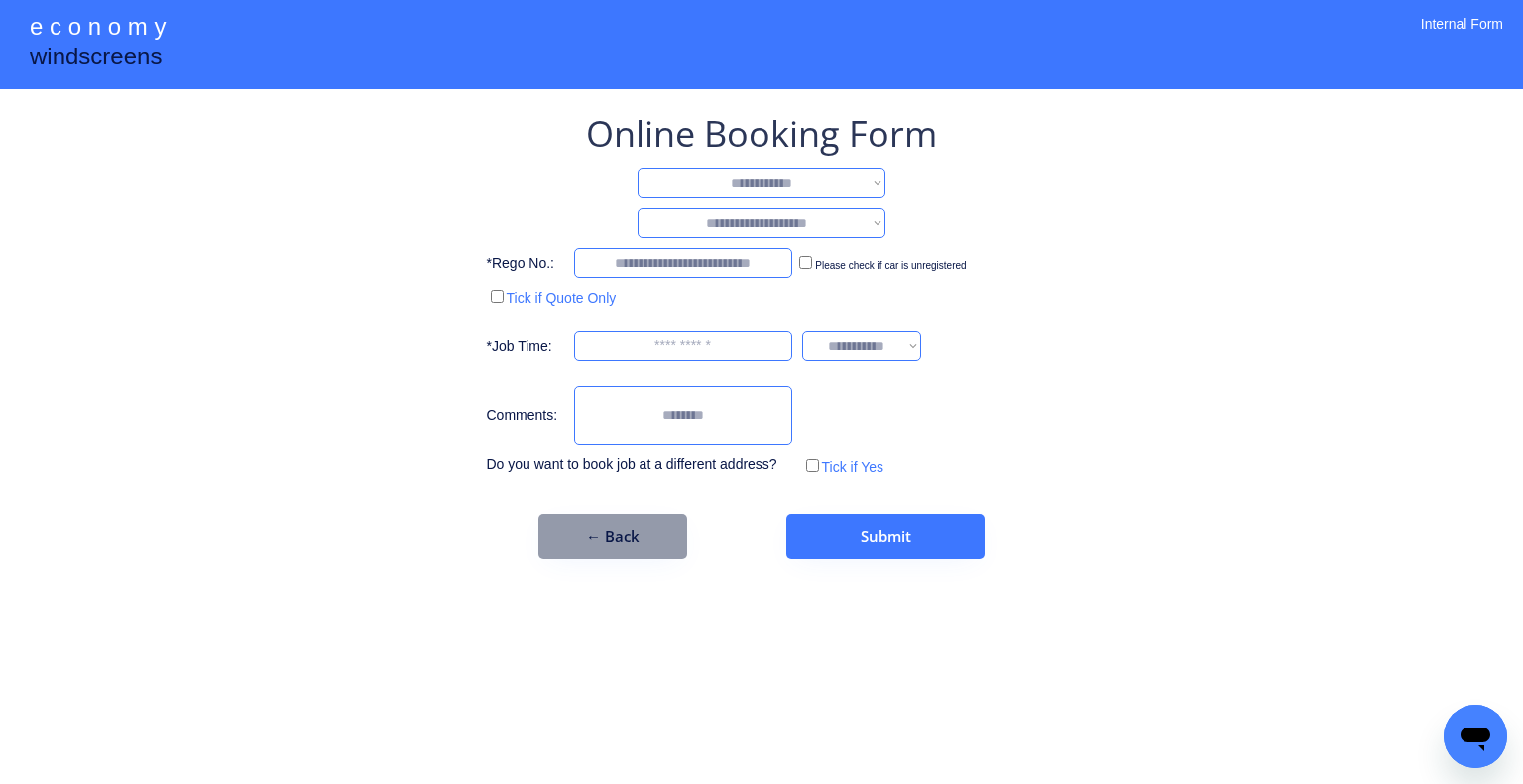 click on "**********" at bounding box center [762, 183] 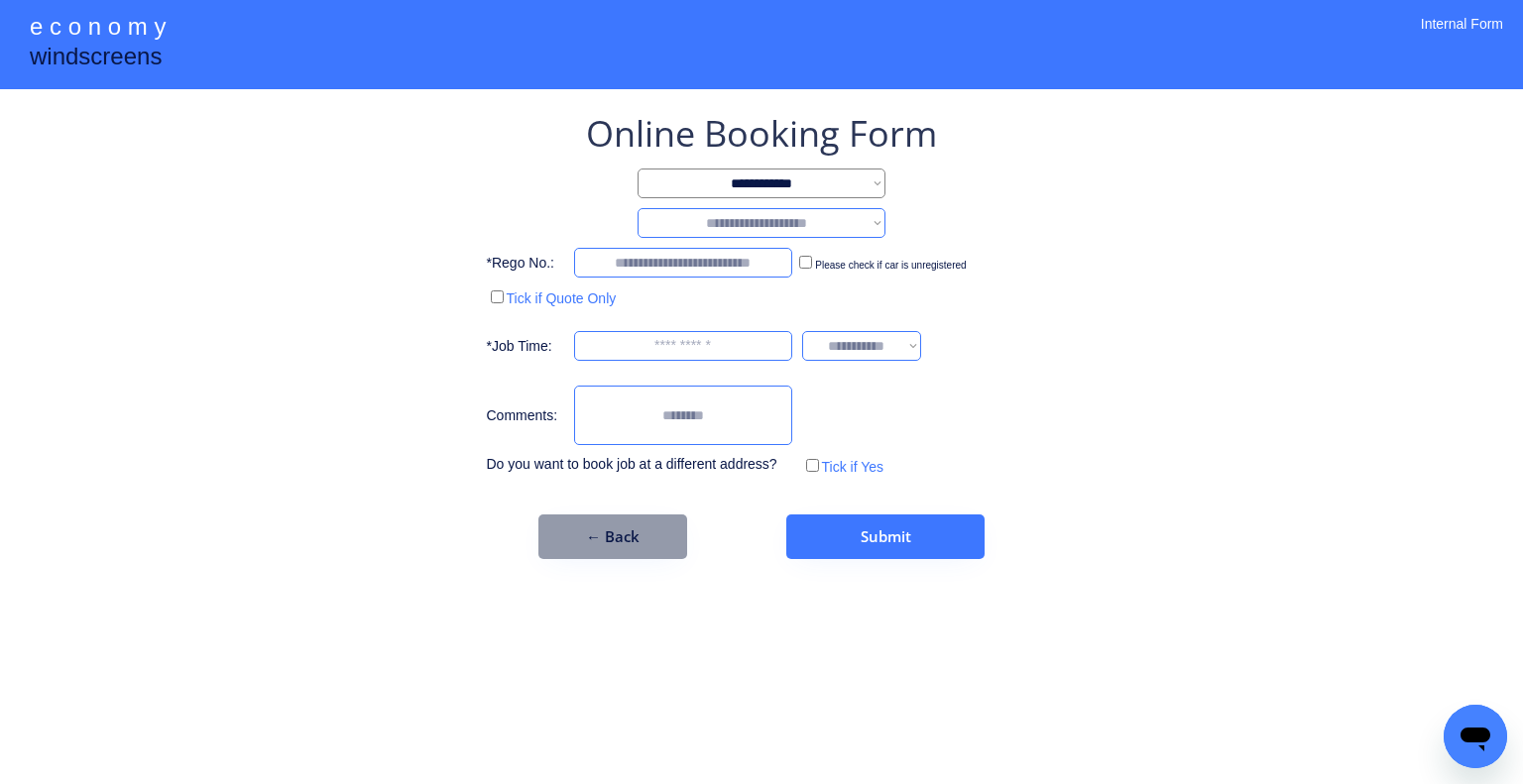 click on "**********" at bounding box center [762, 223] 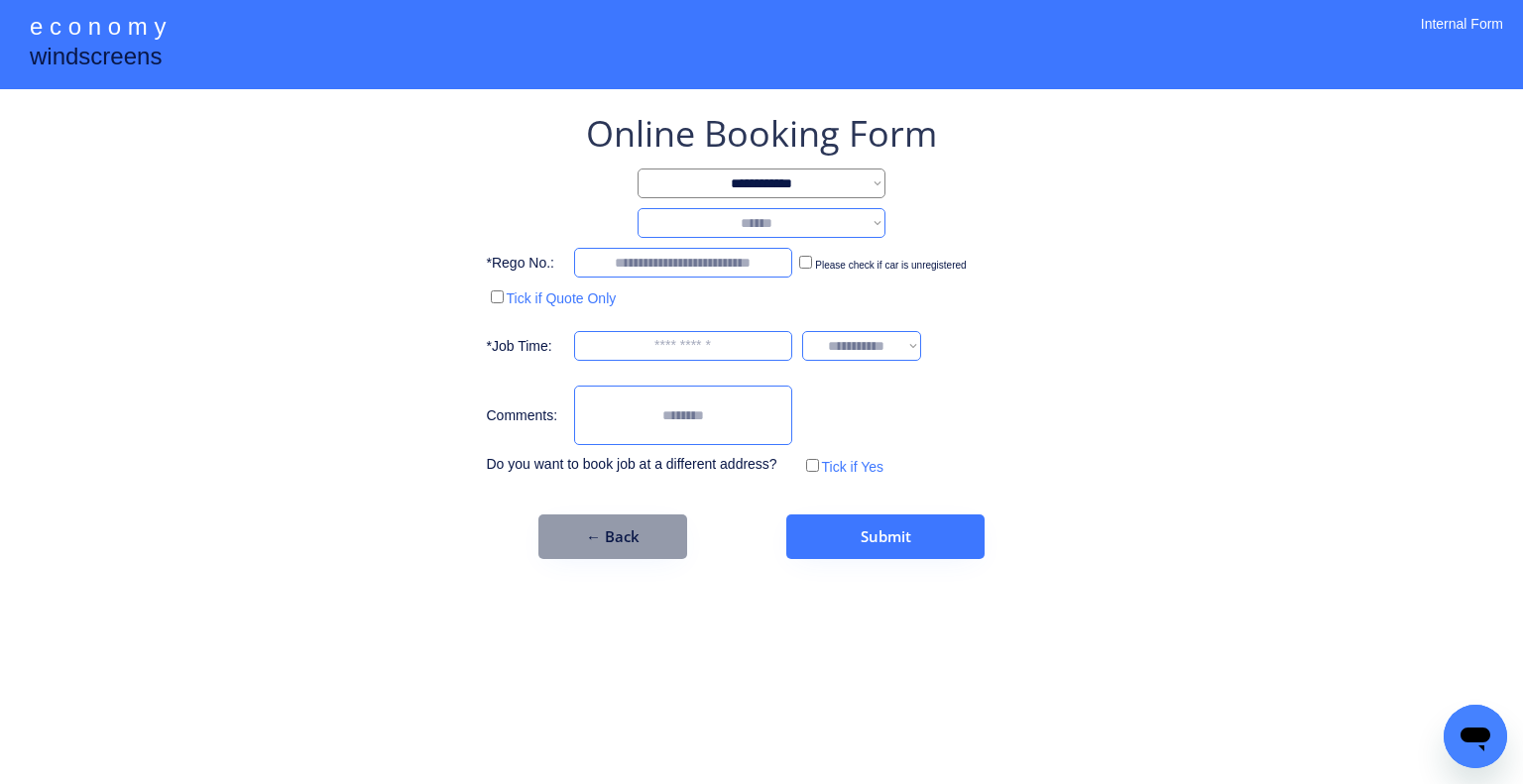click on "**********" at bounding box center (762, 223) 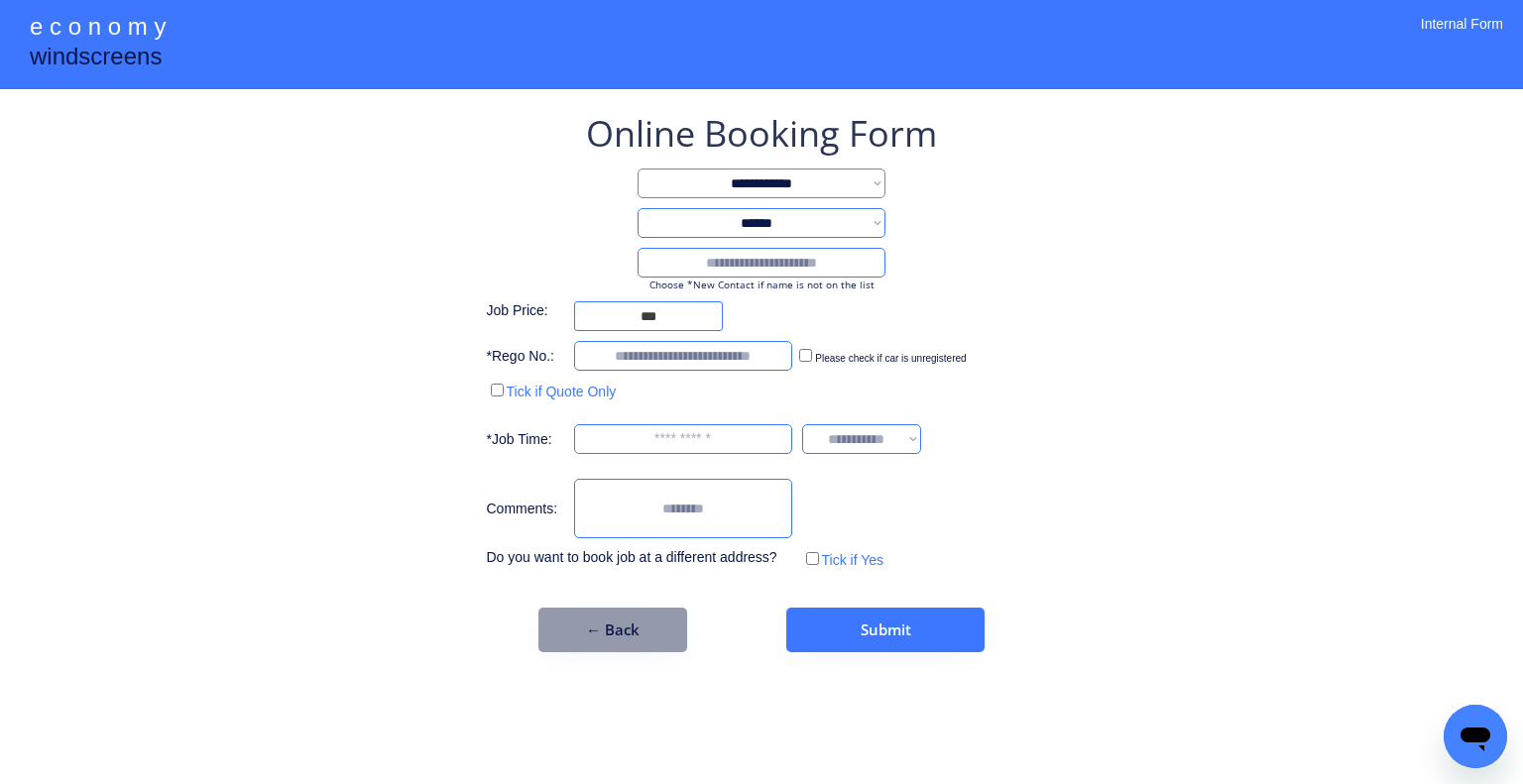 click at bounding box center [762, 263] 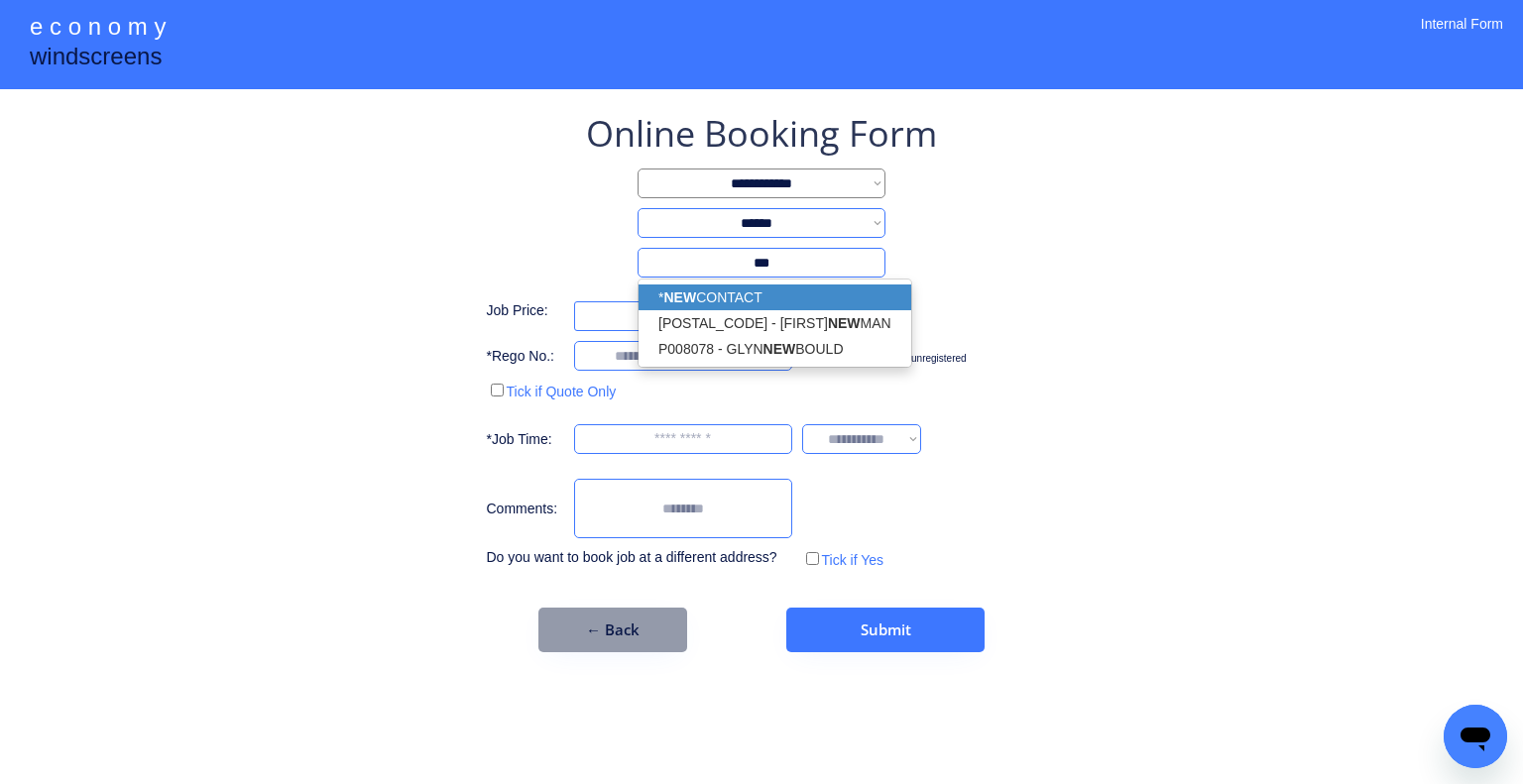 drag, startPoint x: 825, startPoint y: 284, endPoint x: 677, endPoint y: 22, distance: 300.91195 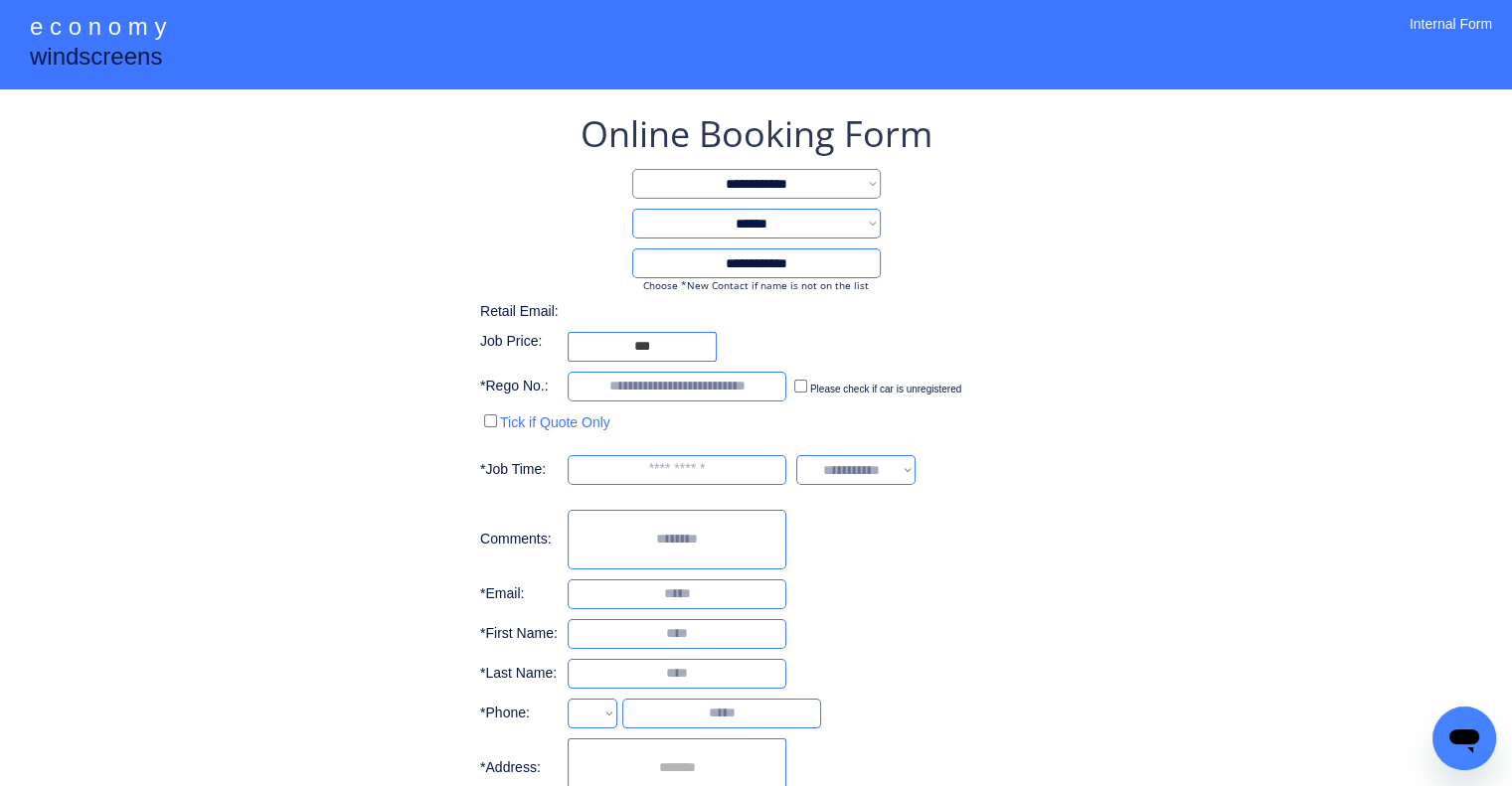 type on "**********" 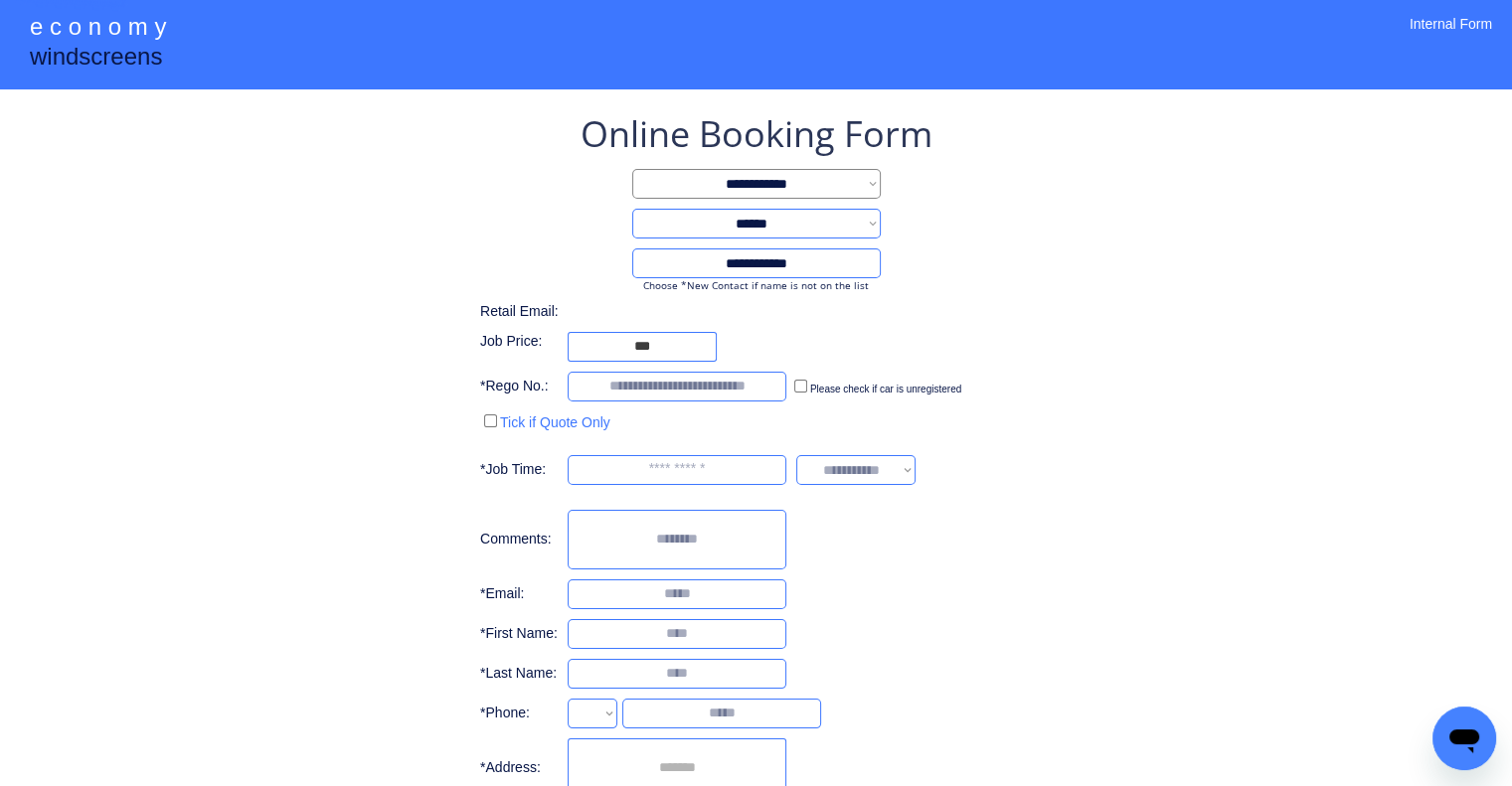 select on "**********" 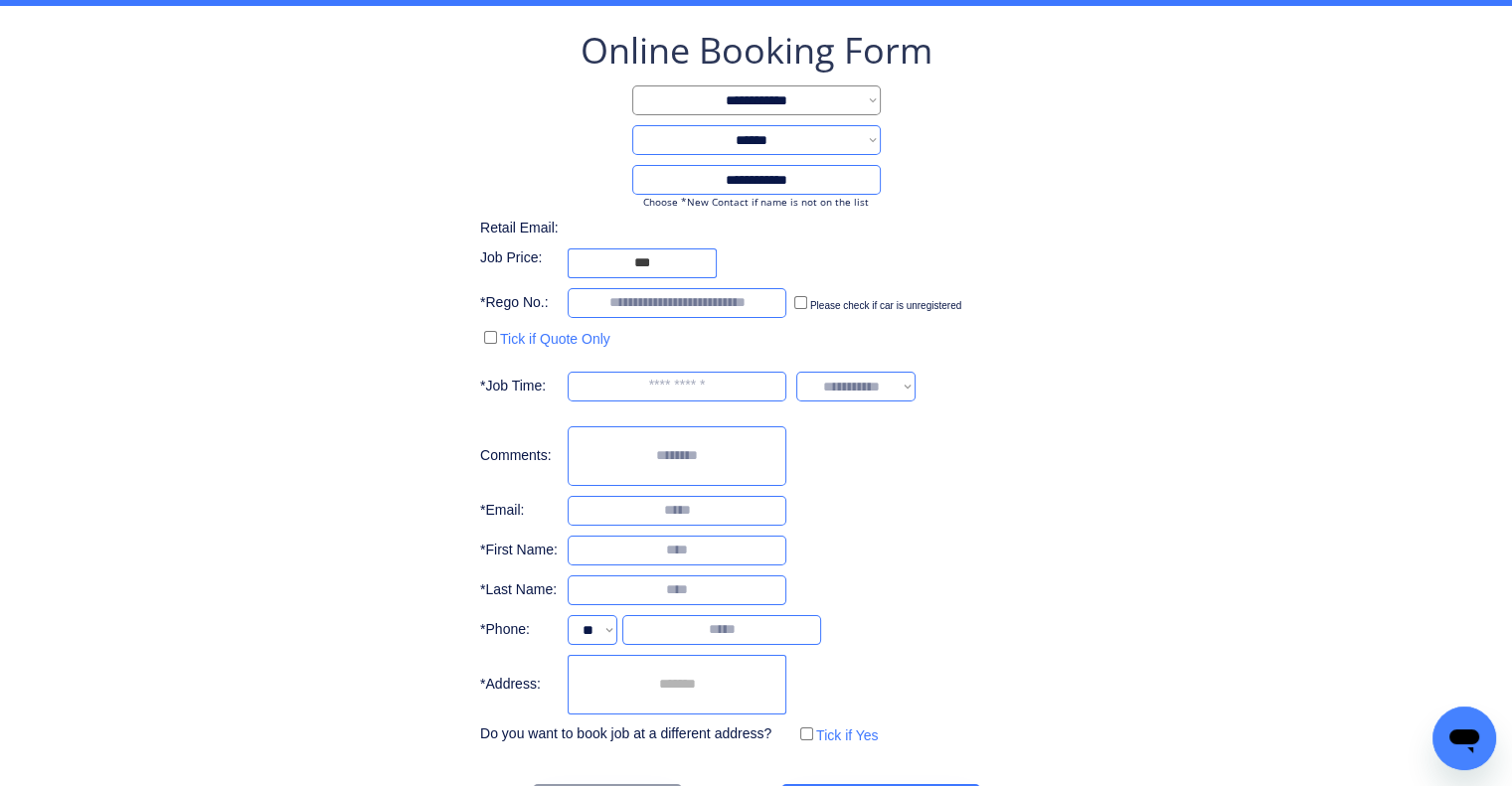 scroll, scrollTop: 155, scrollLeft: 0, axis: vertical 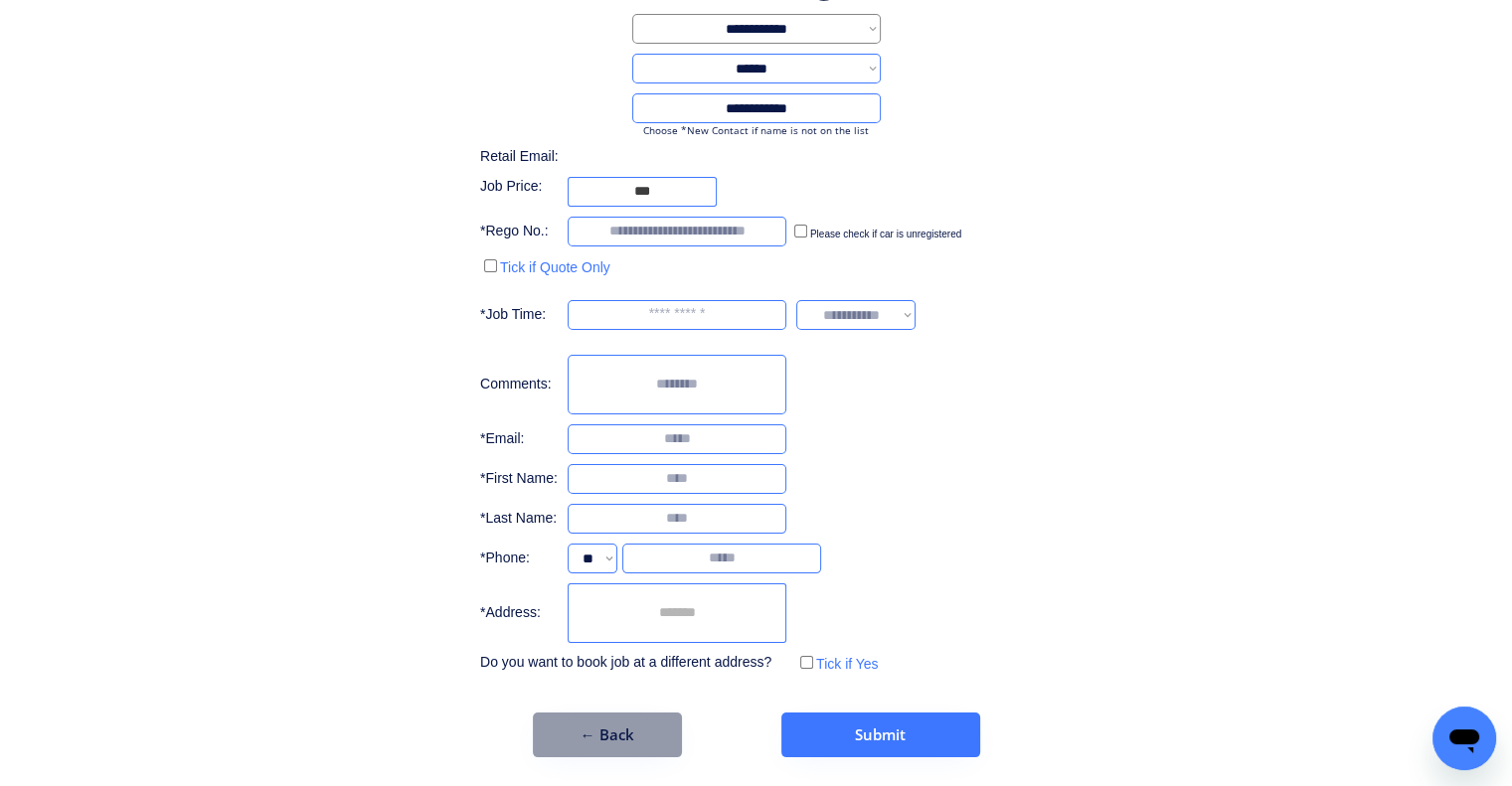click at bounding box center [677, 613] 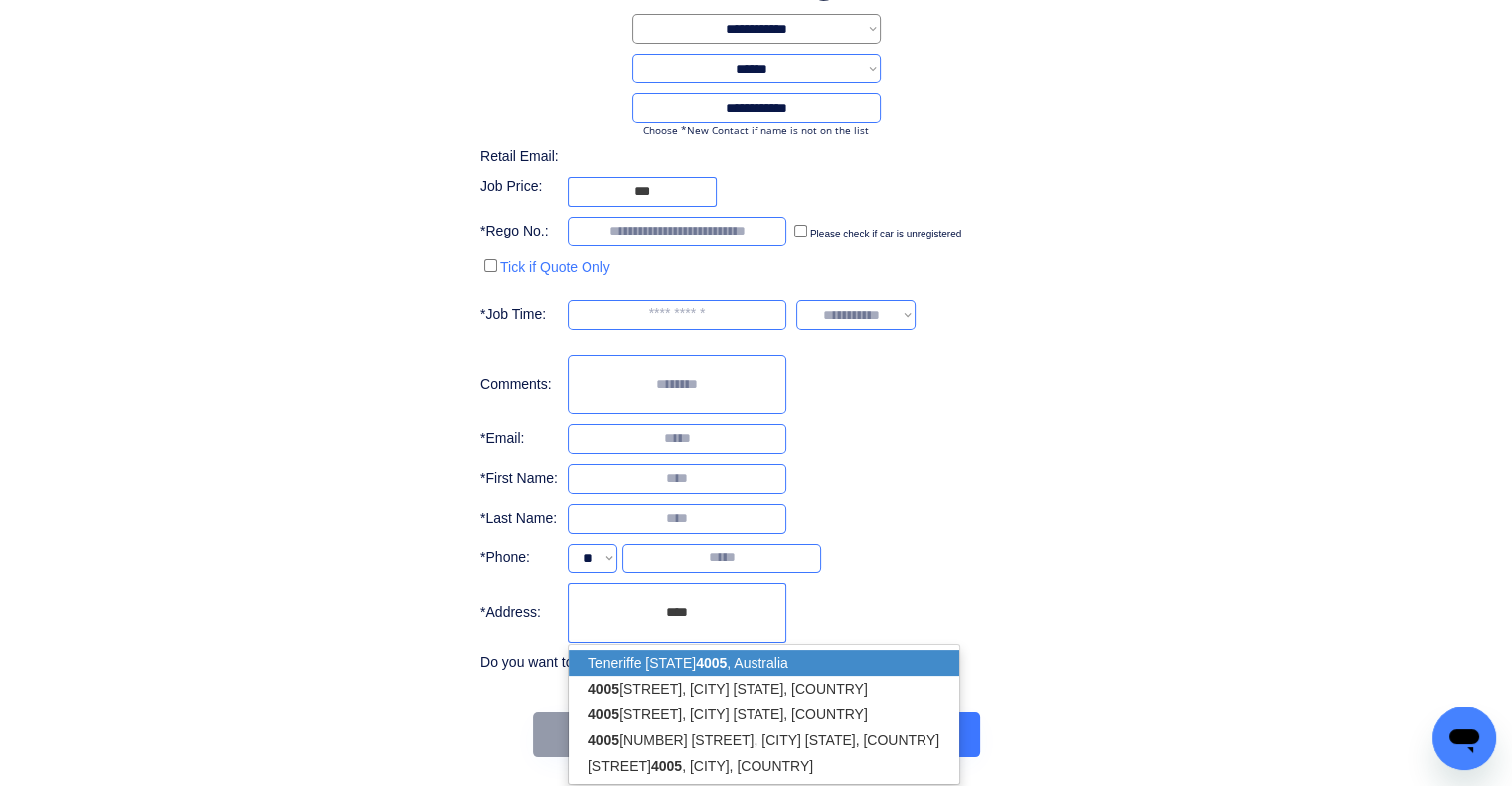 click on "Teneriffe QLD  4005 , Australia" at bounding box center (763, 663) 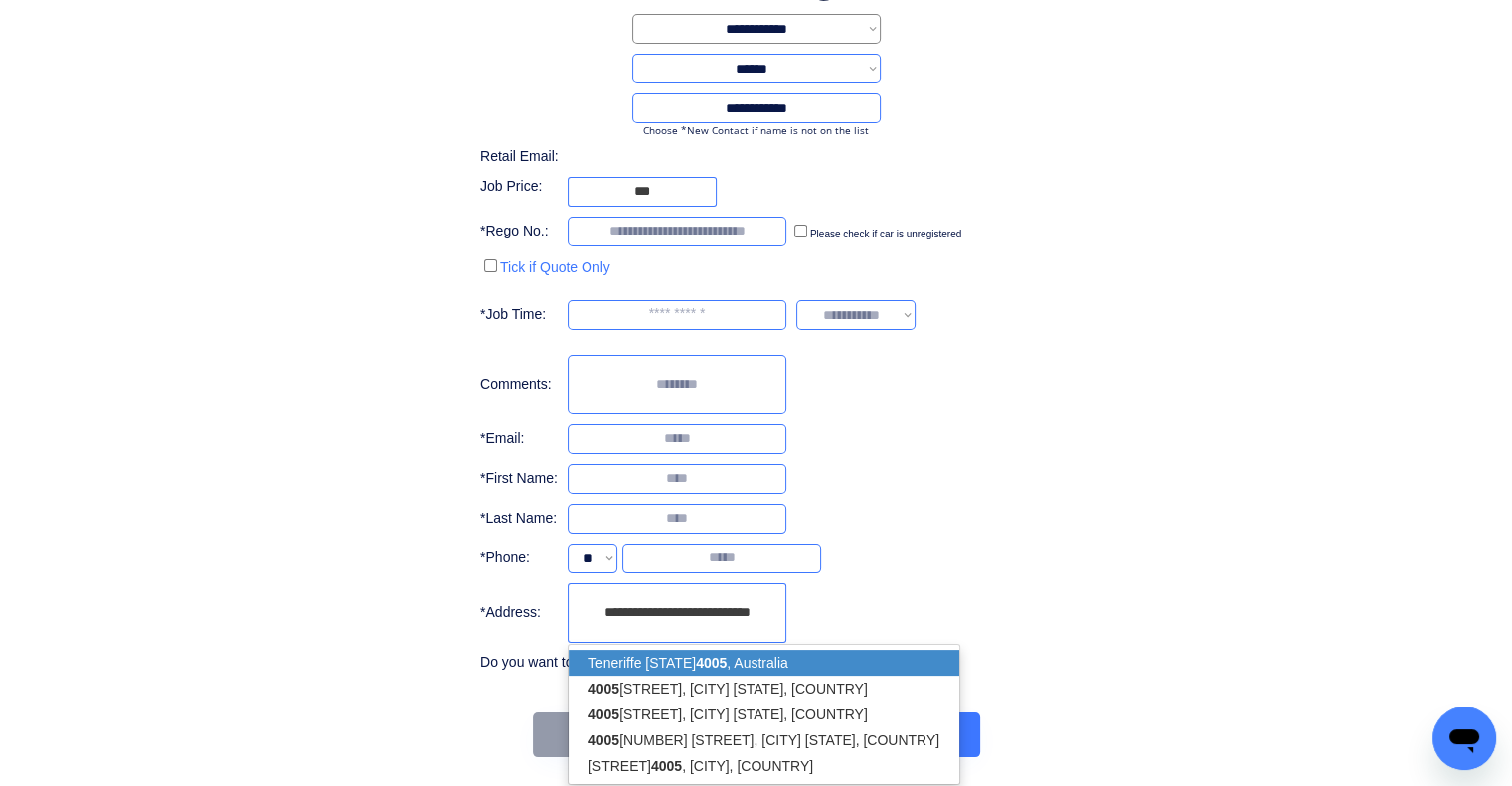 type on "**********" 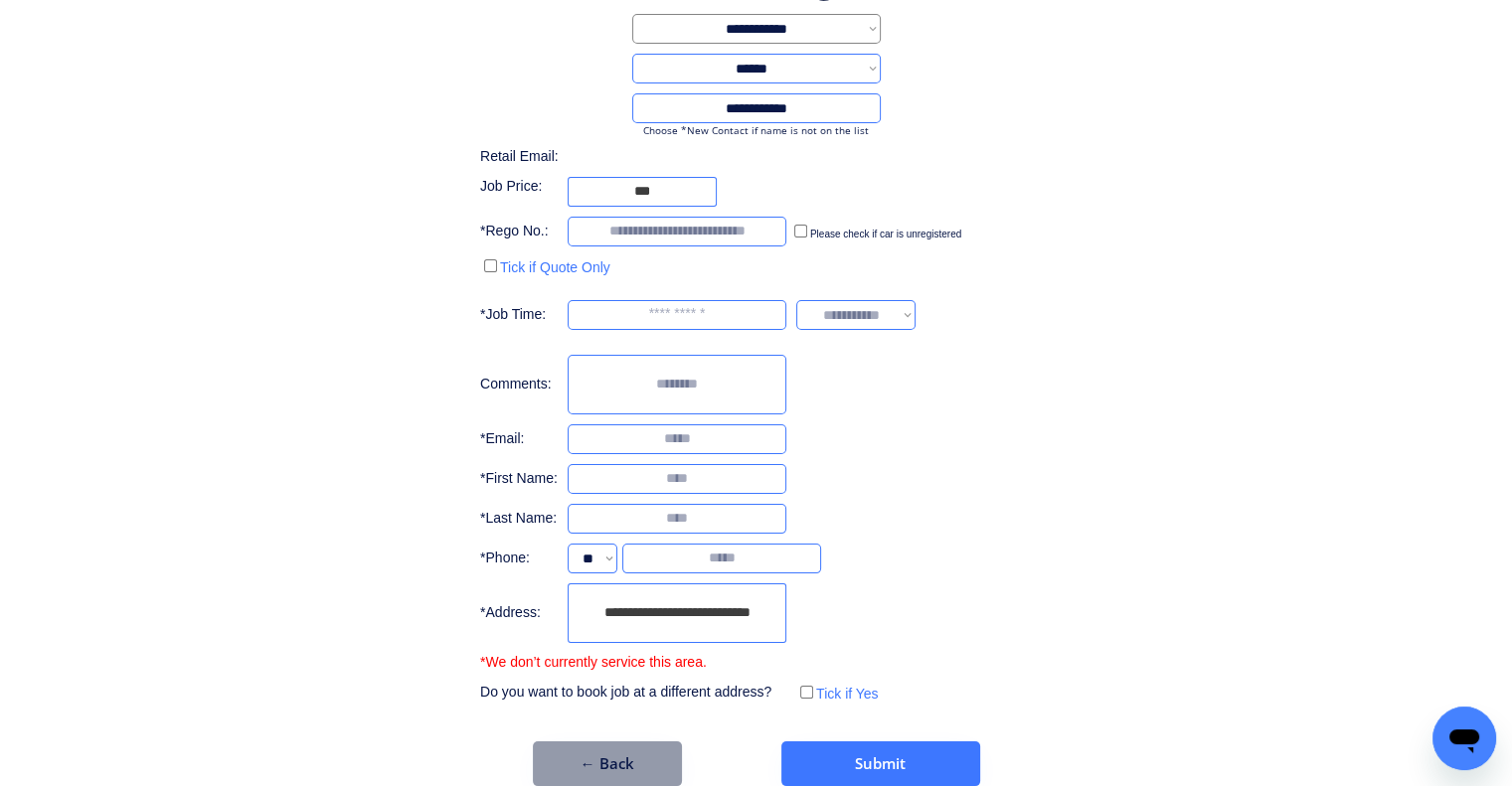 click on "**********" at bounding box center (756, 330) 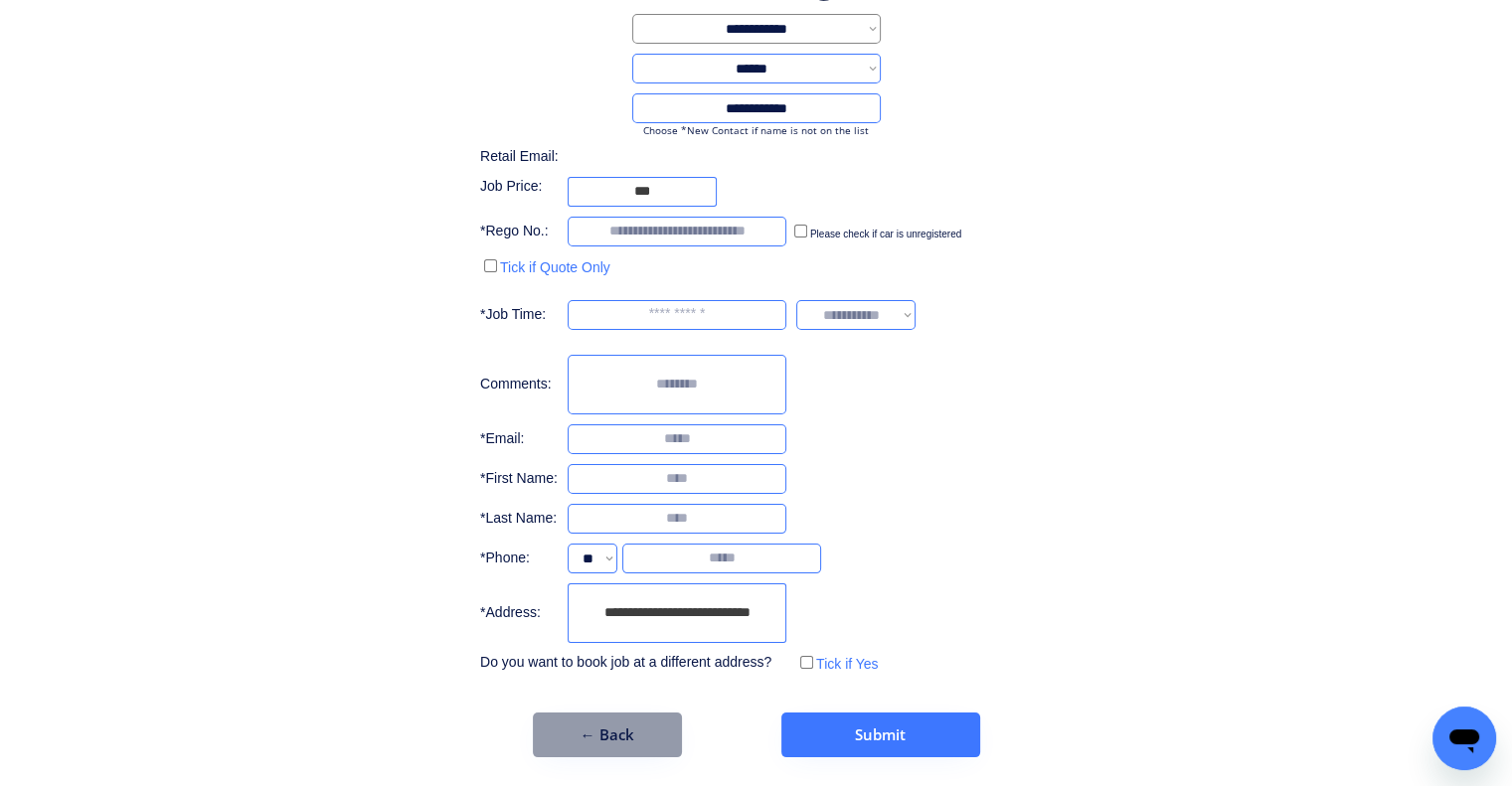 click on "**********" at bounding box center [756, 316] 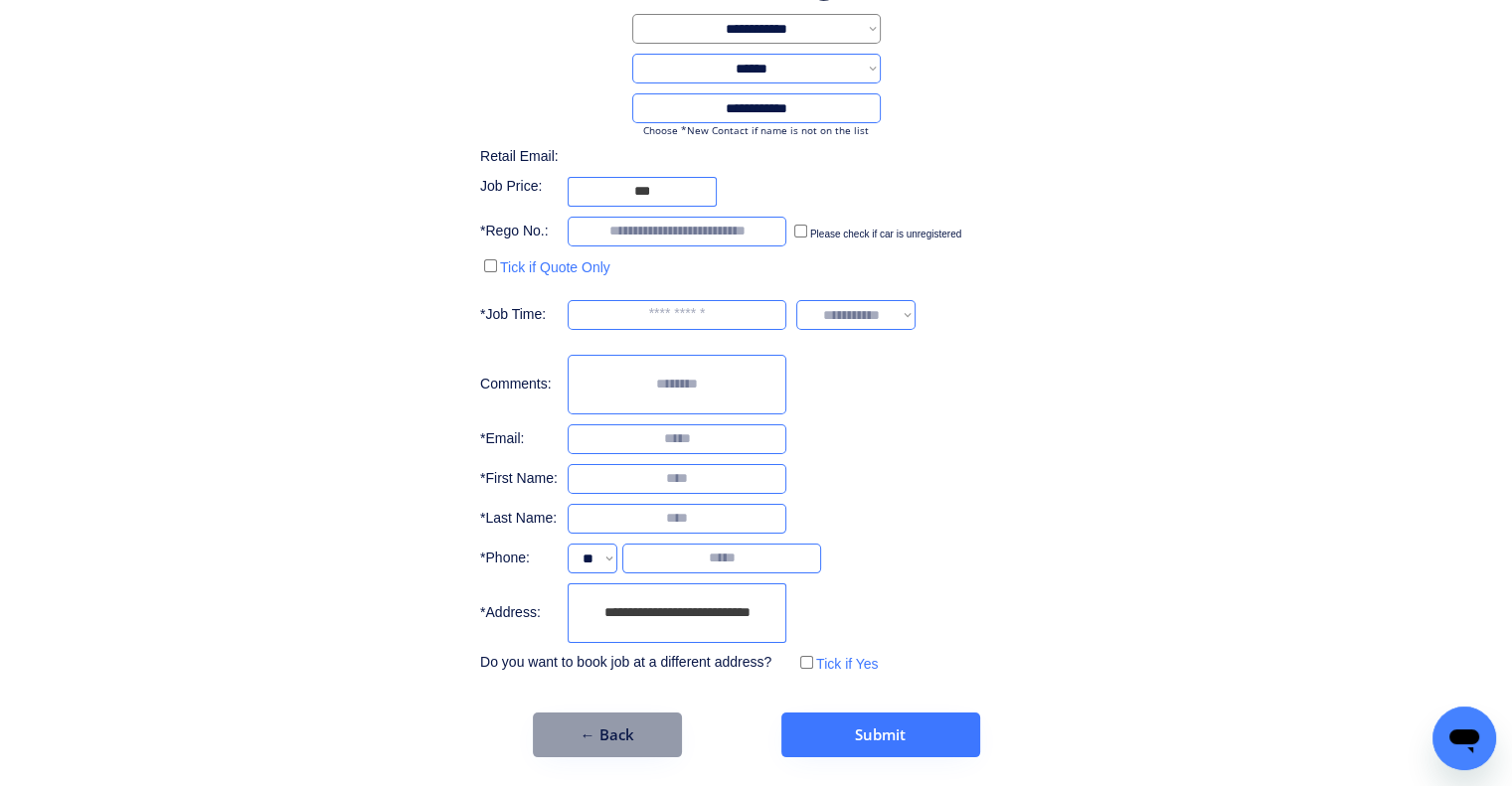 click on "**********" at bounding box center (756, 316) 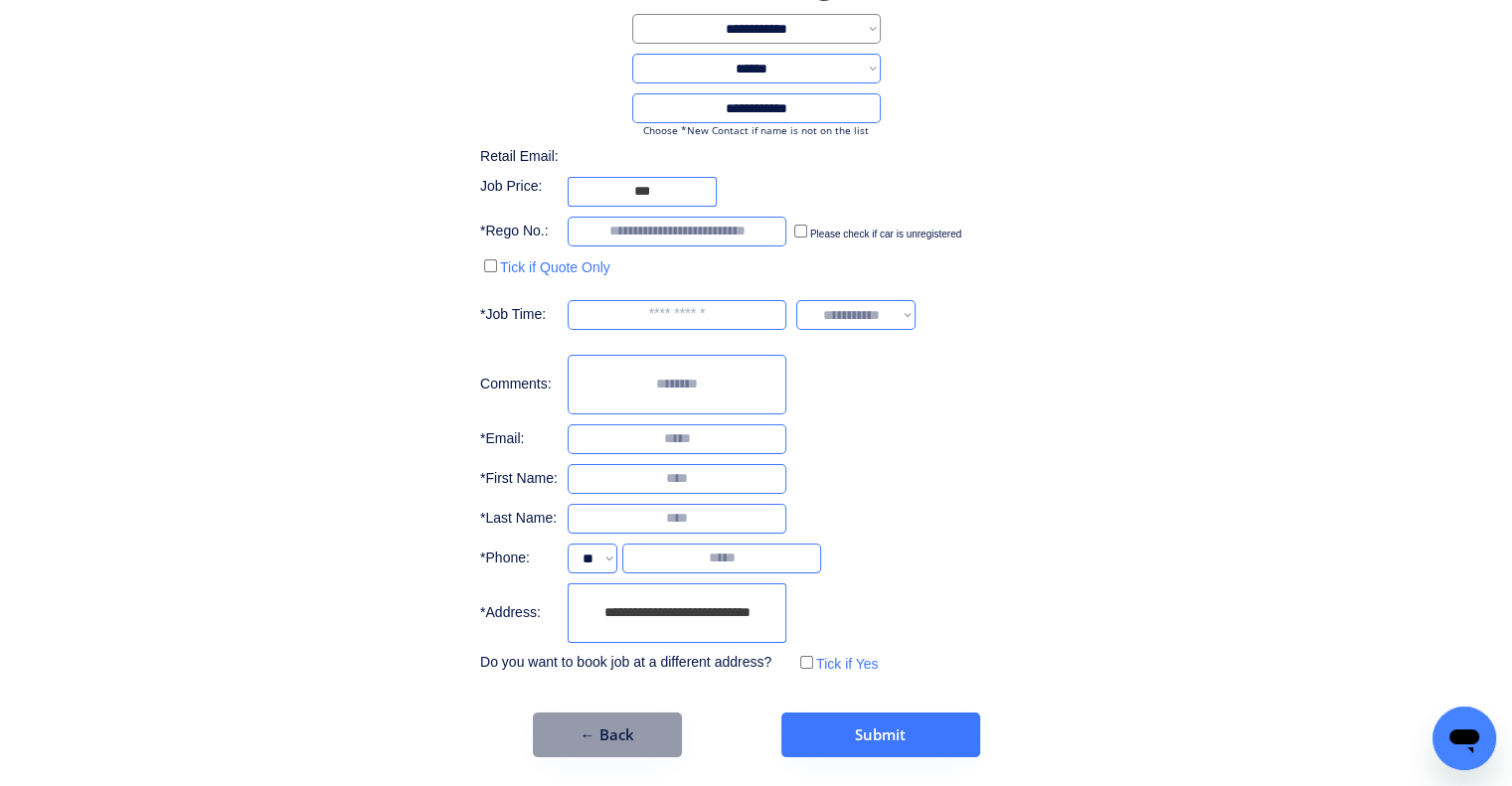click on "**********" at bounding box center (677, 613) 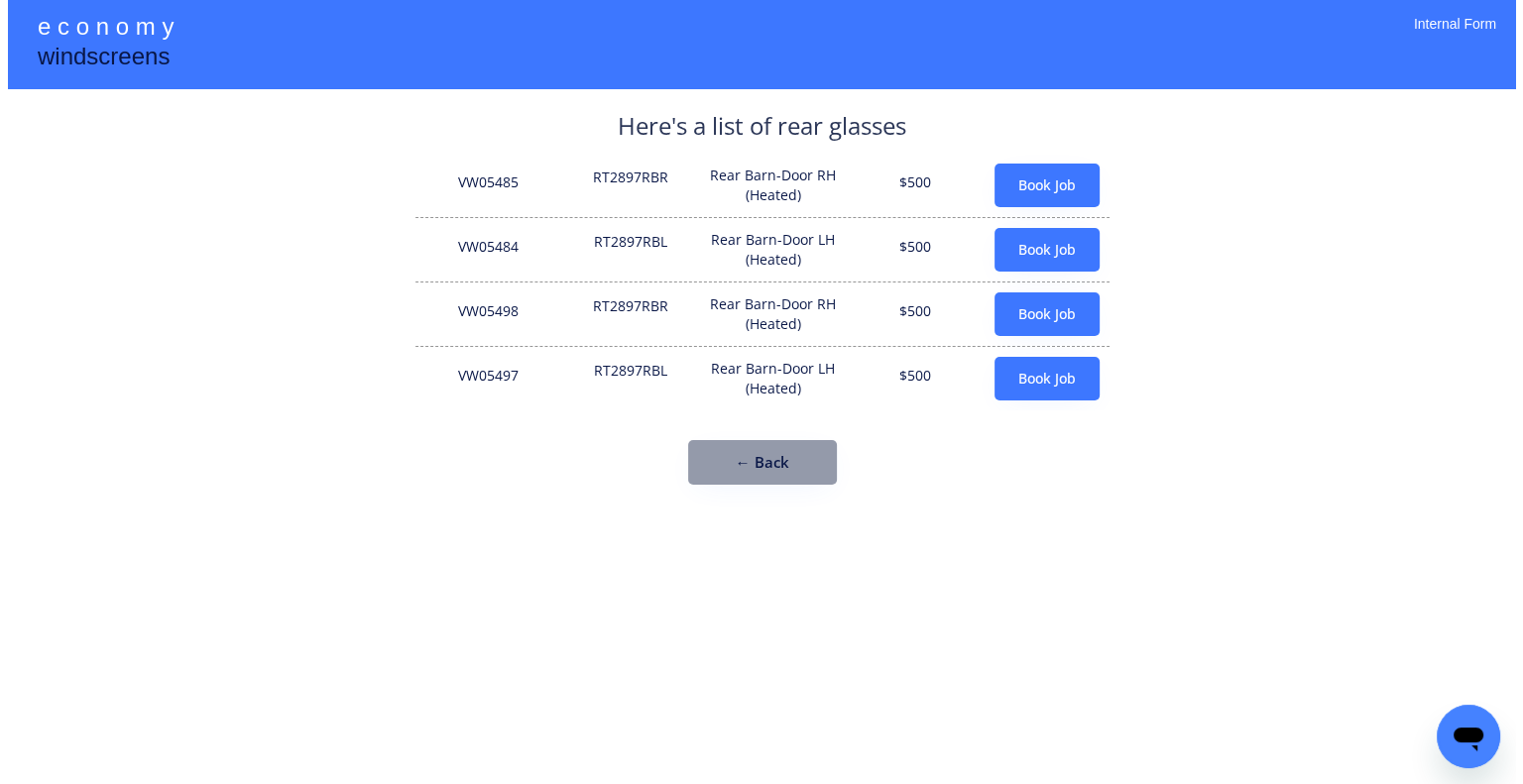 scroll, scrollTop: 0, scrollLeft: 0, axis: both 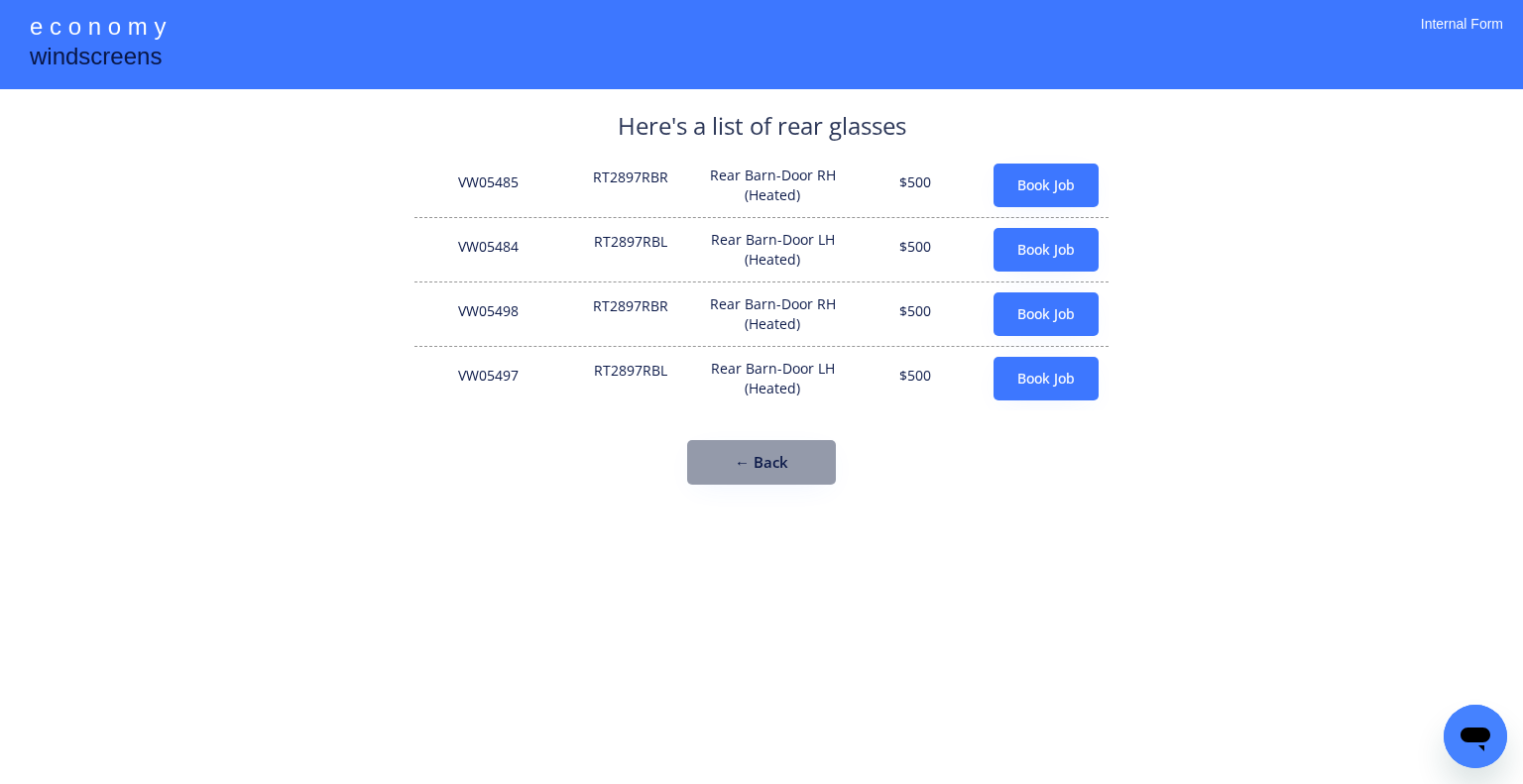click on "←   Back" at bounding box center [762, 462] 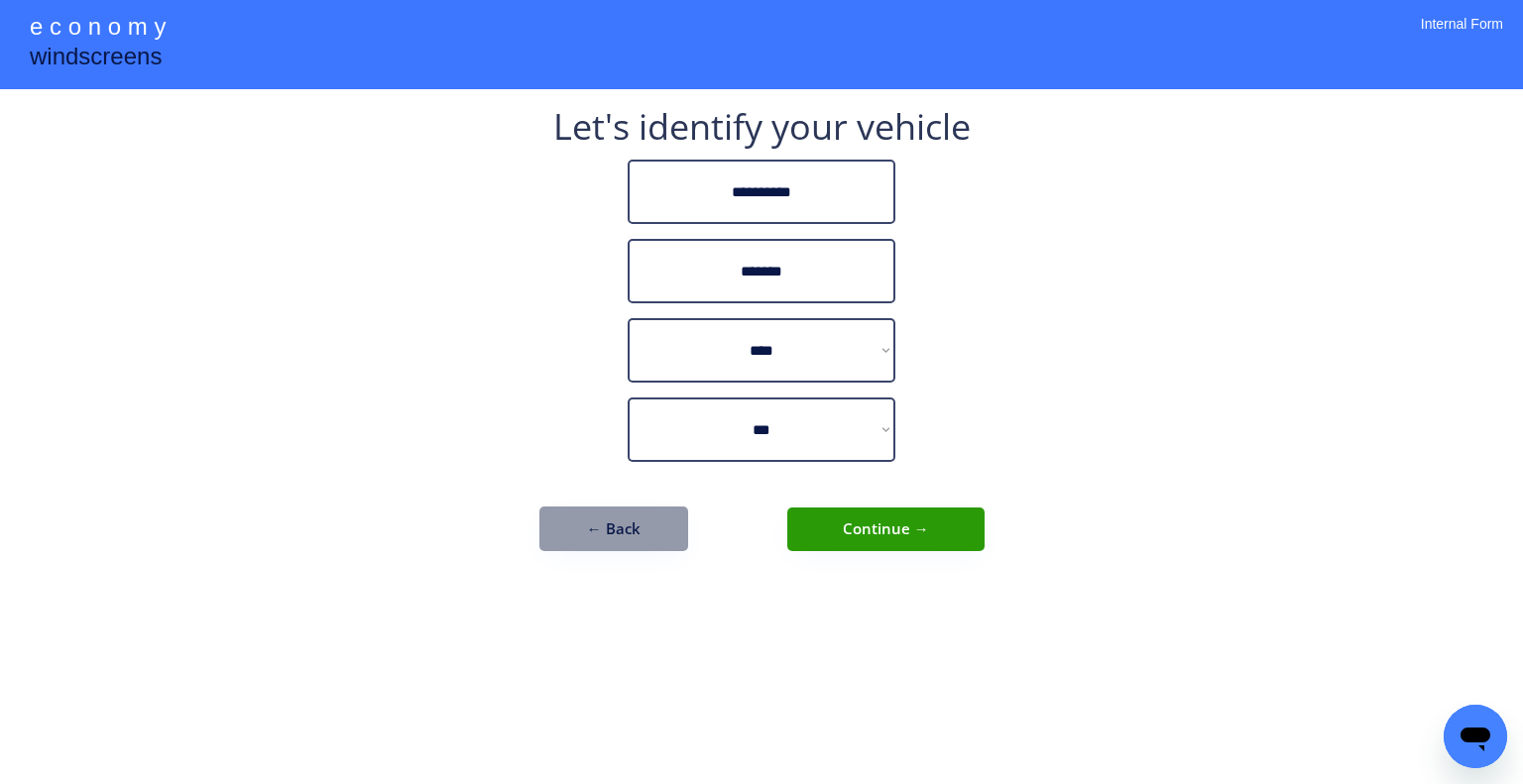 click on "←   Back" at bounding box center [614, 528] 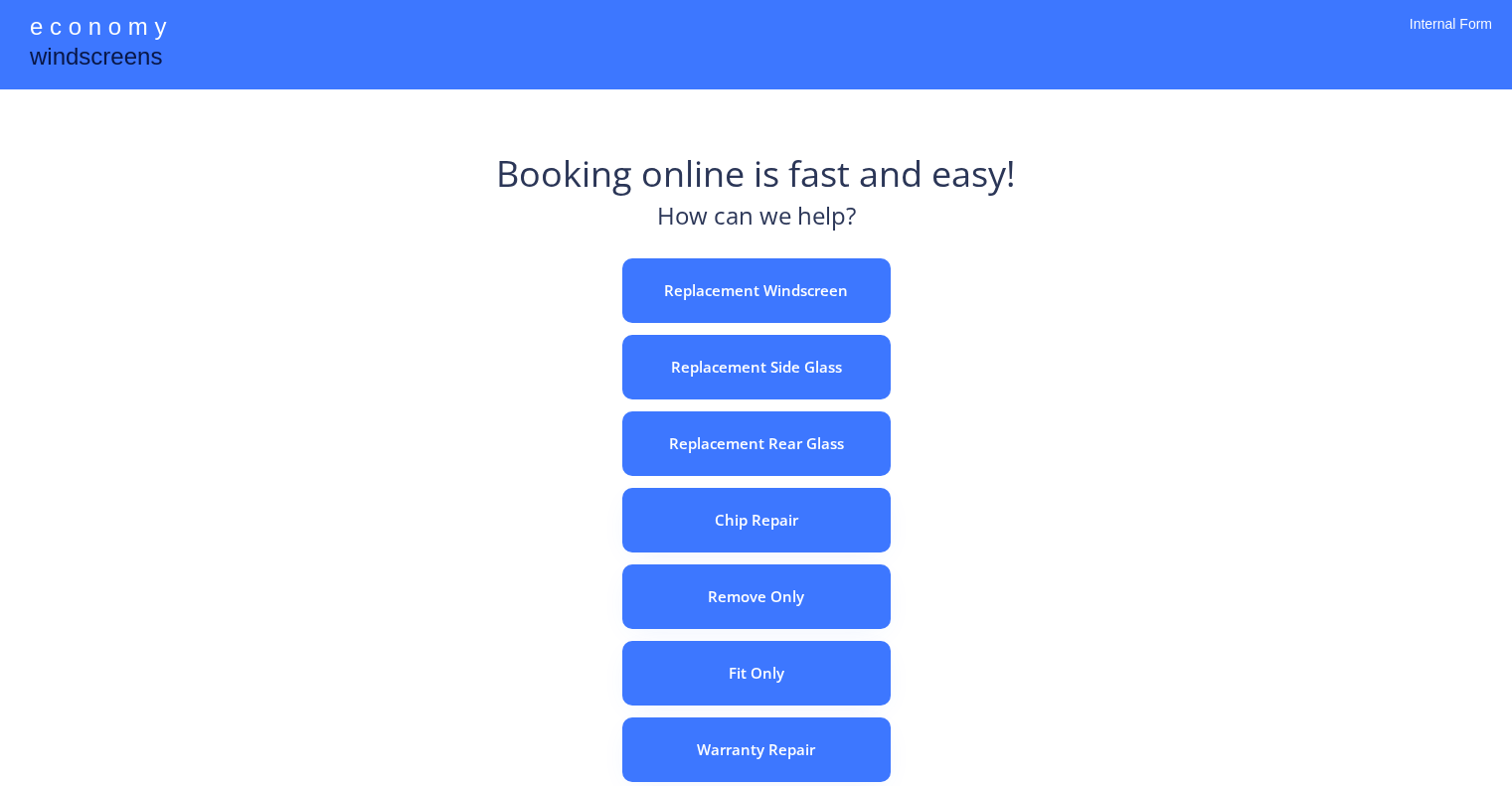 scroll, scrollTop: 0, scrollLeft: 0, axis: both 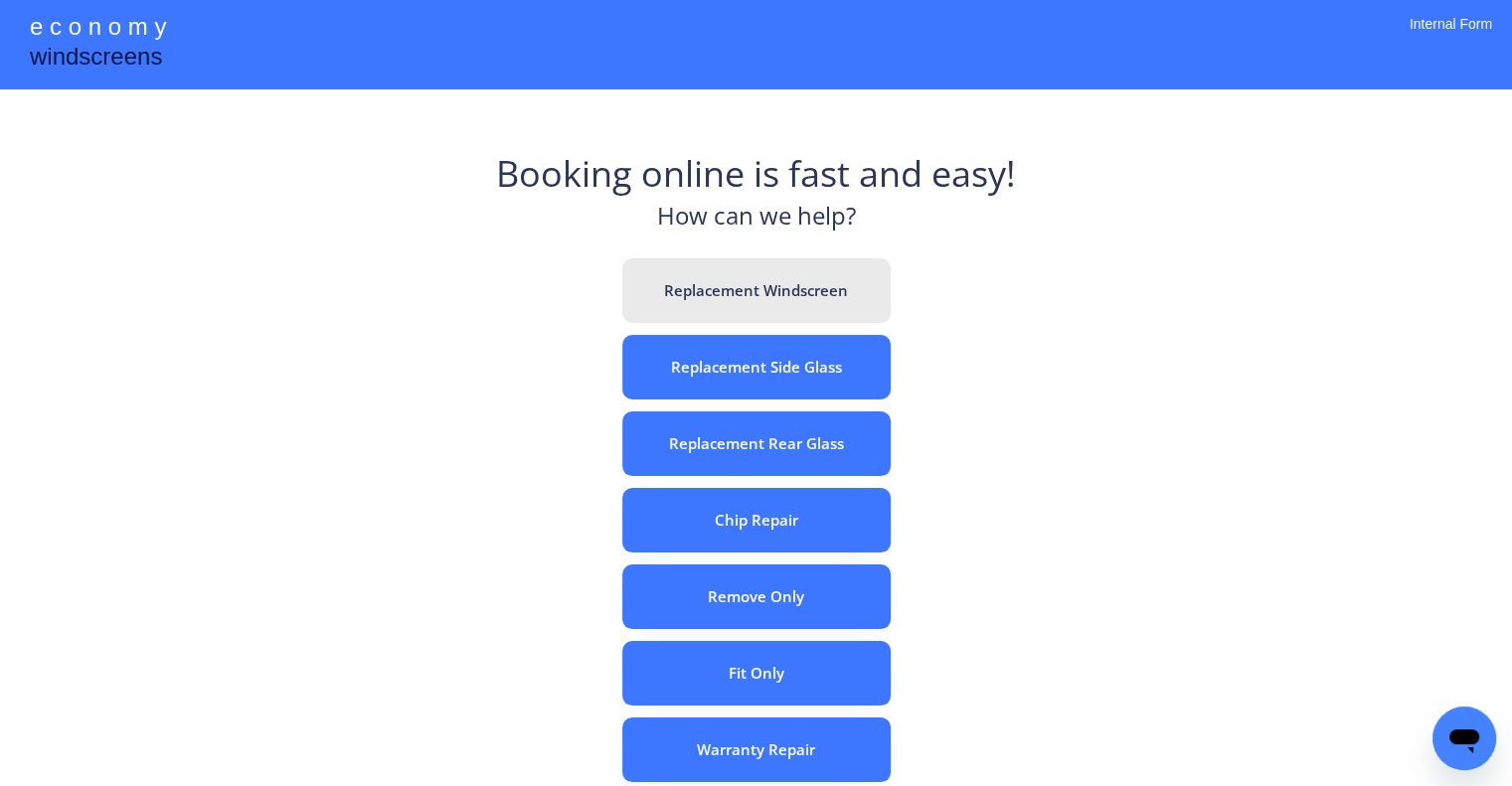 click on "Replacement Windscreen Replacement Side Glass Replacement Rear Glass Chip Repair Remove Only Fit Only Warranty Repair ADAS Recalibration Only Rebook a Job Confirm Quotes Manual Booking" at bounding box center (756, 673) 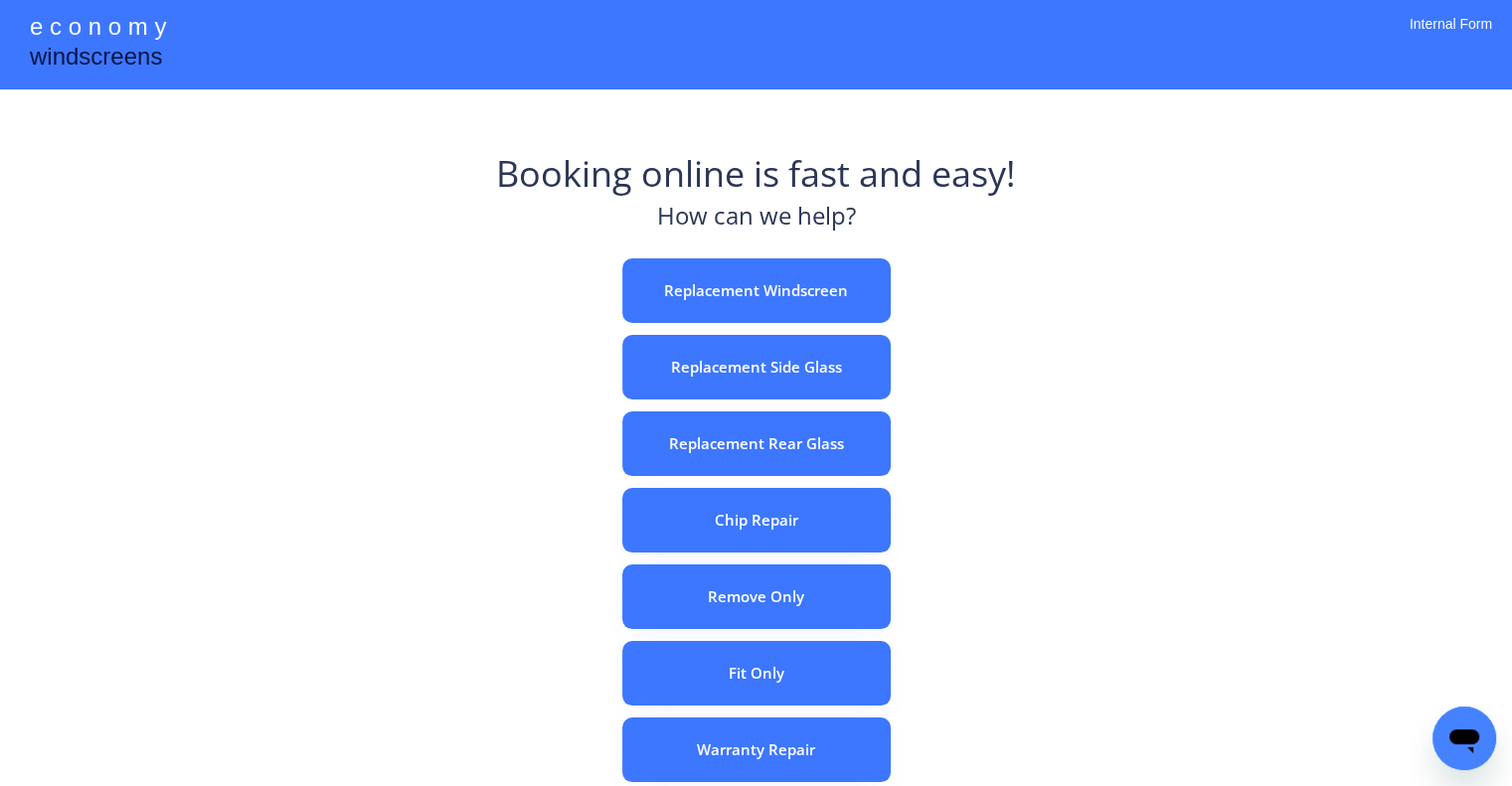 click on "Replacement Windscreen" at bounding box center (756, 290) 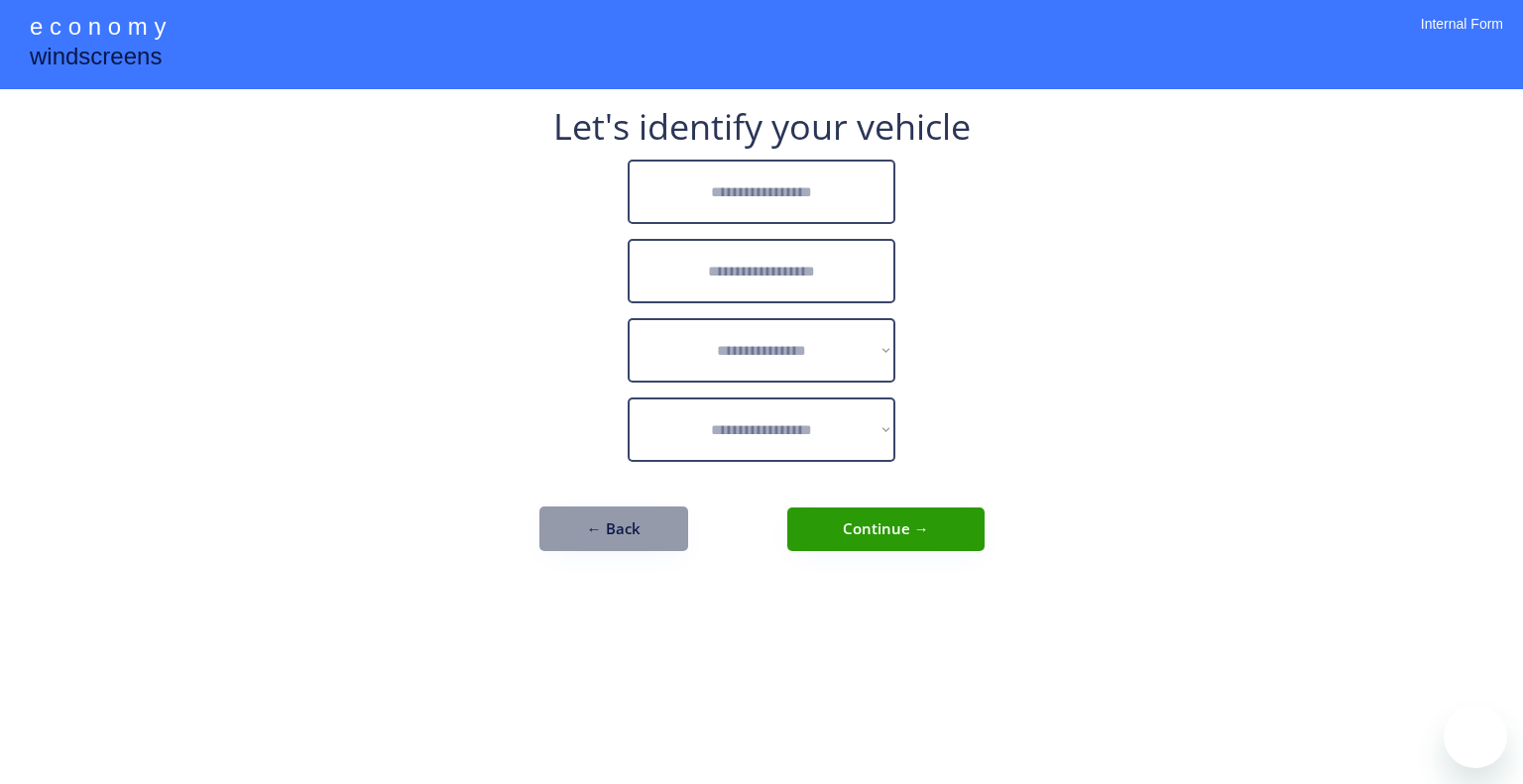scroll, scrollTop: 0, scrollLeft: 0, axis: both 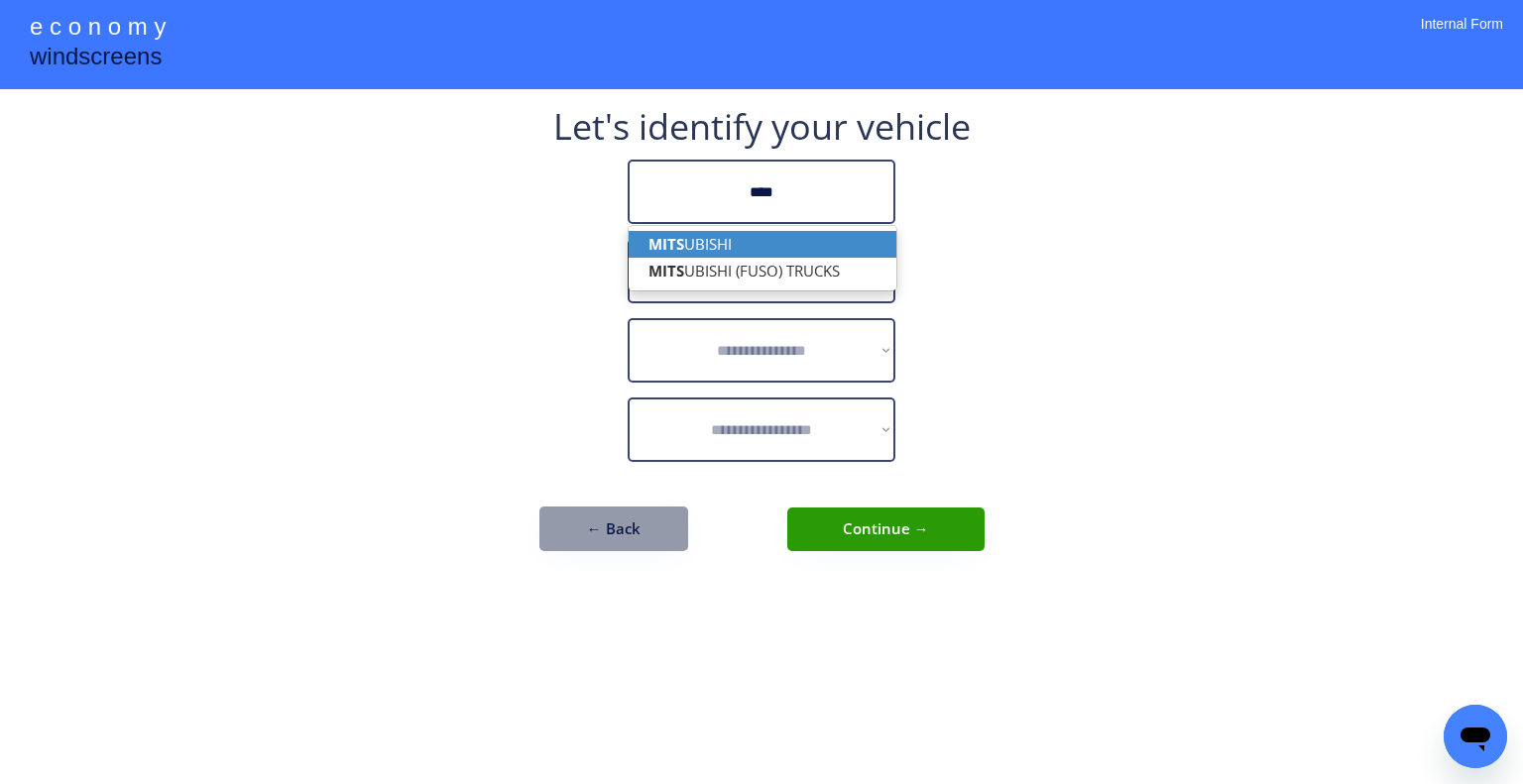 click on "MITS UBISHI" at bounding box center (762, 244) 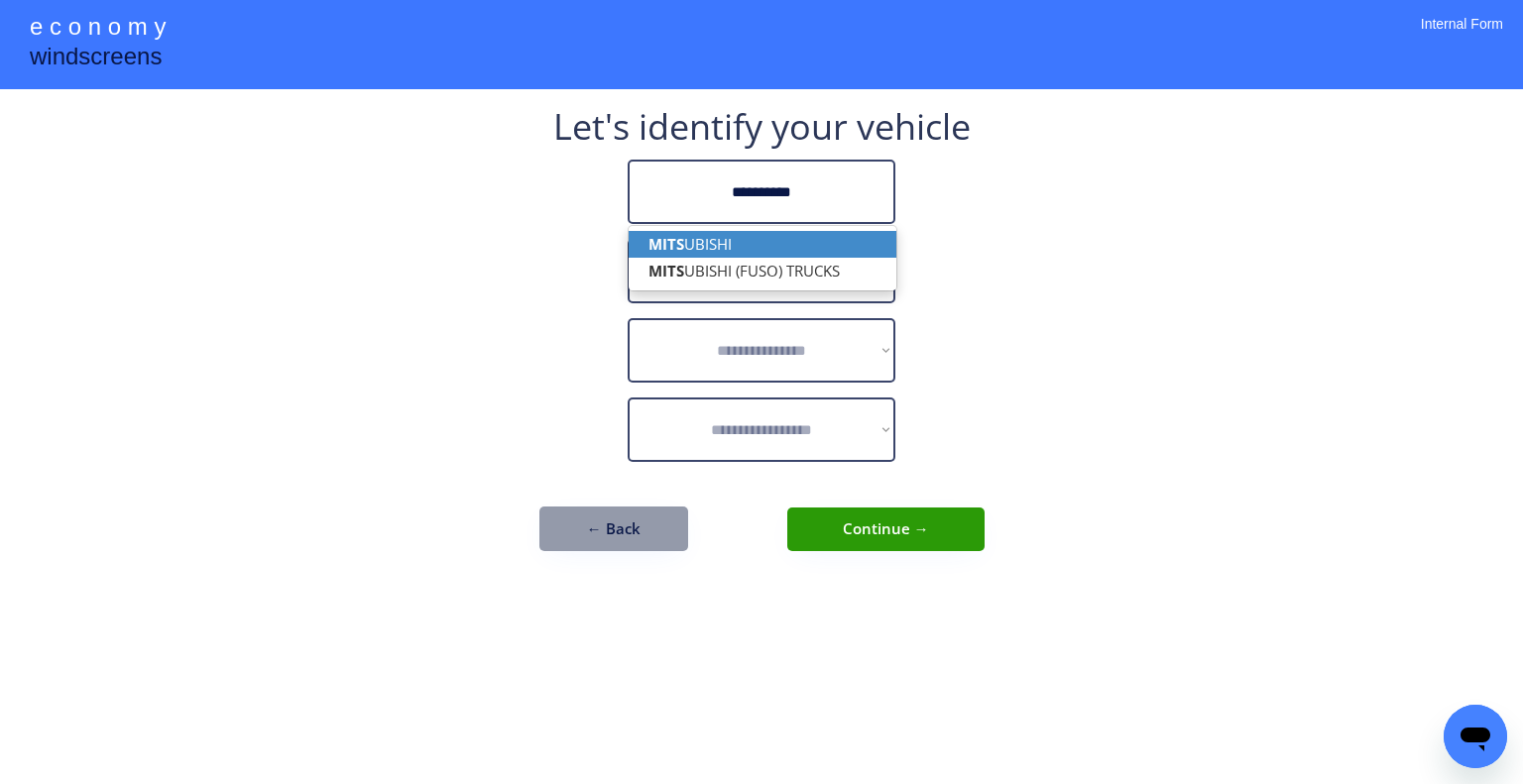 type on "**********" 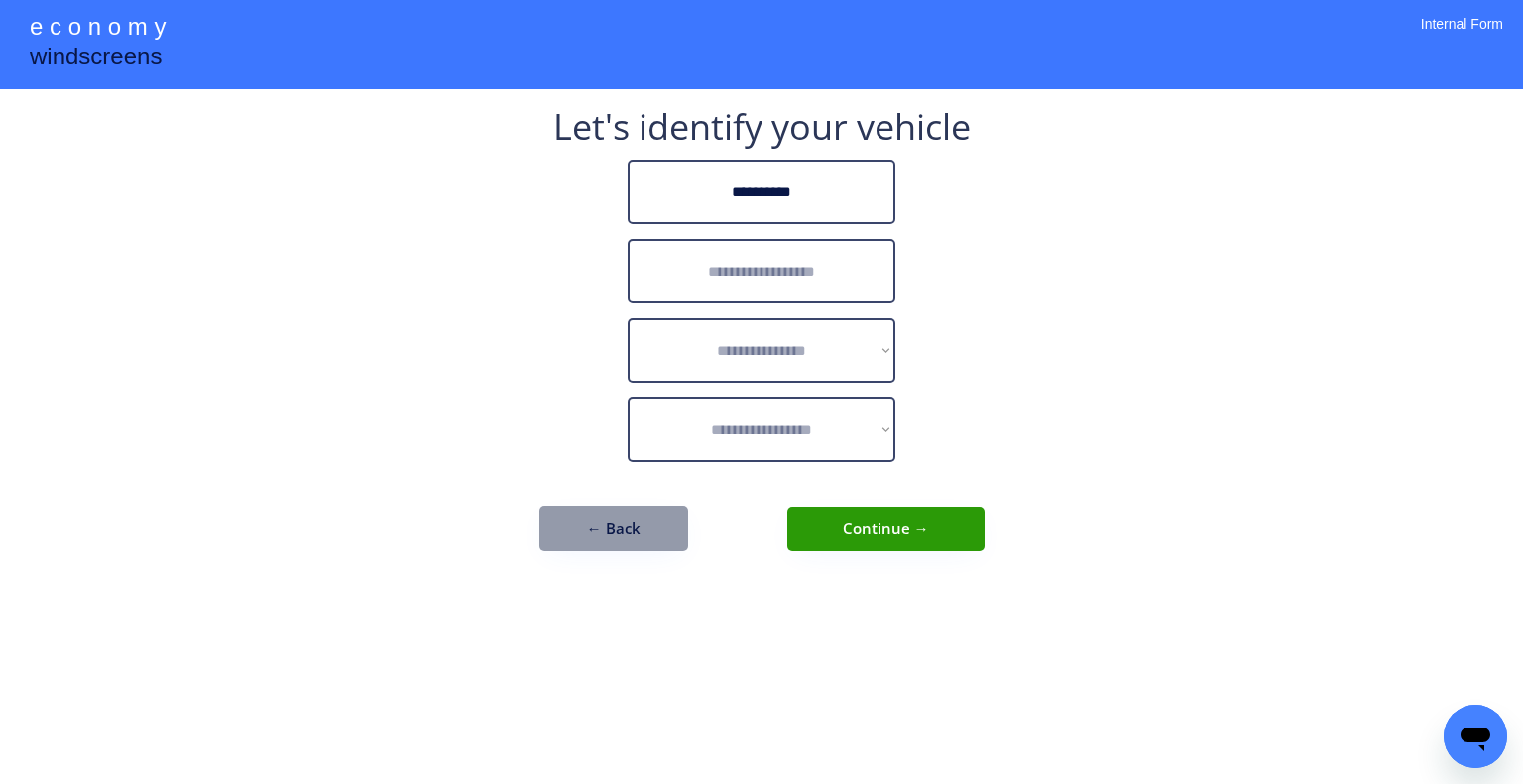 click at bounding box center (762, 271) 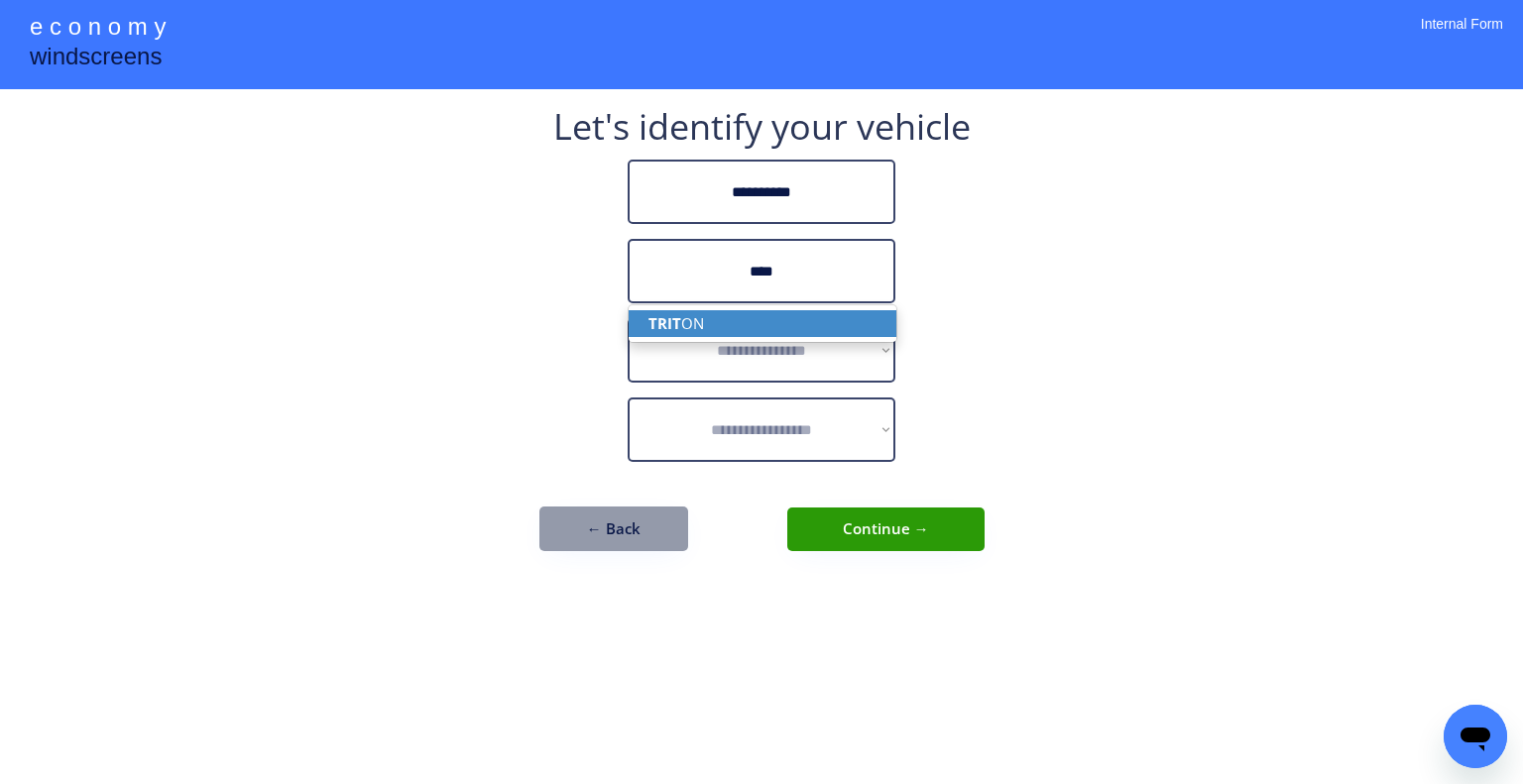 drag, startPoint x: 798, startPoint y: 324, endPoint x: 838, endPoint y: 309, distance: 42.72002 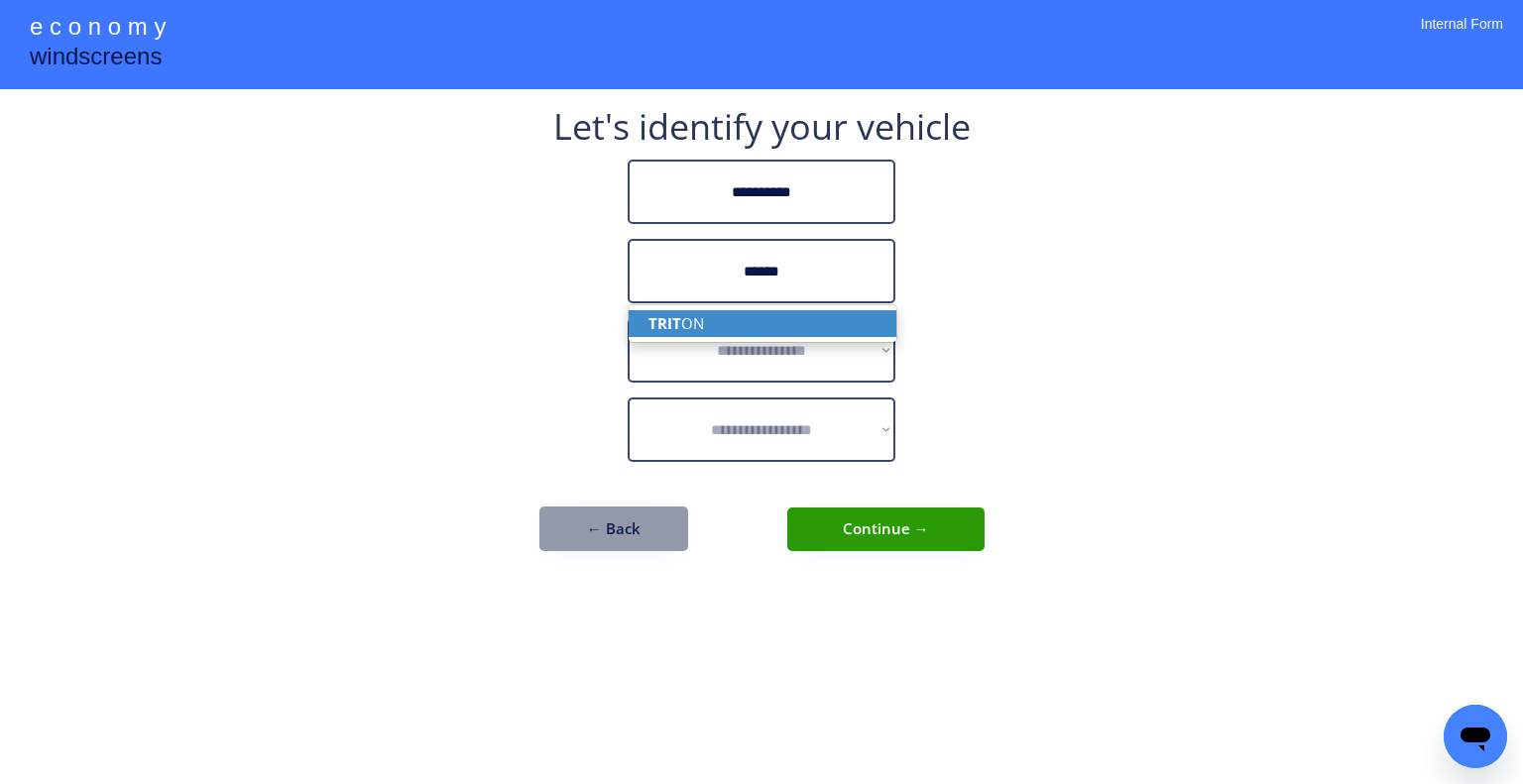 type on "******" 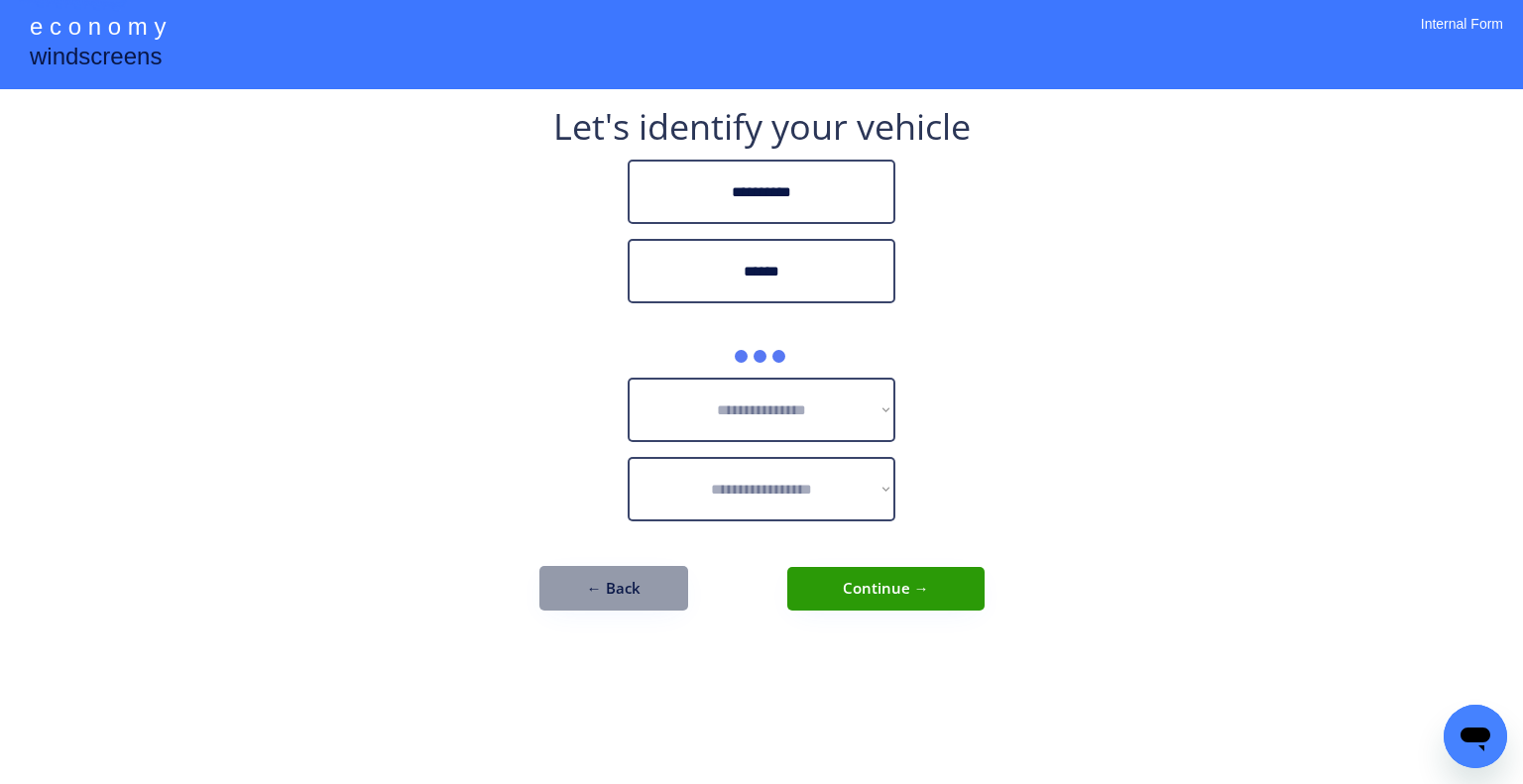 click on "**********" at bounding box center [762, 392] 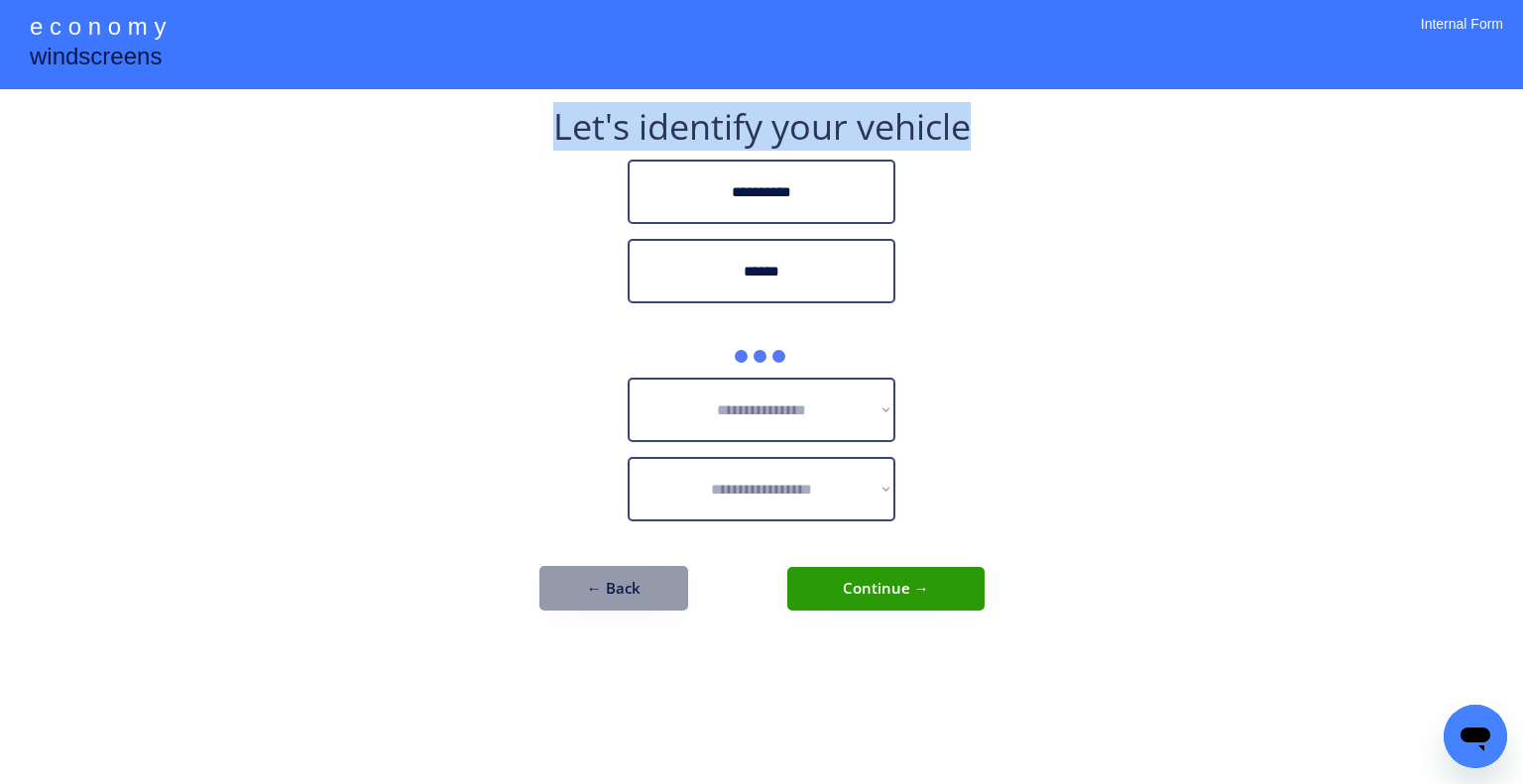 click on "**********" at bounding box center (762, 392) 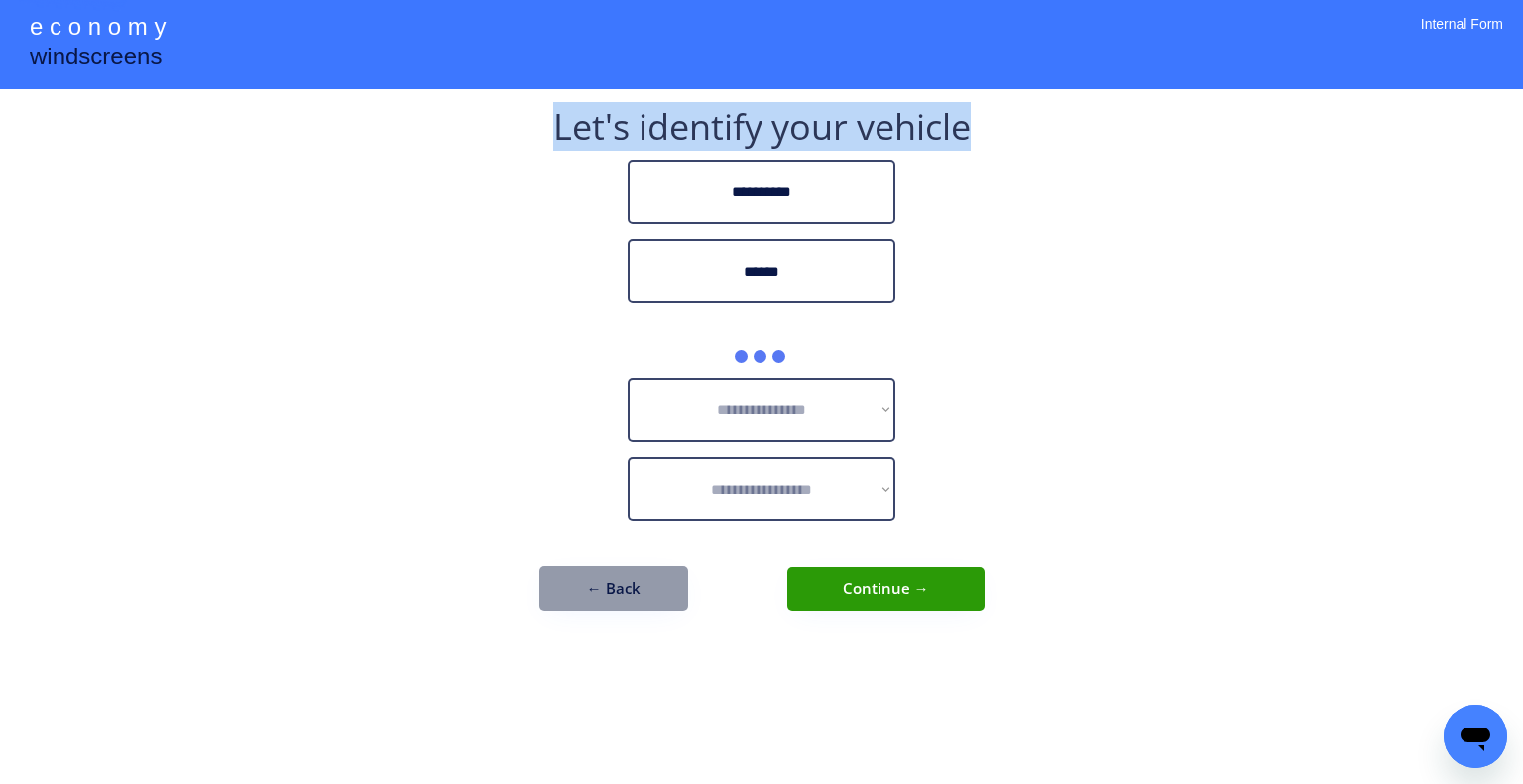 click on "**********" at bounding box center [762, 392] 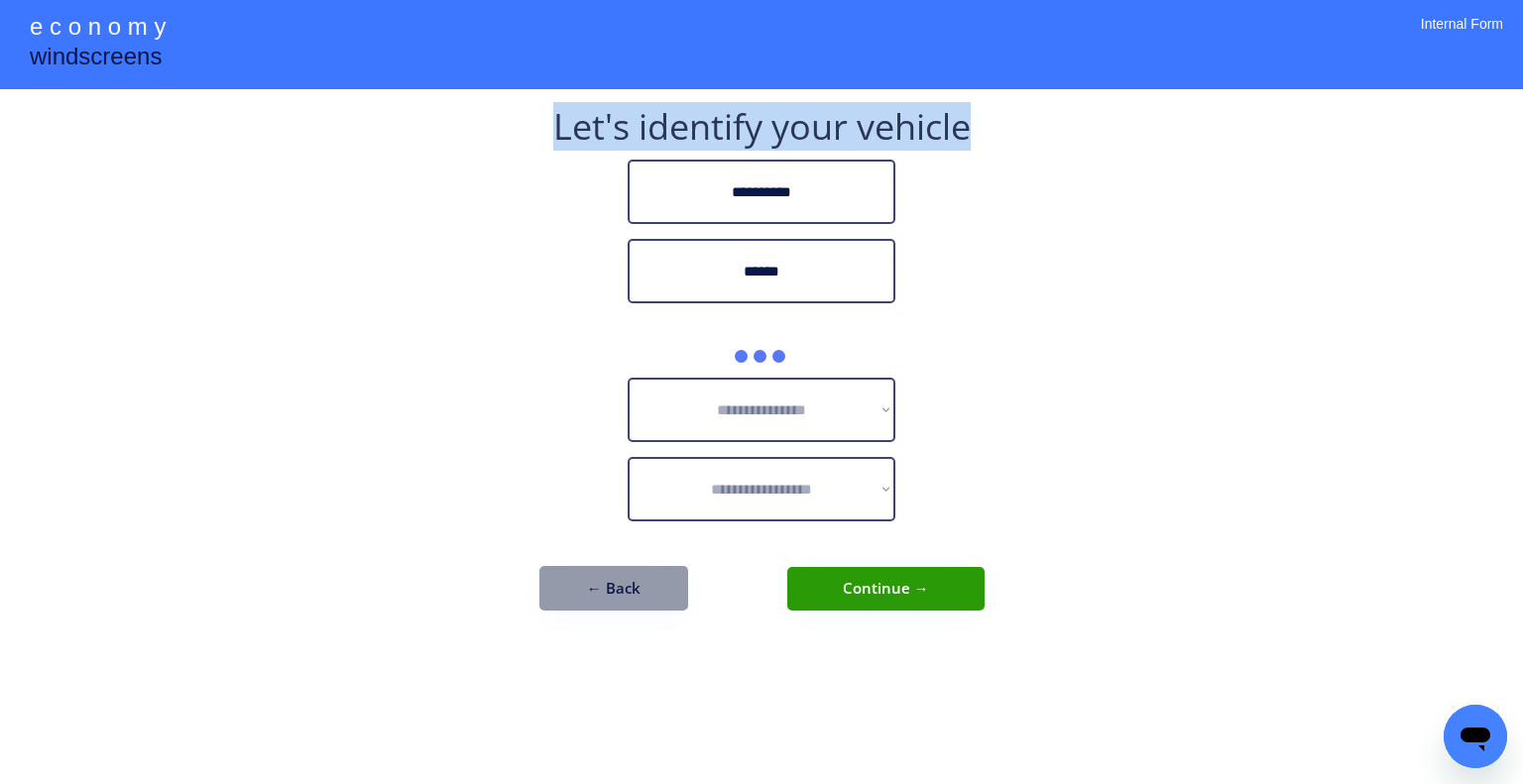 click on "**********" at bounding box center (762, 392) 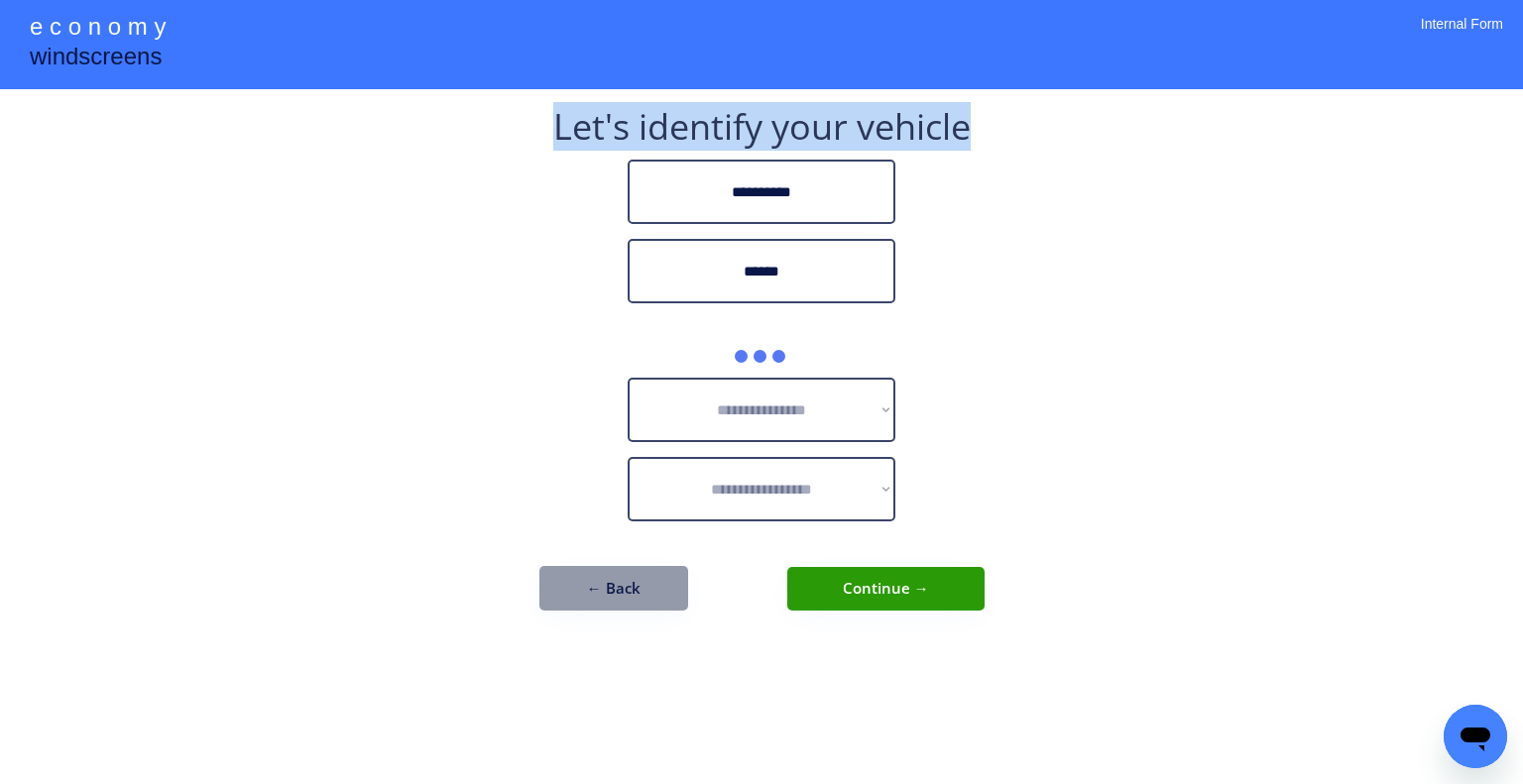click on "**********" at bounding box center [762, 392] 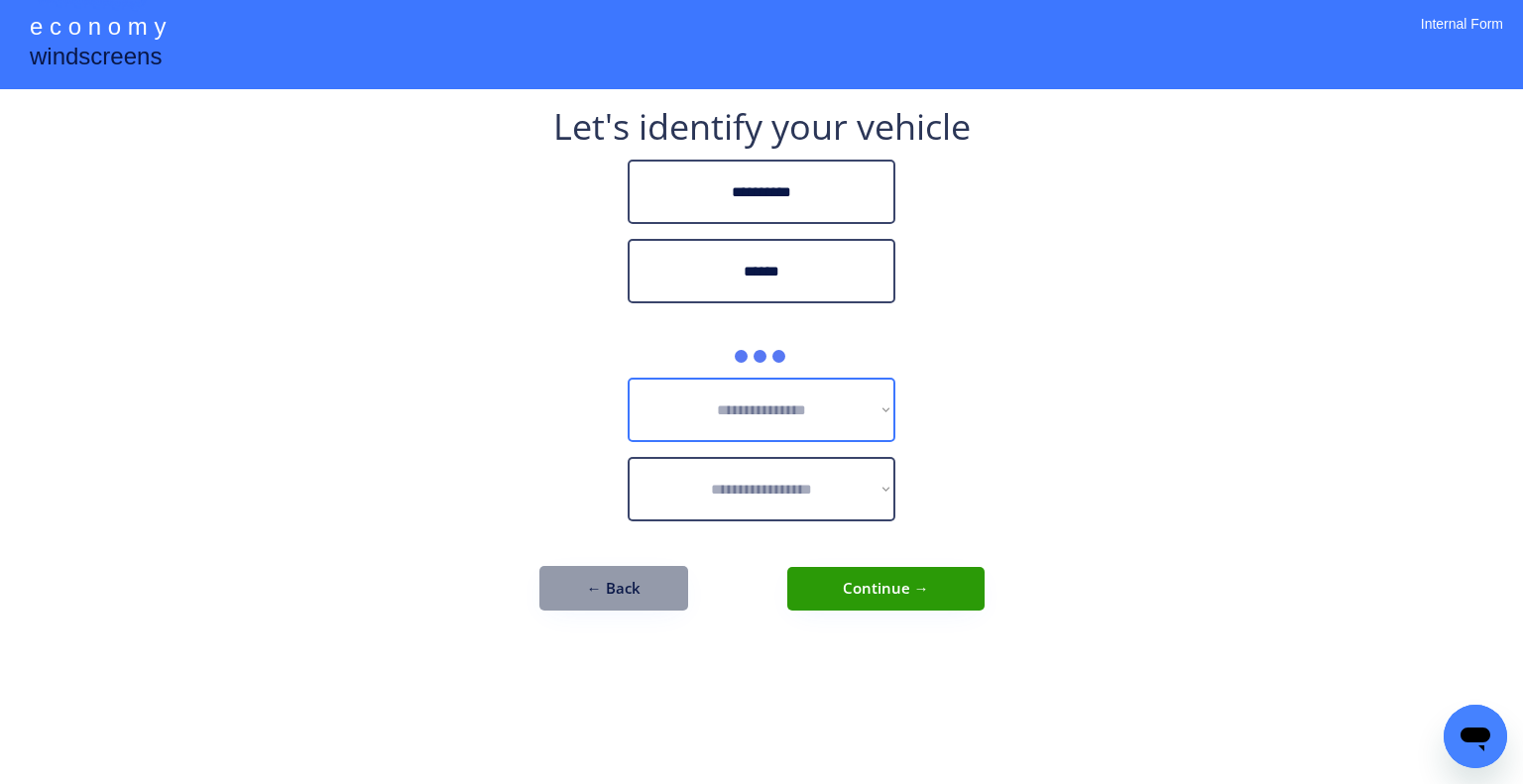 drag, startPoint x: 829, startPoint y: 392, endPoint x: 951, endPoint y: 317, distance: 143.20964 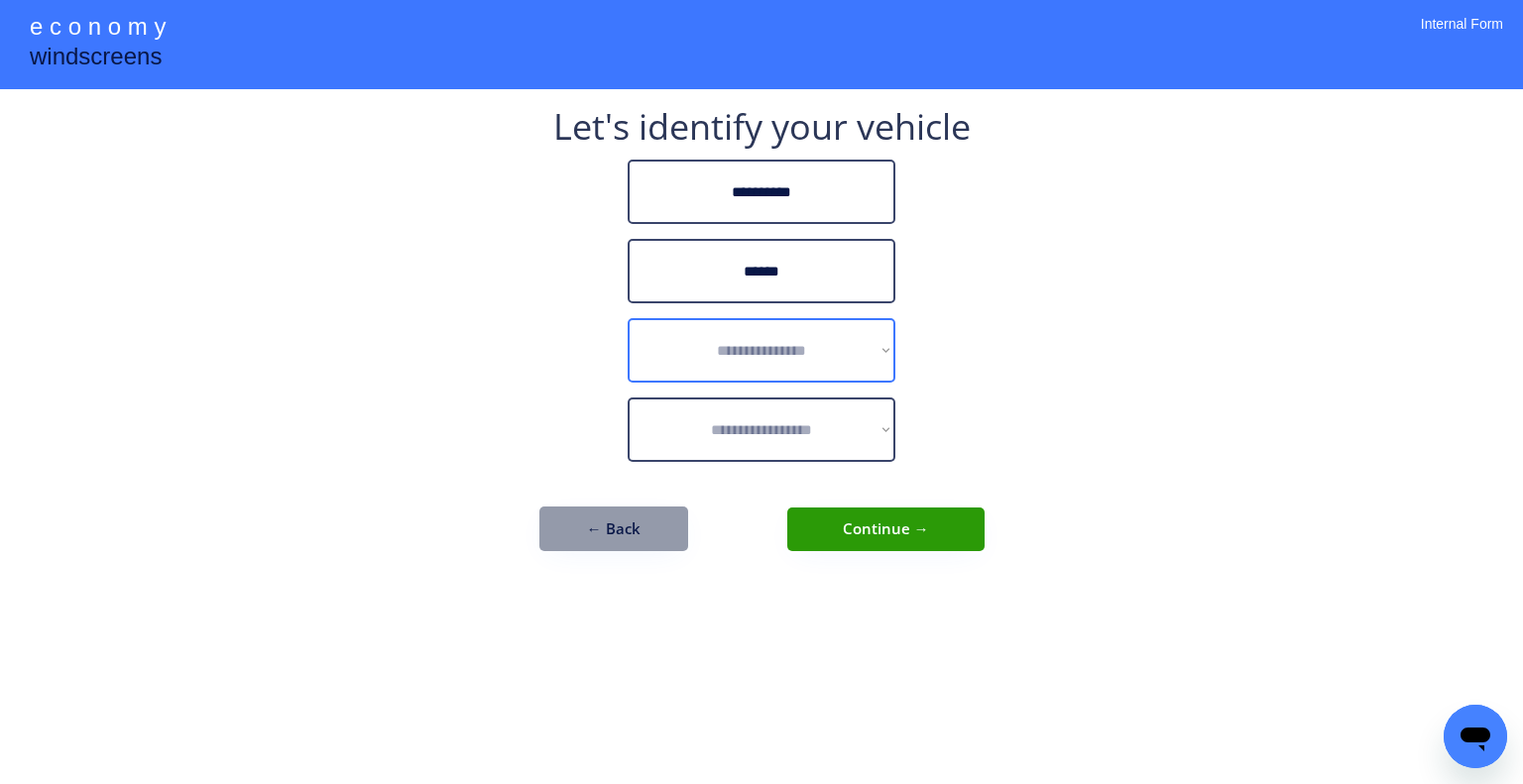 click on "**********" at bounding box center [762, 350] 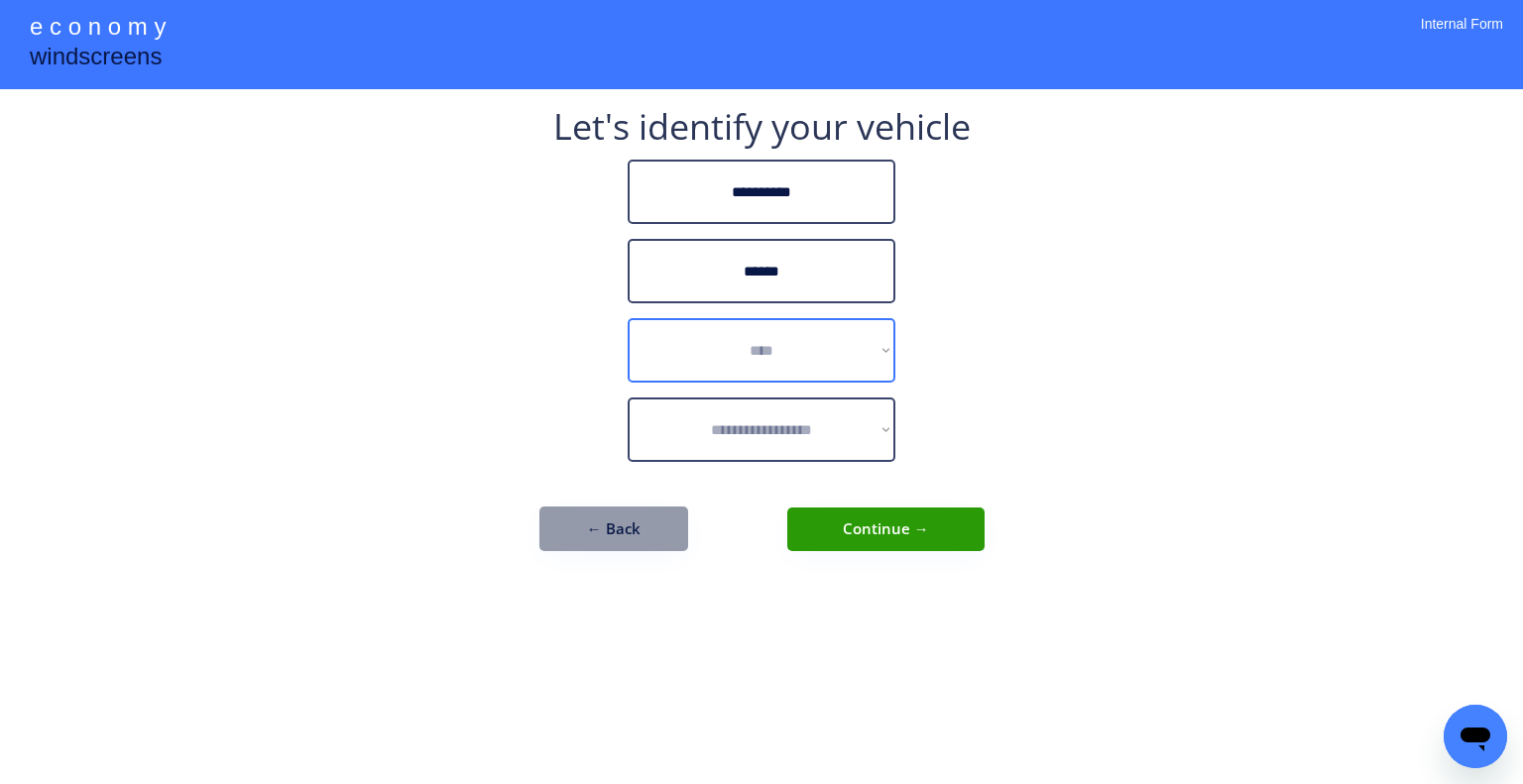 click on "**********" at bounding box center [762, 350] 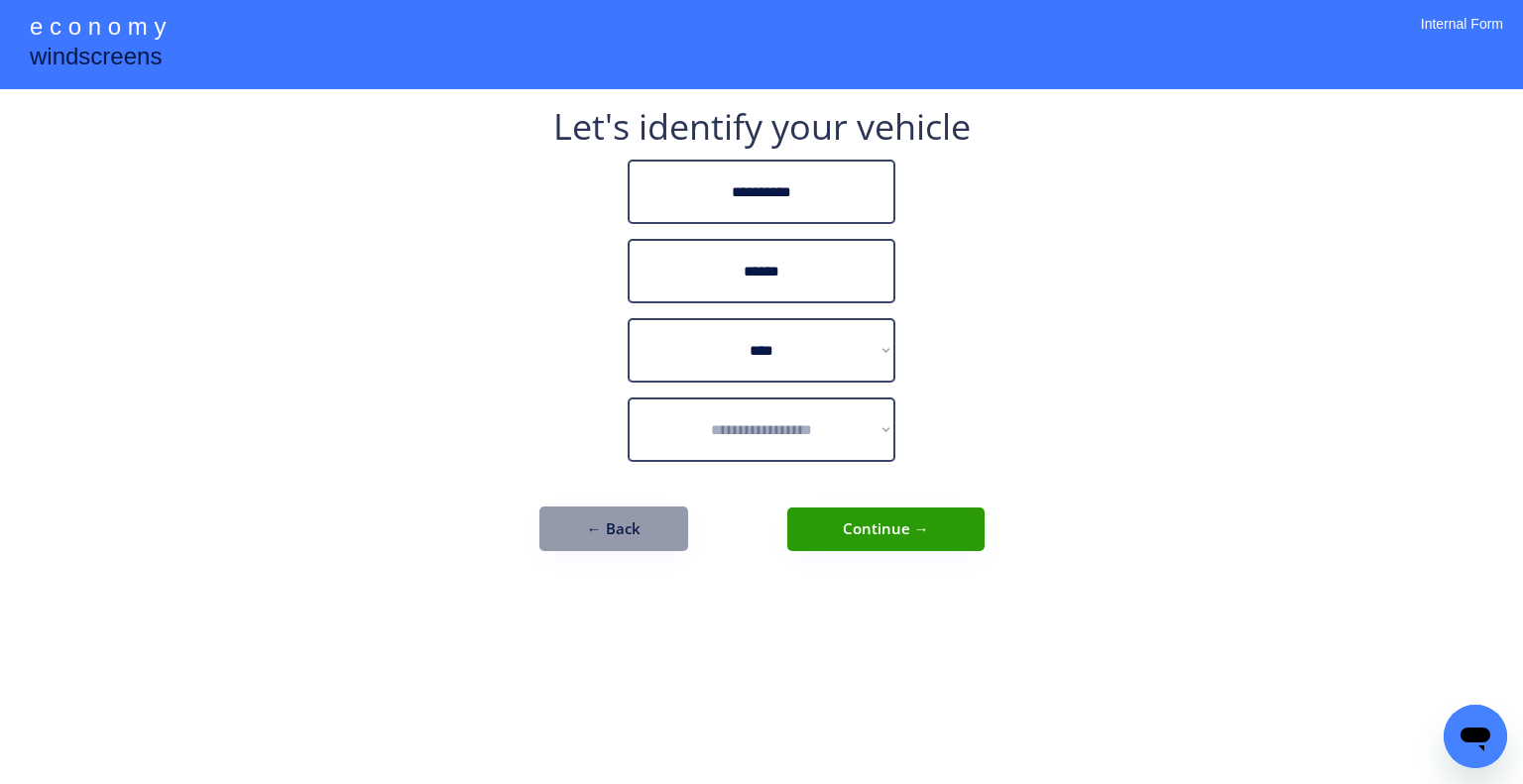click on "**********" at bounding box center (762, 392) 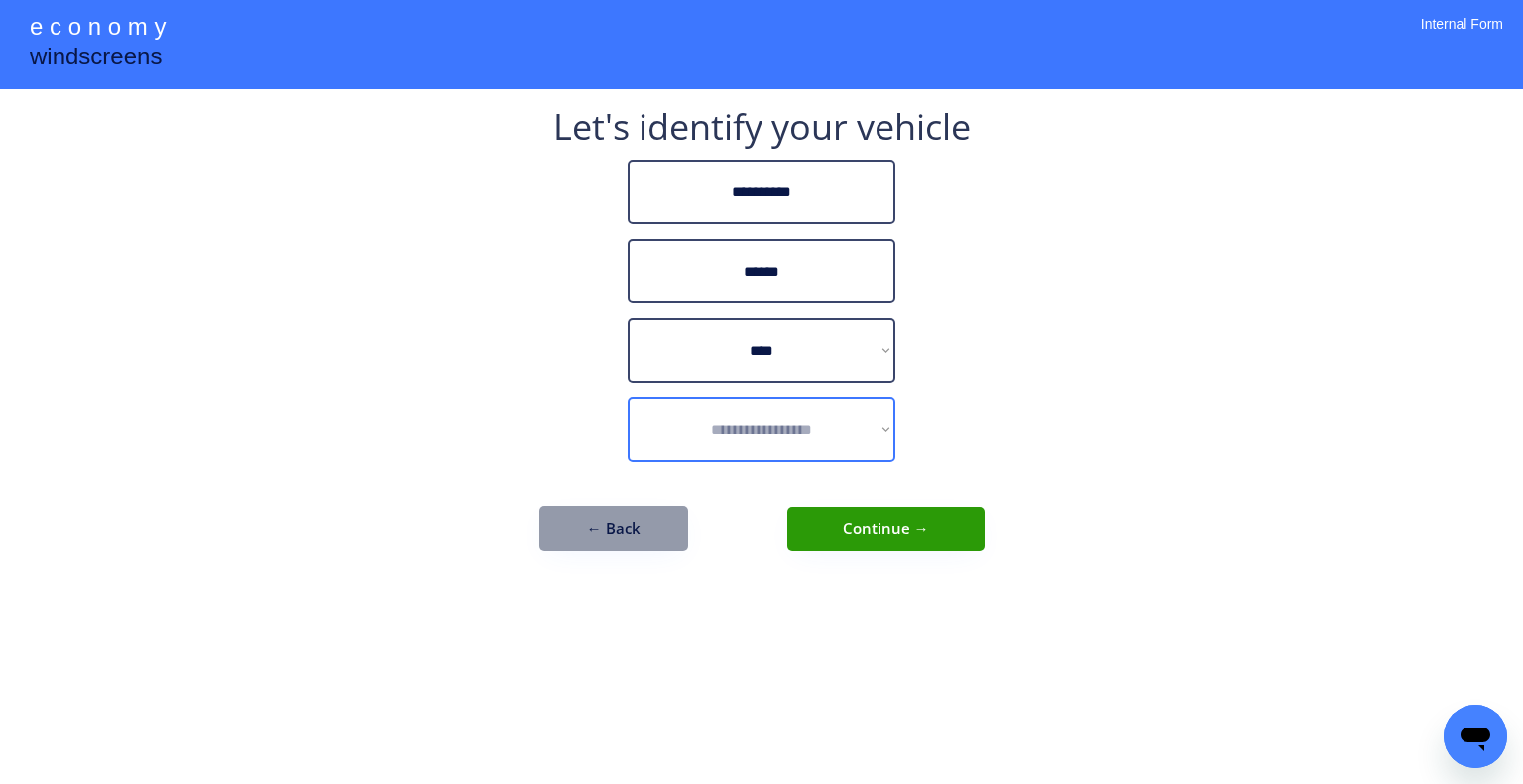 click on "**********" at bounding box center (762, 429) 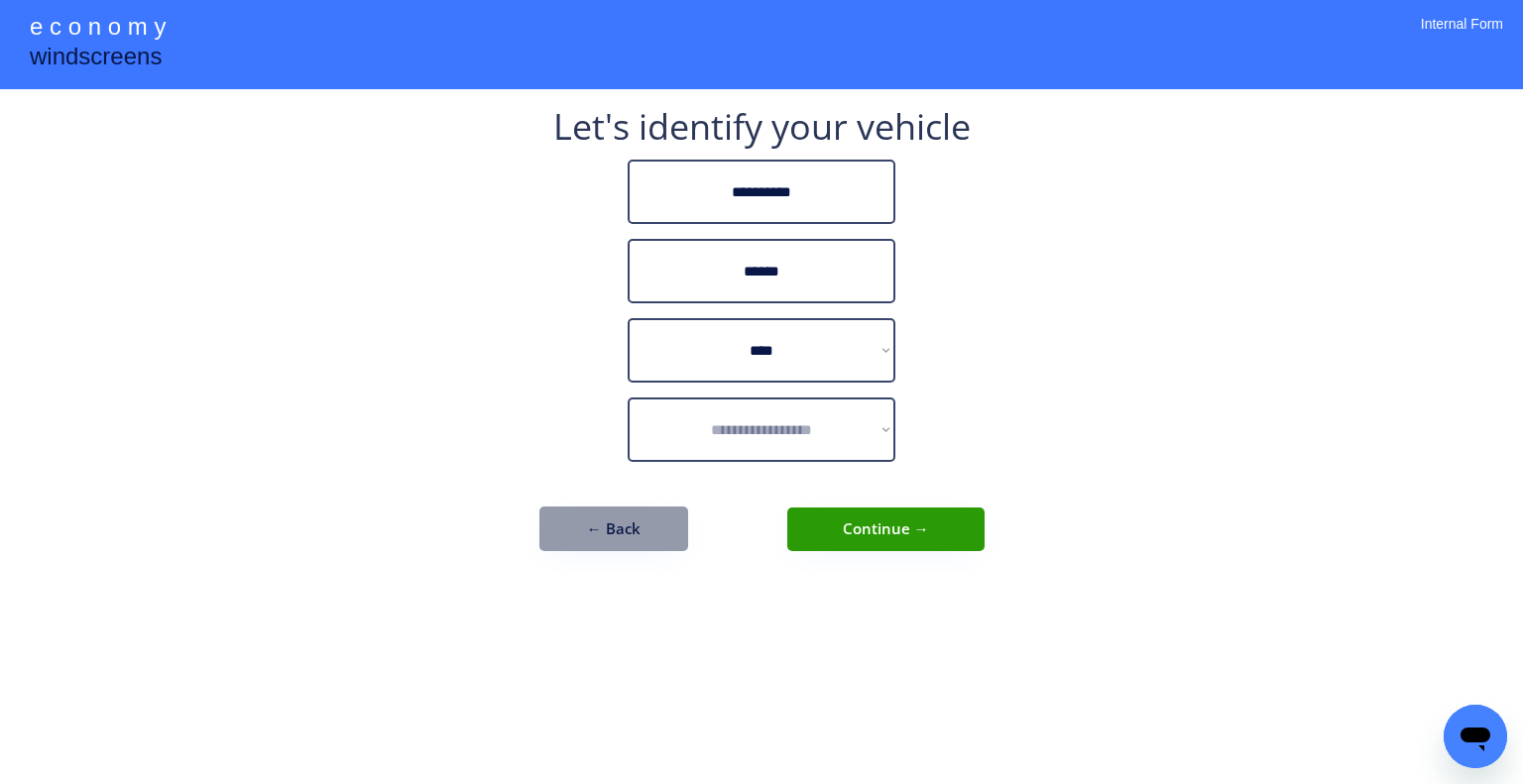 click on "**********" at bounding box center [762, 392] 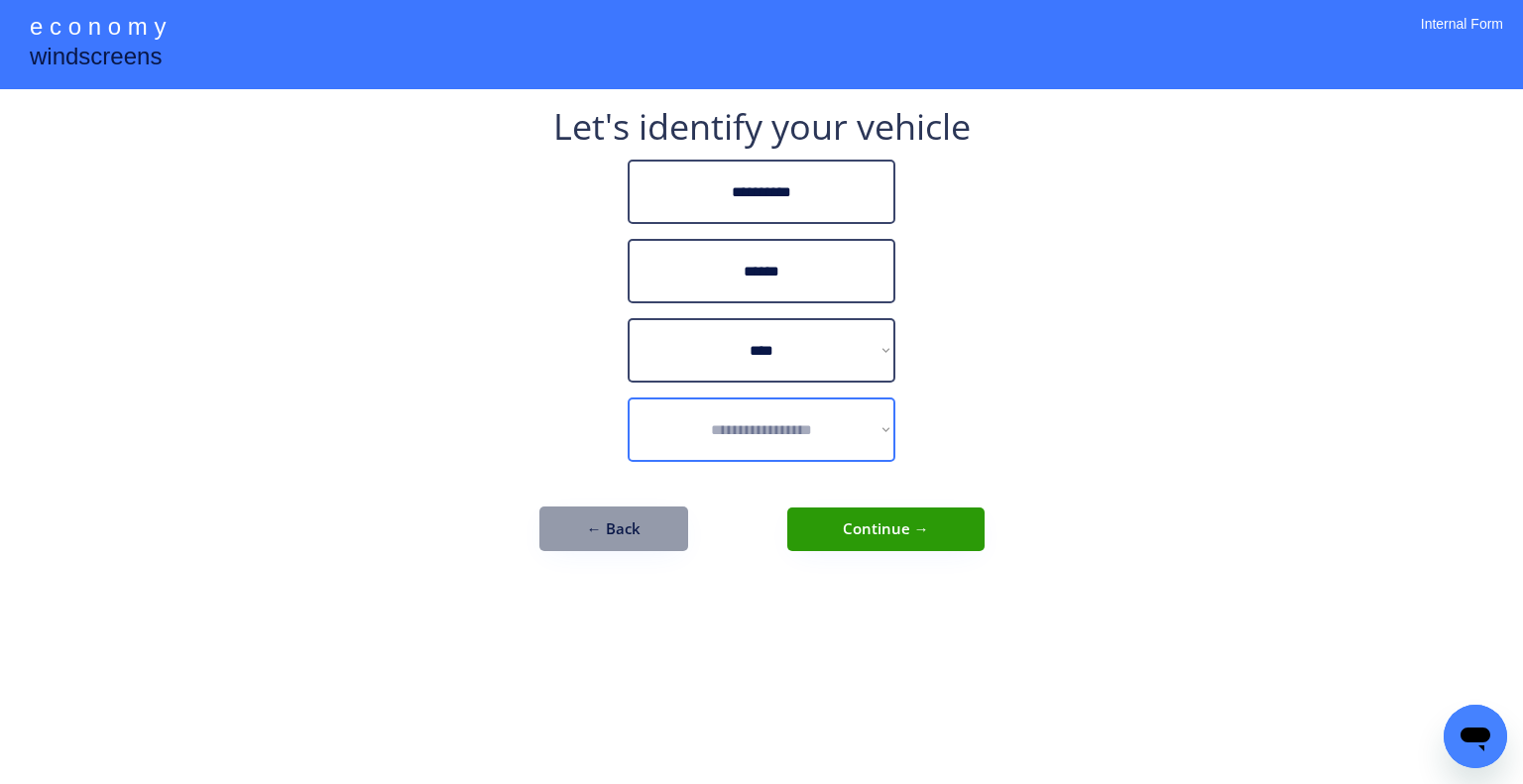 click on "**********" at bounding box center [762, 429] 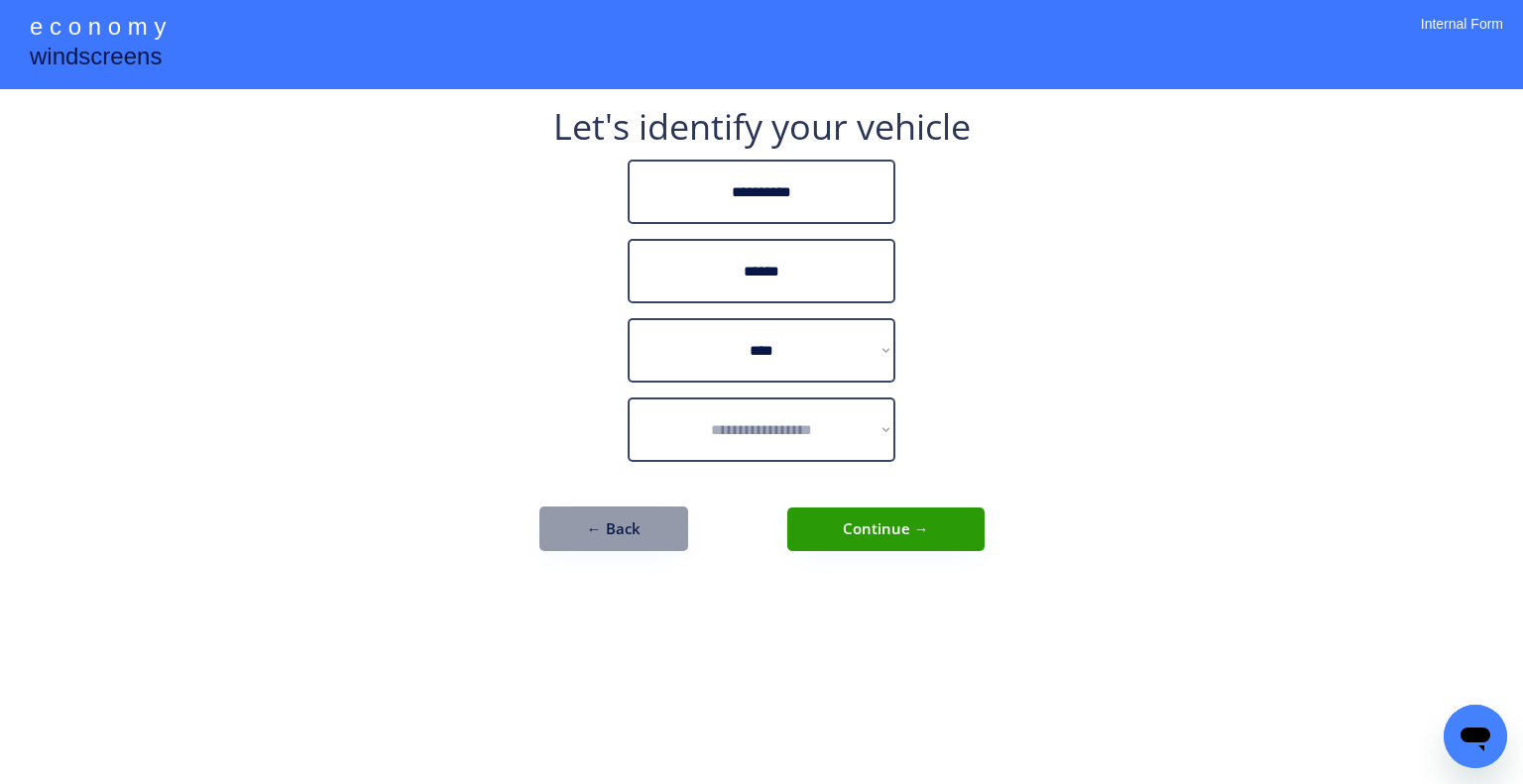click on "**********" at bounding box center [762, 392] 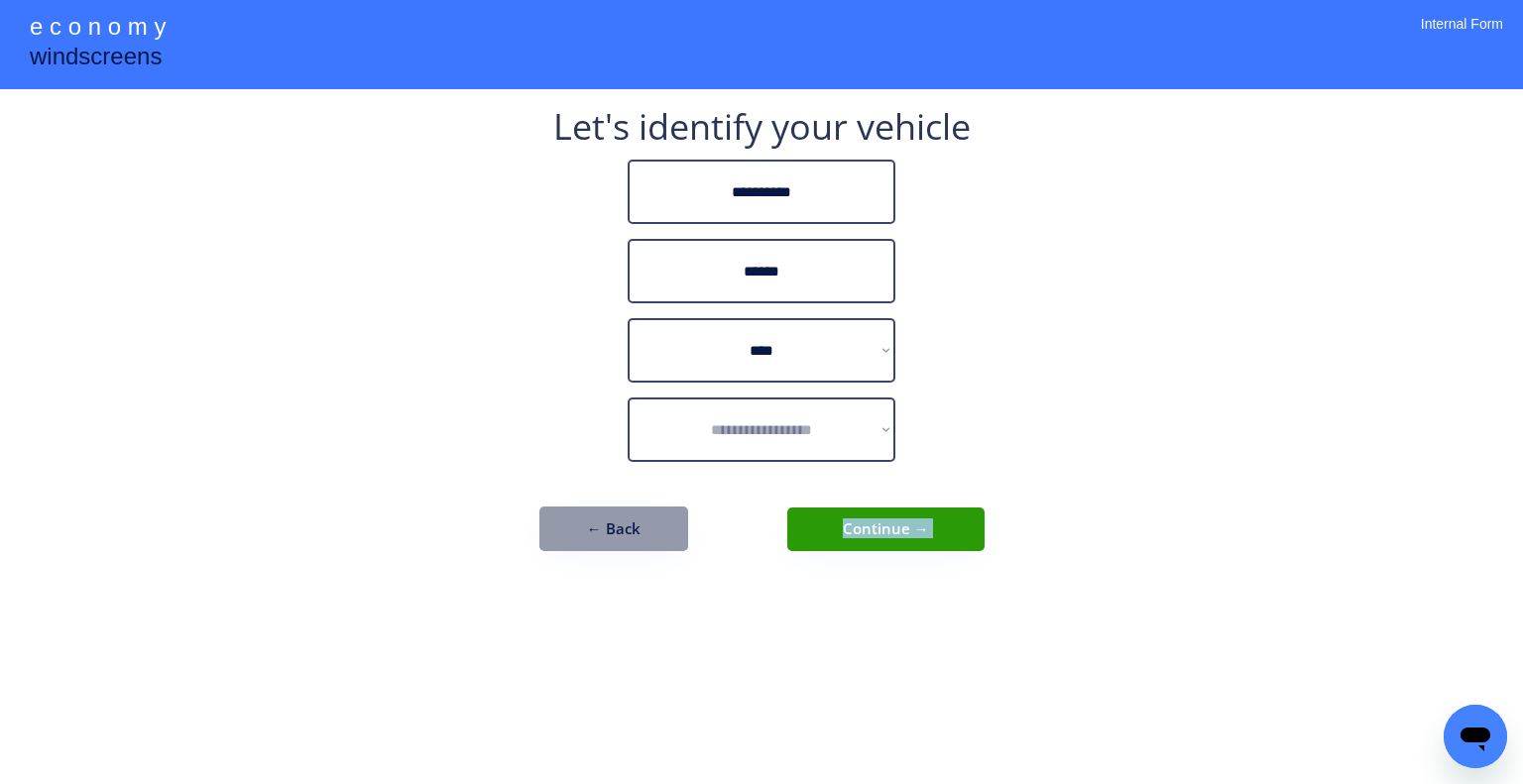 click on "**********" at bounding box center [762, 392] 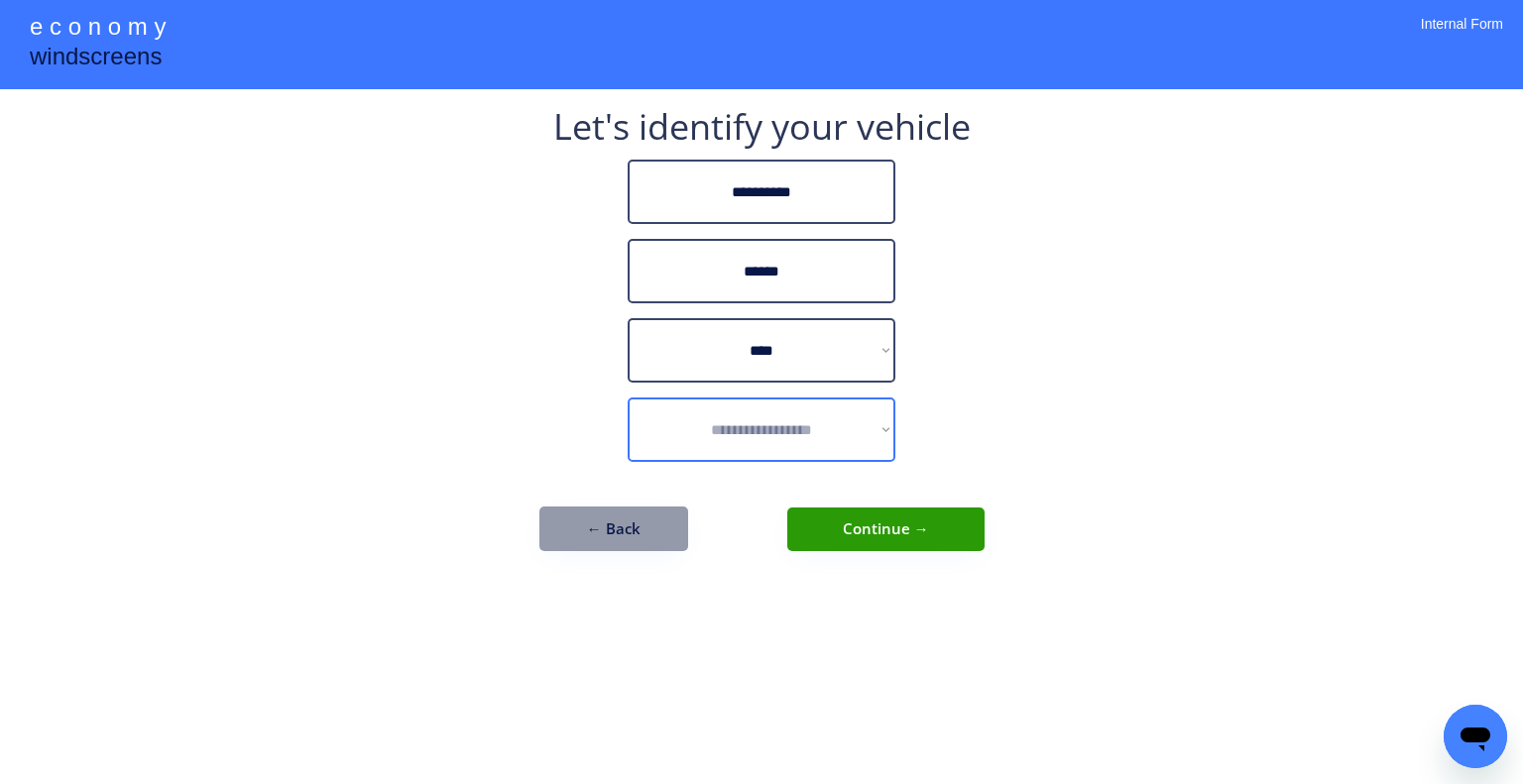 click on "**********" at bounding box center [762, 340] 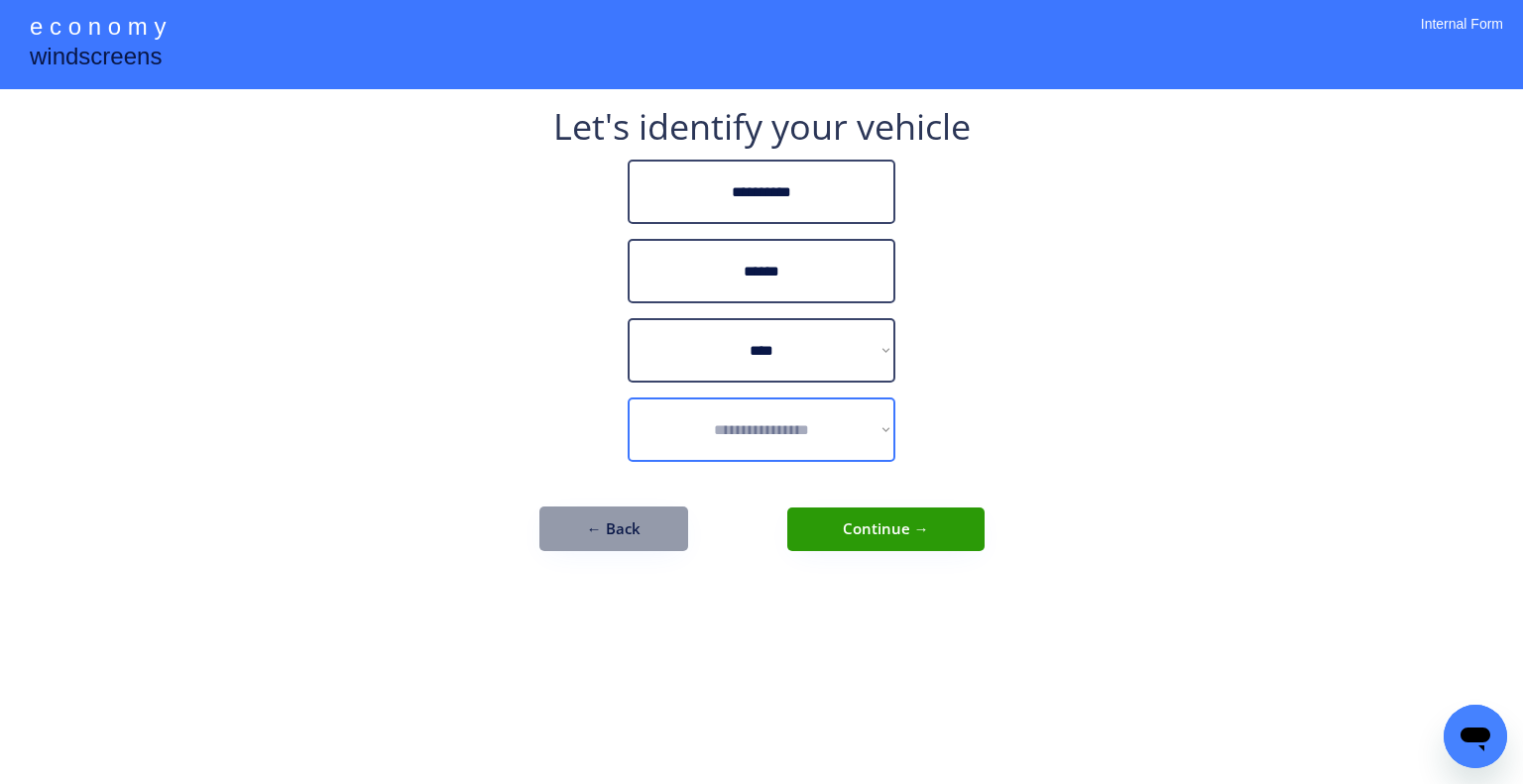 click on "**********" at bounding box center (762, 429) 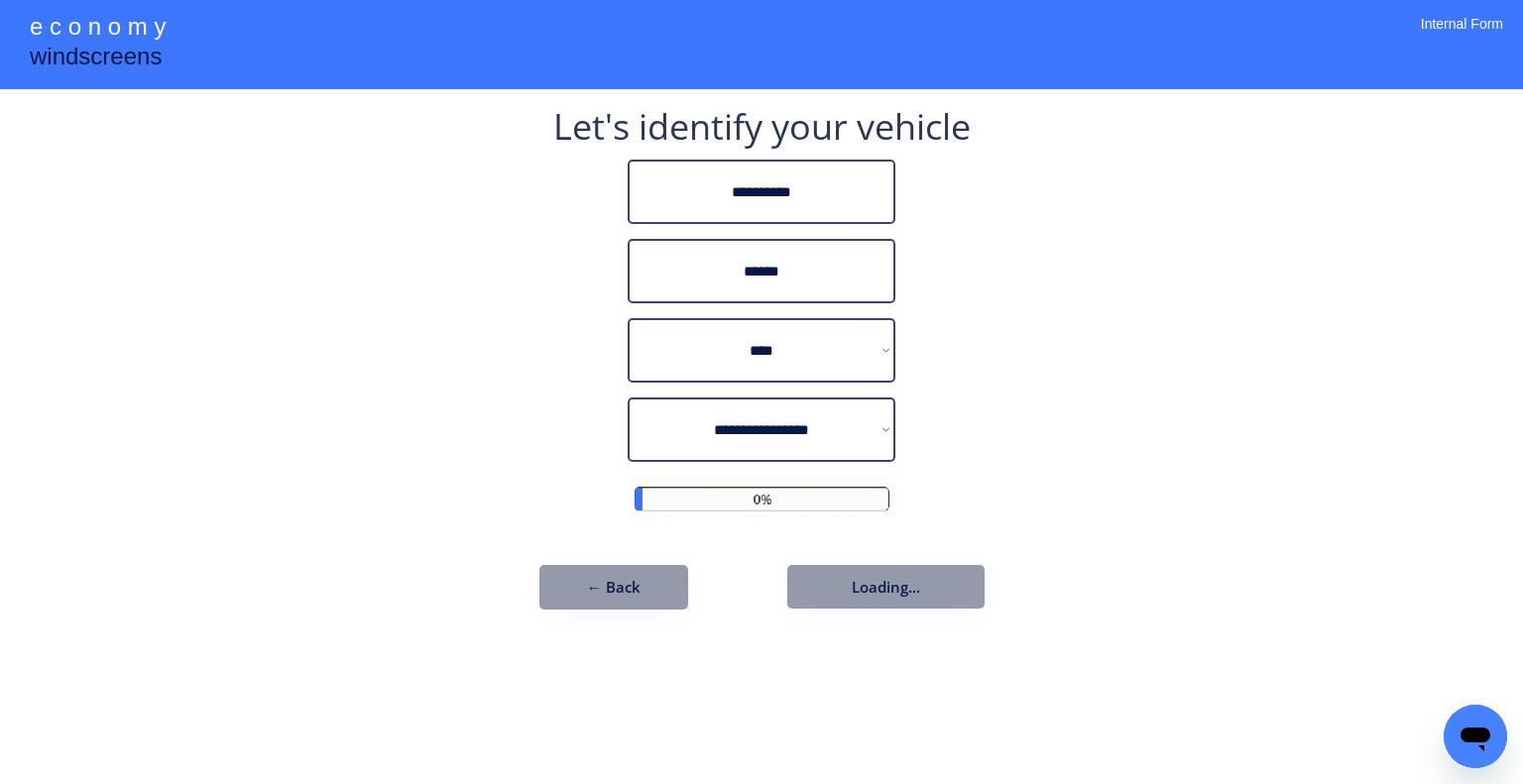 click on "**********" at bounding box center [762, 392] 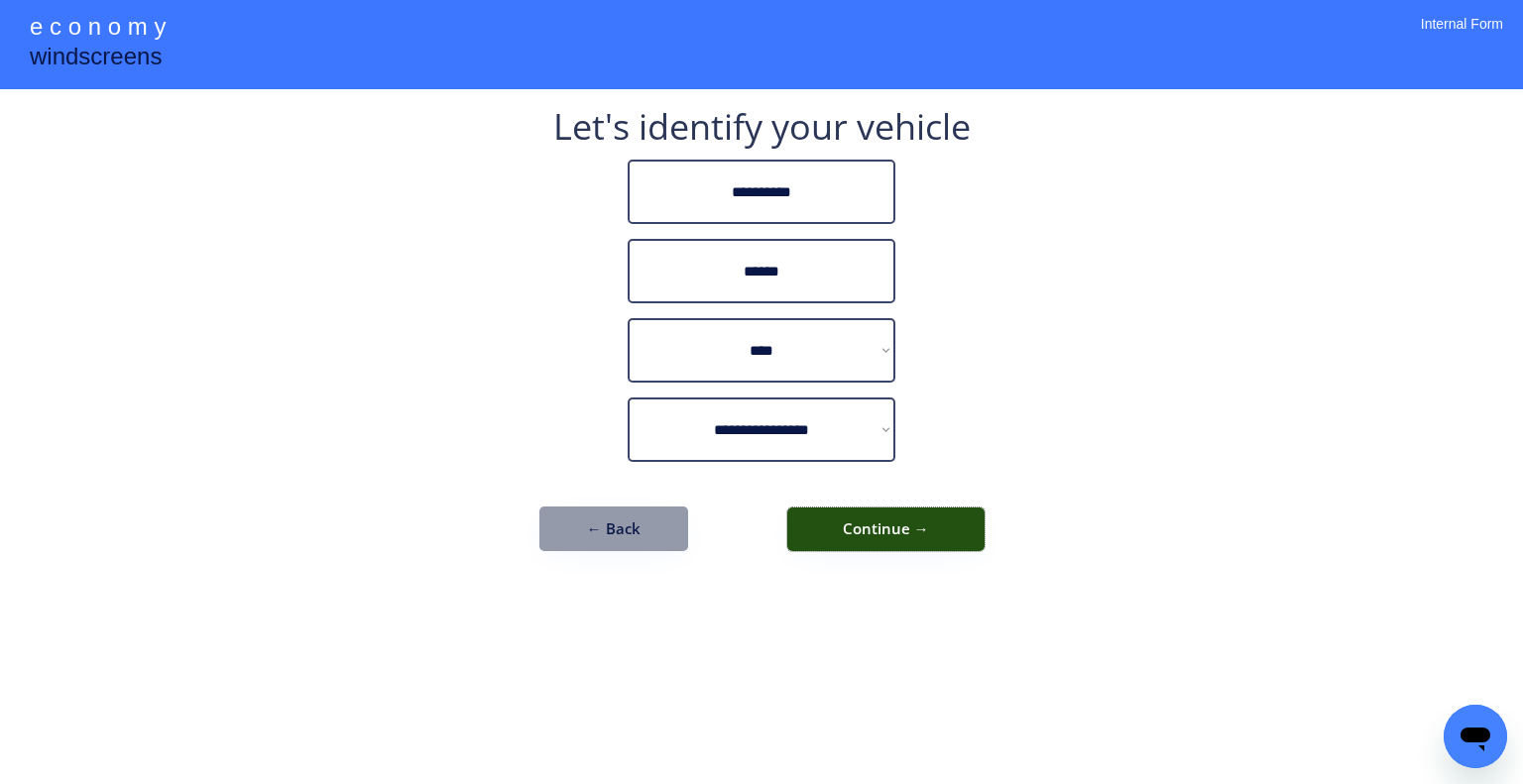 drag, startPoint x: 944, startPoint y: 524, endPoint x: 1029, endPoint y: 551, distance: 89.1852 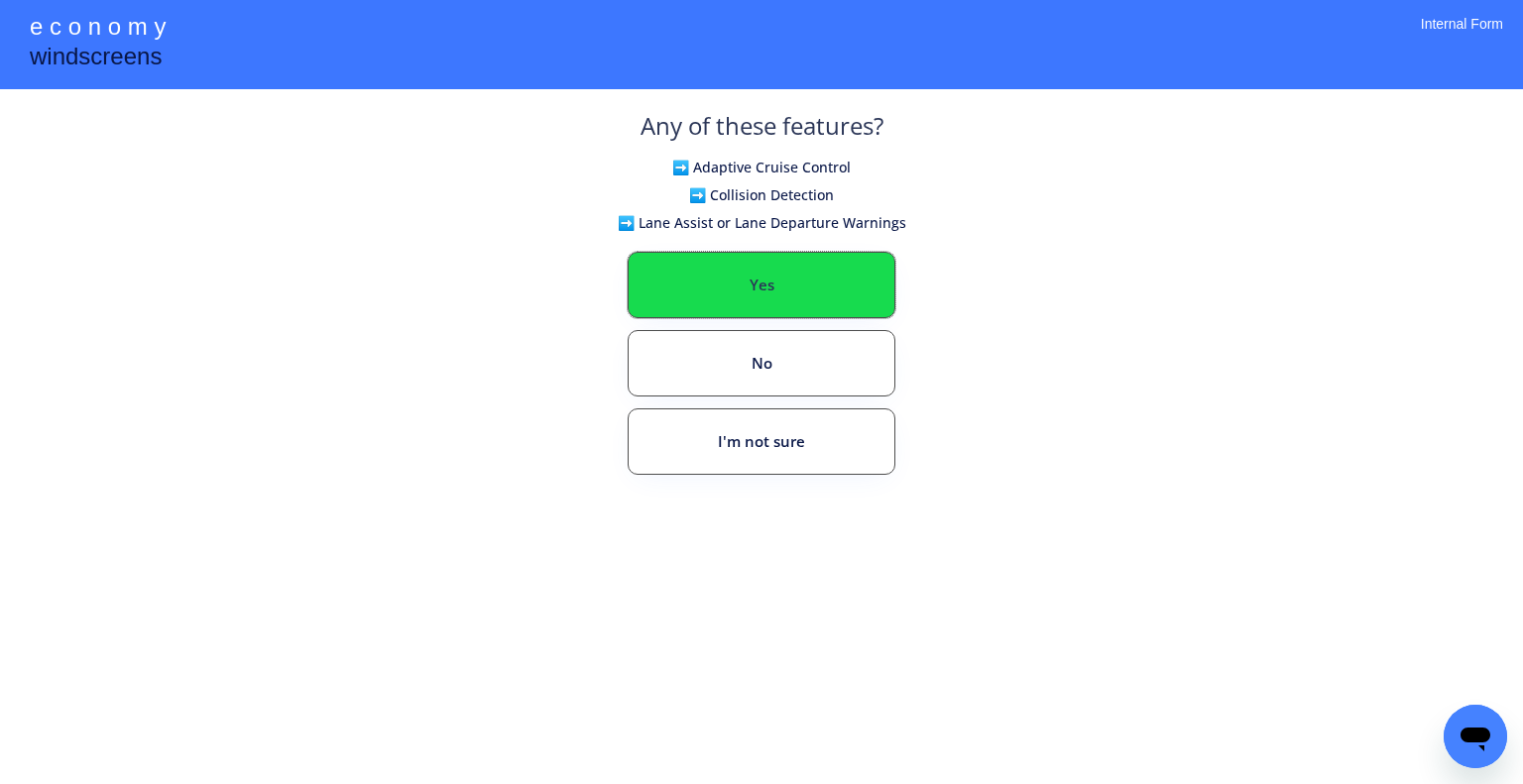 click on "Yes" at bounding box center (762, 284) 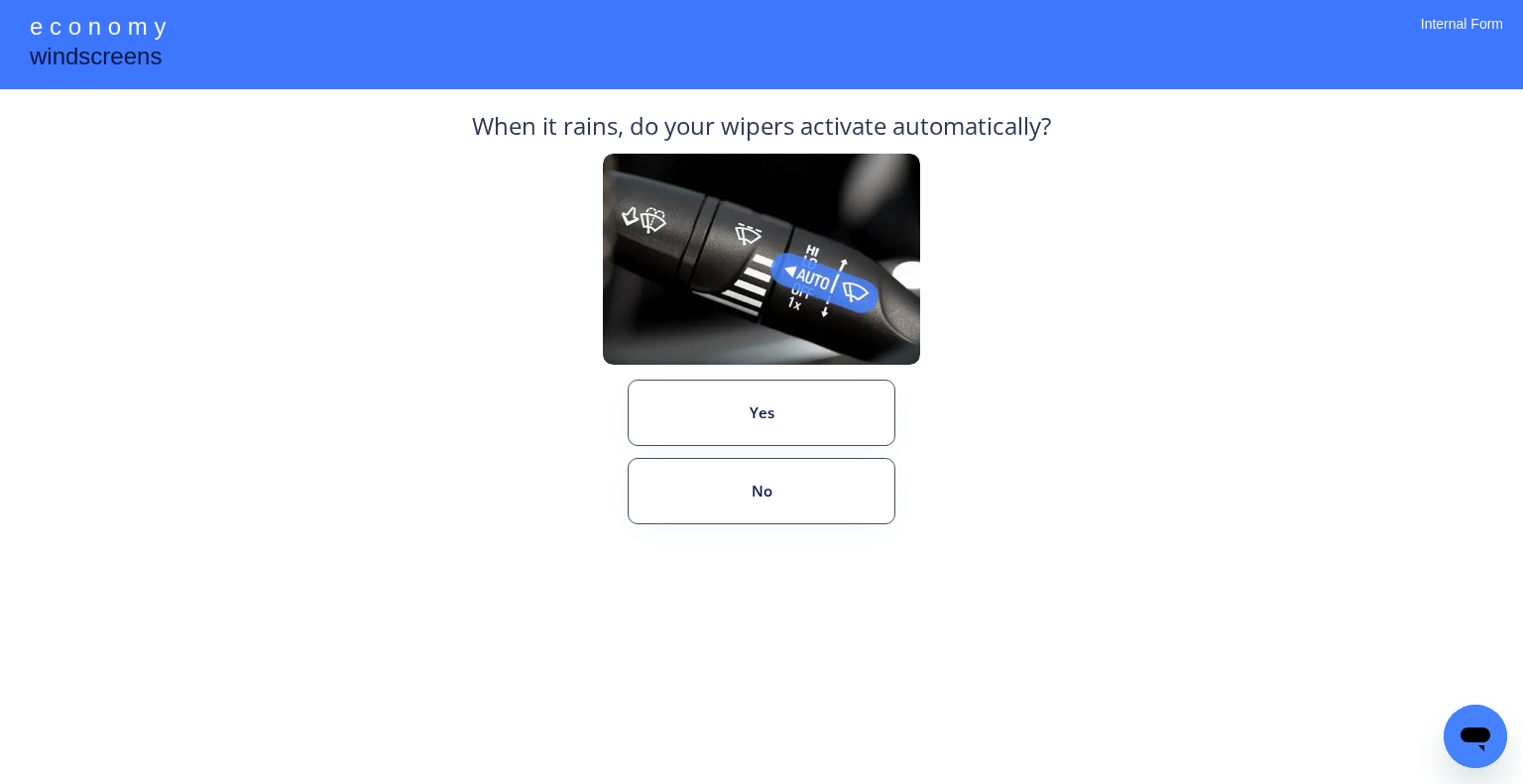 click on "Yes" at bounding box center [762, 412] 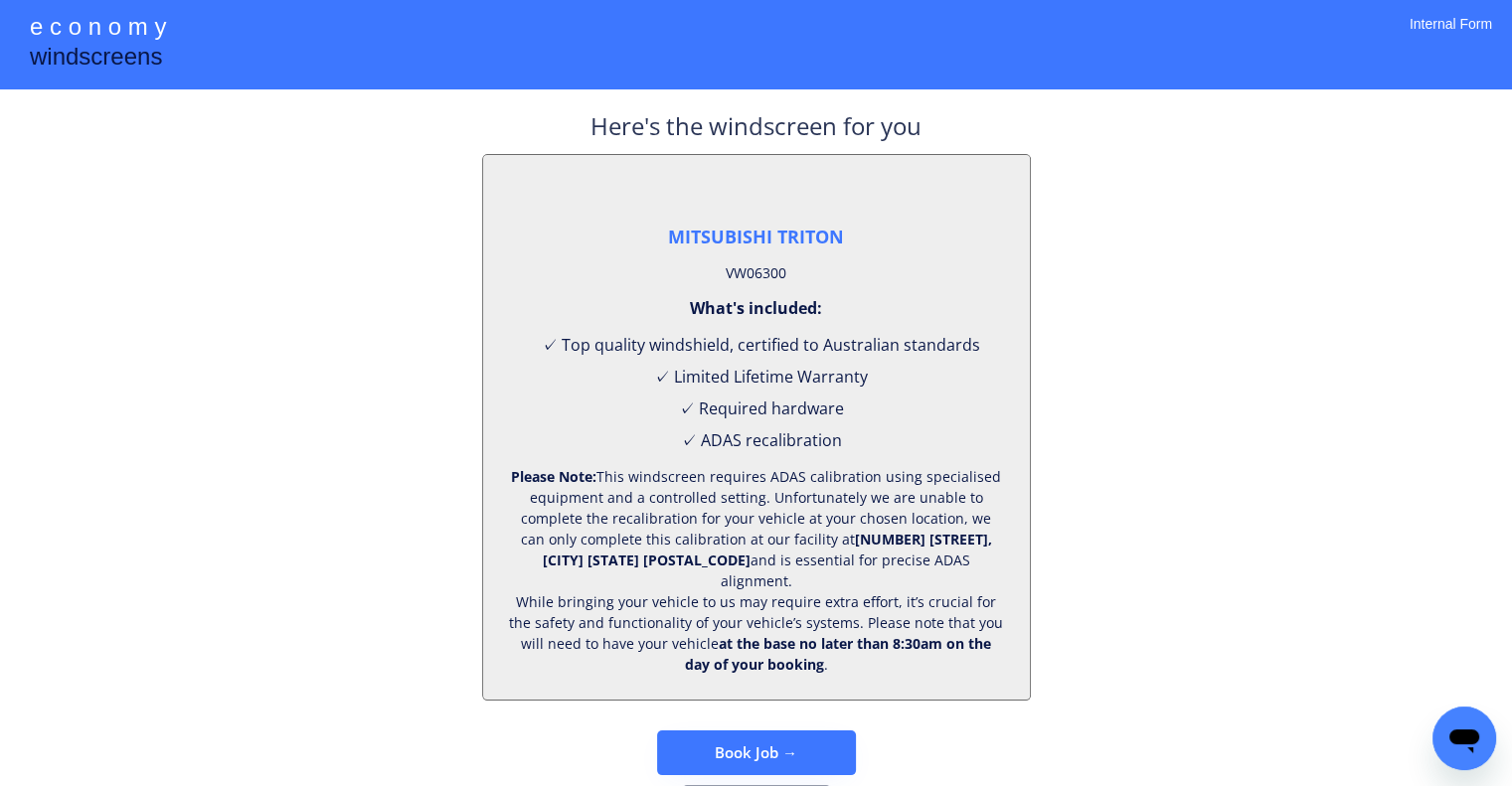 click on "VW06300" at bounding box center (756, 273) 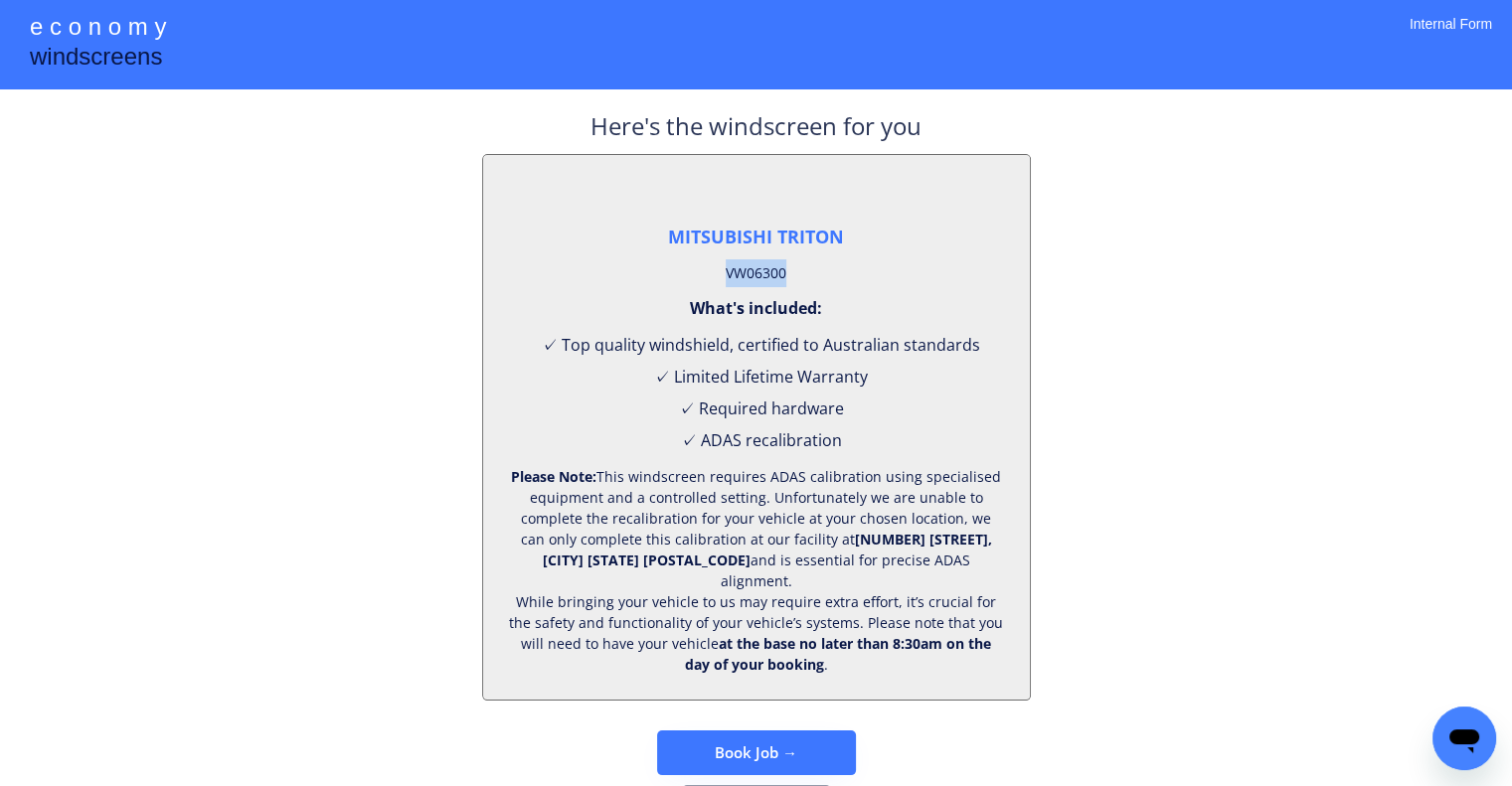 click on "VW06300" at bounding box center [756, 273] 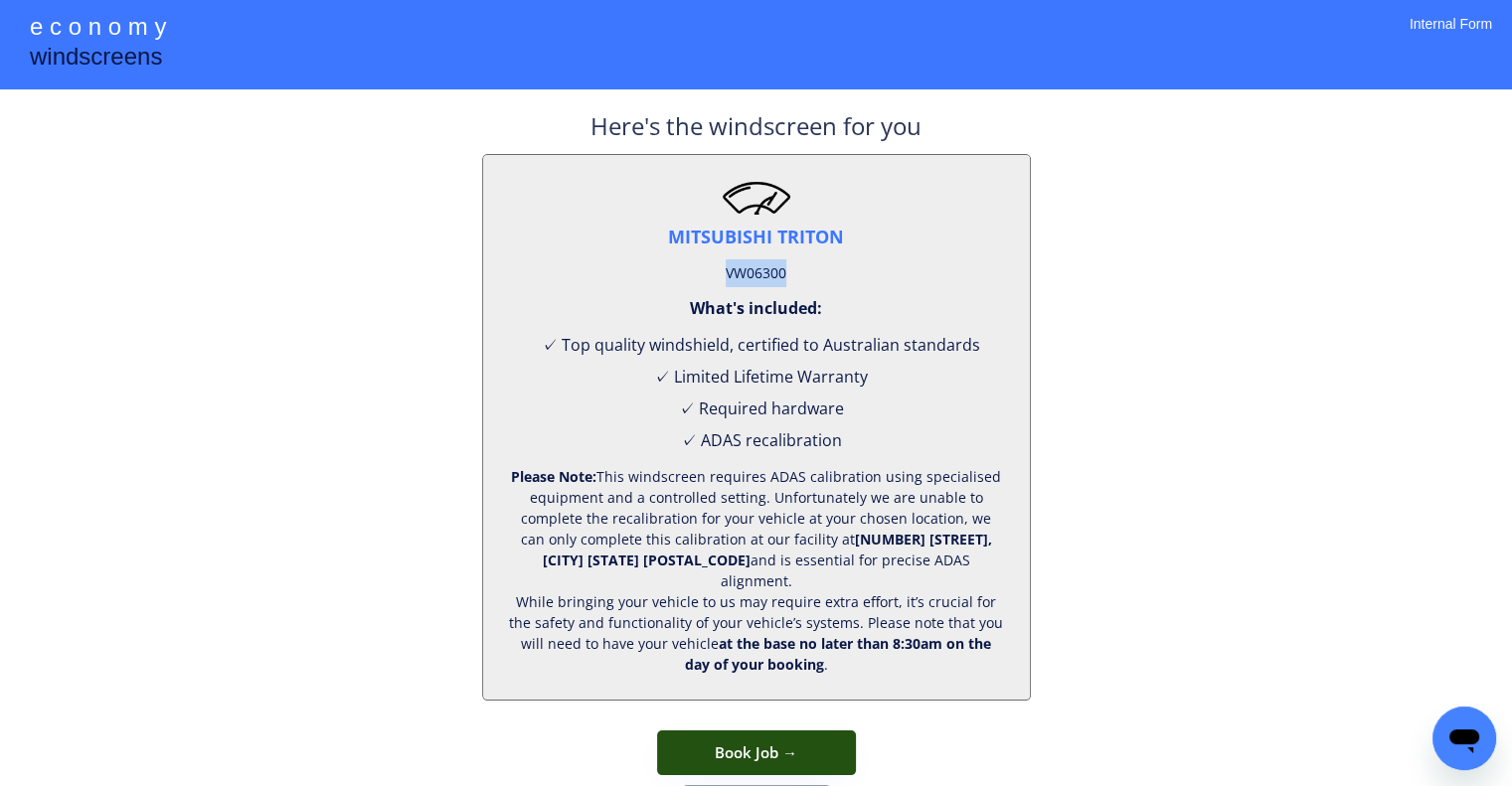 click on "Book Job    →" at bounding box center [756, 752] 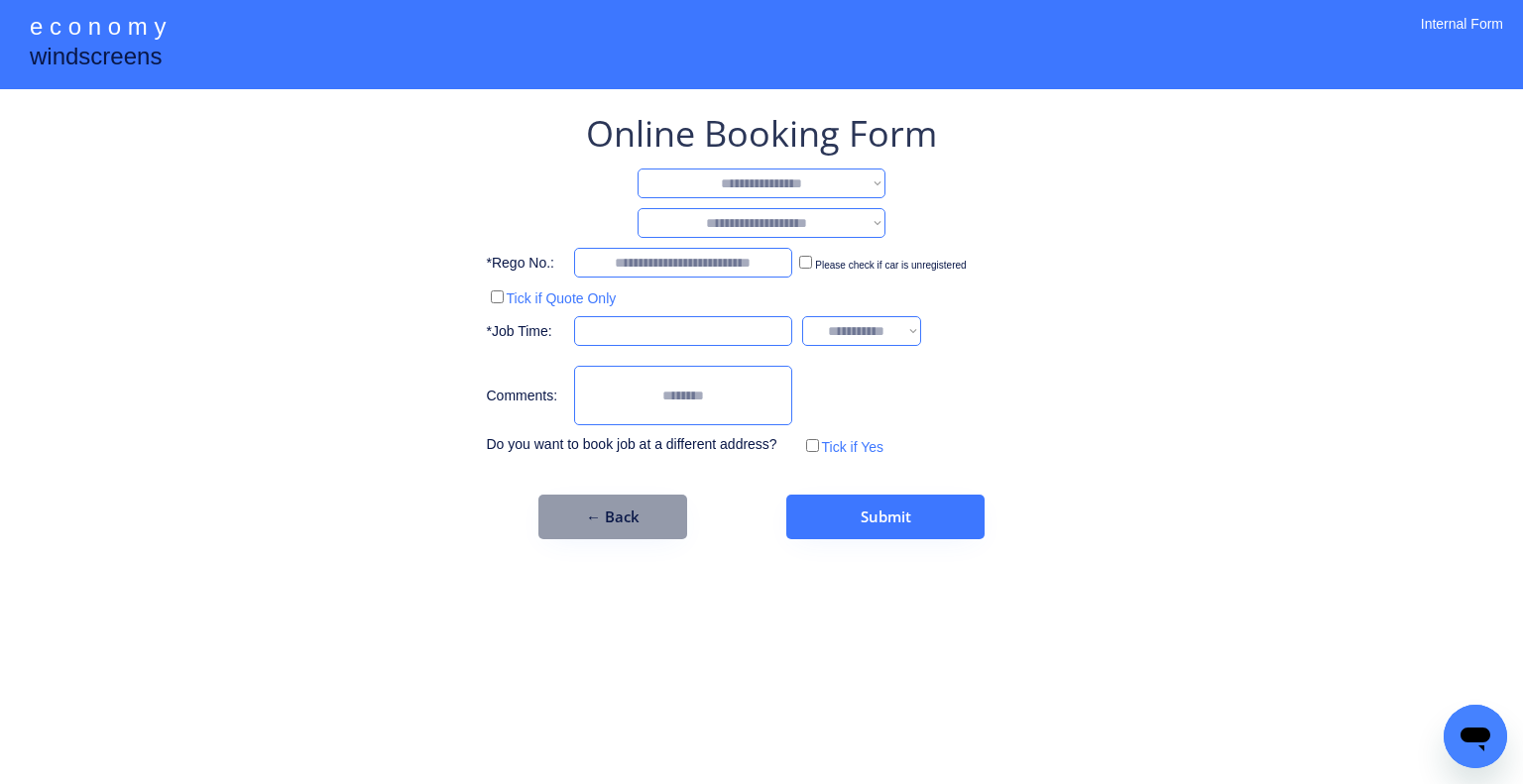 click on "**********" at bounding box center (762, 392) 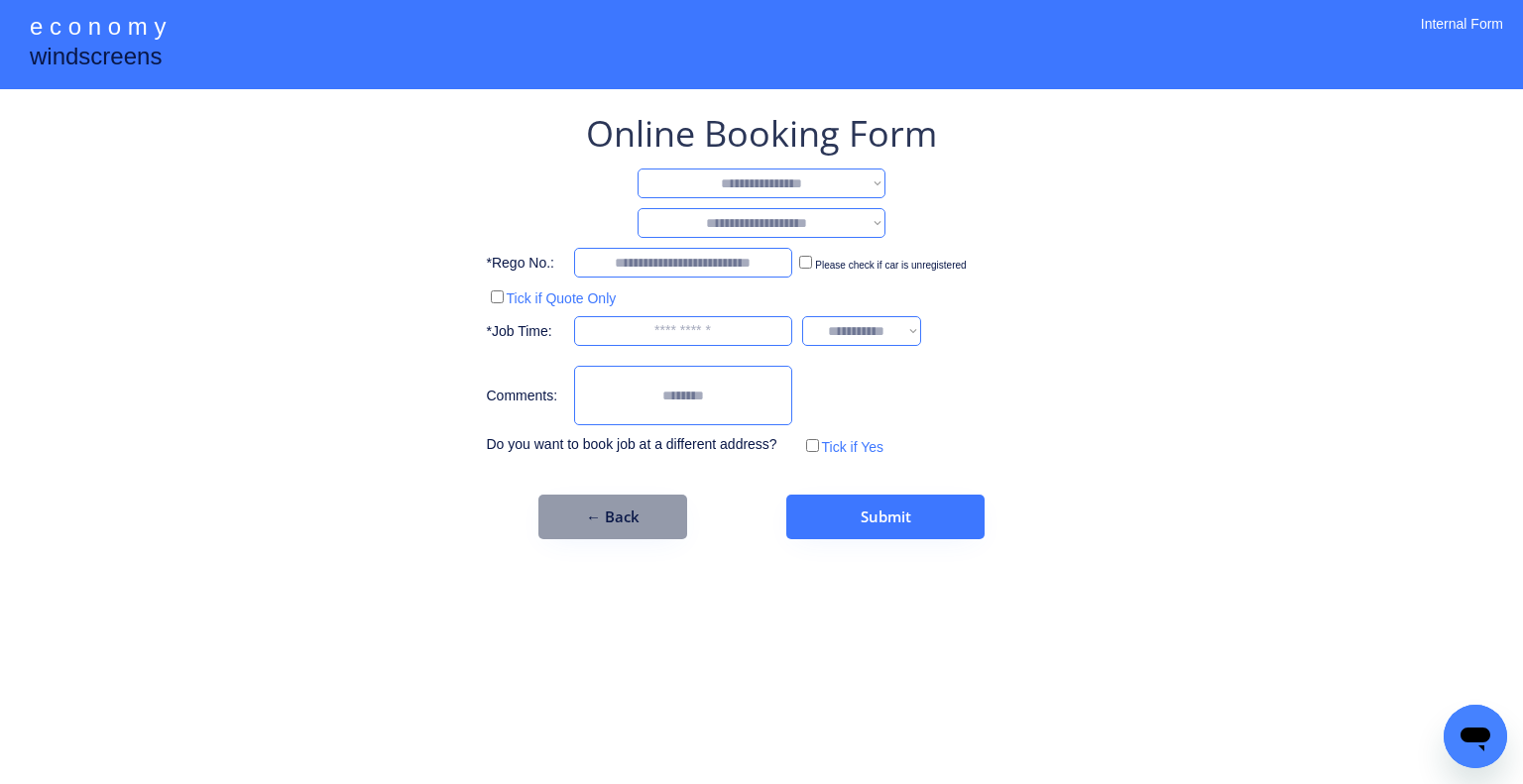 click on "**********" at bounding box center (762, 183) 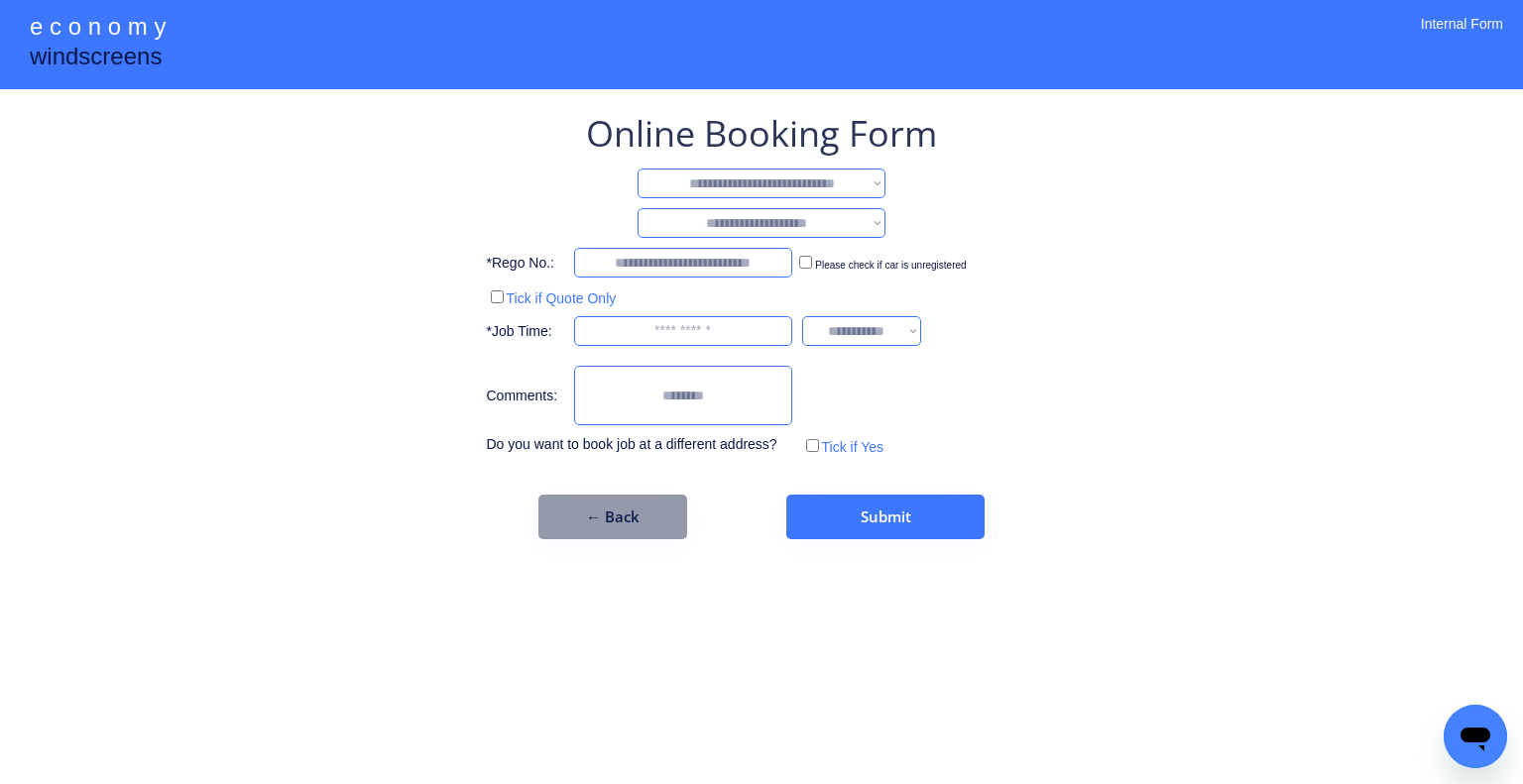 click on "**********" at bounding box center (762, 183) 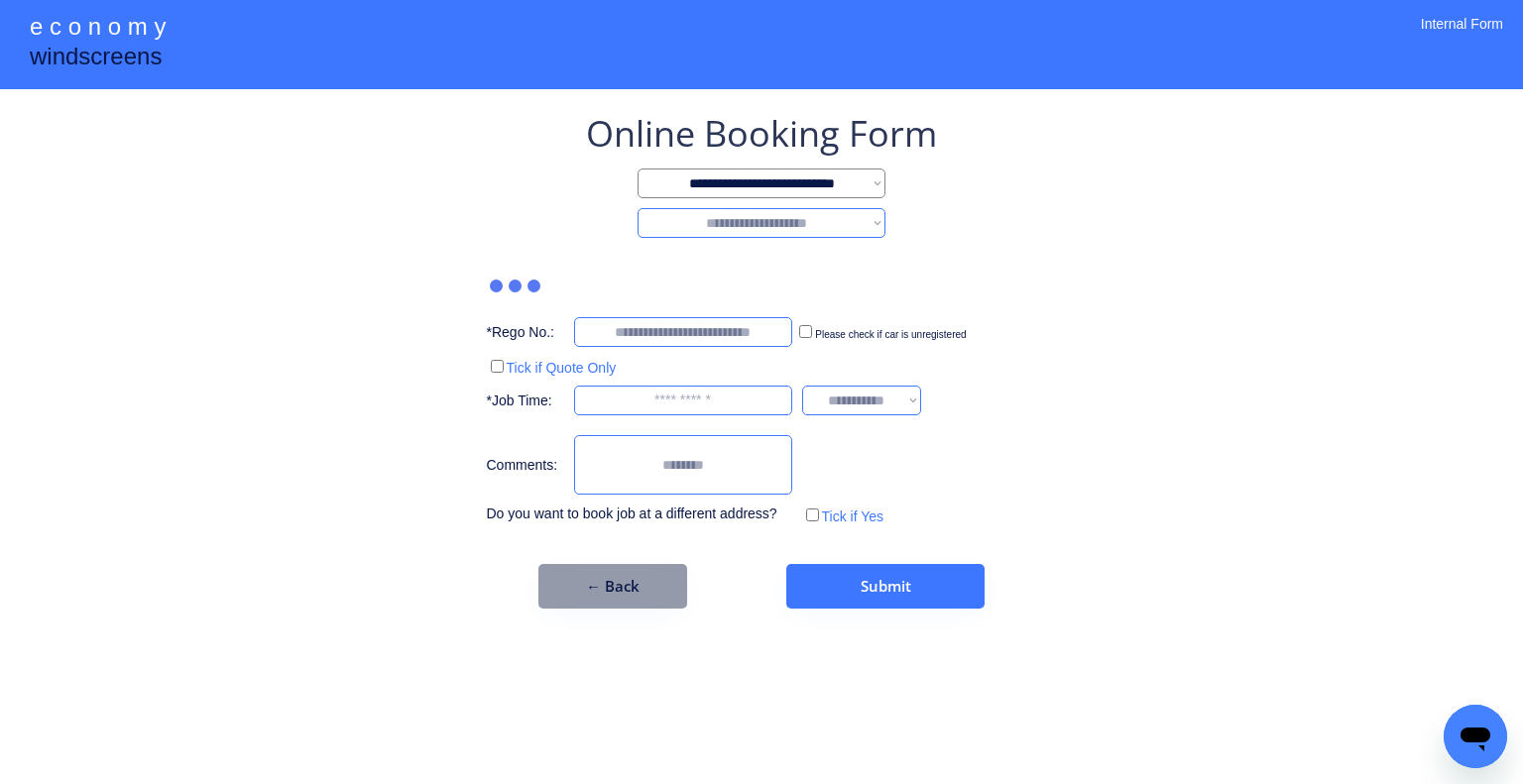 click on "**********" at bounding box center [762, 223] 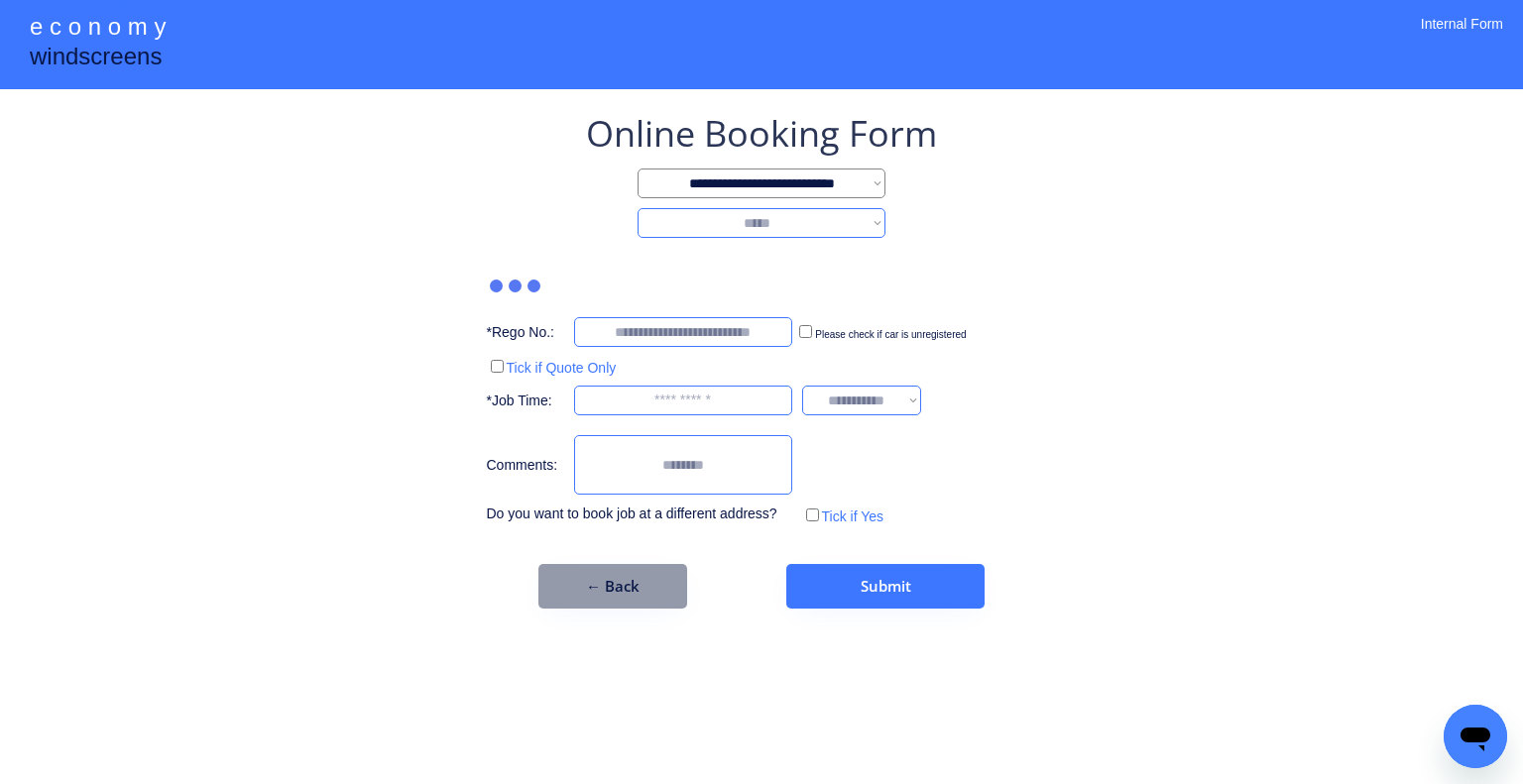 click on "**********" at bounding box center [762, 223] 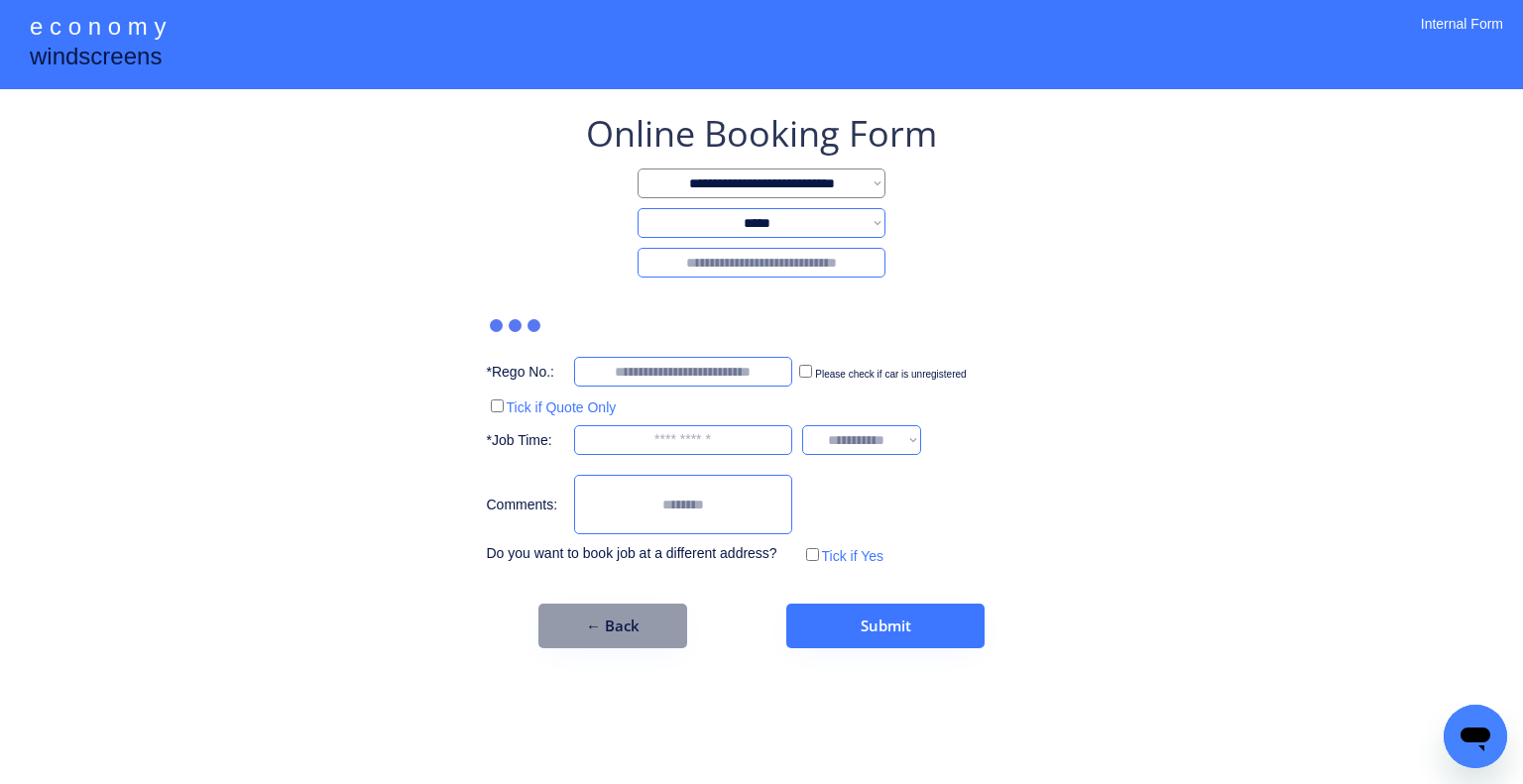 click at bounding box center [762, 263] 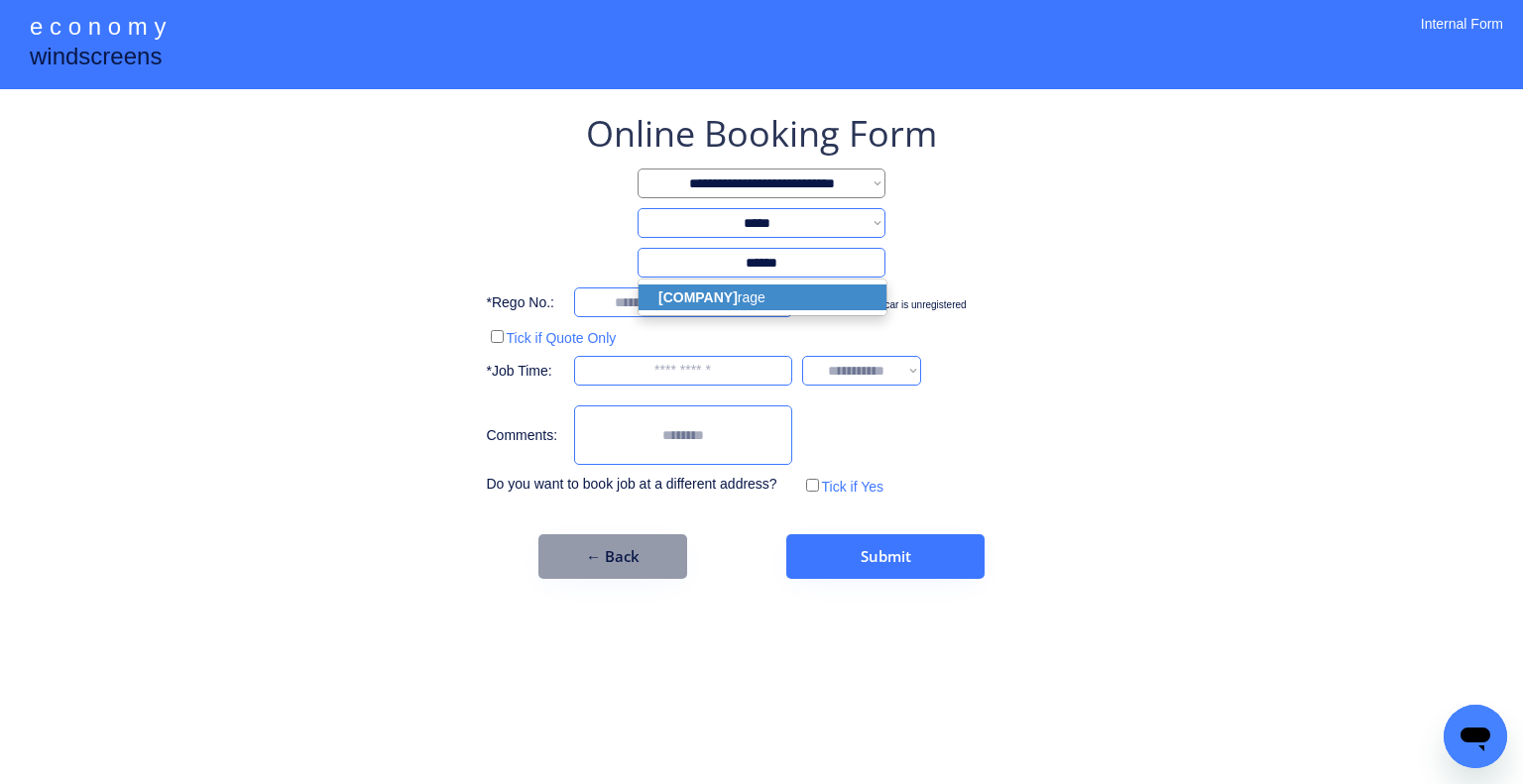 click on "Bam Ga rage" at bounding box center (762, 297) 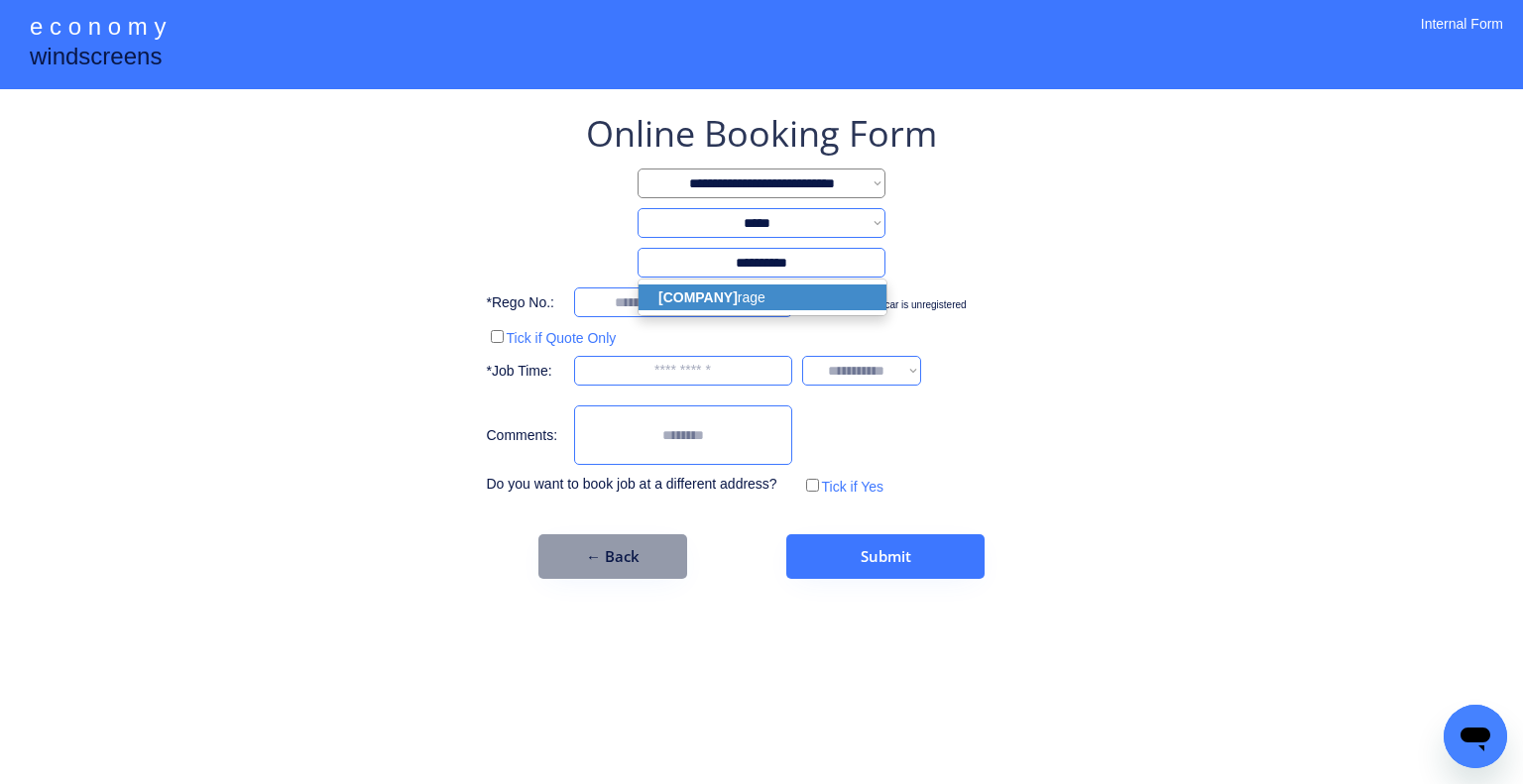 type on "**********" 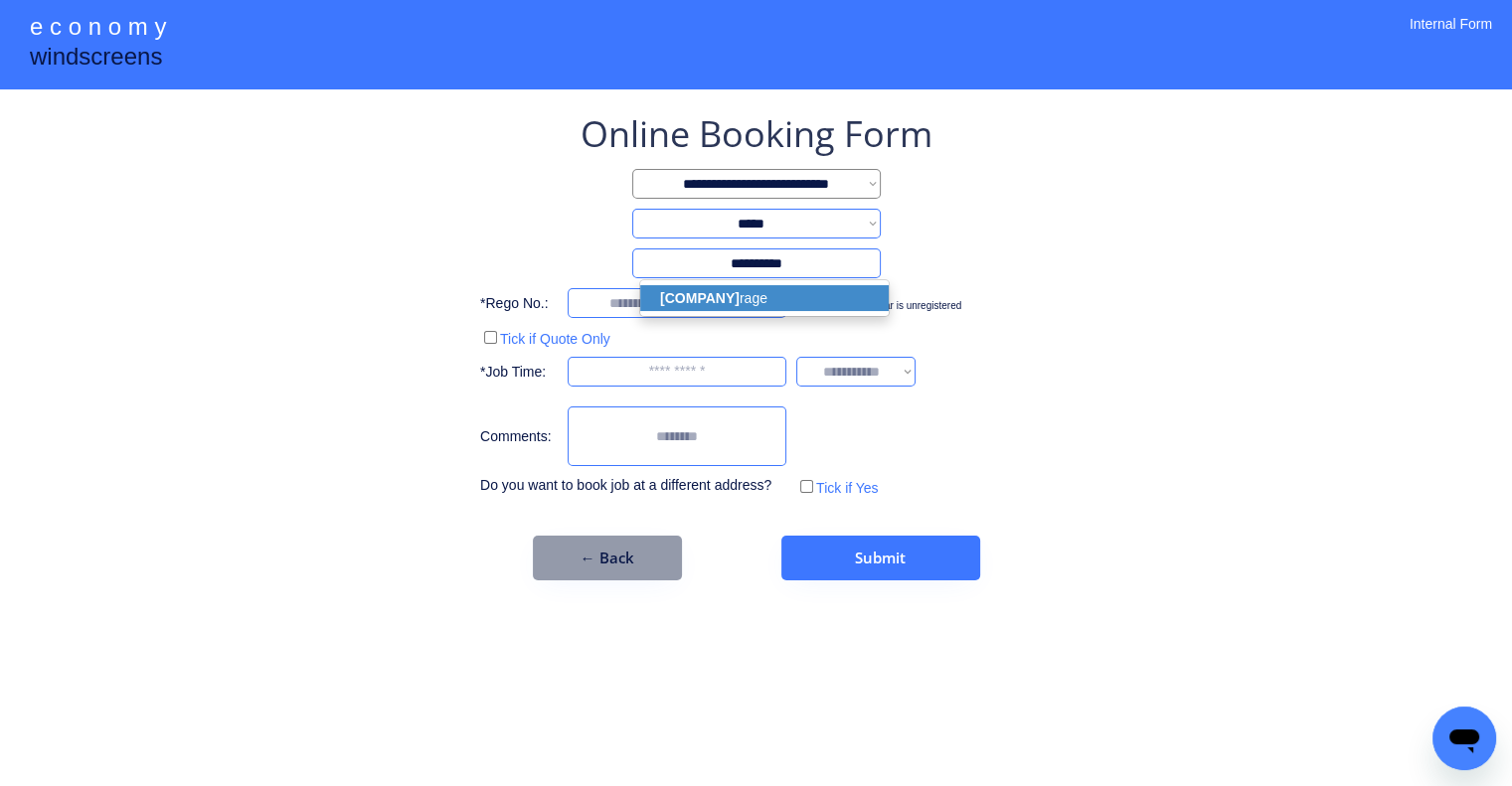 select on "*********" 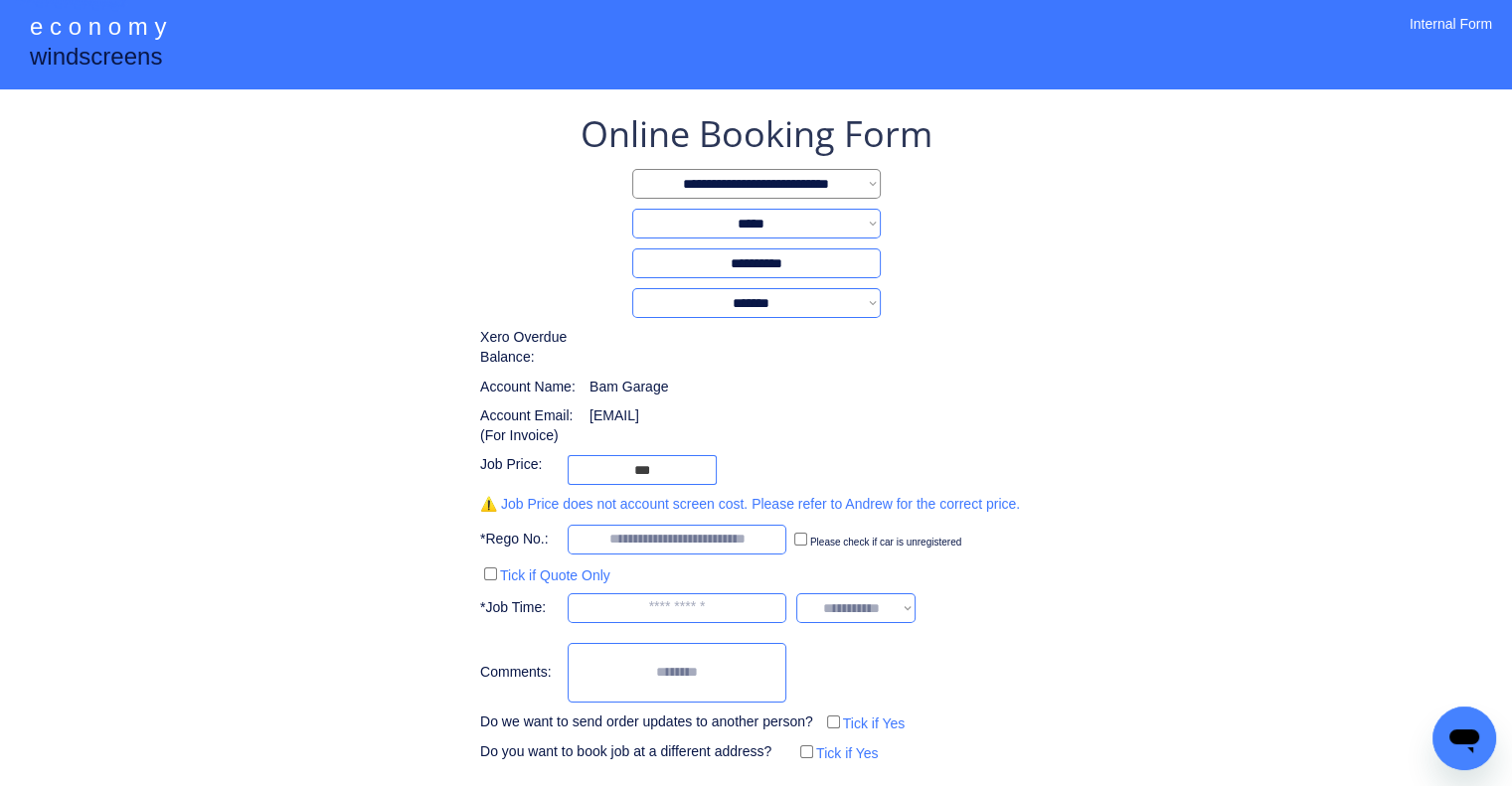 click on "**********" at bounding box center (756, 477) 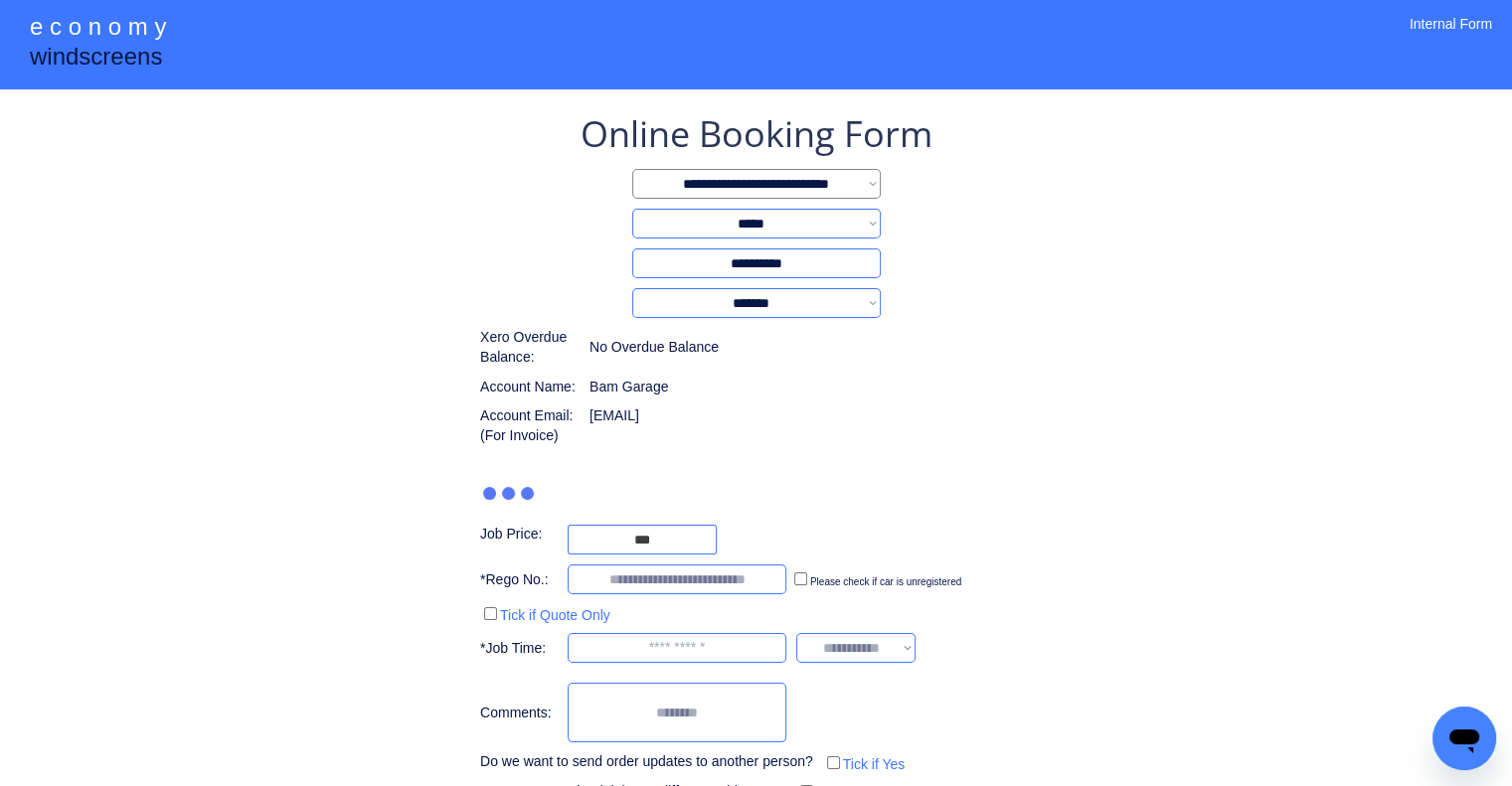 type on "***" 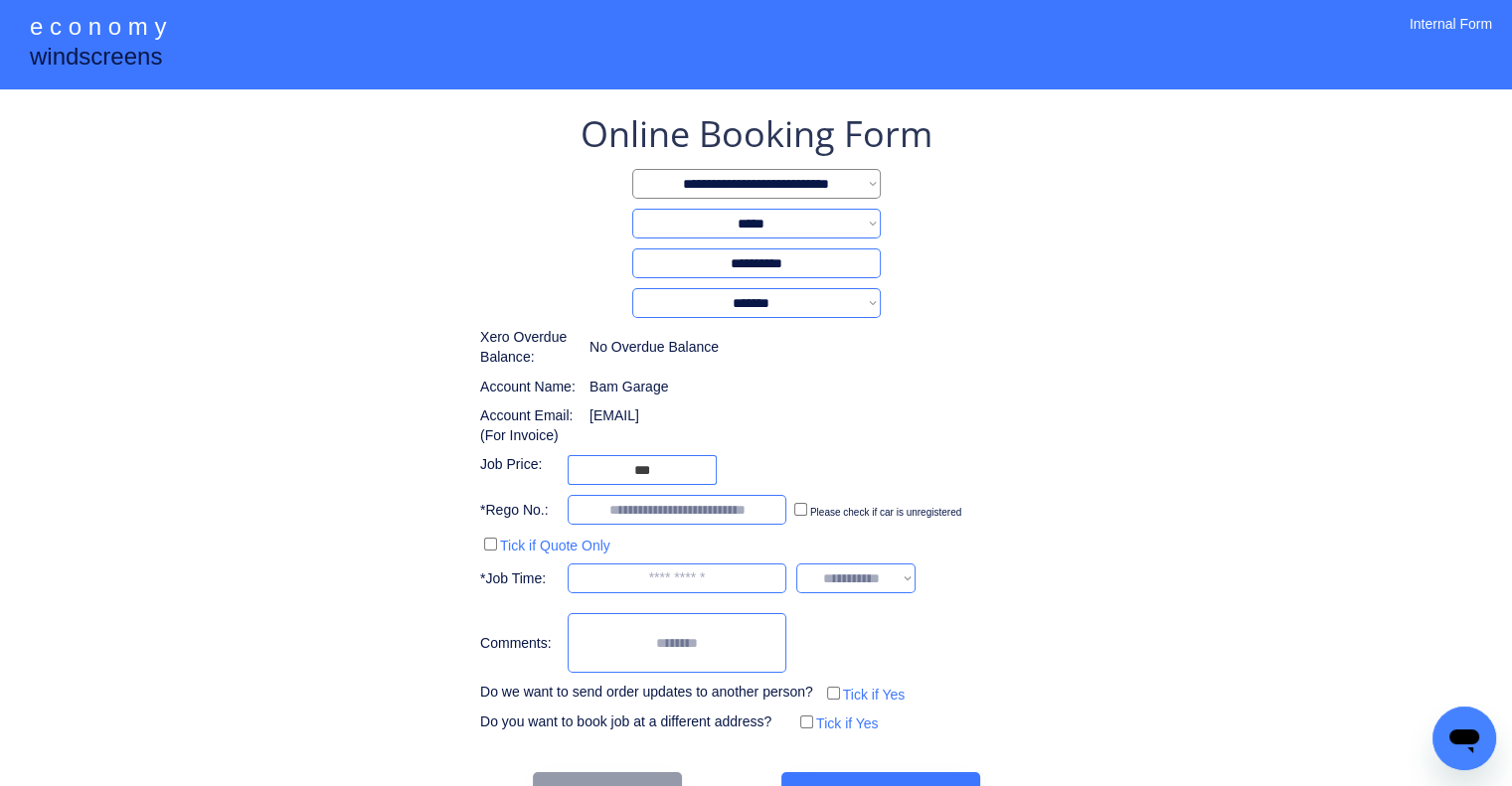 click on "**********" at bounding box center [756, 423] 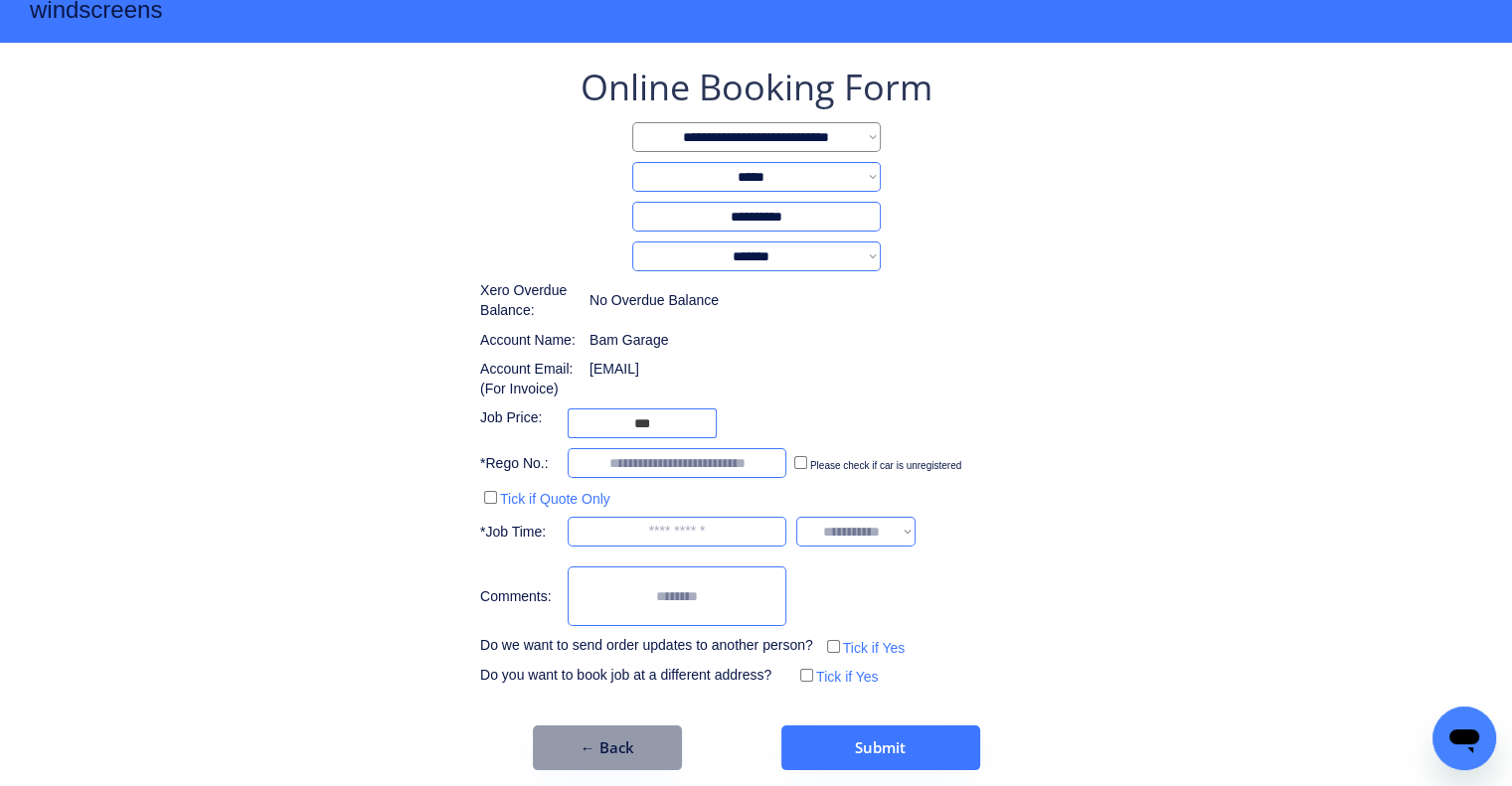 scroll, scrollTop: 60, scrollLeft: 0, axis: vertical 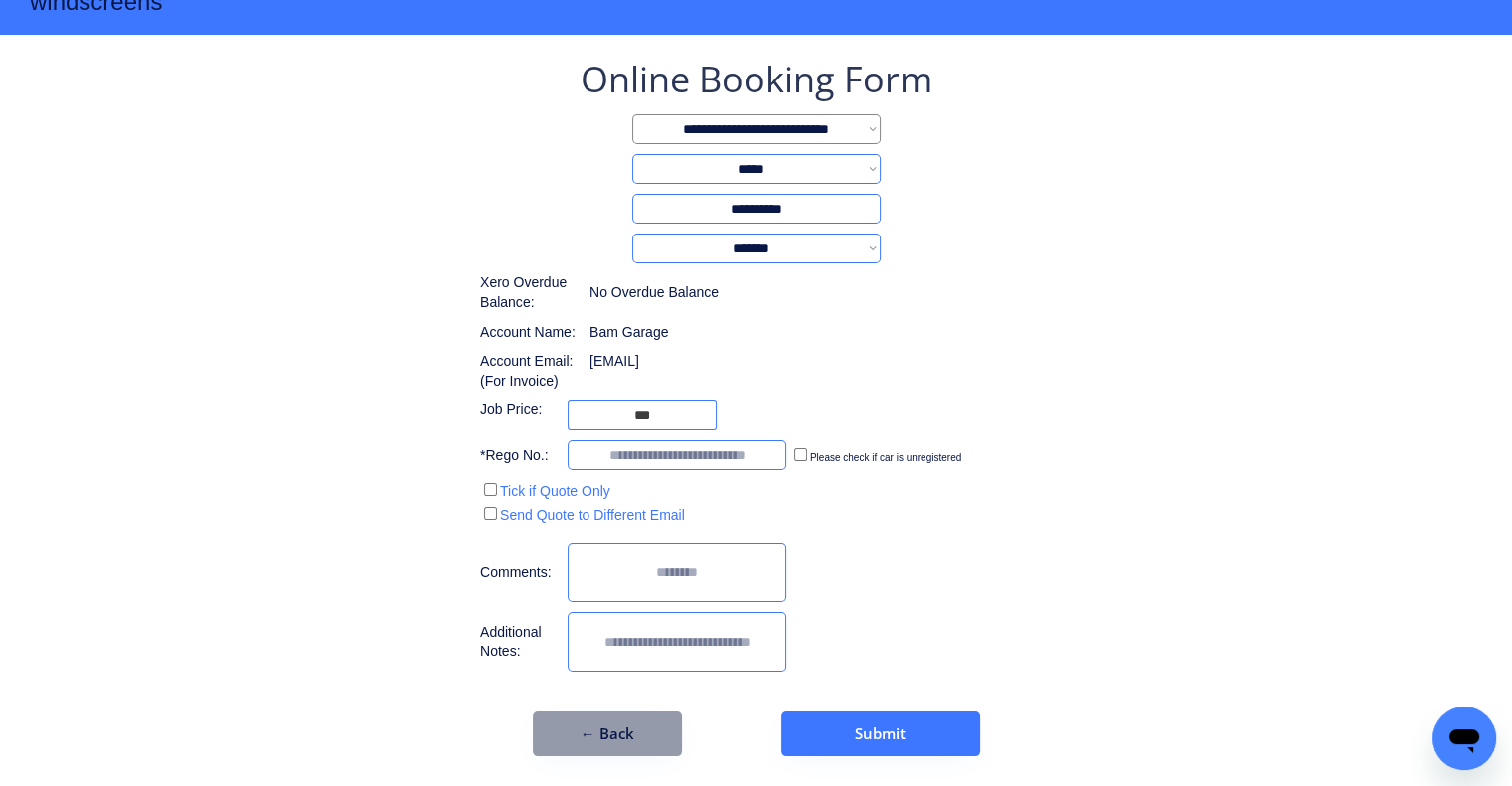 click on "**********" at bounding box center [756, 366] 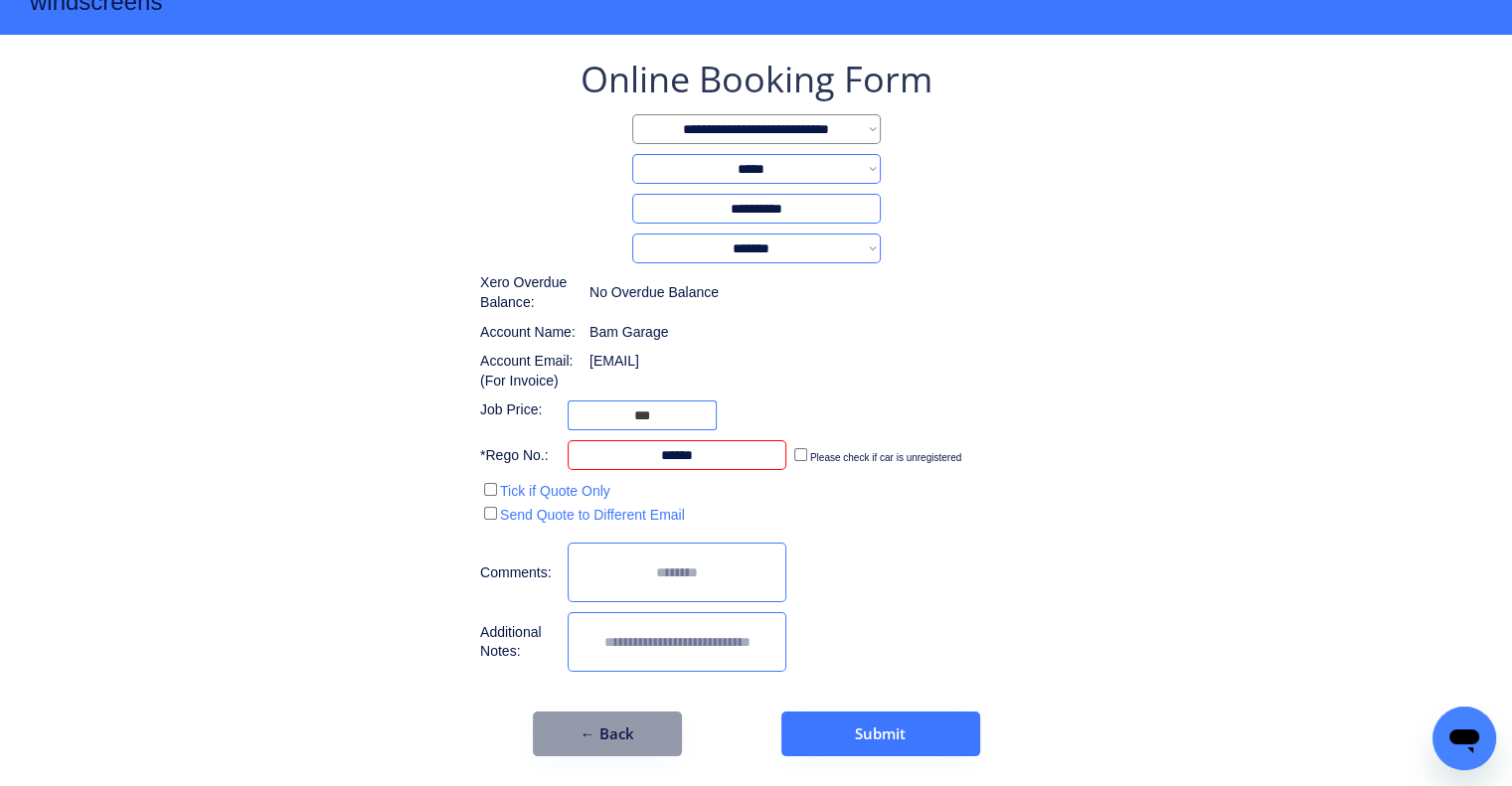 type on "******" 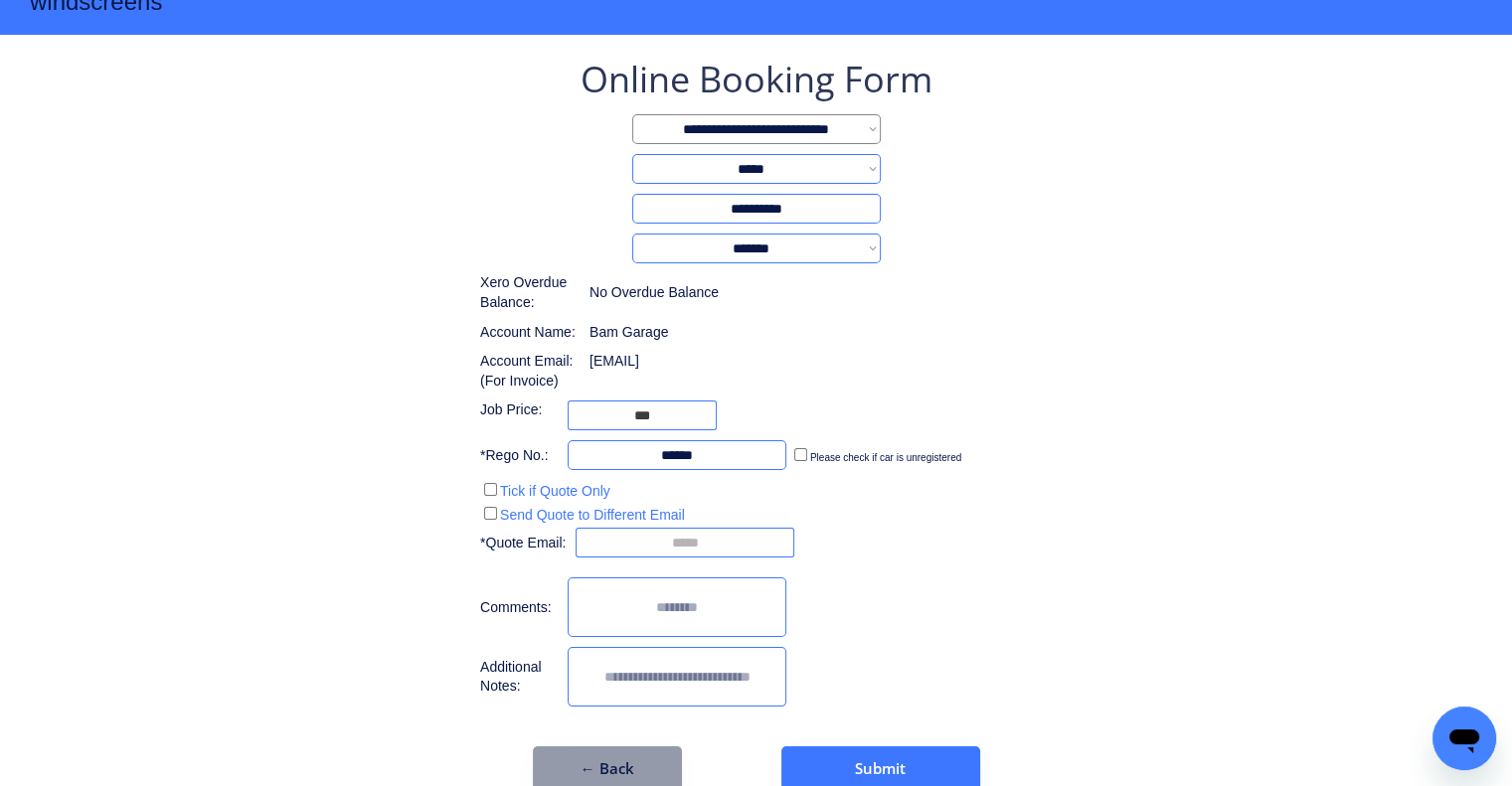 click on "**********" at bounding box center (756, 422) 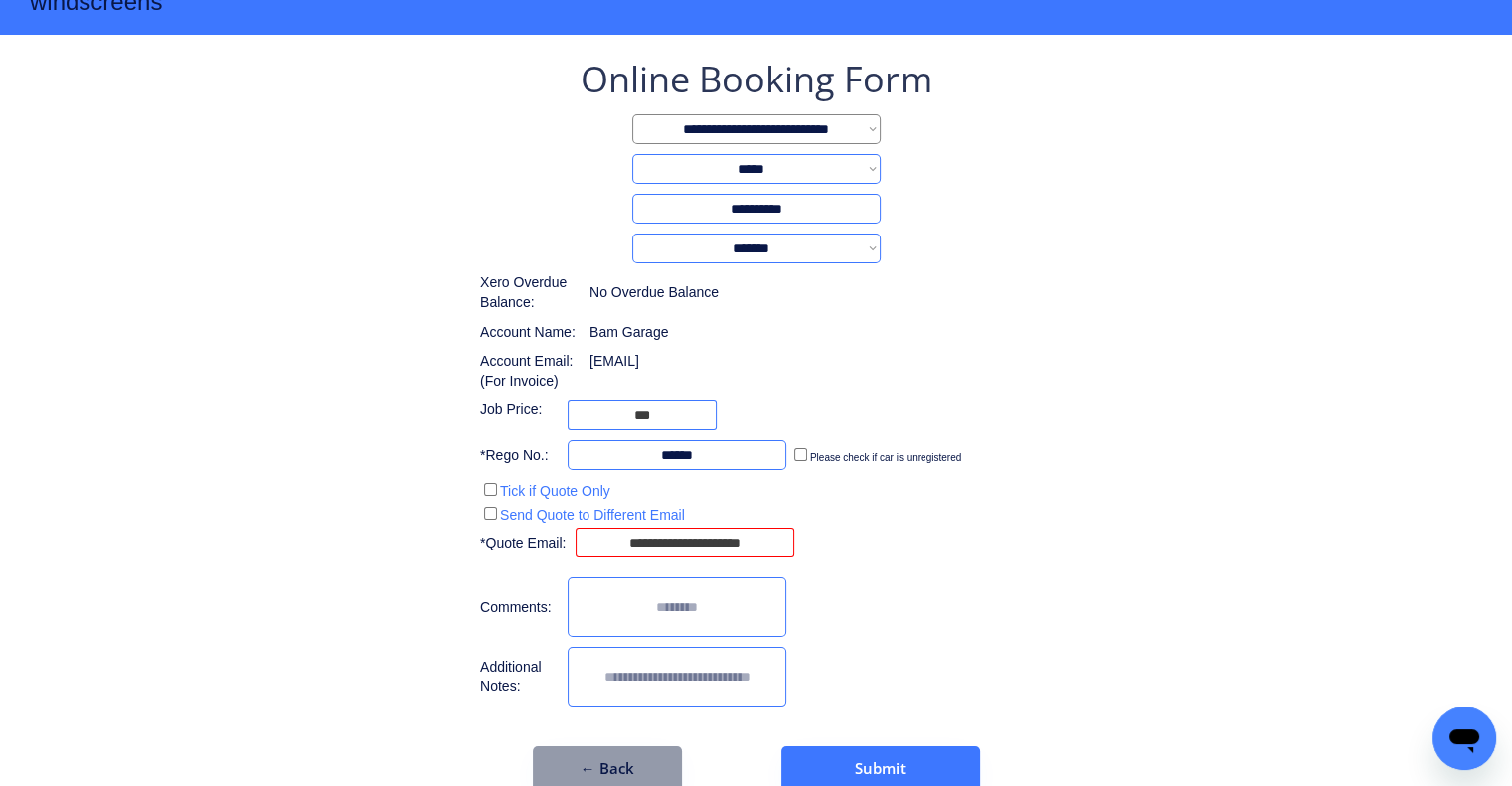 type on "**********" 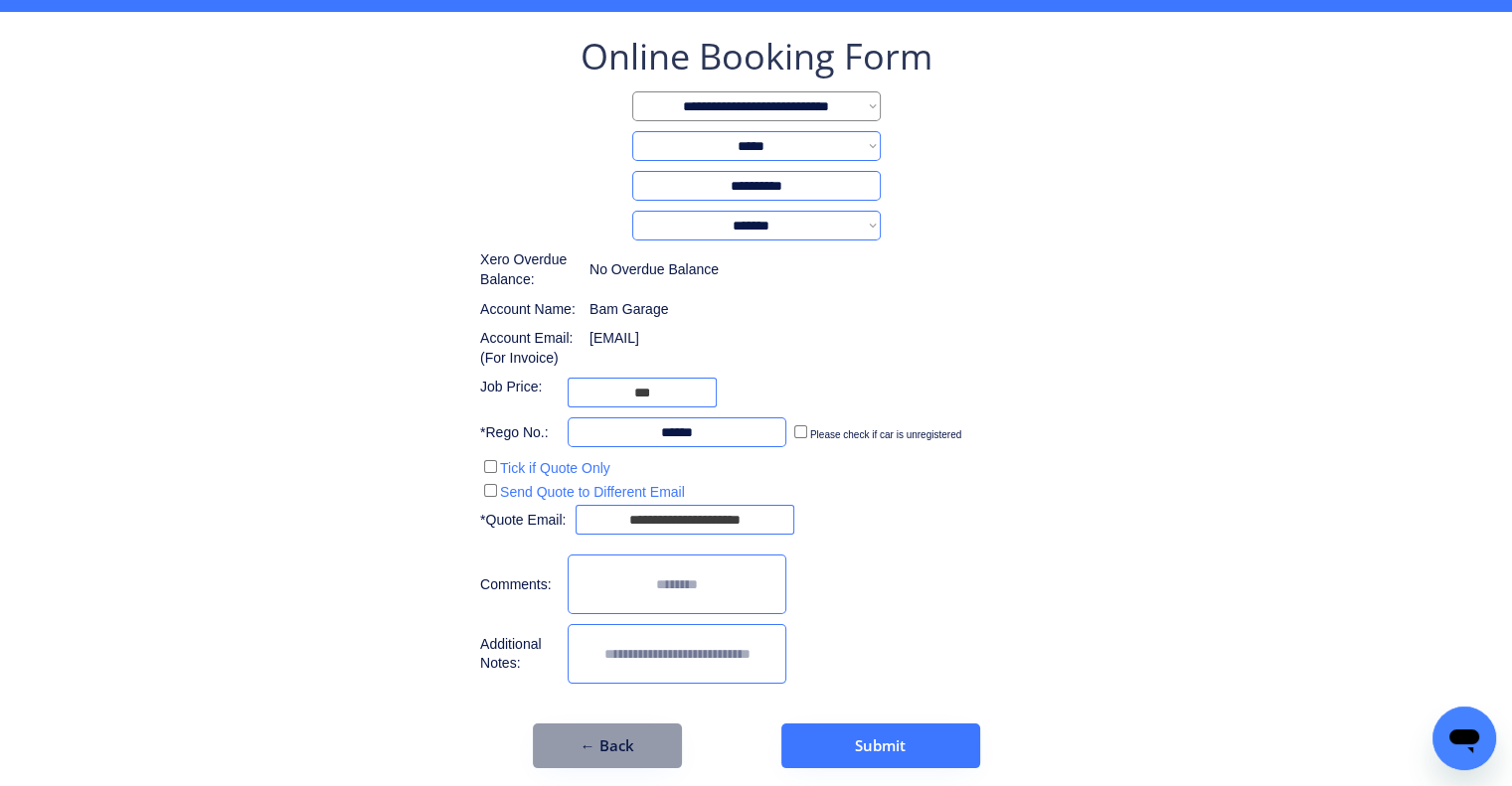 scroll, scrollTop: 89, scrollLeft: 0, axis: vertical 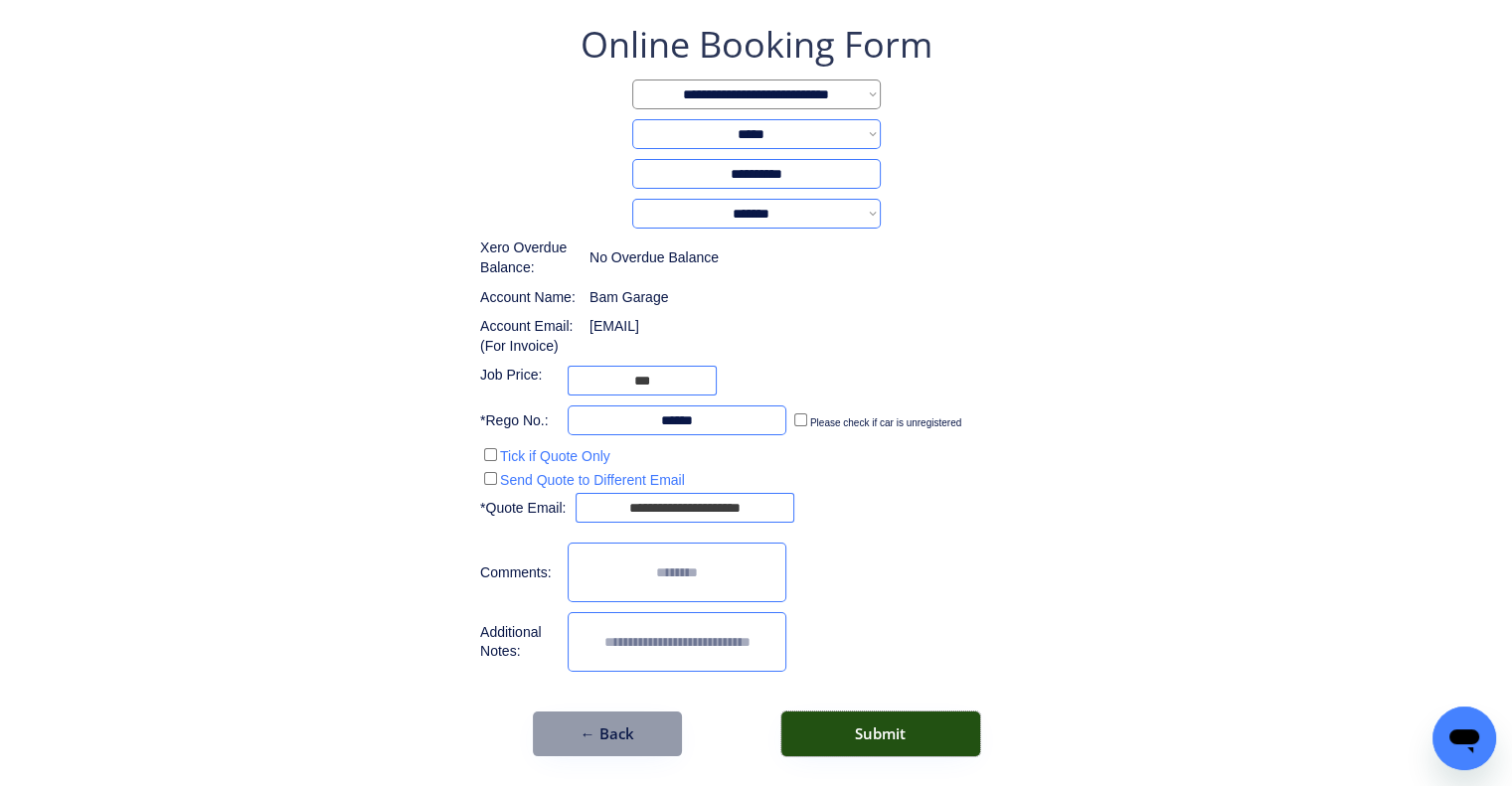 click on "Submit" at bounding box center [881, 733] 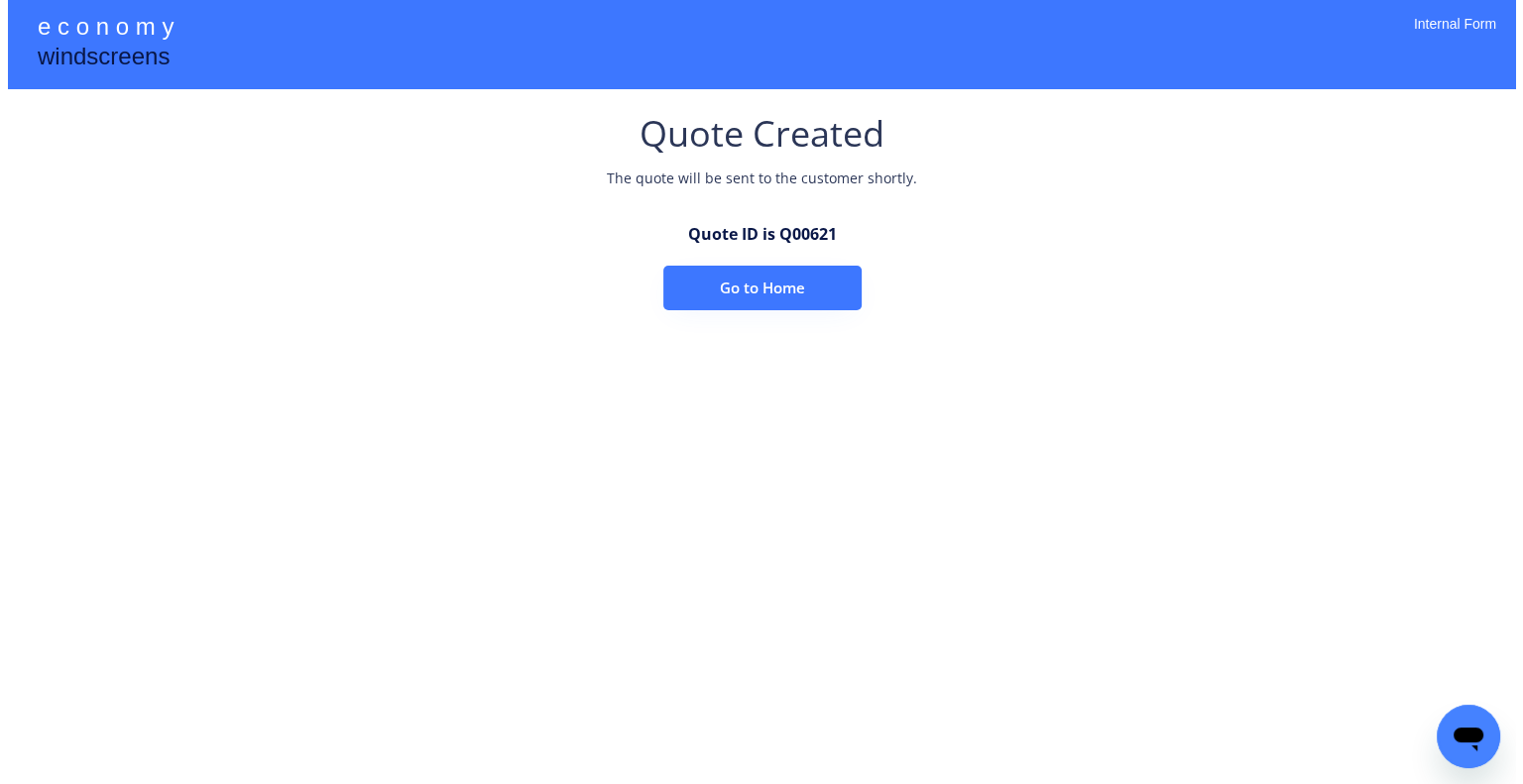 scroll, scrollTop: 0, scrollLeft: 0, axis: both 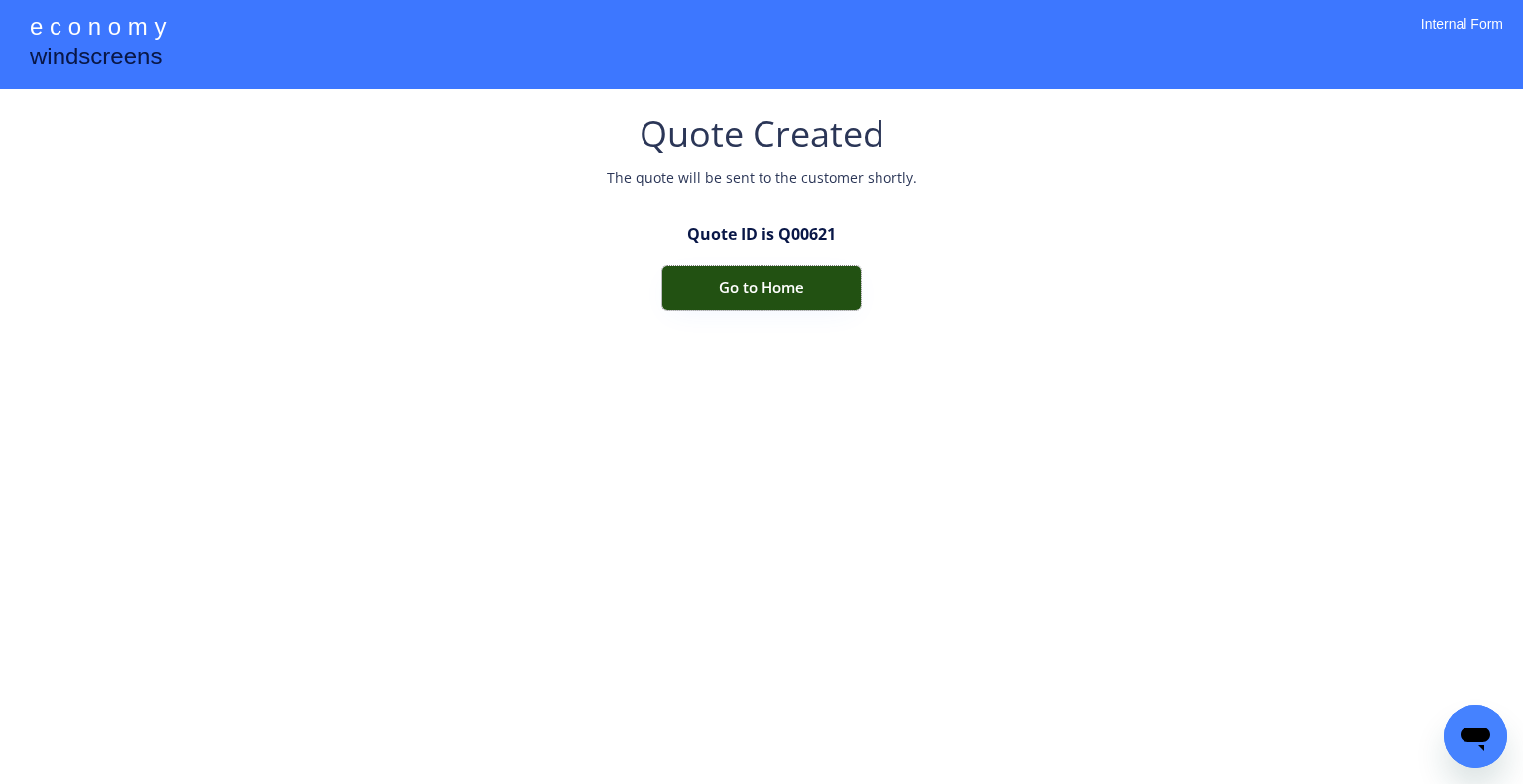 click on "Go to Home" at bounding box center [762, 287] 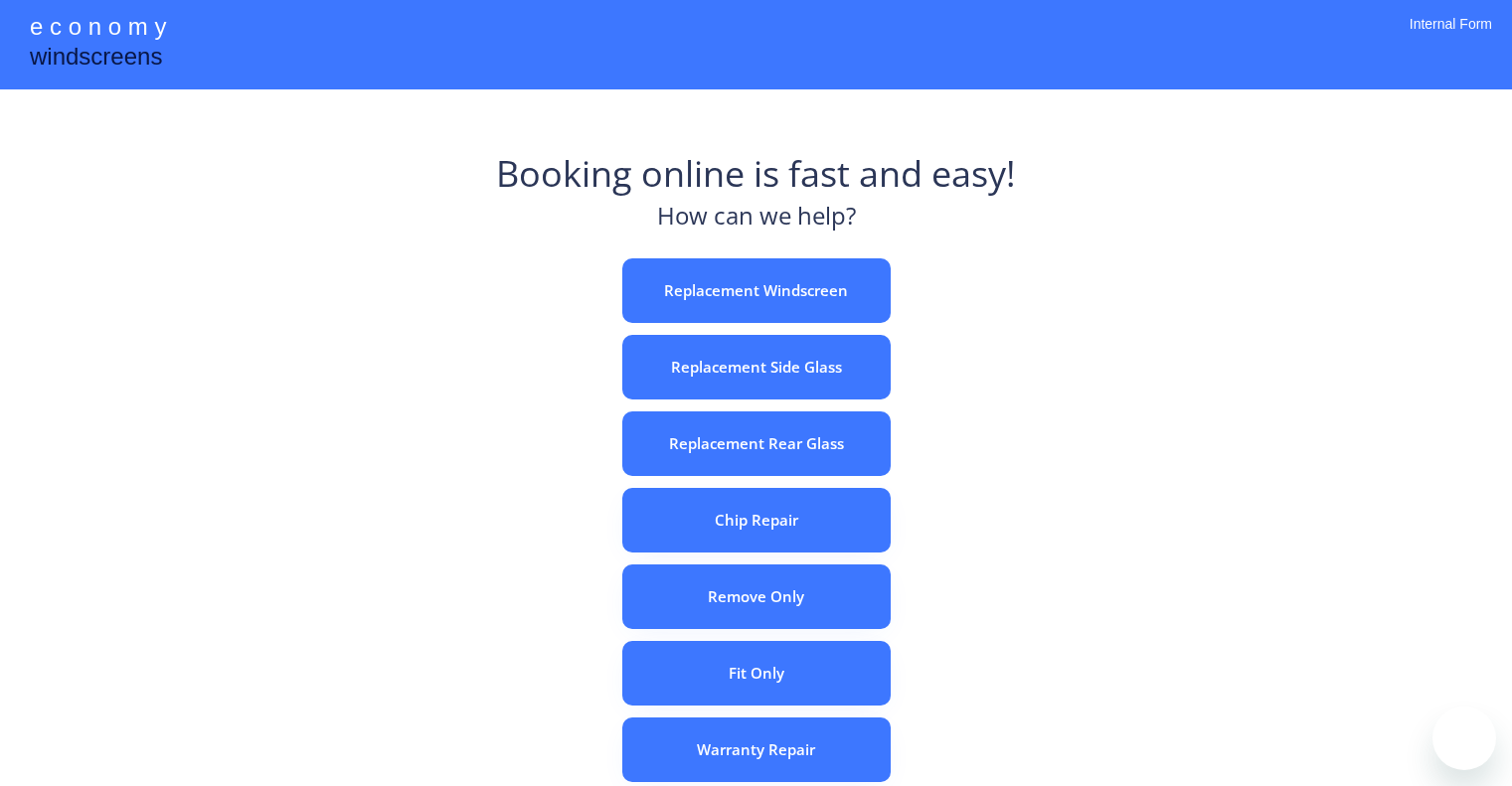scroll, scrollTop: 0, scrollLeft: 0, axis: both 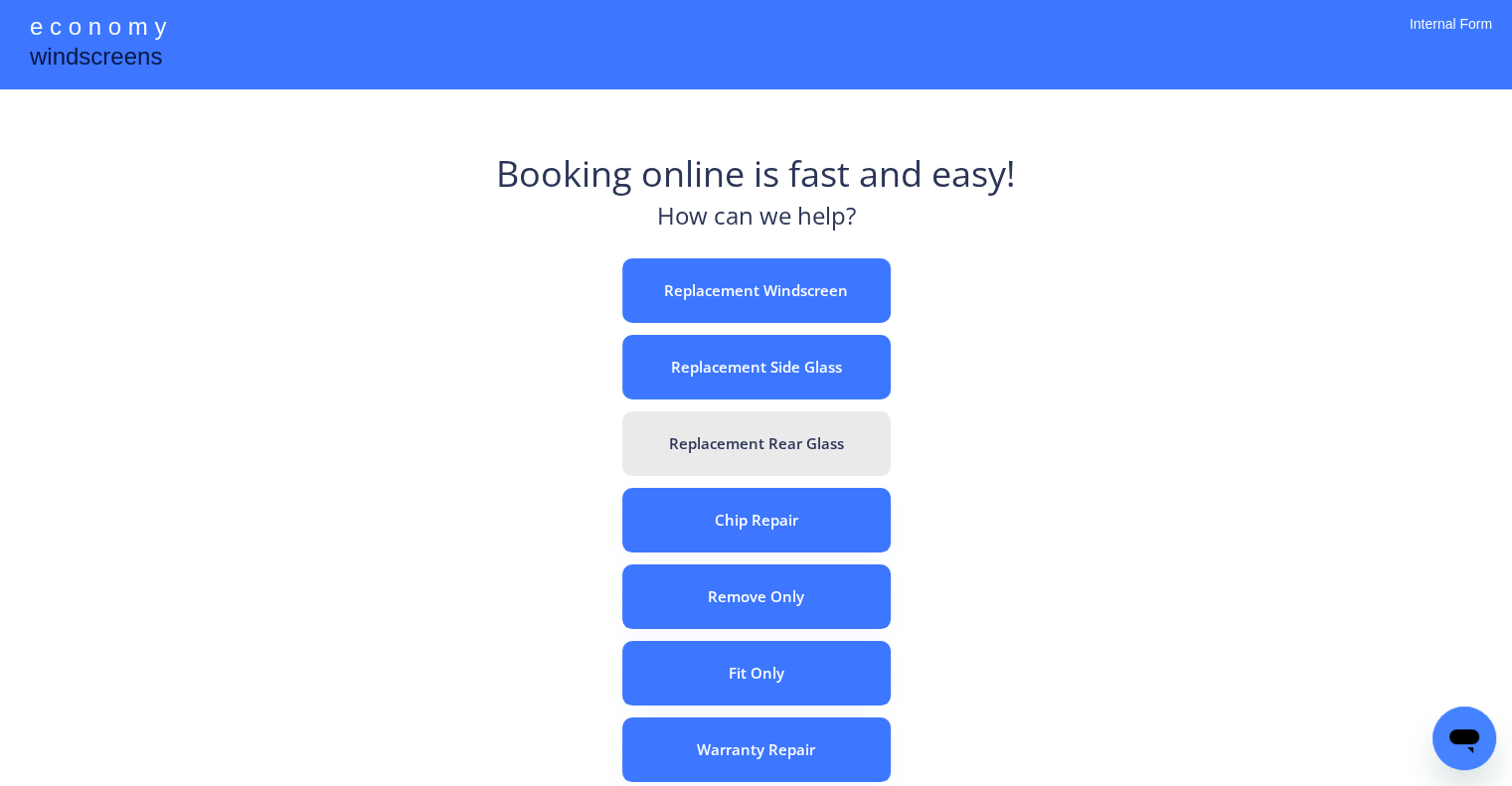 click on "Replacement Rear Glass" at bounding box center [756, 443] 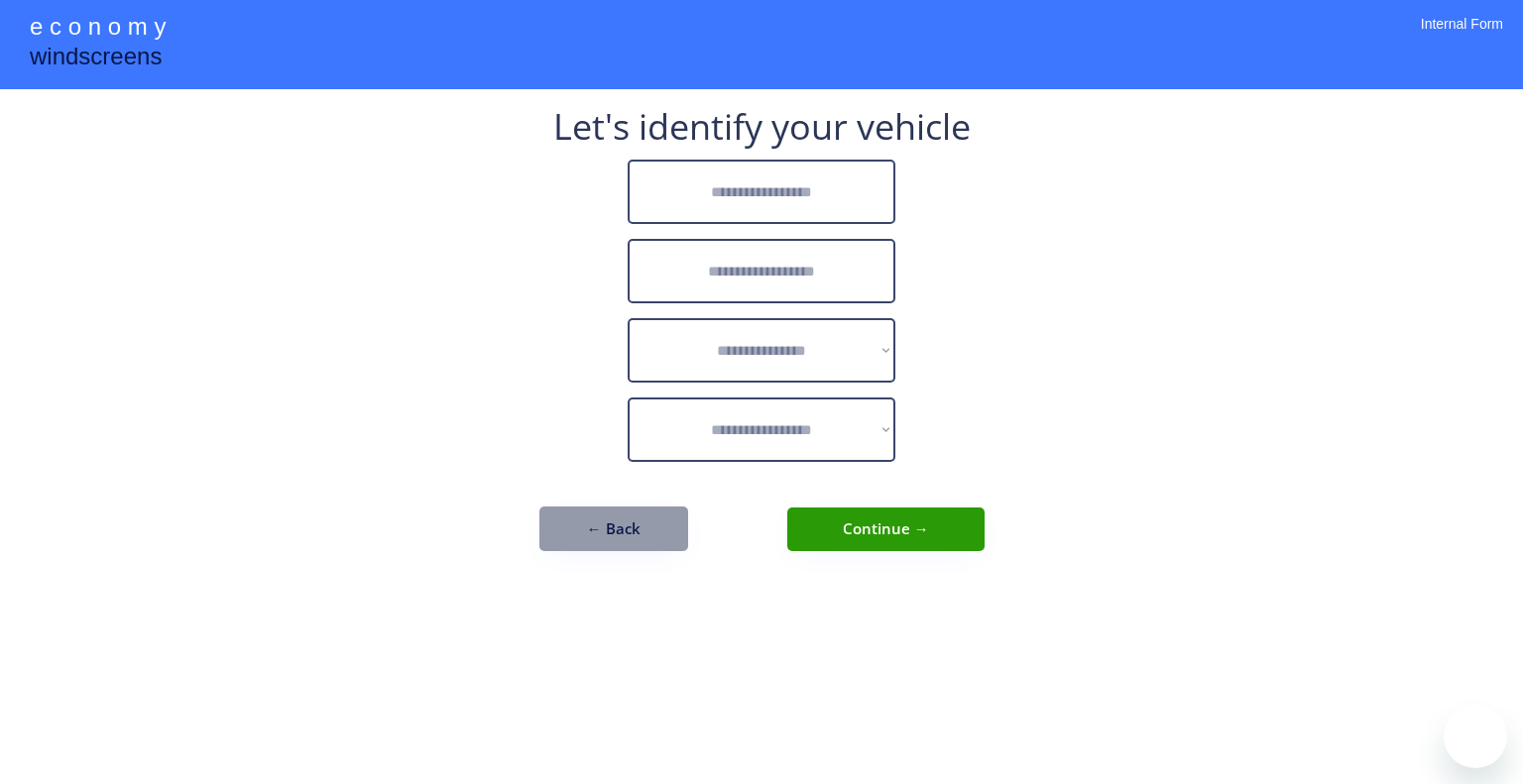 scroll, scrollTop: 0, scrollLeft: 0, axis: both 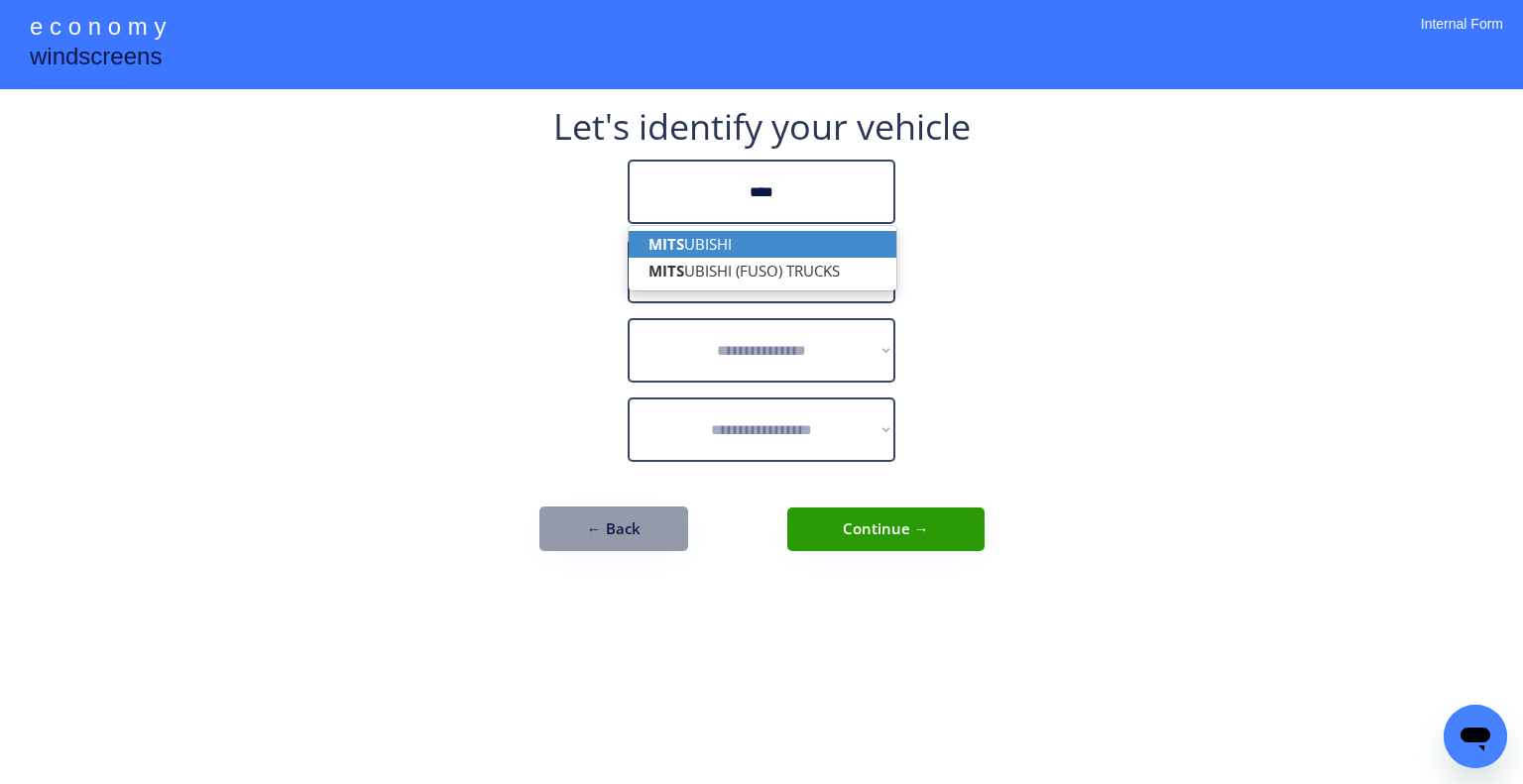 click on "MITS UBISHI" at bounding box center (762, 244) 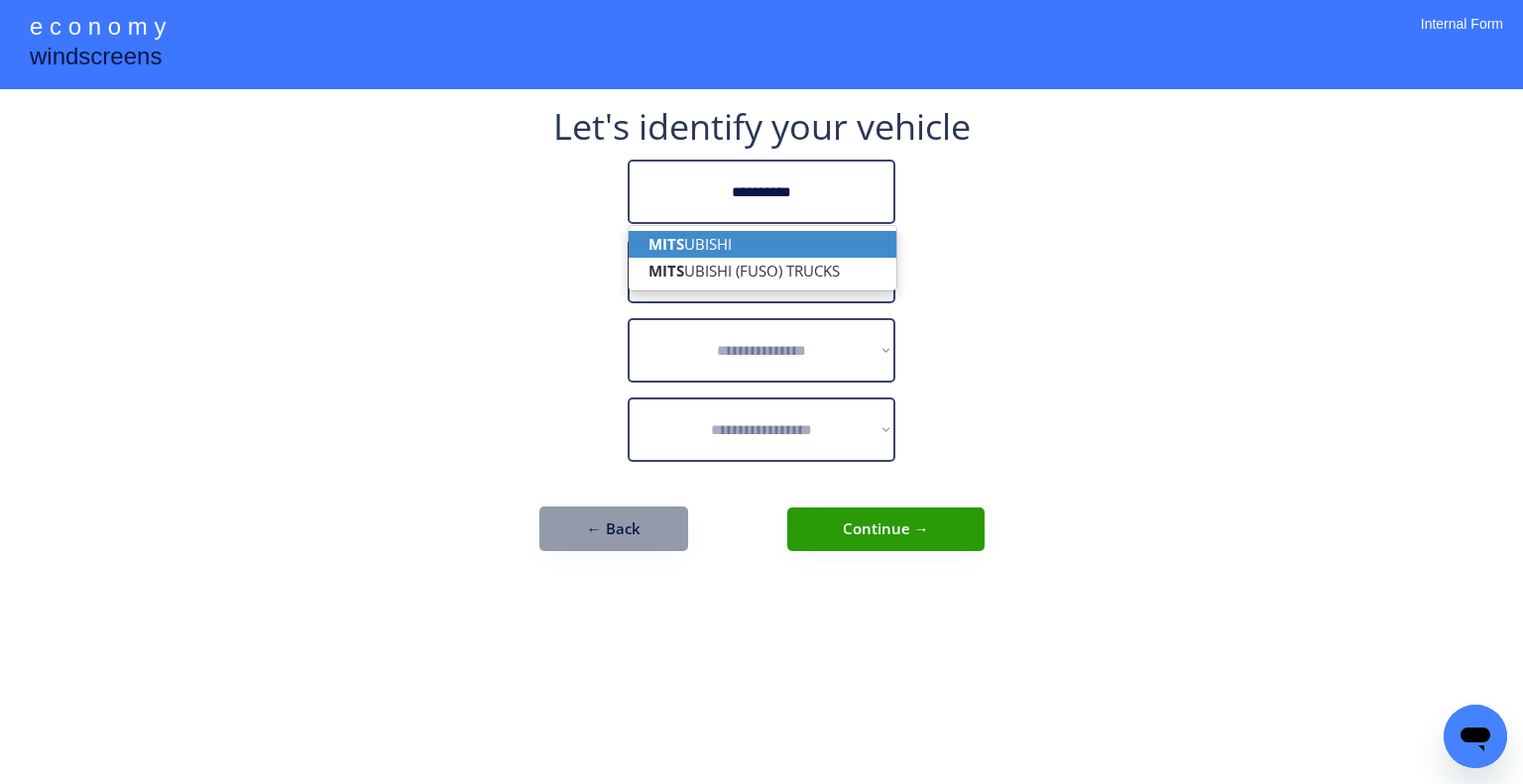 type on "**********" 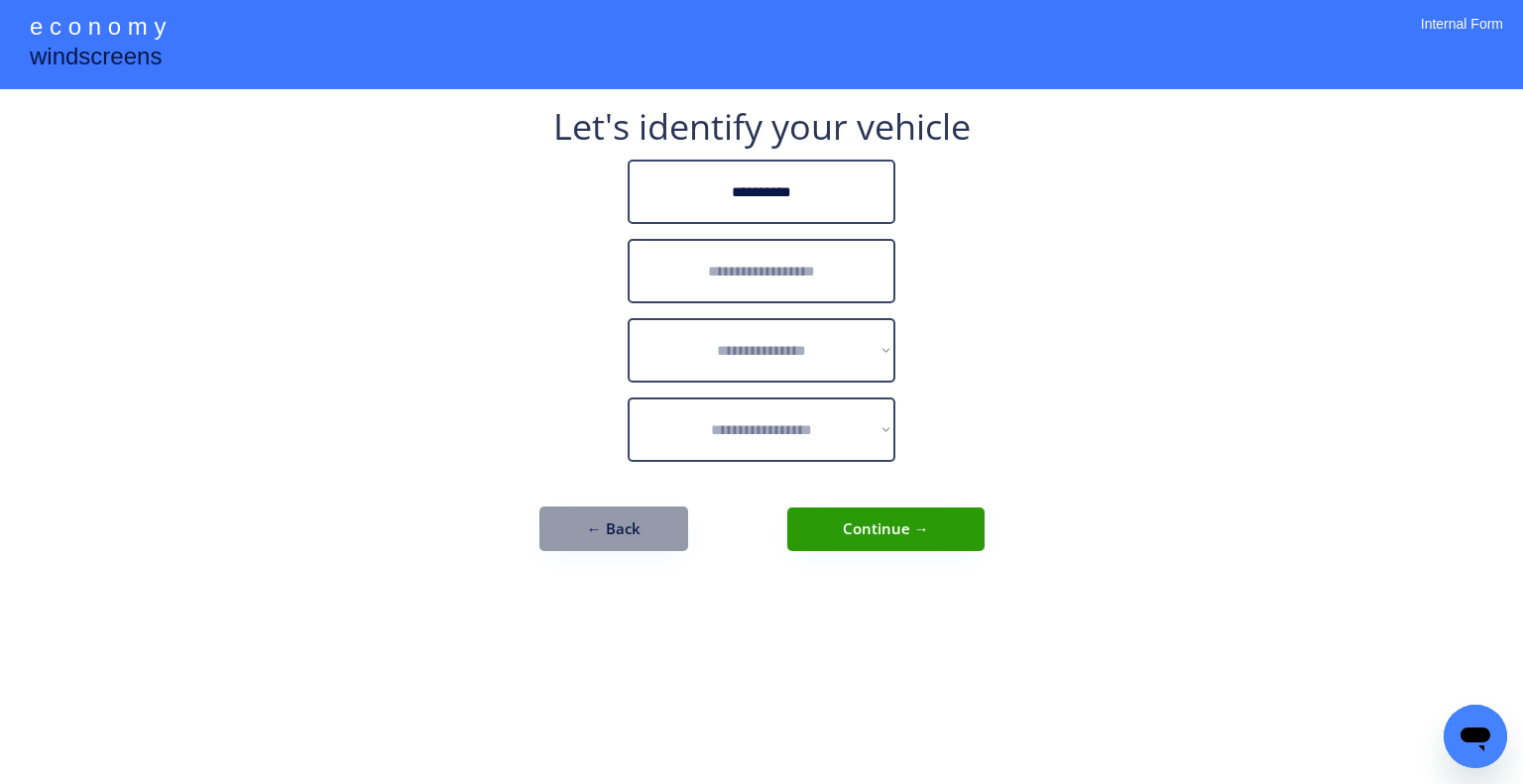 click at bounding box center (762, 271) 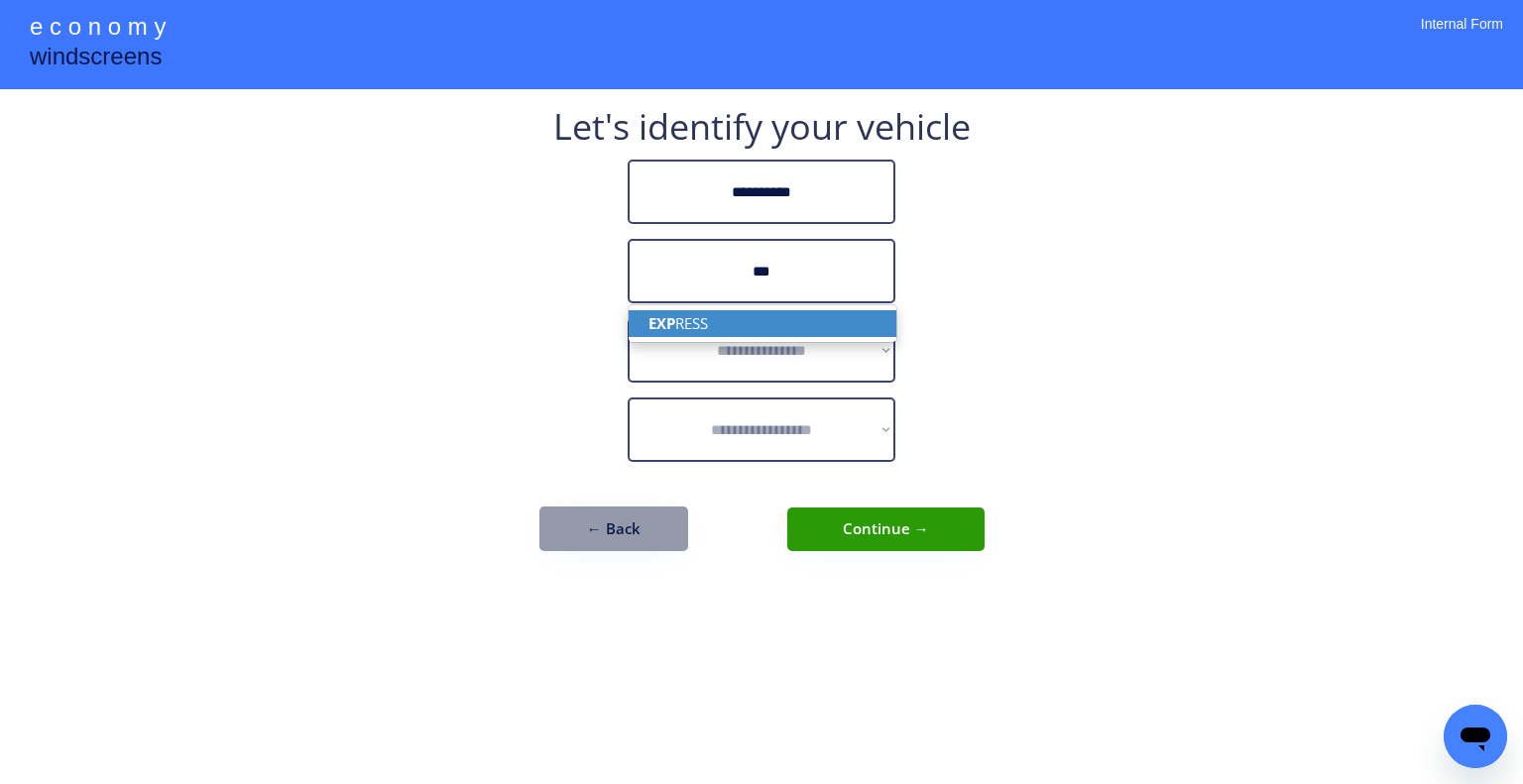 click on "EXP RESS" at bounding box center [762, 323] 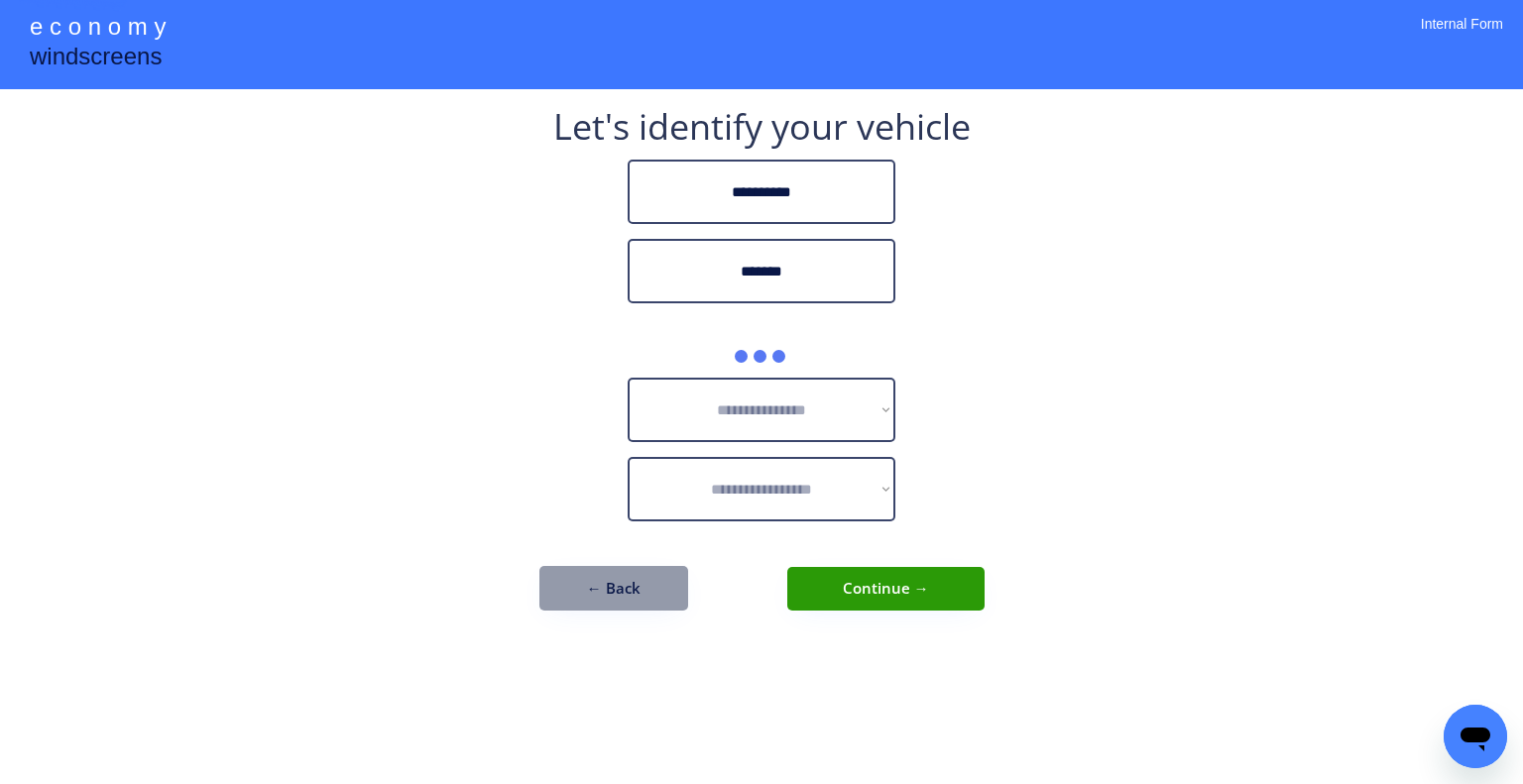 type on "*******" 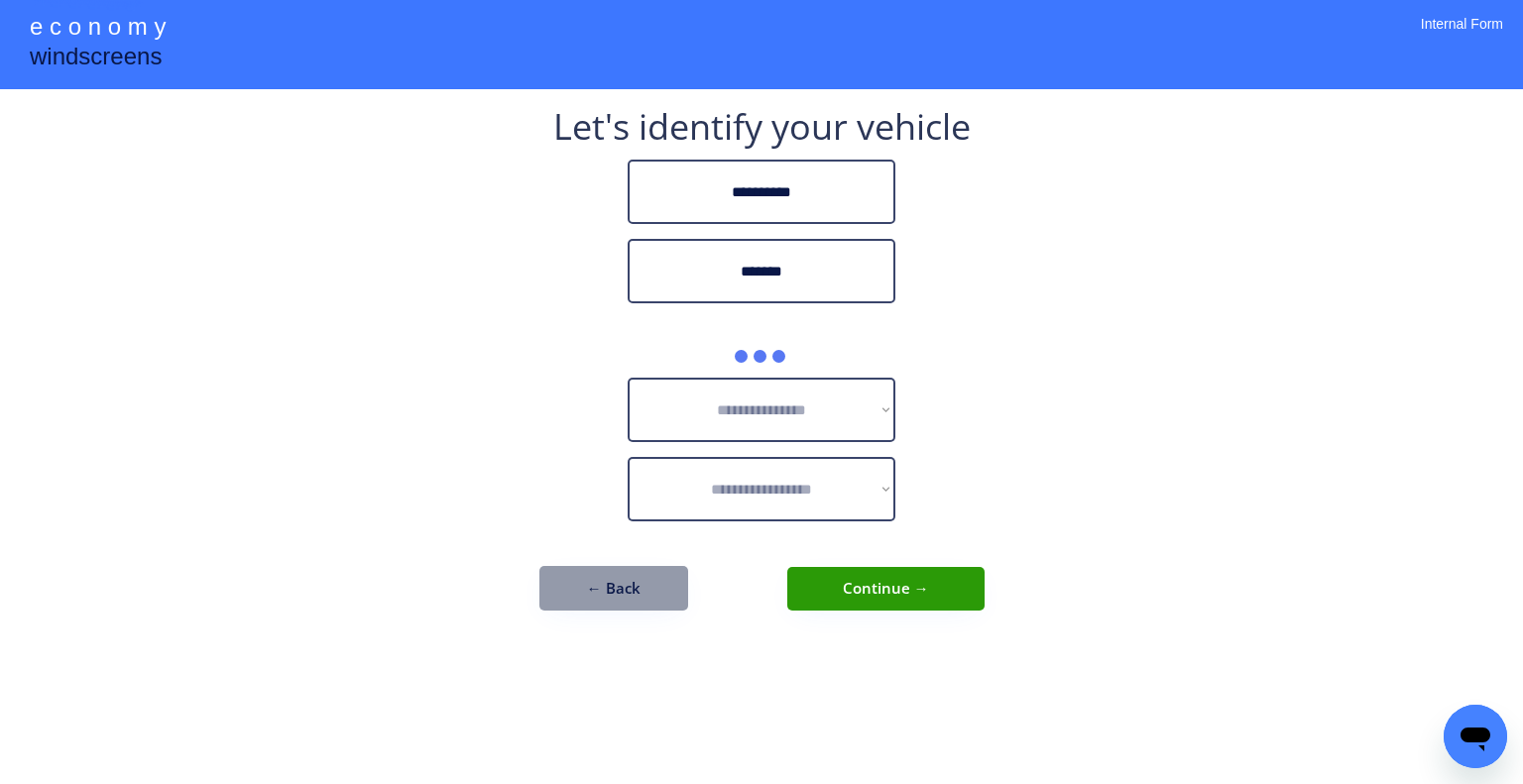 drag, startPoint x: 1143, startPoint y: 328, endPoint x: 982, endPoint y: 308, distance: 162.23748 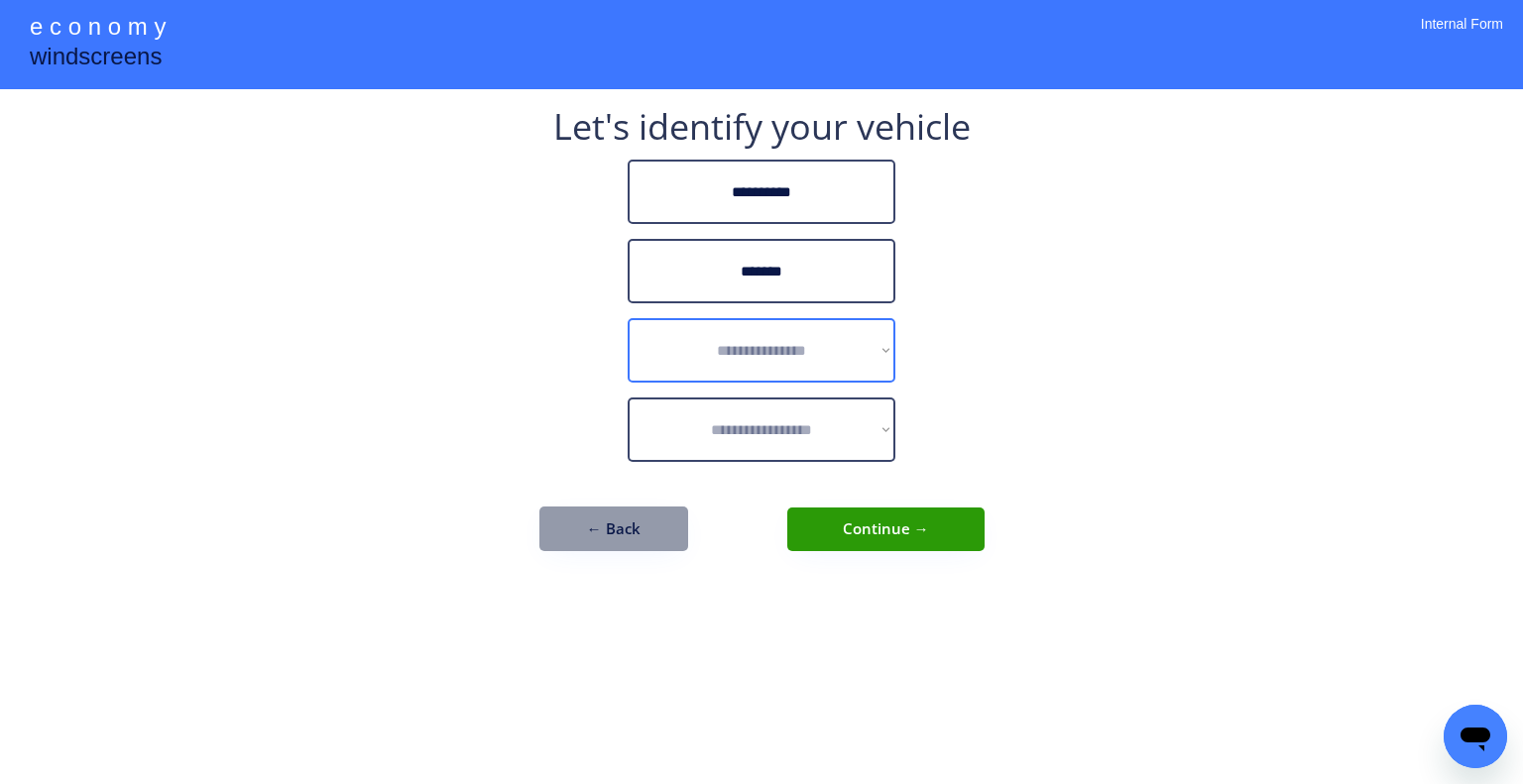 drag, startPoint x: 820, startPoint y: 366, endPoint x: 864, endPoint y: 371, distance: 44.28318 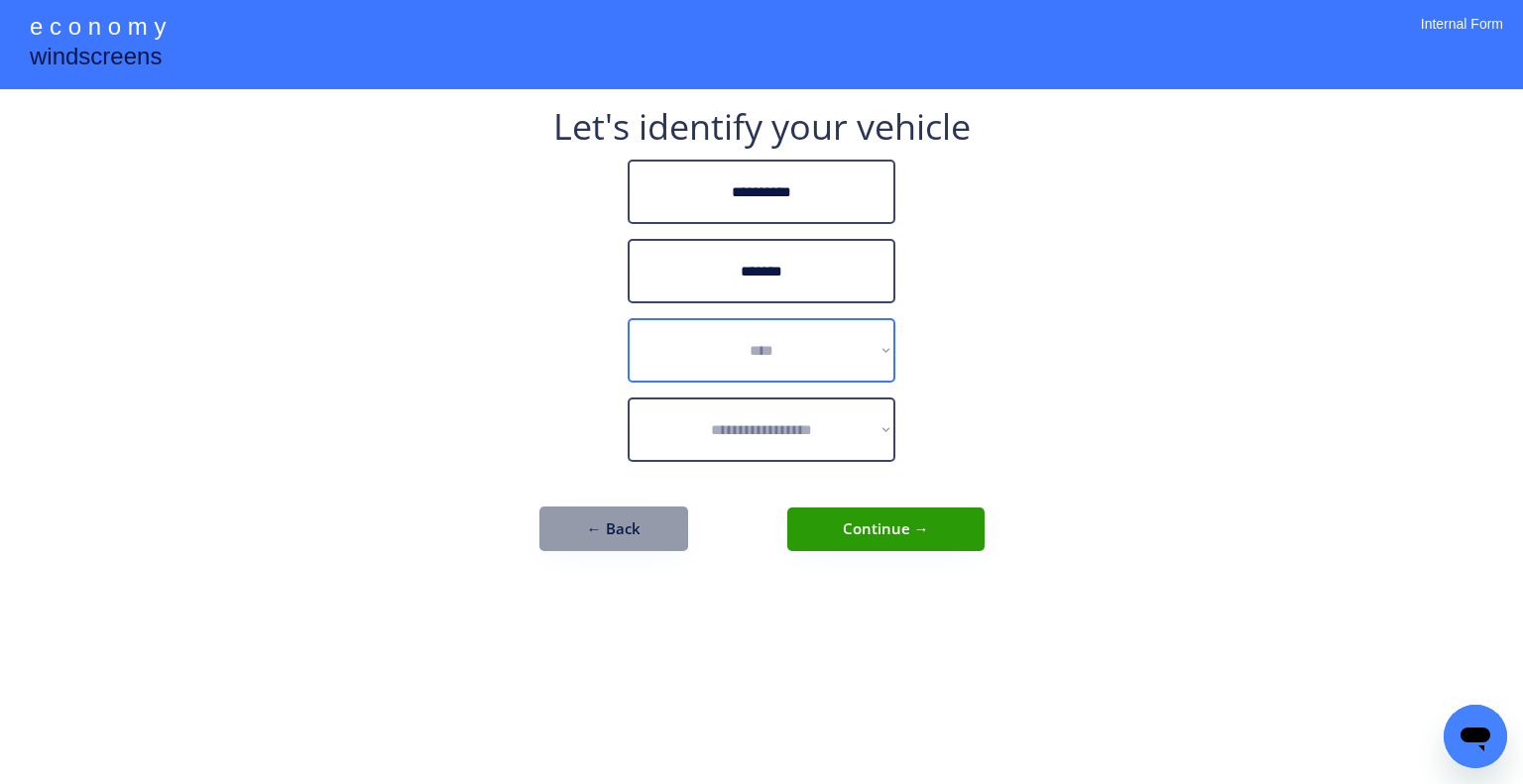 click on "**********" at bounding box center [762, 350] 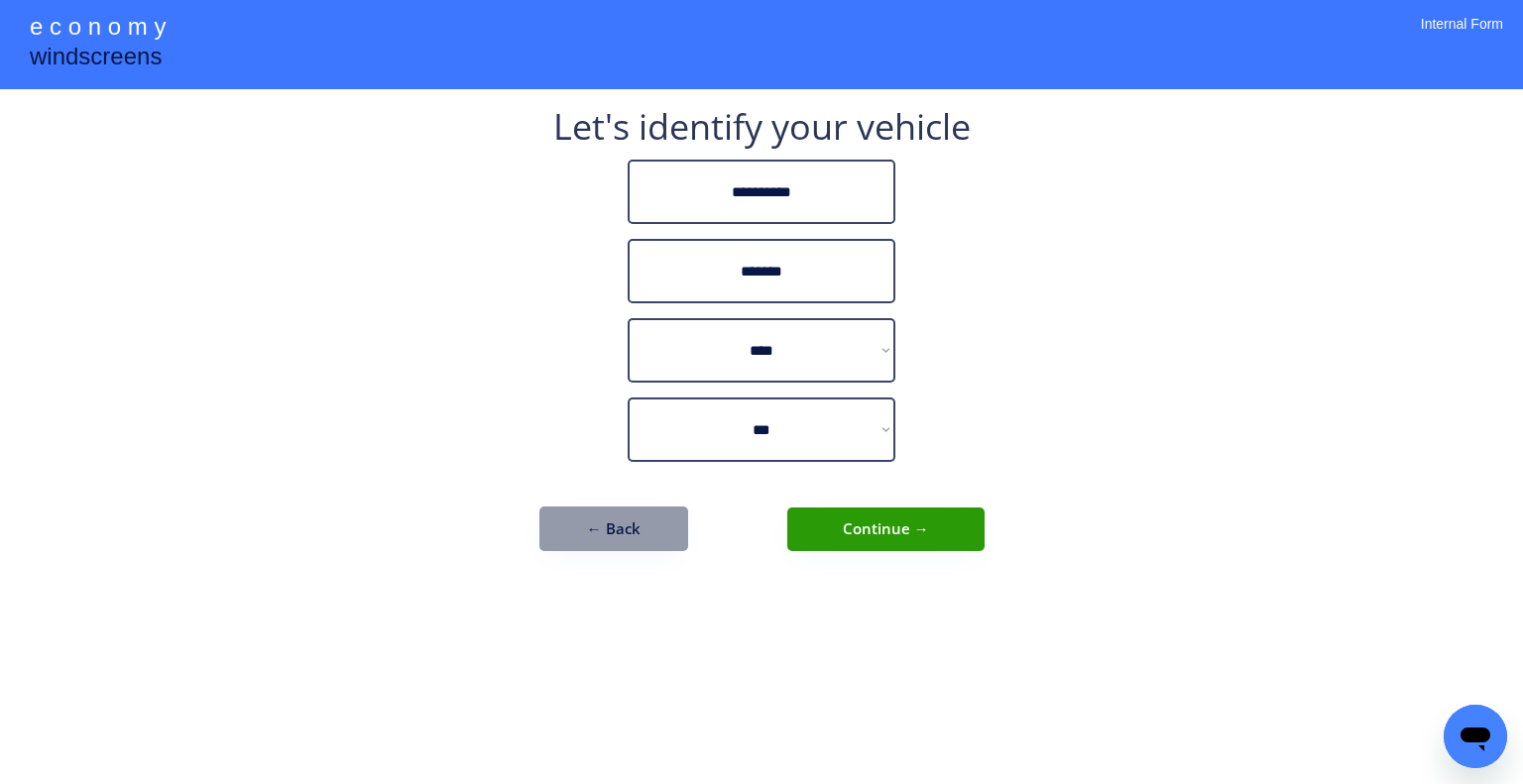 click on "**********" at bounding box center (762, 392) 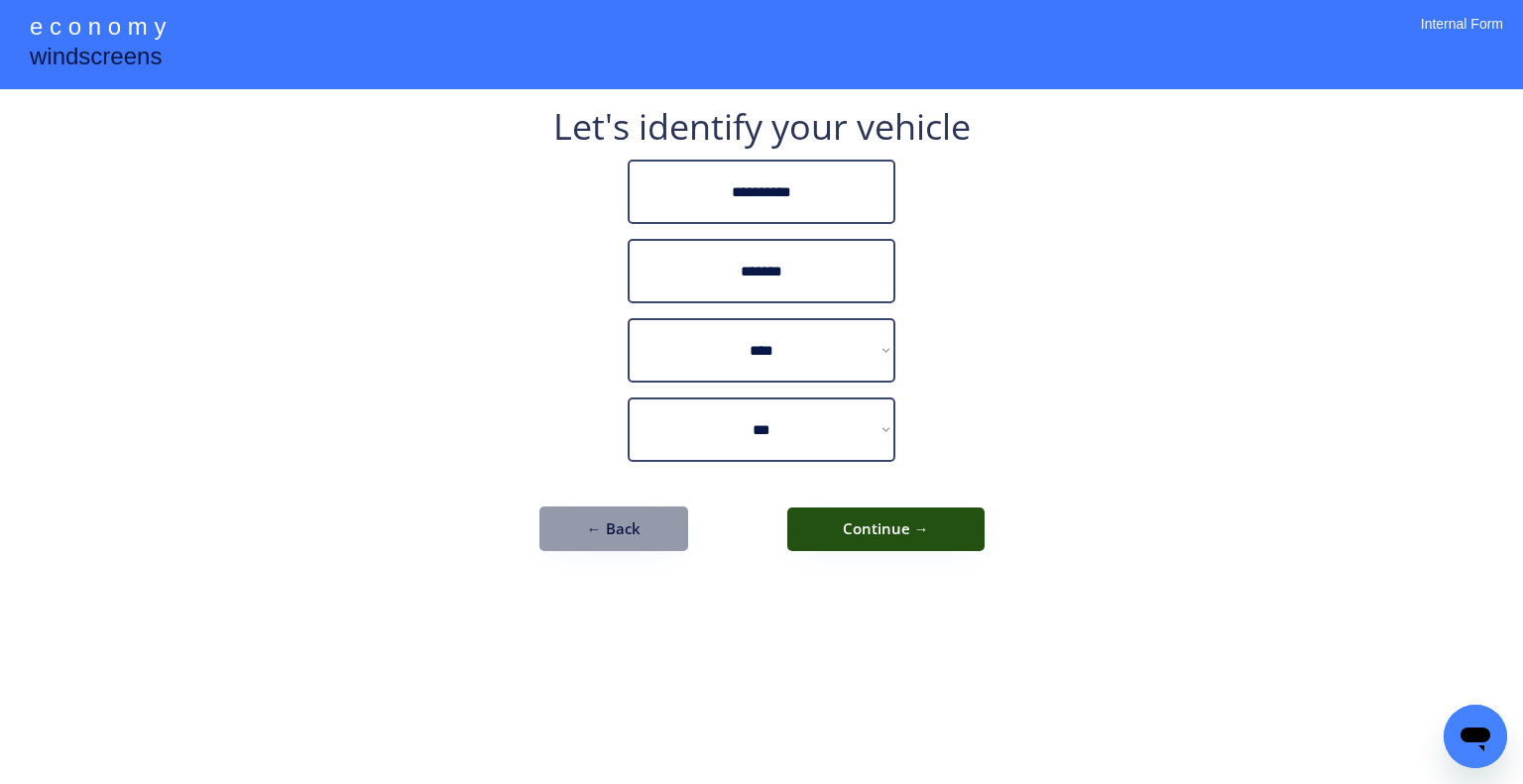 click on "Continue    →" at bounding box center [885, 529] 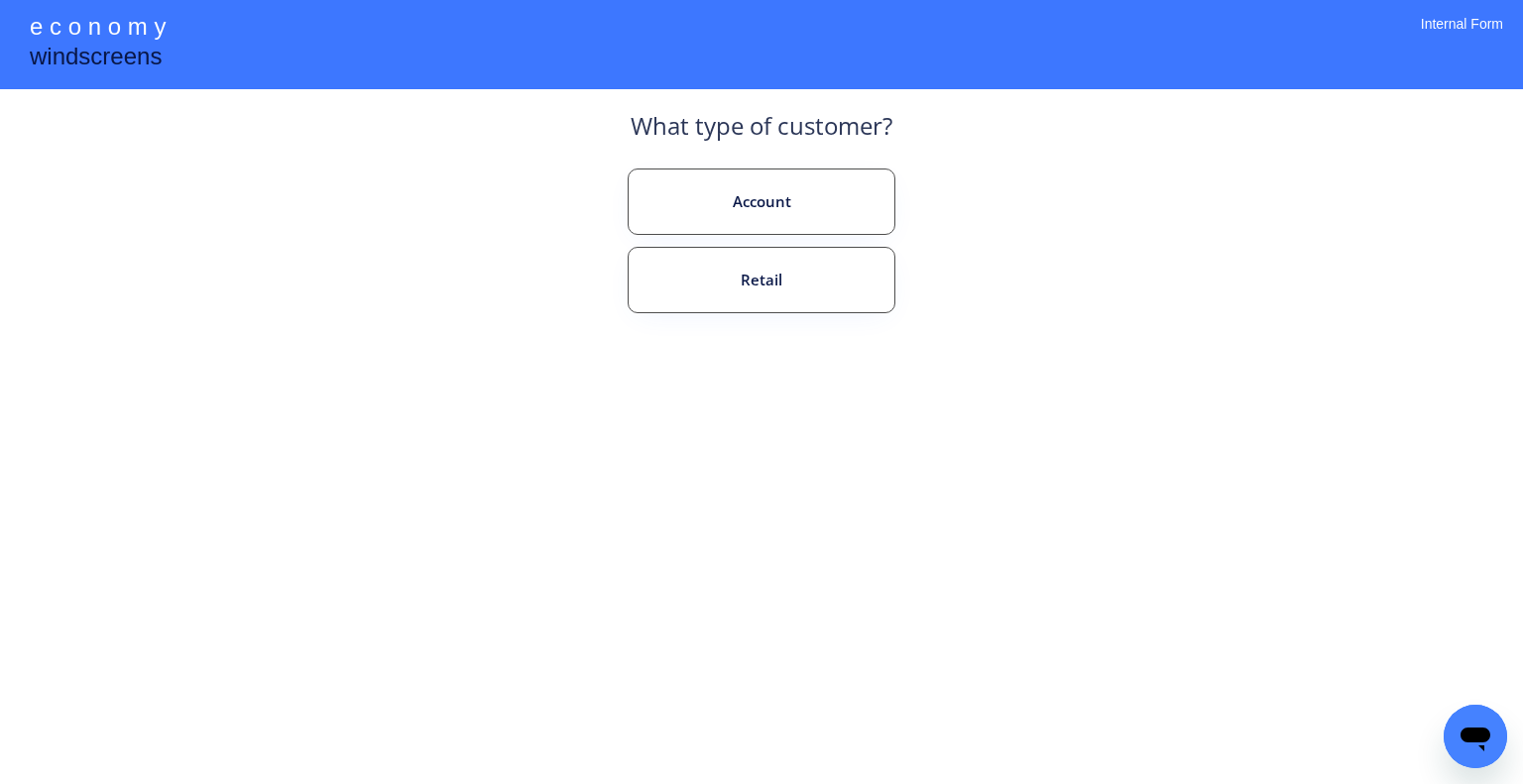 click on "Retail" at bounding box center [762, 280] 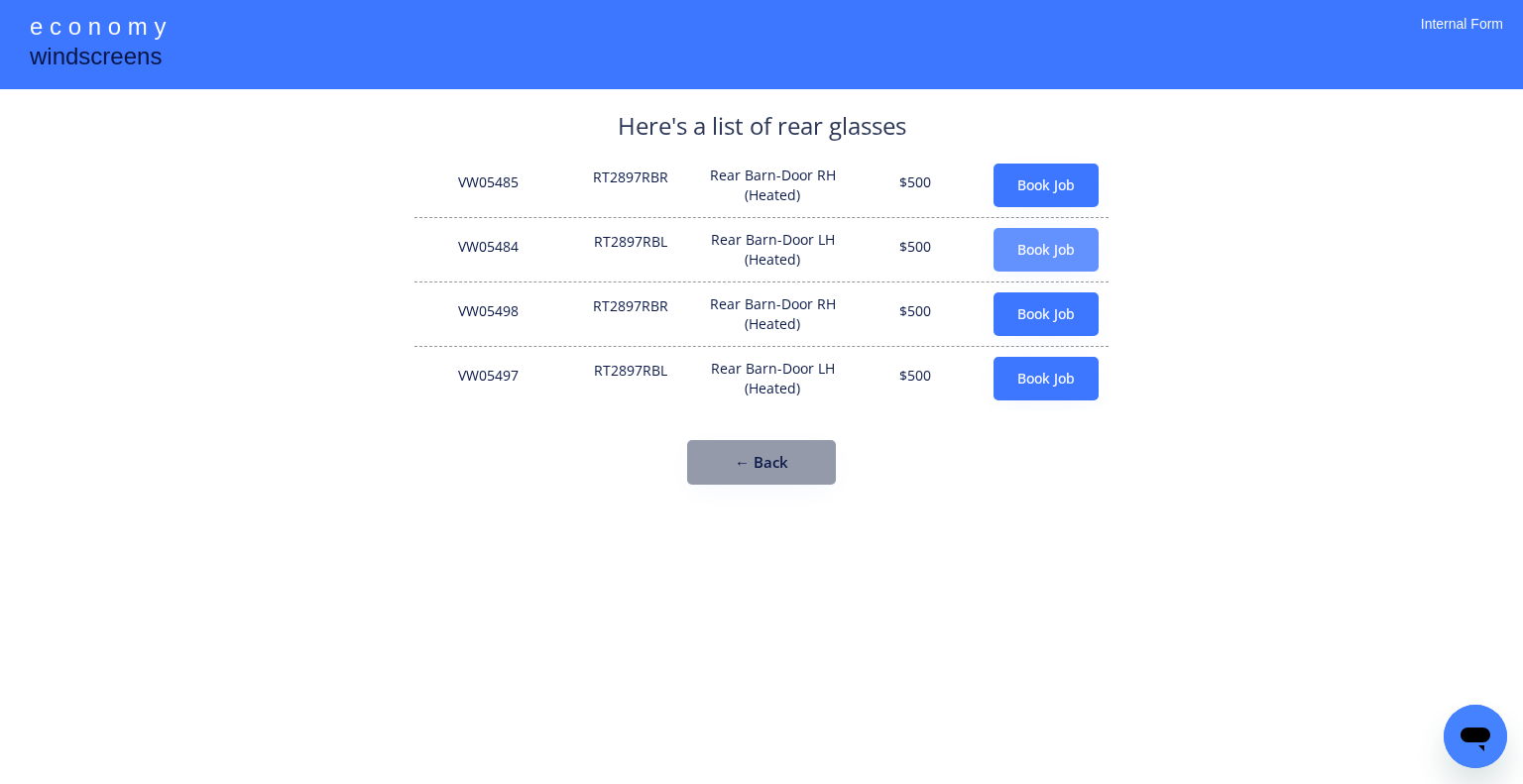 click on "Book Job" at bounding box center (1046, 250) 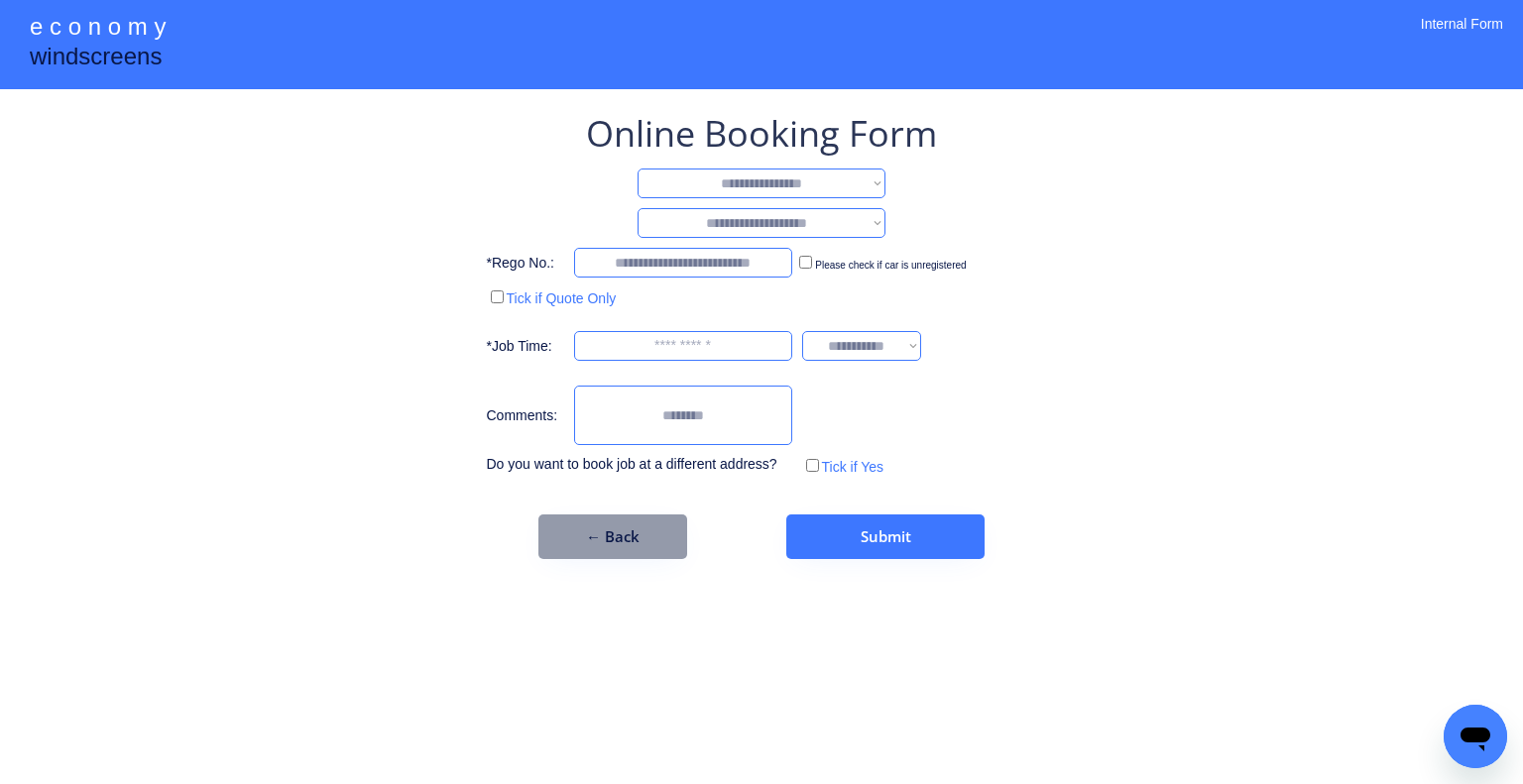 click on "**********" at bounding box center (762, 183) 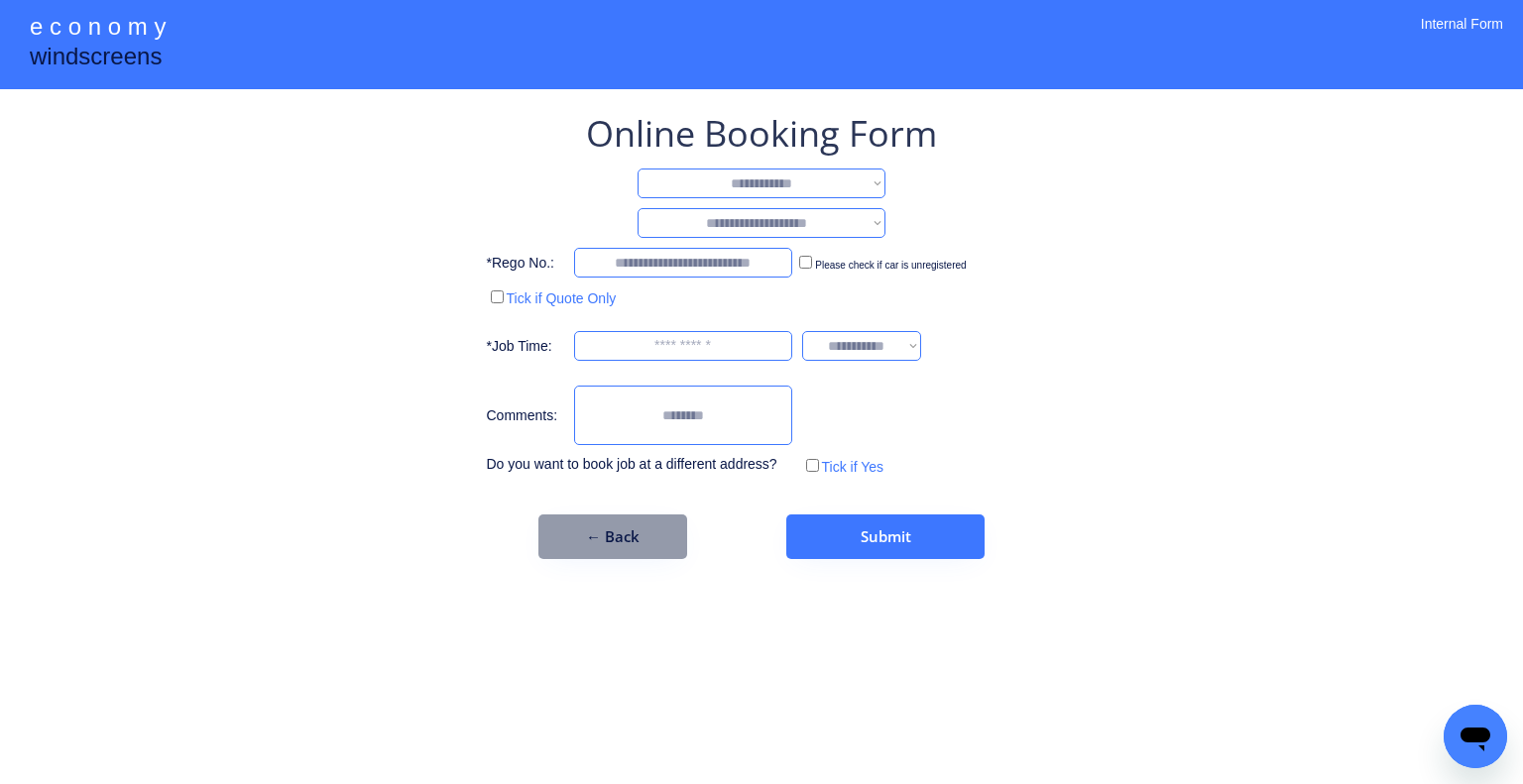 click on "**********" at bounding box center (762, 183) 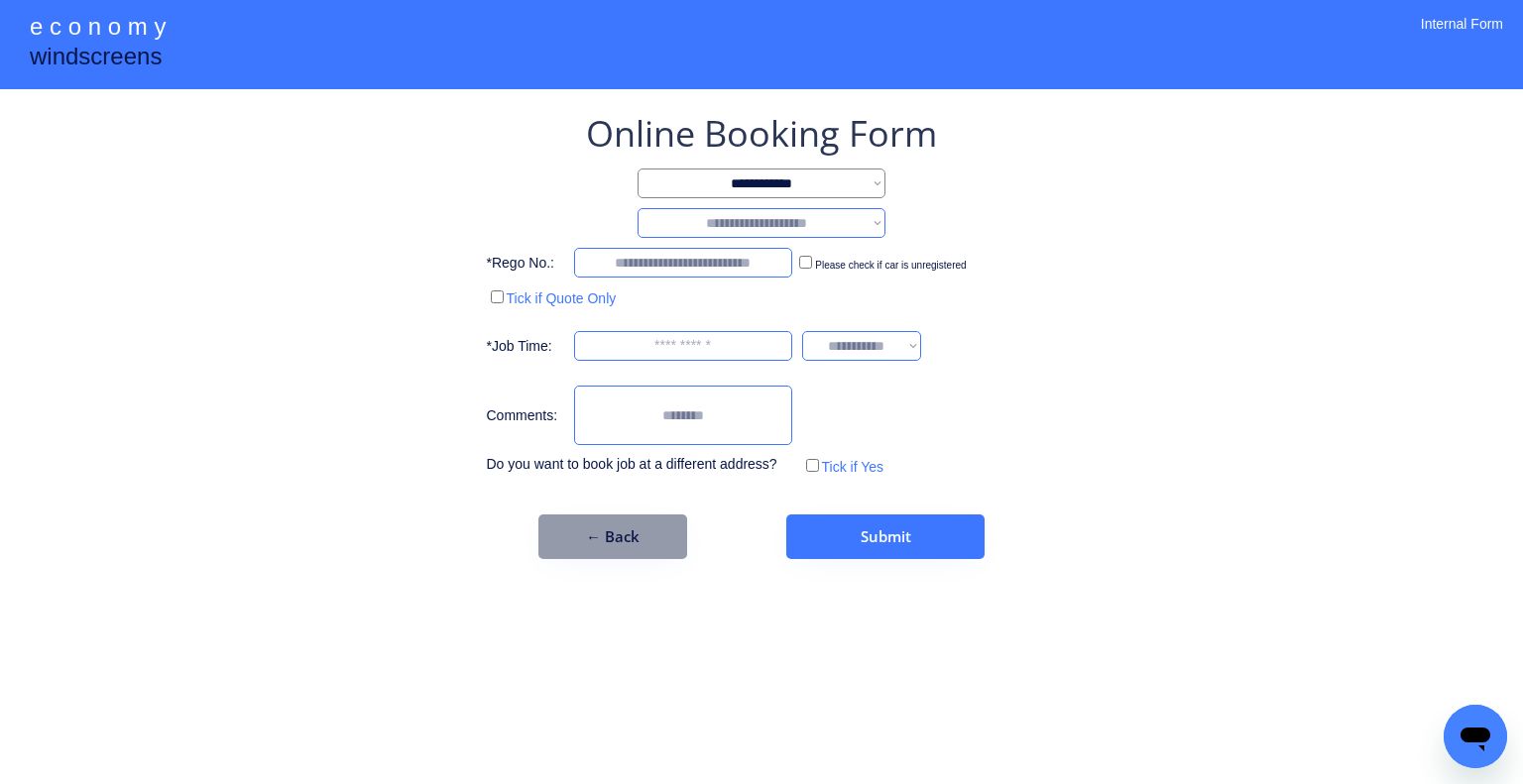 click on "**********" at bounding box center (762, 223) 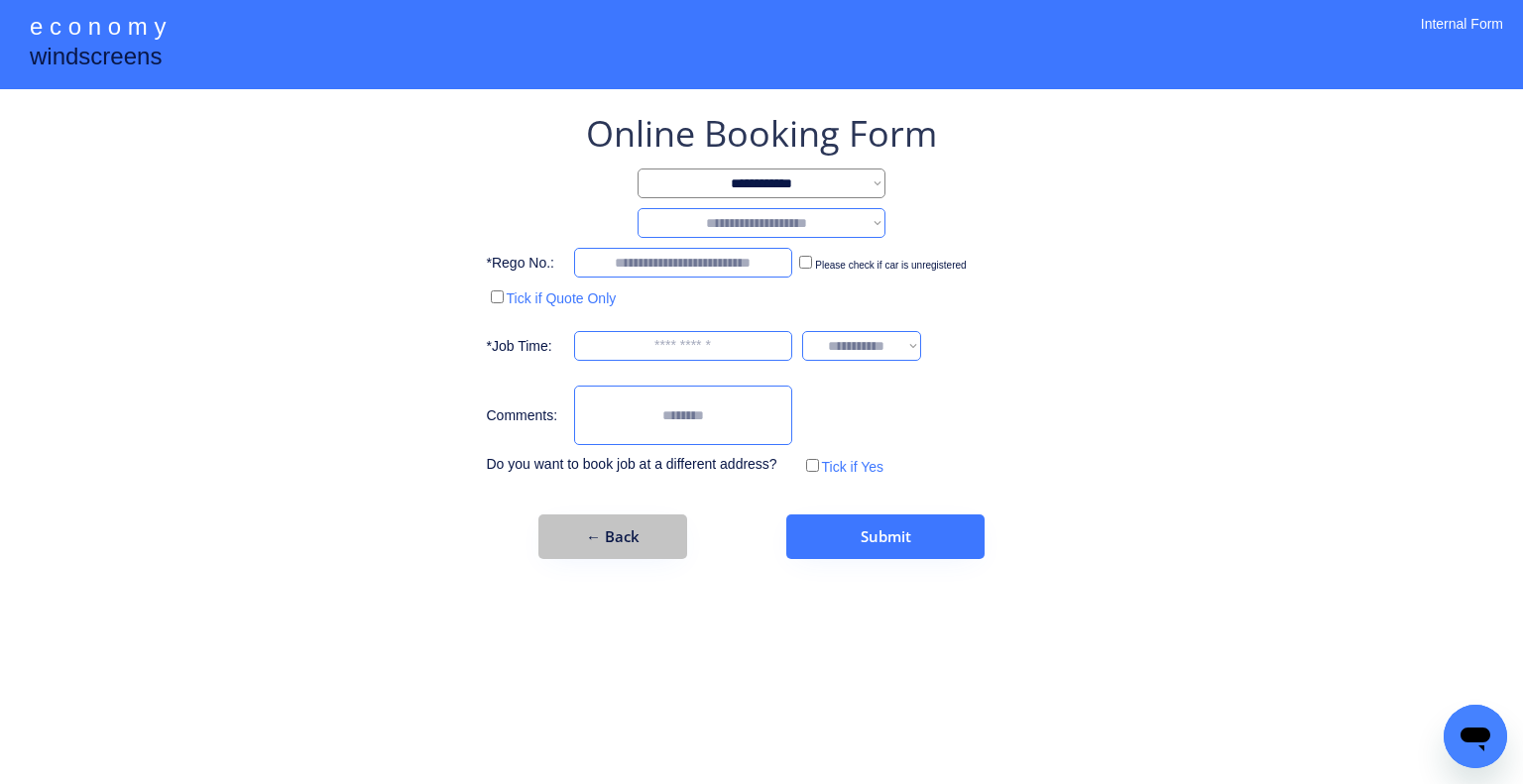 click on "←   Back" at bounding box center [613, 536] 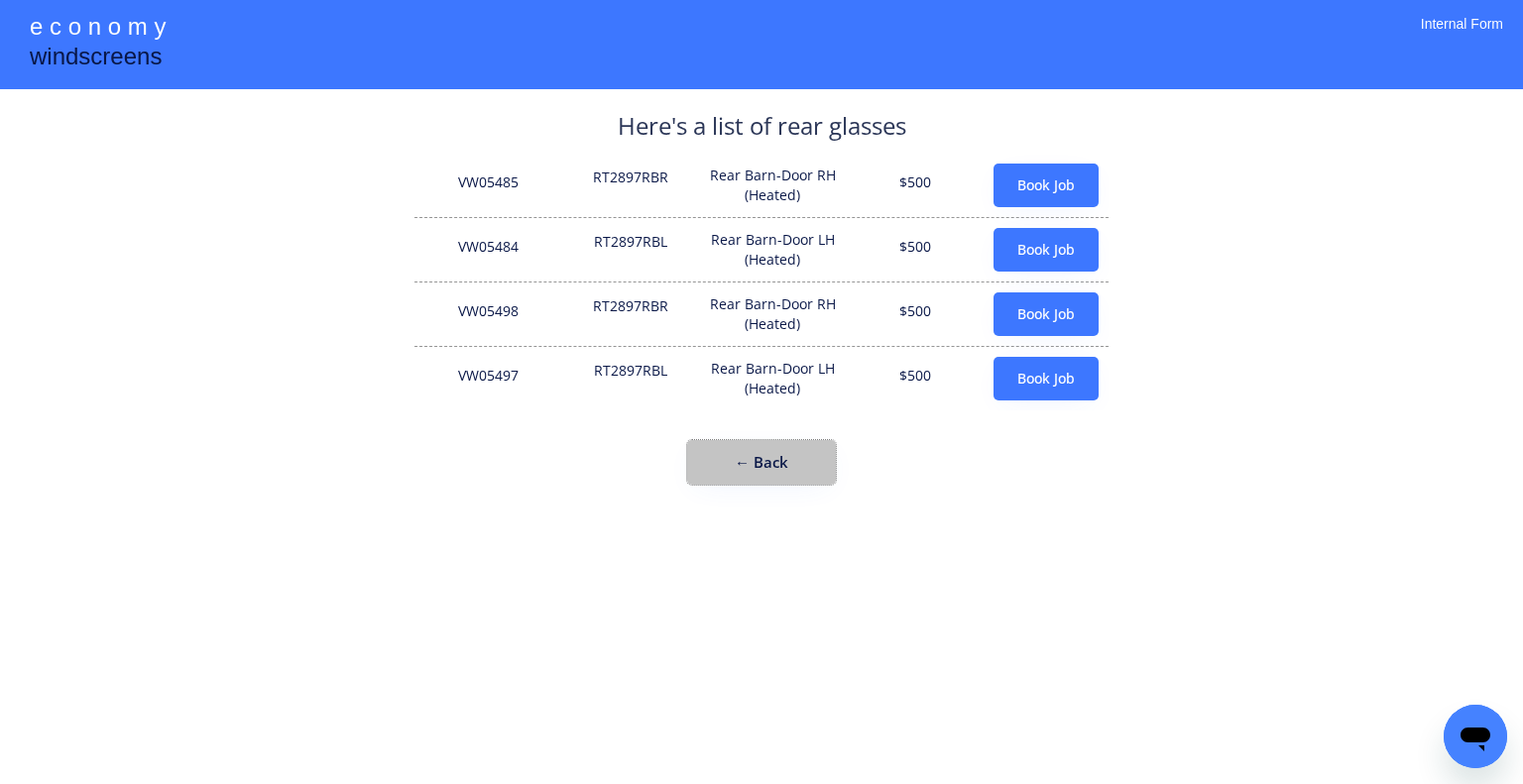click on "←   Back" at bounding box center [762, 462] 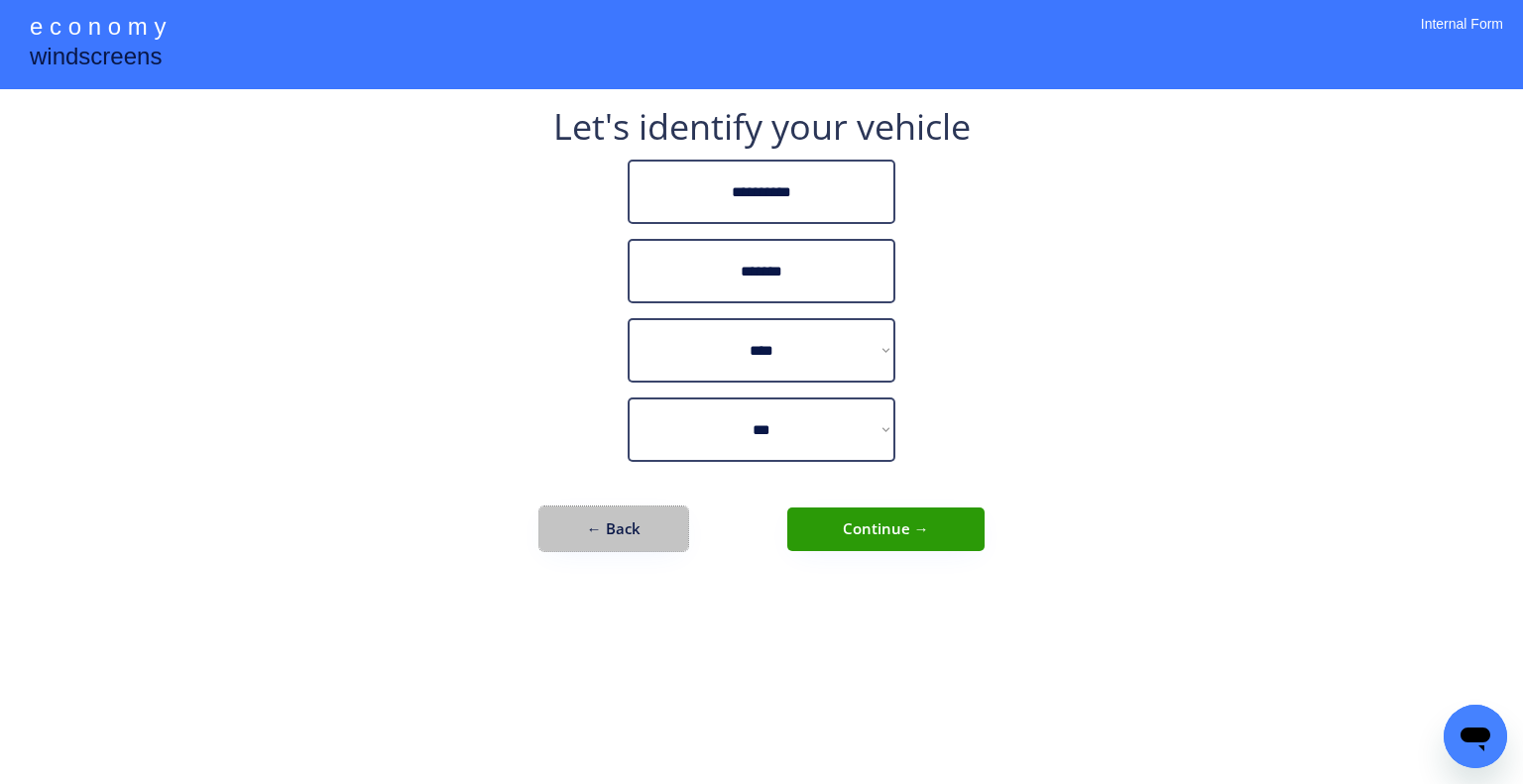 click on "←   Back" at bounding box center (614, 528) 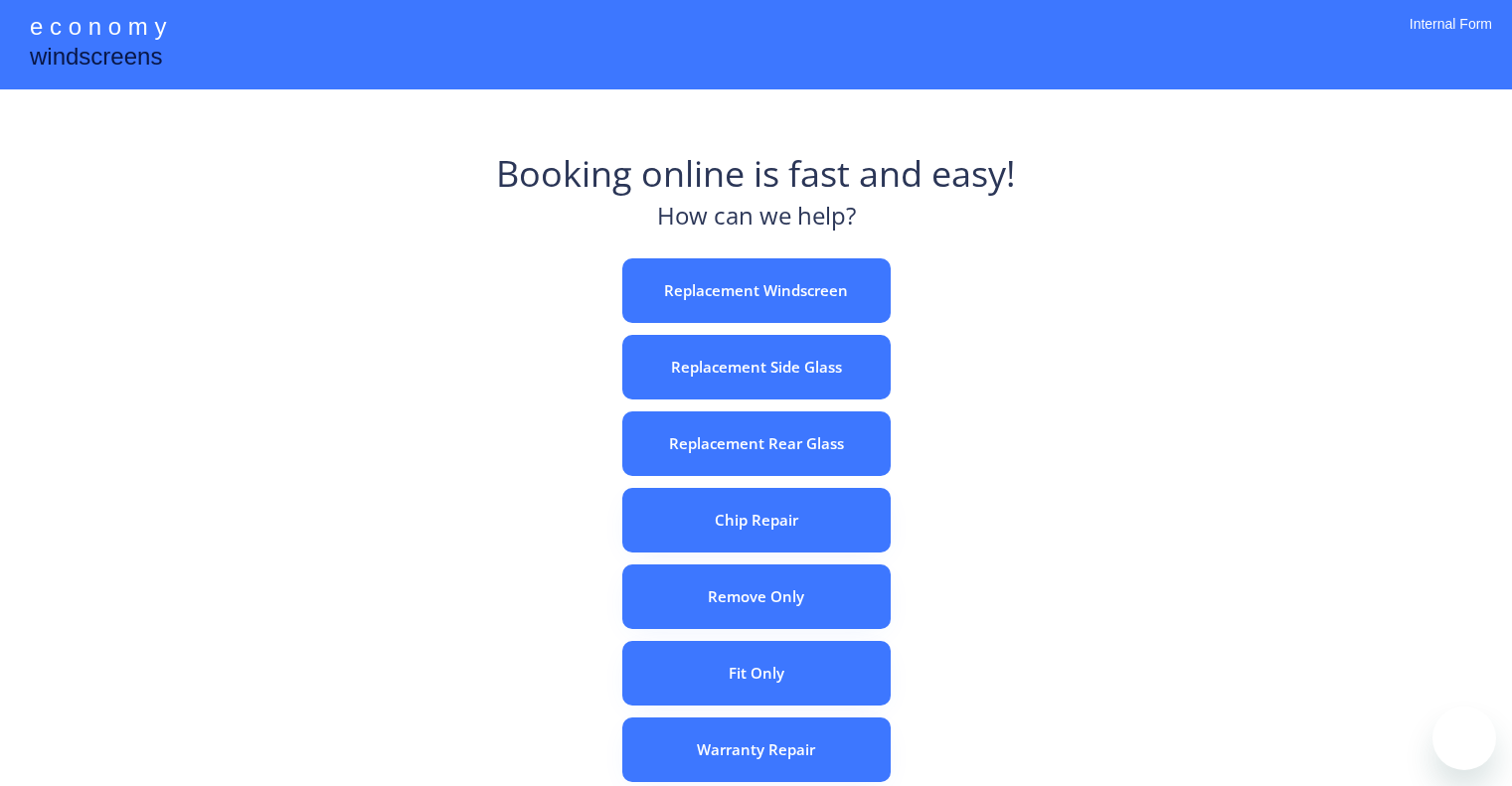 scroll, scrollTop: 0, scrollLeft: 0, axis: both 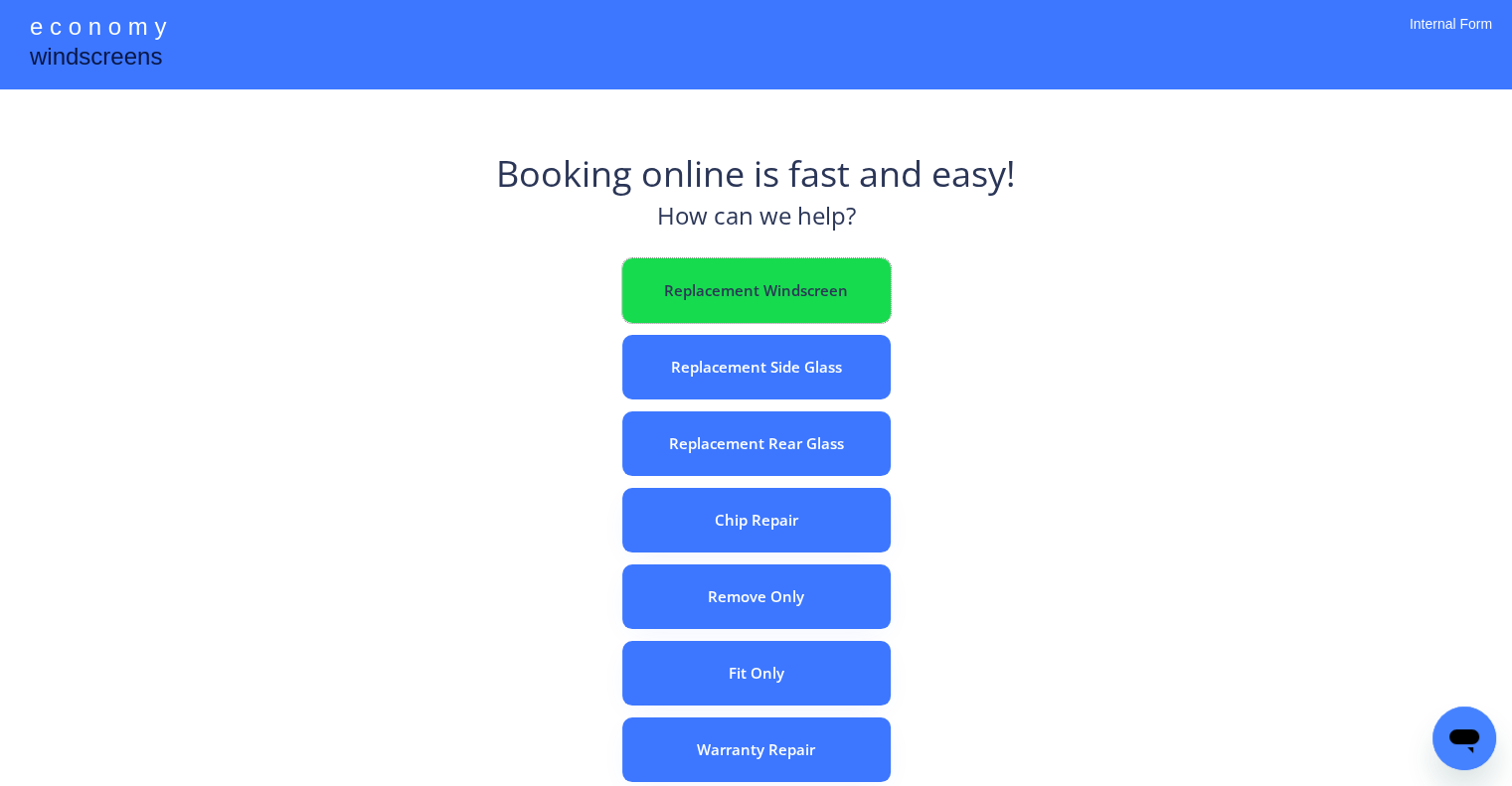 click on "Replacement Windscreen" at bounding box center (756, 290) 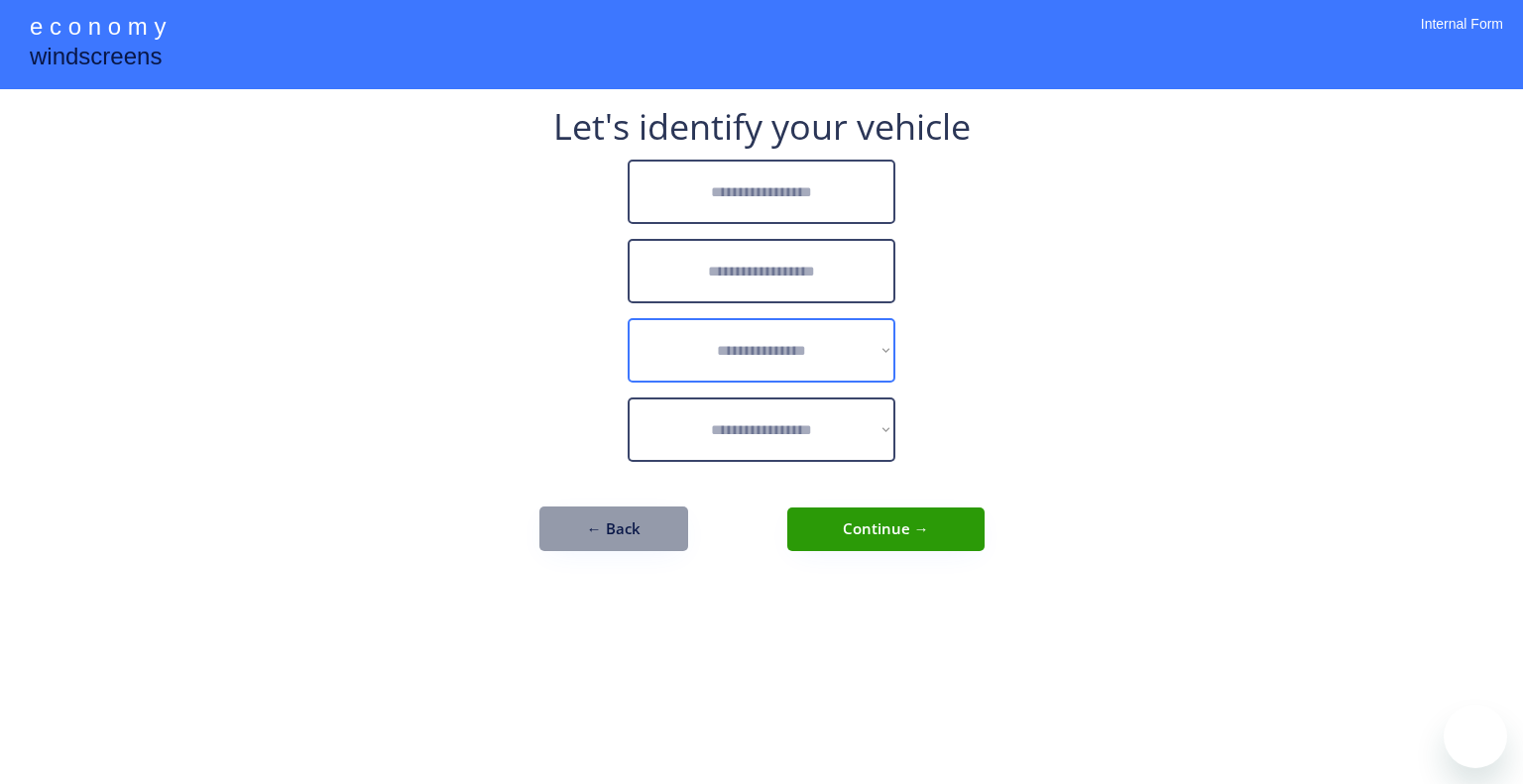 scroll, scrollTop: 0, scrollLeft: 0, axis: both 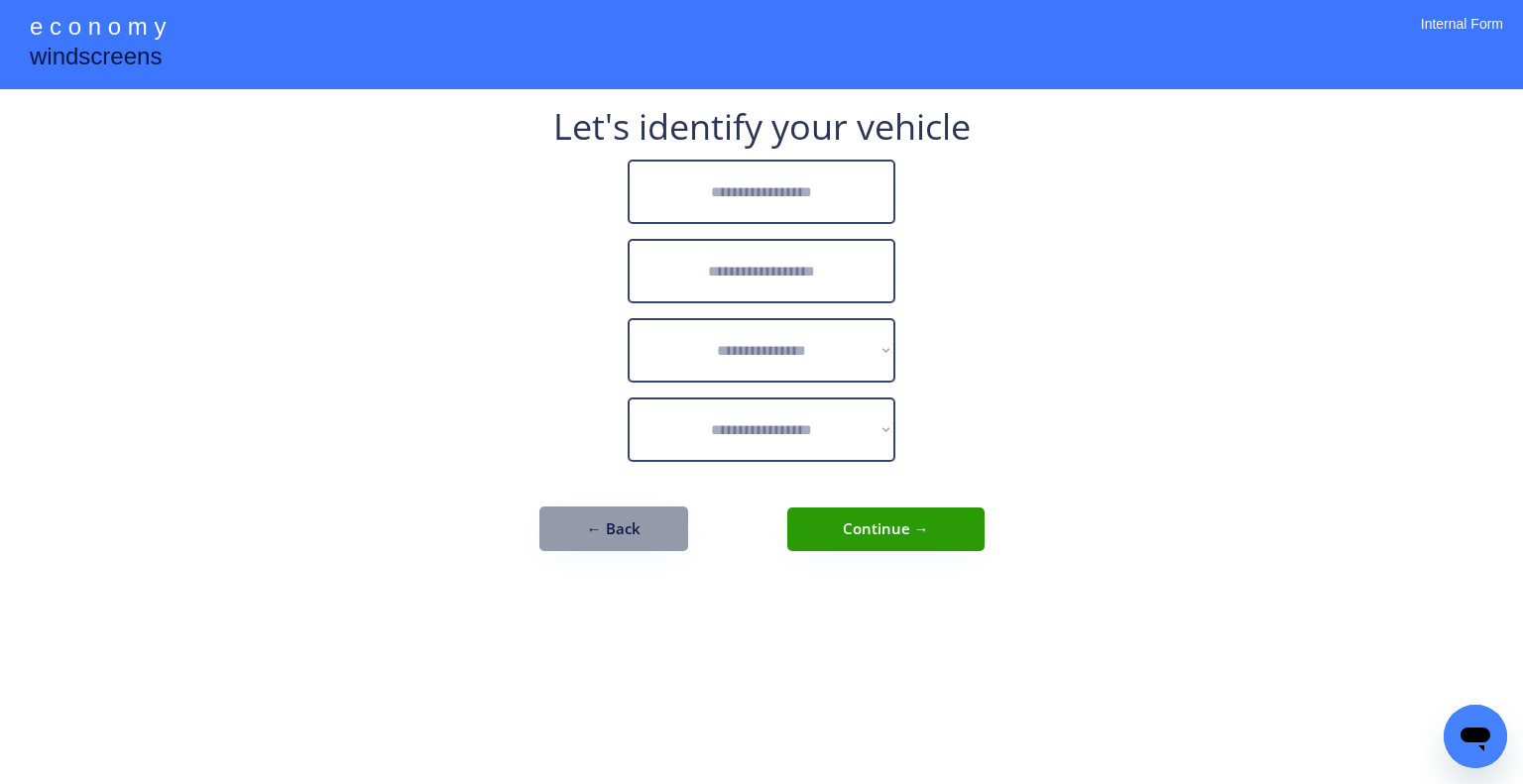 click at bounding box center (762, 191) 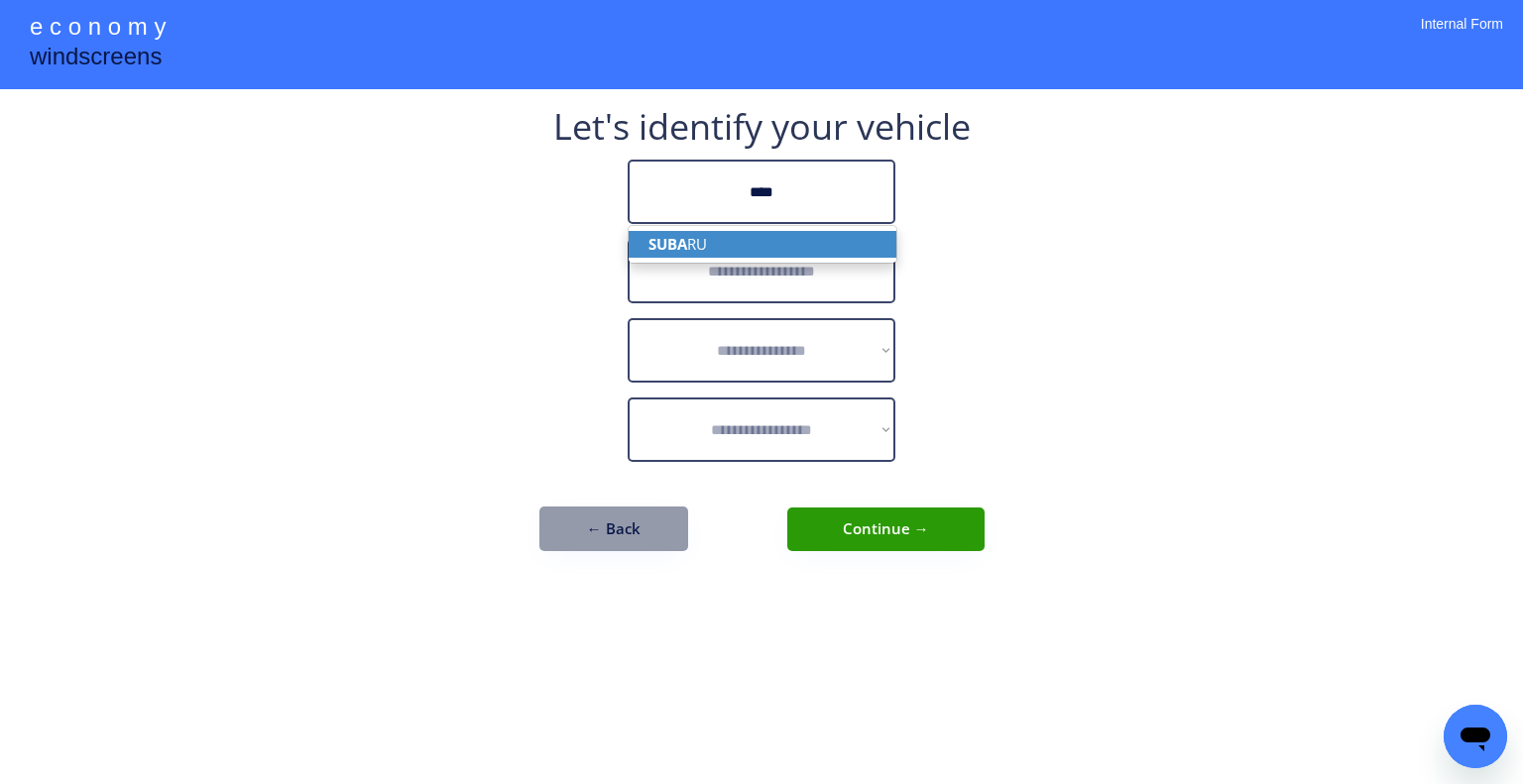 click on "SUBA RU" at bounding box center (762, 244) 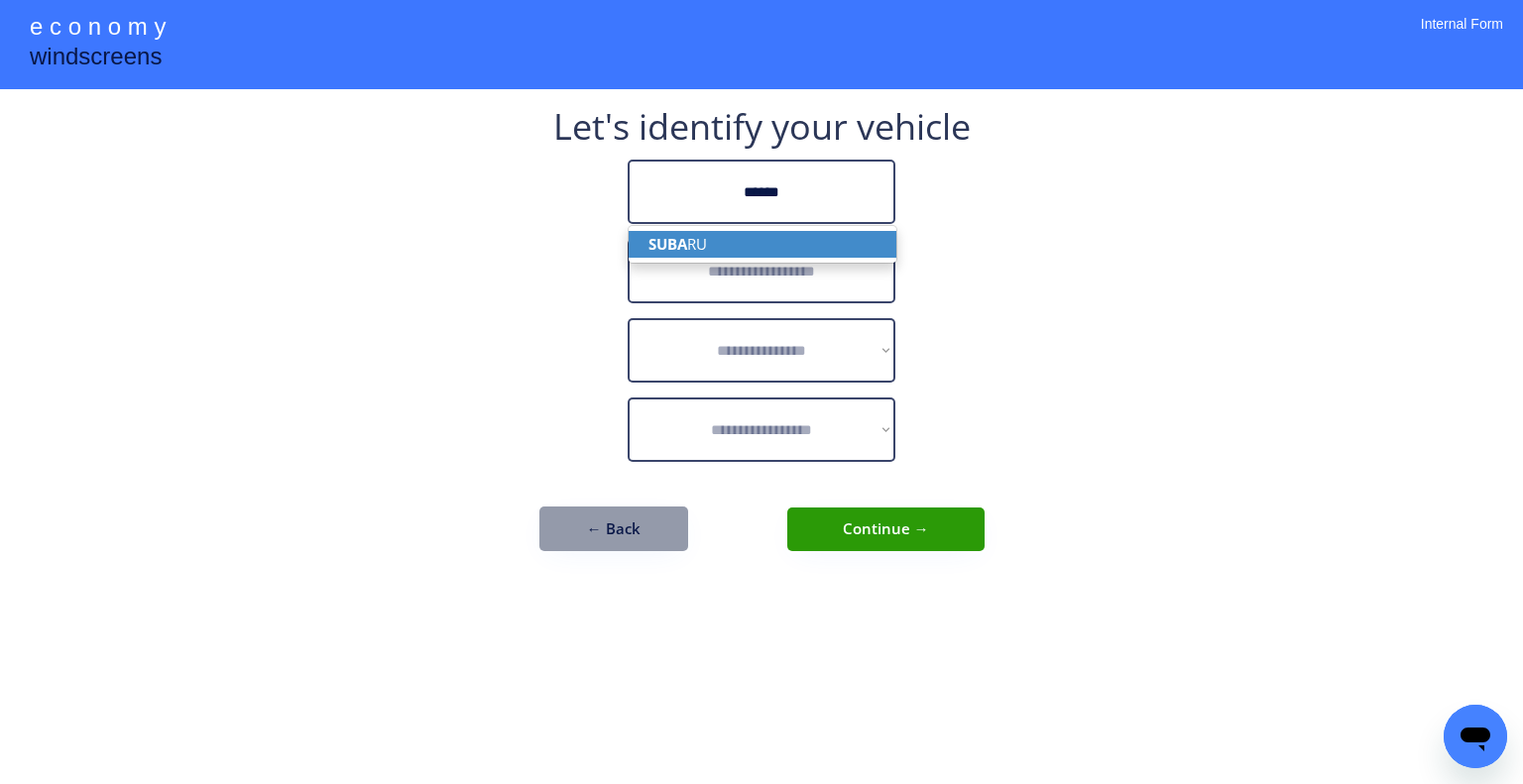 type on "******" 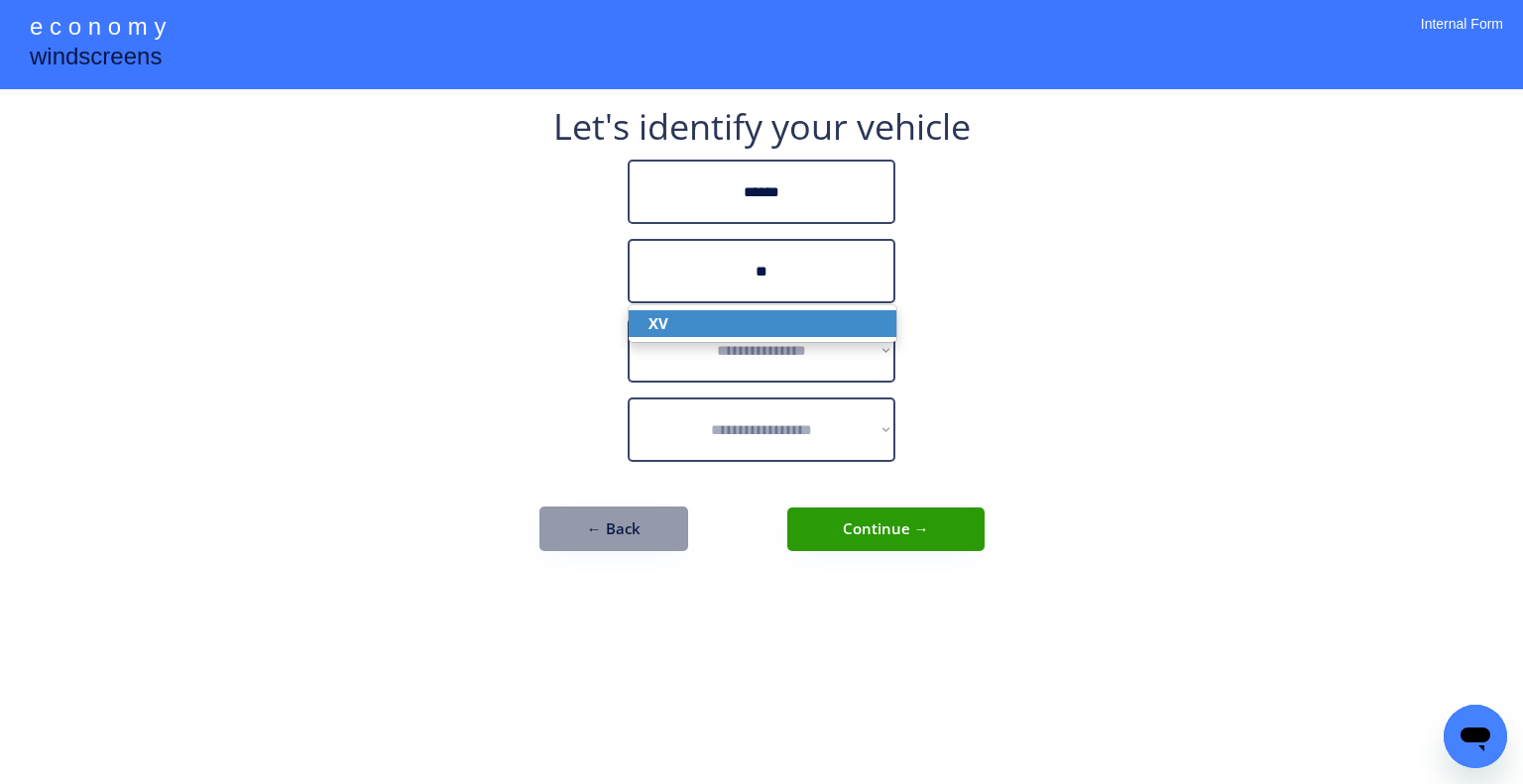 click on "XV" at bounding box center [762, 323] 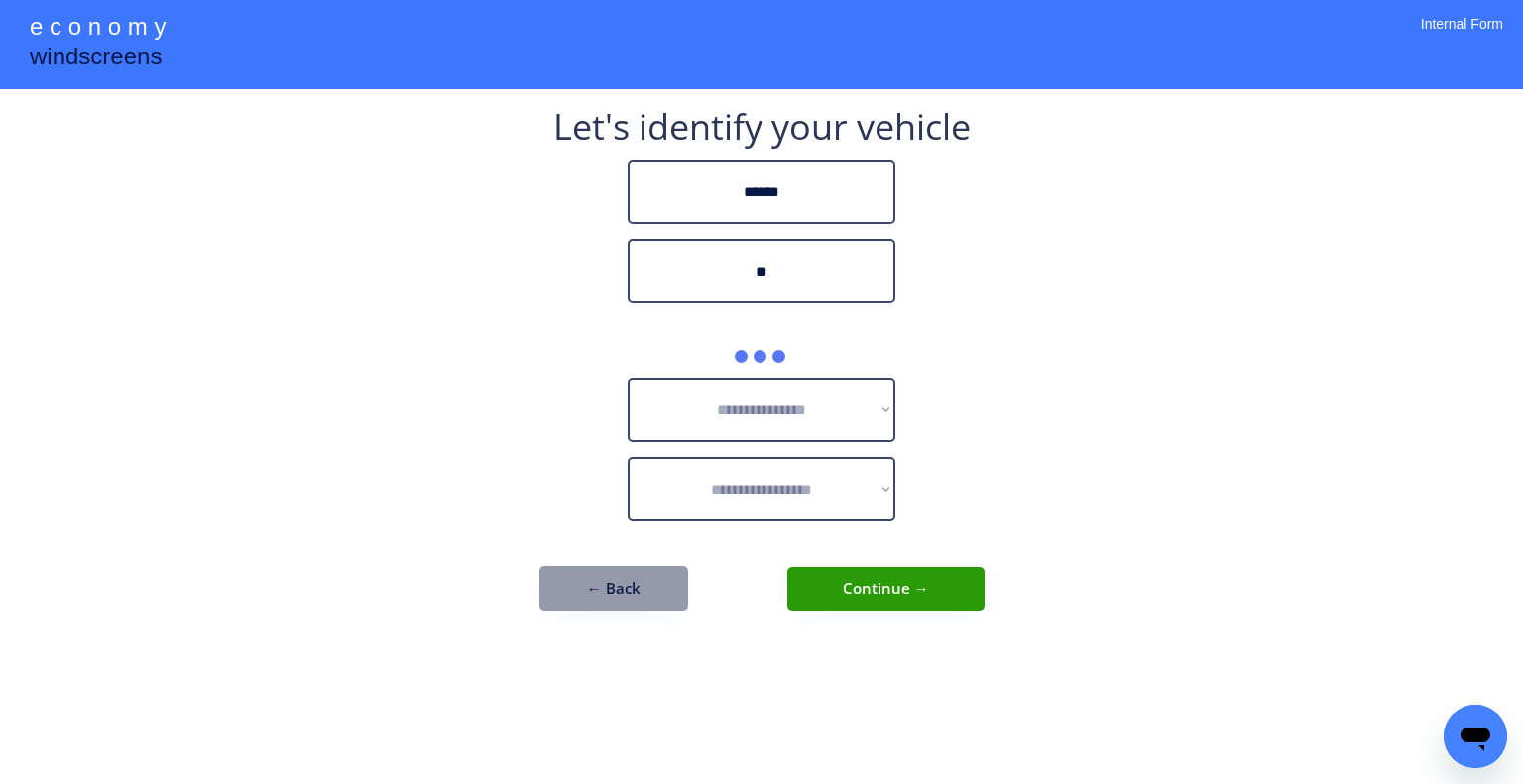 type on "**" 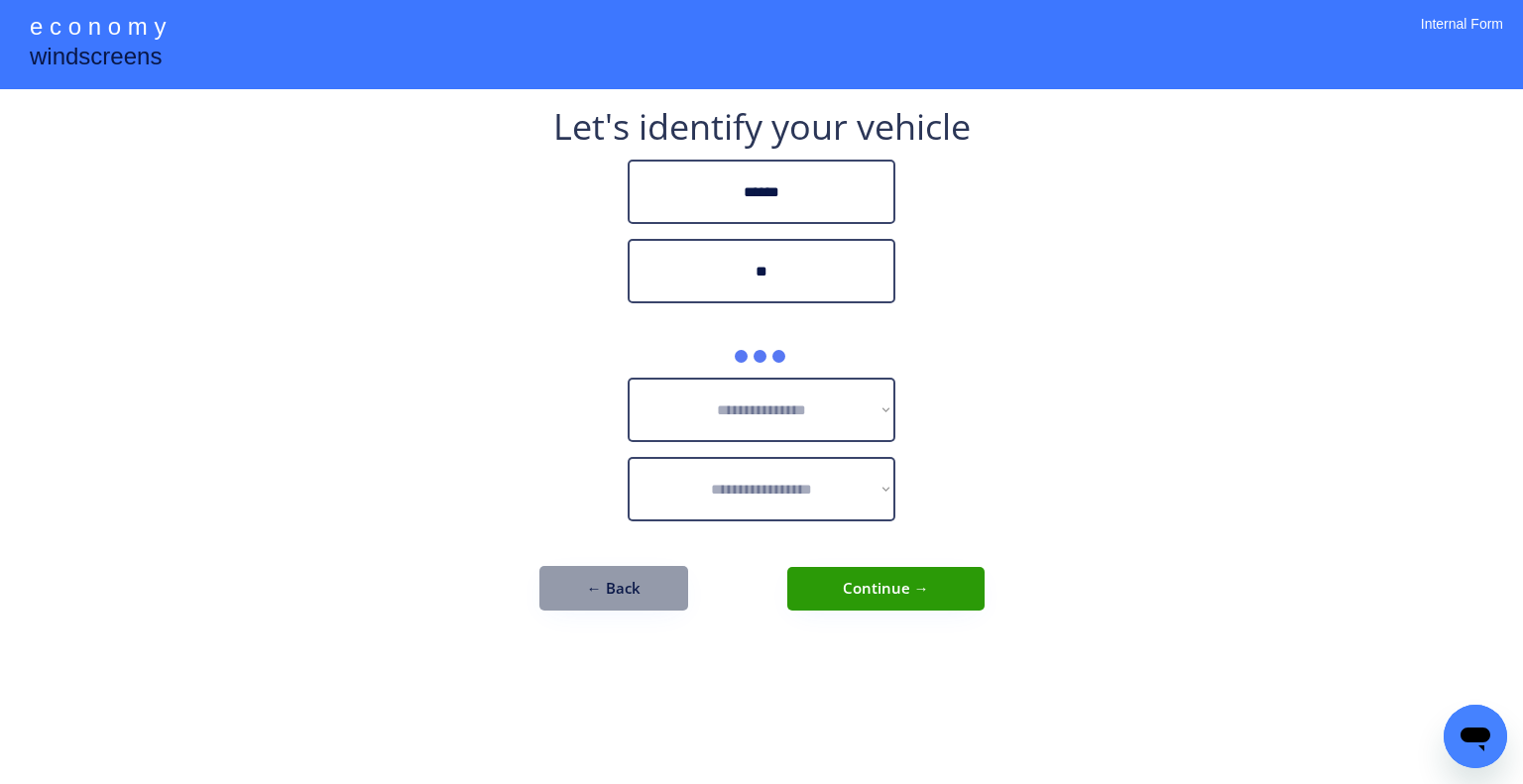 click on "**********" at bounding box center (762, 392) 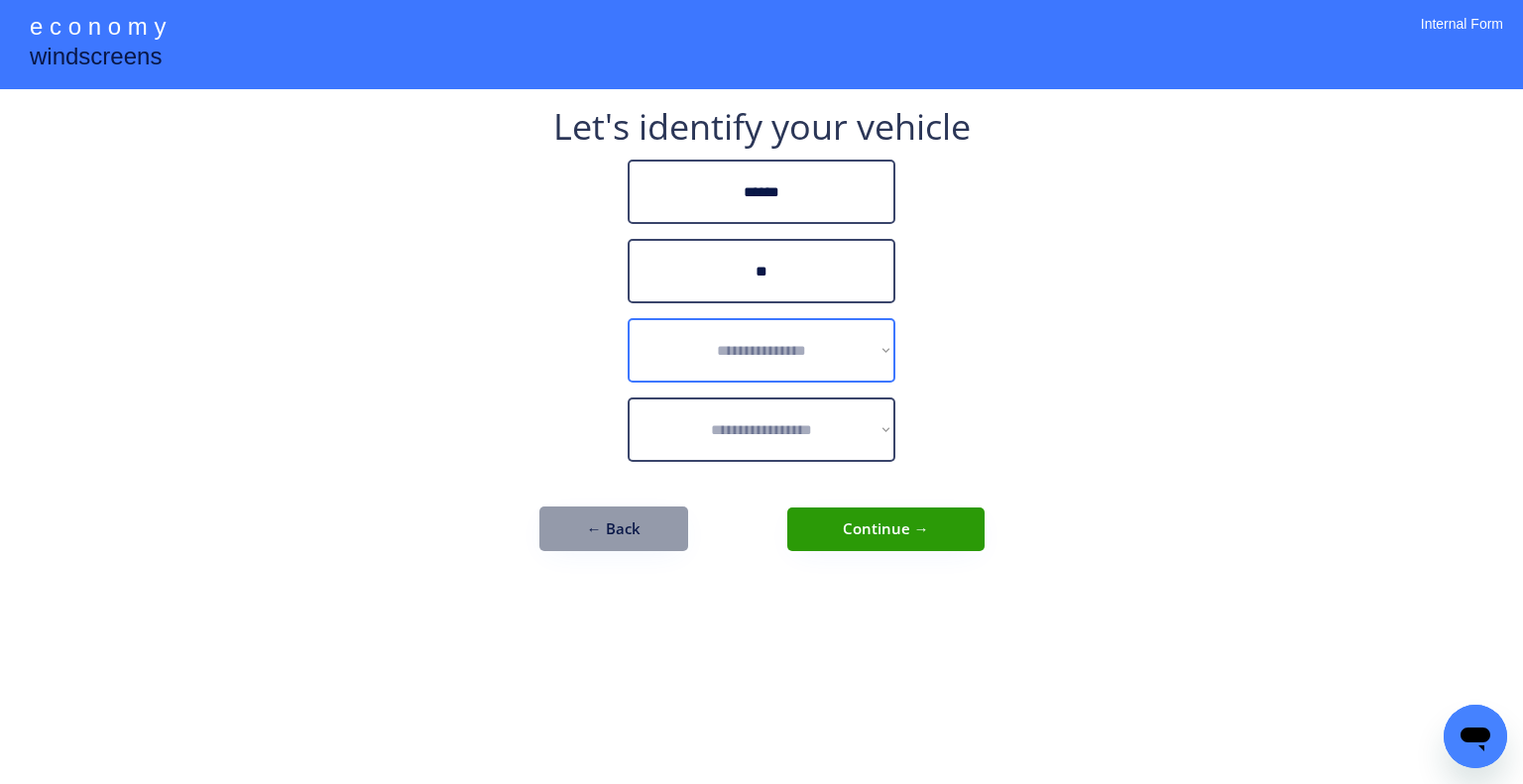 click on "**********" at bounding box center [762, 350] 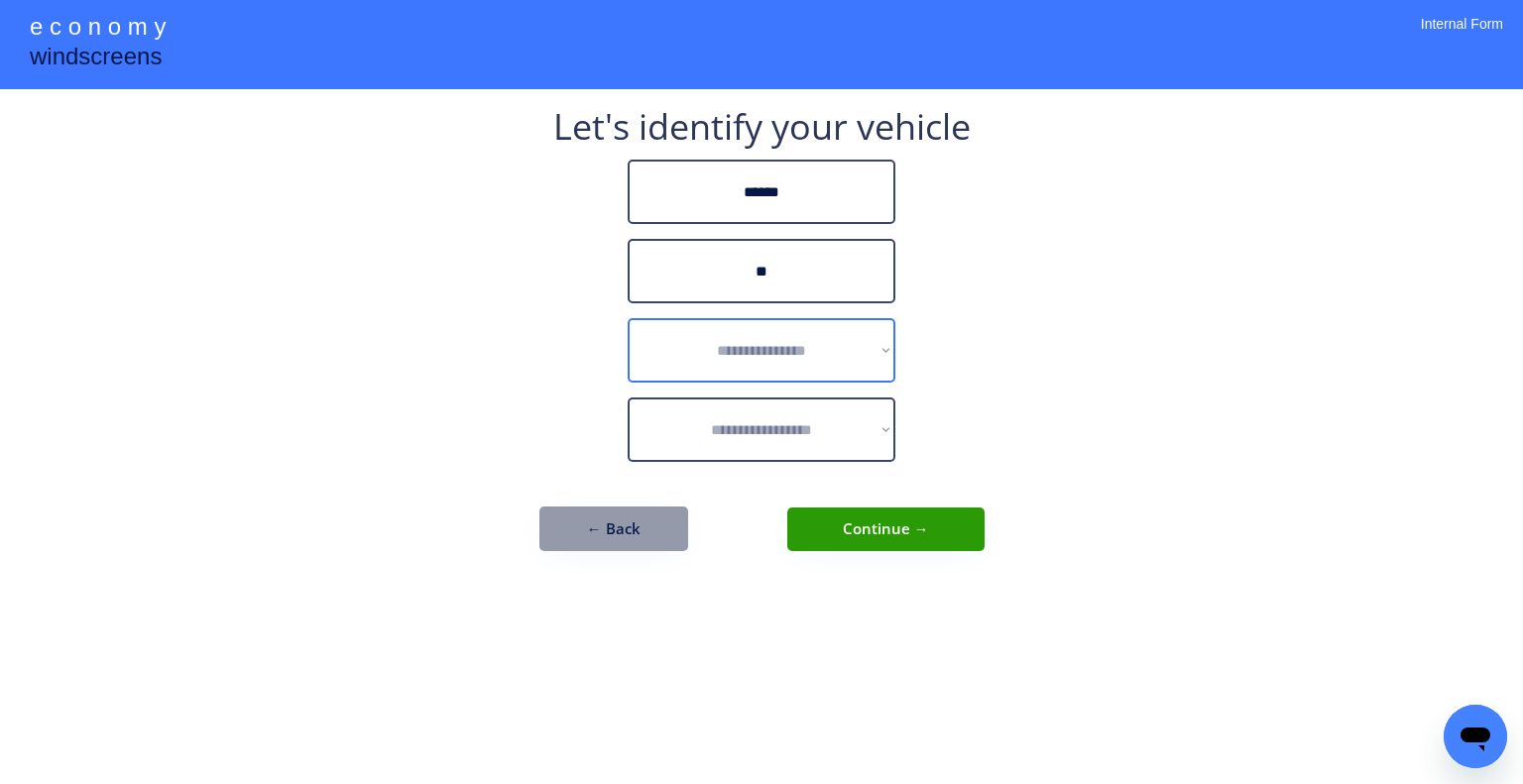 select on "******" 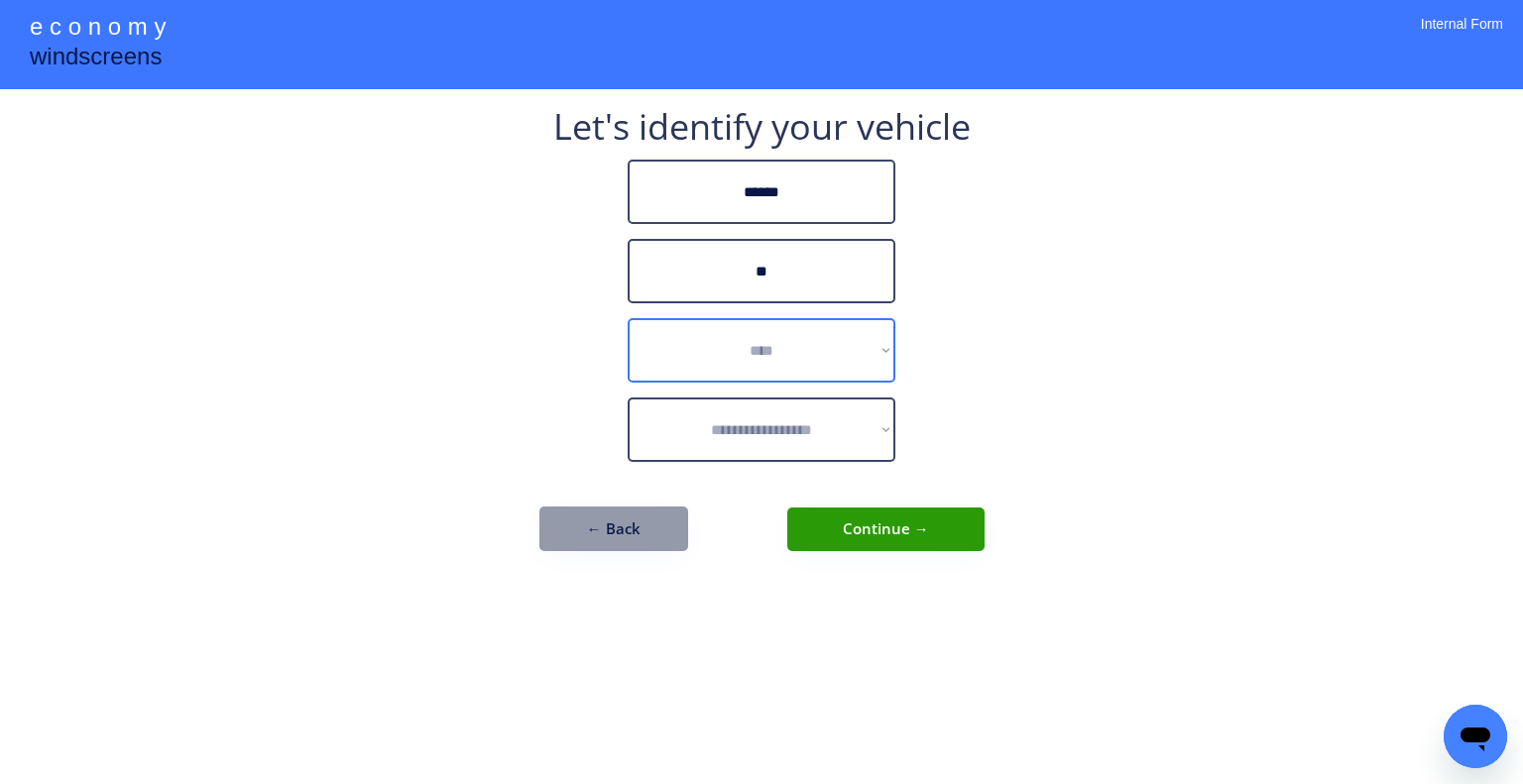 click on "**********" at bounding box center (762, 350) 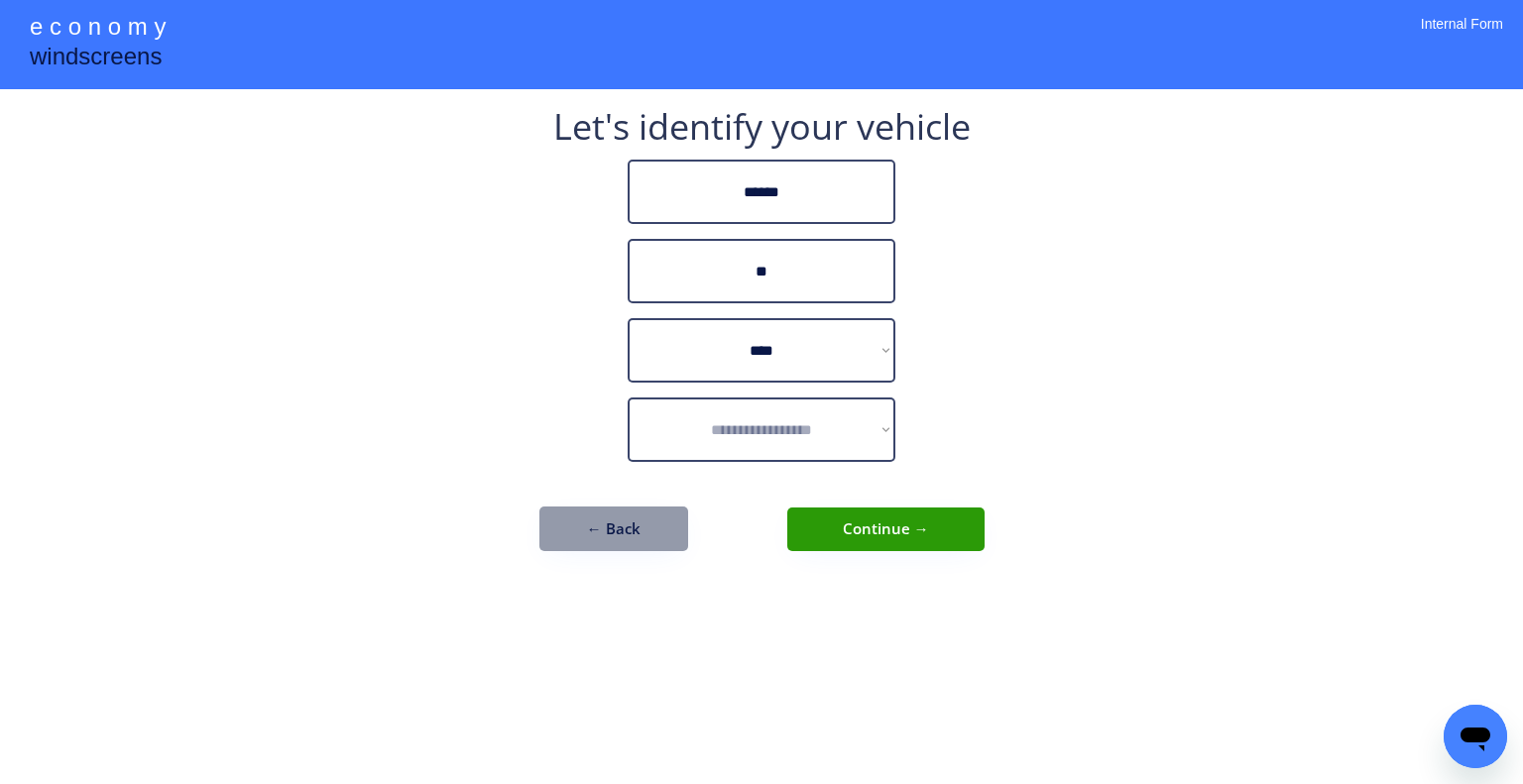 click on "**********" at bounding box center [762, 392] 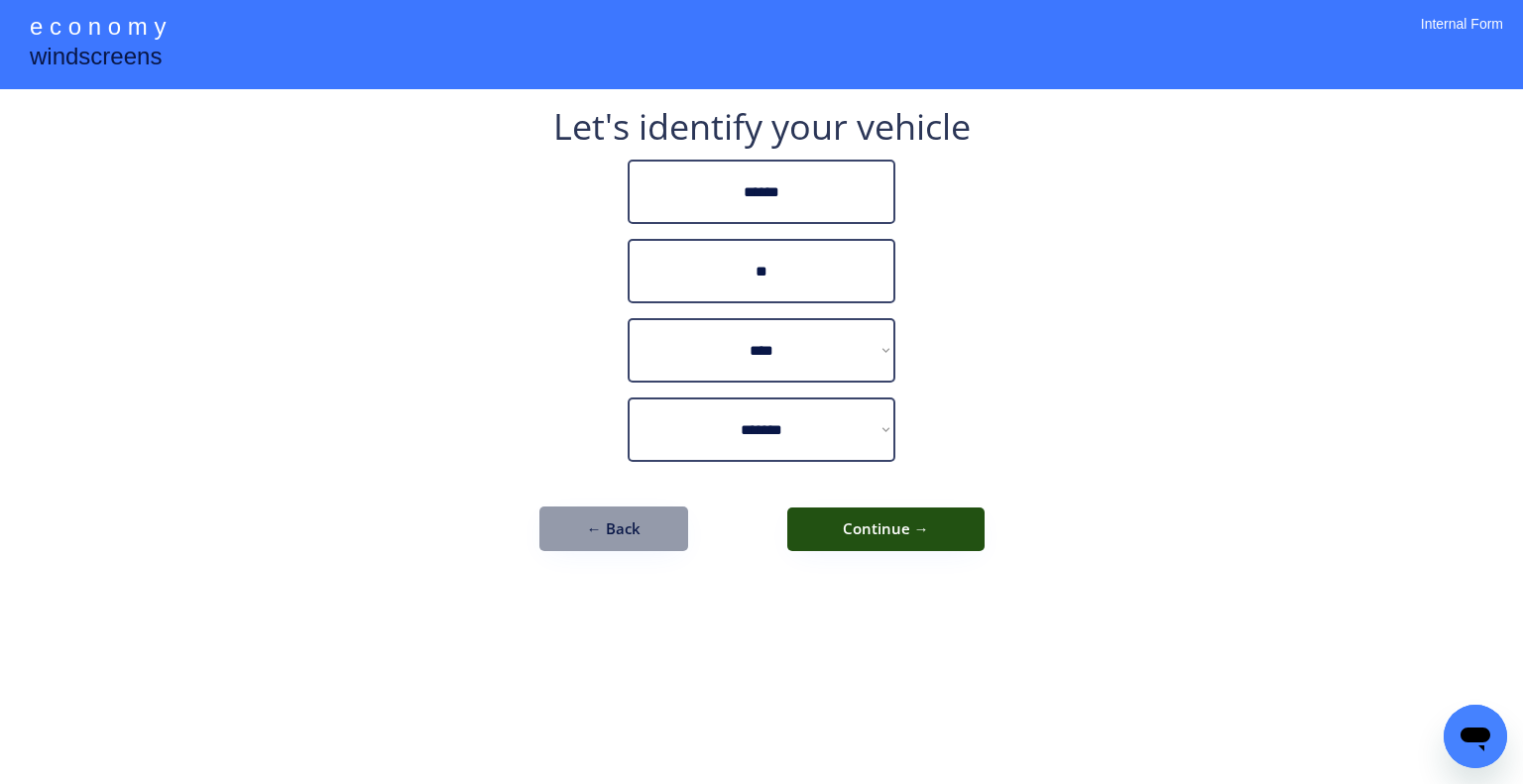 click on "Continue    →" at bounding box center (885, 529) 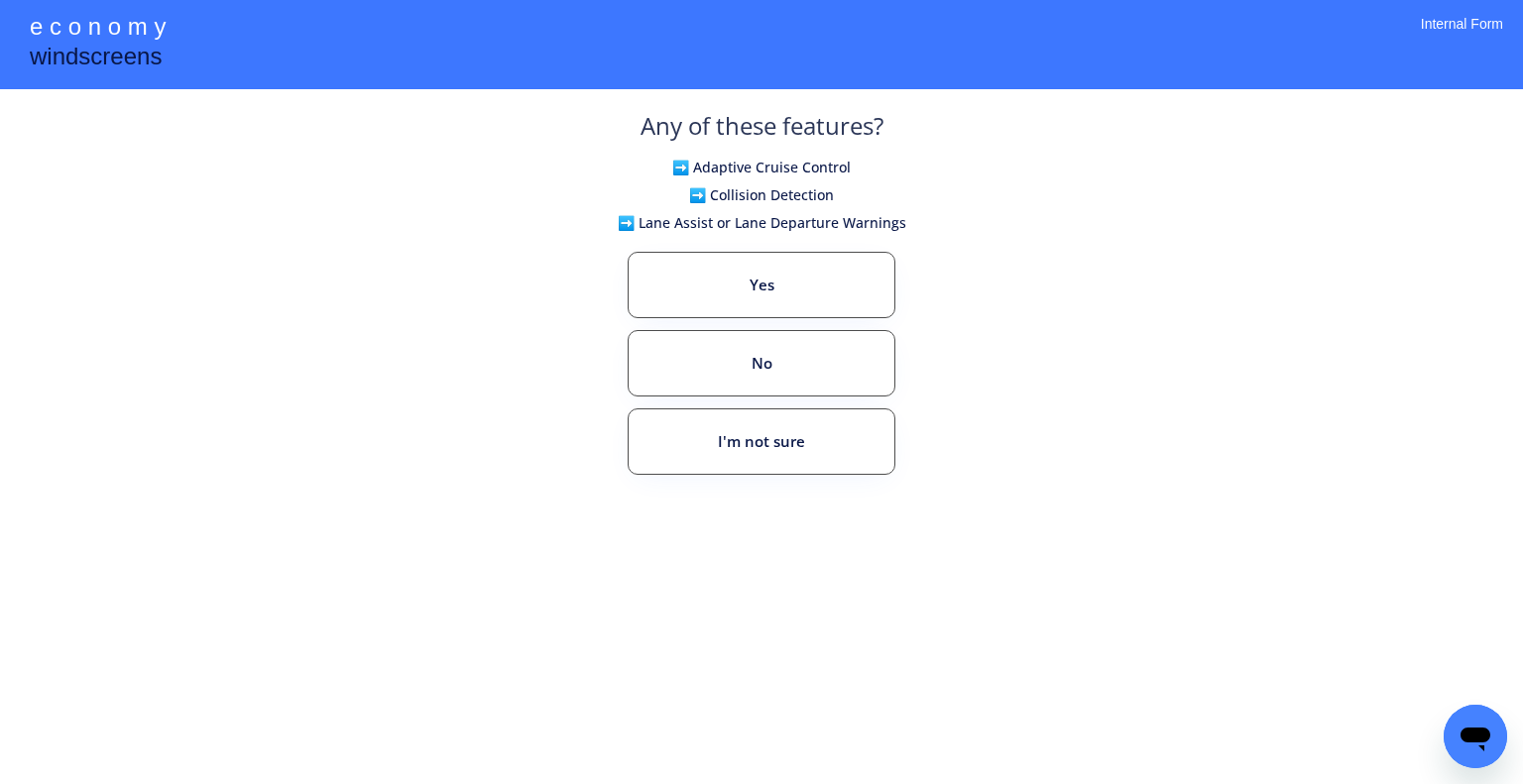 click on "**********" at bounding box center [762, 392] 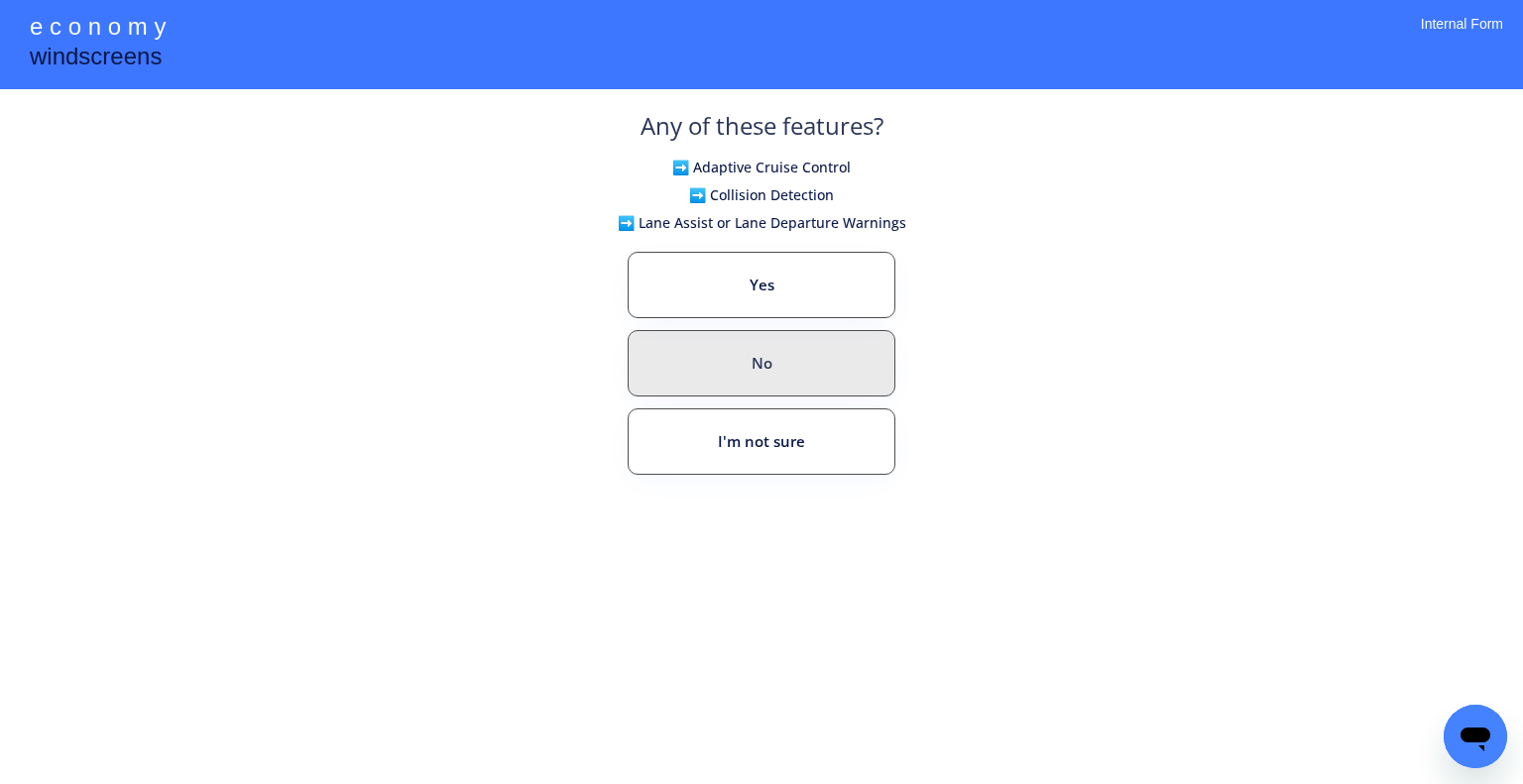 drag, startPoint x: 795, startPoint y: 389, endPoint x: 891, endPoint y: 405, distance: 97.3242 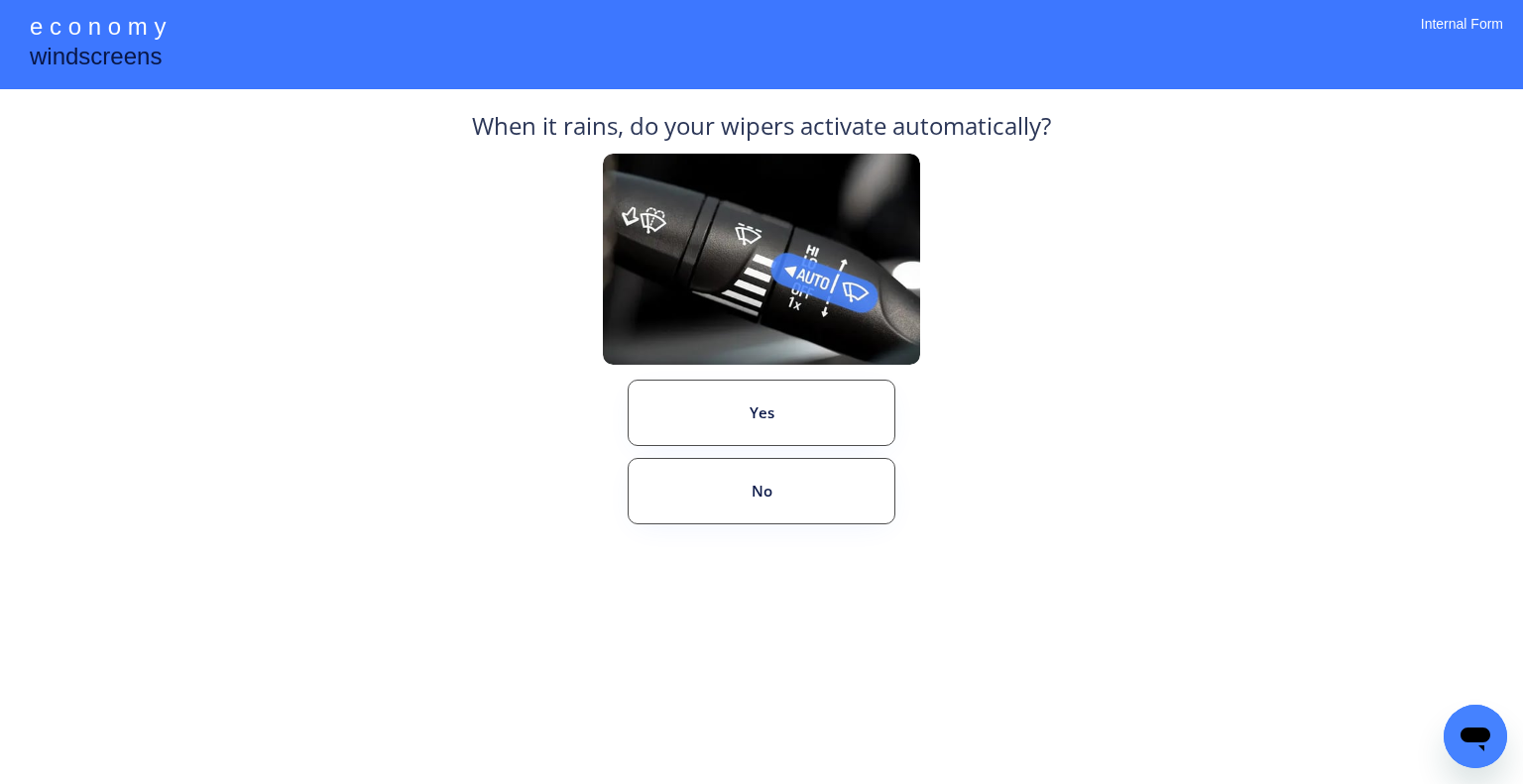 click on "**********" at bounding box center [762, 392] 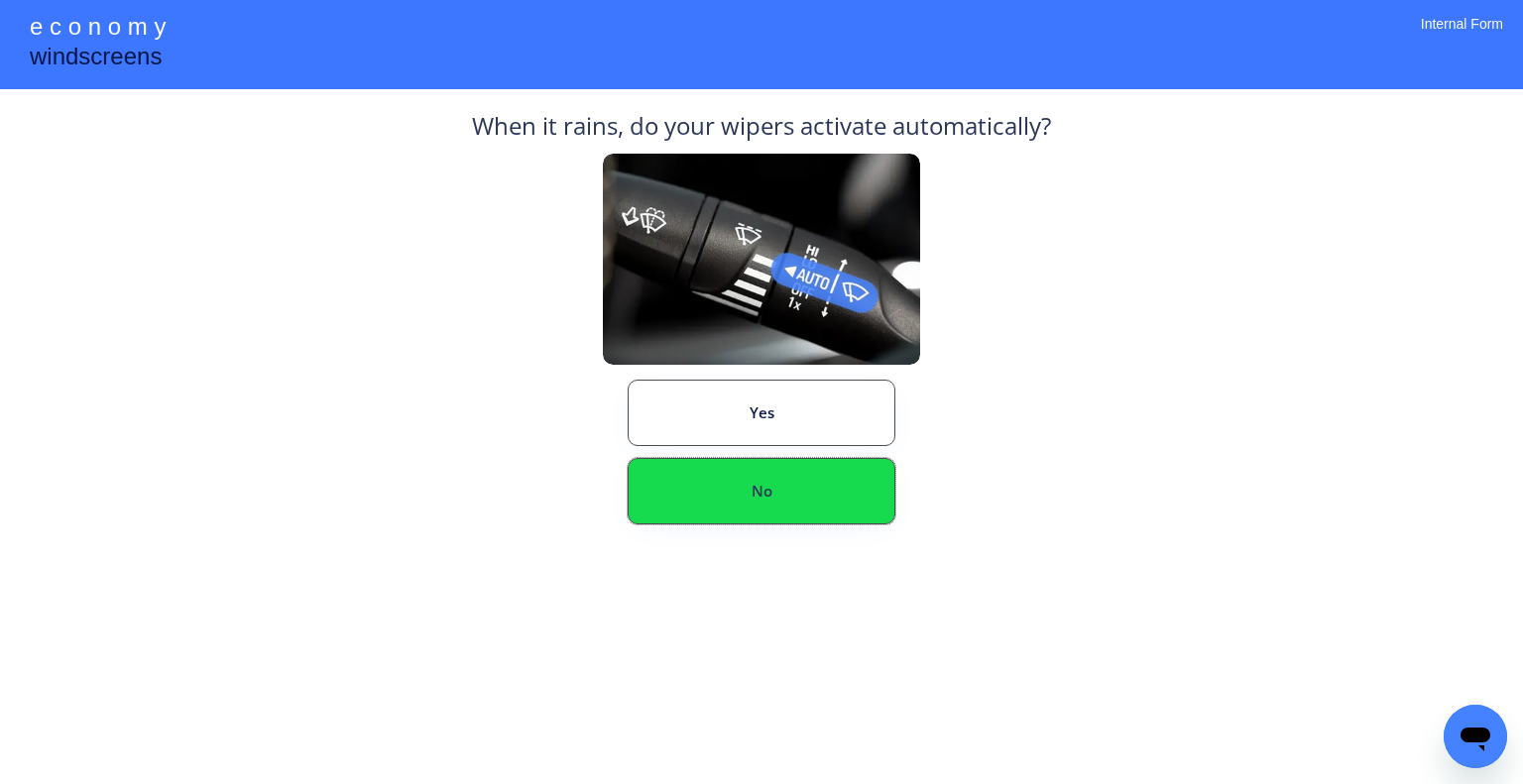 click on "No" at bounding box center [762, 491] 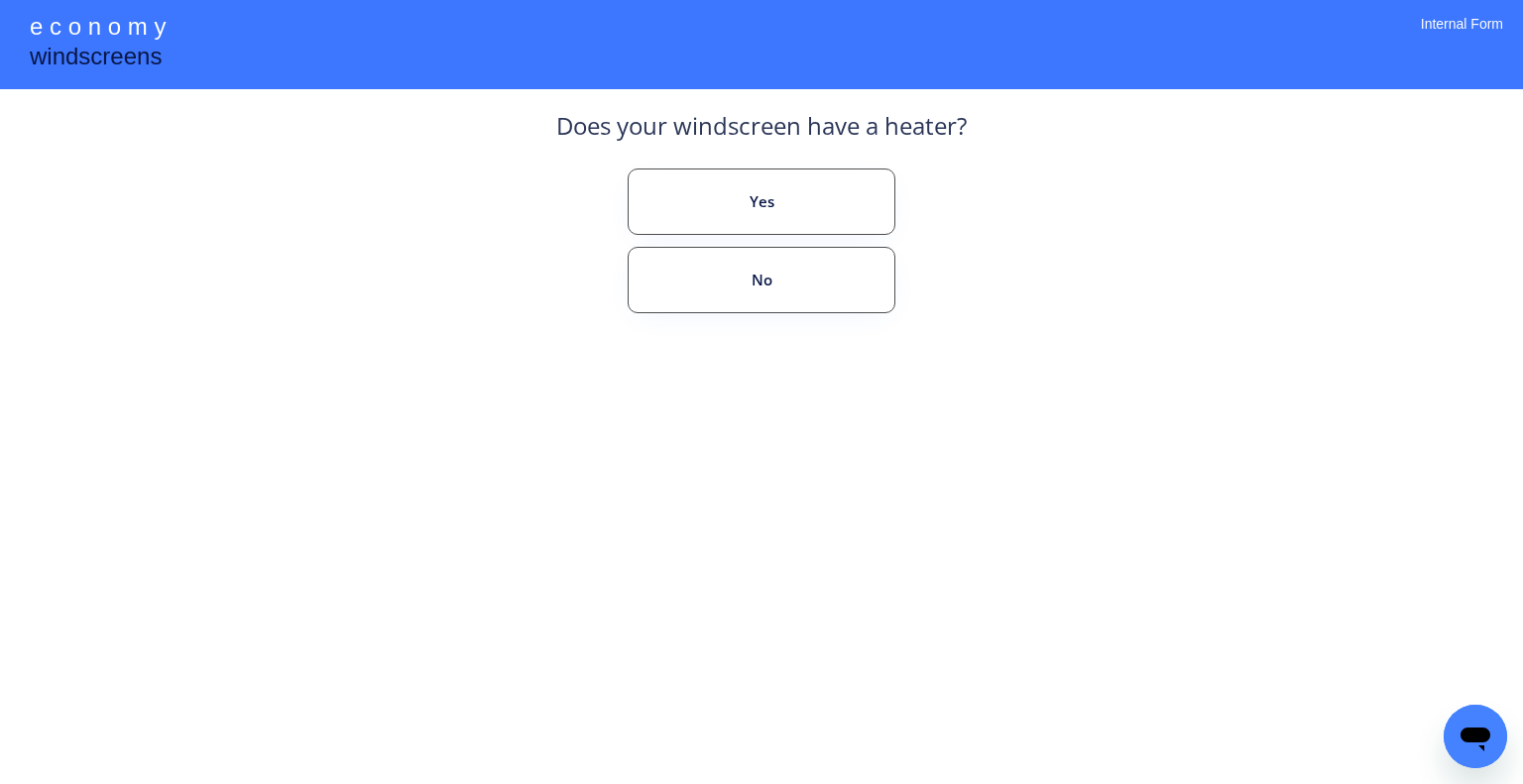 click on "**********" at bounding box center (762, 392) 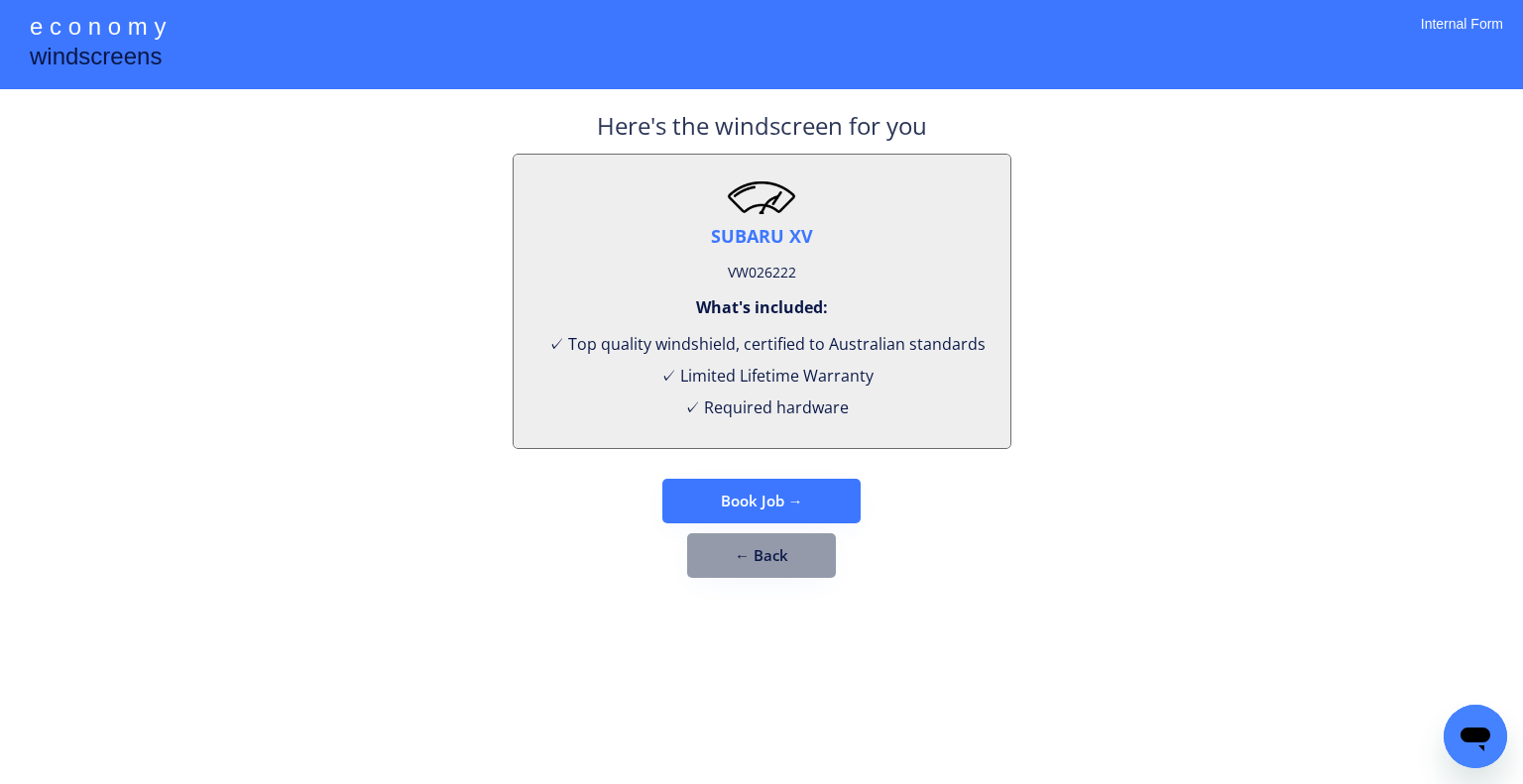 click on "SUBARU XV VW026222 What's included: ✓ Top quality windshield, certified to Australian standards
✓ Limited Lifetime Warranty ✓ Required hardware" at bounding box center [762, 301] 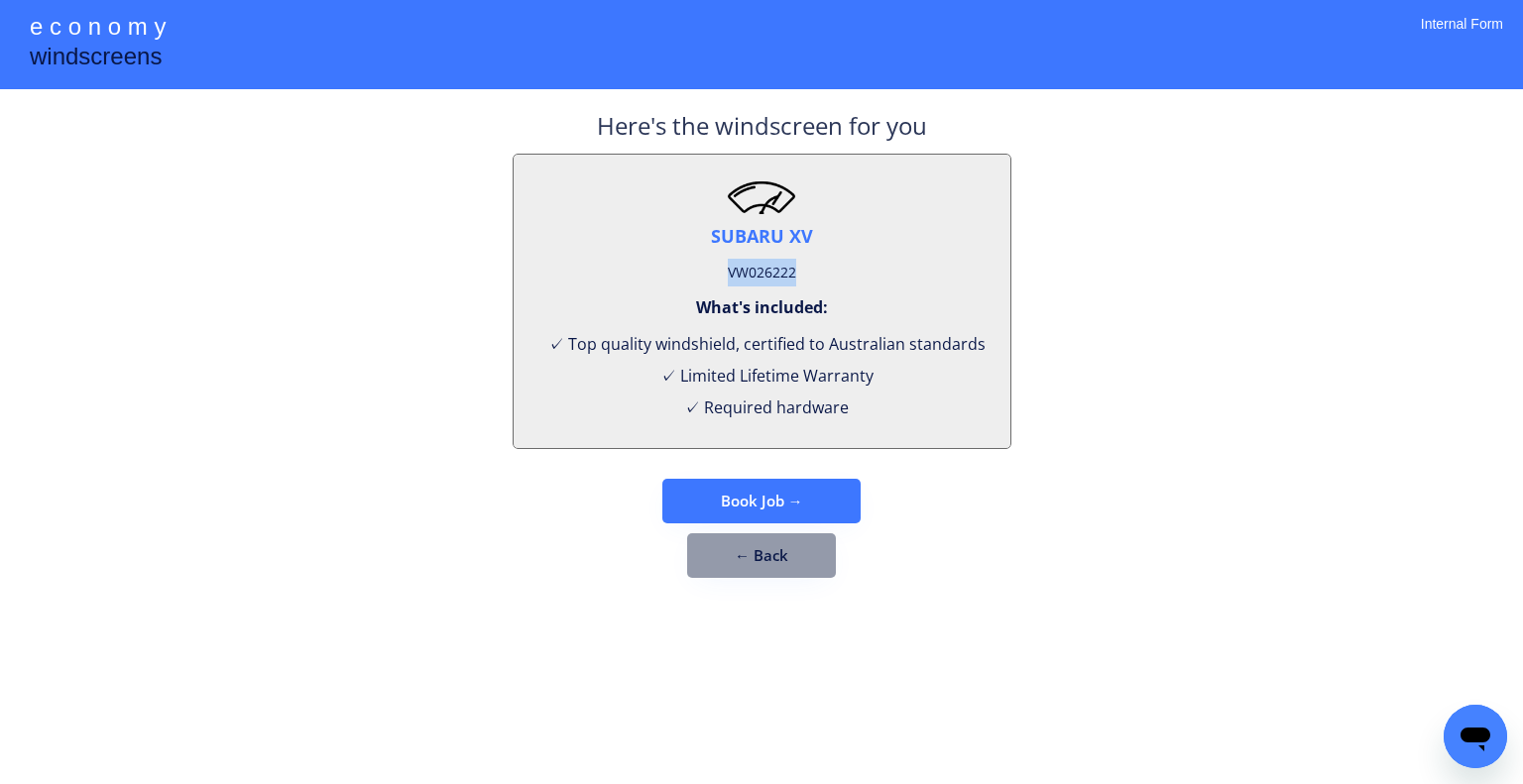 click on "VW026222" at bounding box center (762, 273) 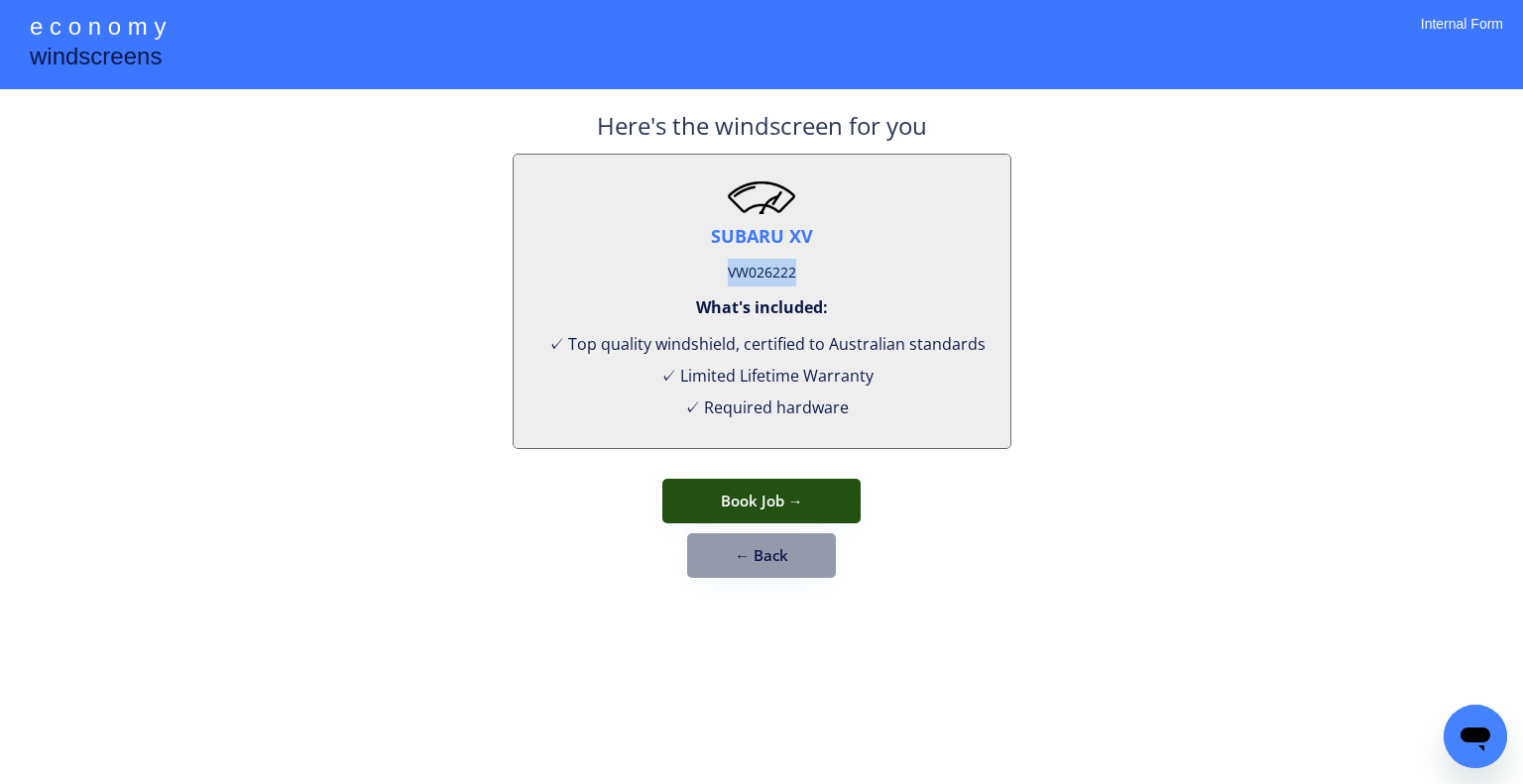 click on "Book Job    →" at bounding box center (762, 501) 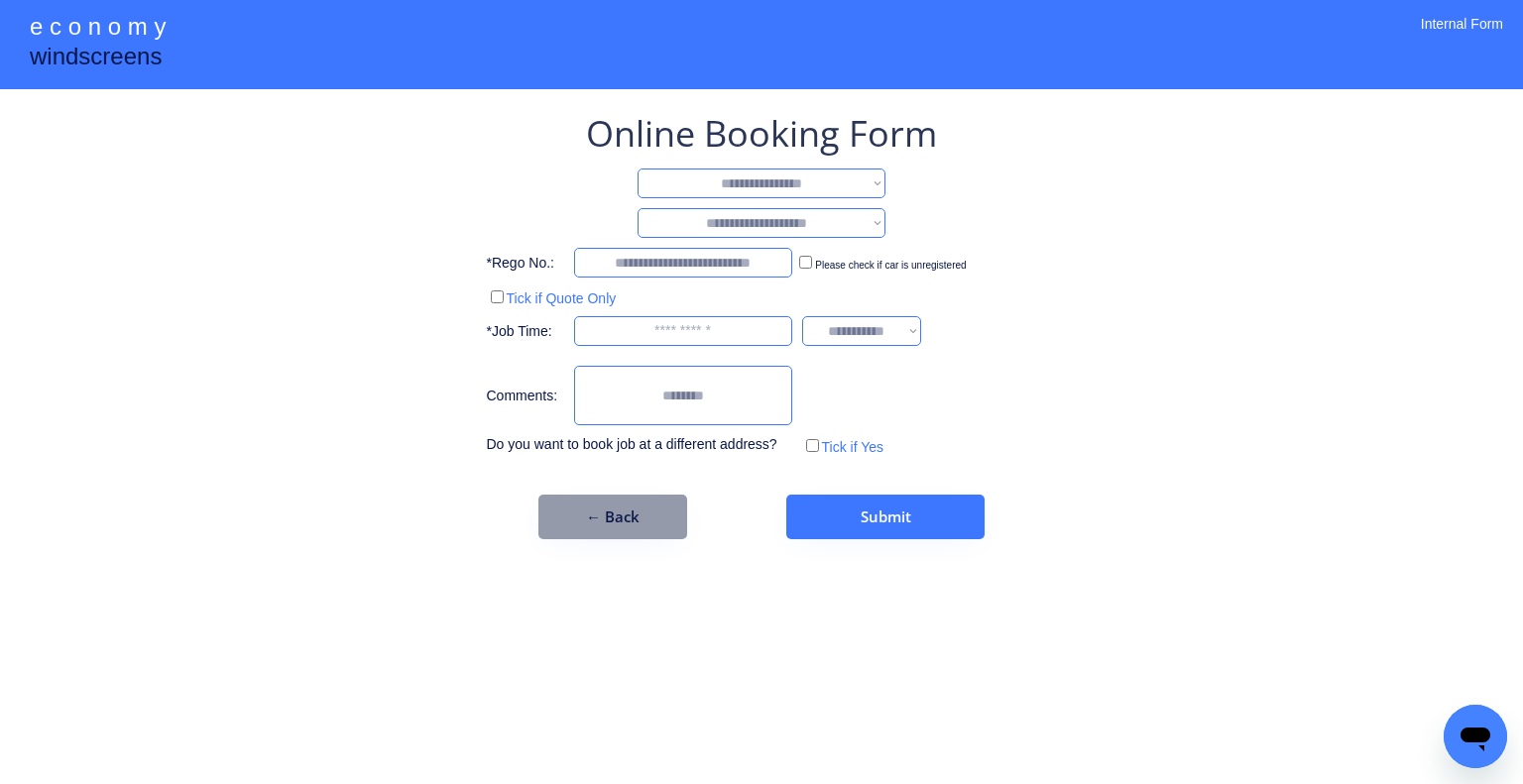 click on "**********" at bounding box center (762, 183) 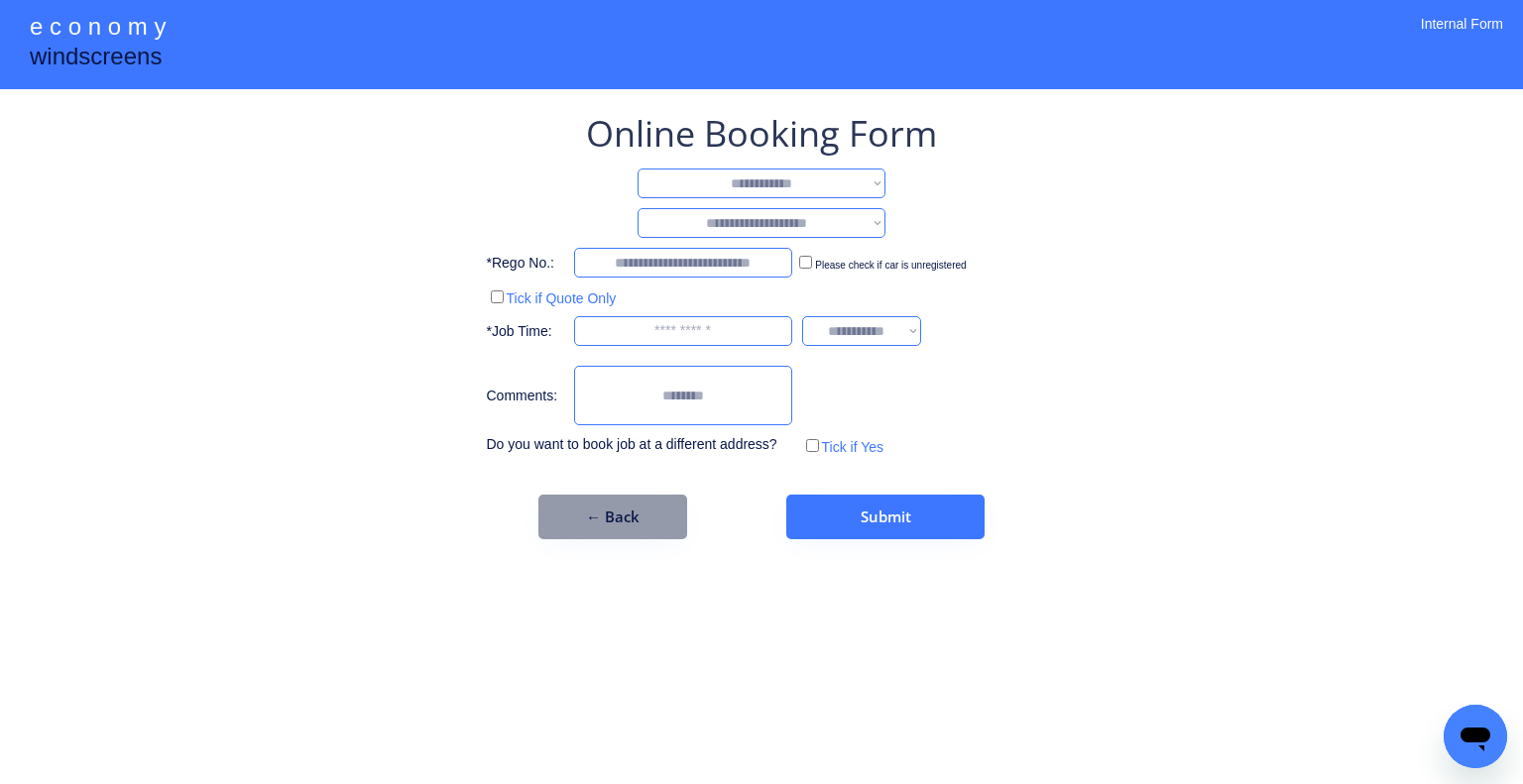 click on "**********" at bounding box center (762, 183) 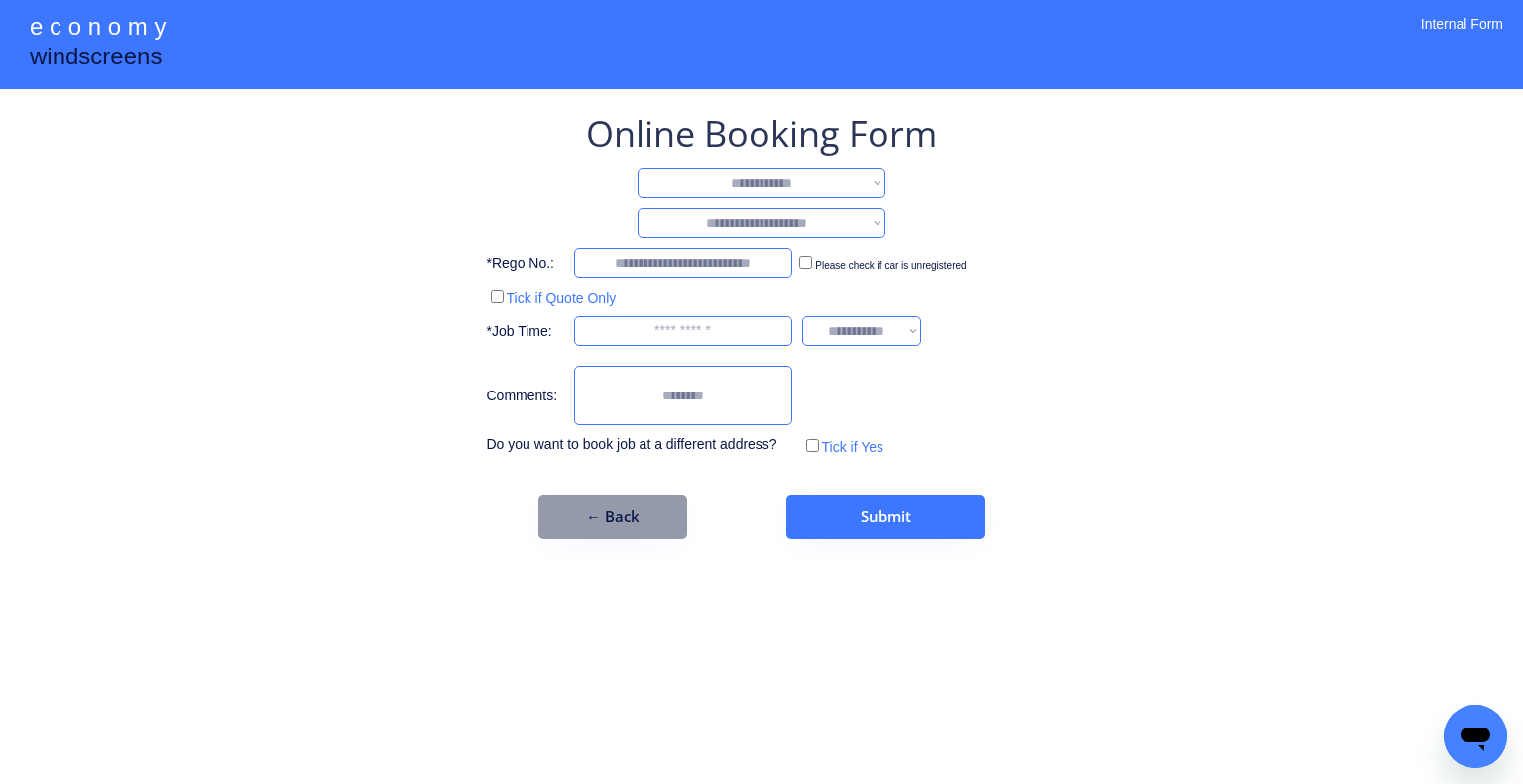 click on "**********" at bounding box center [762, 223] 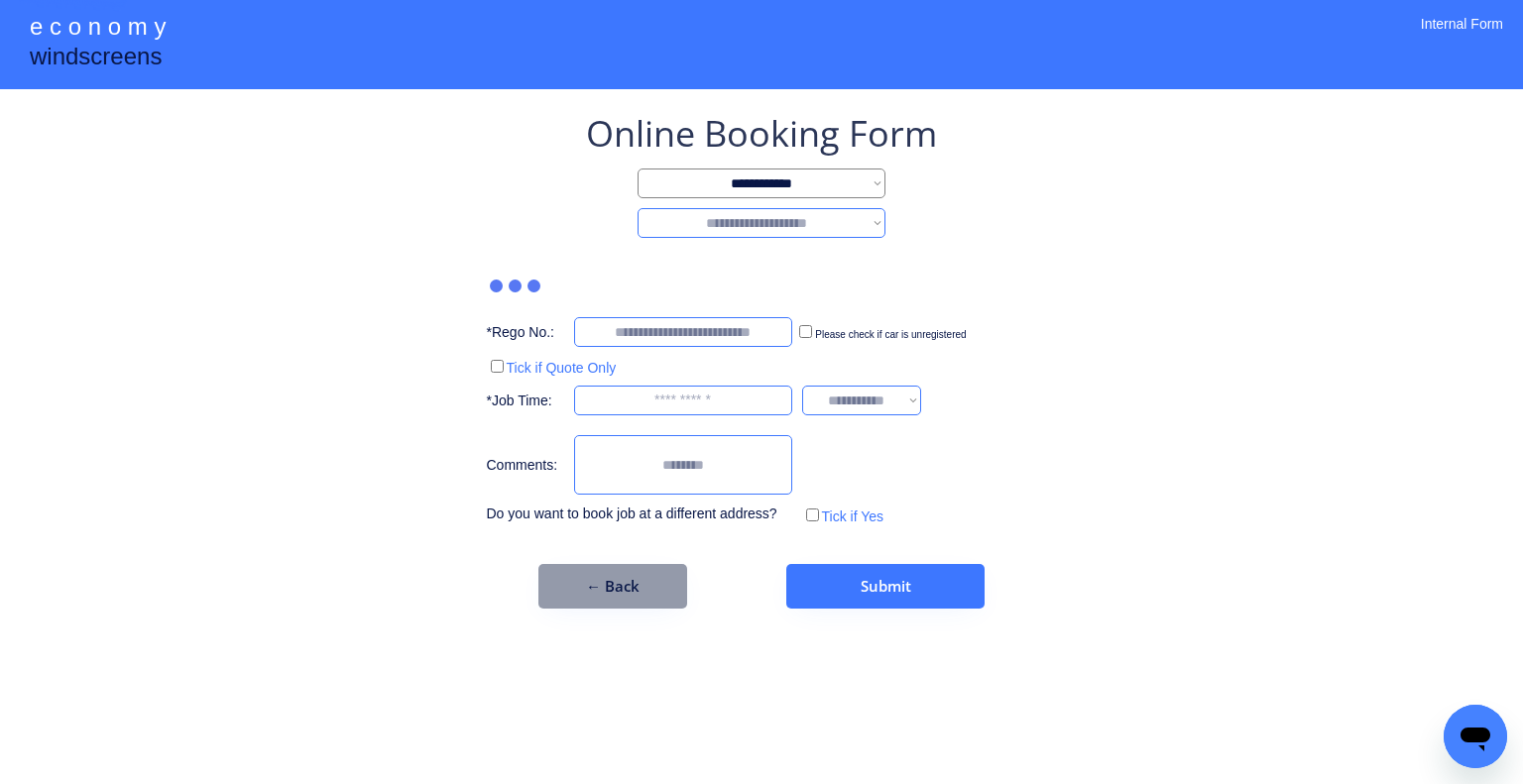 select on "*******" 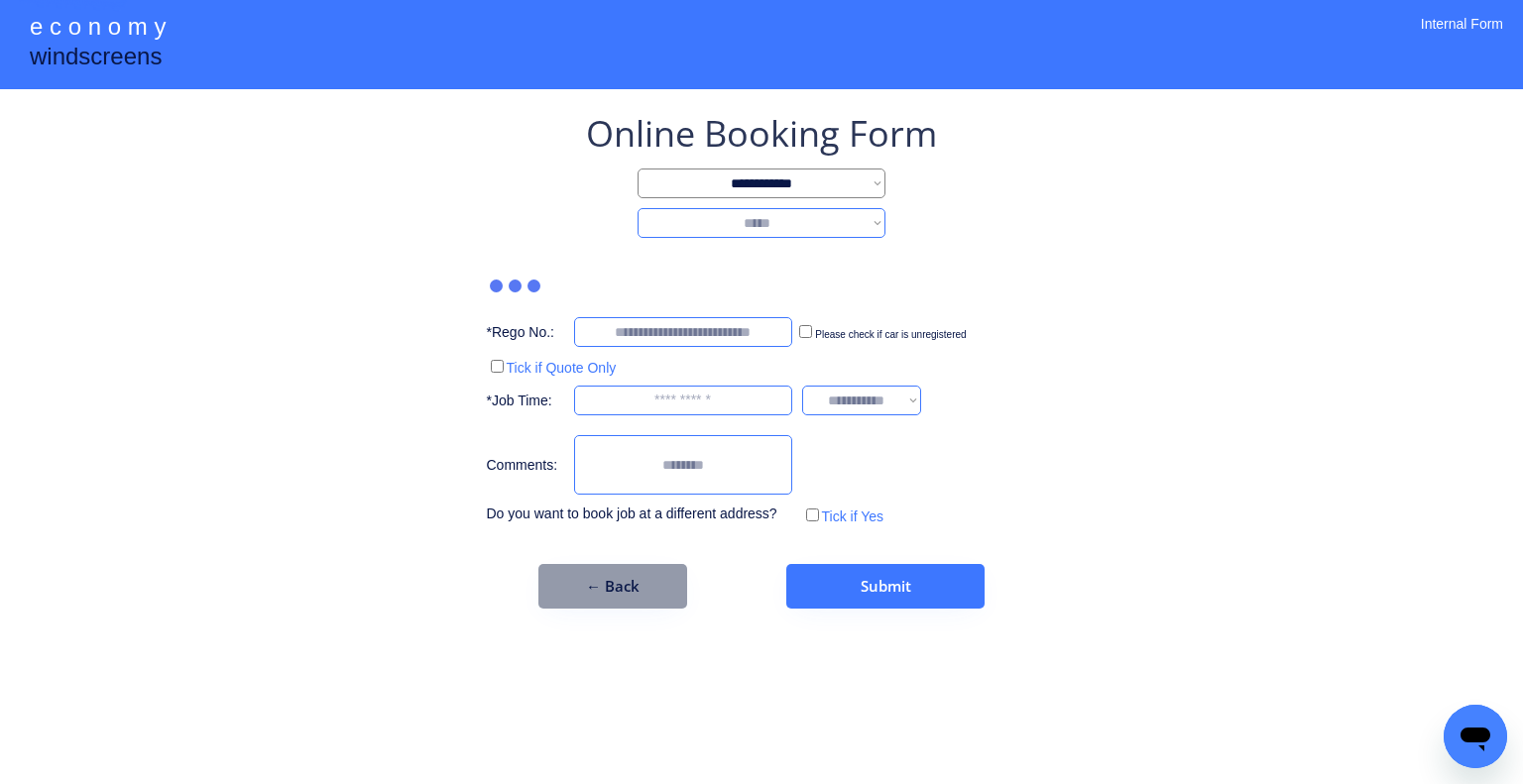click on "**********" at bounding box center (762, 223) 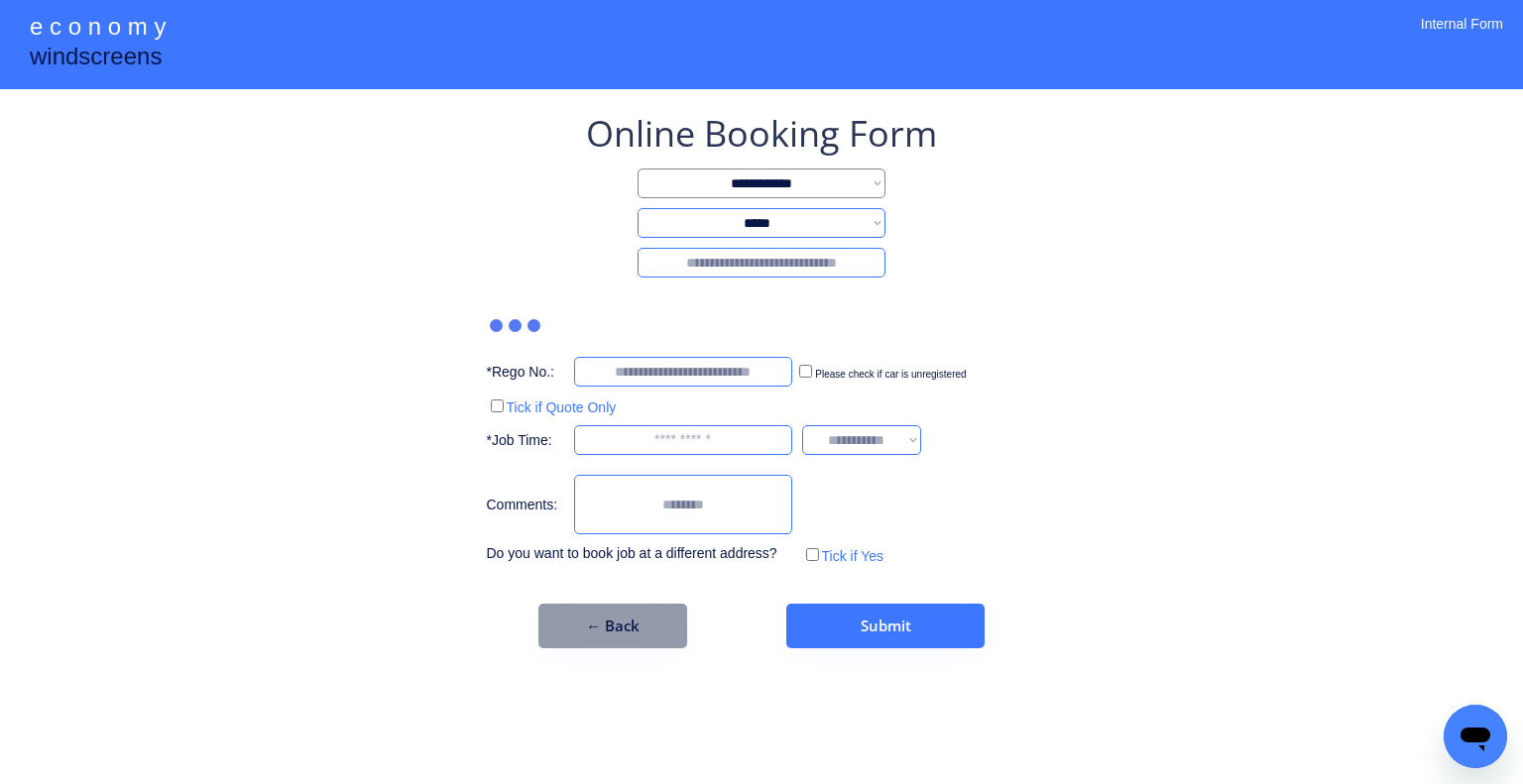 click at bounding box center (762, 263) 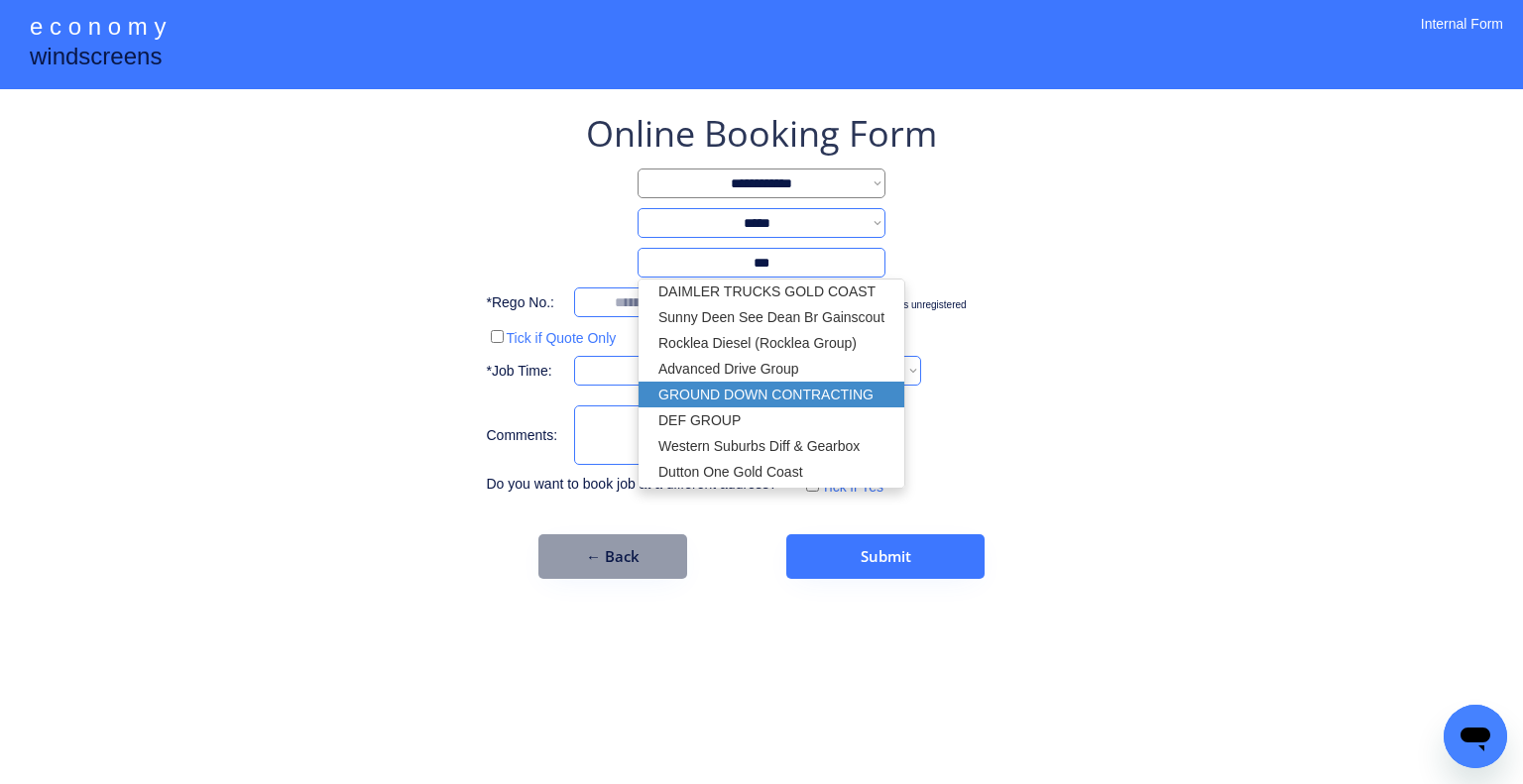 scroll, scrollTop: 8, scrollLeft: 0, axis: vertical 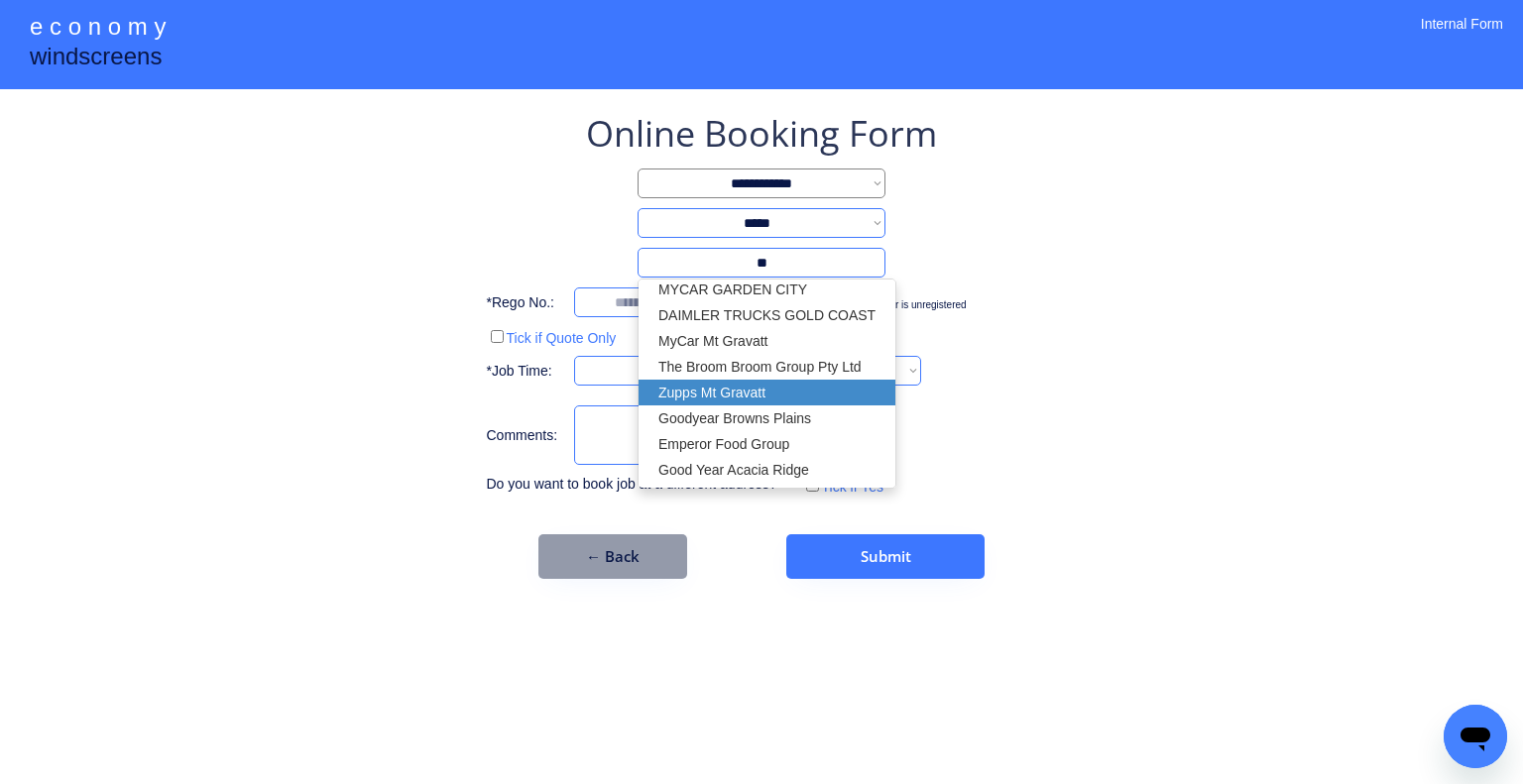 type on "*" 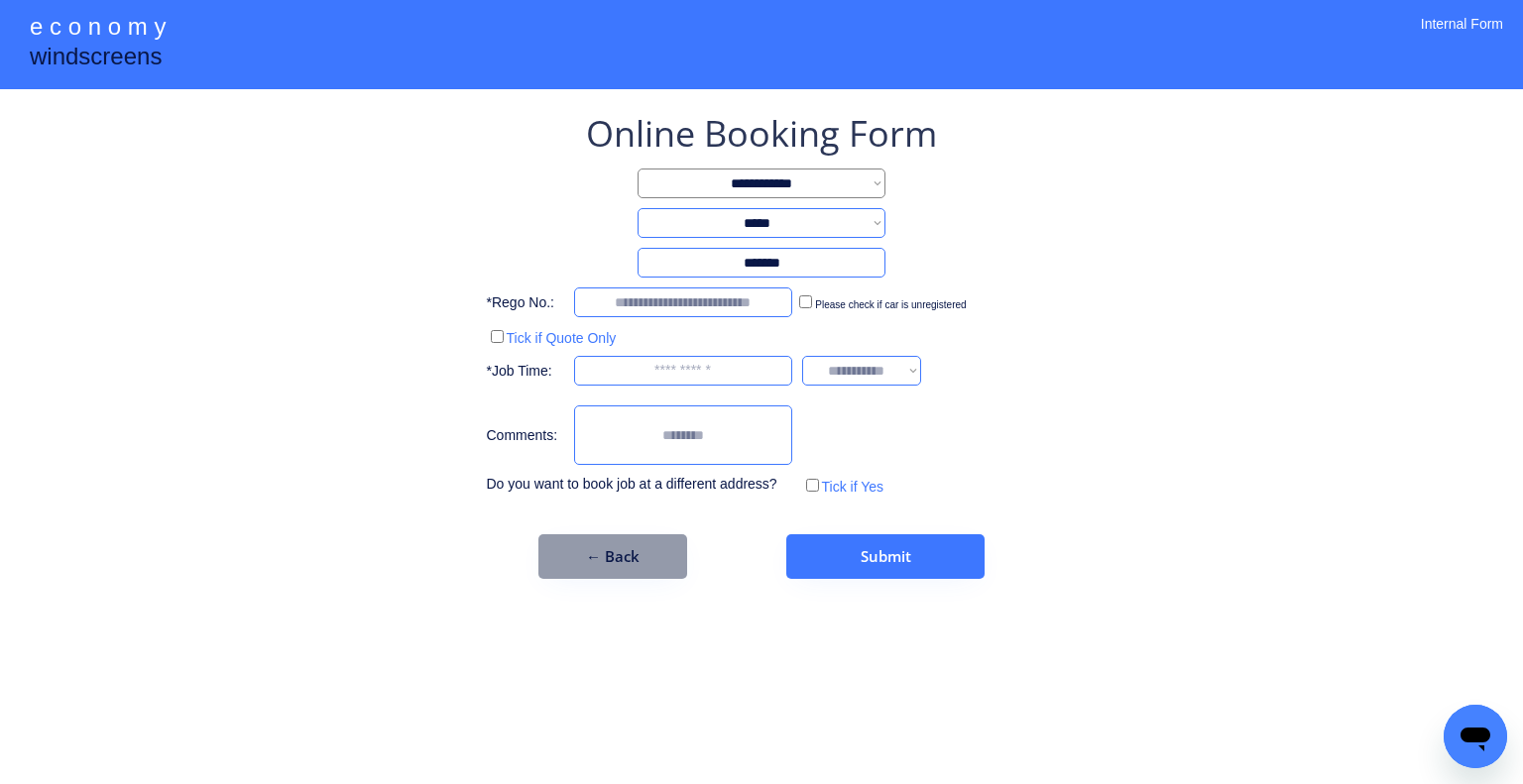 scroll, scrollTop: 0, scrollLeft: 0, axis: both 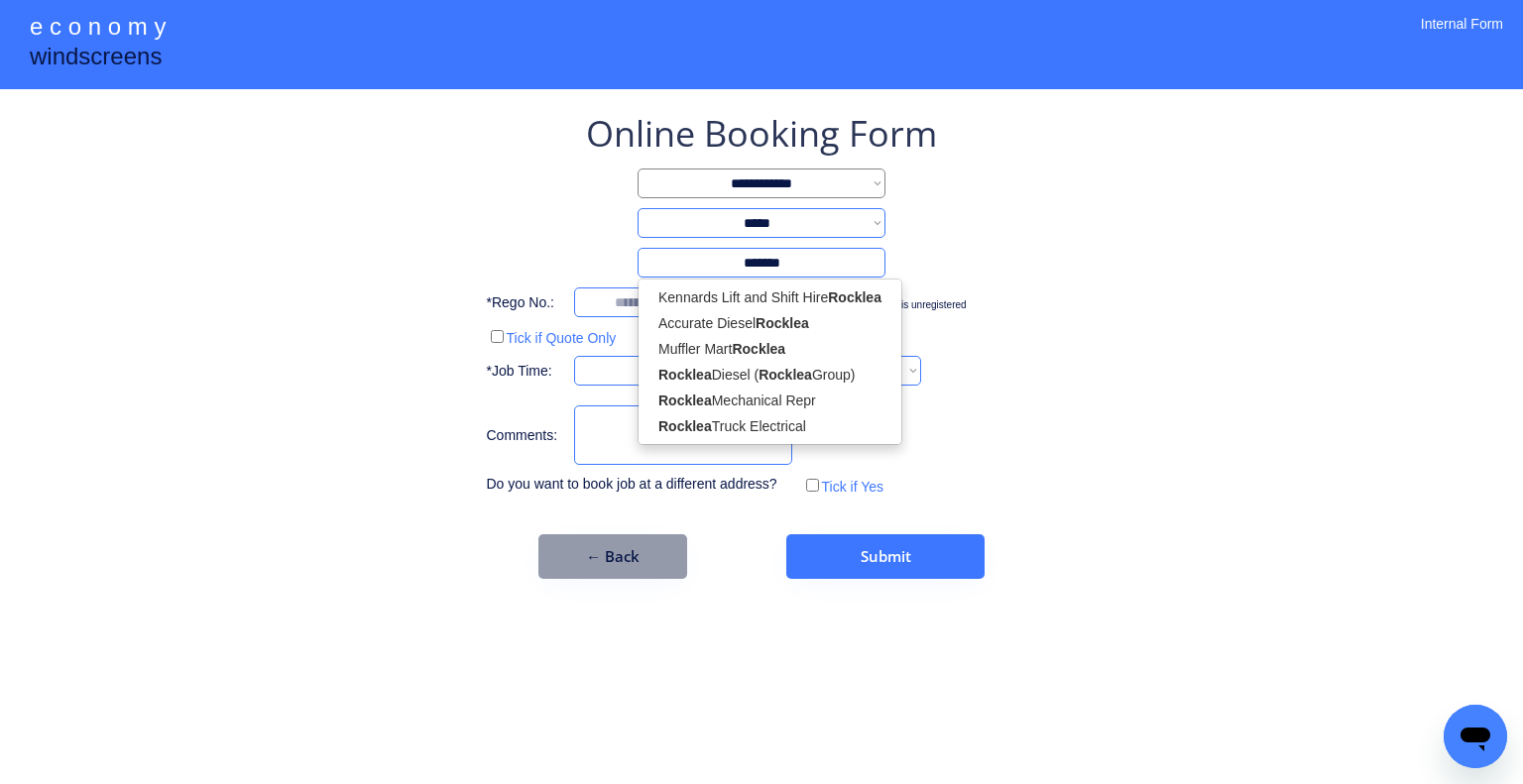 click on "*******" at bounding box center (762, 263) 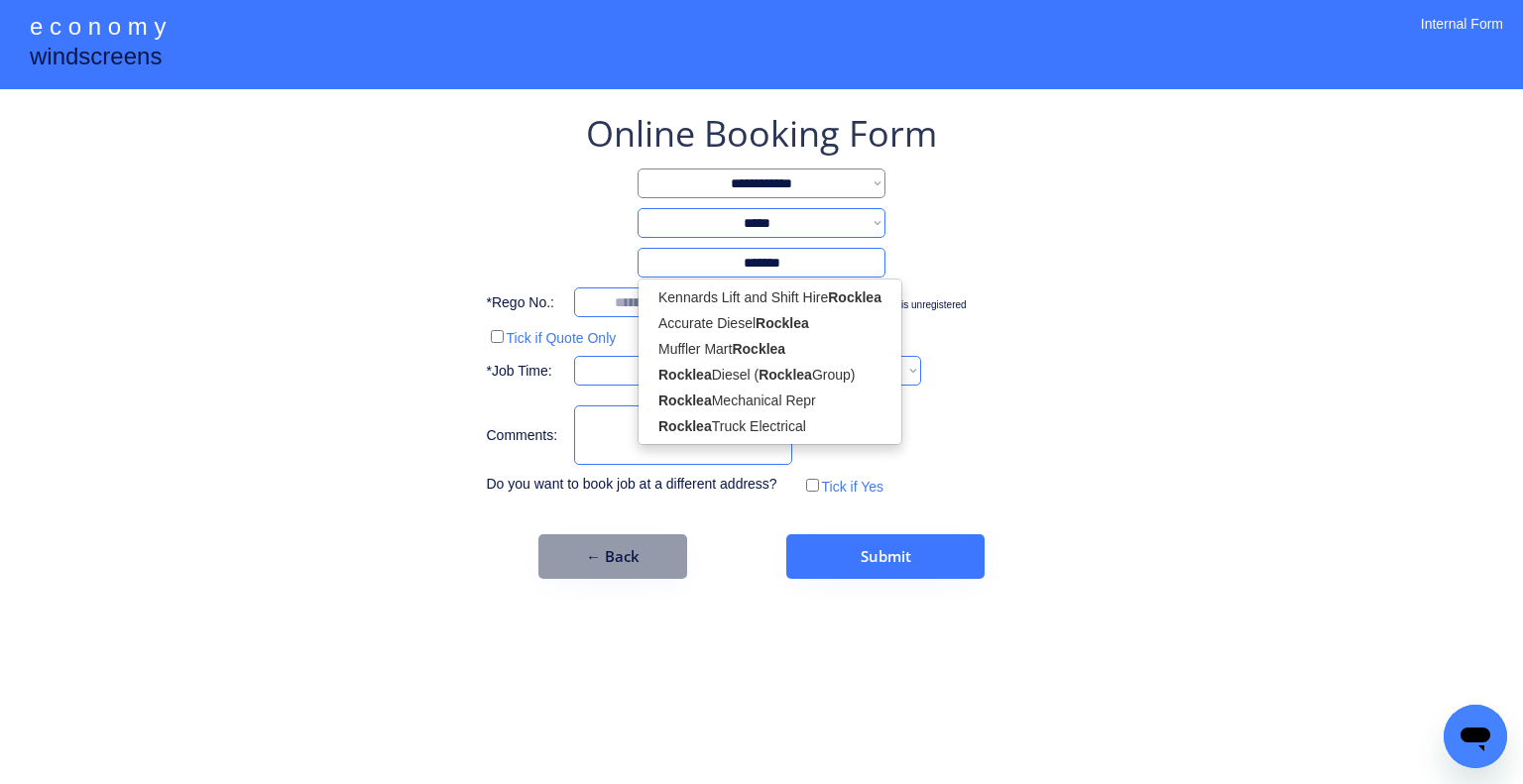 type on "*******" 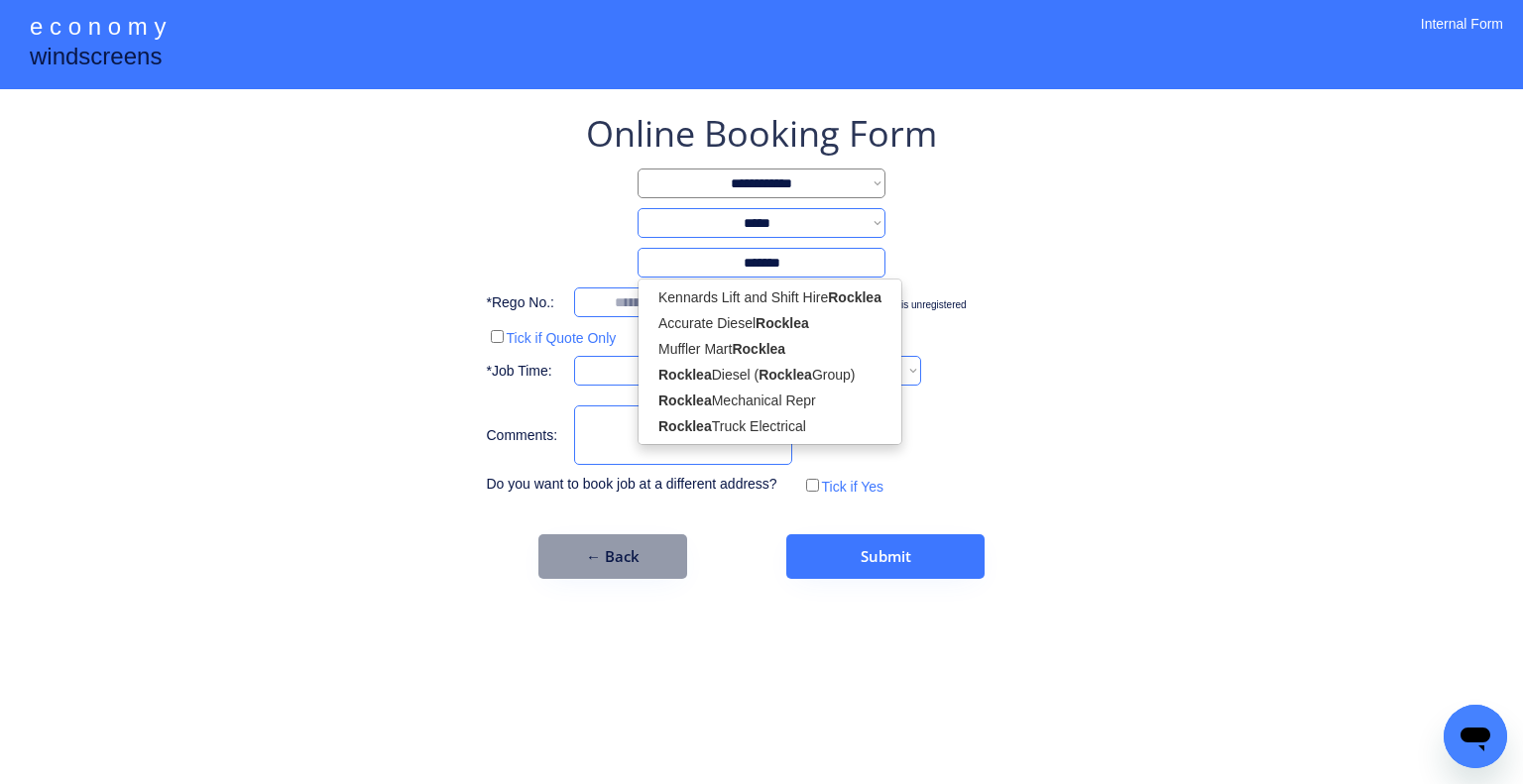 type 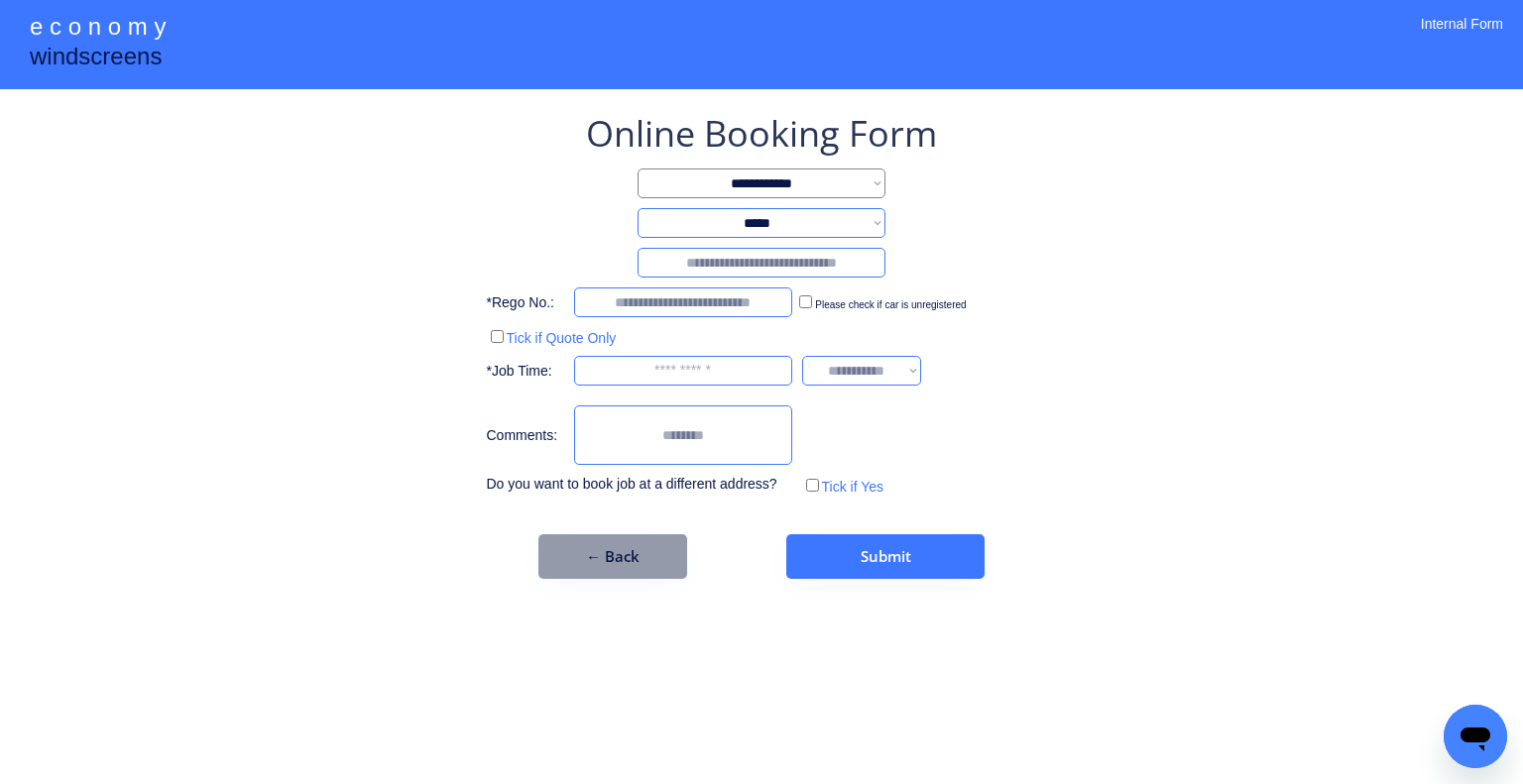 drag, startPoint x: 825, startPoint y: 220, endPoint x: 821, endPoint y: 233, distance: 13.601471 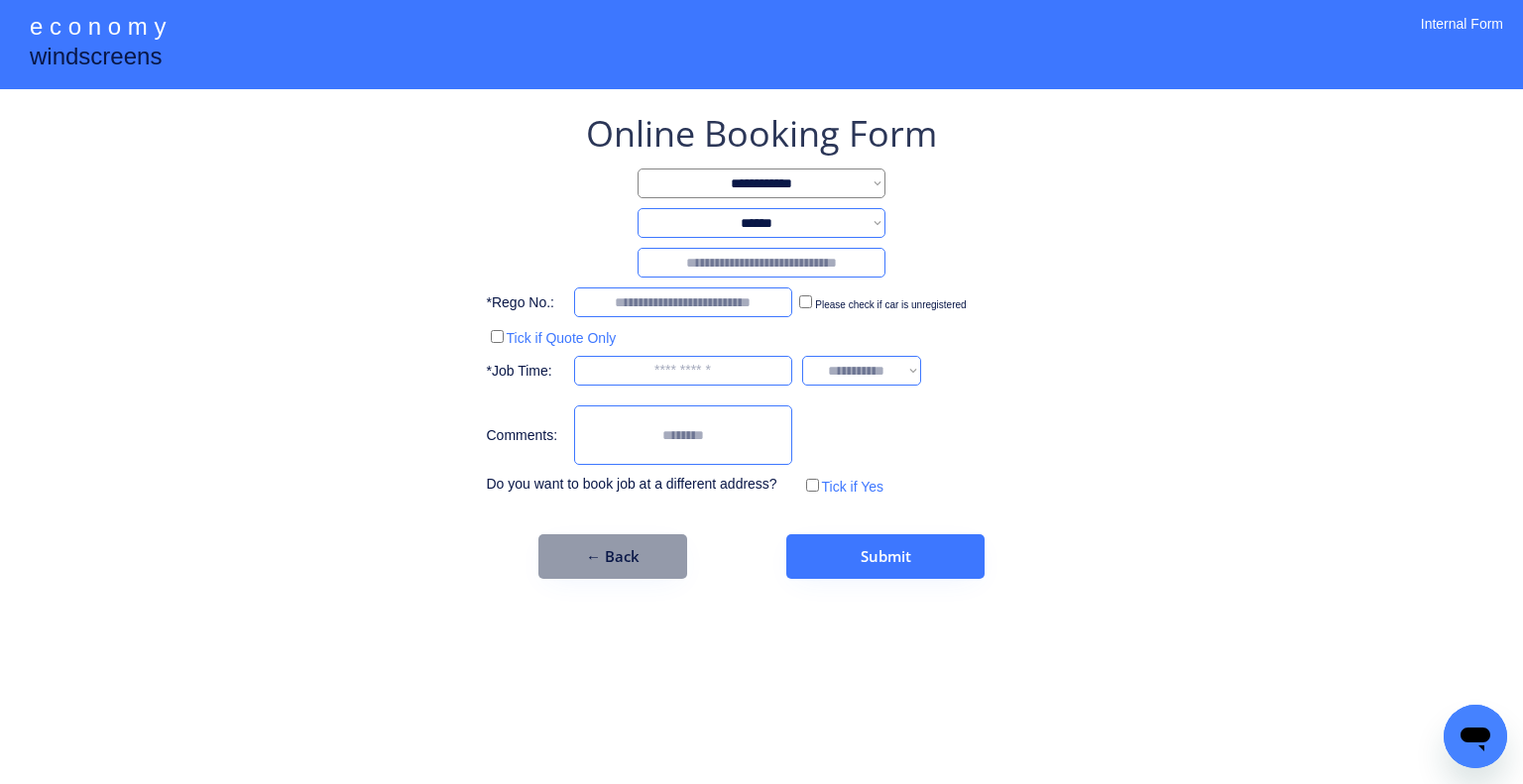 click on "**********" at bounding box center [762, 223] 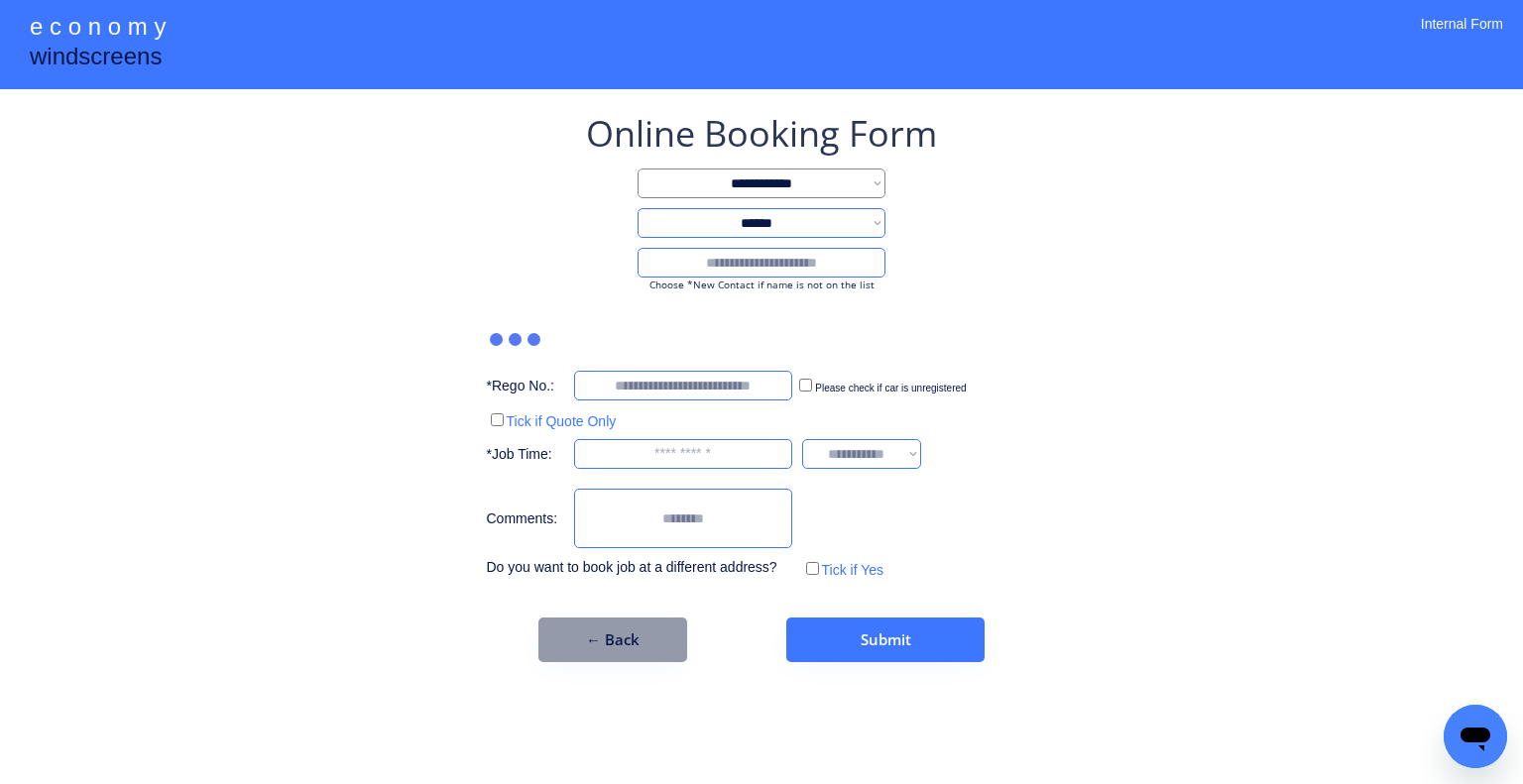 click on "Choose *New Contact if name is not on the list" at bounding box center (762, 284) 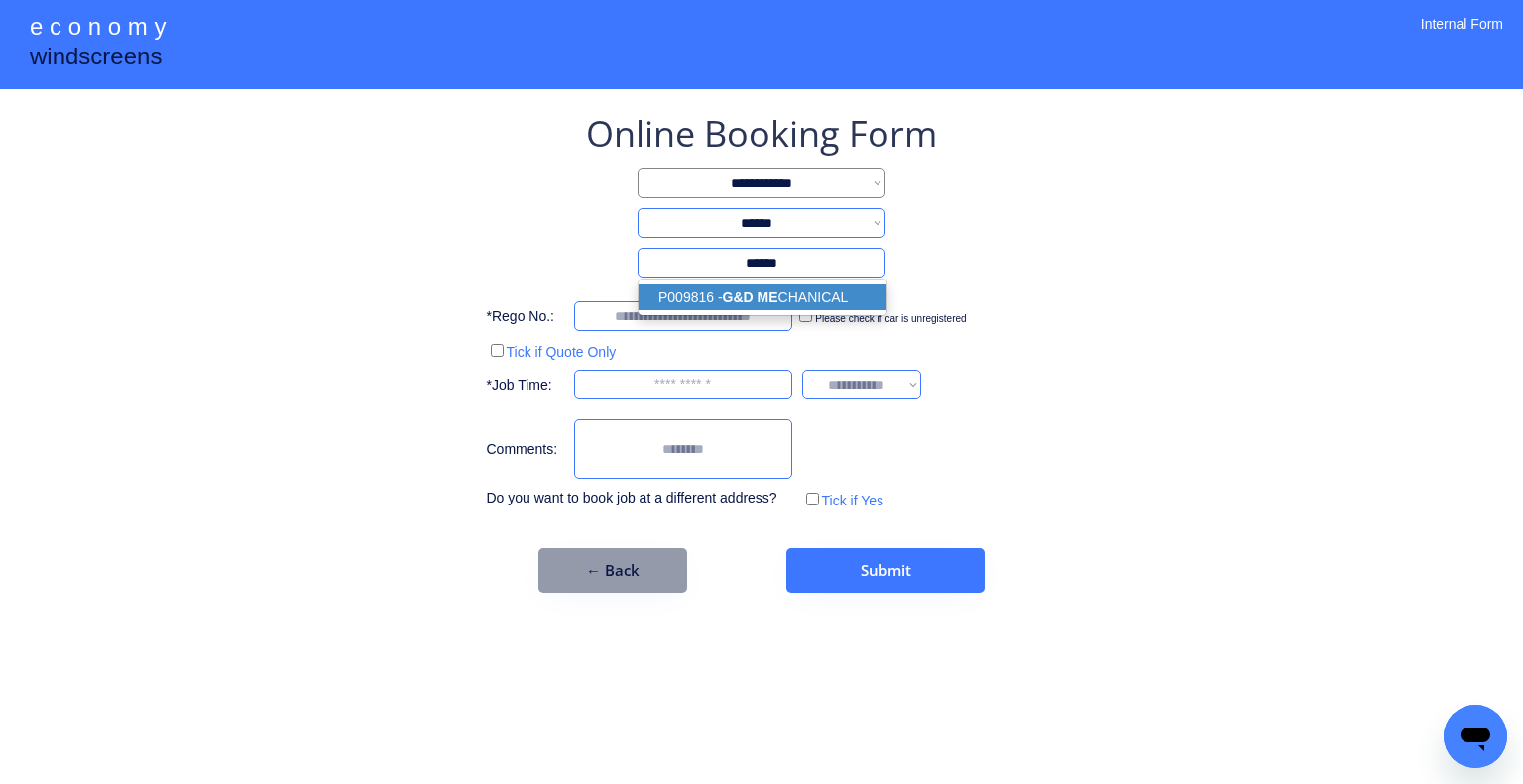 click on "P009816 -  G&D ME CHANICAL" at bounding box center (762, 297) 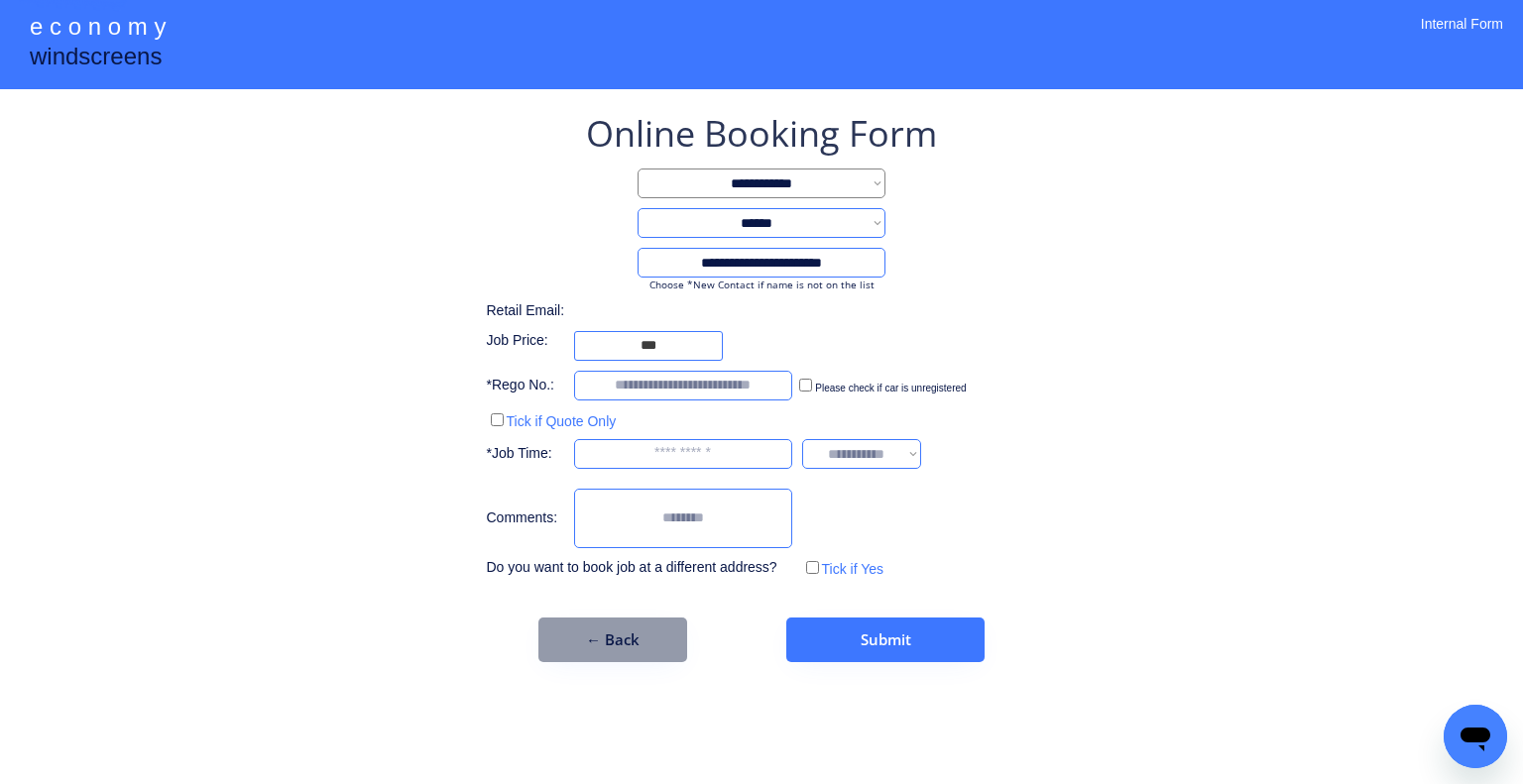 type on "**********" 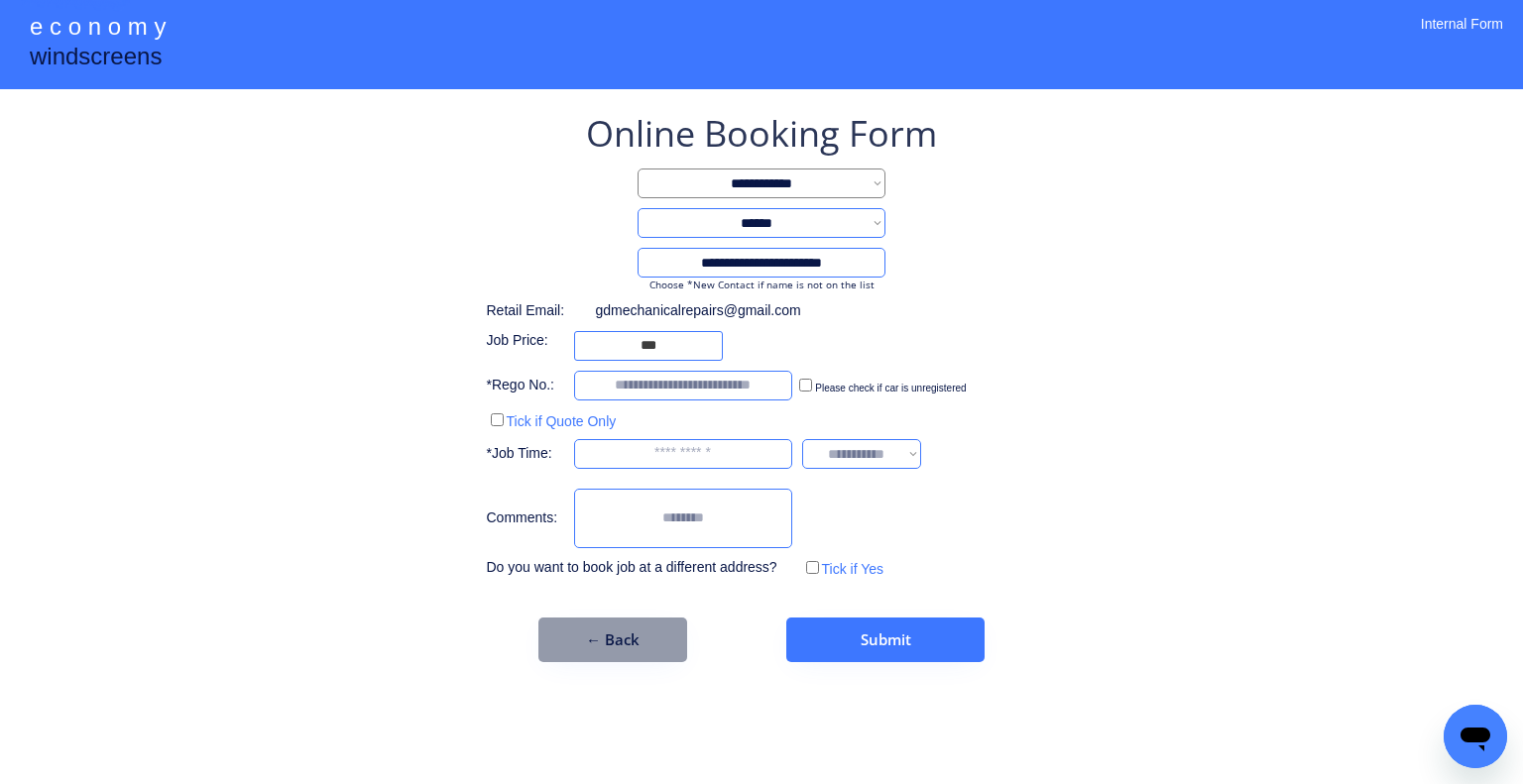 drag, startPoint x: 1130, startPoint y: 346, endPoint x: 898, endPoint y: 42, distance: 382.41339 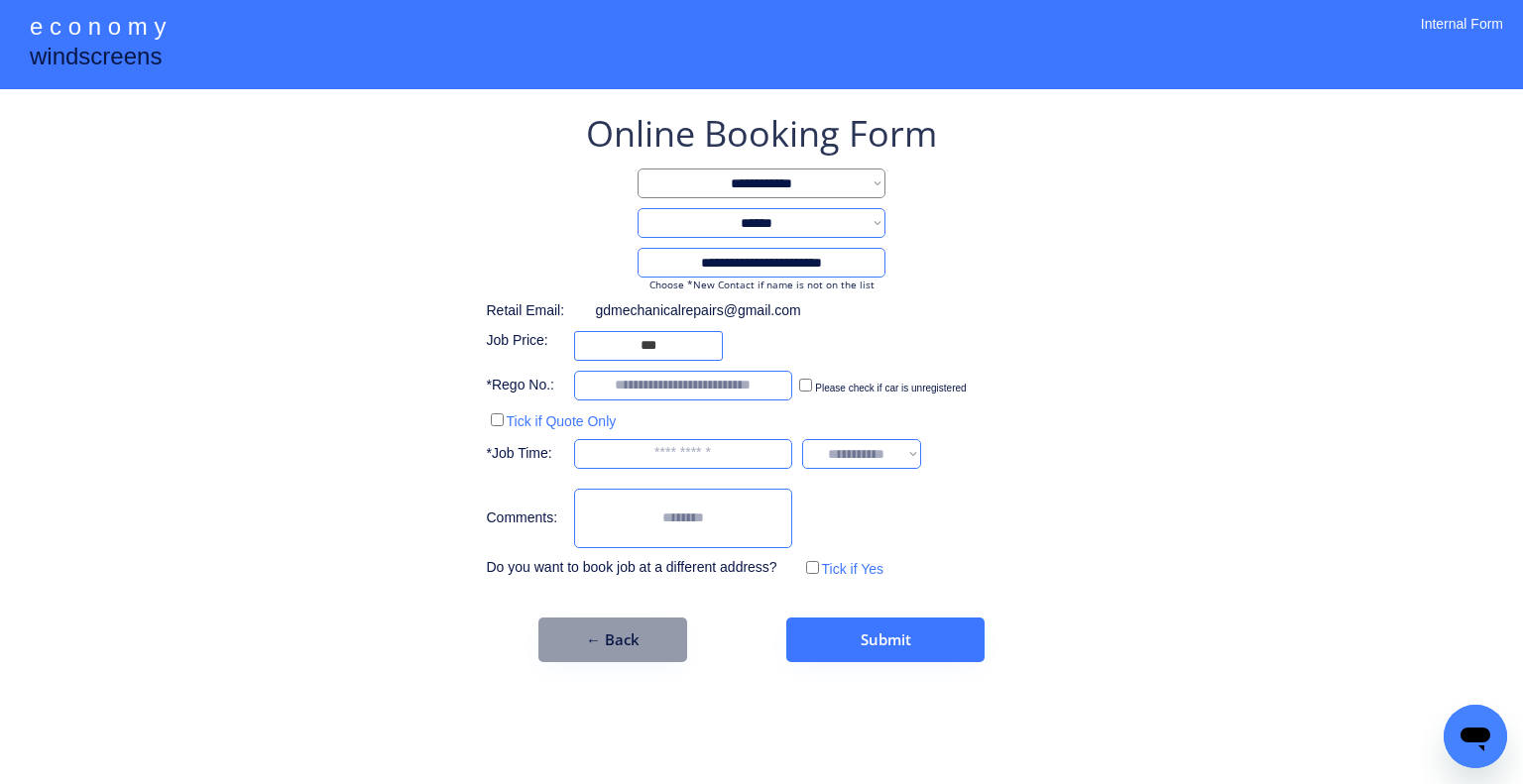 click on "**********" at bounding box center (762, 392) 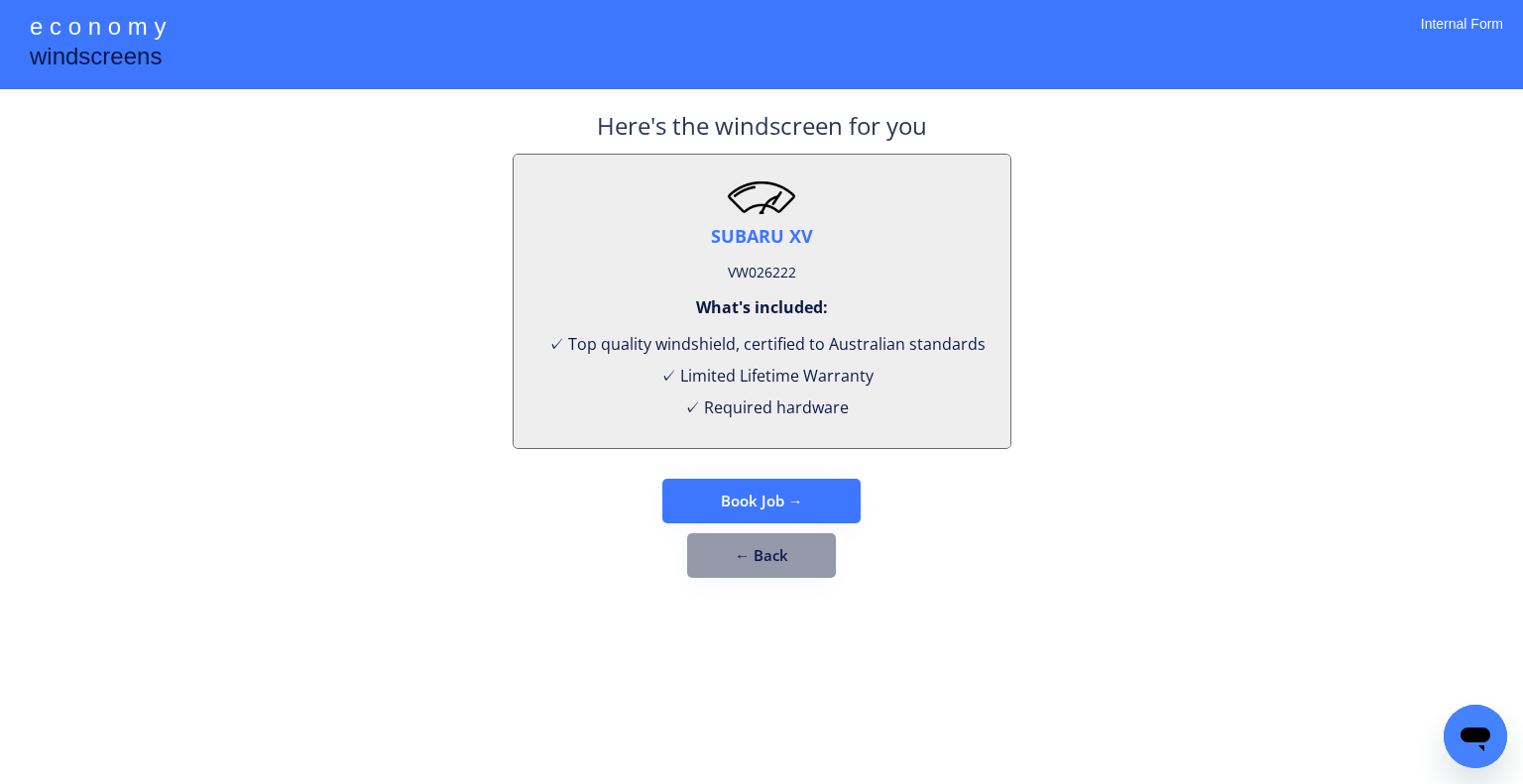 click on "VW026222" at bounding box center [762, 273] 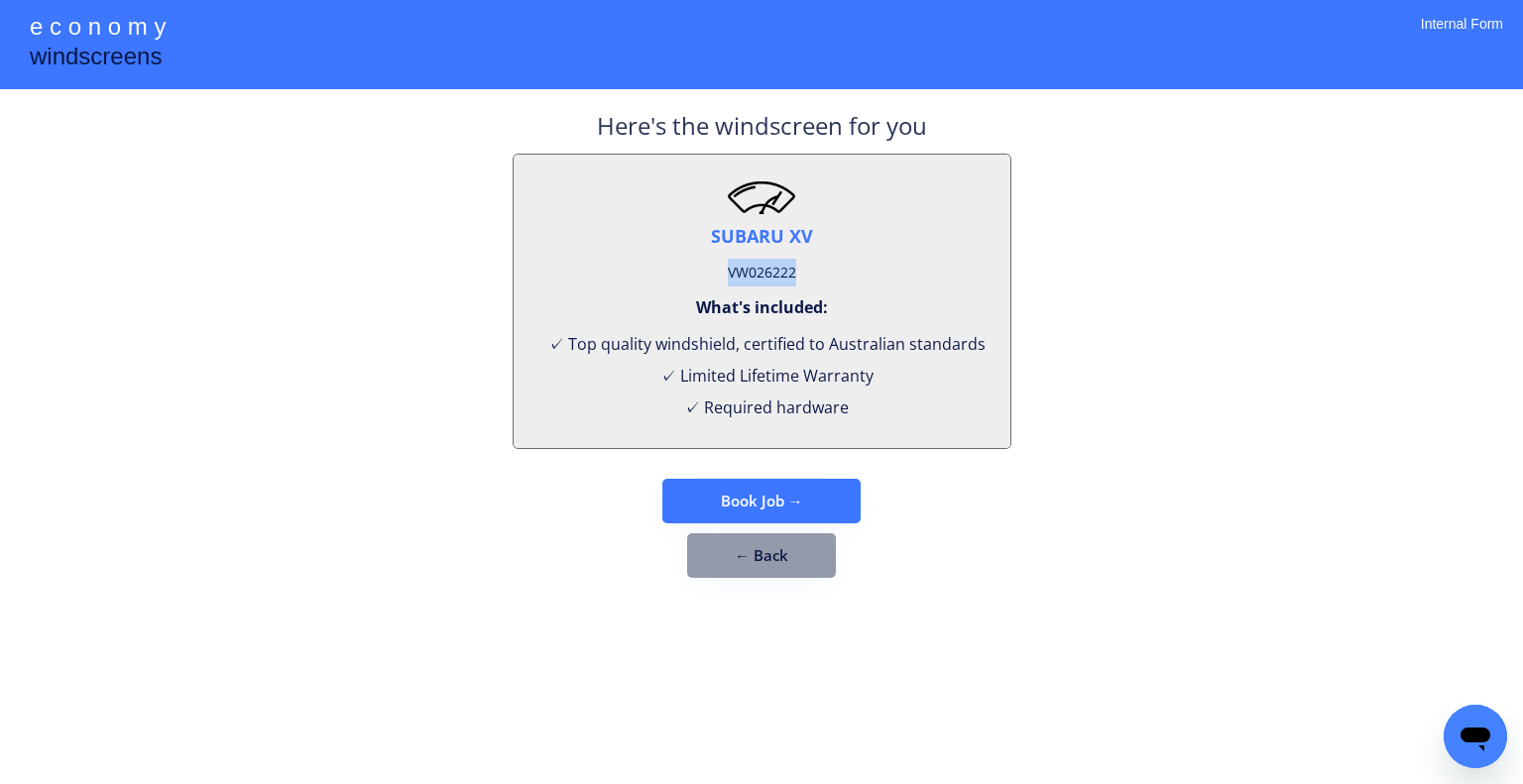 drag, startPoint x: 742, startPoint y: 283, endPoint x: 760, endPoint y: 271, distance: 21.633308 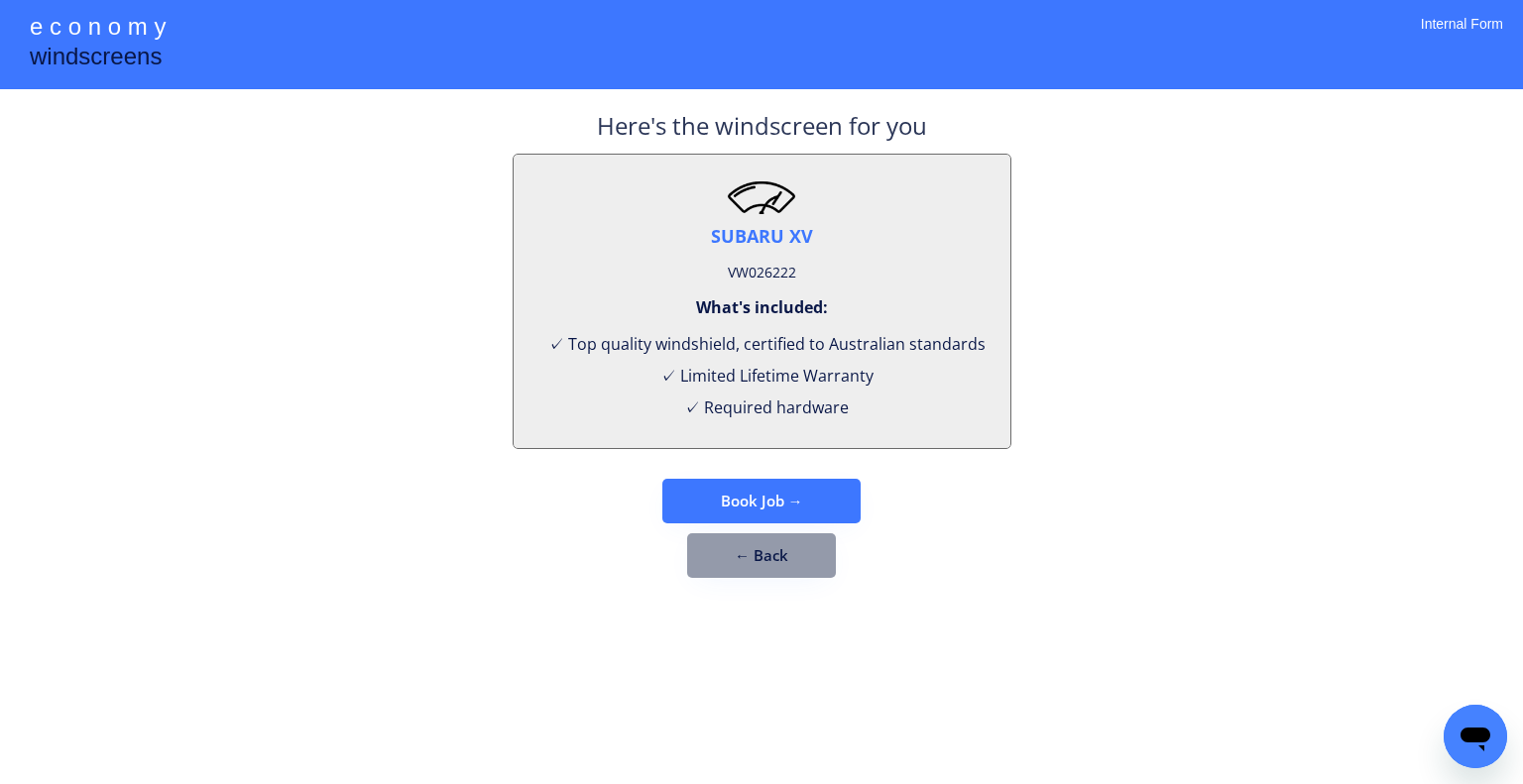 drag, startPoint x: 1158, startPoint y: 220, endPoint x: 1157, endPoint y: 101, distance: 119.004202 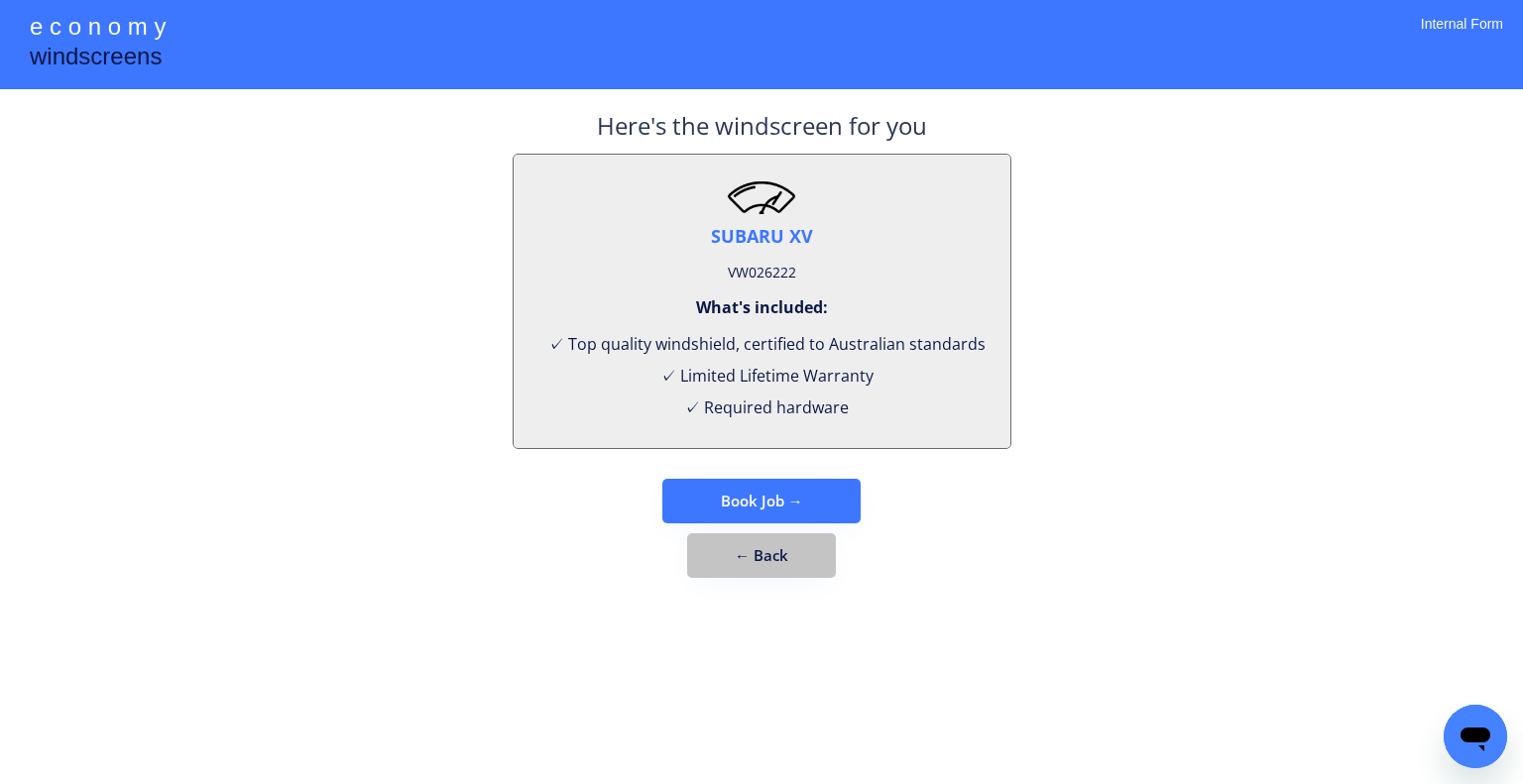 click on "←   Back" at bounding box center [762, 555] 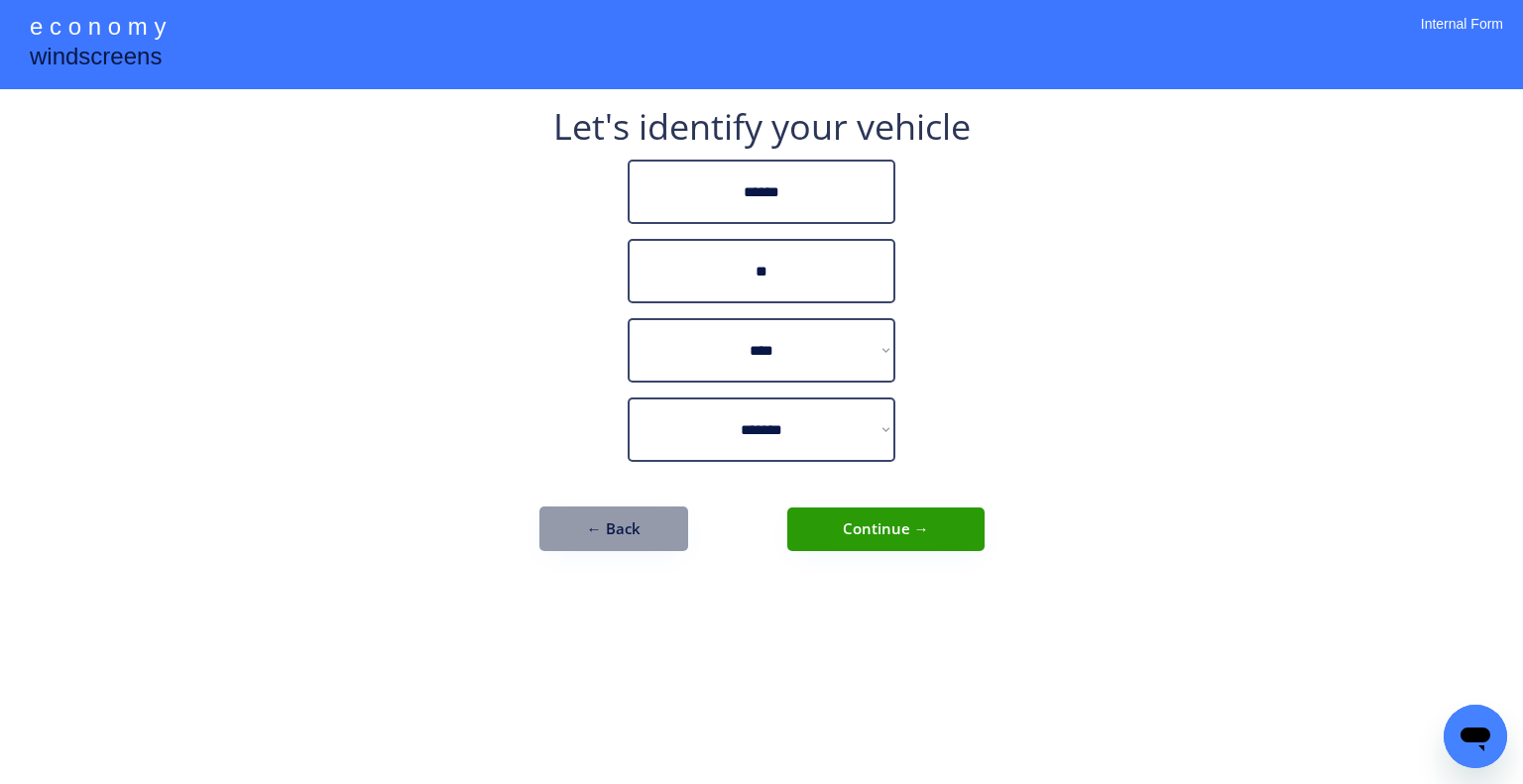 click on "←   Back" at bounding box center (614, 528) 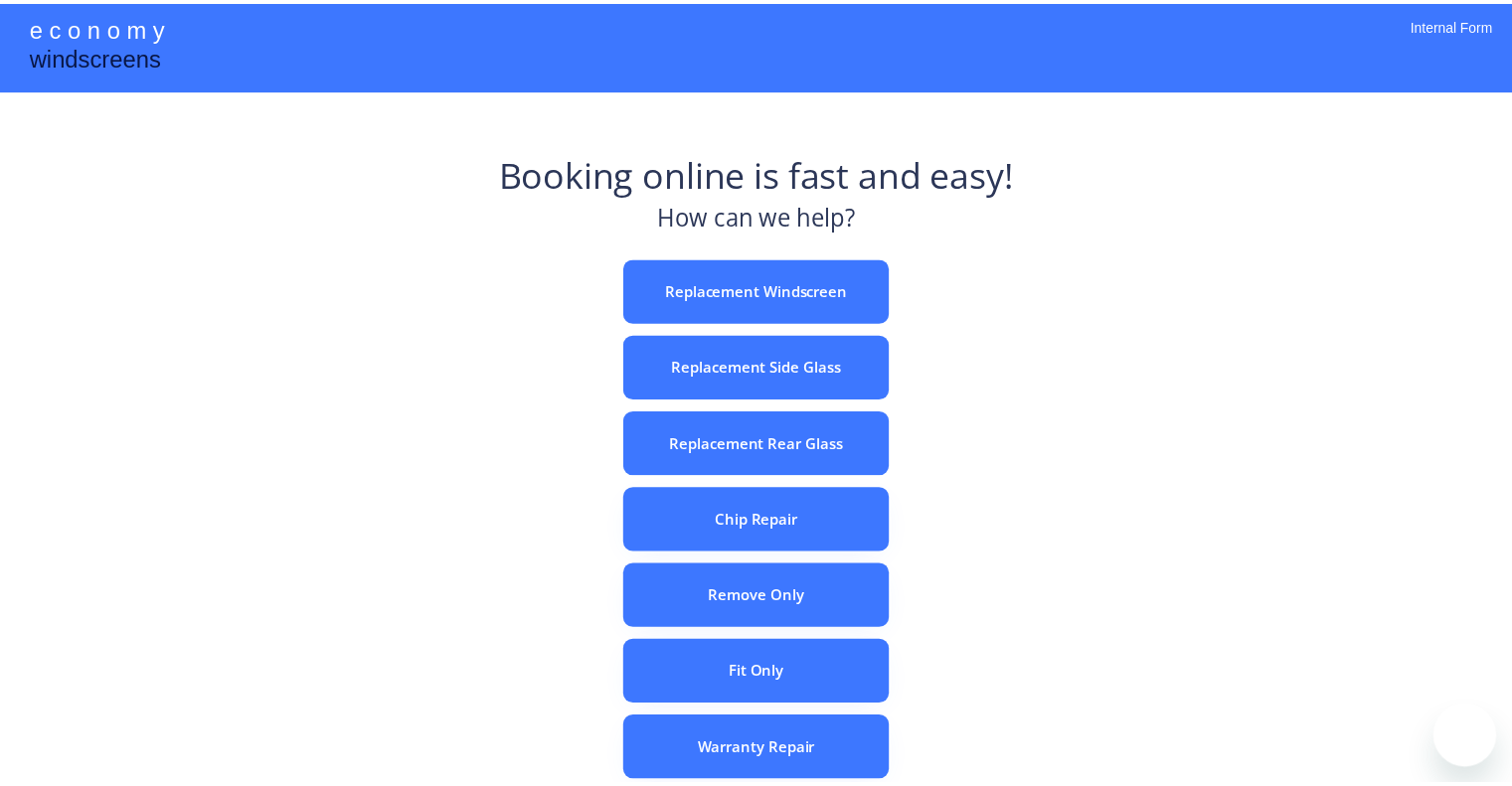 scroll, scrollTop: 0, scrollLeft: 0, axis: both 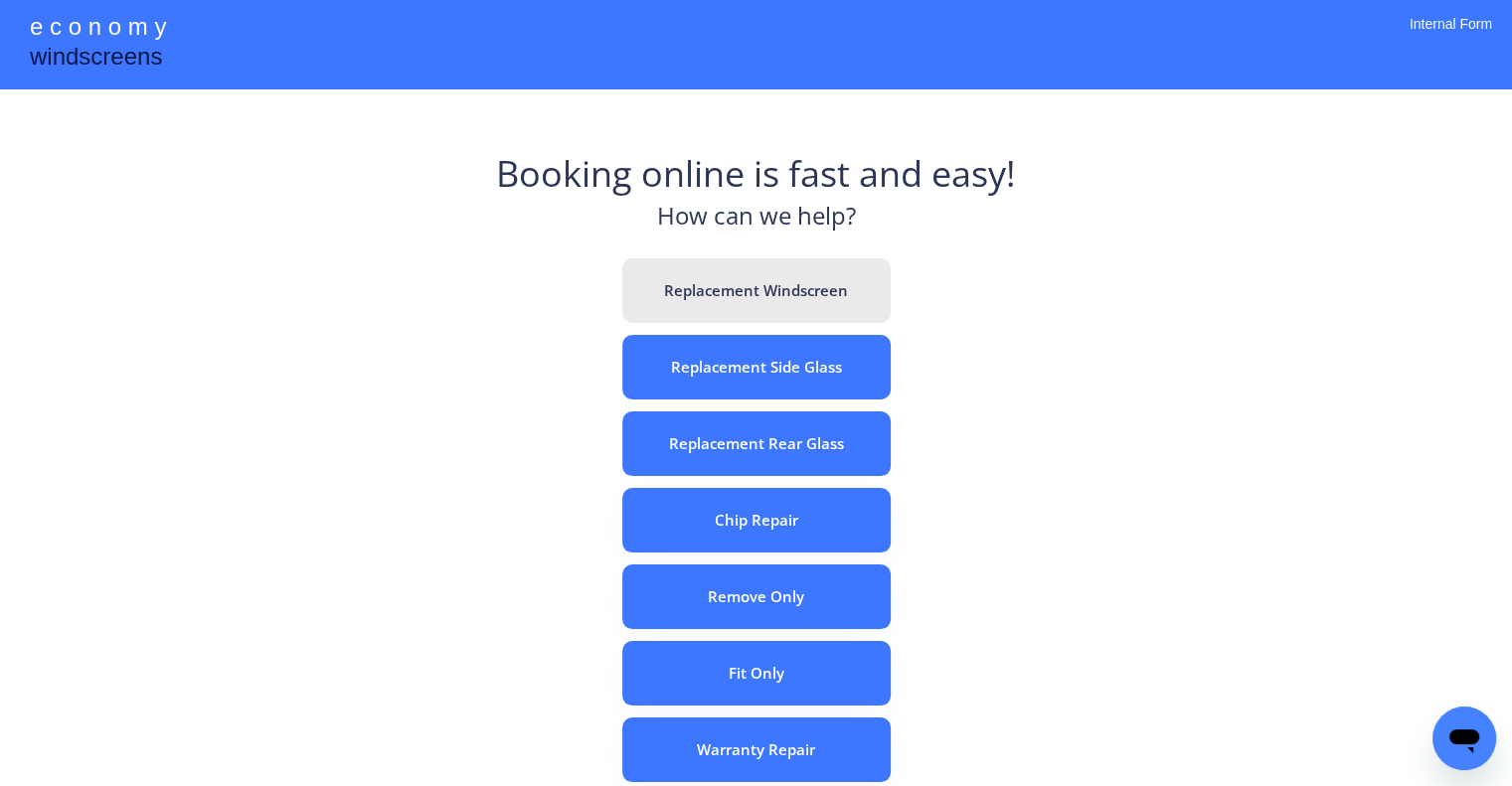 drag, startPoint x: 785, startPoint y: 285, endPoint x: 890, endPoint y: 1, distance: 302.7887 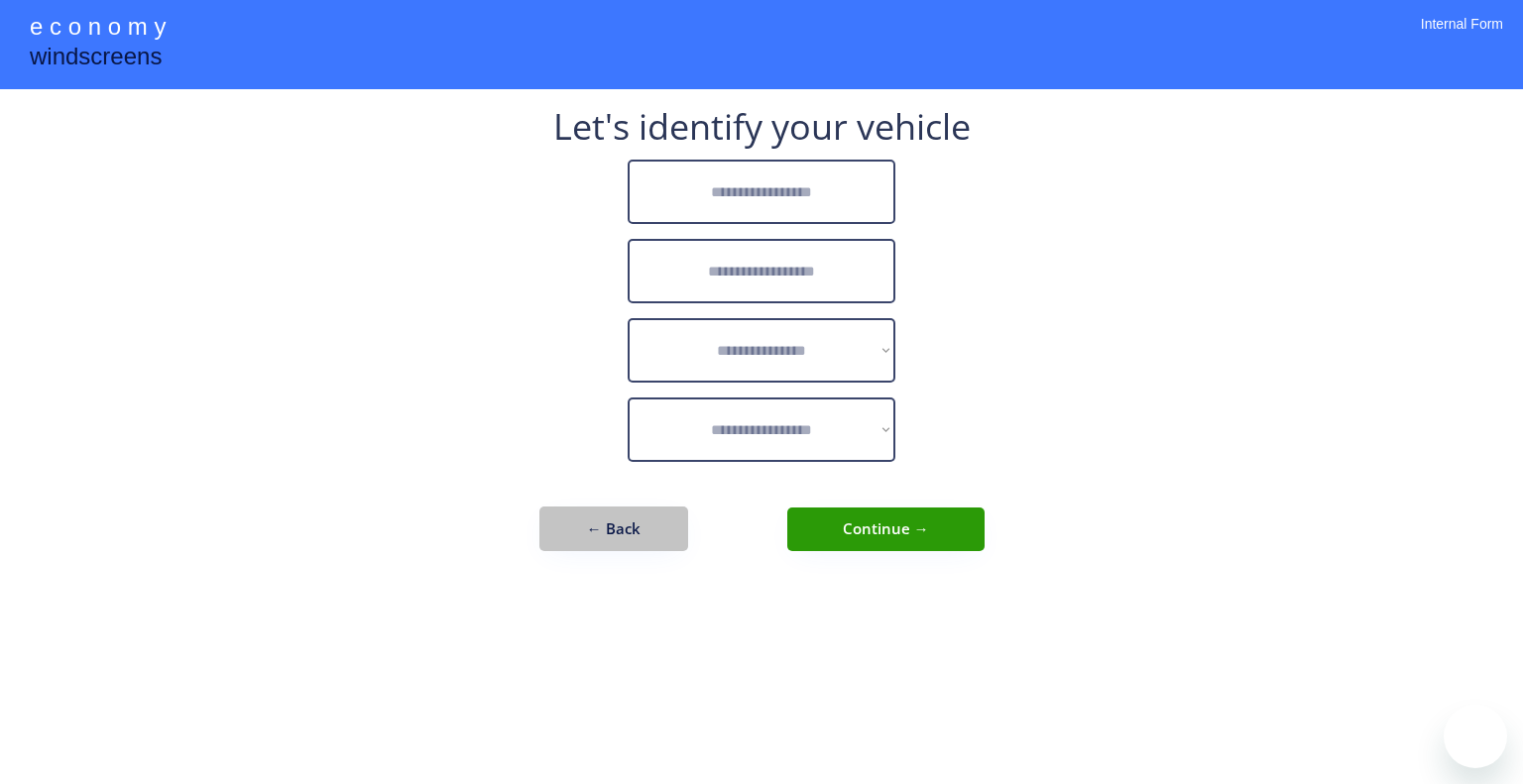 scroll, scrollTop: 0, scrollLeft: 0, axis: both 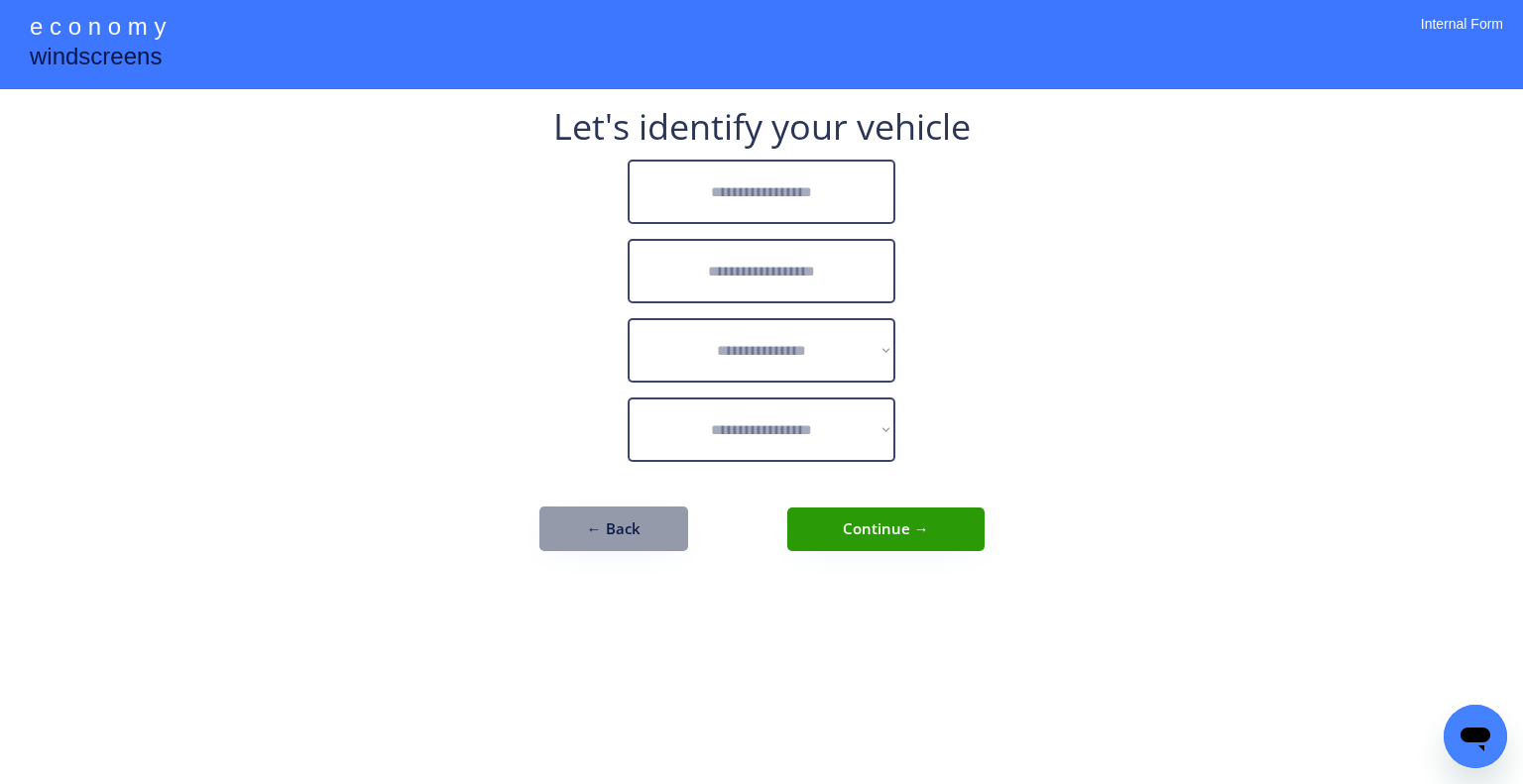 click at bounding box center (762, 191) 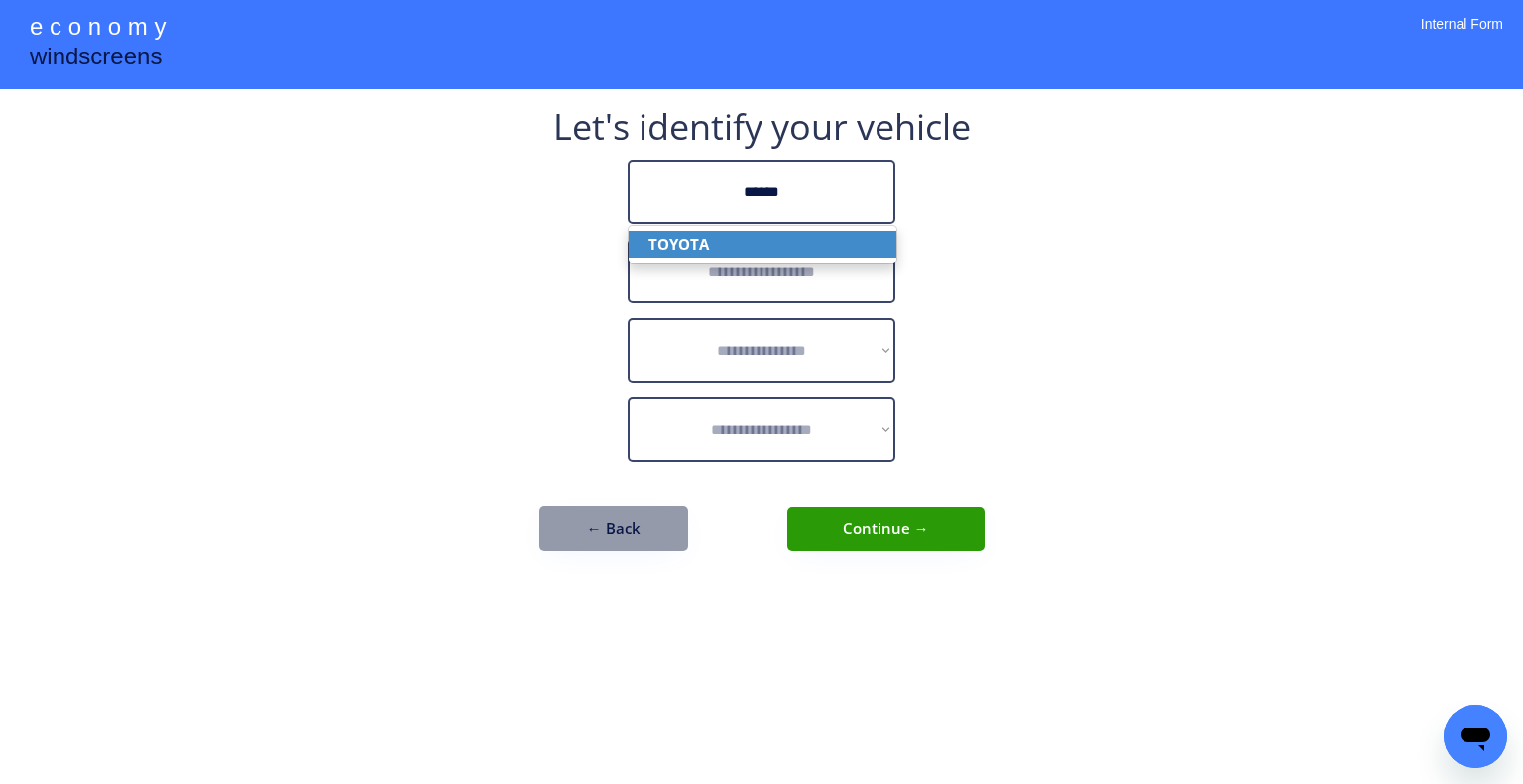 click on "TOYOTA" at bounding box center (762, 244) 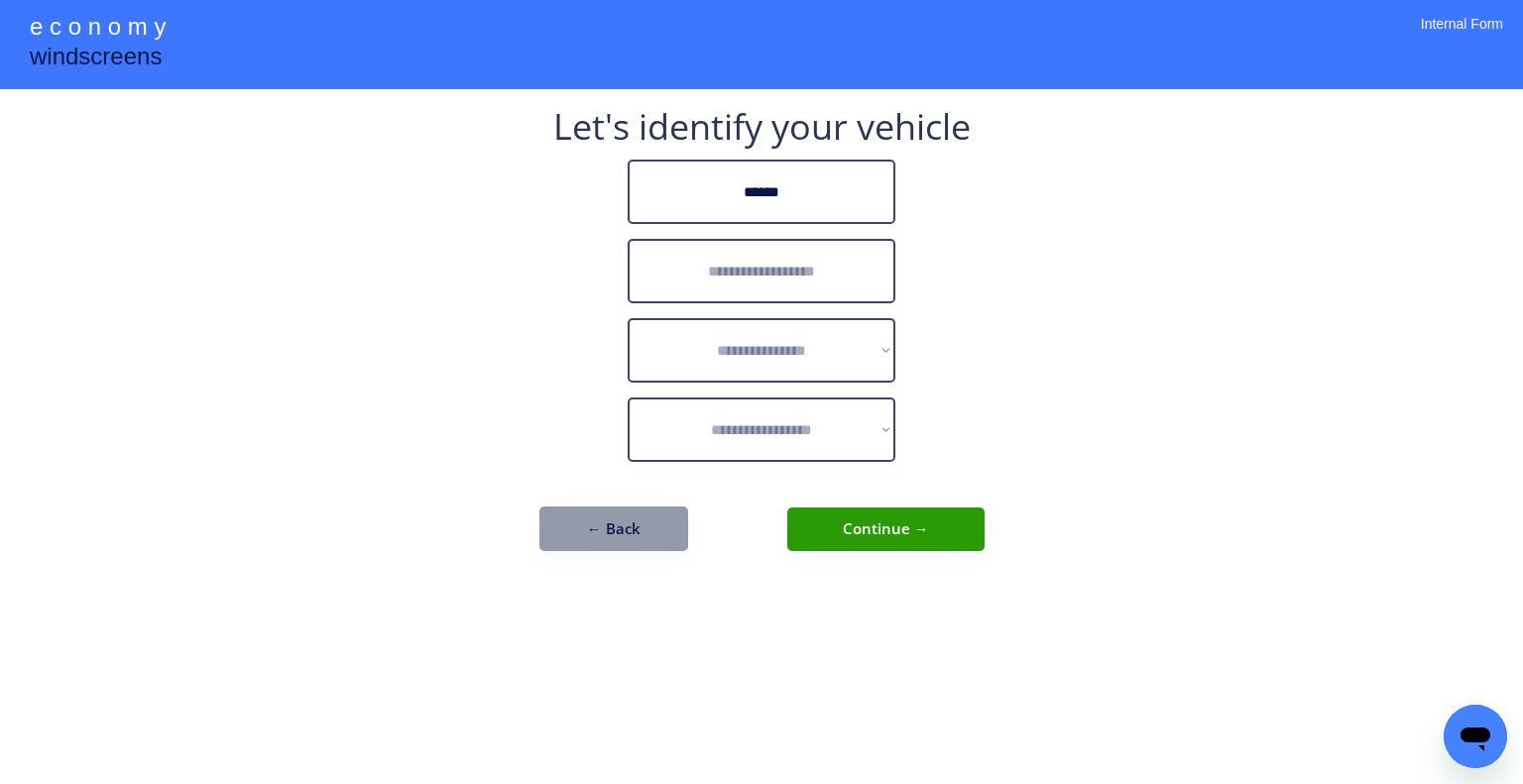 click at bounding box center (762, 271) 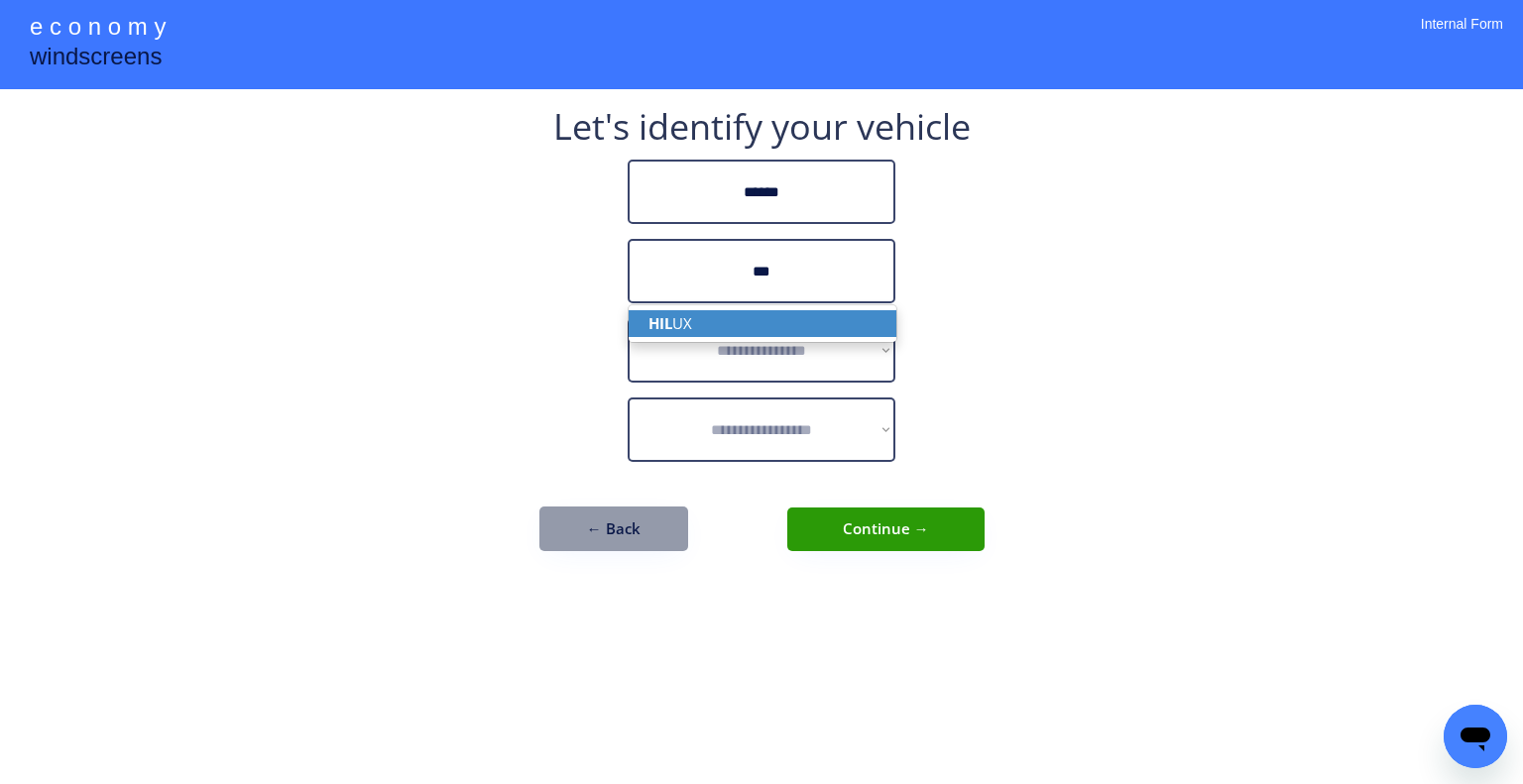 drag, startPoint x: 702, startPoint y: 316, endPoint x: 825, endPoint y: 281, distance: 127.88276 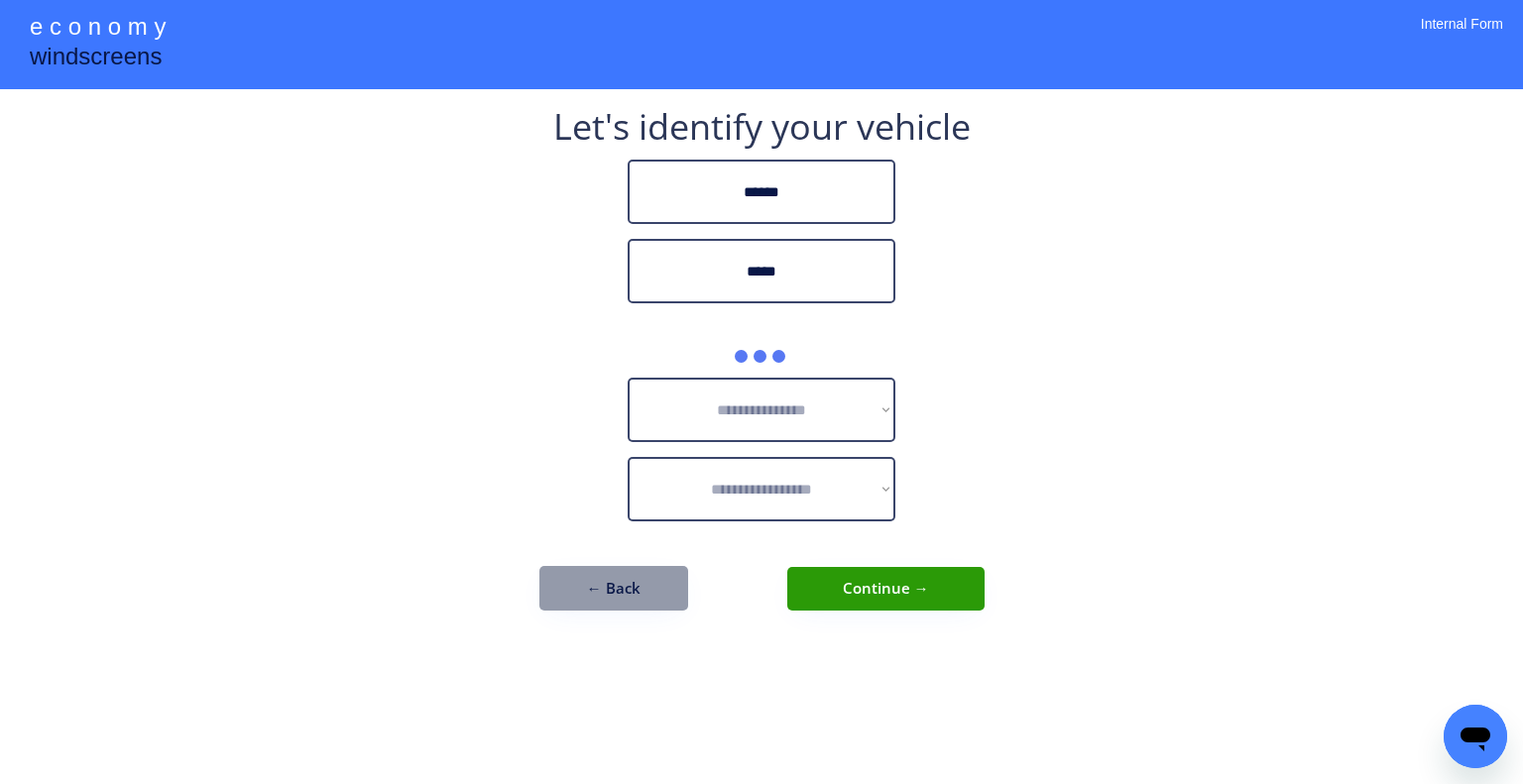 type on "*****" 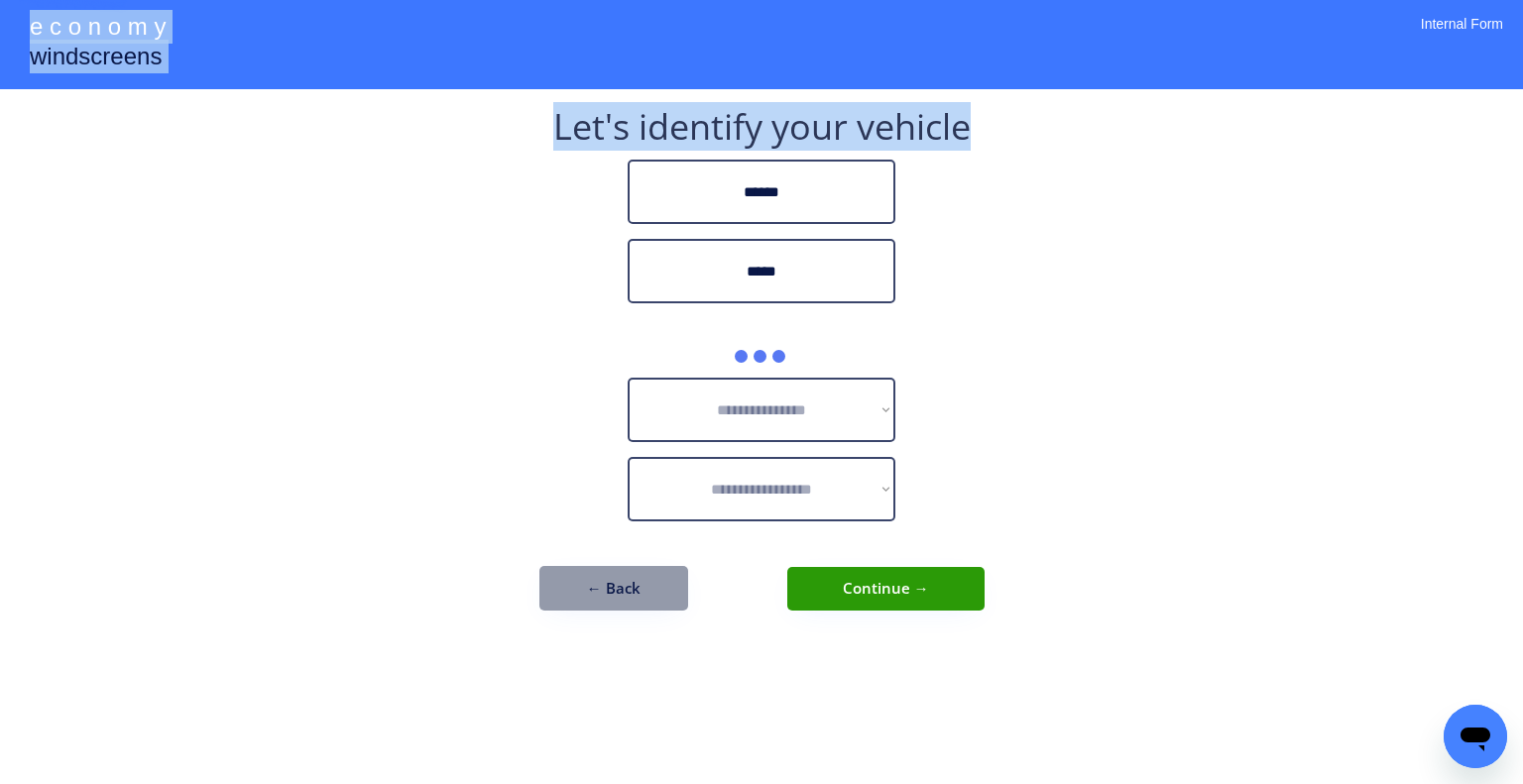 click on "**********" at bounding box center (762, 392) 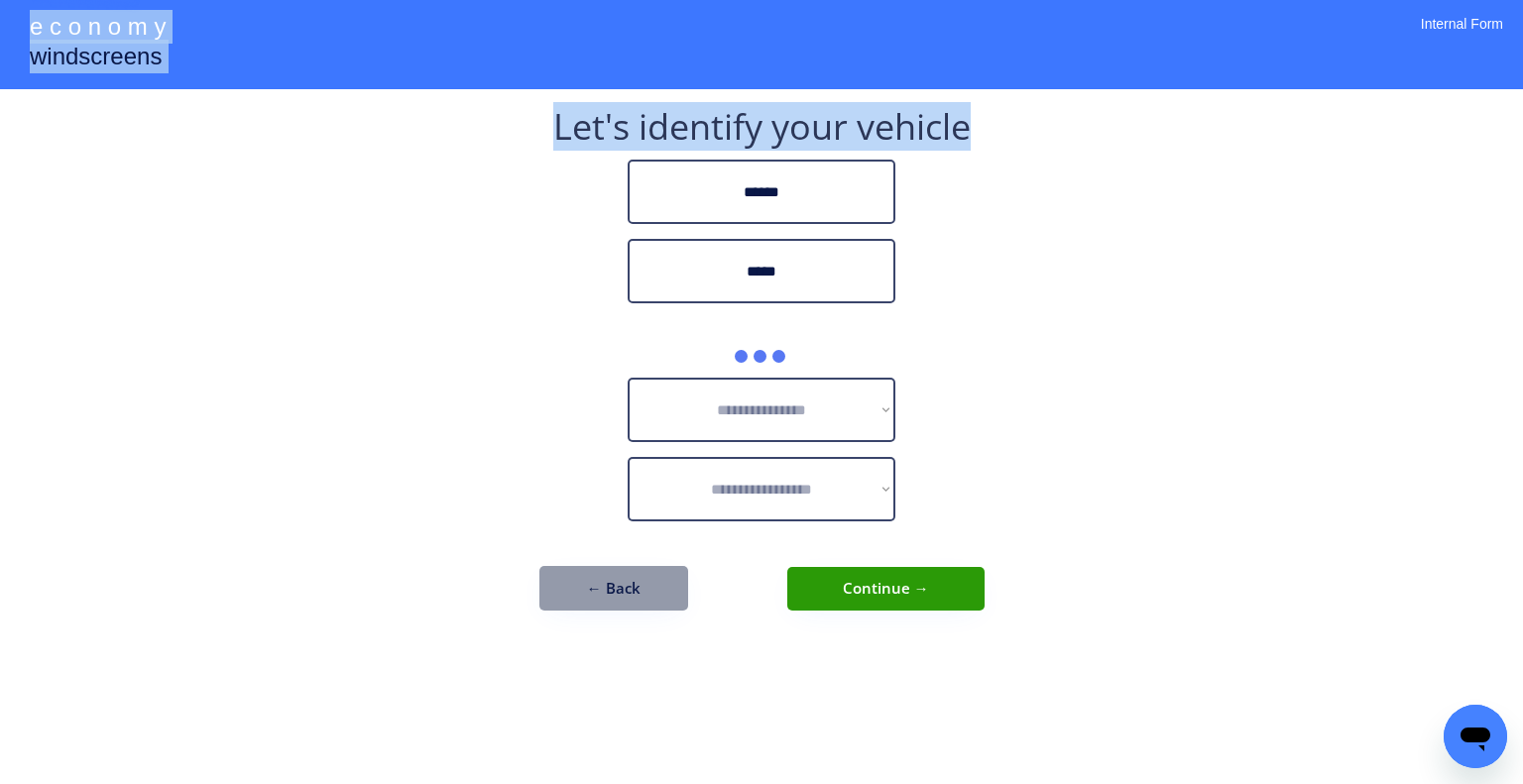 click on "**********" at bounding box center [762, 392] 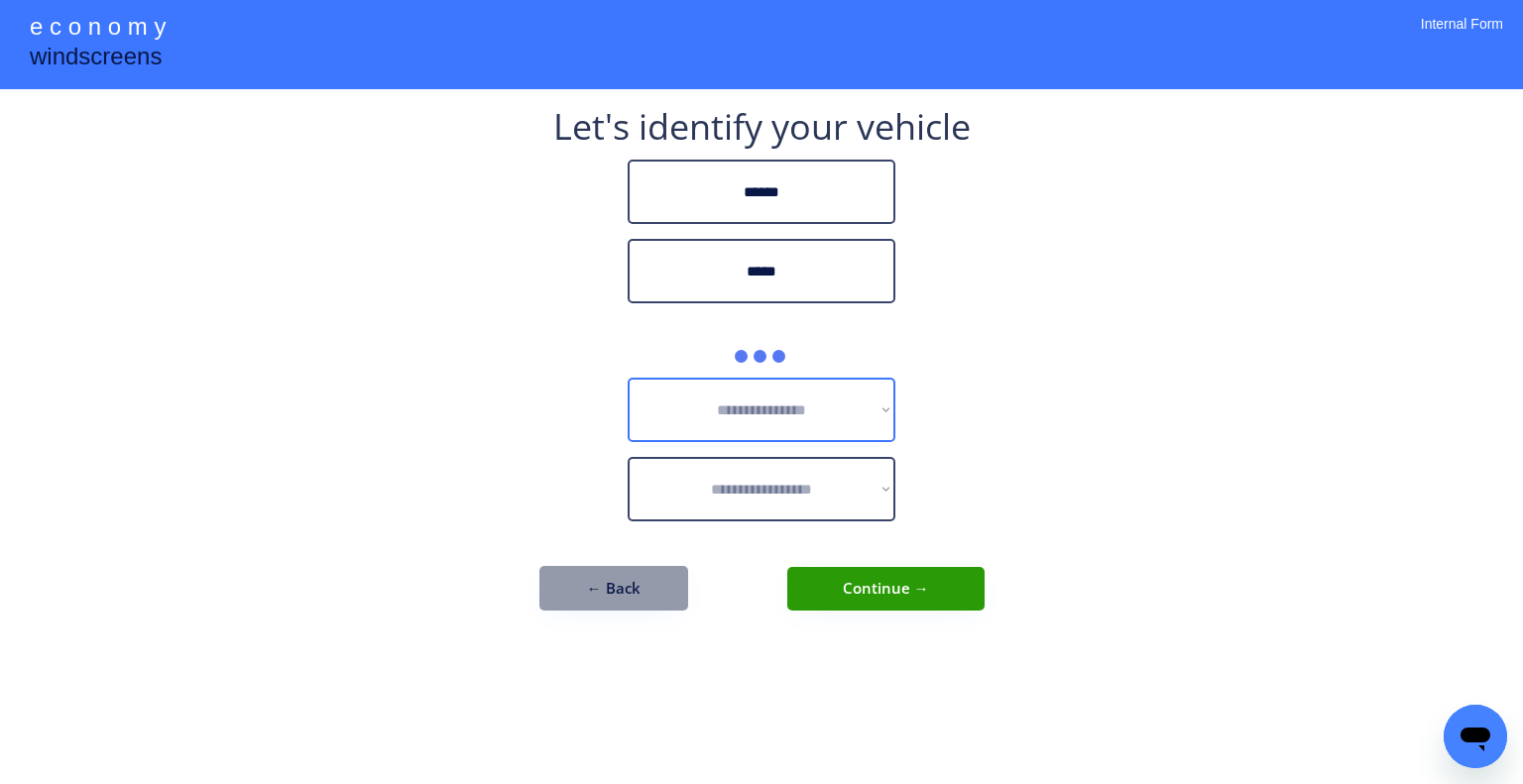 click on "**********" at bounding box center (762, 409) 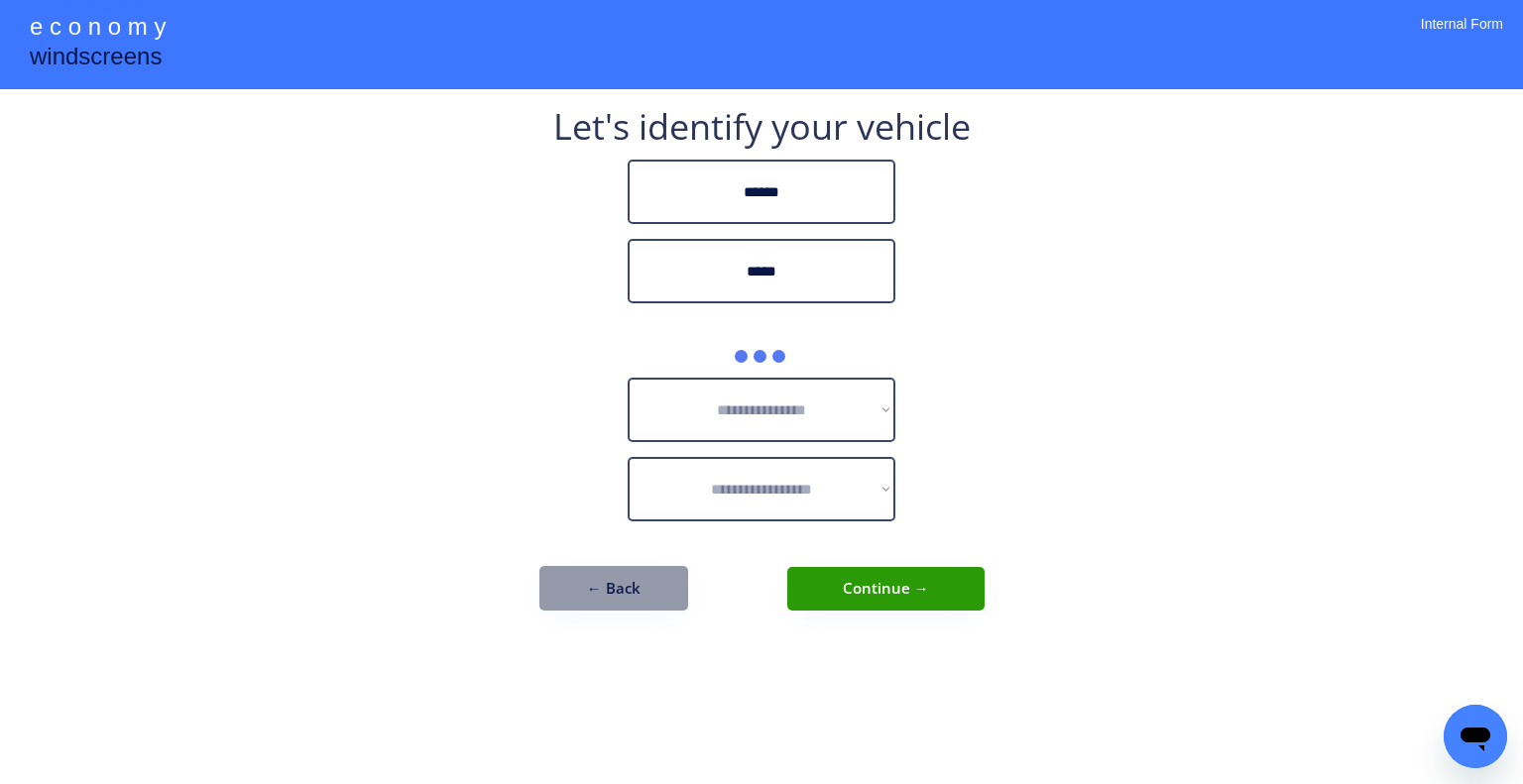 click on "**********" at bounding box center [762, 392] 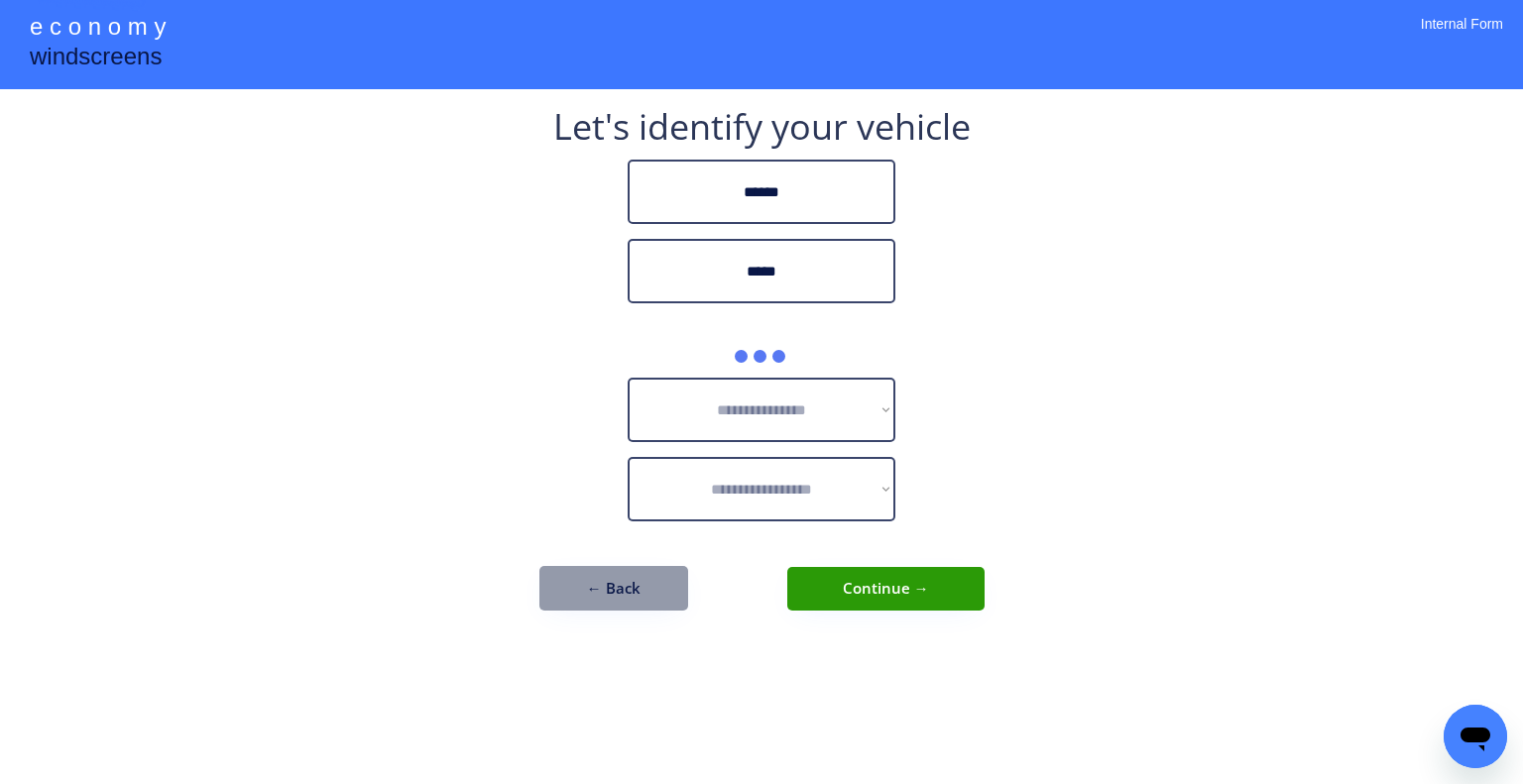 drag, startPoint x: 1064, startPoint y: 284, endPoint x: 954, endPoint y: 116, distance: 200.80837 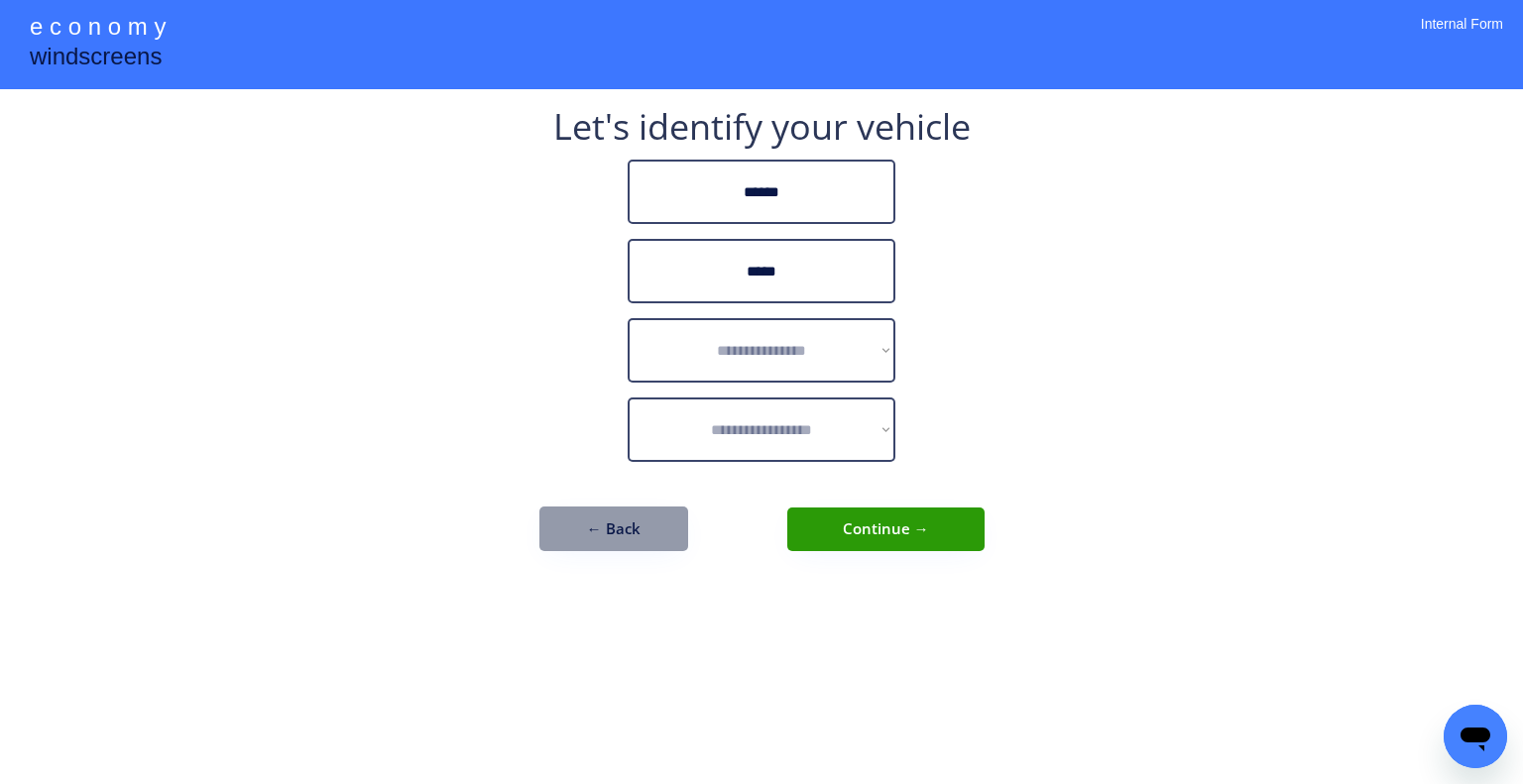 drag, startPoint x: 984, startPoint y: 306, endPoint x: 845, endPoint y: 348, distance: 145.20675 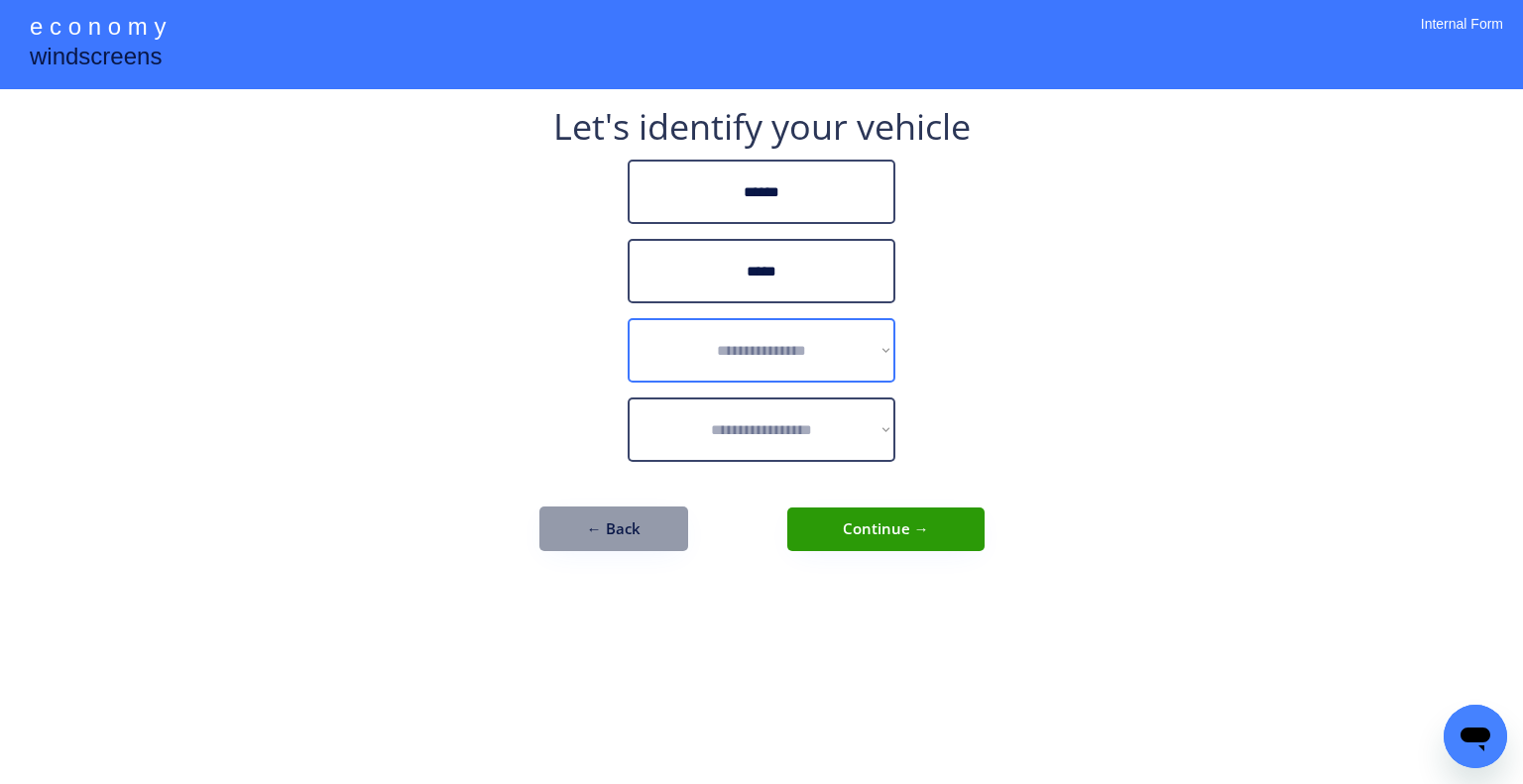 drag, startPoint x: 845, startPoint y: 348, endPoint x: 924, endPoint y: 348, distance: 79 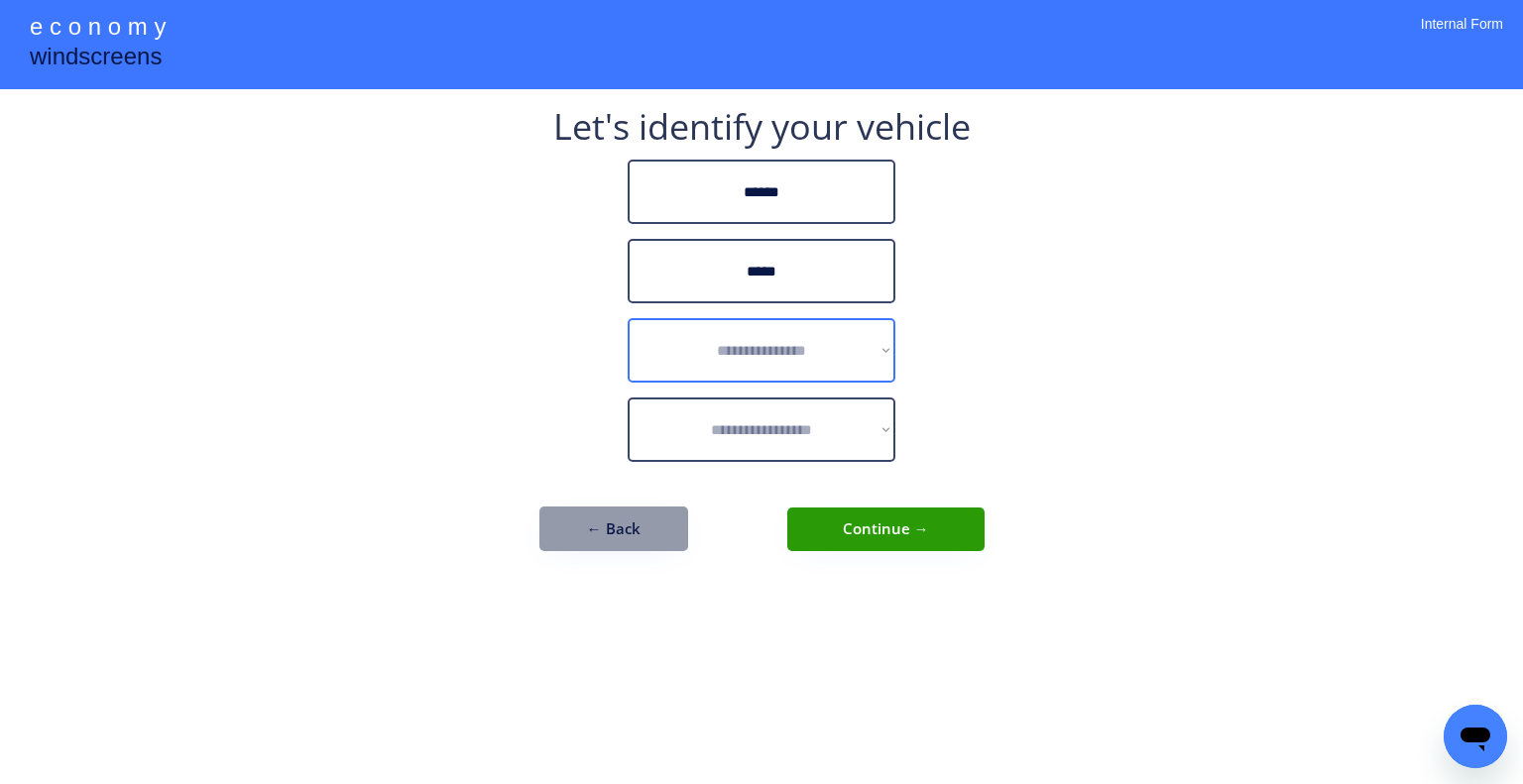 select on "******" 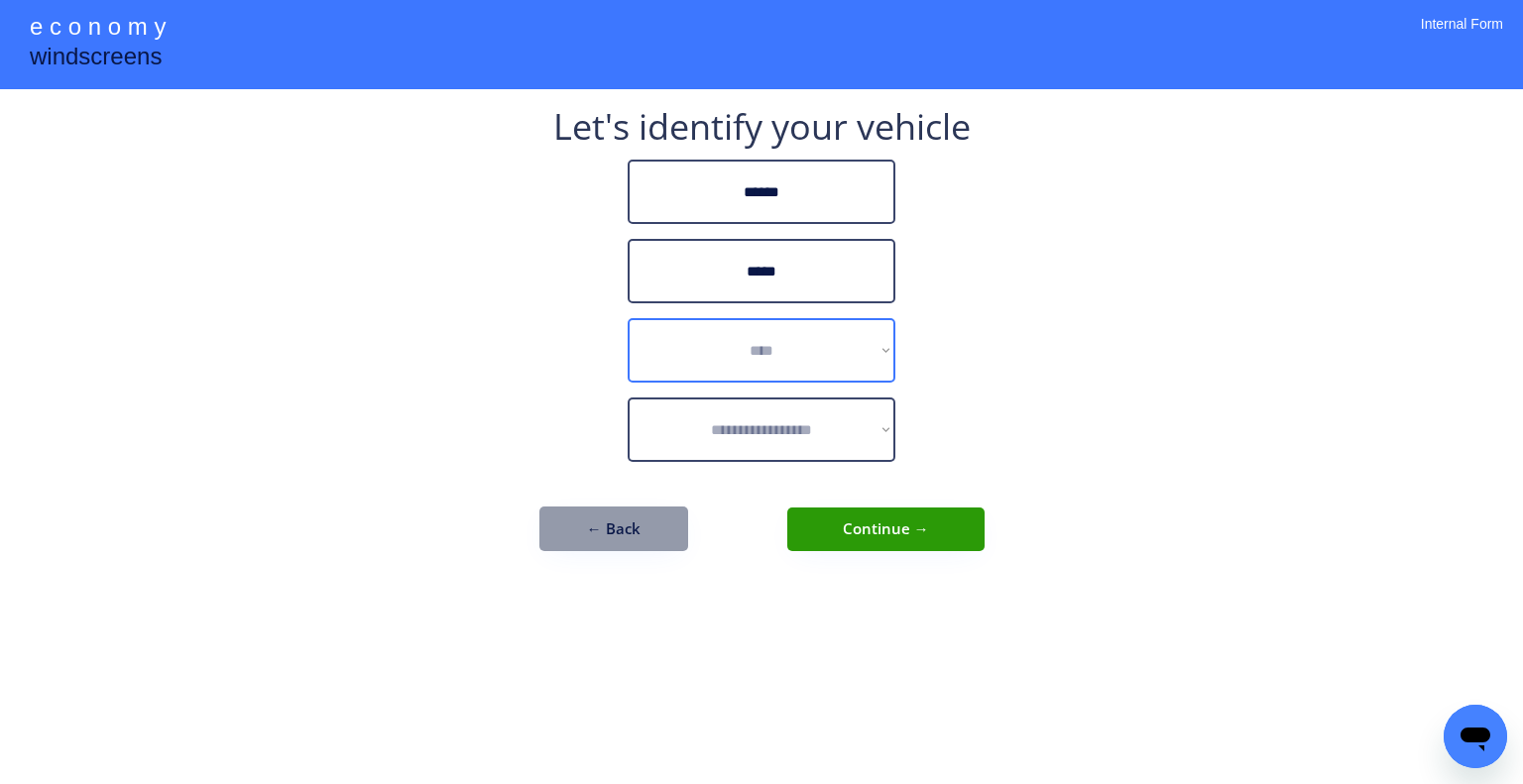 click on "**********" at bounding box center [762, 350] 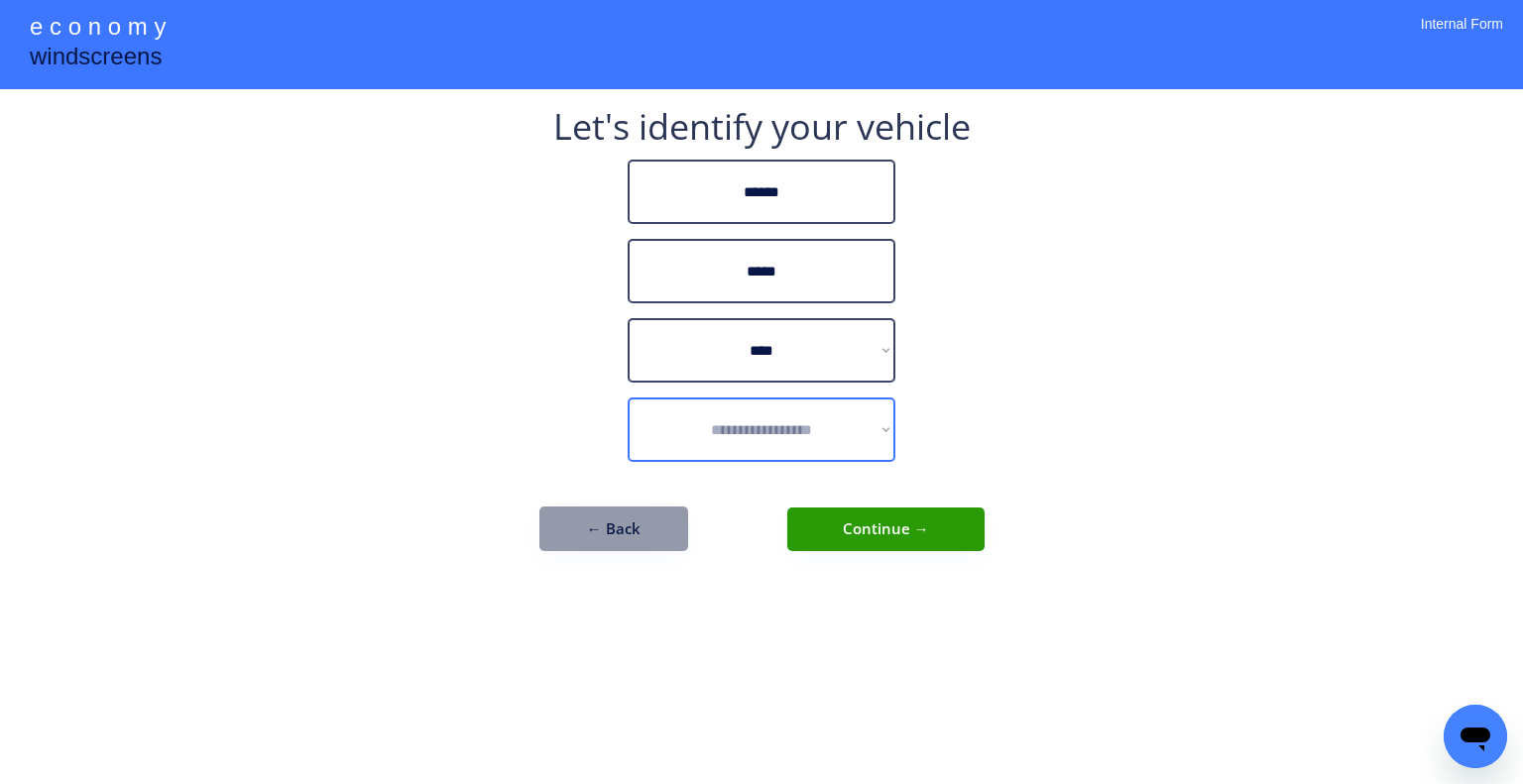 click on "**********" at bounding box center (762, 429) 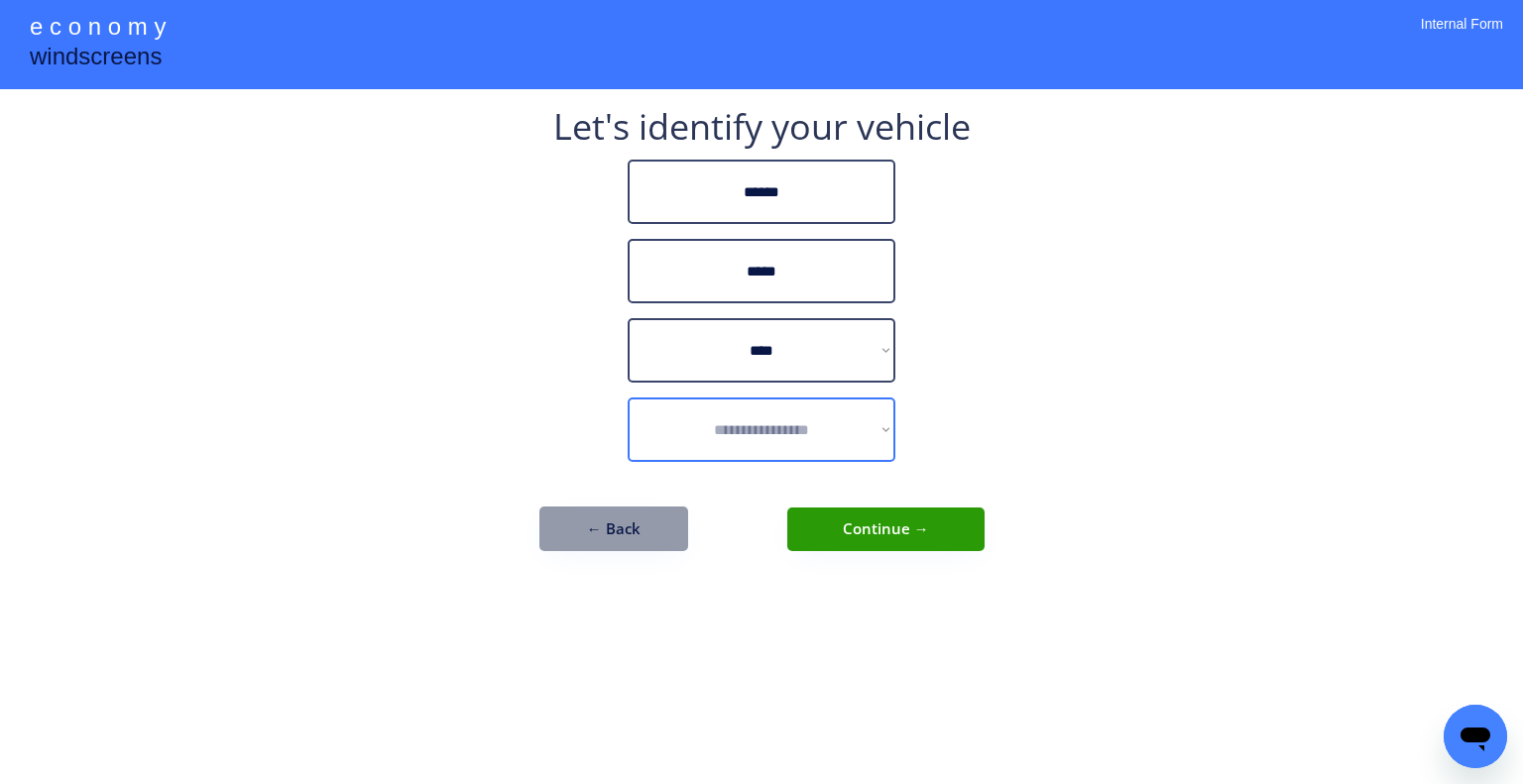 click on "**********" at bounding box center [762, 429] 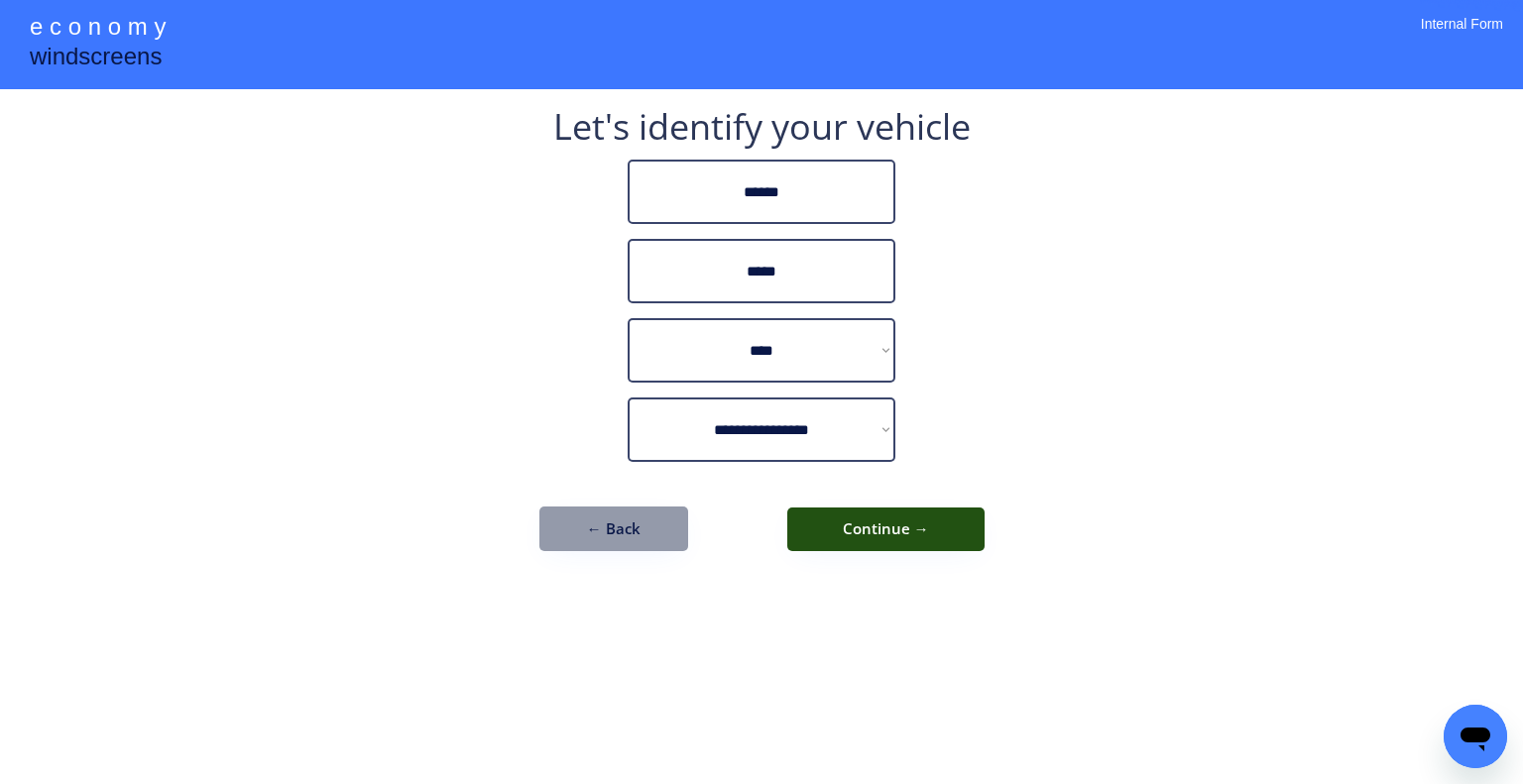 drag, startPoint x: 902, startPoint y: 520, endPoint x: 1023, endPoint y: 542, distance: 122.983739 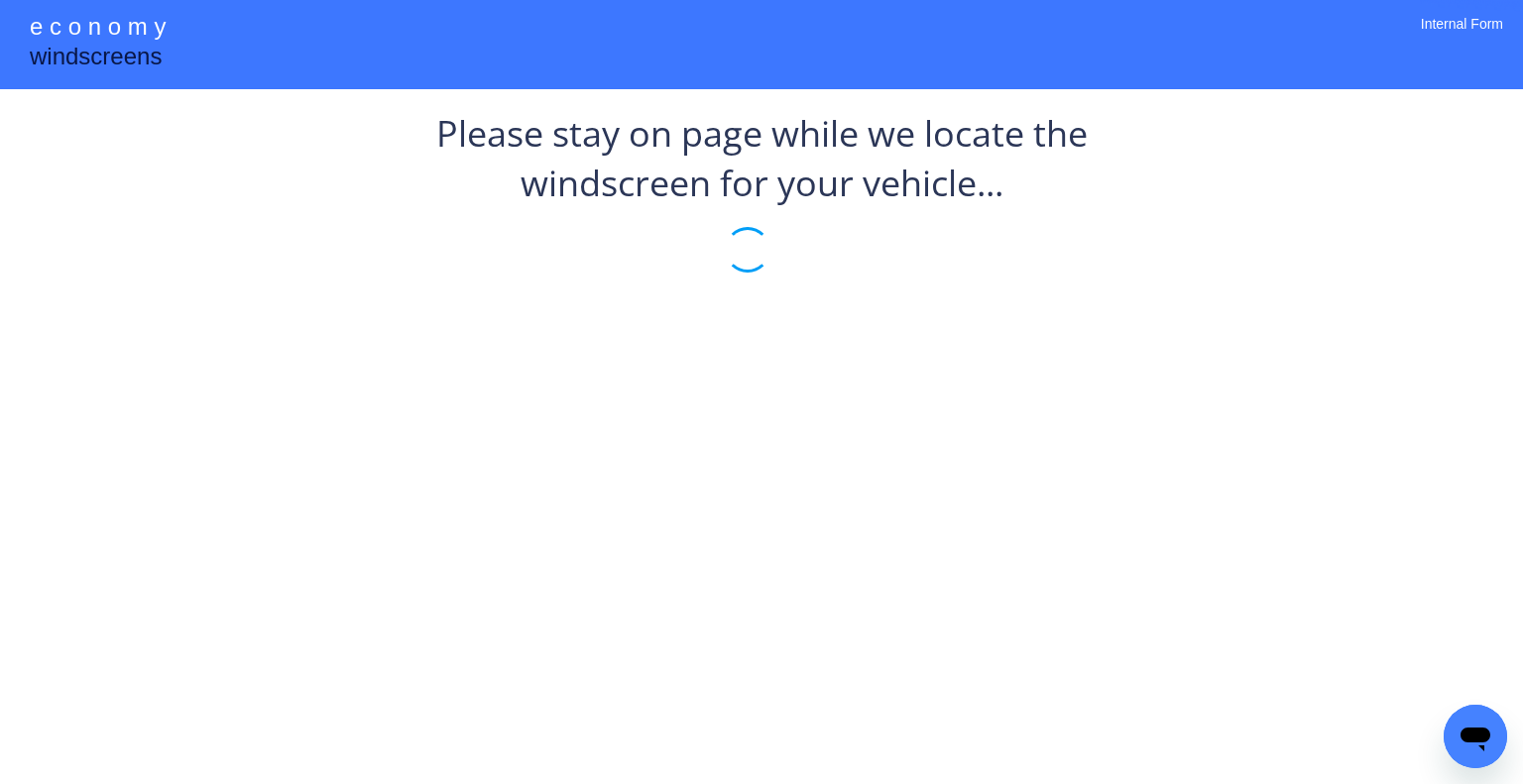 click on "**********" at bounding box center (762, 392) 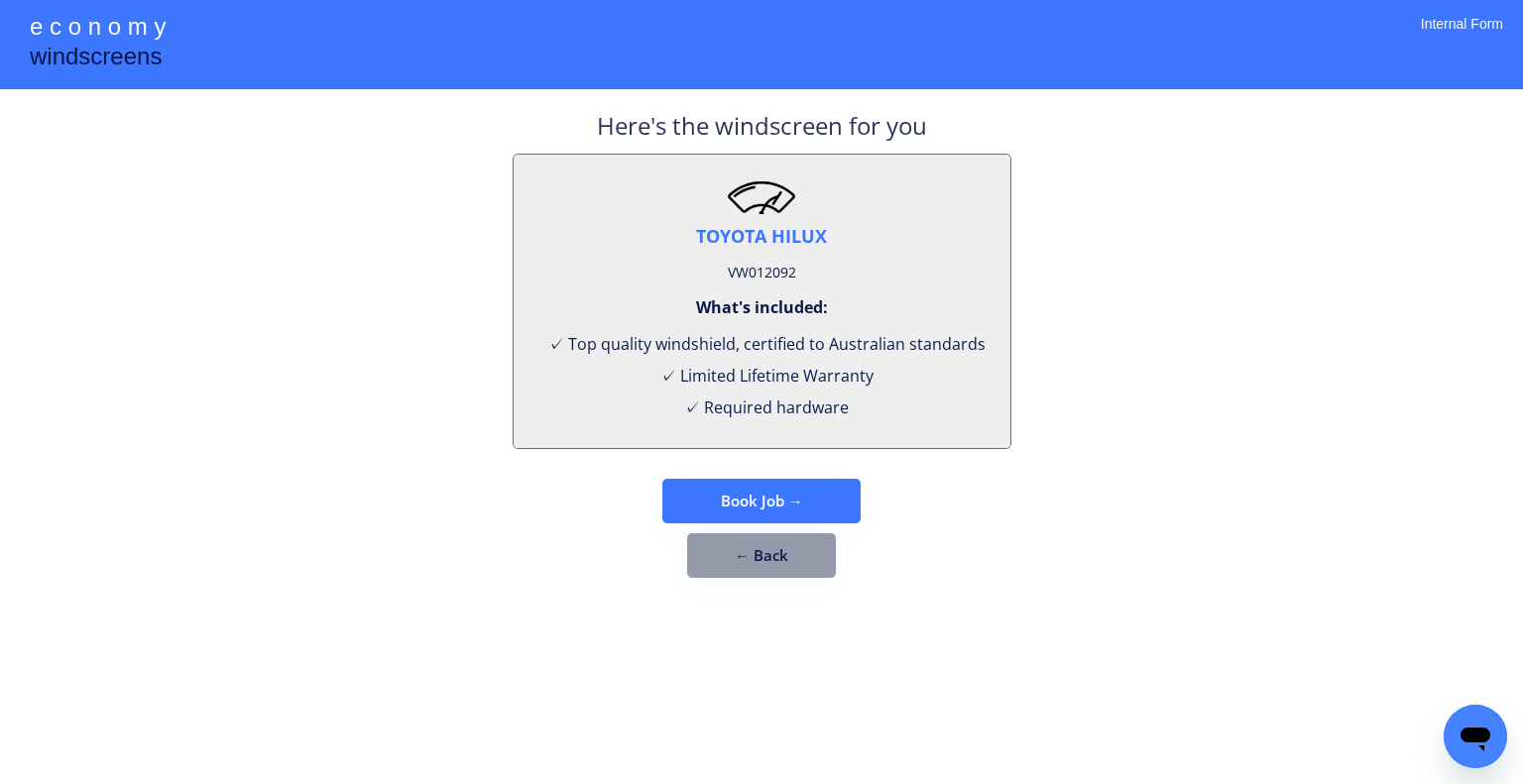 click on "VW012092" at bounding box center [762, 273] 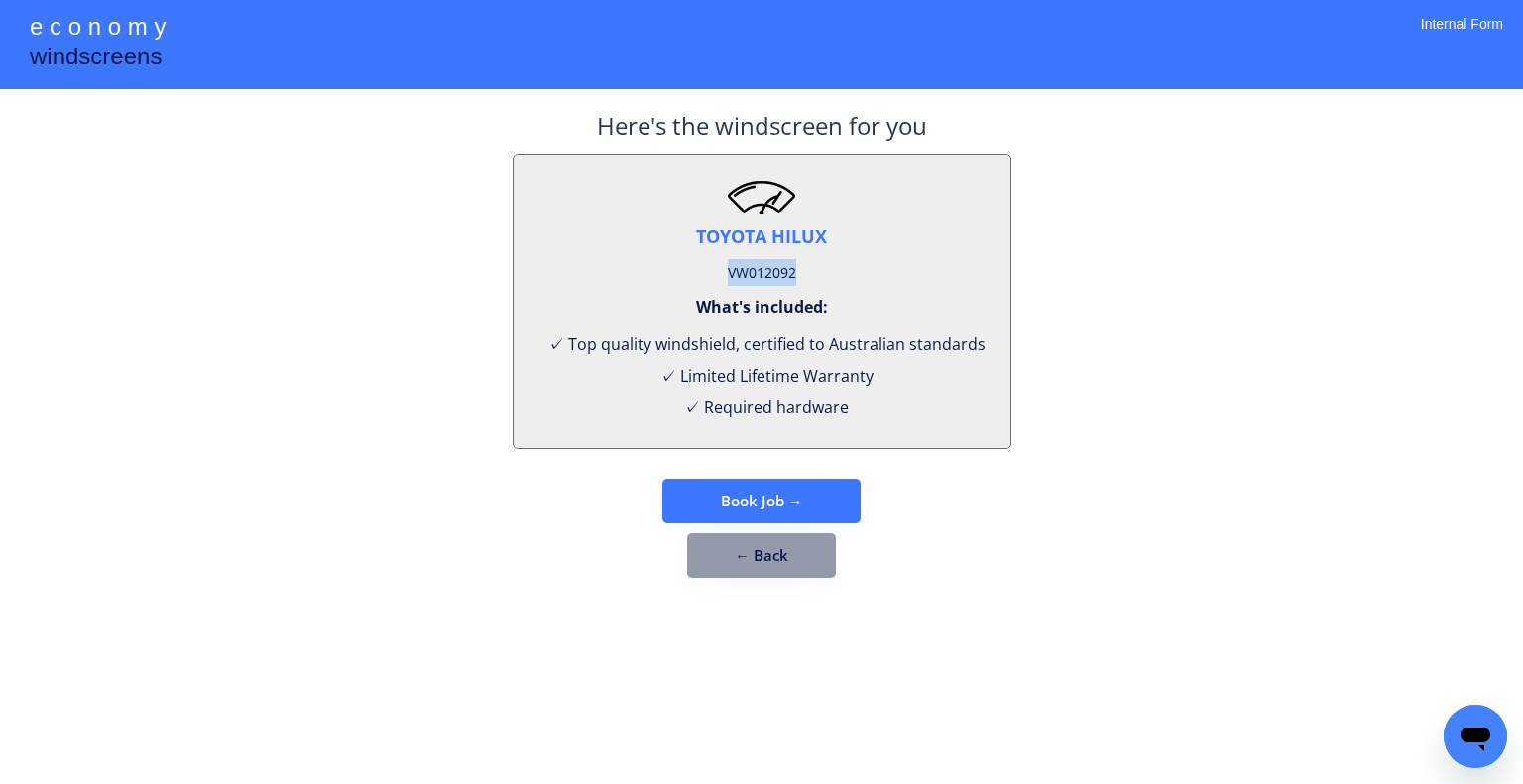 click on "VW012092" at bounding box center (762, 273) 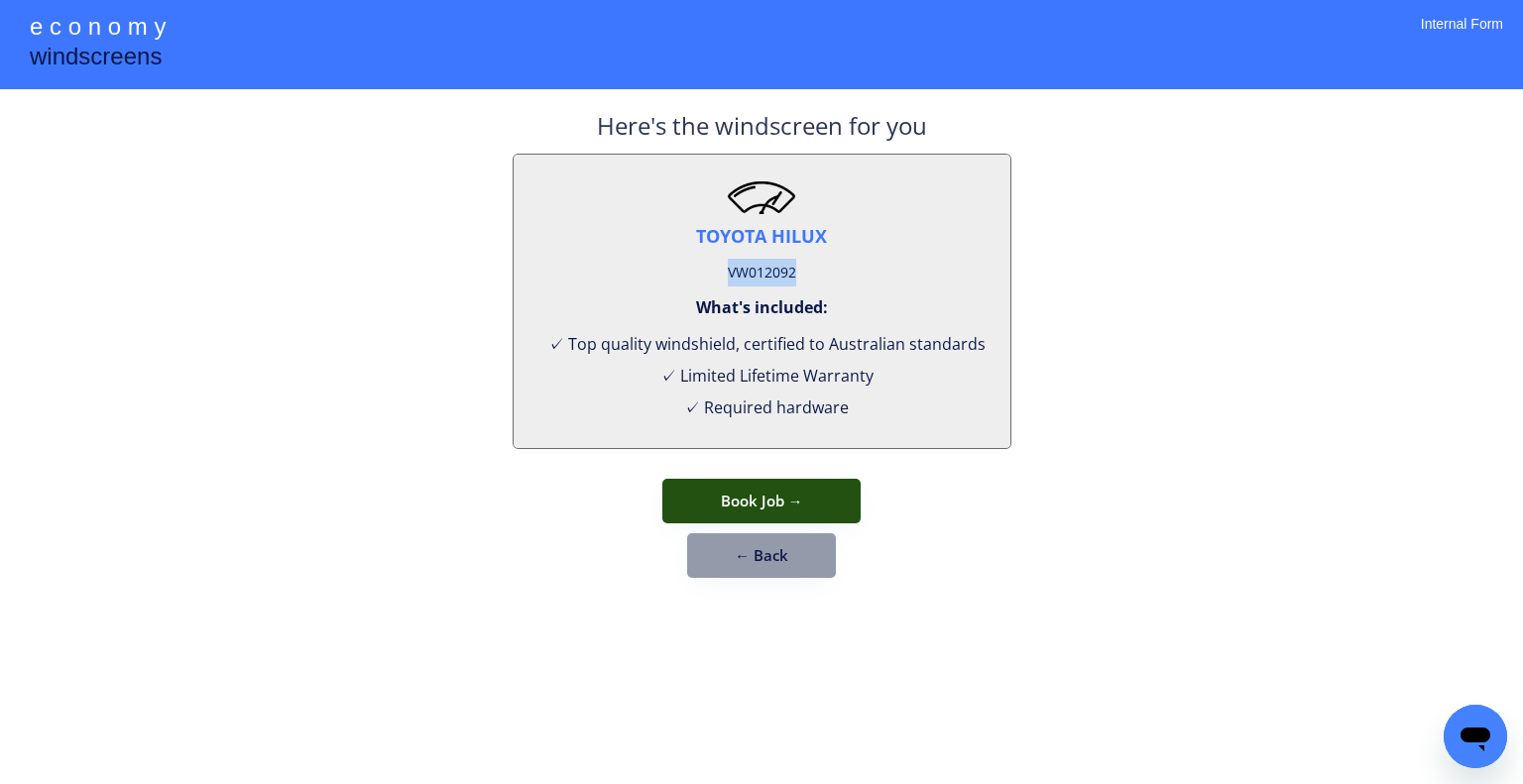 drag, startPoint x: 828, startPoint y: 483, endPoint x: 973, endPoint y: 286, distance: 244.60989 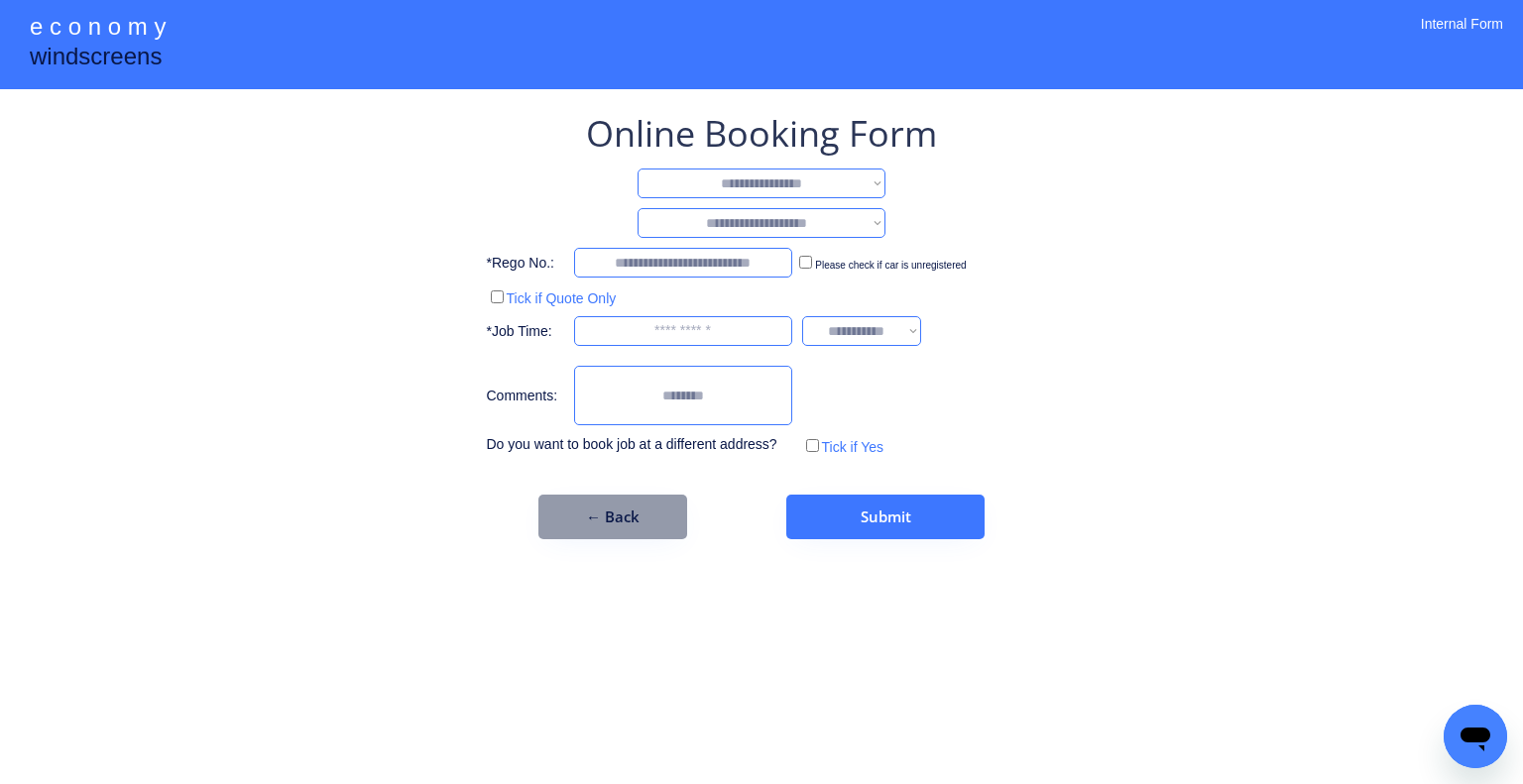 drag, startPoint x: 805, startPoint y: 185, endPoint x: 805, endPoint y: 197, distance: 12 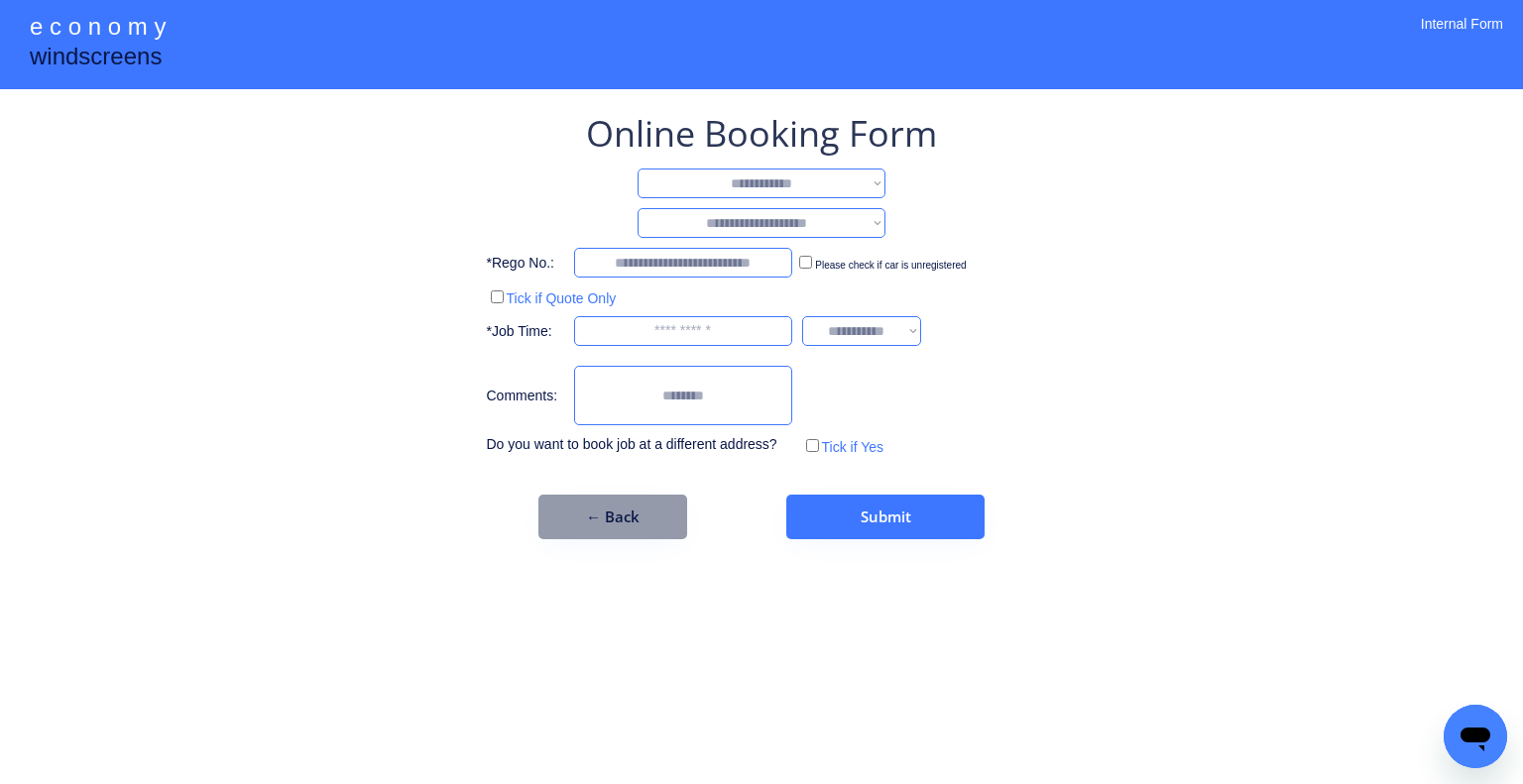 click on "**********" at bounding box center [762, 183] 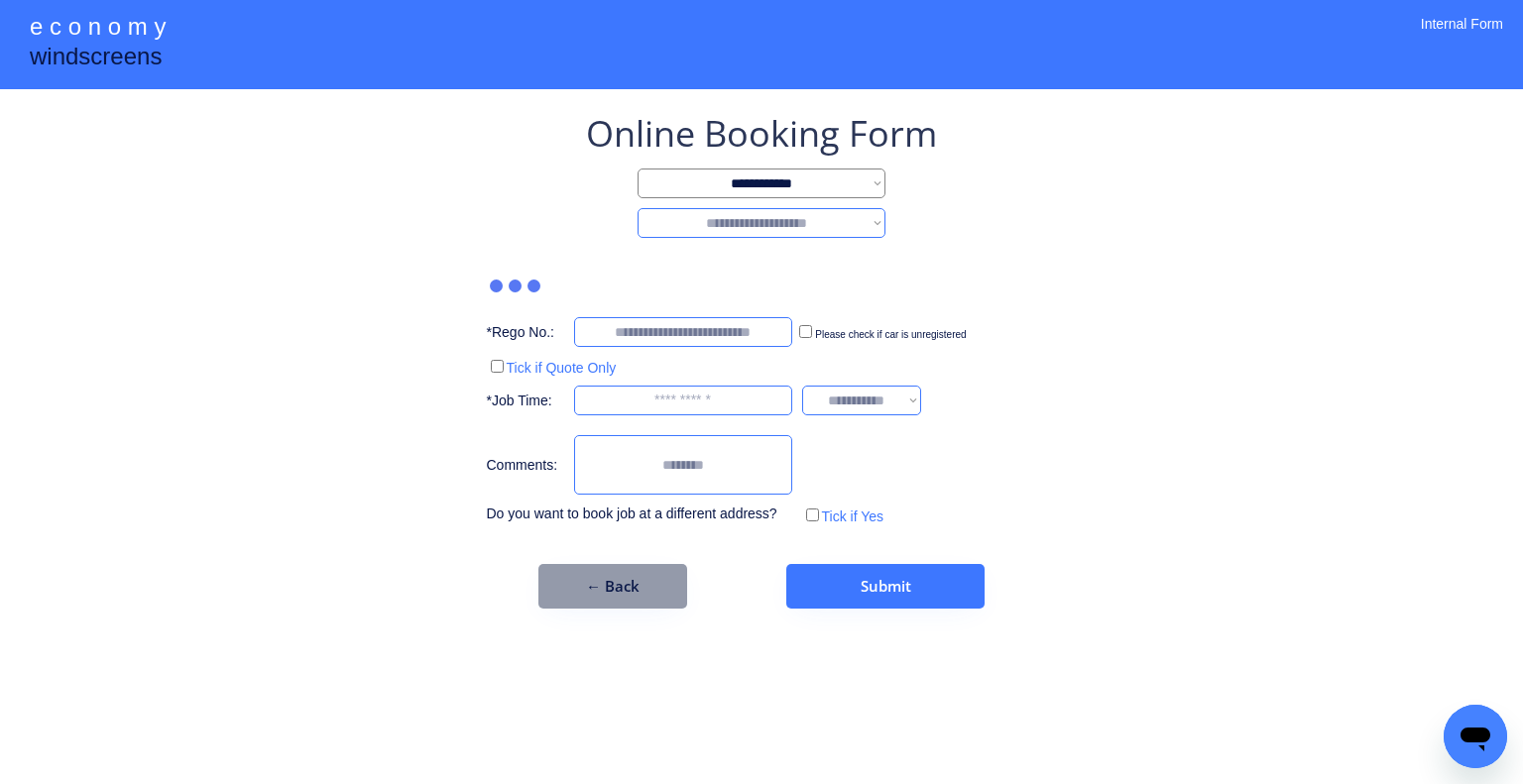 click on "**********" at bounding box center (762, 359) 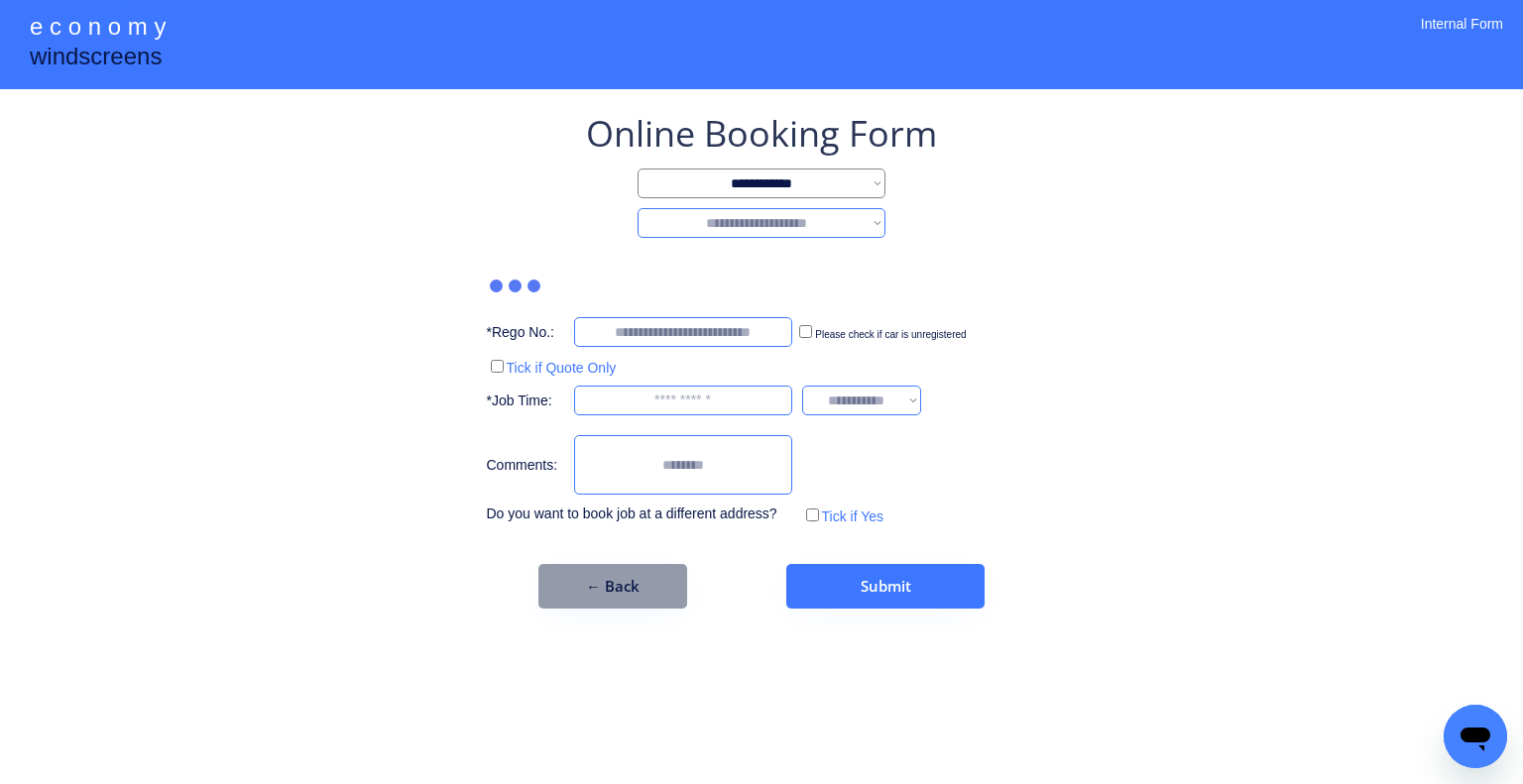 click on "**********" at bounding box center (762, 359) 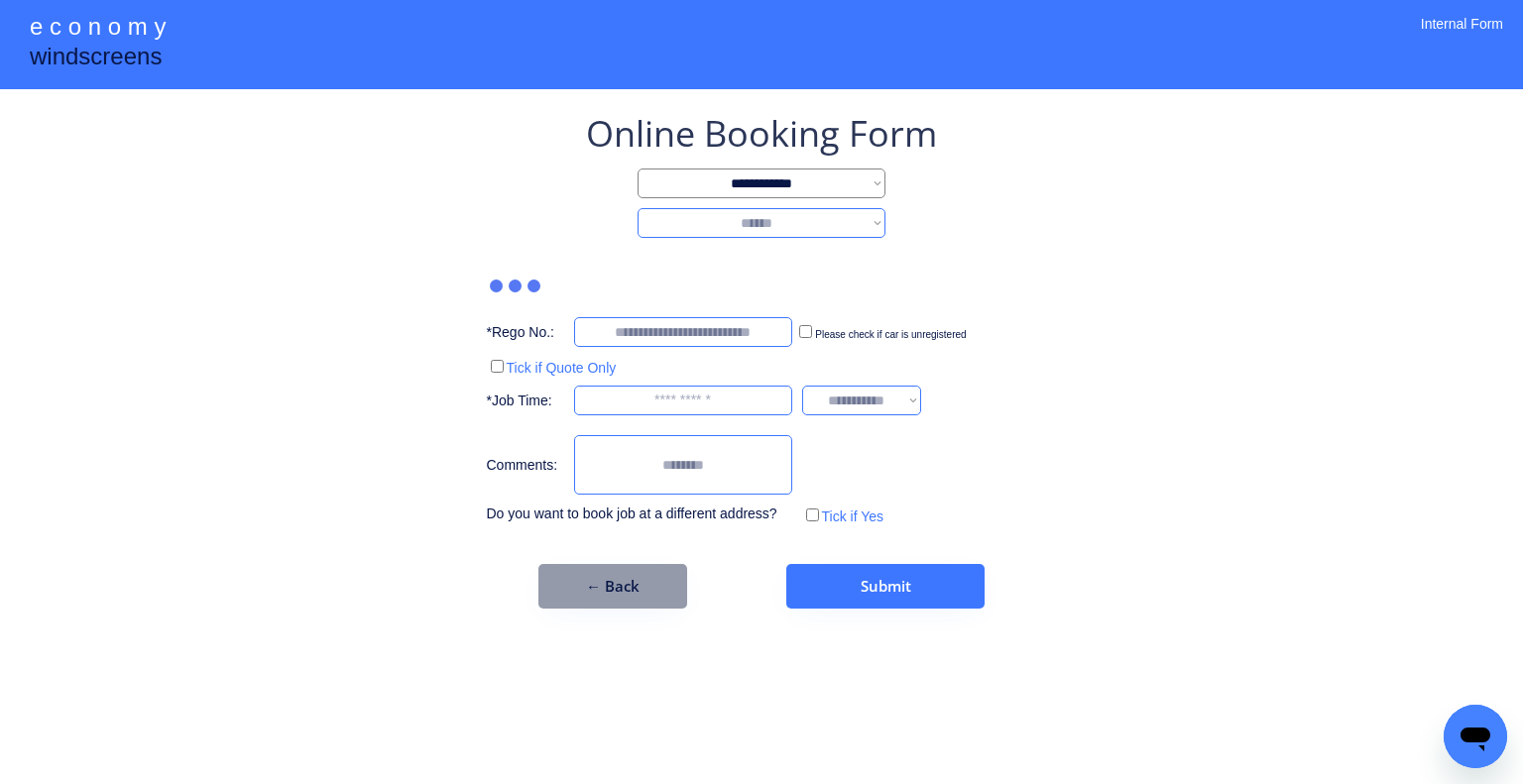 click on "**********" at bounding box center (762, 223) 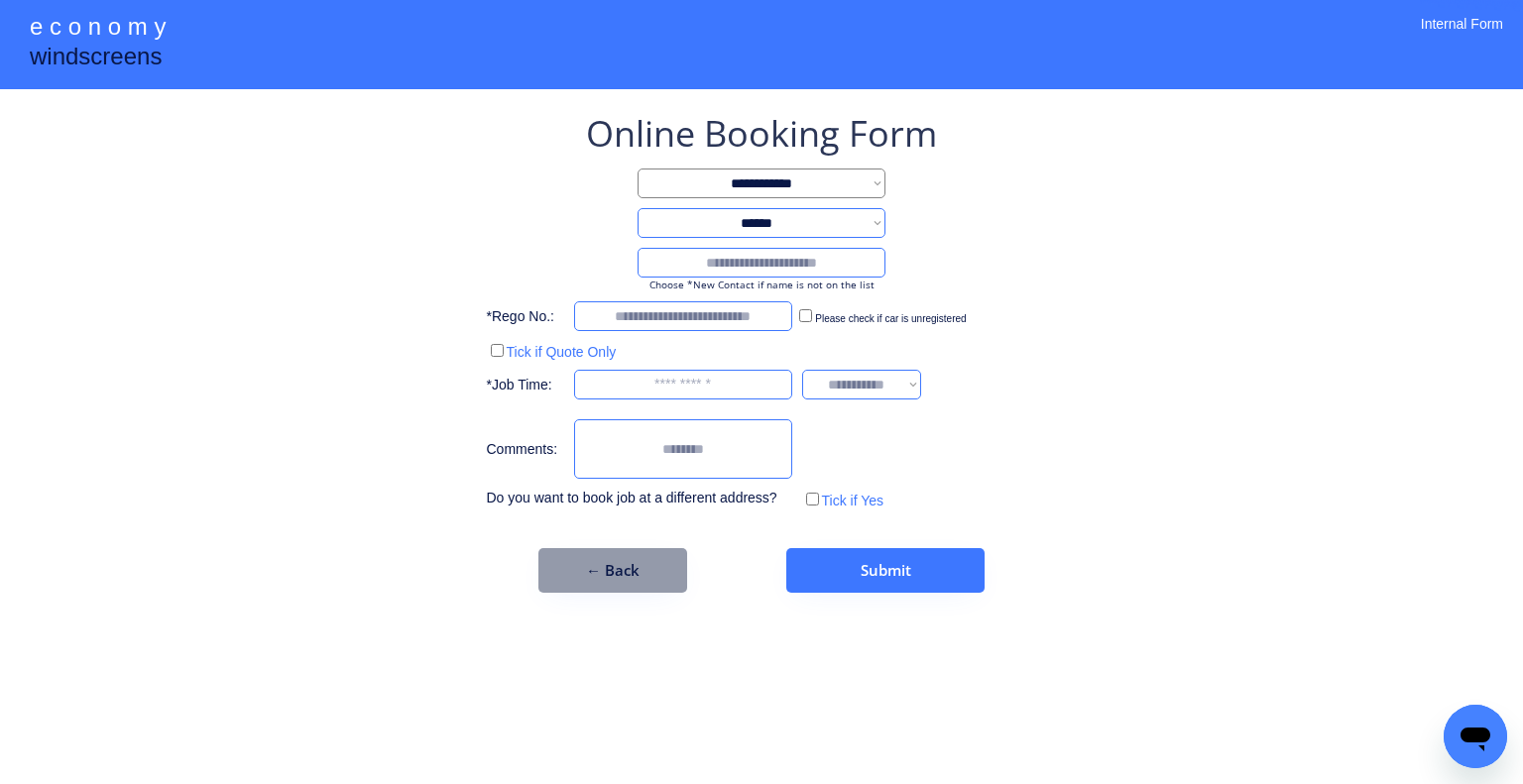 click on "**********" at bounding box center (762, 351) 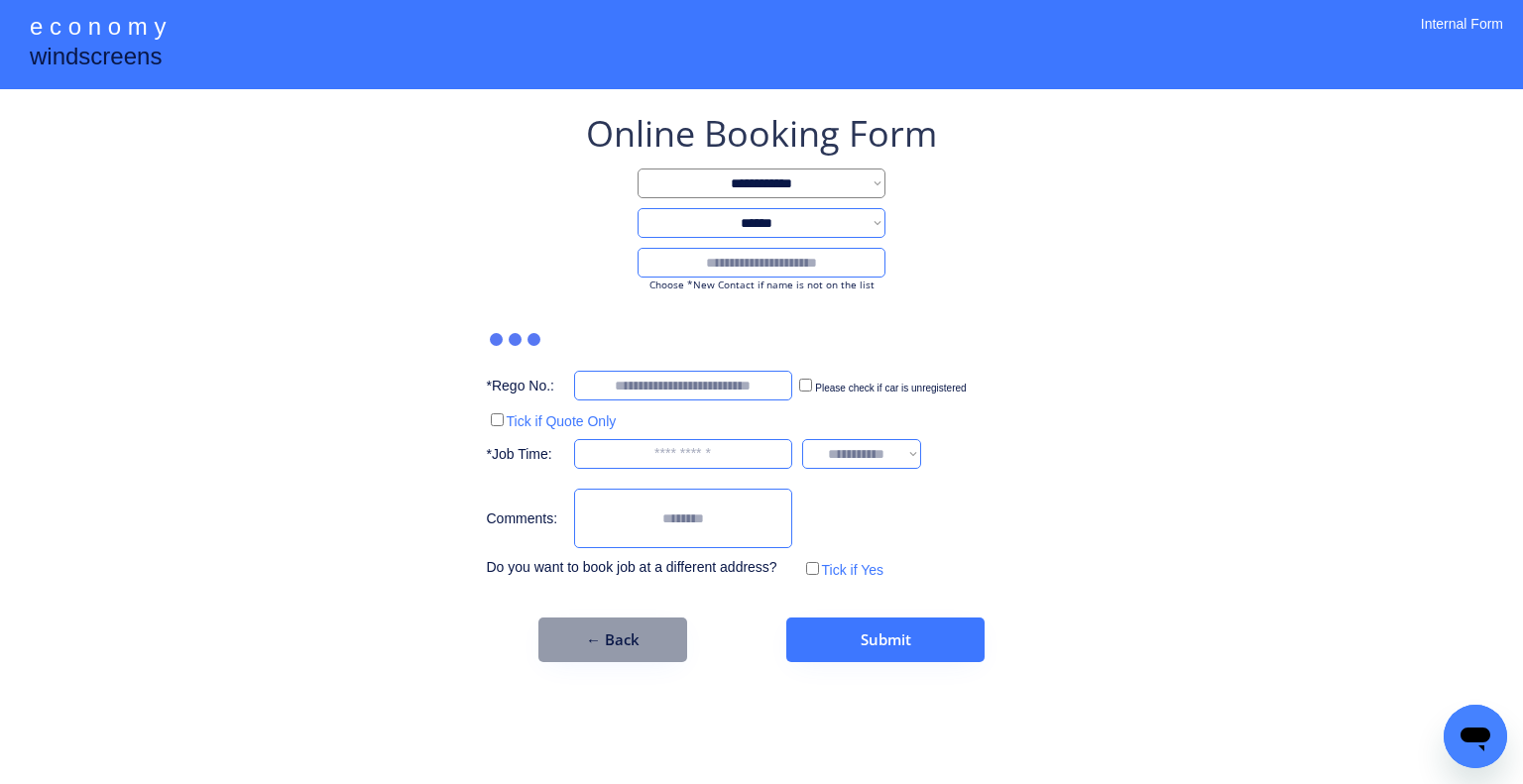click at bounding box center [762, 263] 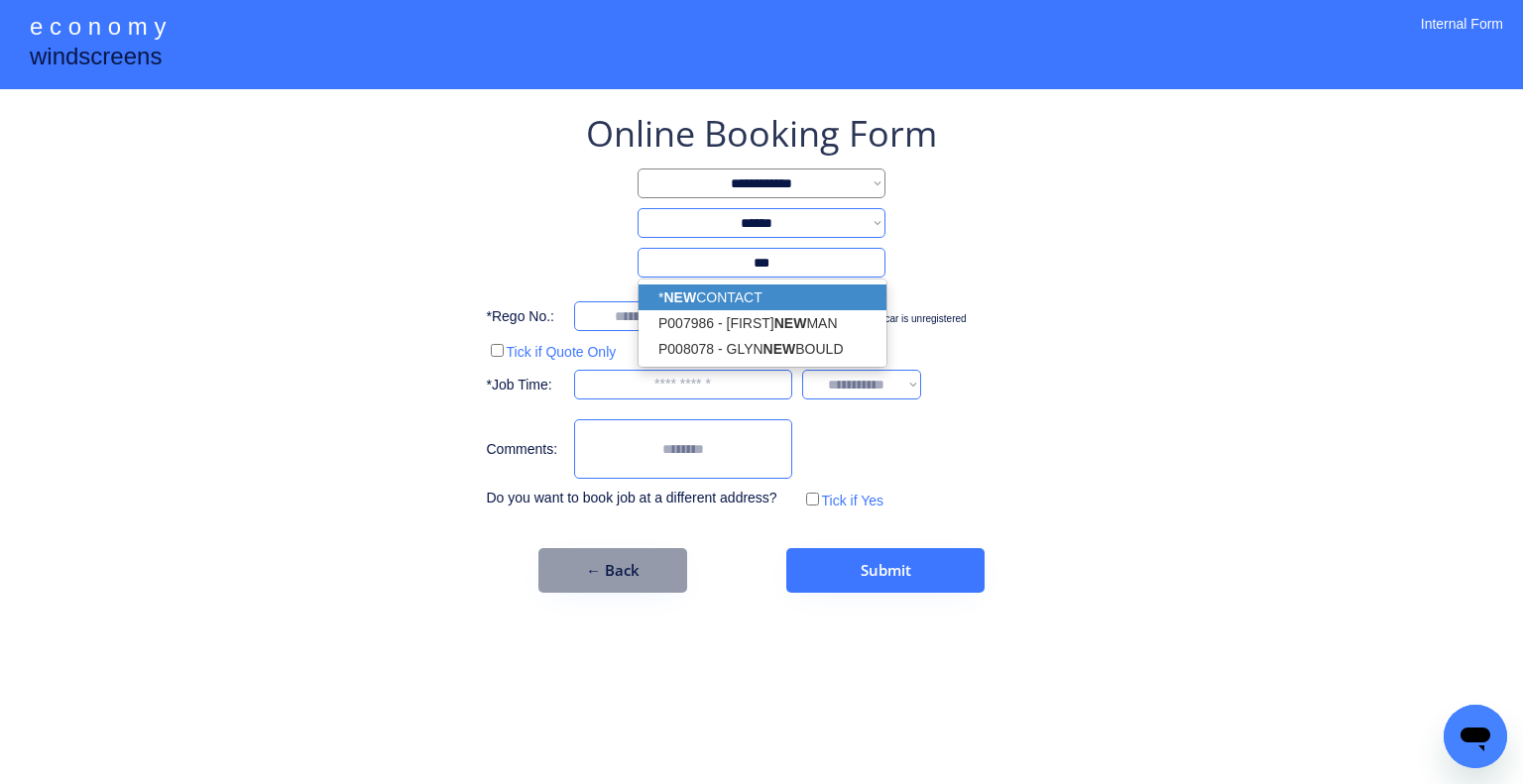 click on "* NEW  CONTACT" at bounding box center (762, 297) 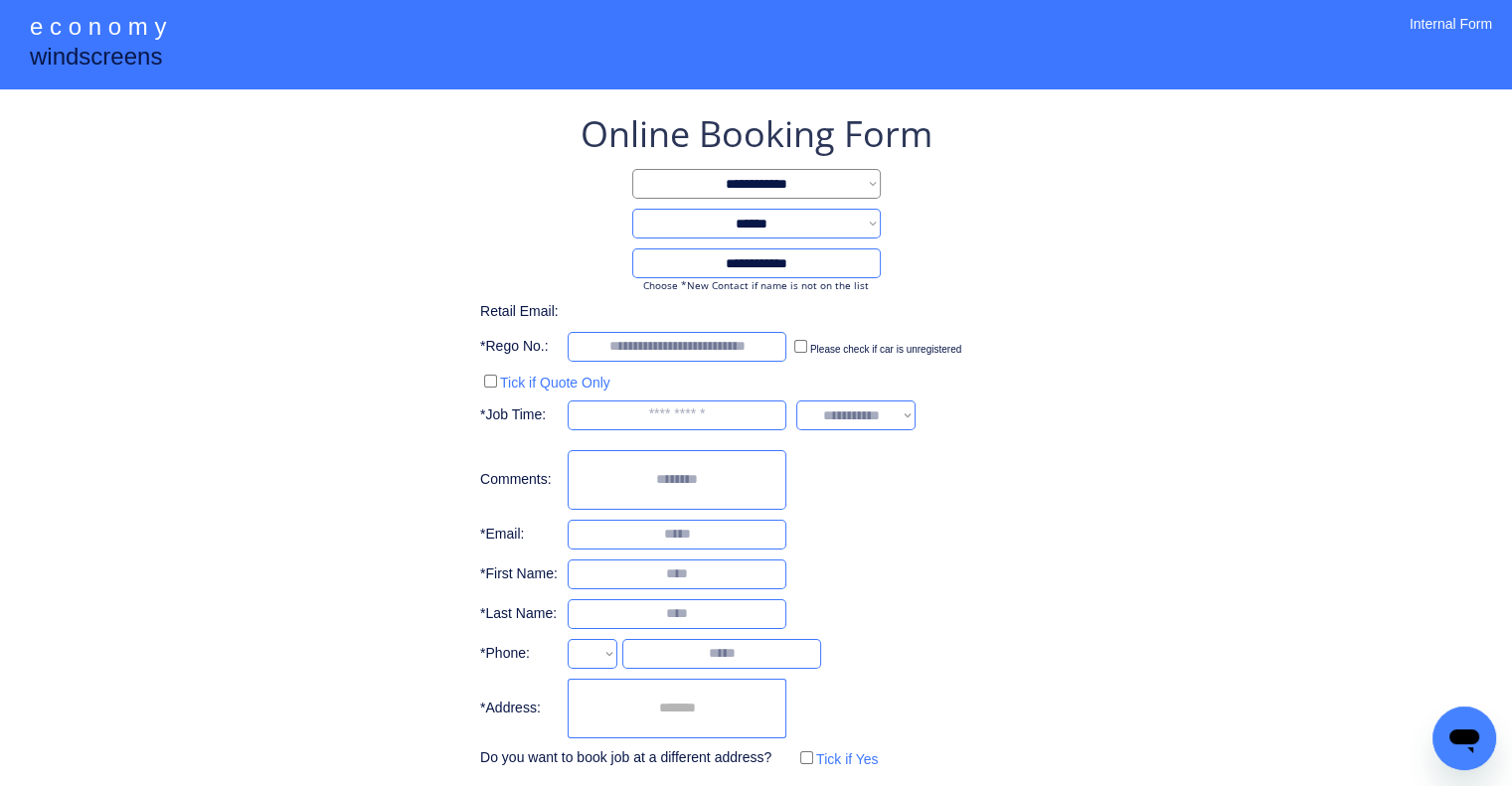 type on "**********" 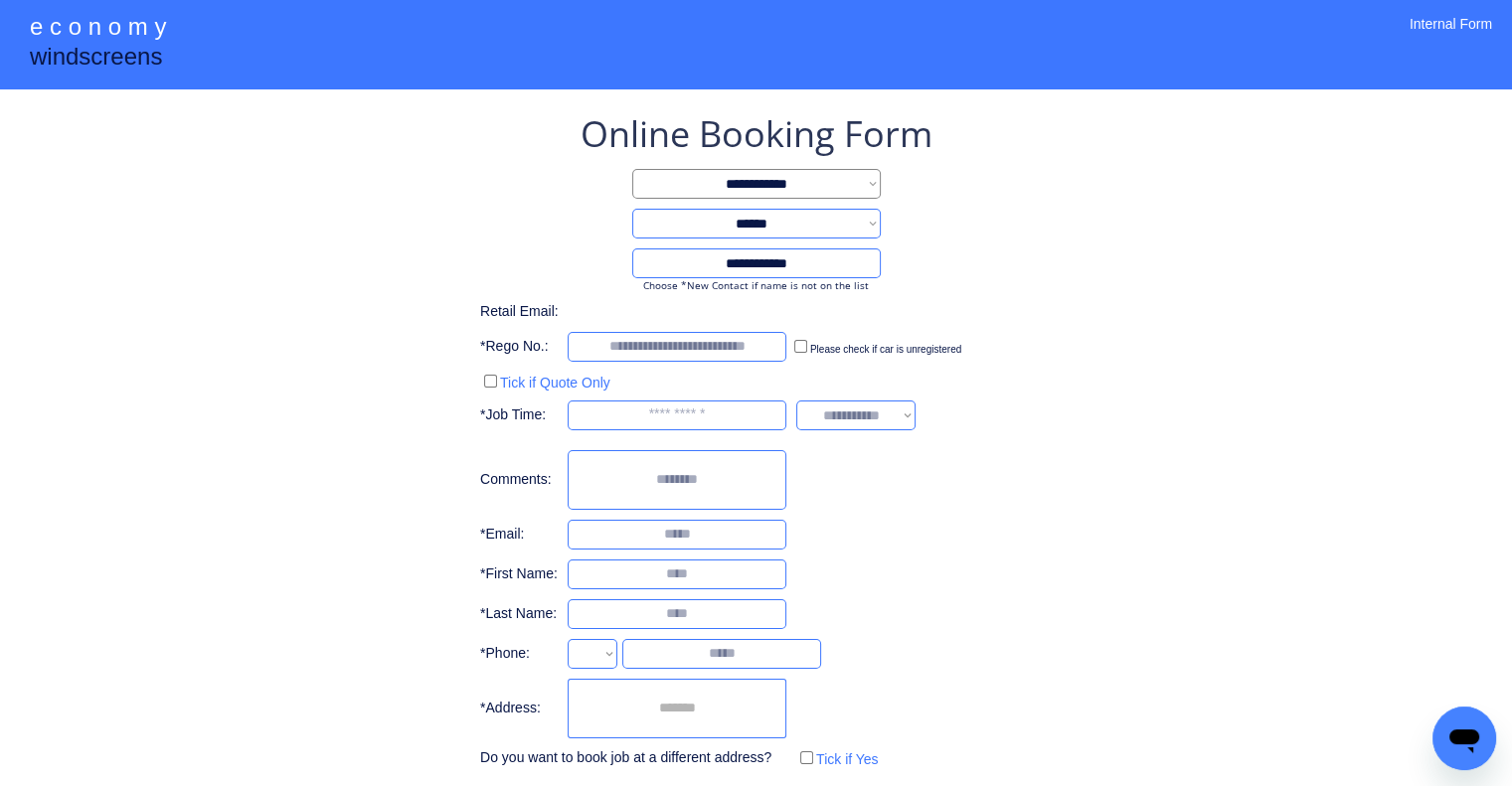 click on "**********" at bounding box center (756, 441) 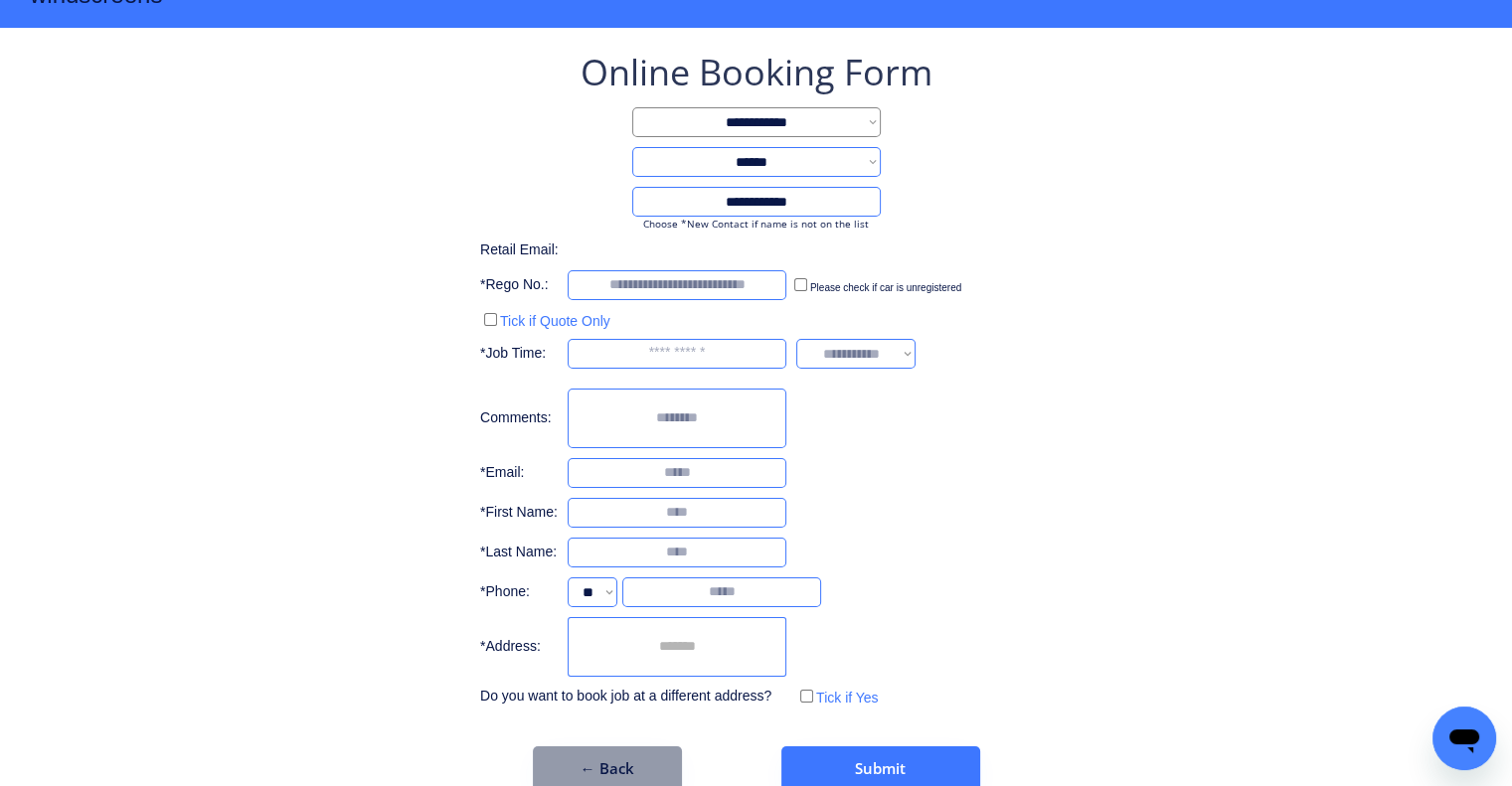 scroll, scrollTop: 95, scrollLeft: 0, axis: vertical 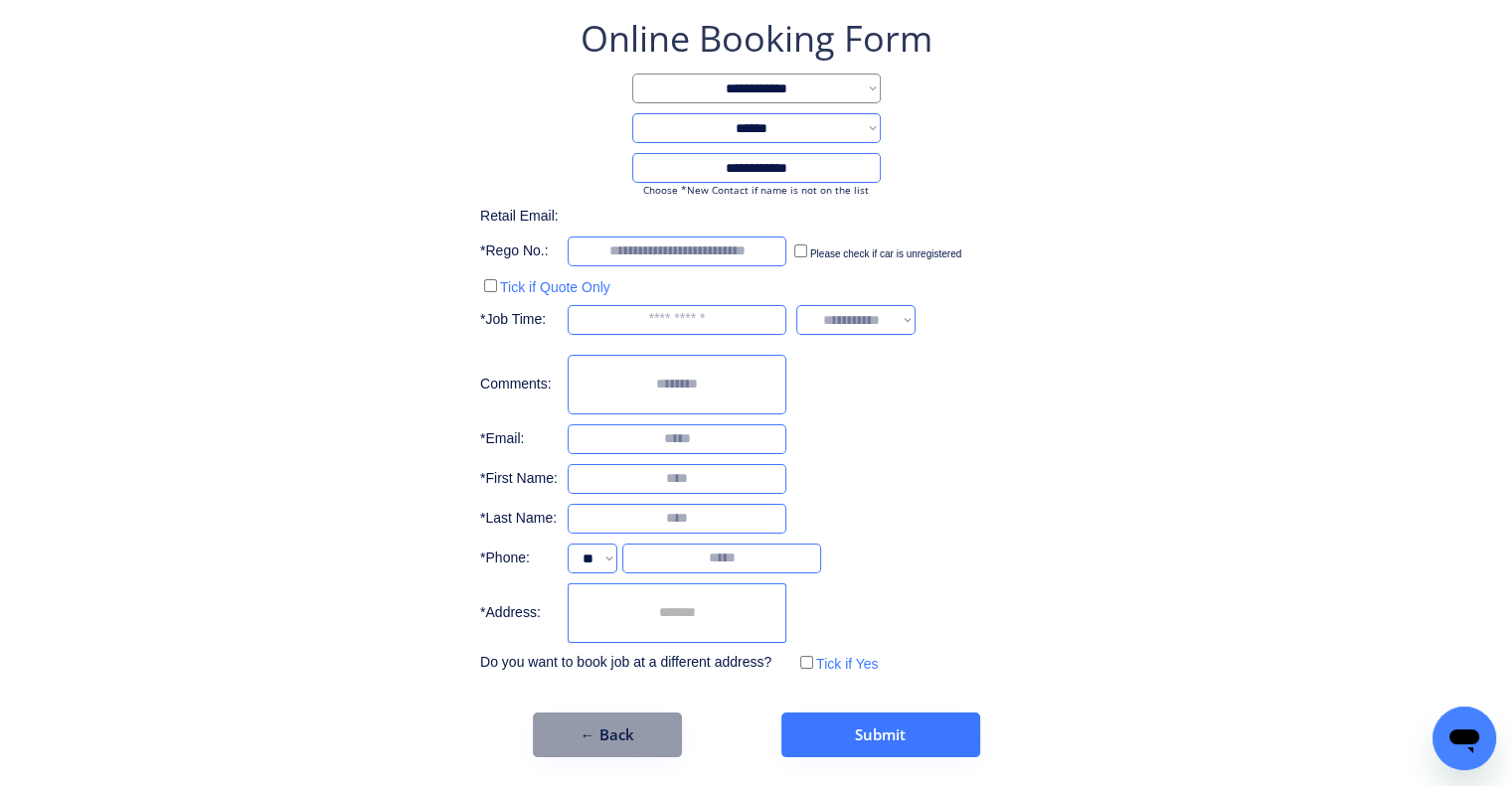 click at bounding box center [677, 613] 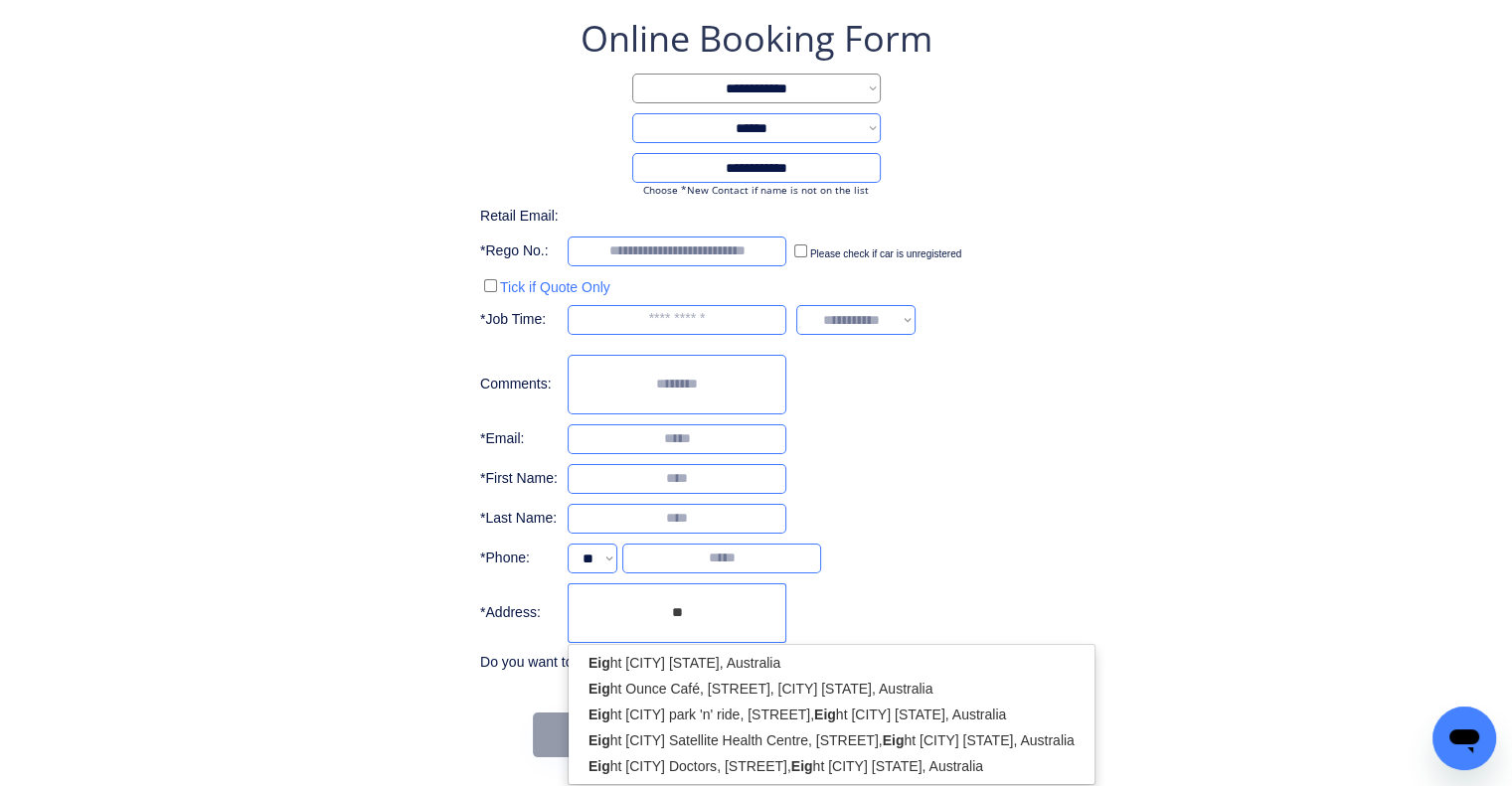 type on "*" 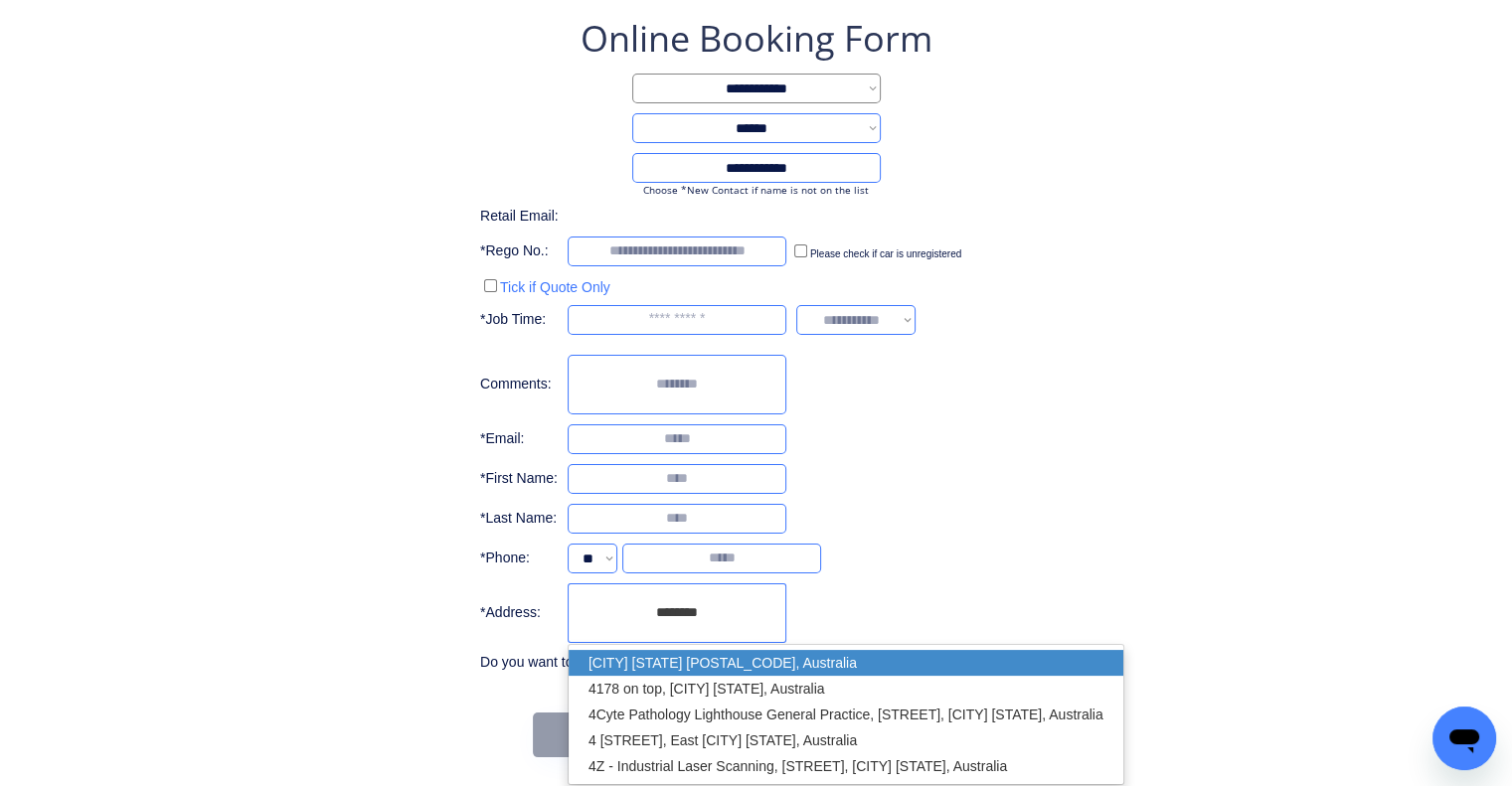click on "Wynnum QLD 4178, Australia" at bounding box center [846, 663] 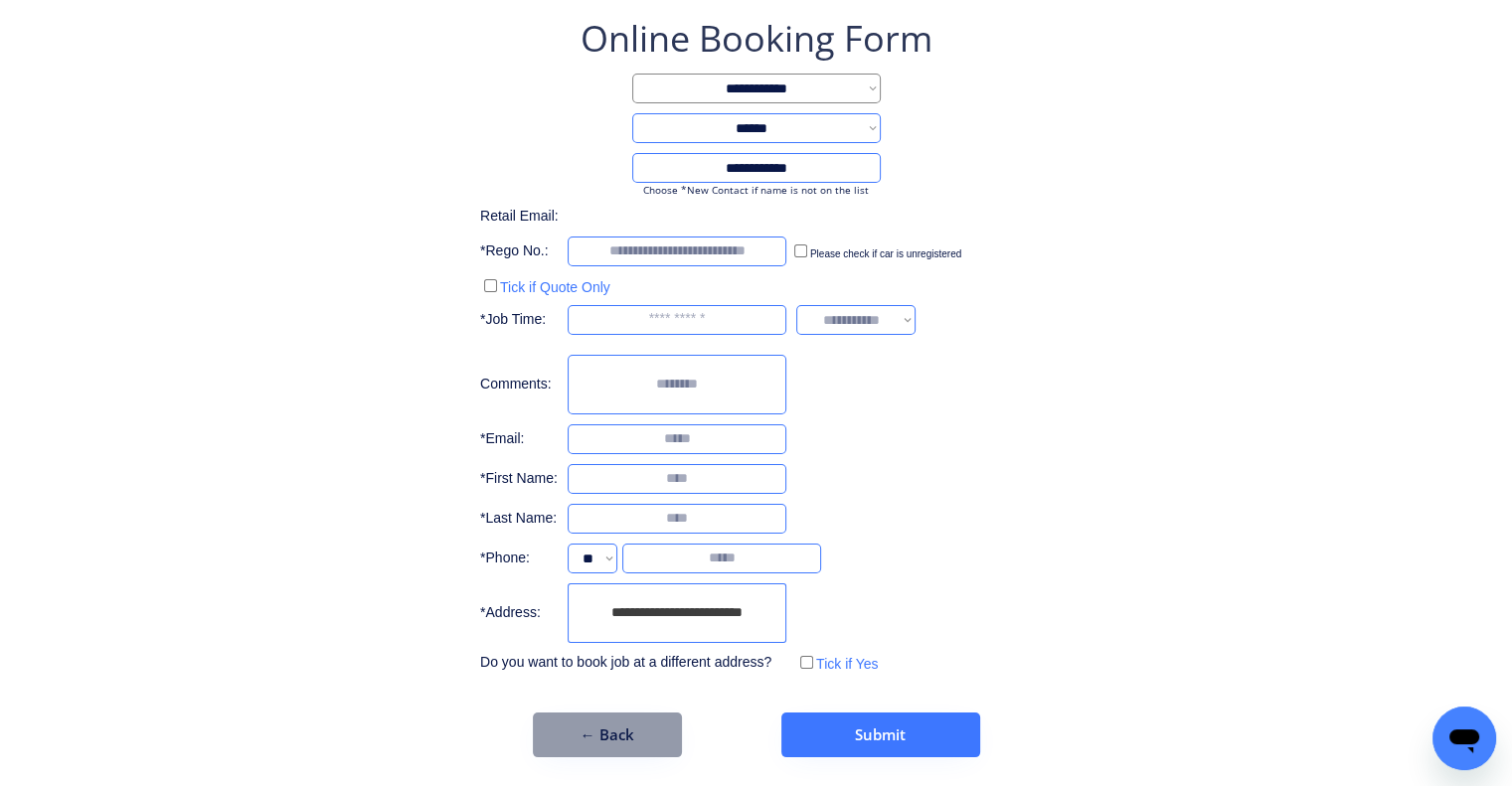 click on "**********" at bounding box center [756, 386] 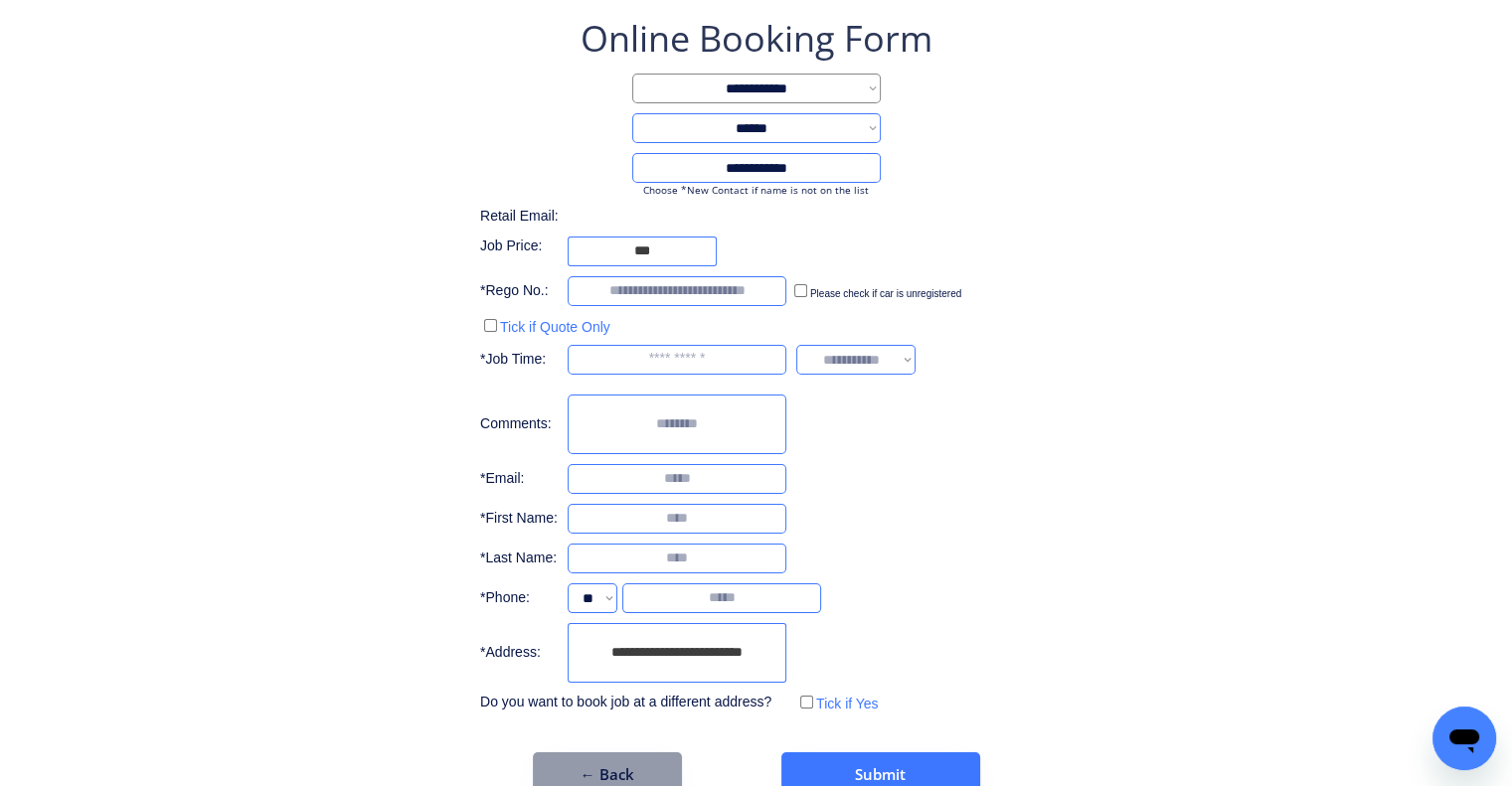 drag, startPoint x: 774, startPoint y: 658, endPoint x: 437, endPoint y: 655, distance: 337.01335 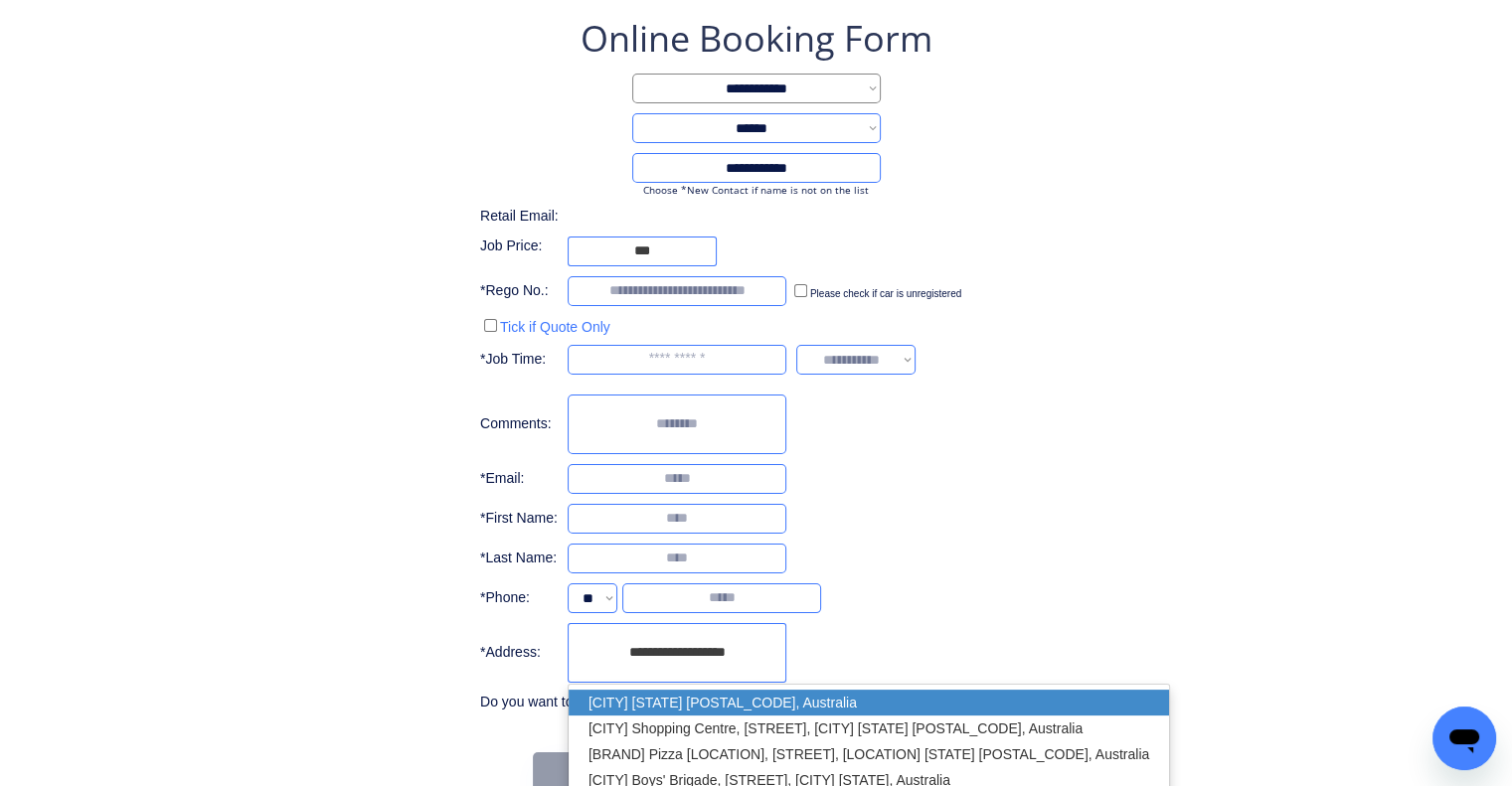 drag, startPoint x: 835, startPoint y: 692, endPoint x: 978, endPoint y: 570, distance: 187.97074 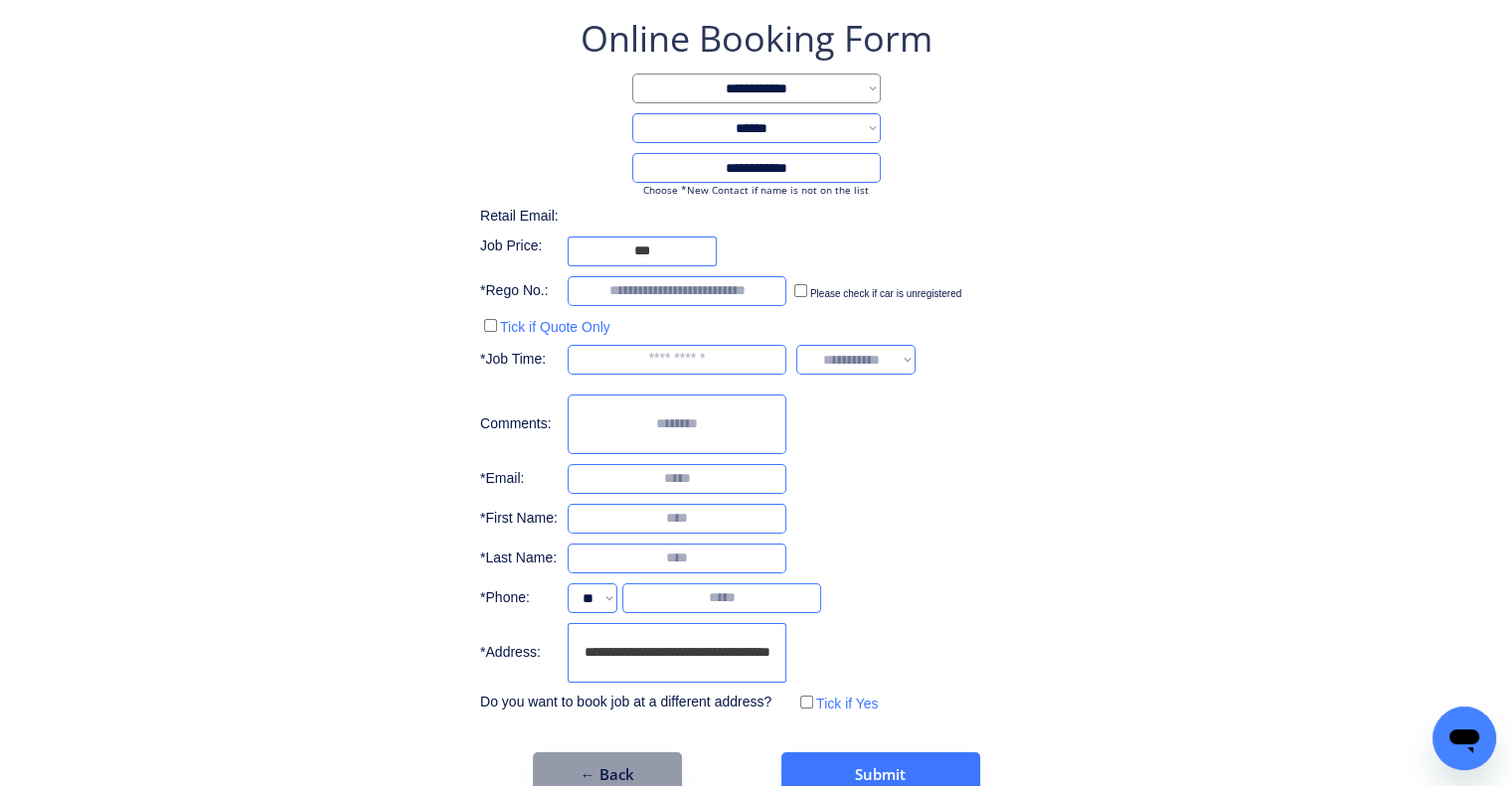 click on "**********" at bounding box center [756, 405] 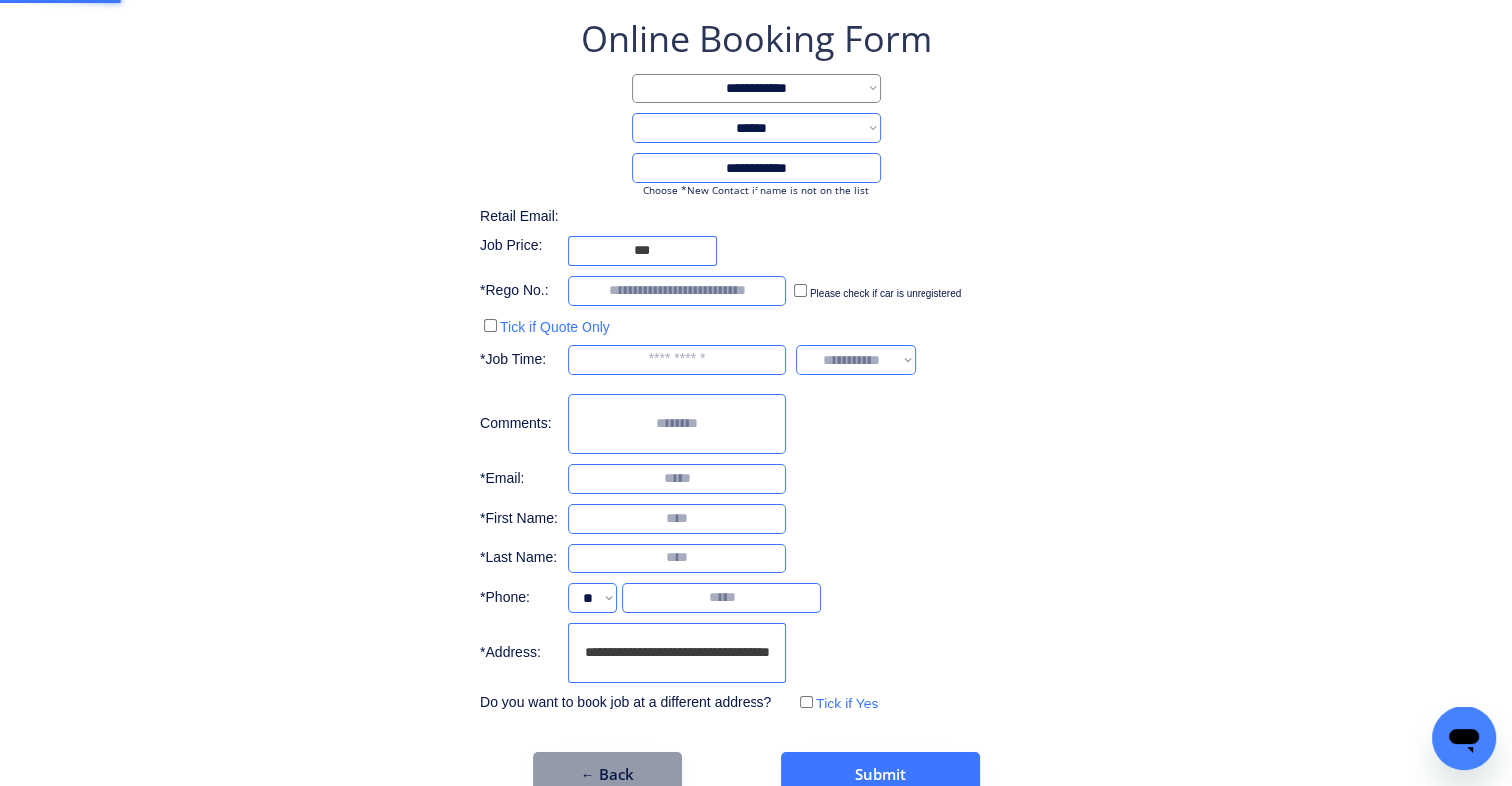 click on "**********" at bounding box center (756, 405) 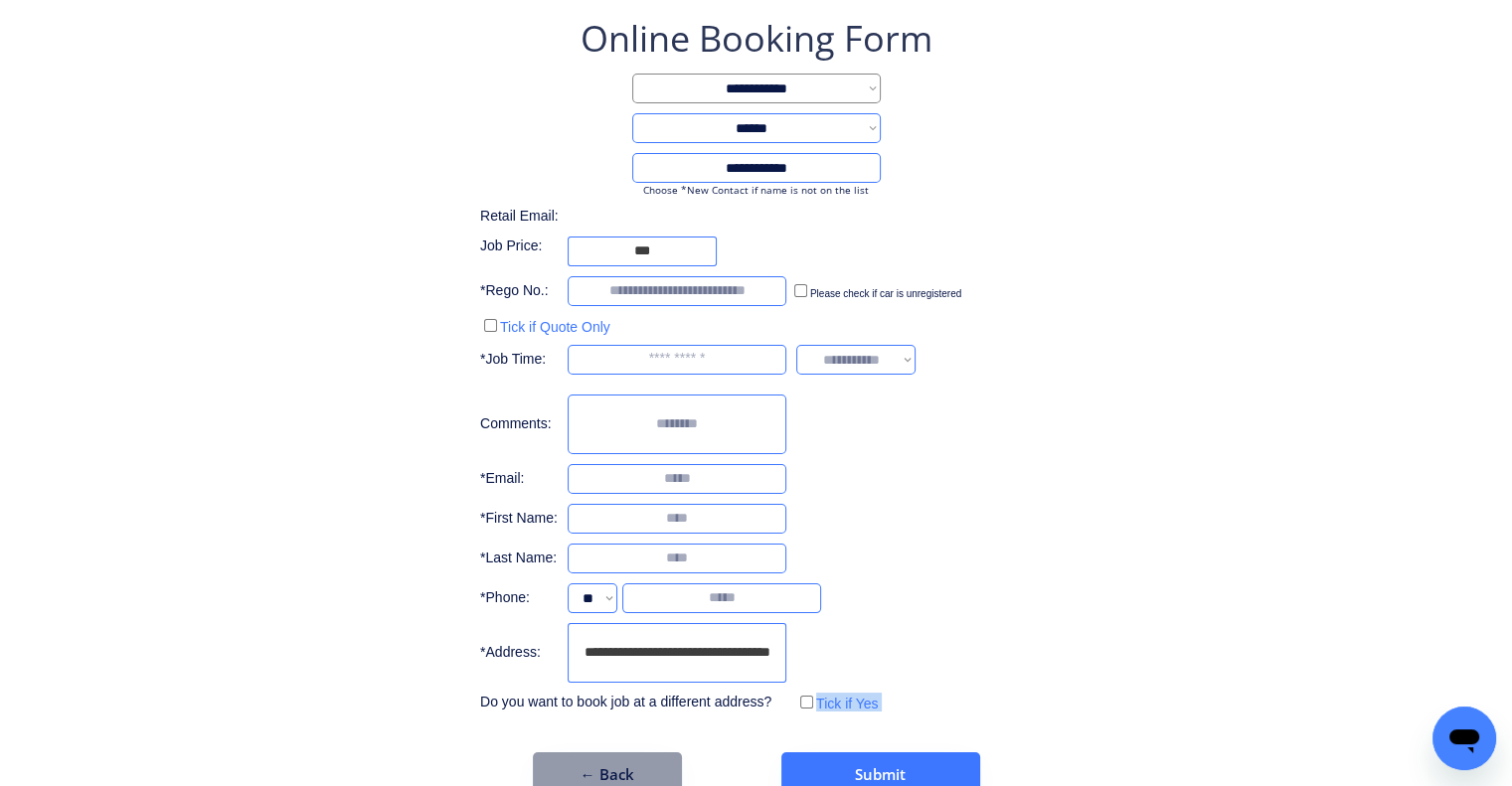 click on "**********" at bounding box center [756, 366] 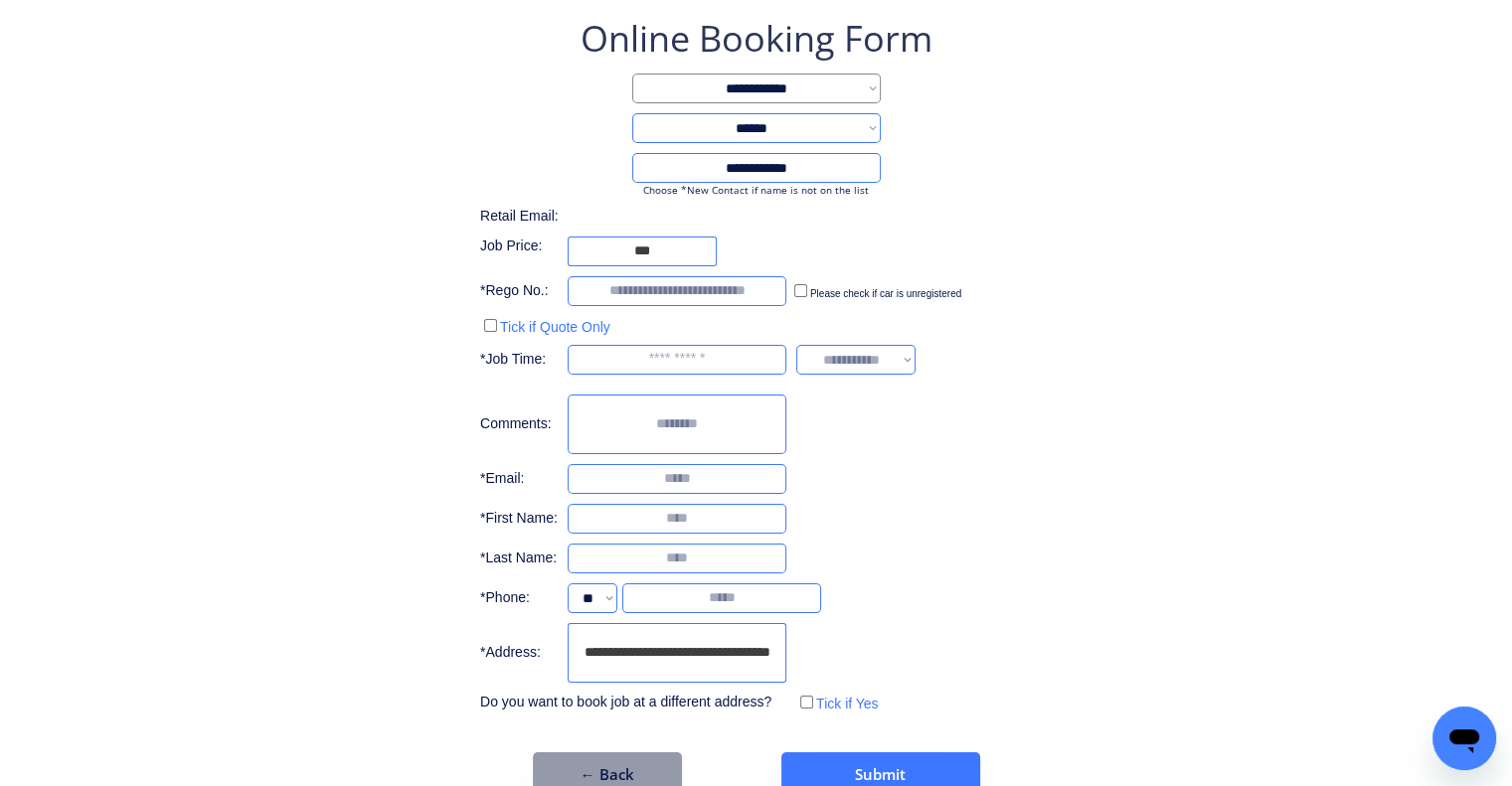 click on "**********" at bounding box center [756, 405] 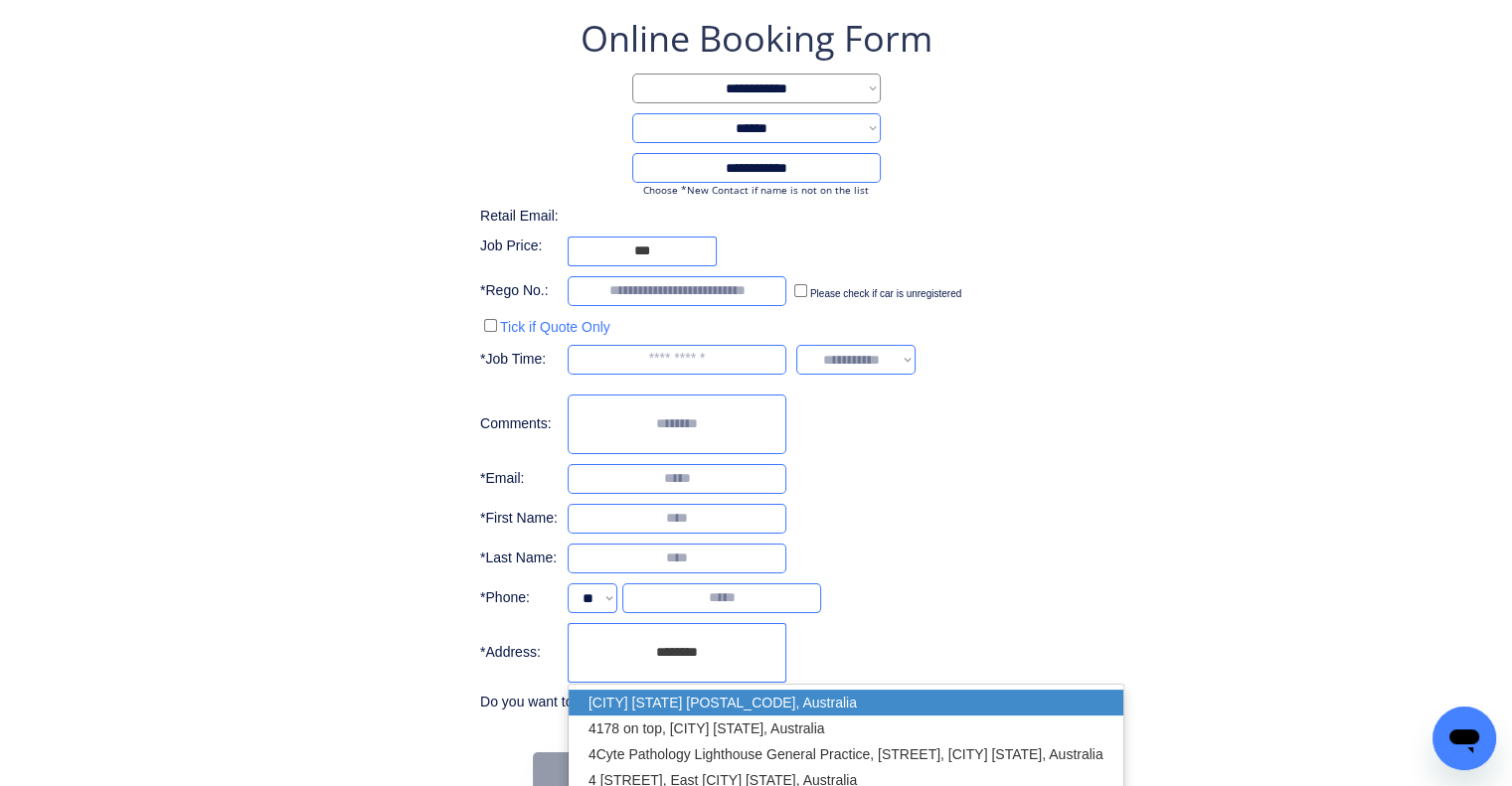 click on "Wynnum QLD 4178, Australia" at bounding box center [846, 703] 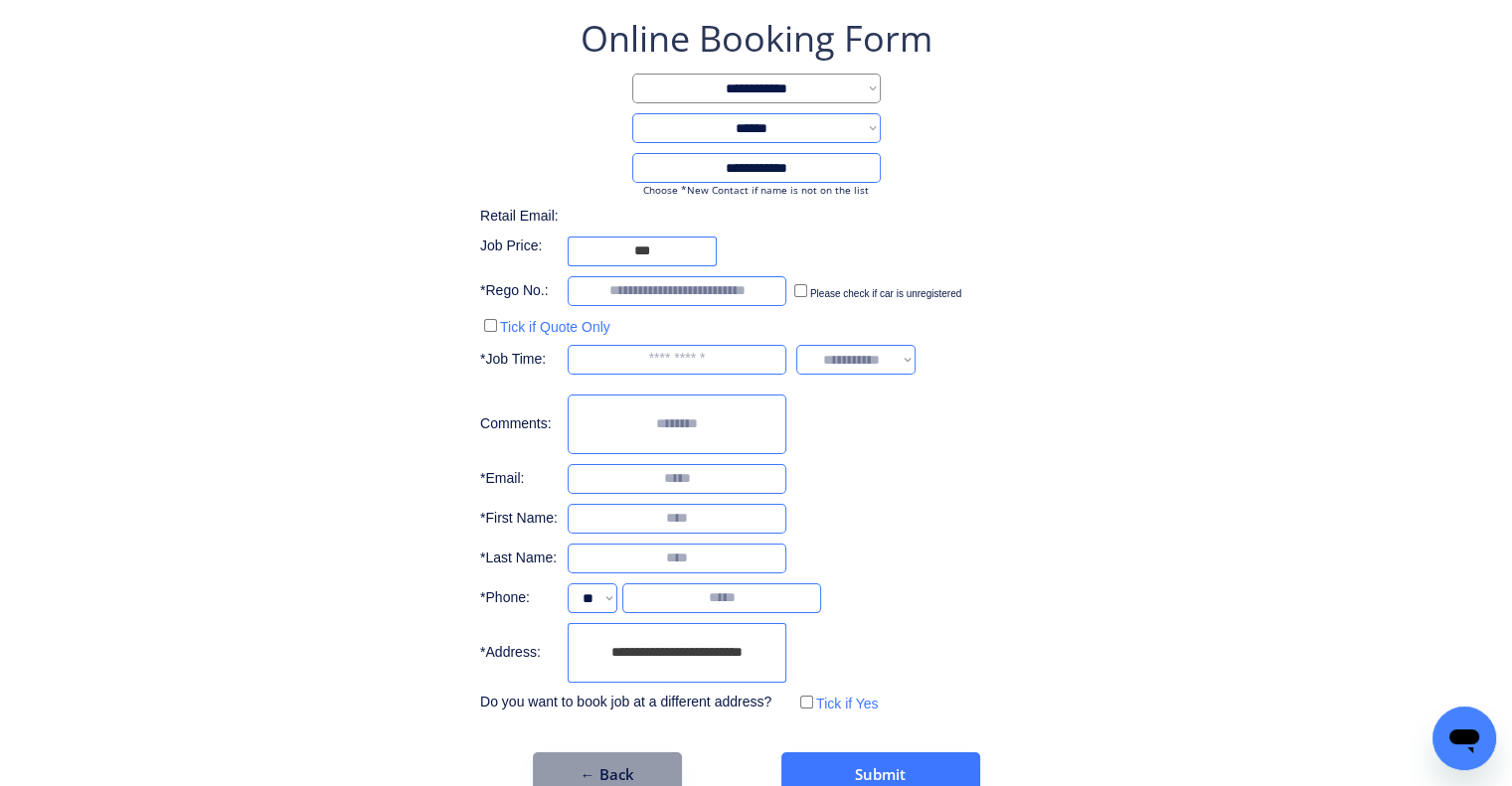 type on "**********" 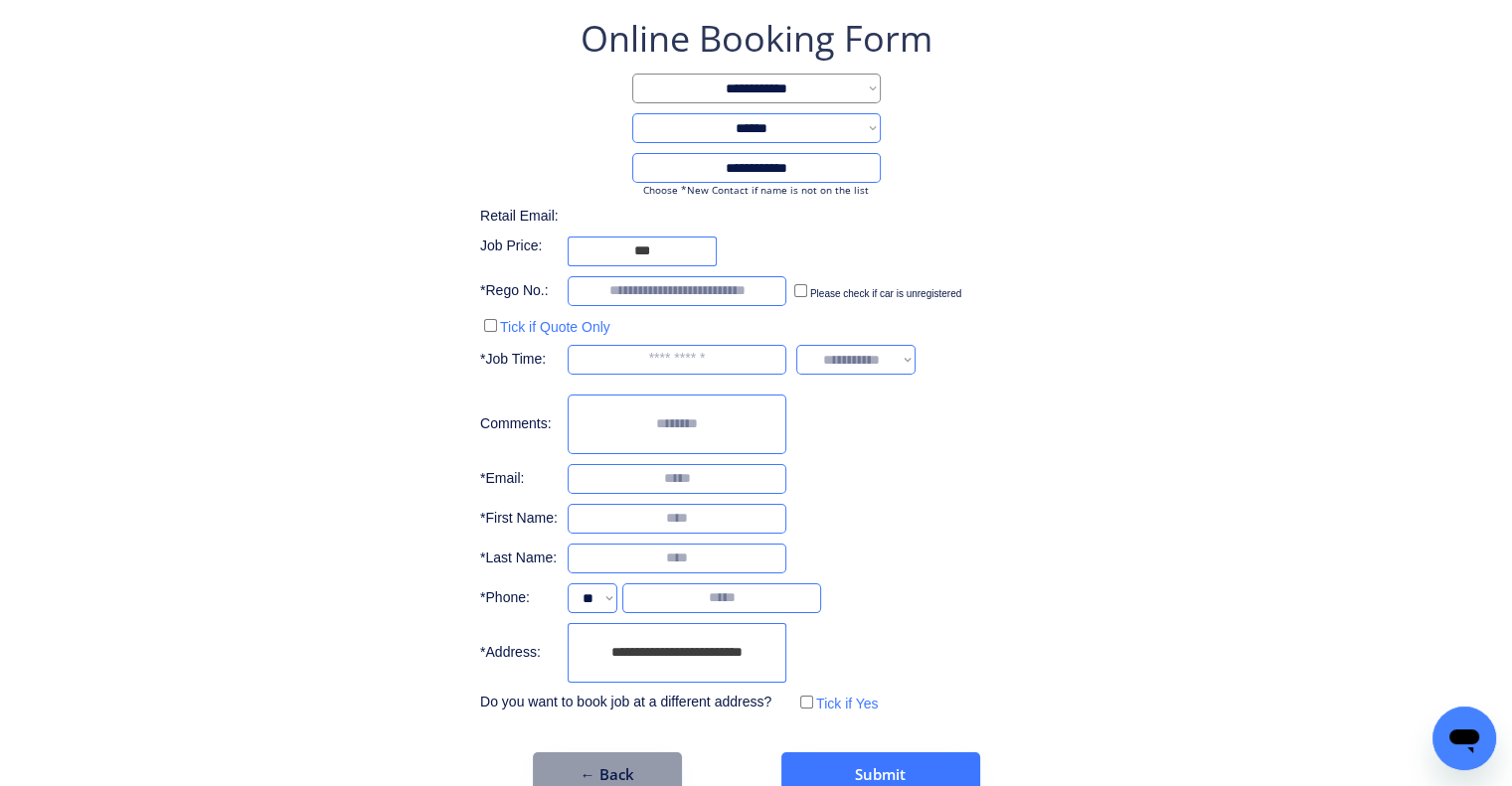drag, startPoint x: 1090, startPoint y: 551, endPoint x: 712, endPoint y: 479, distance: 384.796 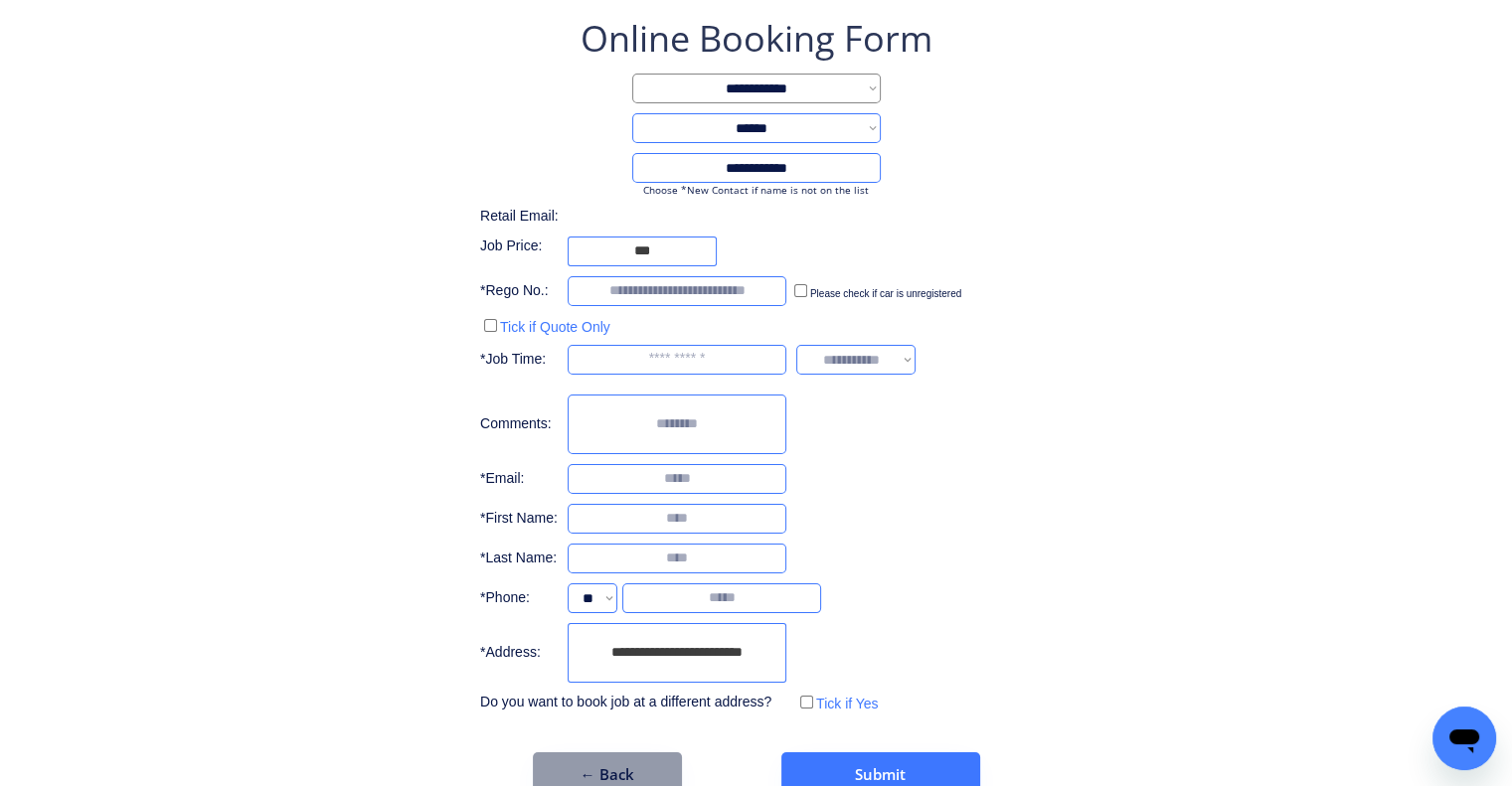 click on "**********" at bounding box center [756, 366] 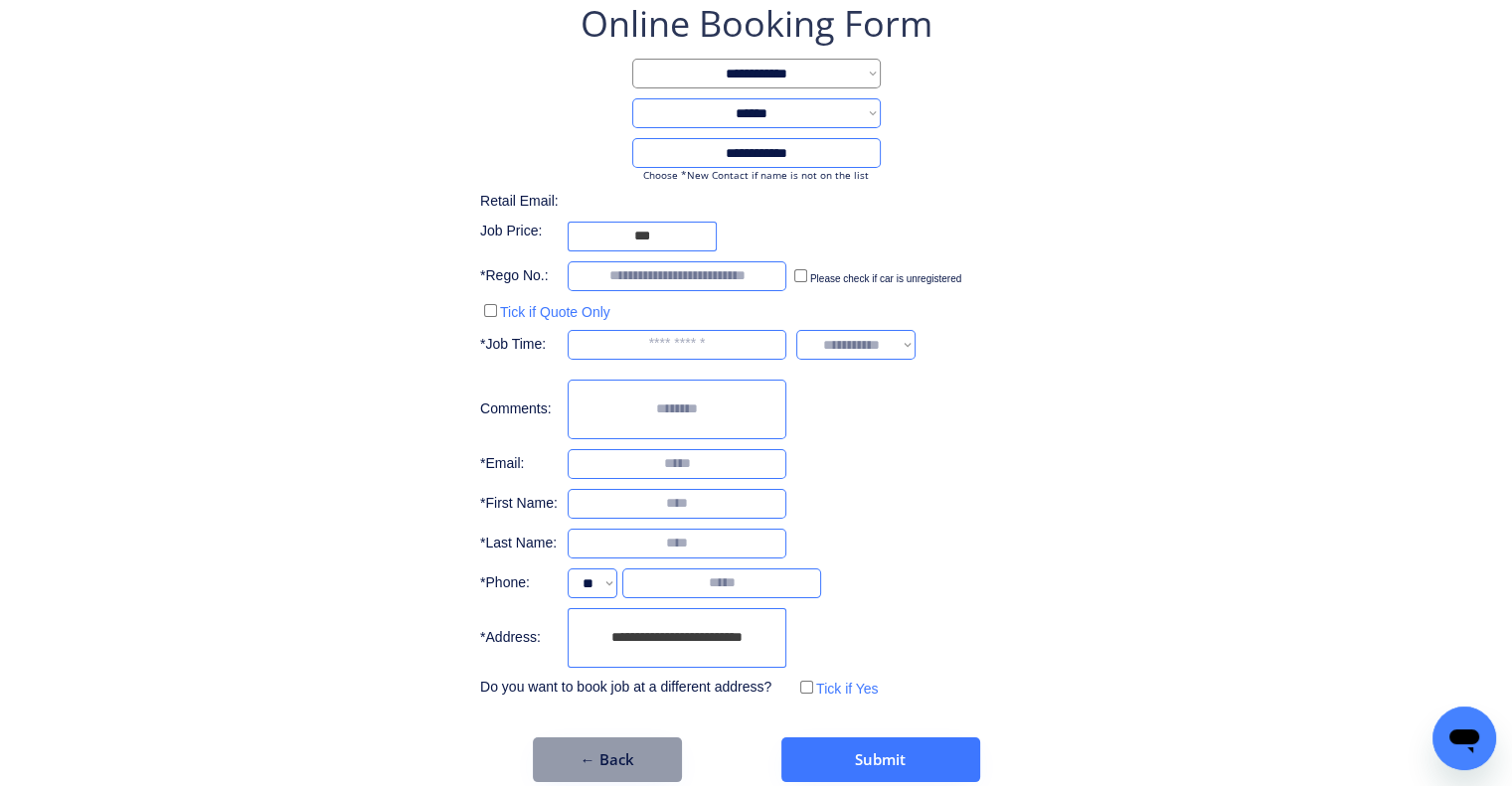 scroll, scrollTop: 135, scrollLeft: 0, axis: vertical 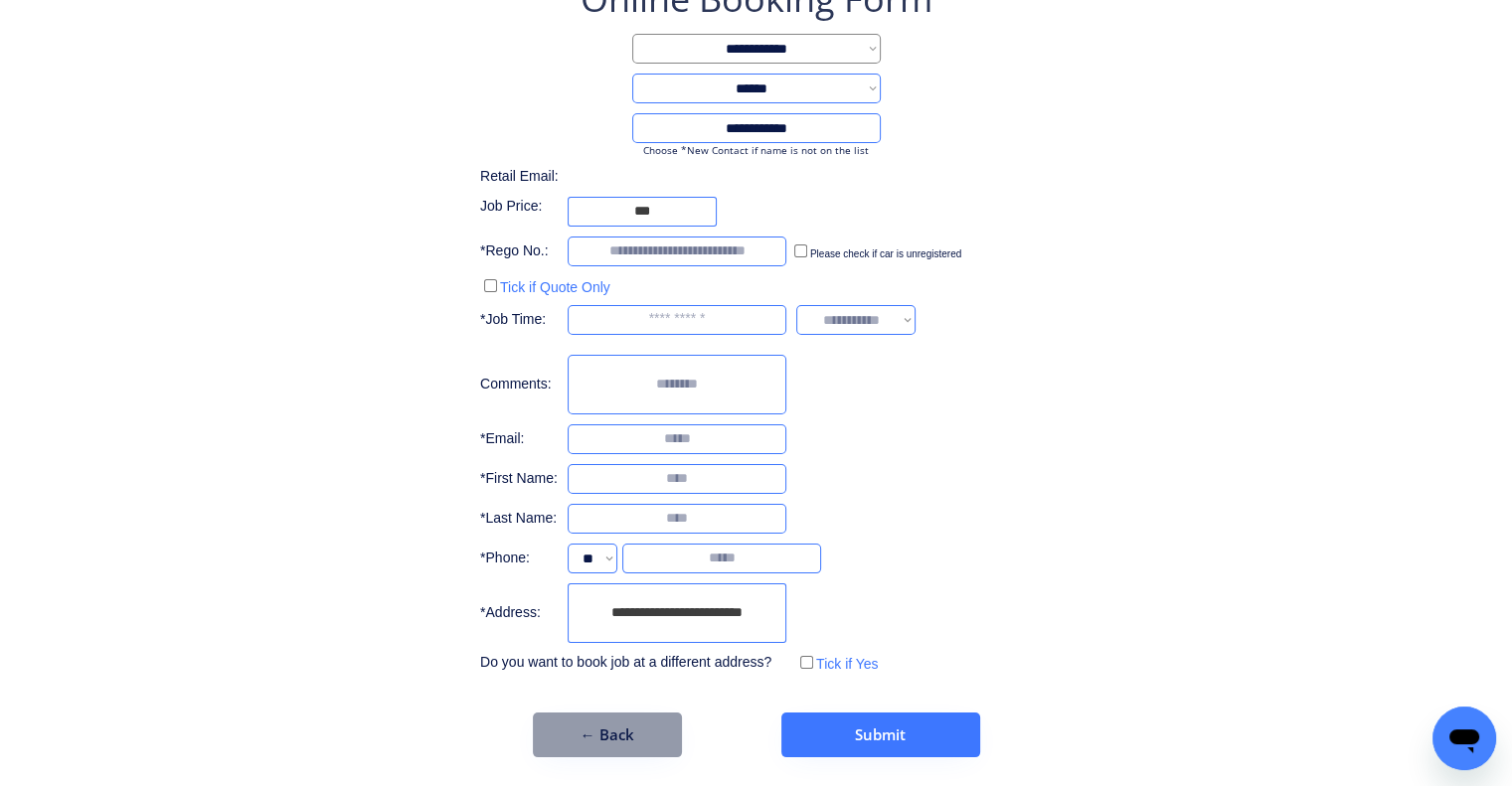 click on "**********" at bounding box center [756, 366] 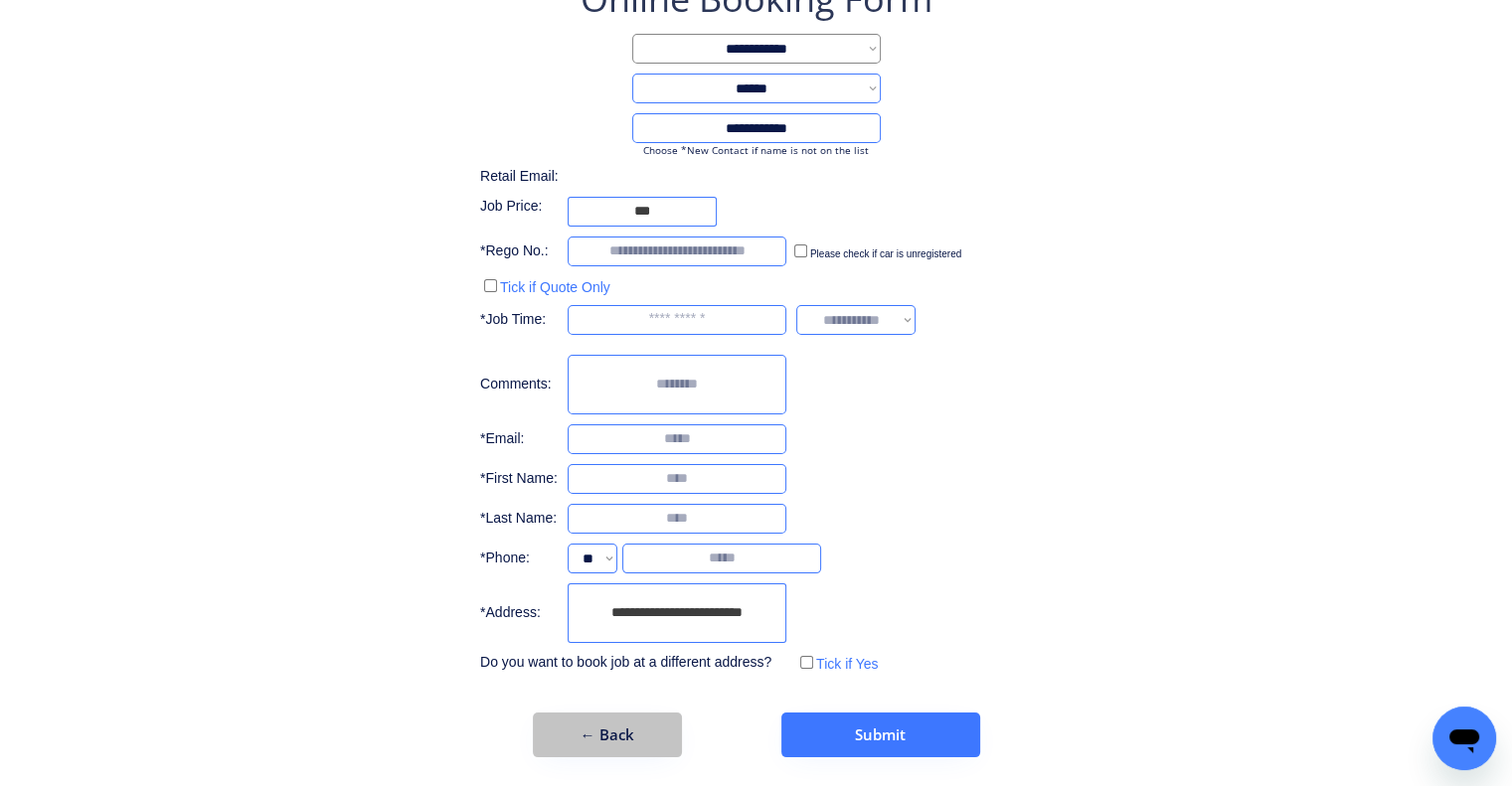 click on "←   Back" at bounding box center [607, 734] 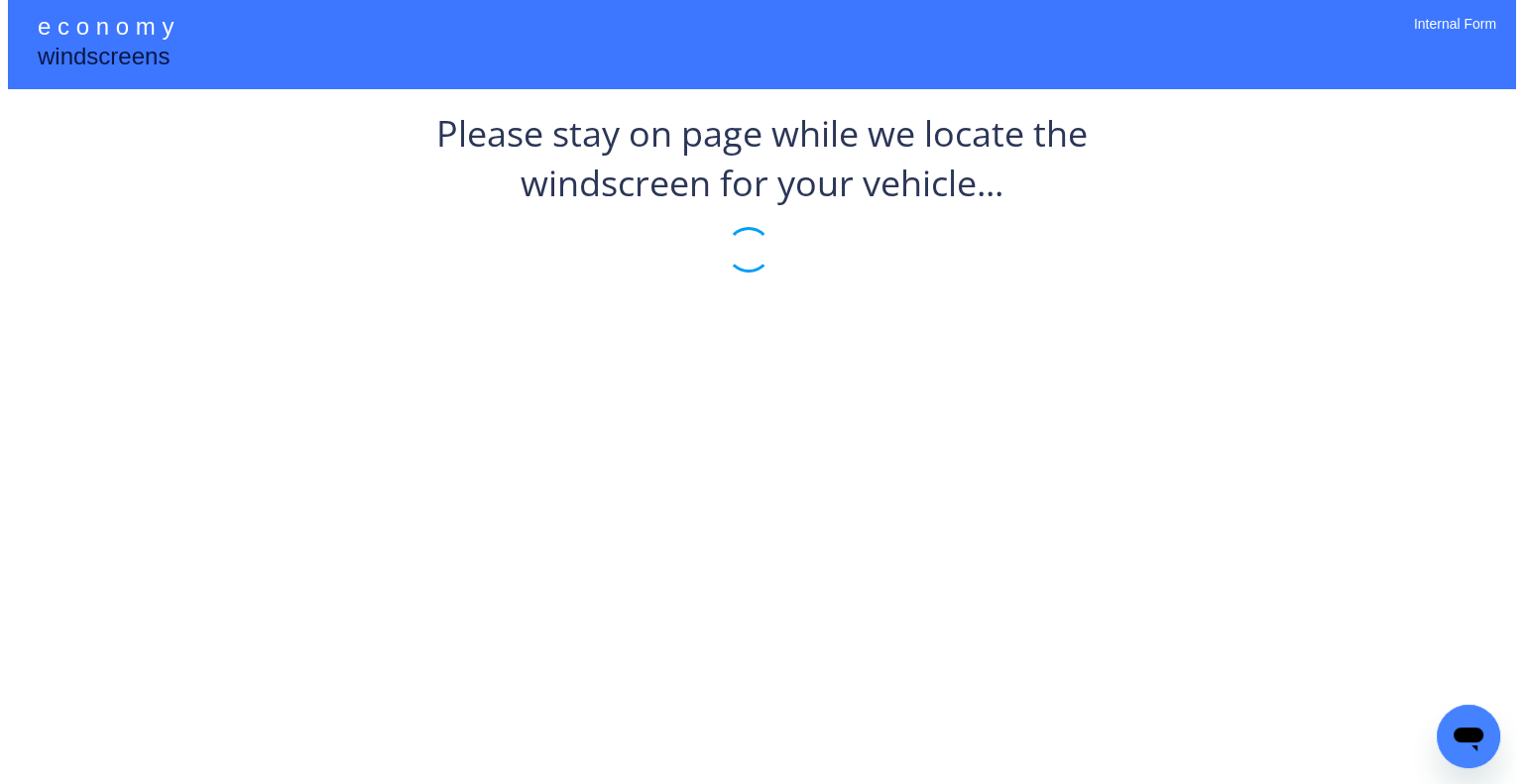 scroll, scrollTop: 0, scrollLeft: 0, axis: both 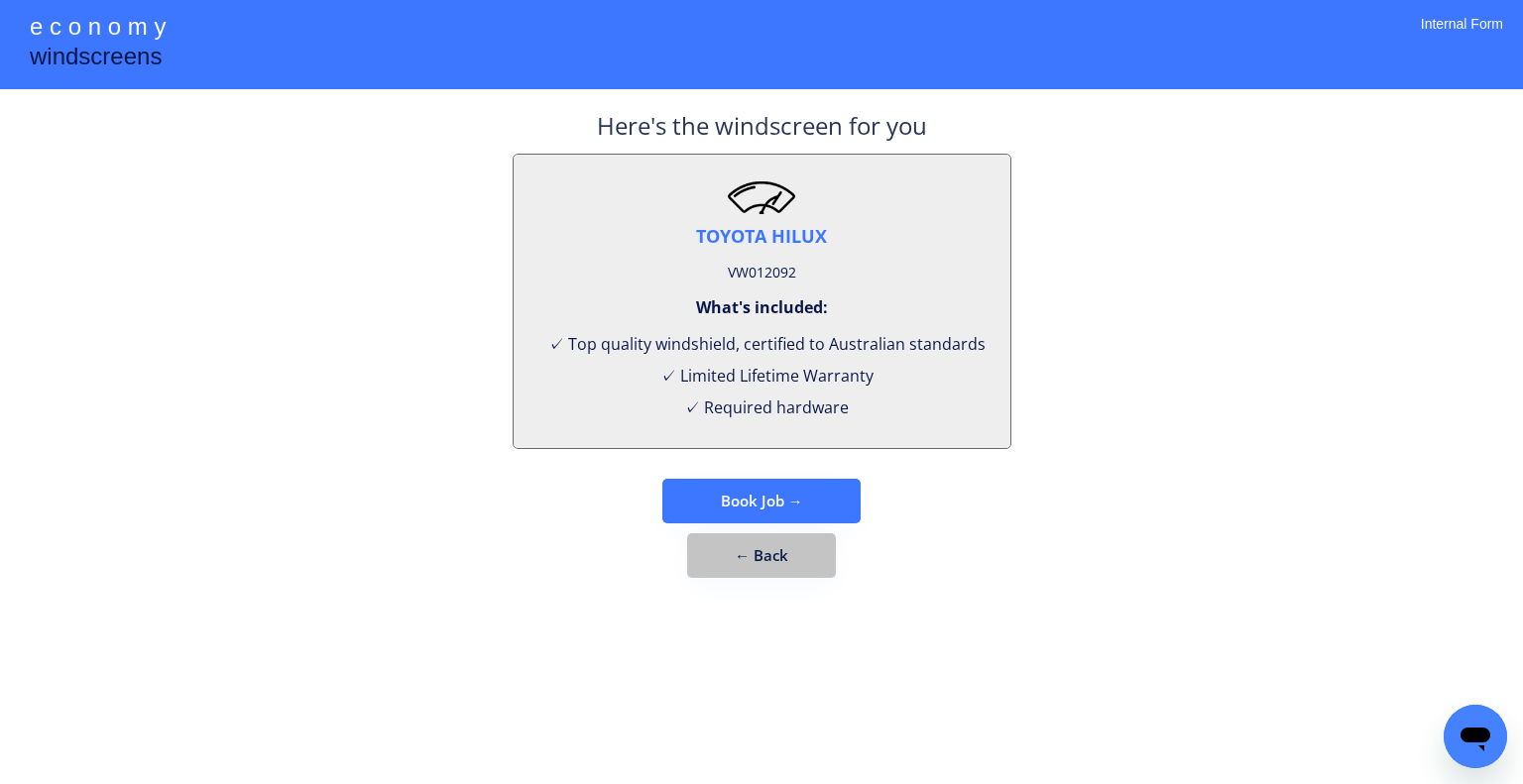 click on "←   Back" at bounding box center (762, 555) 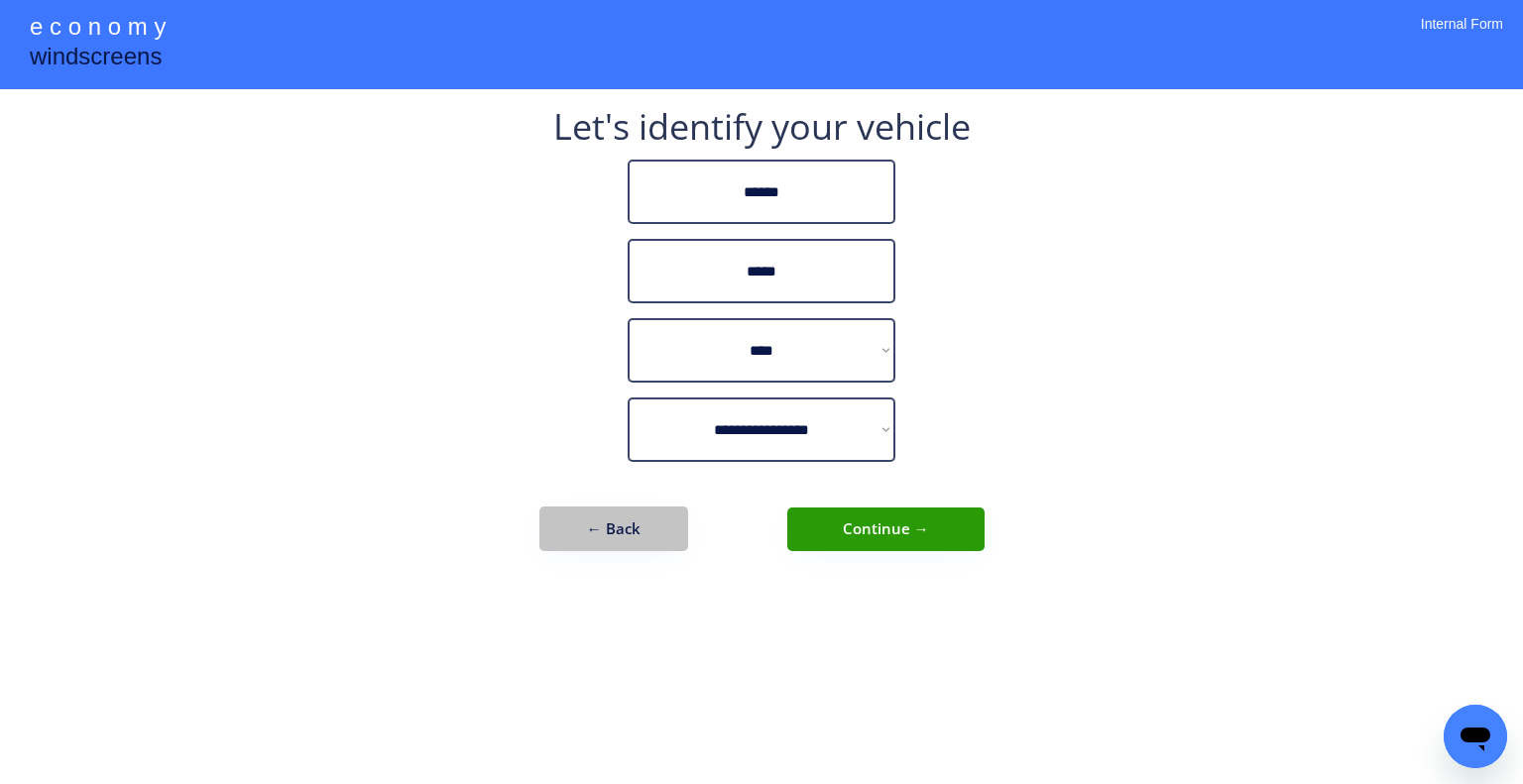 click on "←   Back" at bounding box center (614, 528) 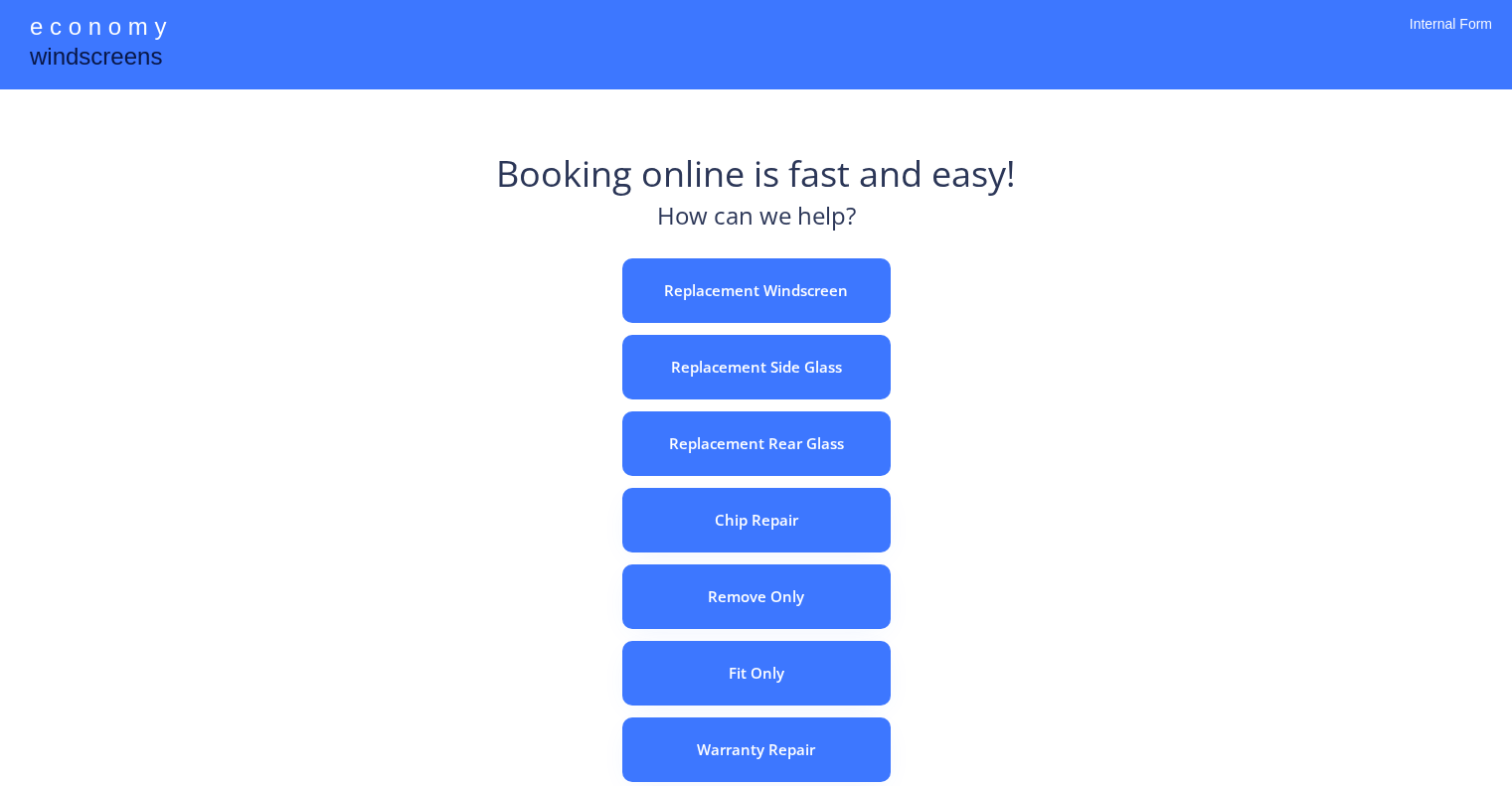 scroll, scrollTop: 0, scrollLeft: 0, axis: both 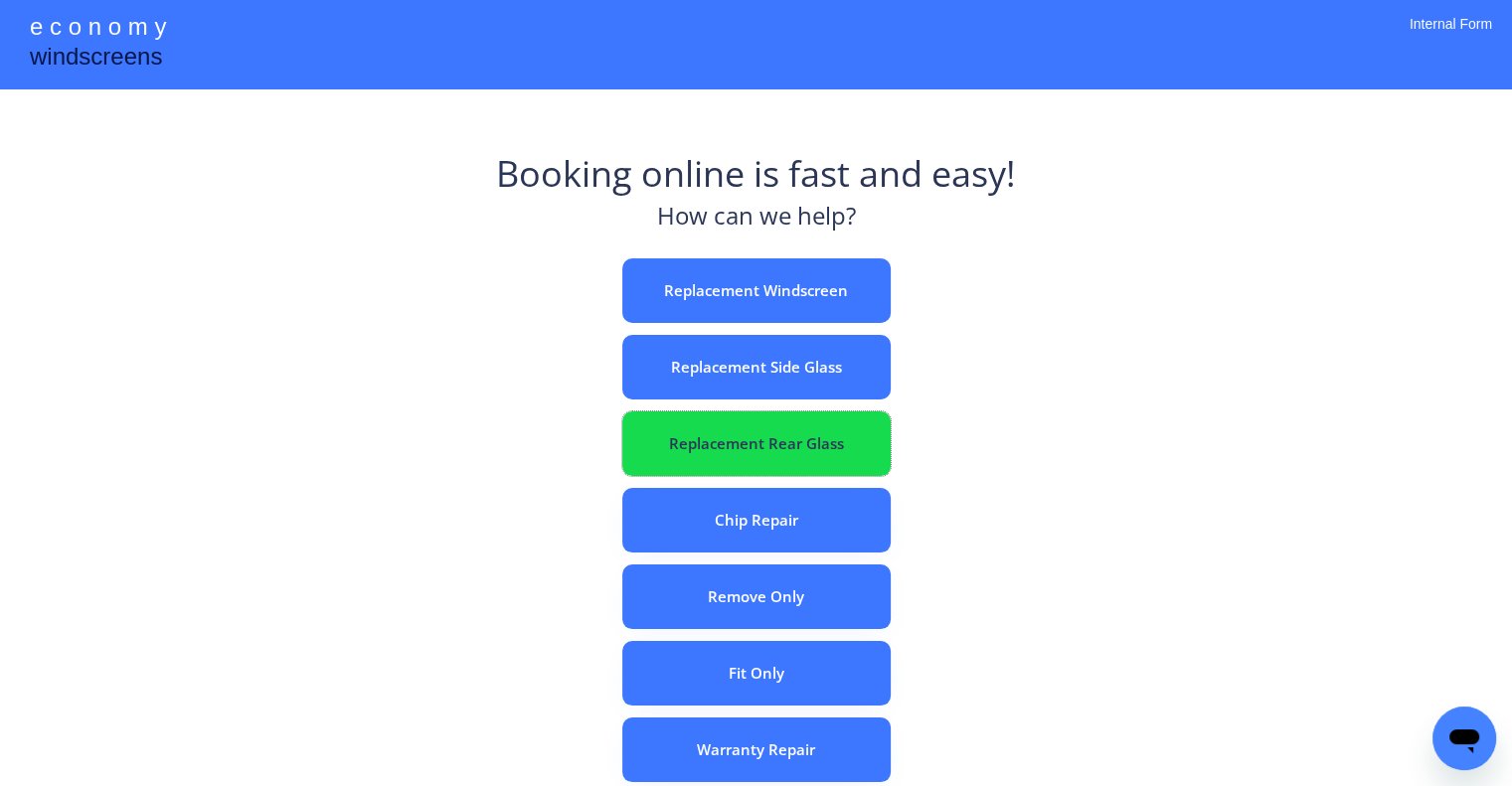 click on "Replacement Rear Glass" at bounding box center (756, 443) 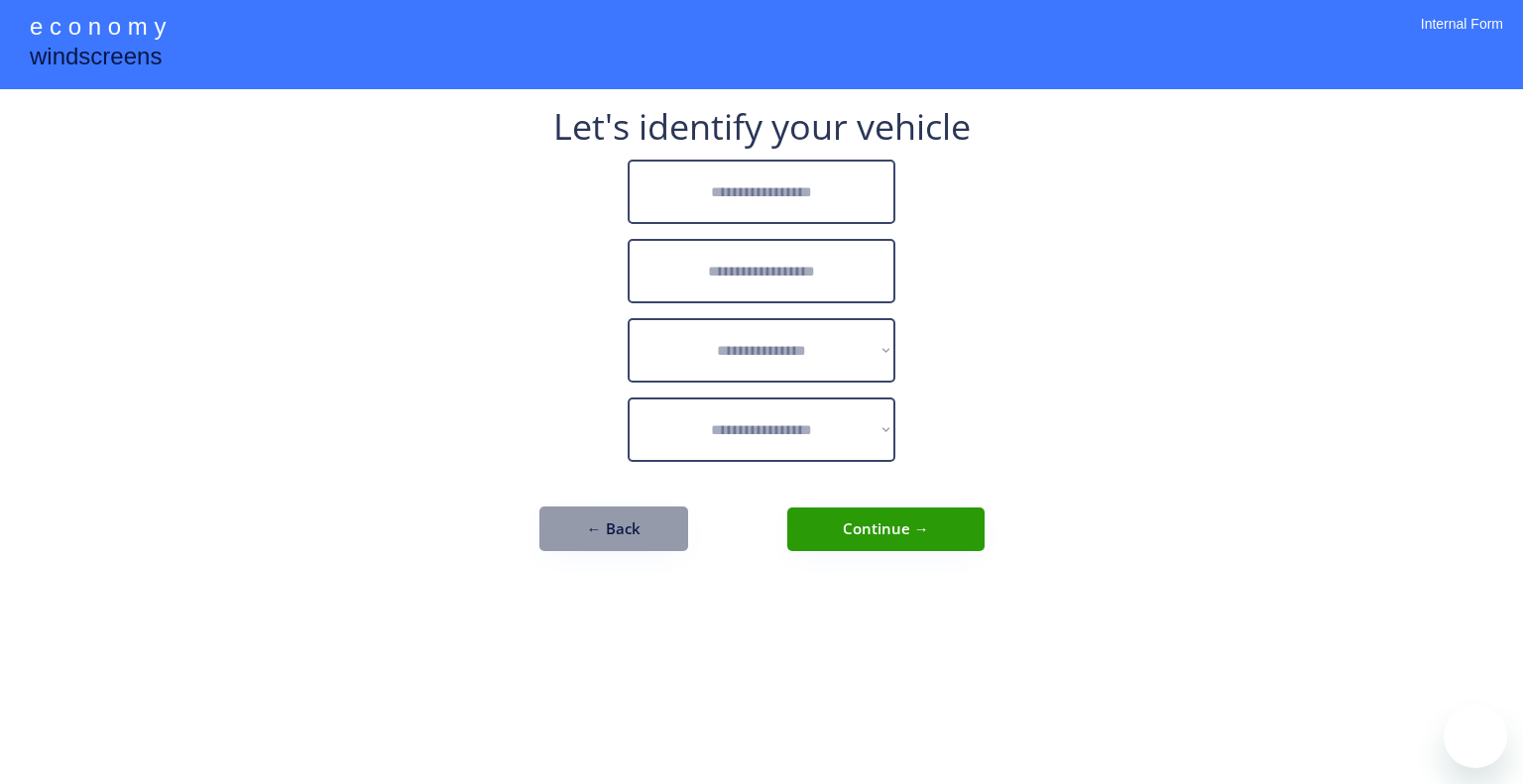 scroll, scrollTop: 0, scrollLeft: 0, axis: both 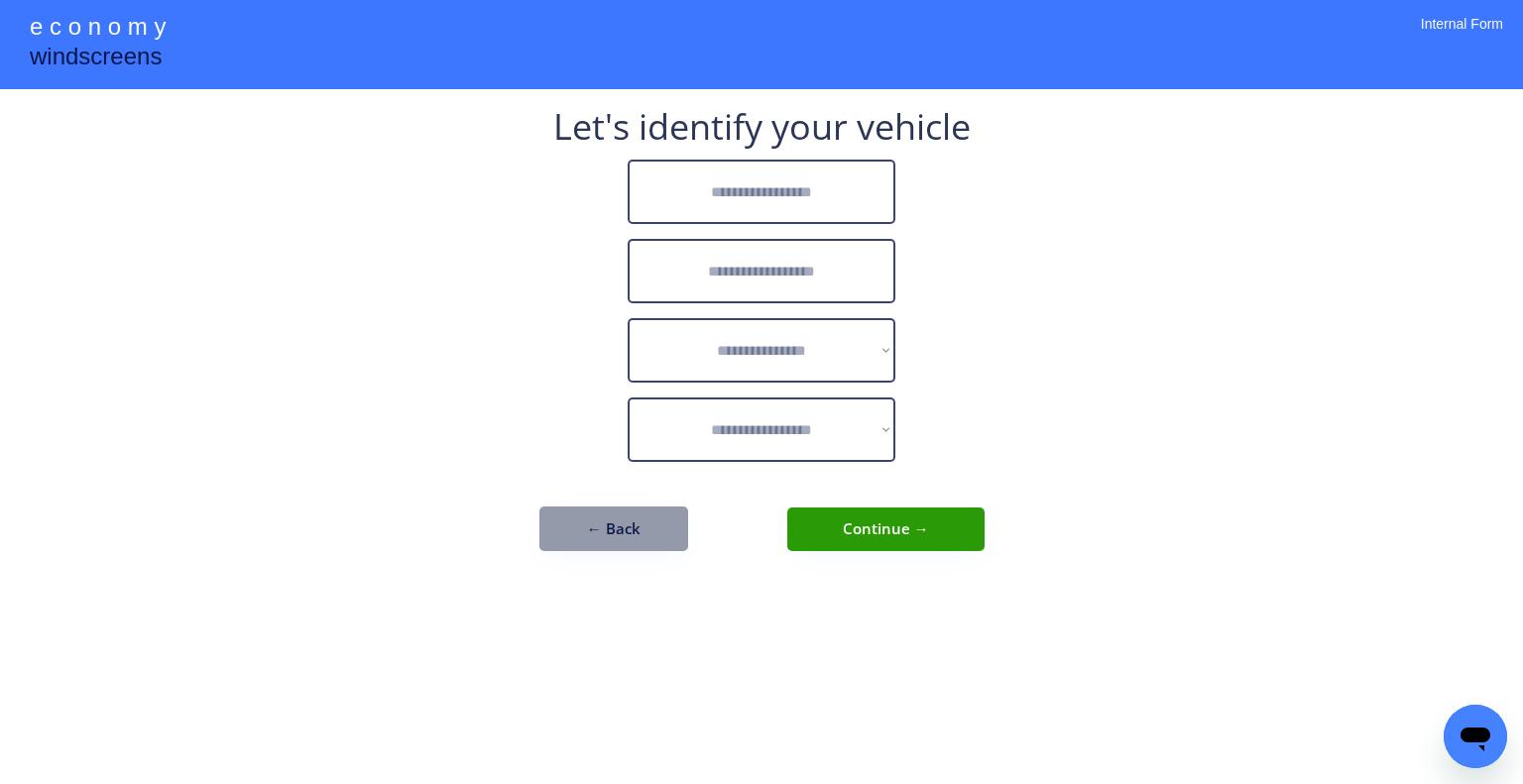 click at bounding box center (762, 191) 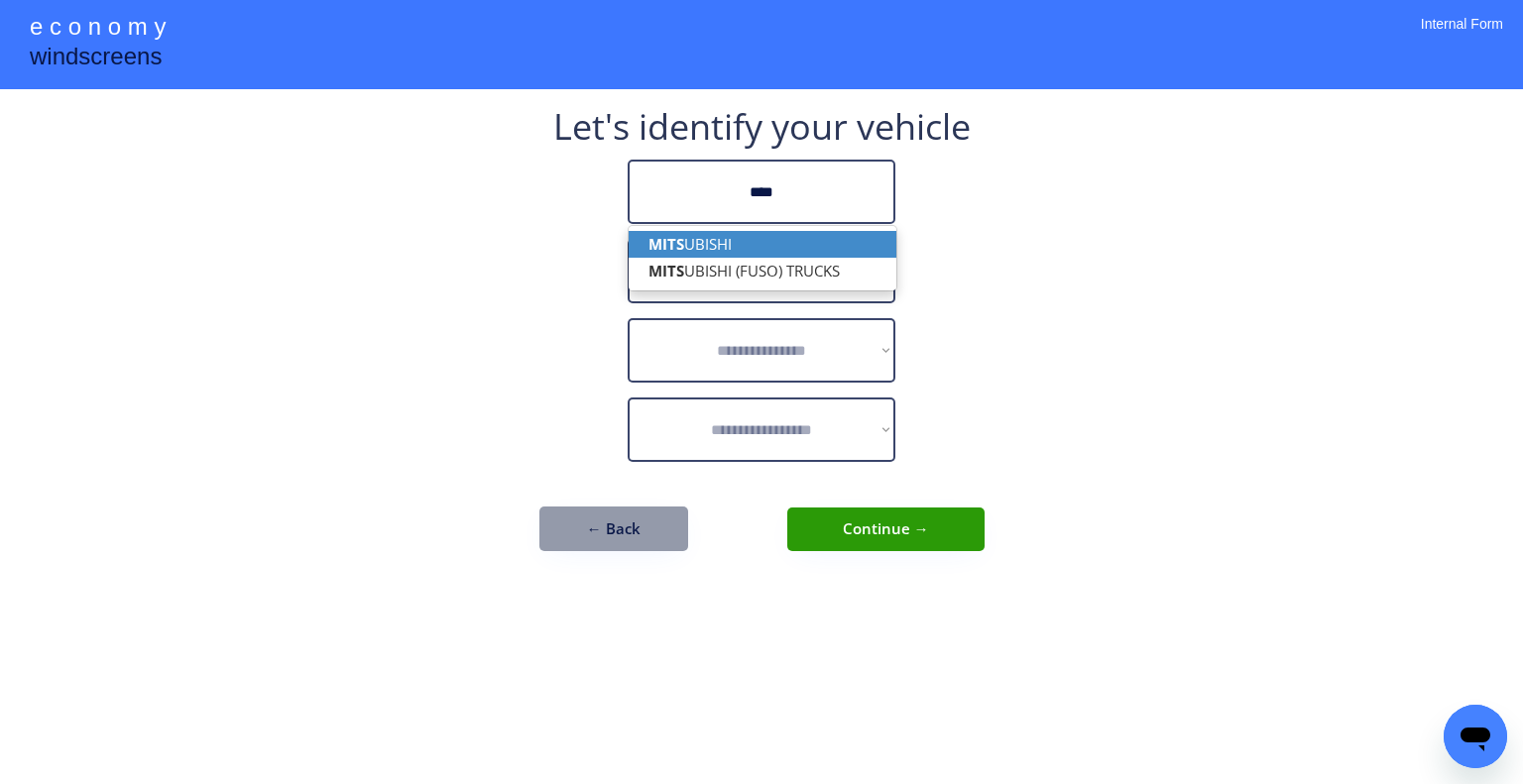 click on "MITS UBISHI" at bounding box center [762, 244] 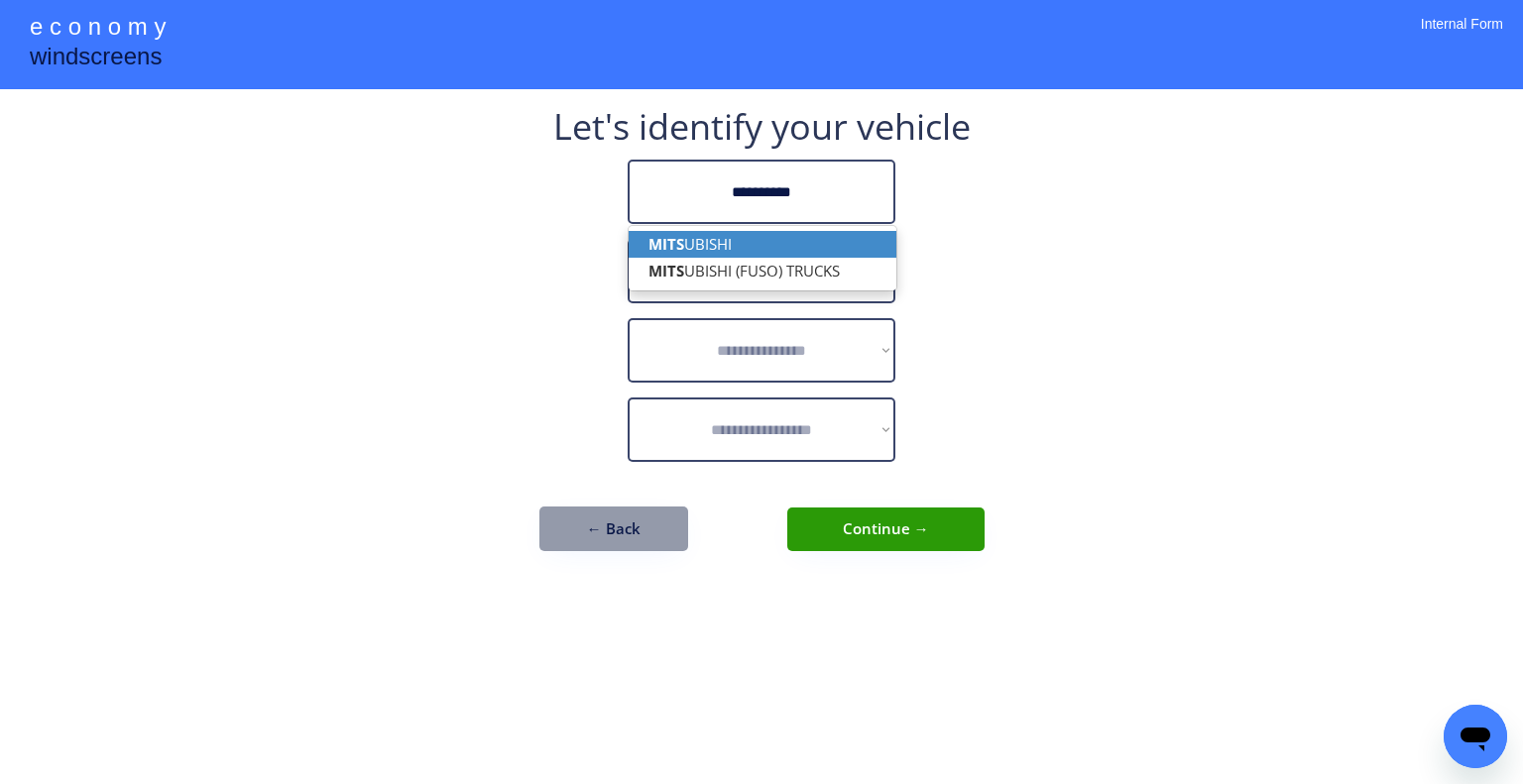 type on "**********" 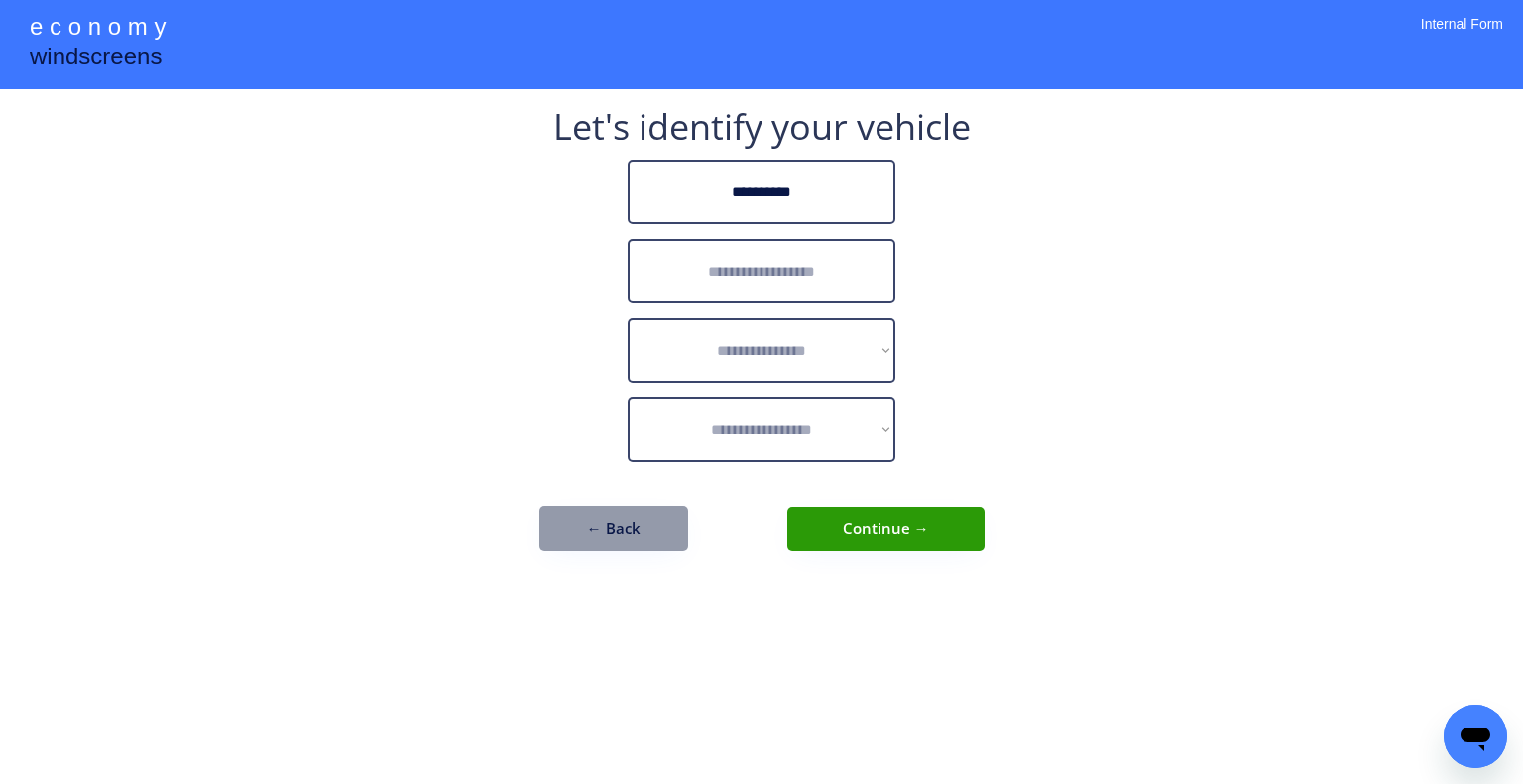 click at bounding box center (762, 271) 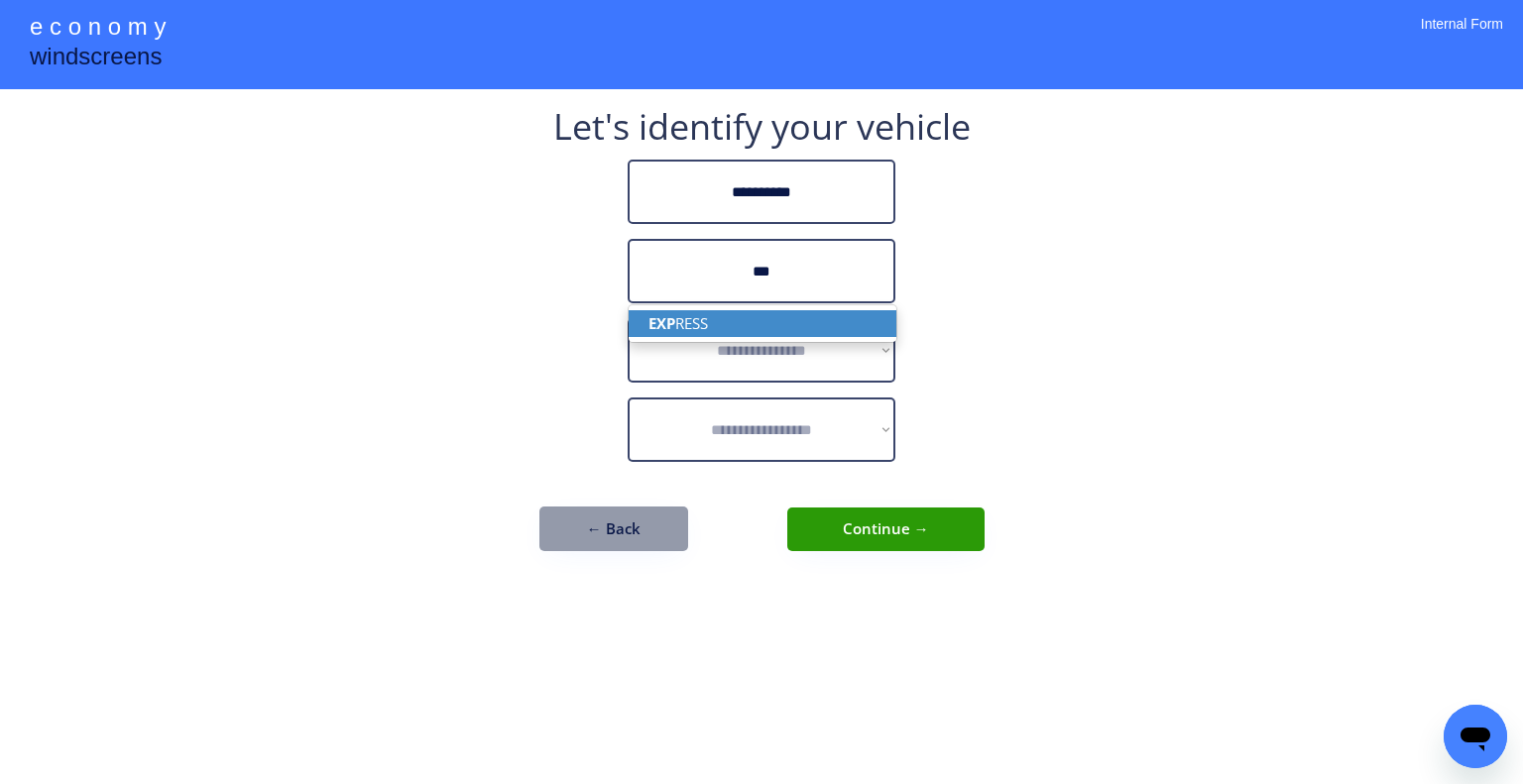 click on "EXP RESS" at bounding box center [762, 323] 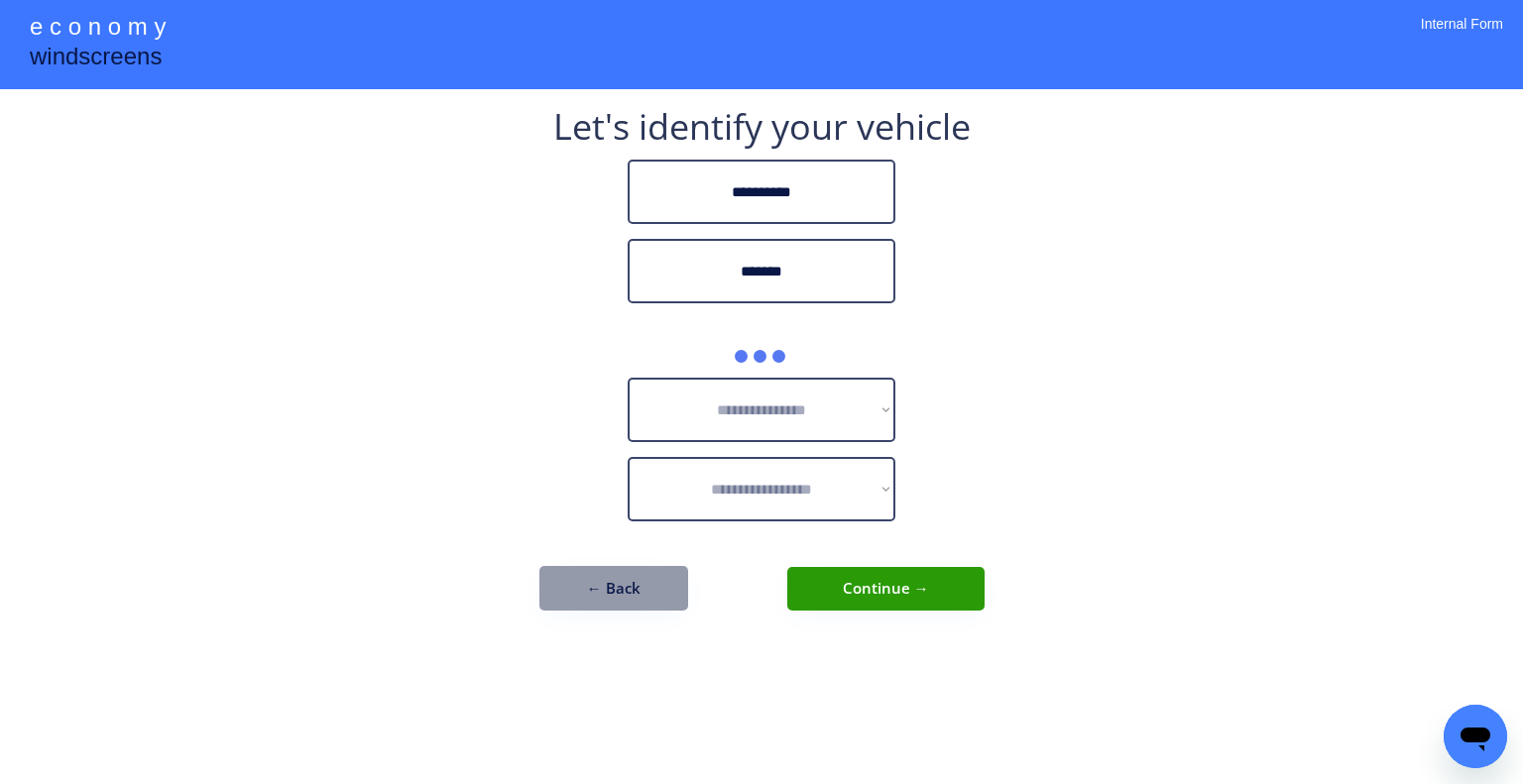 type on "*******" 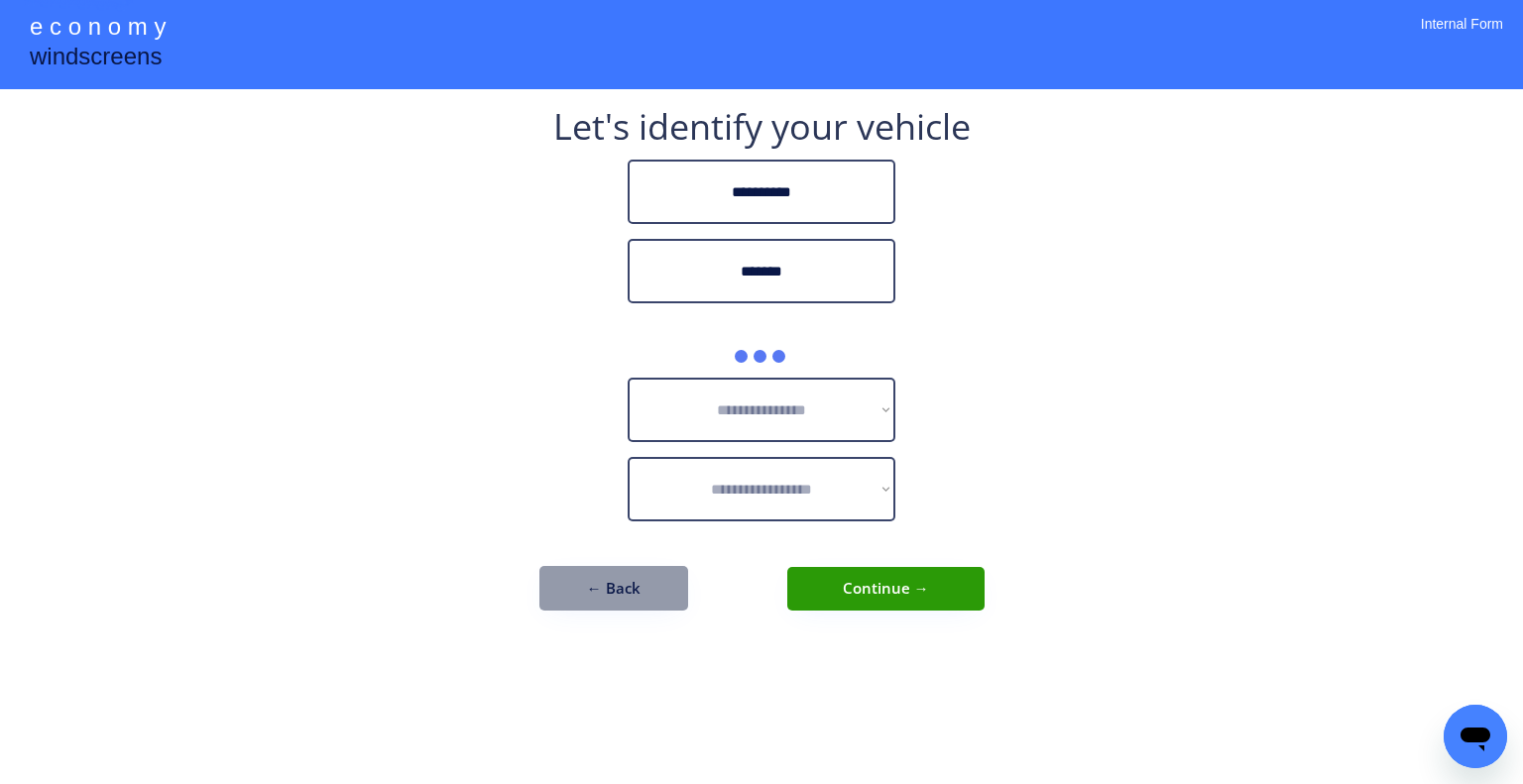 click on "**********" at bounding box center (762, 392) 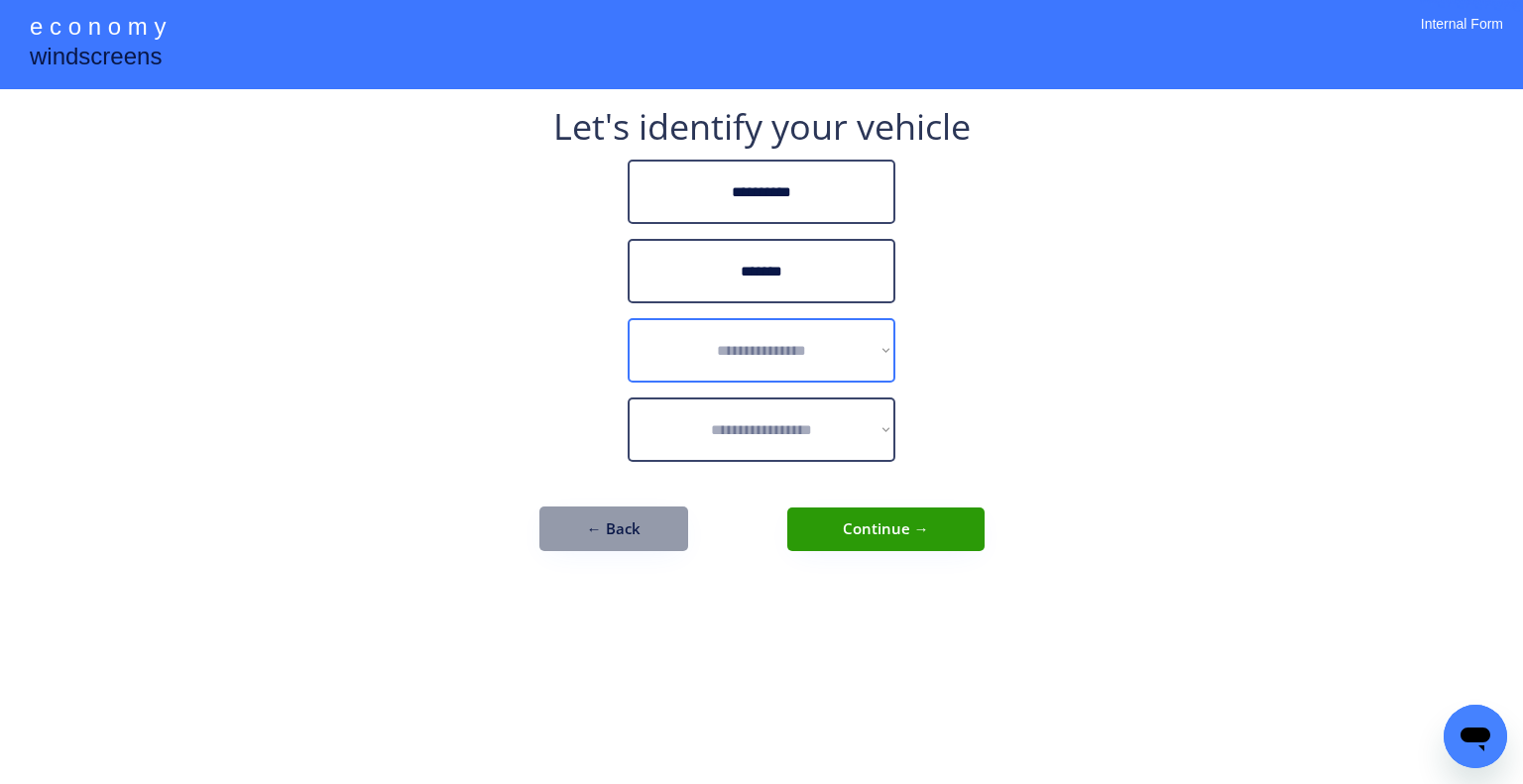click on "**********" at bounding box center [762, 350] 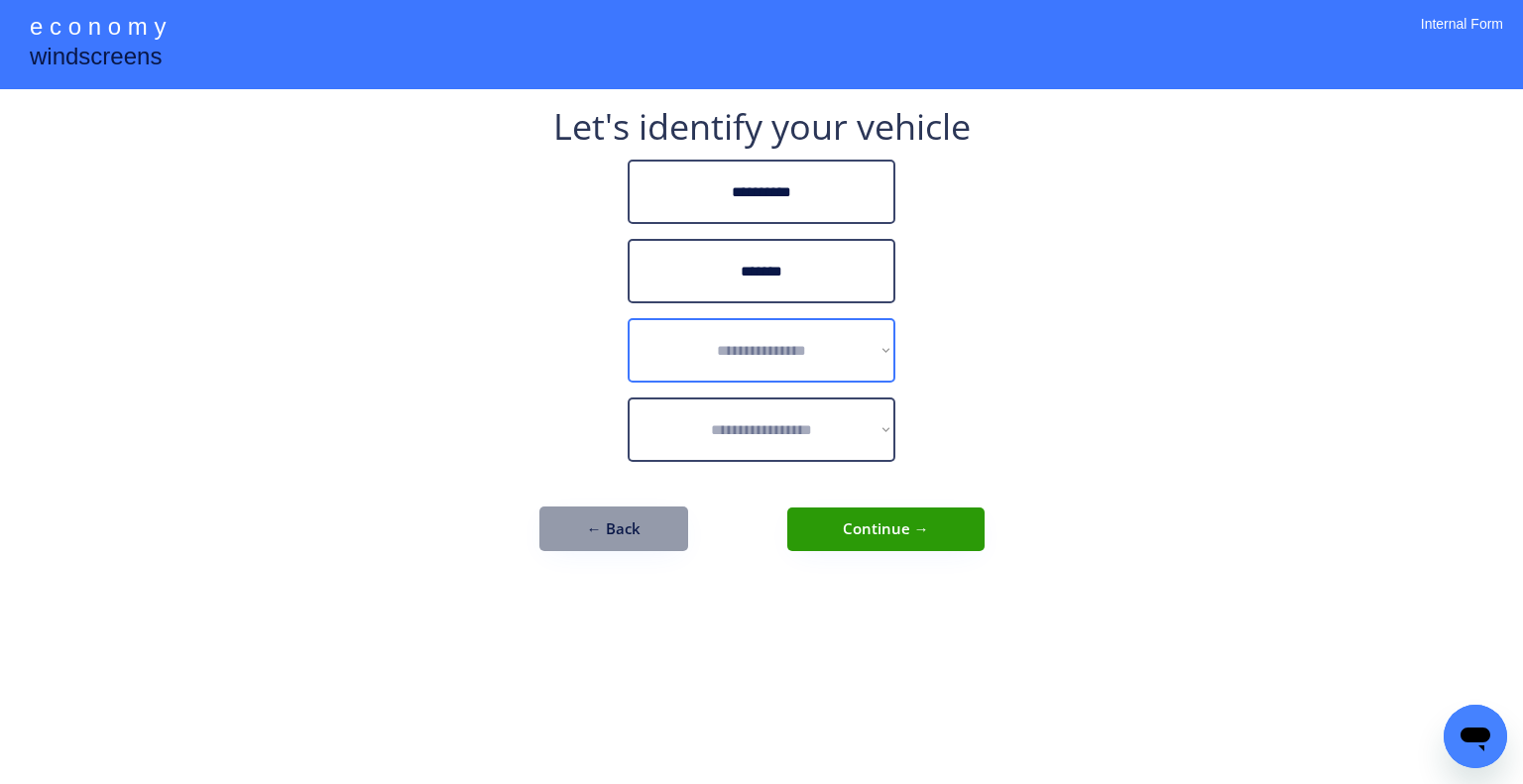 select on "******" 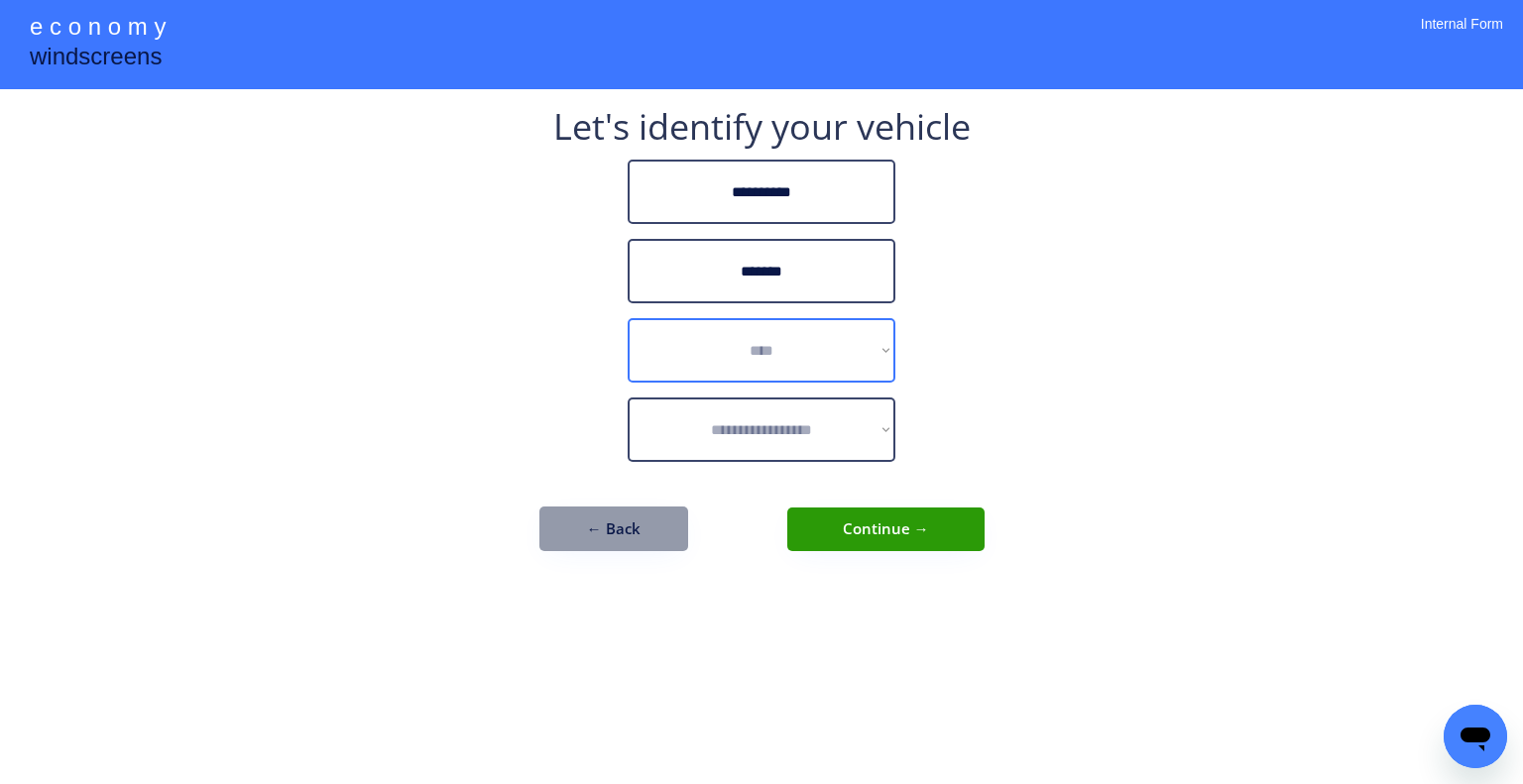 click on "**********" at bounding box center (762, 350) 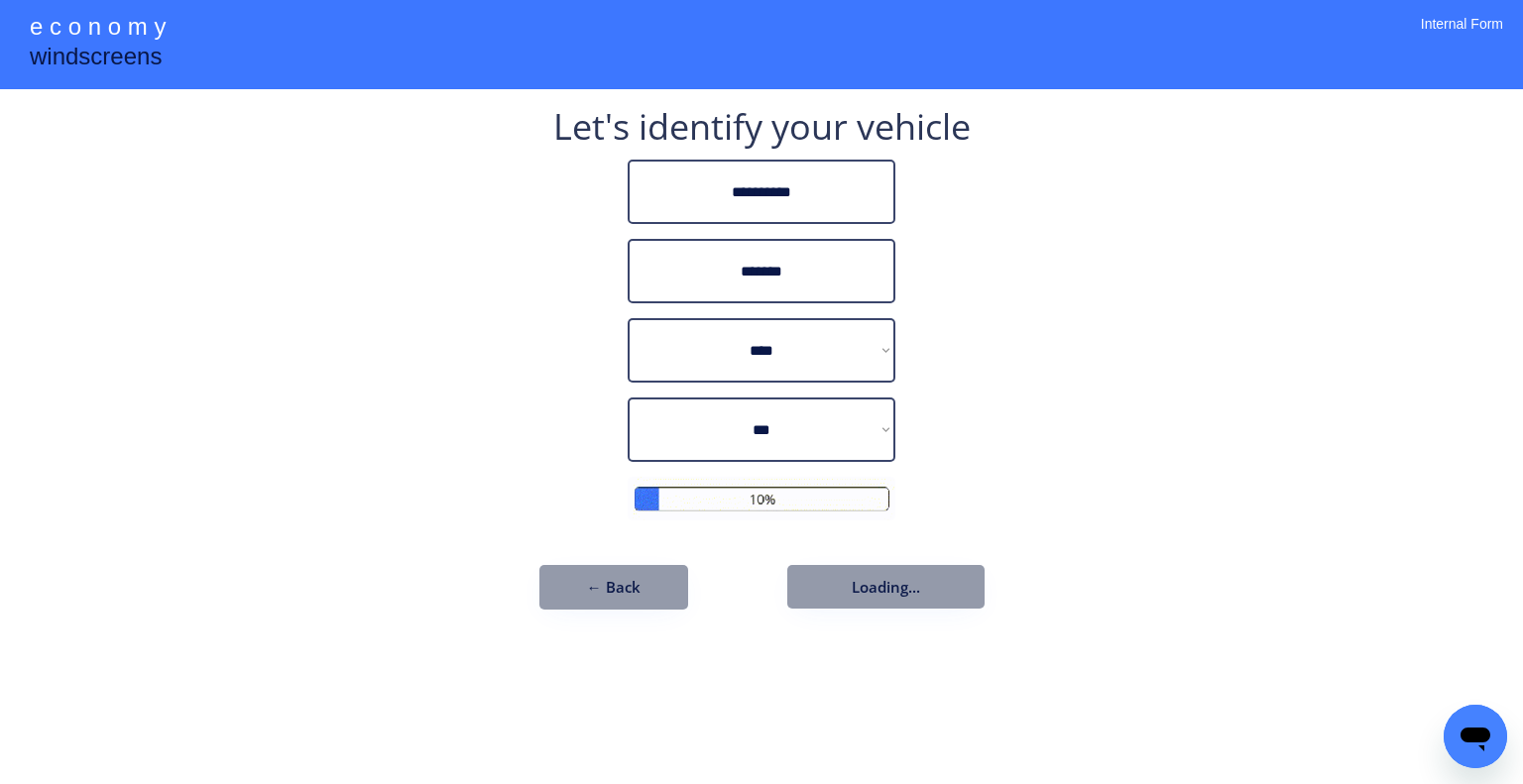 click on "**********" at bounding box center [762, 392] 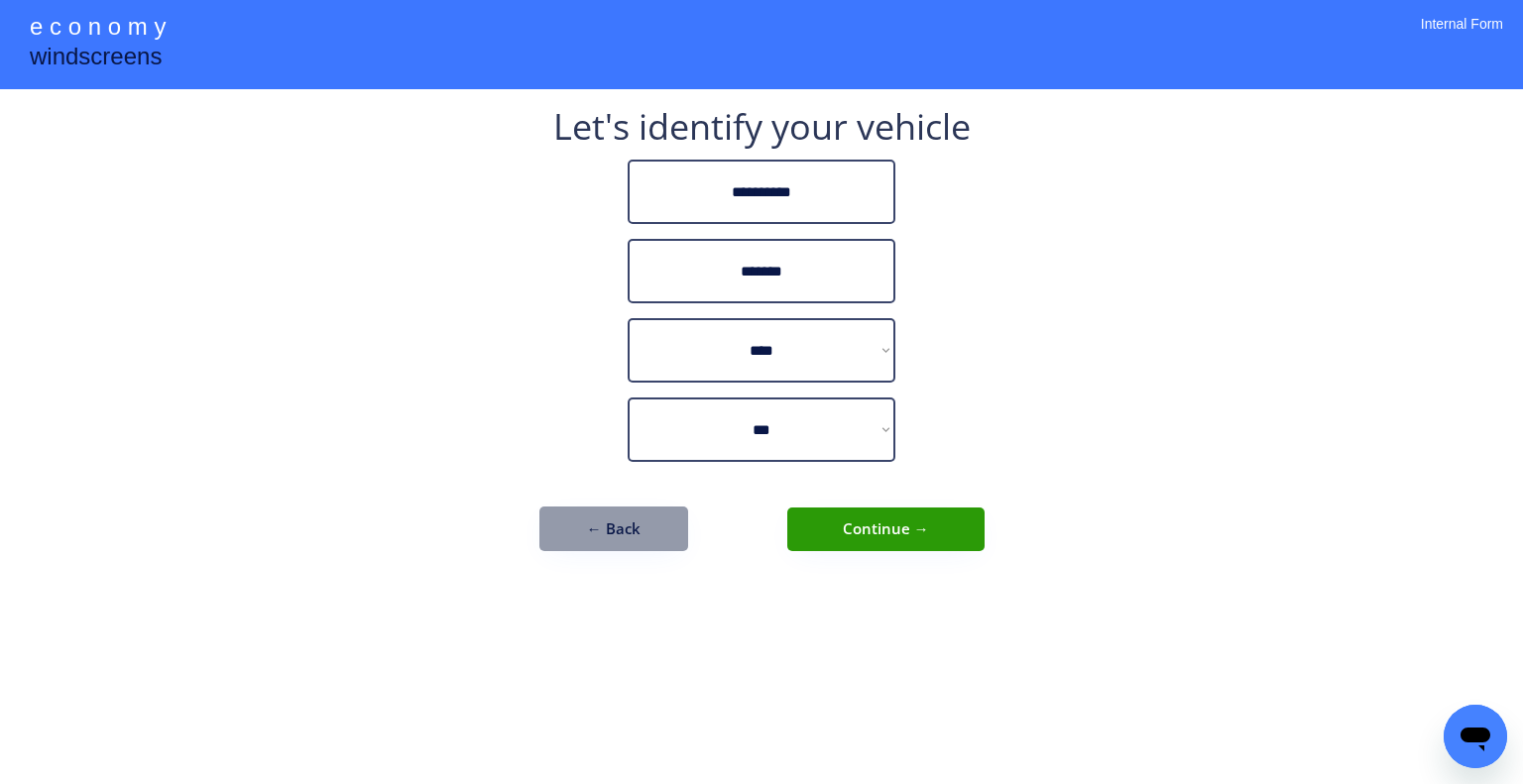 click on "**********" at bounding box center [762, 392] 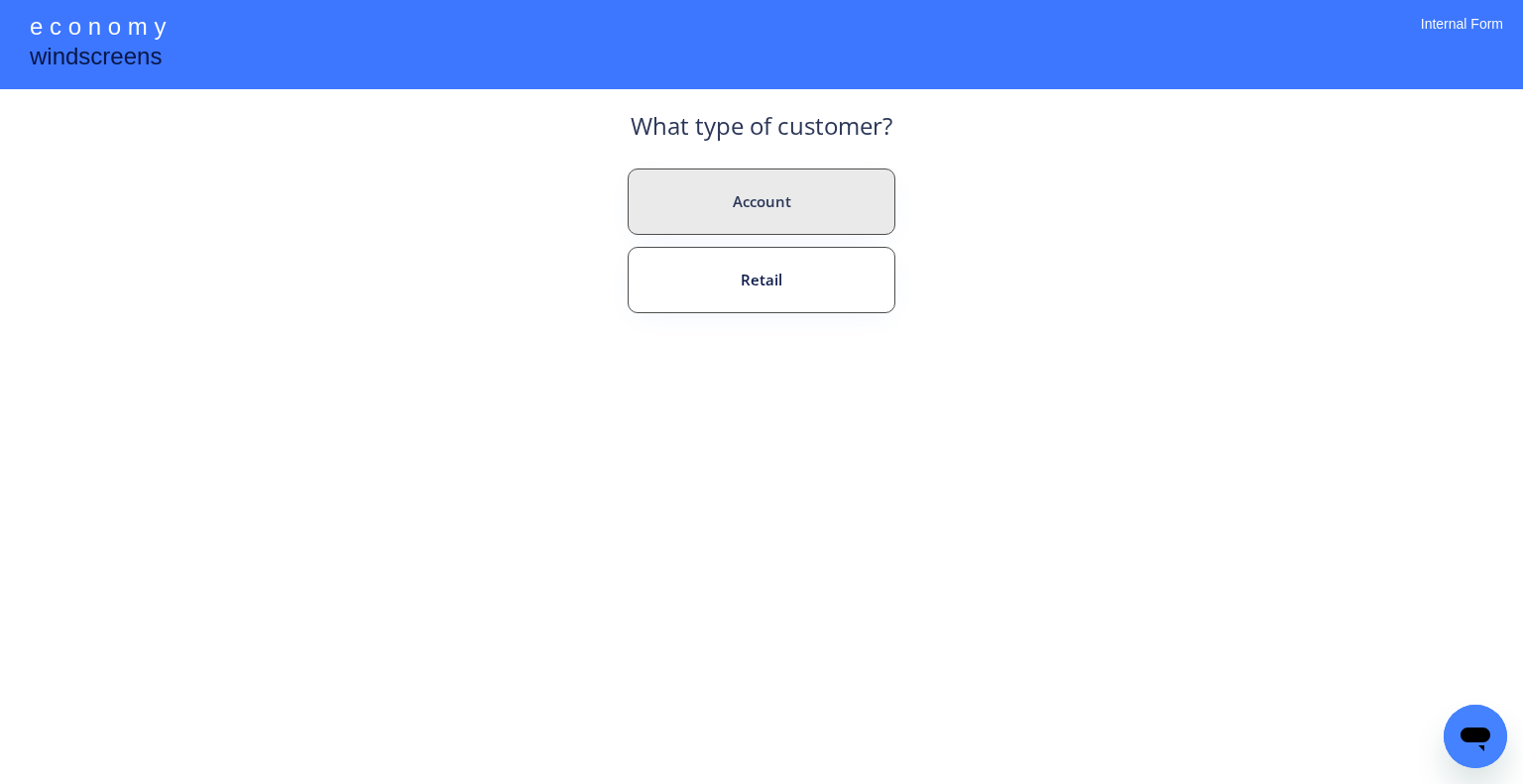 click on "Retail" at bounding box center [762, 280] 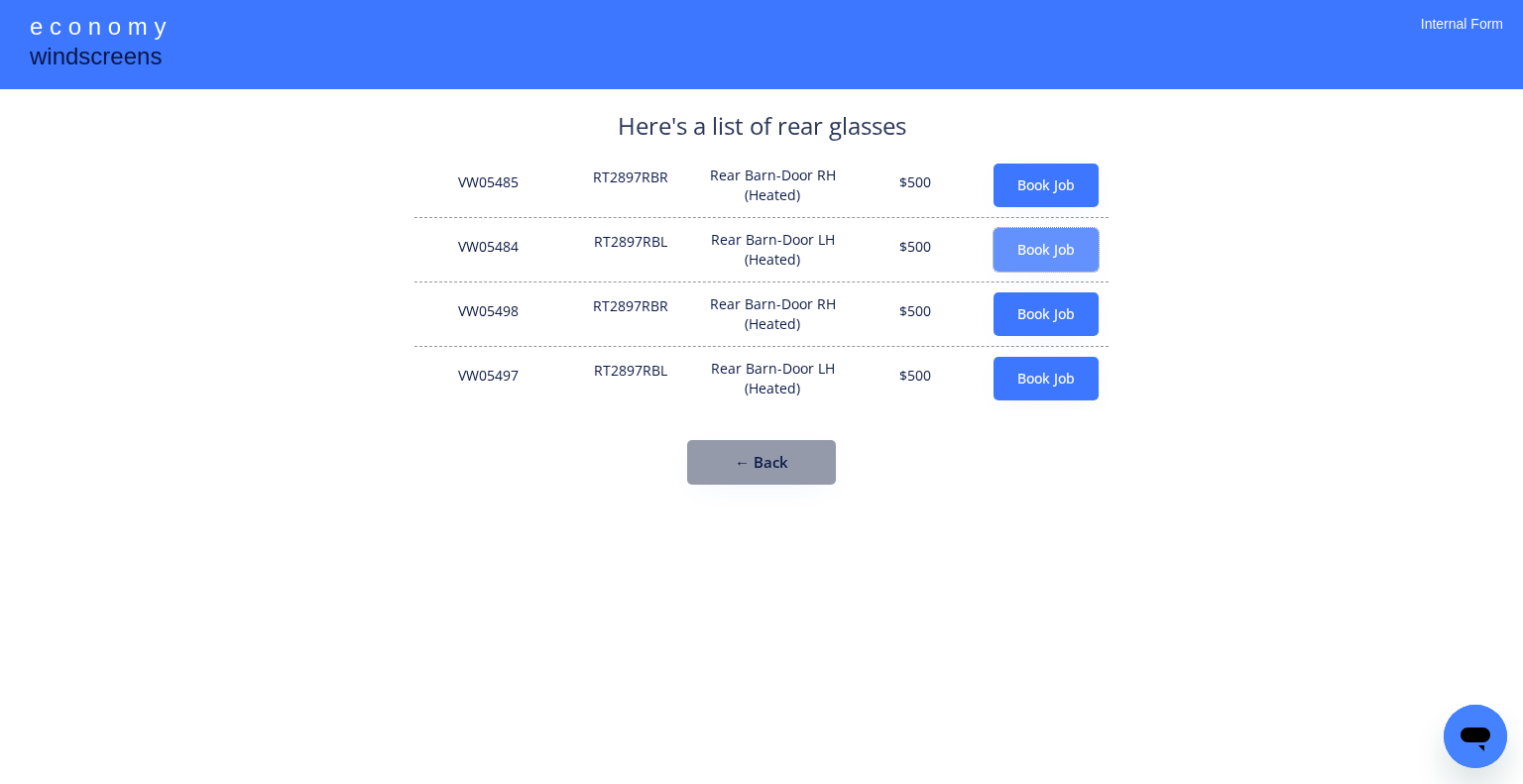 click on "Book Job" at bounding box center (1046, 250) 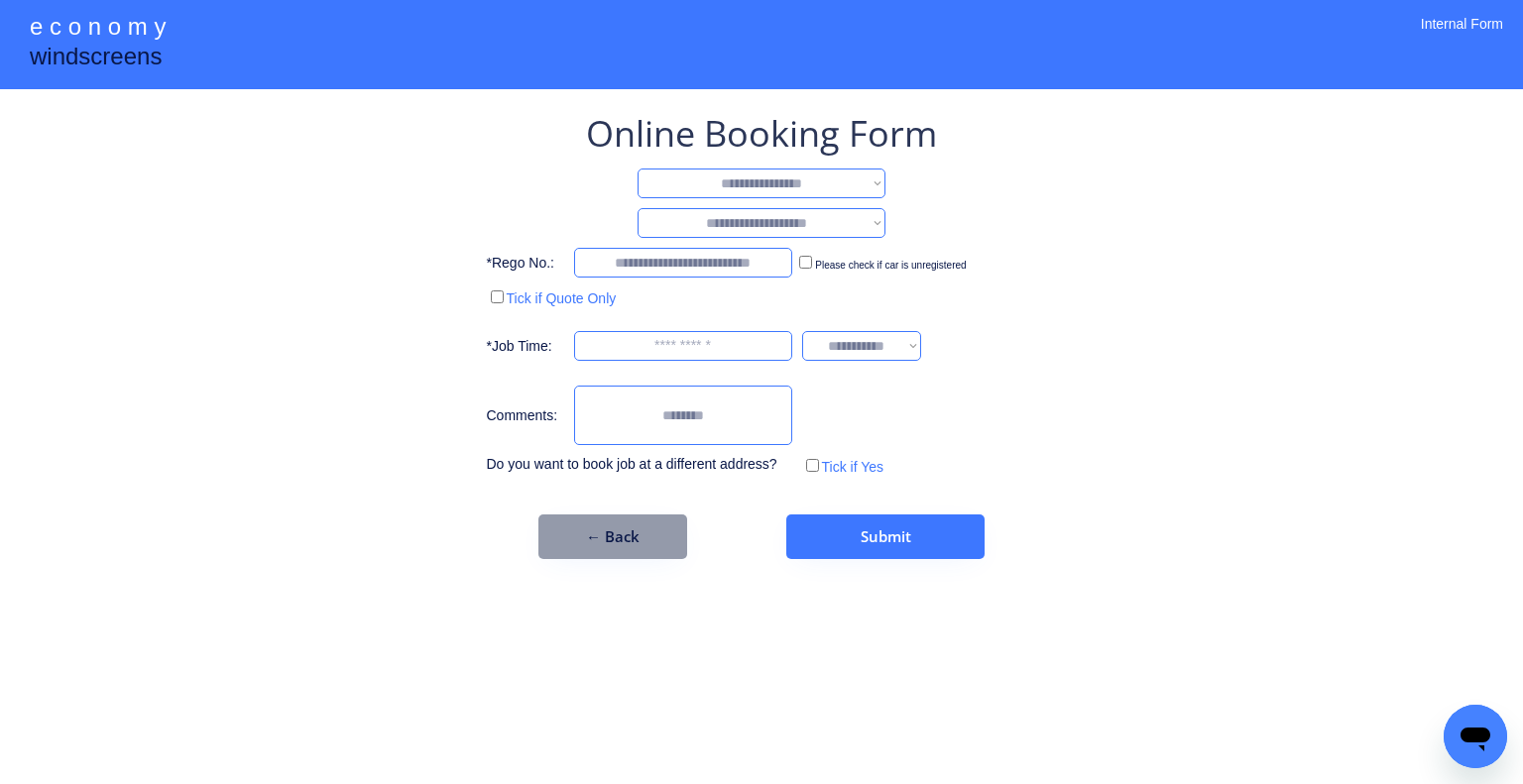 click on "Online Booking Form" at bounding box center [762, 134] 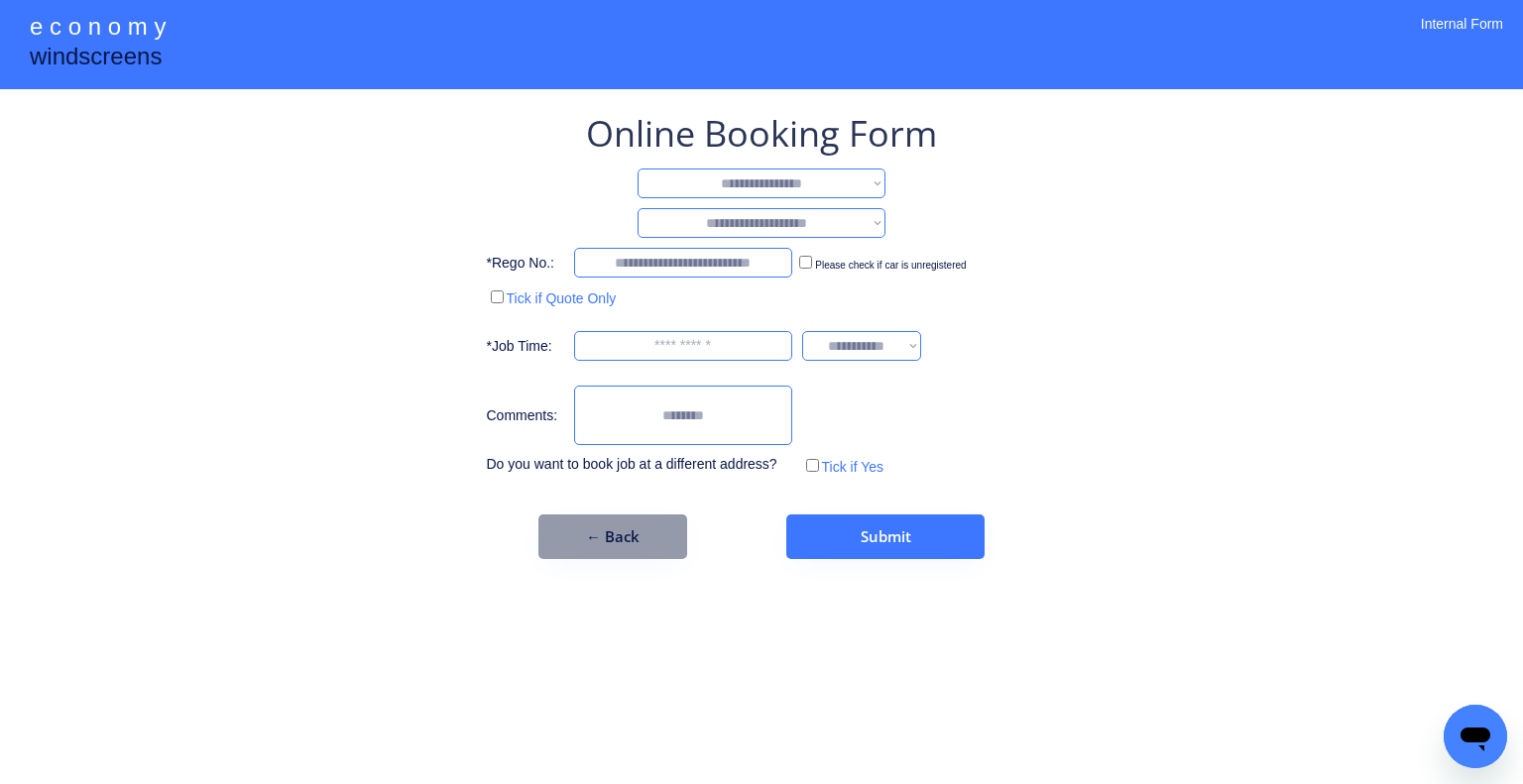 drag, startPoint x: 771, startPoint y: 177, endPoint x: 779, endPoint y: 197, distance: 21.540659 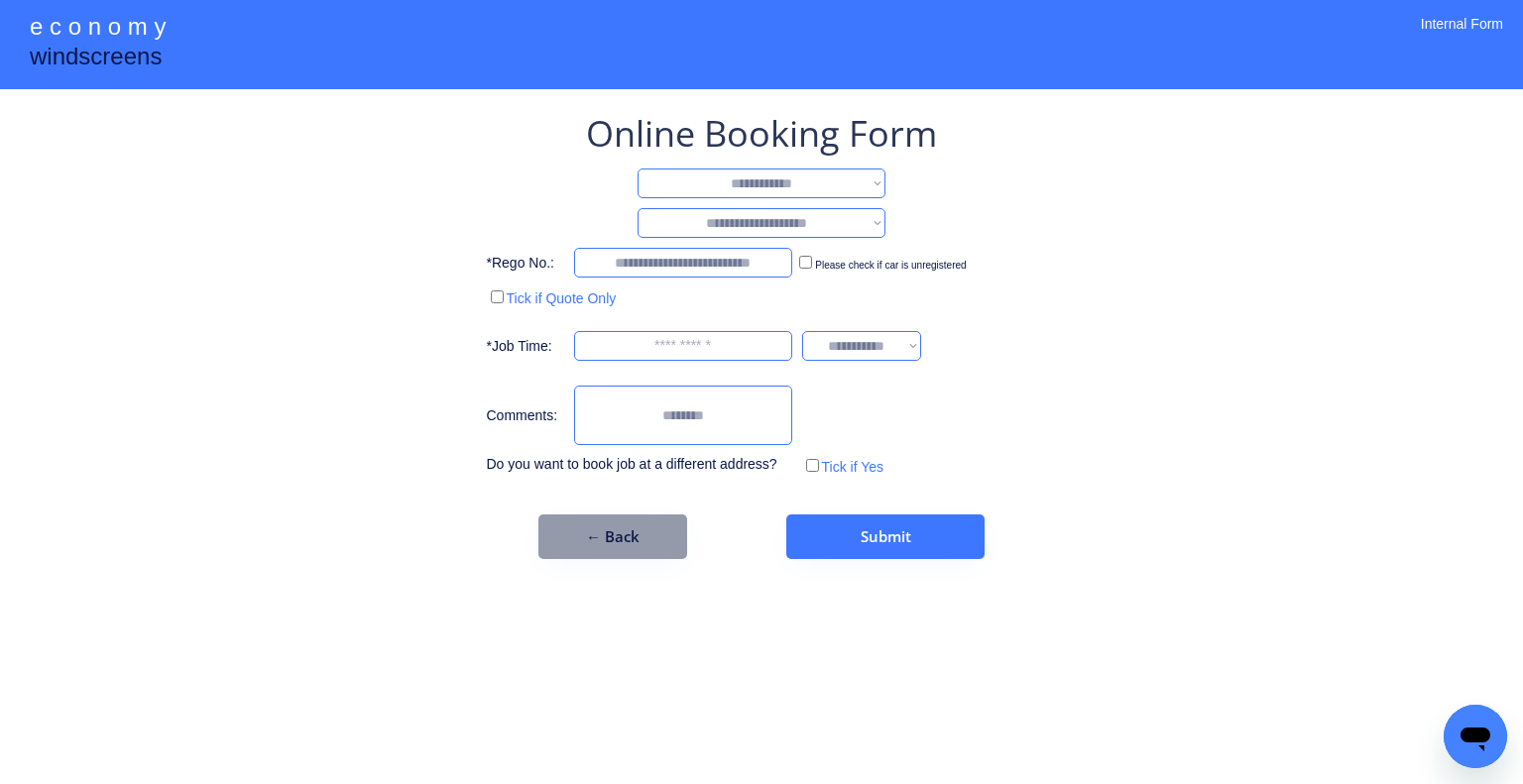 click on "**********" at bounding box center [762, 183] 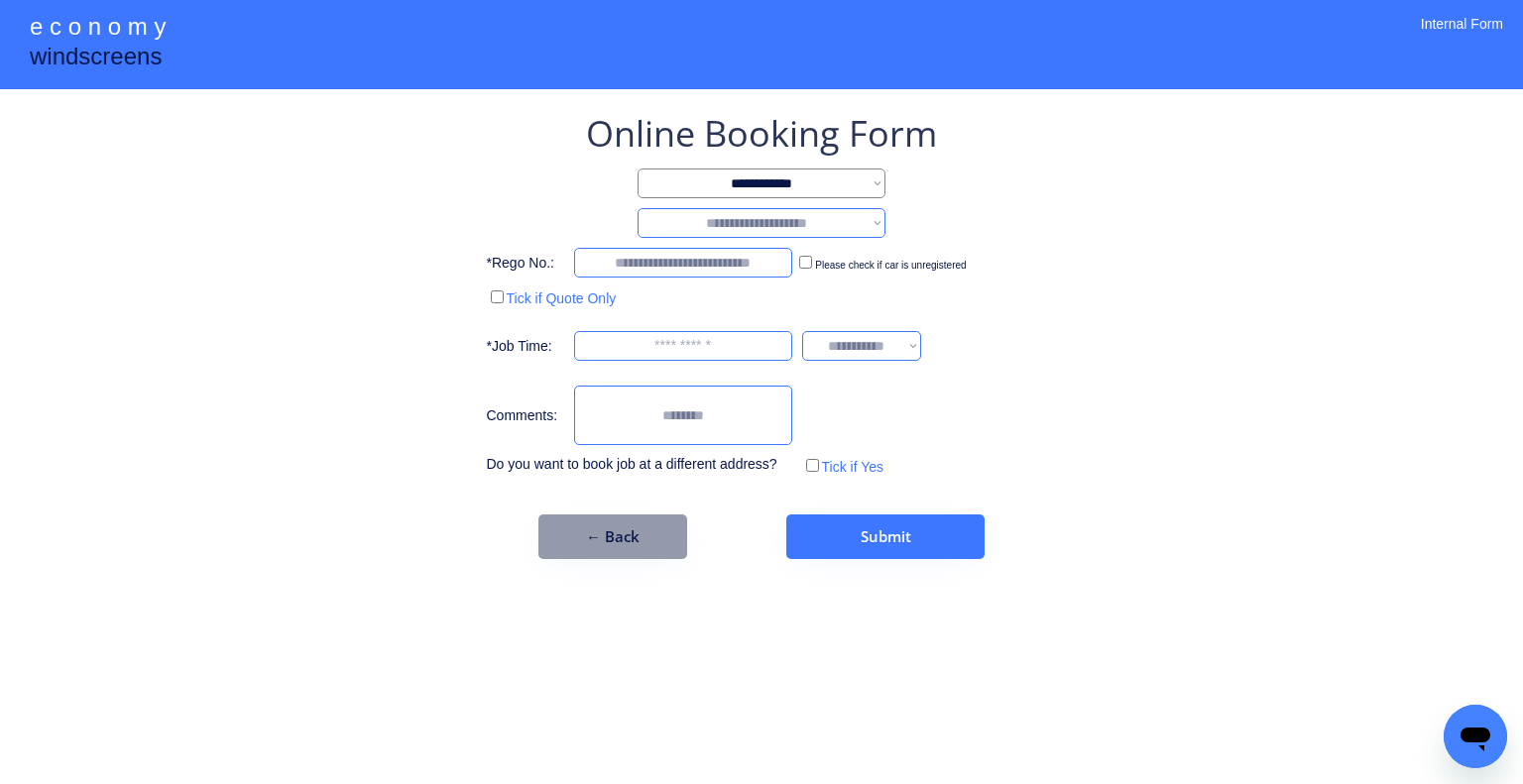 click on "**********" at bounding box center (762, 223) 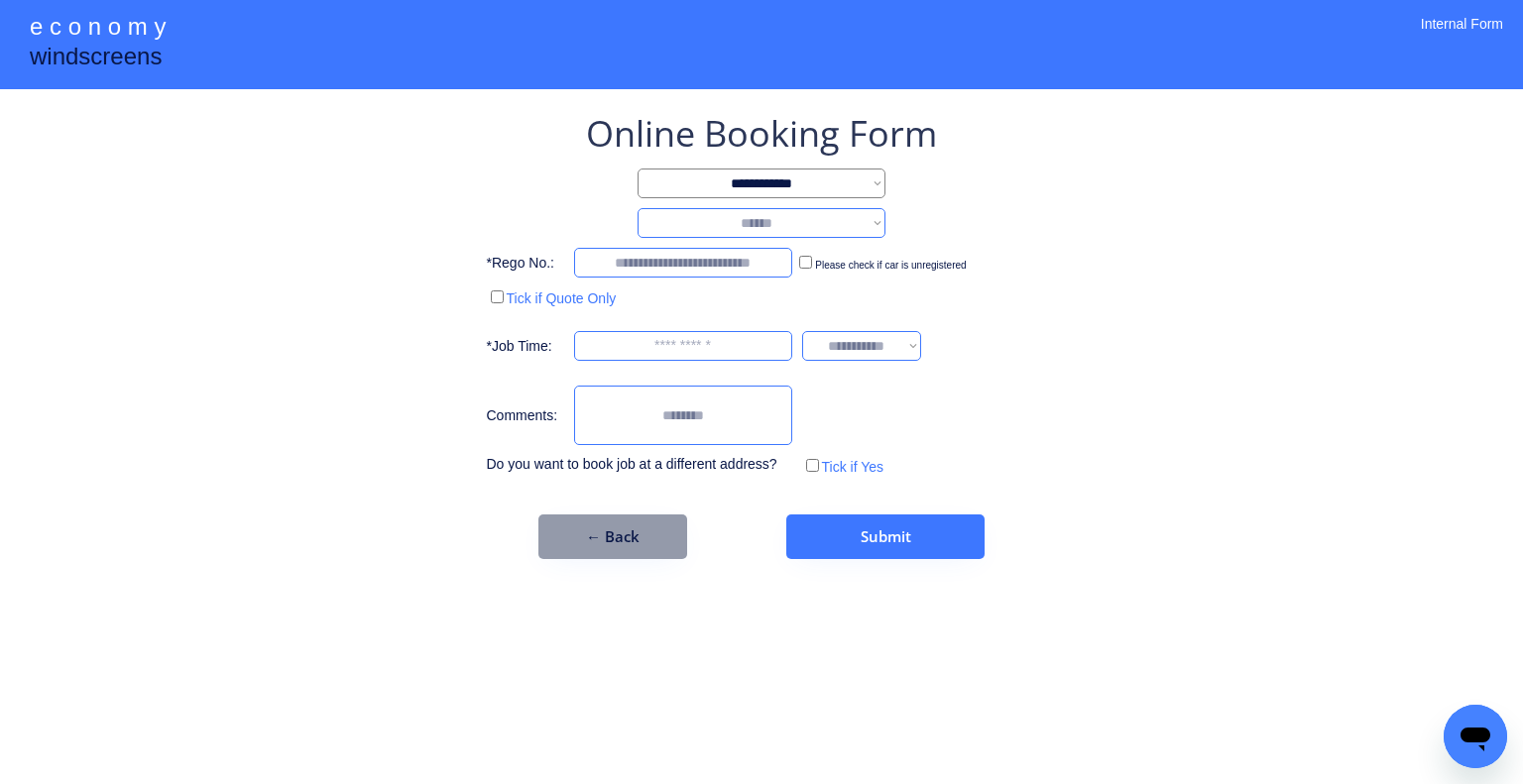 click on "**********" at bounding box center (762, 223) 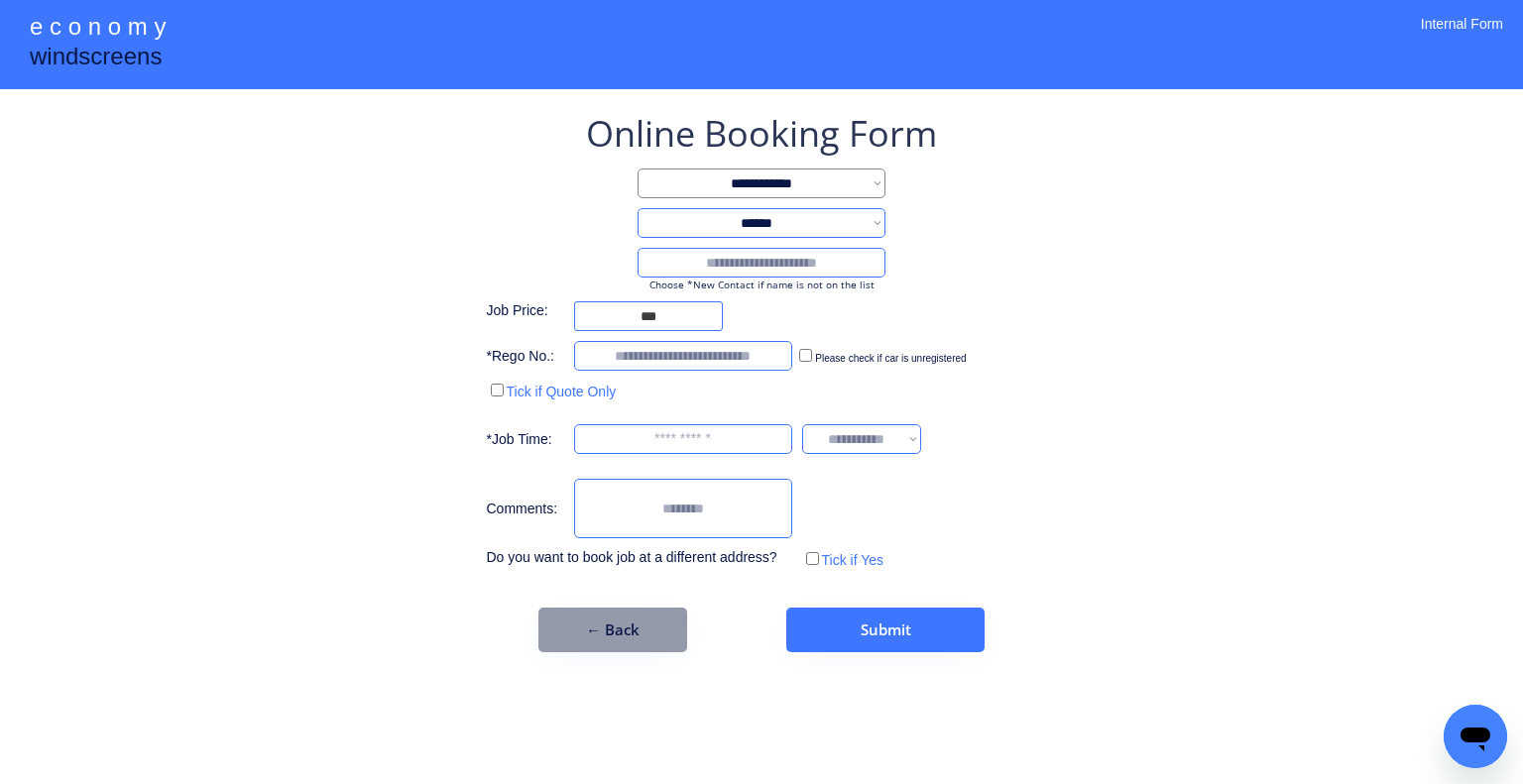 click at bounding box center [762, 263] 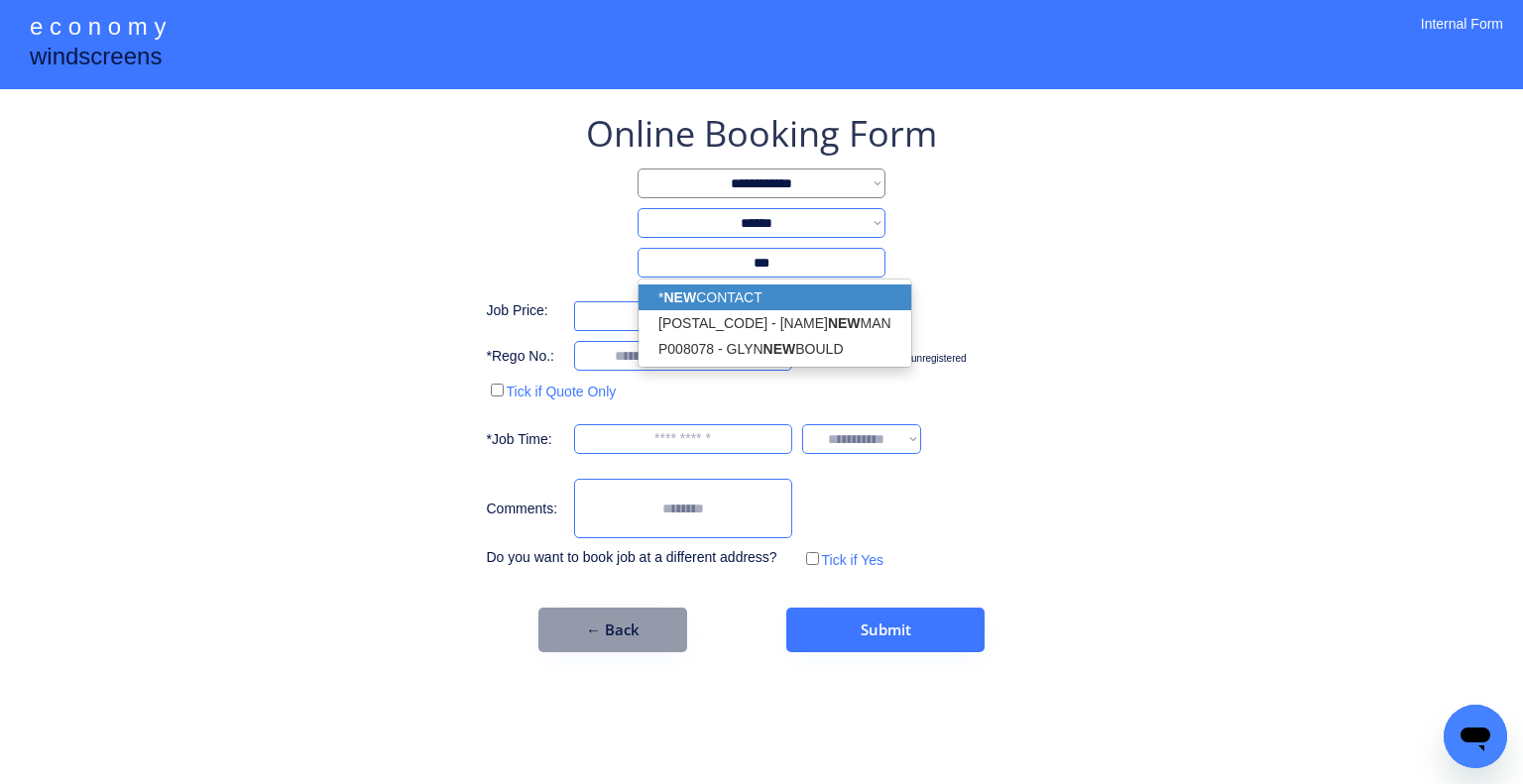 click on "* NEW  CONTACT" at bounding box center (774, 297) 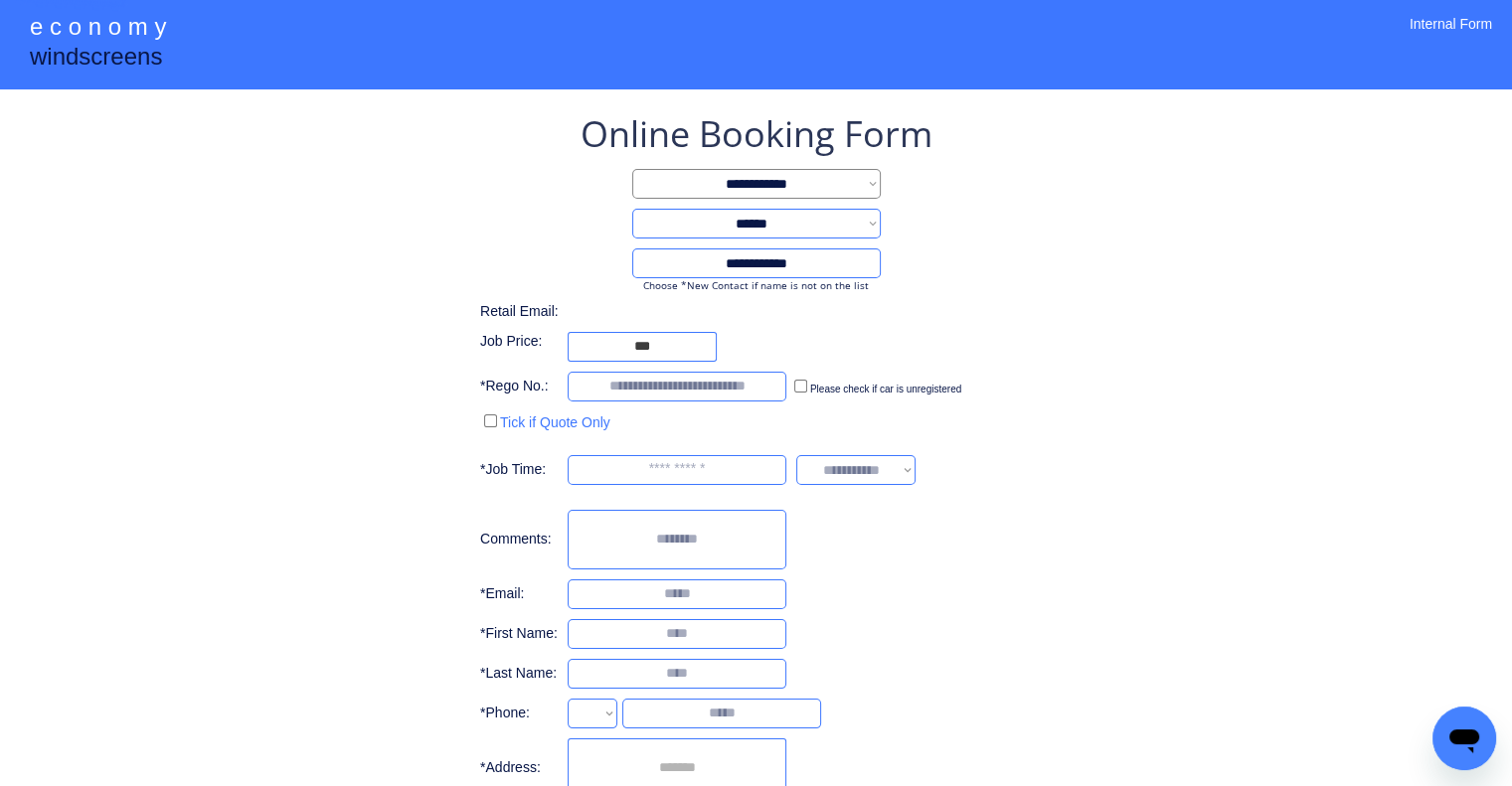 type on "**********" 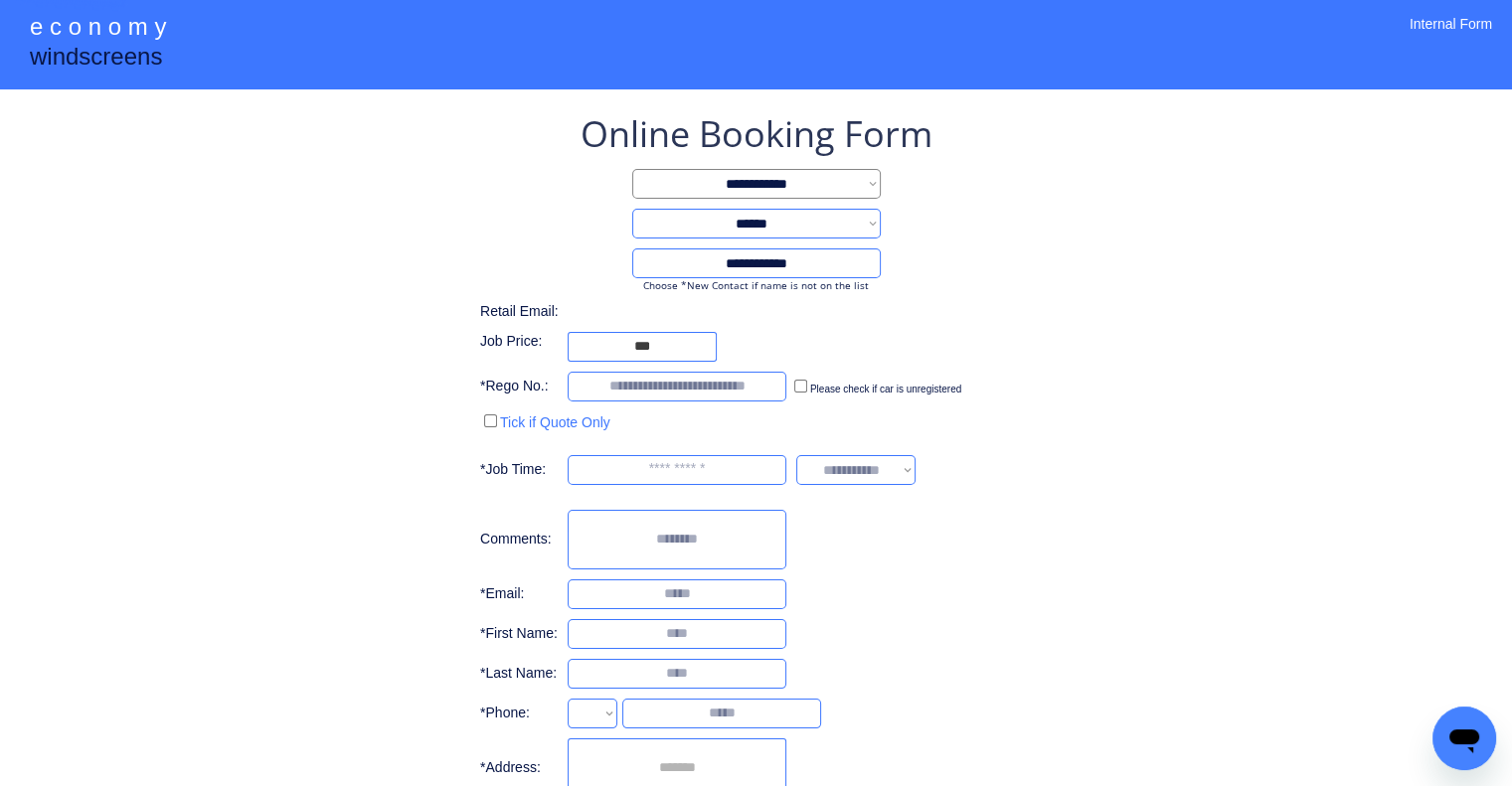 select on "**********" 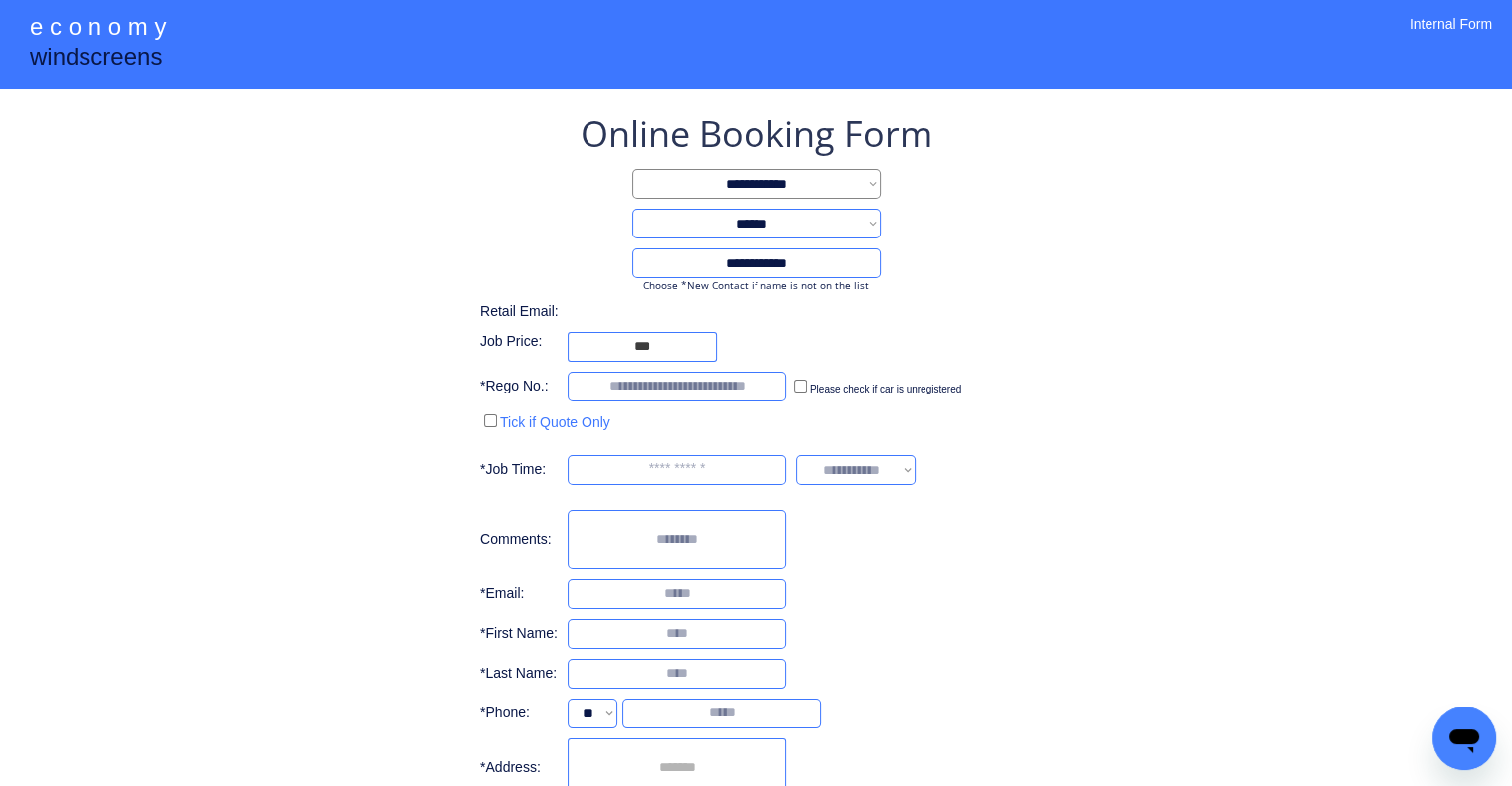 click on "**********" at bounding box center (756, 471) 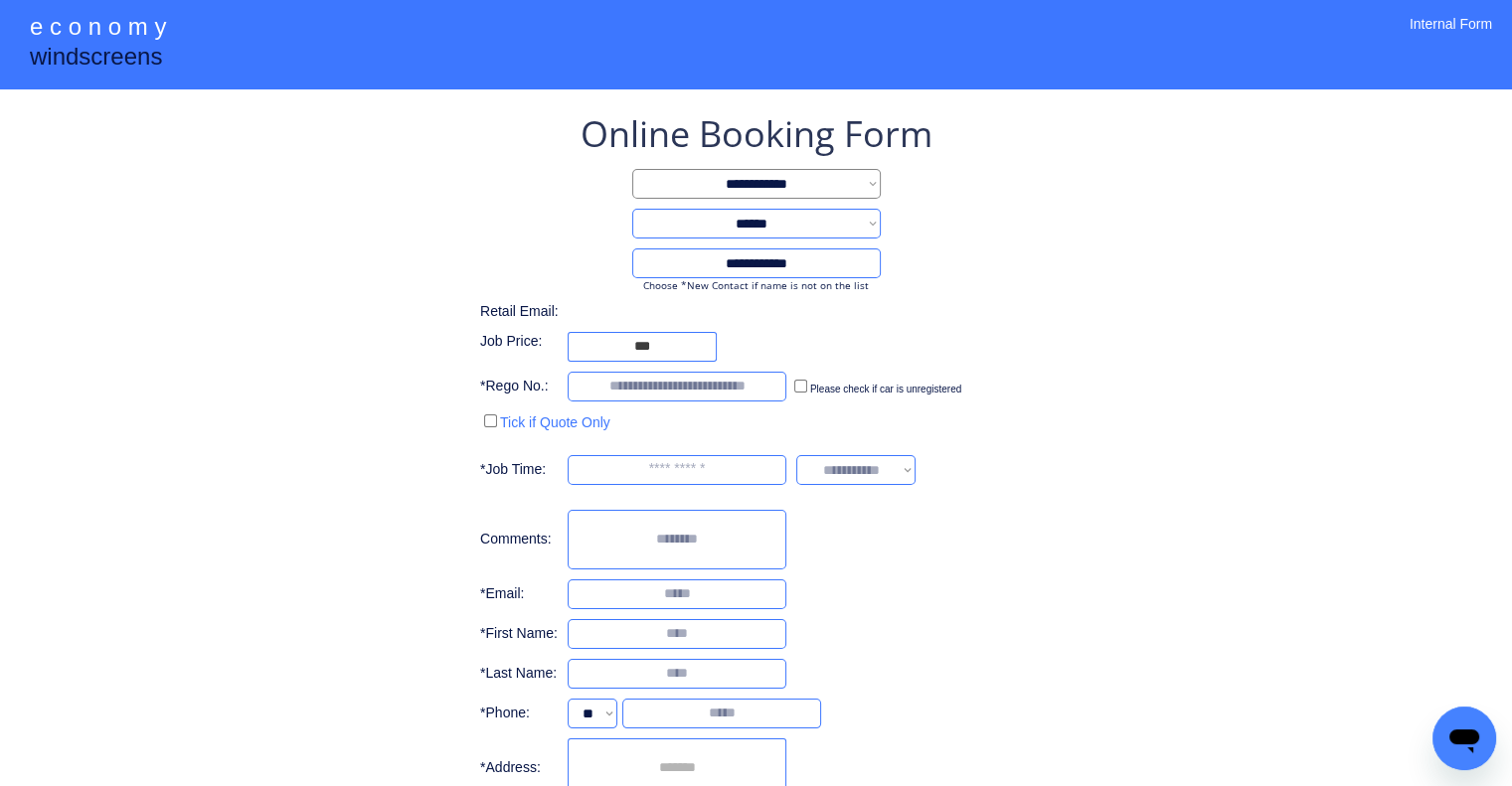 click at bounding box center (677, 470) 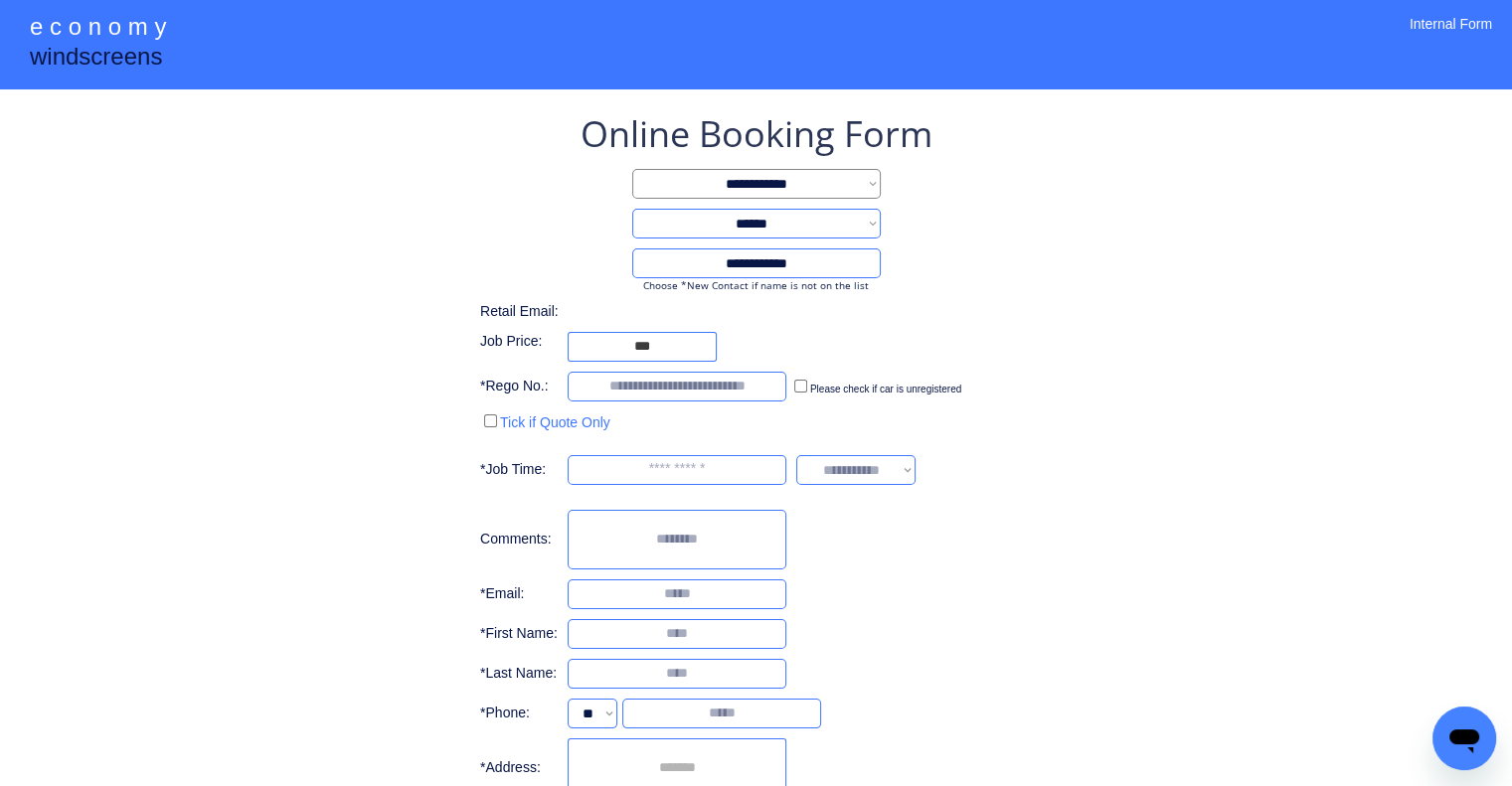 click on "**********" at bounding box center (756, 471) 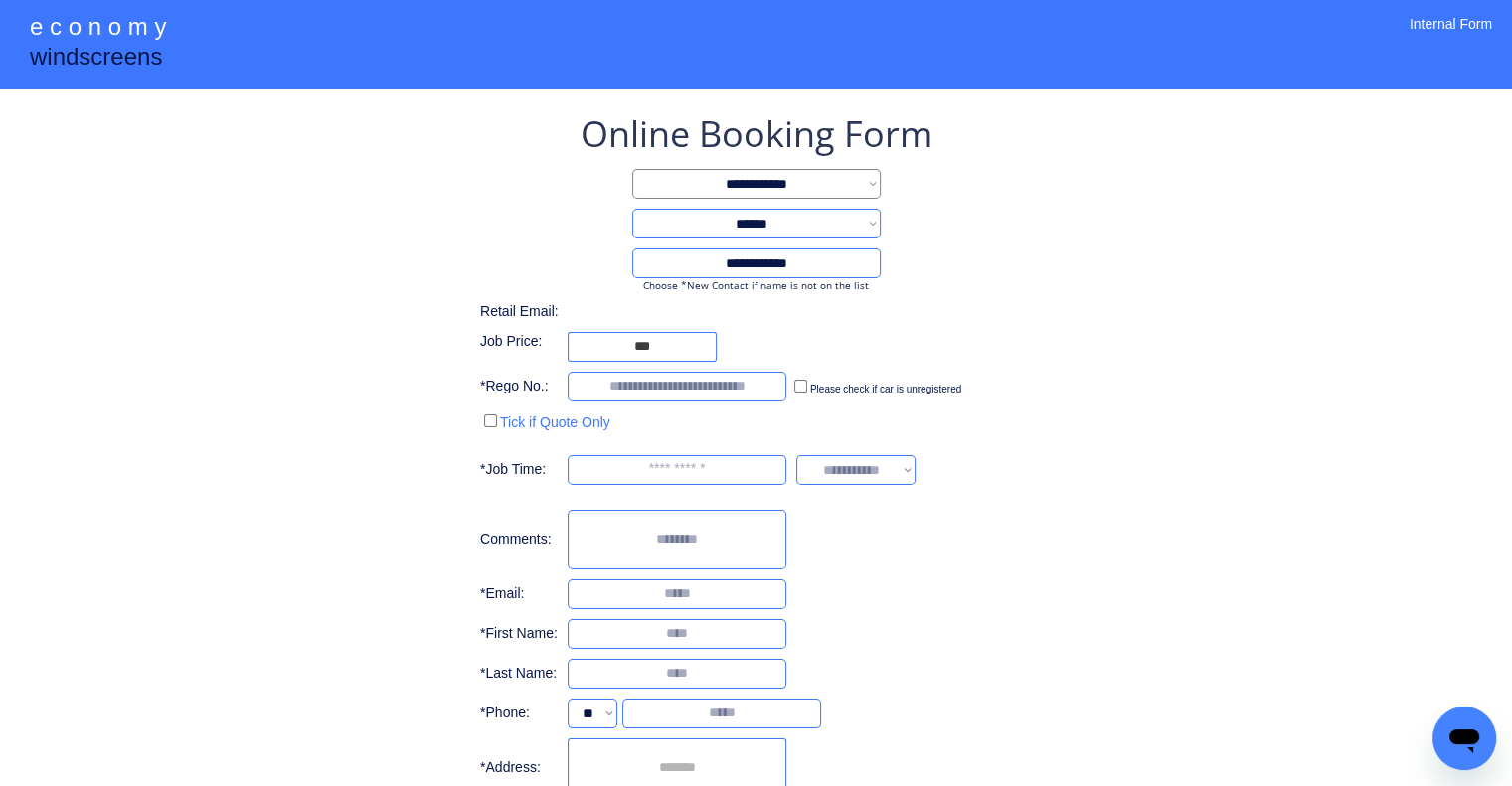 click at bounding box center (677, 470) 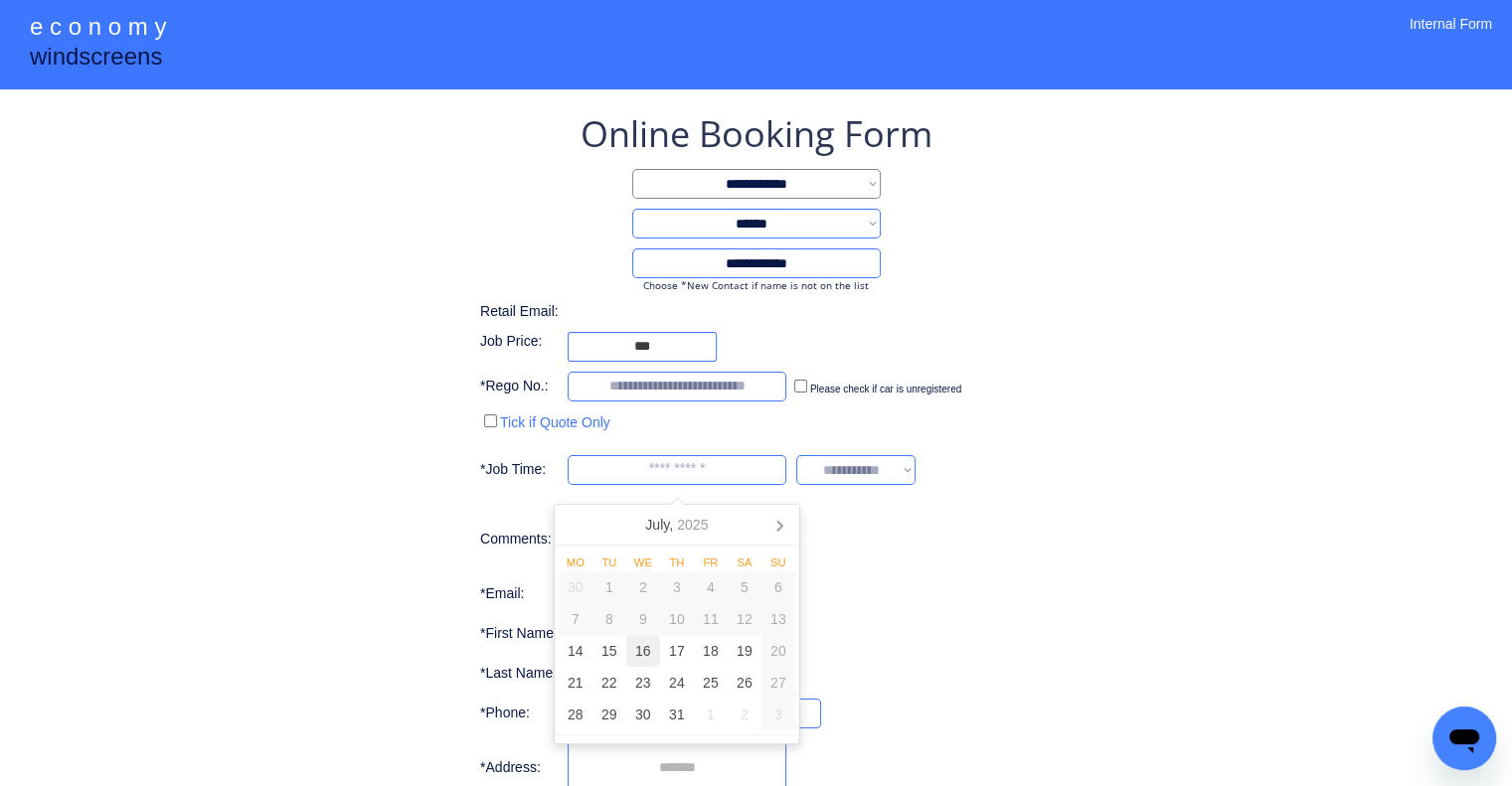 click on "16" at bounding box center (643, 651) 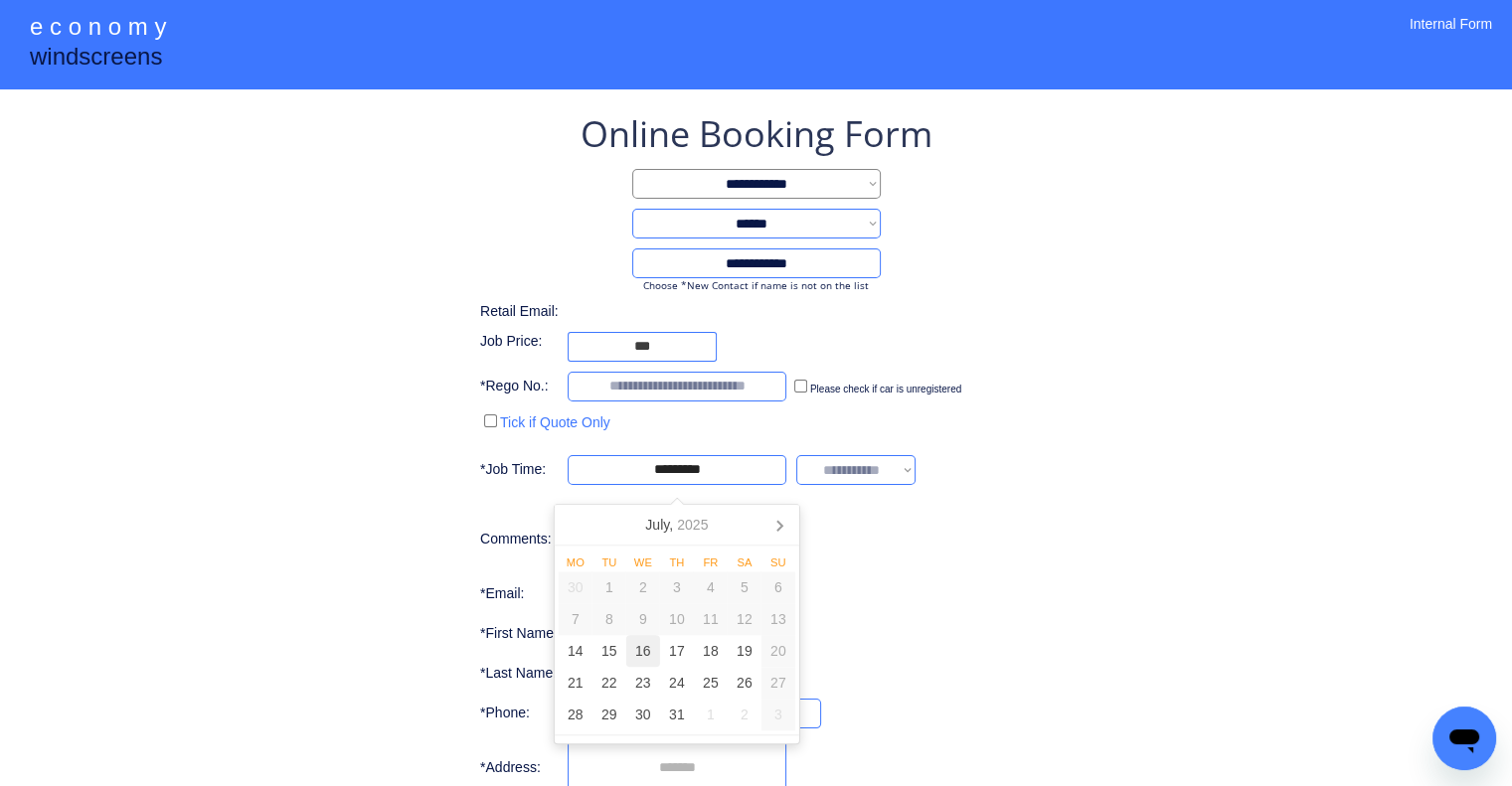 click on "**********" at bounding box center (756, 471) 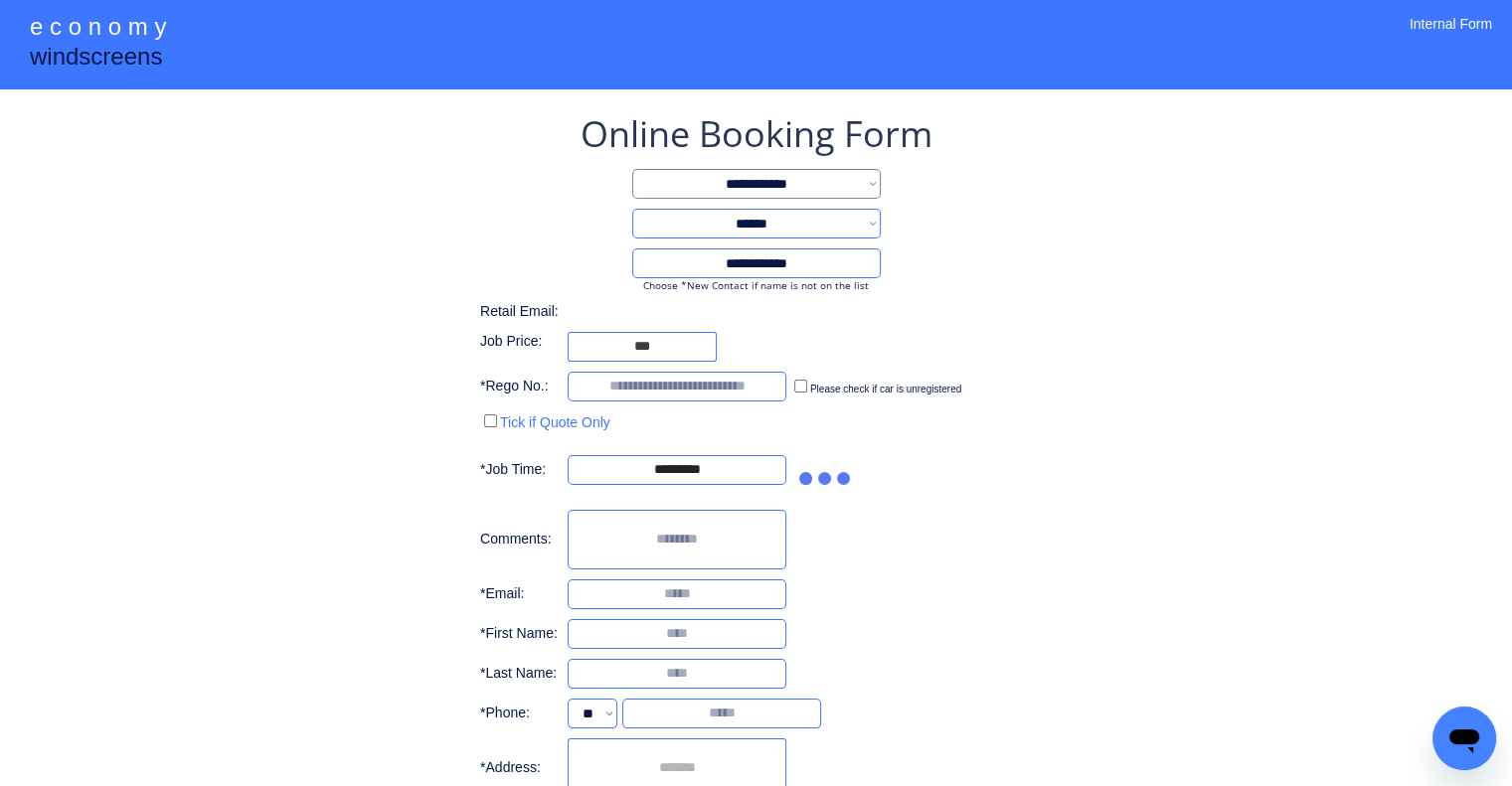 click on "**********" at bounding box center (756, 511) 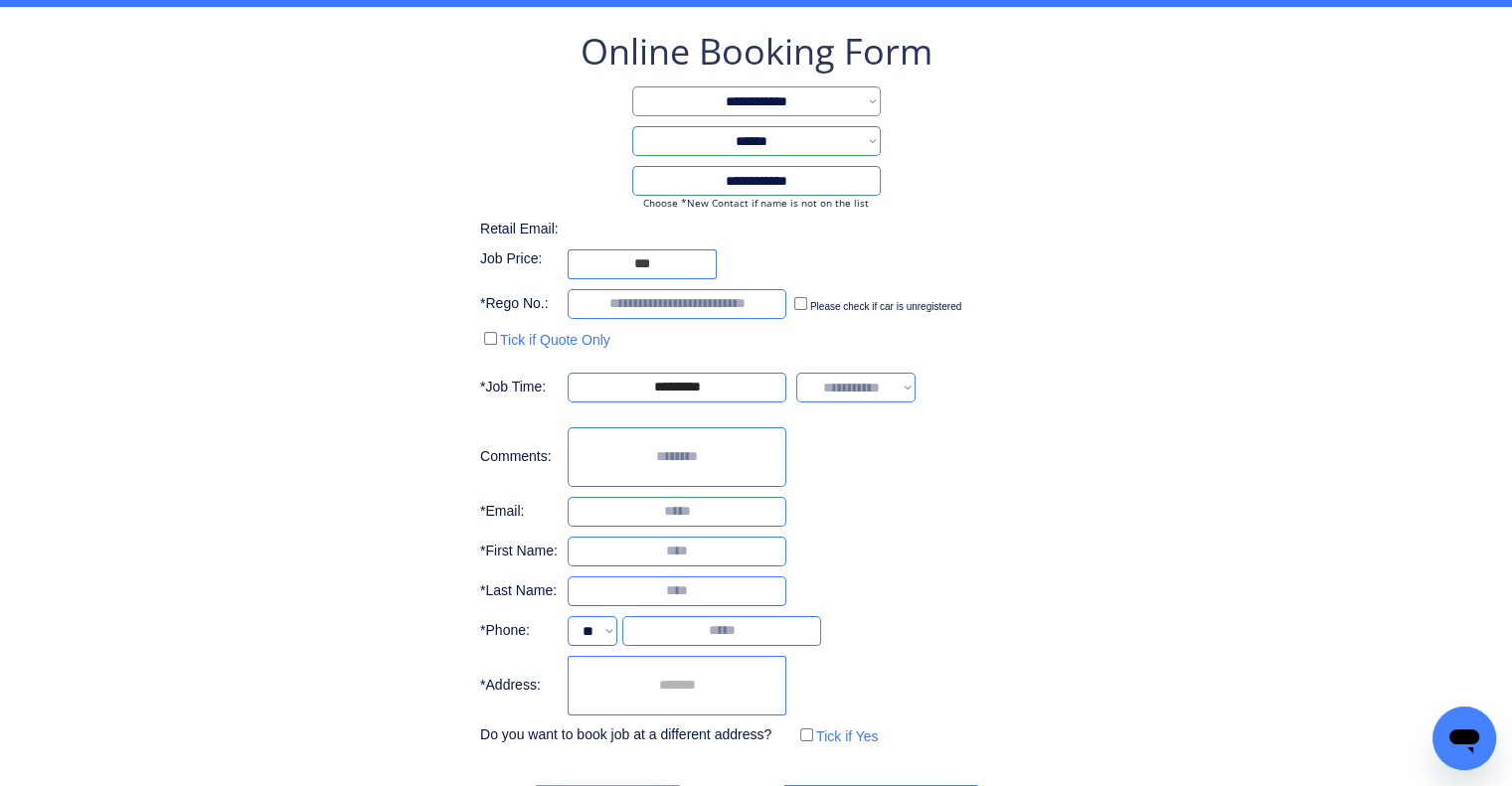 scroll, scrollTop: 155, scrollLeft: 0, axis: vertical 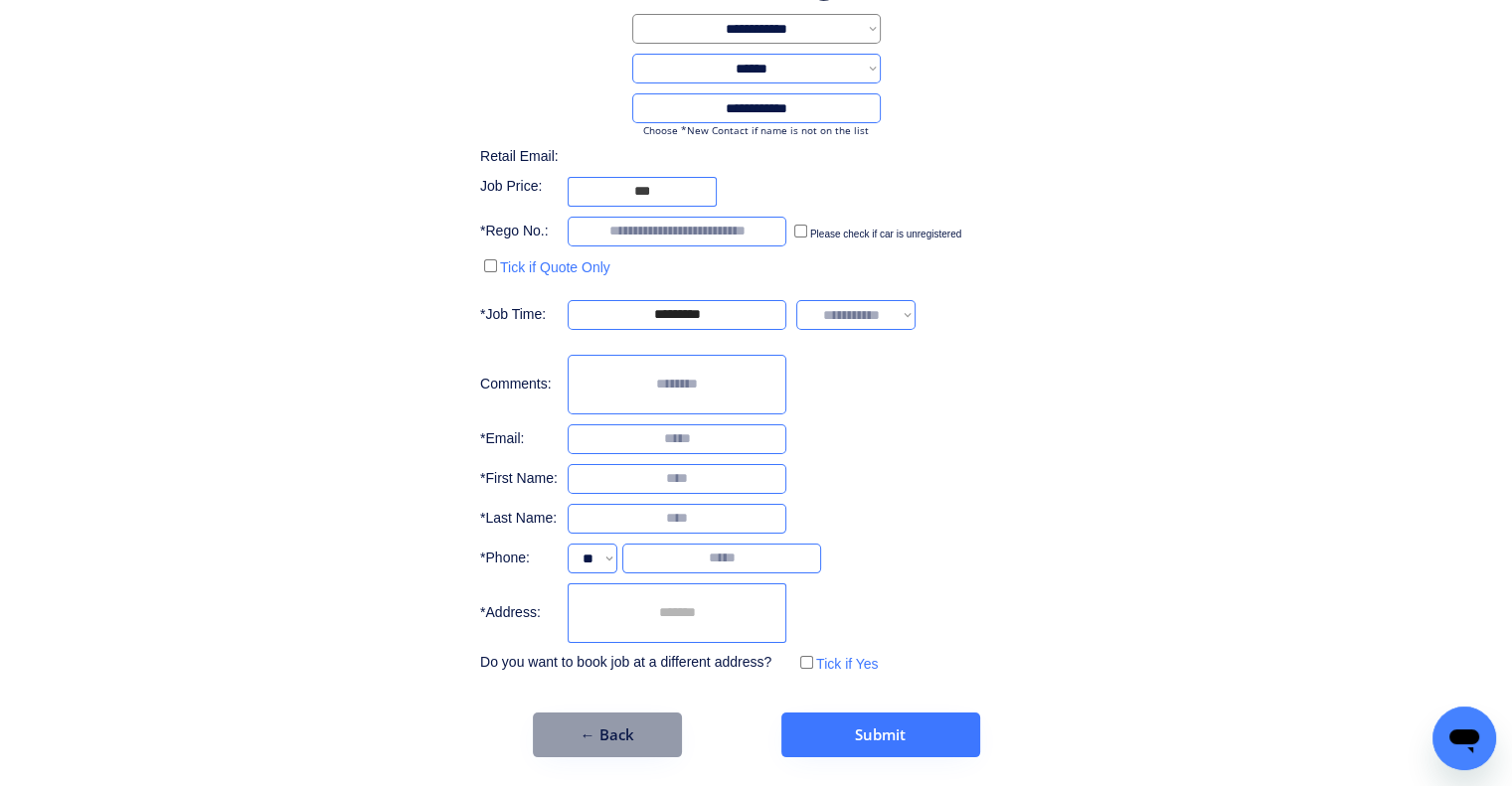 click at bounding box center (677, 613) 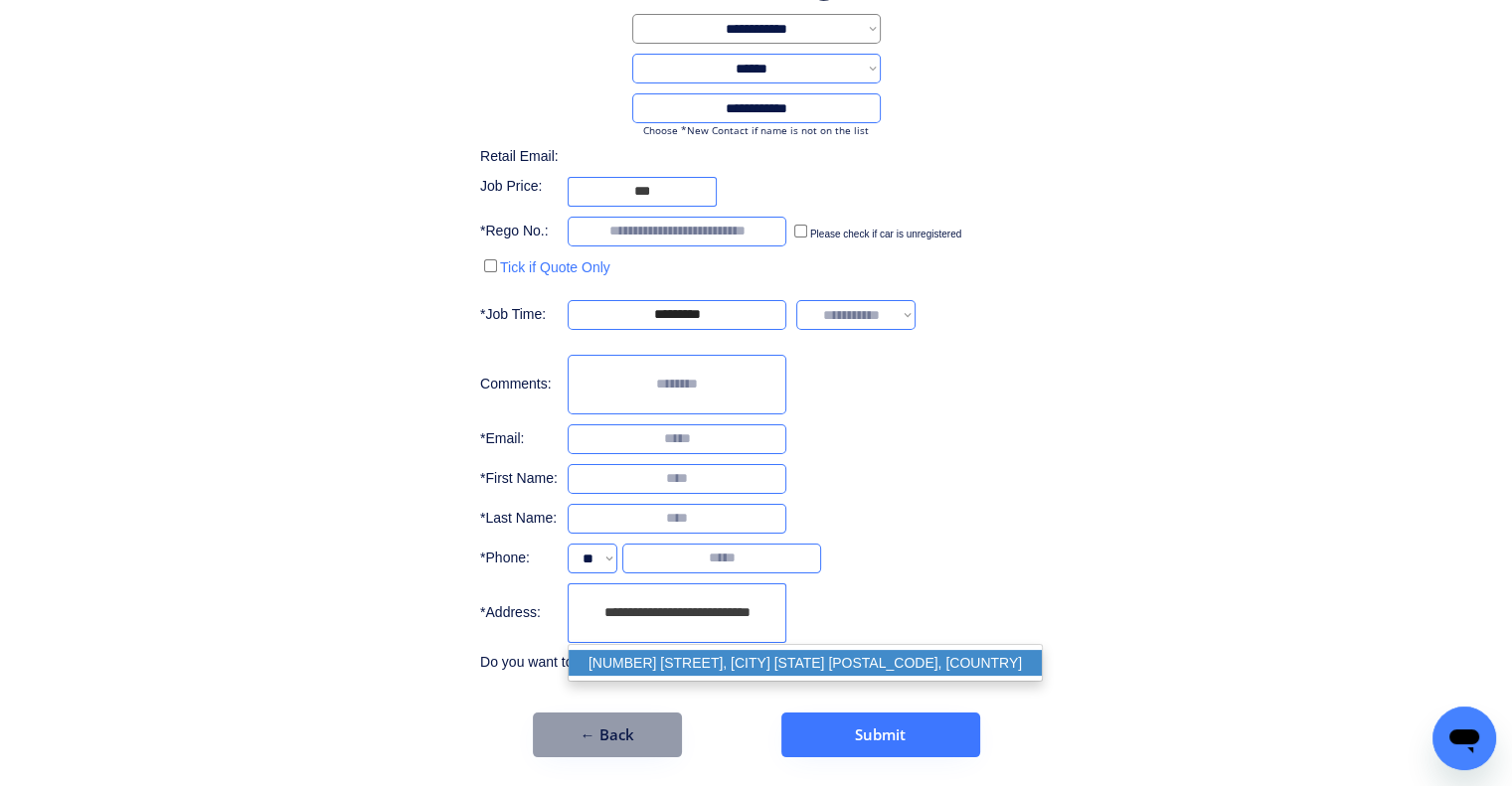 click on "71 Beeston Street, Teneriffe QLD 4005, Australia" at bounding box center [805, 663] 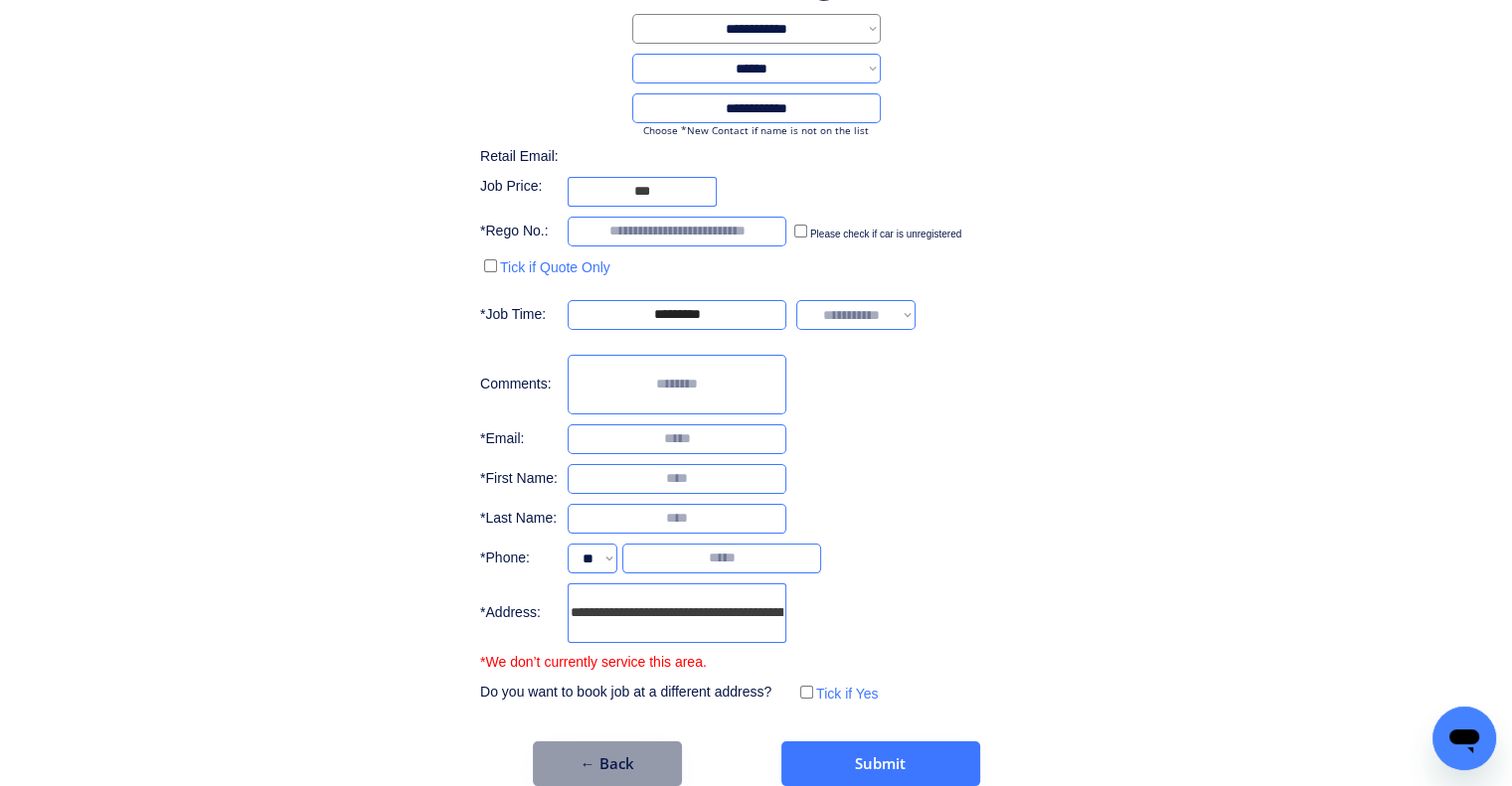 type on "**********" 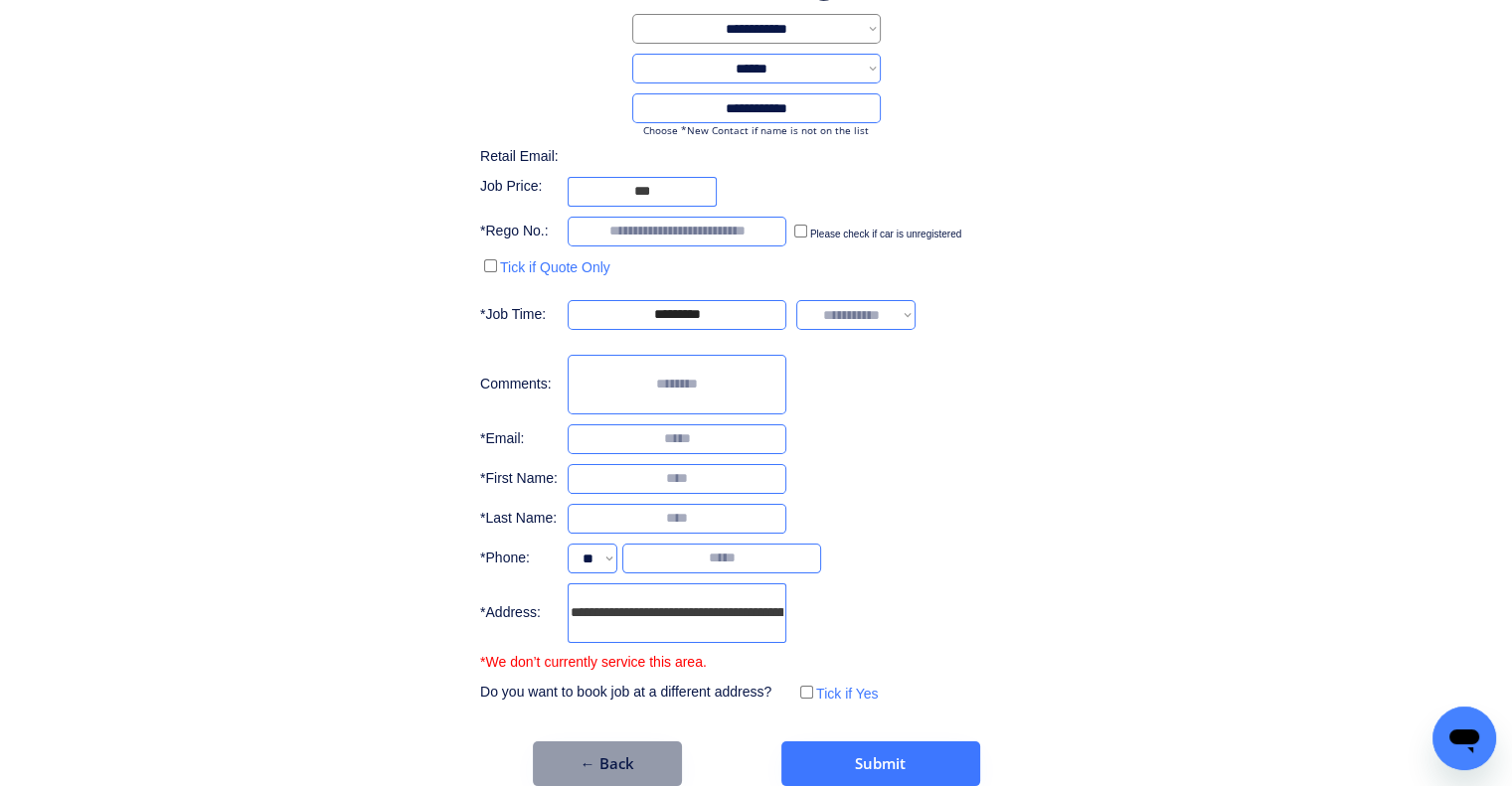 click on "**********" at bounding box center (756, 370) 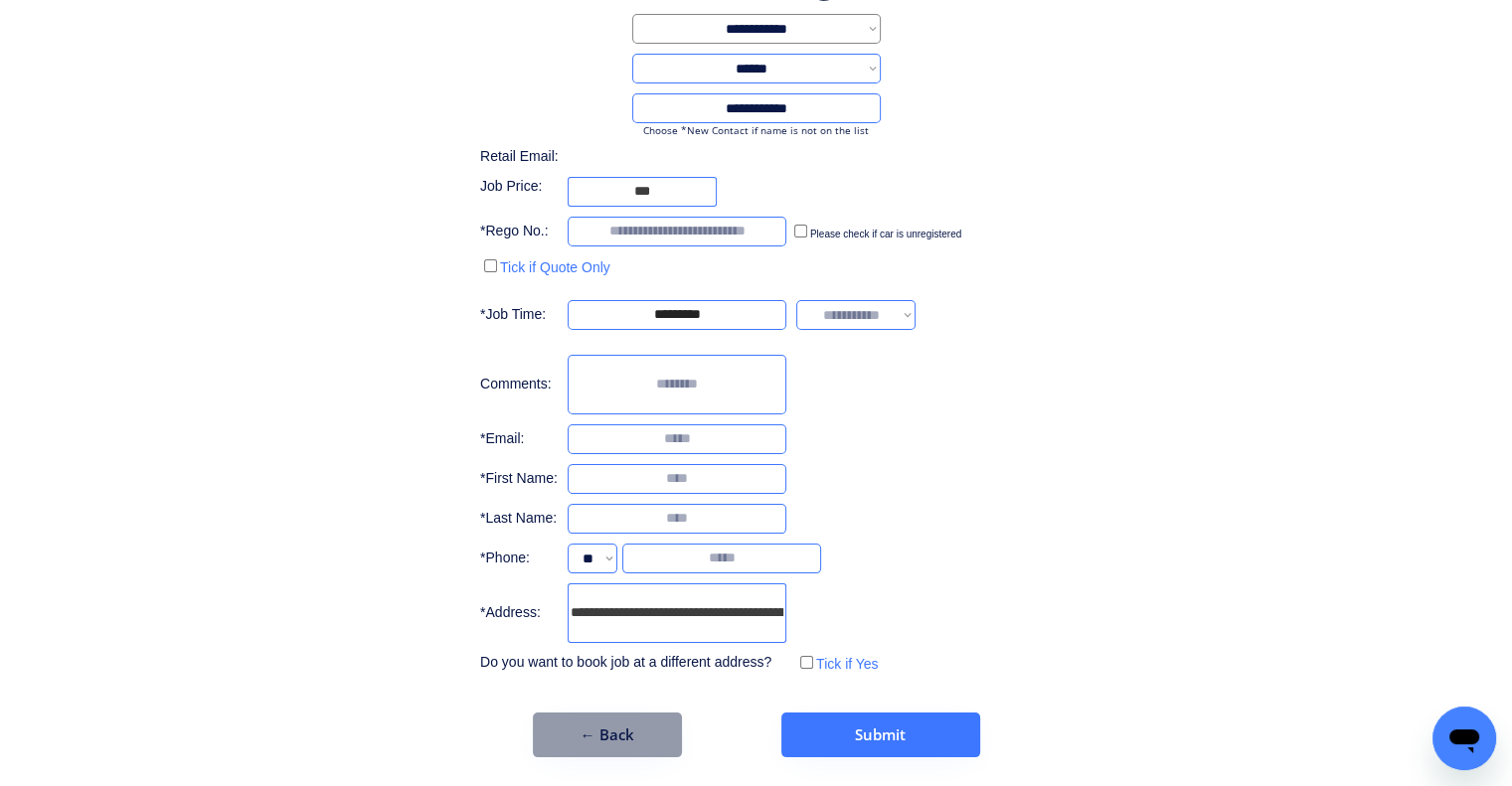 click at bounding box center [677, 479] 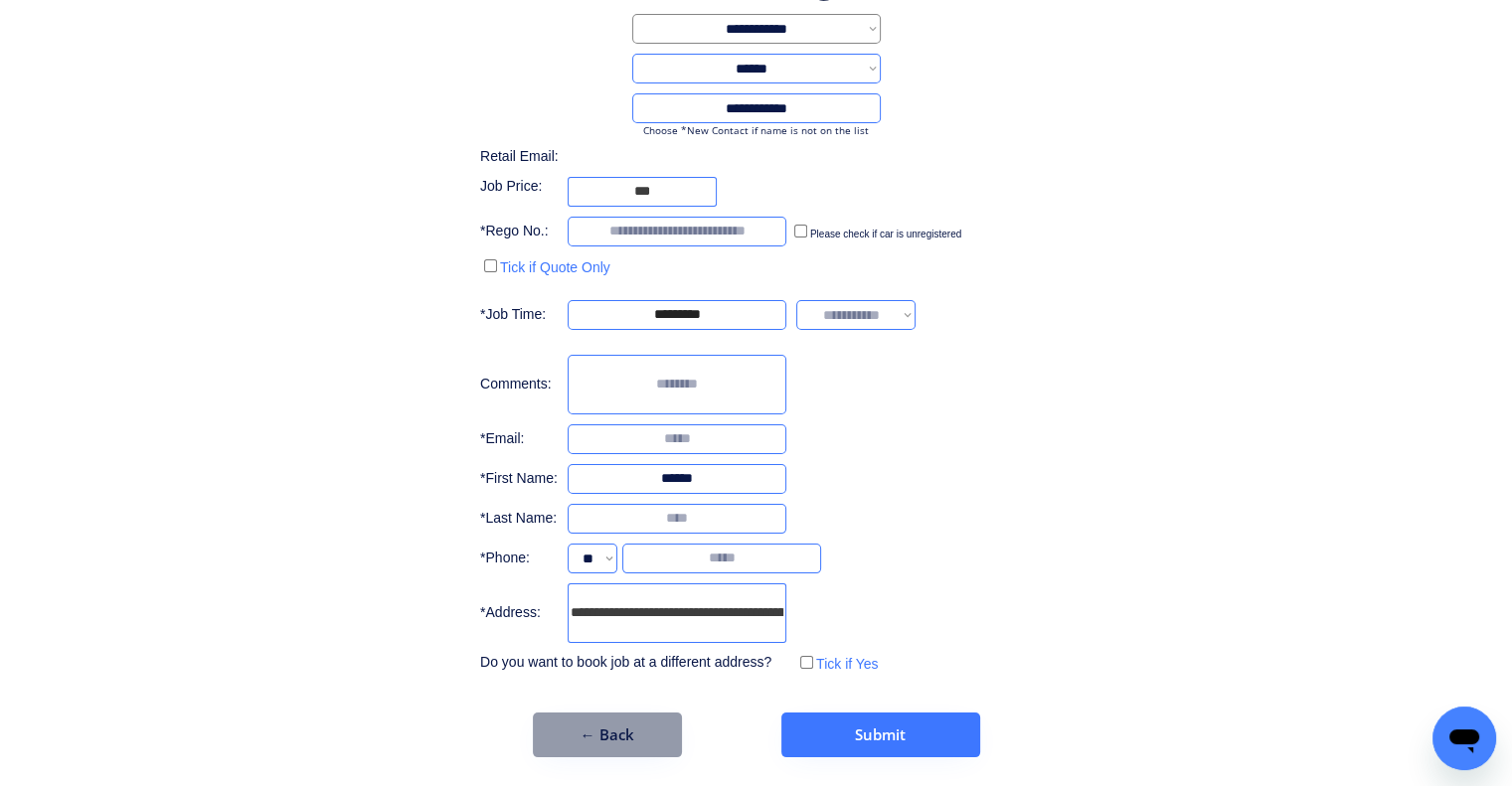 type on "******" 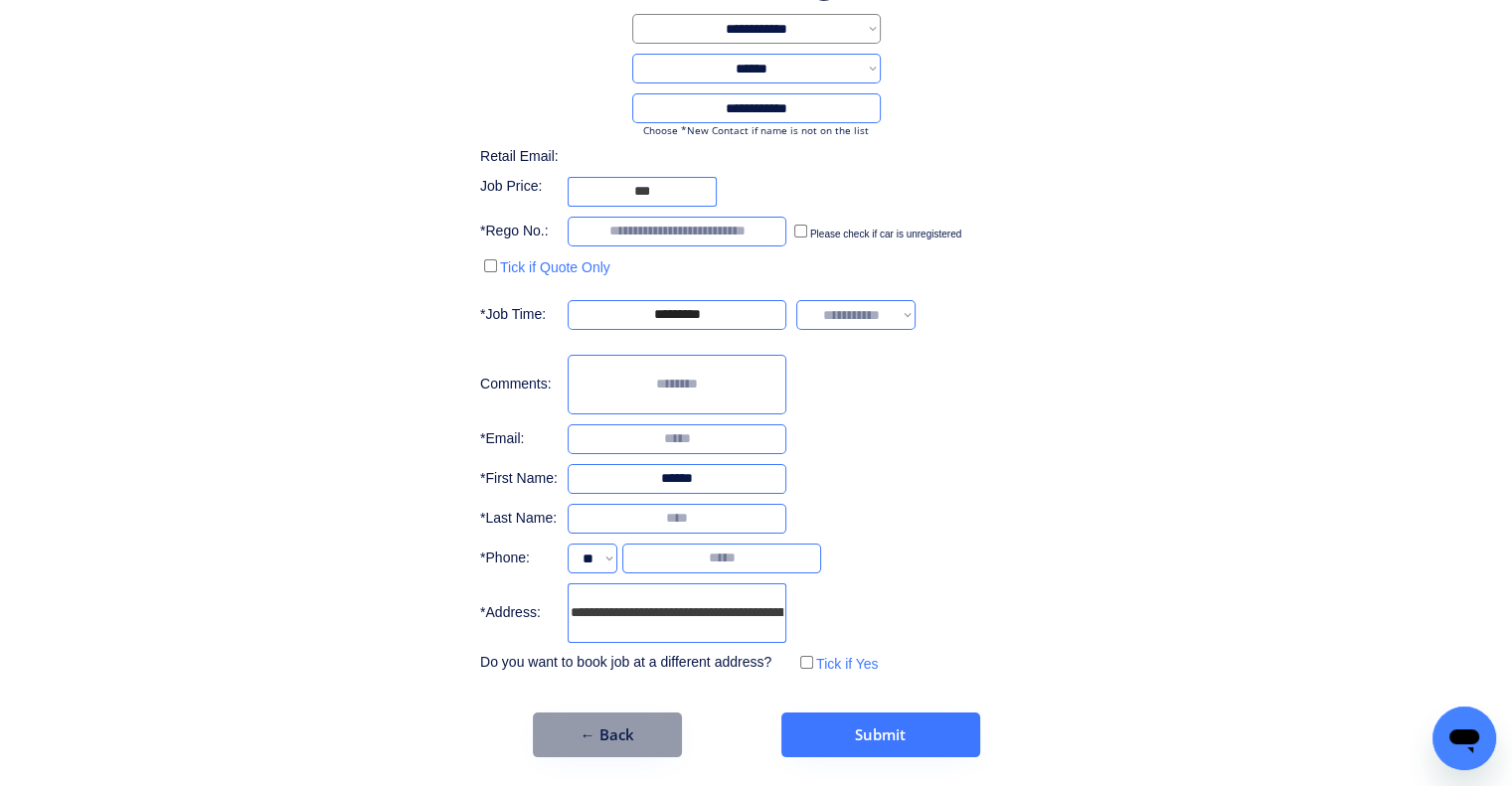 drag, startPoint x: 741, startPoint y: 485, endPoint x: 589, endPoint y: 492, distance: 152.1611 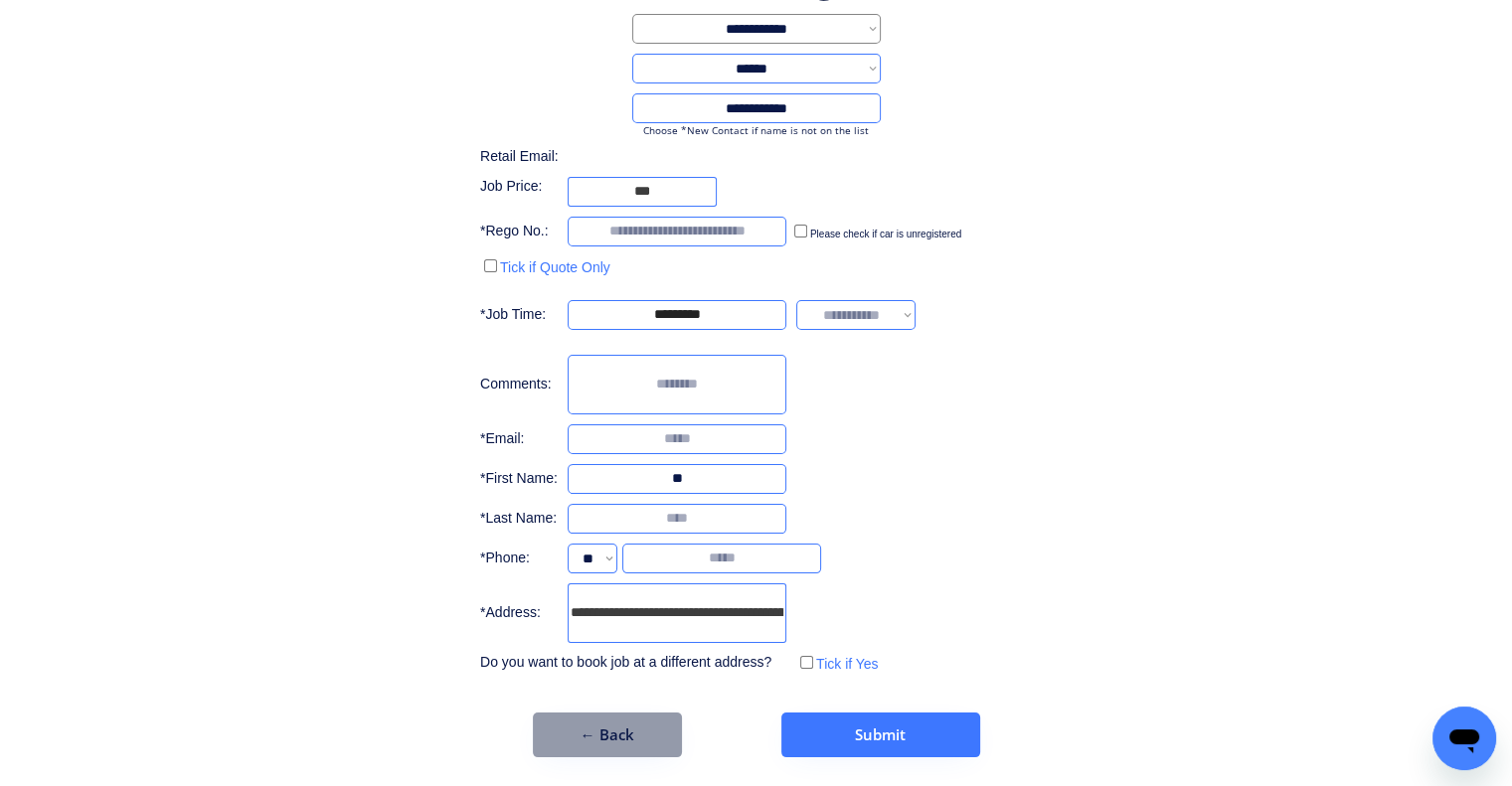 click on "**********" at bounding box center [677, 613] 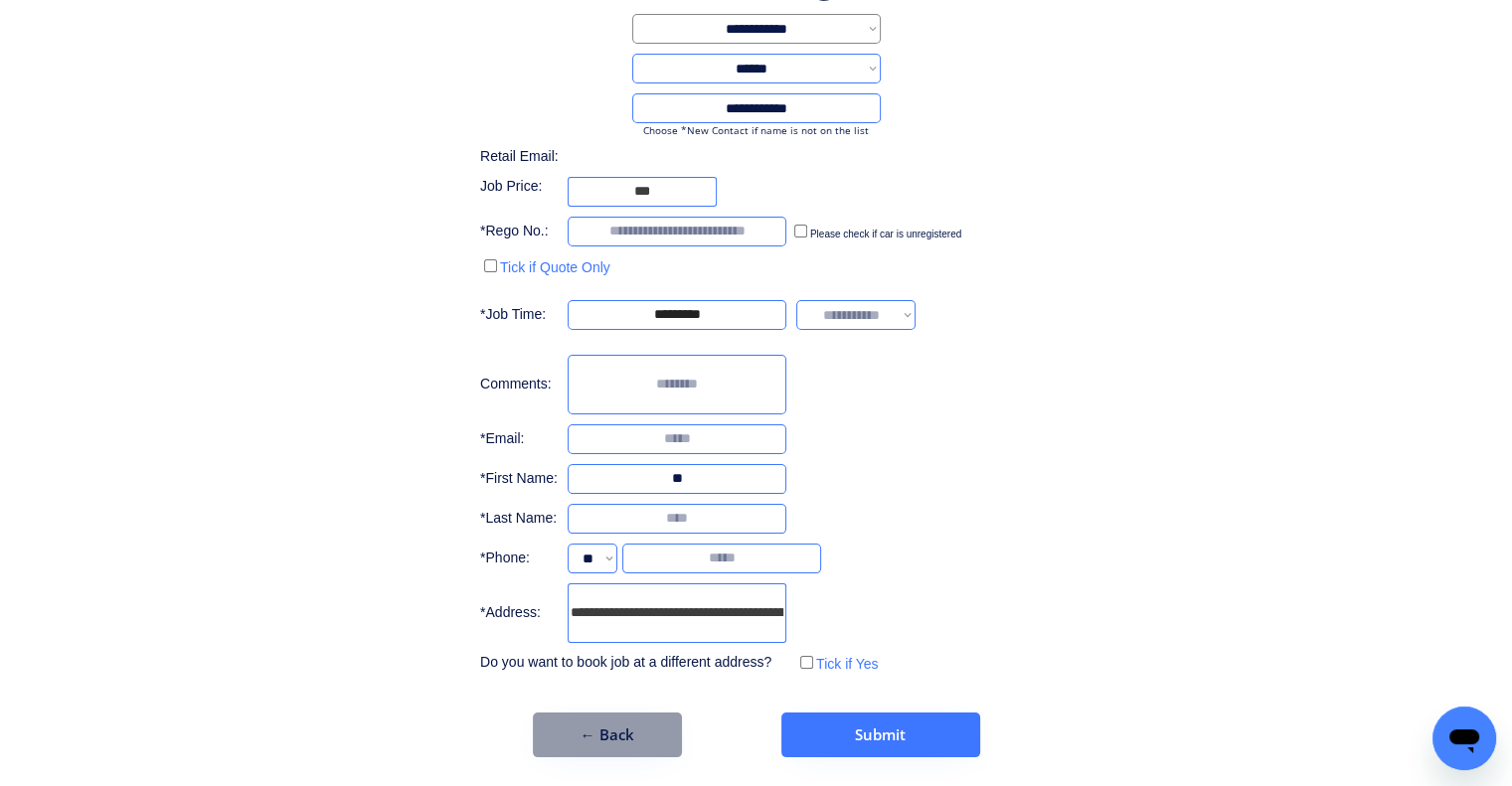 click at bounding box center (677, 479) 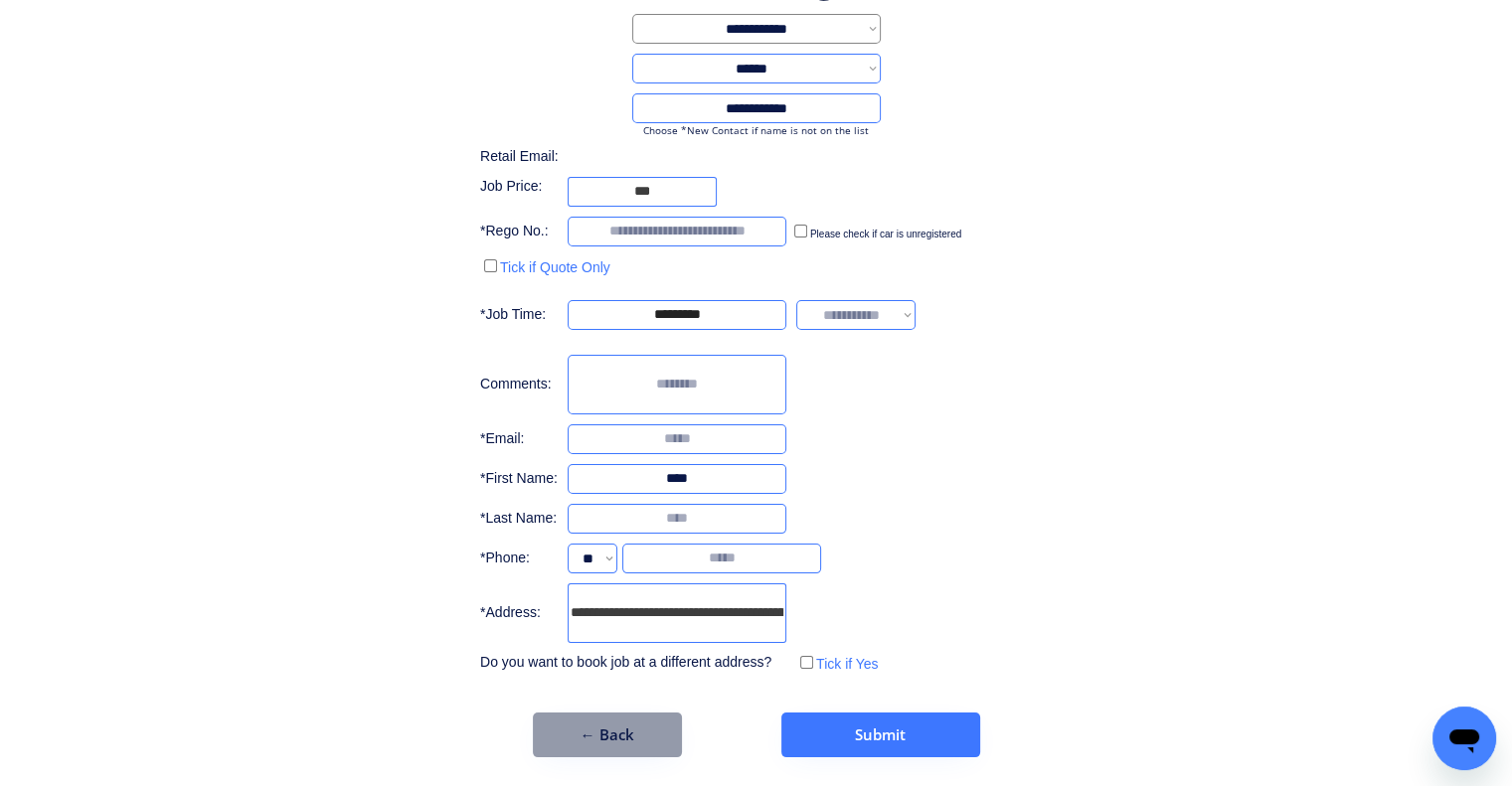 type on "****" 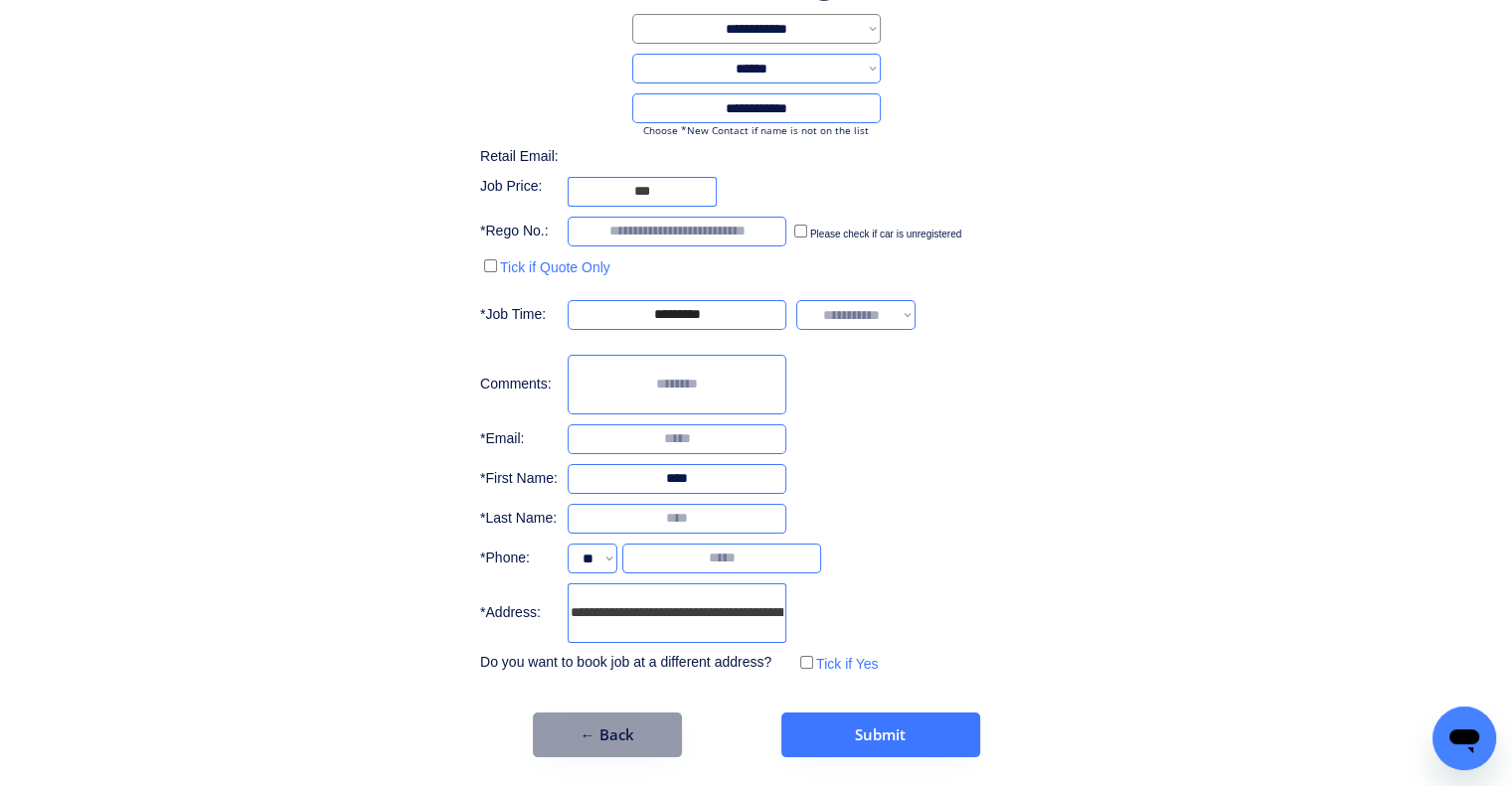 click on "**********" at bounding box center (756, 69) 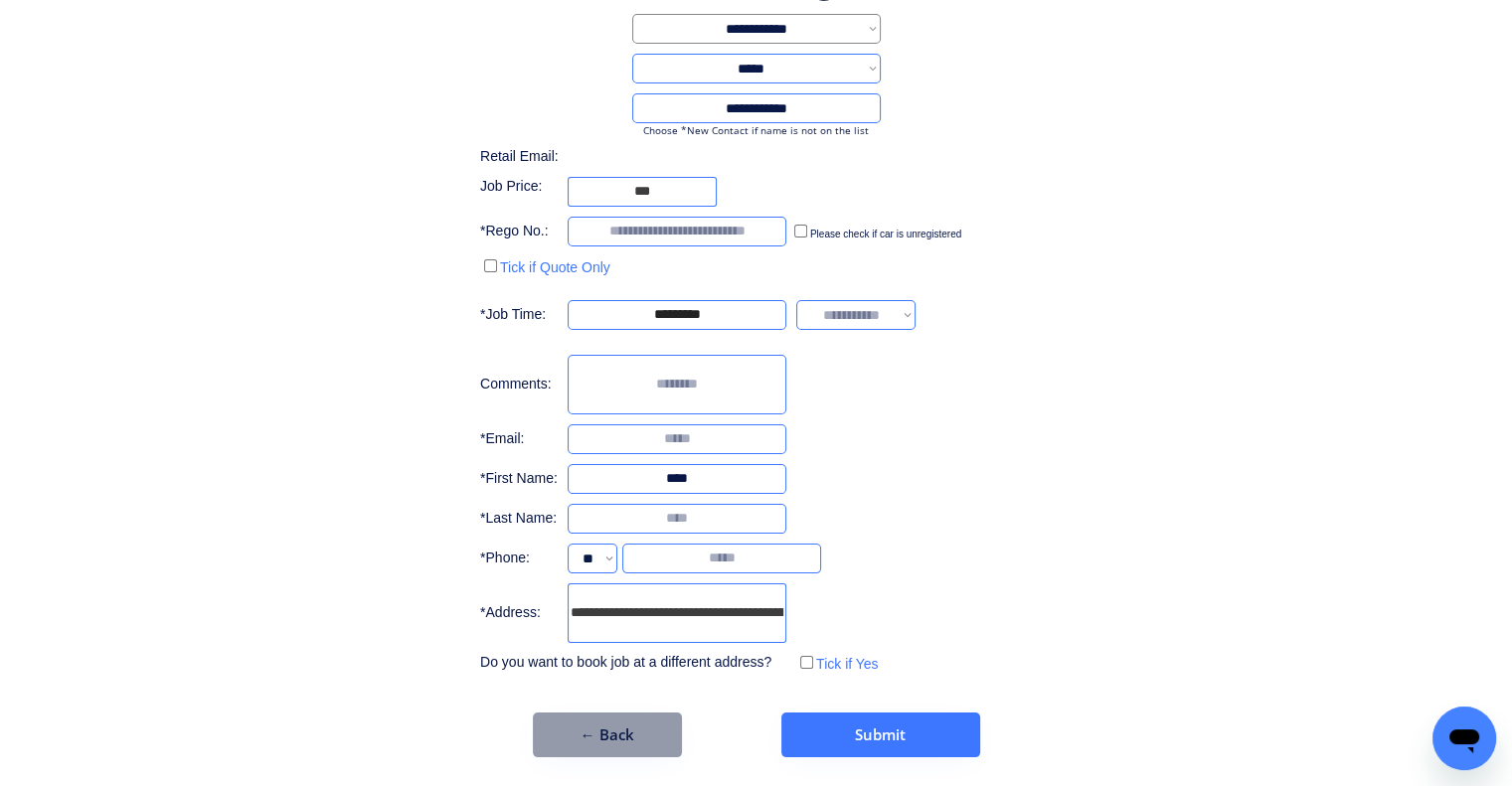 click on "**********" at bounding box center (756, 69) 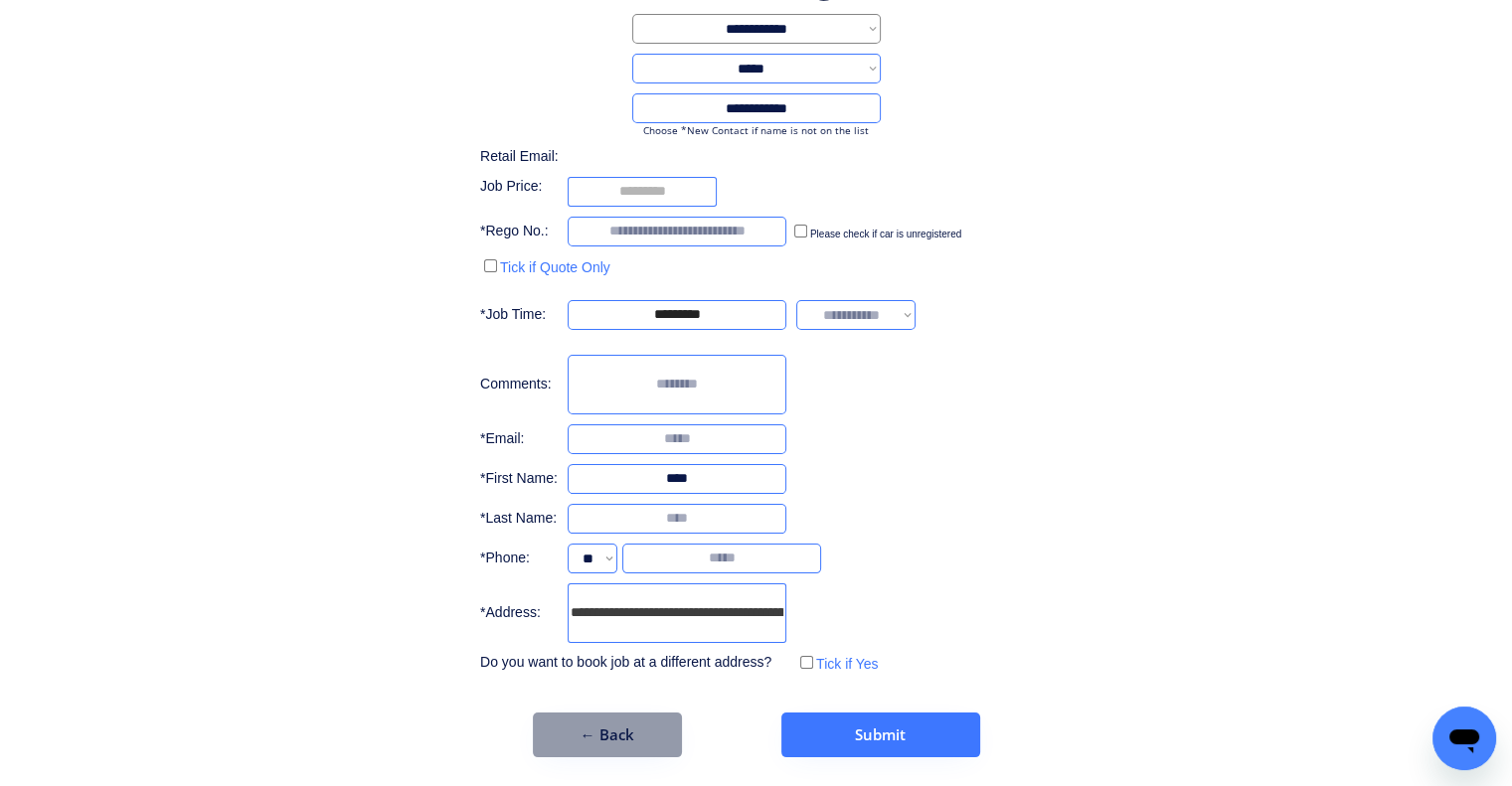 scroll, scrollTop: 0, scrollLeft: 0, axis: both 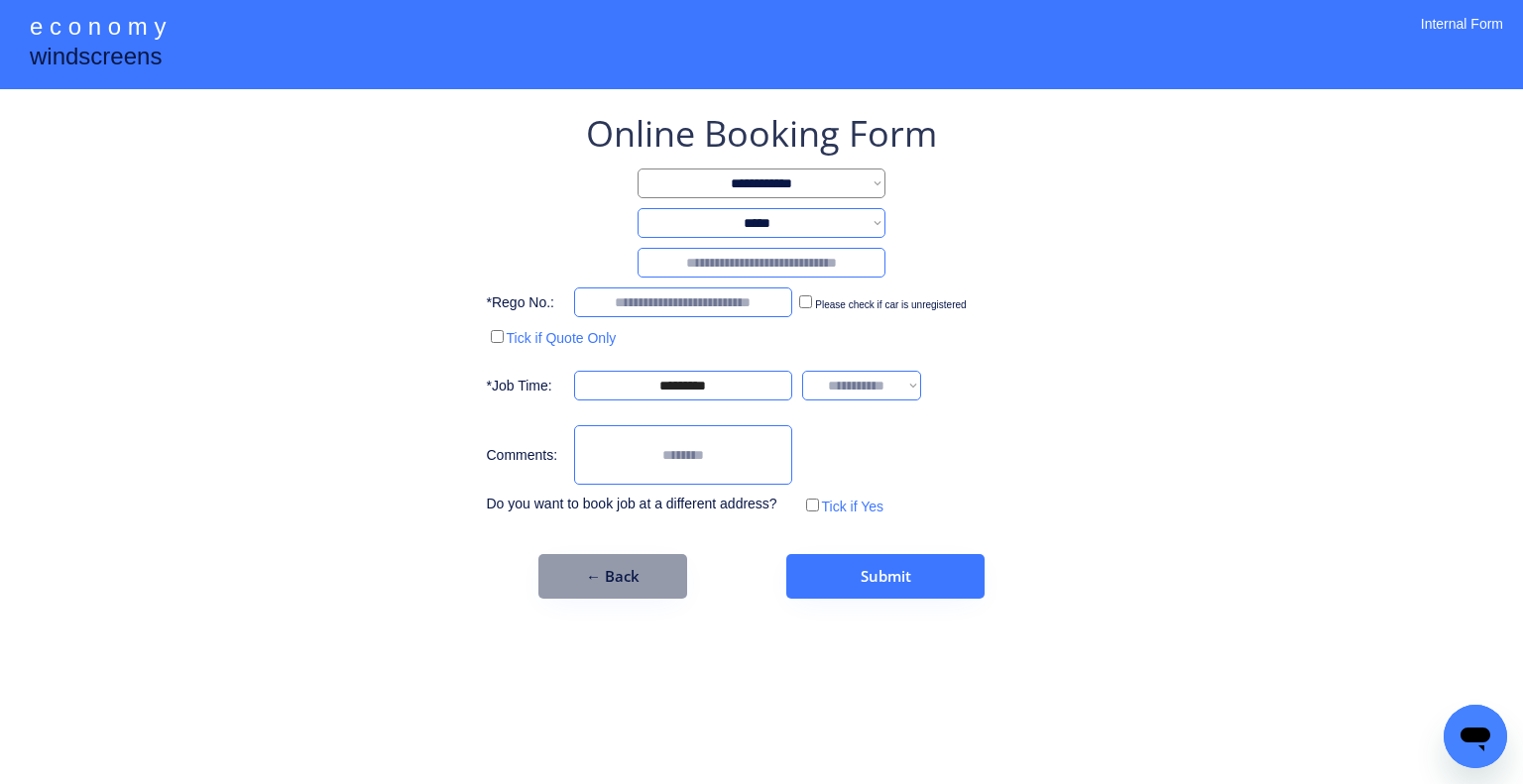 click at bounding box center (762, 263) 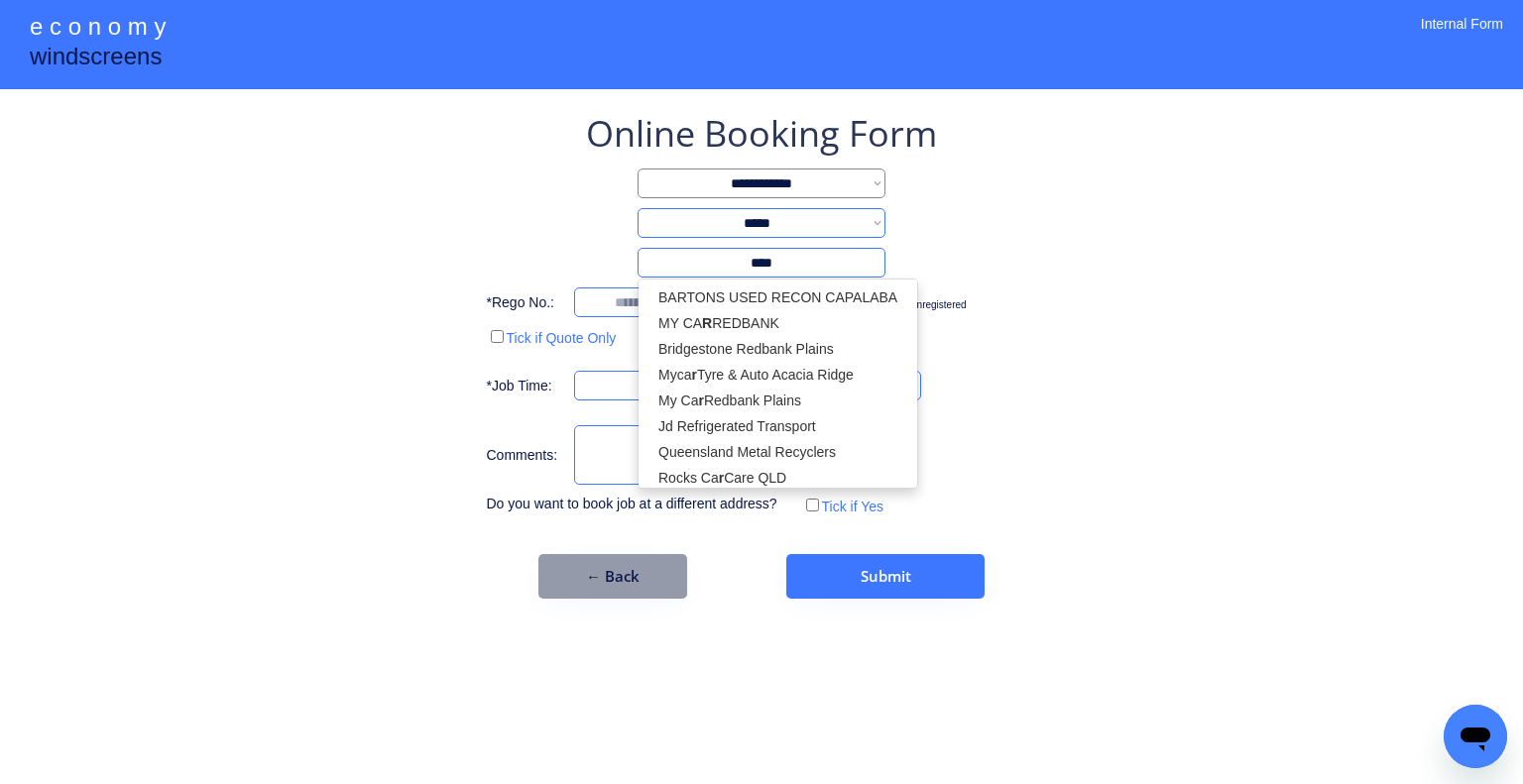 type on "*****" 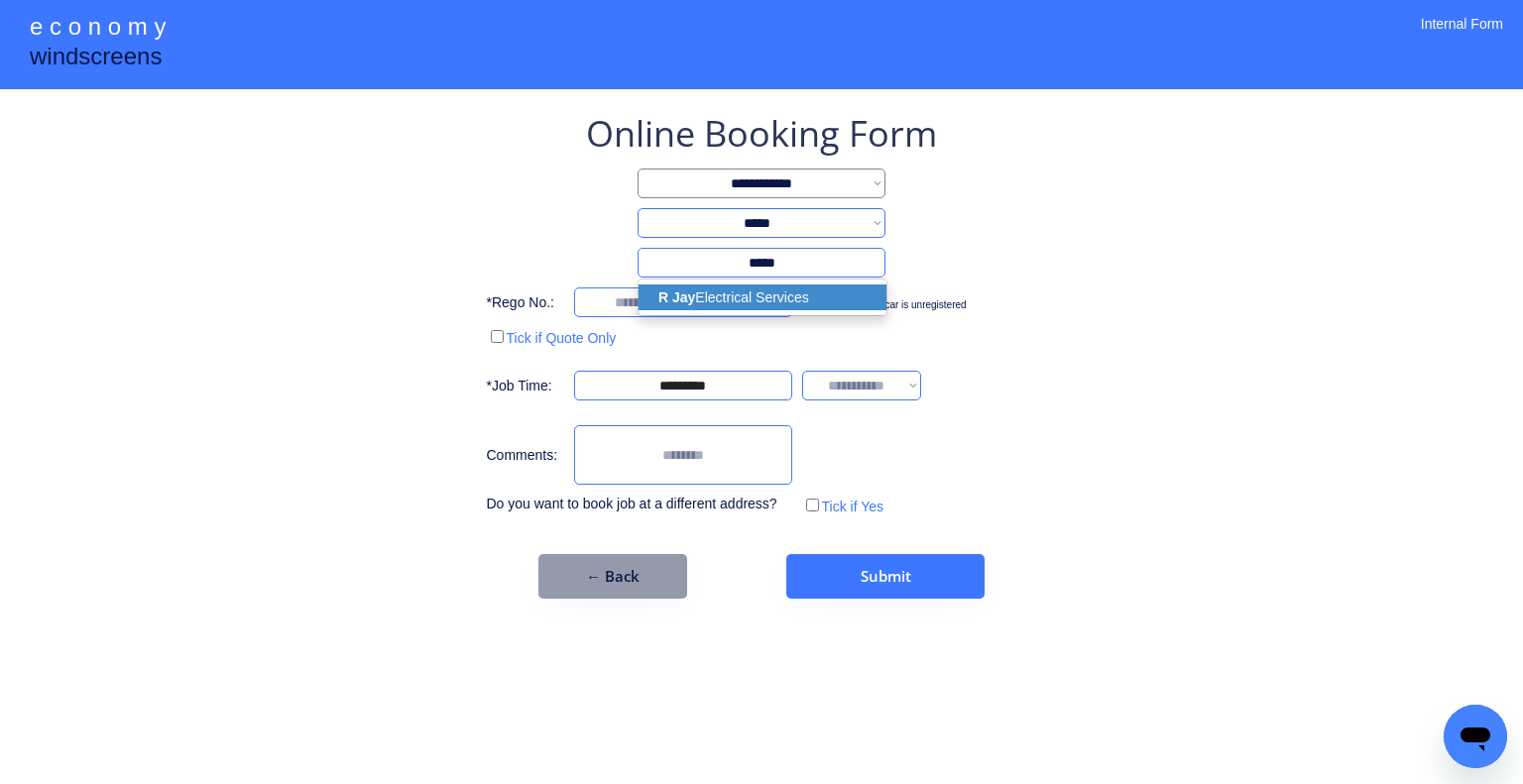 click on "R Jay  Electrical Services" at bounding box center [762, 297] 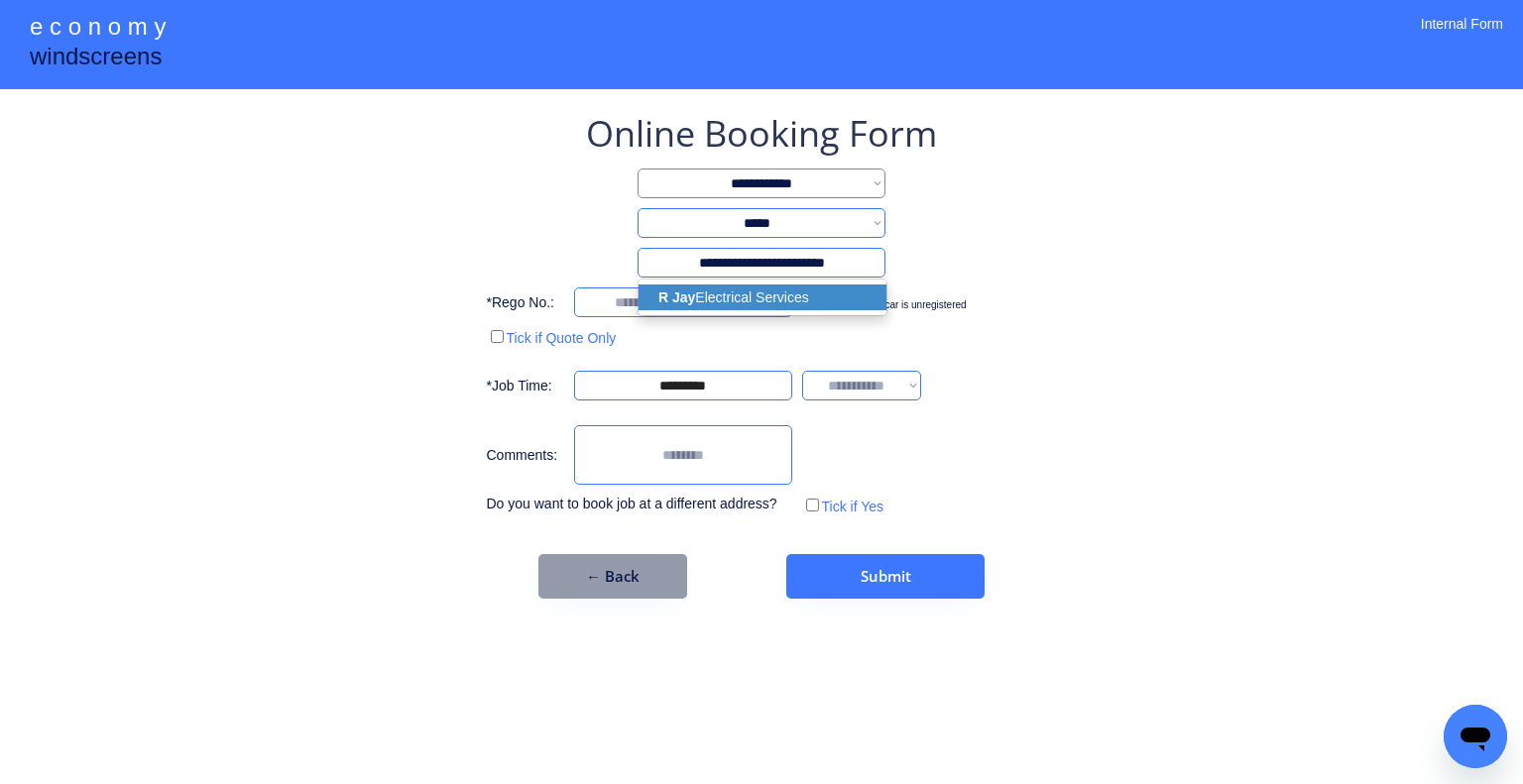 type on "**********" 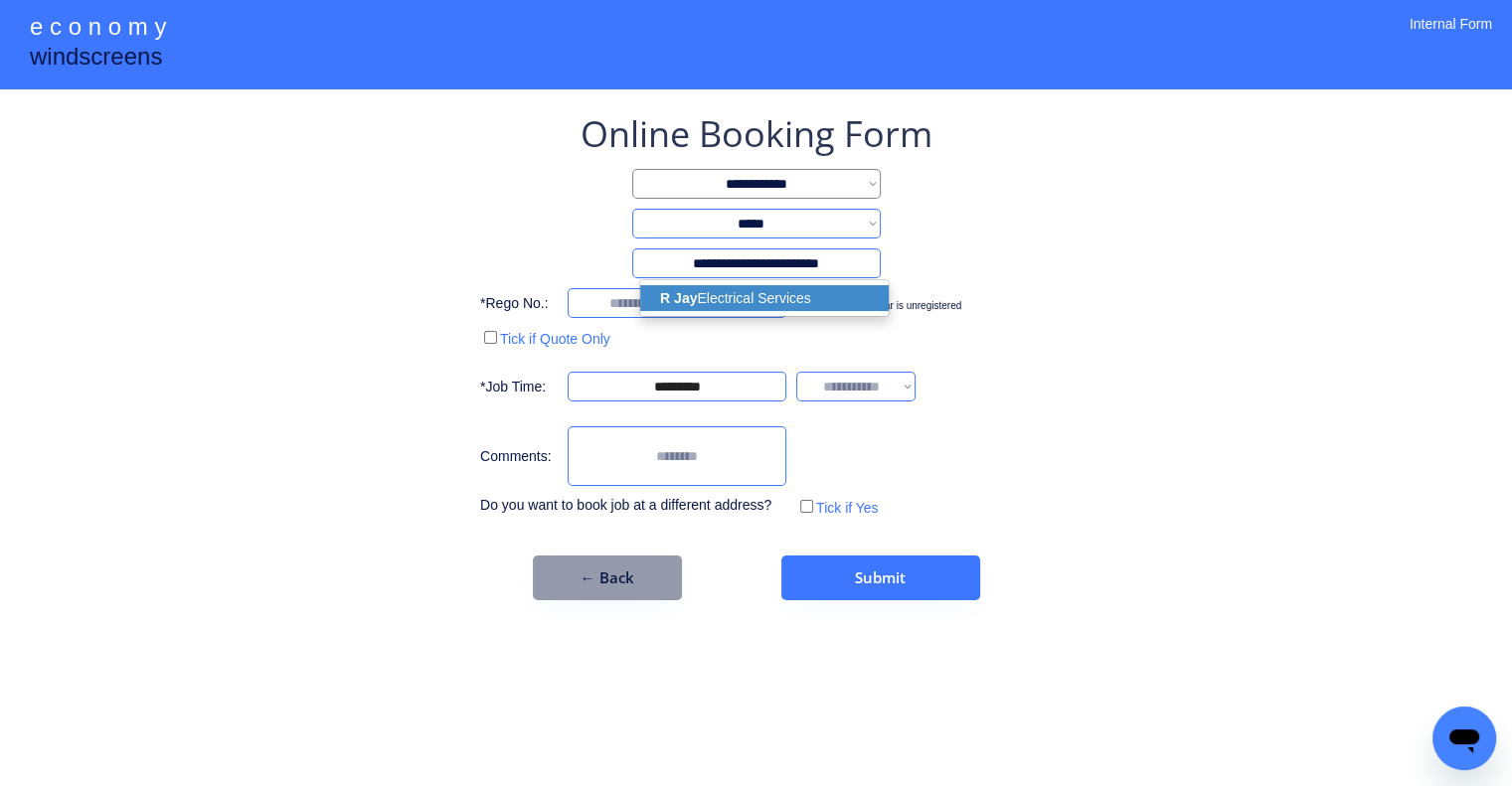 click on "**********" at bounding box center (756, 393) 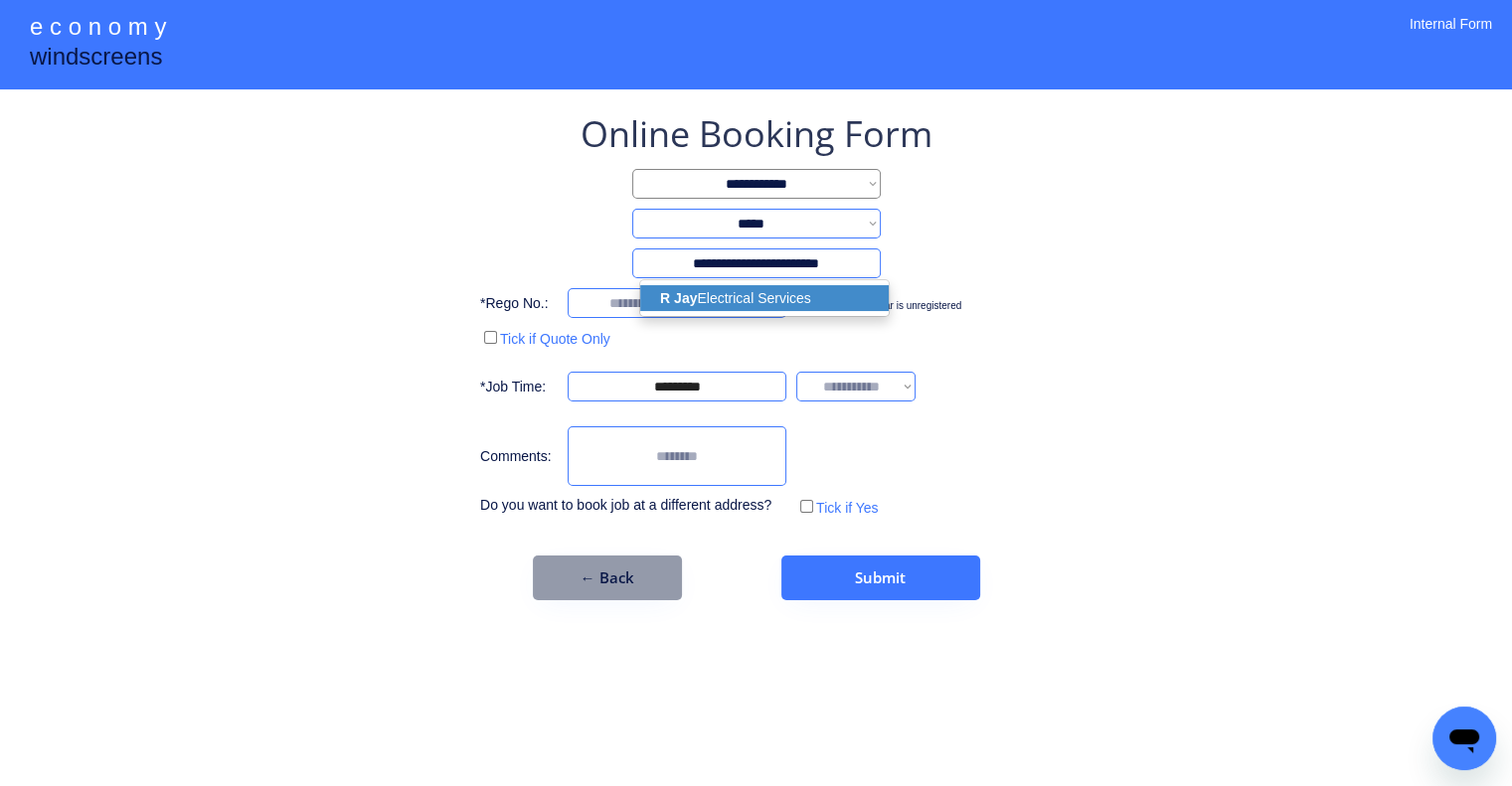 select on "*********" 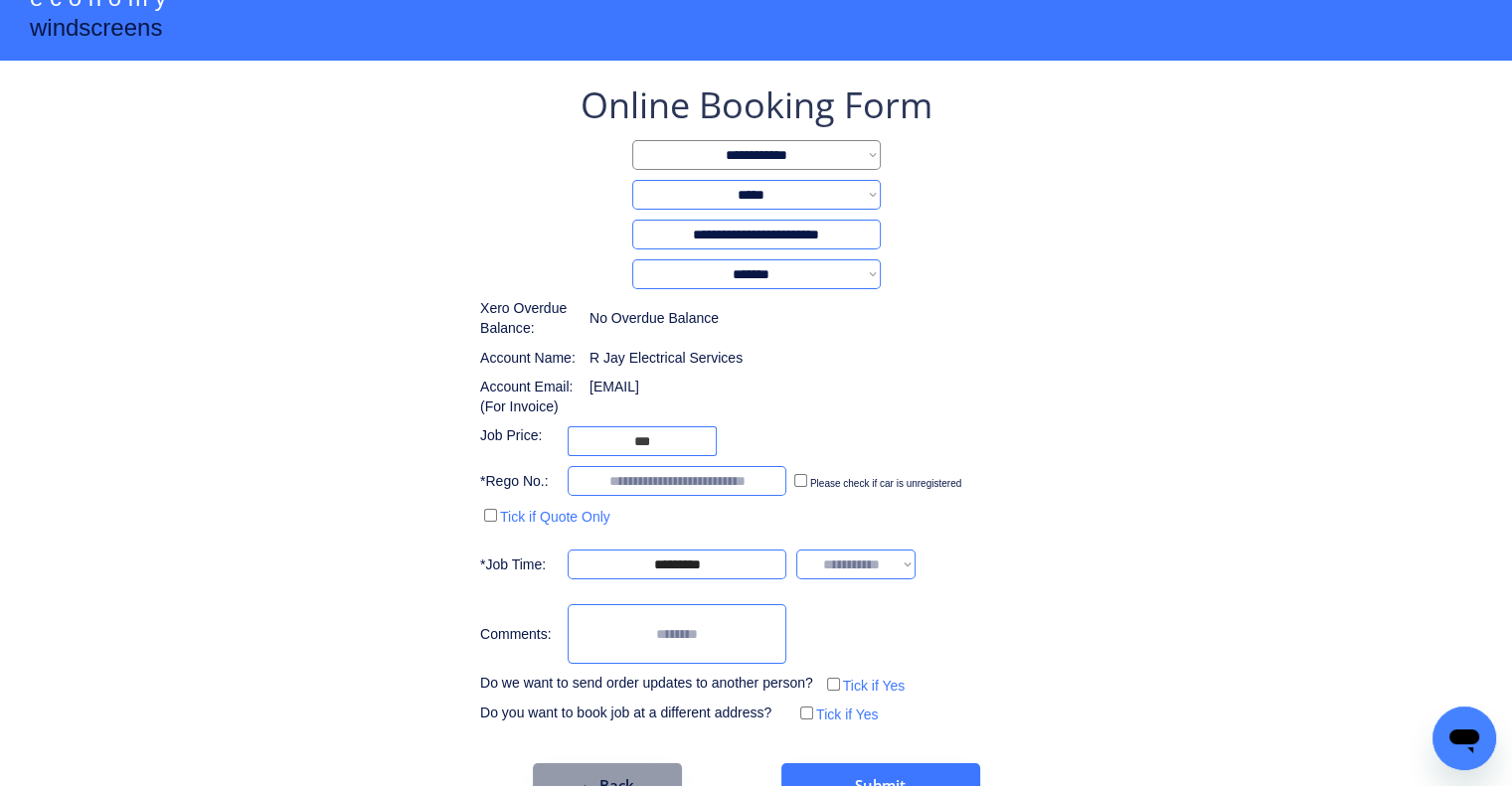 scroll, scrollTop: 79, scrollLeft: 0, axis: vertical 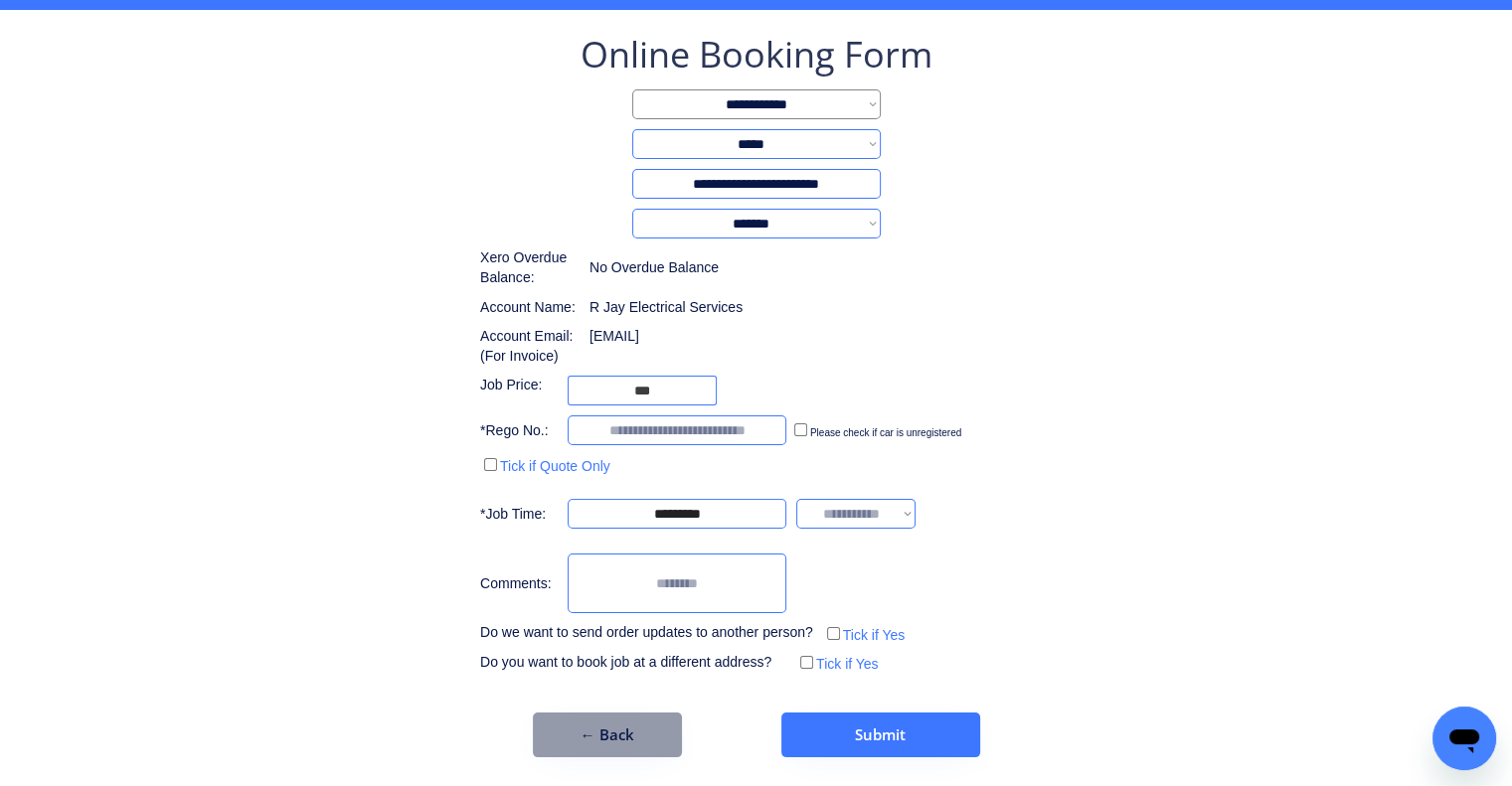 click at bounding box center [677, 430] 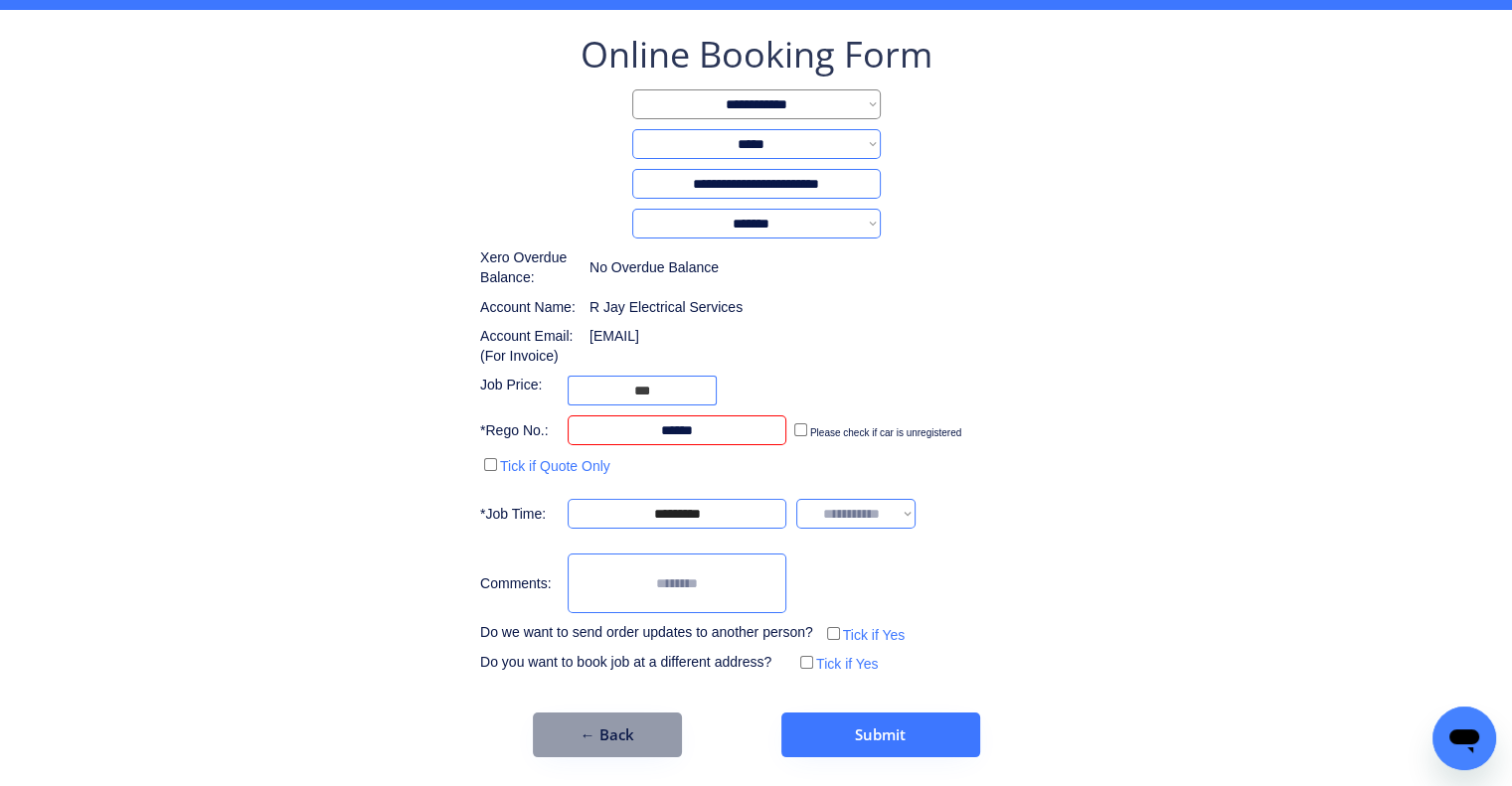 type on "******" 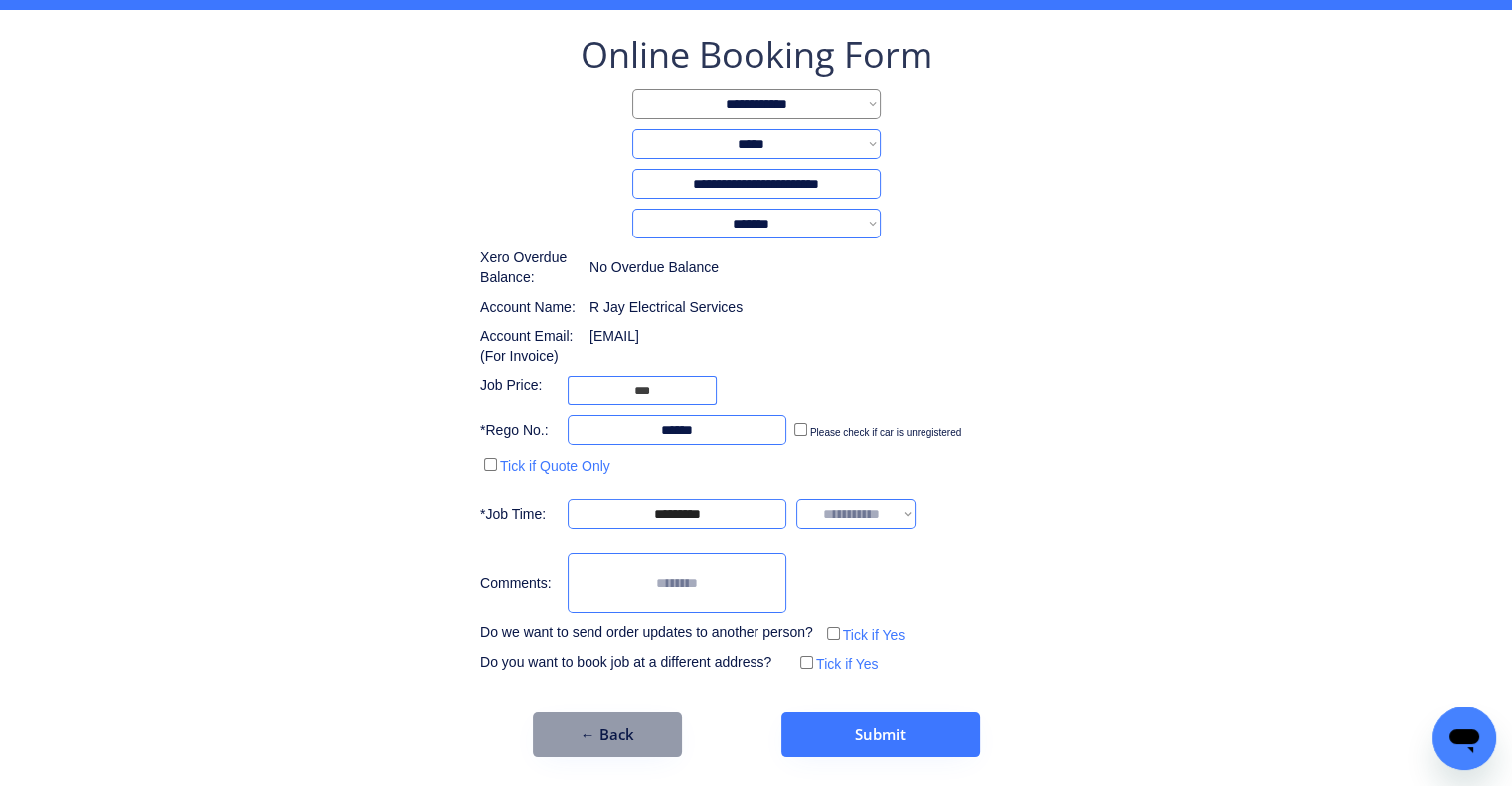 click on "**********" at bounding box center (756, 354) 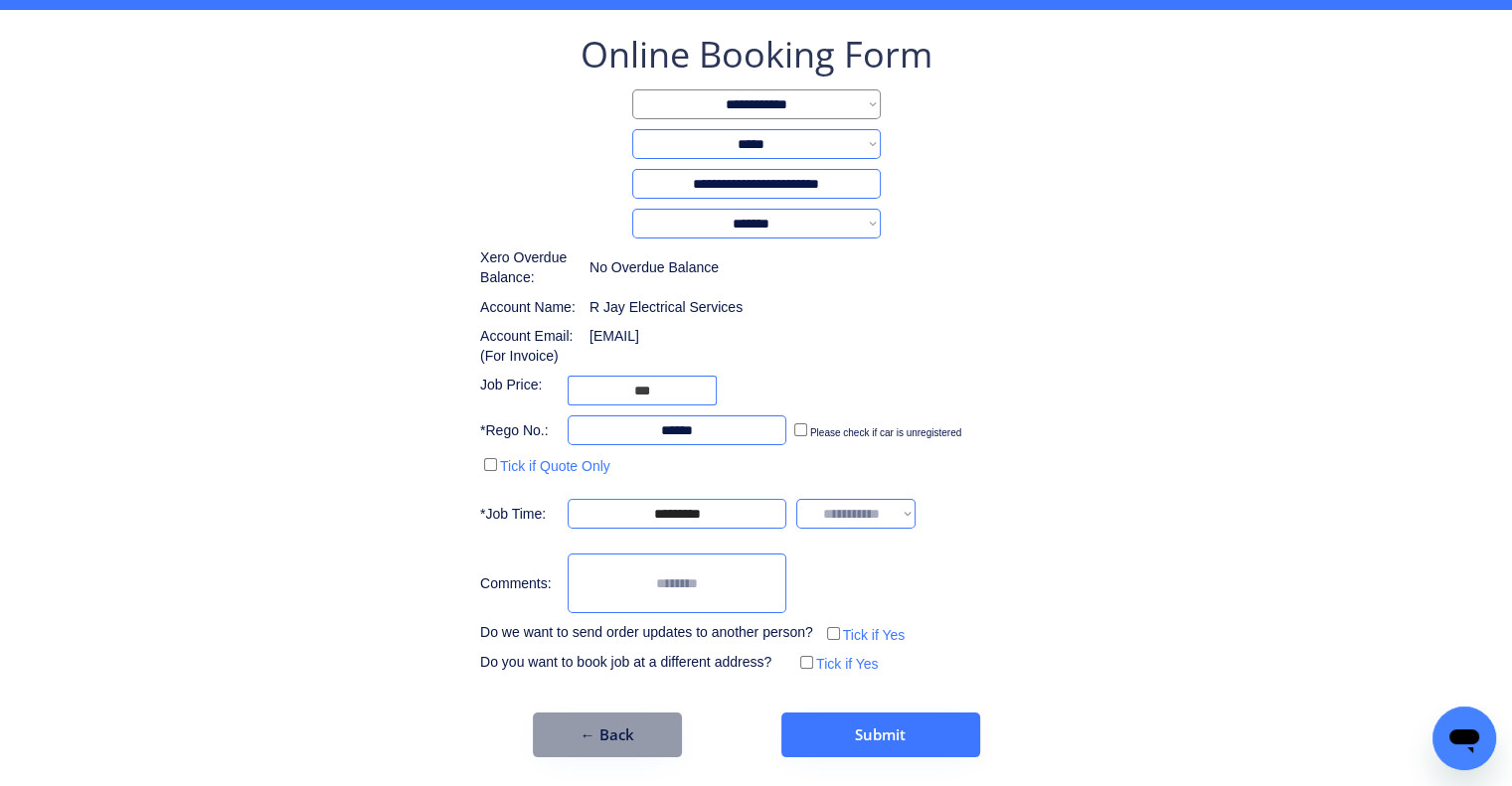 select on "*******" 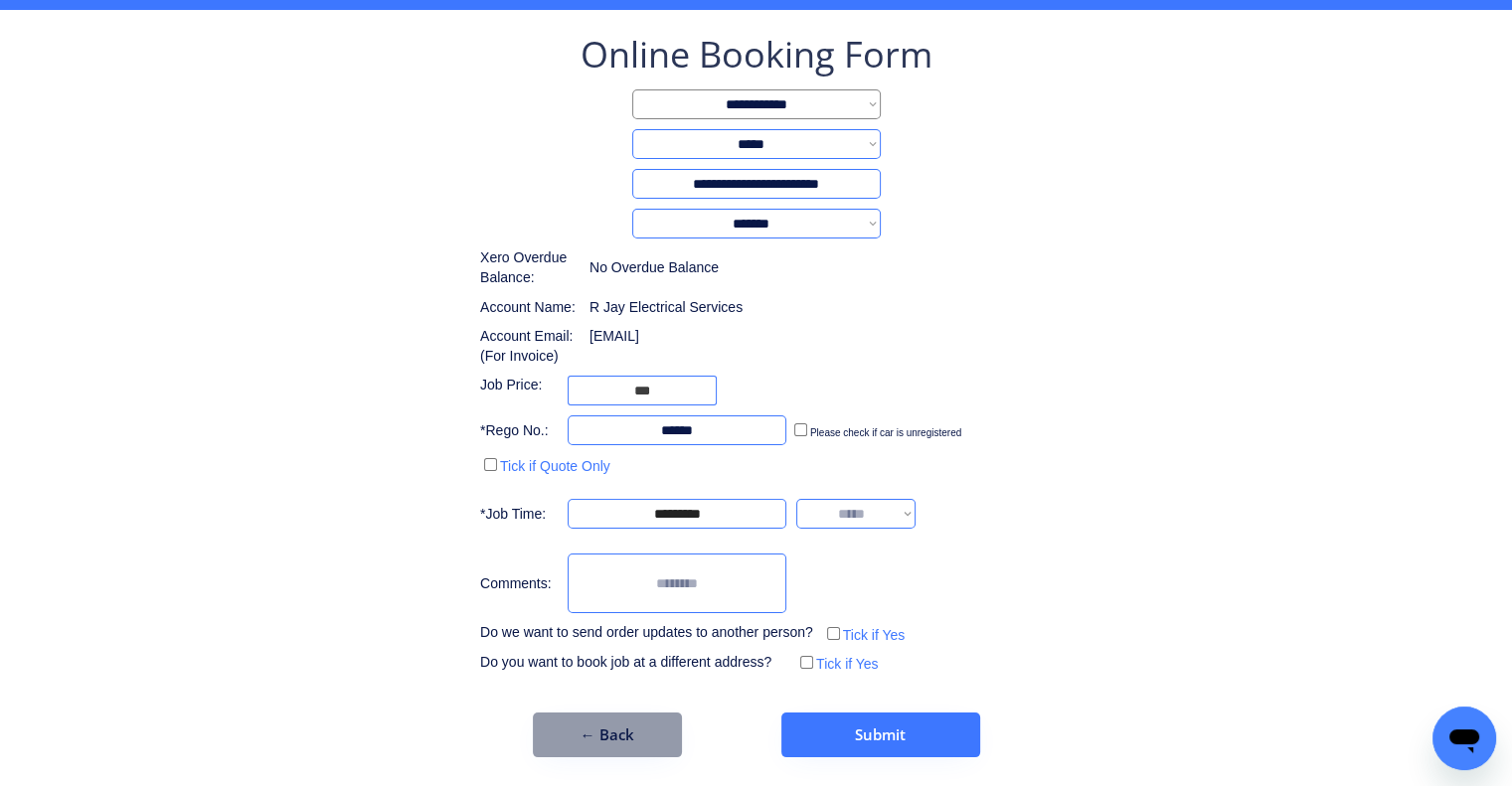 click on "**********" at bounding box center (856, 514) 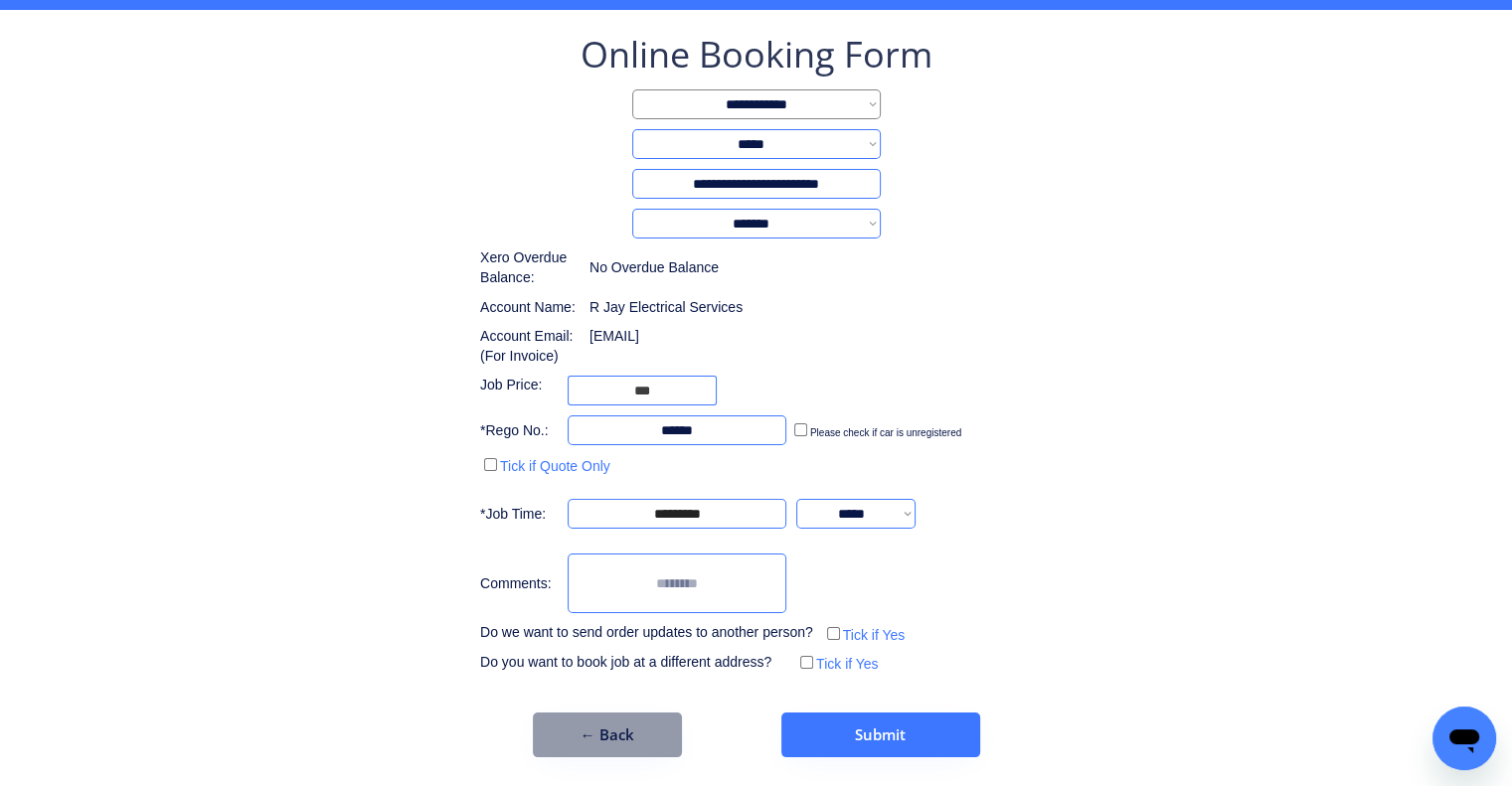 drag, startPoint x: 1263, startPoint y: 463, endPoint x: 1257, endPoint y: 448, distance: 16.155494 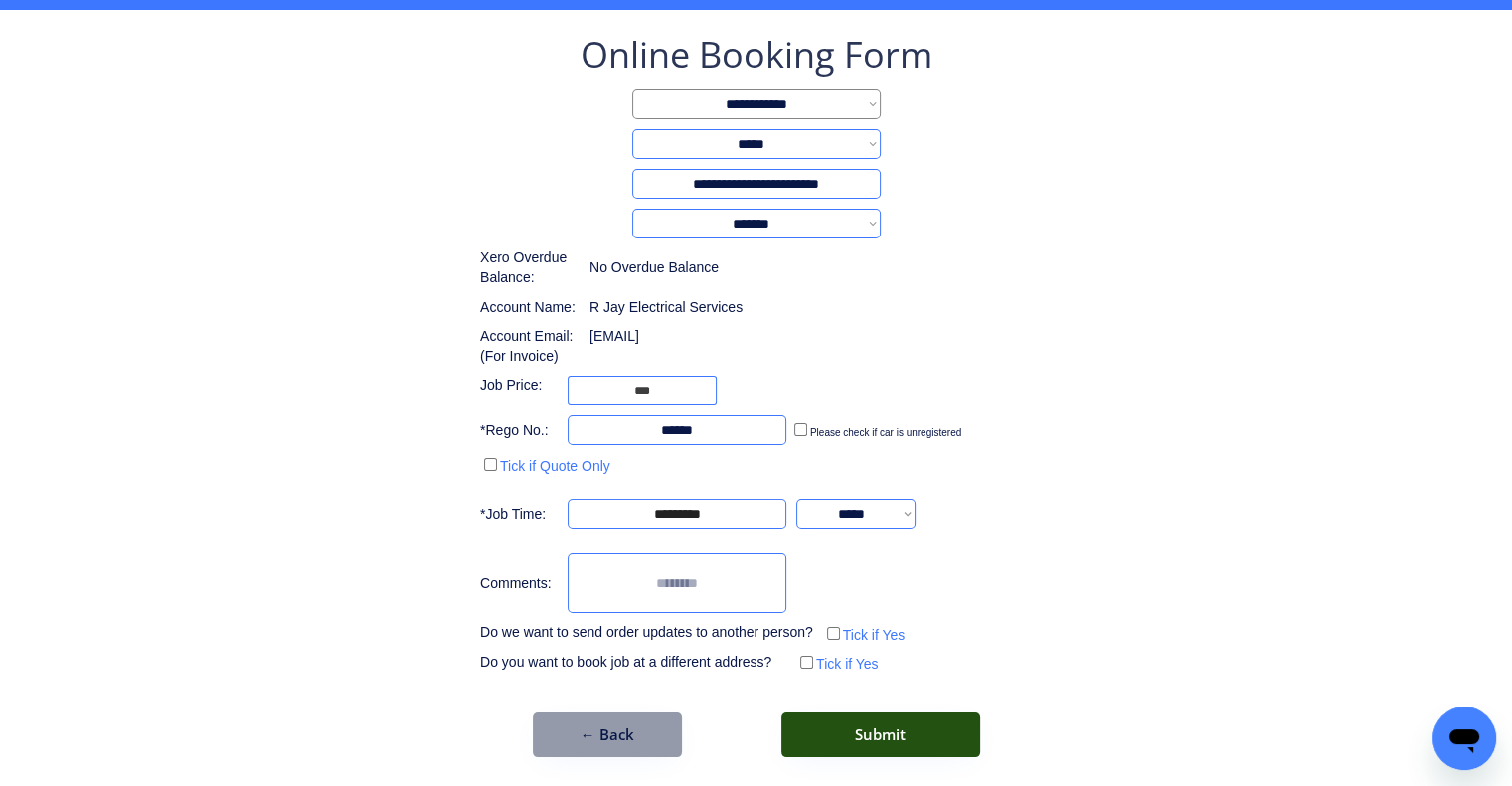 click on "Submit" at bounding box center [881, 734] 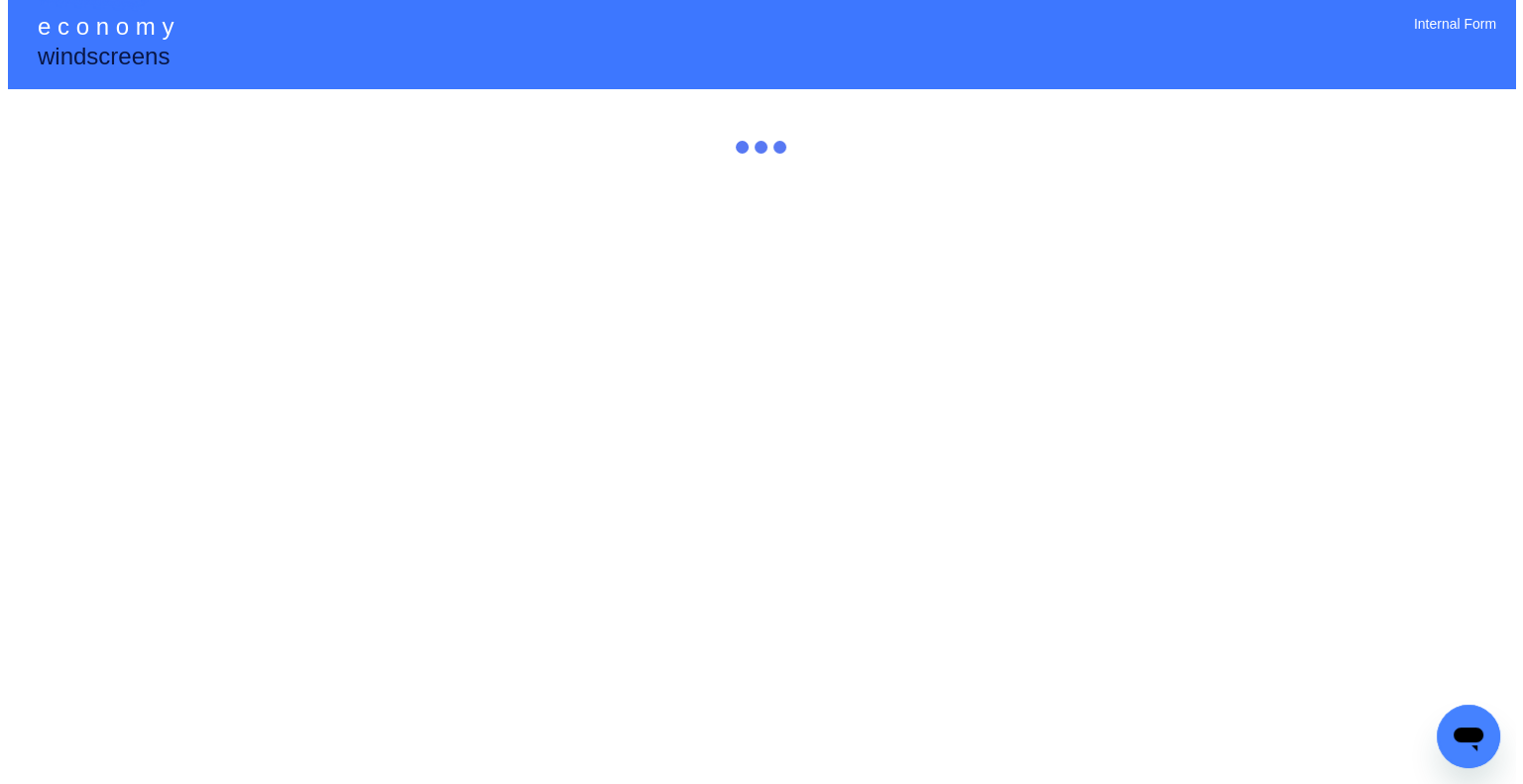 scroll, scrollTop: 0, scrollLeft: 0, axis: both 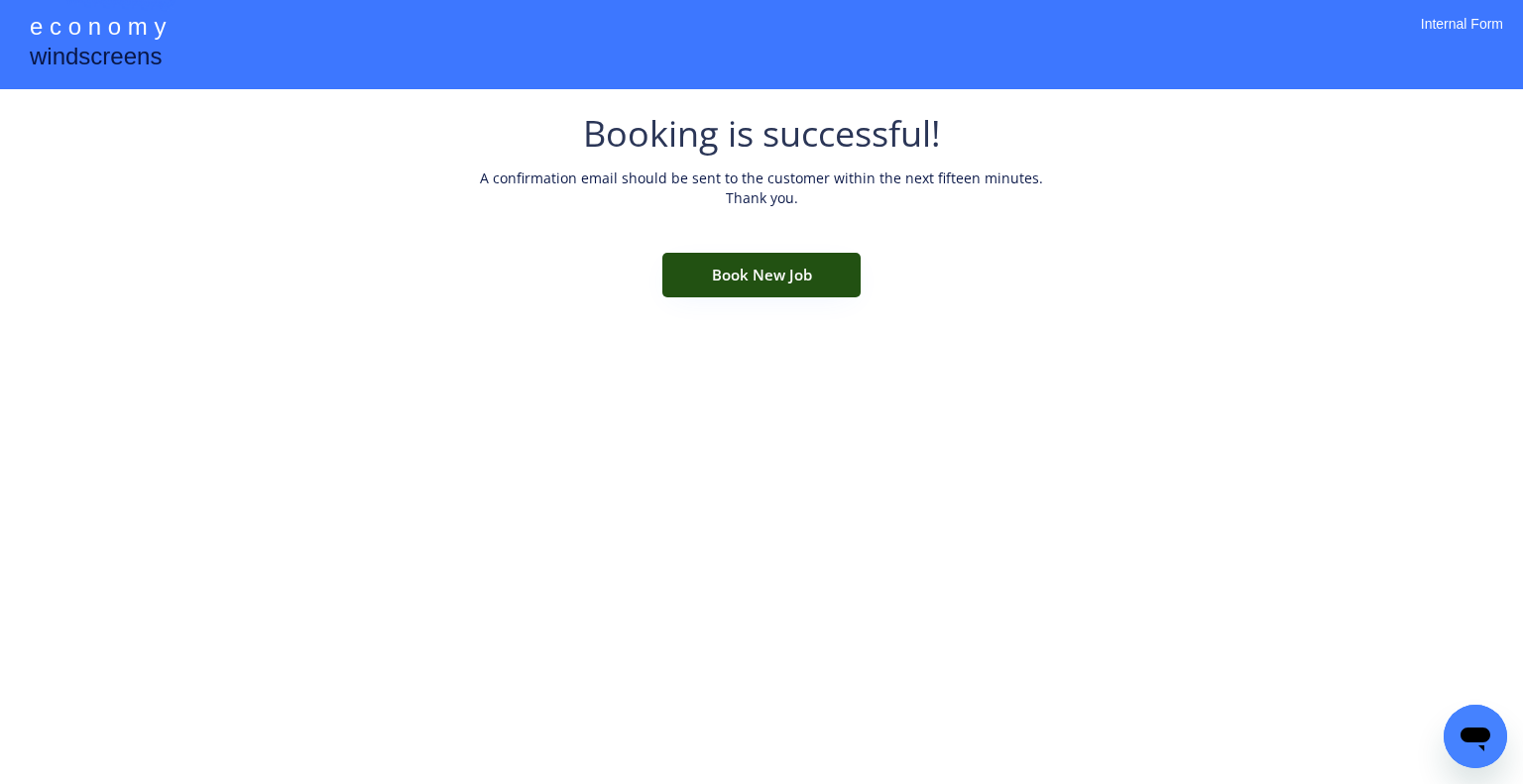 click on "Book New Job" at bounding box center [762, 275] 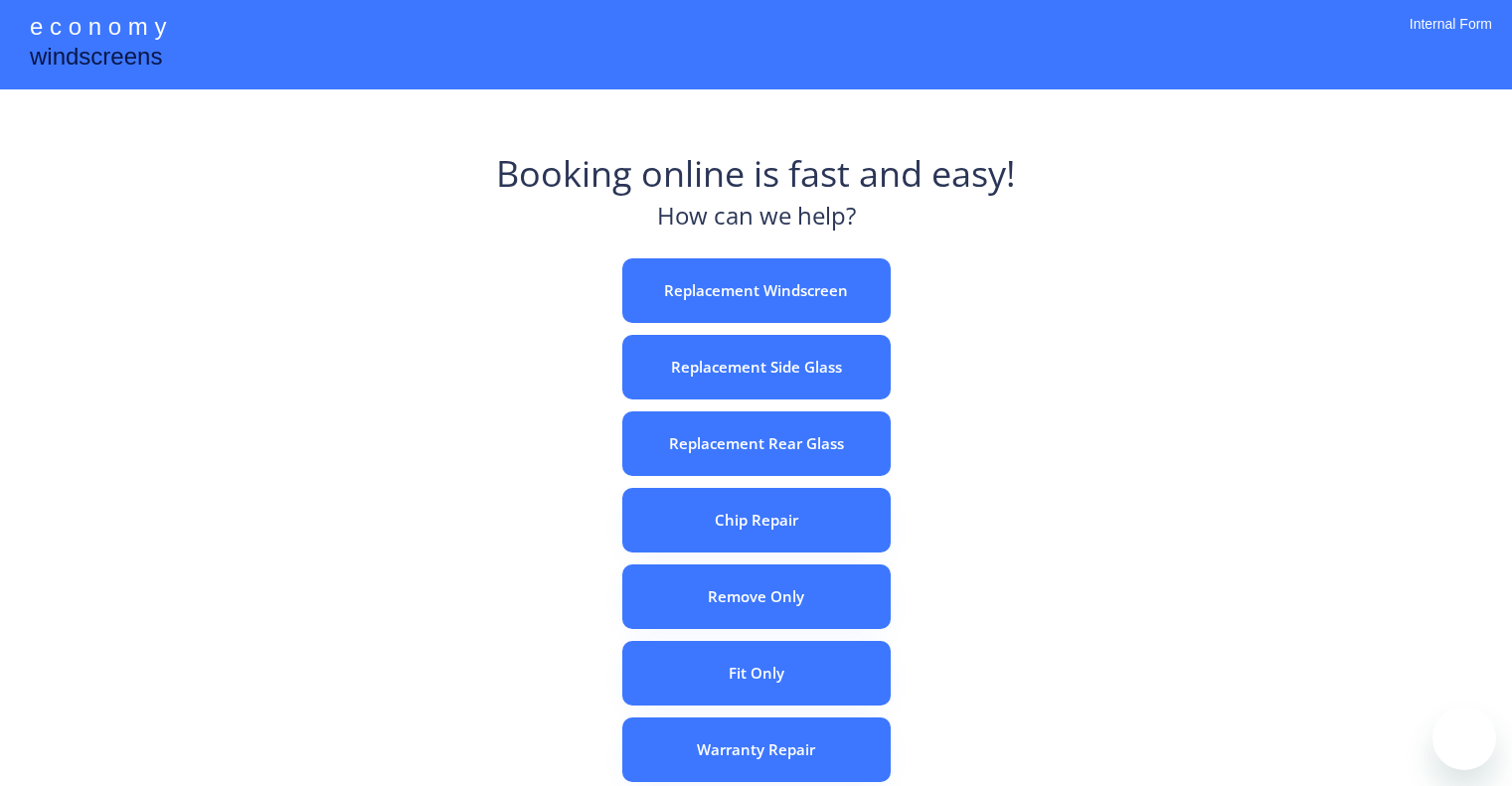 scroll, scrollTop: 0, scrollLeft: 0, axis: both 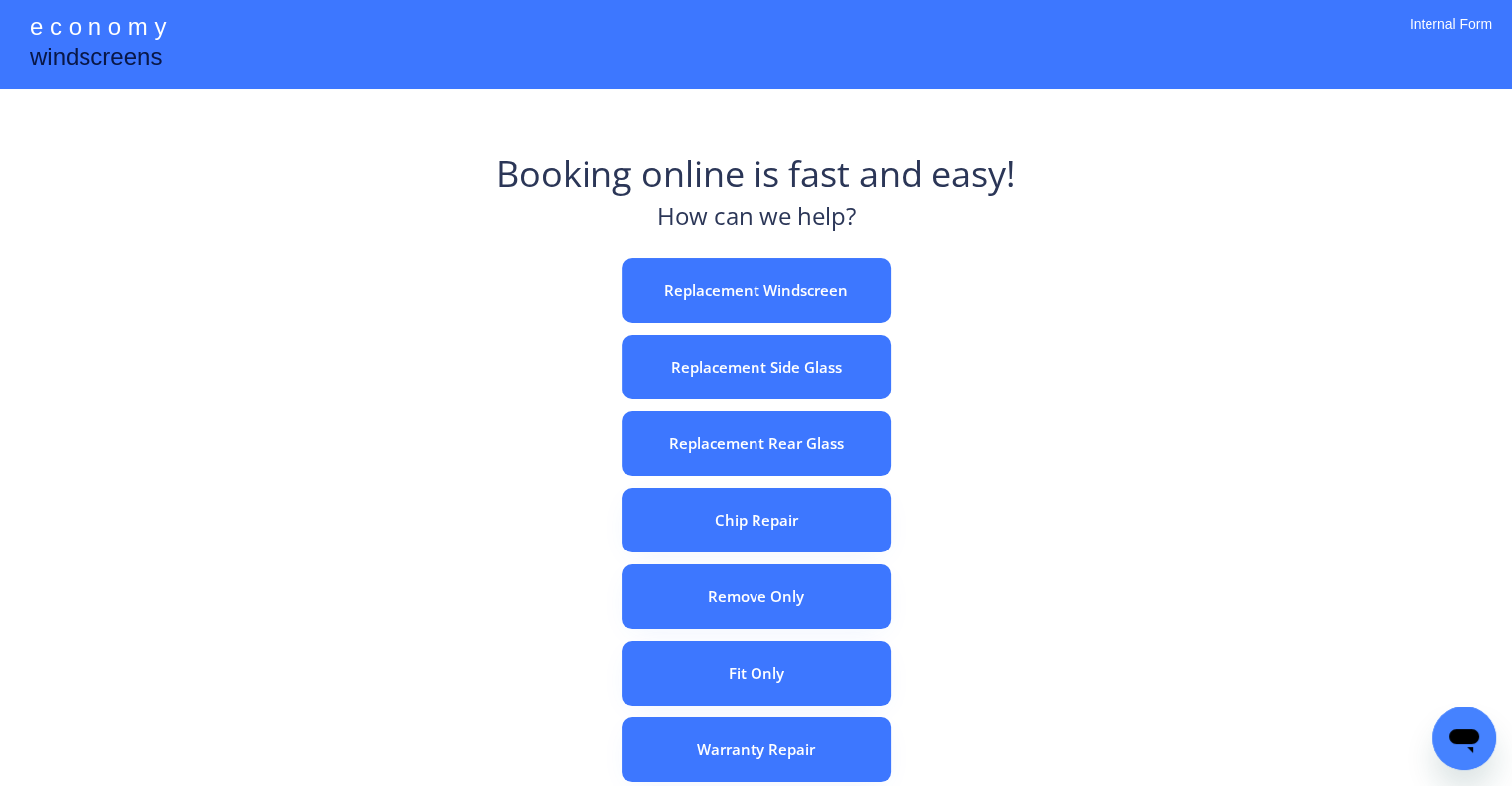 drag, startPoint x: 998, startPoint y: 287, endPoint x: 987, endPoint y: 263, distance: 26.400758 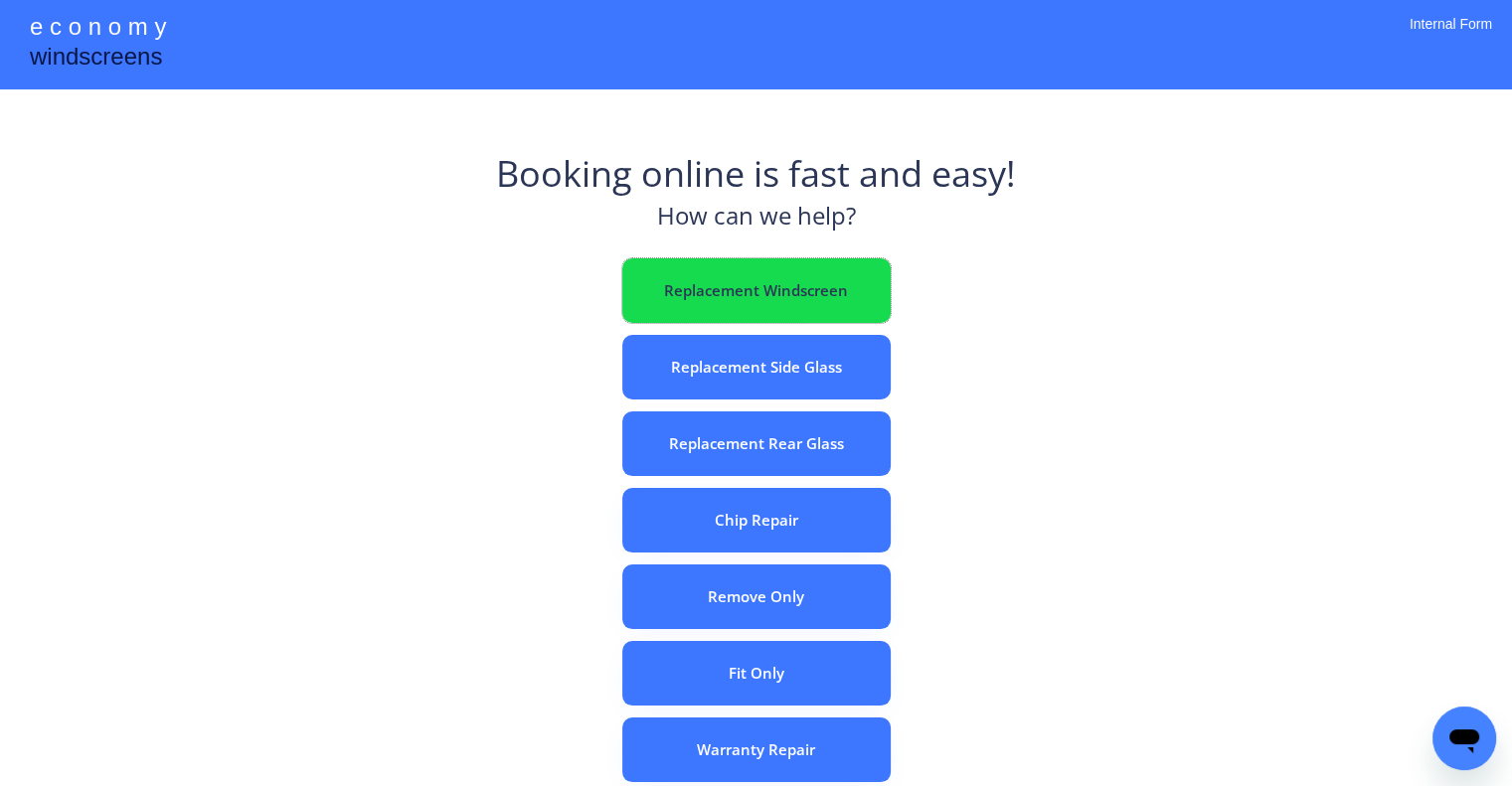 drag, startPoint x: 760, startPoint y: 294, endPoint x: 846, endPoint y: 12, distance: 294.82198 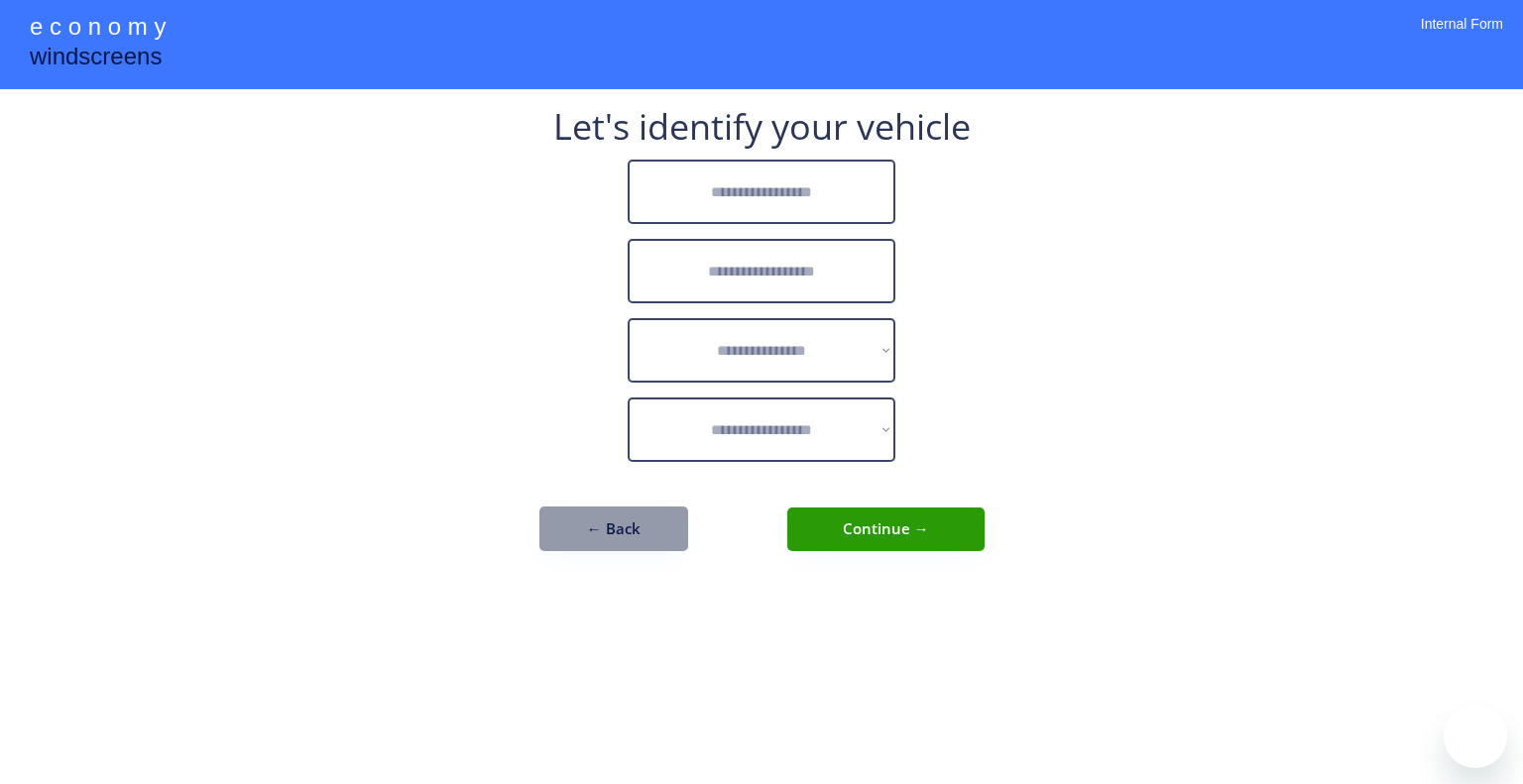 scroll, scrollTop: 0, scrollLeft: 0, axis: both 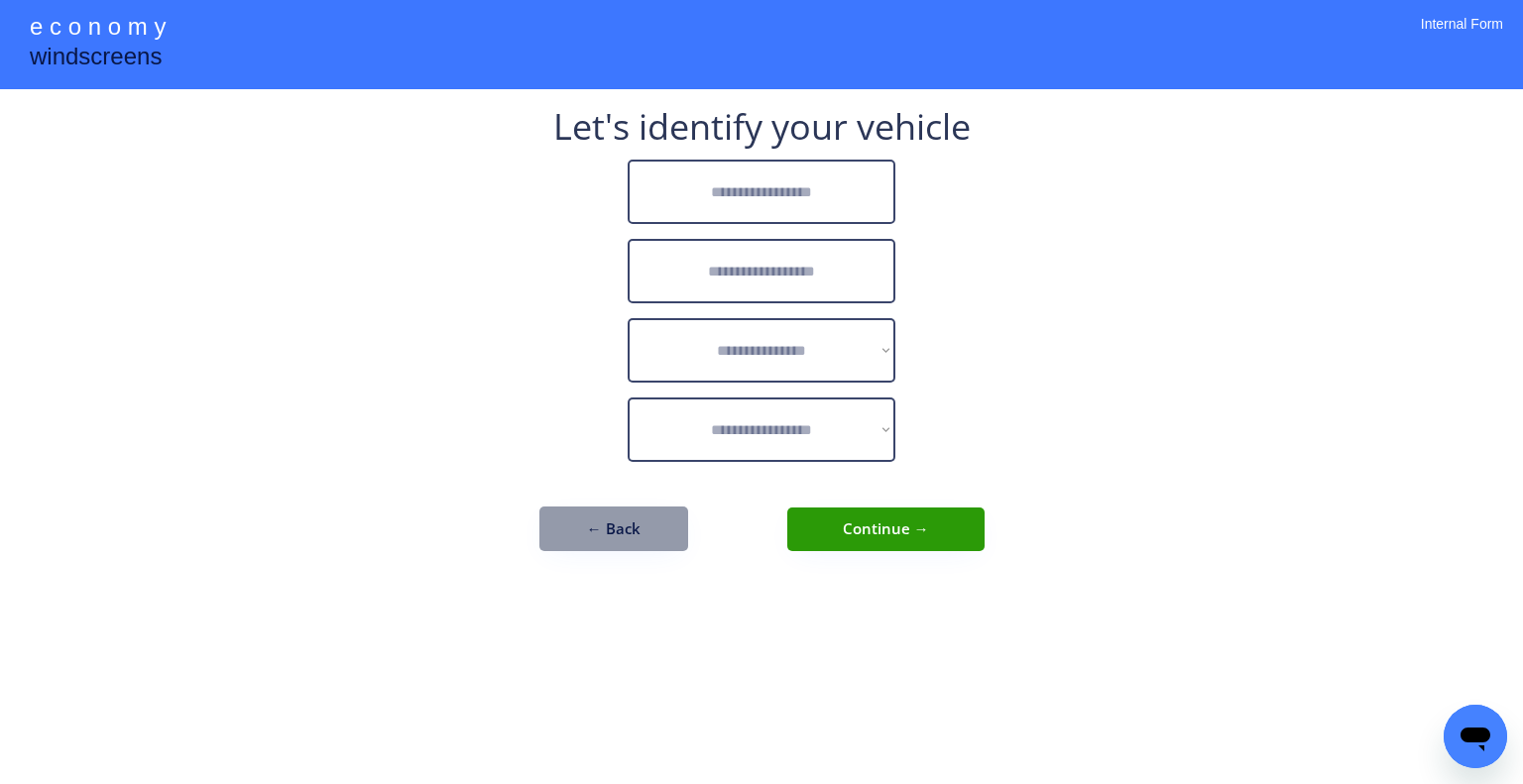 click at bounding box center (762, 191) 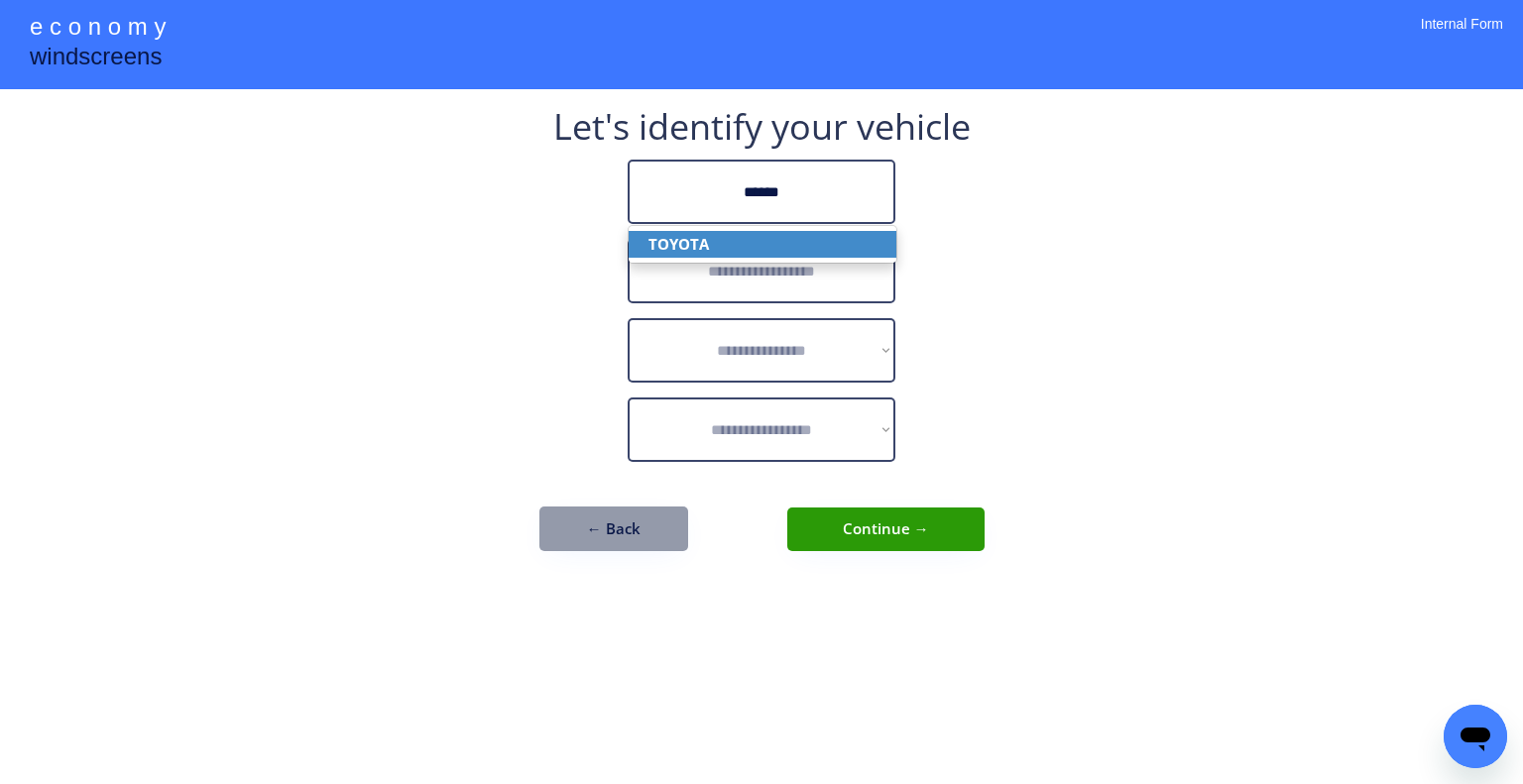 click on "TOYOTA" at bounding box center [762, 244] 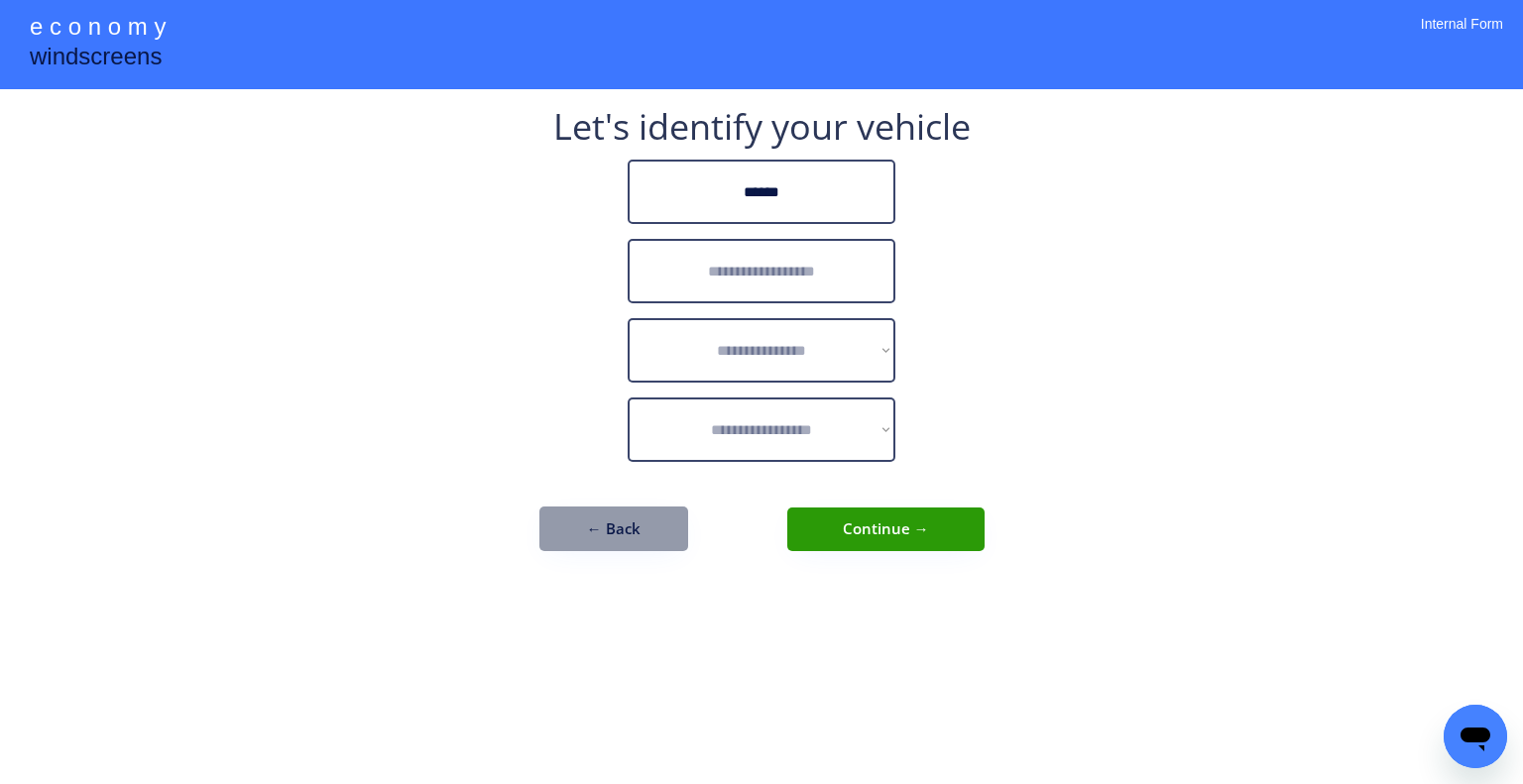 click at bounding box center (762, 271) 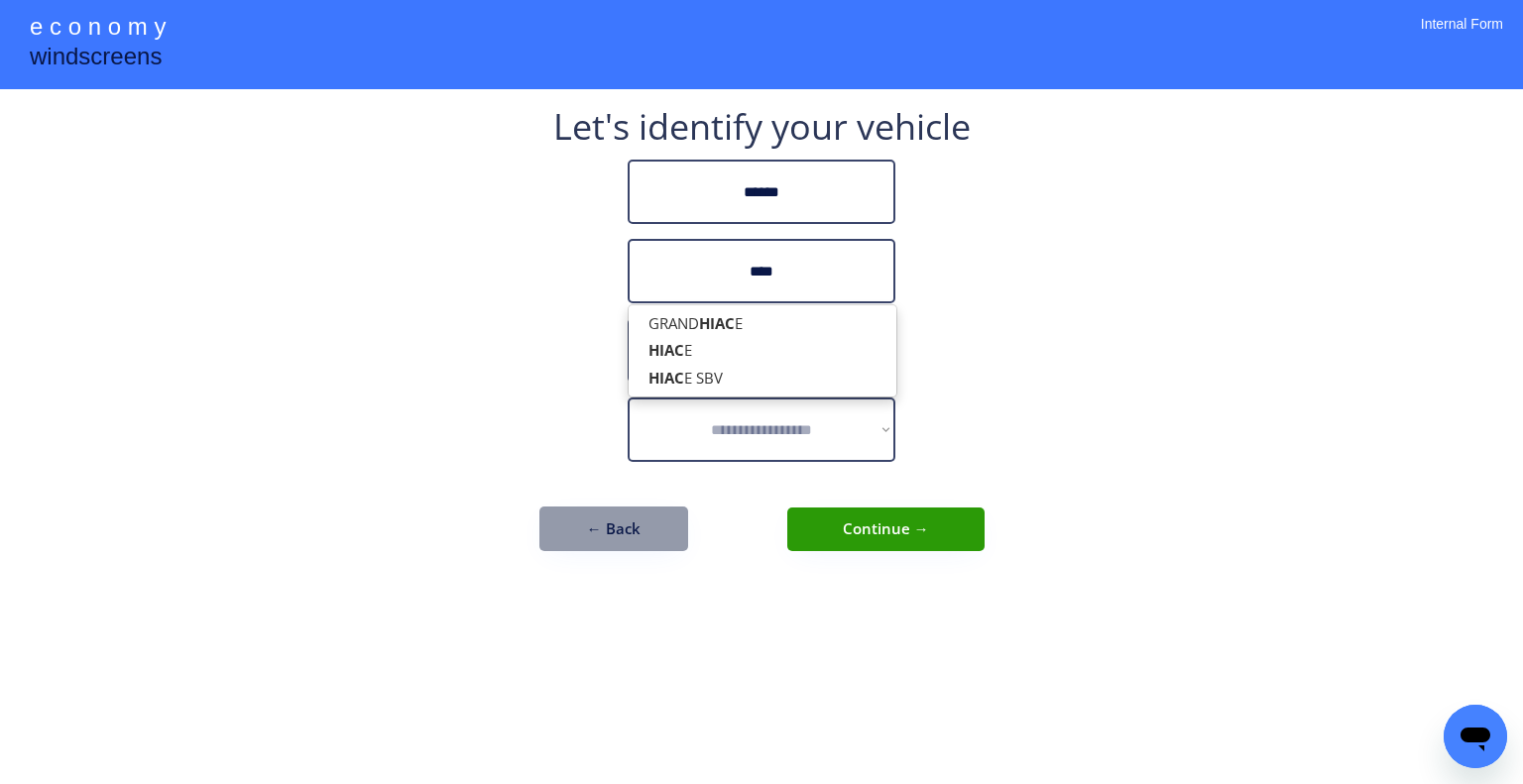 type on "****" 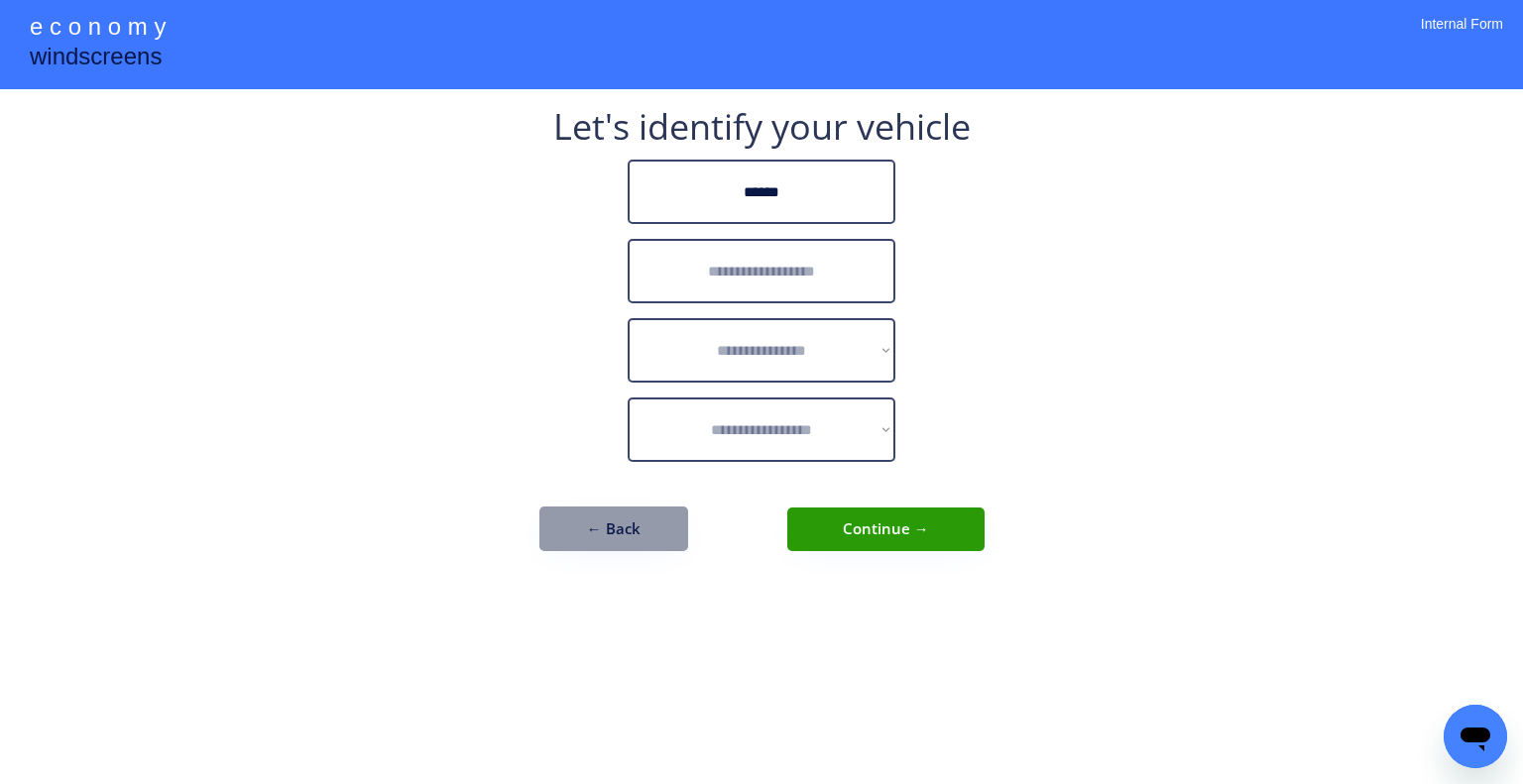 click at bounding box center (762, 271) 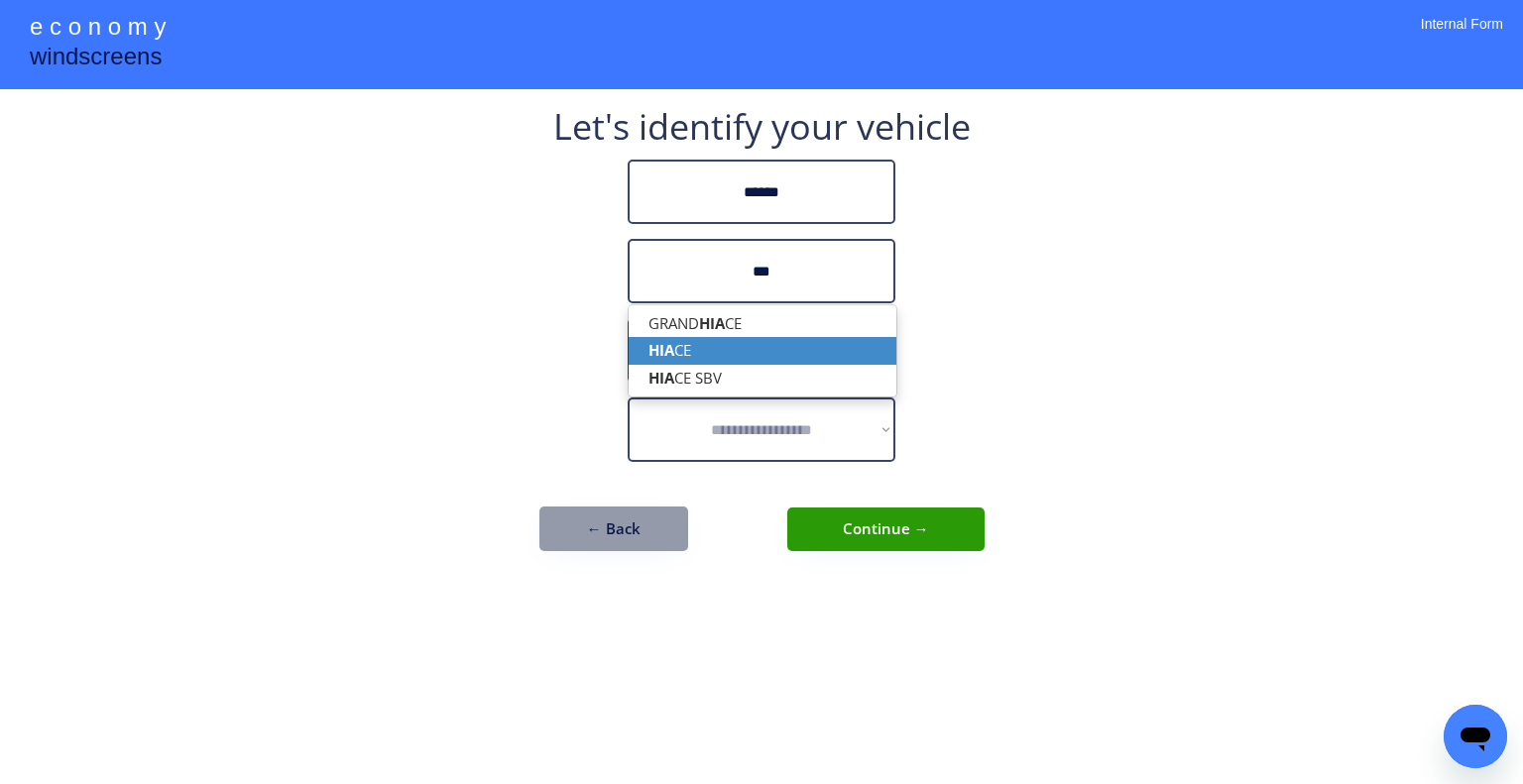 click on "HIA CE" at bounding box center [762, 350] 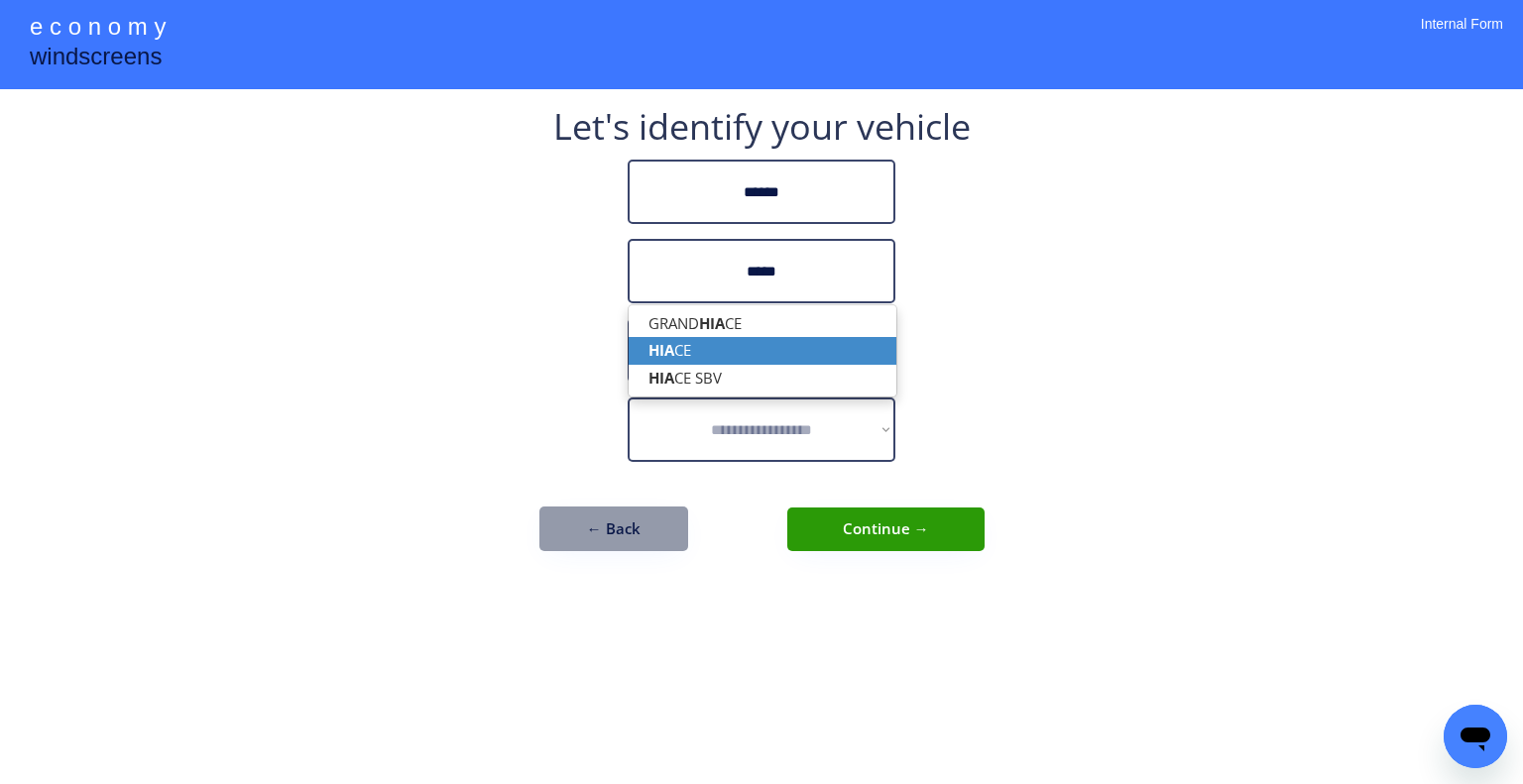 type on "*****" 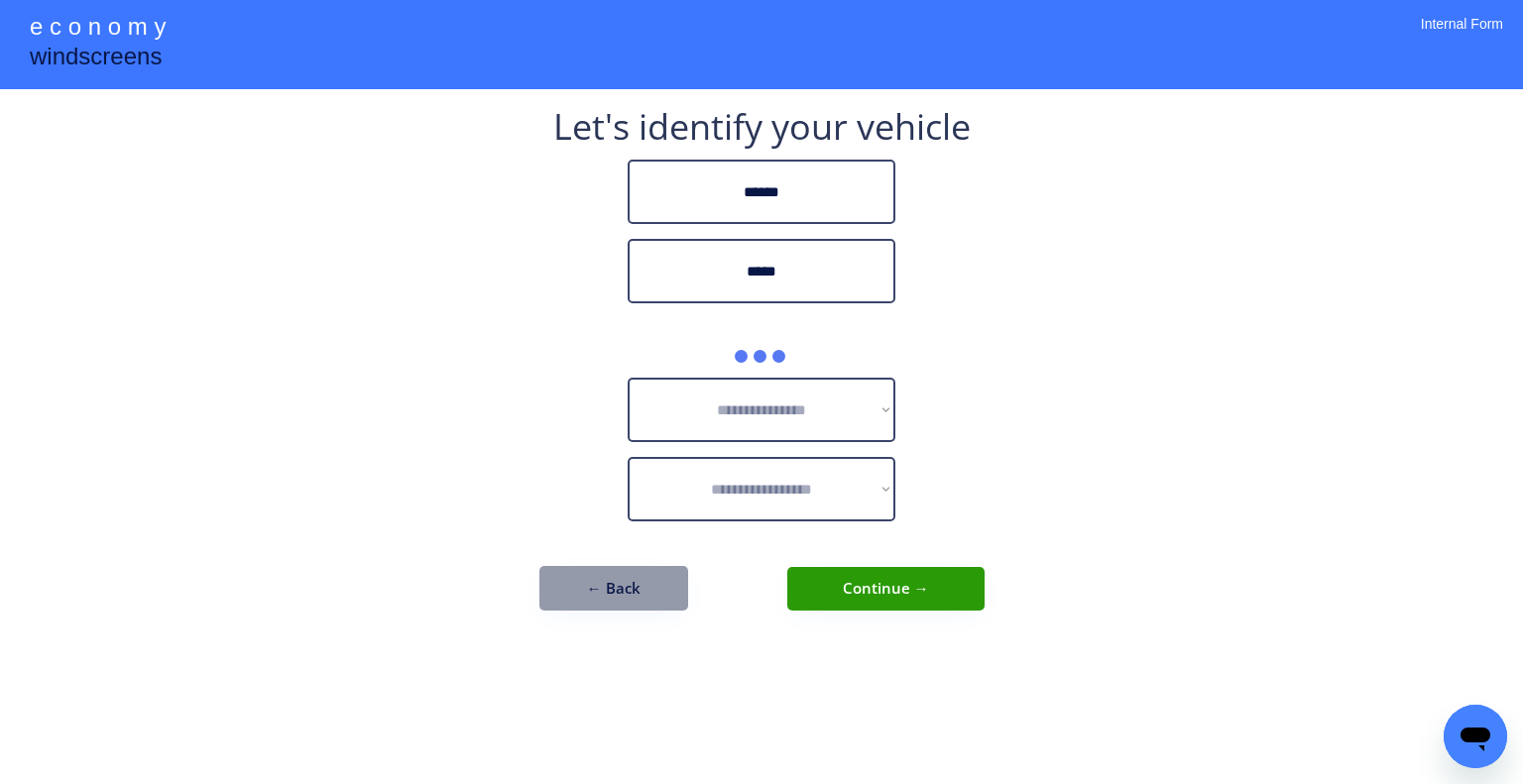 click on "**********" at bounding box center [762, 392] 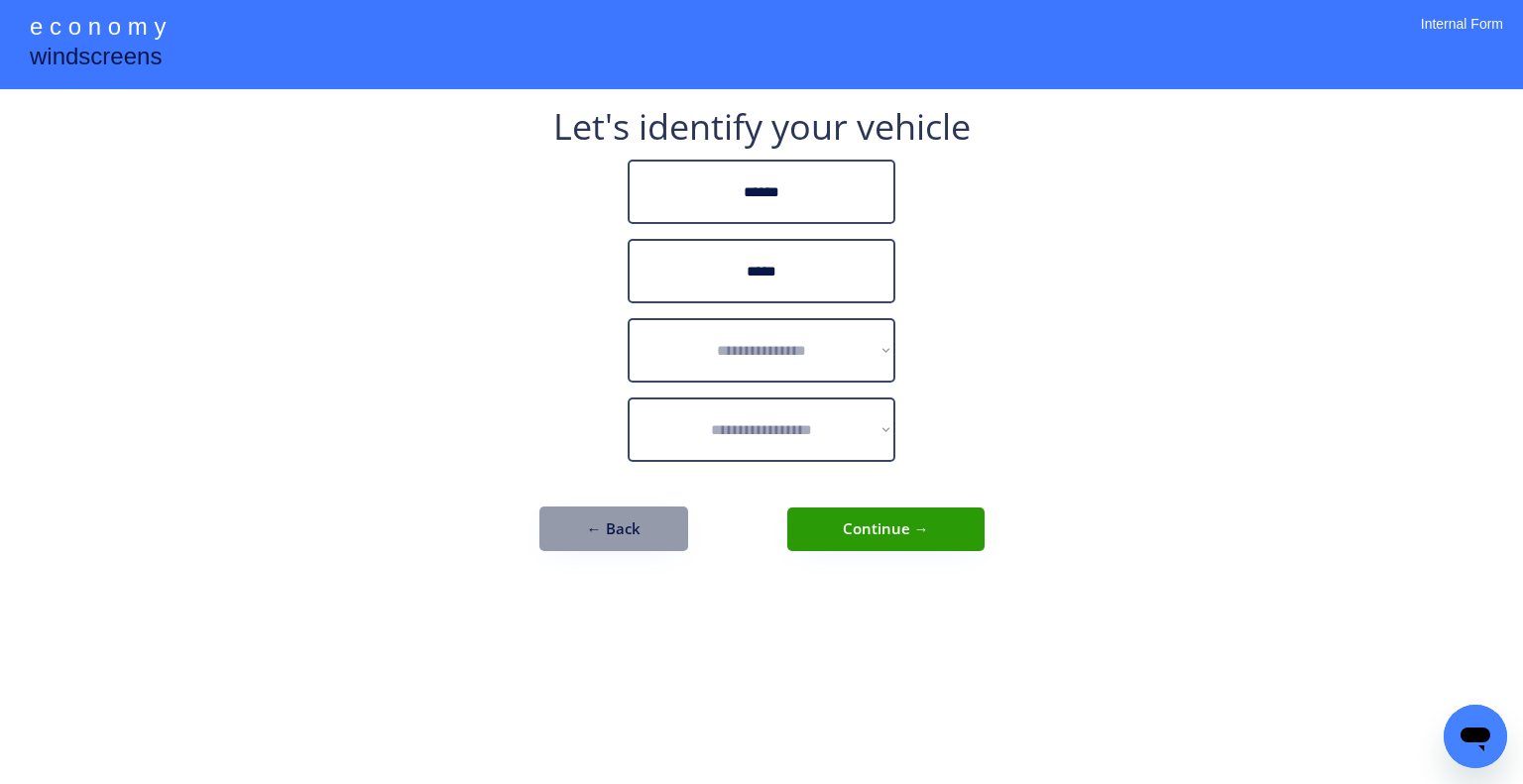 drag, startPoint x: 1156, startPoint y: 387, endPoint x: 851, endPoint y: 360, distance: 306.19275 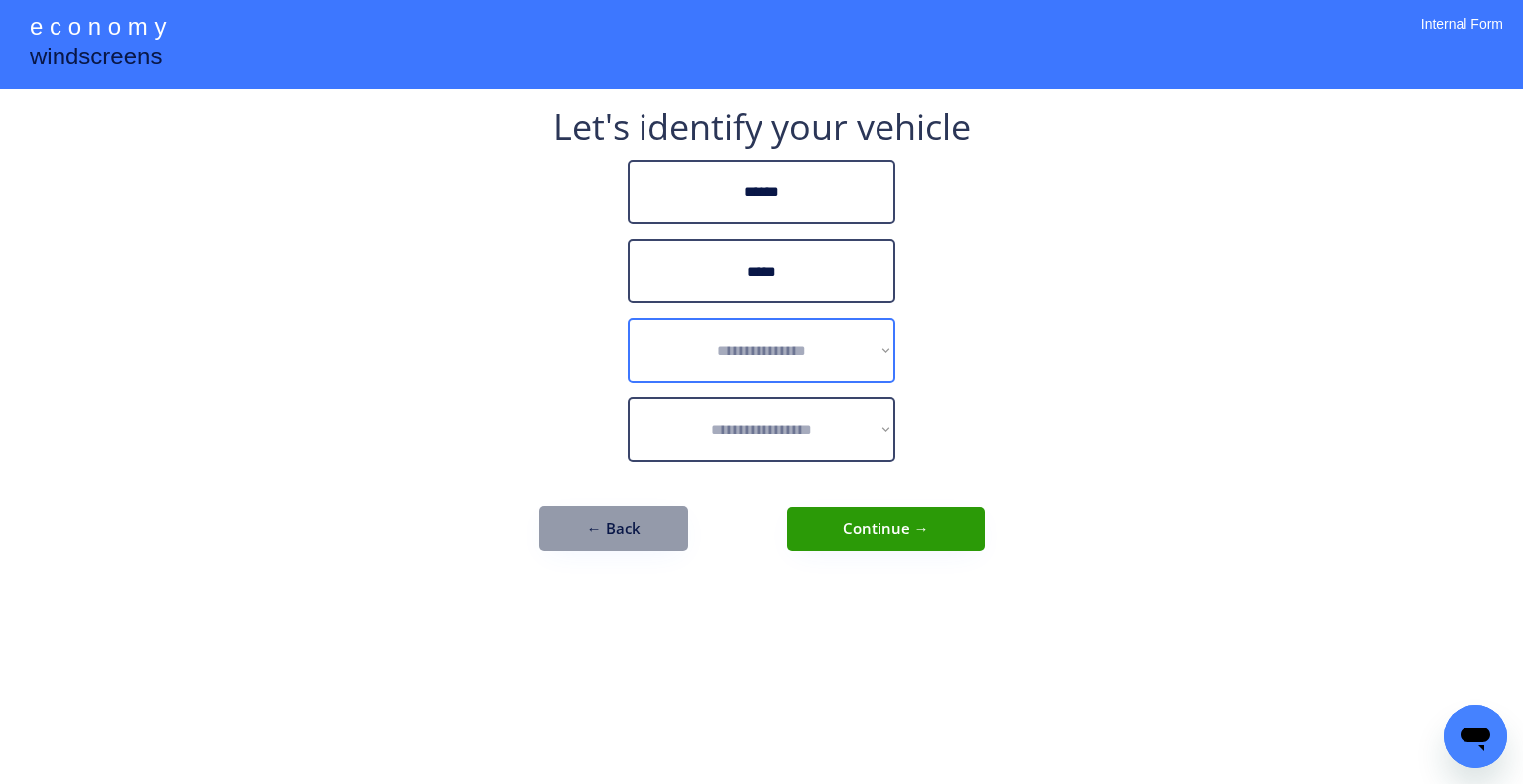 drag, startPoint x: 817, startPoint y: 360, endPoint x: 964, endPoint y: 328, distance: 150.44268 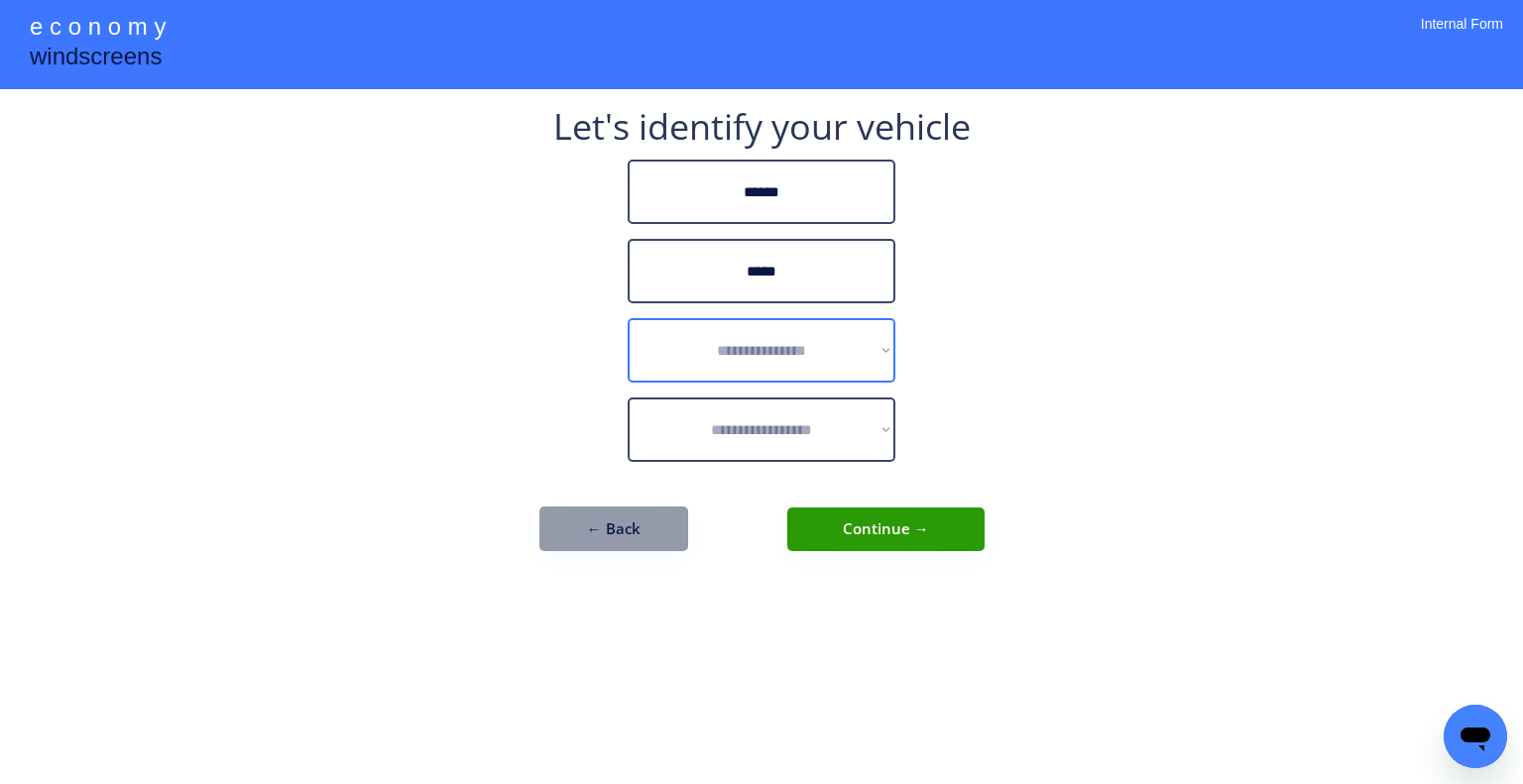 select on "******" 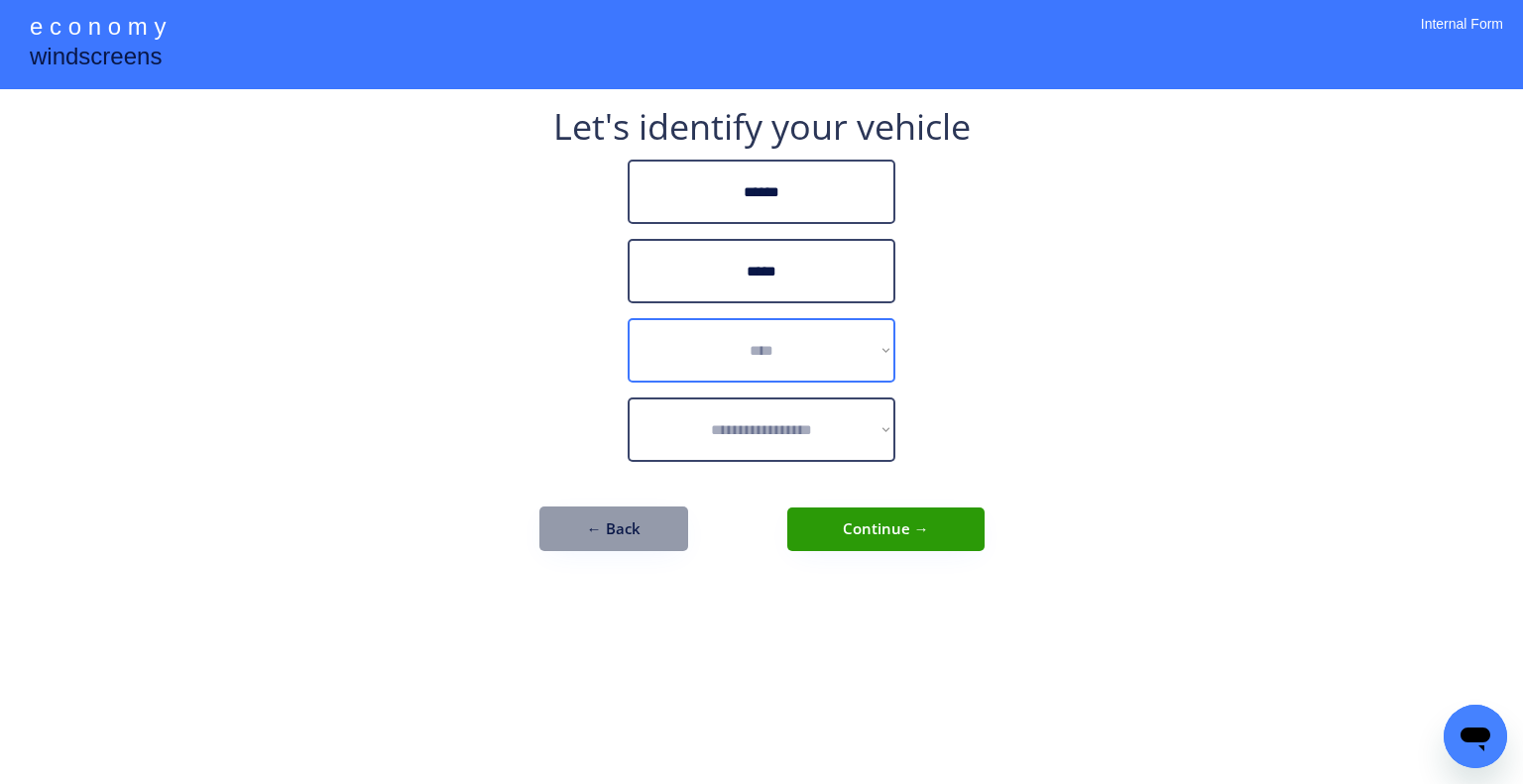click on "**********" at bounding box center [762, 350] 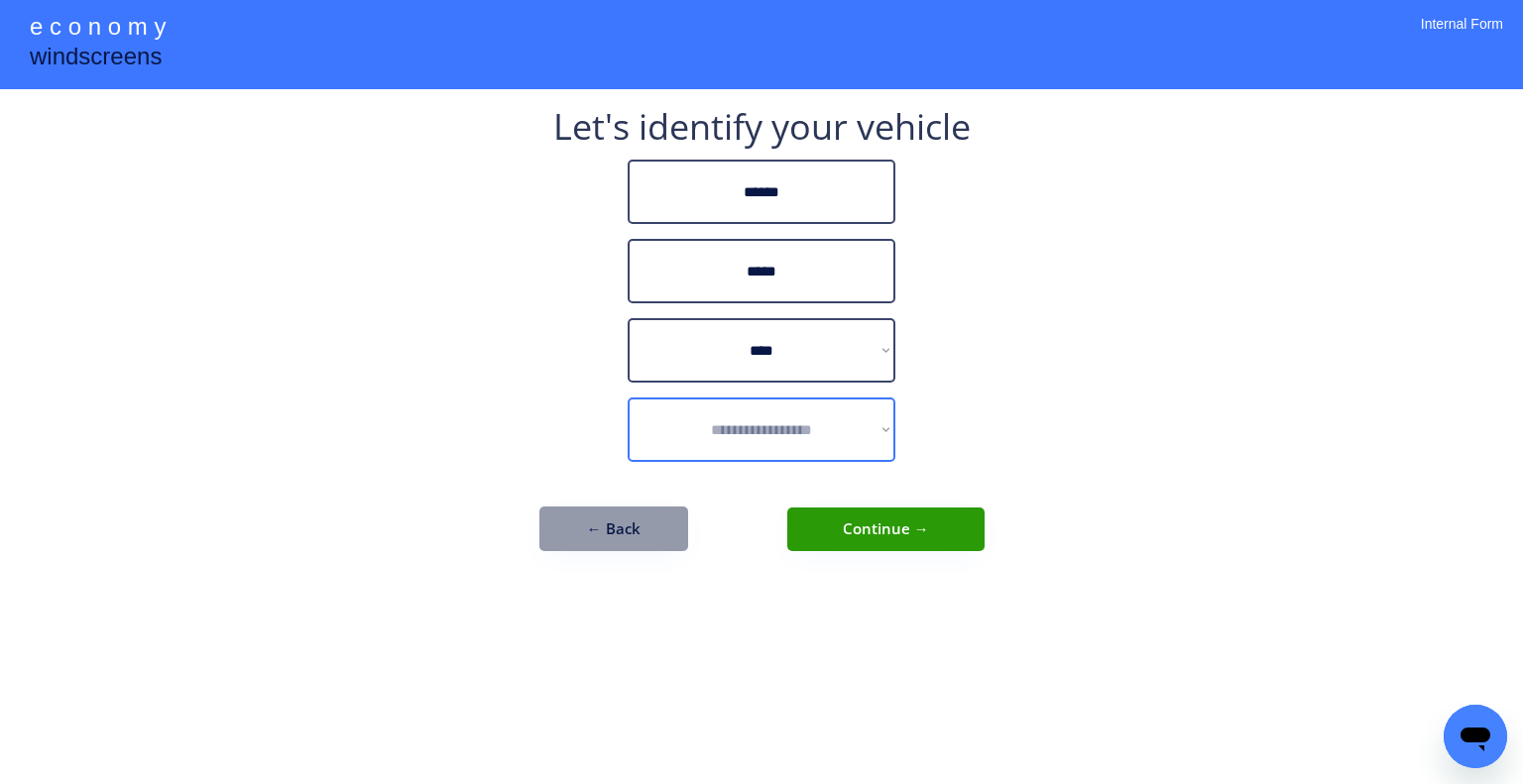 click on "**********" at bounding box center [762, 429] 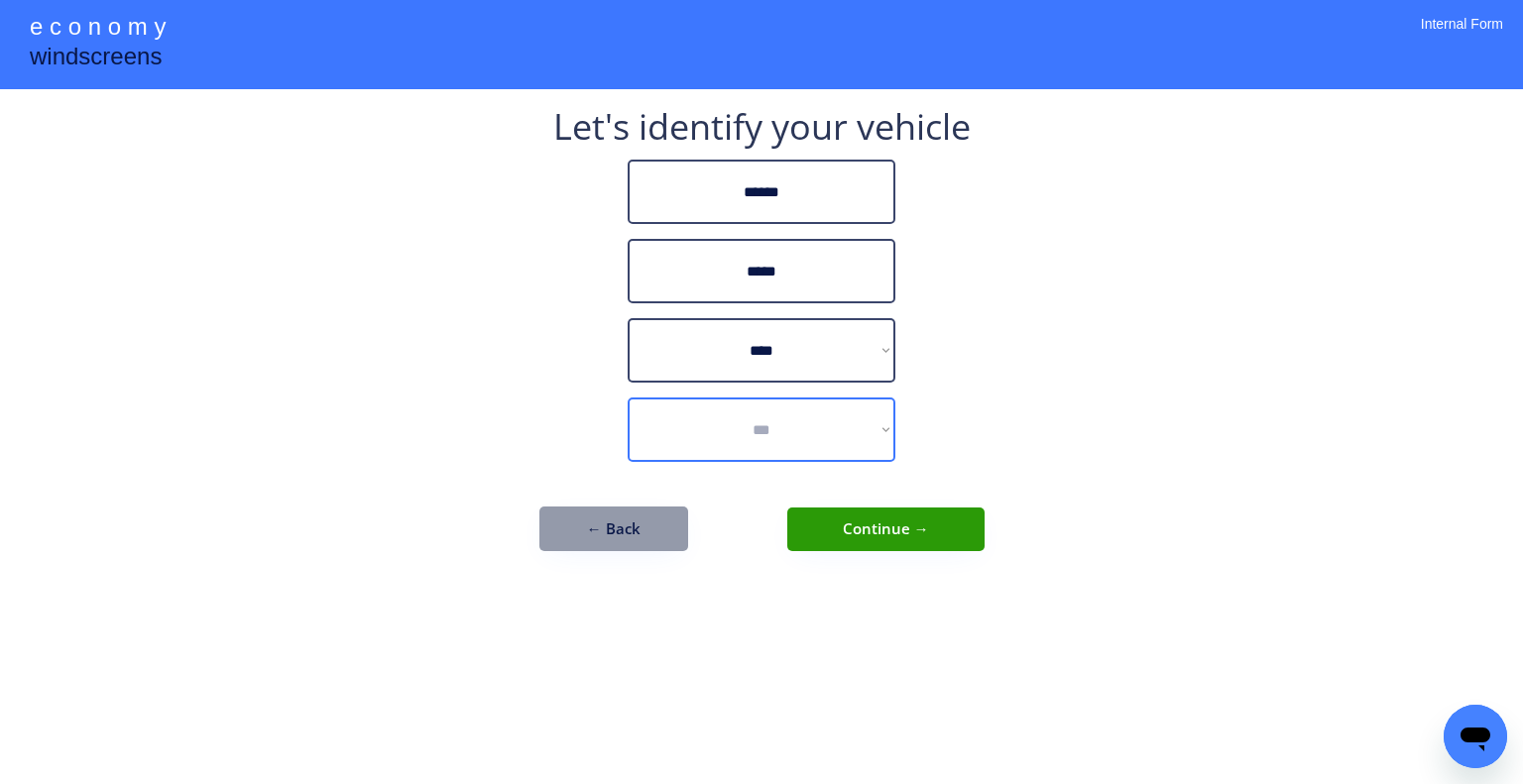 click on "**********" at bounding box center [762, 429] 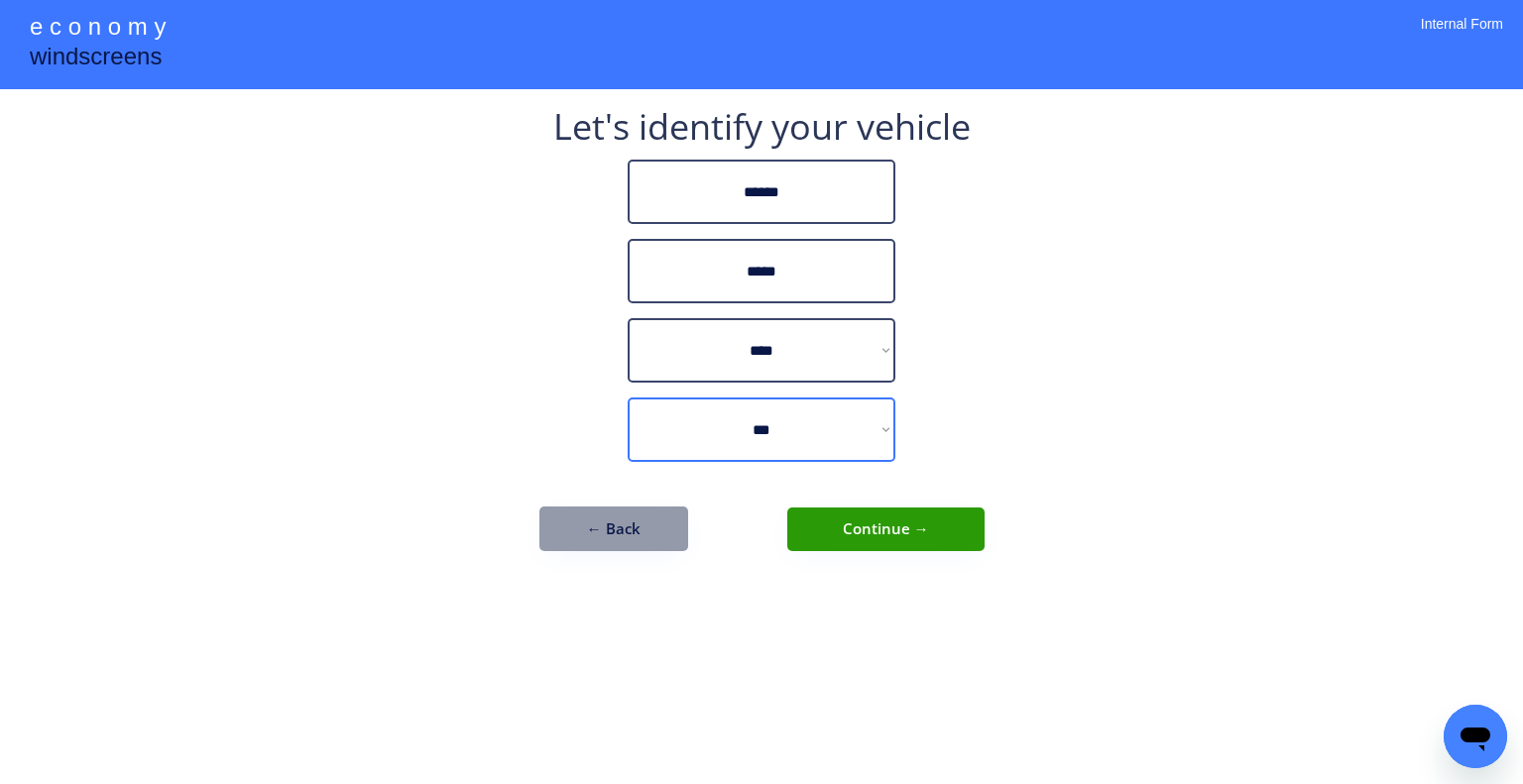 click on "**********" at bounding box center [762, 392] 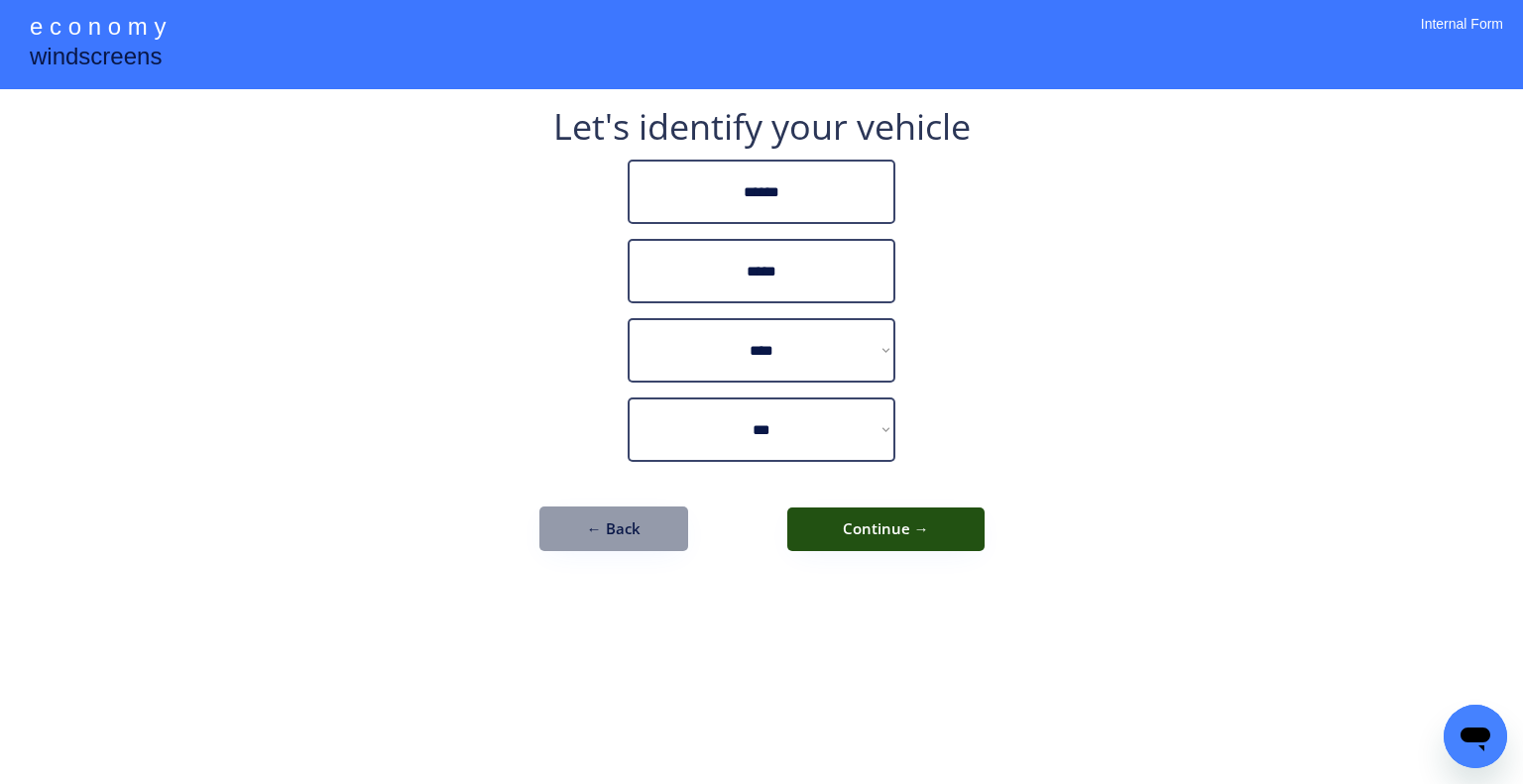 drag, startPoint x: 934, startPoint y: 531, endPoint x: 955, endPoint y: 548, distance: 27.018512 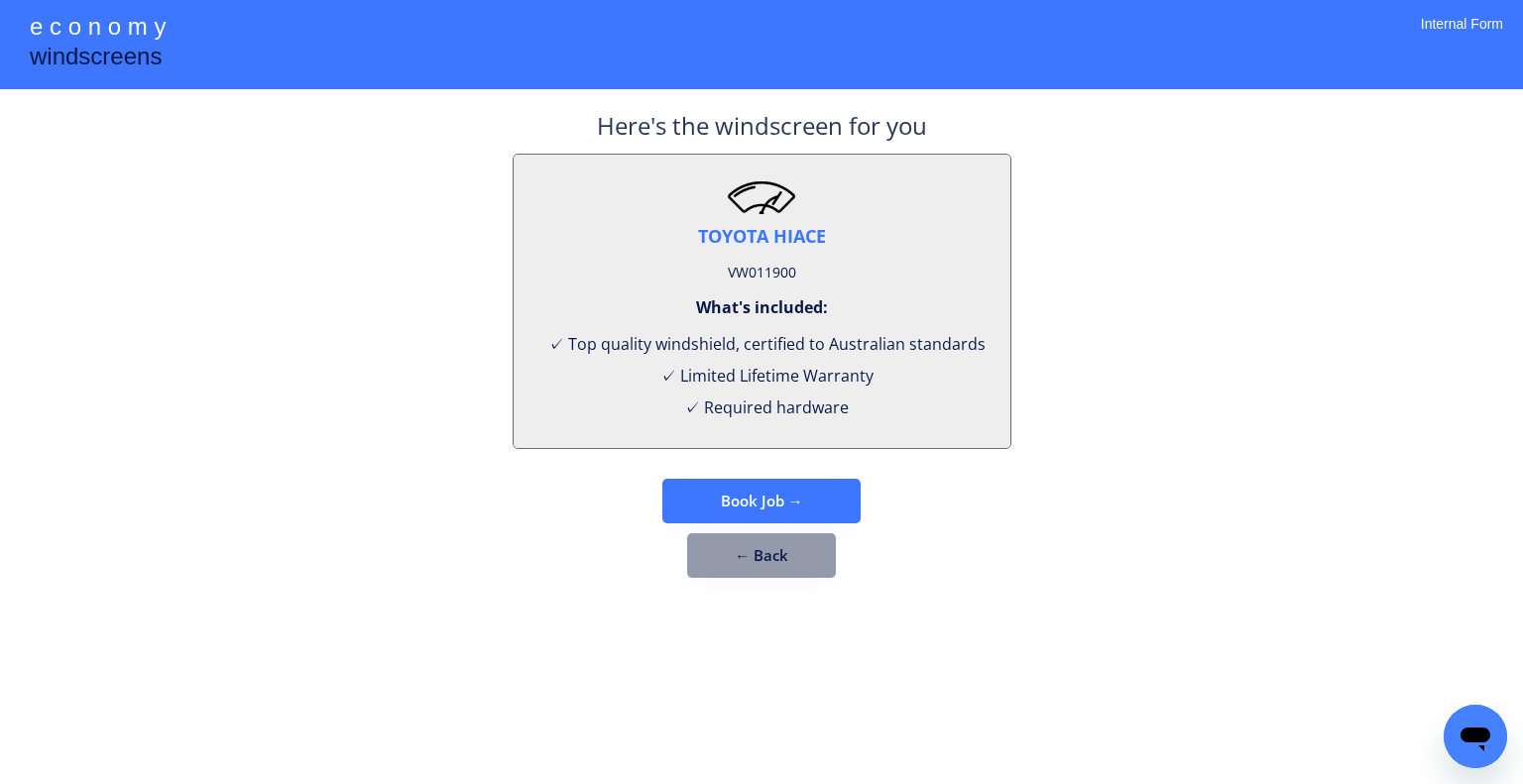 click on "VW011900" at bounding box center [762, 273] 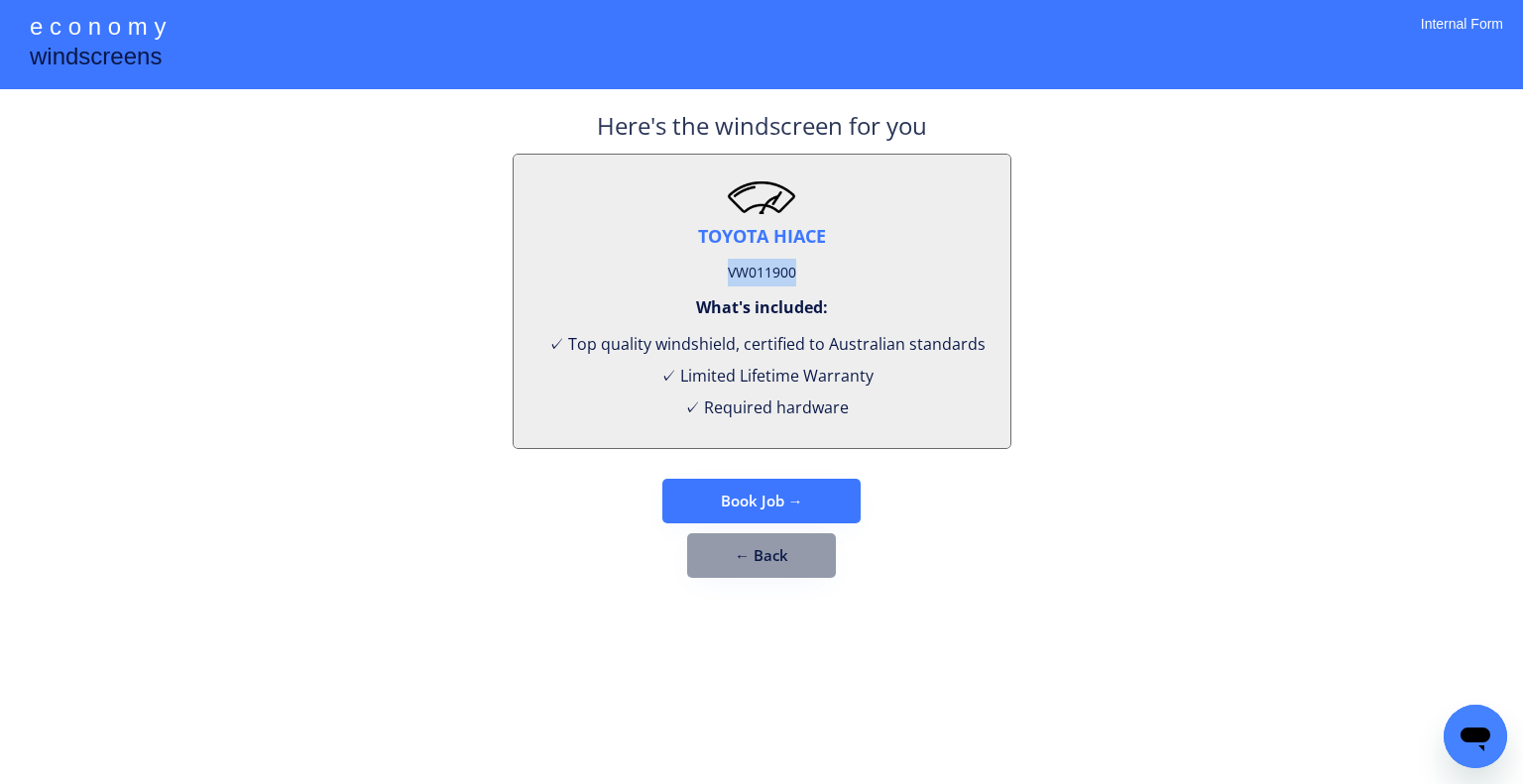 click on "VW011900" at bounding box center [762, 273] 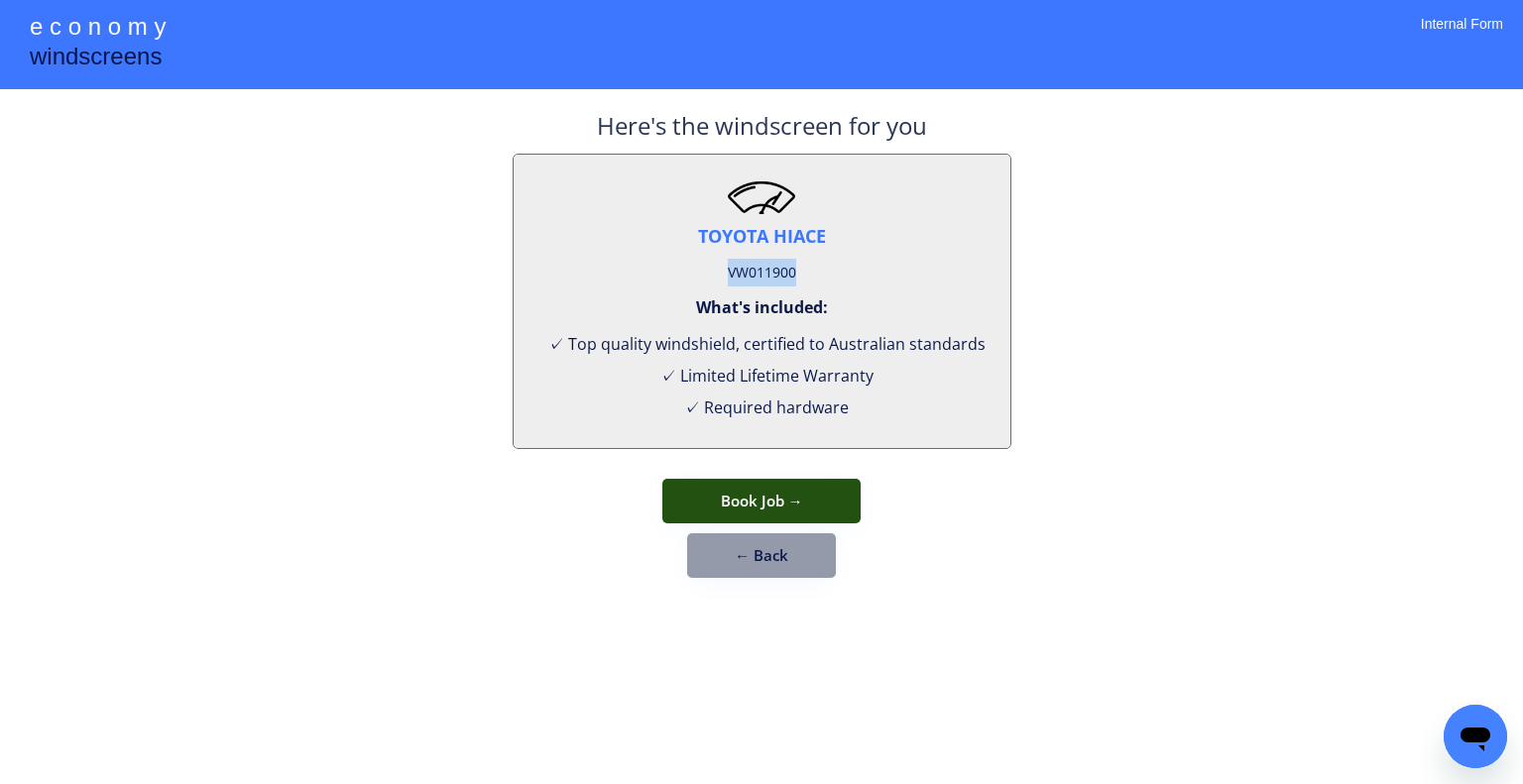 drag, startPoint x: 787, startPoint y: 491, endPoint x: 940, endPoint y: 283, distance: 258.2112 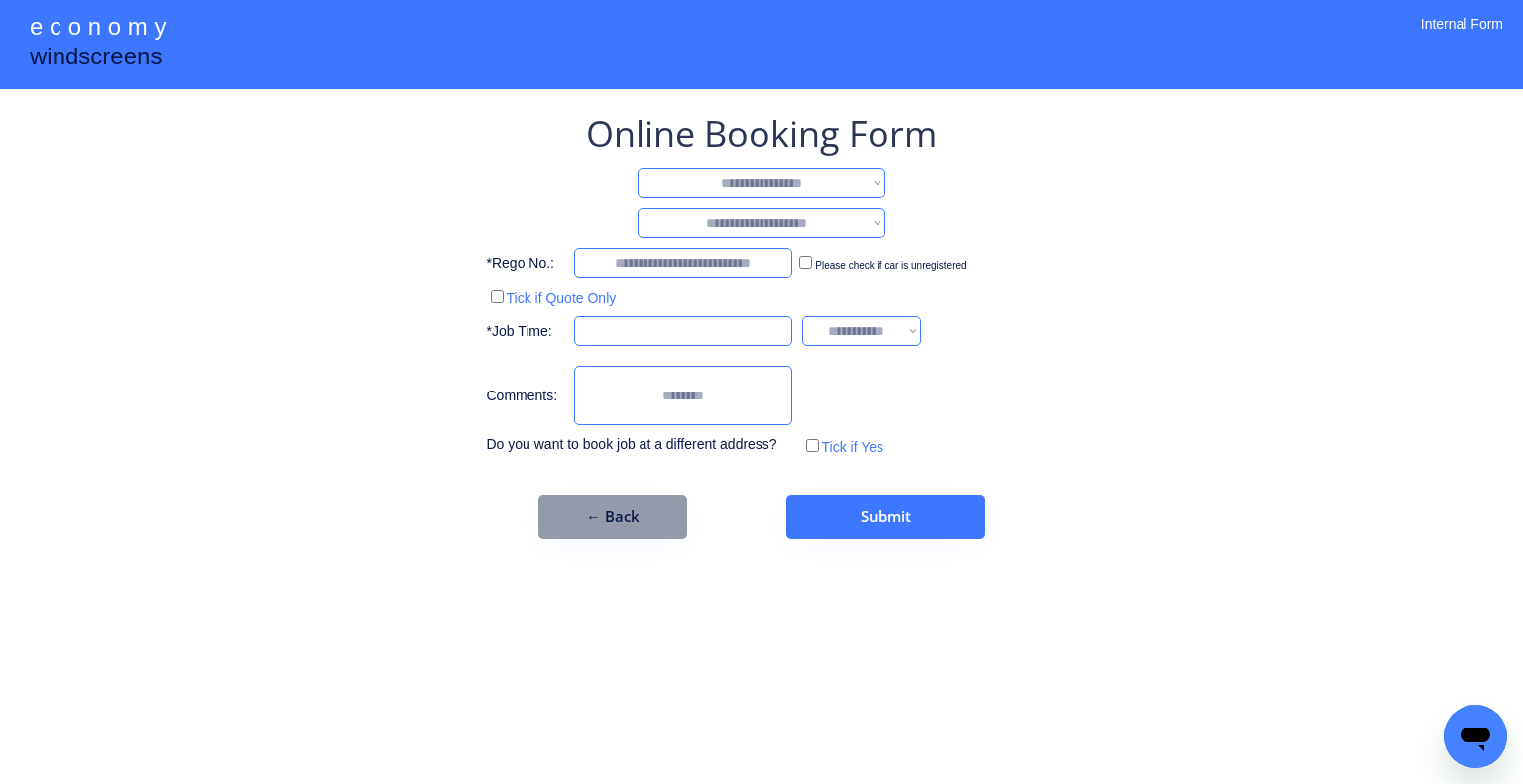 click on "**********" at bounding box center (762, 183) 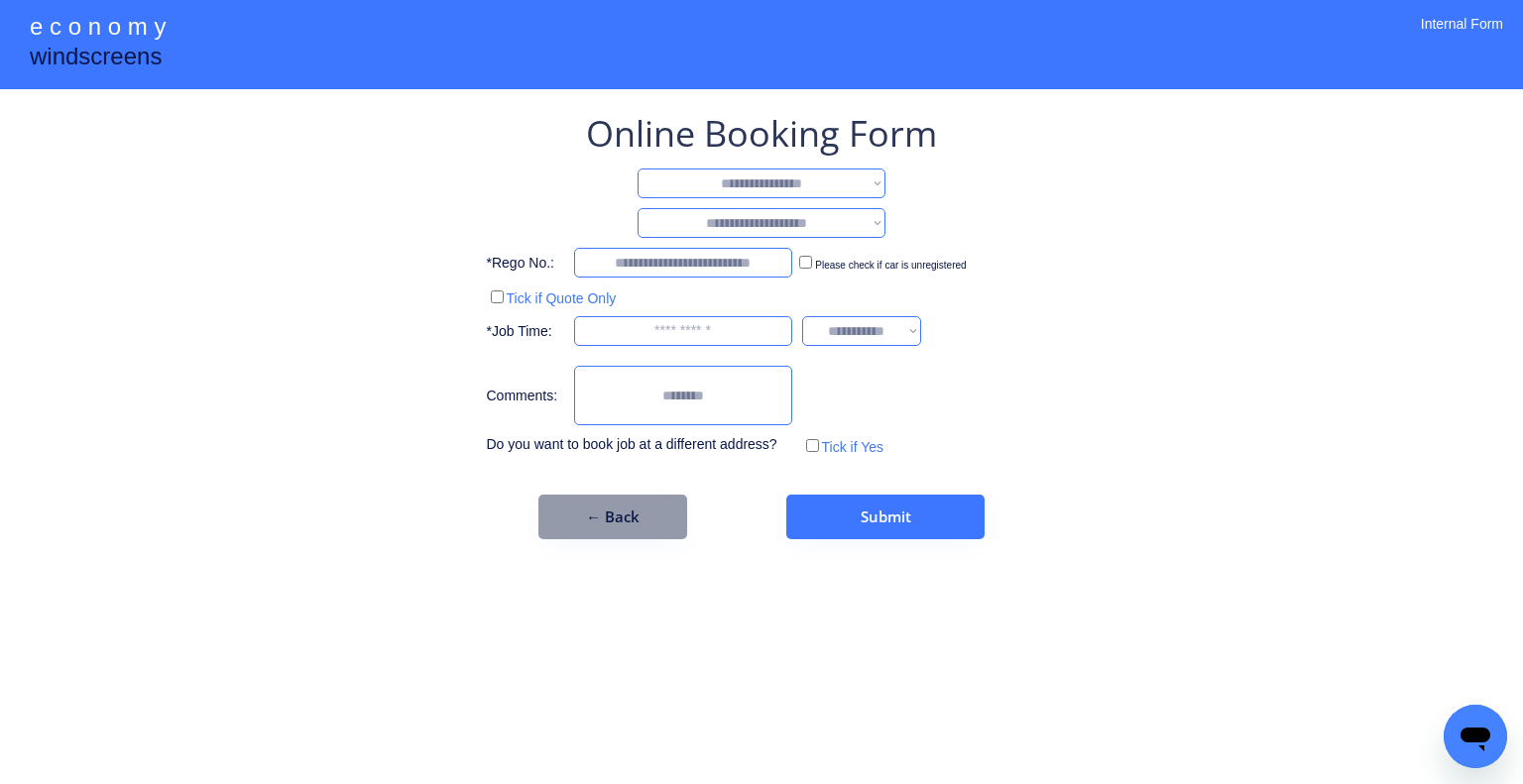 select on "**********" 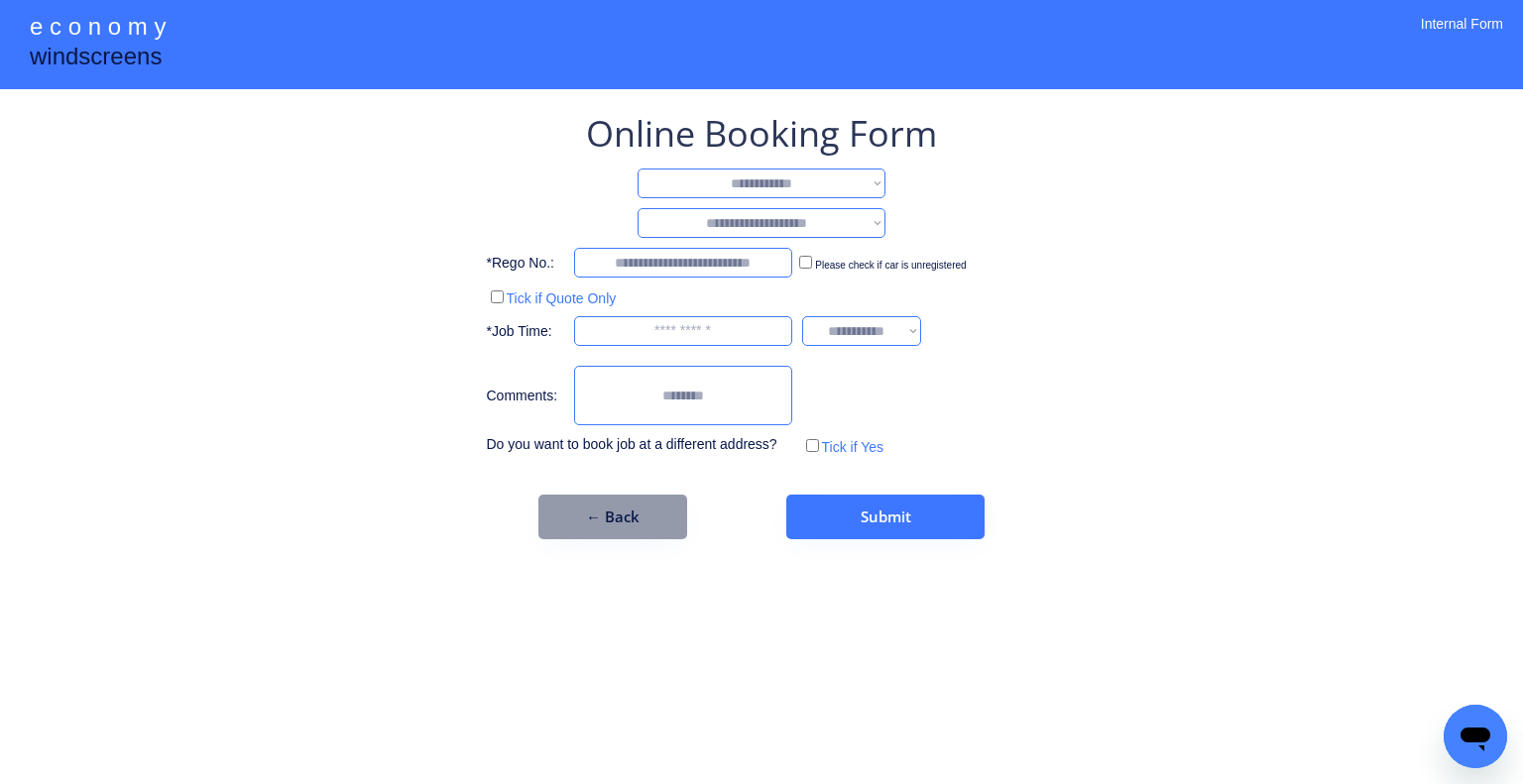 click on "**********" at bounding box center (762, 183) 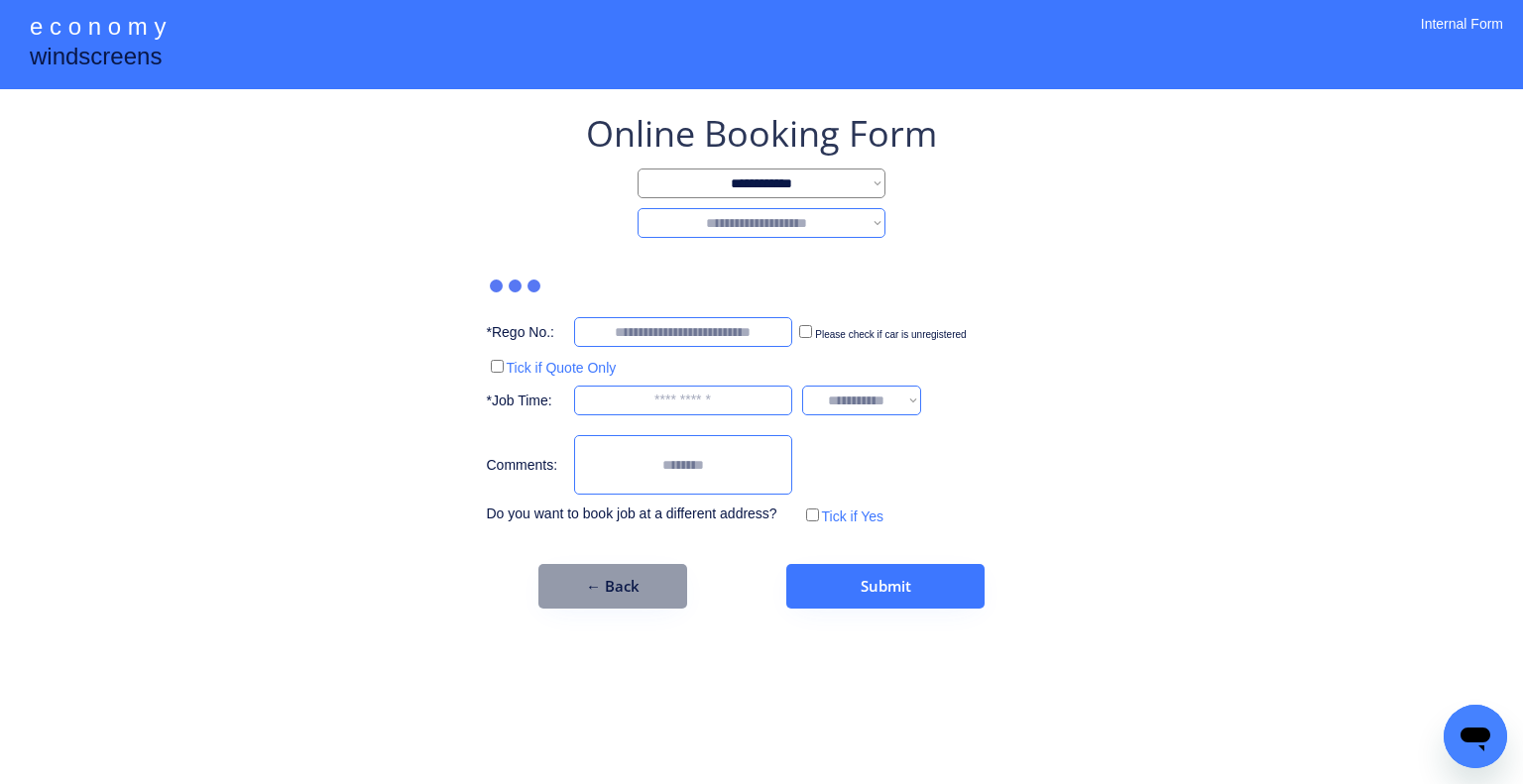 click on "**********" at bounding box center [762, 223] 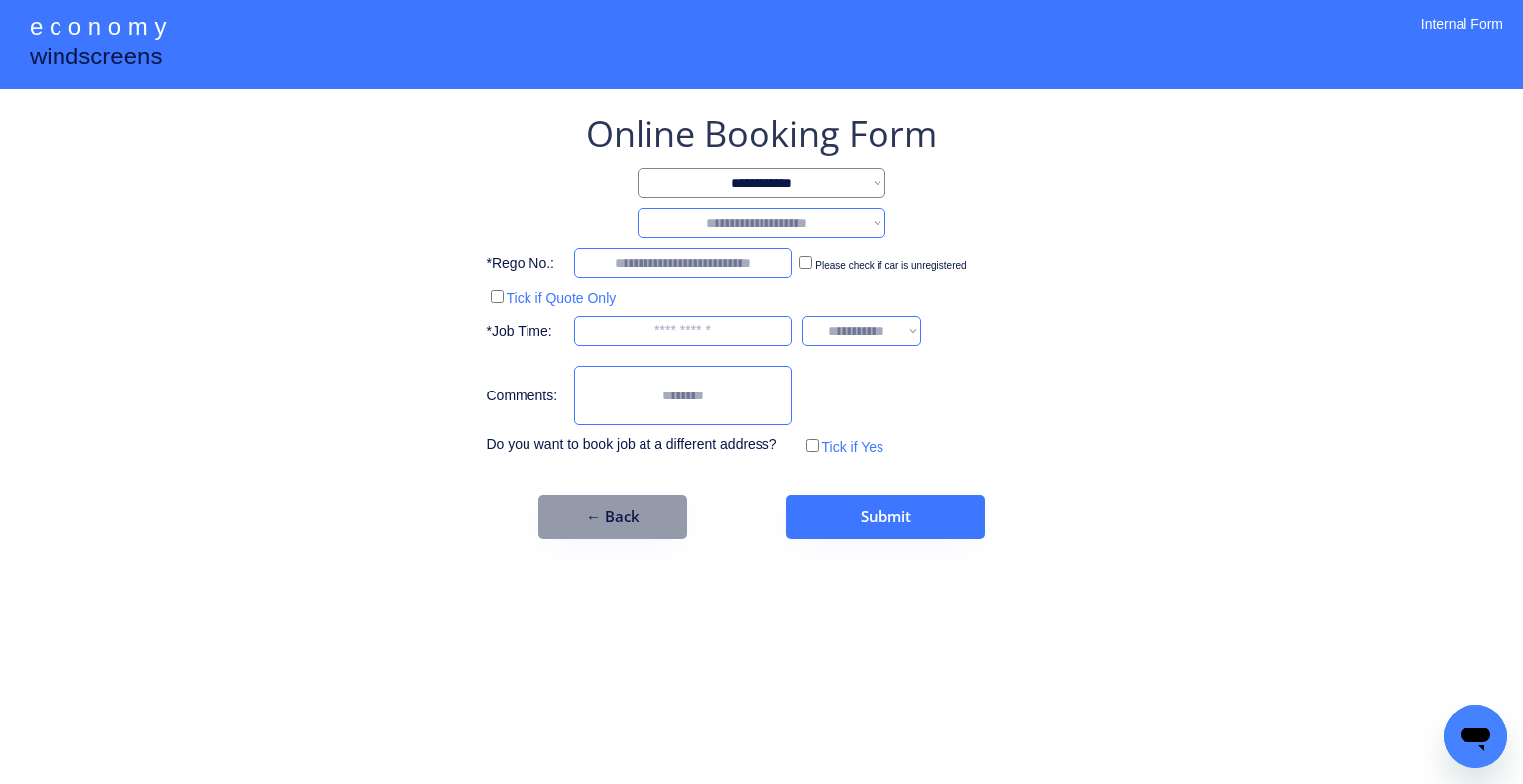 select on "********" 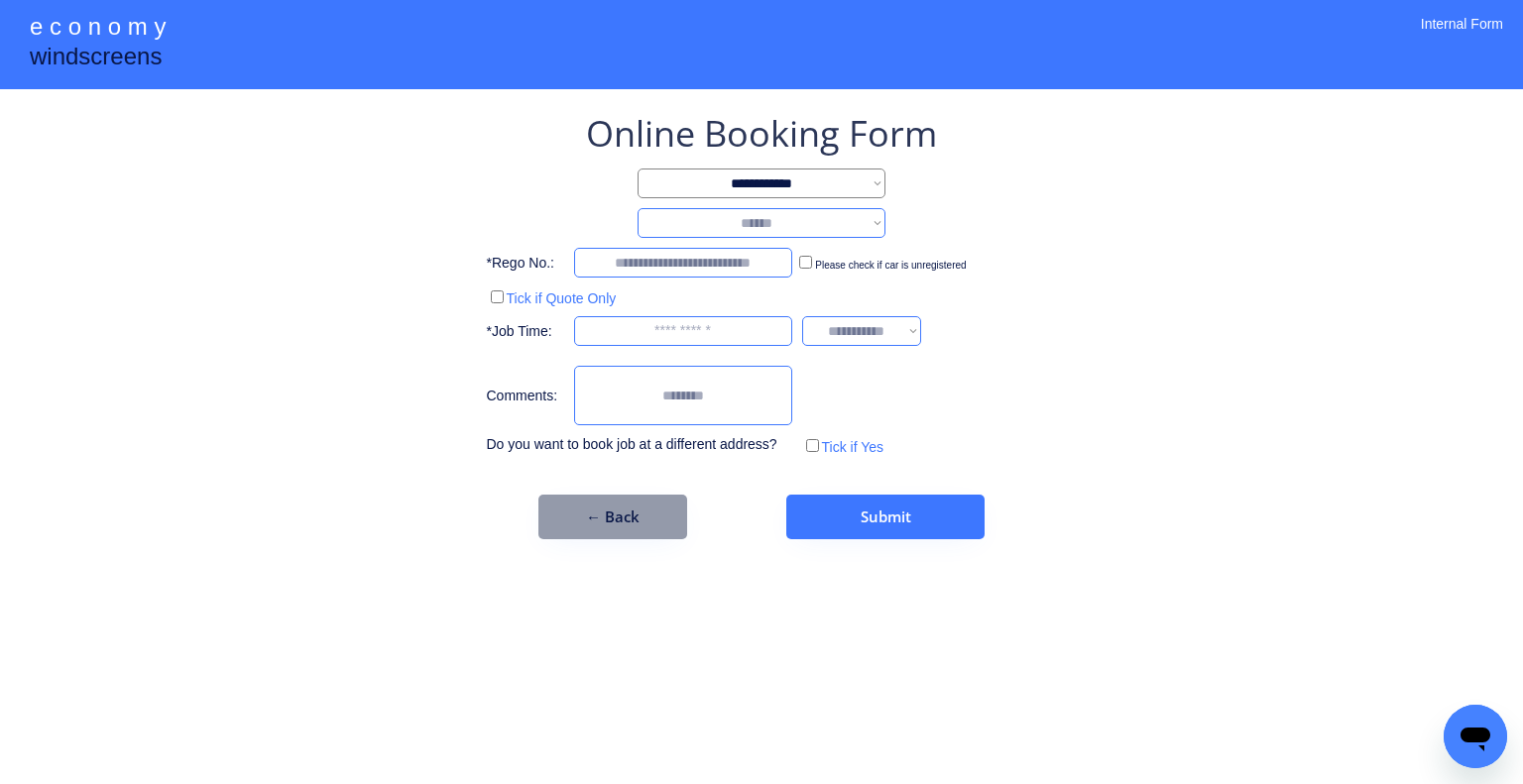 click on "**********" at bounding box center (762, 223) 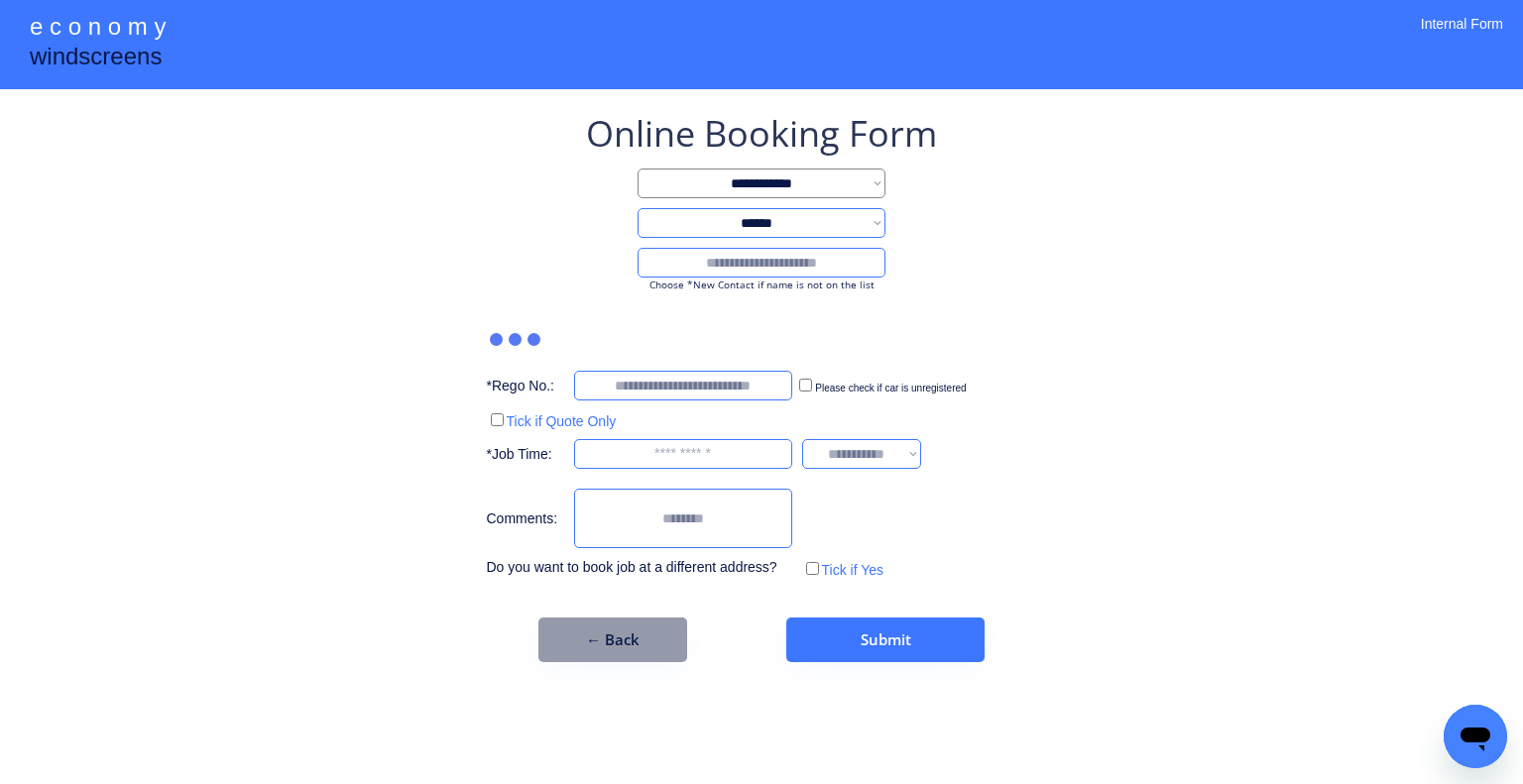 click at bounding box center [762, 263] 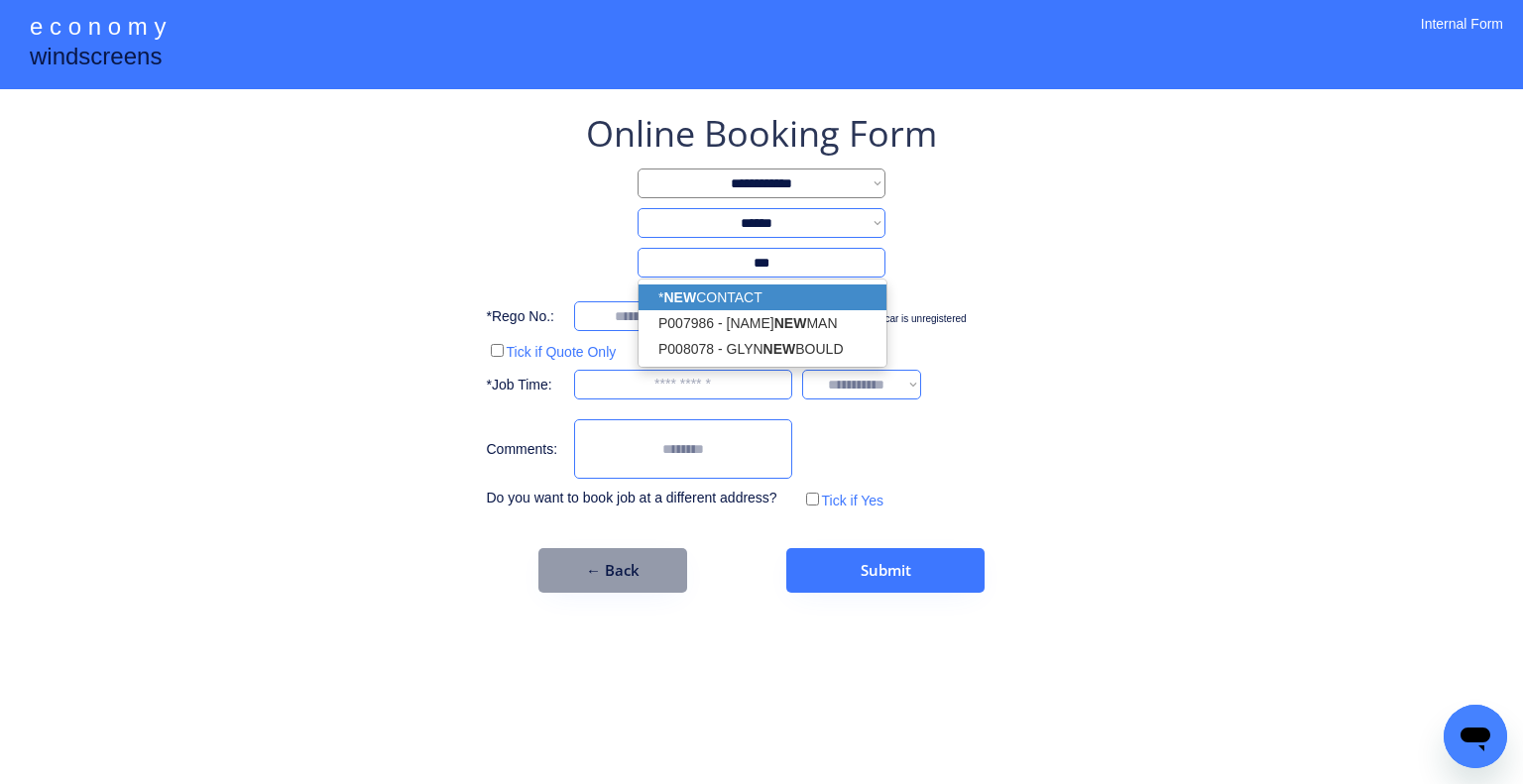 click on "* NEW  CONTACT" at bounding box center [762, 297] 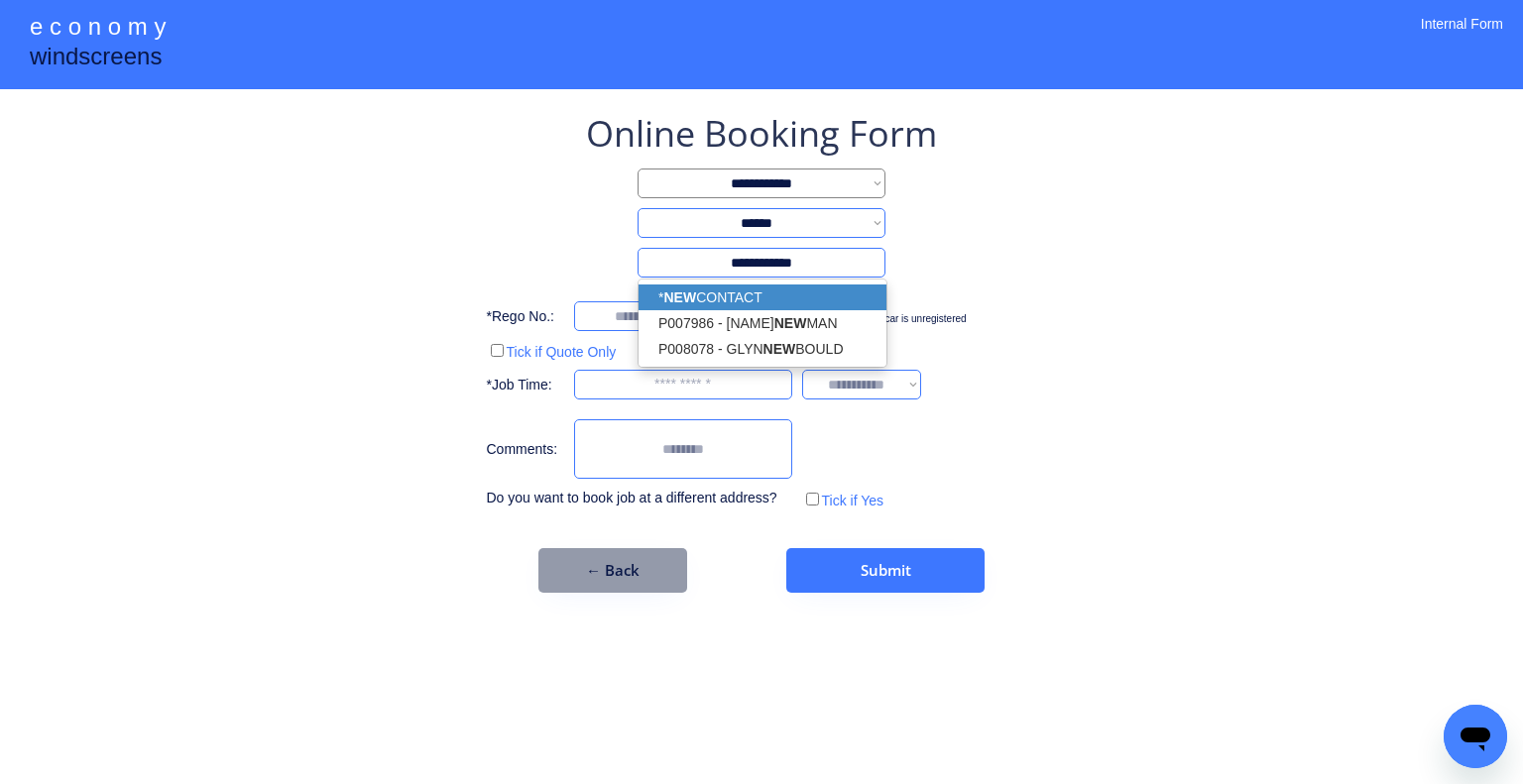 type on "**********" 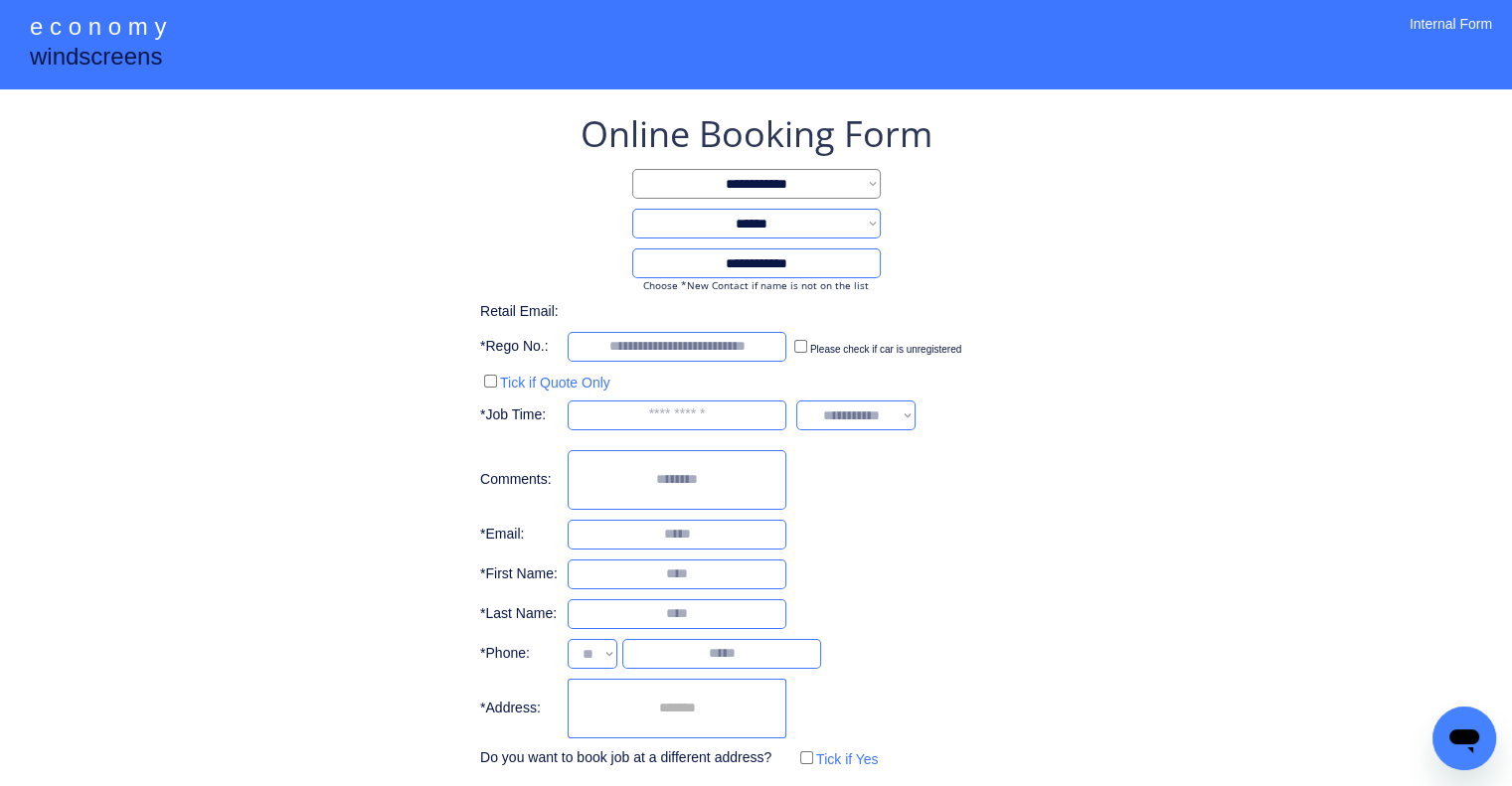 select on "**********" 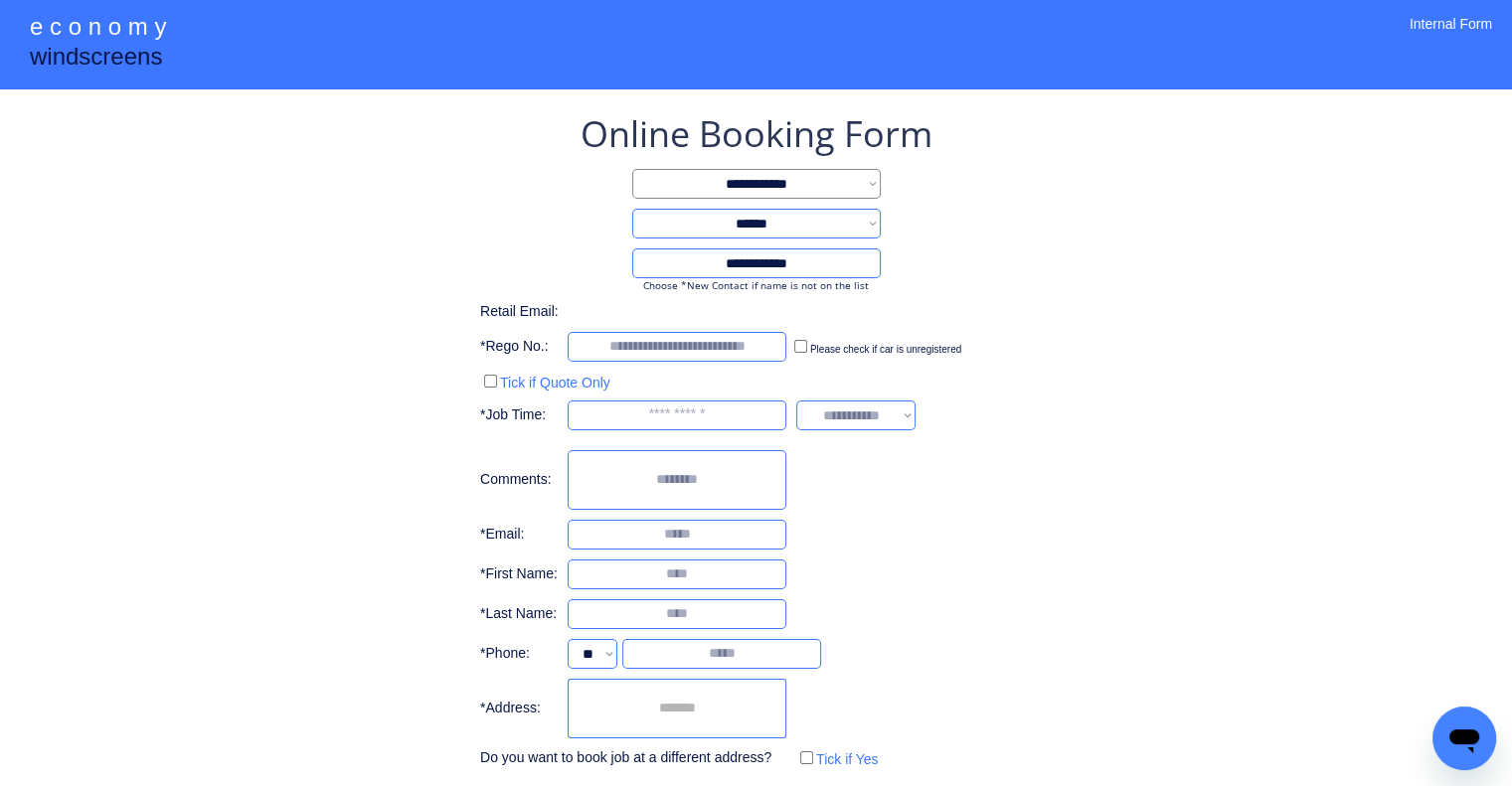 click on "**********" at bounding box center (756, 441) 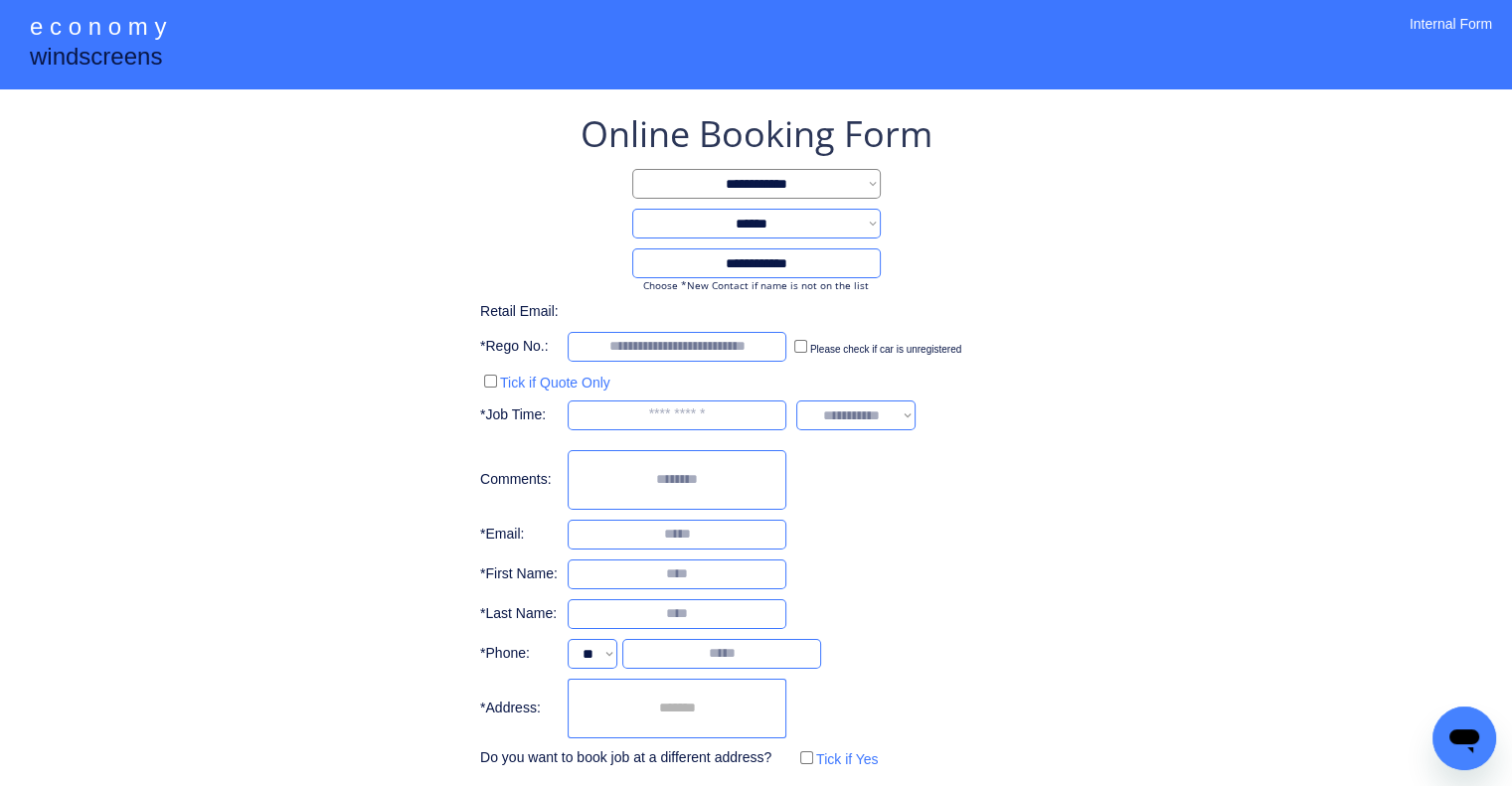 click at bounding box center (677, 708) 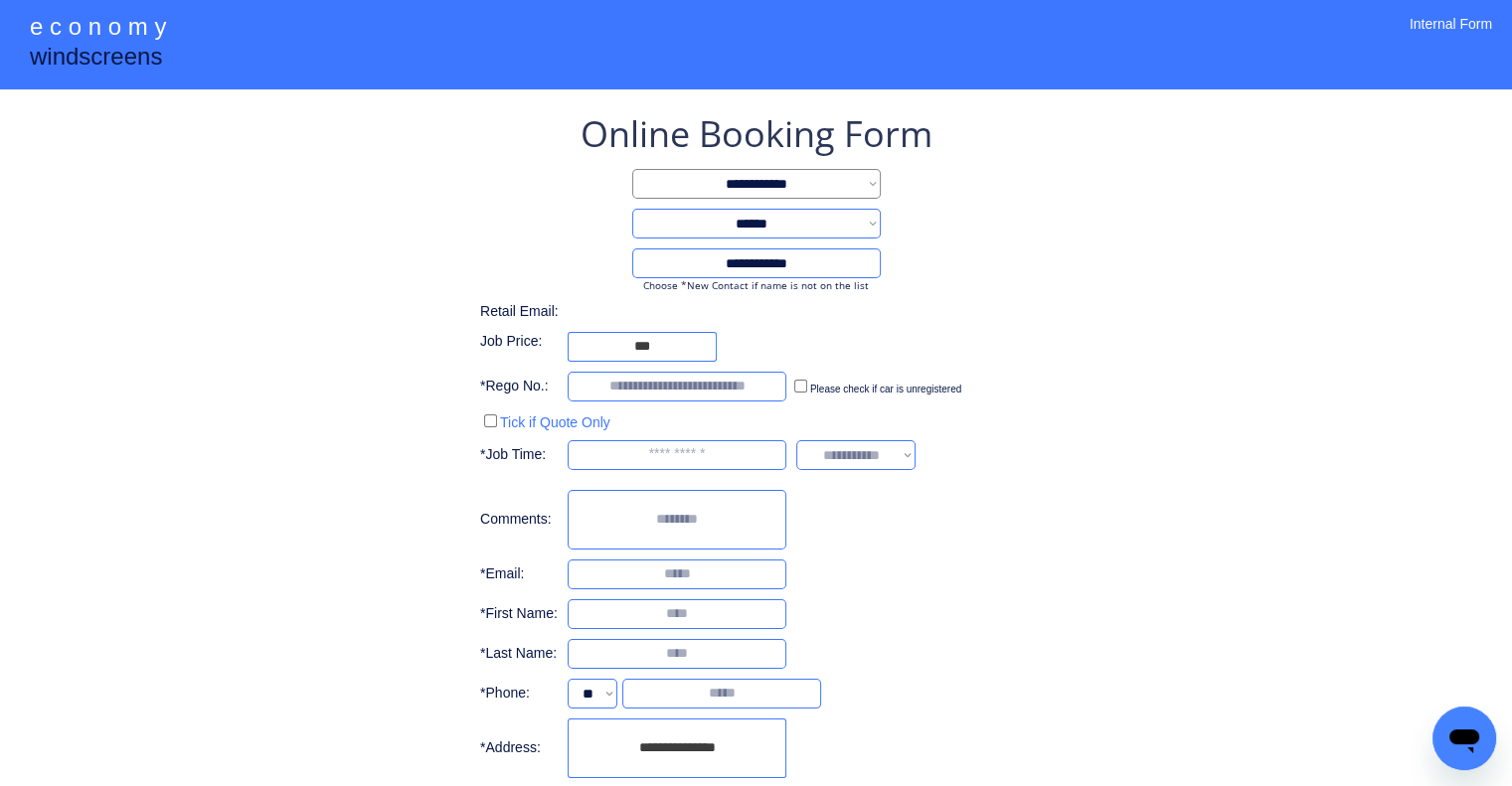 scroll, scrollTop: 165, scrollLeft: 0, axis: vertical 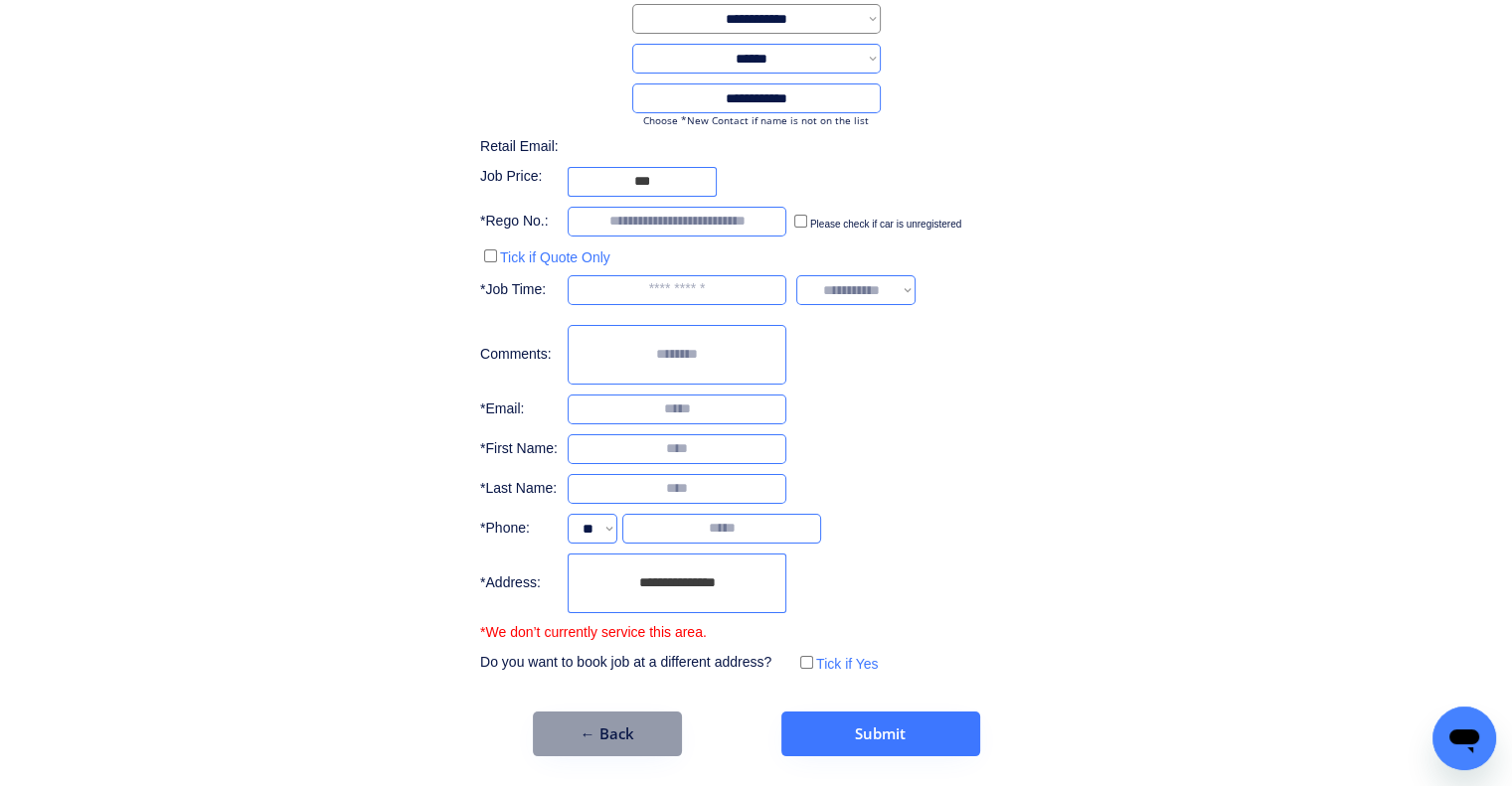 click on "**********" at bounding box center (677, 583) 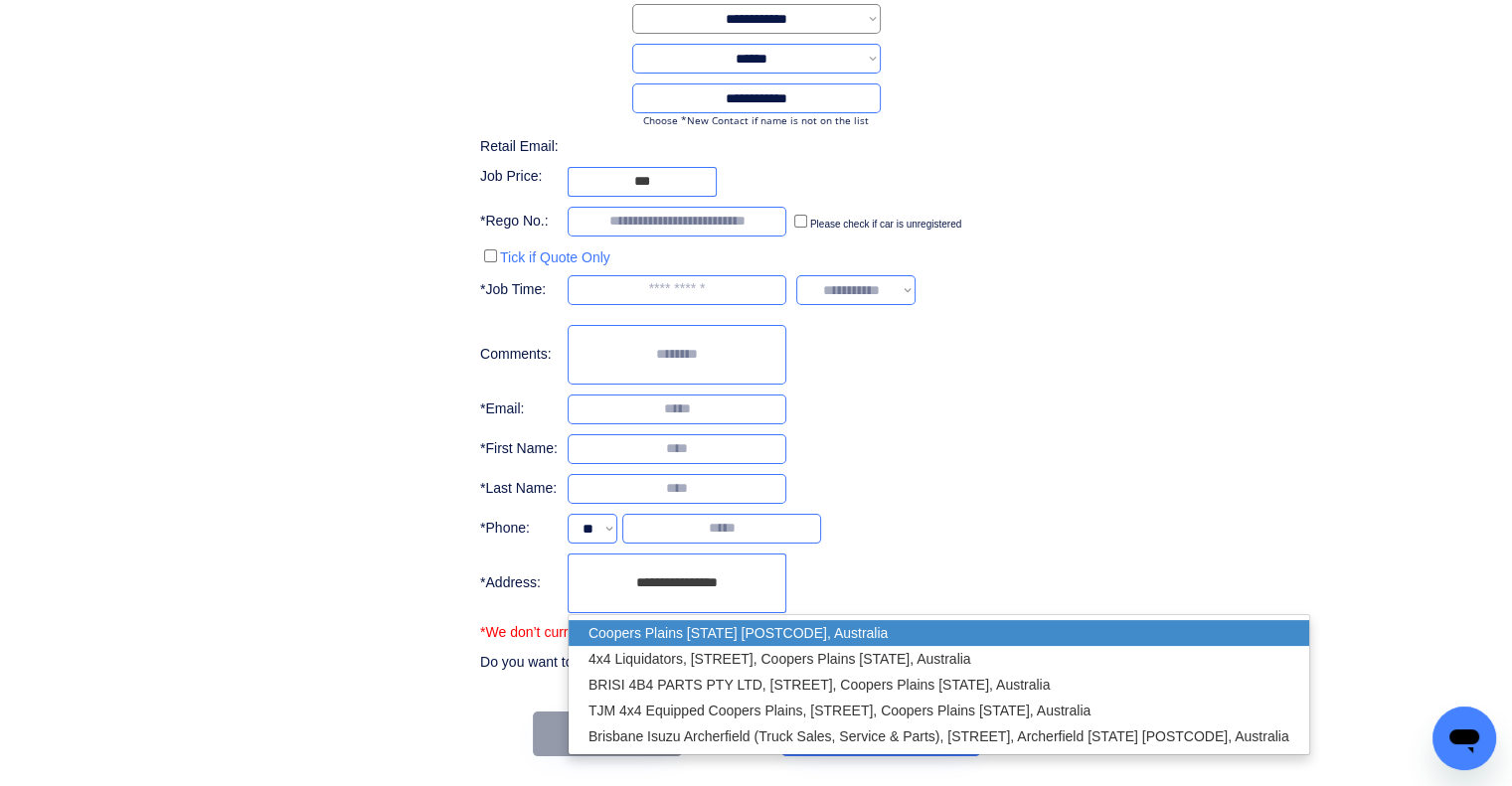 click on "Coopers Plains QLD 4108, Australia" at bounding box center [938, 633] 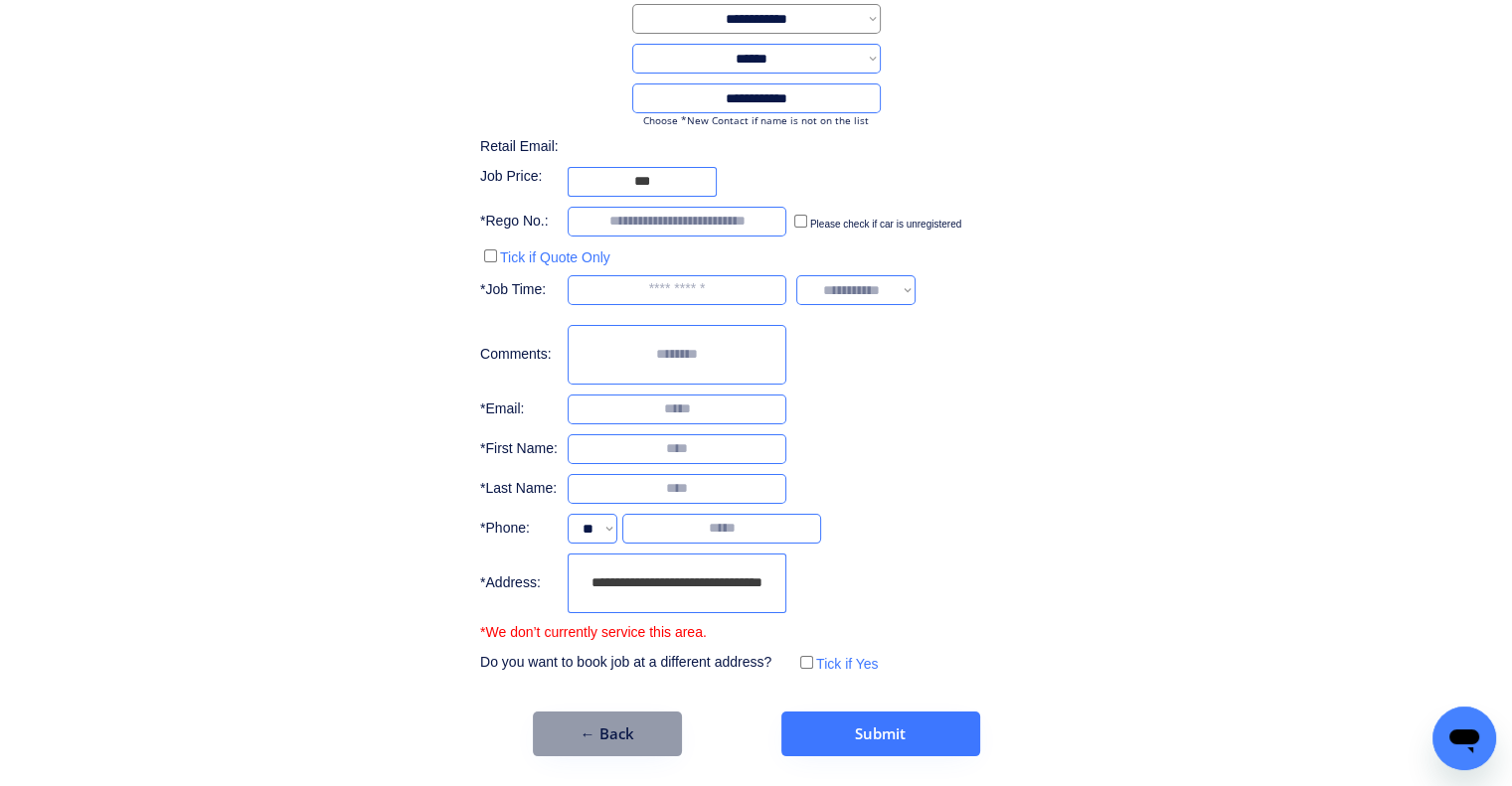 type on "**********" 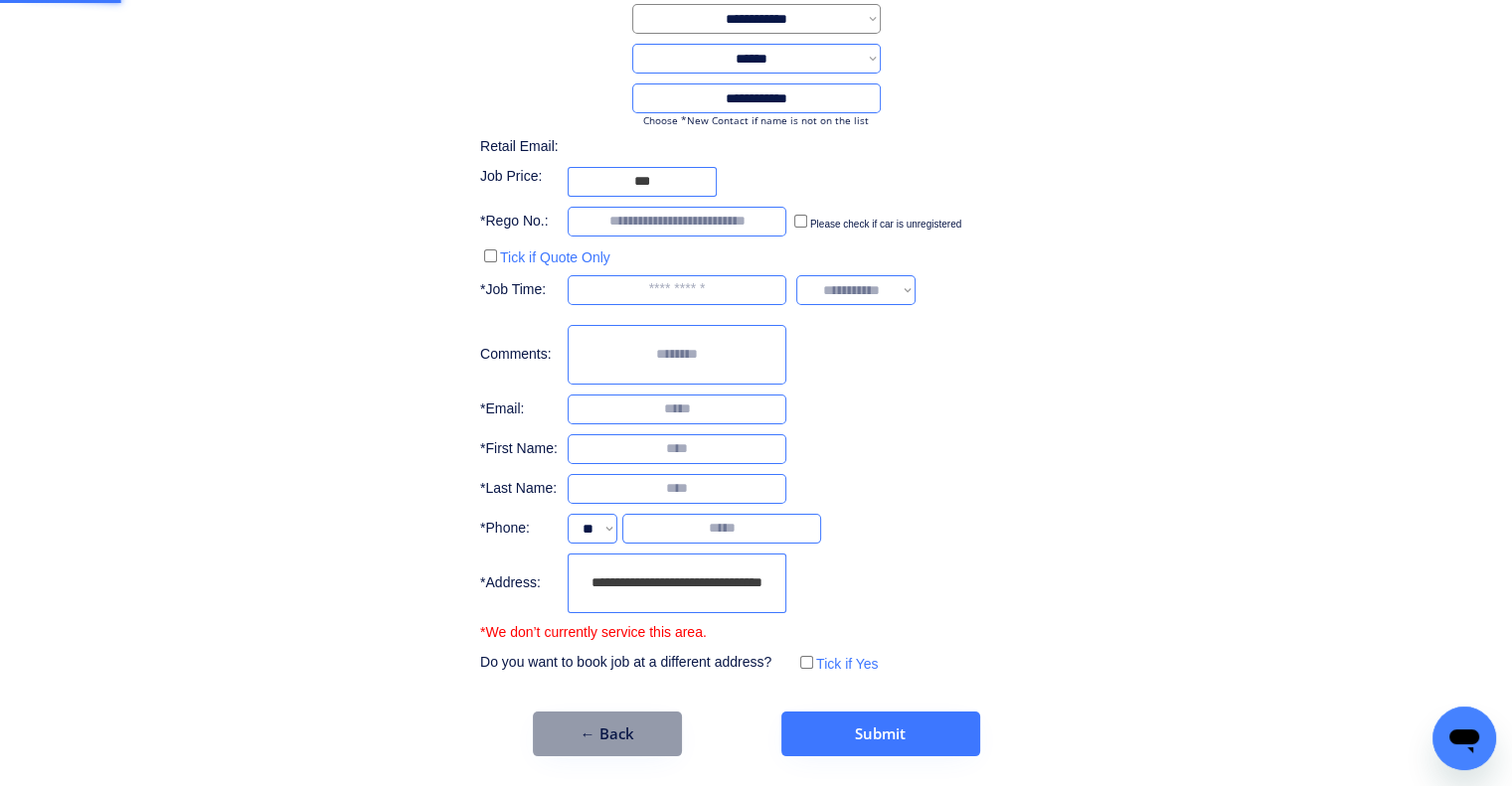 scroll, scrollTop: 135, scrollLeft: 0, axis: vertical 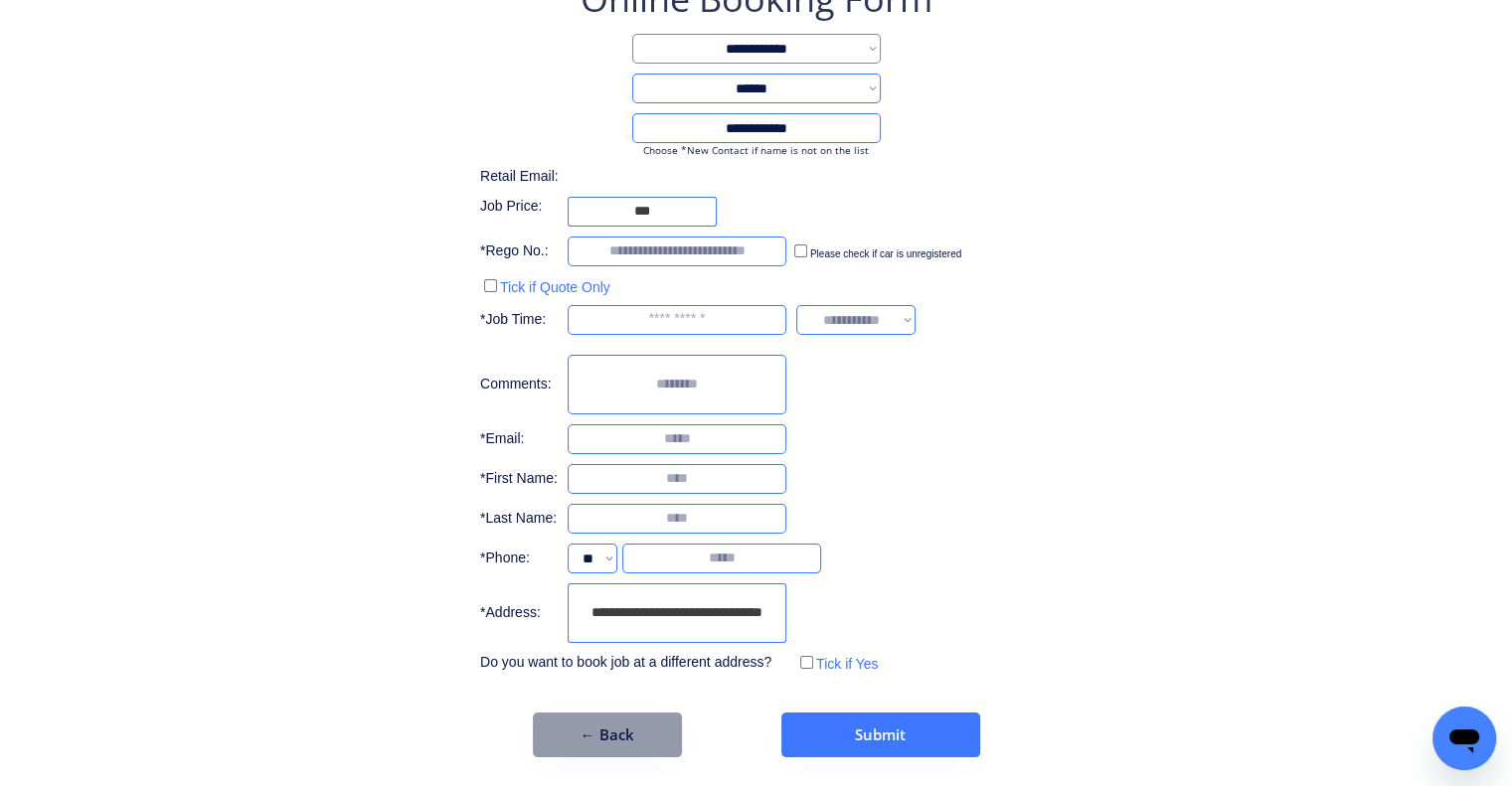 click on "**********" at bounding box center (756, 326) 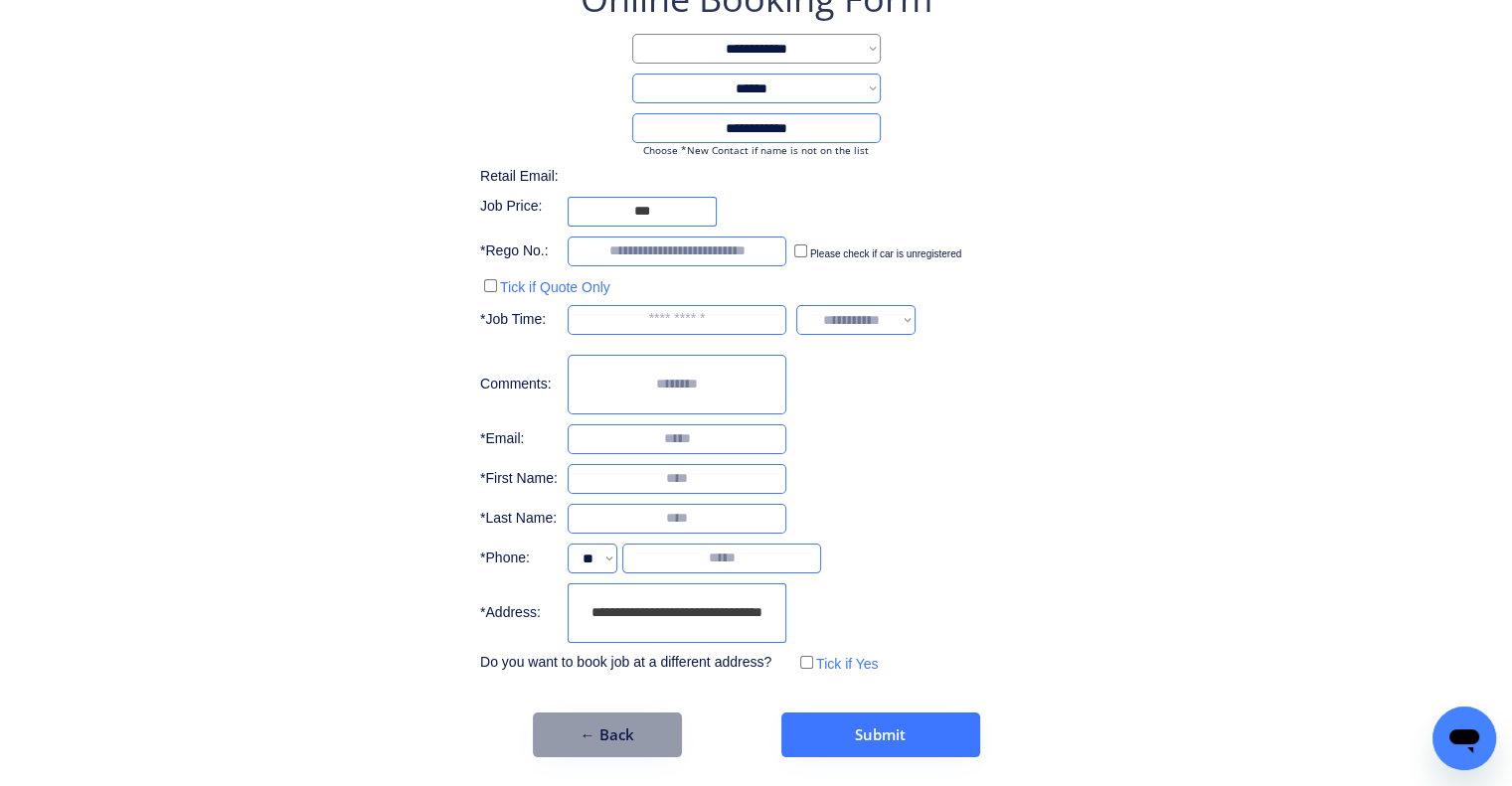 click on "**********" at bounding box center (756, 366) 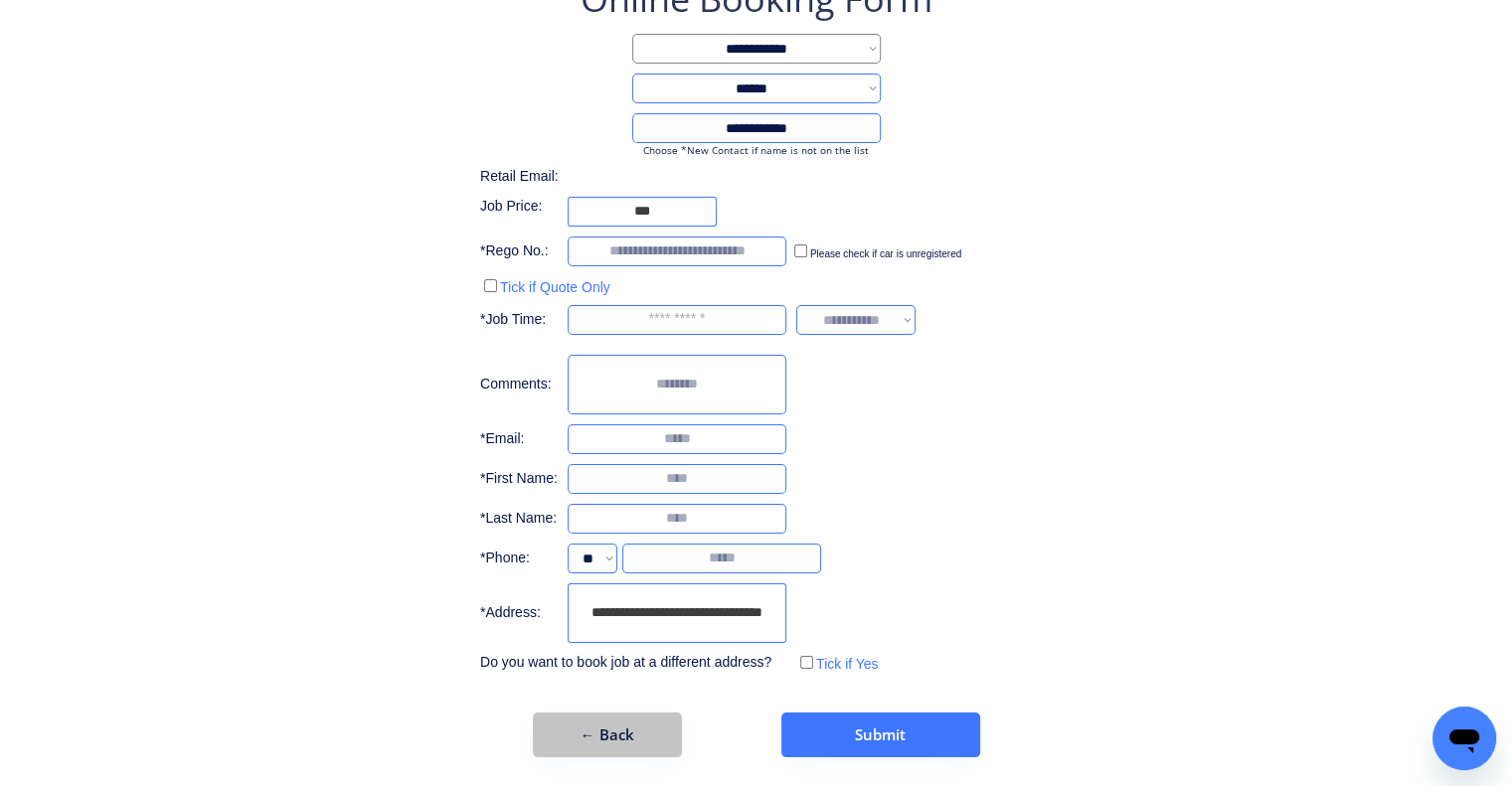 click on "←   Back" at bounding box center [607, 734] 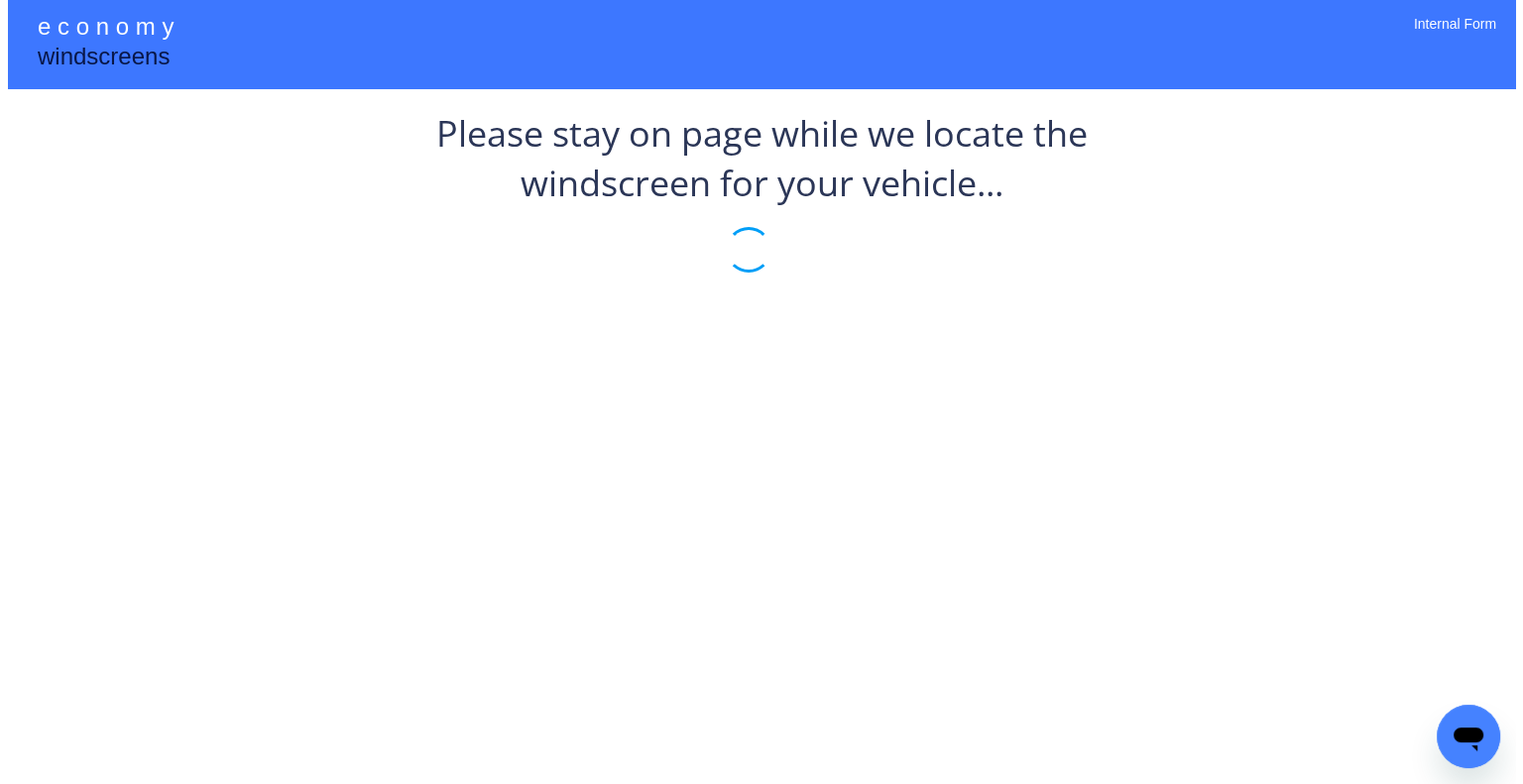 scroll, scrollTop: 0, scrollLeft: 0, axis: both 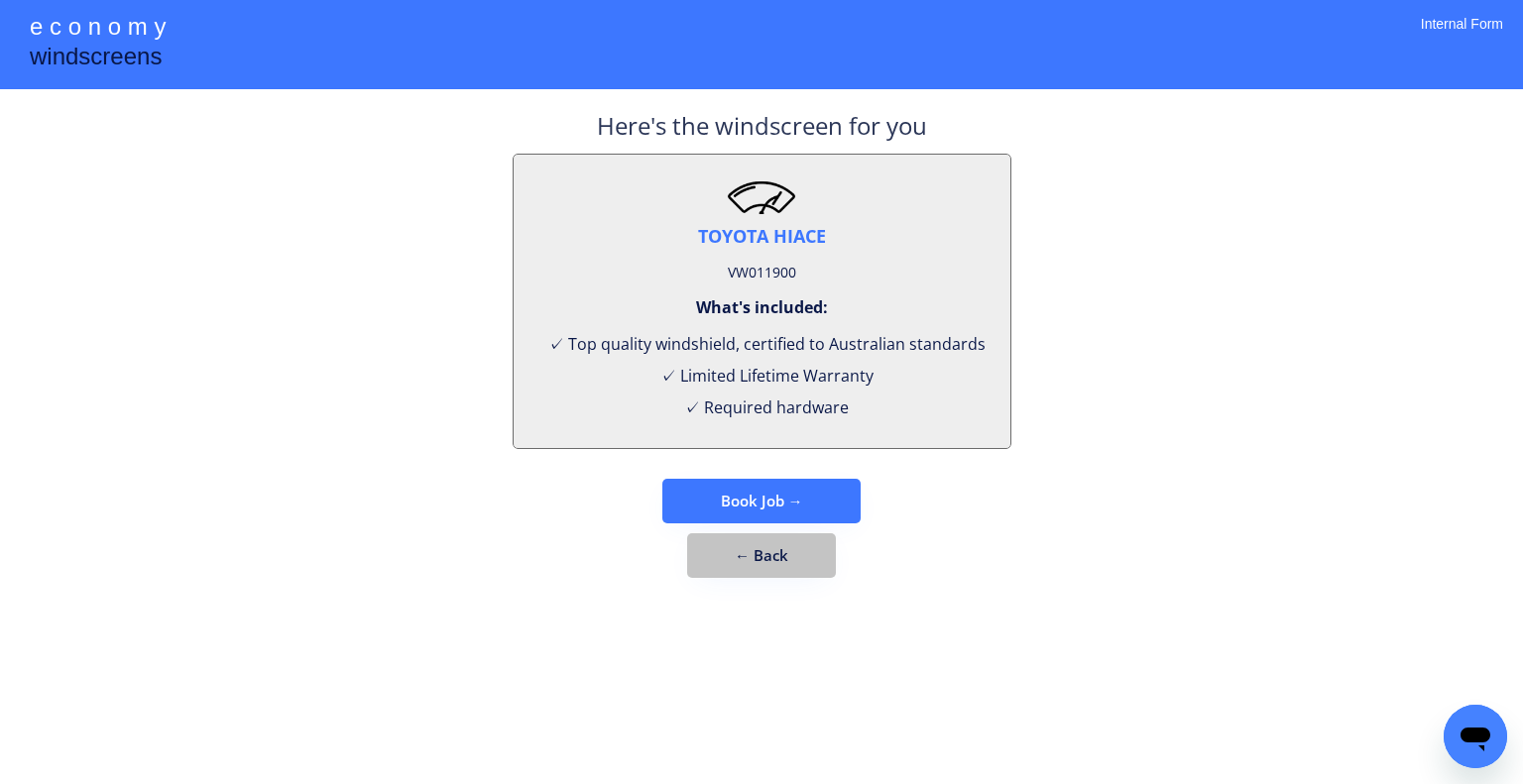 click on "←   Back" at bounding box center (762, 555) 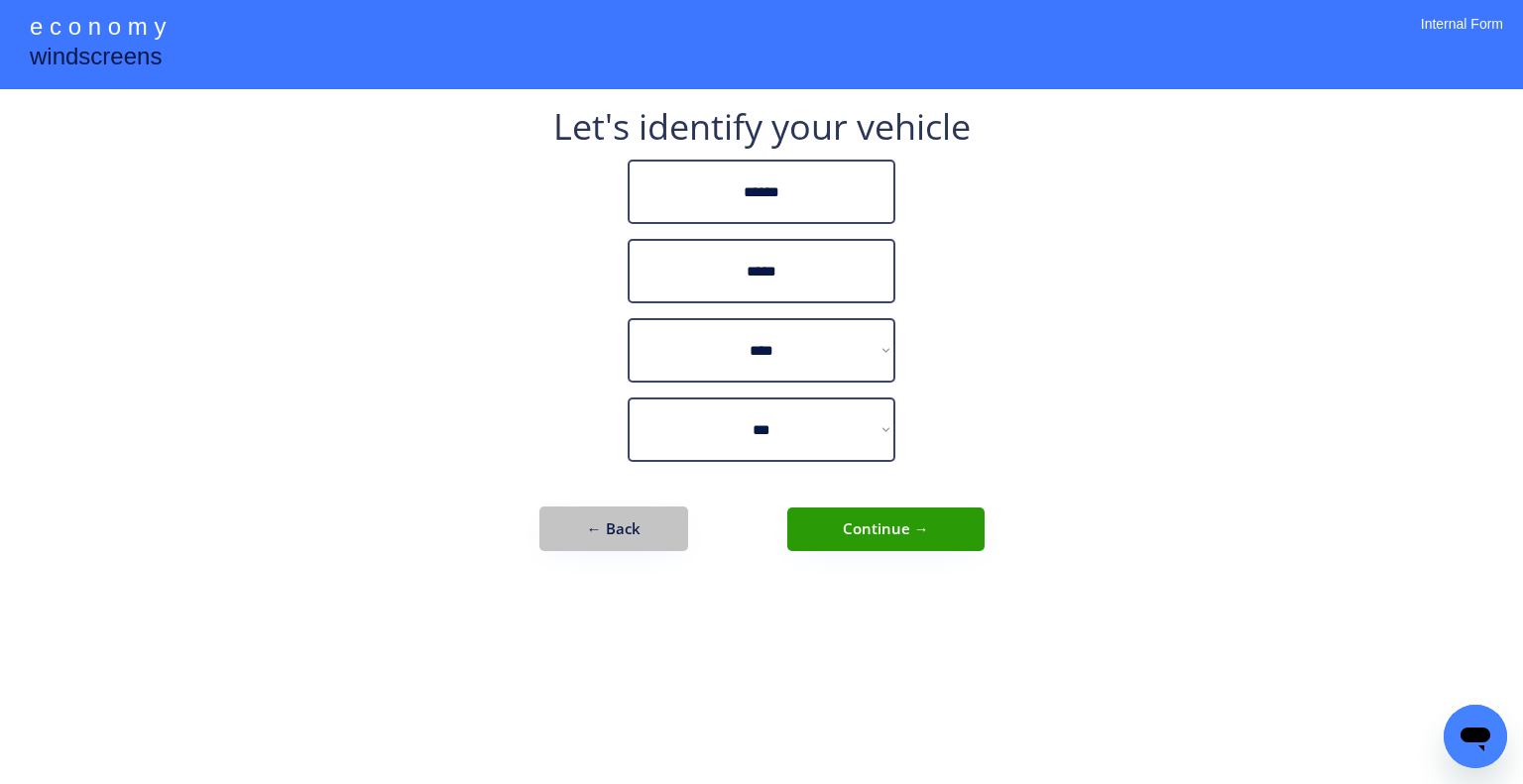 click on "←   Back" at bounding box center (614, 528) 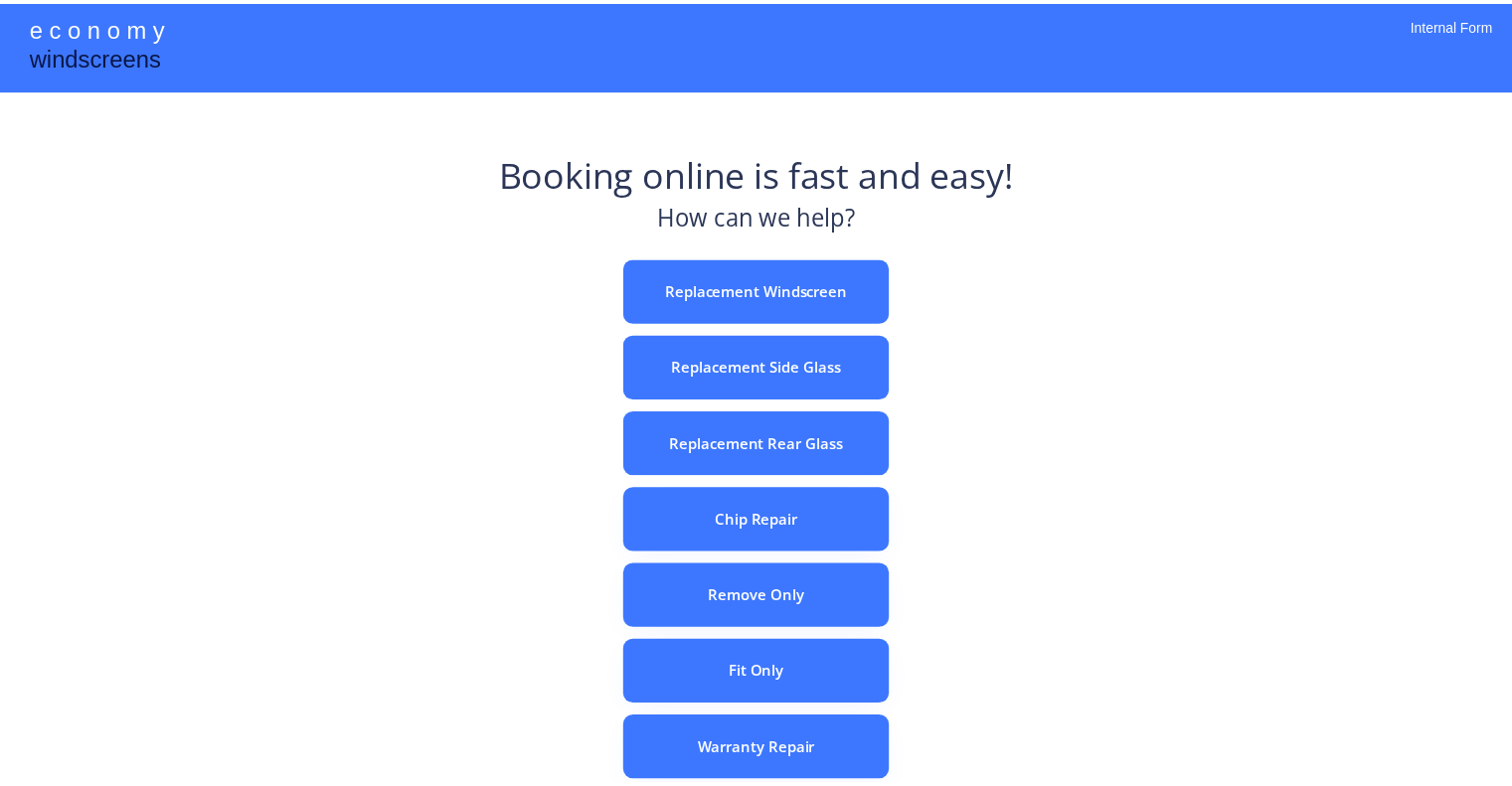 scroll, scrollTop: 0, scrollLeft: 0, axis: both 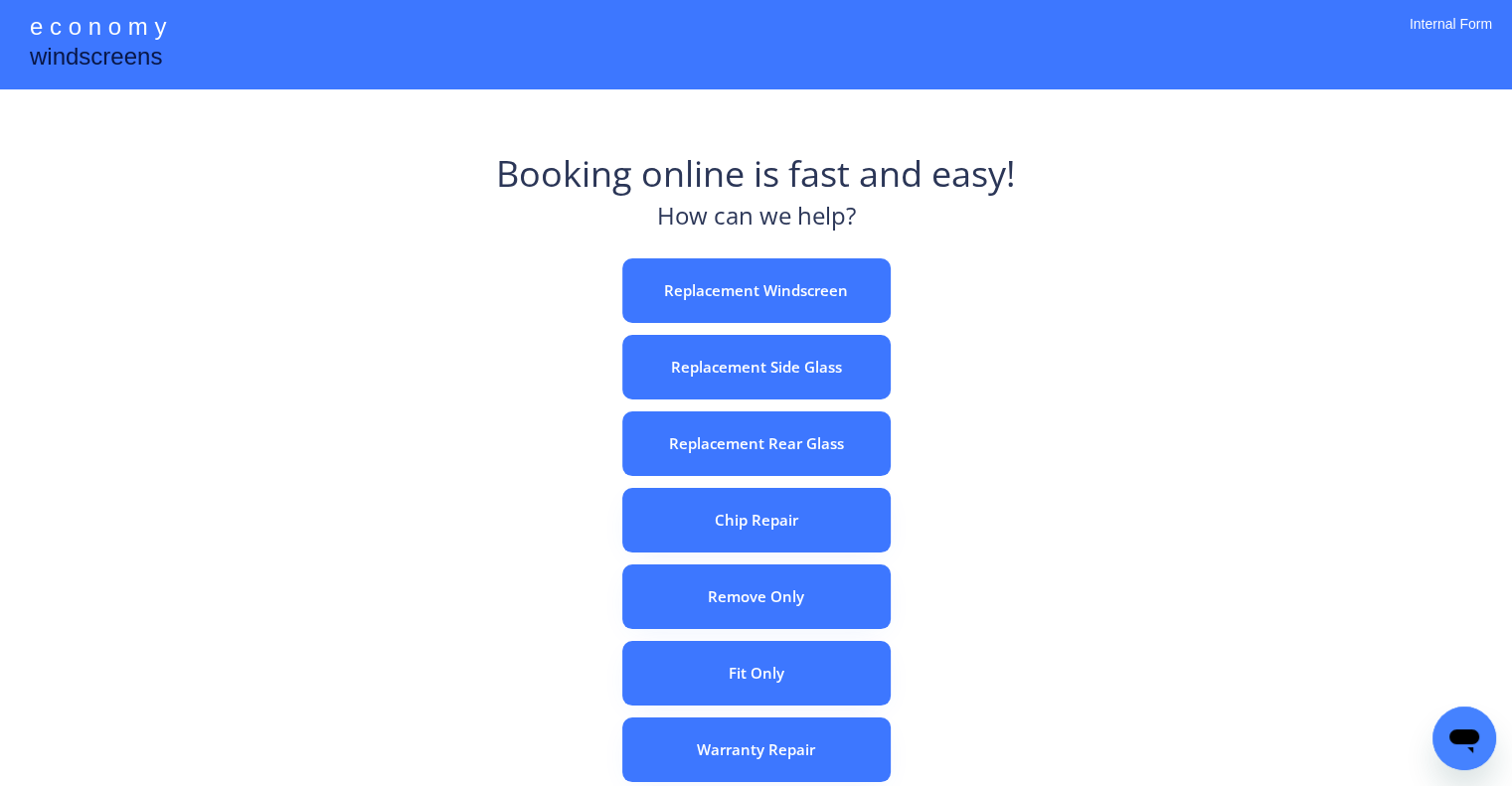 click on "Replacement Windscreen" at bounding box center [756, 290] 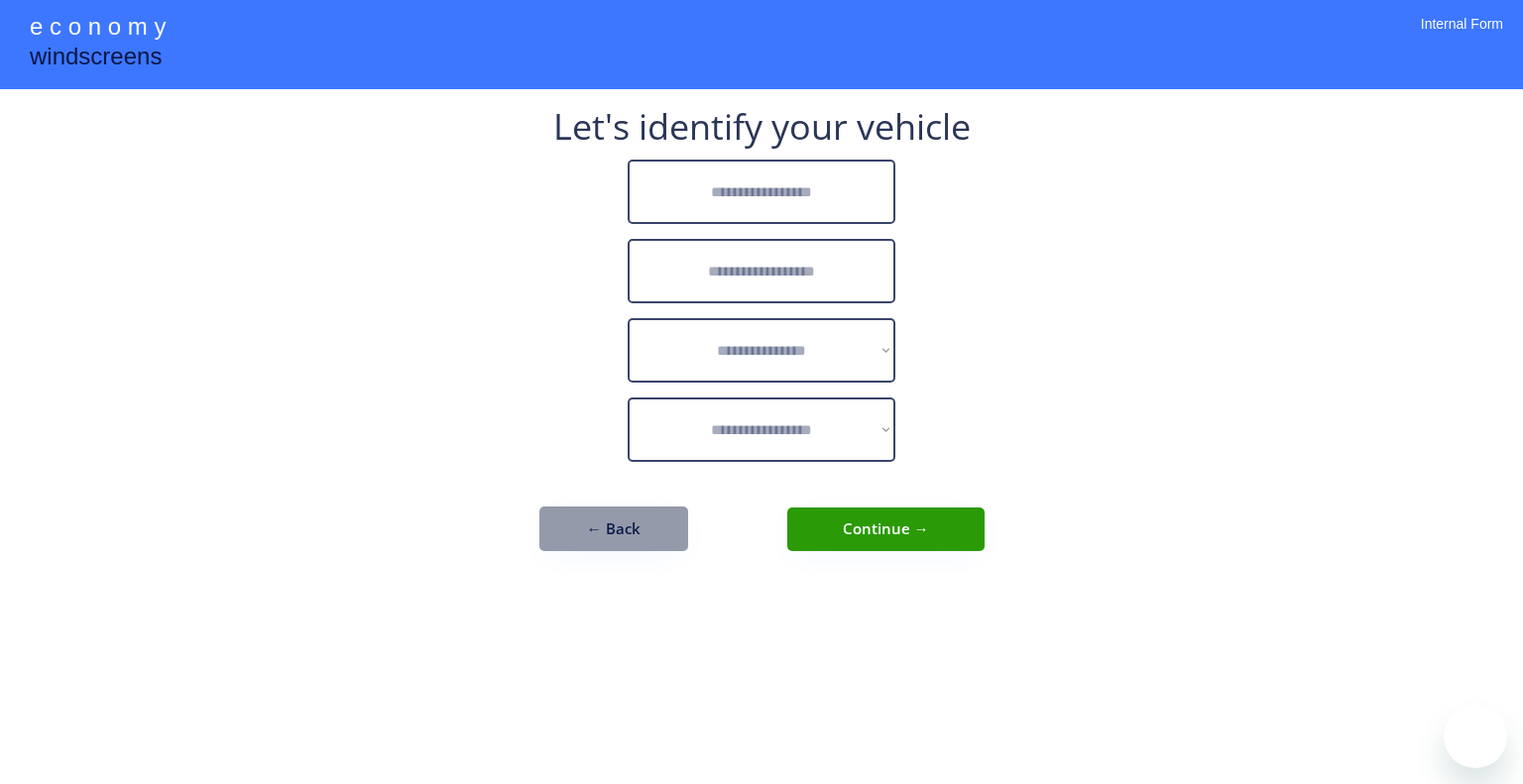 scroll, scrollTop: 0, scrollLeft: 0, axis: both 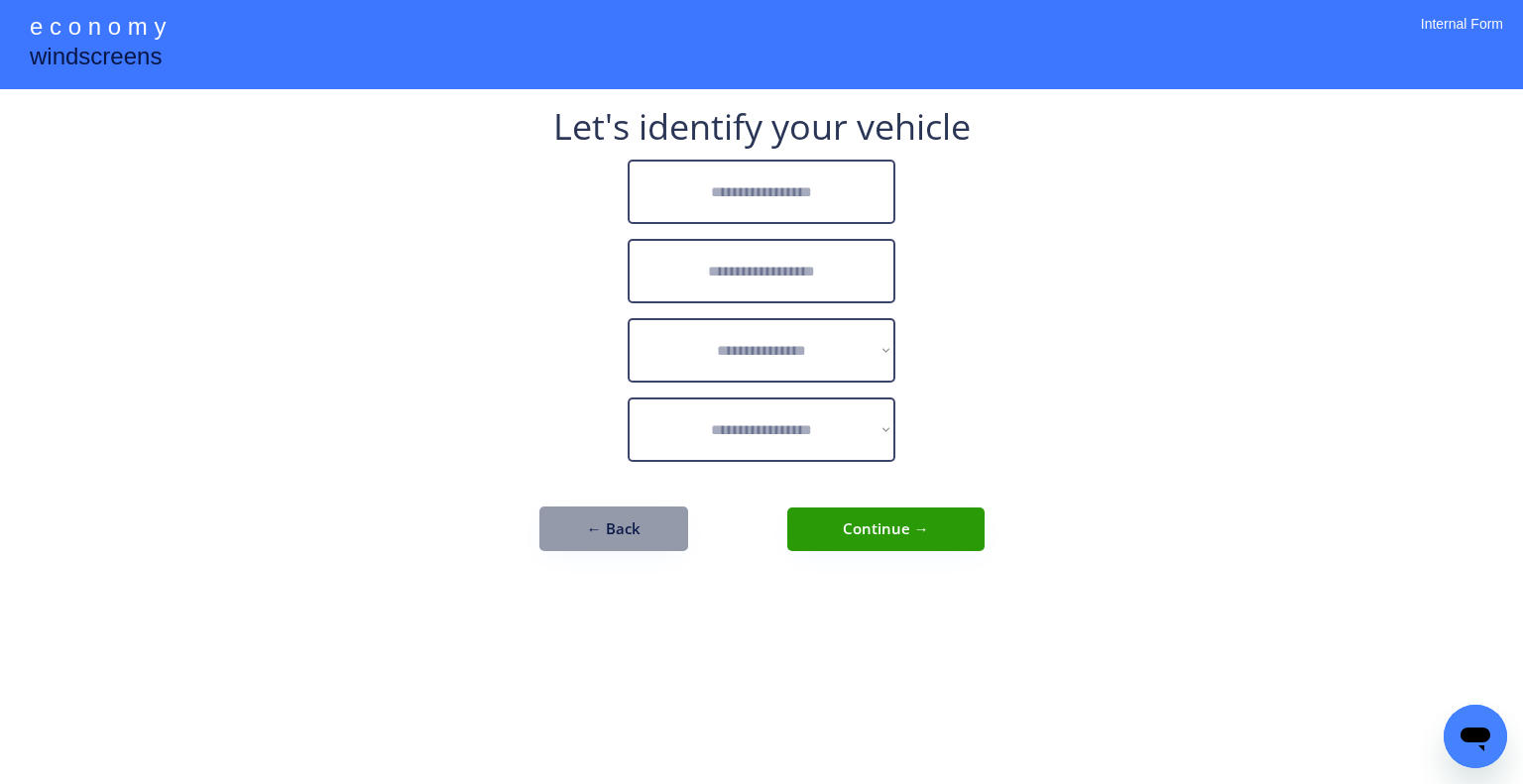 click at bounding box center (762, 191) 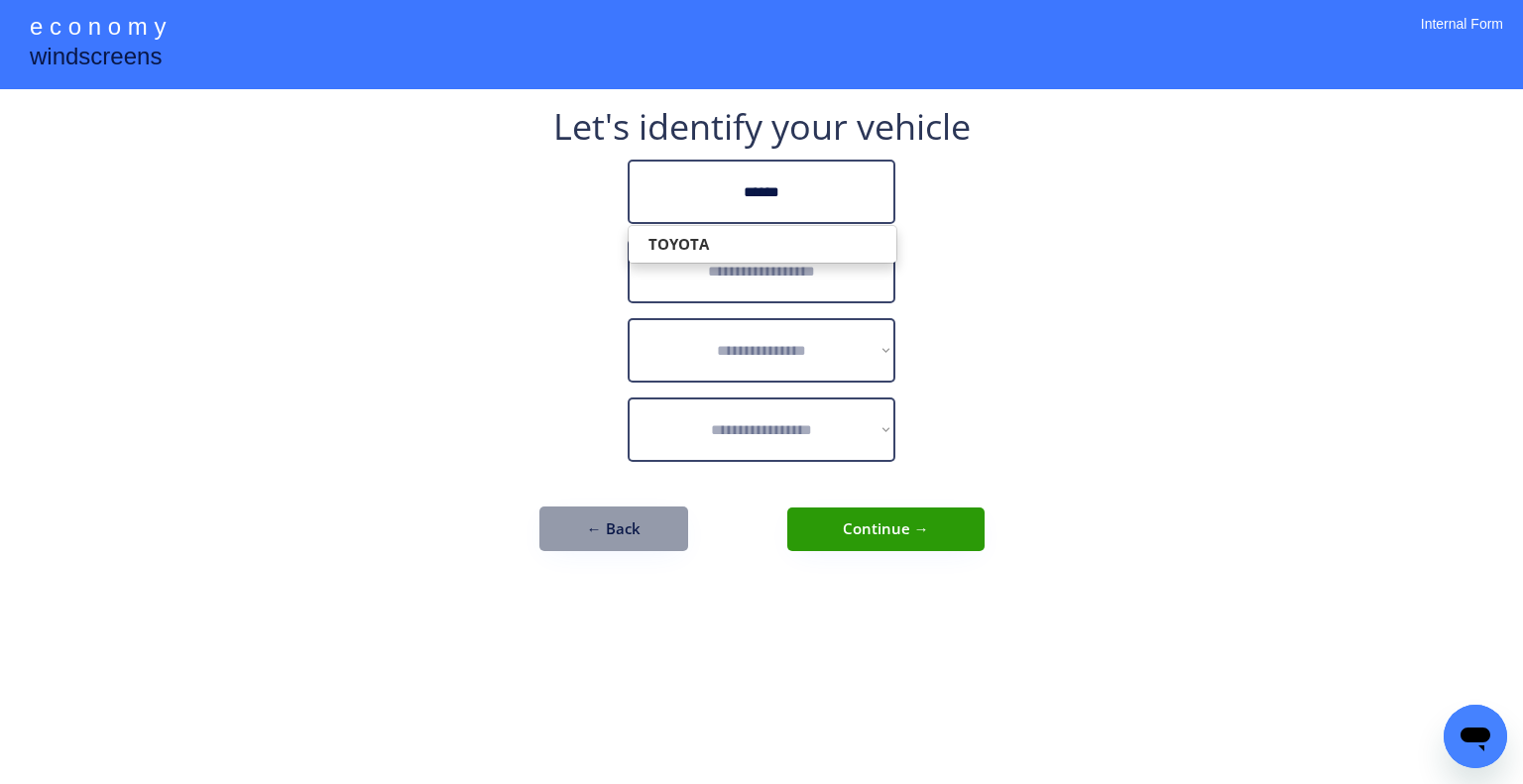 click on "TOYOTA" at bounding box center (762, 244) 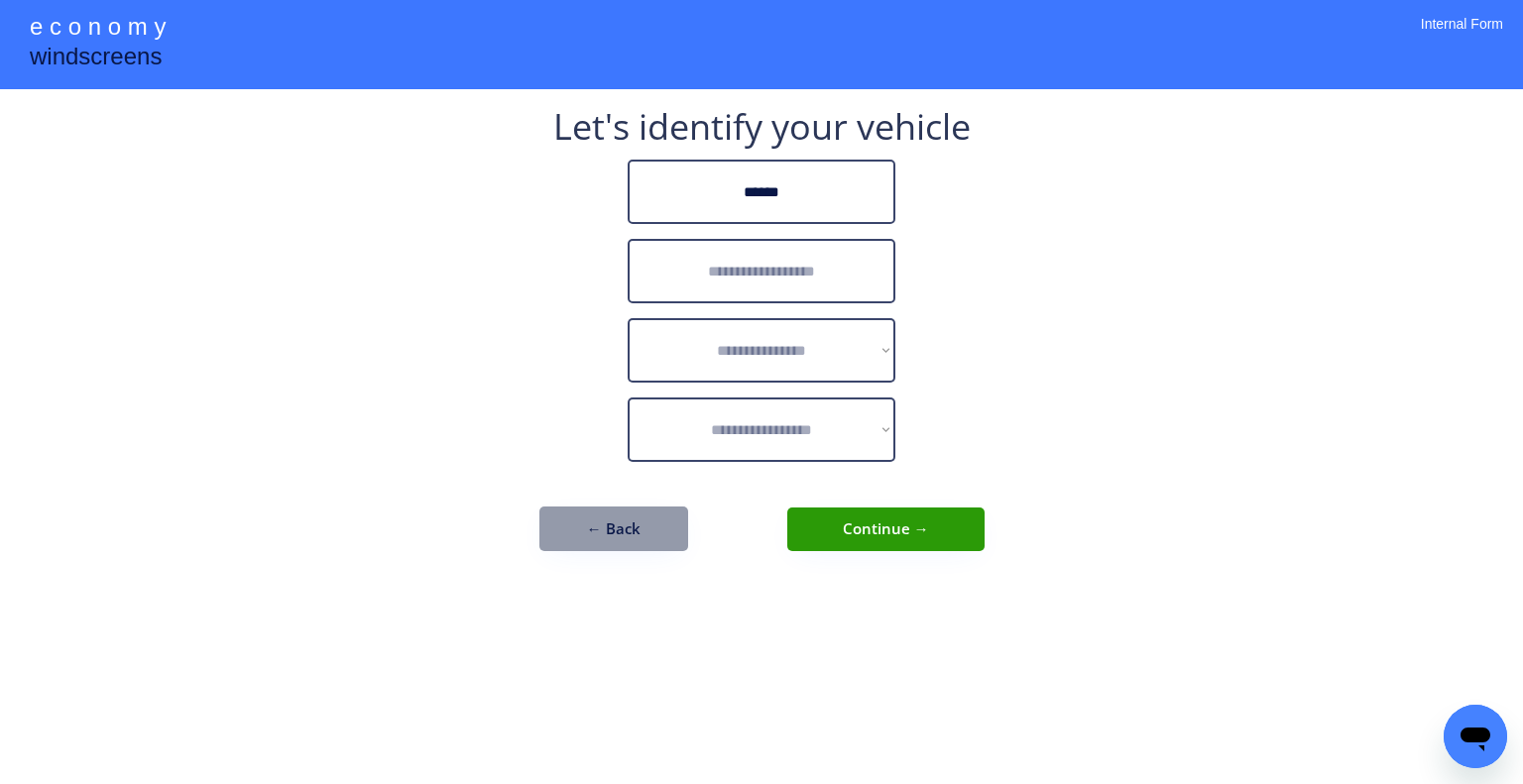 click at bounding box center [762, 271] 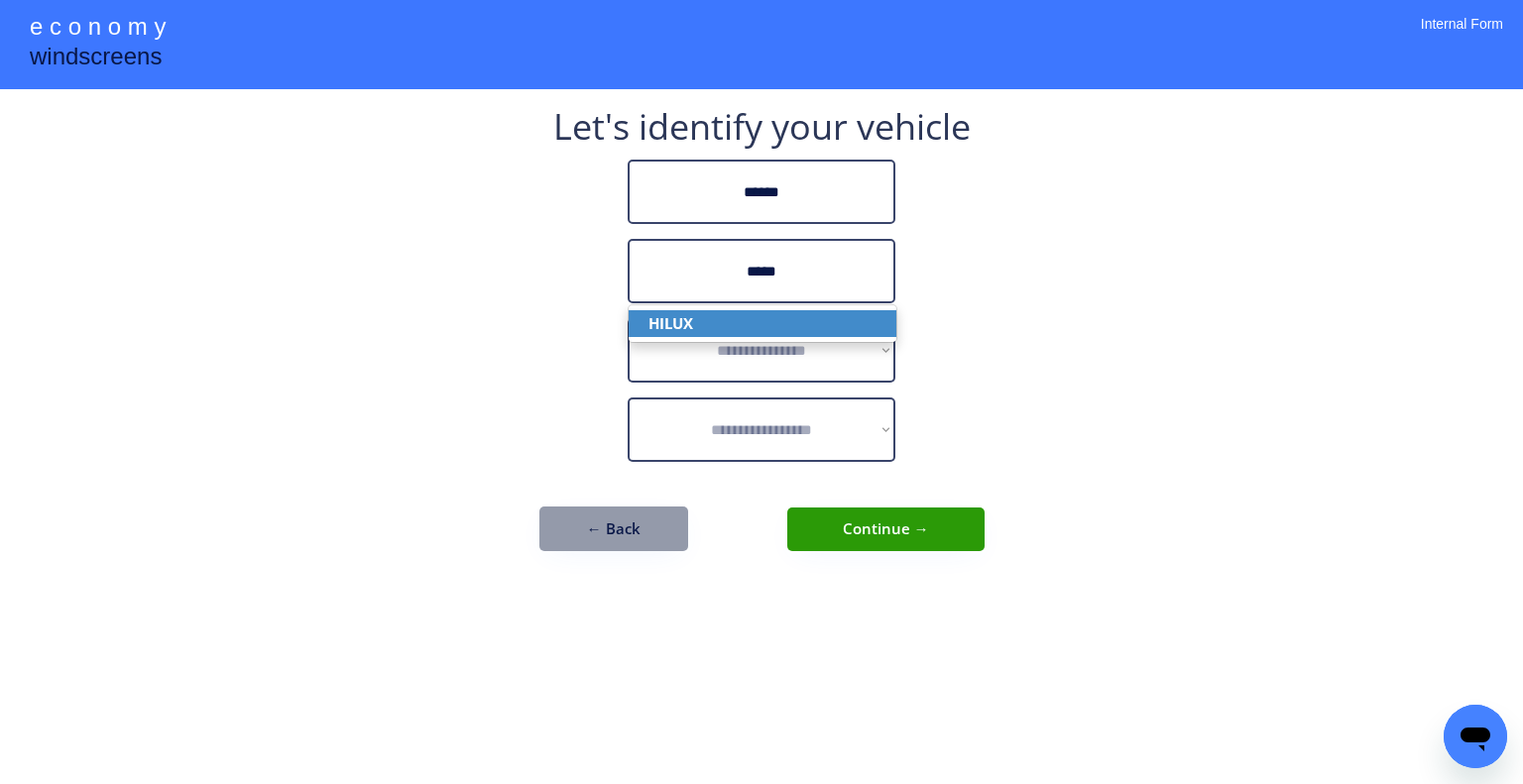 click on "HILUX" at bounding box center (762, 323) 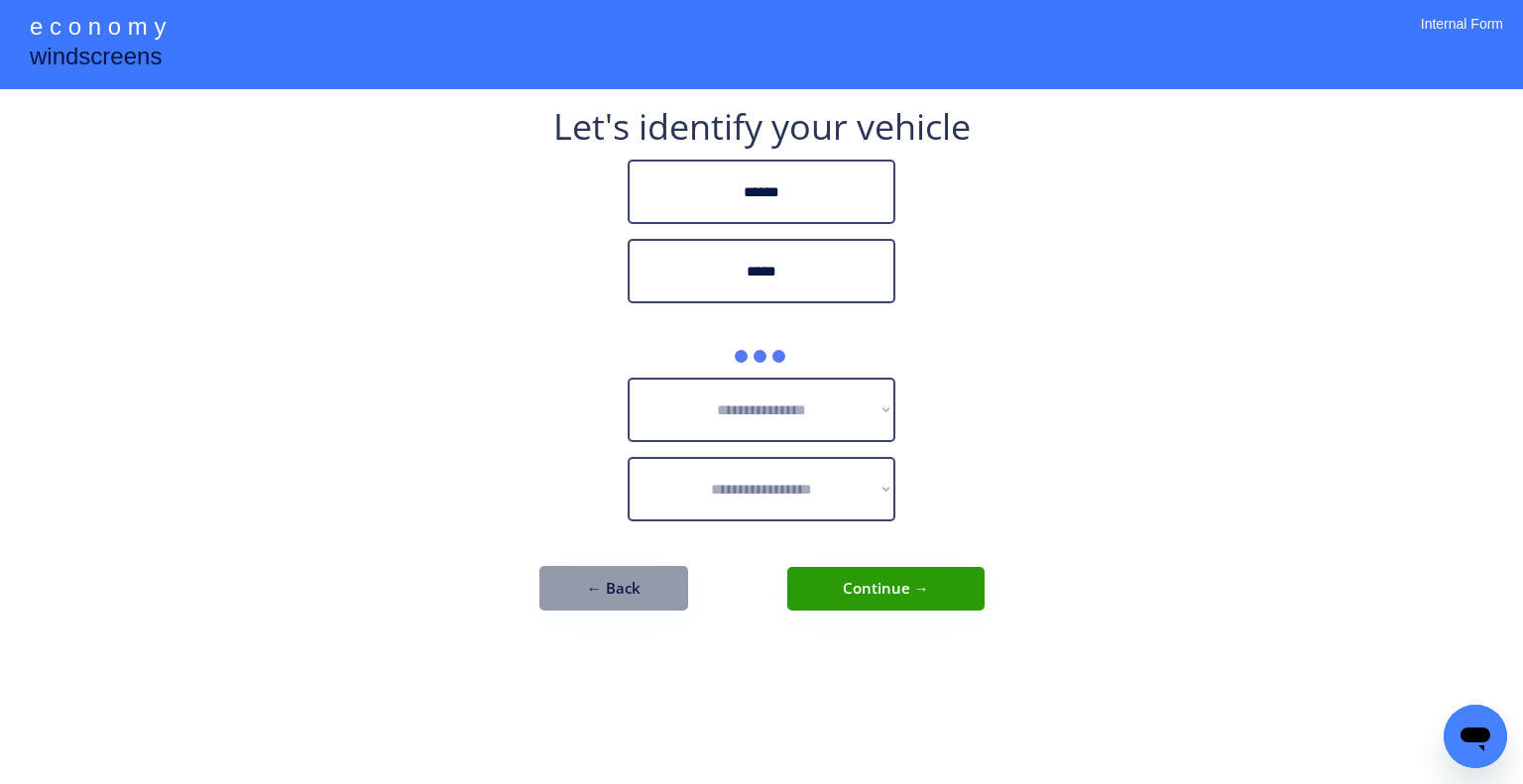 type on "*****" 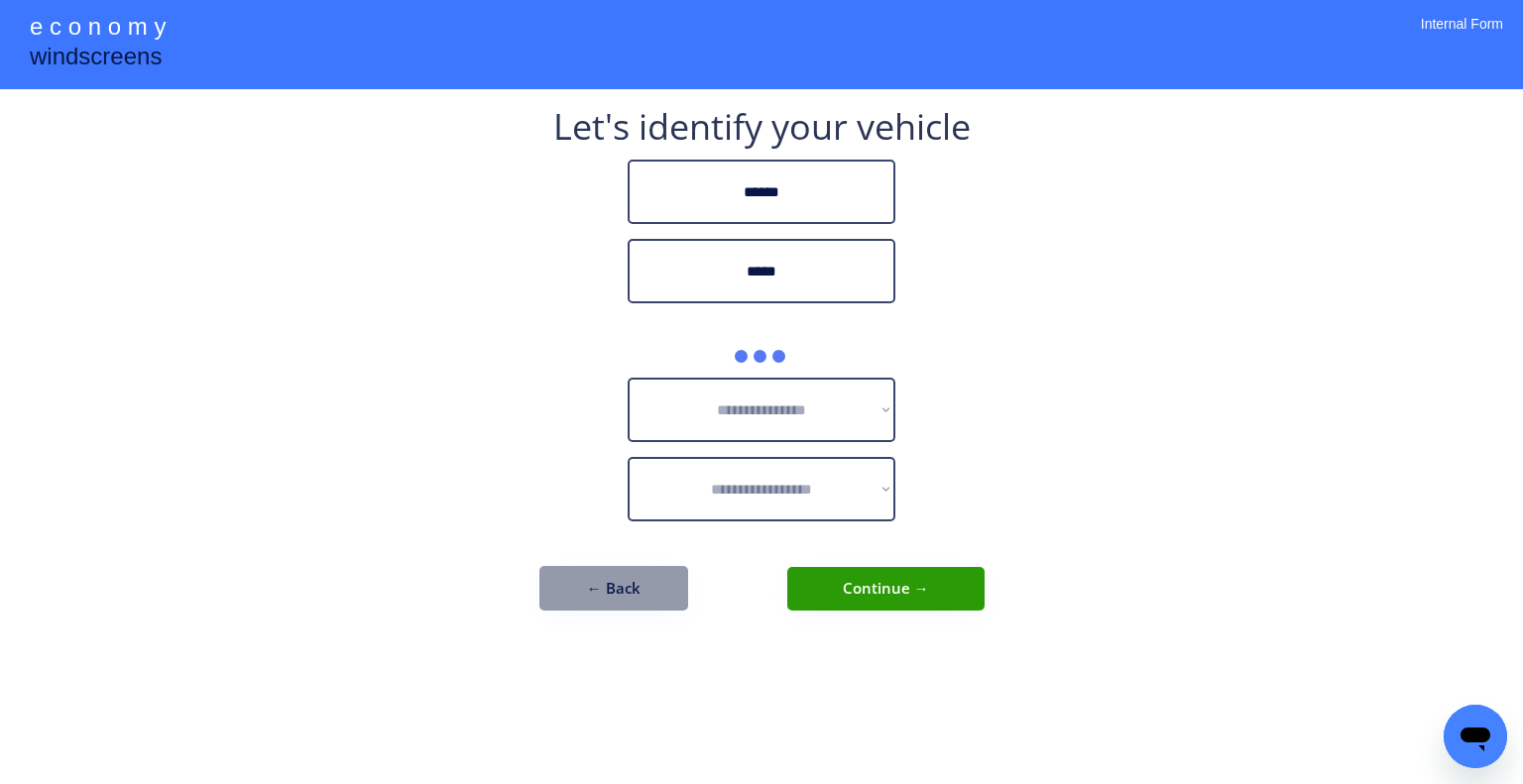 click on "**********" at bounding box center [762, 392] 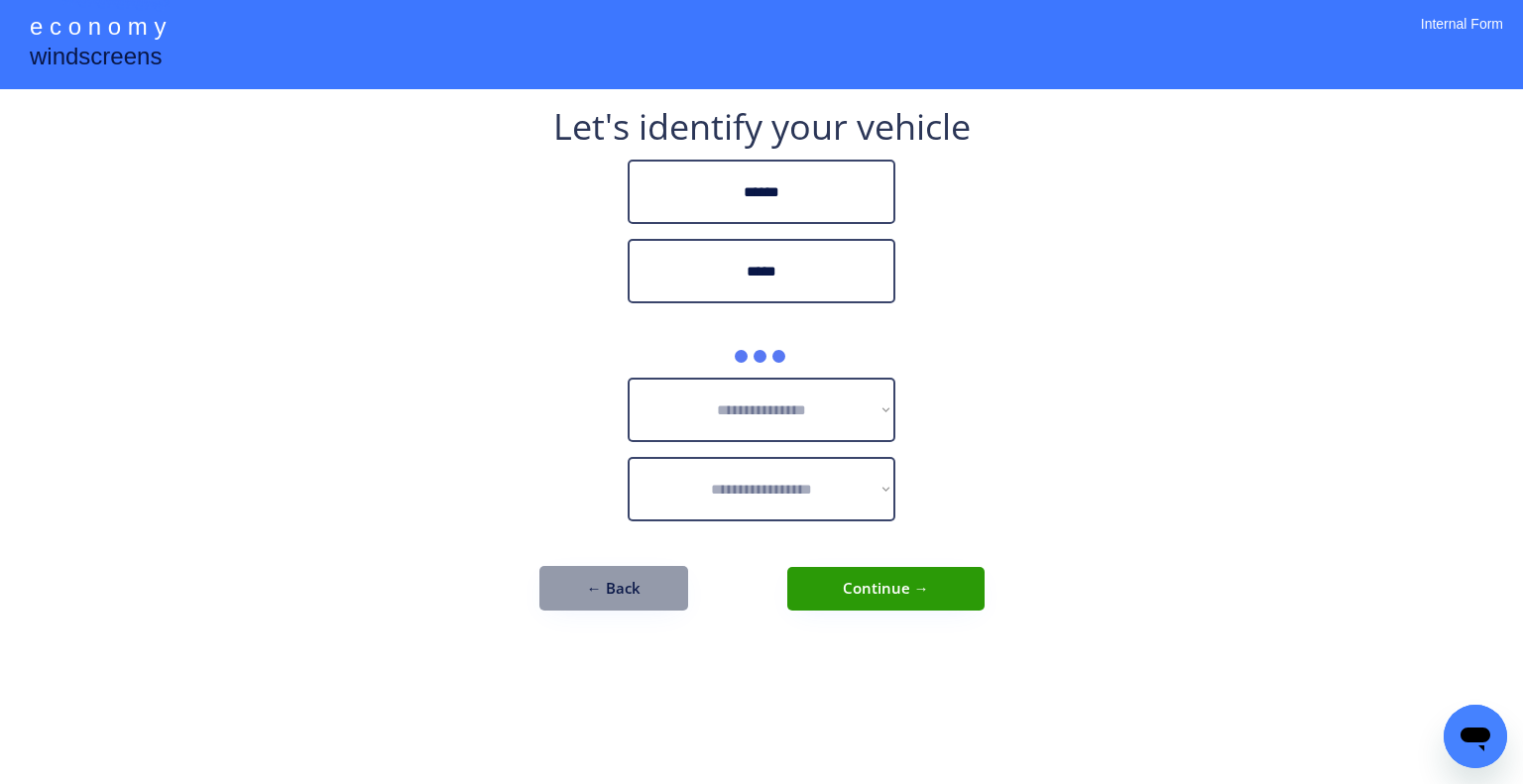 click on "**********" at bounding box center (762, 392) 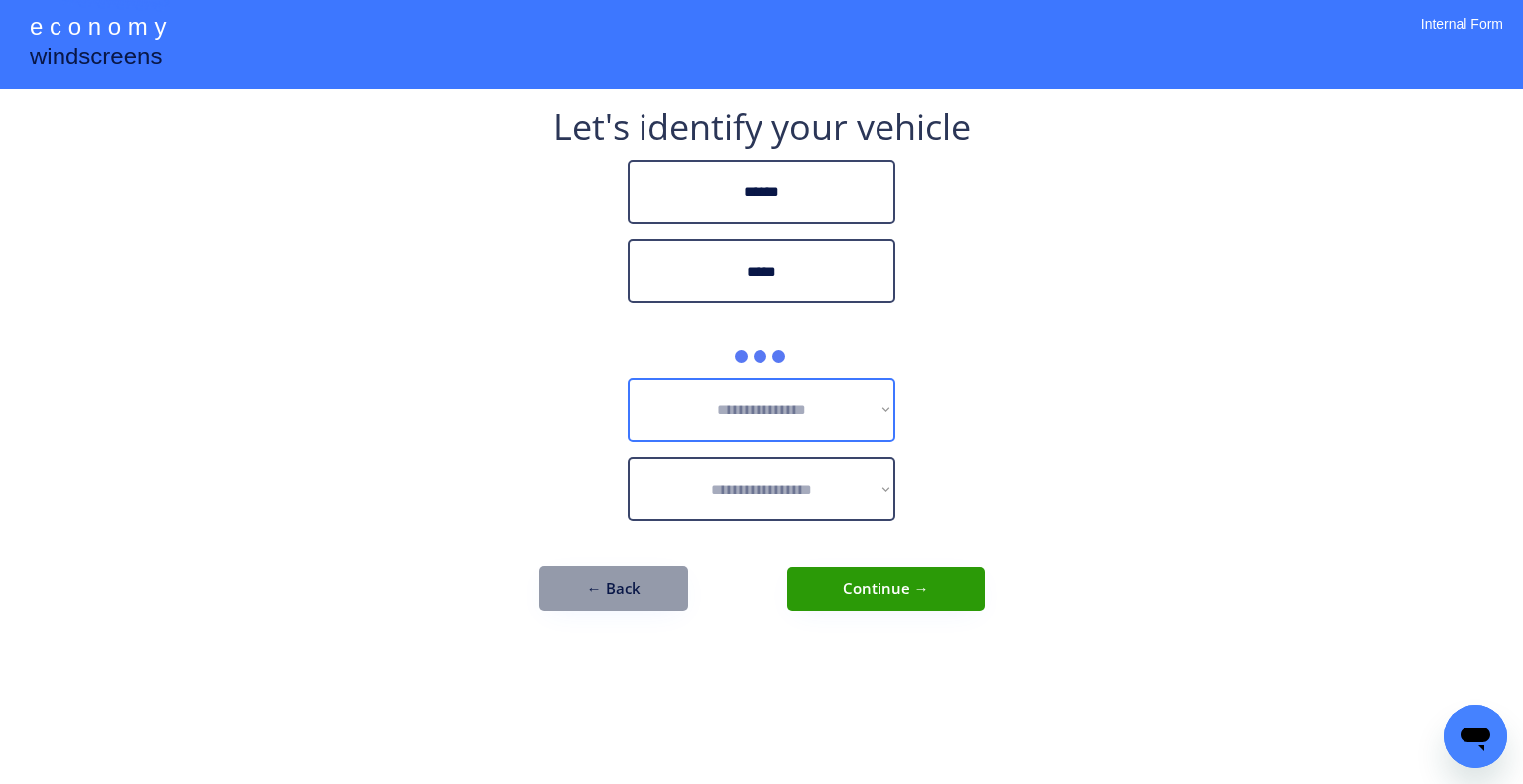 drag, startPoint x: 773, startPoint y: 386, endPoint x: 1111, endPoint y: 419, distance: 339.60713 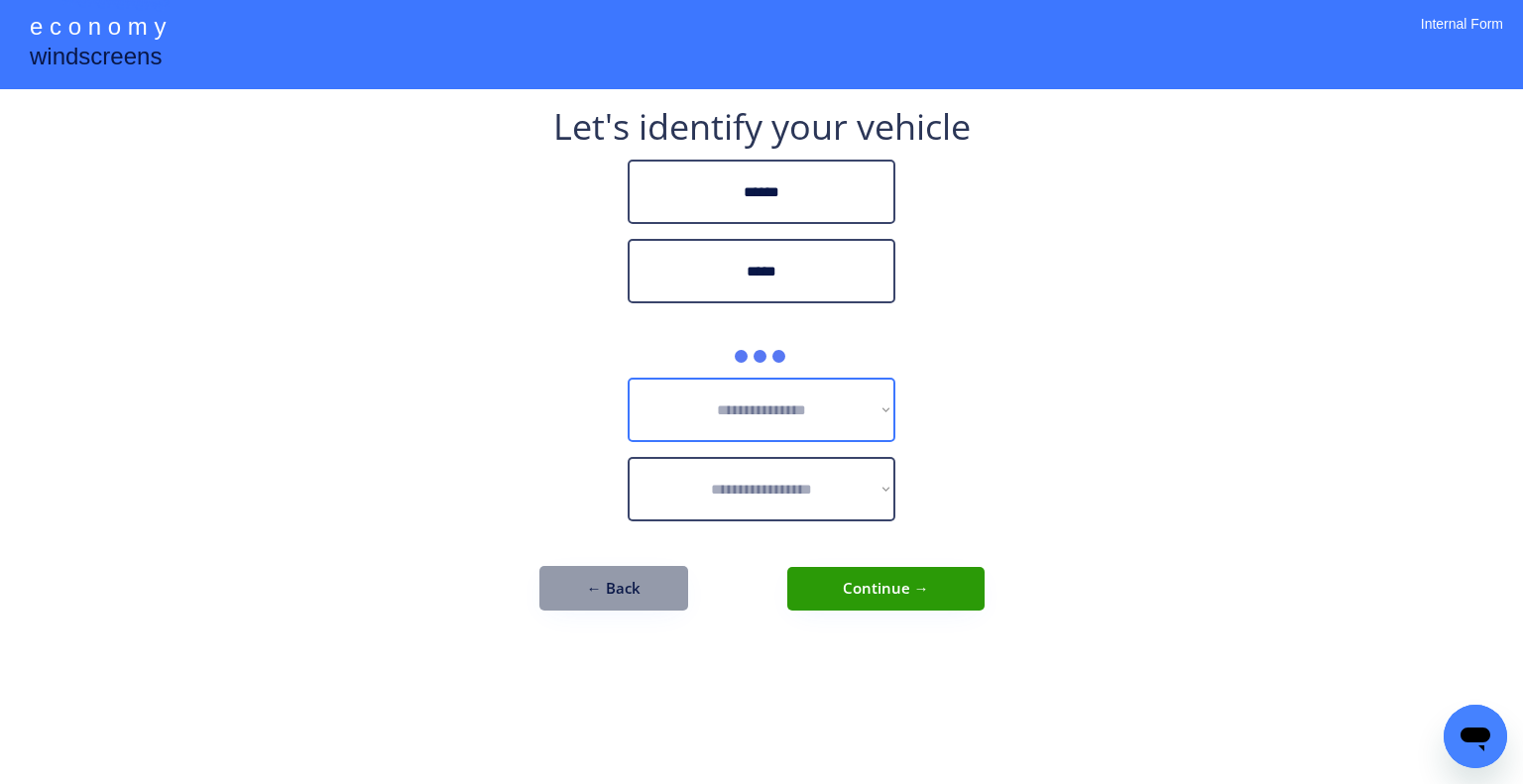 click on "**********" at bounding box center [762, 392] 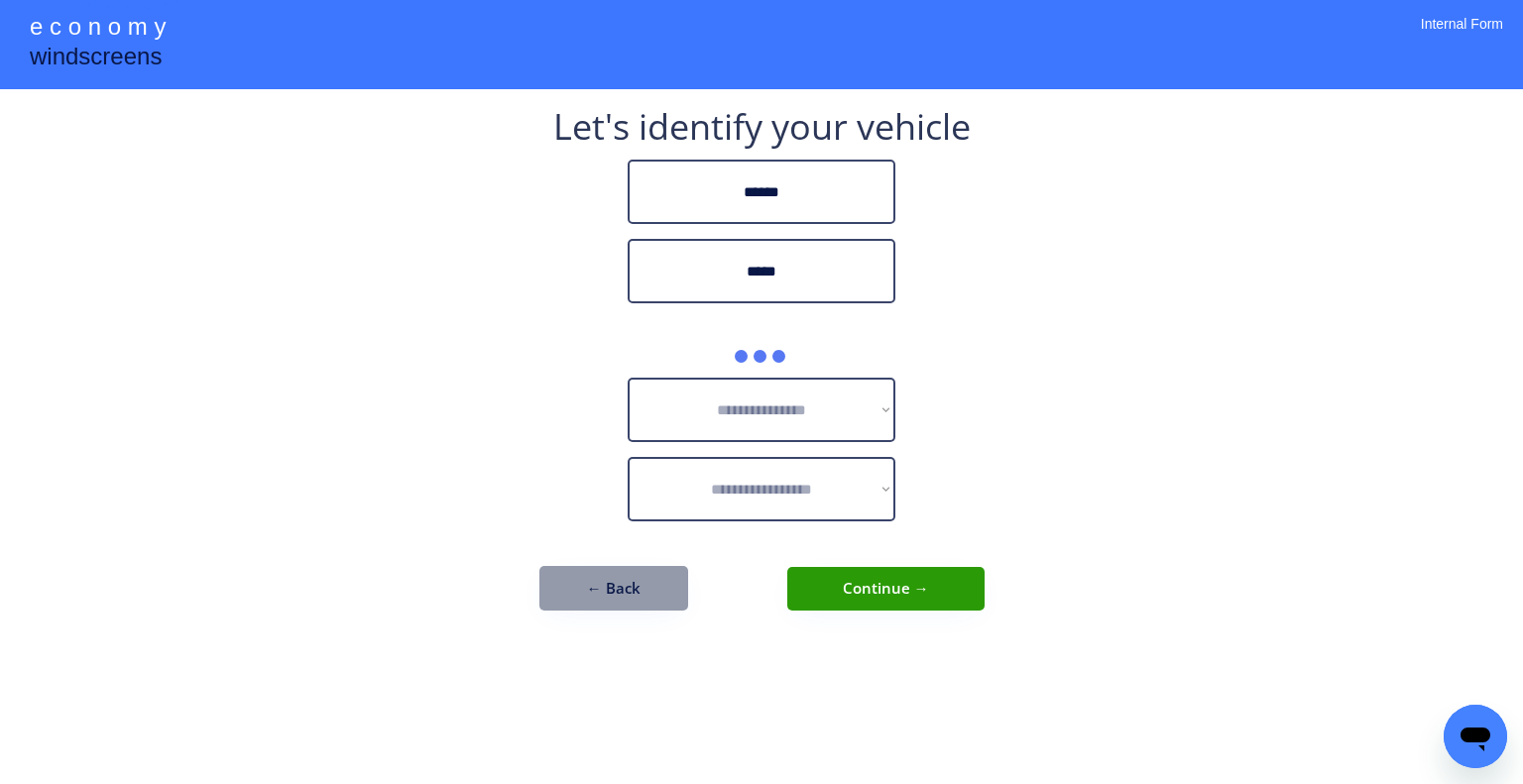 click on "**********" at bounding box center (762, 392) 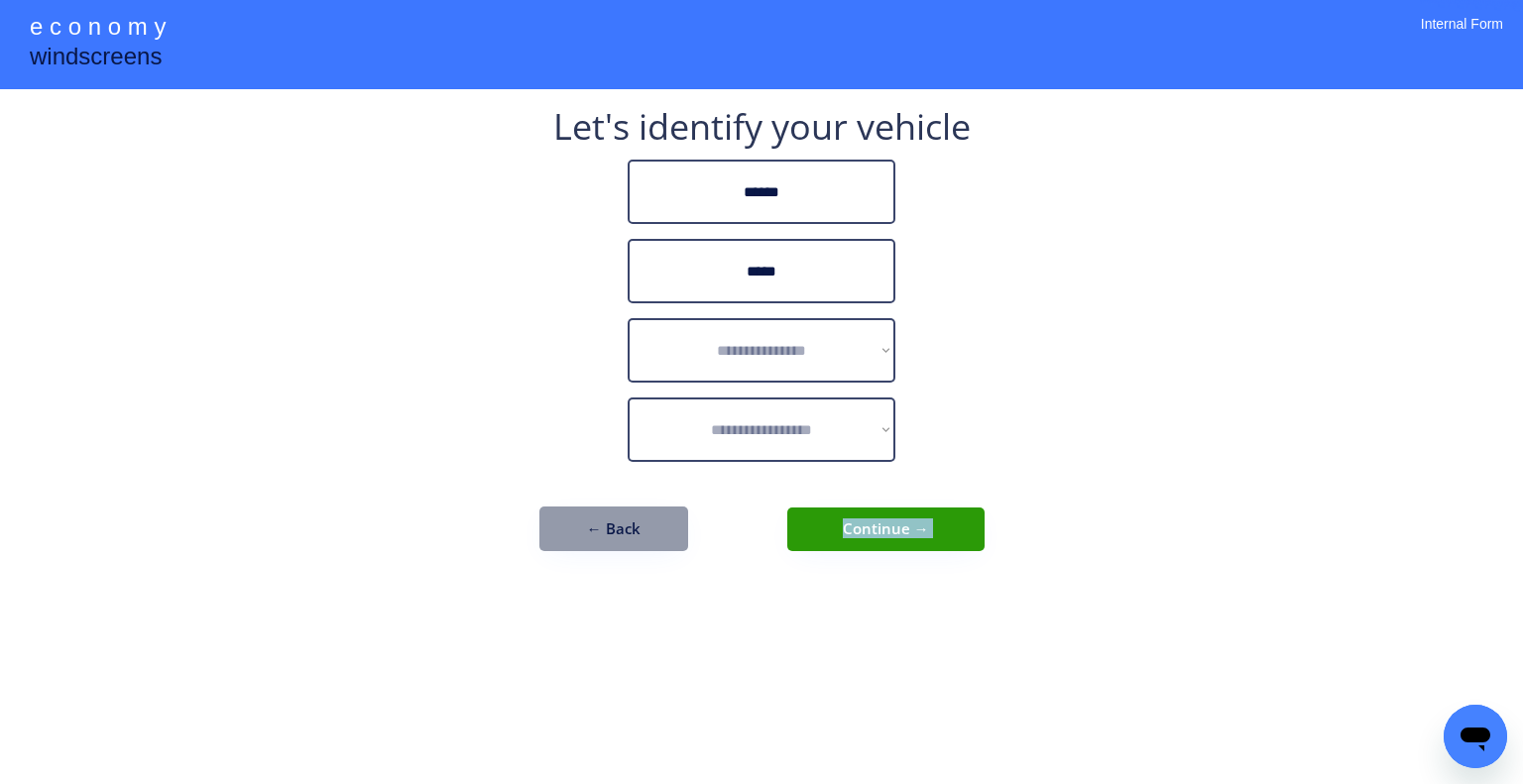 click on "**********" at bounding box center [762, 392] 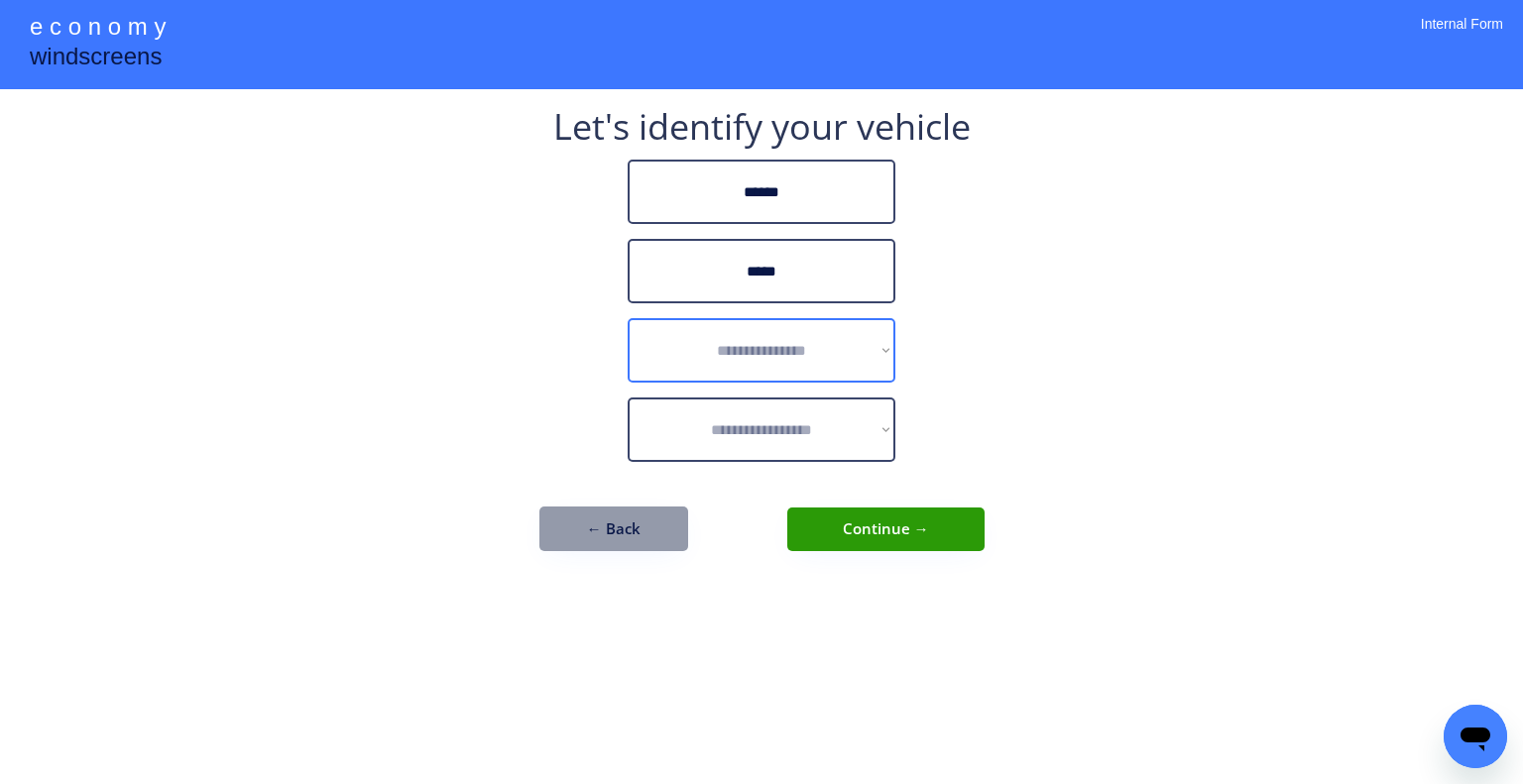 click on "**********" at bounding box center [762, 350] 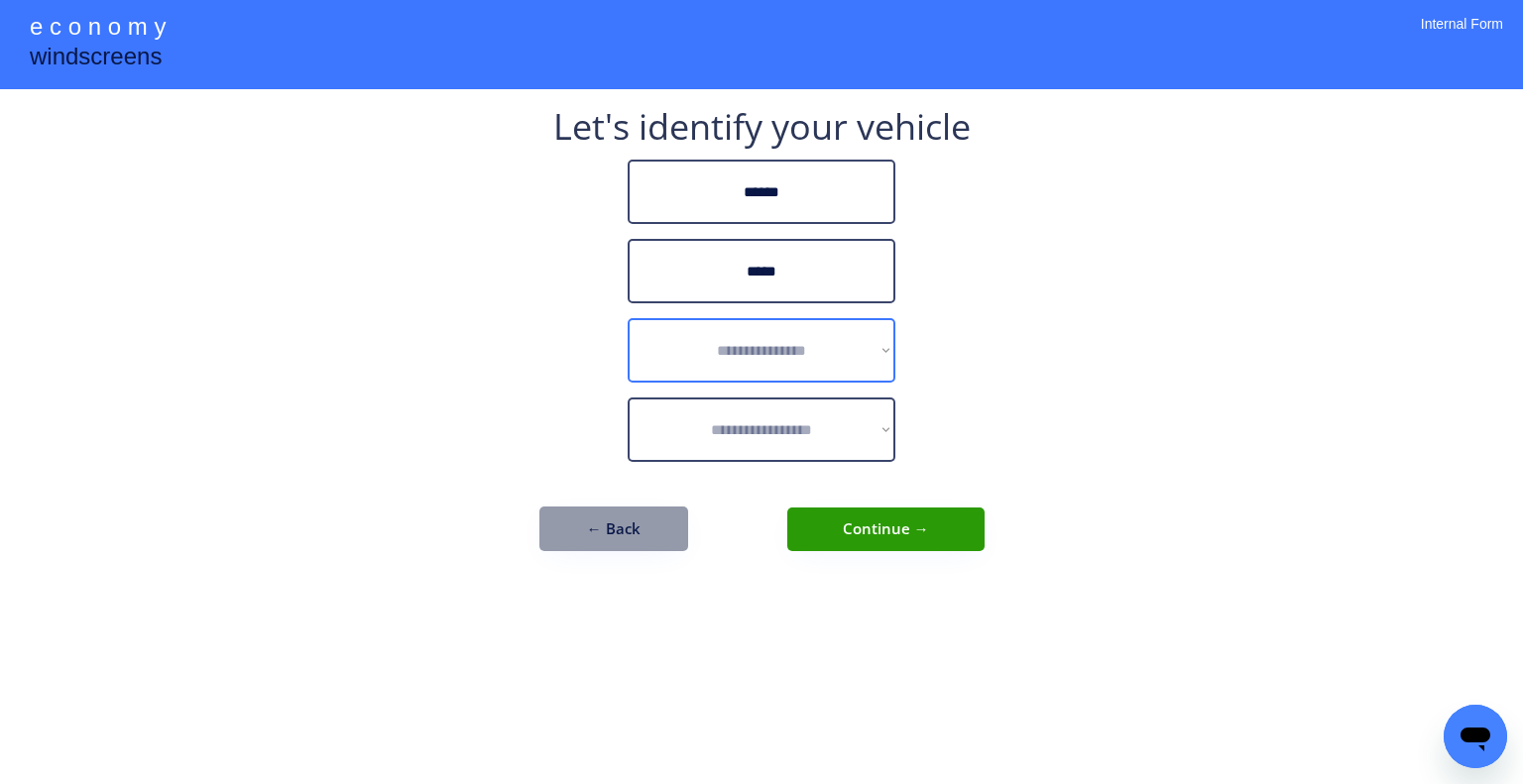 select on "******" 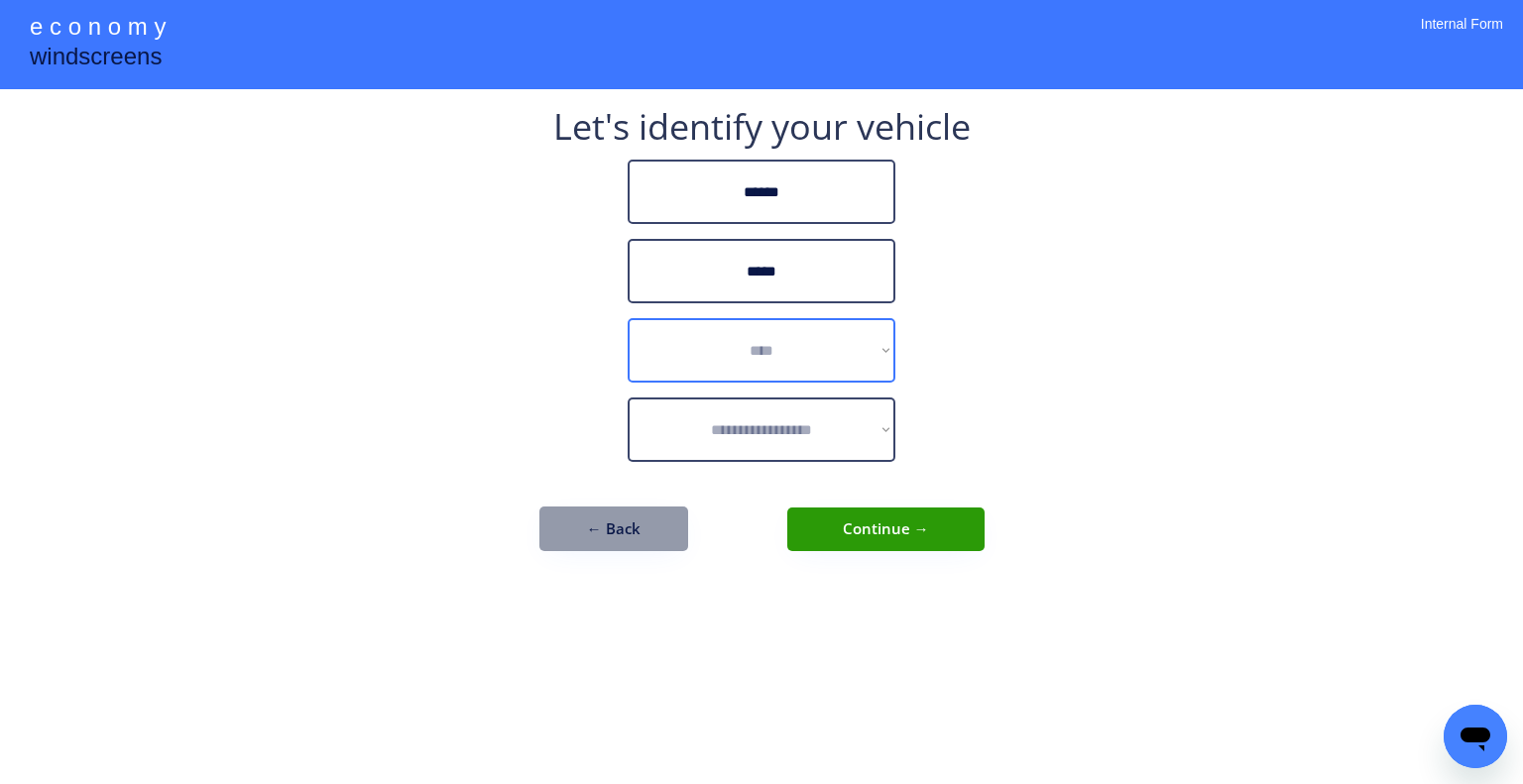 click on "**********" at bounding box center [762, 350] 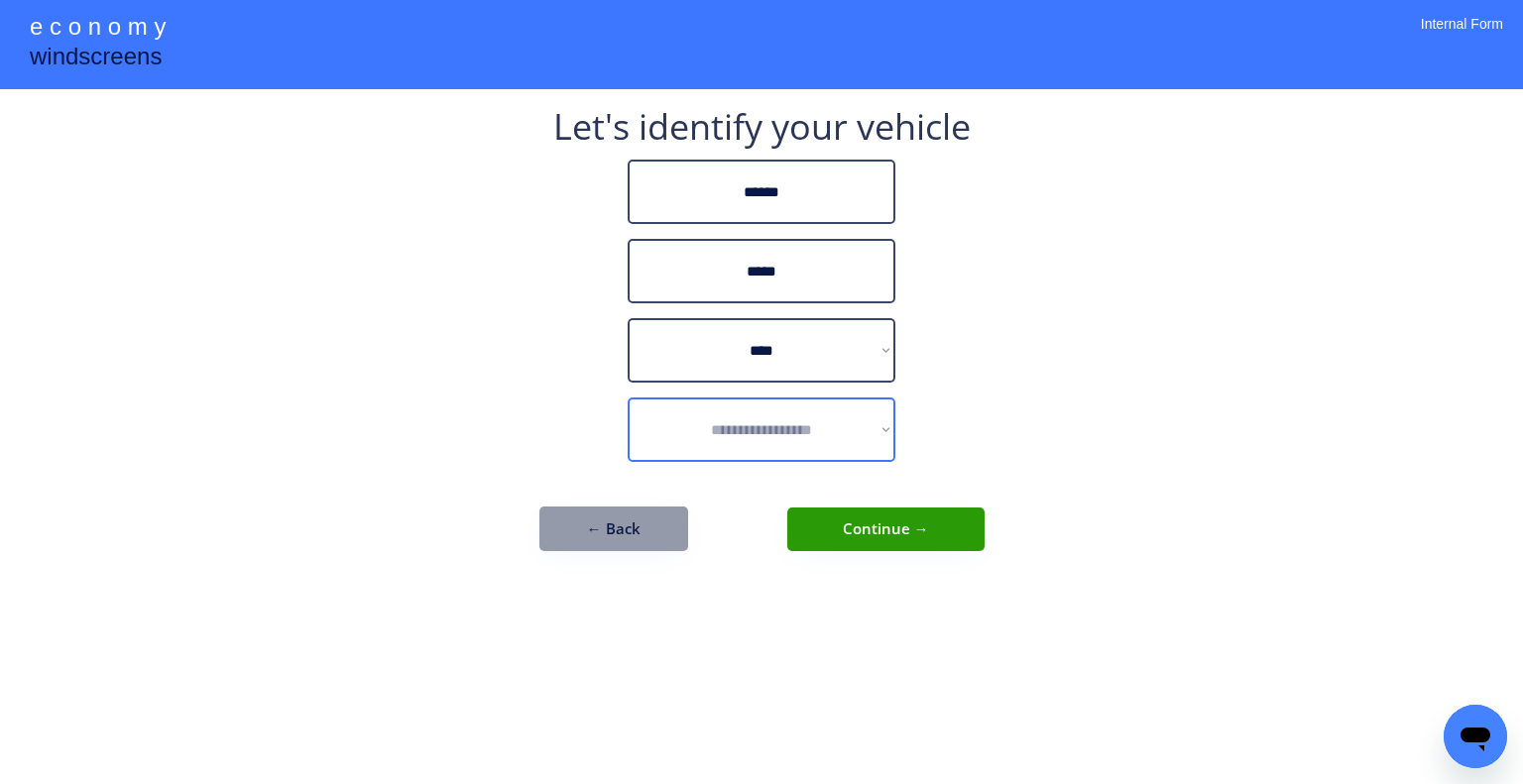click on "**********" at bounding box center (762, 429) 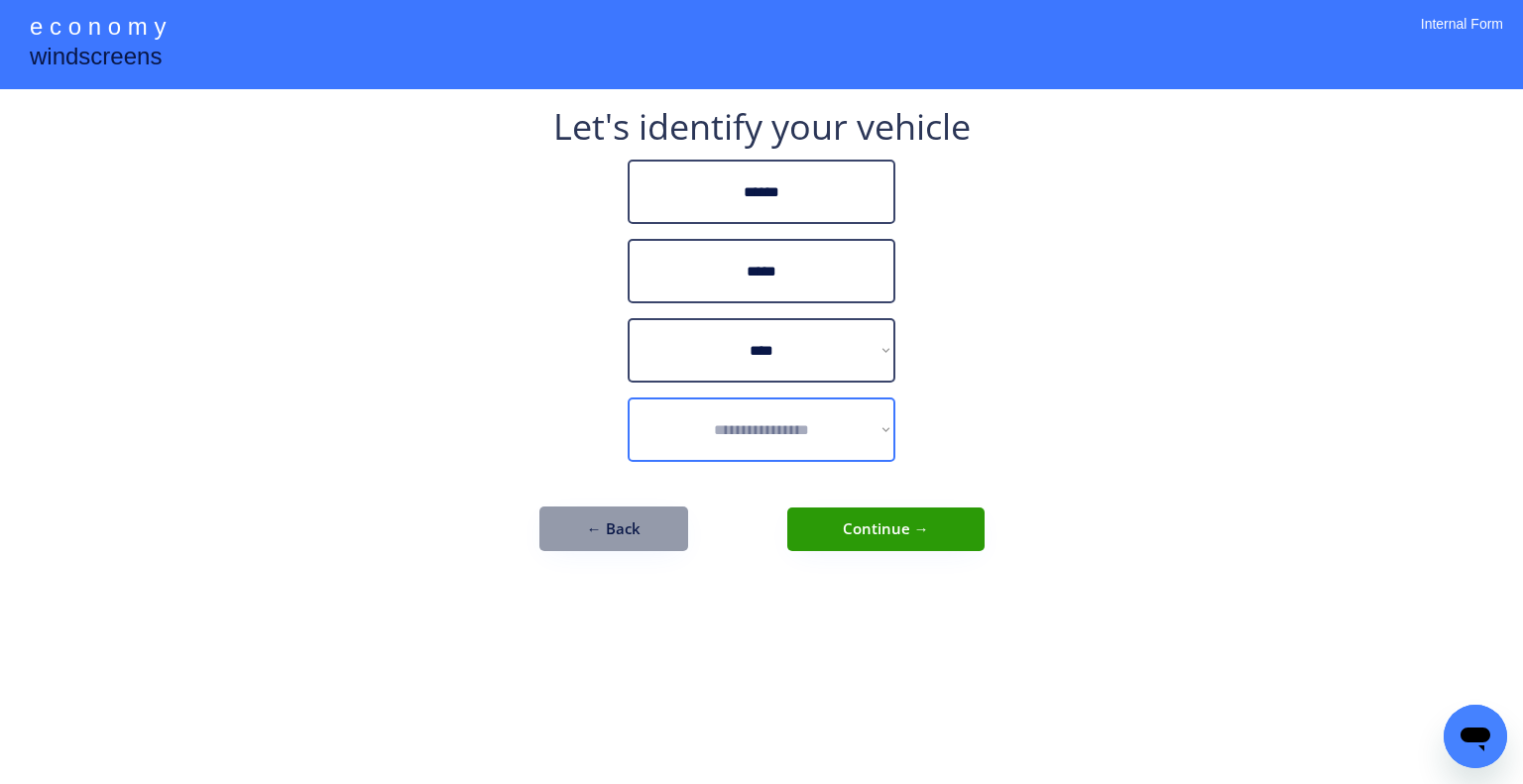 click on "**********" at bounding box center (762, 429) 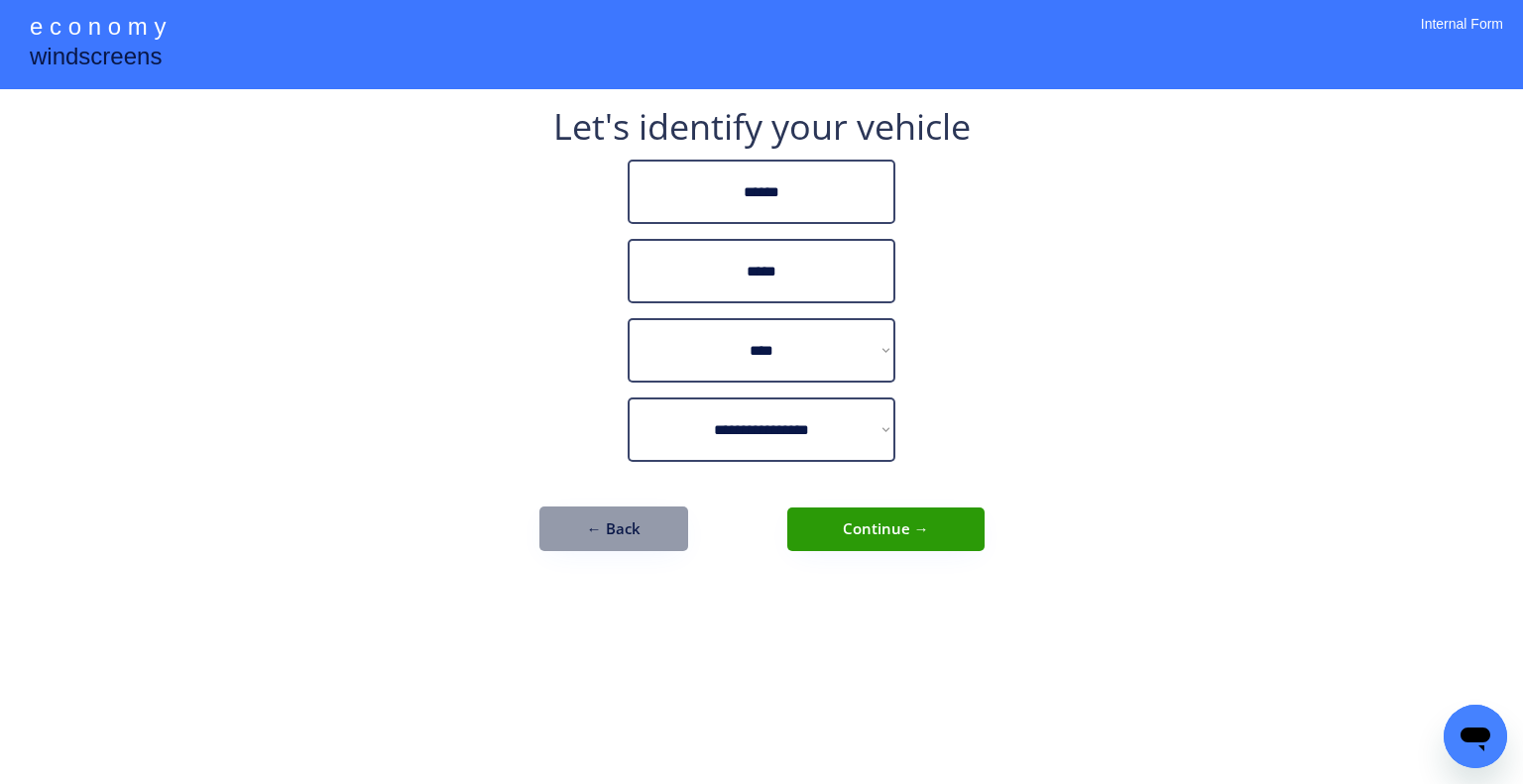click on "**********" at bounding box center (762, 392) 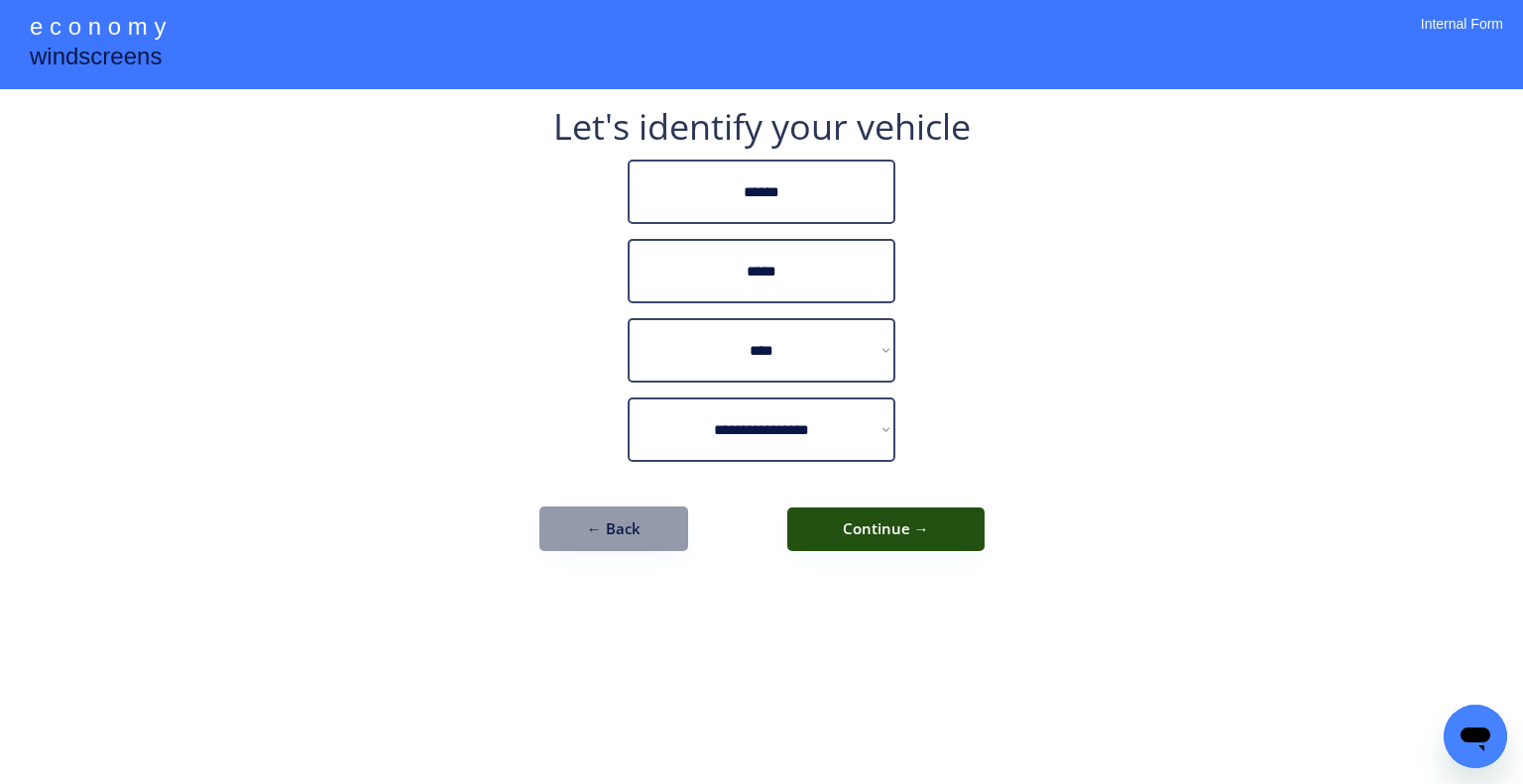 drag, startPoint x: 890, startPoint y: 530, endPoint x: 965, endPoint y: 520, distance: 75.66373 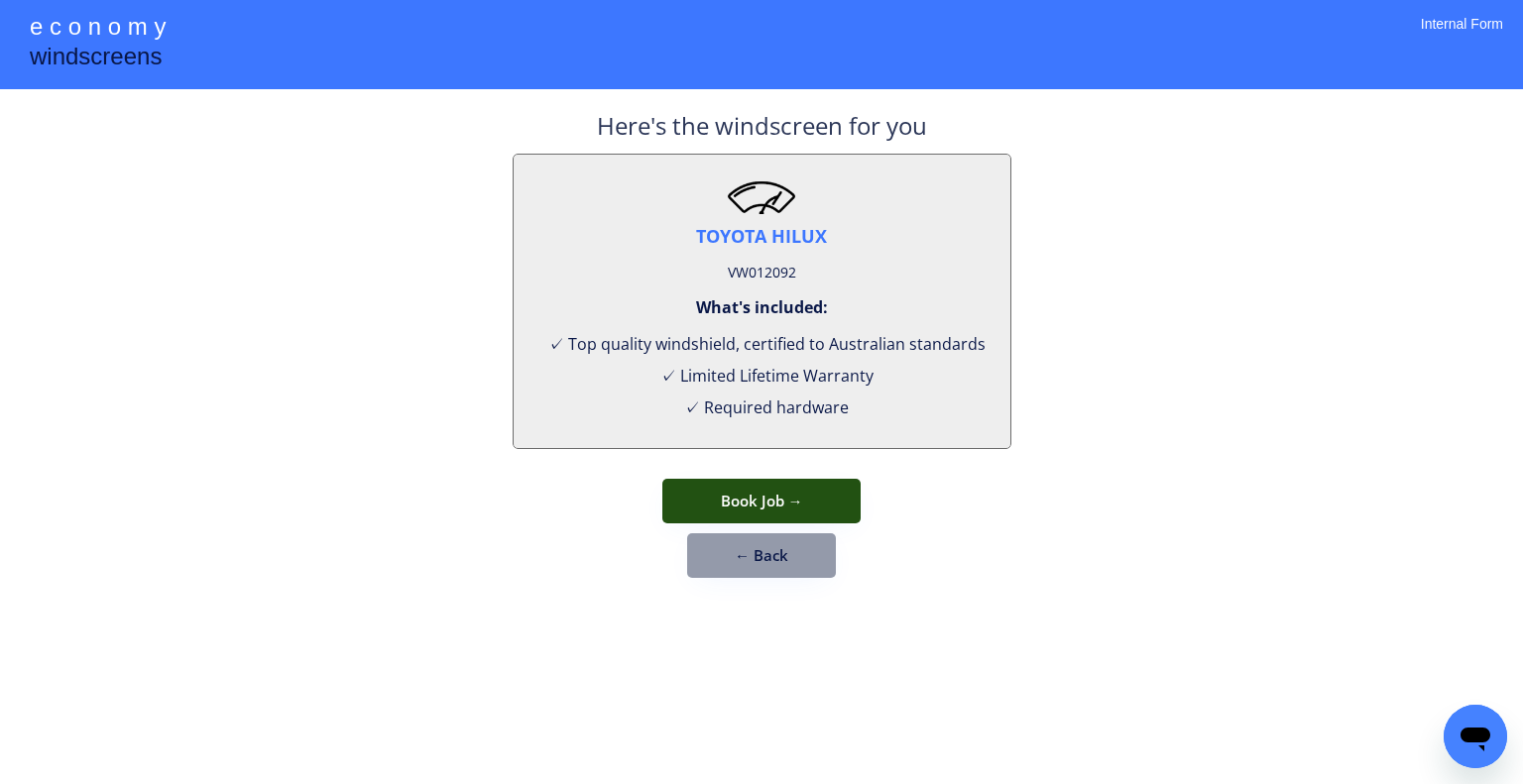 drag, startPoint x: 776, startPoint y: 484, endPoint x: 813, endPoint y: 403, distance: 89.050547 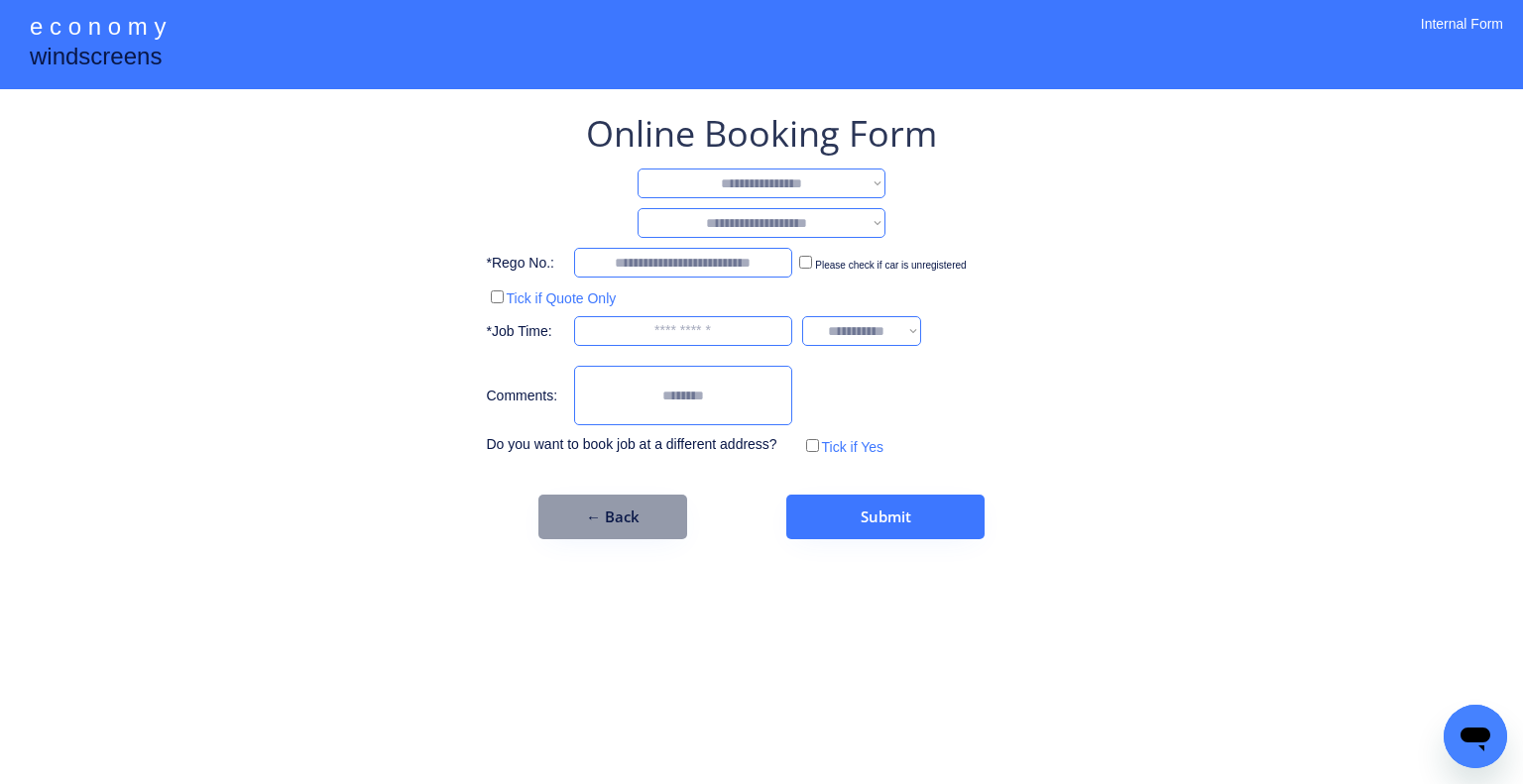 drag, startPoint x: 846, startPoint y: 183, endPoint x: 845, endPoint y: 196, distance: 13.038405 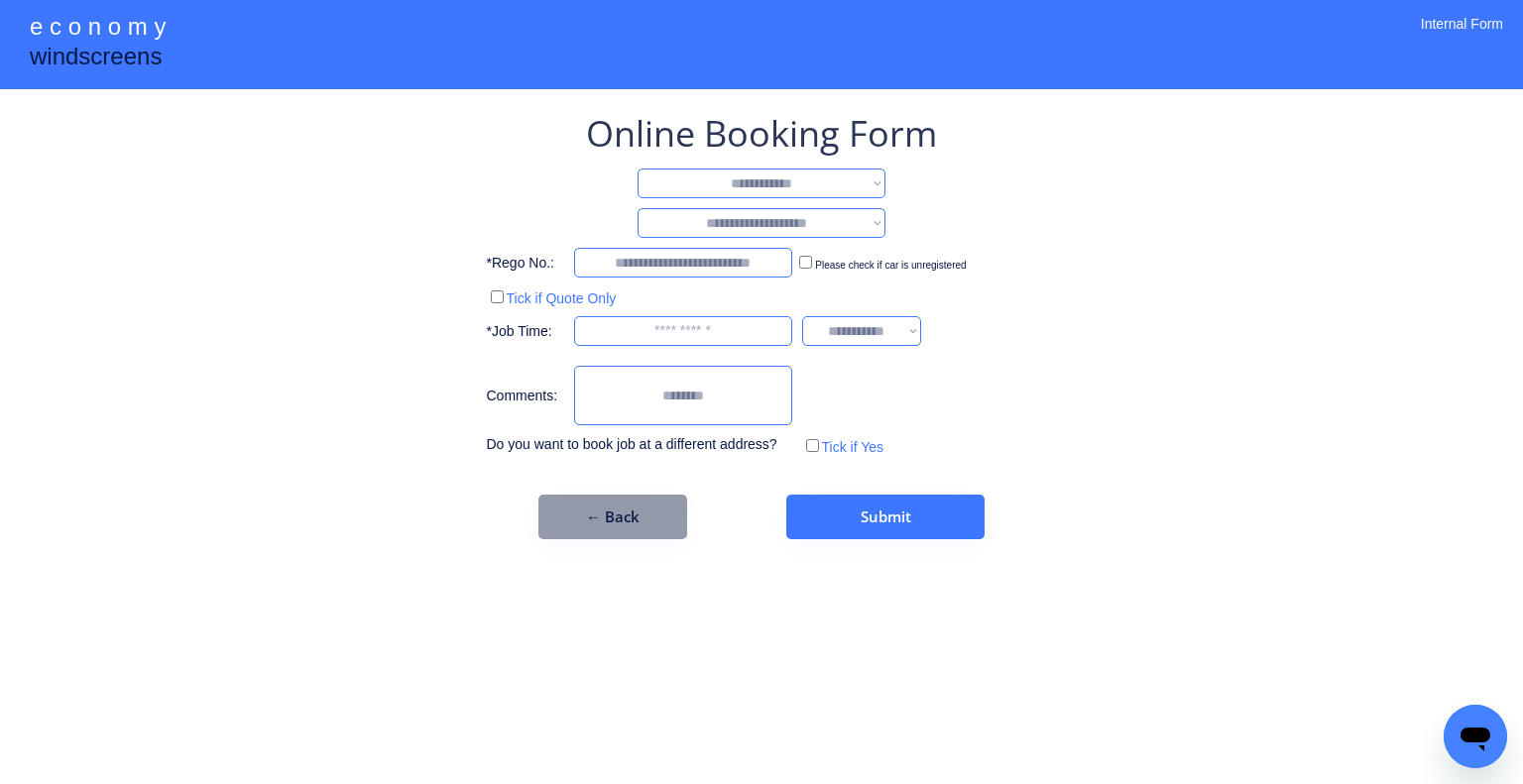 click on "**********" at bounding box center (762, 183) 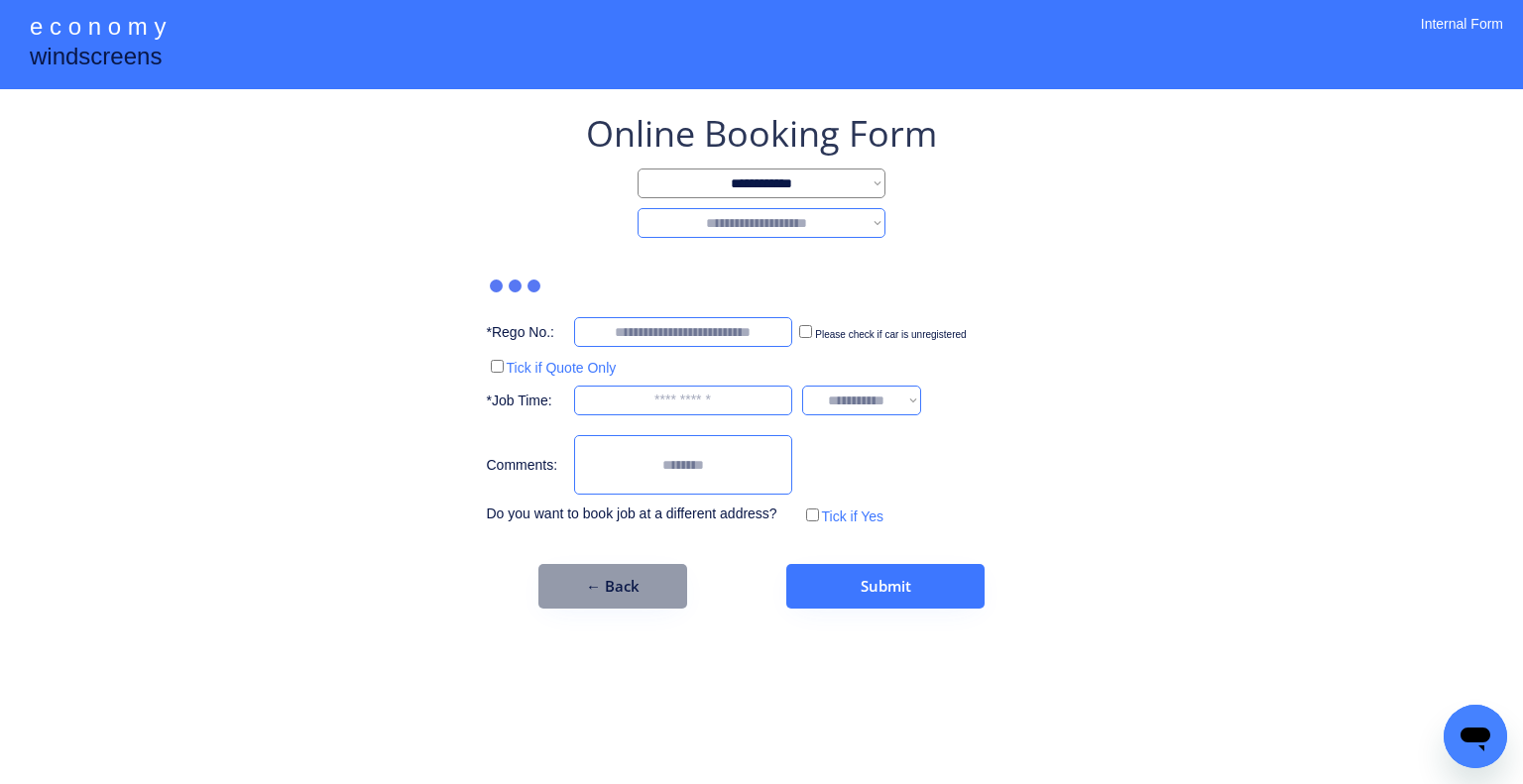 click on "**********" at bounding box center [762, 223] 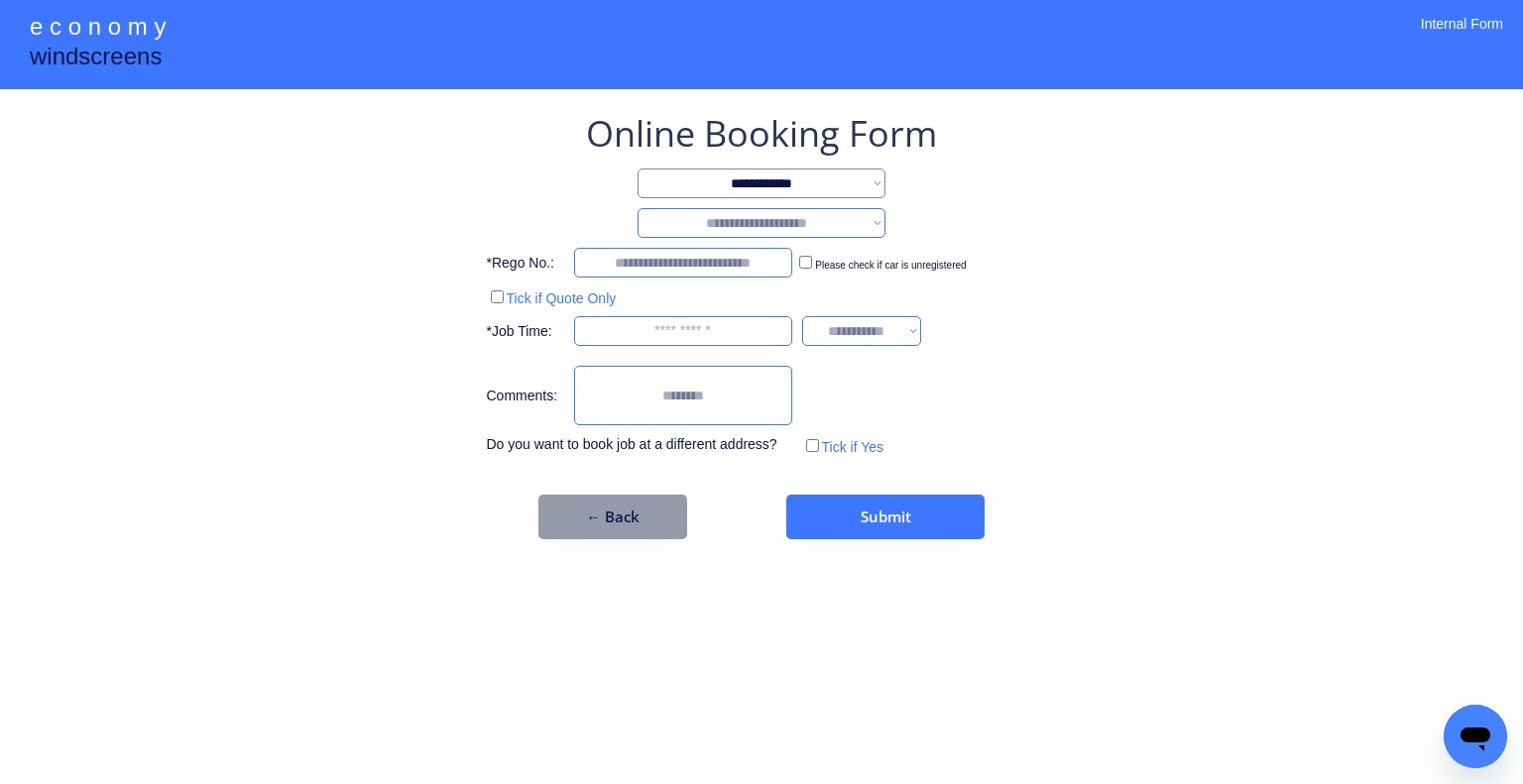 select on "********" 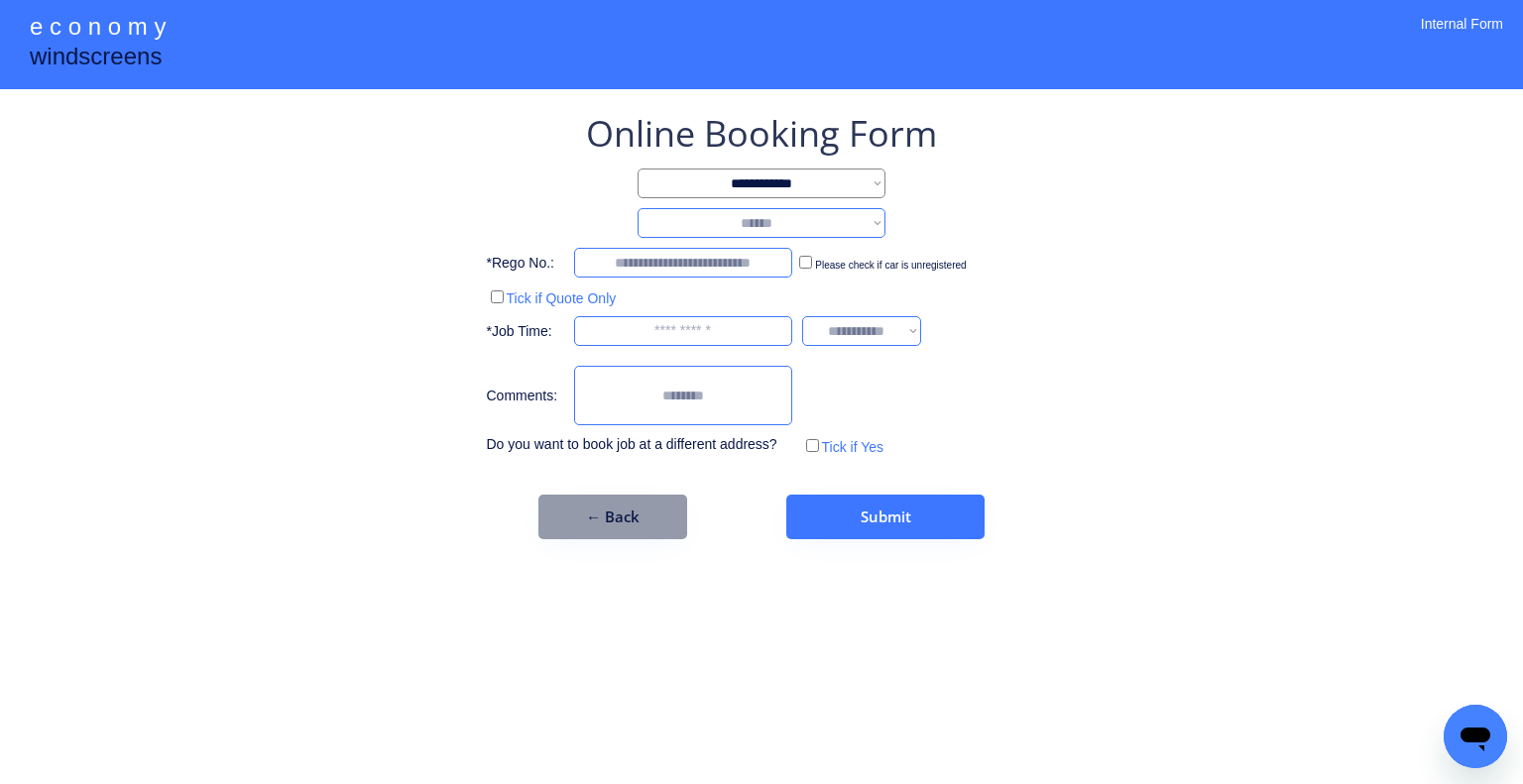 click on "**********" at bounding box center [762, 223] 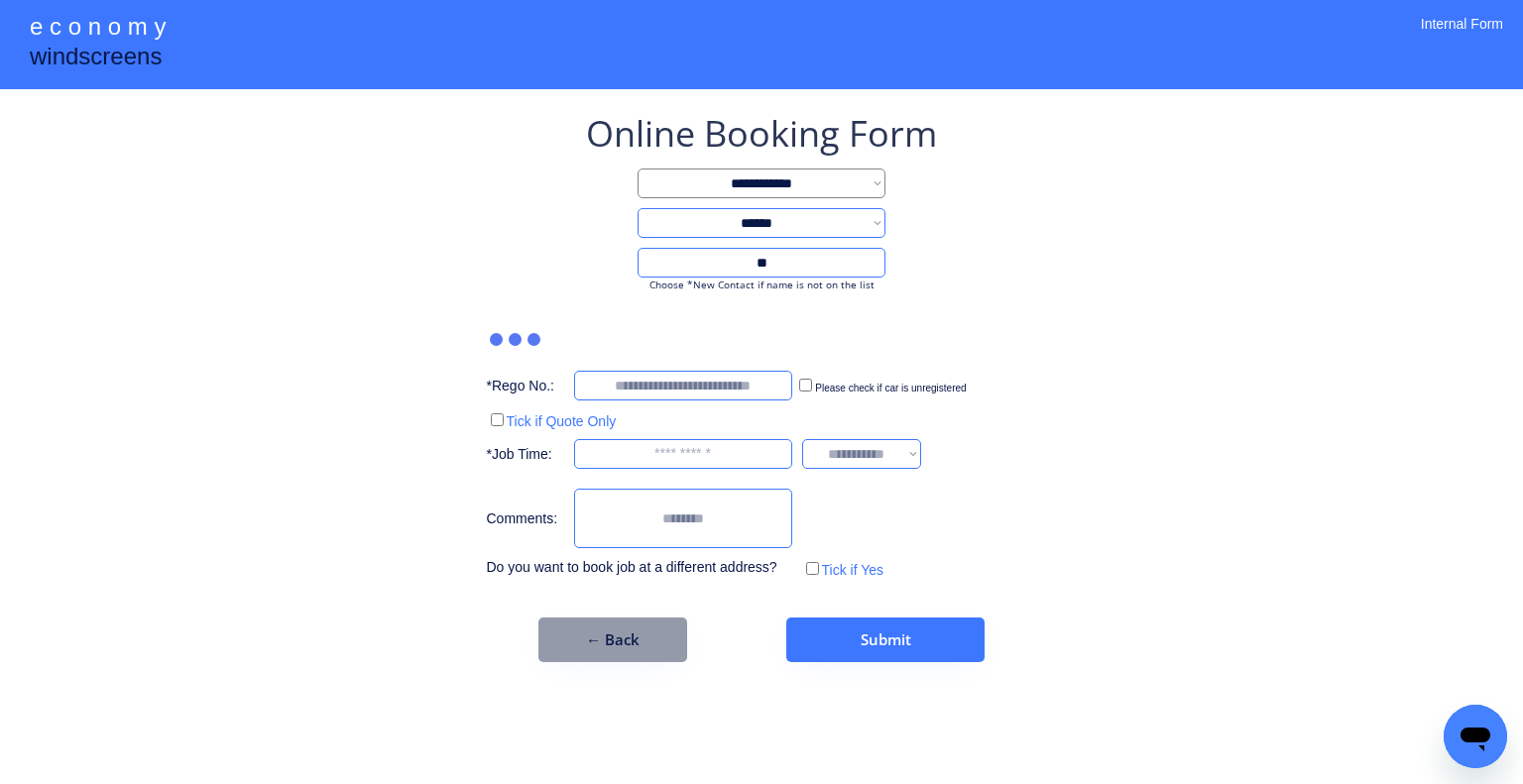 type on "*" 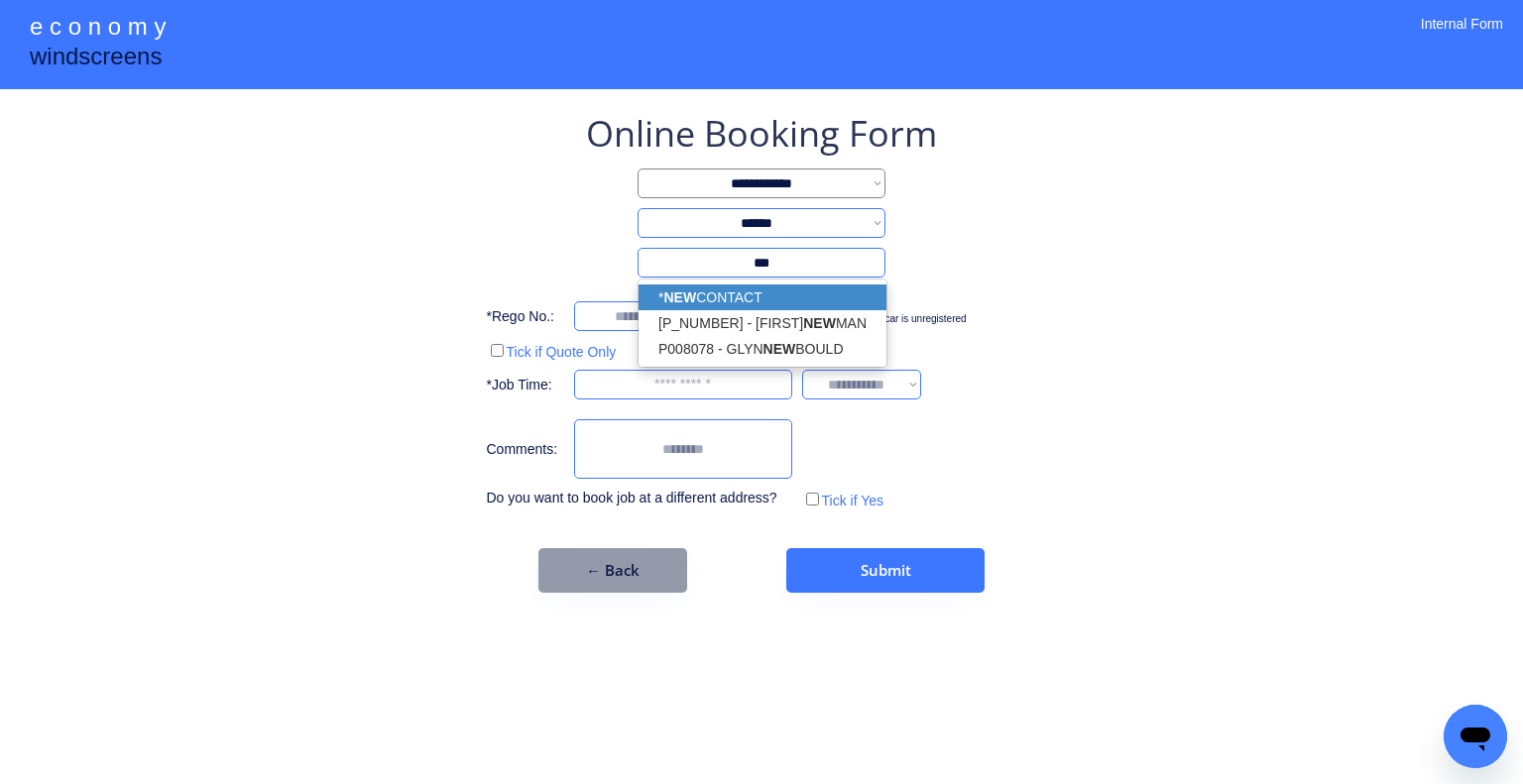click on "* NEW  CONTACT" at bounding box center [762, 297] 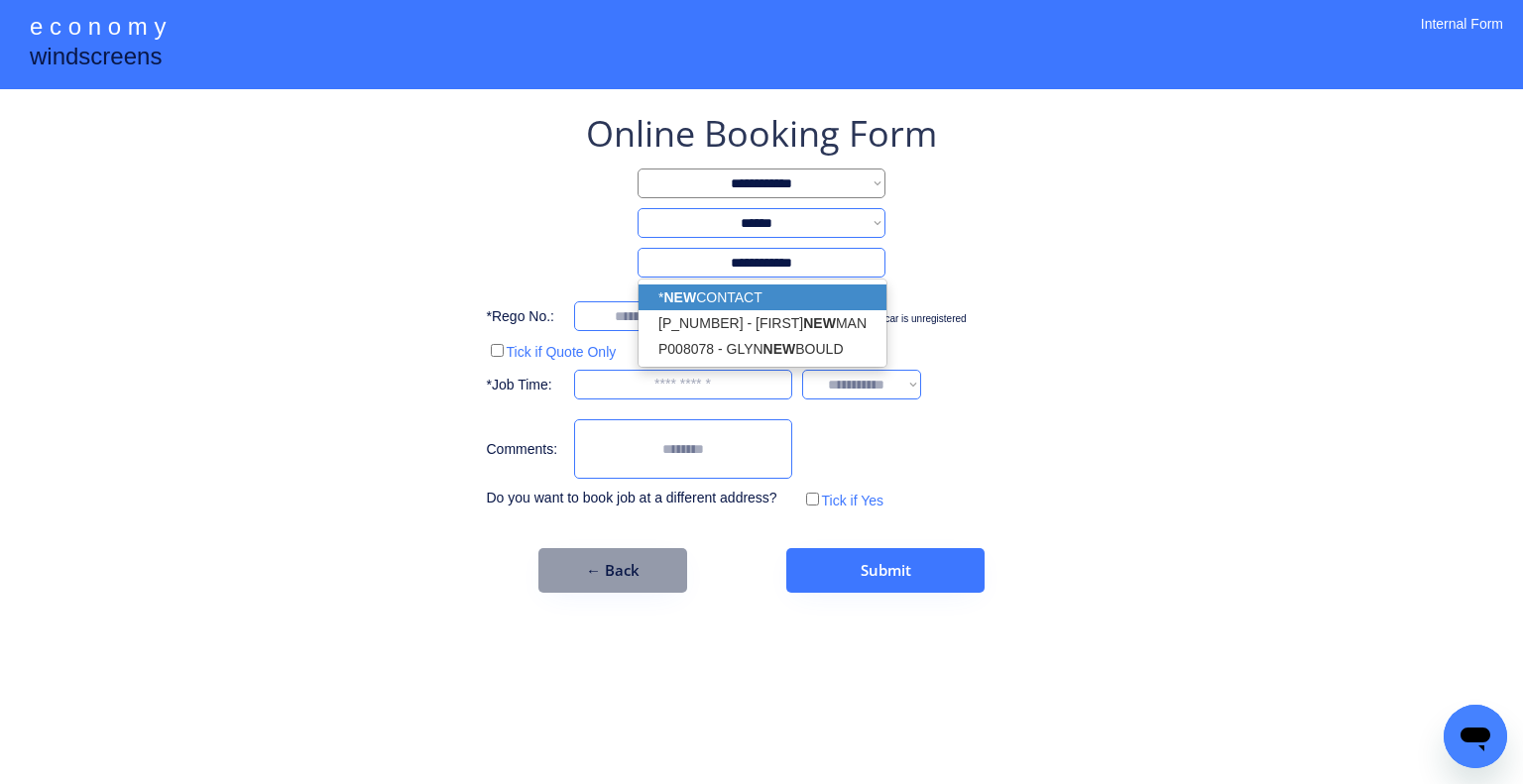 type on "**********" 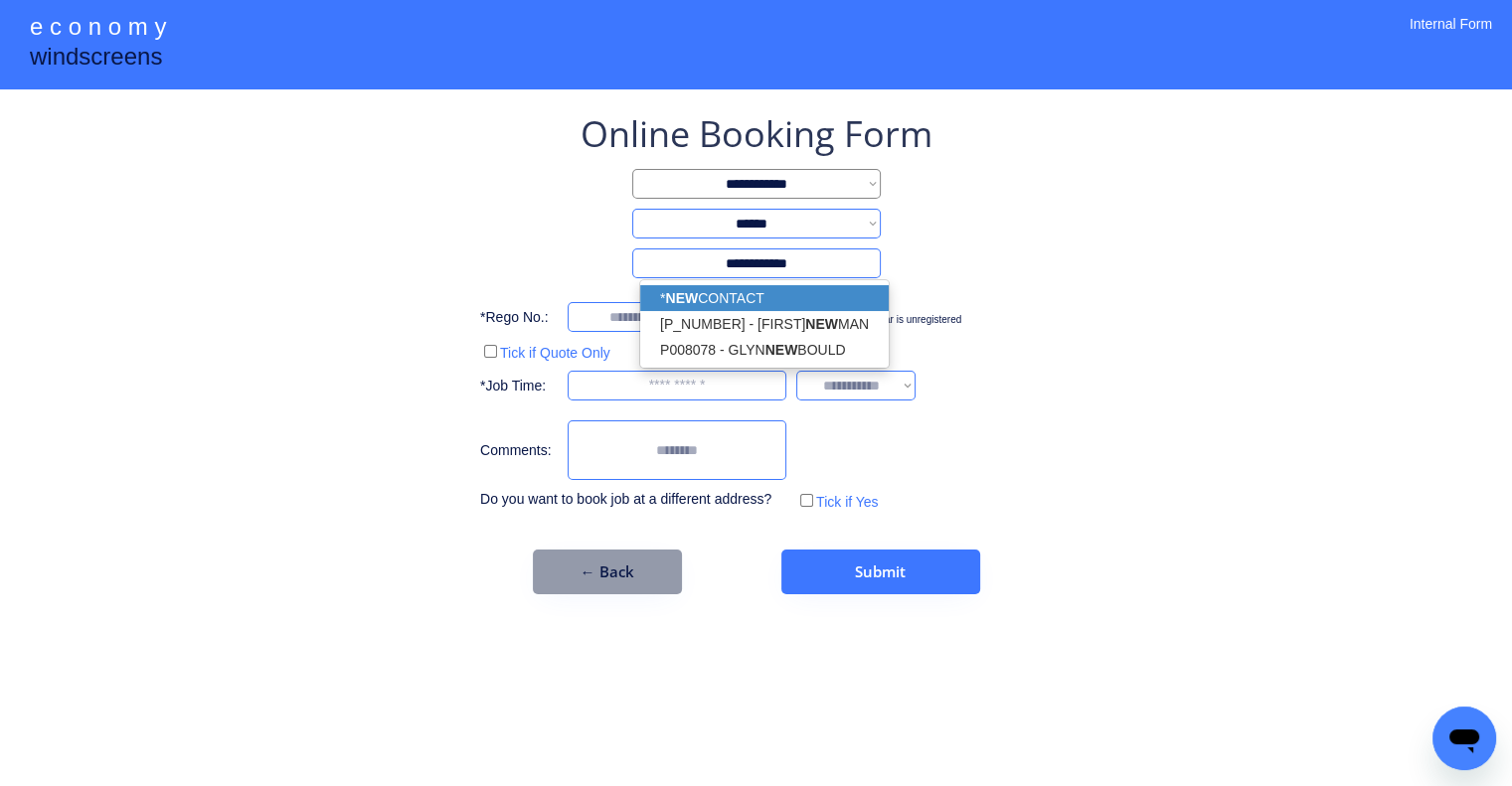 click on "**********" at bounding box center [756, 393] 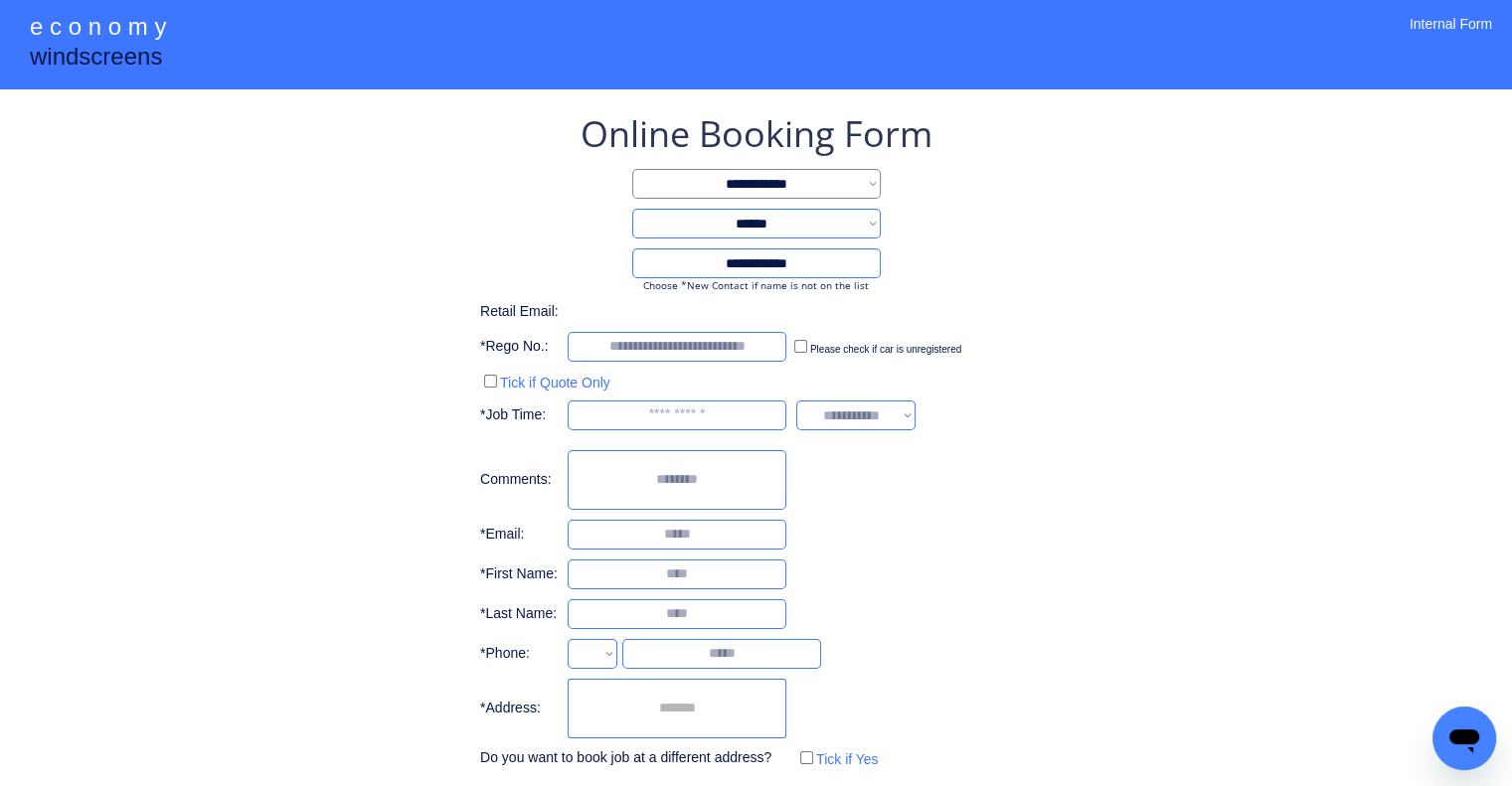 select on "**********" 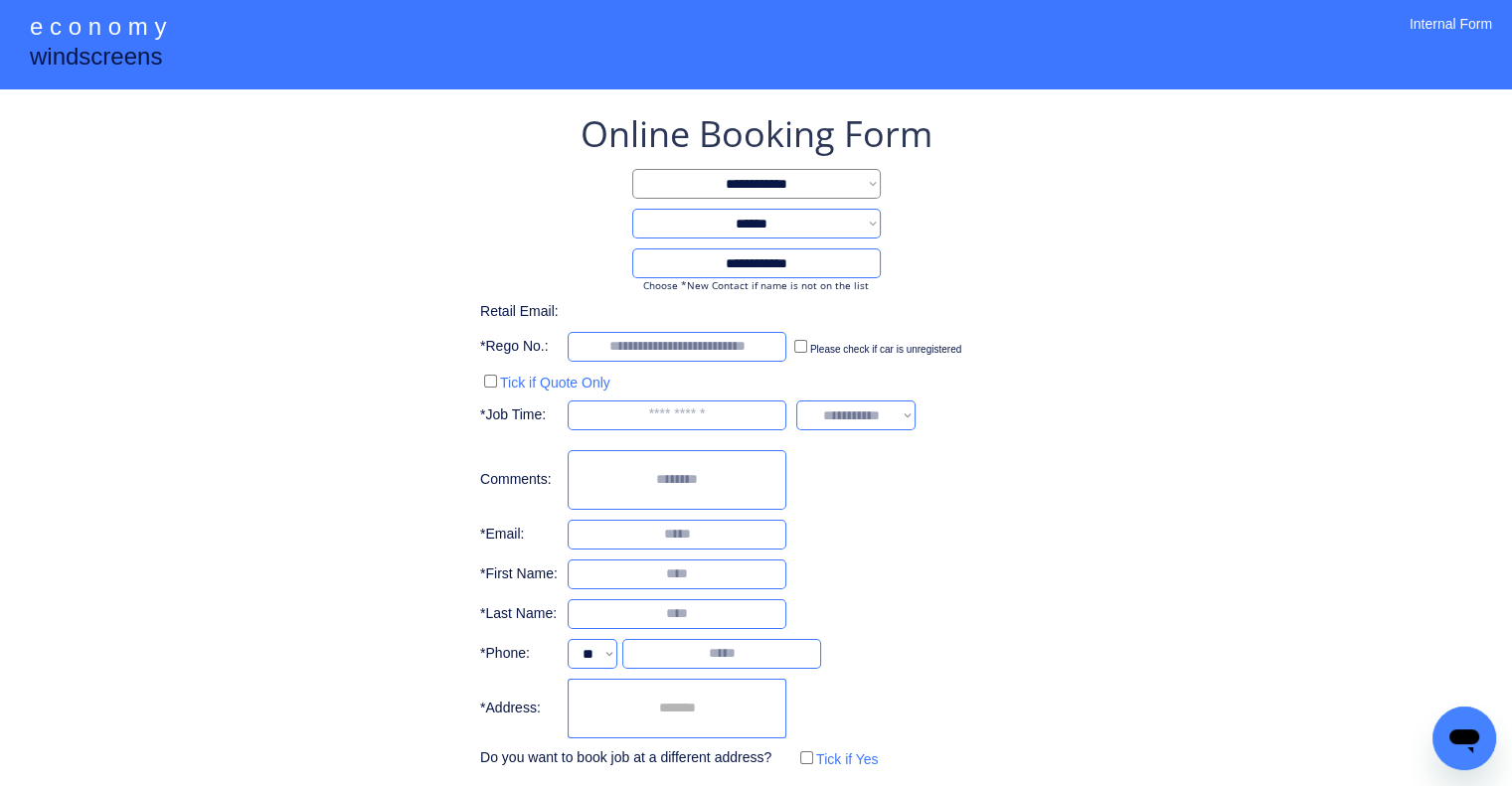 click on "**********" at bounding box center (756, 441) 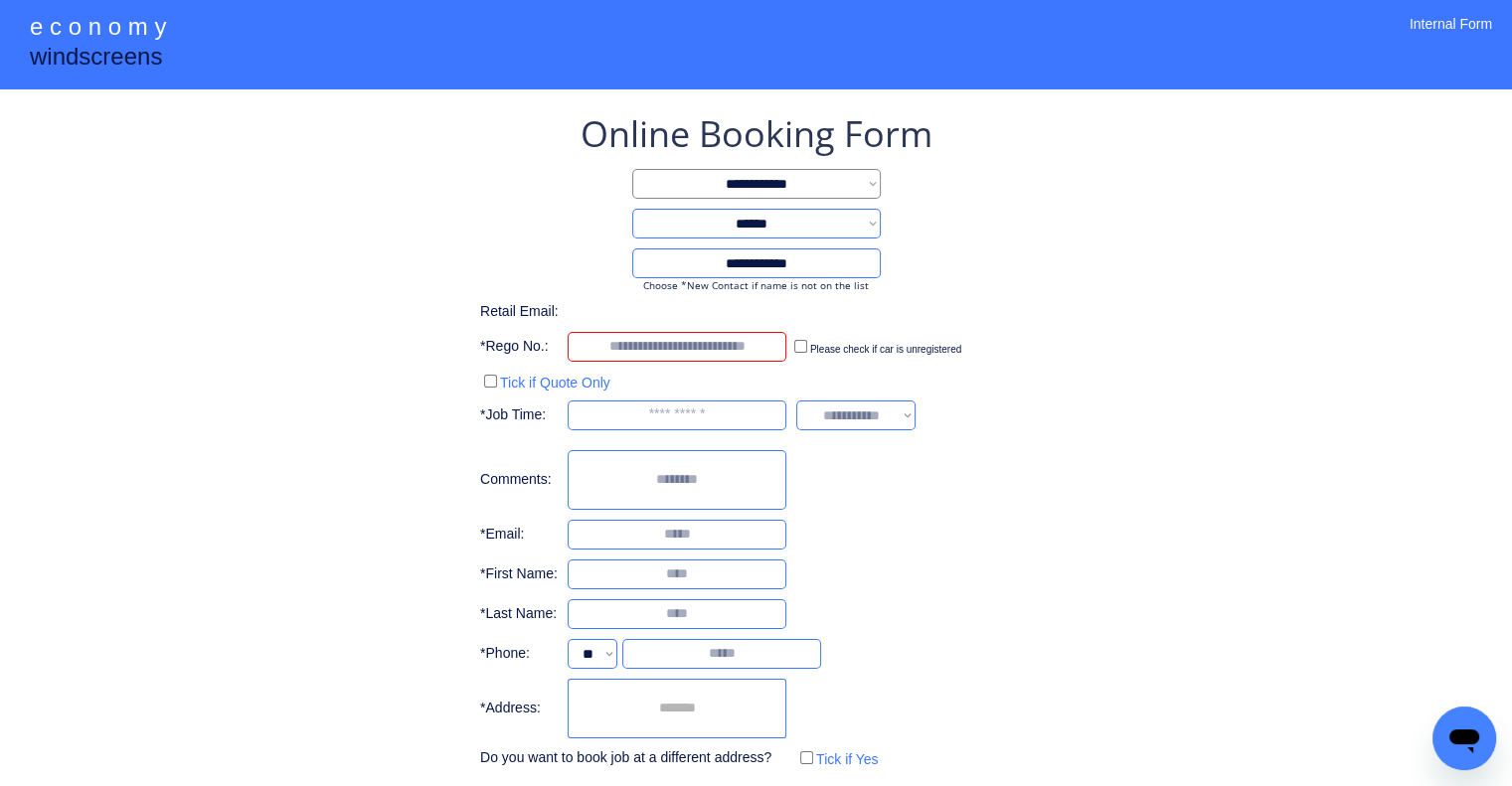 click at bounding box center [677, 347] 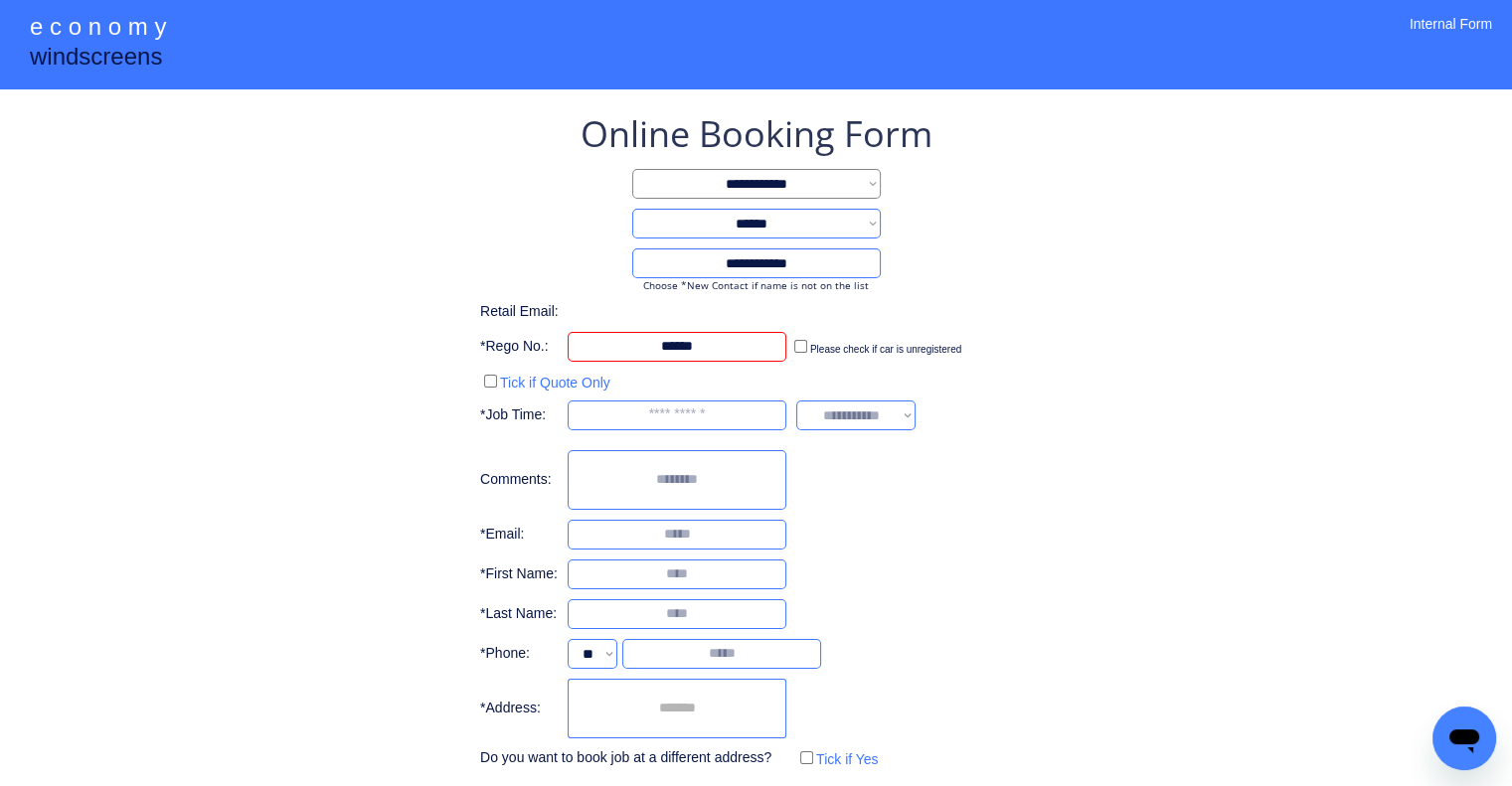 type on "******" 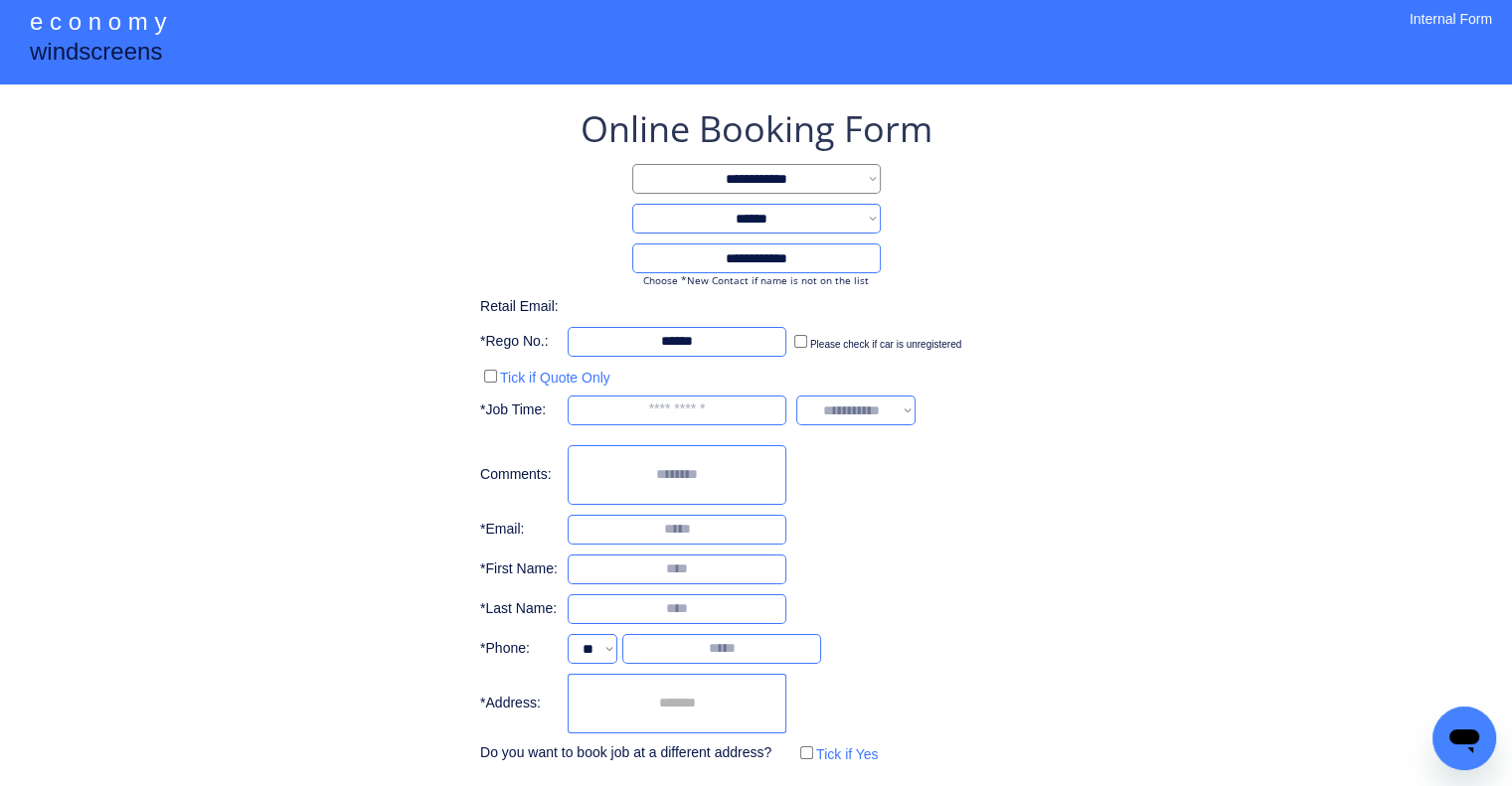scroll, scrollTop: 95, scrollLeft: 0, axis: vertical 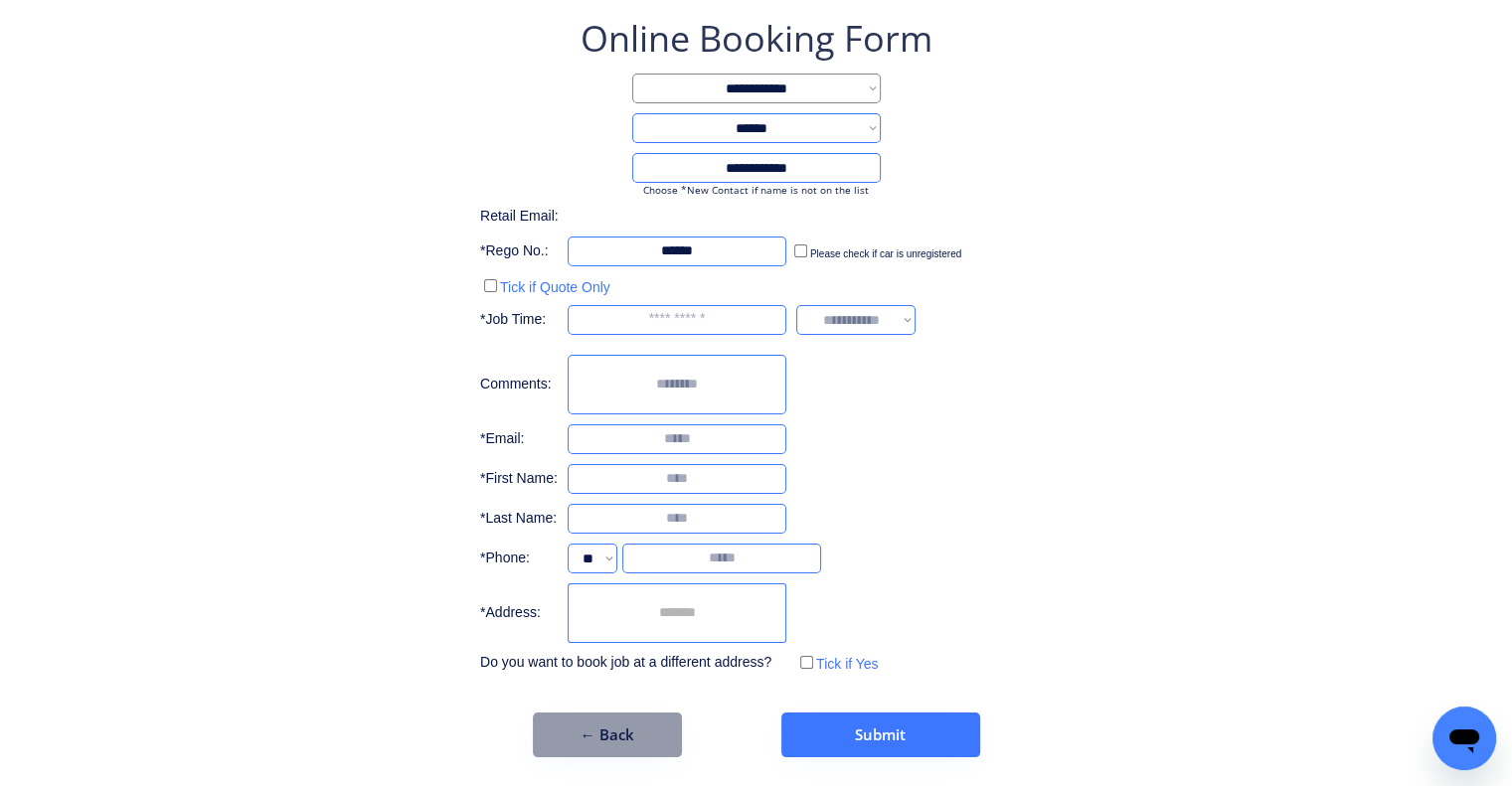 click at bounding box center (677, 320) 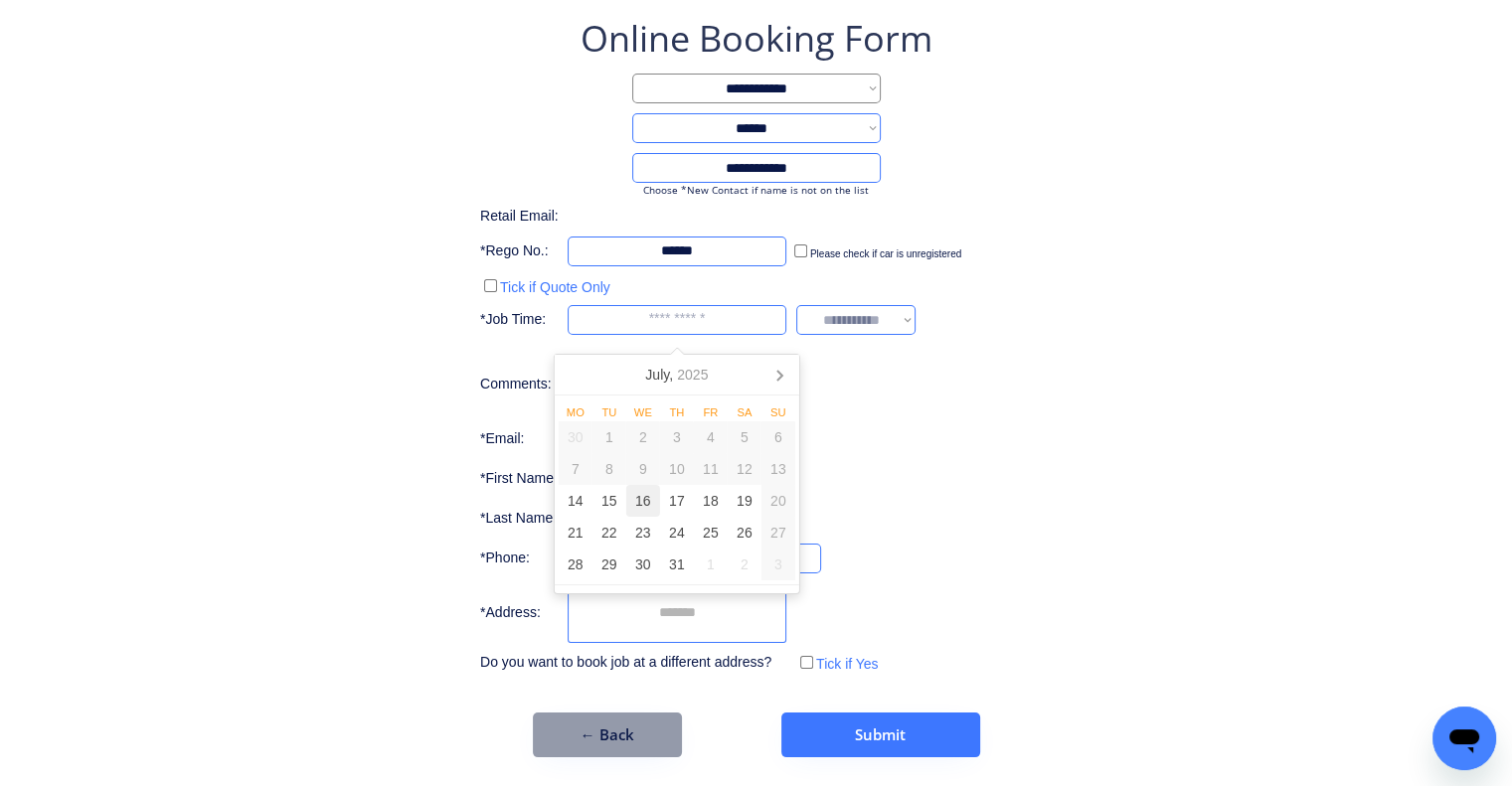 drag, startPoint x: 648, startPoint y: 498, endPoint x: 1247, endPoint y: 357, distance: 615.3714 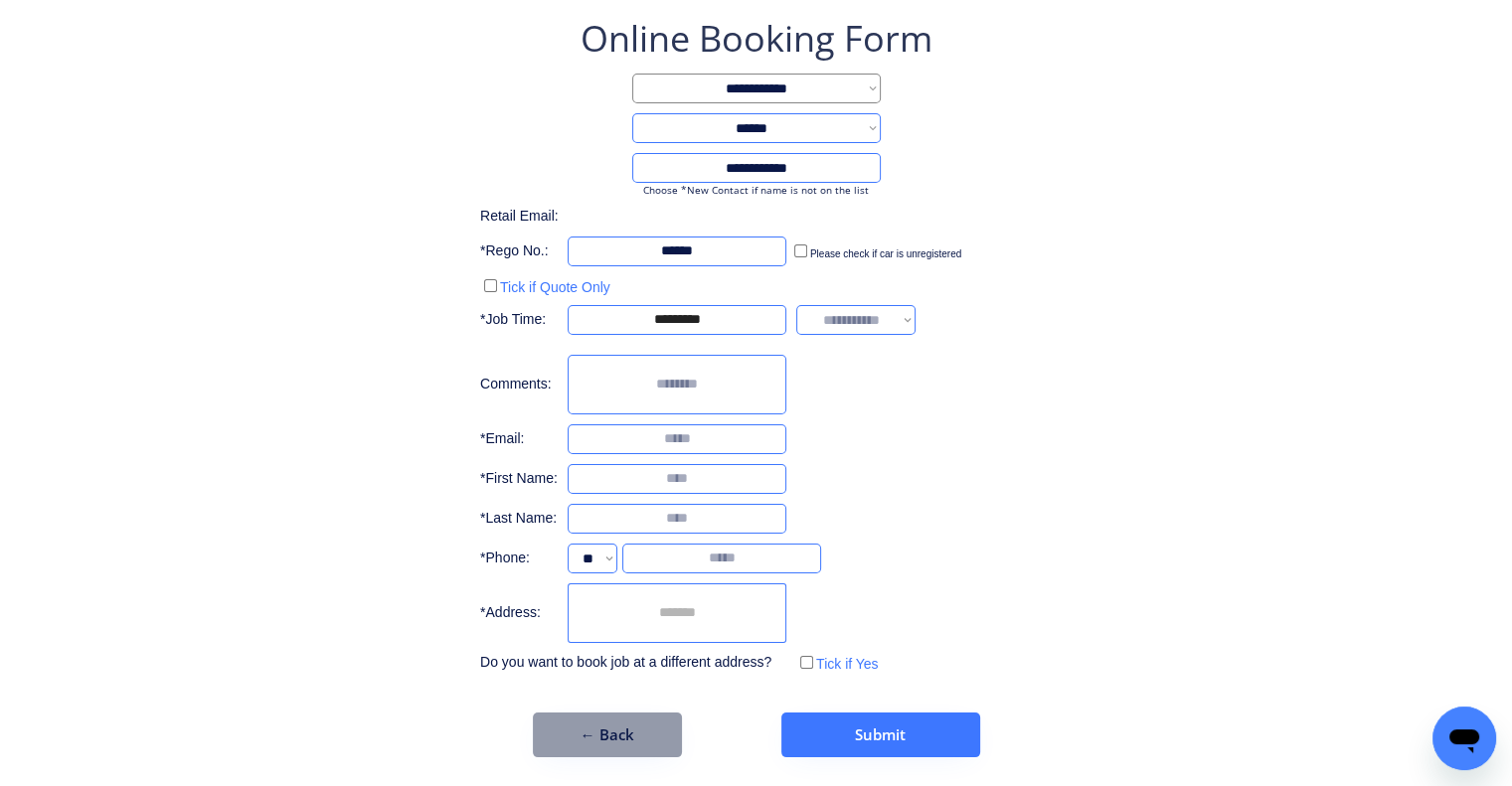 drag, startPoint x: 1247, startPoint y: 357, endPoint x: 1062, endPoint y: 309, distance: 191.12561 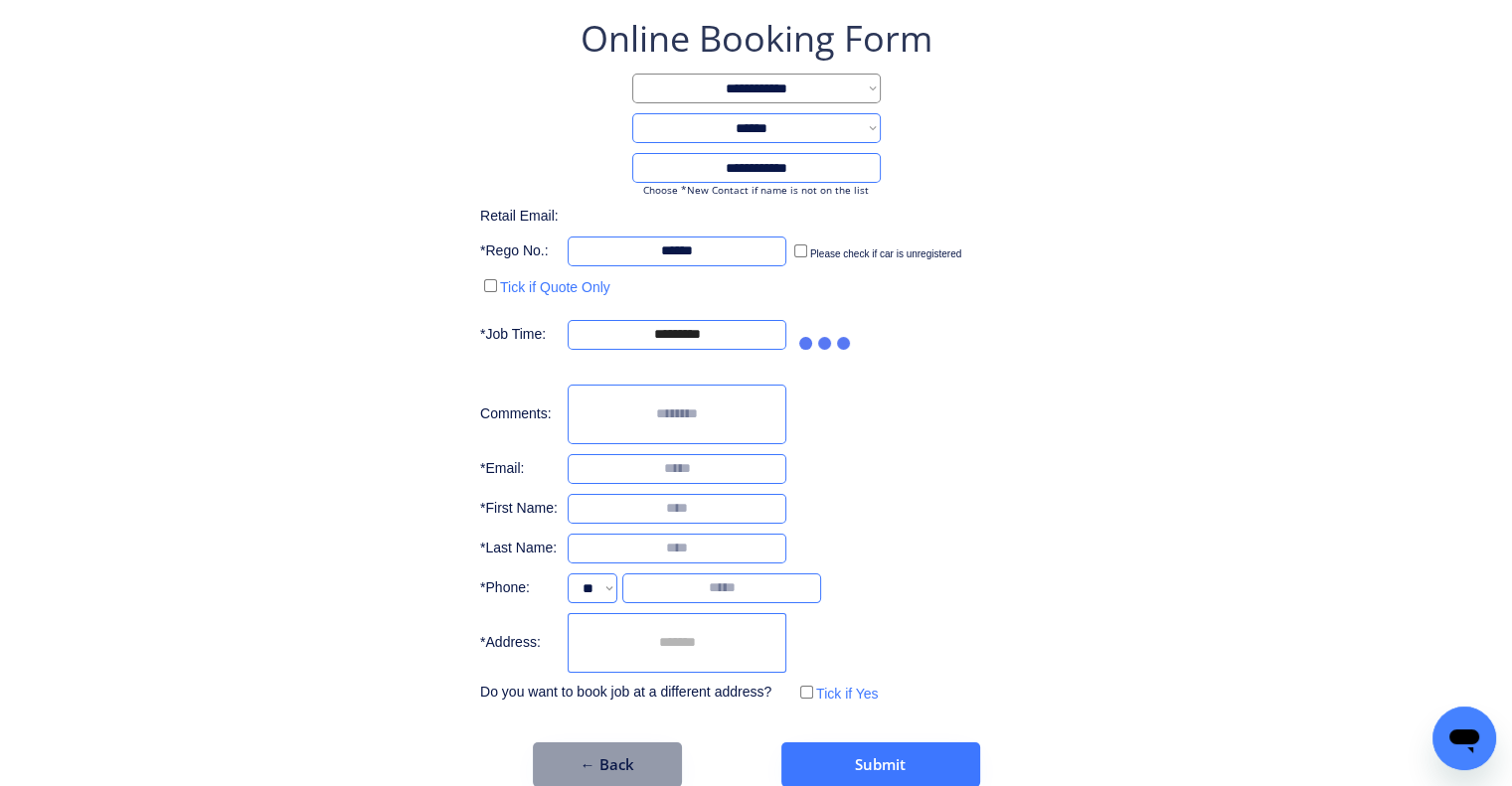 click on "**********" at bounding box center [756, 400] 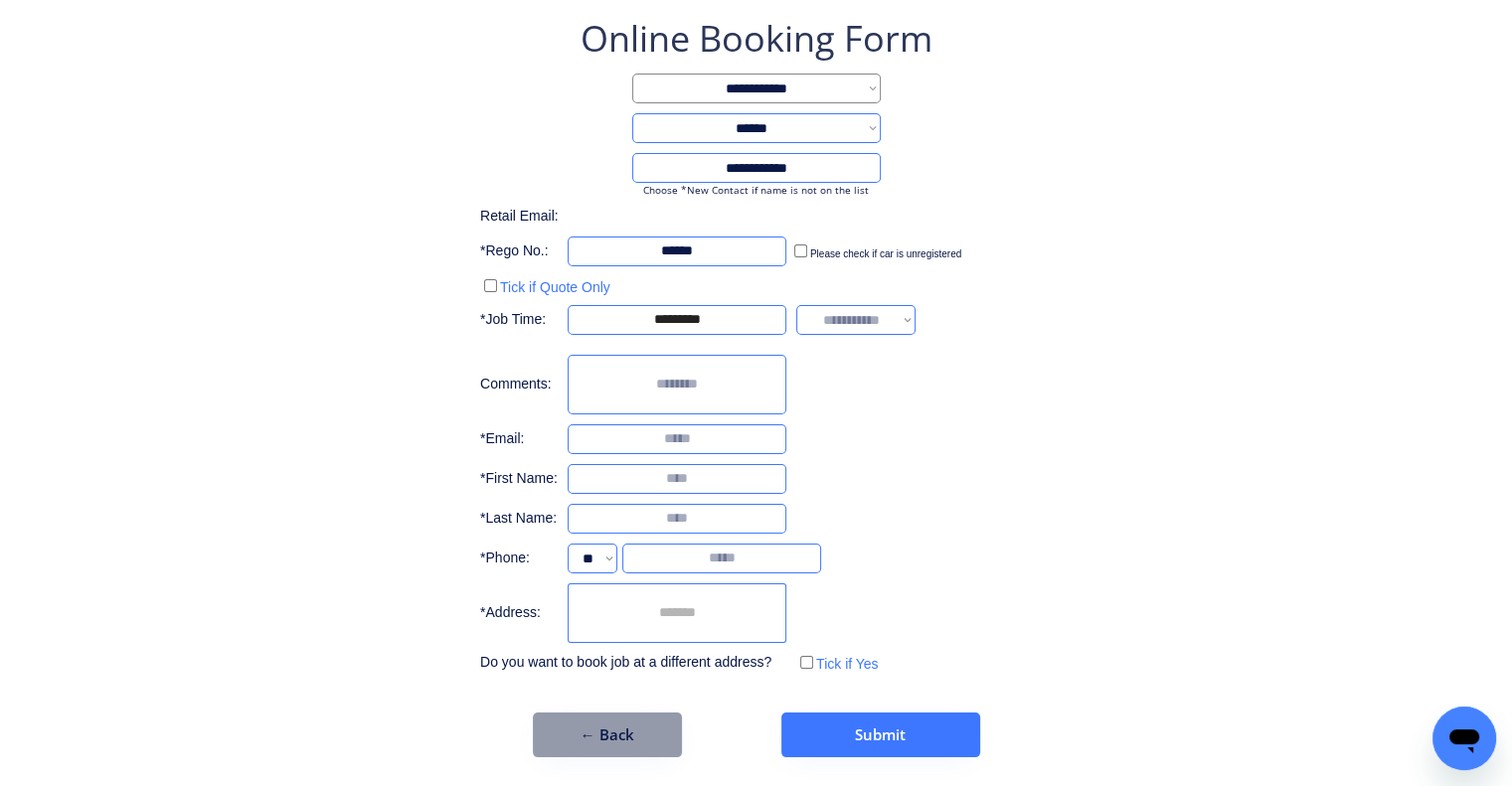 drag, startPoint x: 1001, startPoint y: 412, endPoint x: 867, endPoint y: 225, distance: 230.05434 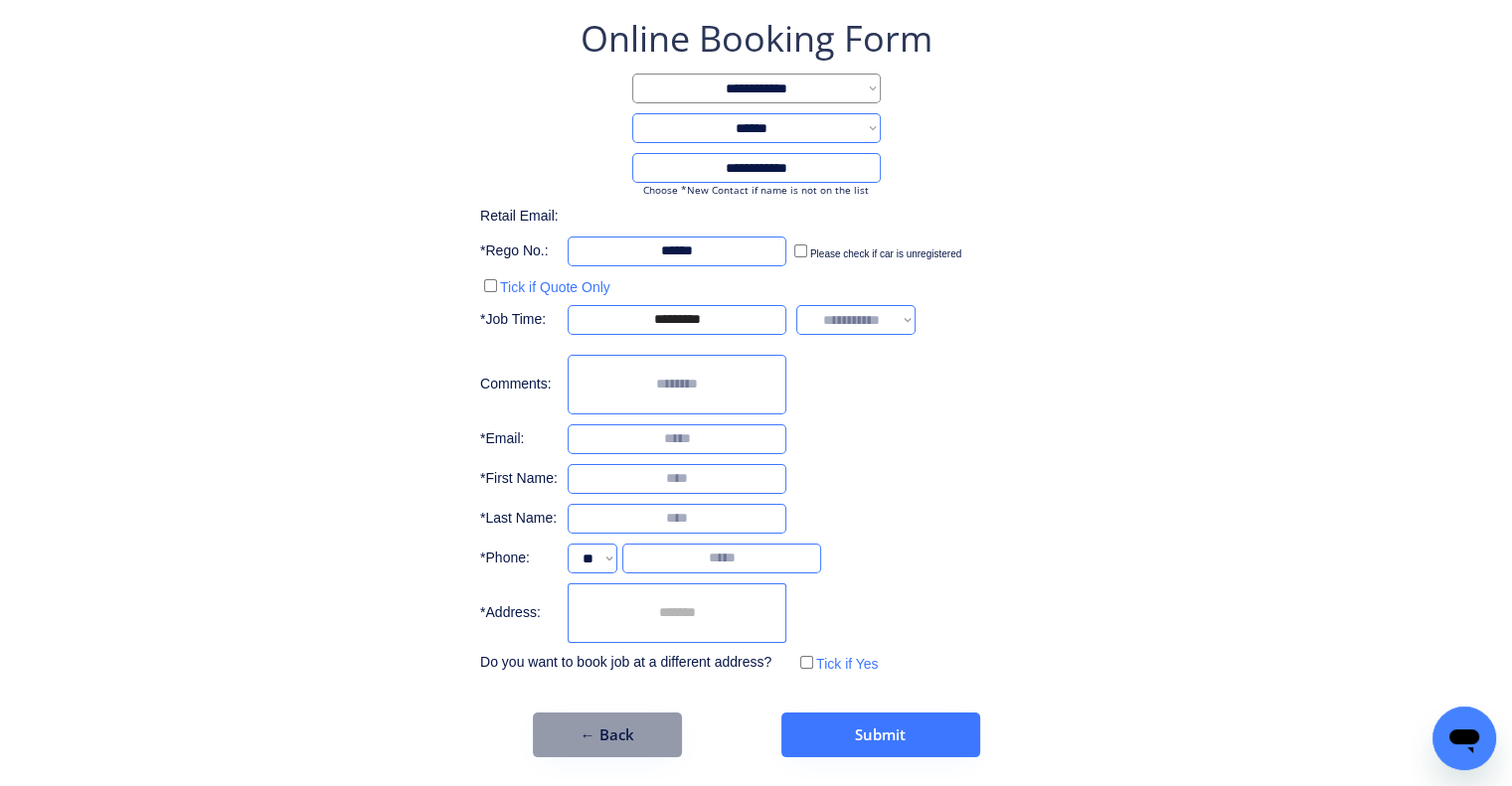 click on "**********" at bounding box center [856, 320] 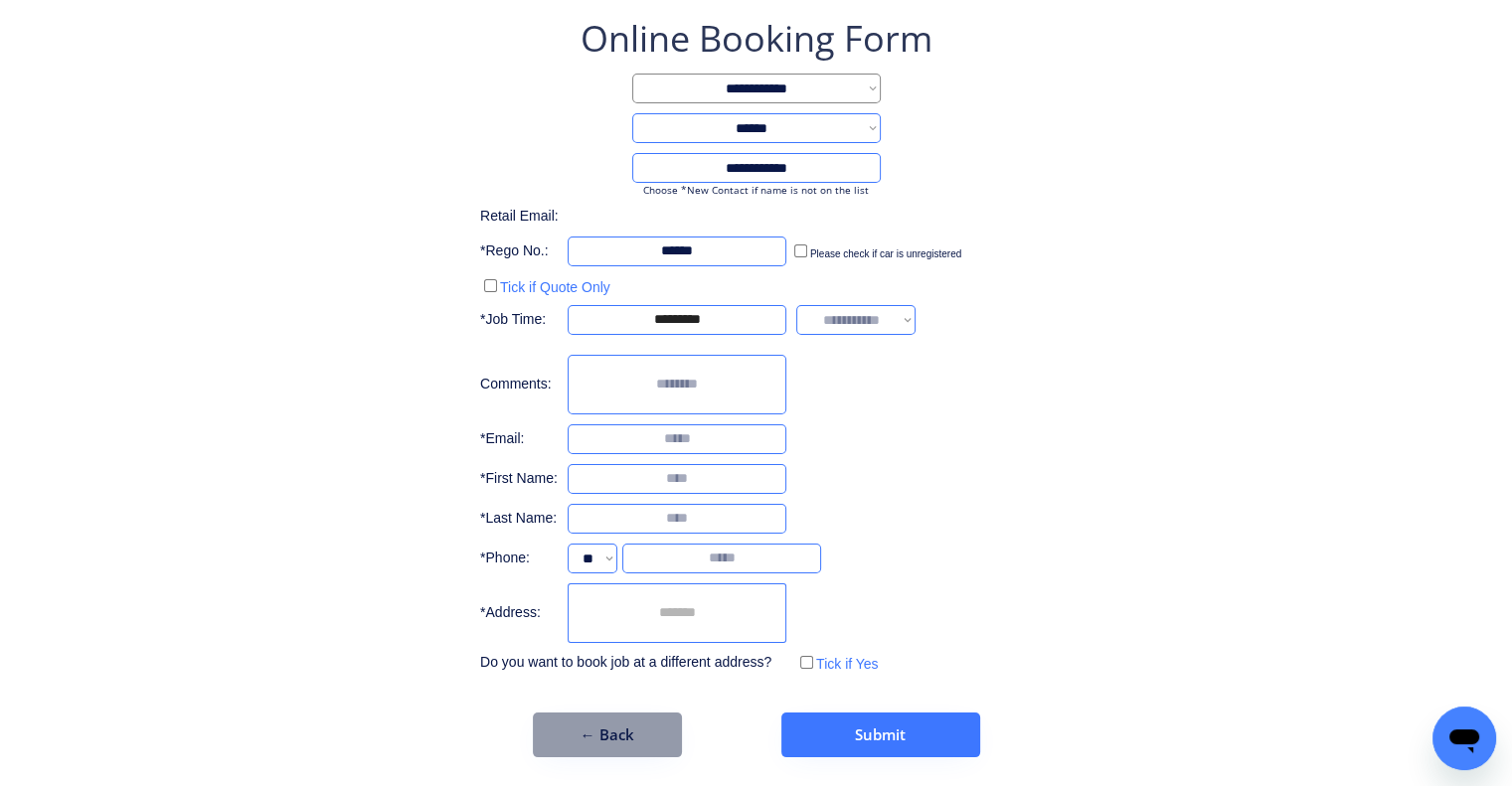 click on "**********" at bounding box center (756, 386) 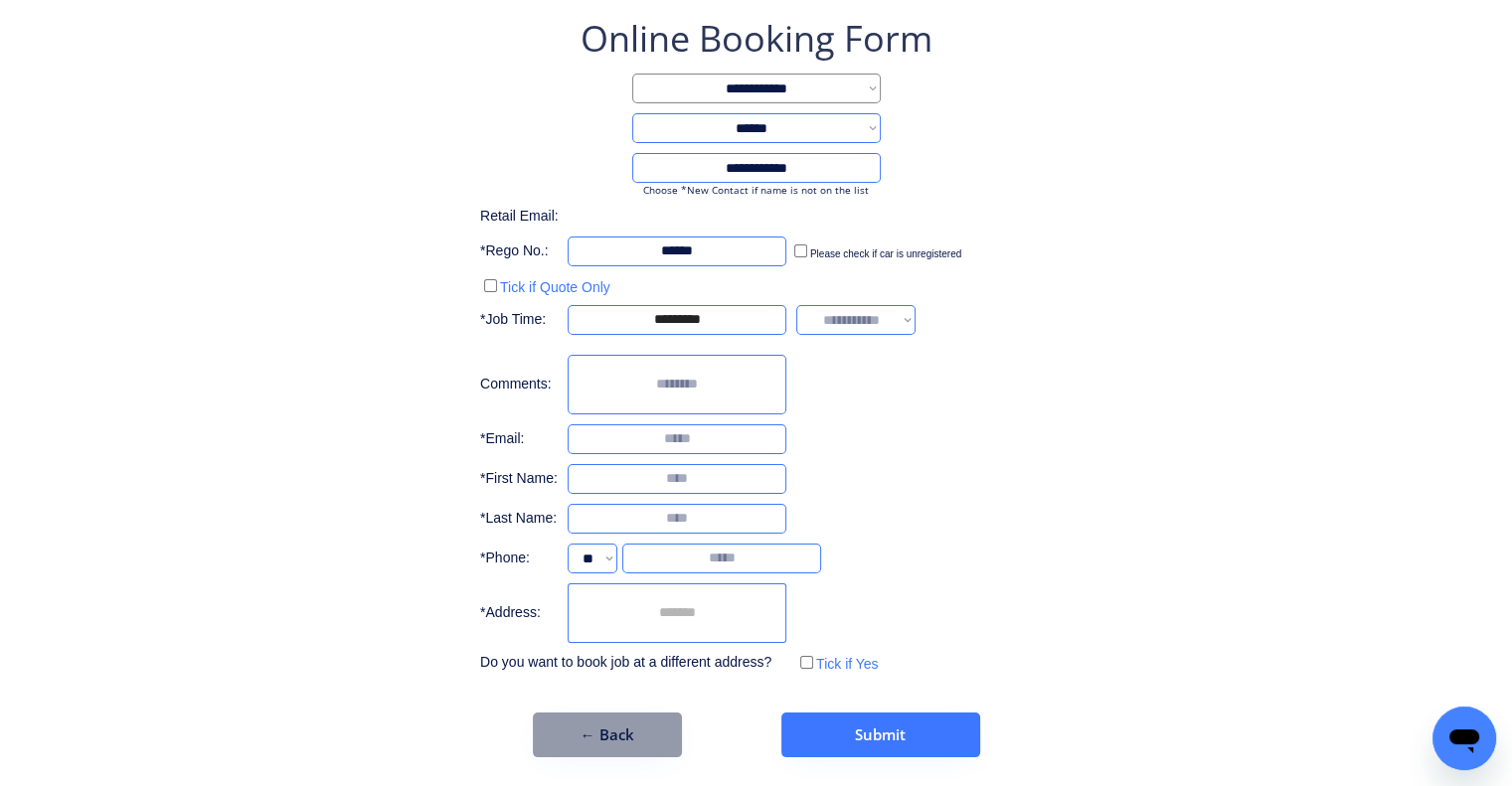 click on "**********" at bounding box center (856, 320) 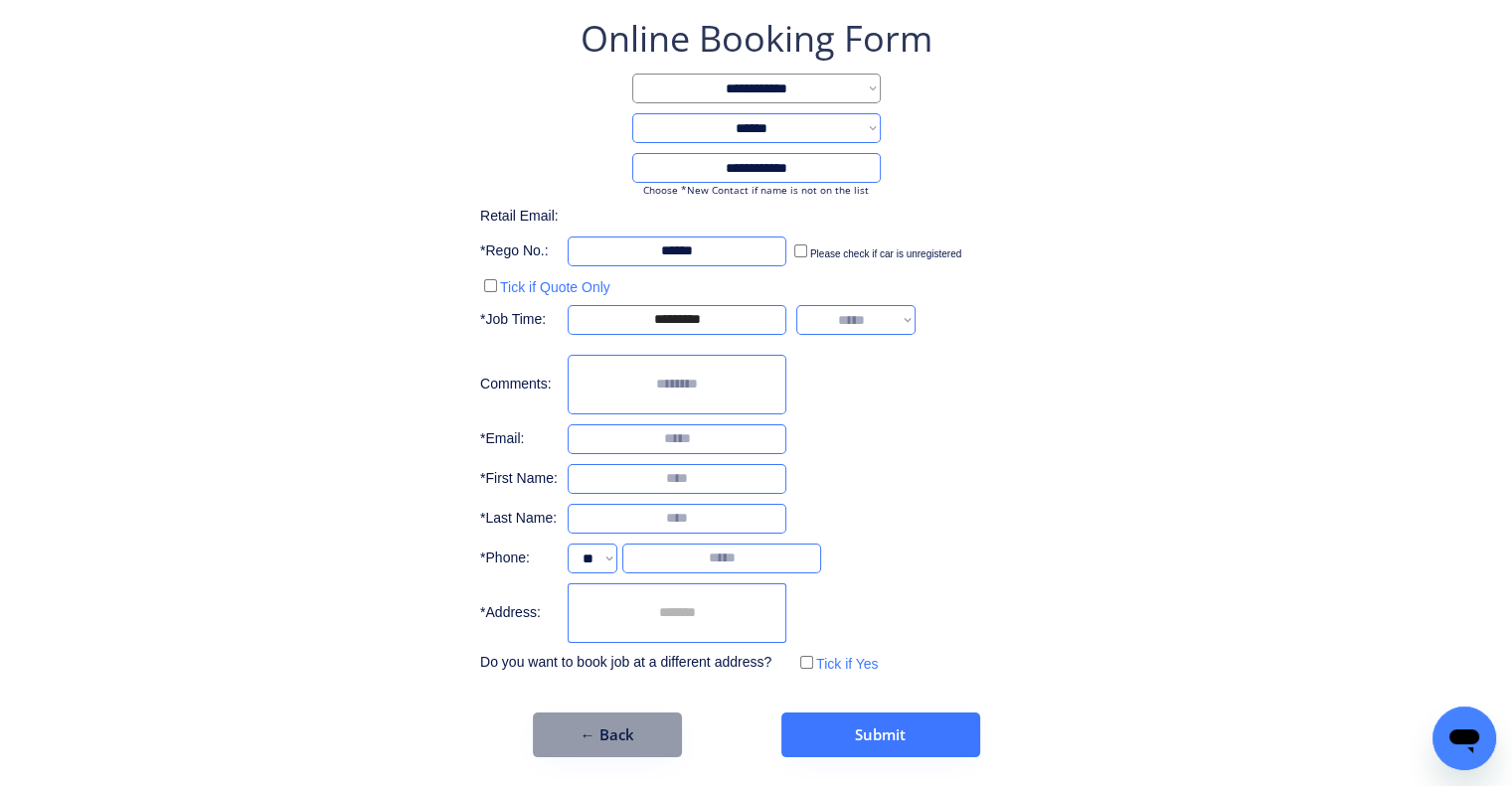 click on "**********" at bounding box center (856, 320) 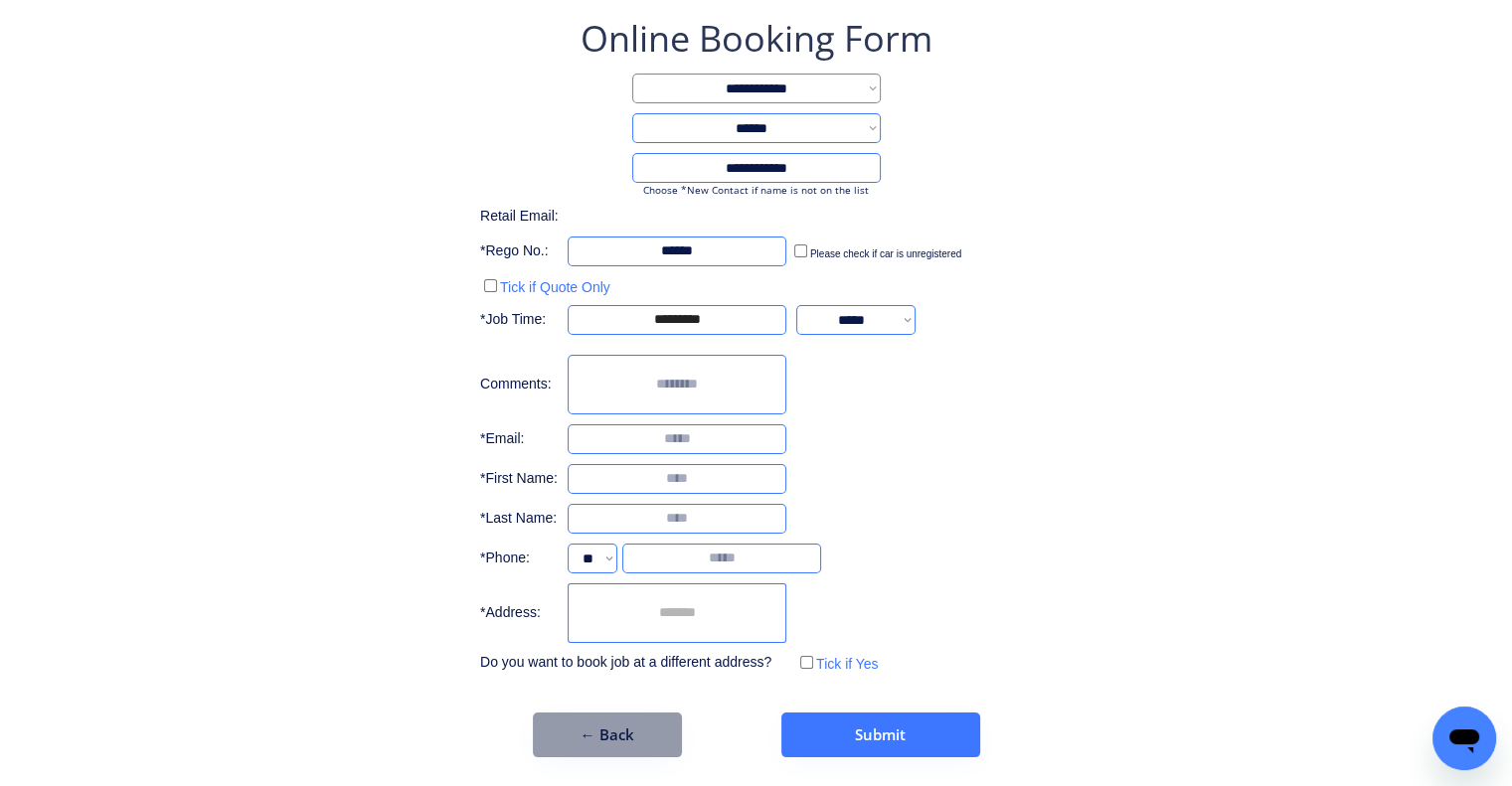 click on "**********" at bounding box center [756, 346] 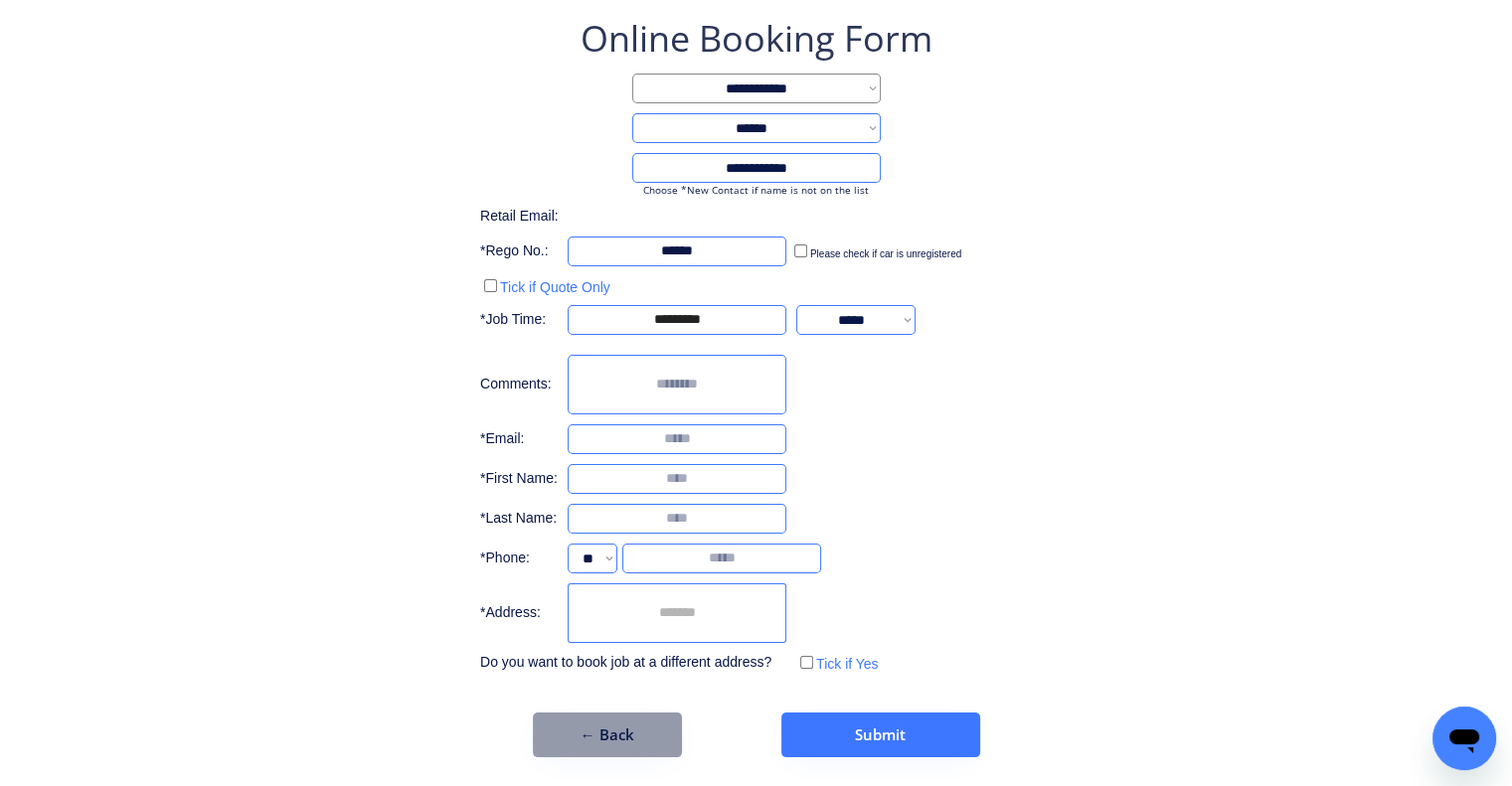 click on "**********" at bounding box center [756, 386] 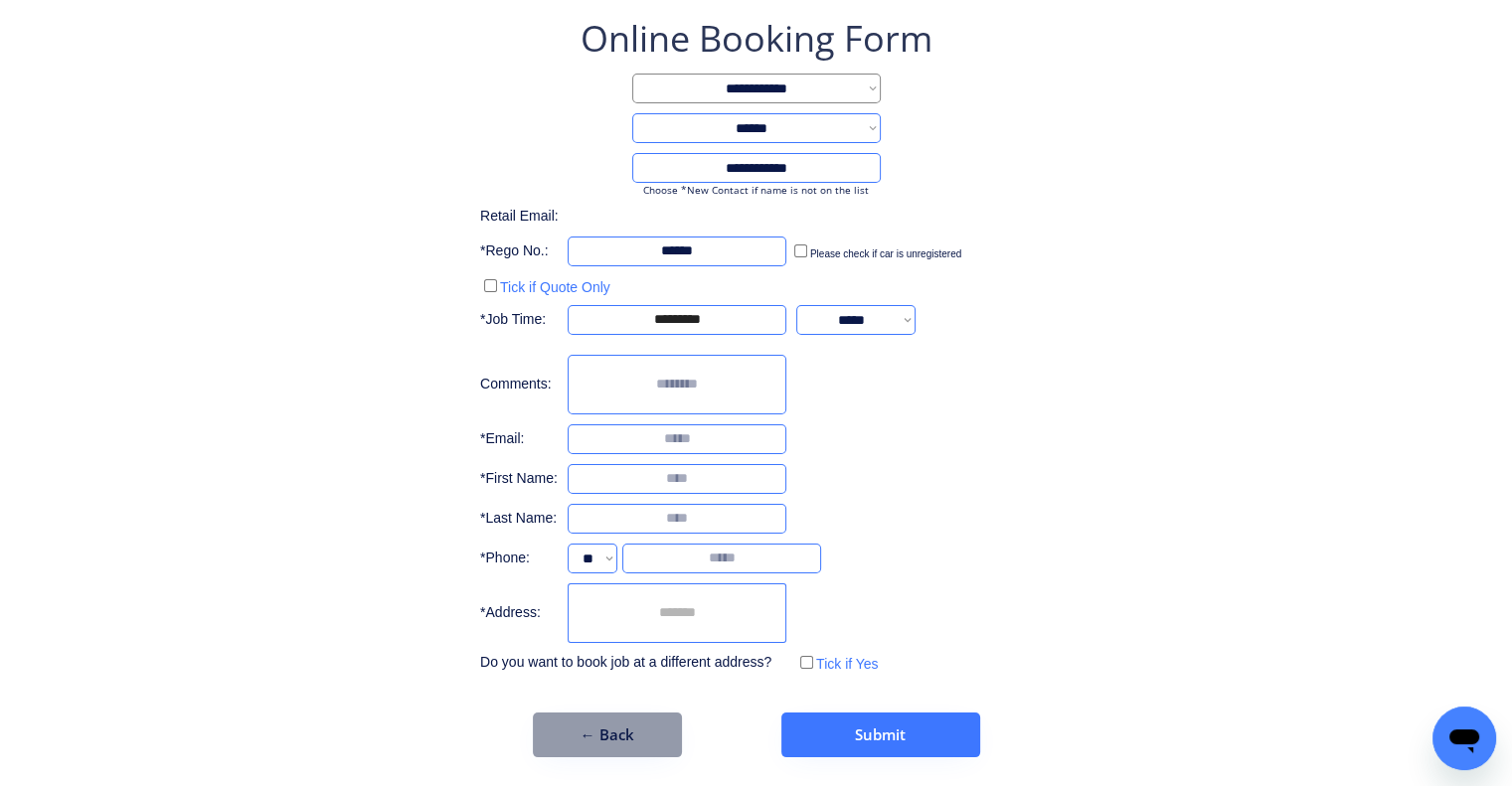 click on "**********" at bounding box center [756, 386] 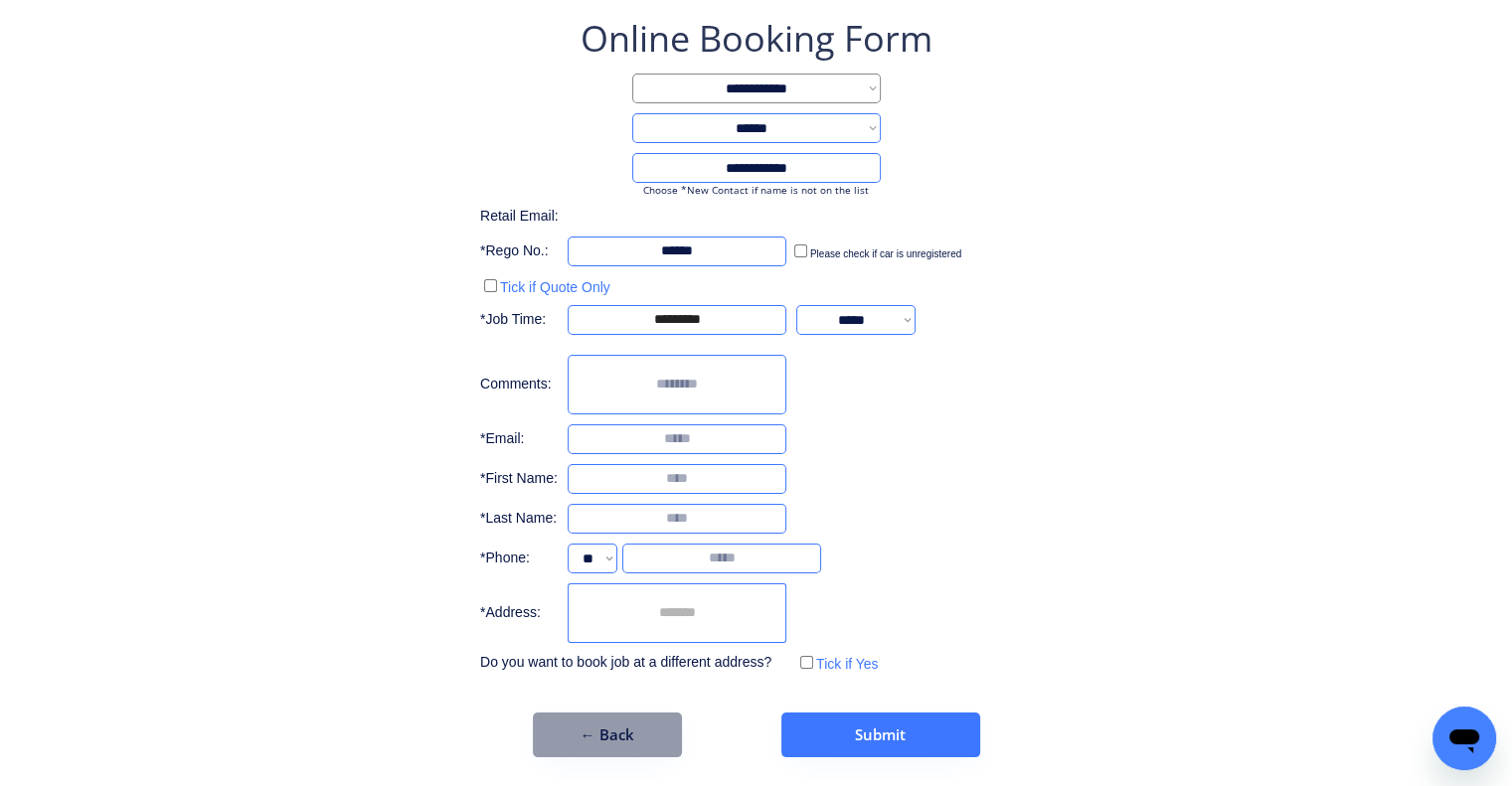 click on "**********" at bounding box center [756, 346] 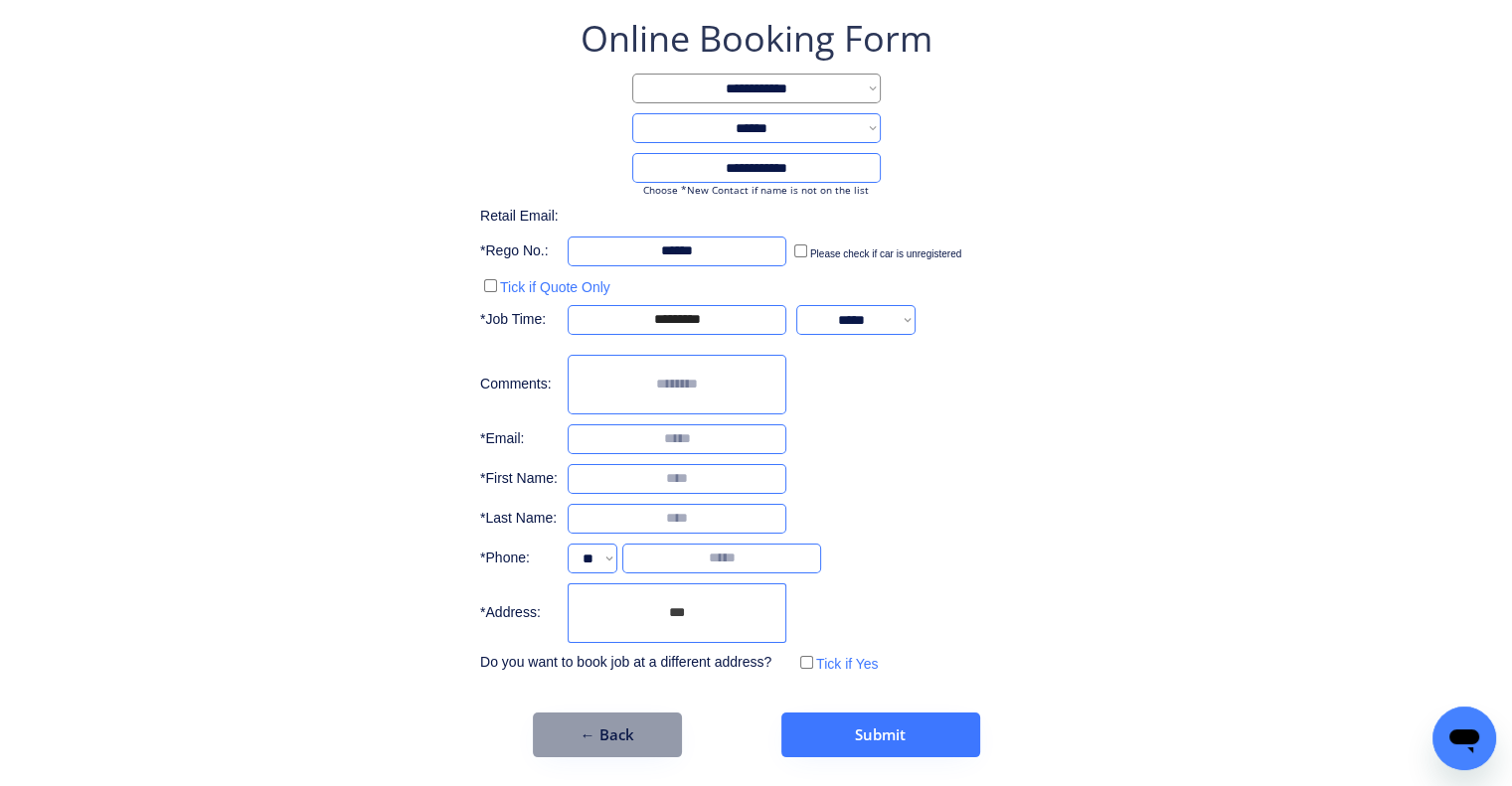 click at bounding box center [677, 479] 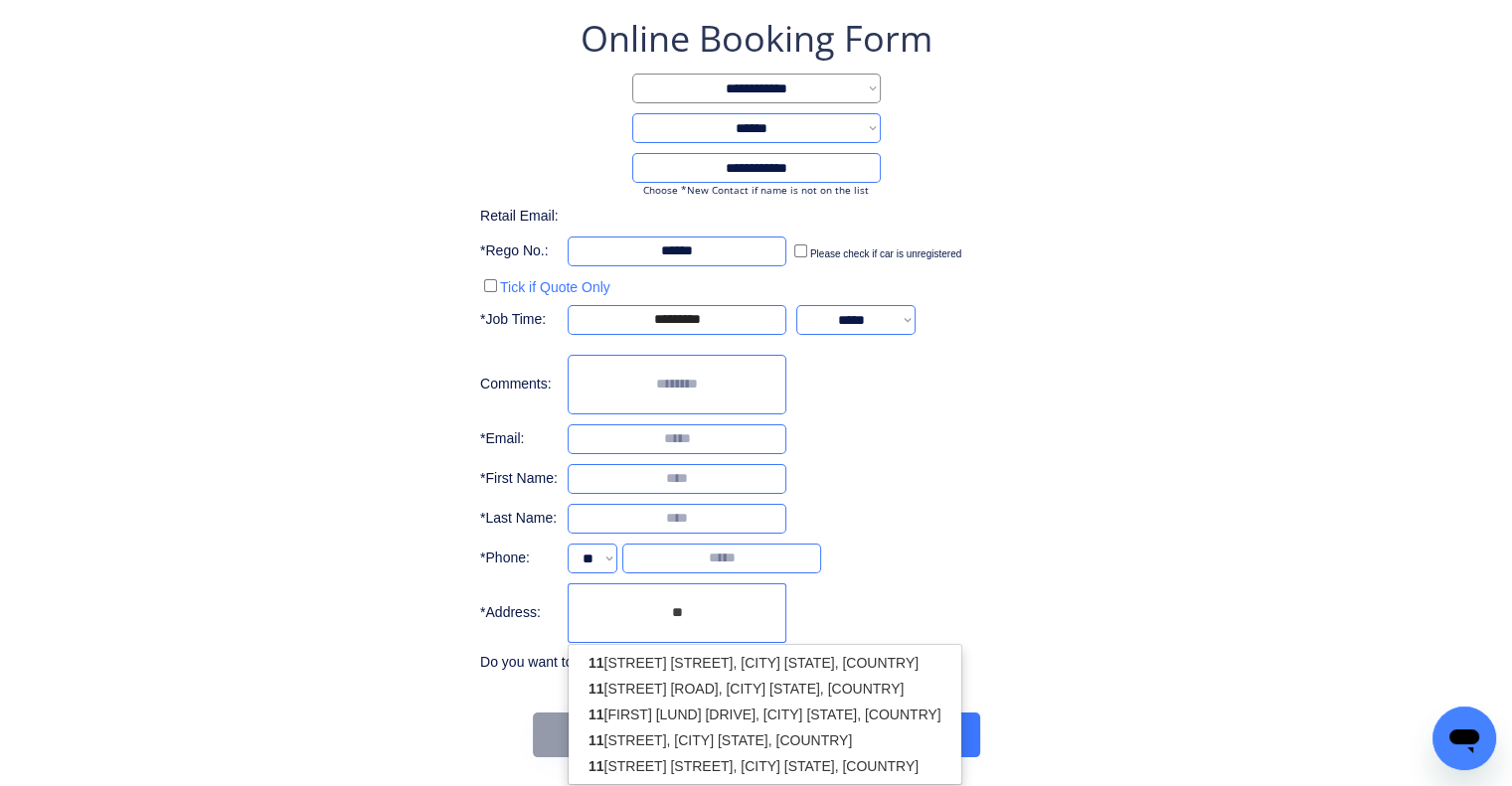 type on "*" 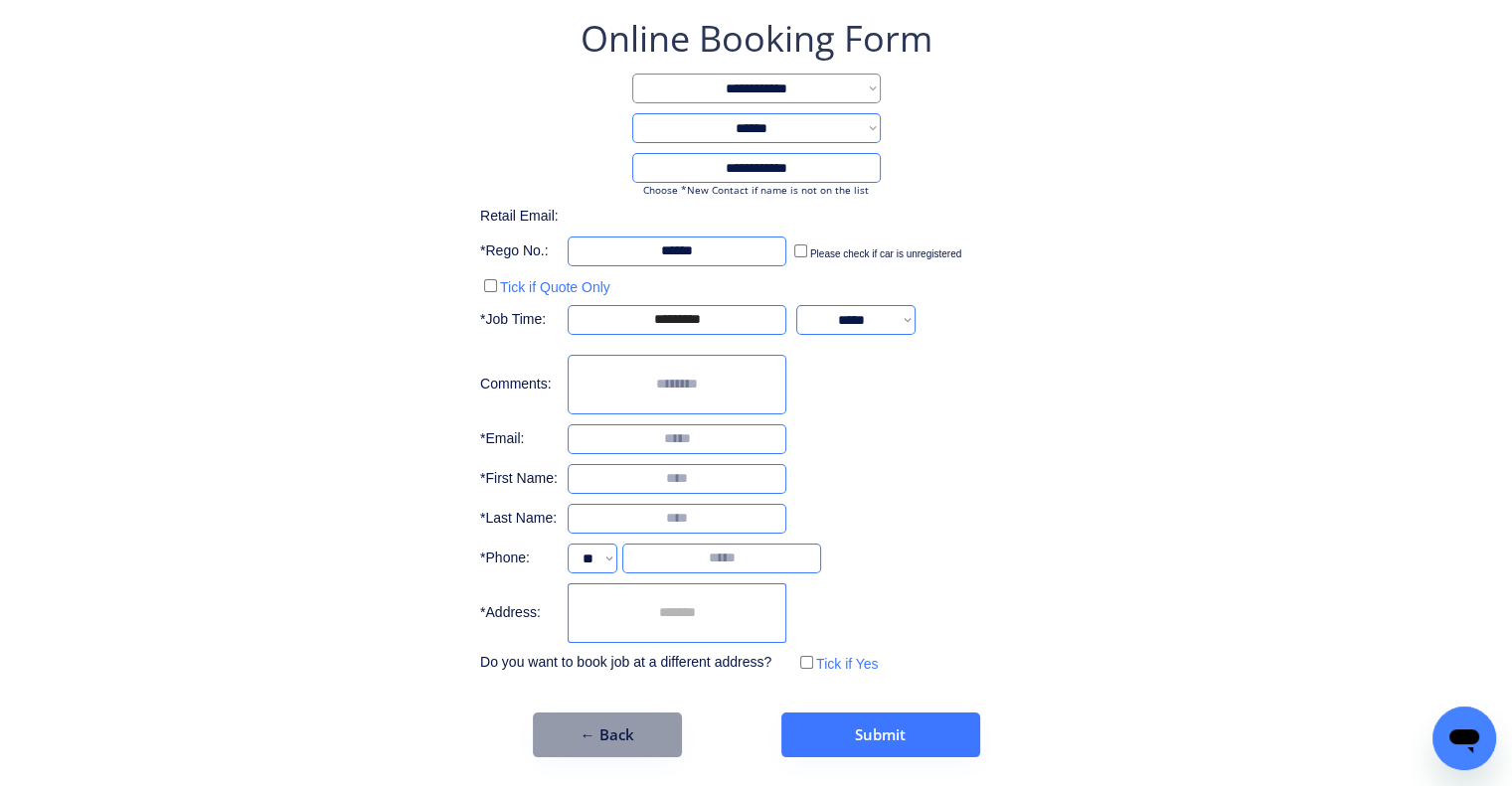 type 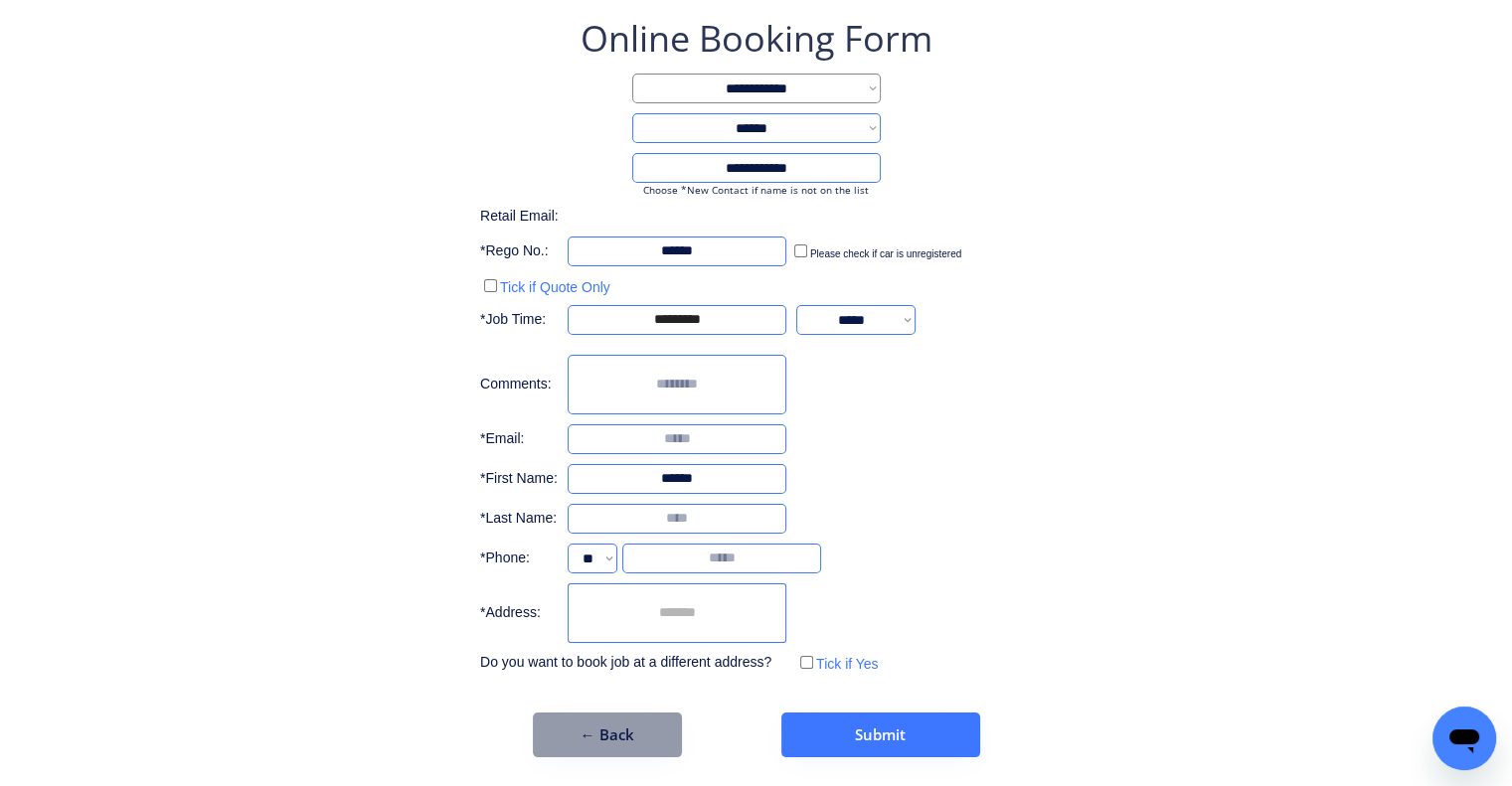 type on "******" 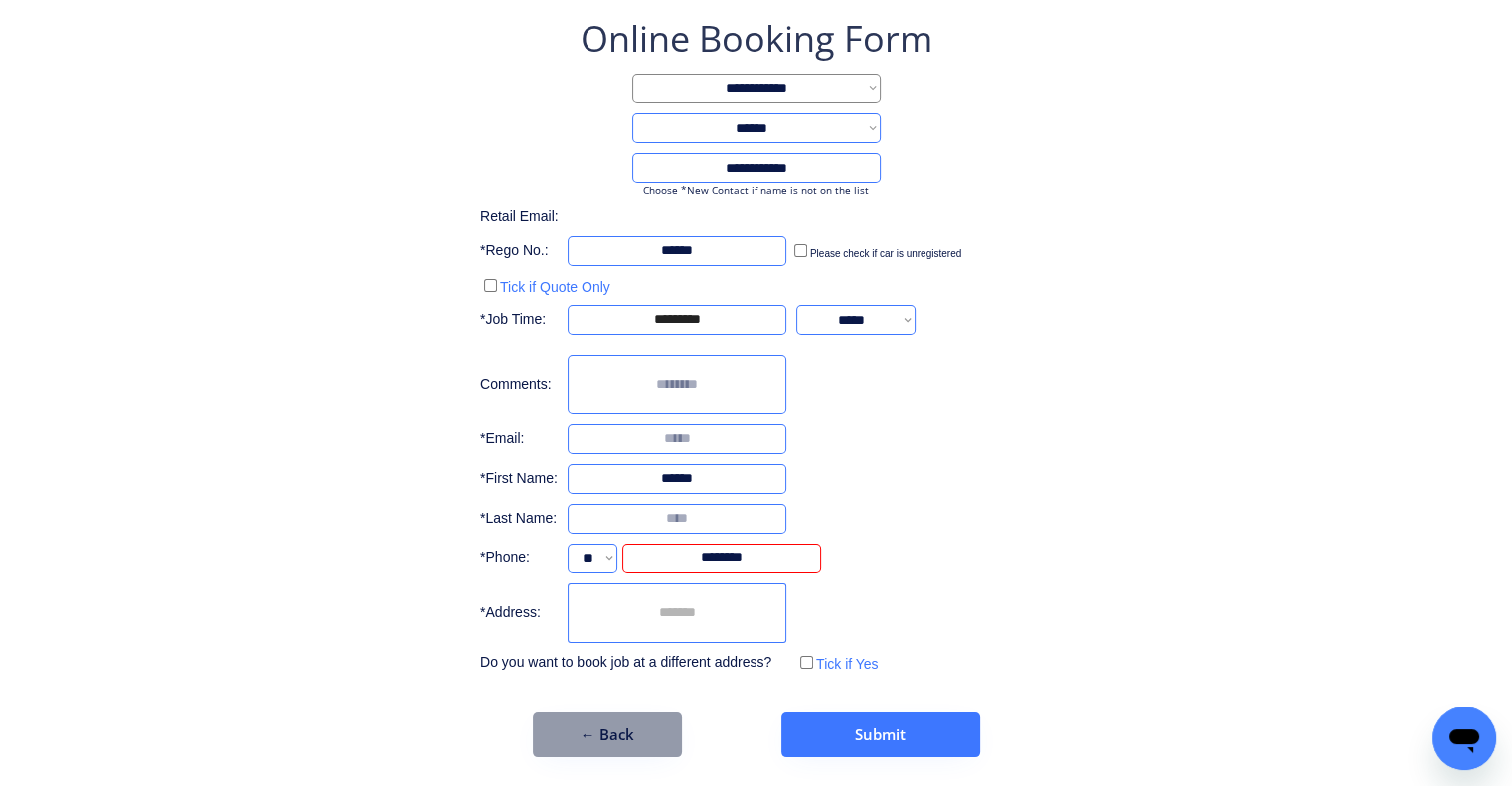 click on "**********" at bounding box center (756, 386) 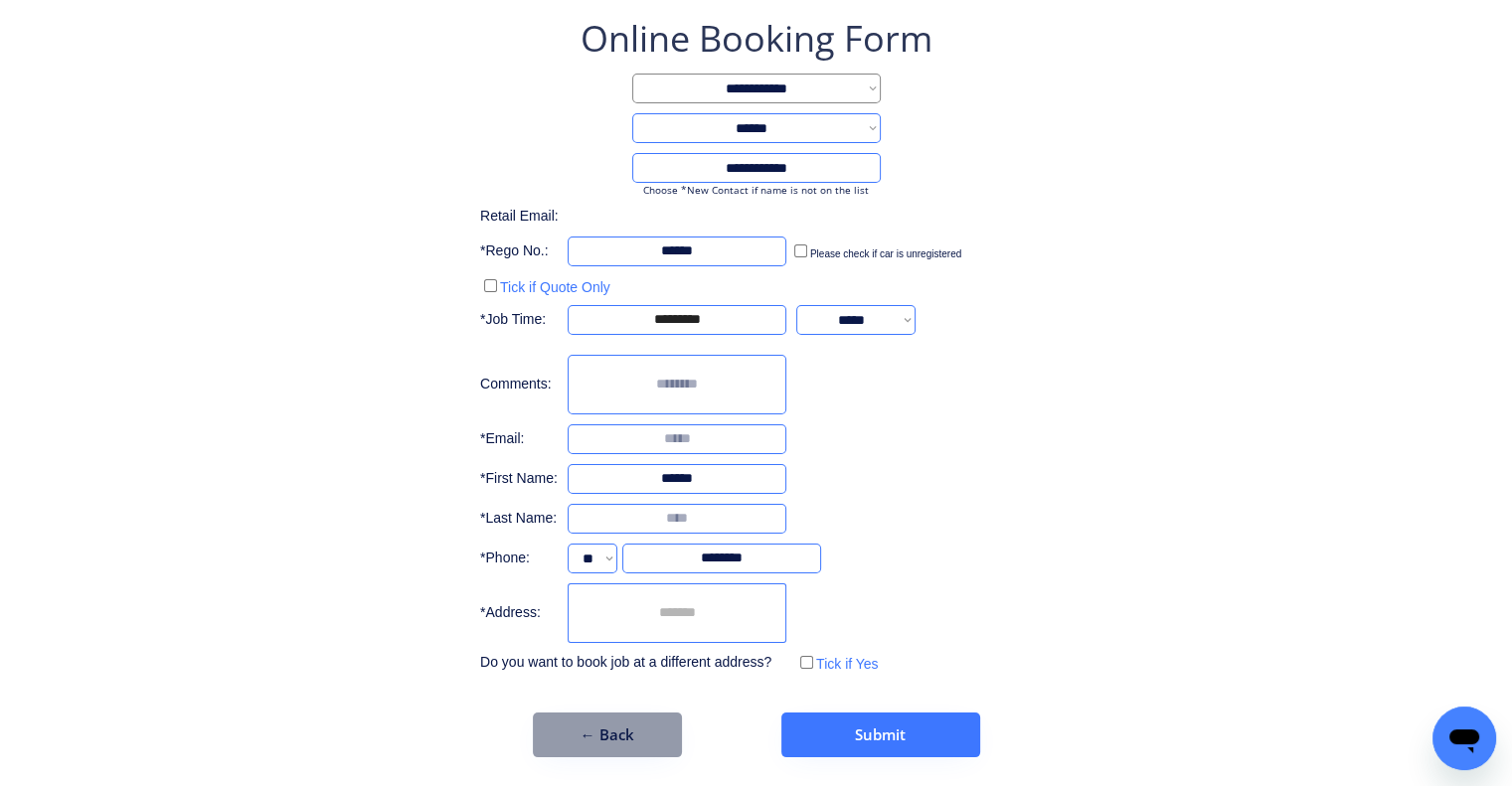 click on "**********" at bounding box center [756, 346] 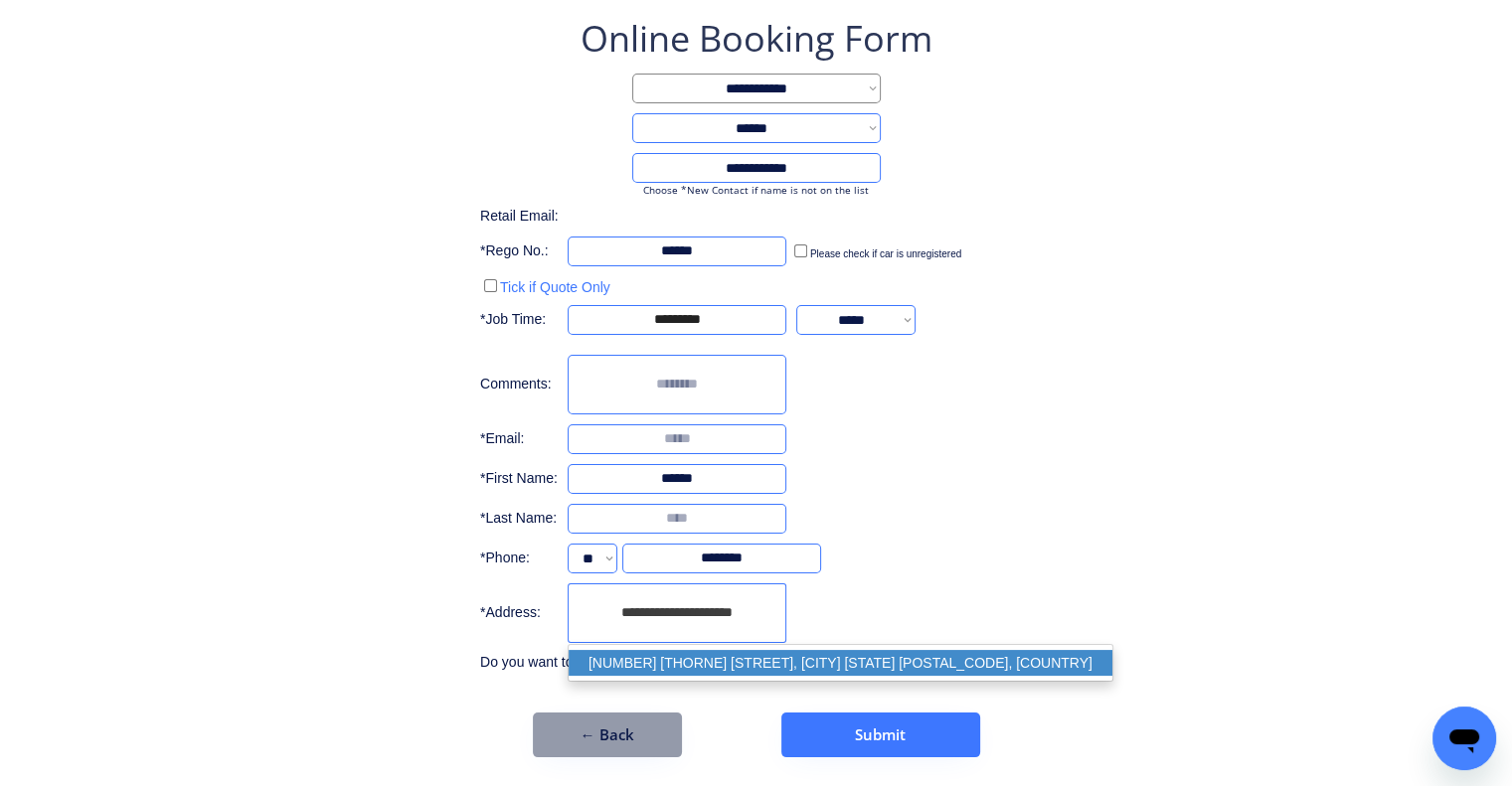 click on "11 Thorne St, Wynnum QLD 4178, Australia" at bounding box center (840, 663) 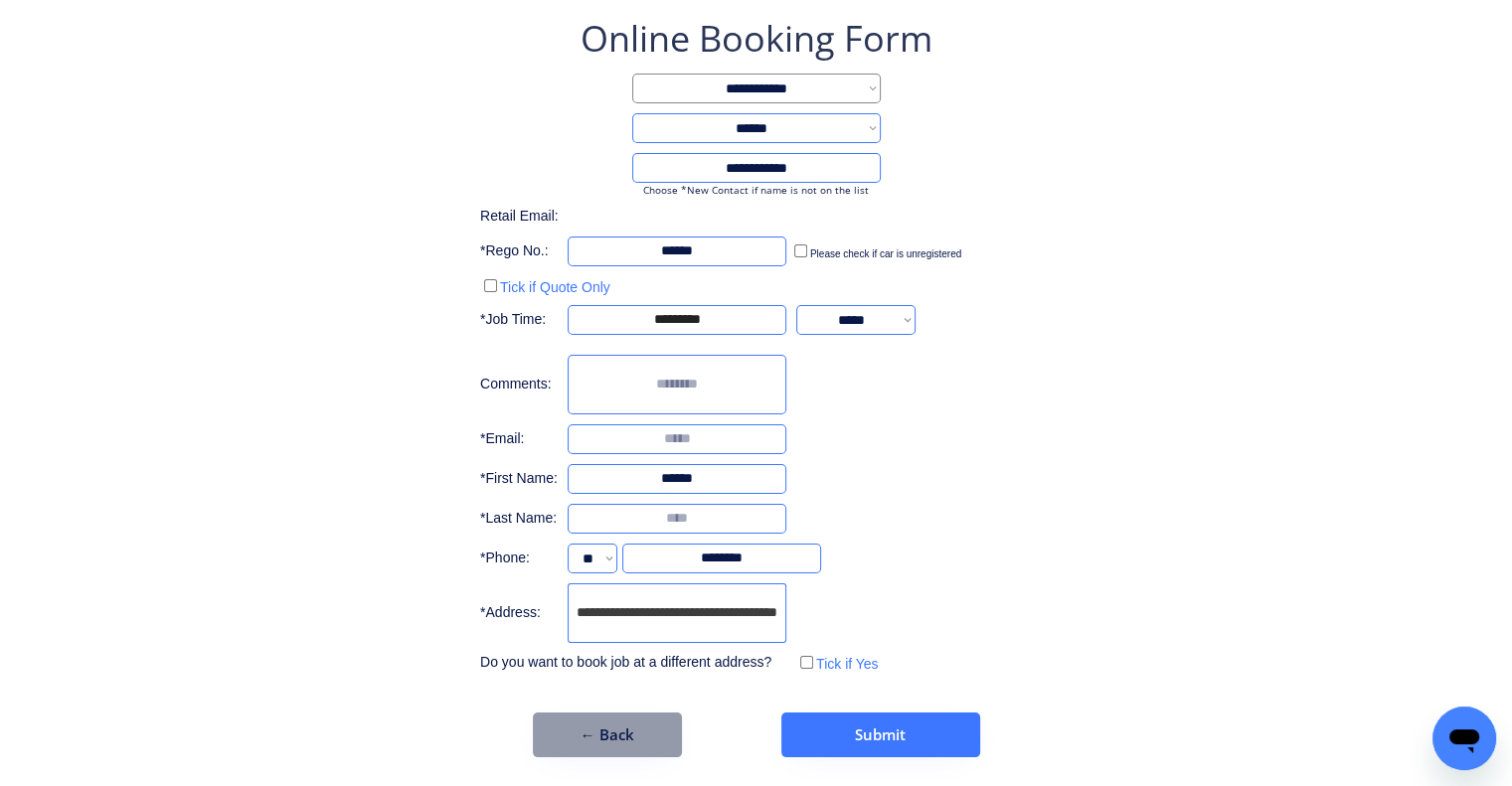 type on "**********" 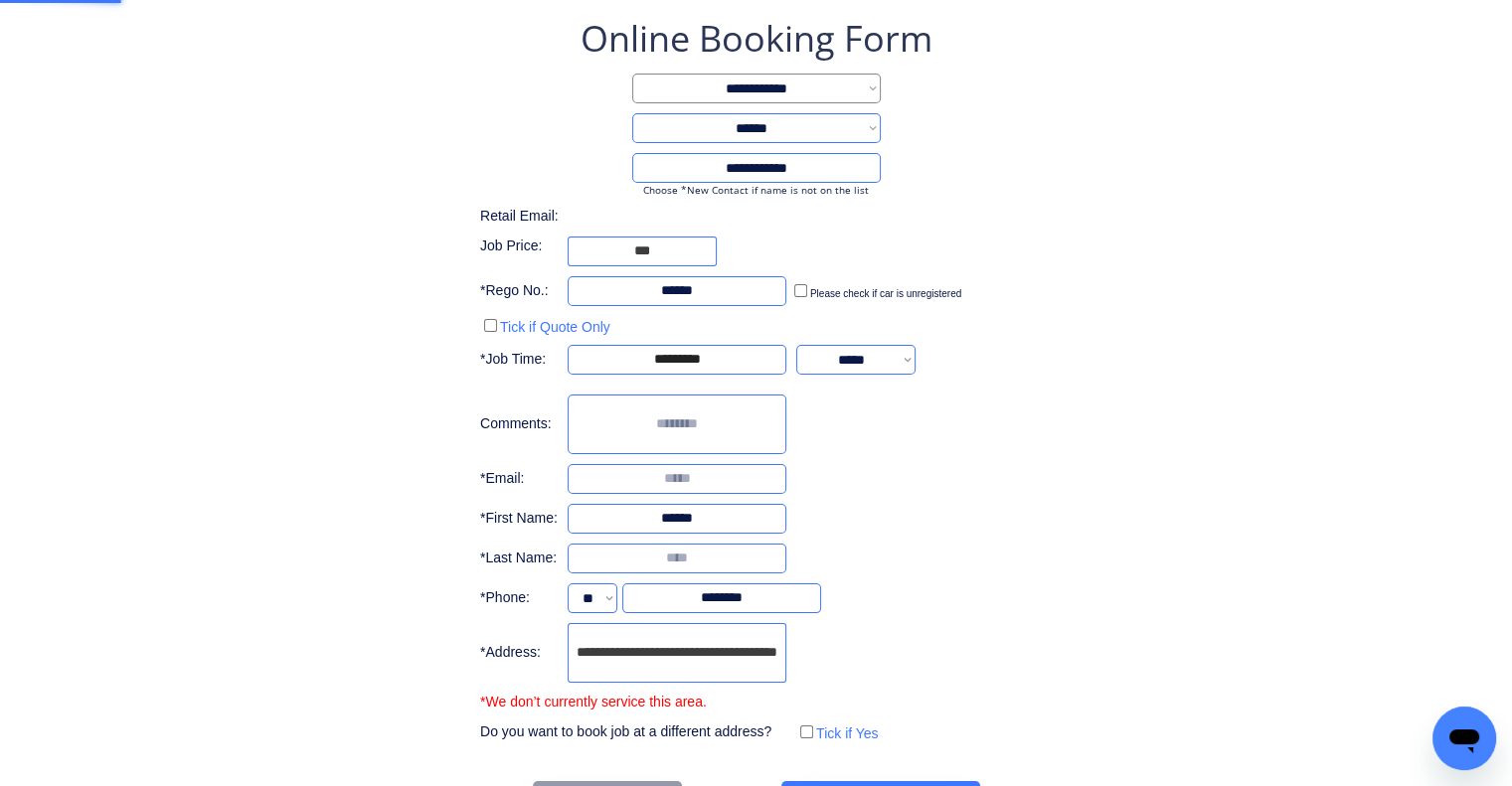 click on "**********" at bounding box center [756, 380] 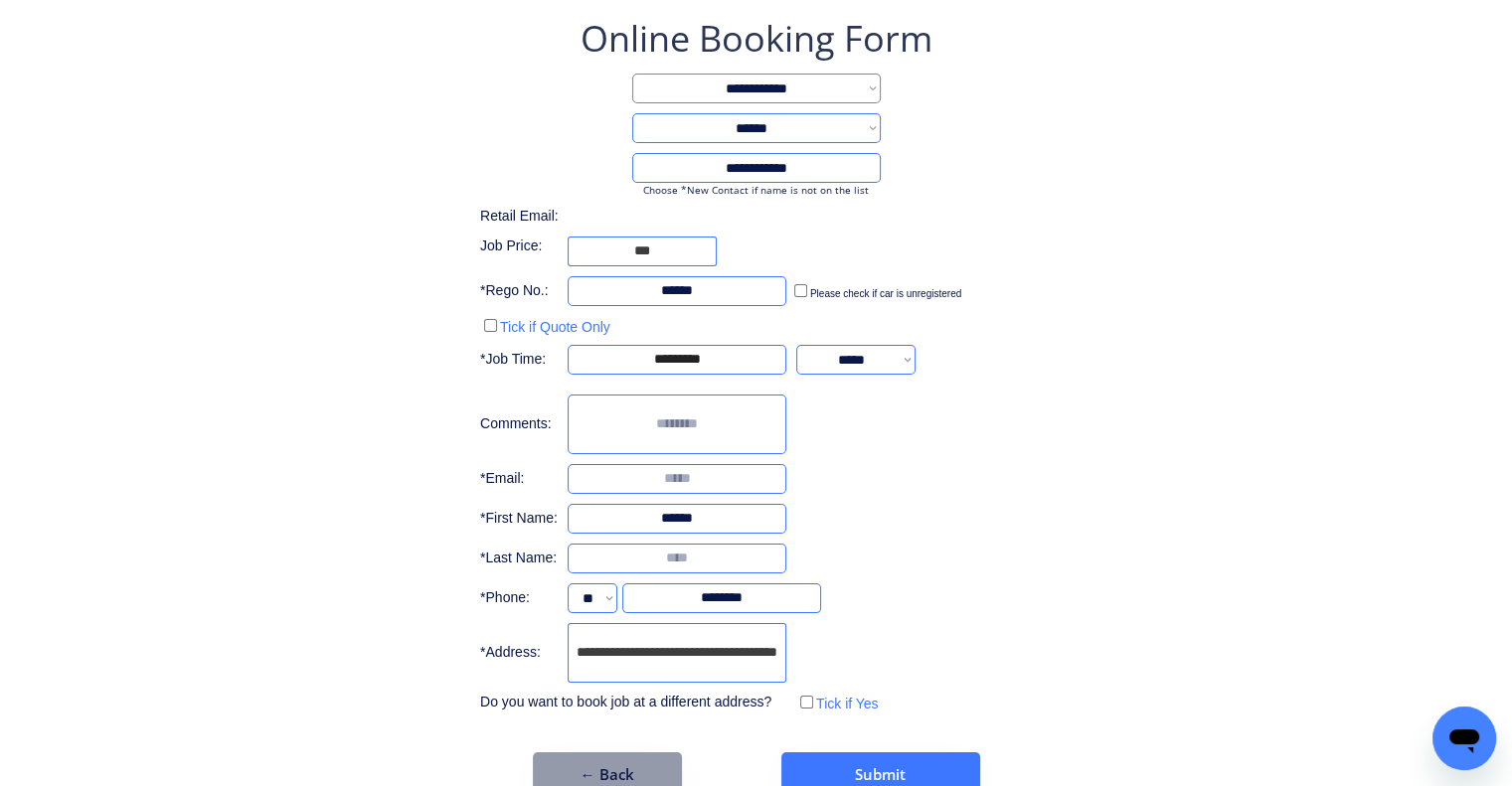 click on "**********" at bounding box center (756, 366) 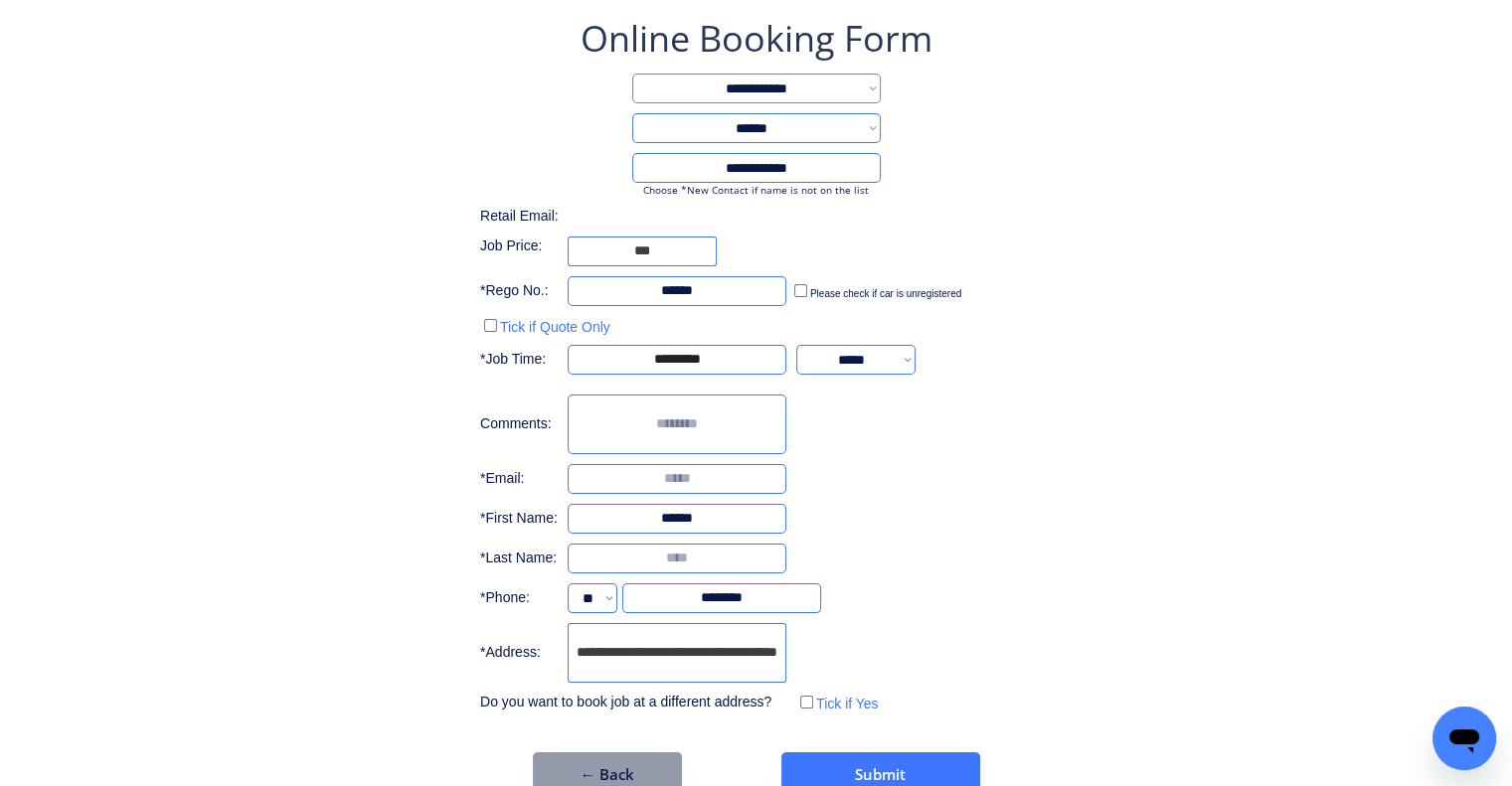 click at bounding box center (677, 558) 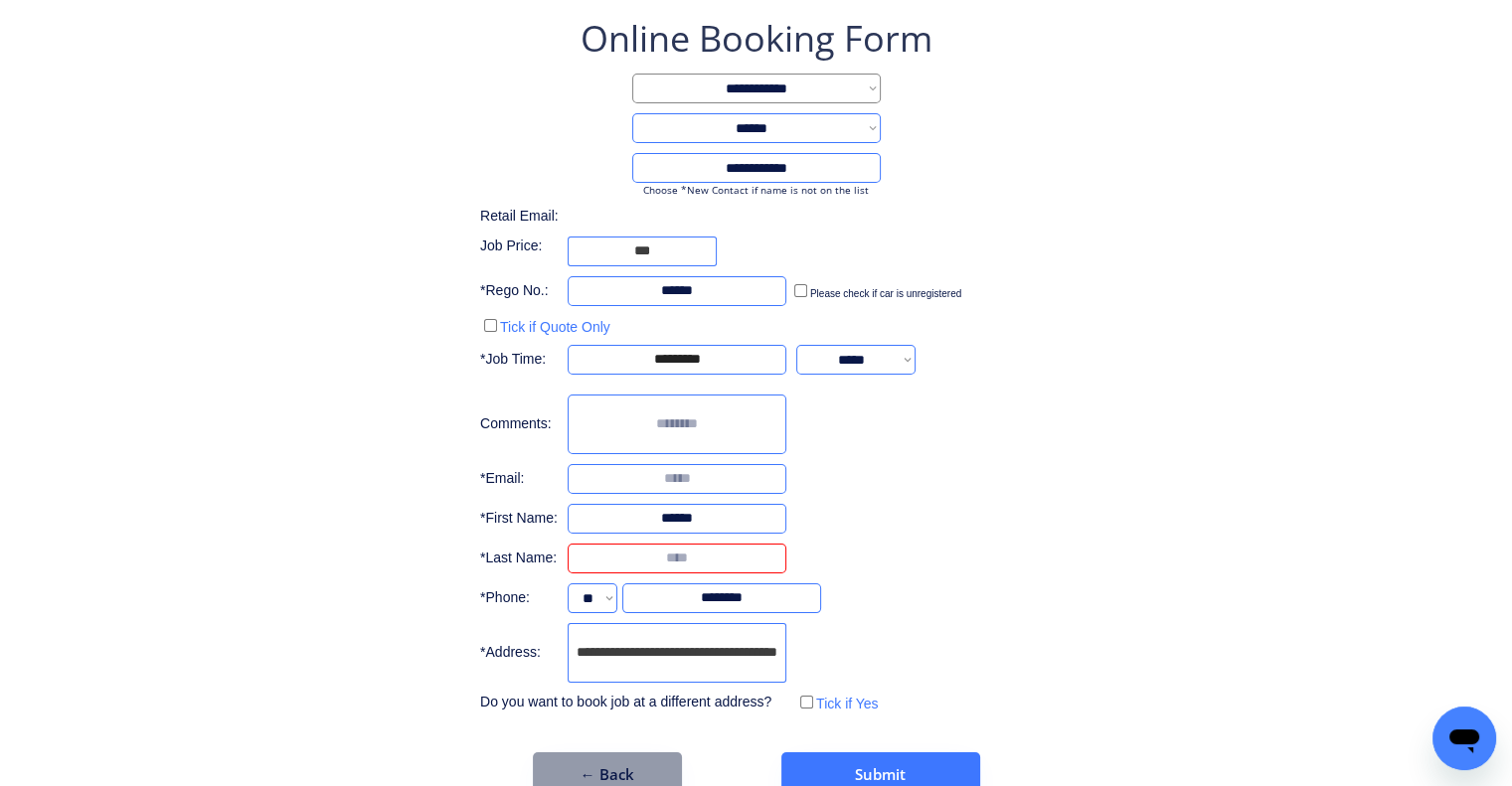 type on "*" 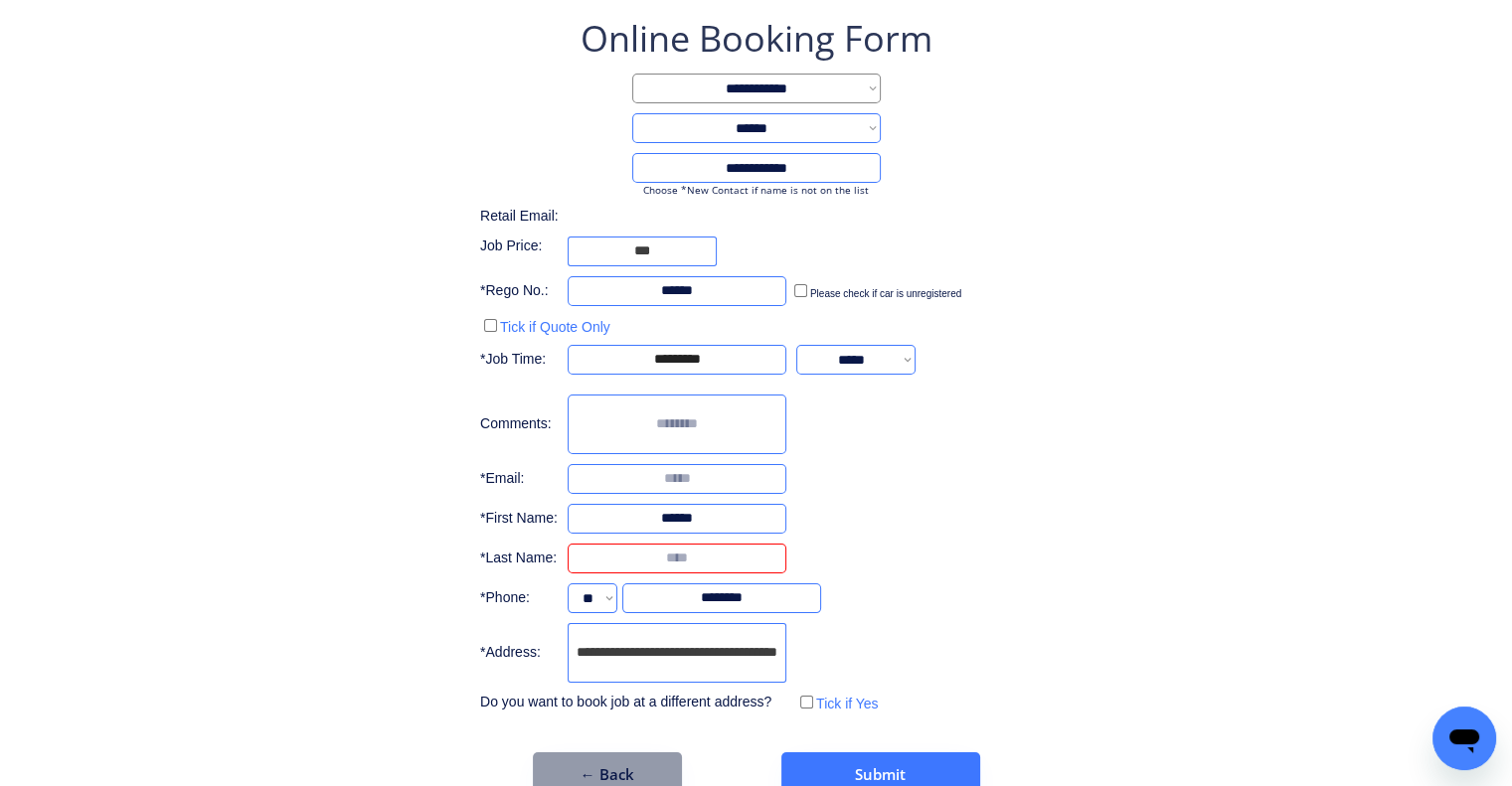 type on "*" 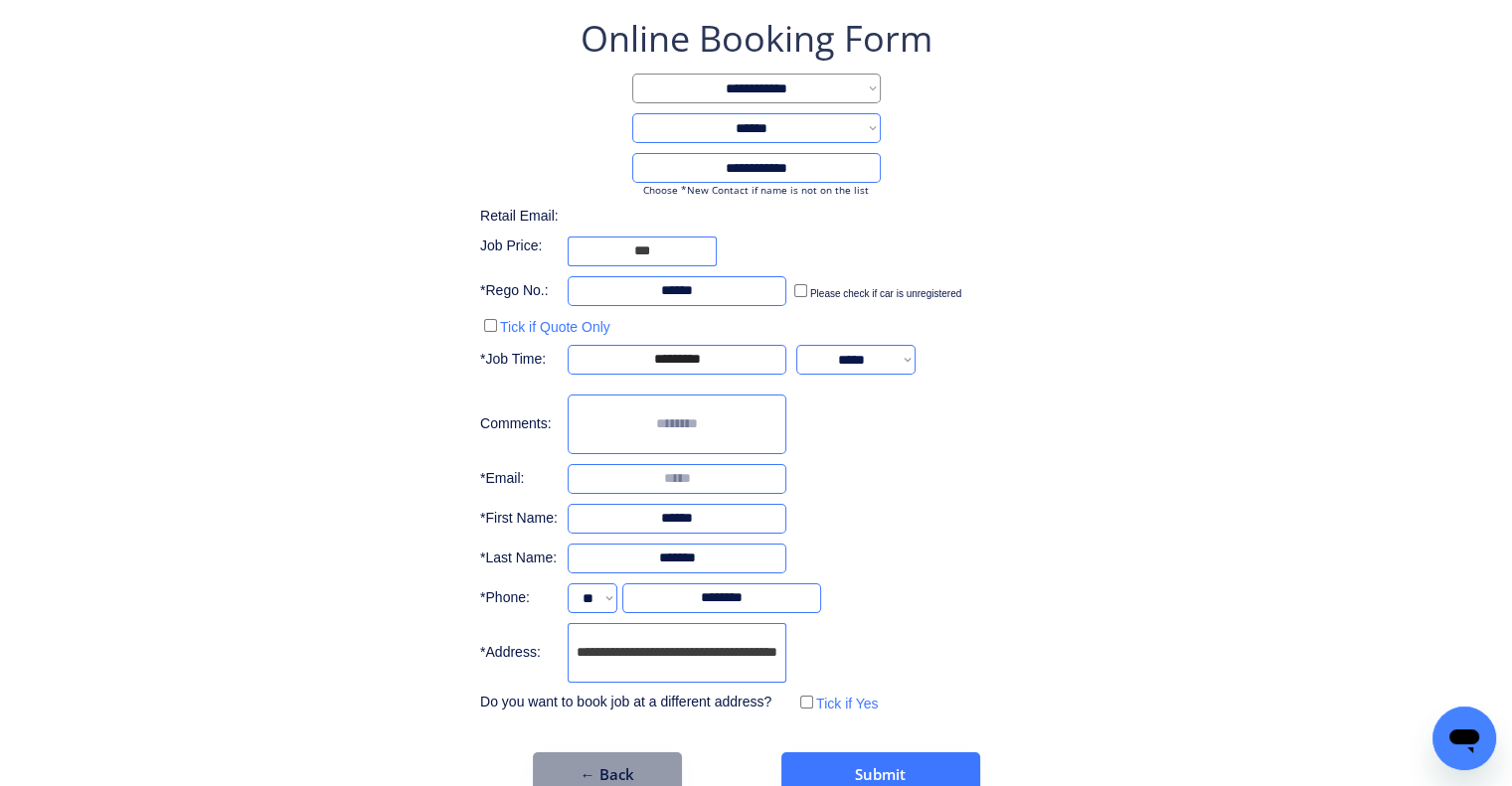 type on "*******" 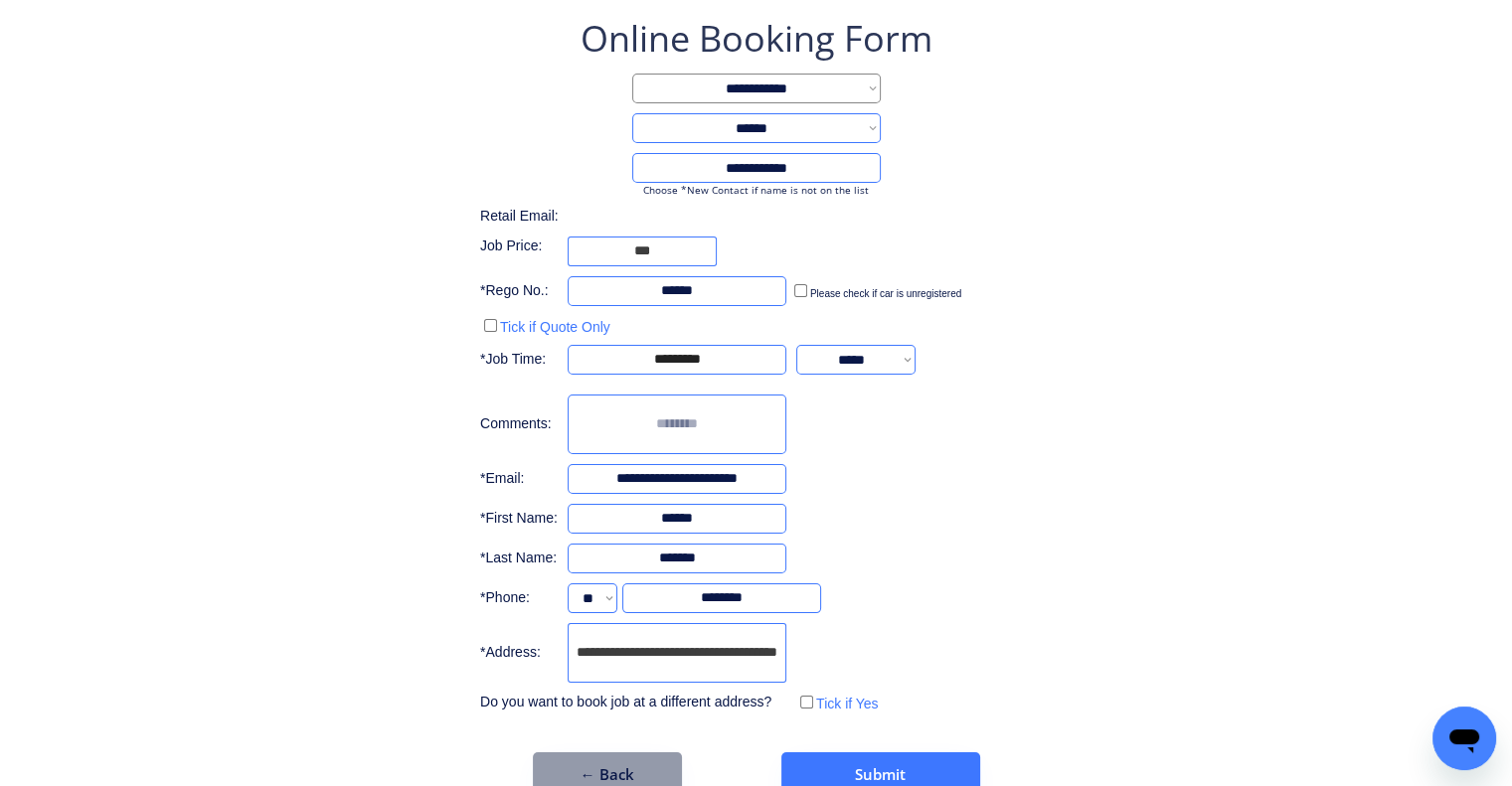 click on "**********" at bounding box center (677, 479) 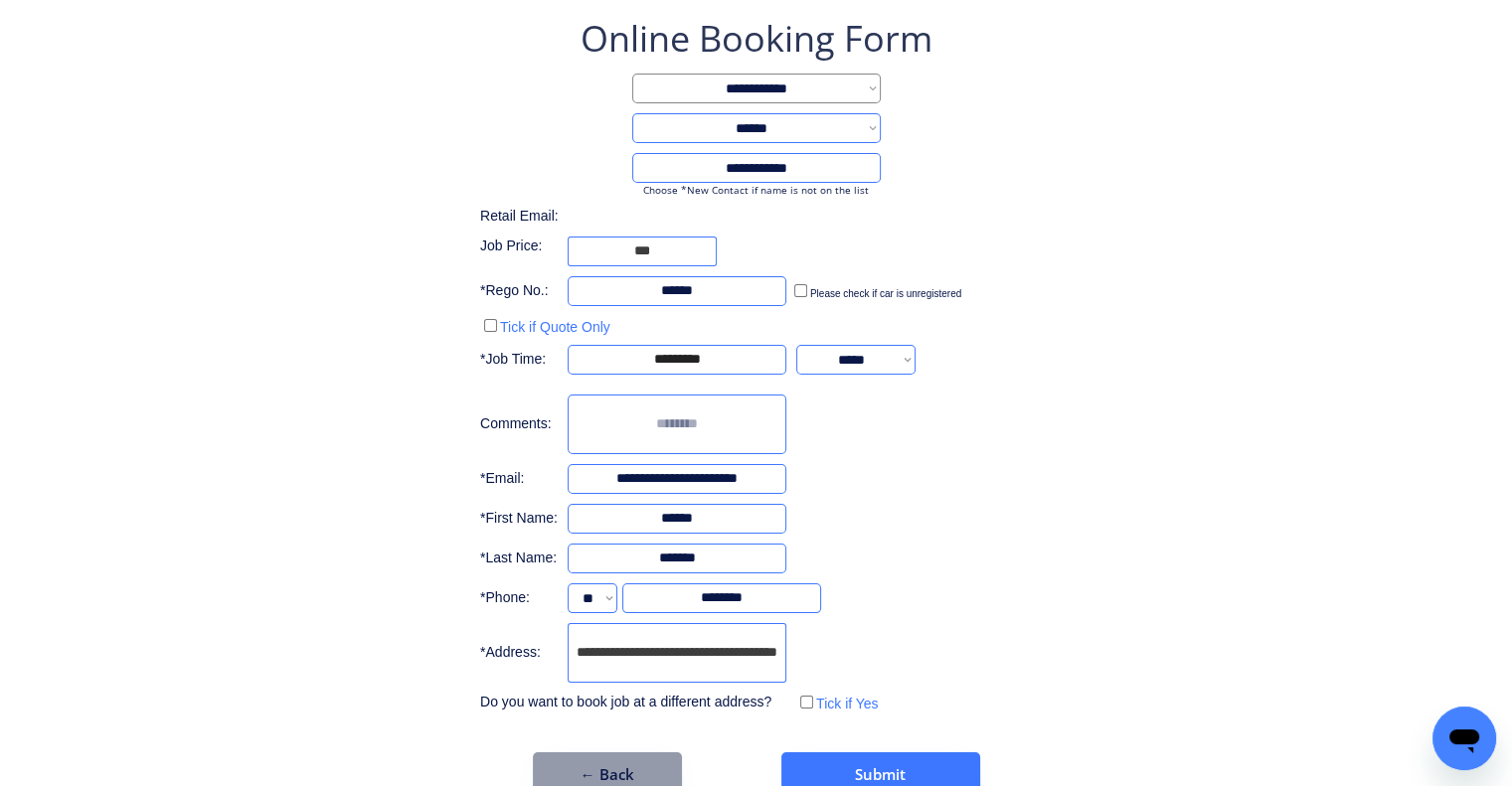 click at bounding box center [677, 558] 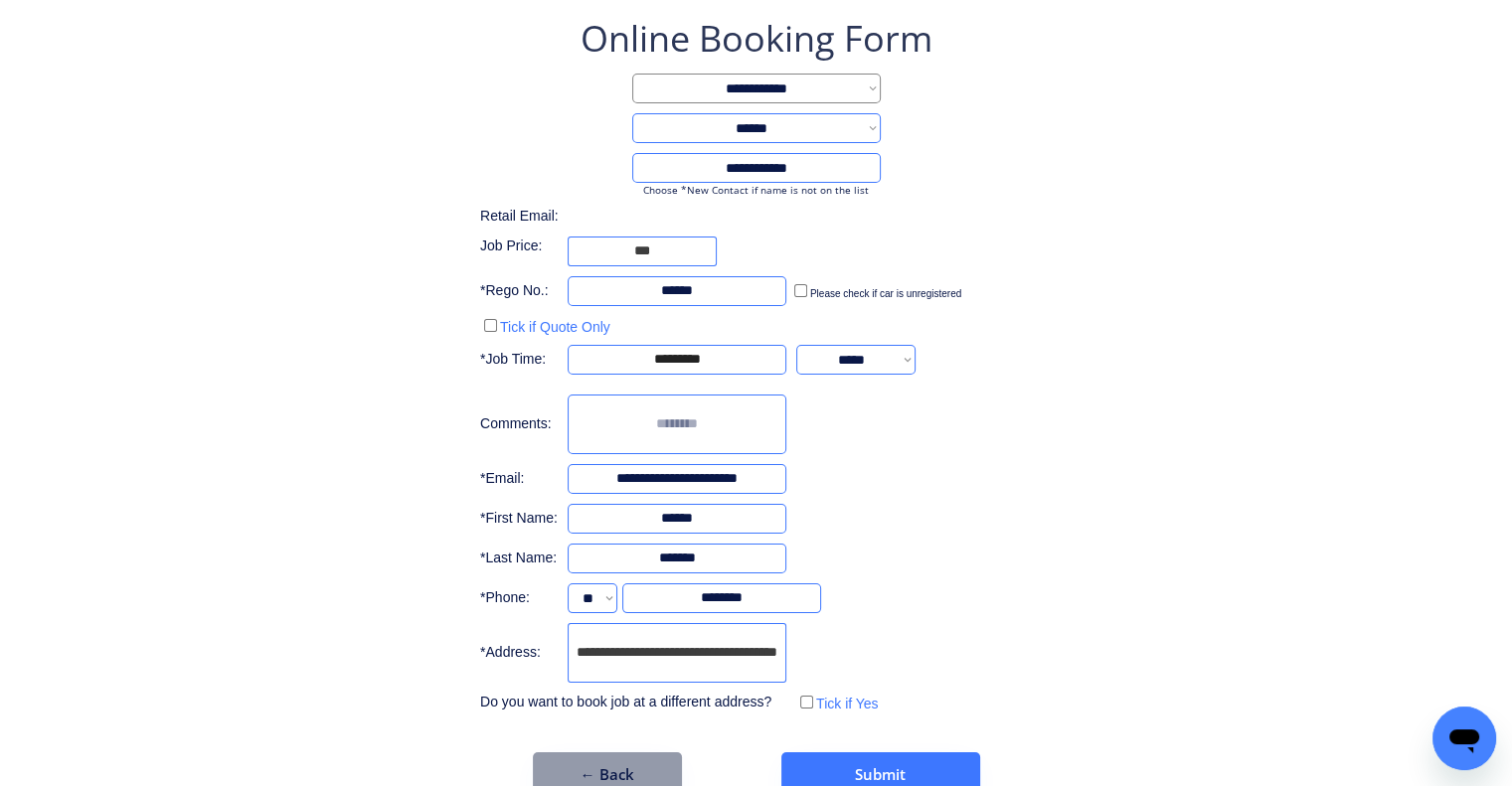 click on "**********" at bounding box center [677, 479] 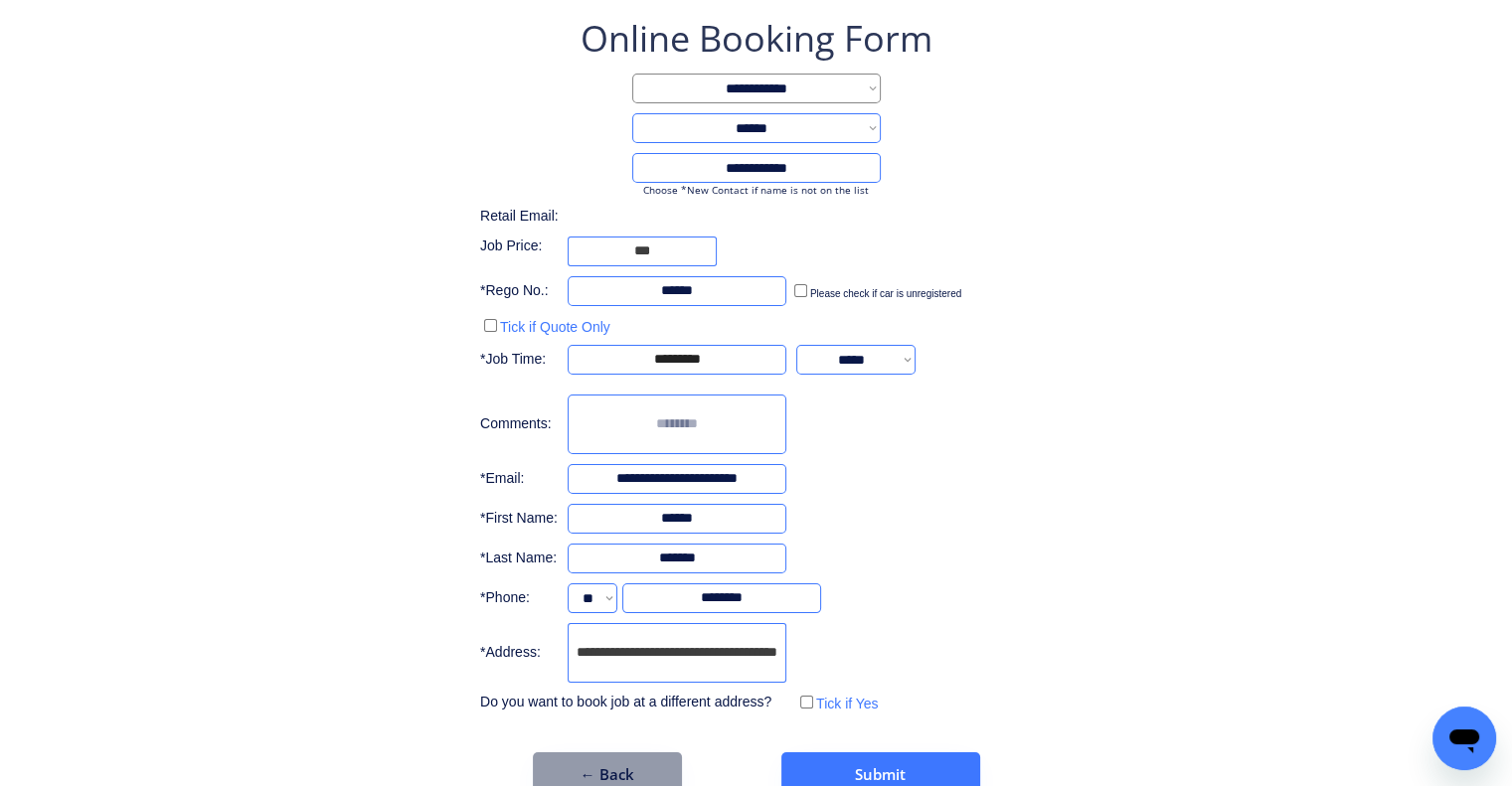 type on "*******" 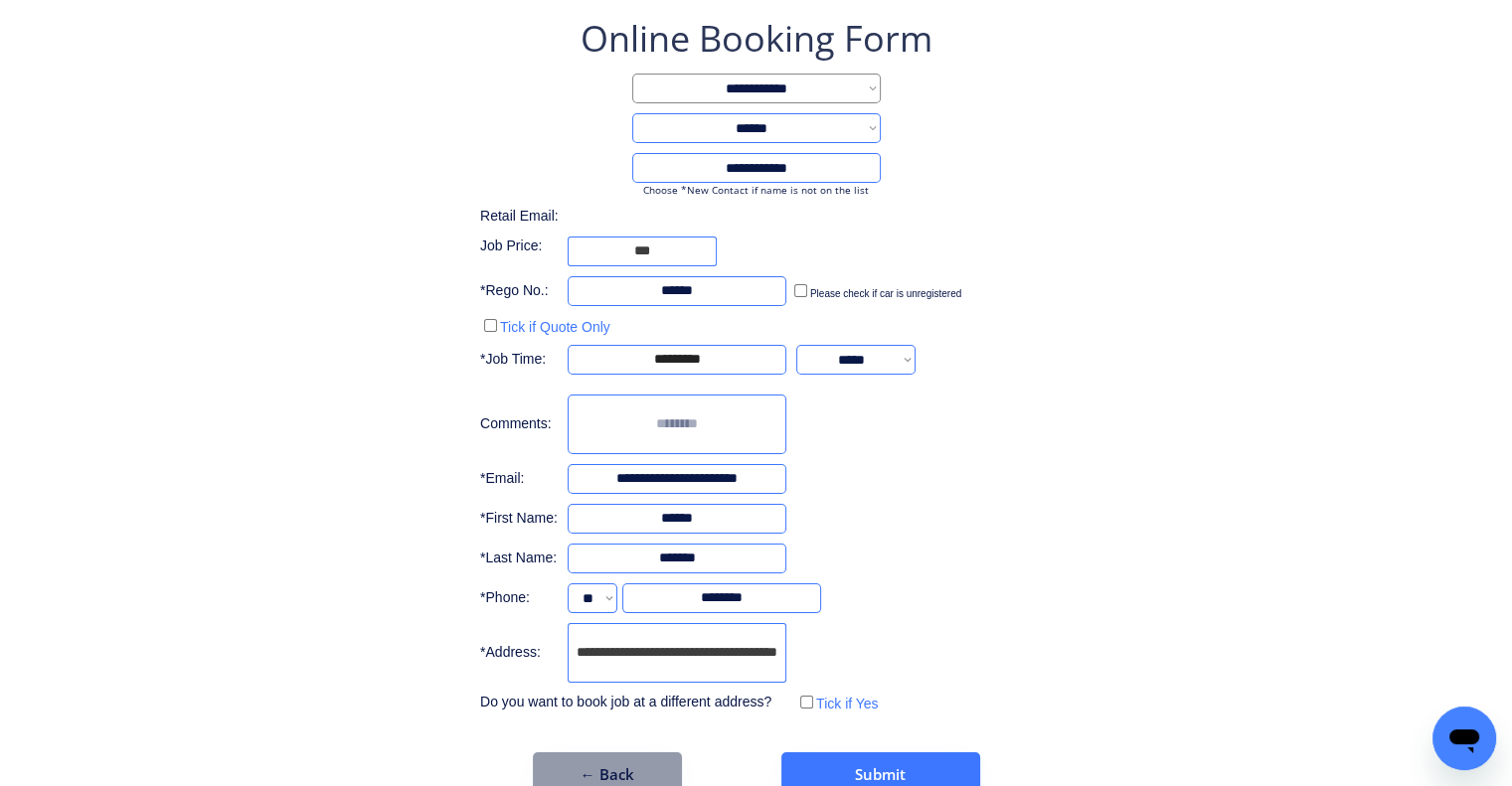 click on "**********" at bounding box center [756, 405] 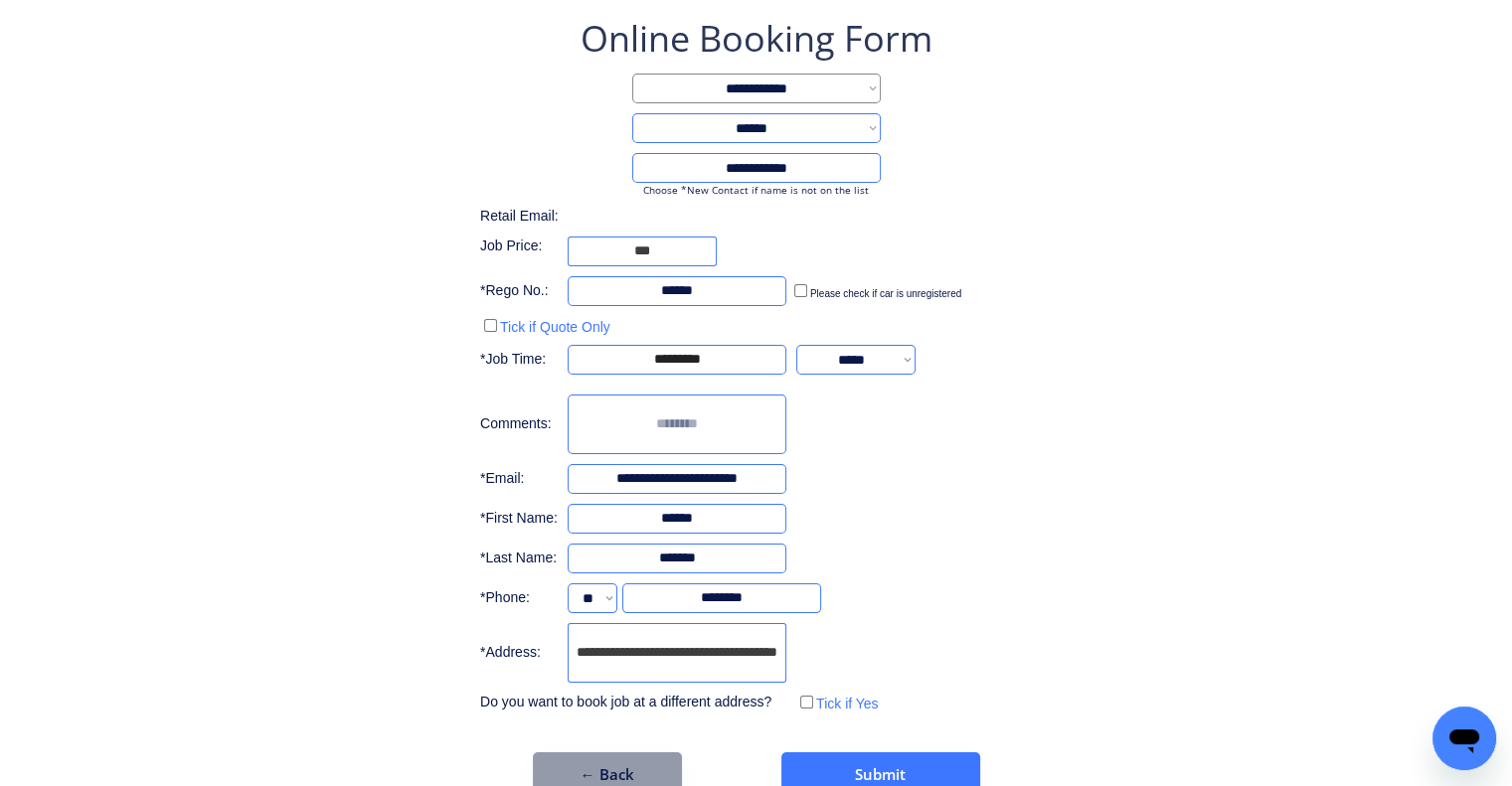click on "**********" at bounding box center [756, 366] 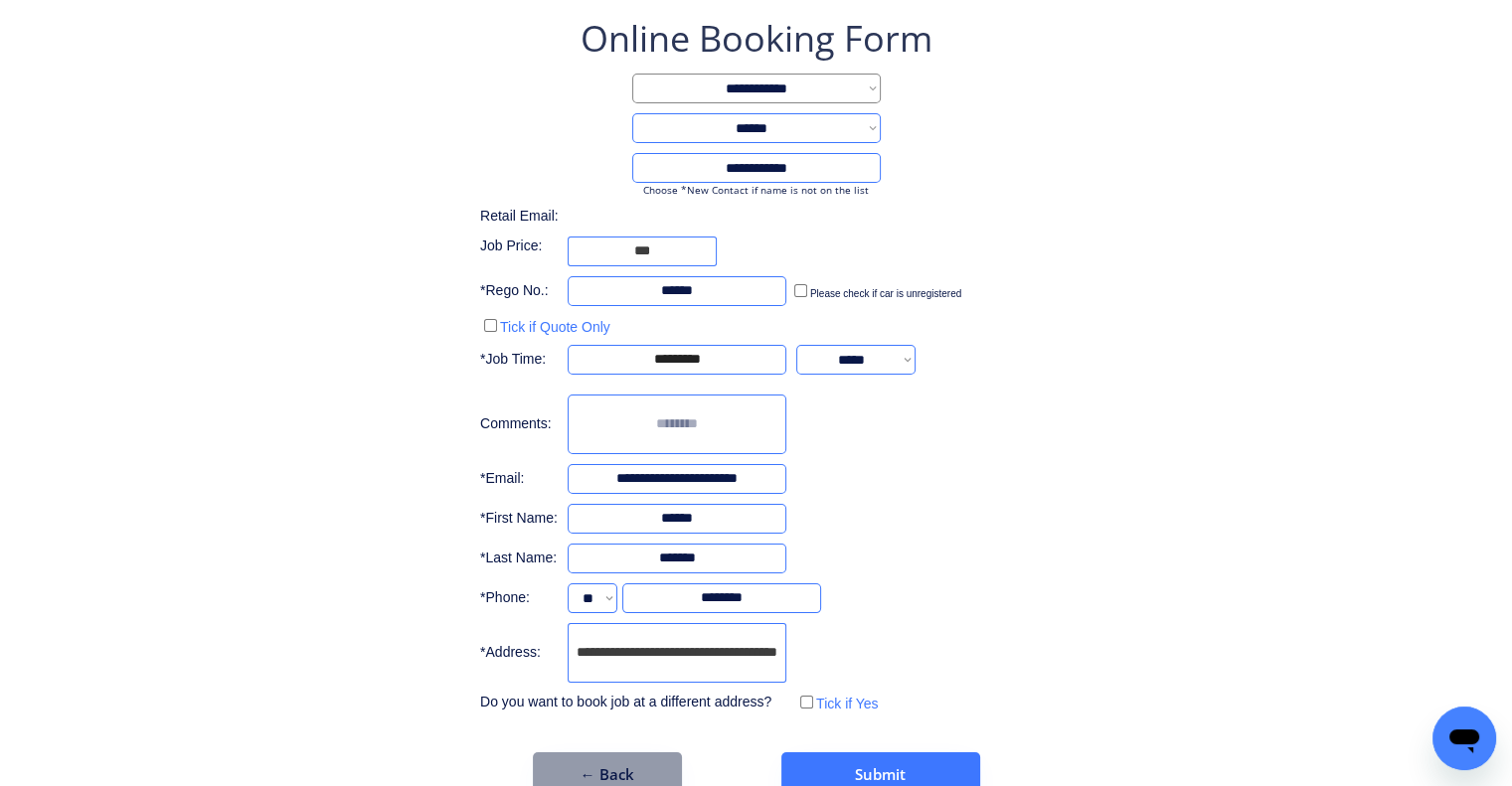 drag, startPoint x: 670, startPoint y: 253, endPoint x: 544, endPoint y: 257, distance: 126.06348 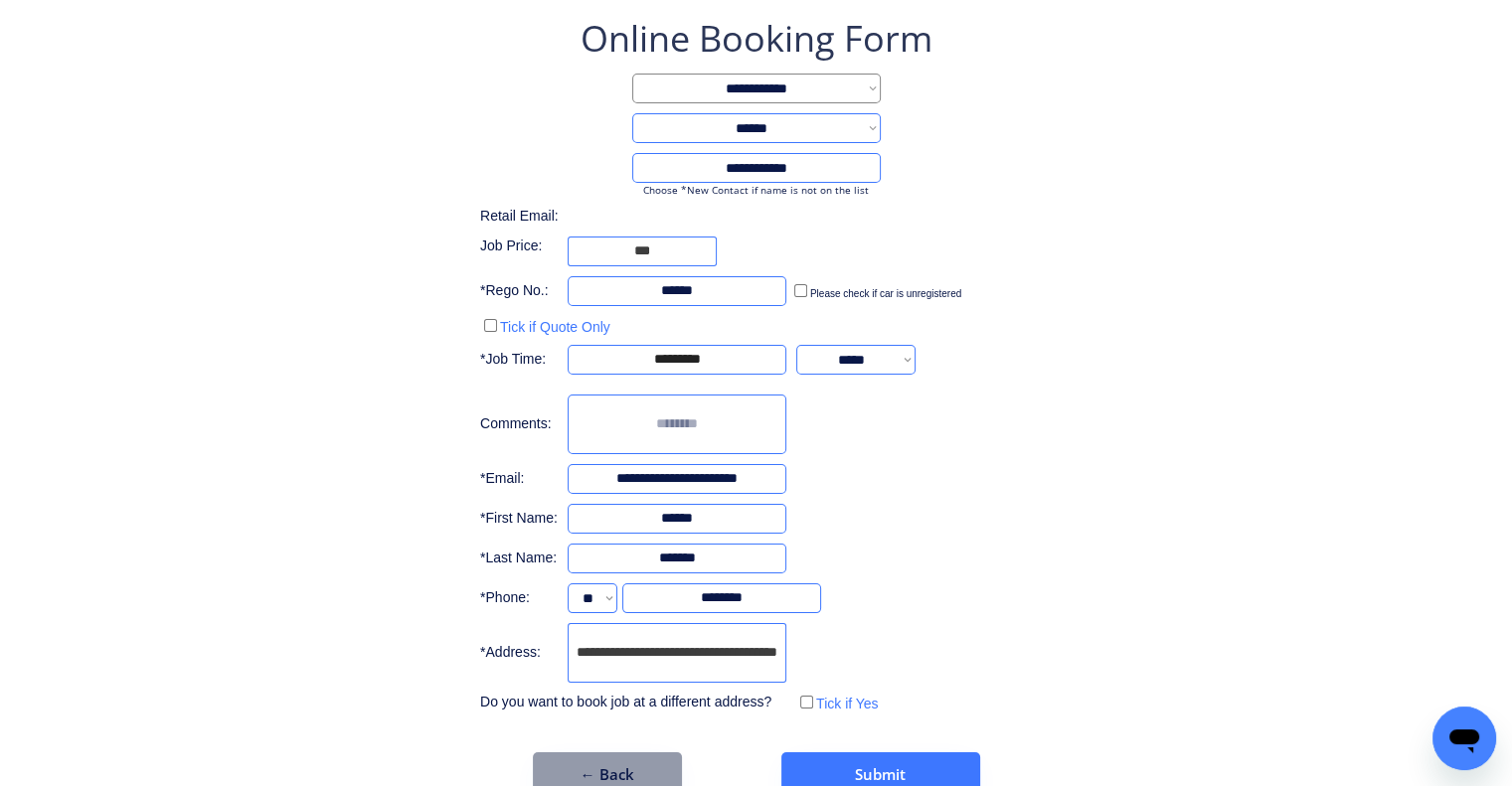 type on "***" 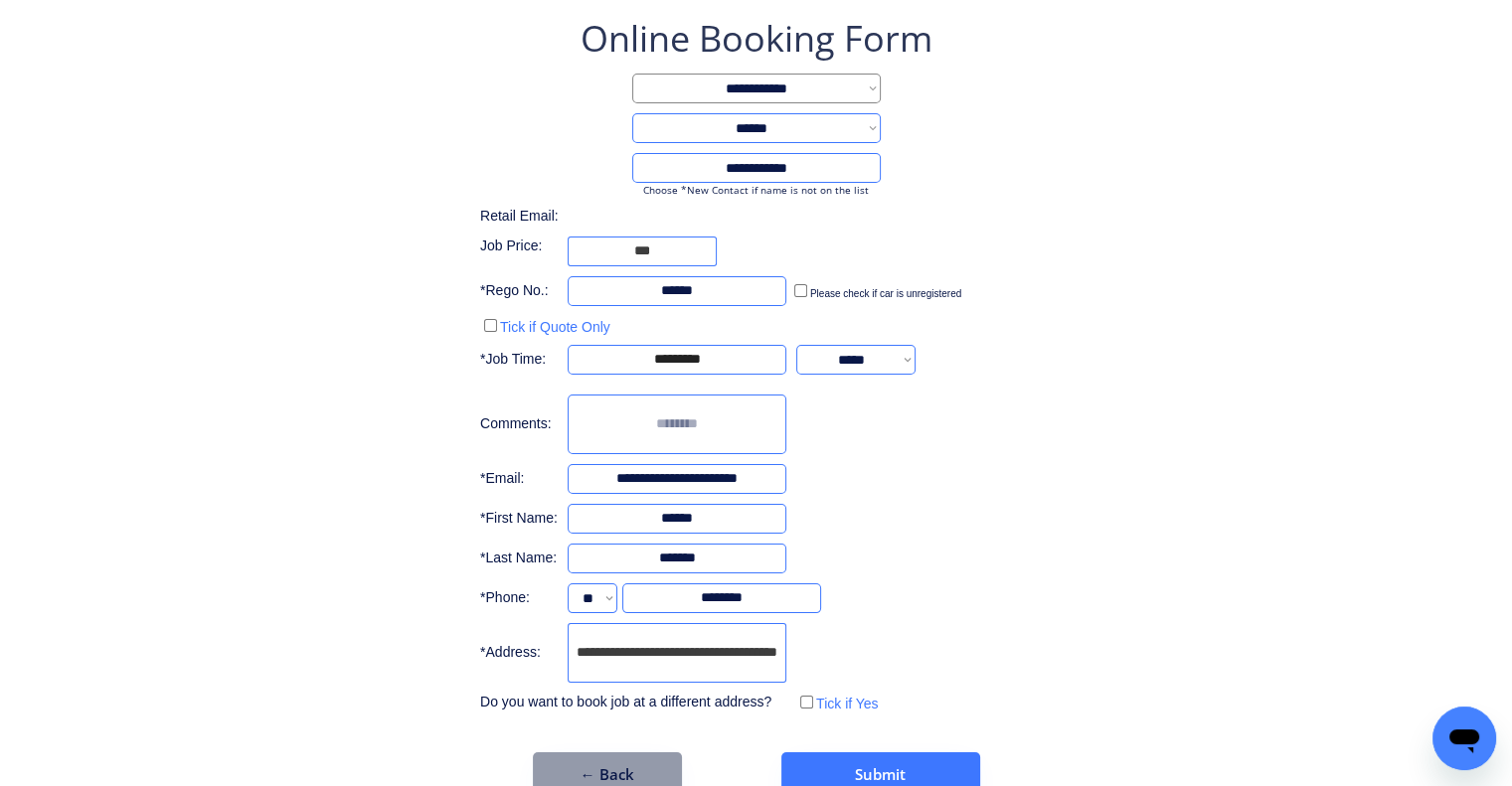 scroll, scrollTop: 0, scrollLeft: 57, axis: horizontal 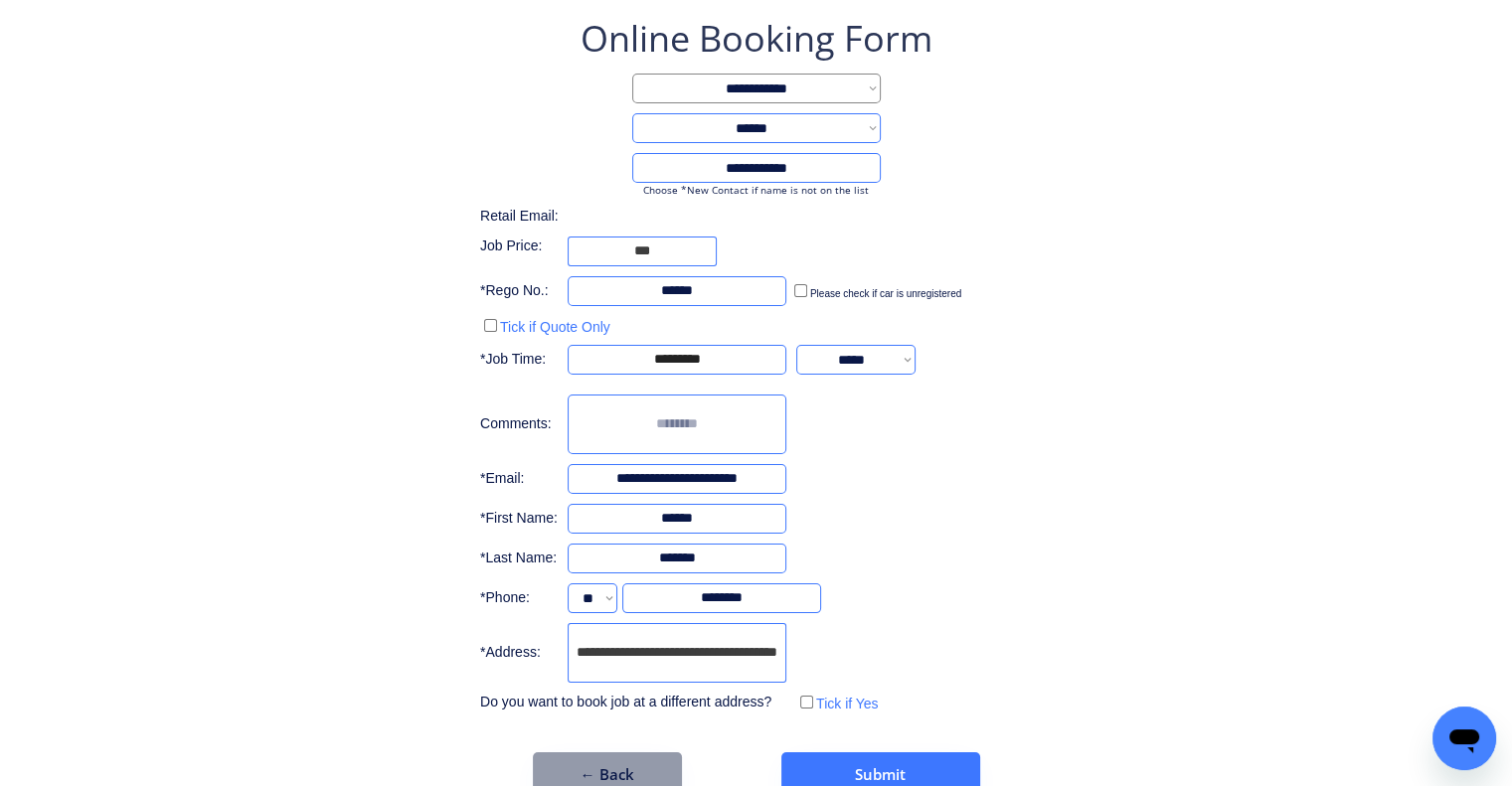click on "**********" at bounding box center [756, 405] 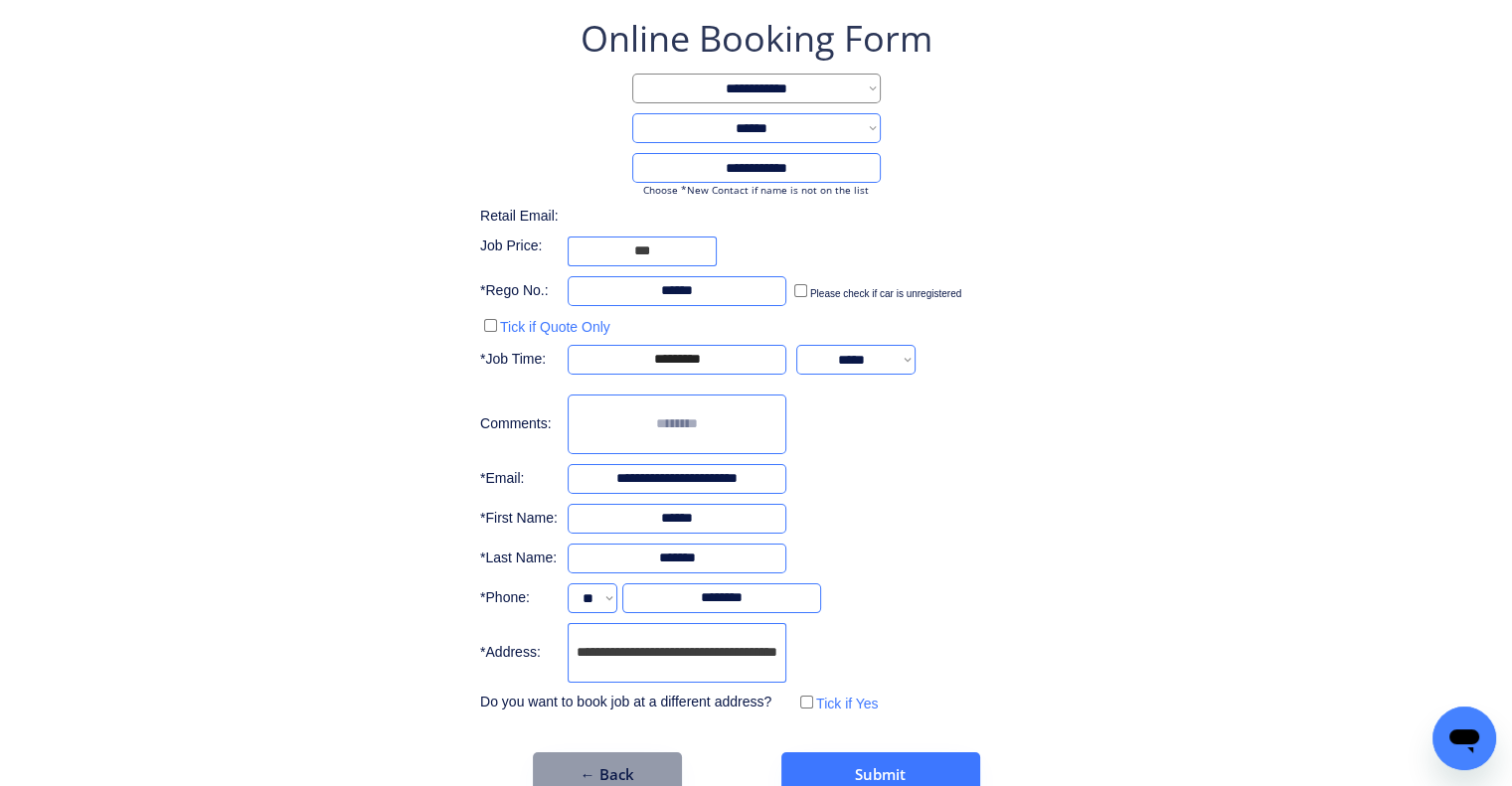 click on "**********" at bounding box center (756, 405) 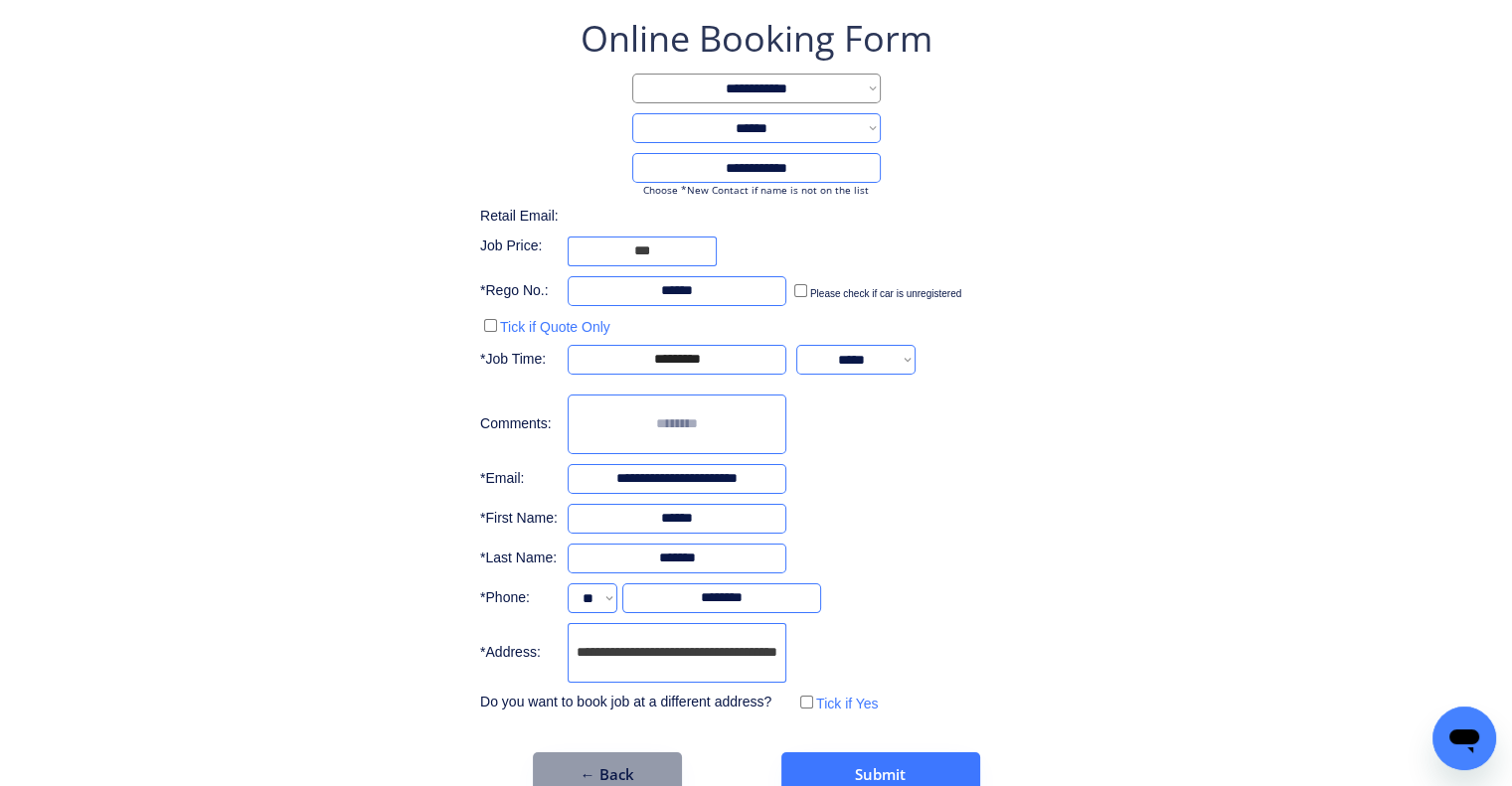 scroll, scrollTop: 135, scrollLeft: 0, axis: vertical 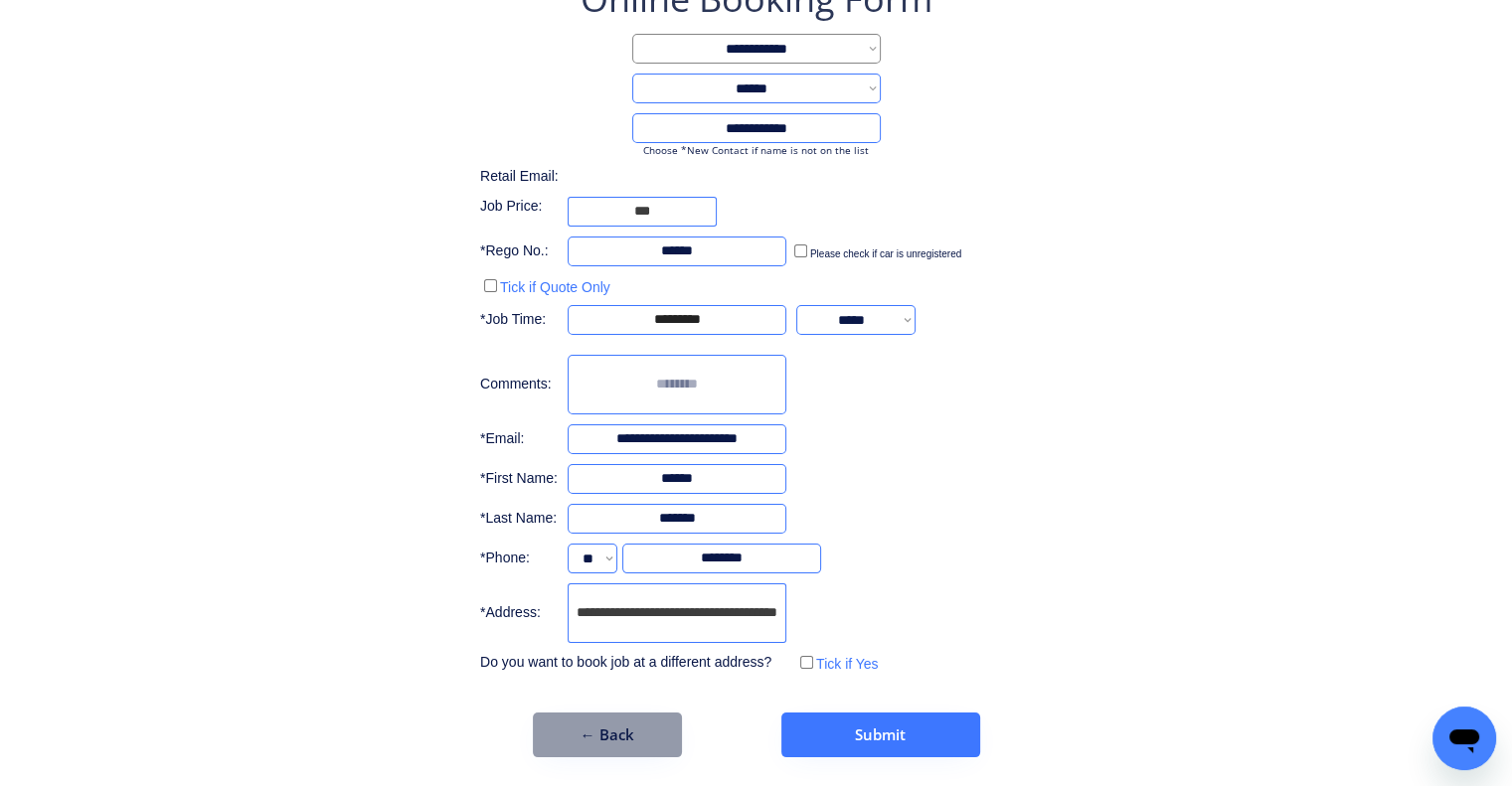 click at bounding box center [677, 385] 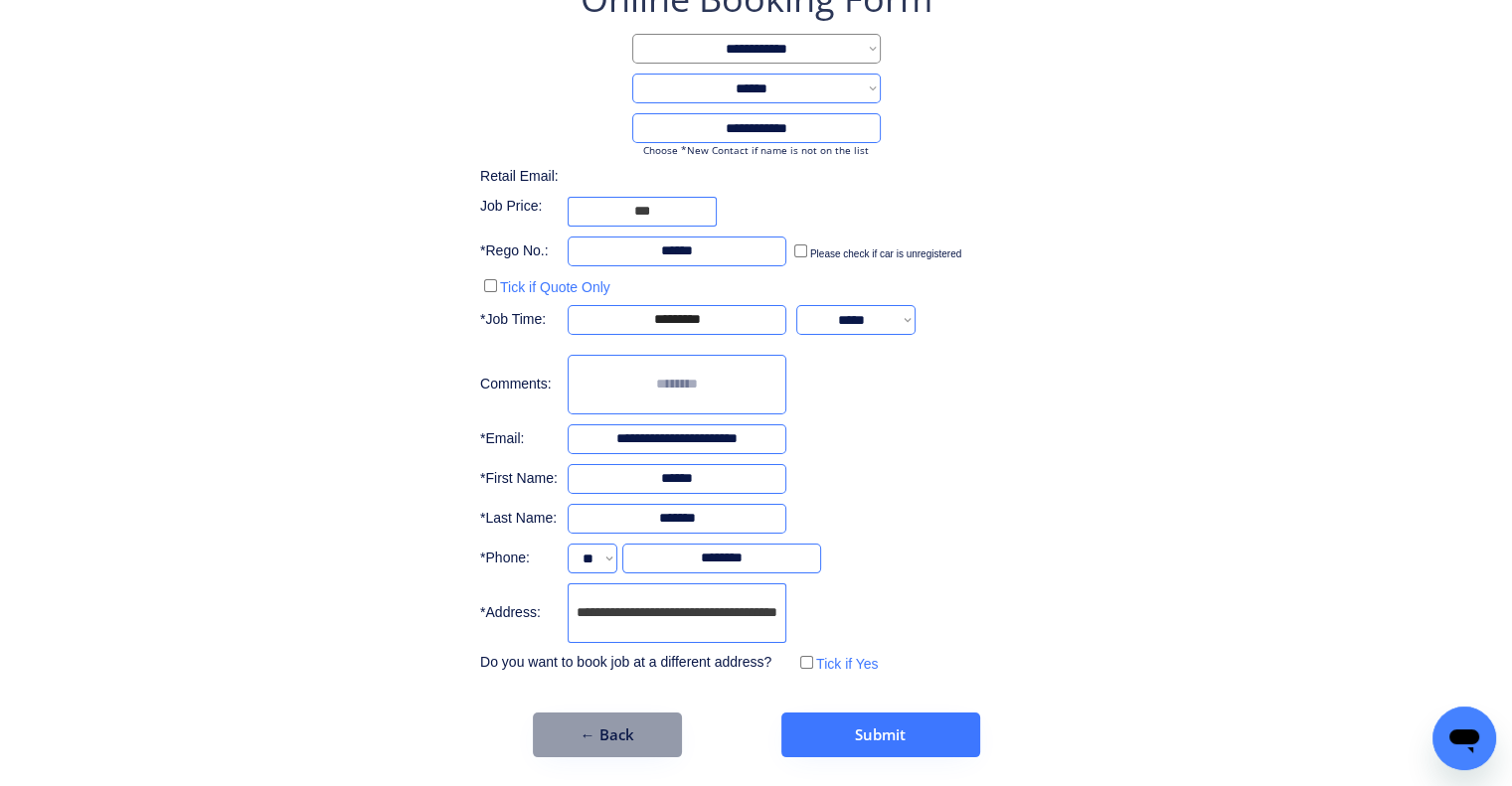 type on "*" 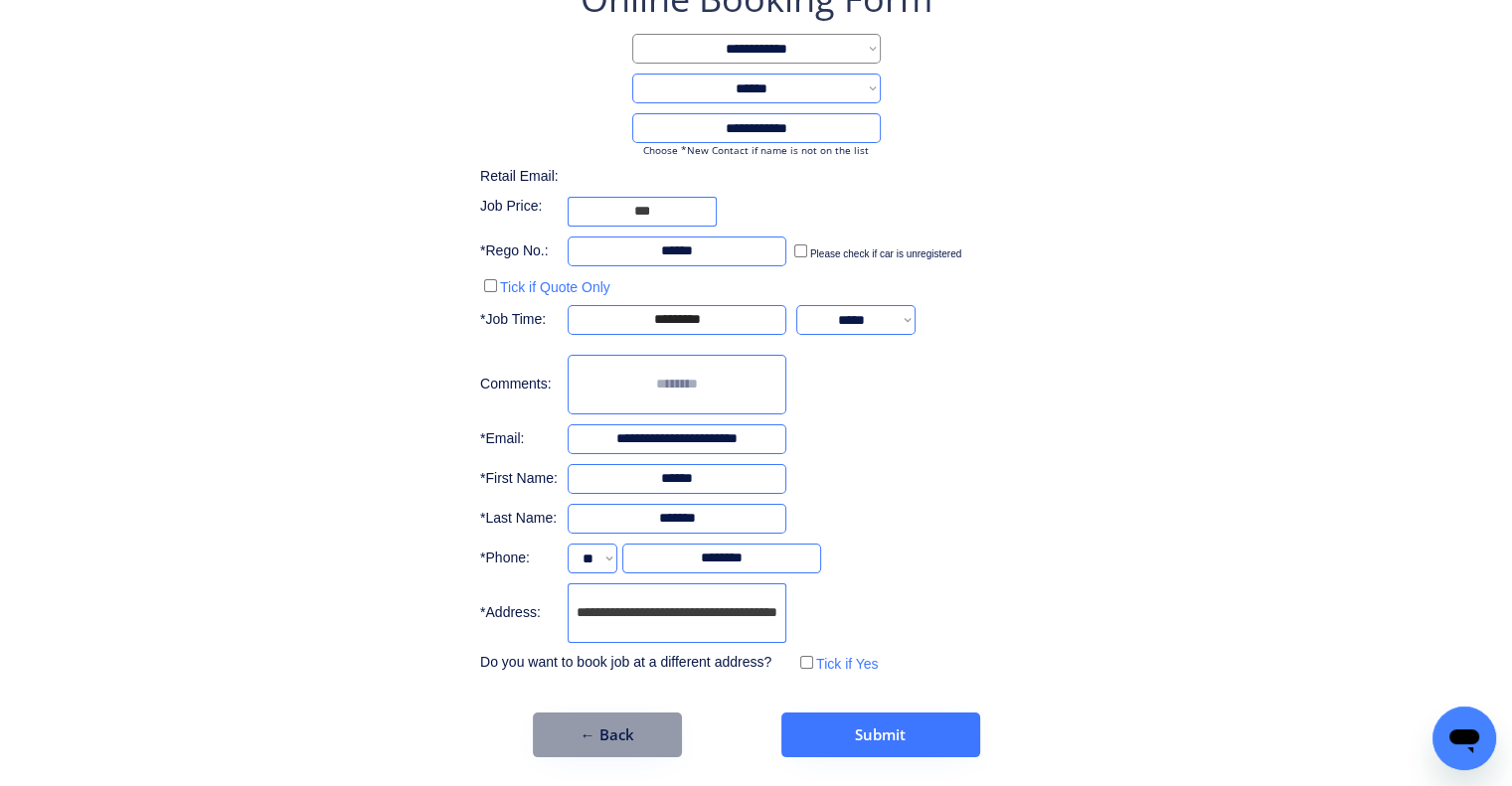 type on "*" 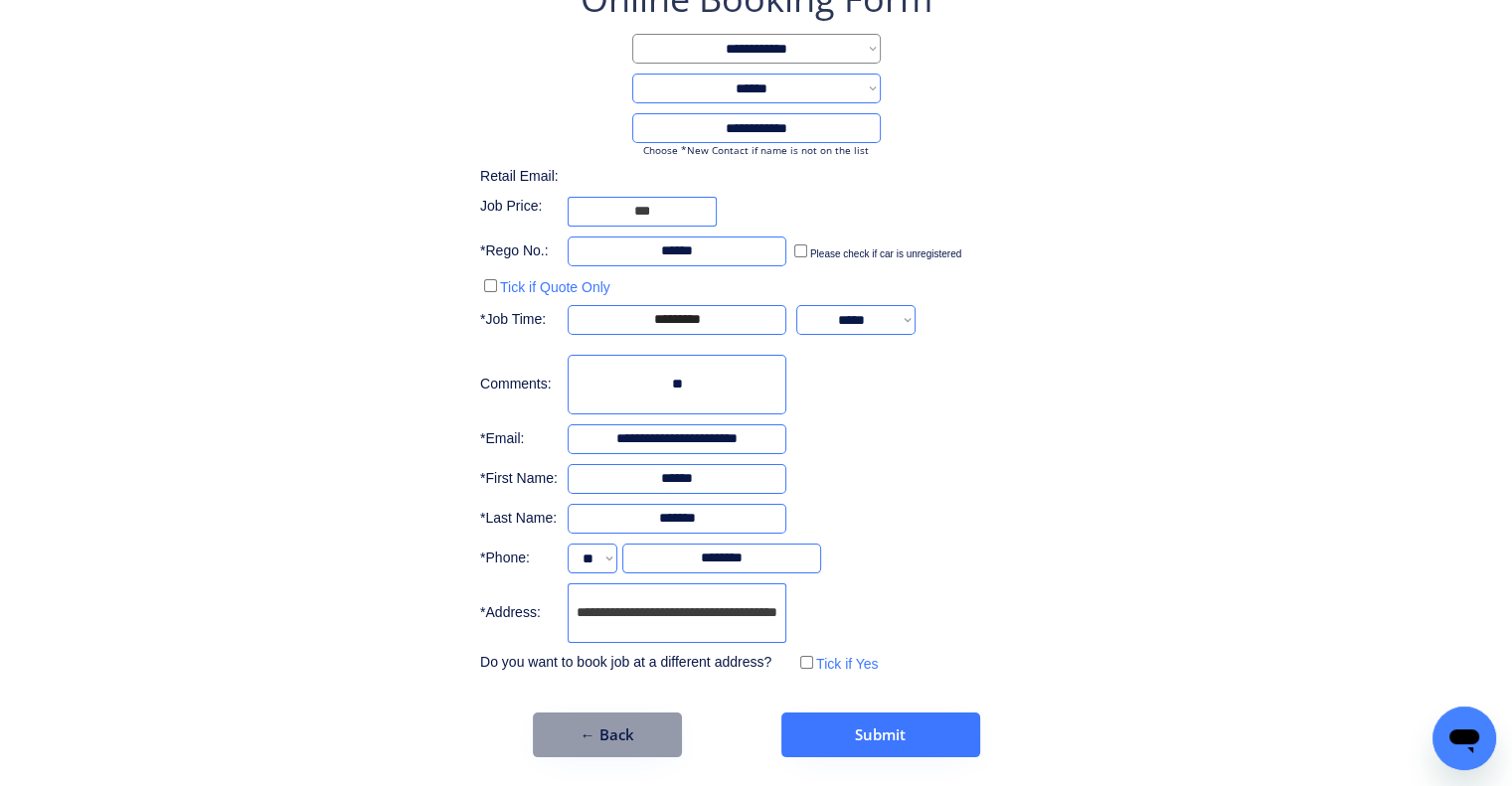 type on "*" 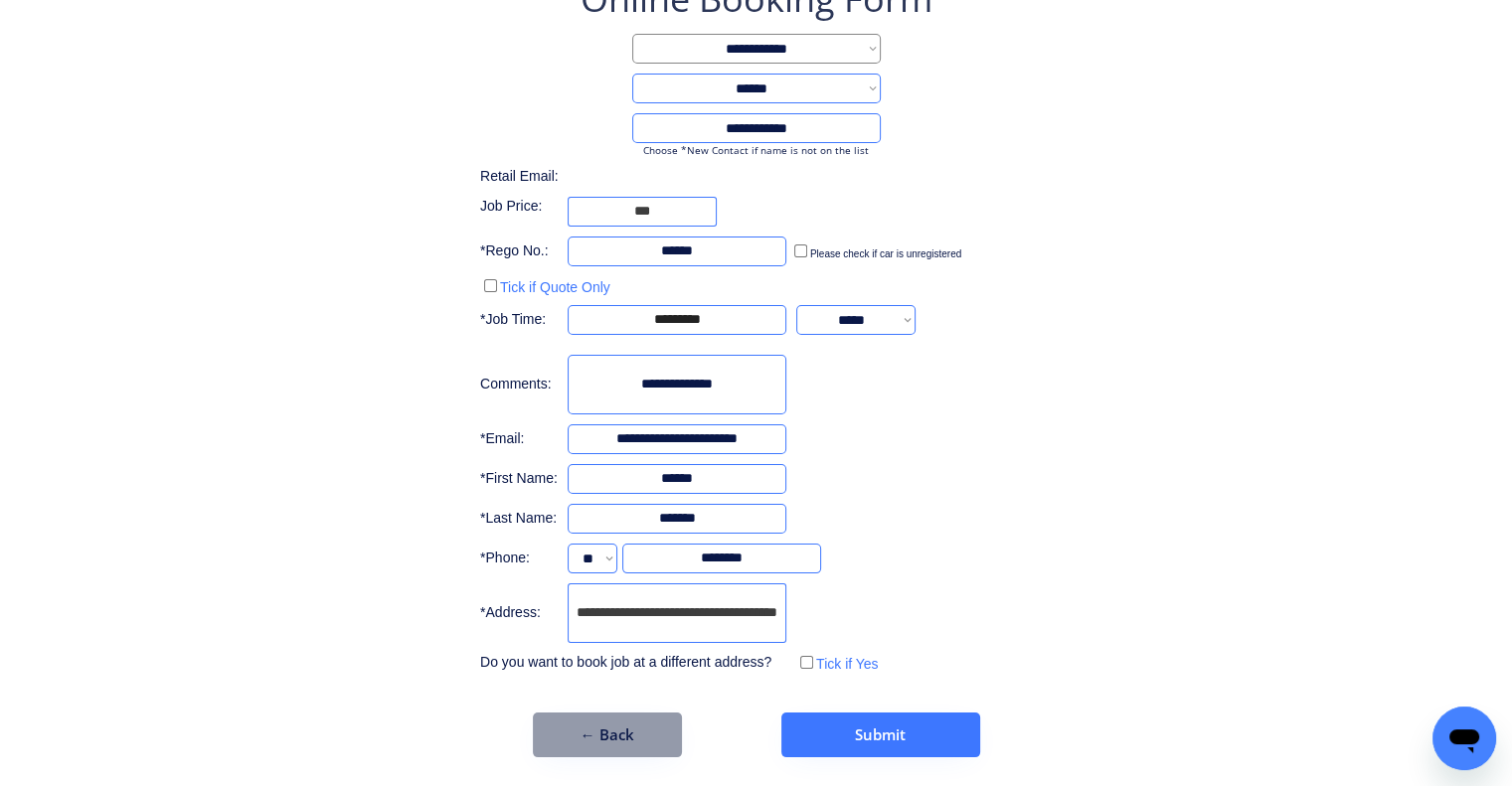 click at bounding box center (677, 385) 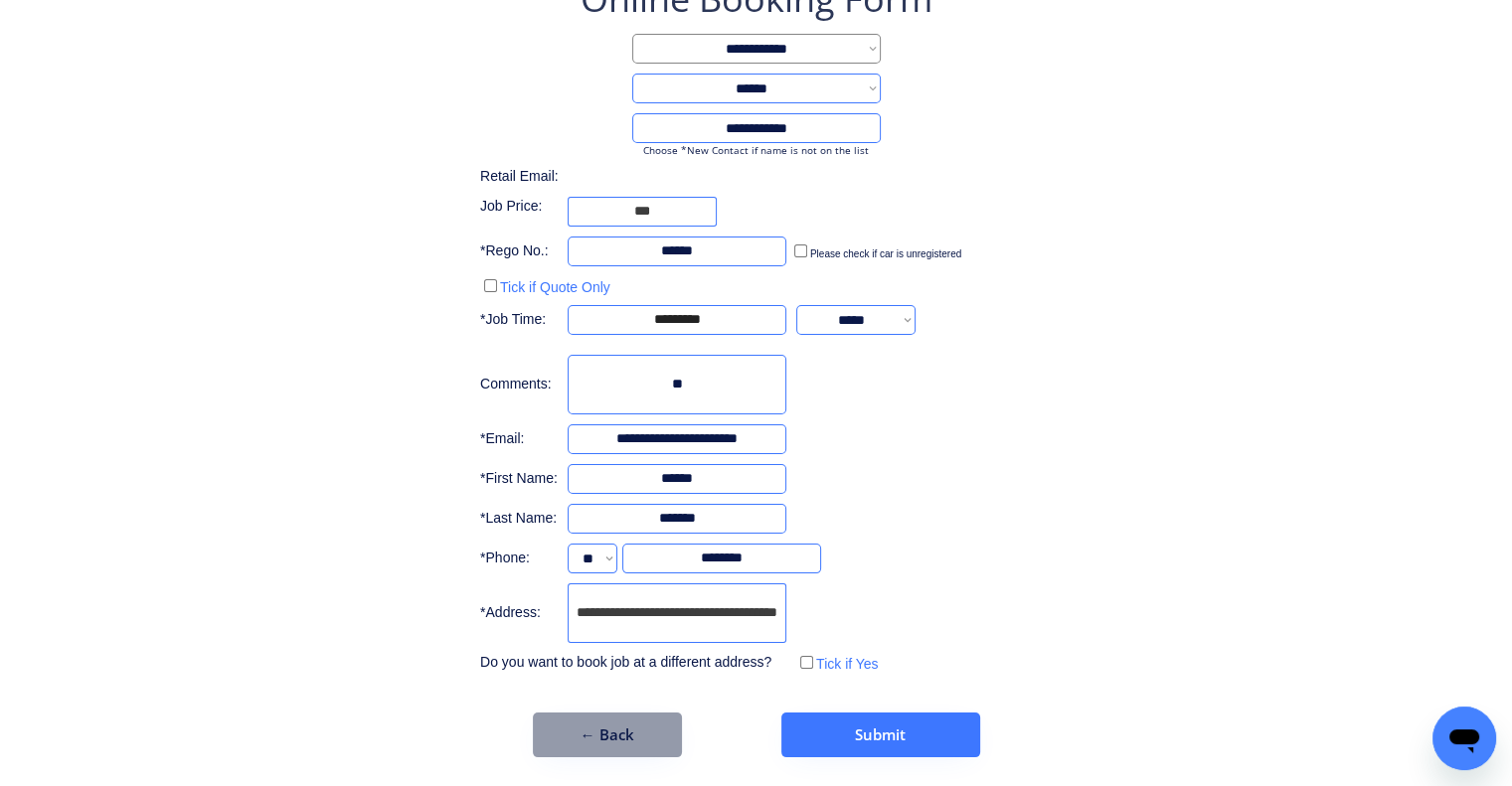 type on "*" 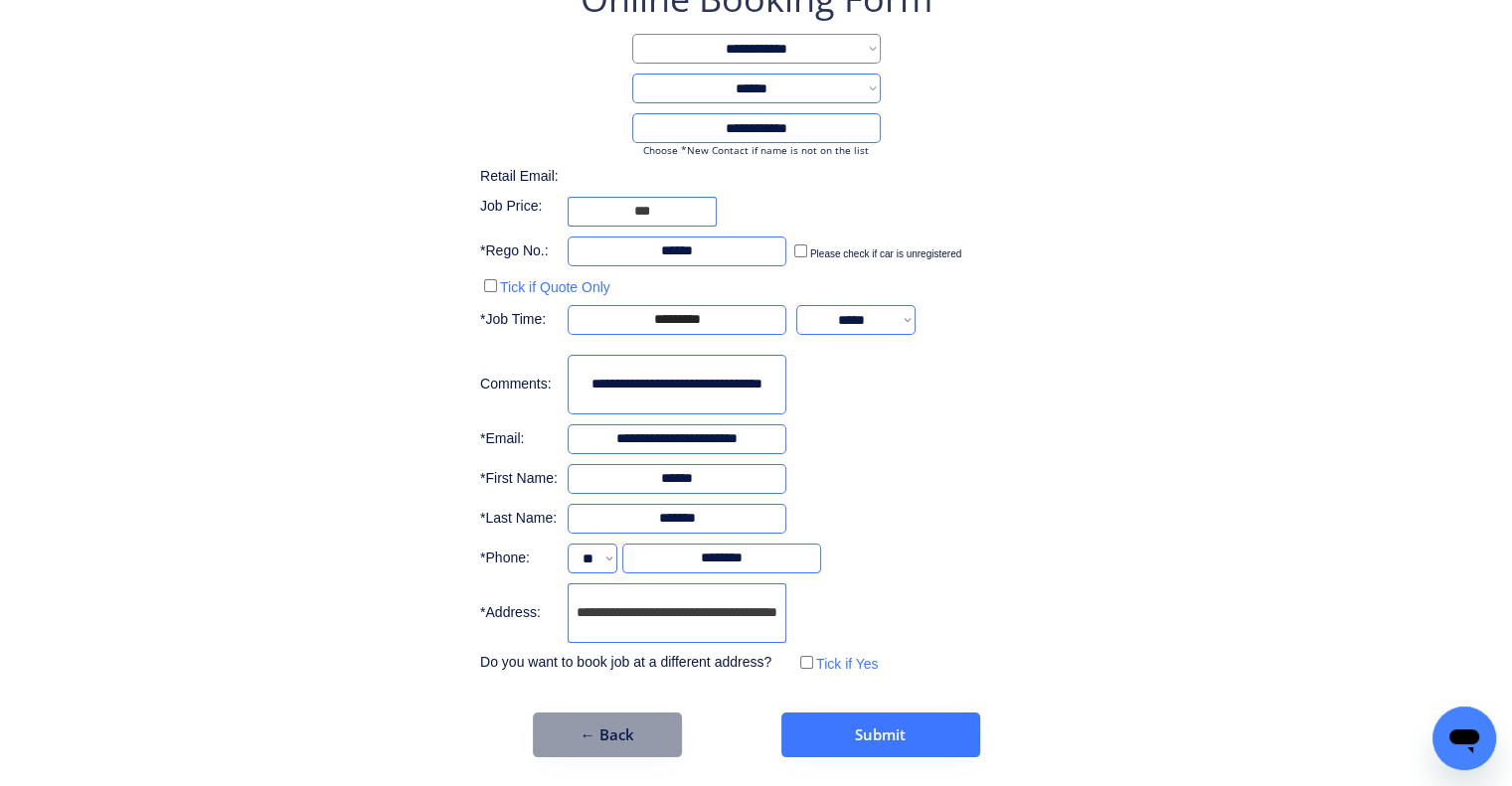 scroll, scrollTop: 0, scrollLeft: 8, axis: horizontal 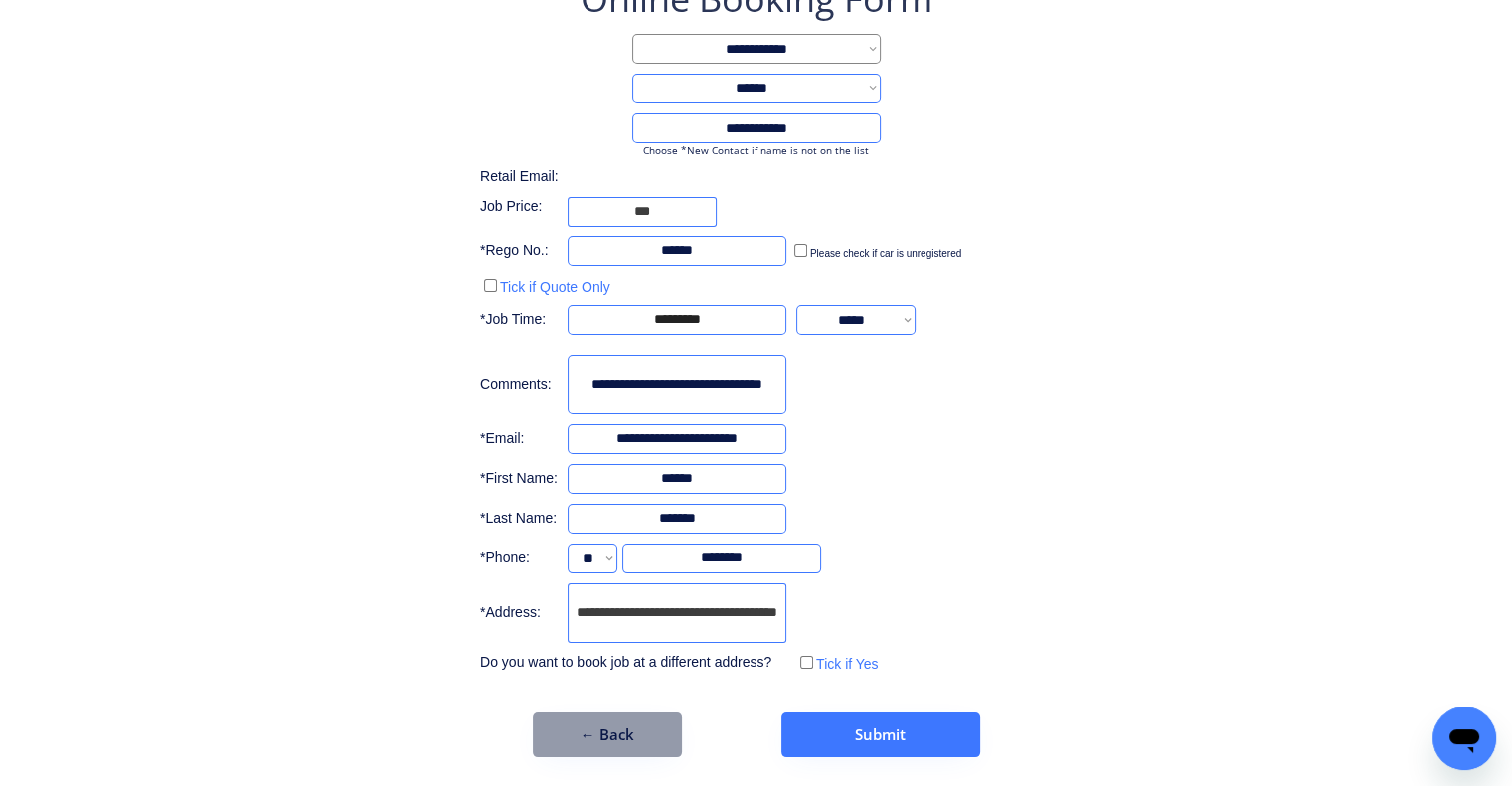 type on "**********" 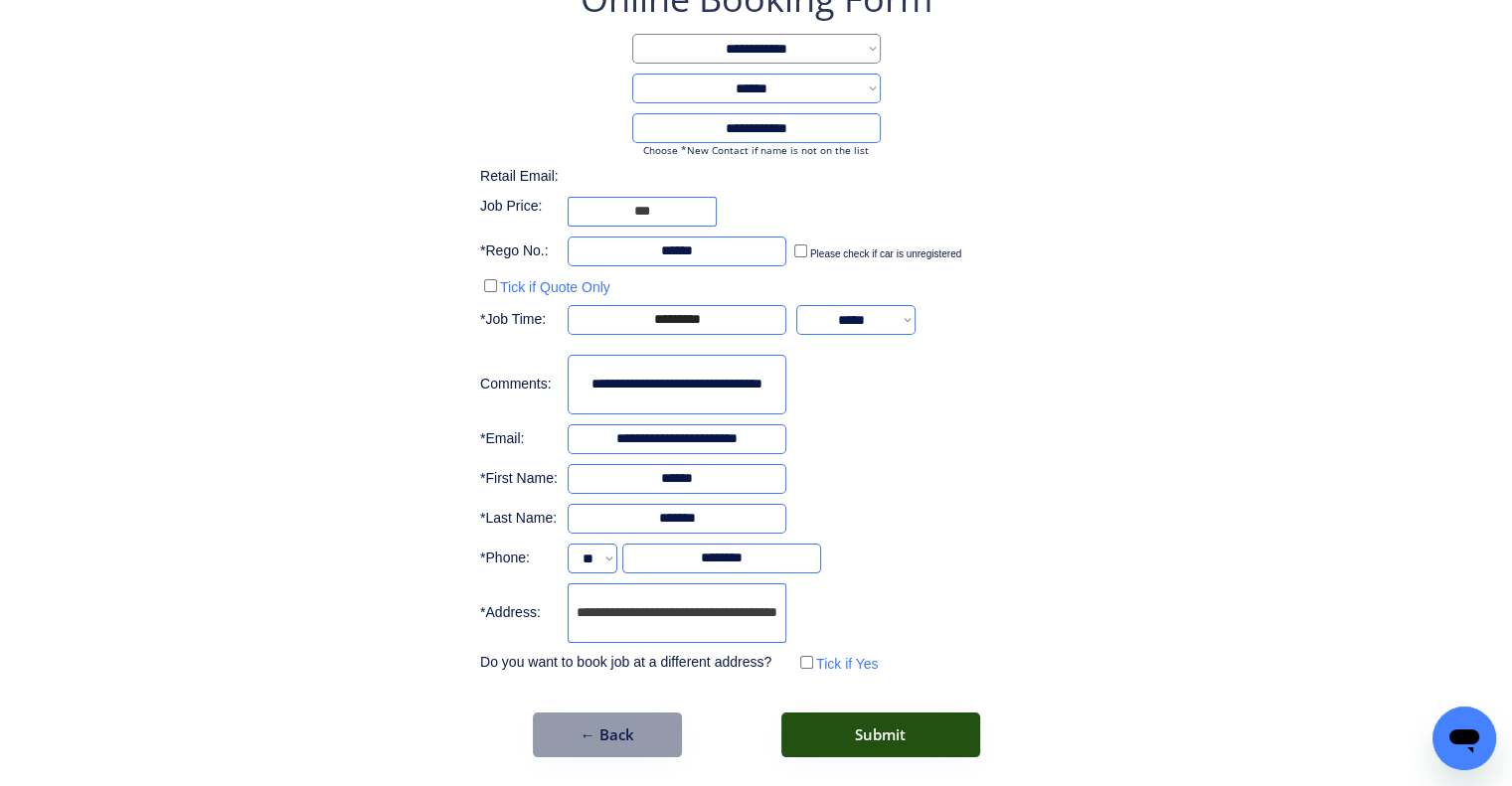 click on "Submit" at bounding box center (881, 734) 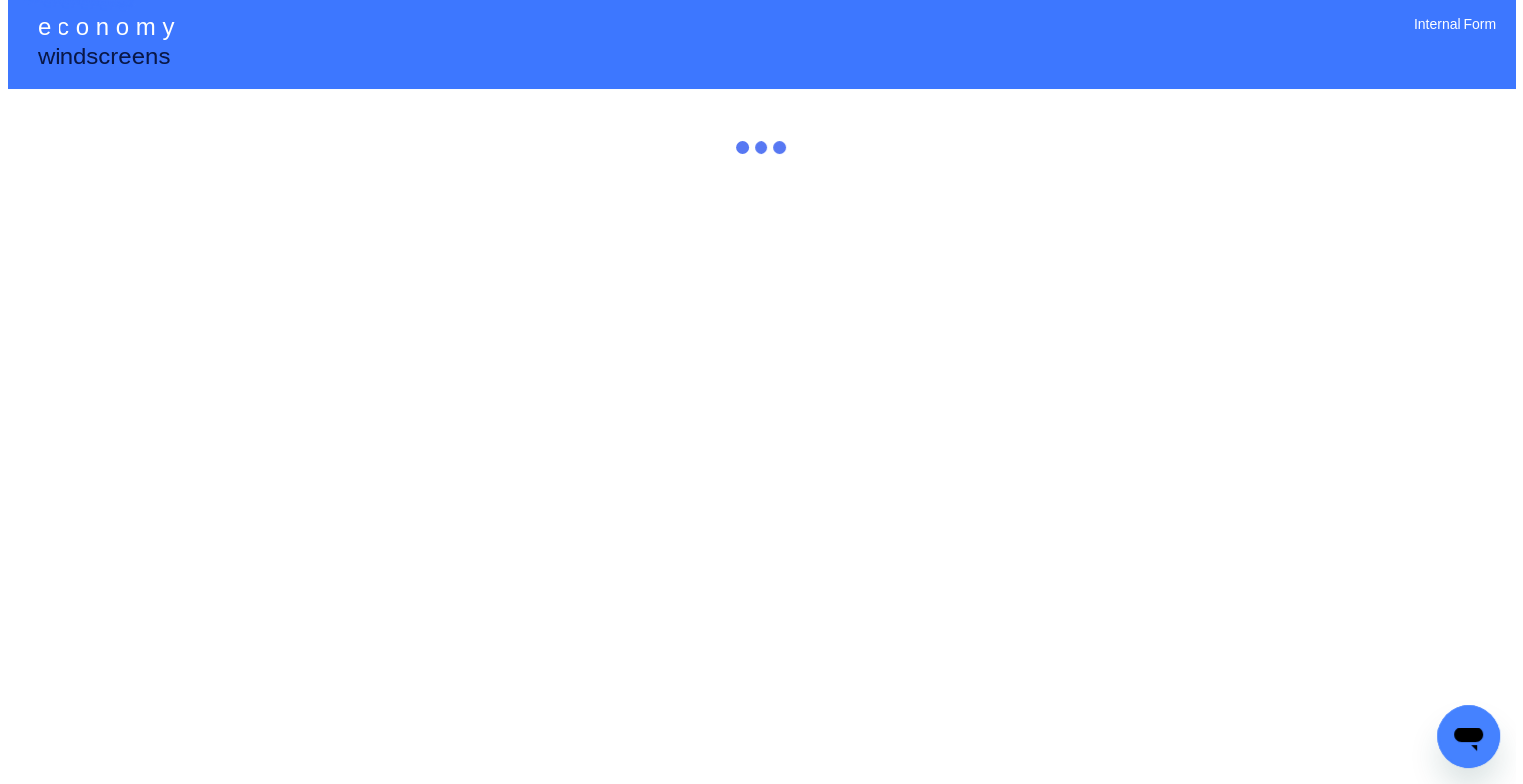scroll, scrollTop: 0, scrollLeft: 0, axis: both 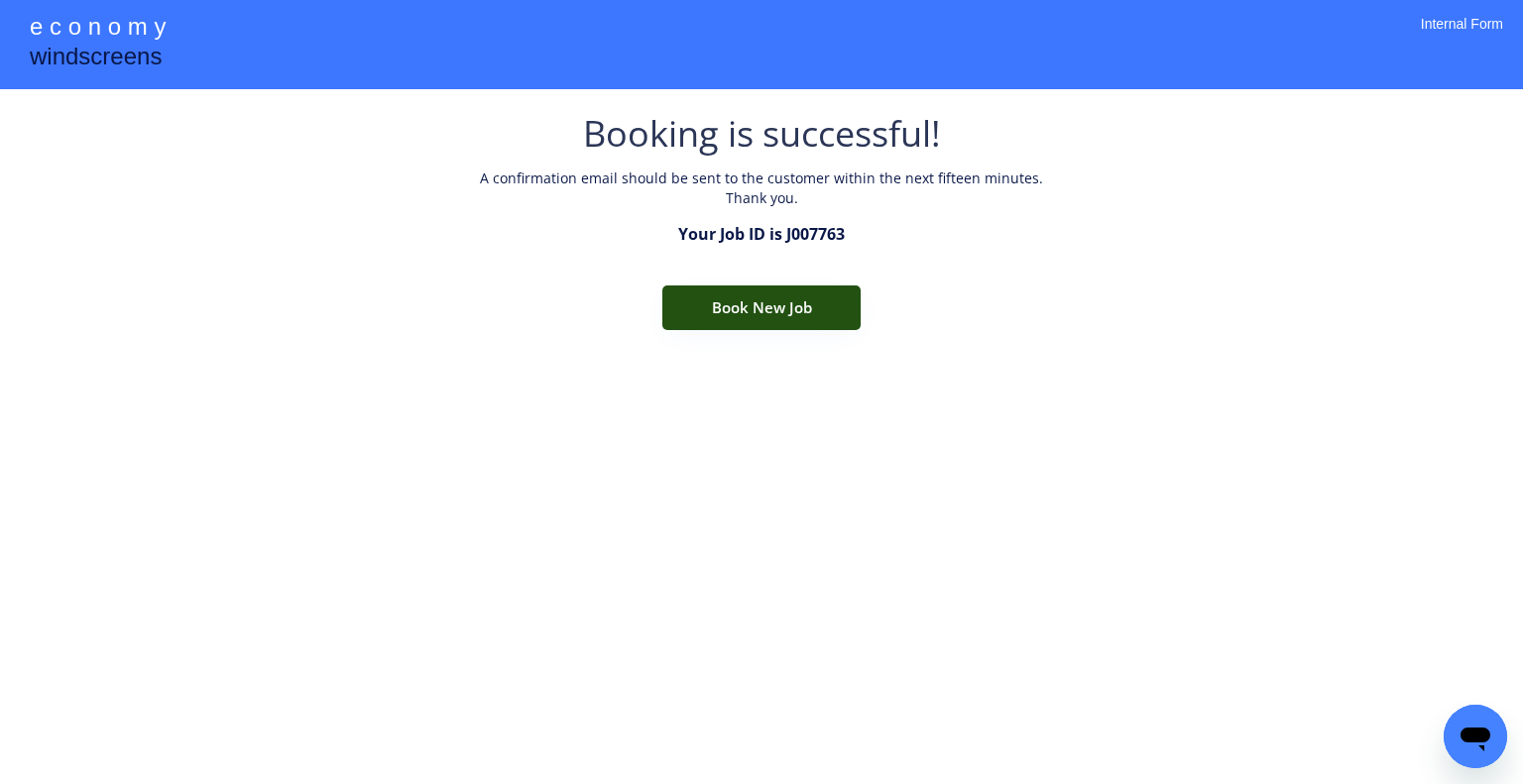click on "Book New Job" at bounding box center [762, 307] 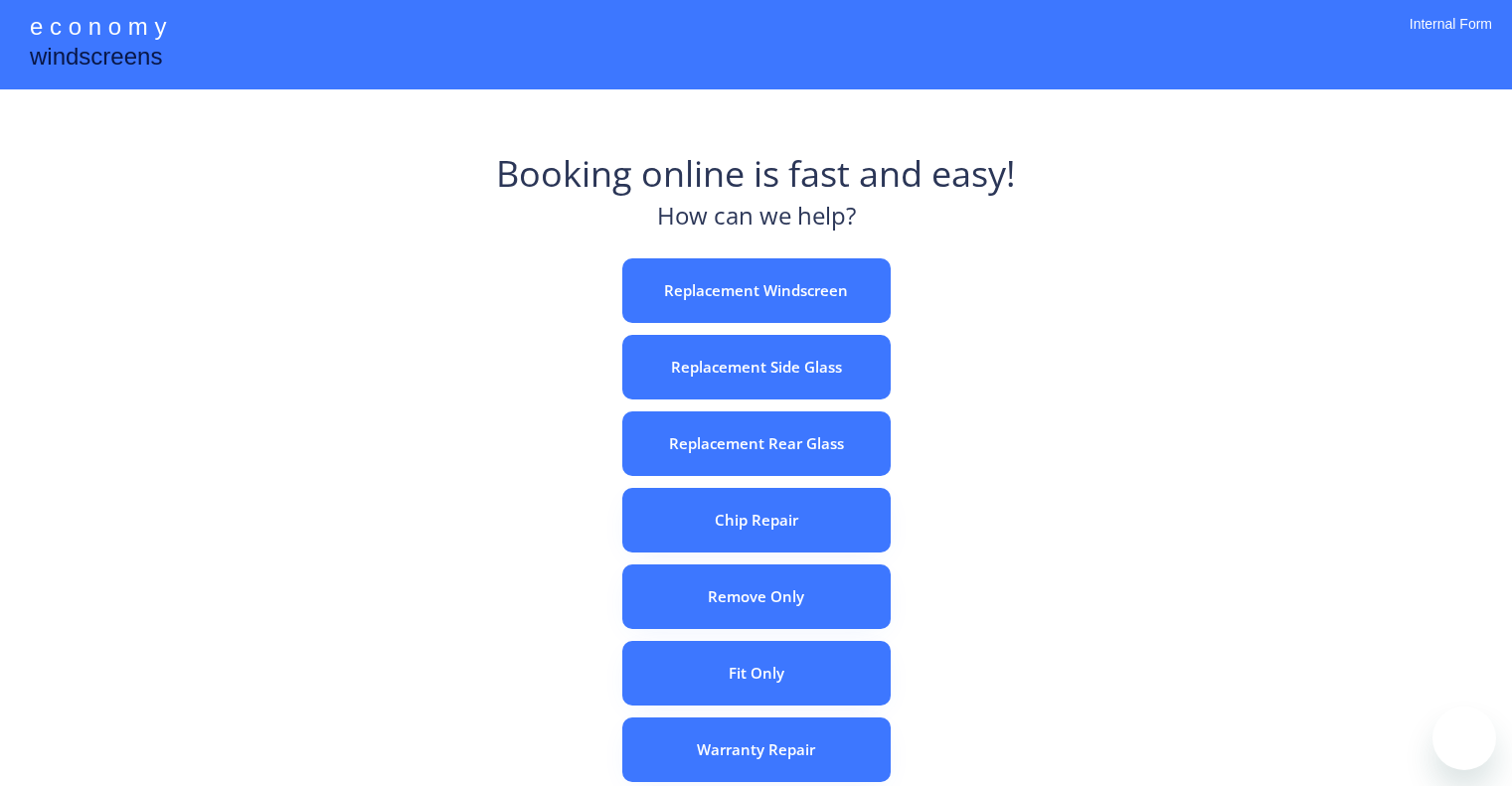 scroll, scrollTop: 0, scrollLeft: 0, axis: both 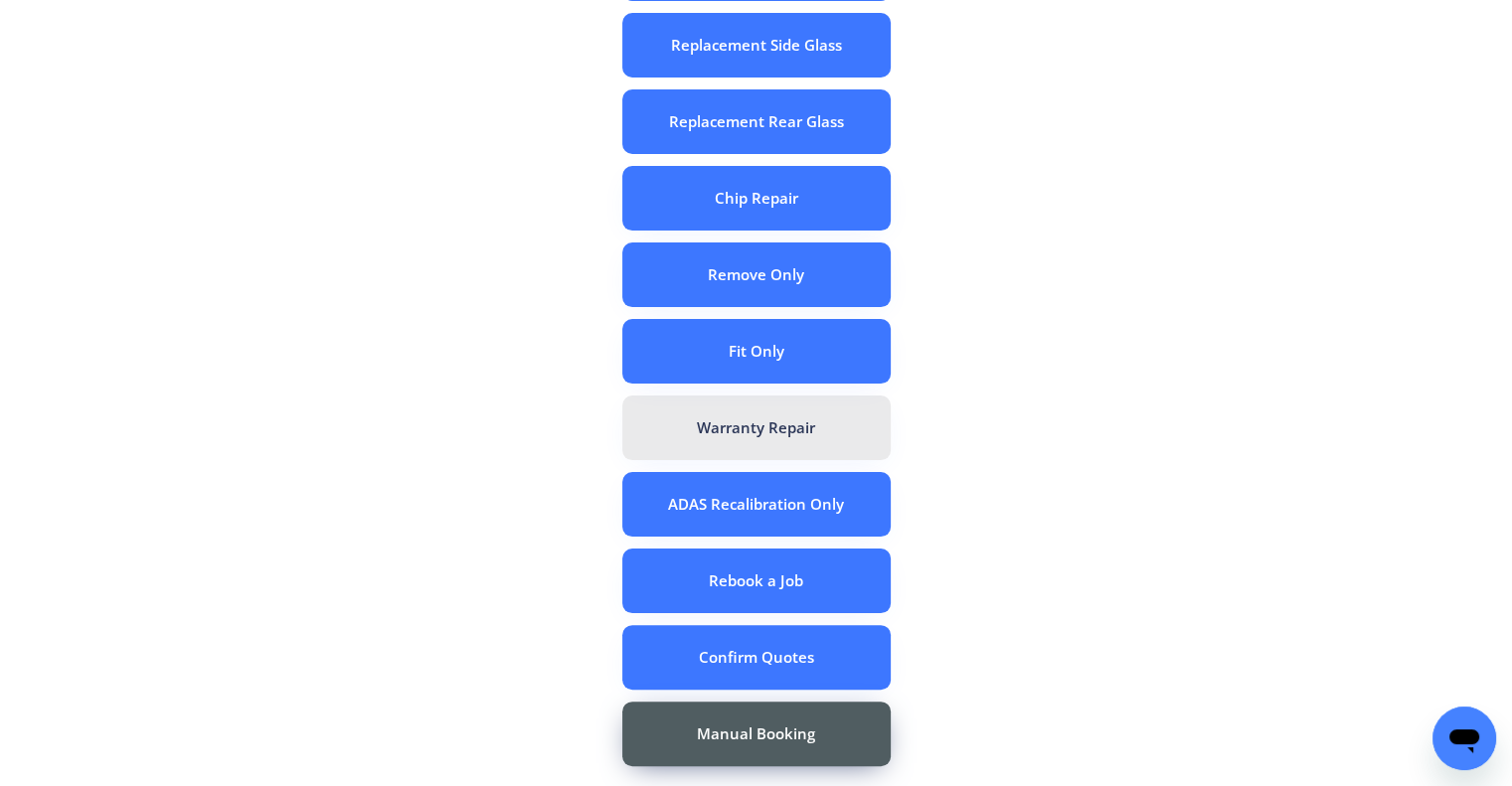 click on "Warranty Repair" at bounding box center (756, 427) 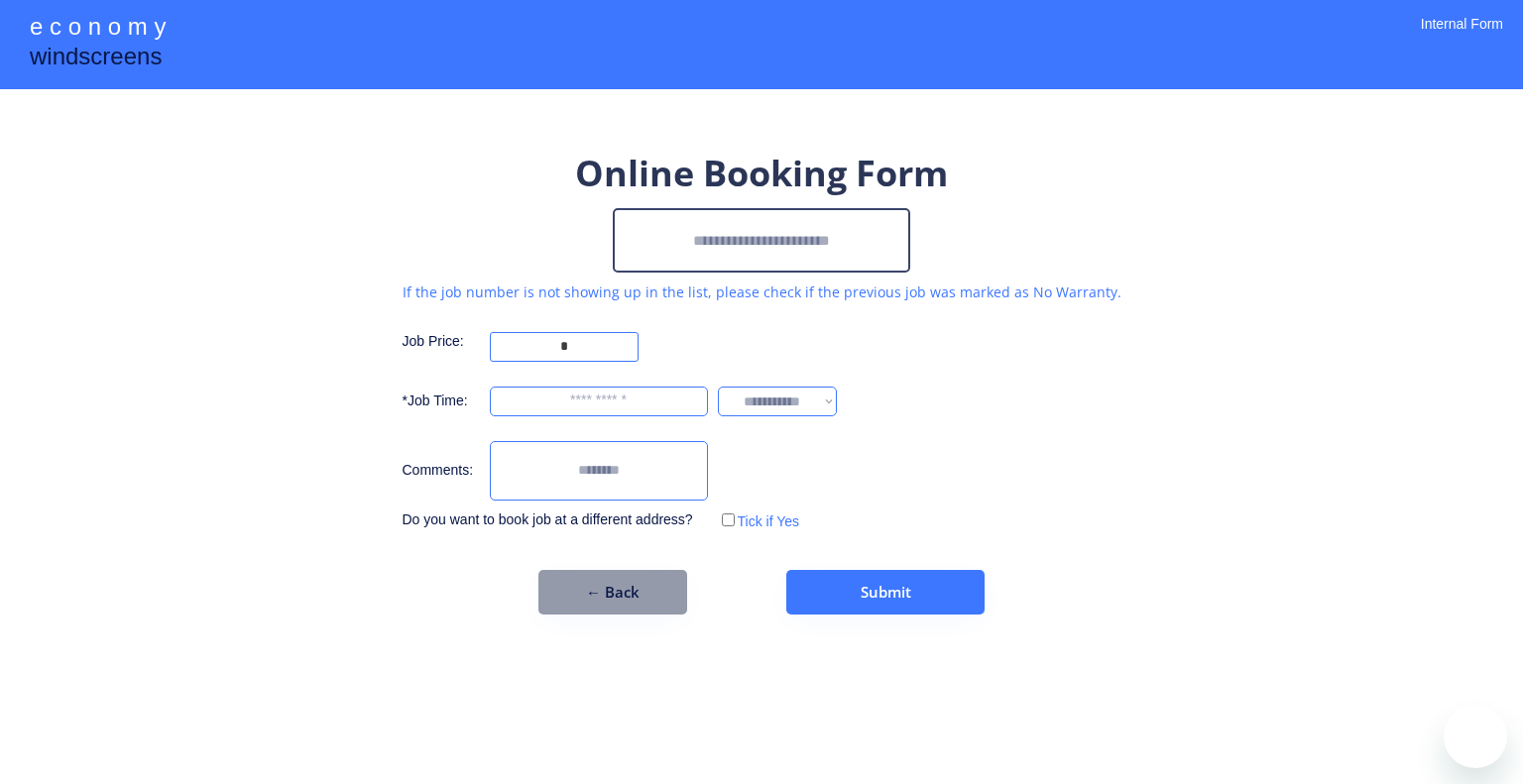 scroll, scrollTop: 0, scrollLeft: 0, axis: both 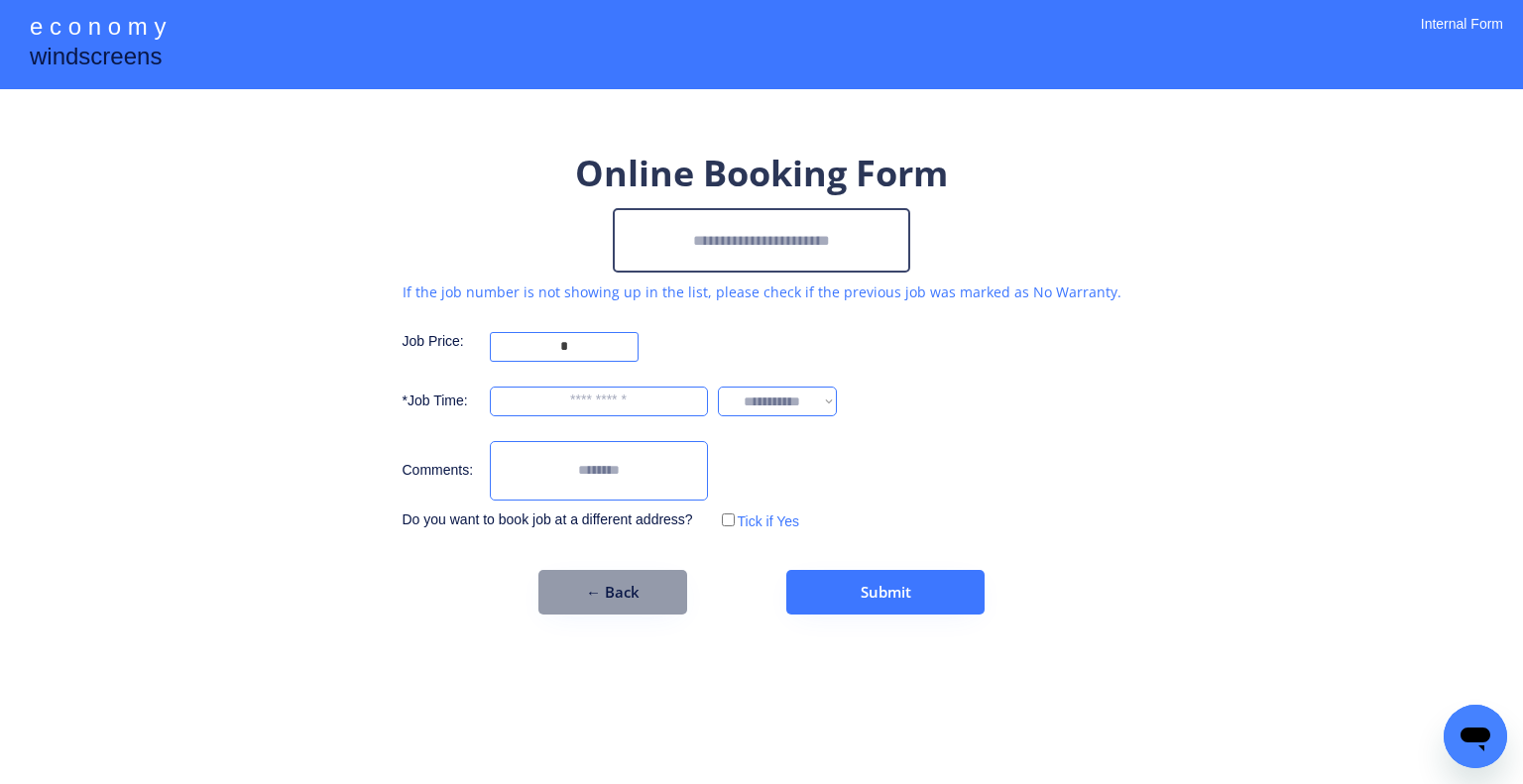 click at bounding box center (762, 240) 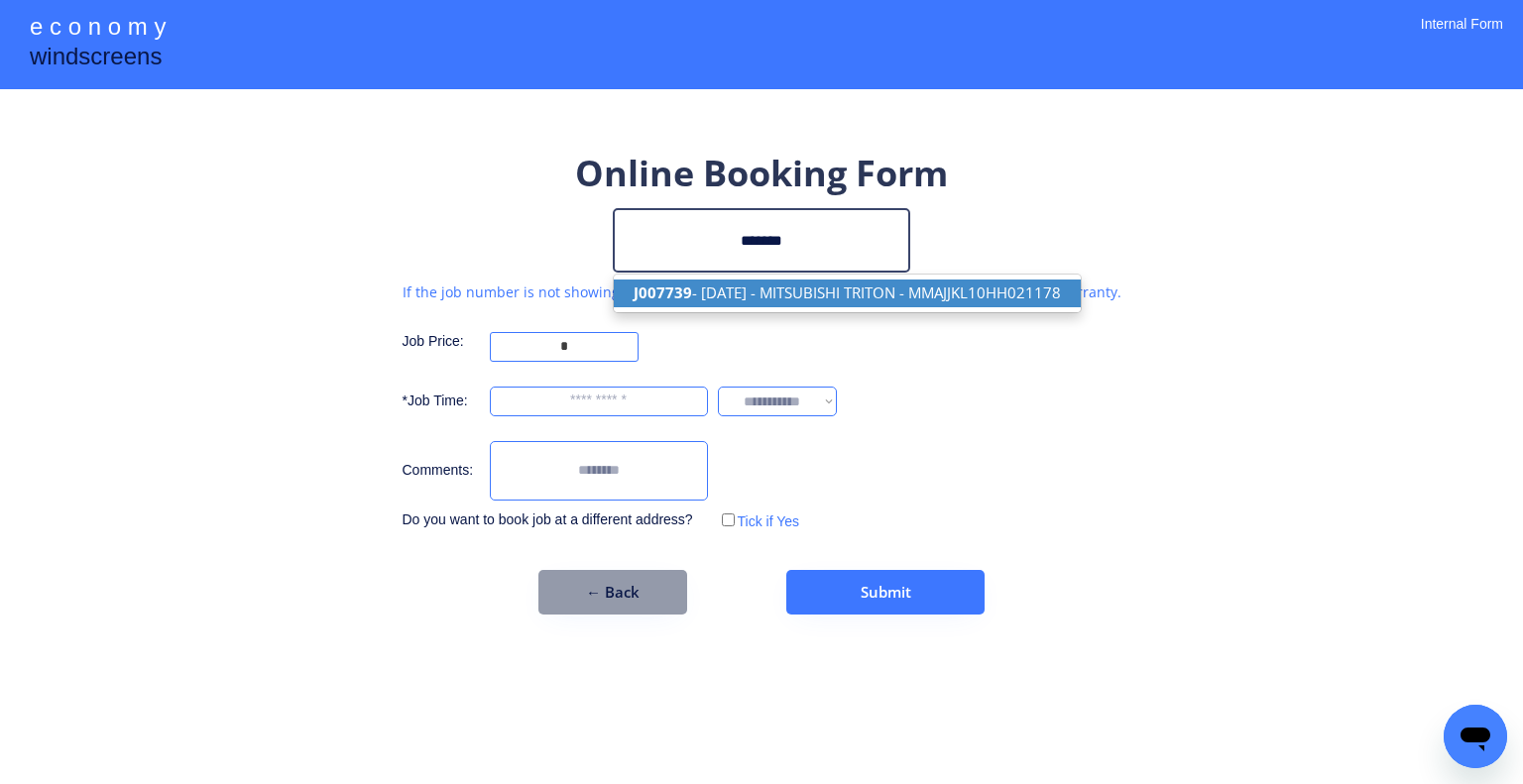 click on "J007739  - [DATE] - MITSUBISHI TRITON - MMAJJKL10HH021178" at bounding box center (847, 292) 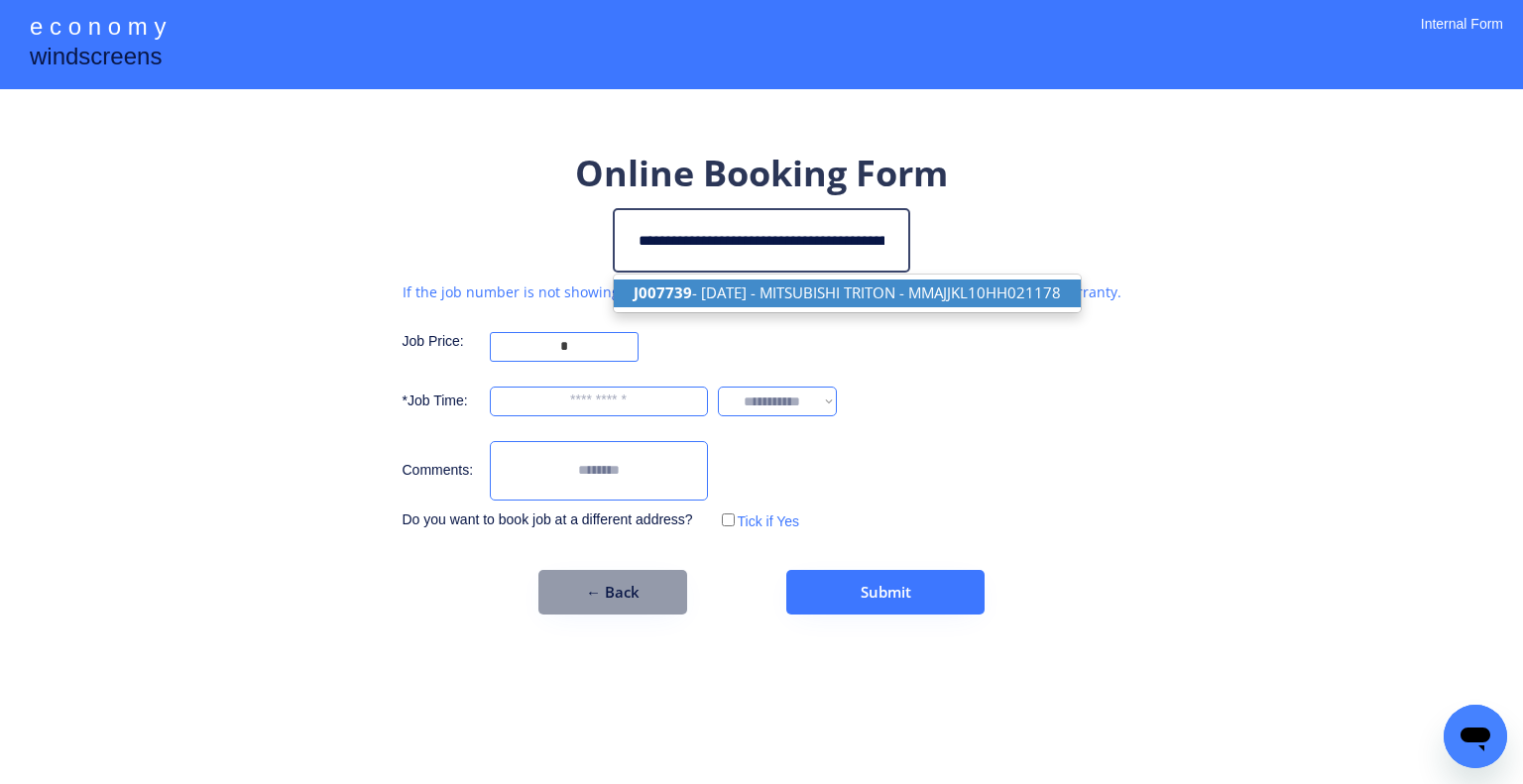 type on "**********" 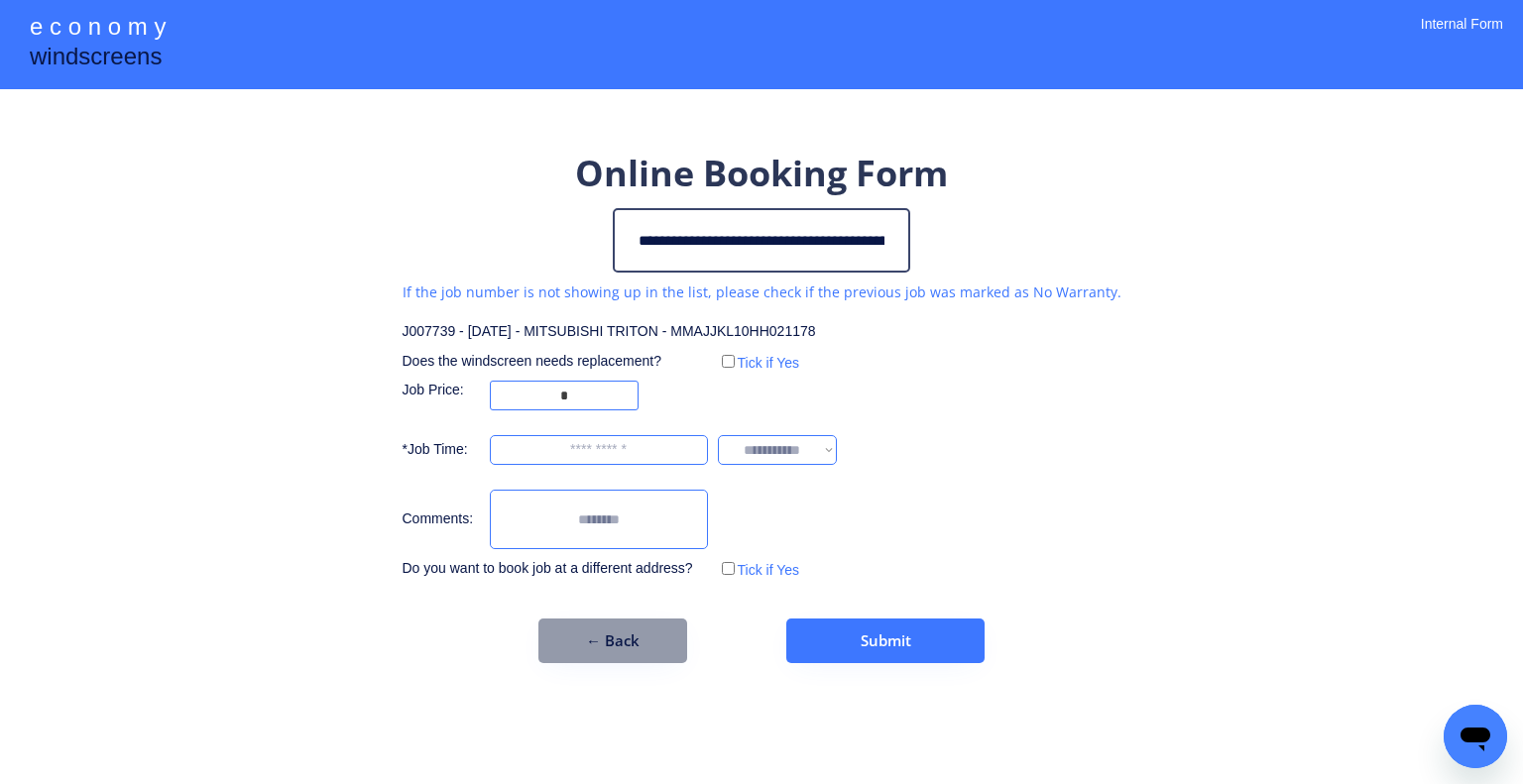 click on "**********" at bounding box center [762, 392] 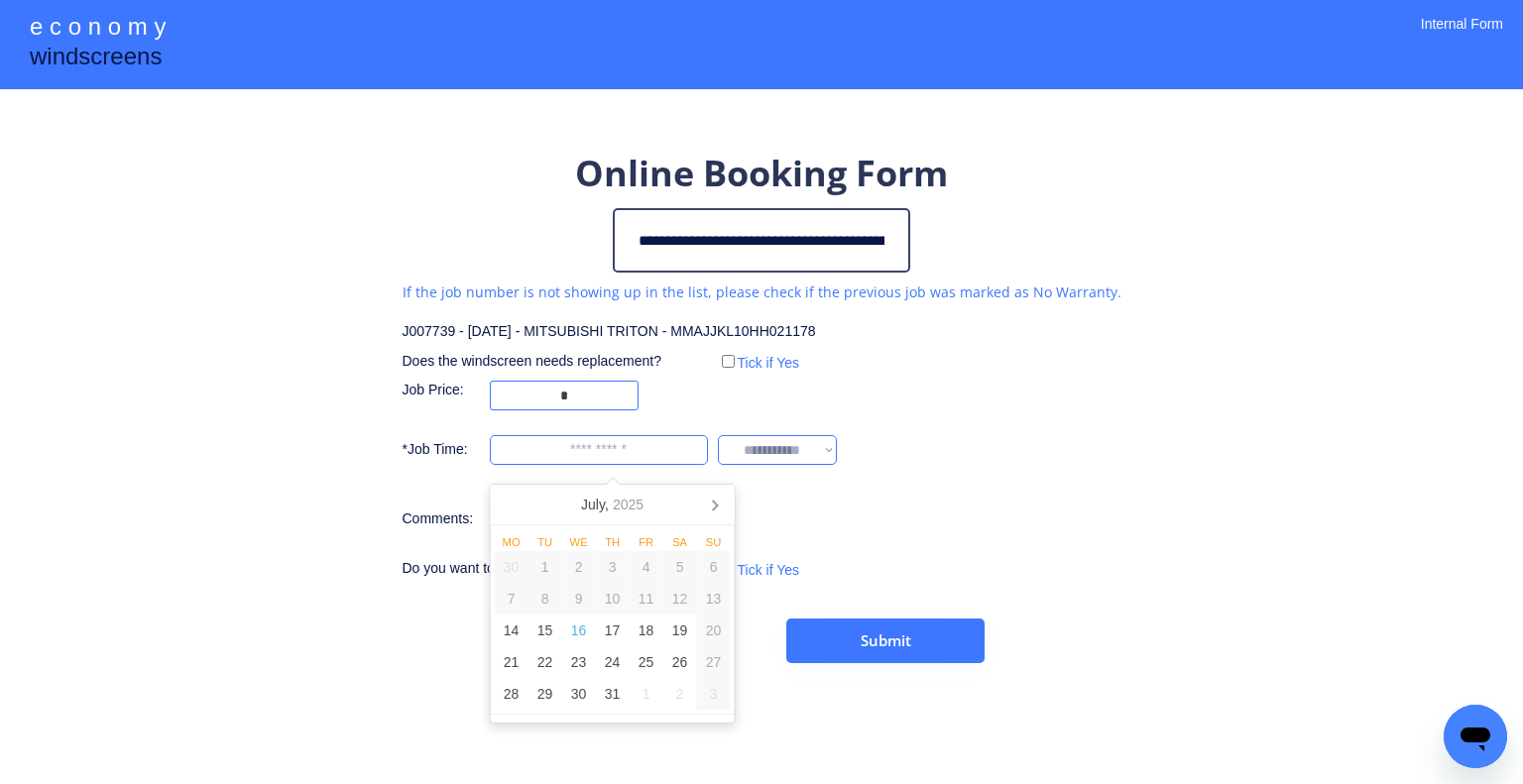 click on "6" at bounding box center [714, 567] 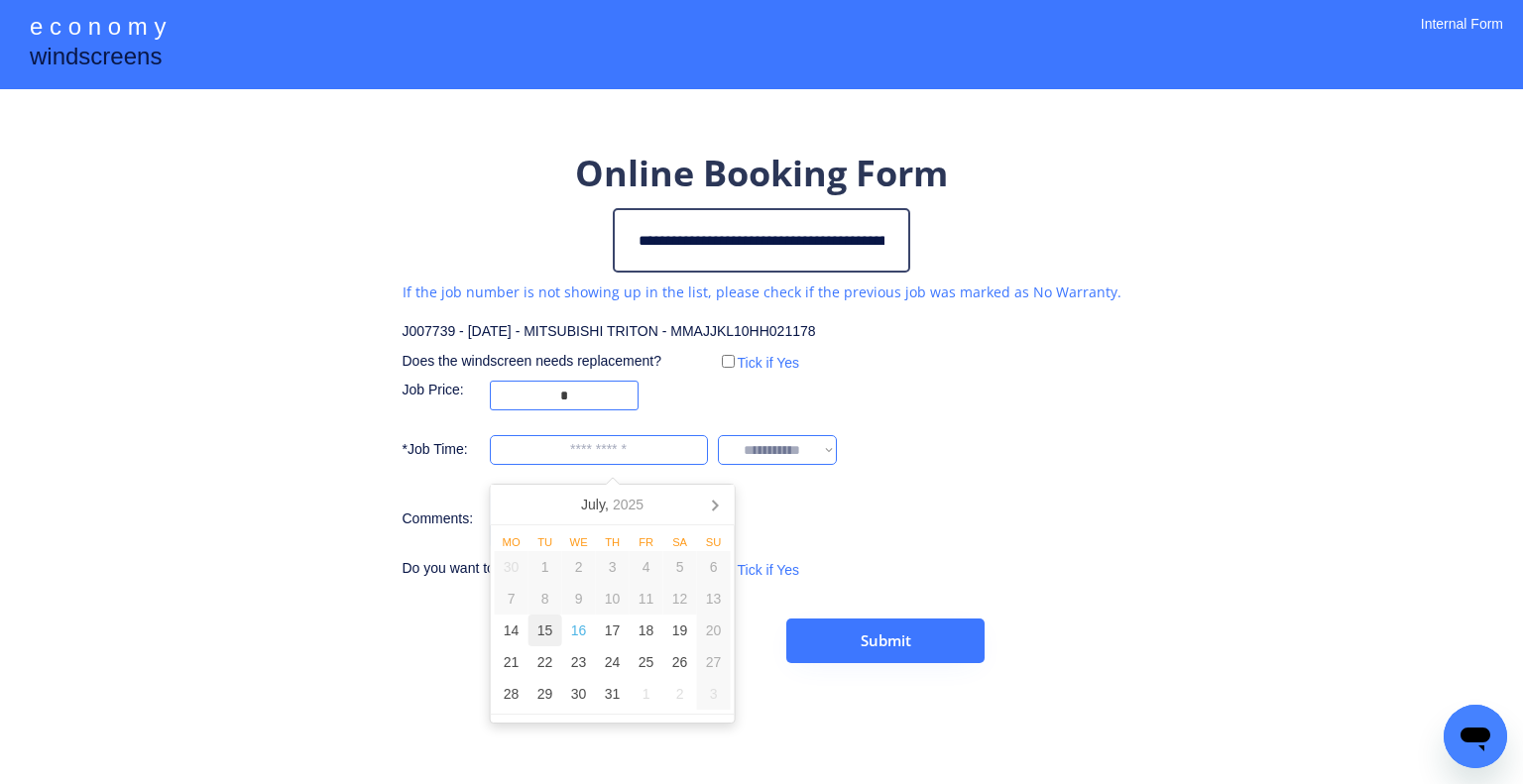 click on "16" at bounding box center (579, 630) 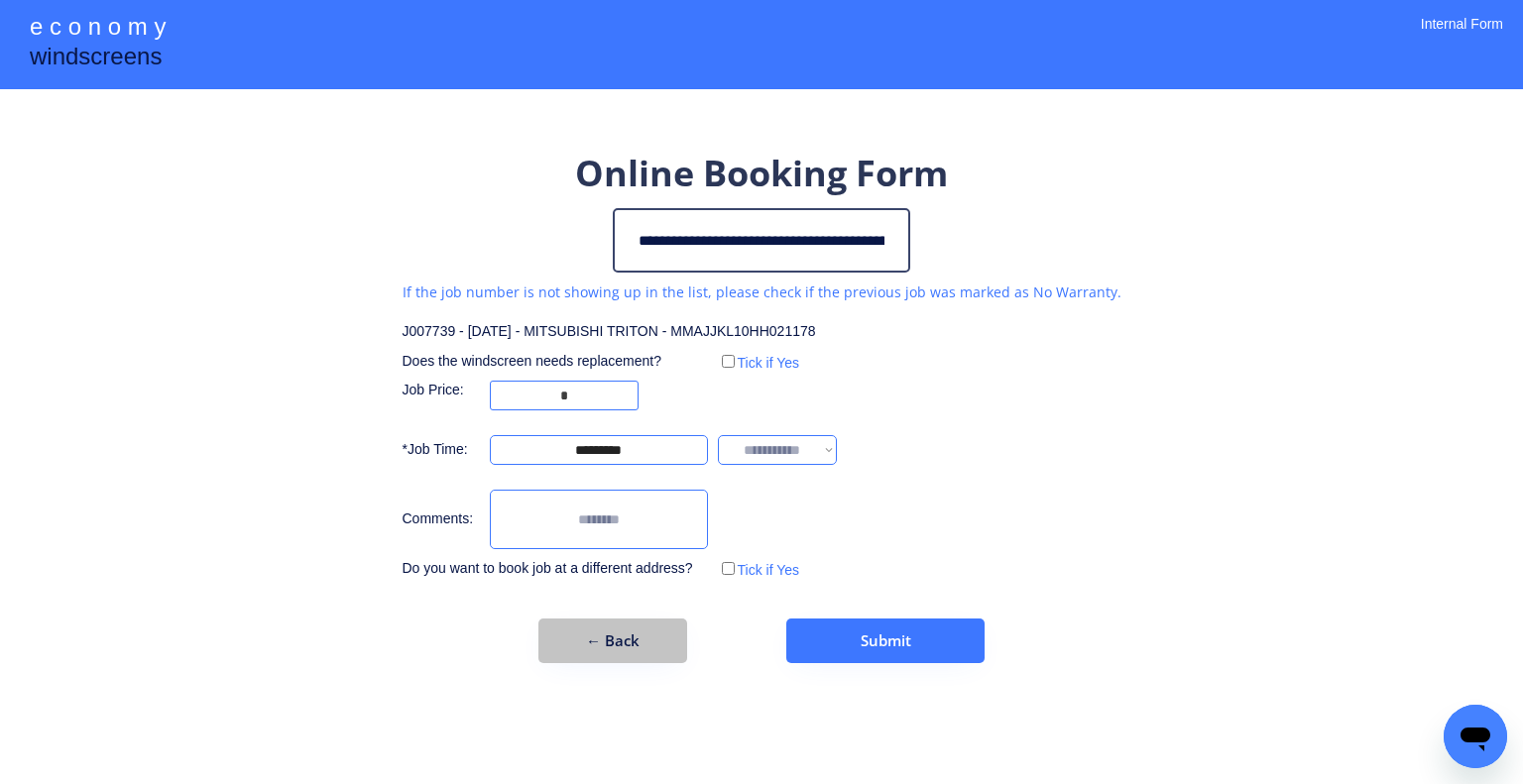 click on "**********" at bounding box center [762, 392] 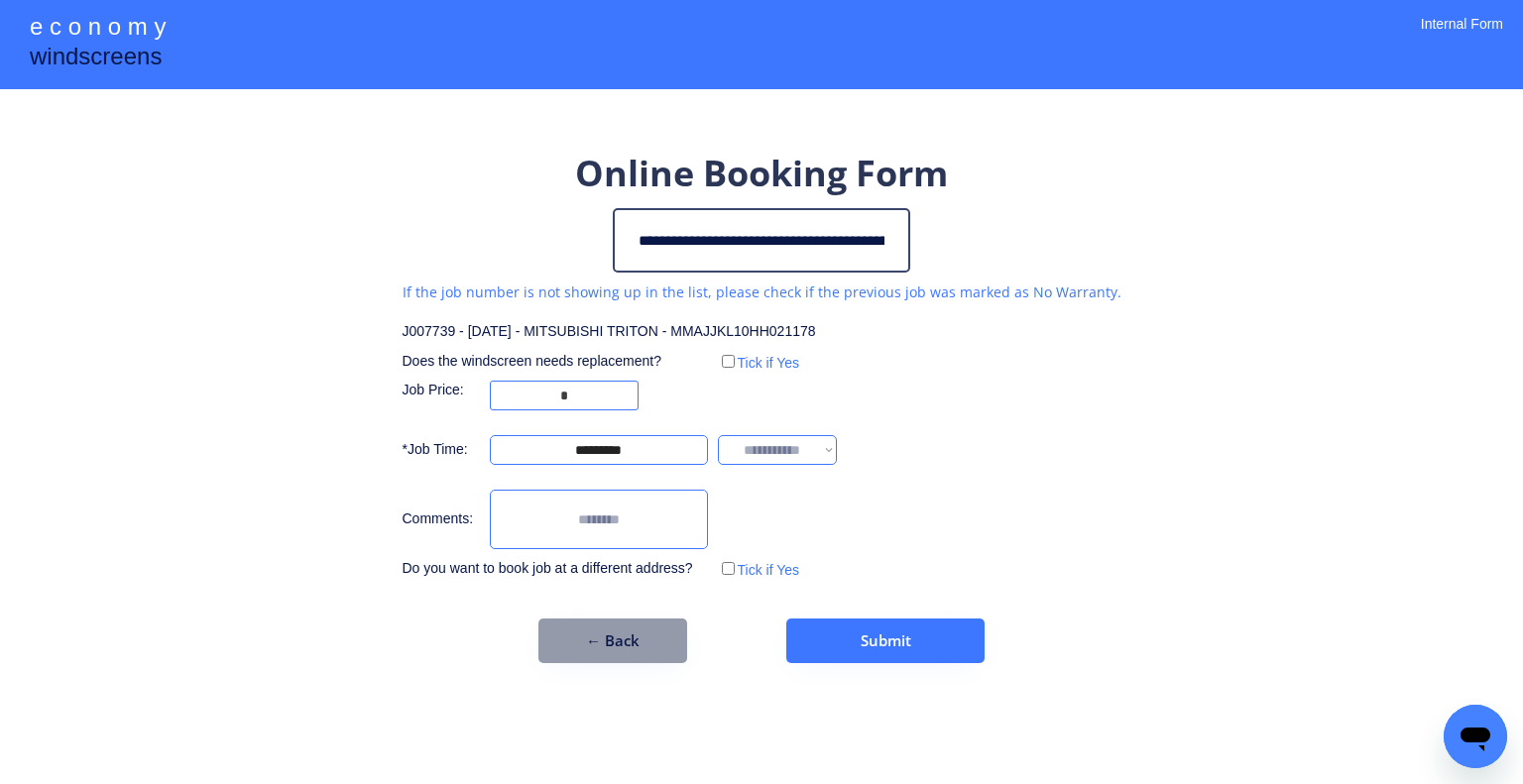 drag, startPoint x: 817, startPoint y: 442, endPoint x: 815, endPoint y: 456, distance: 14.142136 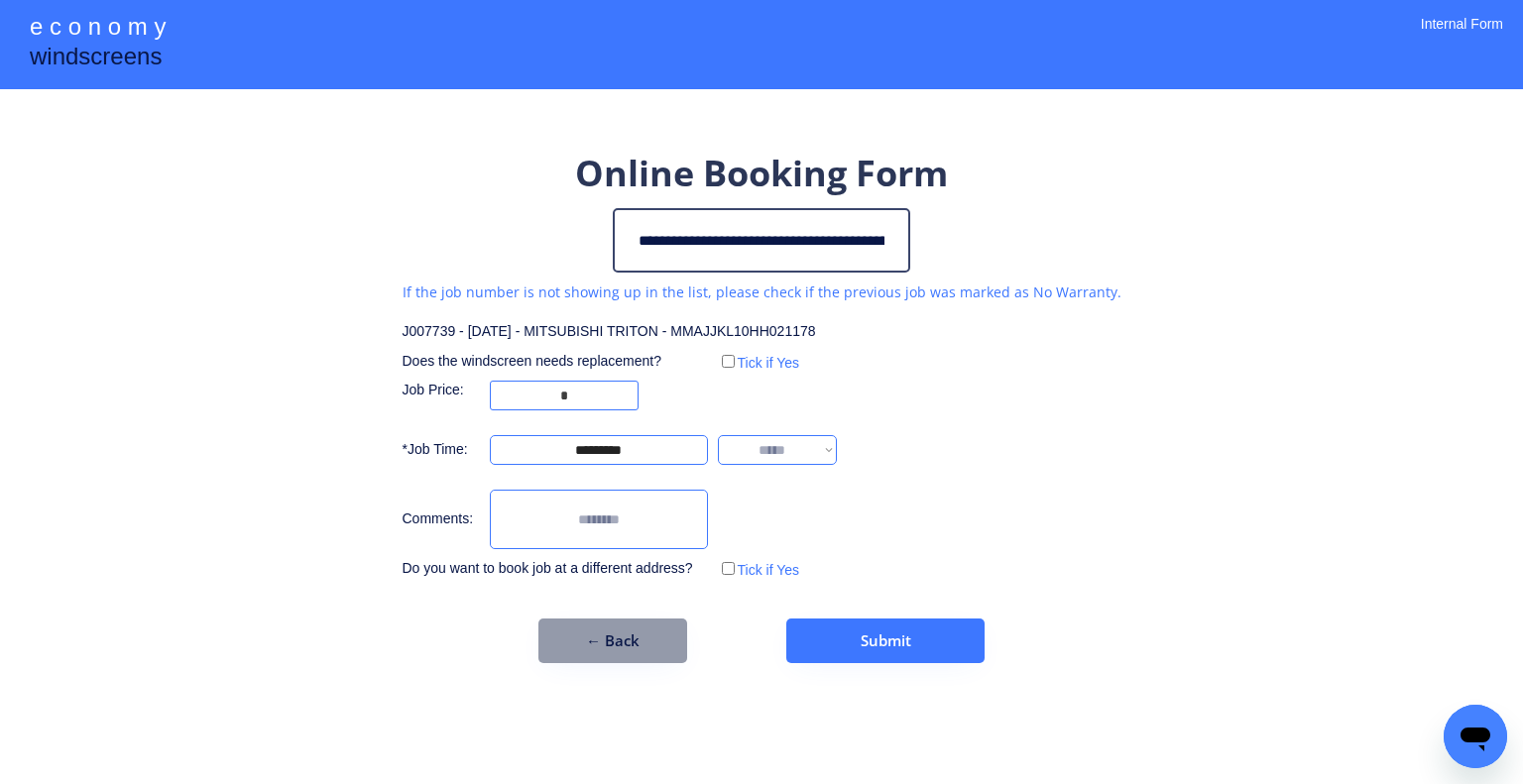 click on "**********" at bounding box center (777, 450) 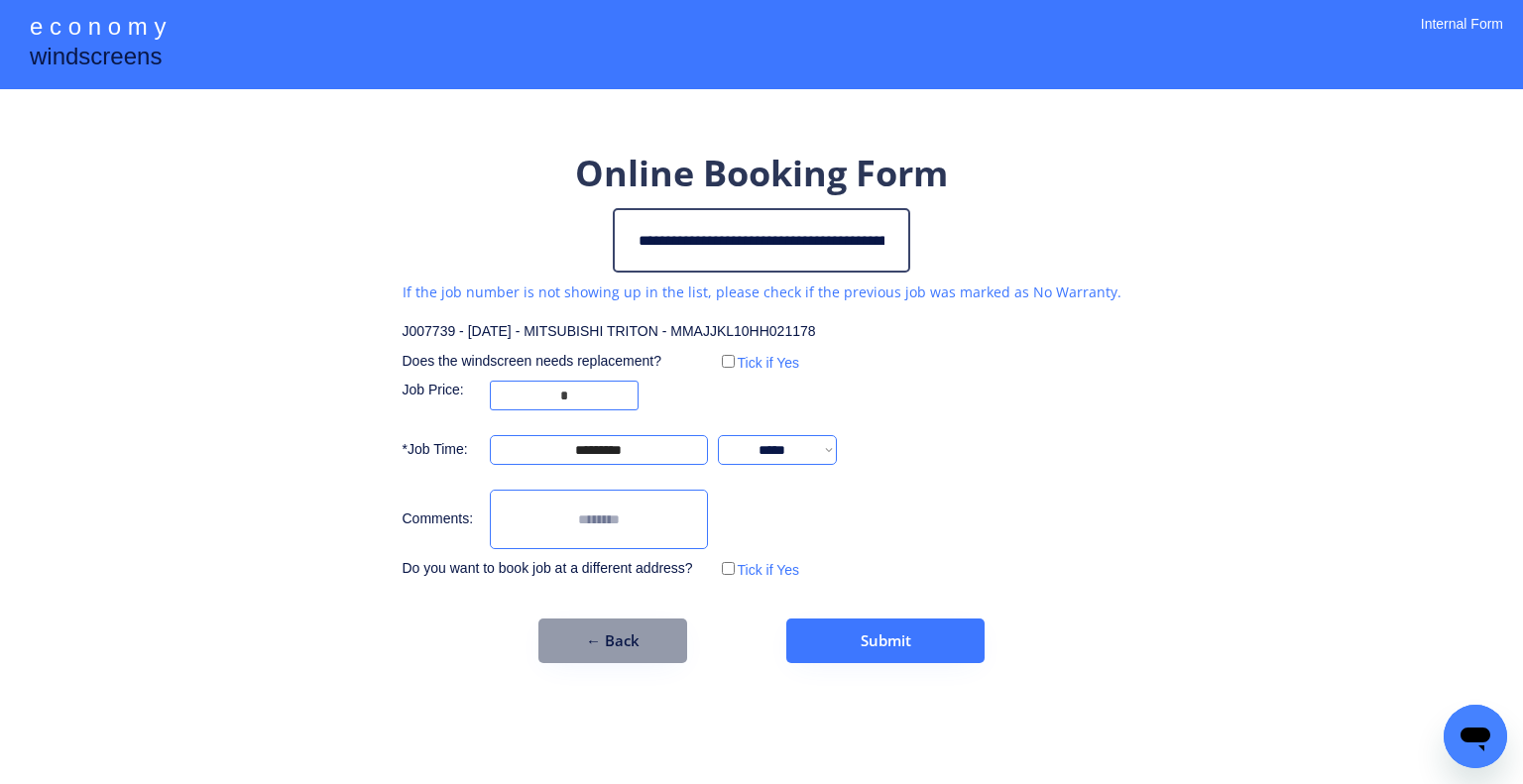 drag, startPoint x: 1085, startPoint y: 562, endPoint x: 670, endPoint y: 292, distance: 495.101 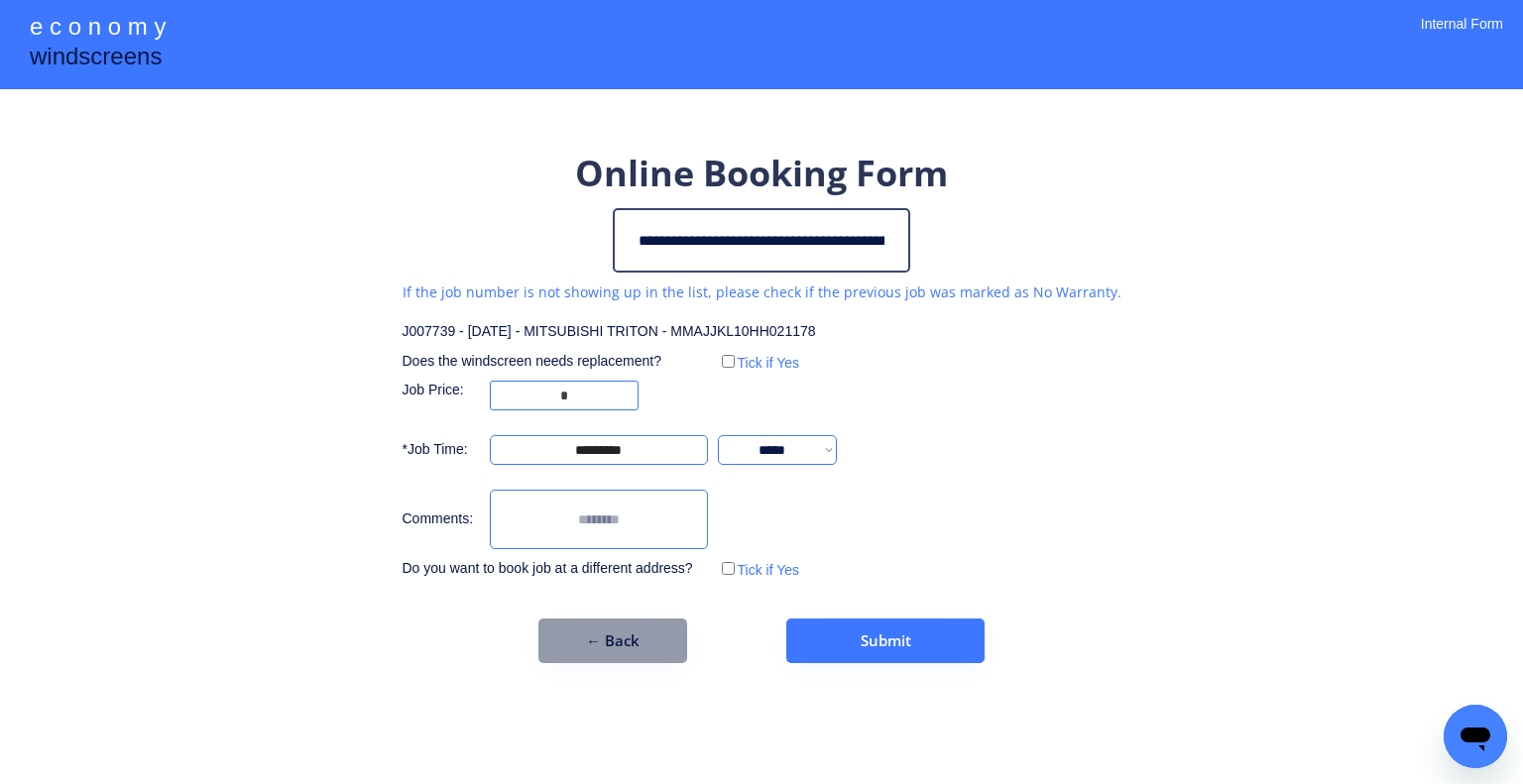 click at bounding box center (599, 519) 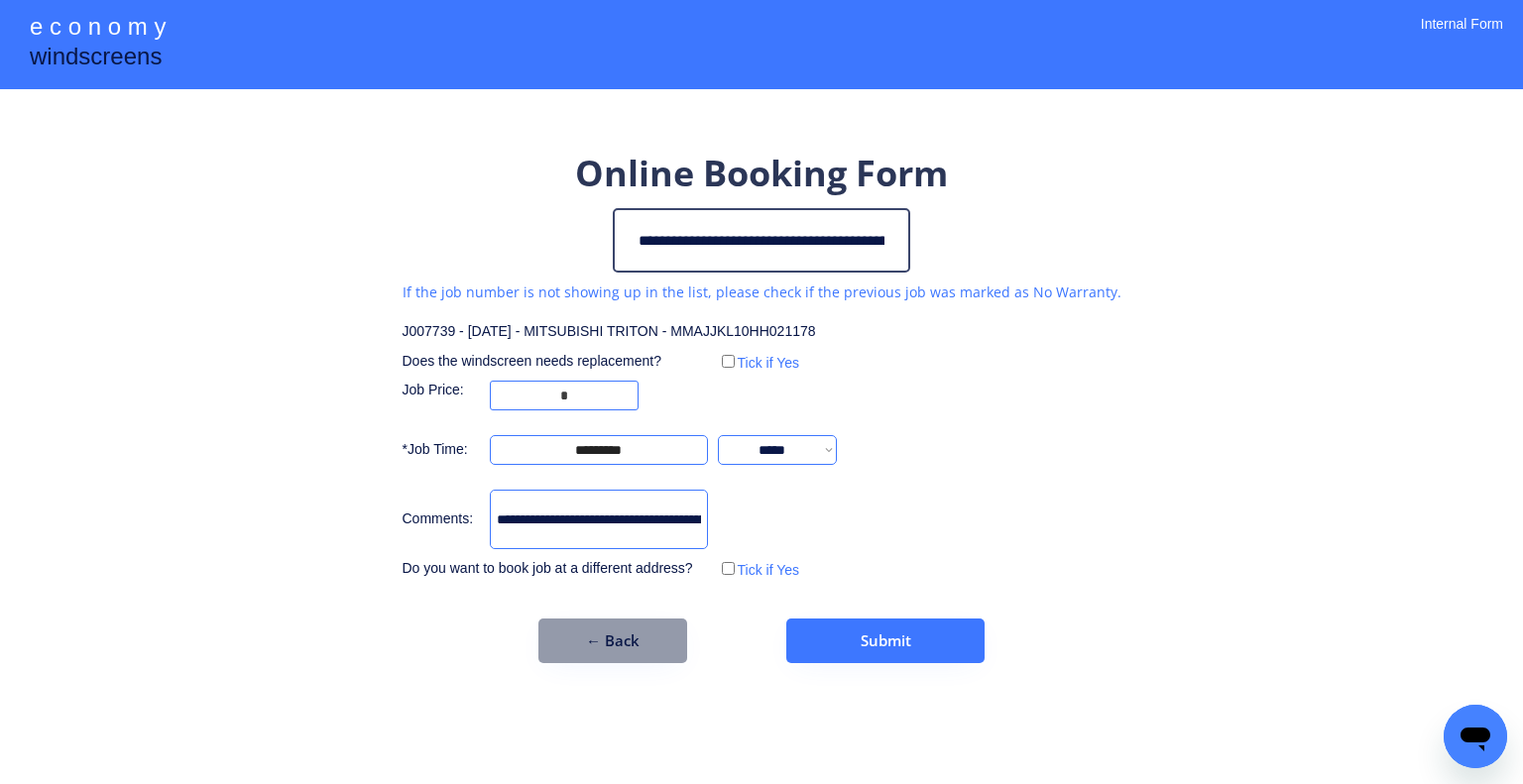 scroll, scrollTop: 0, scrollLeft: 680, axis: horizontal 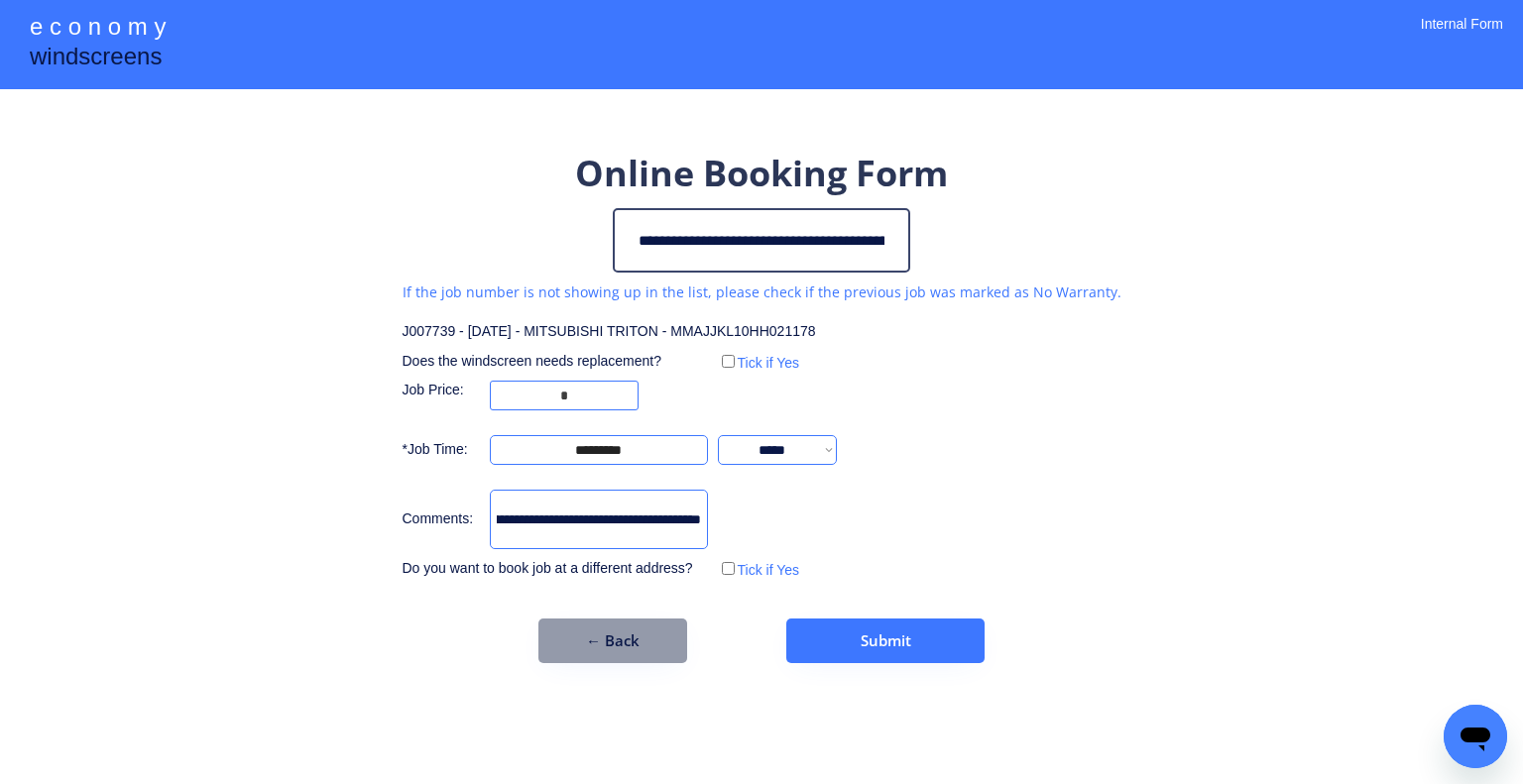 type on "**********" 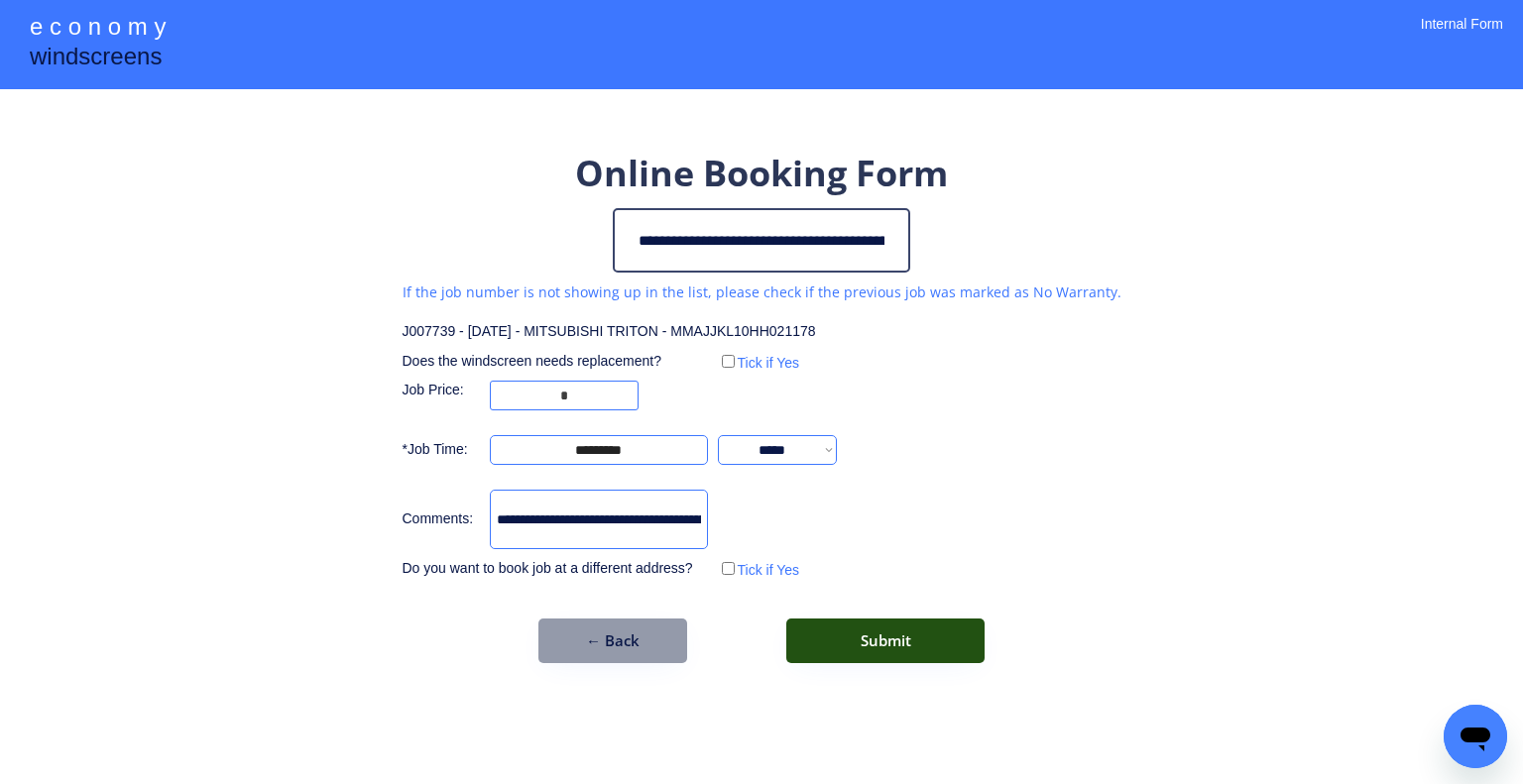 click on "Submit" at bounding box center [885, 640] 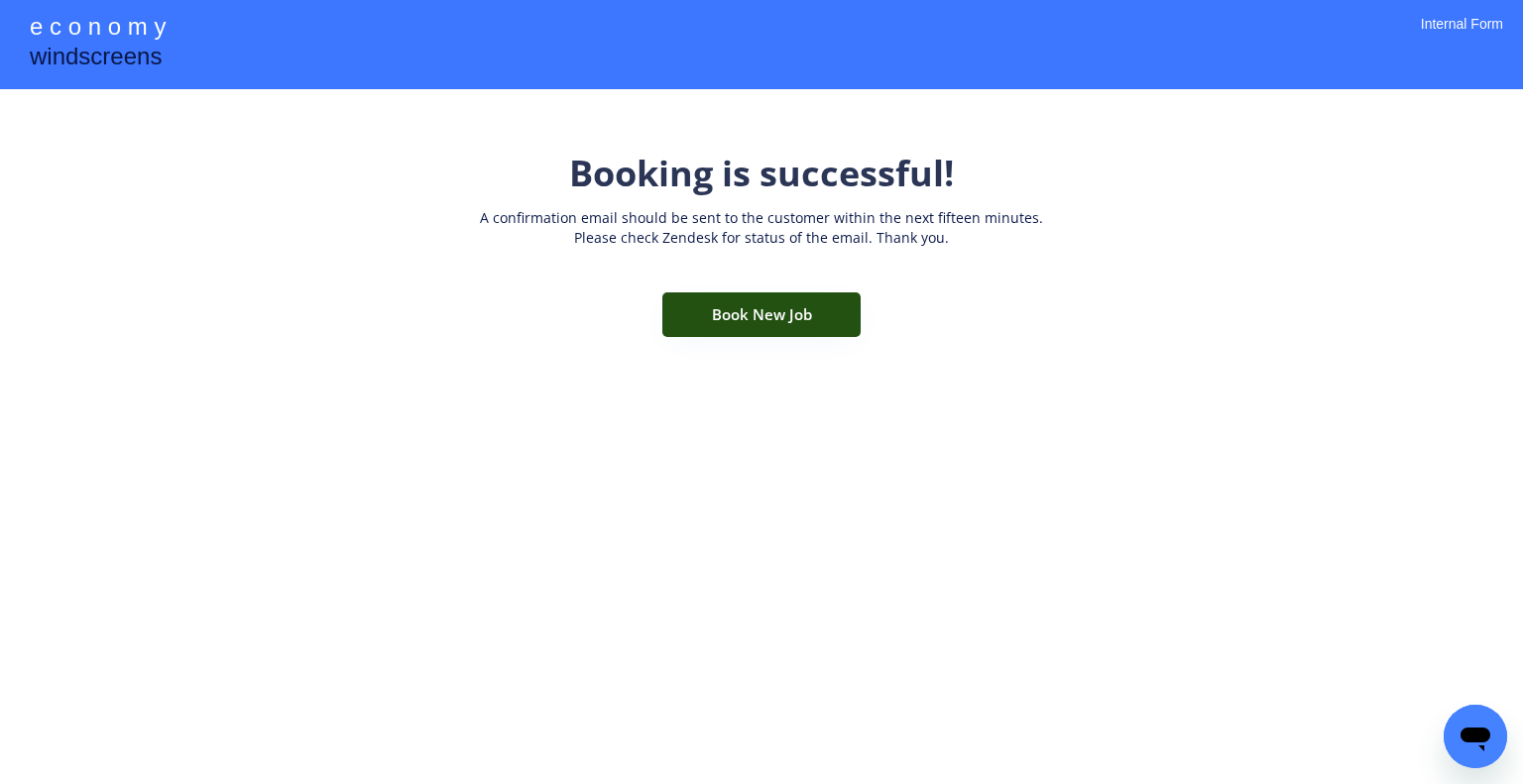 click on "Book New Job" at bounding box center (762, 314) 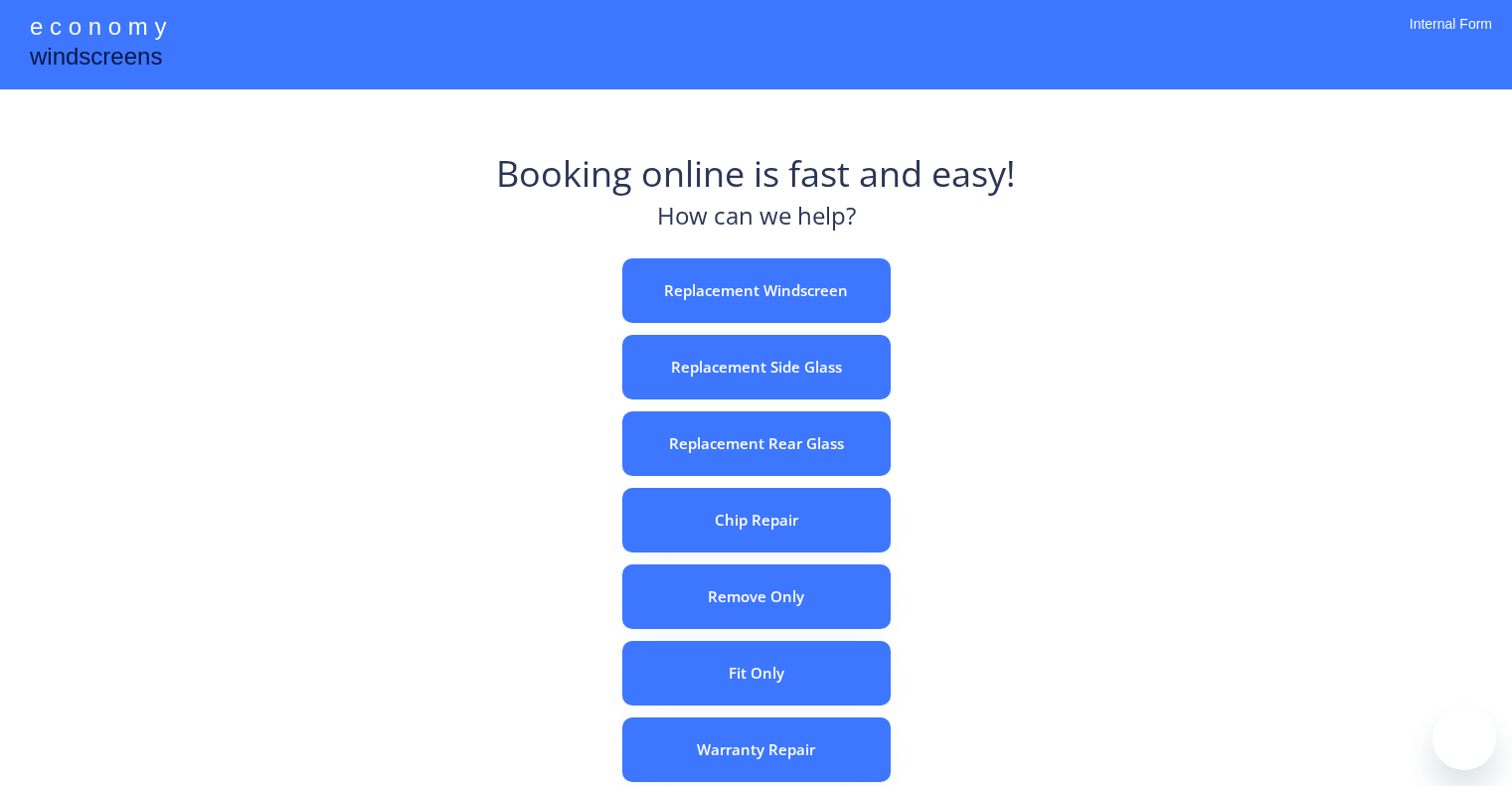 scroll, scrollTop: 0, scrollLeft: 0, axis: both 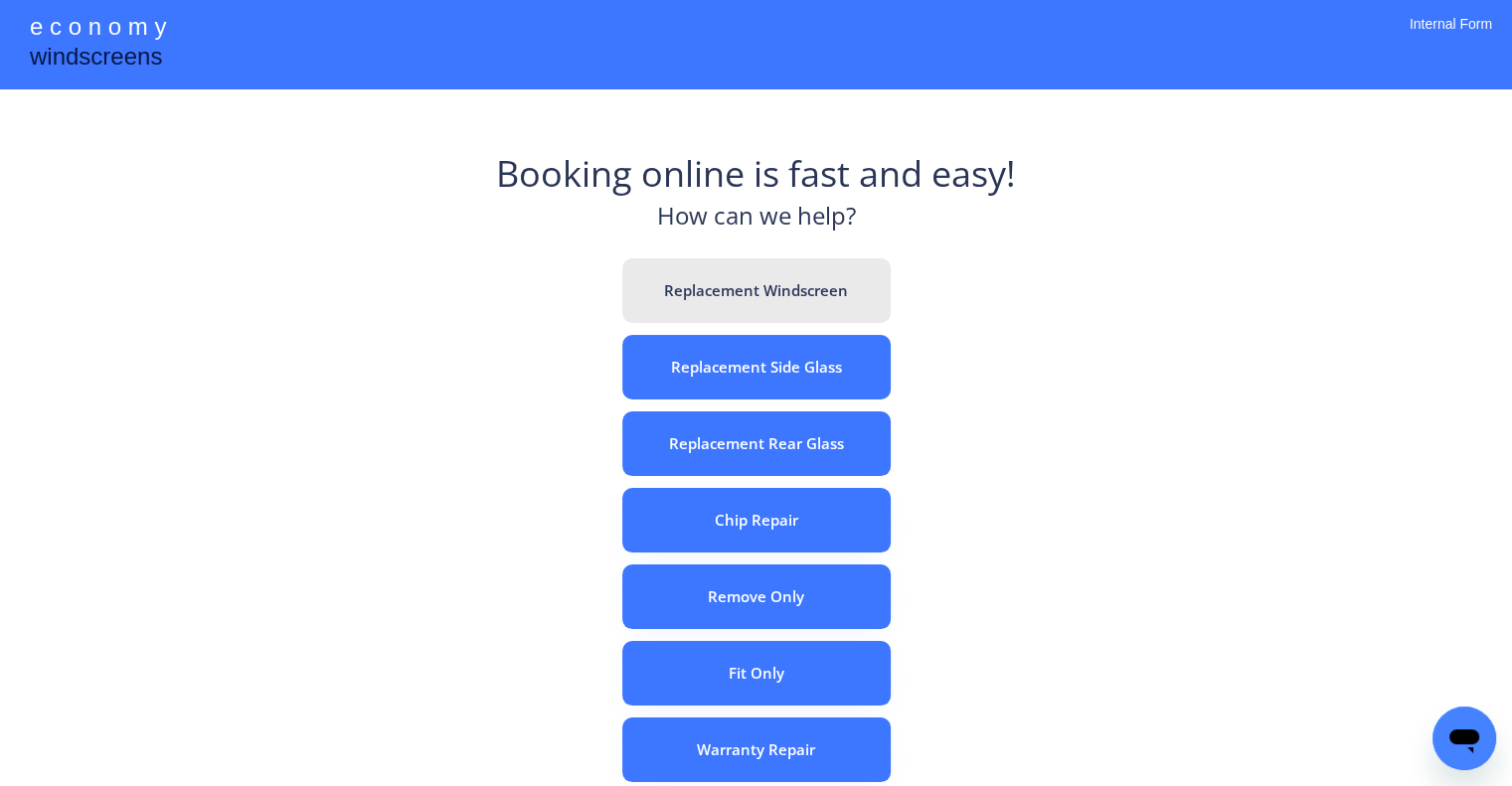 click on "Replacement Windscreen" at bounding box center [756, 290] 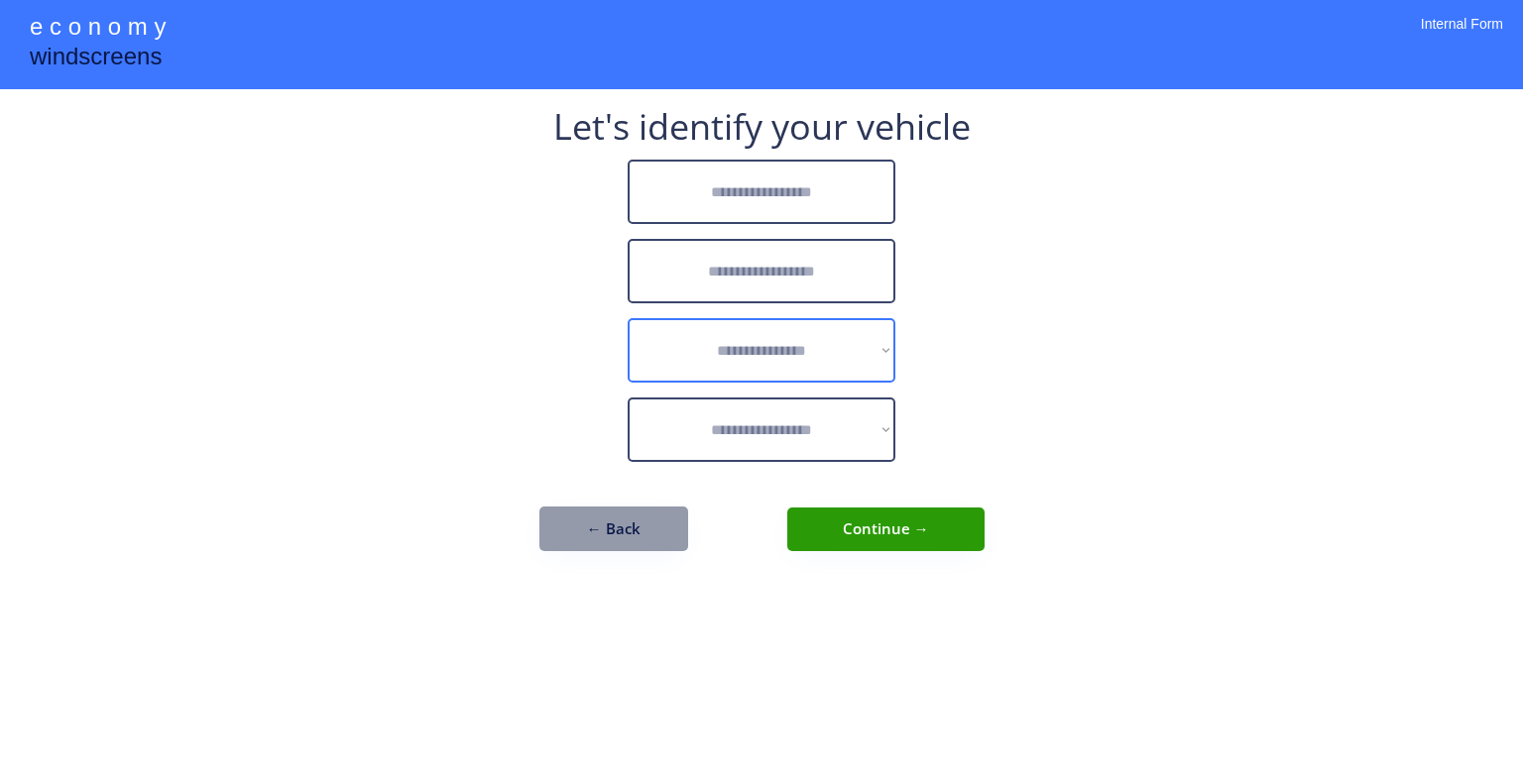 scroll, scrollTop: 0, scrollLeft: 0, axis: both 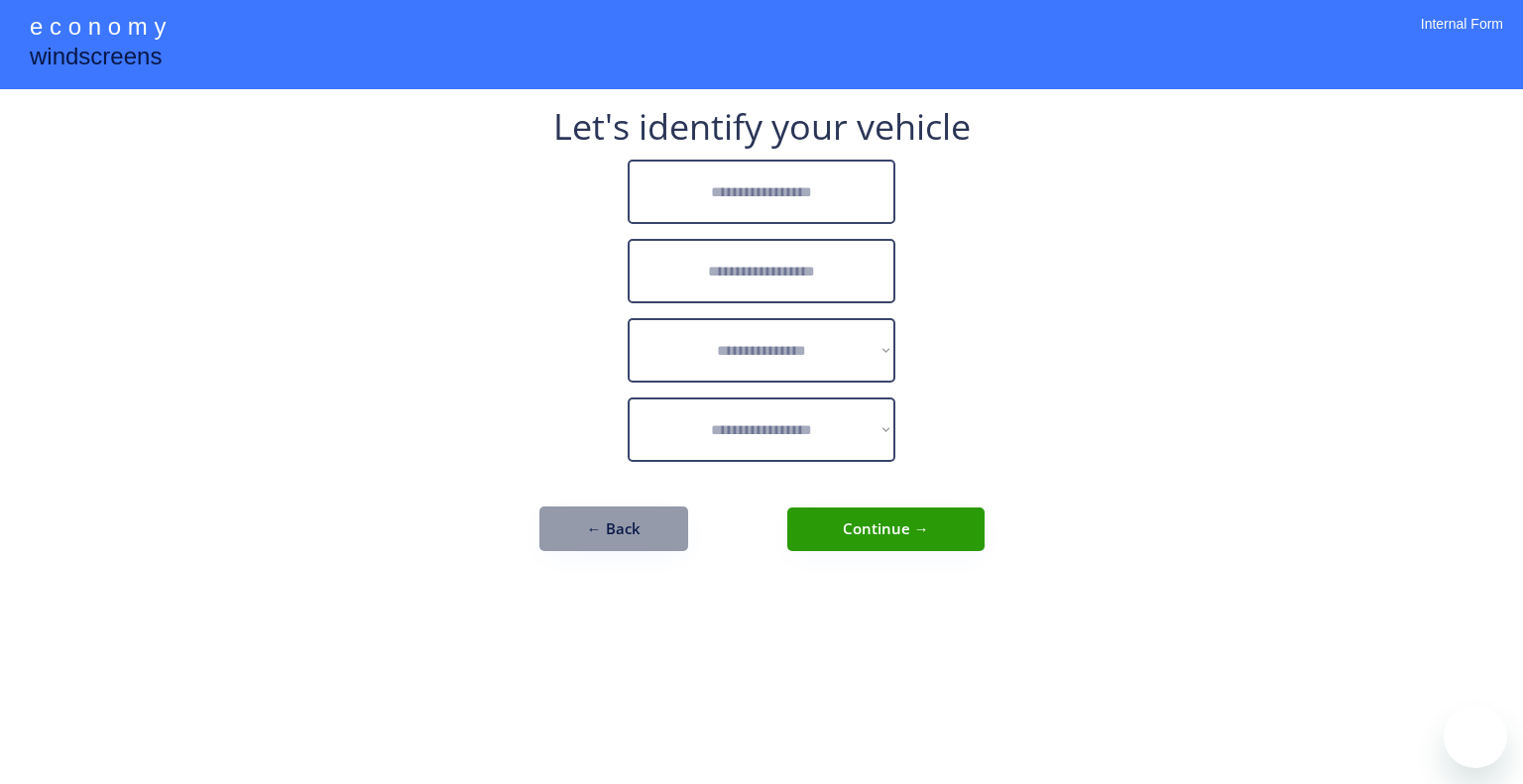 click at bounding box center [762, 191] 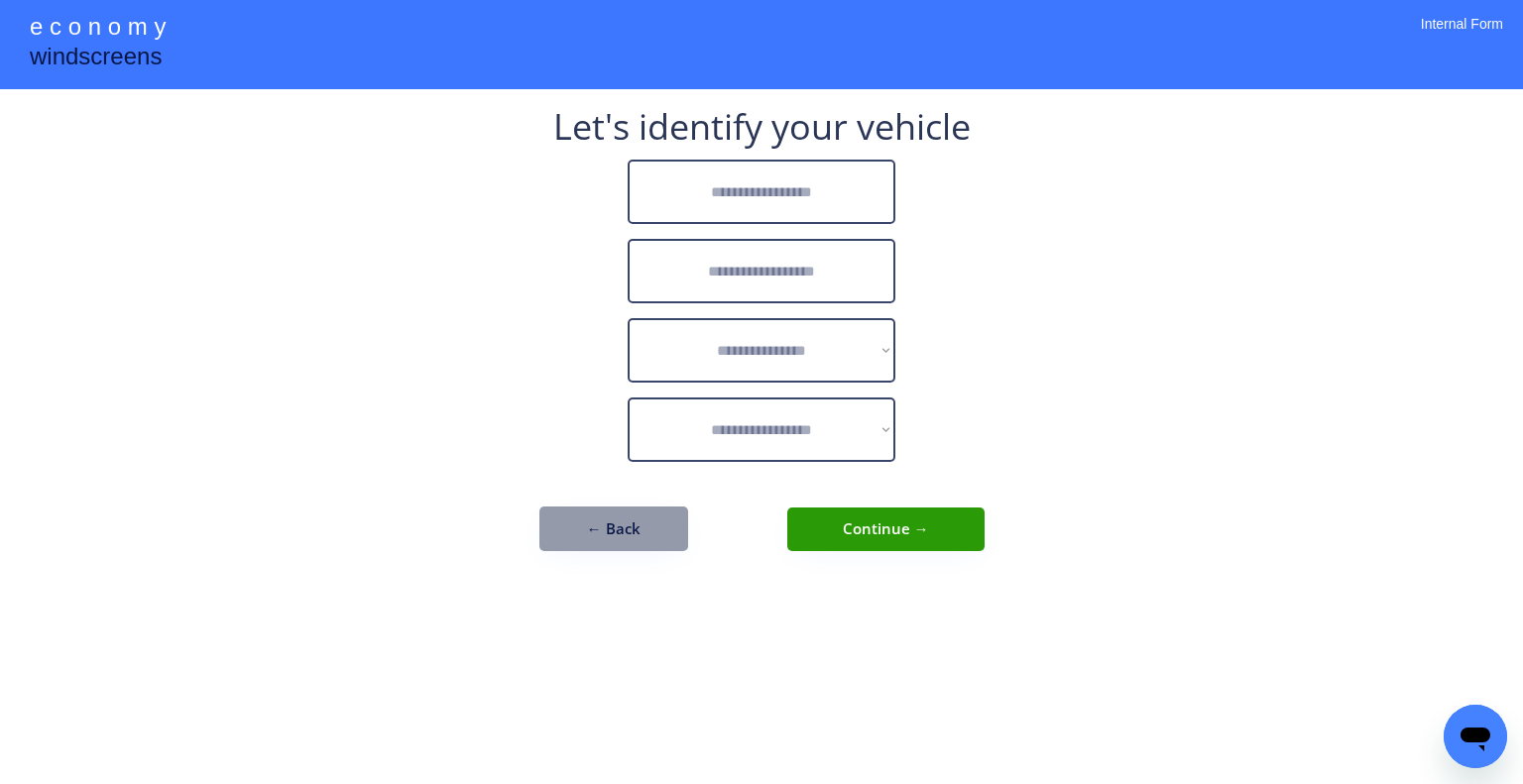 scroll, scrollTop: 0, scrollLeft: 0, axis: both 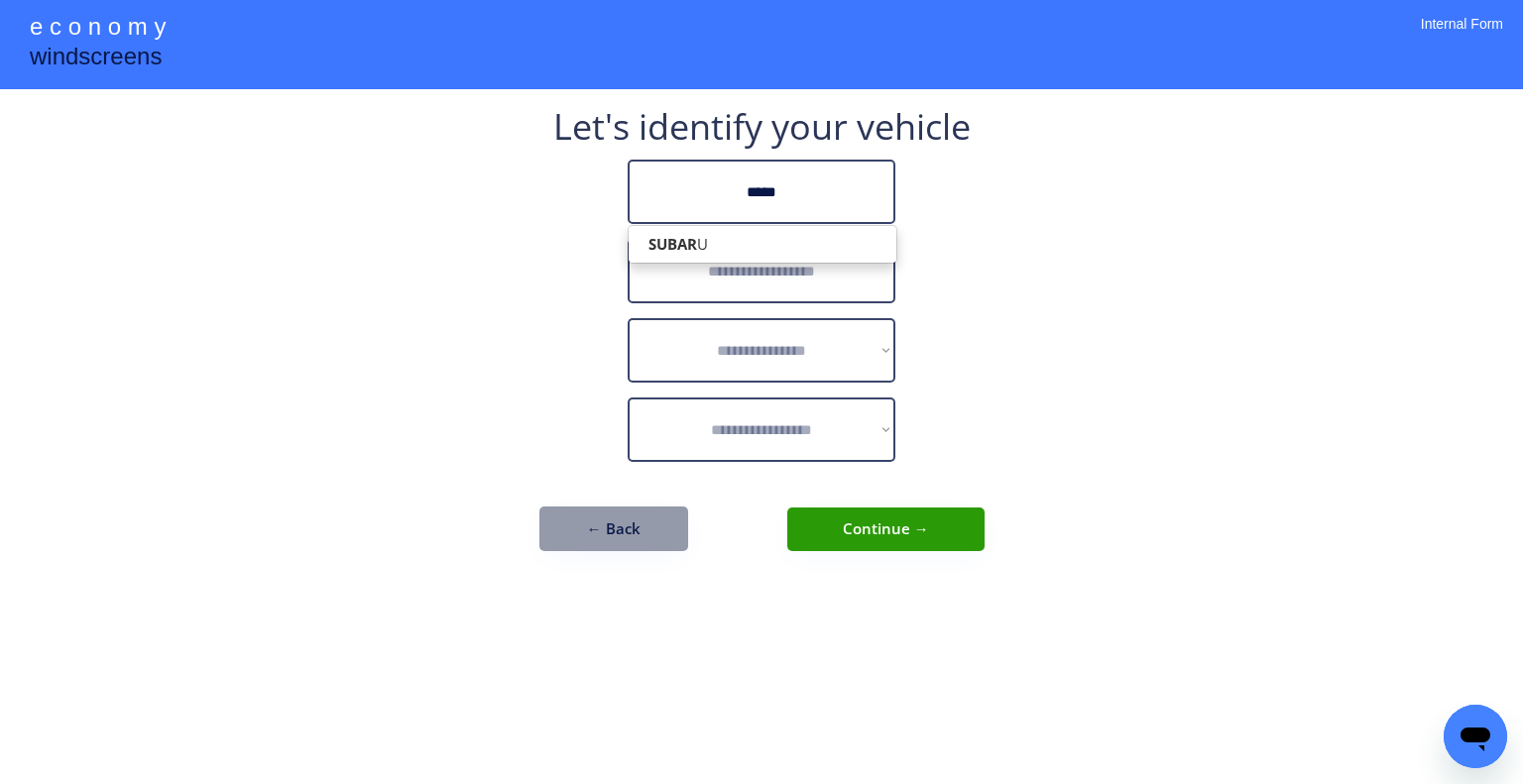 type on "*****" 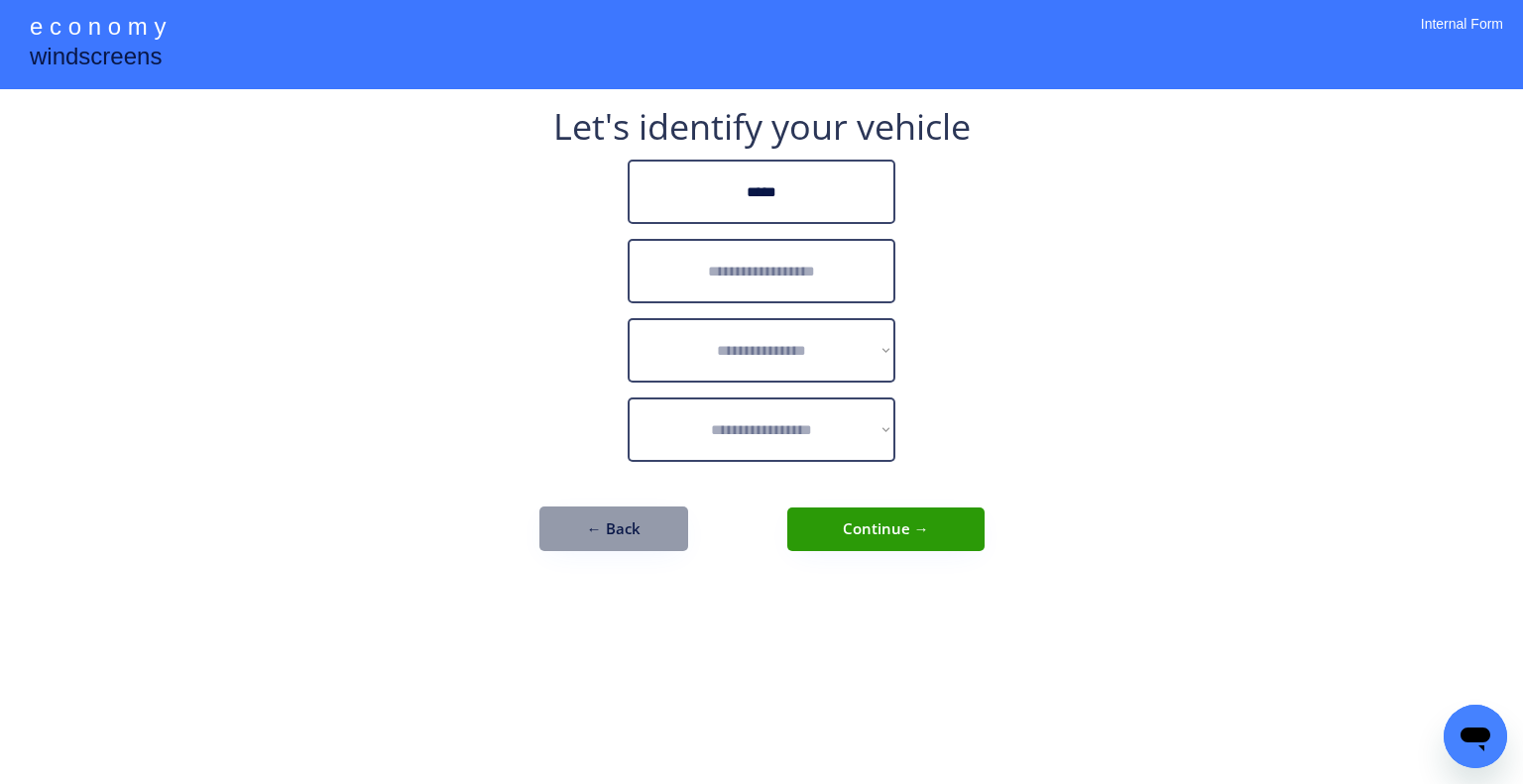 type 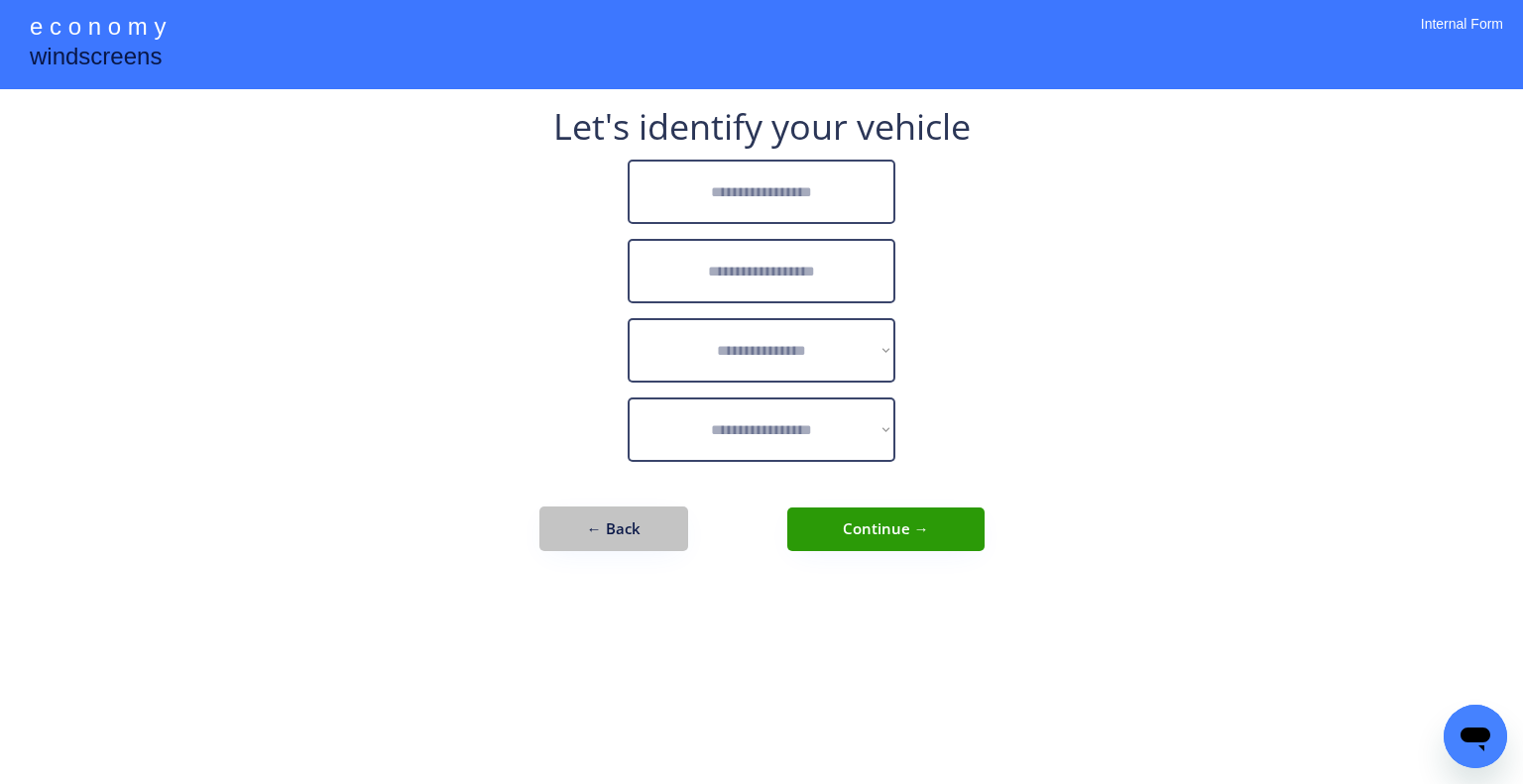 click on "←   Back" 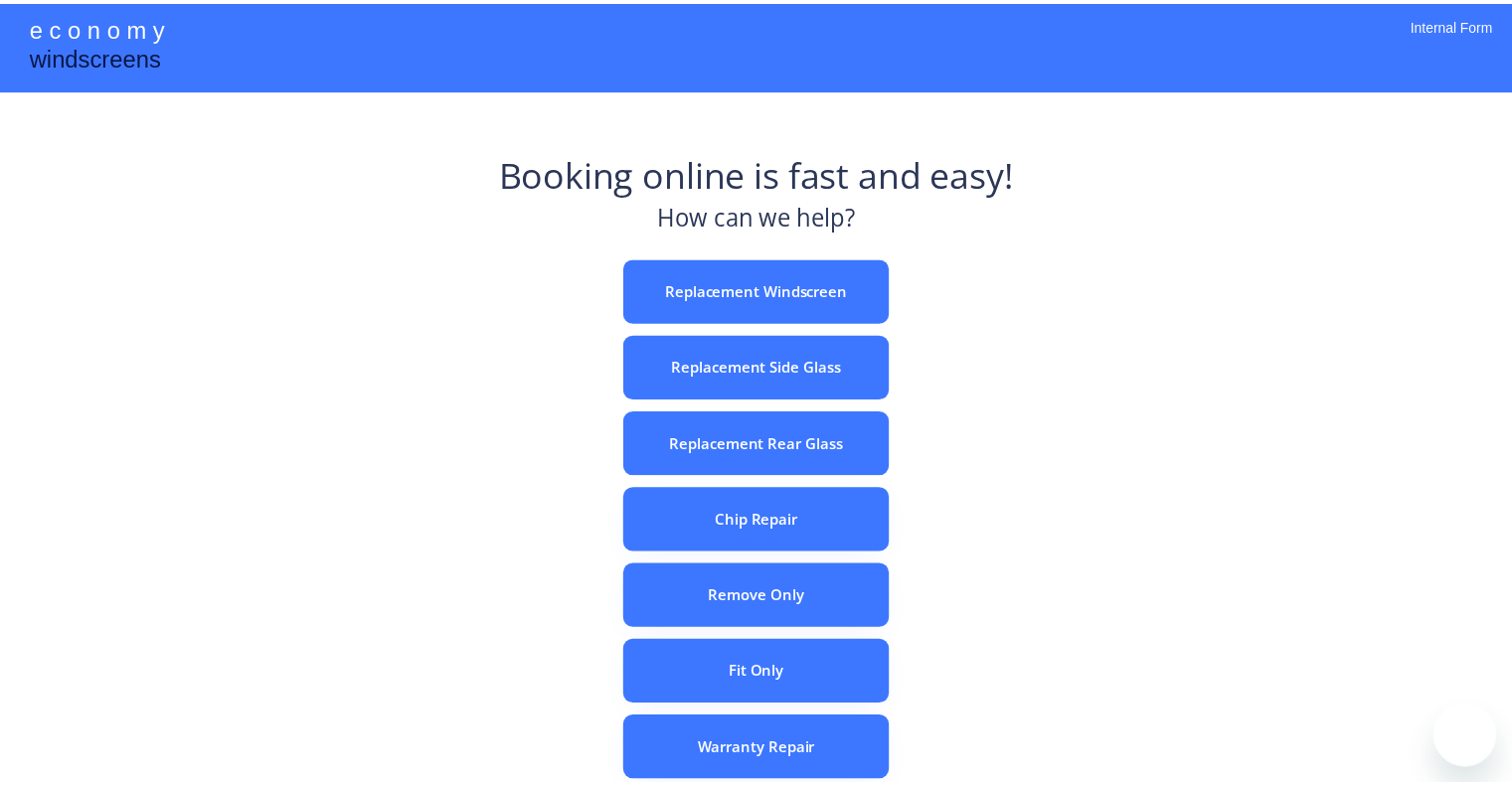 scroll, scrollTop: 0, scrollLeft: 0, axis: both 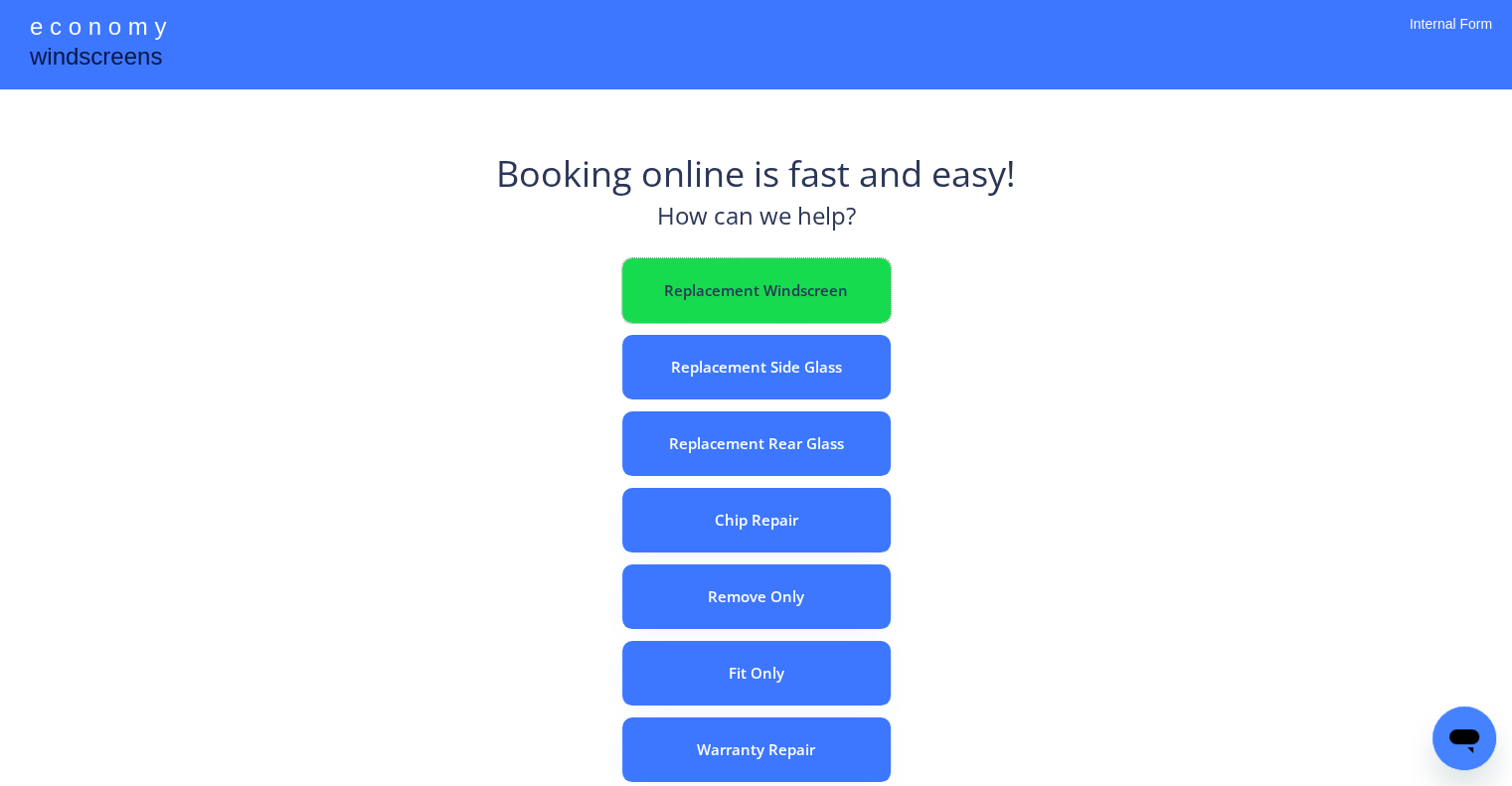 click on "Replacement Windscreen" at bounding box center [756, 290] 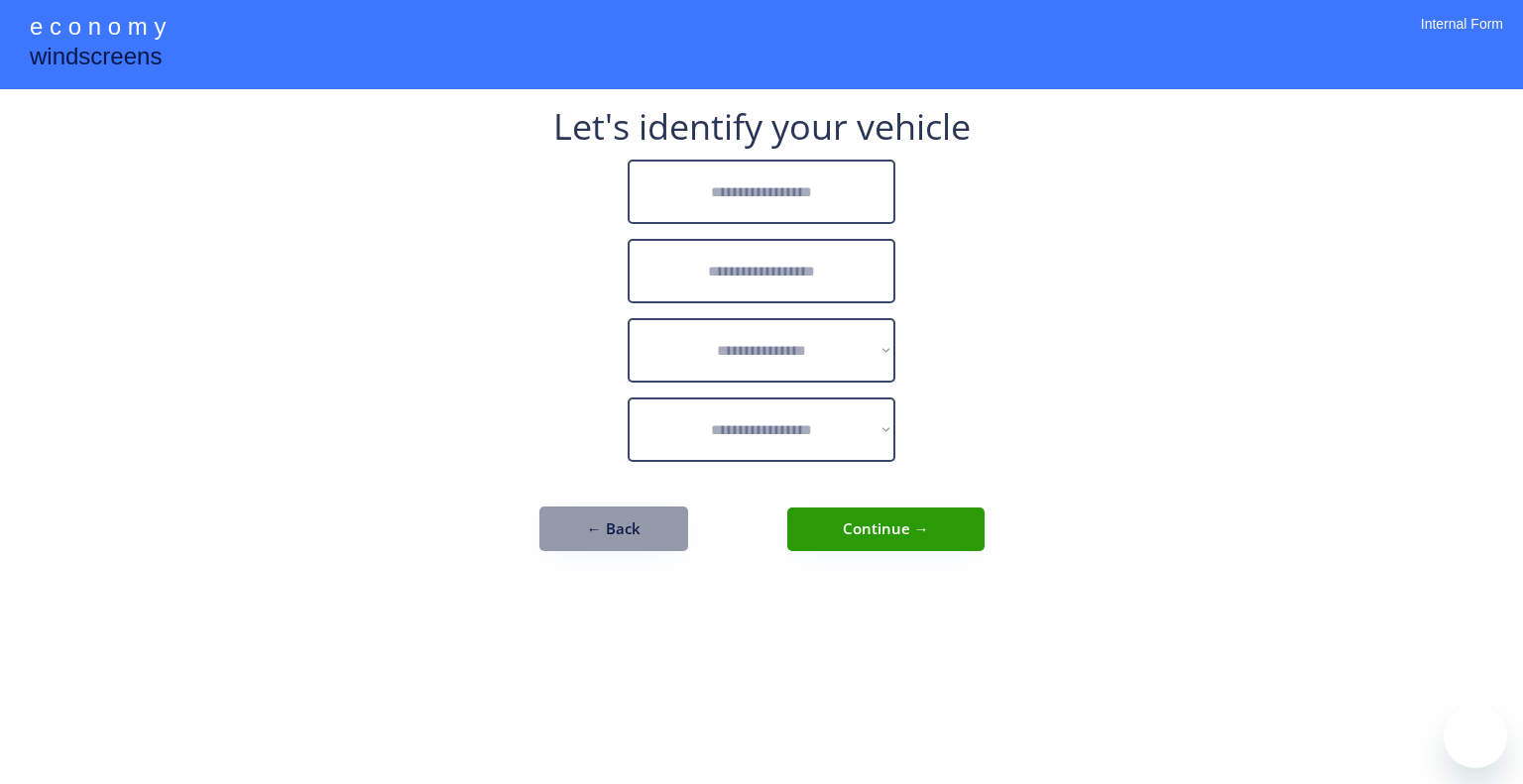 scroll, scrollTop: 0, scrollLeft: 0, axis: both 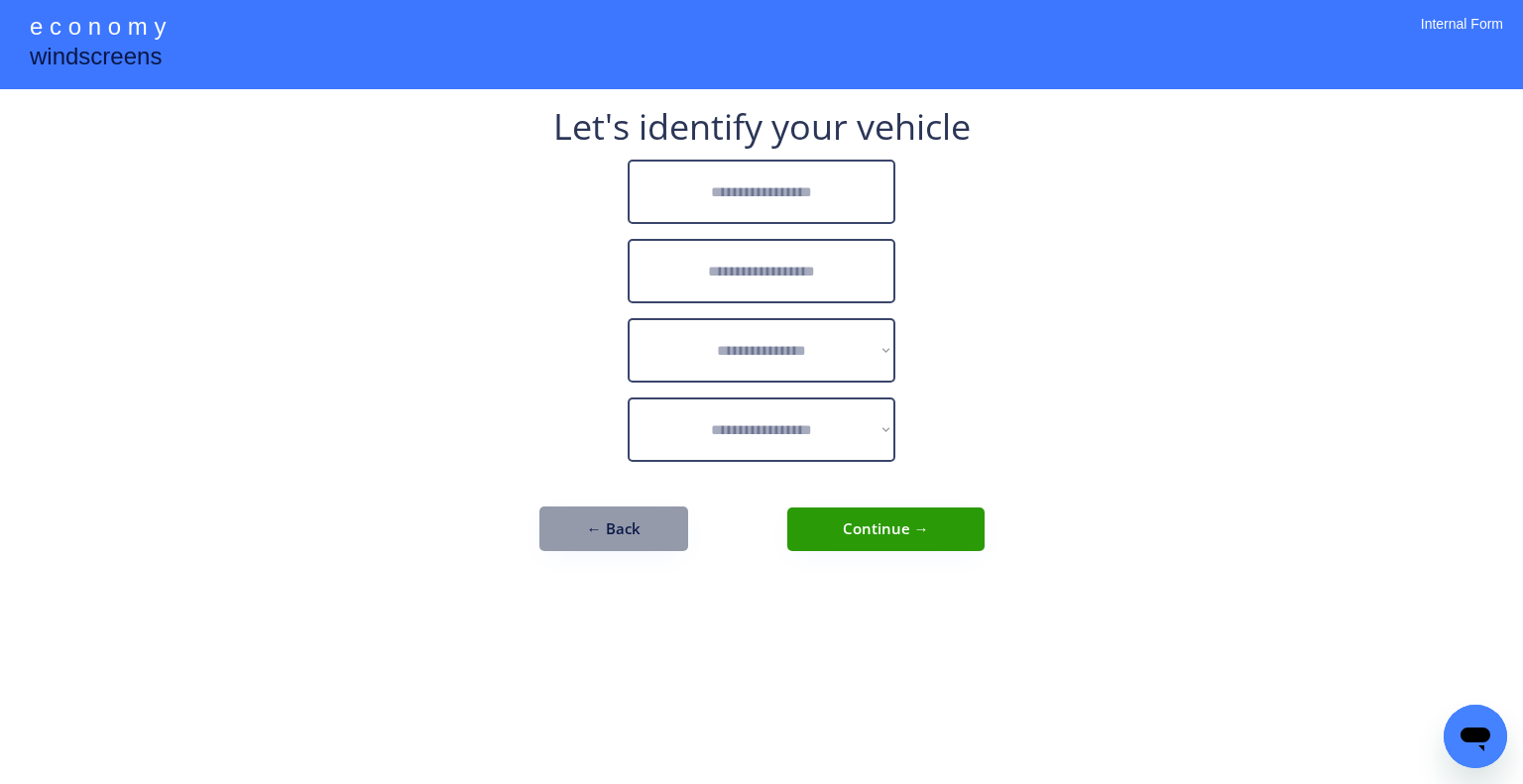 click at bounding box center (762, 191) 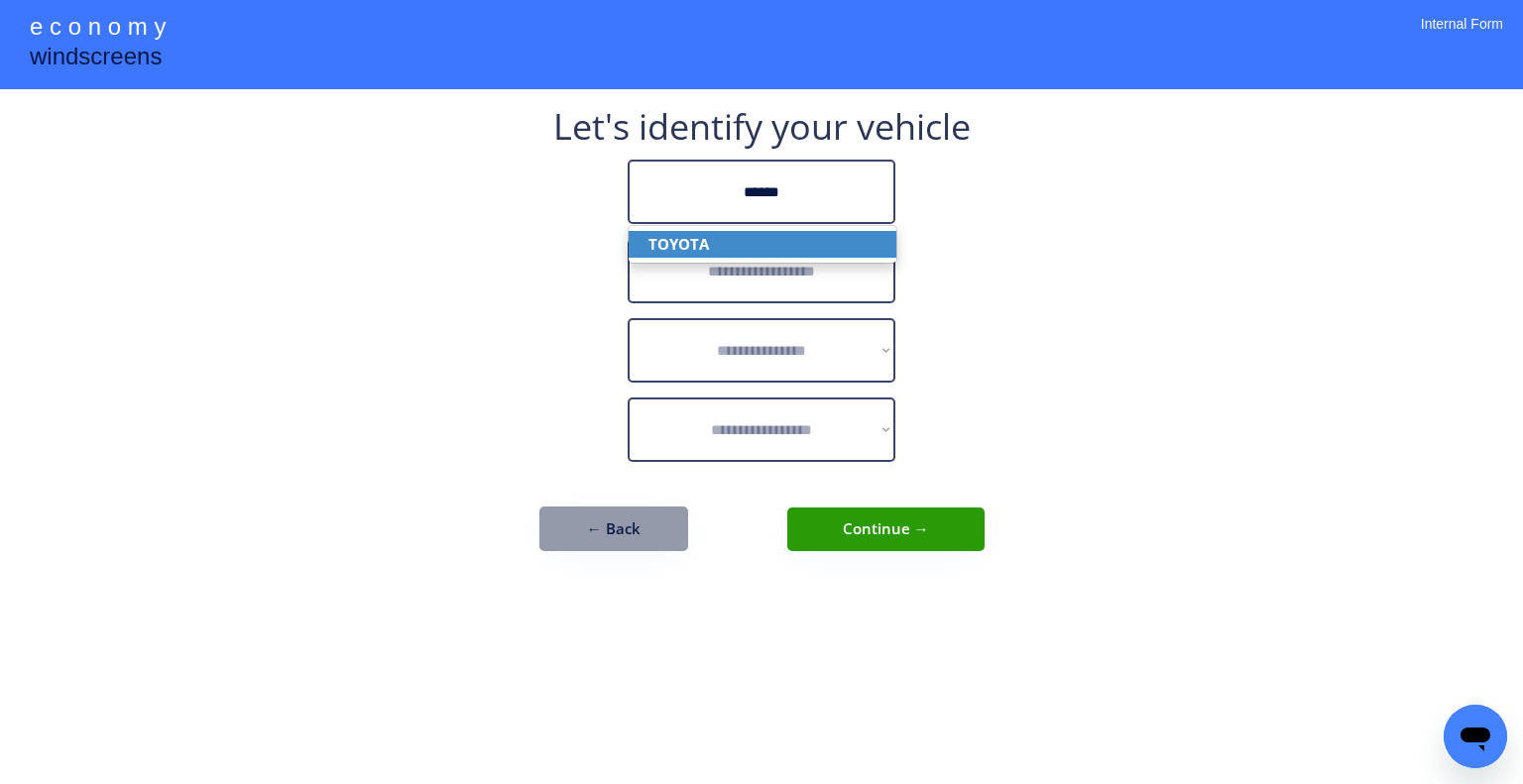 click on "TOYOTA" at bounding box center [762, 244] 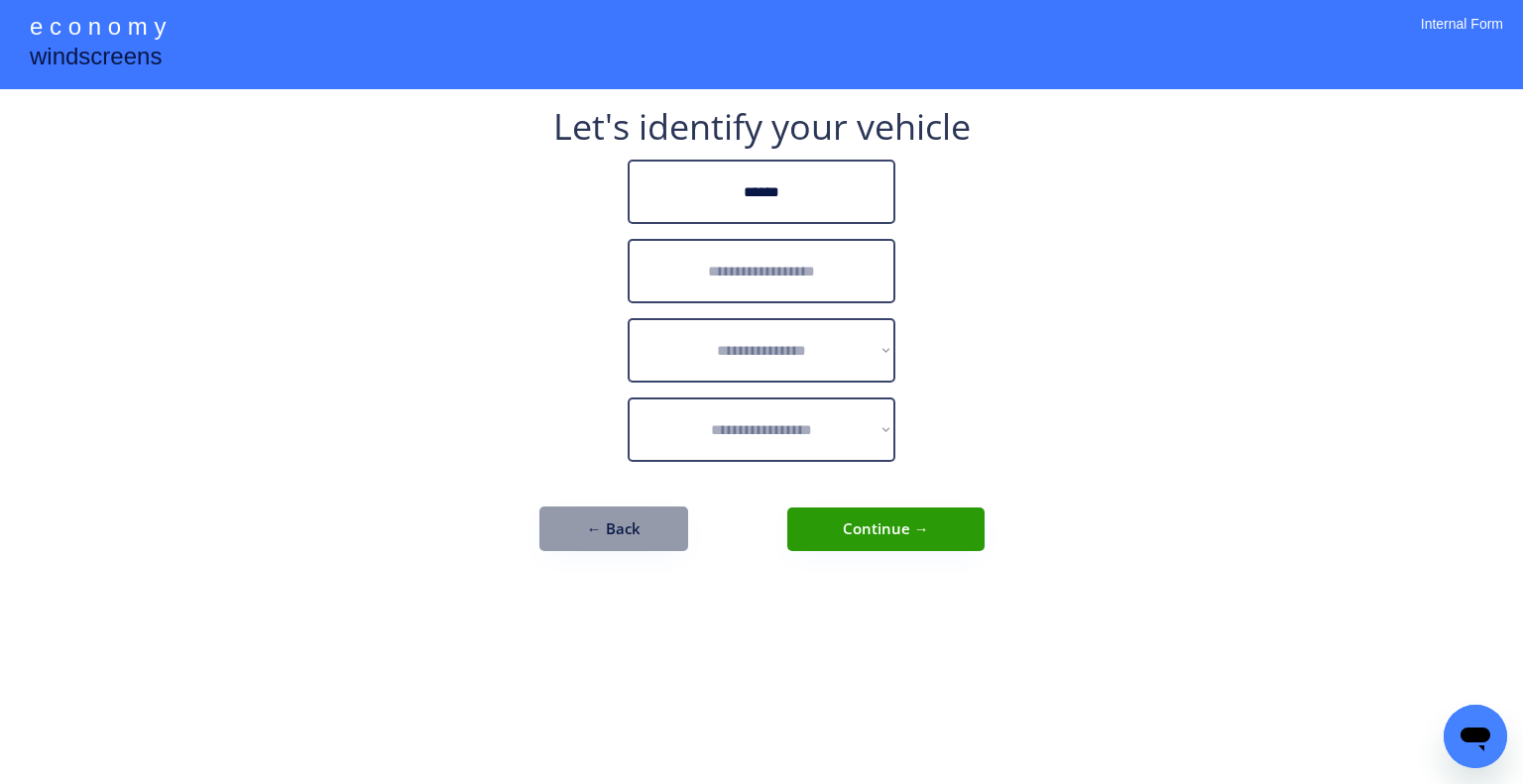 click at bounding box center (762, 271) 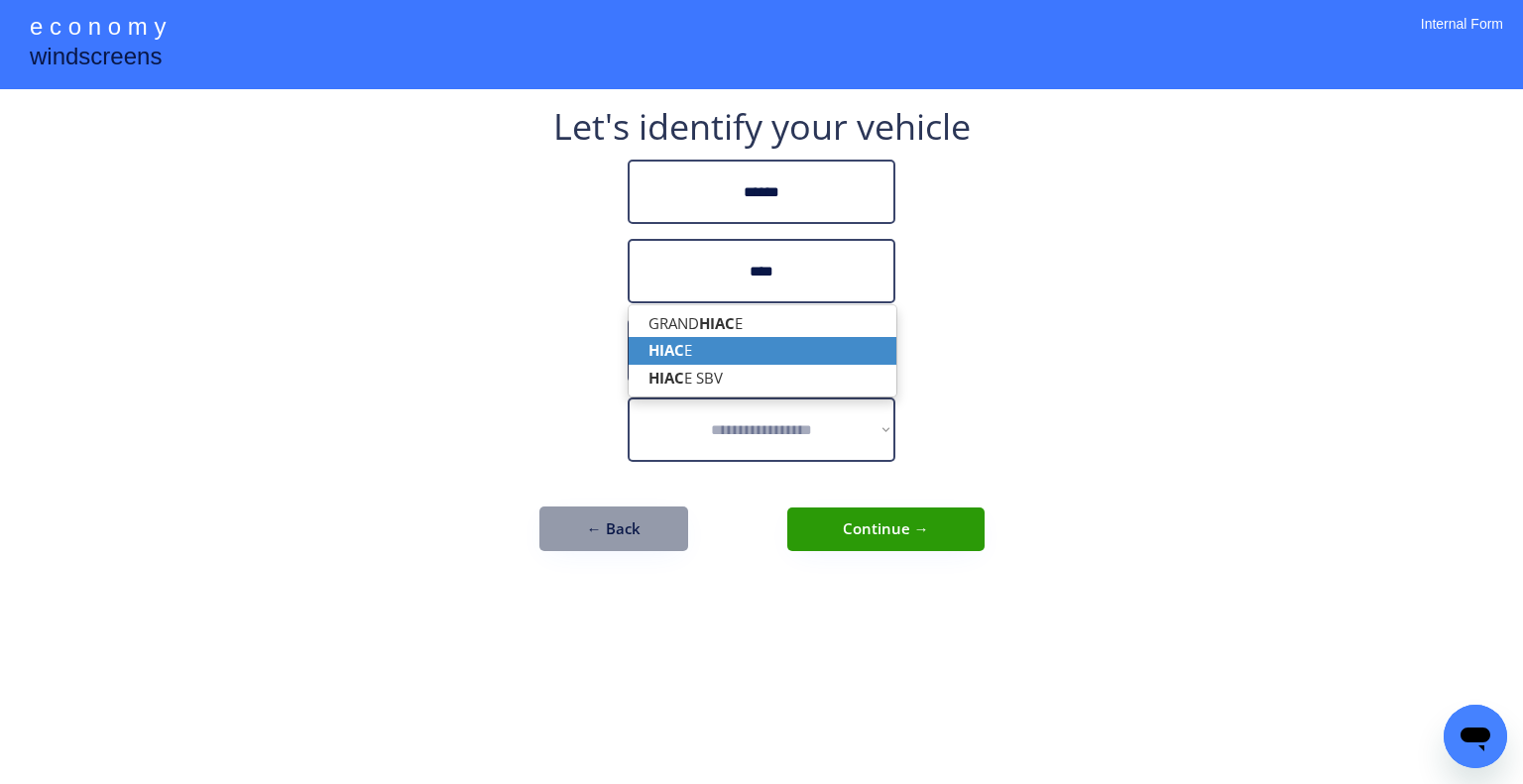click on "HIAC E" at bounding box center [762, 350] 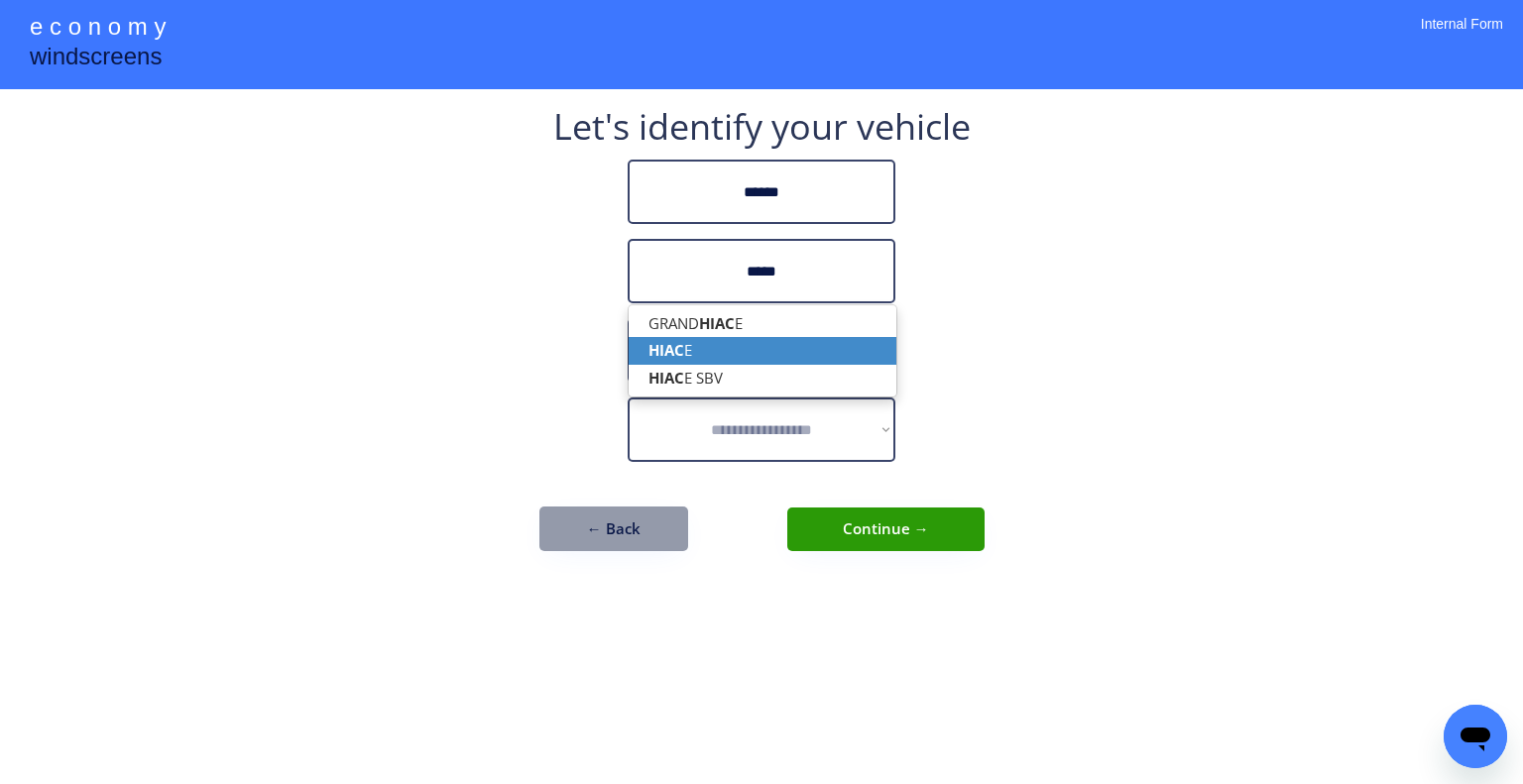 type on "*****" 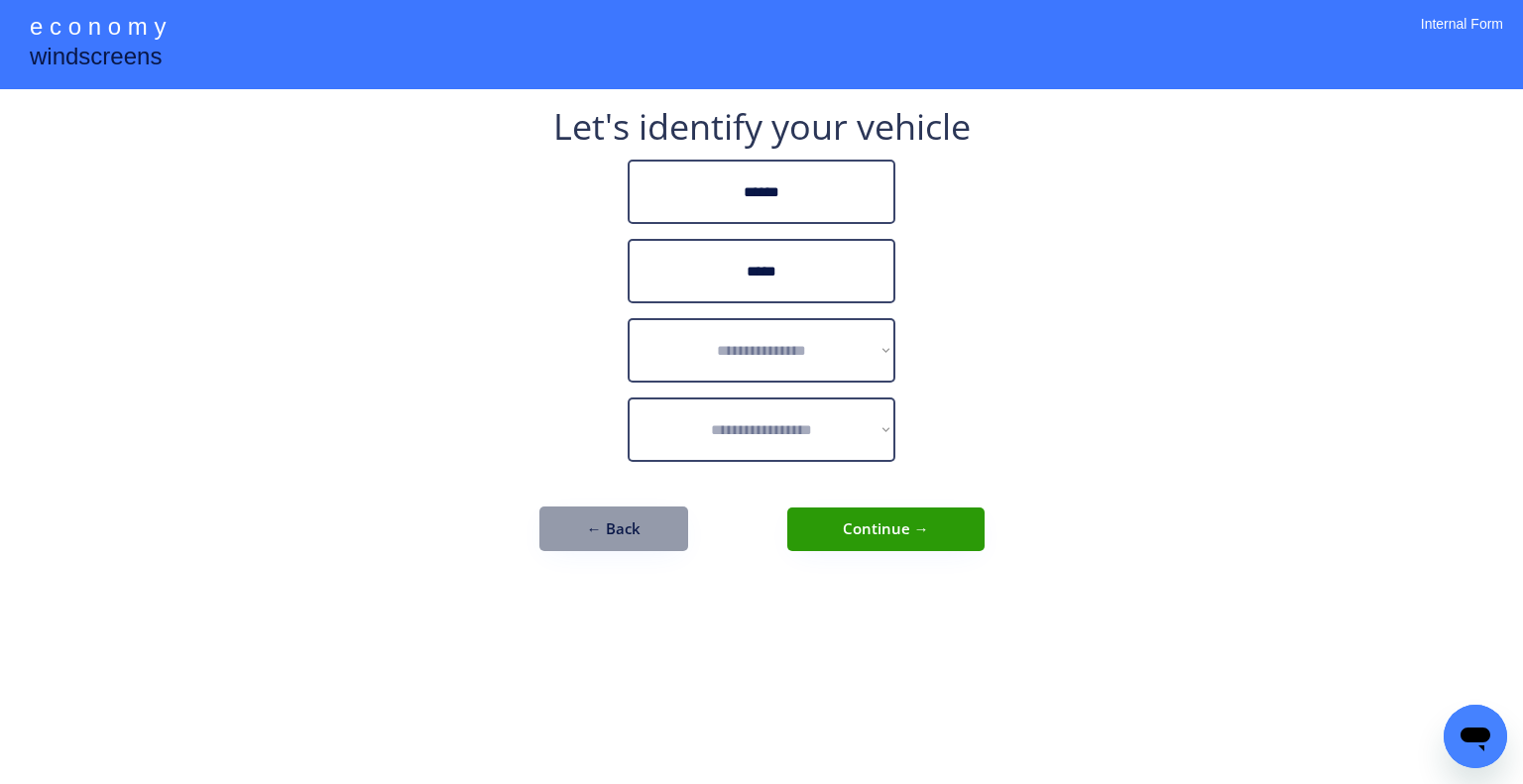 click on "**********" at bounding box center (762, 340) 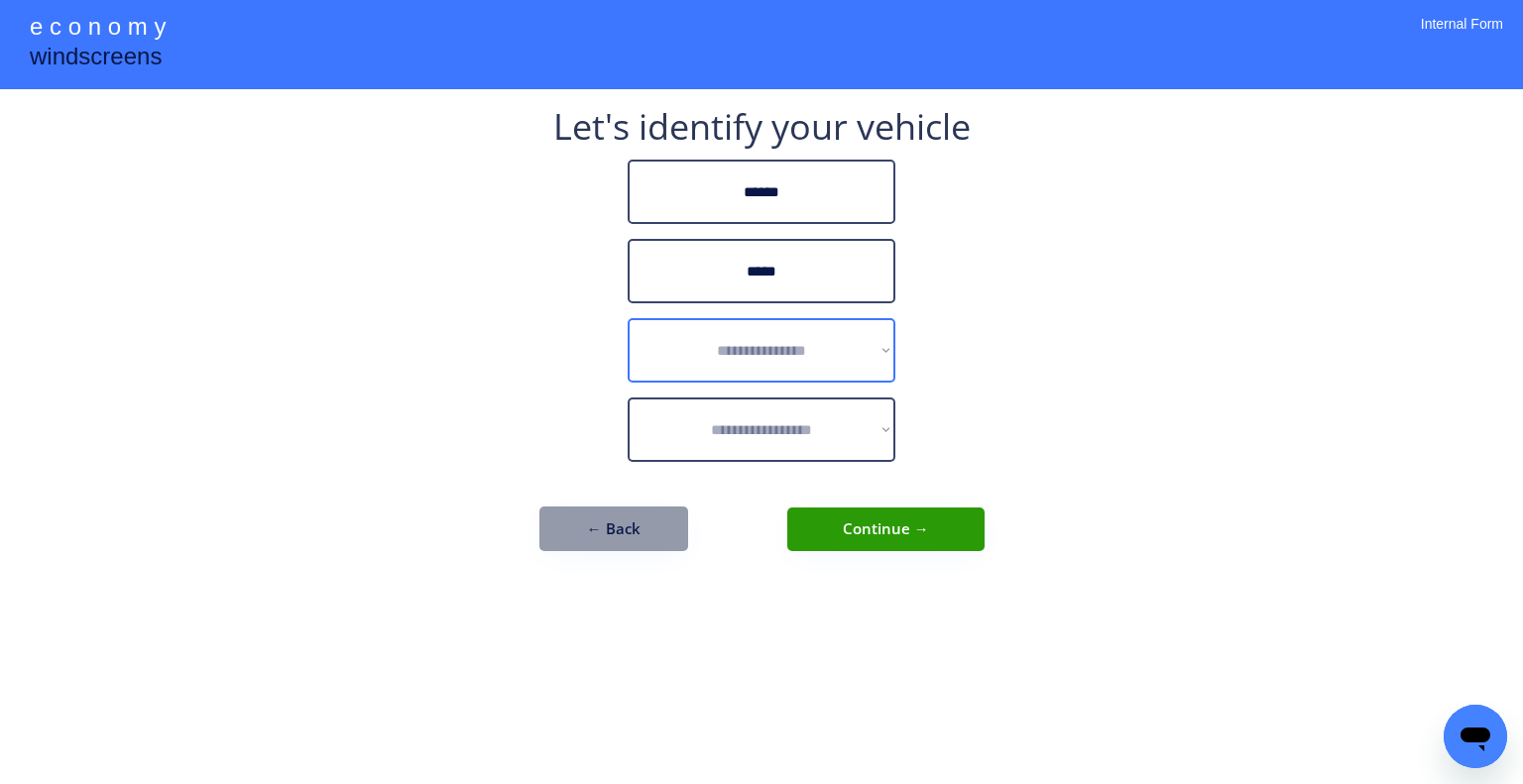 click on "**********" at bounding box center [762, 350] 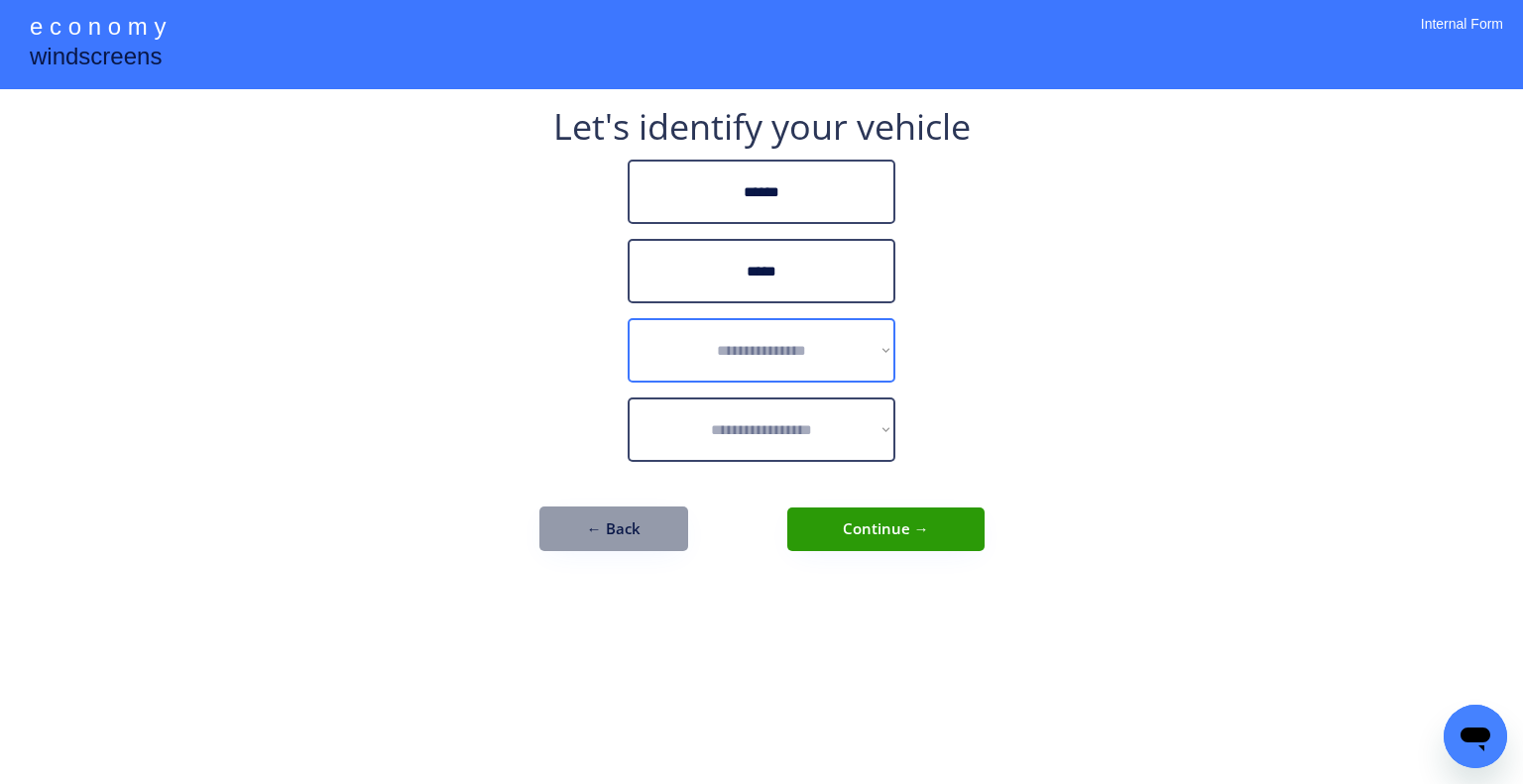 select on "******" 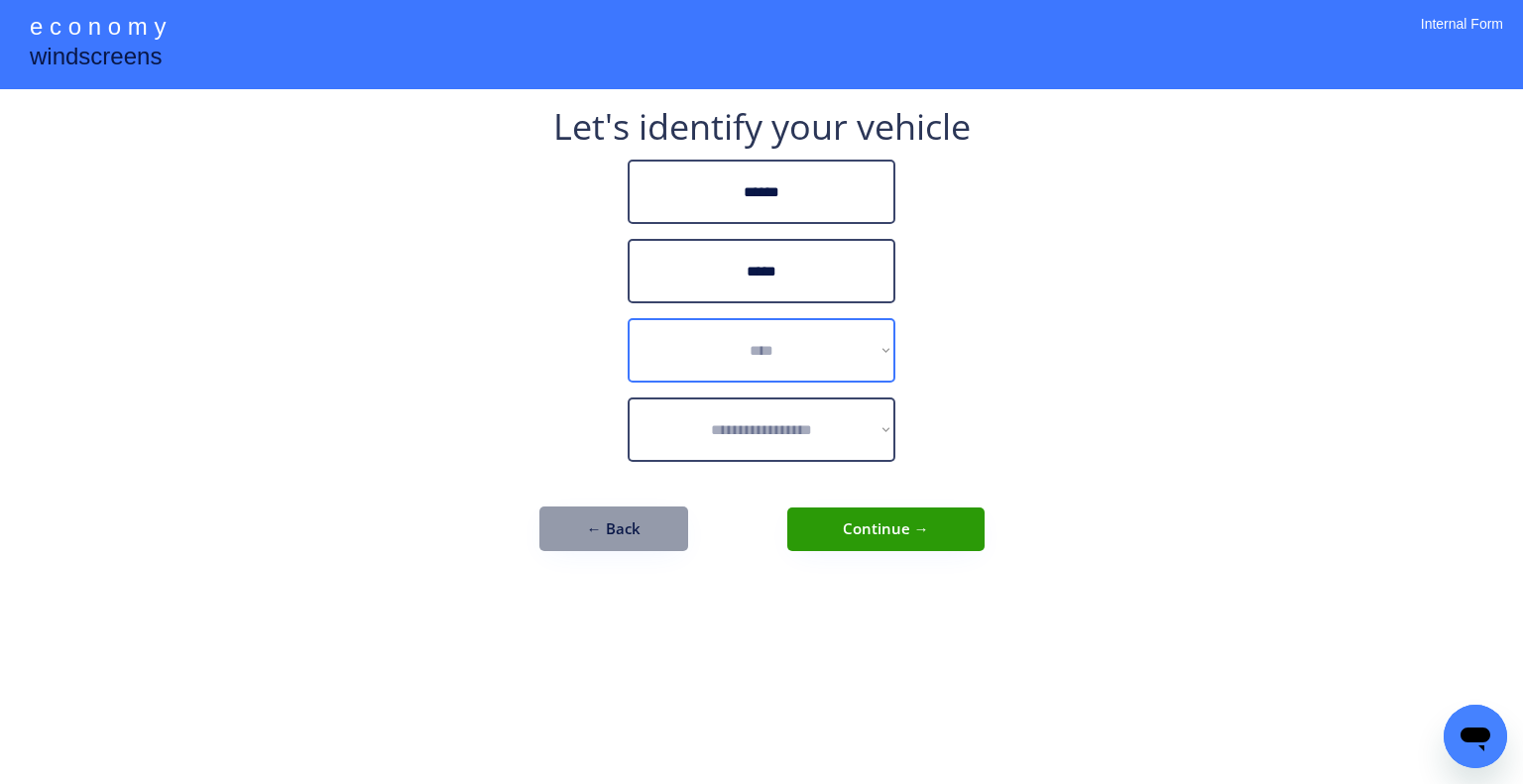 click on "**********" at bounding box center [762, 350] 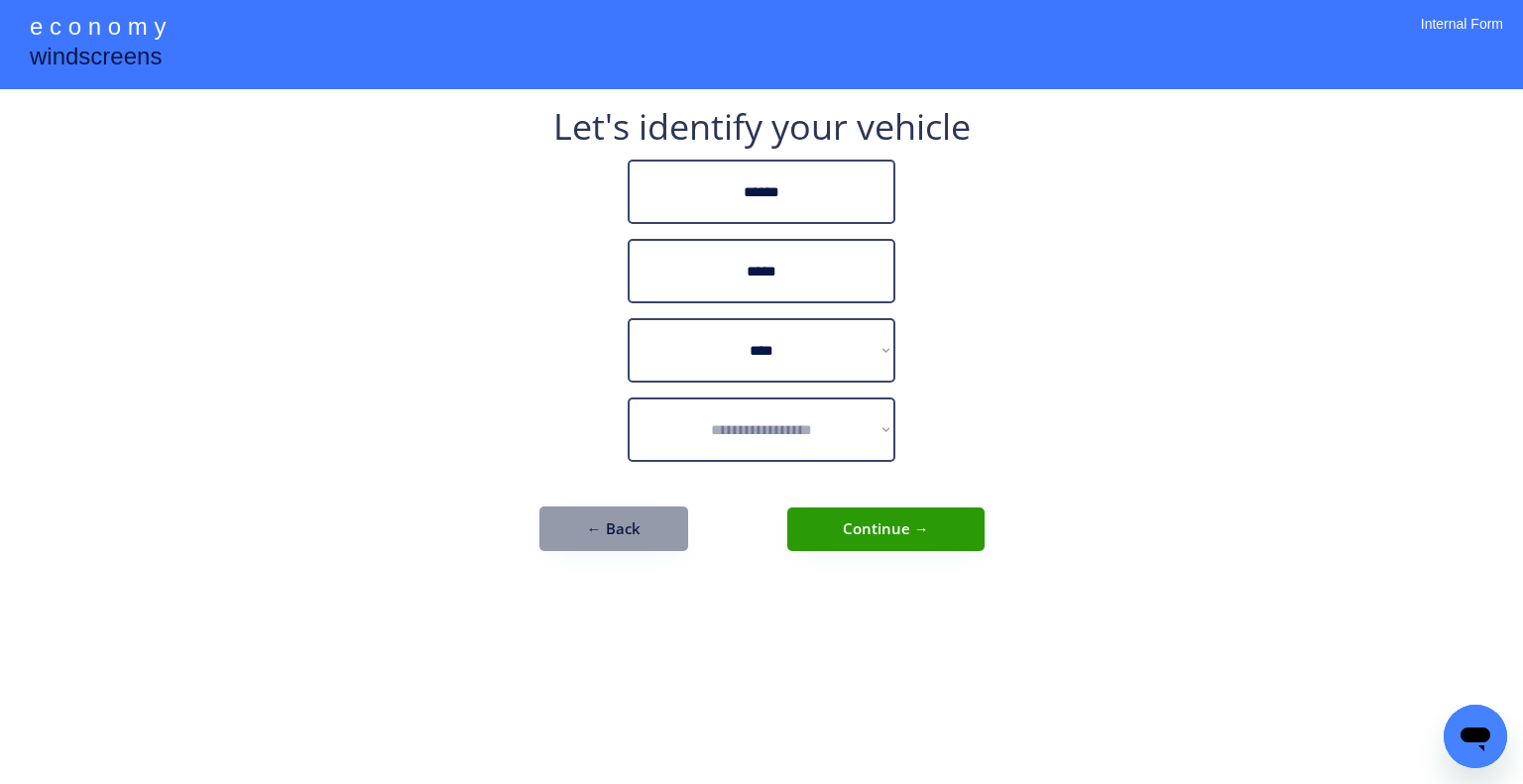 click on "**********" at bounding box center [762, 392] 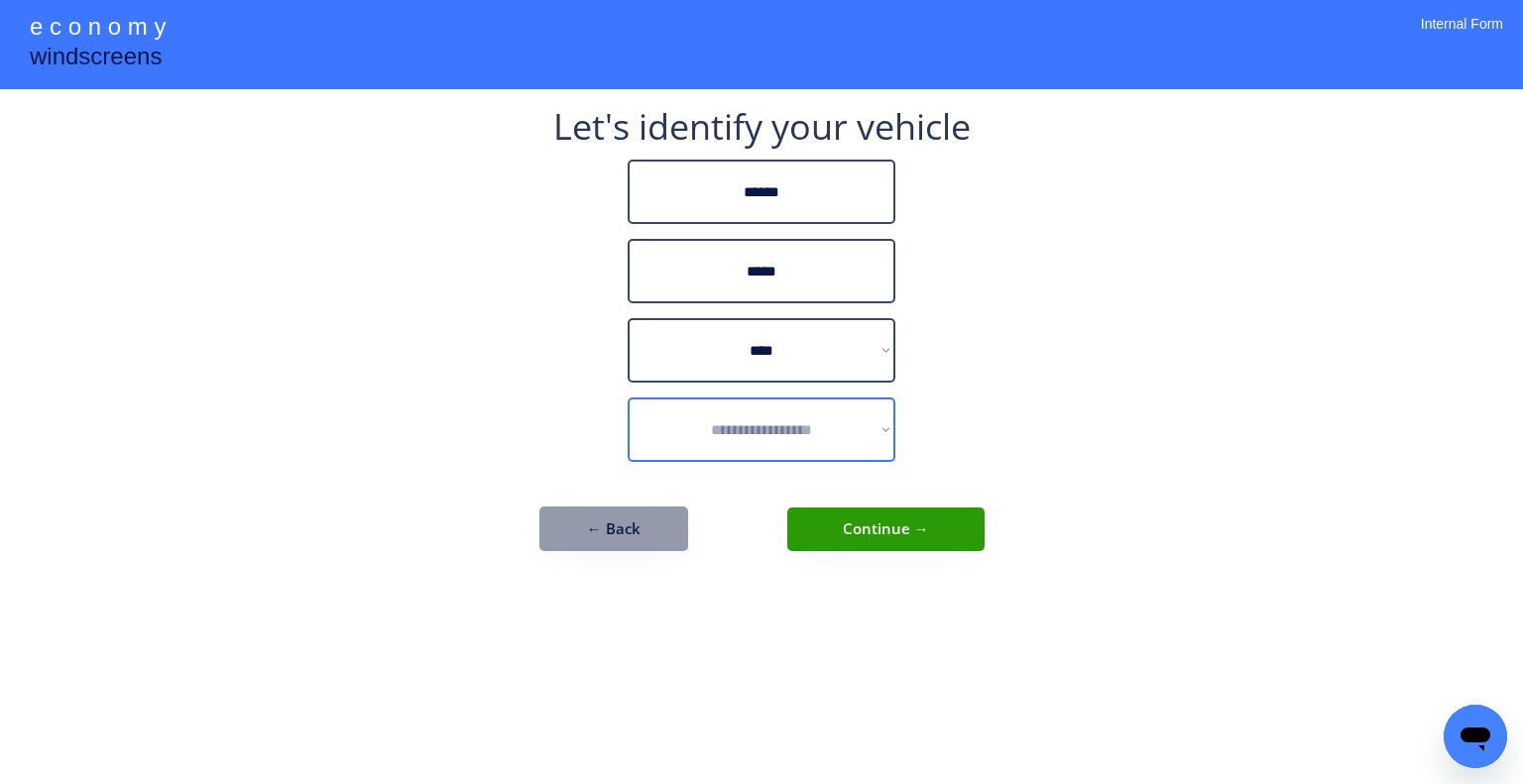 click on "**********" at bounding box center (762, 429) 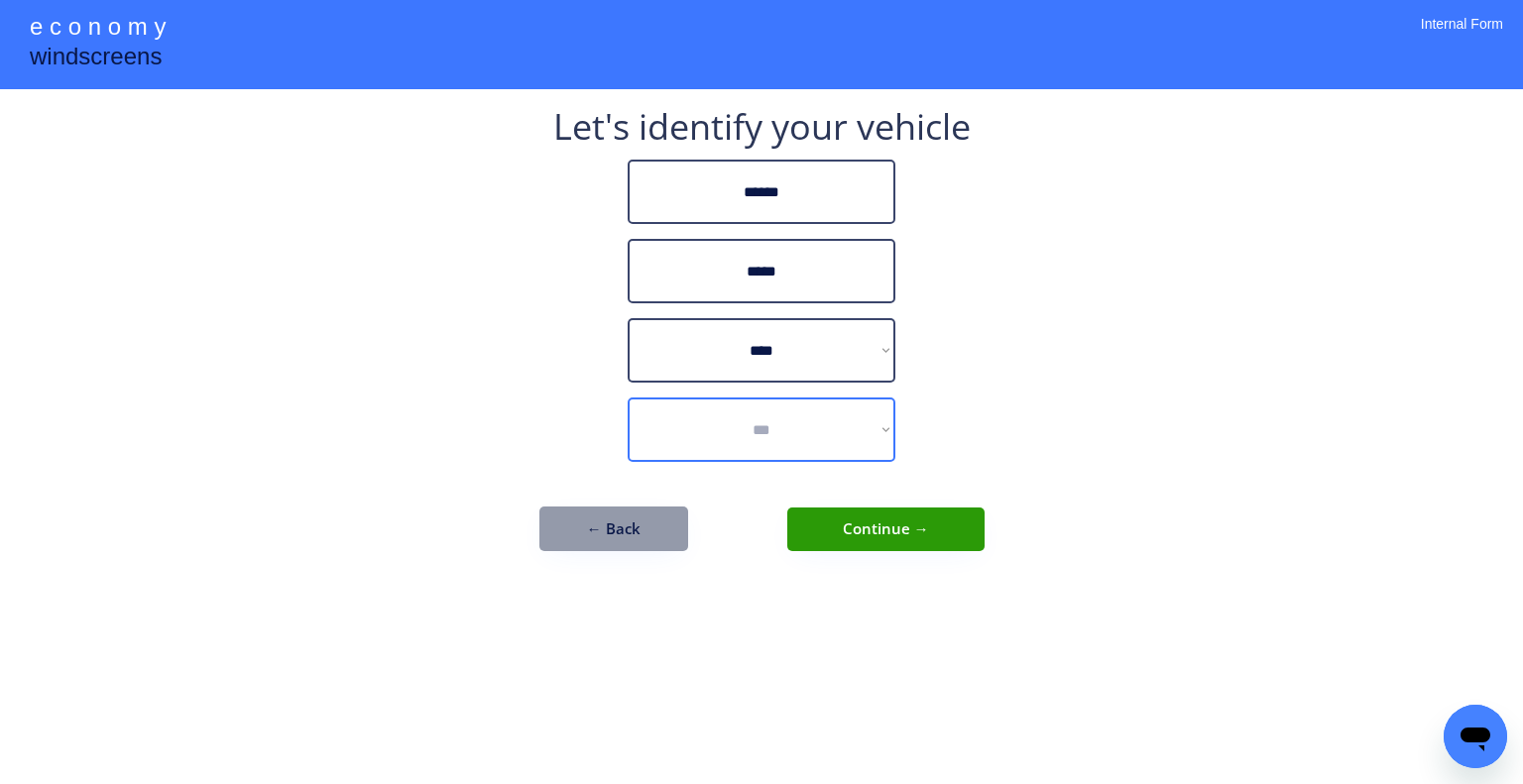 click on "**********" at bounding box center [762, 429] 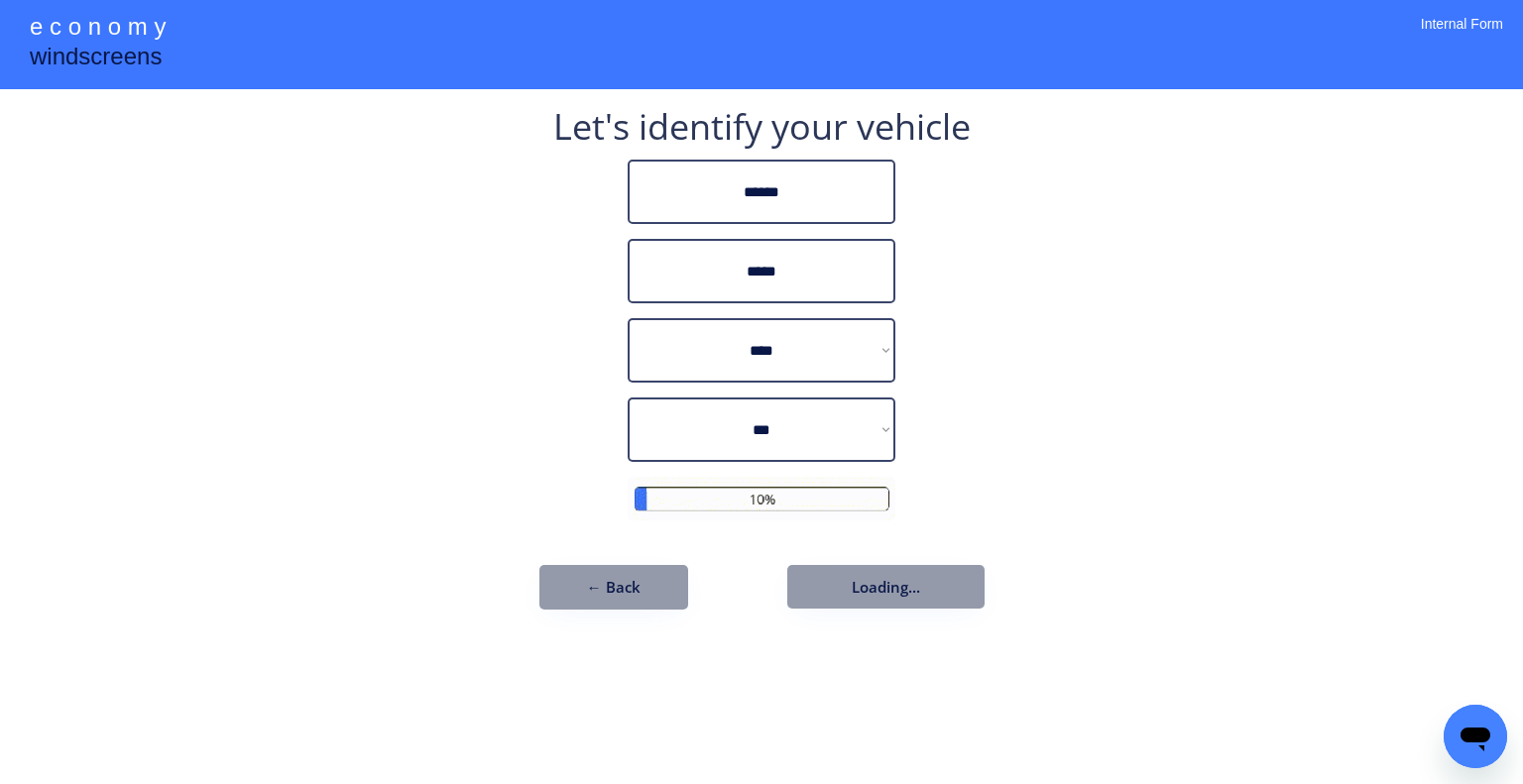 click on "**********" at bounding box center (762, 392) 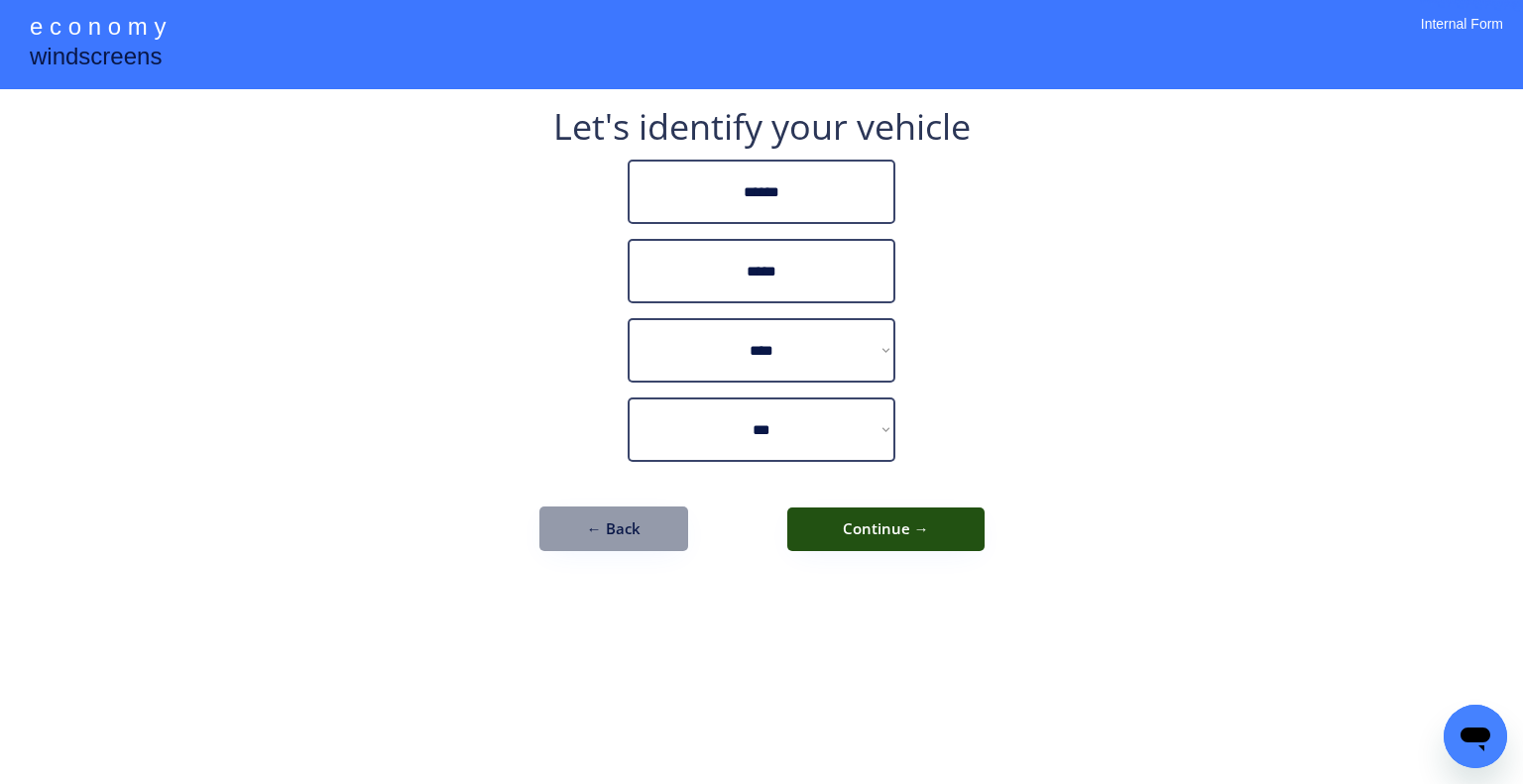 click on "Continue    →" at bounding box center (885, 529) 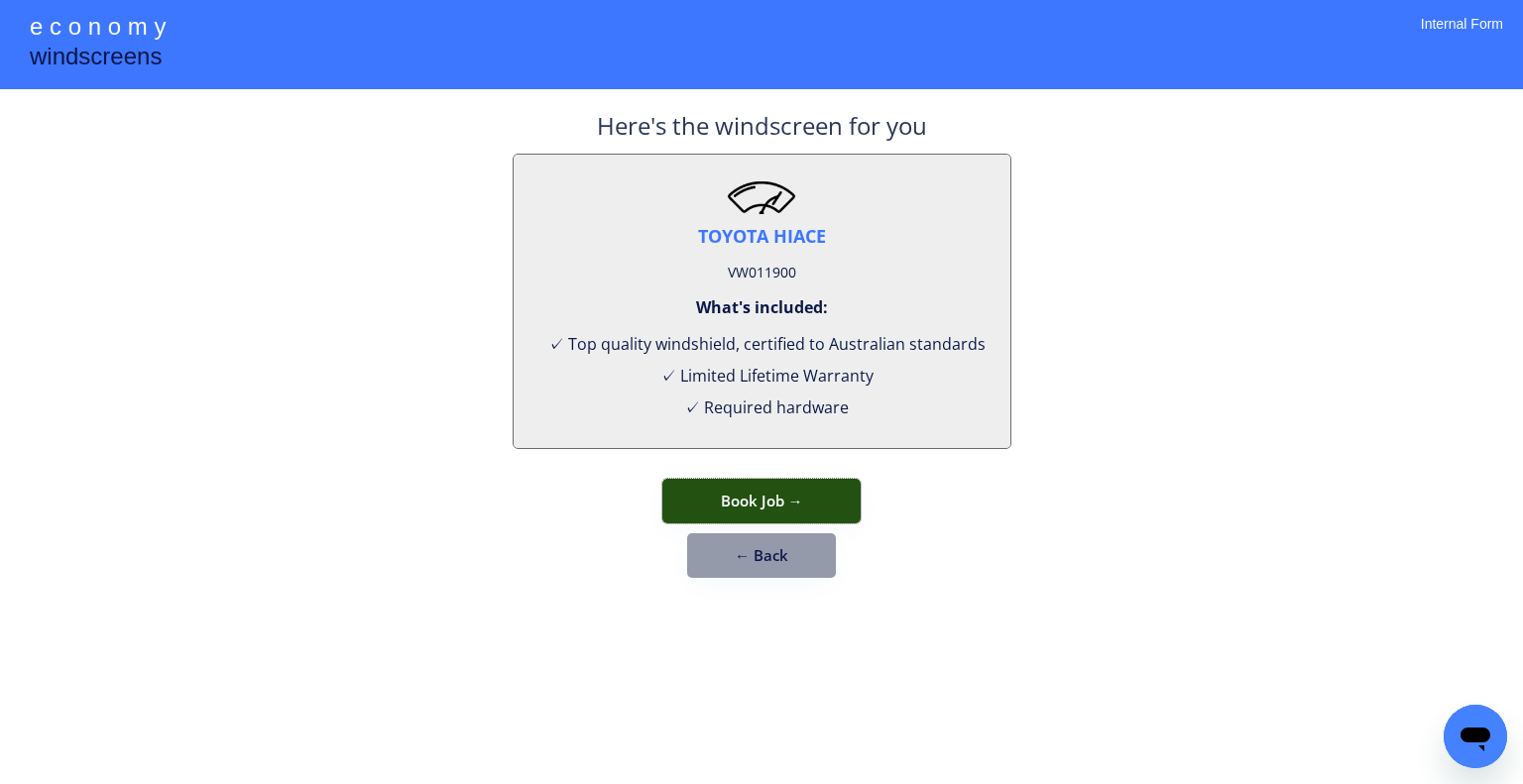 drag, startPoint x: 817, startPoint y: 499, endPoint x: 833, endPoint y: 445, distance: 56.32051 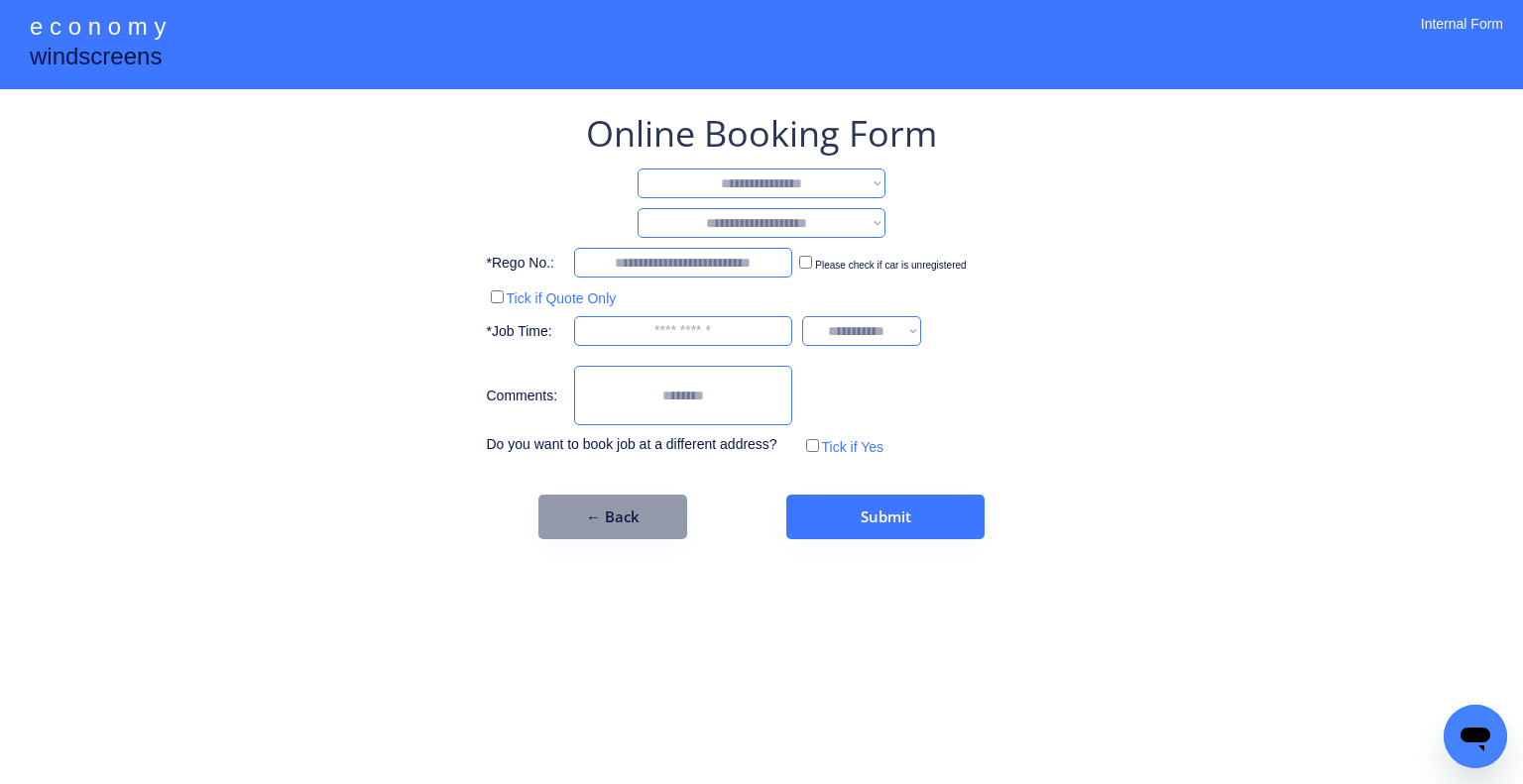 click on "**********" at bounding box center [762, 324] 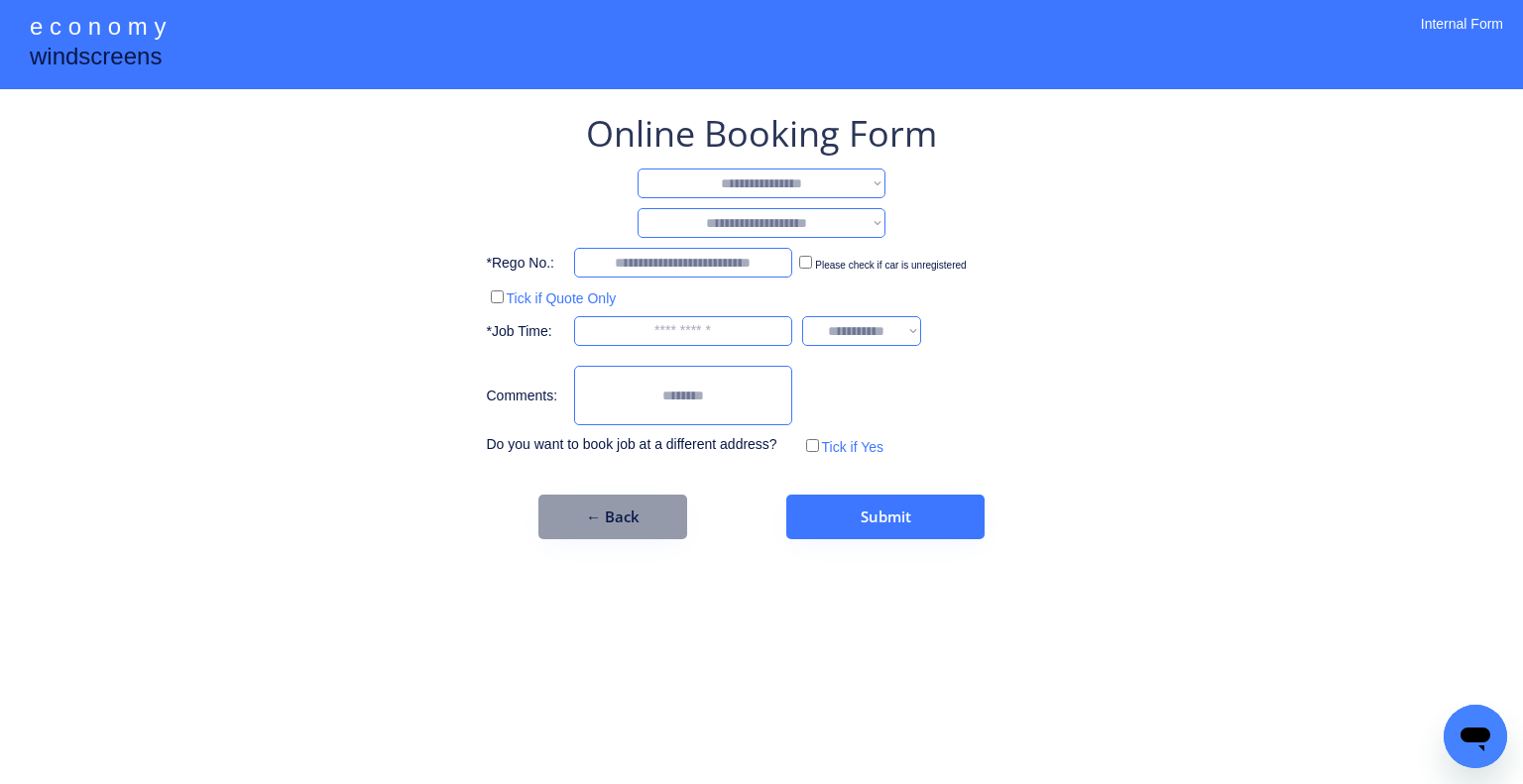 click on "**********" at bounding box center (762, 183) 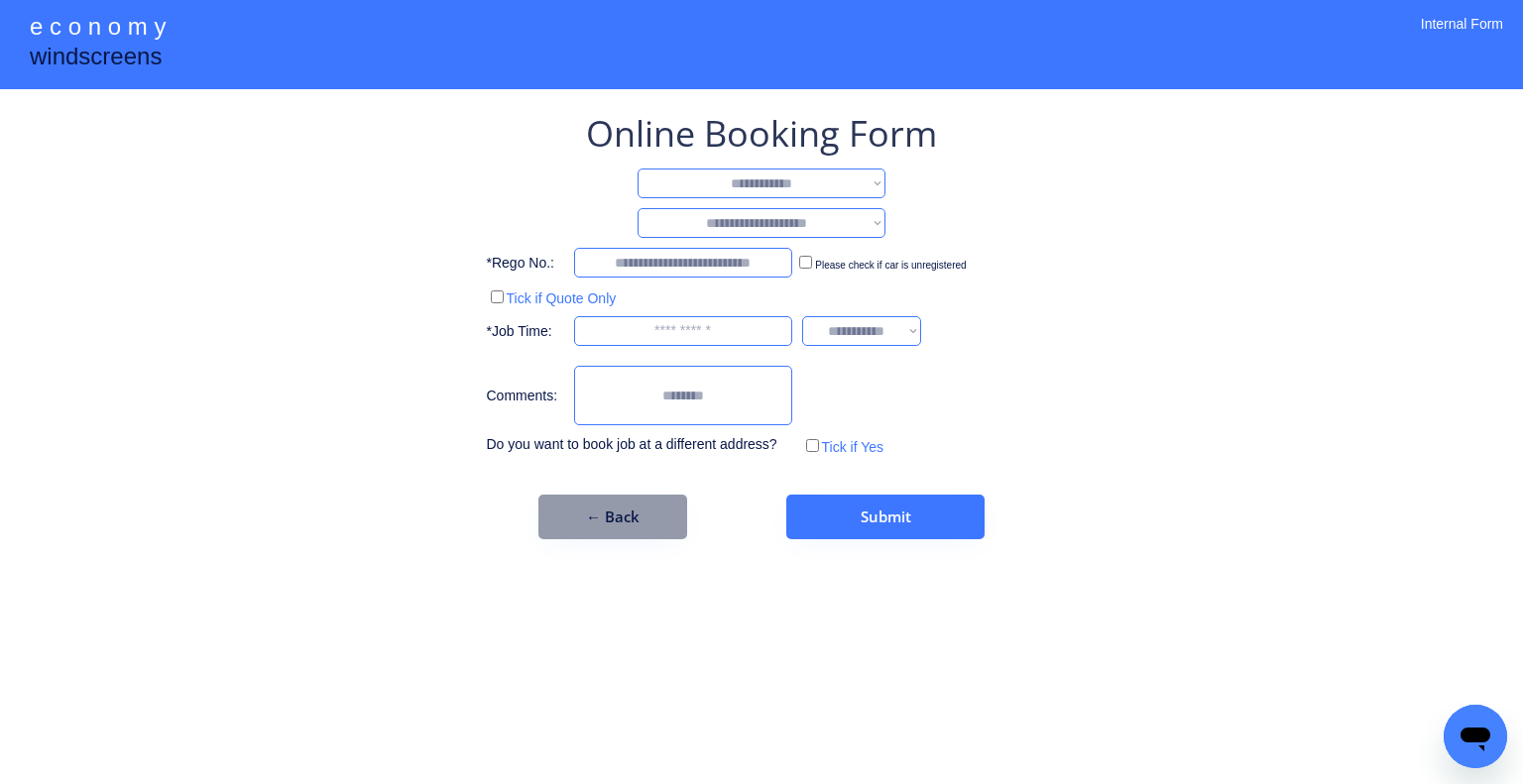 click on "**********" at bounding box center (762, 183) 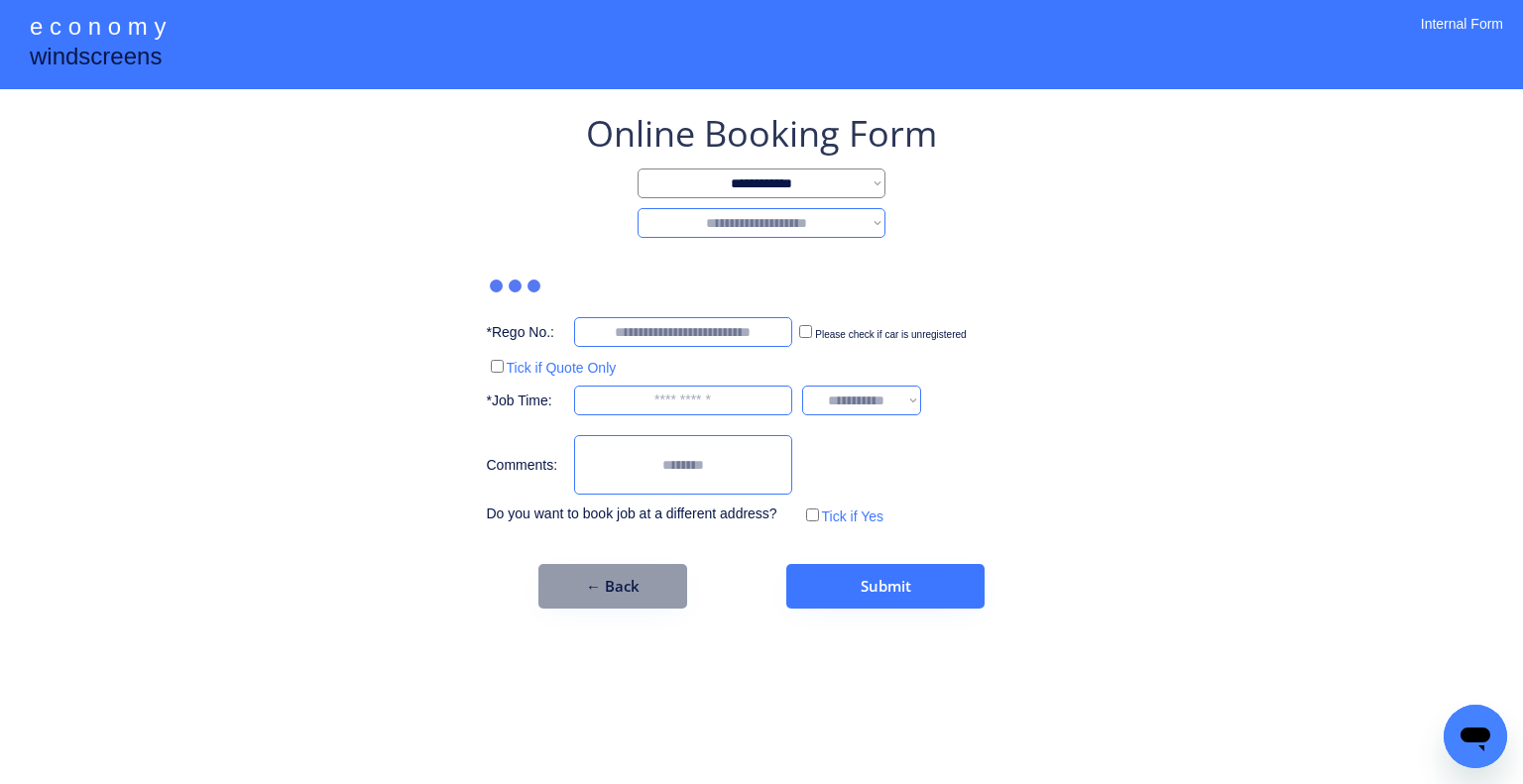click on "**********" at bounding box center [762, 223] 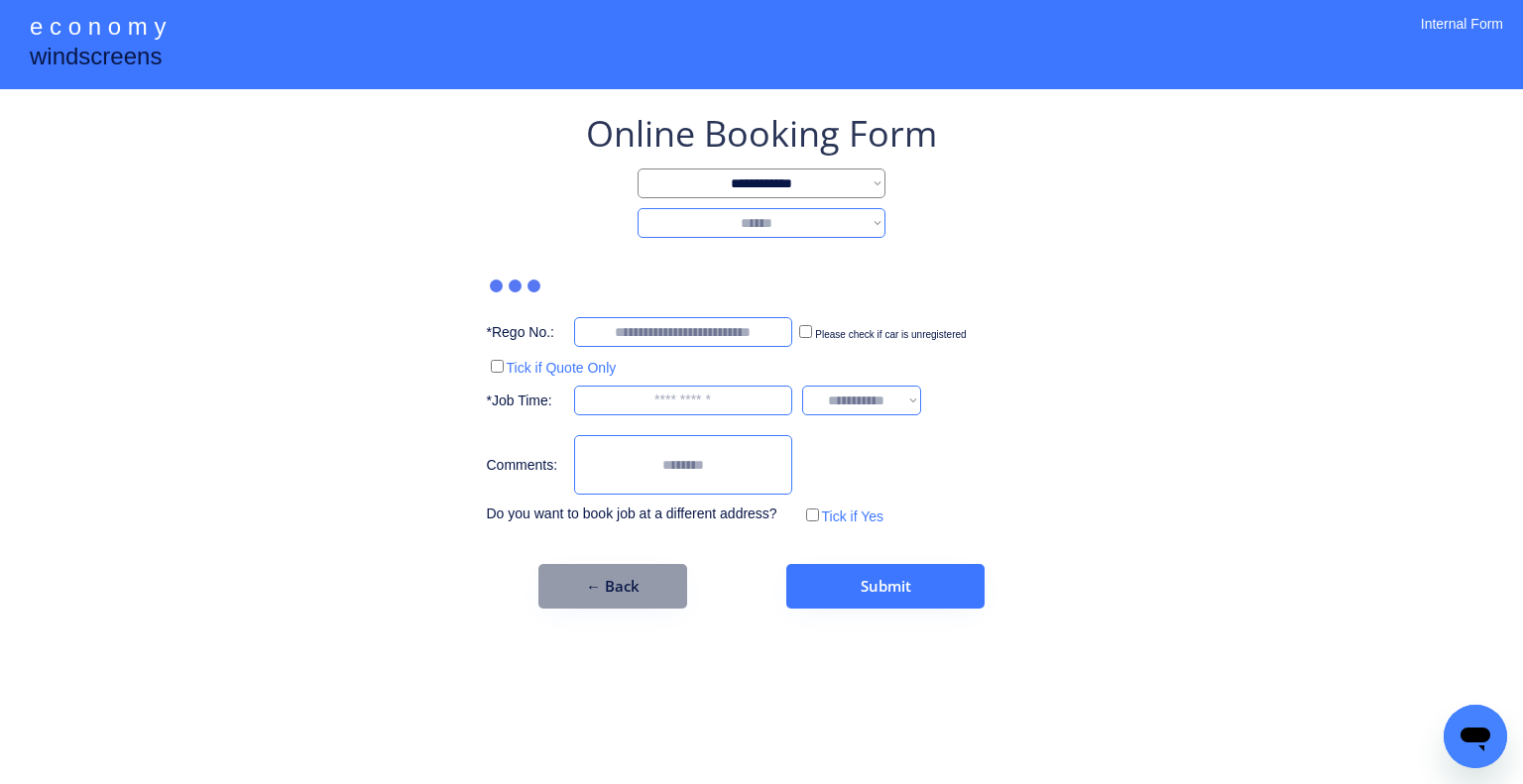click on "**********" at bounding box center [762, 223] 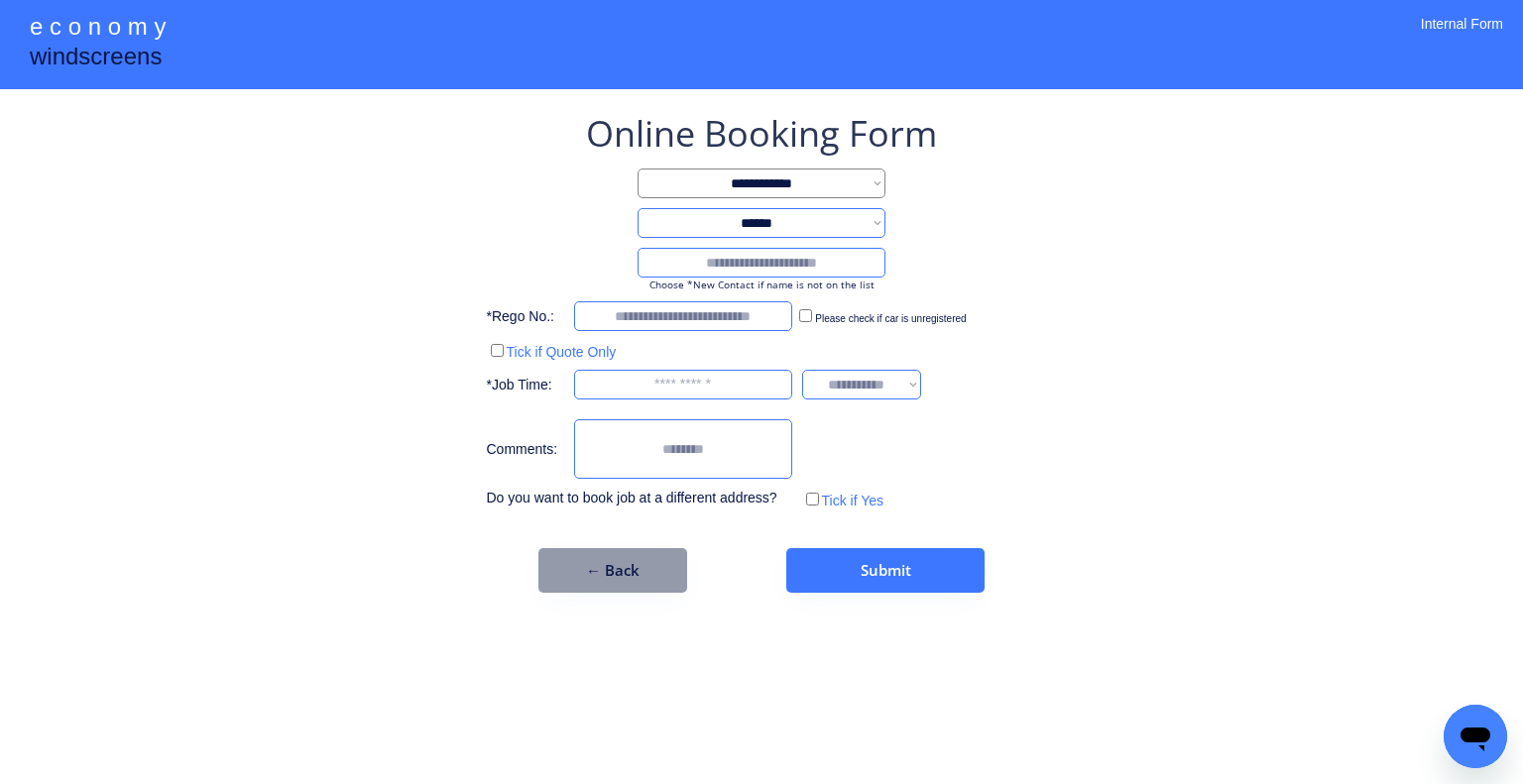 click at bounding box center (762, 263) 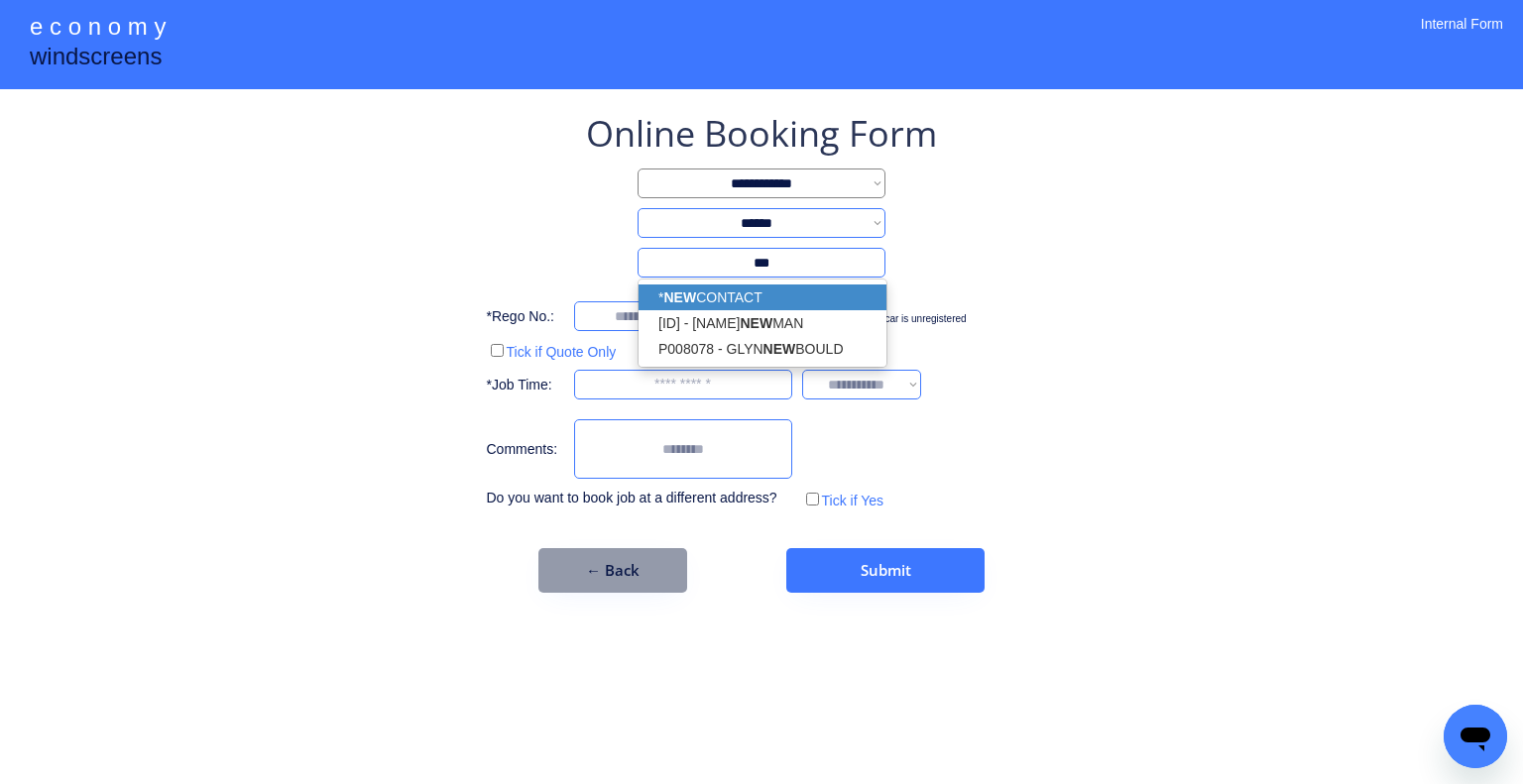 drag, startPoint x: 776, startPoint y: 284, endPoint x: 1237, endPoint y: 360, distance: 467.22264 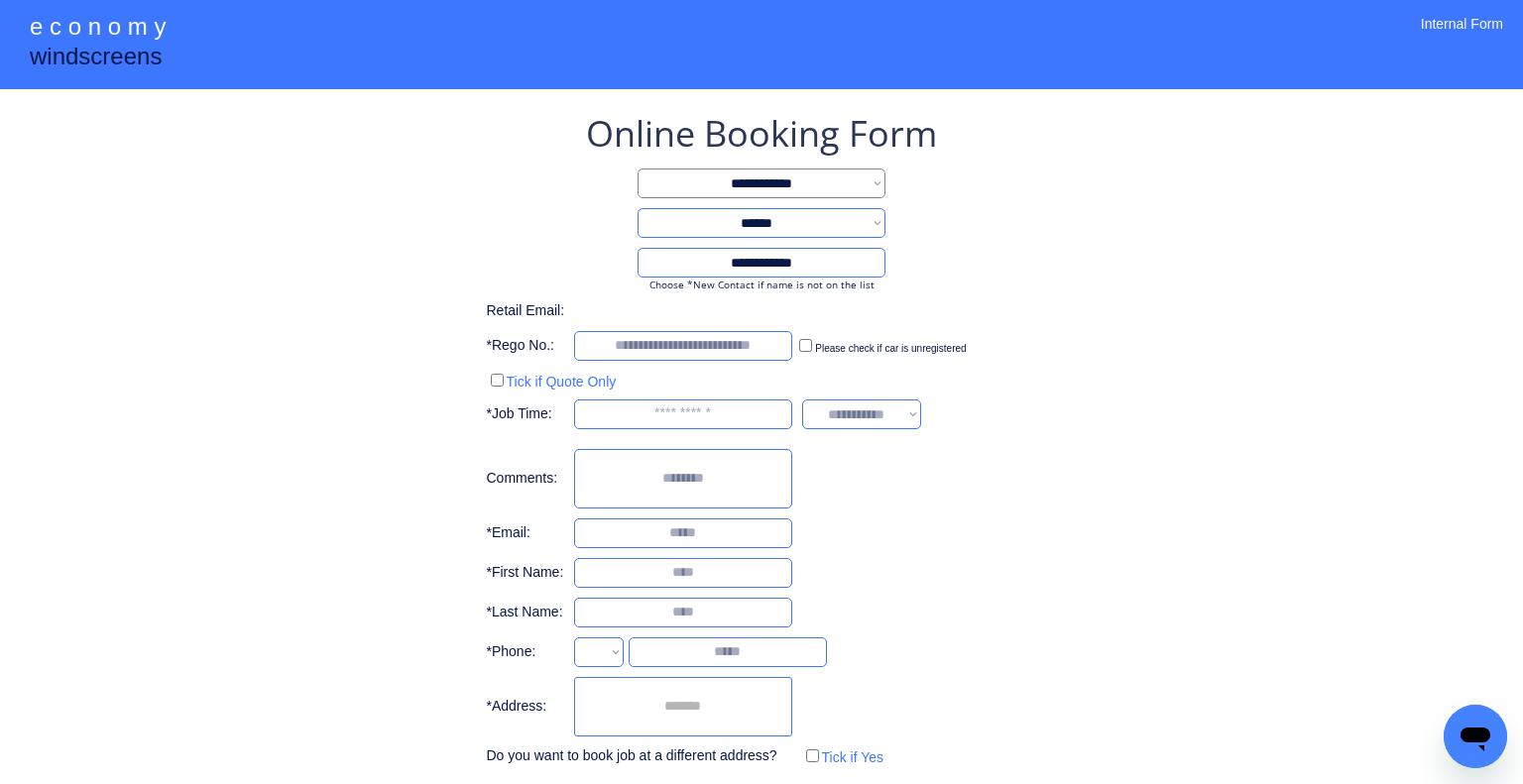 type on "**********" 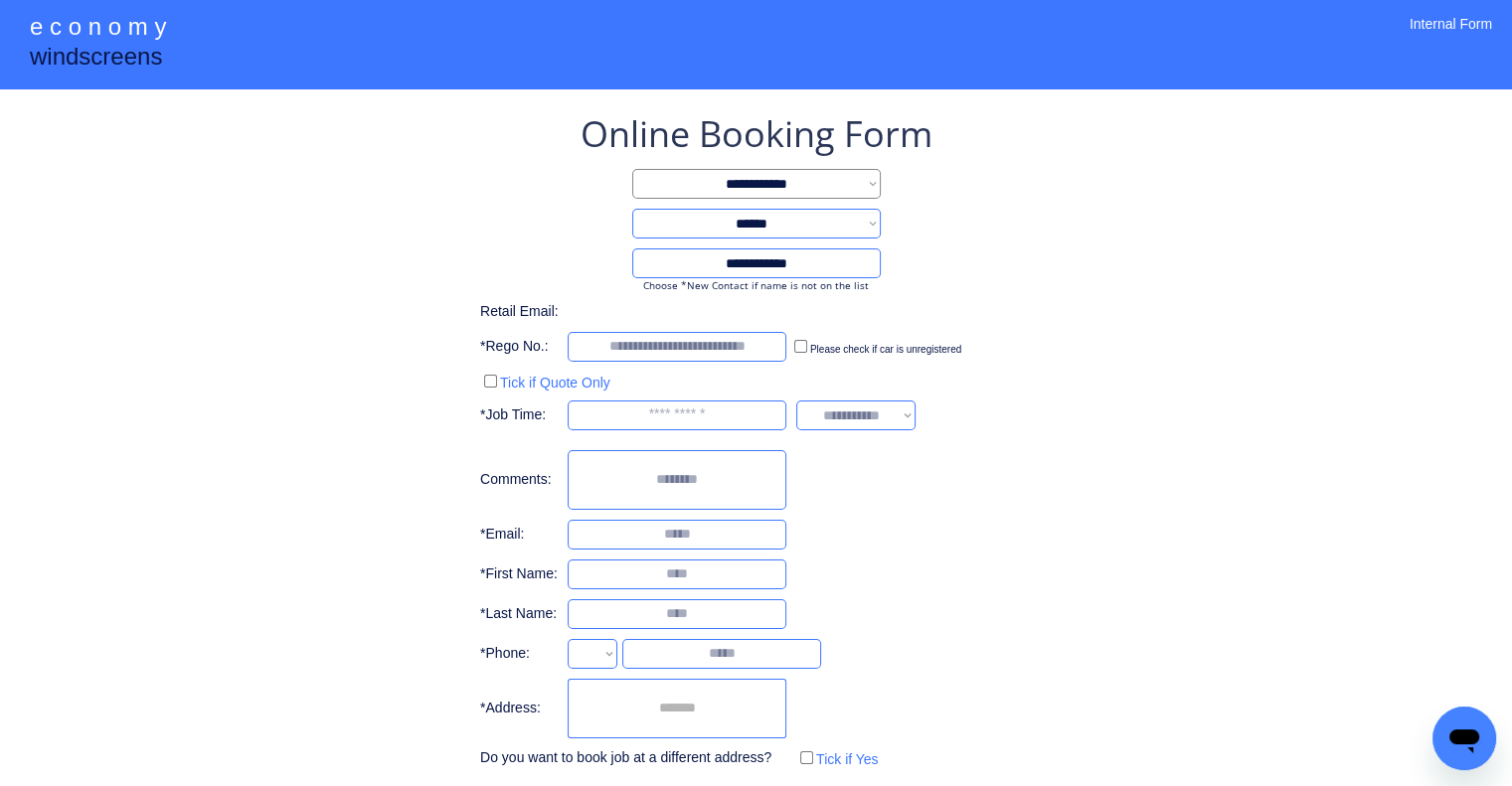drag, startPoint x: 1273, startPoint y: 363, endPoint x: 838, endPoint y: 596, distance: 493.47138 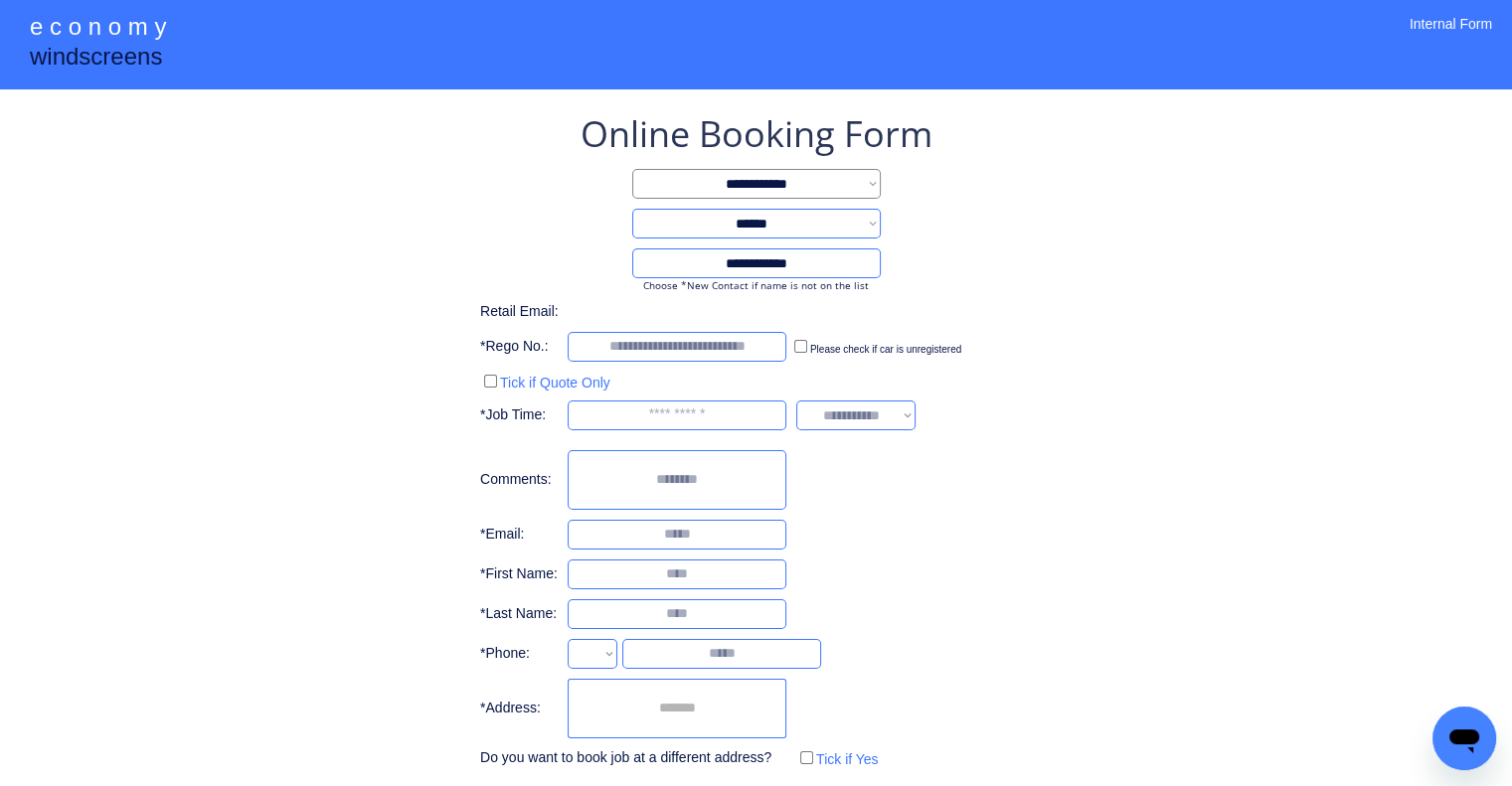 click on "**********" at bounding box center (756, 441) 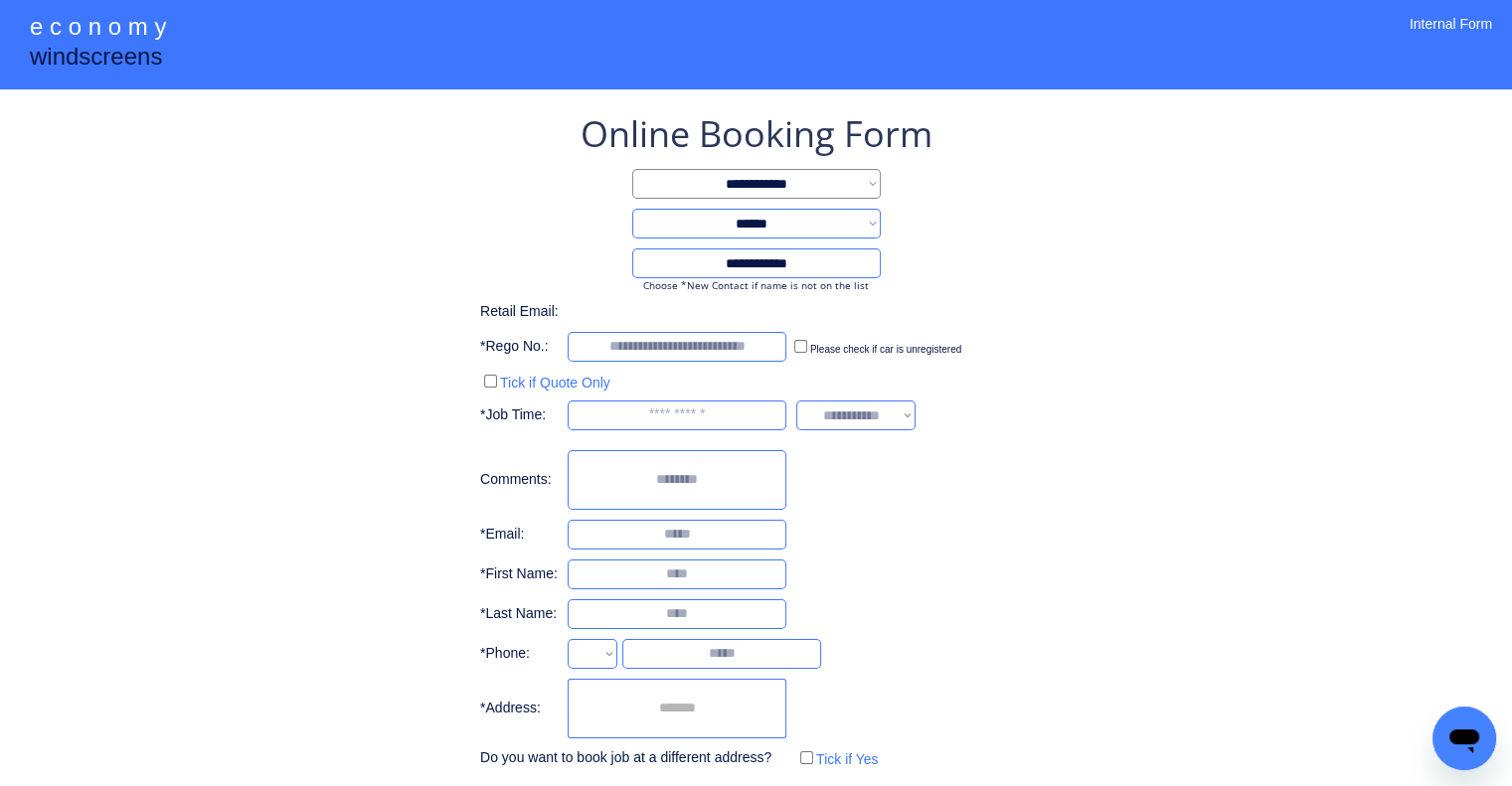 click at bounding box center [677, 574] 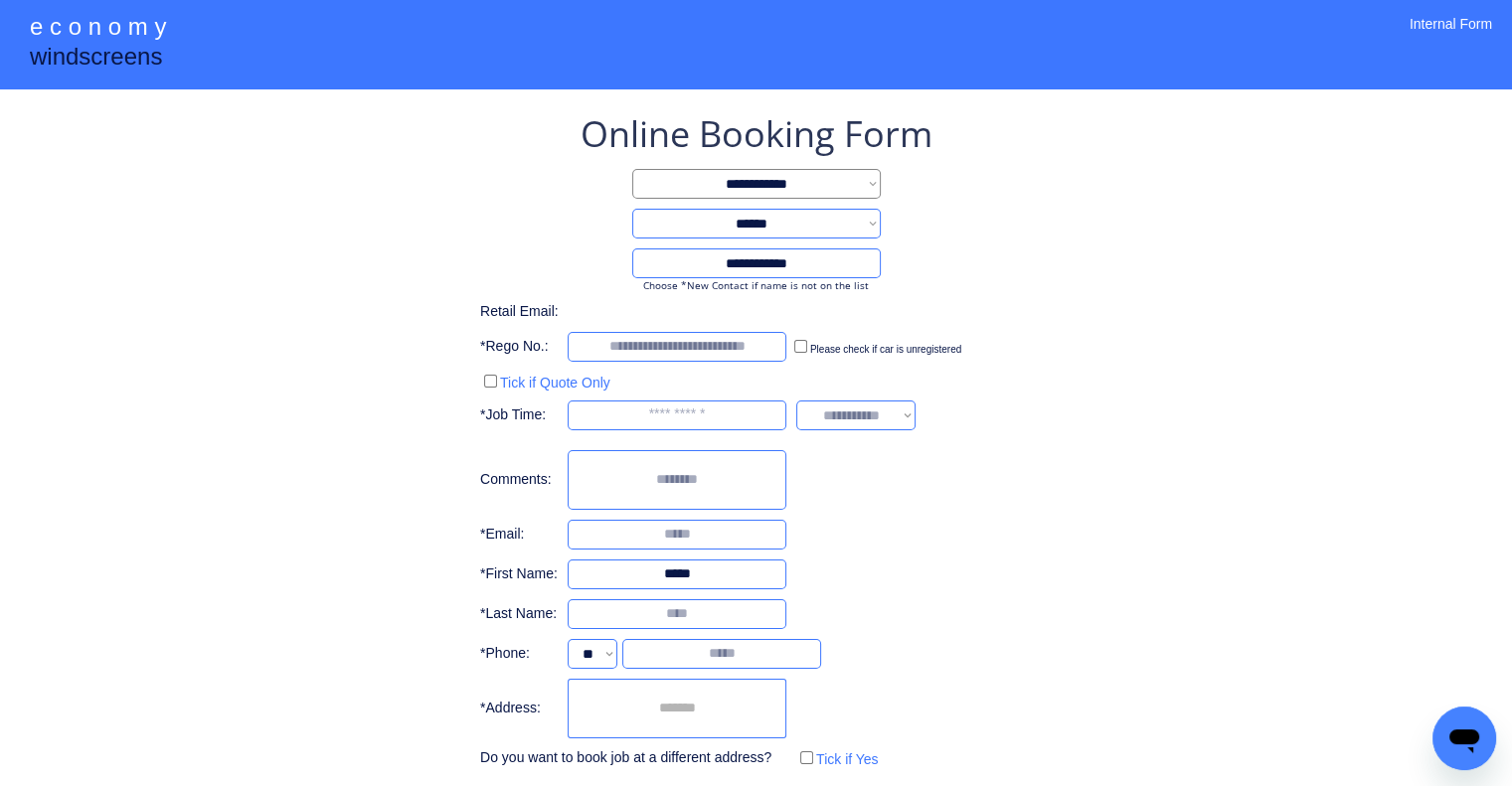 type on "*****" 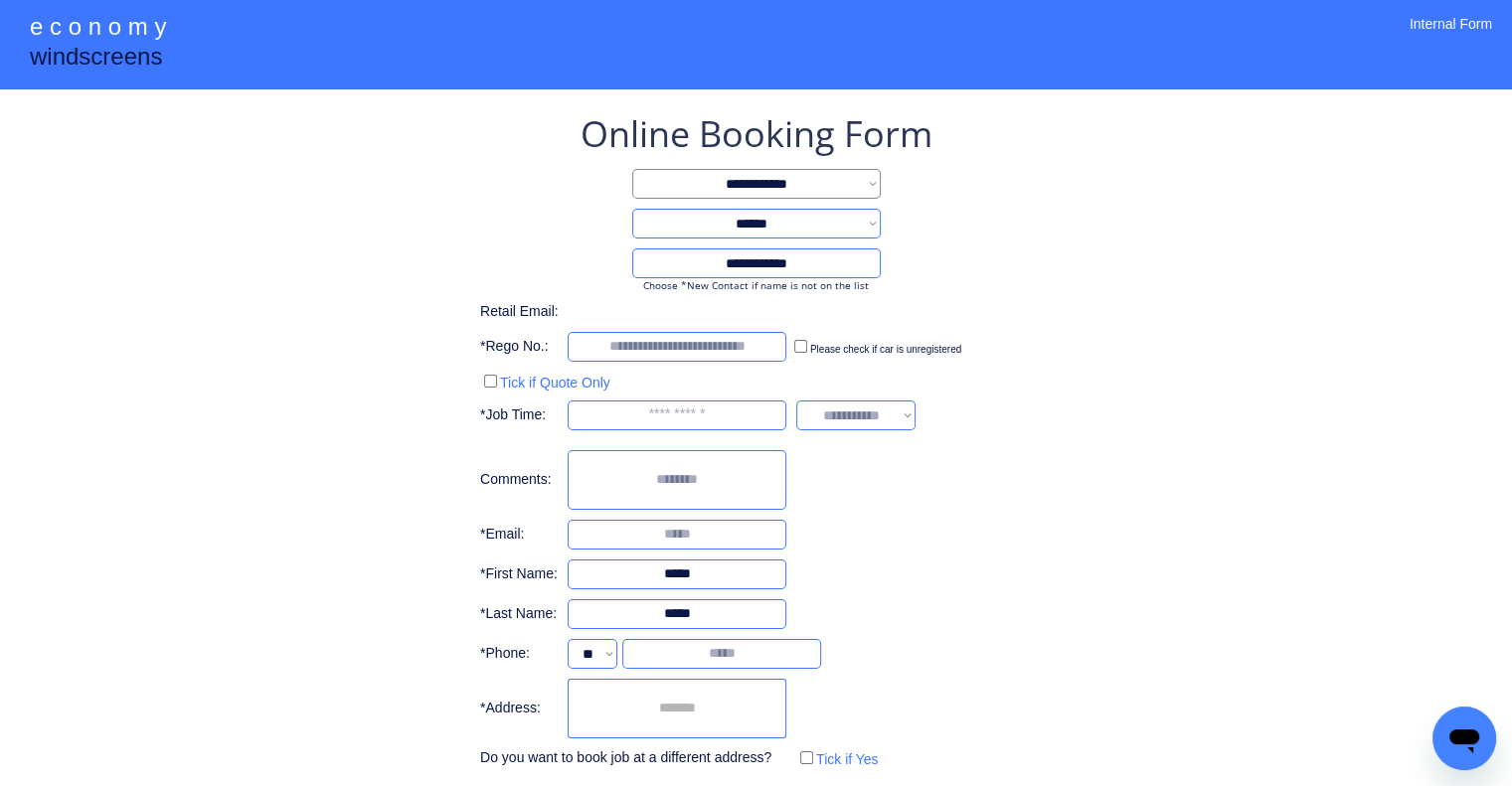 type on "*****" 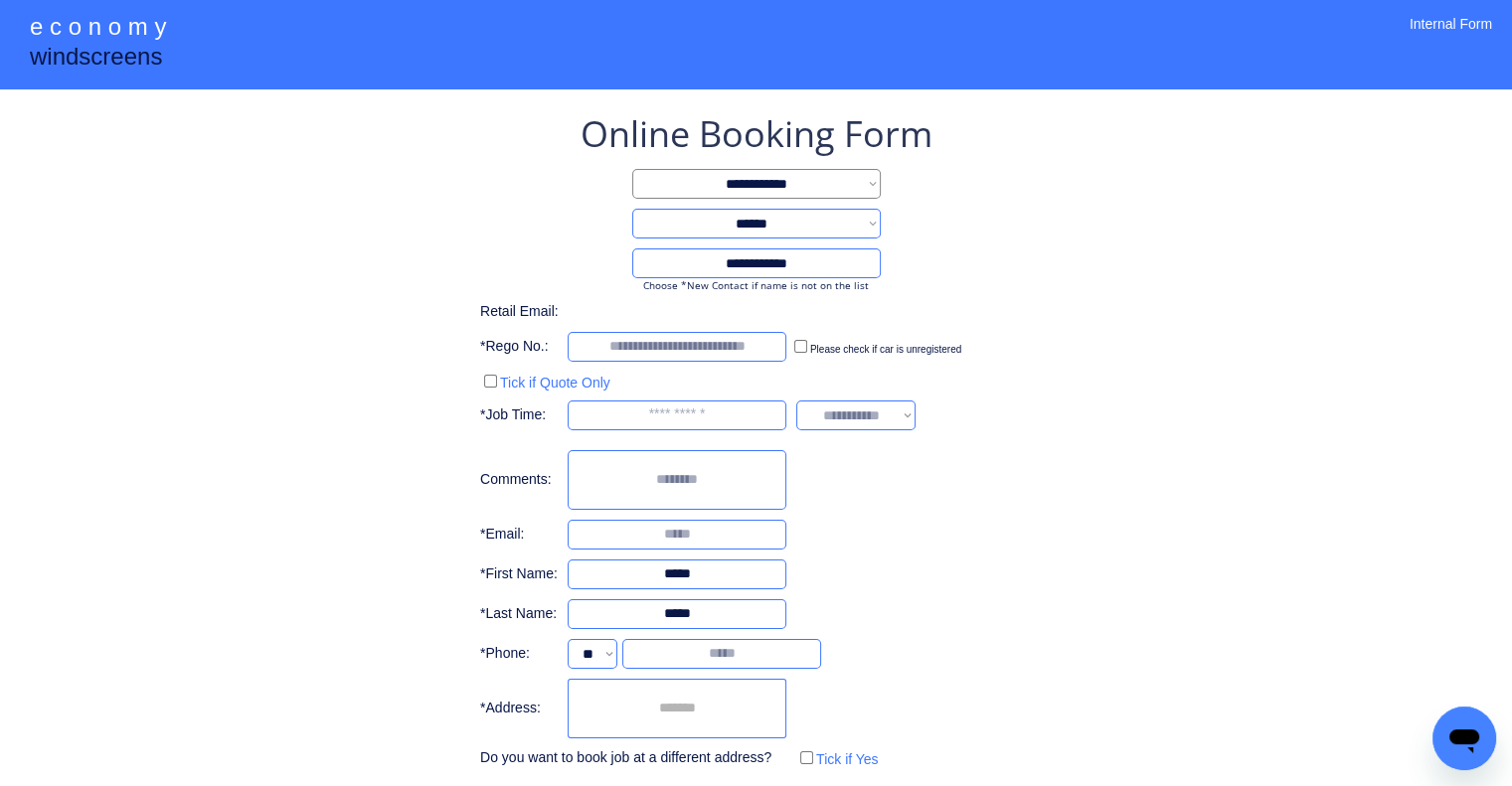 click at bounding box center [677, 535] 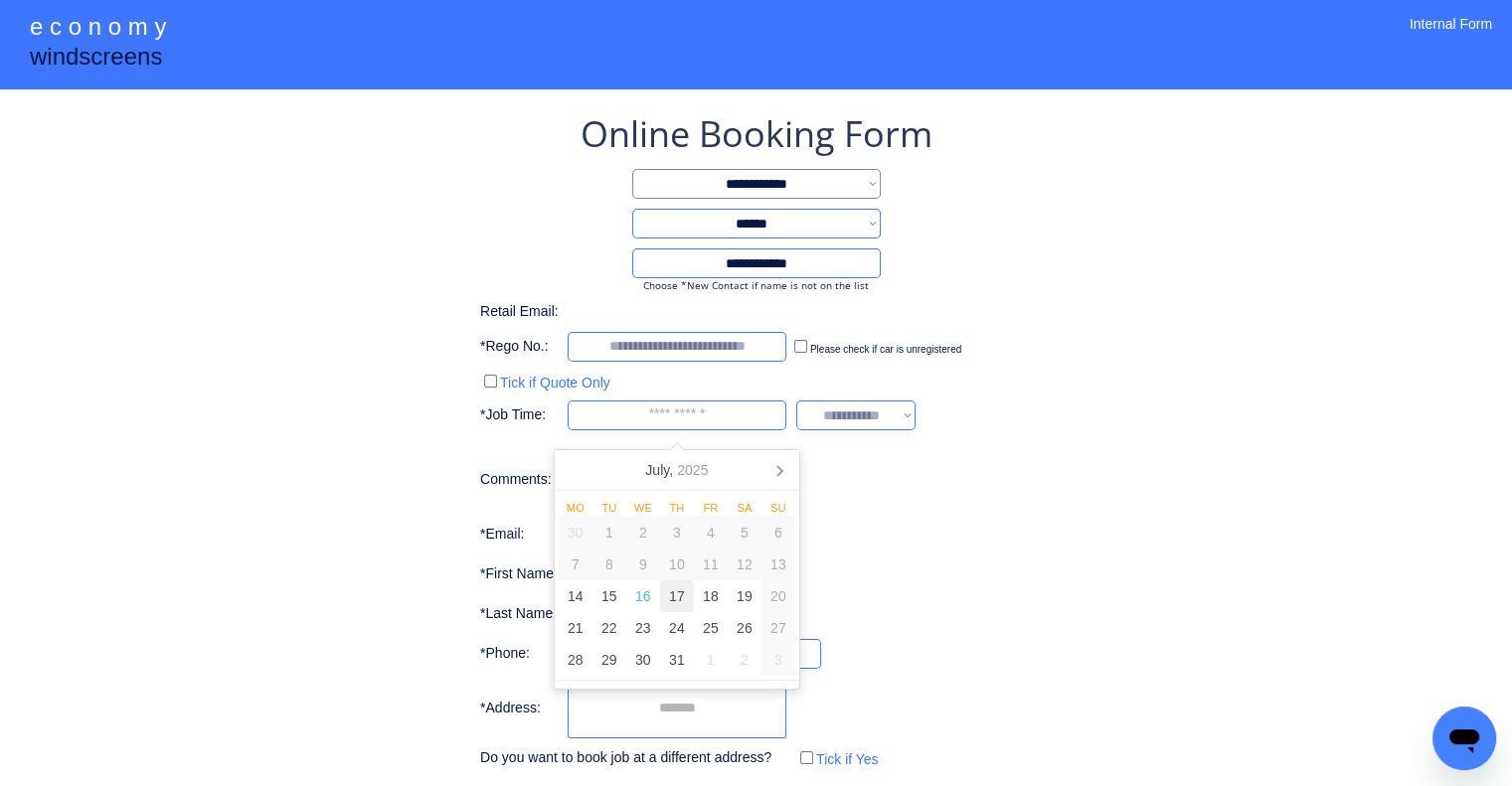 click on "17" at bounding box center [677, 596] 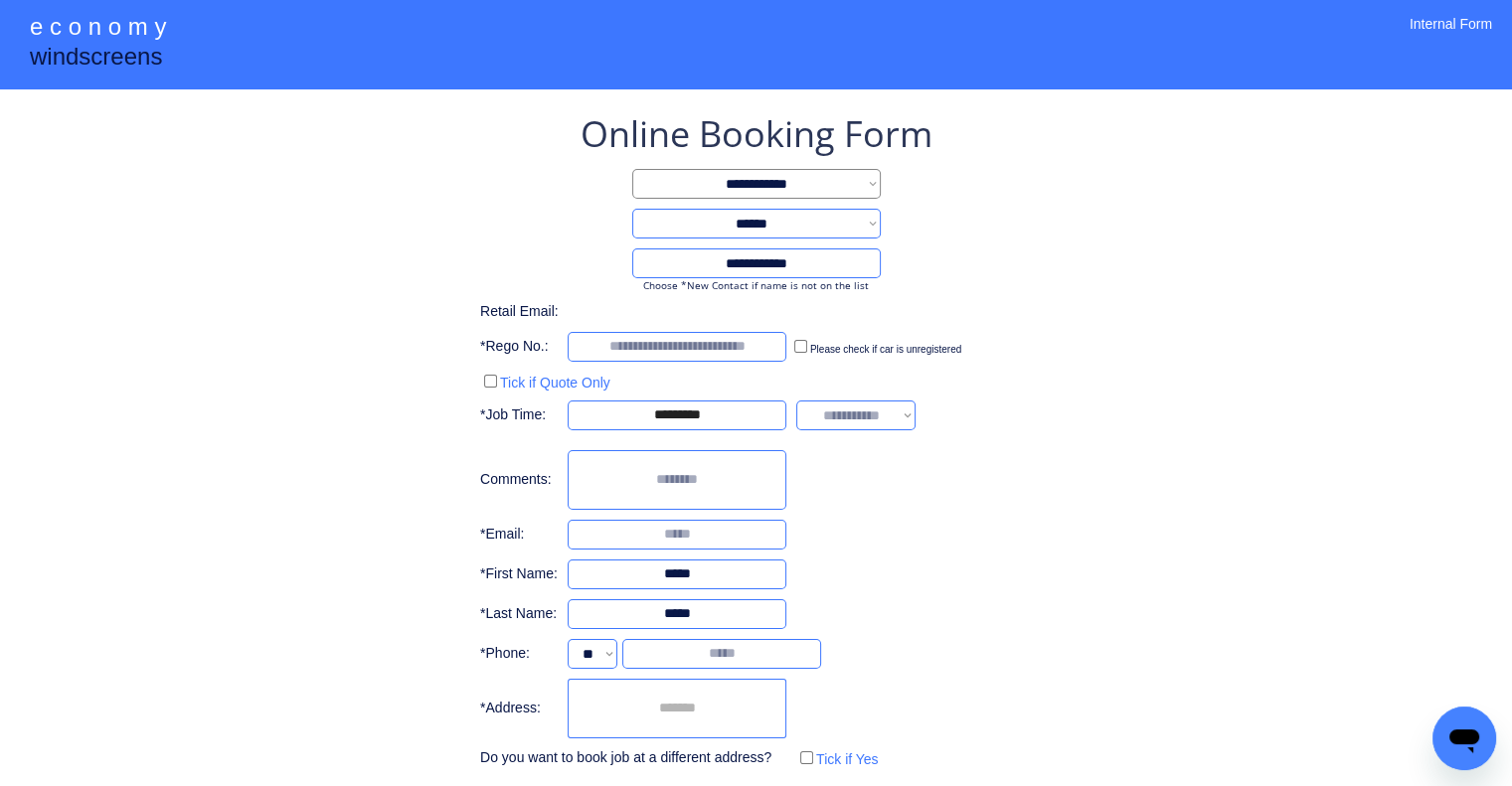 drag, startPoint x: 1153, startPoint y: 481, endPoint x: 1137, endPoint y: 479, distance: 16.124515 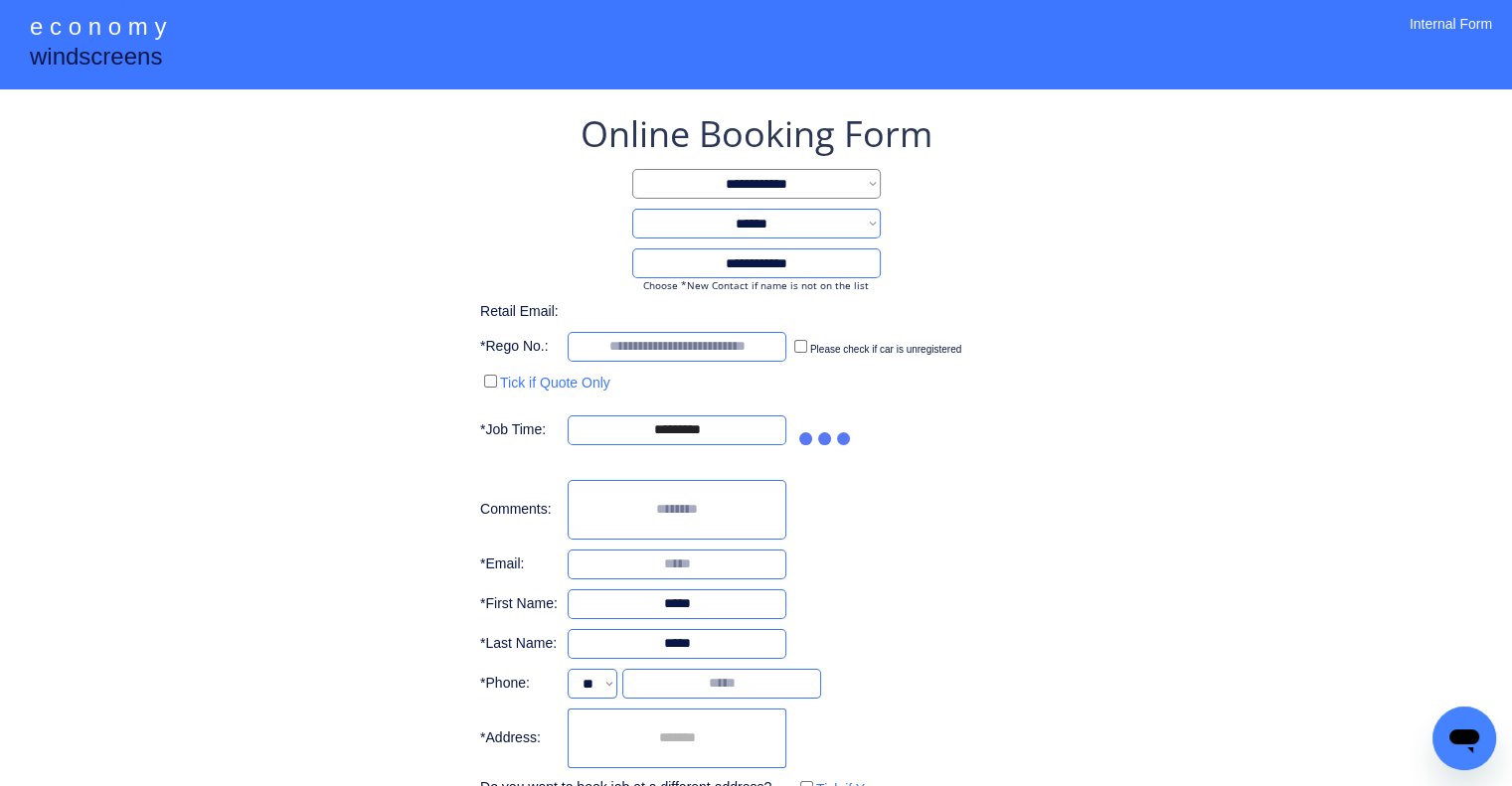 click at bounding box center [677, 564] 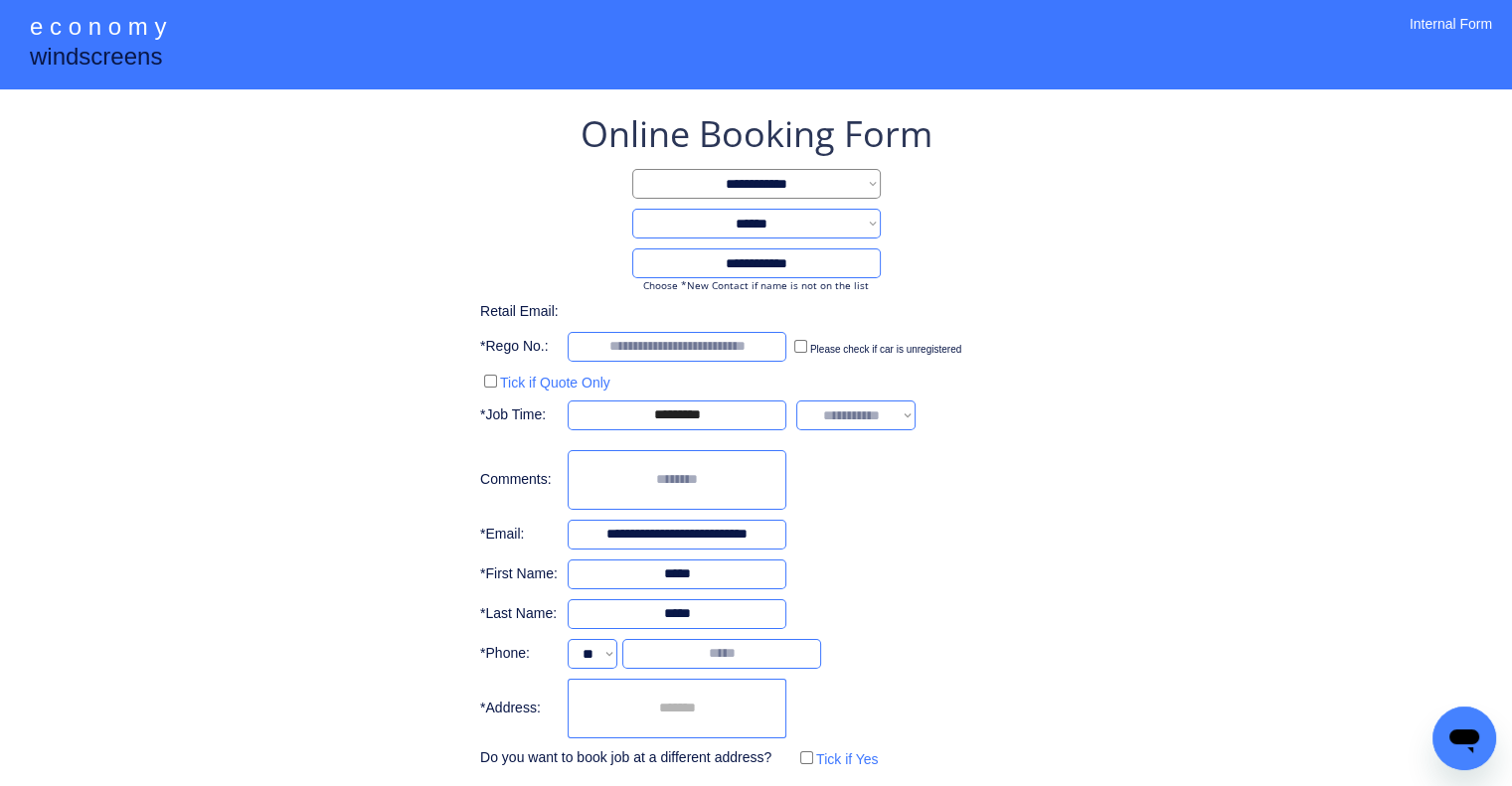 scroll, scrollTop: 0, scrollLeft: 0, axis: both 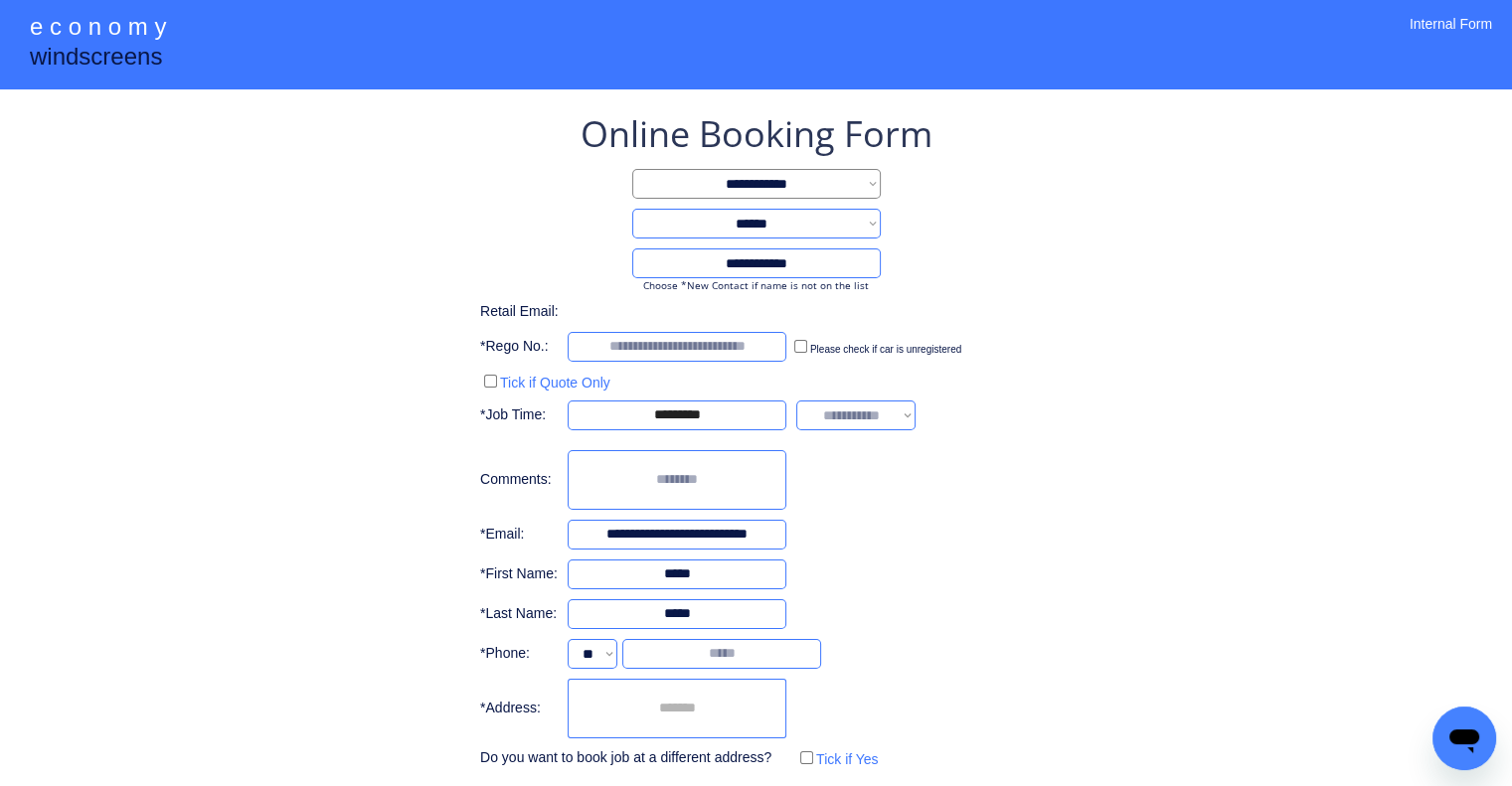 type on "**********" 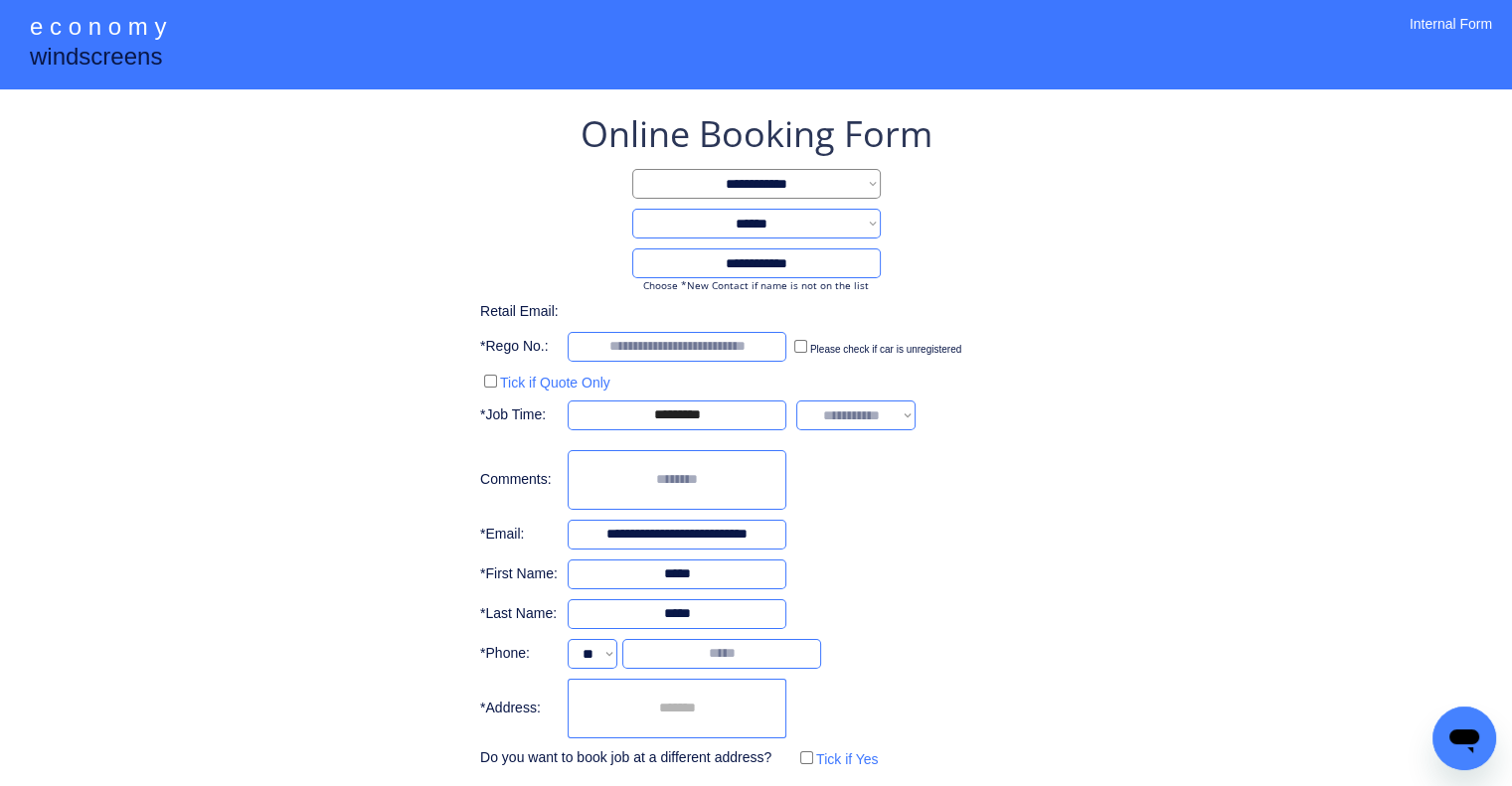 scroll, scrollTop: 0, scrollLeft: 0, axis: both 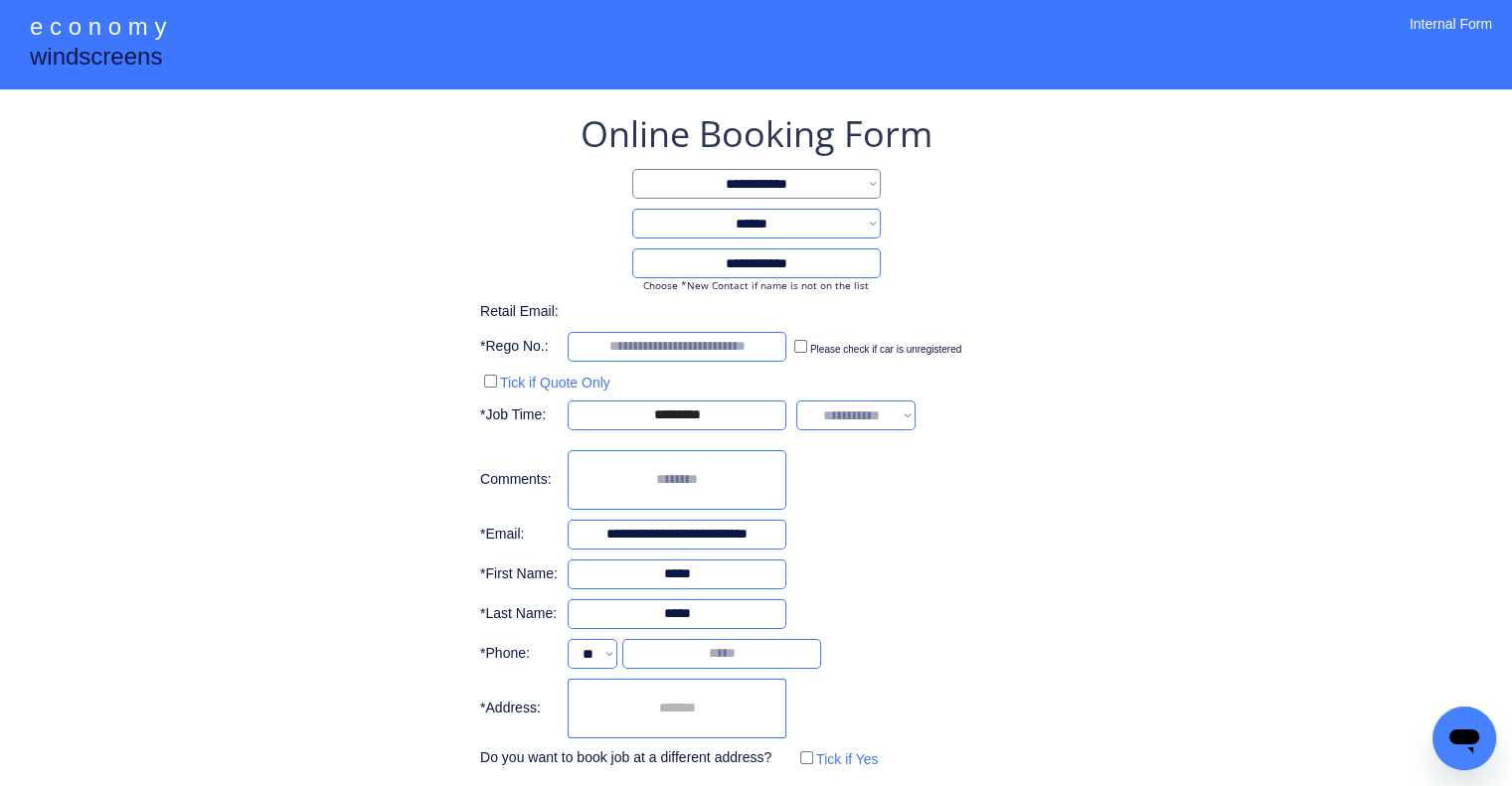 click on "Do you want to book job at a different address? Tick if Yes  ←   Back Submit" at bounding box center [756, 441] 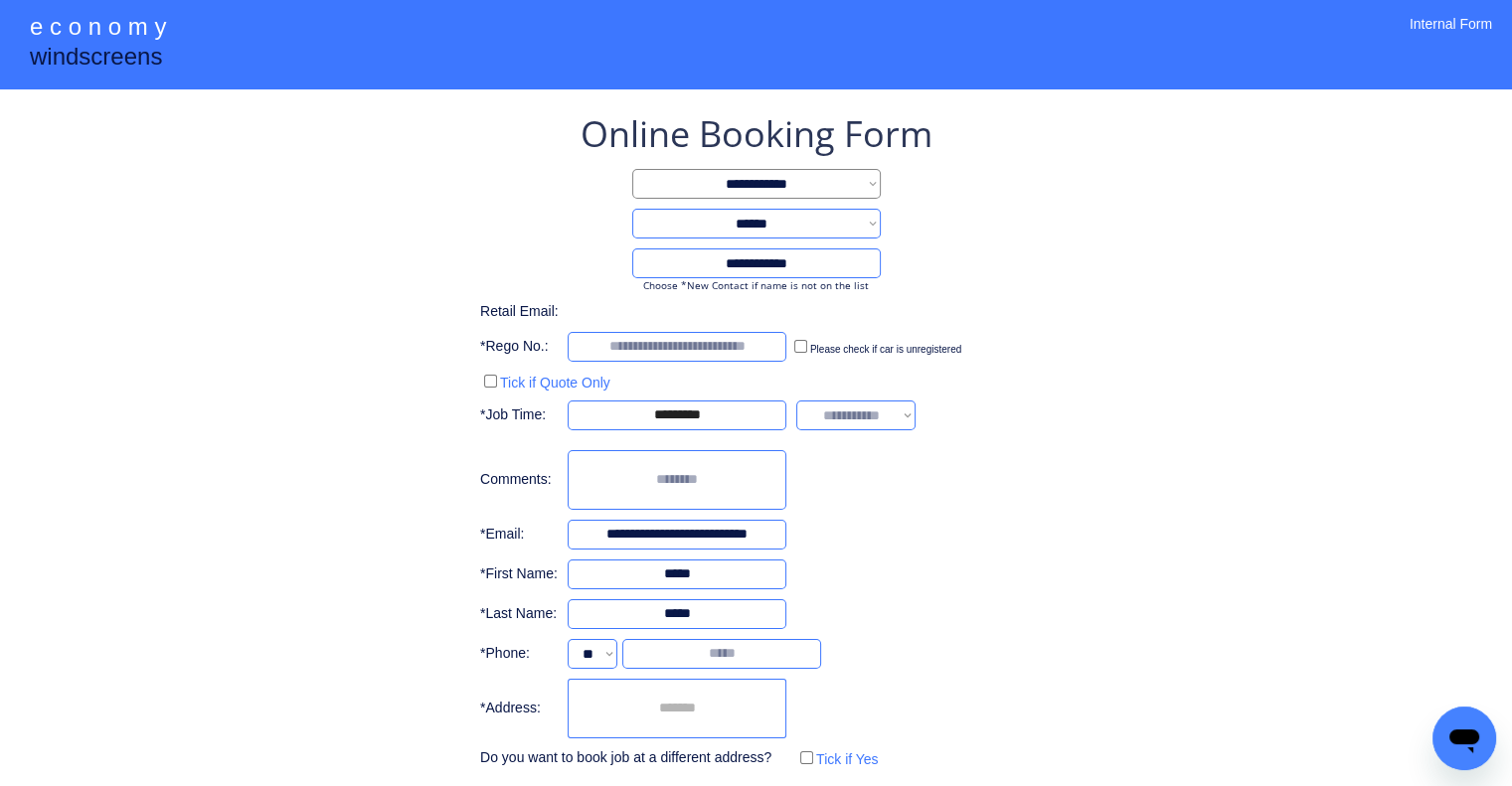click on "**********" at bounding box center [856, 415] 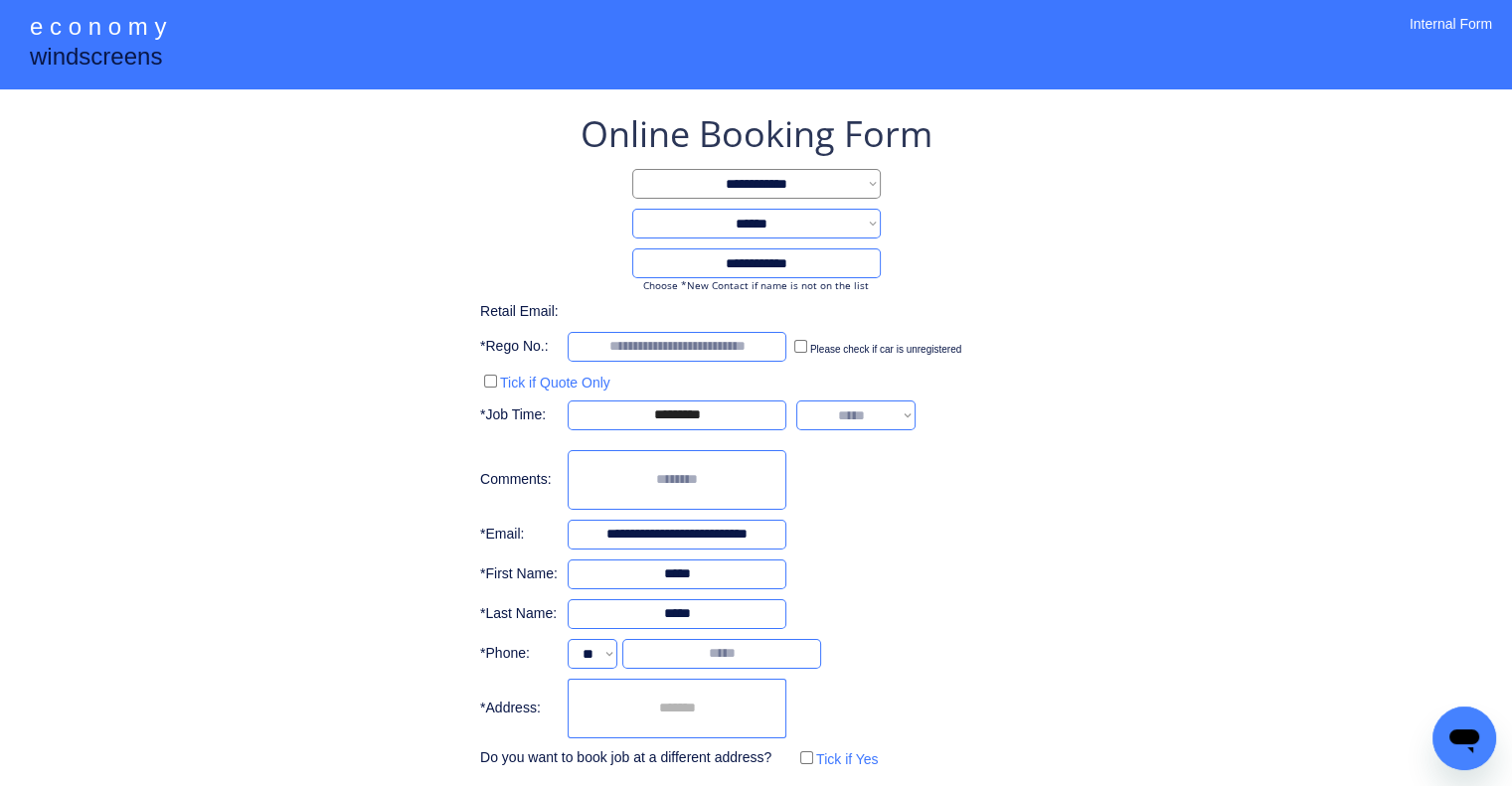 click on "**********" at bounding box center (856, 415) 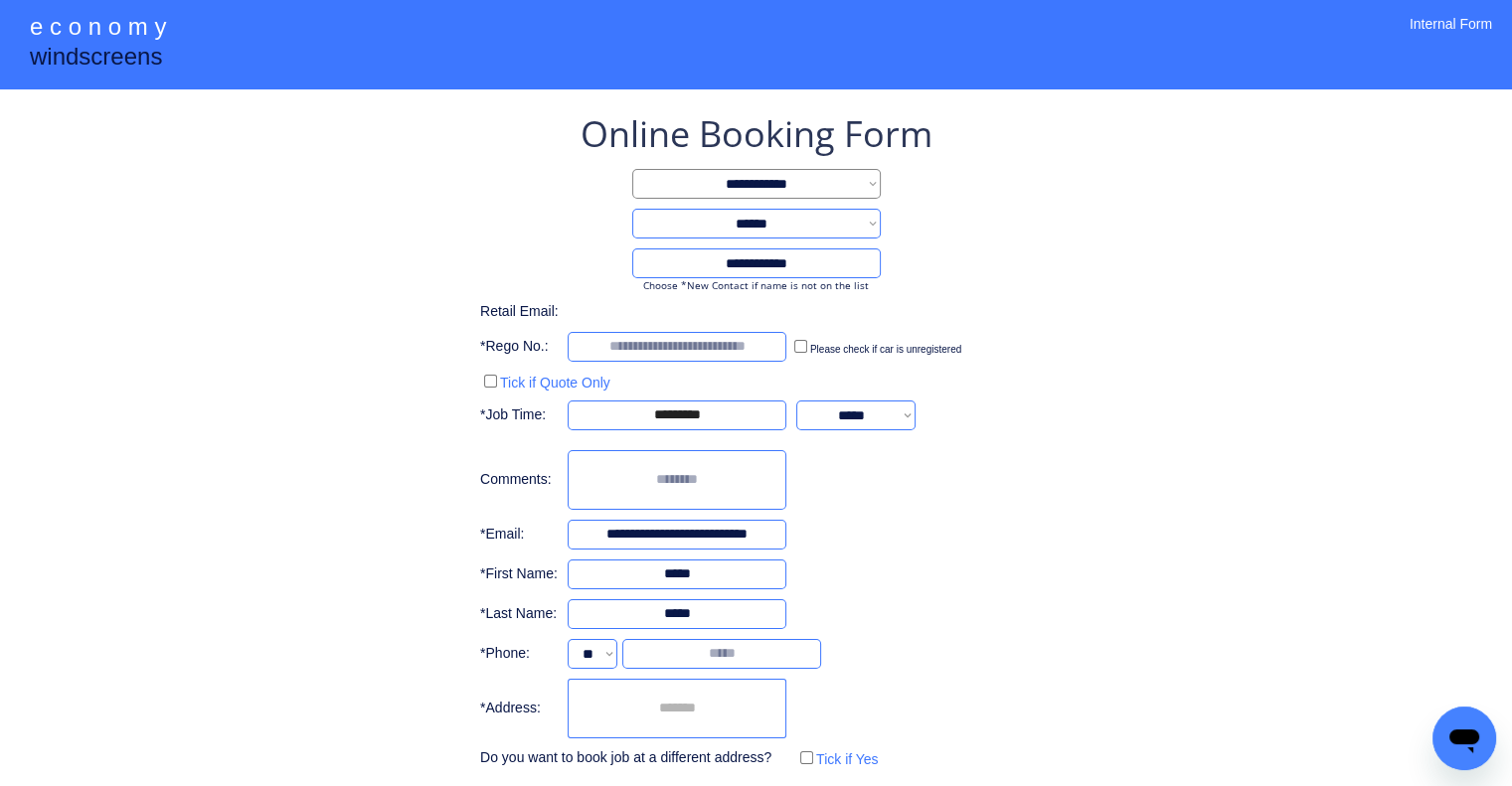 click on "Do you want to book job at a different address? Tick if Yes  ←   Back Submit" at bounding box center [756, 441] 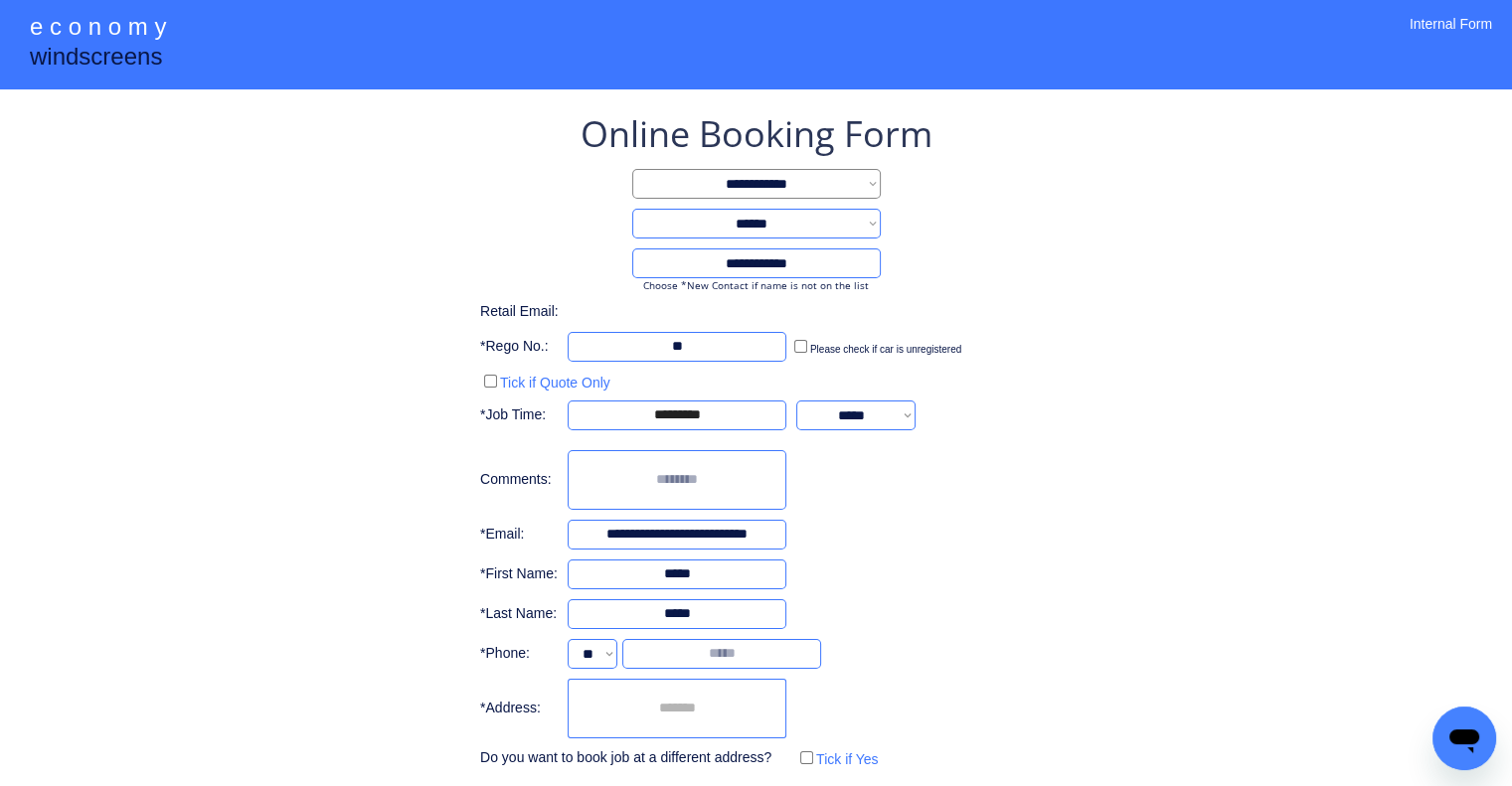 type on "*" 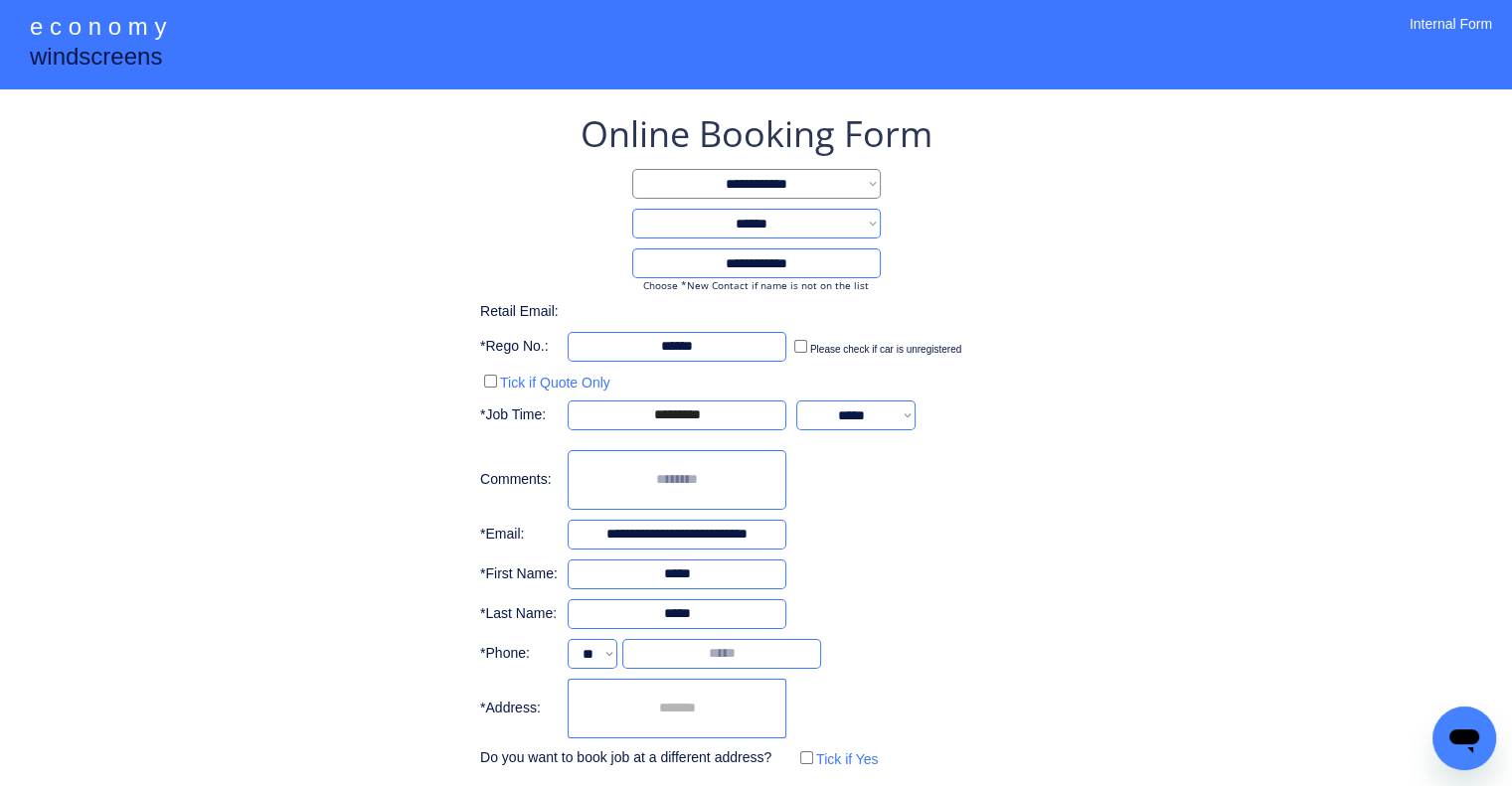 type on "******" 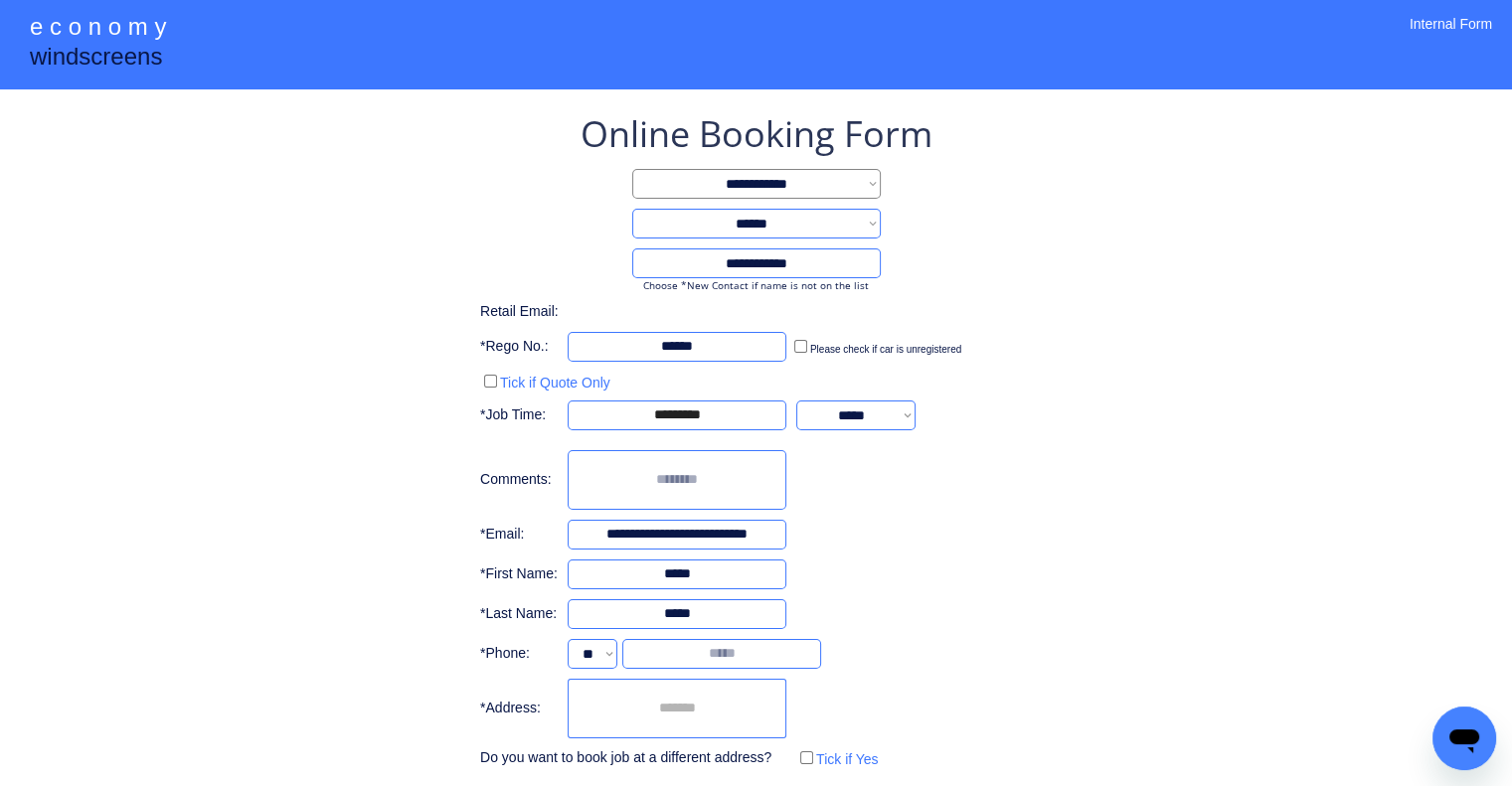 click on "Do you want to book job at a different address? Tick if Yes  ←   Back Submit" at bounding box center (756, 481) 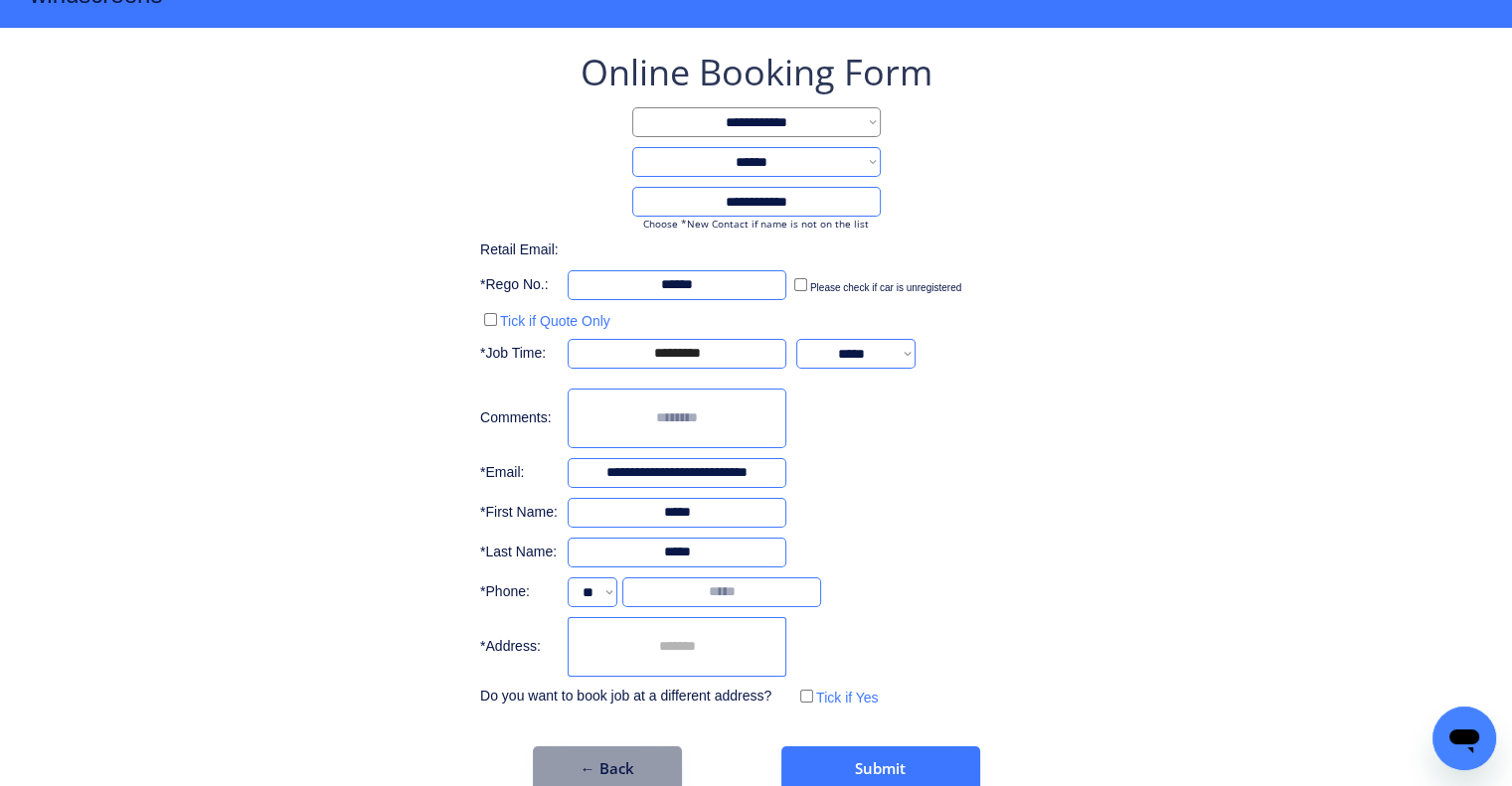 scroll, scrollTop: 95, scrollLeft: 0, axis: vertical 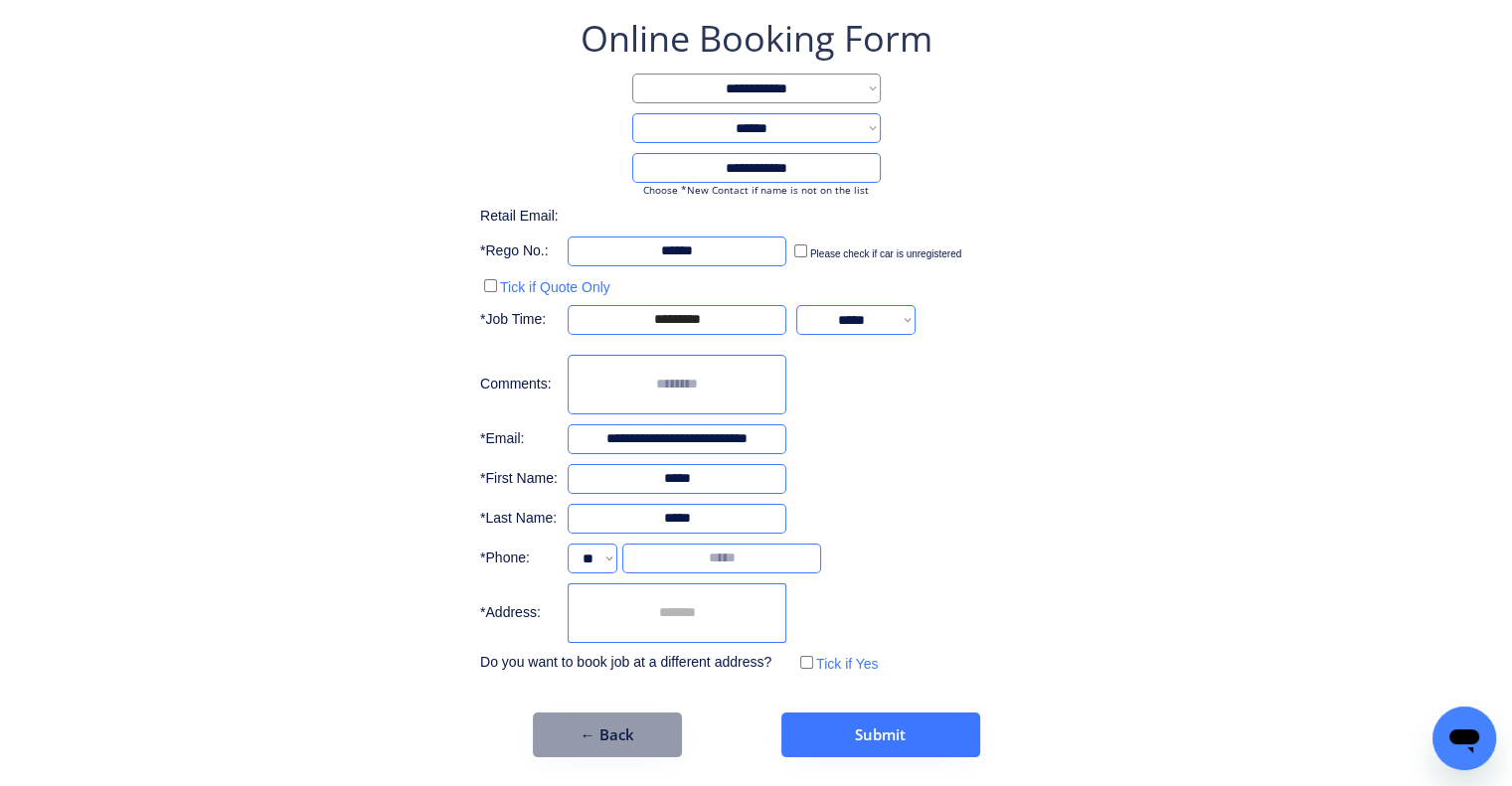 click at bounding box center [677, 613] 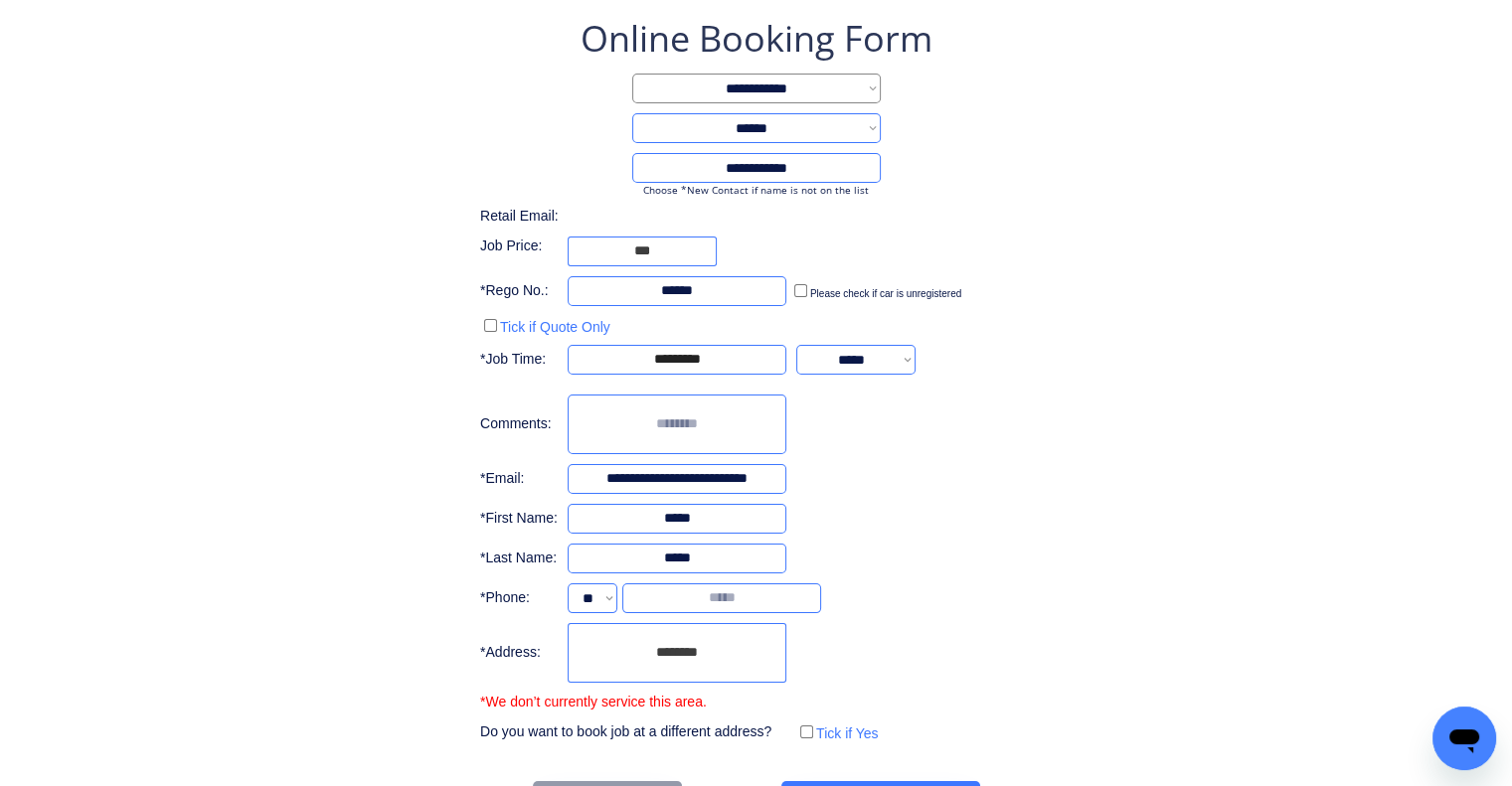 click on "**********" at bounding box center [756, 380] 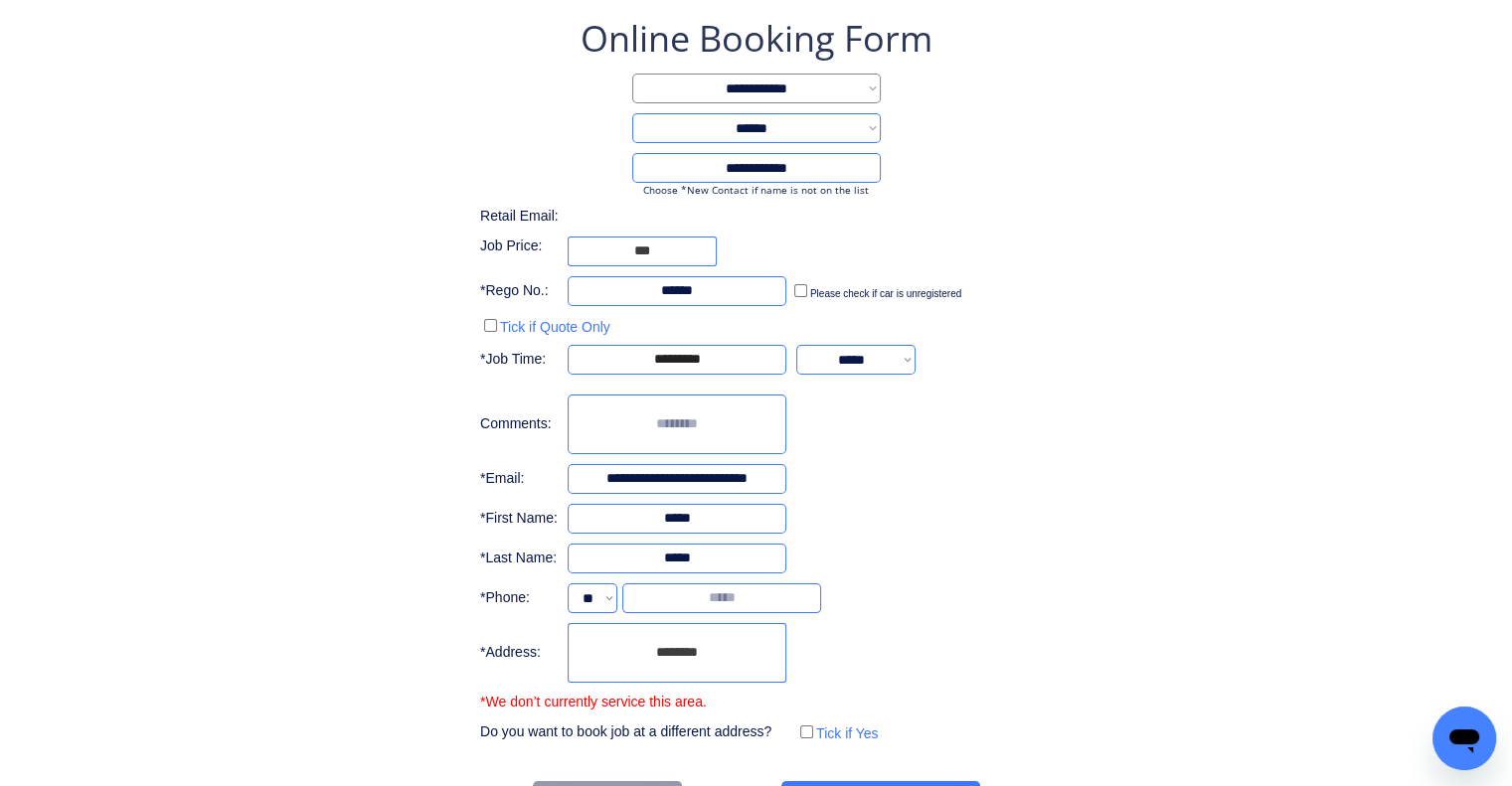 click on "Unit [NUMBER]/[NUMBER] *We don’t currently service this area. Do you want to book job at a different address? Tick if Yes  ←   Back Submit" at bounding box center (756, 419) 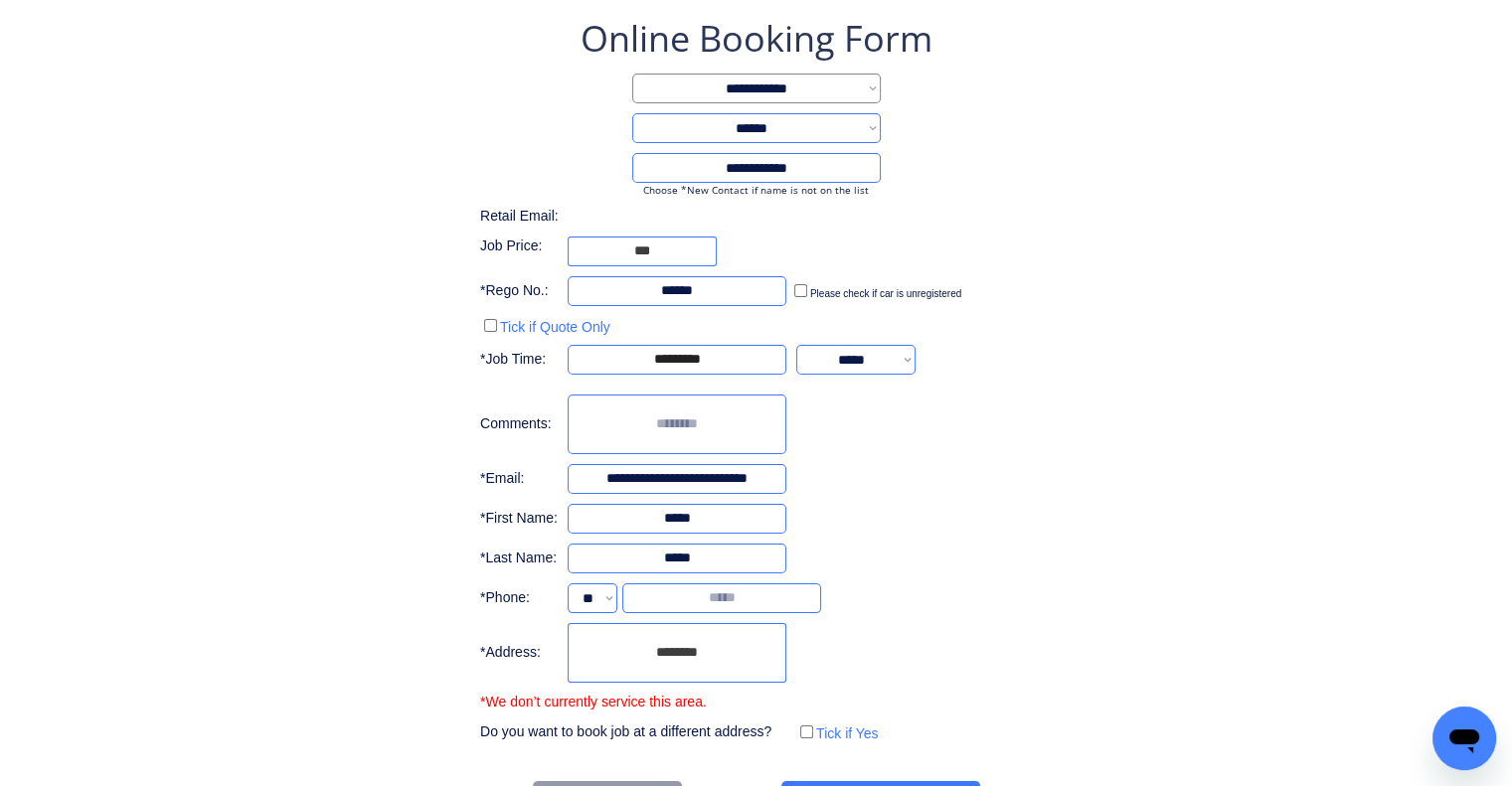 click on "Unit [NUMBER]/[NUMBER] *We don’t currently service this area. Do you want to book job at a different address? Tick if Yes  ←   Back Submit" at bounding box center (756, 419) 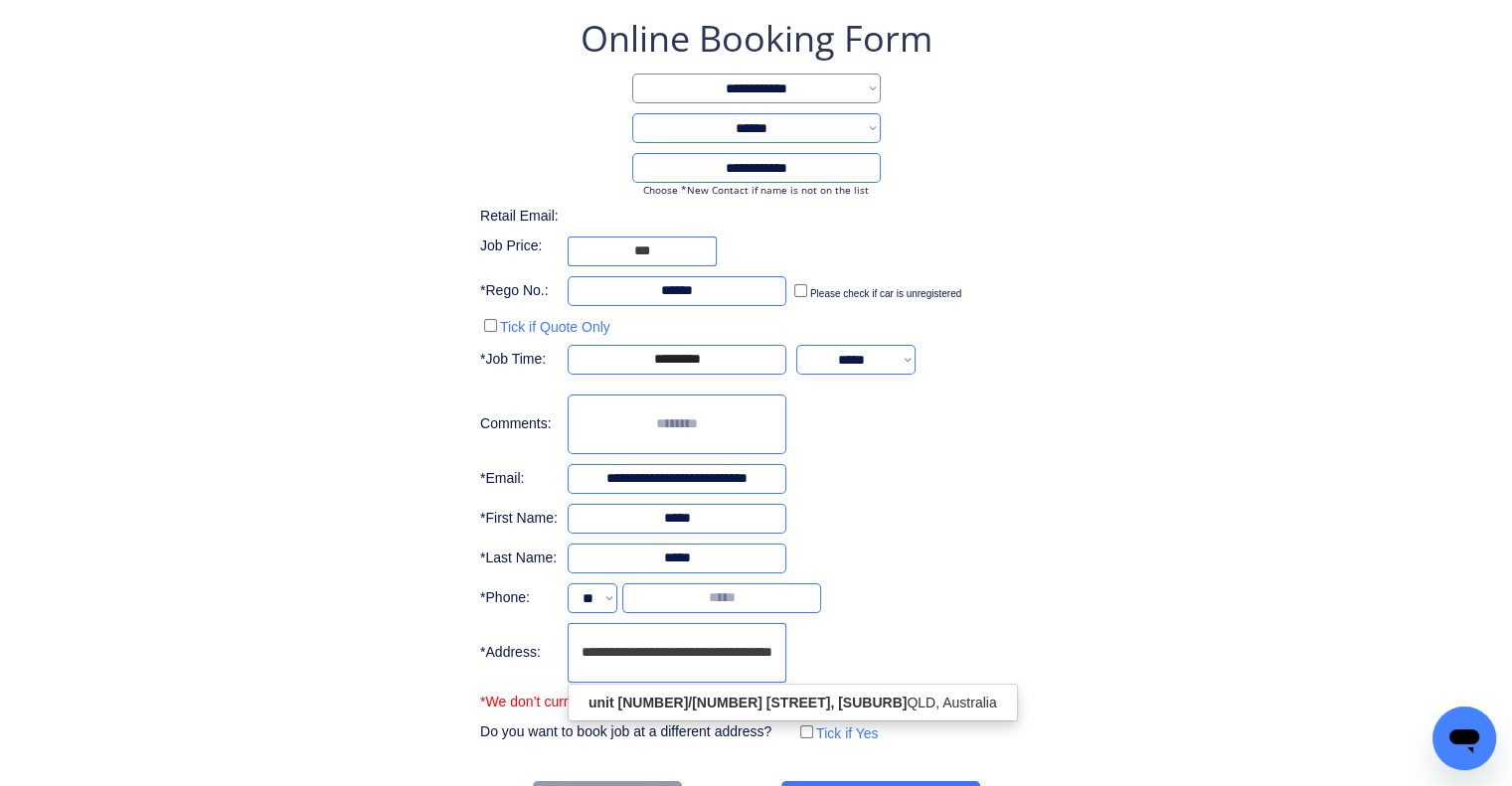 scroll, scrollTop: 0, scrollLeft: 17, axis: horizontal 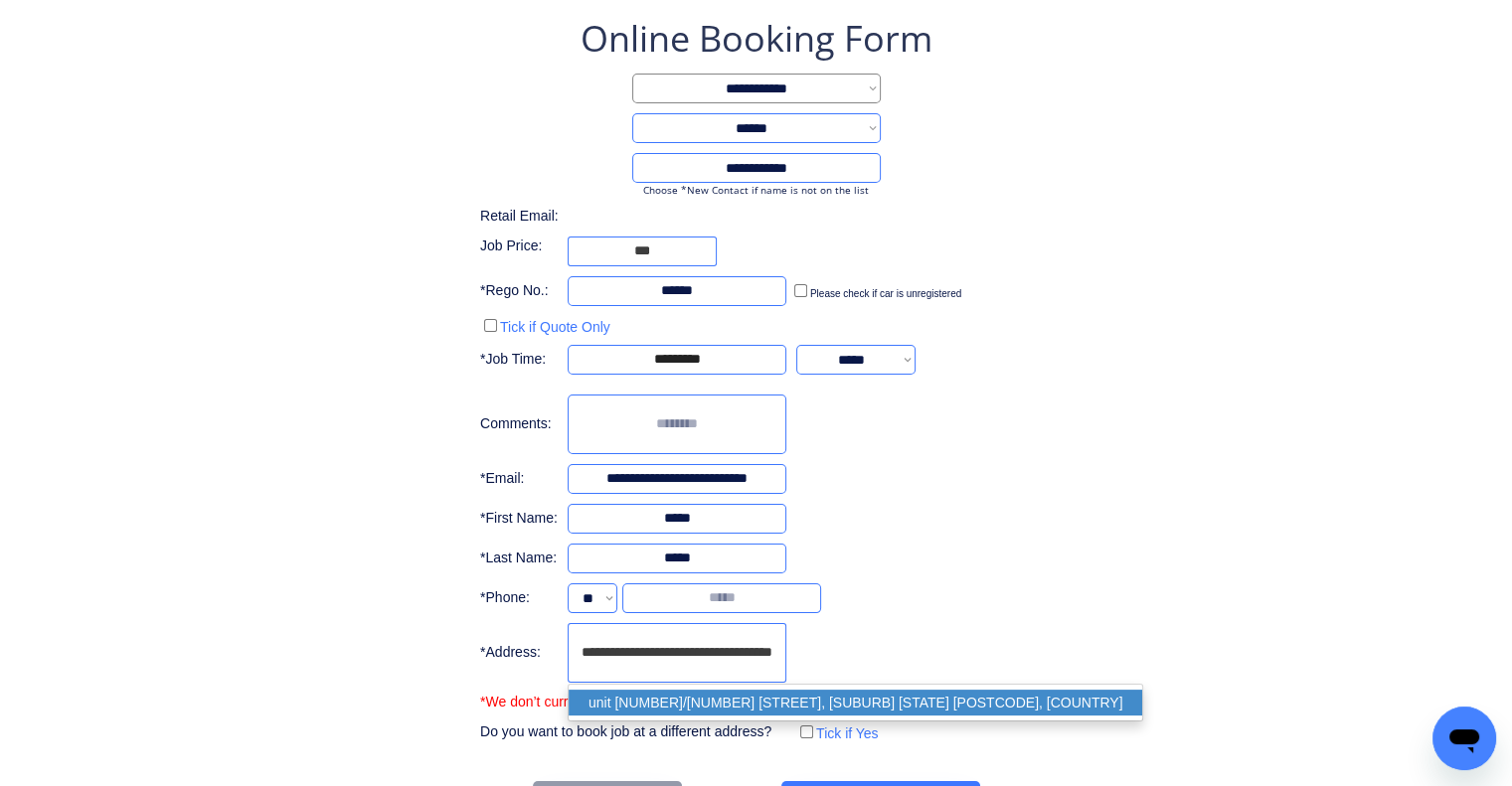 drag, startPoint x: 756, startPoint y: 699, endPoint x: 1053, endPoint y: 557, distance: 329.20055 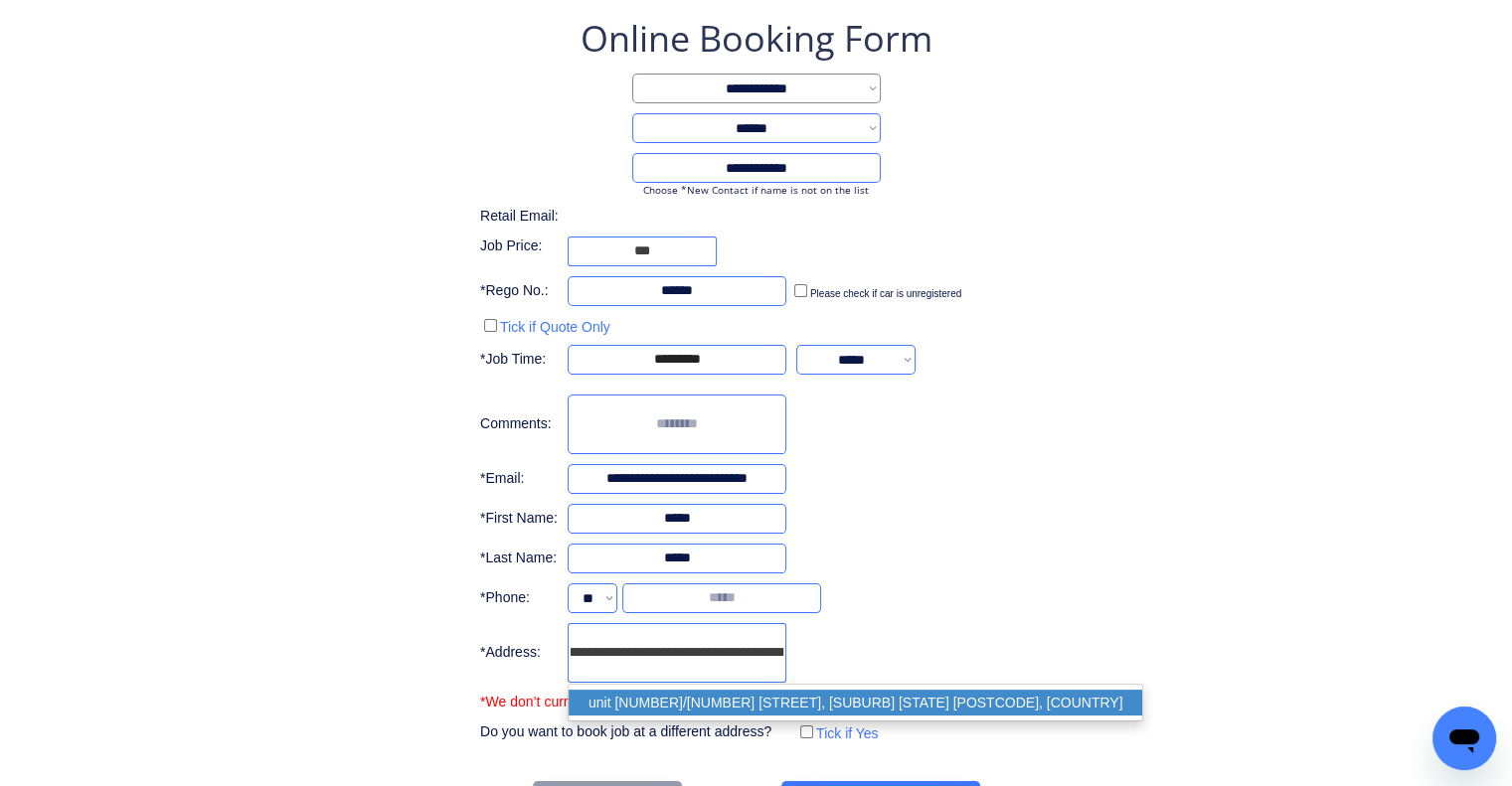 type on "**********" 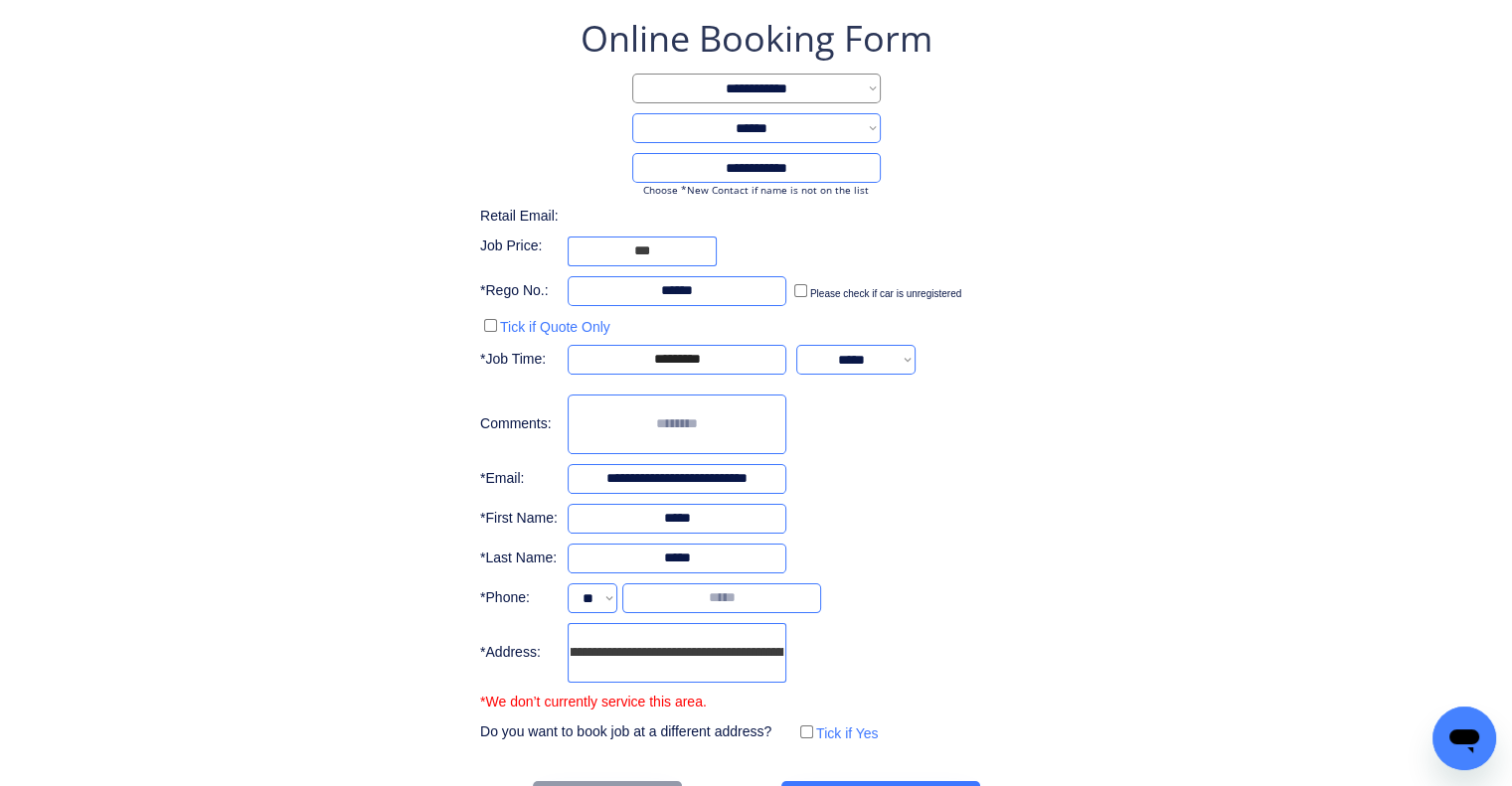 scroll, scrollTop: 0, scrollLeft: 0, axis: both 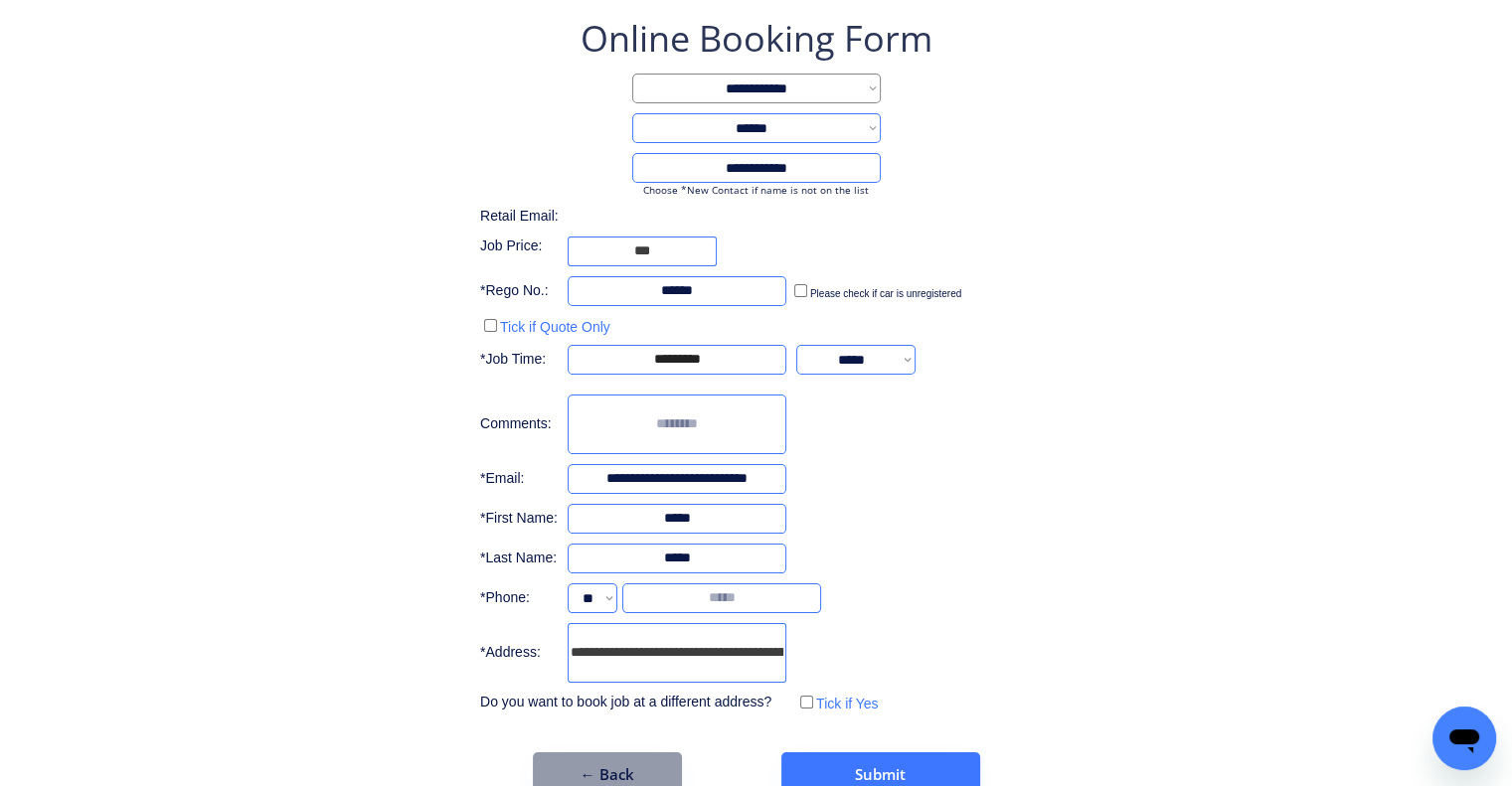 click at bounding box center (722, 598) 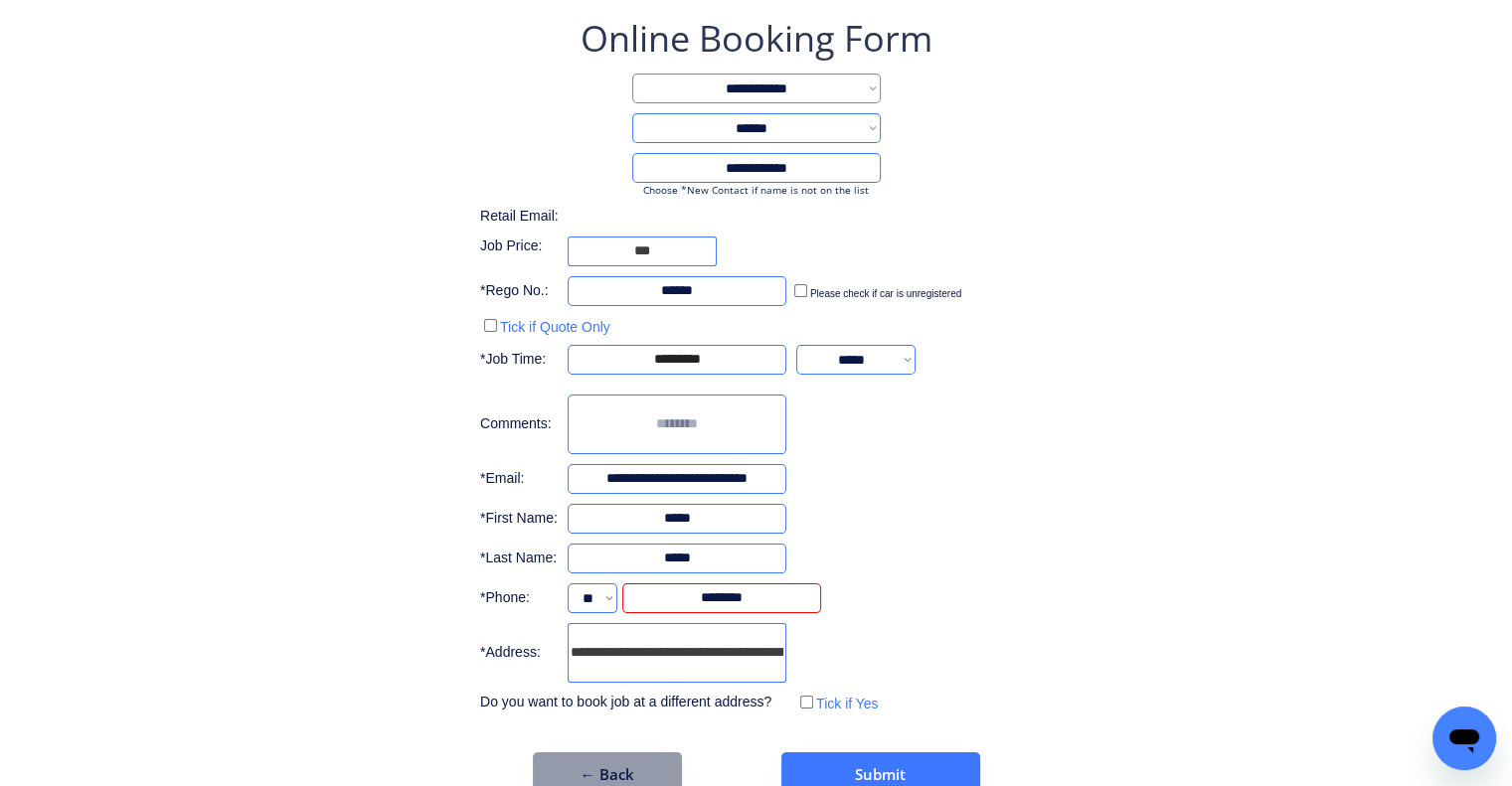 click on "**********" at bounding box center [756, 405] 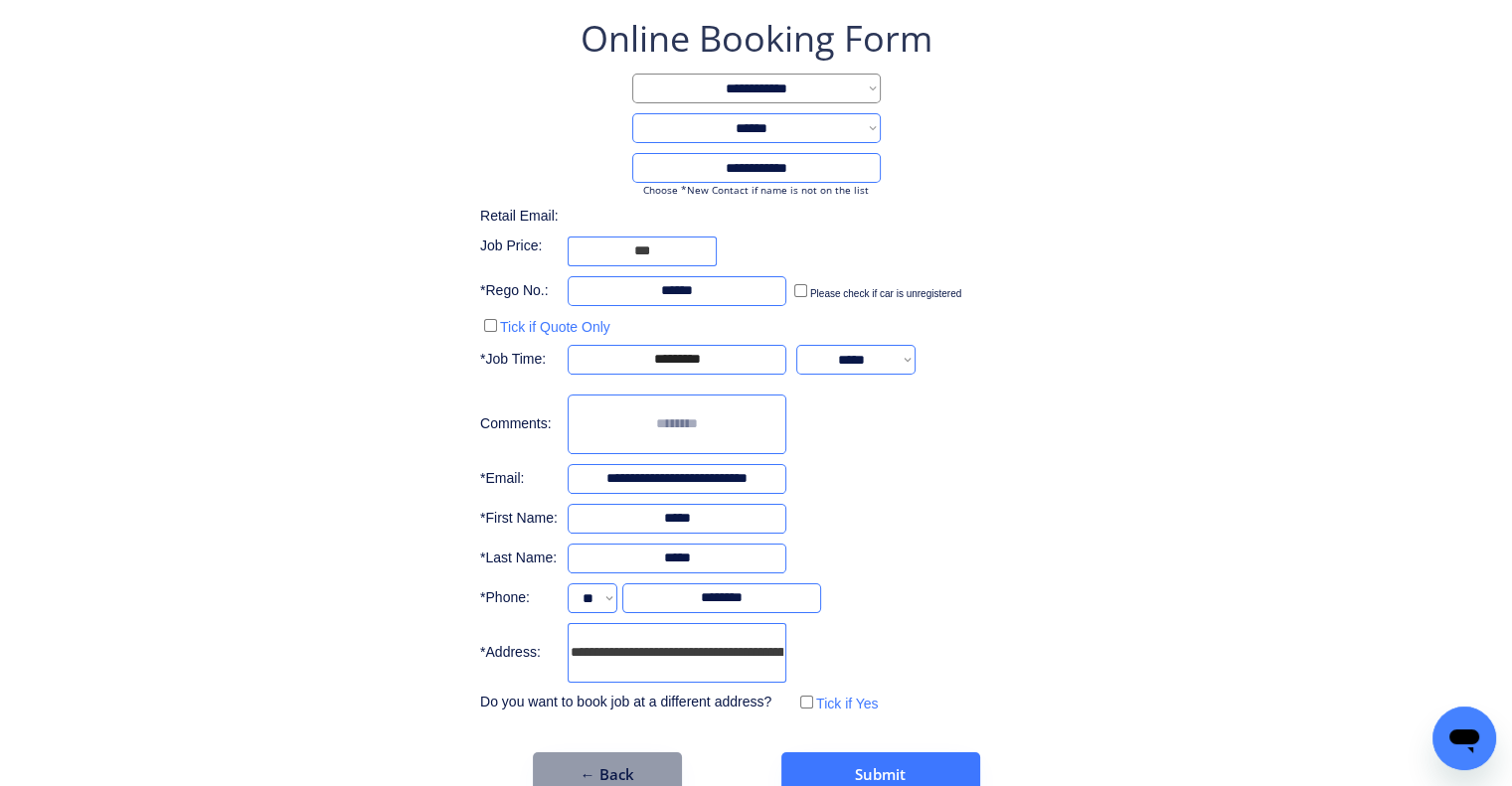 click at bounding box center [677, 424] 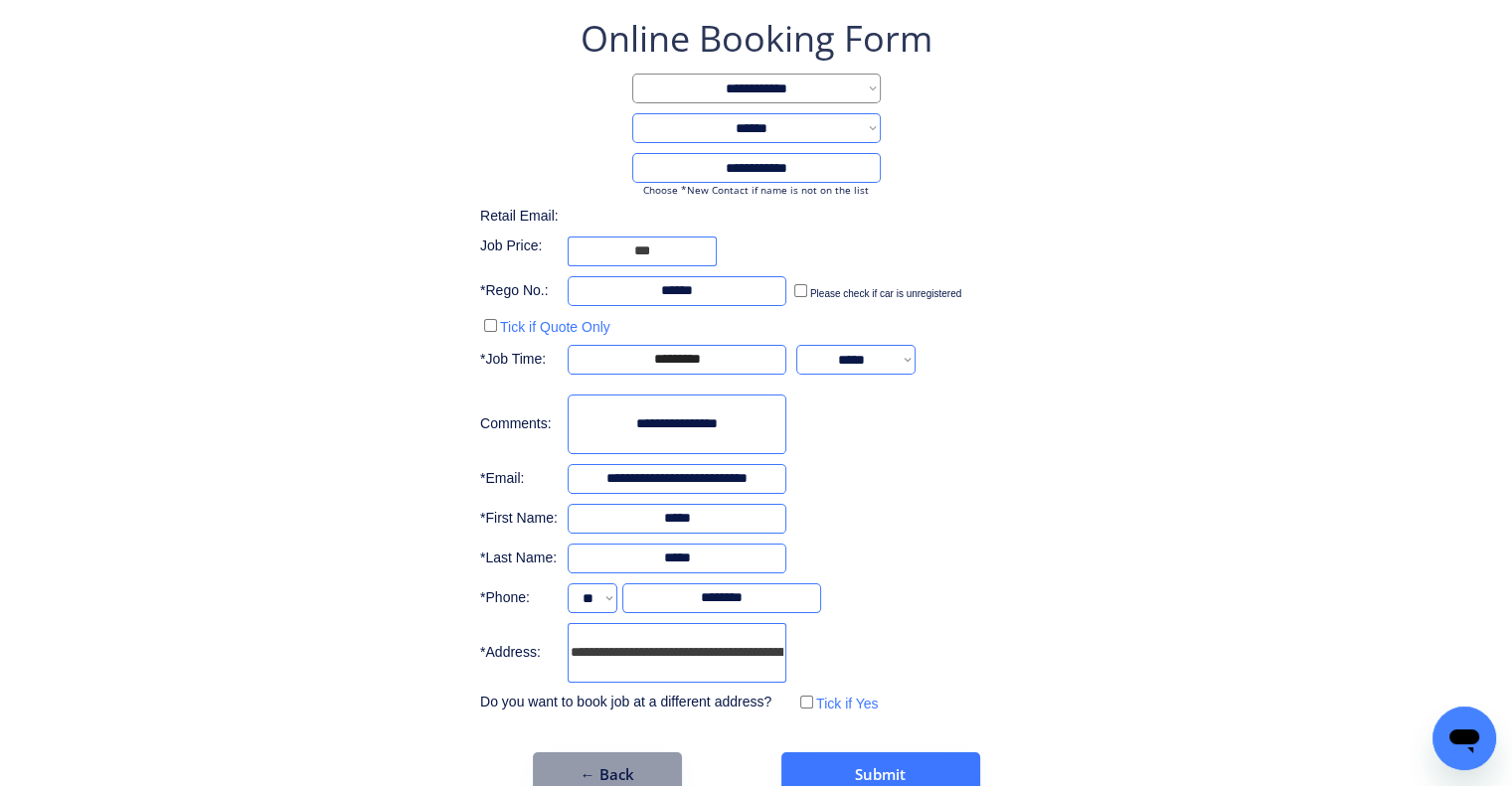 type on "**********" 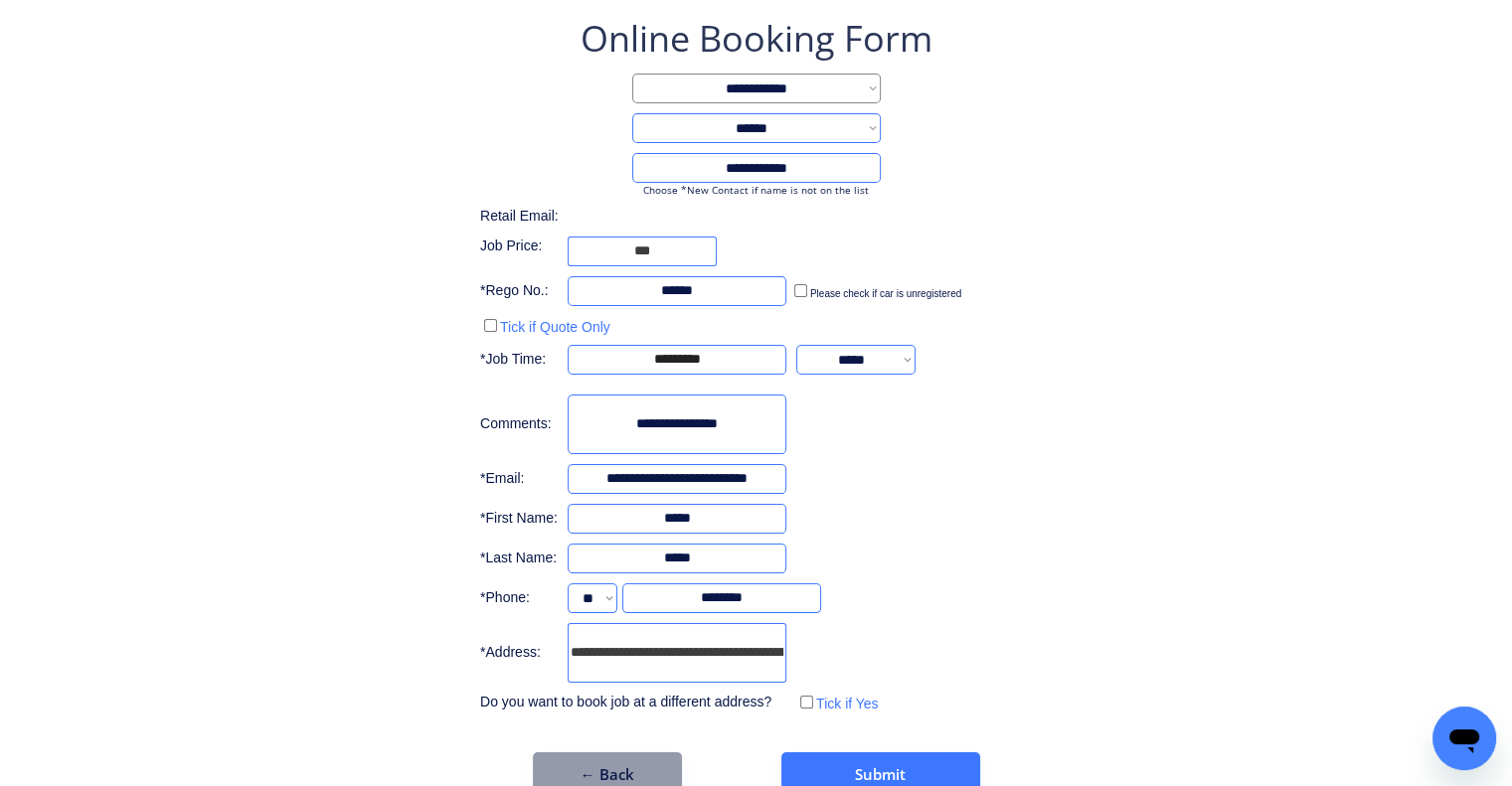 click on "**********" at bounding box center (677, 479) 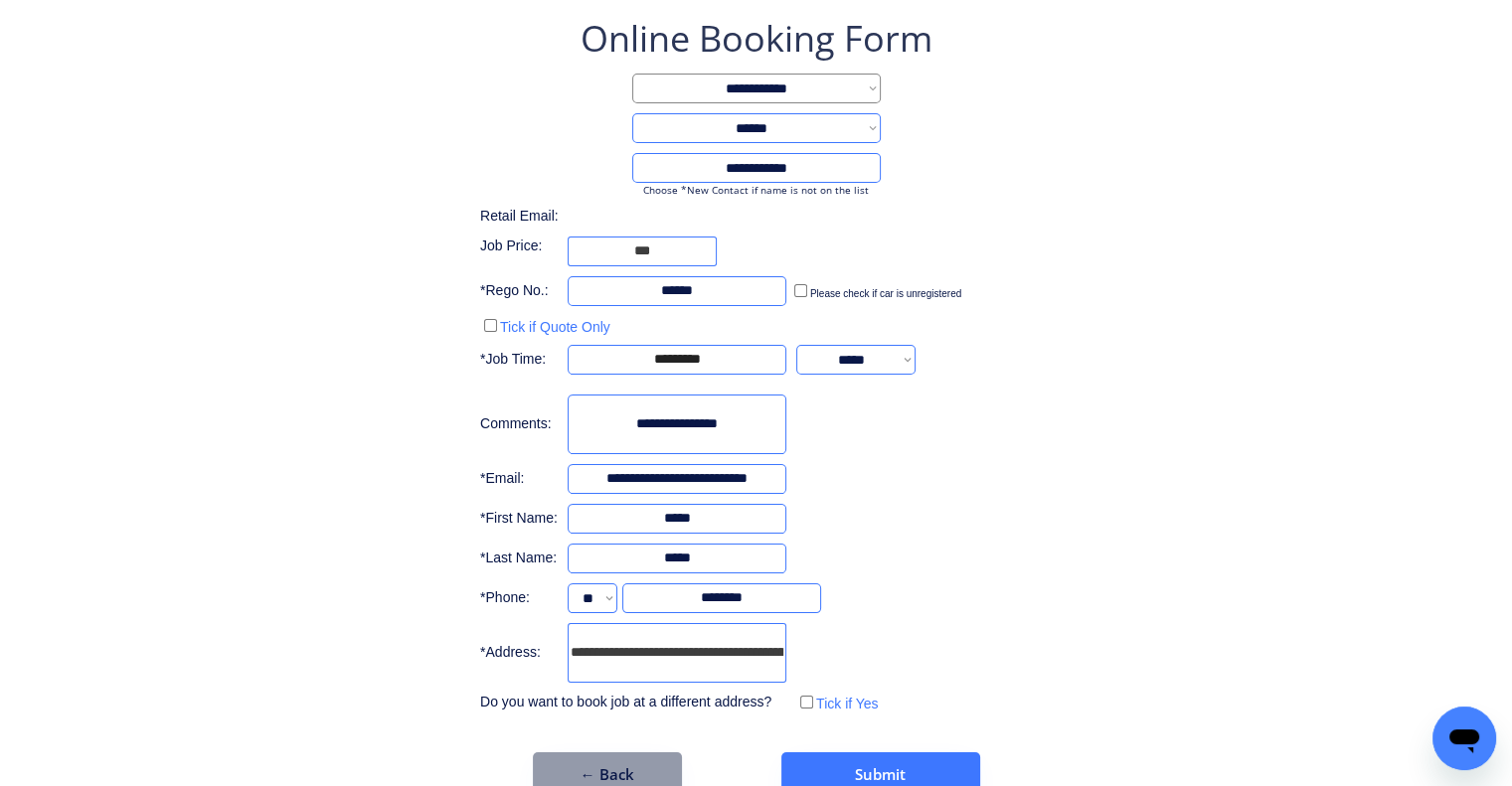 drag, startPoint x: 904, startPoint y: 483, endPoint x: 891, endPoint y: 464, distance: 23.021729 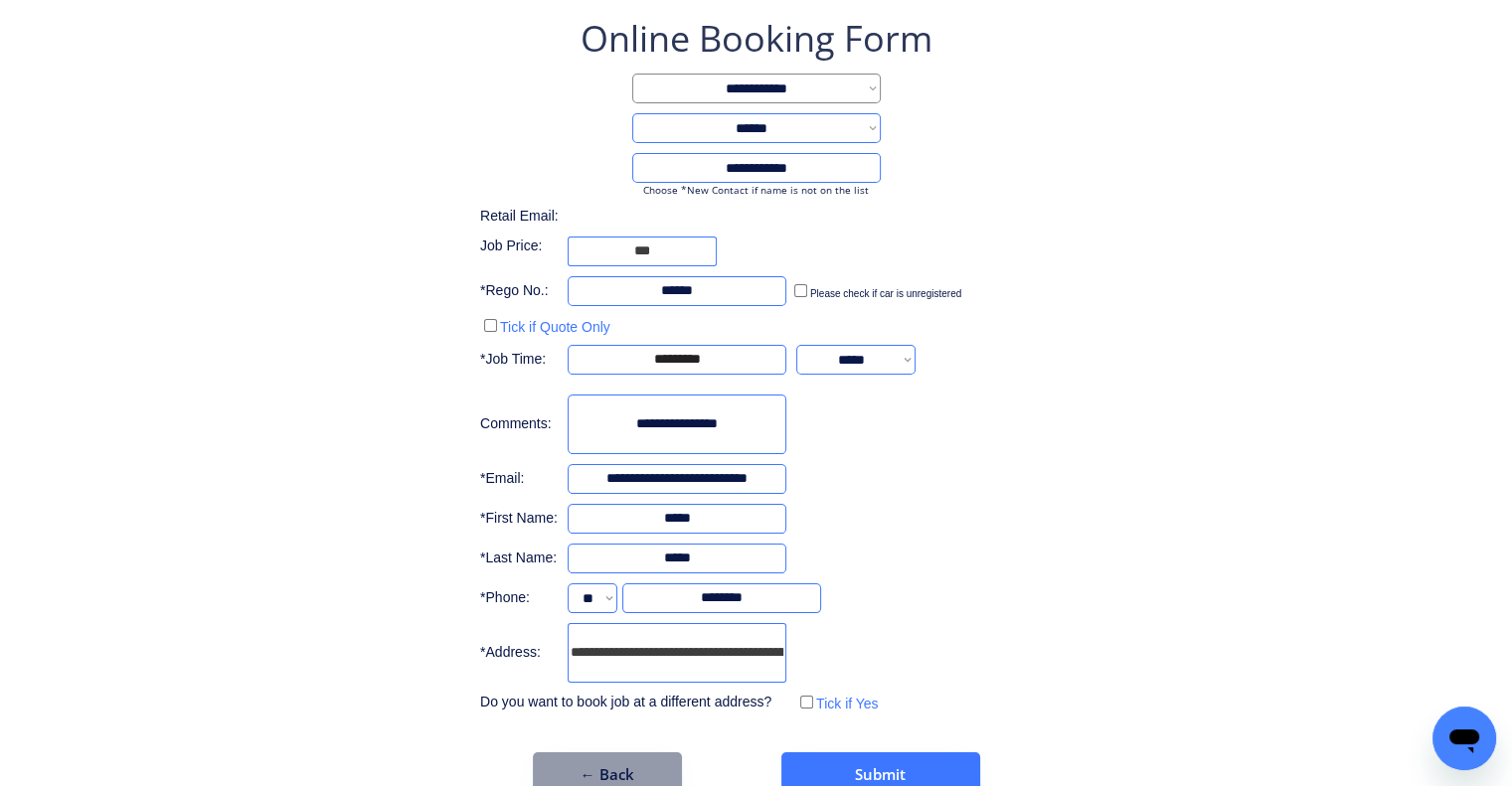 click on "**********" at bounding box center [756, 405] 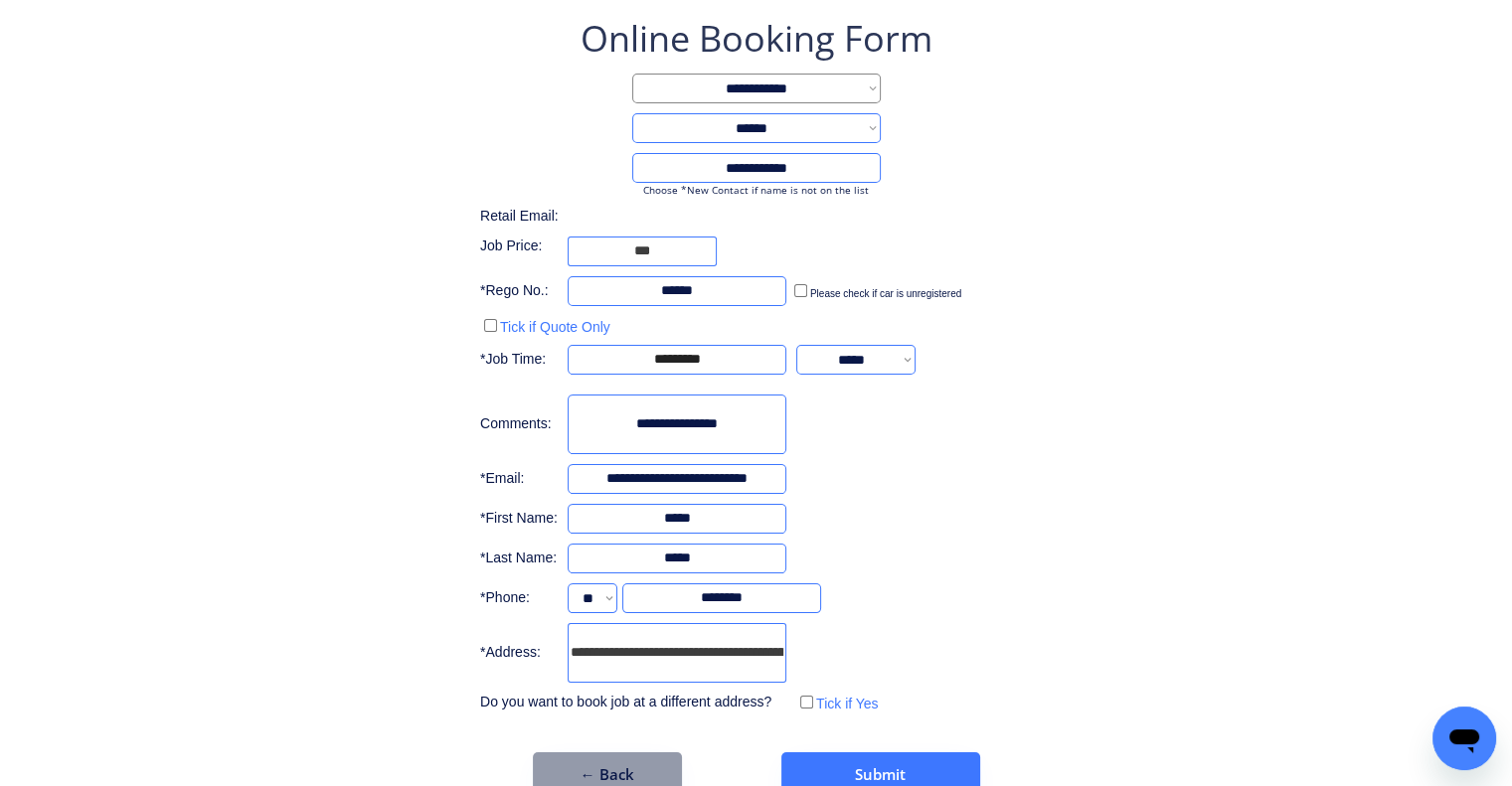 click on "**********" at bounding box center (756, 366) 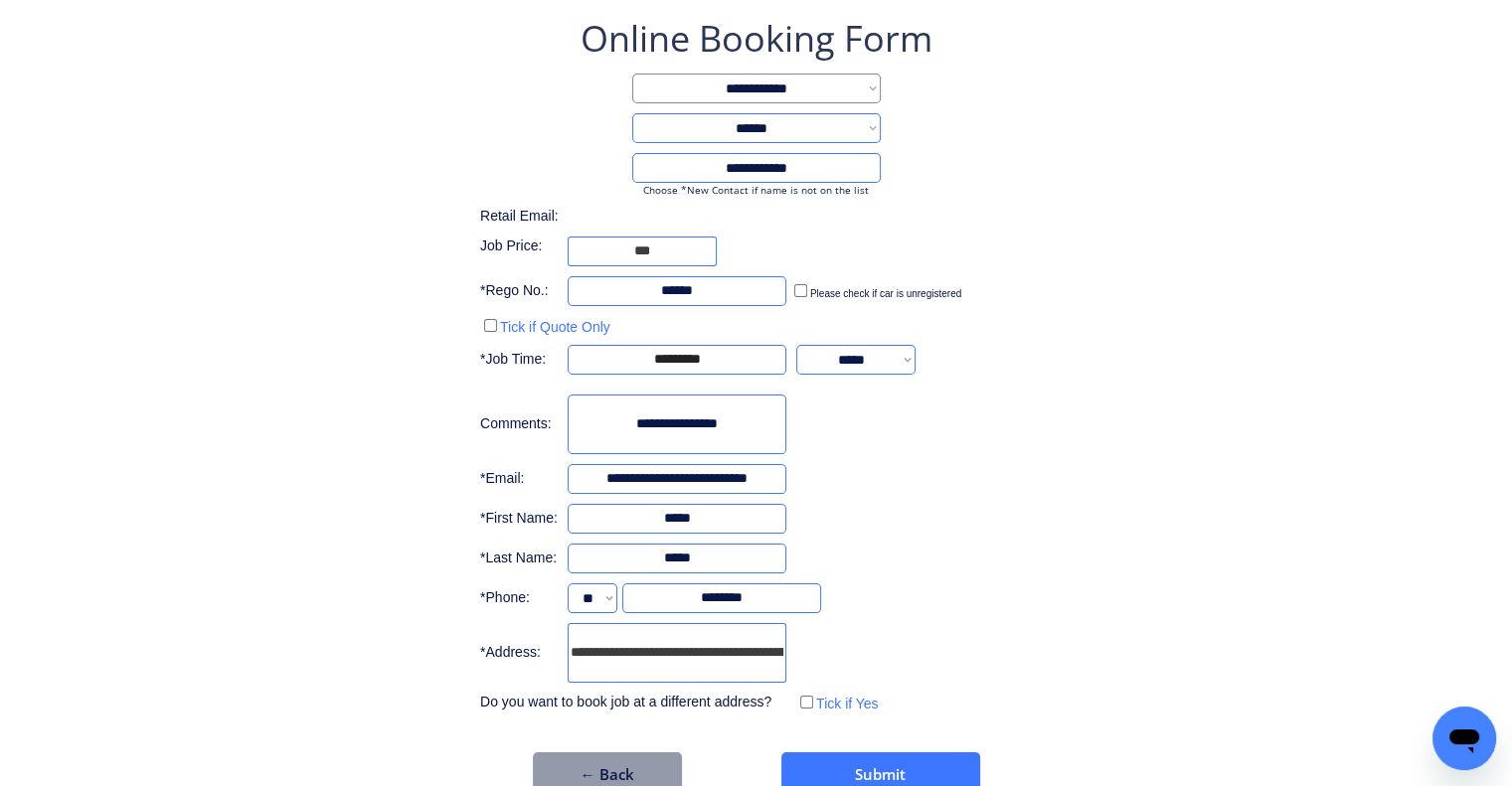 click on "**********" at bounding box center (756, 366) 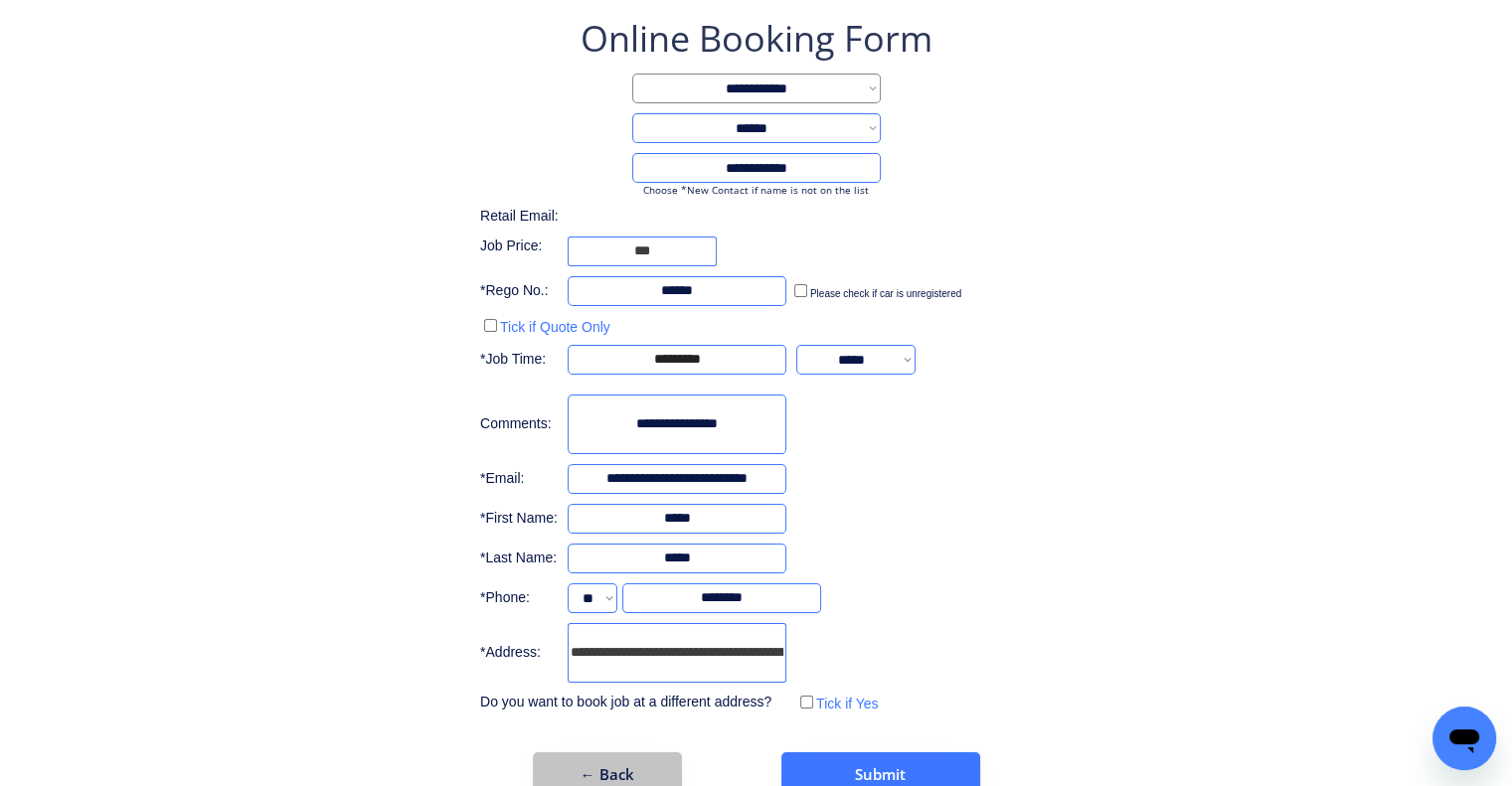 click on "←   Back" at bounding box center (607, 774) 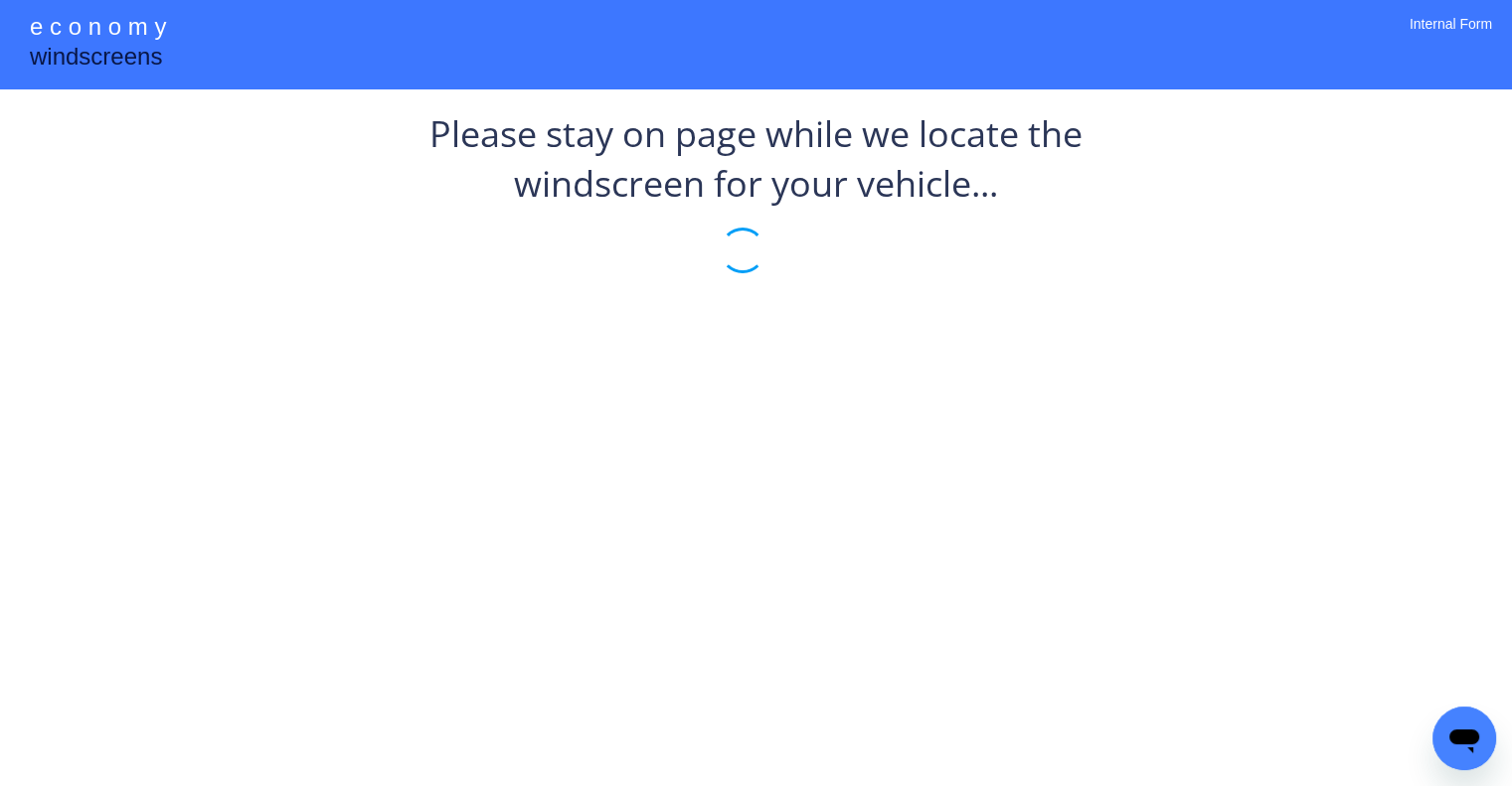 scroll, scrollTop: 0, scrollLeft: 0, axis: both 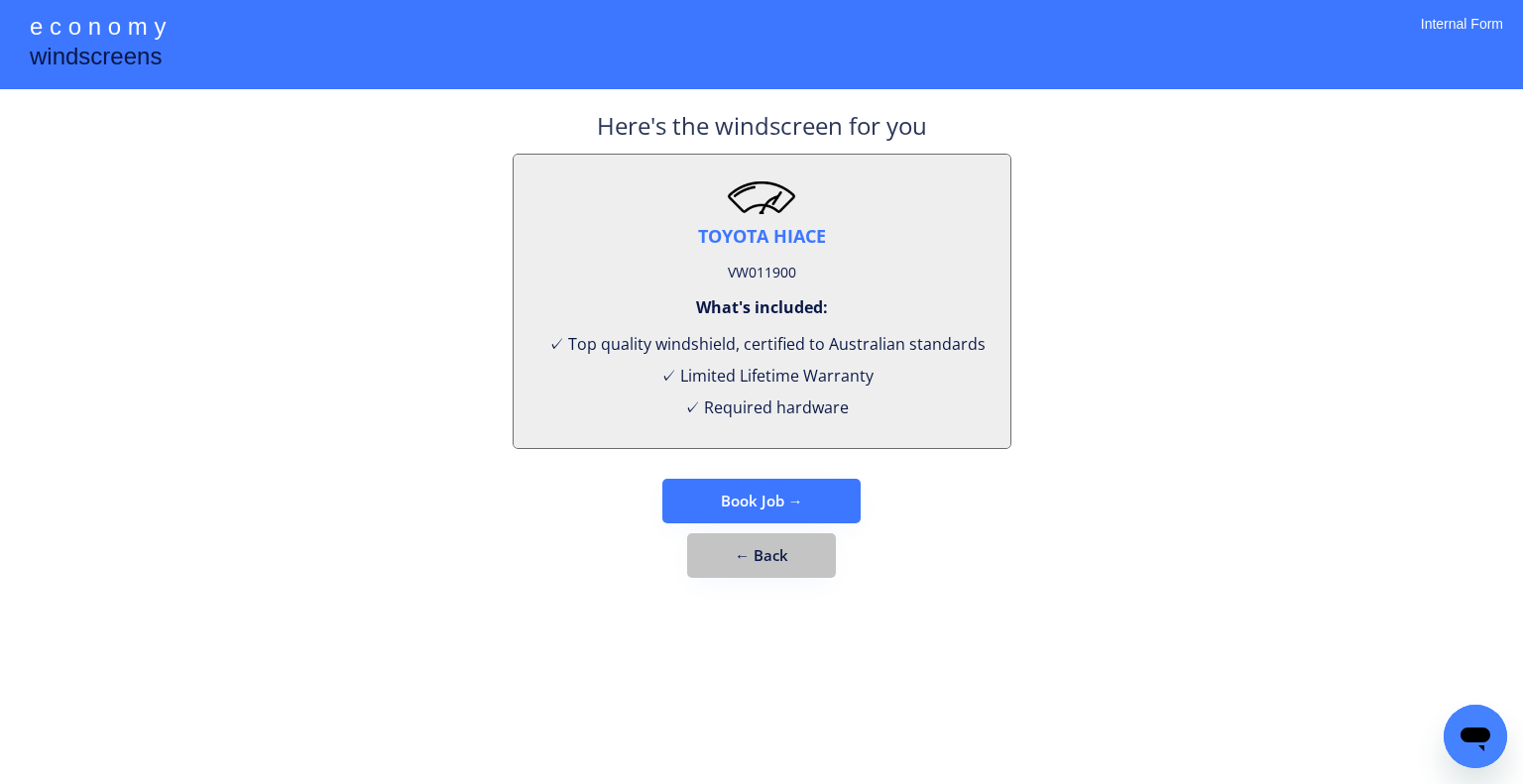 click on "←   Back" at bounding box center [762, 555] 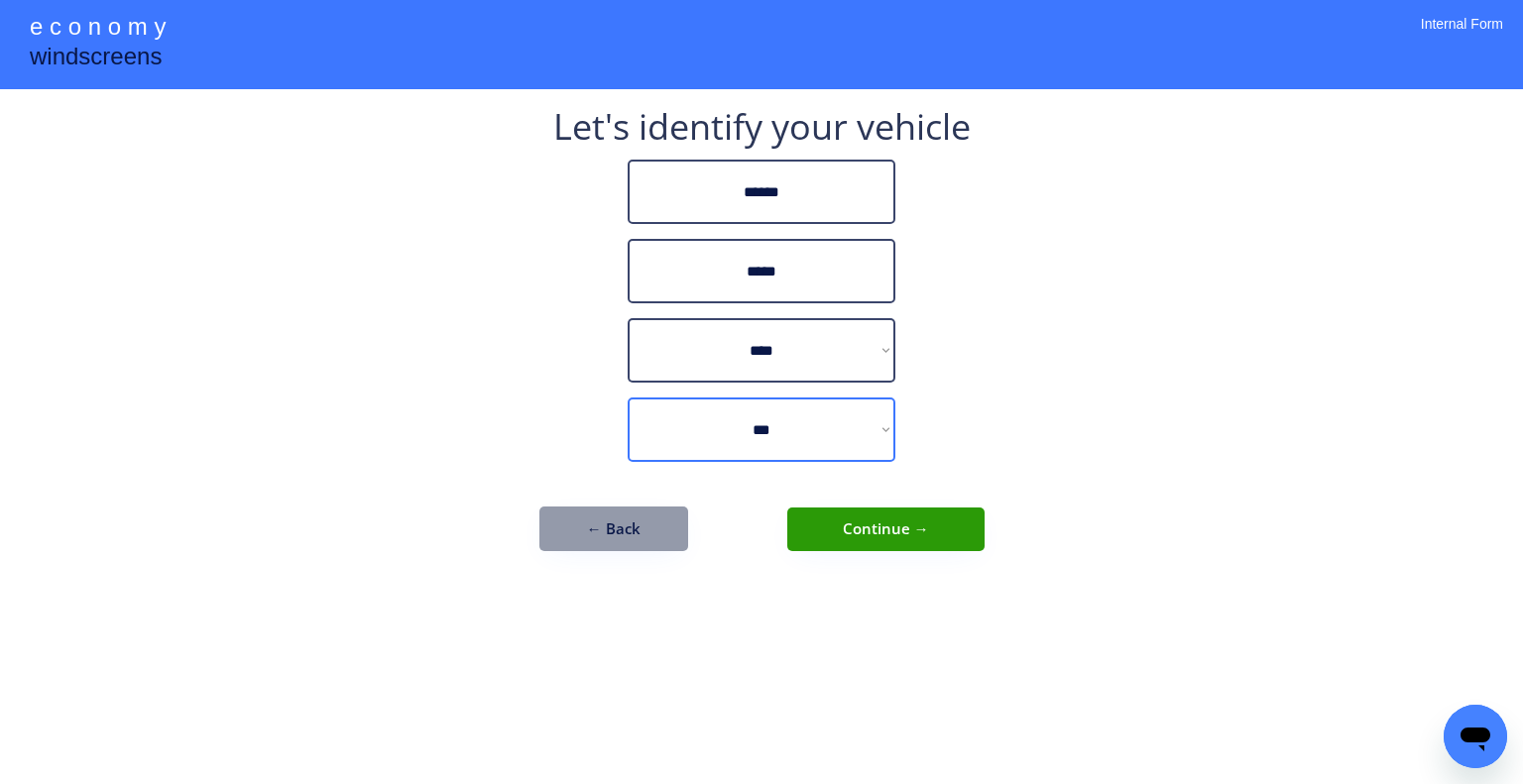 click on "**********" at bounding box center (762, 429) 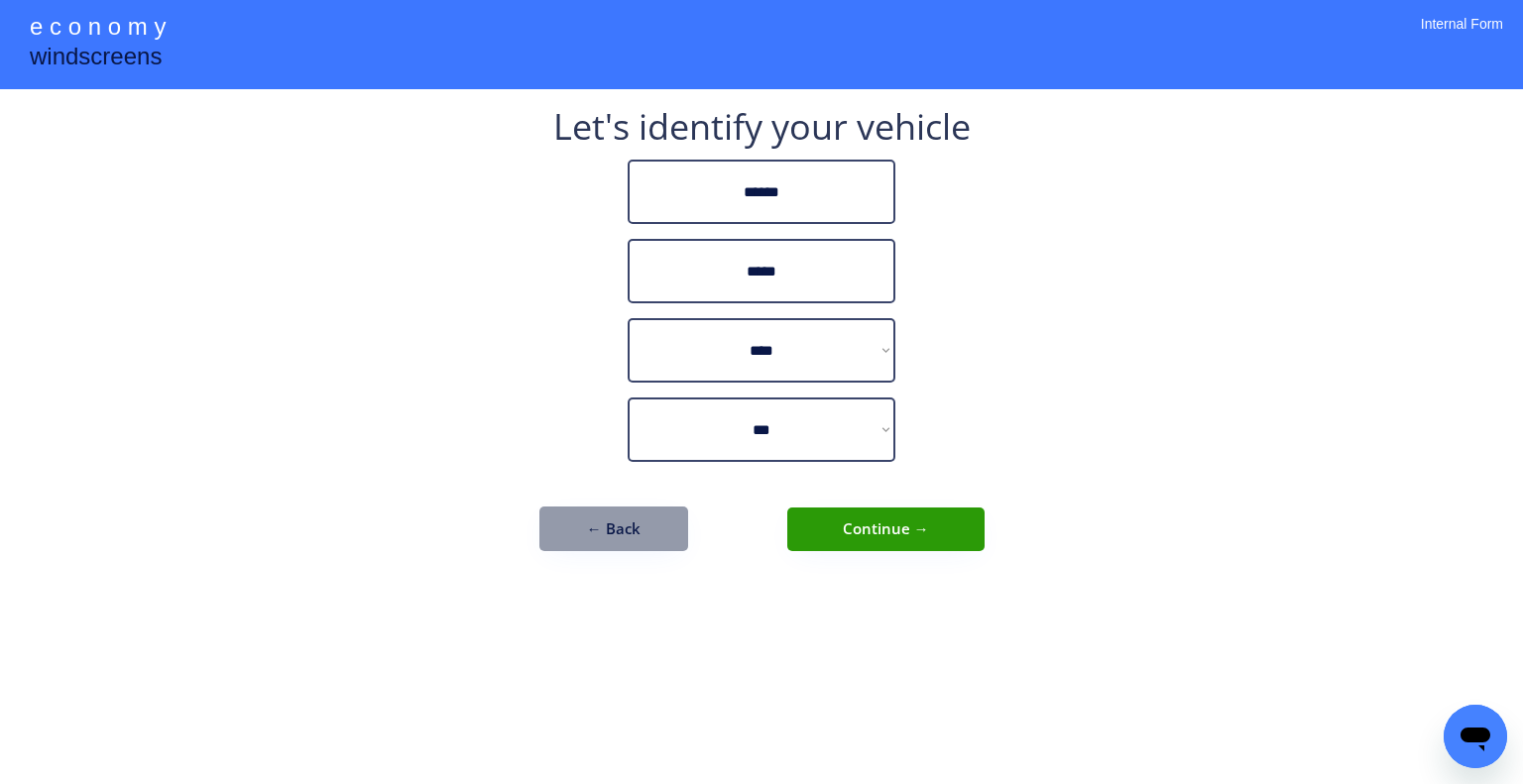 click on "*****" at bounding box center [762, 271] 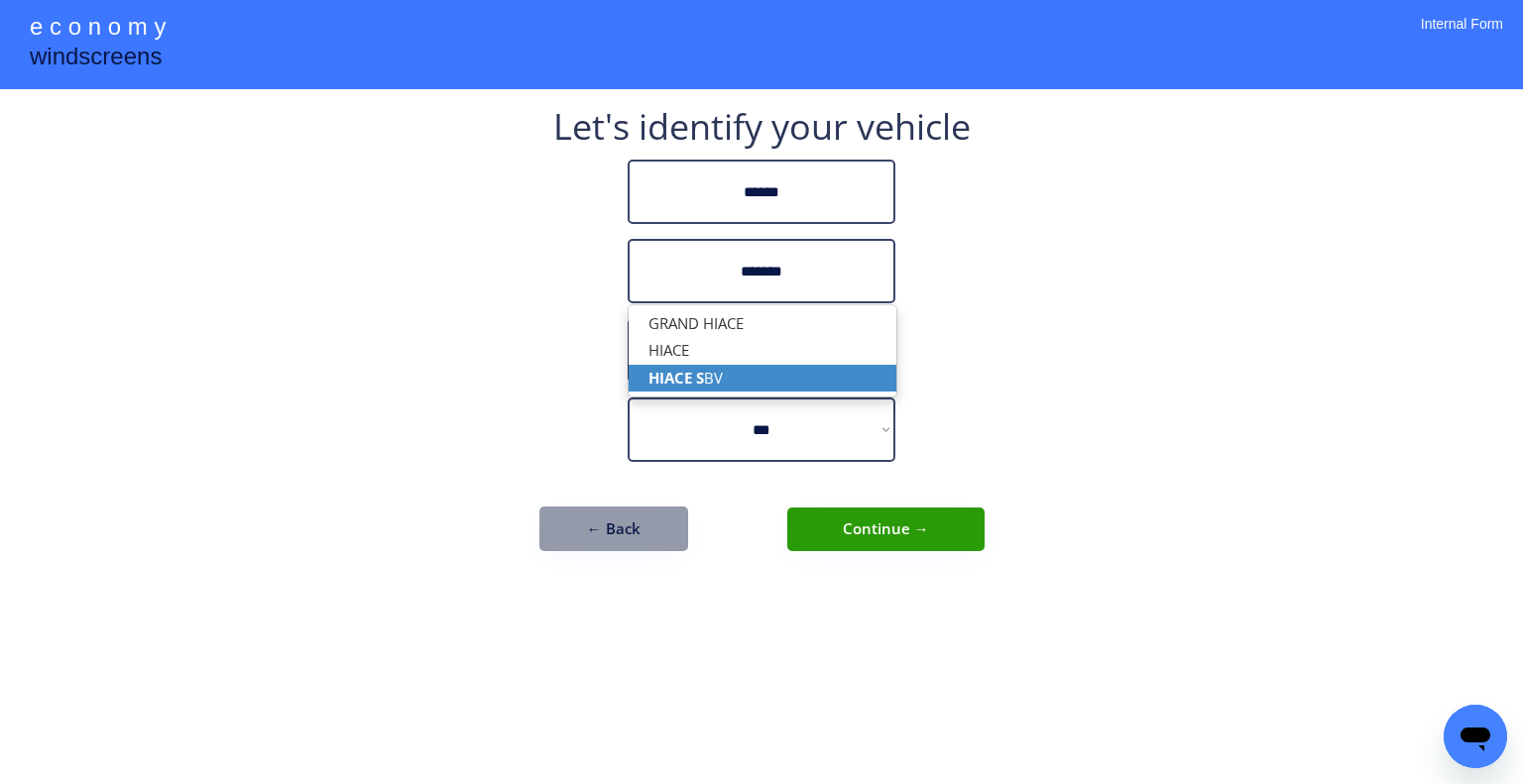 drag, startPoint x: 756, startPoint y: 374, endPoint x: 1195, endPoint y: 290, distance: 446.9642 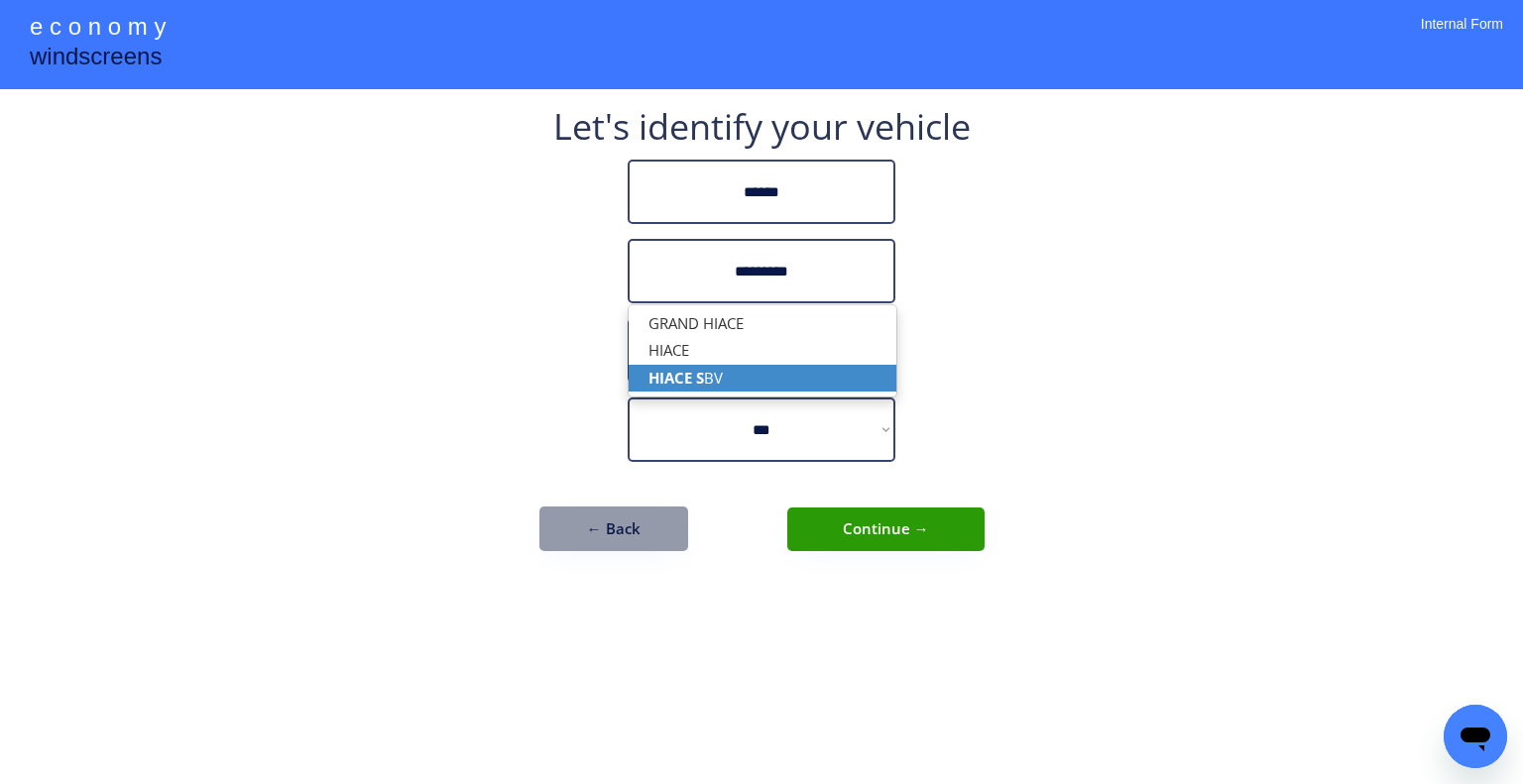 select on "**********" 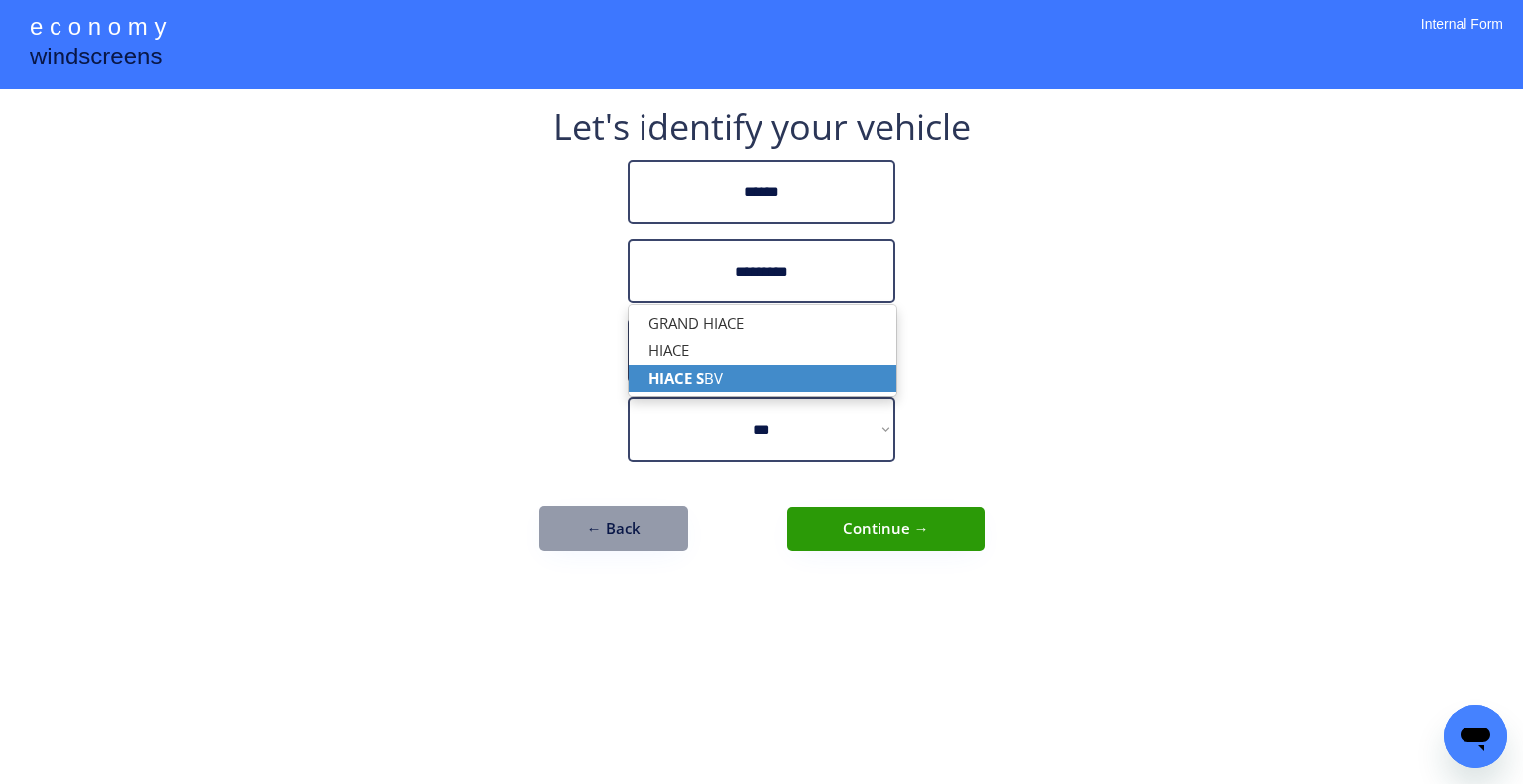 select 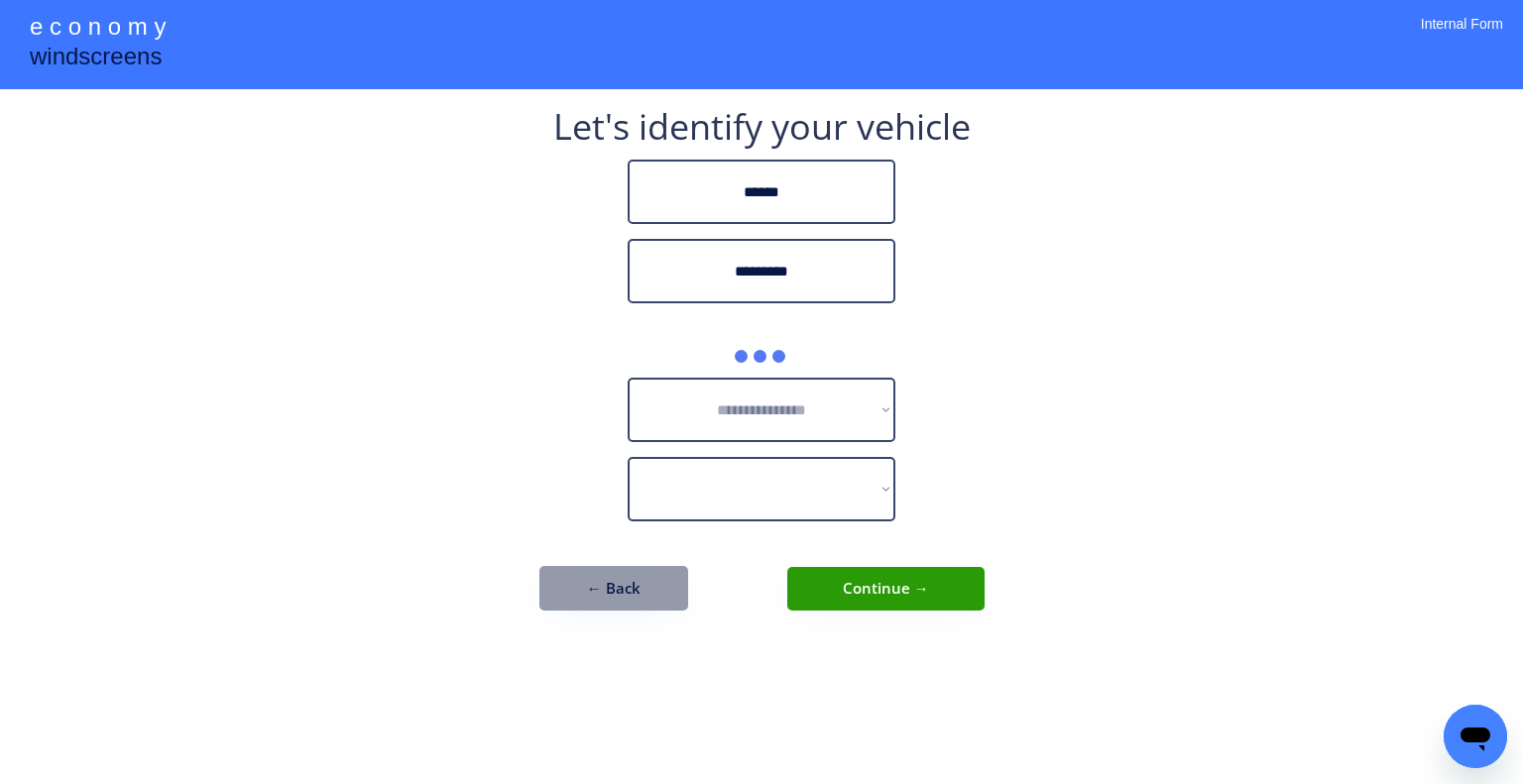 type on "*********" 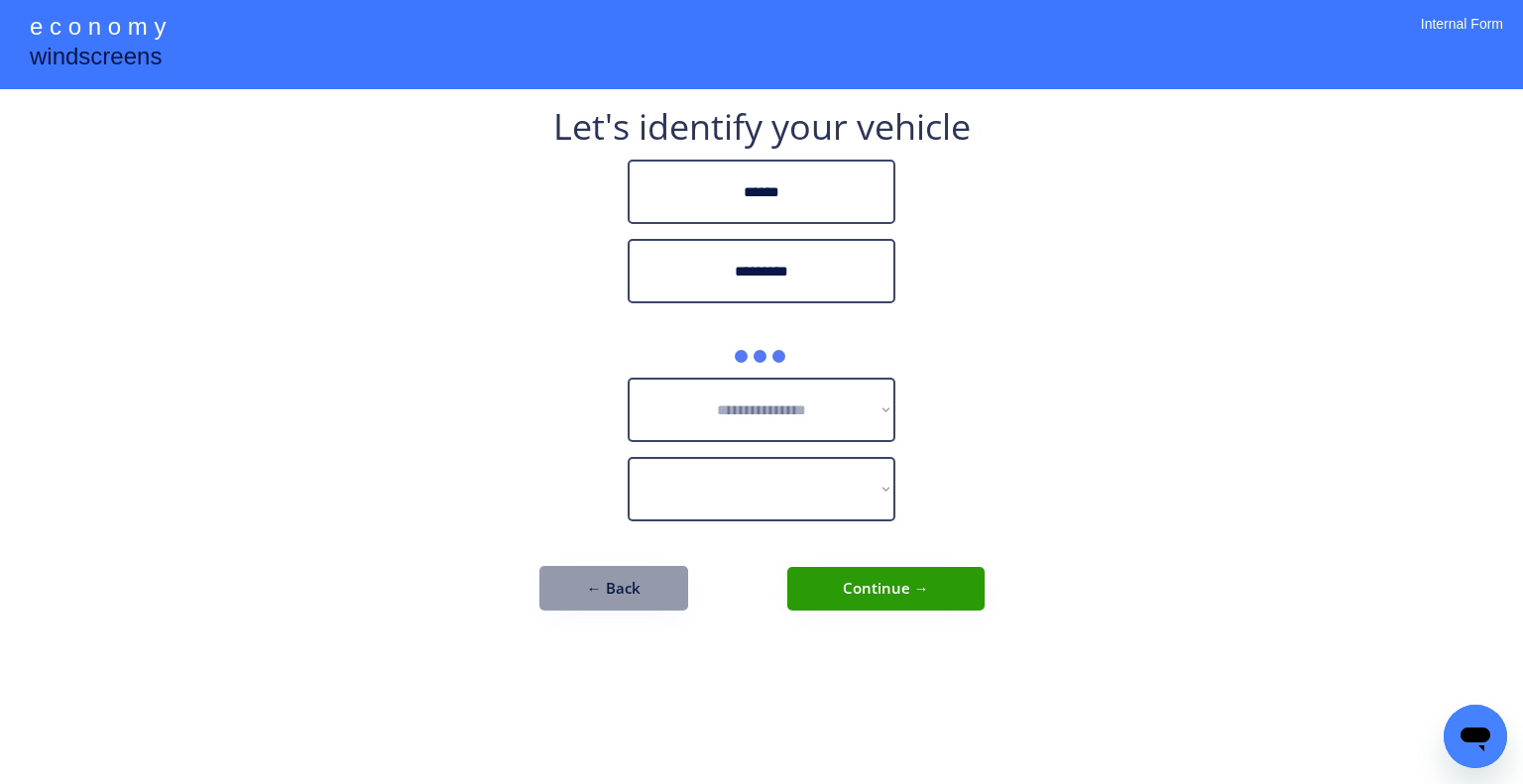 click on "**********" at bounding box center [762, 392] 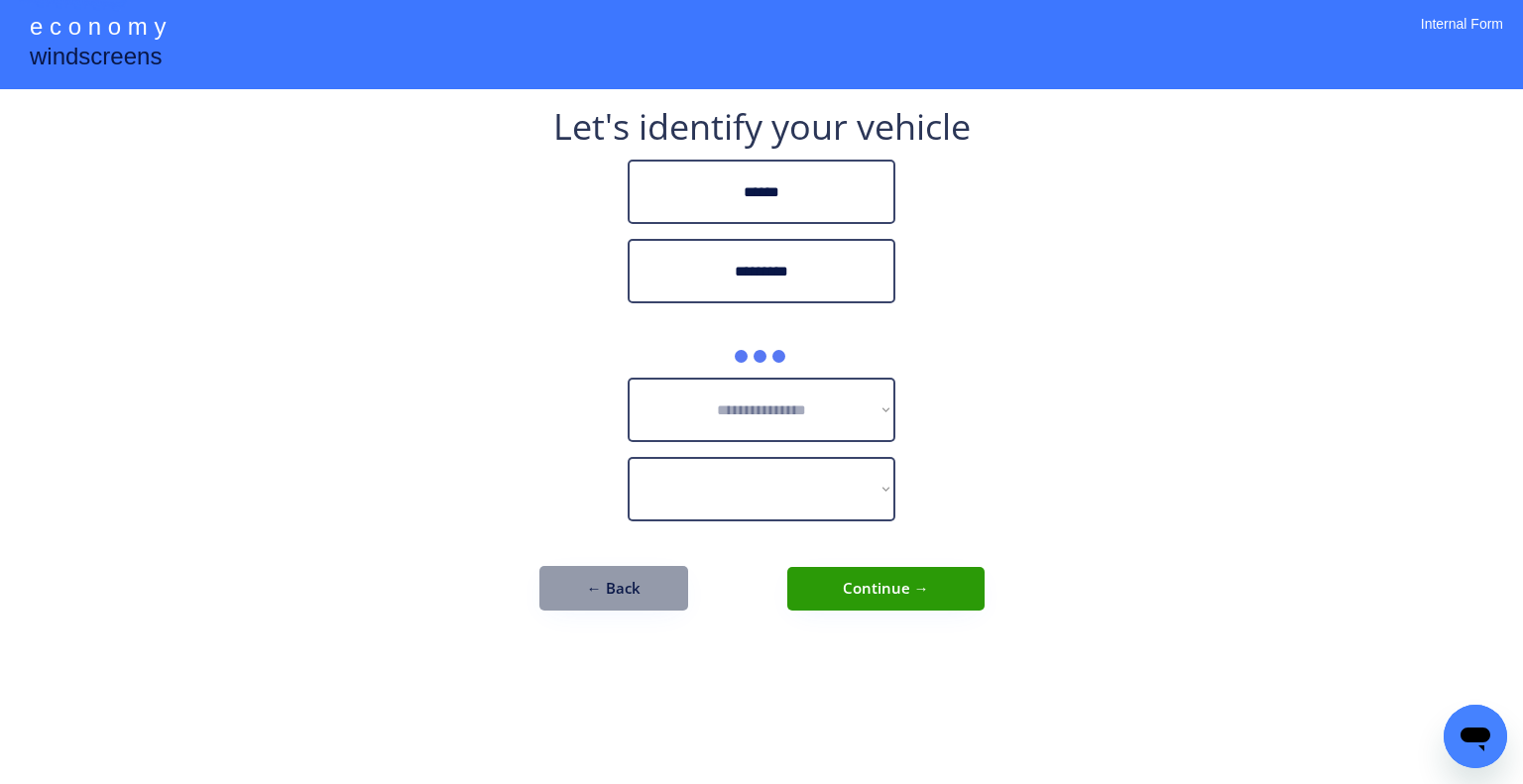 select on "**********" 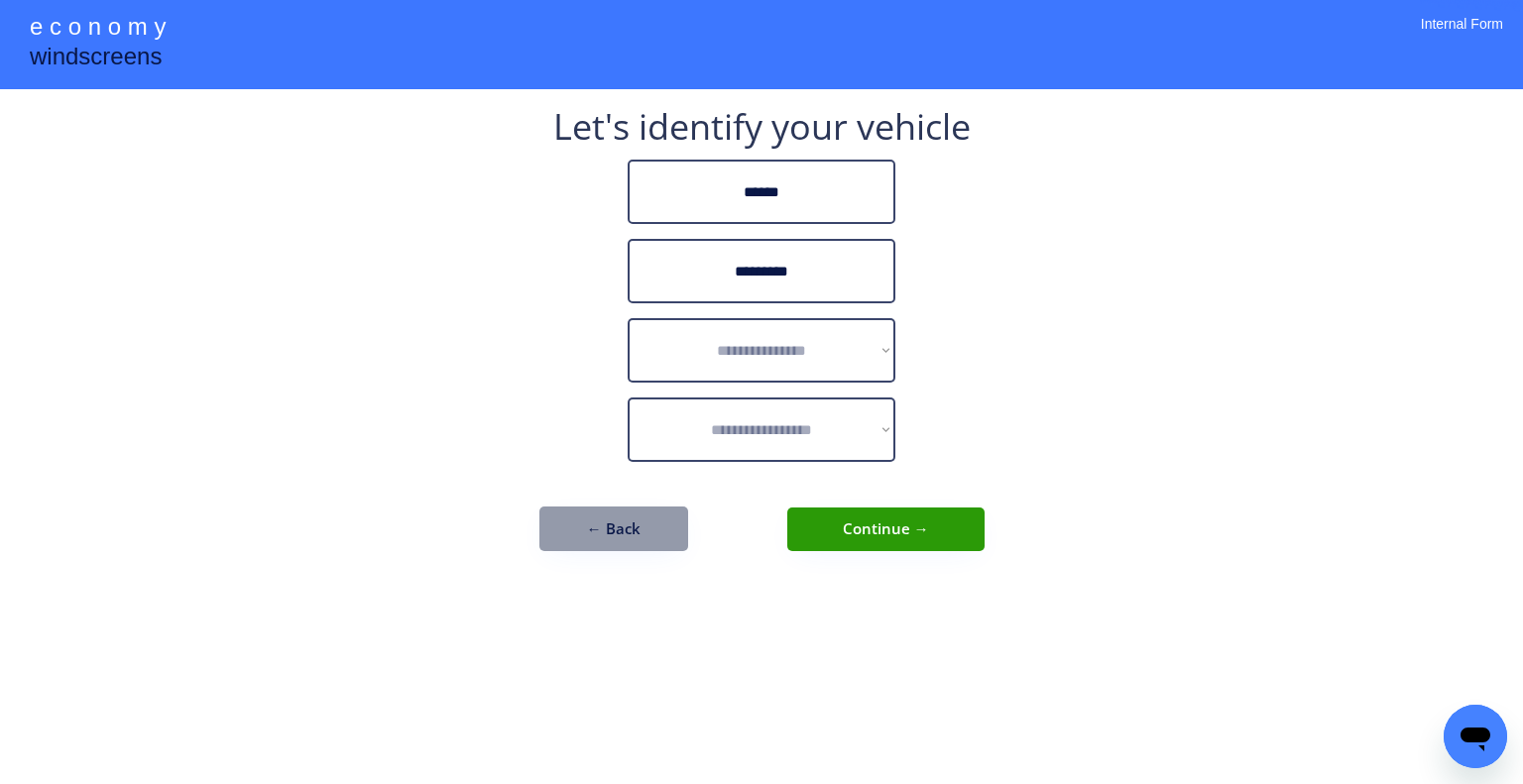click on "**********" at bounding box center (762, 392) 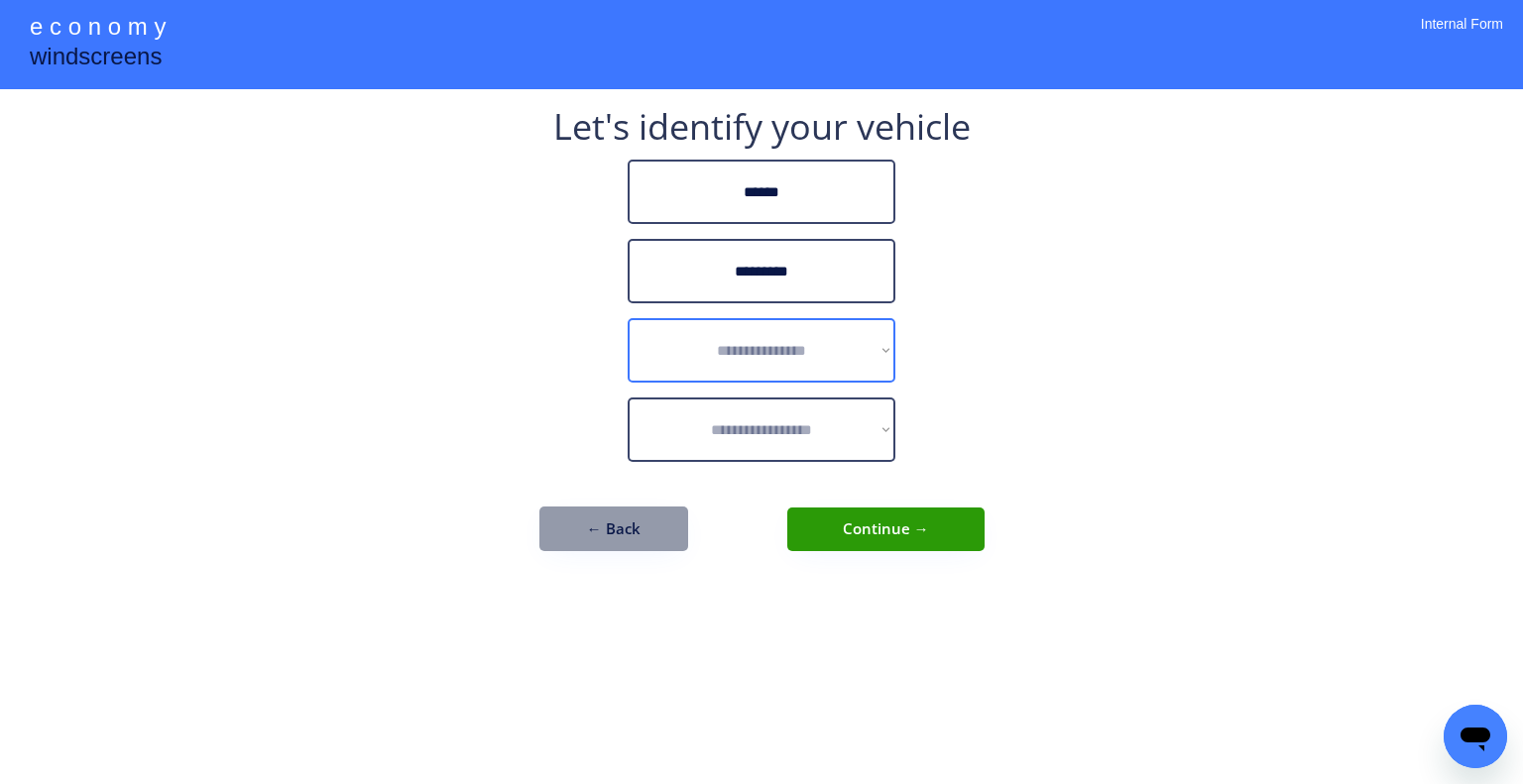 click on "**********" at bounding box center (762, 350) 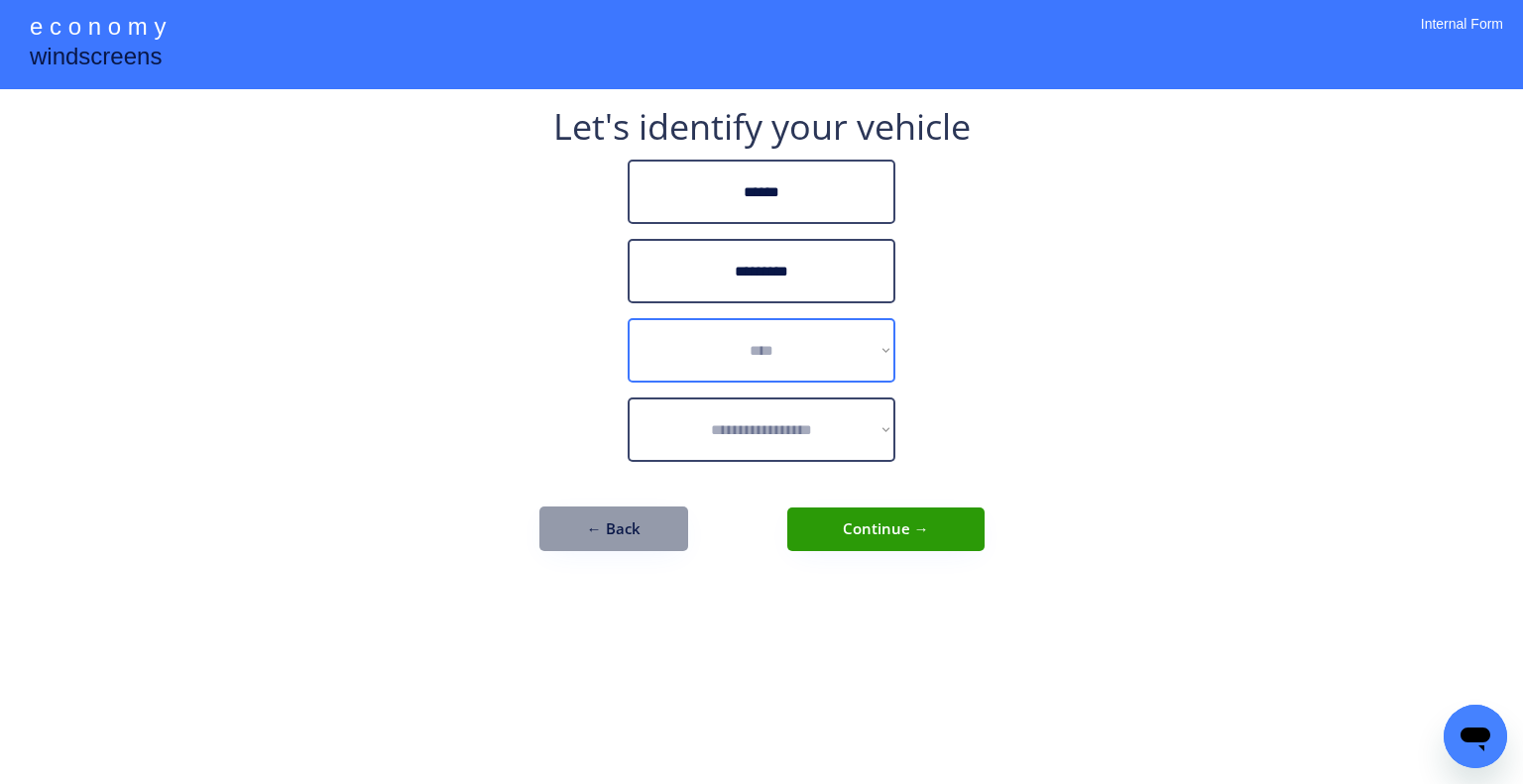click on "**********" at bounding box center [762, 350] 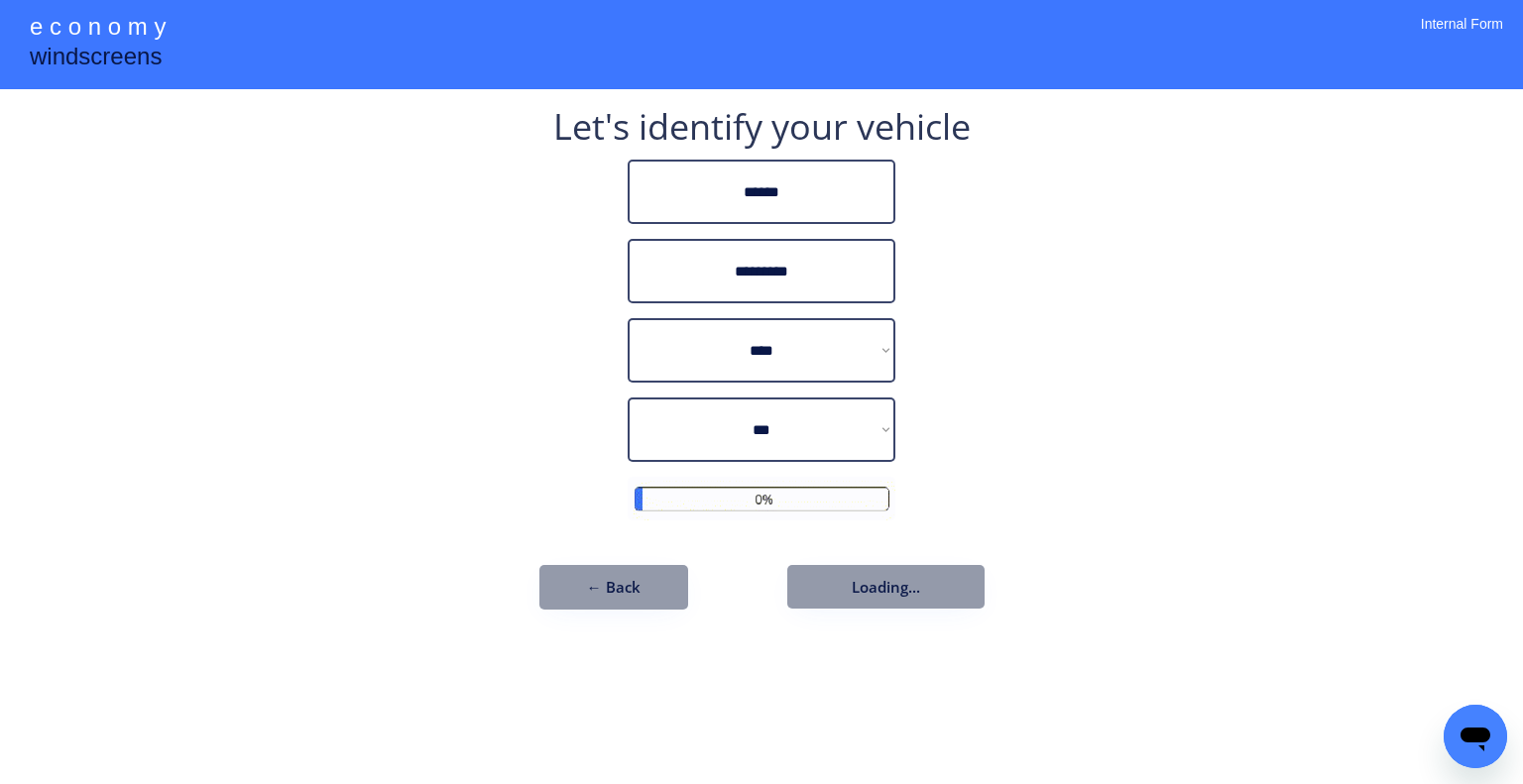 click on "**********" at bounding box center [762, 392] 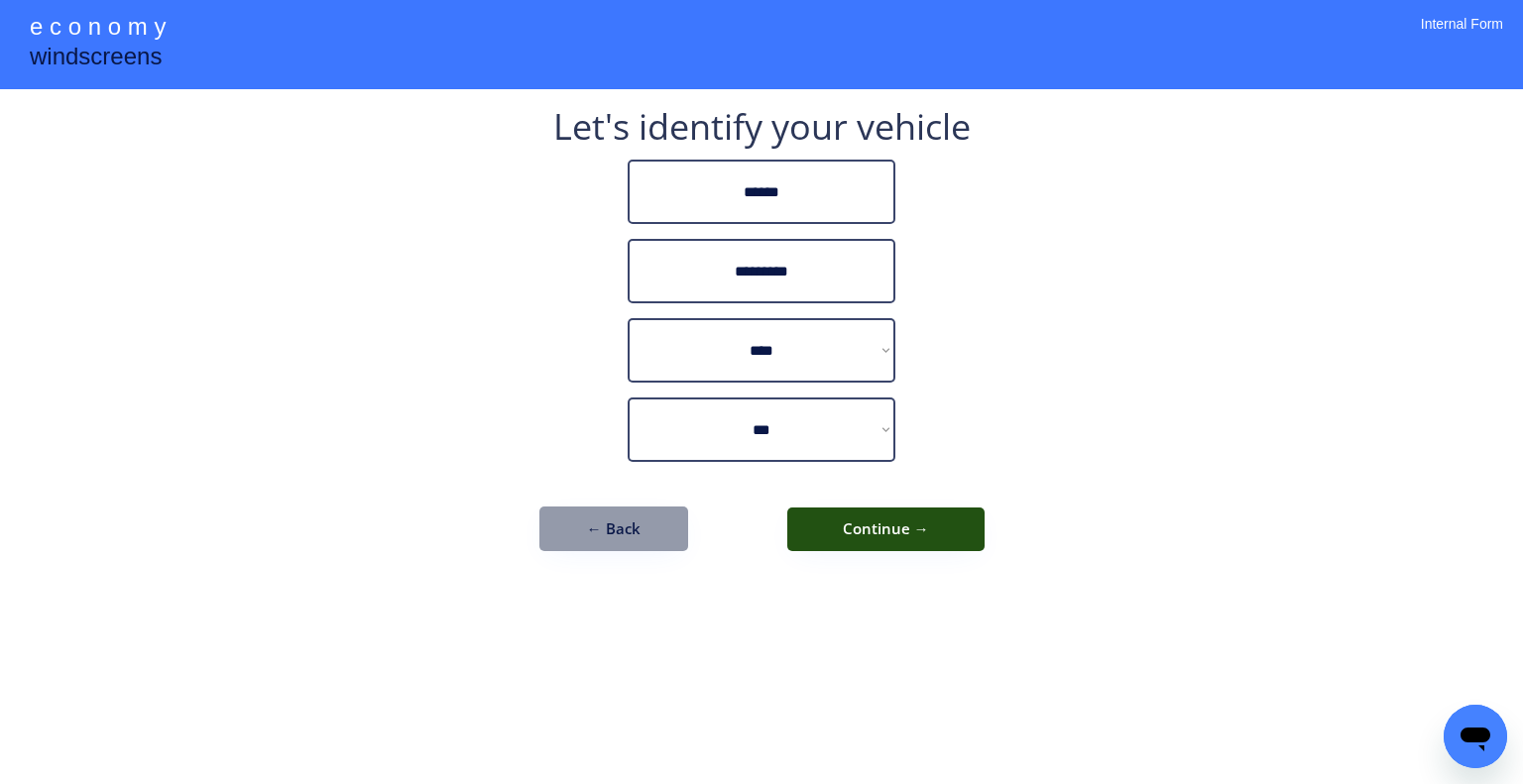 click on "Continue    →" at bounding box center (885, 529) 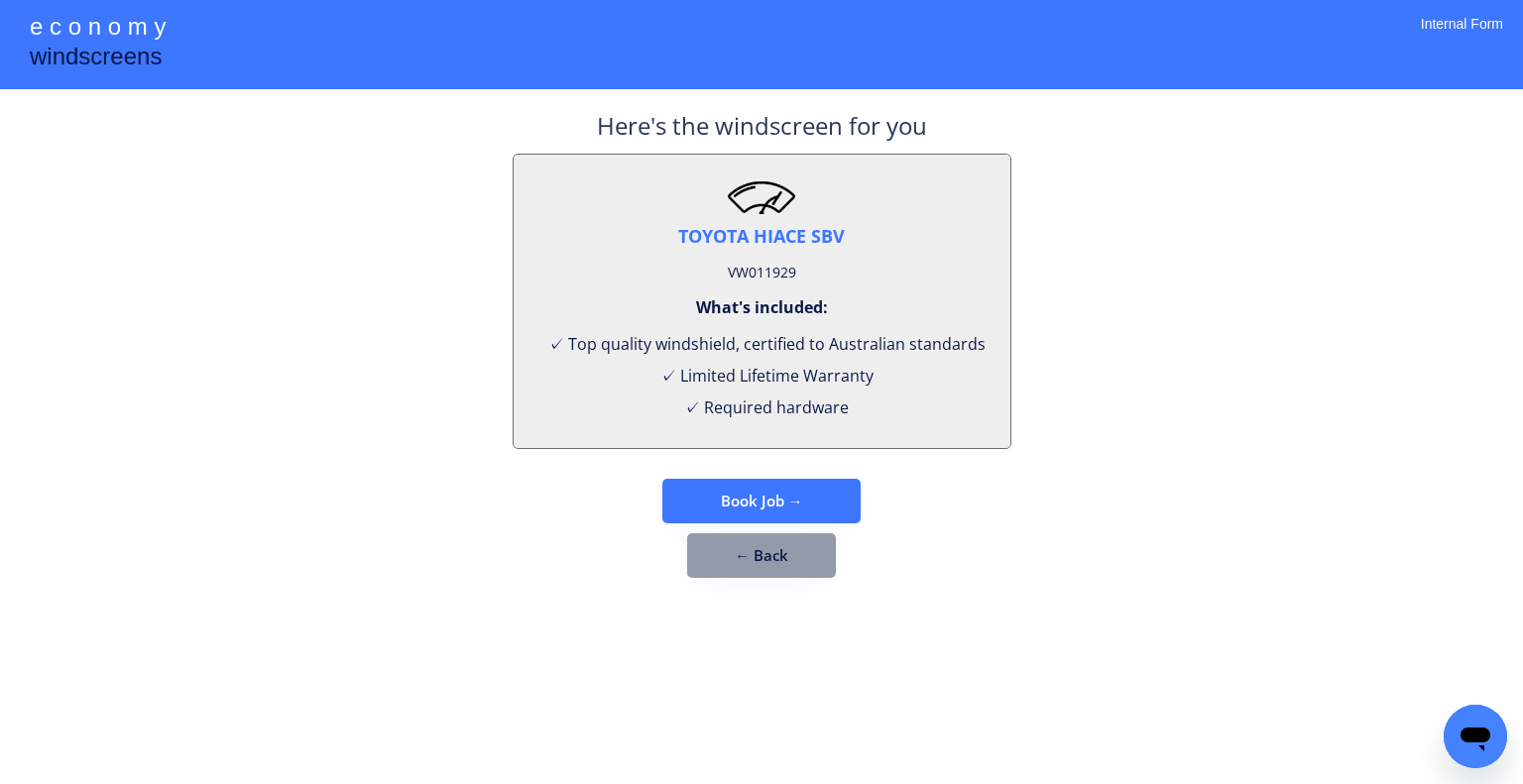 click on "VW011929" at bounding box center [762, 273] 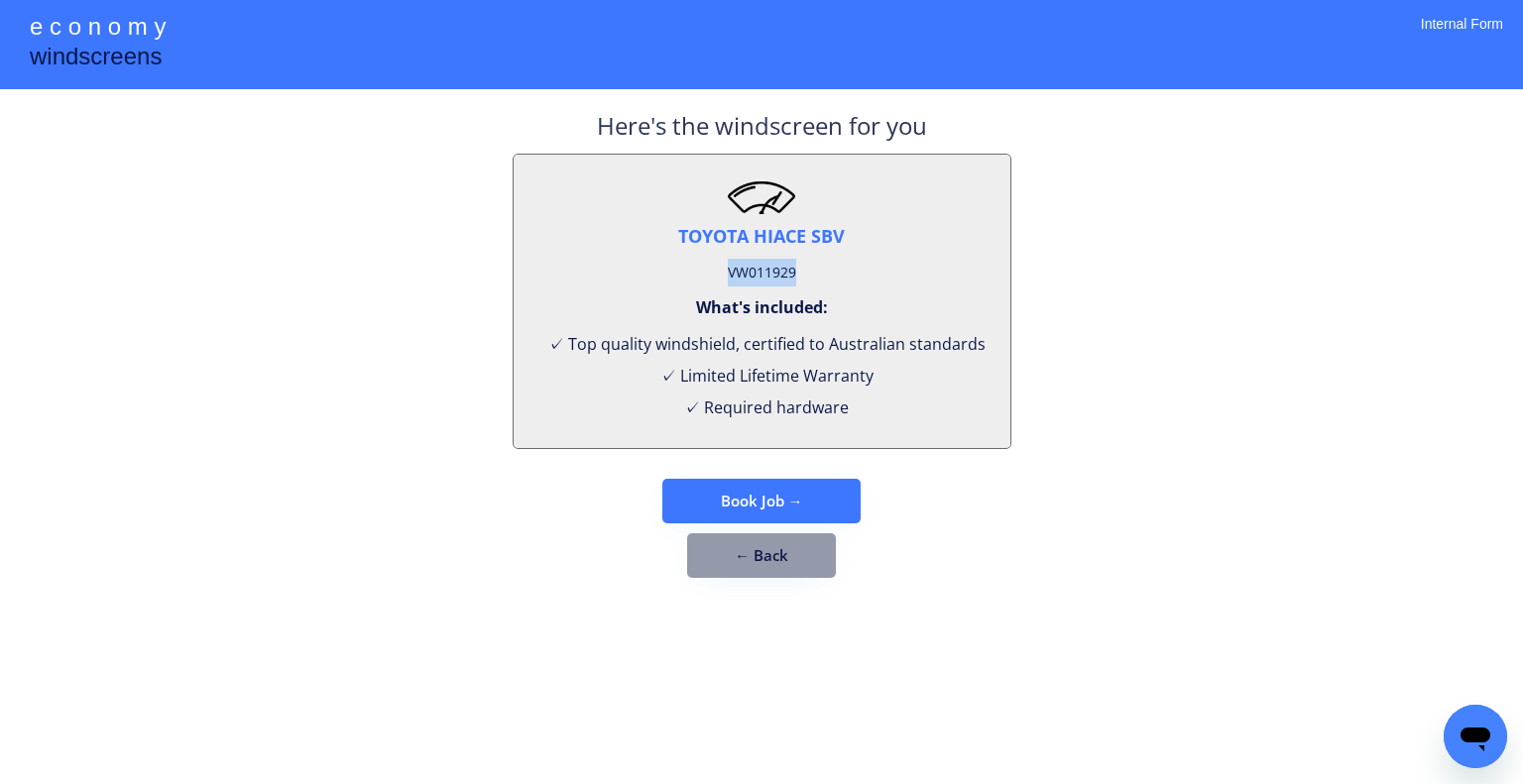 click on "VW011929" at bounding box center [762, 273] 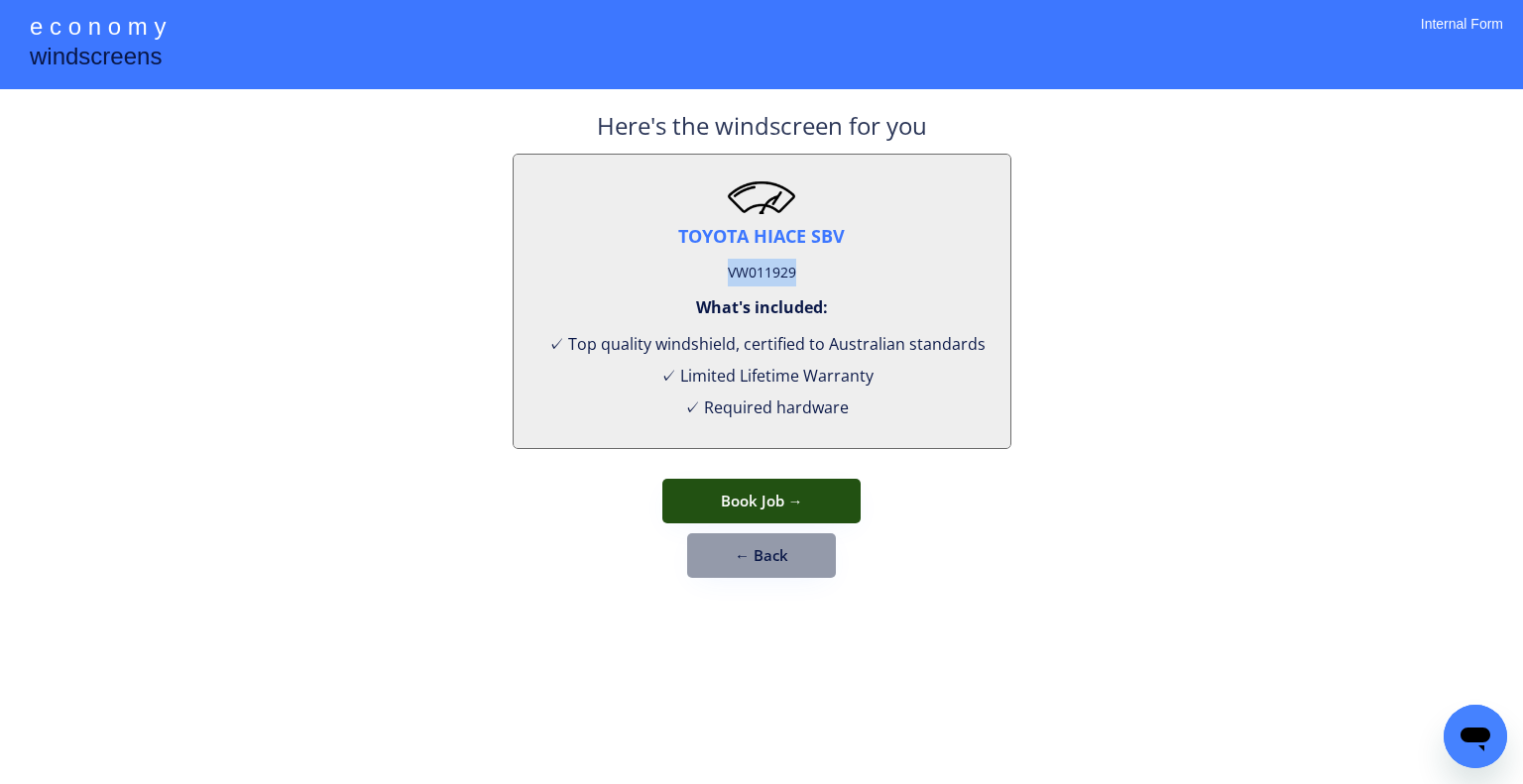 click on "Book Job    →" at bounding box center [762, 501] 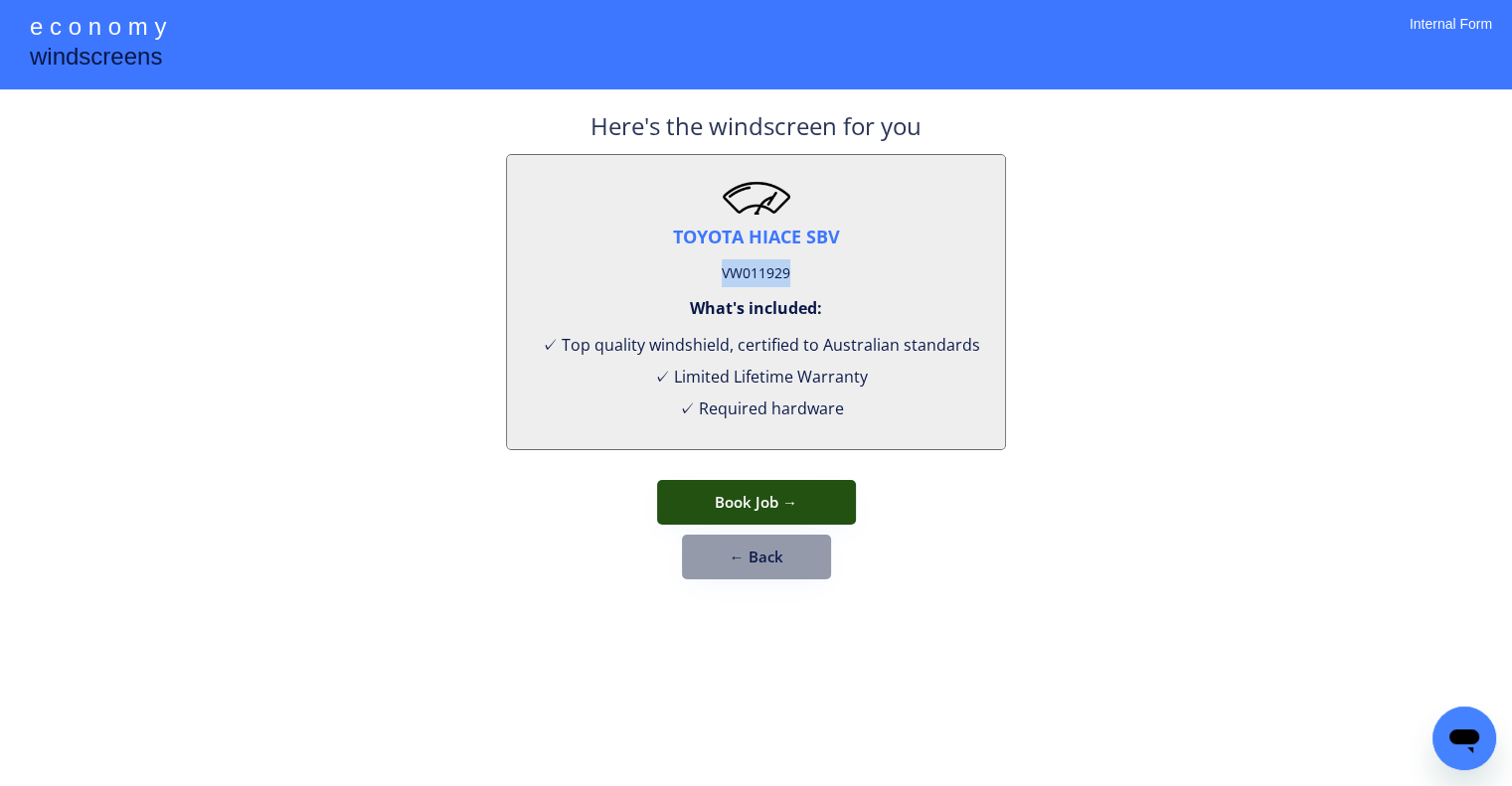select on "**********" 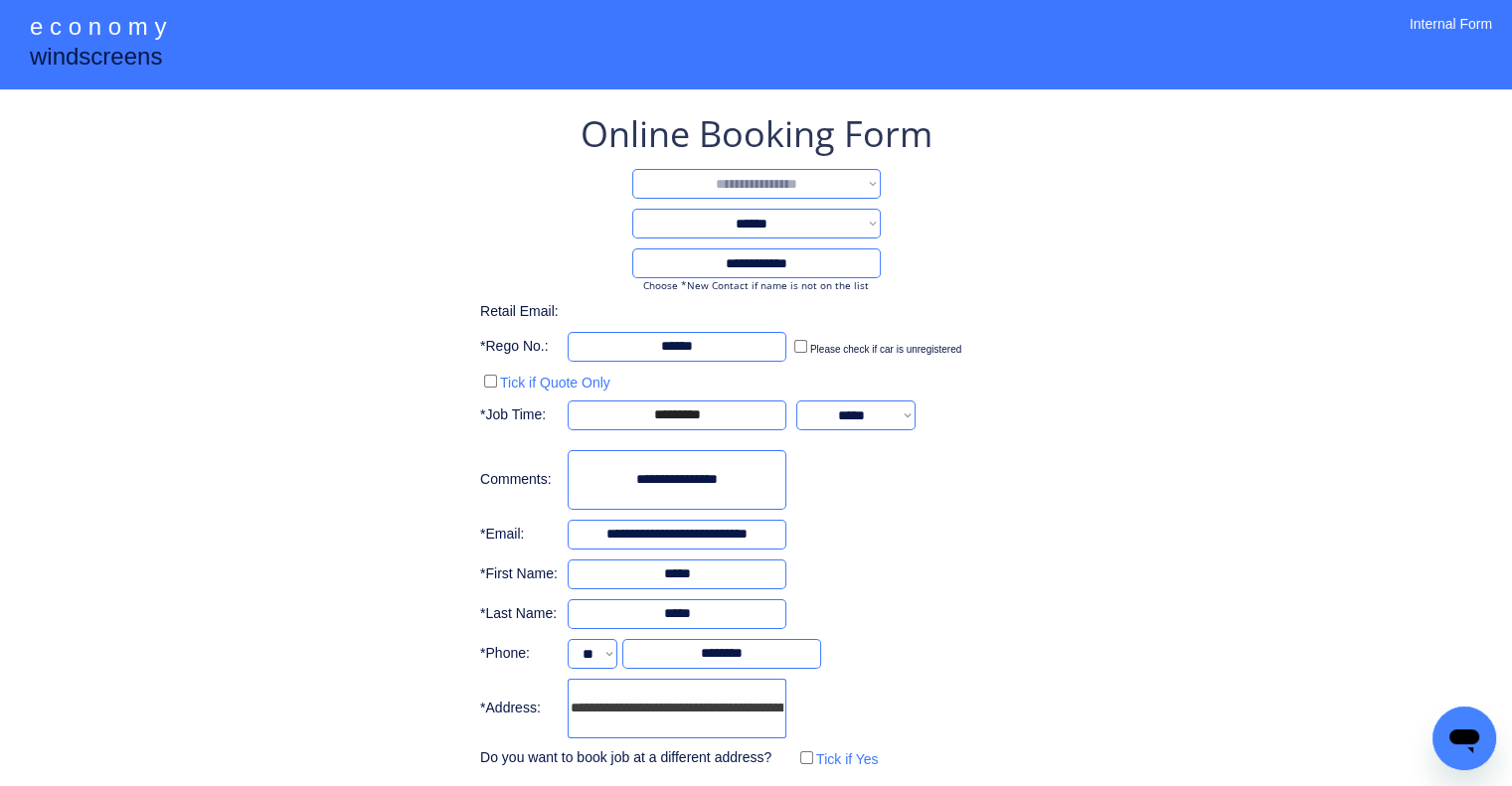 click on "**********" at bounding box center (756, 441) 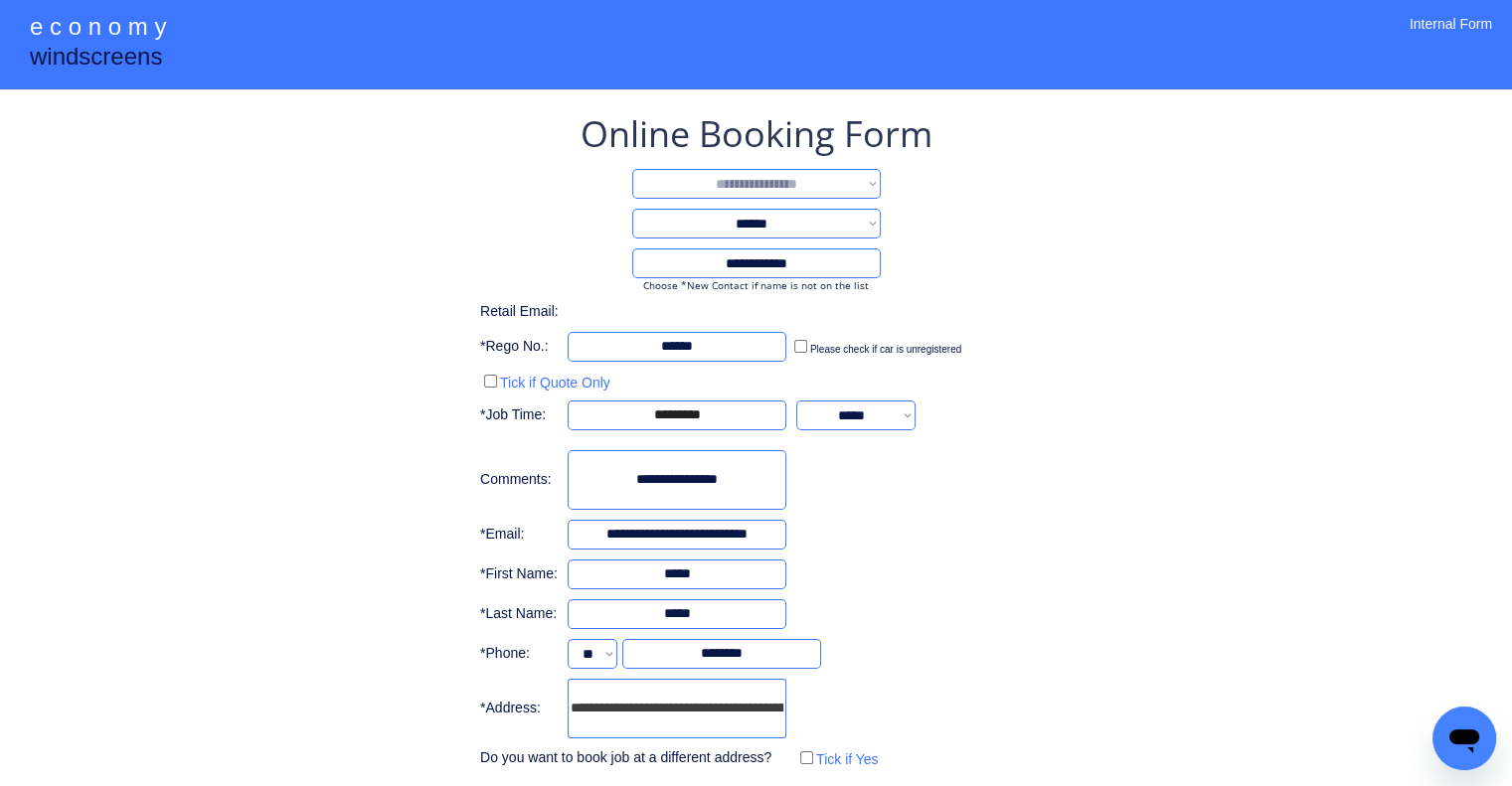 click on "**********" at bounding box center (756, 184) 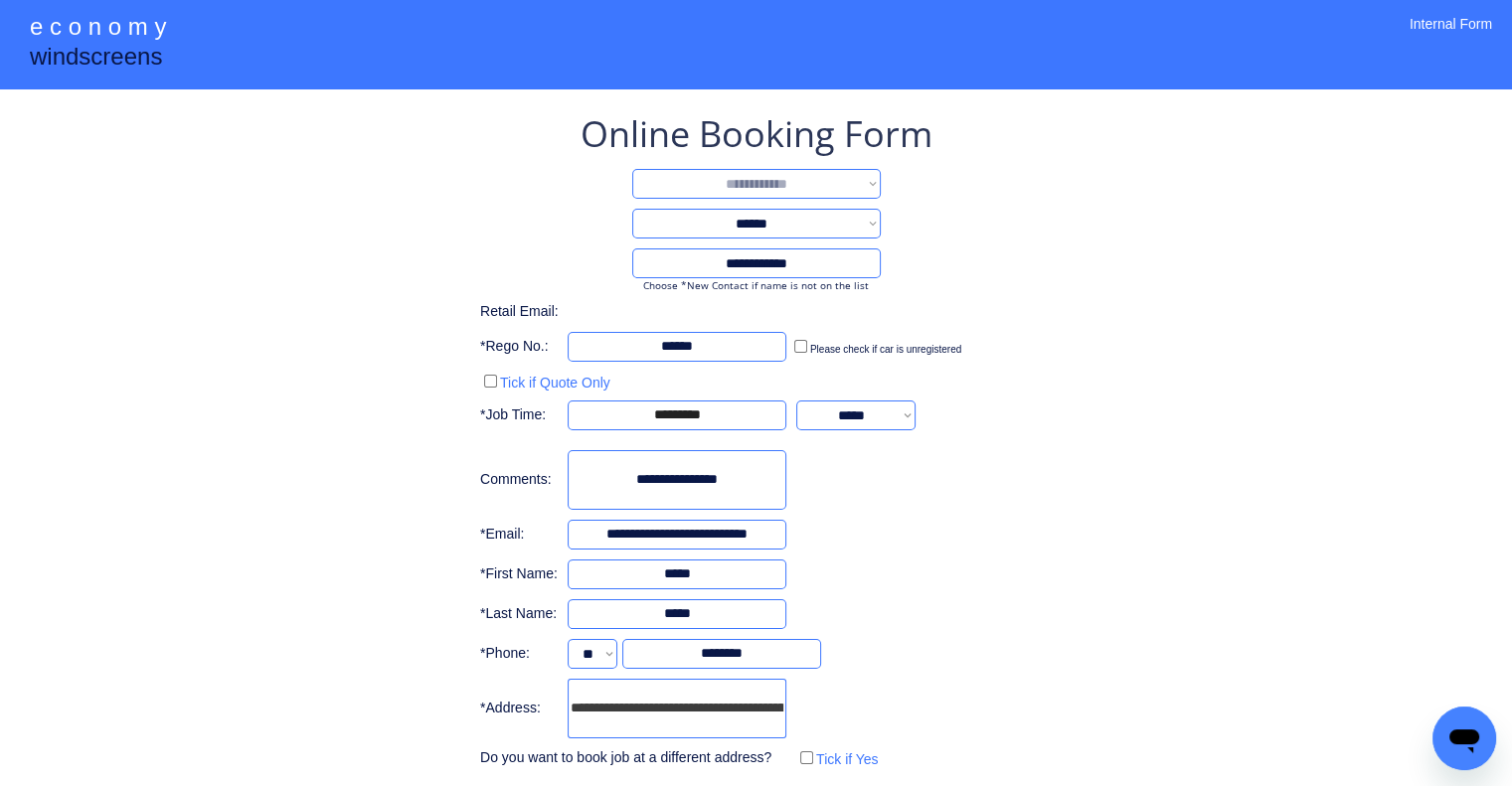 click on "**********" at bounding box center (756, 184) 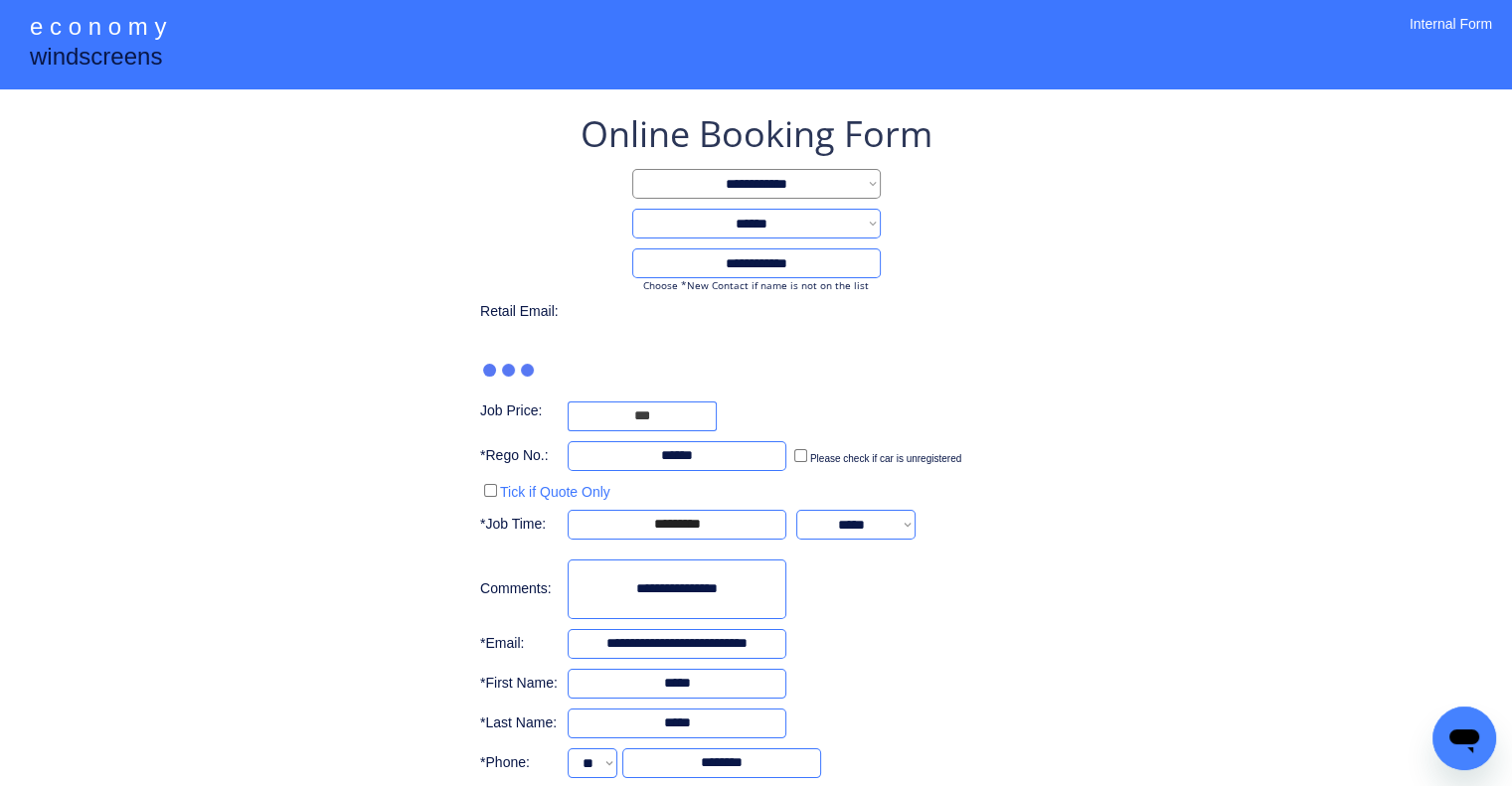 click on "**********" at bounding box center [756, 536] 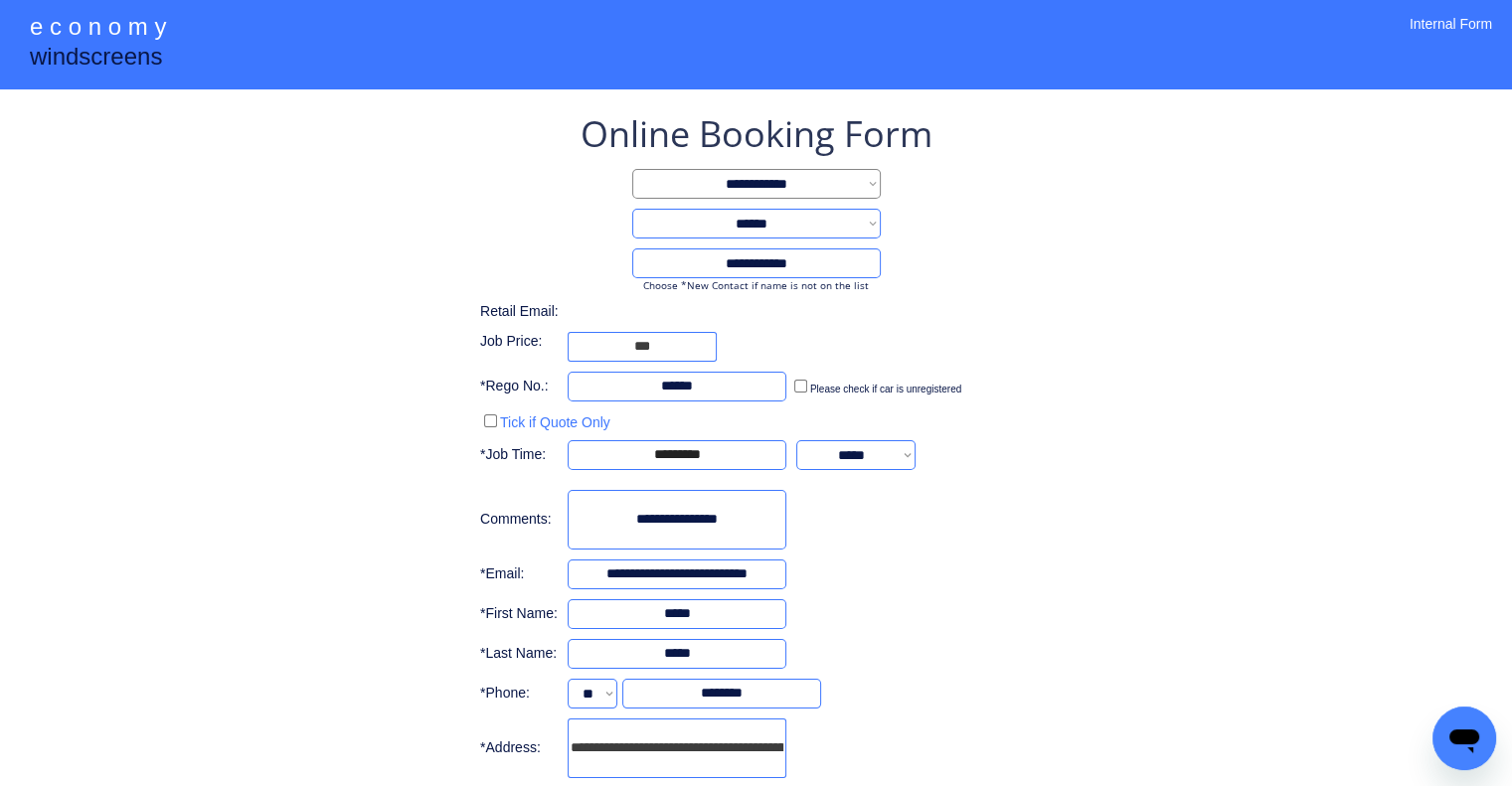 click on "**********" at bounding box center [756, 461] 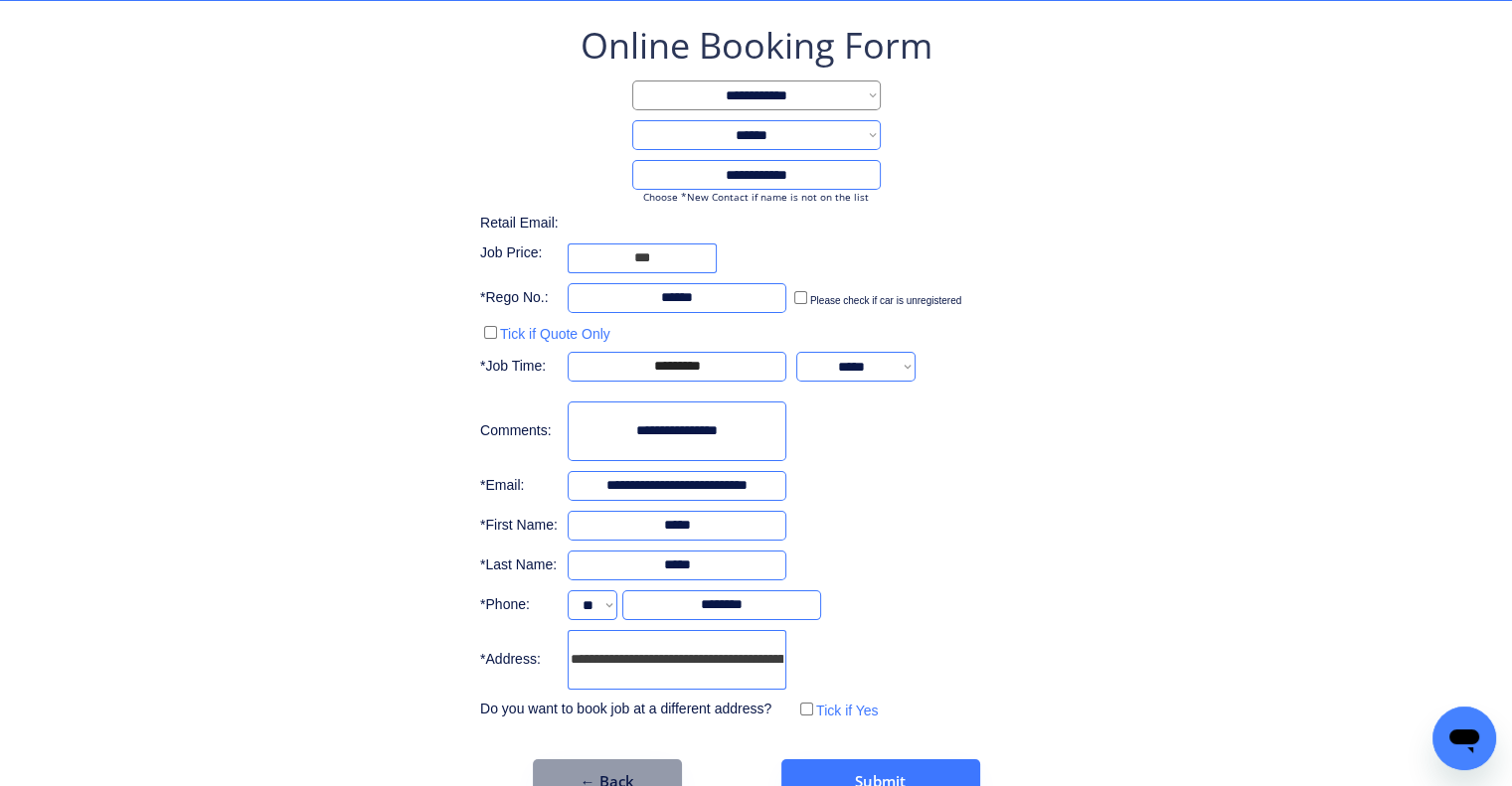 scroll, scrollTop: 135, scrollLeft: 0, axis: vertical 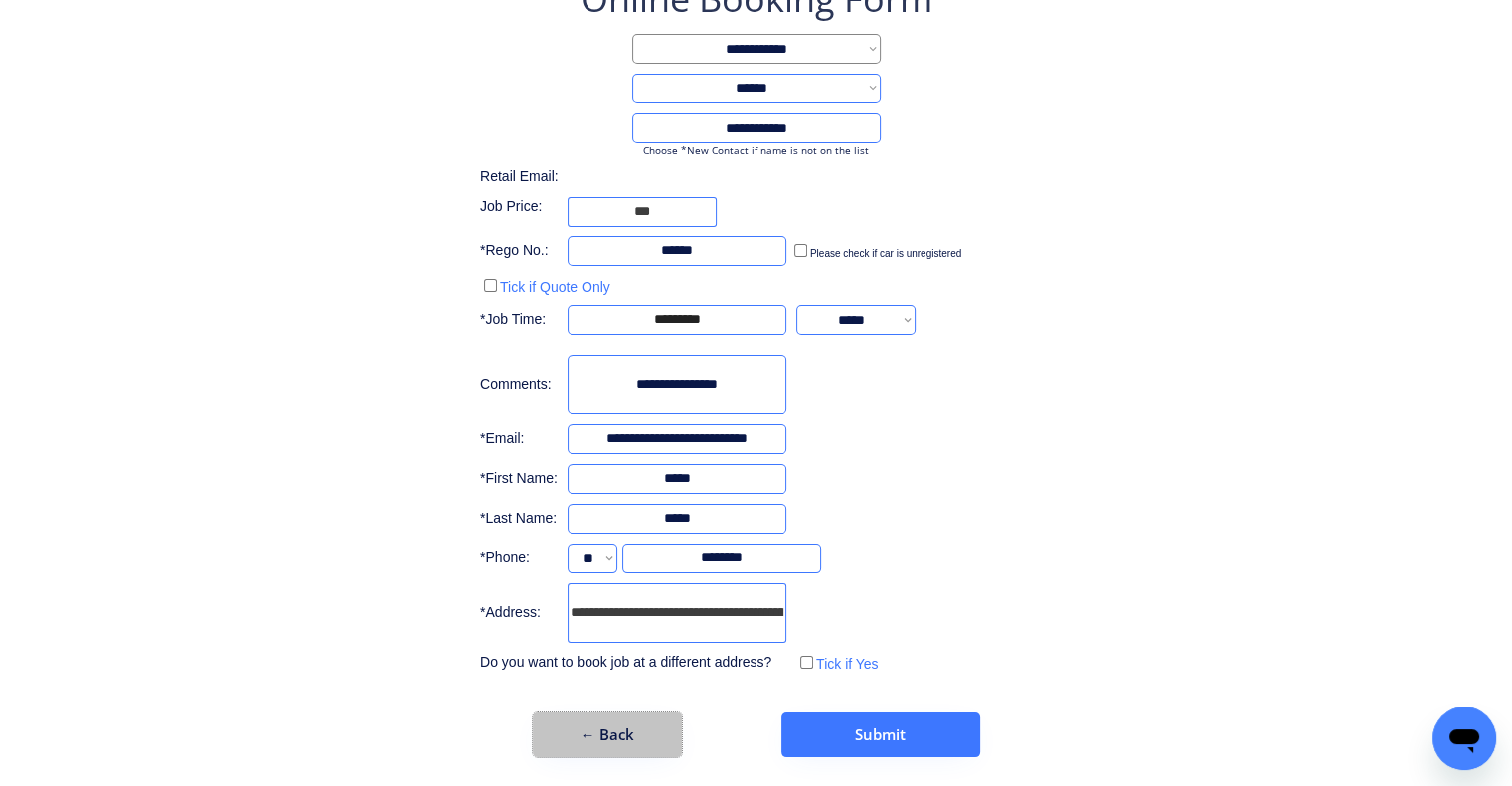 drag, startPoint x: 640, startPoint y: 718, endPoint x: 758, endPoint y: 492, distance: 254.951 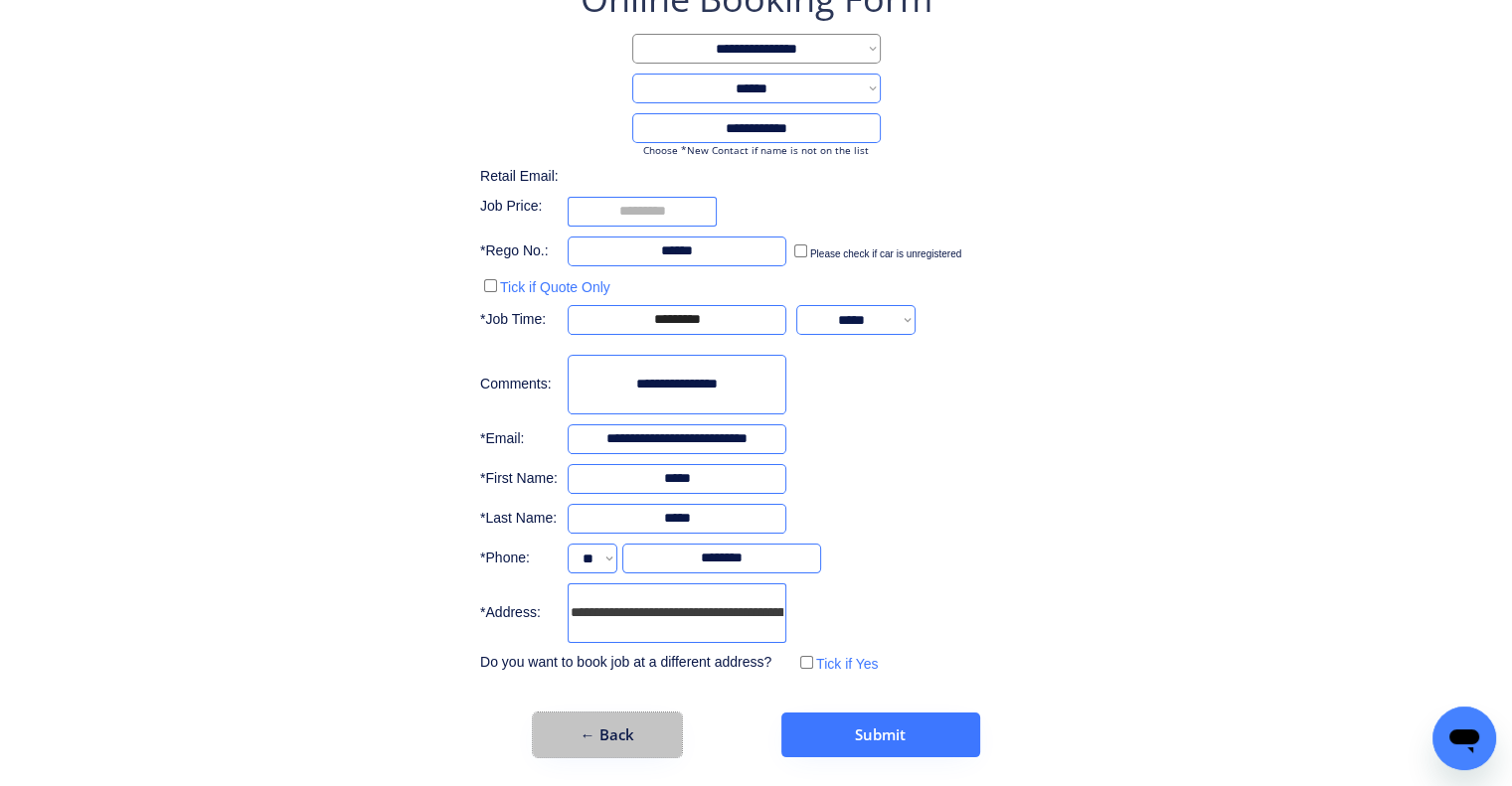 scroll, scrollTop: 0, scrollLeft: 0, axis: both 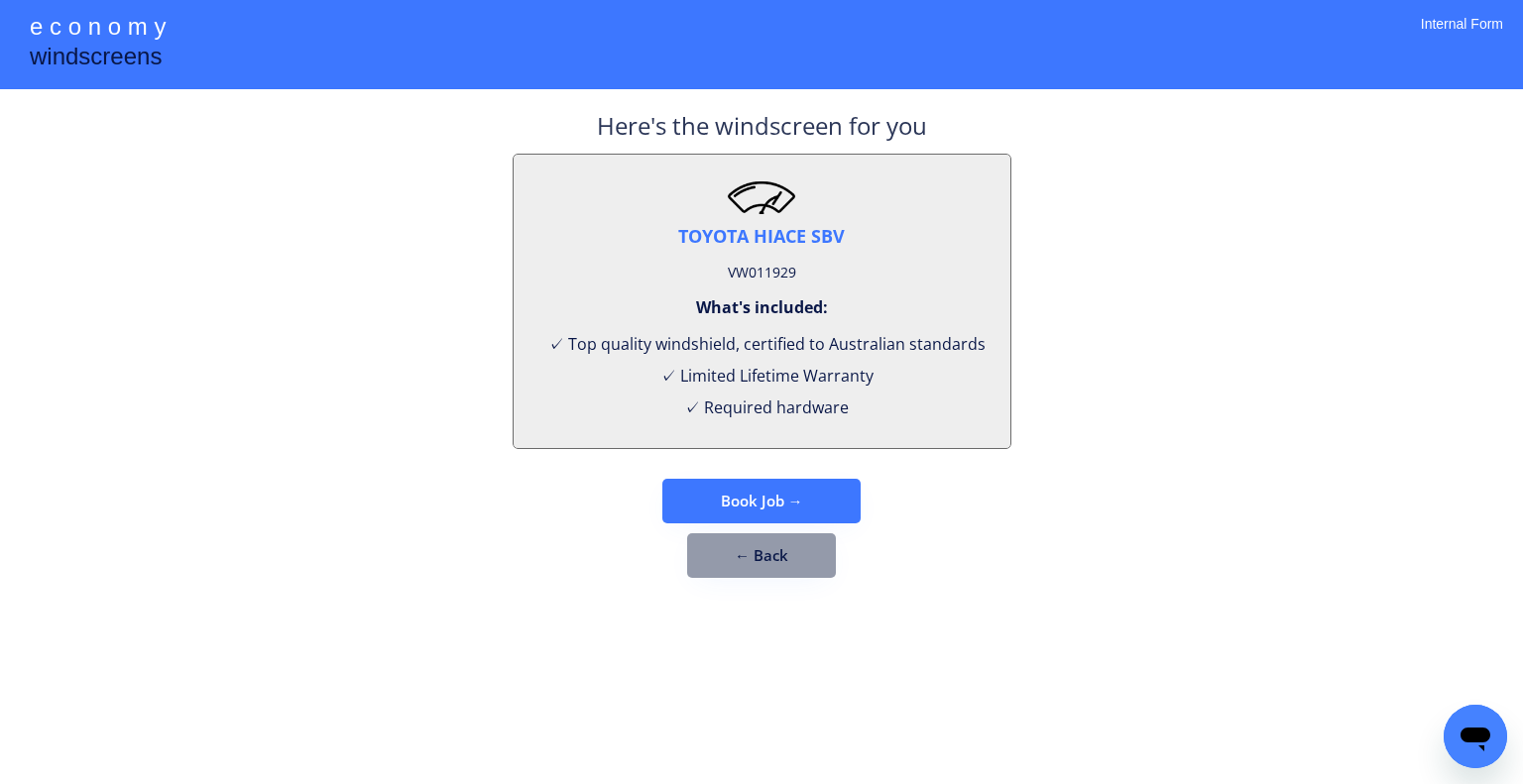 click on "VW011929" at bounding box center [762, 273] 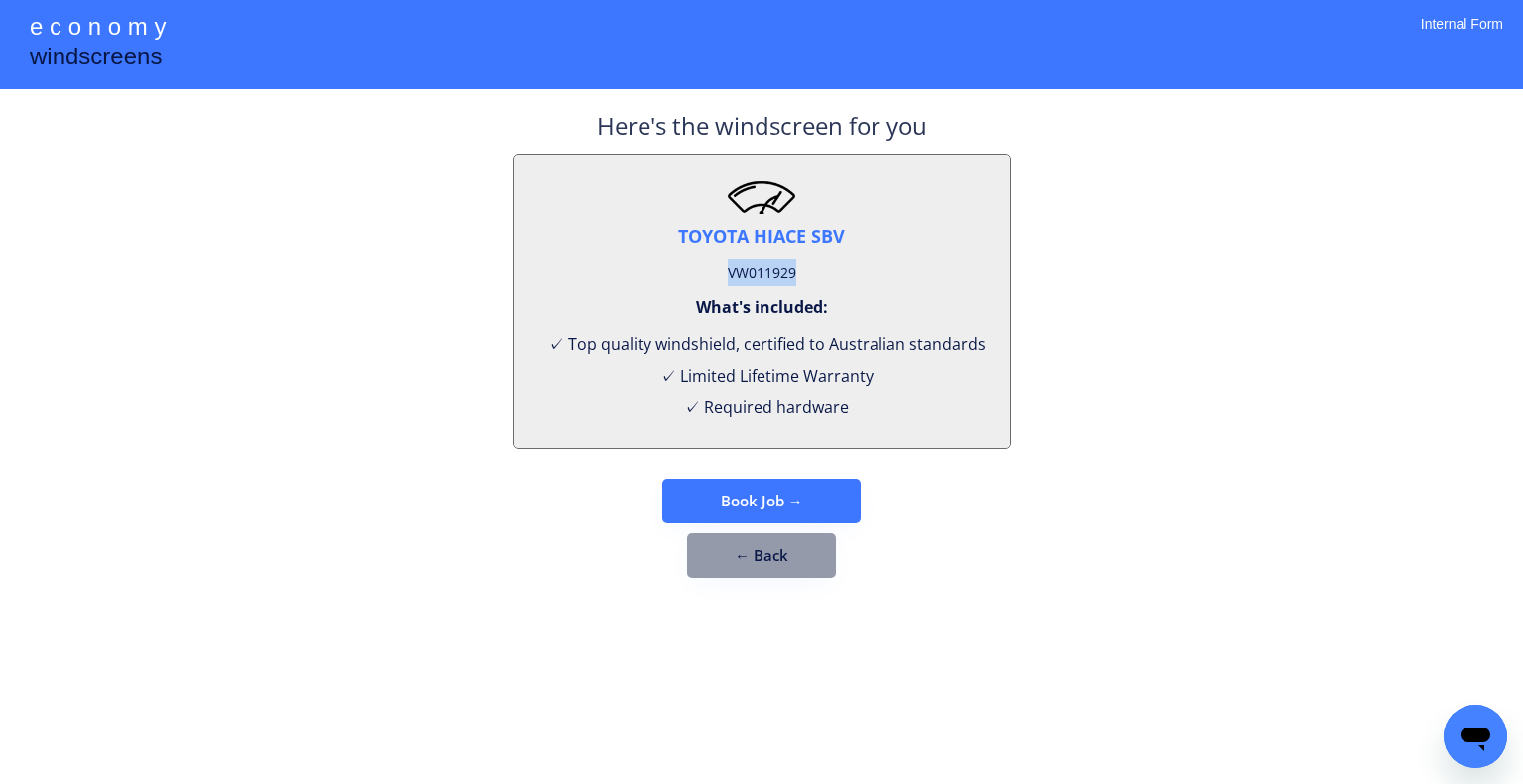 click on "VW011929" at bounding box center [762, 273] 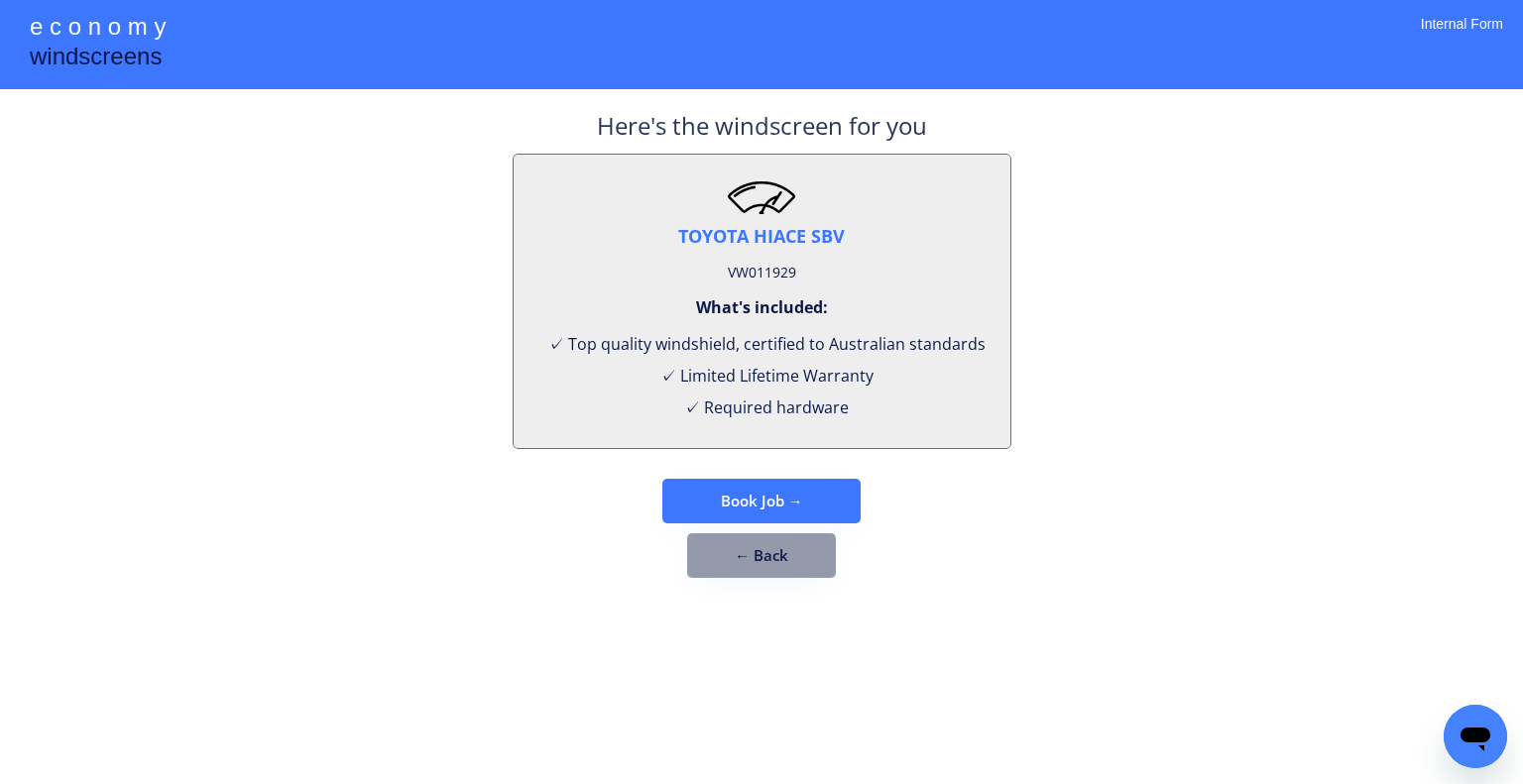 drag, startPoint x: 1095, startPoint y: 264, endPoint x: 1000, endPoint y: 11, distance: 270.248 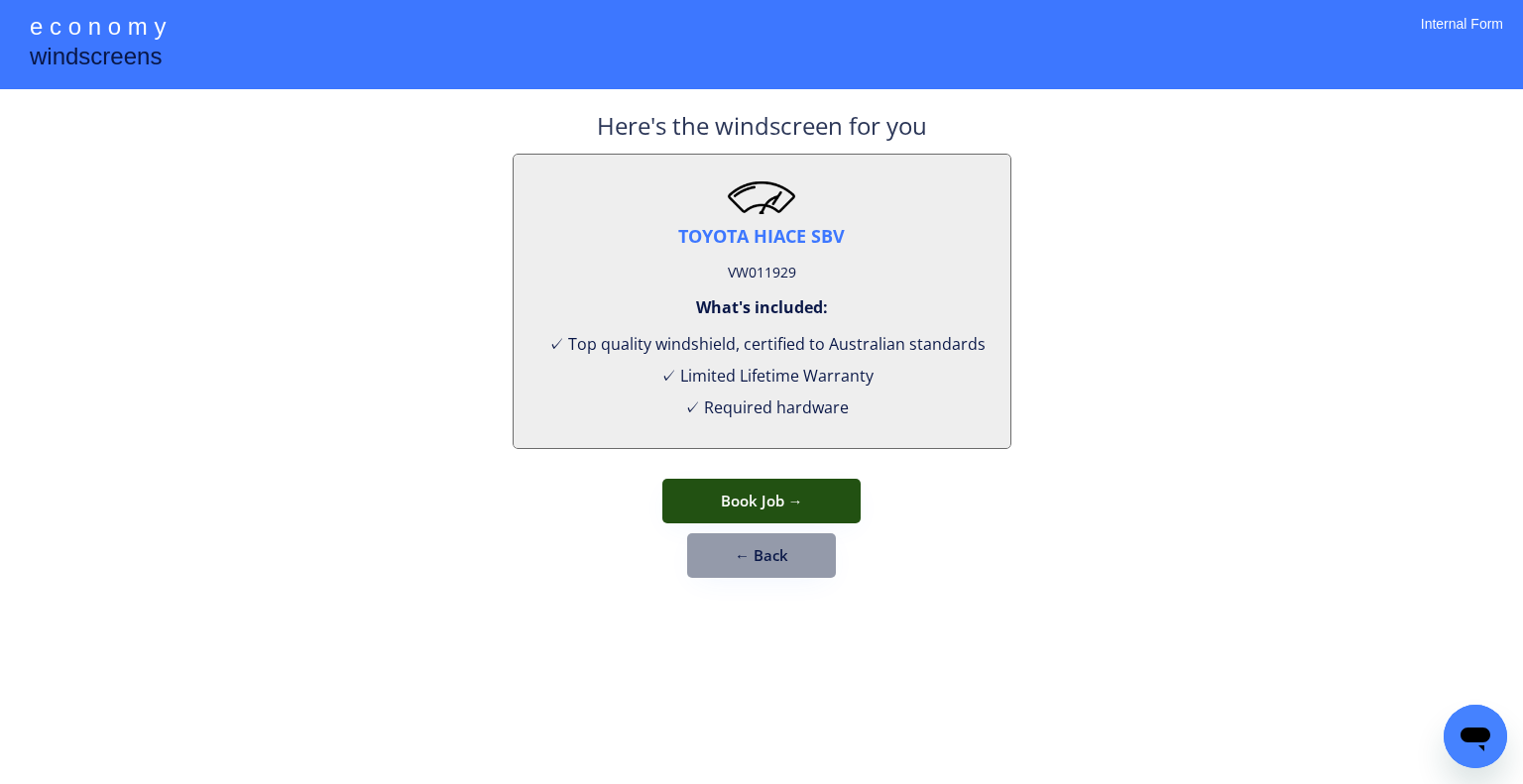 click on "Book Job    →" at bounding box center (762, 501) 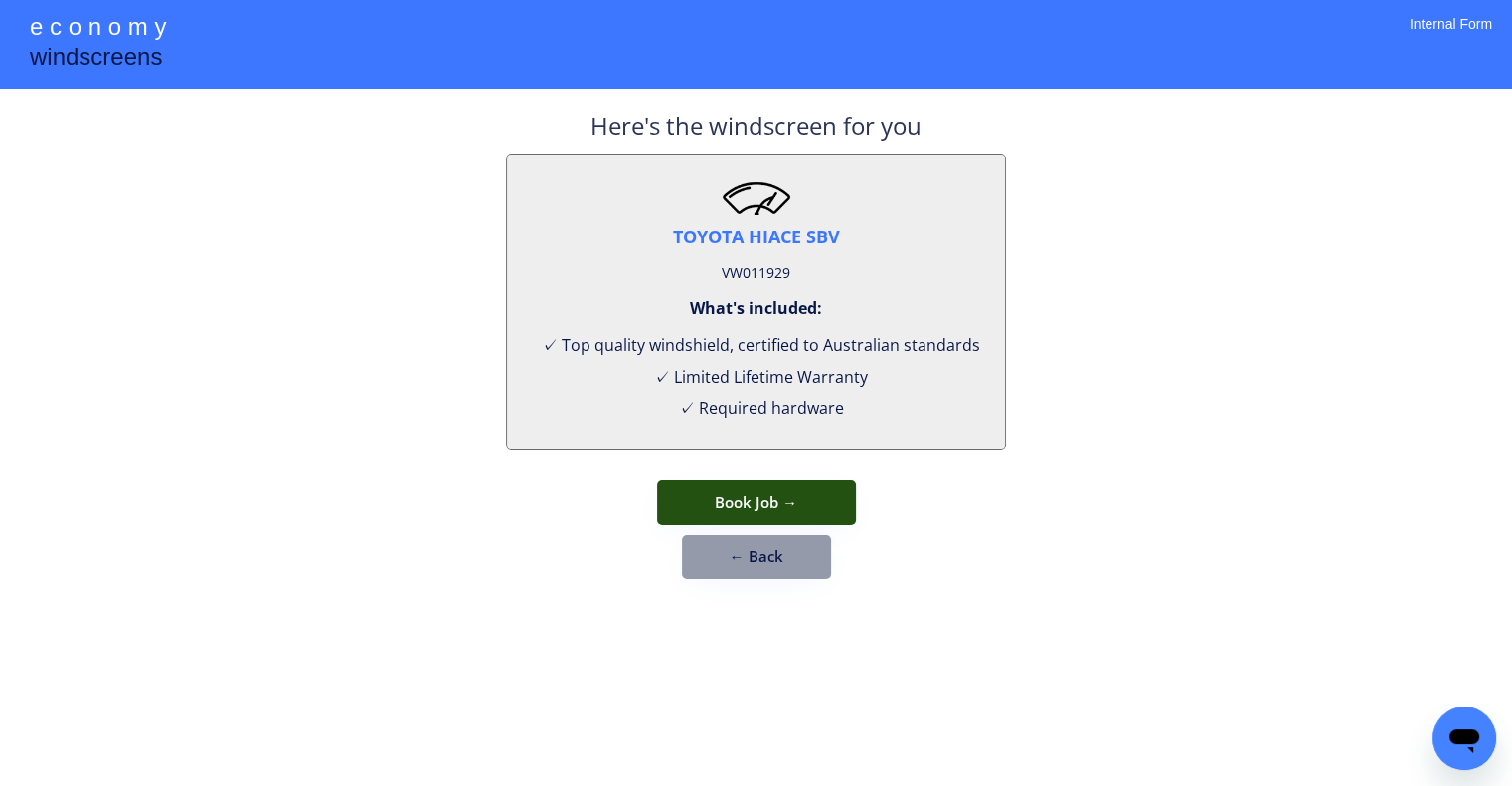 select on "**********" 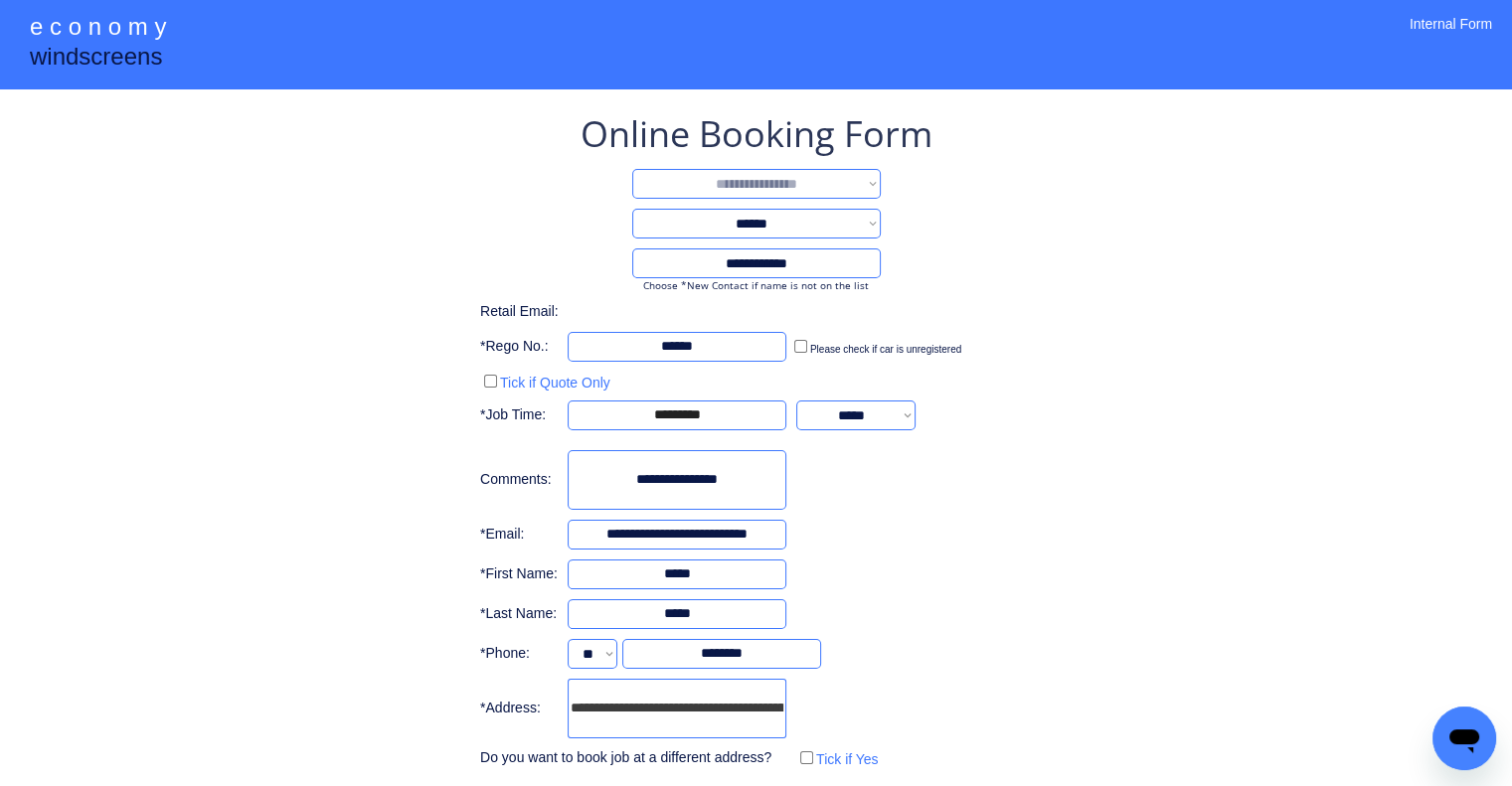 click on "**********" at bounding box center [756, 184] 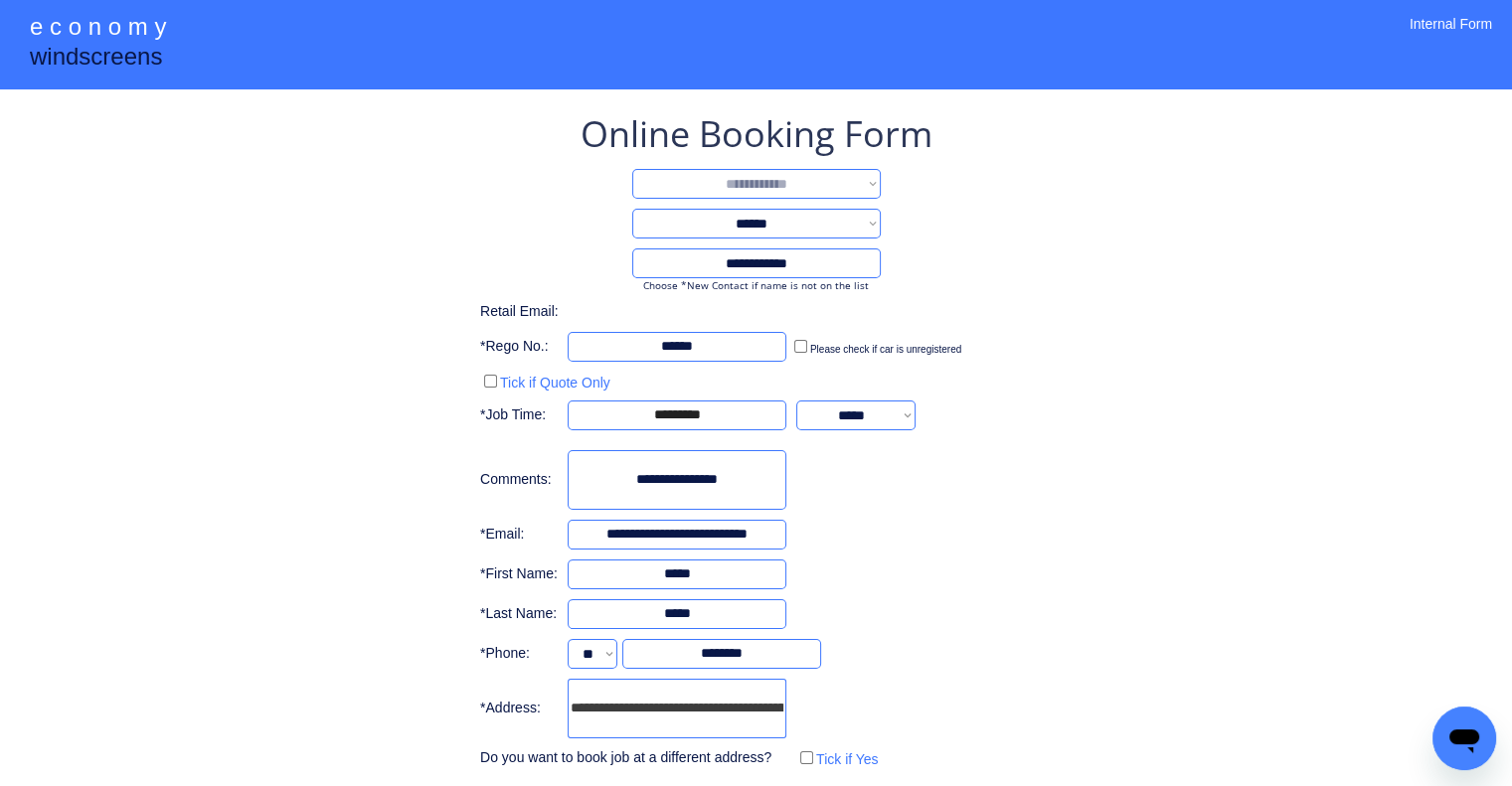click on "**********" at bounding box center [756, 184] 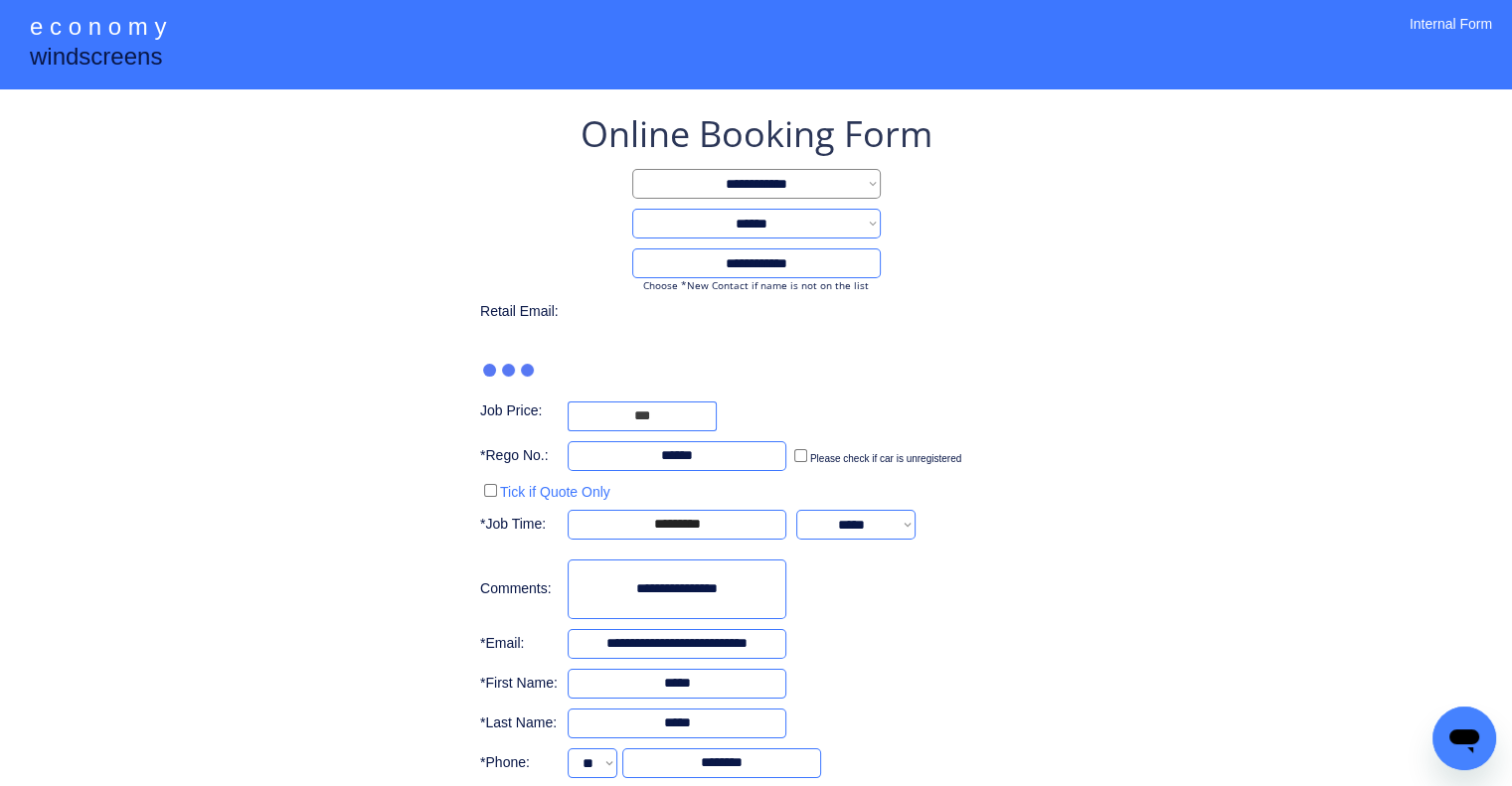 click on "**********" at bounding box center (756, 496) 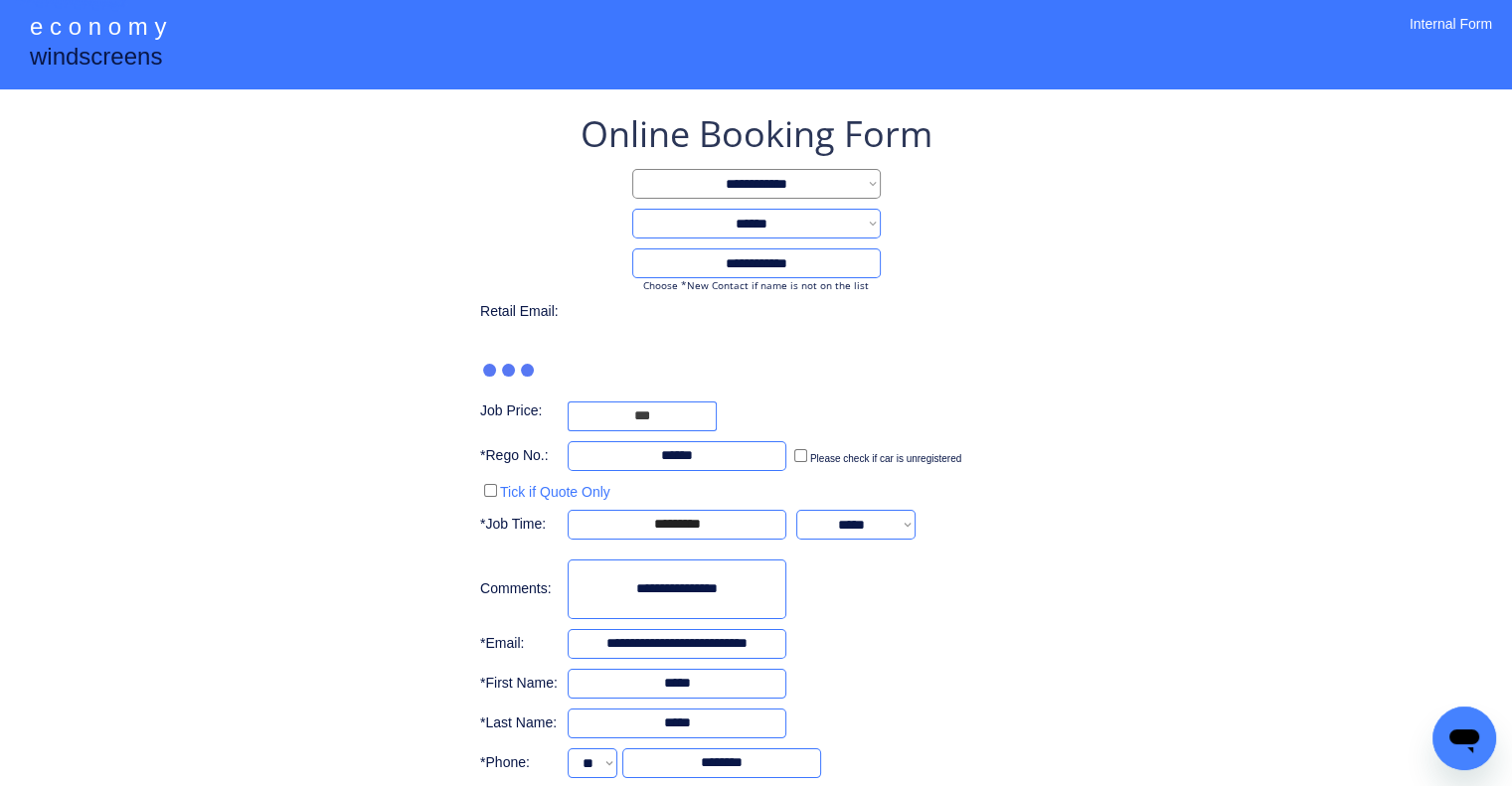 click on "**********" at bounding box center [756, 536] 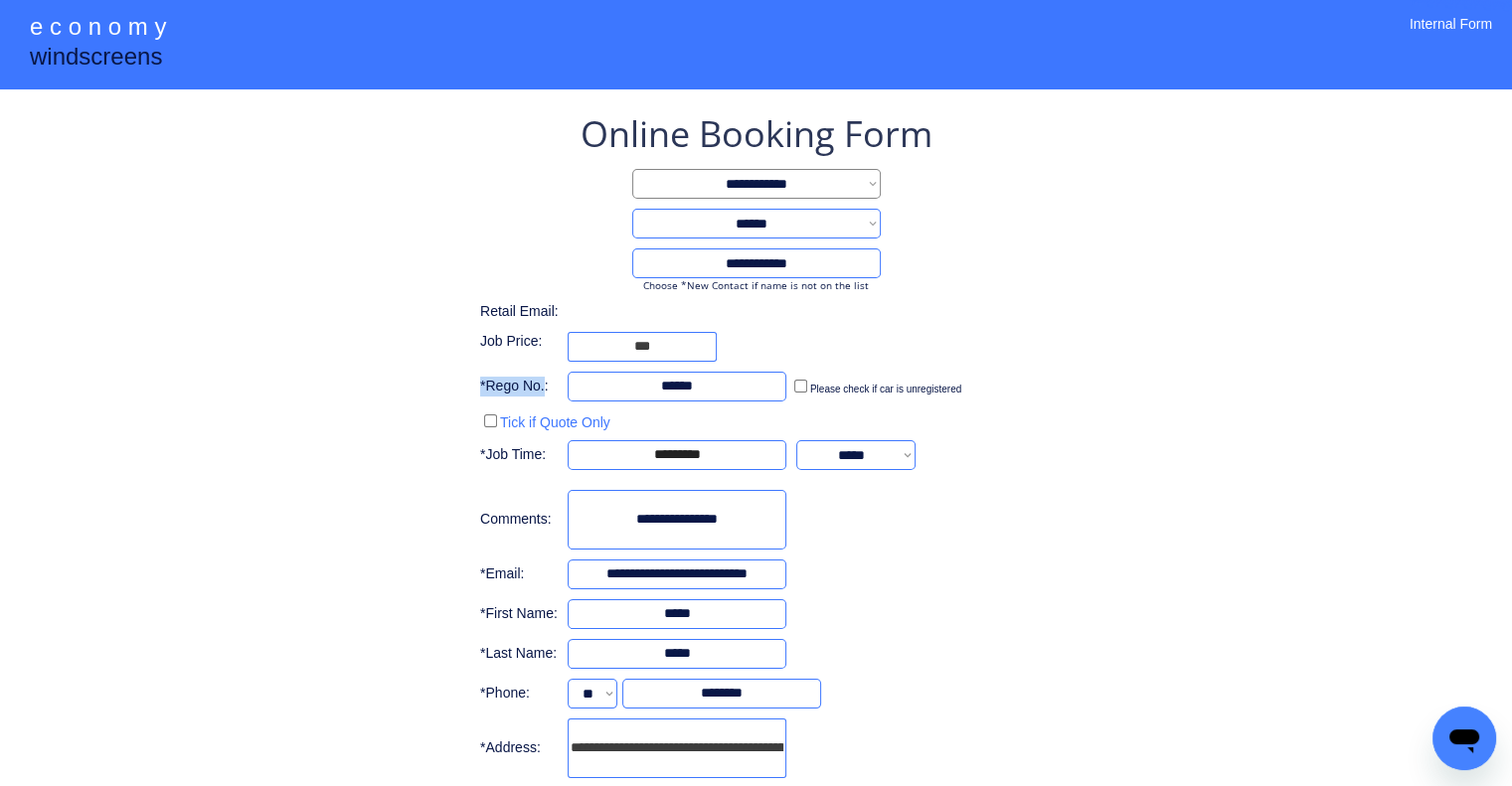click on "**********" at bounding box center (756, 501) 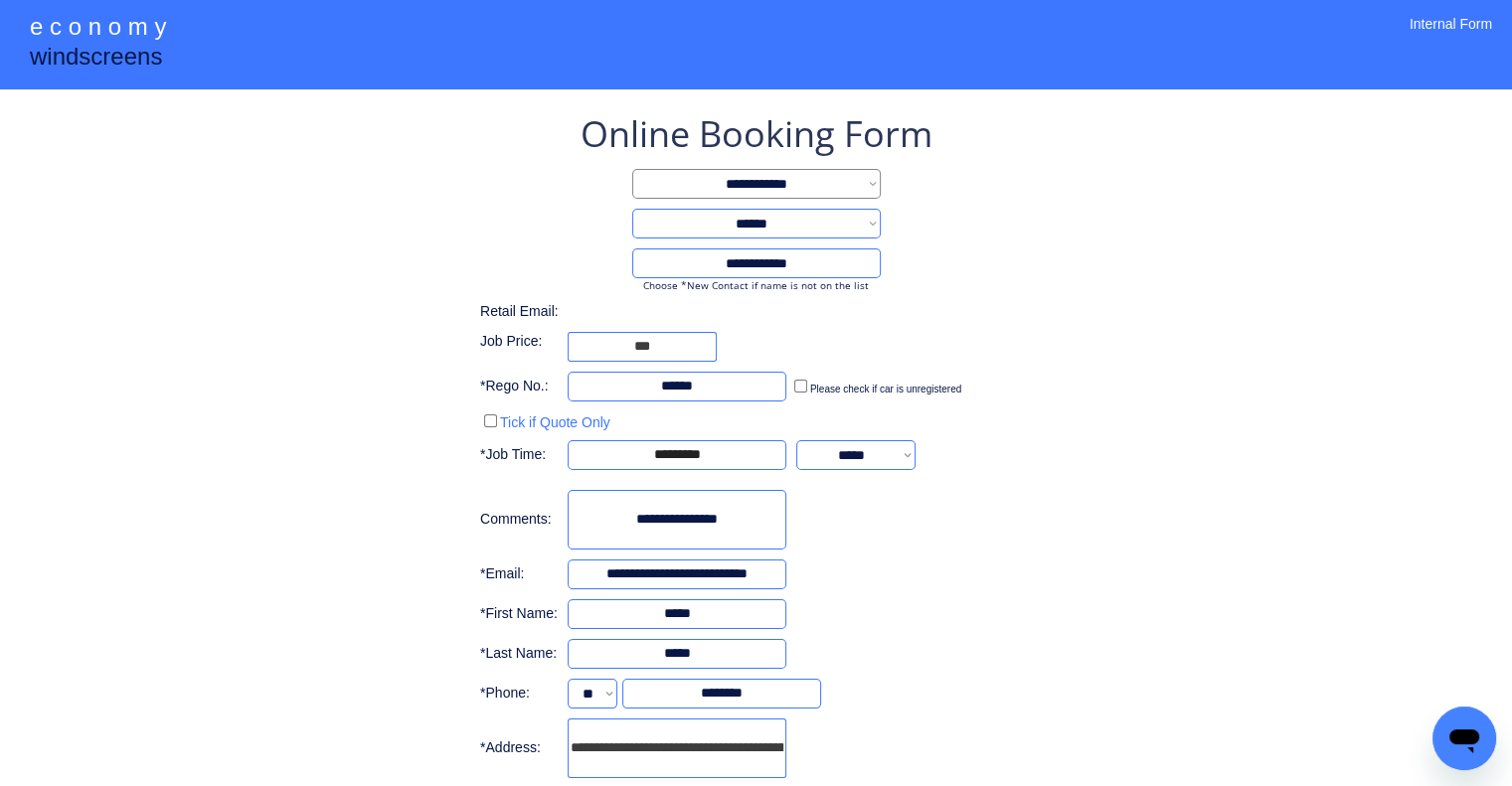 click at bounding box center (642, 347) 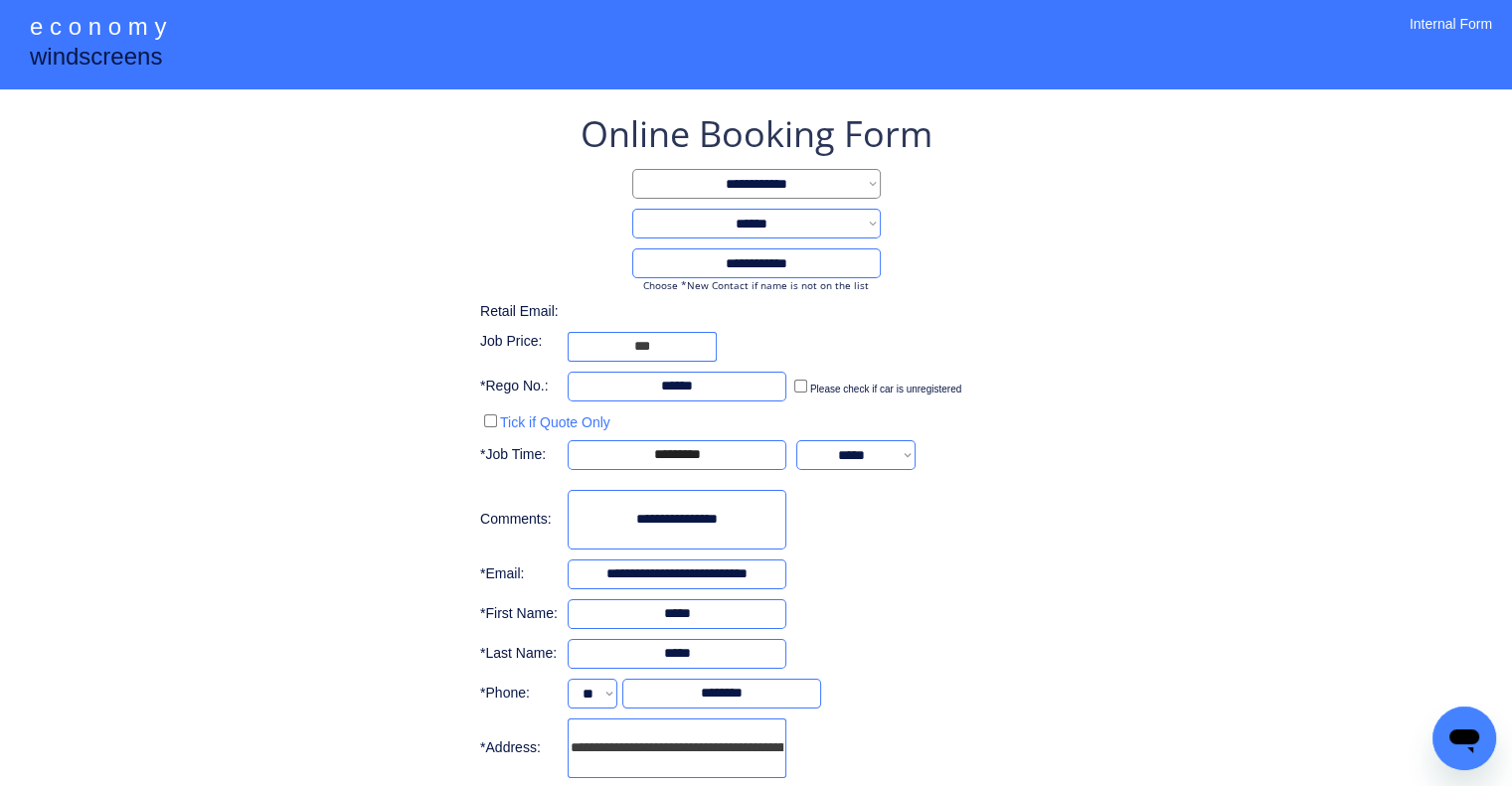 scroll, scrollTop: 135, scrollLeft: 0, axis: vertical 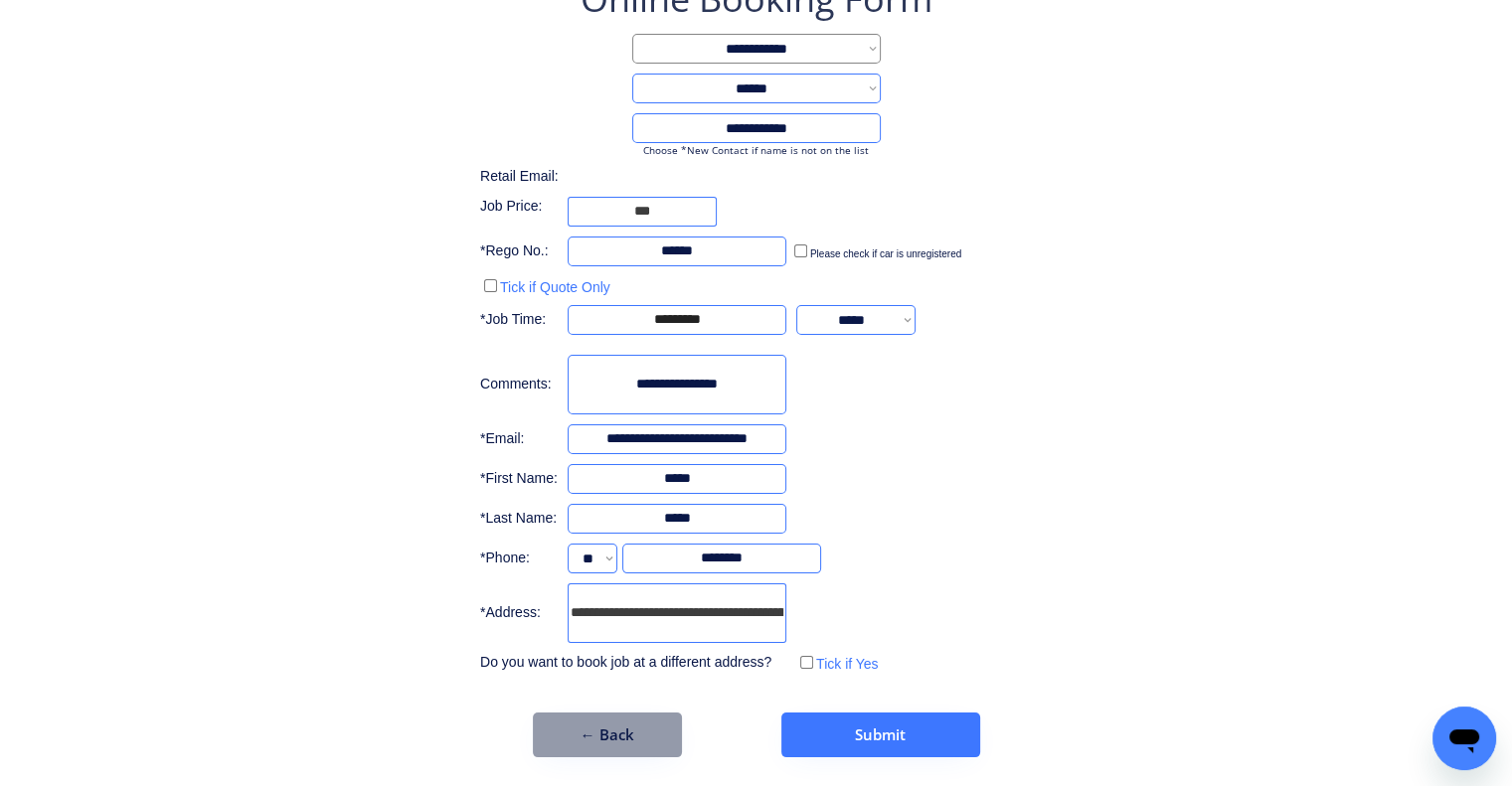 type on "***" 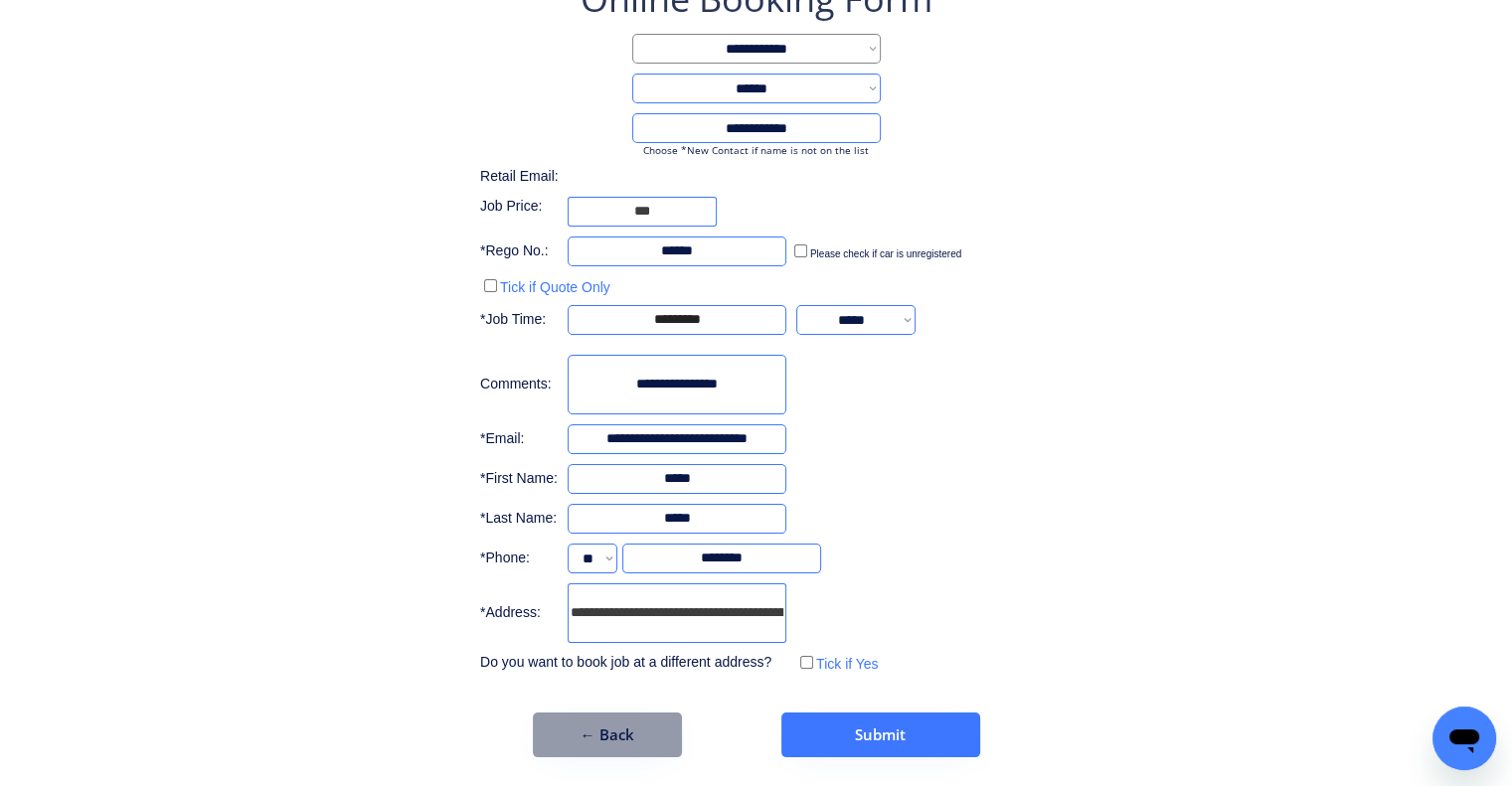 click at bounding box center [677, 385] 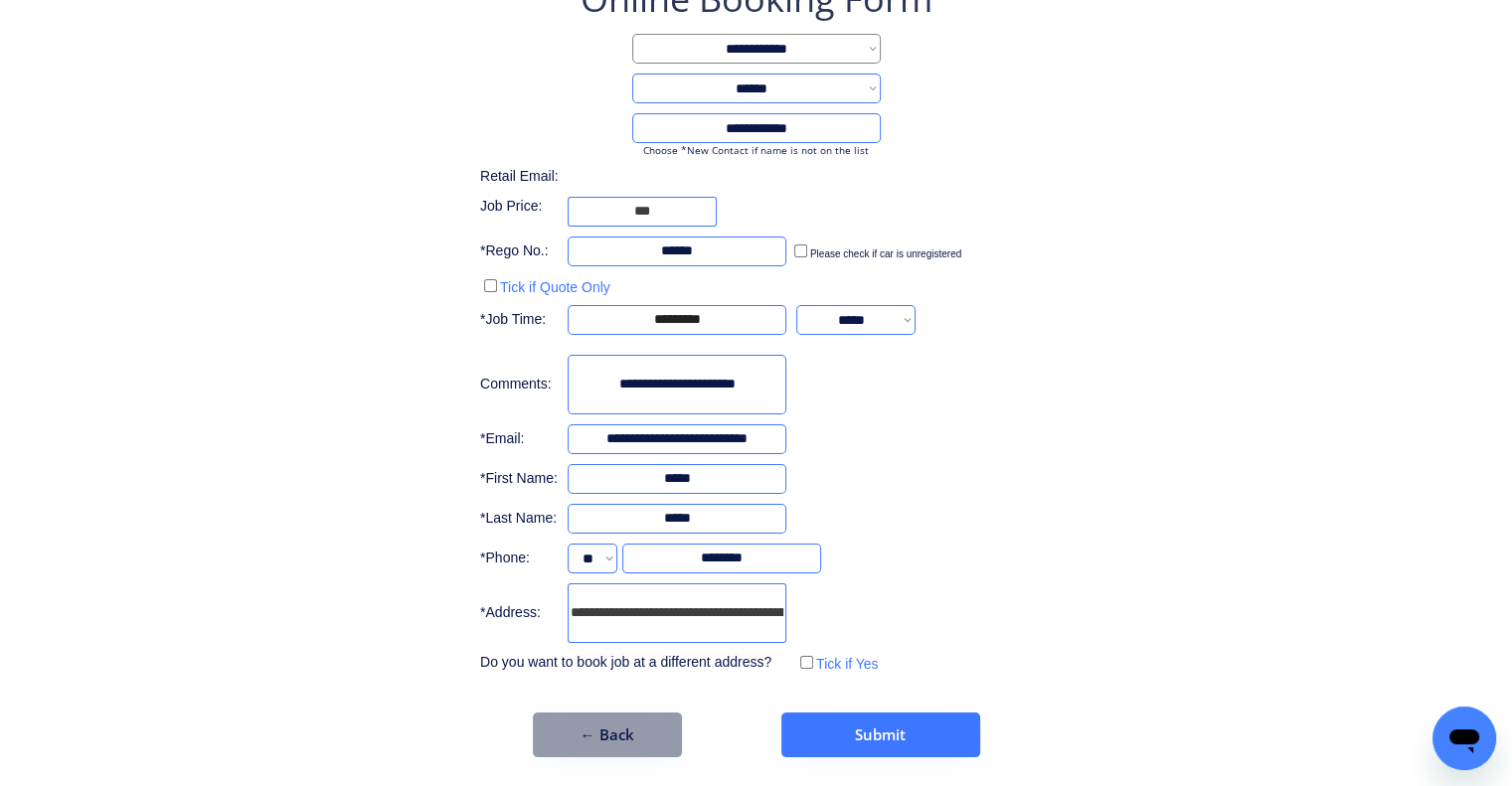 click on "**********" at bounding box center [756, 326] 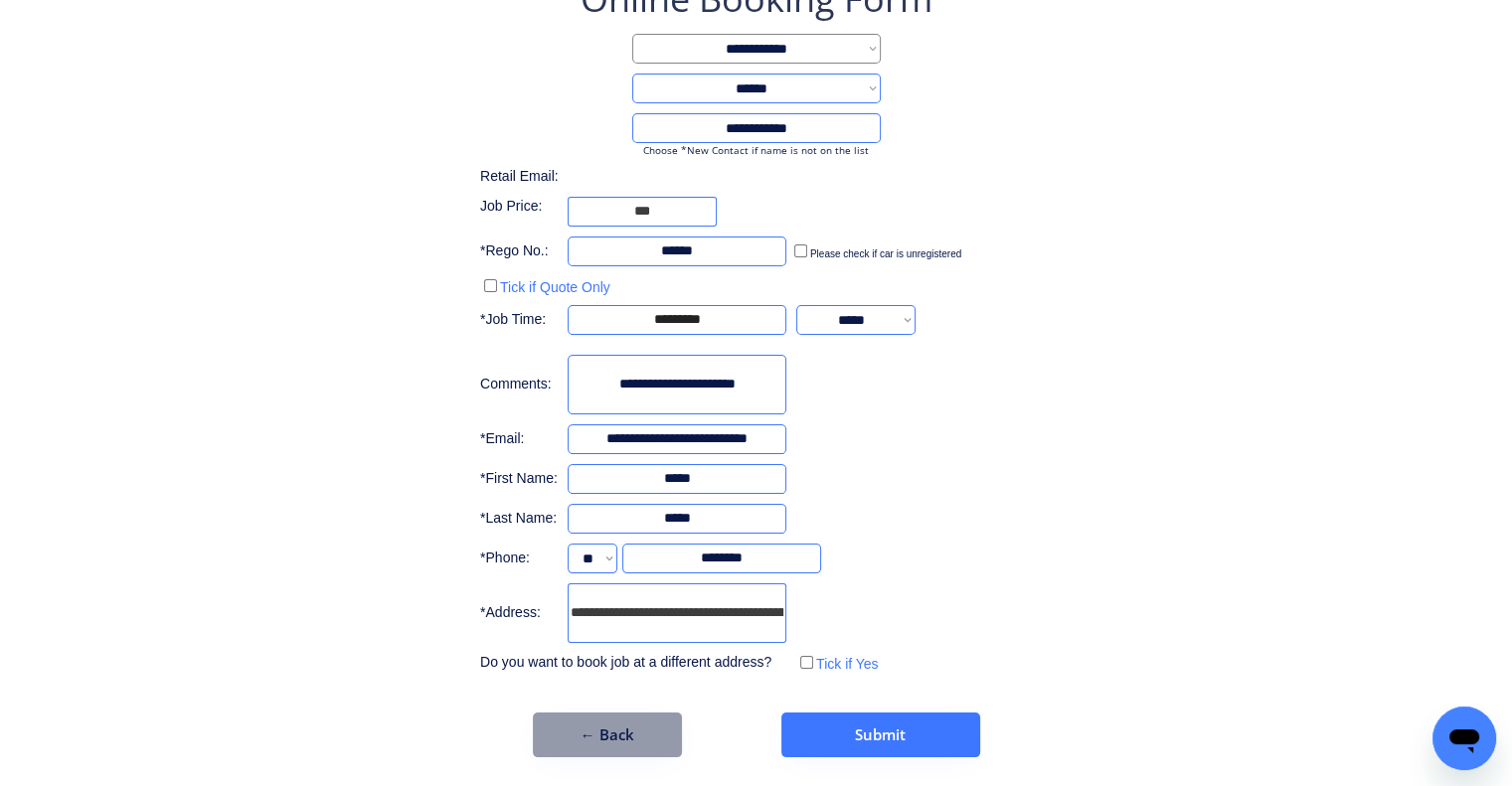 click on "**********" at bounding box center [756, 326] 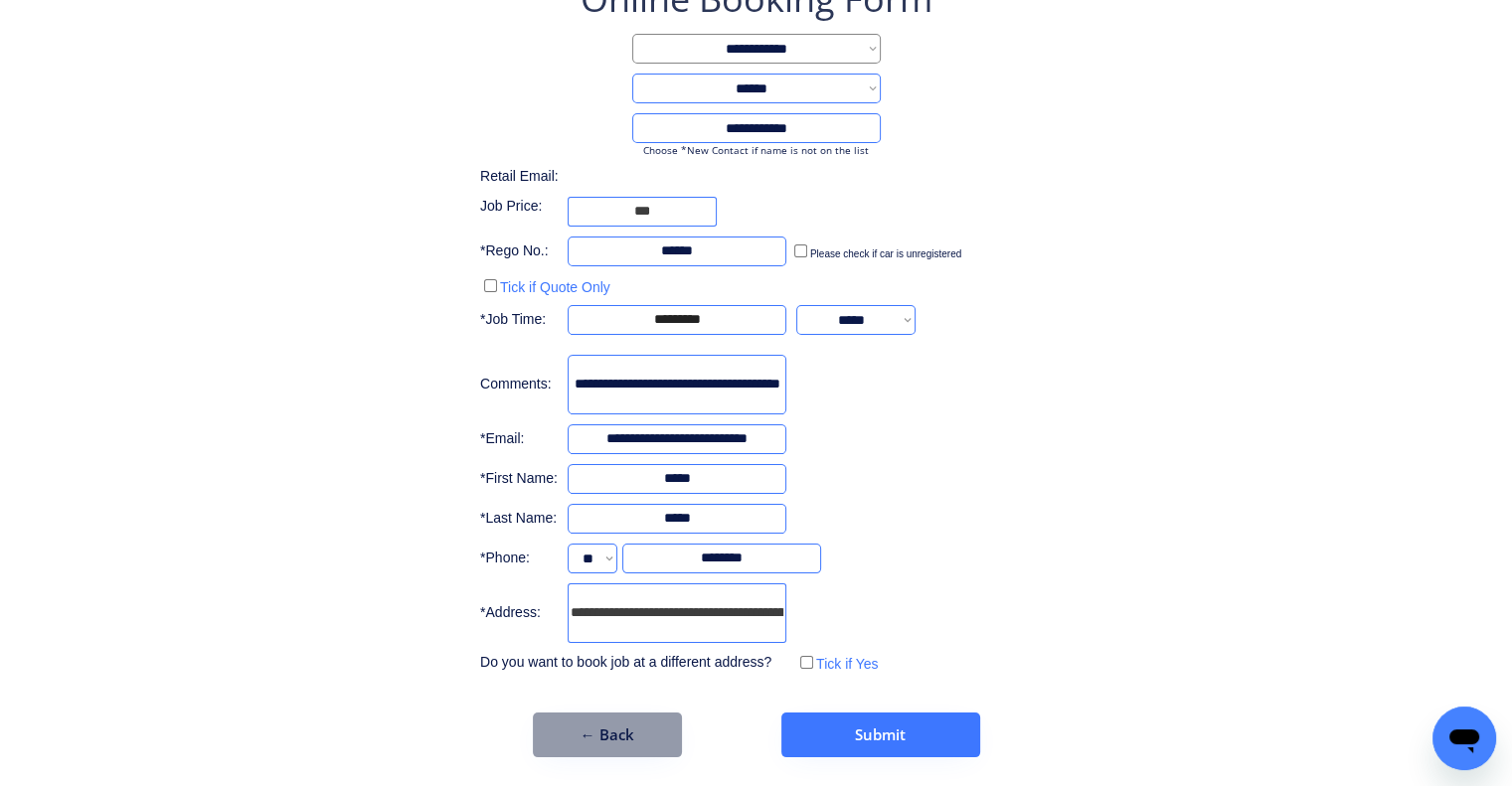 type on "**********" 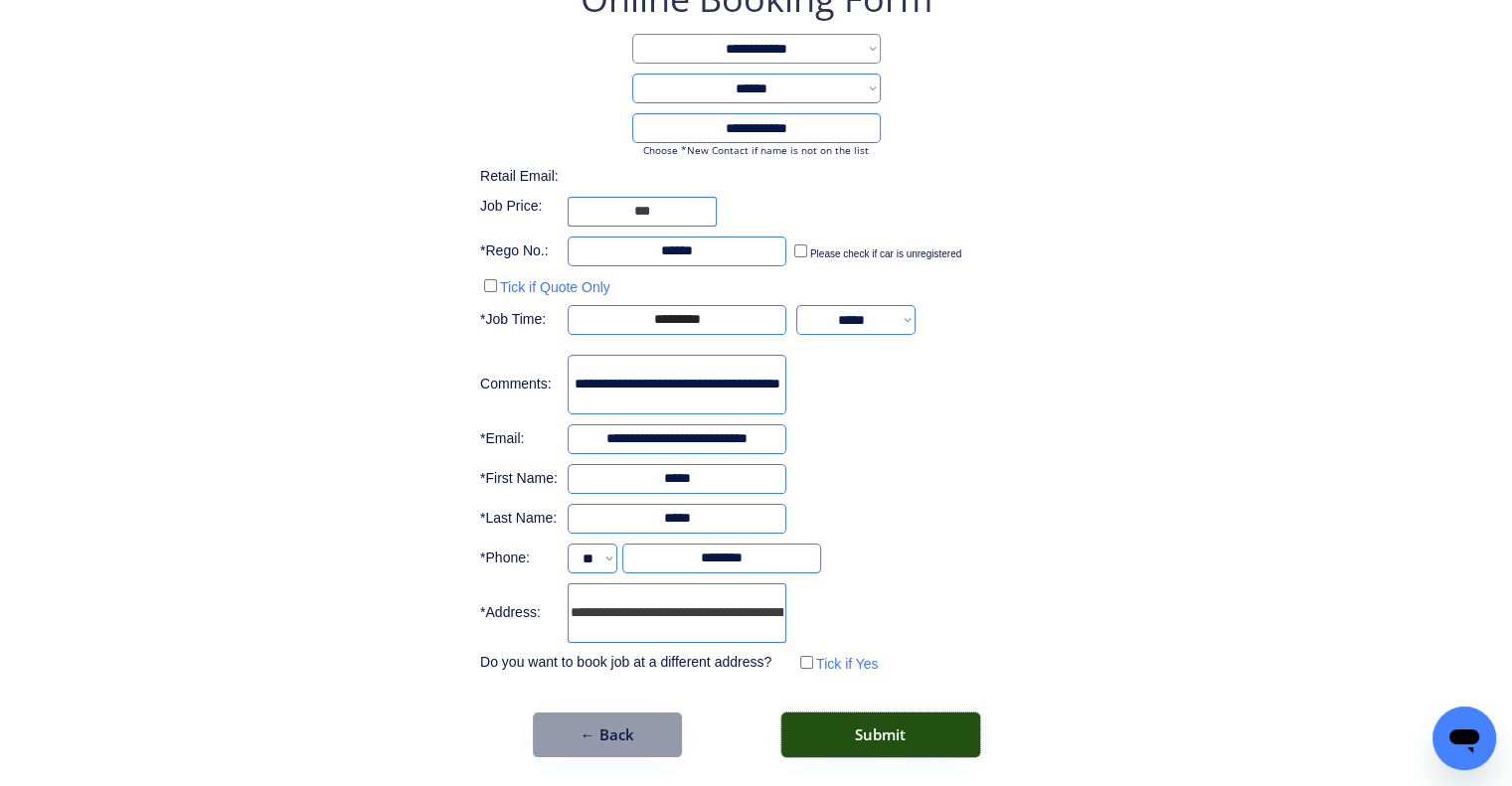 click on "Submit" at bounding box center (881, 734) 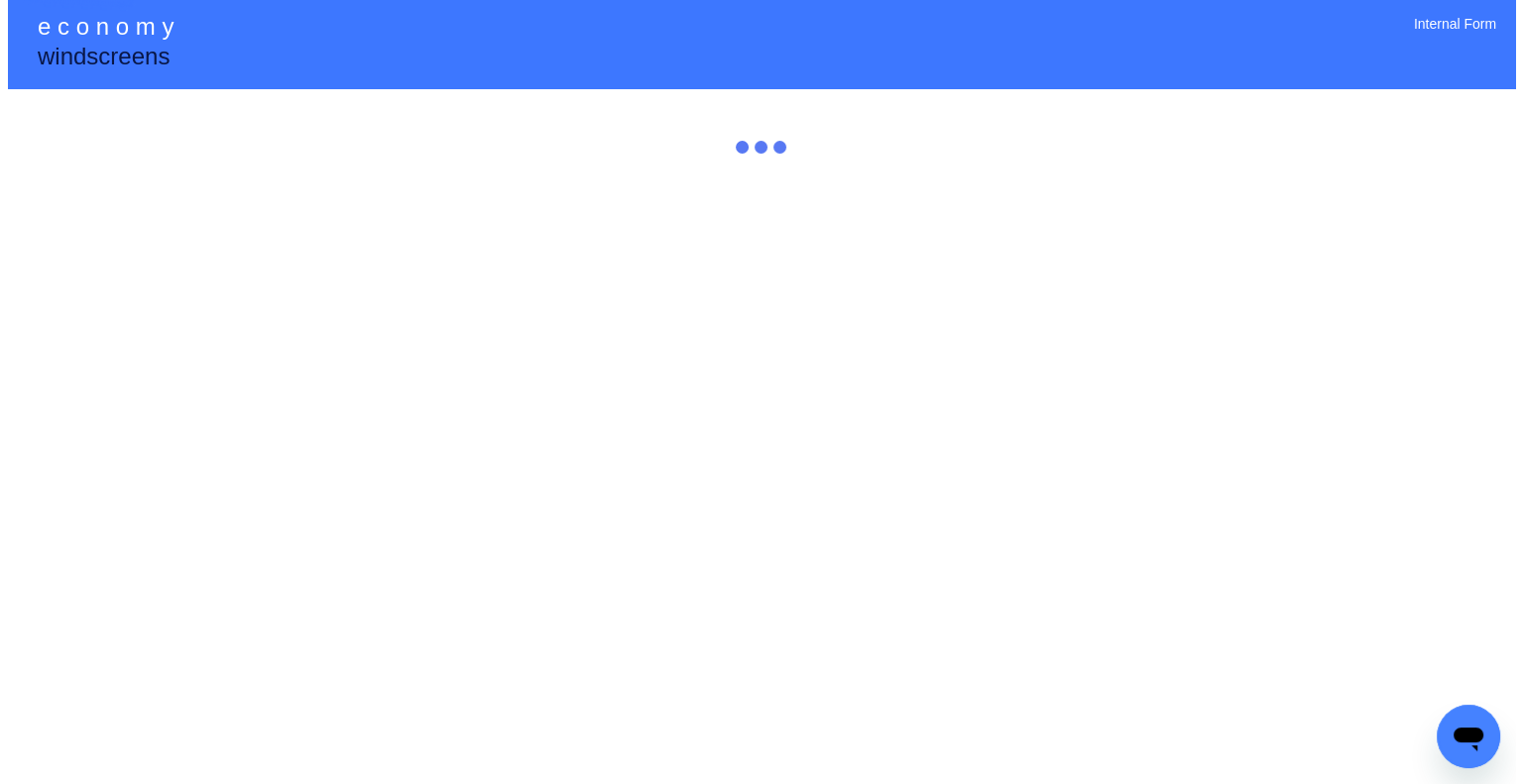scroll, scrollTop: 0, scrollLeft: 0, axis: both 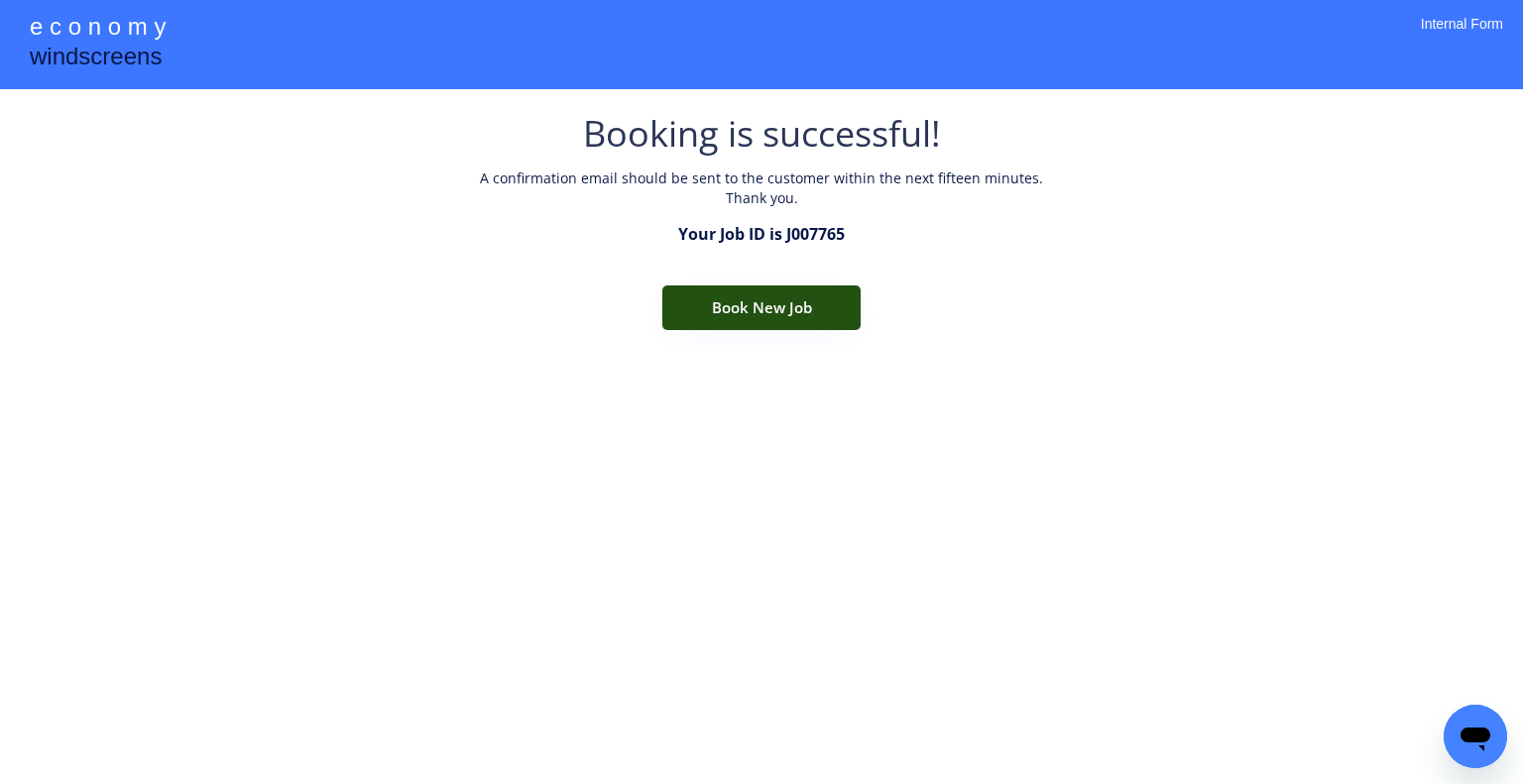click on "Book New Job" at bounding box center [762, 307] 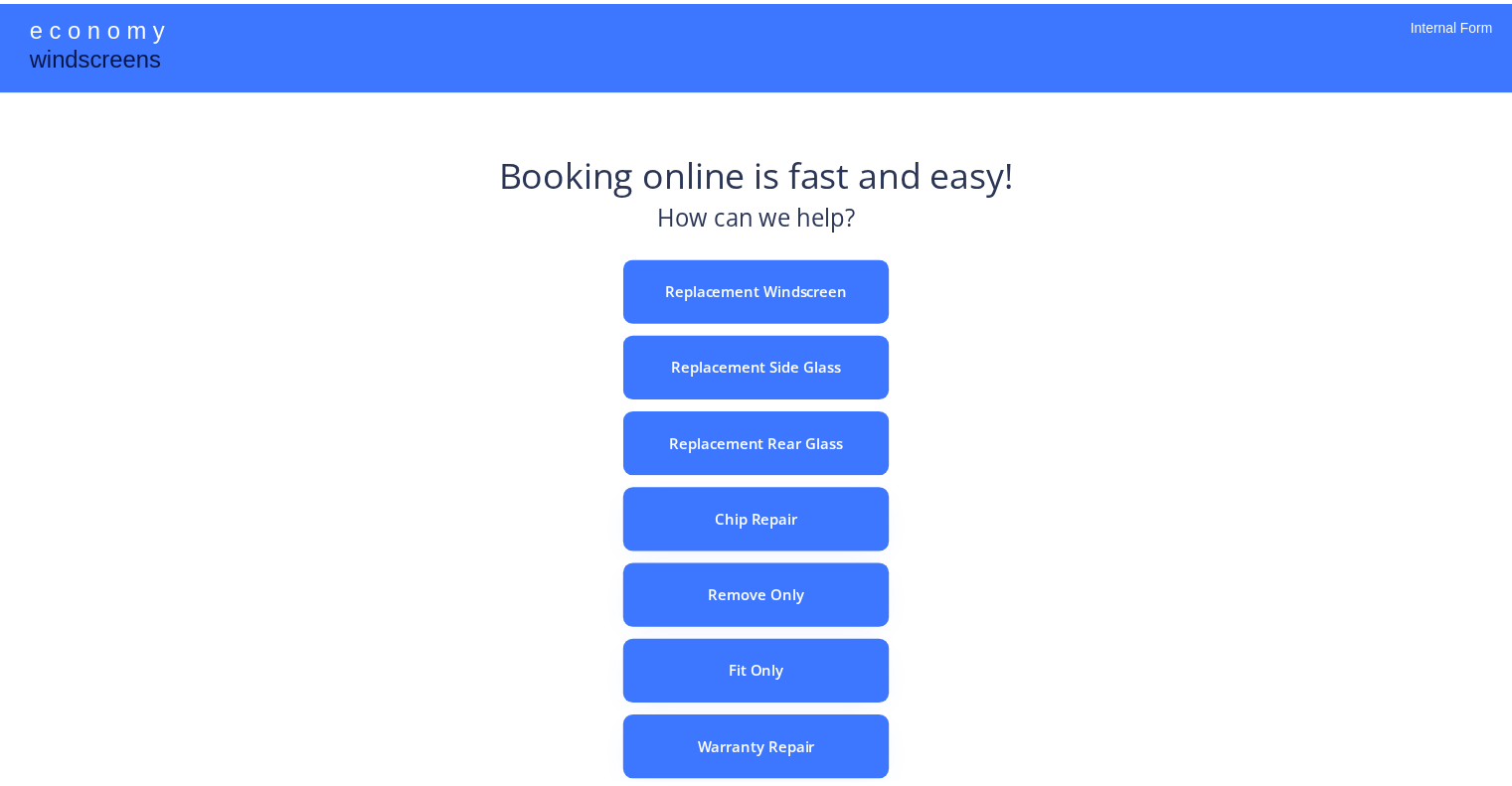 scroll, scrollTop: 0, scrollLeft: 0, axis: both 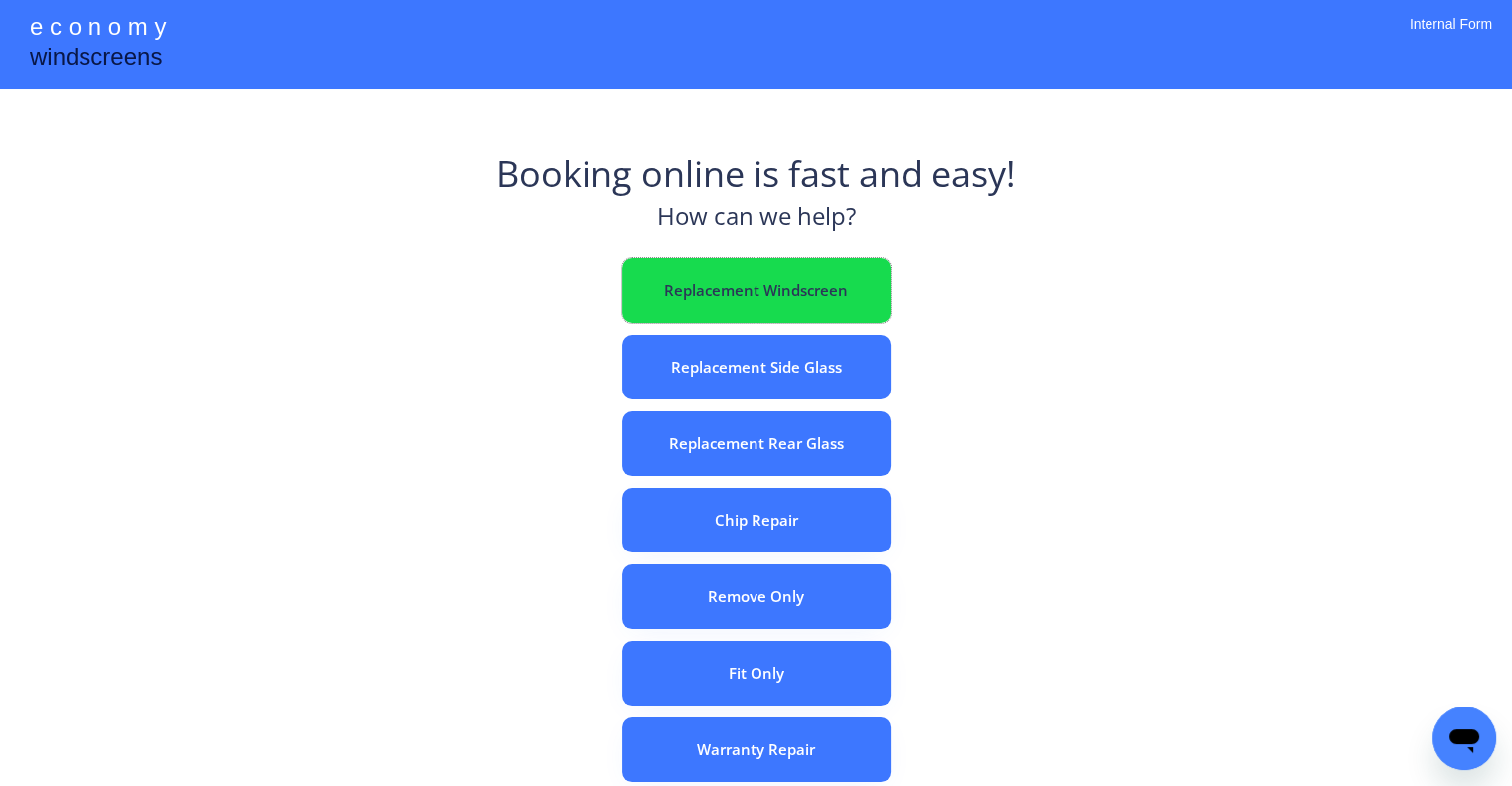 click on "Replacement Windscreen" at bounding box center [756, 290] 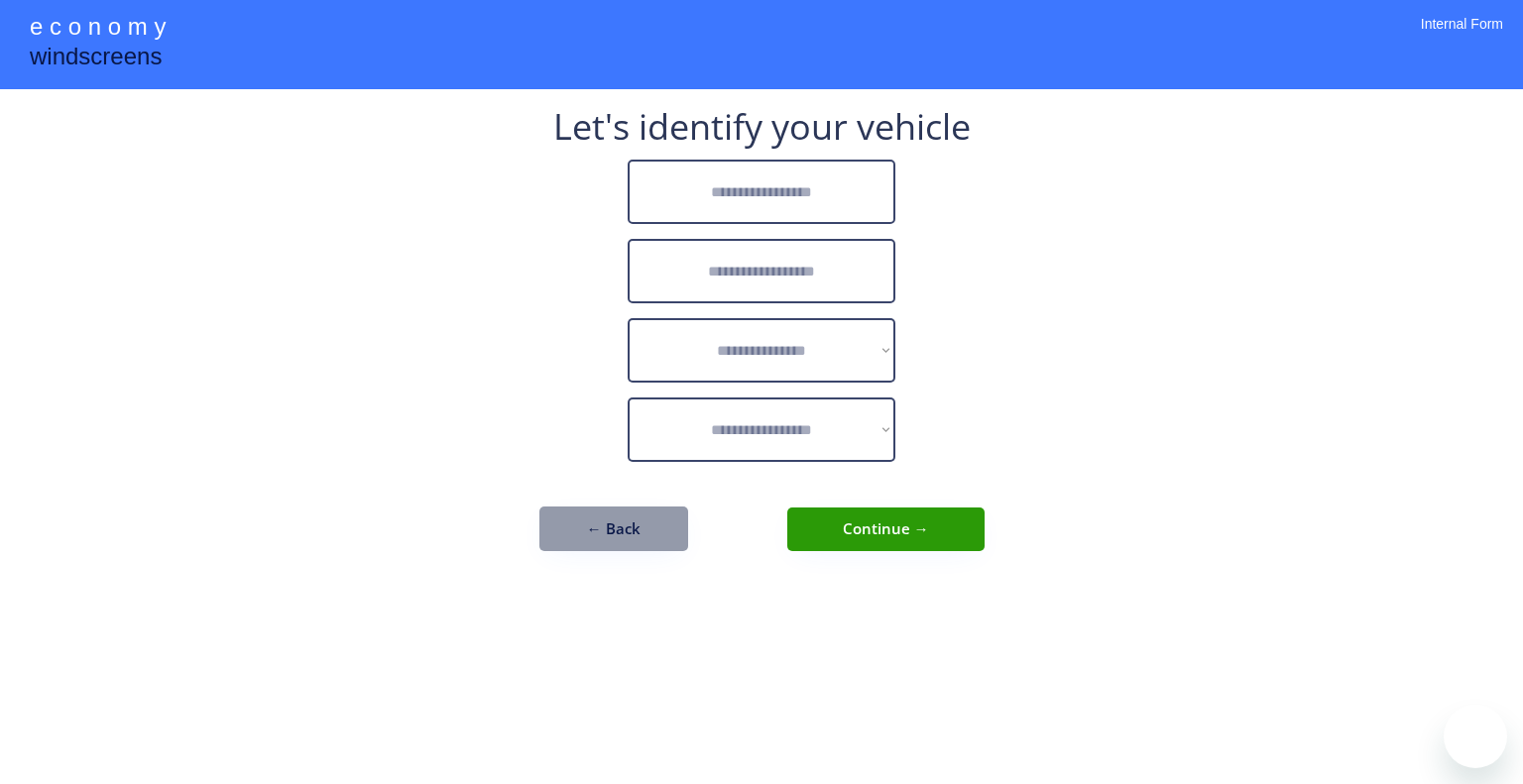 scroll, scrollTop: 0, scrollLeft: 0, axis: both 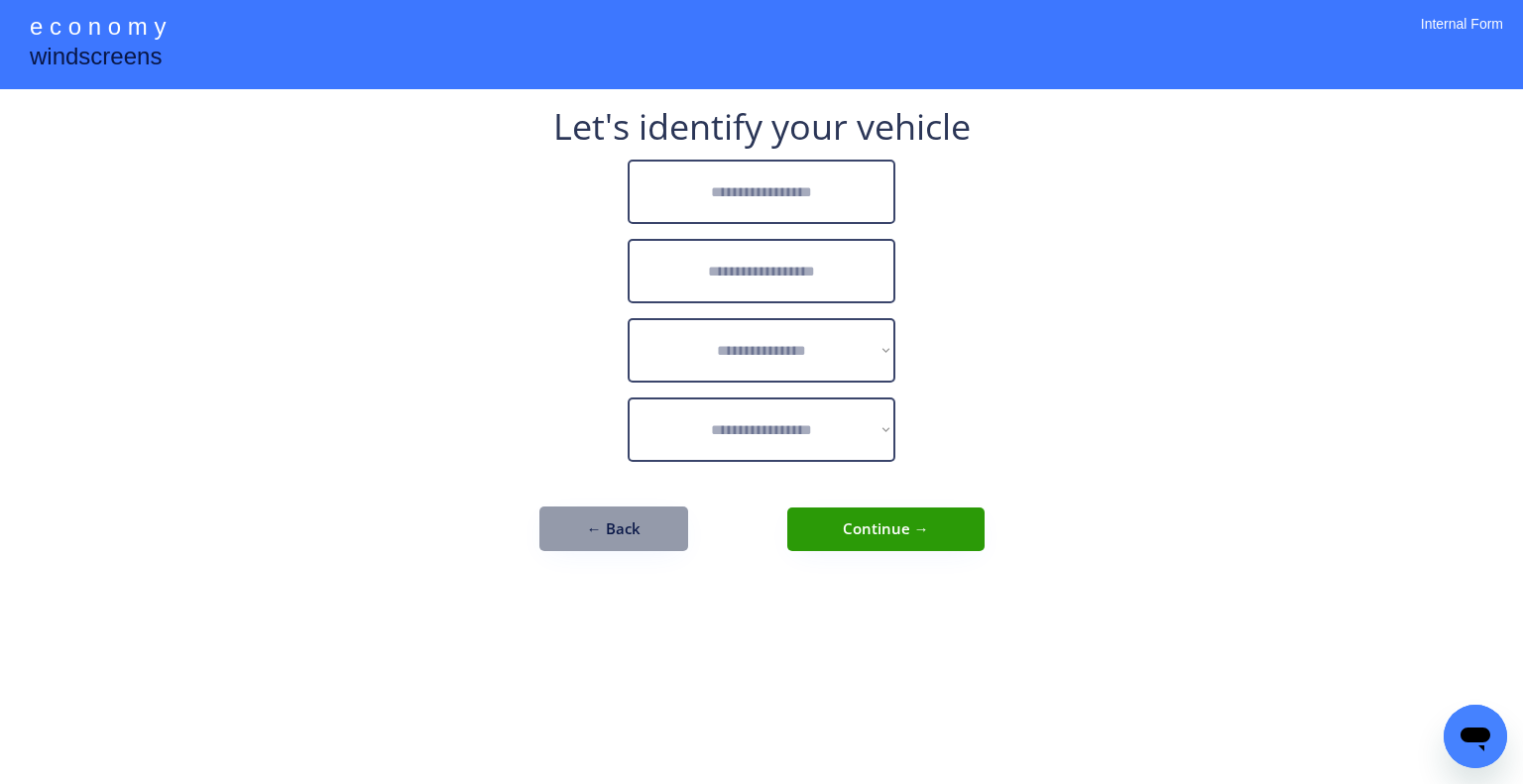 click at bounding box center (762, 191) 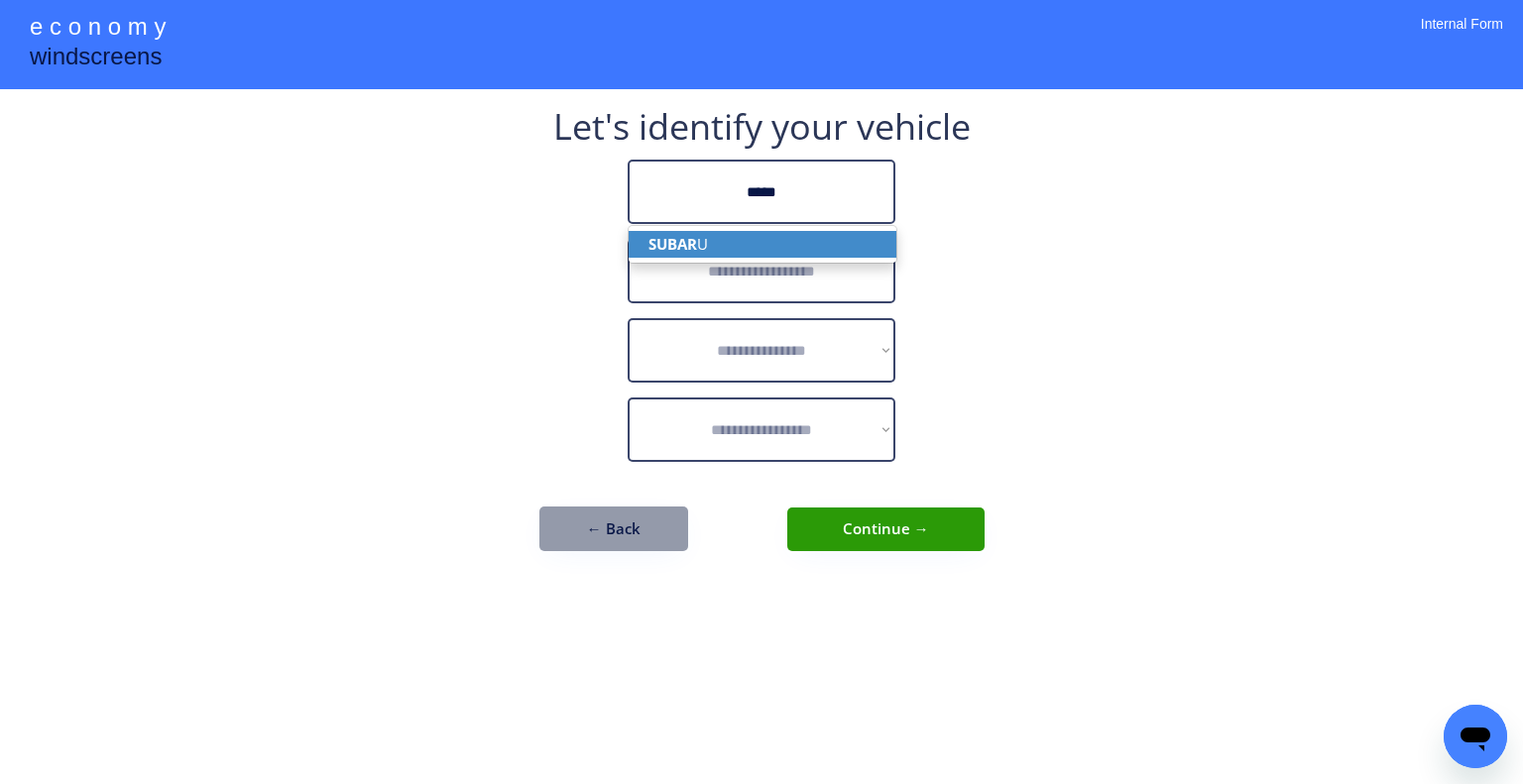 click on "SUBAR U" at bounding box center [762, 244] 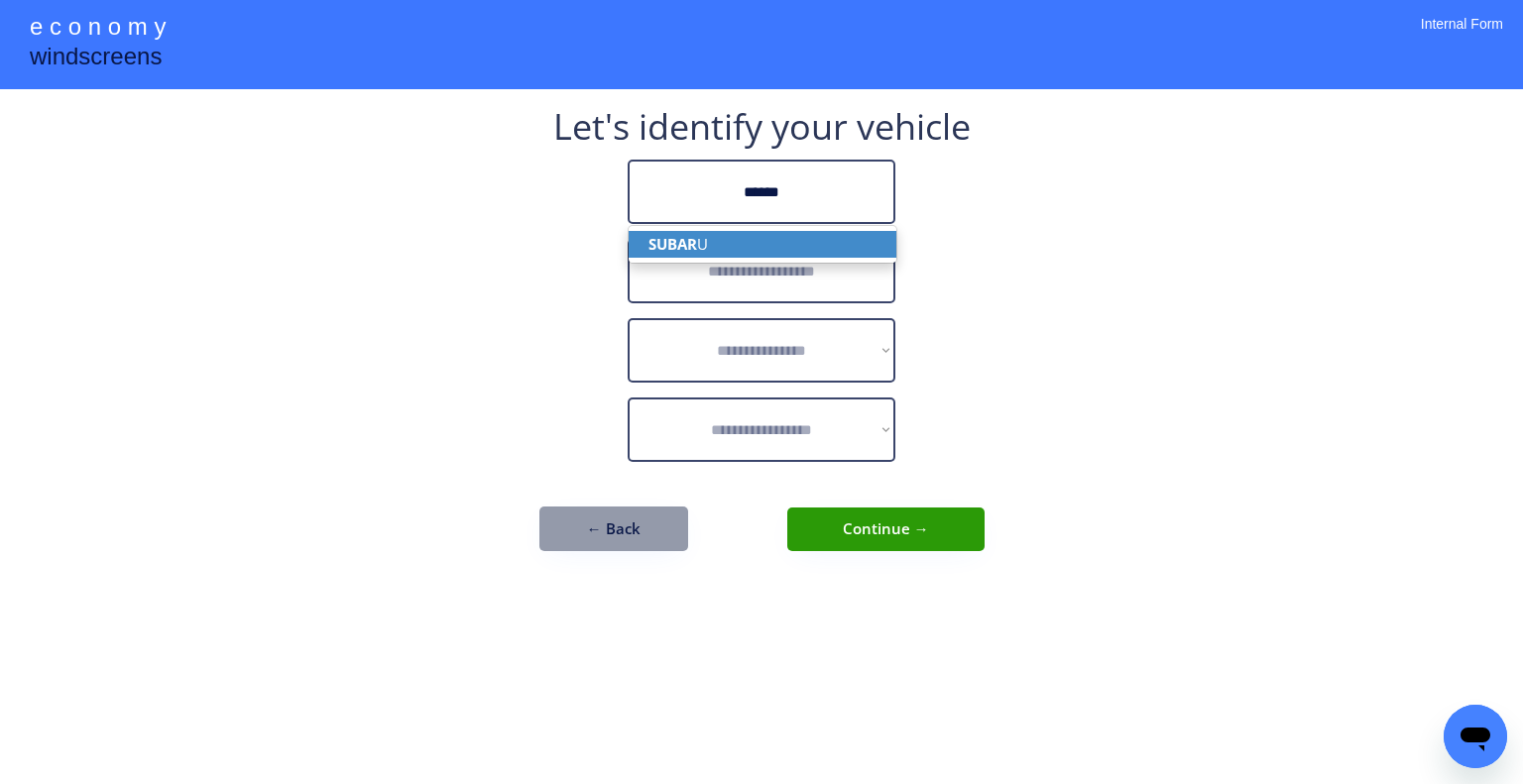 type on "******" 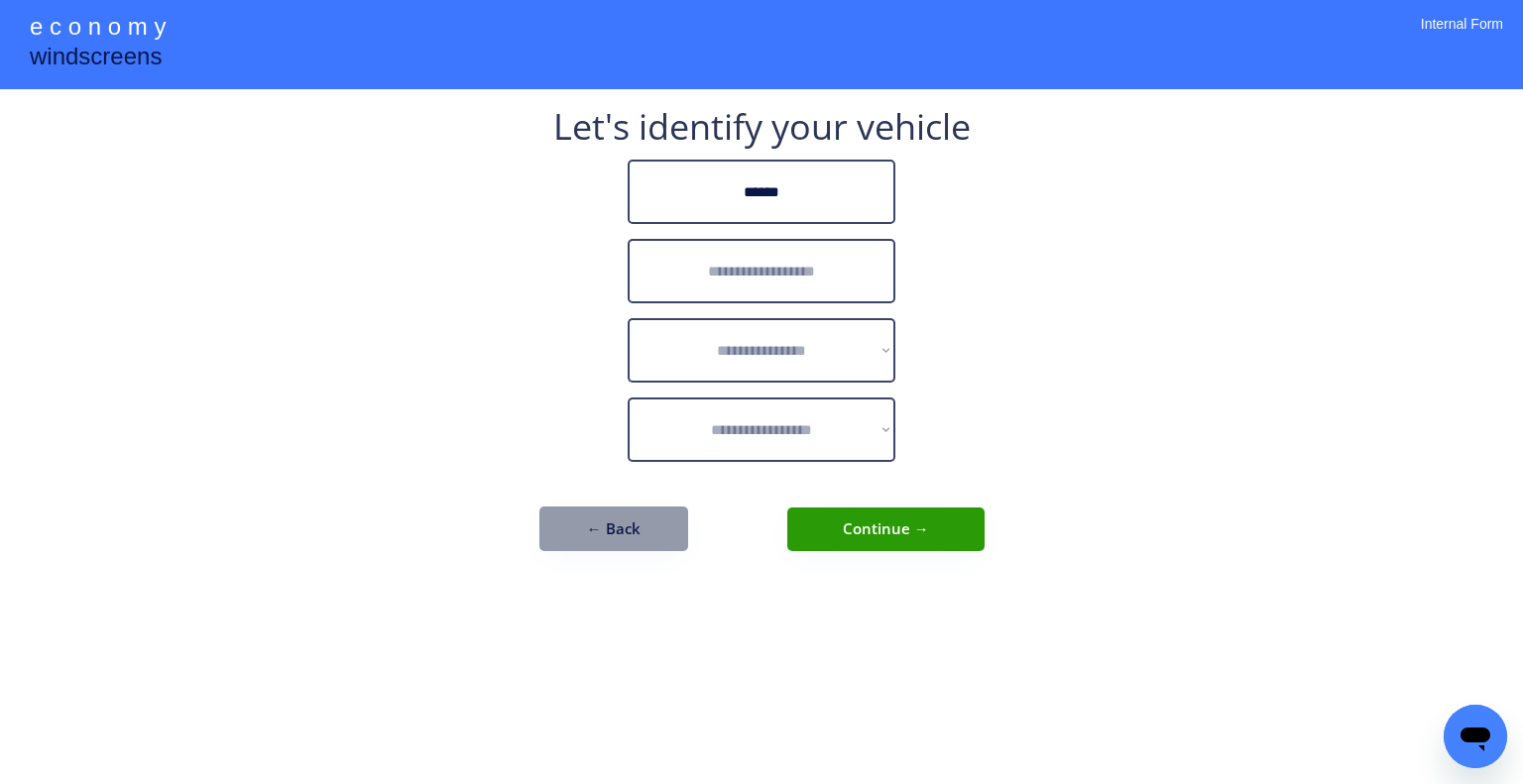 click at bounding box center [762, 271] 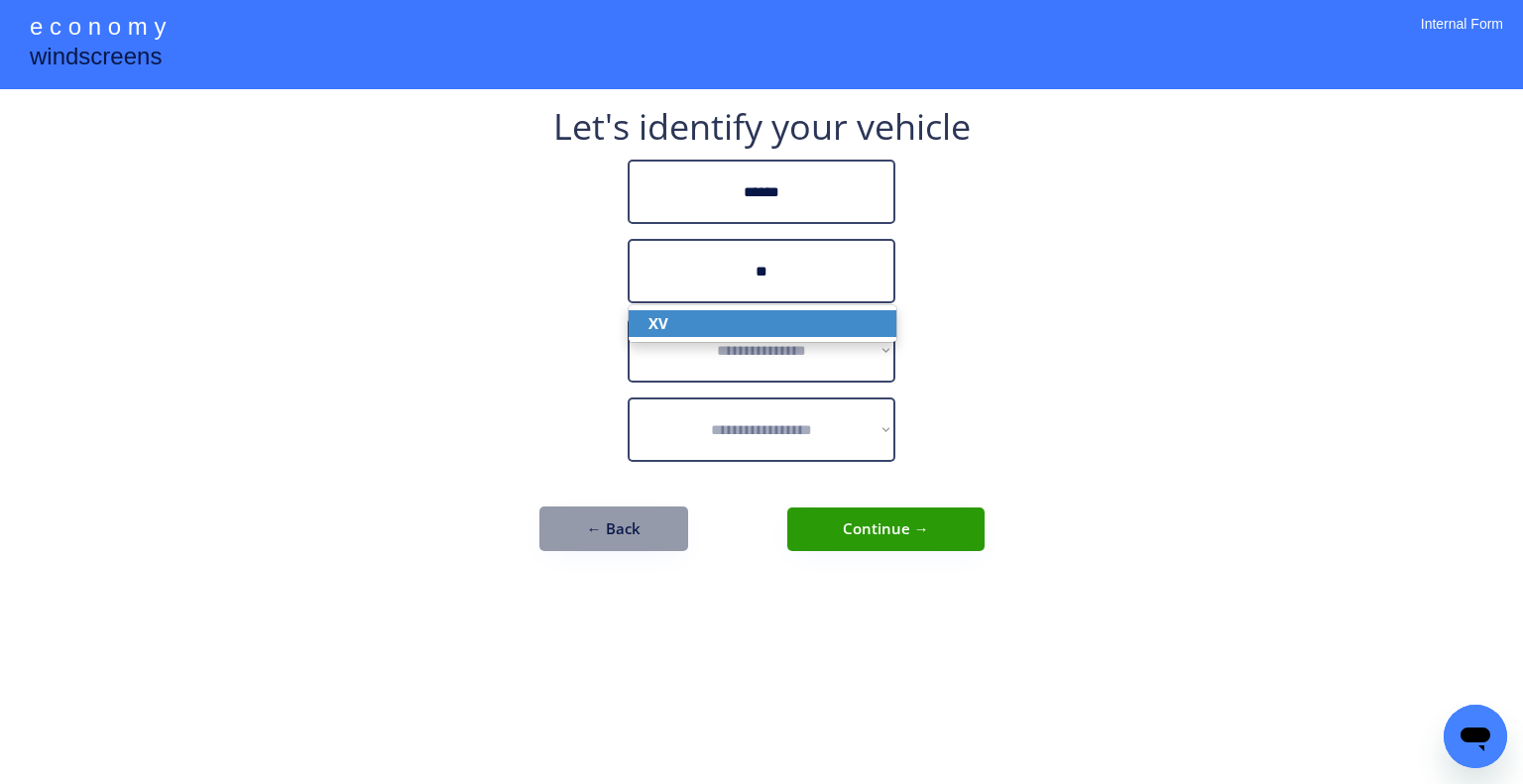 drag, startPoint x: 797, startPoint y: 313, endPoint x: 721, endPoint y: 9, distance: 313.356 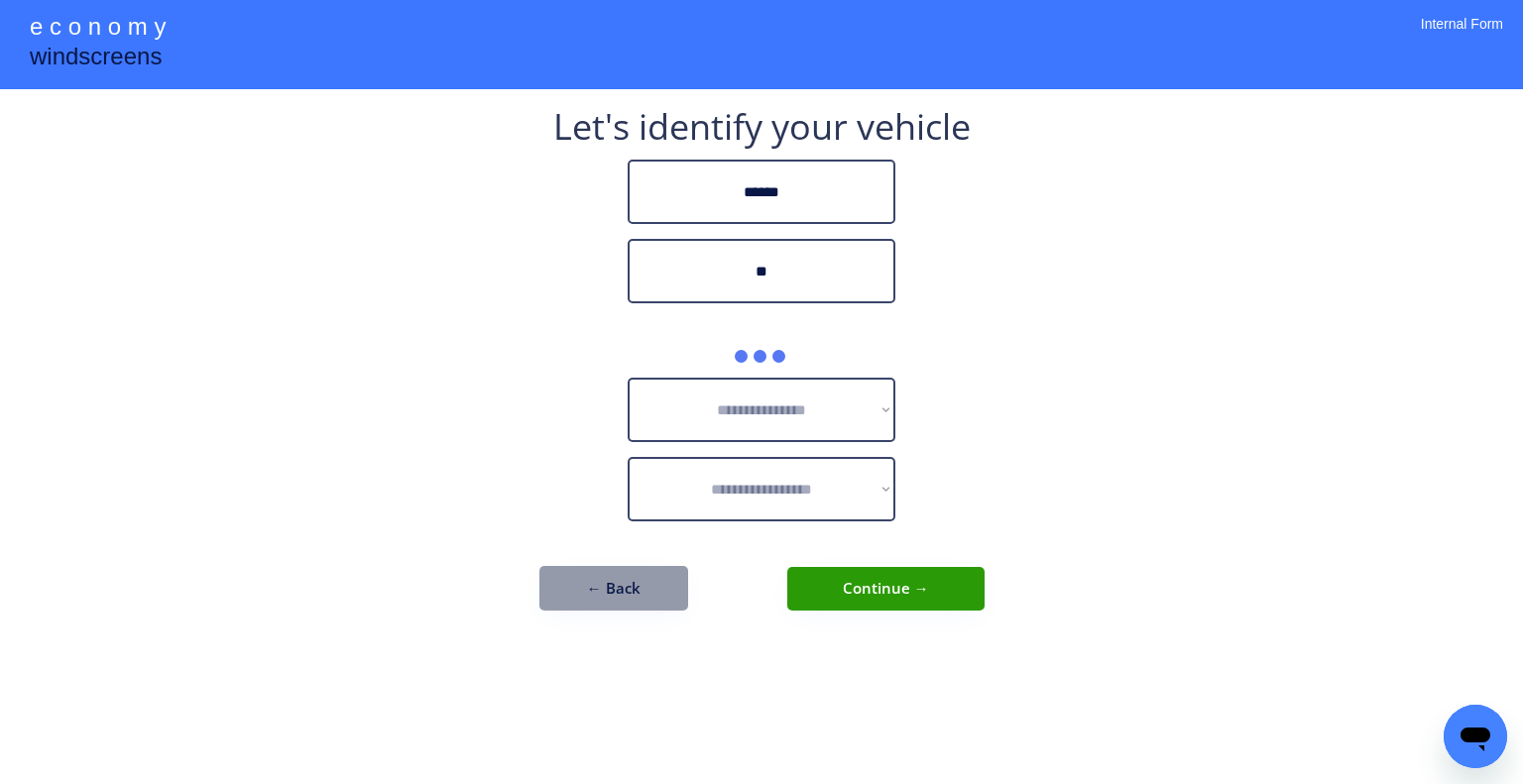 type on "**" 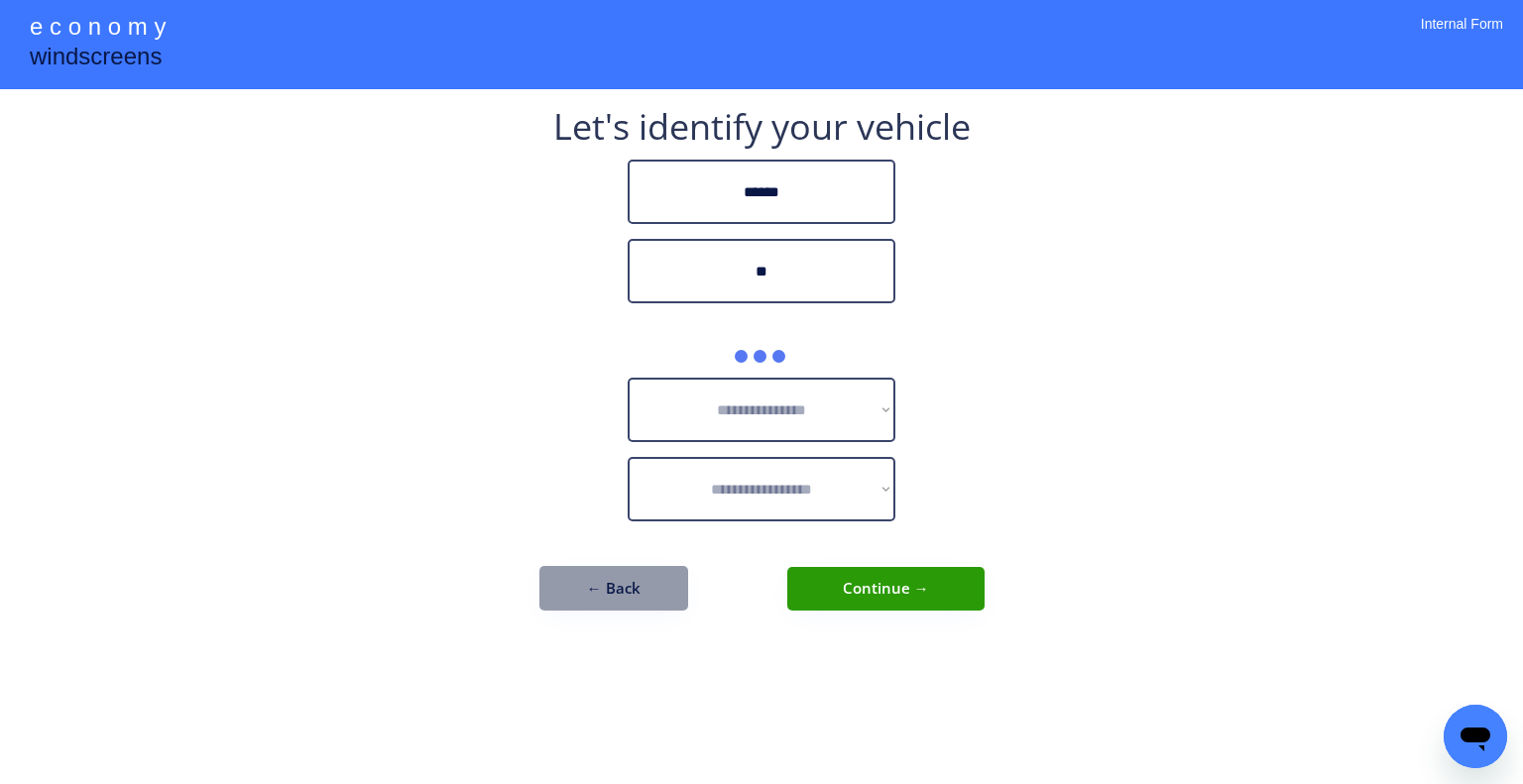 click on "**********" at bounding box center (762, 392) 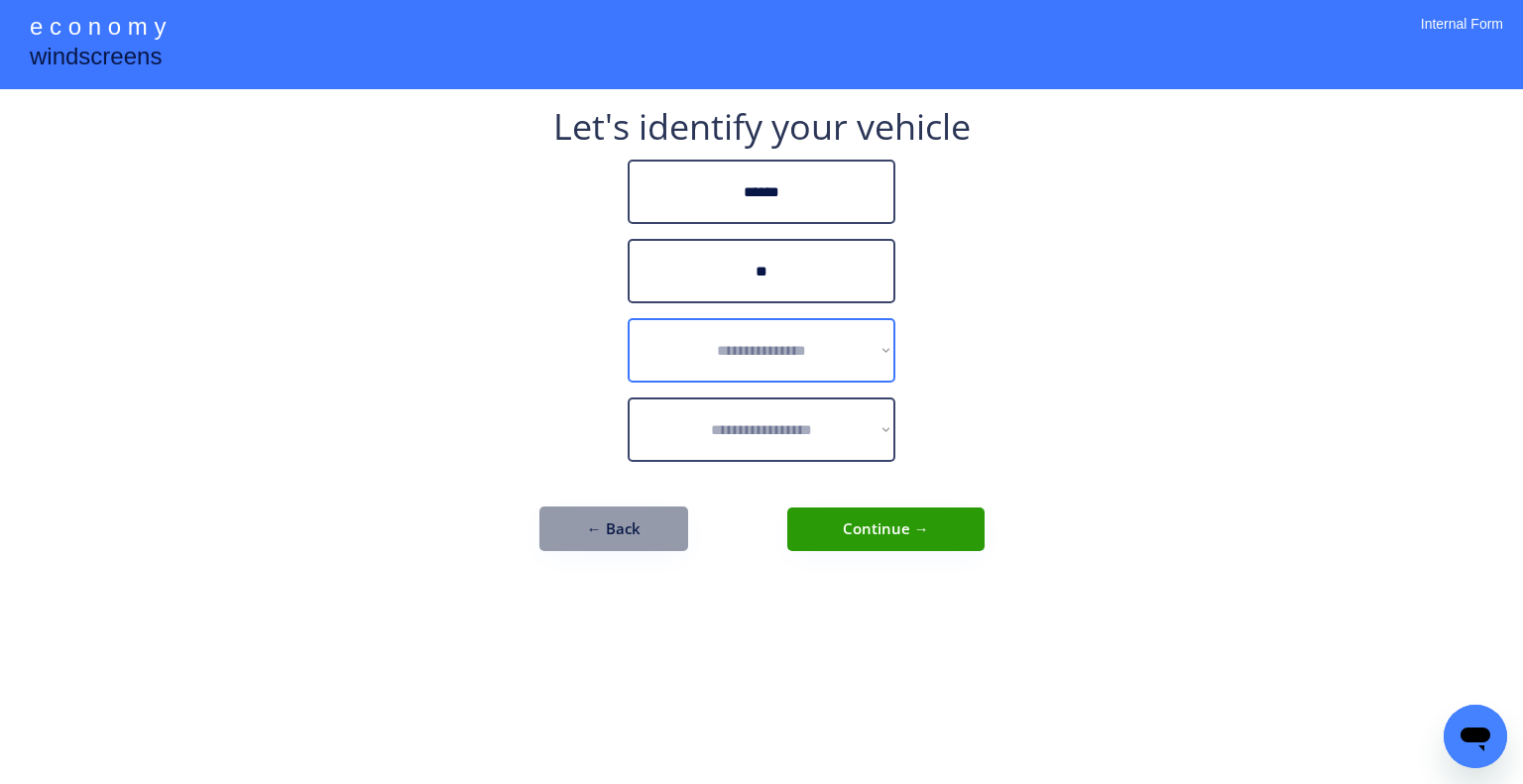 click on "**********" at bounding box center [762, 392] 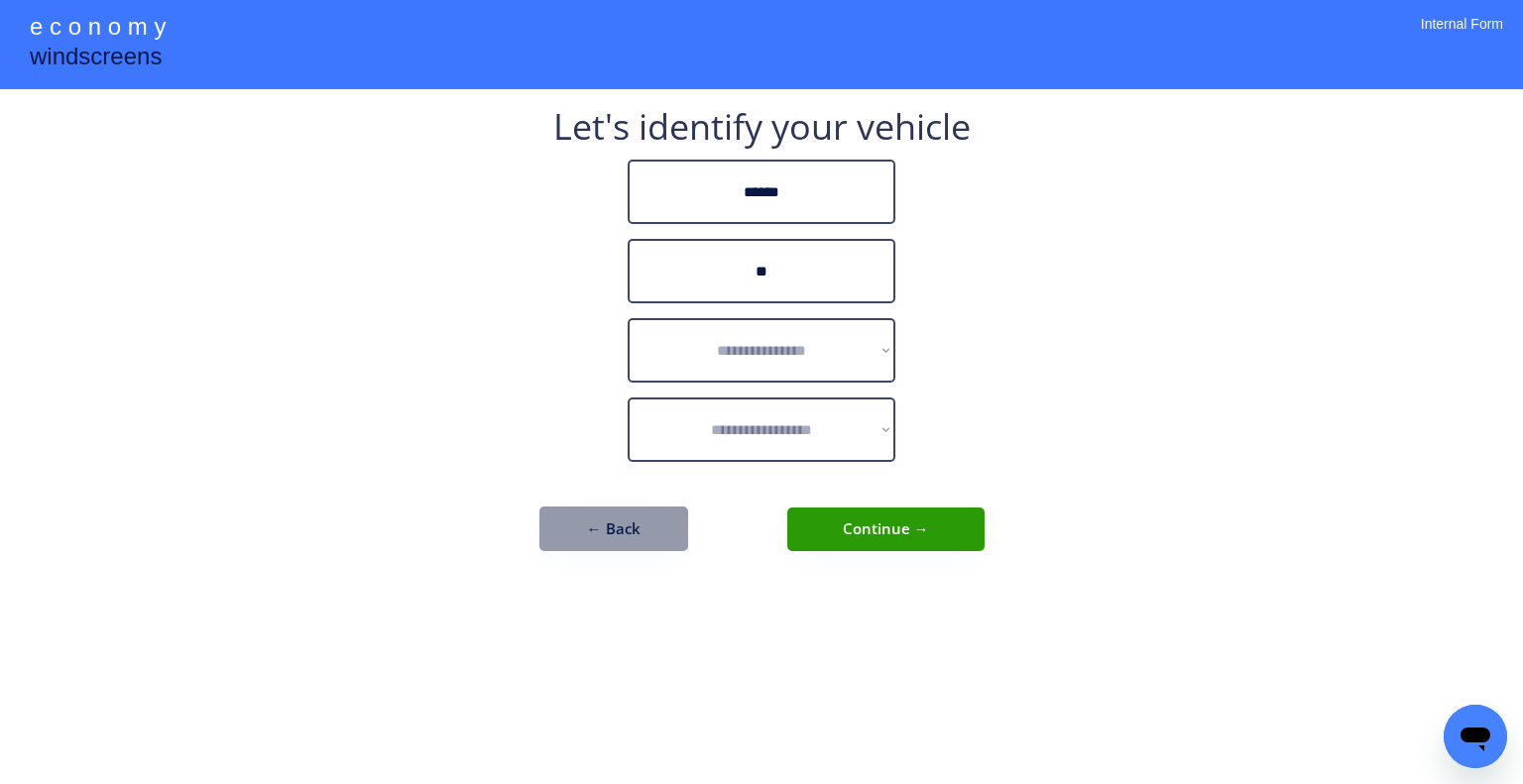click on "**********" at bounding box center (762, 350) 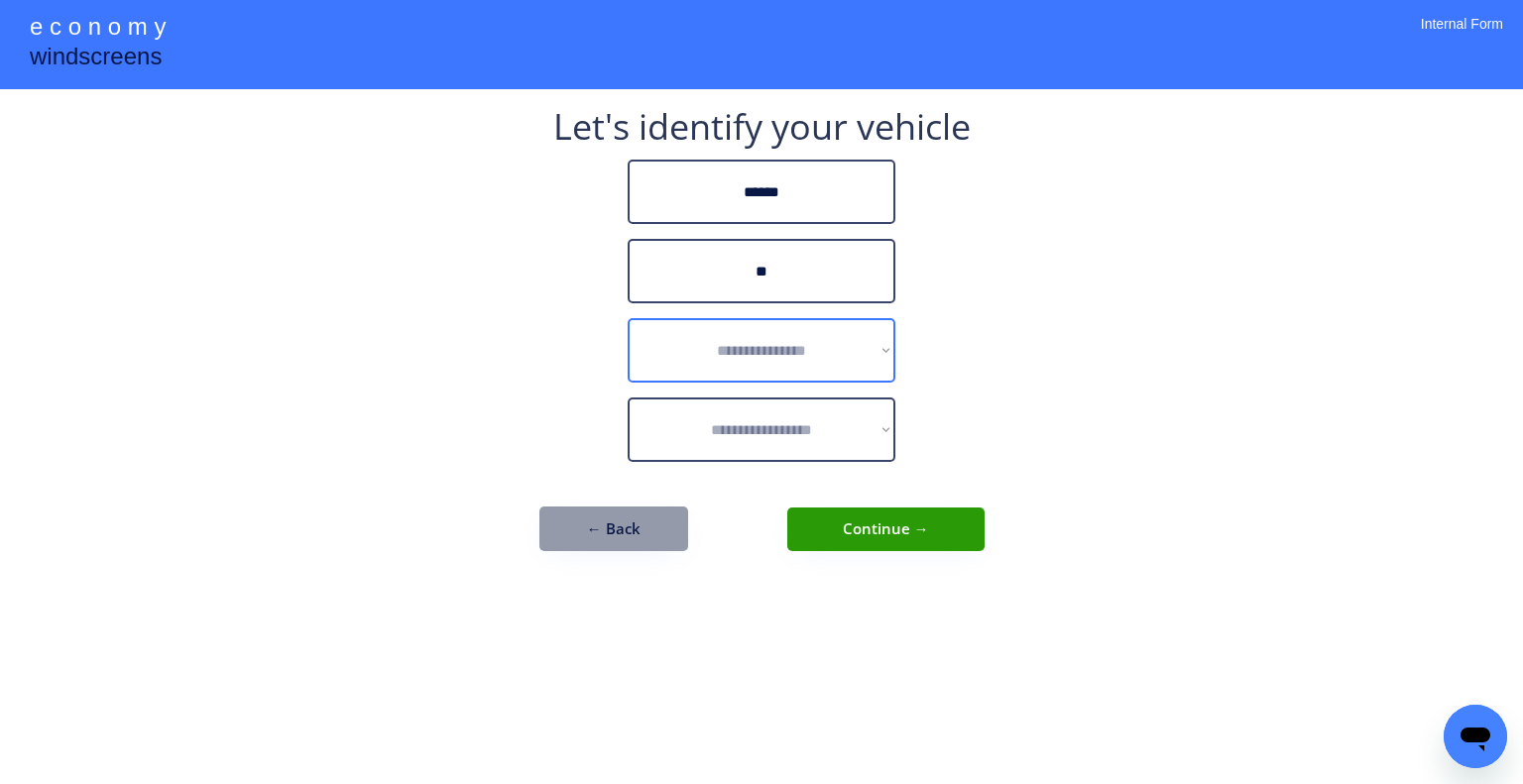 select on "******" 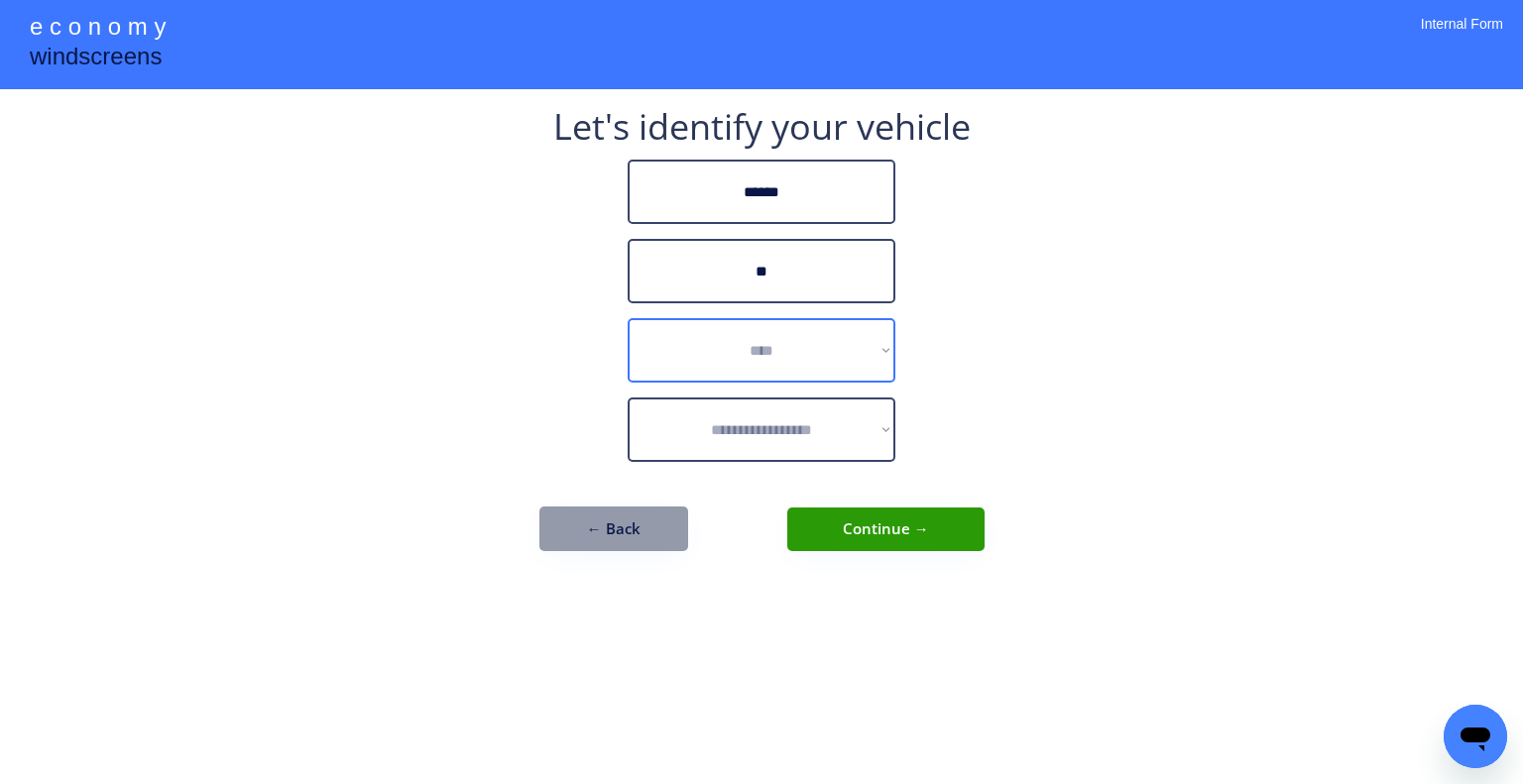 click on "**********" at bounding box center [762, 350] 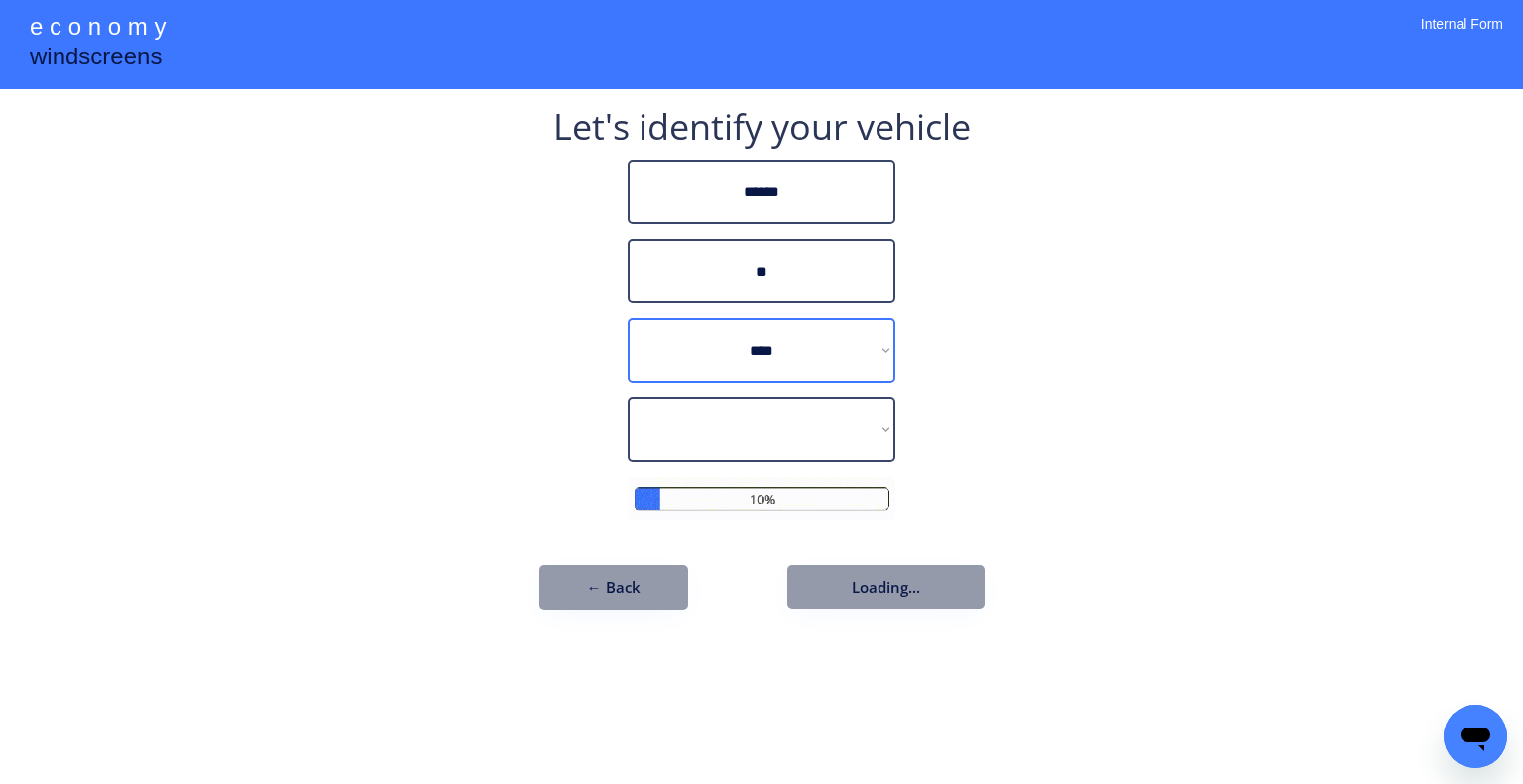 click on "**********" at bounding box center [762, 350] 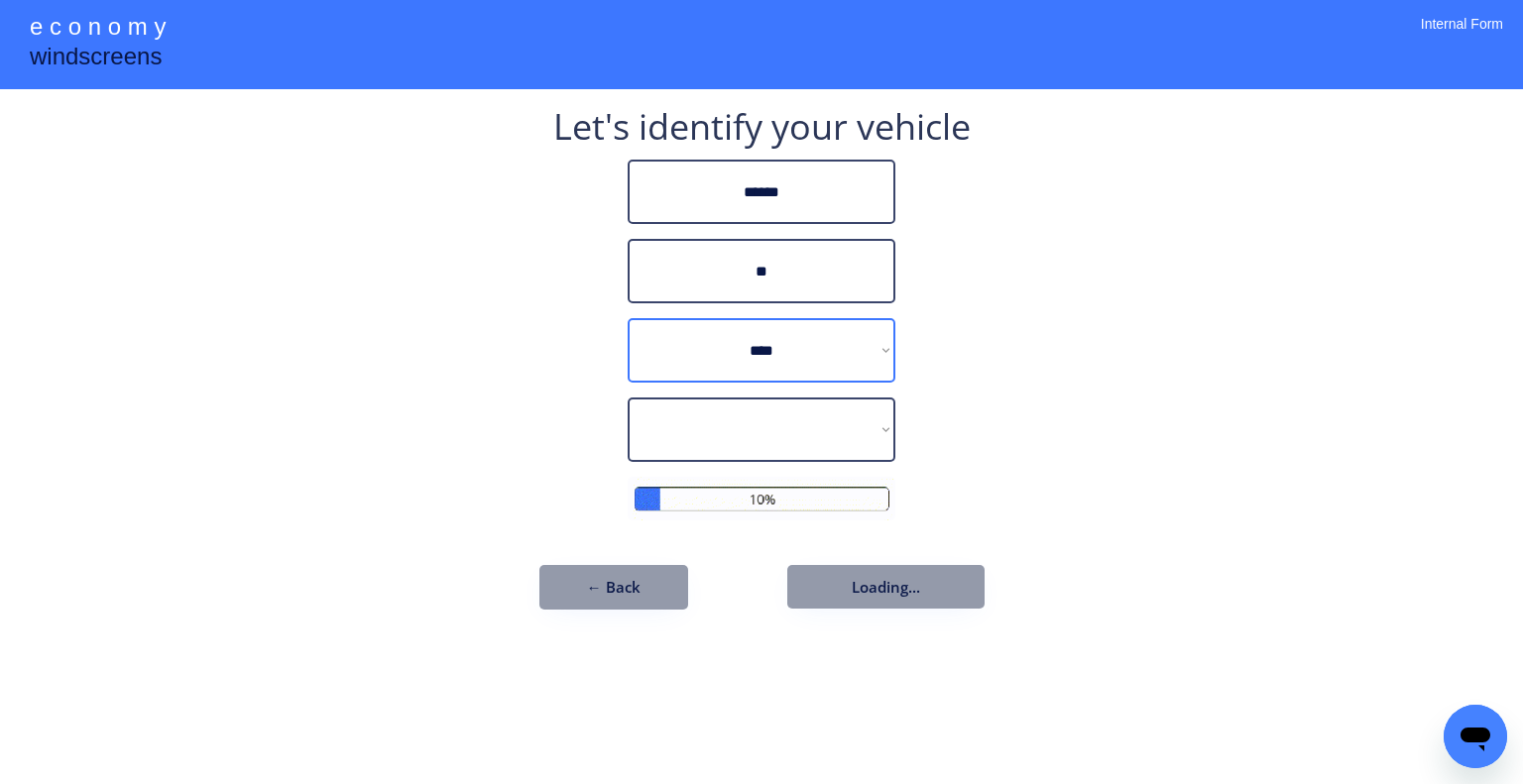 select on "*********" 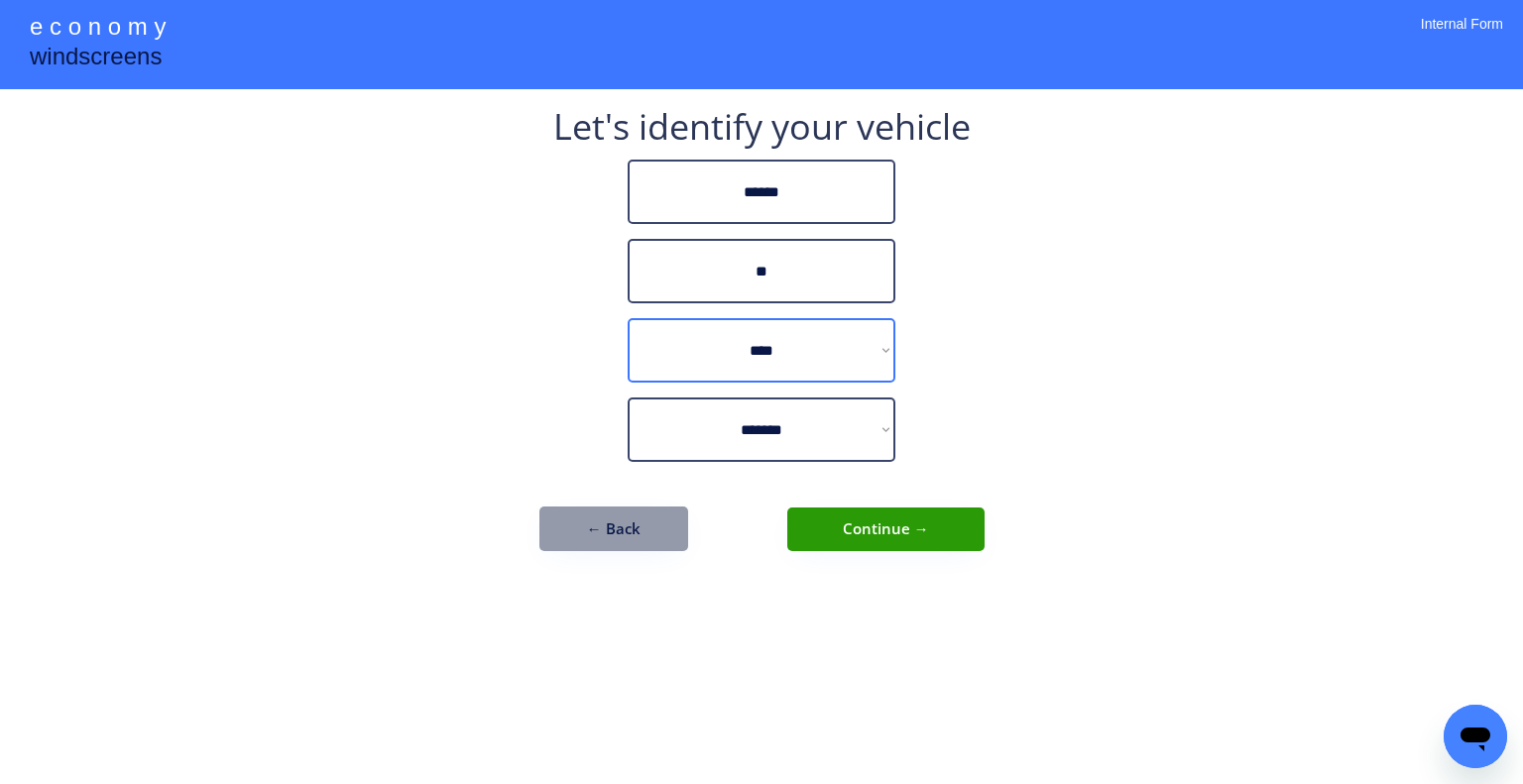 select on "******" 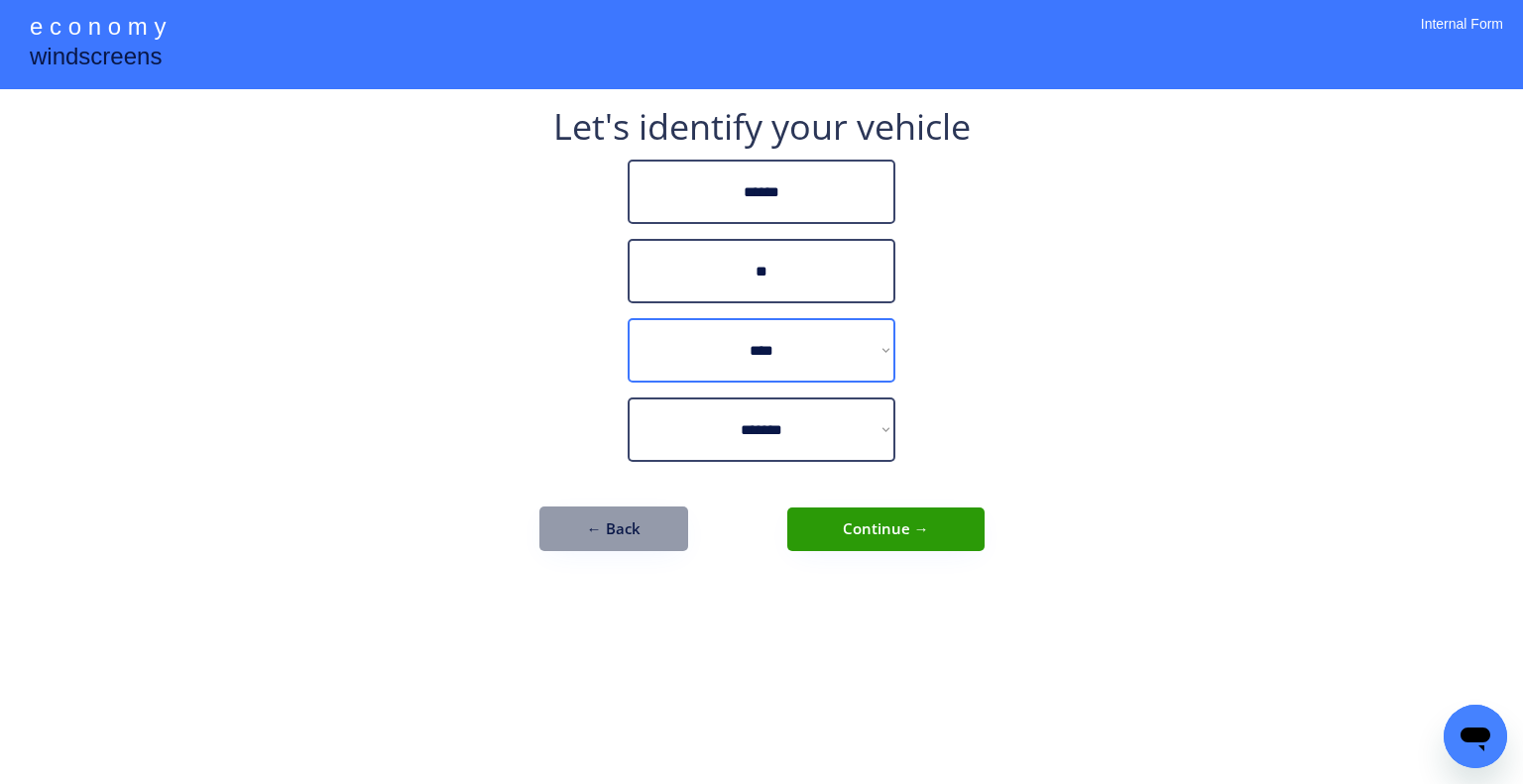 click on "**********" at bounding box center (762, 350) 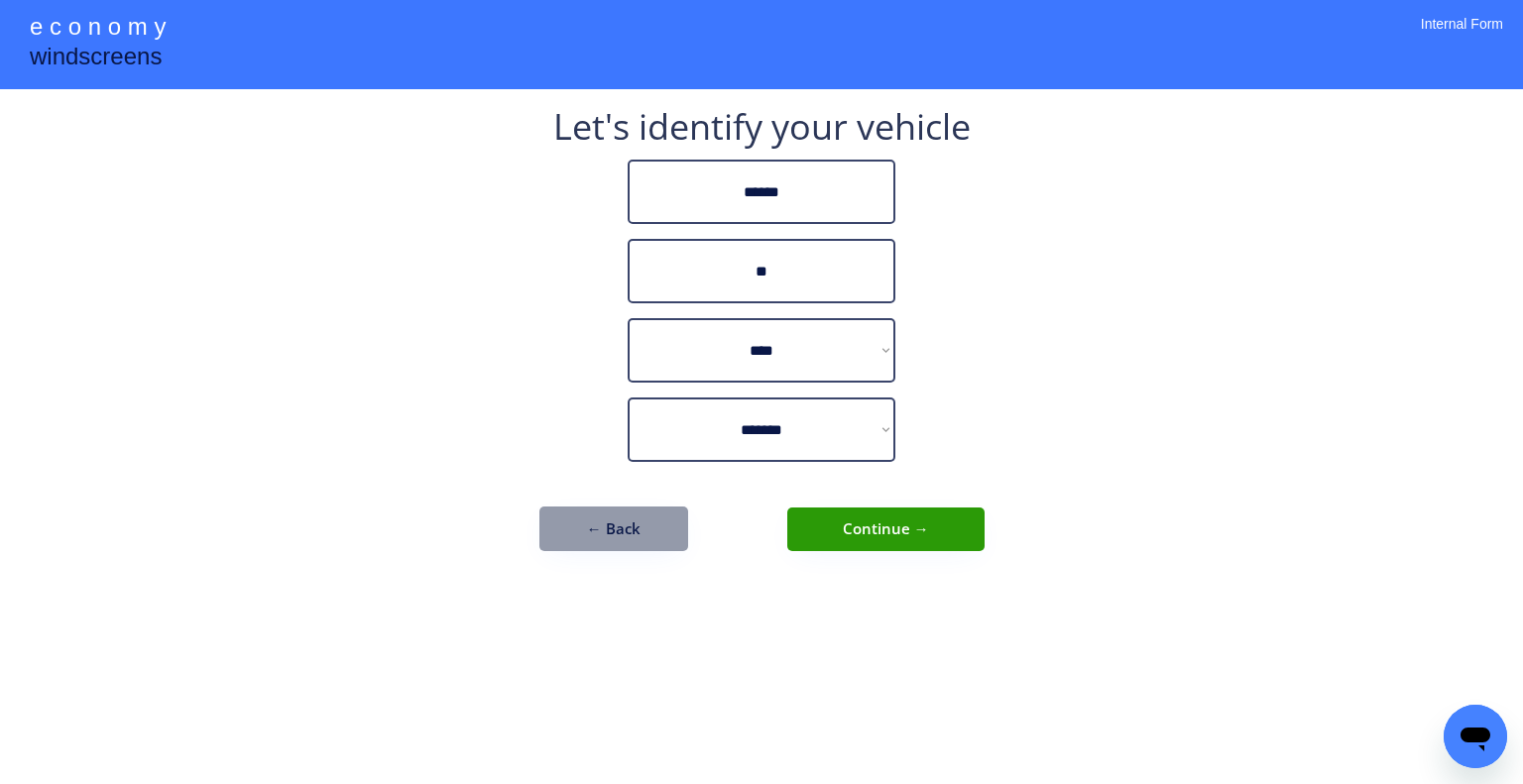 click on "**********" at bounding box center (762, 392) 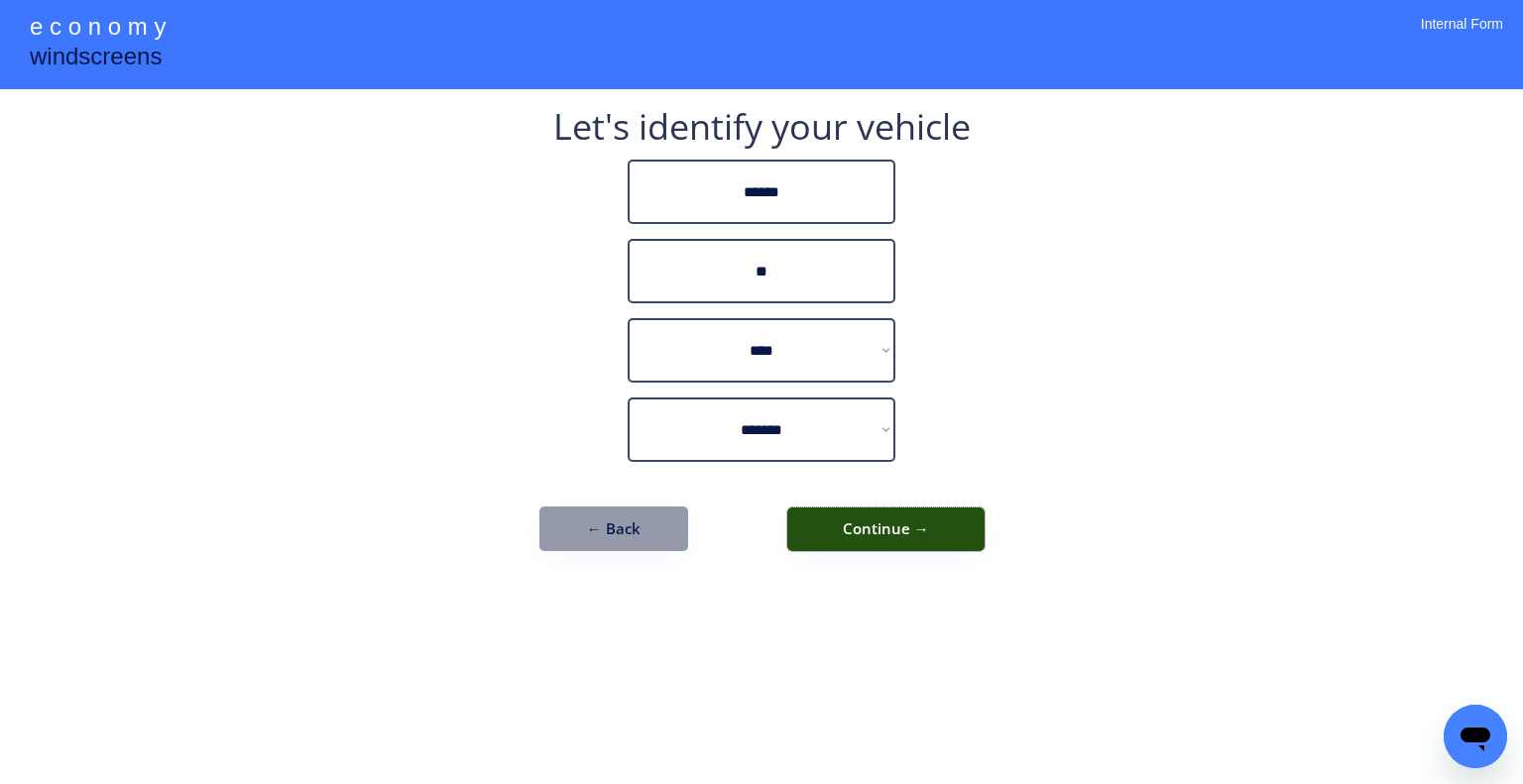 click on "Continue    →" at bounding box center [885, 529] 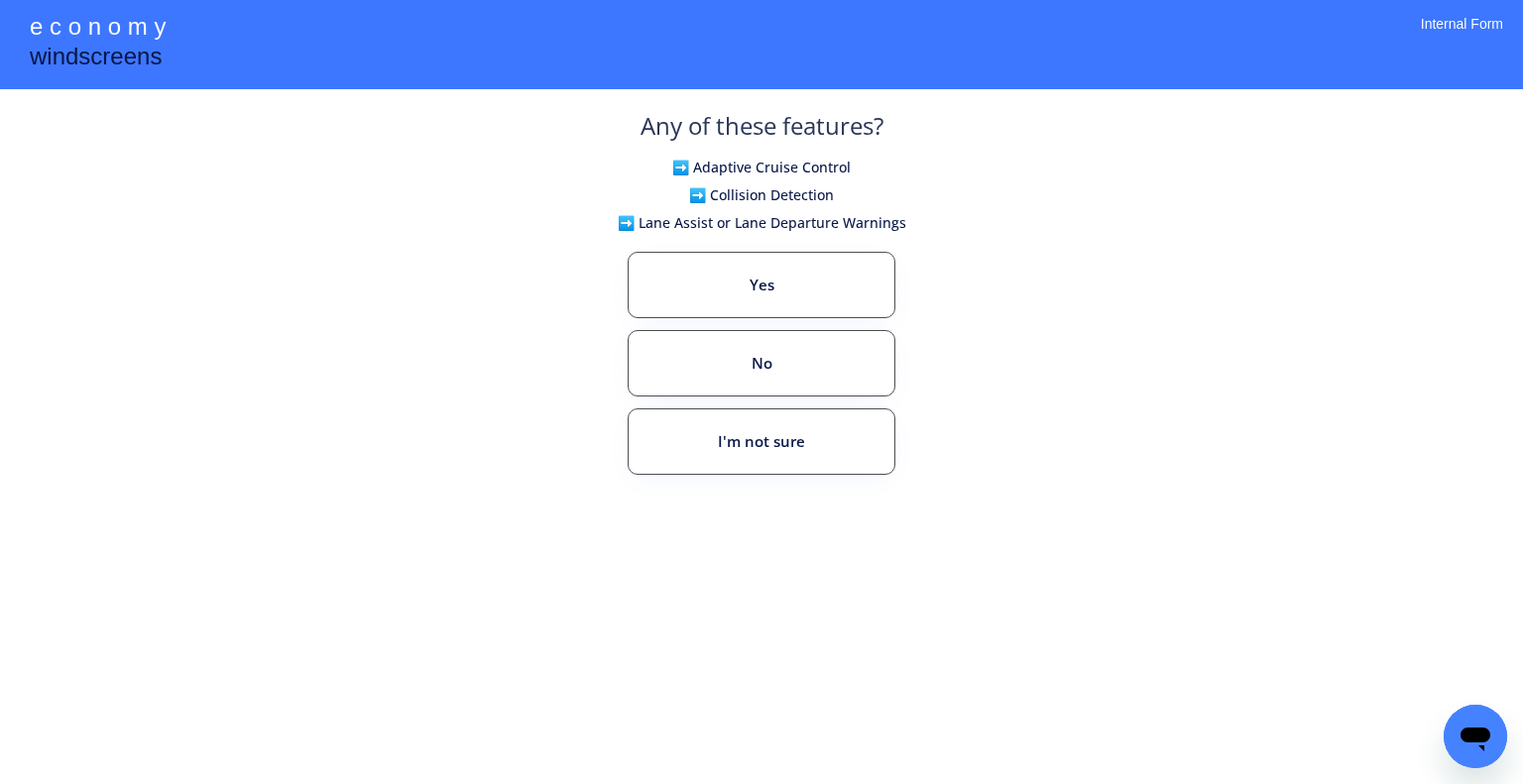 drag, startPoint x: 1190, startPoint y: 503, endPoint x: 883, endPoint y: 474, distance: 308.36666 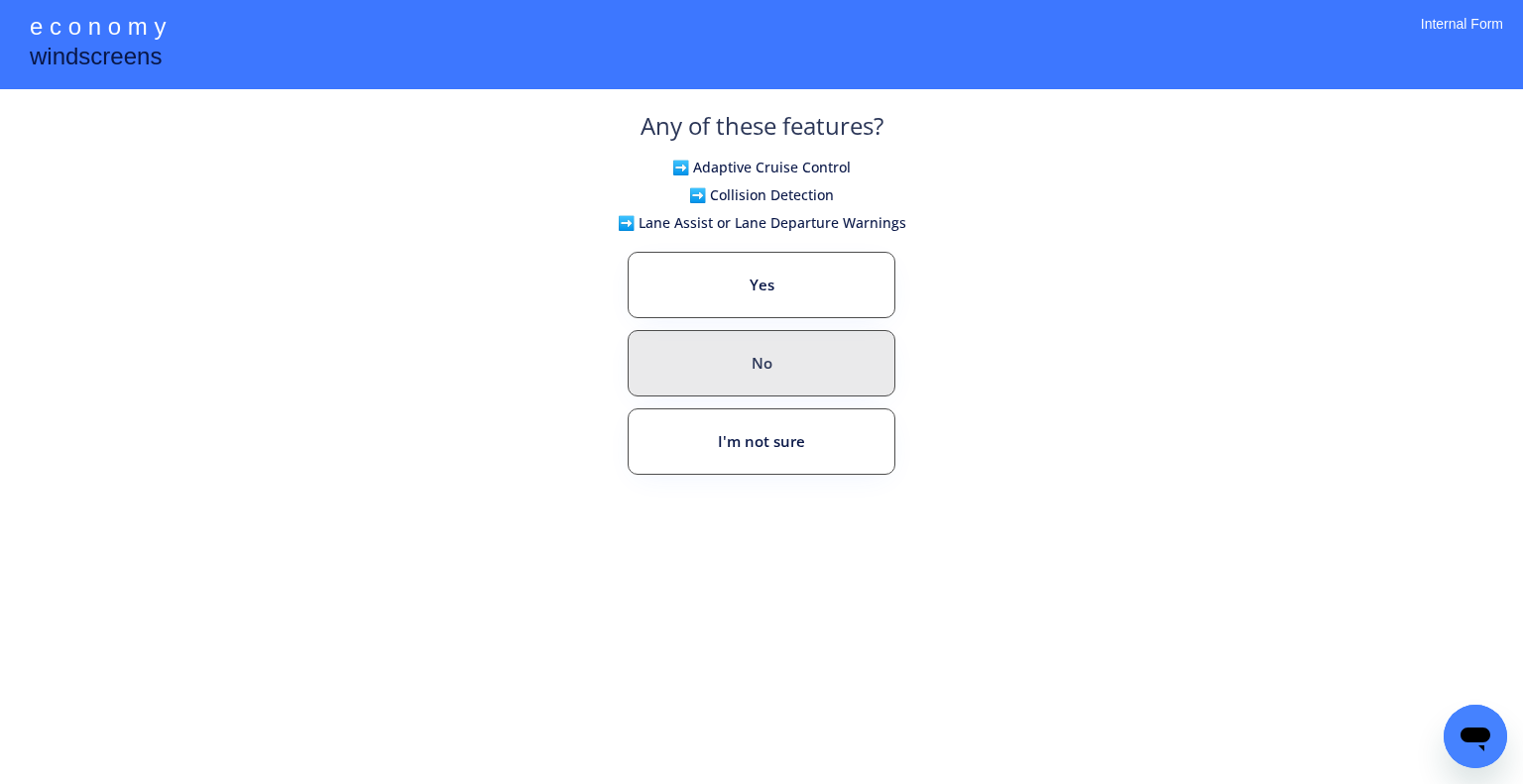 click on "No" at bounding box center (762, 363) 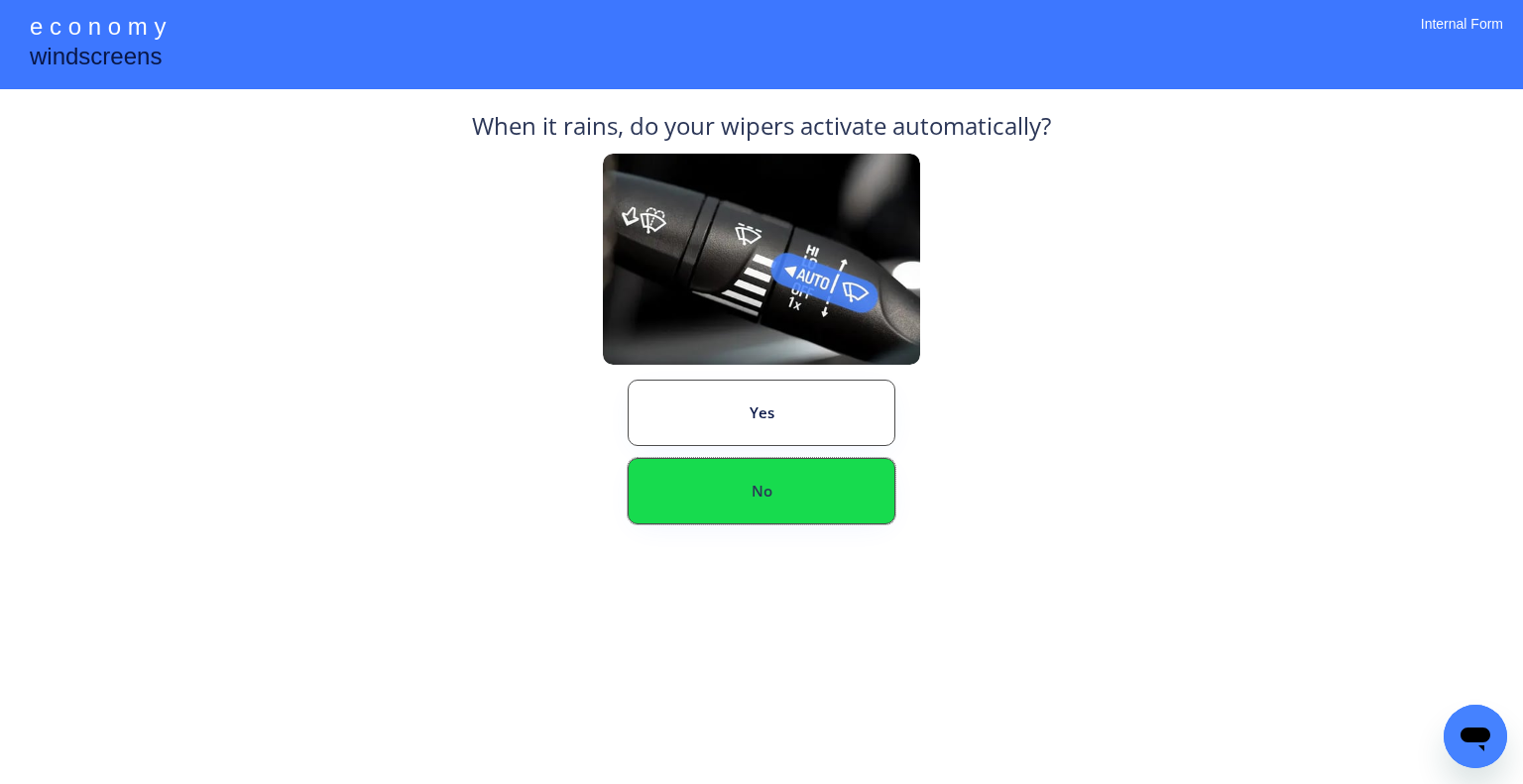 drag, startPoint x: 824, startPoint y: 486, endPoint x: 1057, endPoint y: 348, distance: 270.80066 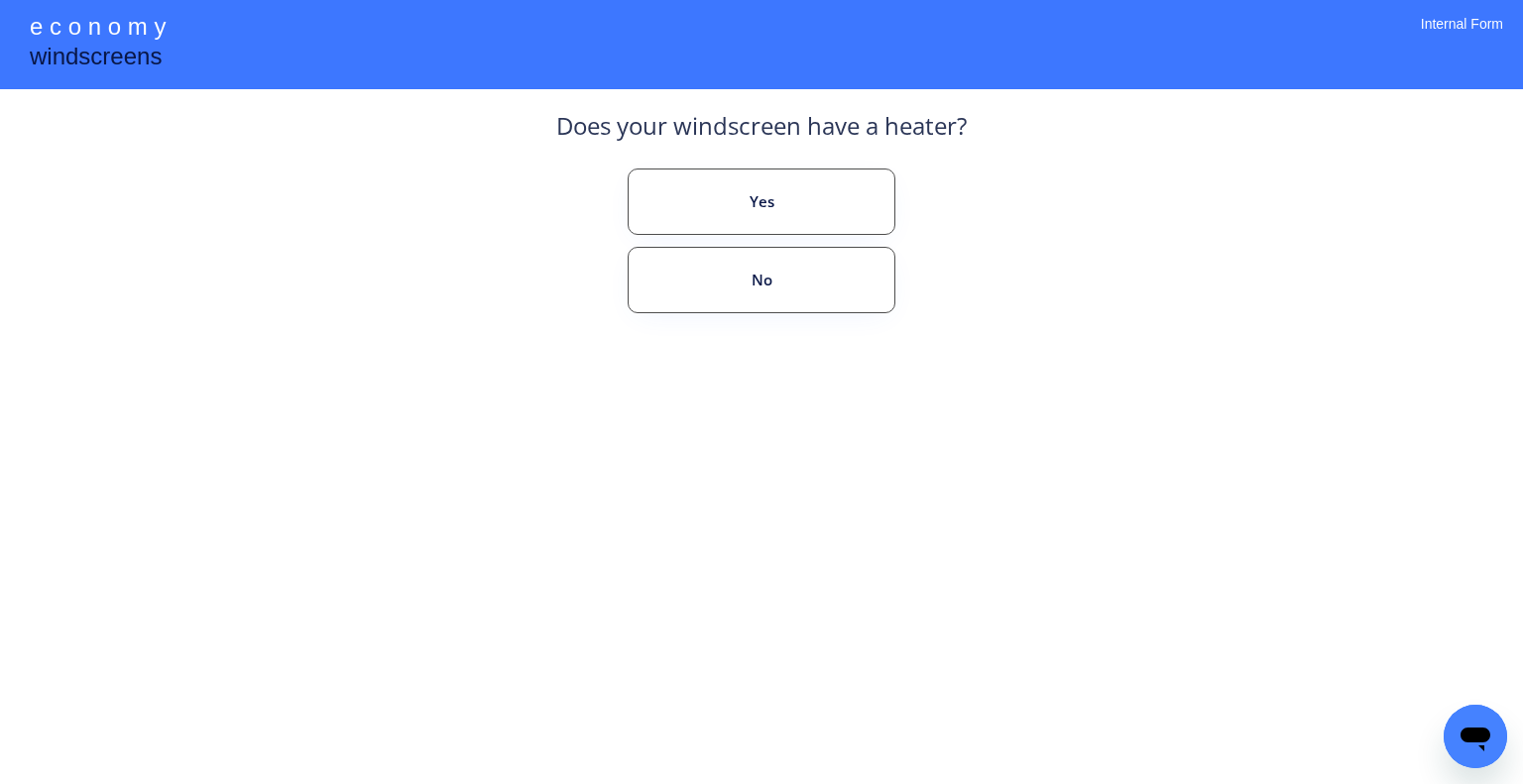 click on "No" at bounding box center (762, 280) 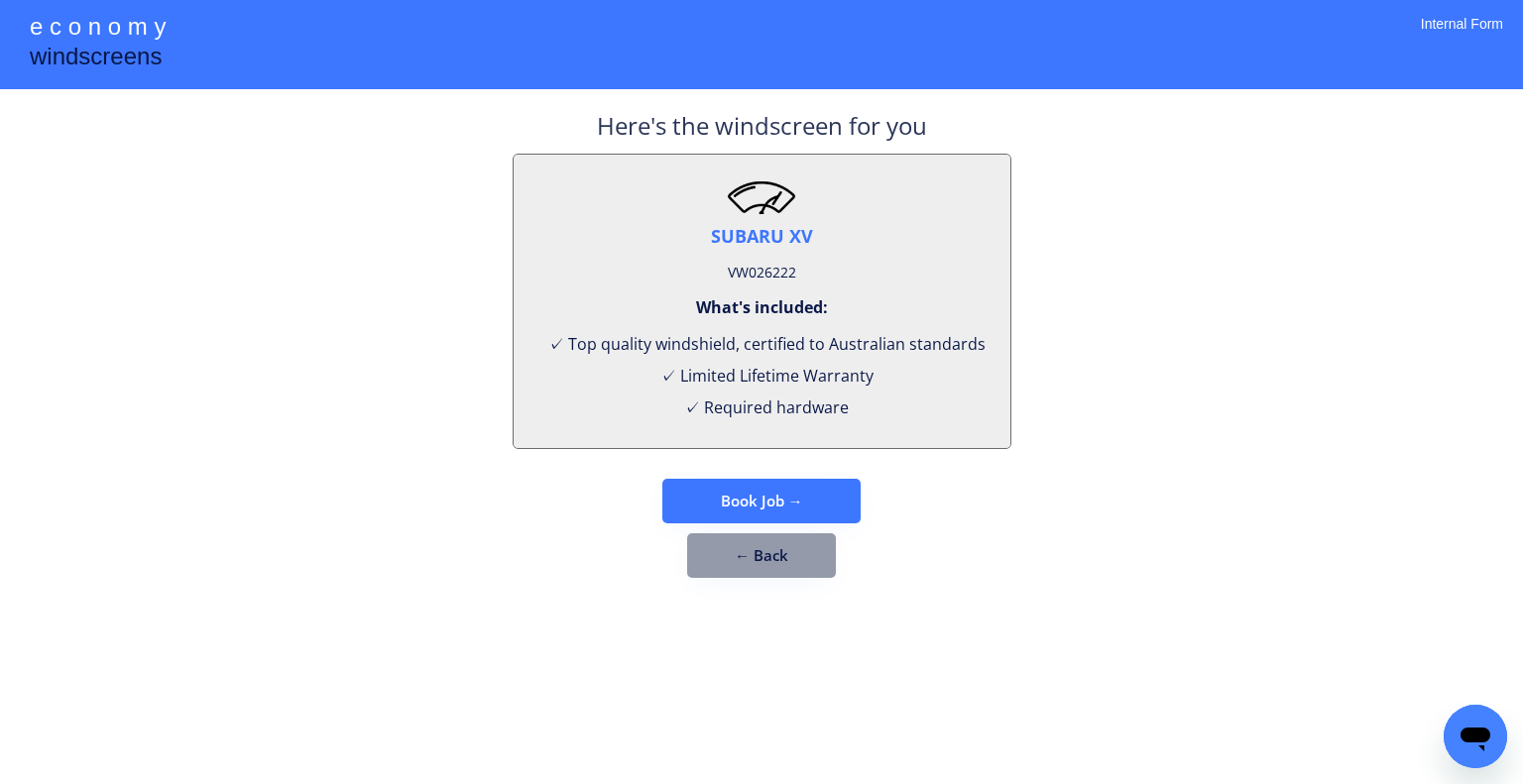 click on "VW026222" at bounding box center [762, 273] 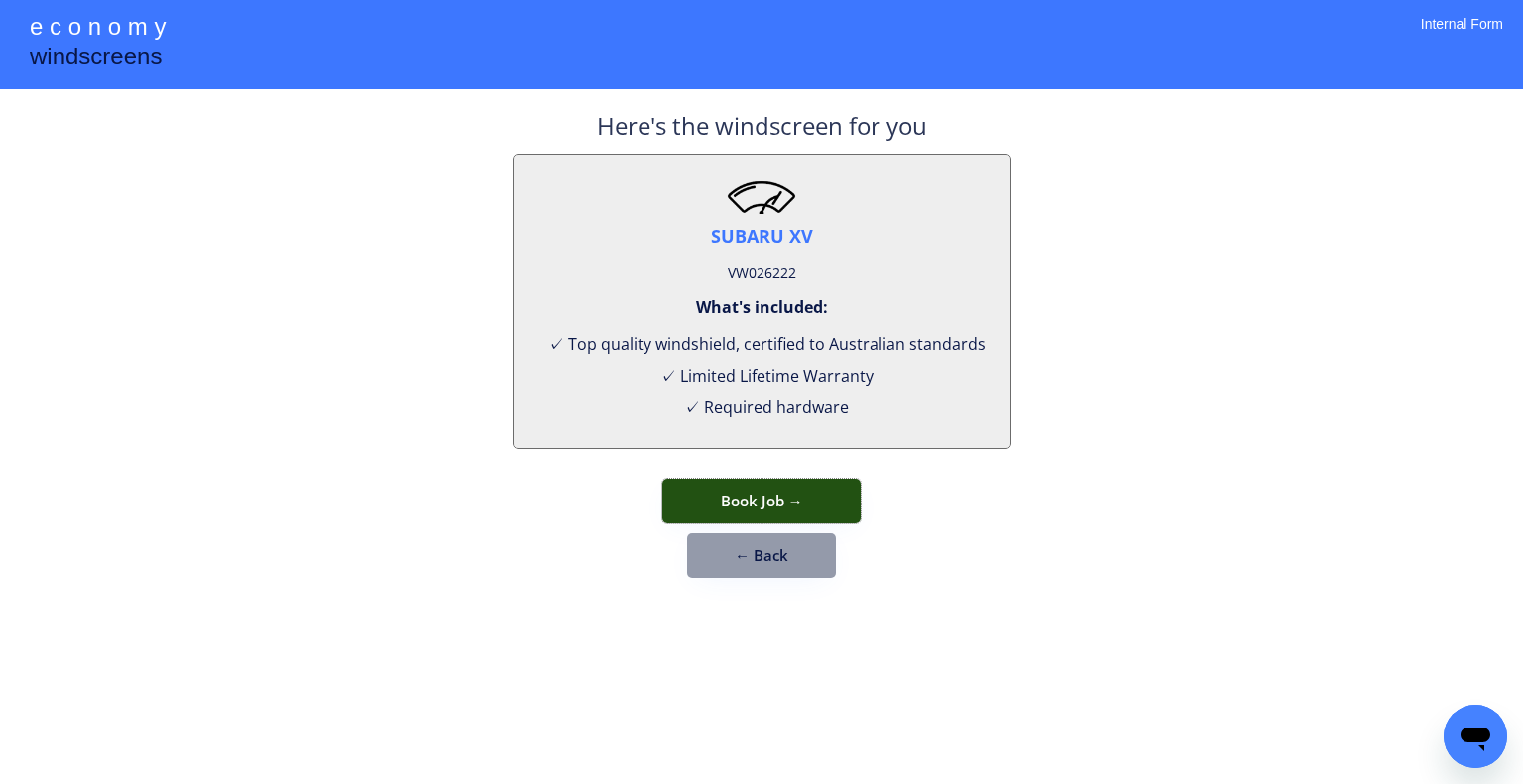 click on "Book Job    →" at bounding box center [762, 501] 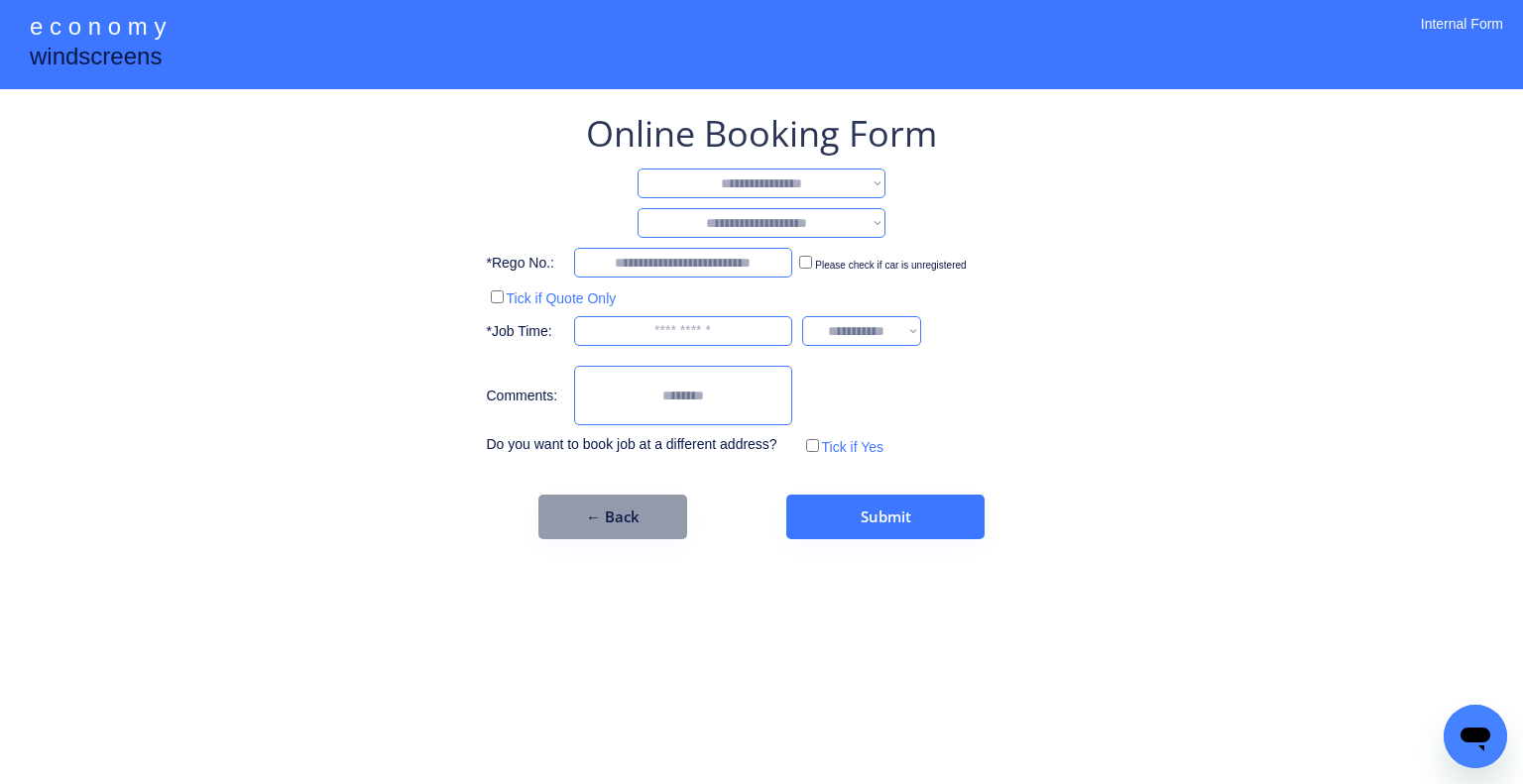 drag, startPoint x: 830, startPoint y: 173, endPoint x: 827, endPoint y: 190, distance: 17.262677 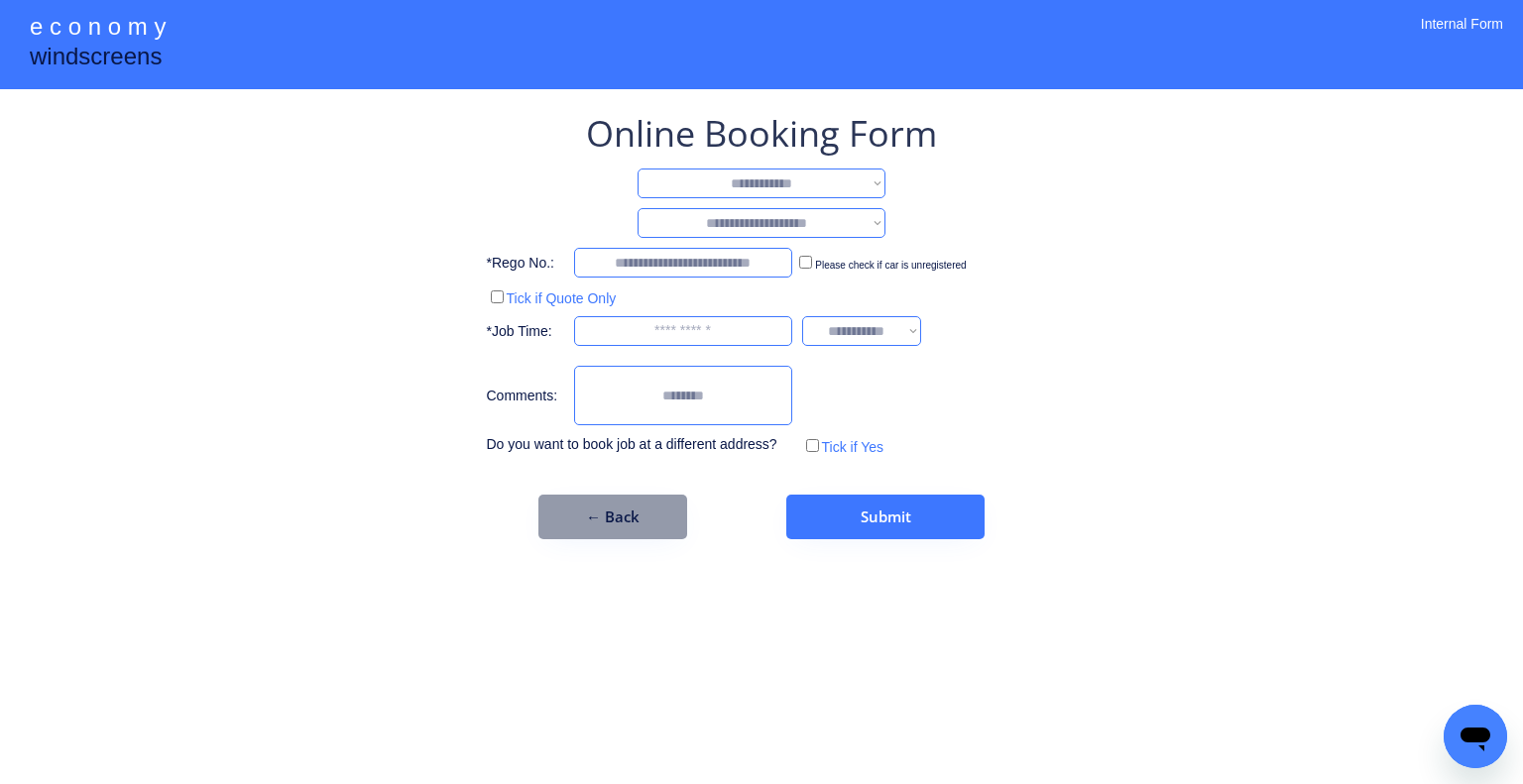 click on "**********" at bounding box center (762, 183) 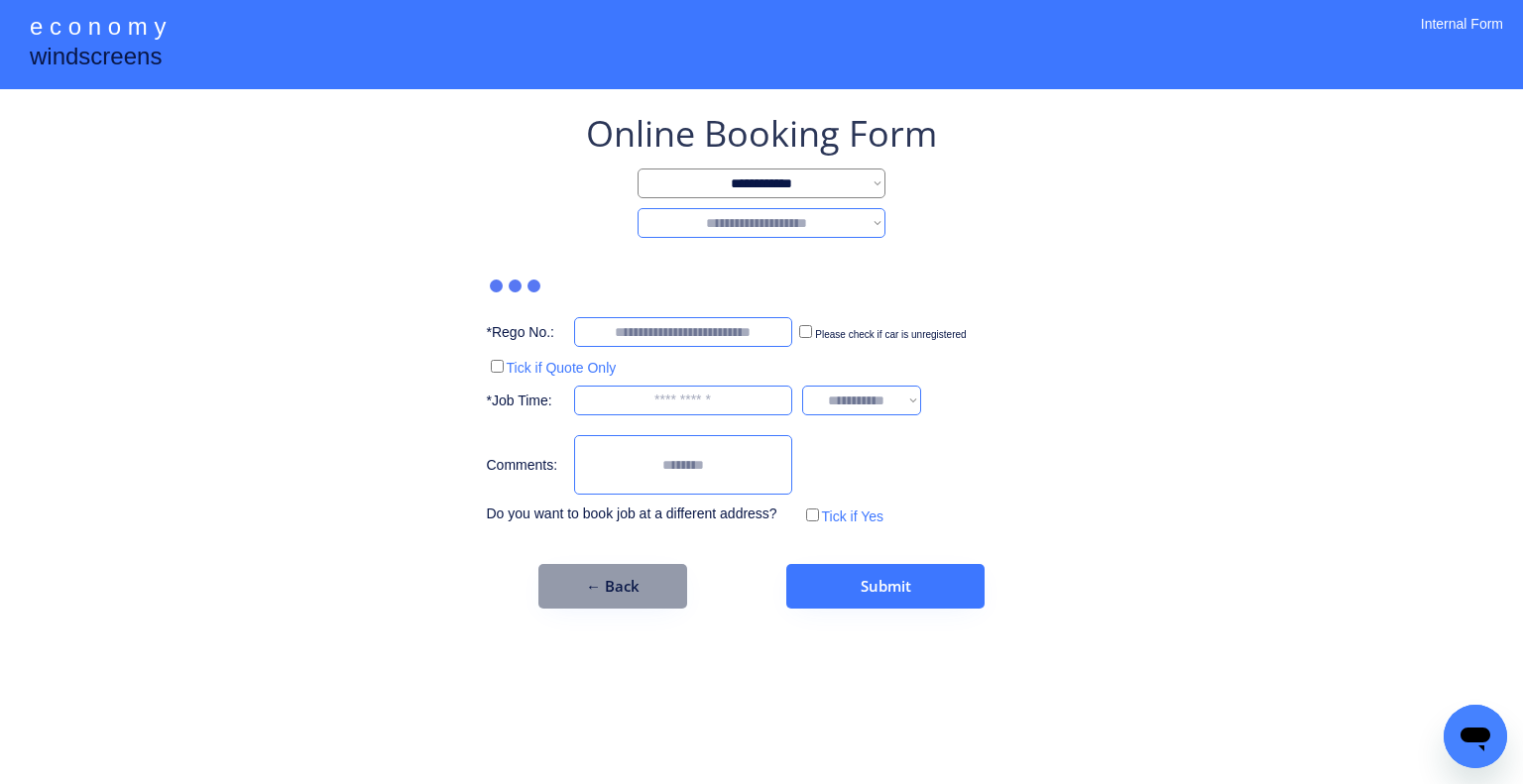 click on "**********" at bounding box center [762, 223] 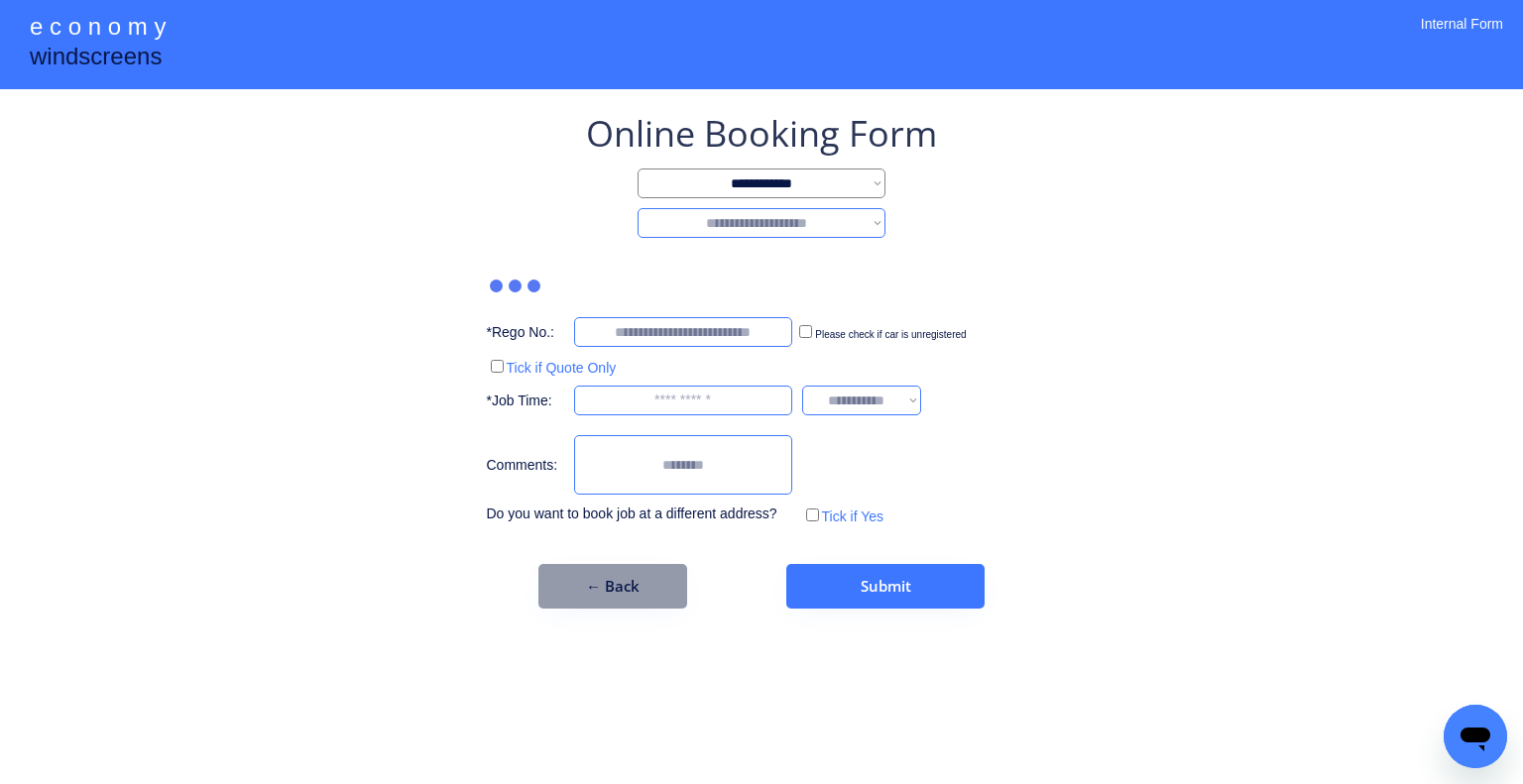 select on "*******" 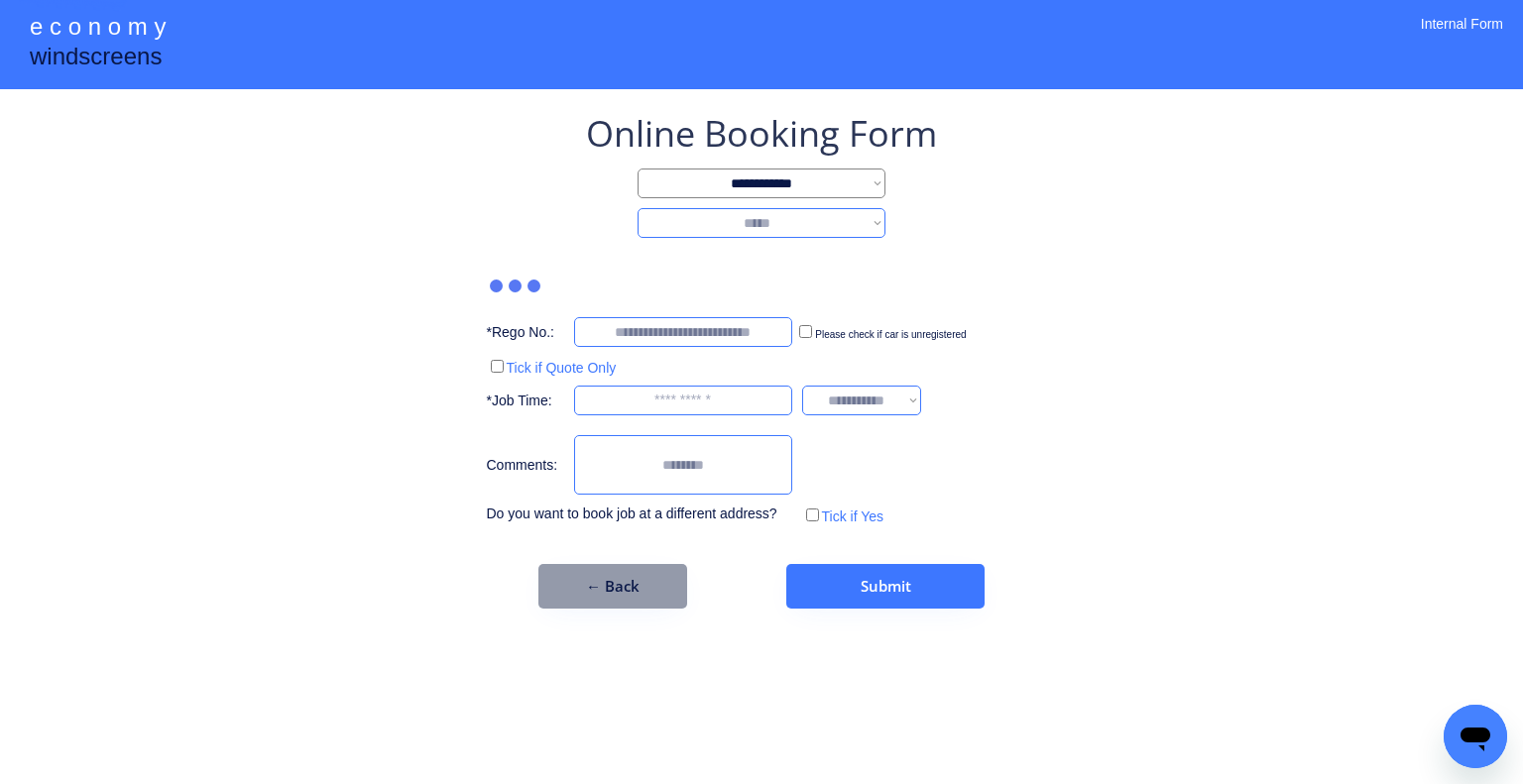 click on "**********" at bounding box center (762, 223) 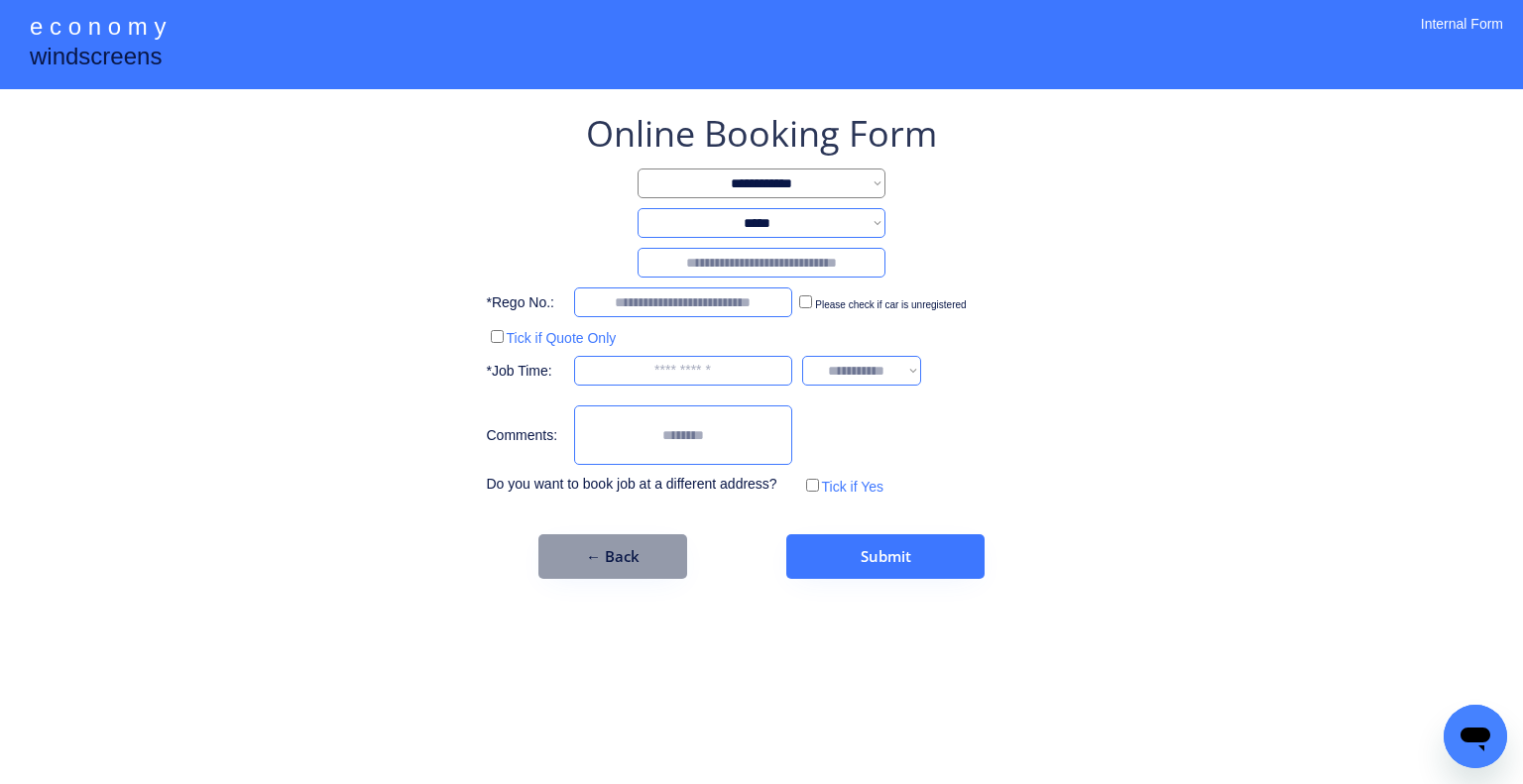 click on "**********" at bounding box center [762, 344] 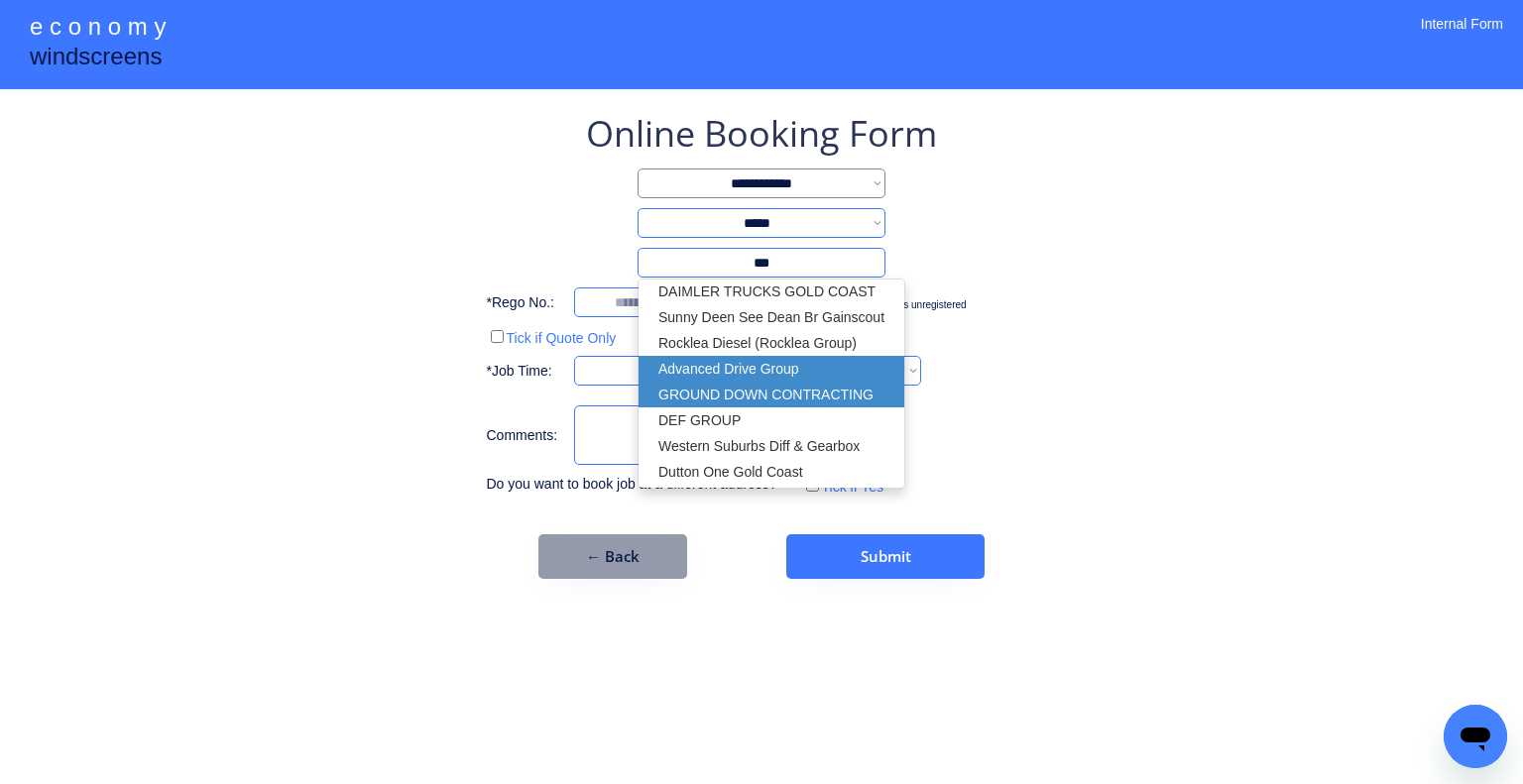 scroll, scrollTop: 8, scrollLeft: 0, axis: vertical 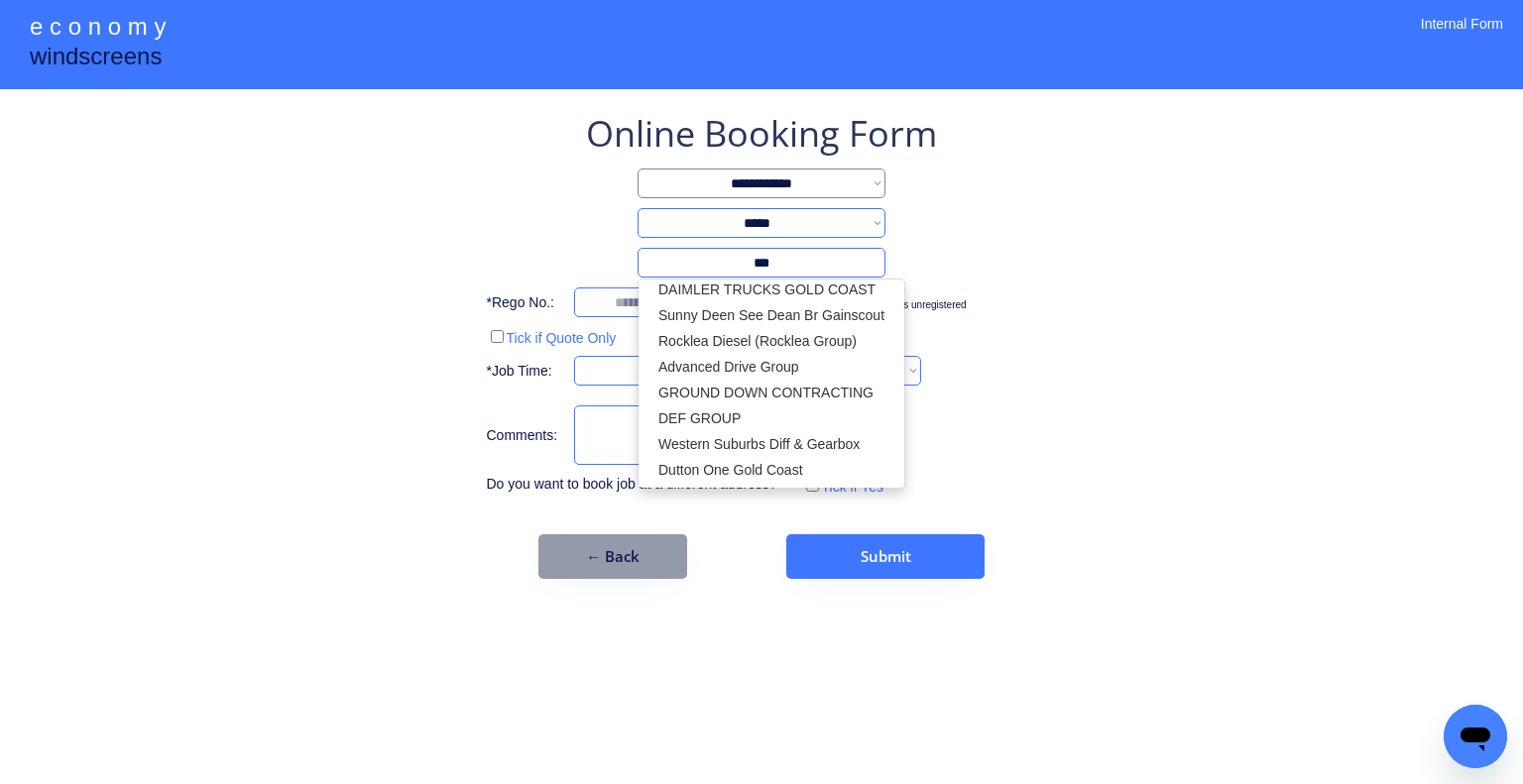 click on "***" at bounding box center [762, 263] 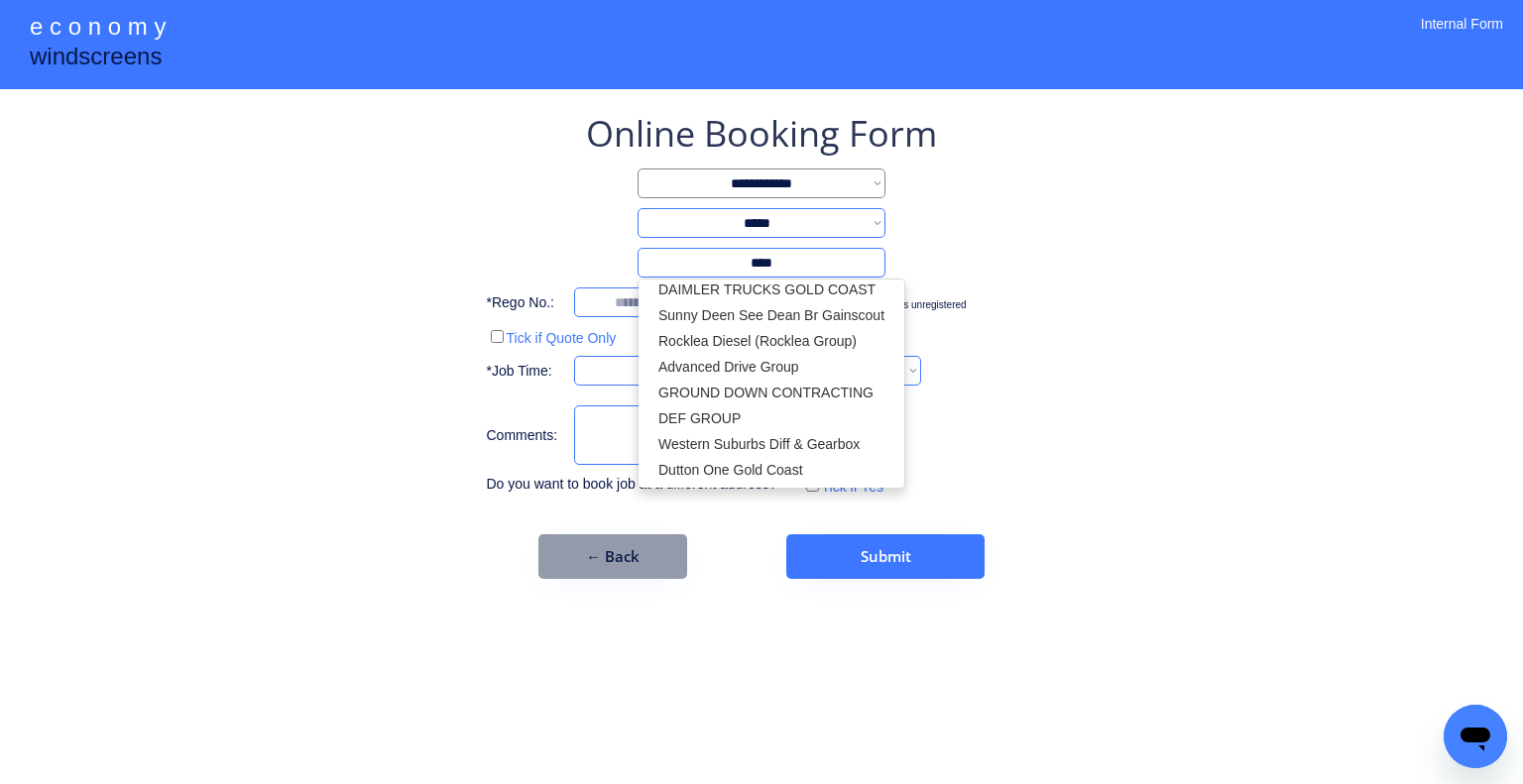 click on "****" at bounding box center (762, 263) 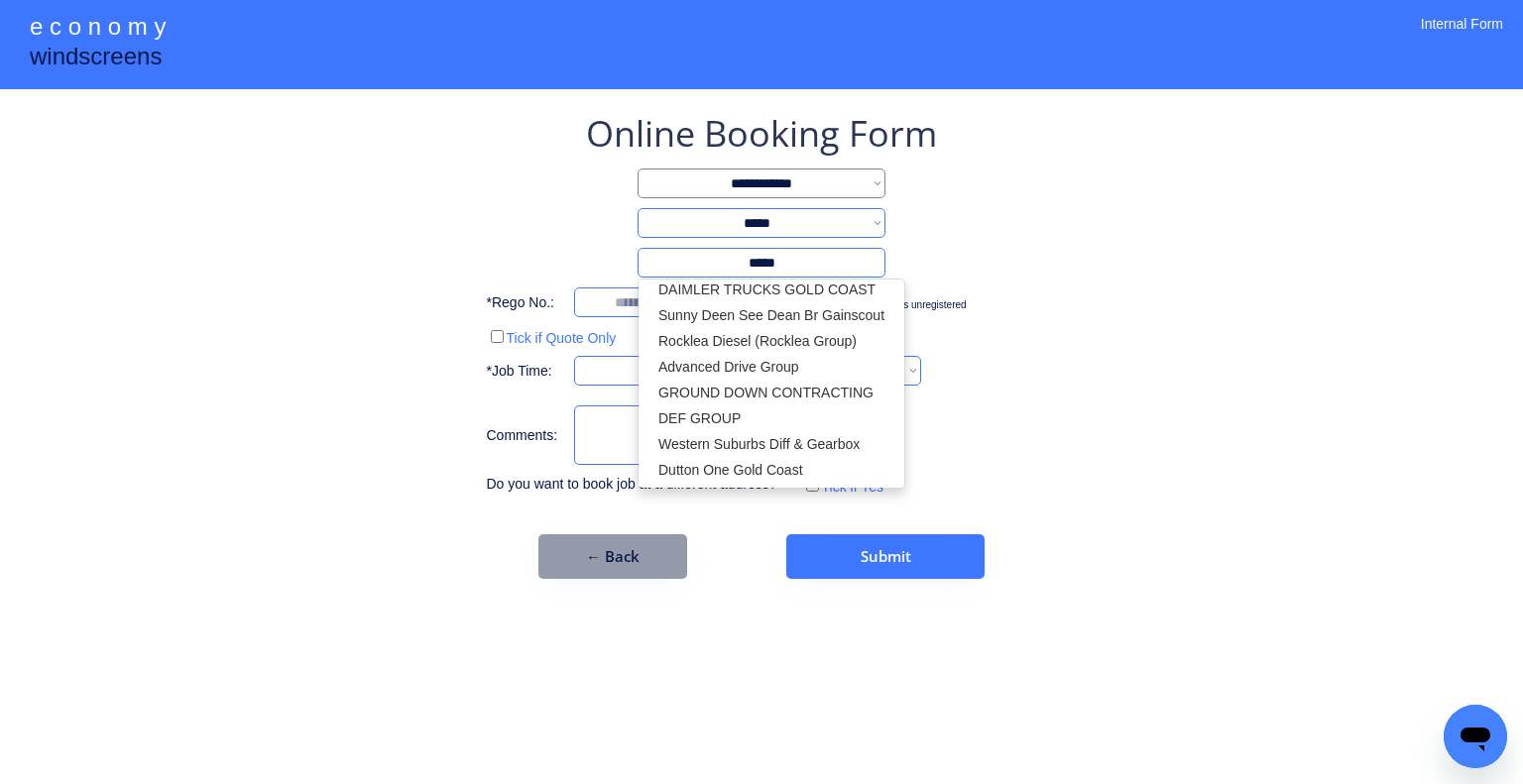 type on "*****" 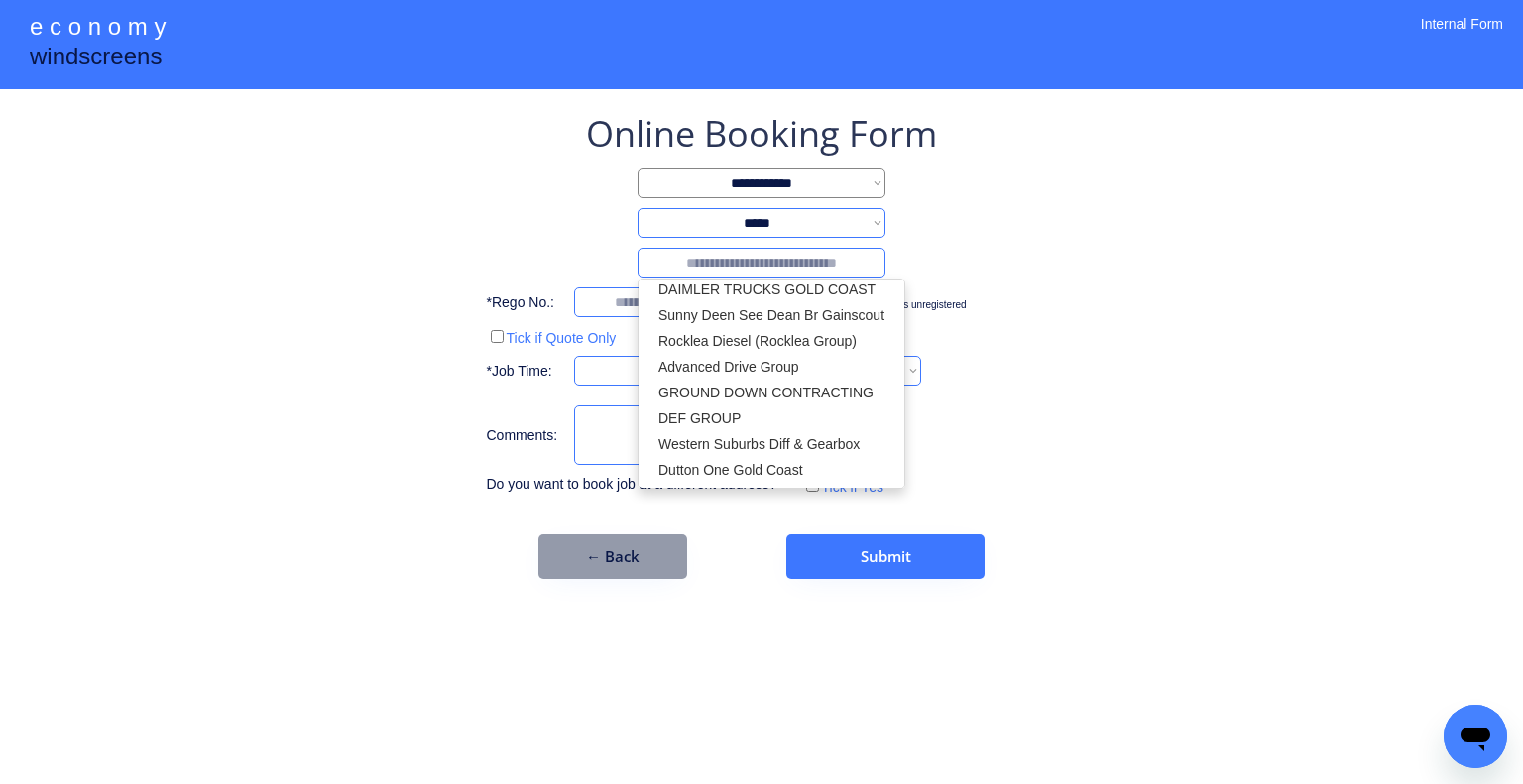 click on "**********" at bounding box center [762, 223] 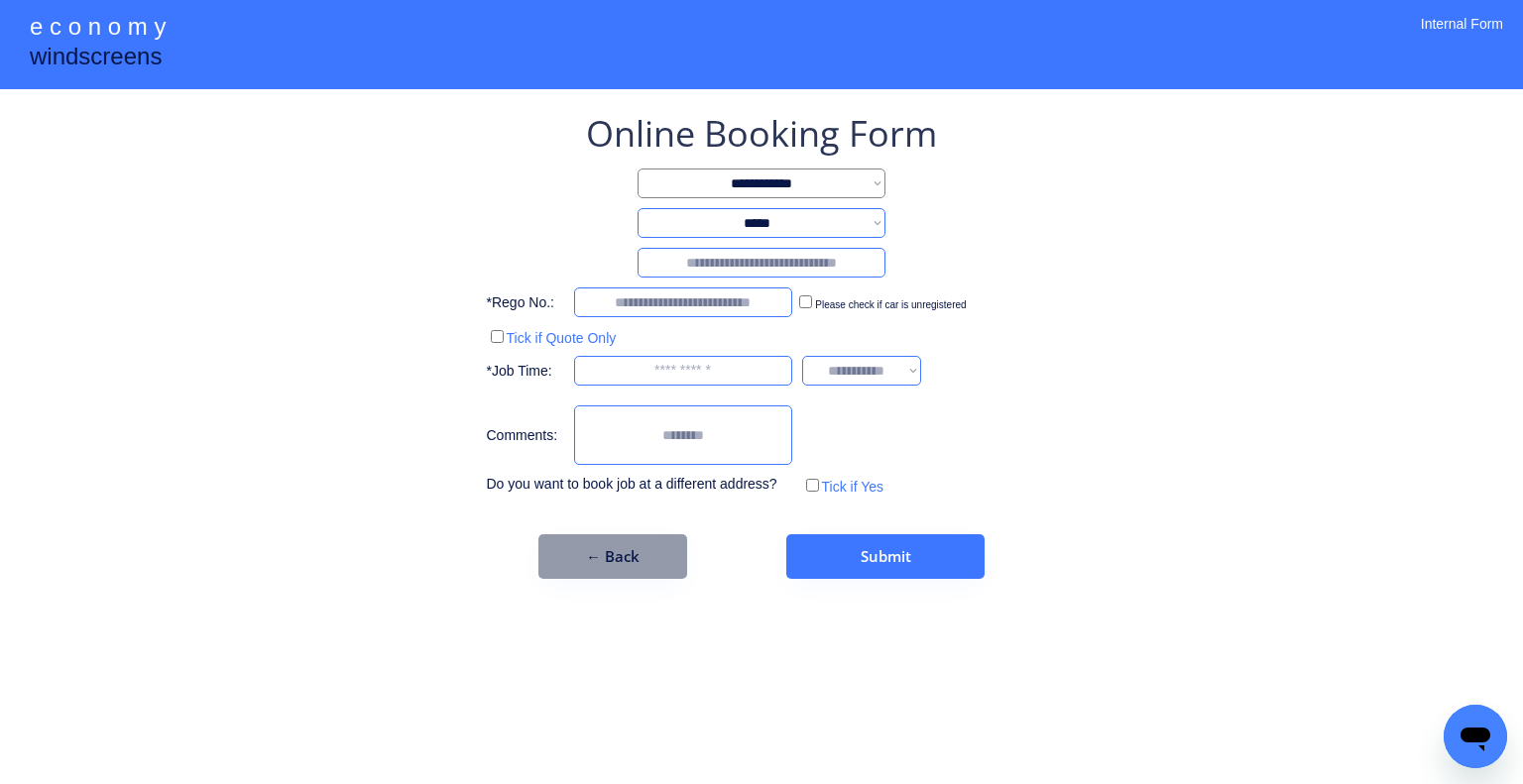 select on "********" 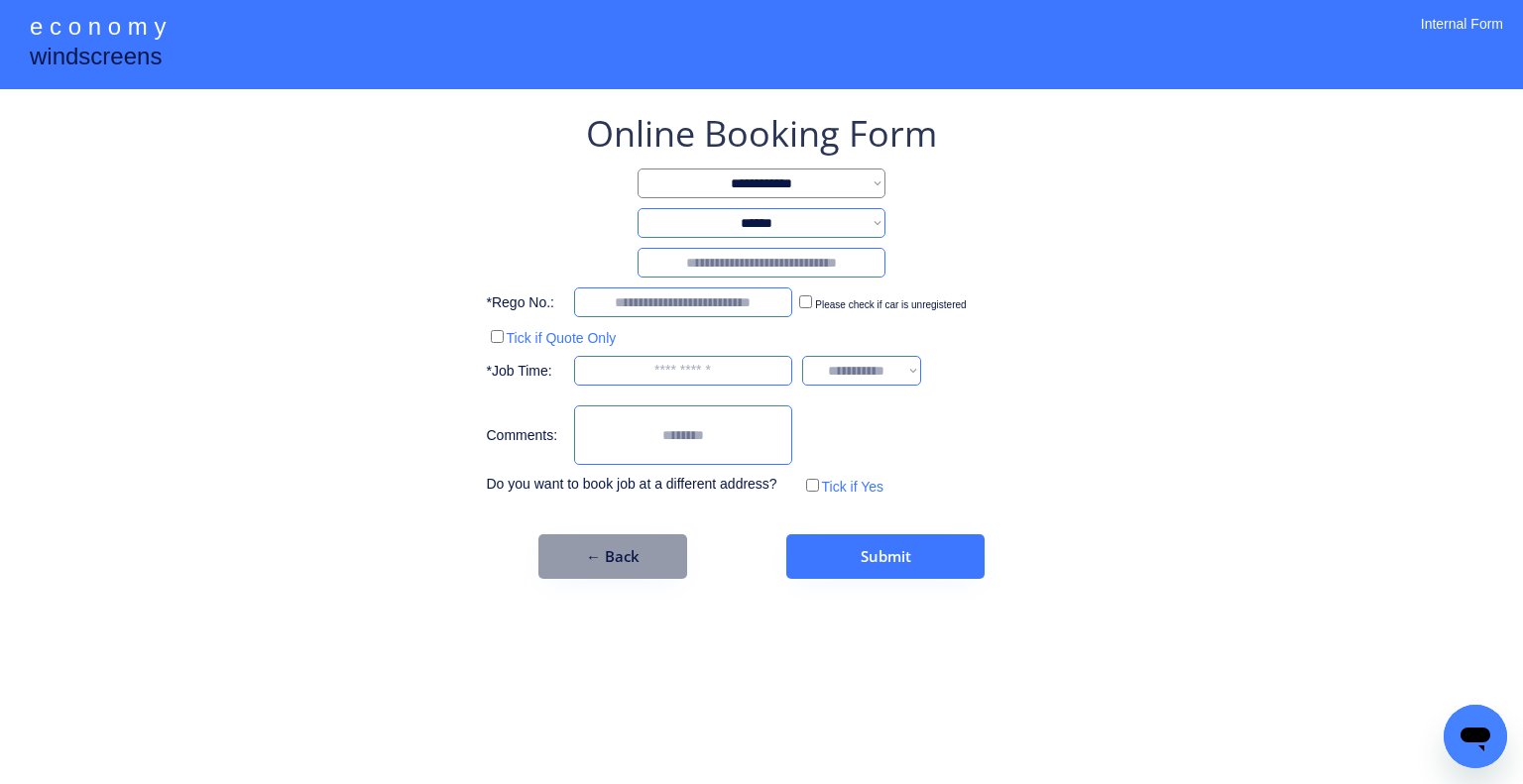 click on "**********" at bounding box center (762, 223) 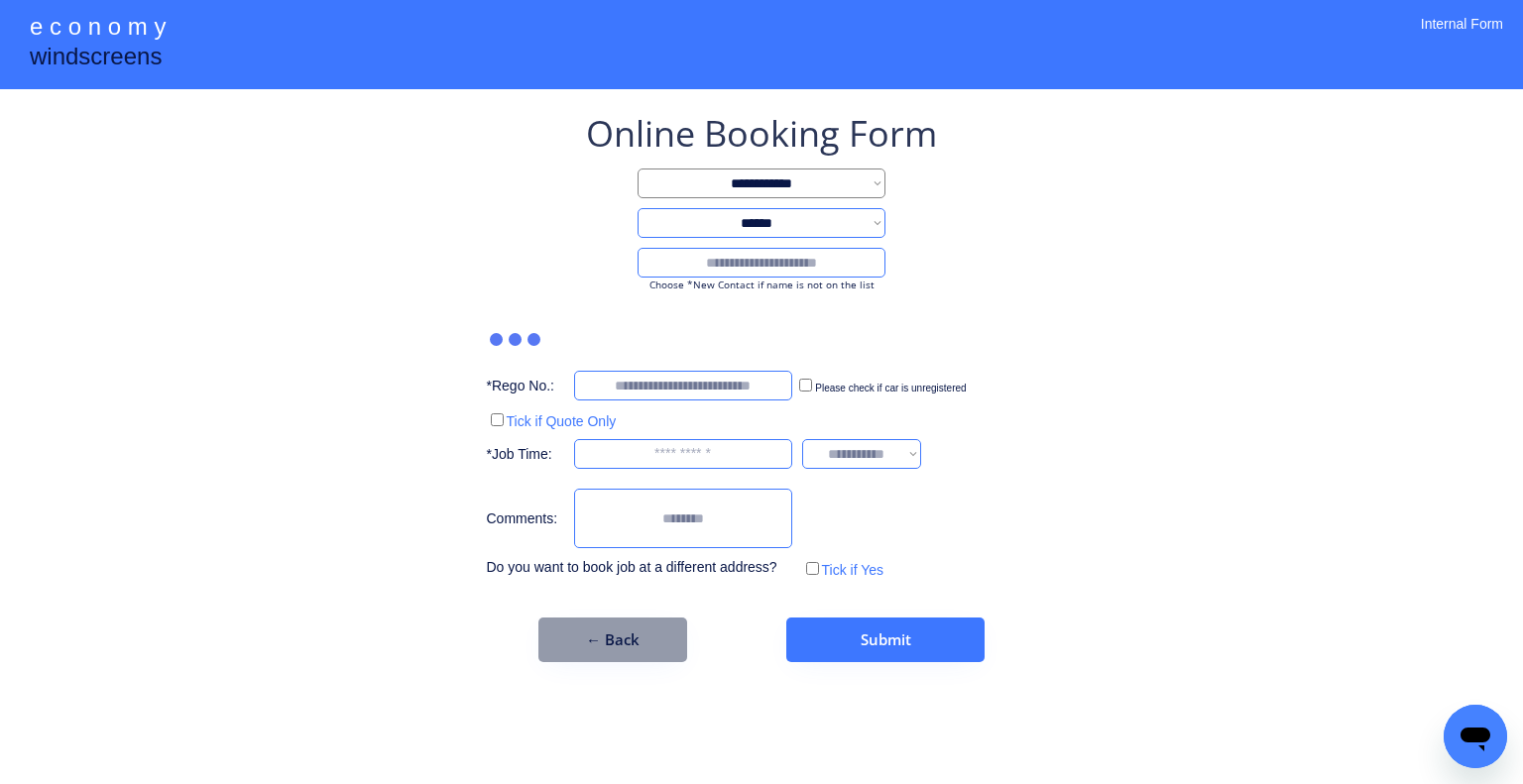 click at bounding box center (762, 263) 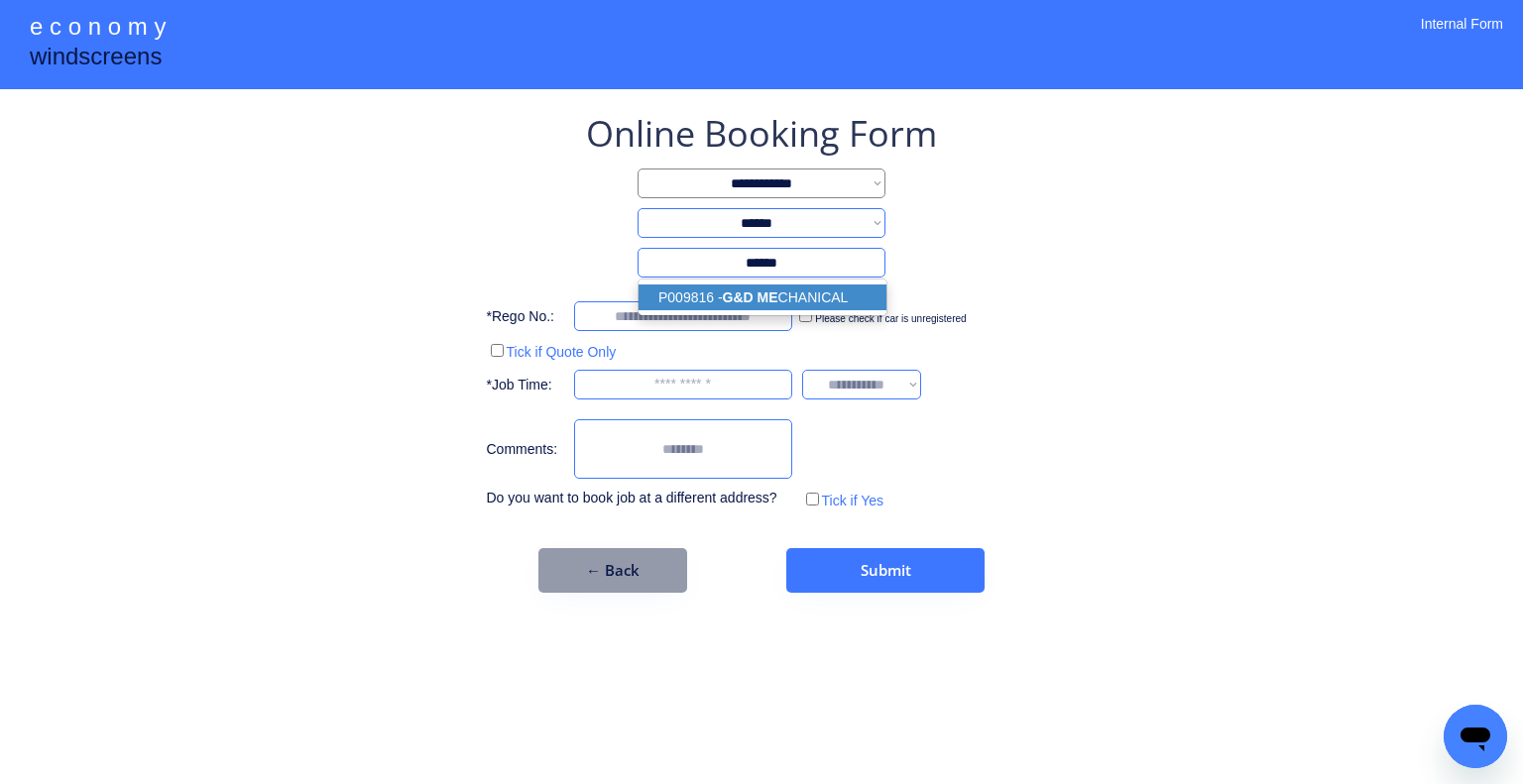 click on "P009816 -  G&D ME CHANICAL" at bounding box center (762, 297) 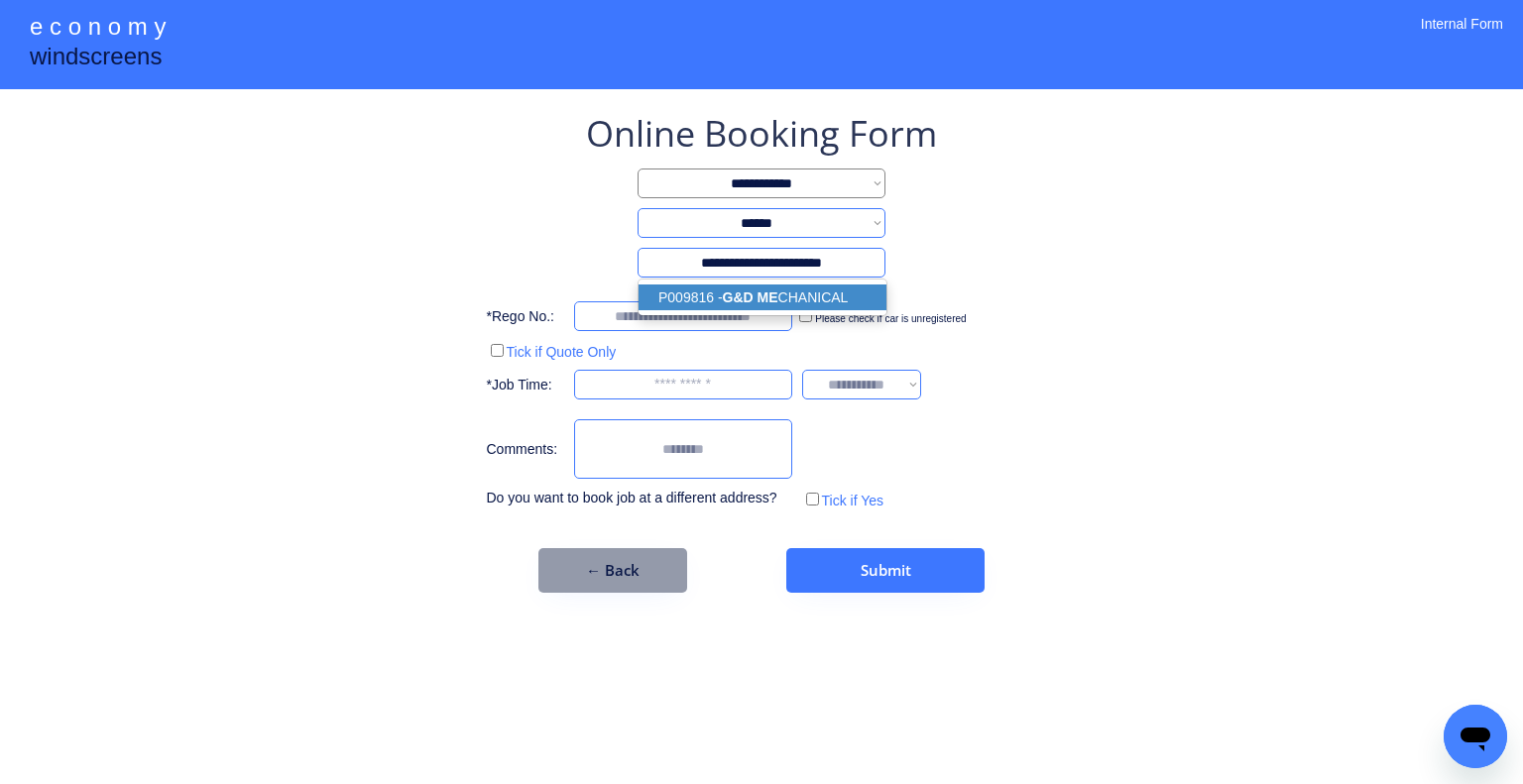 type on "**********" 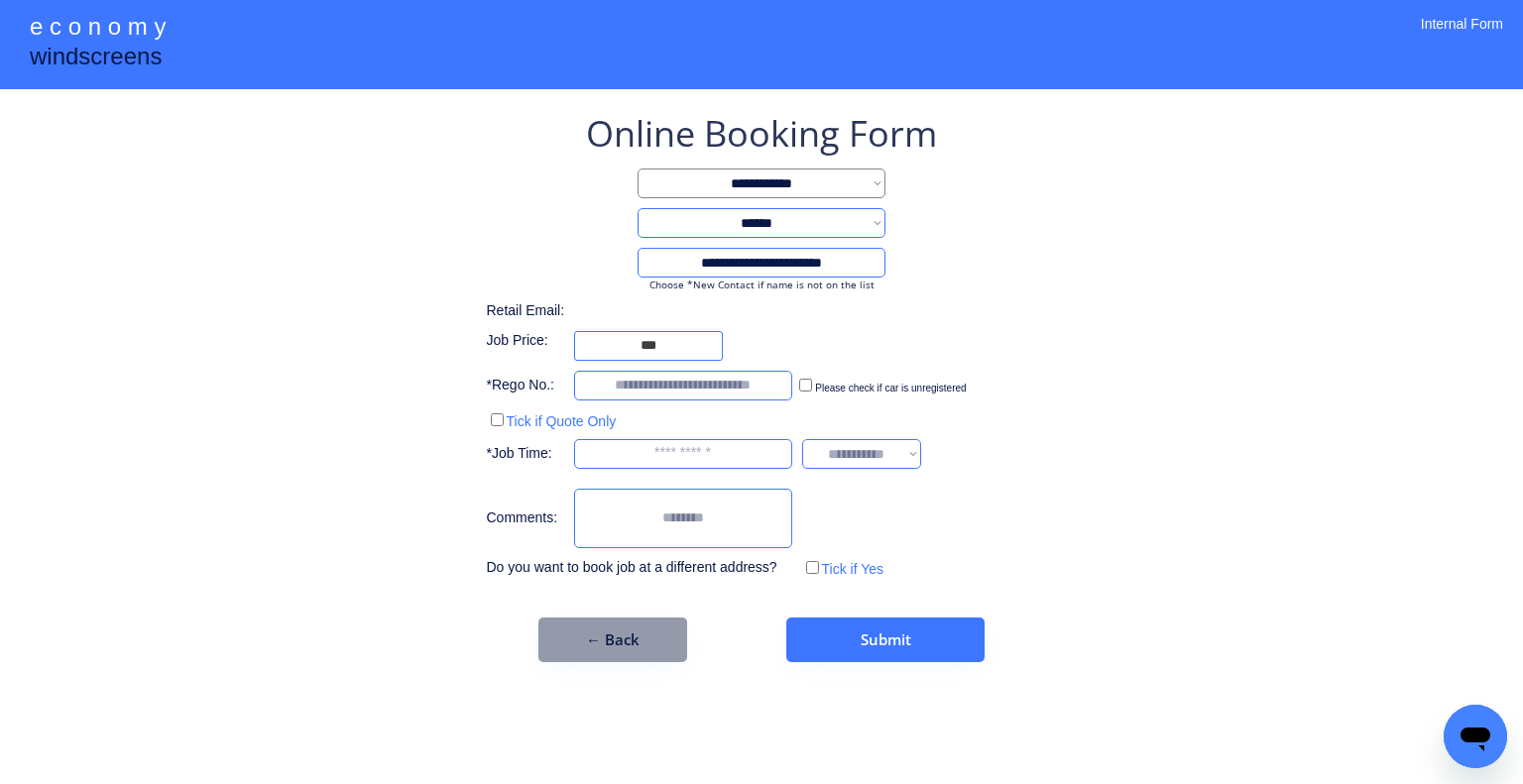 click on "**********" at bounding box center [762, 392] 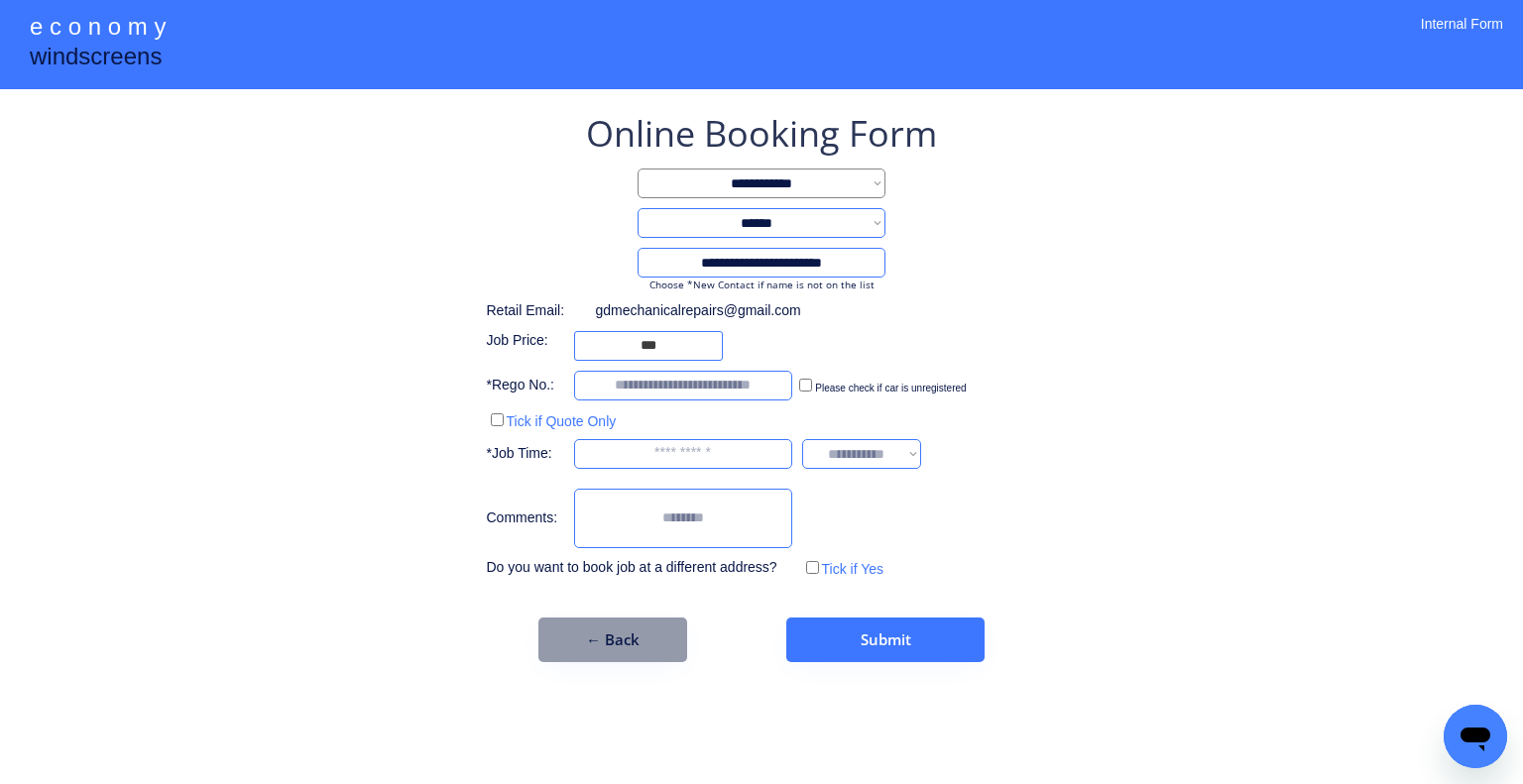 click on "**********" at bounding box center [762, 392] 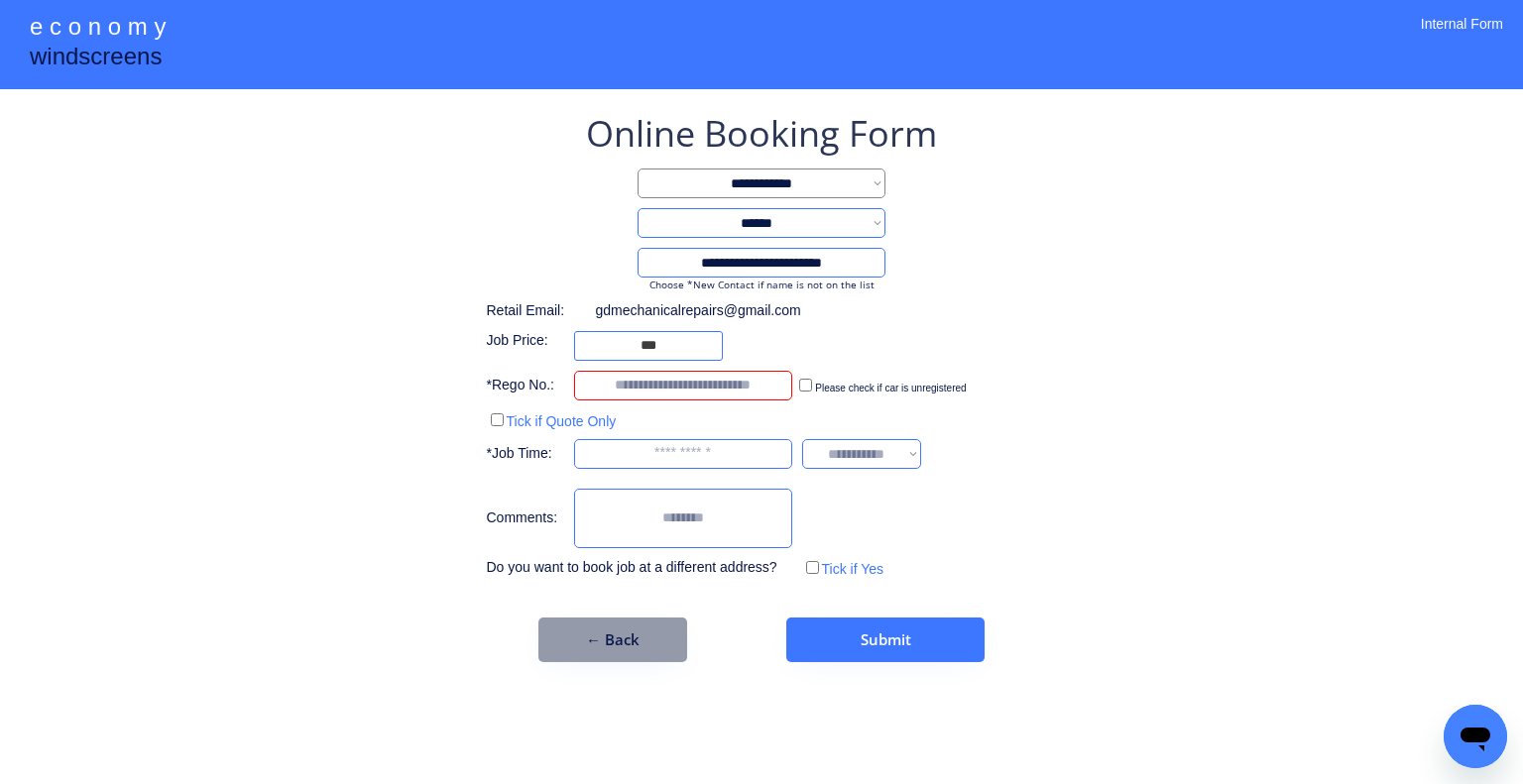 paste on "******" 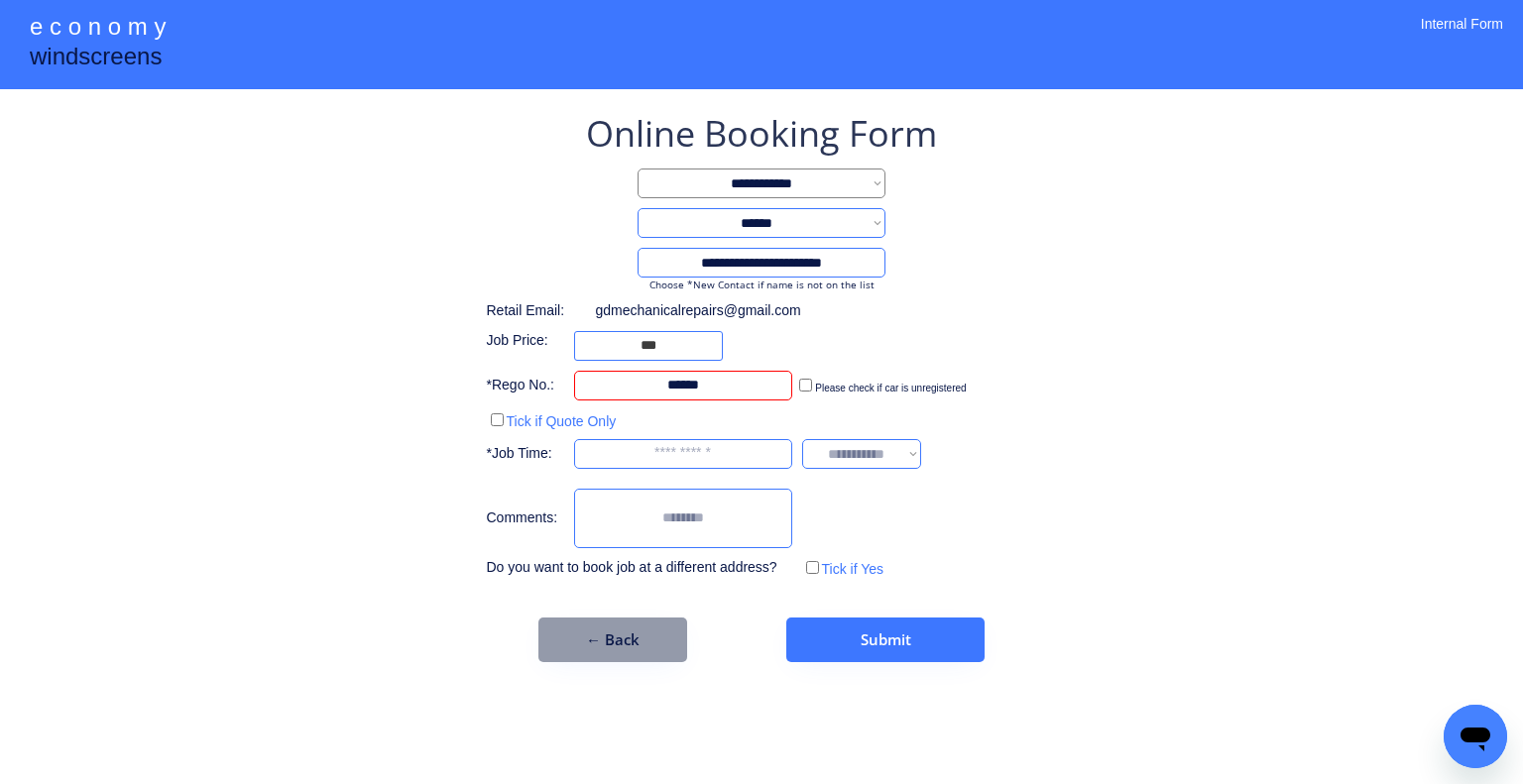 type on "******" 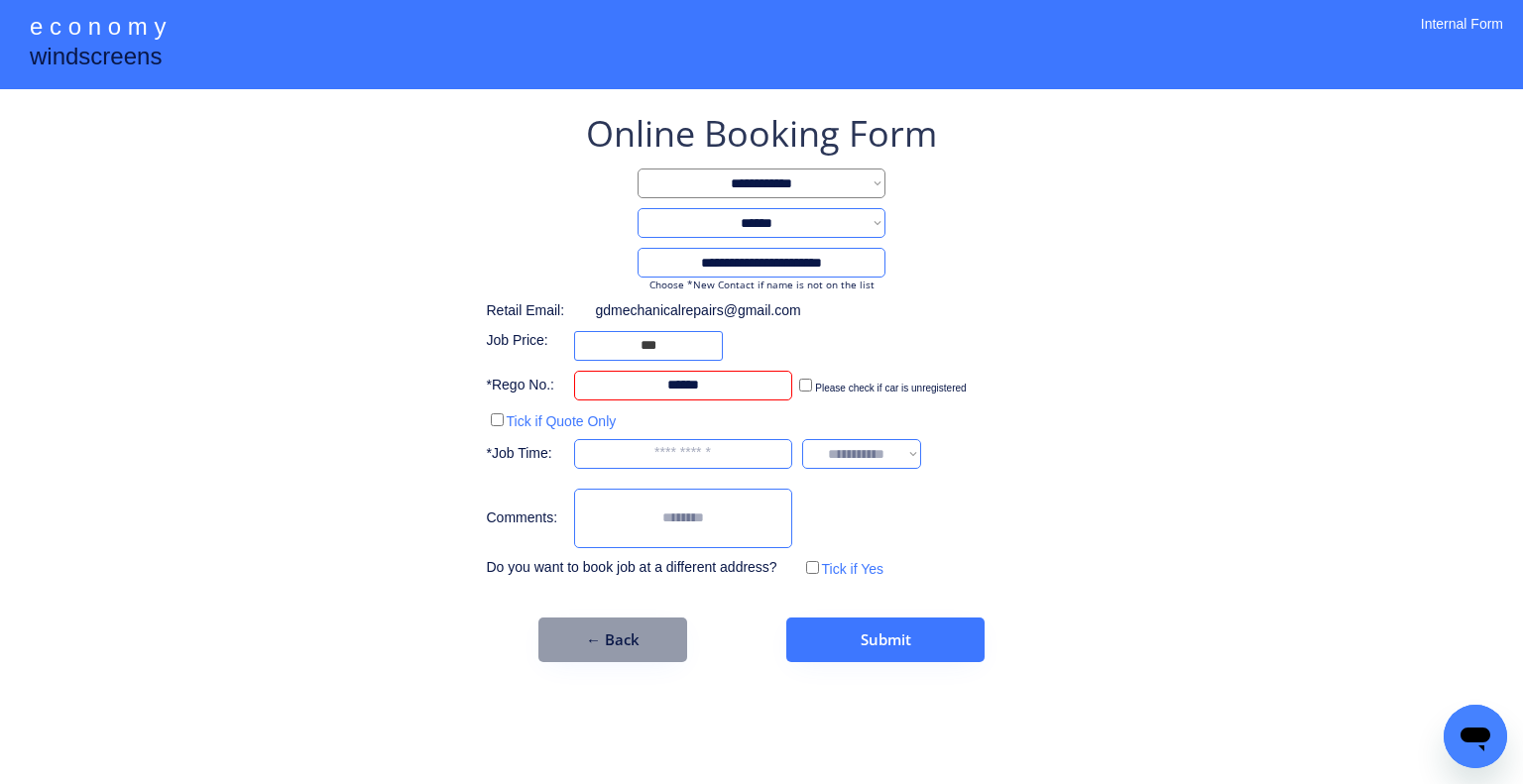 click on "**********" at bounding box center (762, 392) 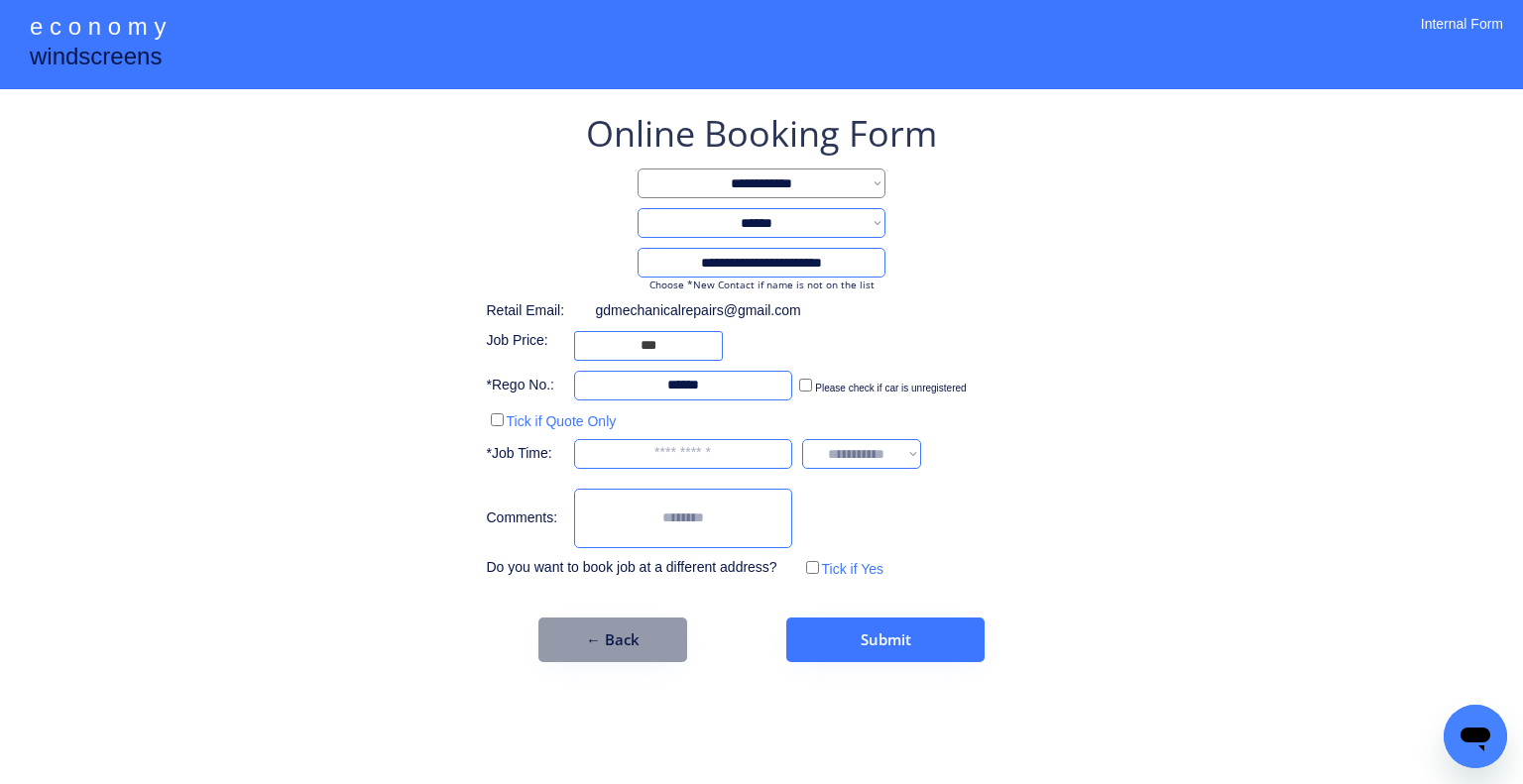 click at bounding box center (683, 454) 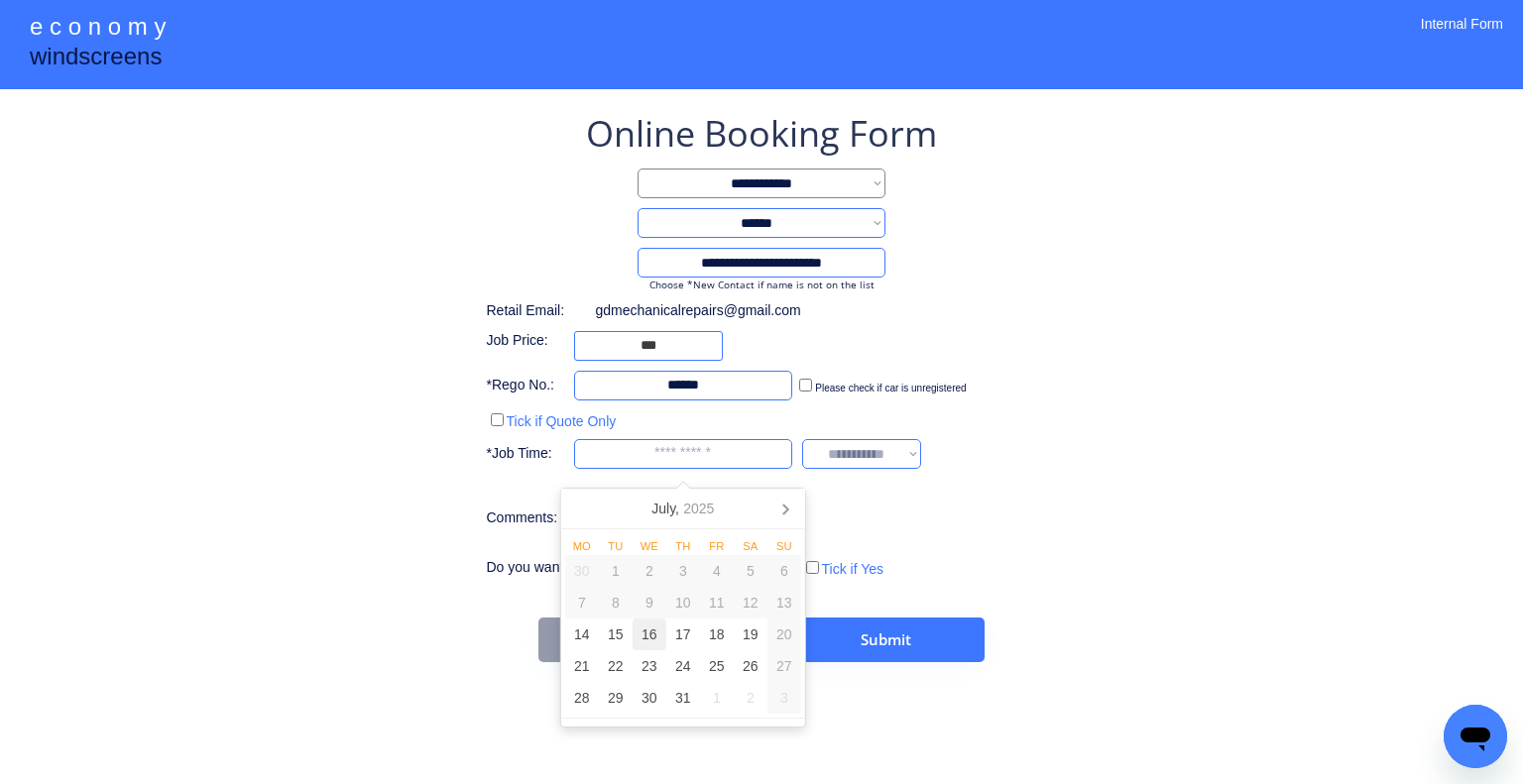 click on "16" at bounding box center (649, 634) 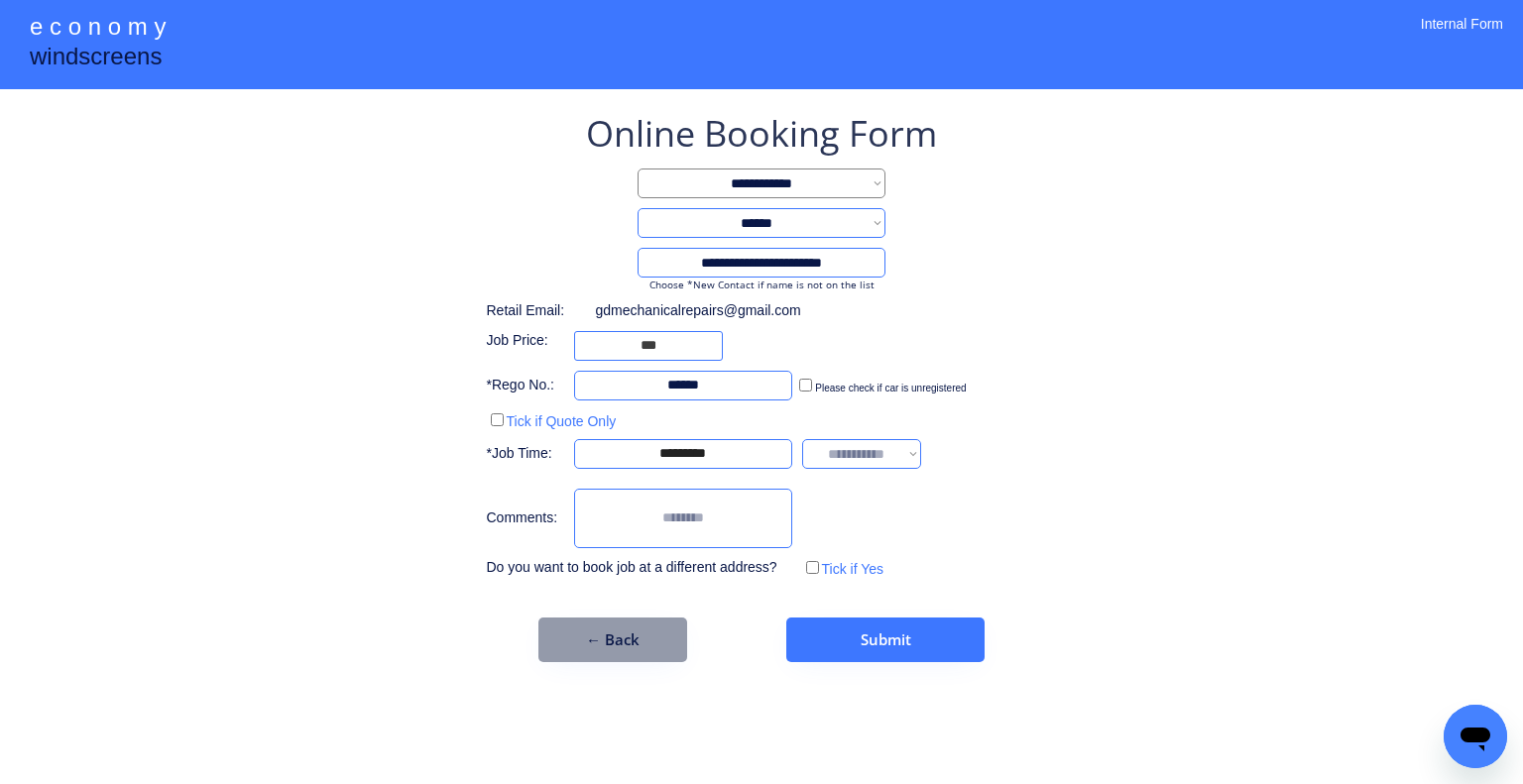 click on "**********" at bounding box center (762, 392) 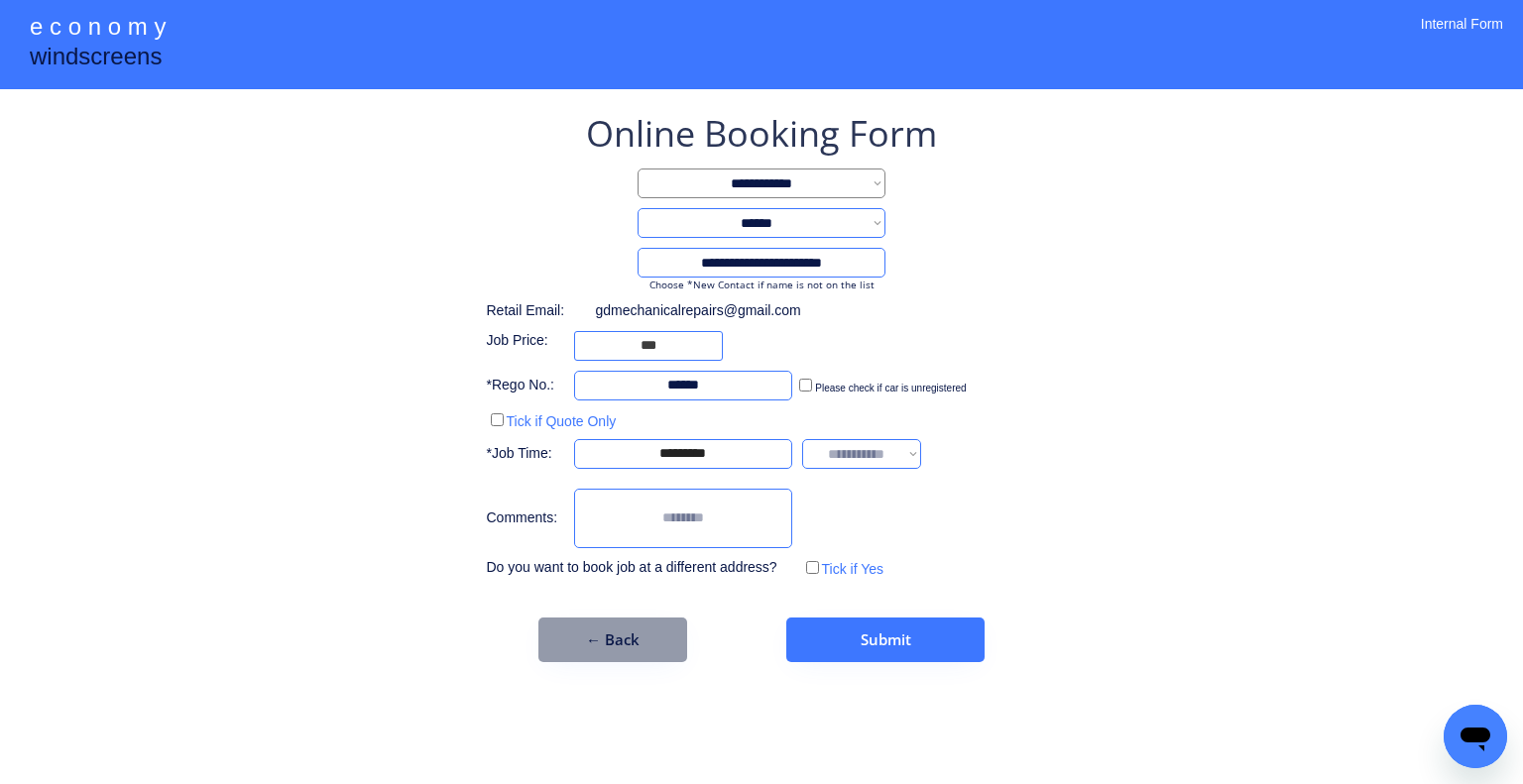 drag, startPoint x: 867, startPoint y: 458, endPoint x: 877, endPoint y: 450, distance: 12.806248 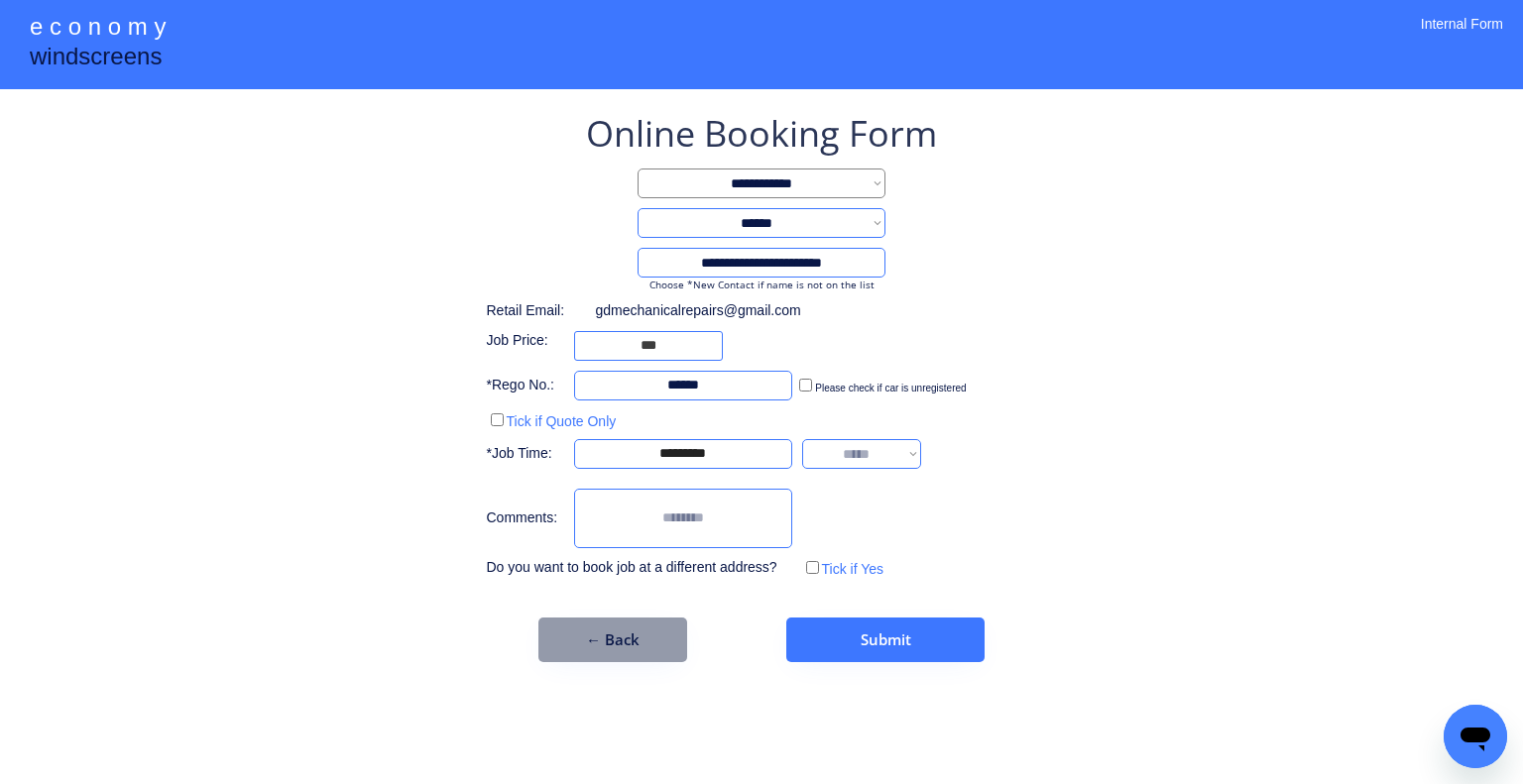 click on "**********" at bounding box center (862, 454) 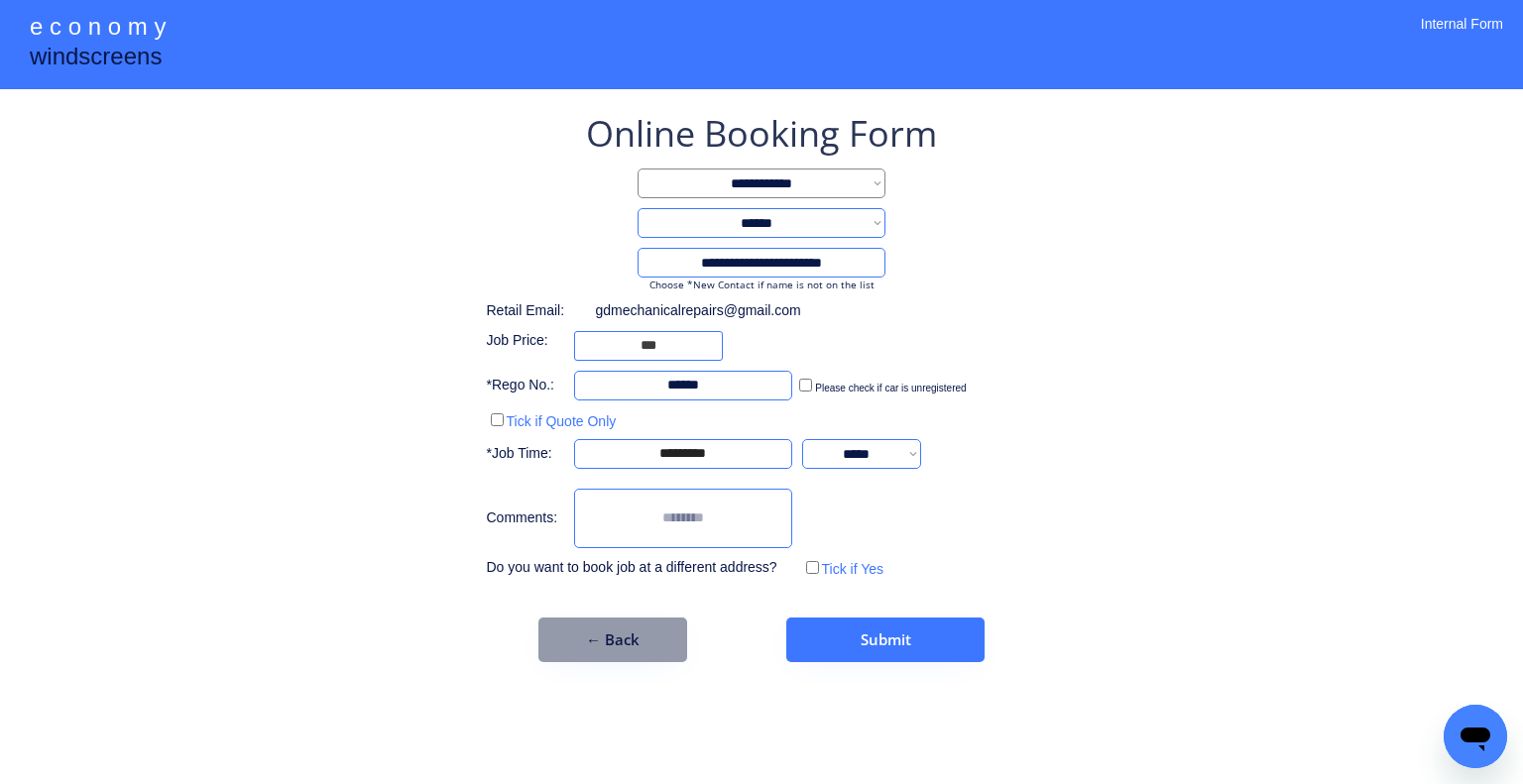 click on "**********" at bounding box center (762, 392) 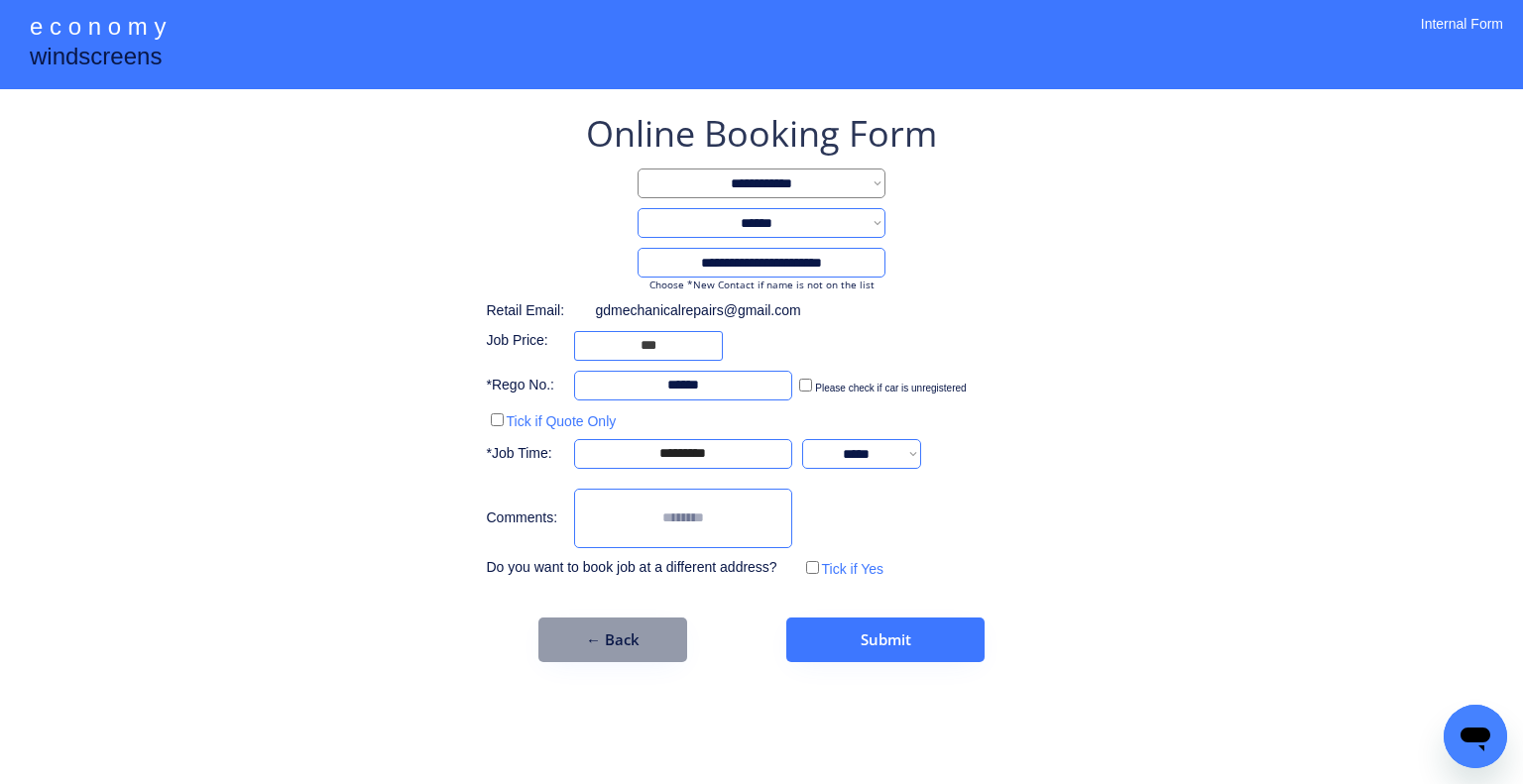 click on "**********" at bounding box center [762, 392] 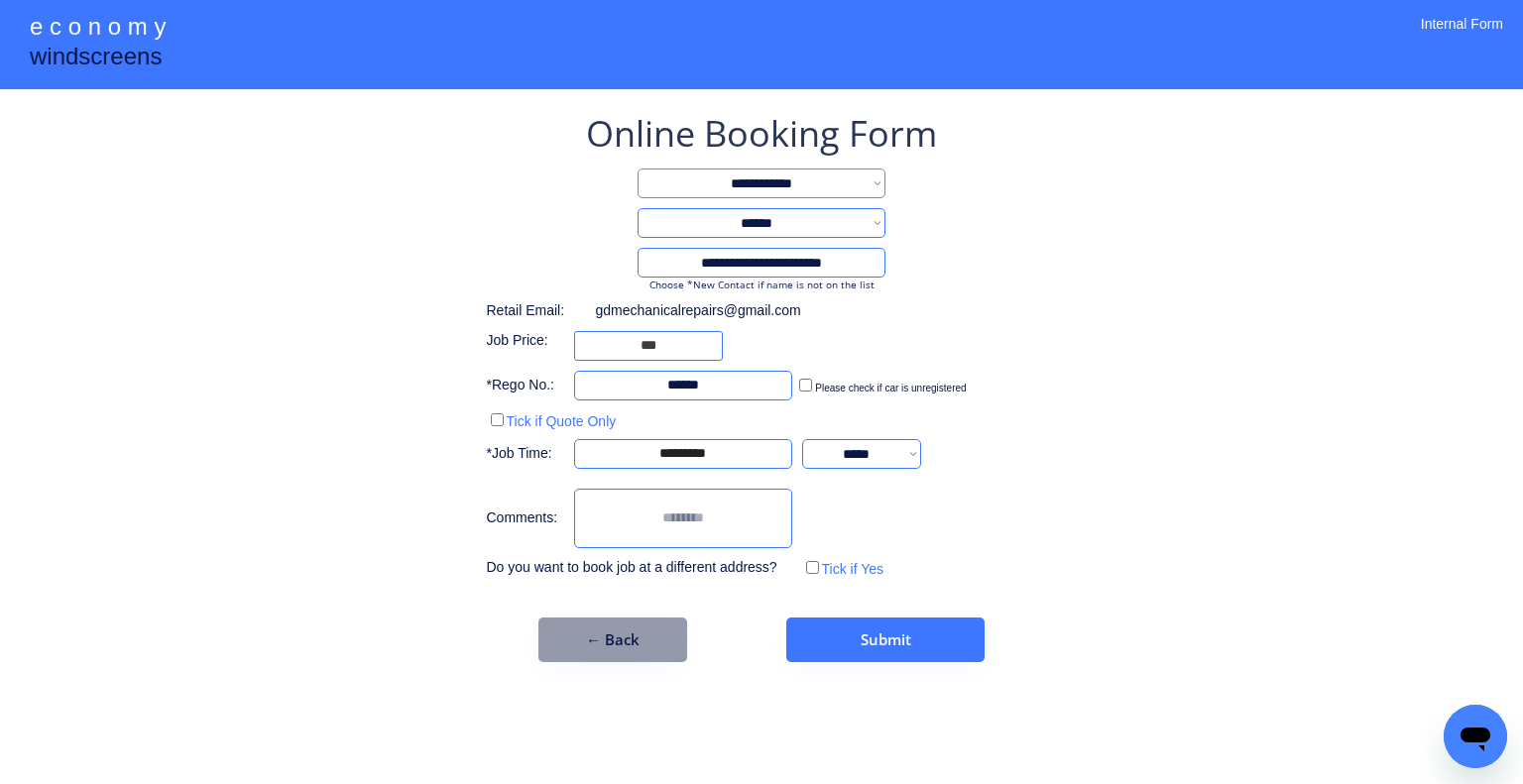 click on "**********" at bounding box center [762, 386] 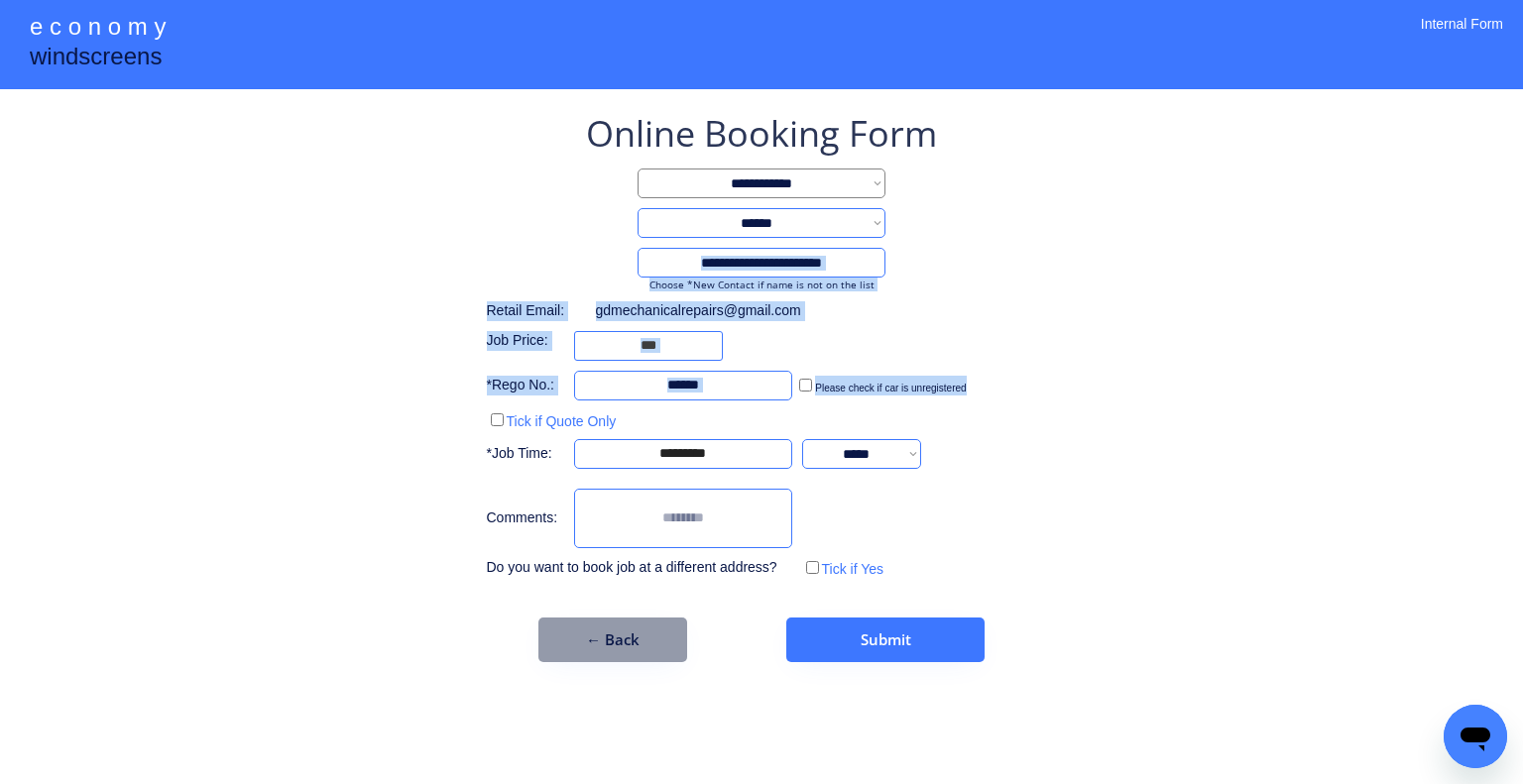 click on "**********" at bounding box center (762, 392) 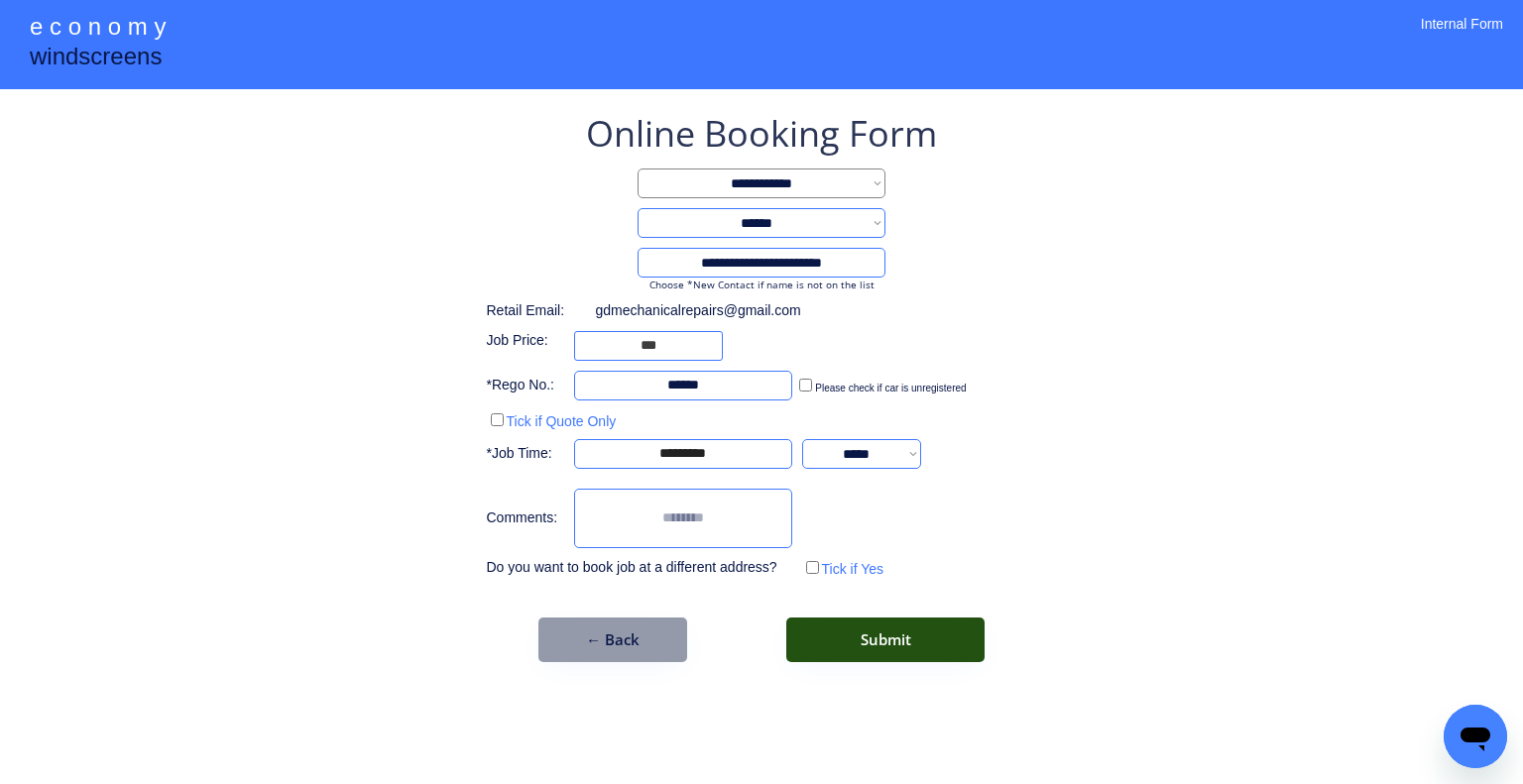 drag, startPoint x: 922, startPoint y: 649, endPoint x: 909, endPoint y: 646, distance: 13.341664 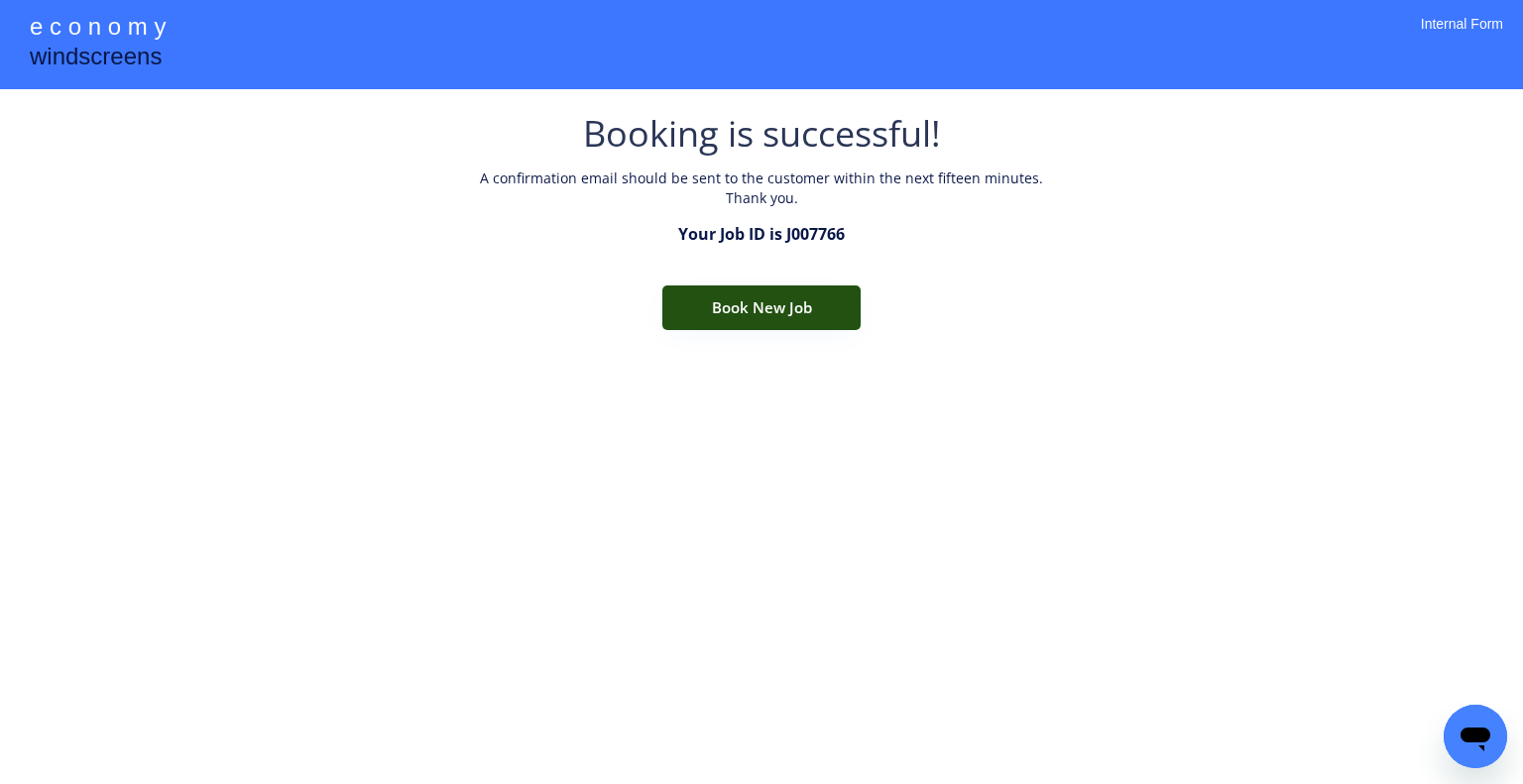 click on "Book New Job" at bounding box center (762, 307) 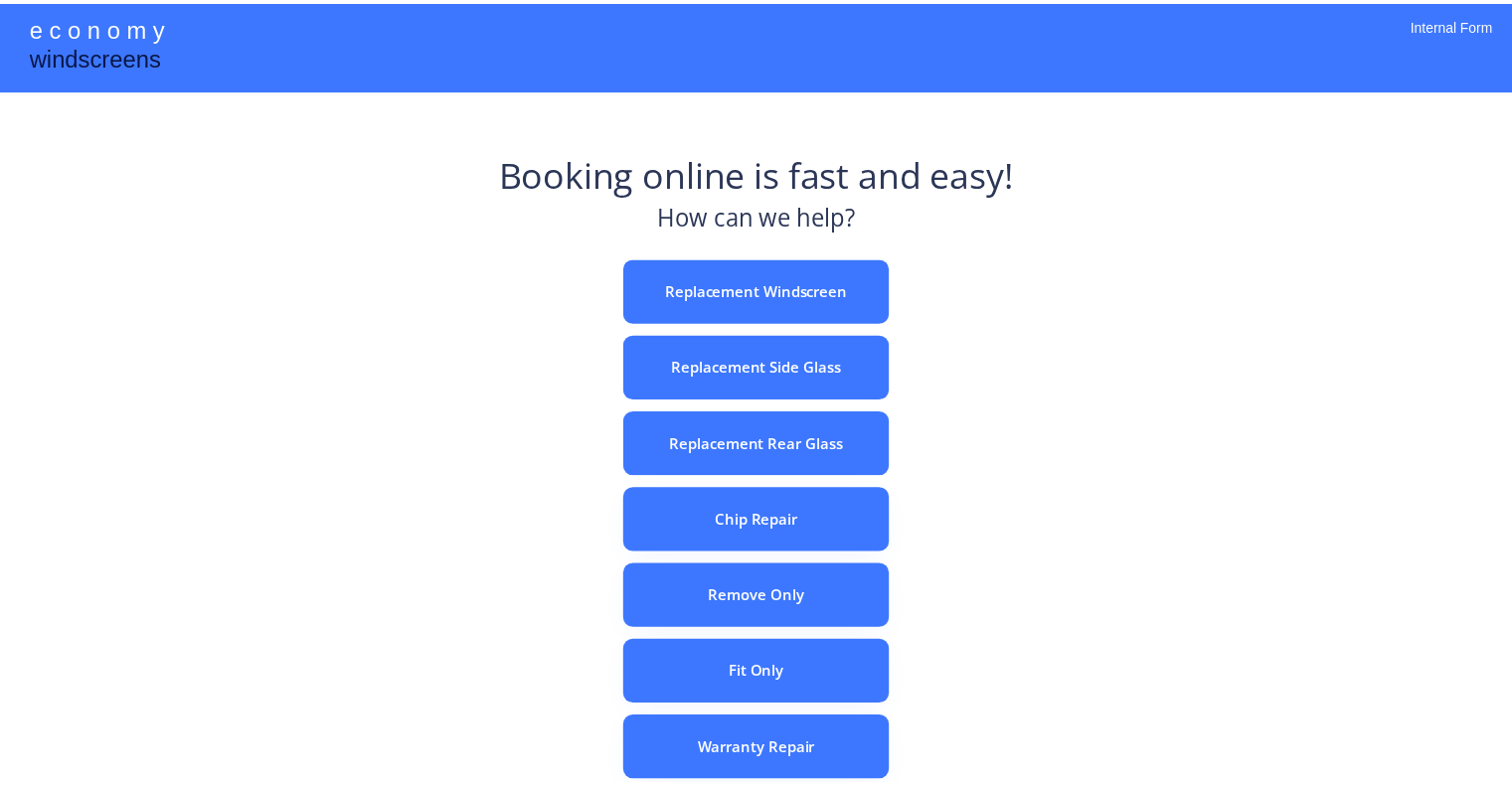scroll, scrollTop: 0, scrollLeft: 0, axis: both 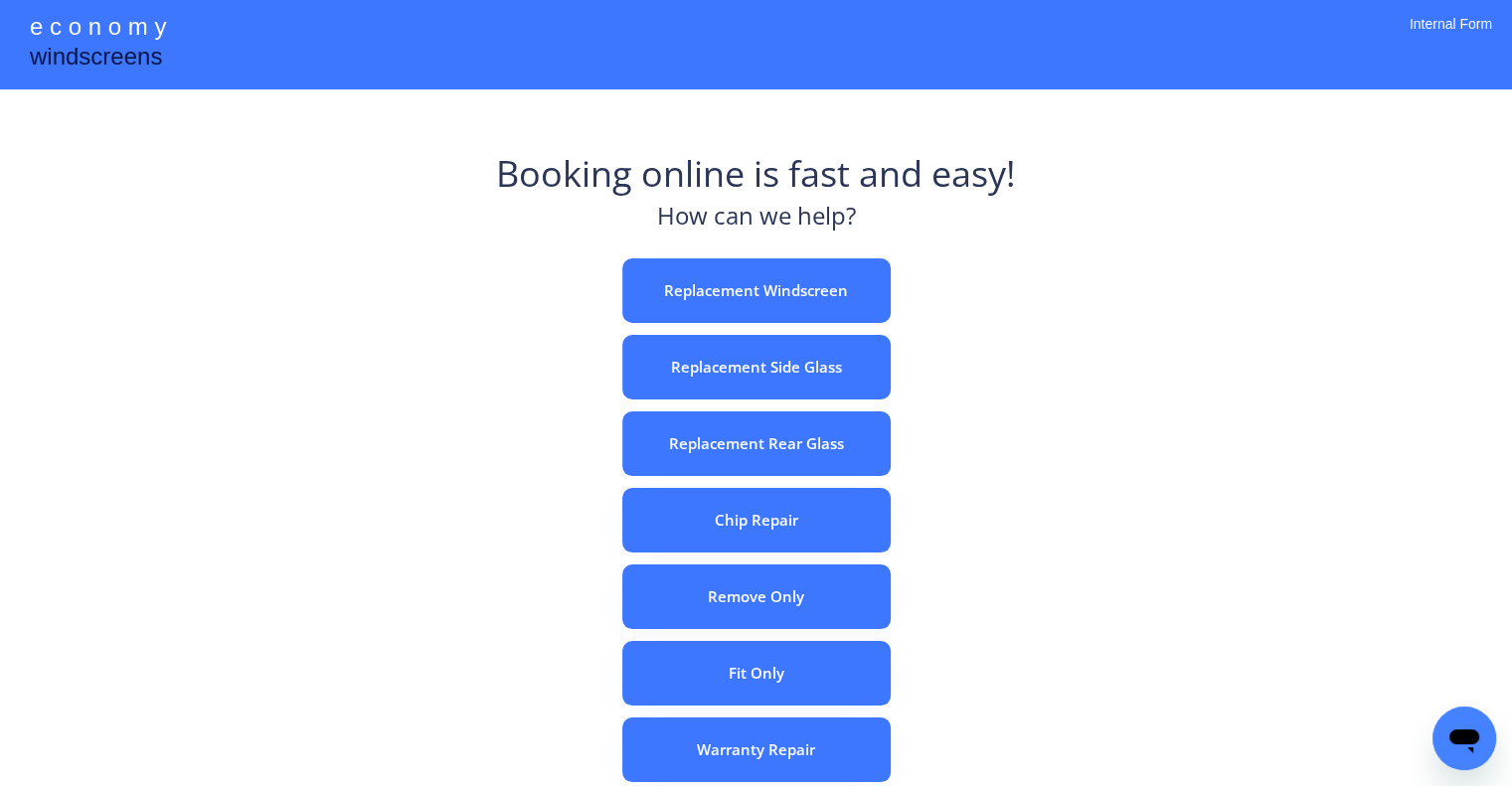 click on "e c o n o m y windscreens Booking online is fast and easy! How can we help? Replacement Windscreen Replacement Side Glass Replacement Rear Glass Chip Repair Remove Only Fit Only Warranty Repair ADAS Recalibration Only Rebook a Job Confirm Quotes Manual Booking Internal Form" at bounding box center [756, 553] 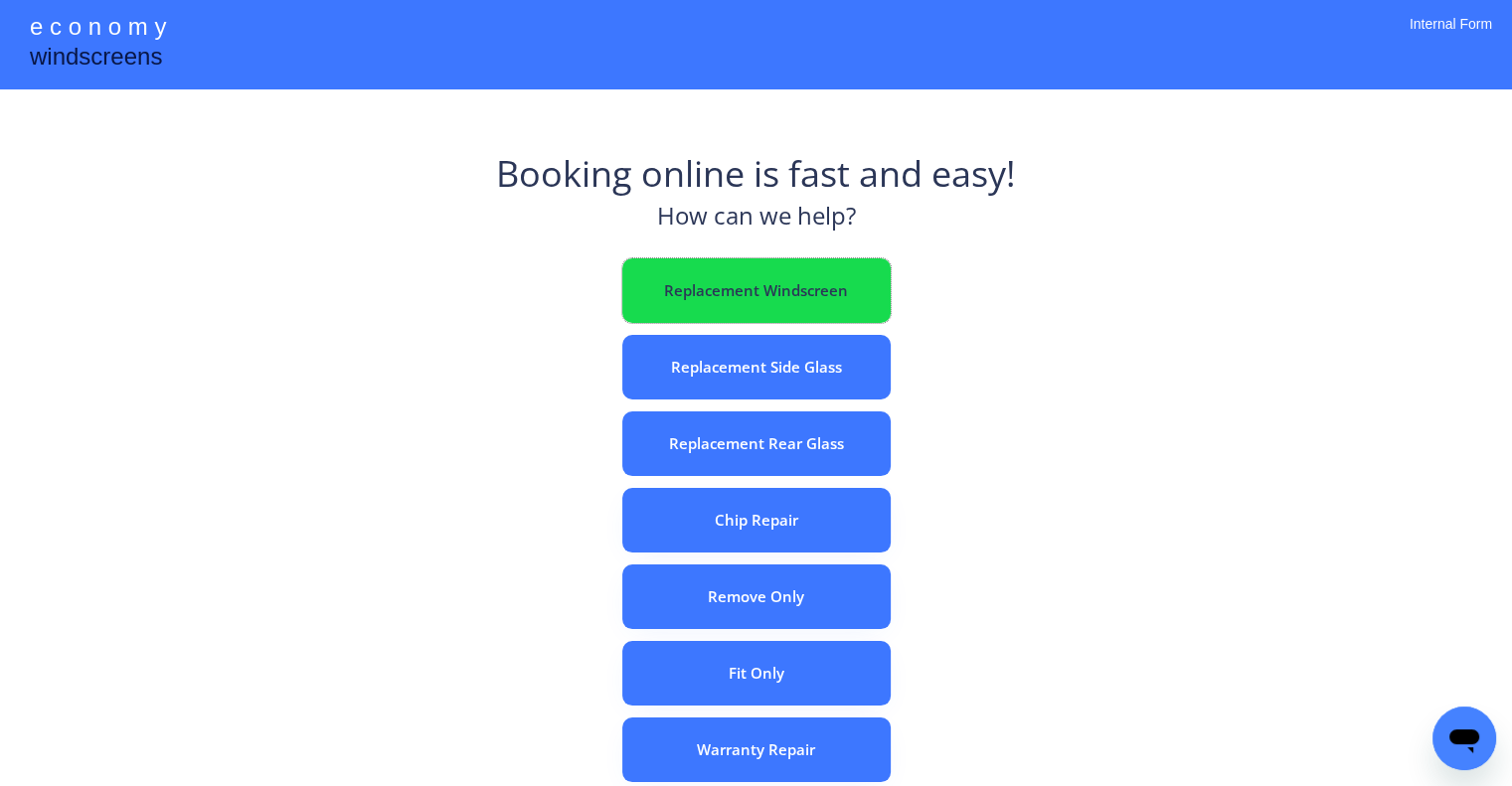 drag, startPoint x: 816, startPoint y: 277, endPoint x: 701, endPoint y: 8, distance: 292.55085 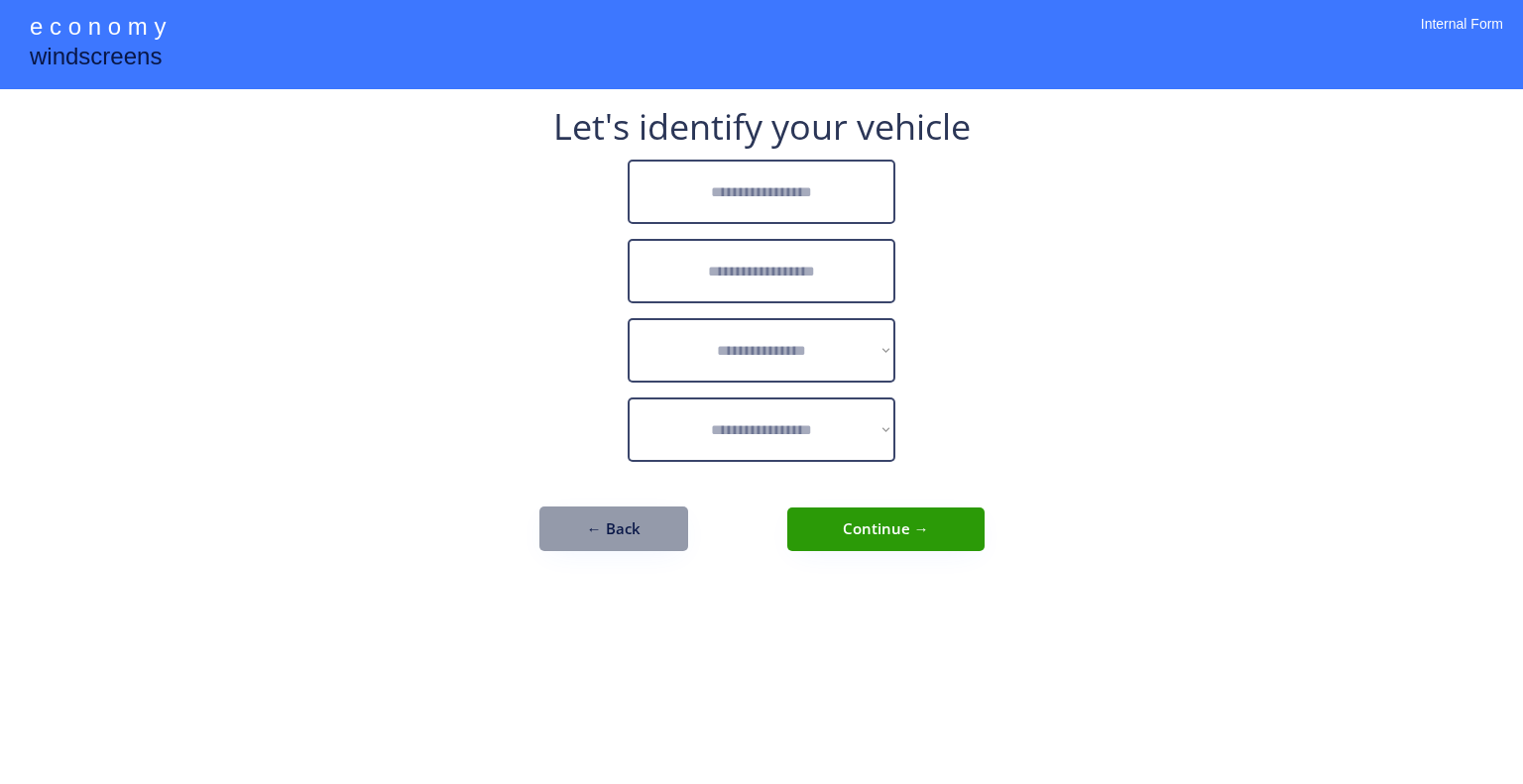scroll, scrollTop: 0, scrollLeft: 0, axis: both 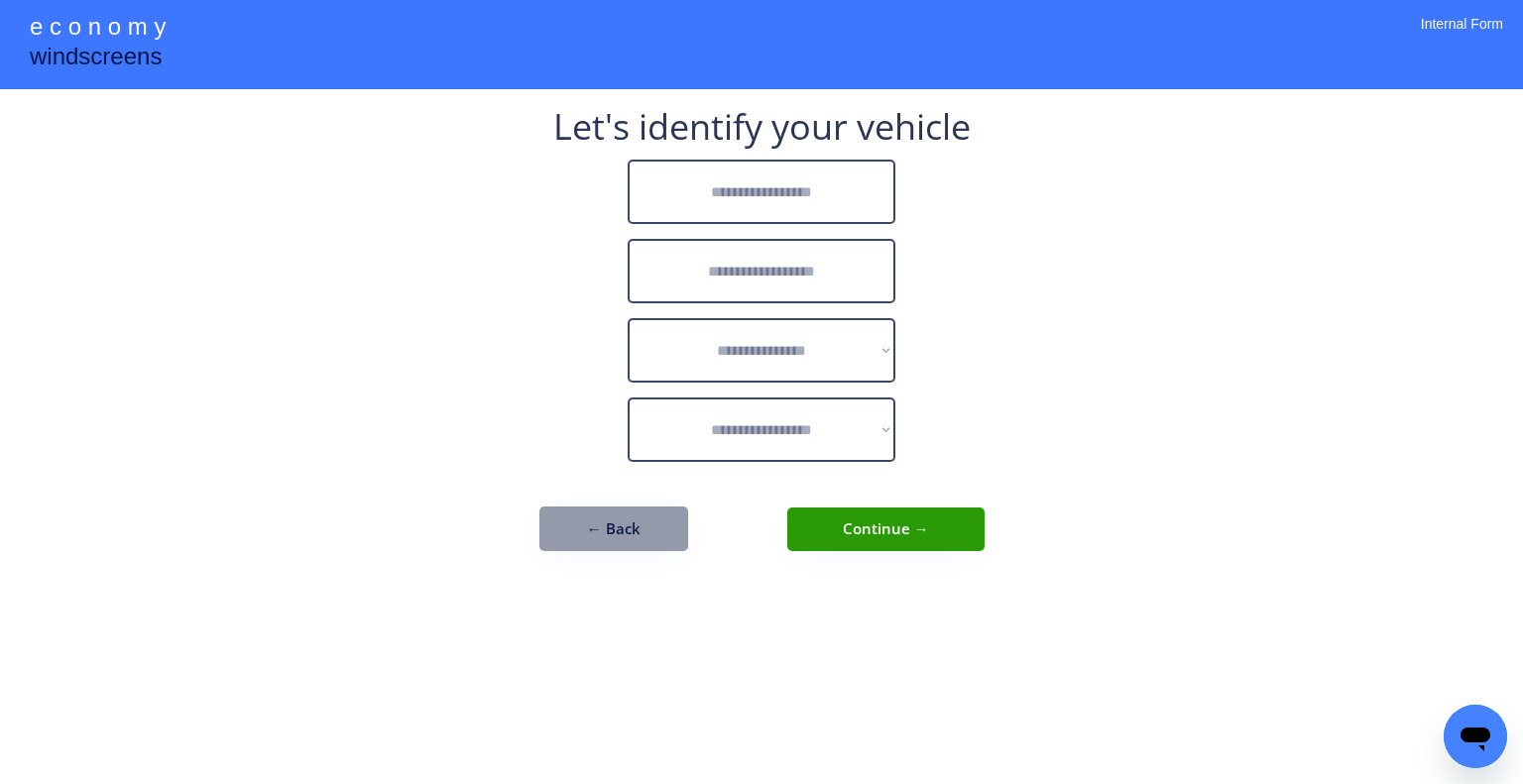 click at bounding box center (762, 191) 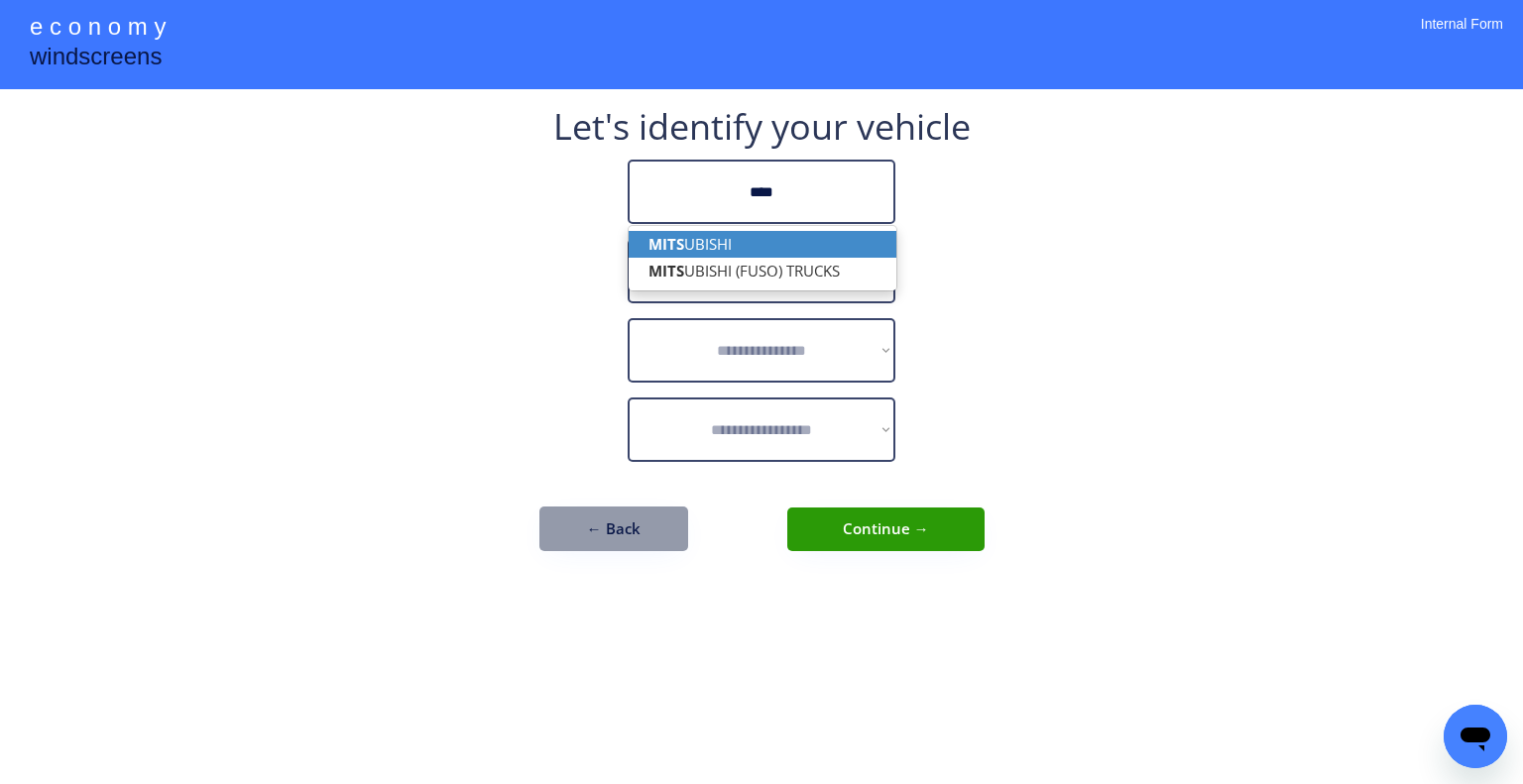 click on "MITS UBISHI" at bounding box center (762, 244) 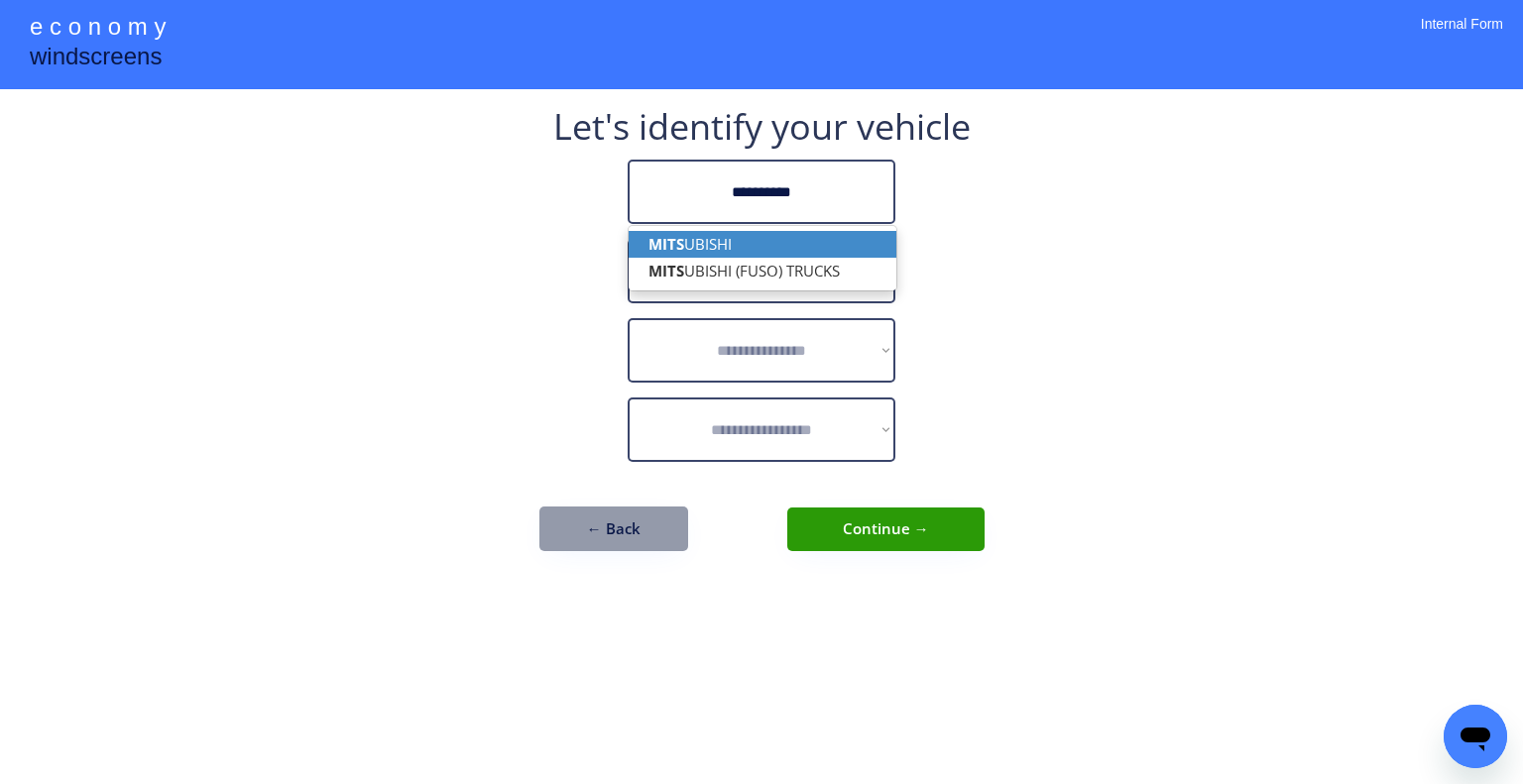 type on "**********" 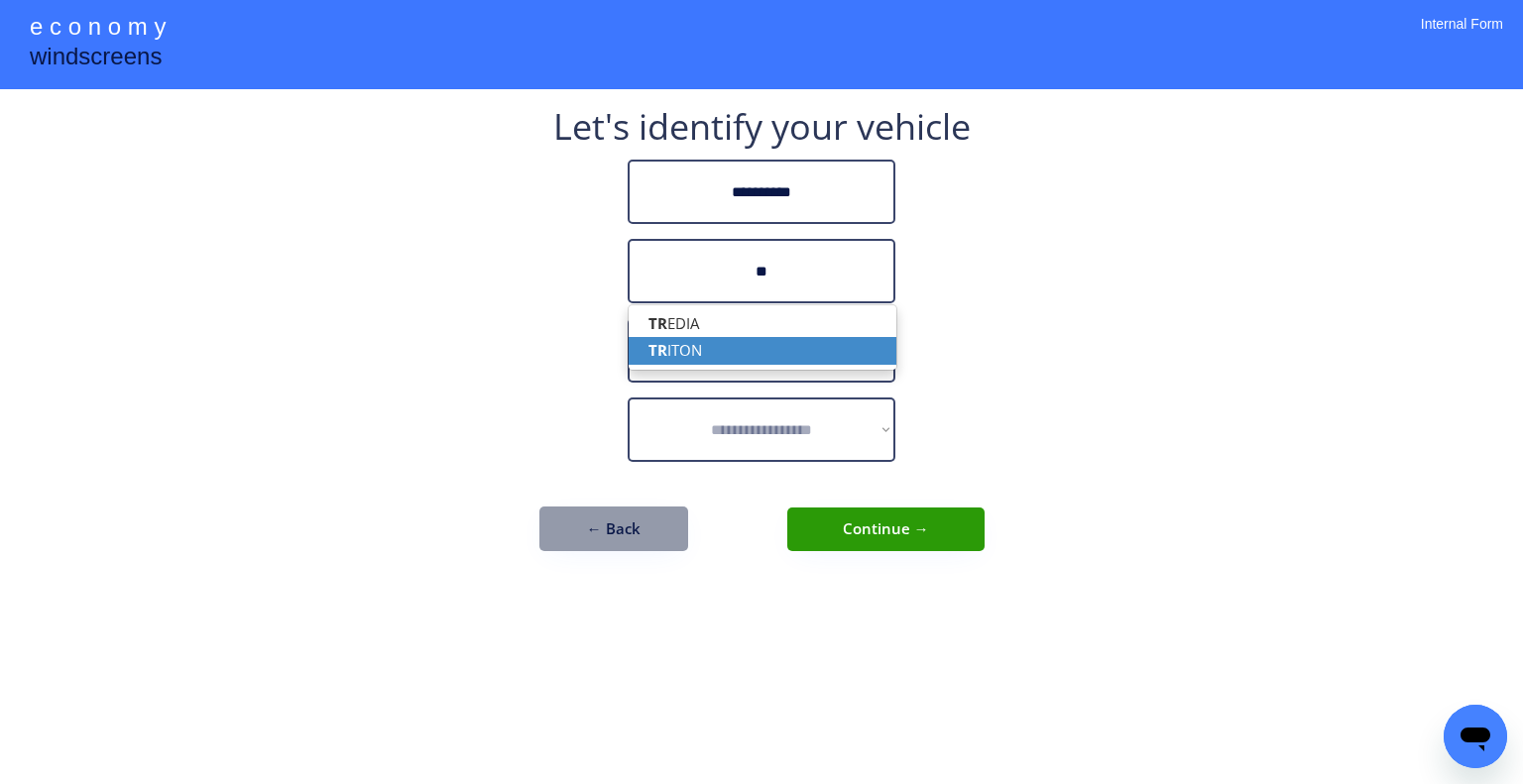 click on "TR ITON" at bounding box center [762, 350] 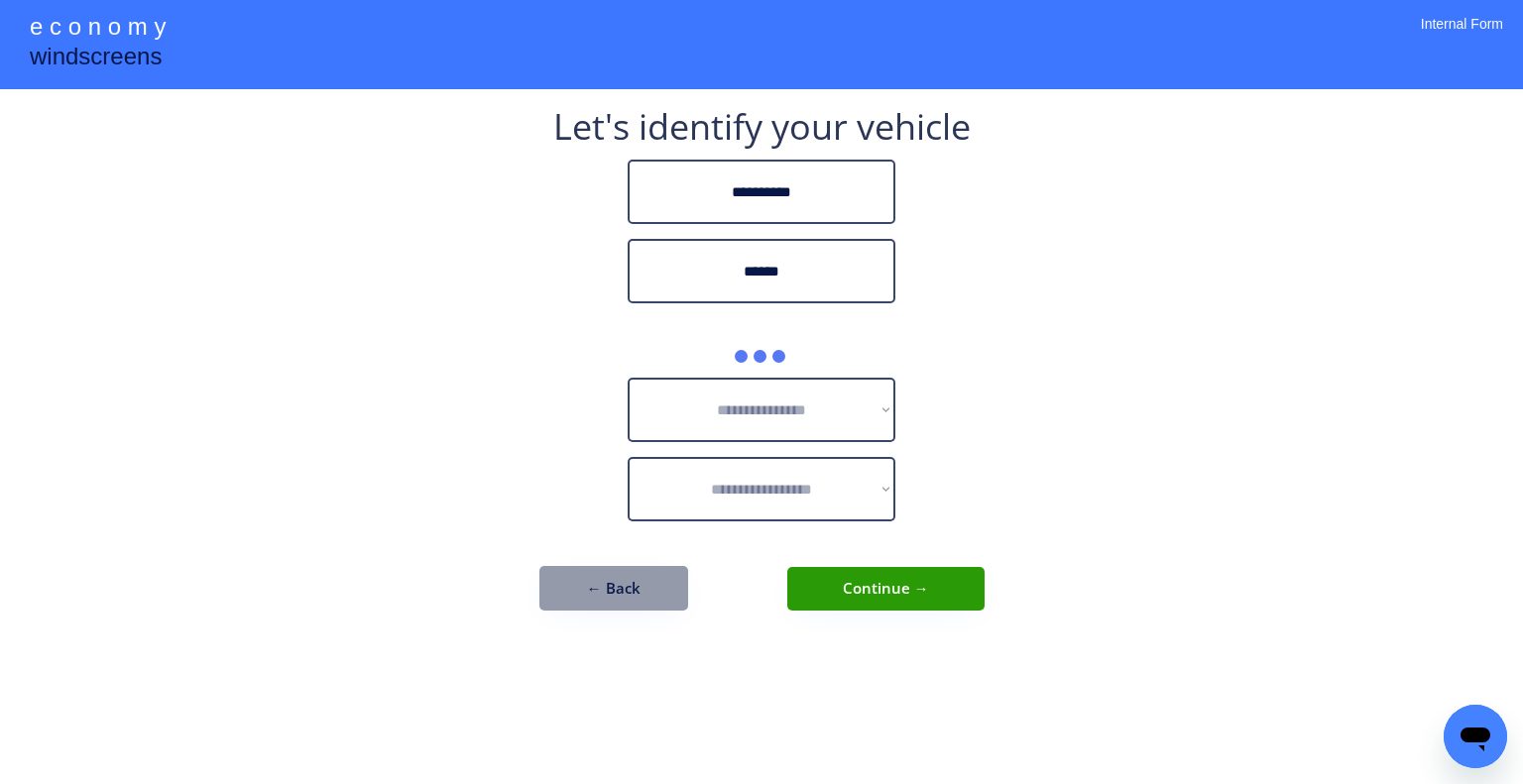 type on "******" 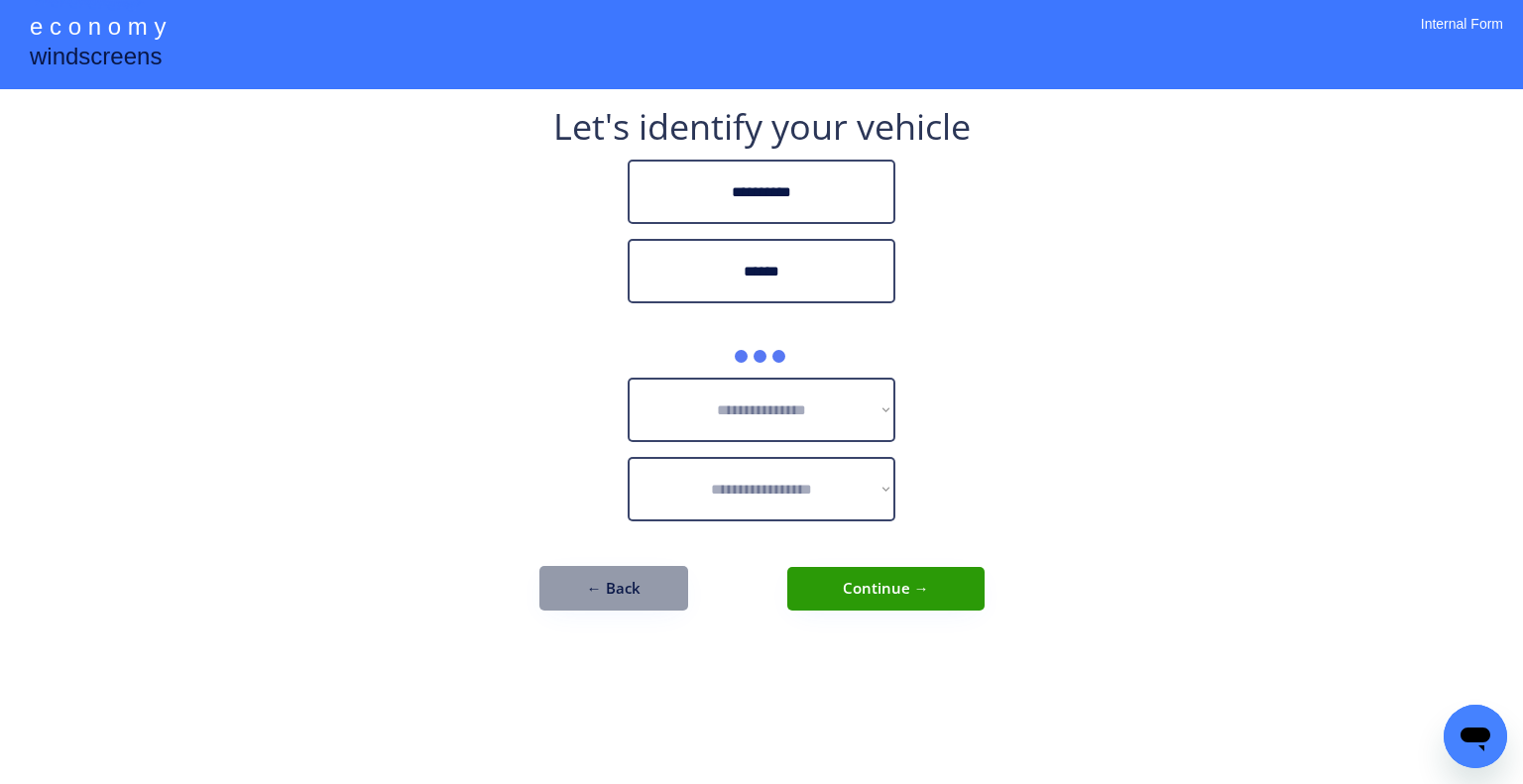 click on "**********" at bounding box center [762, 370] 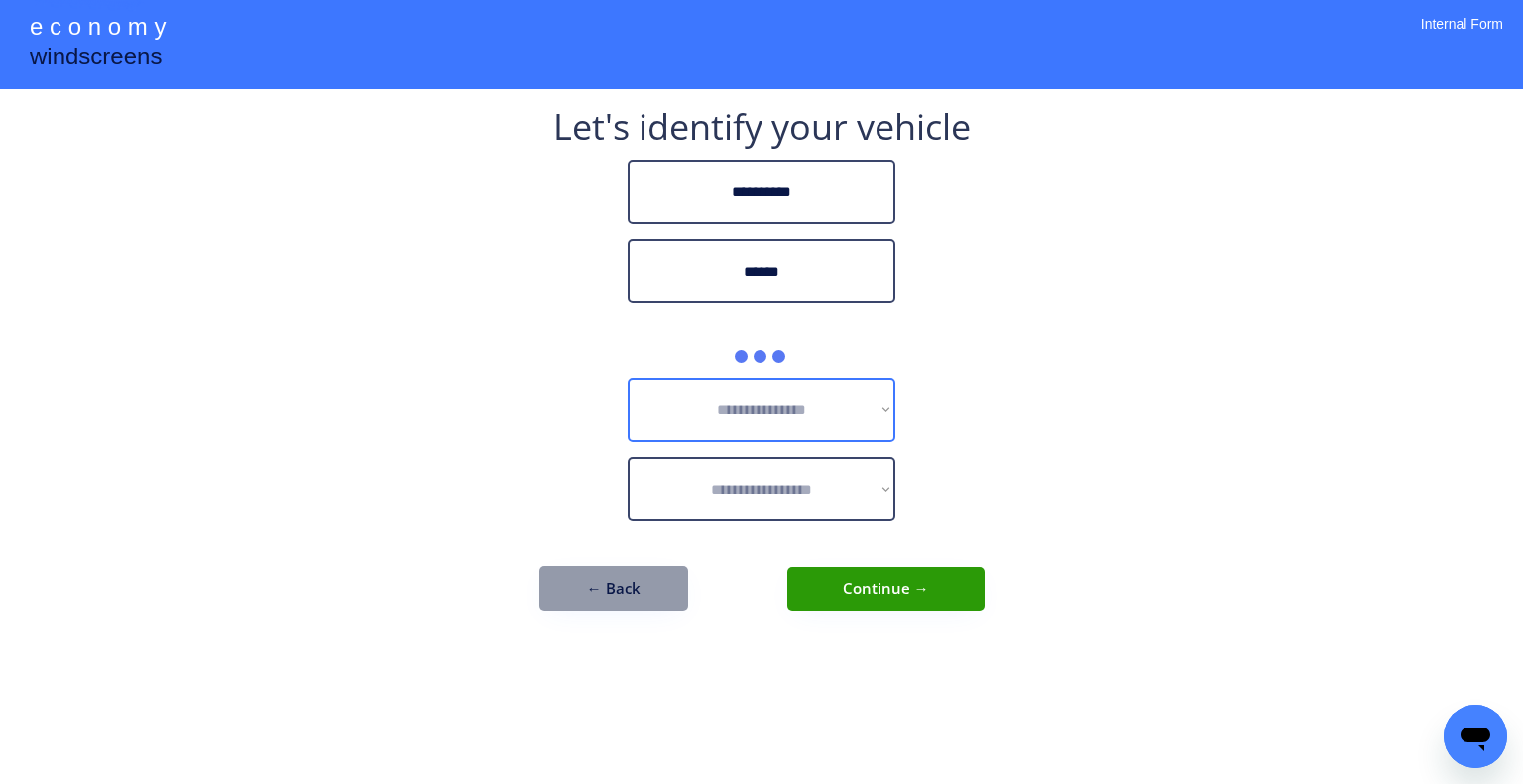 click on "**********" at bounding box center [762, 392] 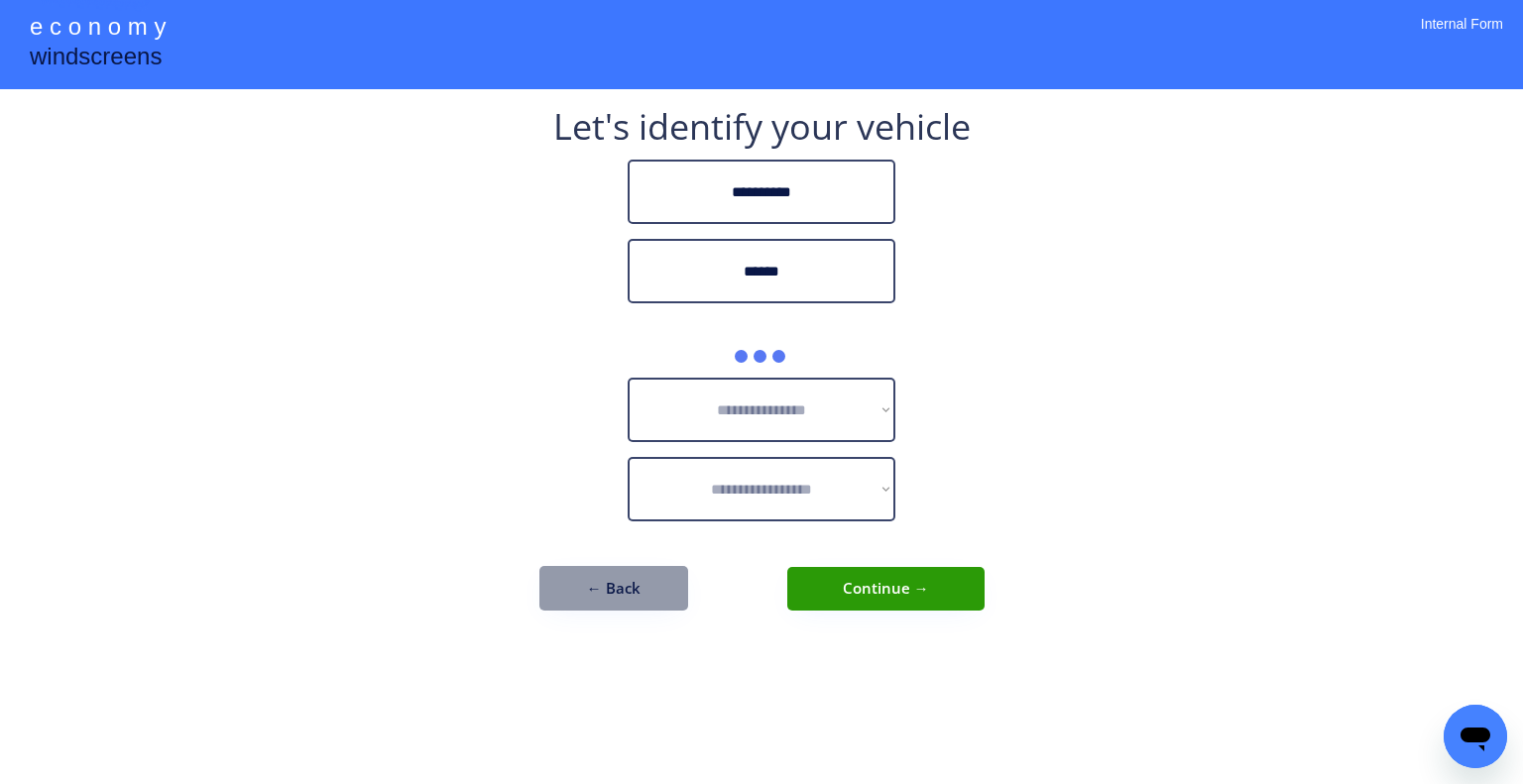 click on "**********" at bounding box center [762, 392] 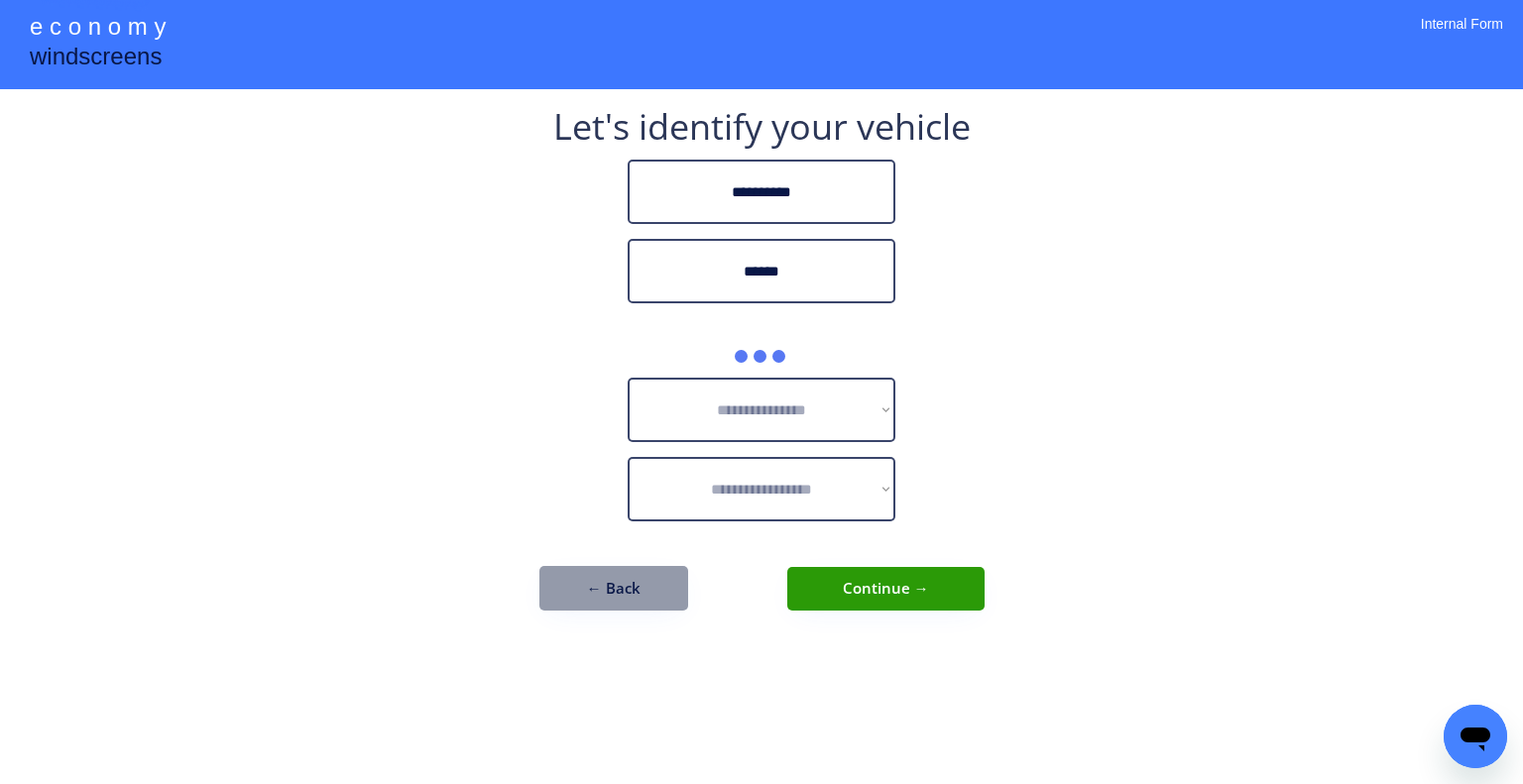 click on "**********" at bounding box center [762, 392] 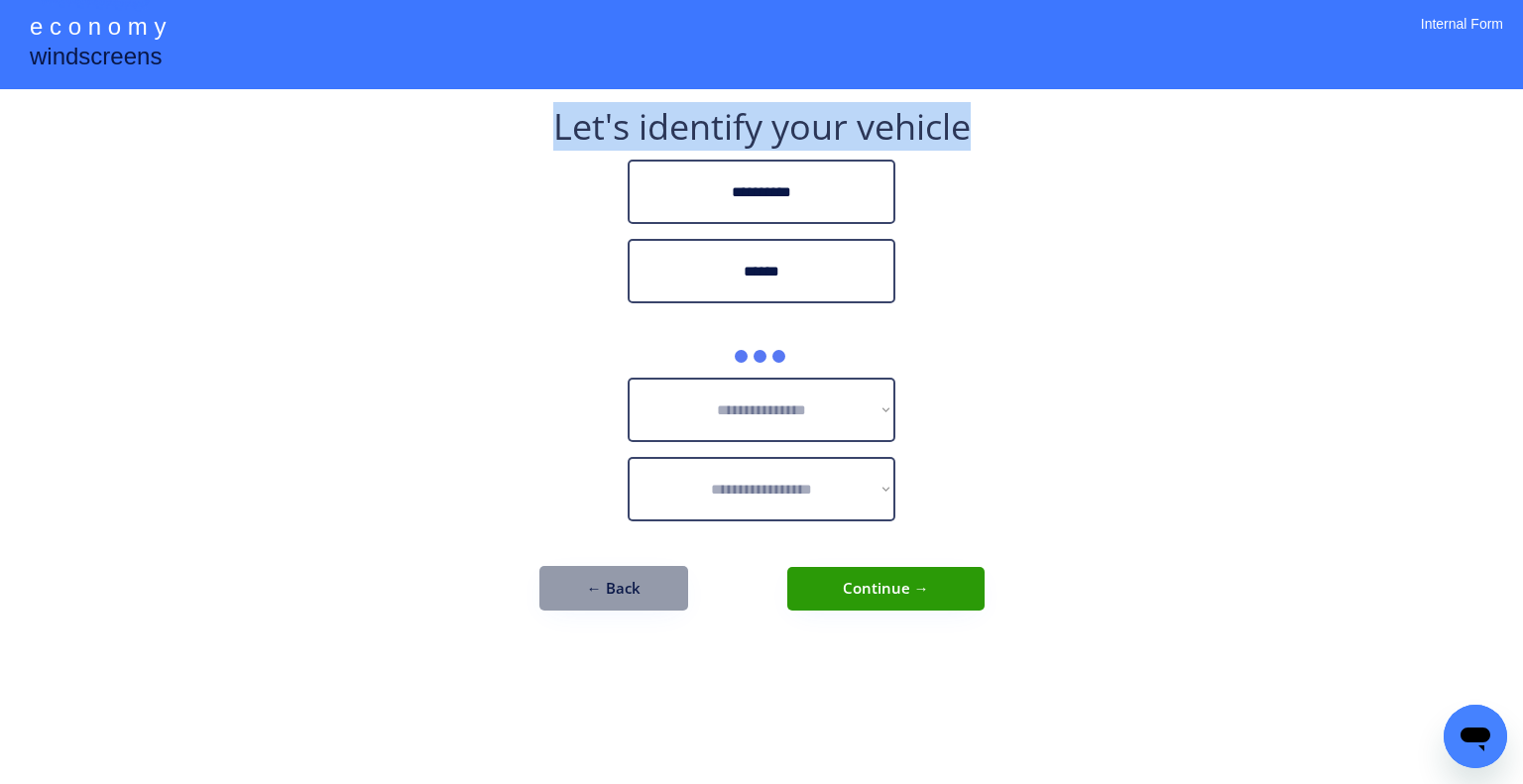 click on "**********" at bounding box center [762, 392] 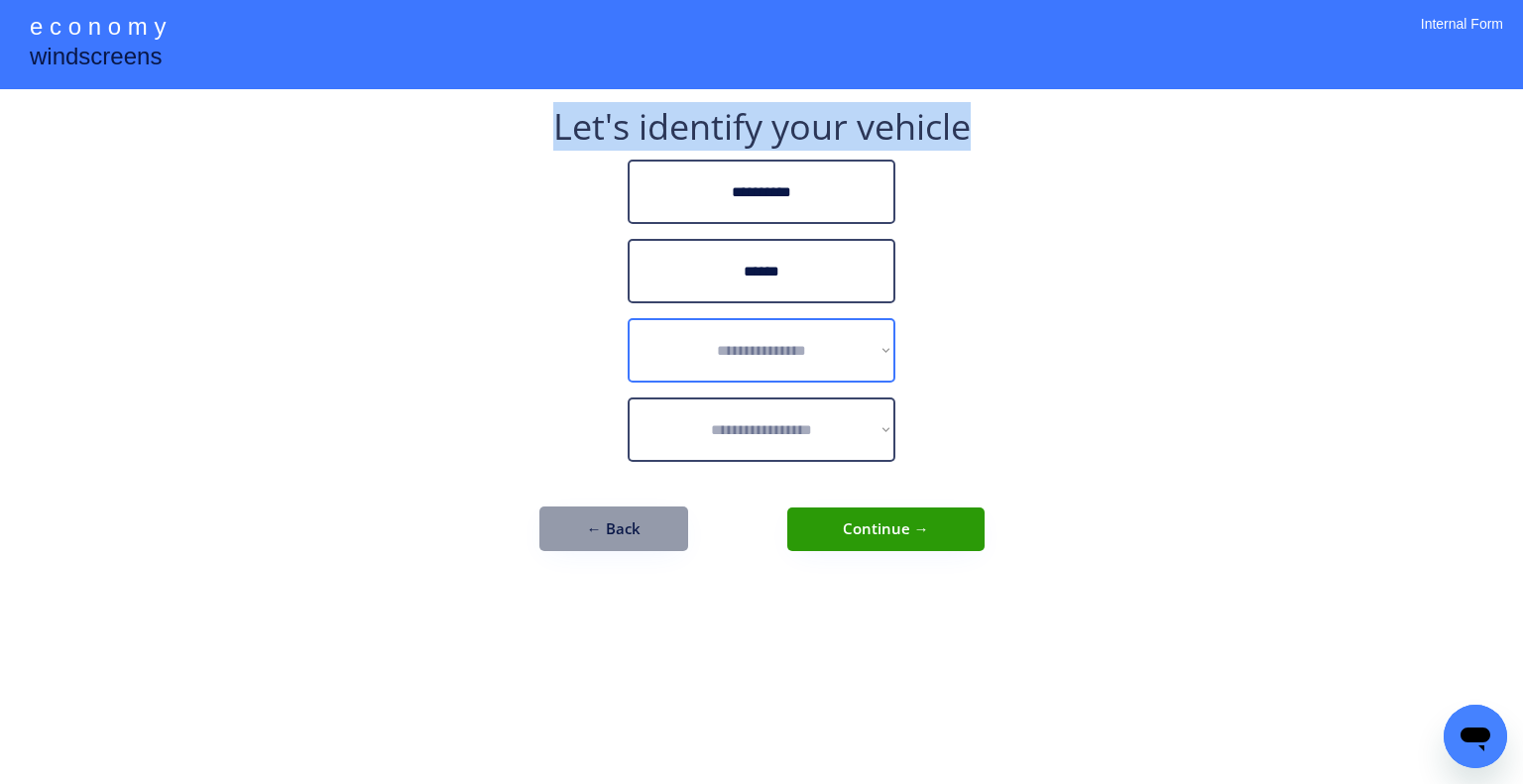 click on "**********" at bounding box center (762, 350) 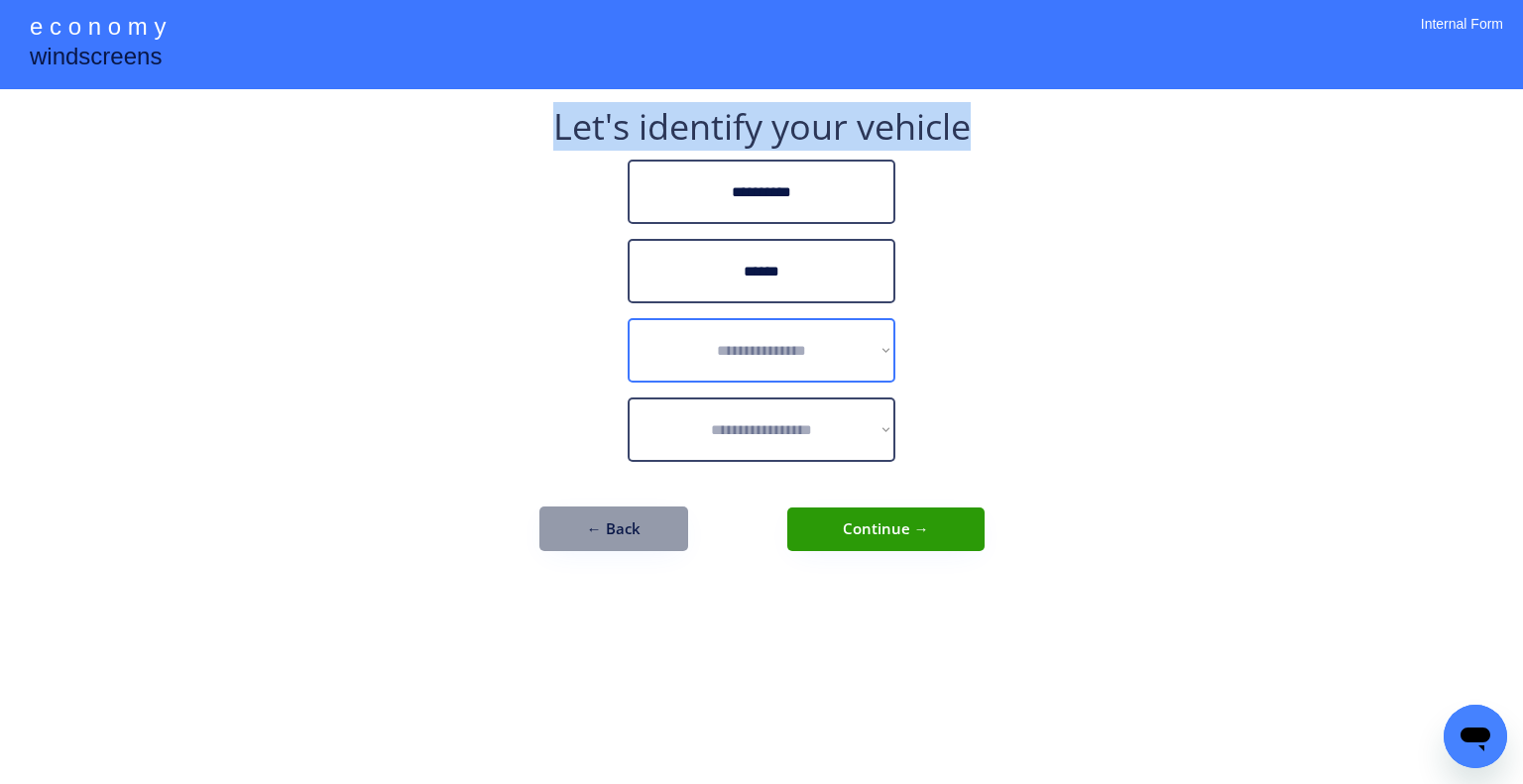 select on "******" 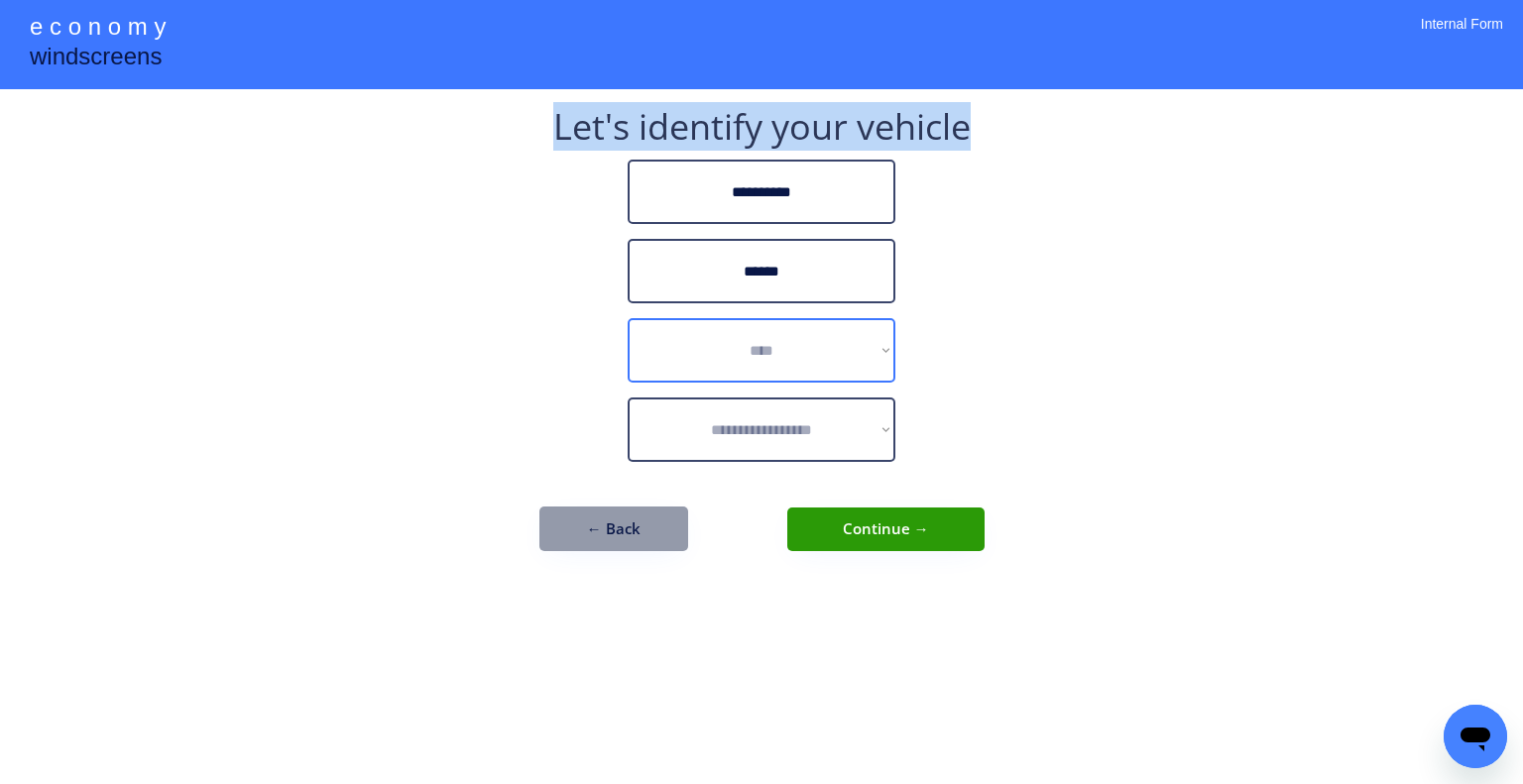 click on "**********" at bounding box center [762, 350] 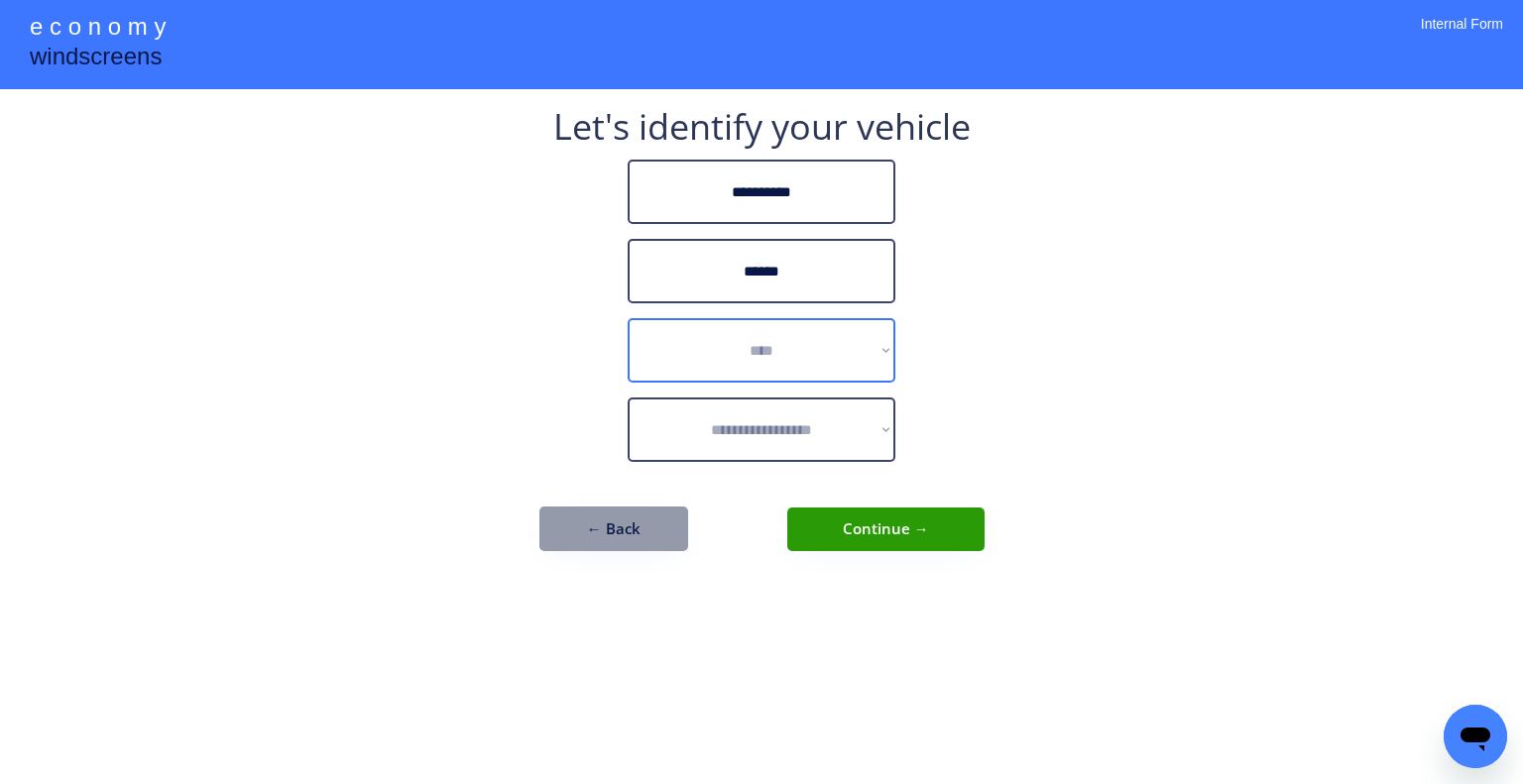 click on "**********" at bounding box center [762, 392] 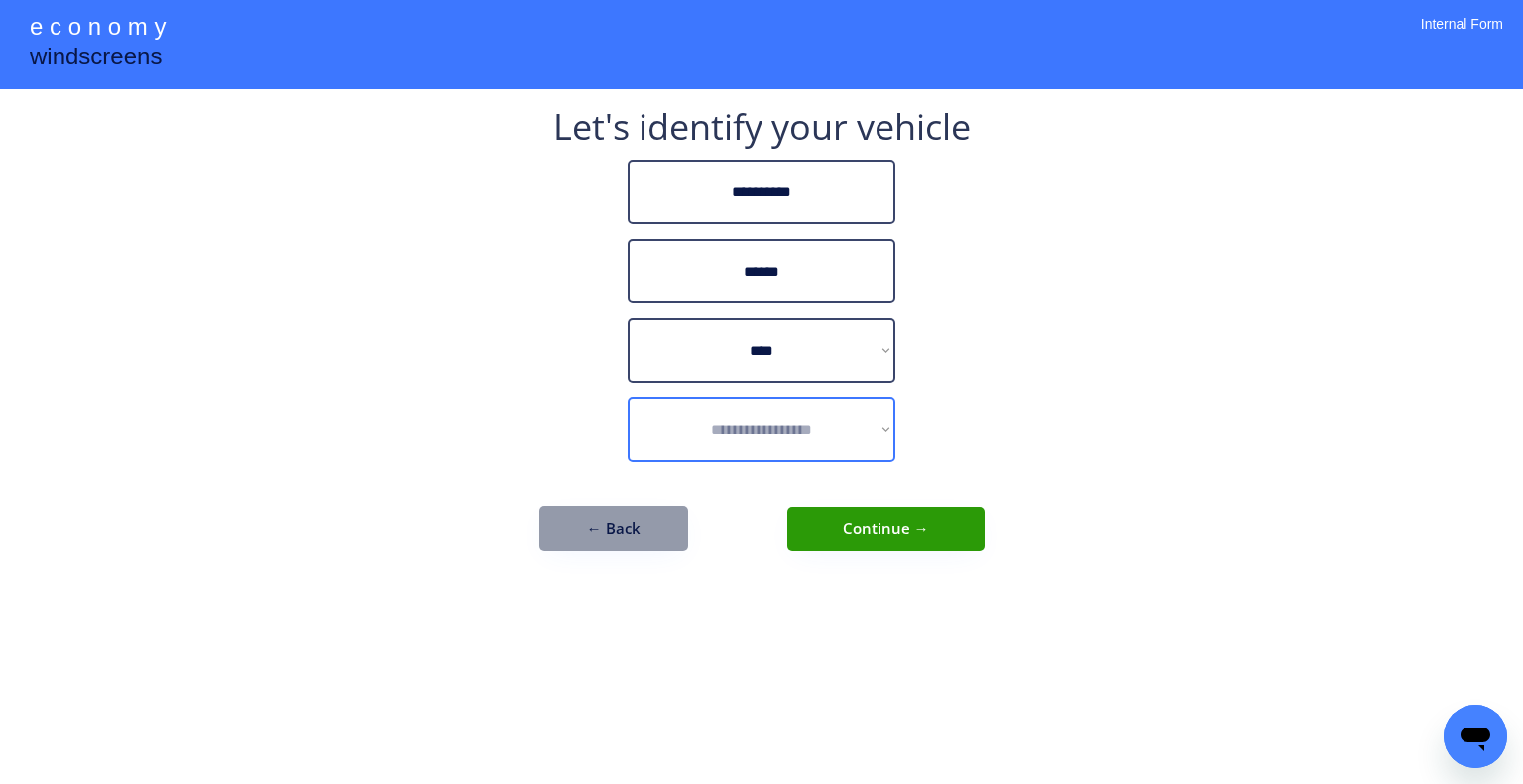 click on "**********" at bounding box center [762, 429] 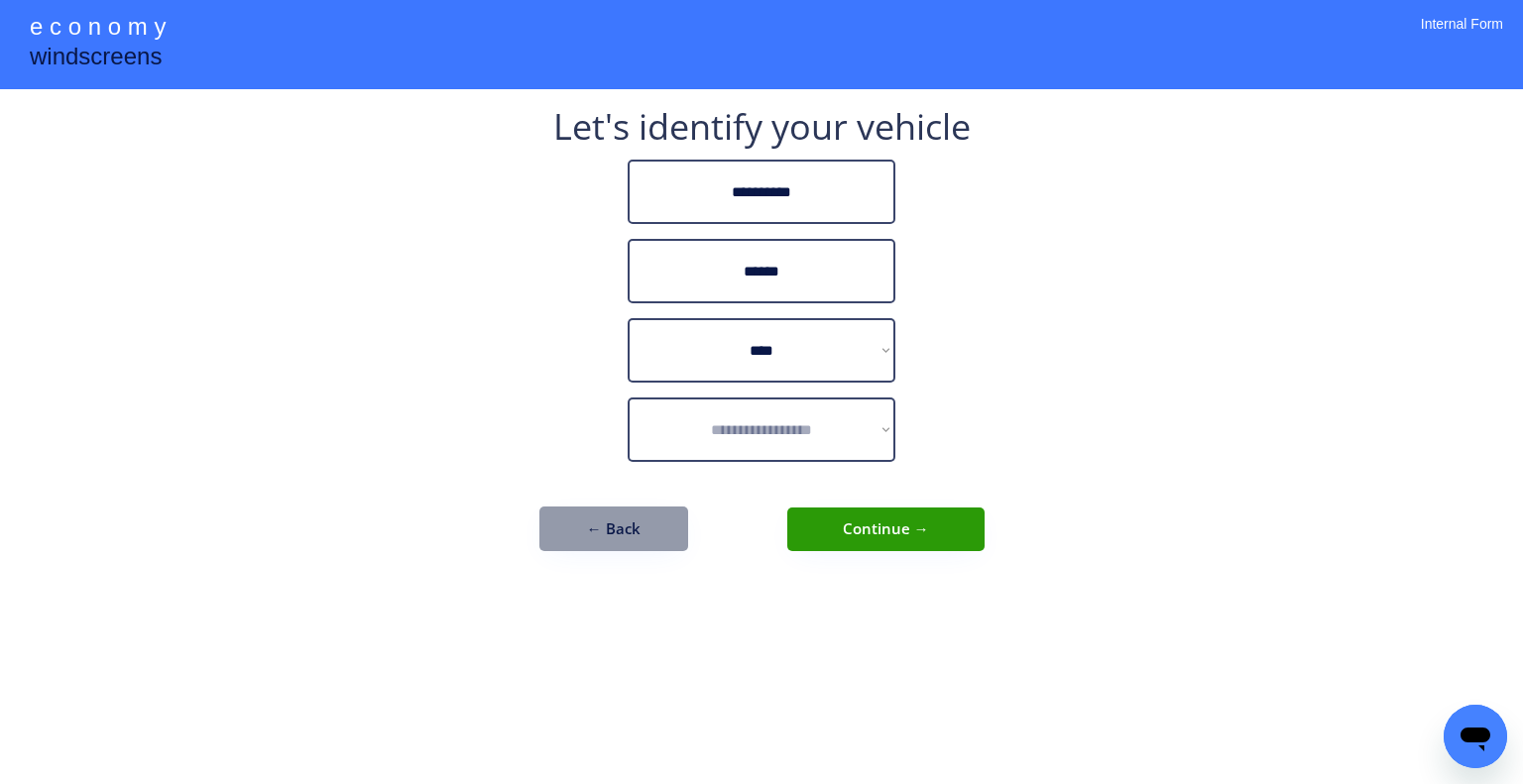 drag, startPoint x: 1078, startPoint y: 388, endPoint x: 766, endPoint y: 459, distance: 319.97656 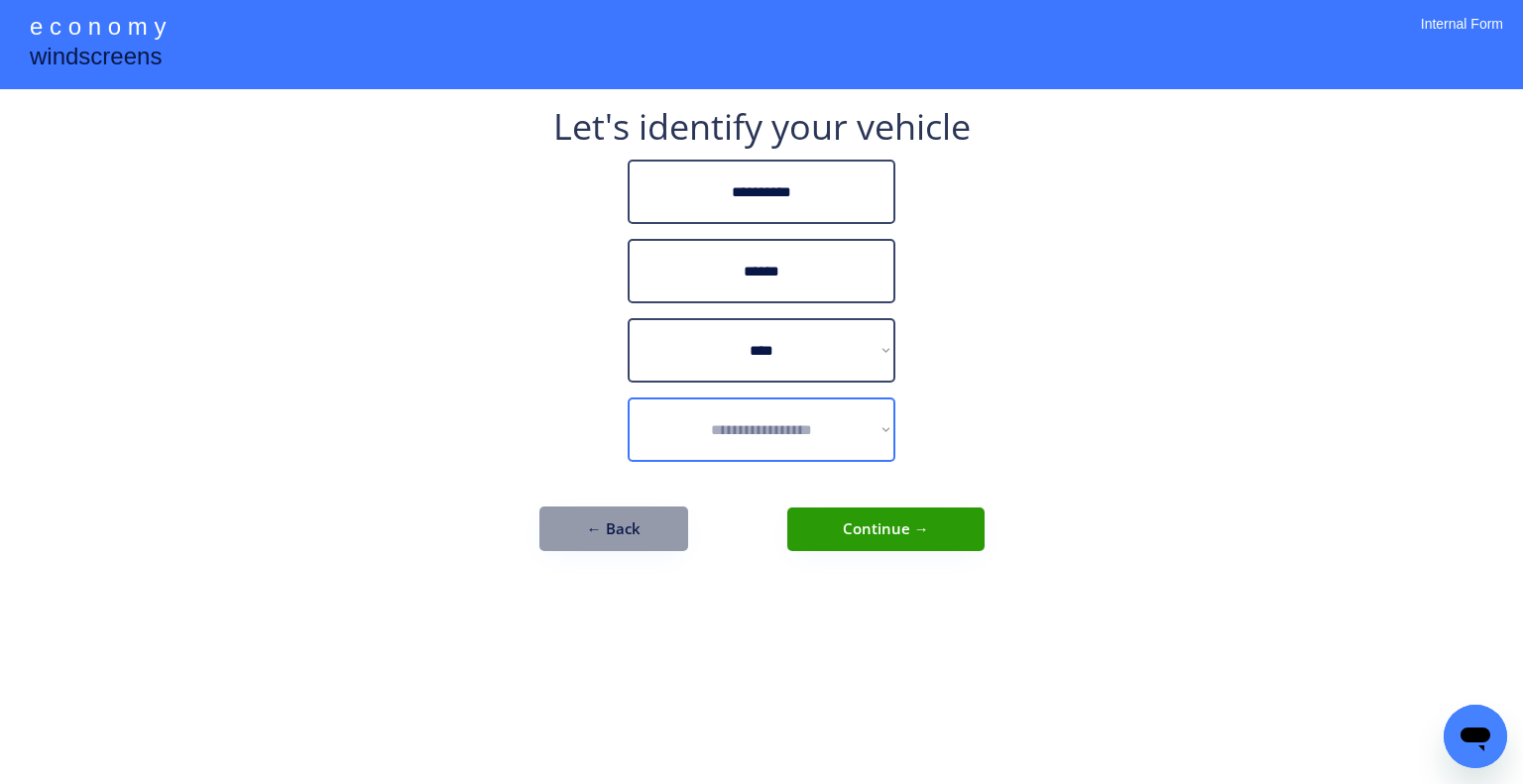 click on "**********" at bounding box center [762, 429] 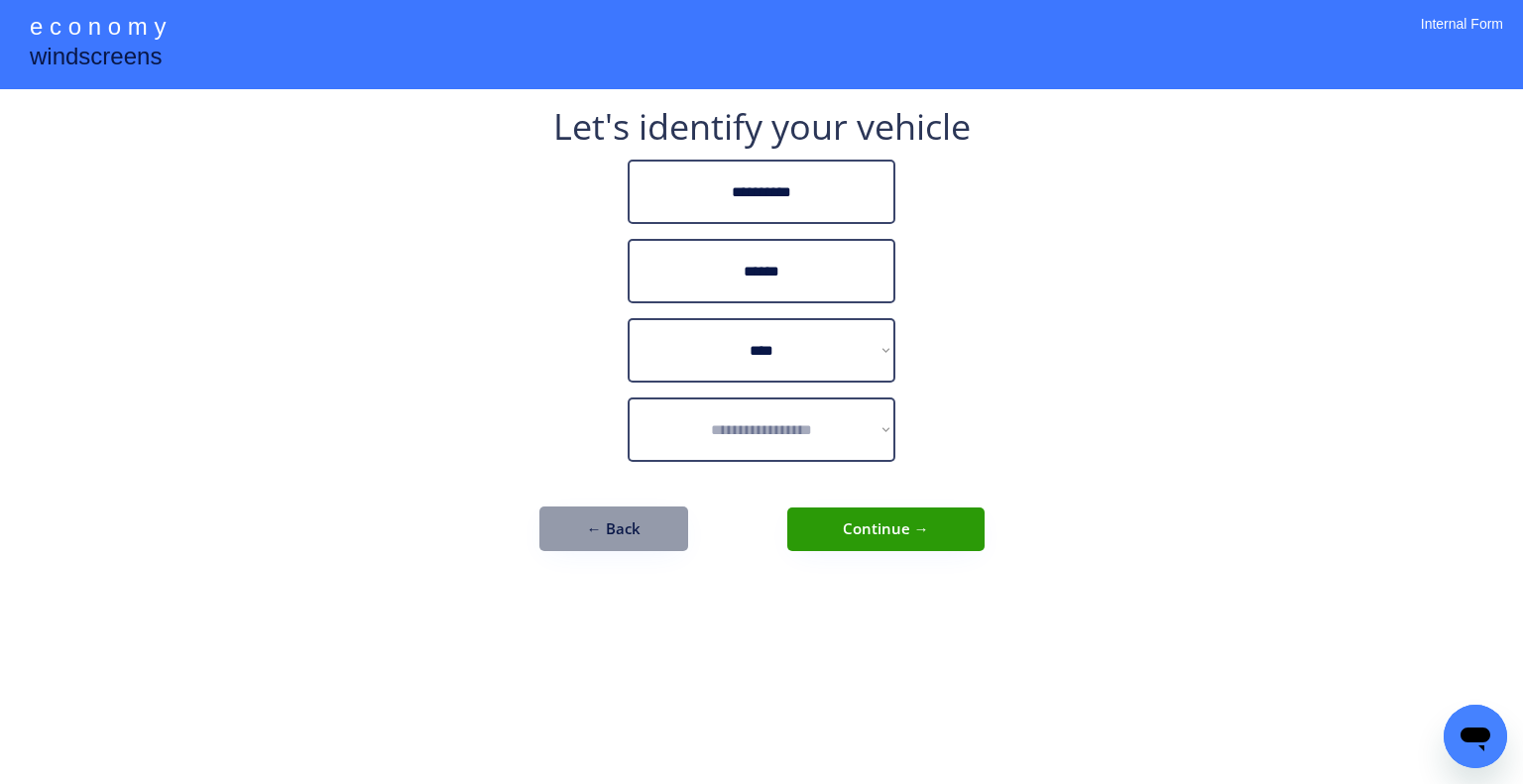 click on "**********" at bounding box center (762, 350) 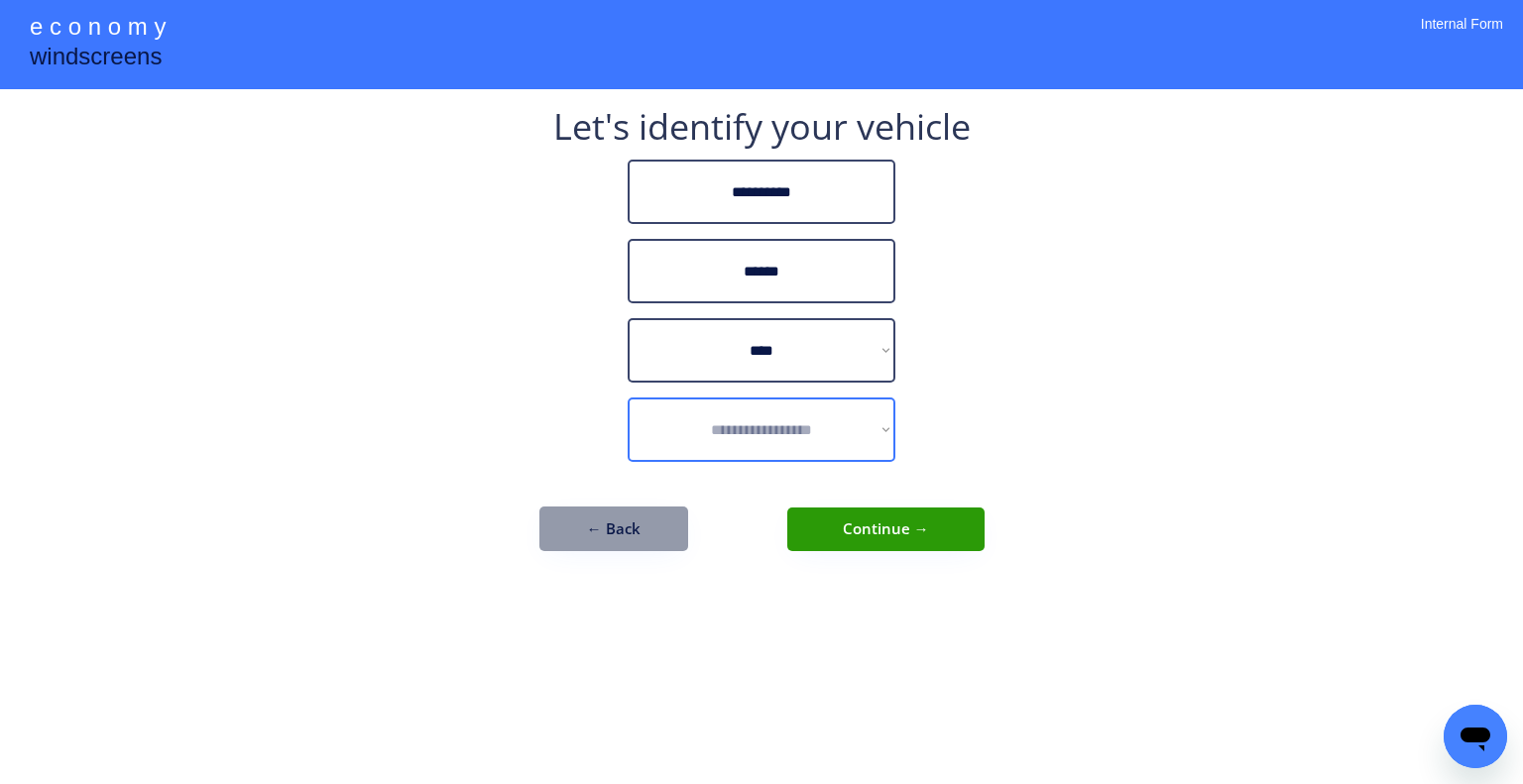 click on "**********" at bounding box center (762, 429) 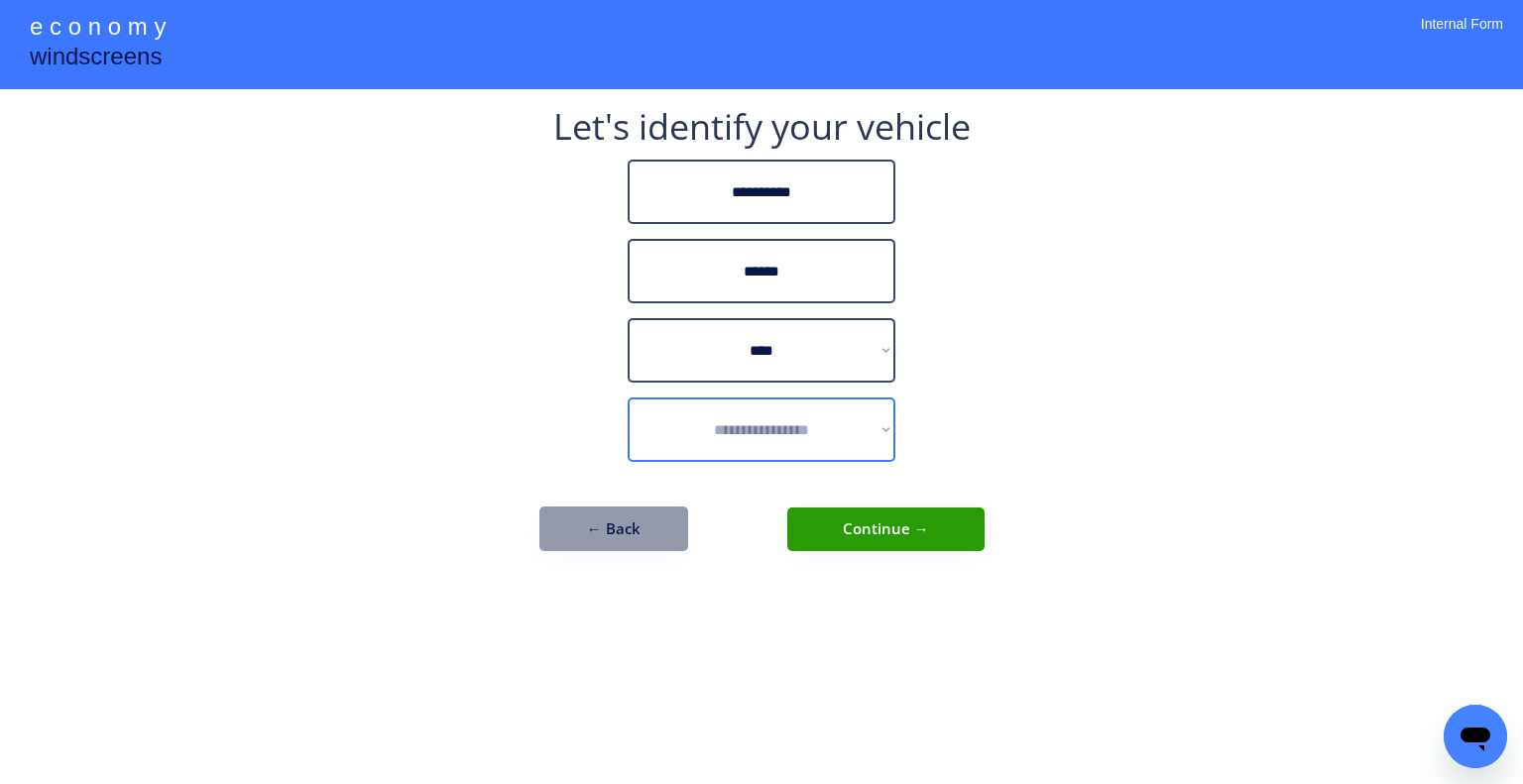 click on "**********" at bounding box center [762, 429] 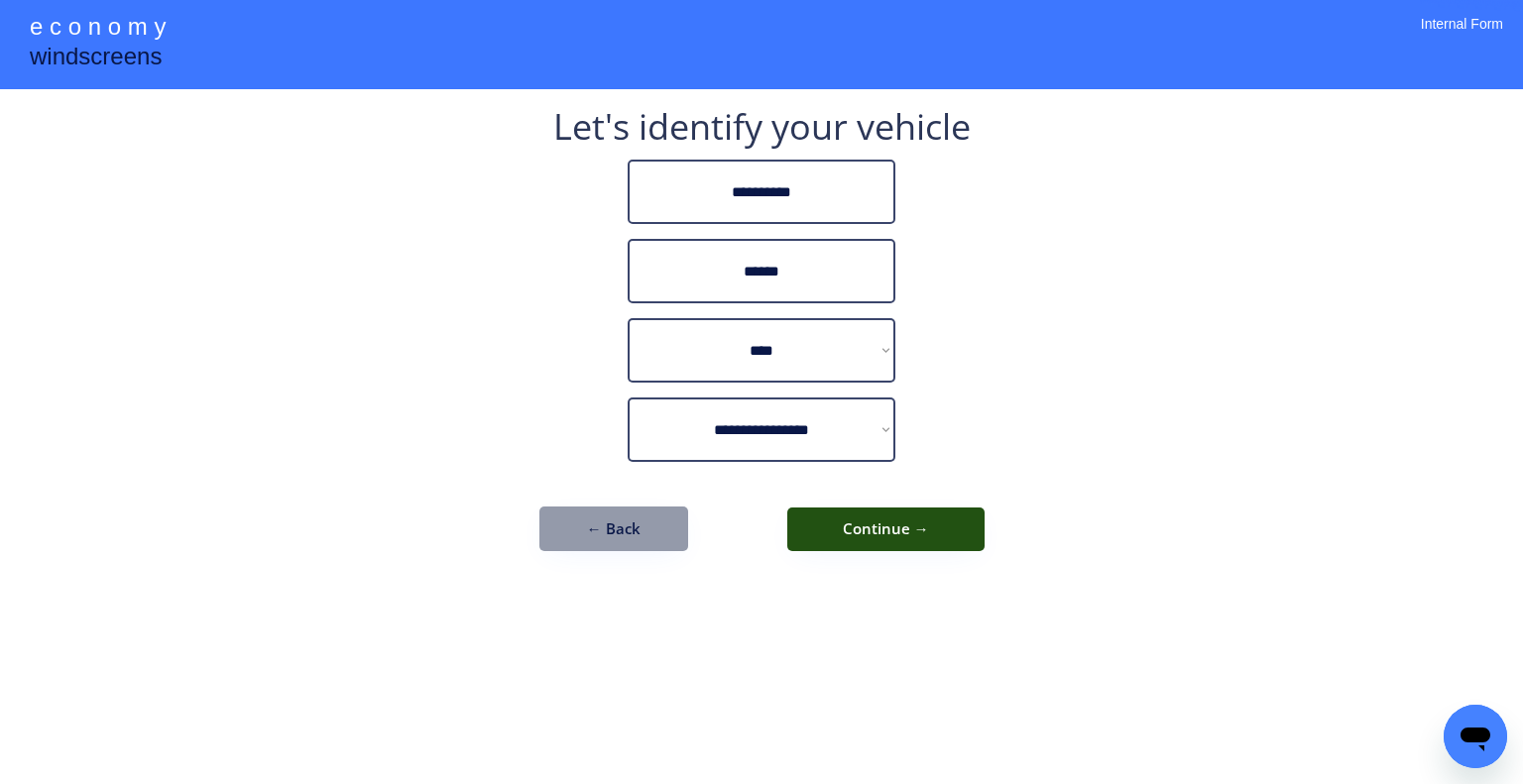 drag, startPoint x: 919, startPoint y: 521, endPoint x: 1035, endPoint y: 514, distance: 116.21101 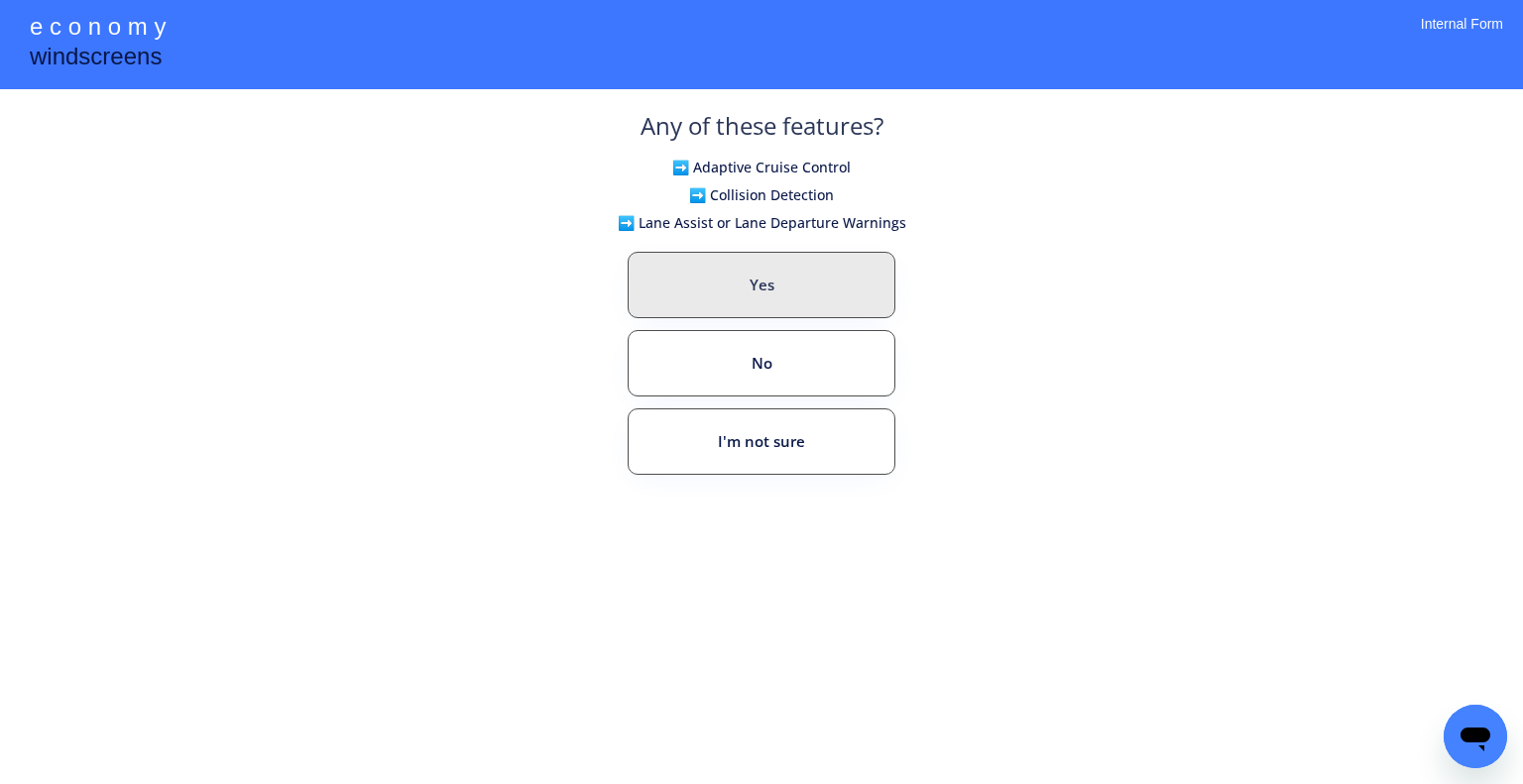 click on "Yes" at bounding box center [762, 284] 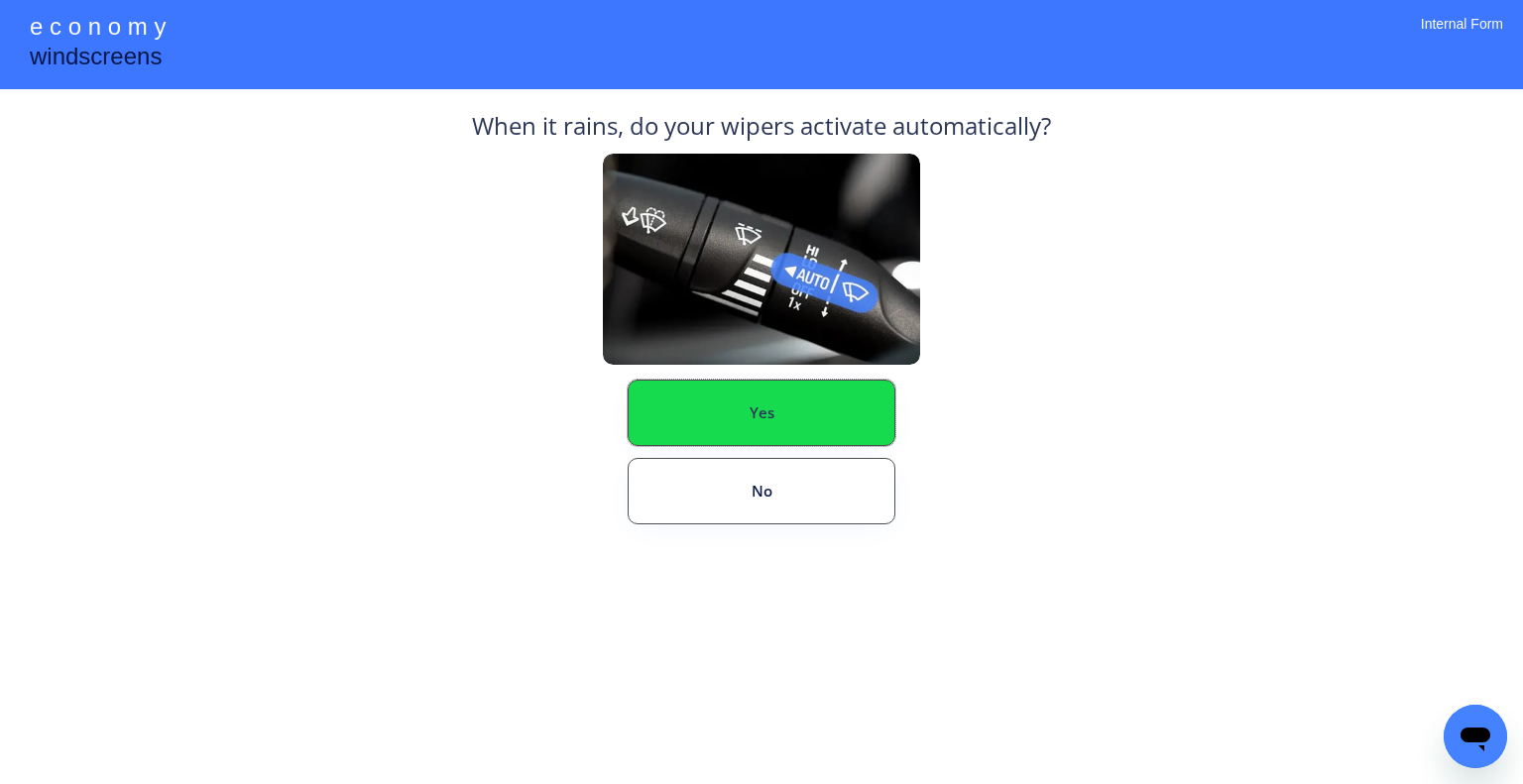 click on "Yes" at bounding box center [762, 412] 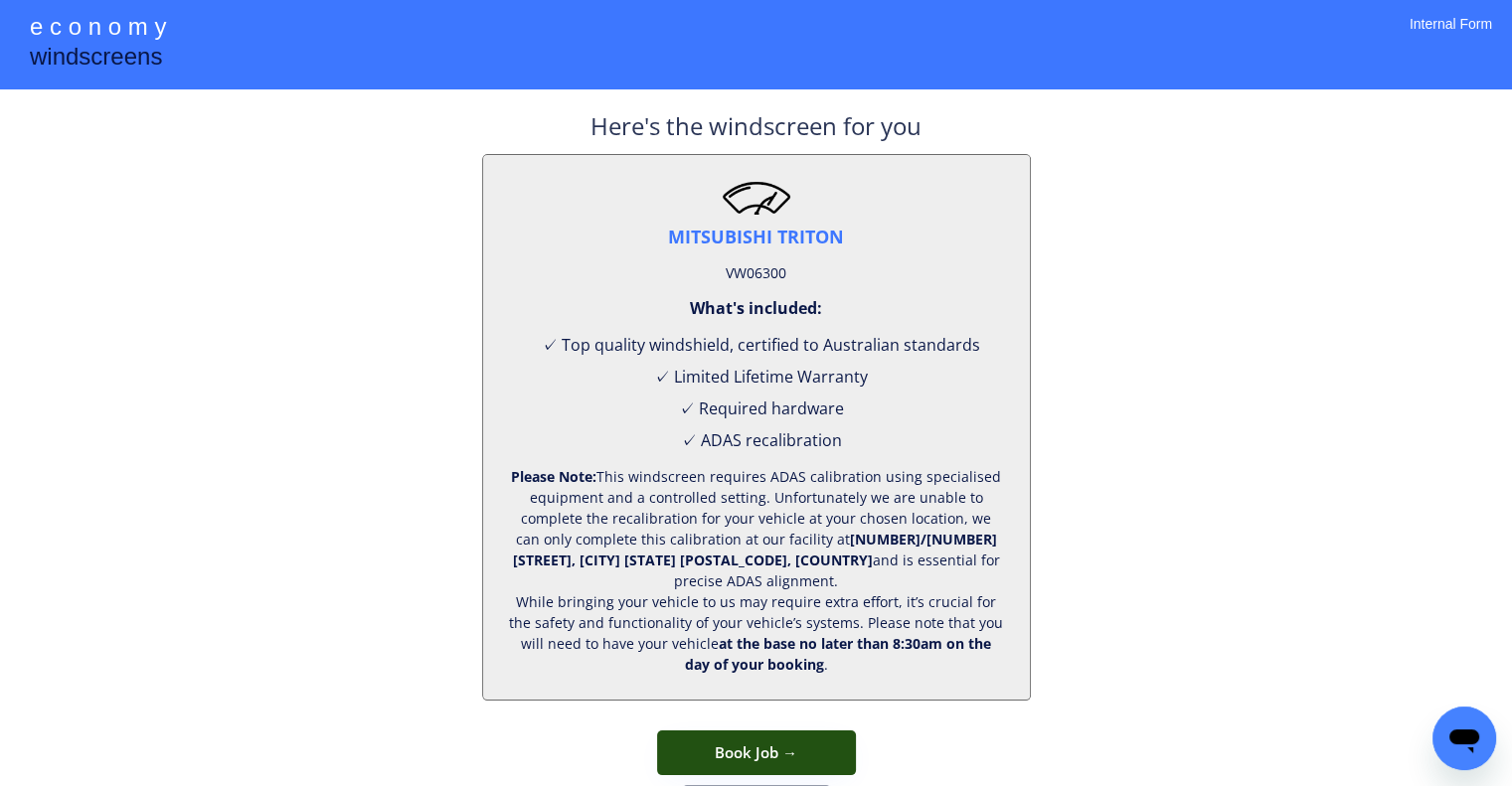 drag, startPoint x: 796, startPoint y: 759, endPoint x: 886, endPoint y: 610, distance: 174.07182 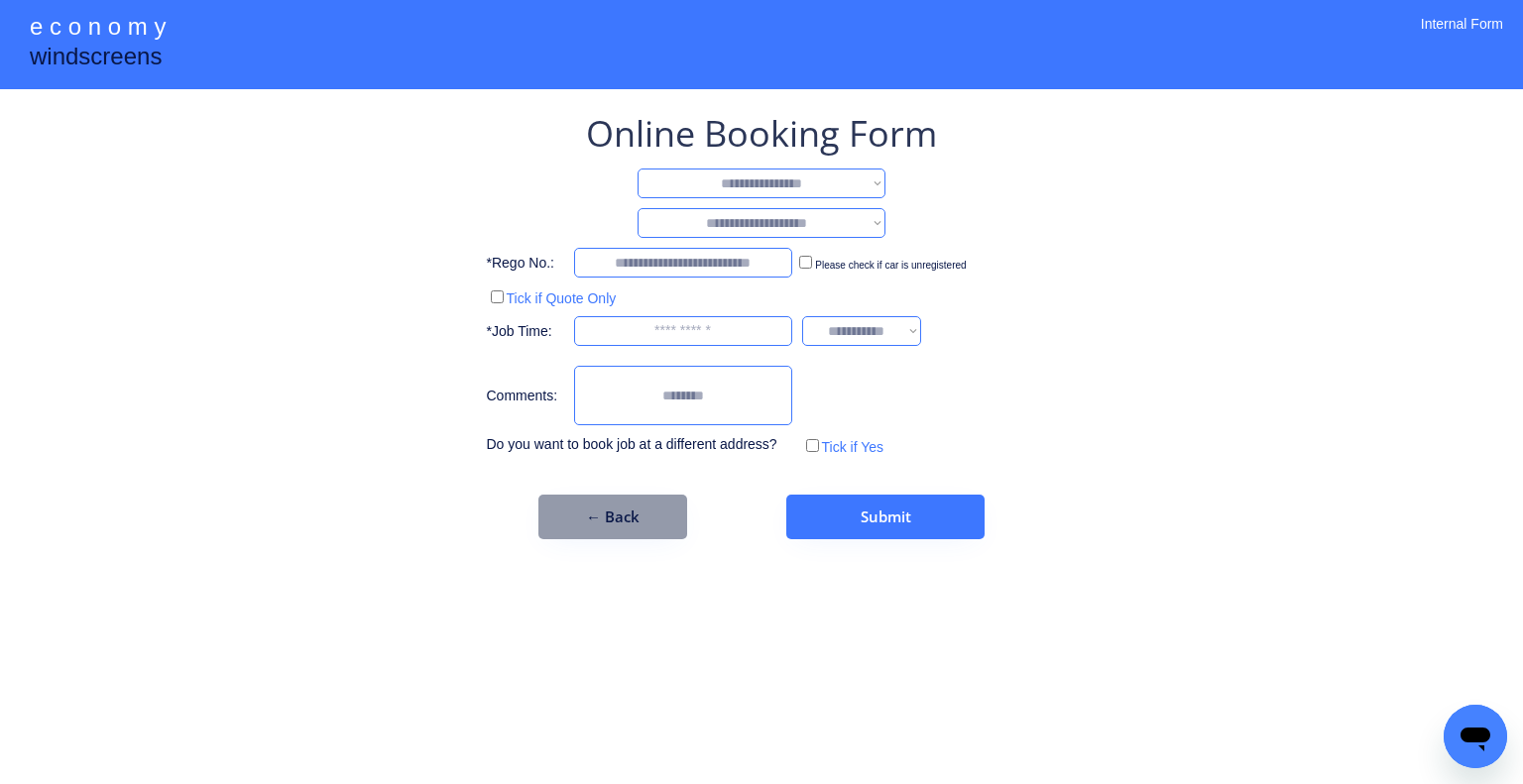 click on "**********" at bounding box center (762, 183) 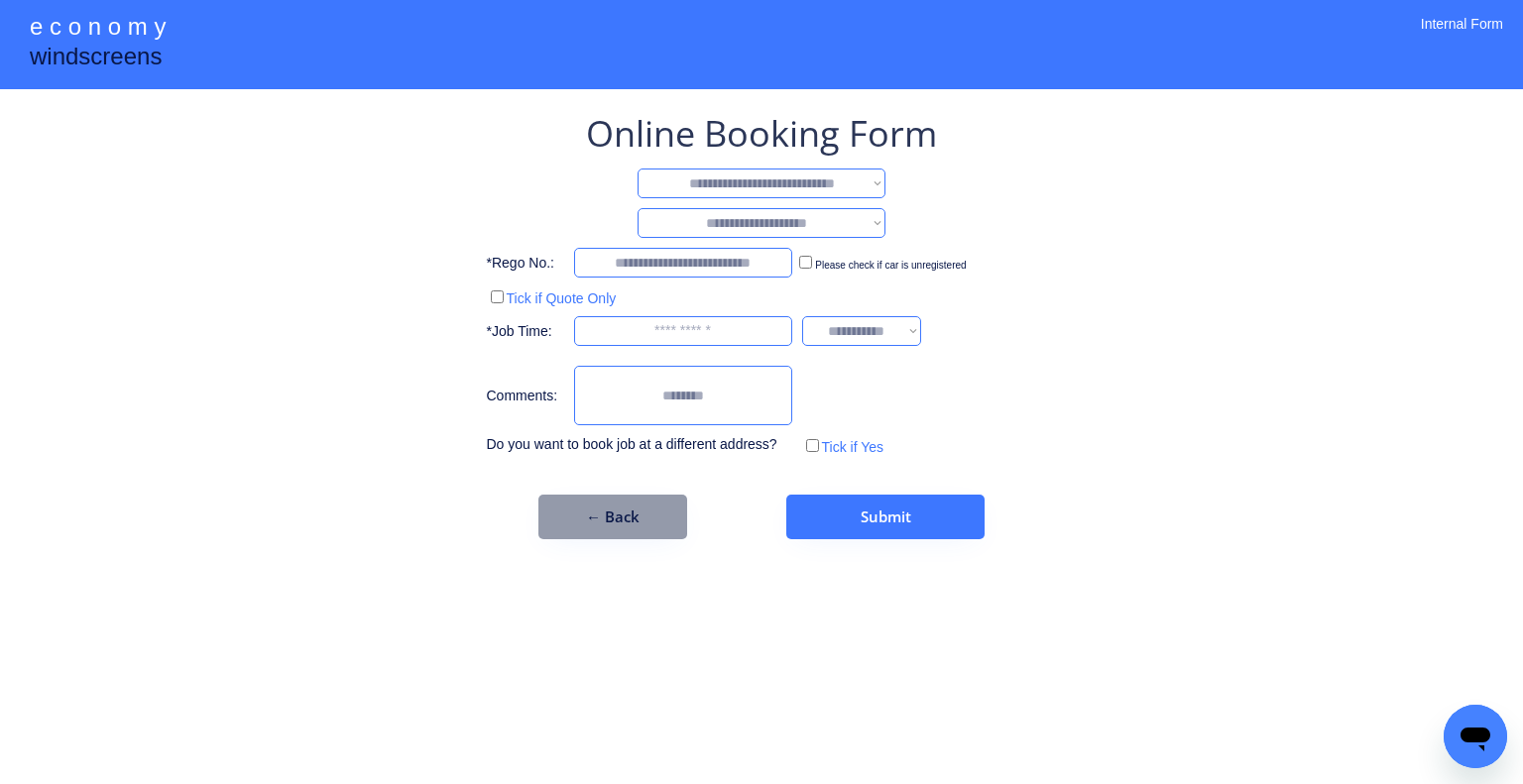 click on "**********" at bounding box center (762, 183) 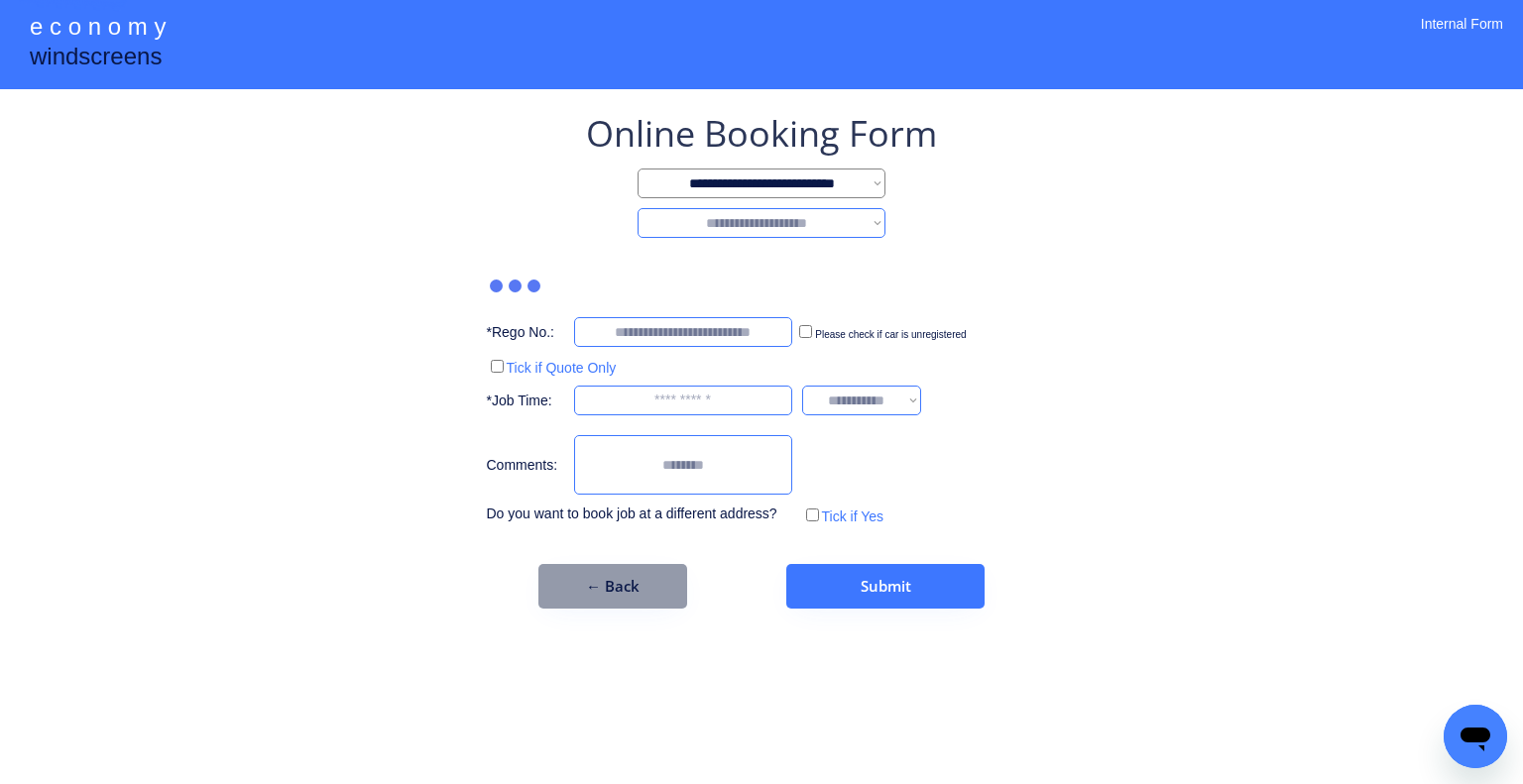 click on "**********" at bounding box center (762, 223) 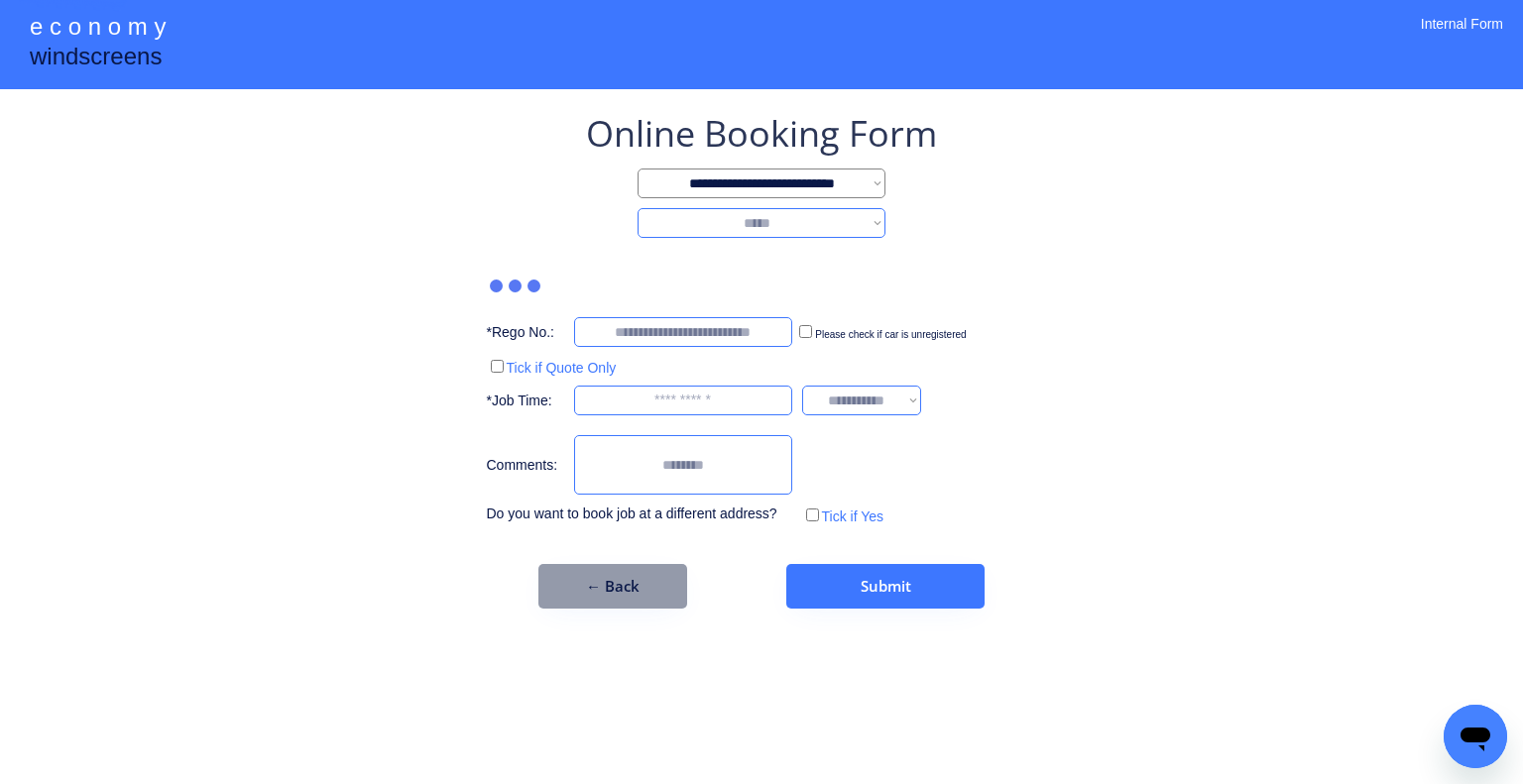 click on "**********" at bounding box center (762, 223) 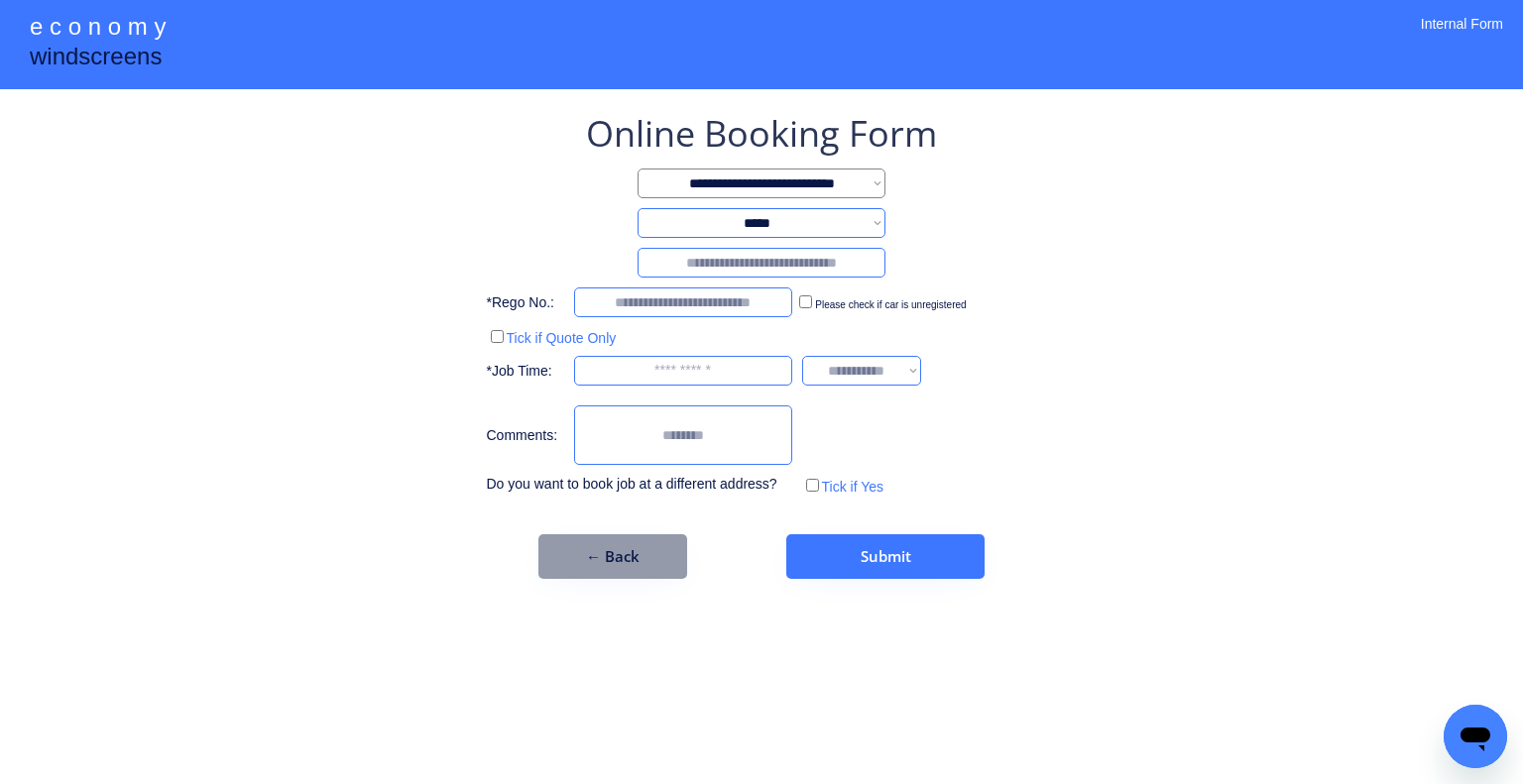 click at bounding box center [762, 263] 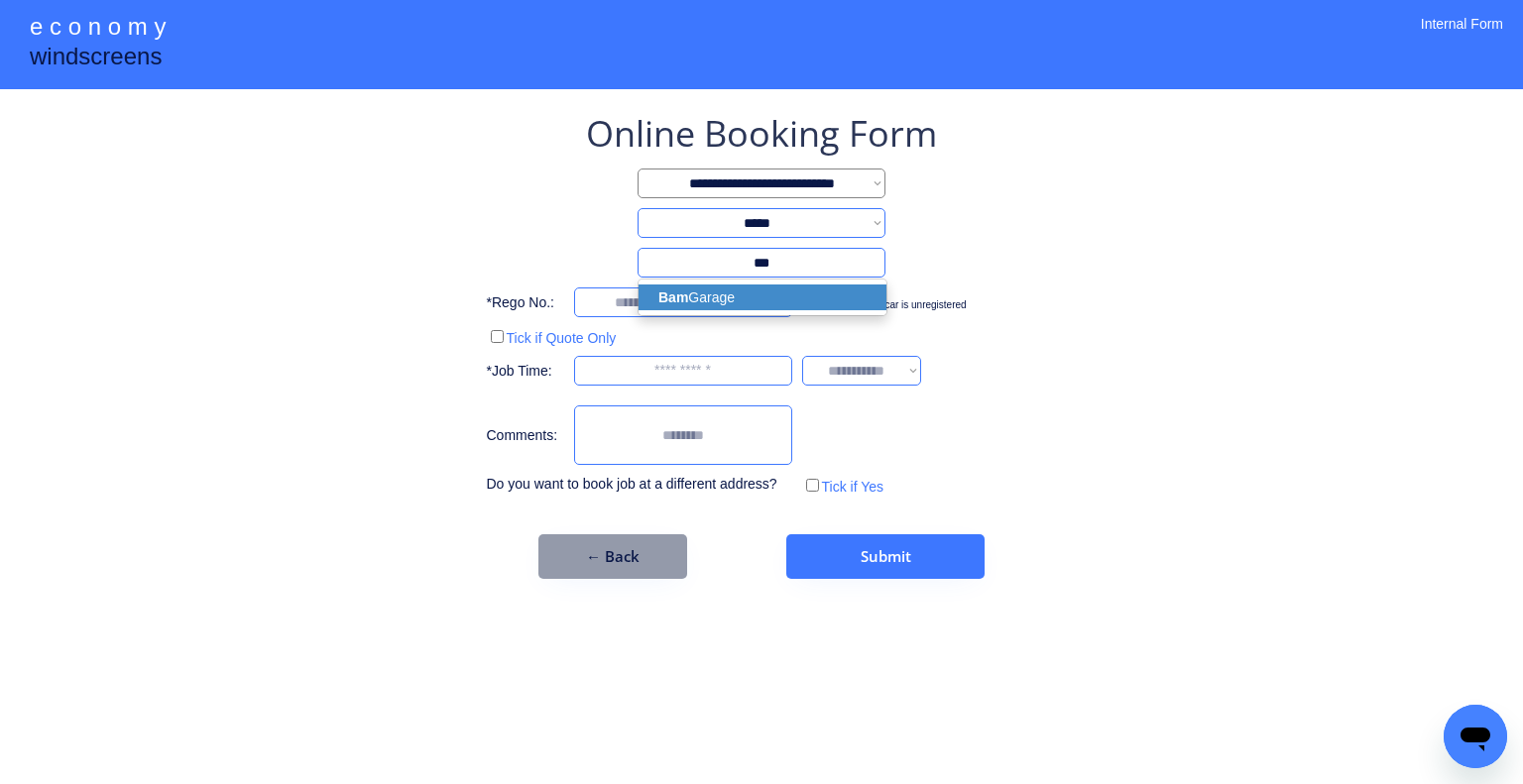 drag, startPoint x: 791, startPoint y: 305, endPoint x: 852, endPoint y: 280, distance: 65.924199 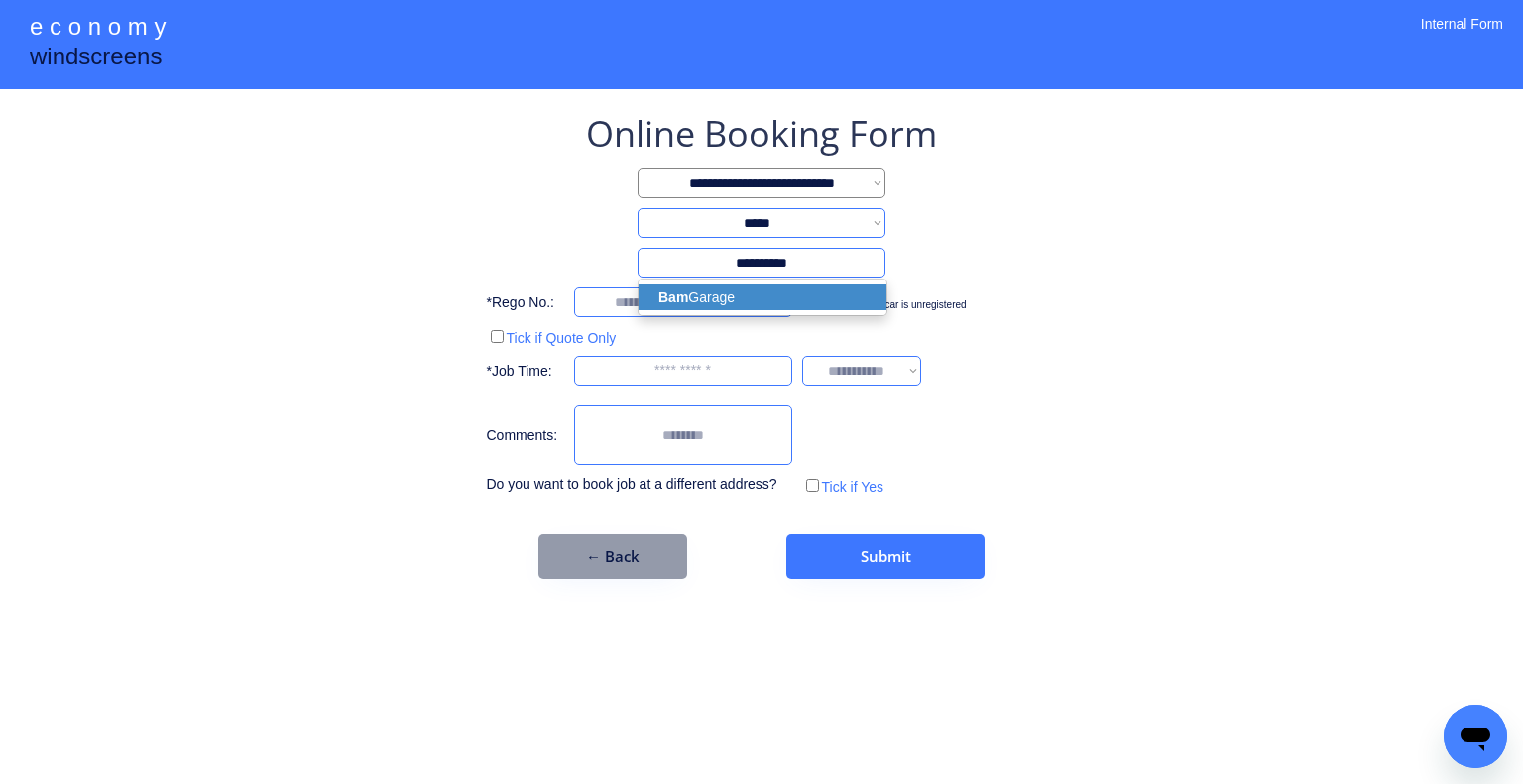 select on "*********" 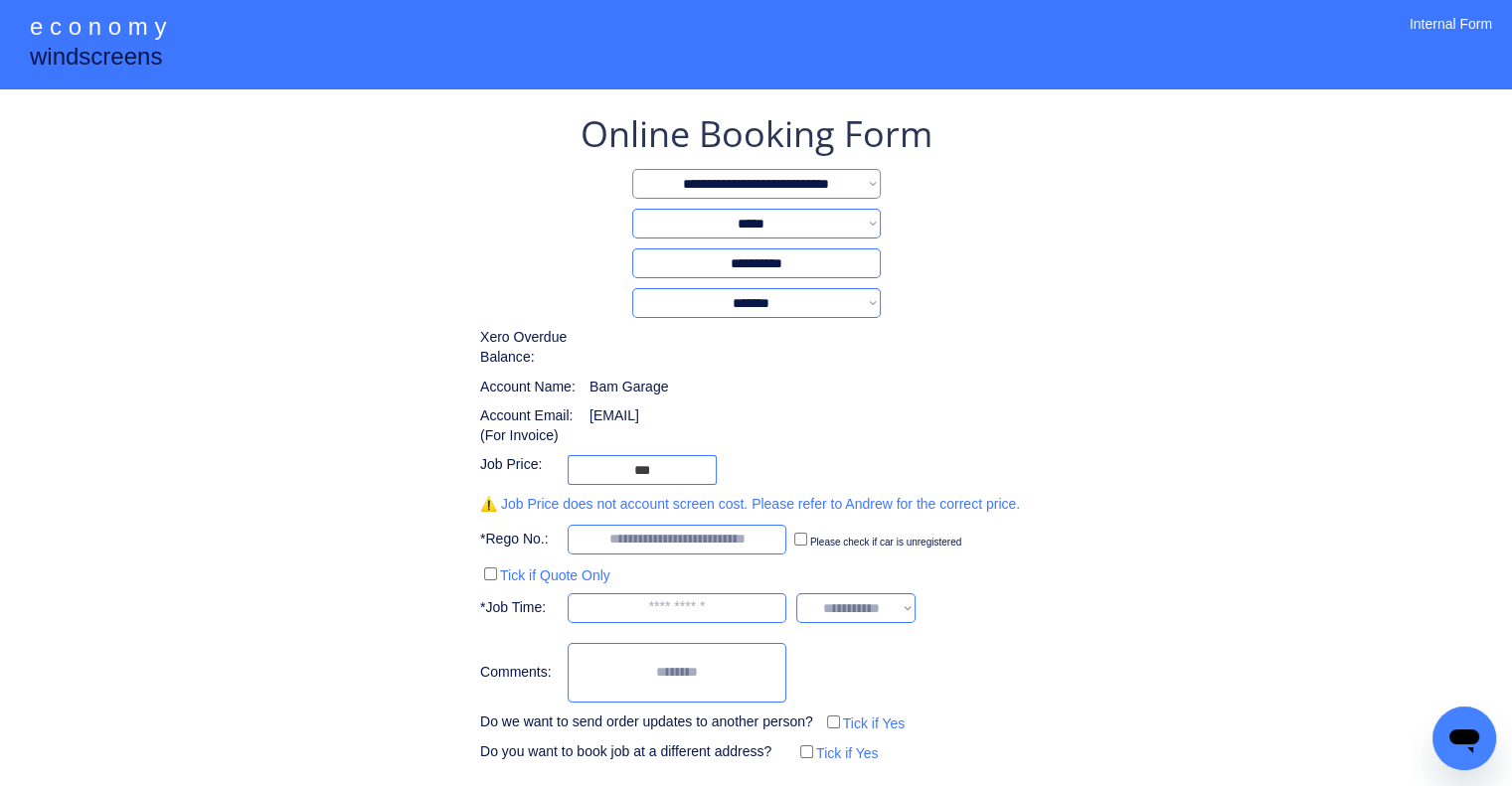 type on "**********" 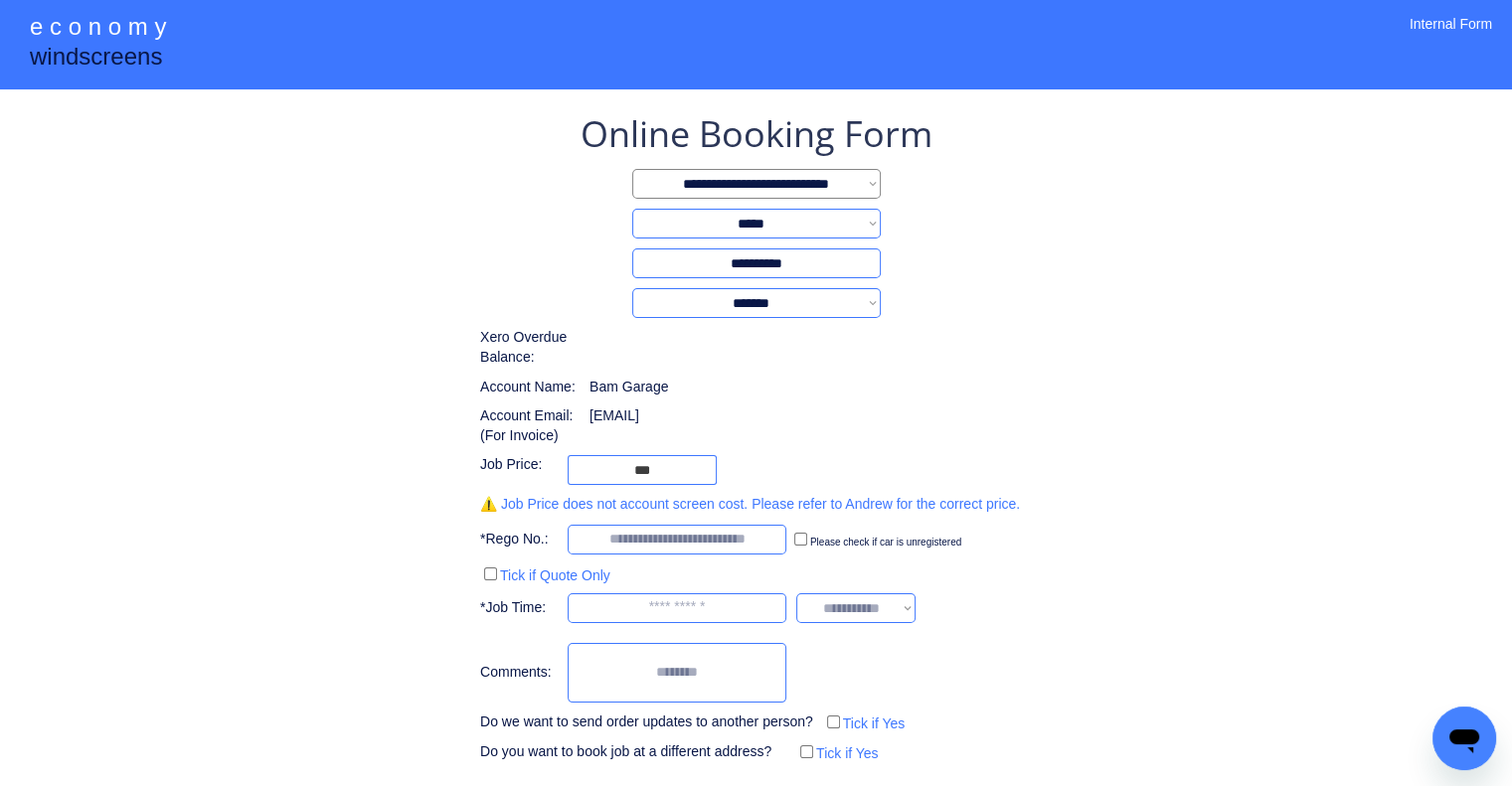 click on "**********" at bounding box center (756, 437) 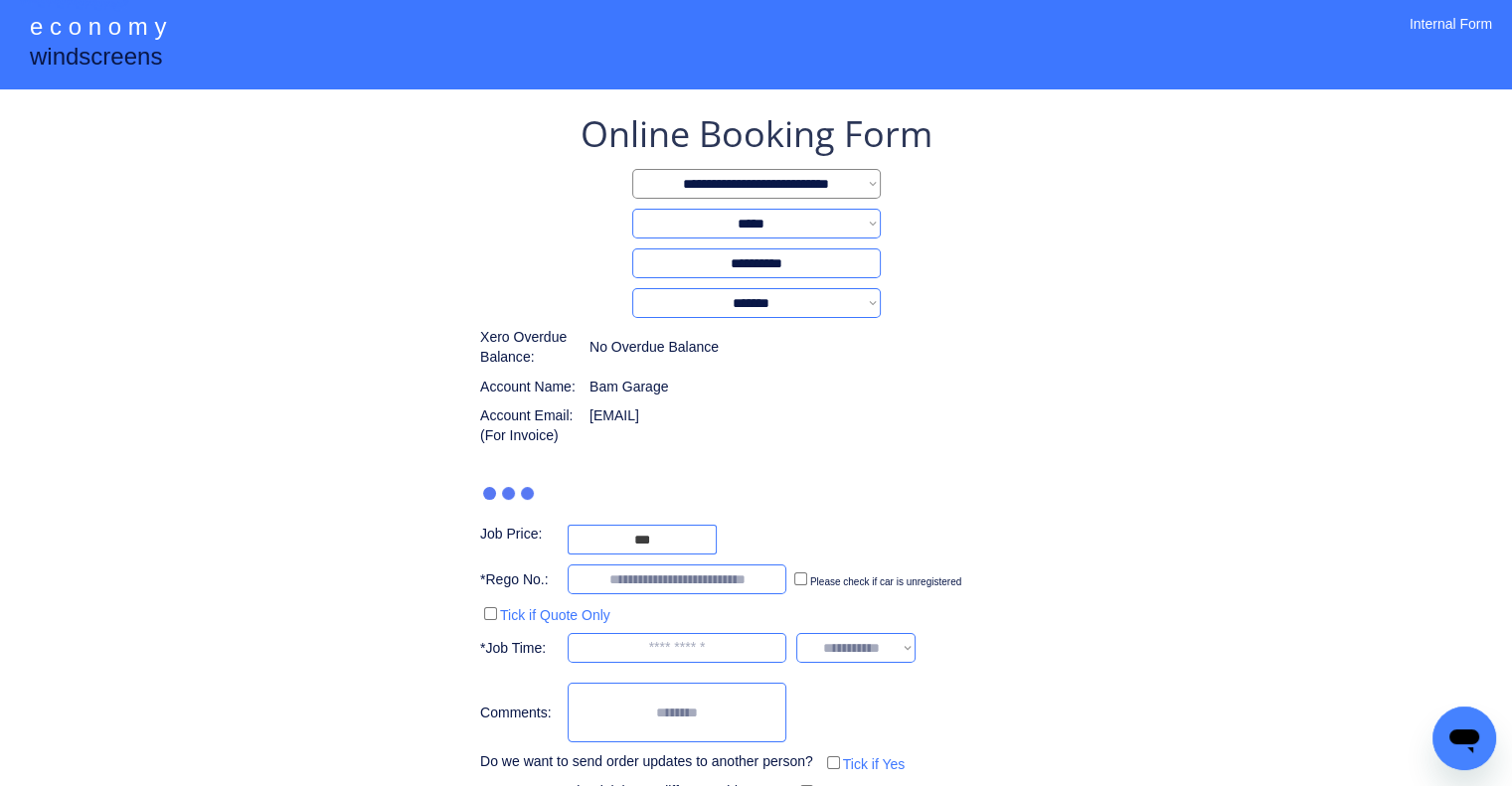 type on "***" 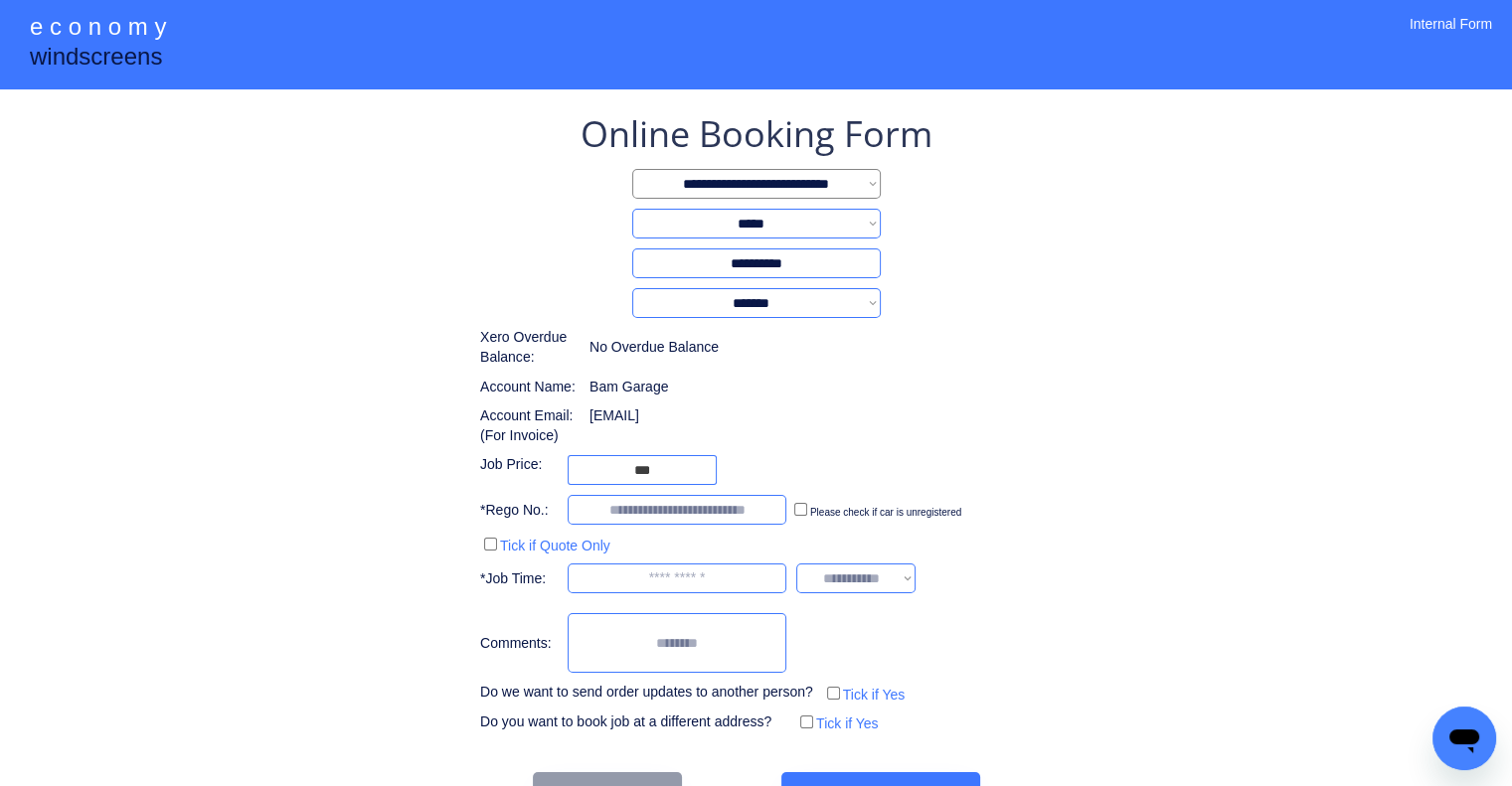 click on "**********" at bounding box center [756, 463] 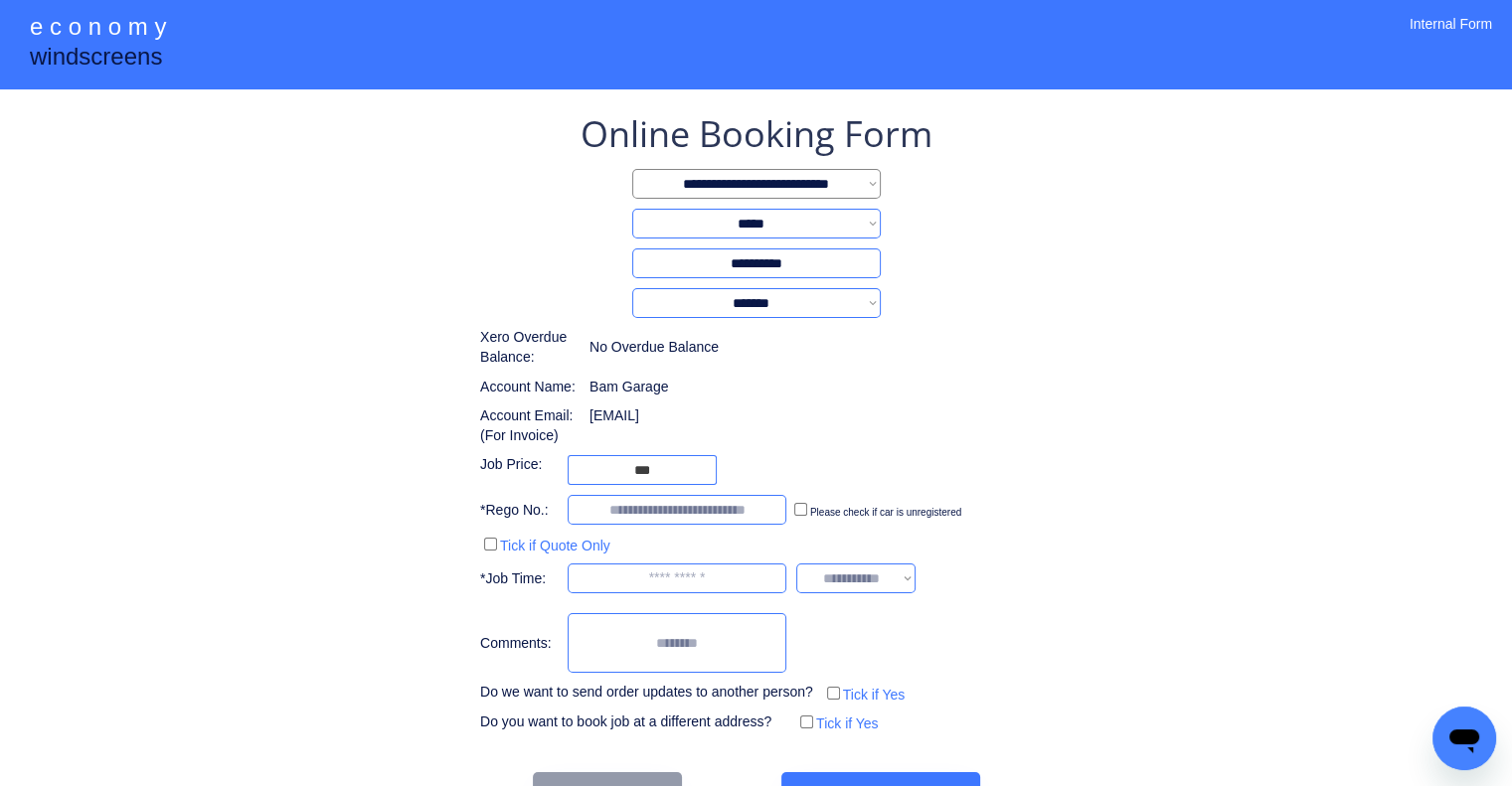 click at bounding box center (677, 510) 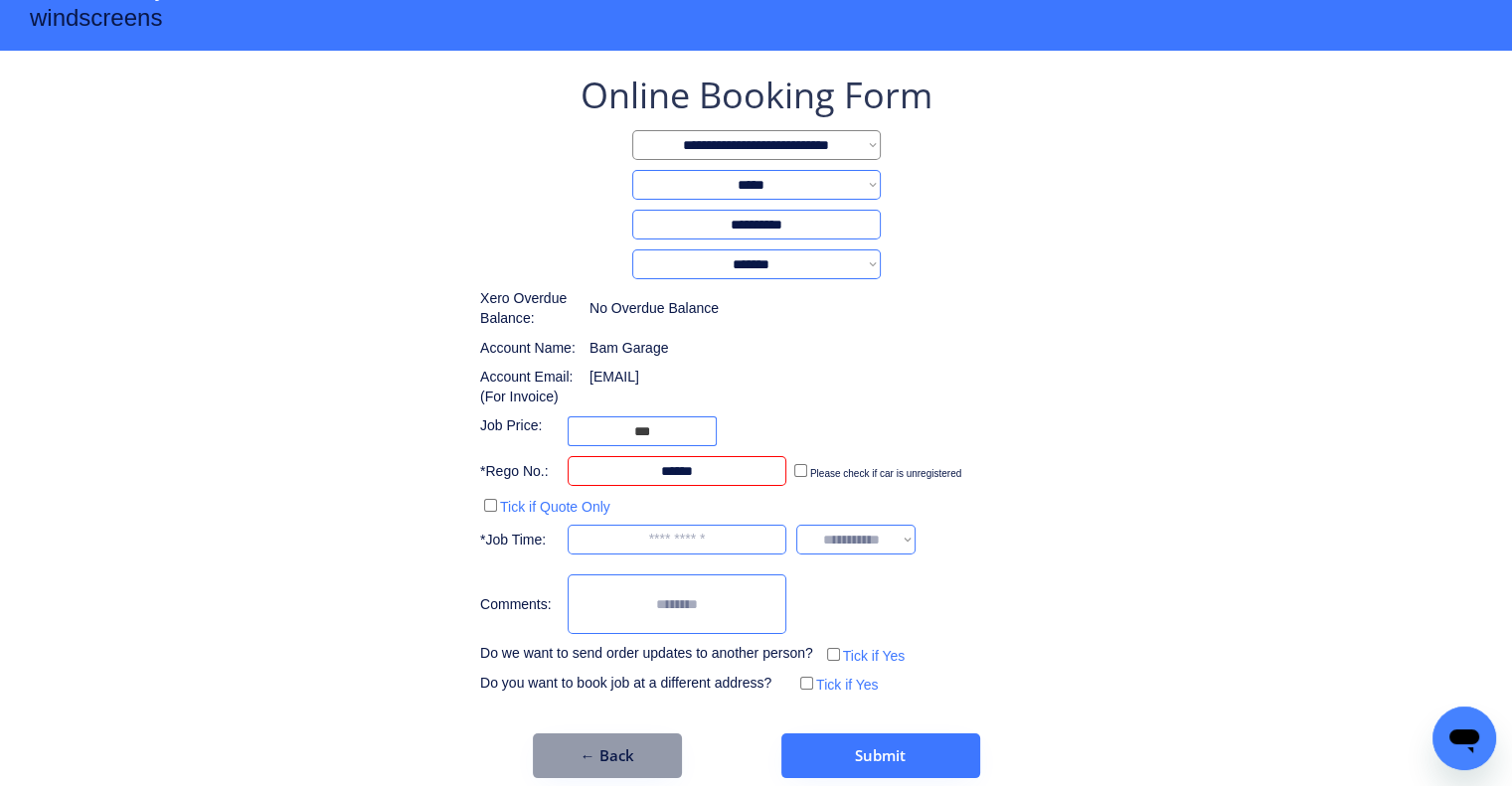 scroll, scrollTop: 60, scrollLeft: 0, axis: vertical 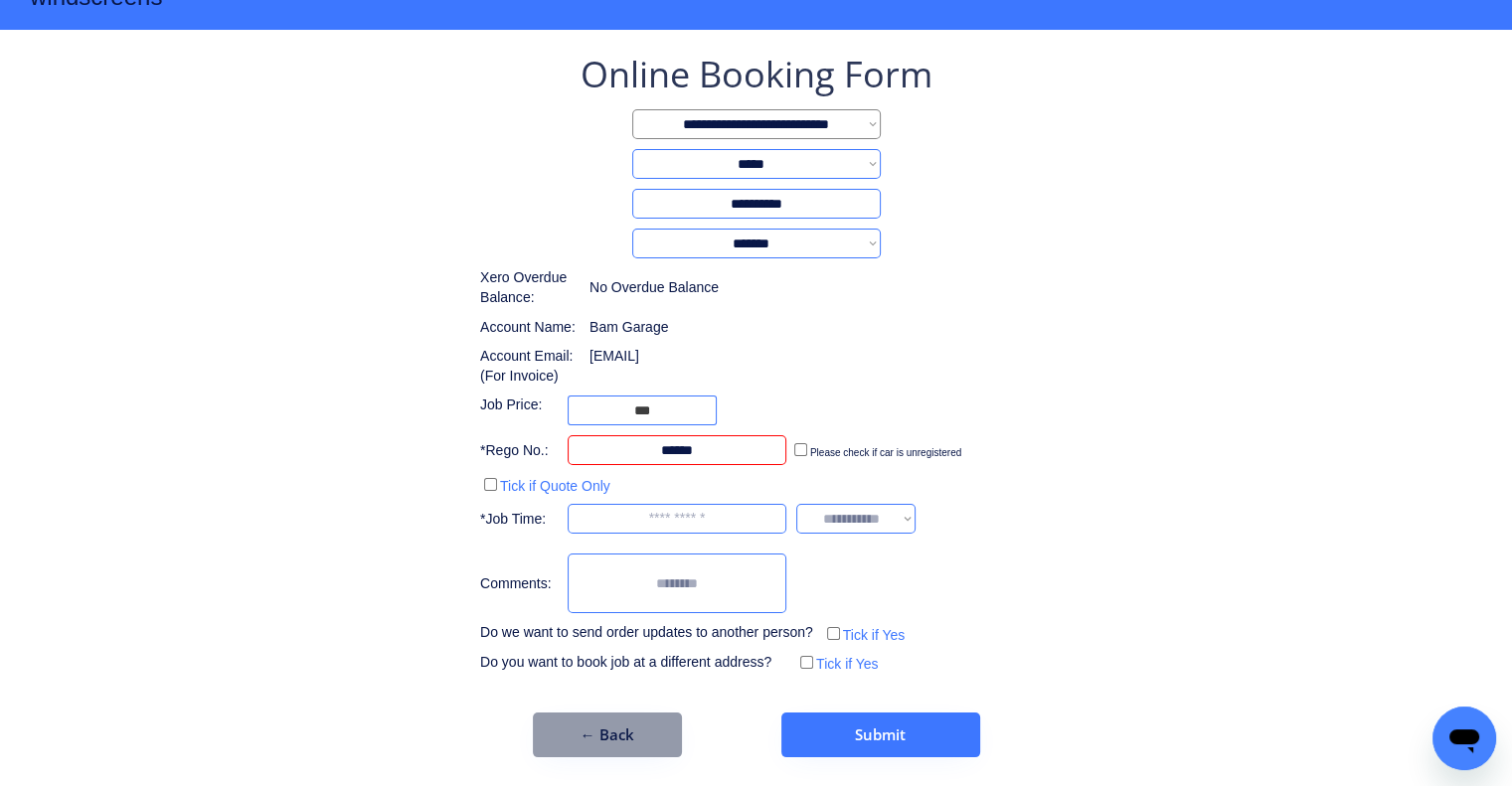 type on "******" 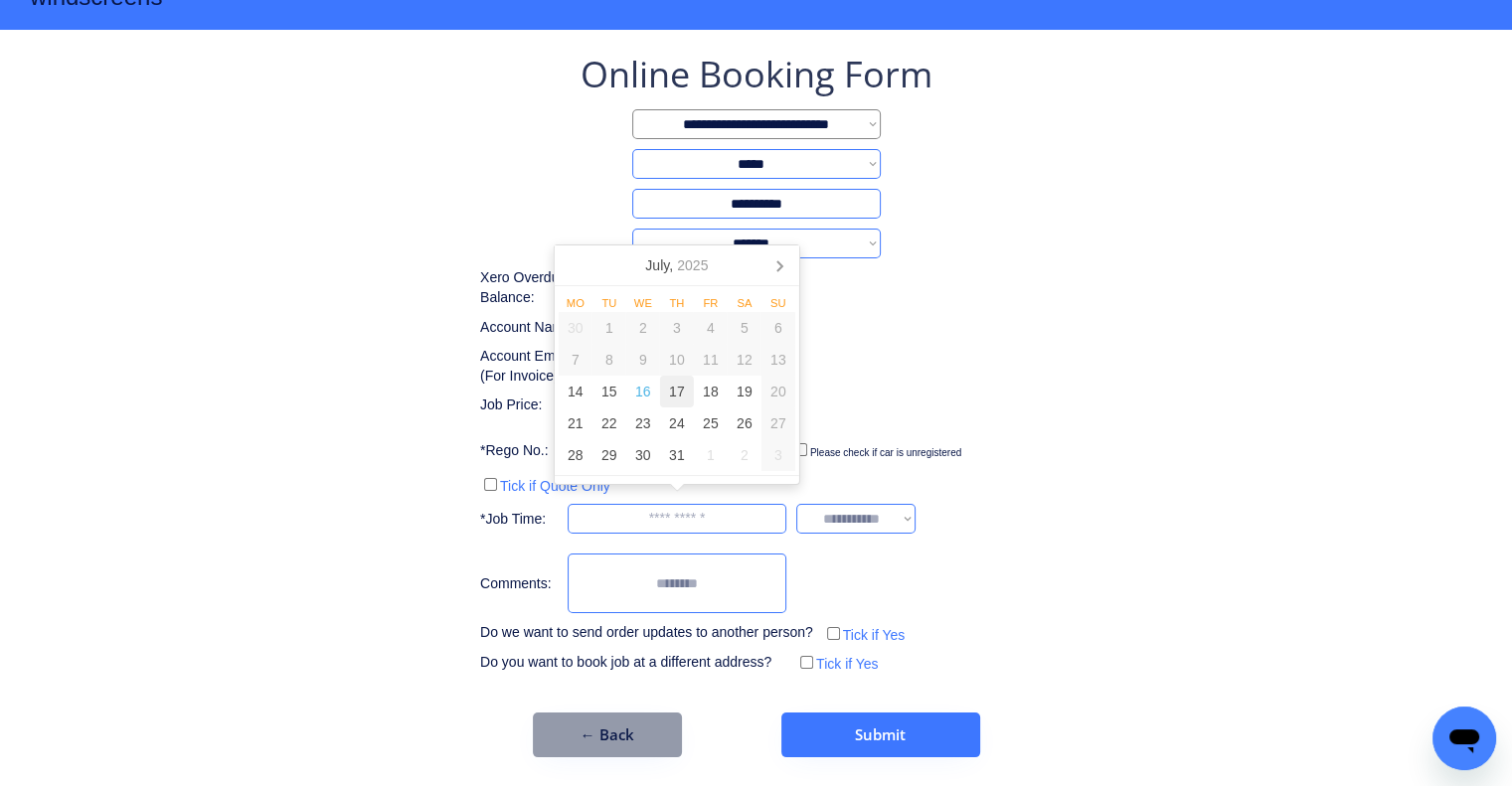 click on "17" at bounding box center (677, 392) 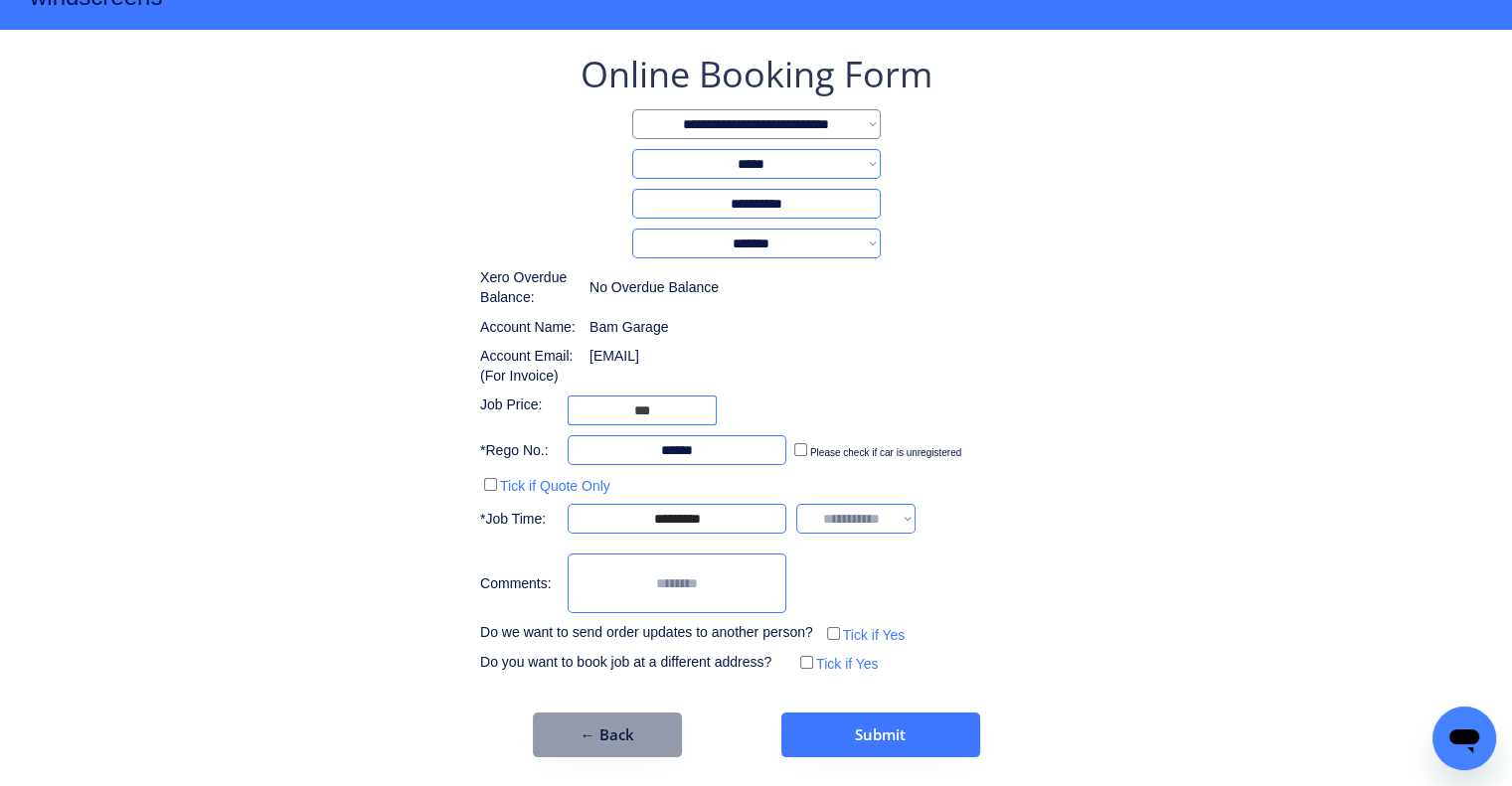 click on "**********" at bounding box center [756, 364] 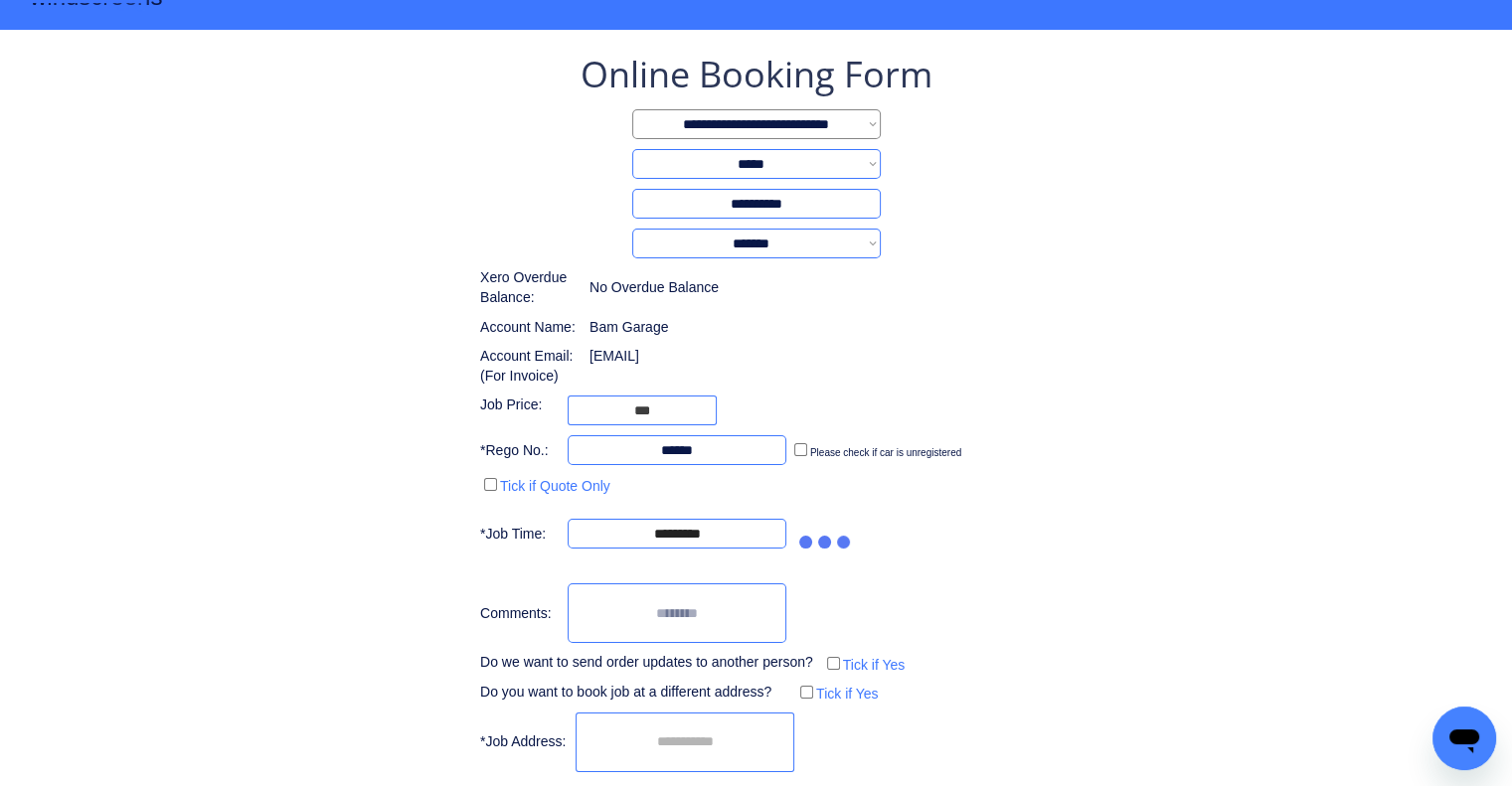 click on "**********" at bounding box center (756, 413) 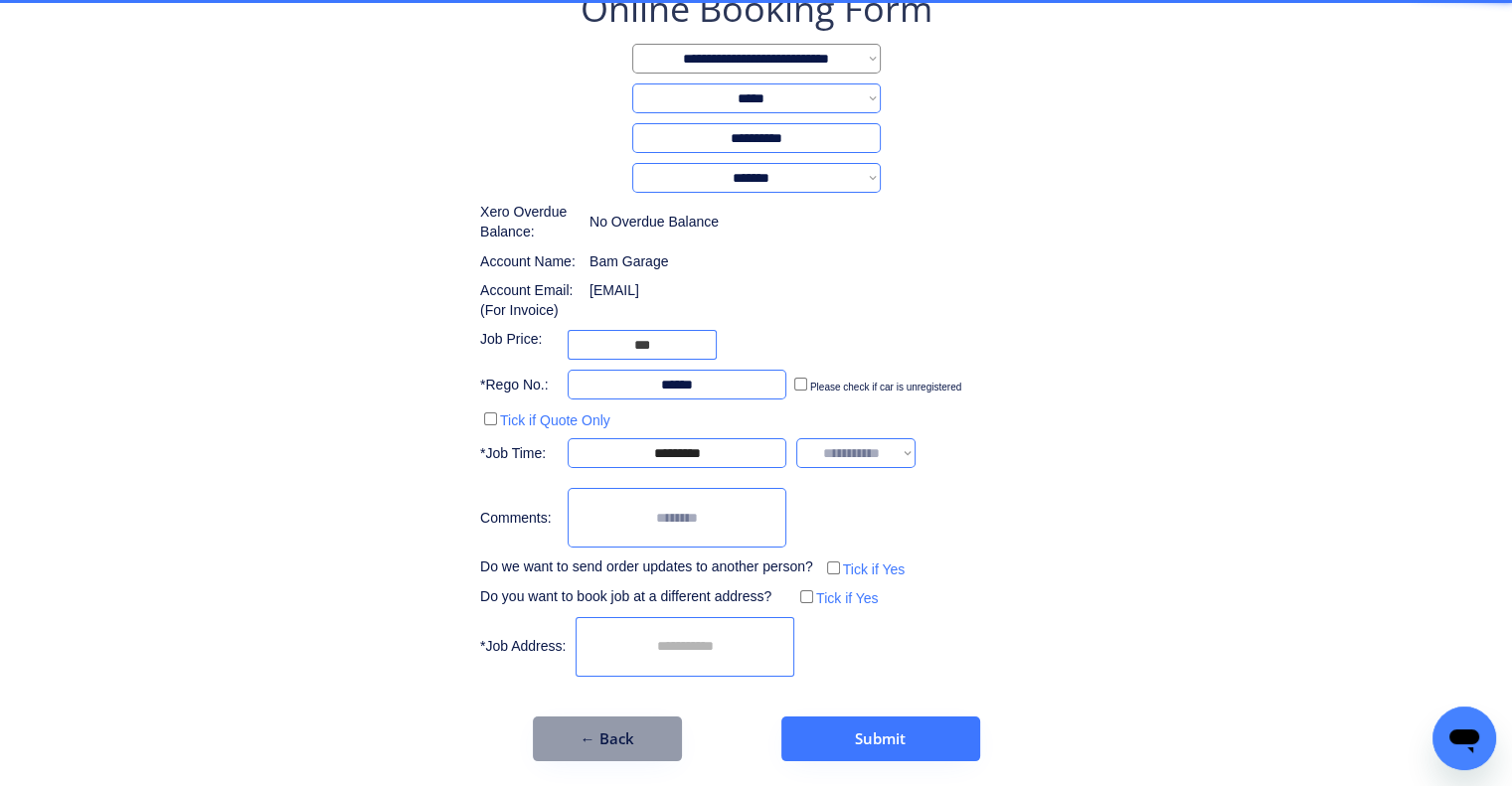 scroll, scrollTop: 129, scrollLeft: 0, axis: vertical 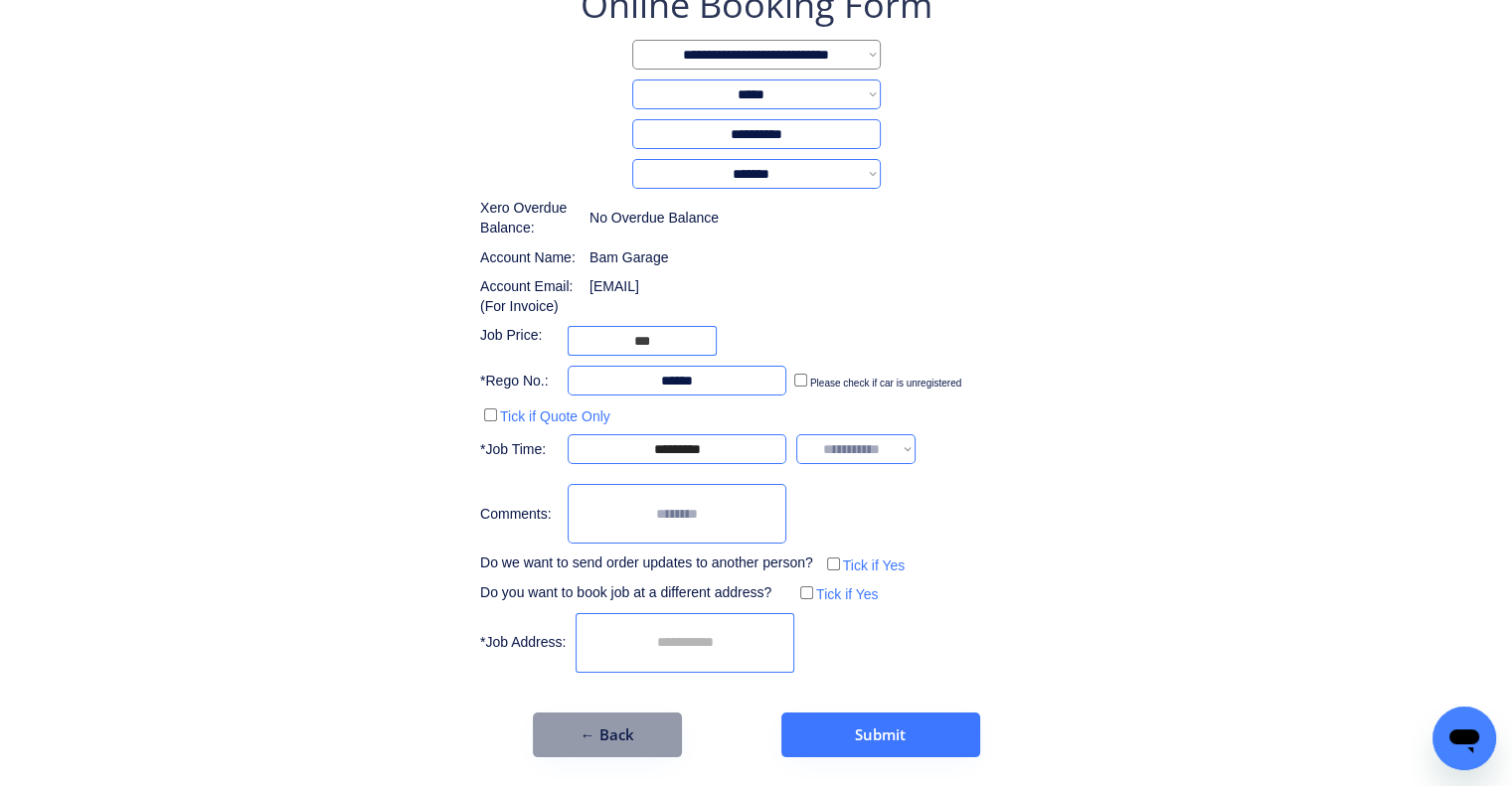 drag, startPoint x: 893, startPoint y: 461, endPoint x: 925, endPoint y: 508, distance: 56.859476 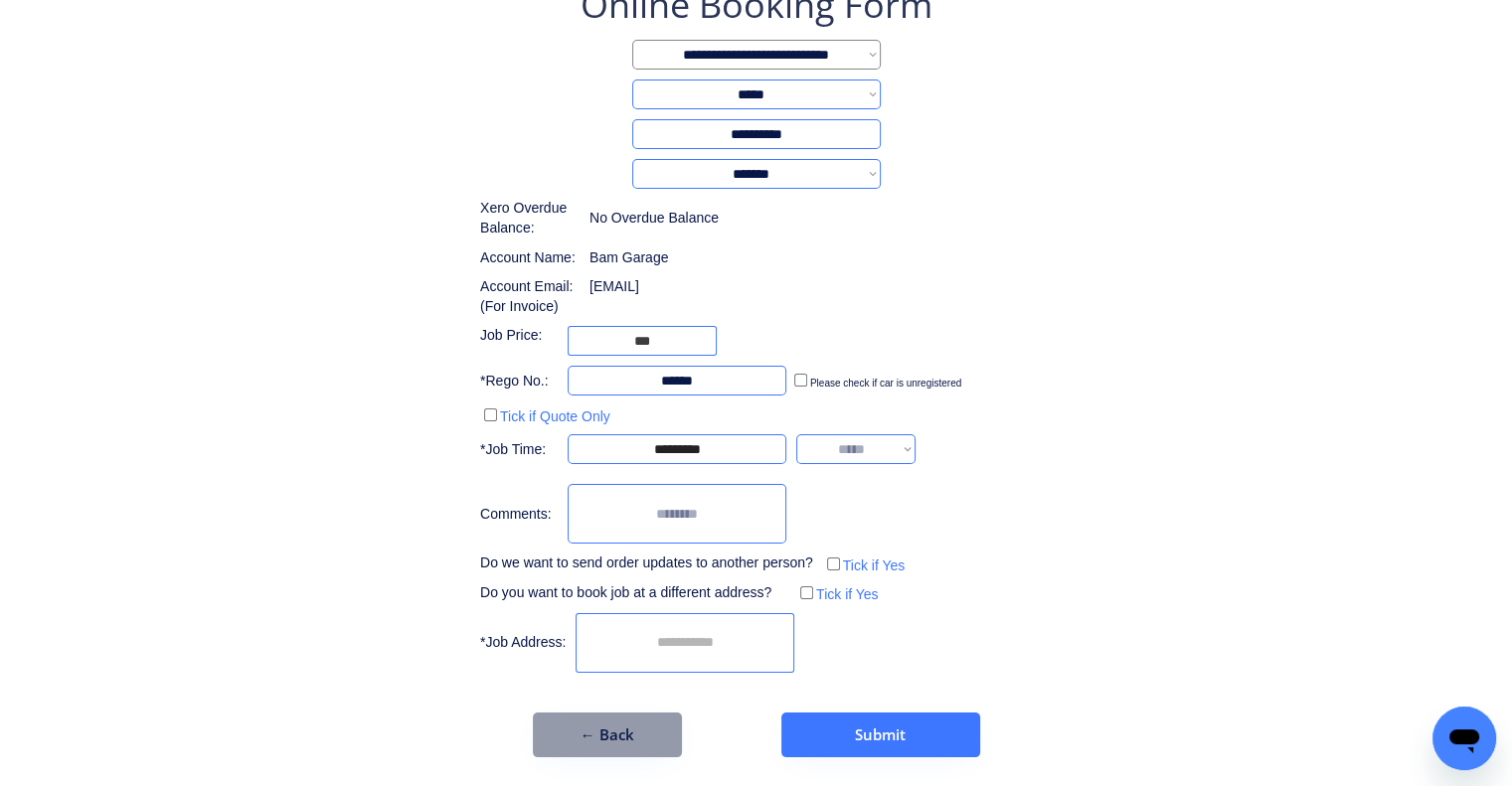 click on "**********" at bounding box center [856, 449] 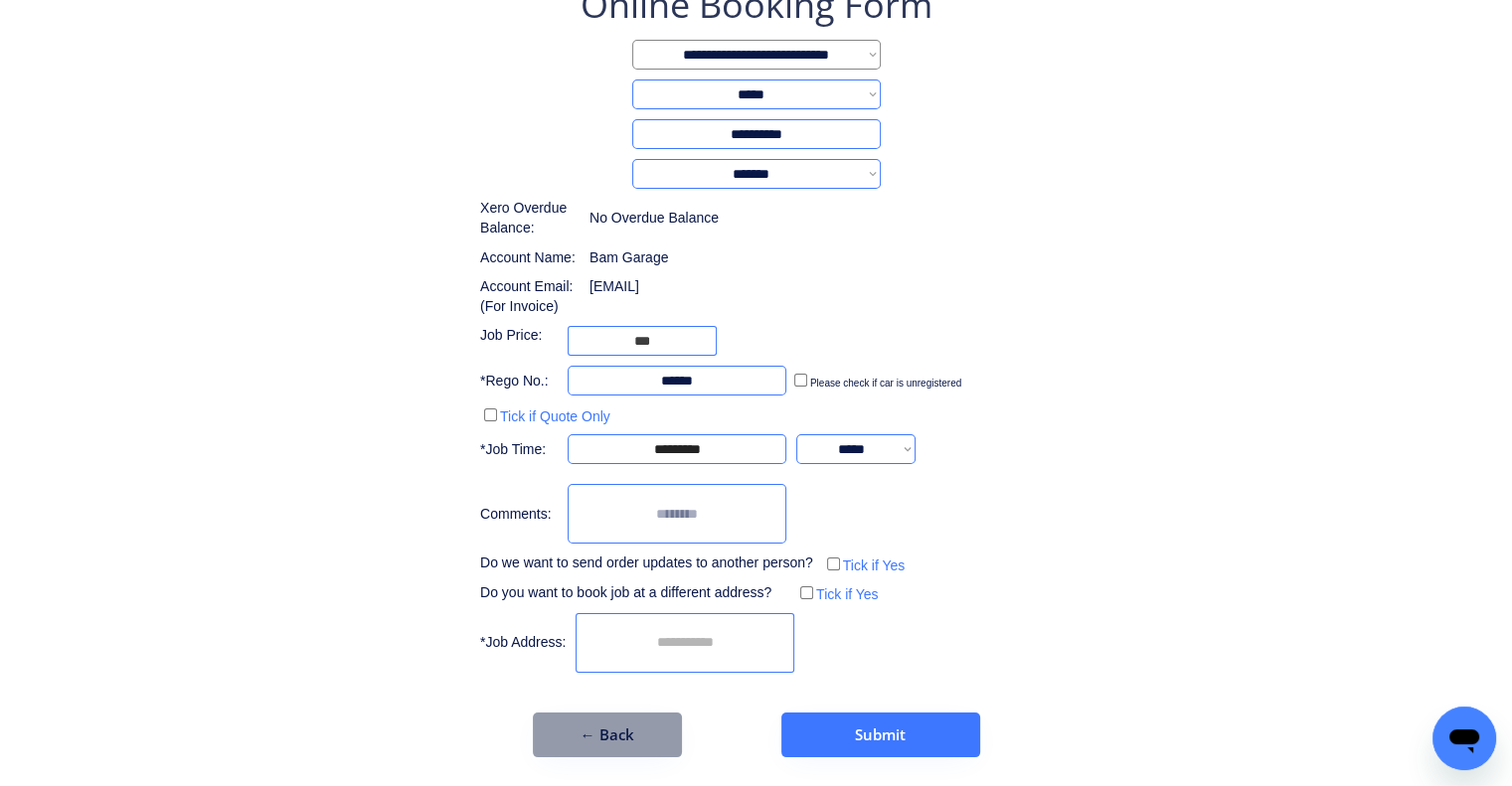 click at bounding box center (677, 514) 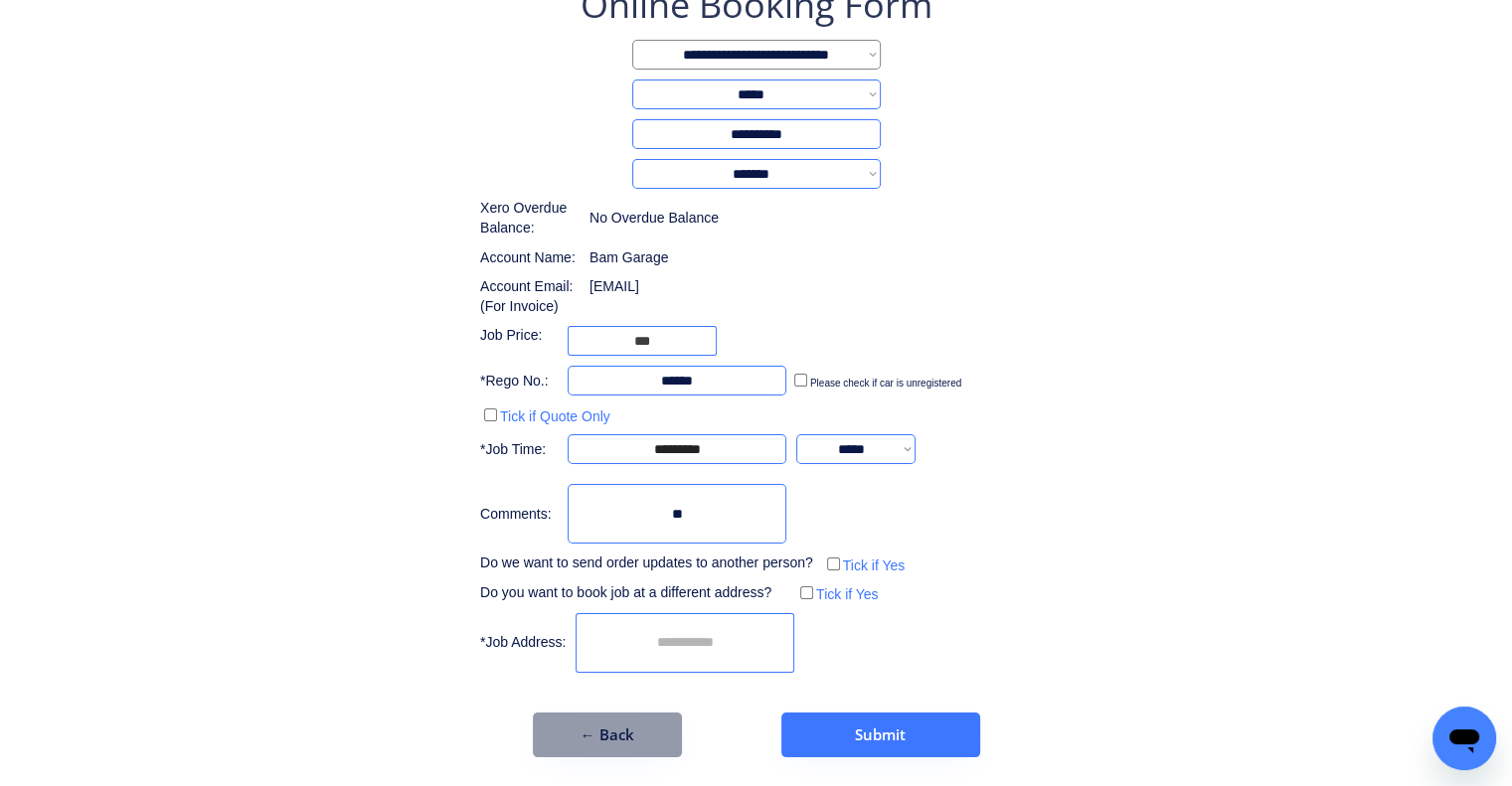 type on "*" 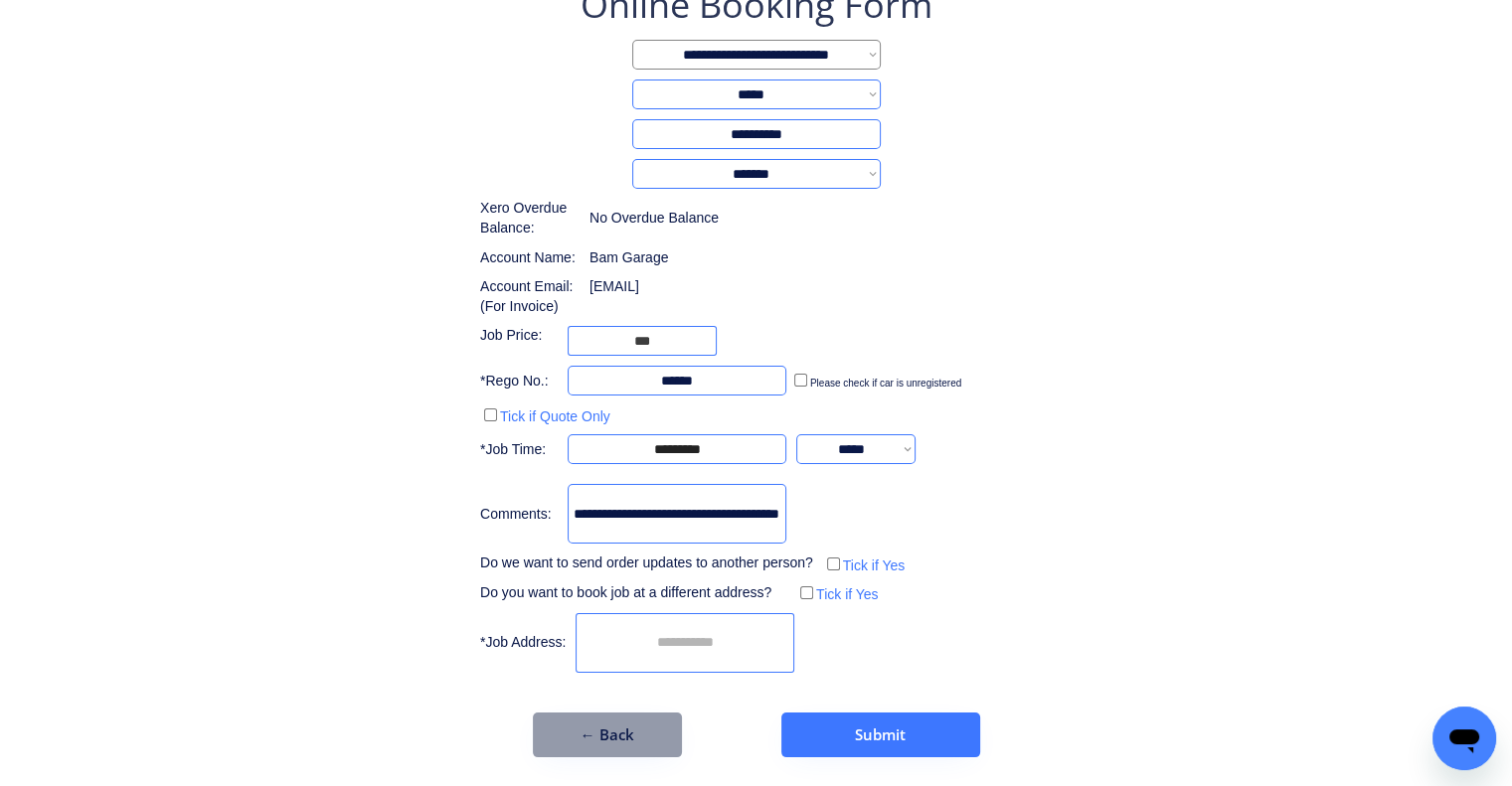 scroll, scrollTop: 0, scrollLeft: 51, axis: horizontal 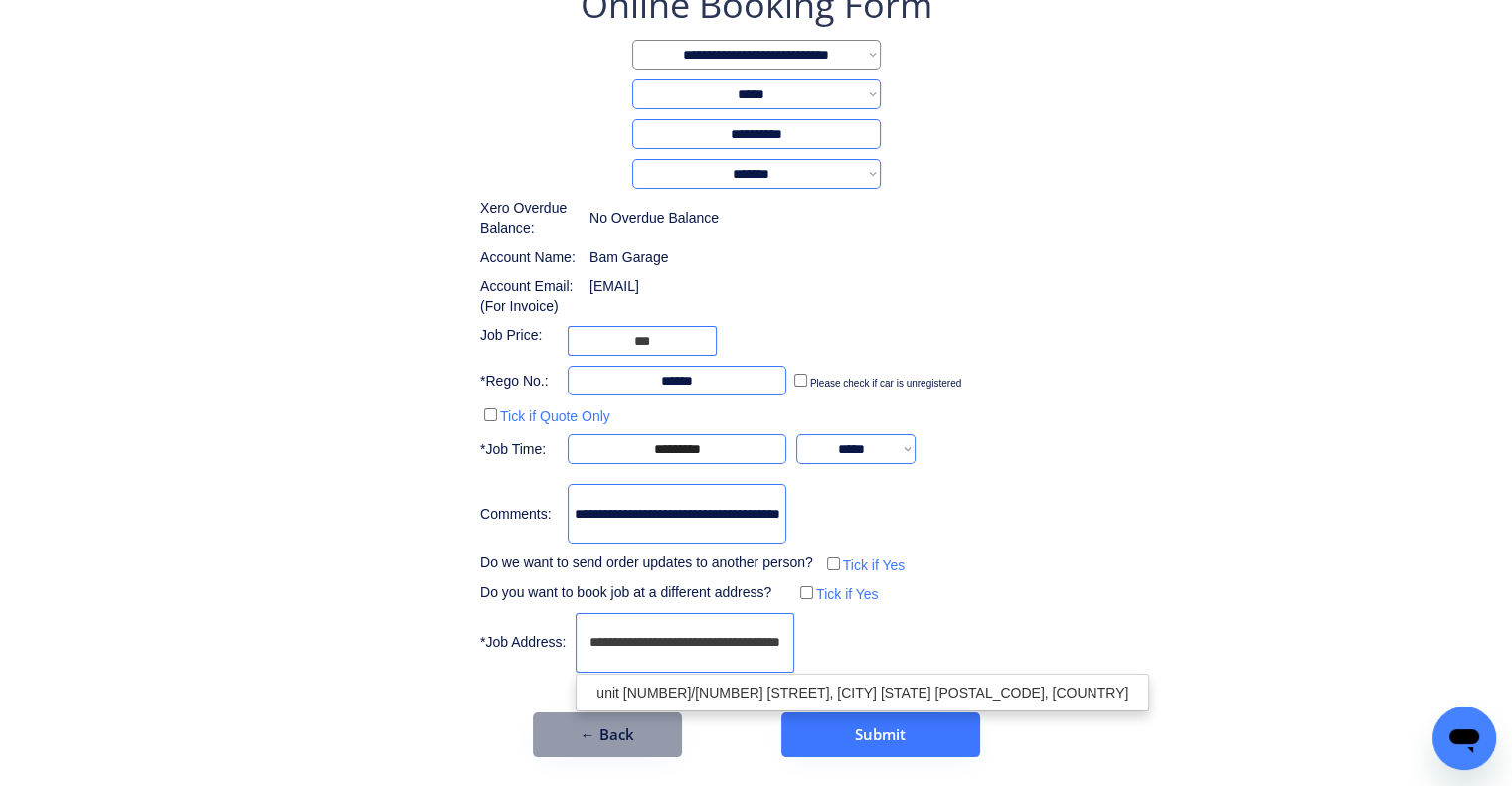 click on "unit 2/37 Ada Street, Coopers Plains QLD 4108, Australia" at bounding box center (862, 693) 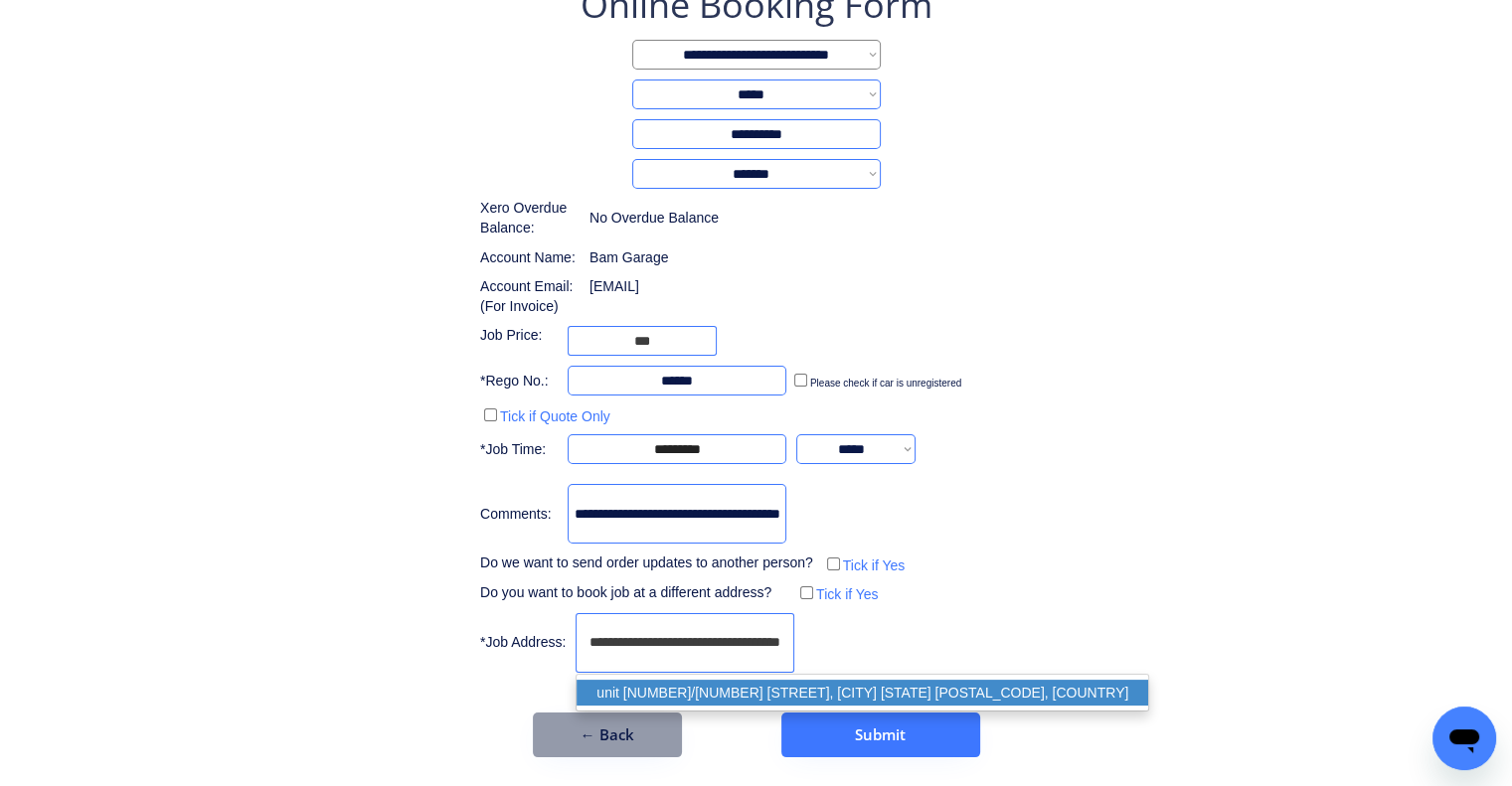 click on "unit 2/37 Ada Street, Coopers Plains QLD 4108, Australia" at bounding box center (862, 693) 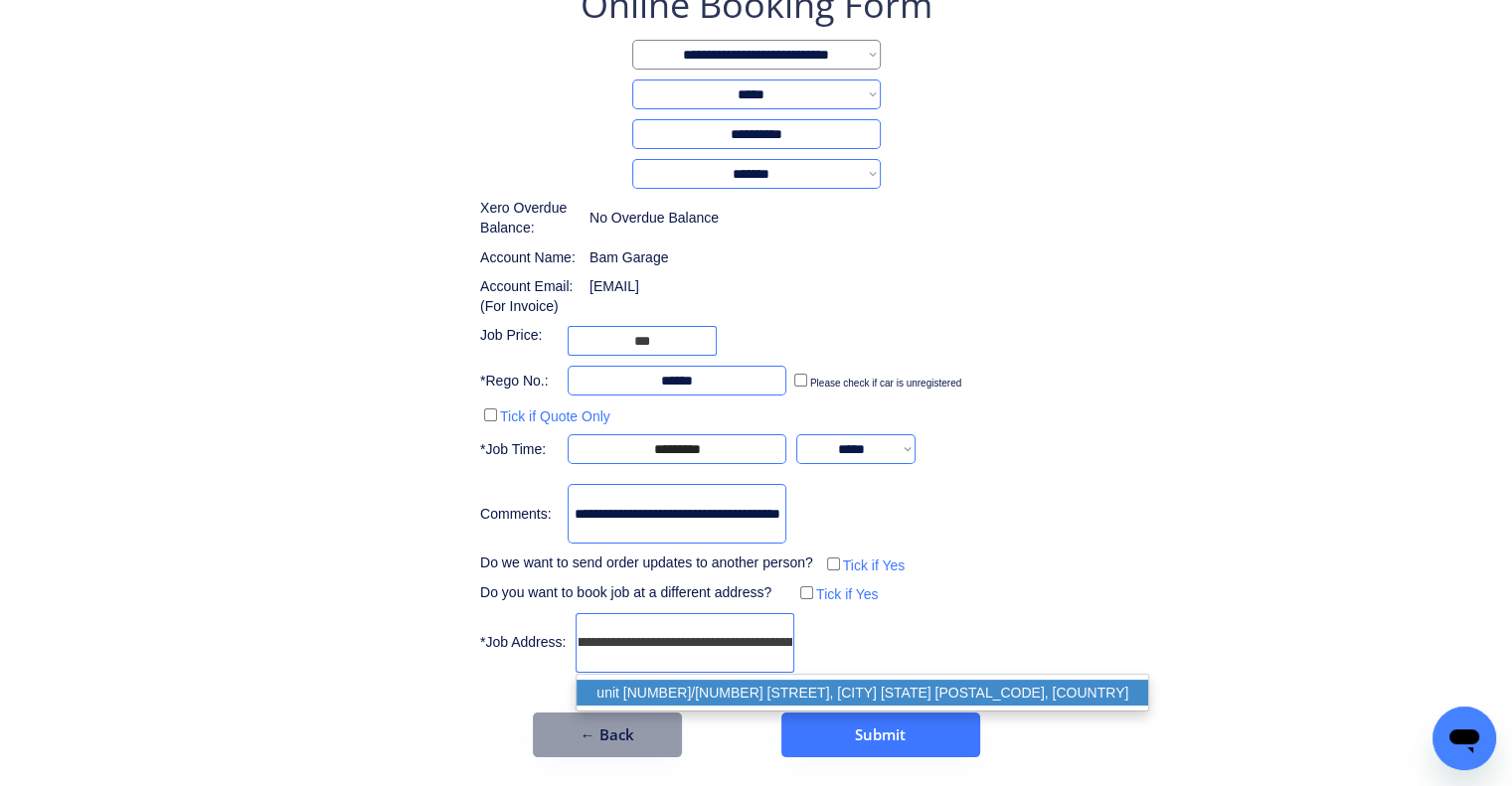 type on "**********" 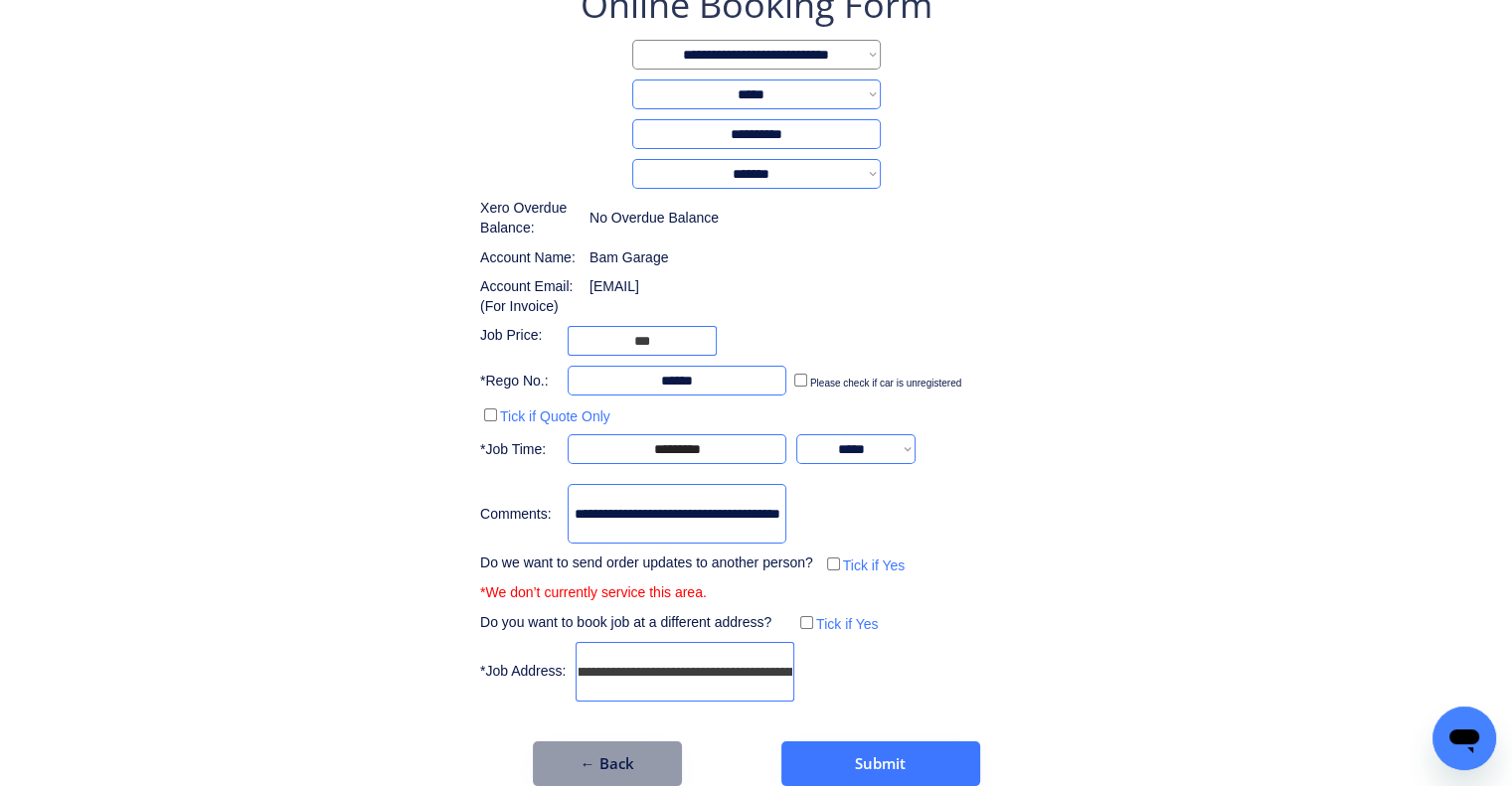 click on "**********" at bounding box center [756, 343] 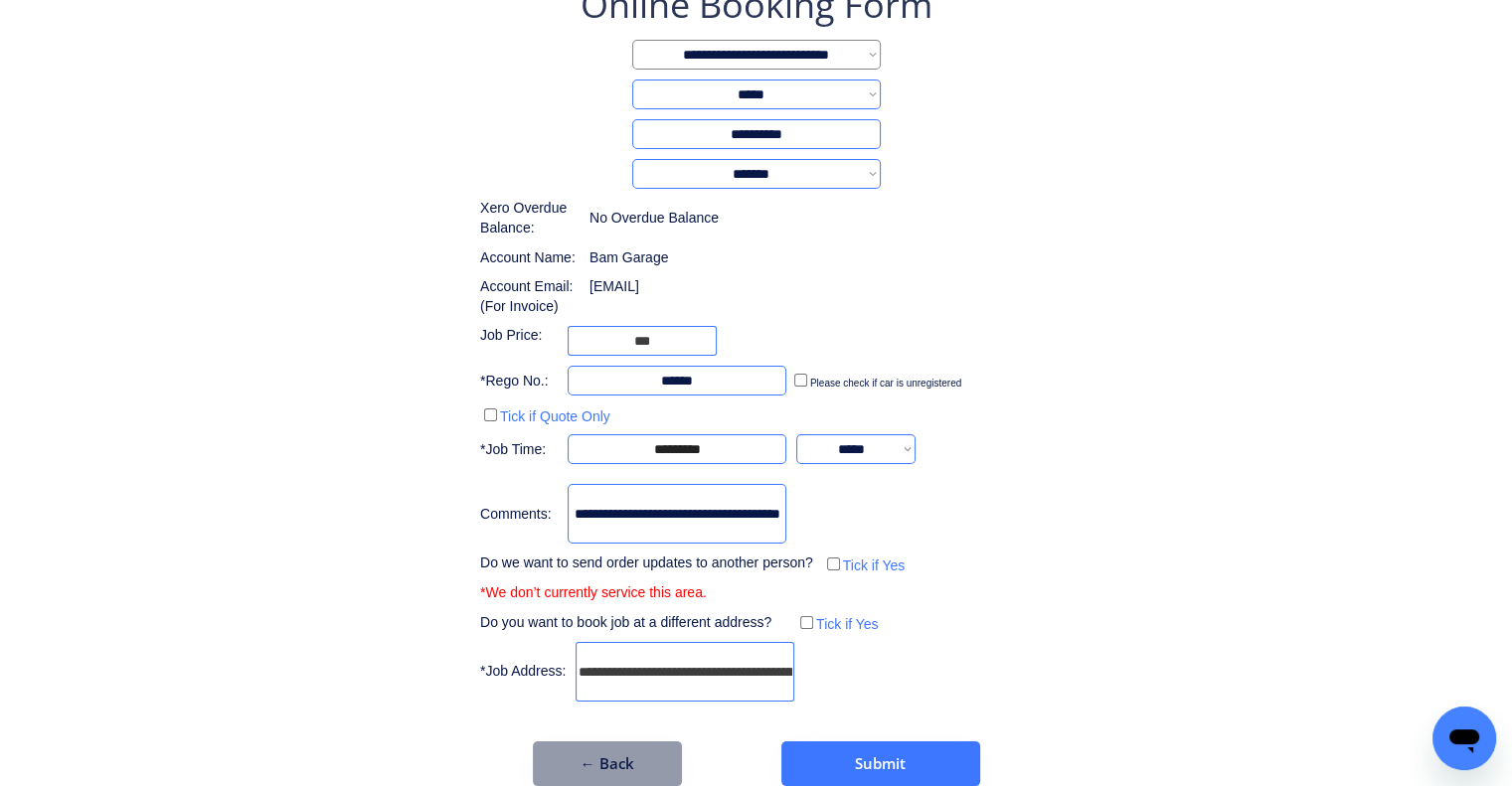 click on "**********" at bounding box center (756, 343) 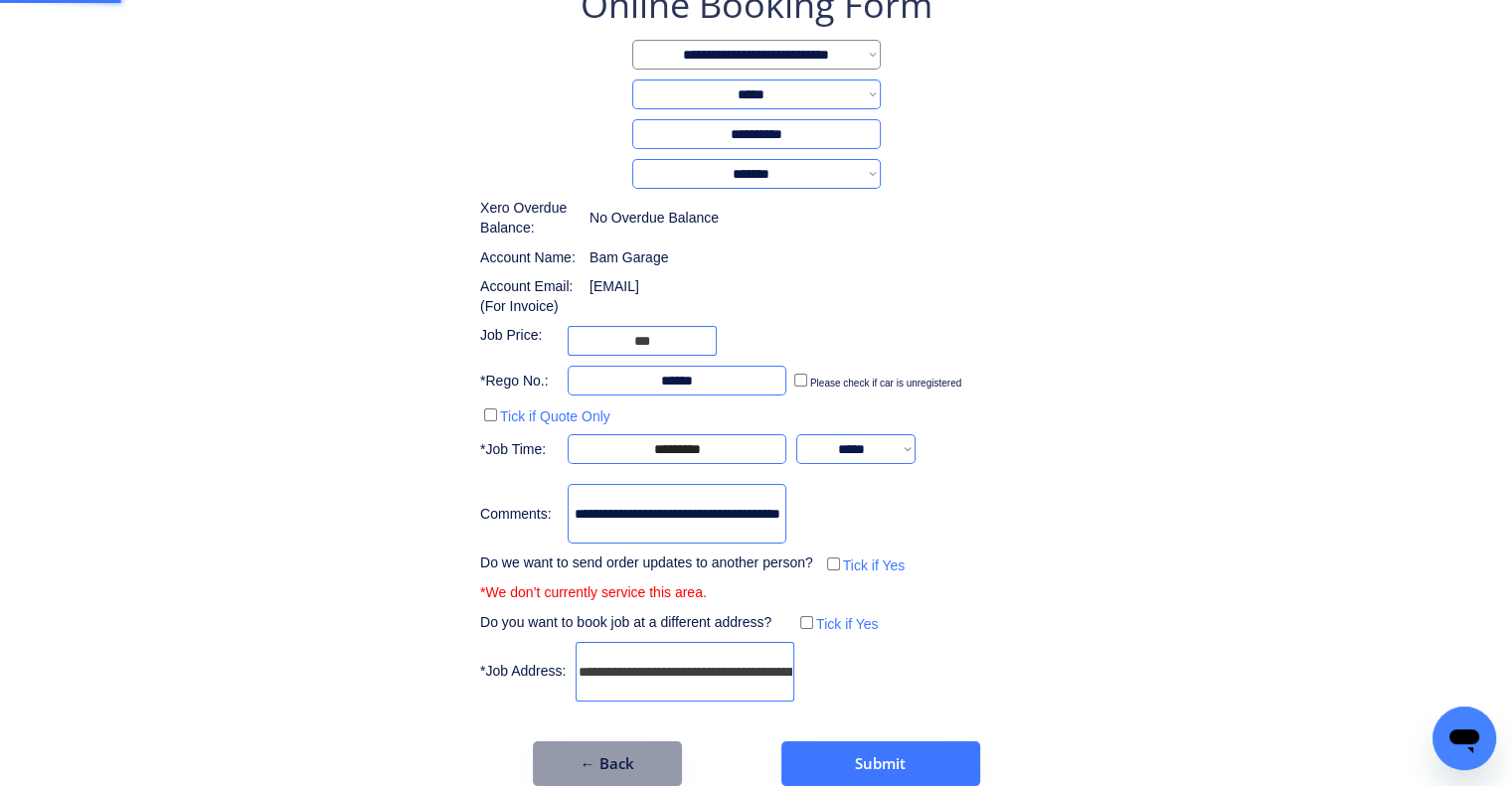 click on "**********" at bounding box center [756, 343] 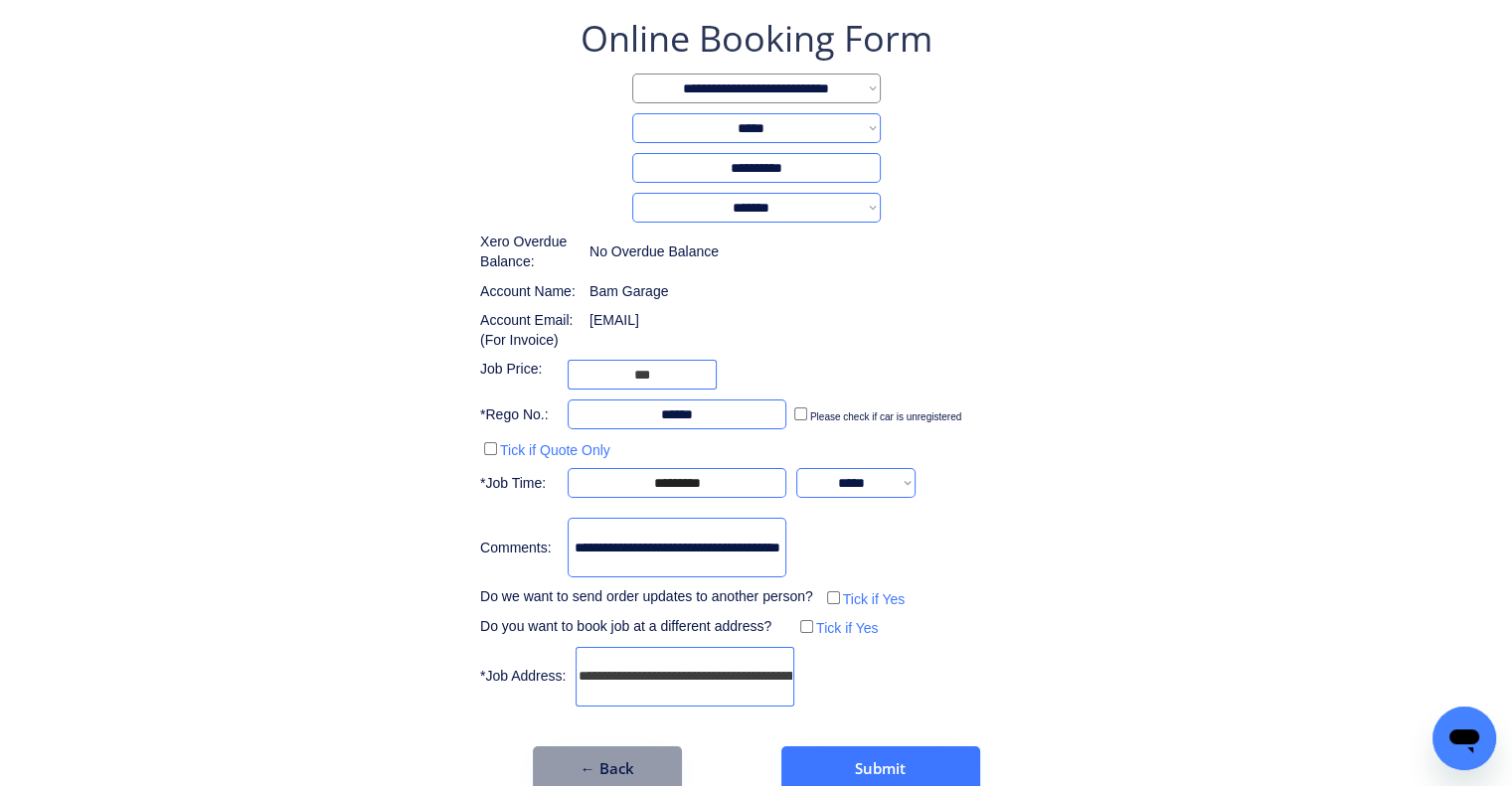 scroll, scrollTop: 129, scrollLeft: 0, axis: vertical 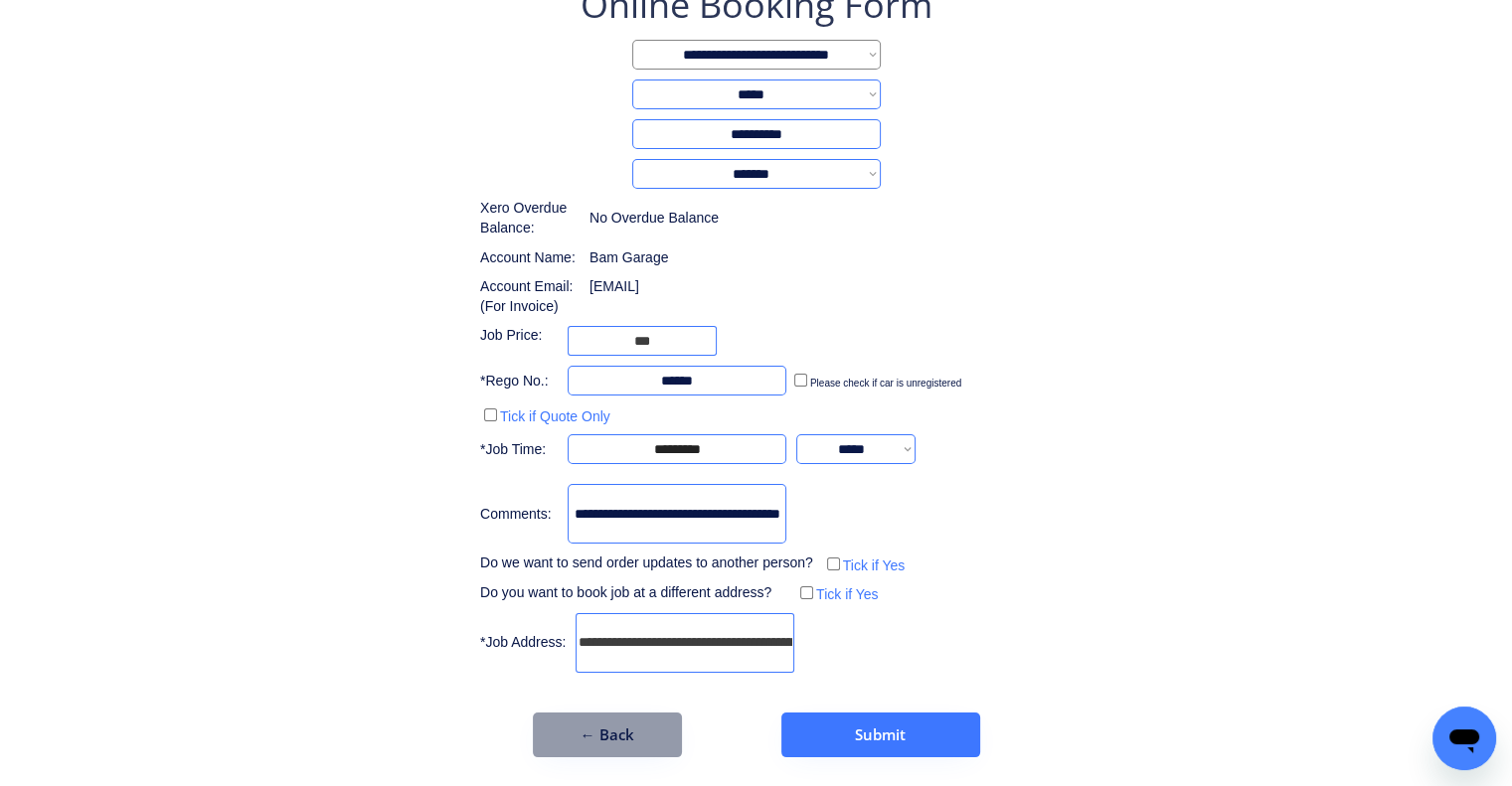 click on "**********" at bounding box center [756, 329] 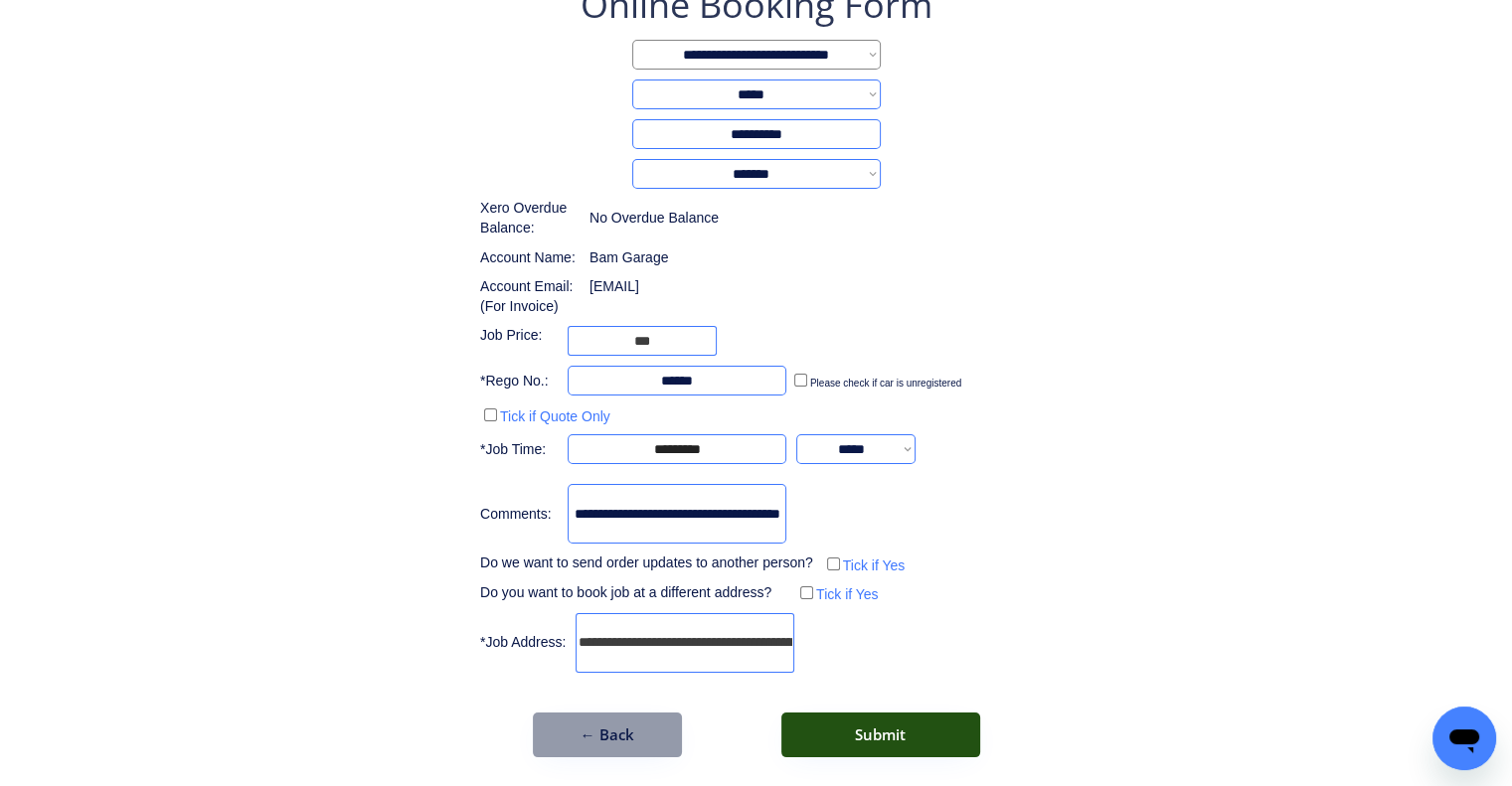 drag, startPoint x: 910, startPoint y: 716, endPoint x: 954, endPoint y: 765, distance: 65.8559 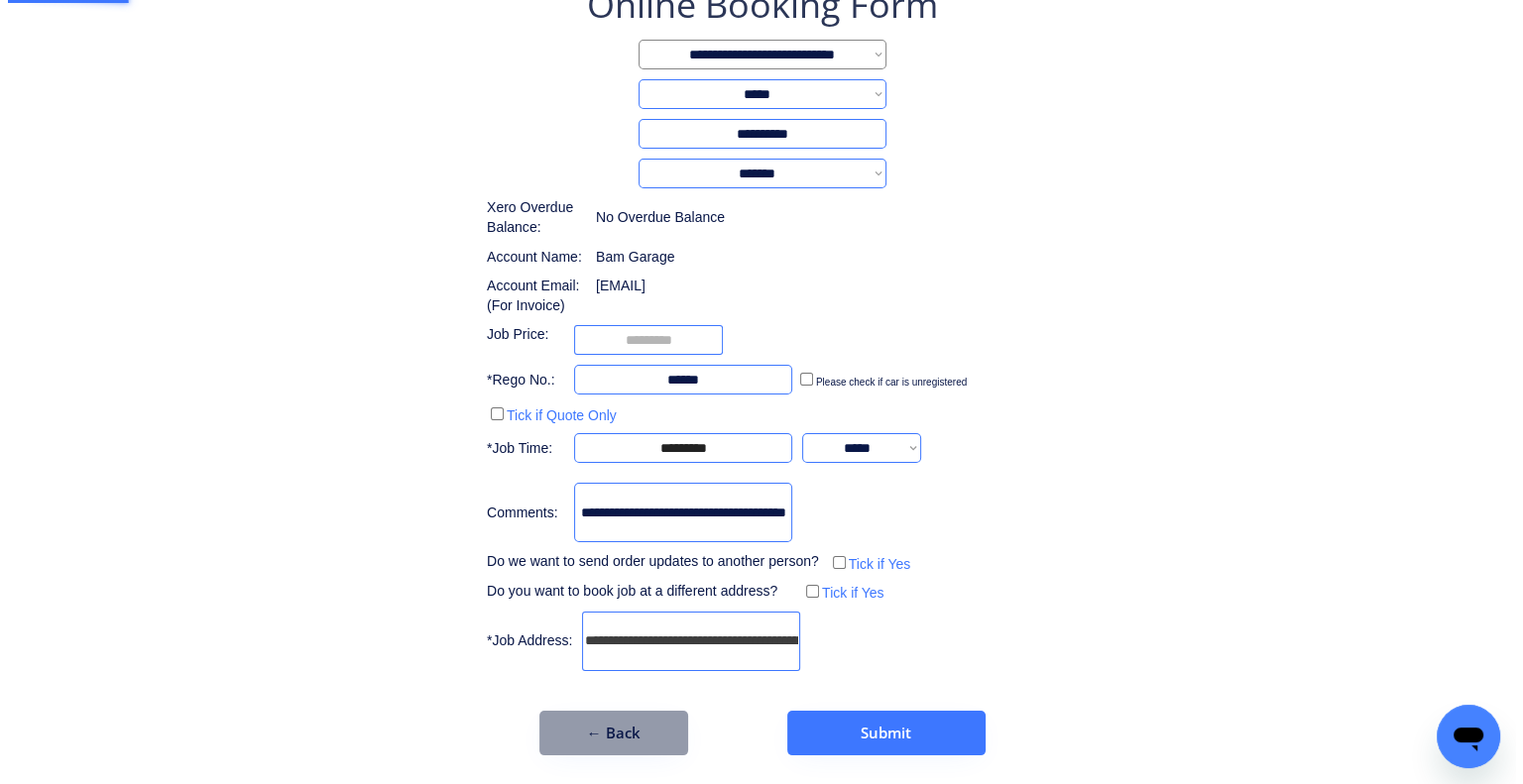 scroll, scrollTop: 0, scrollLeft: 0, axis: both 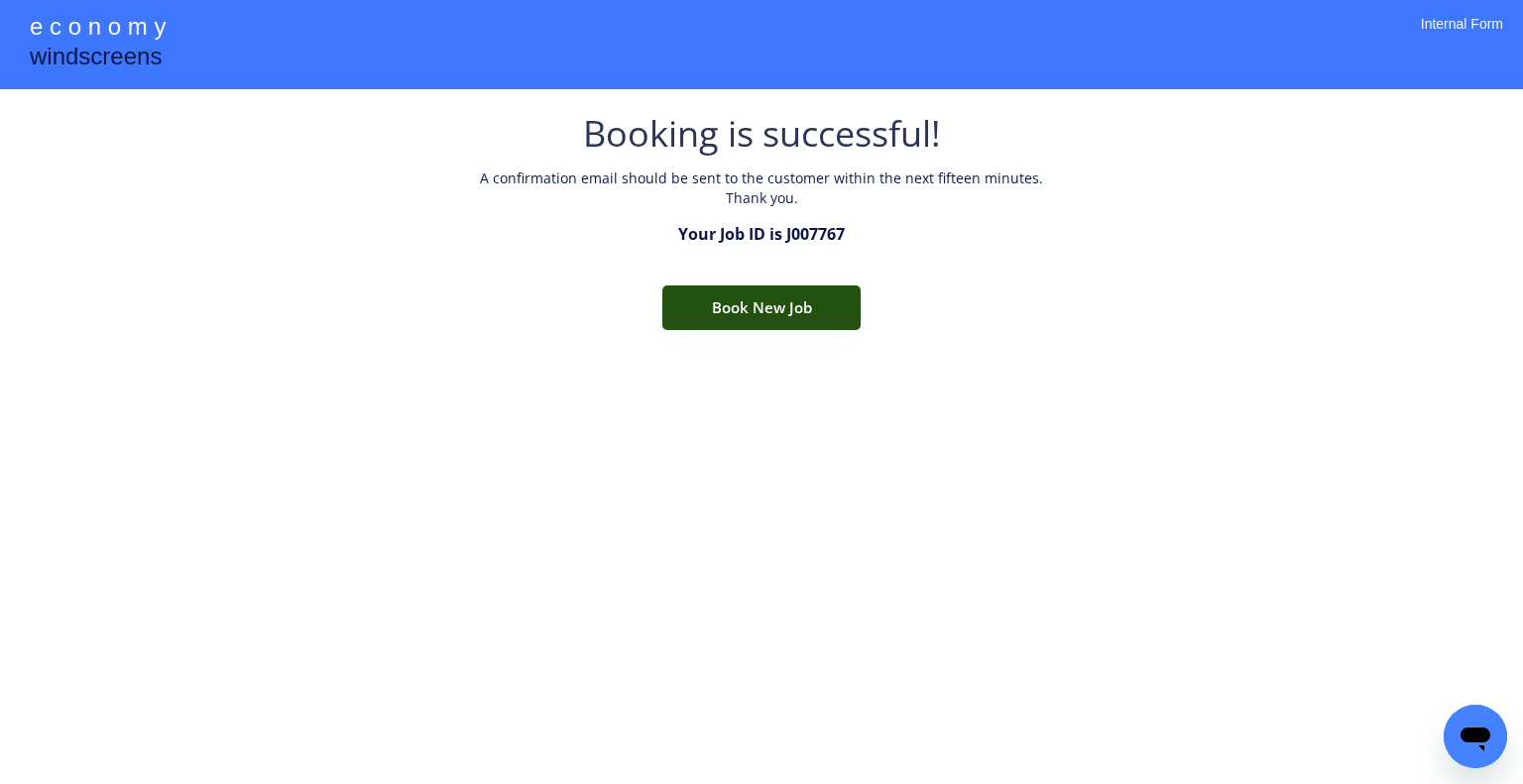 click on "Book New Job" at bounding box center (762, 307) 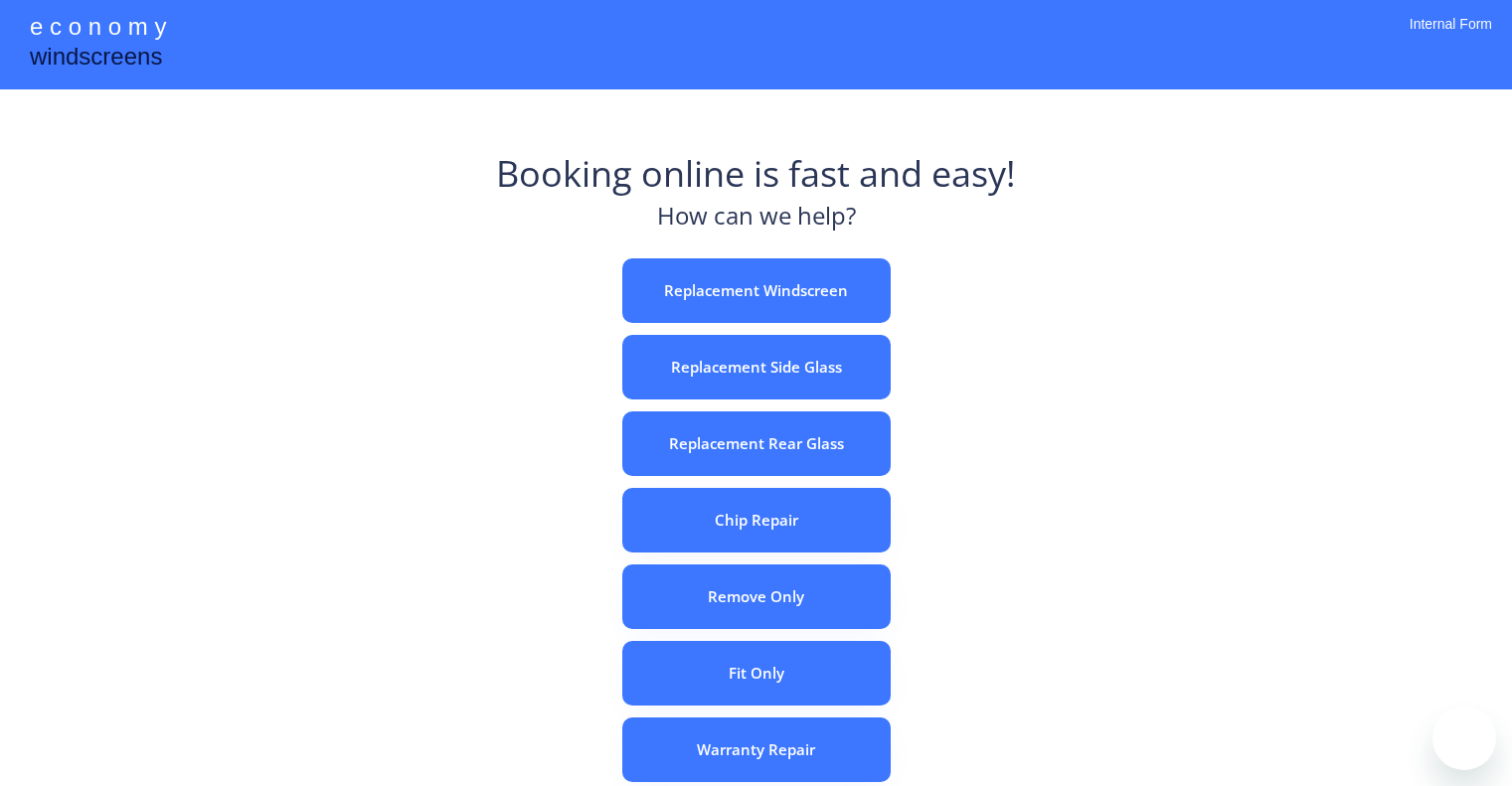 scroll, scrollTop: 0, scrollLeft: 0, axis: both 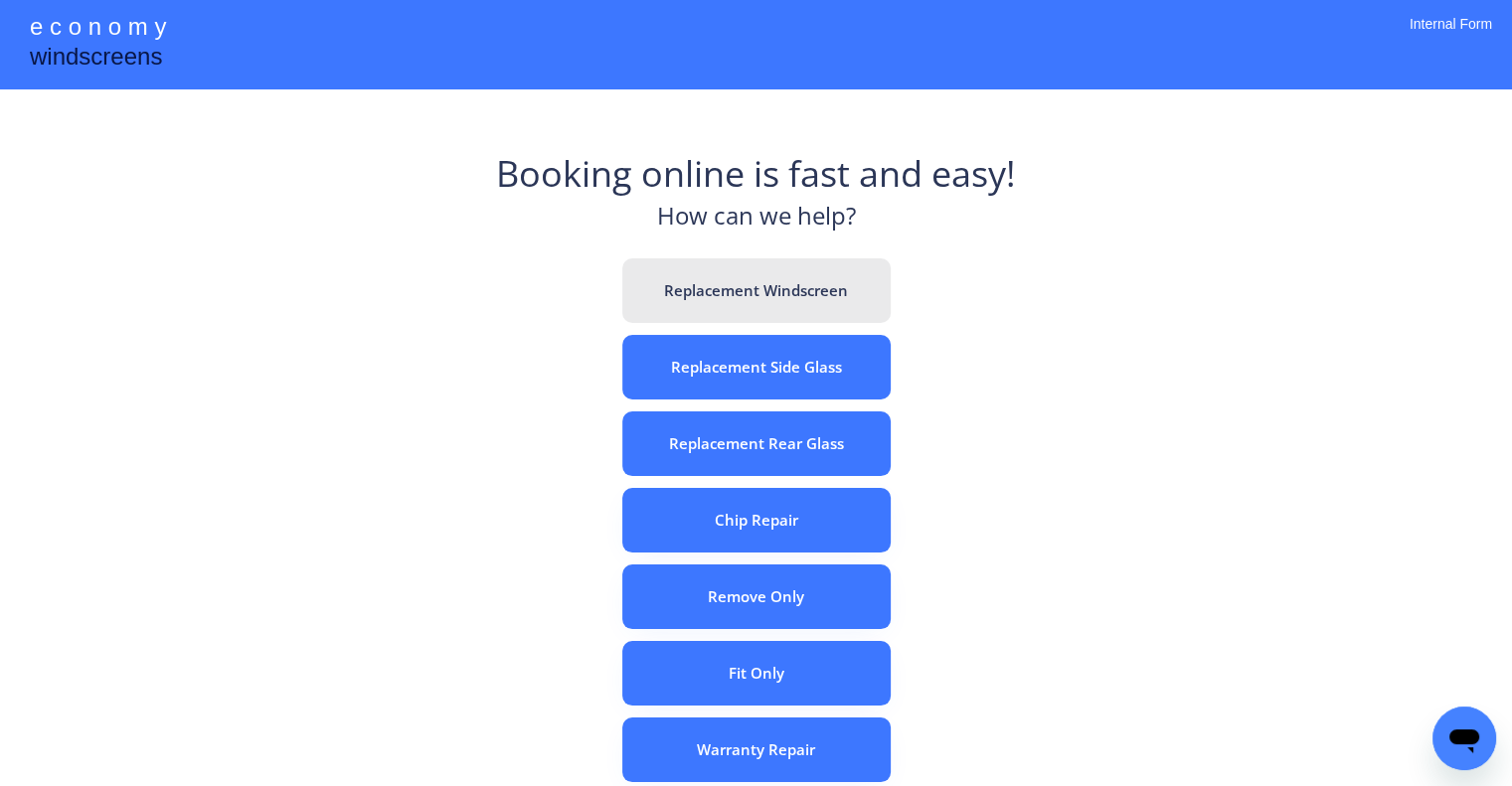 click on "Replacement Windscreen" at bounding box center [756, 290] 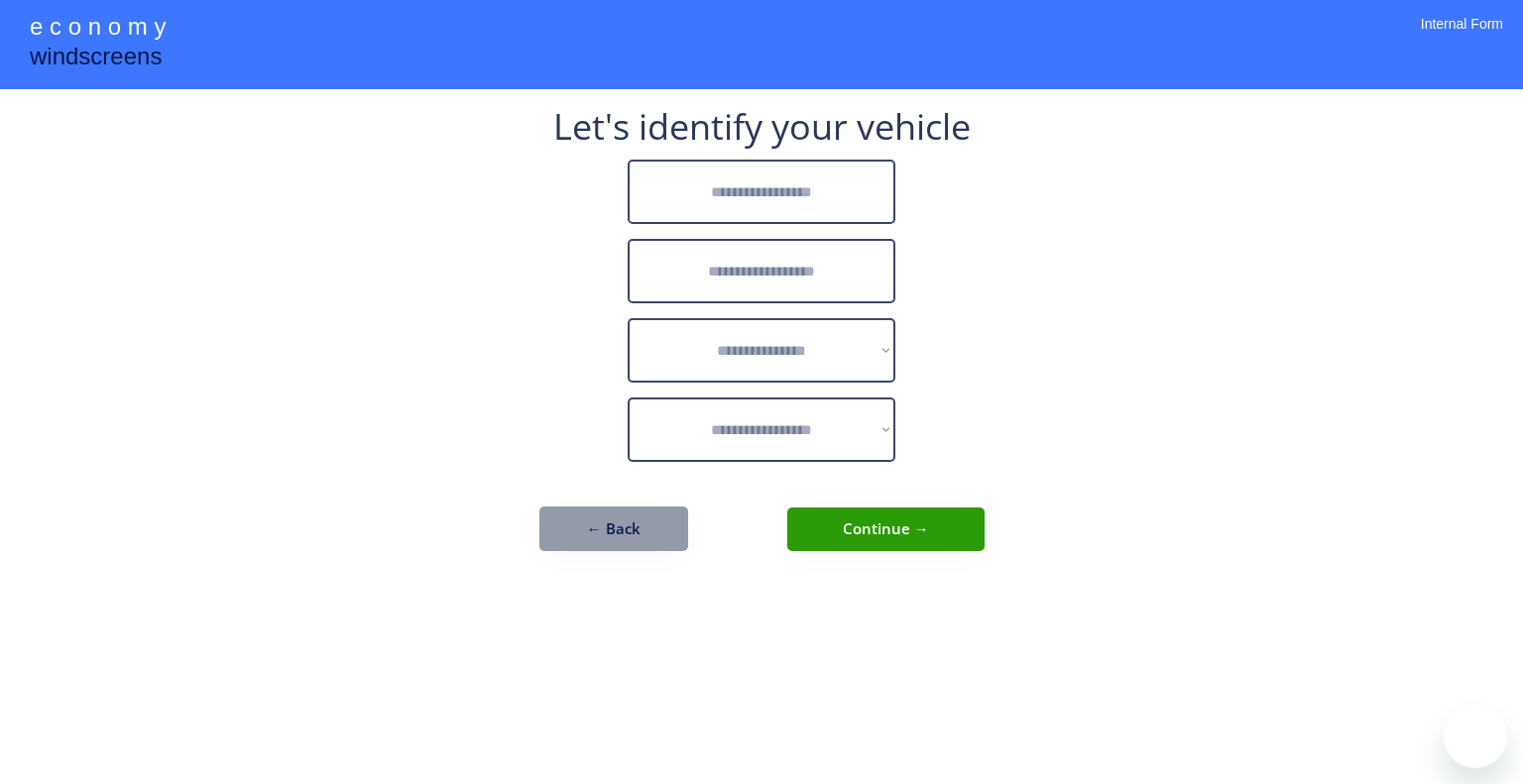 scroll, scrollTop: 0, scrollLeft: 0, axis: both 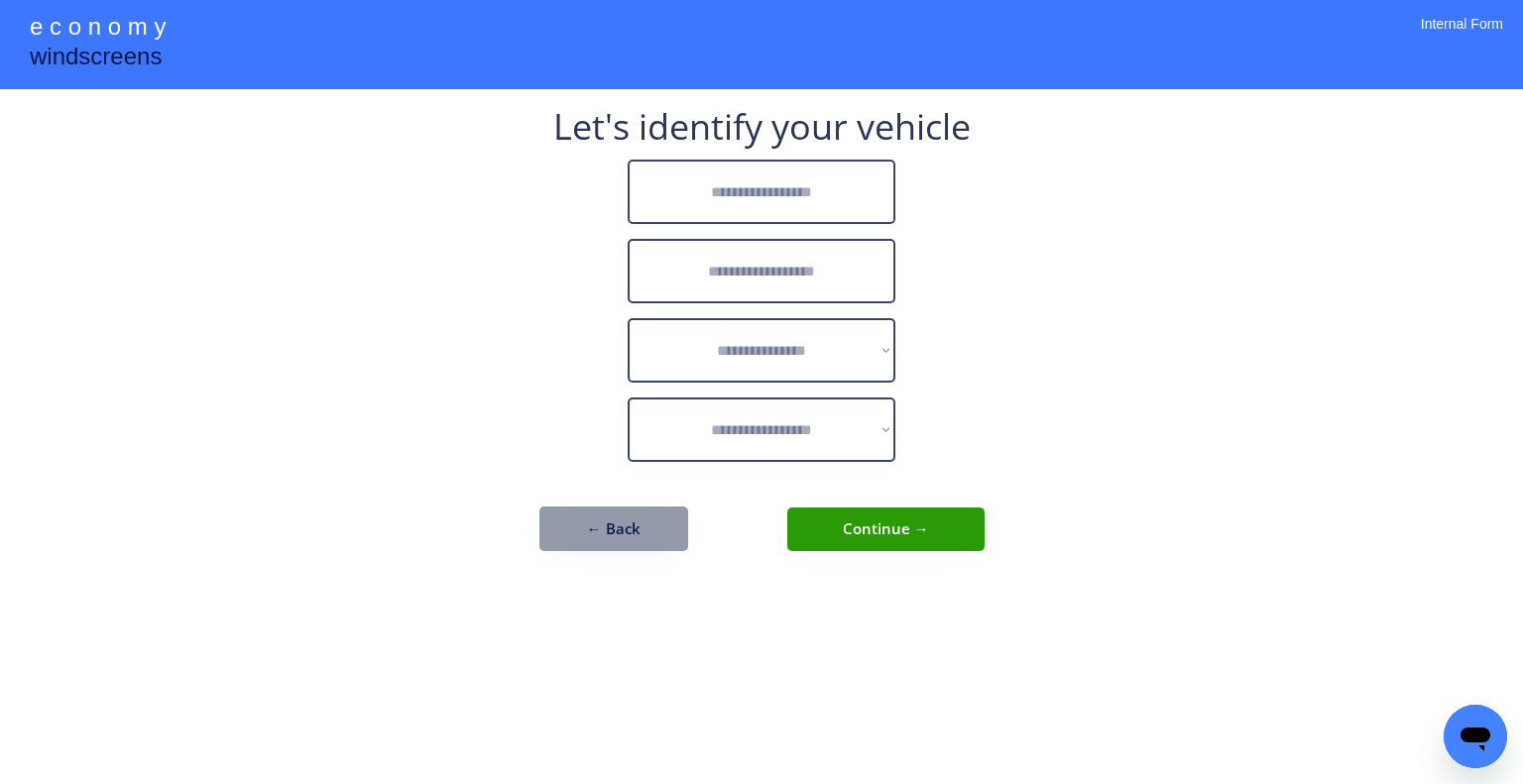 click at bounding box center [762, 191] 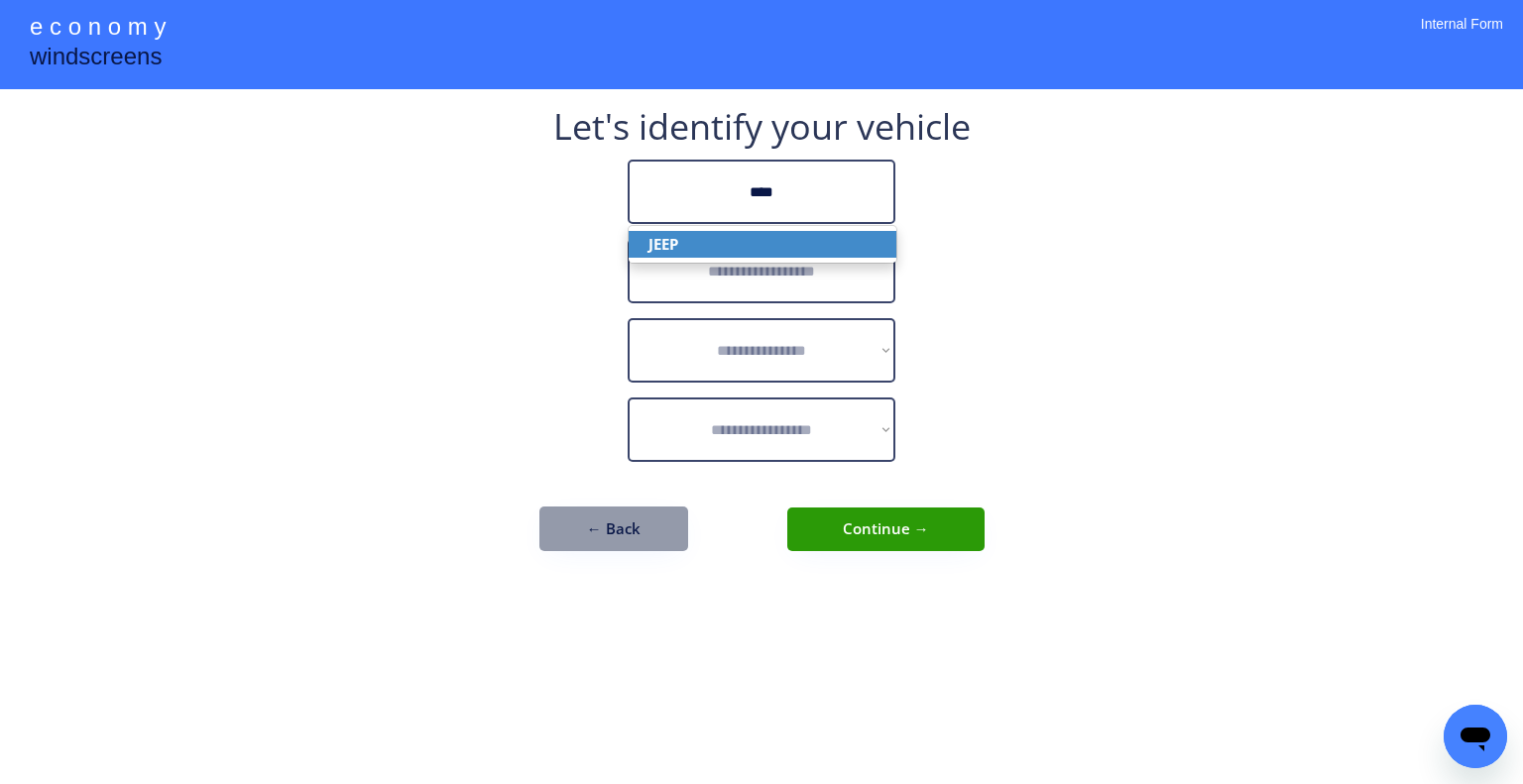 click on "JEEP" at bounding box center [762, 244] 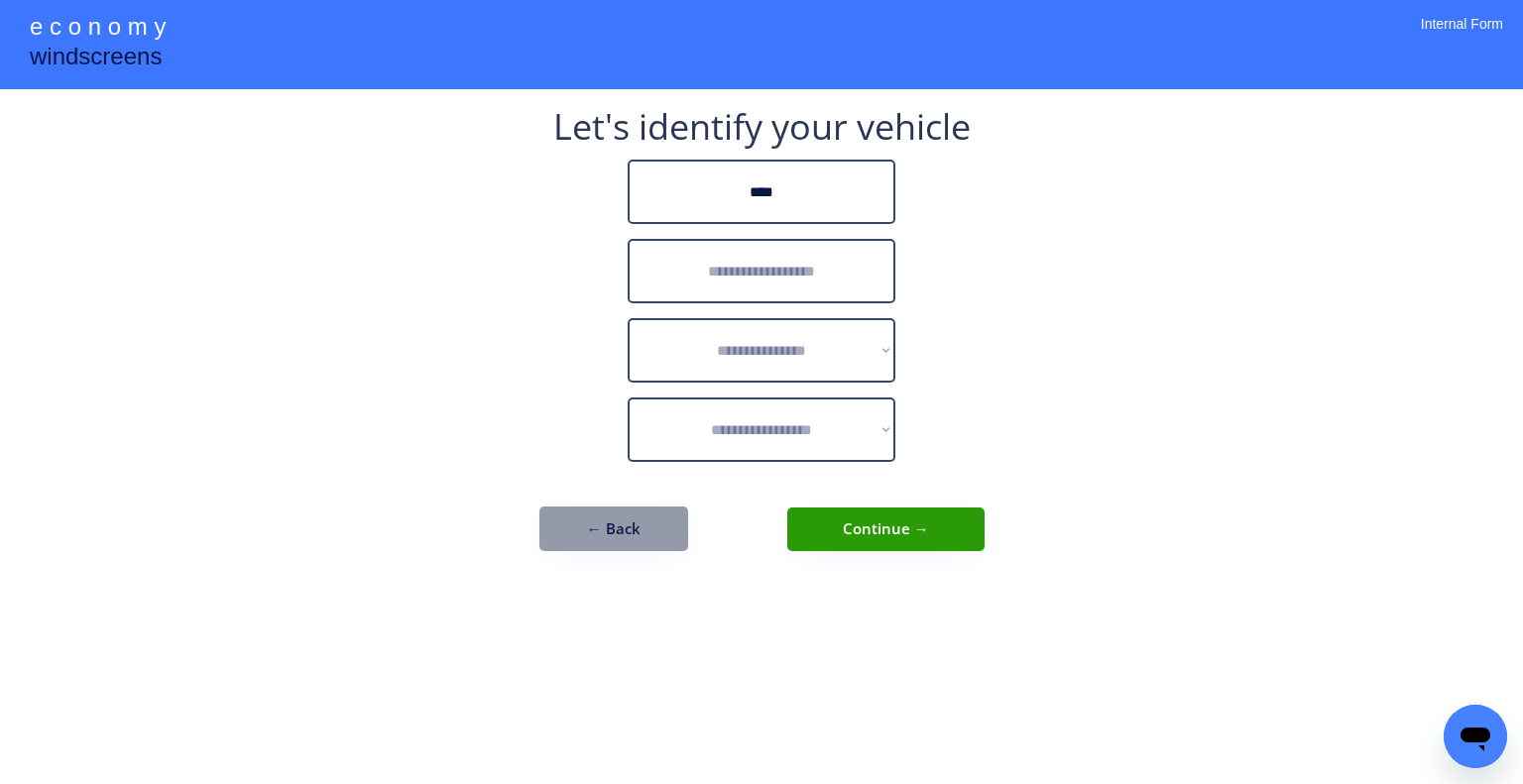 click at bounding box center (762, 271) 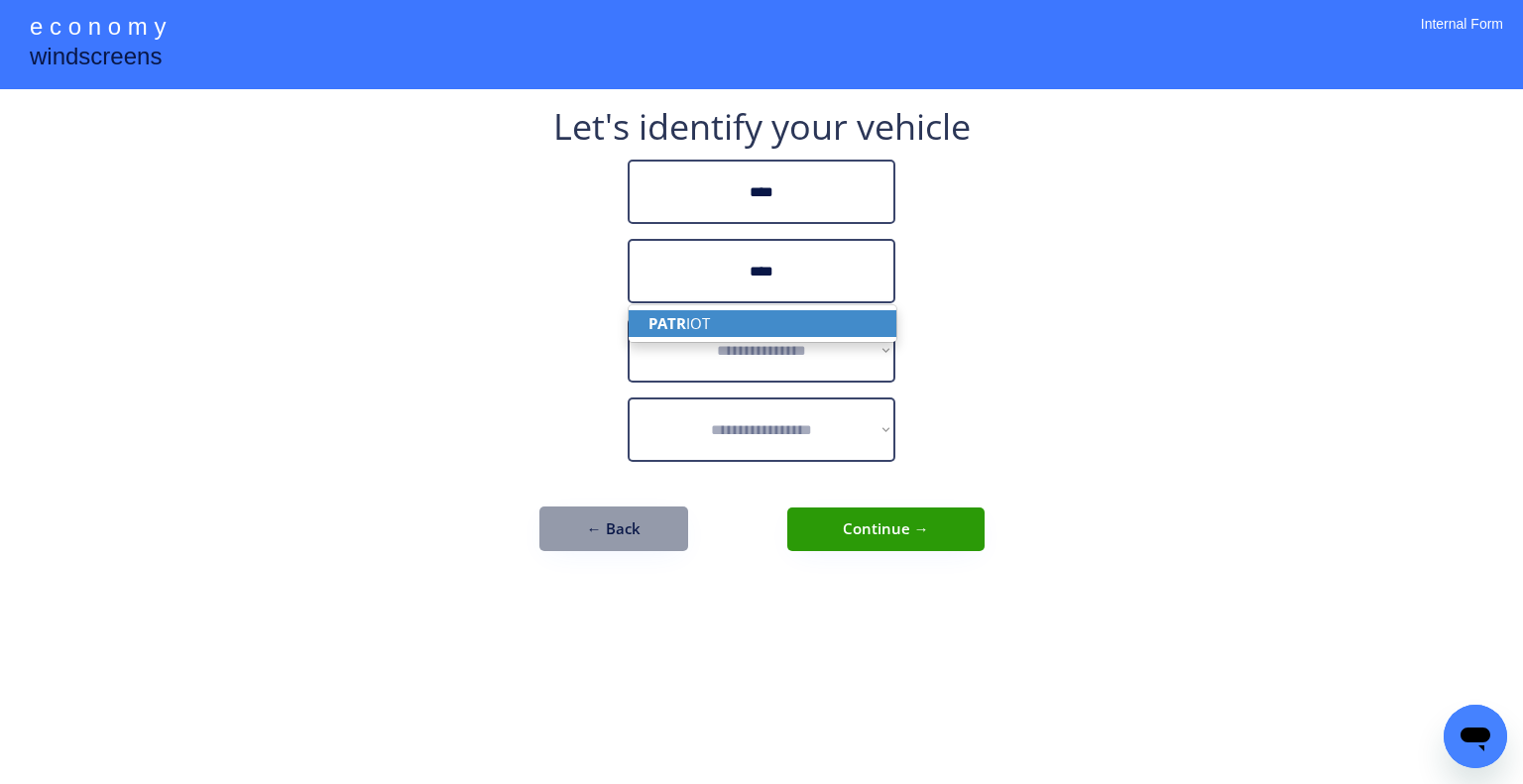 click on "PATR IOT" at bounding box center (762, 323) 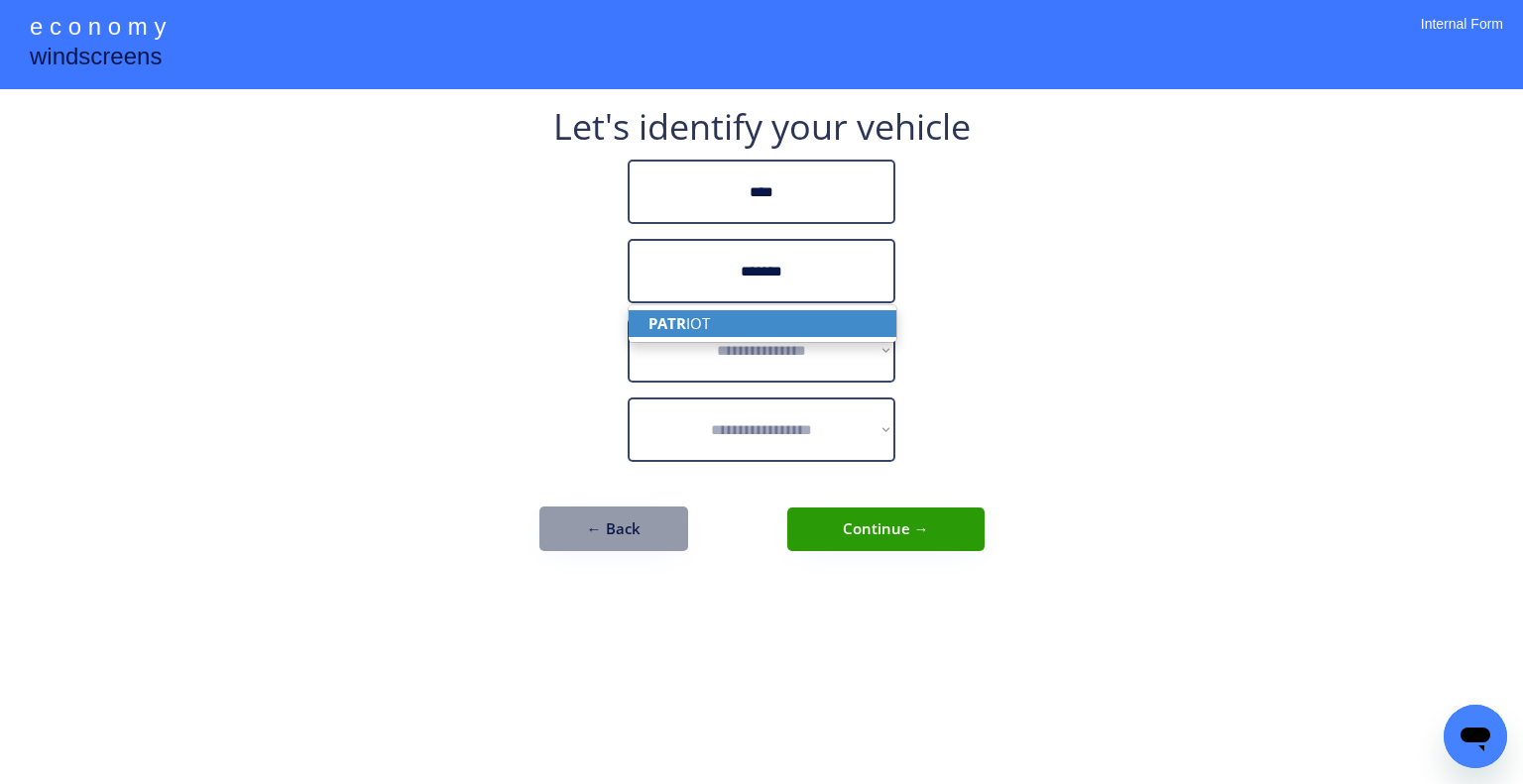 type on "*******" 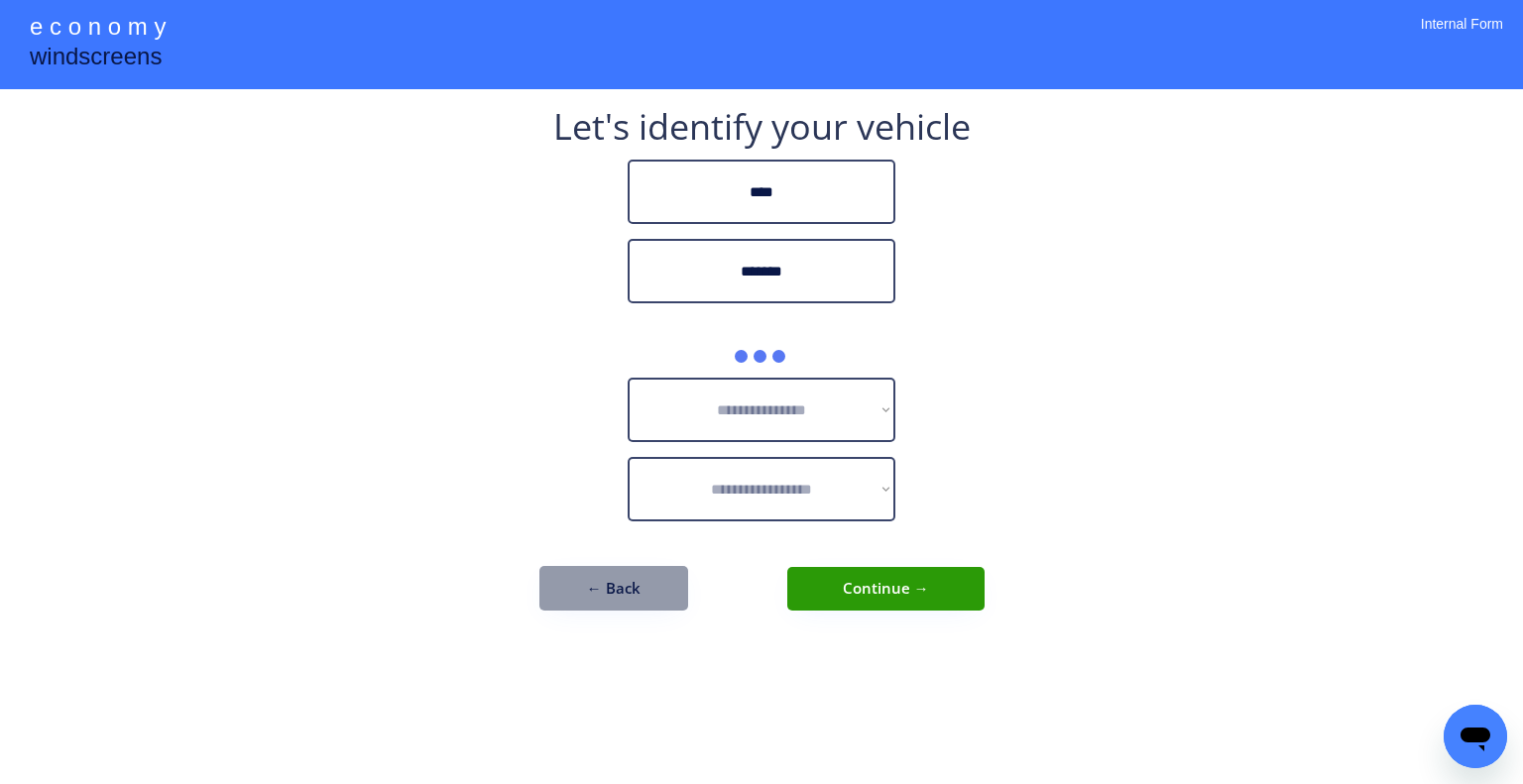 drag, startPoint x: 1051, startPoint y: 231, endPoint x: 579, endPoint y: 21, distance: 516.6082 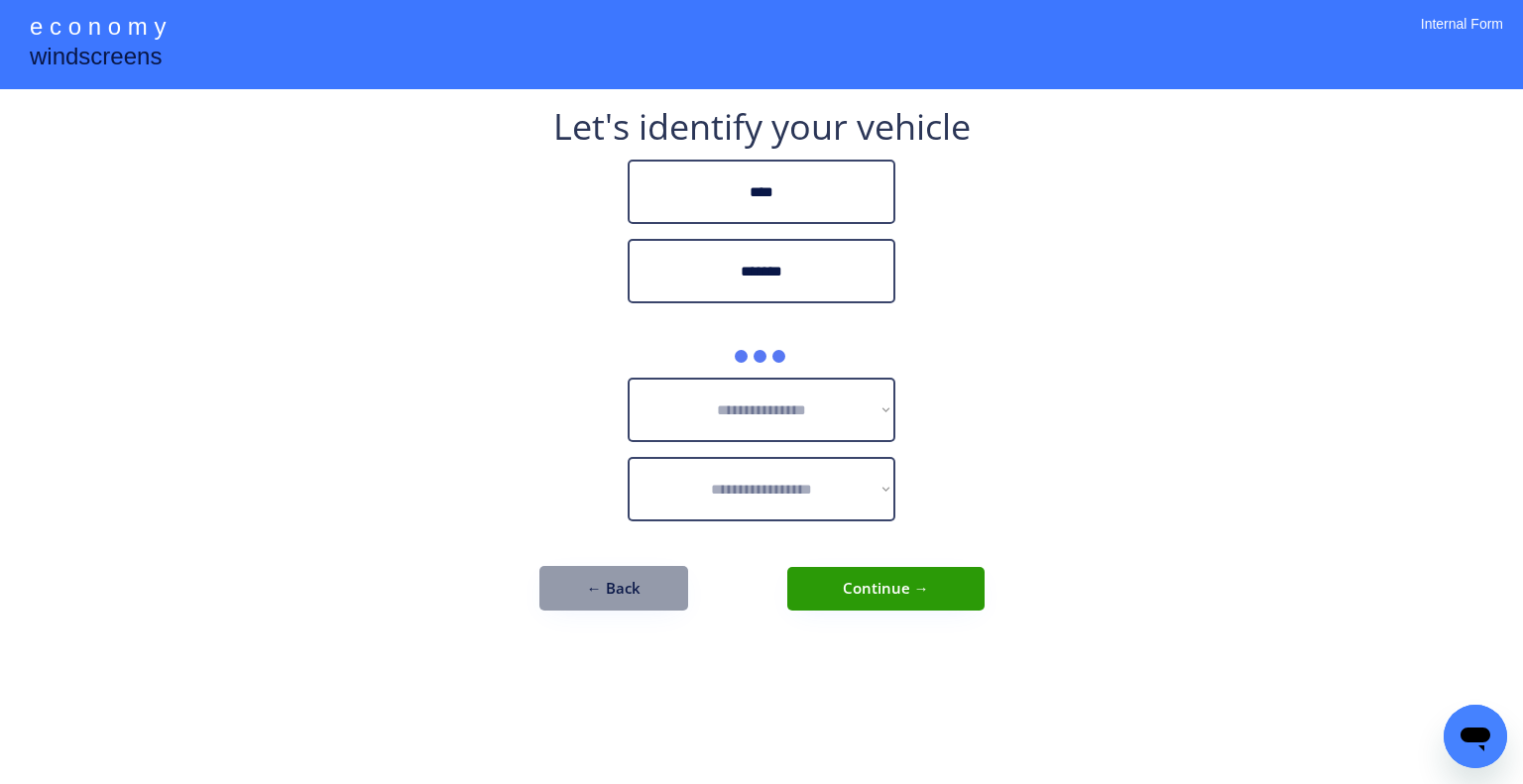 click on "**********" at bounding box center [762, 392] 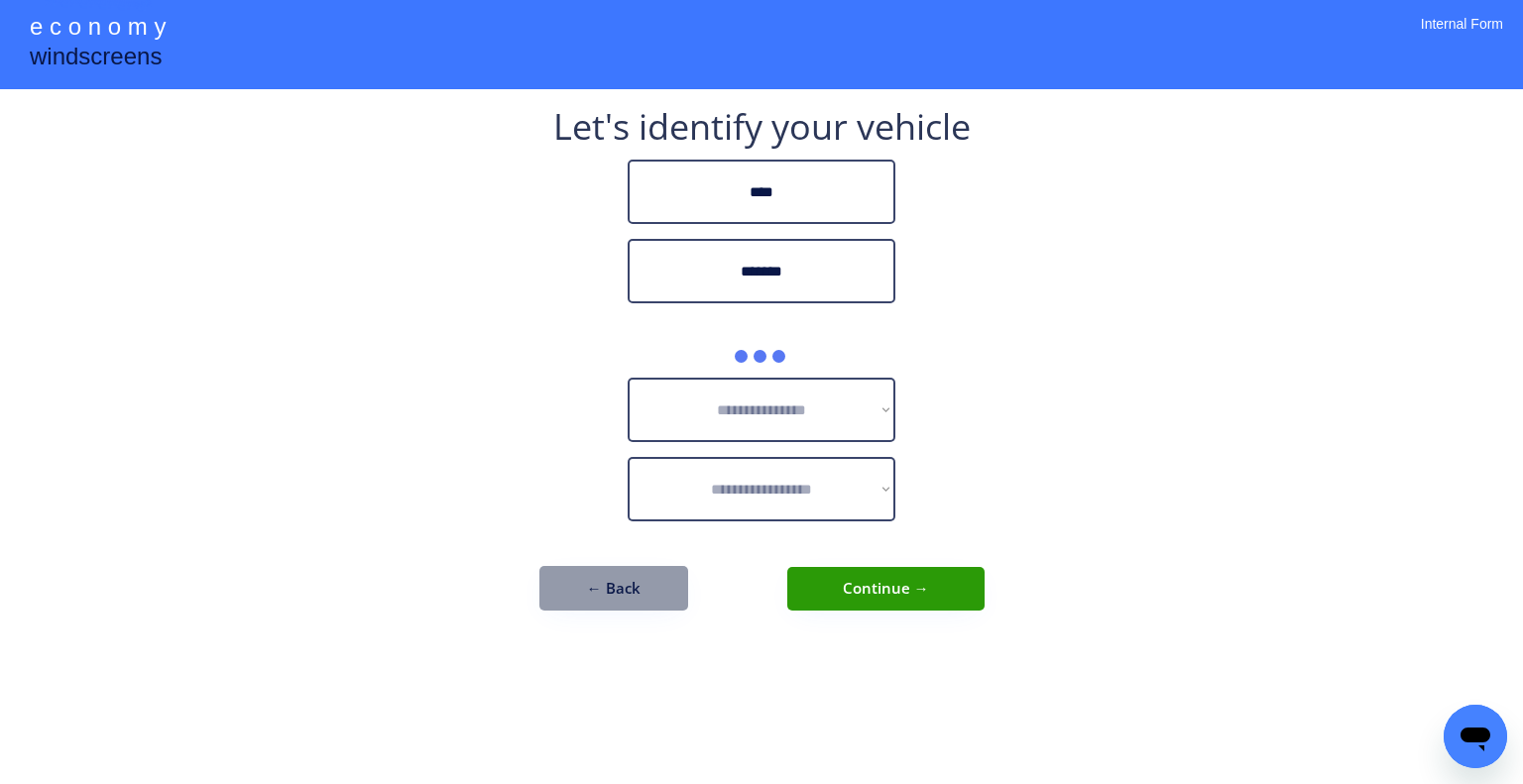 click on "**********" at bounding box center (762, 392) 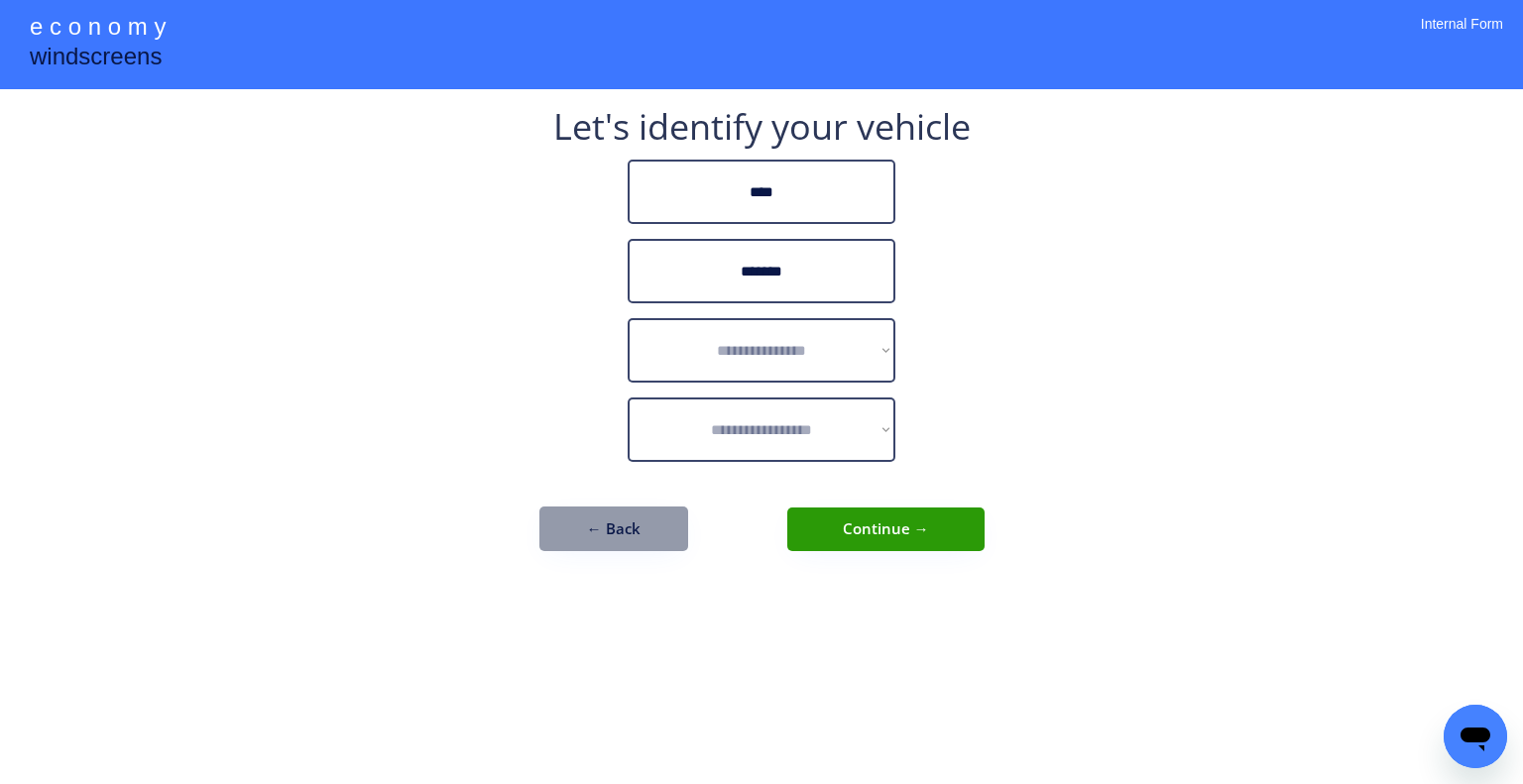 click on "**********" at bounding box center [762, 392] 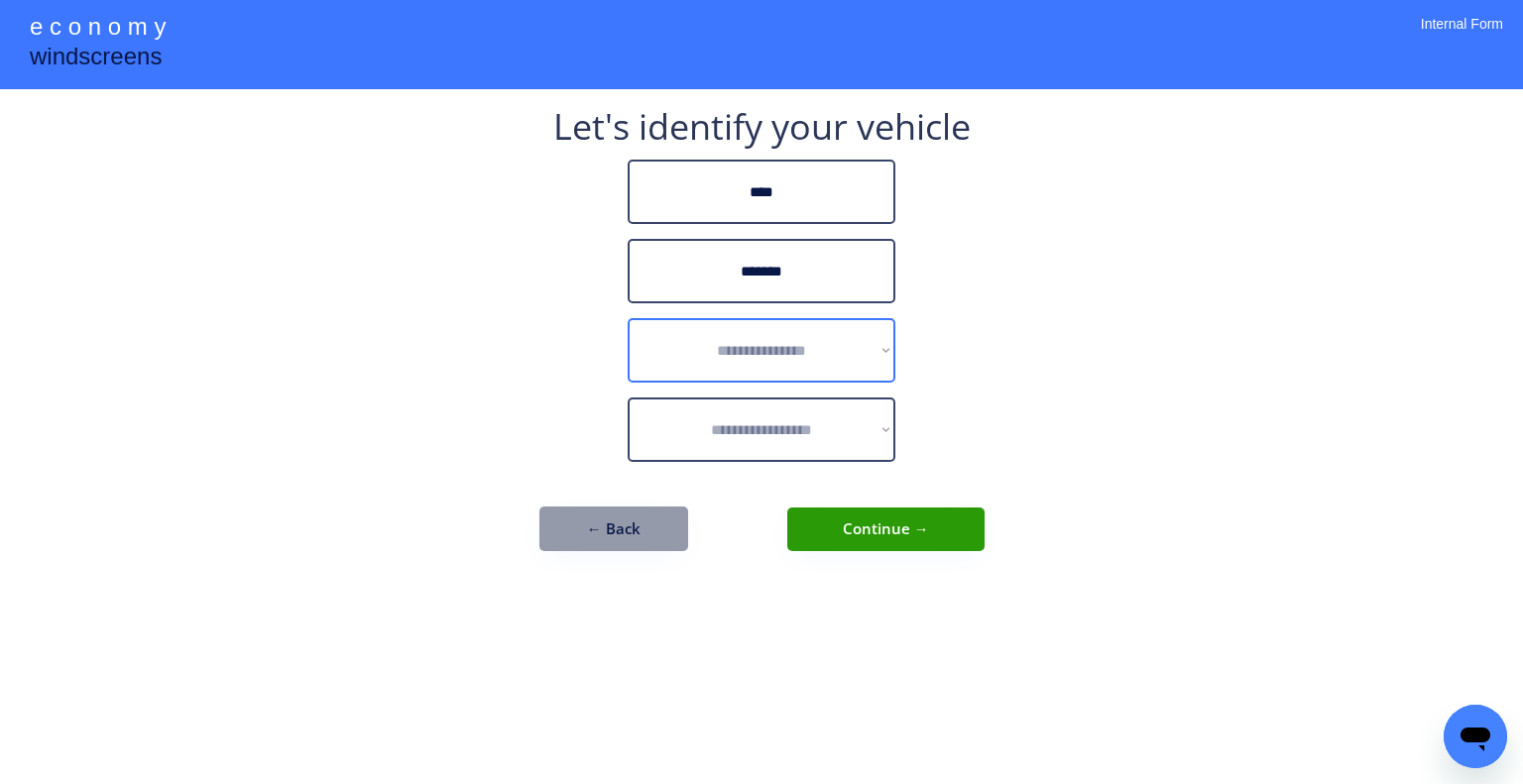 click on "**********" at bounding box center (762, 350) 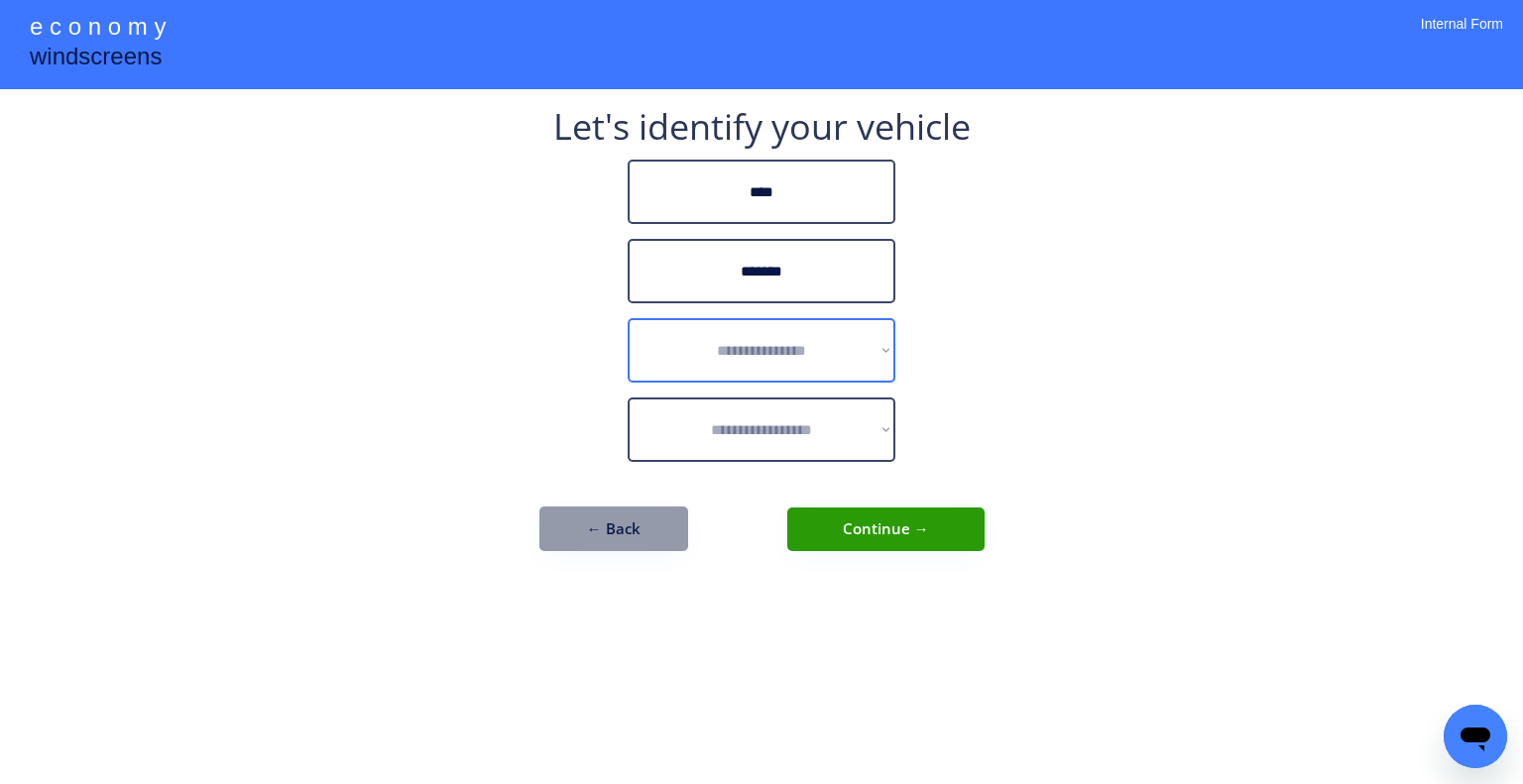 select on "******" 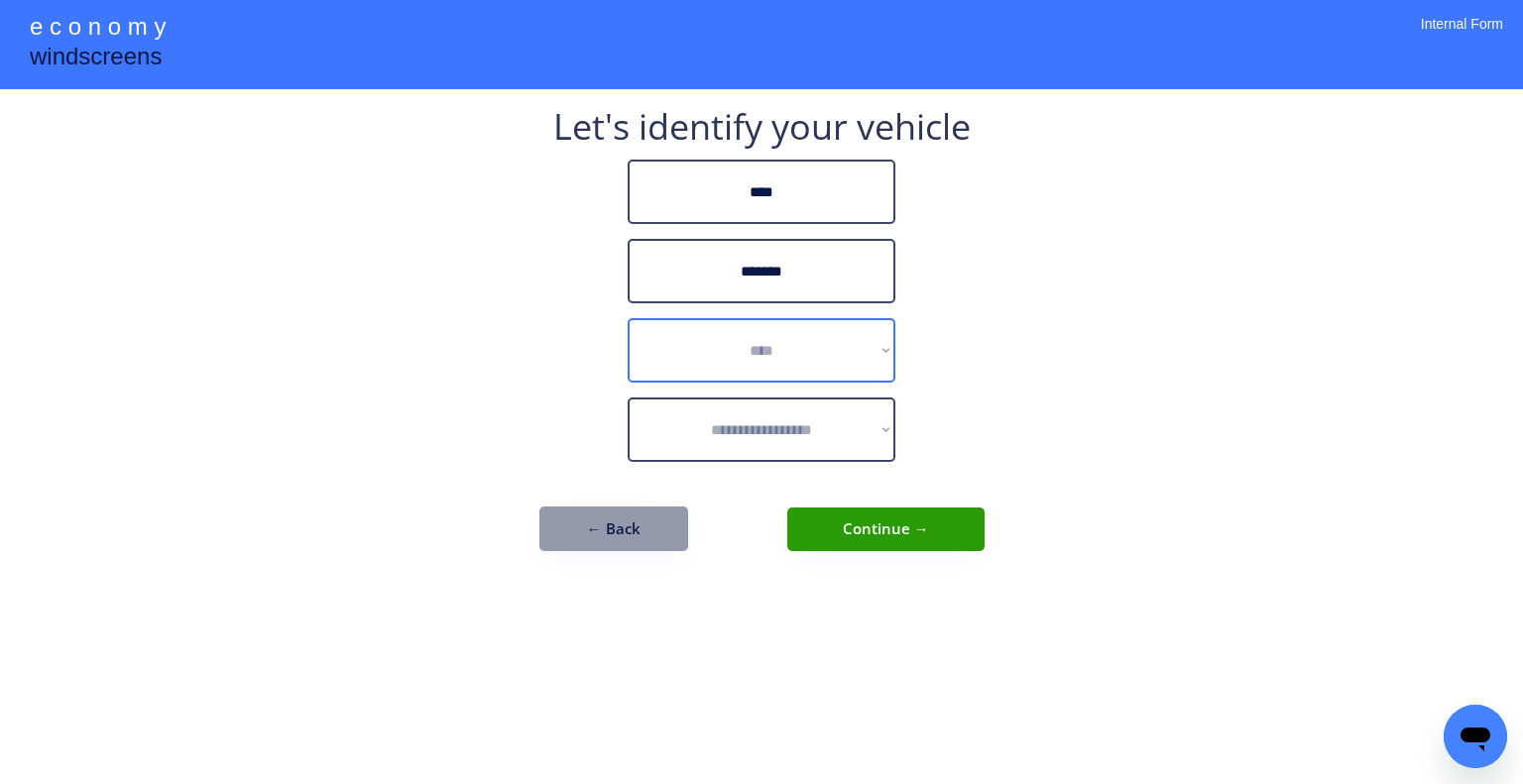 click on "**********" at bounding box center [762, 350] 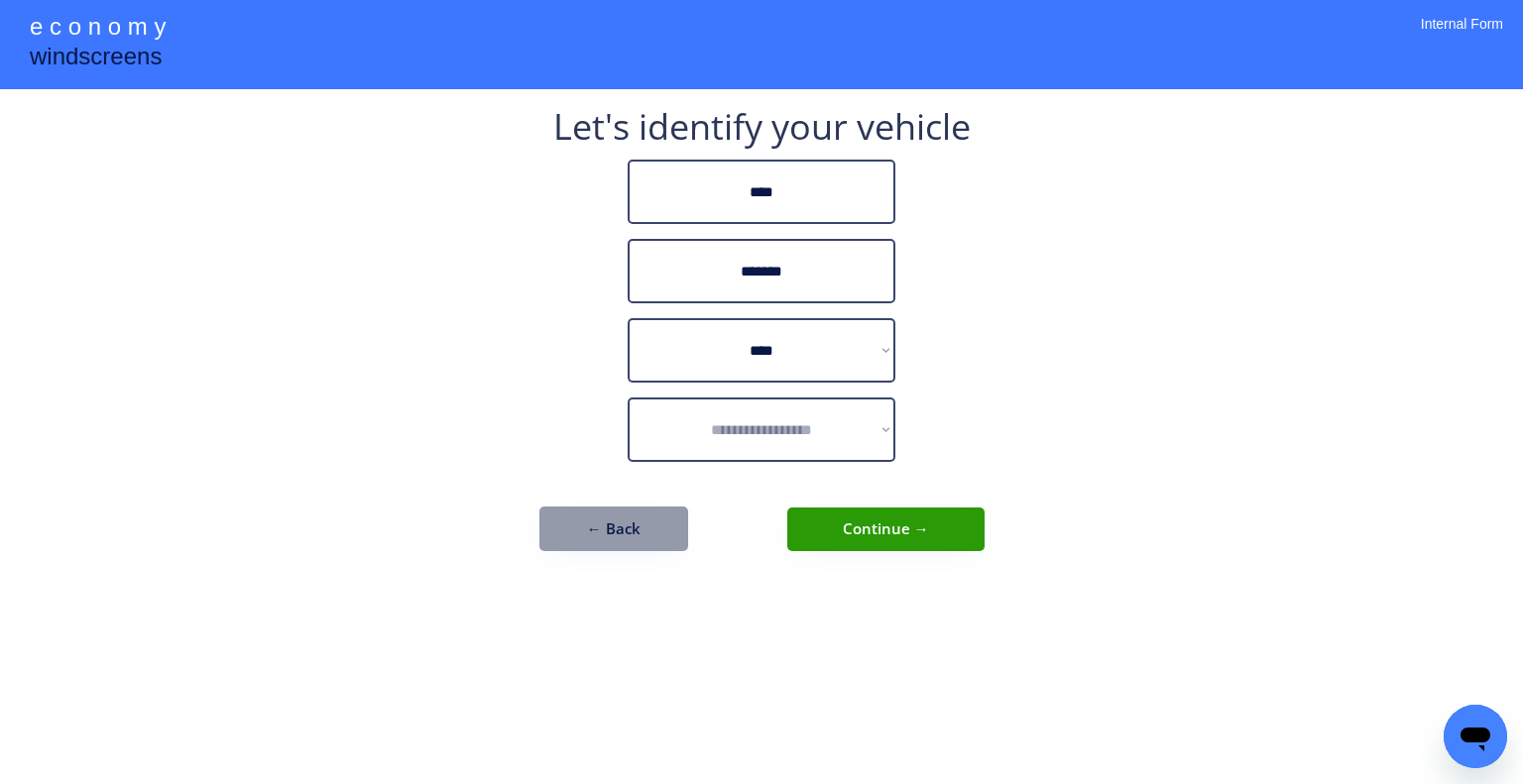 click on "**********" at bounding box center (762, 392) 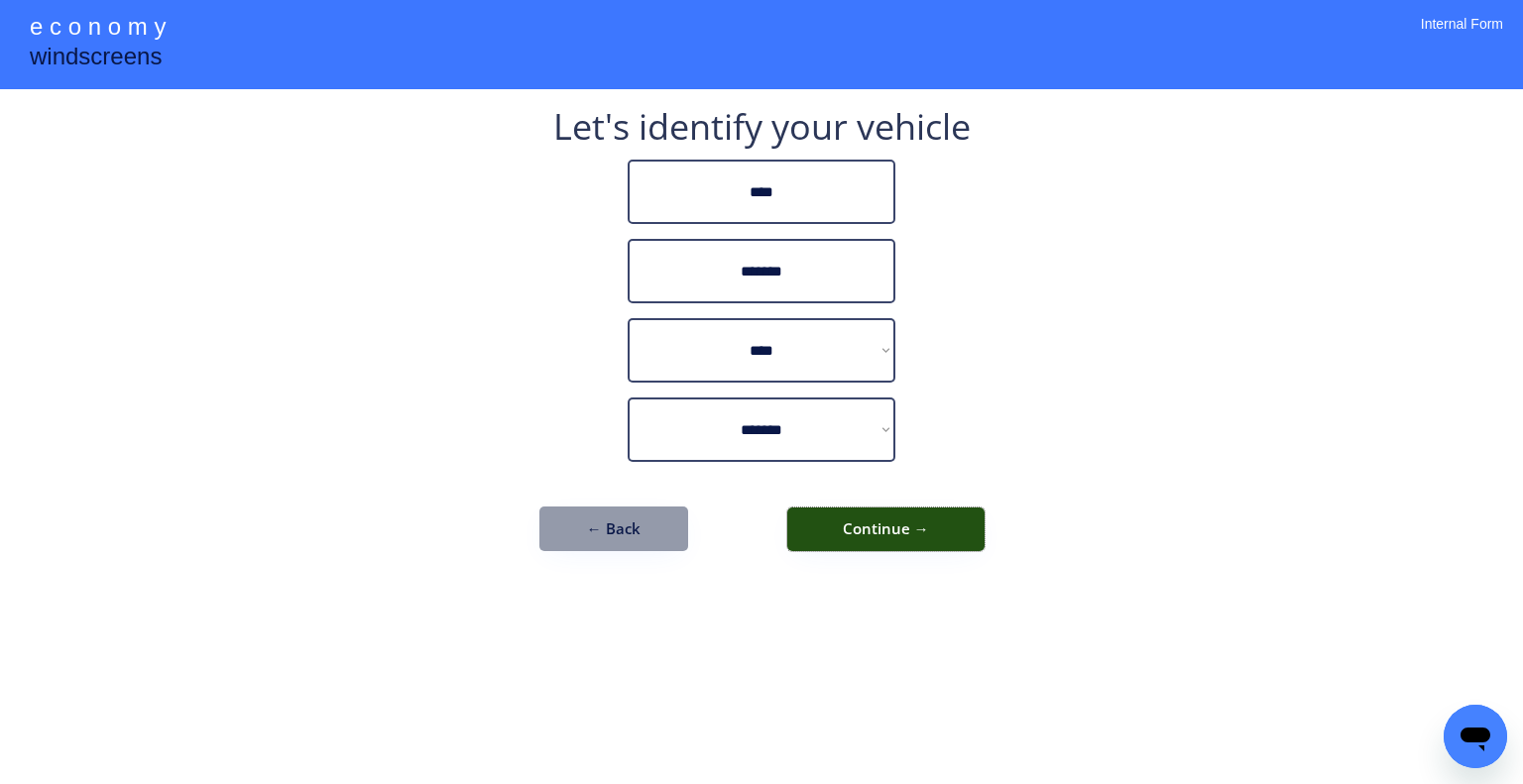 drag, startPoint x: 891, startPoint y: 538, endPoint x: 1094, endPoint y: 586, distance: 208.5977 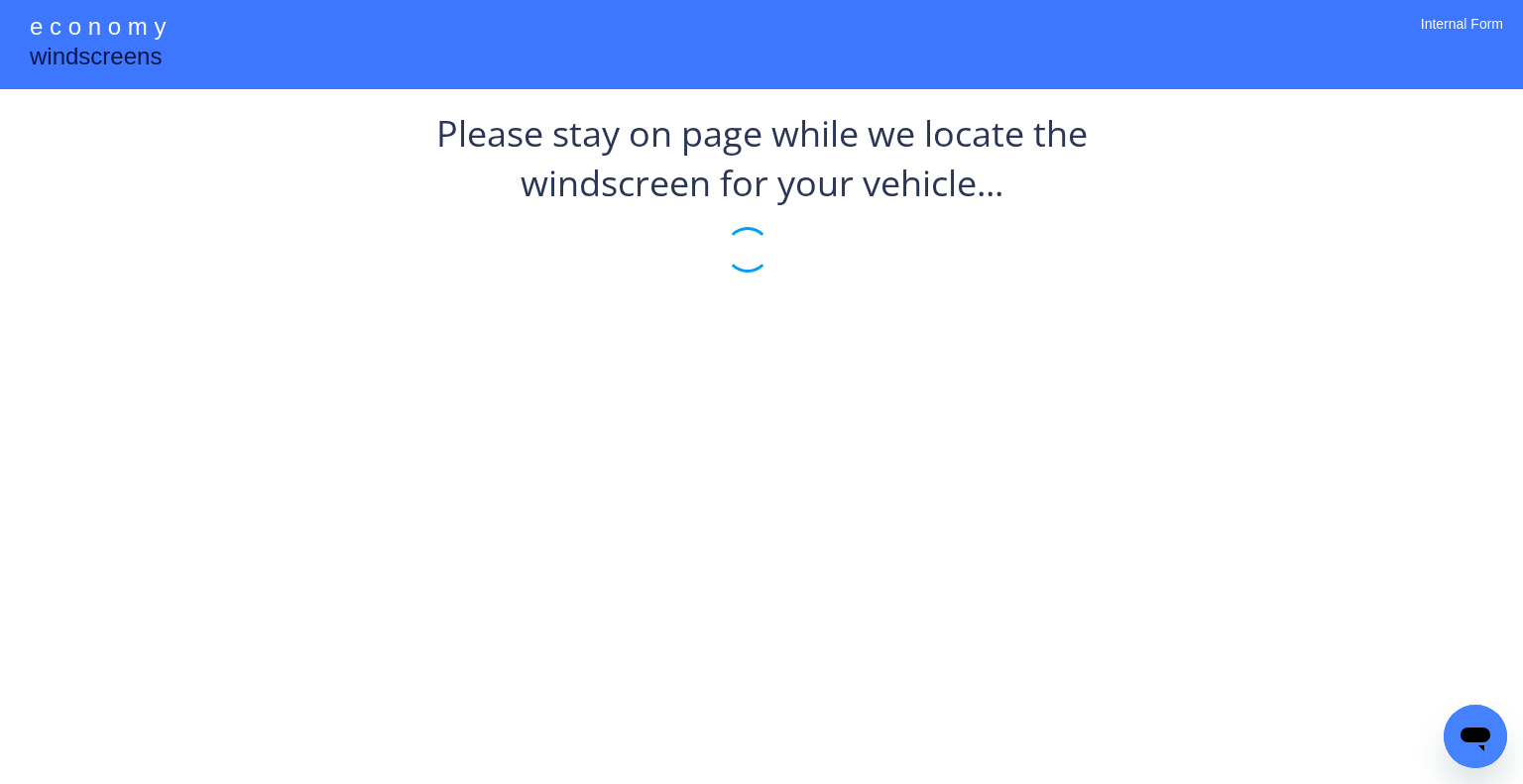 click on "**********" at bounding box center [762, 392] 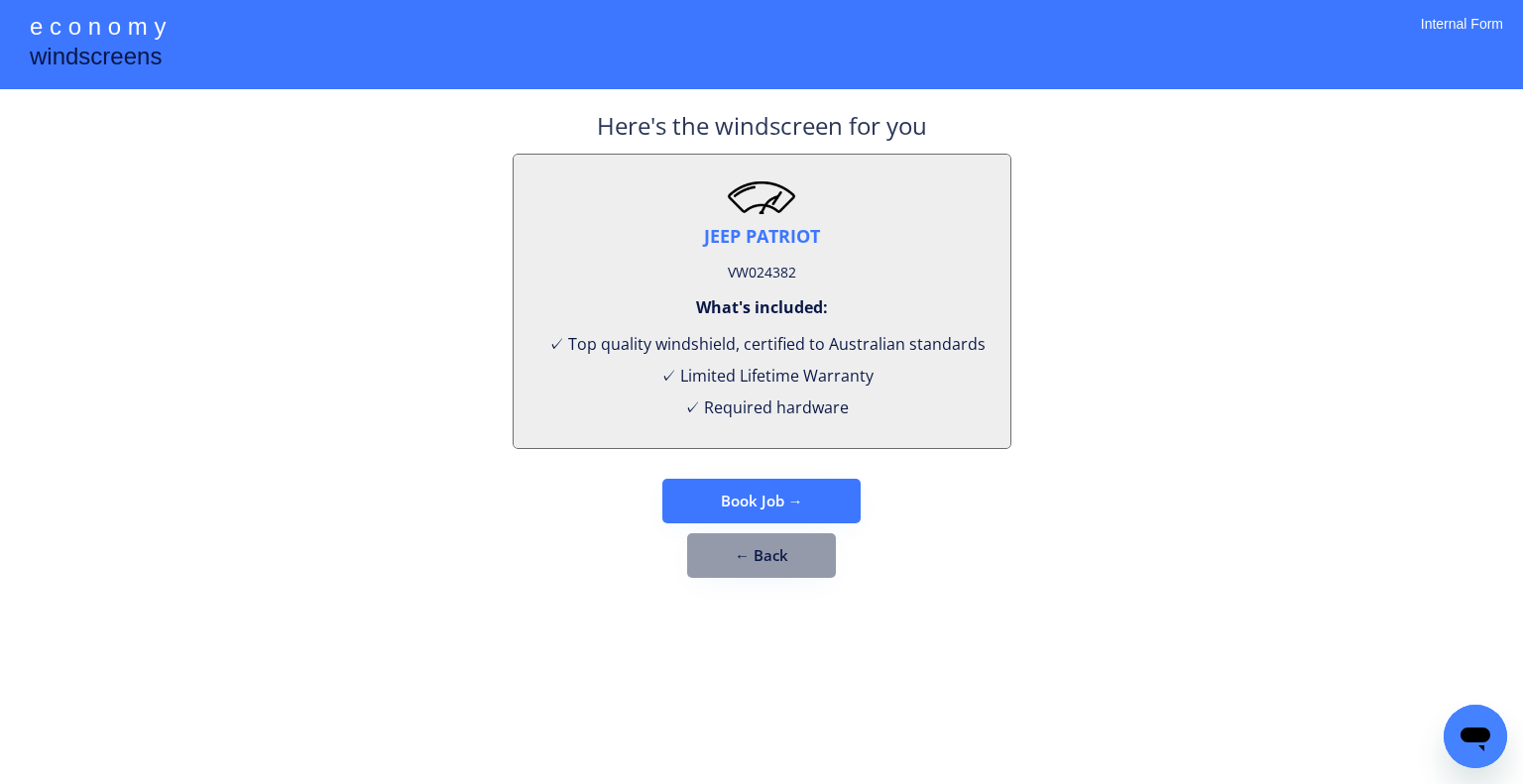 click on "VW024382" at bounding box center [762, 273] 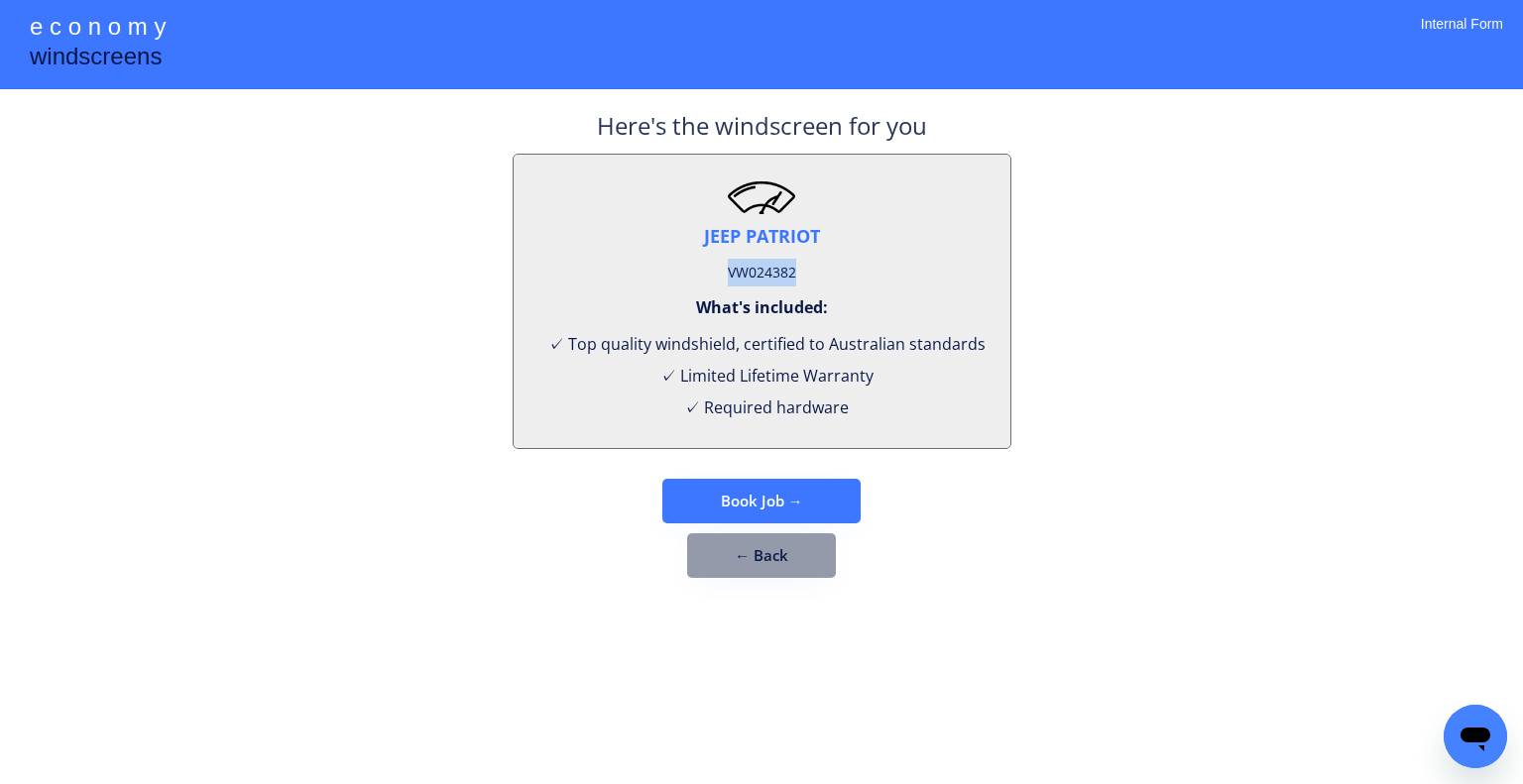 click on "VW024382" at bounding box center (762, 273) 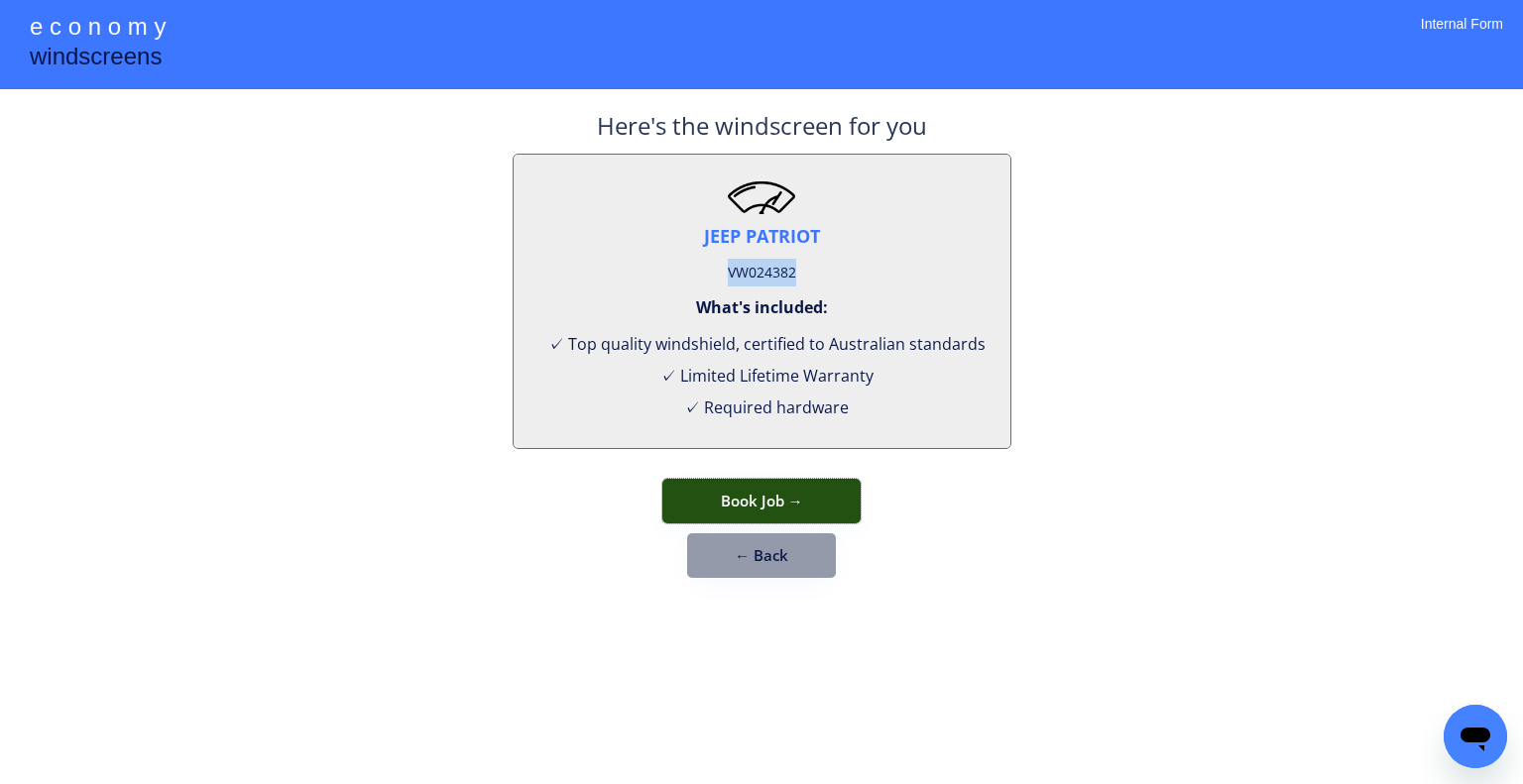drag, startPoint x: 796, startPoint y: 497, endPoint x: 819, endPoint y: 440, distance: 61.46544 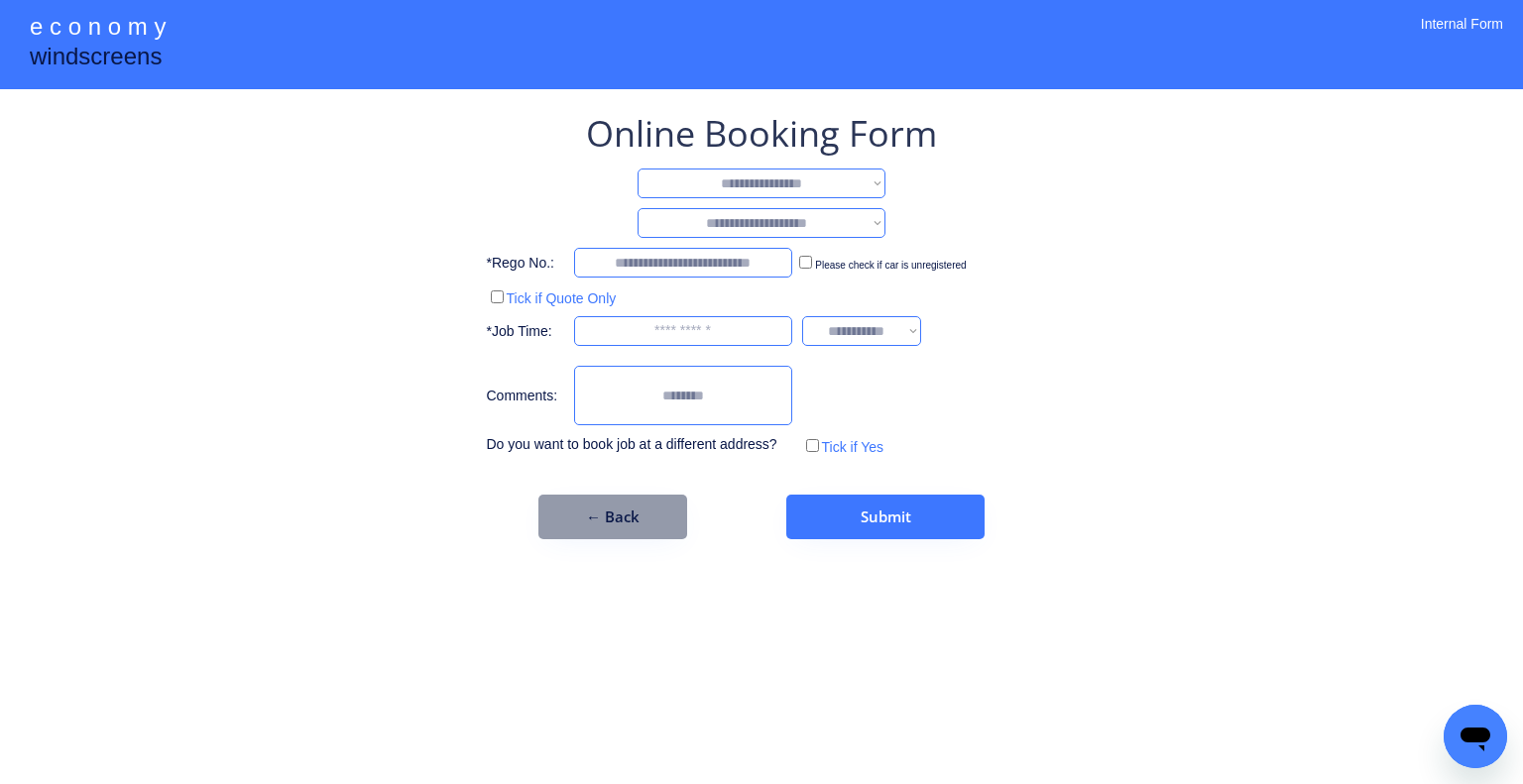 click on "**********" at bounding box center [762, 183] 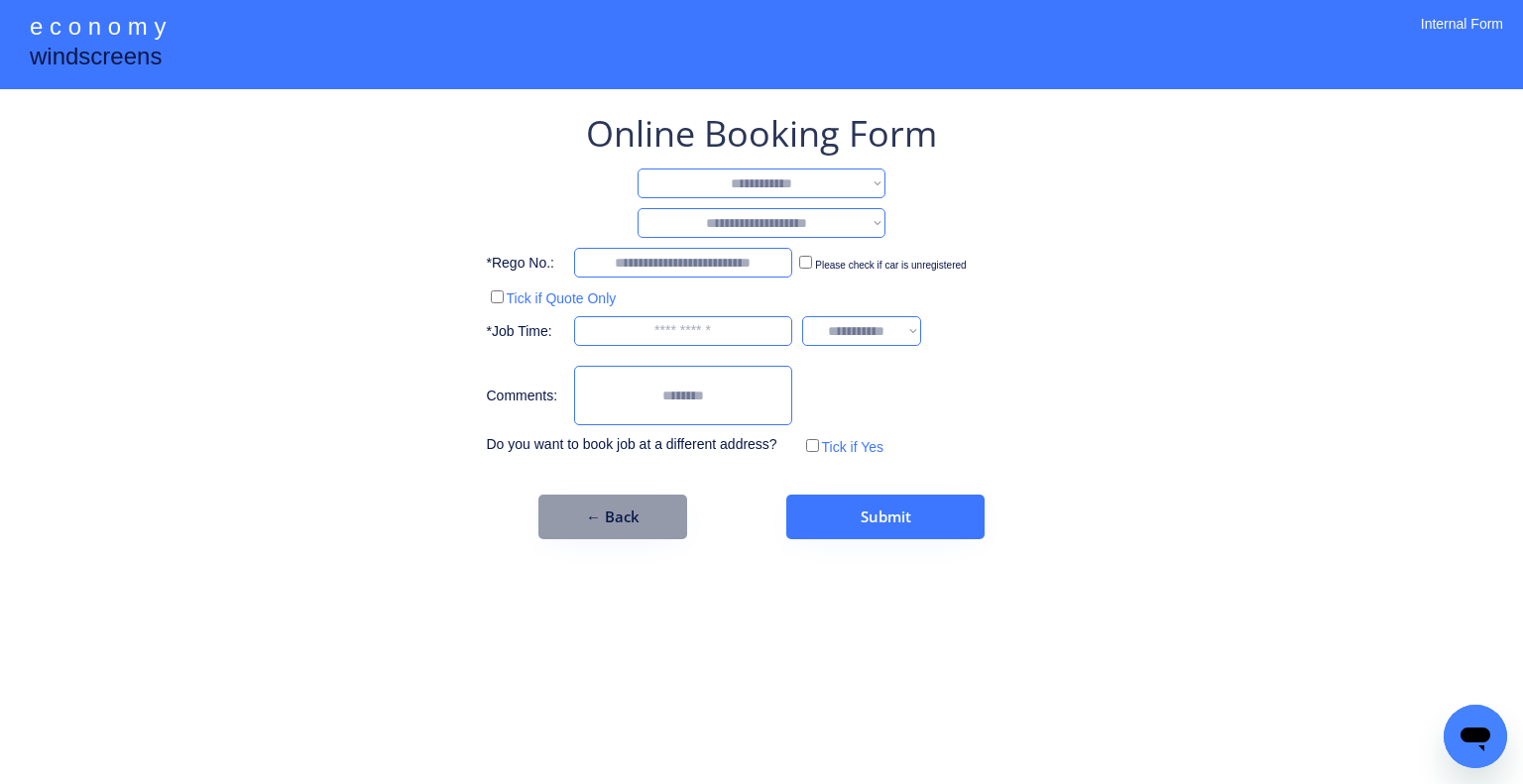 click on "**********" at bounding box center (762, 183) 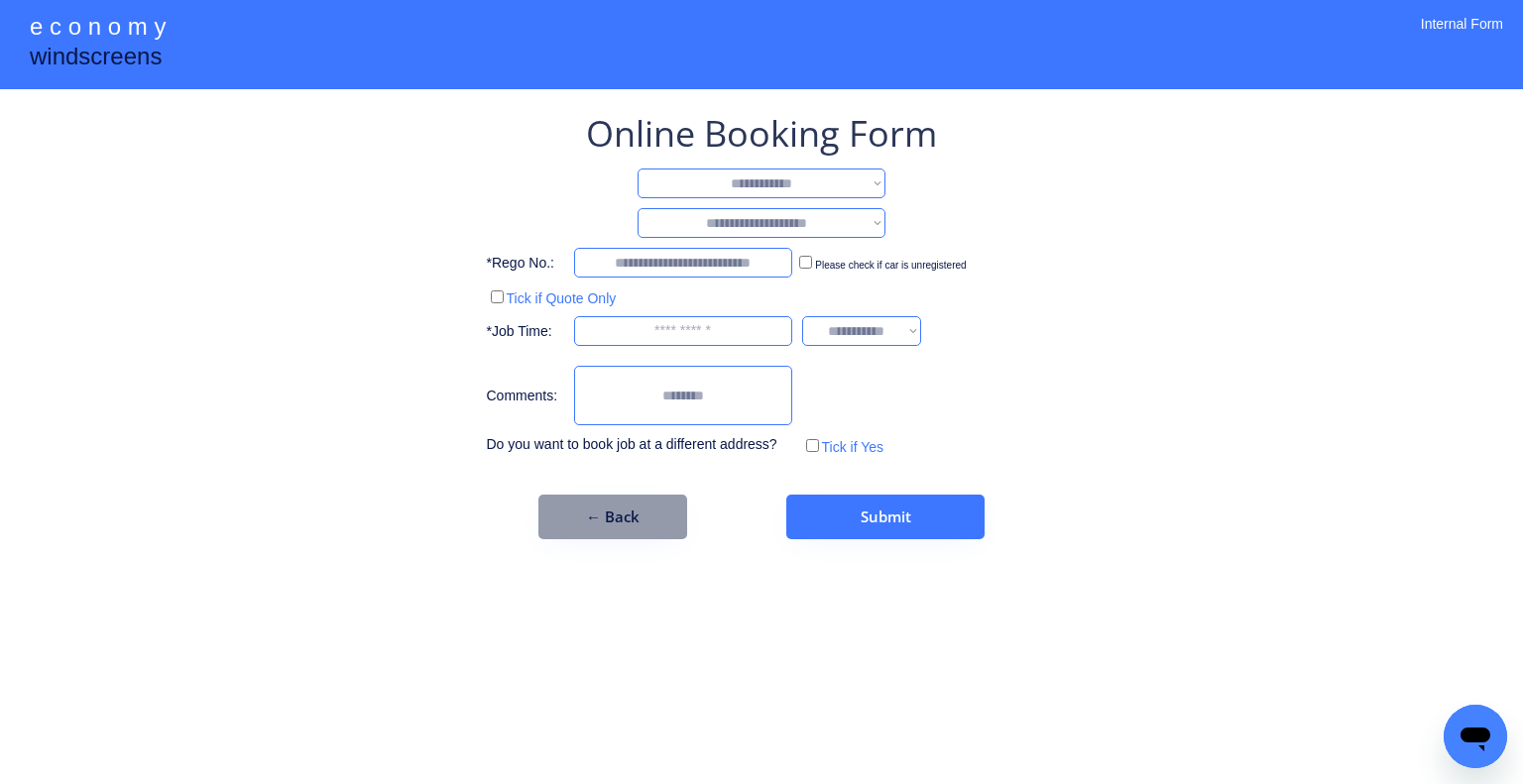 click on "**********" at bounding box center (762, 223) 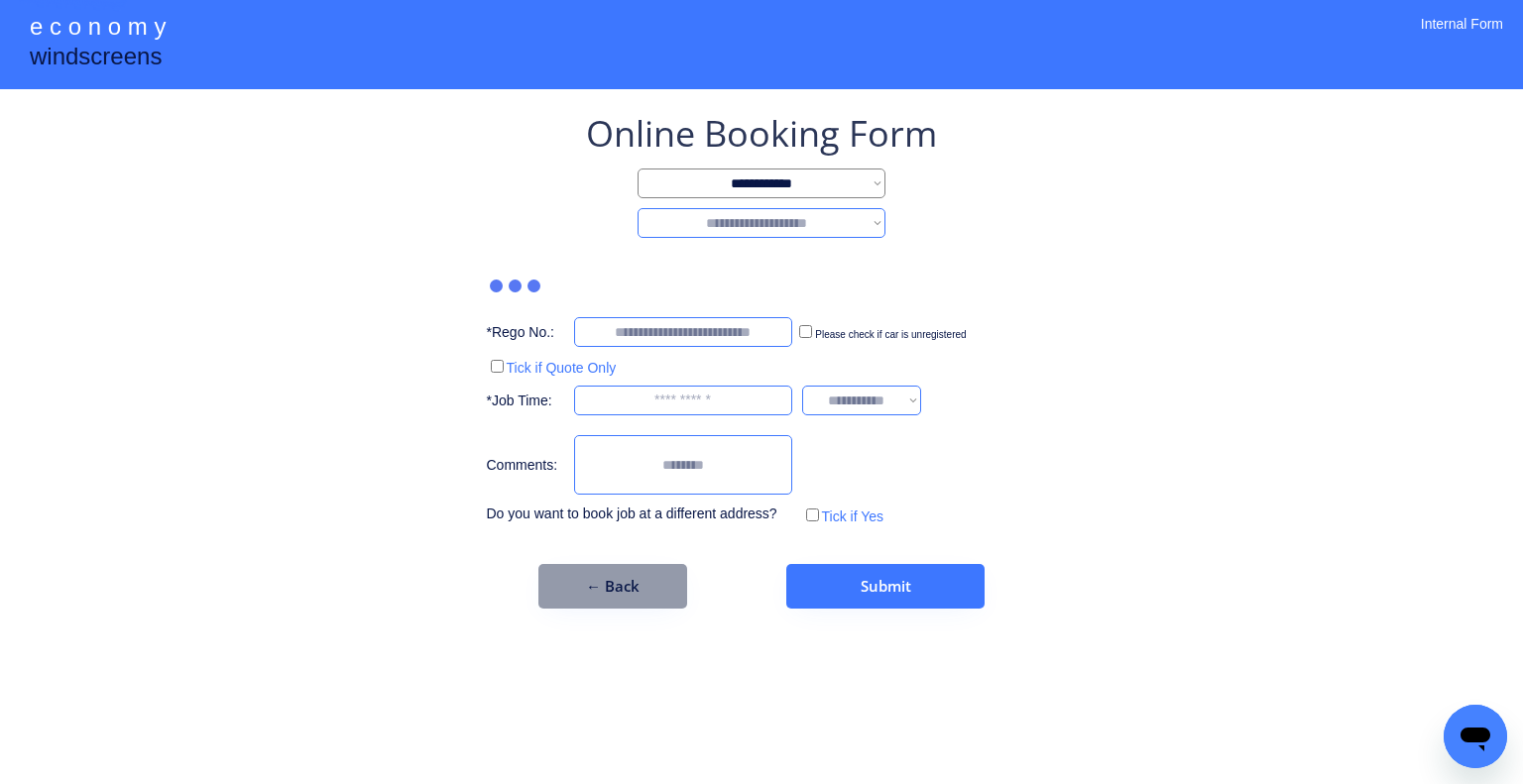 select on "********" 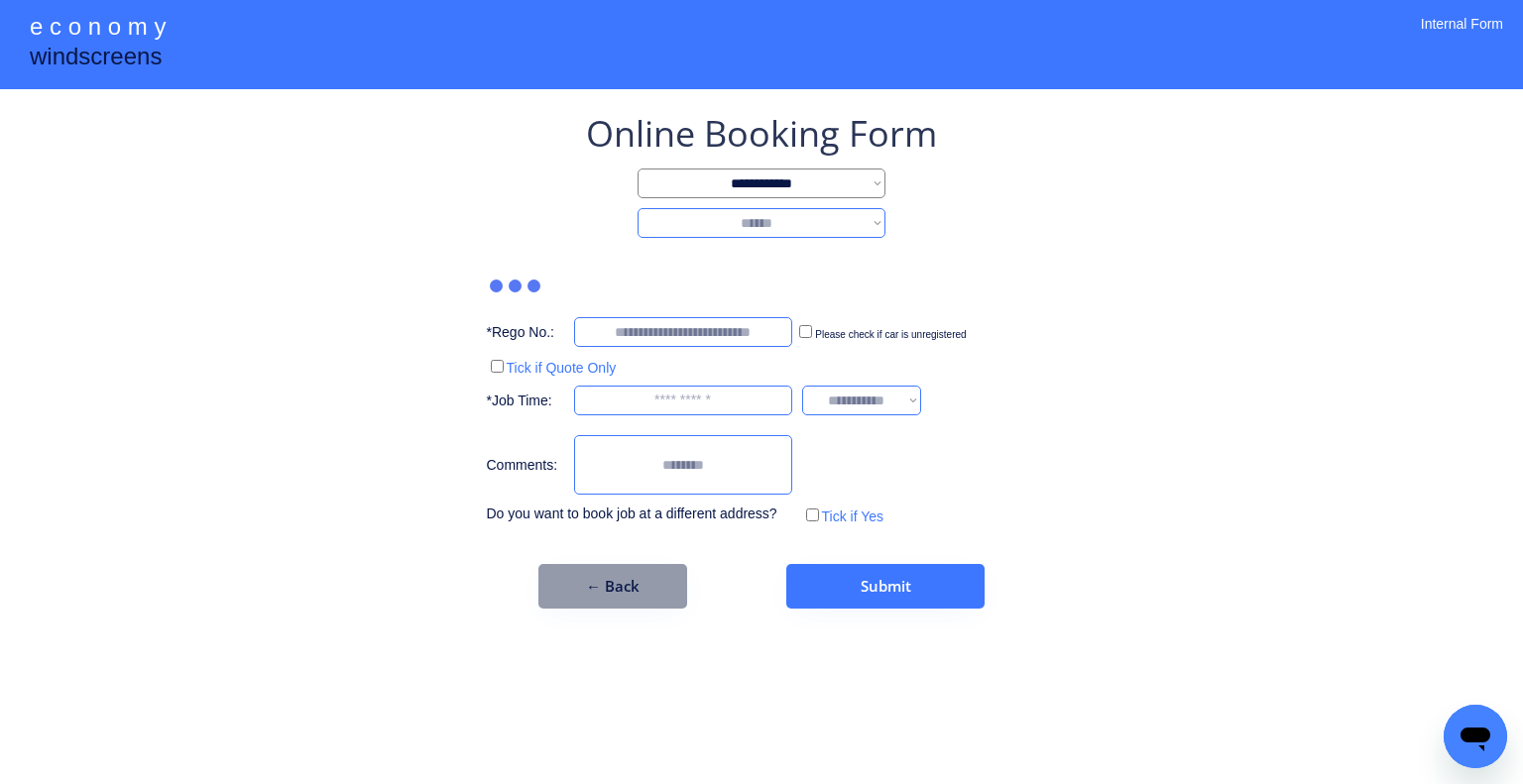 click on "**********" at bounding box center [762, 223] 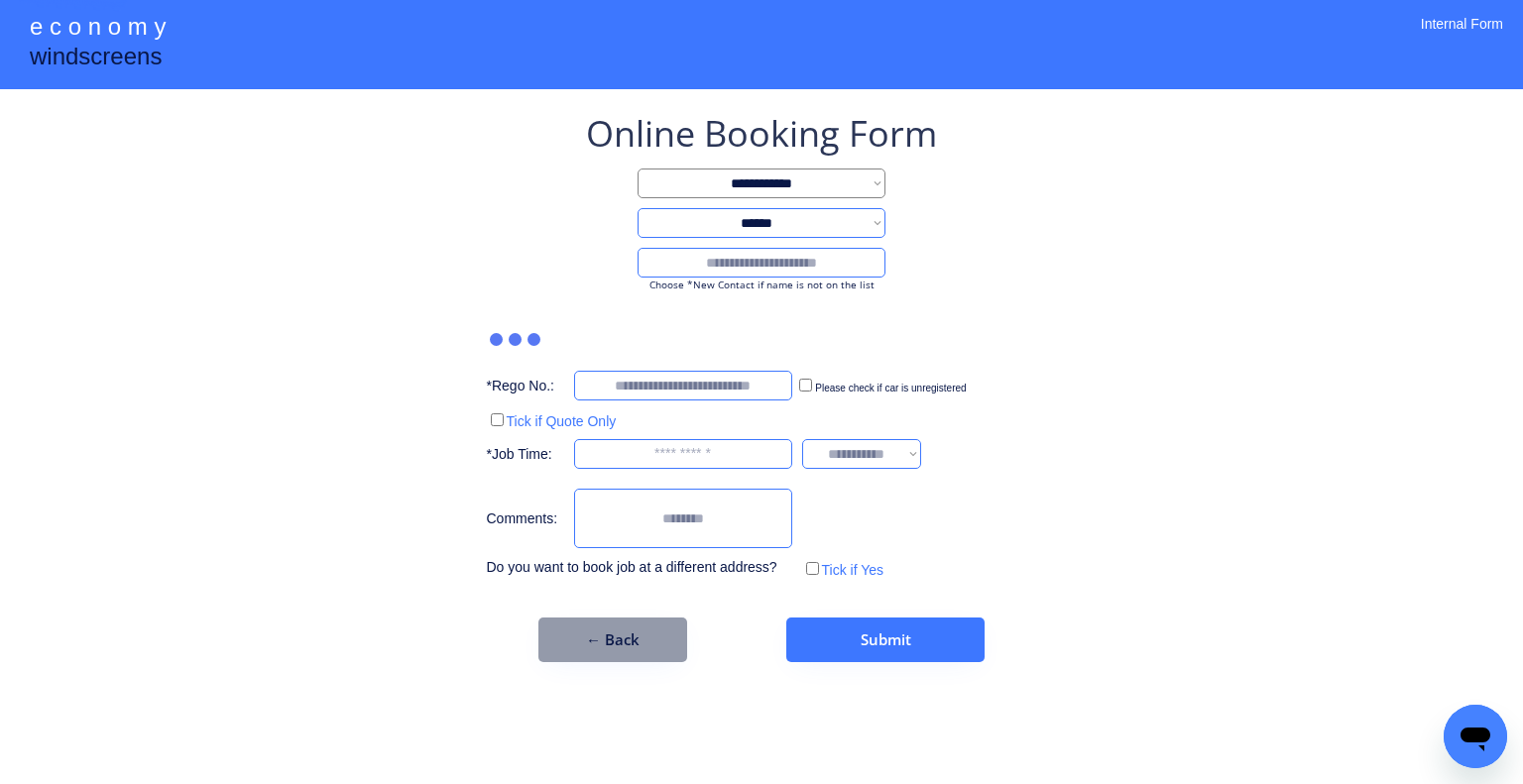 click at bounding box center [762, 263] 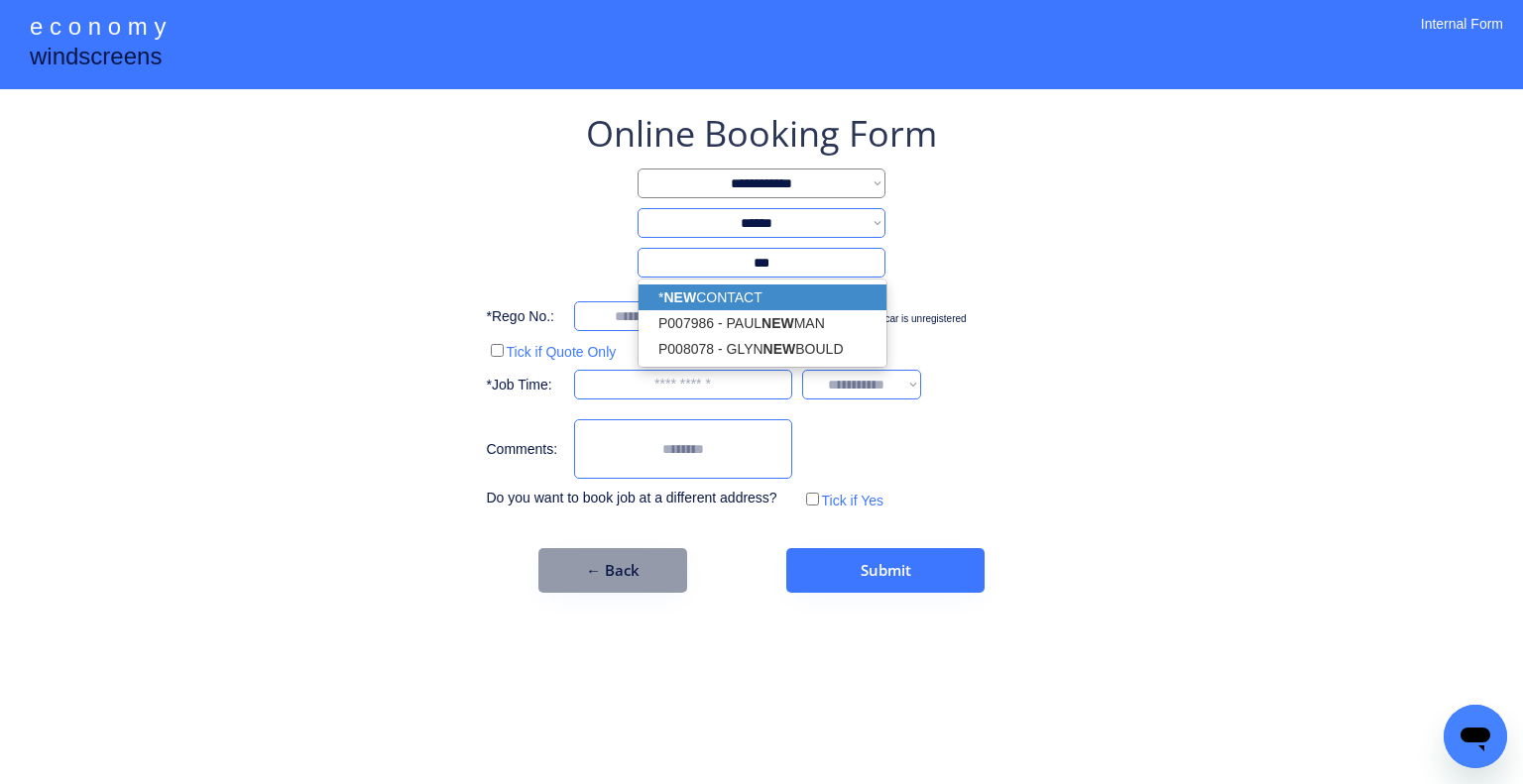drag, startPoint x: 813, startPoint y: 297, endPoint x: 1076, endPoint y: 214, distance: 275.7861 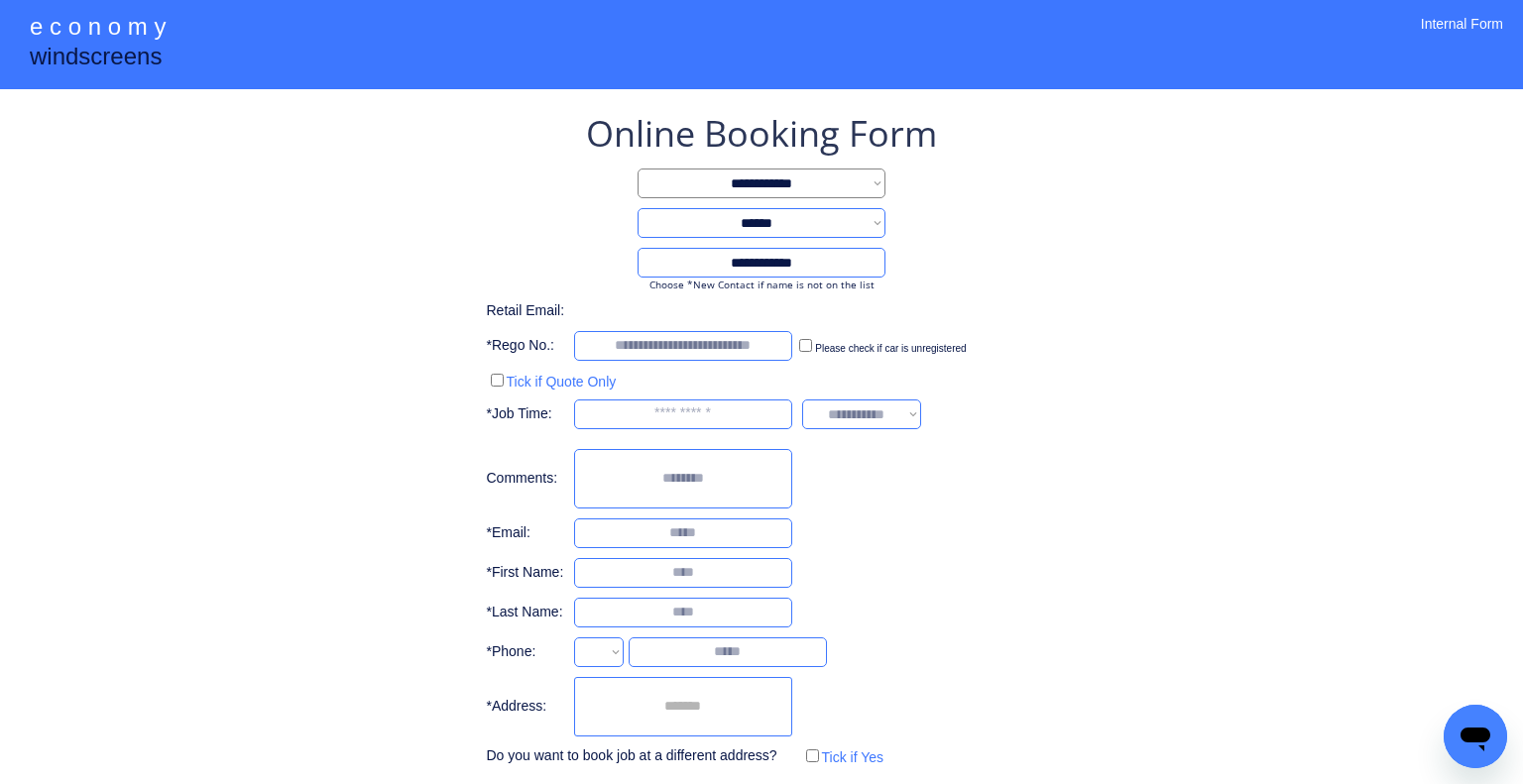 type on "**********" 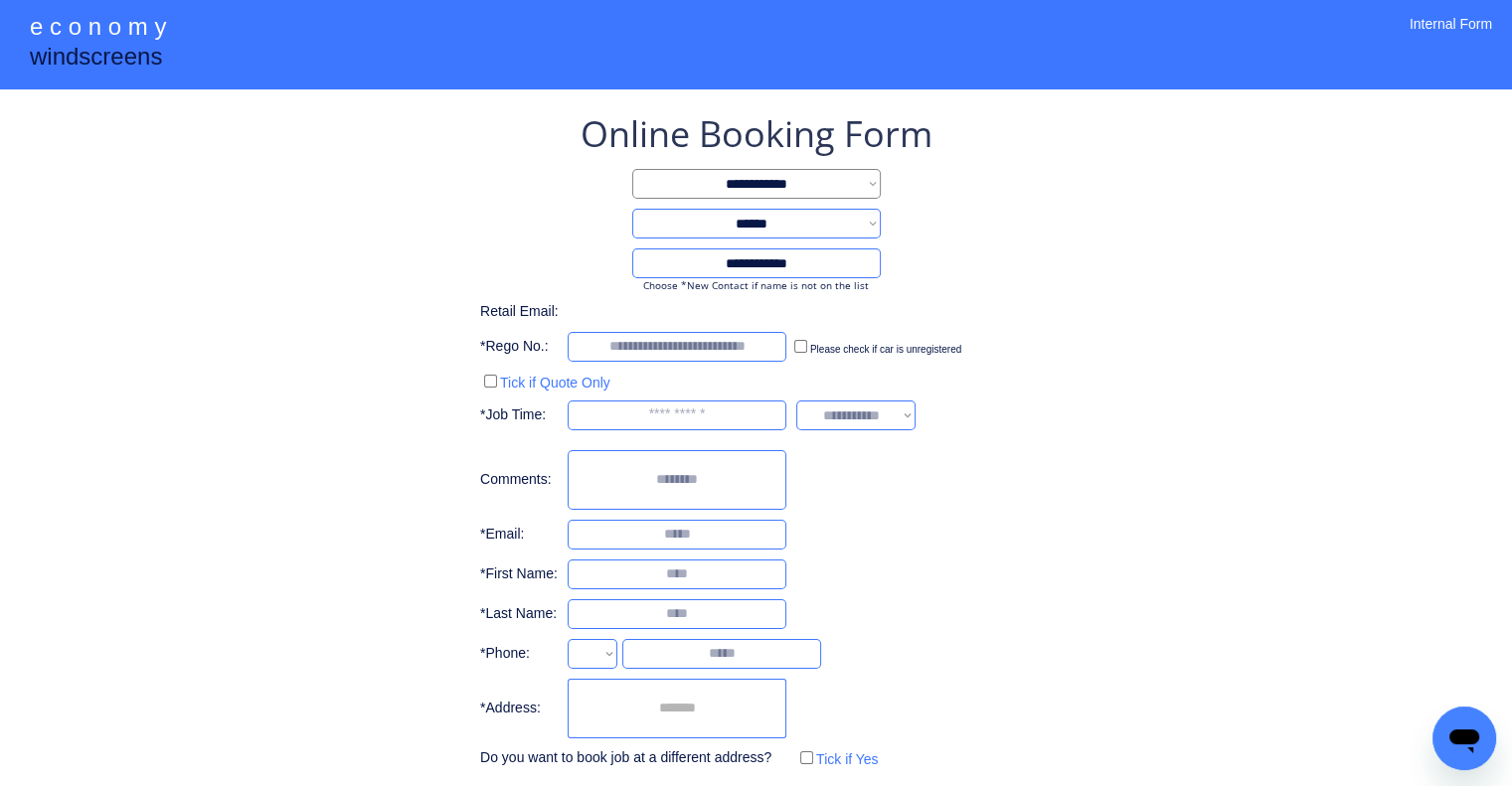 drag, startPoint x: 1173, startPoint y: 185, endPoint x: 1115, endPoint y: 17, distance: 177.73013 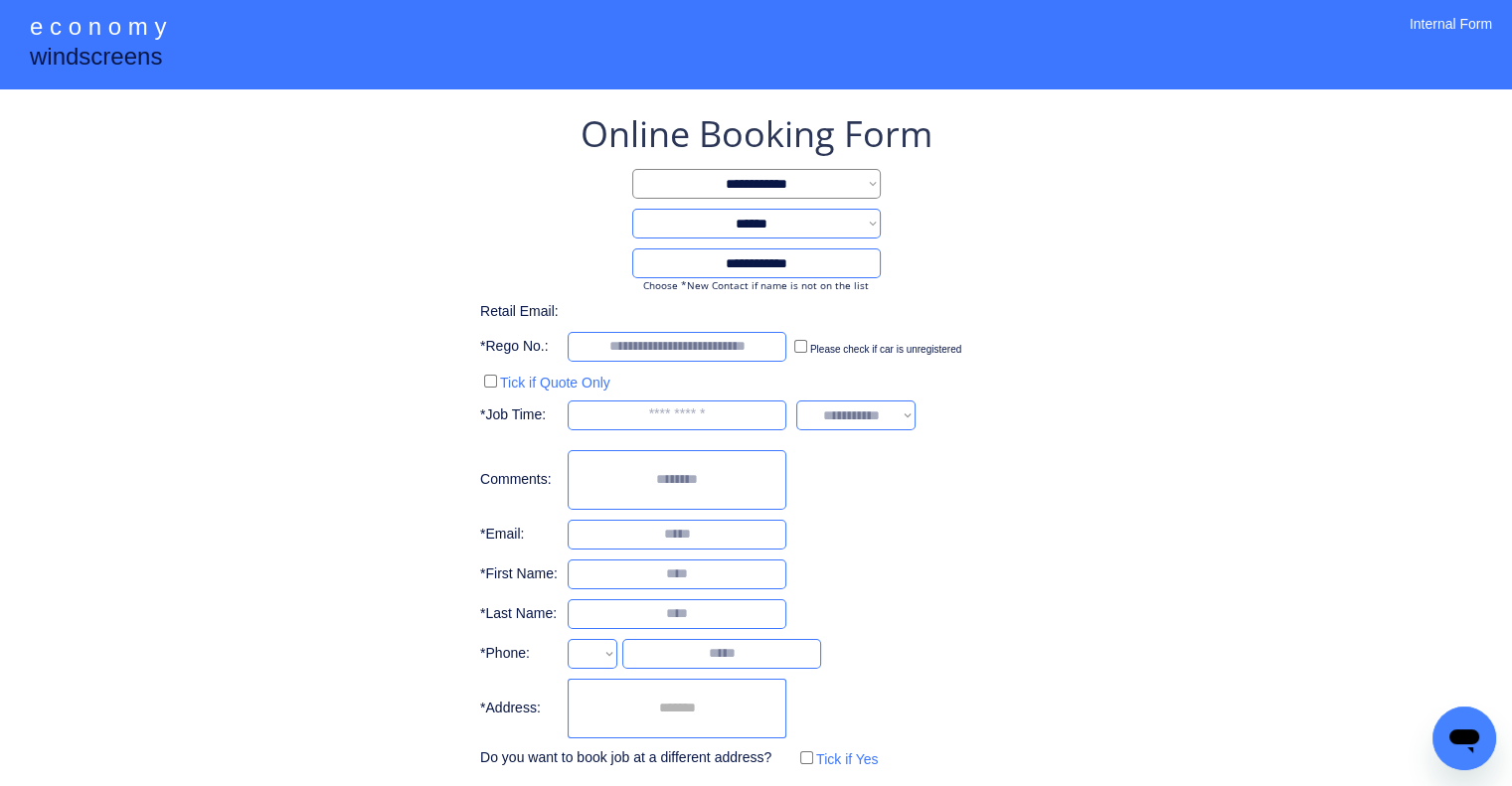 click on "**********" at bounding box center (756, 441) 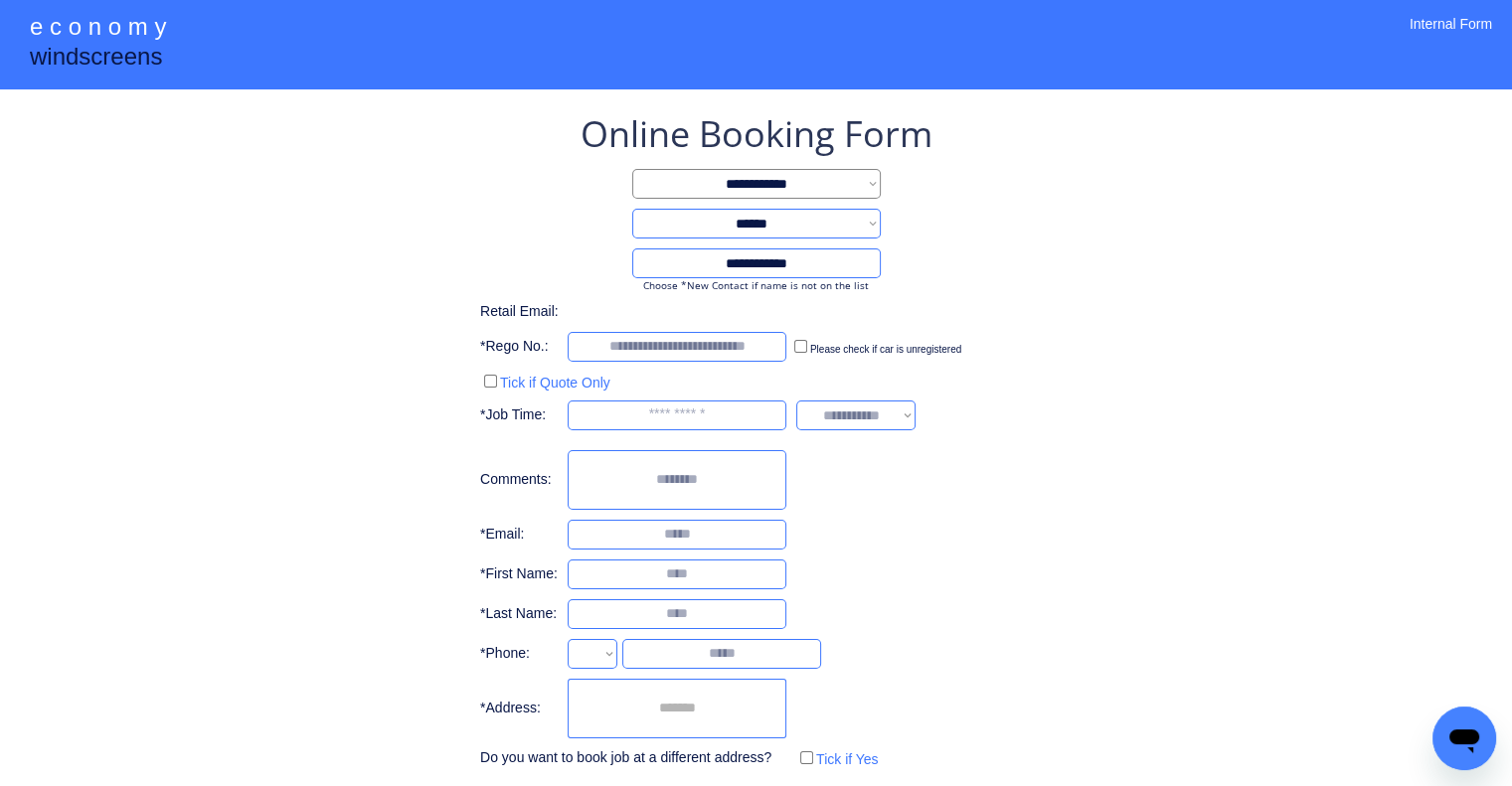 select on "**********" 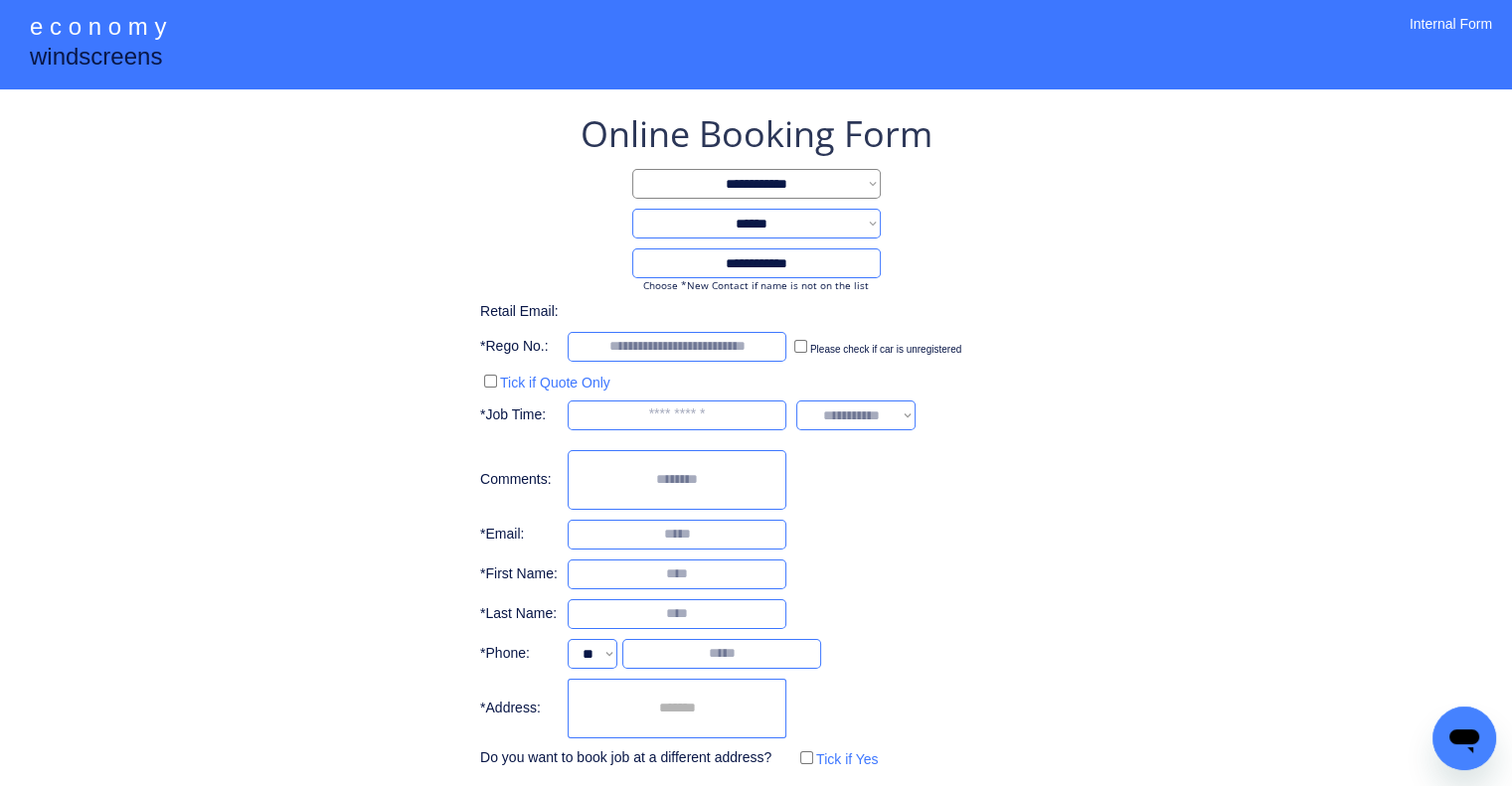 click at bounding box center [677, 708] 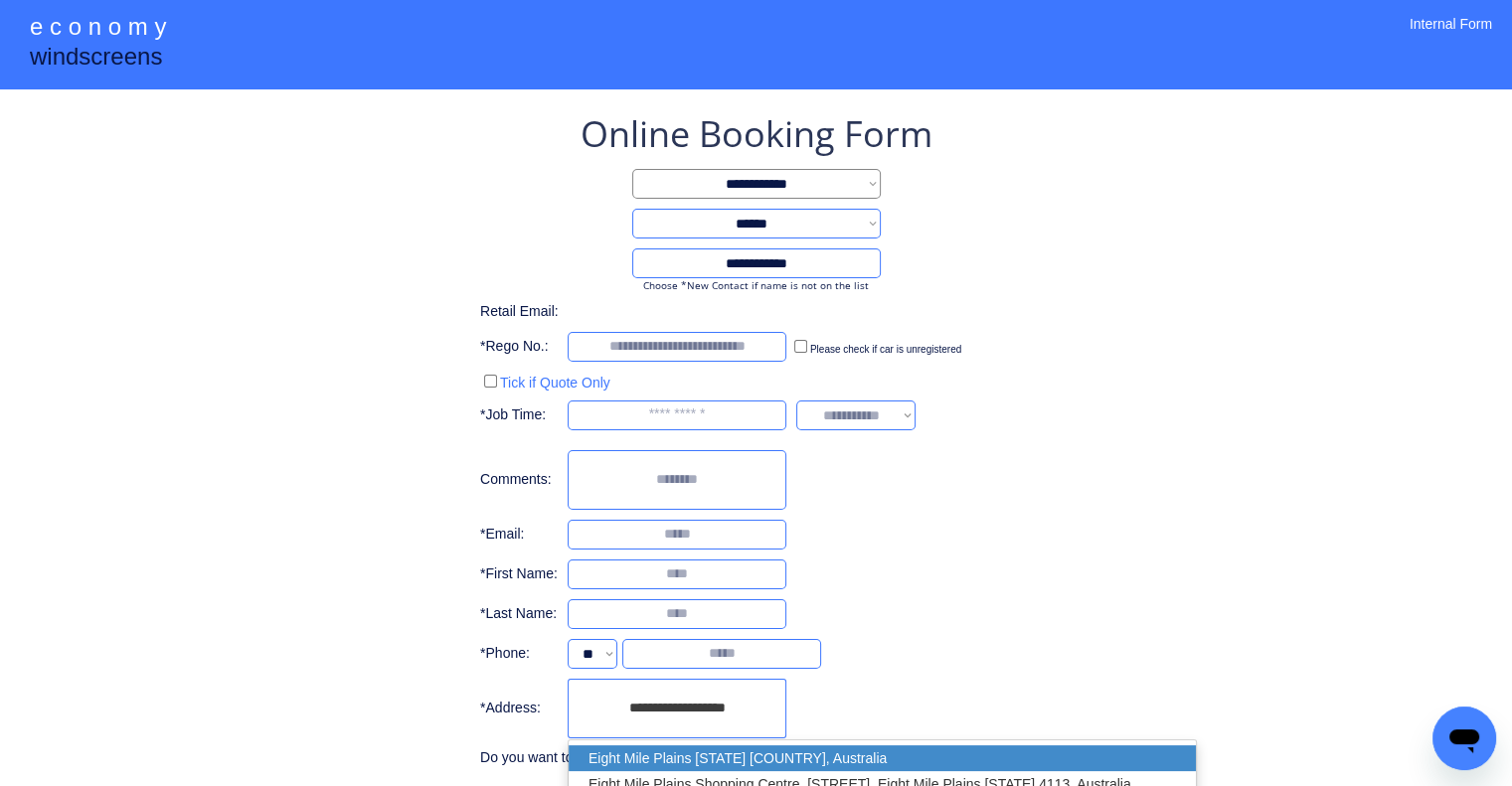 drag, startPoint x: 769, startPoint y: 750, endPoint x: 1161, endPoint y: 563, distance: 434.319 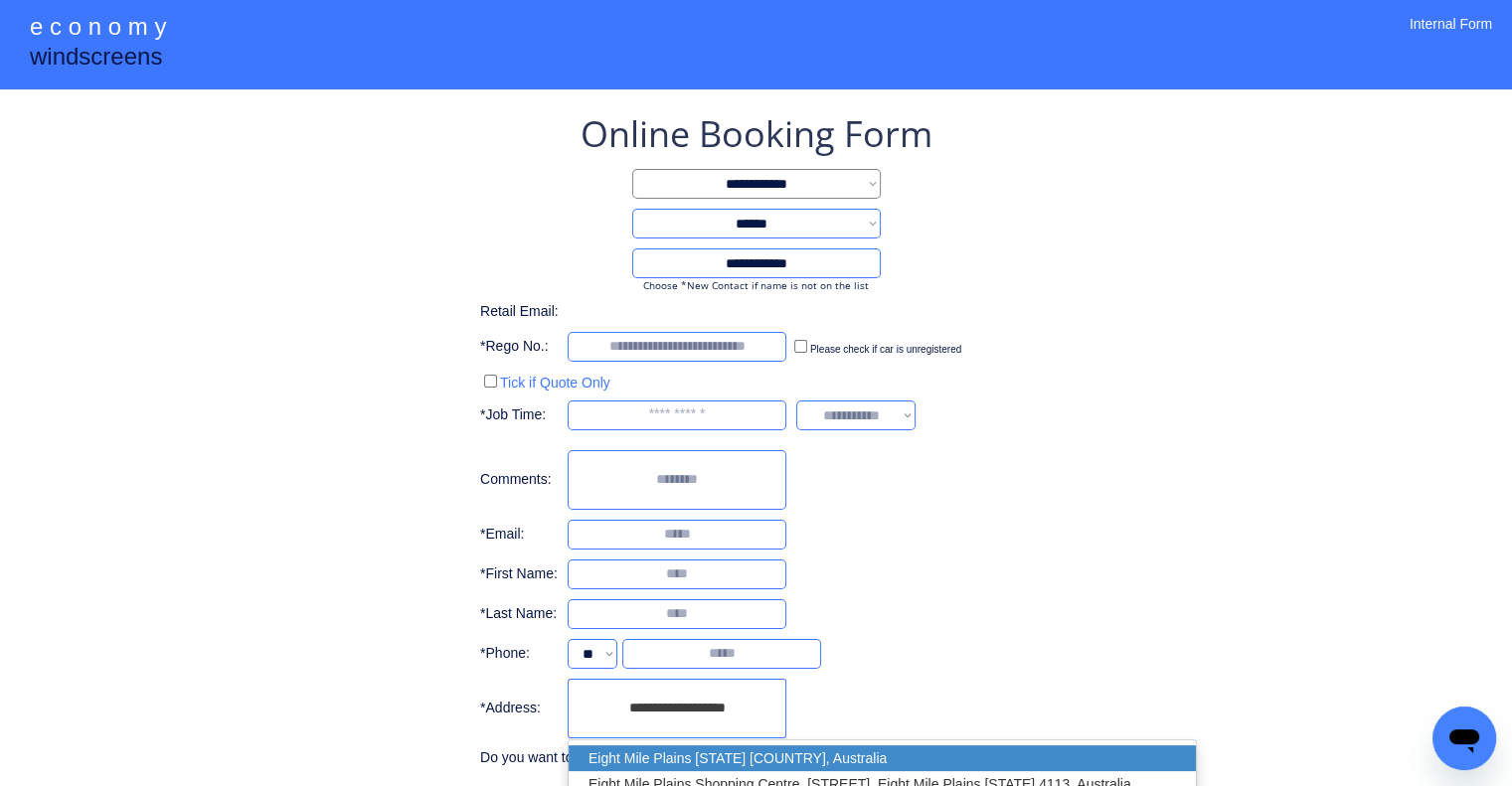 click on "Eight Mile Plains QLD 4113, Australia" at bounding box center [882, 758] 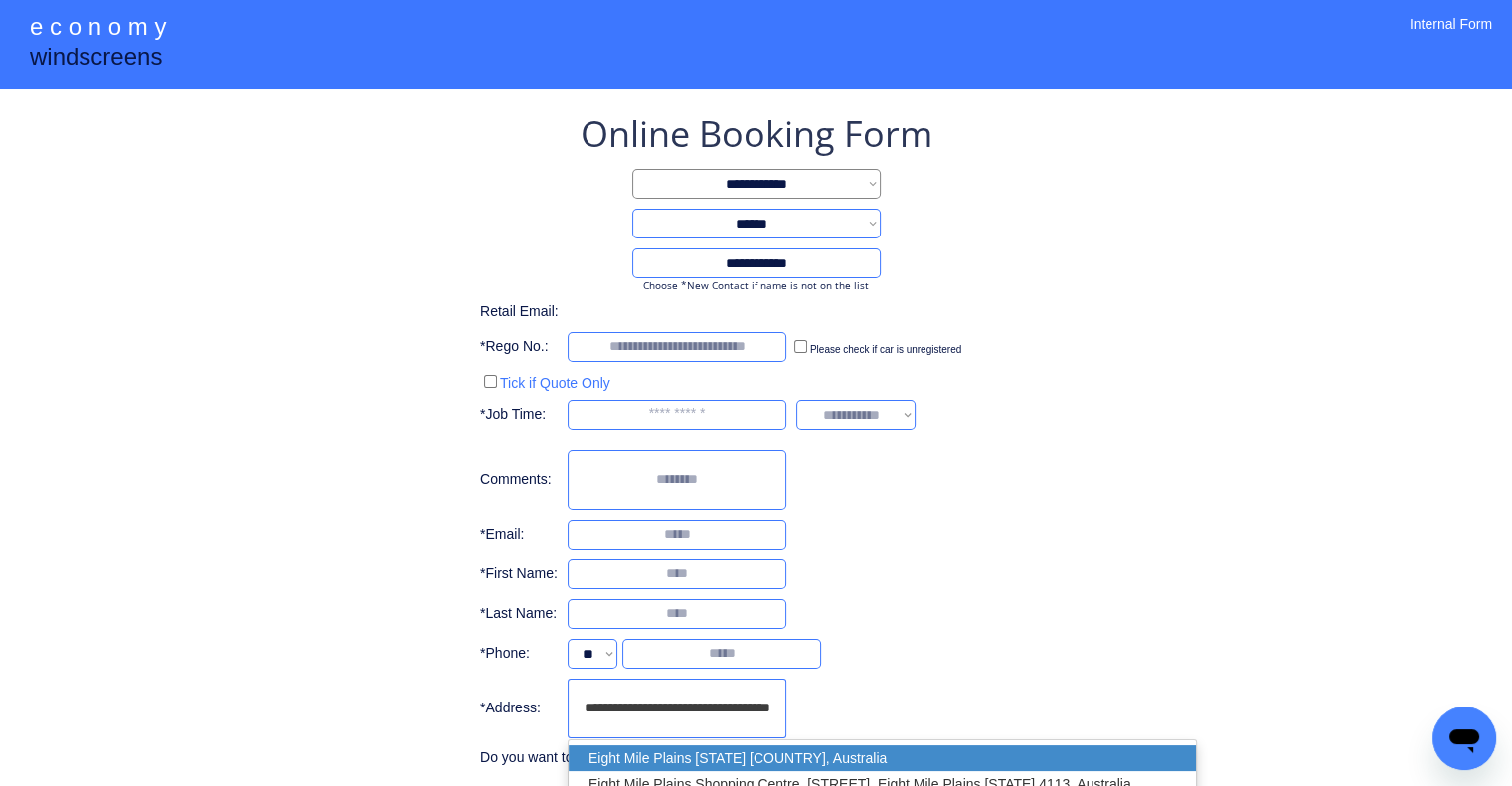 type on "**********" 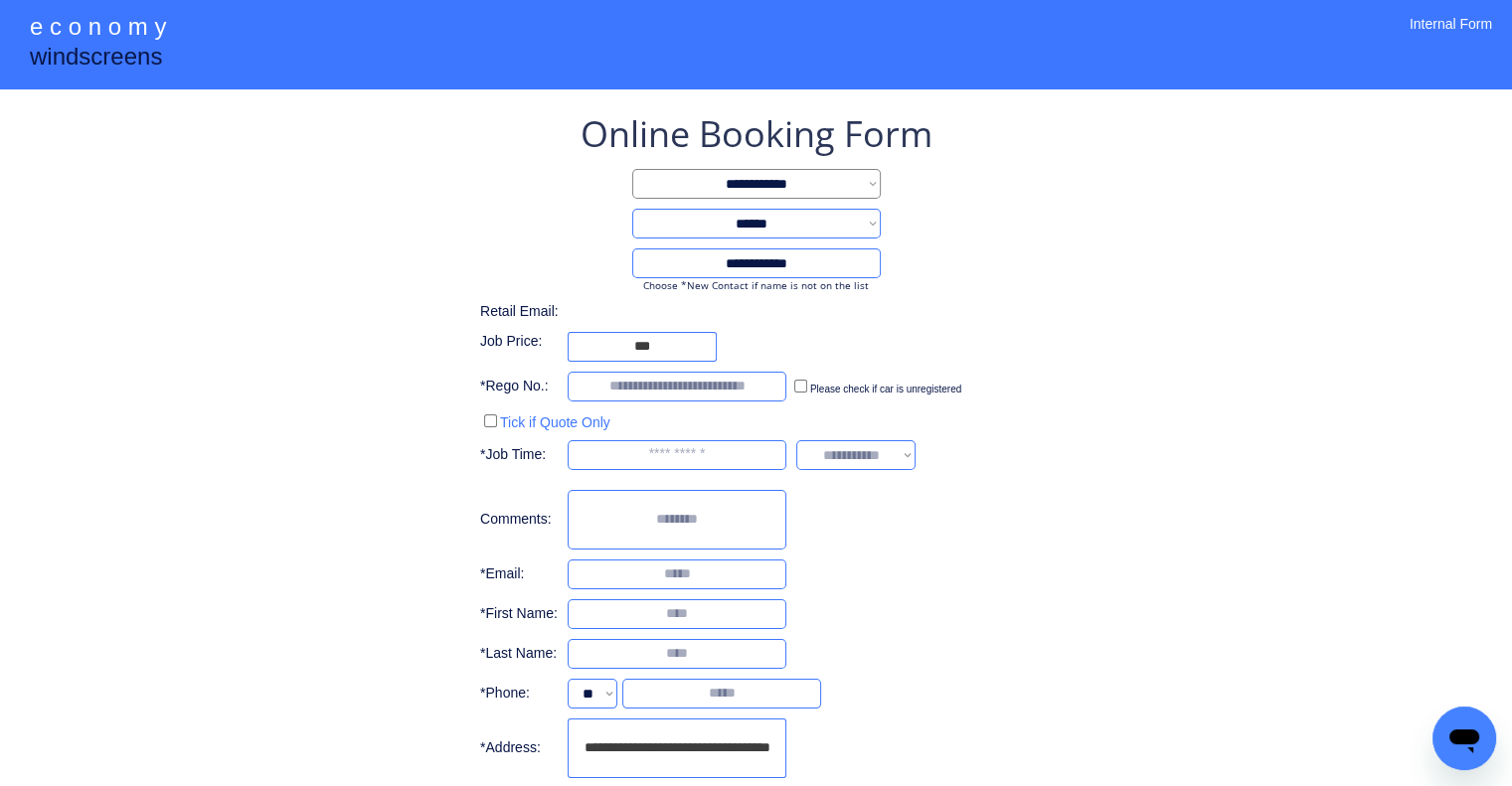 click on "**********" at bounding box center (756, 475) 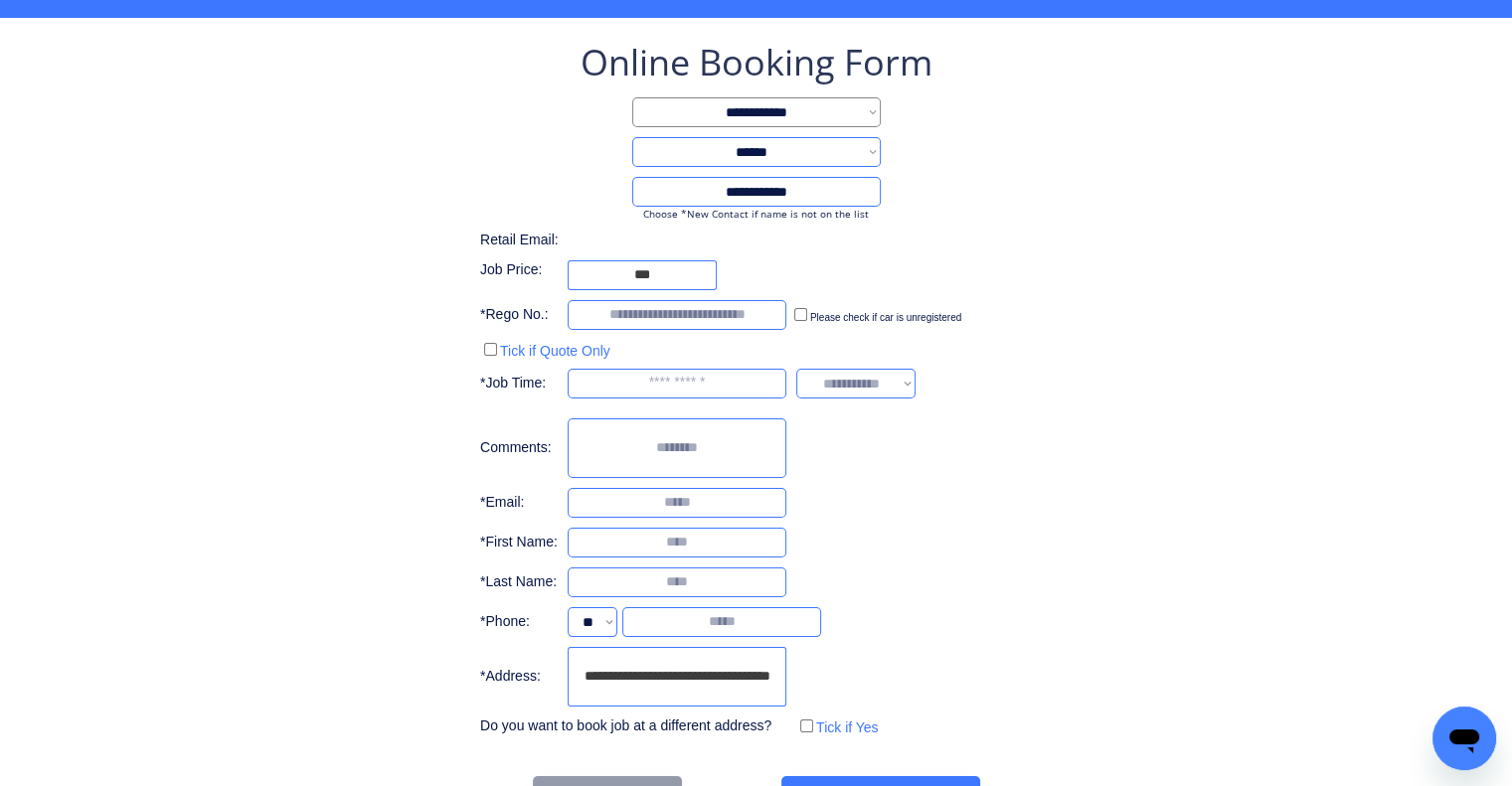 scroll, scrollTop: 135, scrollLeft: 0, axis: vertical 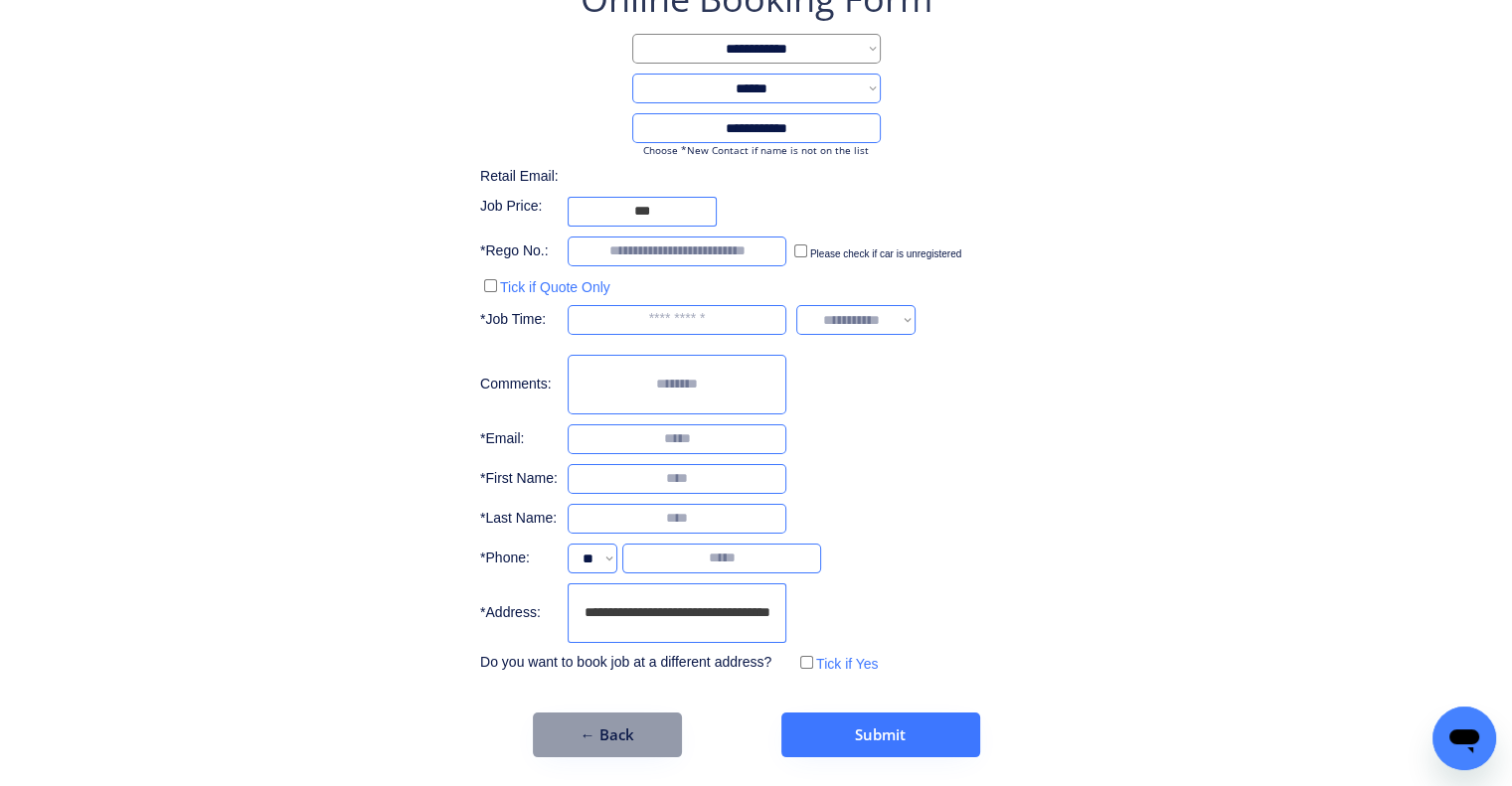 click on "**********" at bounding box center [756, 326] 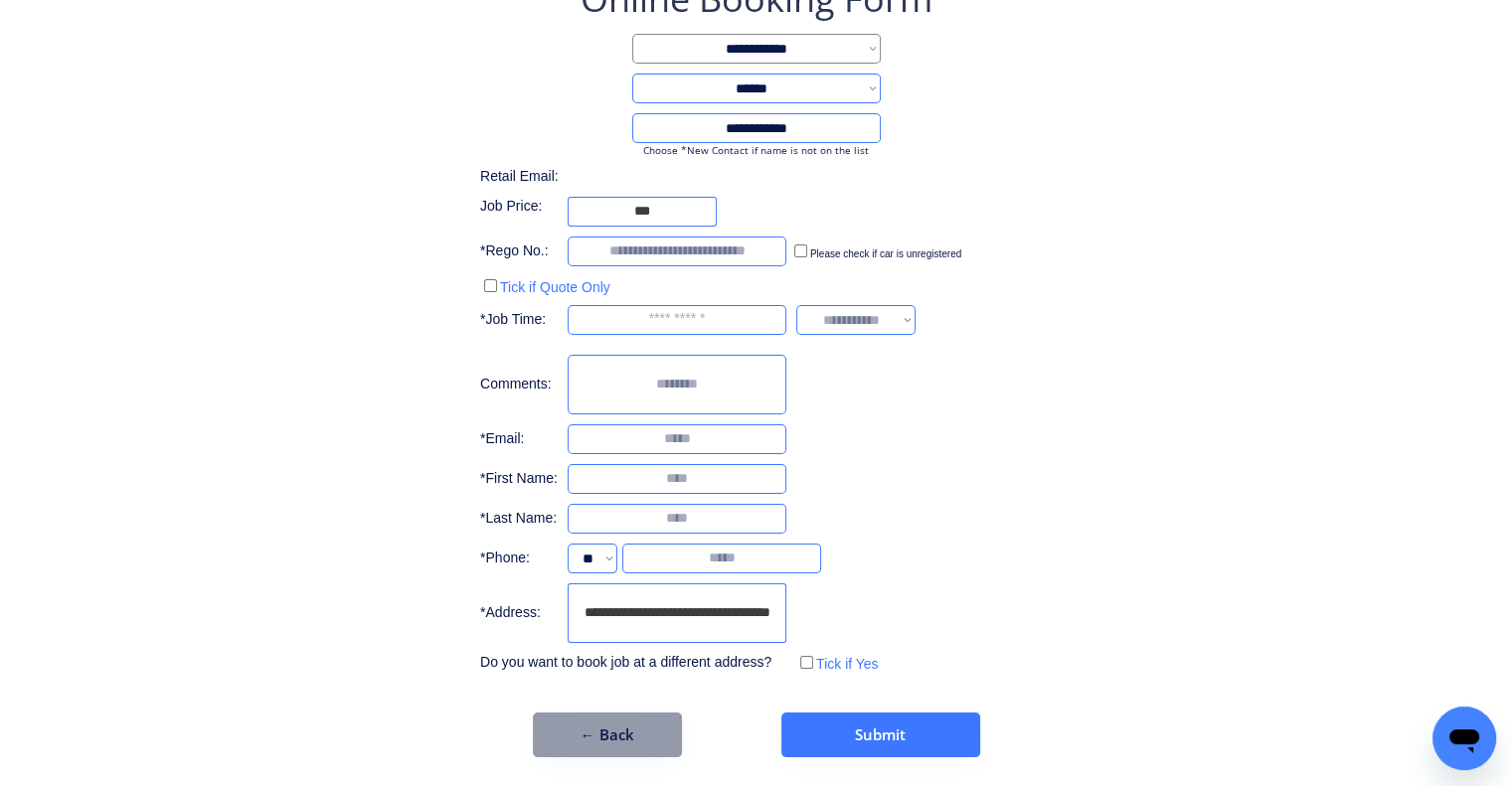 drag, startPoint x: 1037, startPoint y: 452, endPoint x: 754, endPoint y: 149, distance: 414.60584 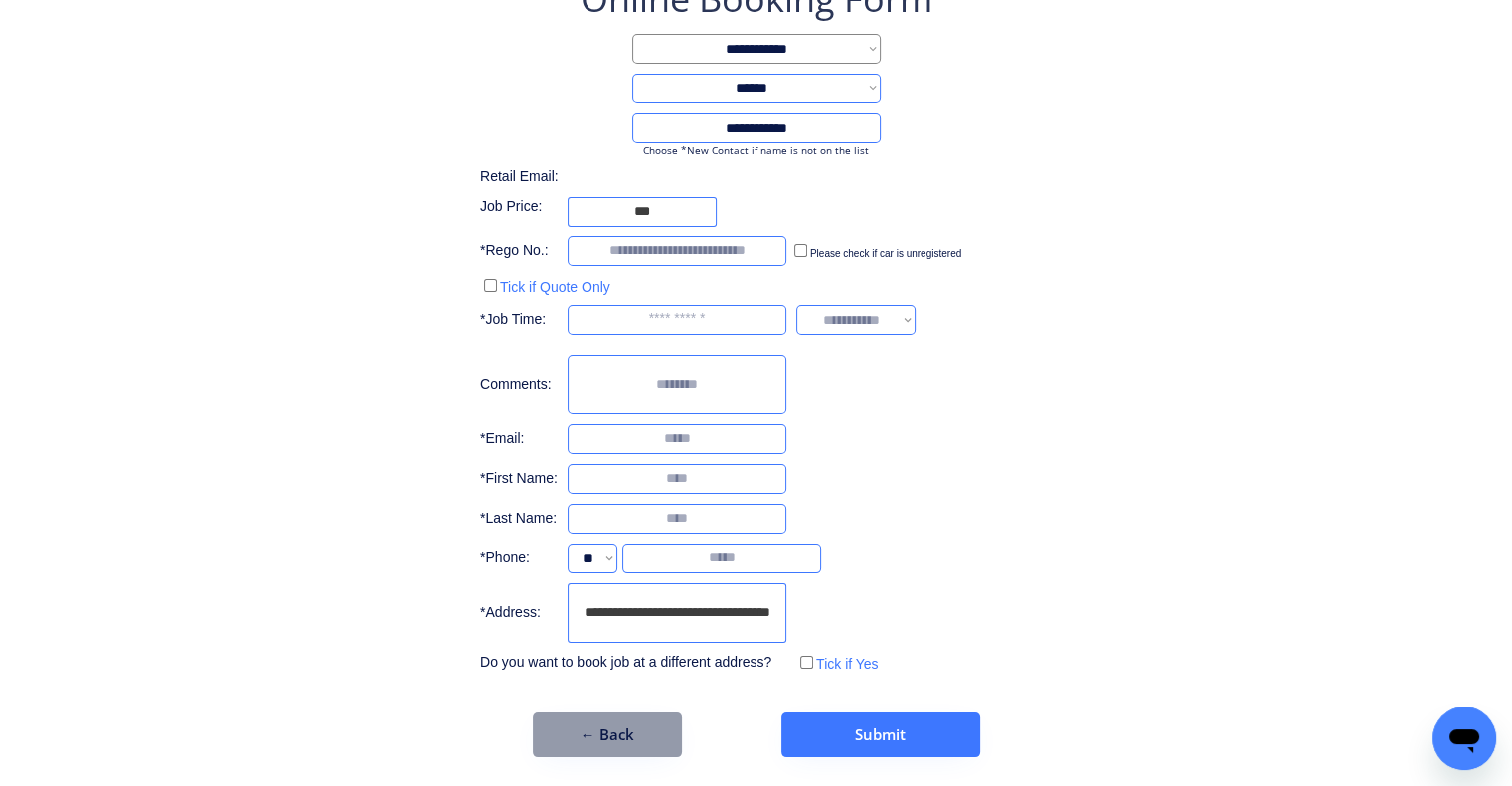 click on "**********" at bounding box center (756, 326) 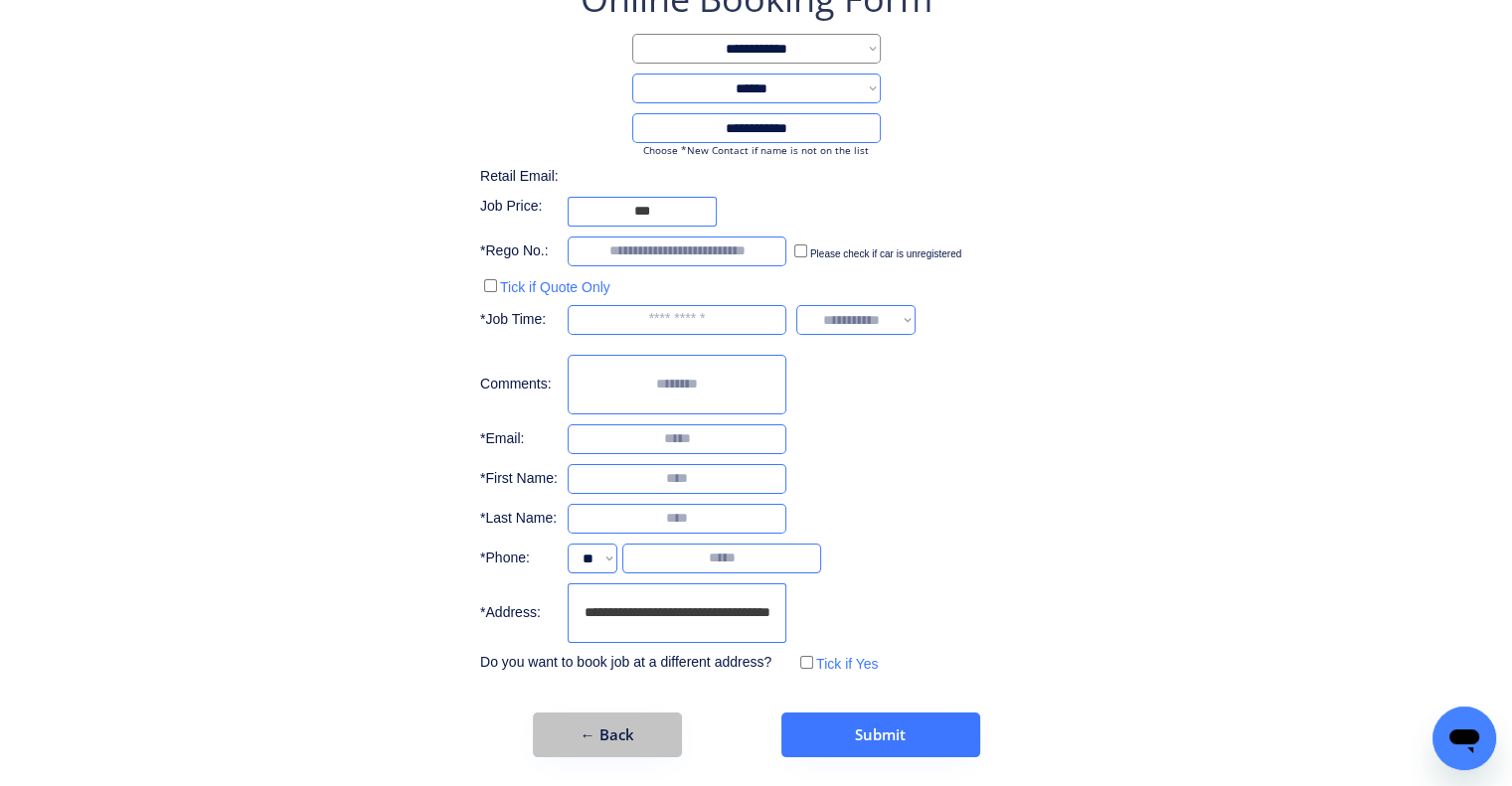 click on "←   Back" at bounding box center [607, 734] 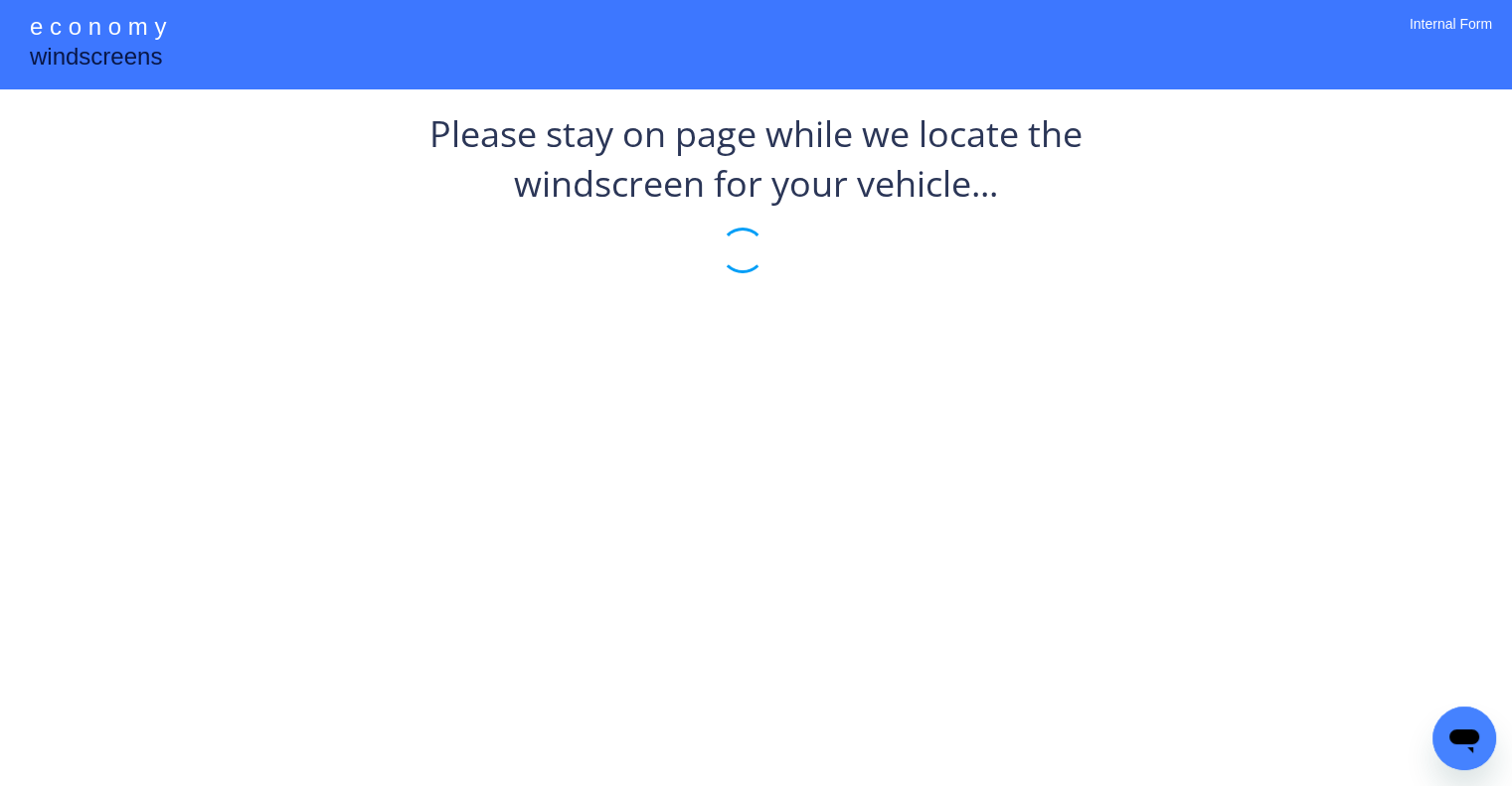 scroll, scrollTop: 0, scrollLeft: 0, axis: both 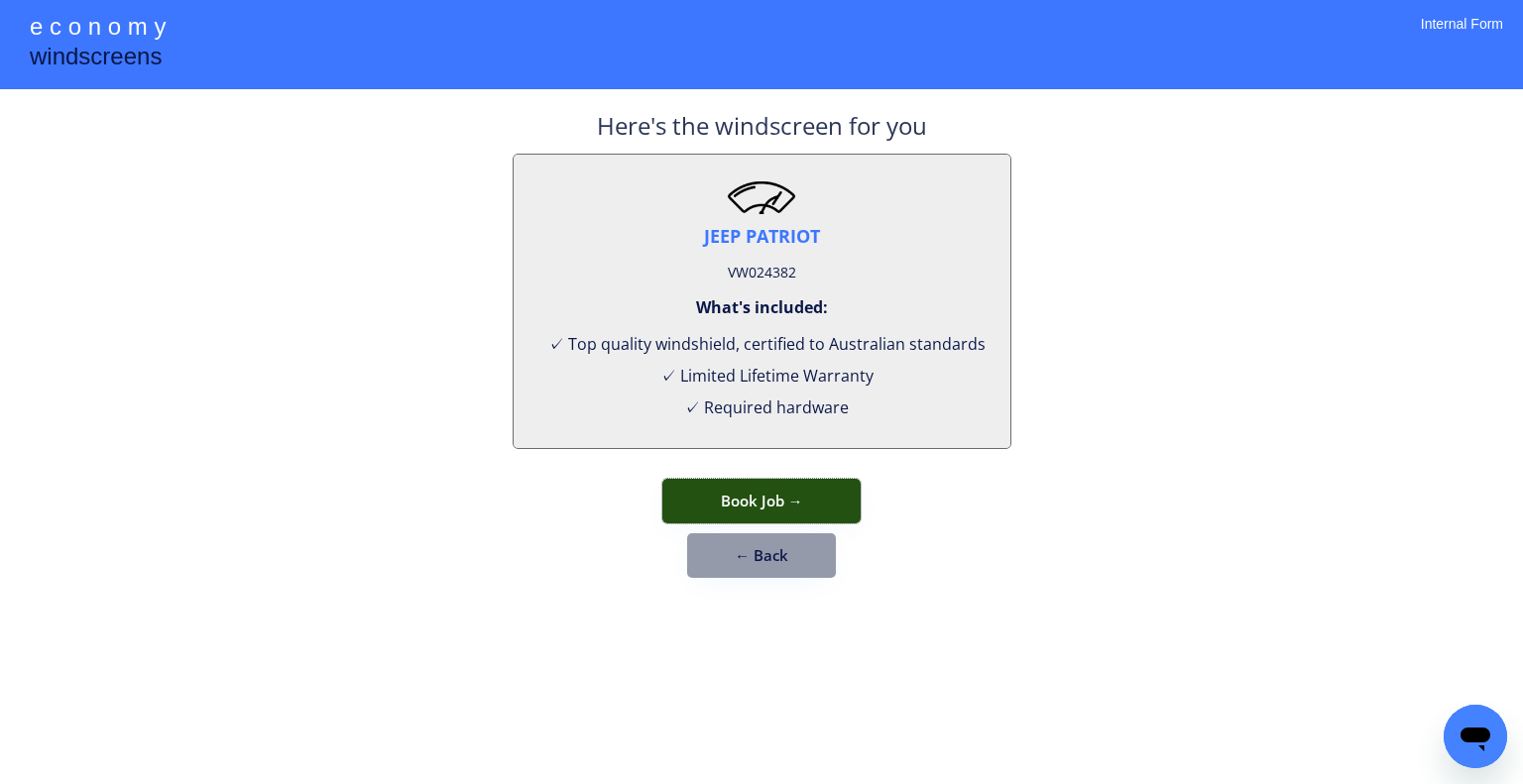 click on "Book Job    →" at bounding box center [762, 501] 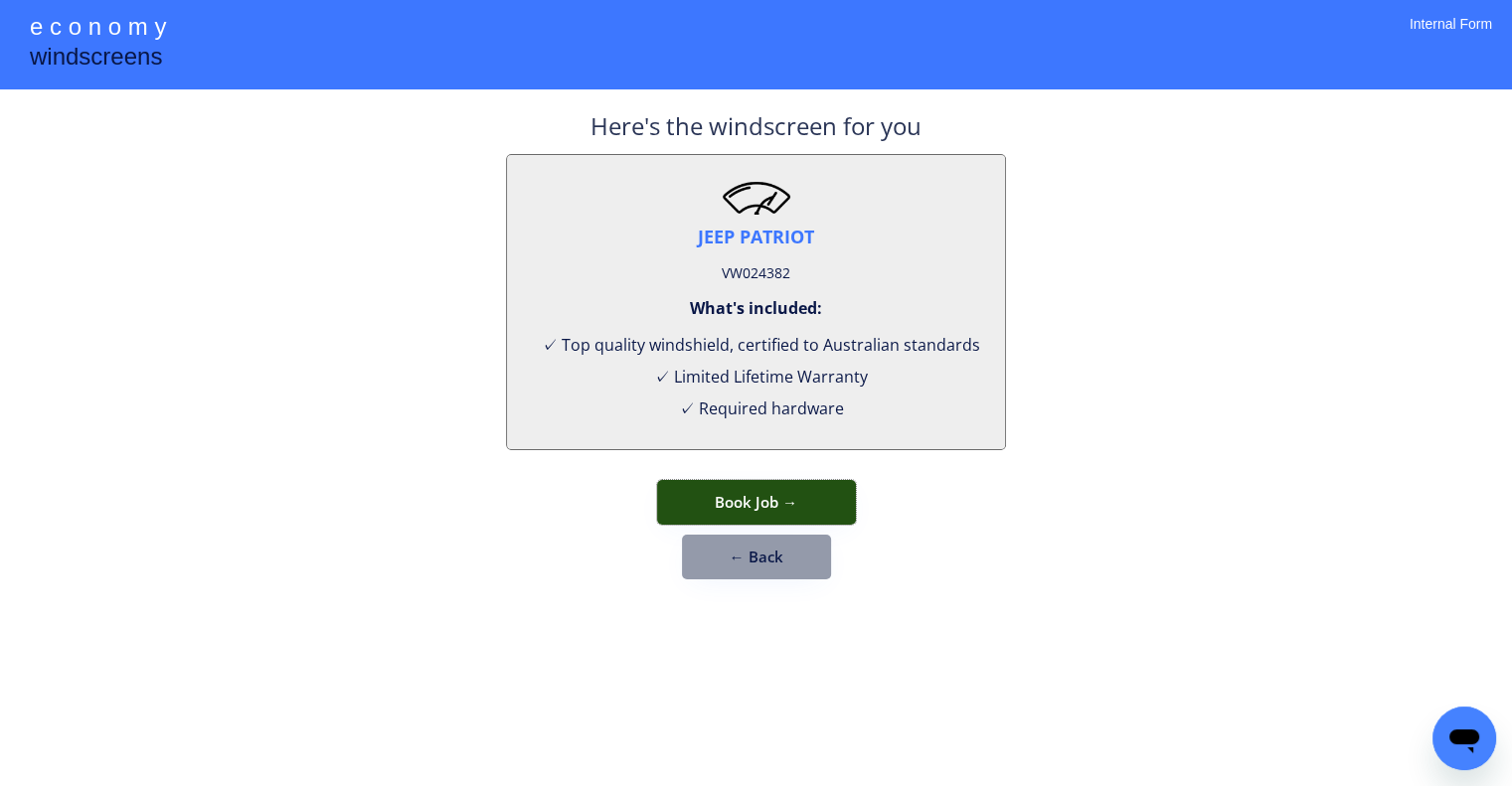 select on "**********" 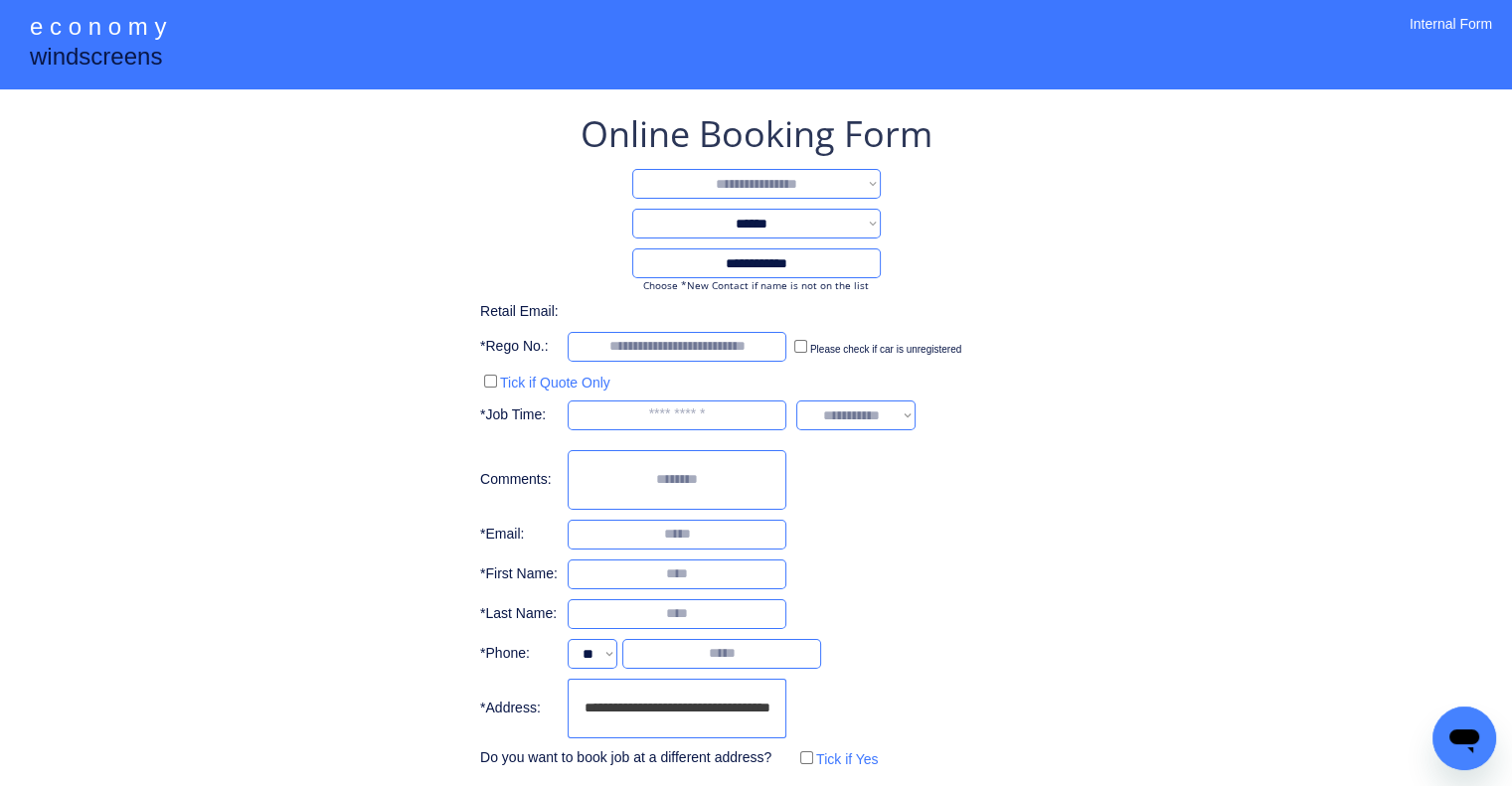 click on "**********" at bounding box center [756, 184] 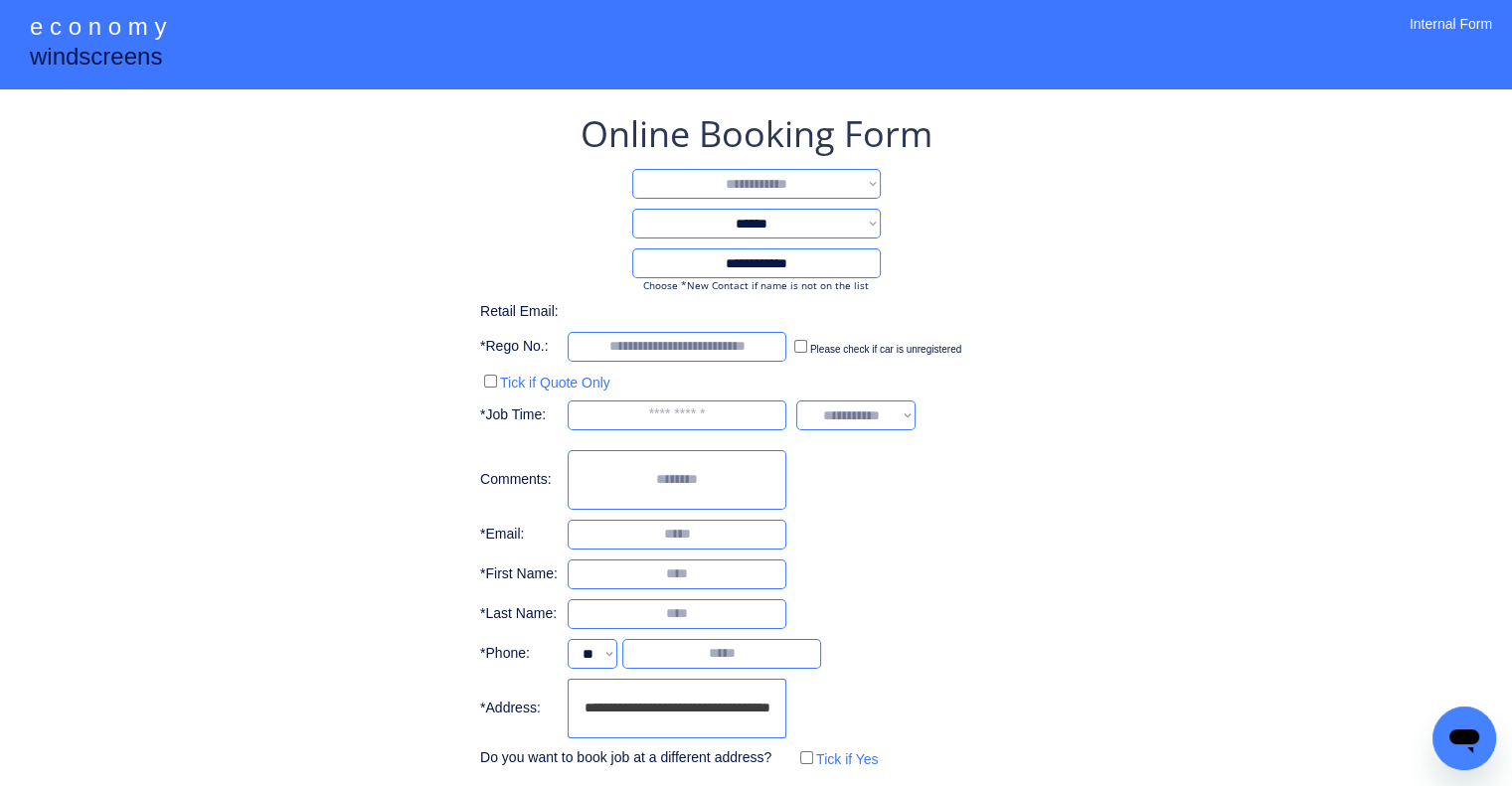 click on "**********" at bounding box center [756, 184] 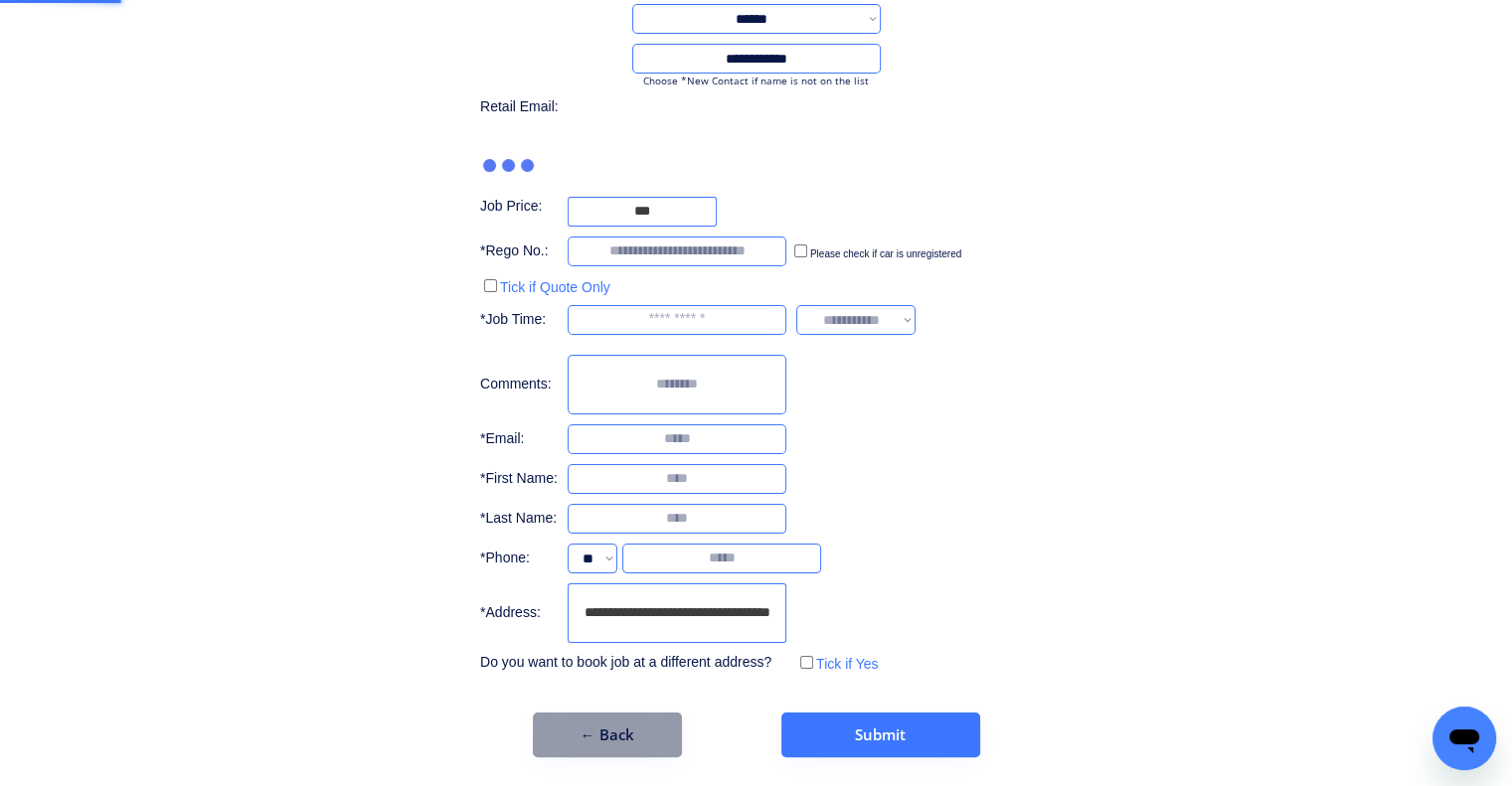 scroll, scrollTop: 135, scrollLeft: 0, axis: vertical 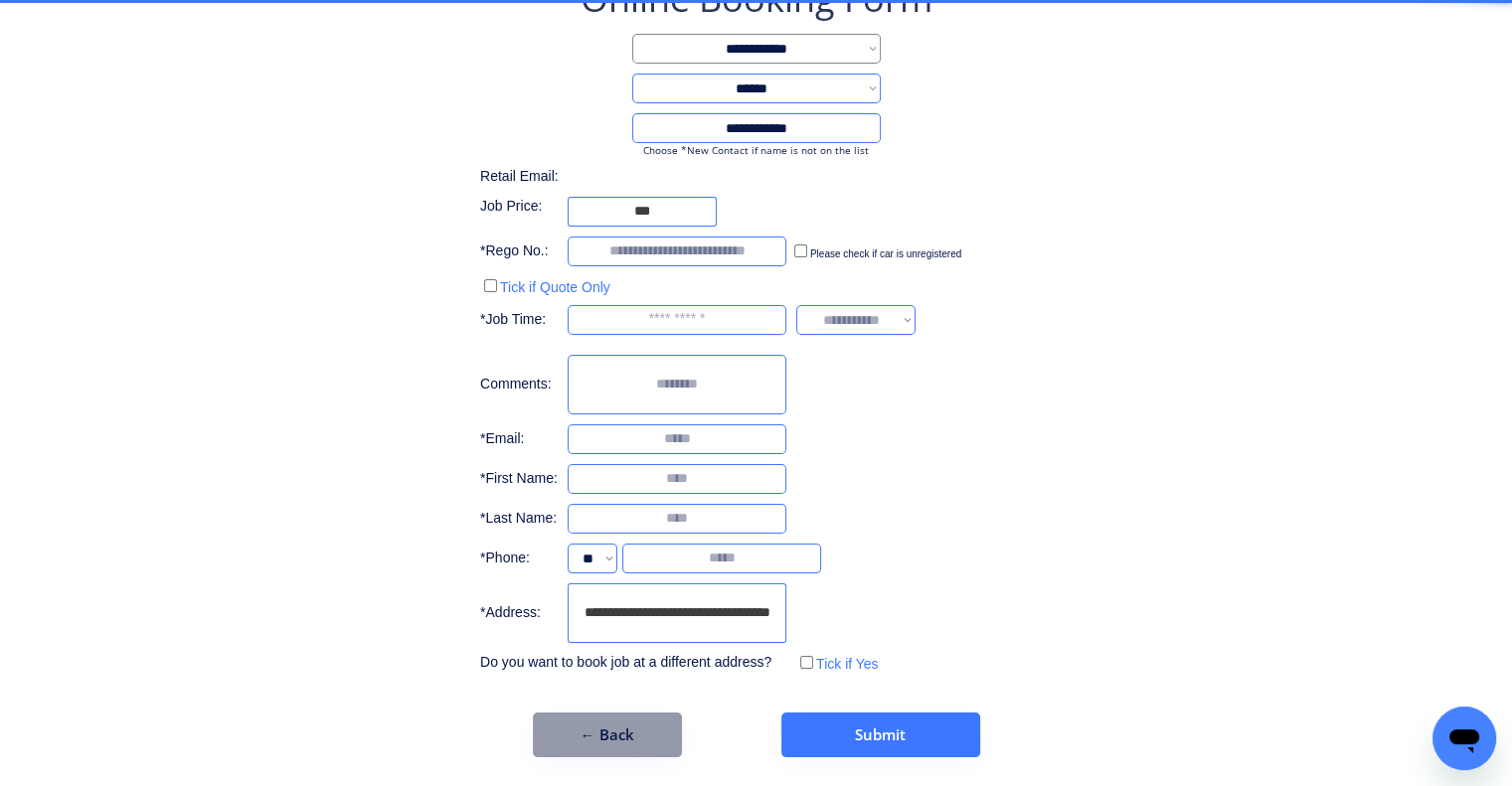click on "**********" at bounding box center (677, 613) 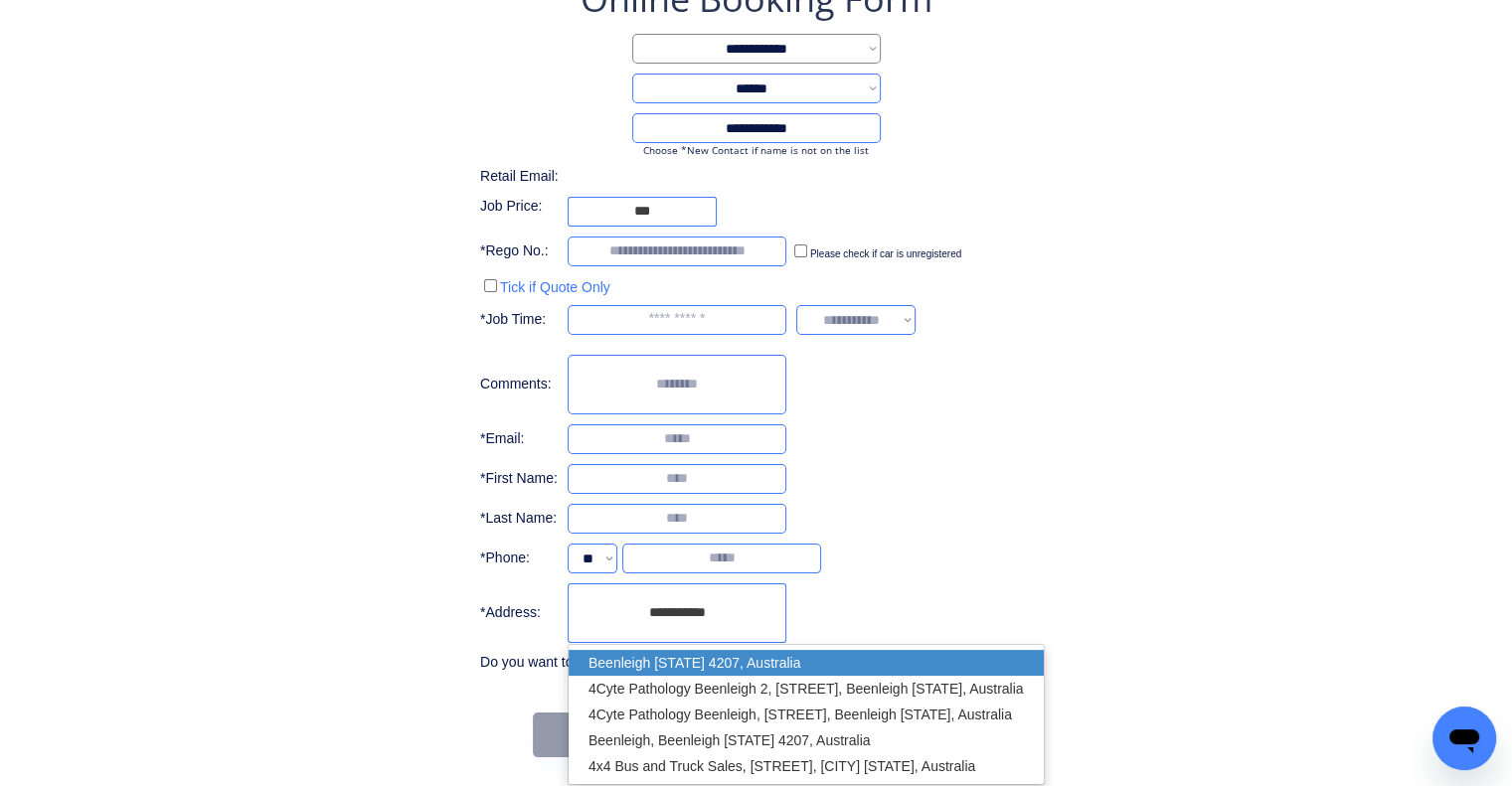 click on "Beenleigh QLD 4207, Australia" at bounding box center [806, 663] 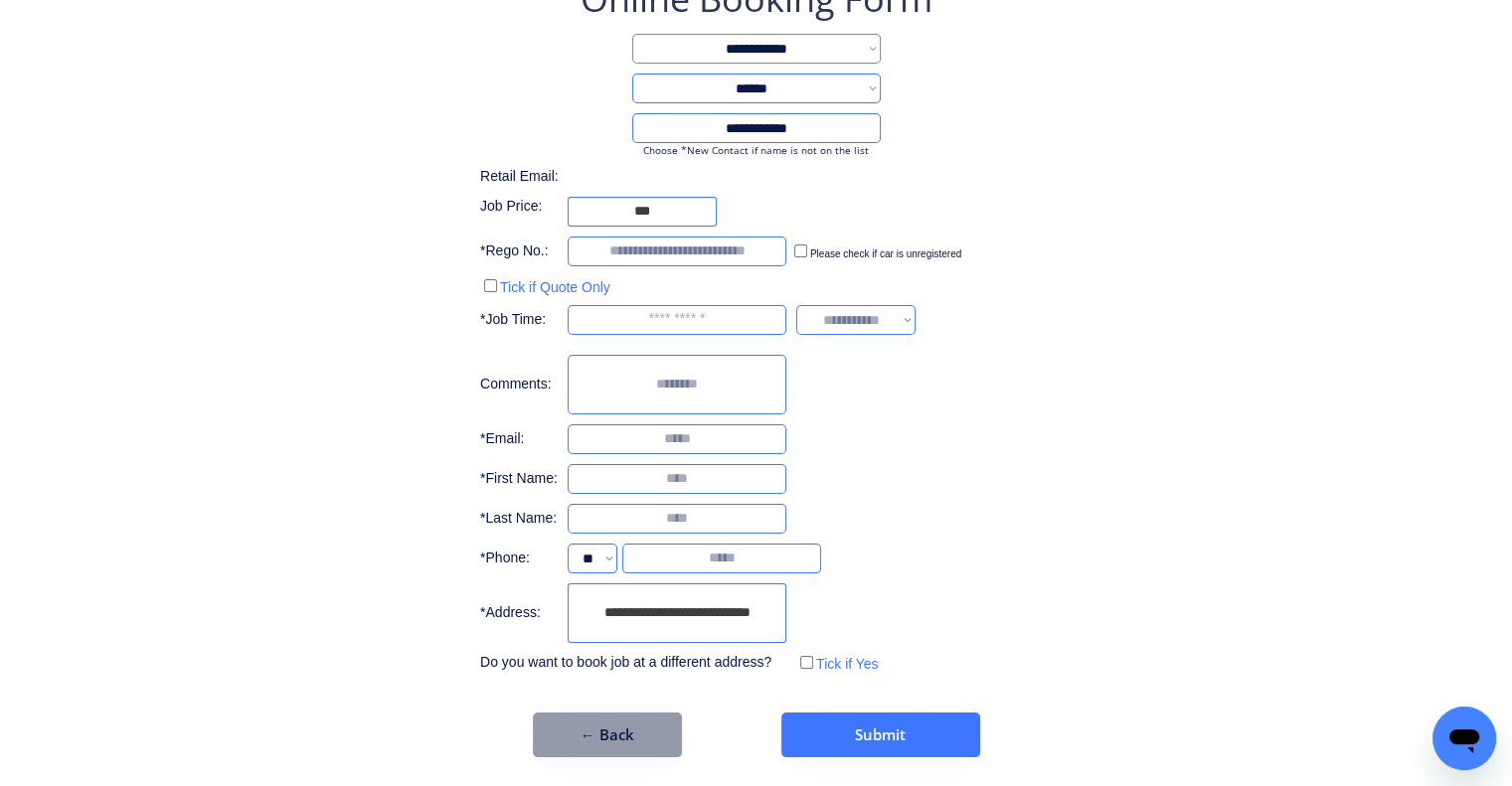 type on "**********" 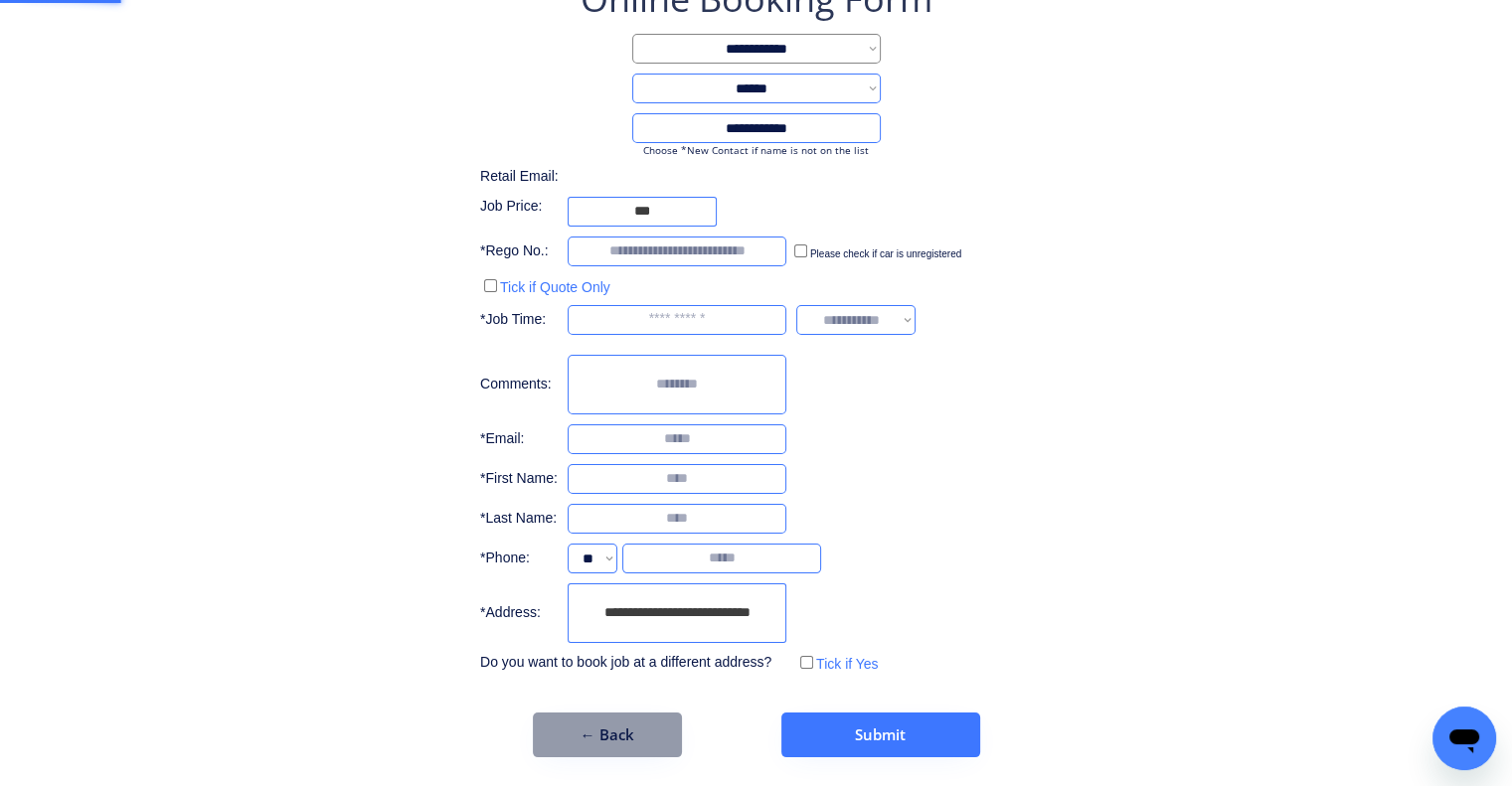 type 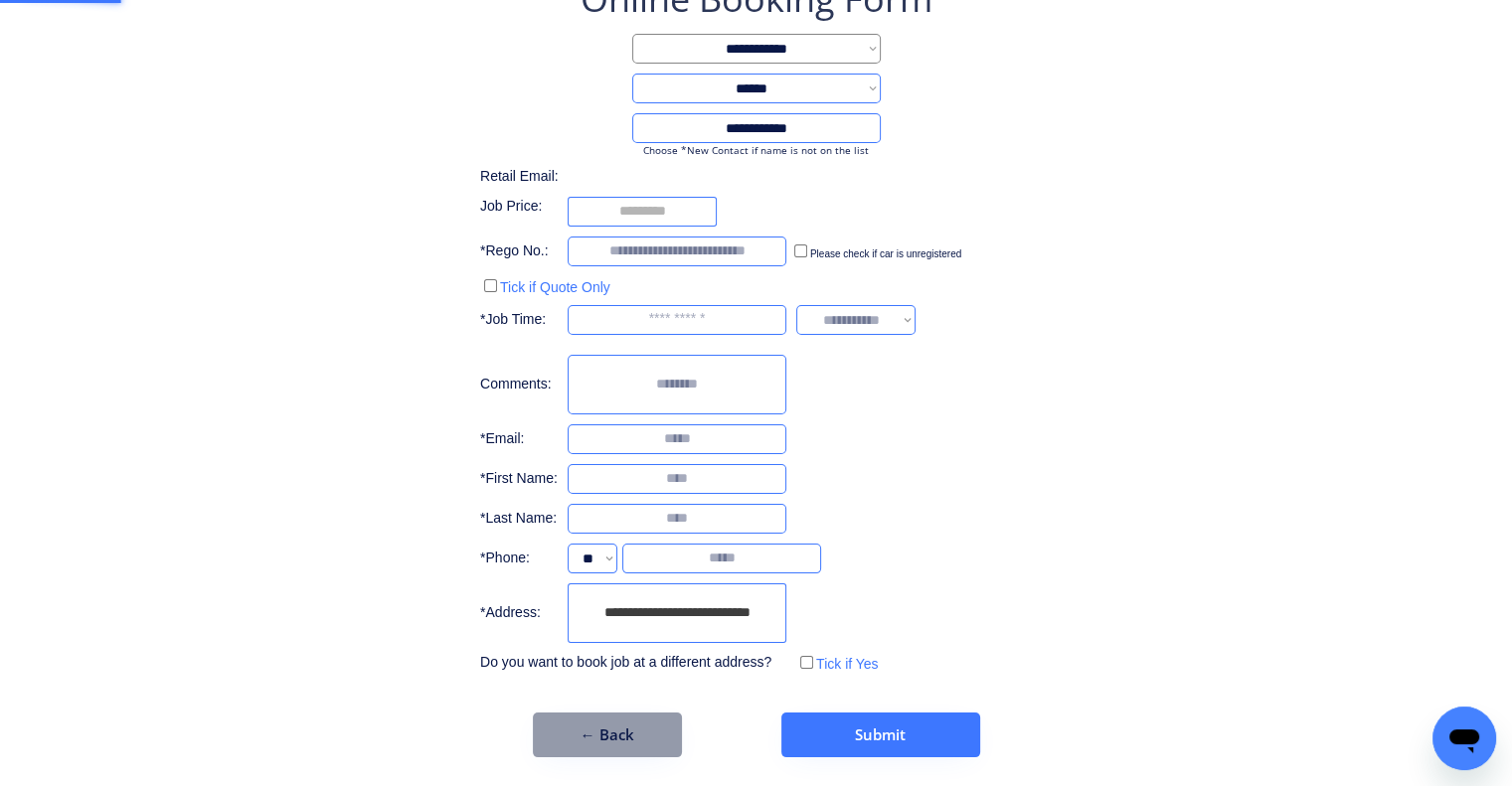 click on "**********" at bounding box center [756, 366] 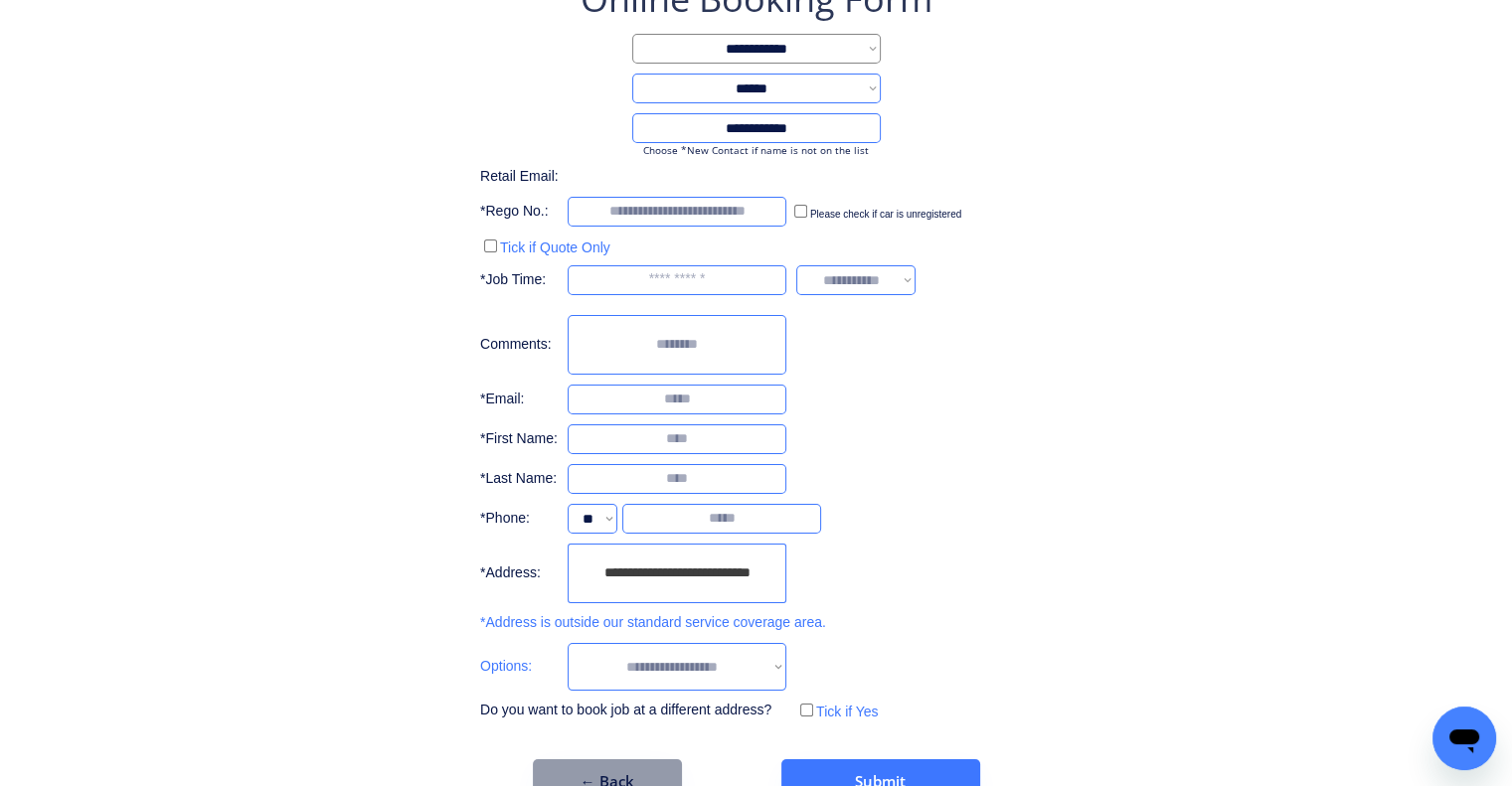 drag, startPoint x: 731, startPoint y: 644, endPoint x: 729, endPoint y: 684, distance: 40.04997 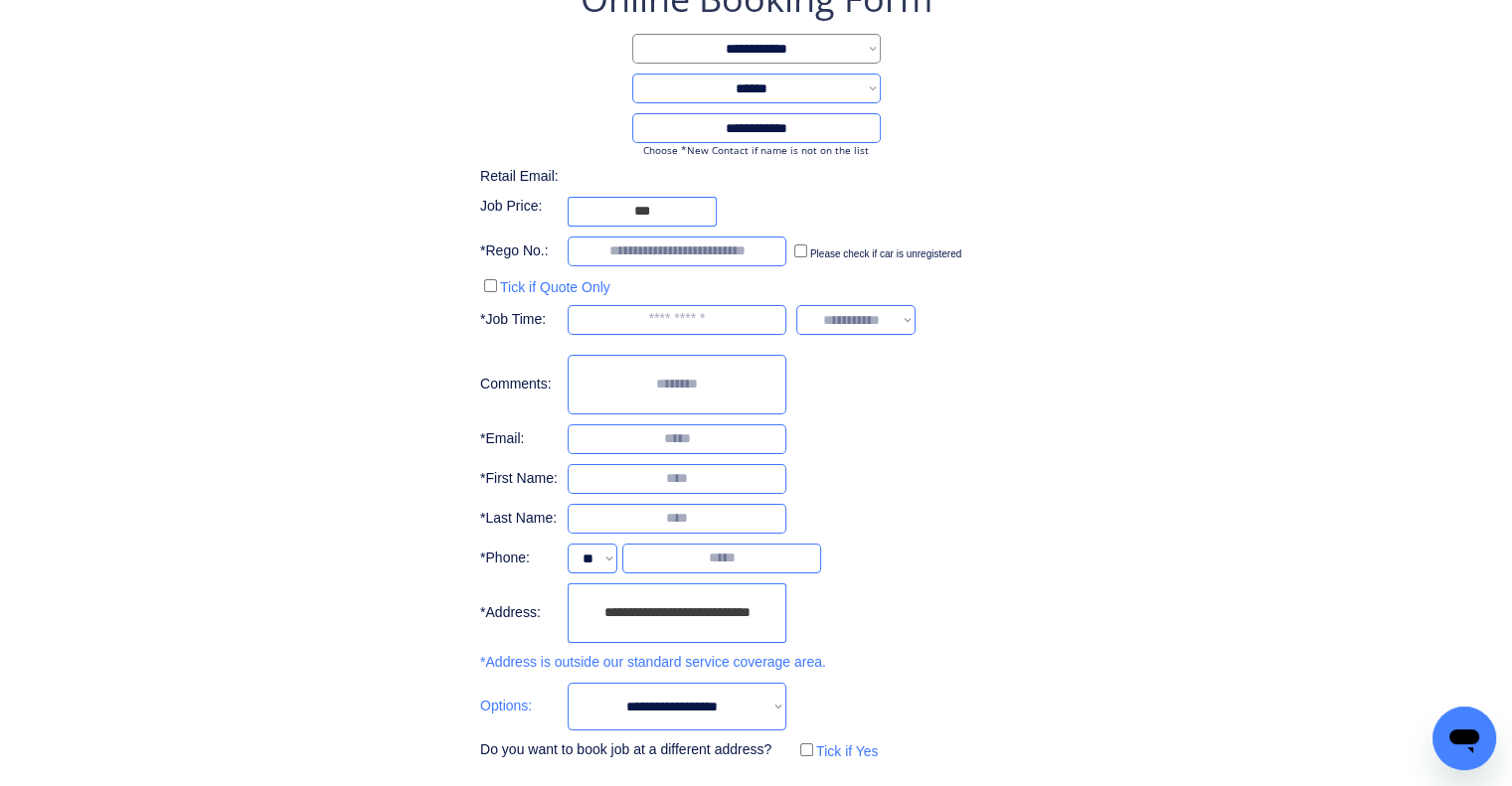 click on "**********" at bounding box center (756, 369) 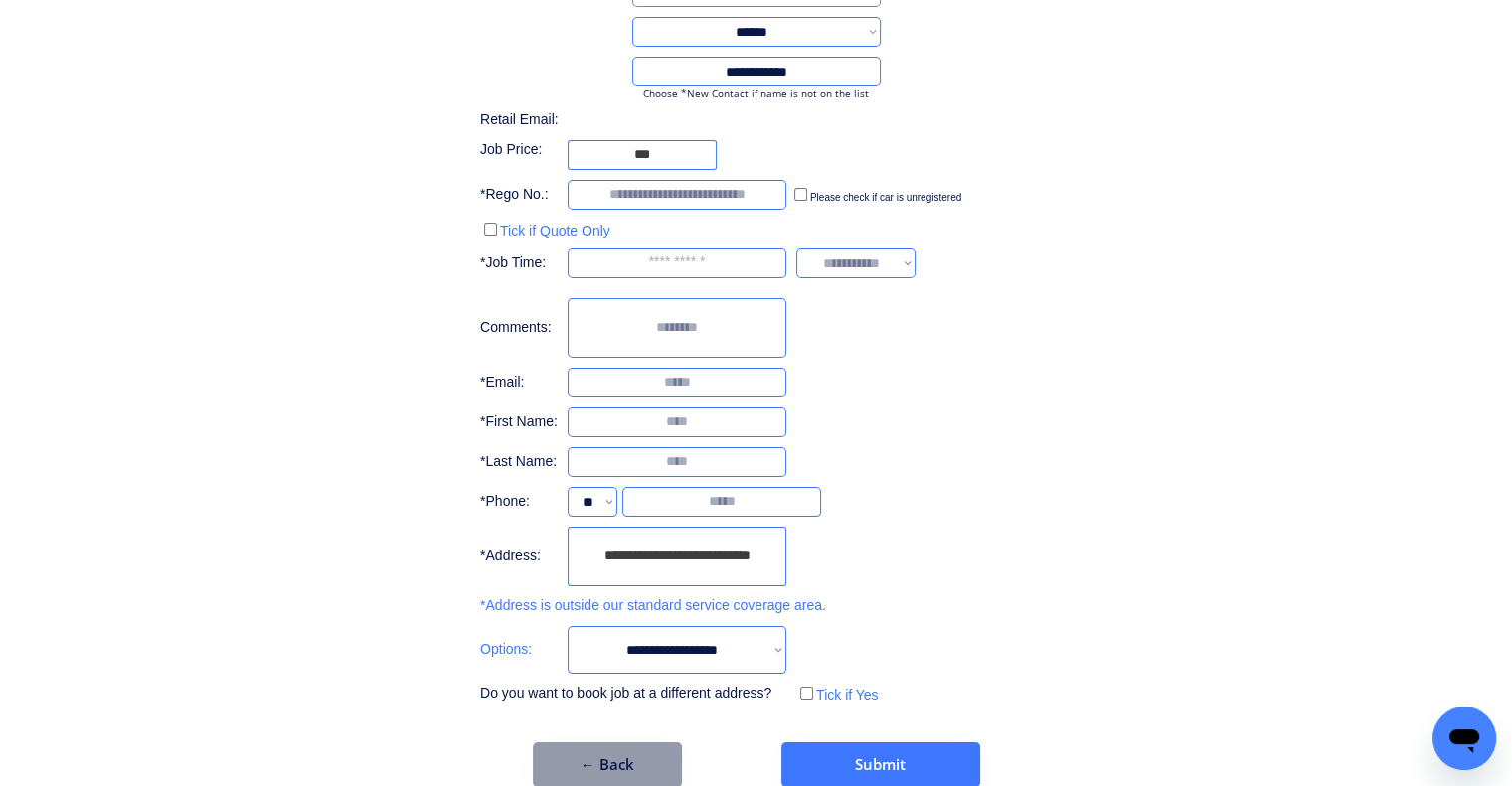 scroll, scrollTop: 223, scrollLeft: 0, axis: vertical 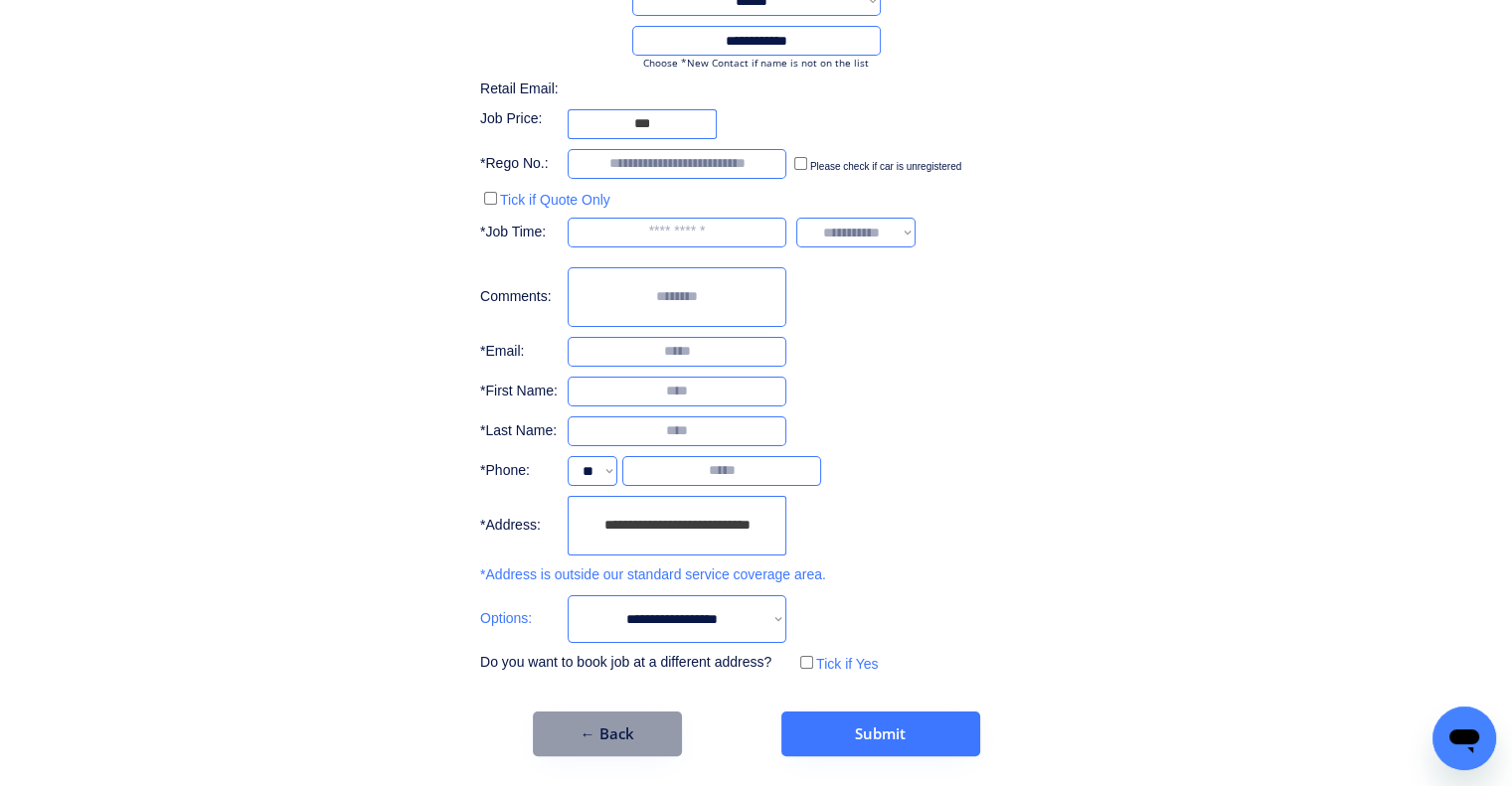 drag, startPoint x: 974, startPoint y: 433, endPoint x: 921, endPoint y: 478, distance: 69.526973 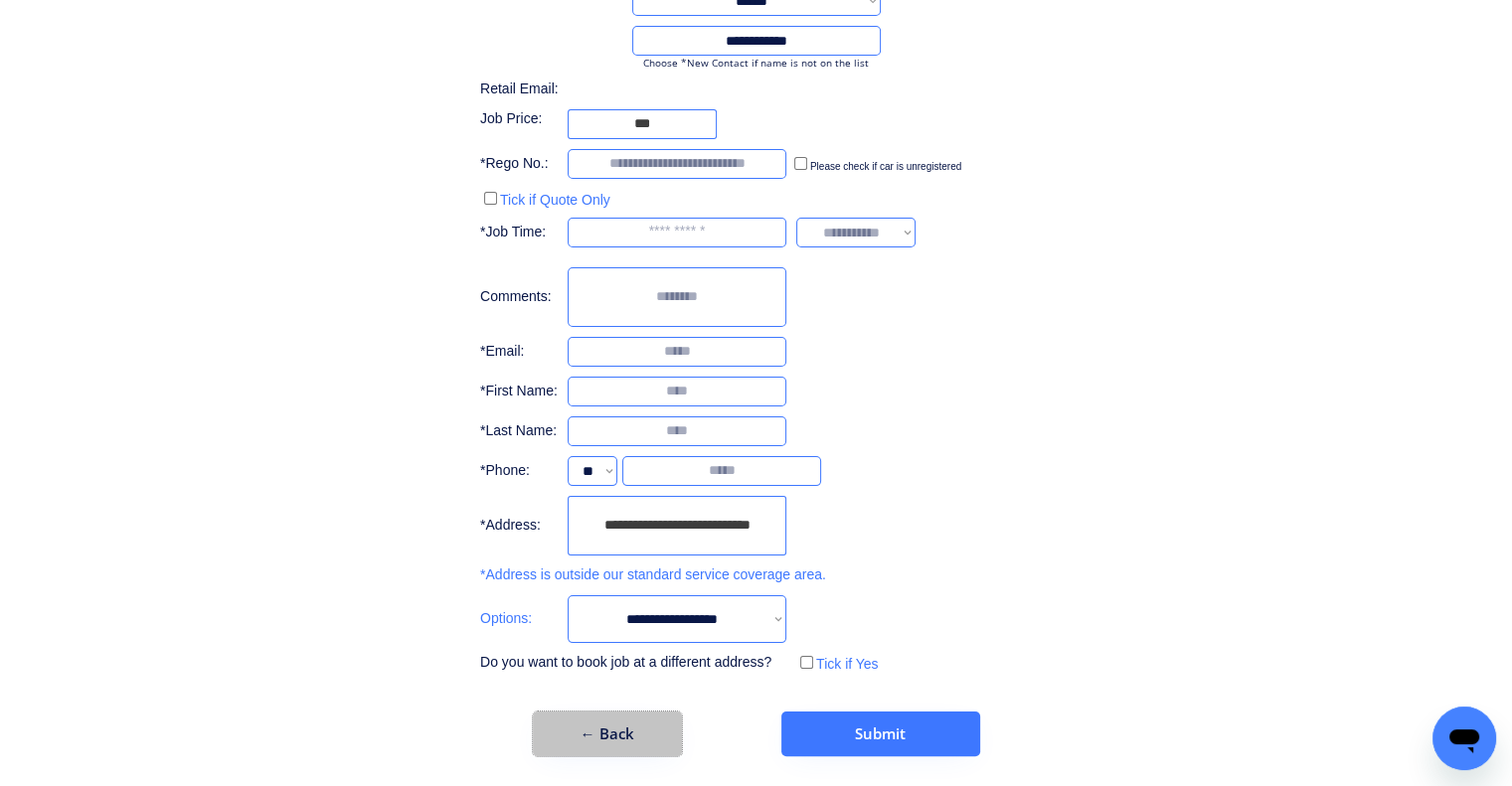 click on "←   Back" at bounding box center [607, 733] 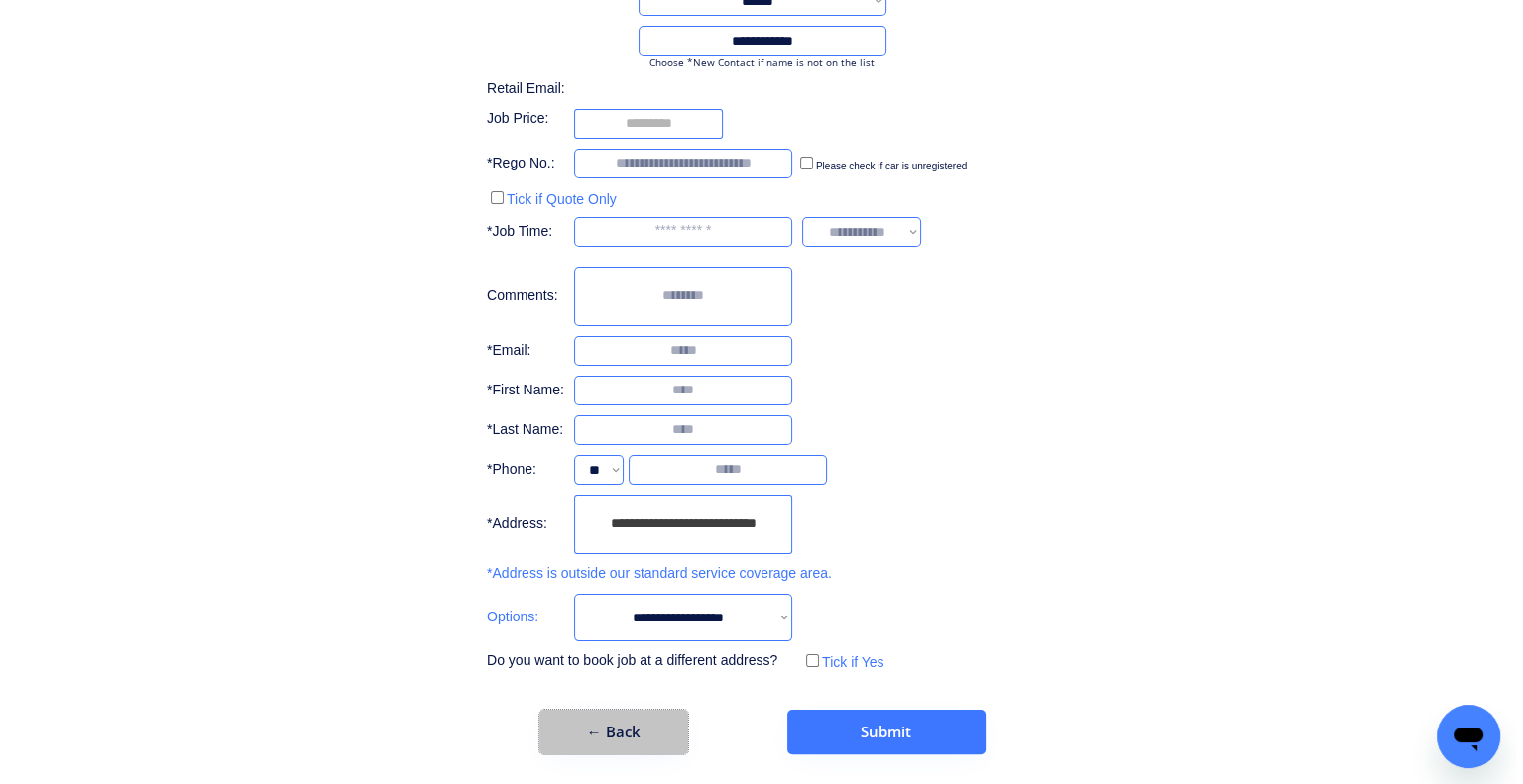 scroll, scrollTop: 0, scrollLeft: 0, axis: both 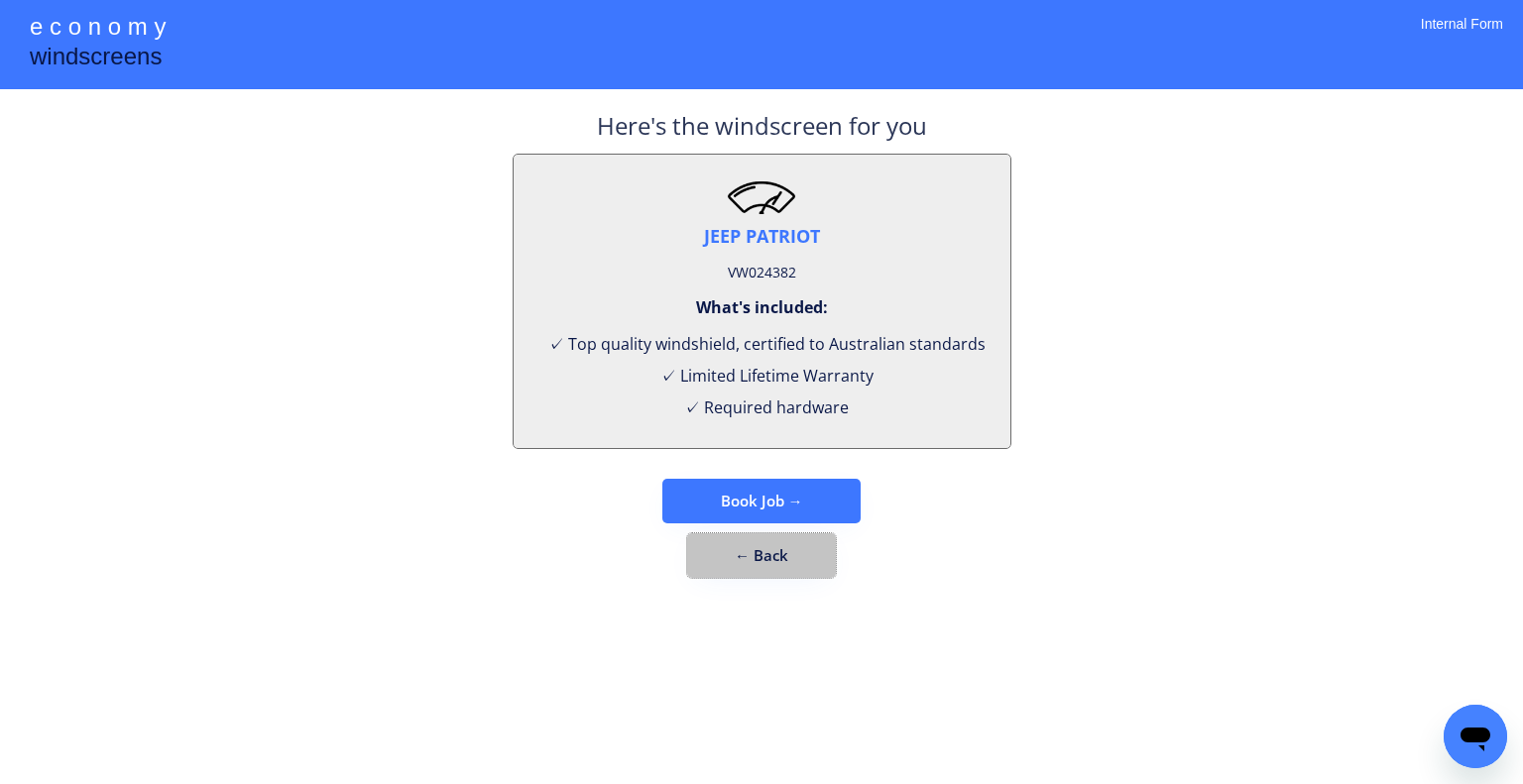 click on "←   Back" at bounding box center [762, 555] 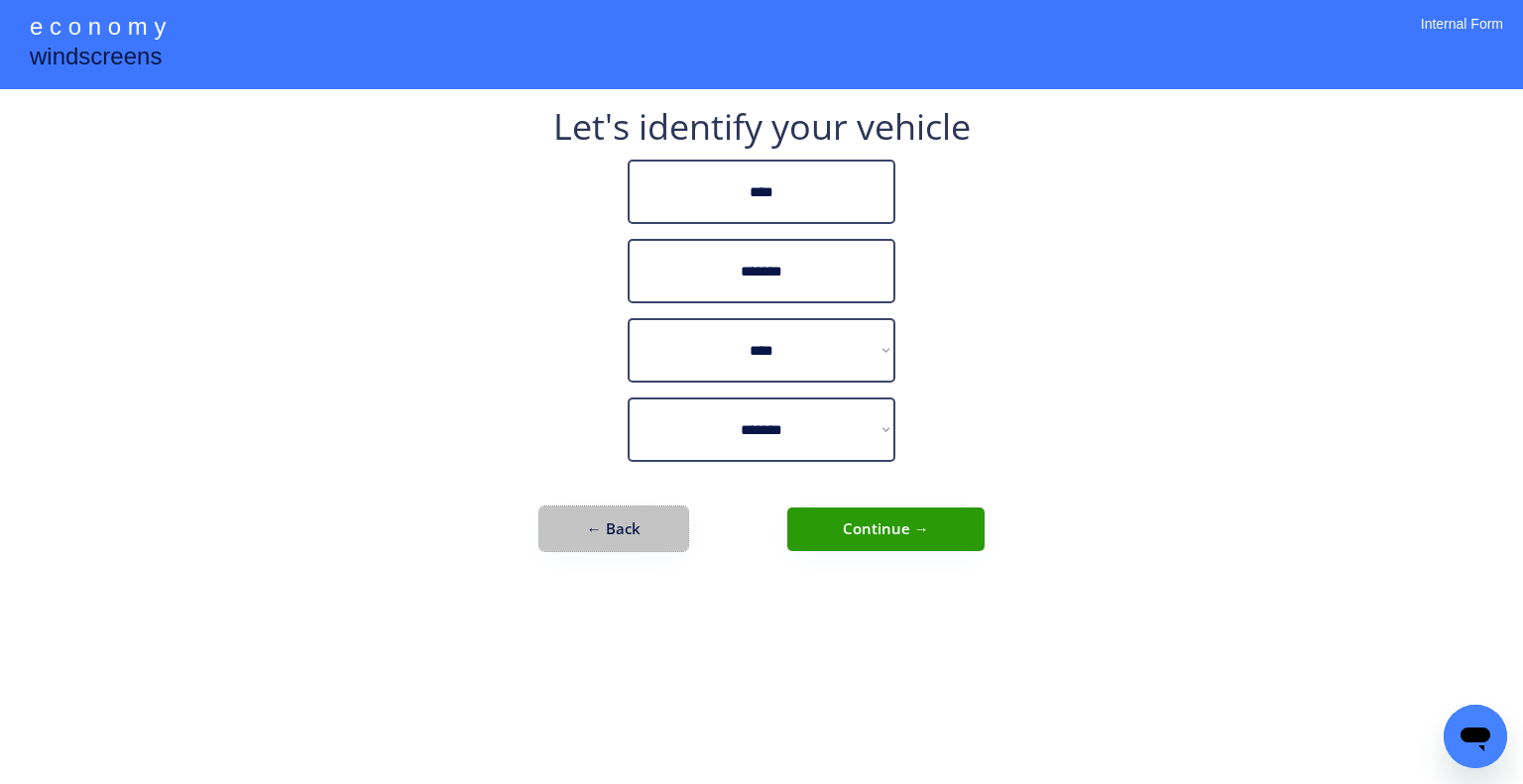 click on "←   Back" at bounding box center (614, 528) 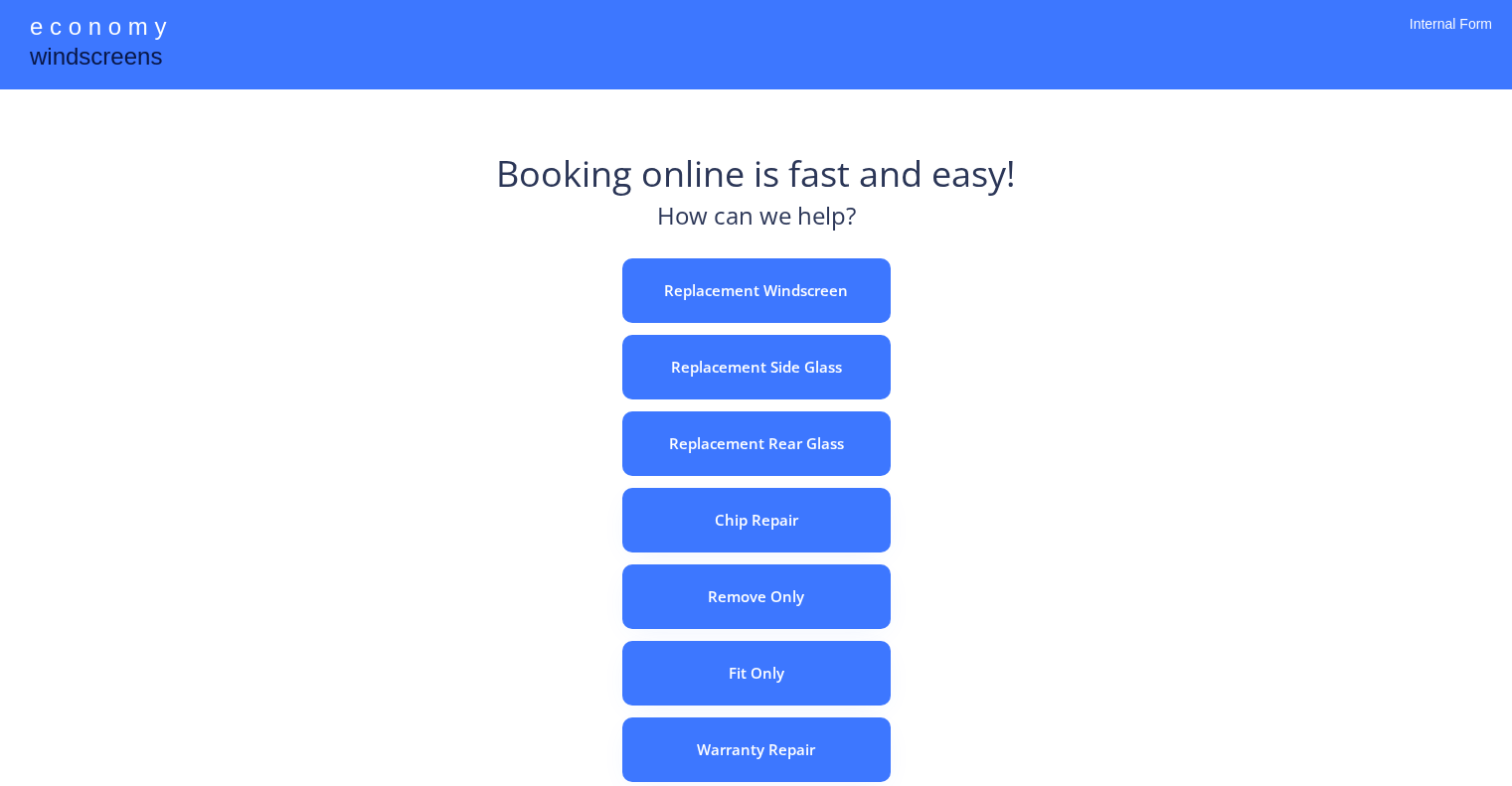 scroll, scrollTop: 0, scrollLeft: 0, axis: both 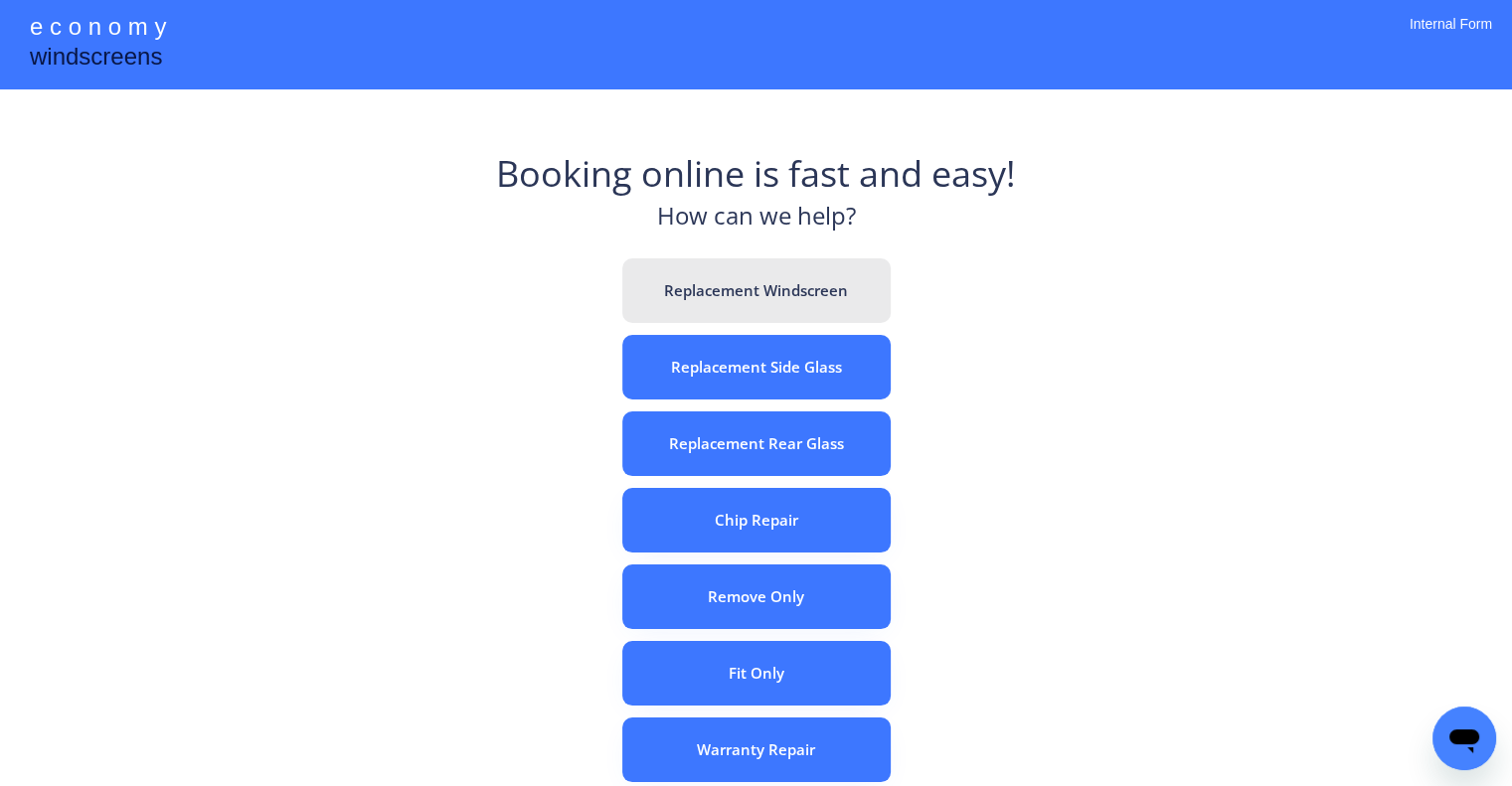 click on "Replacement Windscreen" at bounding box center (756, 290) 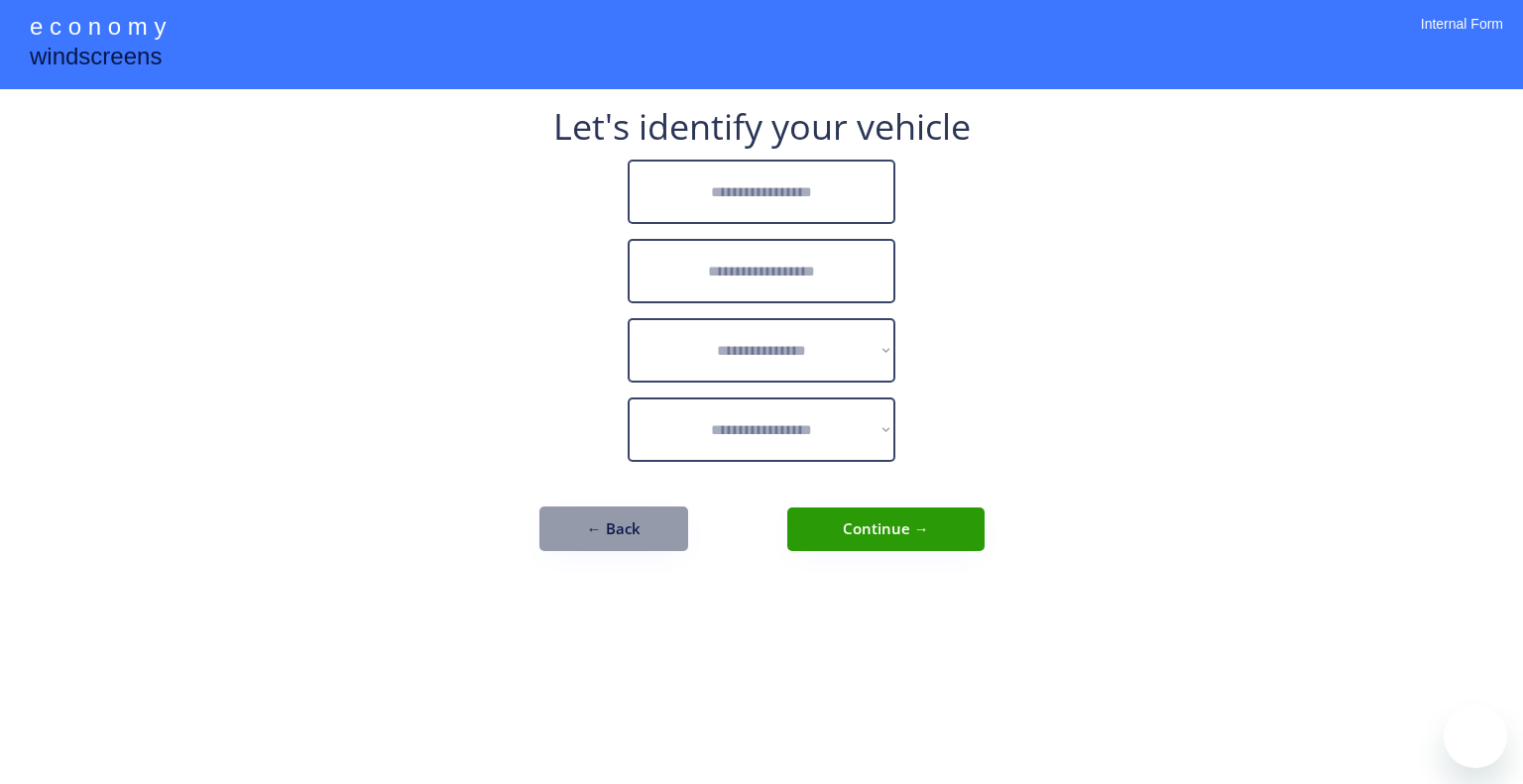 scroll, scrollTop: 0, scrollLeft: 0, axis: both 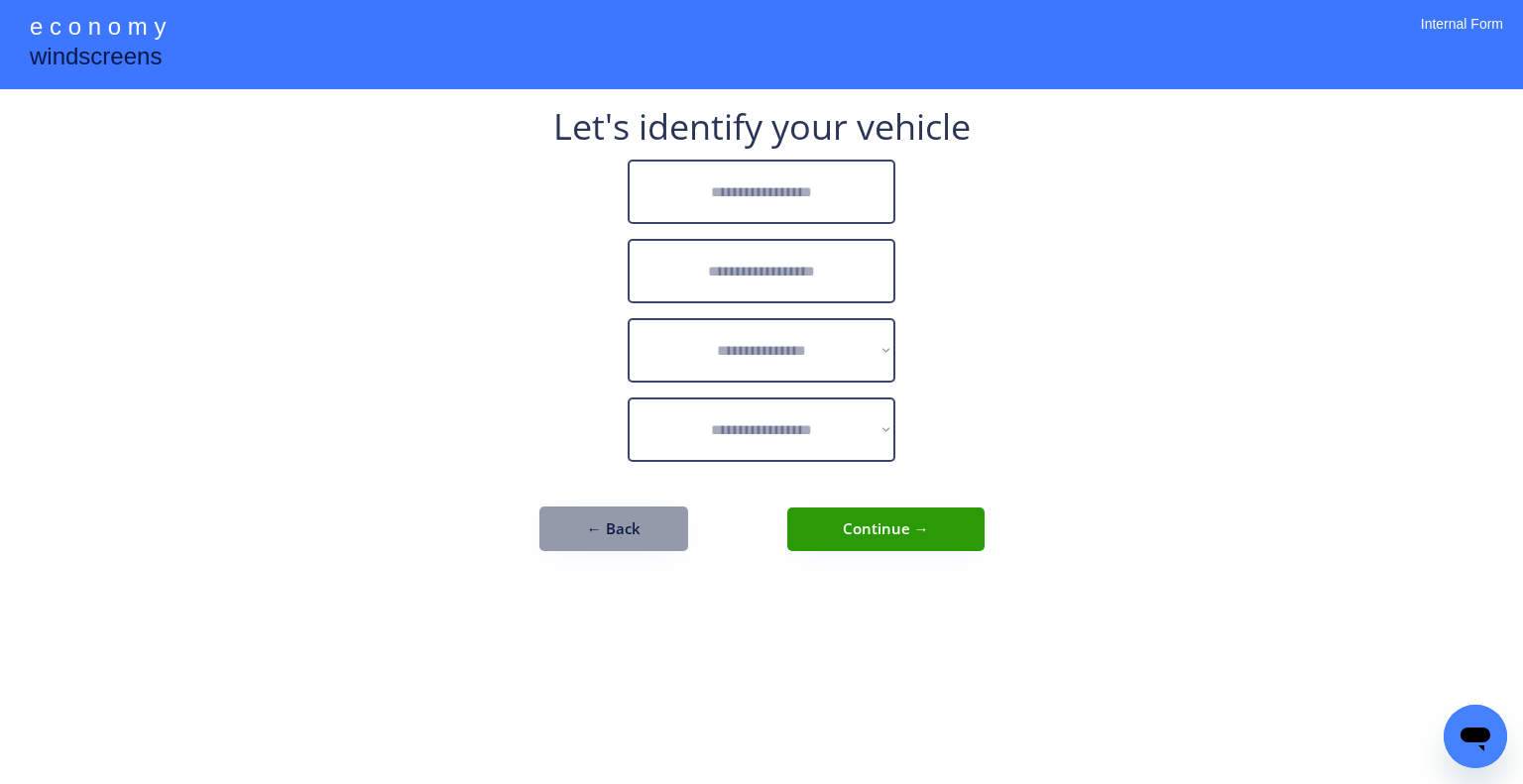 click at bounding box center [762, 191] 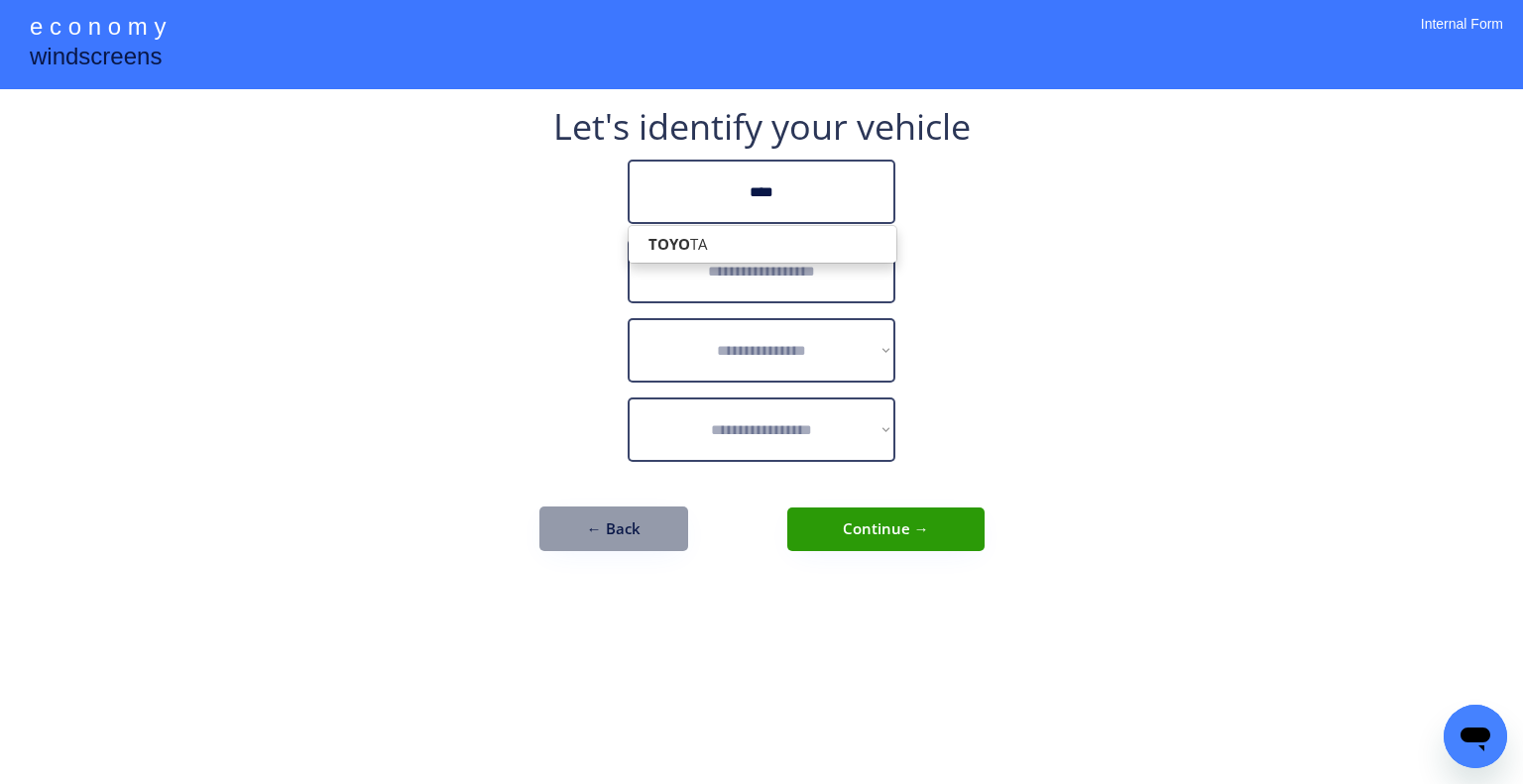 type on "****" 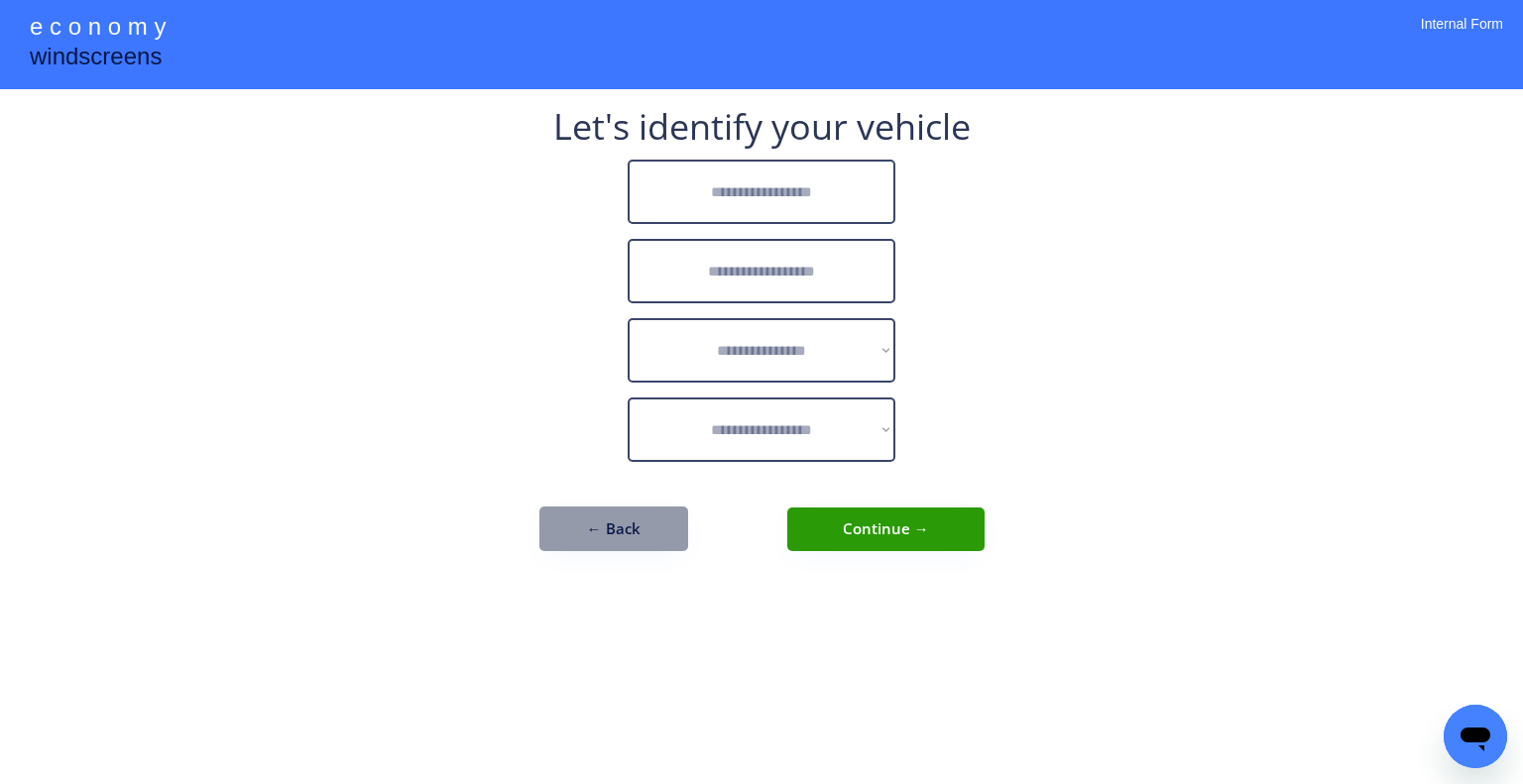 click at bounding box center (762, 191) 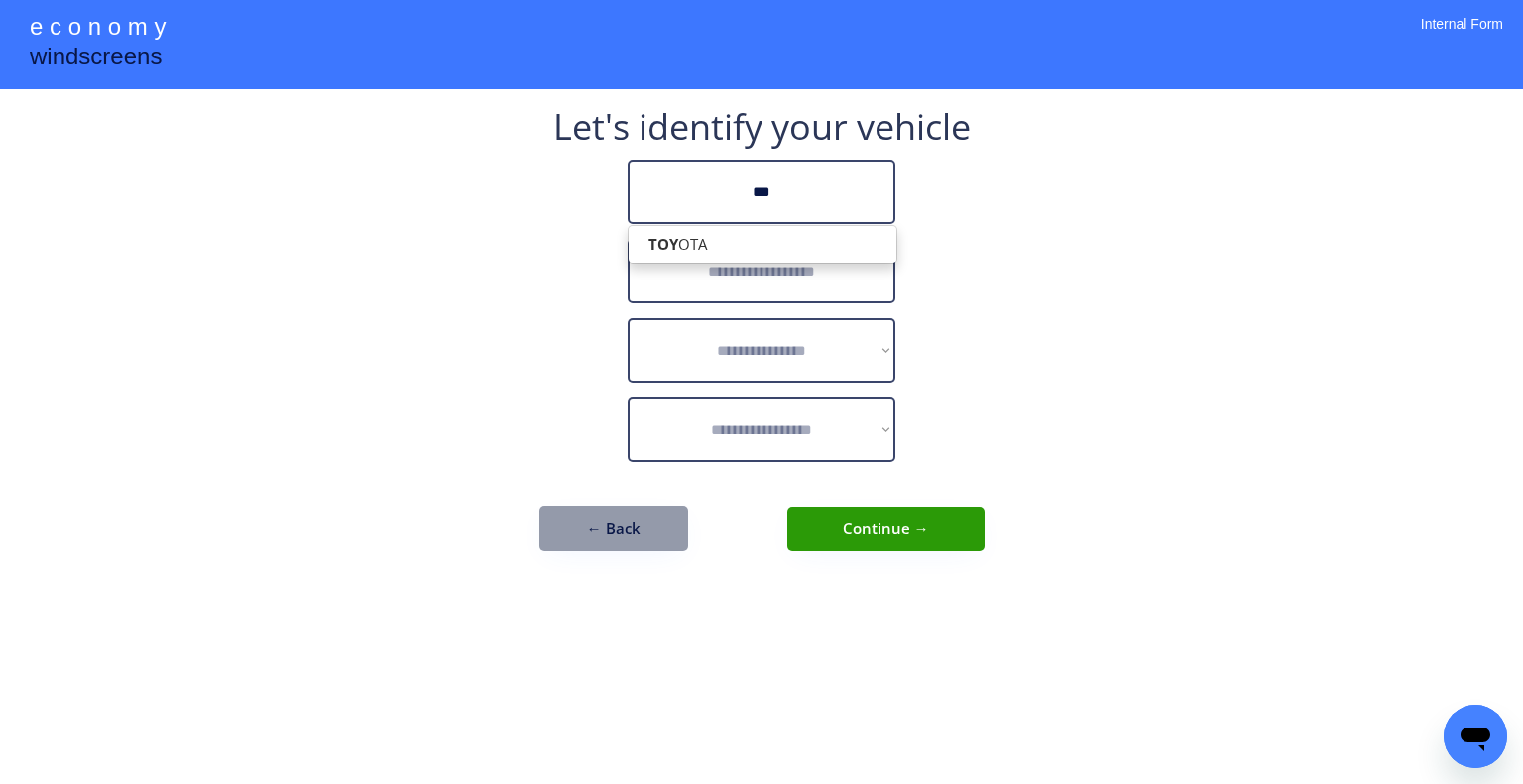 type on "***" 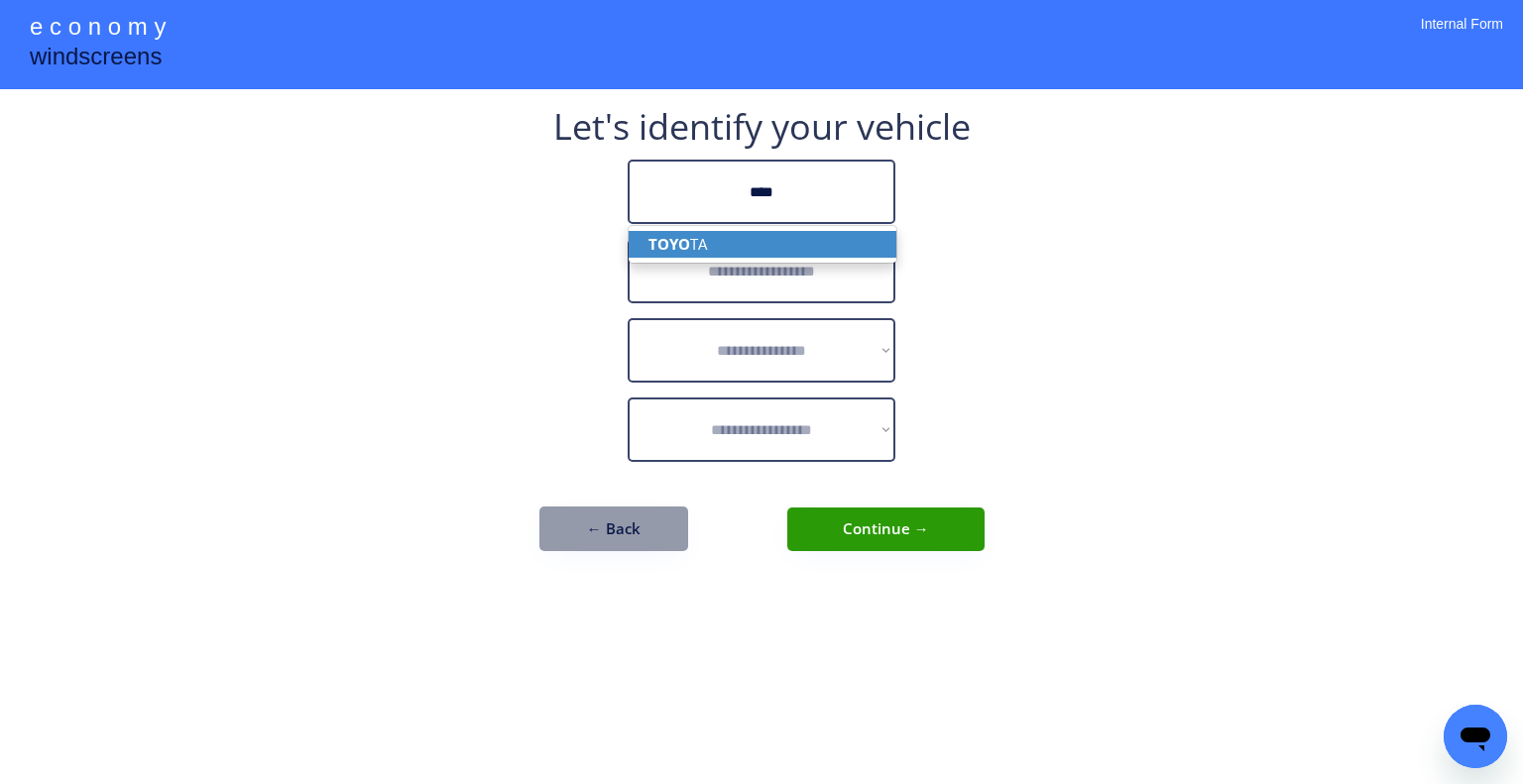 click on "TOYO TA" at bounding box center (762, 244) 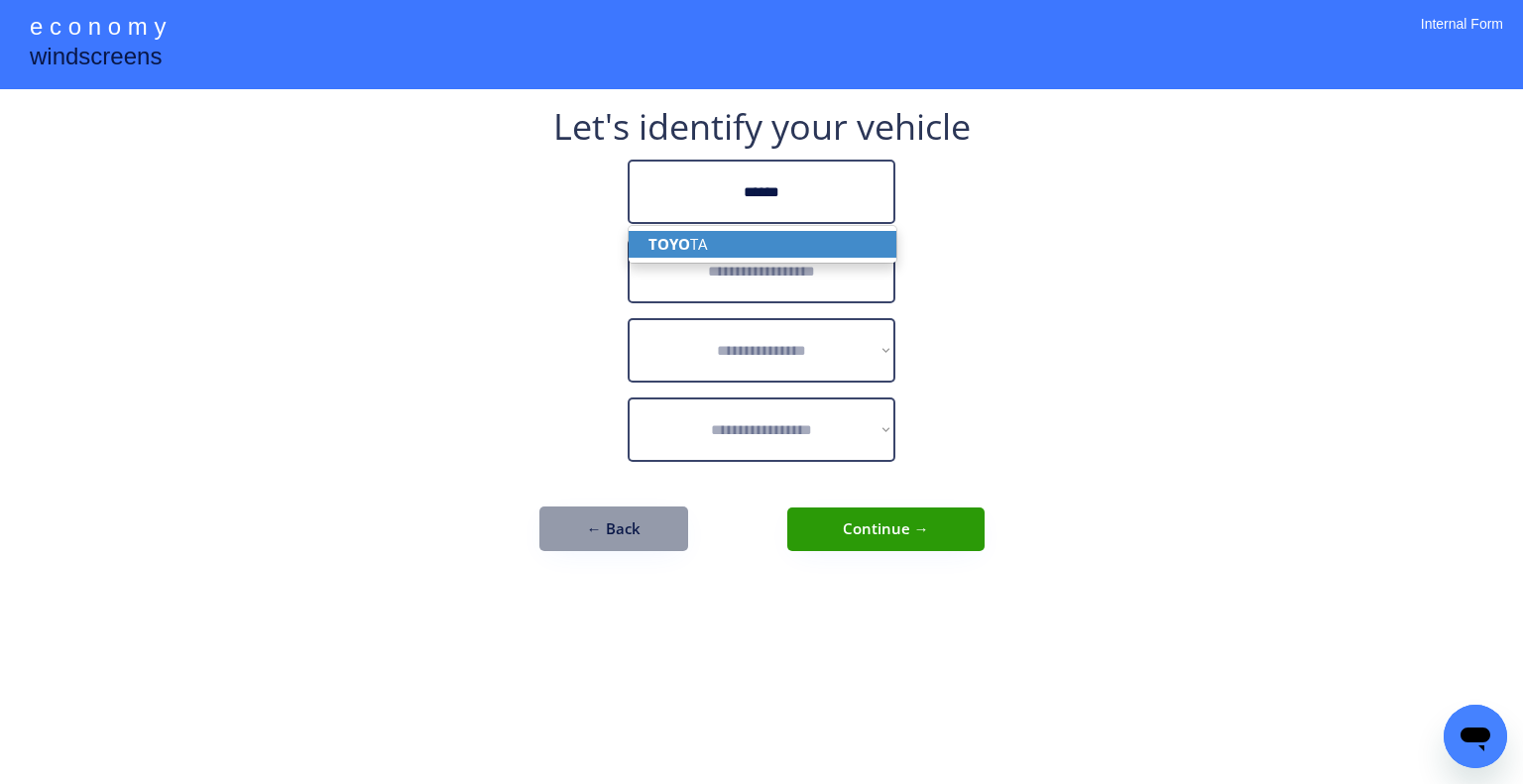 type on "******" 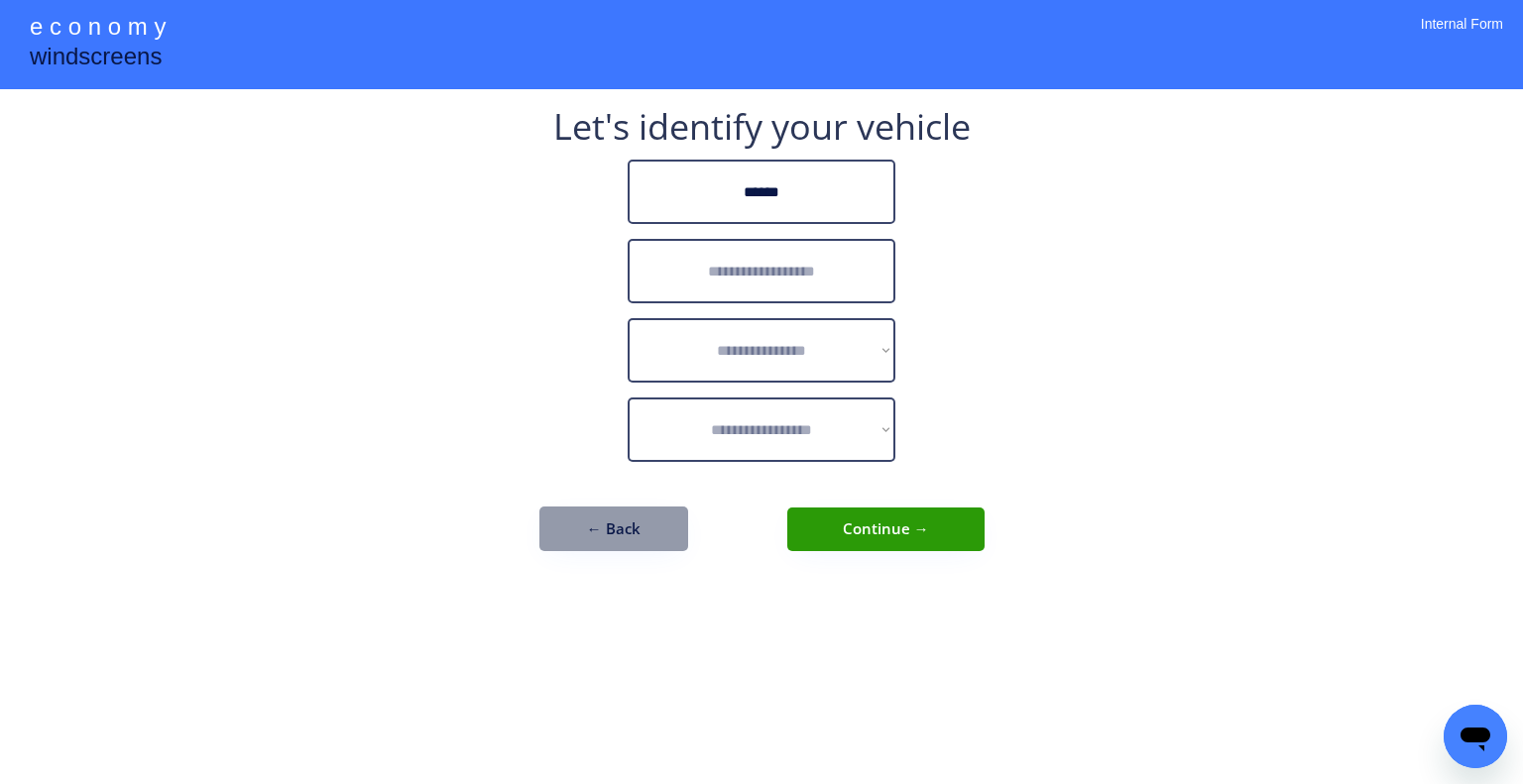 click at bounding box center [762, 271] 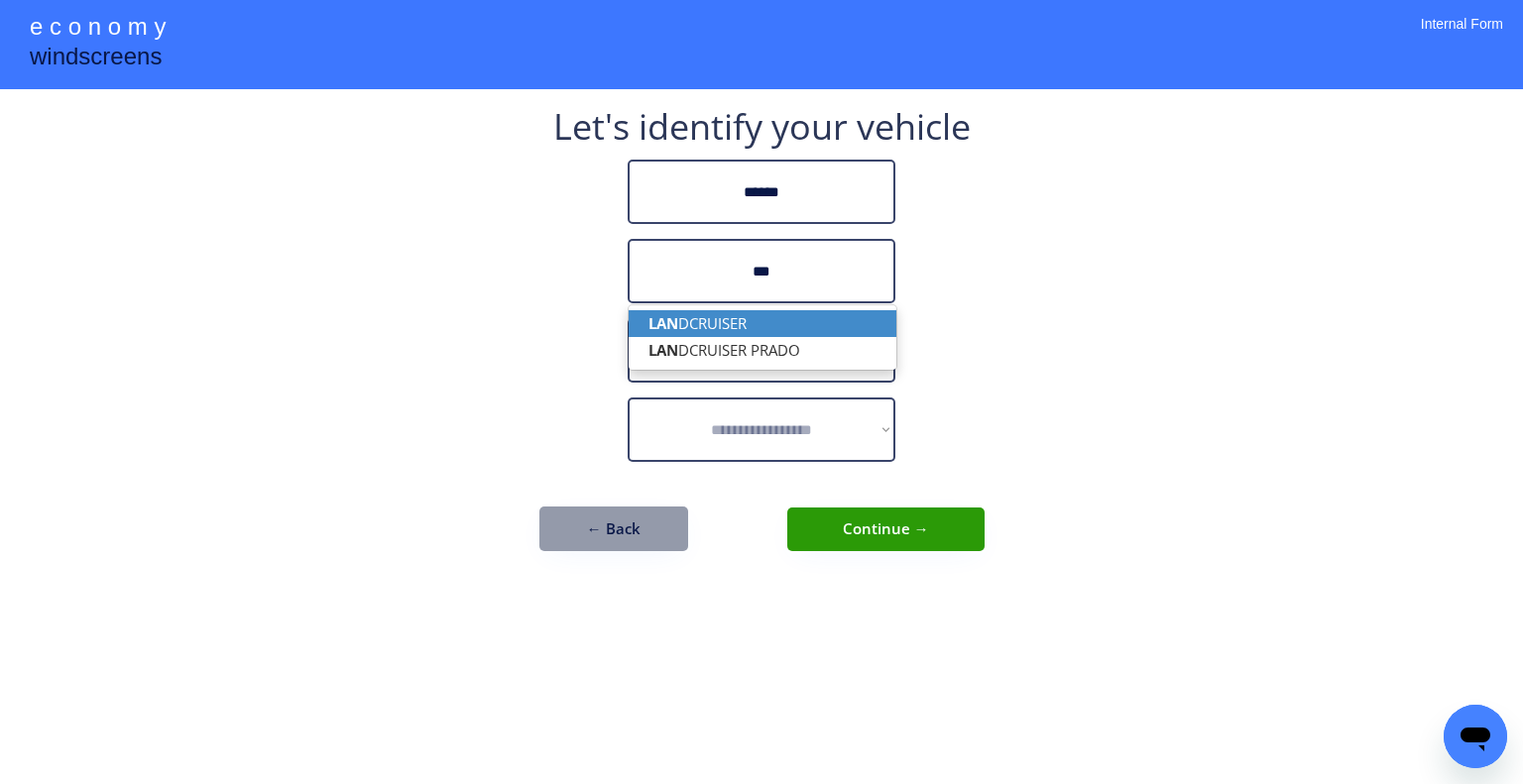 click on "LAN DCRUISER" at bounding box center (762, 323) 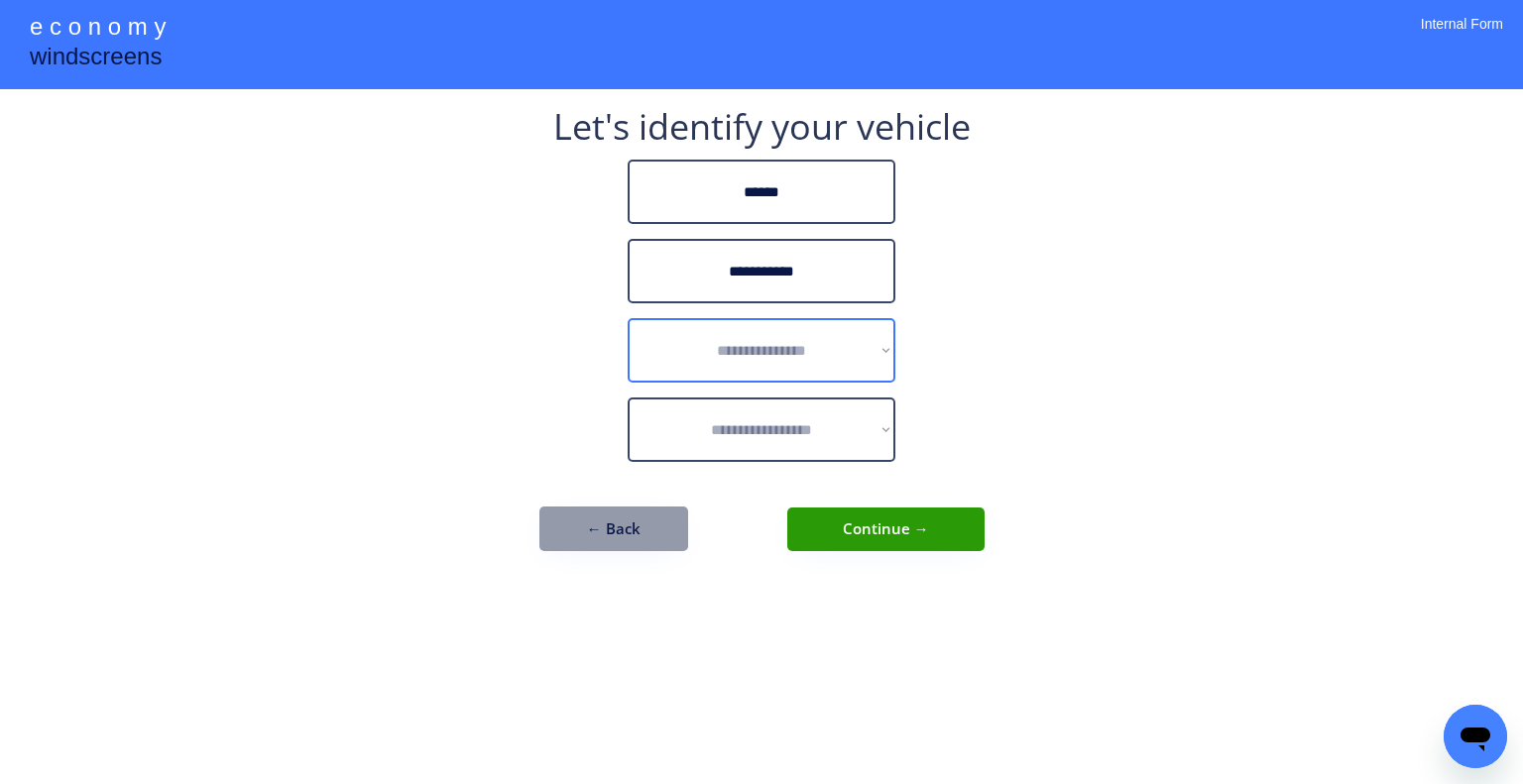 type on "**********" 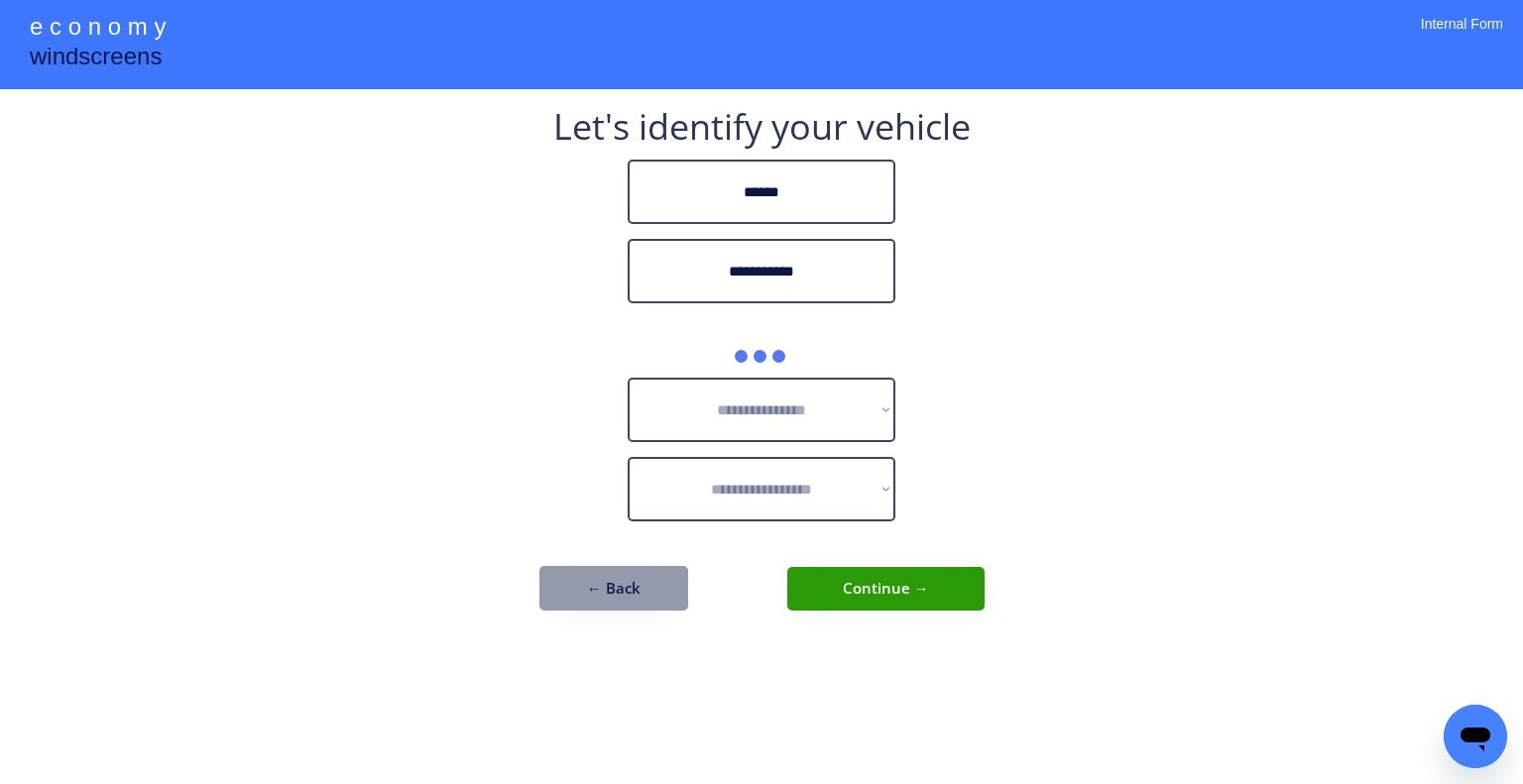 click on "**********" at bounding box center (762, 370) 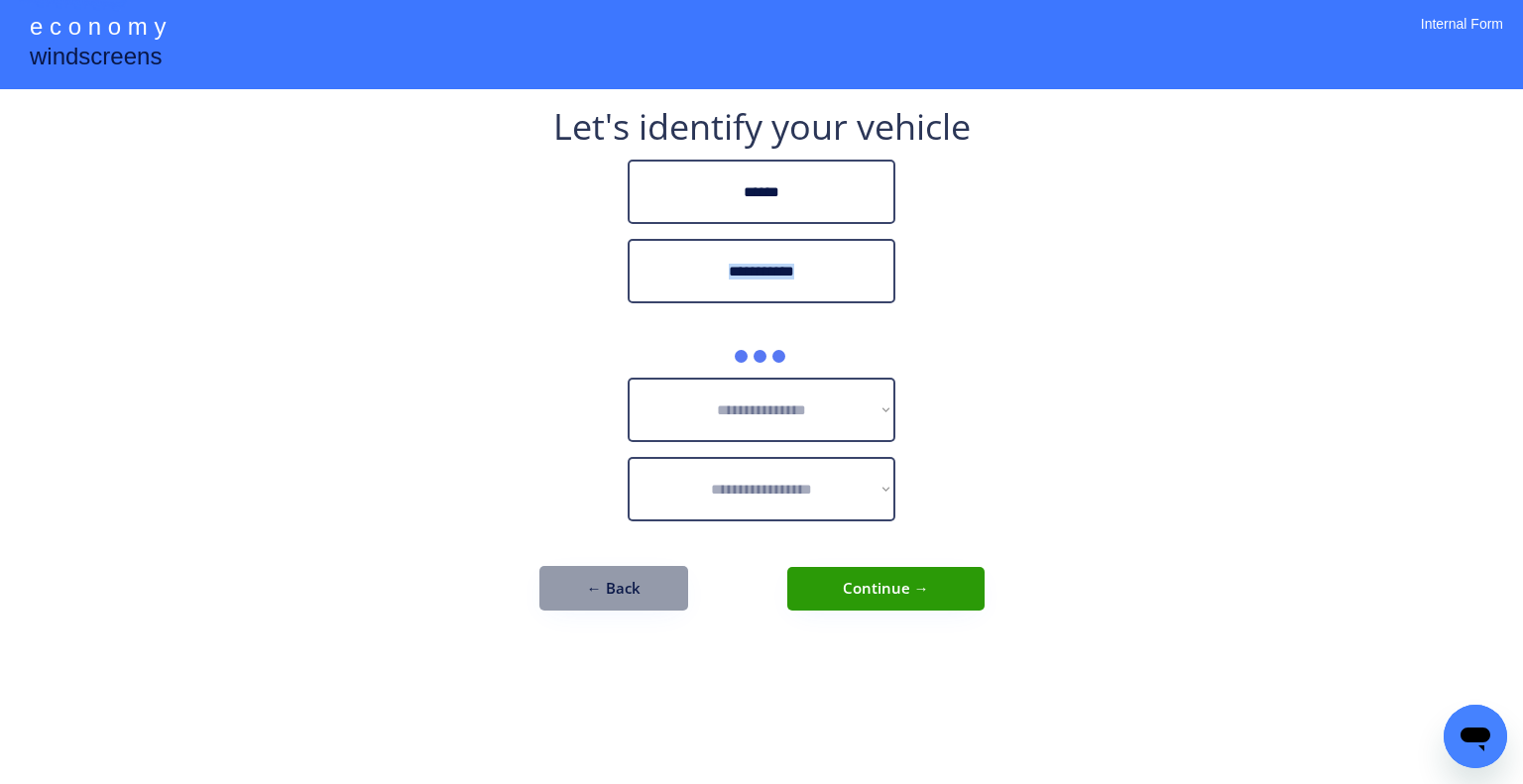 click on "**********" at bounding box center [762, 370] 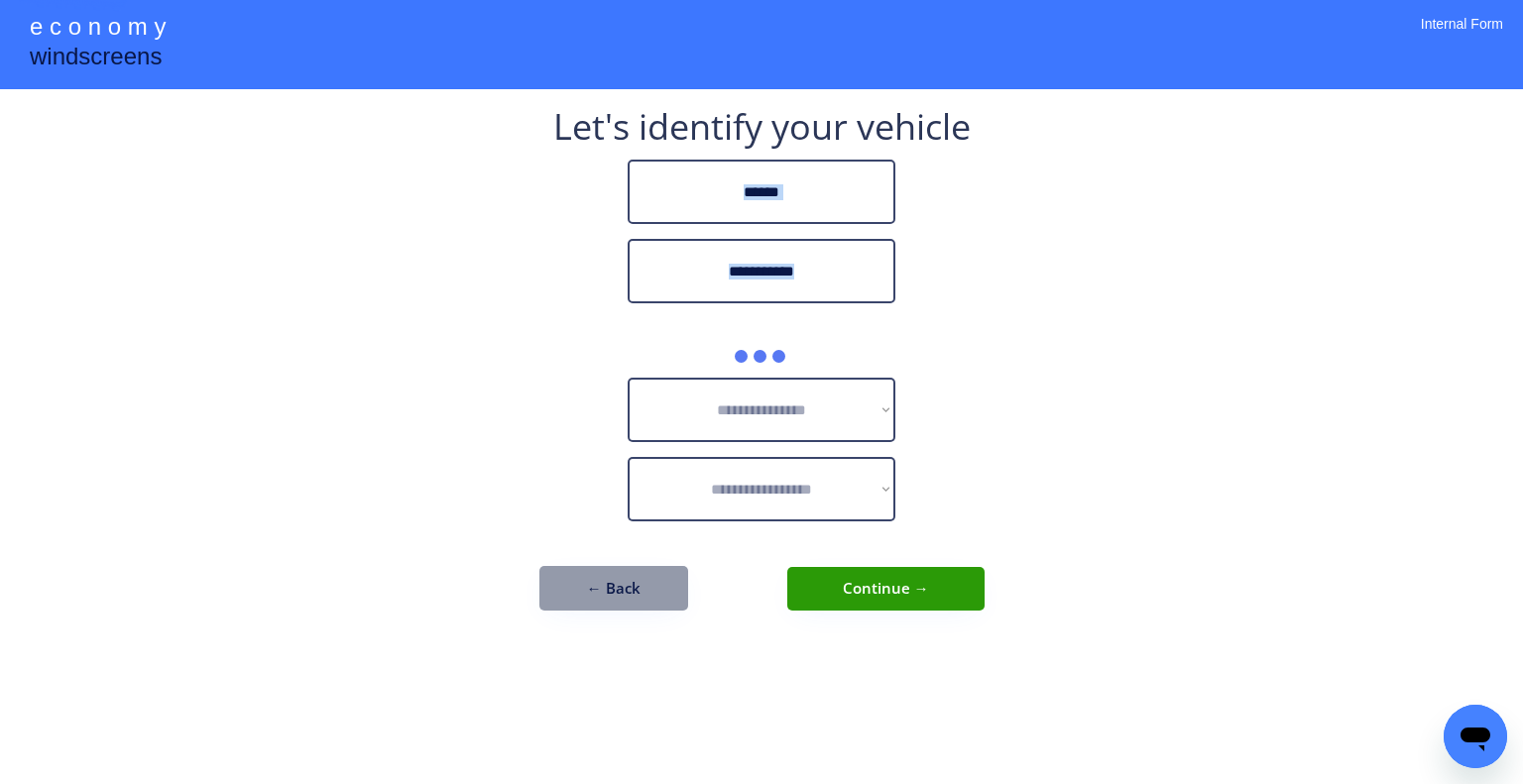 click on "**********" at bounding box center (762, 370) 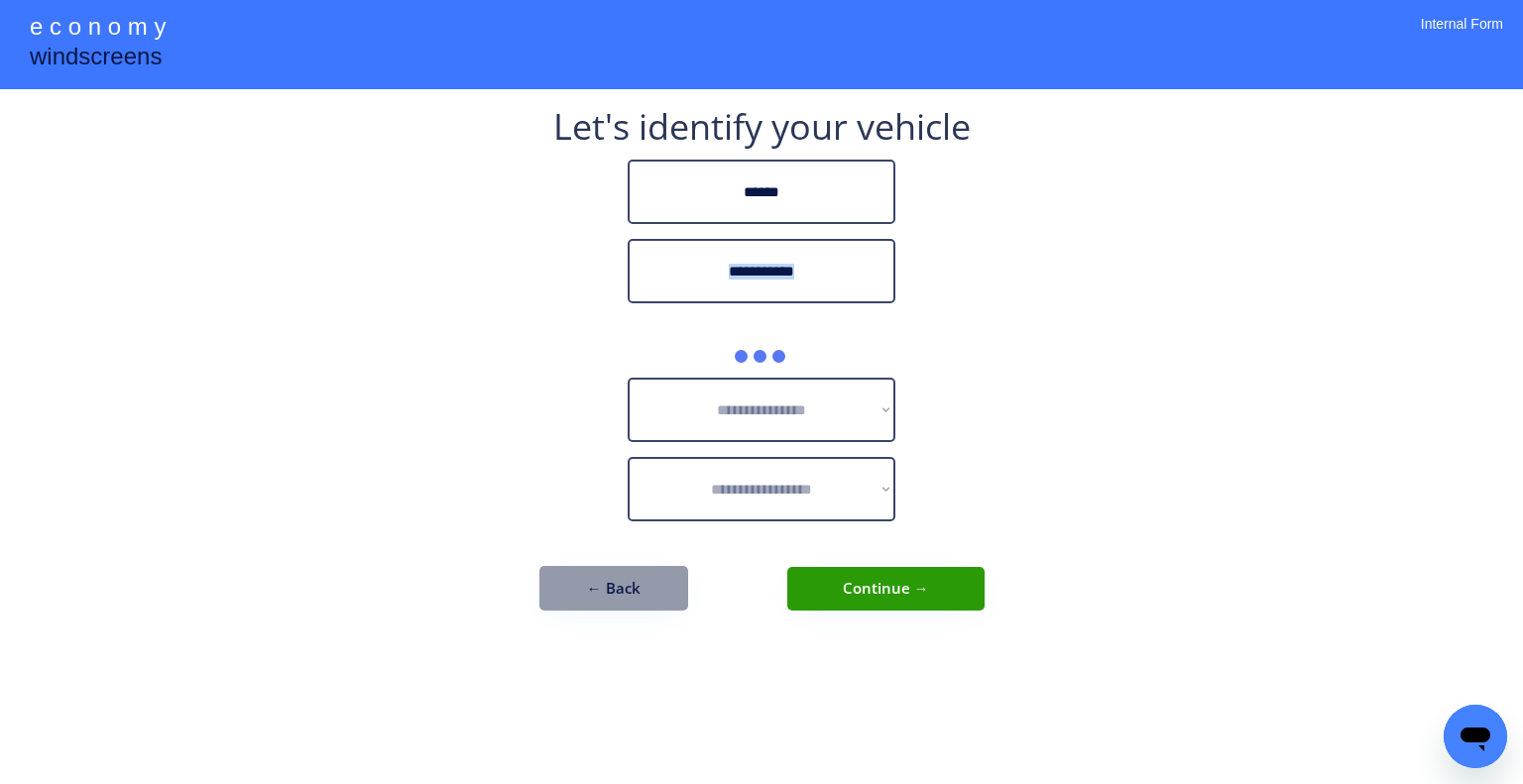 click on "**********" at bounding box center (762, 392) 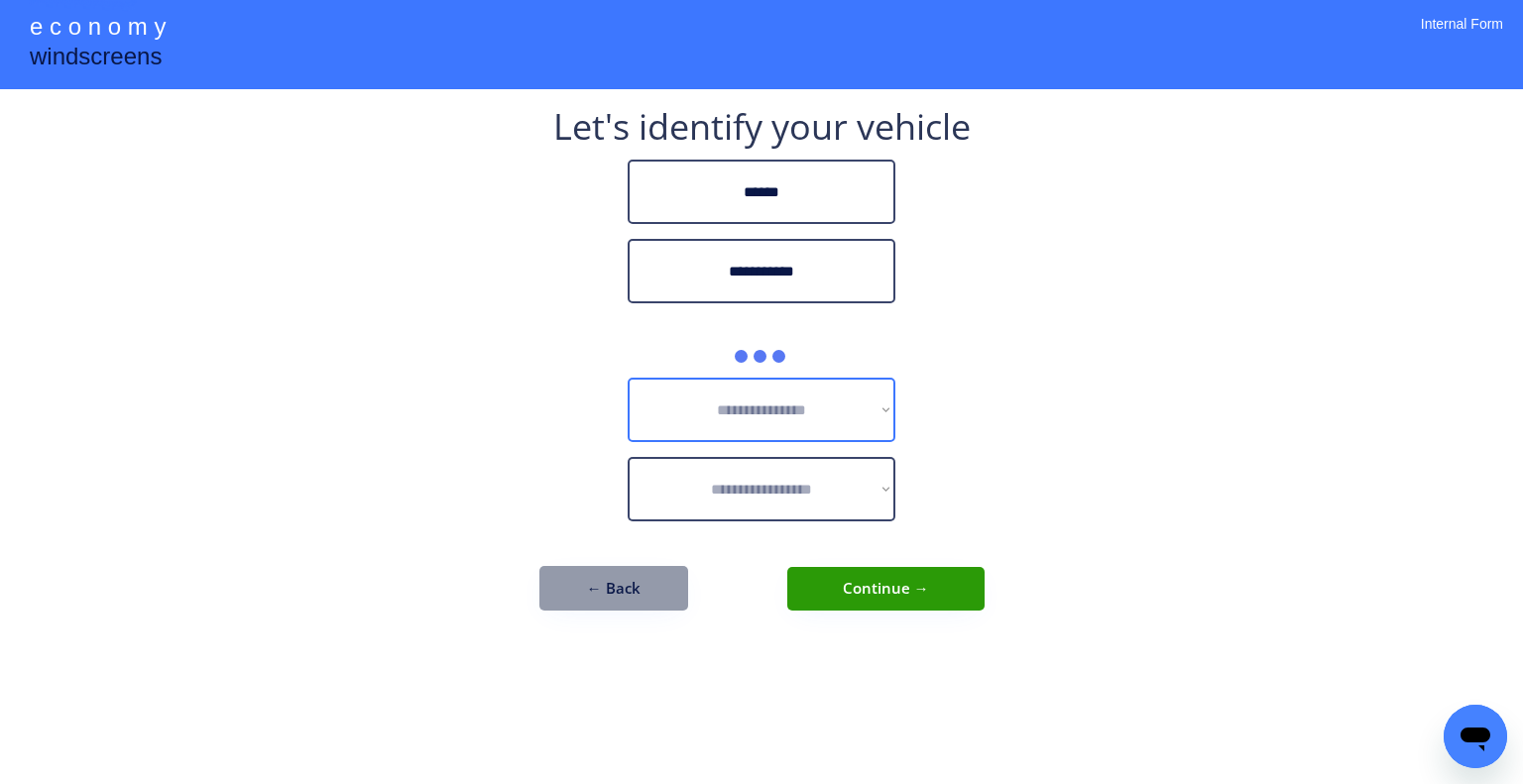 click on "**********" at bounding box center [762, 409] 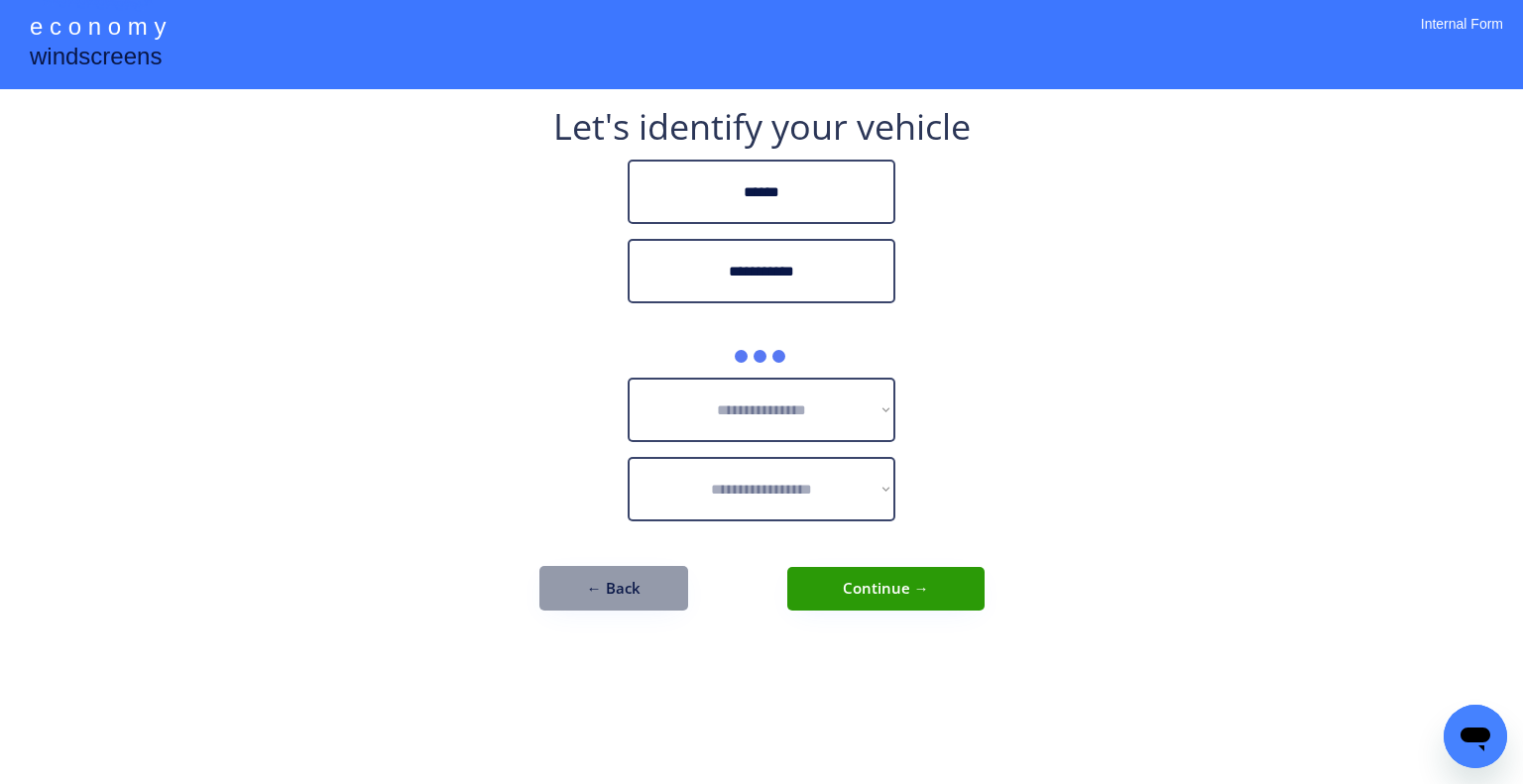 click on "**********" at bounding box center [762, 392] 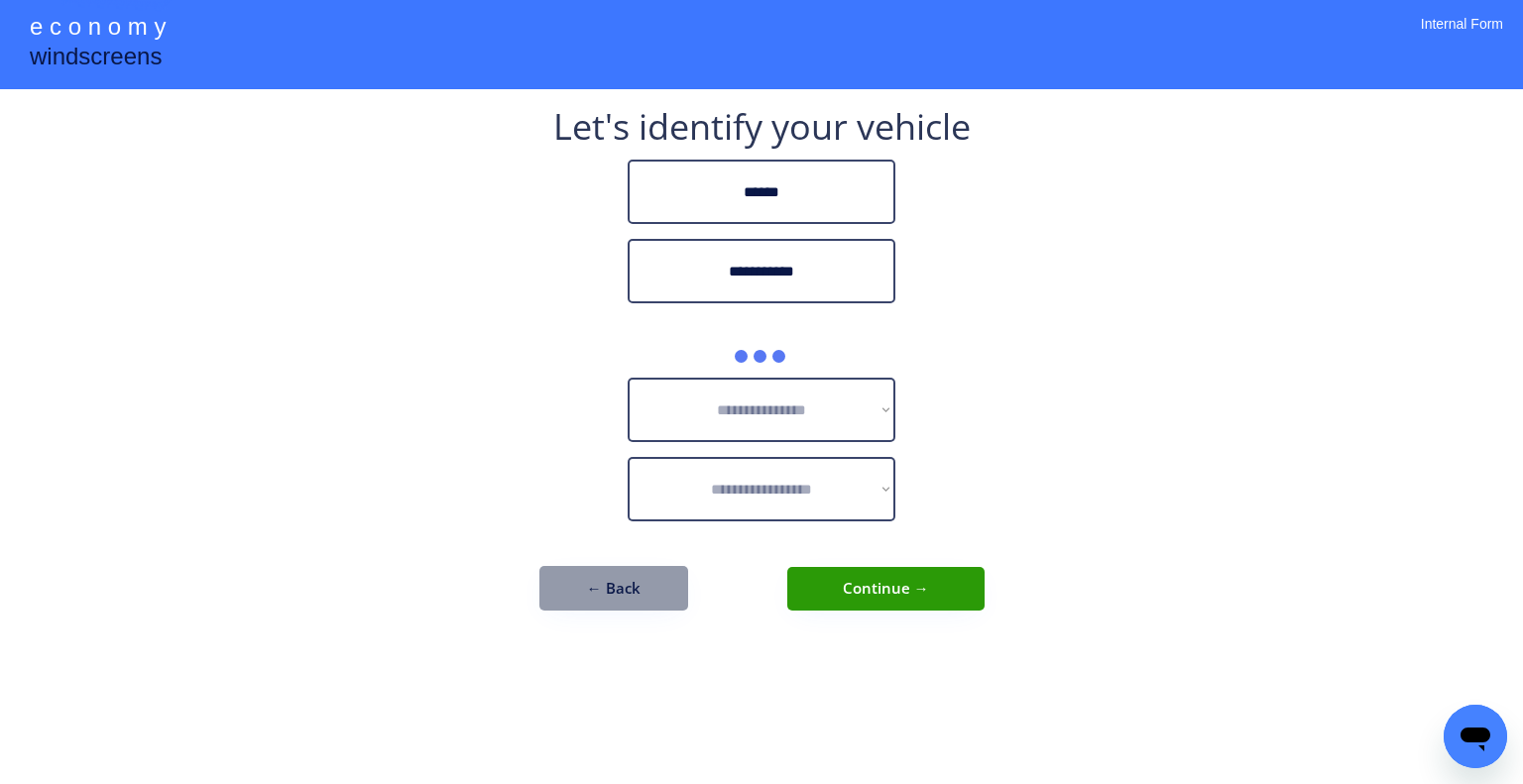 click on "**********" at bounding box center (762, 392) 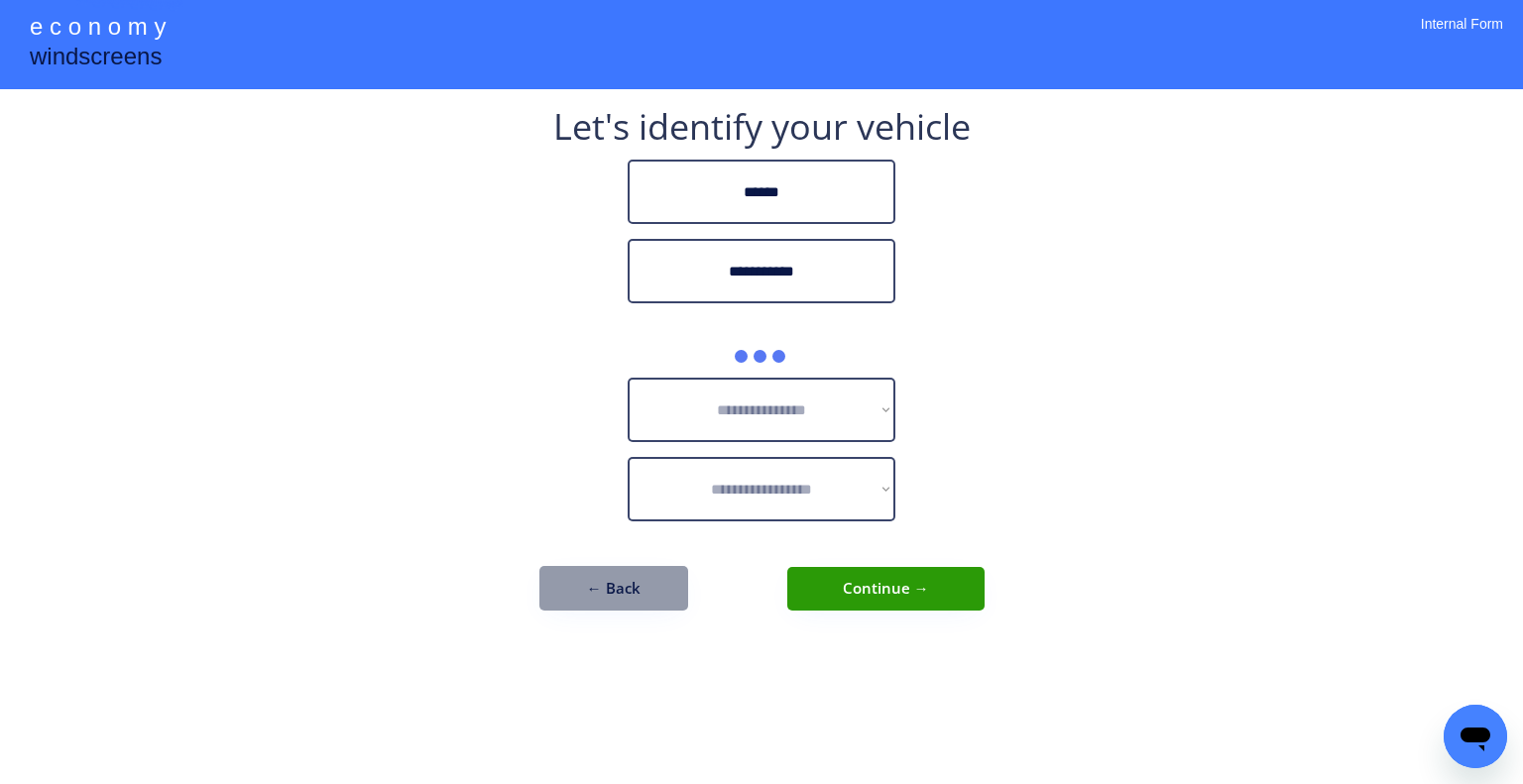 click on "**********" at bounding box center [762, 392] 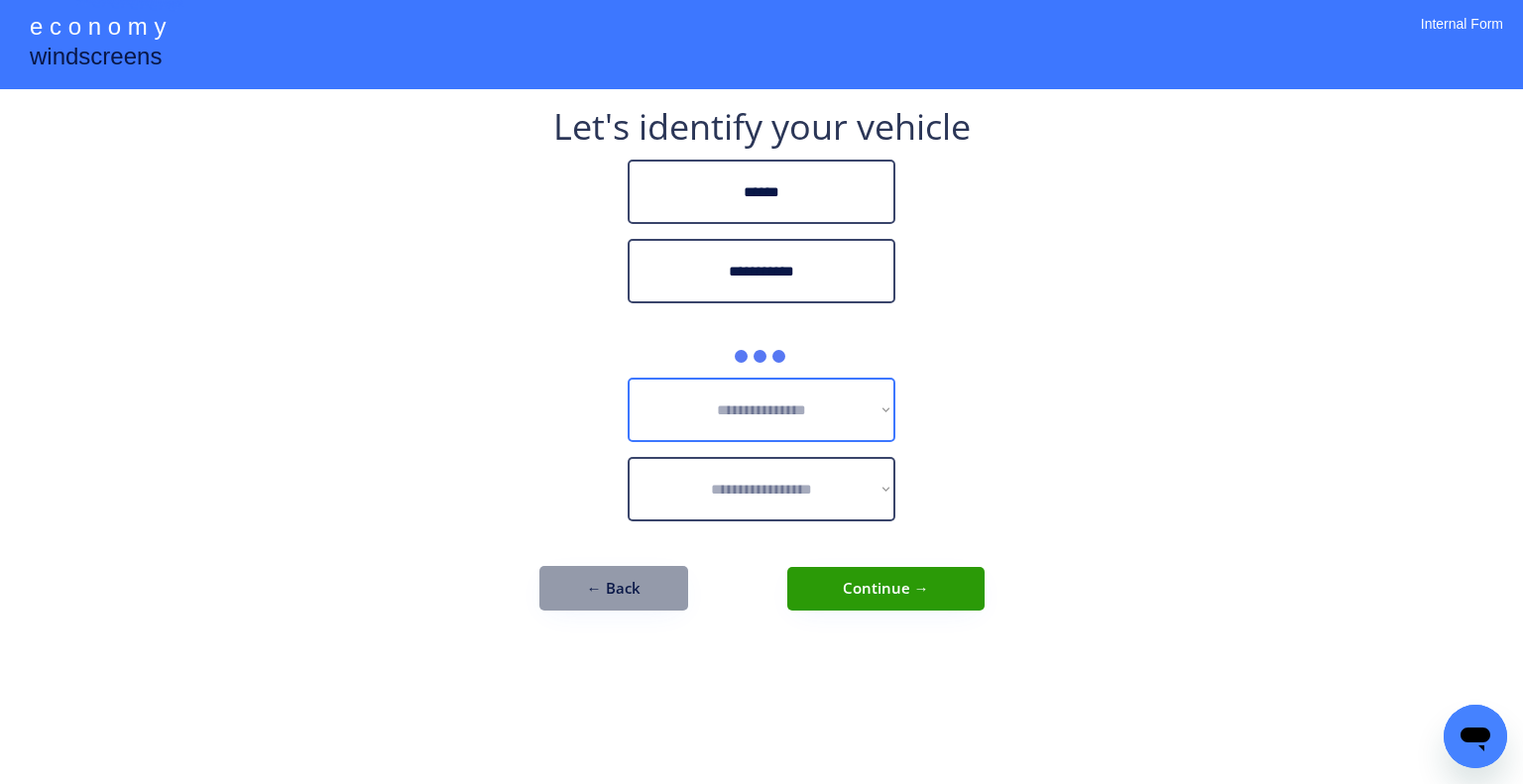 click on "**********" at bounding box center [762, 409] 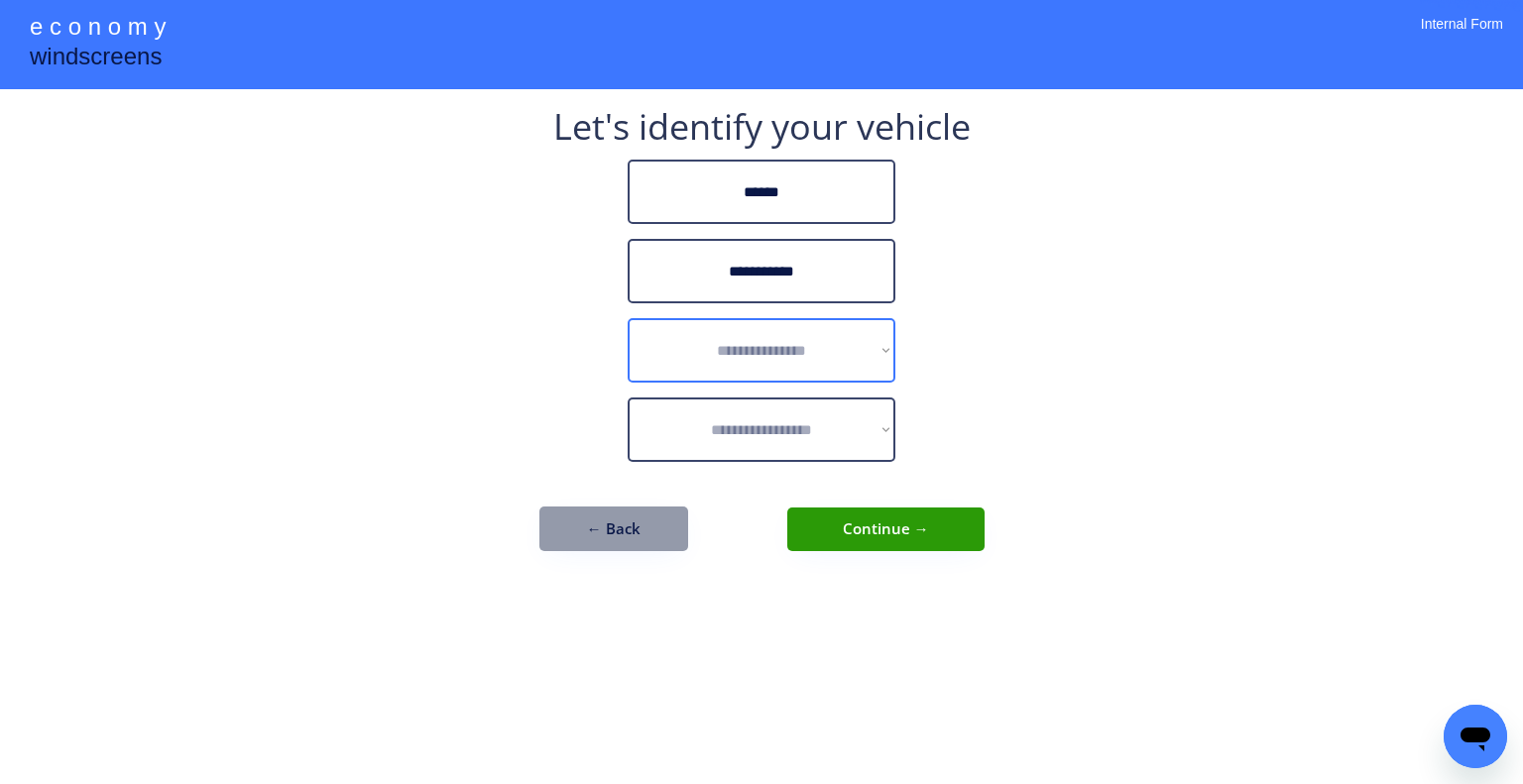 click on "**********" at bounding box center (762, 340) 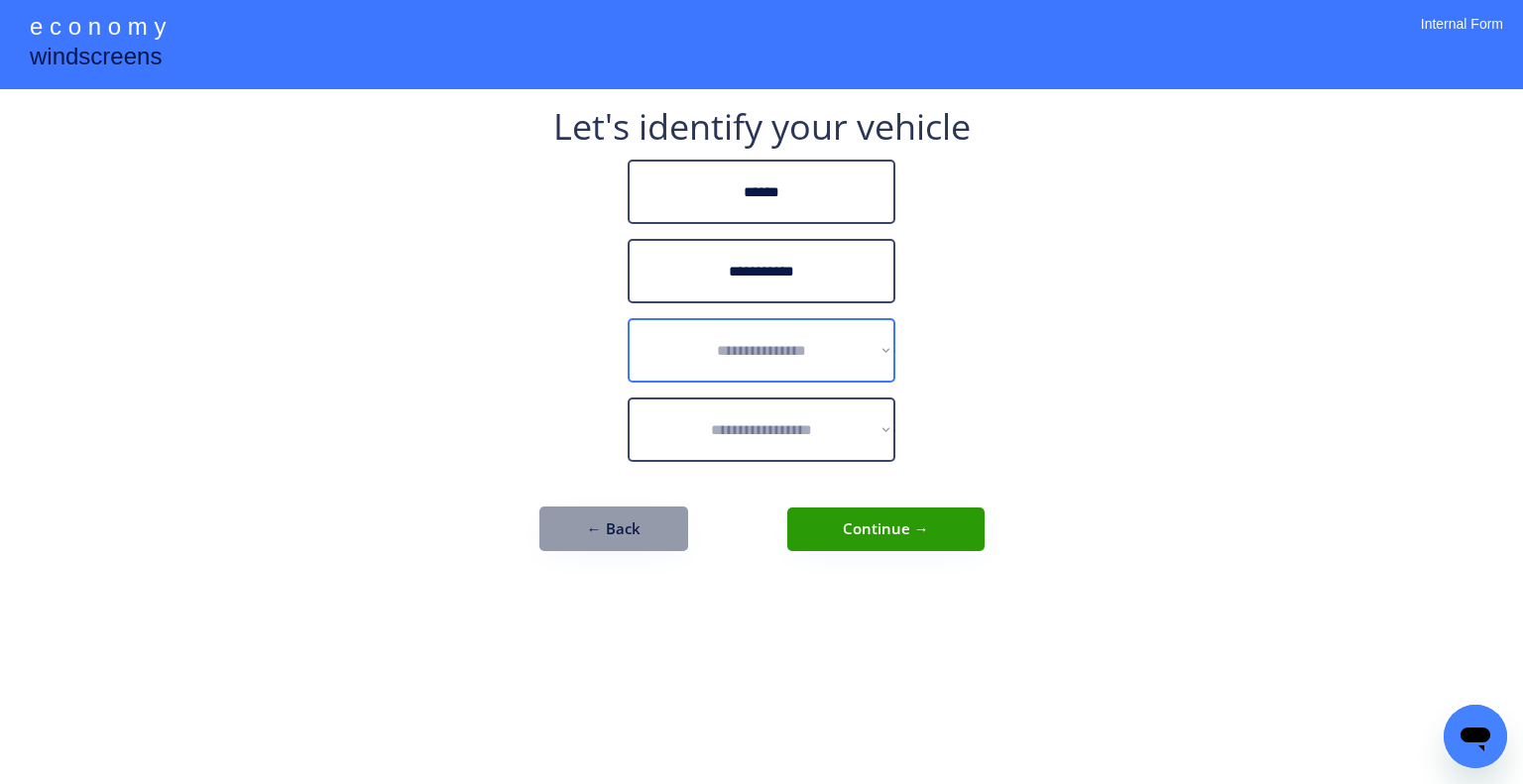 click on "**********" at bounding box center (762, 350) 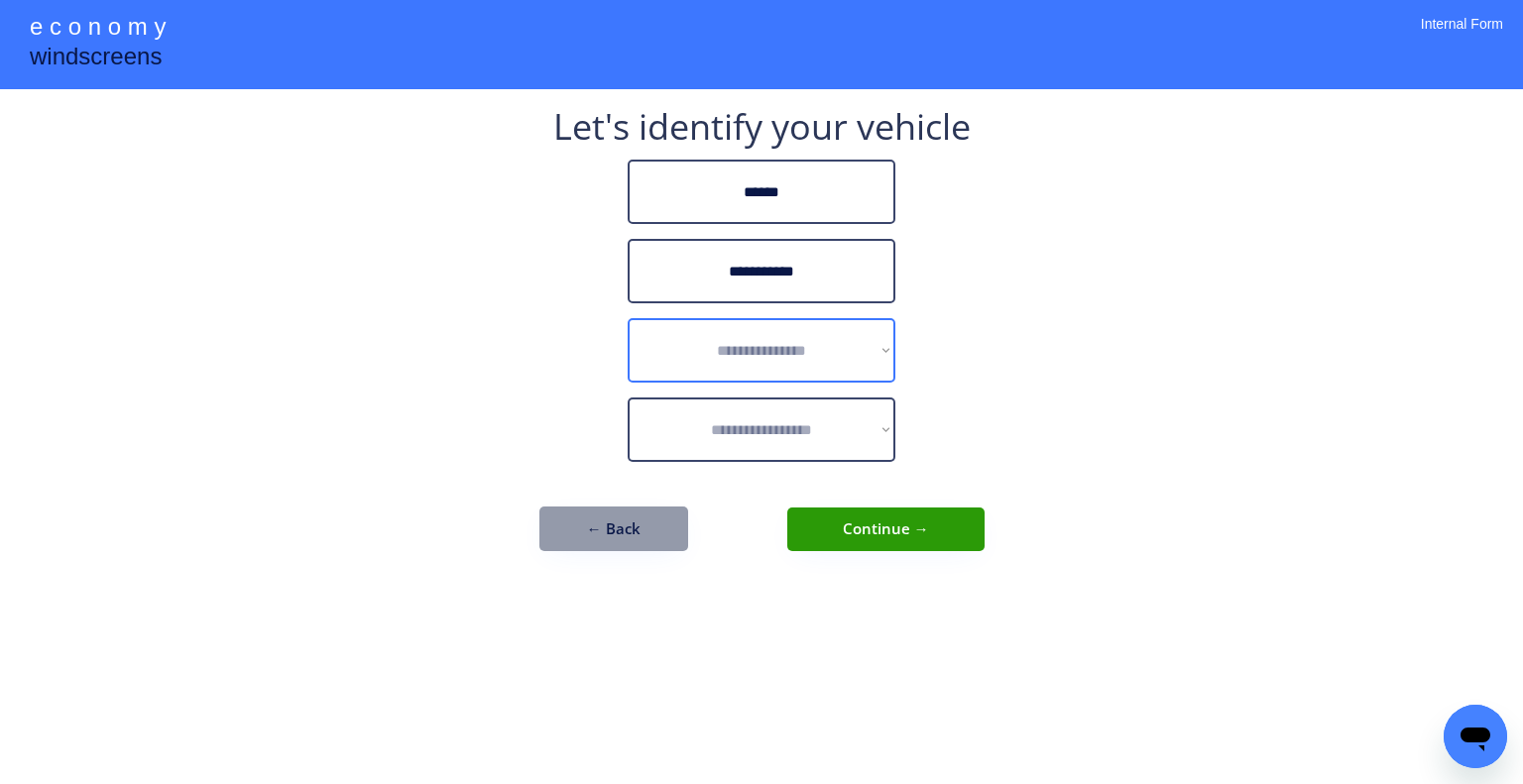 select on "******" 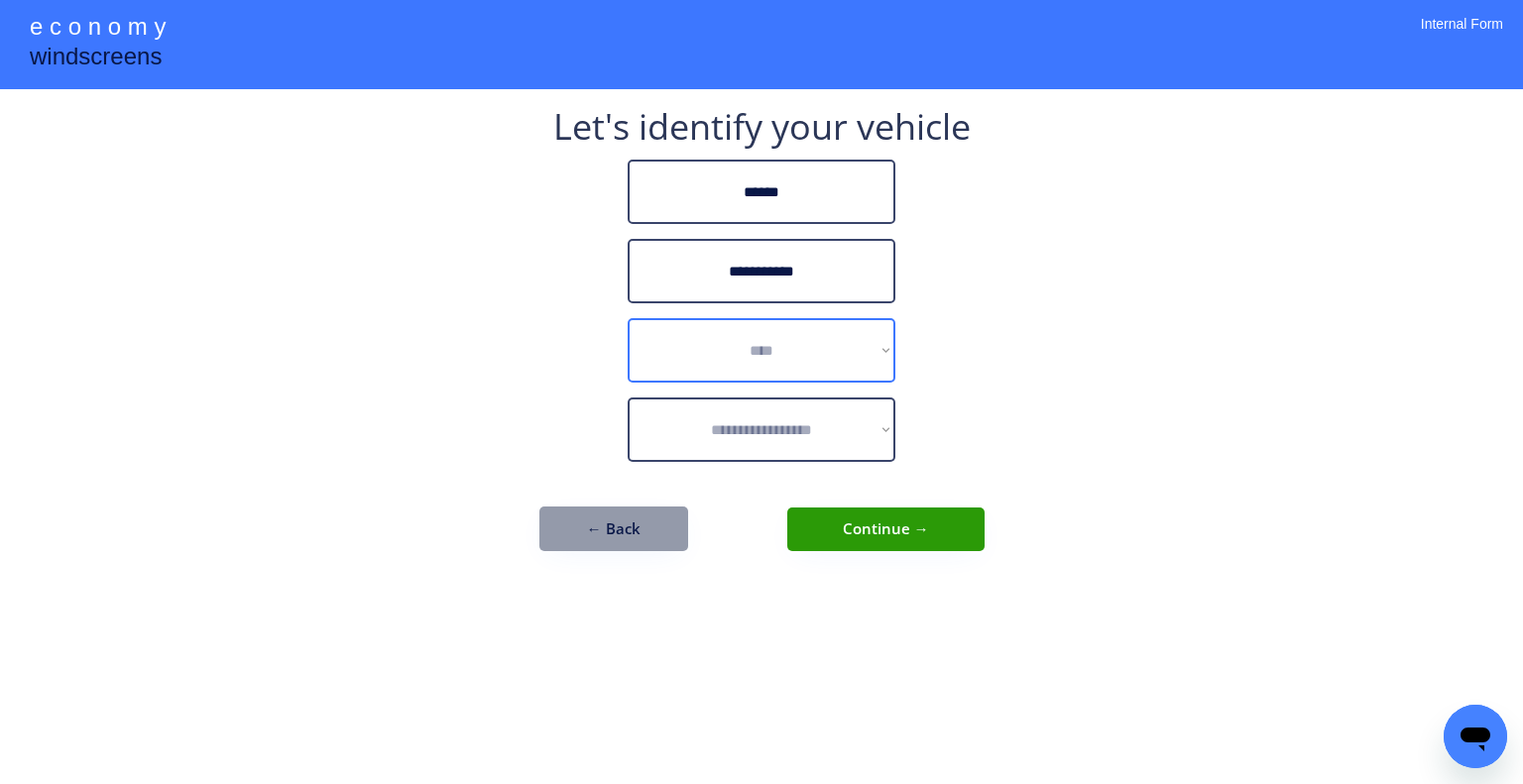 click on "**********" at bounding box center (762, 350) 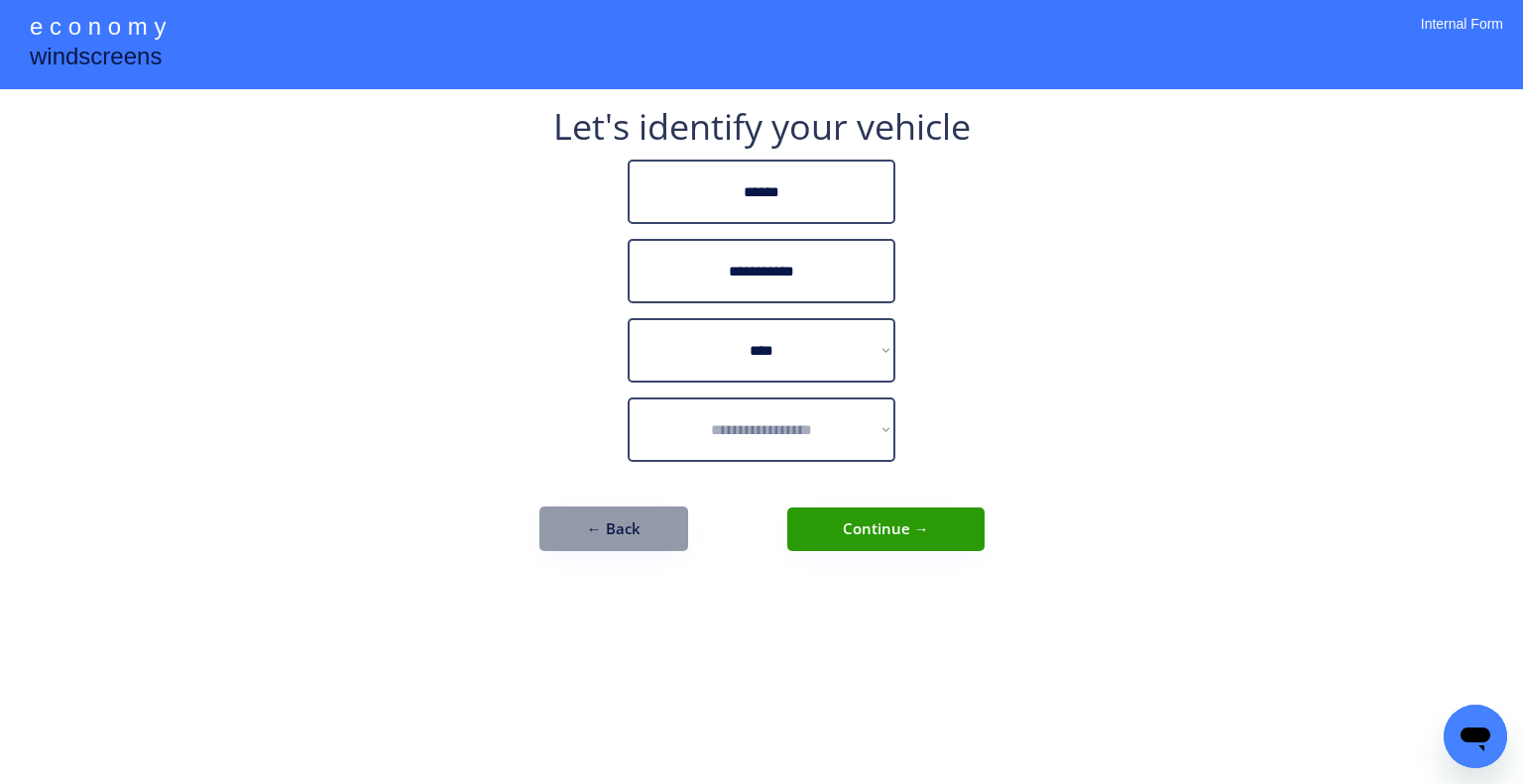 click on "**********" at bounding box center [762, 392] 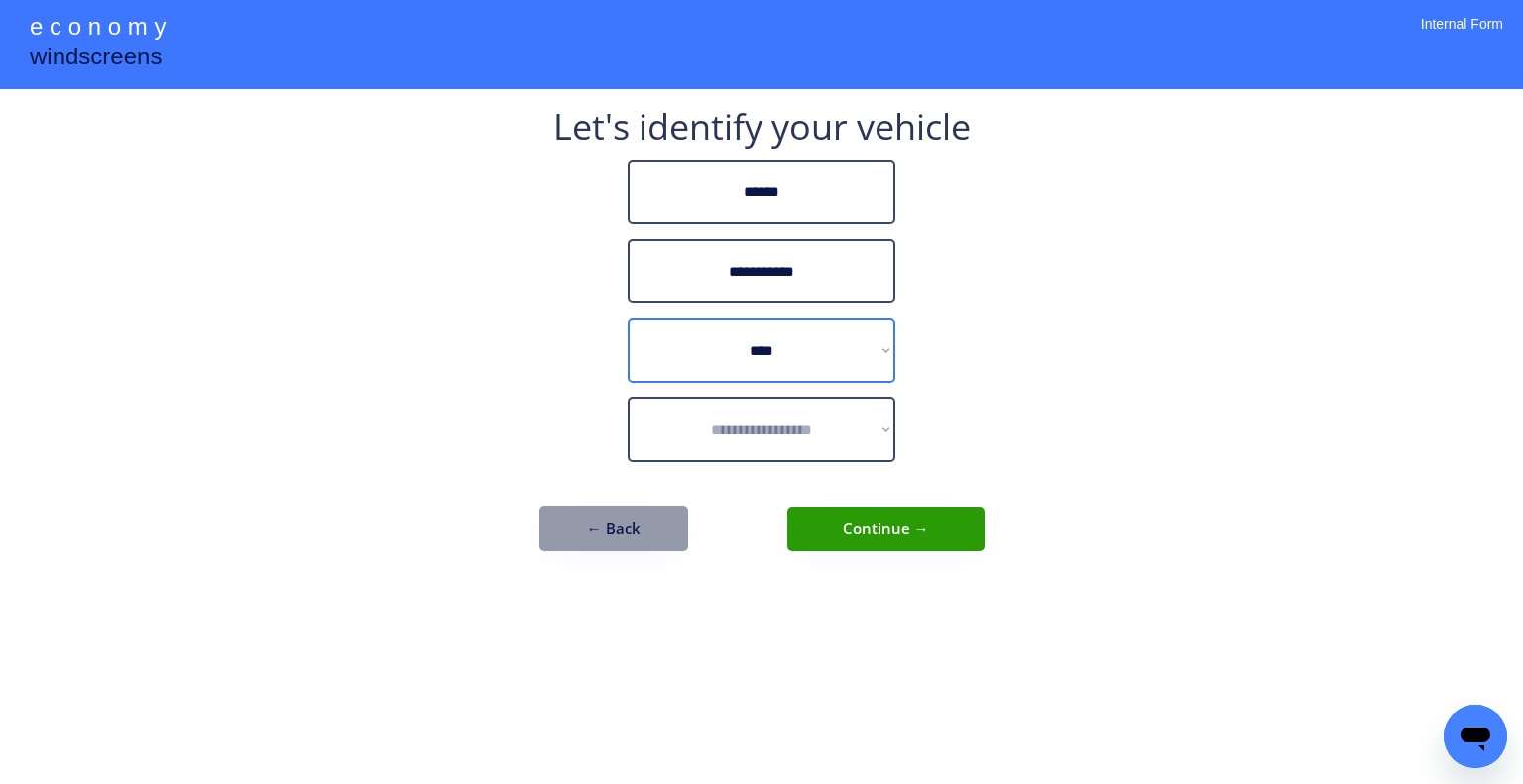 click on "**********" at bounding box center (762, 429) 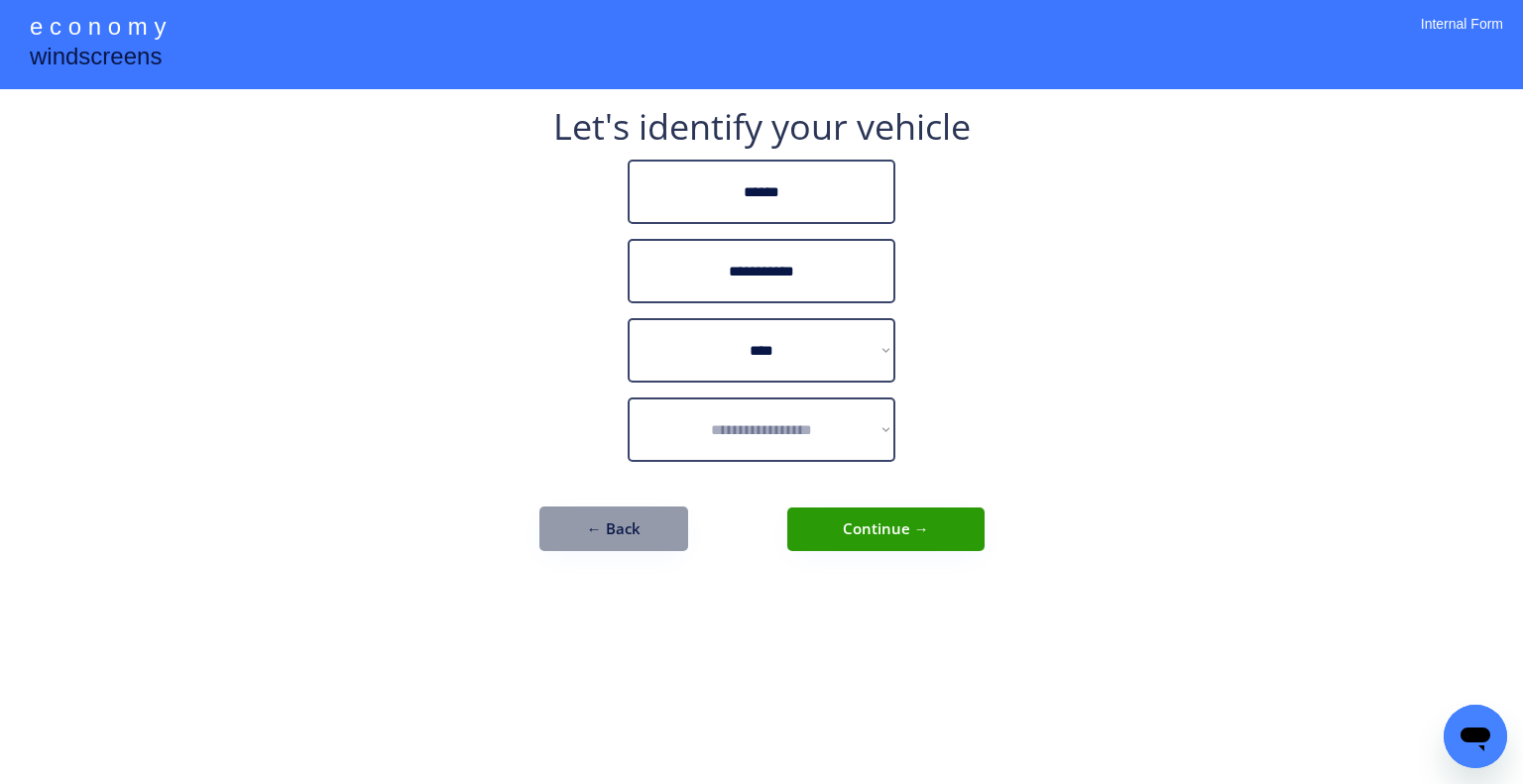 click on "**********" at bounding box center [762, 340] 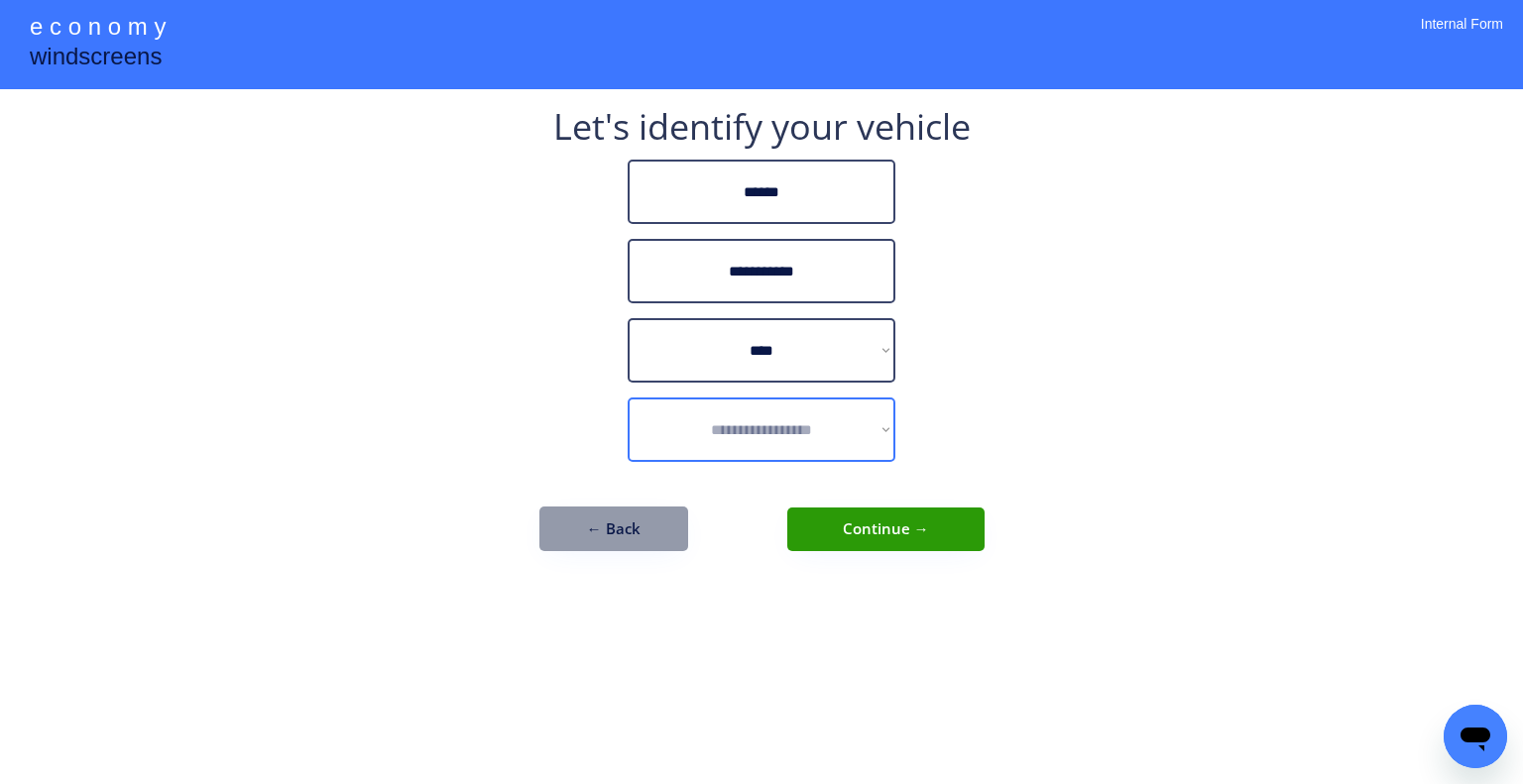 click on "**********" at bounding box center (762, 429) 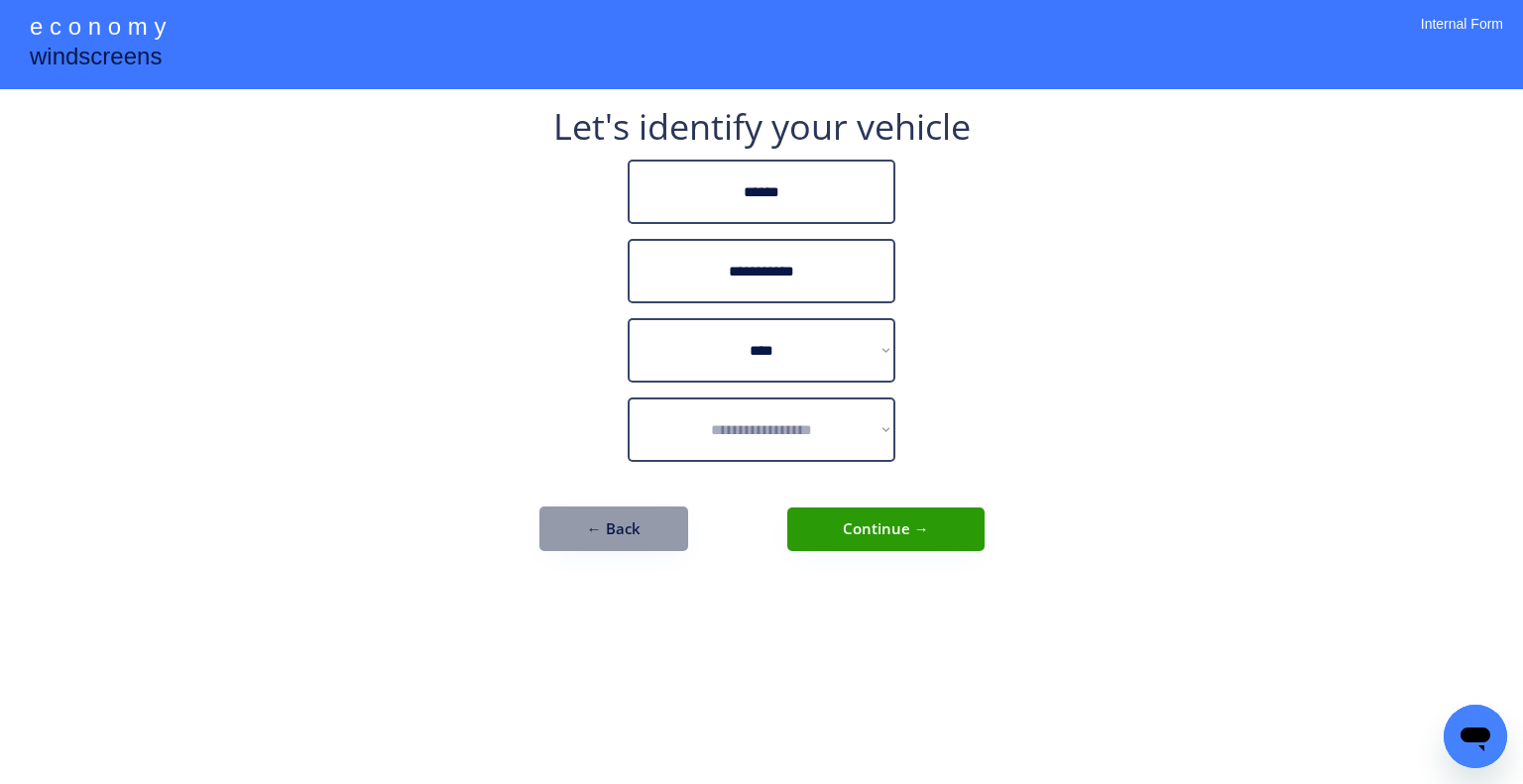 click on "**********" at bounding box center [762, 392] 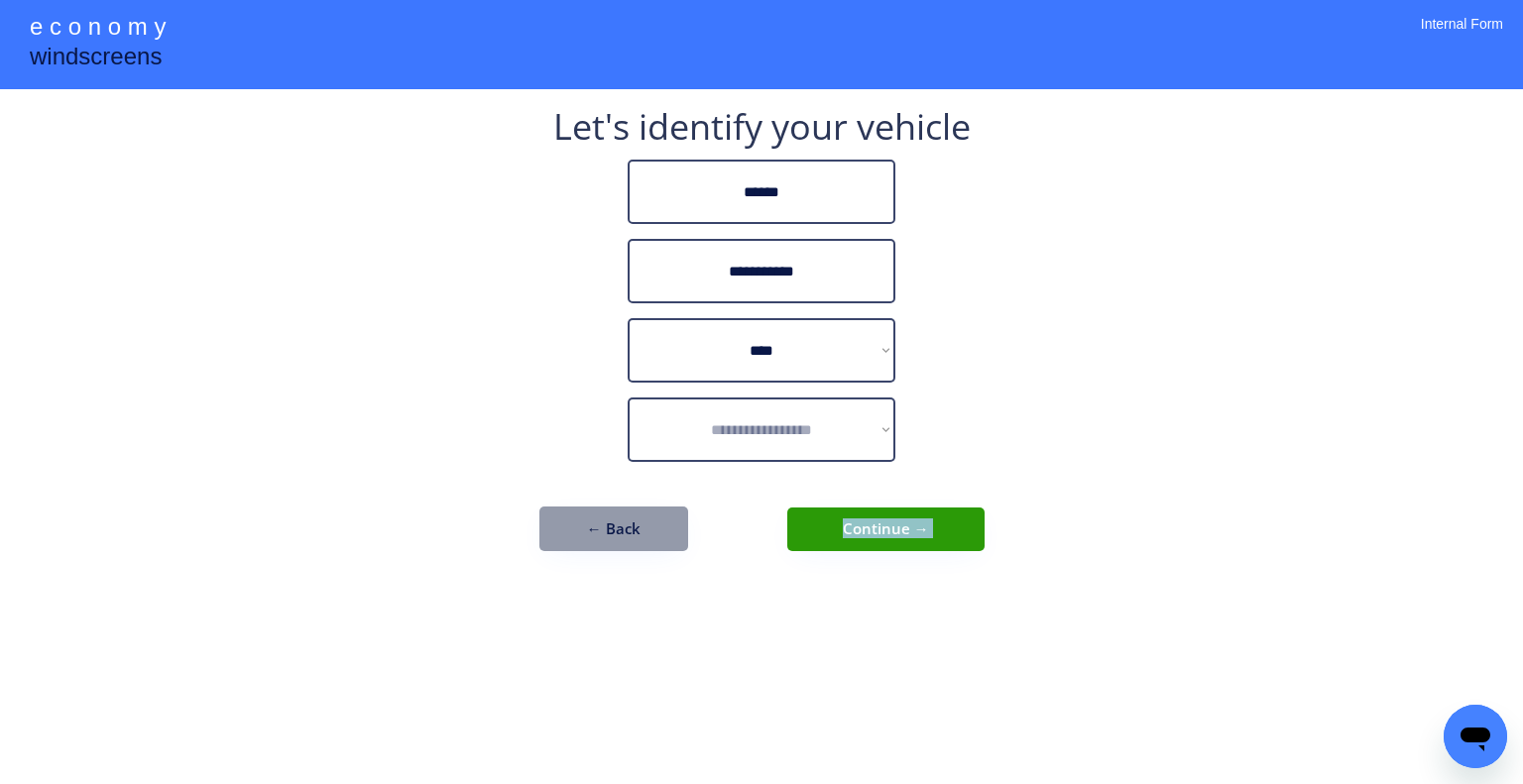 click on "**********" at bounding box center (762, 392) 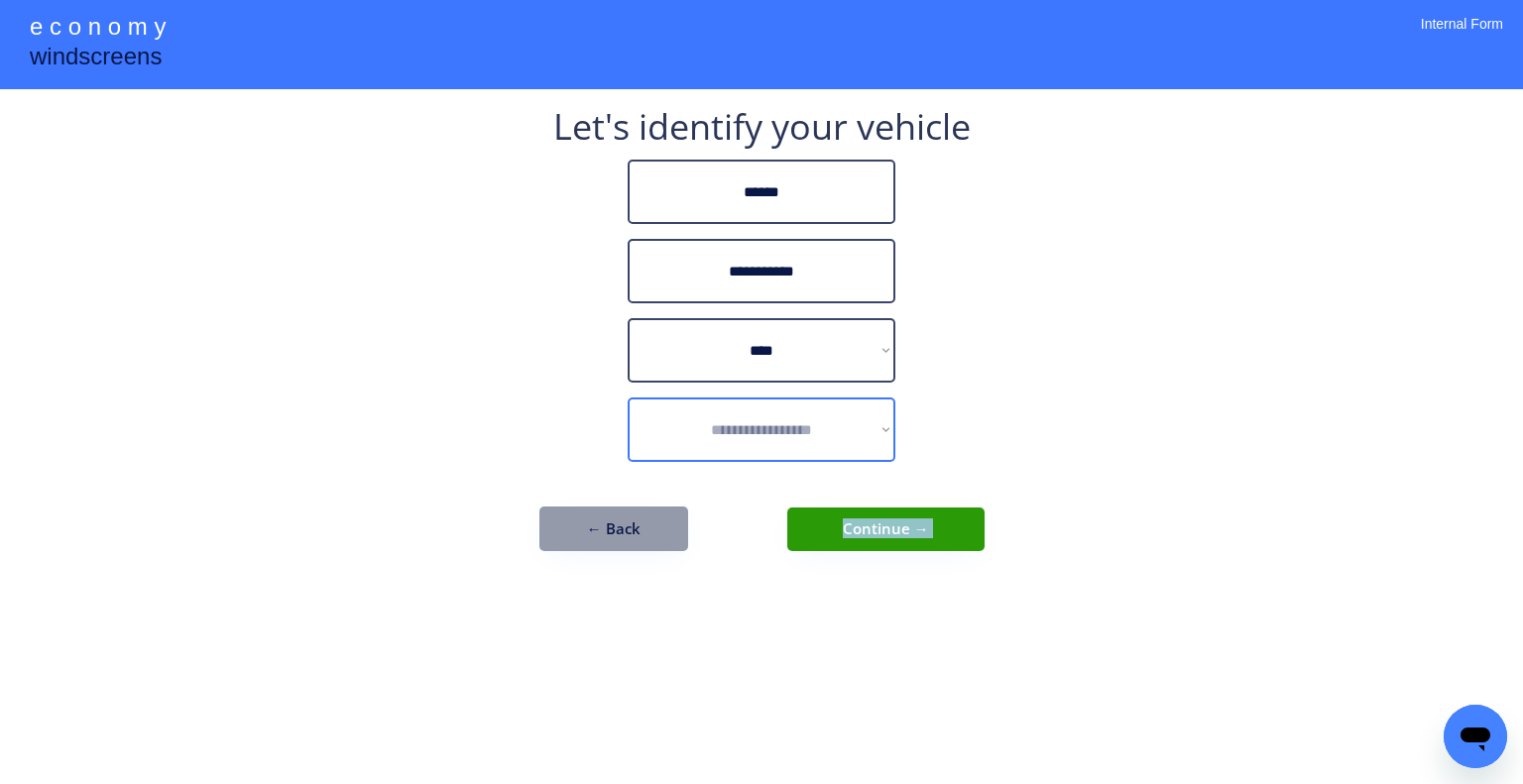 click on "**********" at bounding box center [762, 429] 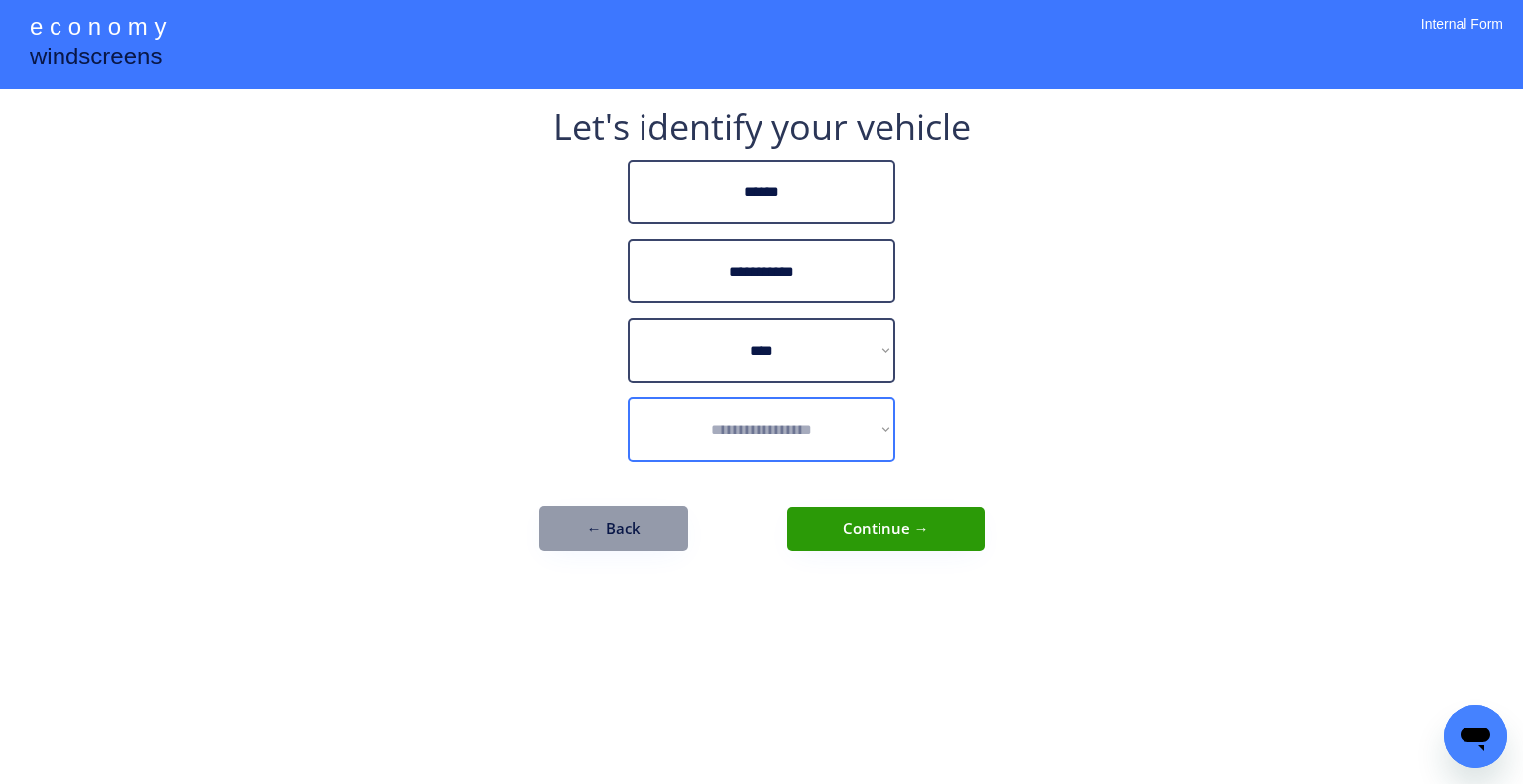 drag, startPoint x: 980, startPoint y: 396, endPoint x: 870, endPoint y: 106, distance: 310.16125 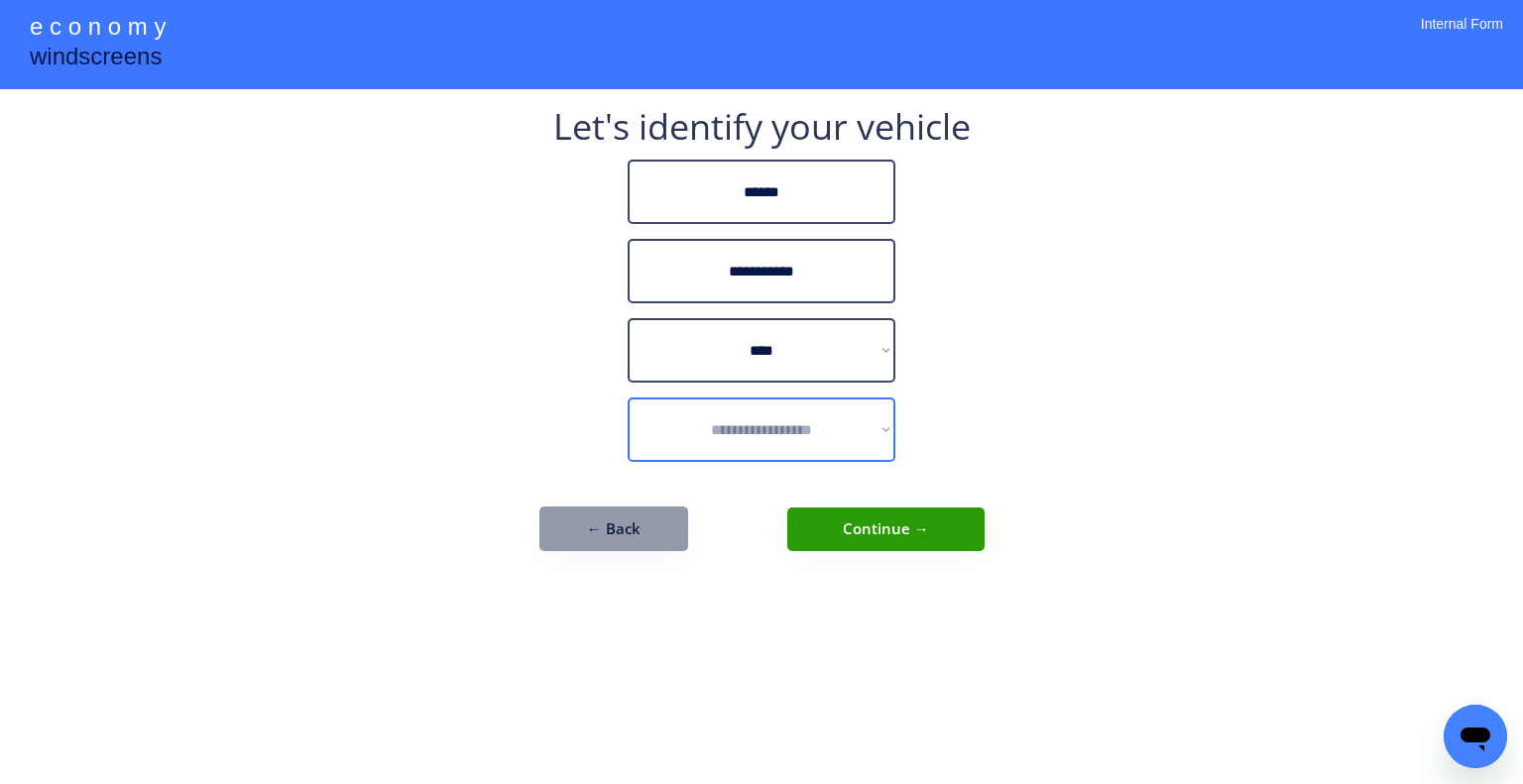 click on "**********" at bounding box center (762, 429) 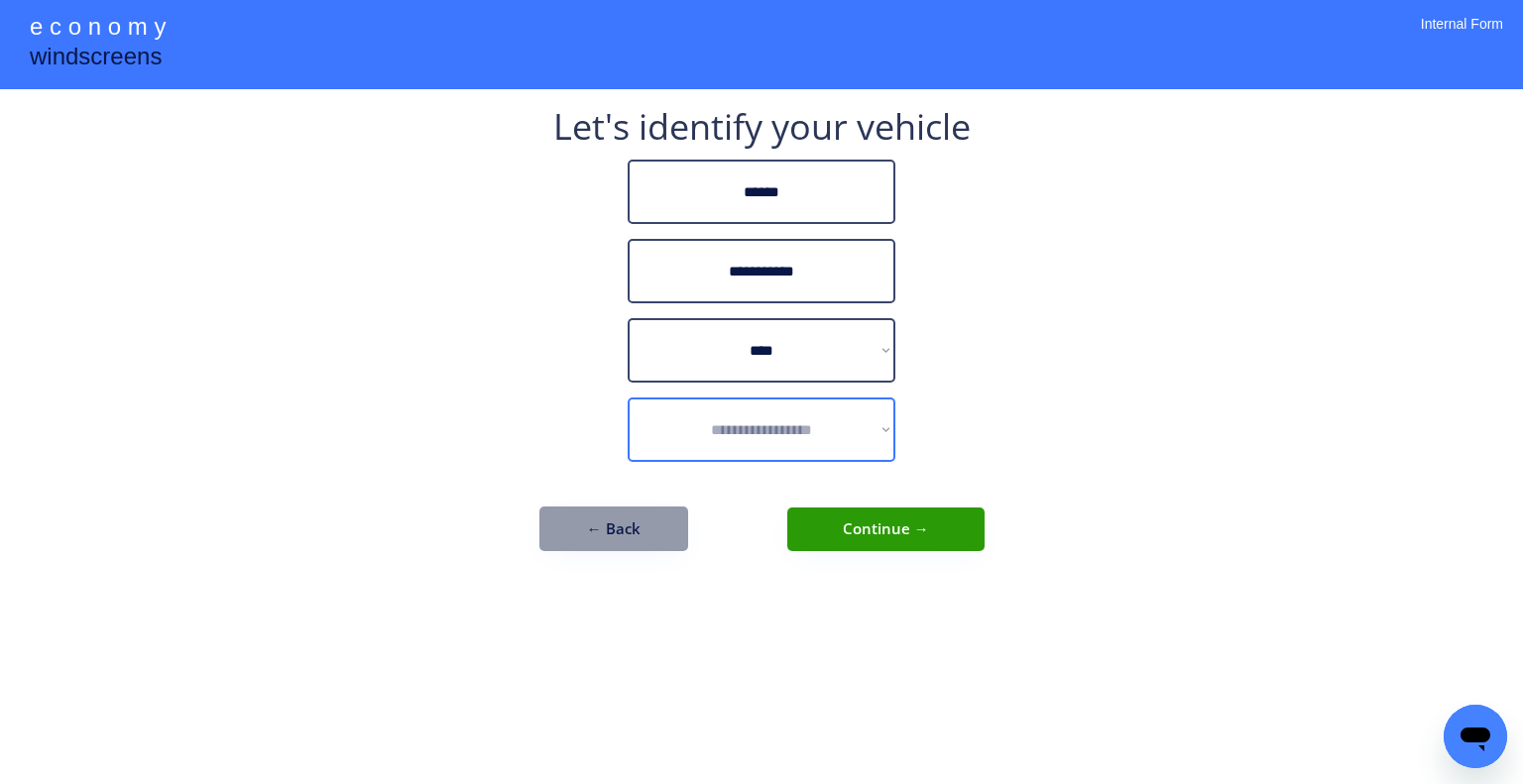 drag, startPoint x: 942, startPoint y: 372, endPoint x: 929, endPoint y: 392, distance: 23.853721 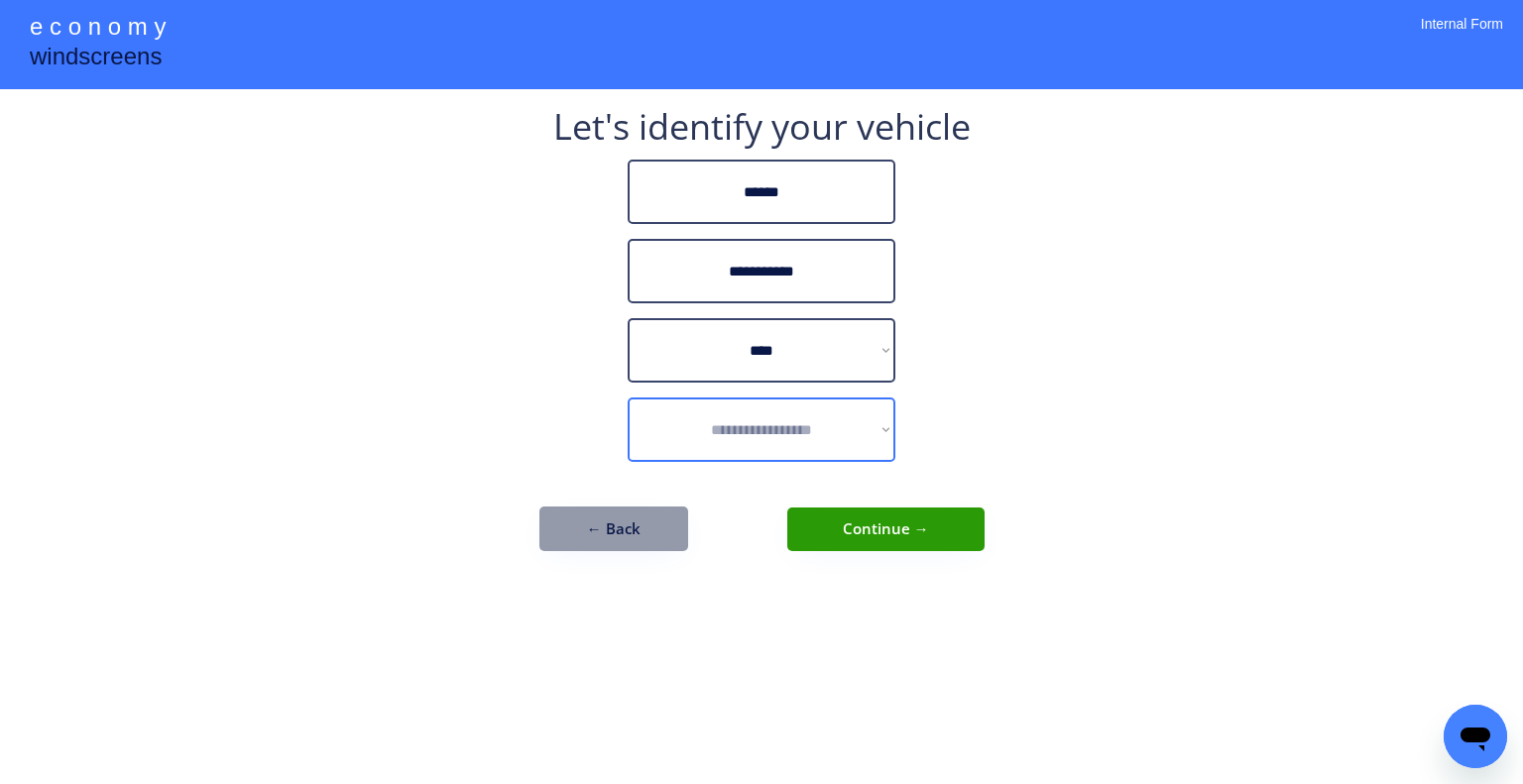 click on "**********" at bounding box center [762, 429] 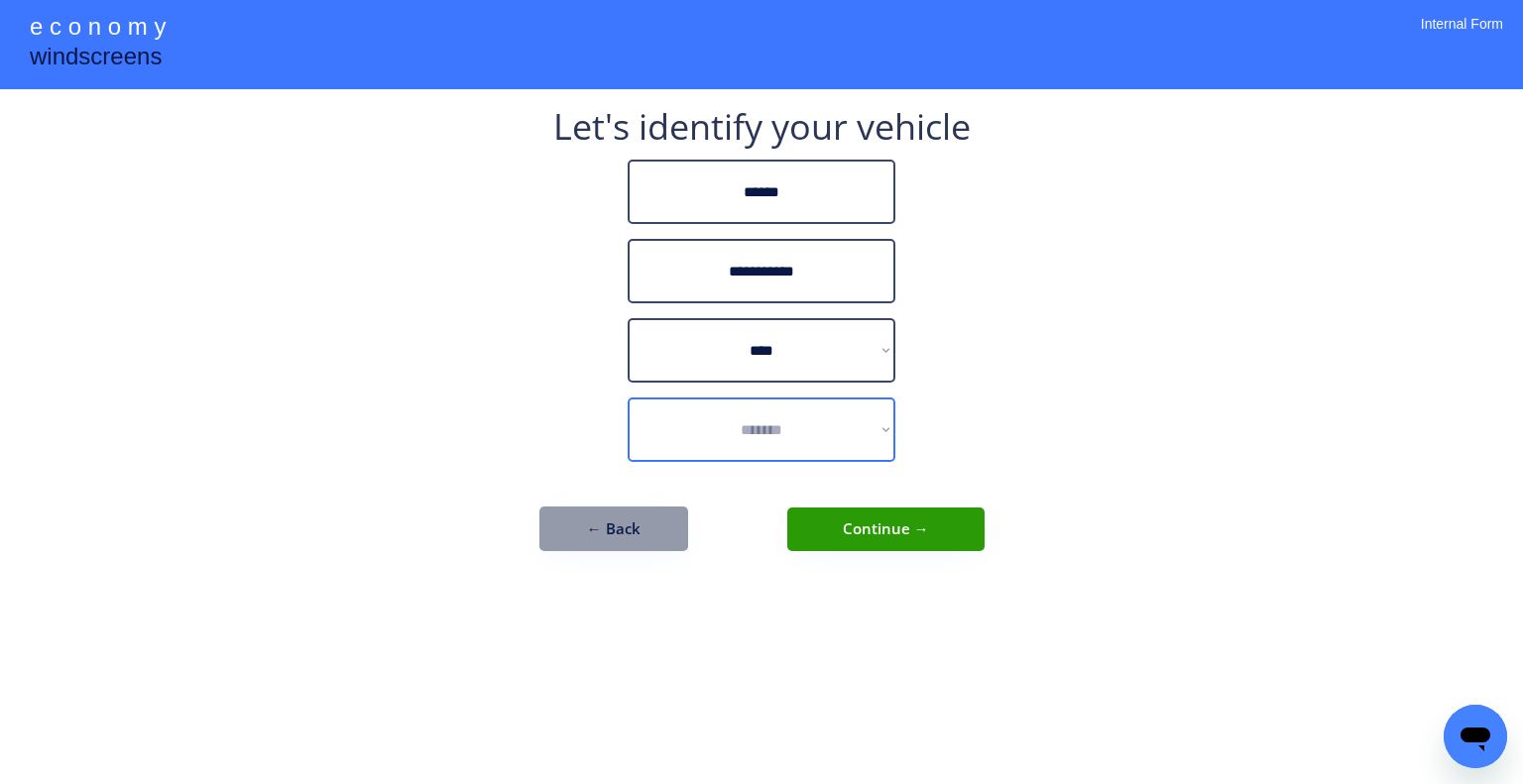 click on "**********" at bounding box center (762, 429) 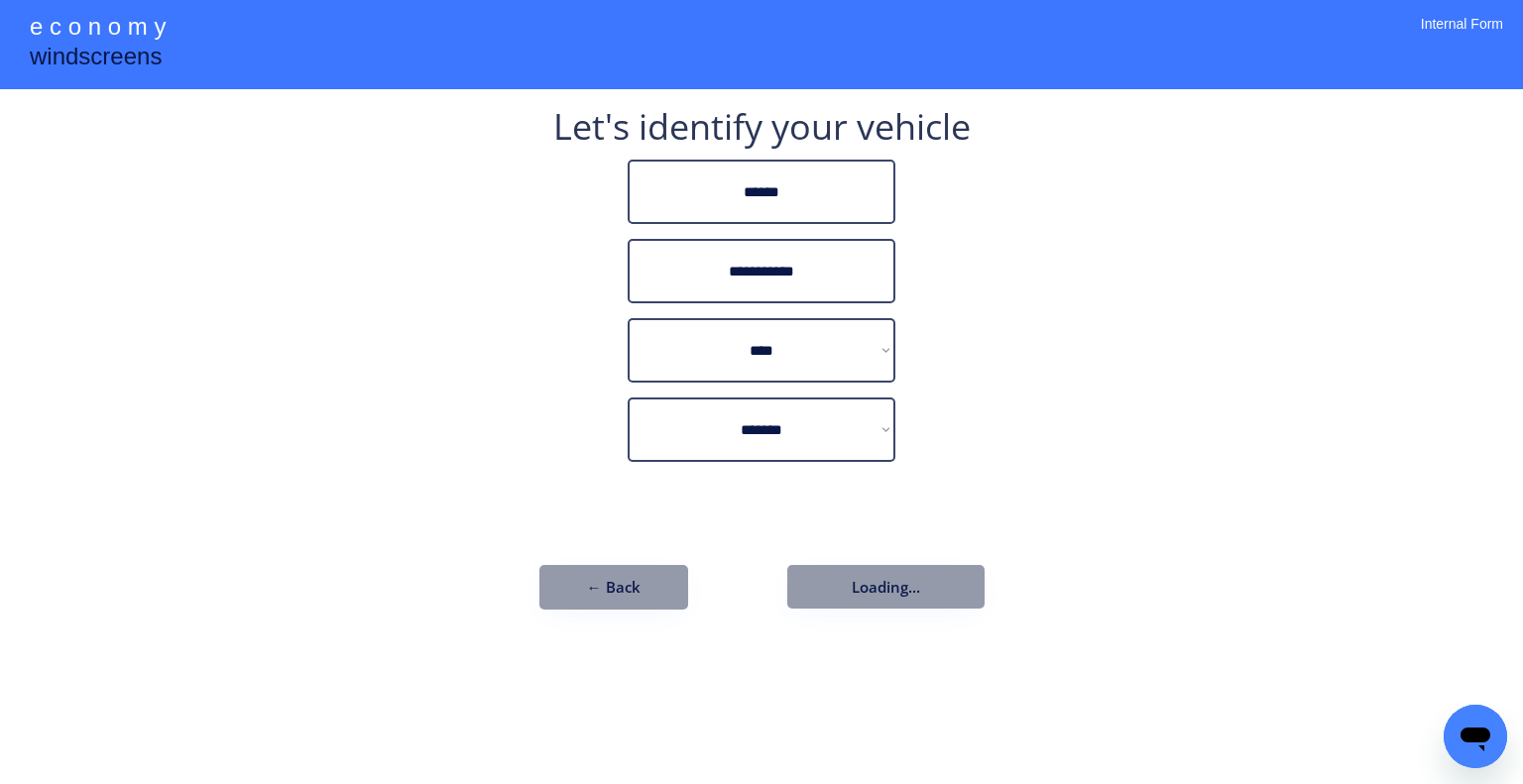 click on "**********" at bounding box center (762, 392) 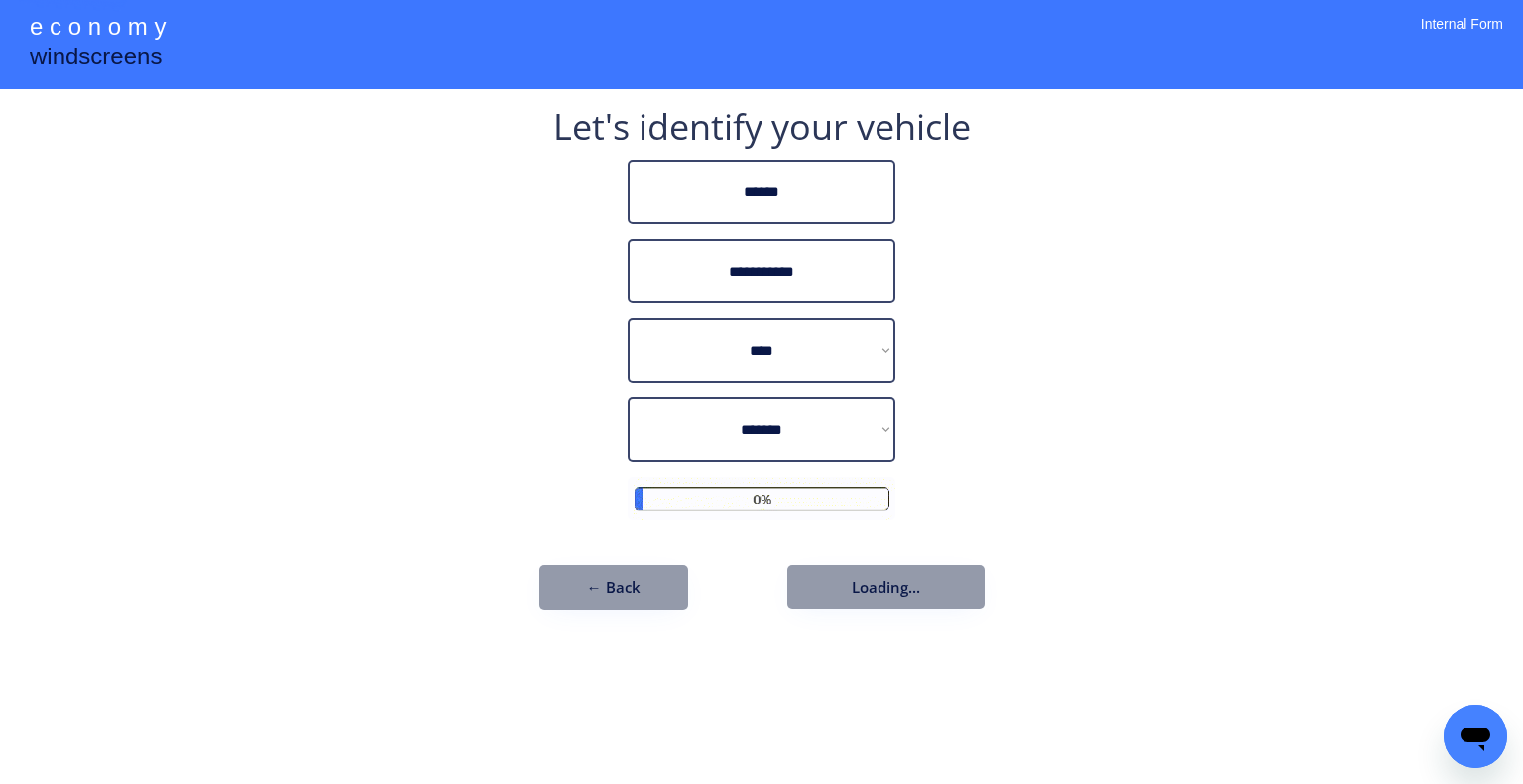 click on "**********" at bounding box center (762, 429) 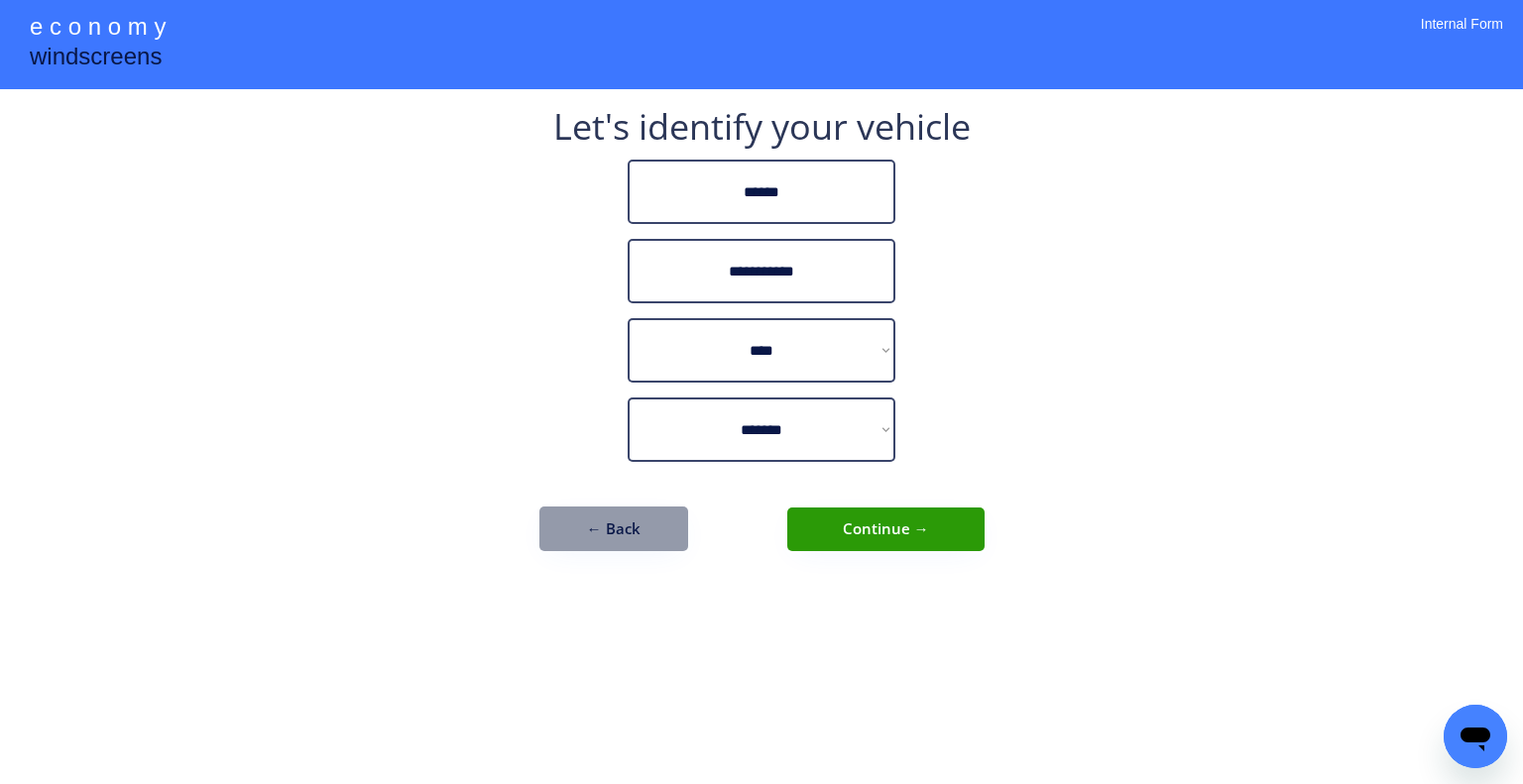 click on "**********" at bounding box center (762, 392) 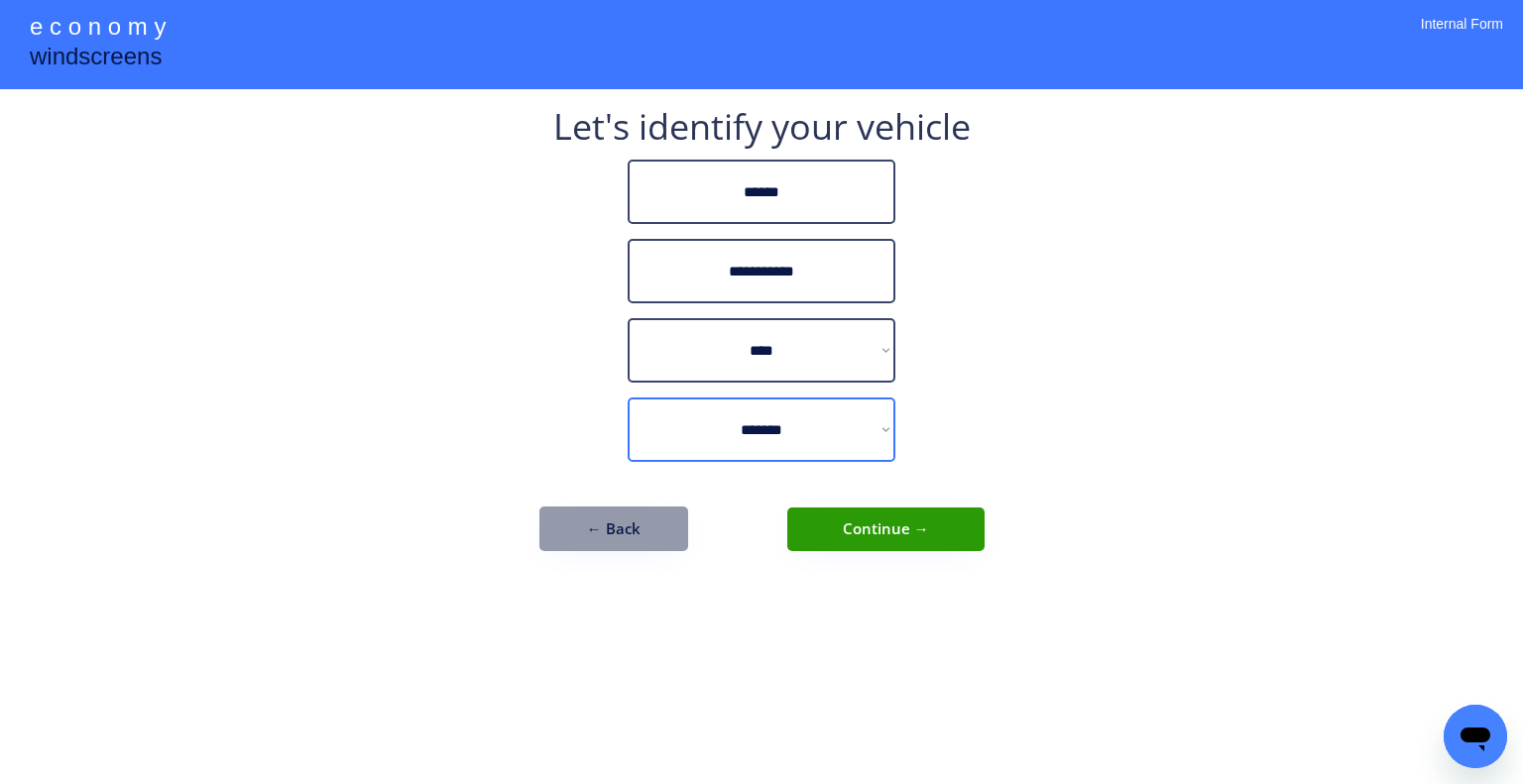 click on "**********" at bounding box center [762, 429] 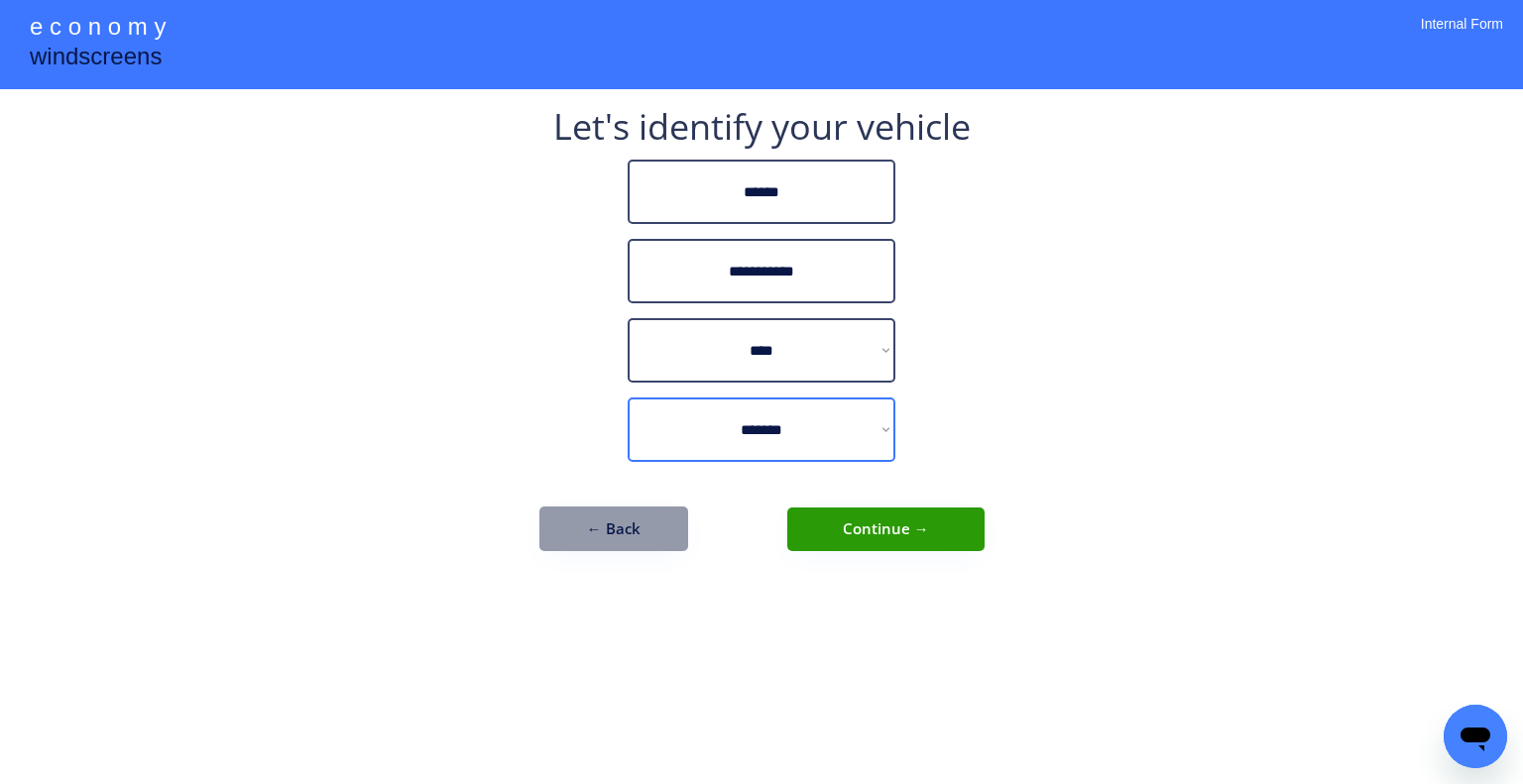 select on "**********" 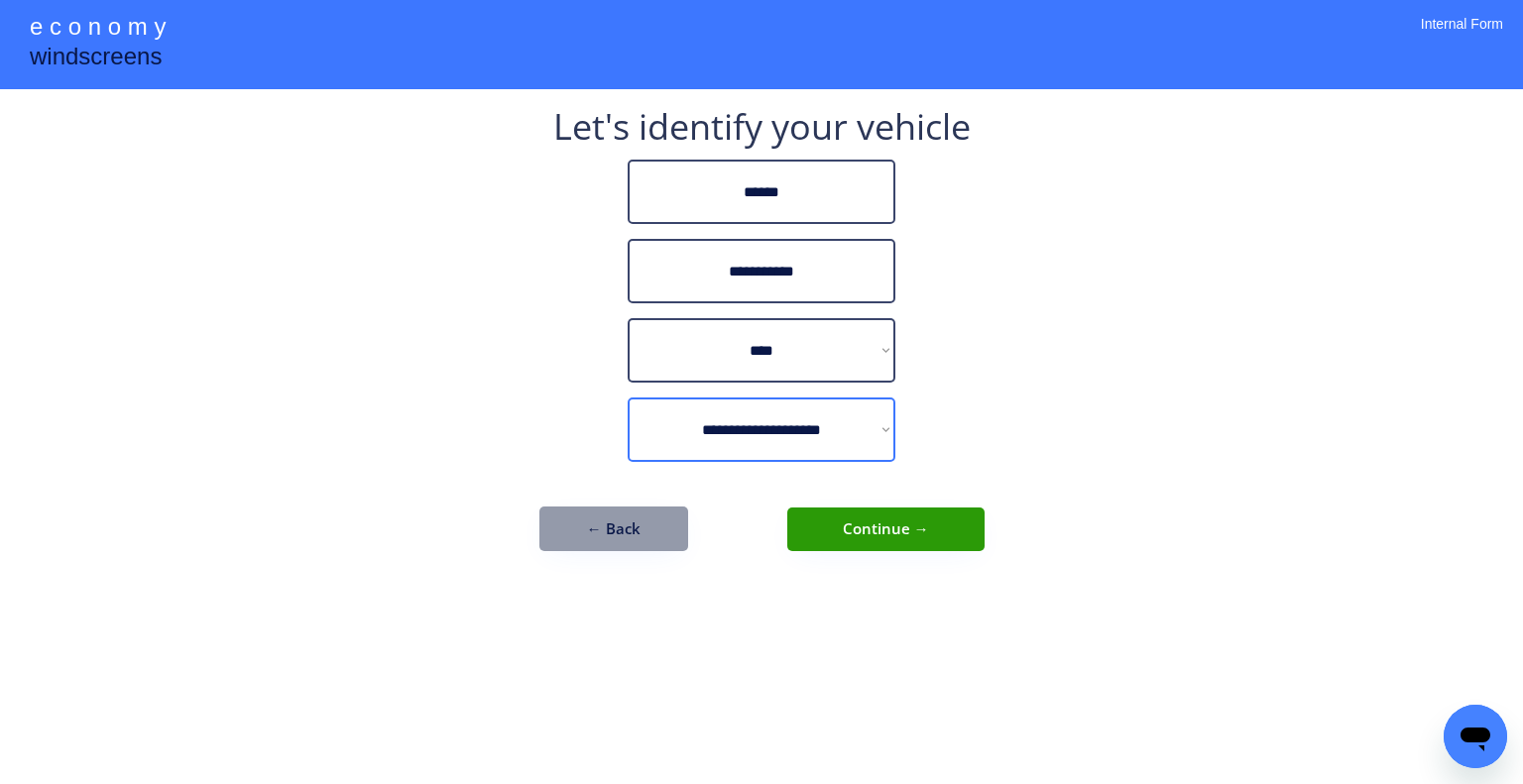 click on "**********" at bounding box center (762, 429) 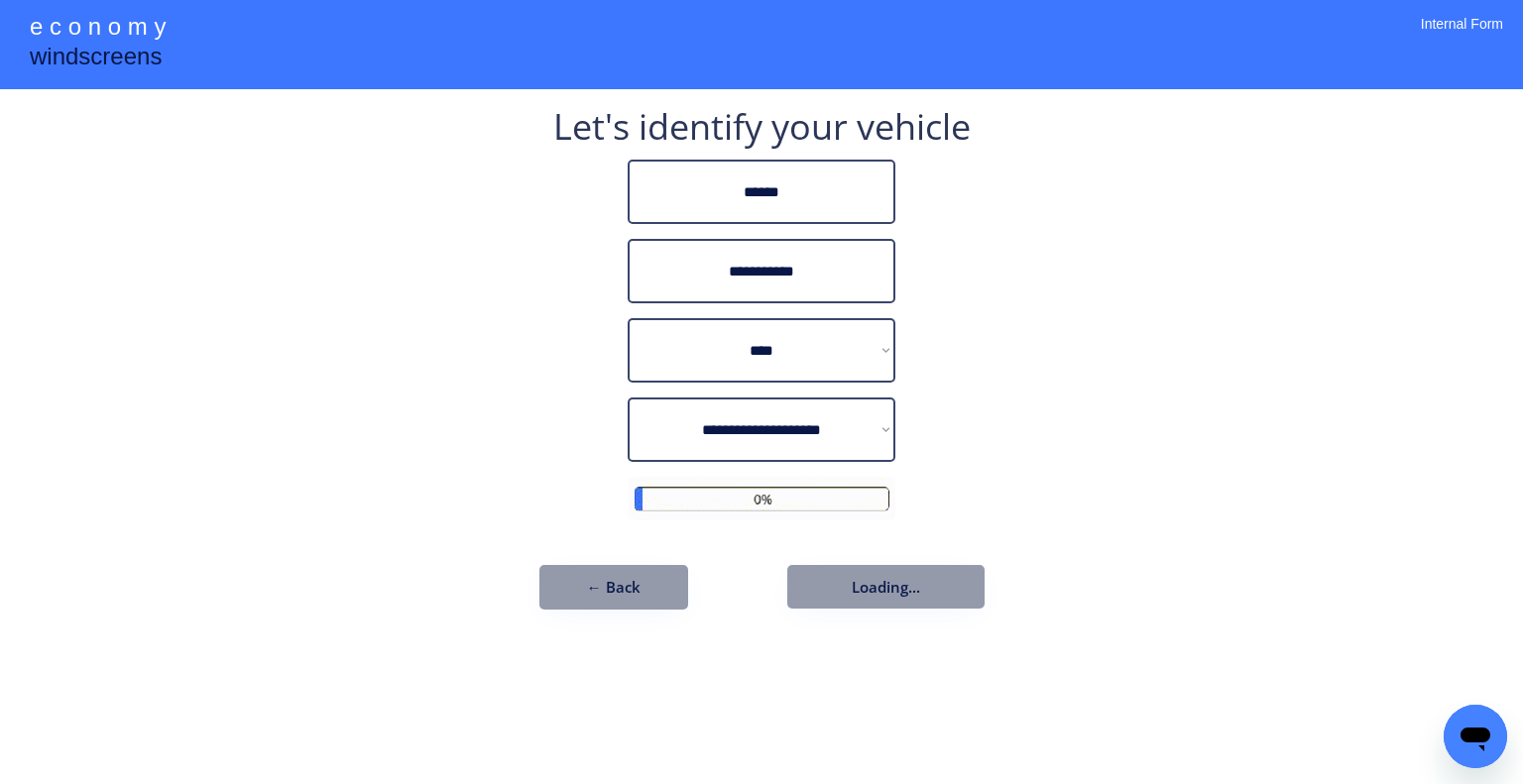 drag, startPoint x: 997, startPoint y: 407, endPoint x: 979, endPoint y: 390, distance: 24.758837 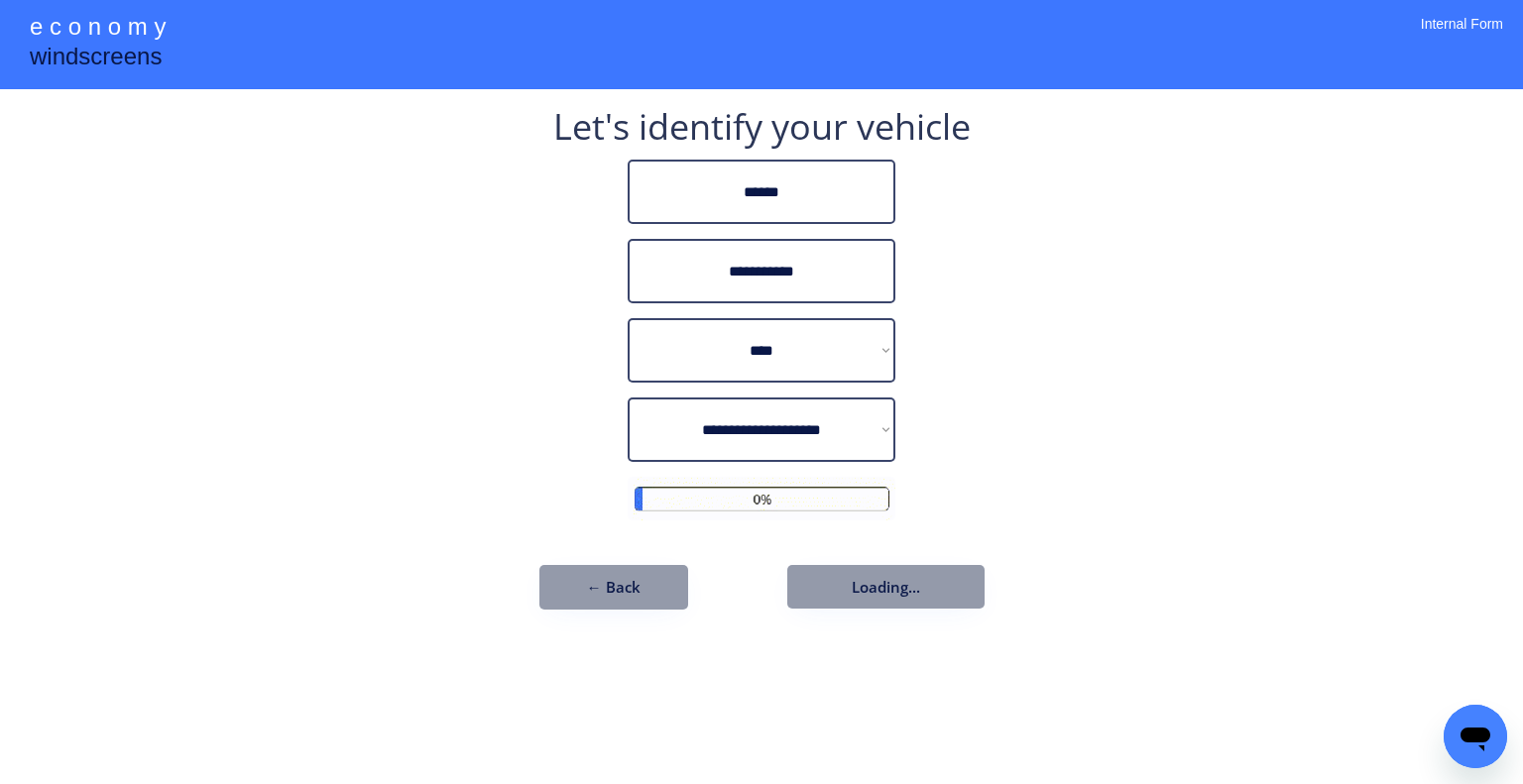 click on "**********" at bounding box center [762, 392] 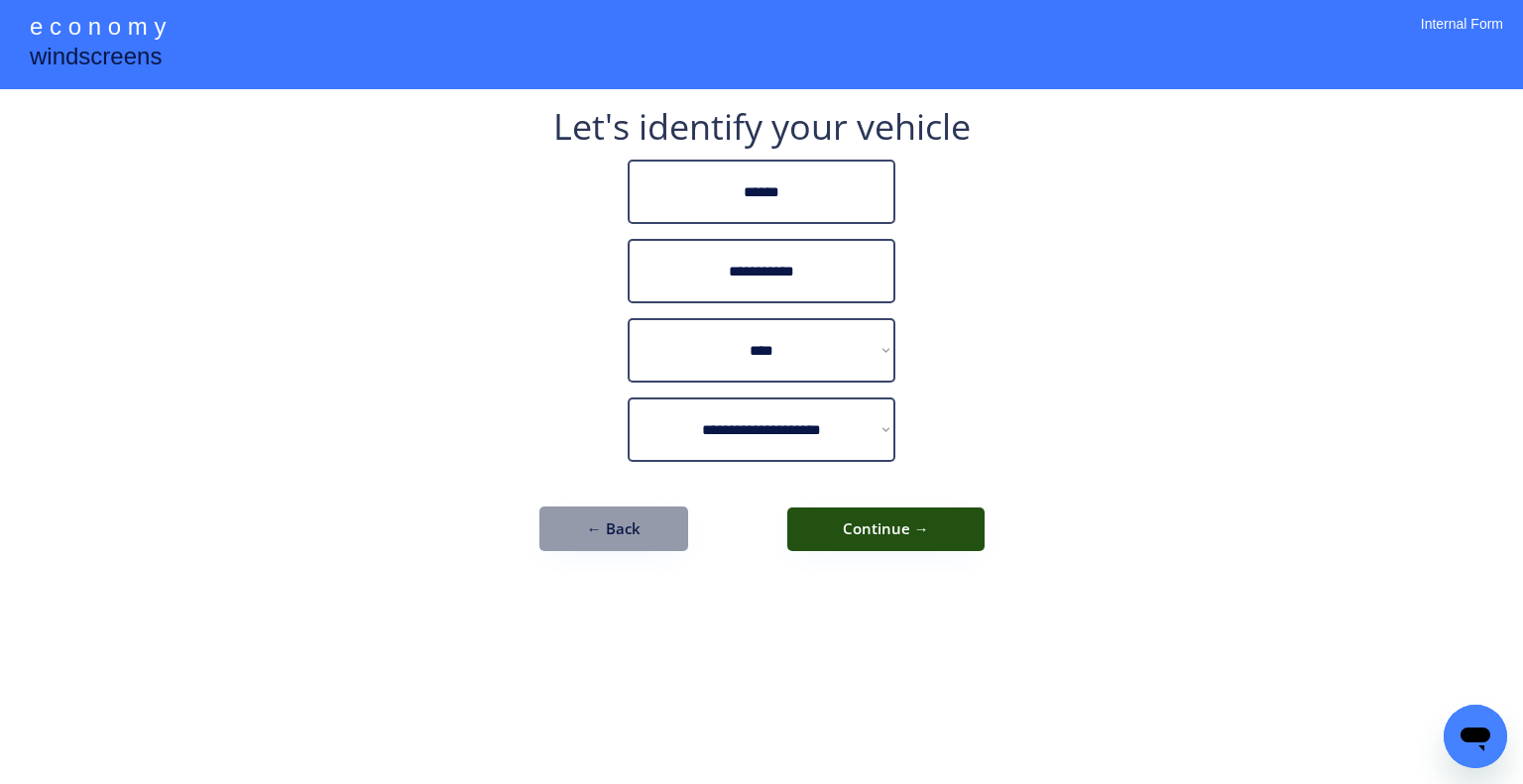 drag, startPoint x: 961, startPoint y: 536, endPoint x: 1036, endPoint y: 529, distance: 75.325958 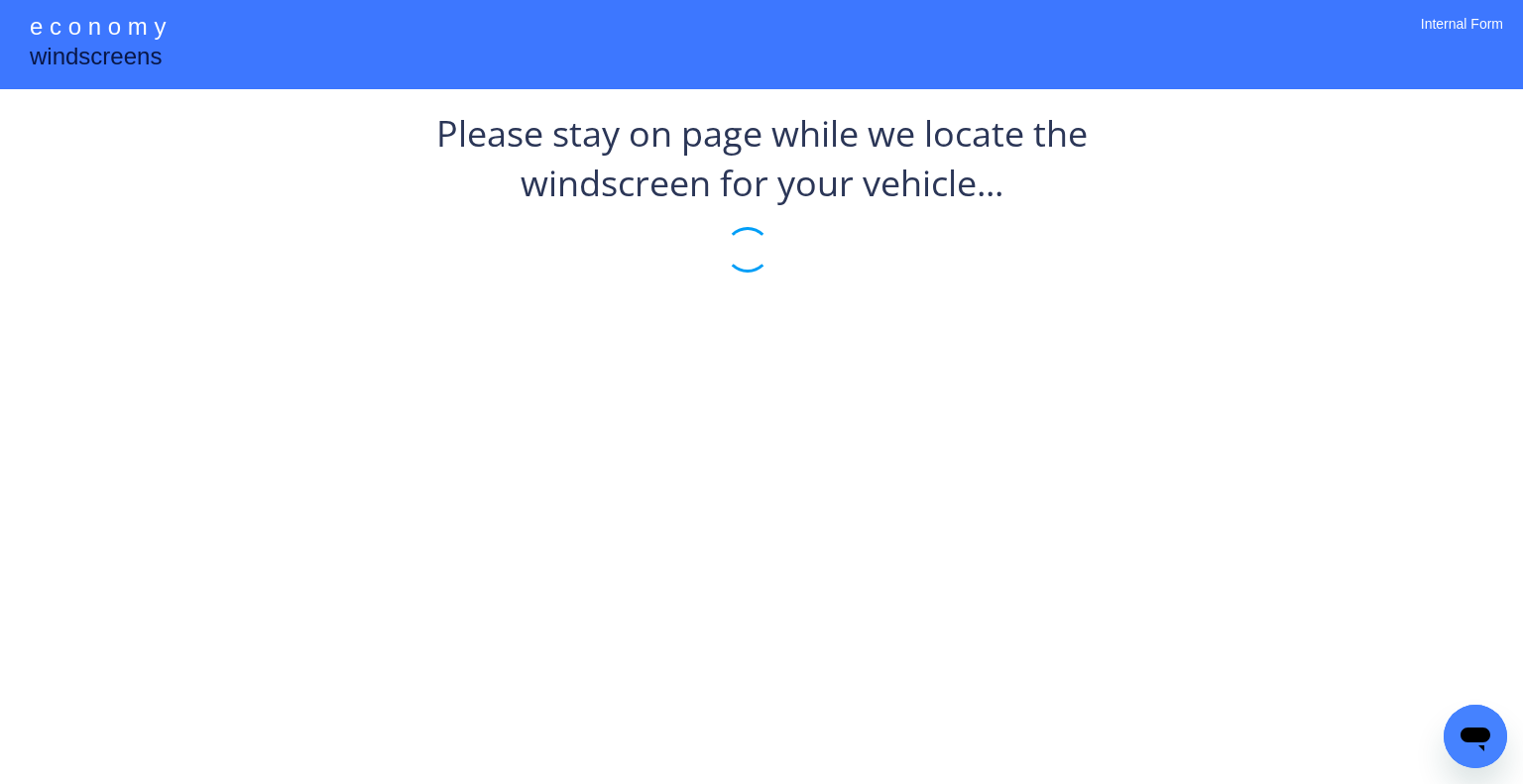 drag, startPoint x: 1087, startPoint y: 362, endPoint x: 964, endPoint y: 296, distance: 139.58868 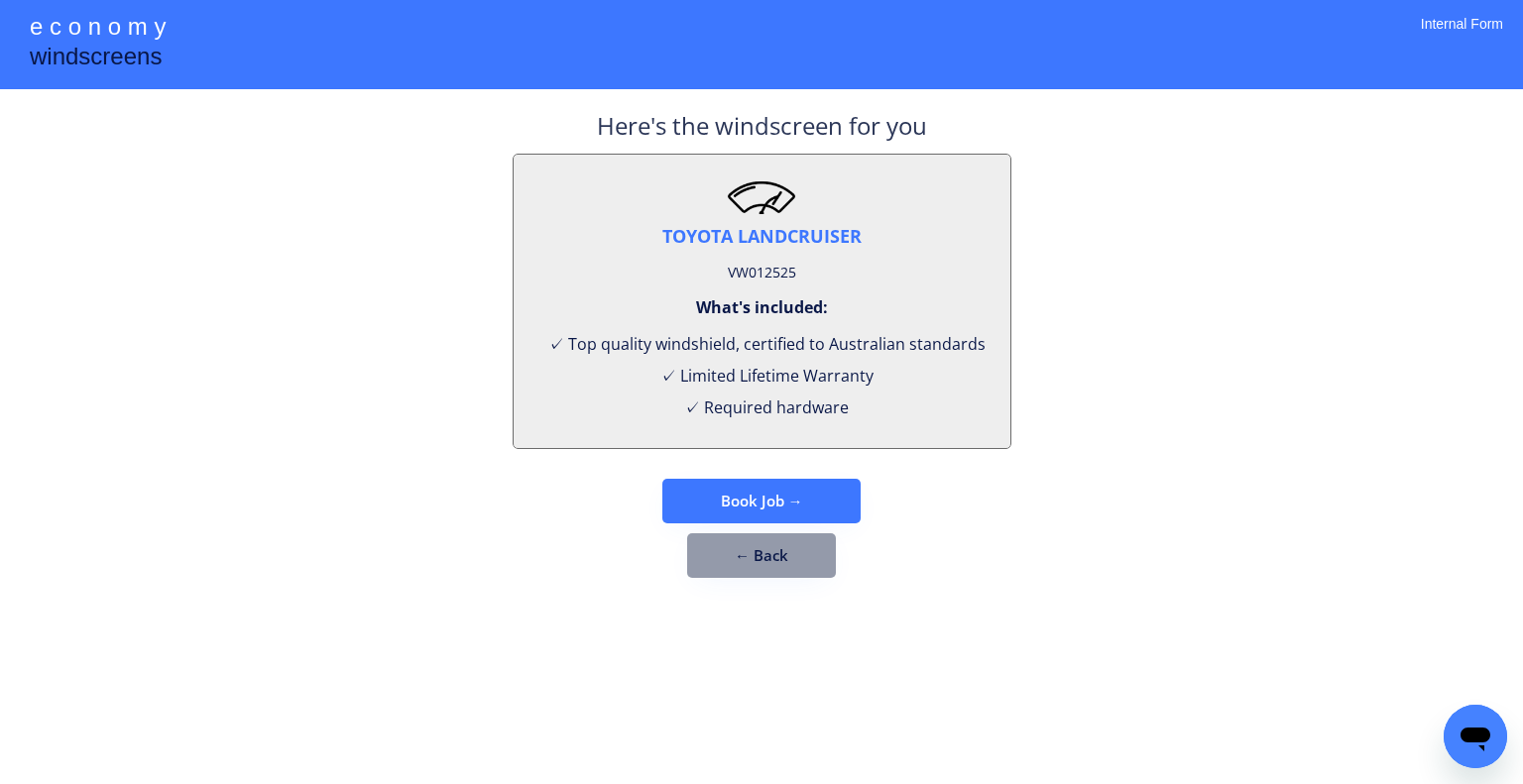 click on "VW012525" at bounding box center [762, 273] 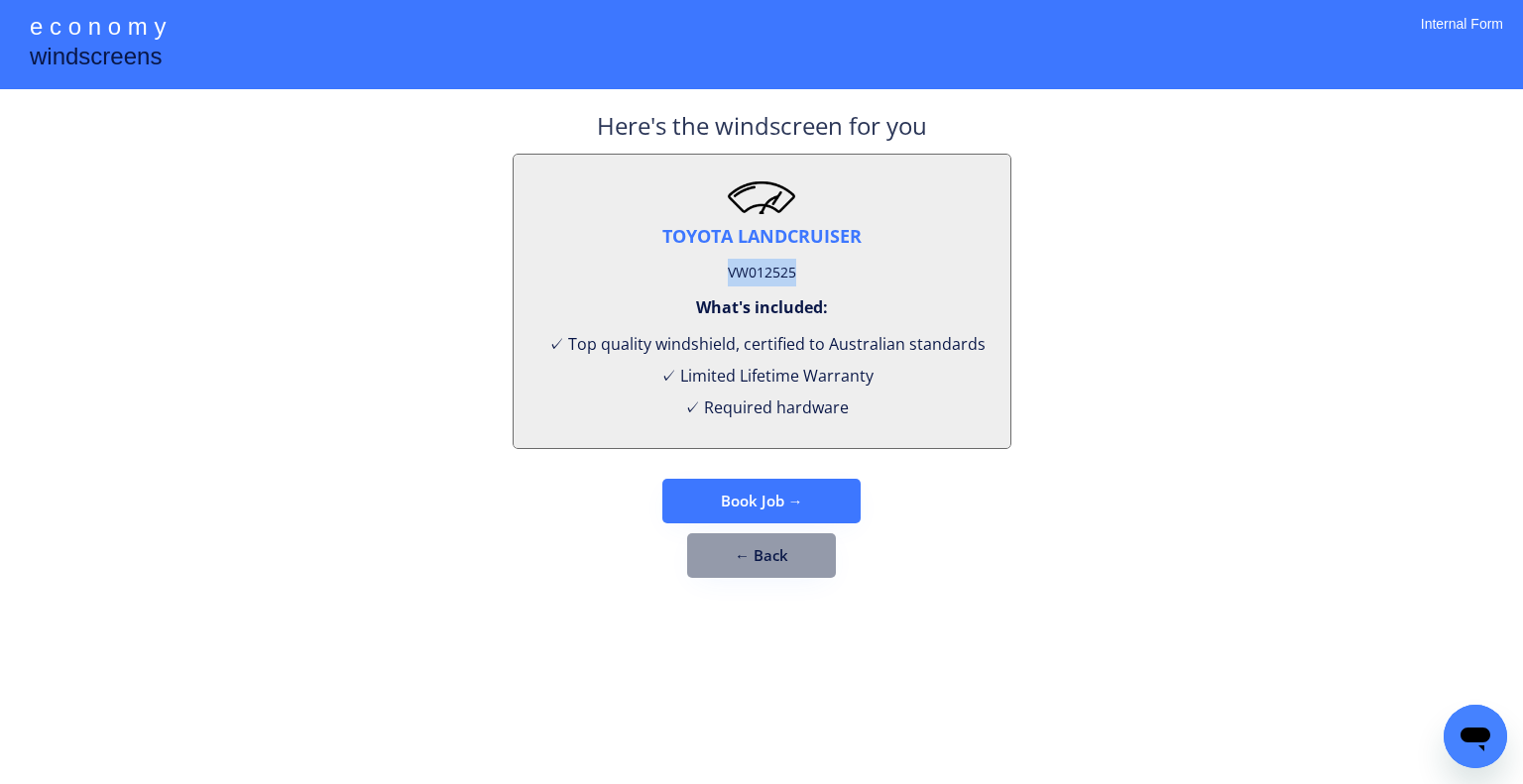 click on "VW012525" at bounding box center (762, 273) 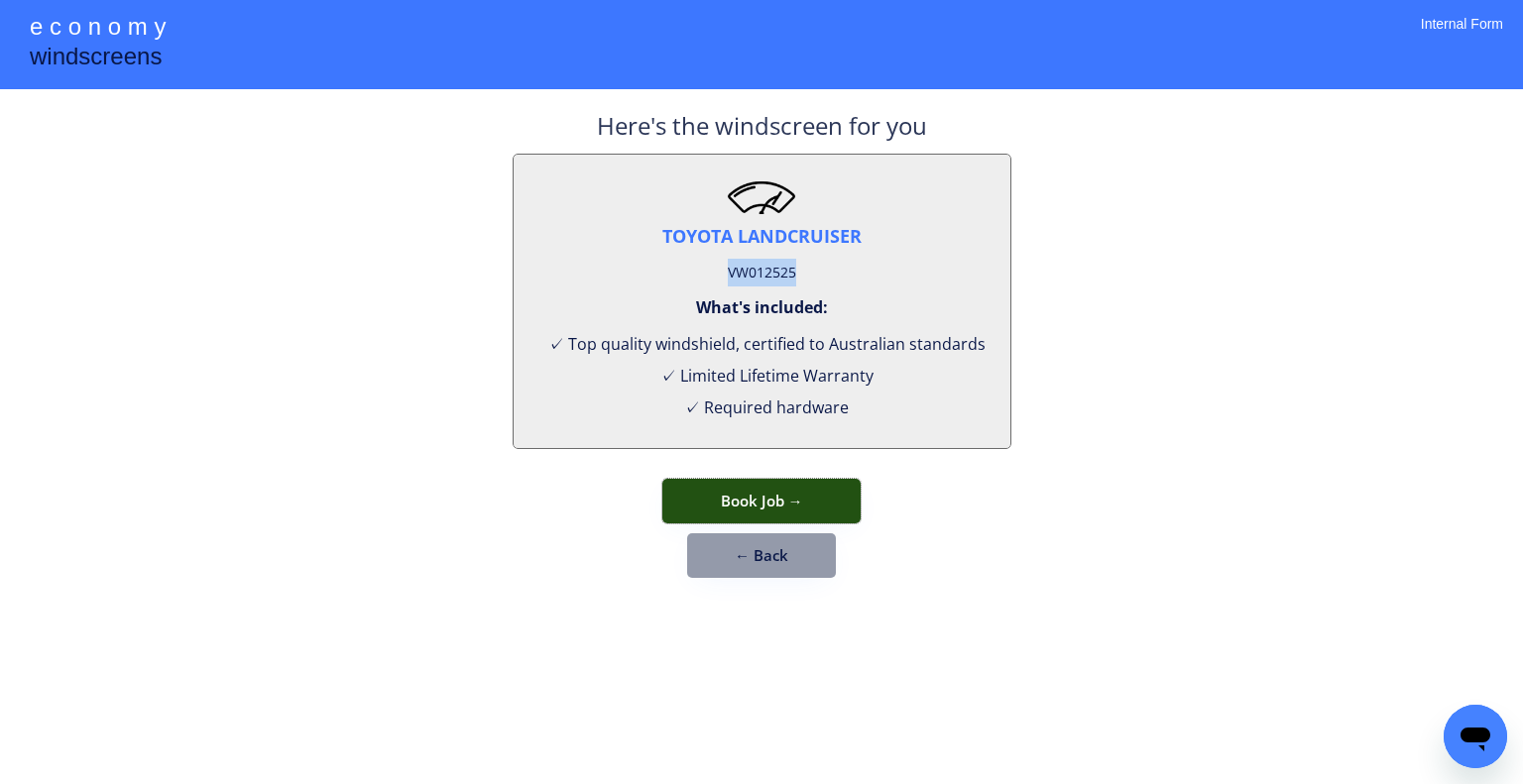 click on "Book Job    →" at bounding box center [762, 501] 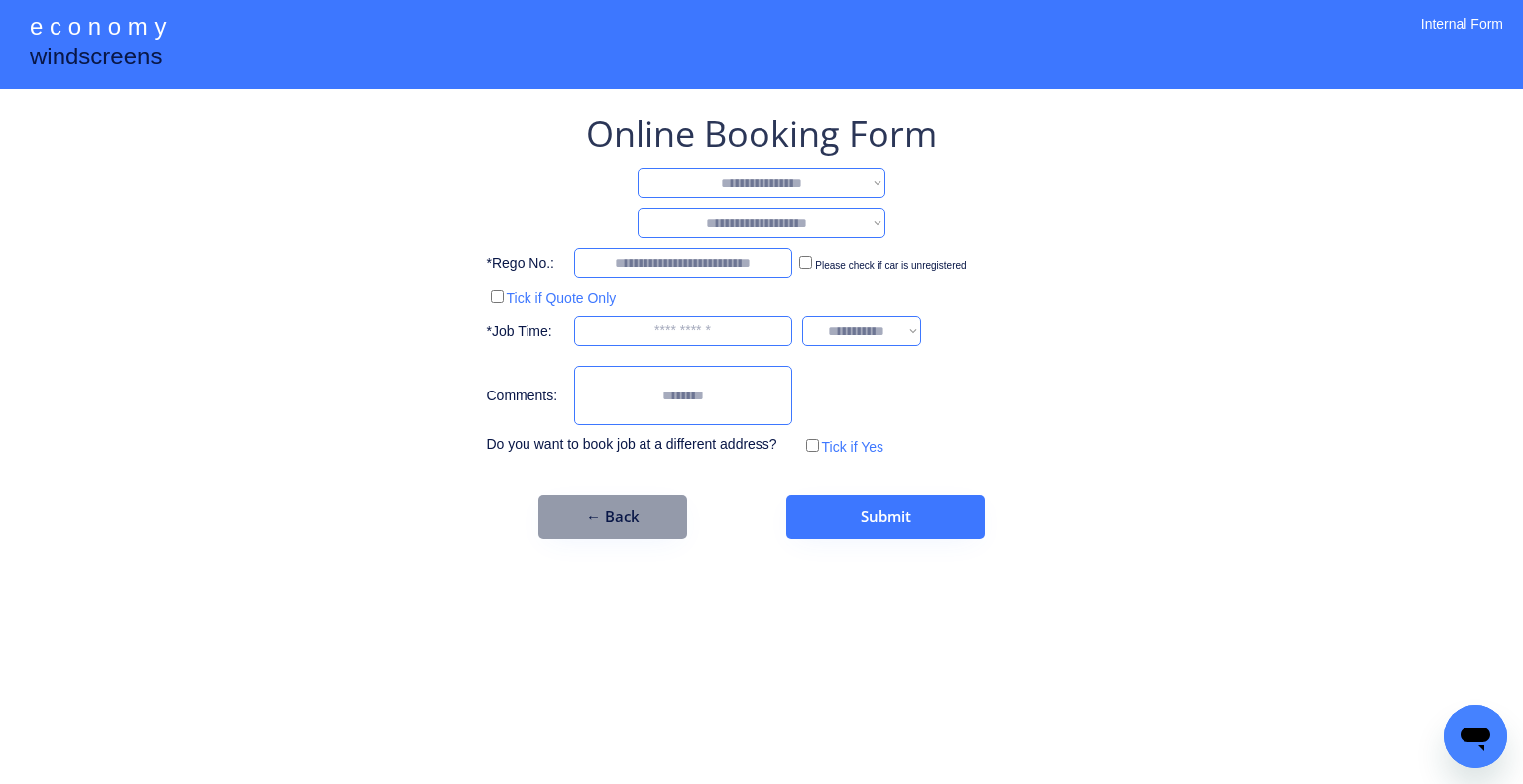 click on "Online Booking Form" at bounding box center (762, 134) 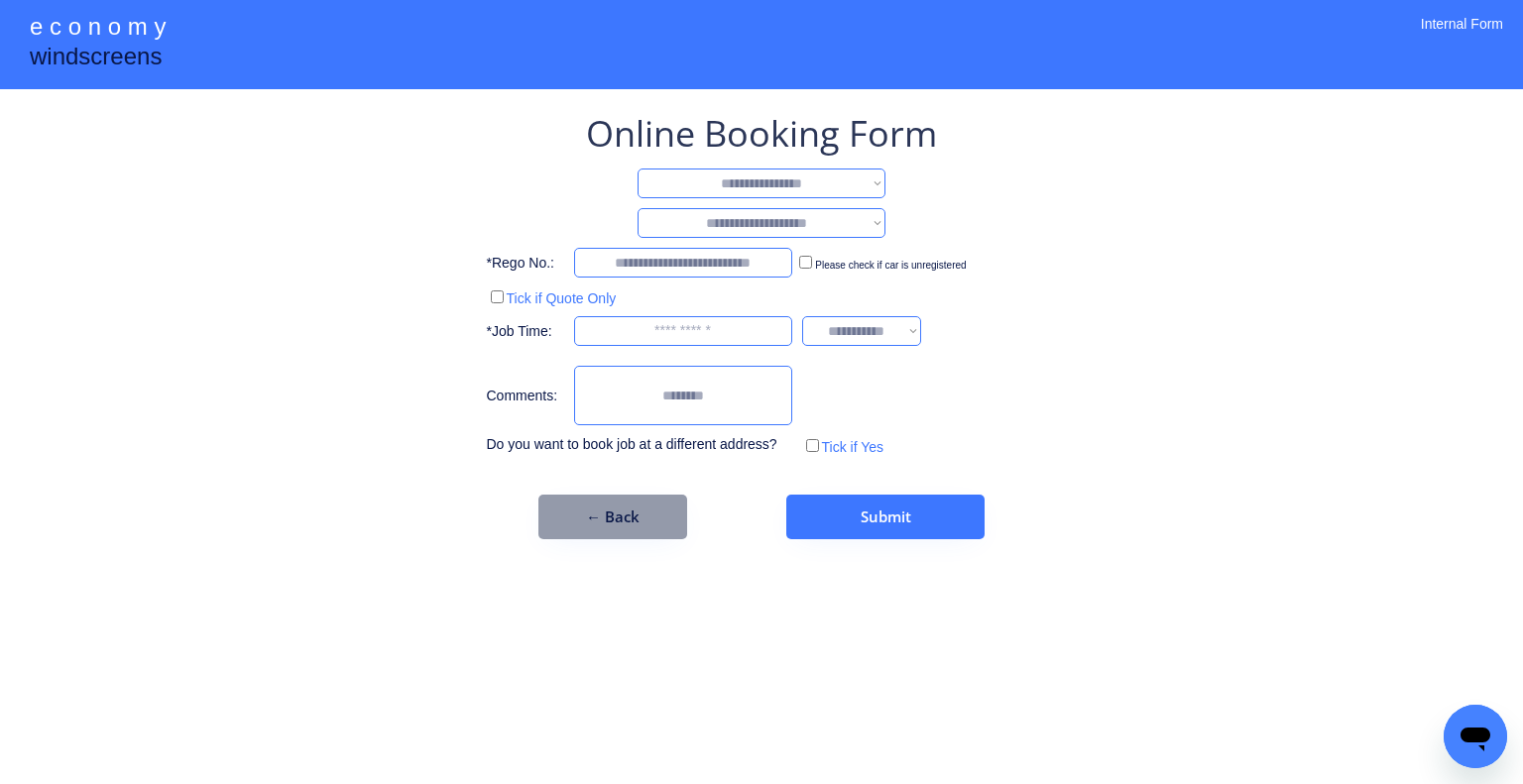 click on "**********" at bounding box center (762, 183) 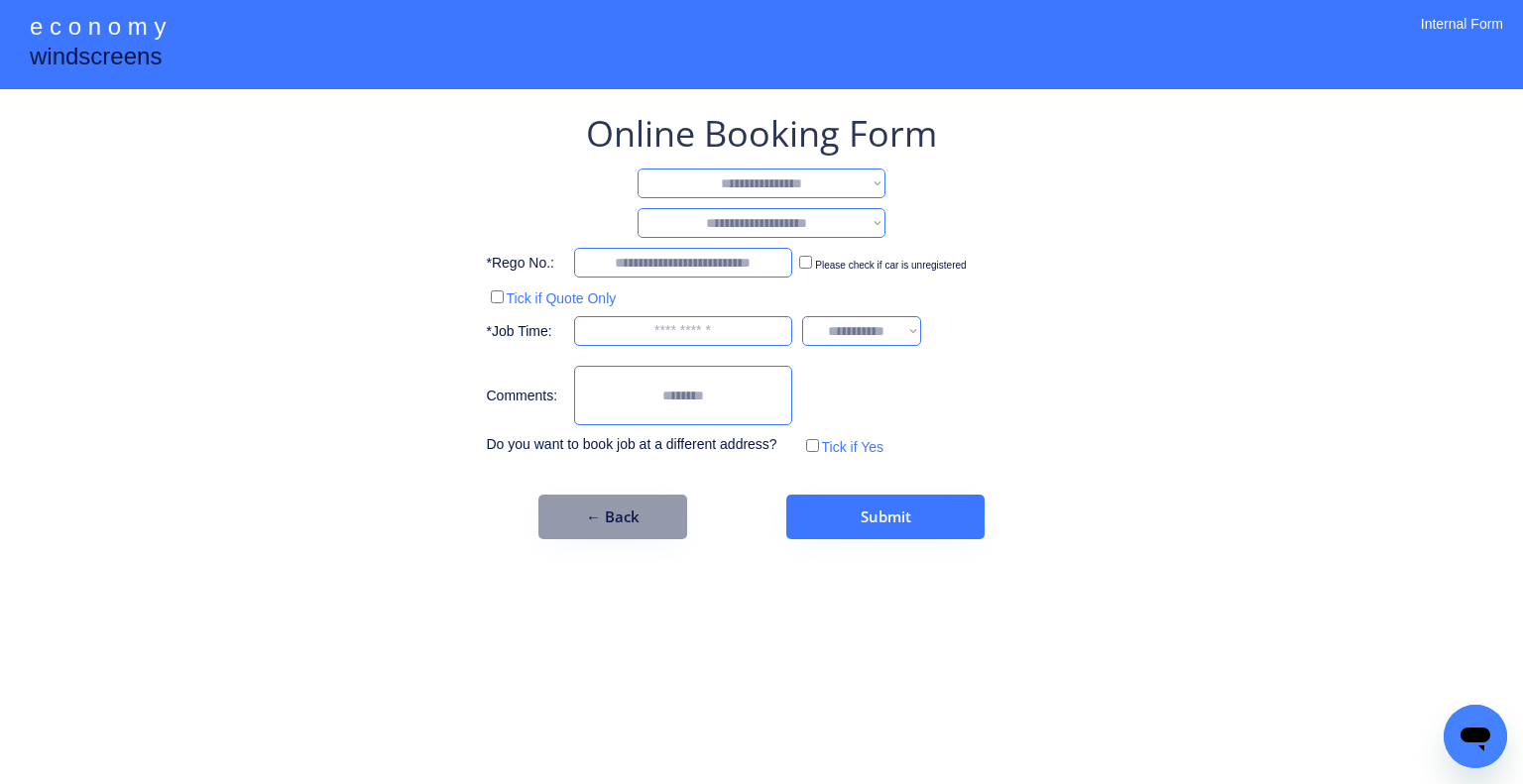 click on "**********" at bounding box center (762, 324) 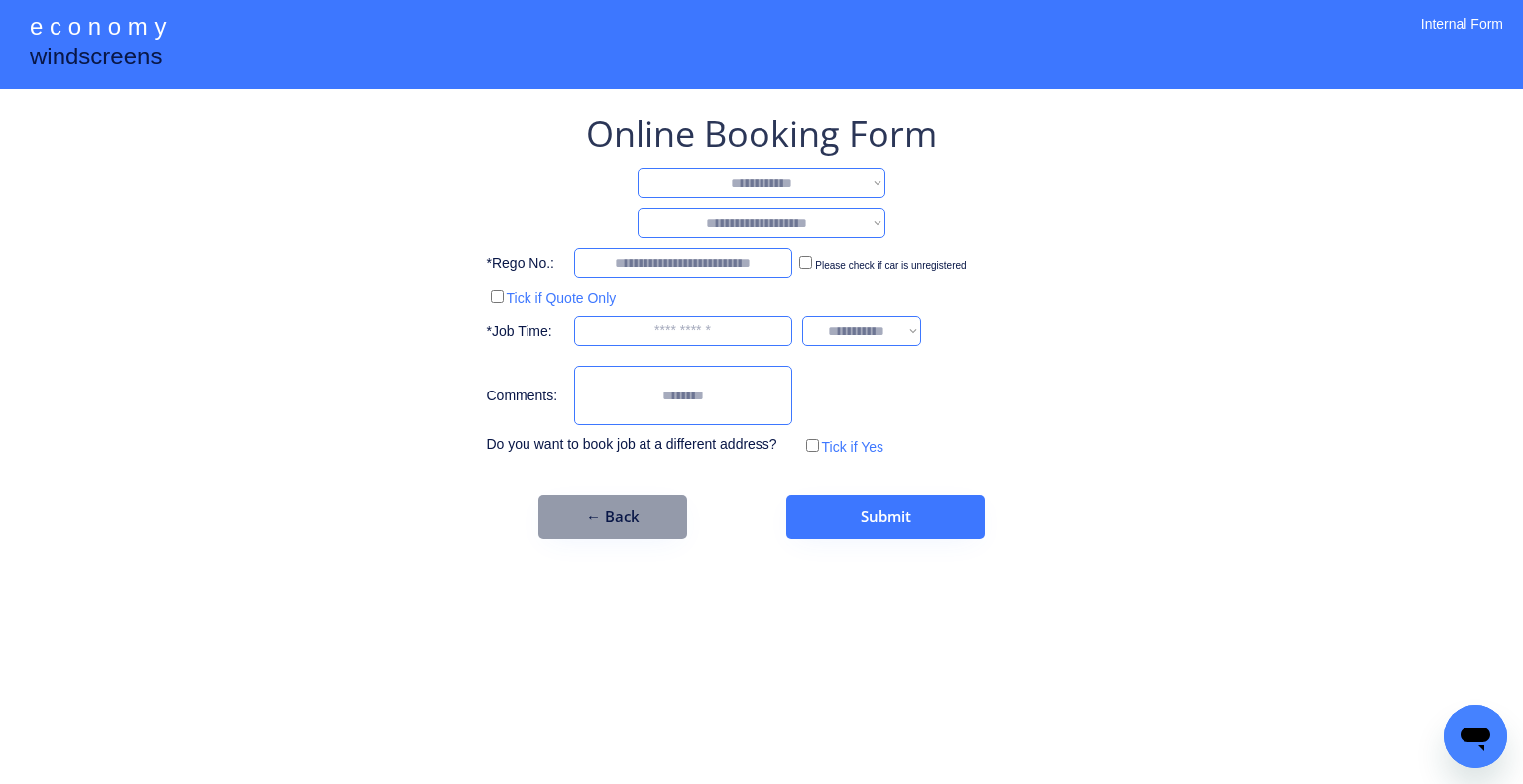 click on "**********" at bounding box center (762, 183) 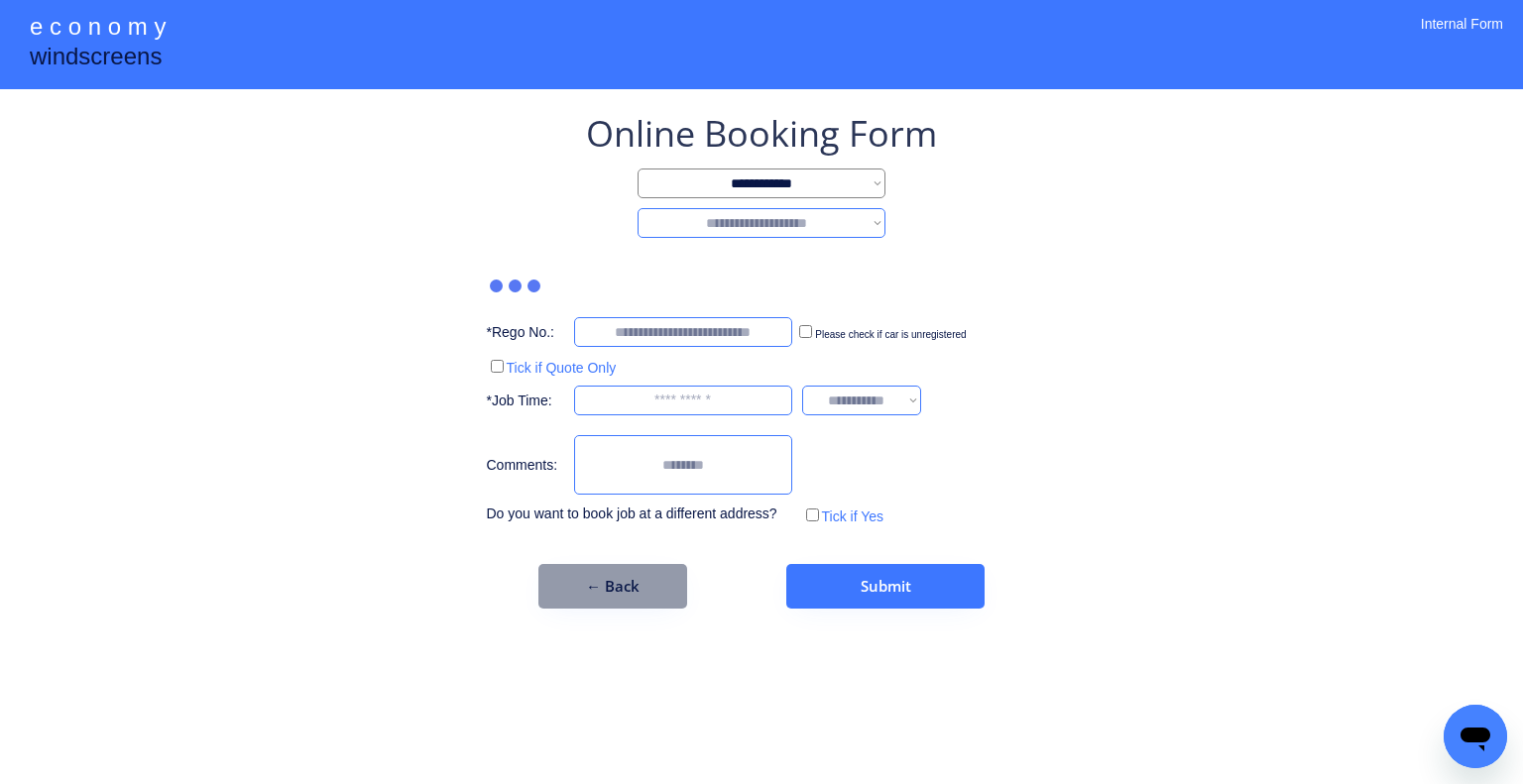 drag, startPoint x: 834, startPoint y: 217, endPoint x: 835, endPoint y: 233, distance: 16.03122 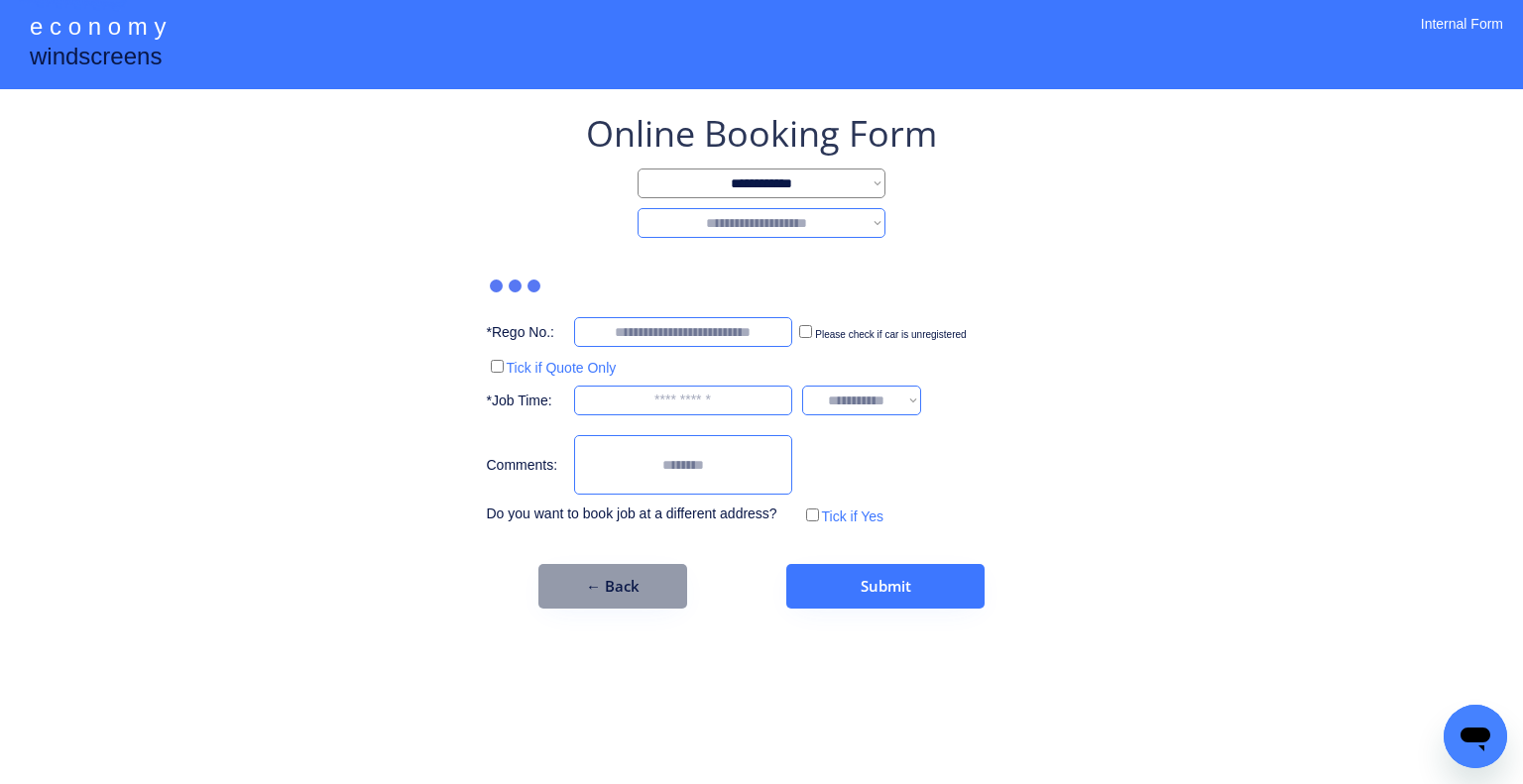 select on "********" 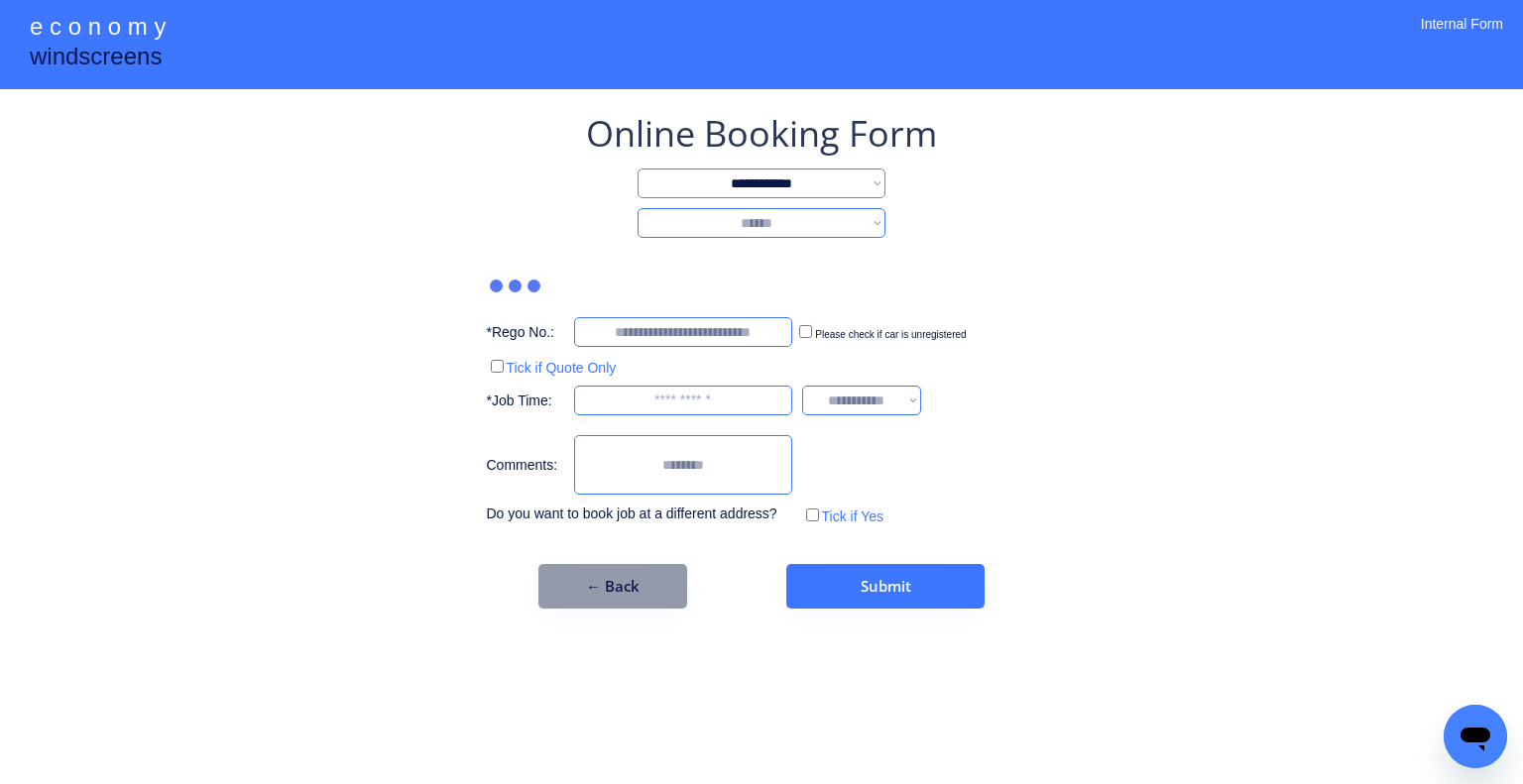 click on "**********" at bounding box center (762, 223) 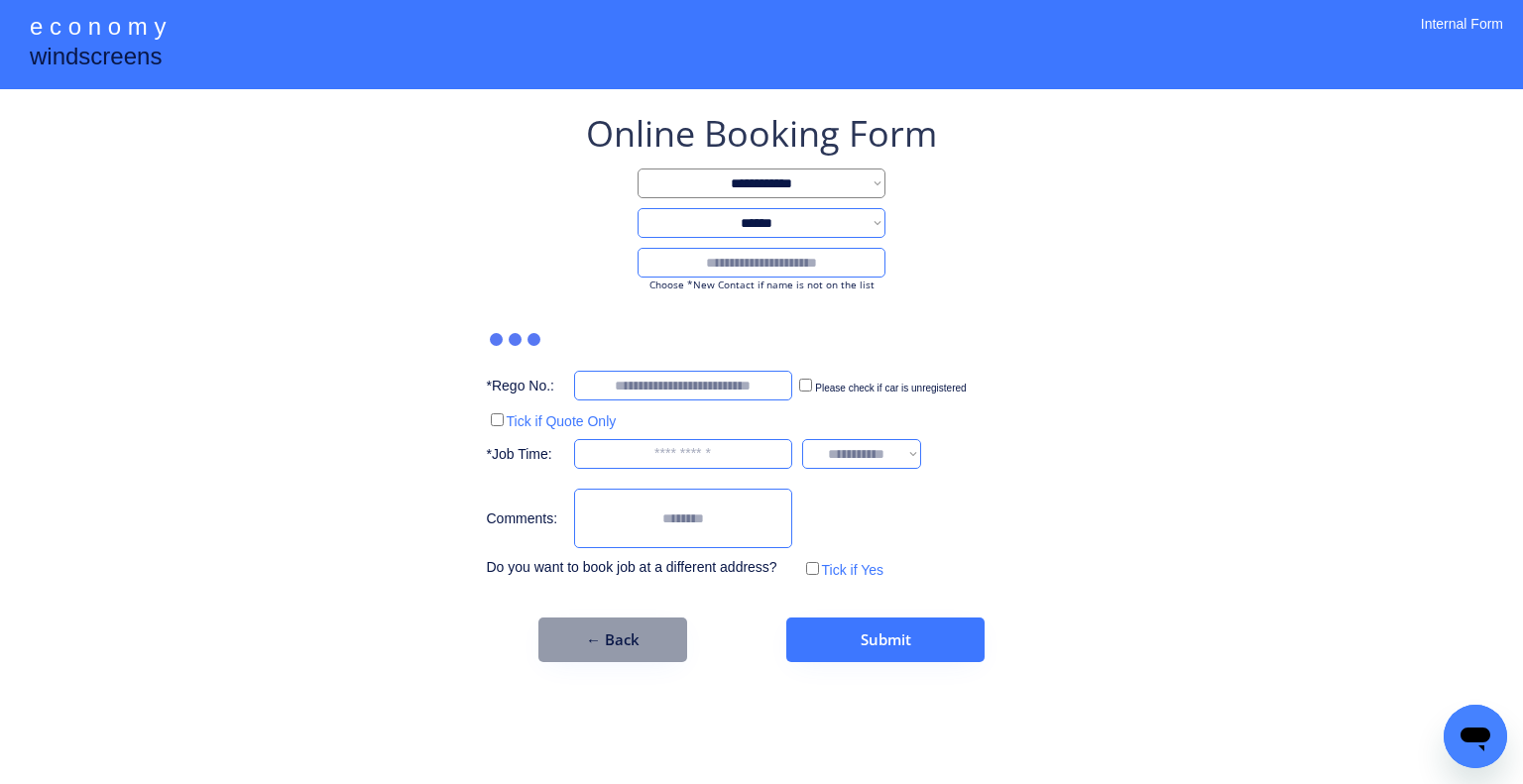 click at bounding box center (762, 263) 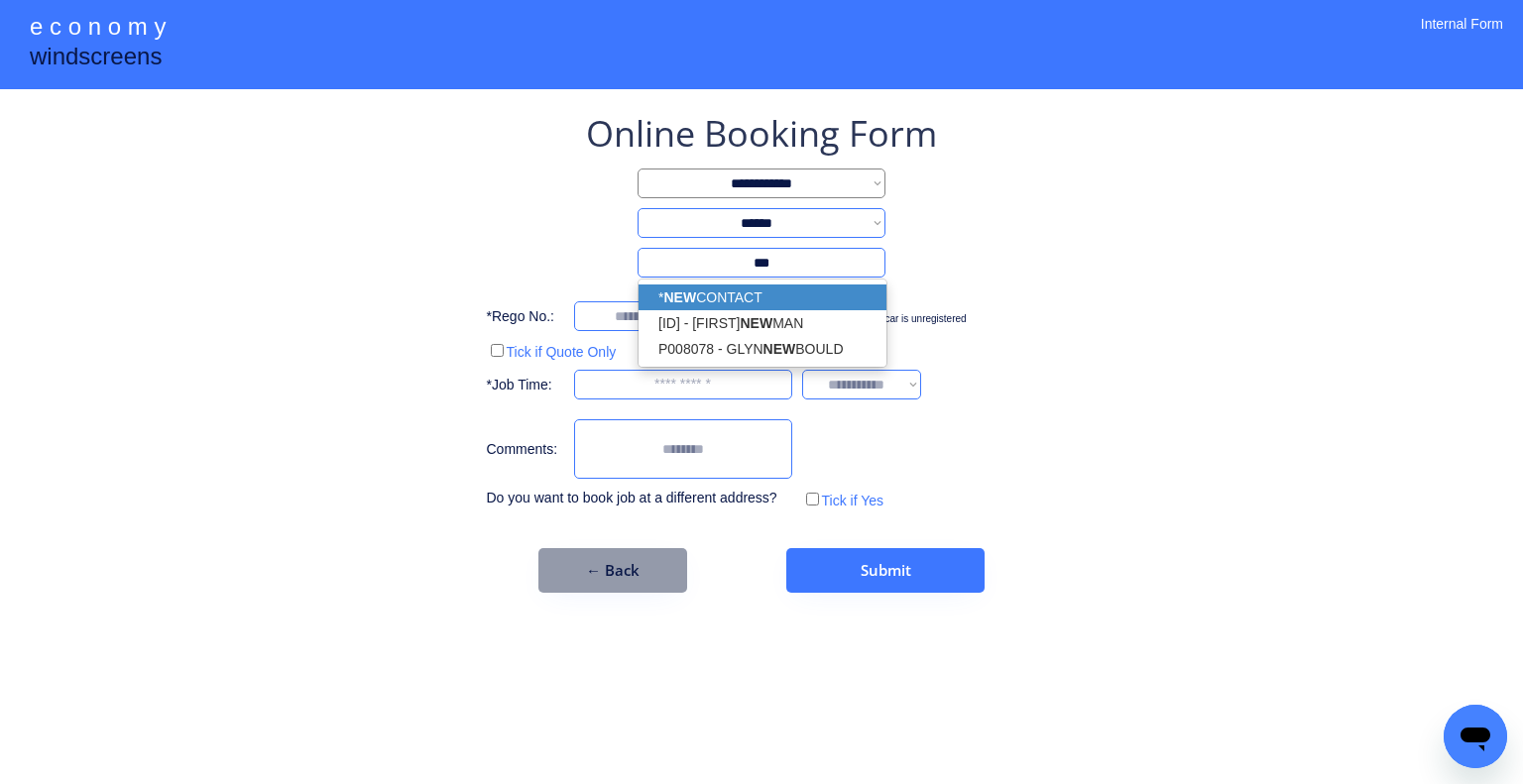 click on "* NEW  CONTACT" at bounding box center (762, 297) 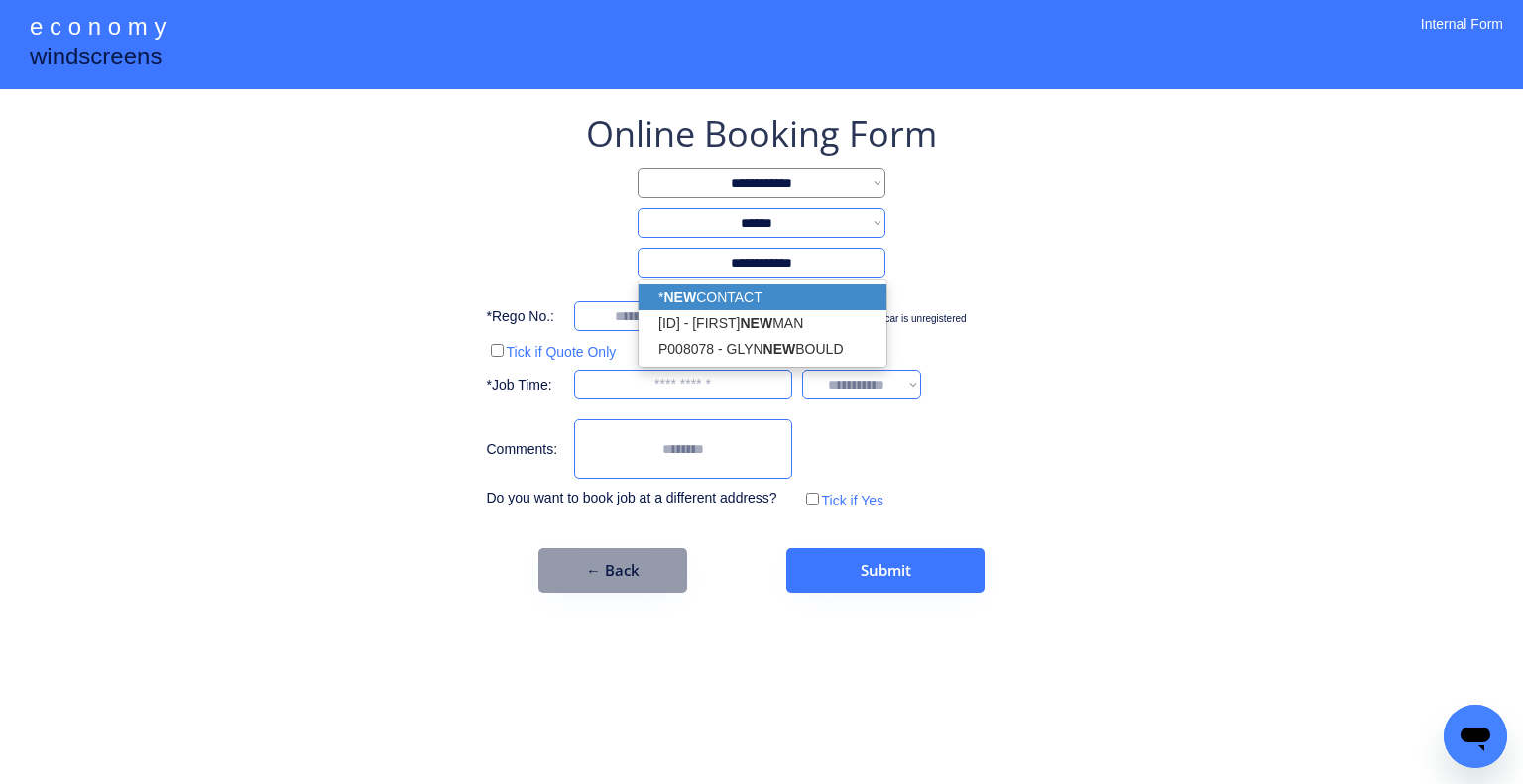 type on "**********" 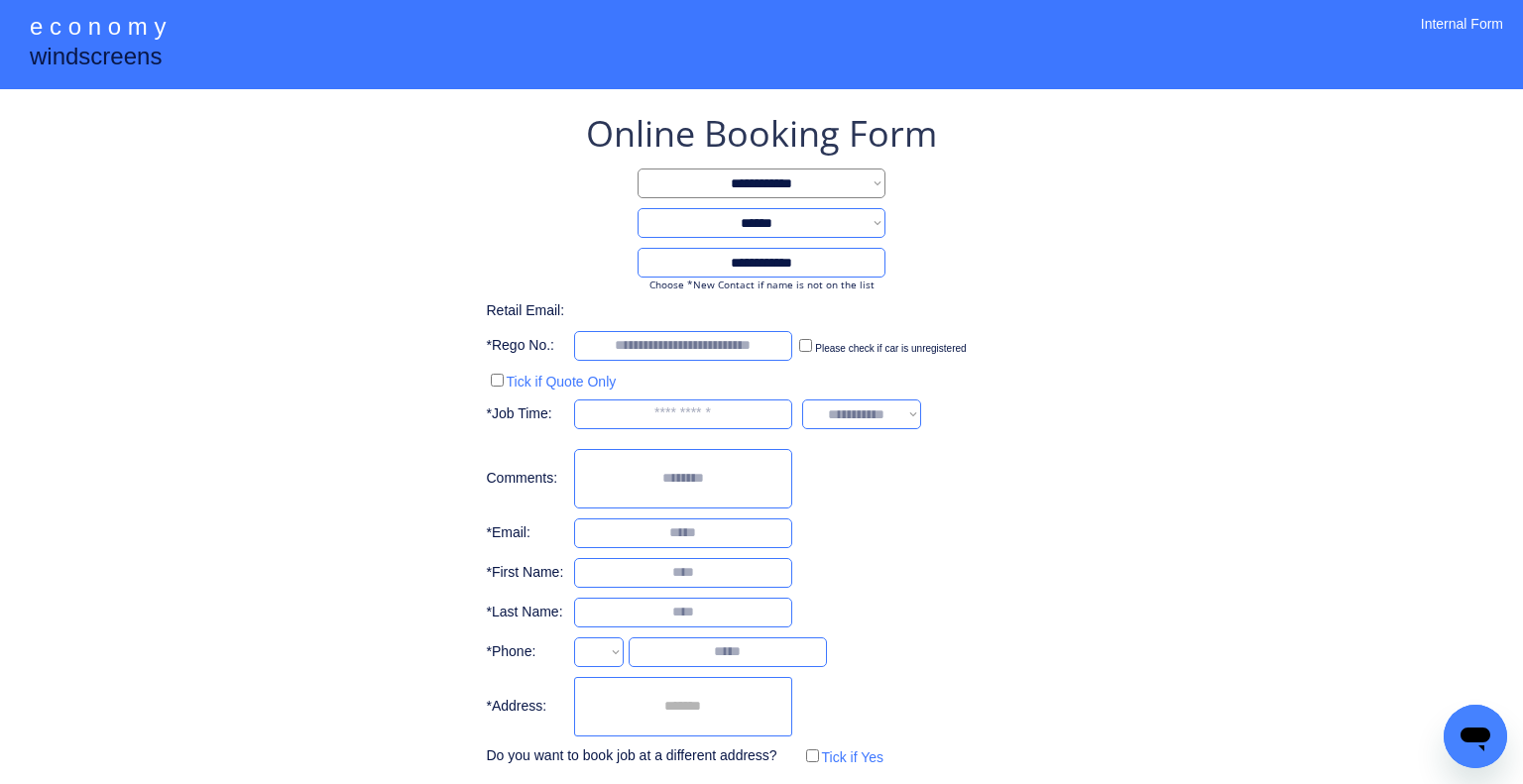 click on "**********" at bounding box center (762, 480) 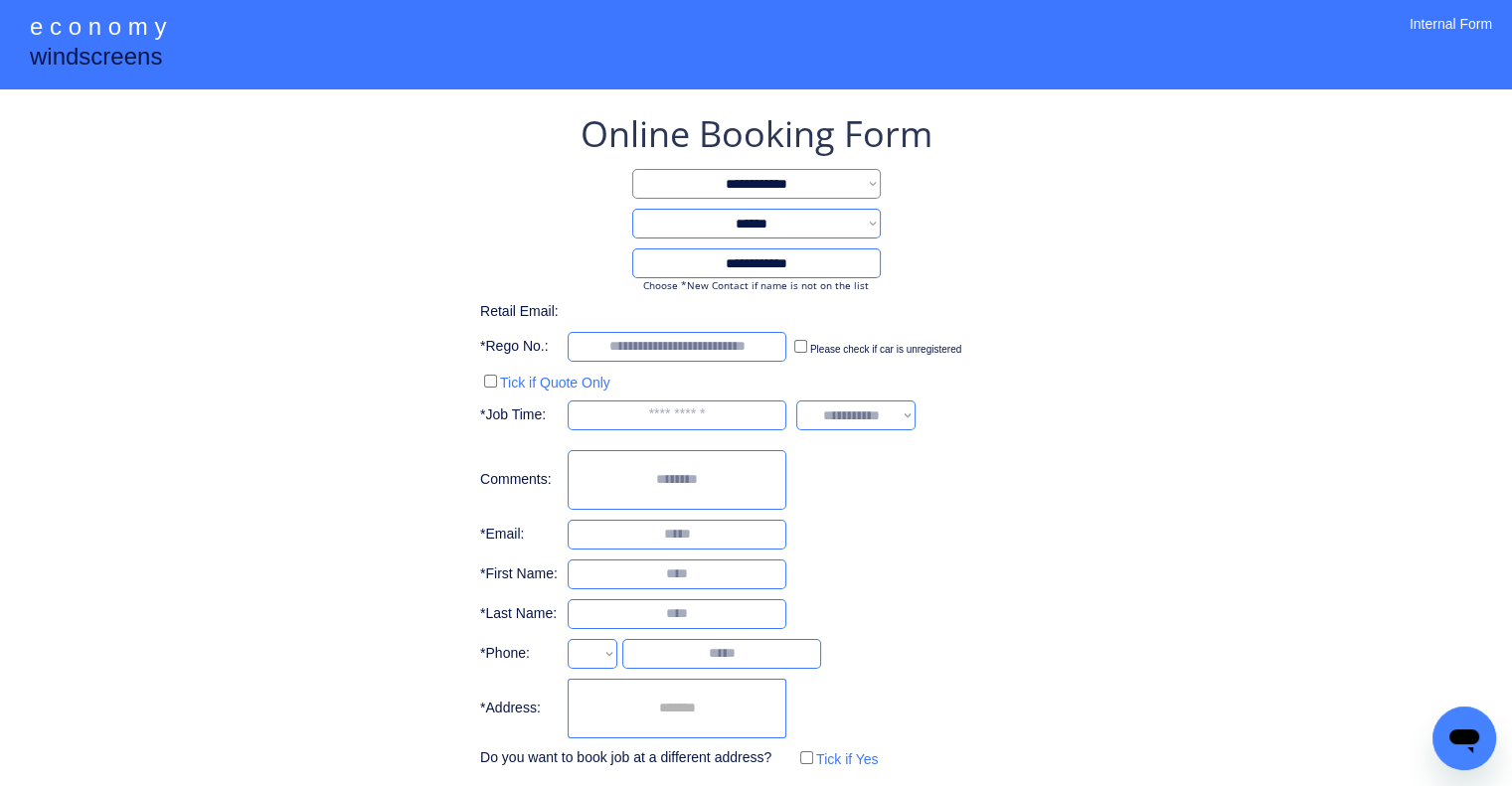 select on "**********" 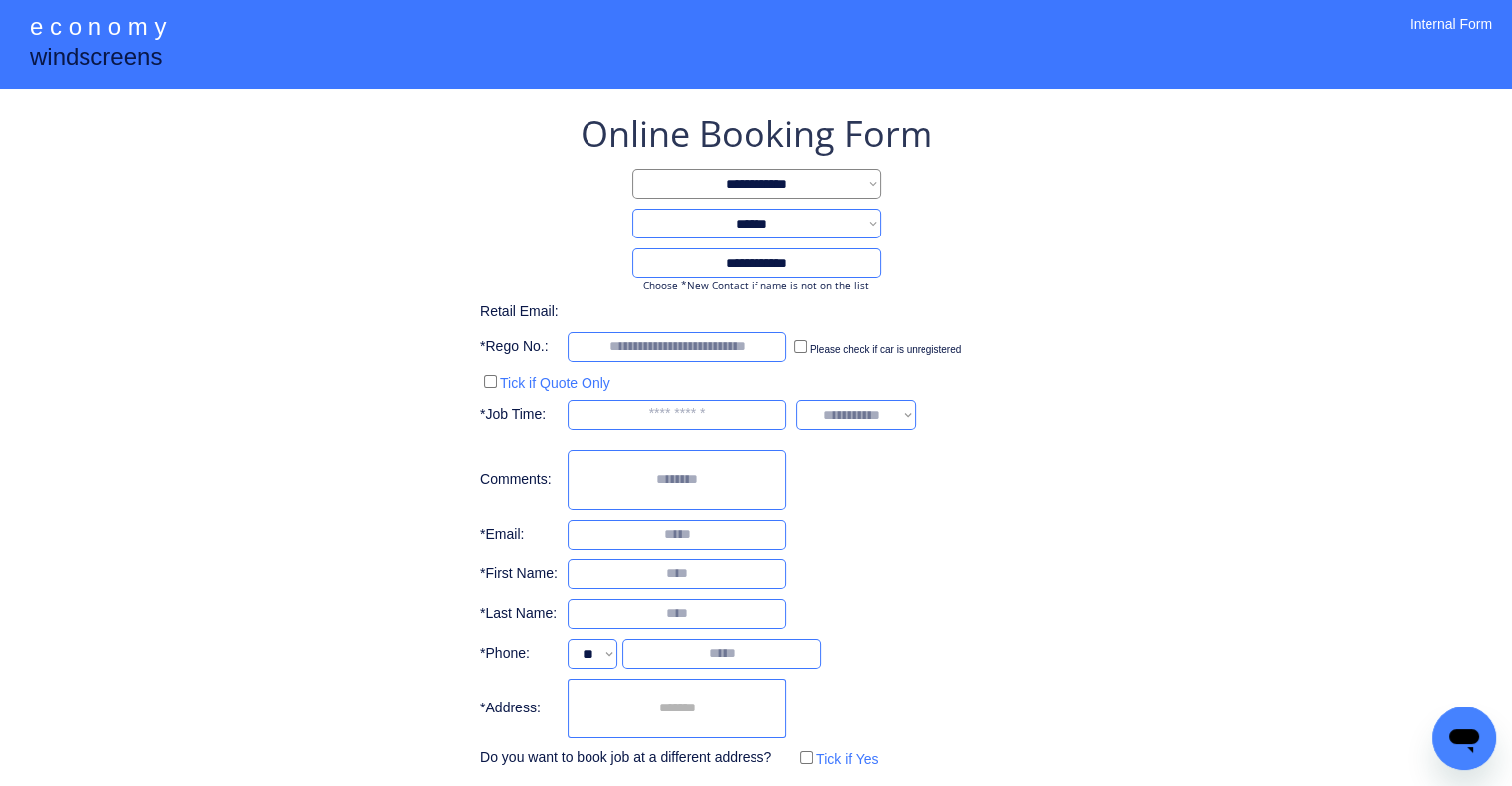 click on "**********" at bounding box center [756, 441] 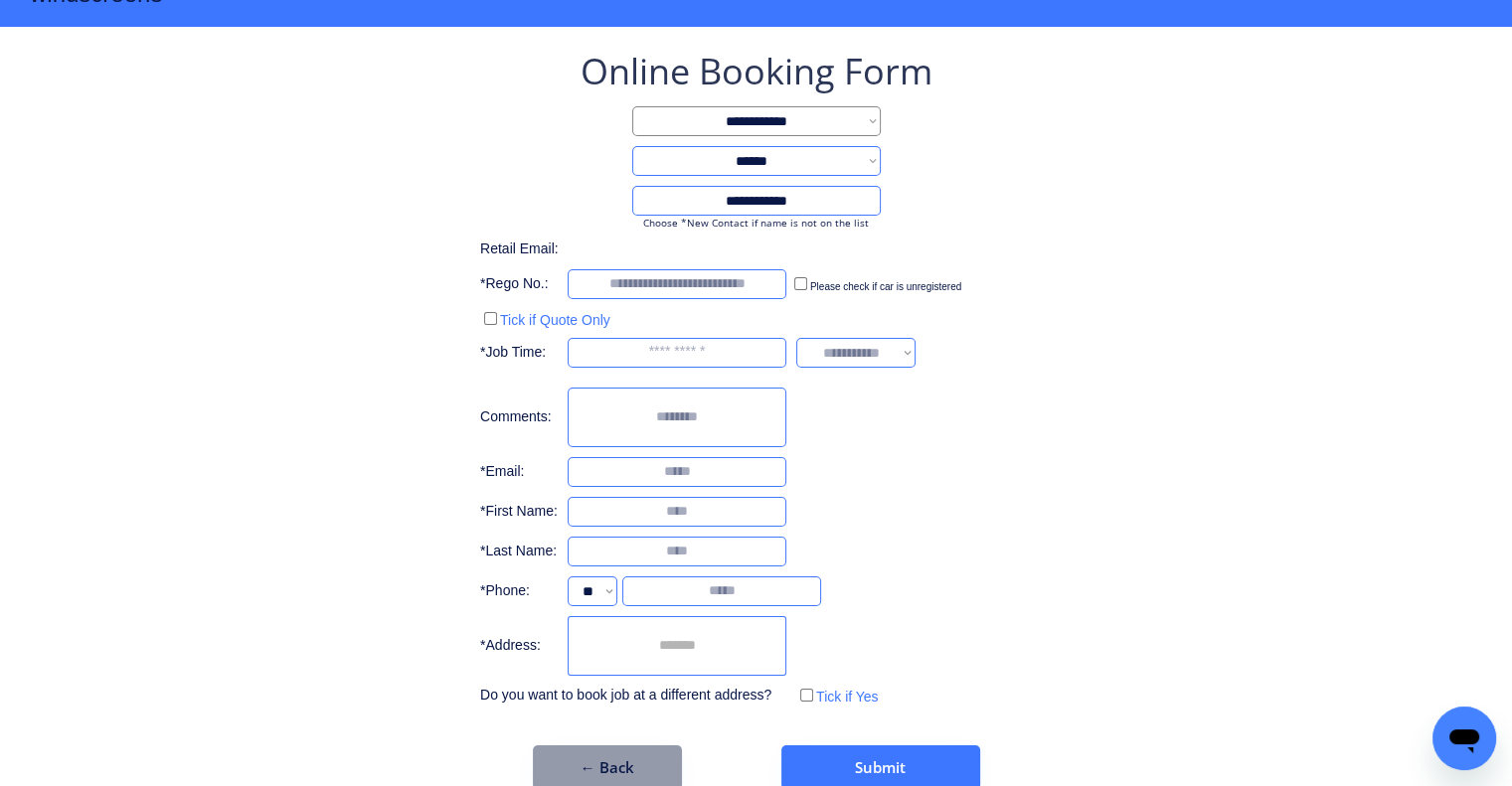 scroll, scrollTop: 95, scrollLeft: 0, axis: vertical 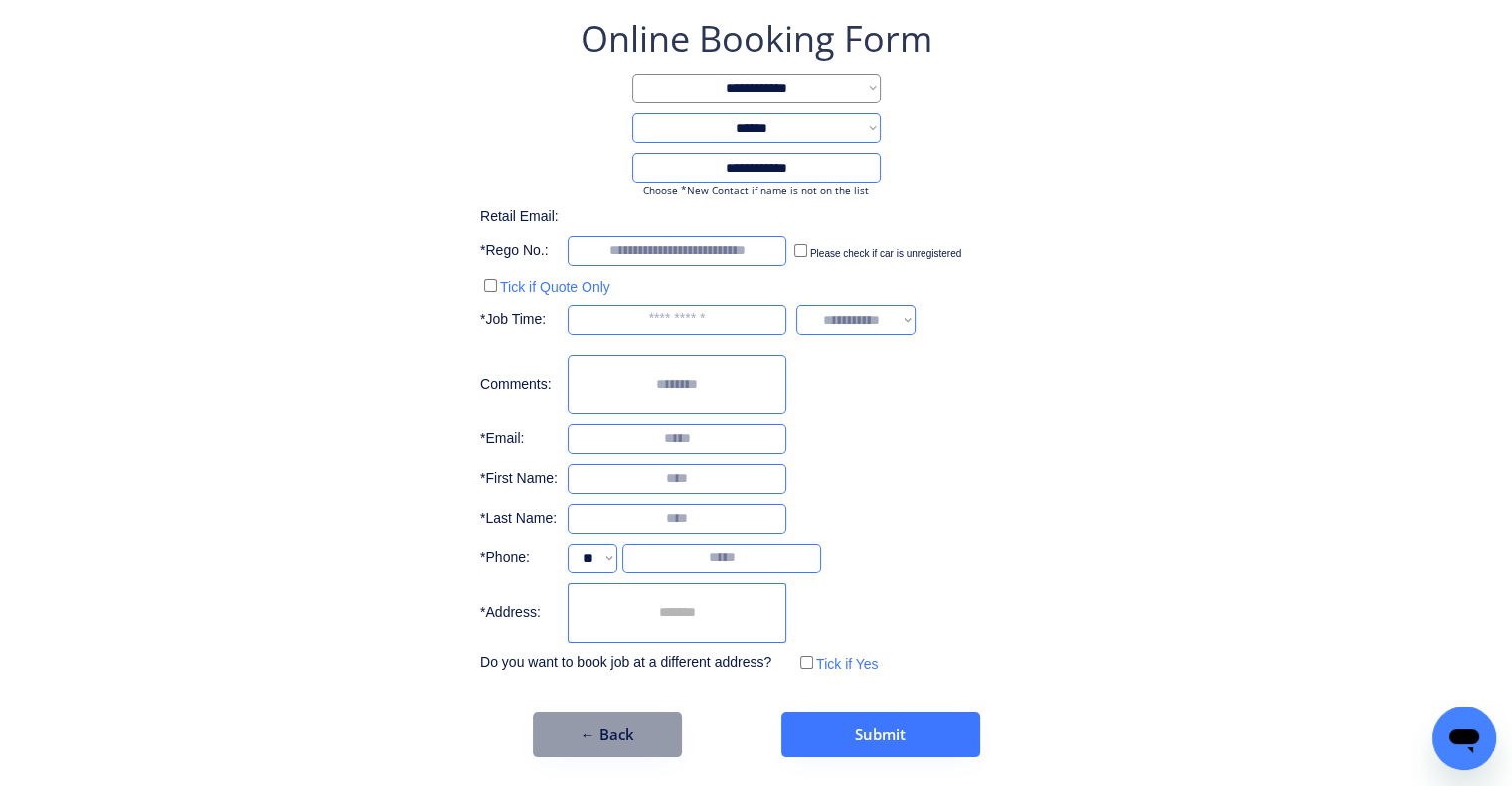 click at bounding box center [677, 613] 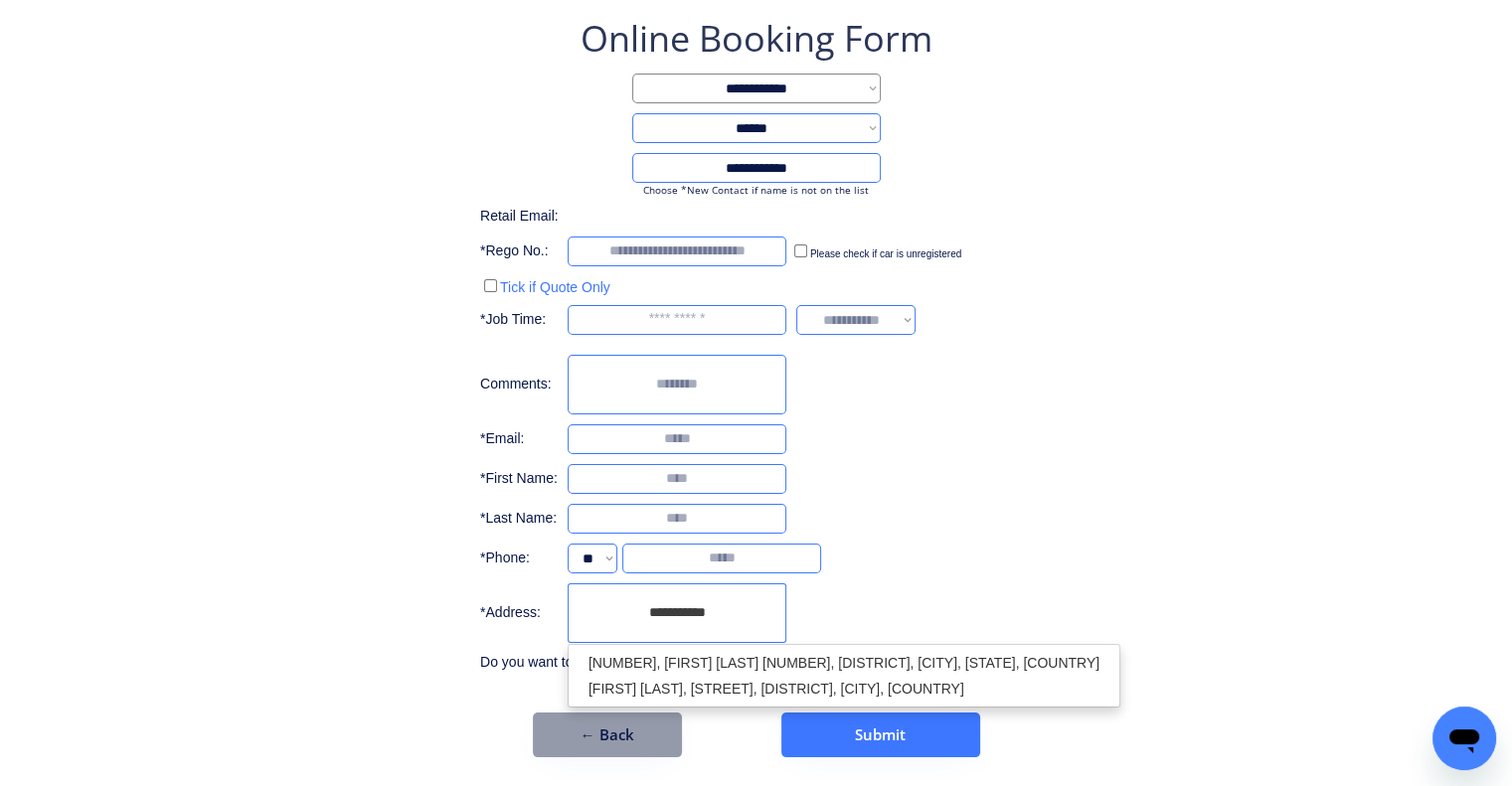 drag, startPoint x: 738, startPoint y: 604, endPoint x: 926, endPoint y: 473, distance: 229.1397 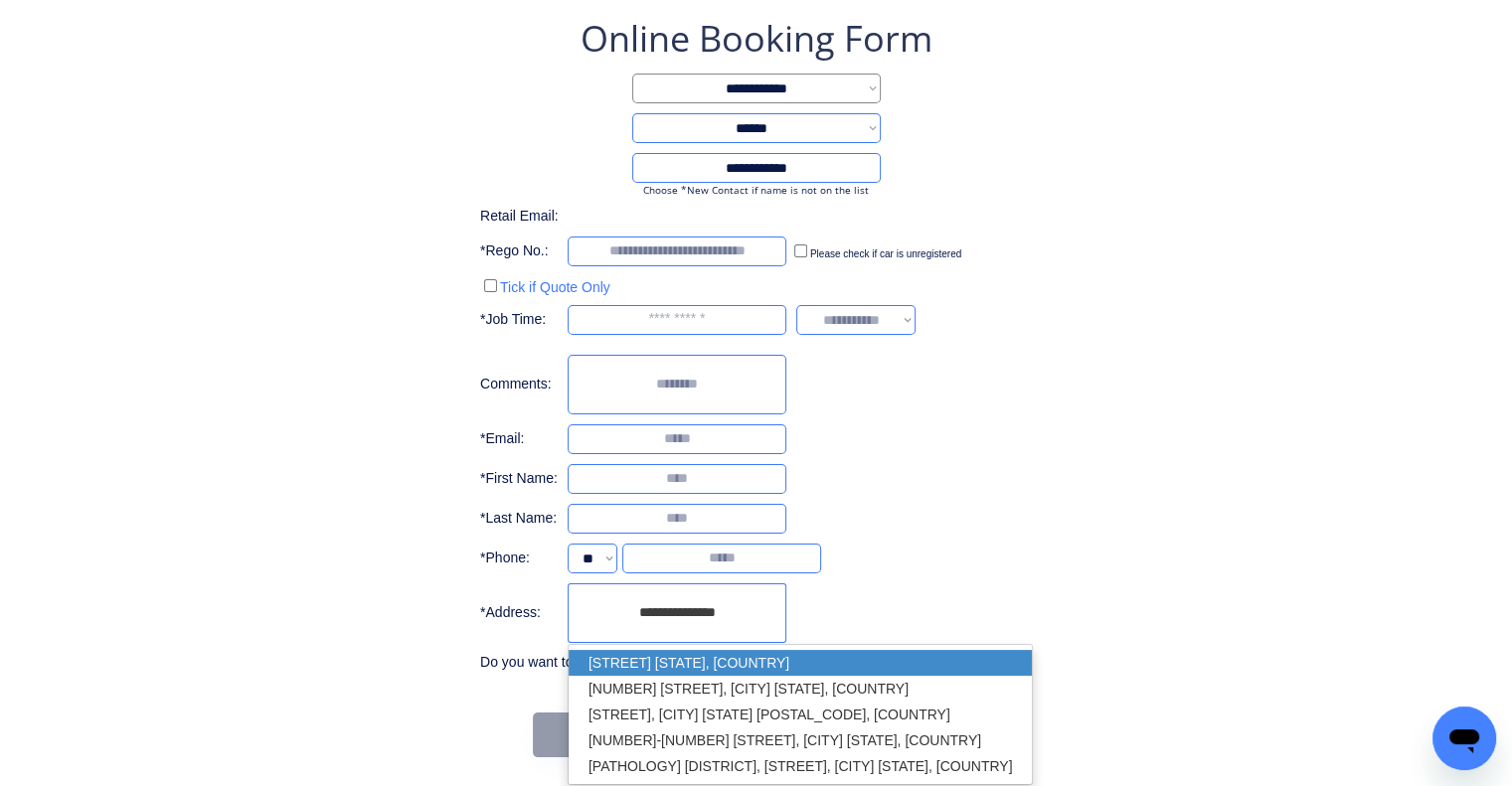 click on "Chambers Flat QLD 4133, Australia" at bounding box center (800, 663) 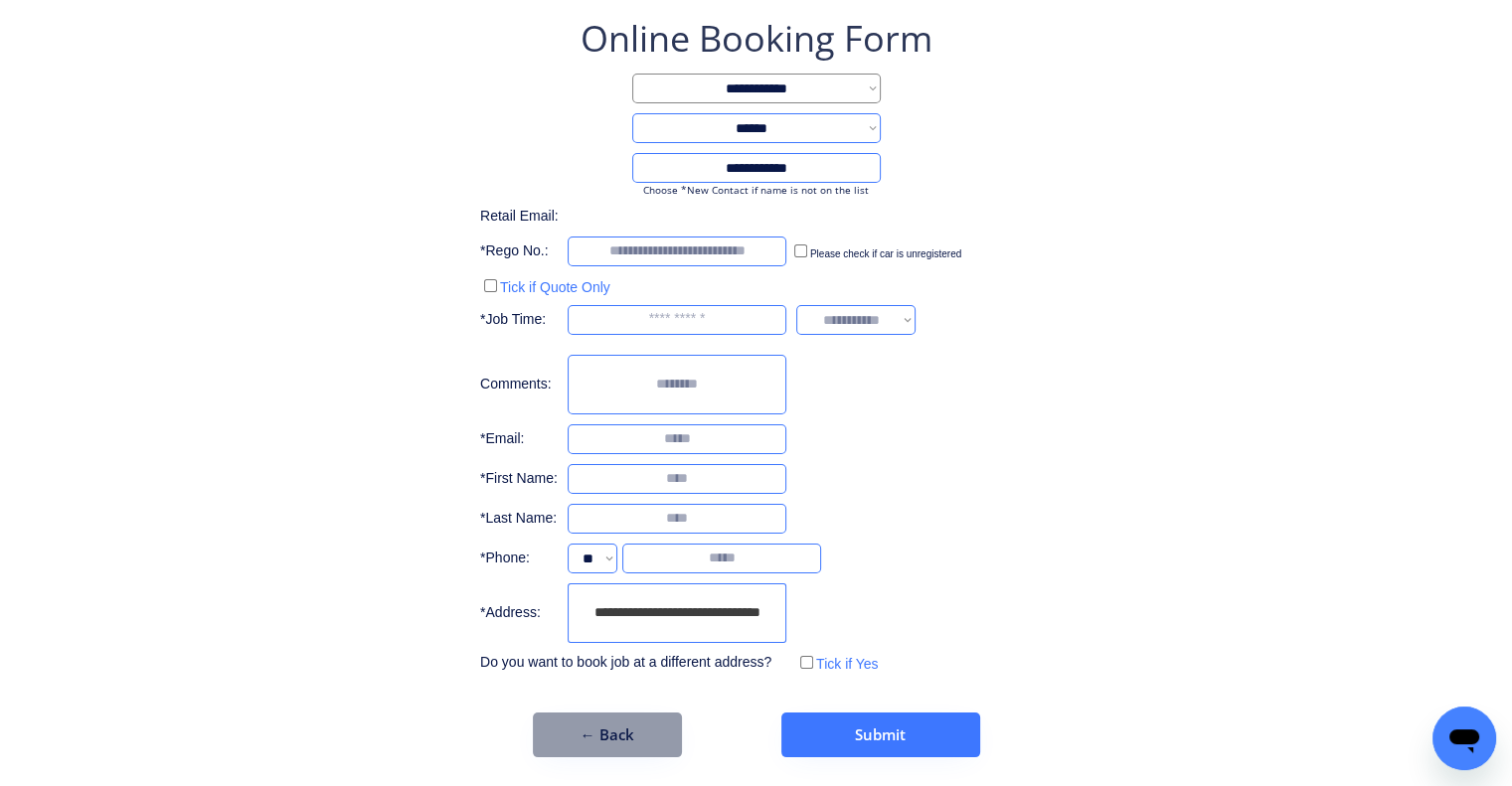 type on "**********" 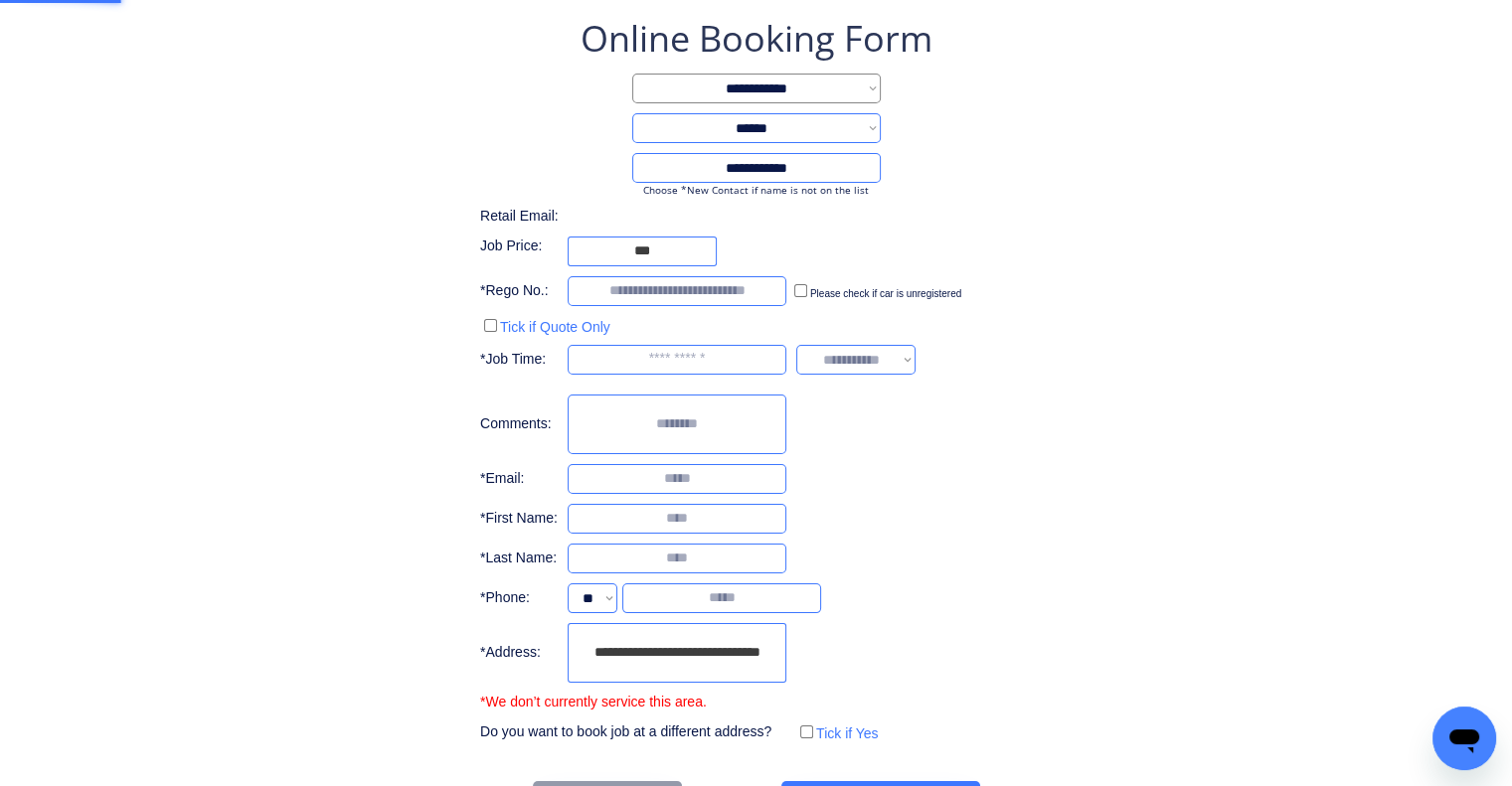 click on "**********" at bounding box center (756, 380) 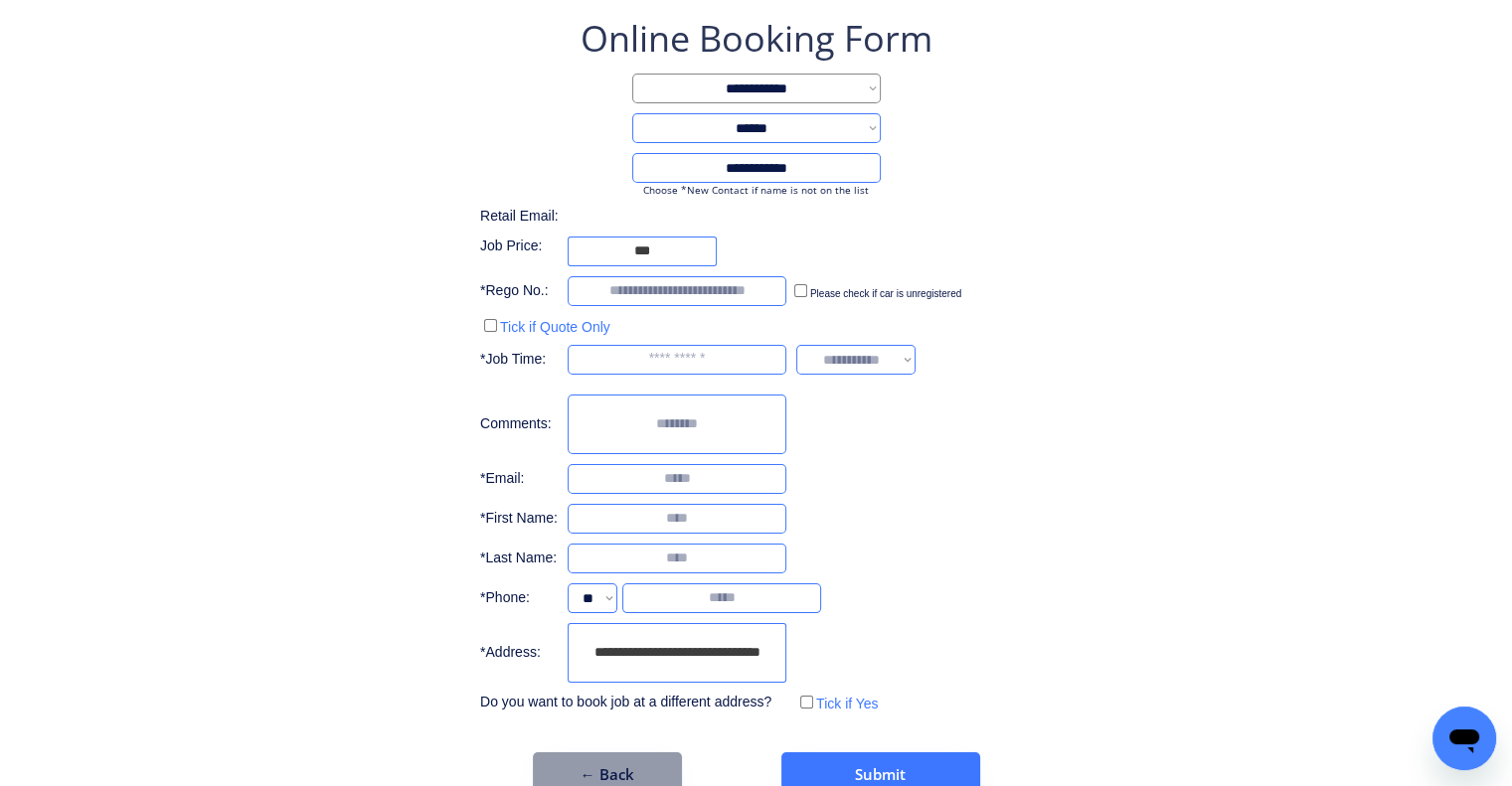 click on "**********" at bounding box center [756, 366] 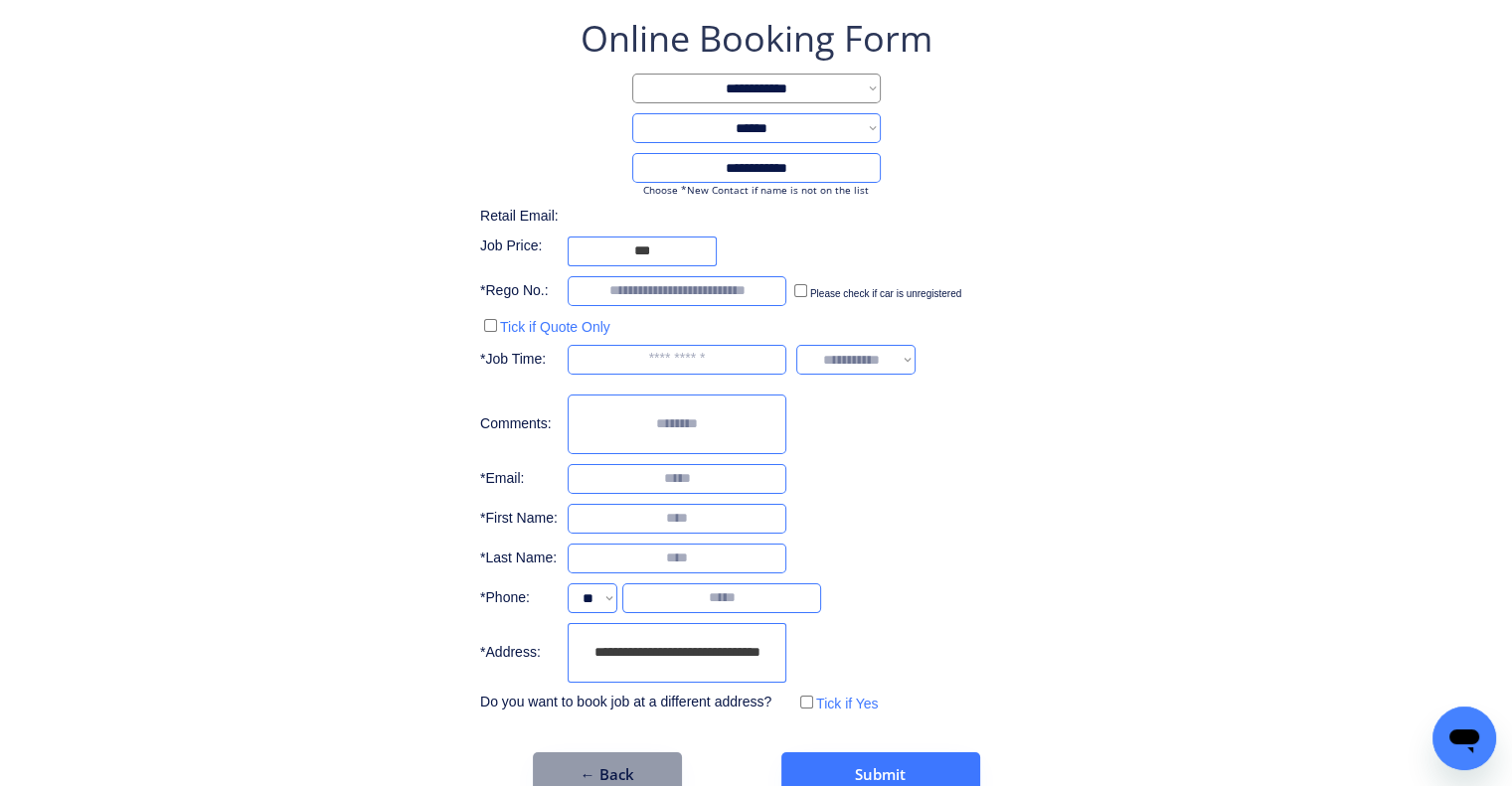 drag, startPoint x: 1157, startPoint y: 529, endPoint x: 1149, endPoint y: 536, distance: 10.630146 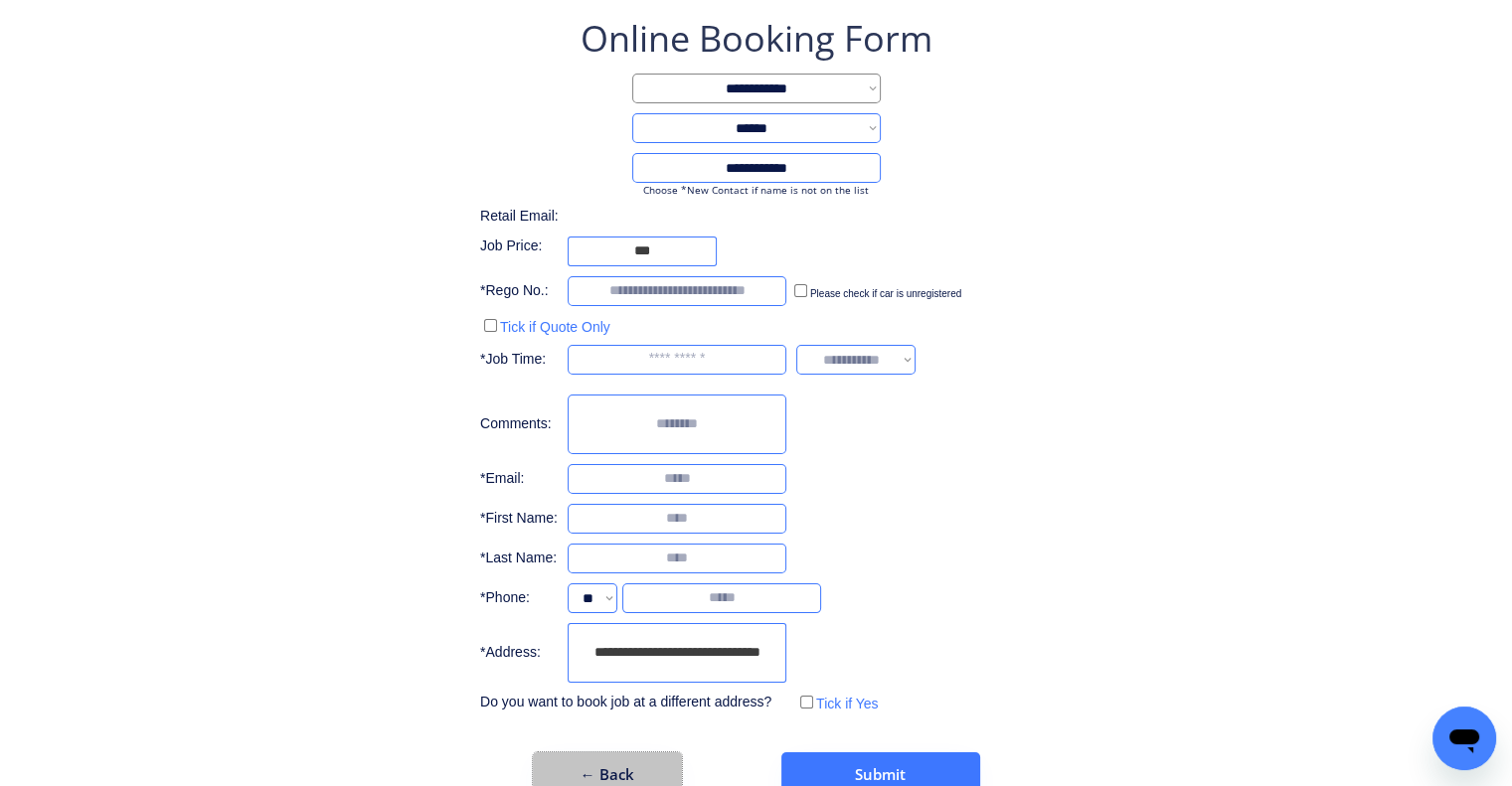 click on "←   Back" at bounding box center [607, 774] 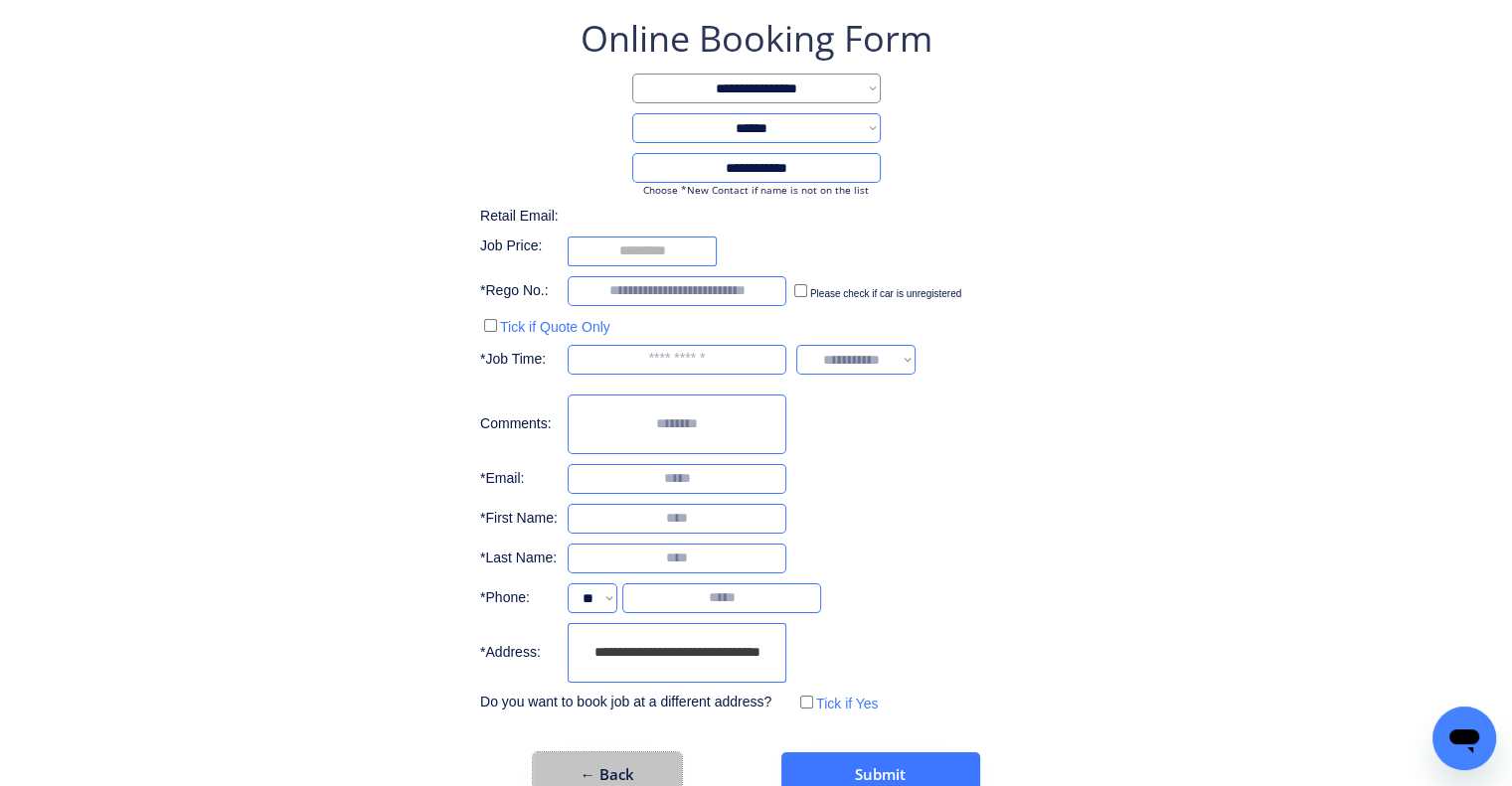 scroll, scrollTop: 0, scrollLeft: 0, axis: both 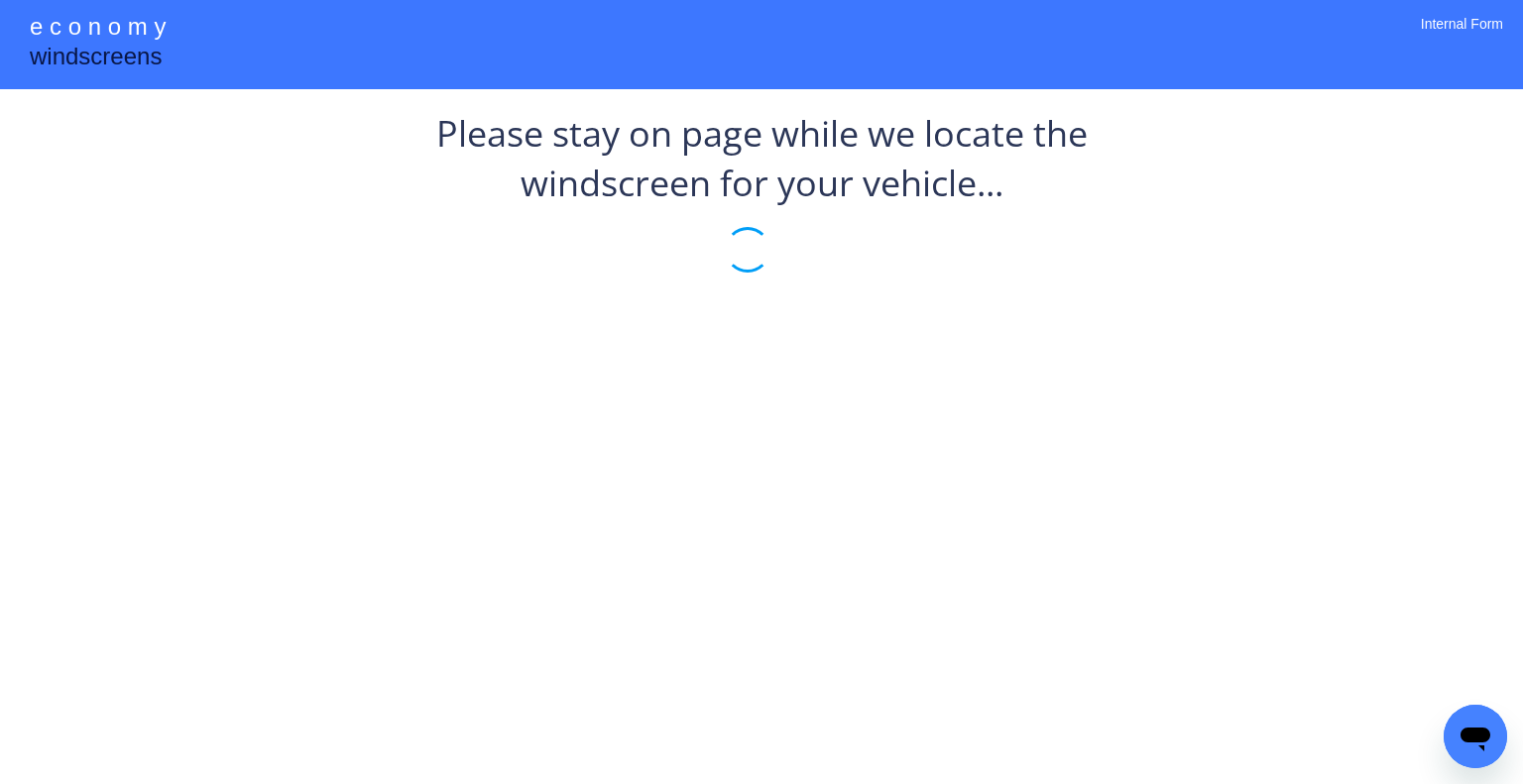 drag, startPoint x: 742, startPoint y: 289, endPoint x: 764, endPoint y: 306, distance: 27.802878 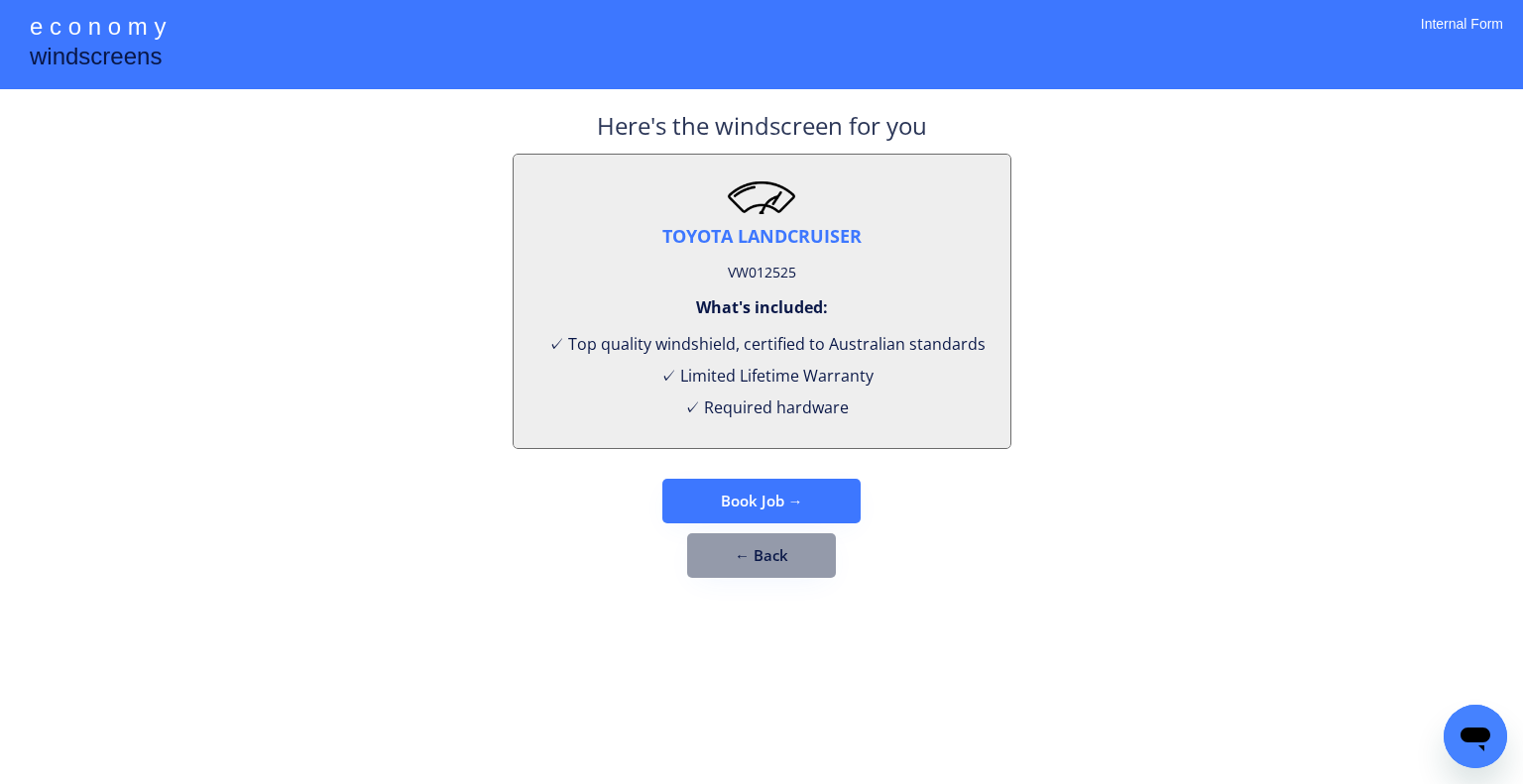 click on "VW012525" at bounding box center [762, 273] 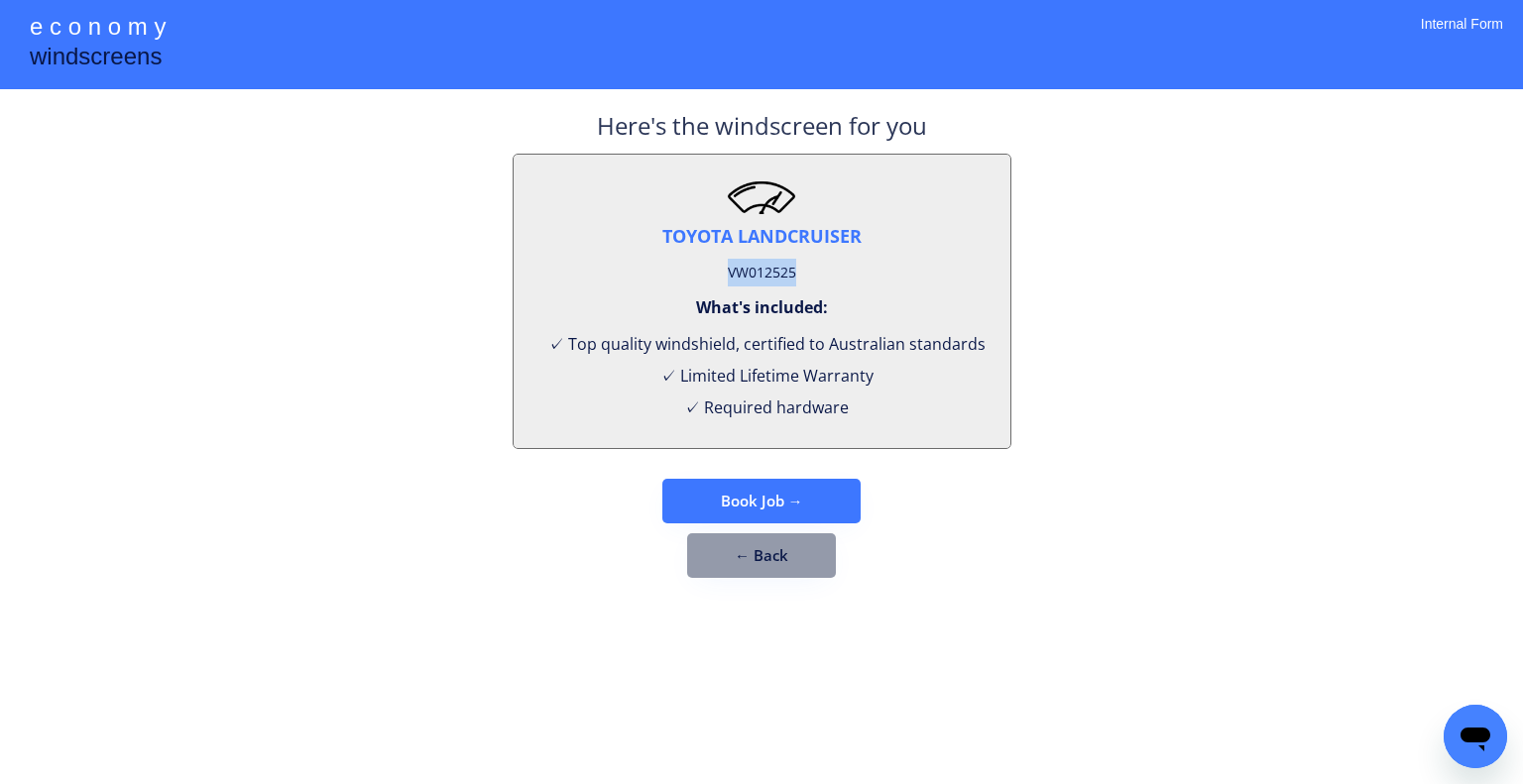 click on "VW012525" at bounding box center [762, 273] 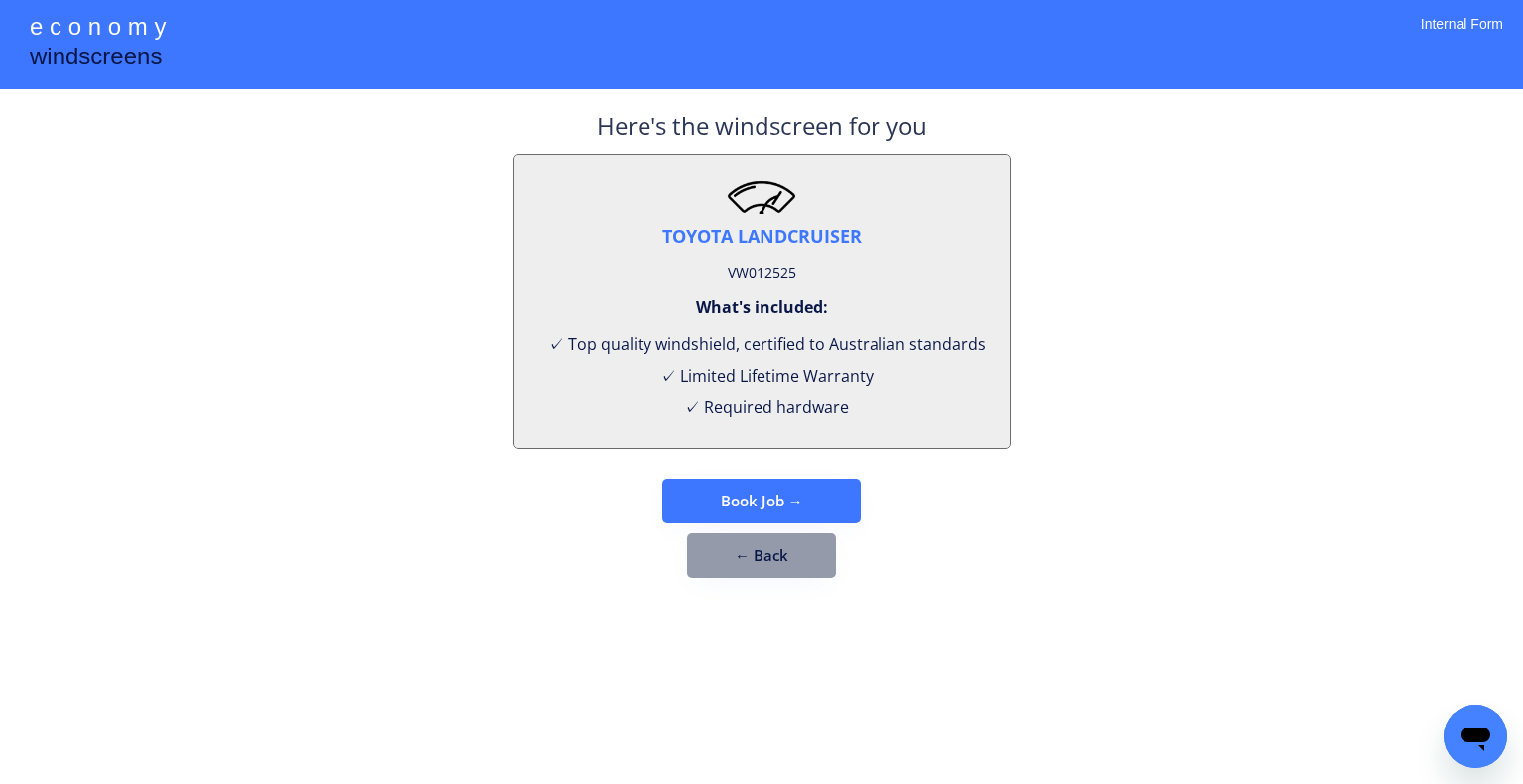 drag, startPoint x: 1141, startPoint y: 219, endPoint x: 1023, endPoint y: 40, distance: 214.3945 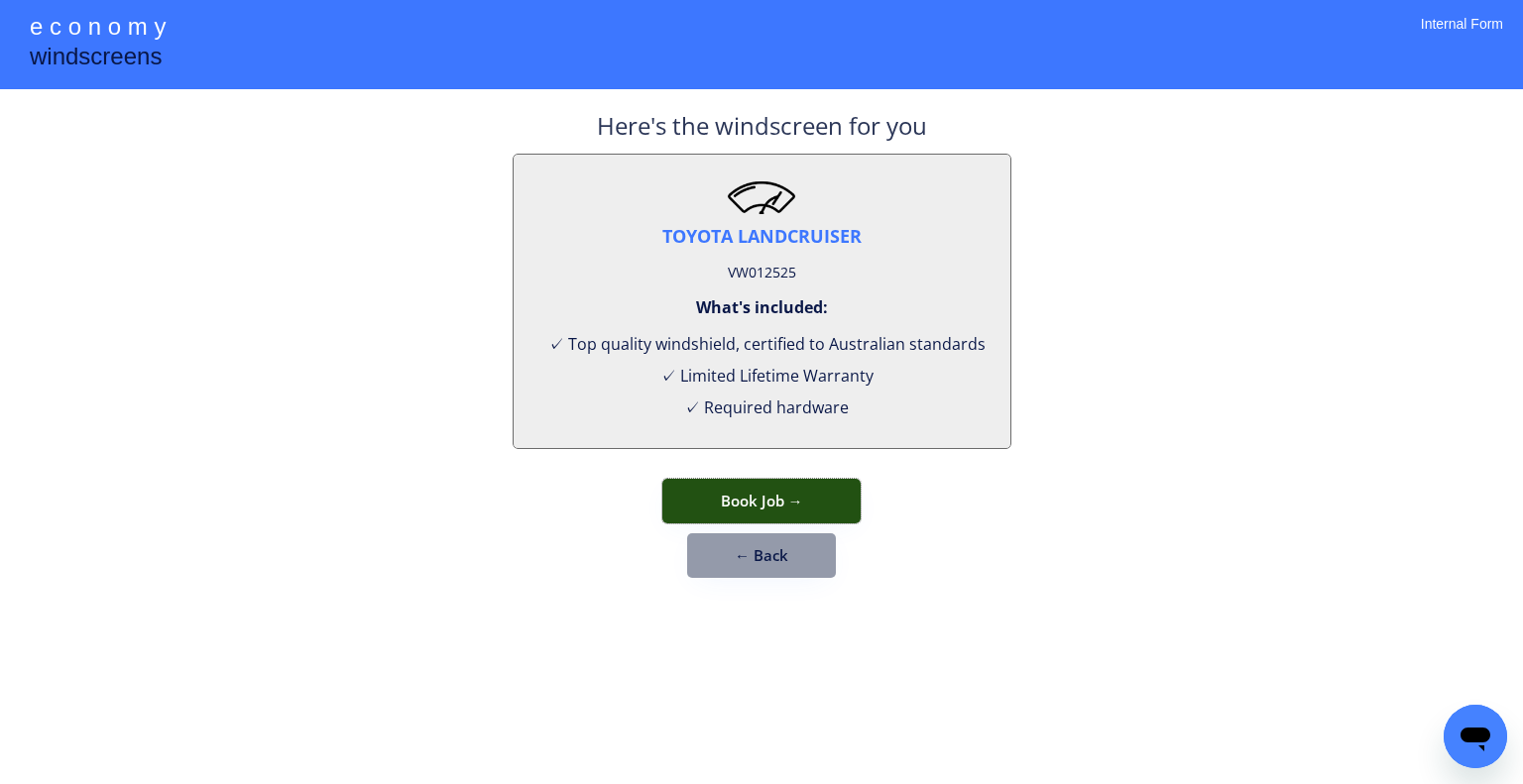 click on "Book Job    →" at bounding box center [762, 501] 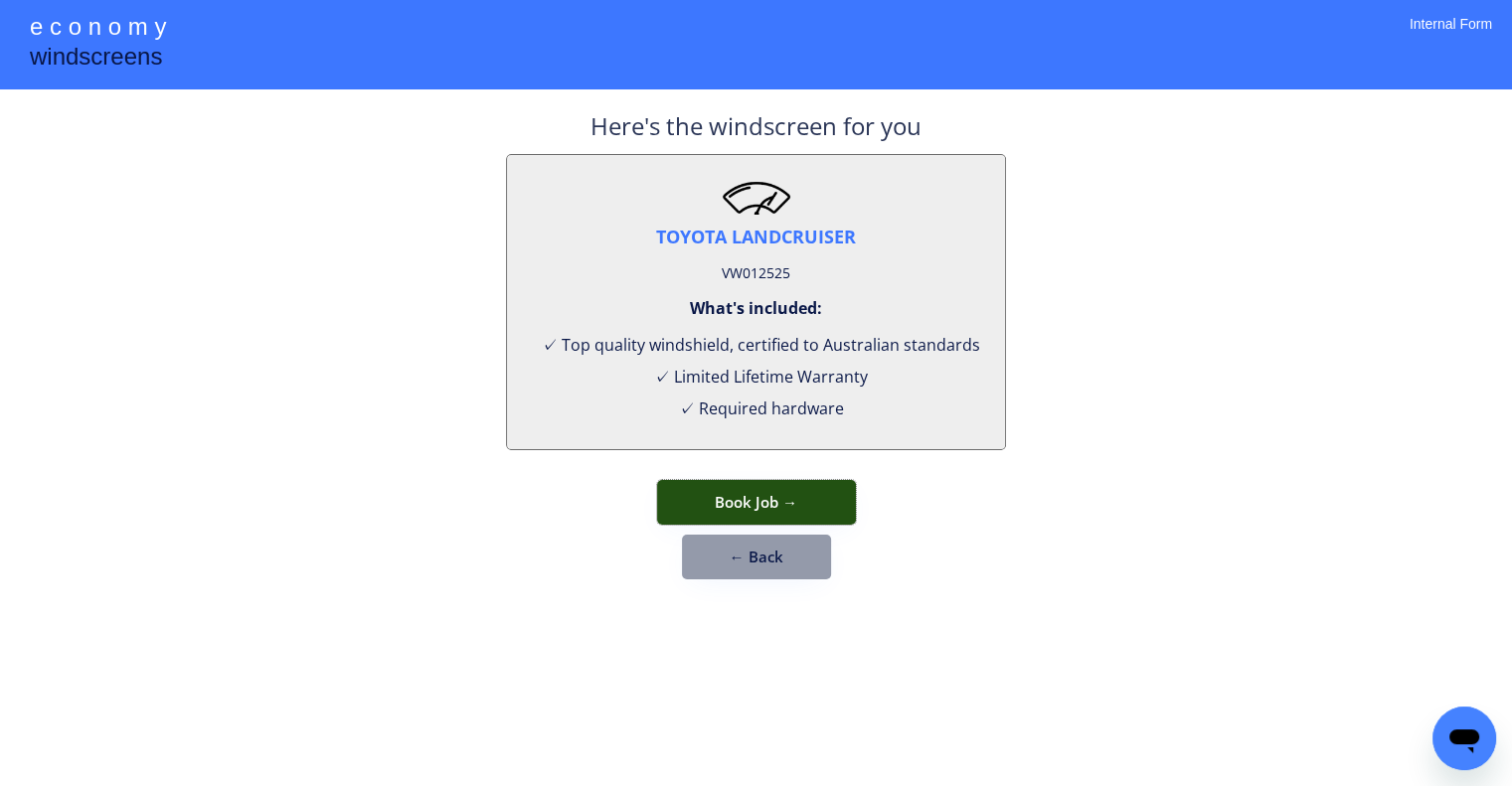 select on "**********" 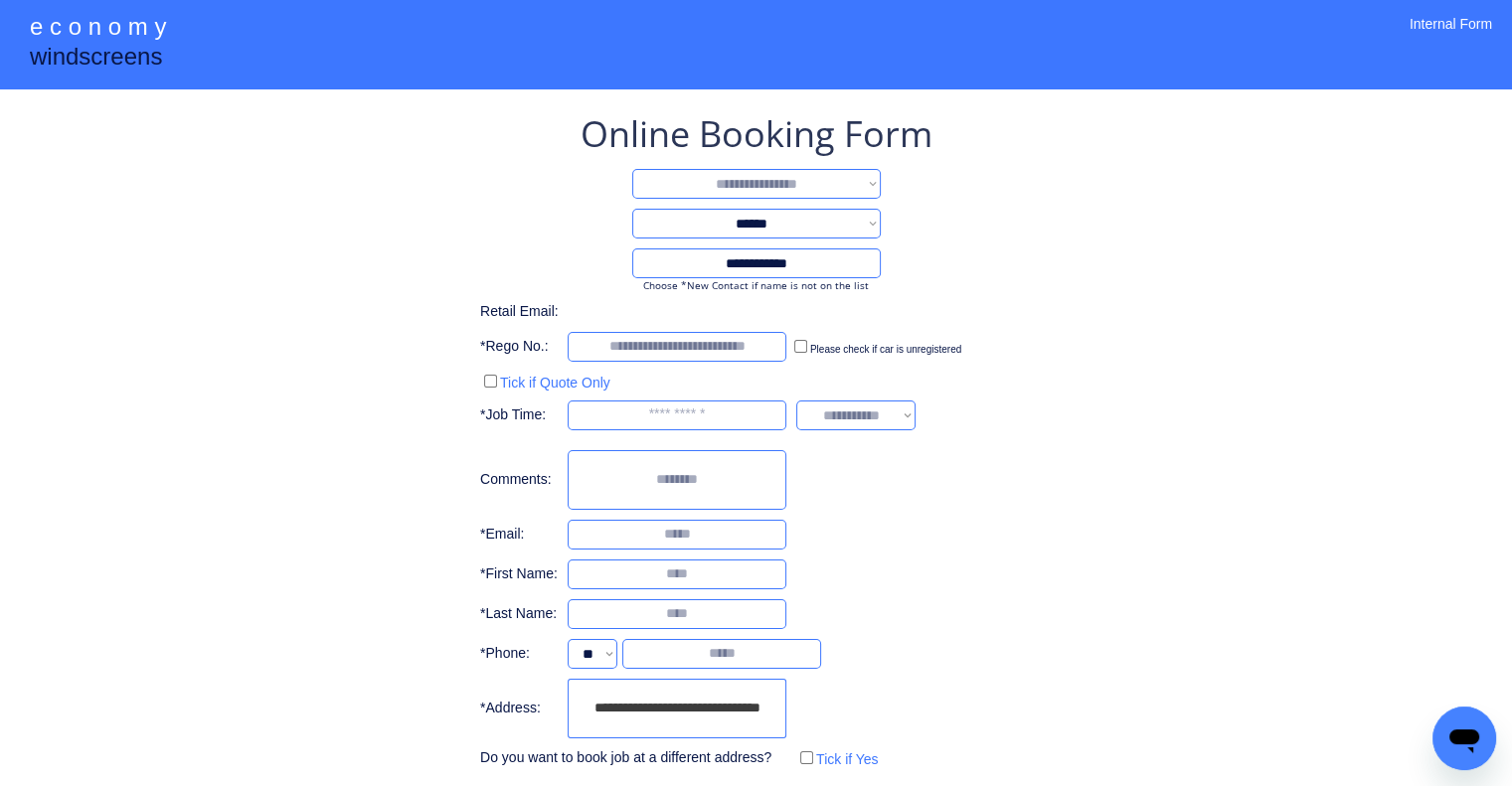 click on "**********" at bounding box center [756, 184] 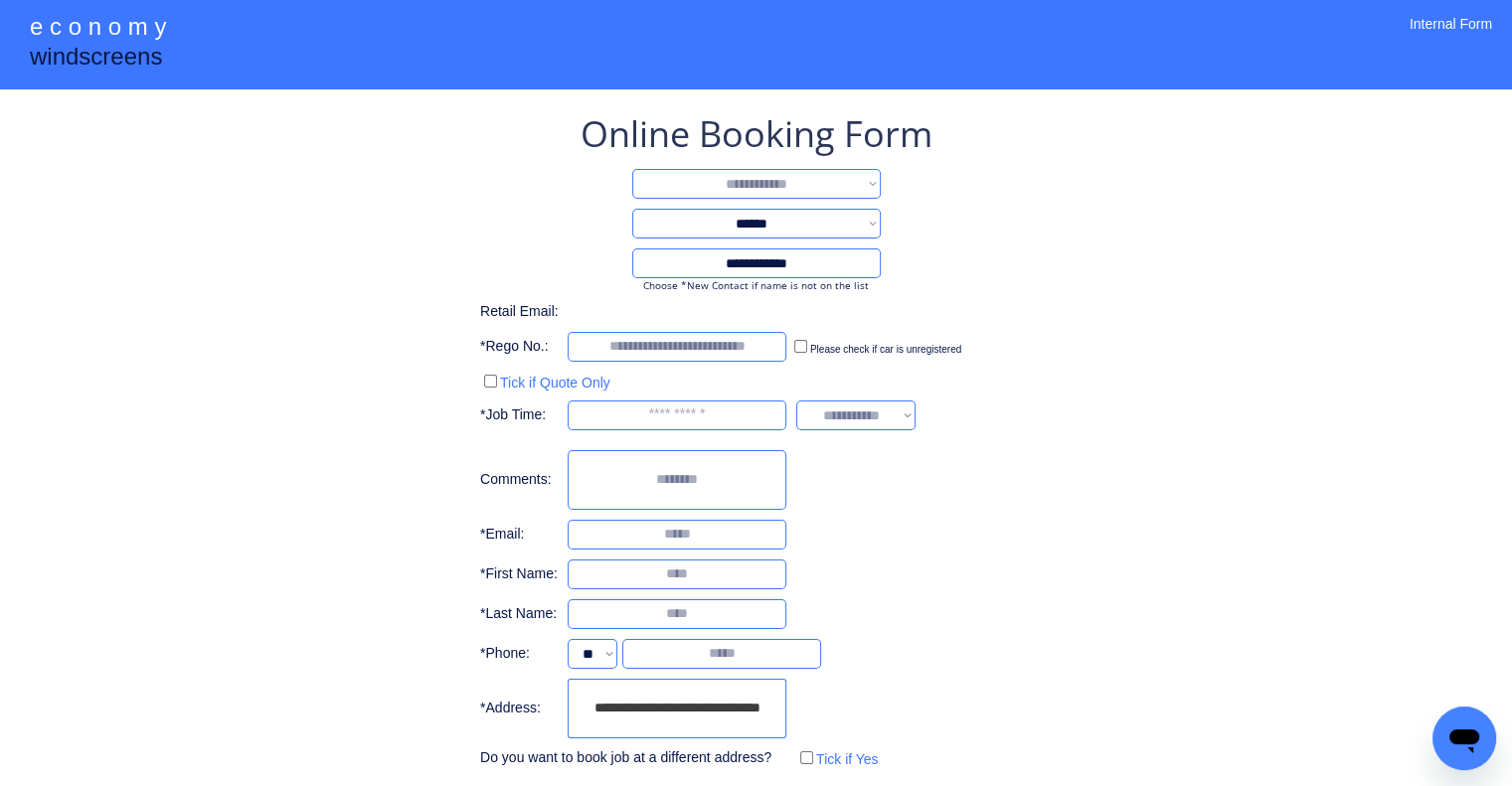 click on "**********" at bounding box center (756, 184) 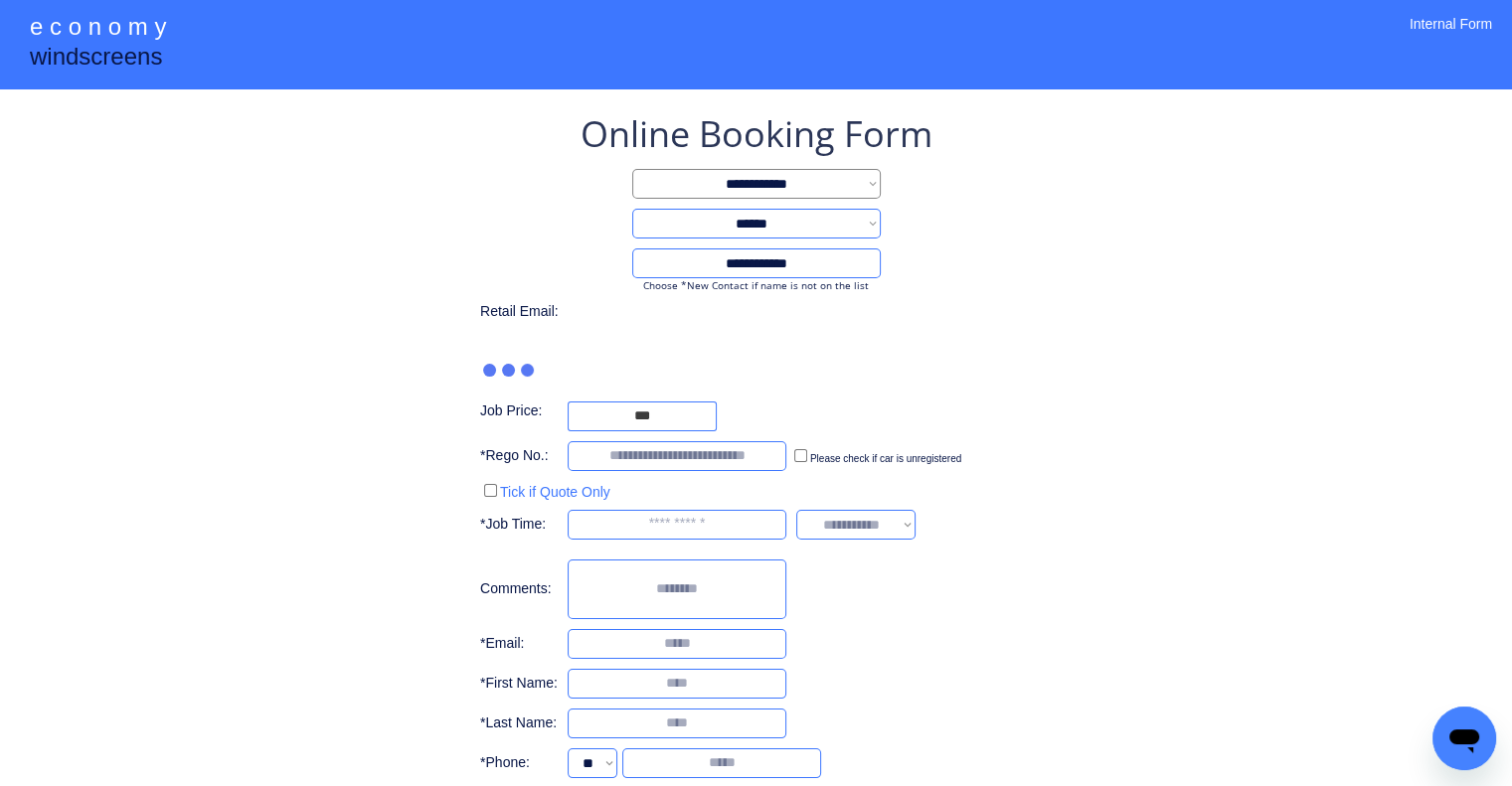 click on "**********" at bounding box center (756, 496) 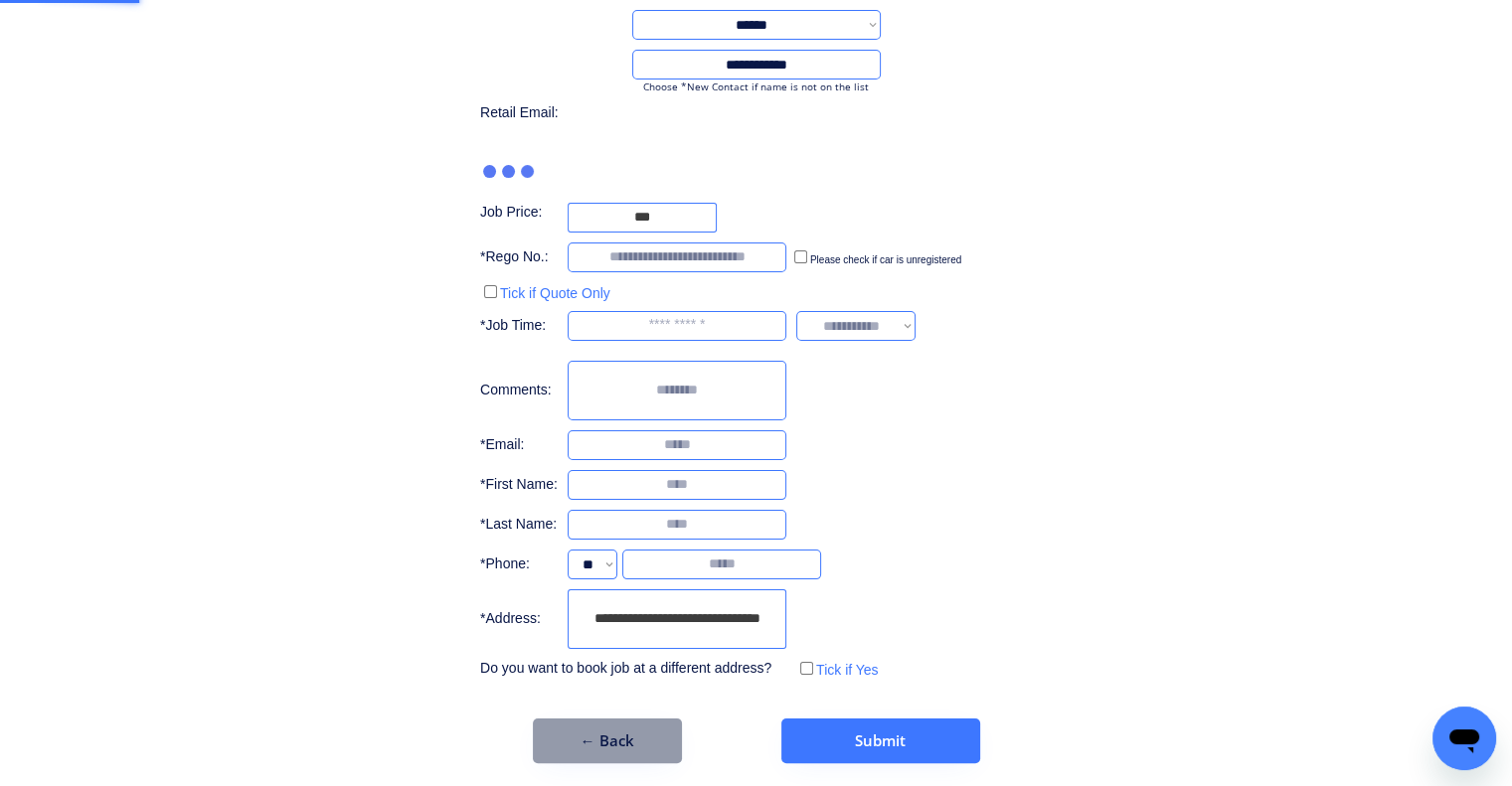 scroll, scrollTop: 135, scrollLeft: 0, axis: vertical 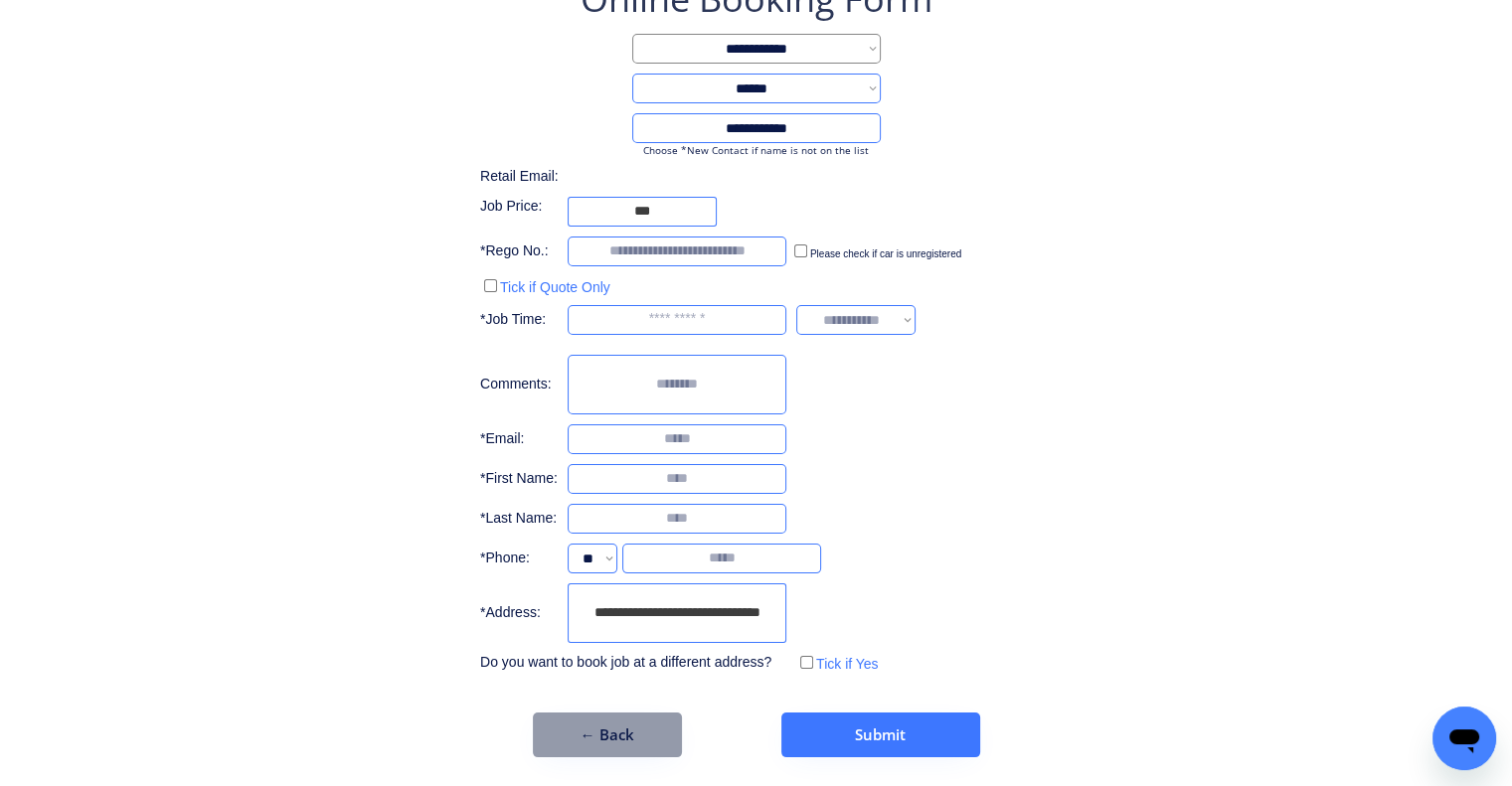 click on "**********" at bounding box center [756, 366] 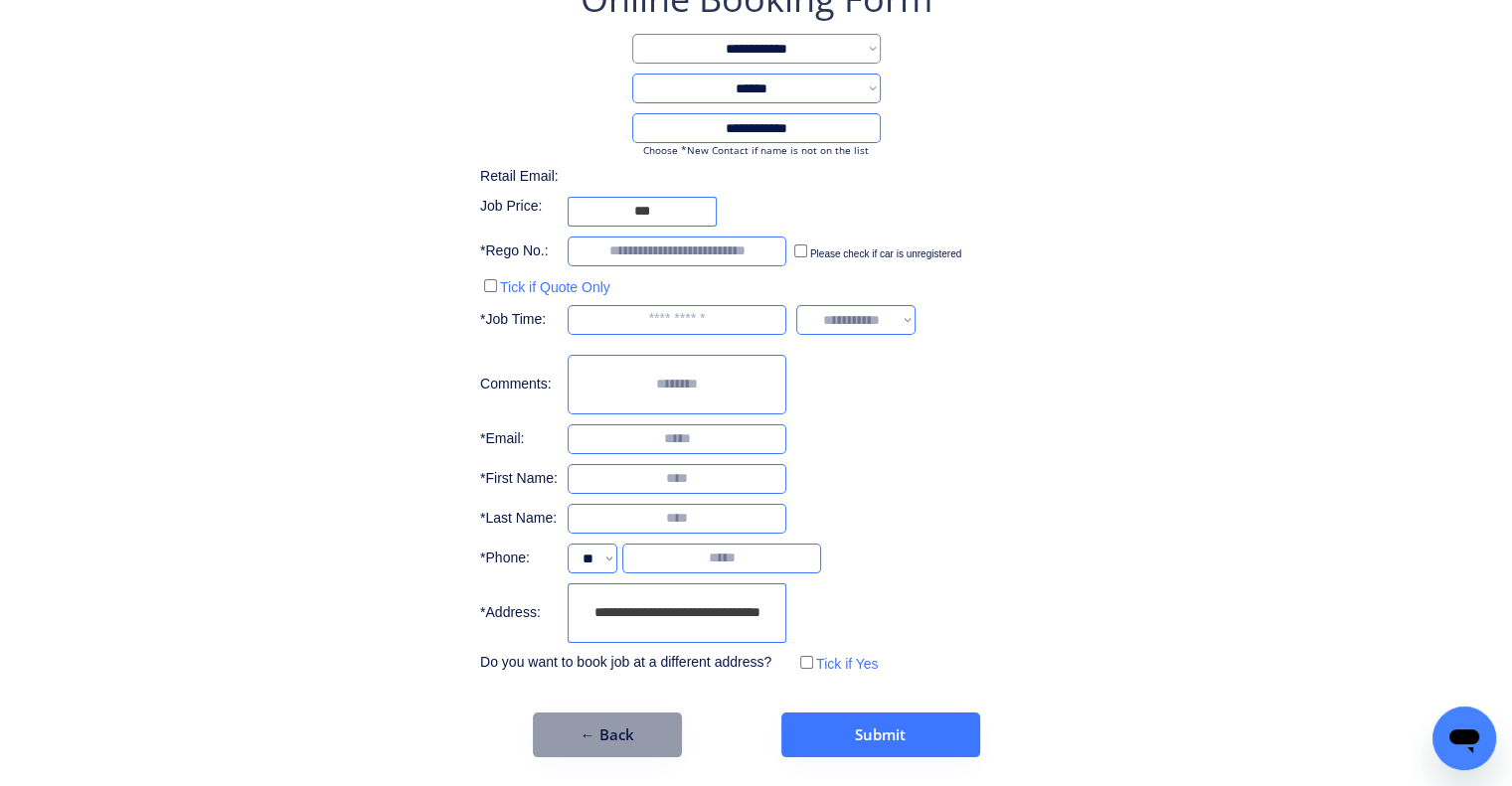 click on "**********" at bounding box center [756, 326] 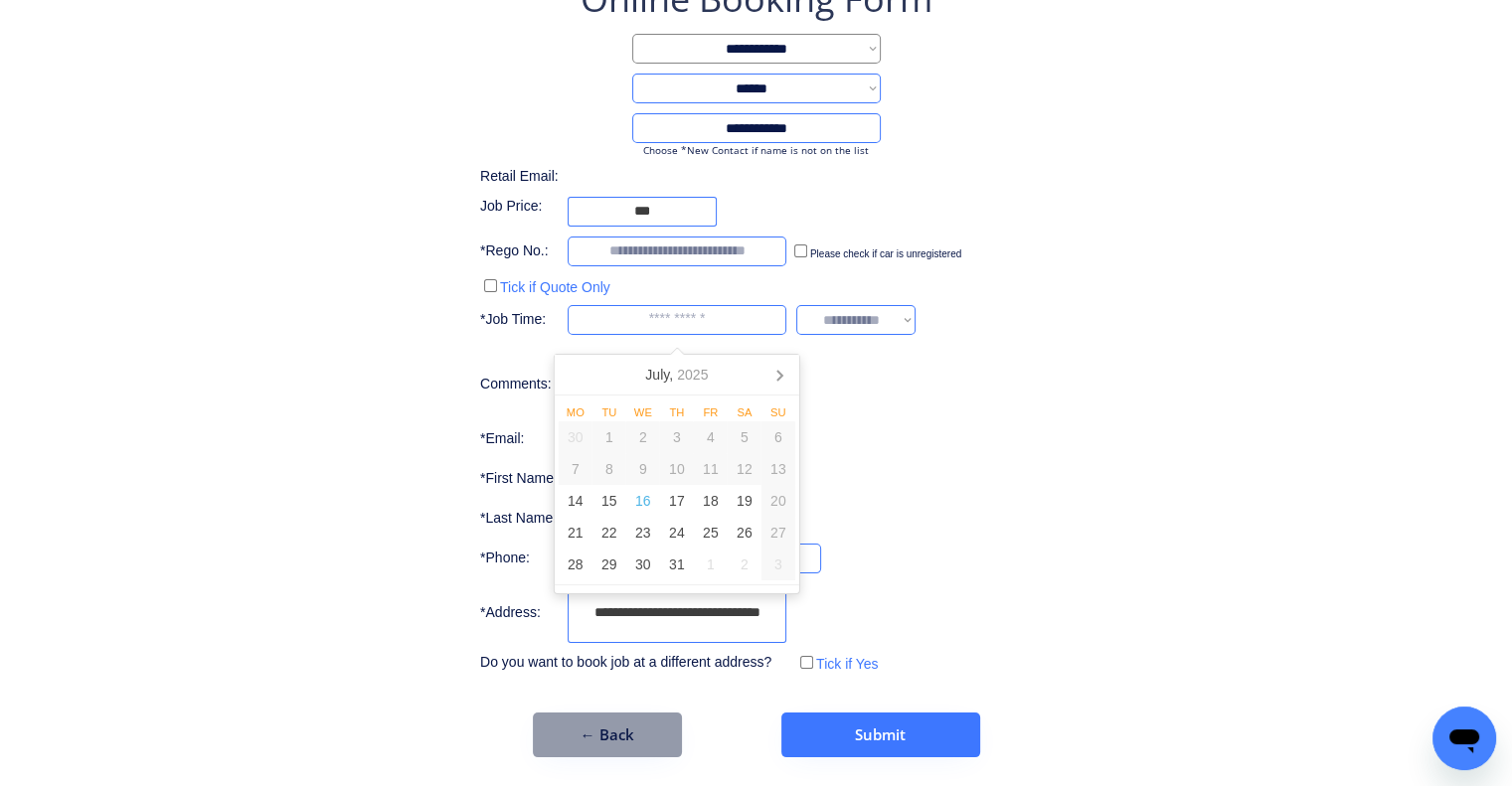 click at bounding box center [677, 320] 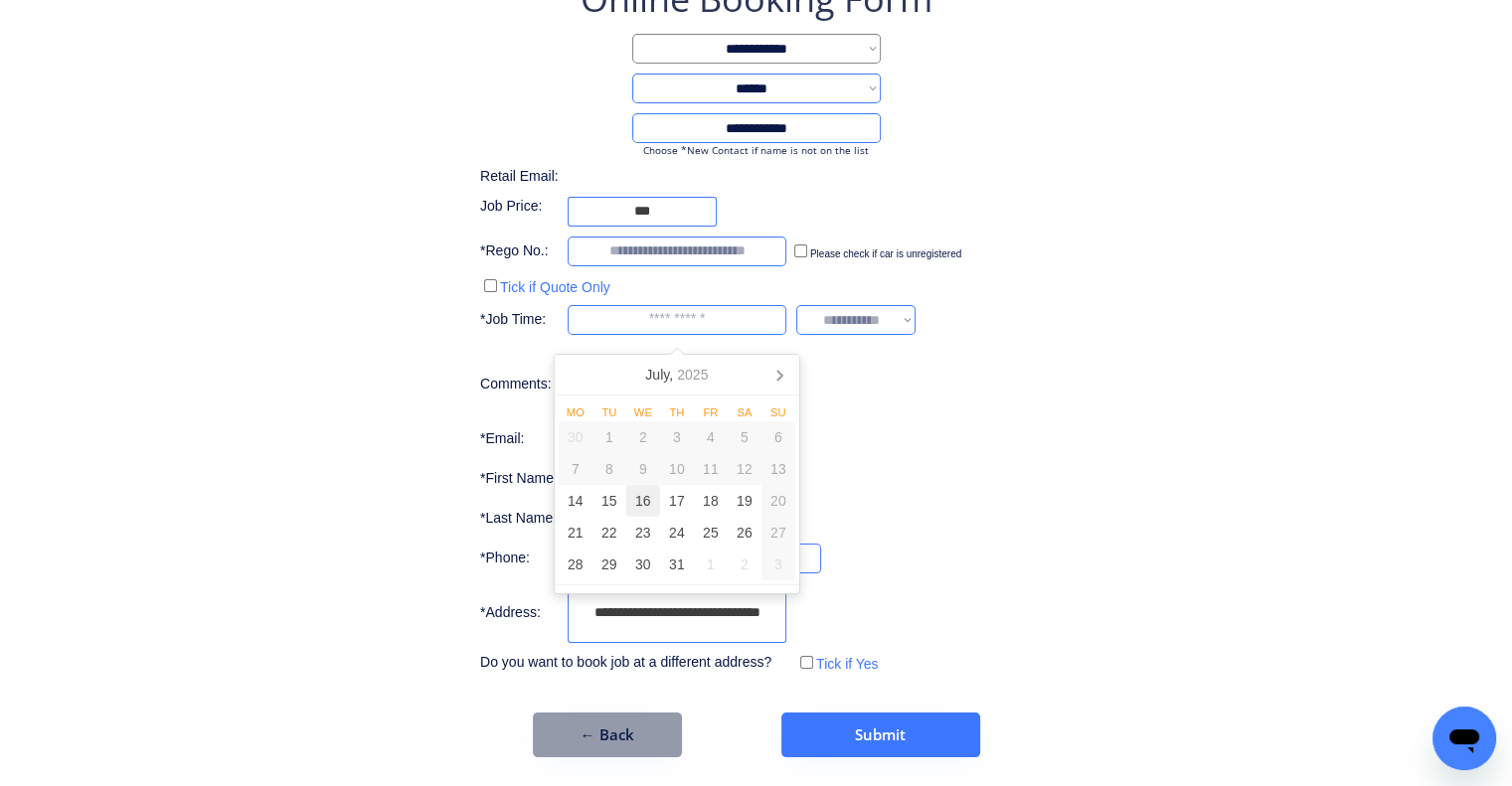 click on "16" at bounding box center [643, 501] 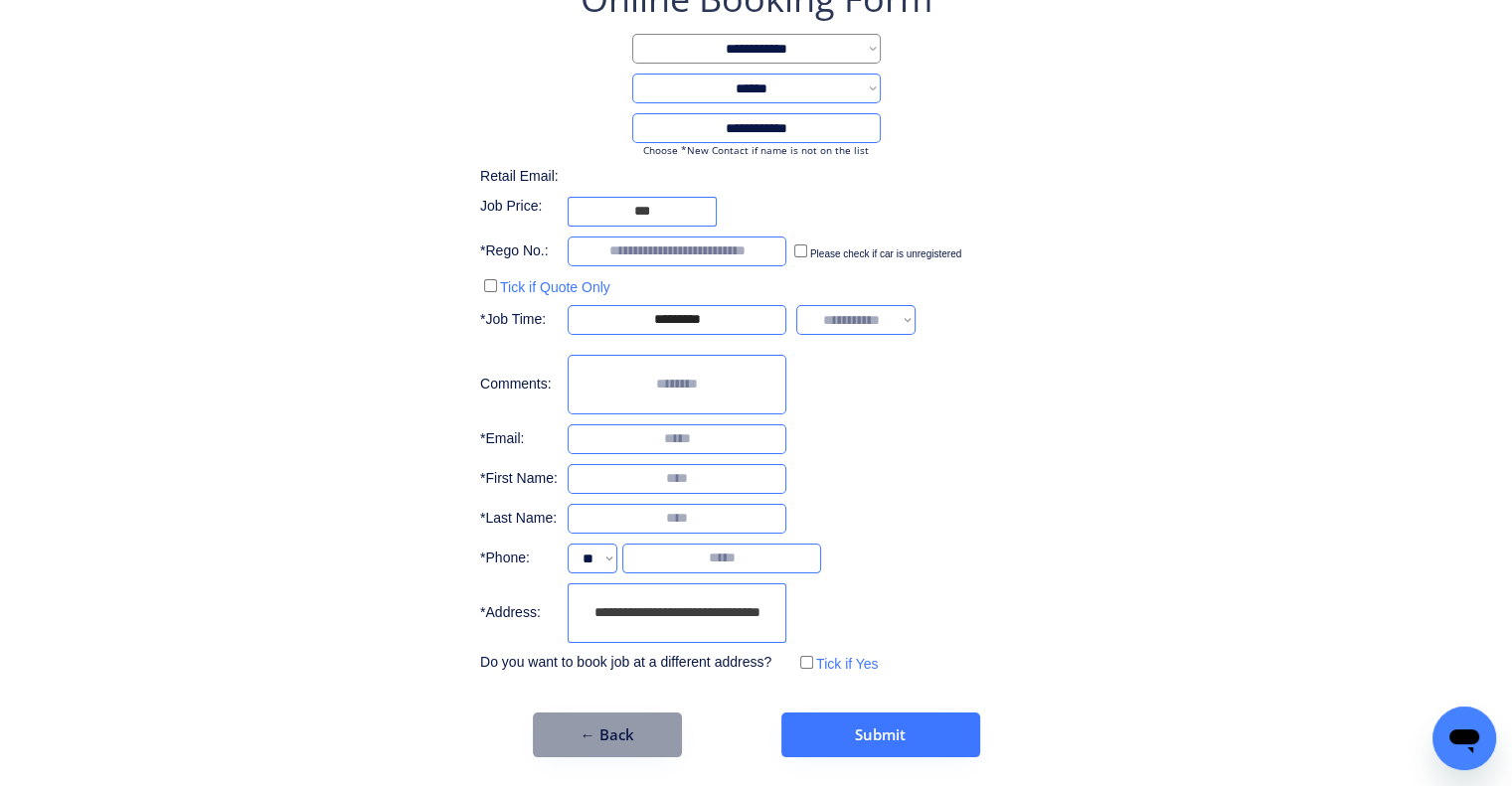 click on "**********" at bounding box center [756, 326] 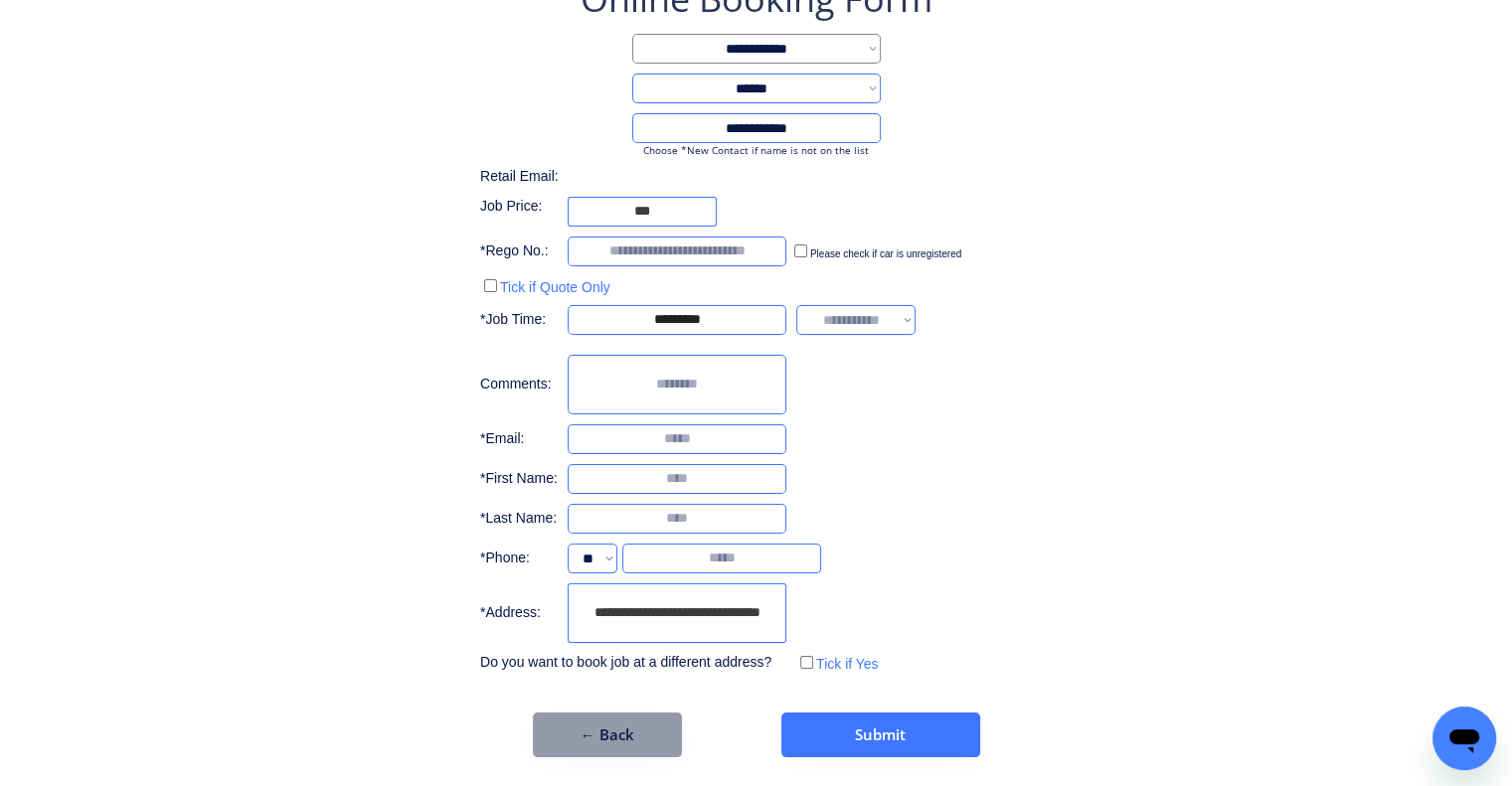 click on "**********" at bounding box center (756, 366) 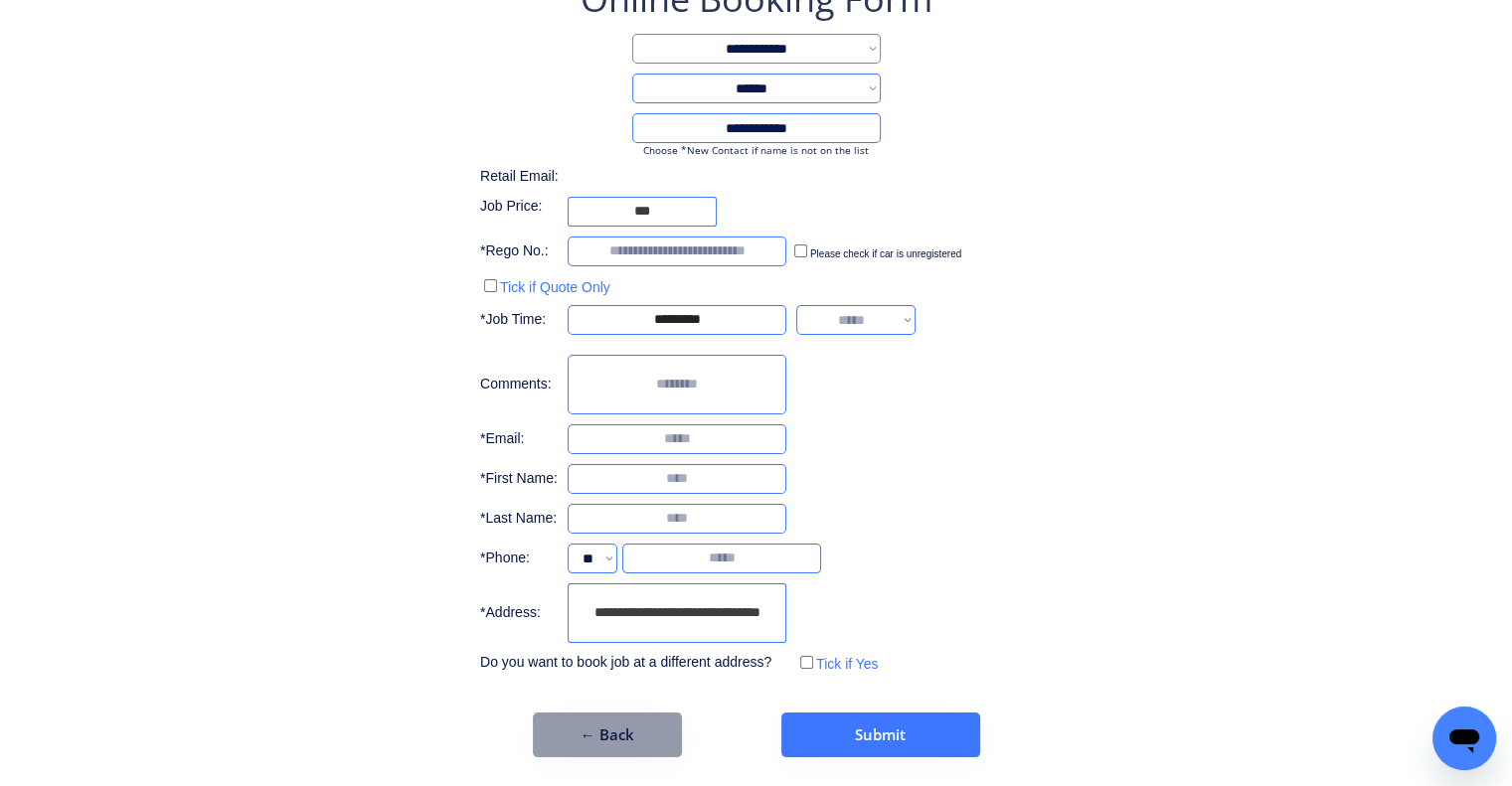 click on "**********" at bounding box center [856, 320] 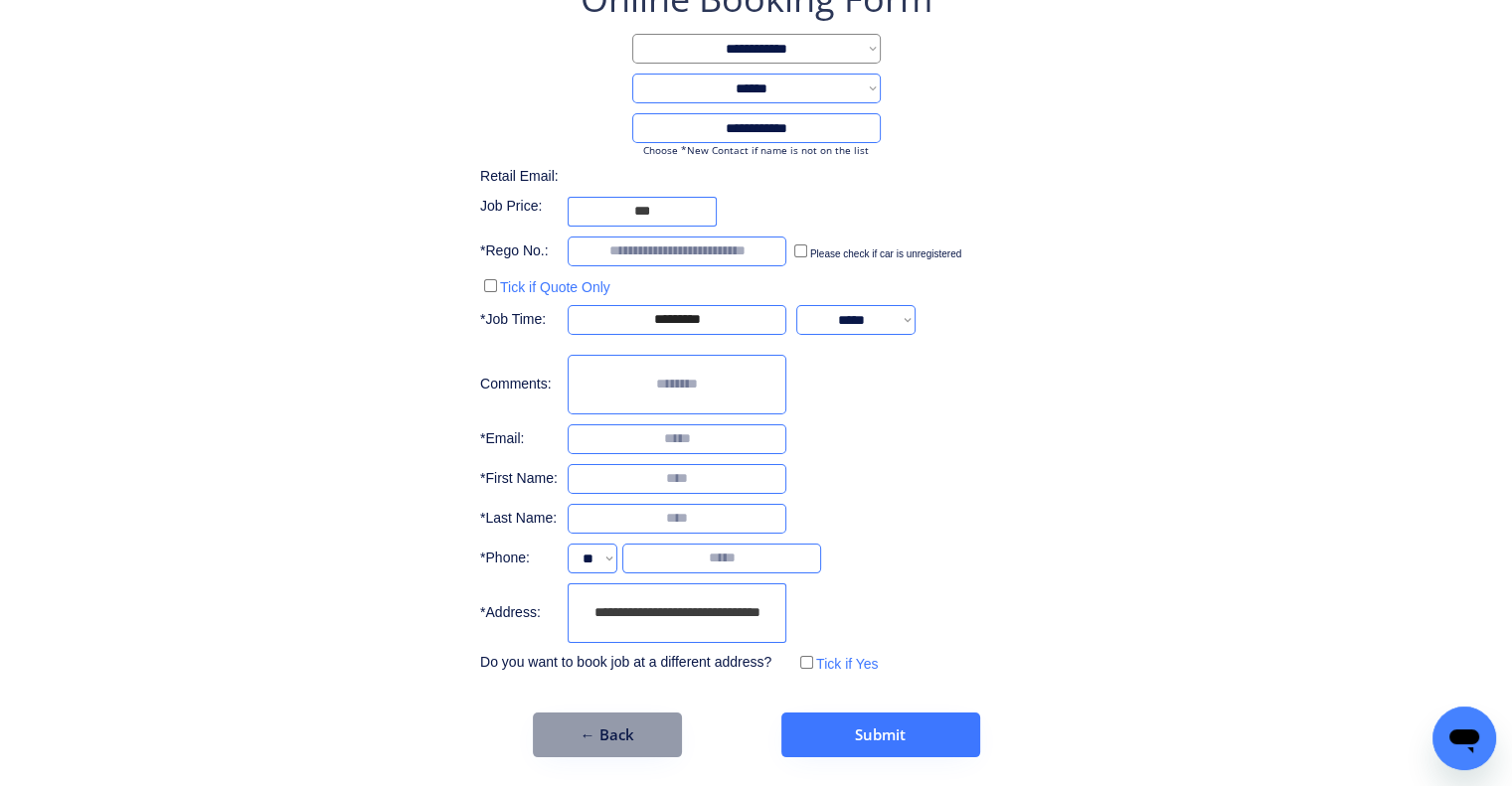 click on "**********" at bounding box center [756, 326] 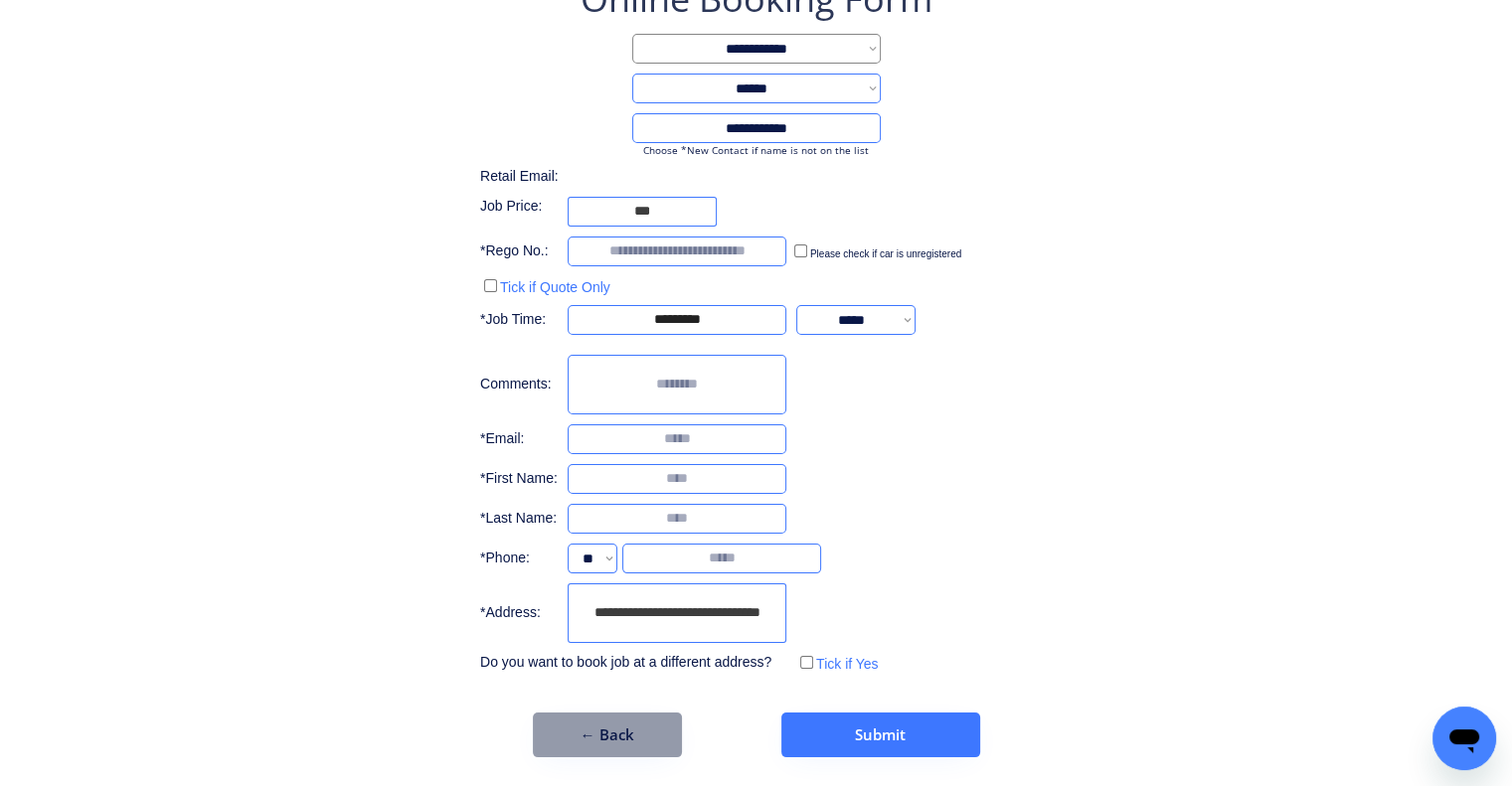 click at bounding box center [677, 385] 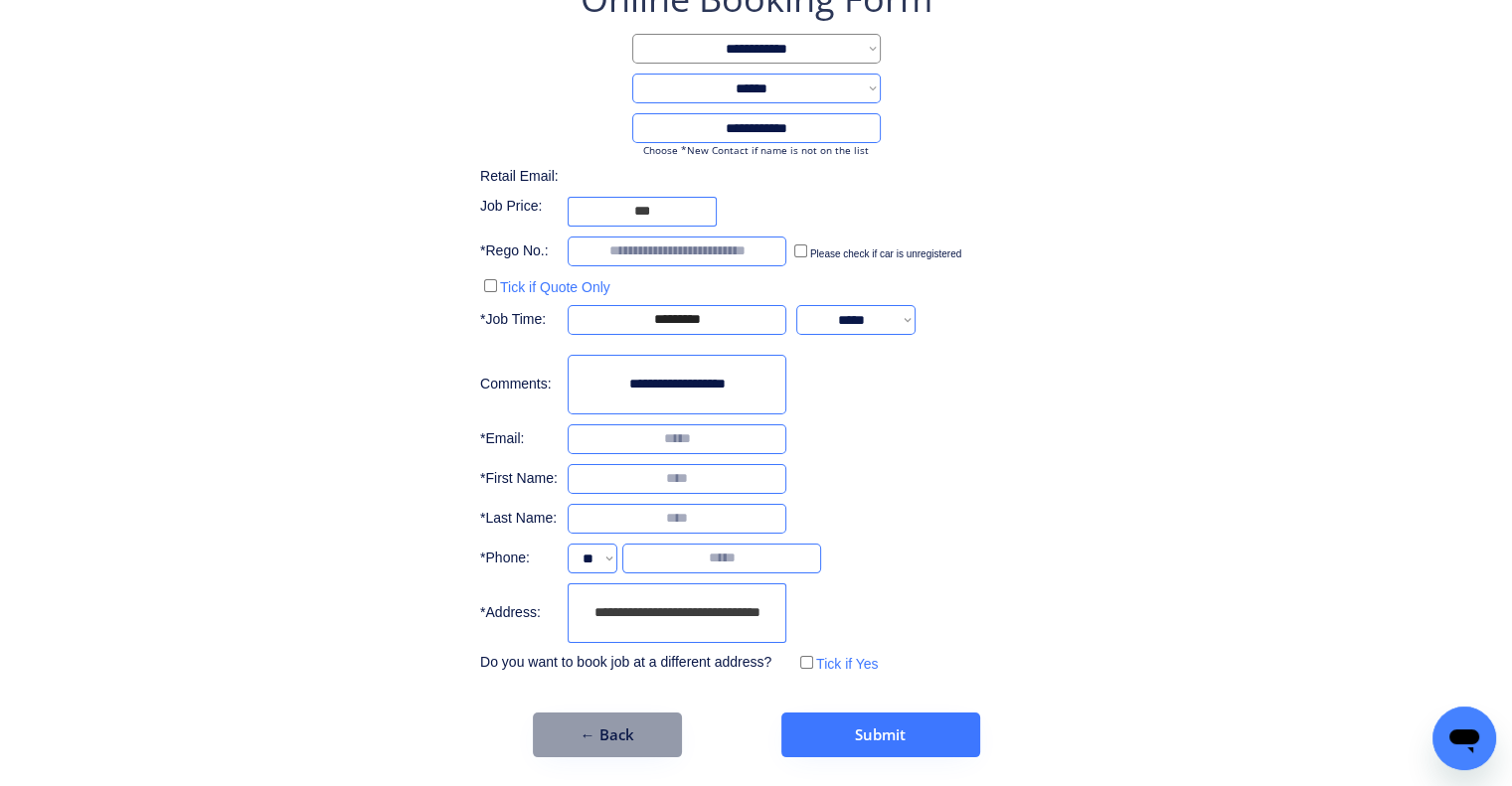 type on "**********" 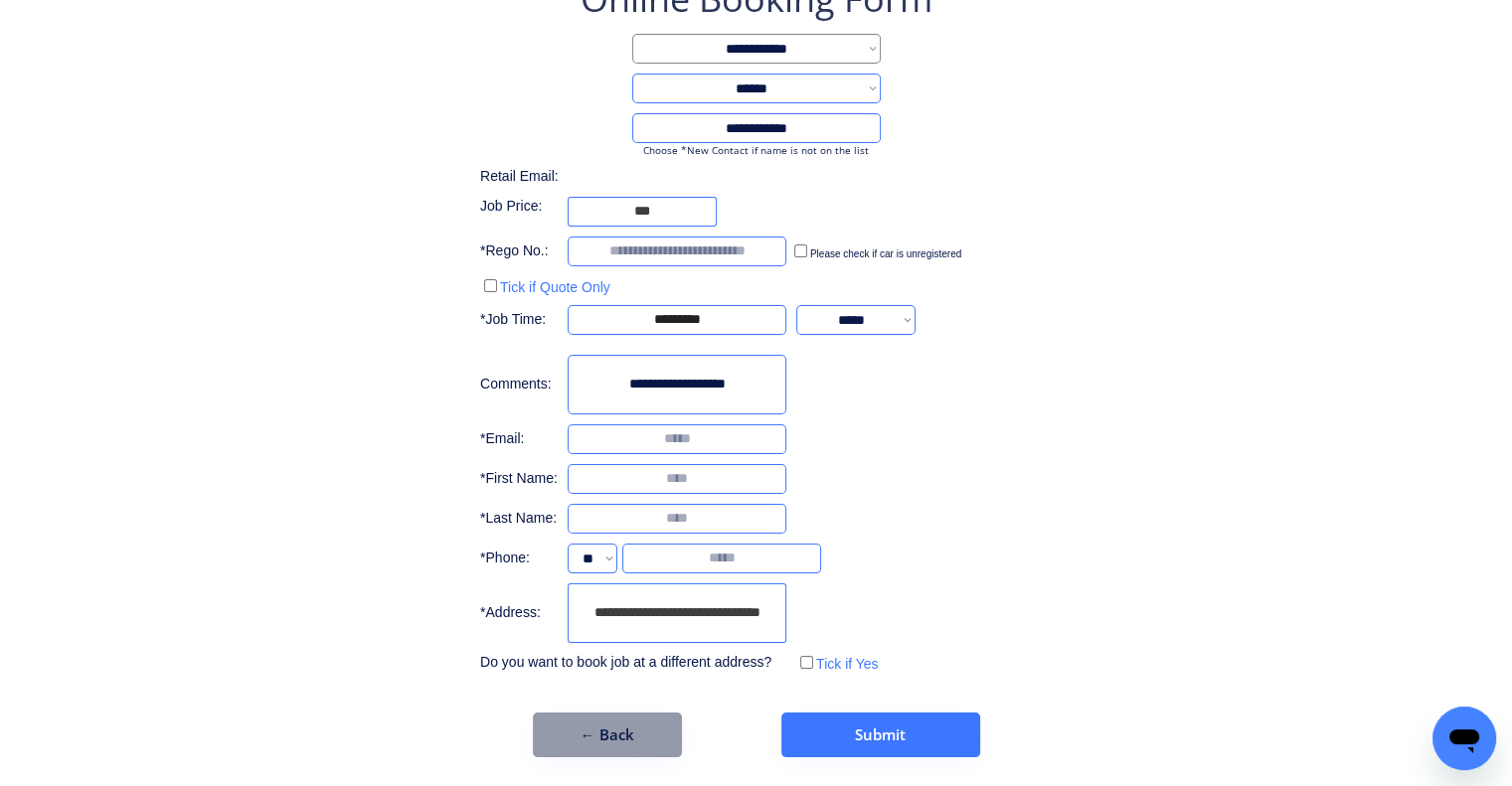 click on "**********" at bounding box center [756, 326] 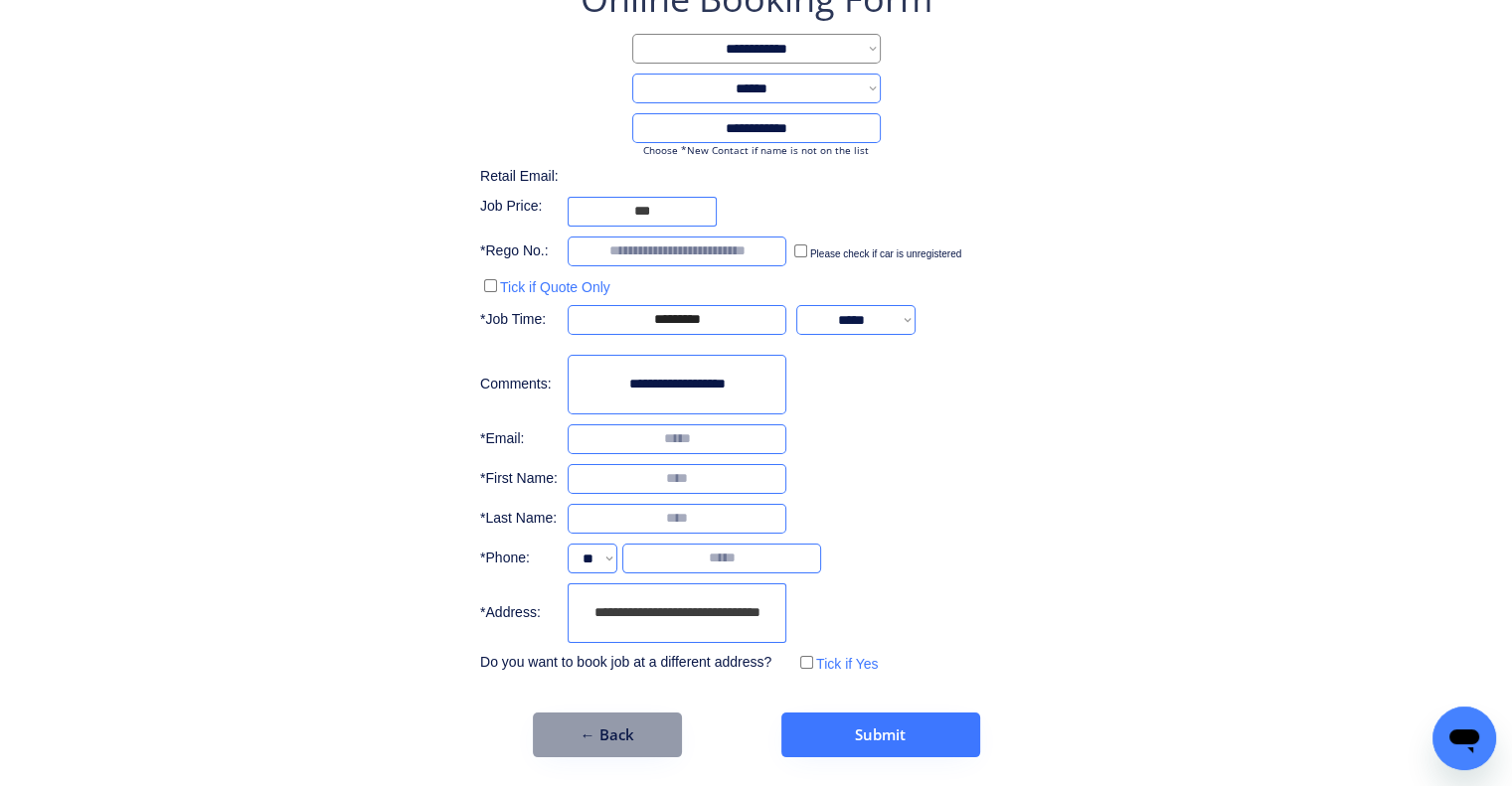 click on "**********" at bounding box center [756, 326] 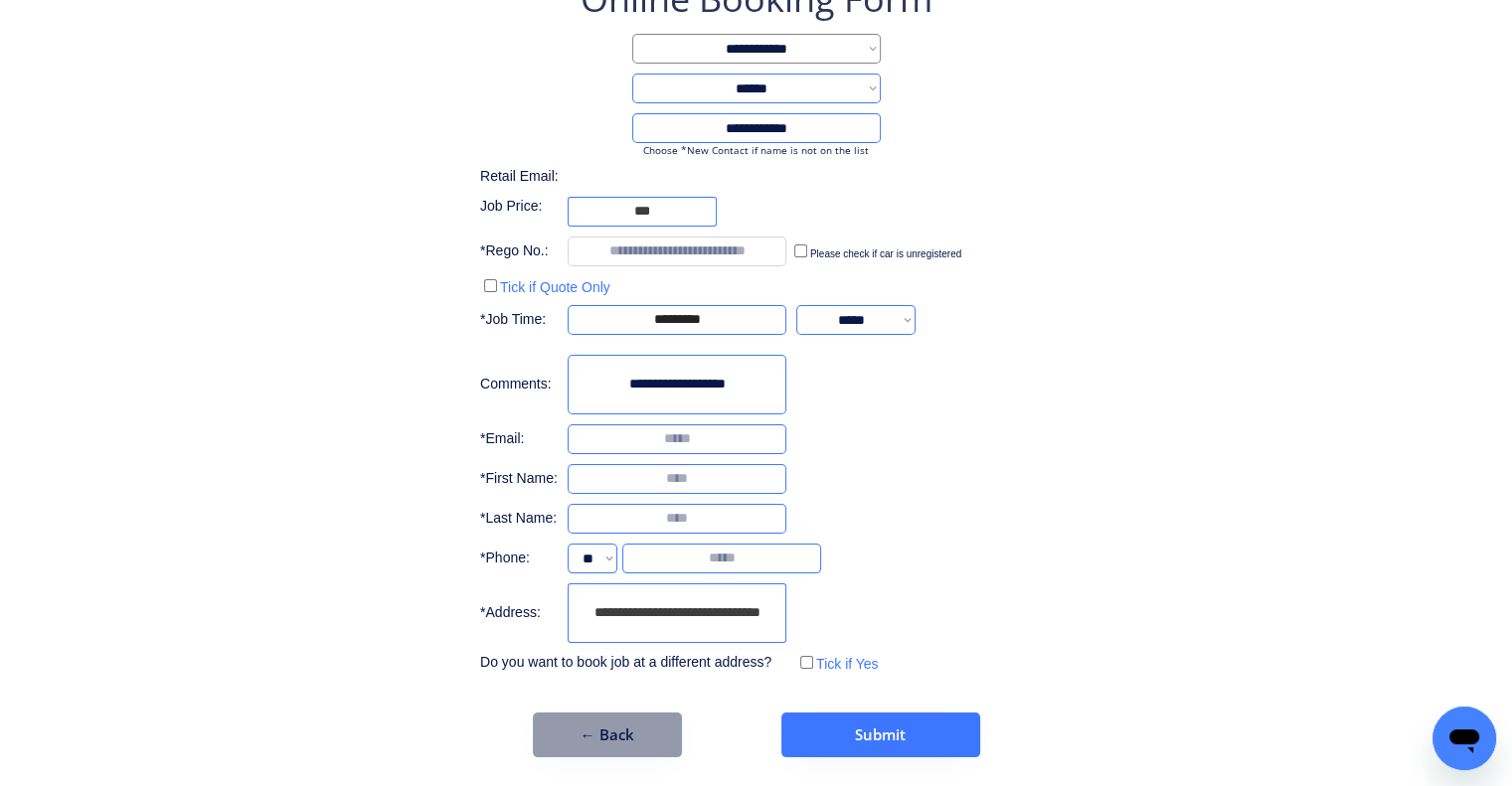 click on "**********" at bounding box center [756, 366] 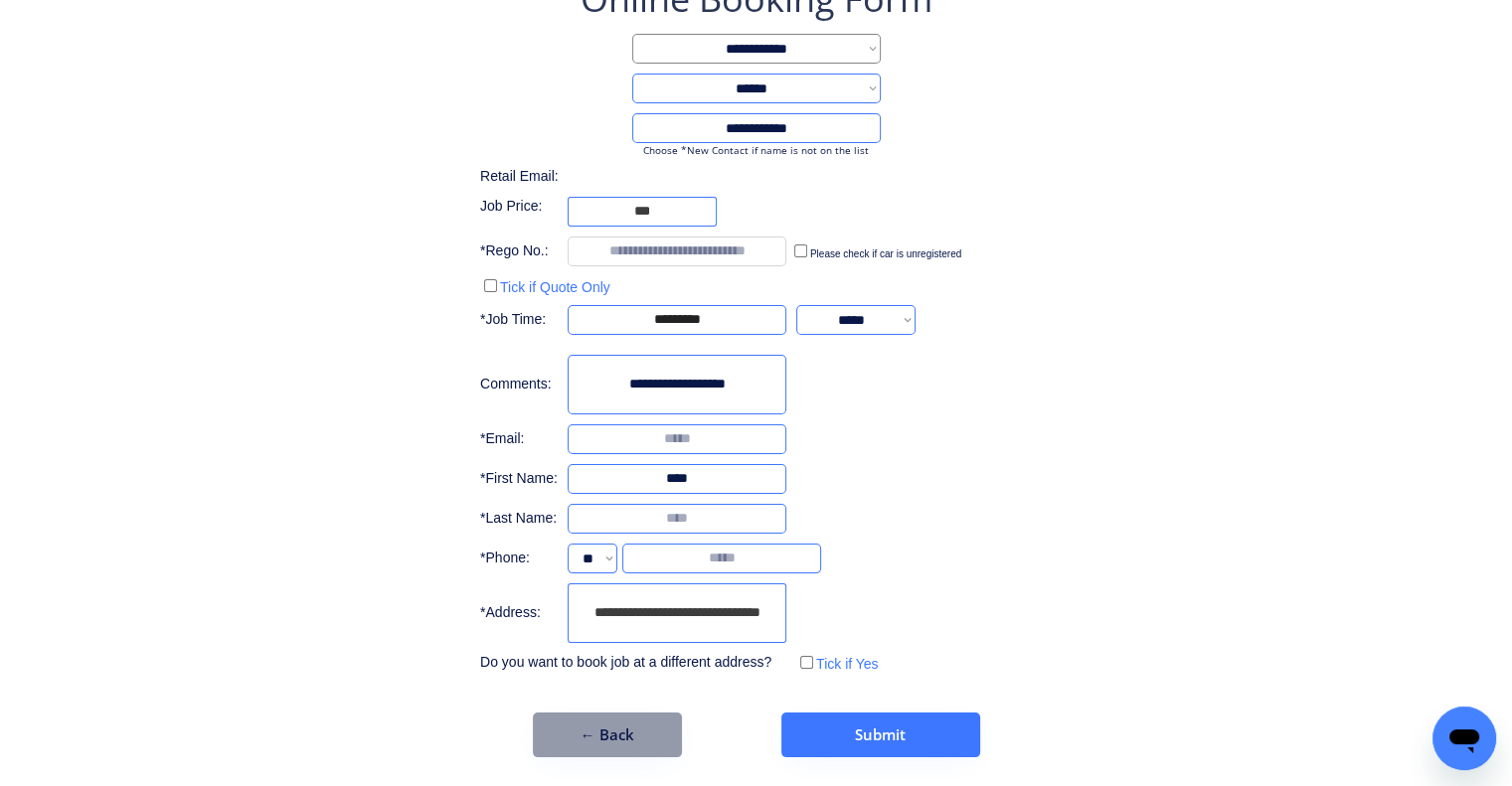 type on "****" 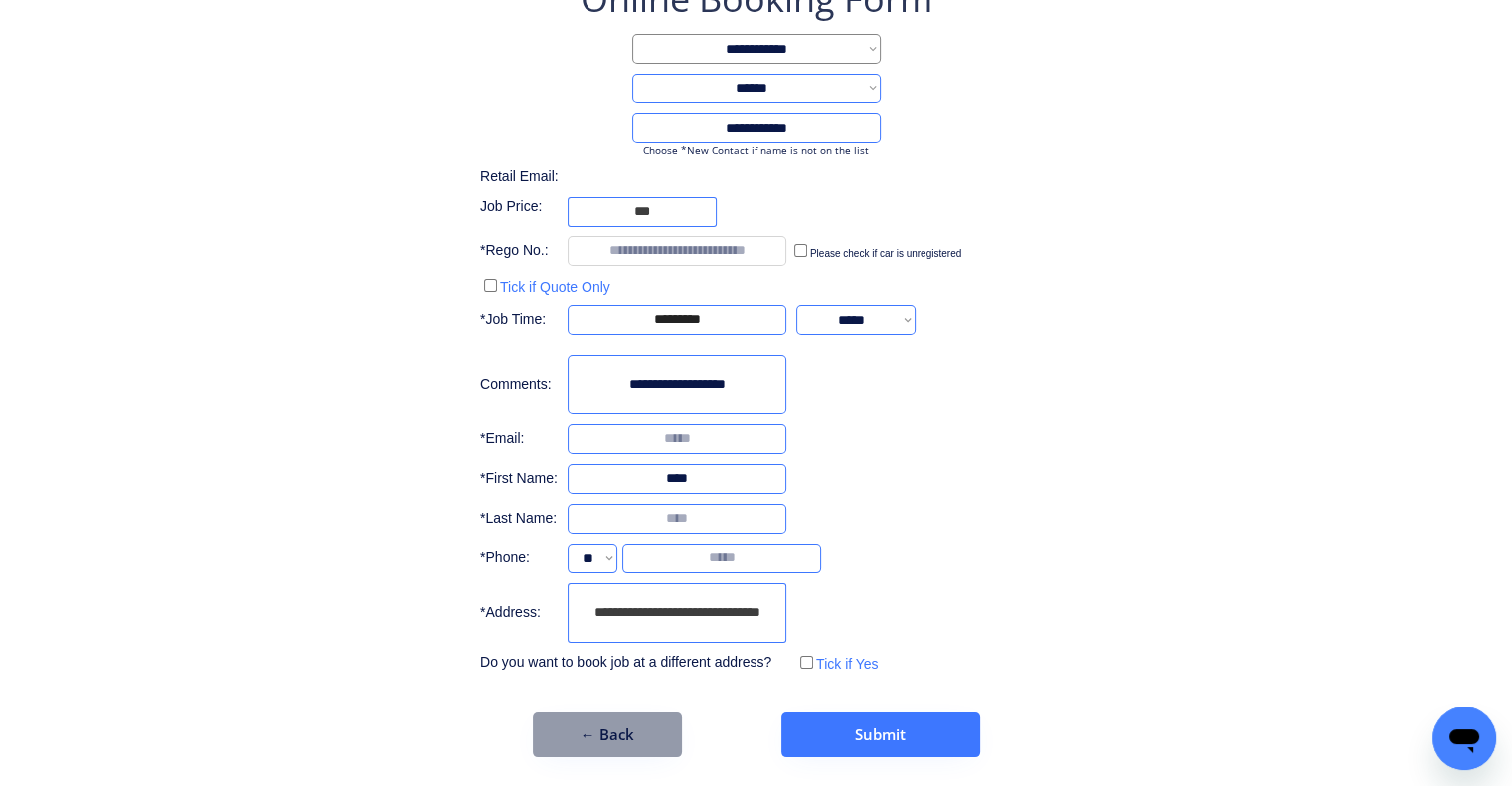 click at bounding box center (677, 519) 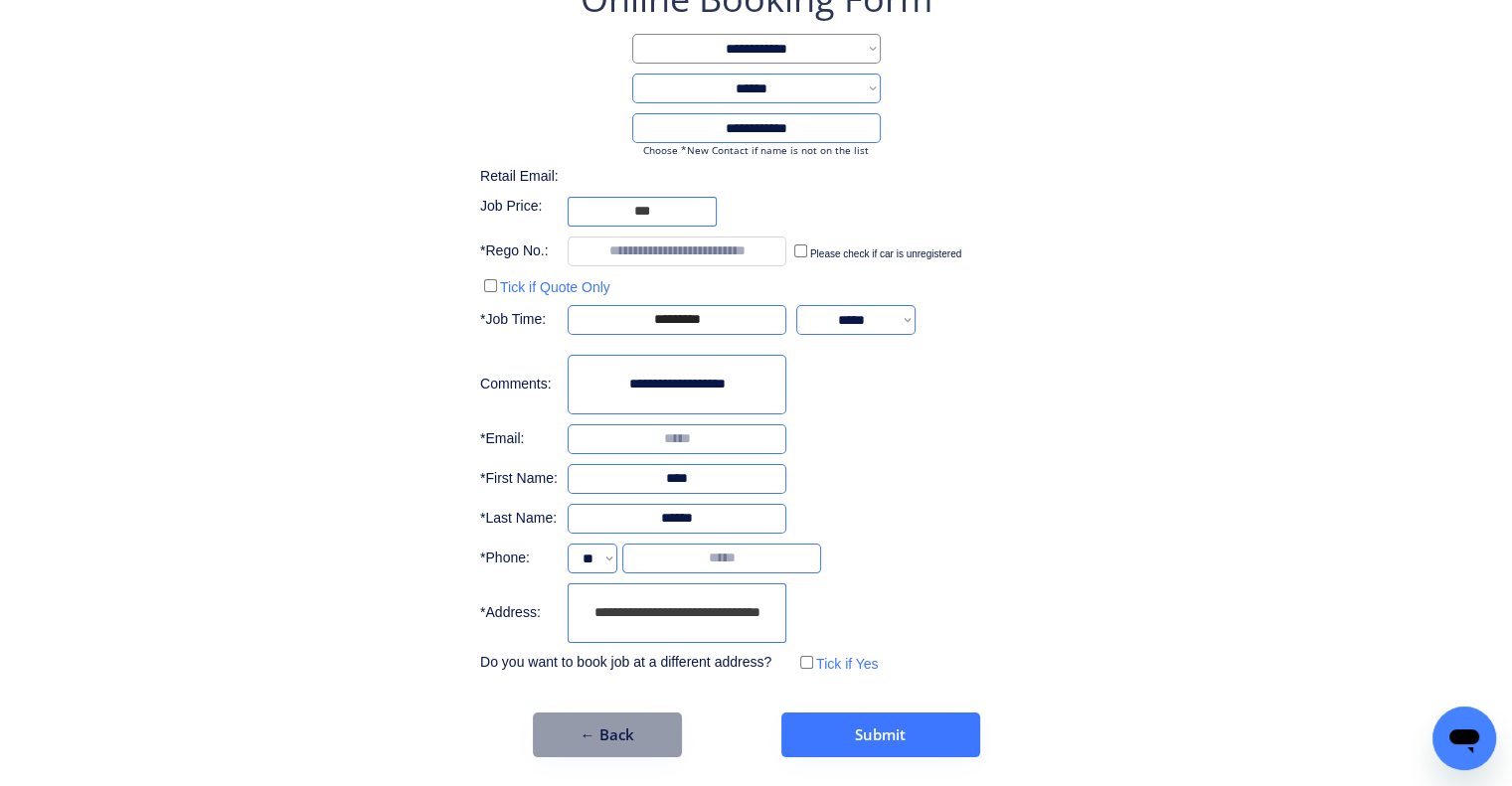 type on "******" 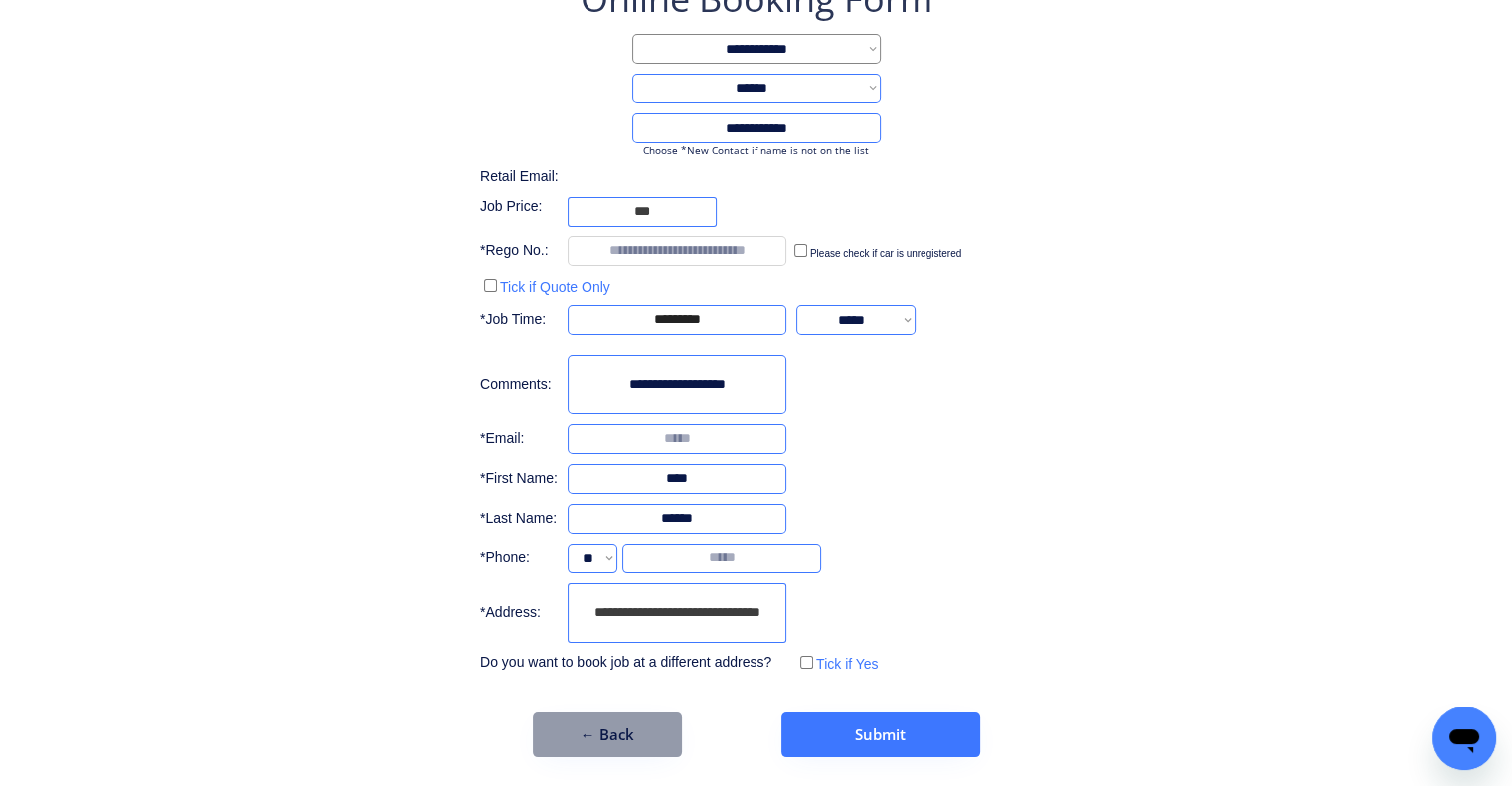 click on "**********" at bounding box center [677, 613] 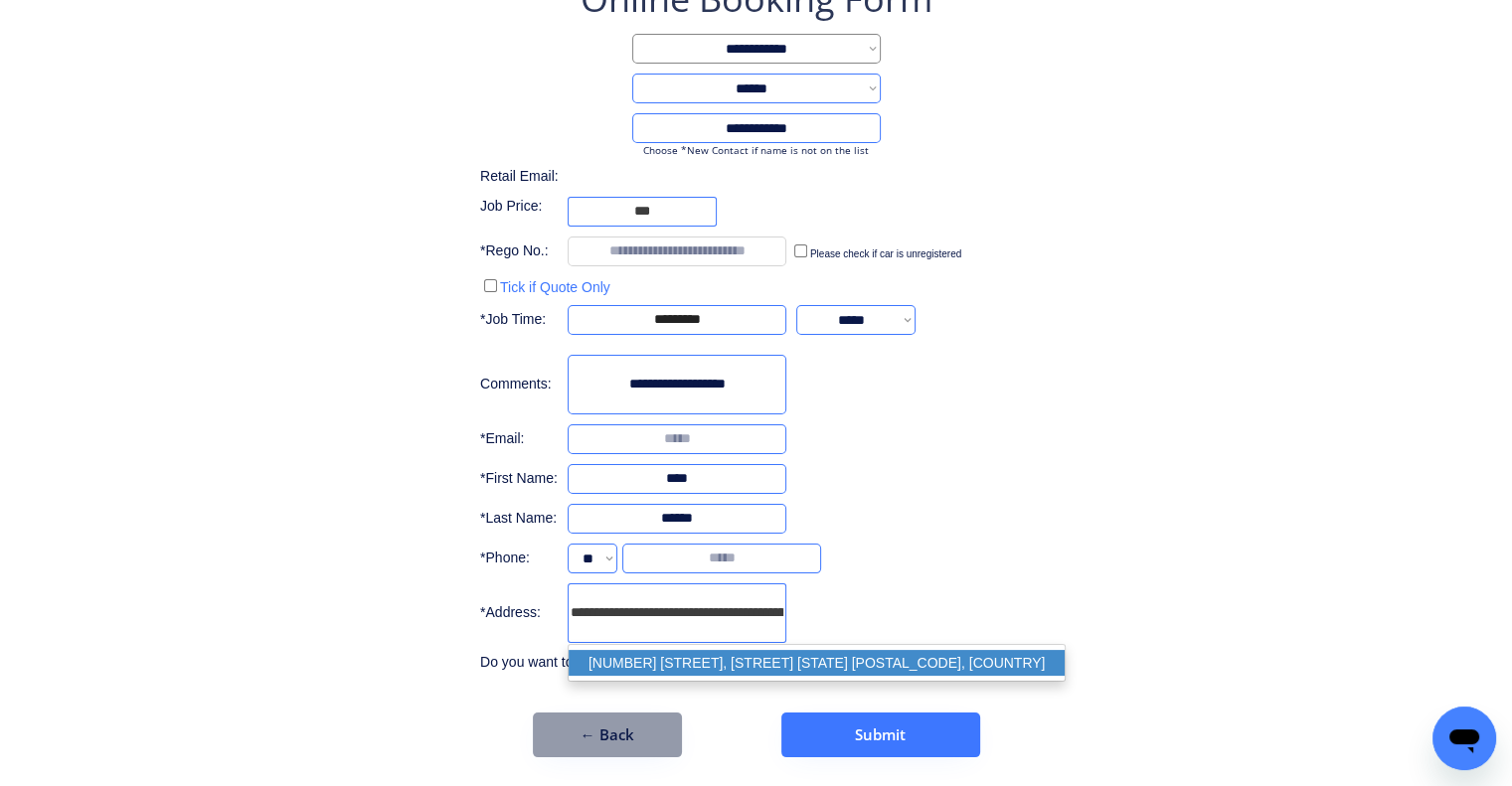 drag, startPoint x: 653, startPoint y: 659, endPoint x: 1117, endPoint y: 452, distance: 508.07972 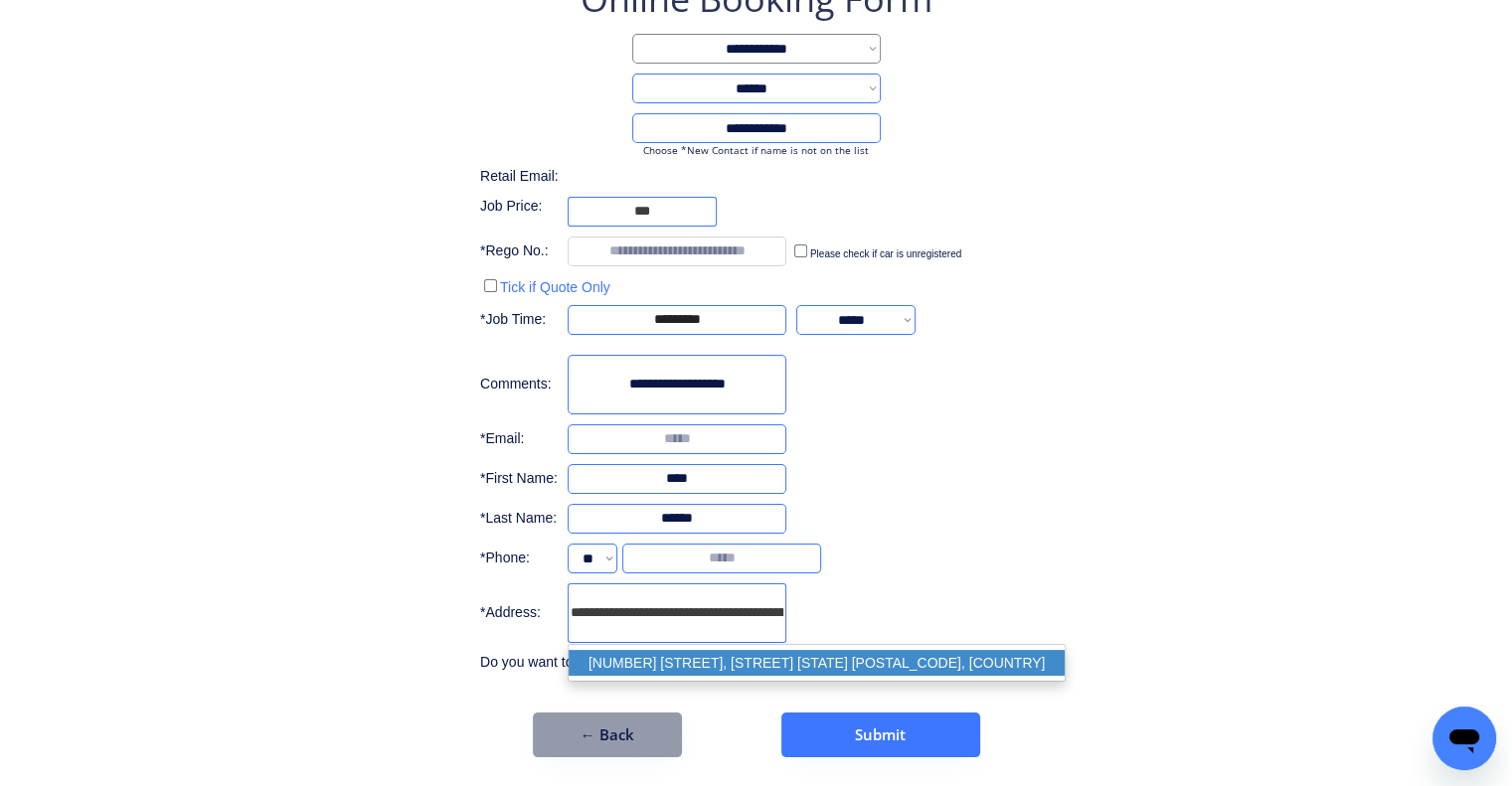 click on "787 Chambers Flat Rd, Chambers Flat QLD 4133, Australia" at bounding box center (816, 663) 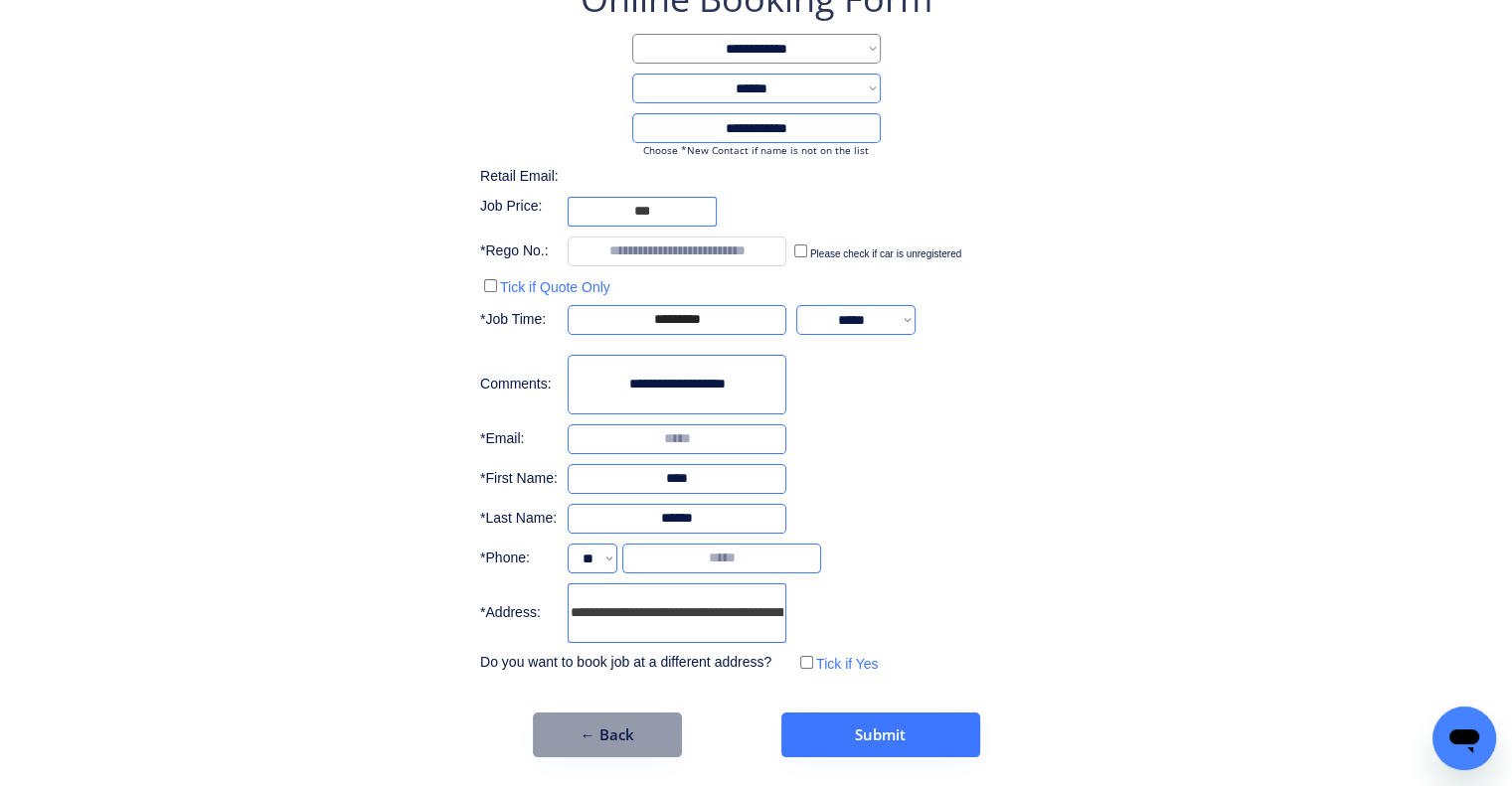 click on "**********" at bounding box center [756, 326] 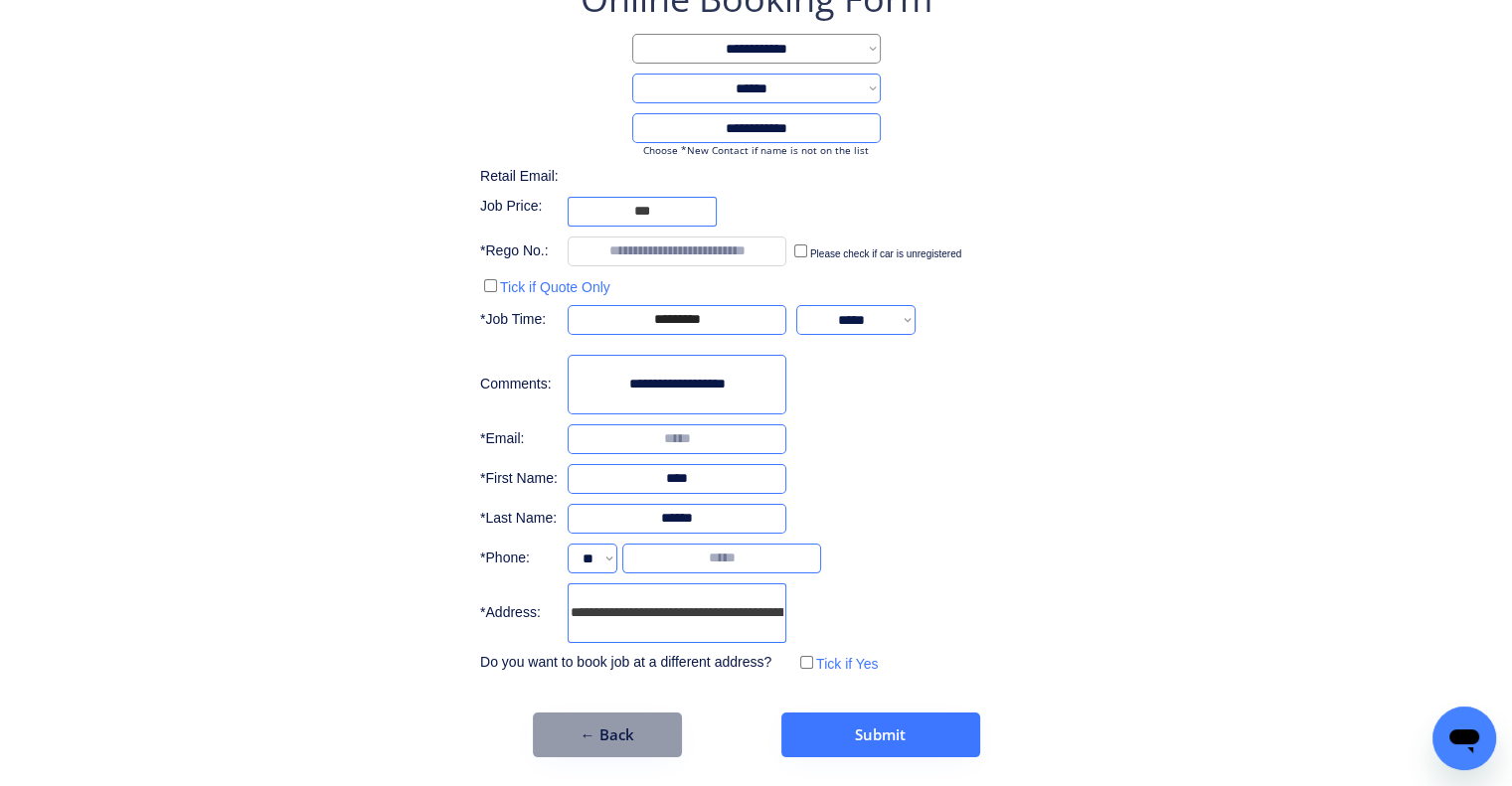 click on "**********" at bounding box center (756, 366) 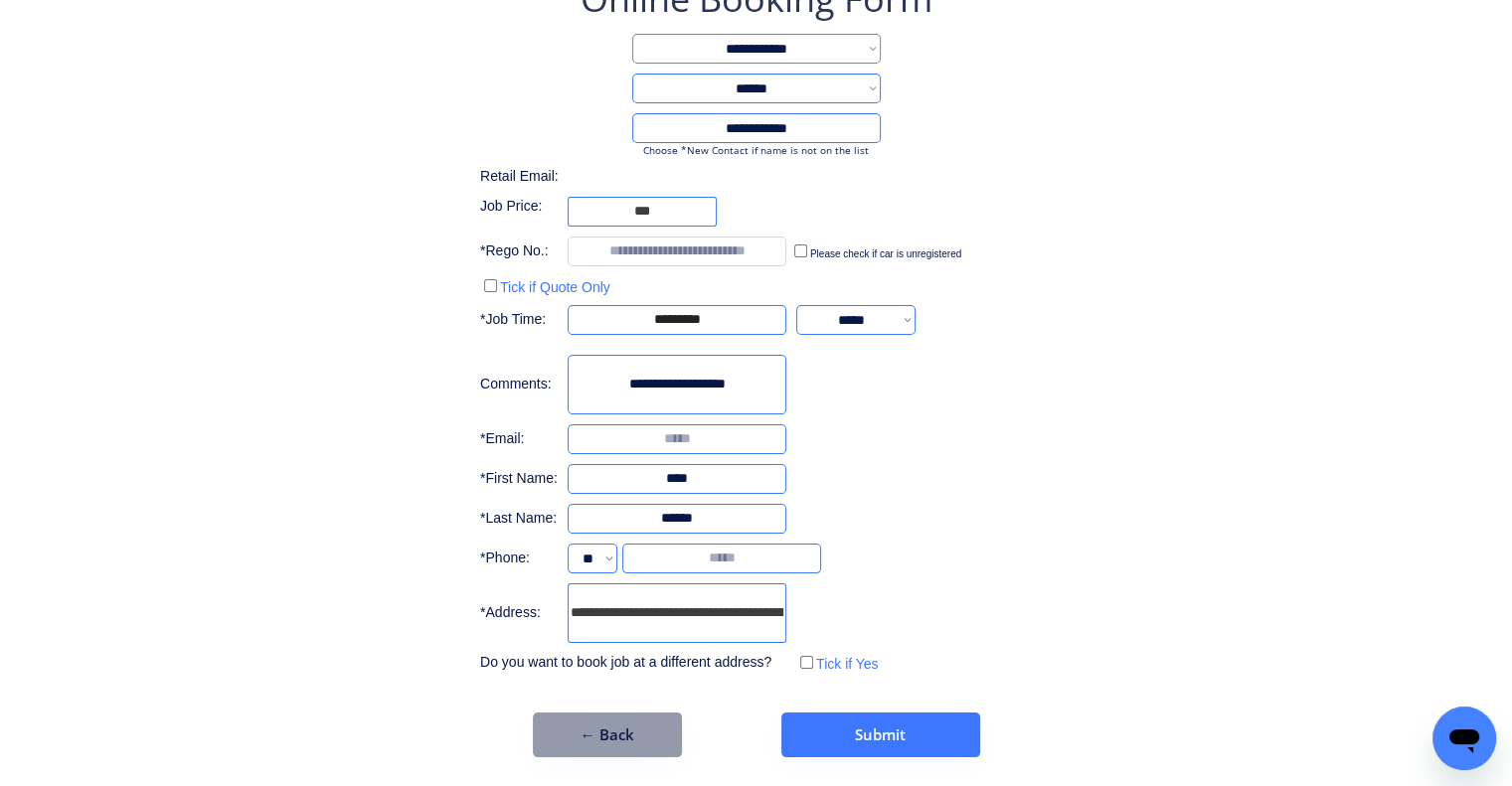 click at bounding box center (677, 439) 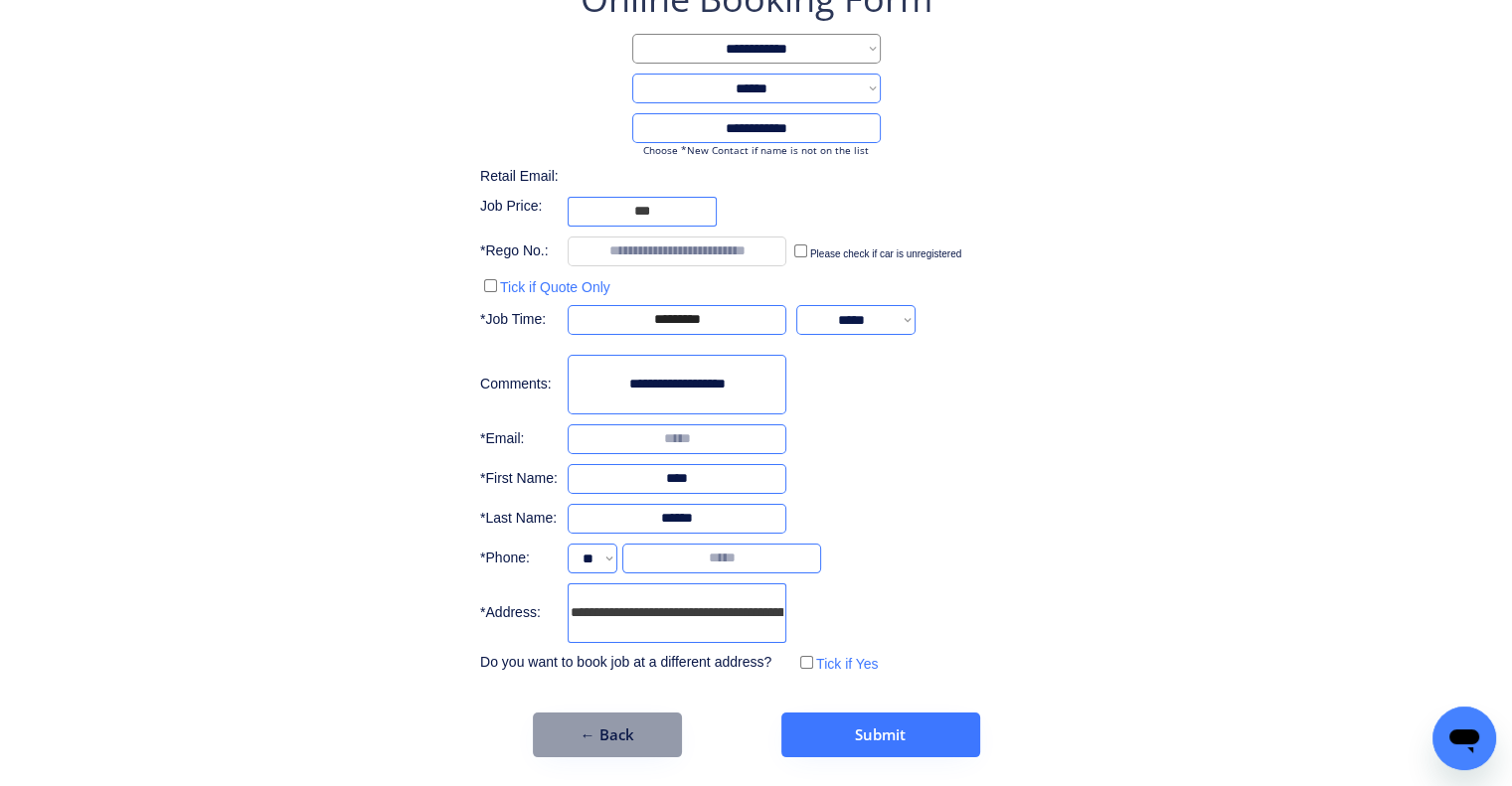 click on "**********" at bounding box center [756, 366] 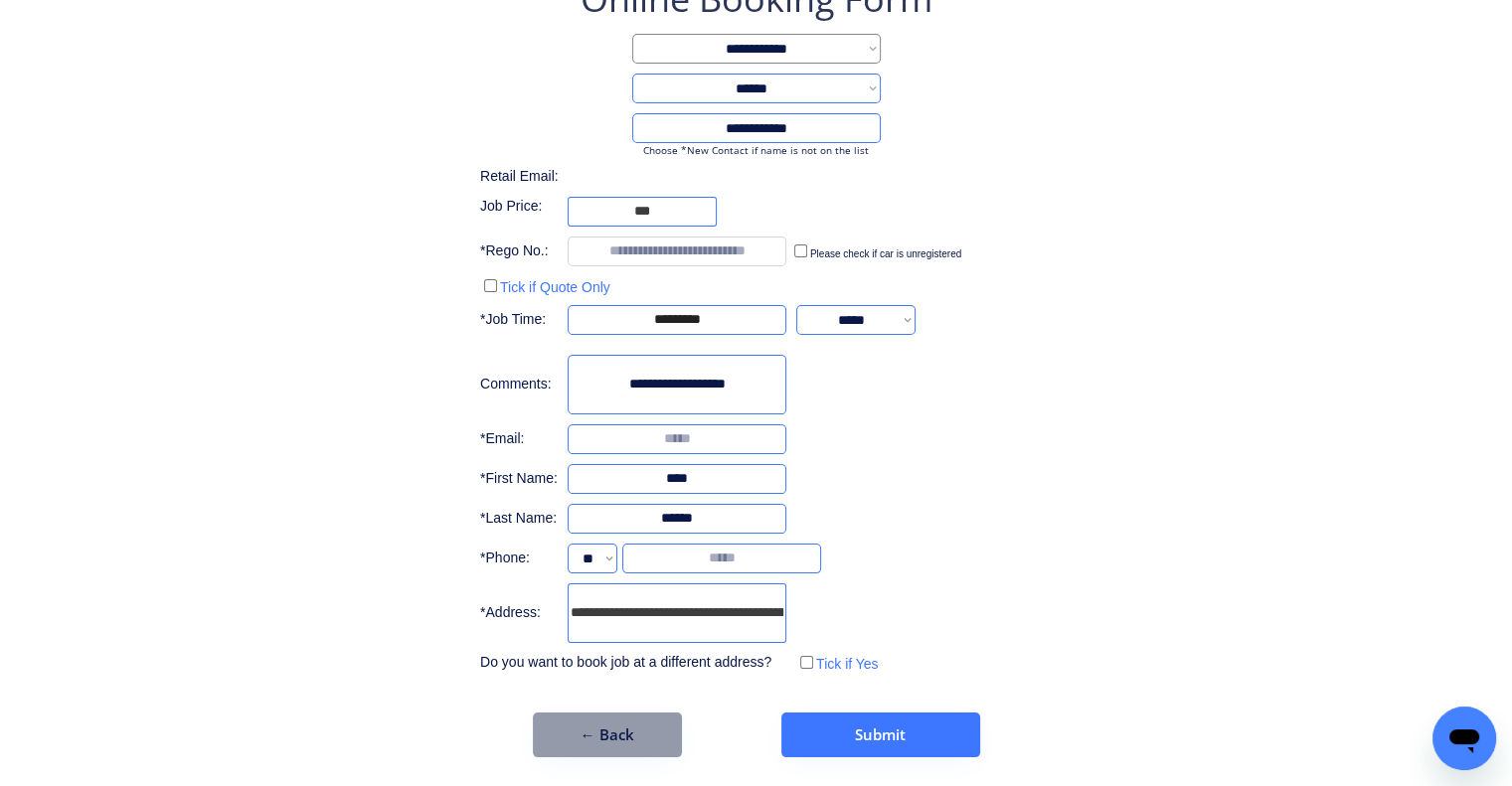 click at bounding box center (677, 439) 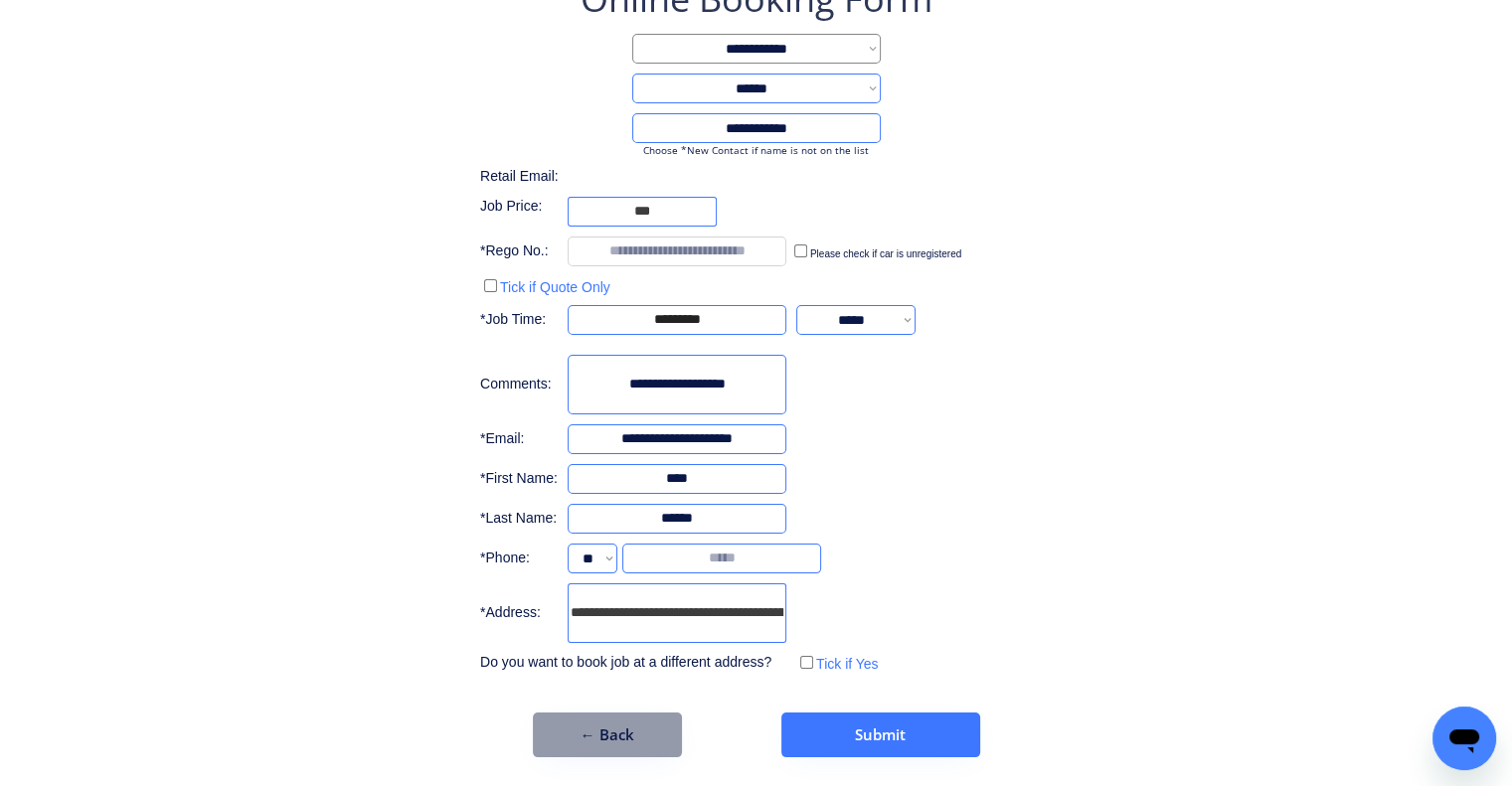 type on "**********" 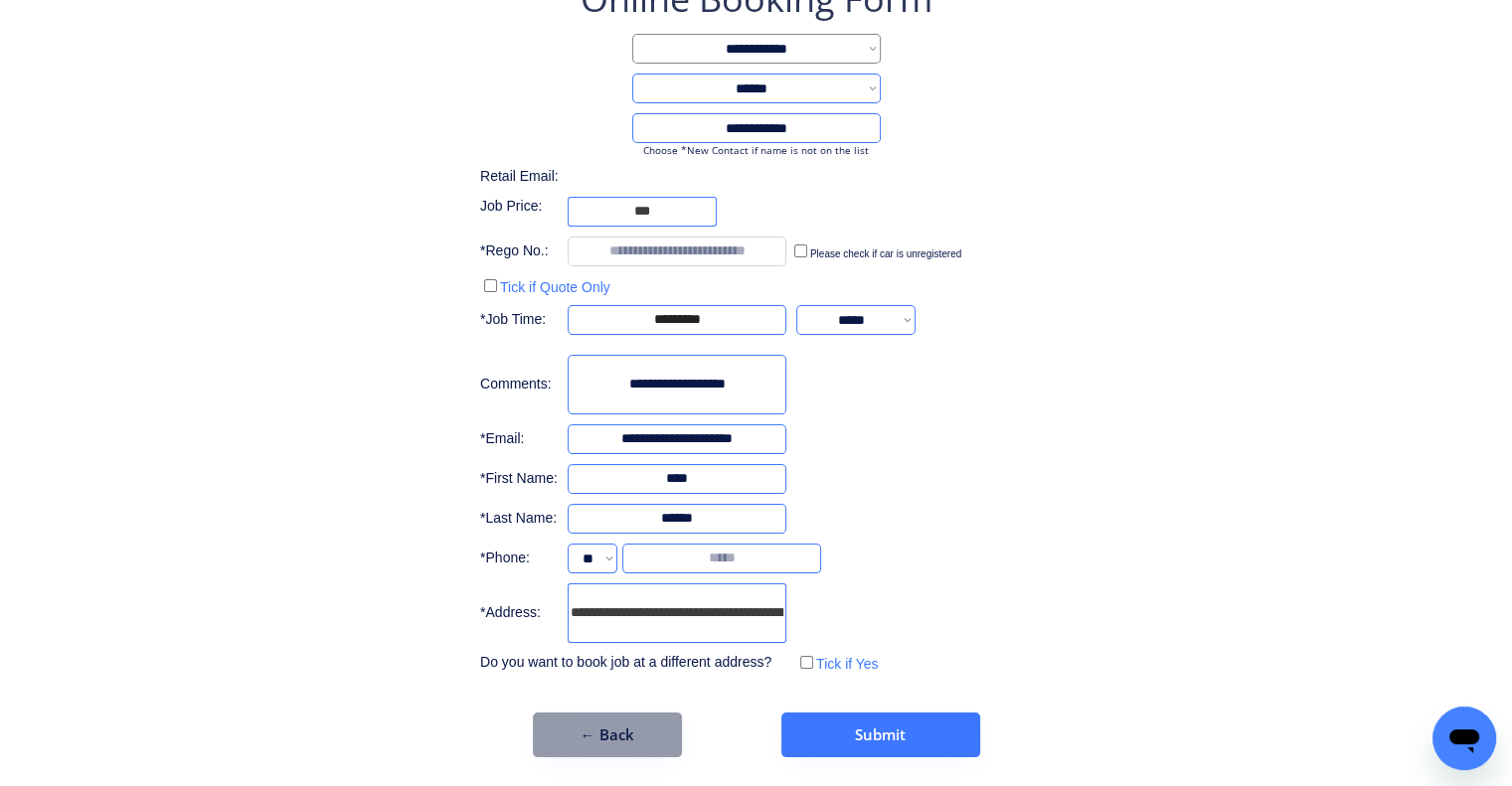 drag, startPoint x: 1014, startPoint y: 419, endPoint x: 1105, endPoint y: 487, distance: 113.600176 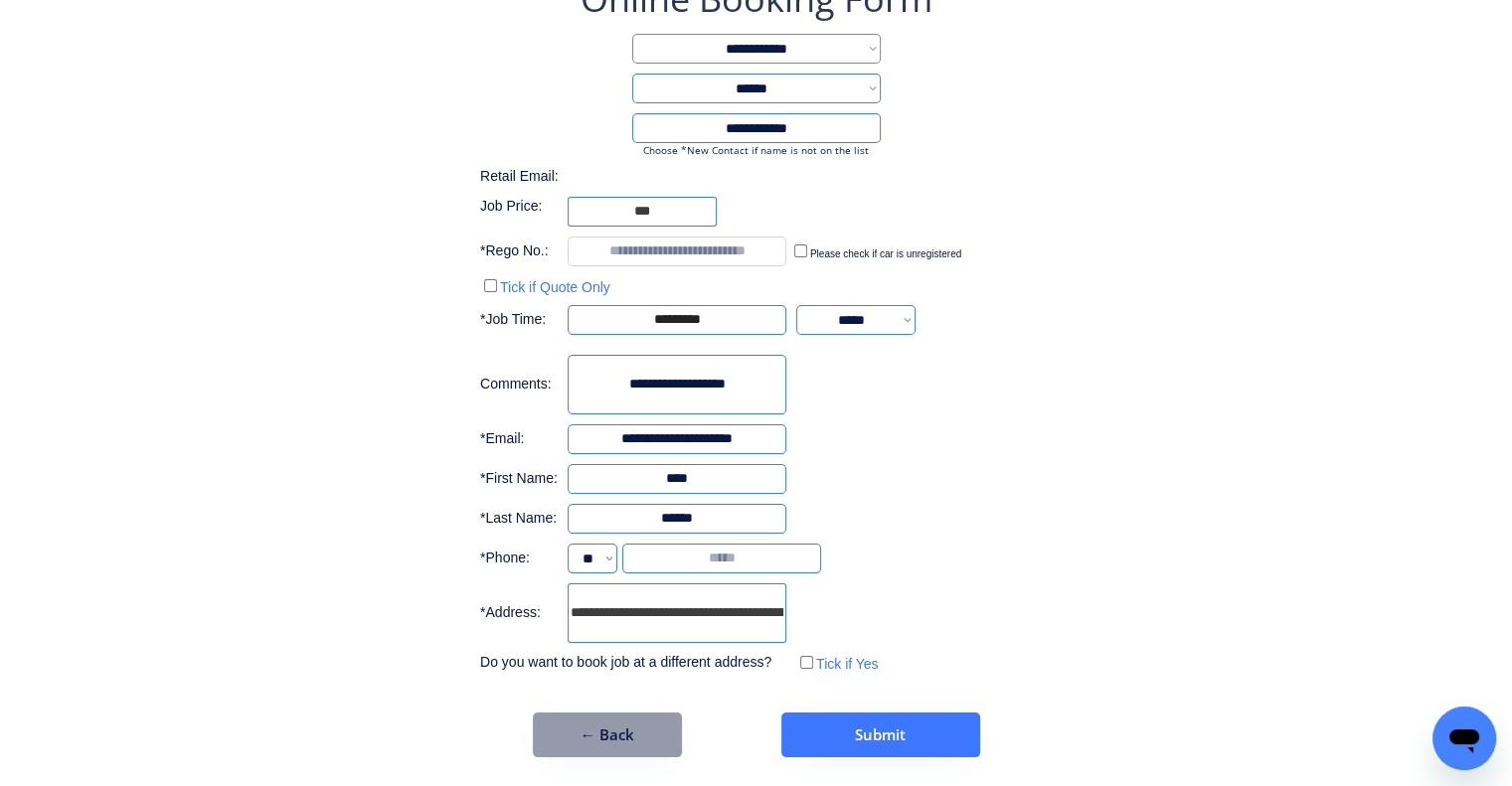 click at bounding box center (722, 558) 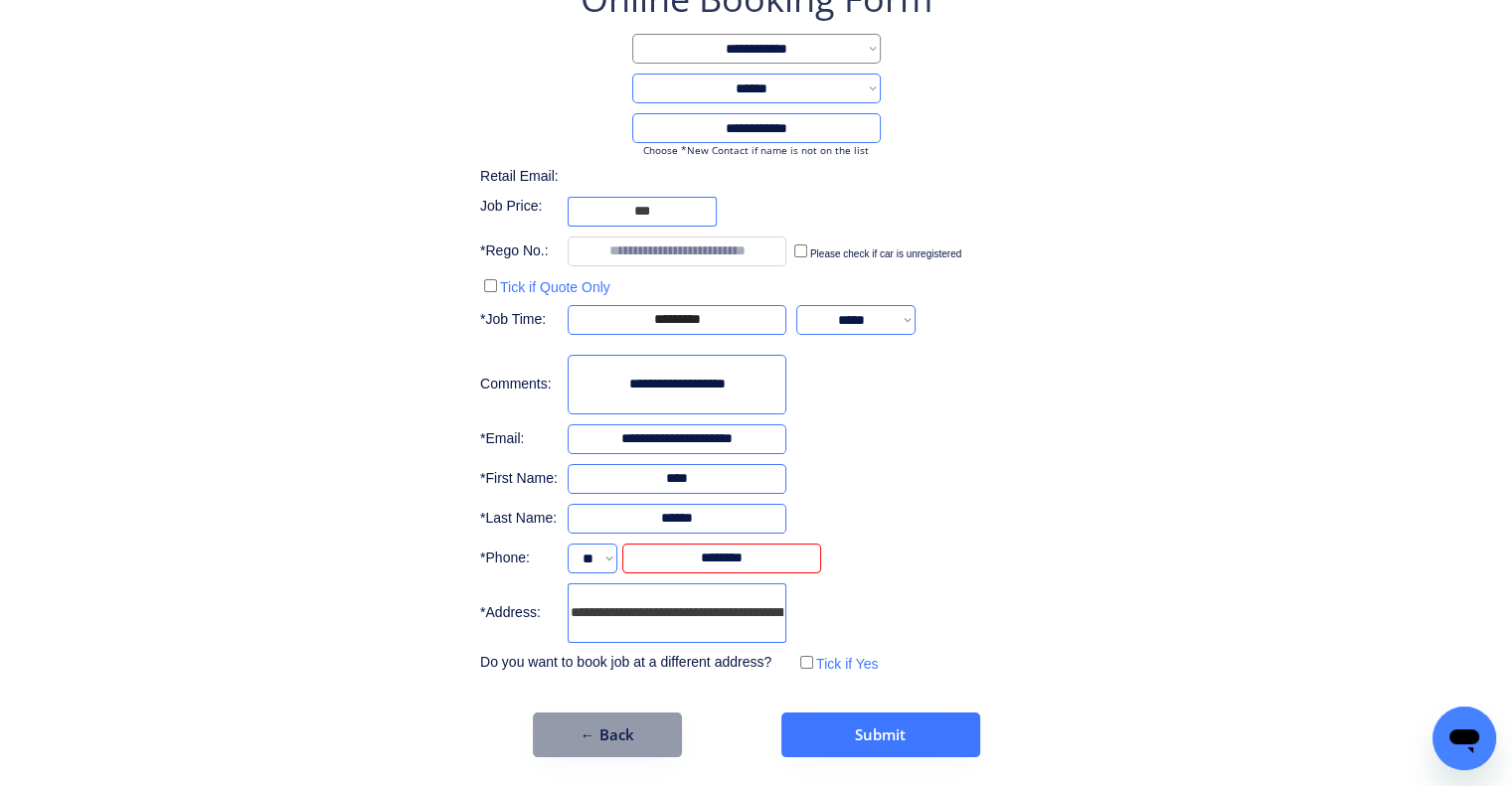 click on "**********" at bounding box center [756, 326] 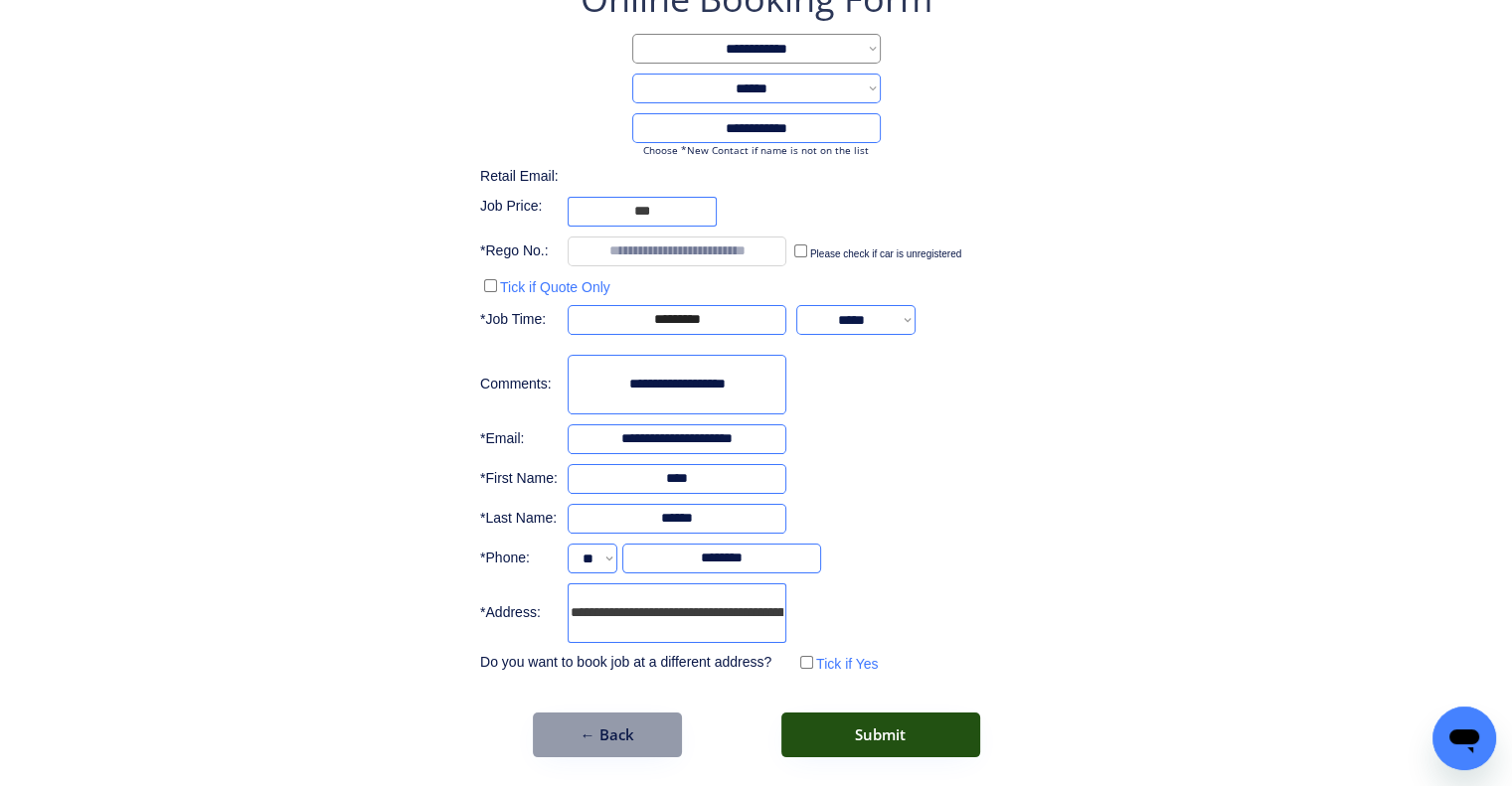 click on "Submit" at bounding box center [881, 734] 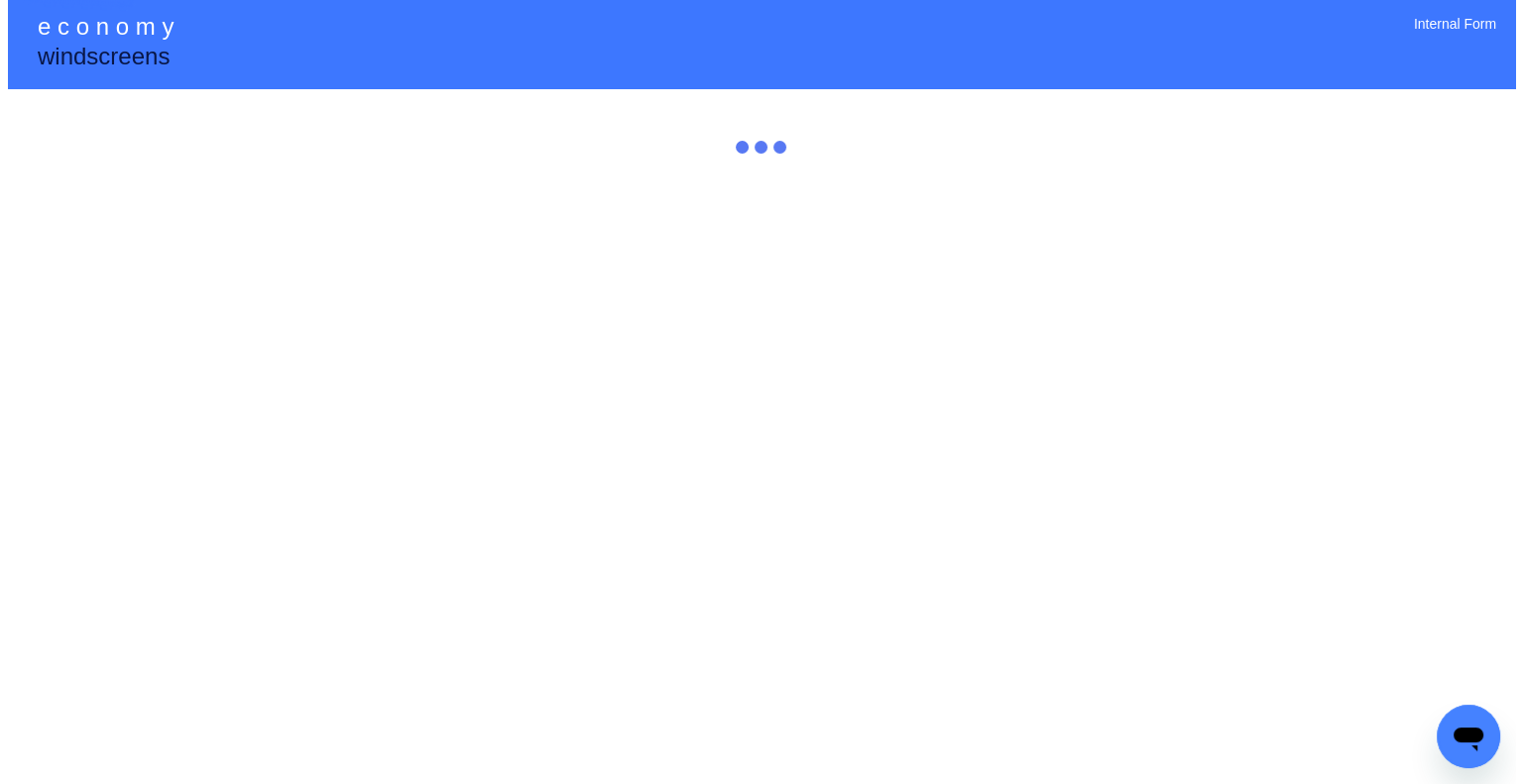 scroll, scrollTop: 0, scrollLeft: 0, axis: both 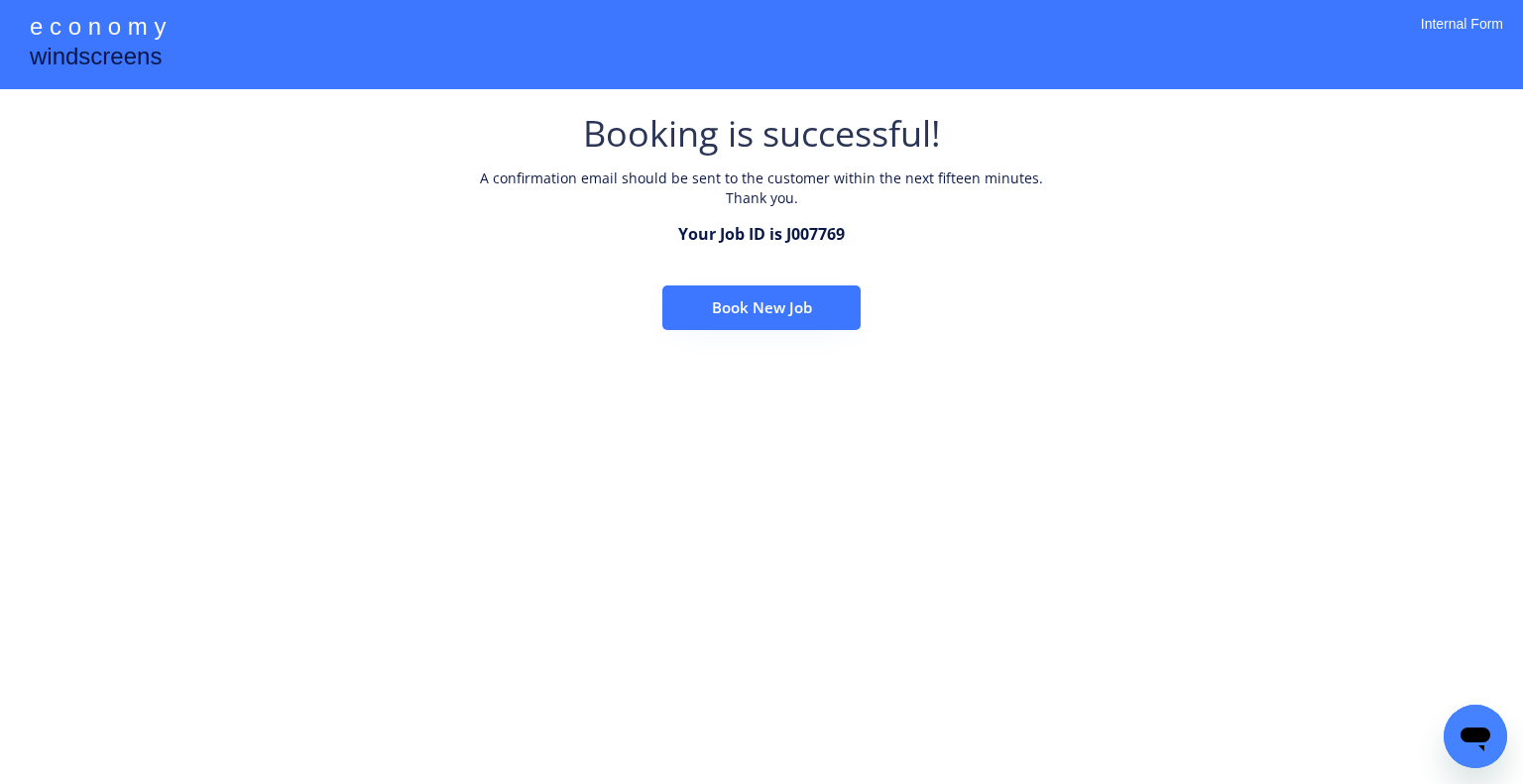 click on "Book New Job" at bounding box center (762, 292) 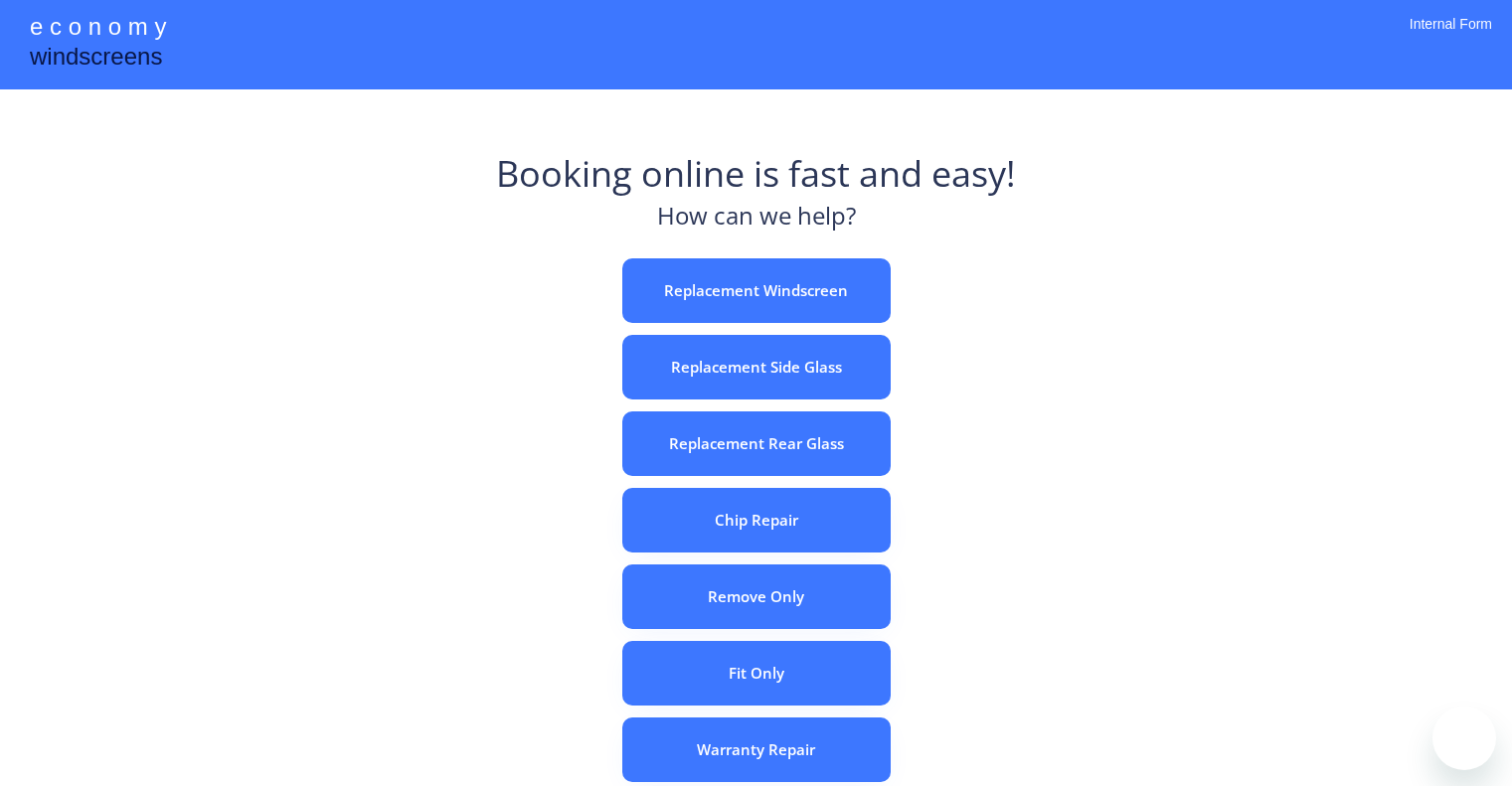 scroll, scrollTop: 0, scrollLeft: 0, axis: both 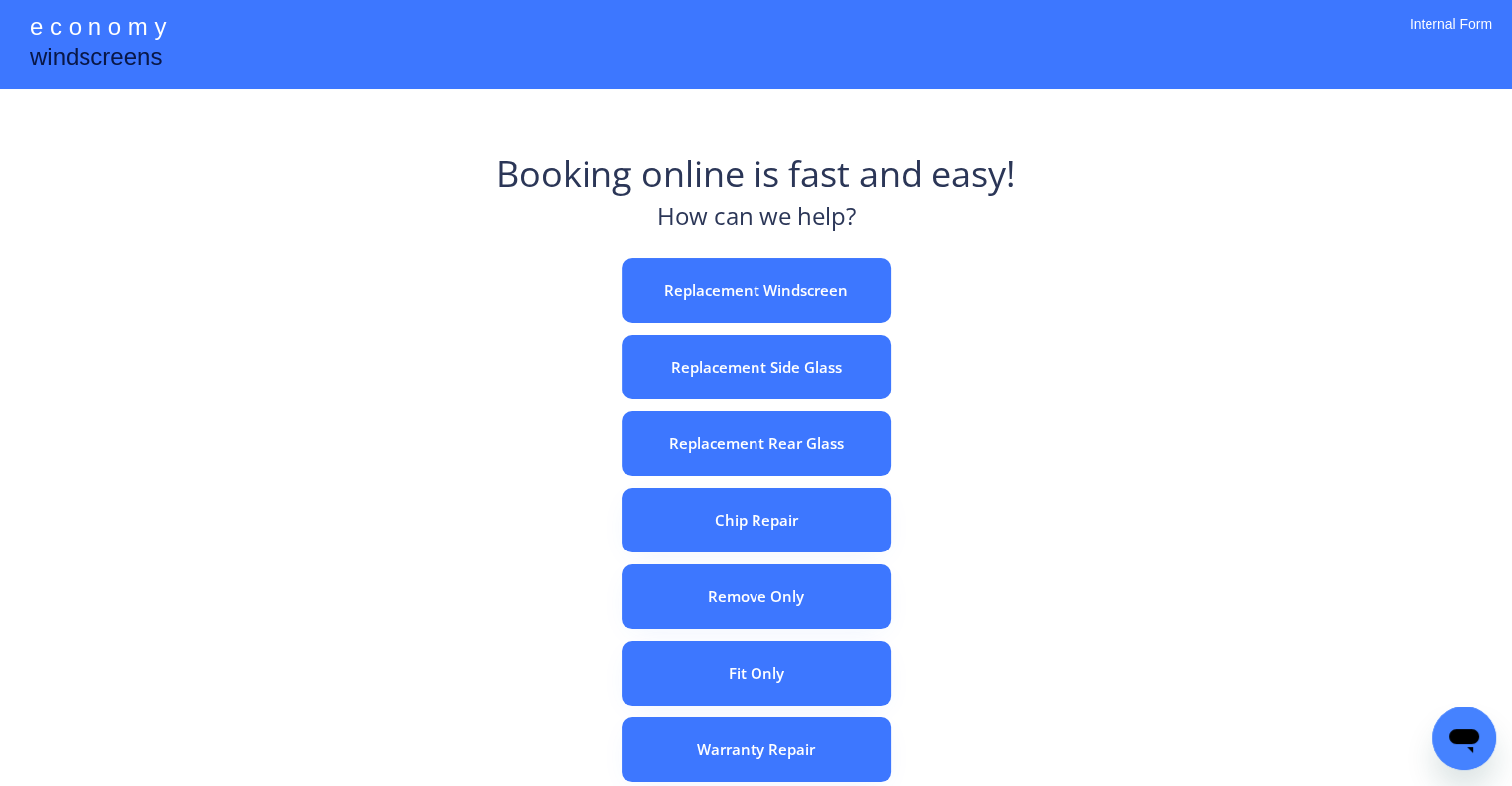 click on "Booking online is fast and easy! How can we help? Replacement Windscreen Replacement Side Glass Replacement Rear Glass Chip Repair Remove Only Fit Only Warranty Repair ADAS Recalibration Only Rebook a Job Confirm Quotes Manual Booking" at bounding box center (756, 618) 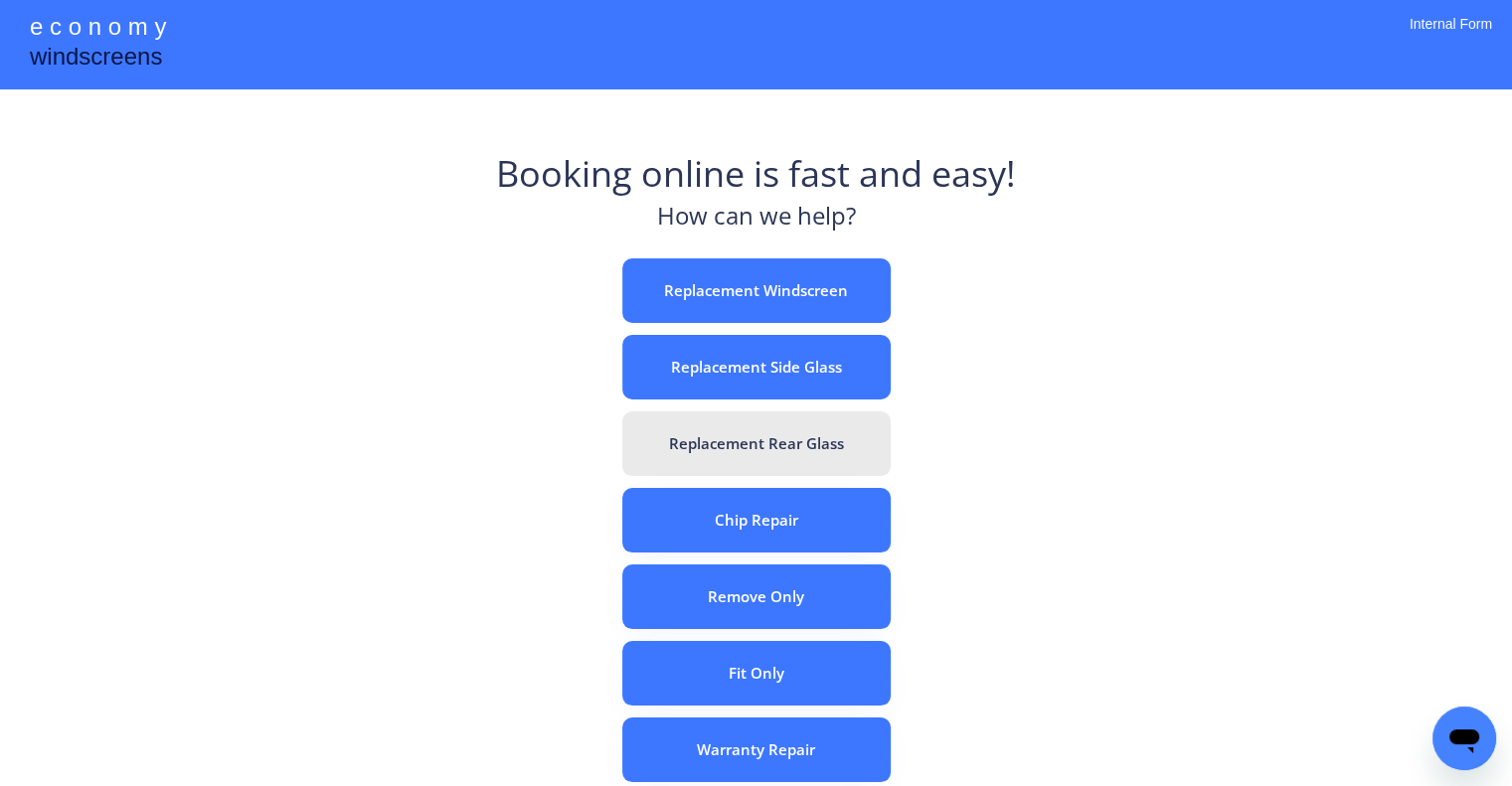 click on "Replacement Rear Glass" at bounding box center [756, 443] 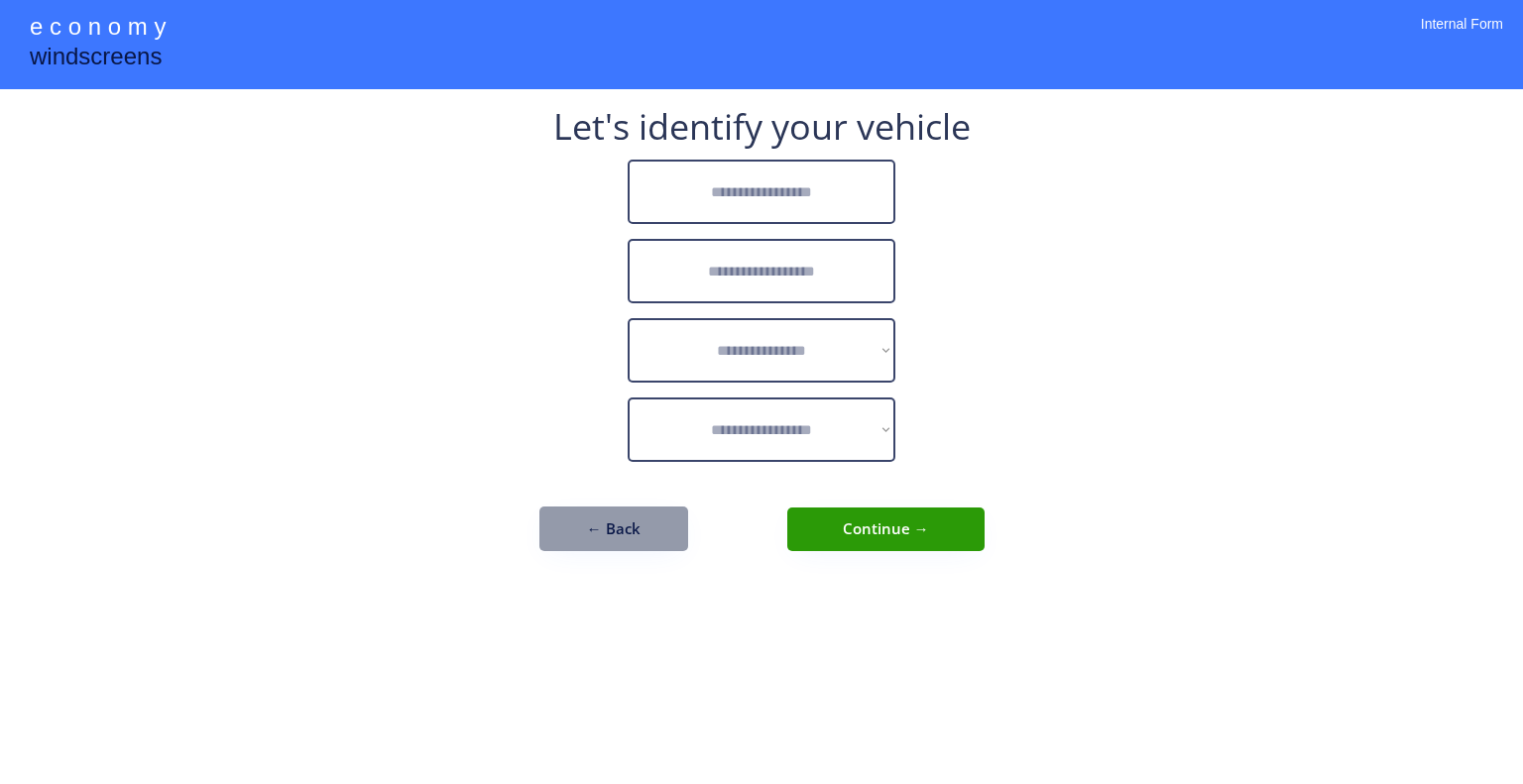 scroll, scrollTop: 0, scrollLeft: 0, axis: both 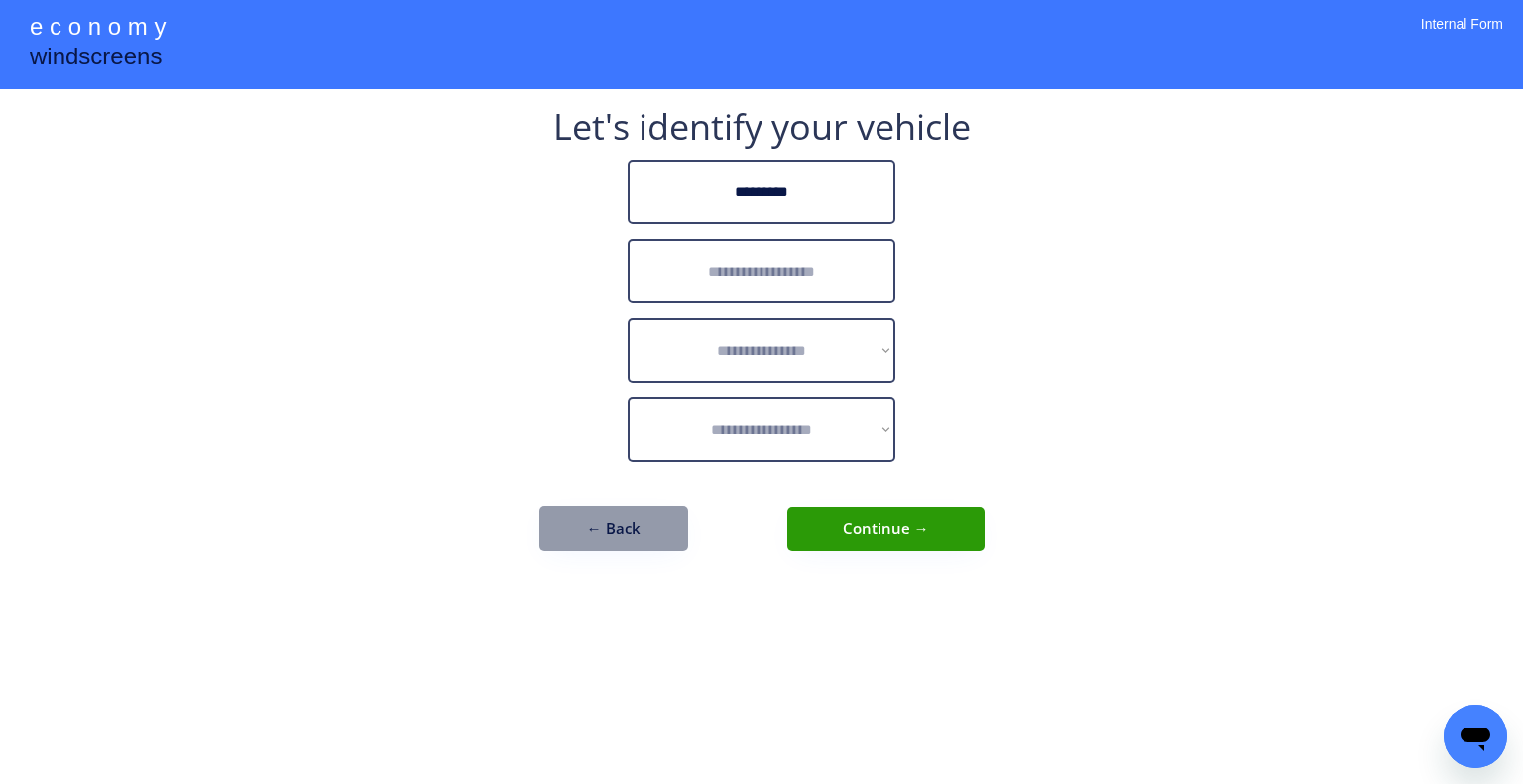 drag, startPoint x: 805, startPoint y: 198, endPoint x: 759, endPoint y: 193, distance: 46.27094 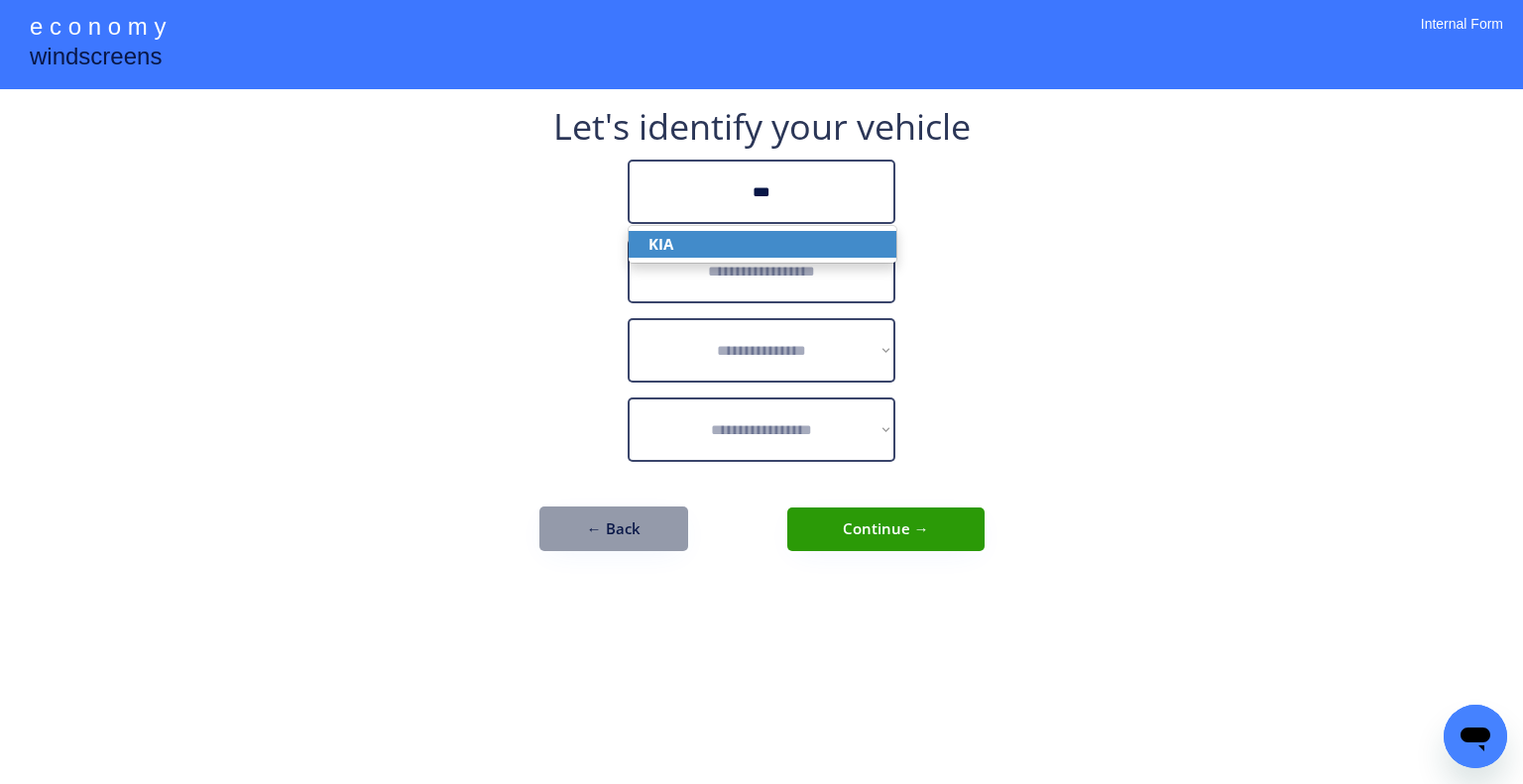 click on "KIA" at bounding box center [762, 244] 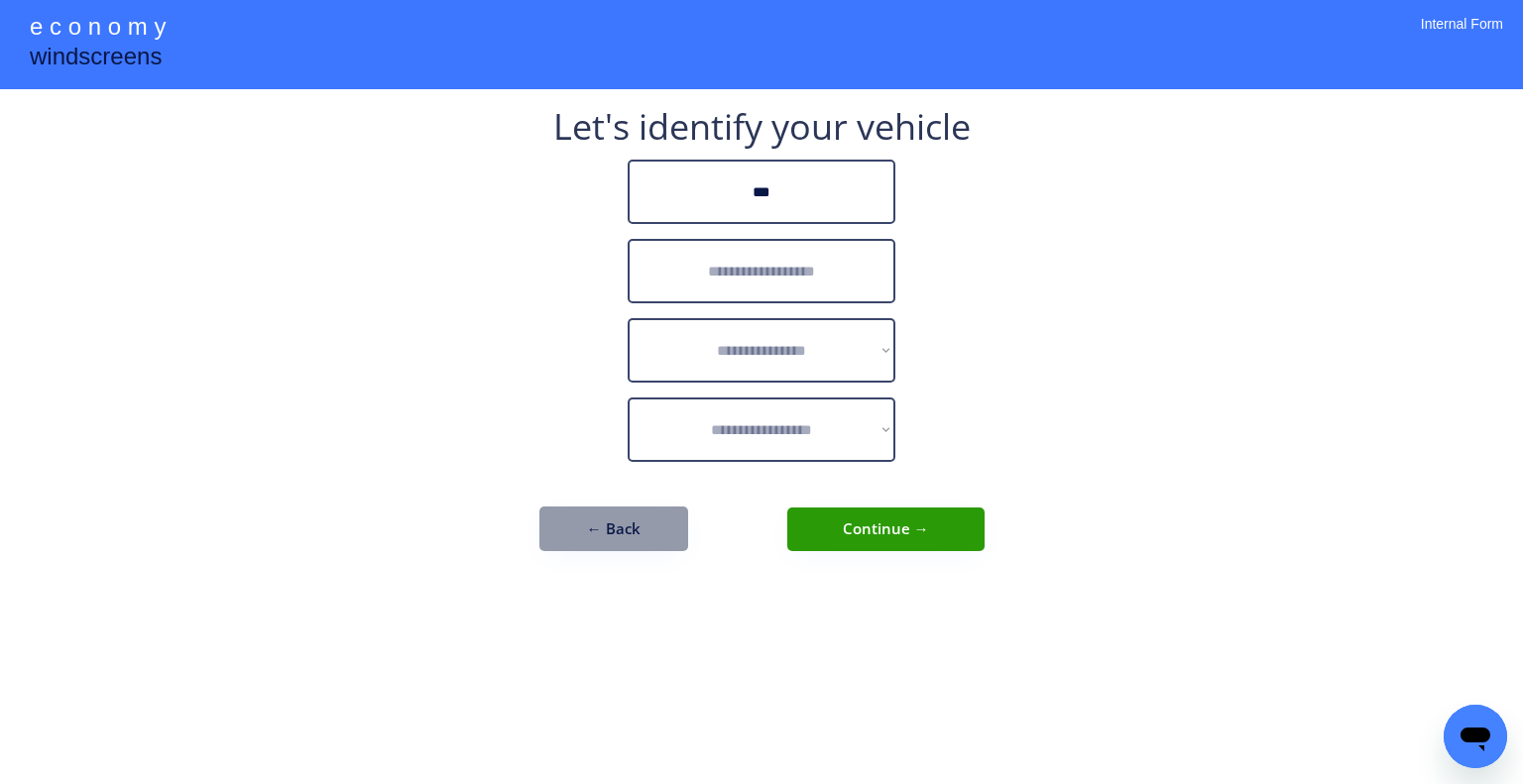 type on "***" 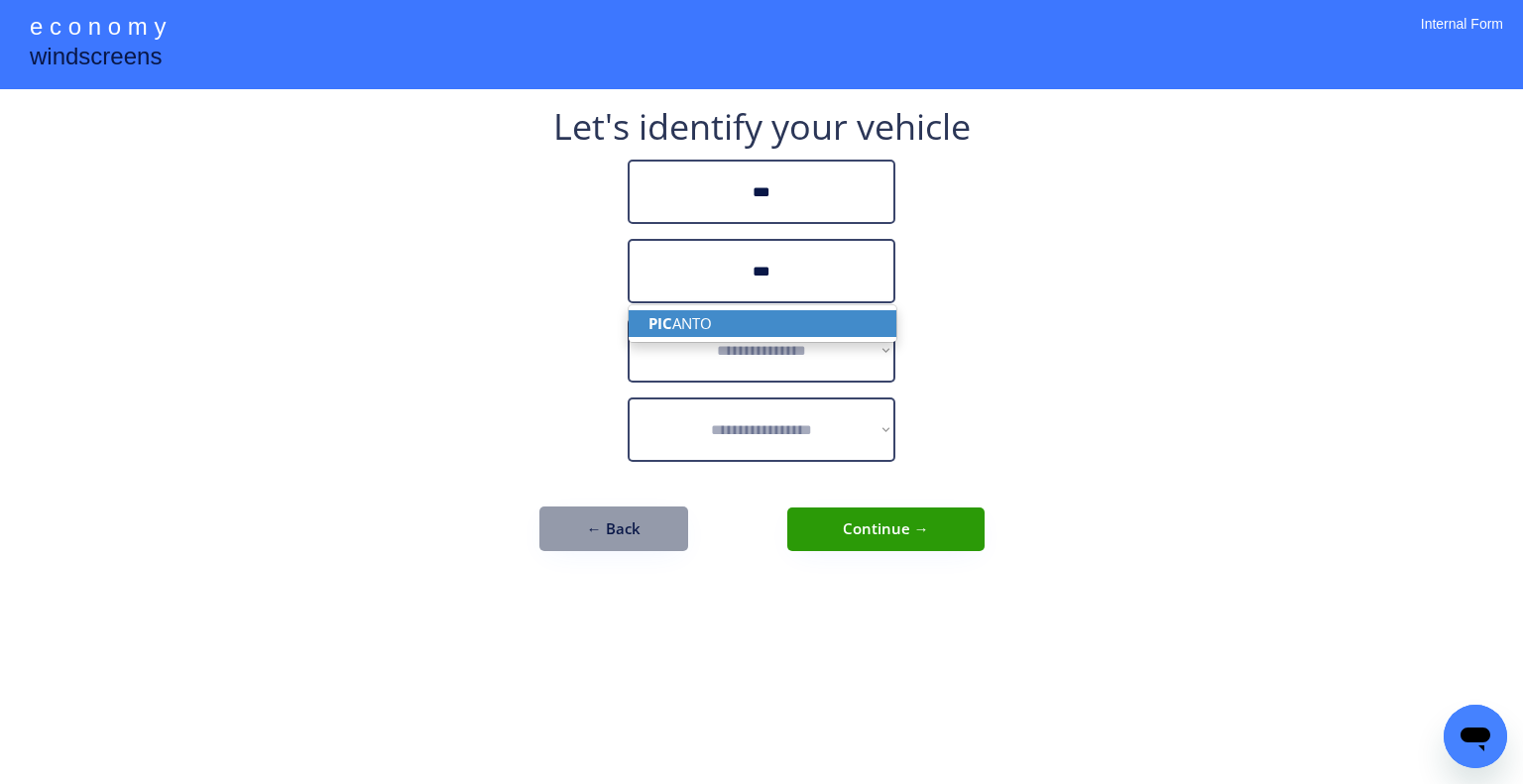 click on "PIC ANTO" at bounding box center (762, 323) 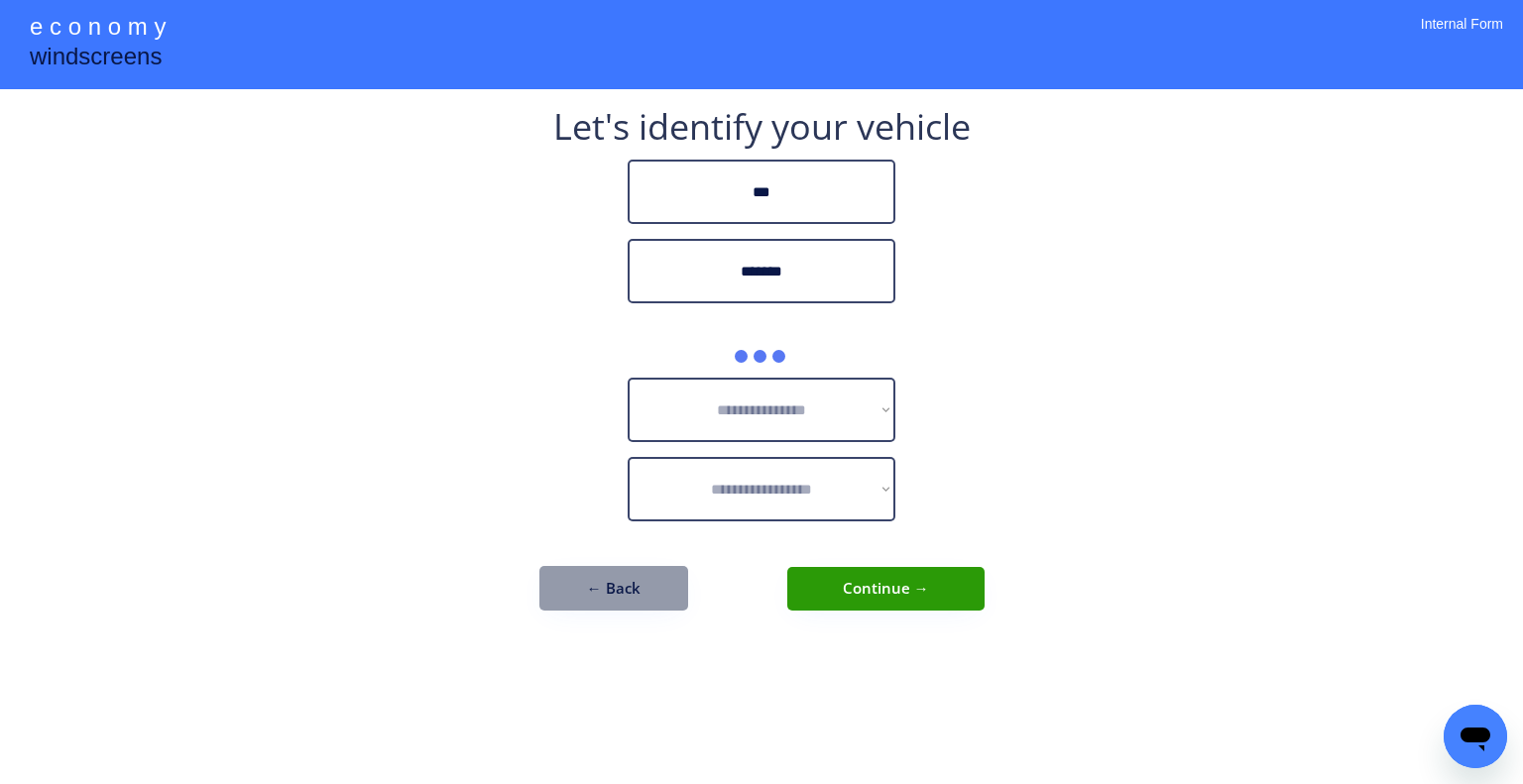 type on "*******" 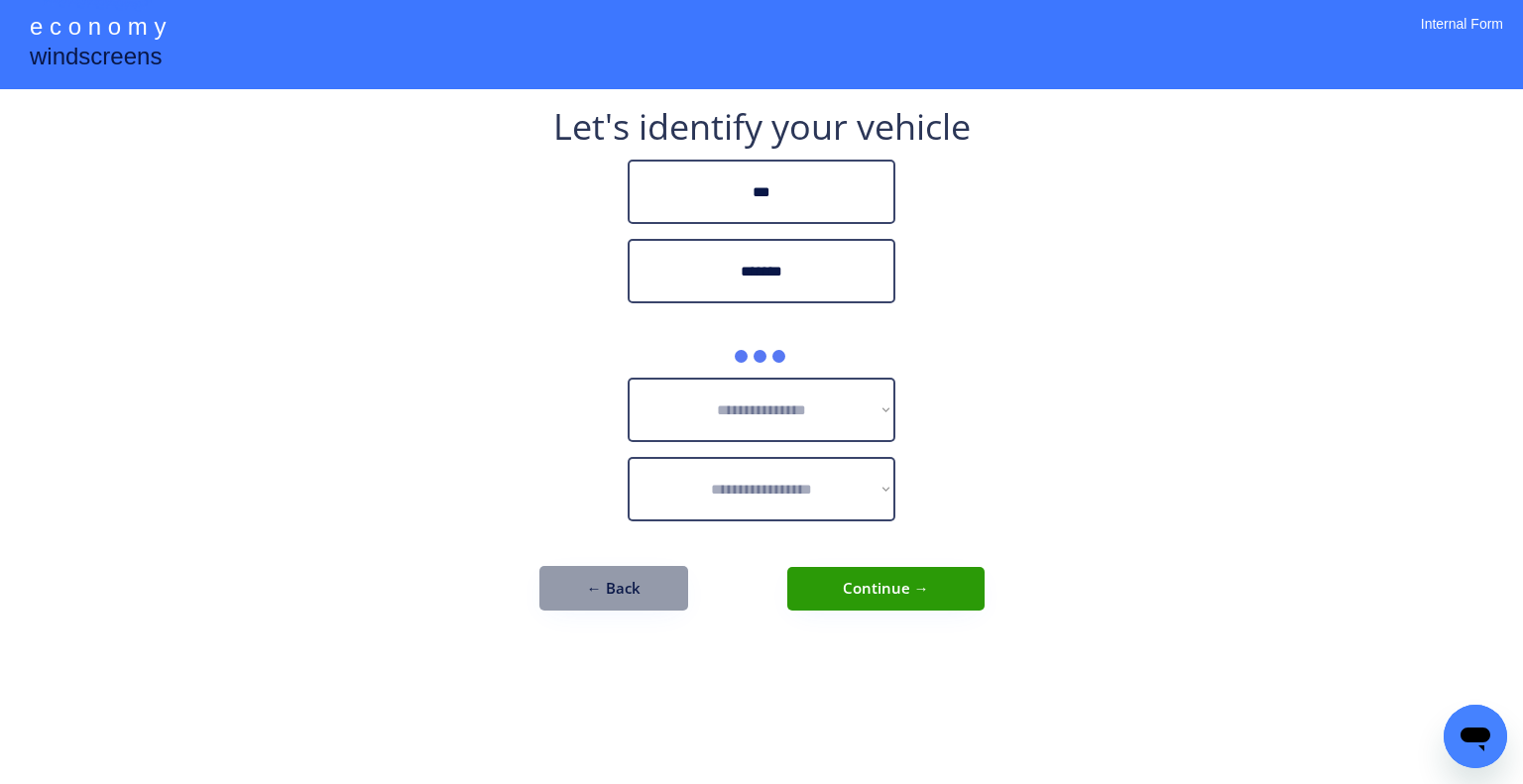 click on "**********" at bounding box center [762, 392] 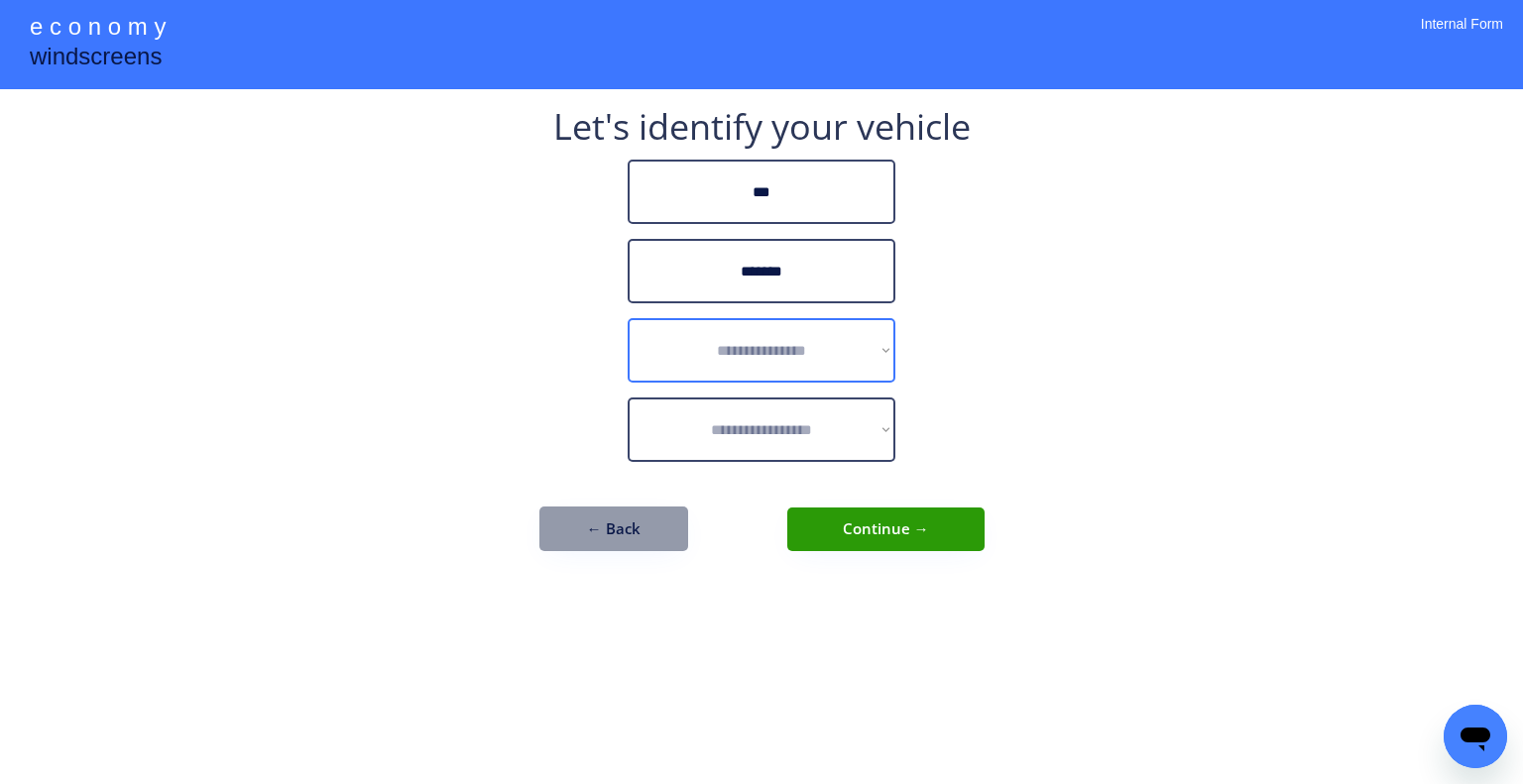 drag, startPoint x: 840, startPoint y: 358, endPoint x: 874, endPoint y: 368, distance: 35.44009 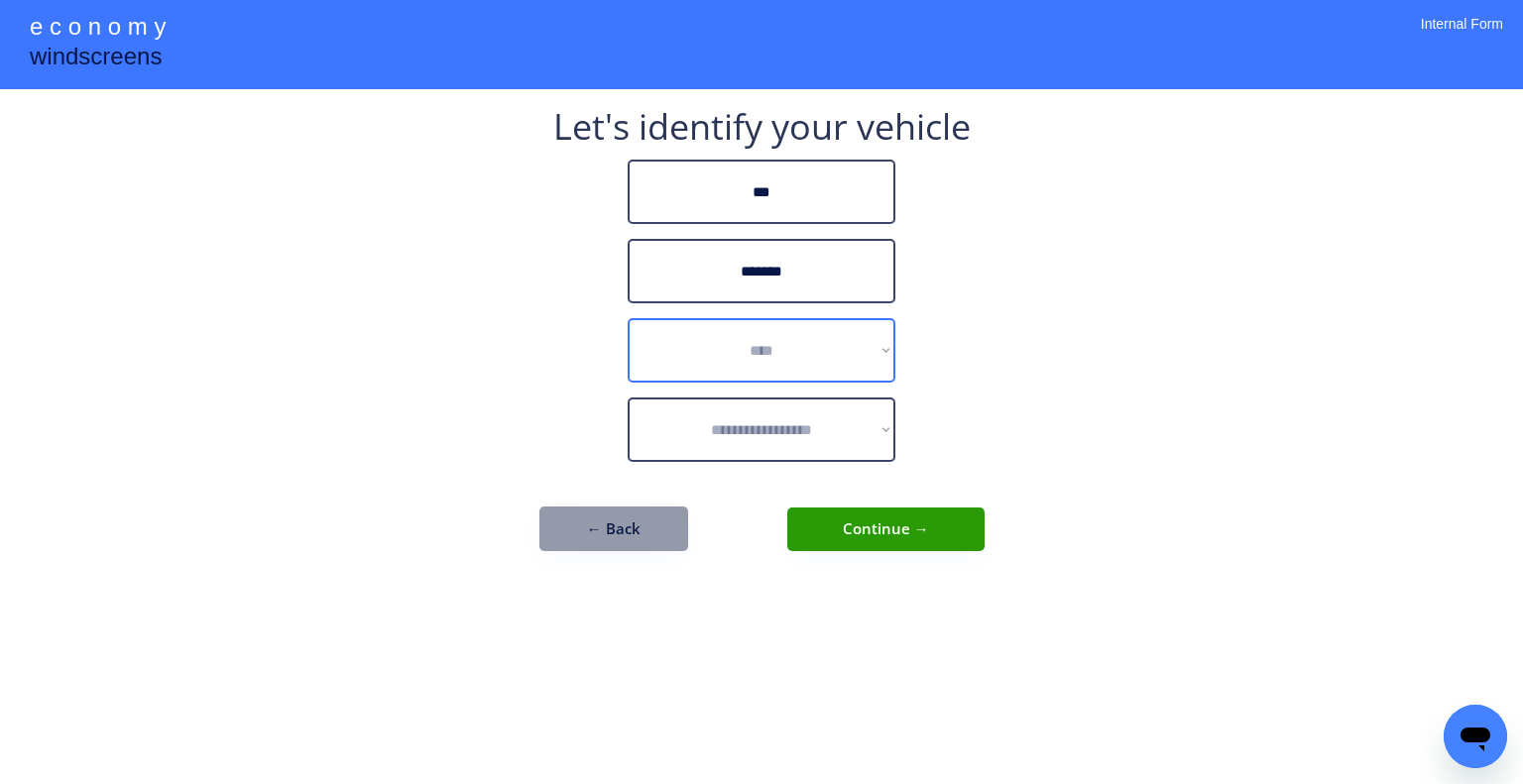 click on "**********" at bounding box center [762, 350] 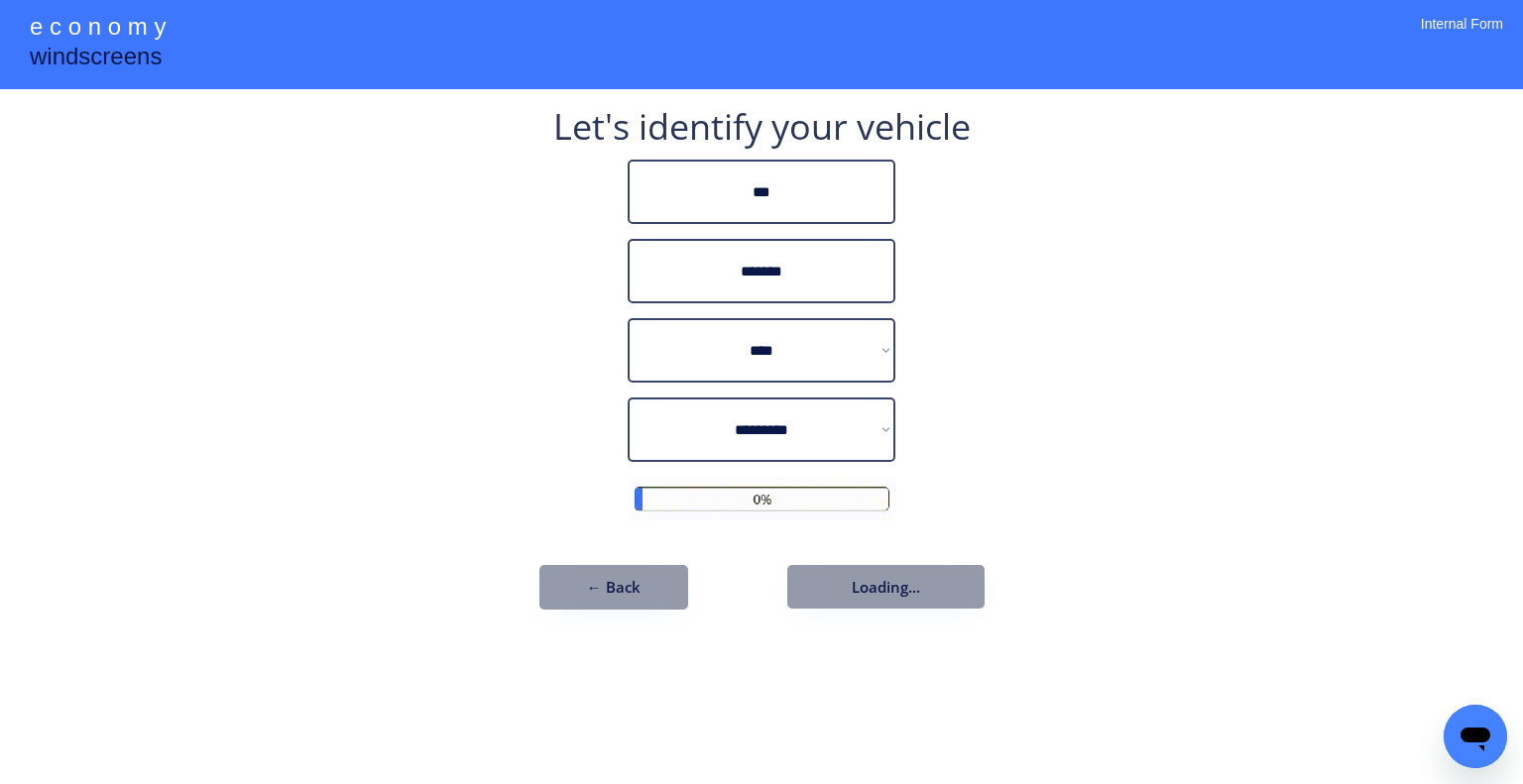 click on "**********" at bounding box center (762, 392) 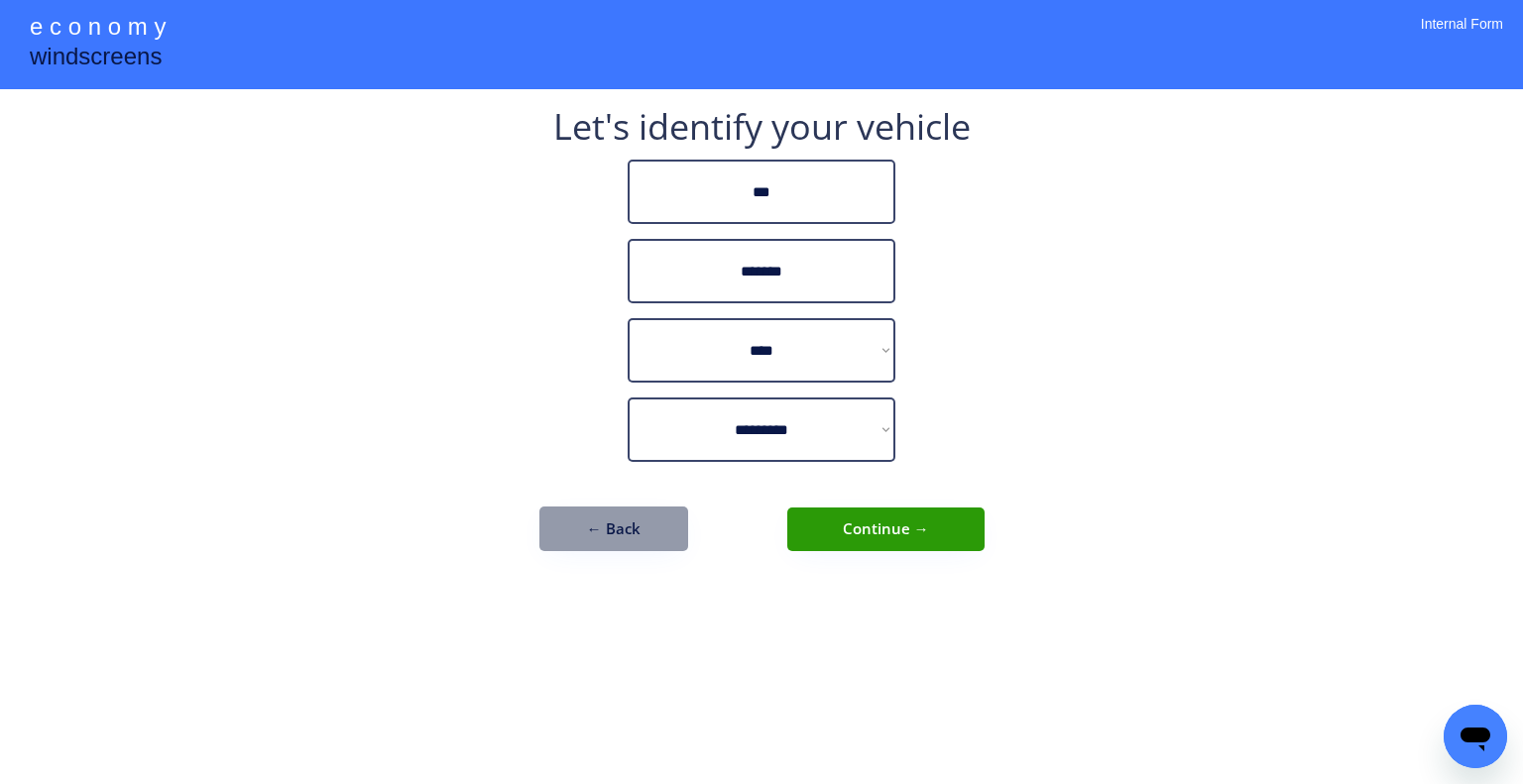click on "**********" at bounding box center [762, 340] 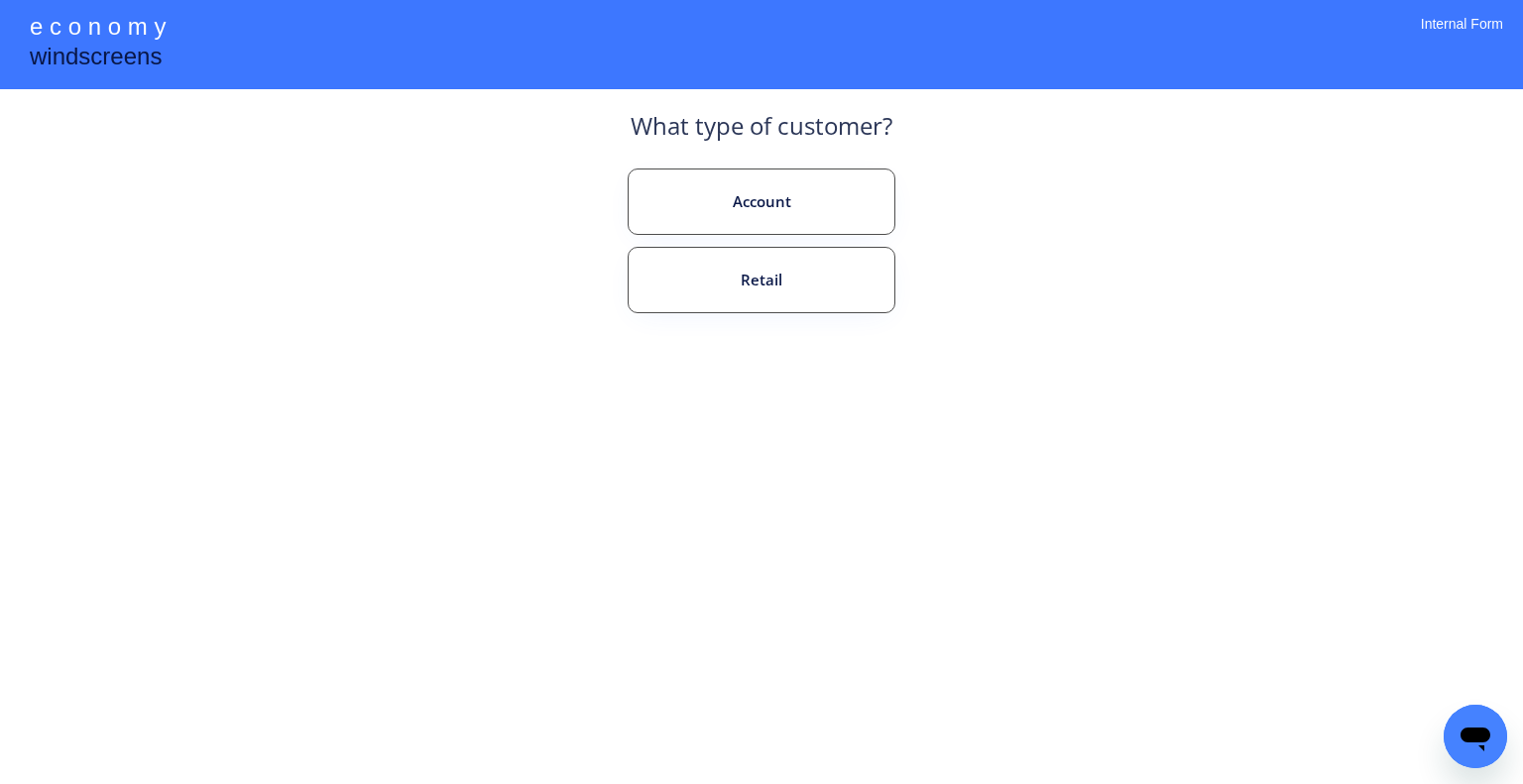 click on "**********" at bounding box center (762, 392) 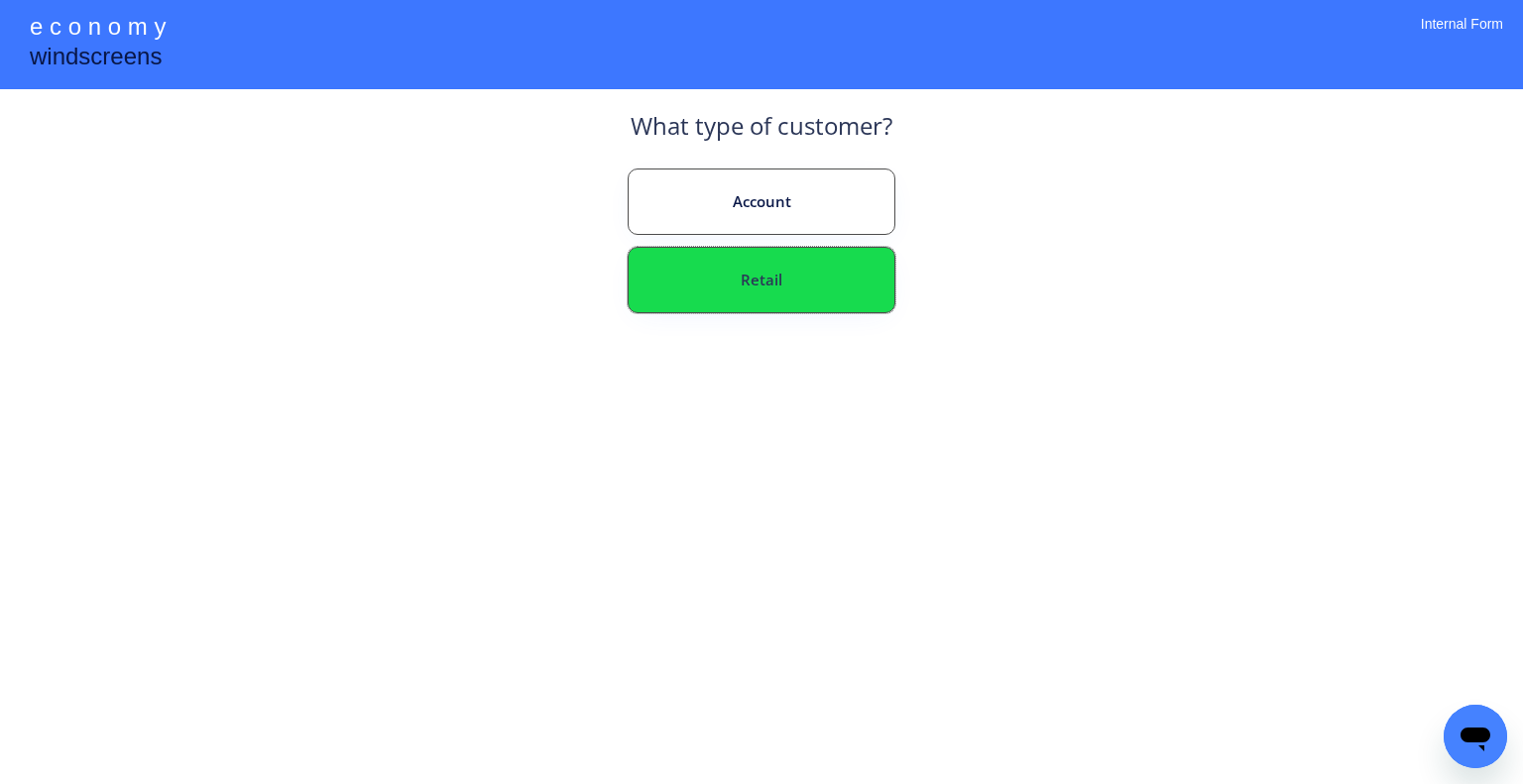 drag, startPoint x: 821, startPoint y: 269, endPoint x: 851, endPoint y: 216, distance: 60.90156 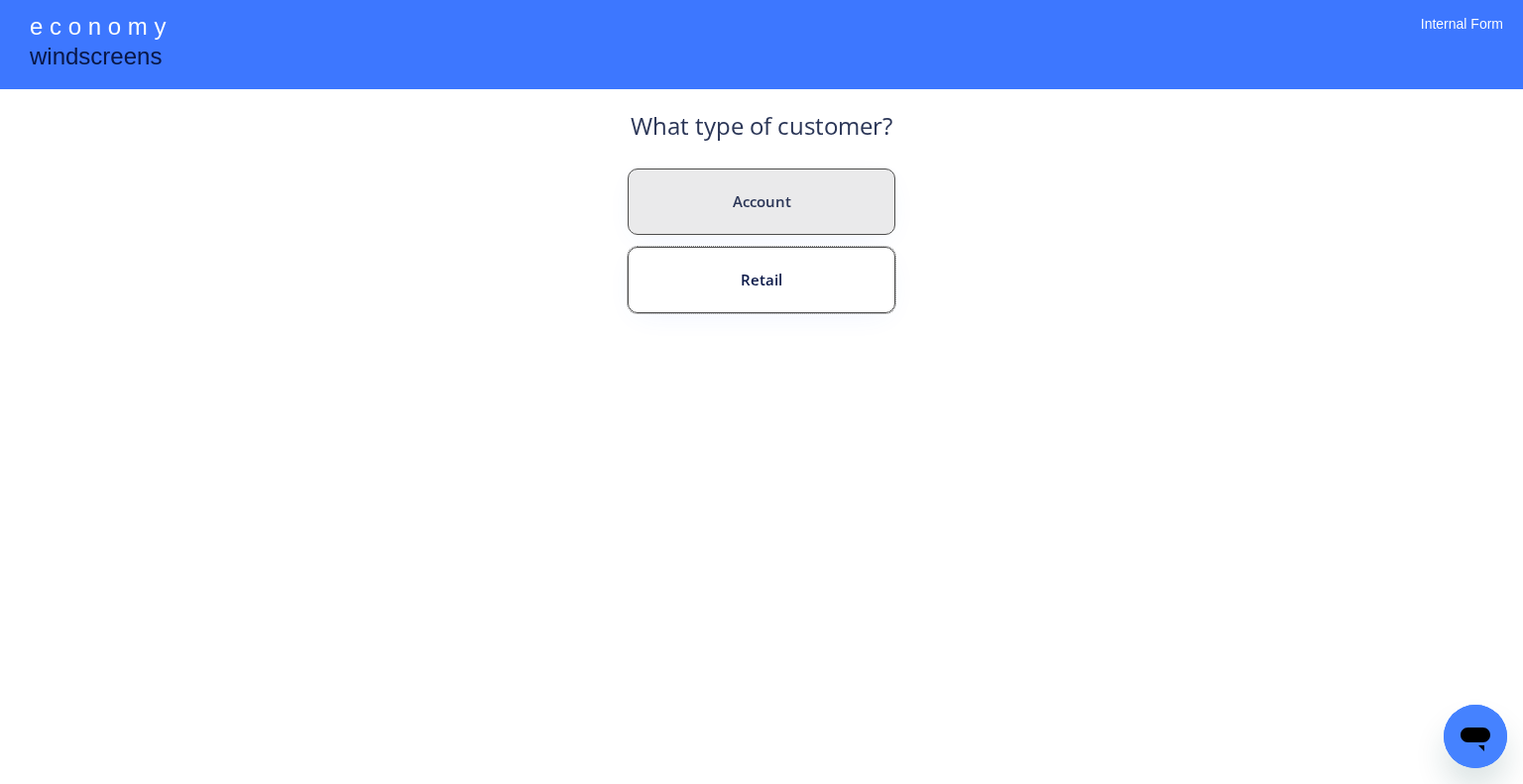 click on "Account" at bounding box center (762, 201) 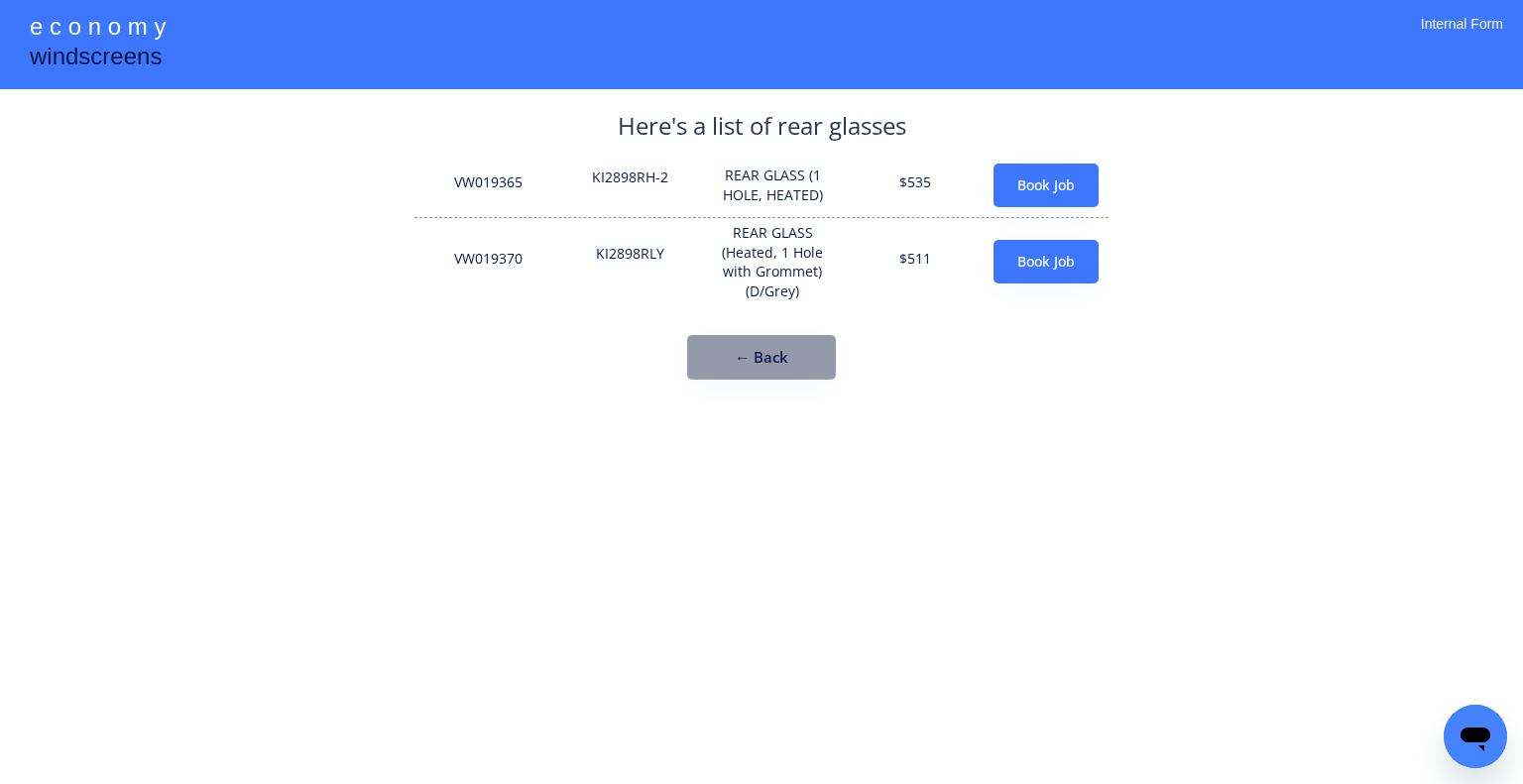 click on "Here's a list of rear glasses VW019365 KI2898RH-2 REAR GLASS (1 HOLE, HEATED) $535 Book Job VW019370 KI2898RLY REAR GLASS (Heated, 1 Hole with Grommet) (D/Grey) $511 Book Job  ←   Back" at bounding box center (762, 244) 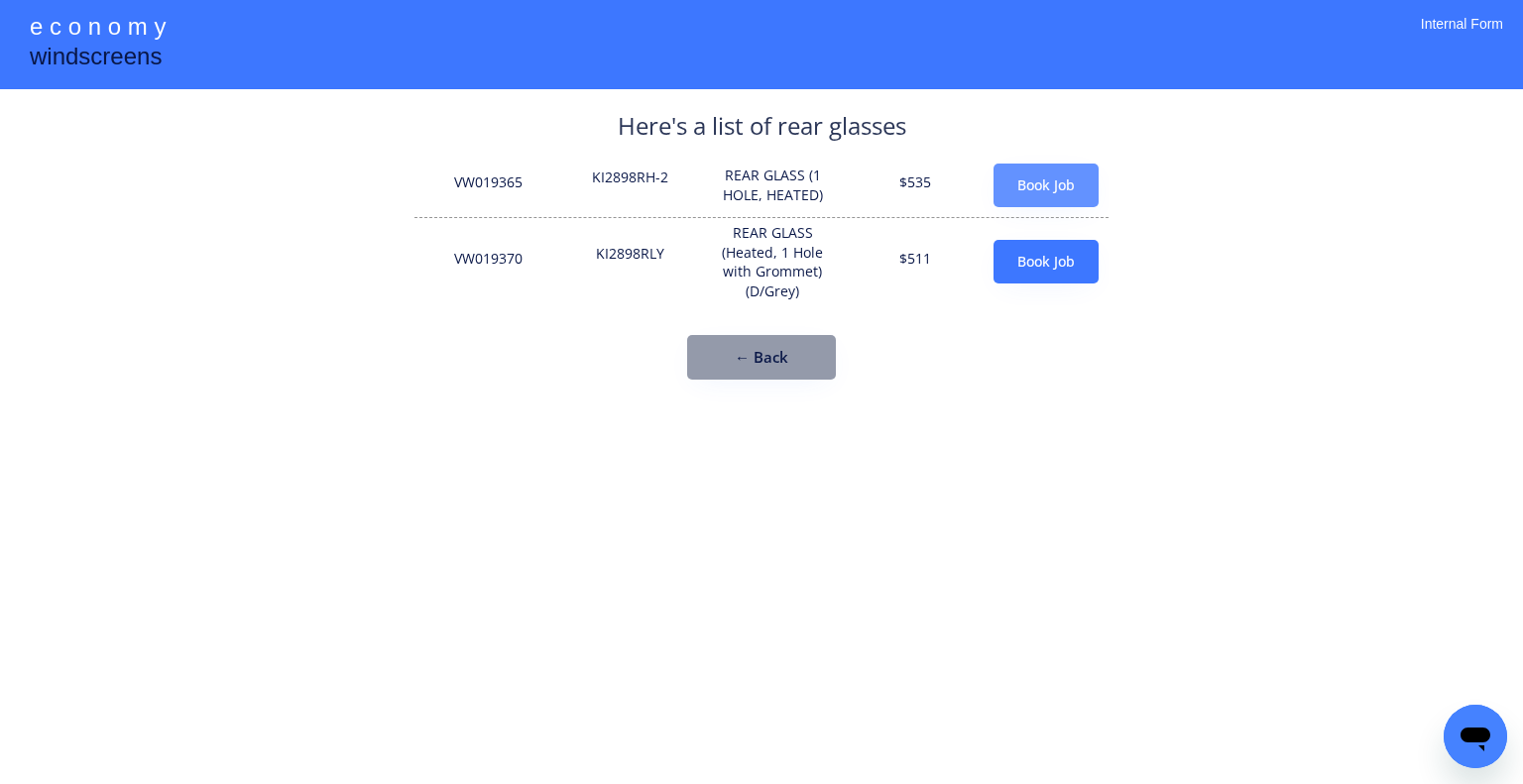 click on "Book Job" at bounding box center [1046, 185] 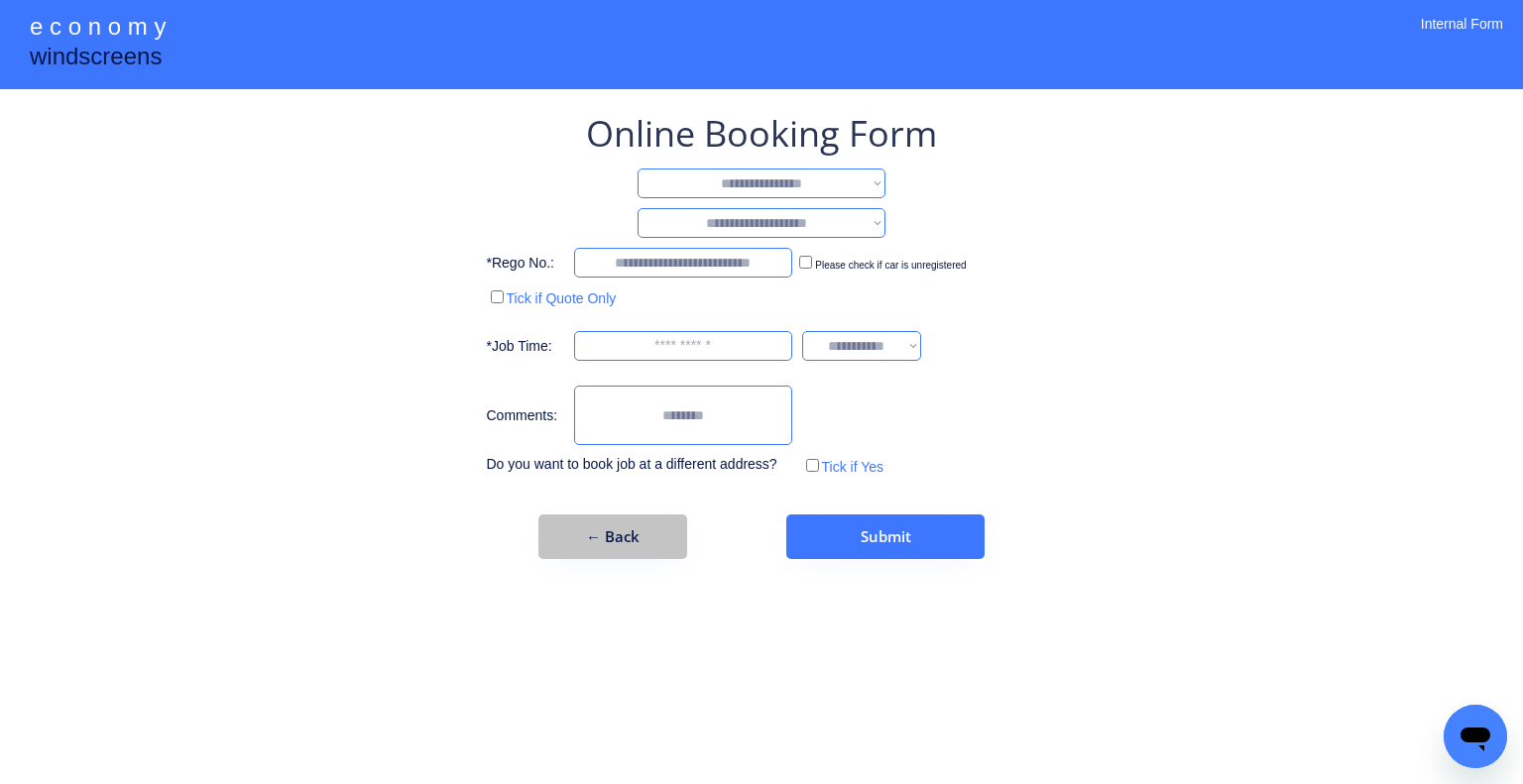 click on "←   Back" at bounding box center (613, 536) 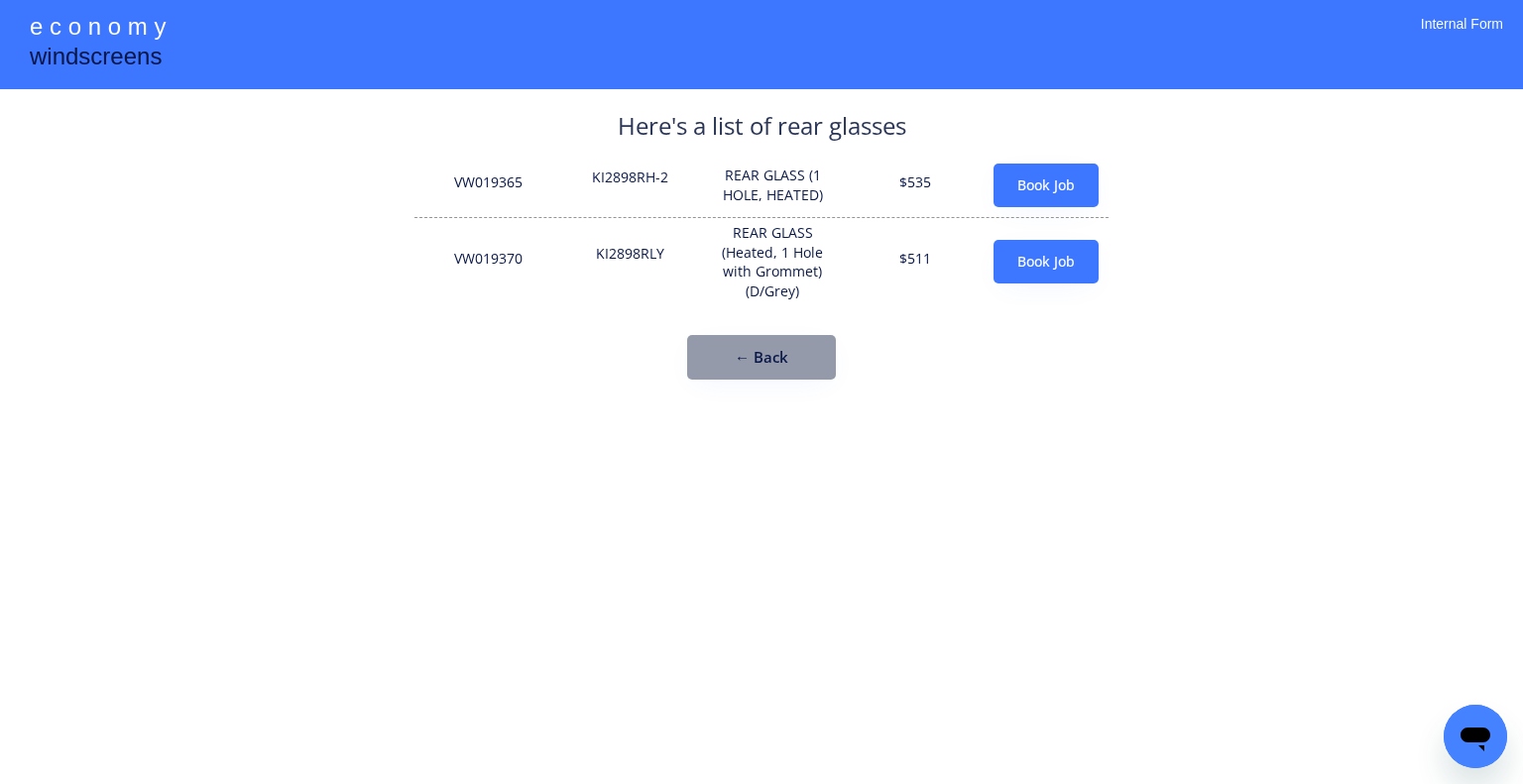 click on "**********" at bounding box center [762, 392] 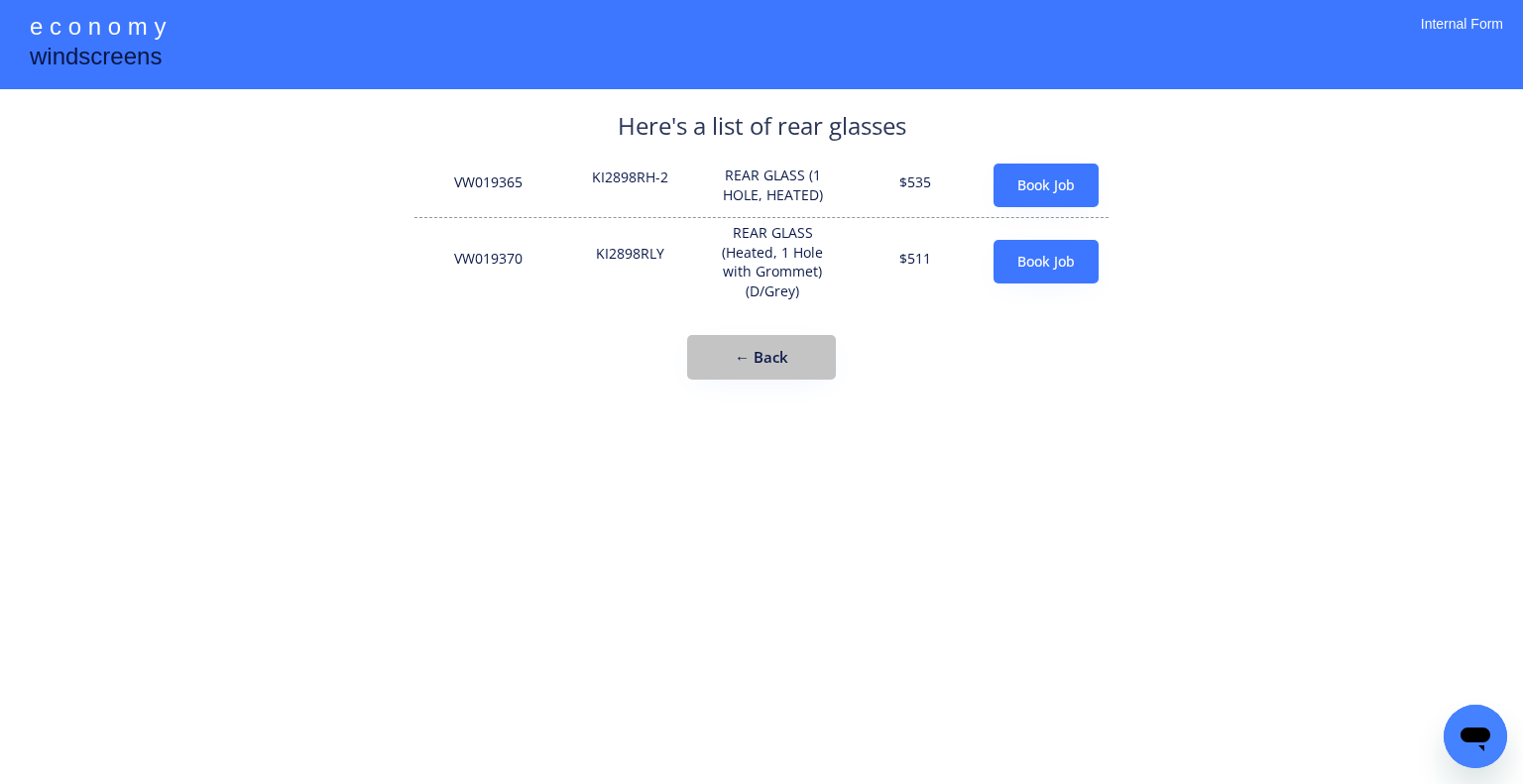 click on "←   Back" at bounding box center (762, 357) 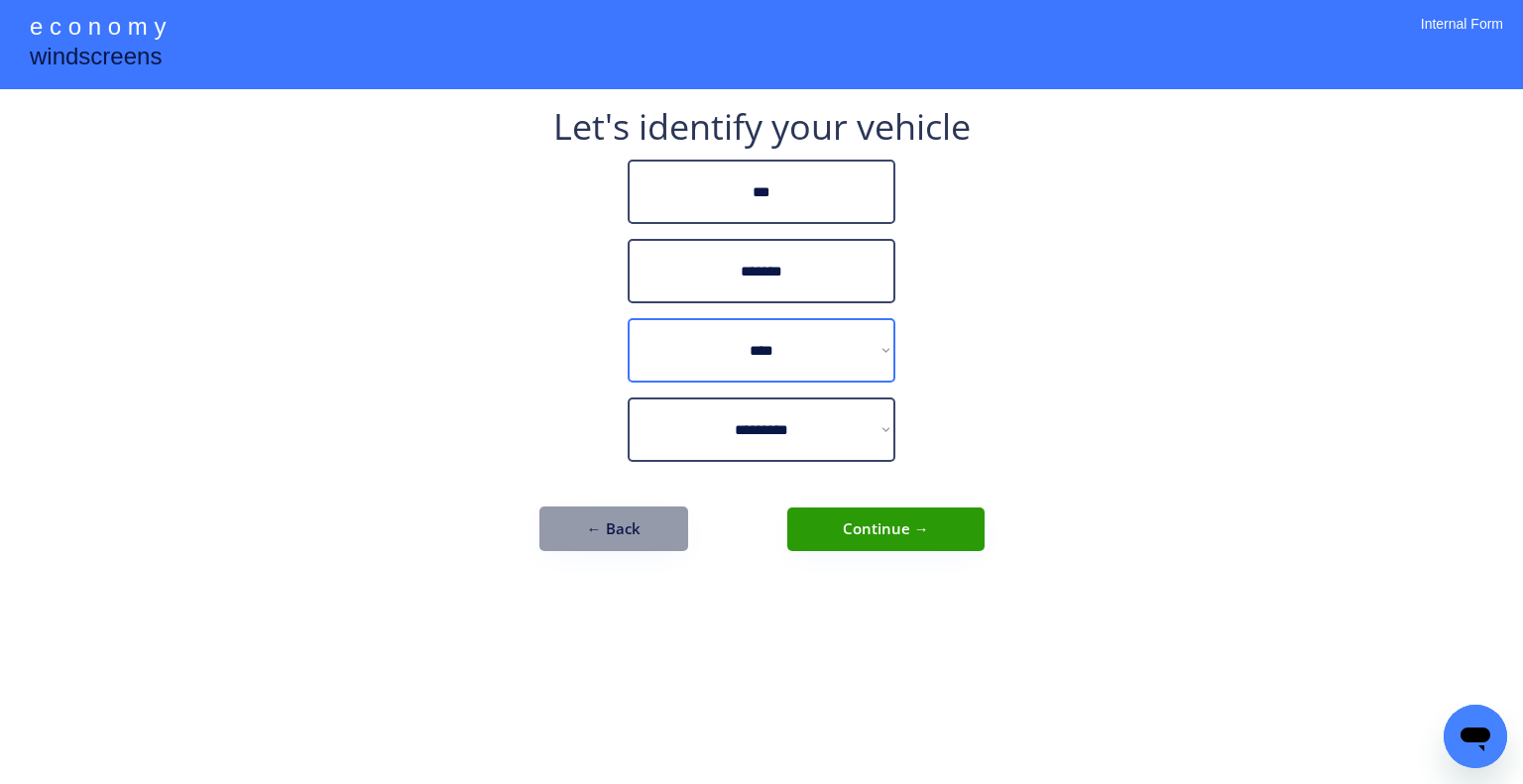 click on "**********" at bounding box center [762, 429] 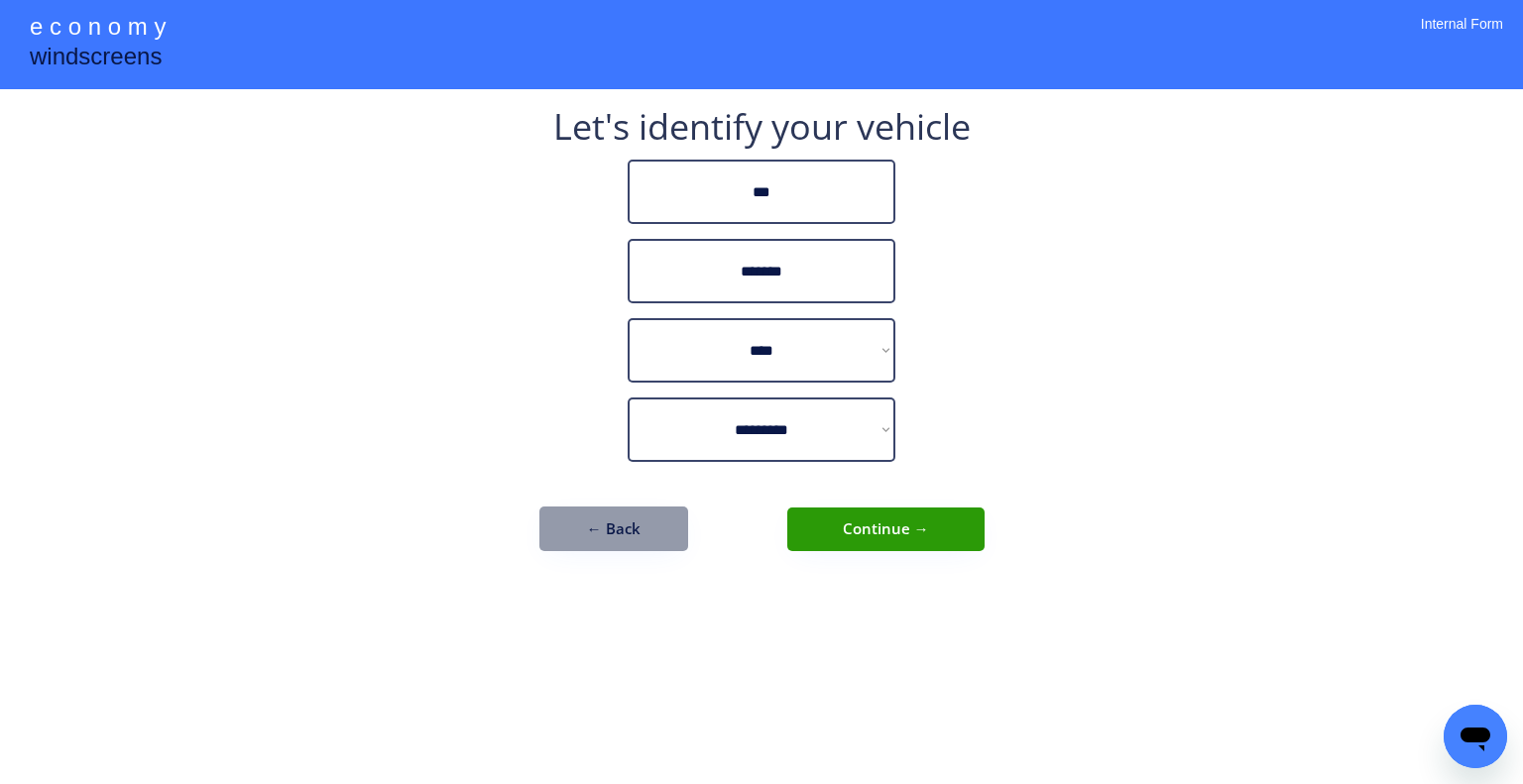 drag, startPoint x: 1077, startPoint y: 389, endPoint x: 1048, endPoint y: 351, distance: 47.801674 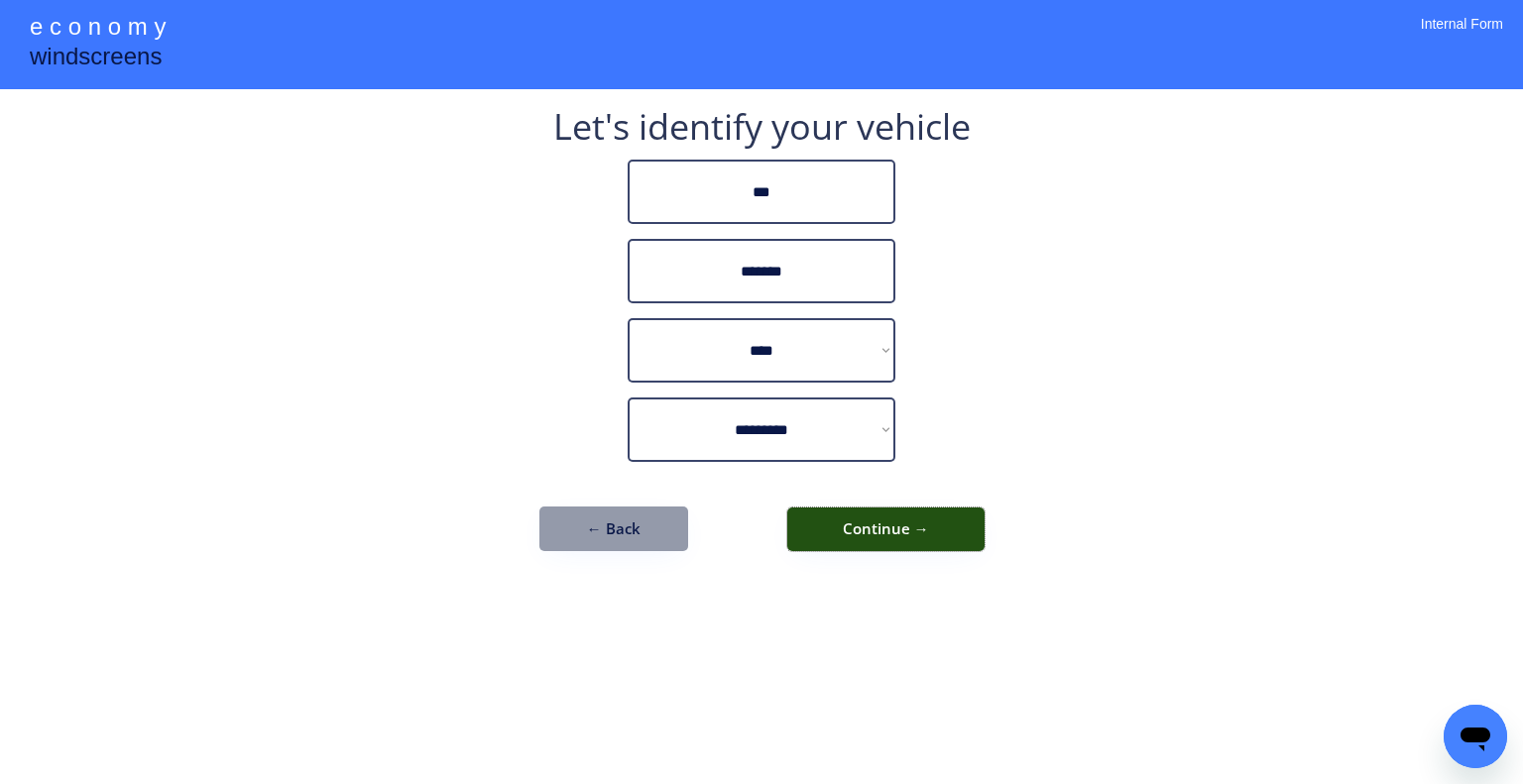 drag, startPoint x: 928, startPoint y: 521, endPoint x: 975, endPoint y: 480, distance: 62.36986 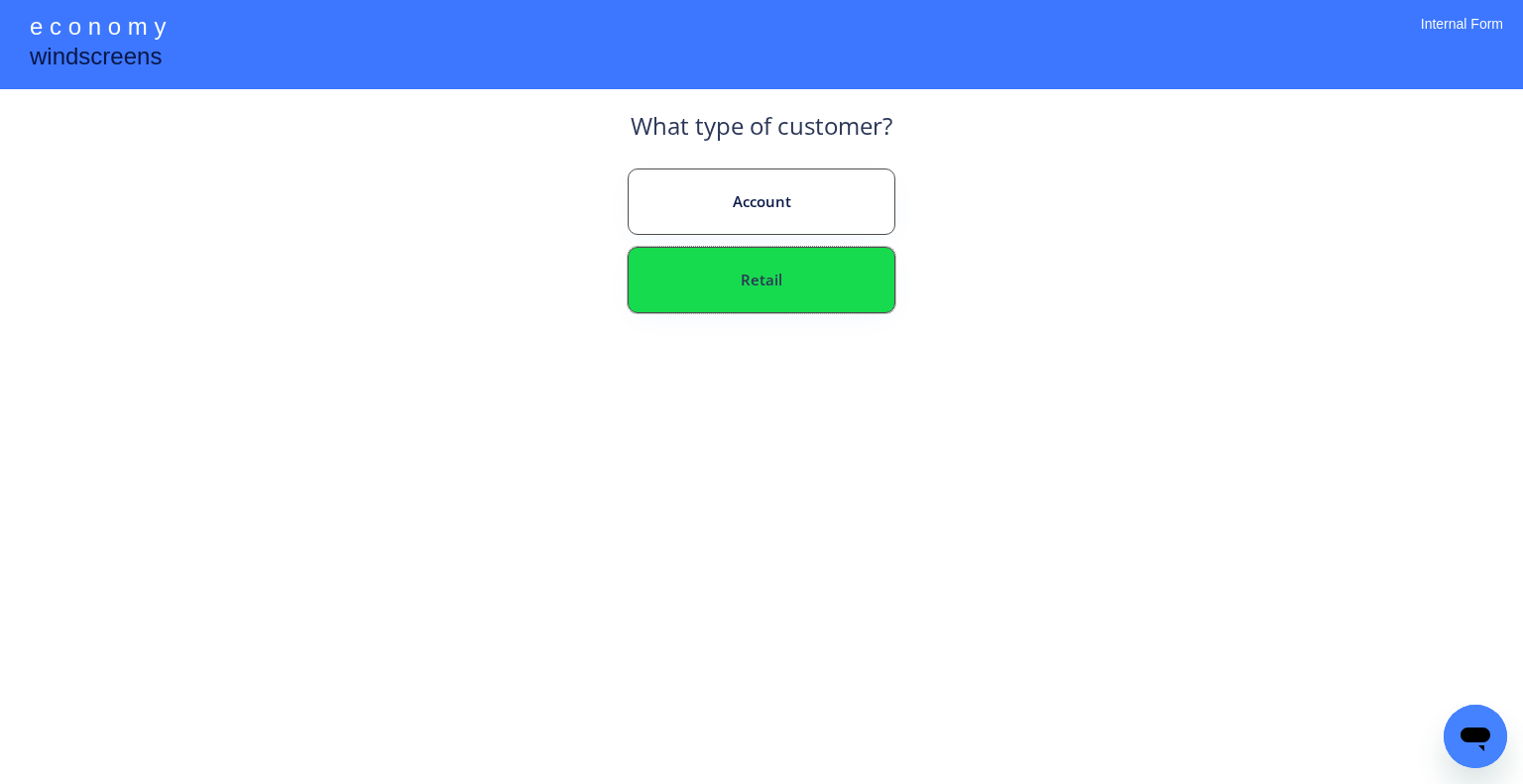 drag, startPoint x: 829, startPoint y: 288, endPoint x: 933, endPoint y: 207, distance: 131.82185 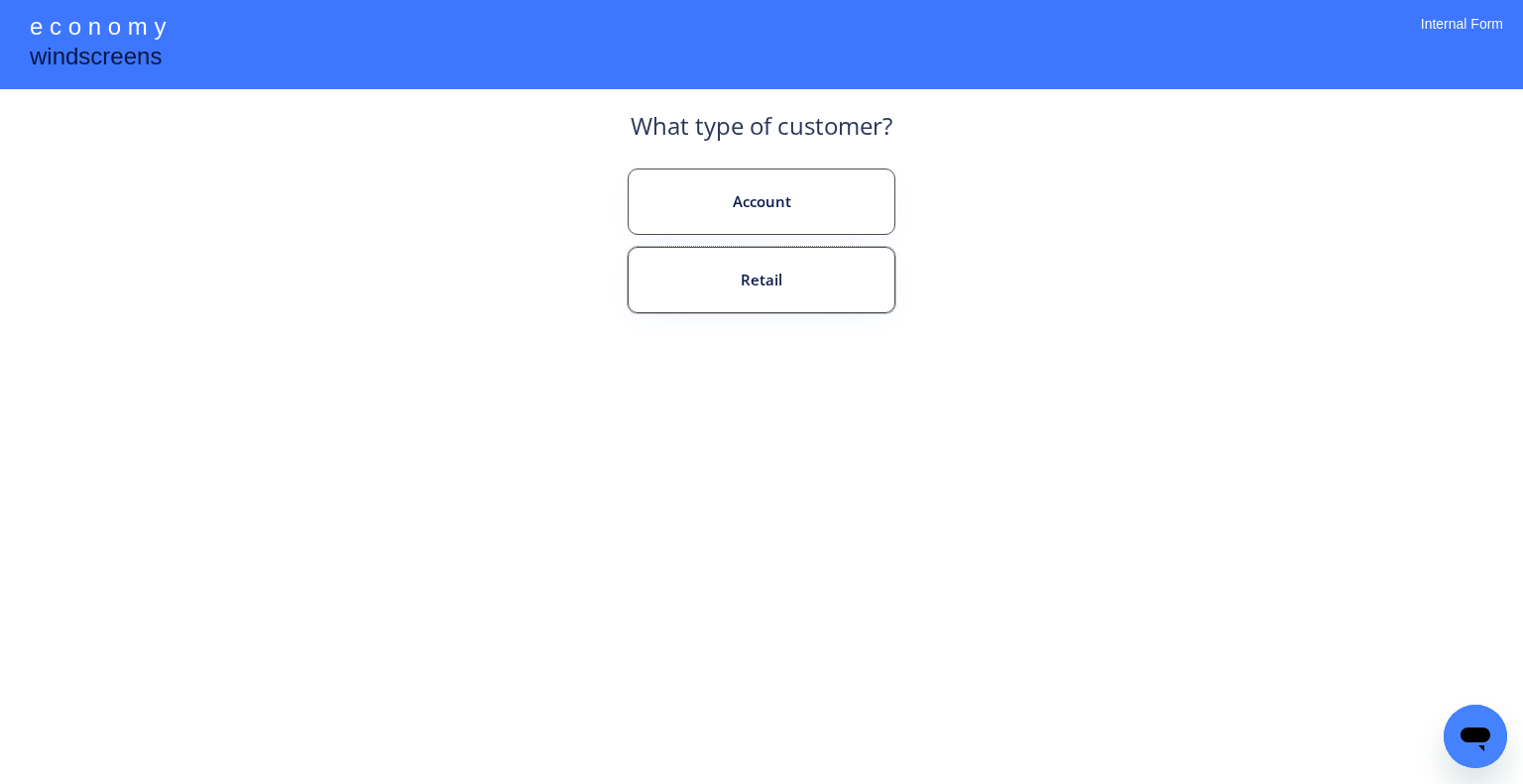 drag, startPoint x: 835, startPoint y: 212, endPoint x: 869, endPoint y: 210, distance: 34.058773 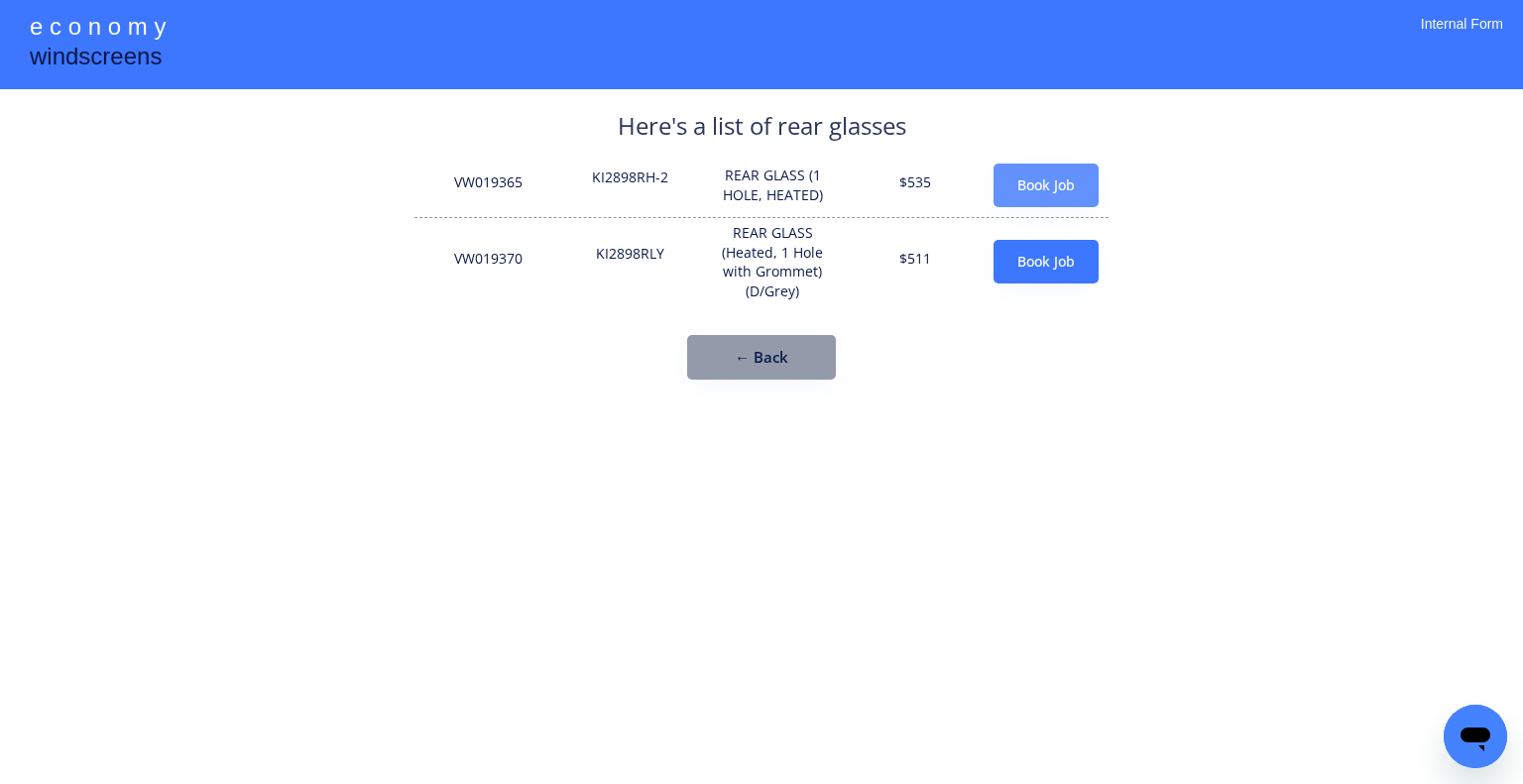 click on "Book Job" at bounding box center (1046, 185) 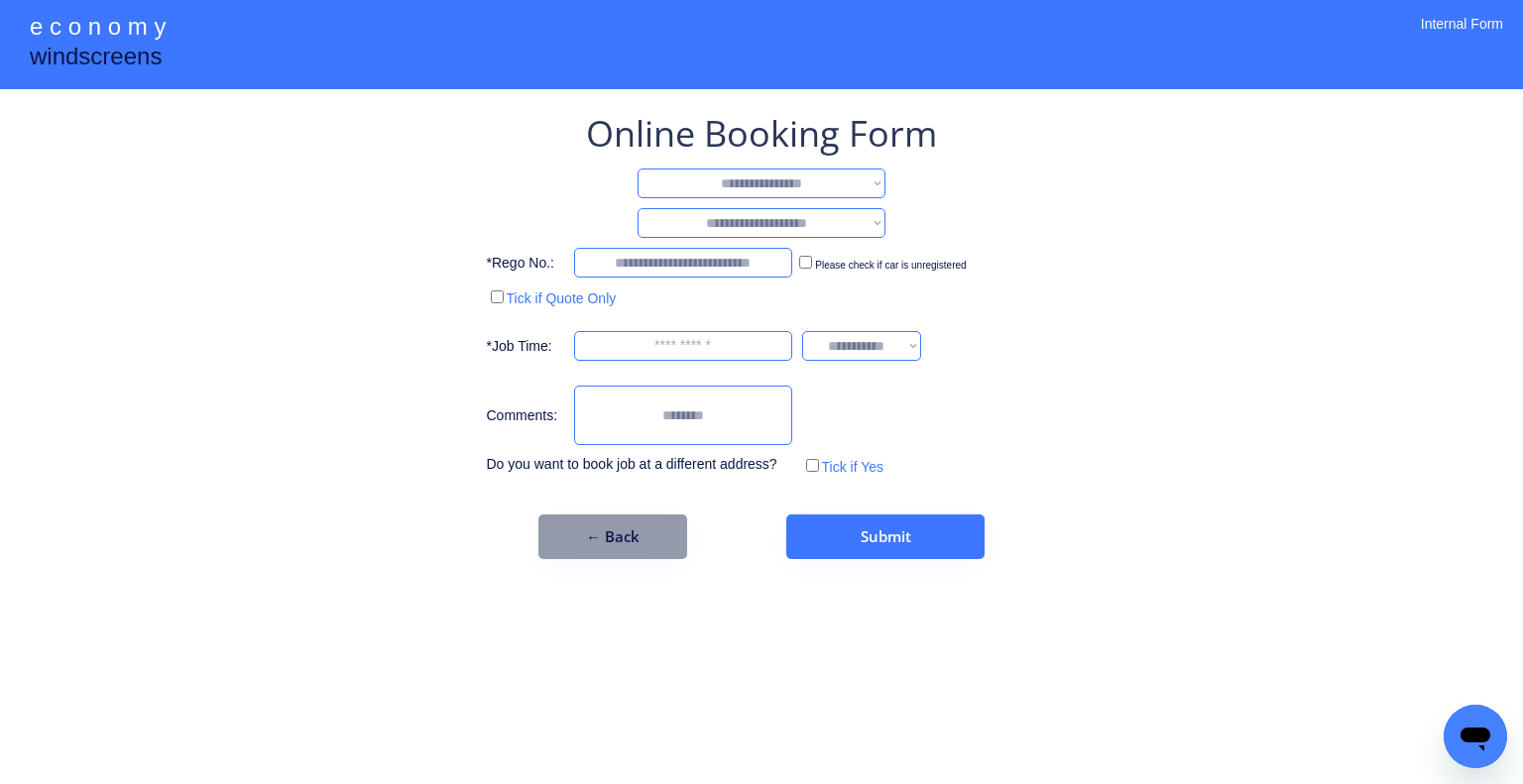 click on "**********" at bounding box center [762, 183] 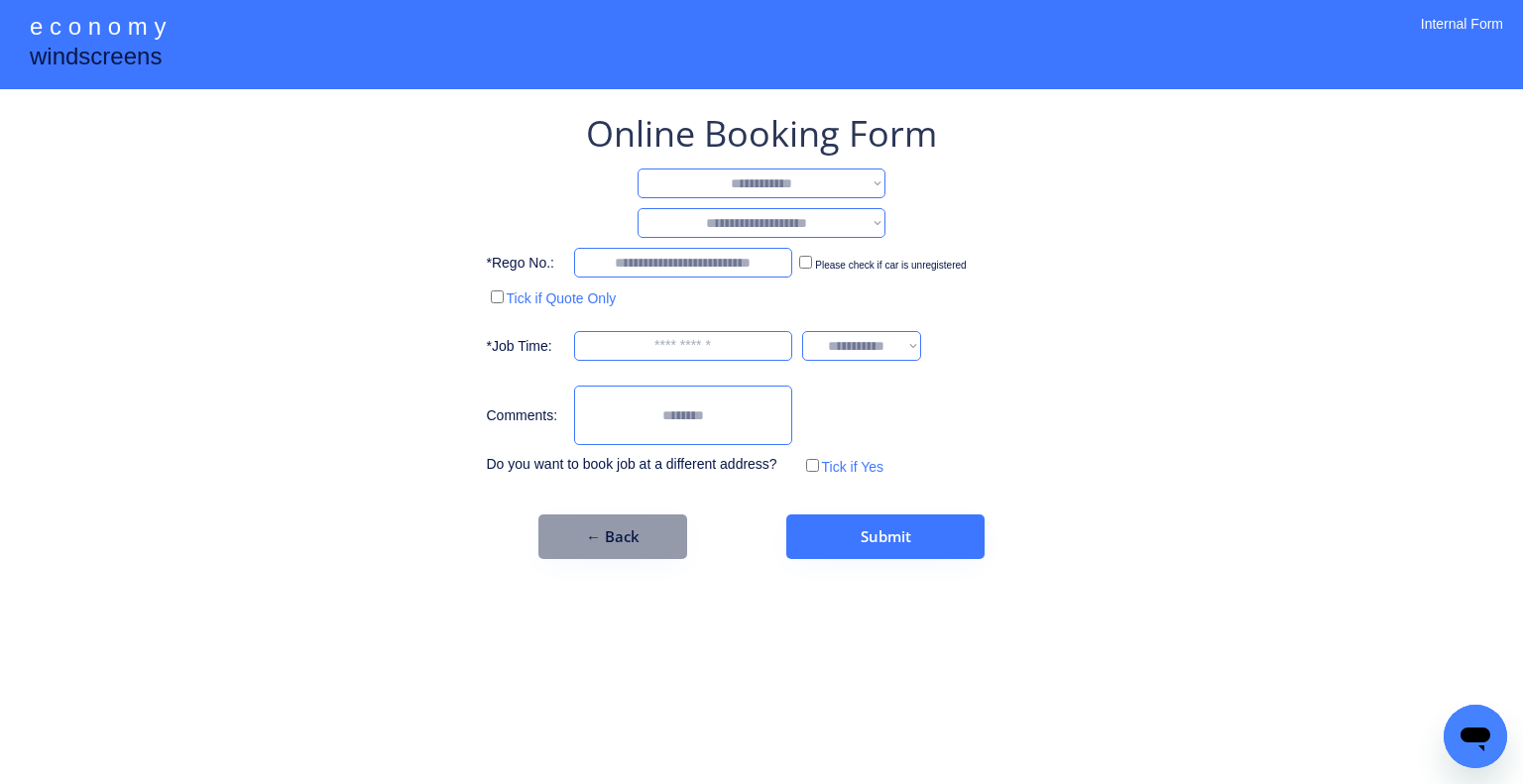 click on "**********" at bounding box center [762, 183] 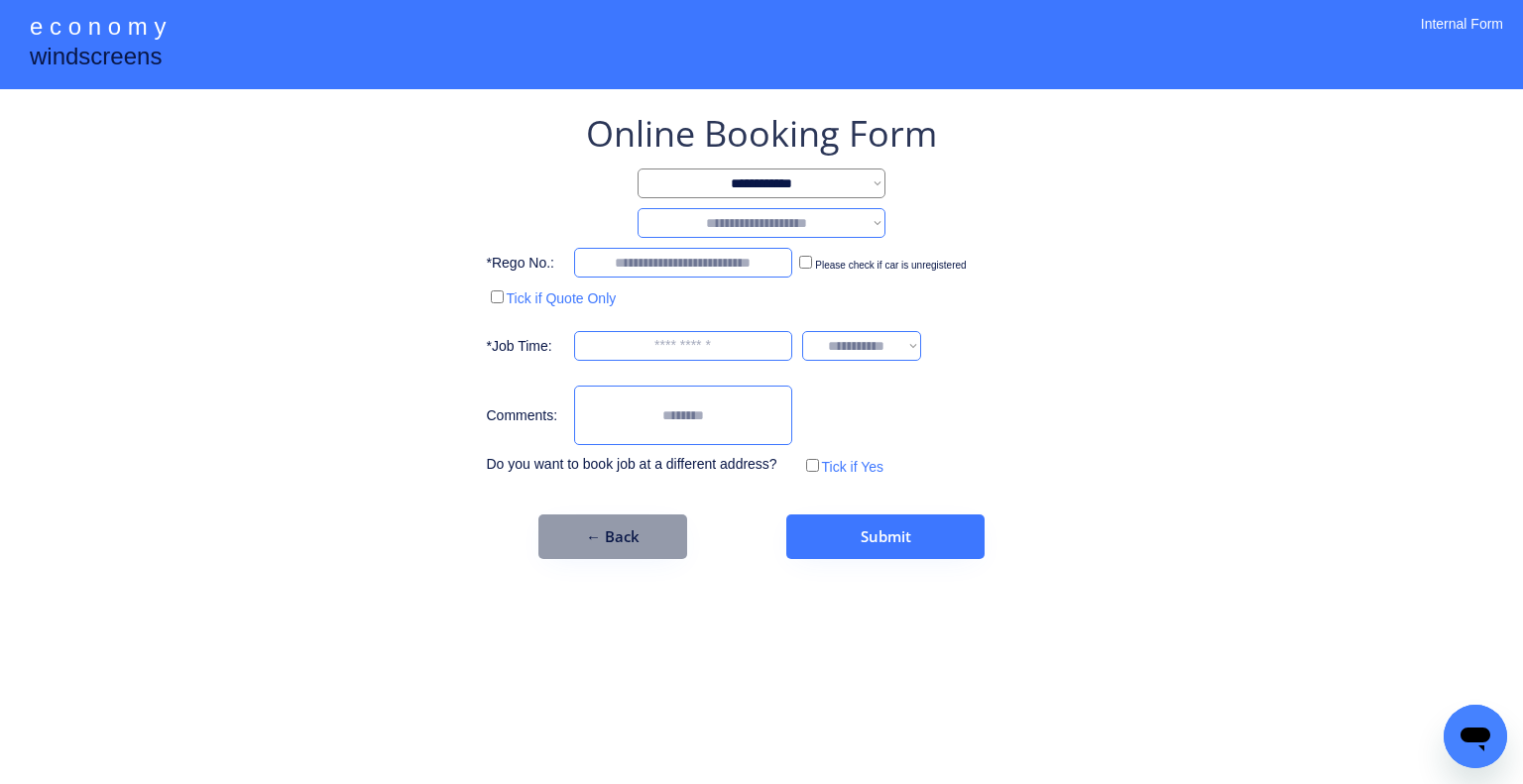click on "**********" at bounding box center [762, 223] 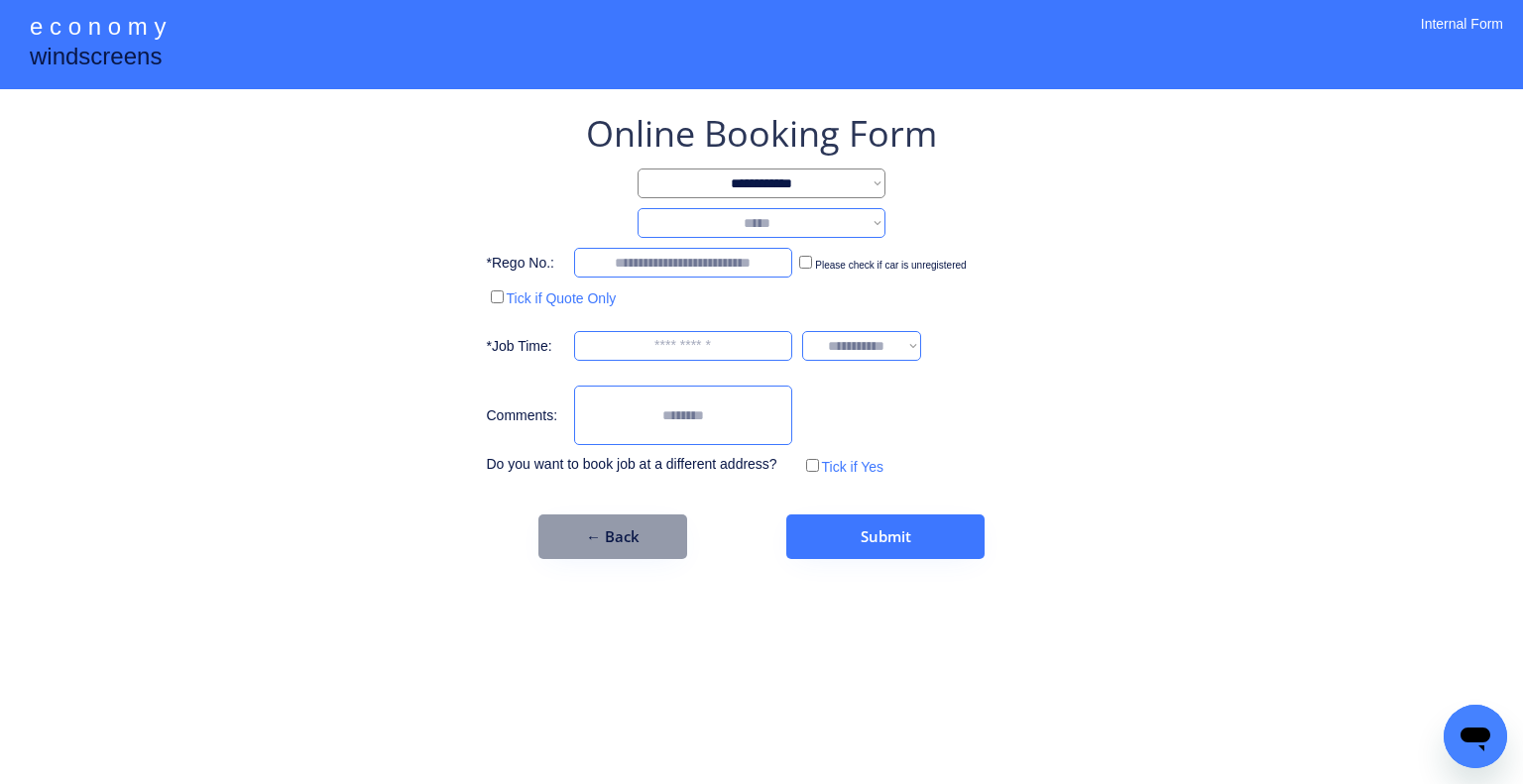 click on "**********" at bounding box center (762, 223) 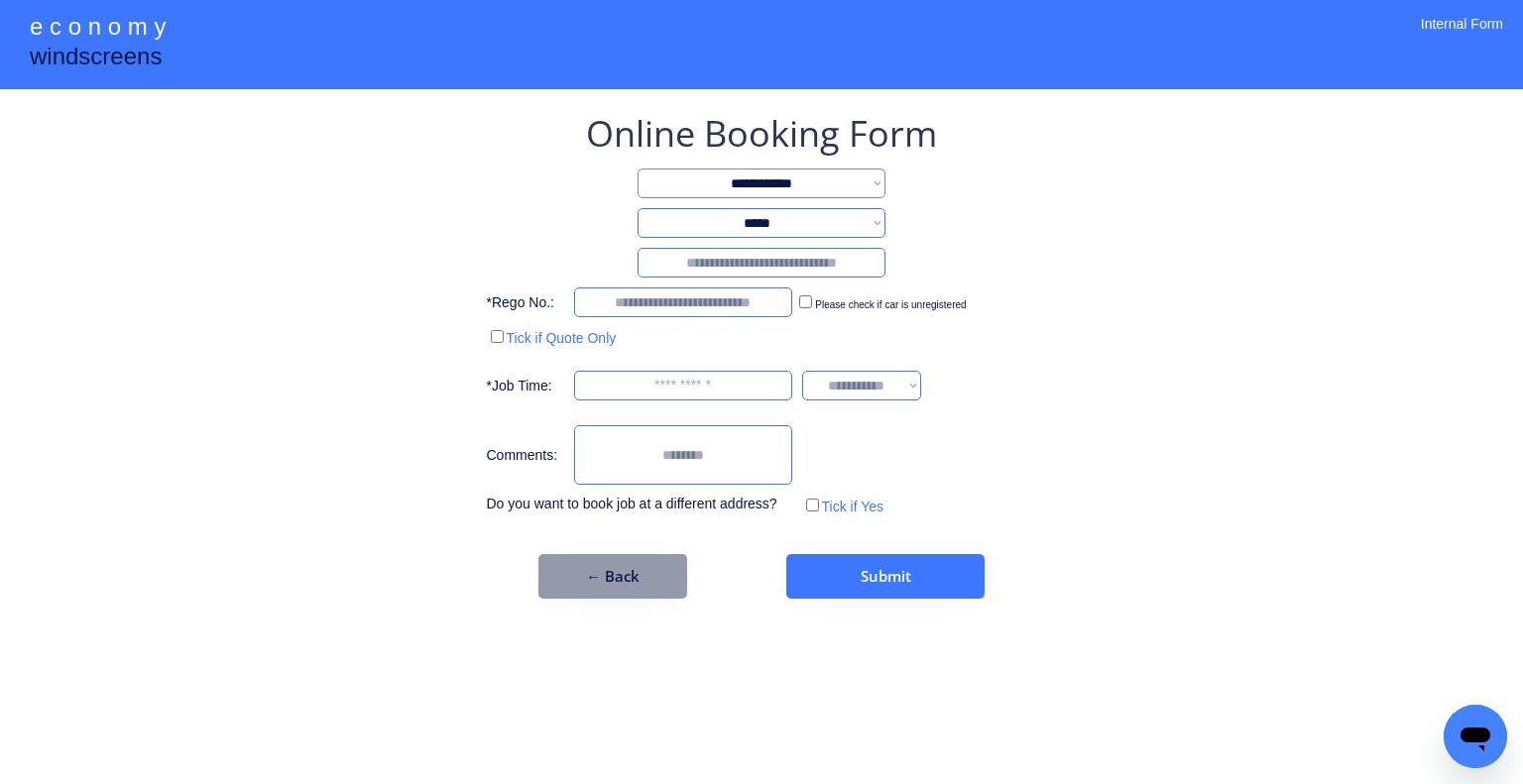click at bounding box center (762, 263) 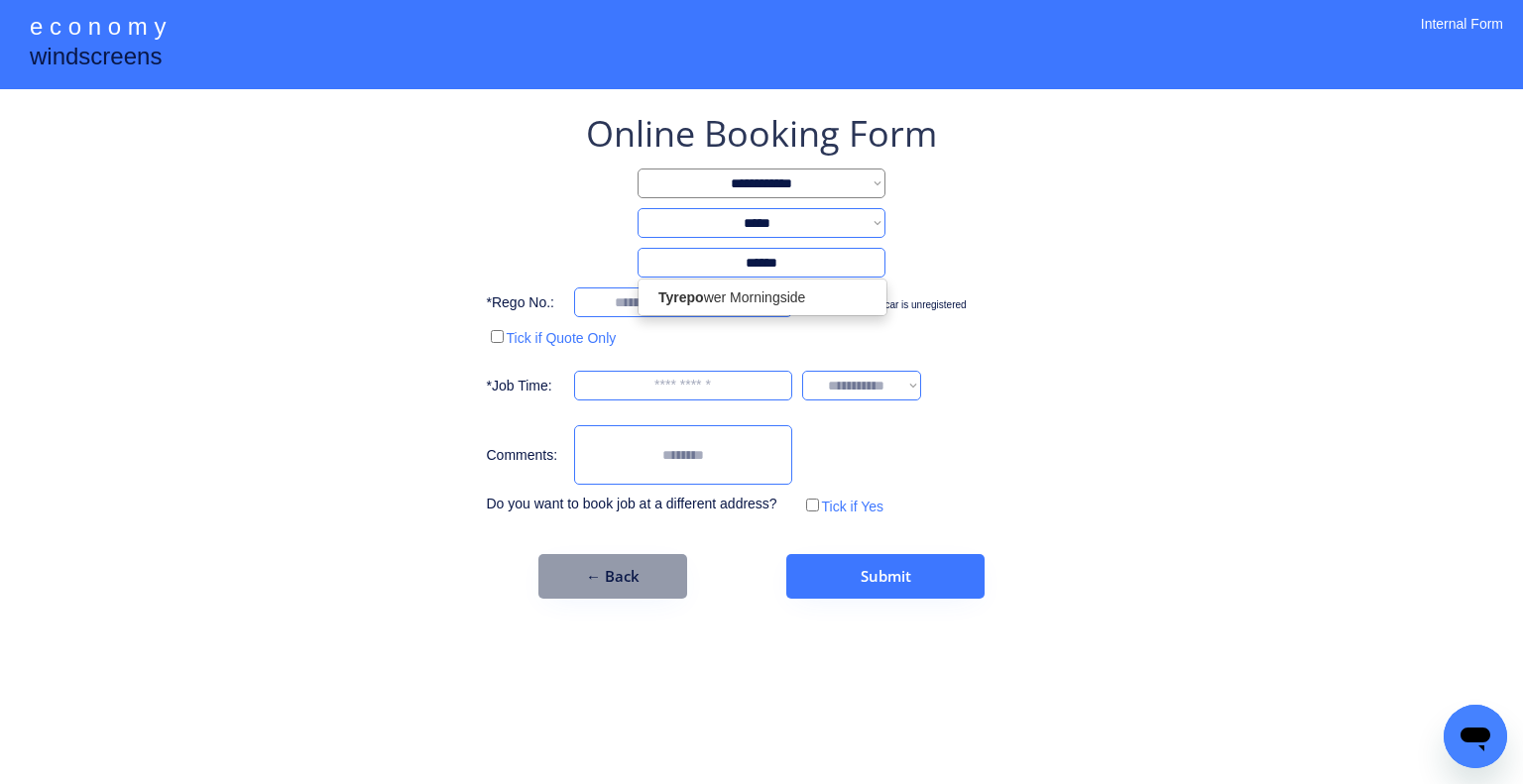 type on "******" 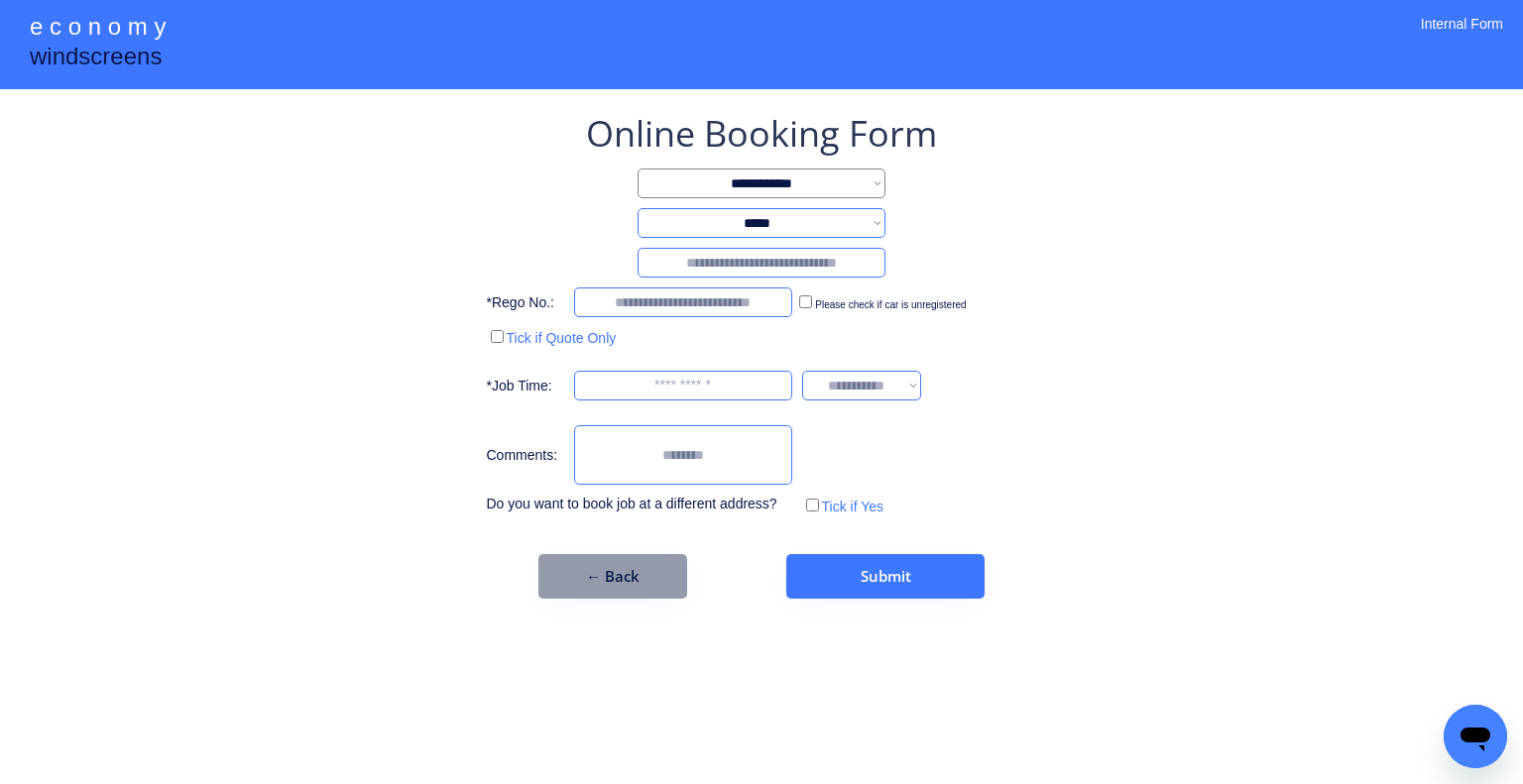 click at bounding box center [762, 263] 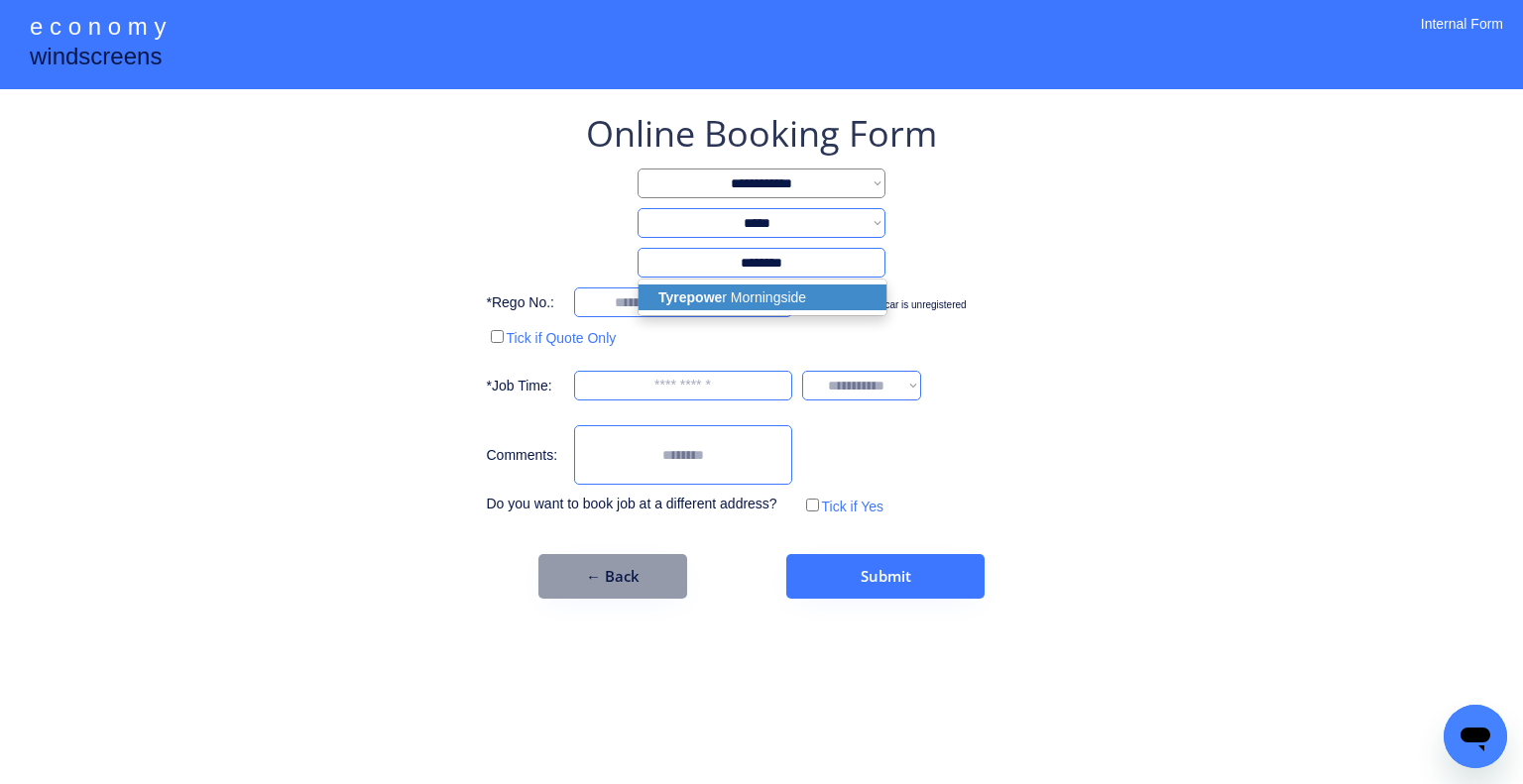 click on "Tyrepowe r Morningside" at bounding box center (762, 297) 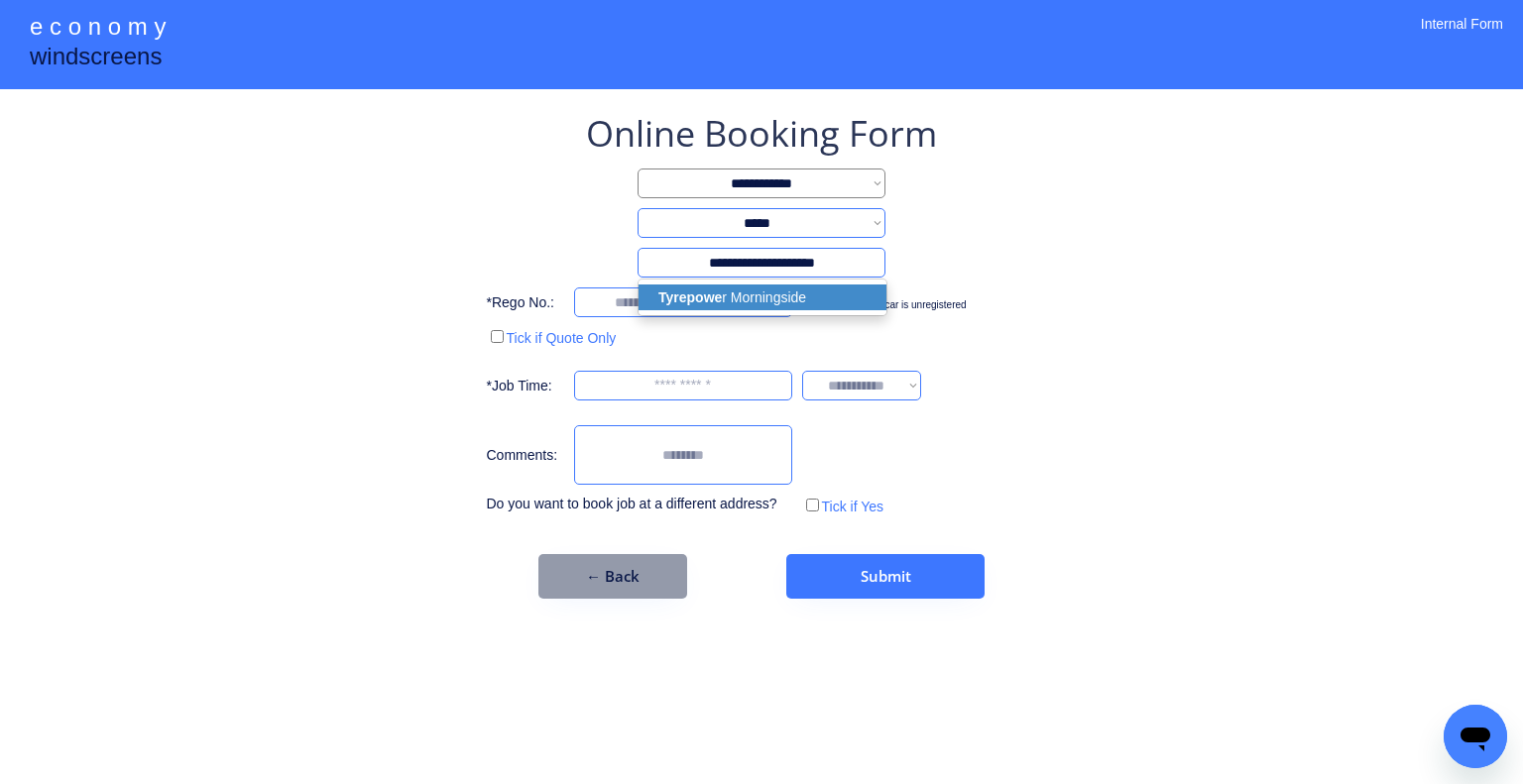 type on "**********" 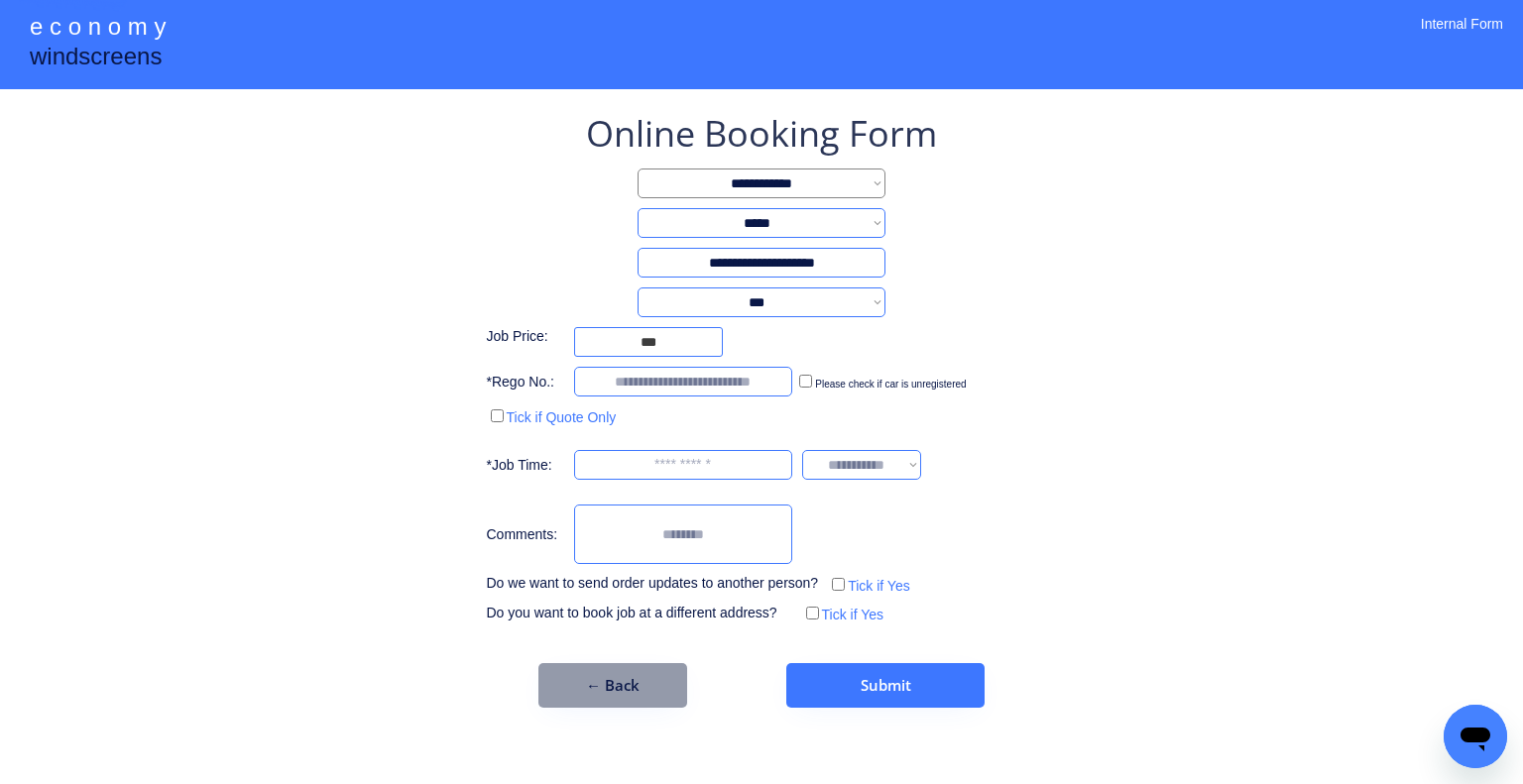 click on "**********" at bounding box center (762, 392) 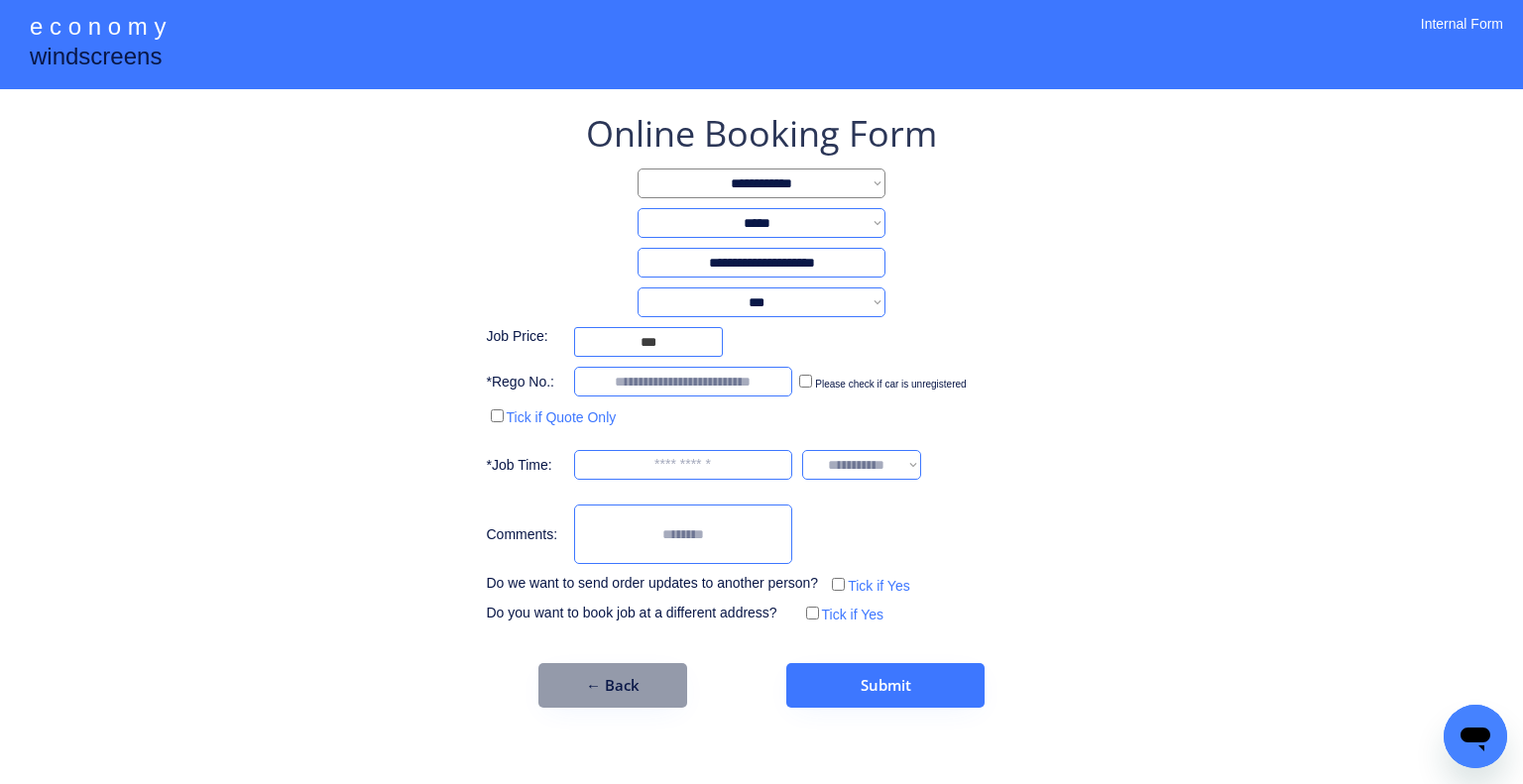 click on "**********" at bounding box center (762, 302) 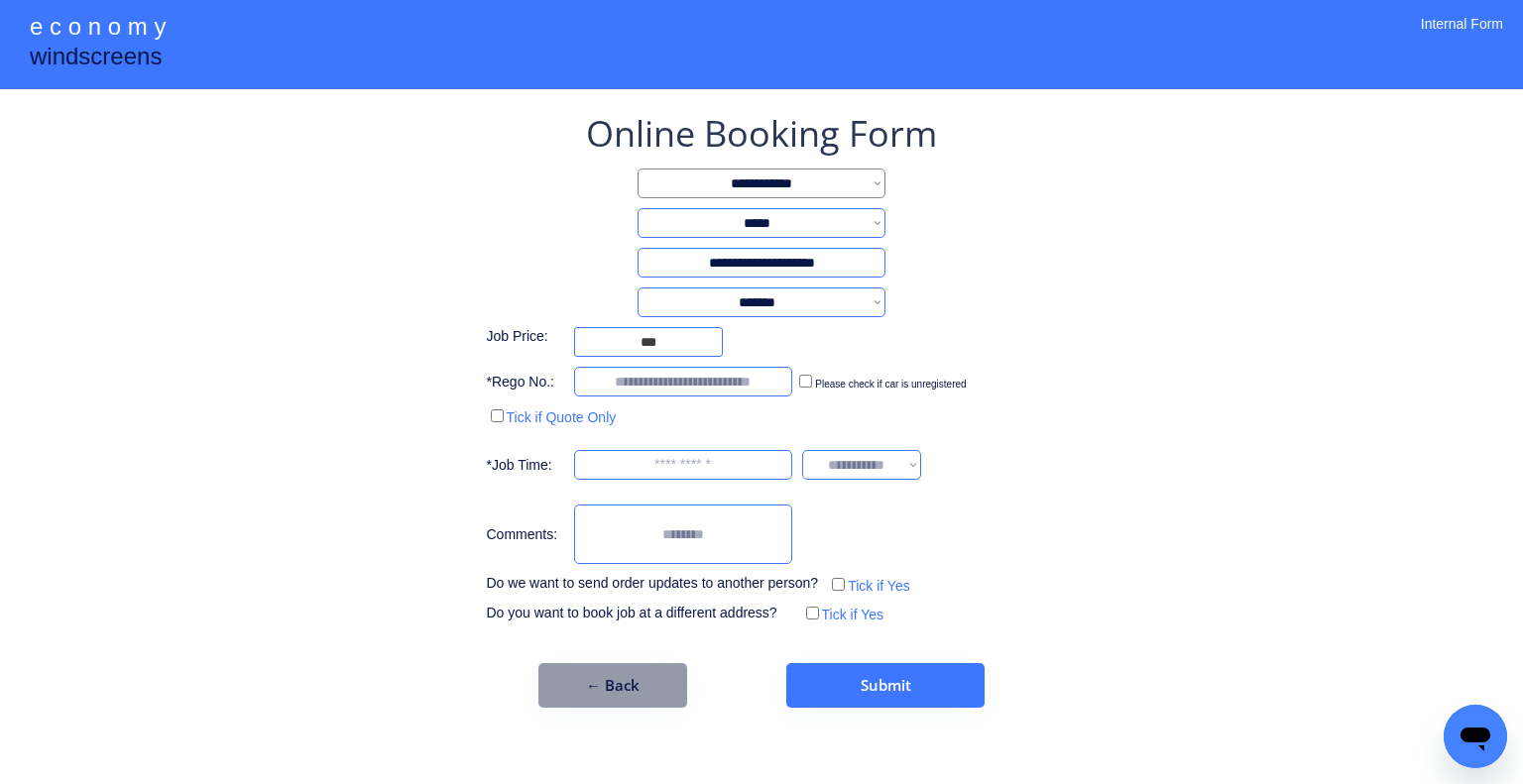 click on "**********" at bounding box center [762, 302] 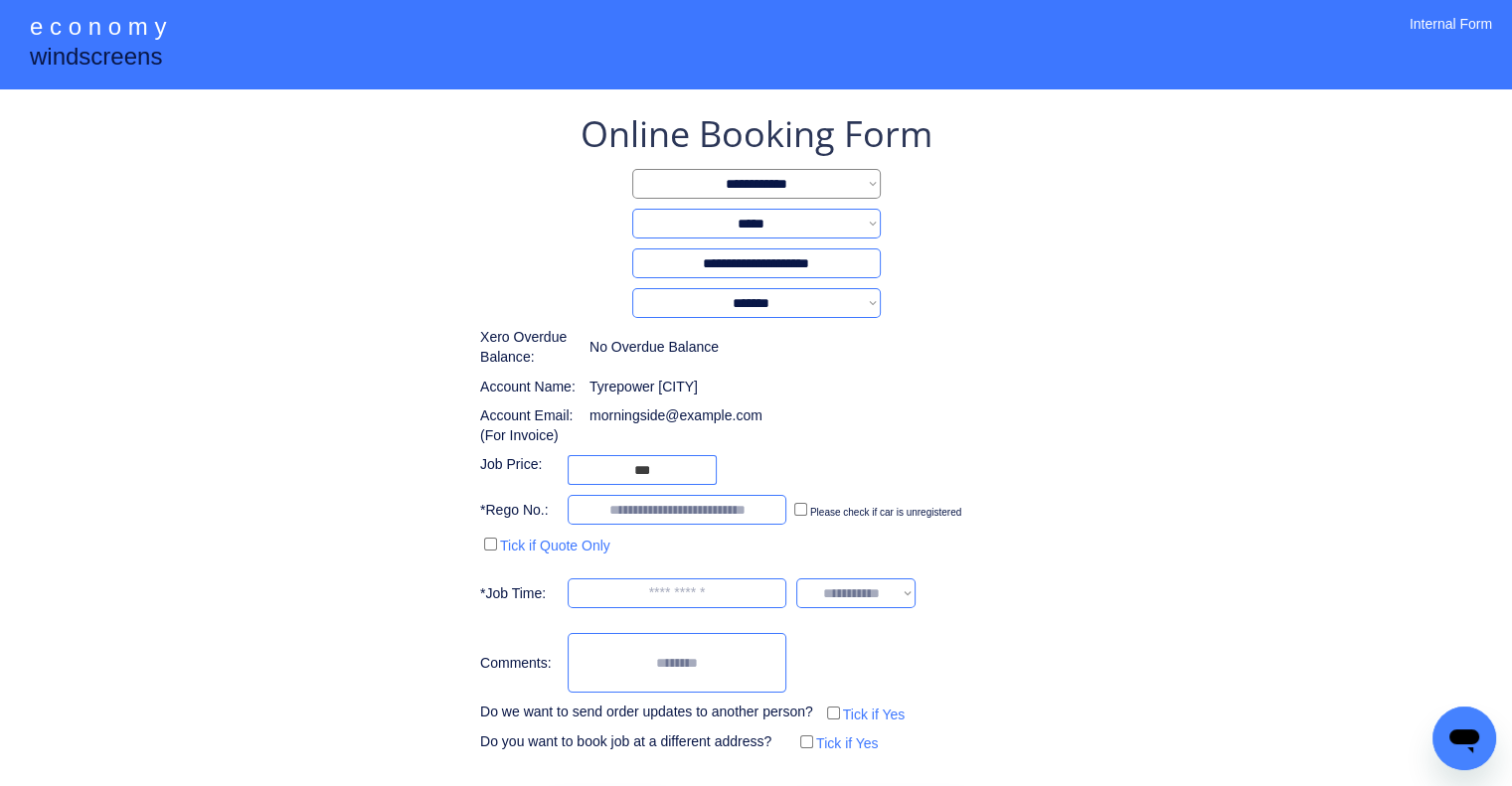 click on "**********" at bounding box center [756, 303] 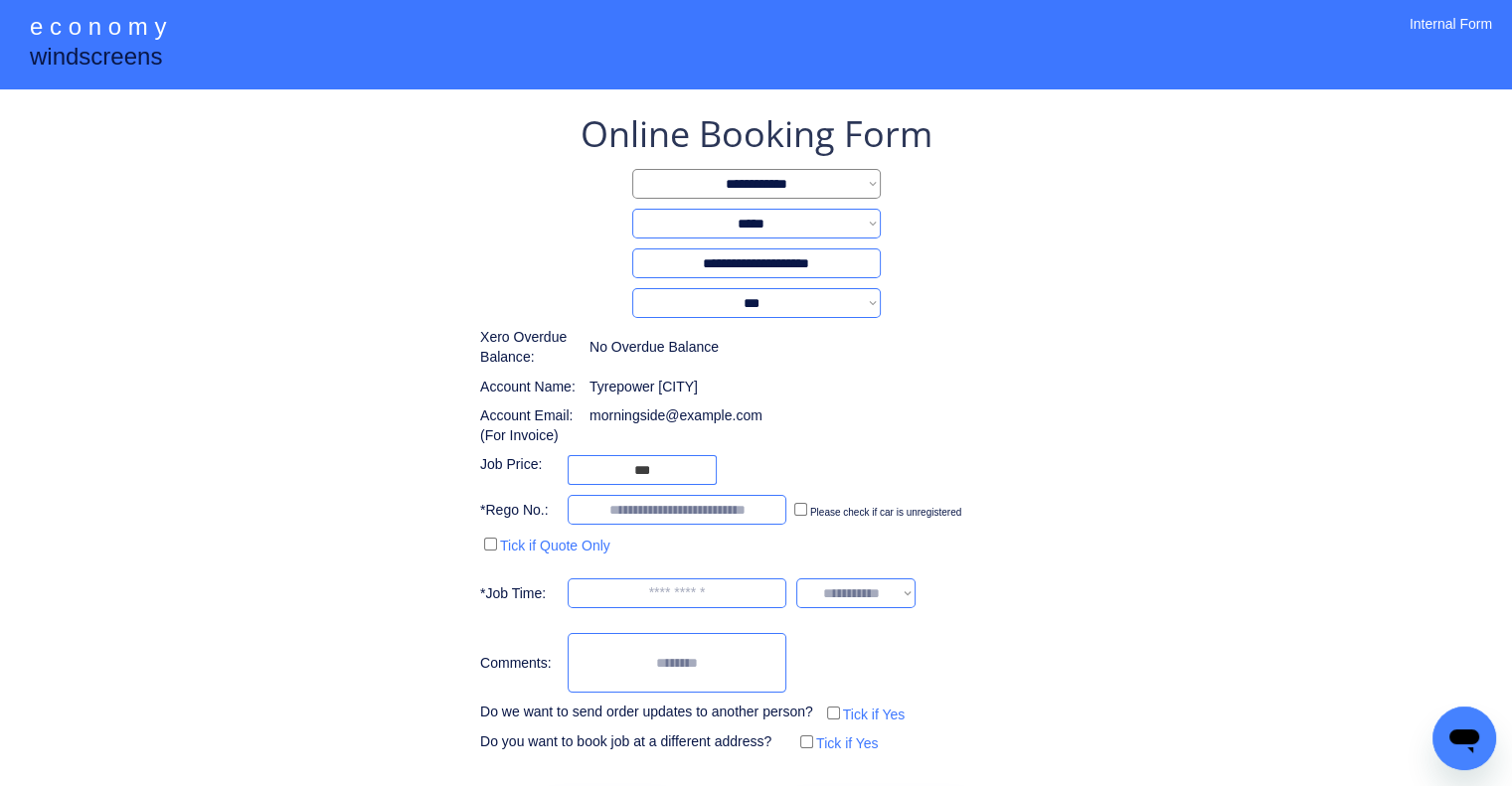 click on "**********" at bounding box center [756, 303] 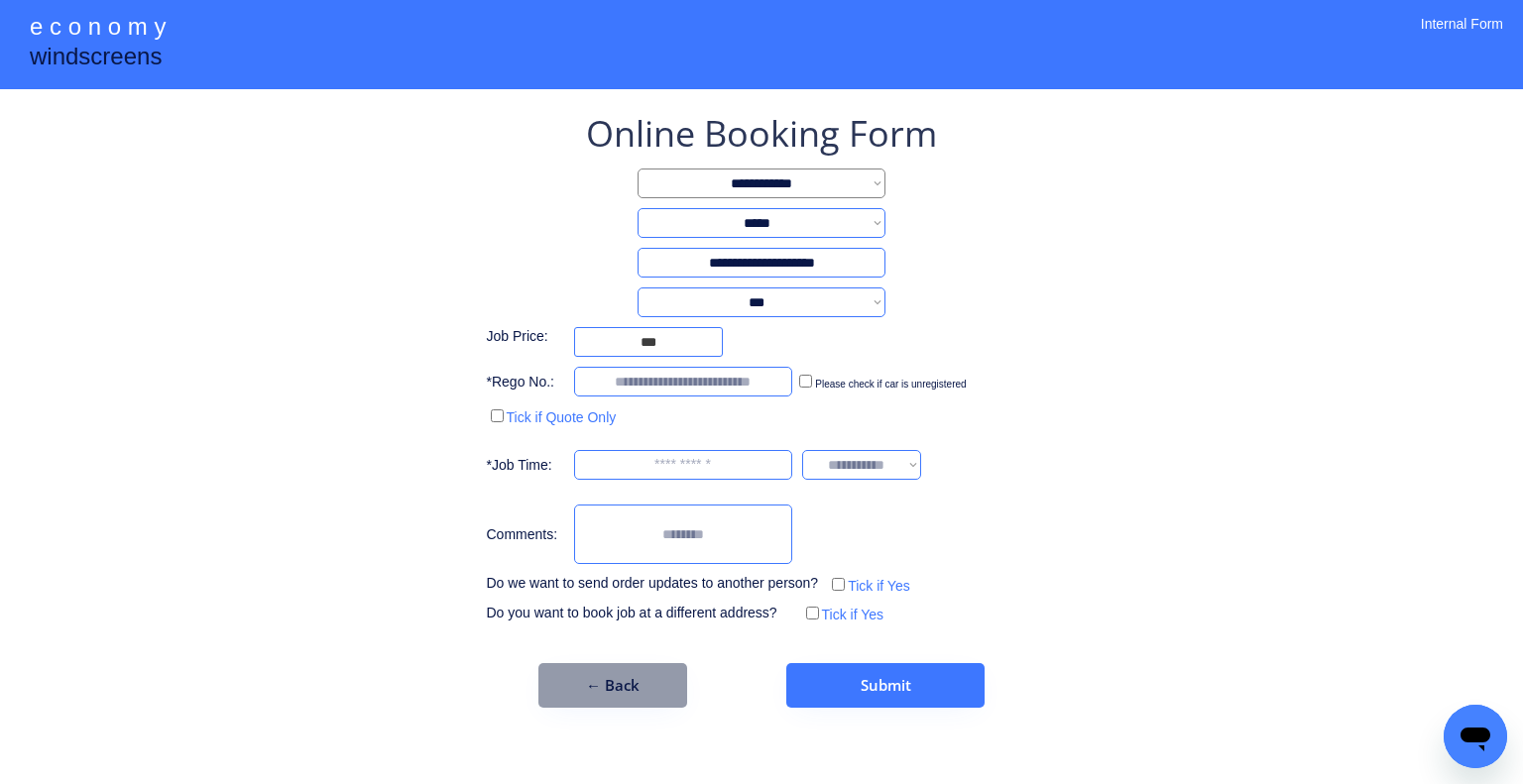 click on "**********" at bounding box center (762, 392) 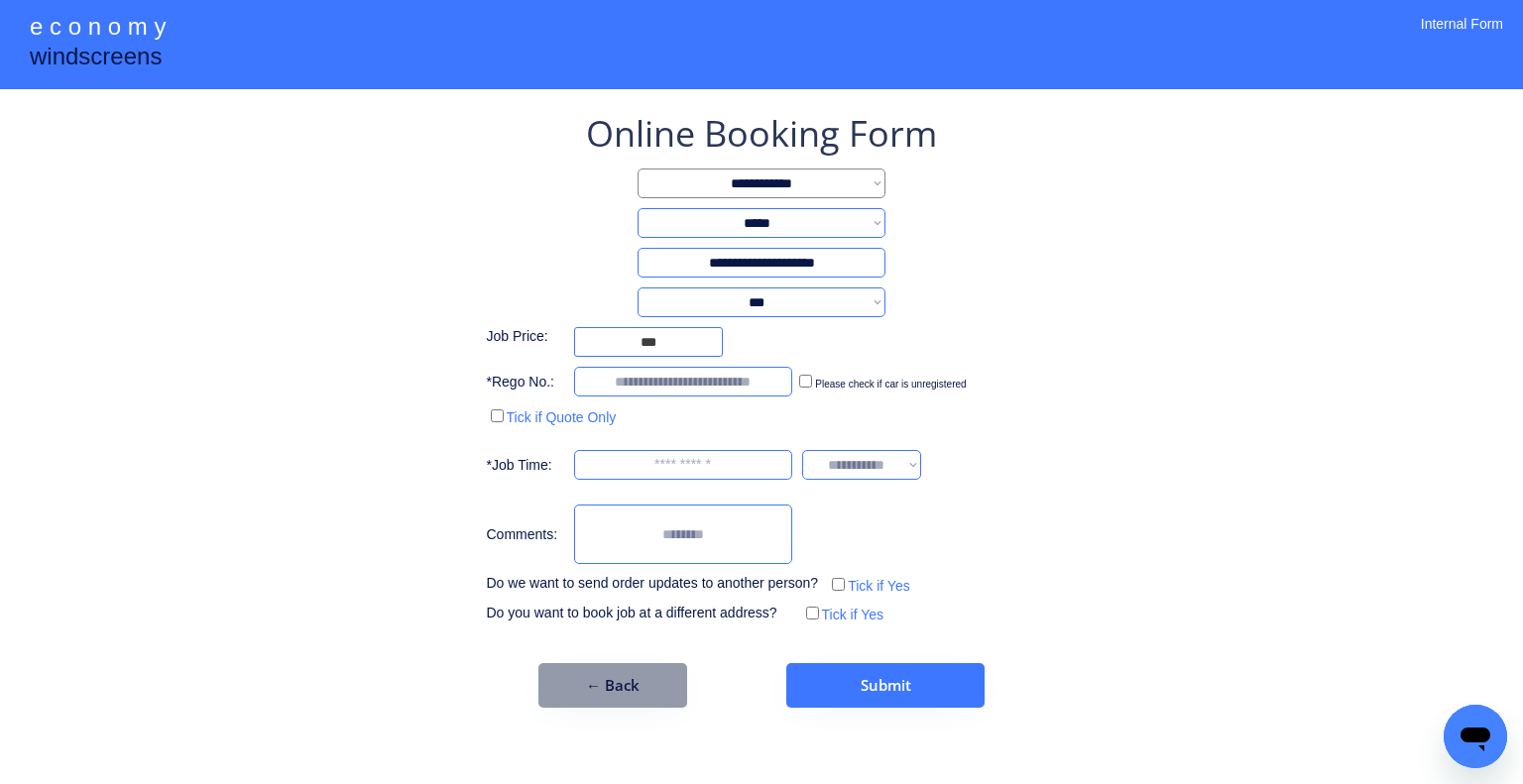 click on "**********" at bounding box center (762, 302) 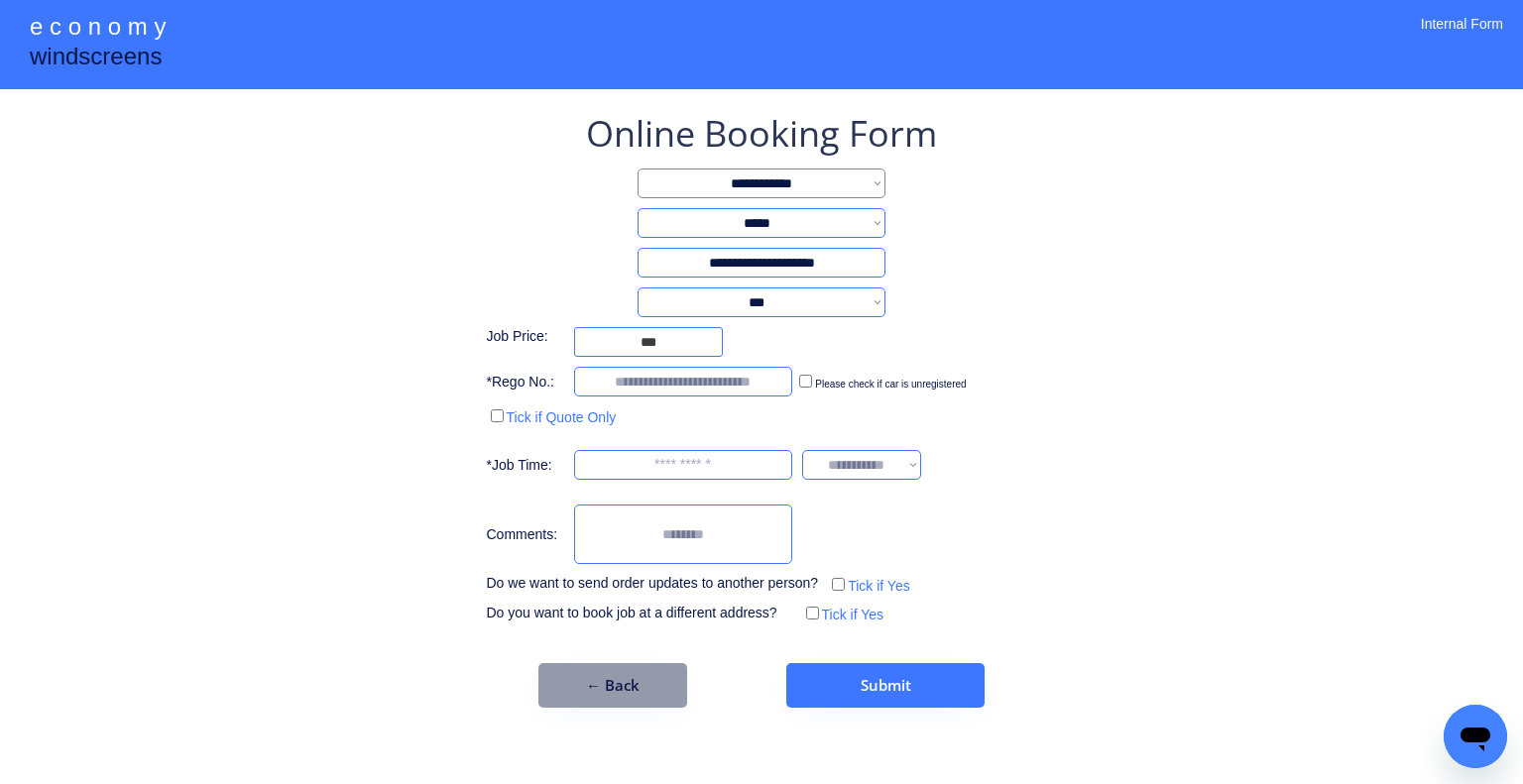 click on "**********" at bounding box center [762, 392] 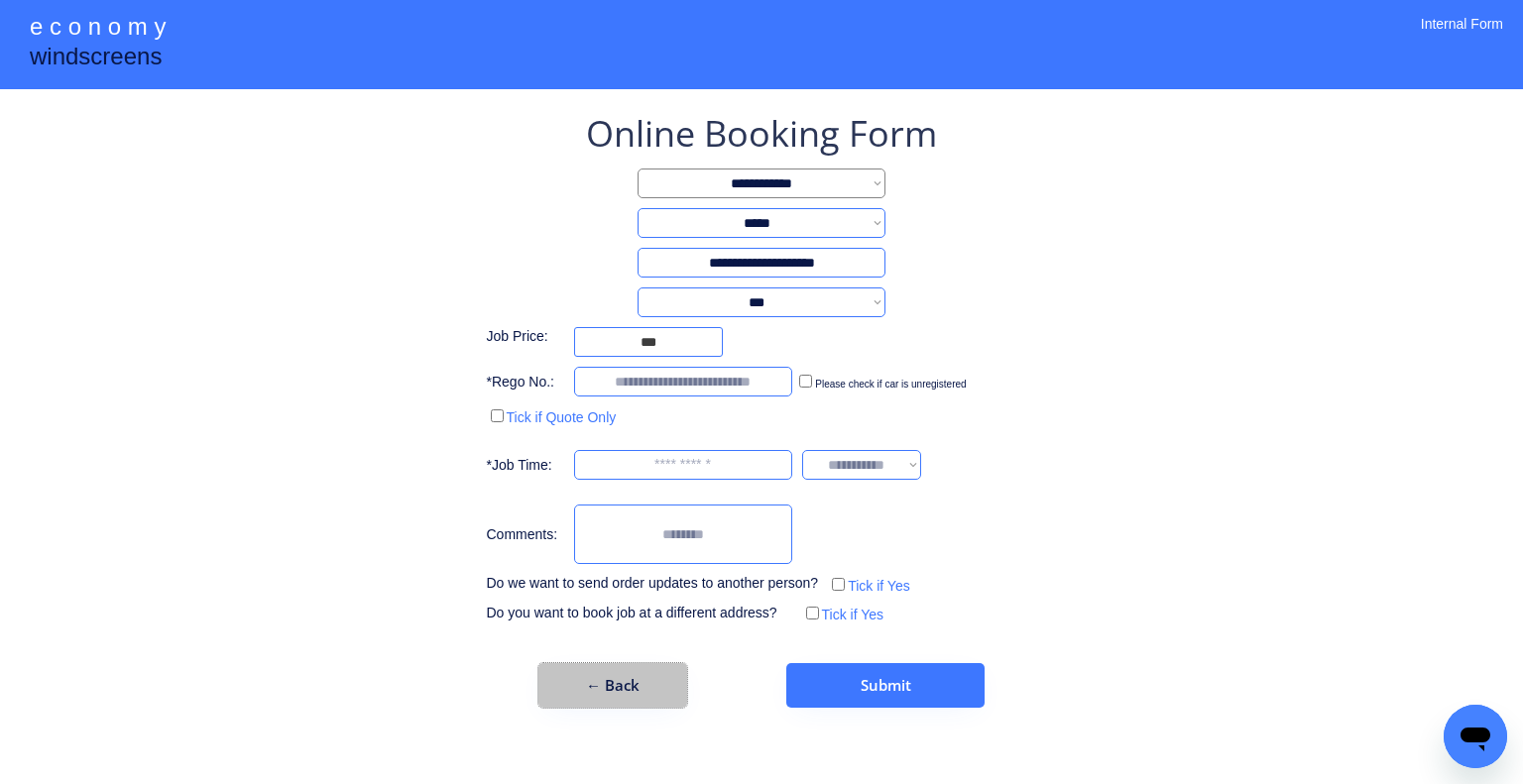 drag, startPoint x: 622, startPoint y: 672, endPoint x: 1117, endPoint y: 582, distance: 503.11529 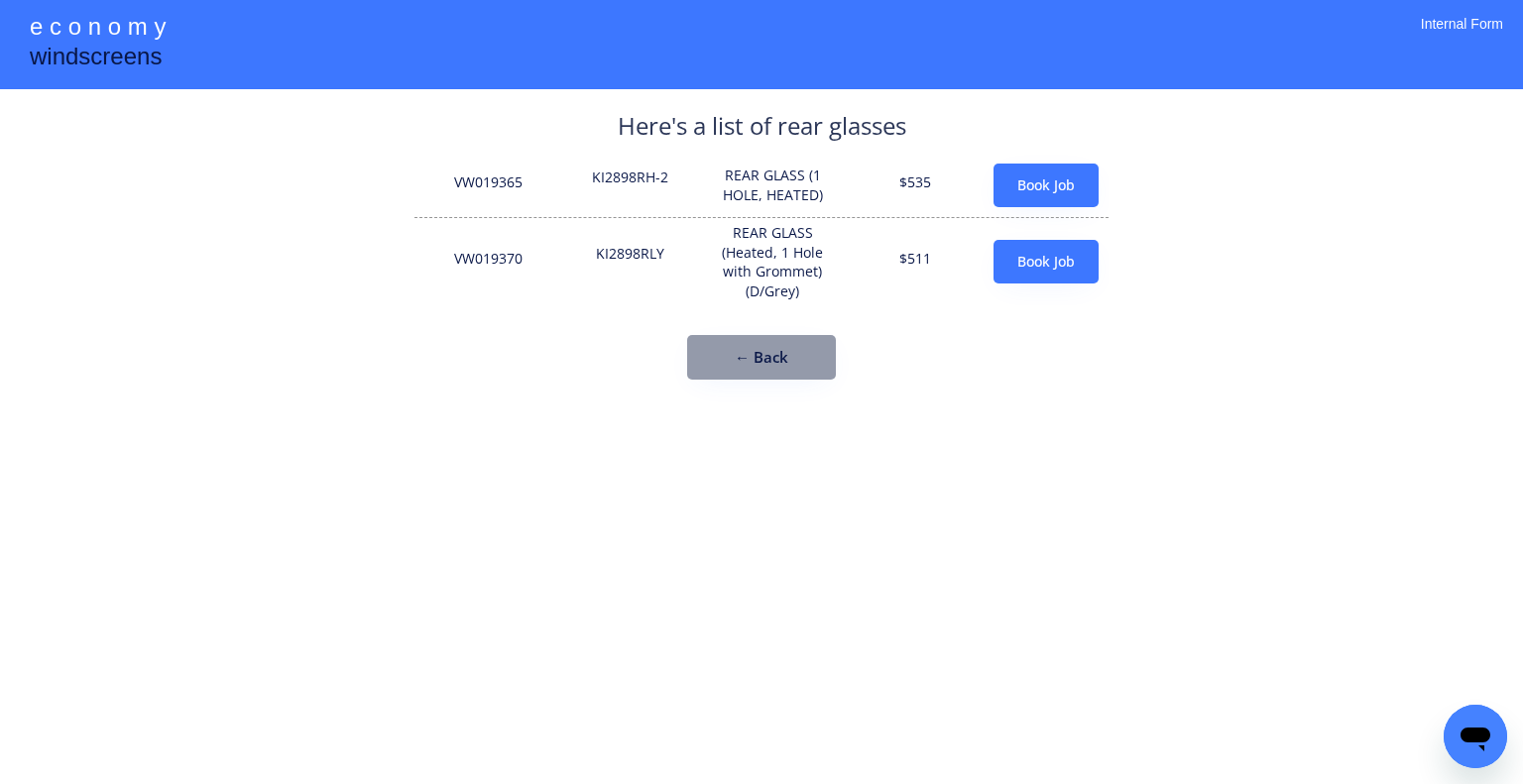 click on "**********" at bounding box center [762, 392] 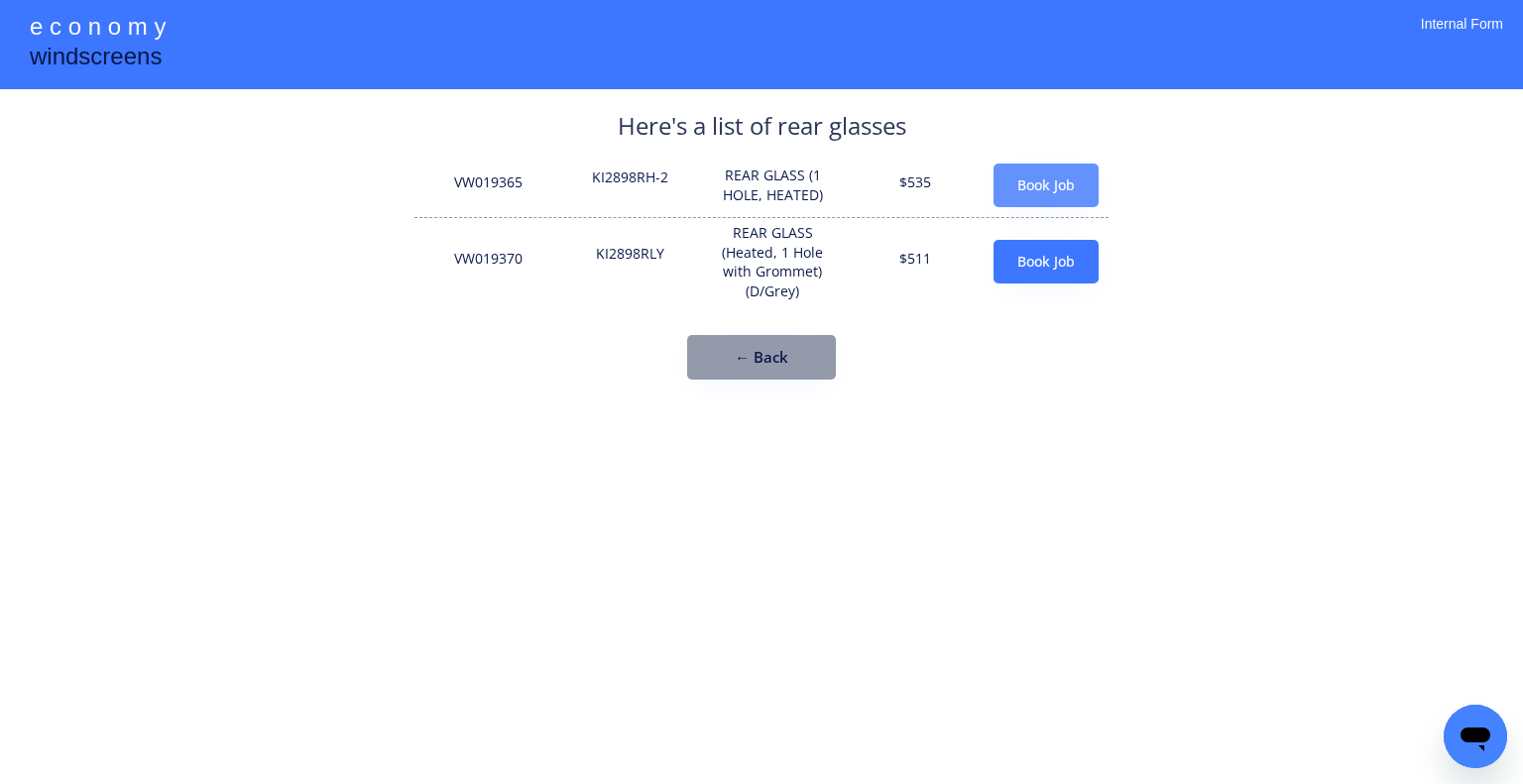 click on "Book Job" at bounding box center [1046, 185] 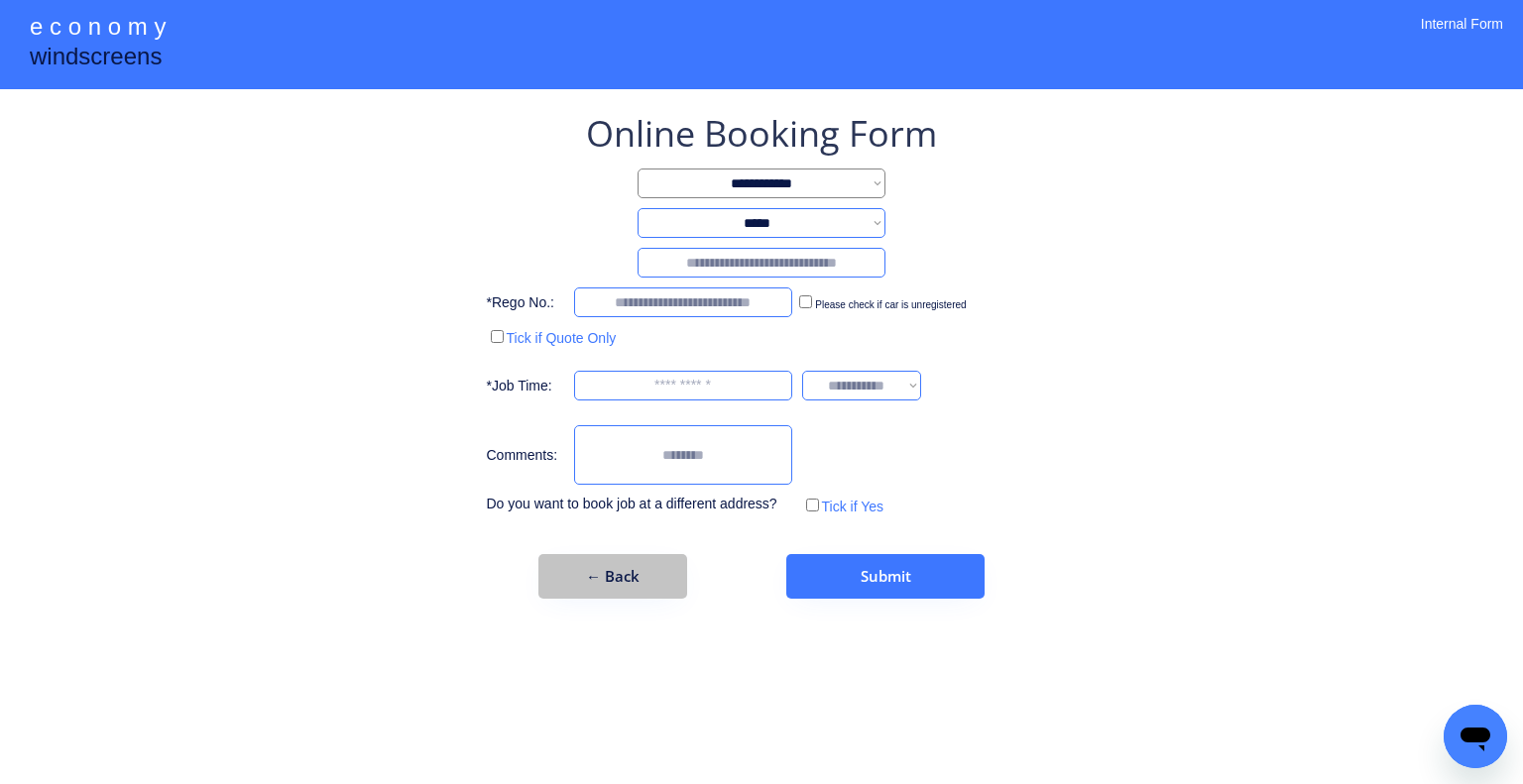 drag, startPoint x: 669, startPoint y: 594, endPoint x: 1053, endPoint y: 578, distance: 384.3332 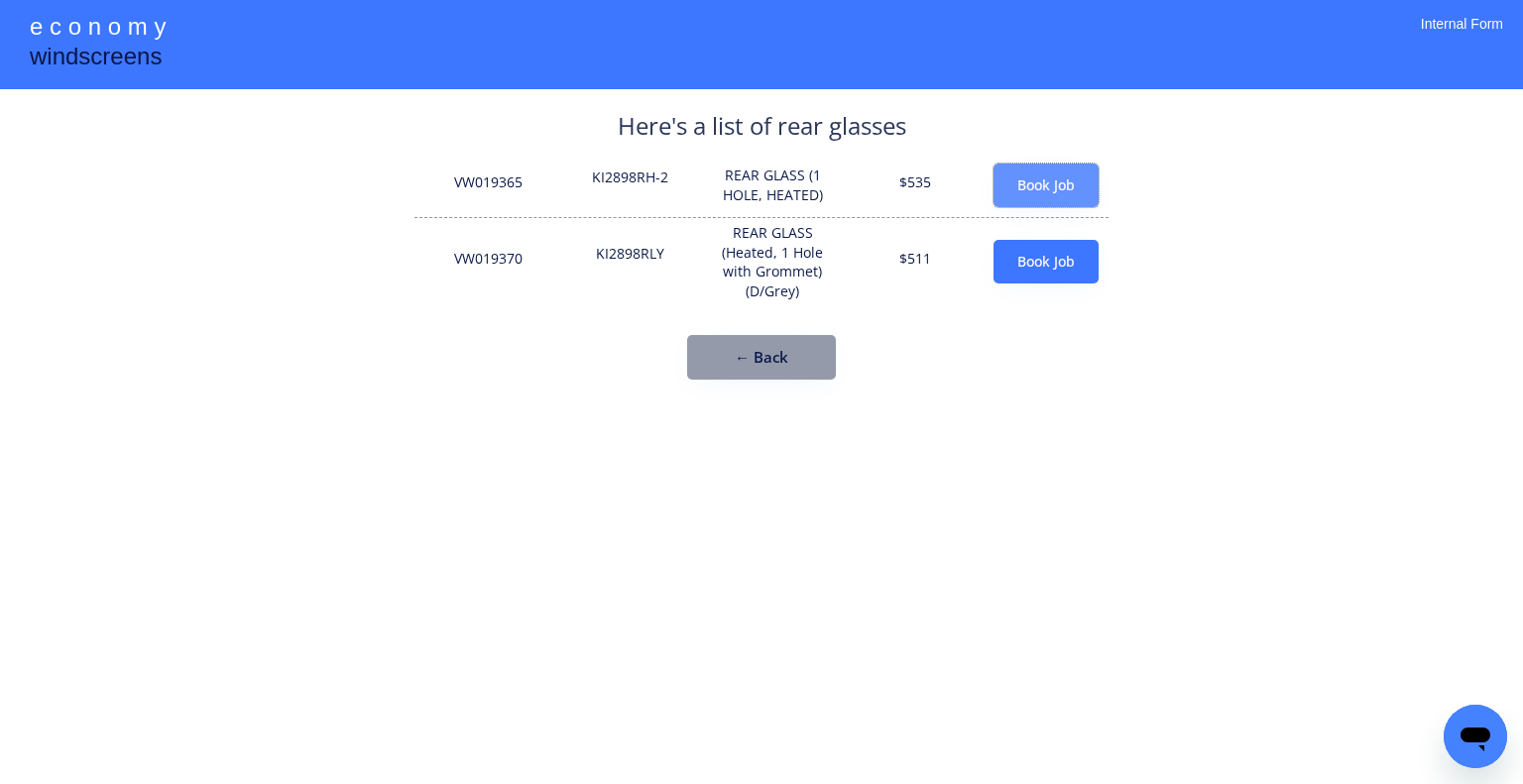 click on "Book Job" at bounding box center (1046, 185) 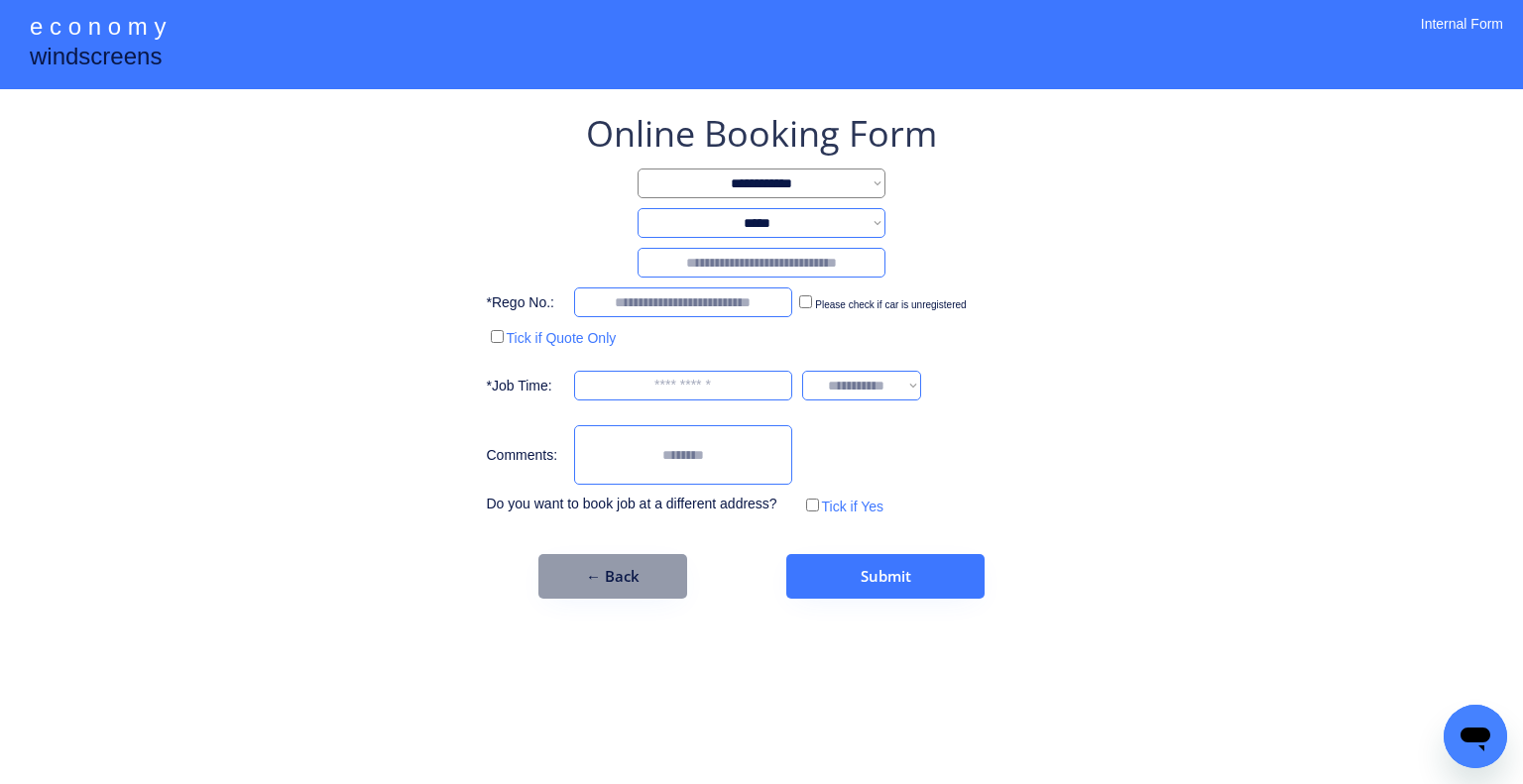 click at bounding box center (762, 263) 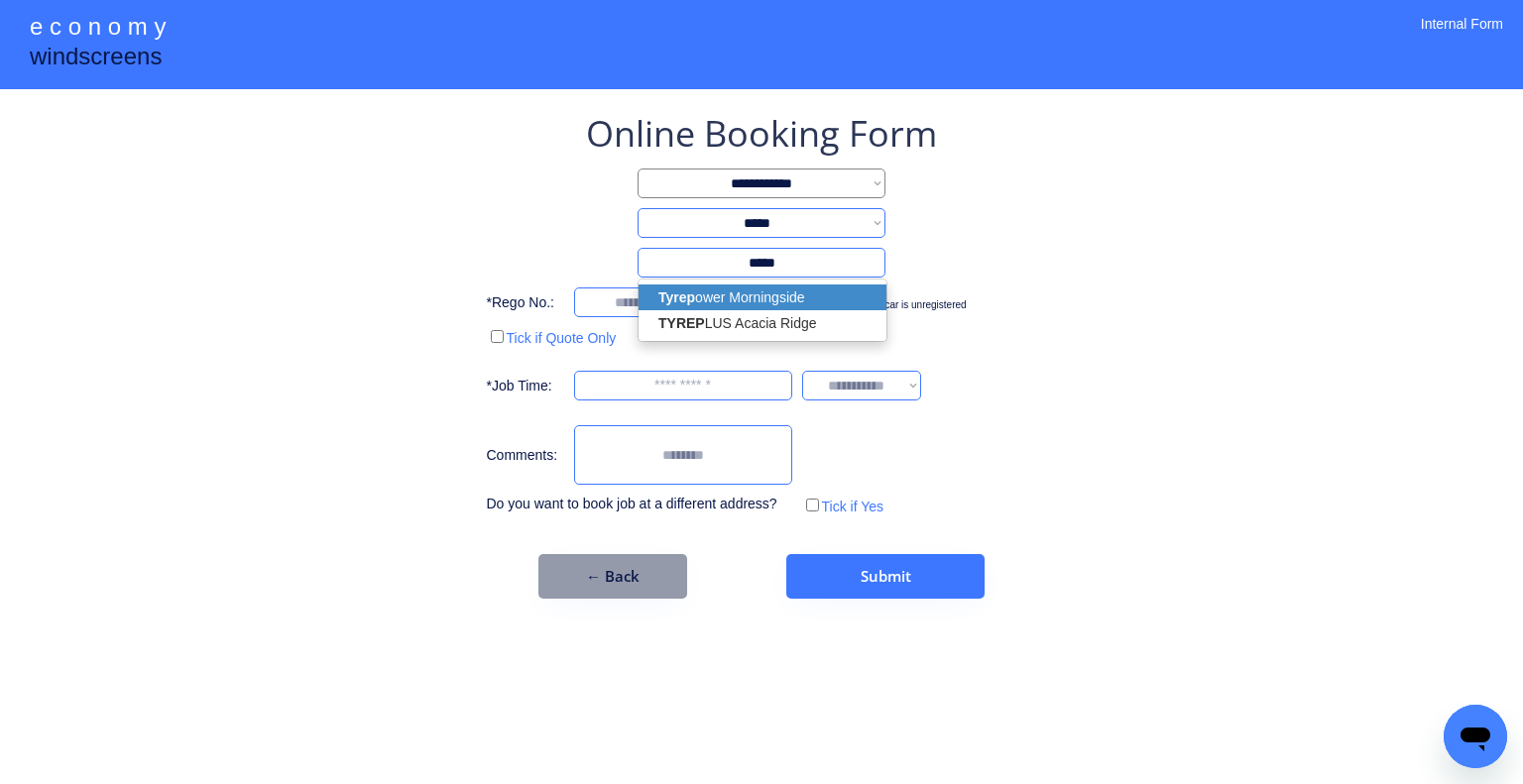 click on "Tyrep ower Morningside" at bounding box center [762, 297] 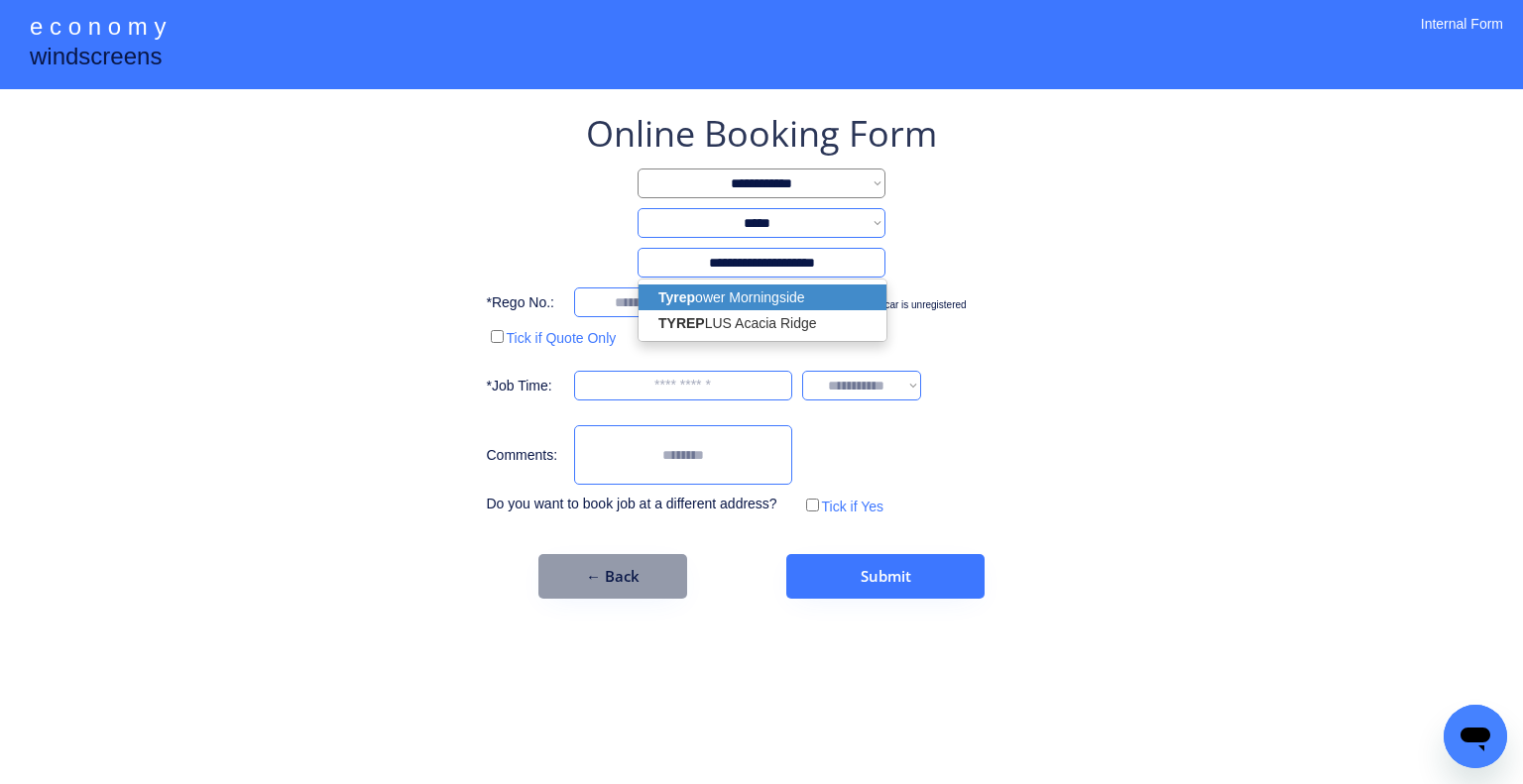 type on "**********" 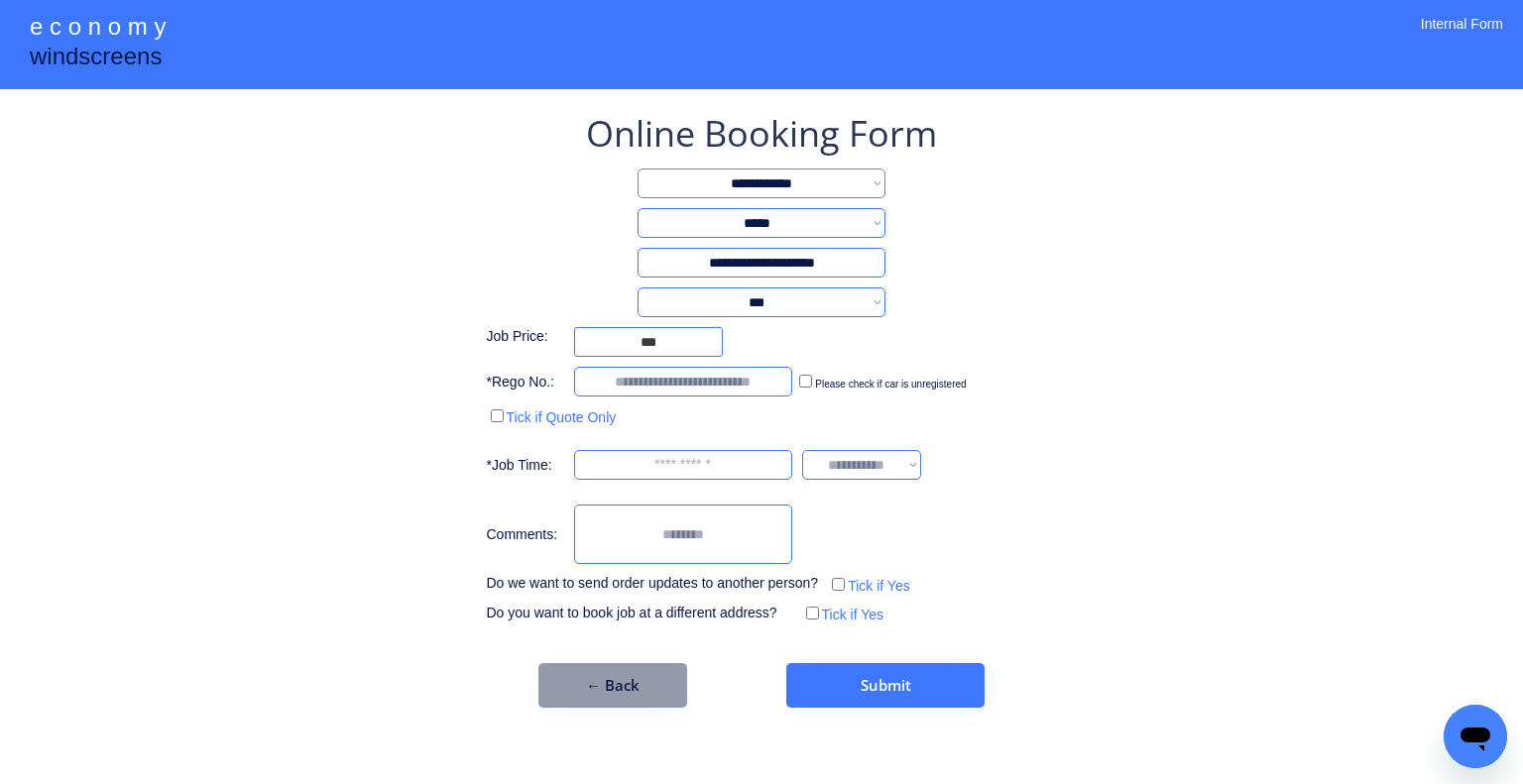 drag, startPoint x: 1225, startPoint y: 299, endPoint x: 1167, endPoint y: 284, distance: 59.908263 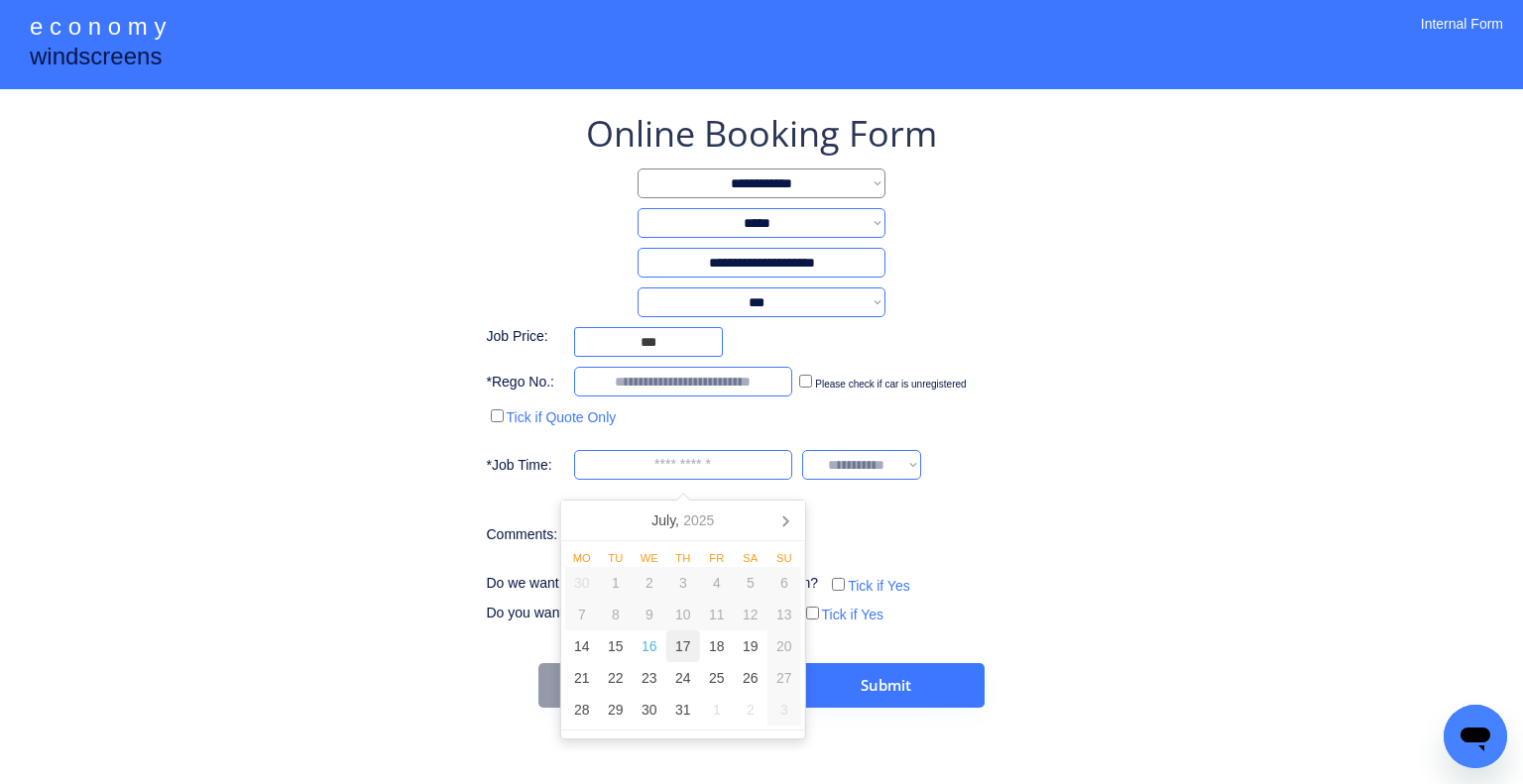 click on "17" at bounding box center [683, 646] 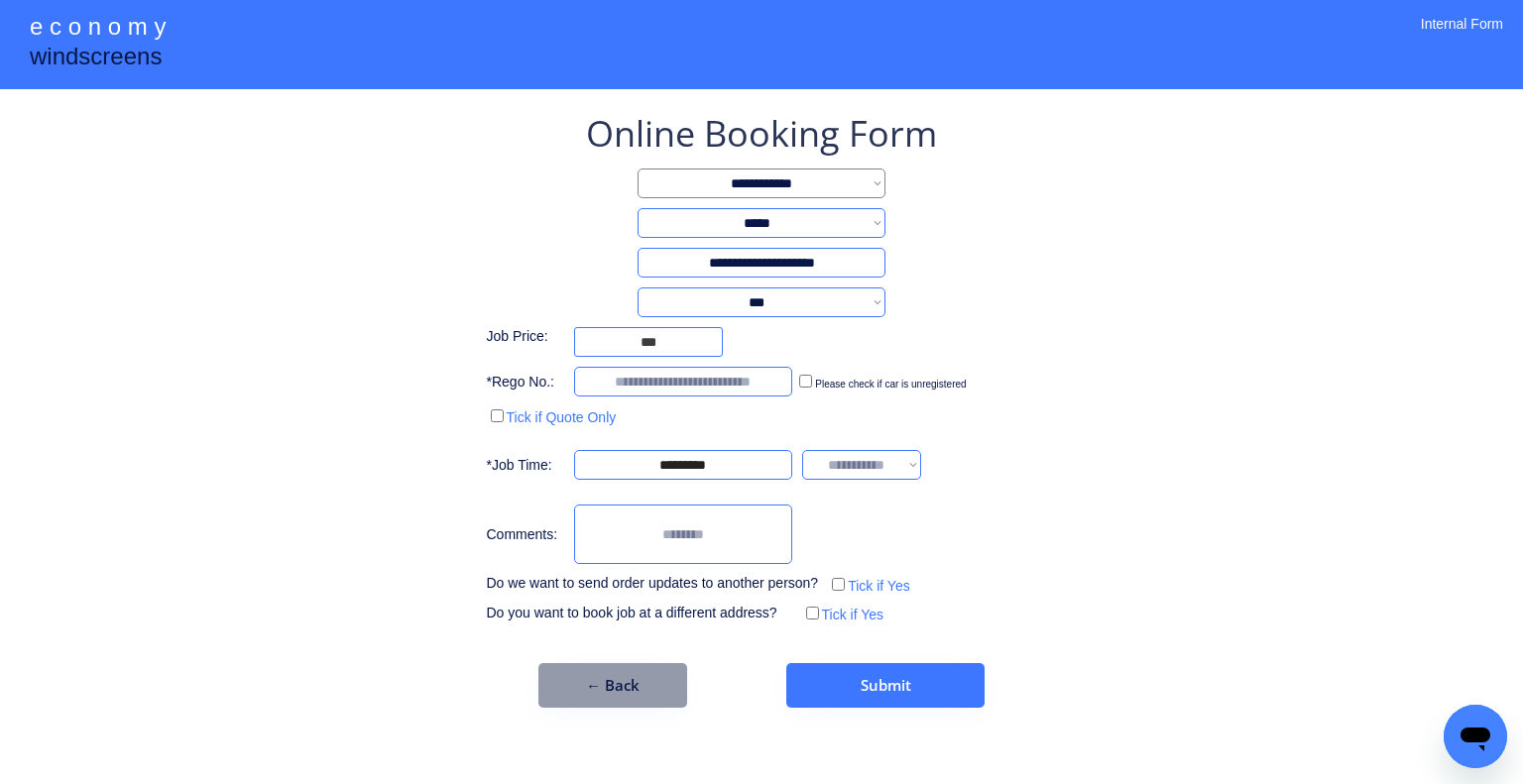 click on "**********" at bounding box center (862, 465) 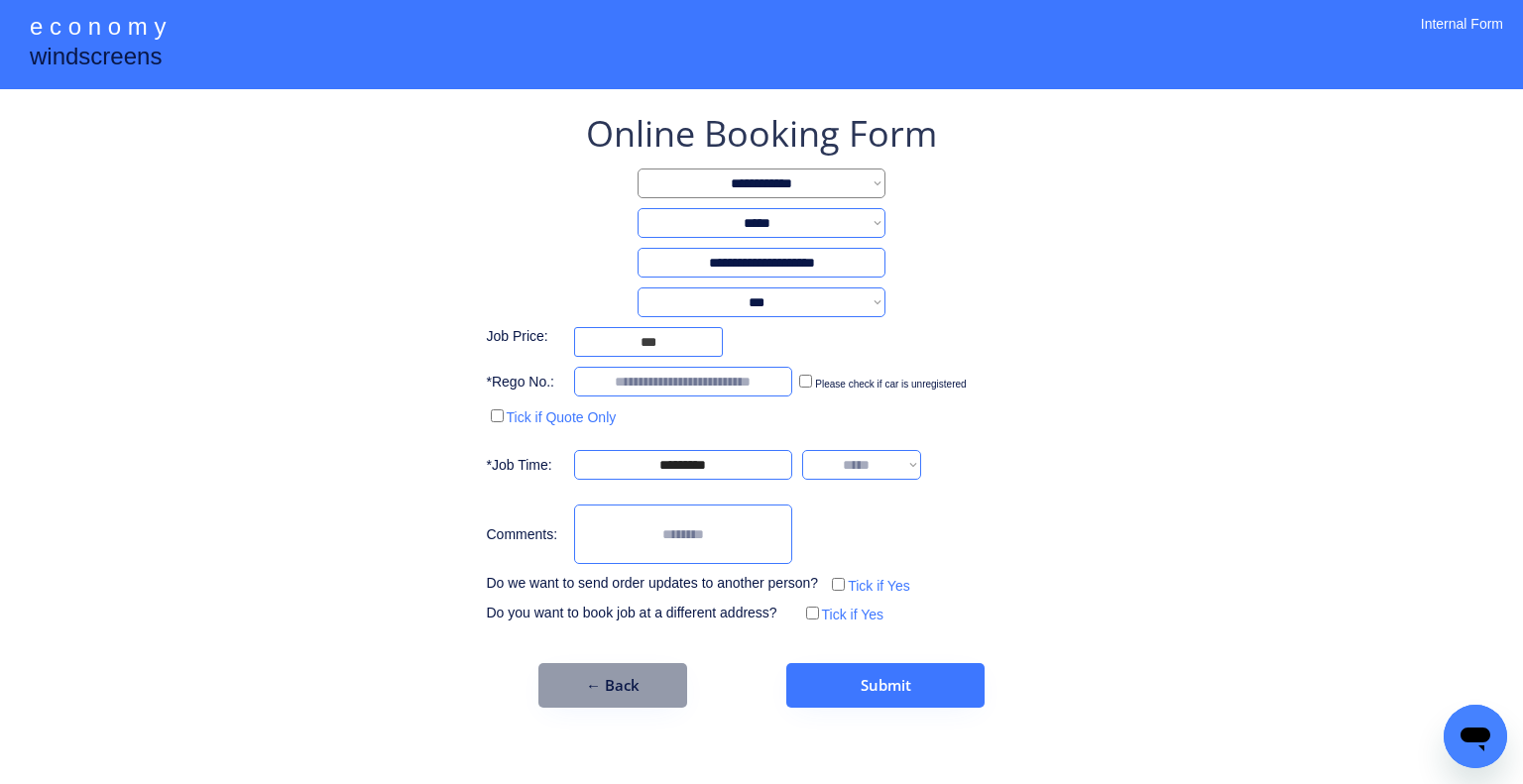 click on "**********" at bounding box center (862, 465) 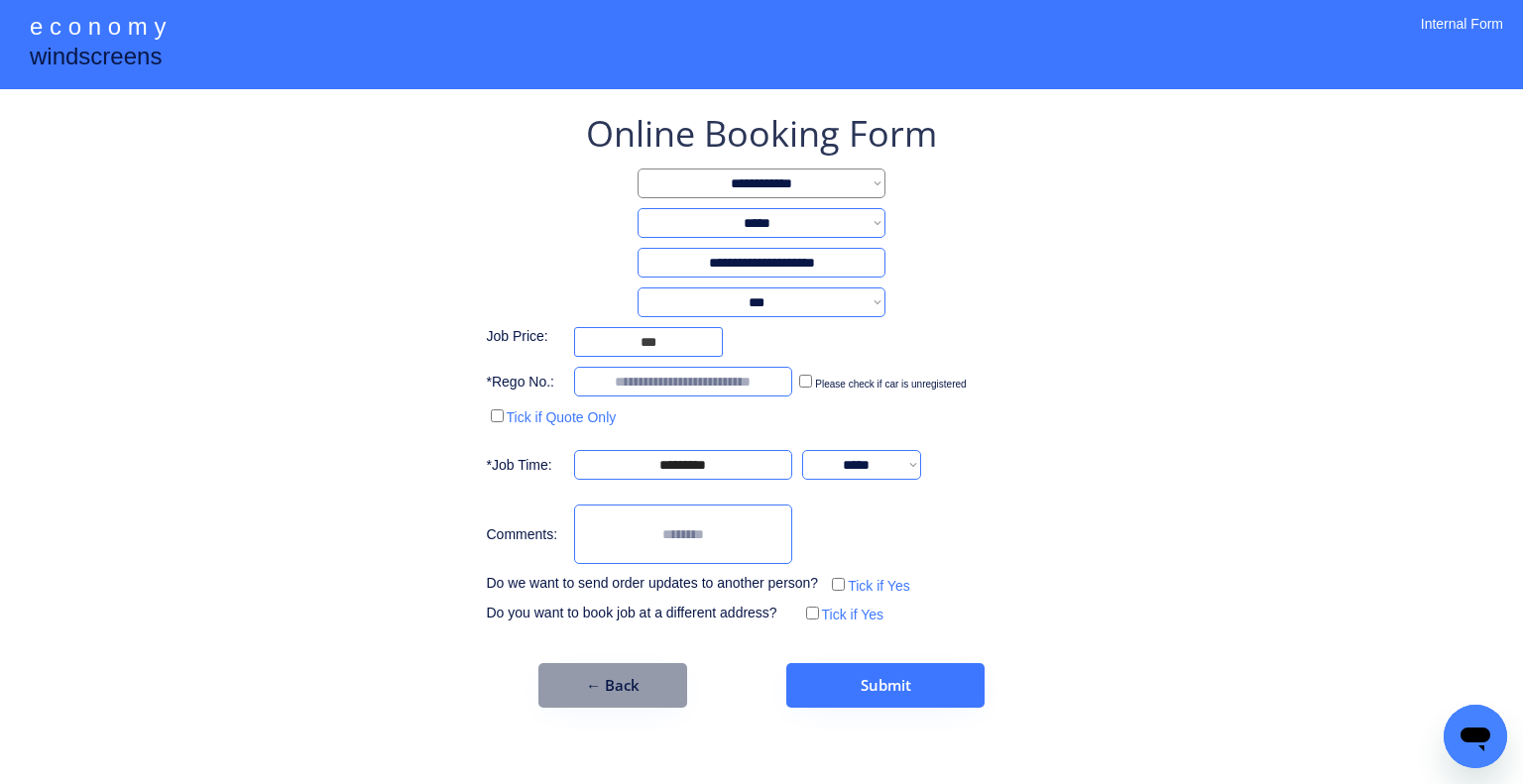 click on "**********" at bounding box center [762, 392] 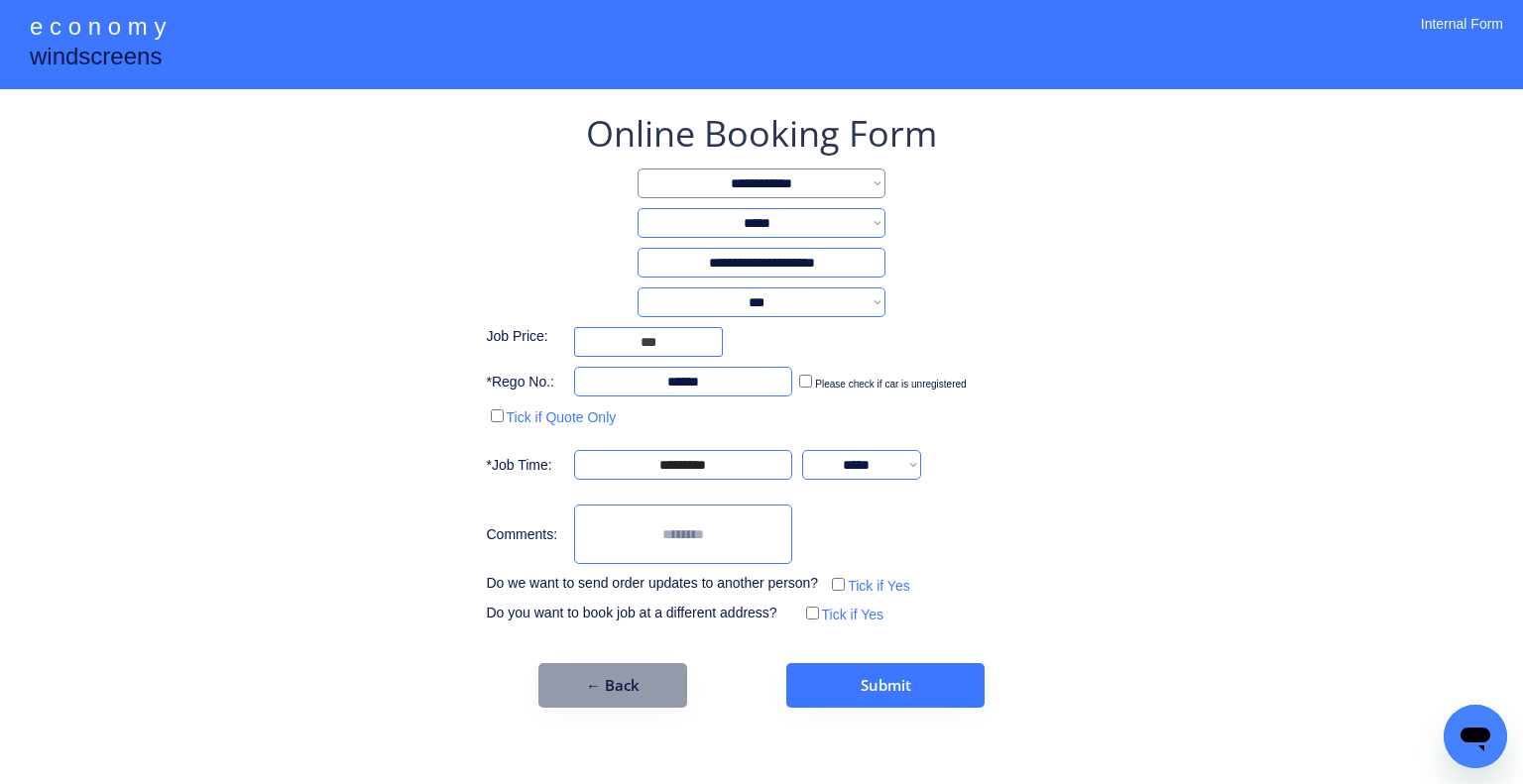 type on "******" 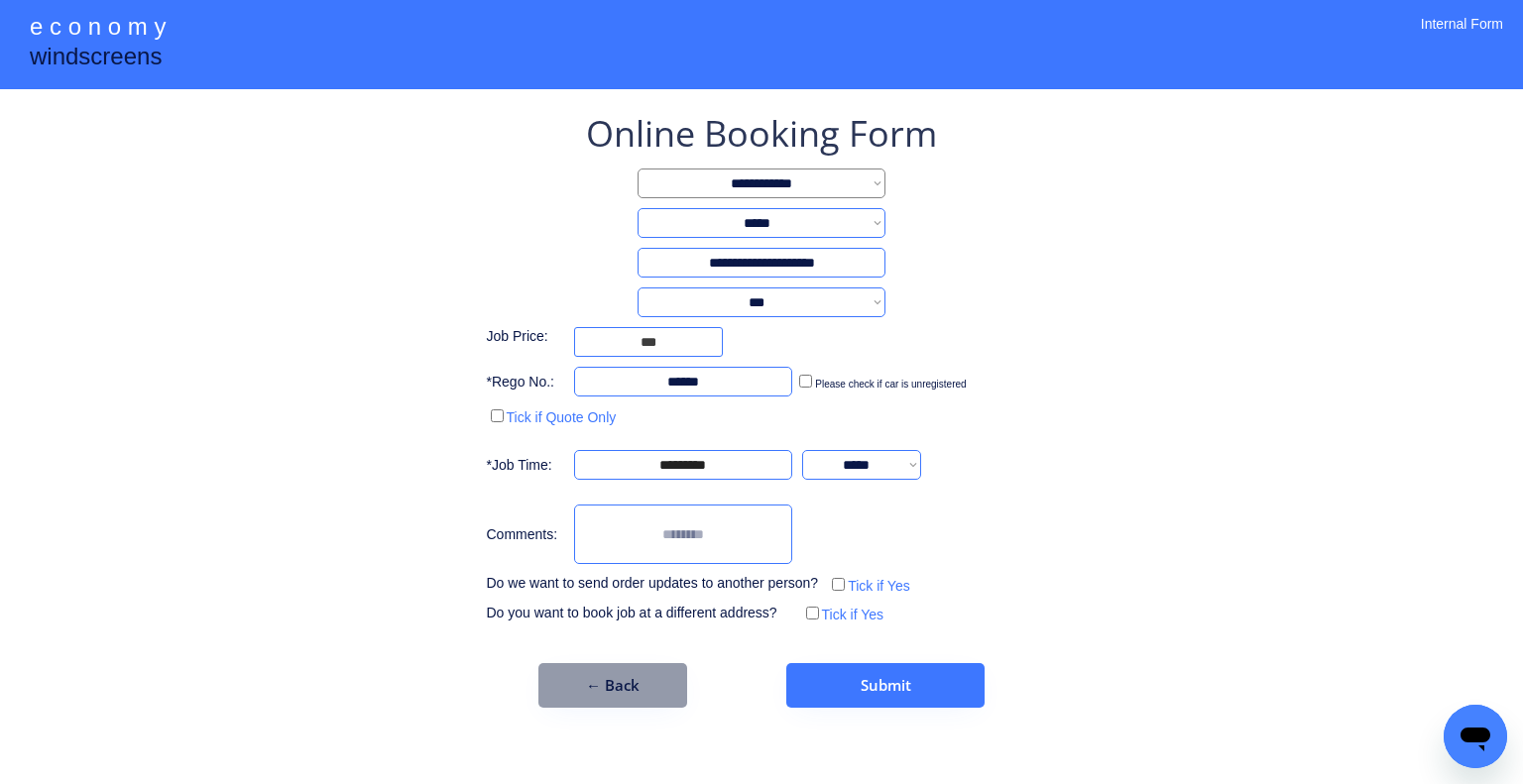 click on "**********" at bounding box center [762, 408] 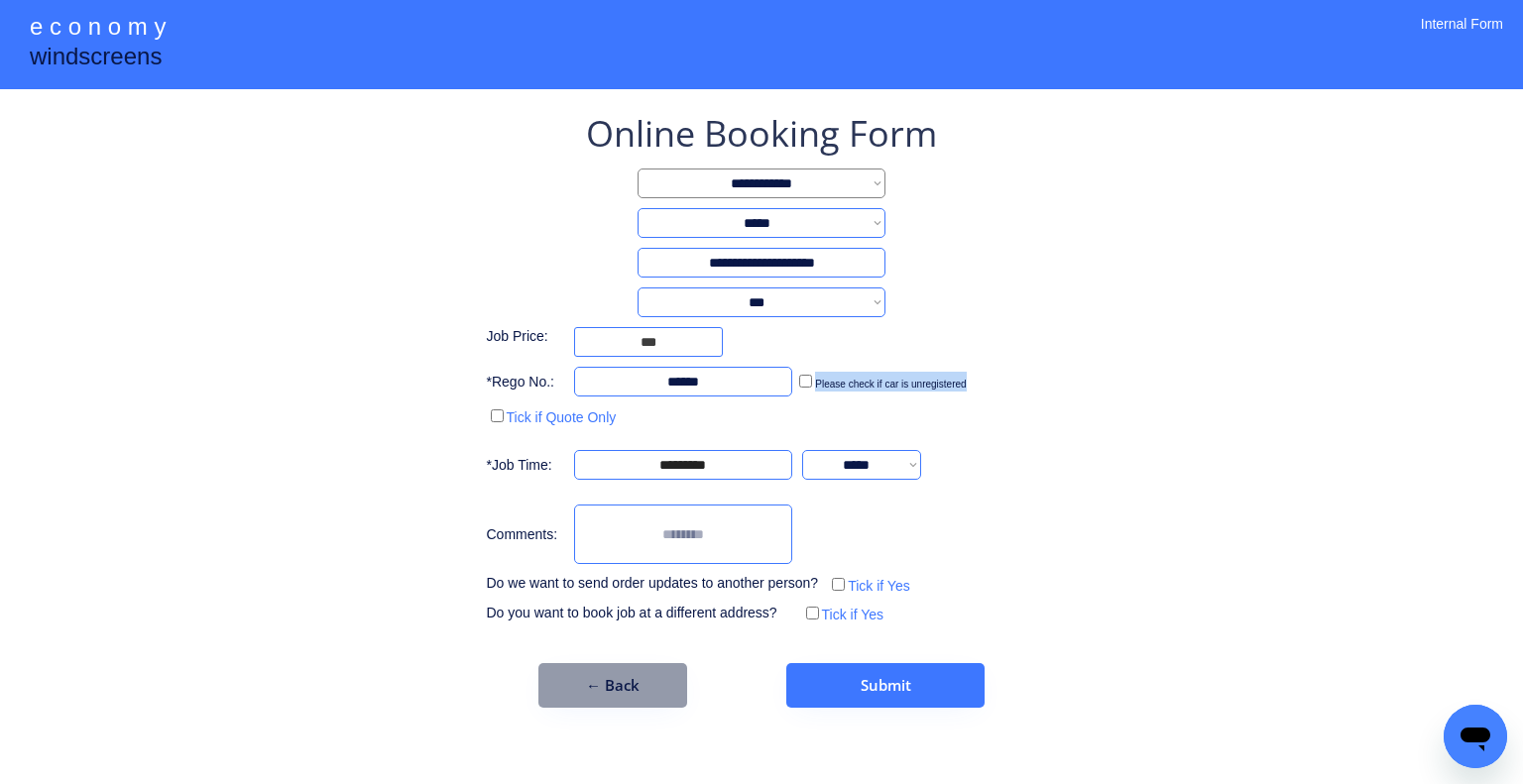 click on "**********" at bounding box center [762, 408] 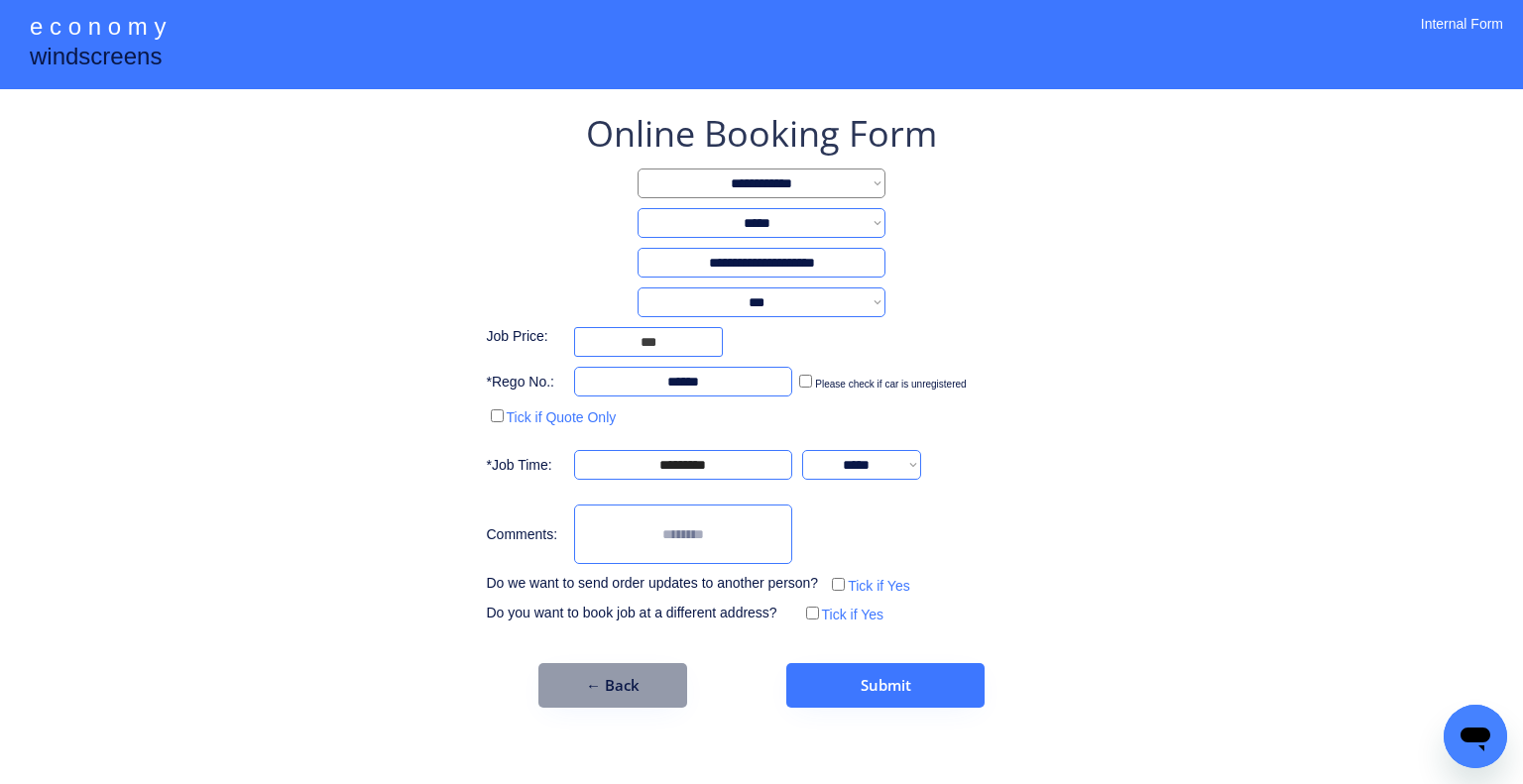 click on "**********" at bounding box center (762, 408) 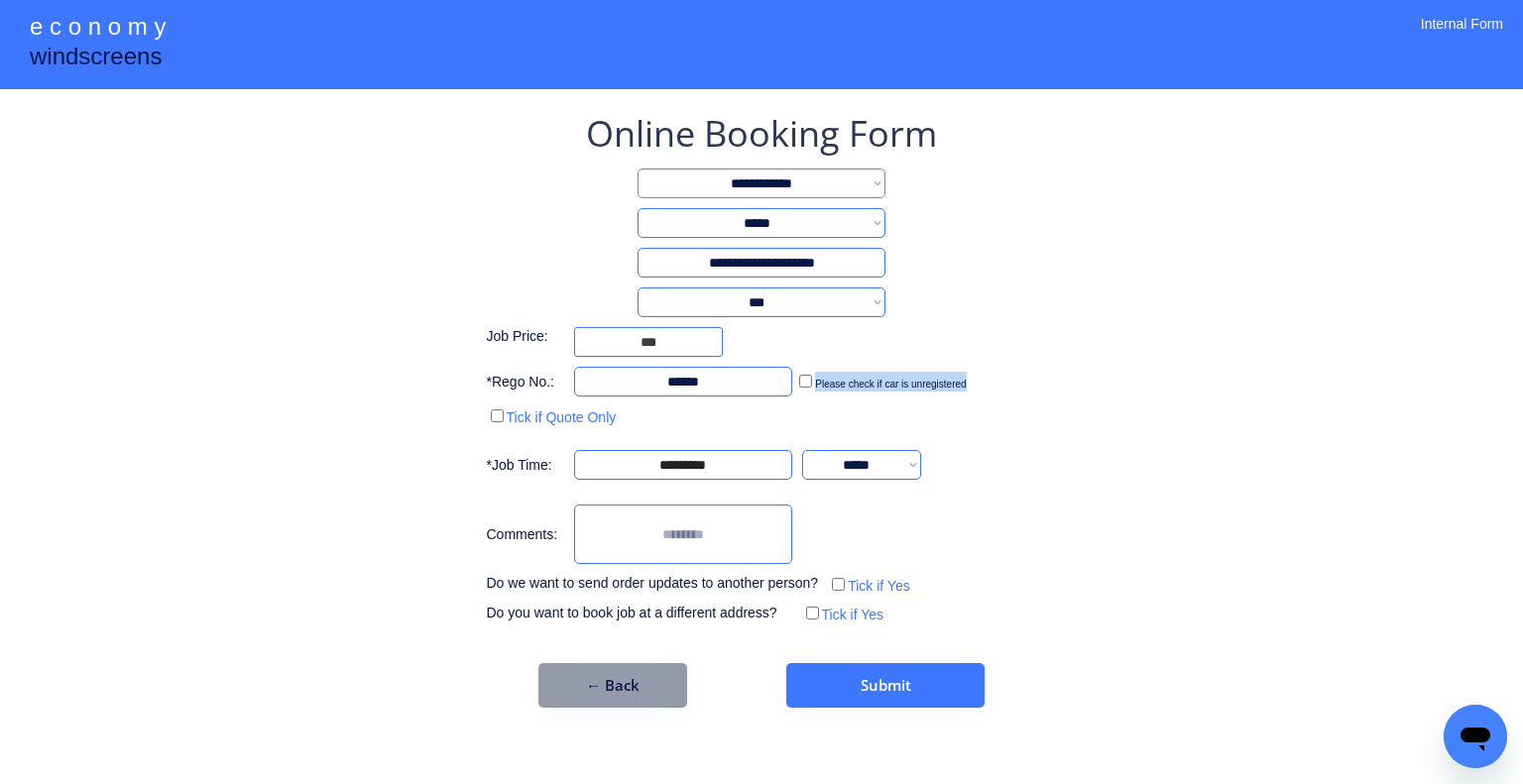 click on "**********" at bounding box center (762, 392) 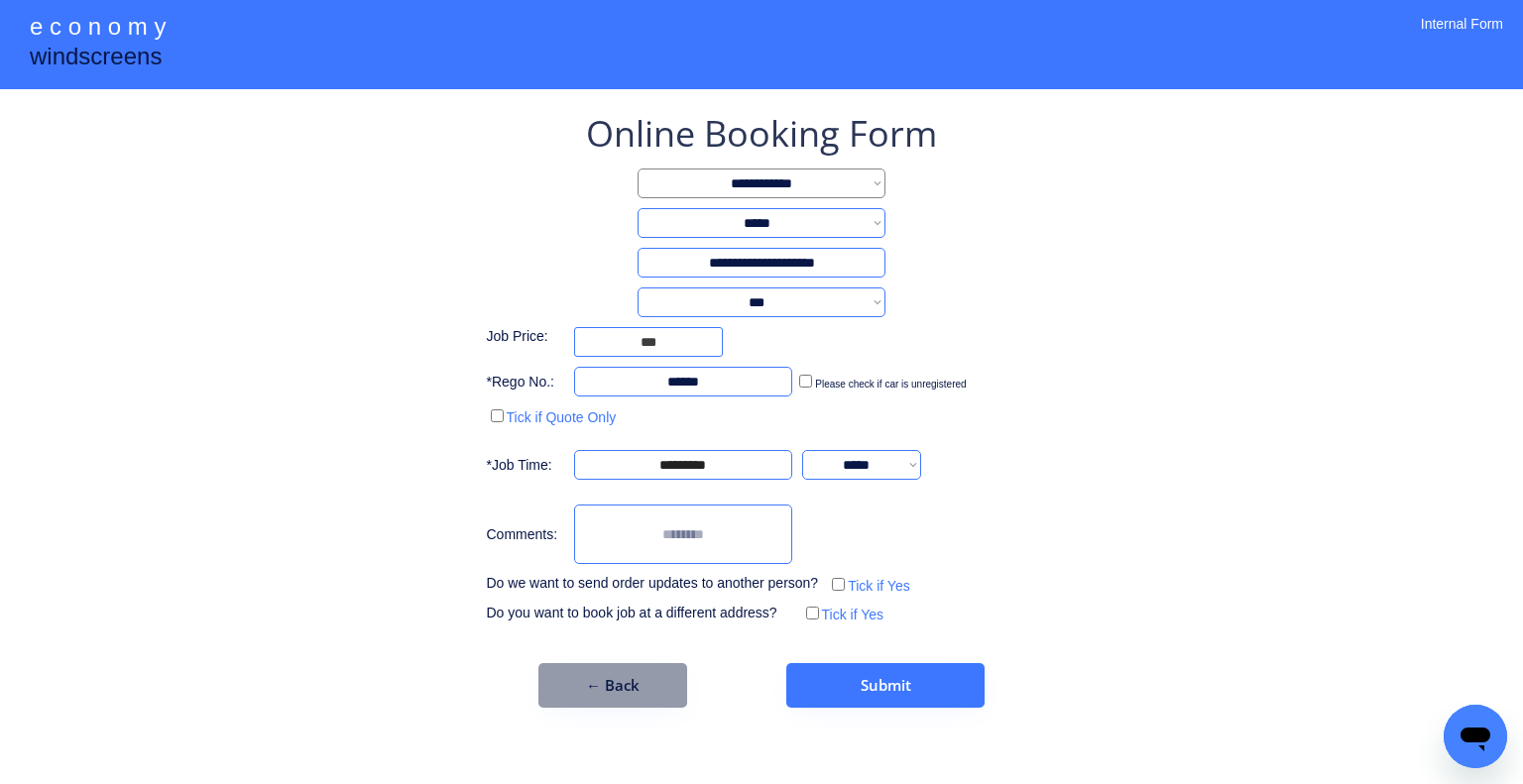 click on "**********" at bounding box center [762, 392] 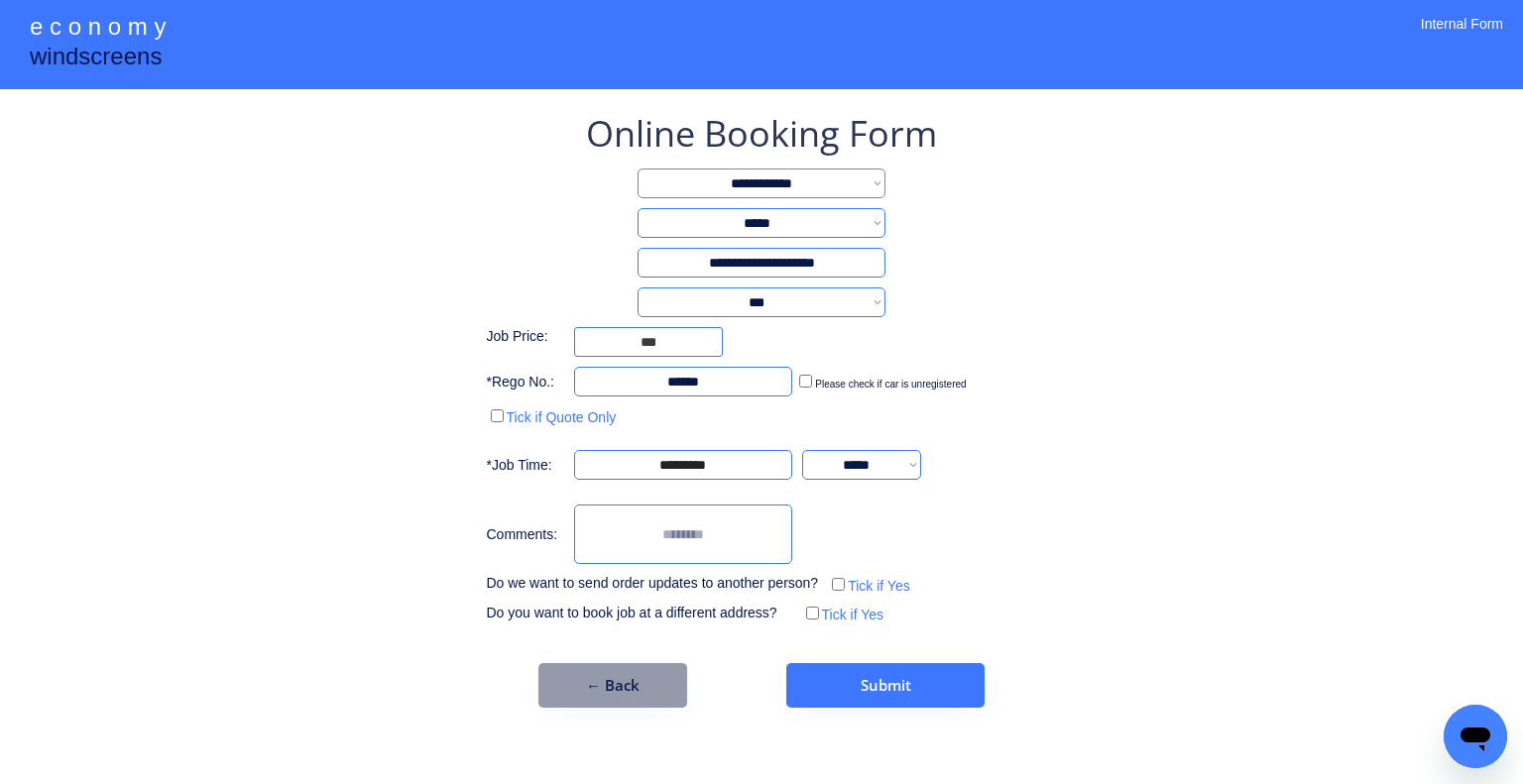 click at bounding box center [683, 534] 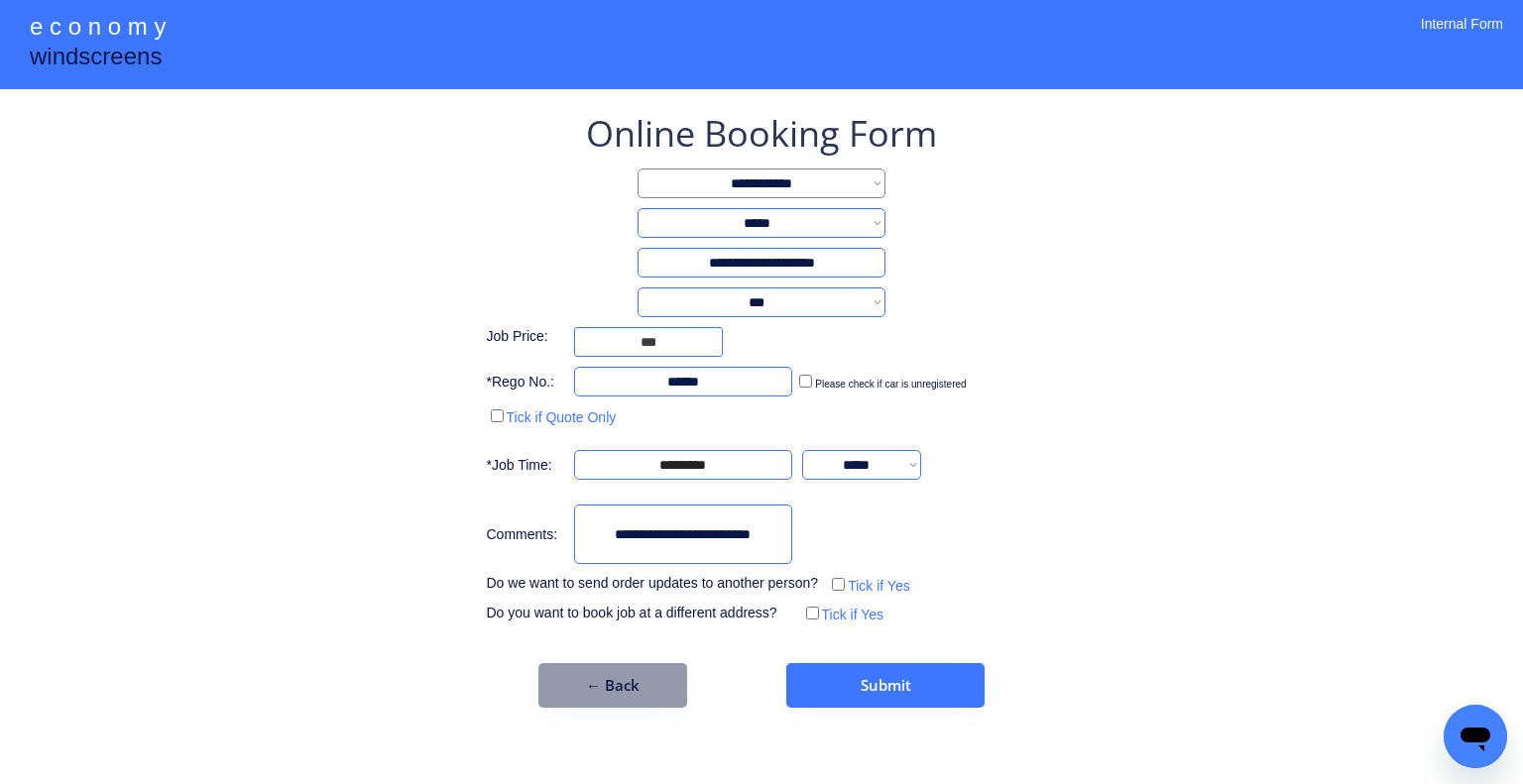 type on "**********" 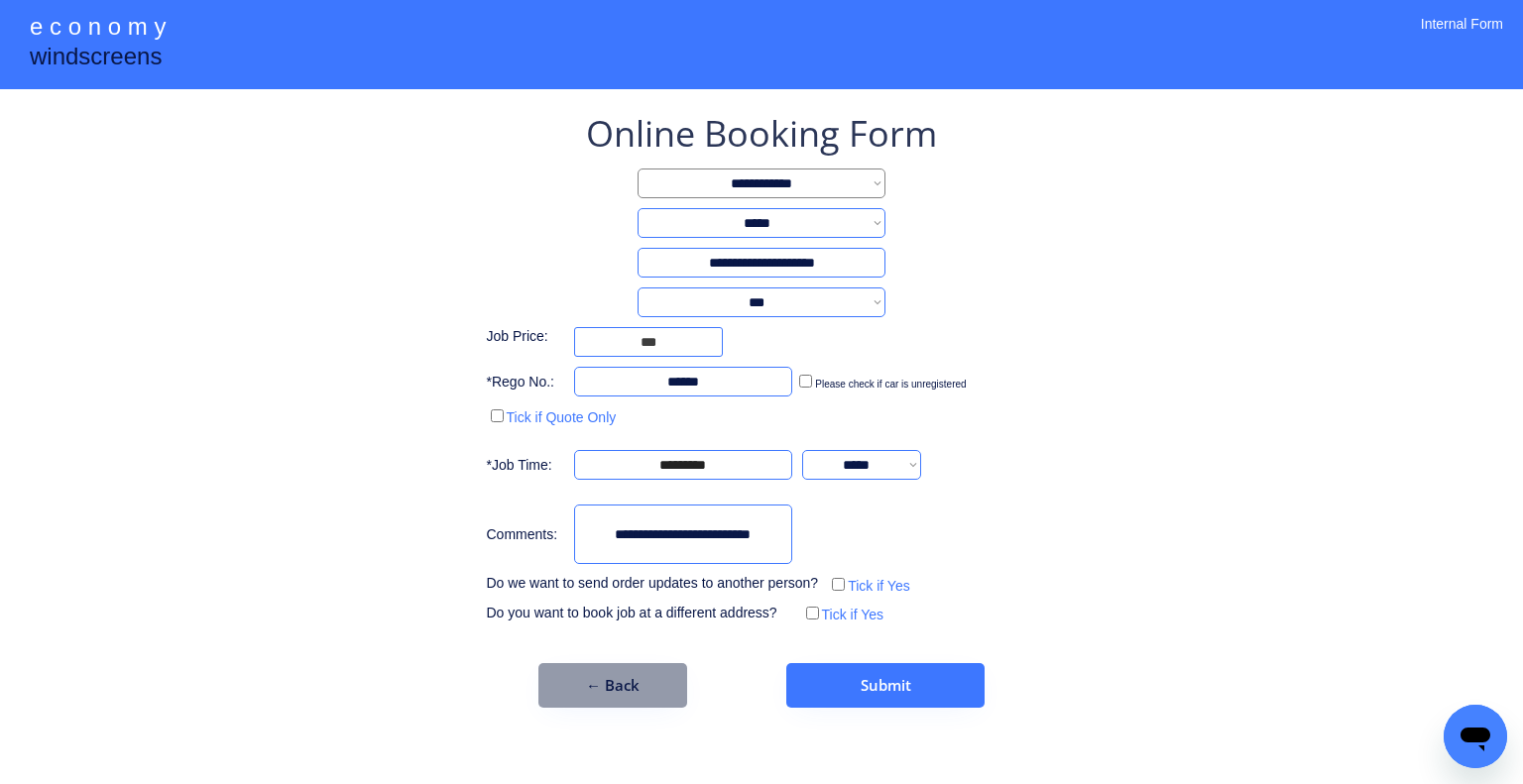 drag, startPoint x: 715, startPoint y: 391, endPoint x: 535, endPoint y: 384, distance: 180.13606 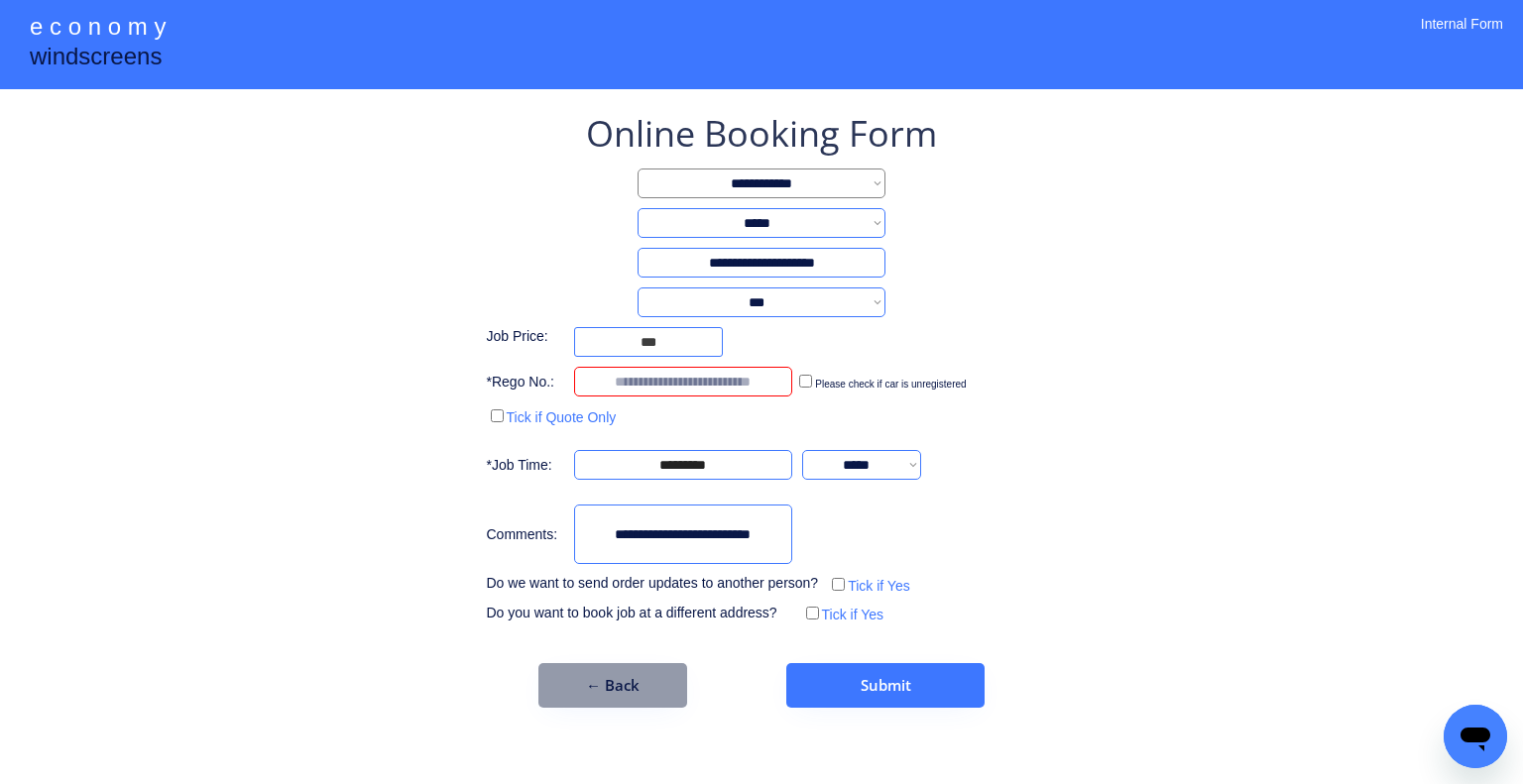 type on "*" 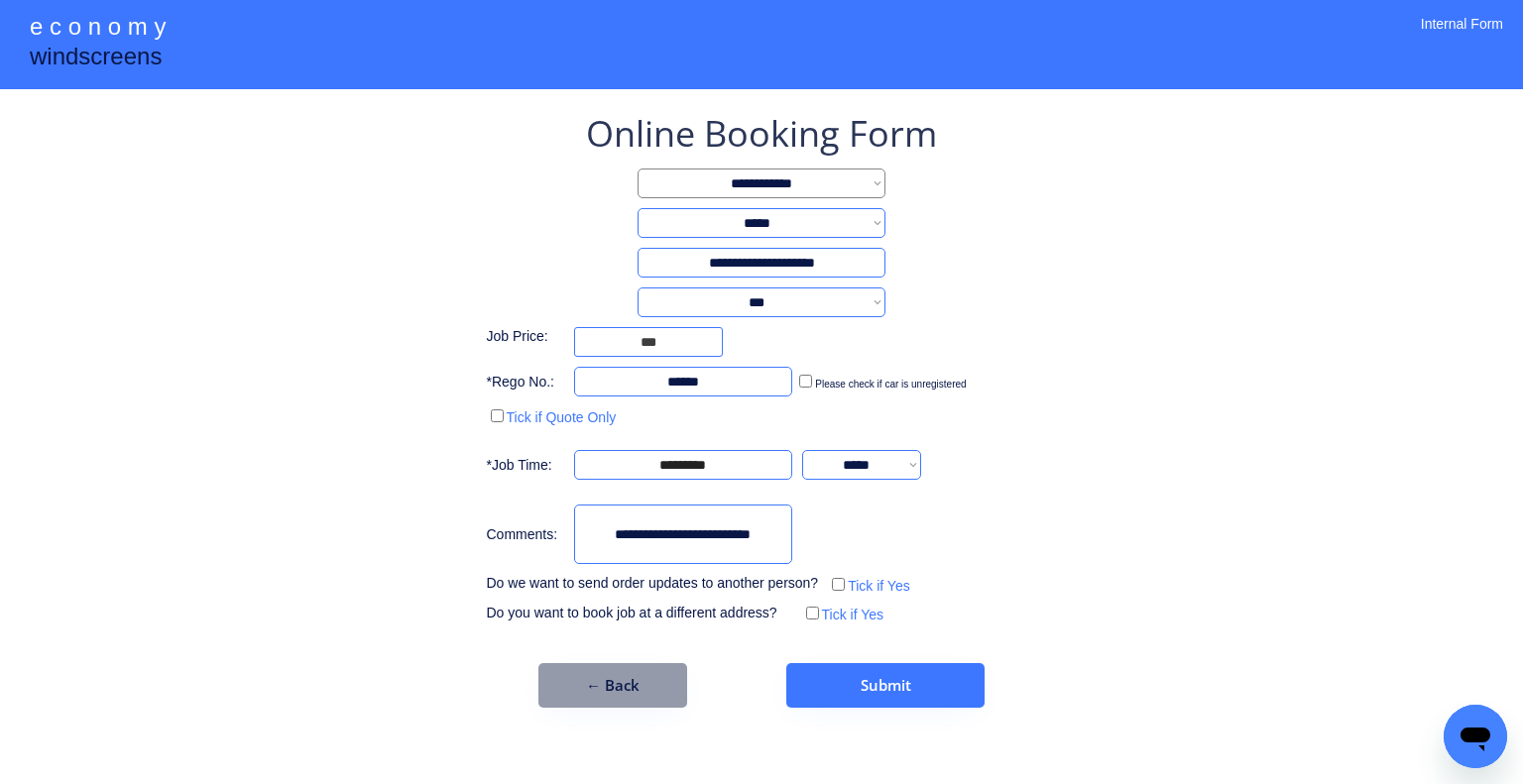 type on "******" 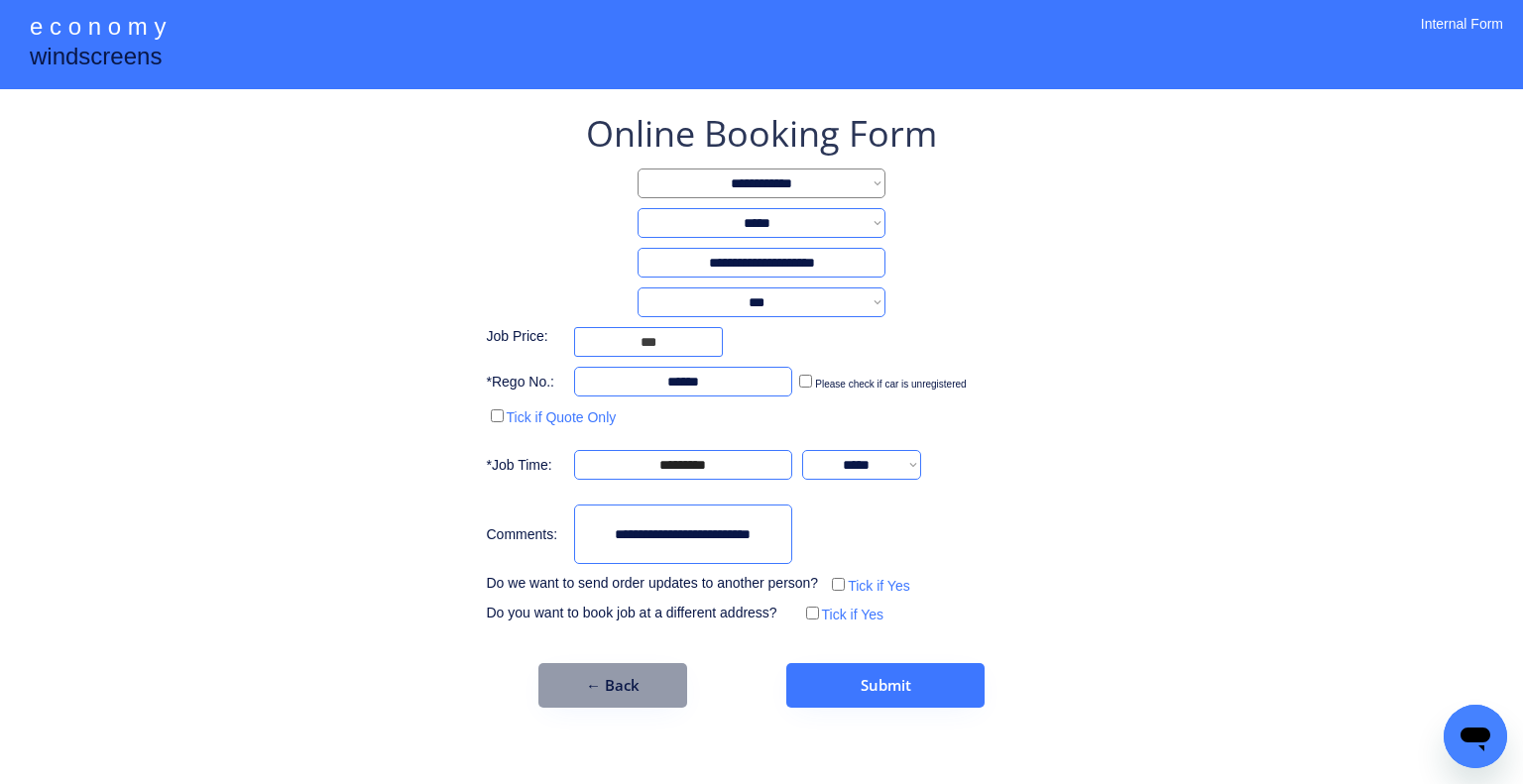 click on "**********" at bounding box center [762, 392] 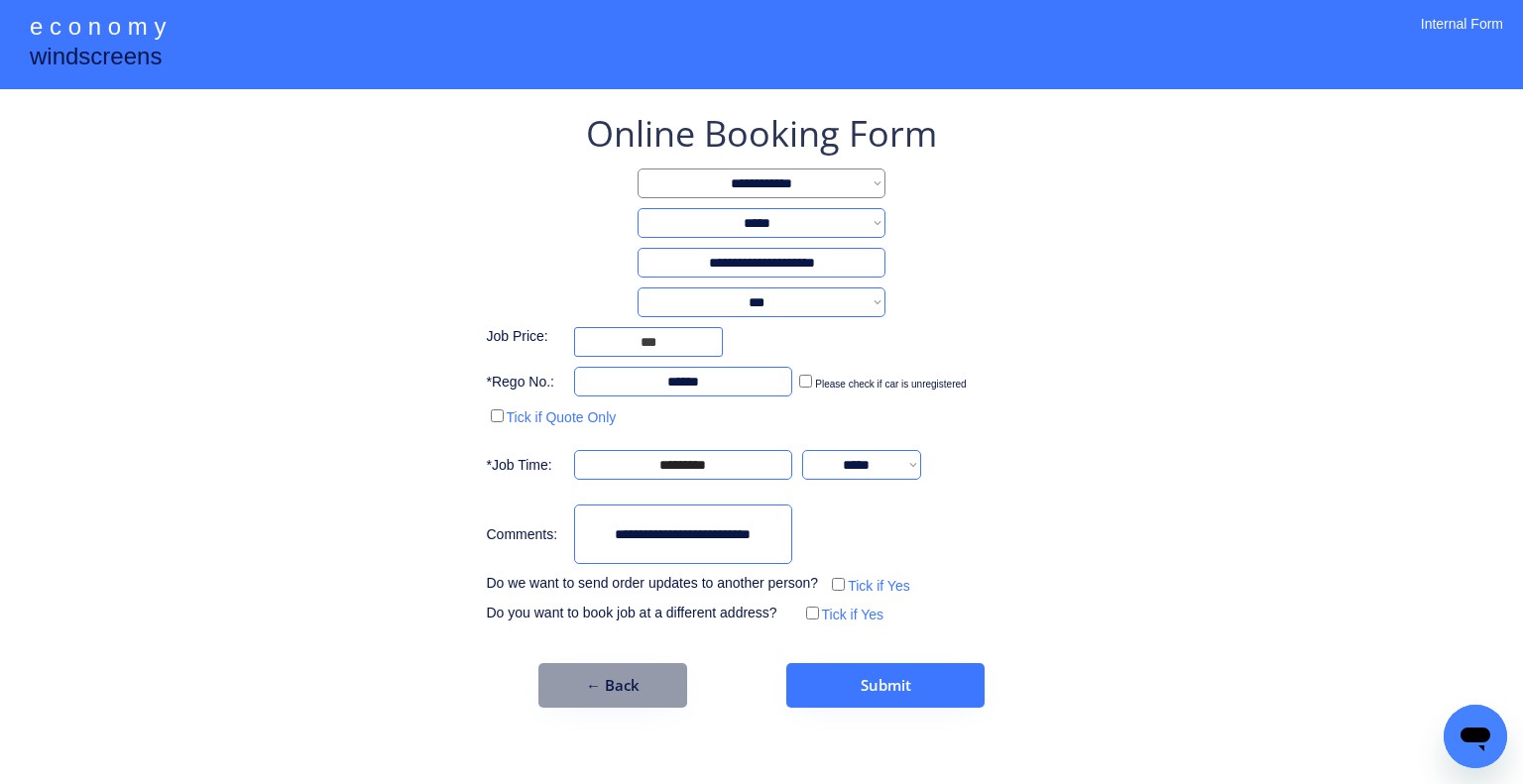 click on "**********" at bounding box center (762, 408) 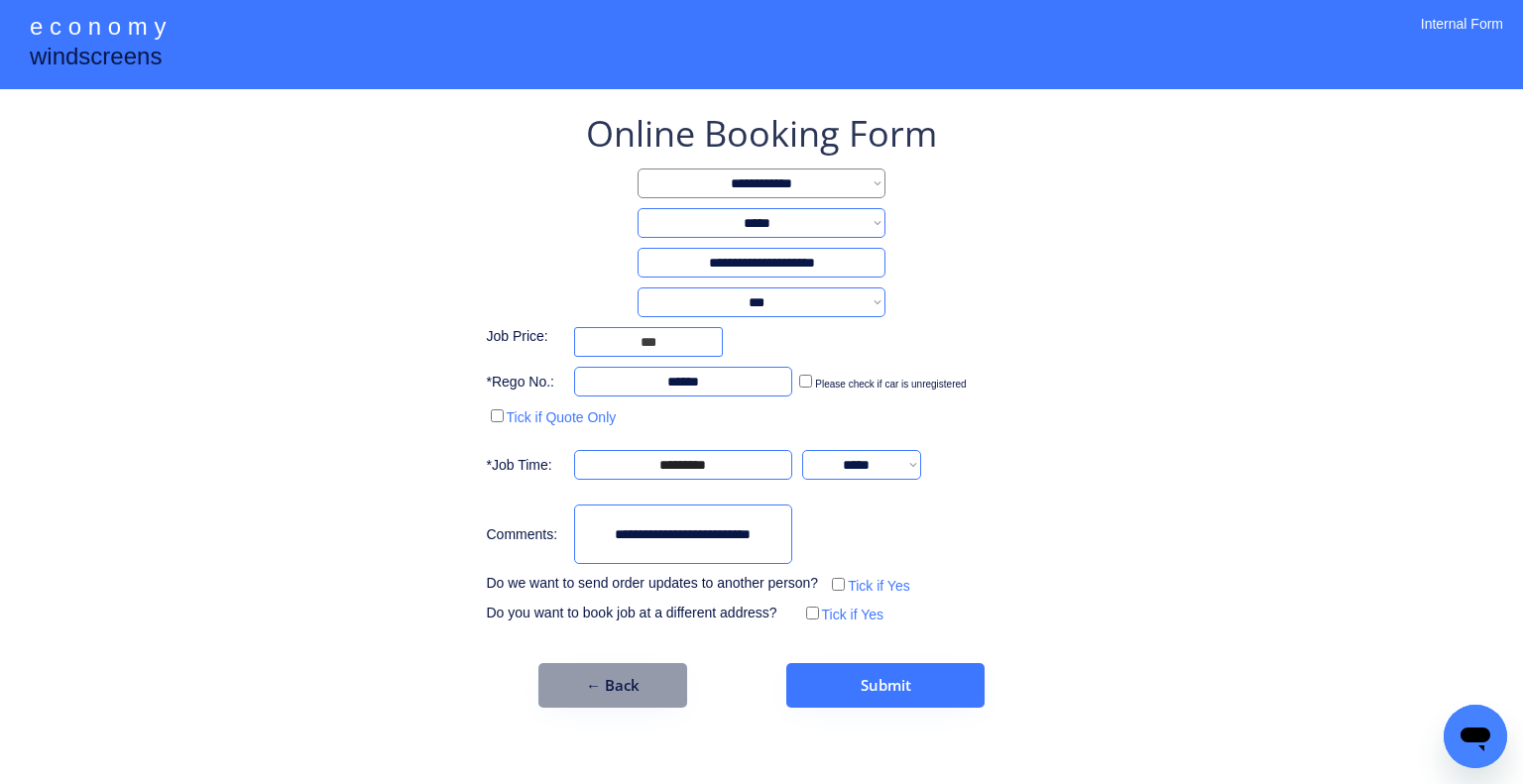 click at bounding box center (683, 382) 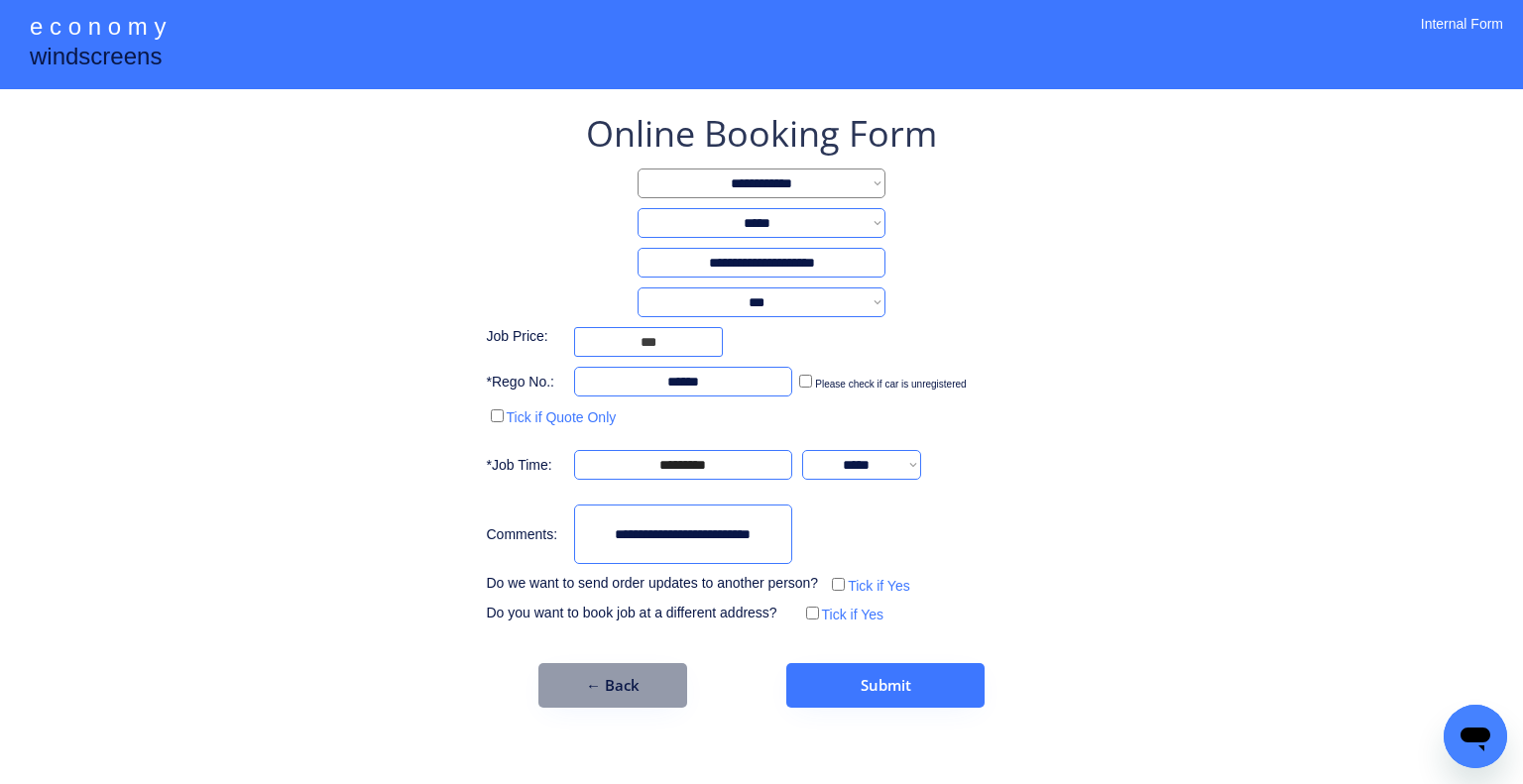 click on "**********" at bounding box center (762, 392) 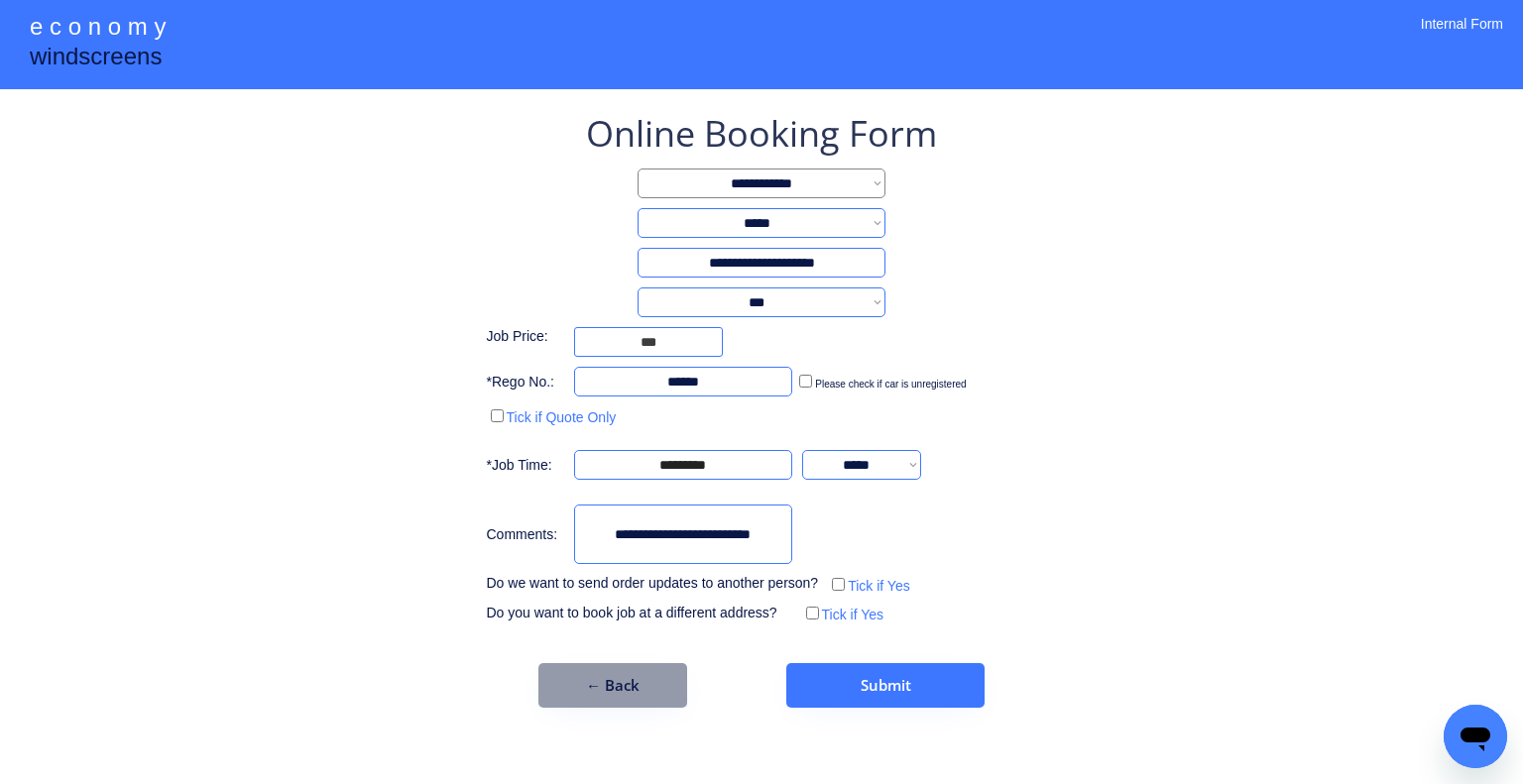 click on "**********" at bounding box center (762, 392) 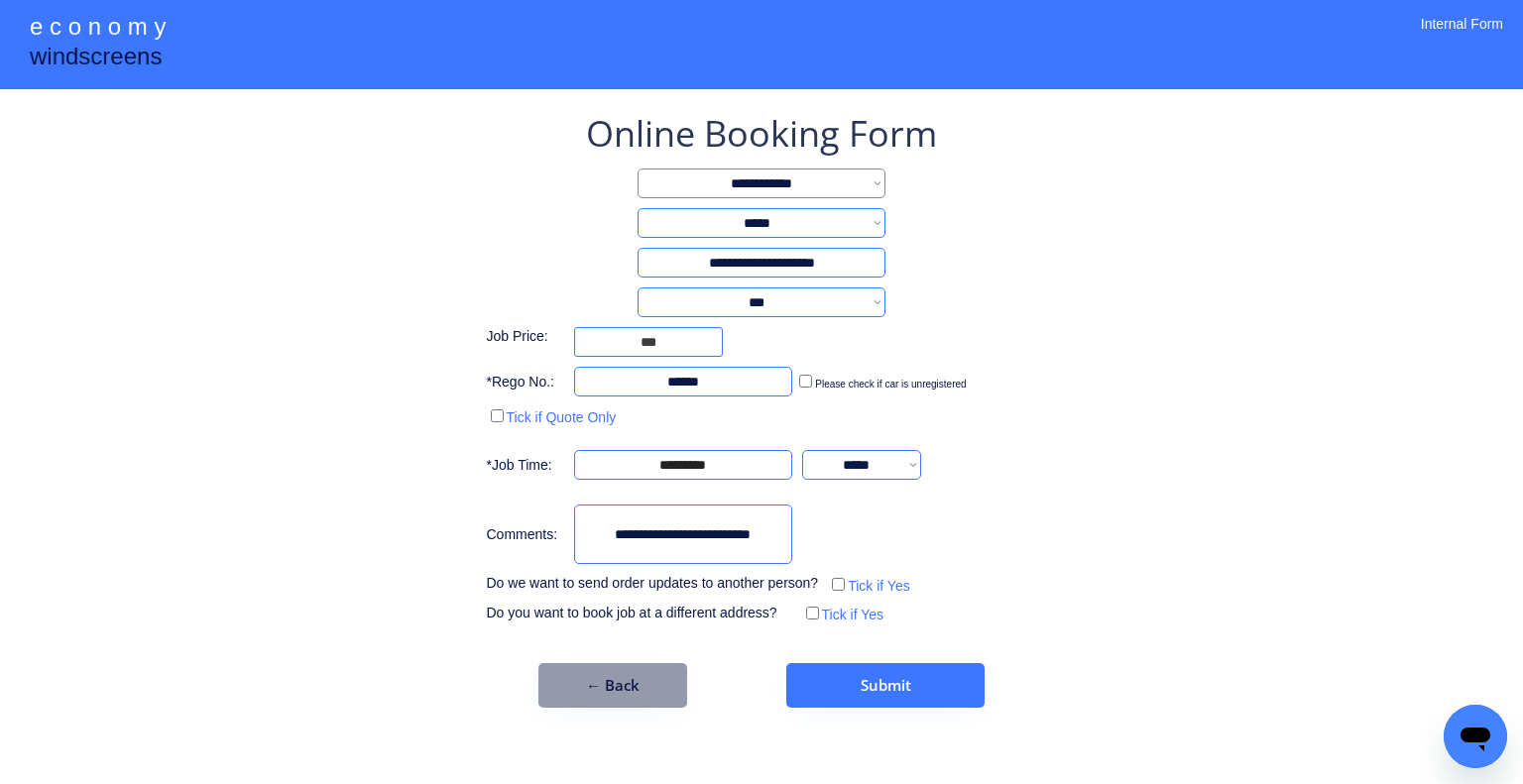 click on "**********" at bounding box center [762, 392] 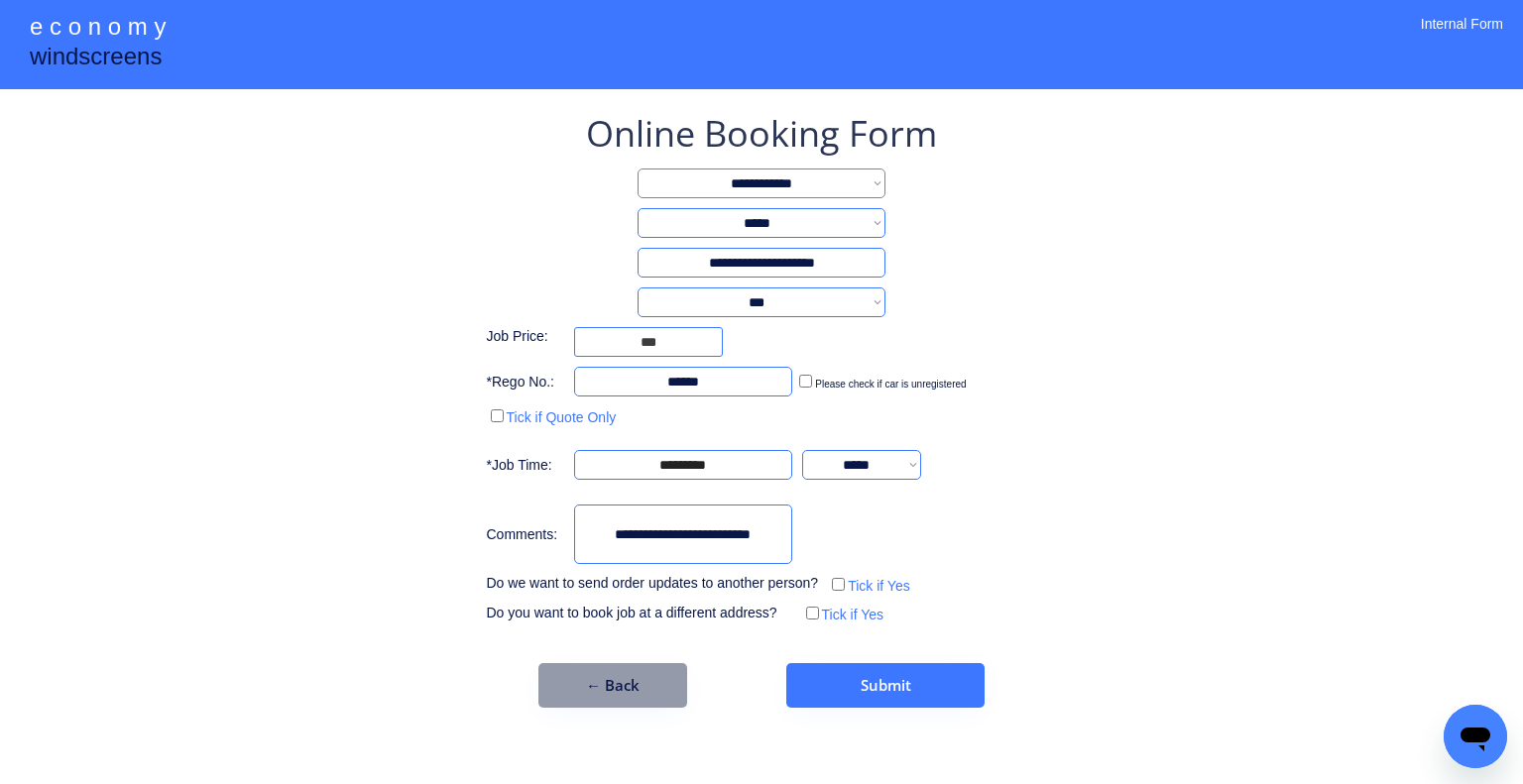 click at bounding box center [683, 534] 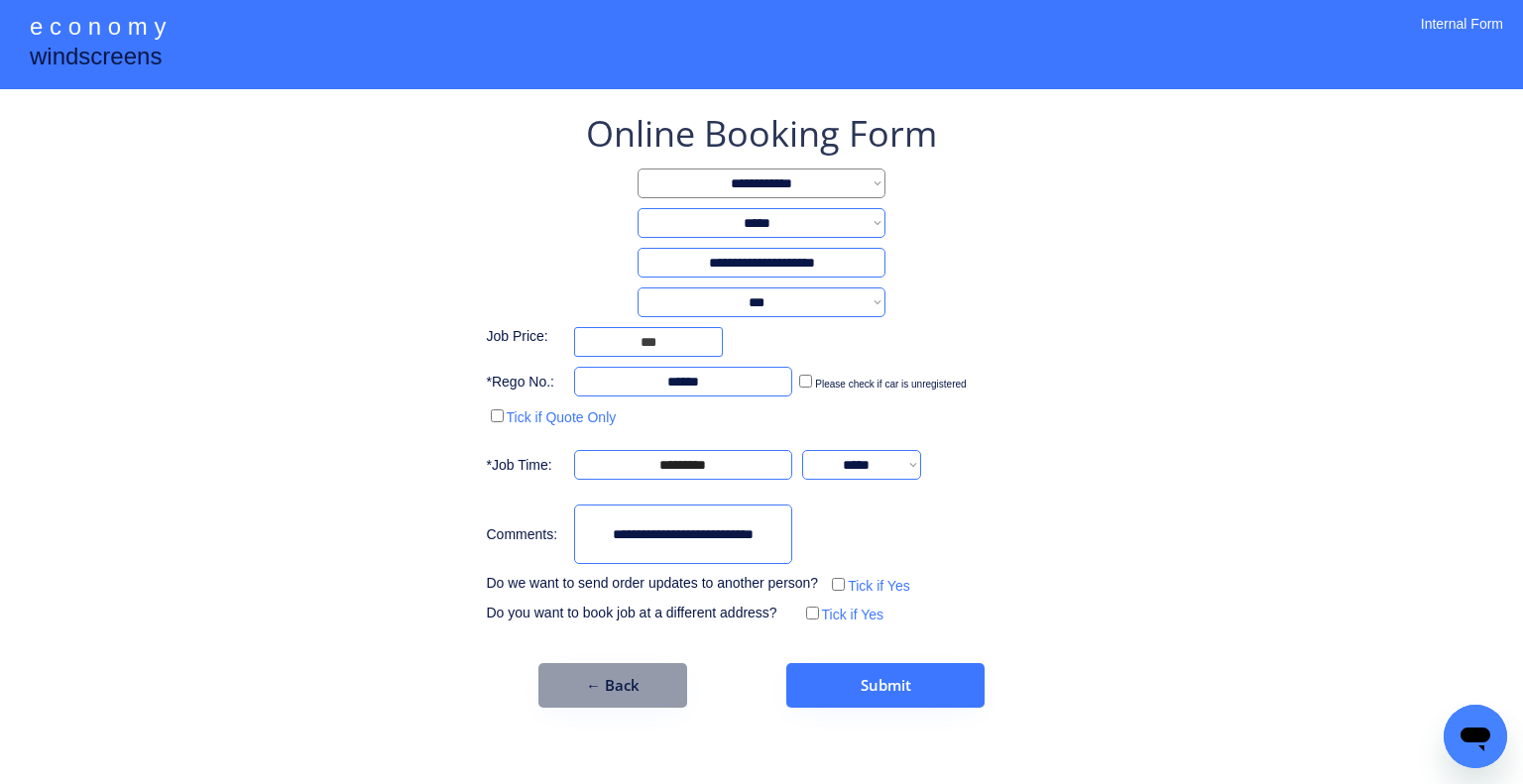 type on "**********" 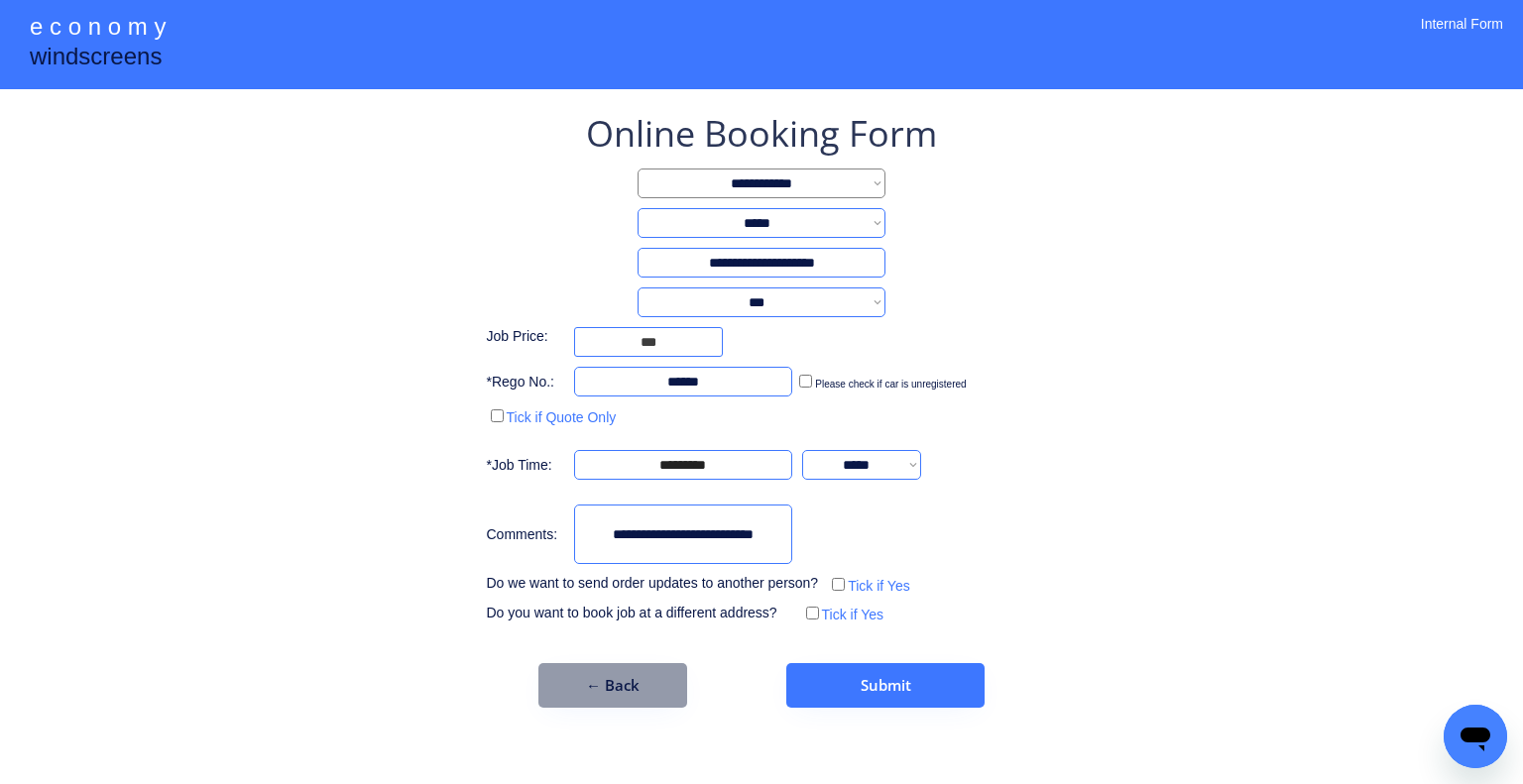 click on "**********" at bounding box center (762, 408) 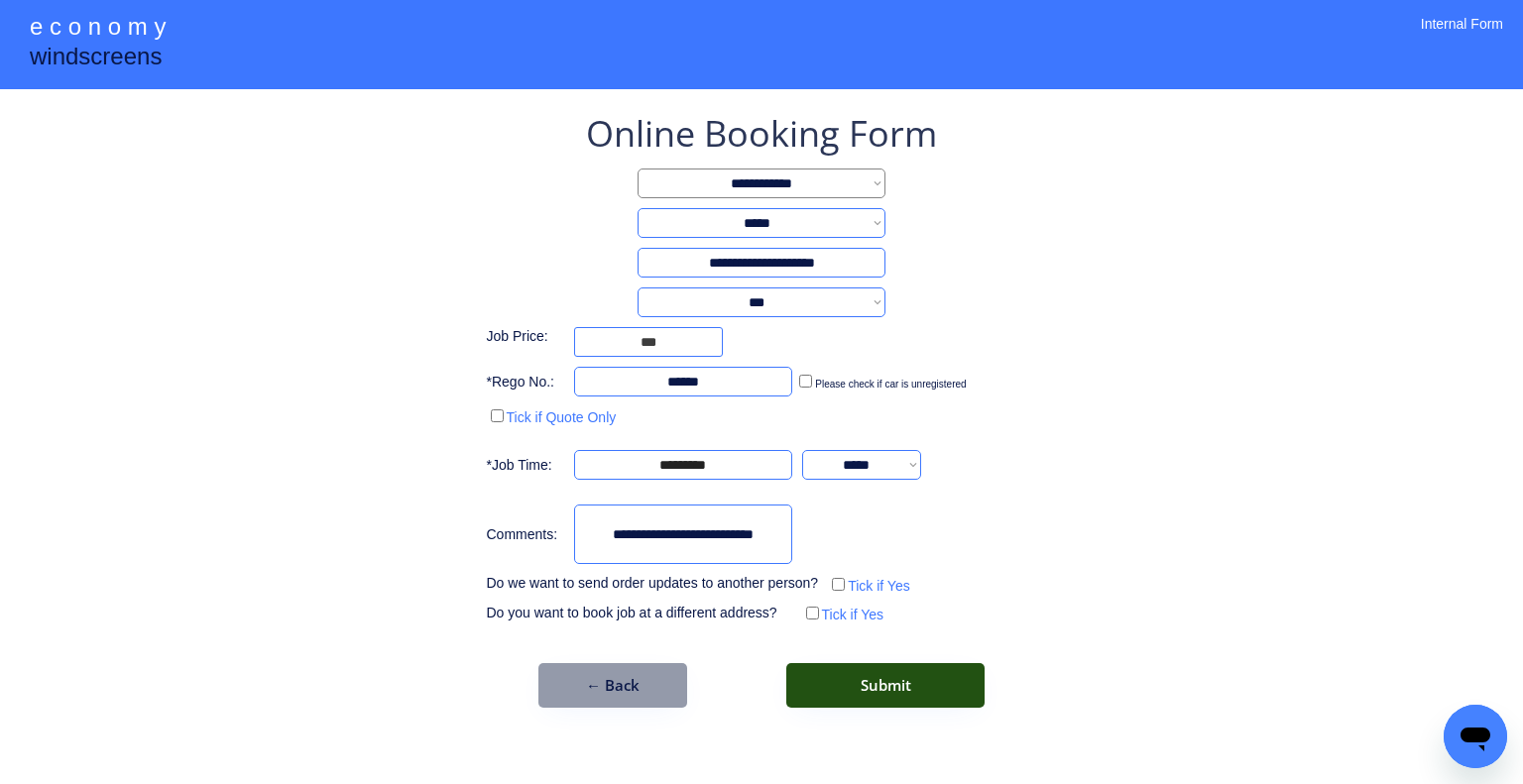 click on "Submit" at bounding box center [885, 685] 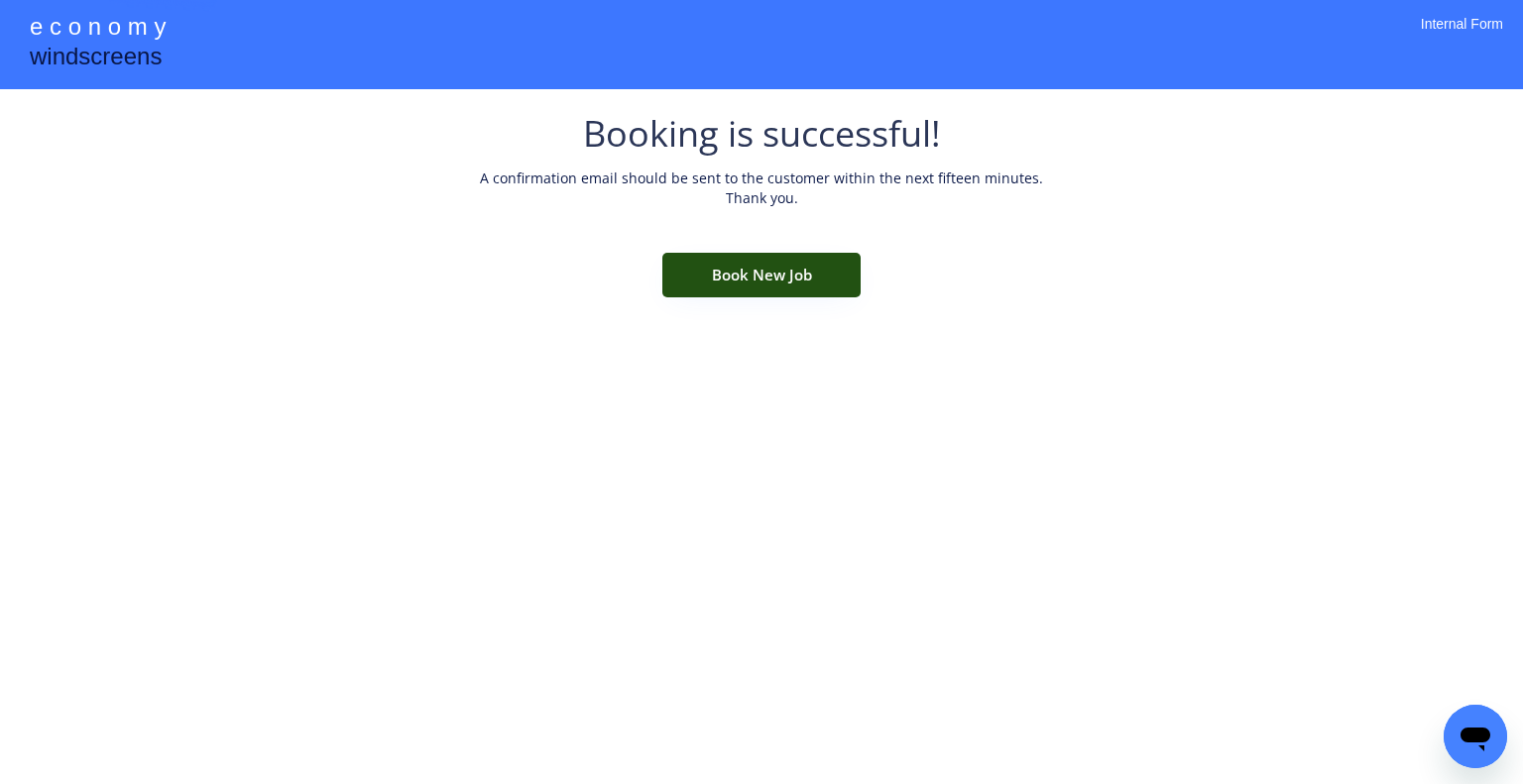 click on "Book New Job" at bounding box center [762, 275] 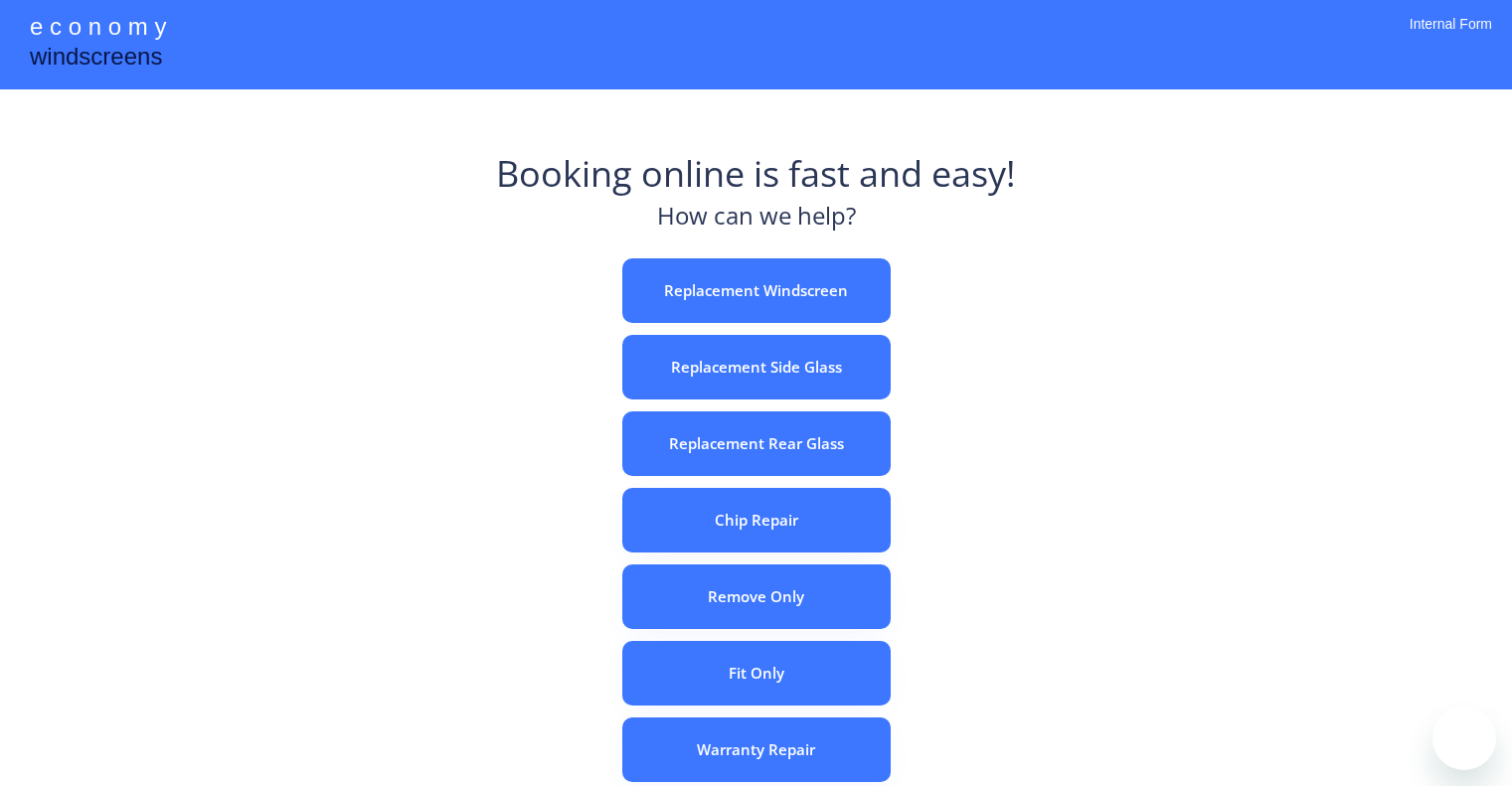 scroll, scrollTop: 0, scrollLeft: 0, axis: both 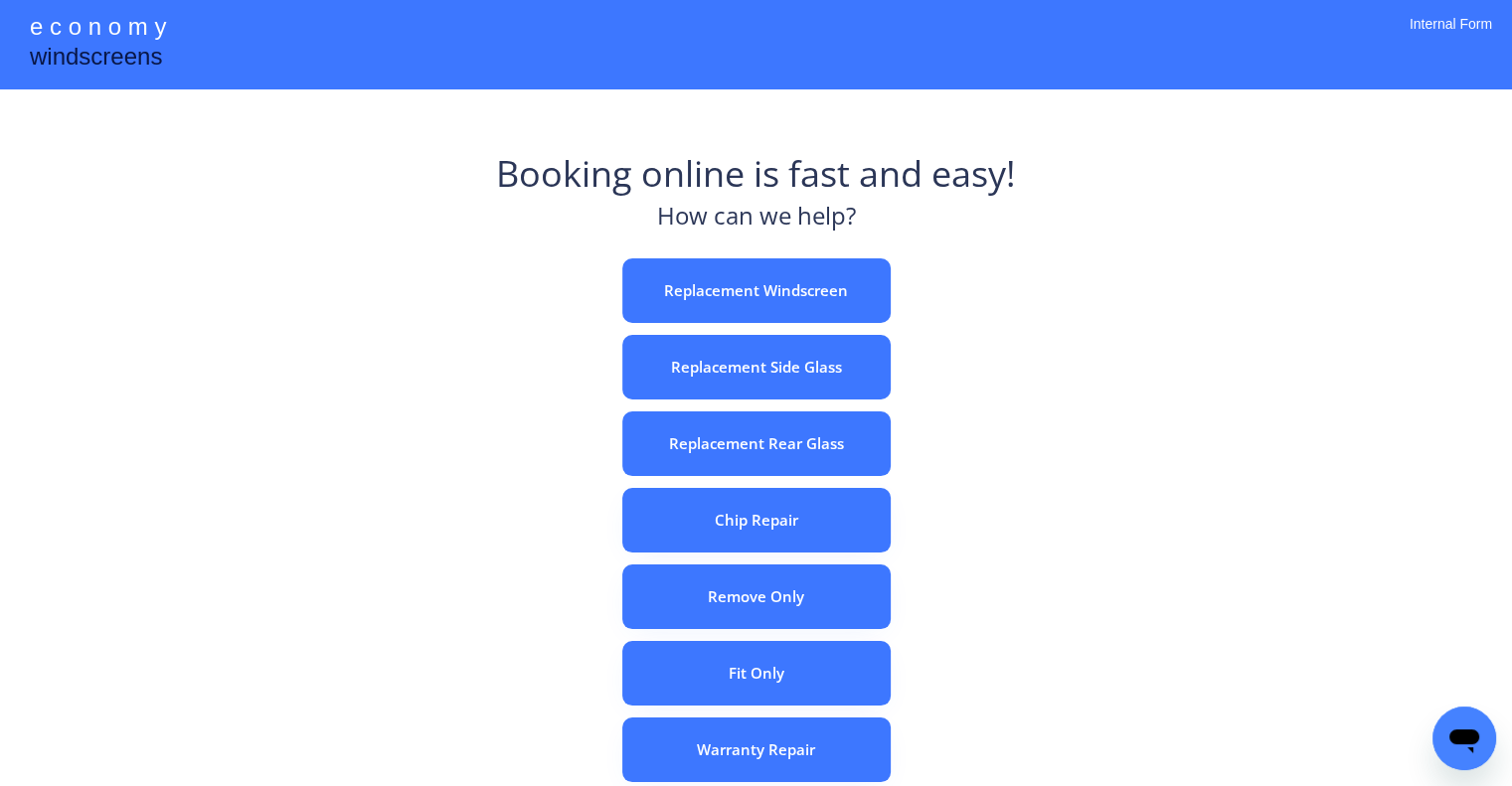 click on "e c o n o m y windscreens Booking online is fast and easy! How can we help? Replacement Windscreen Replacement Side Glass Replacement Rear Glass Chip Repair Remove Only Fit Only Warranty Repair ADAS Recalibration Only Rebook a Job Confirm Quotes Manual Booking Internal Form" at bounding box center [756, 553] 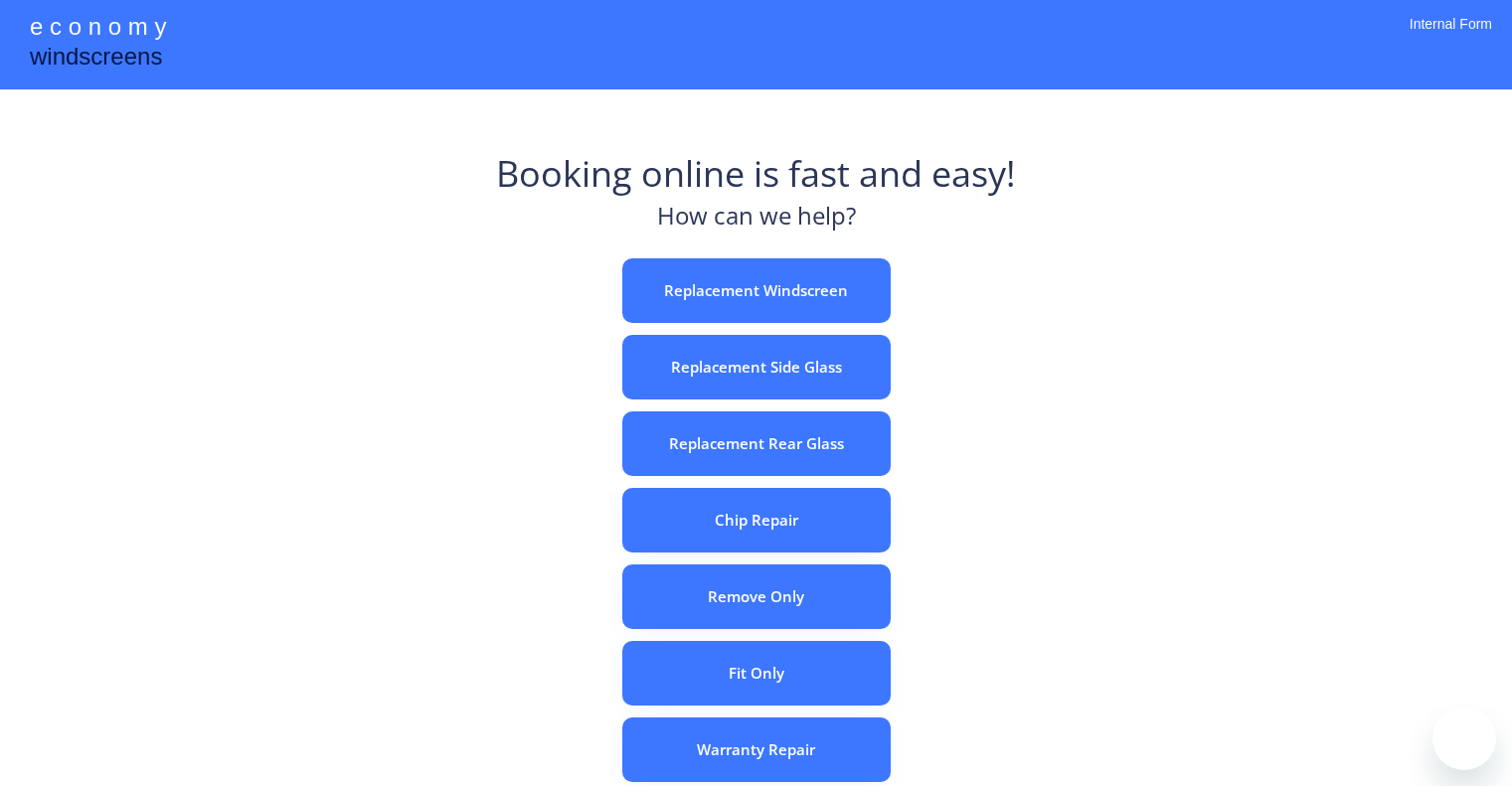 scroll, scrollTop: 0, scrollLeft: 0, axis: both 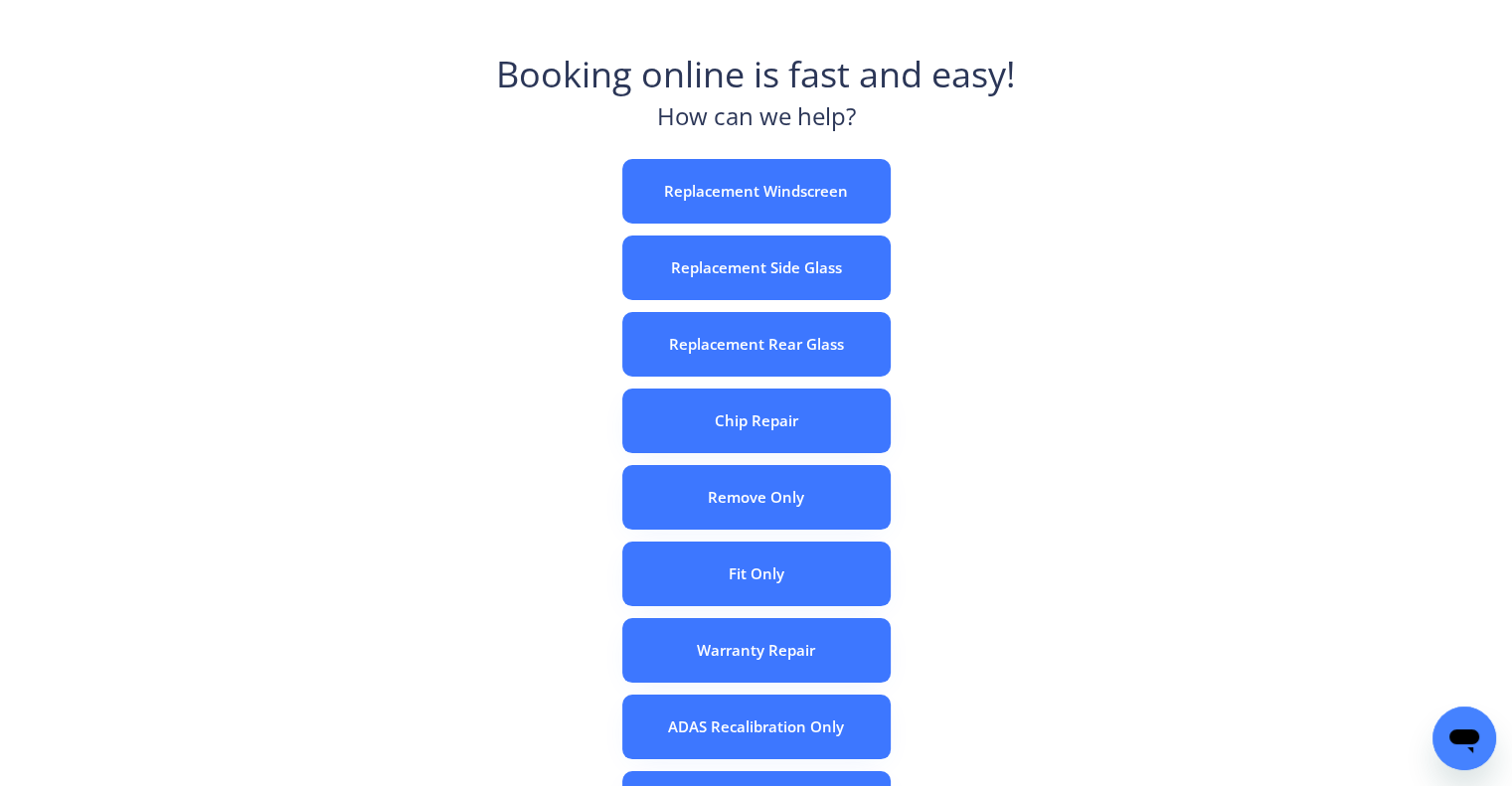 click on "e c o n o m y windscreens Booking online is fast and easy! How can we help? Replacement Windscreen Replacement Side Glass Replacement Rear Glass Chip Repair Remove Only Fit Only Warranty Repair ADAS Recalibration Only Rebook a Job Confirm Quotes Manual Booking Internal Form" at bounding box center [756, 454] 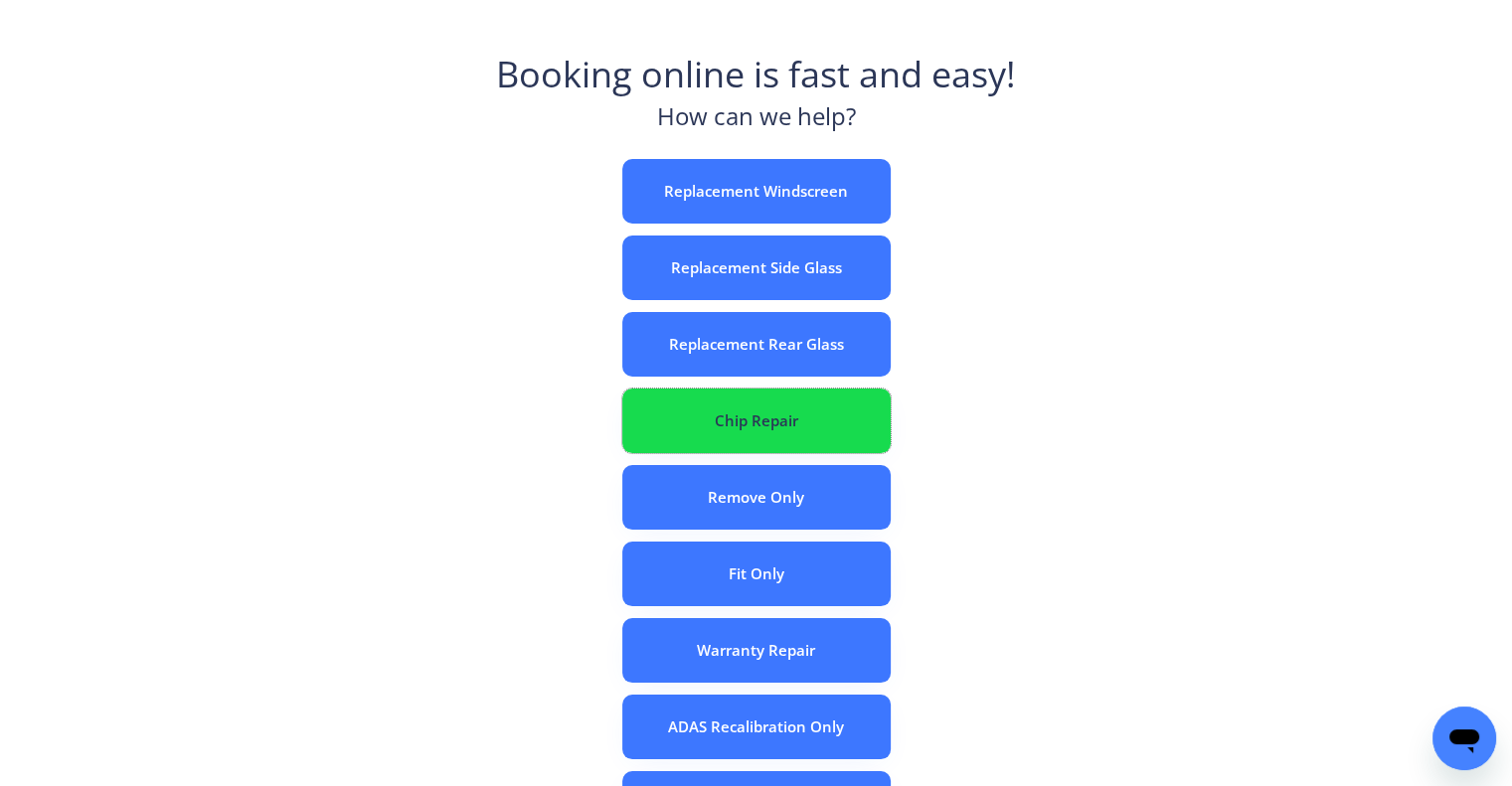 click on "Chip Repair" at bounding box center (756, 420) 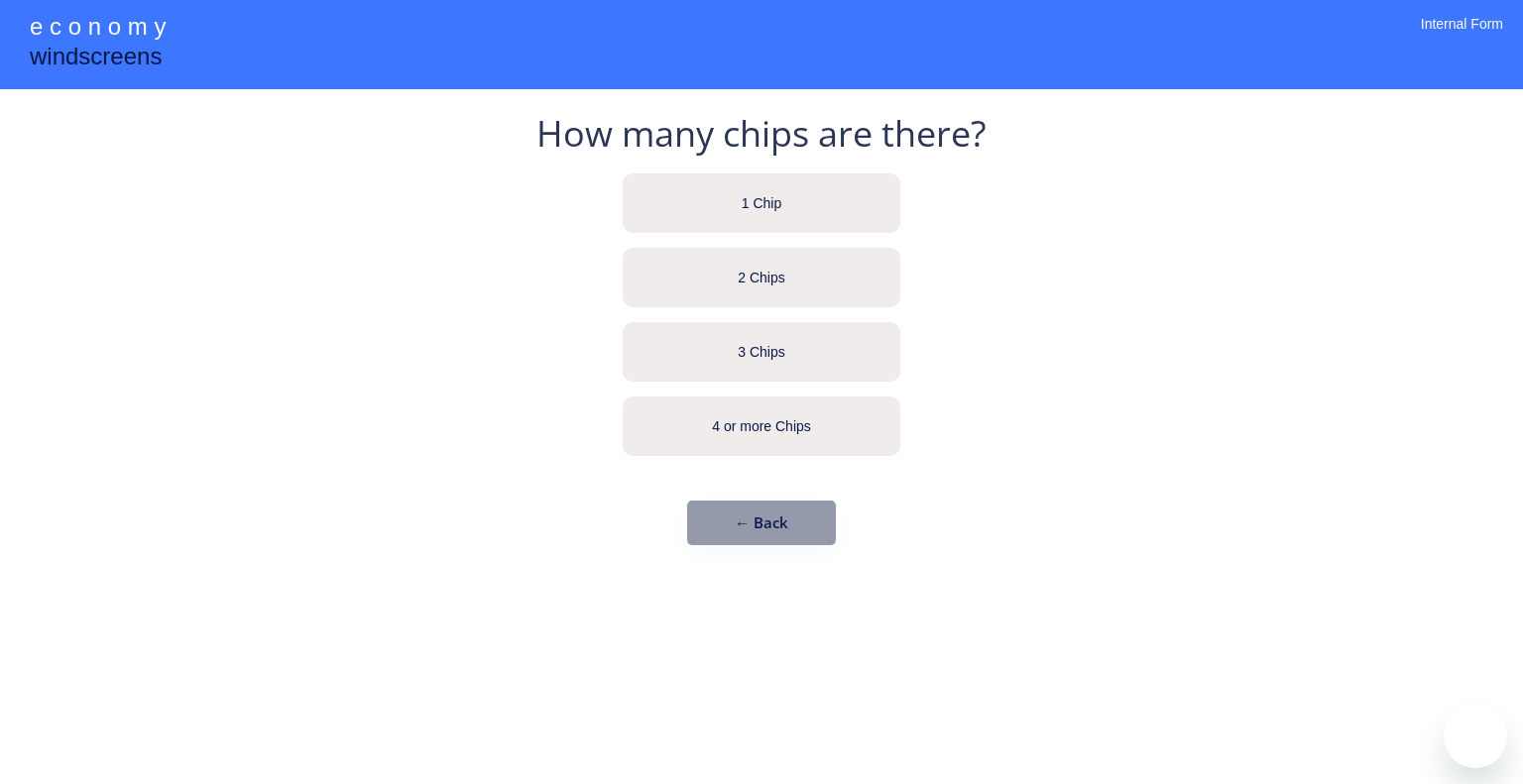 scroll, scrollTop: 0, scrollLeft: 0, axis: both 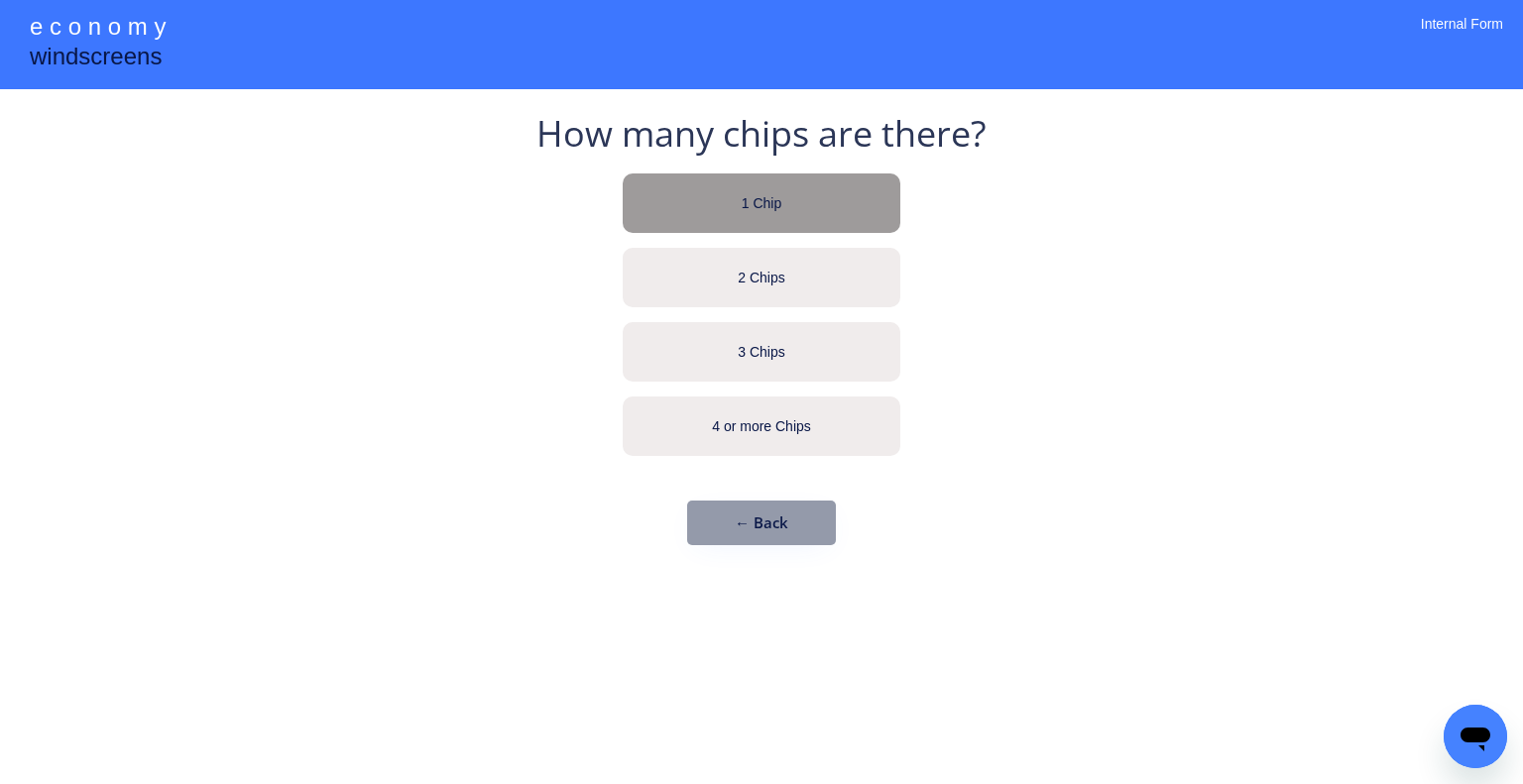 click on "1 Chip" at bounding box center (762, 203) 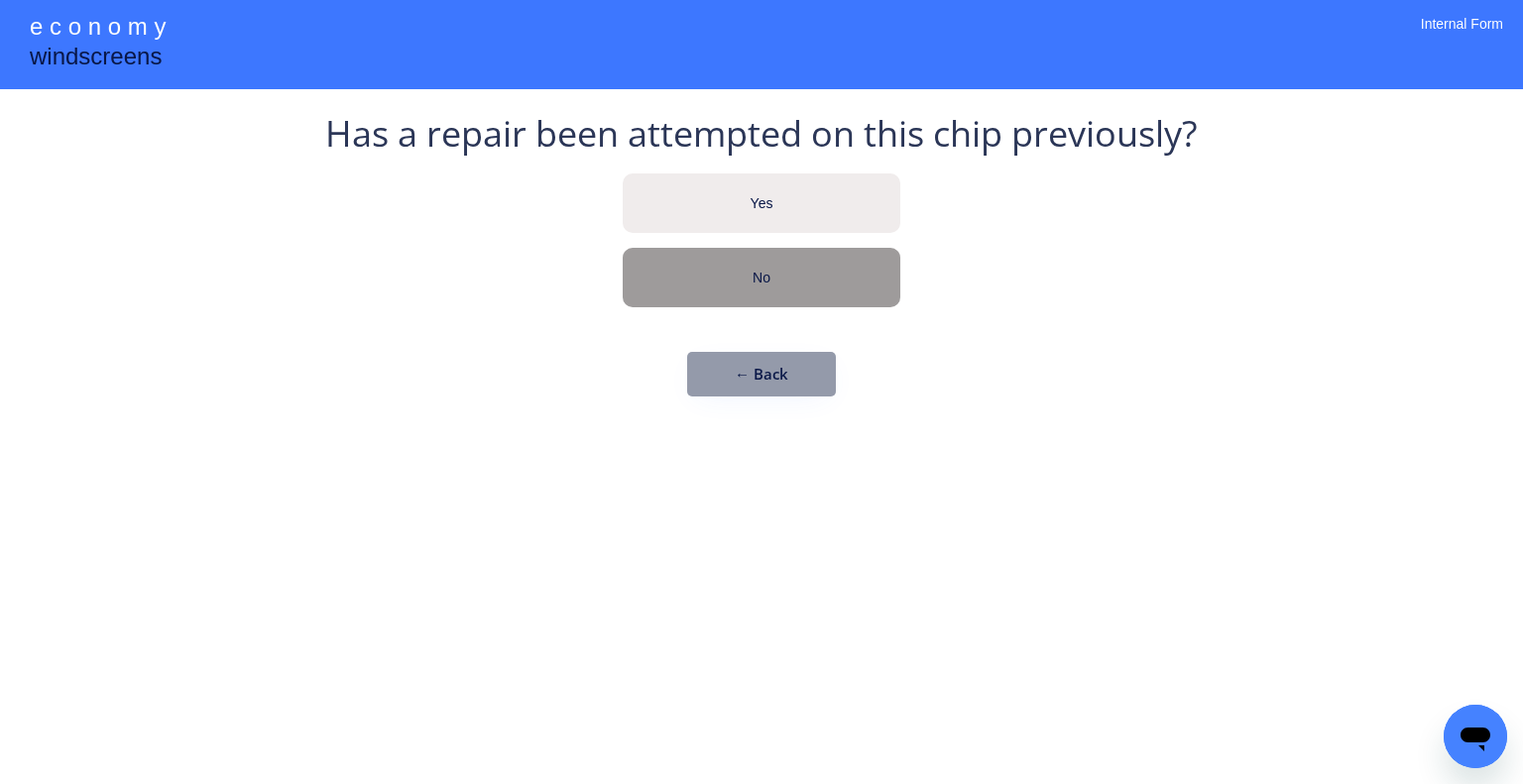 click on "No" at bounding box center (762, 278) 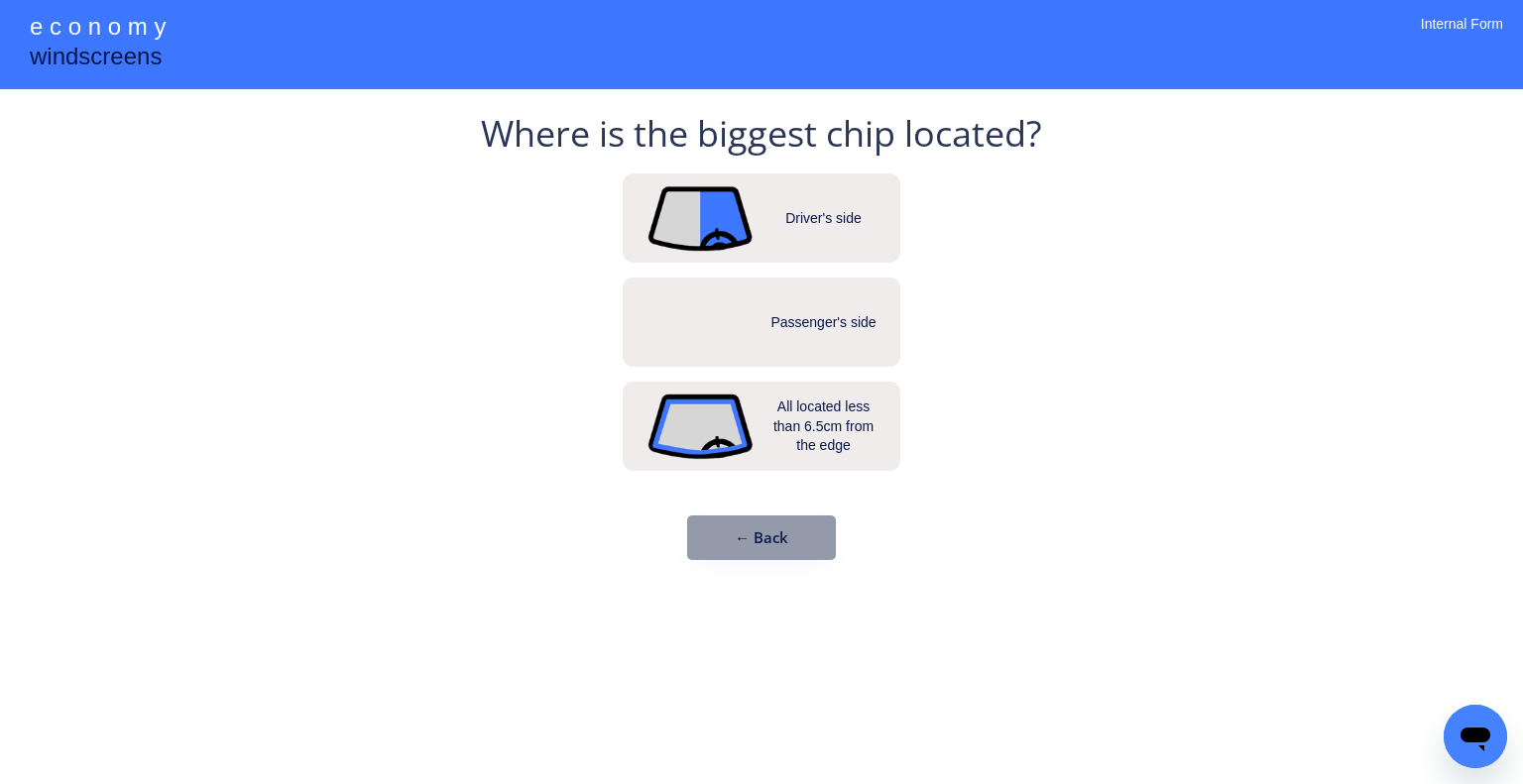 click on "Where is the biggest chip located? Driver's side Passenger's side All located less than 6.5cm from the edge  ←   Back" at bounding box center (762, 344) 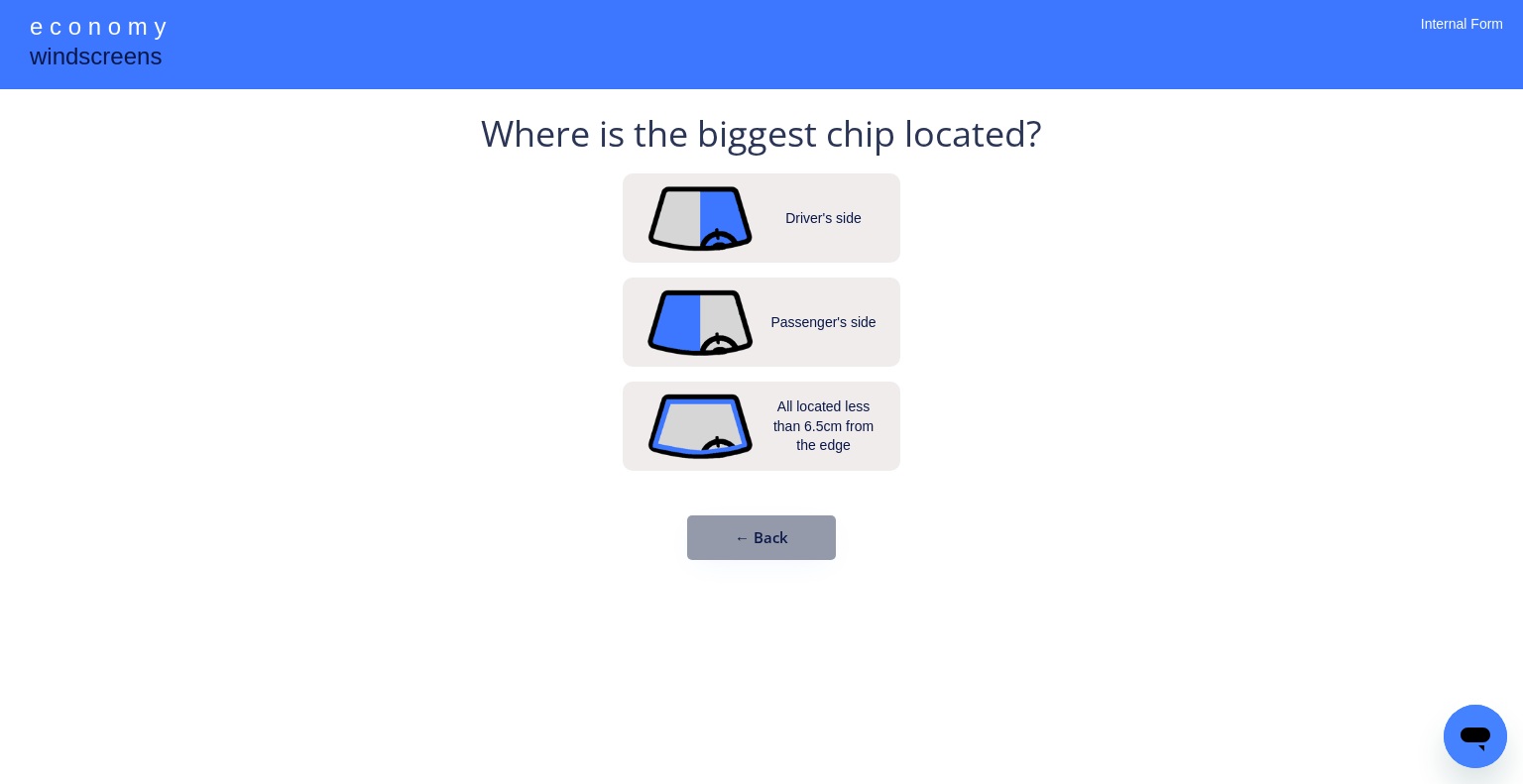 click on "Driver's side" at bounding box center (762, 218) 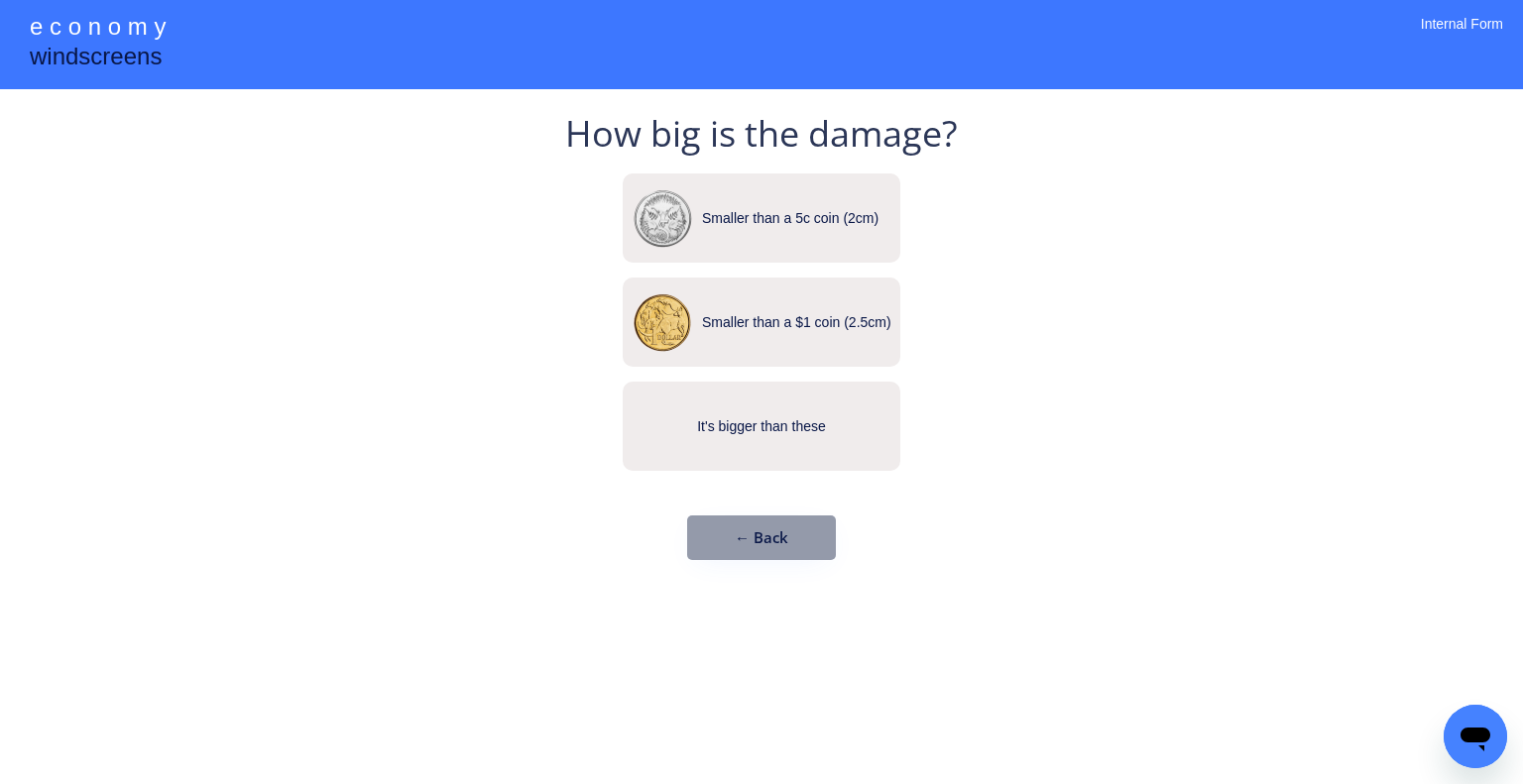 click on "e c o n o m y windscreens How many chips are there? 1 Chip 2 Chips 3 Chips 4 or more Chips  ←   Back Has a repair been attempted on this chip previously? Yes No  ←   Back Where is the biggest chip located? Driver's side Passenger's side All located less than 6.5cm from the edge  ←   Back How big is the damage? Smaller than a 5c coin (2cm) Smaller than a $1 coin (2.5cm) It's bigger than these  ←   Back Internal Form" at bounding box center (762, 392) 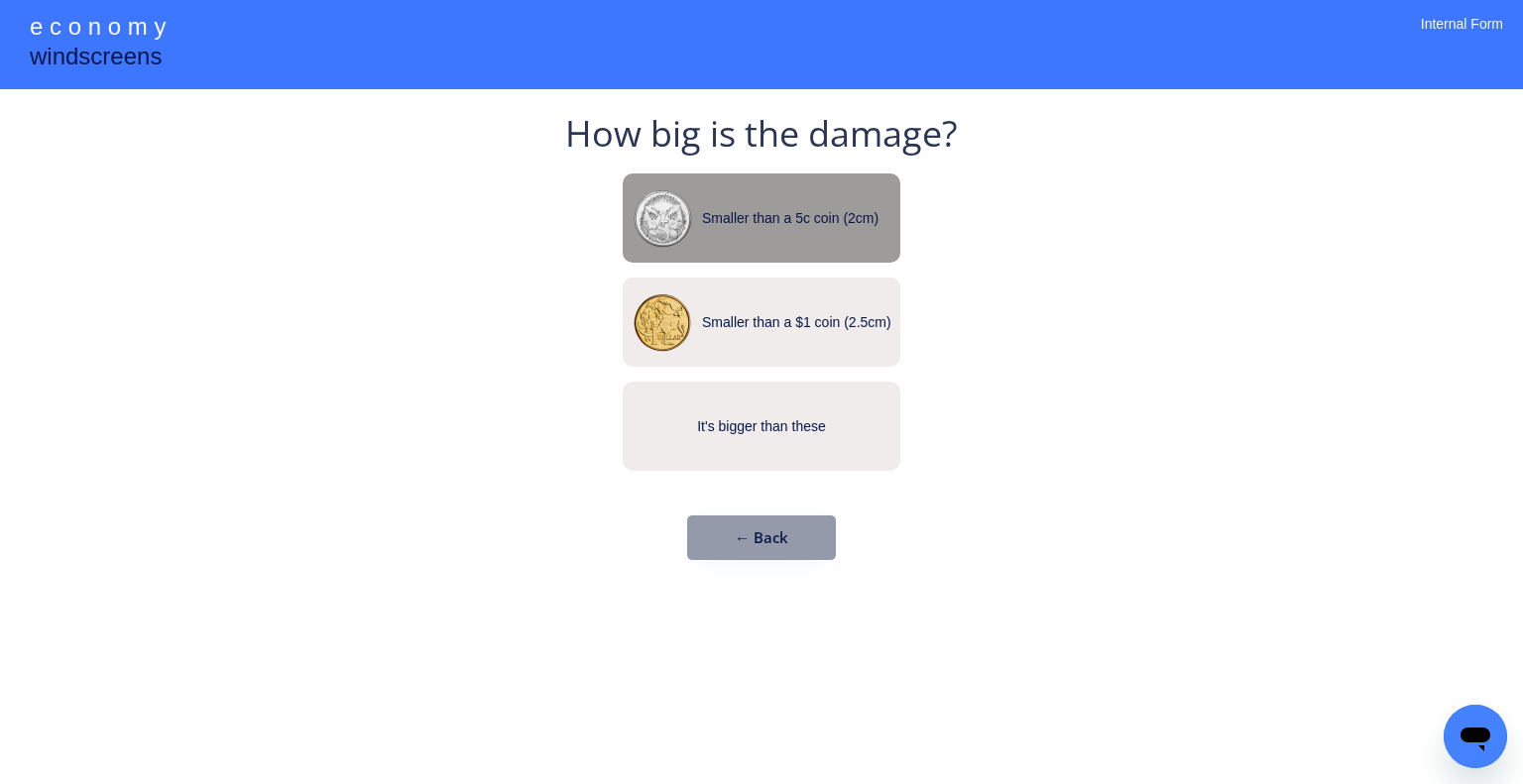 click on "Smaller than a 5c coin (2cm)" at bounding box center (762, 218) 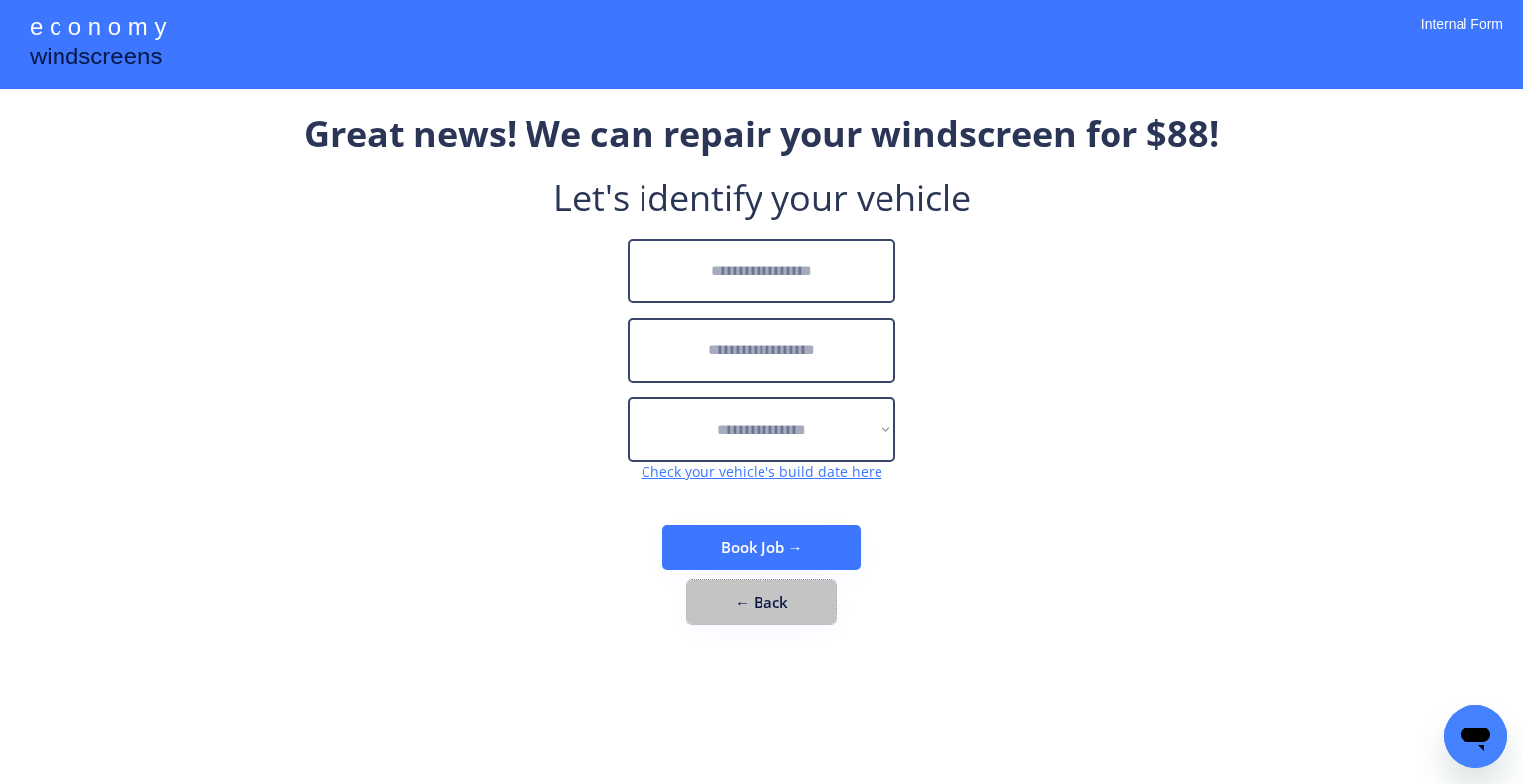 click on "←   Back" at bounding box center [762, 602] 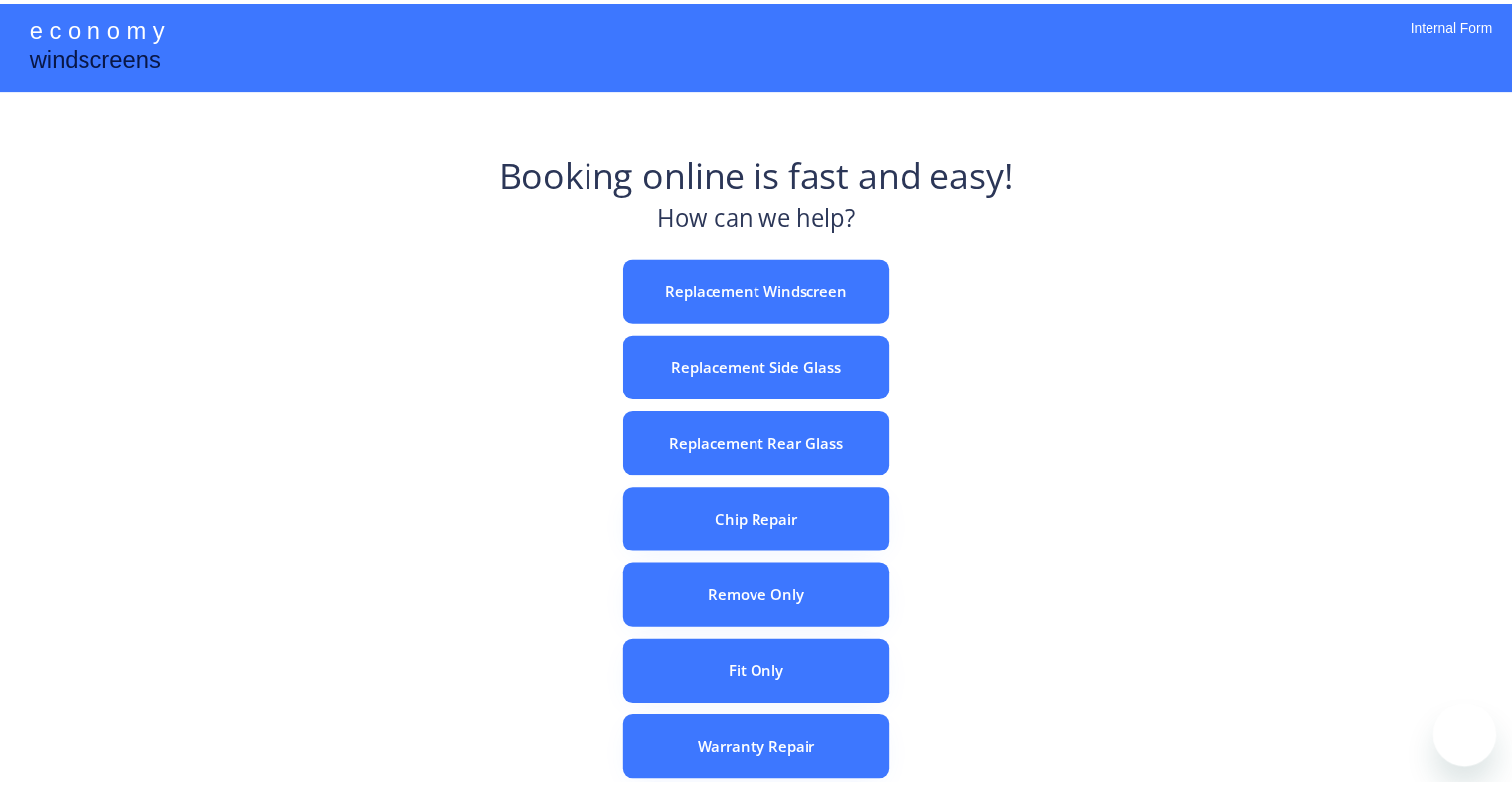 scroll, scrollTop: 0, scrollLeft: 0, axis: both 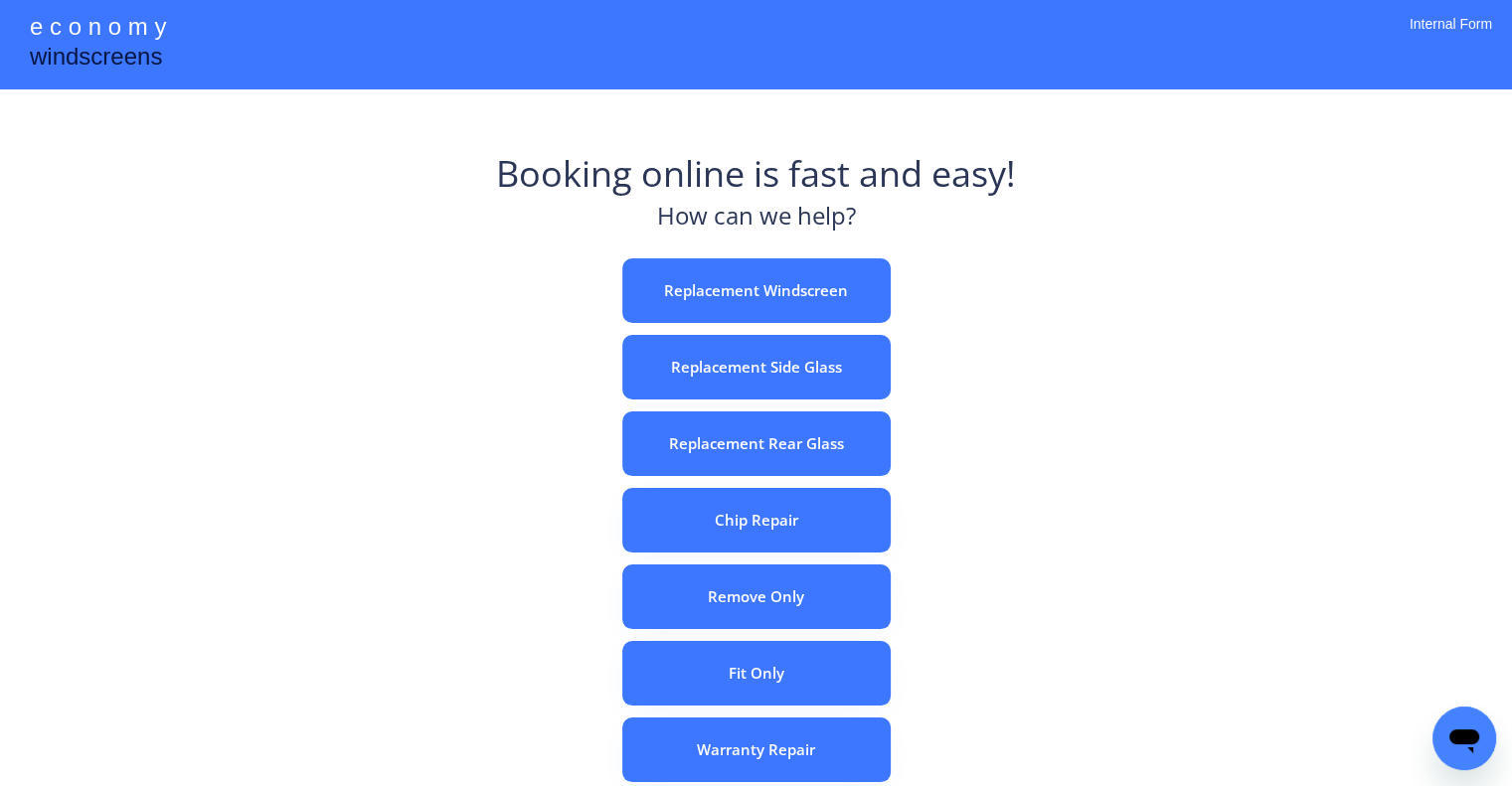 click on "e c o n o m y windscreens Booking online is fast and easy! How can we help? Replacement Windscreen Replacement Side Glass Replacement Rear Glass Chip Repair Remove Only Fit Only Warranty Repair ADAS Recalibration Only Rebook a Job Confirm Quotes Manual Booking Internal Form" at bounding box center (756, 553) 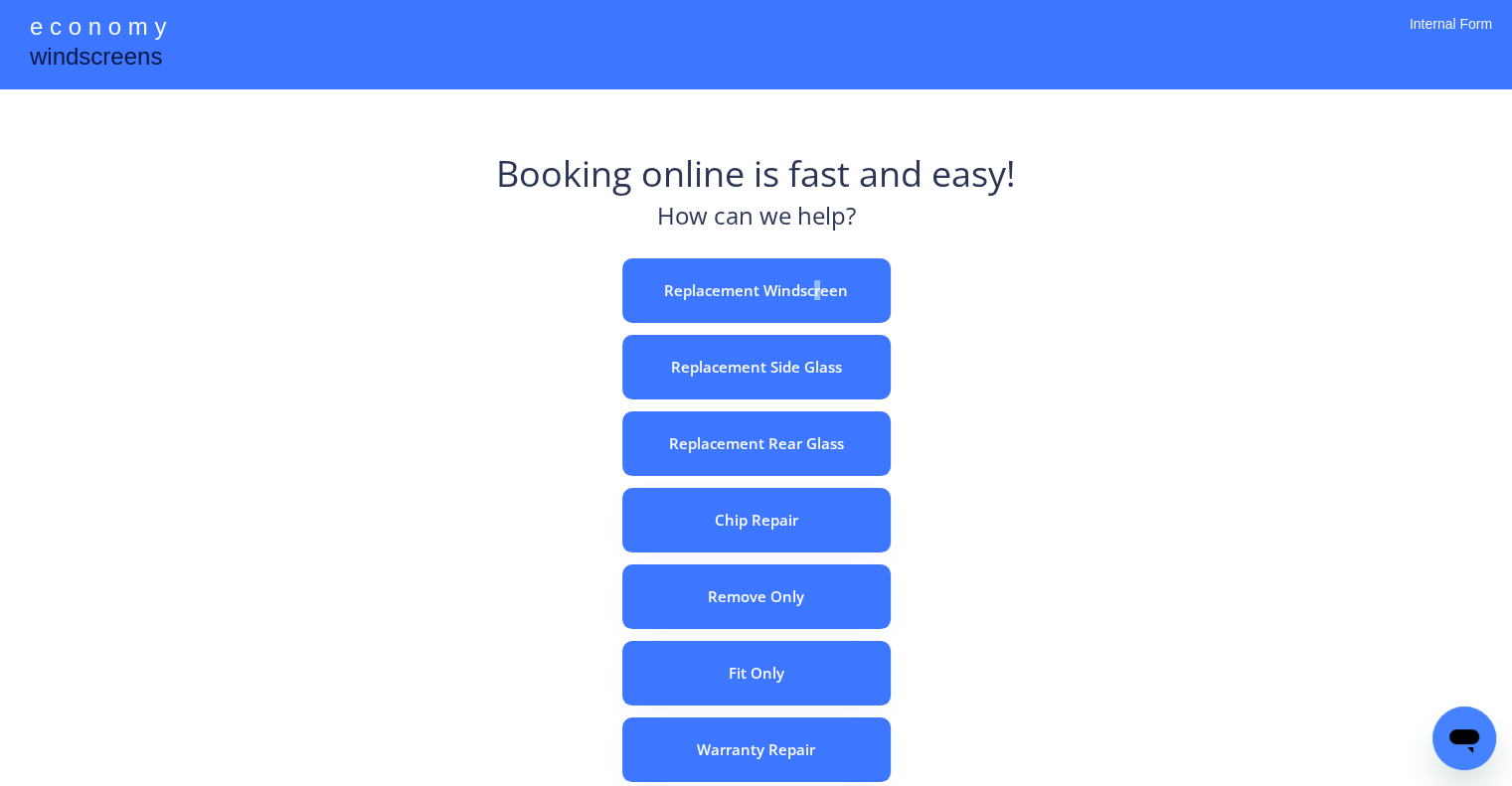 click on "Replacement Windscreen Replacement Side Glass Replacement Rear Glass Chip Repair Remove Only Fit Only Warranty Repair ADAS Recalibration Only Rebook a Job Confirm Quotes Manual Booking" at bounding box center (756, 673) 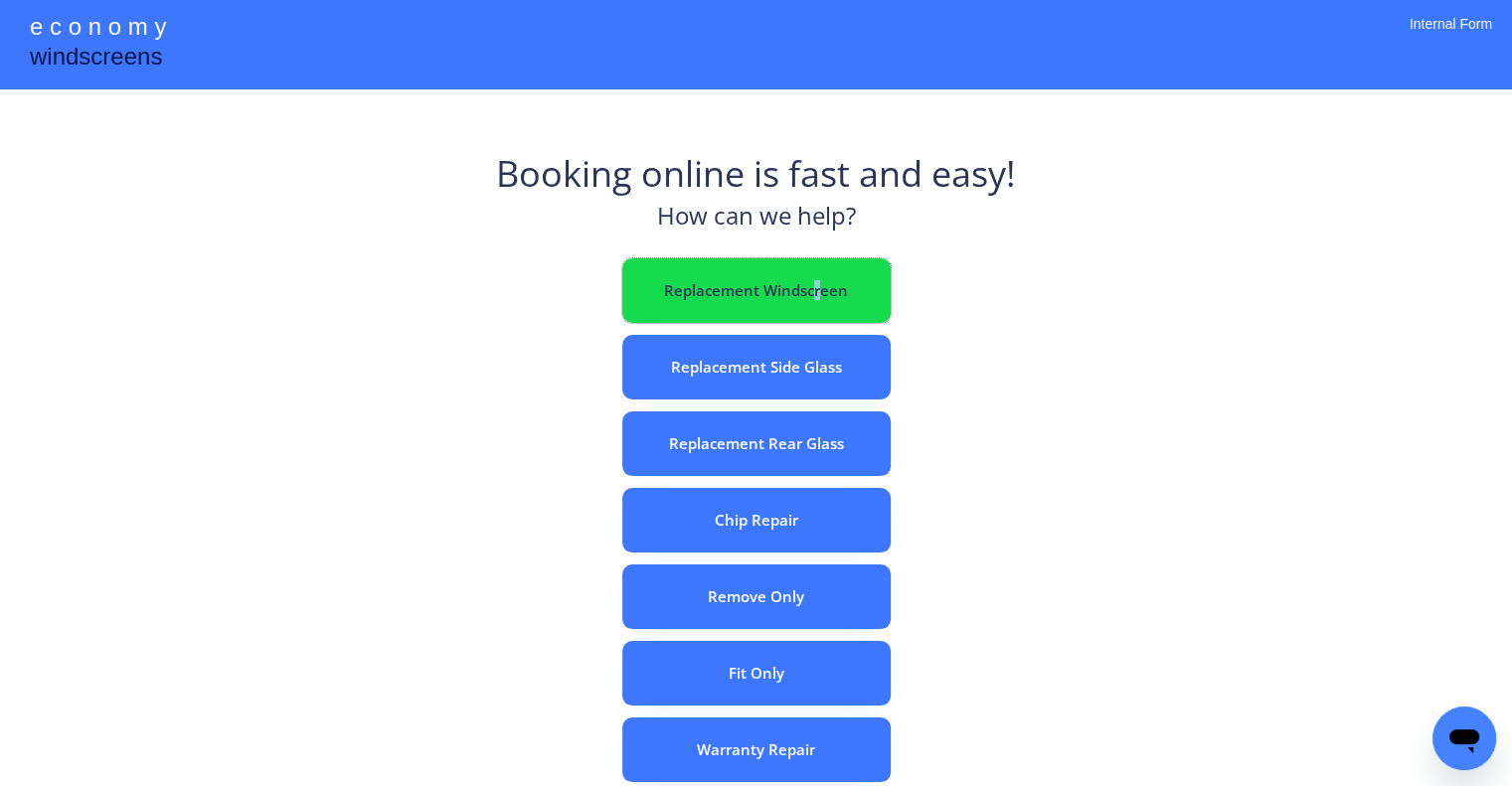 click on "Replacement Windscreen" at bounding box center [756, 290] 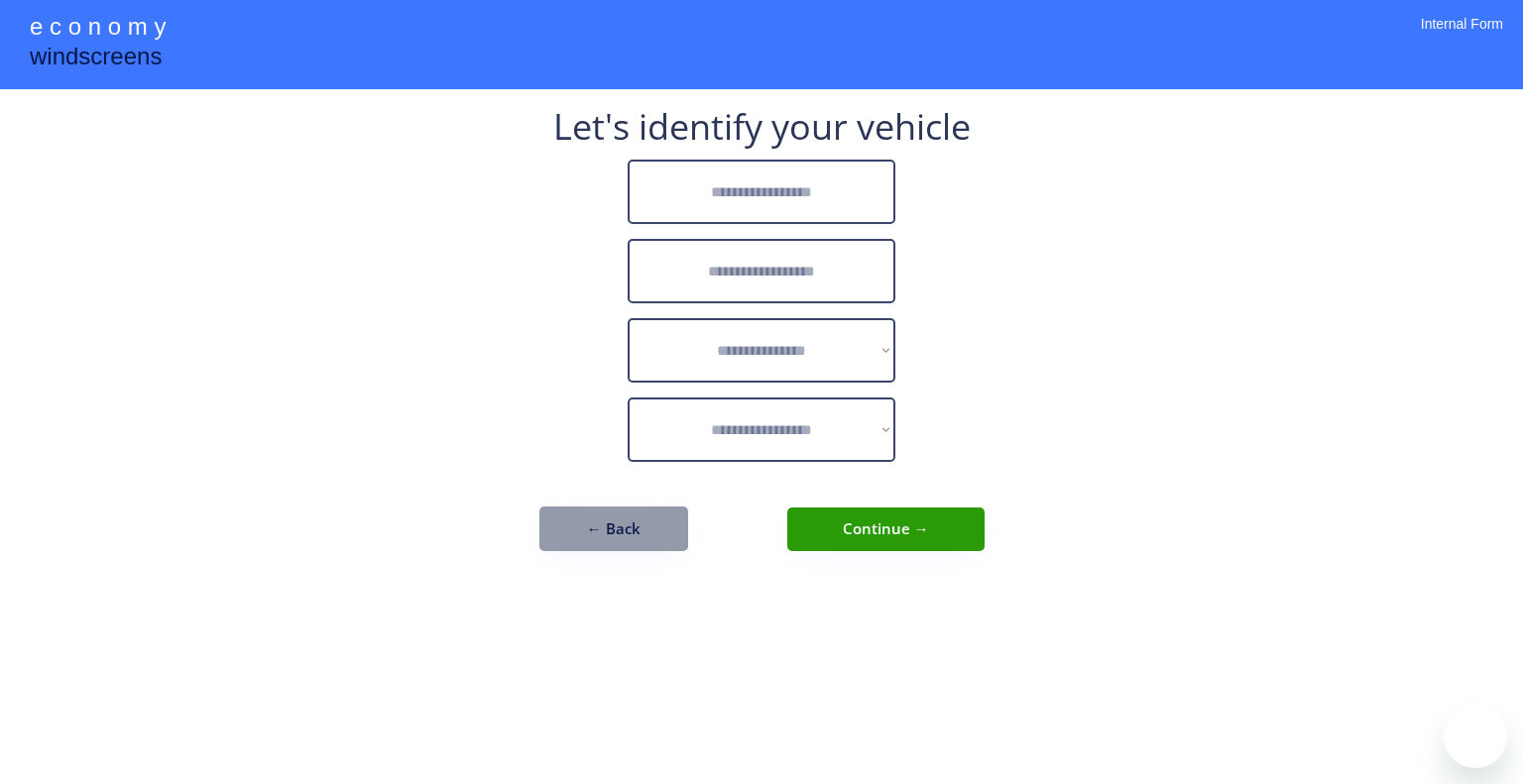 scroll, scrollTop: 0, scrollLeft: 0, axis: both 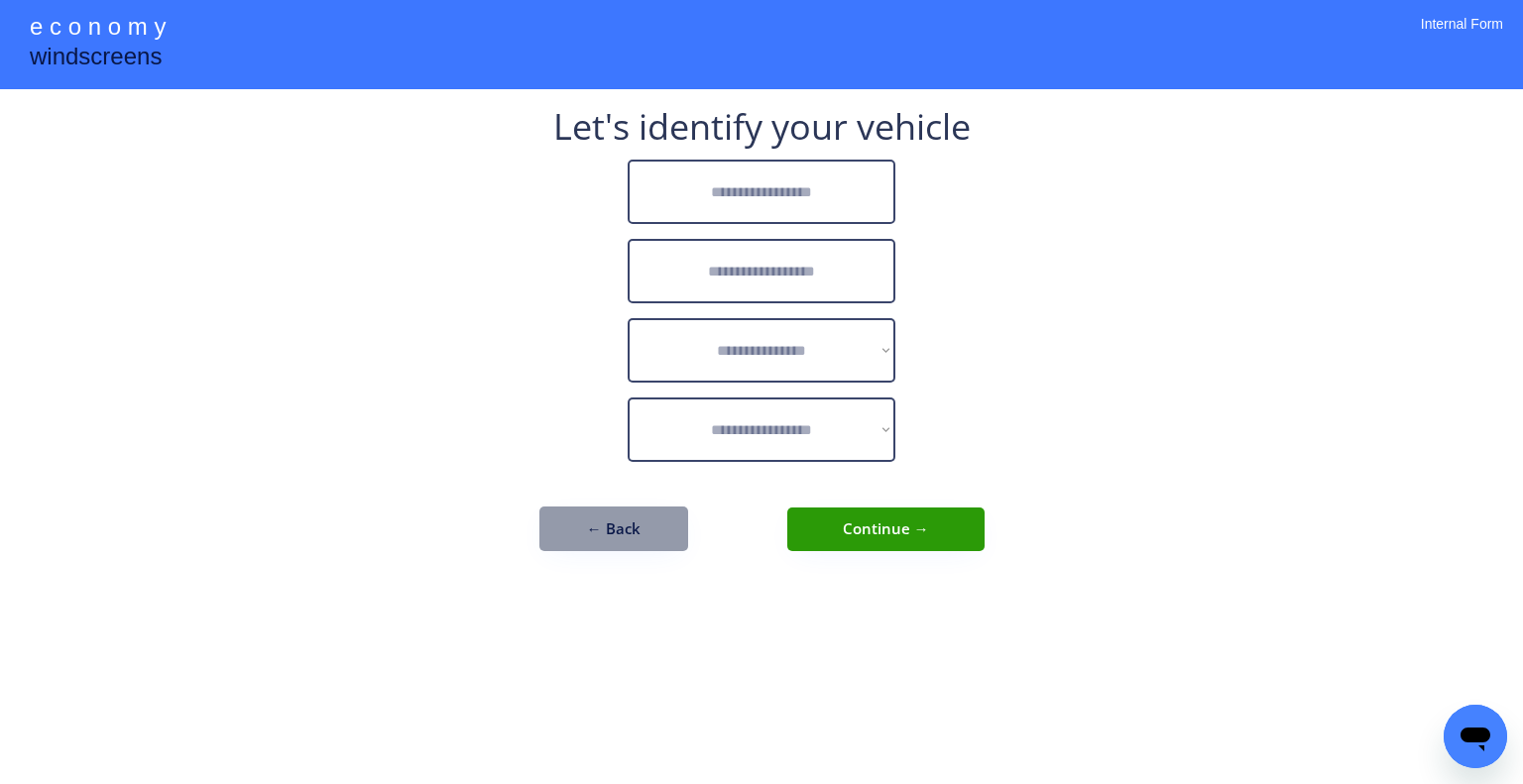 click at bounding box center (762, 191) 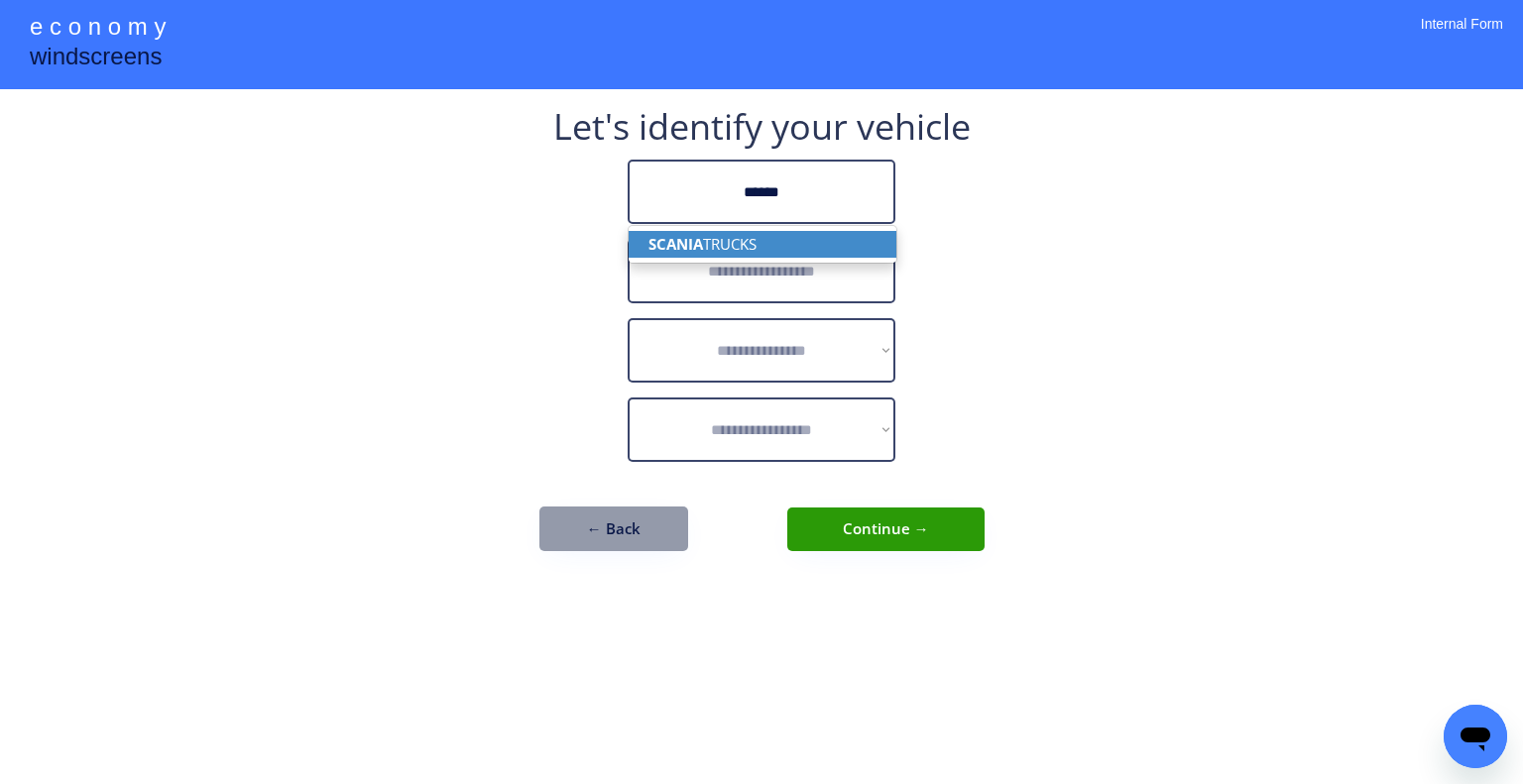 click on "SCANIA  TRUCKS" at bounding box center [762, 244] 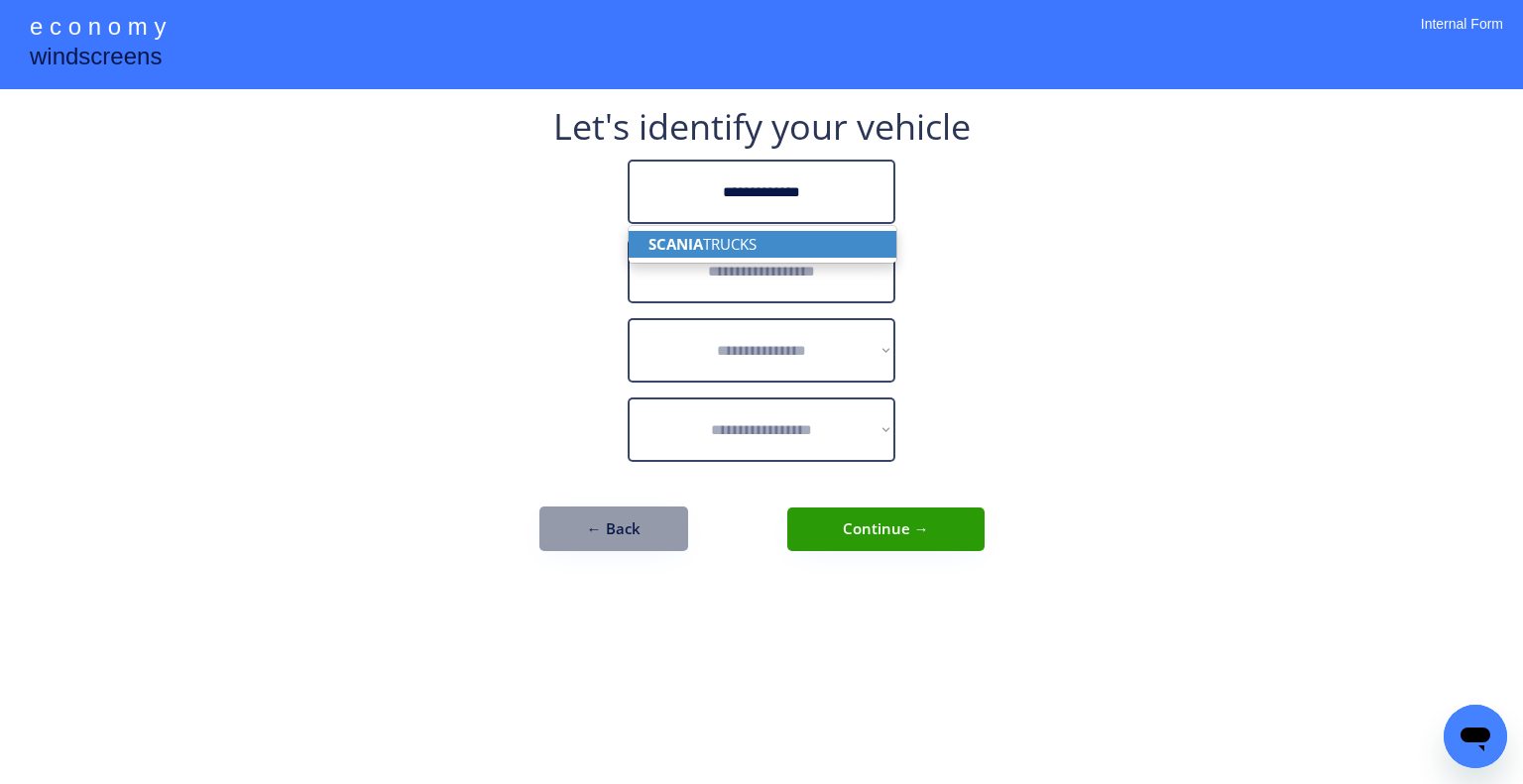 type on "**********" 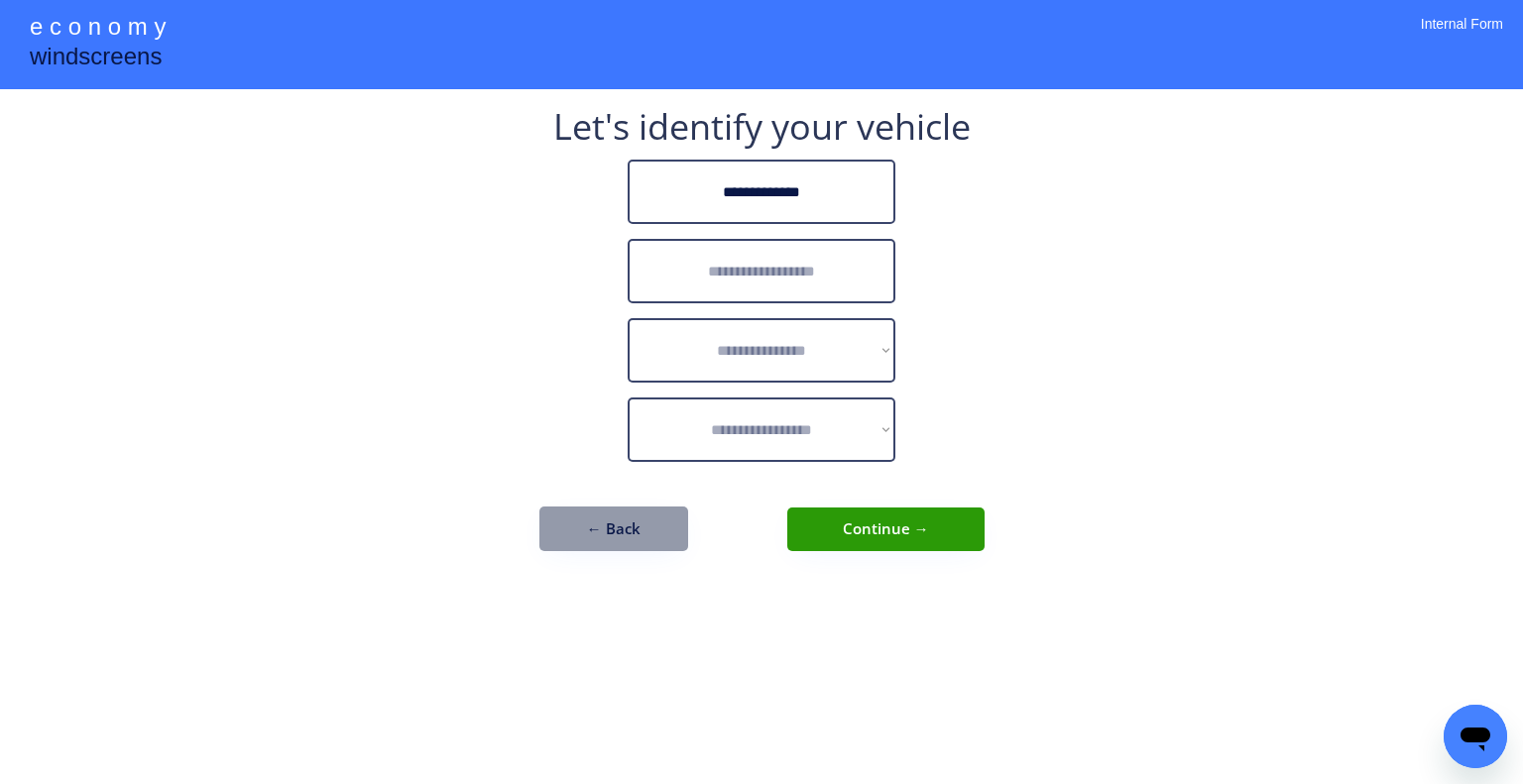 click on "**********" at bounding box center [762, 340] 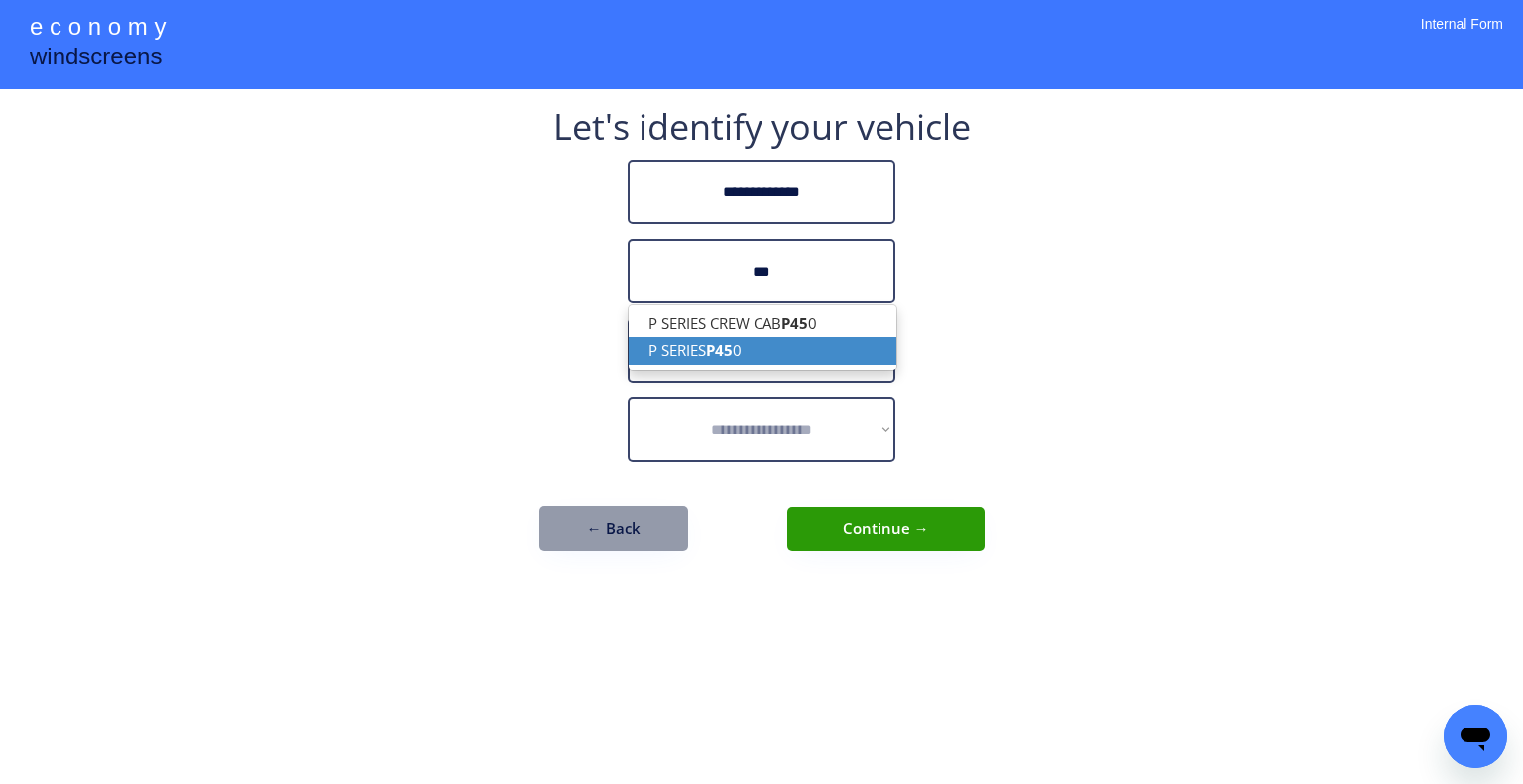 click on "P SERIES  P45 0" at bounding box center [762, 350] 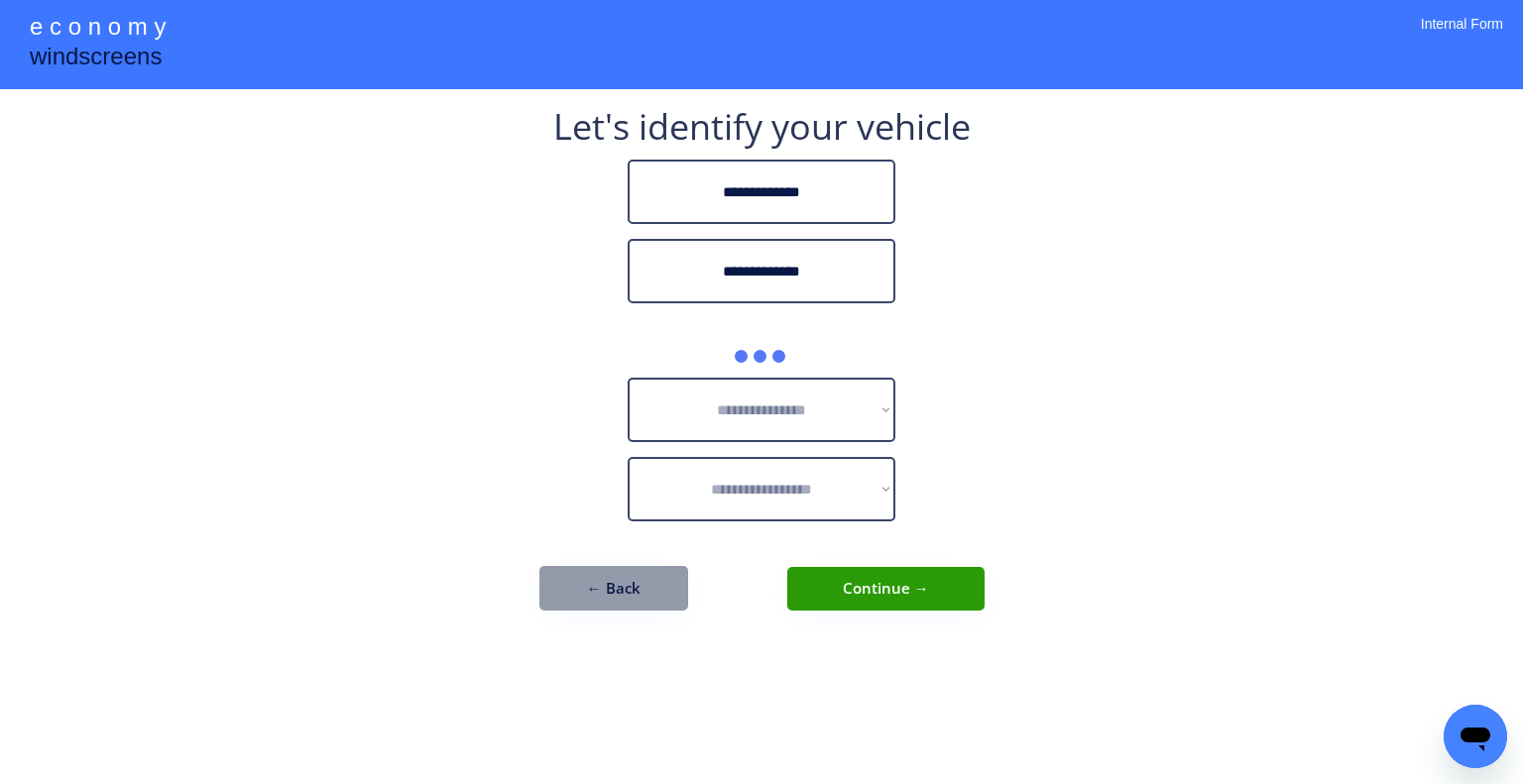 type on "**********" 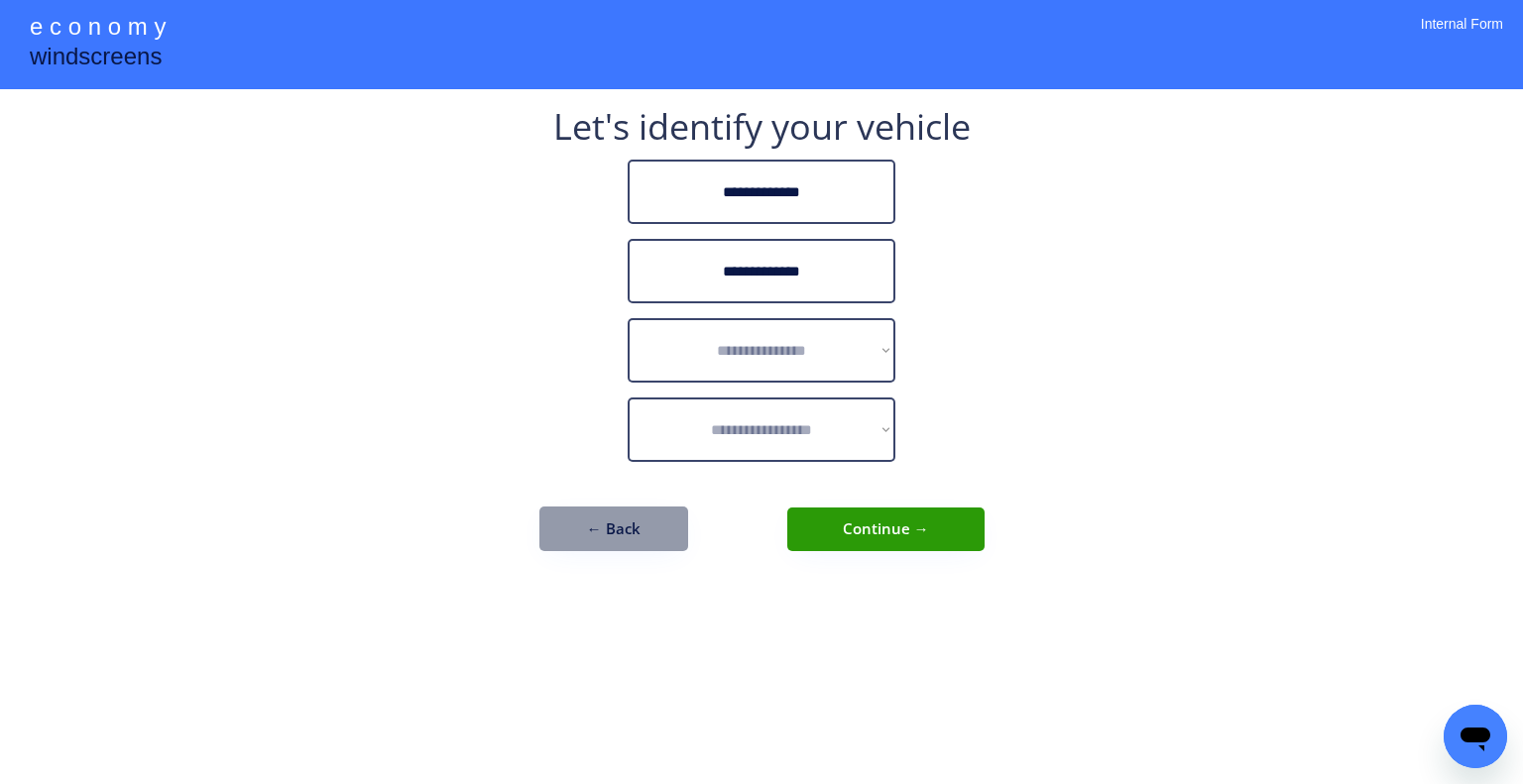 click on "**********" at bounding box center [762, 392] 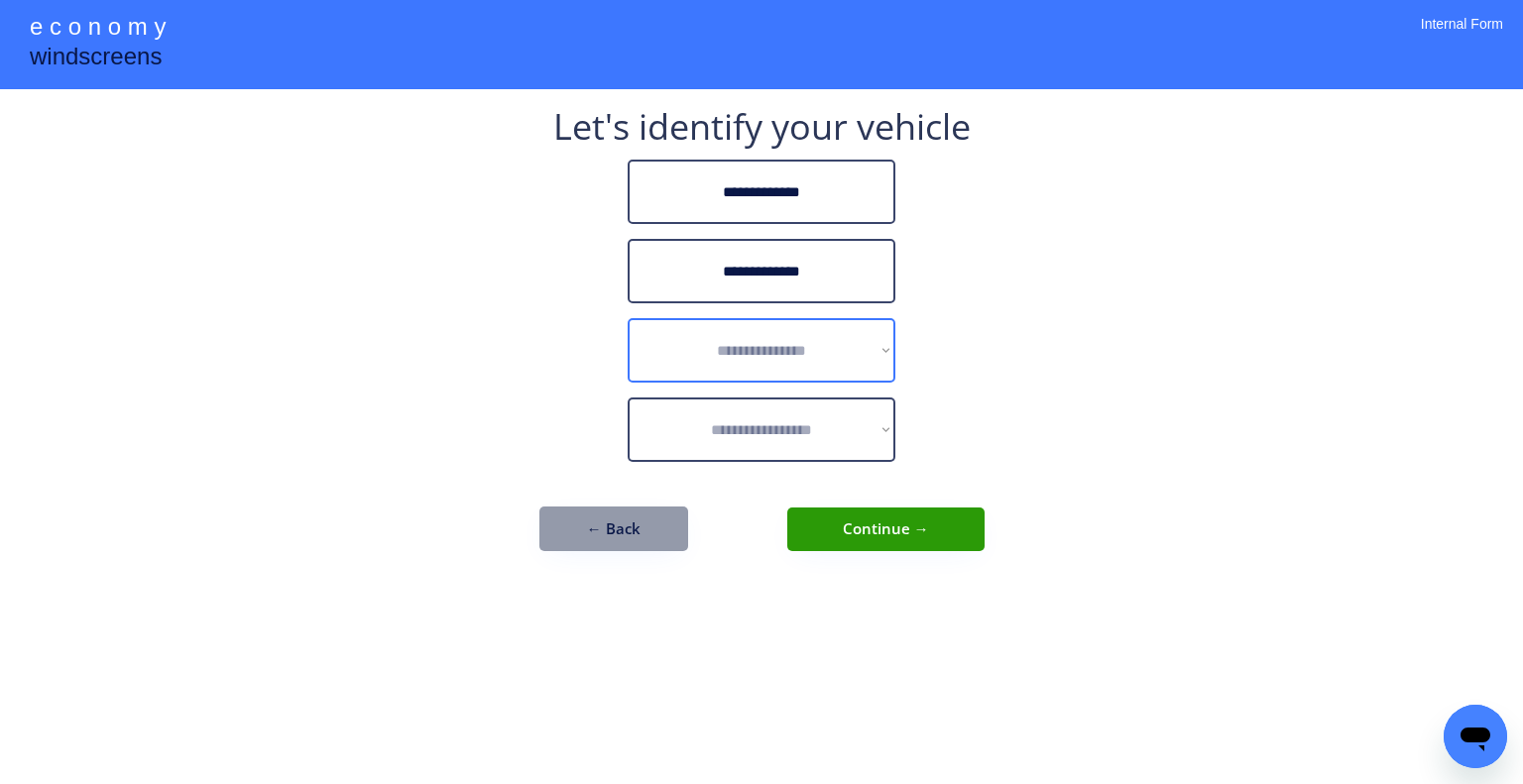 click on "**********" at bounding box center [762, 350] 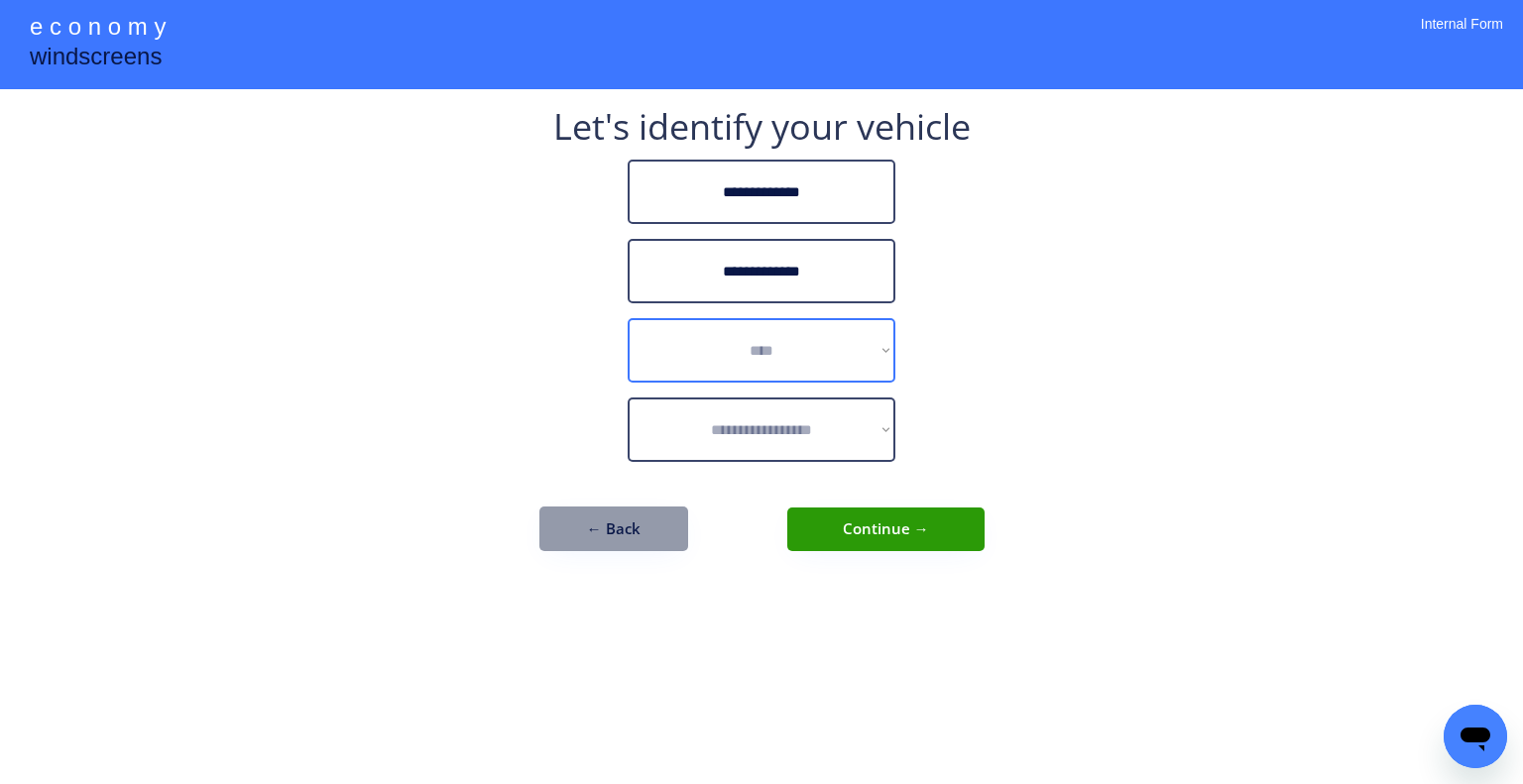 click on "**********" at bounding box center [762, 350] 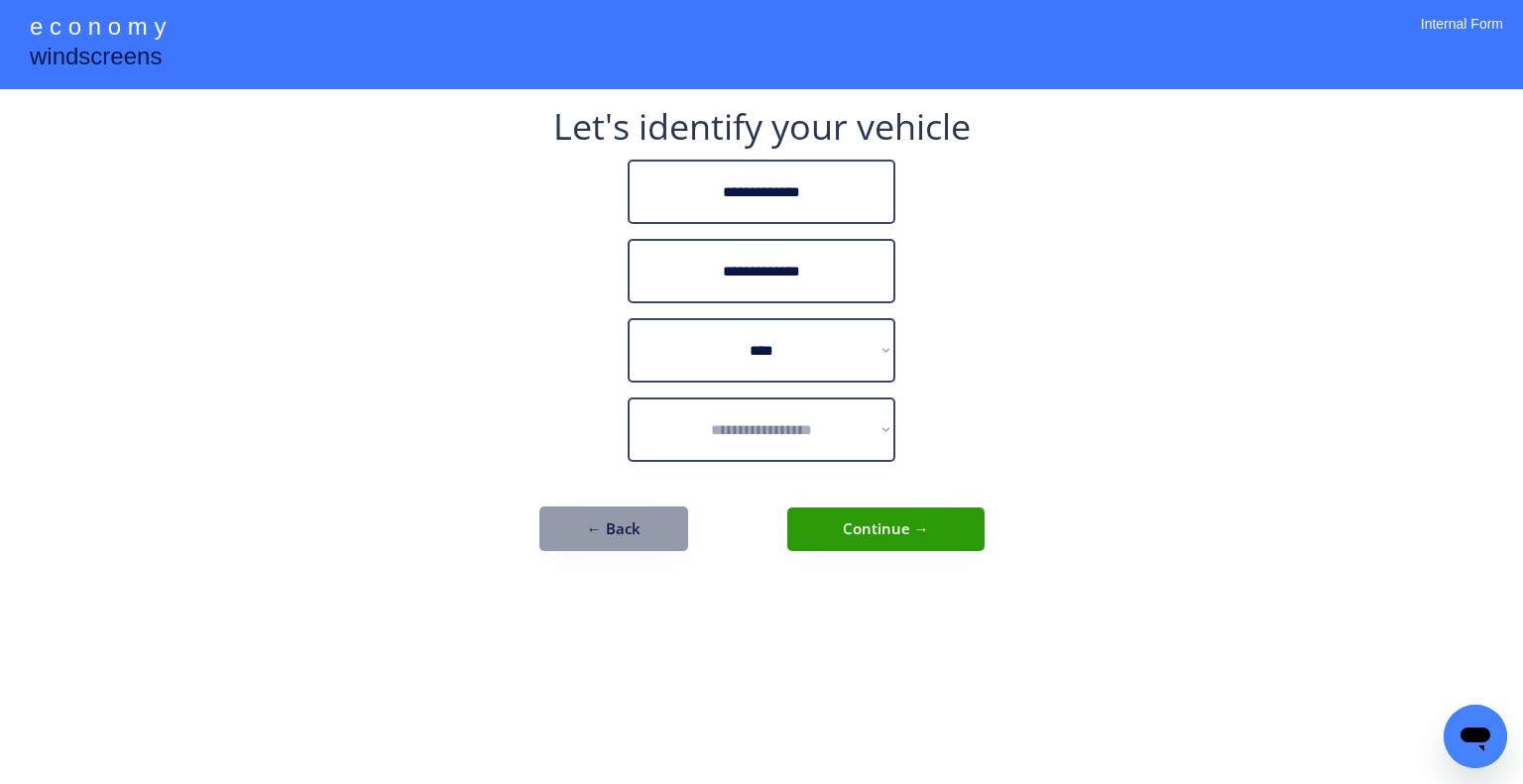 click on "**********" at bounding box center [762, 392] 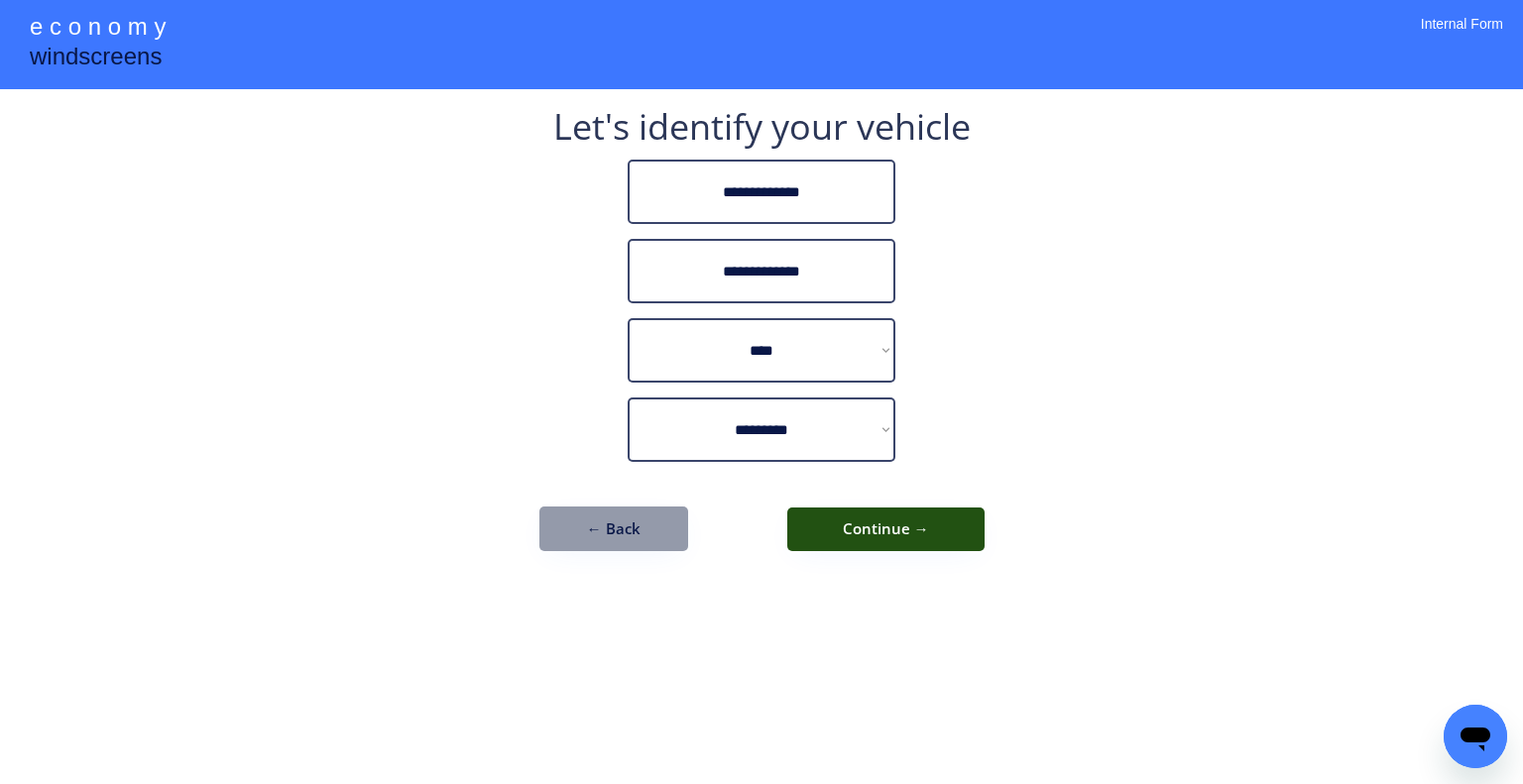 click on "Continue    →" at bounding box center [885, 529] 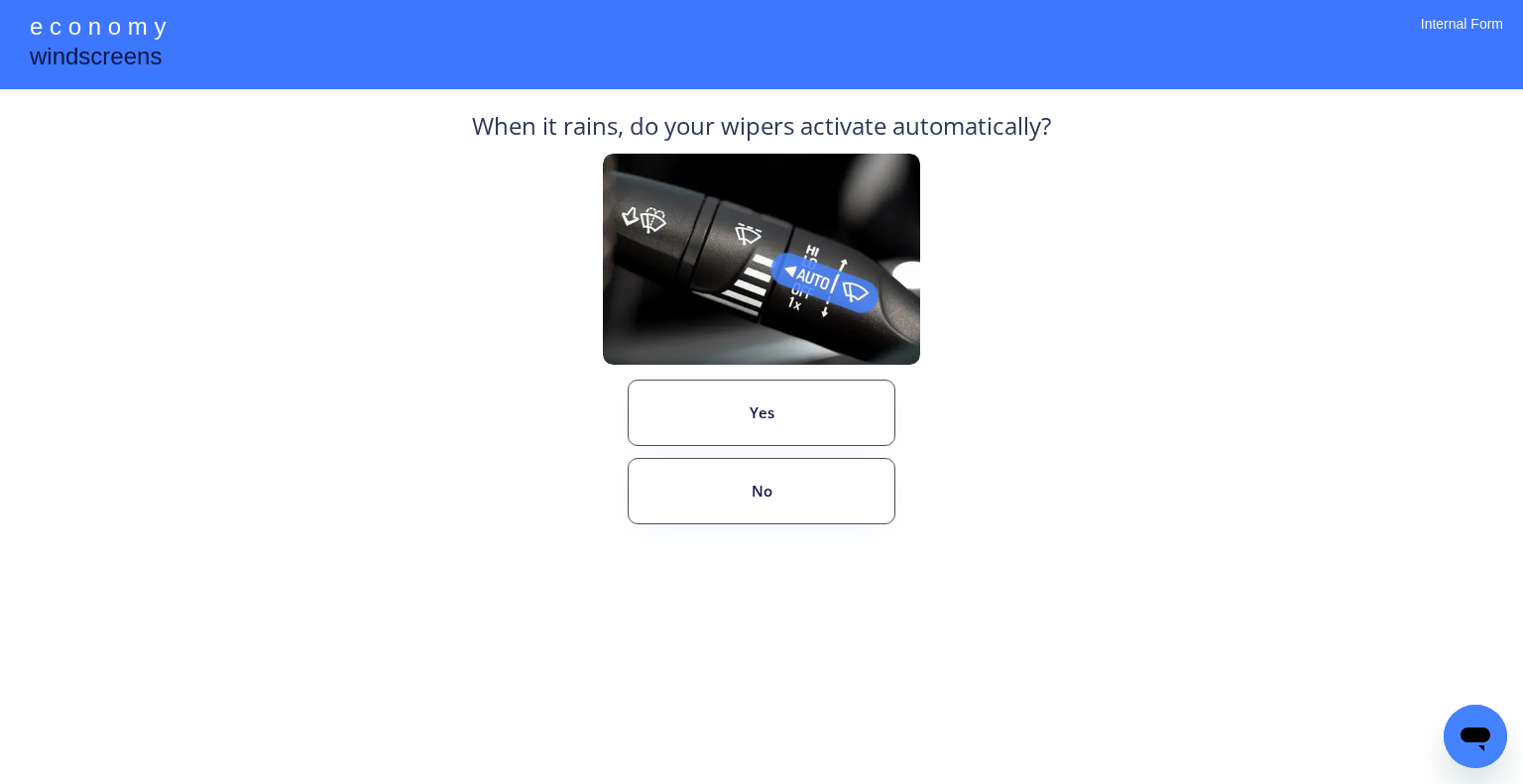 drag, startPoint x: 1117, startPoint y: 430, endPoint x: 1091, endPoint y: 399, distance: 40.459857 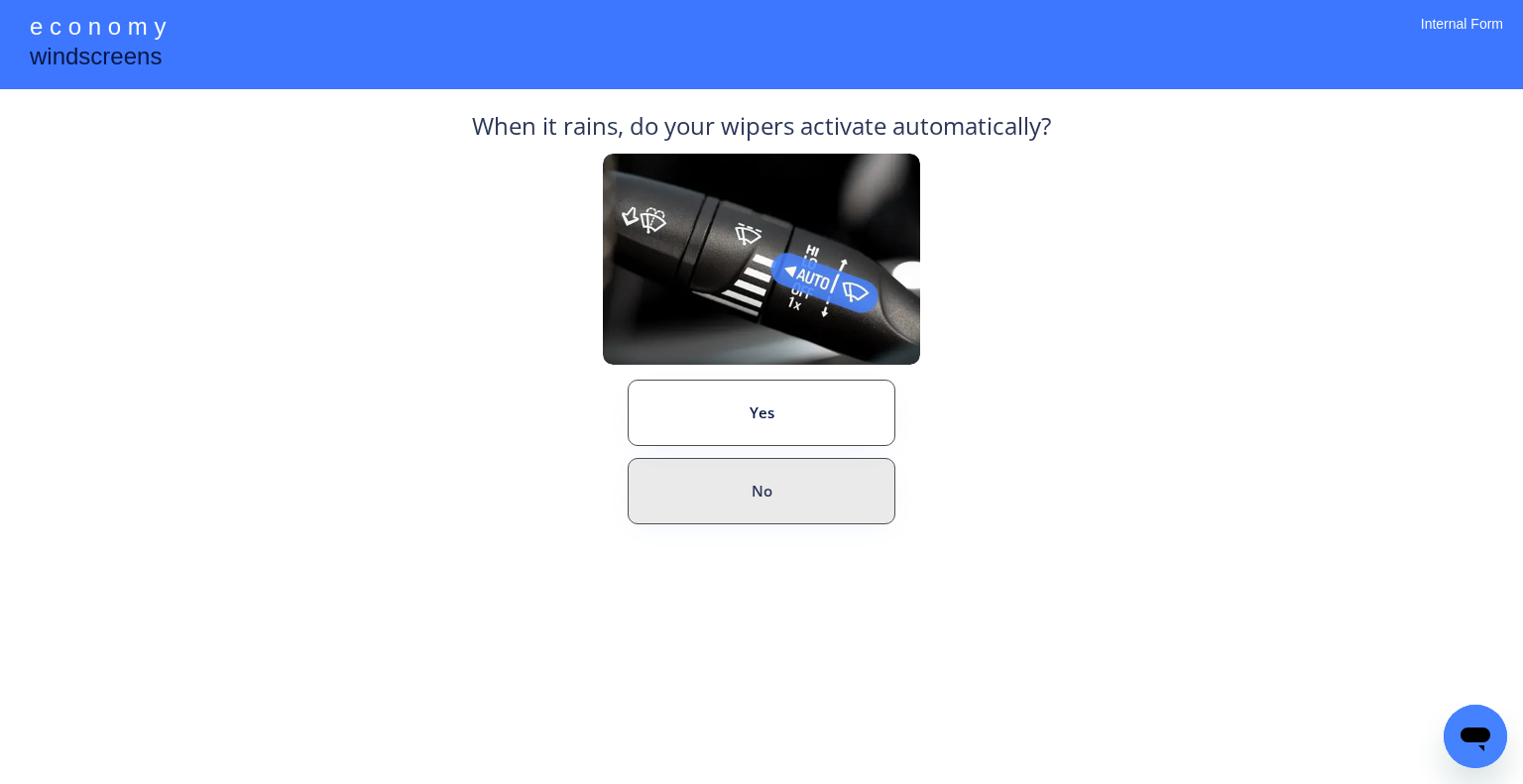 click on "No" at bounding box center (762, 491) 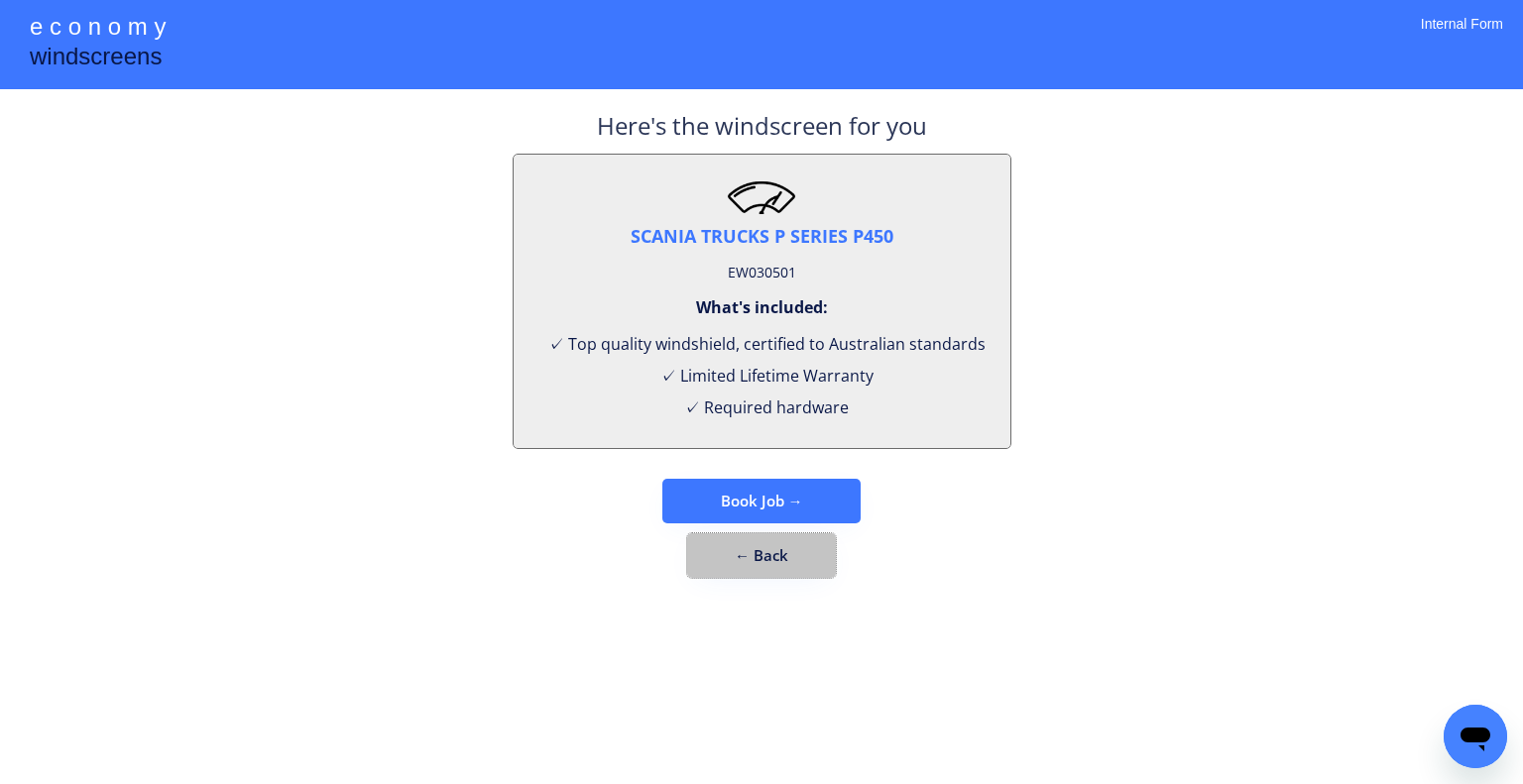 click on "←   Back" at bounding box center [762, 555] 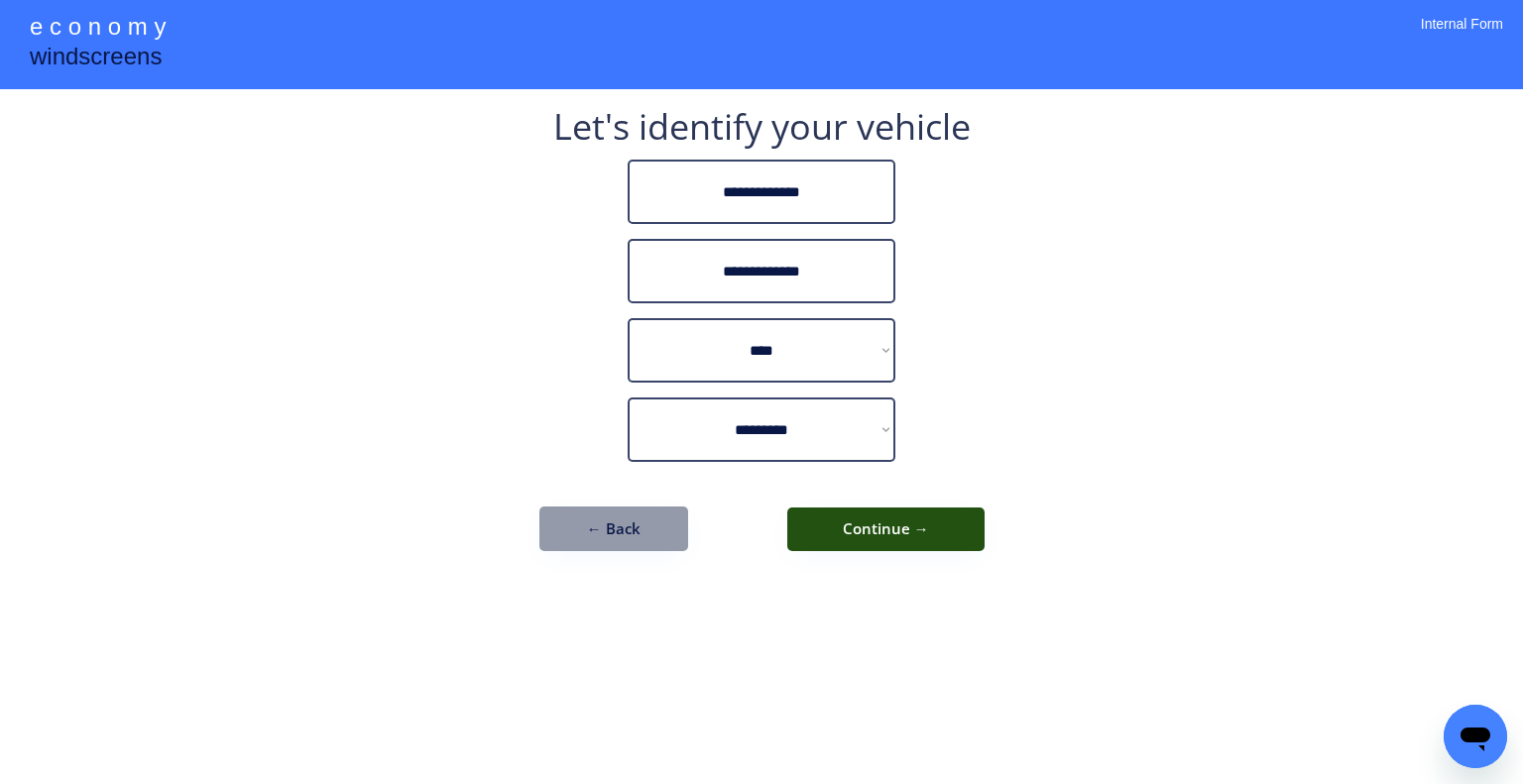 click on "Continue    →" at bounding box center [885, 529] 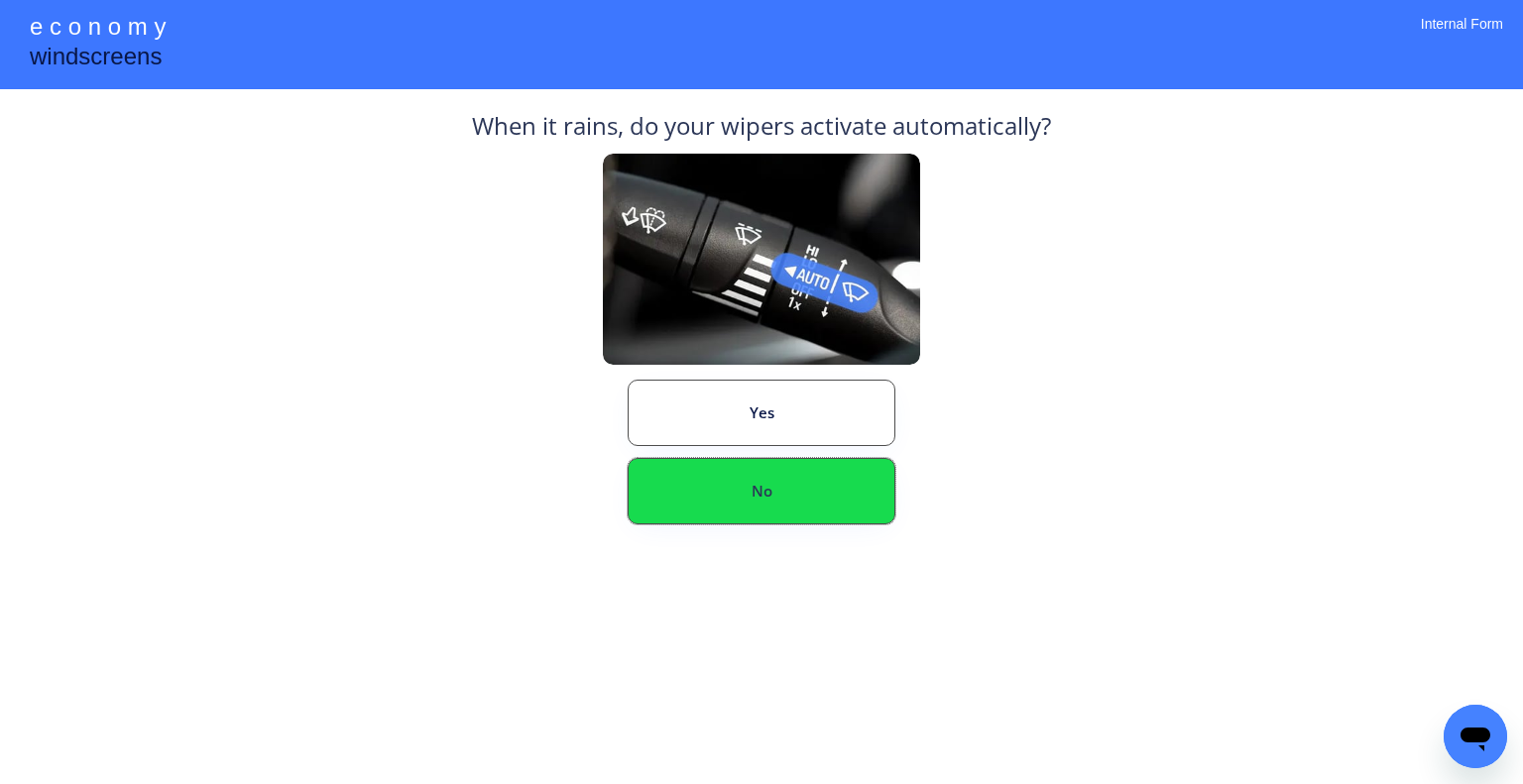 click on "No" at bounding box center (762, 491) 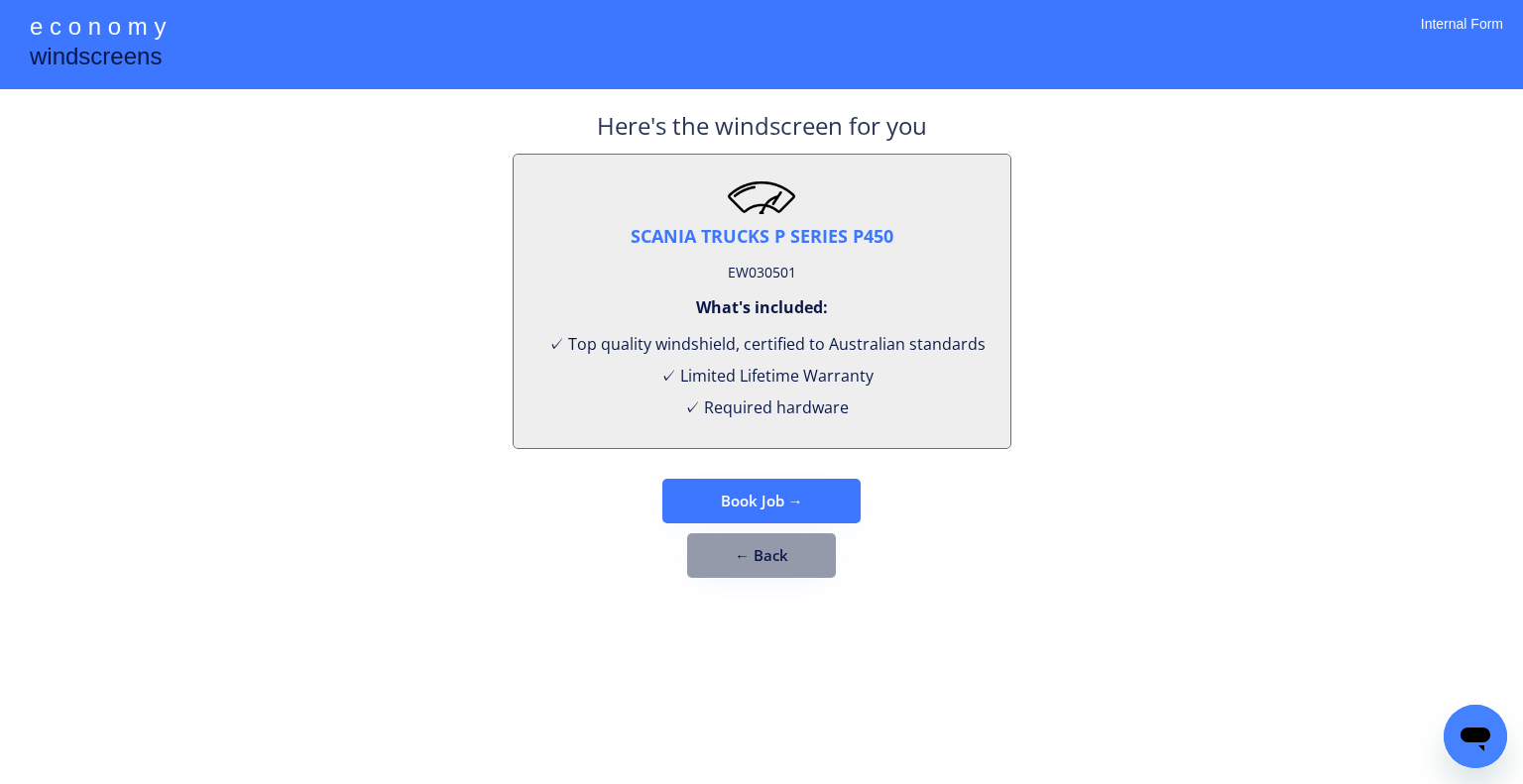 click on "EW030501" at bounding box center (762, 273) 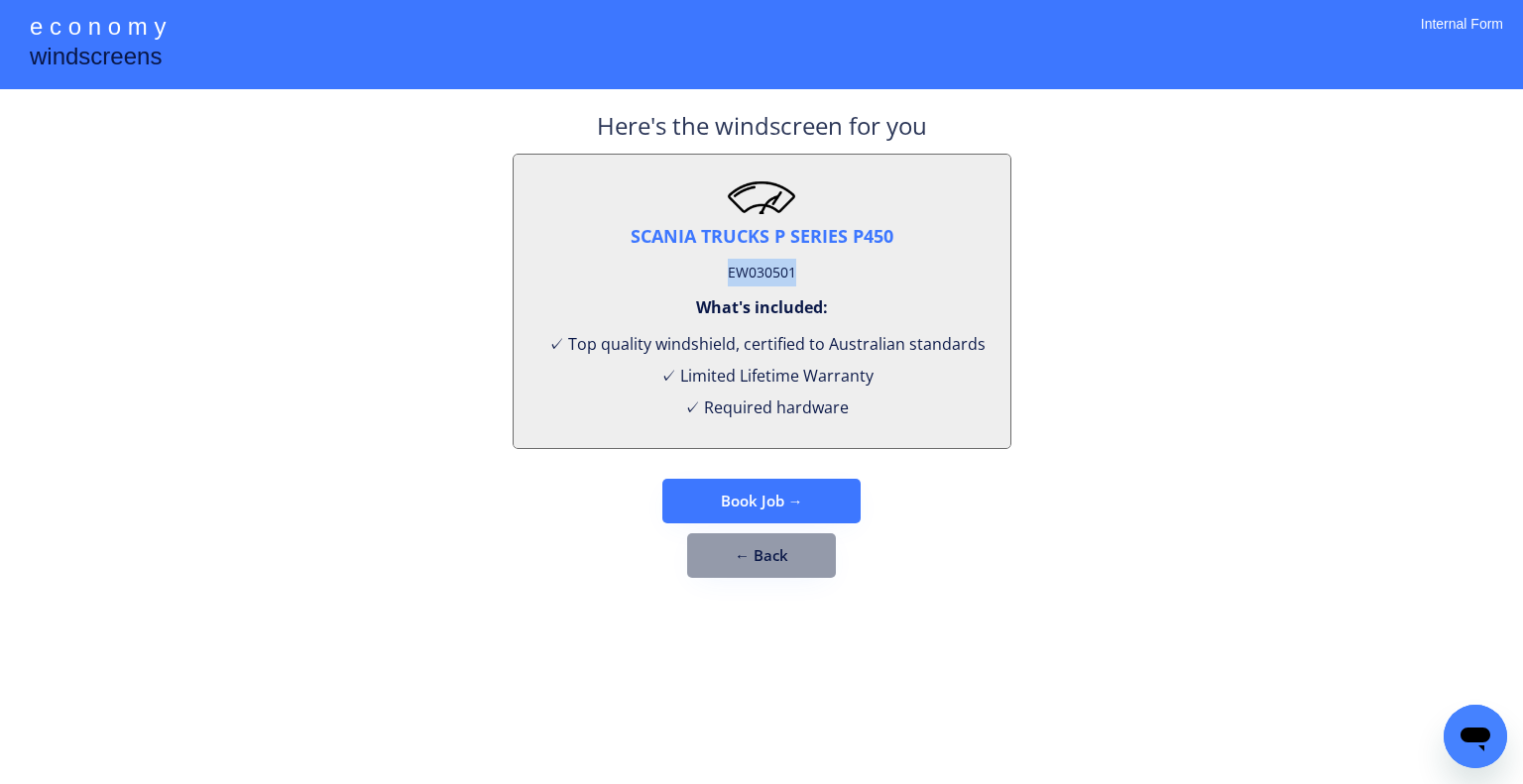 click on "EW030501" at bounding box center [762, 273] 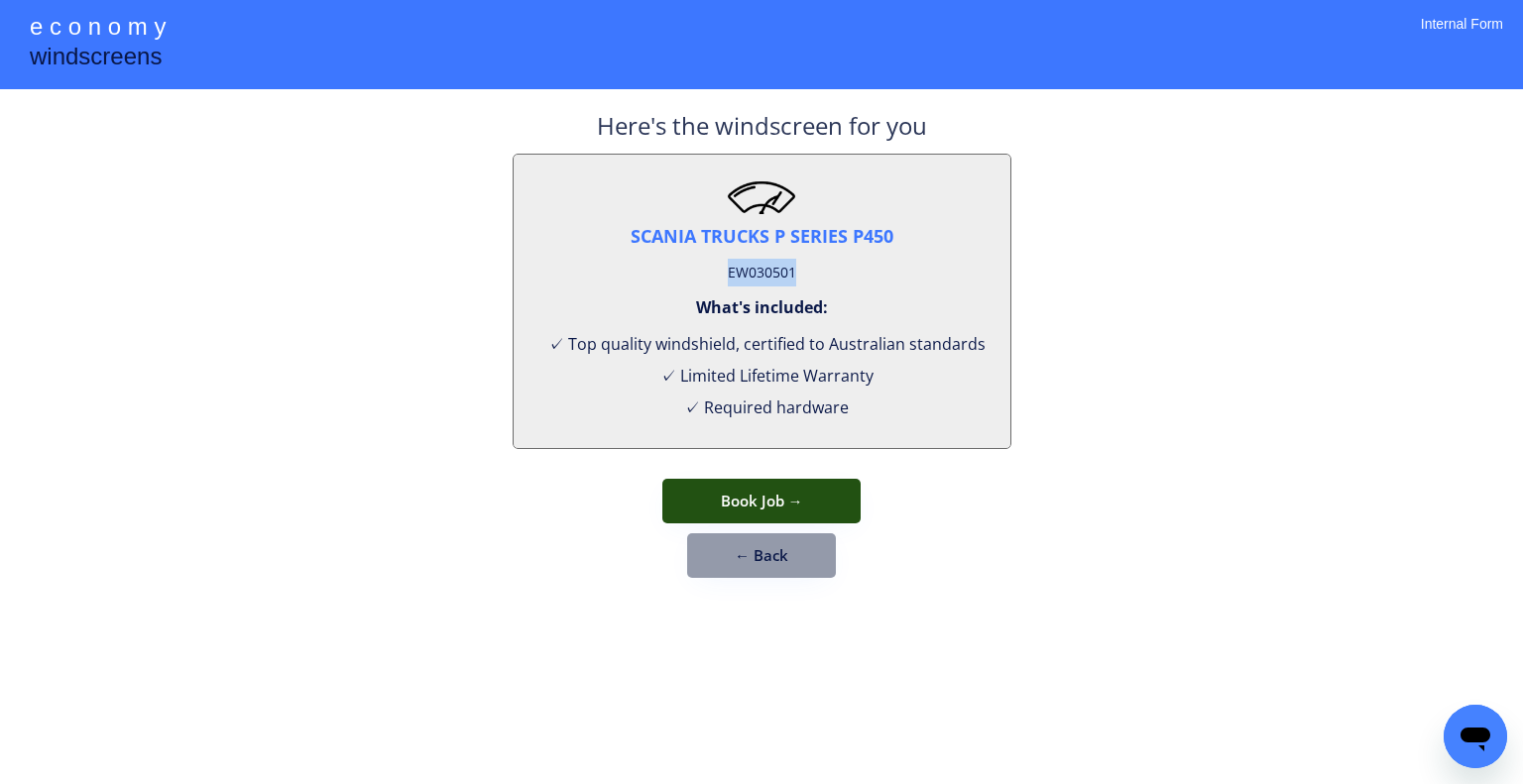 drag, startPoint x: 837, startPoint y: 506, endPoint x: 1093, endPoint y: 240, distance: 369.17746 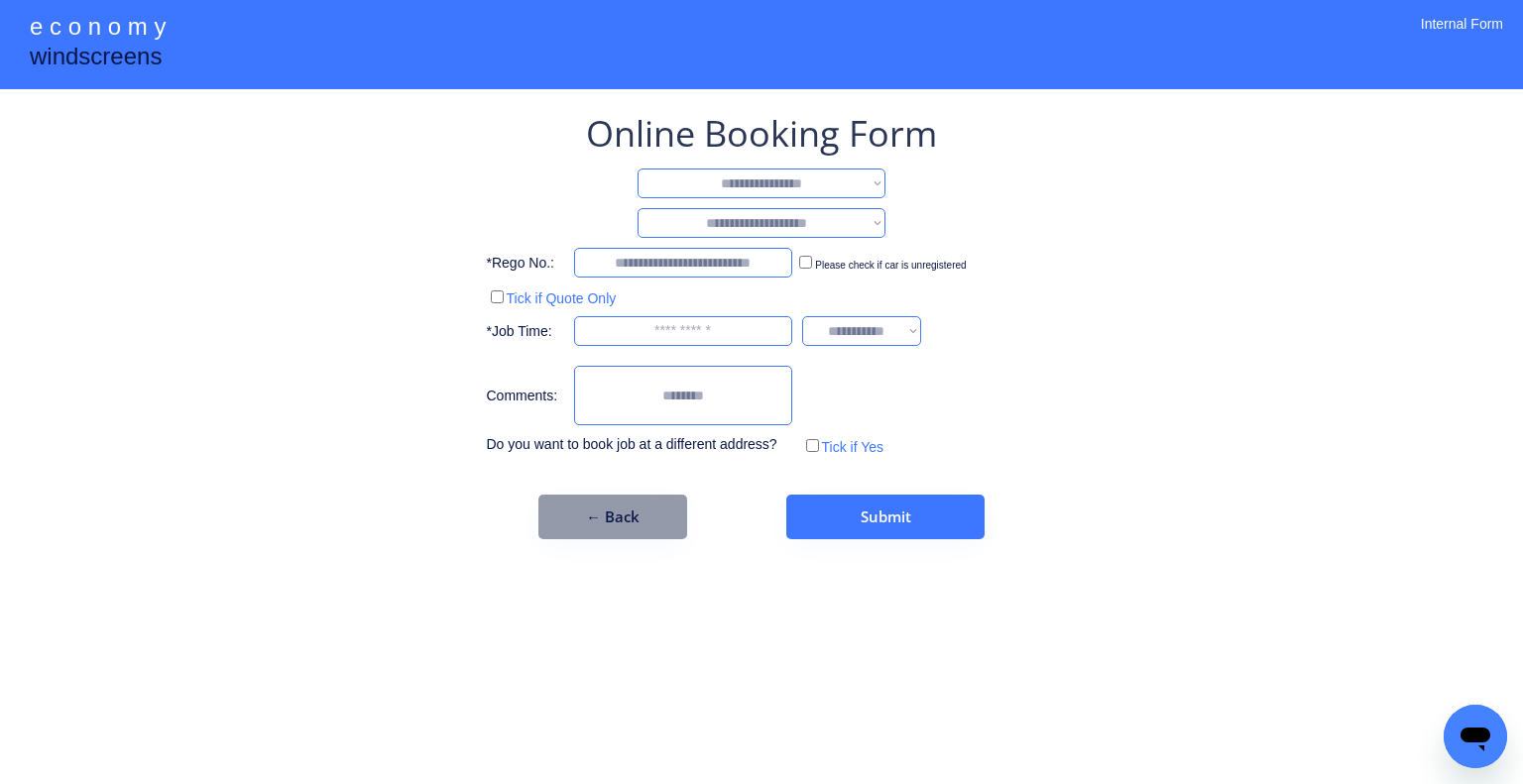 click on "**********" at bounding box center [762, 324] 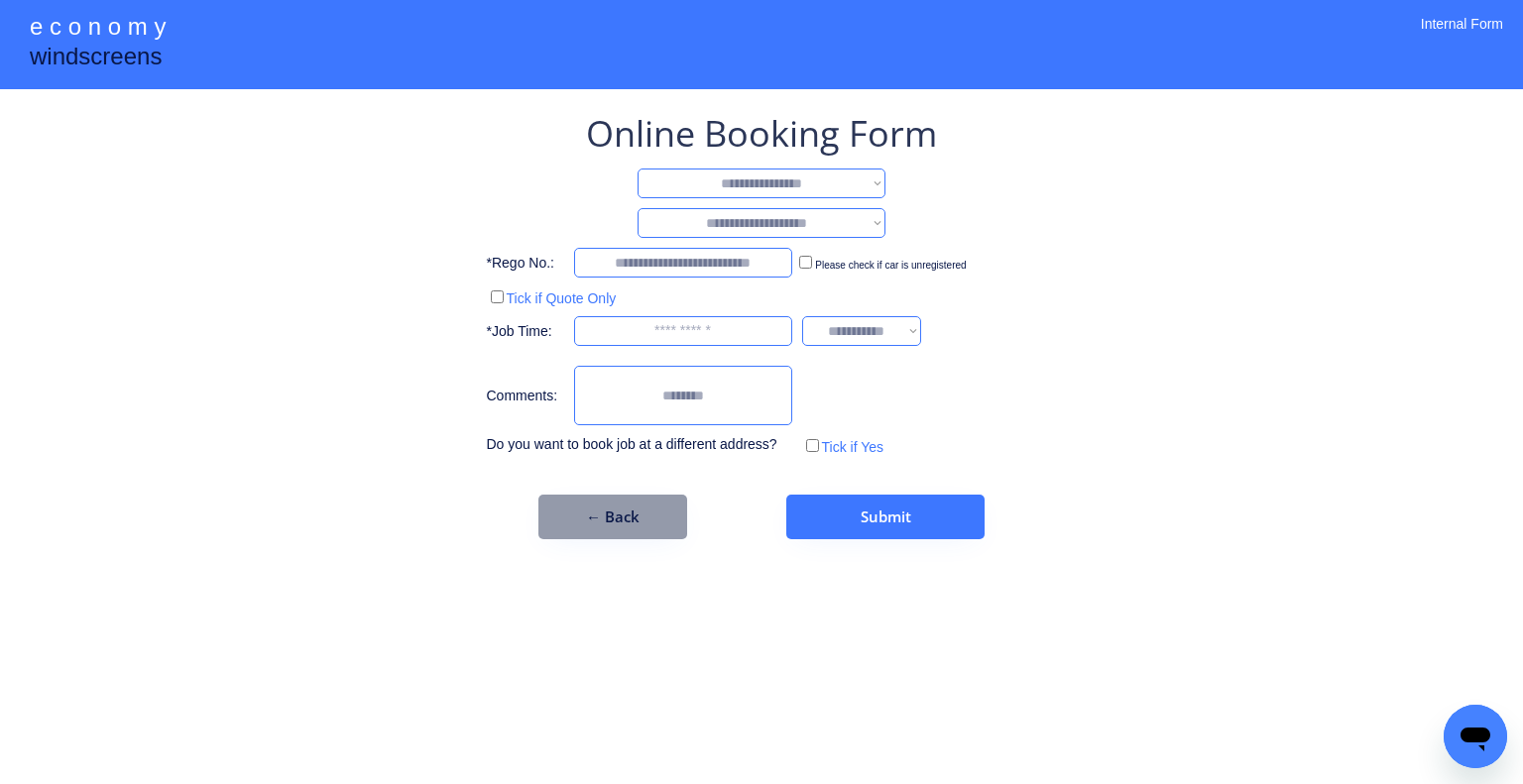 click on "**********" at bounding box center [762, 183] 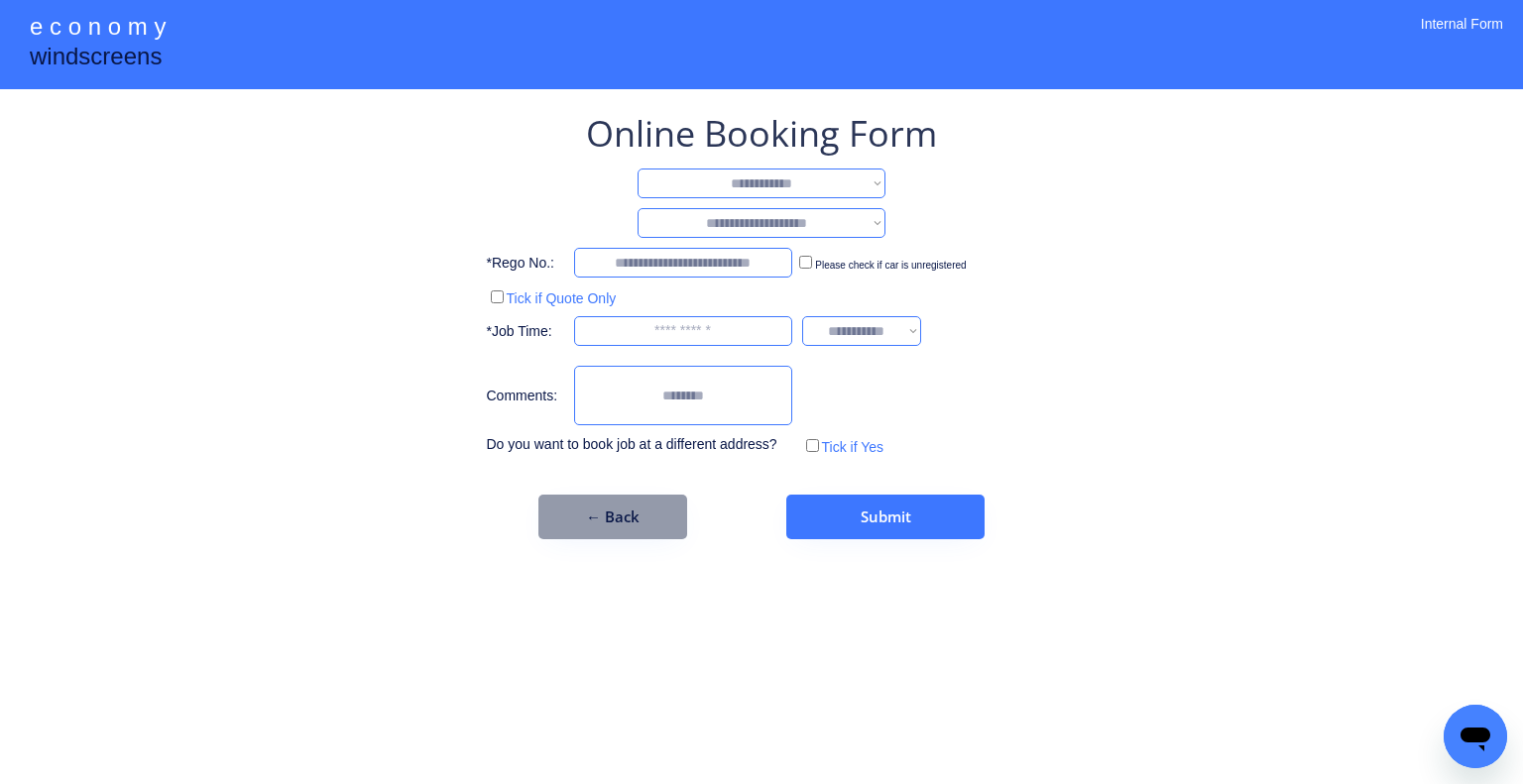 click on "**********" at bounding box center [762, 183] 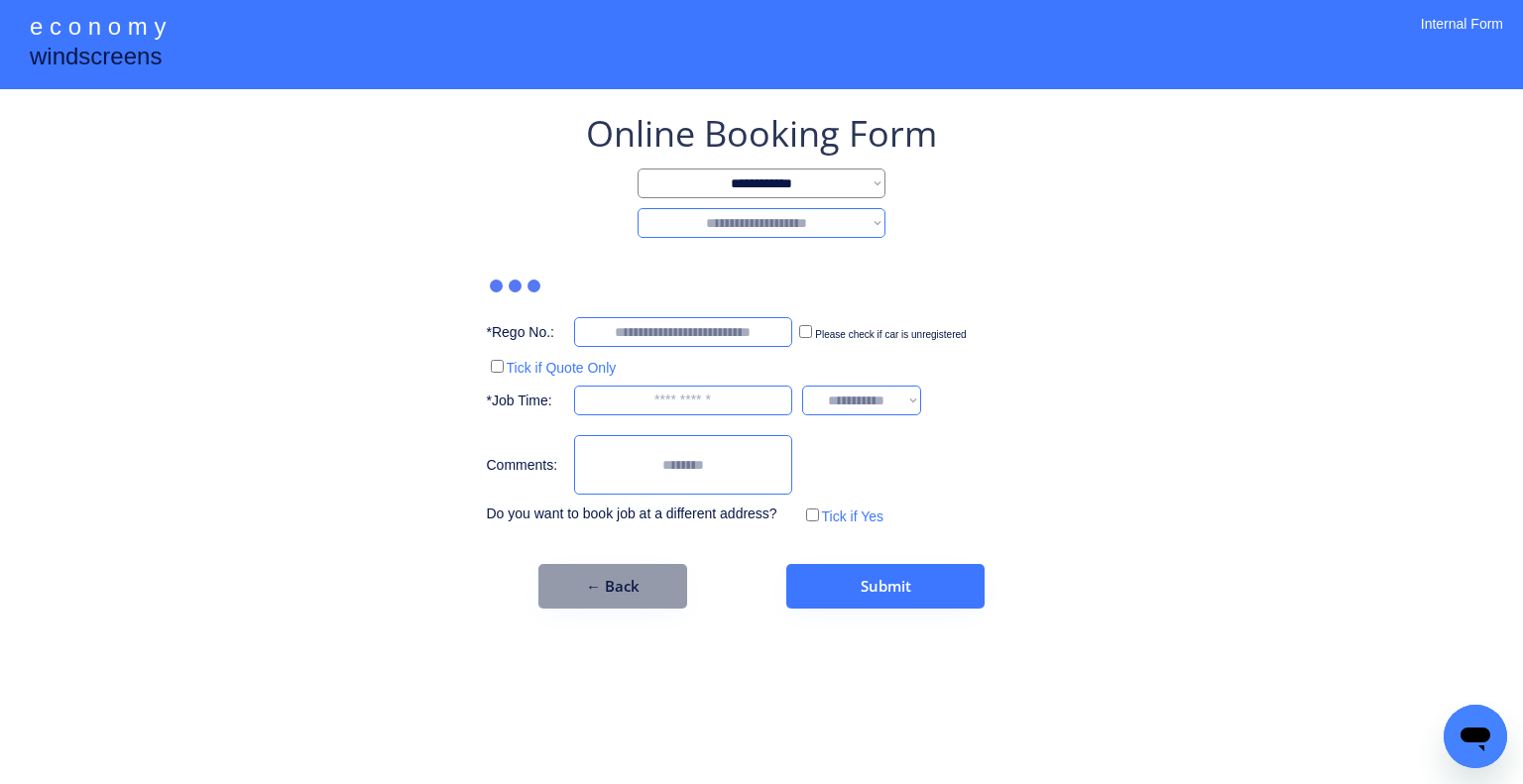 click on "**********" at bounding box center (762, 223) 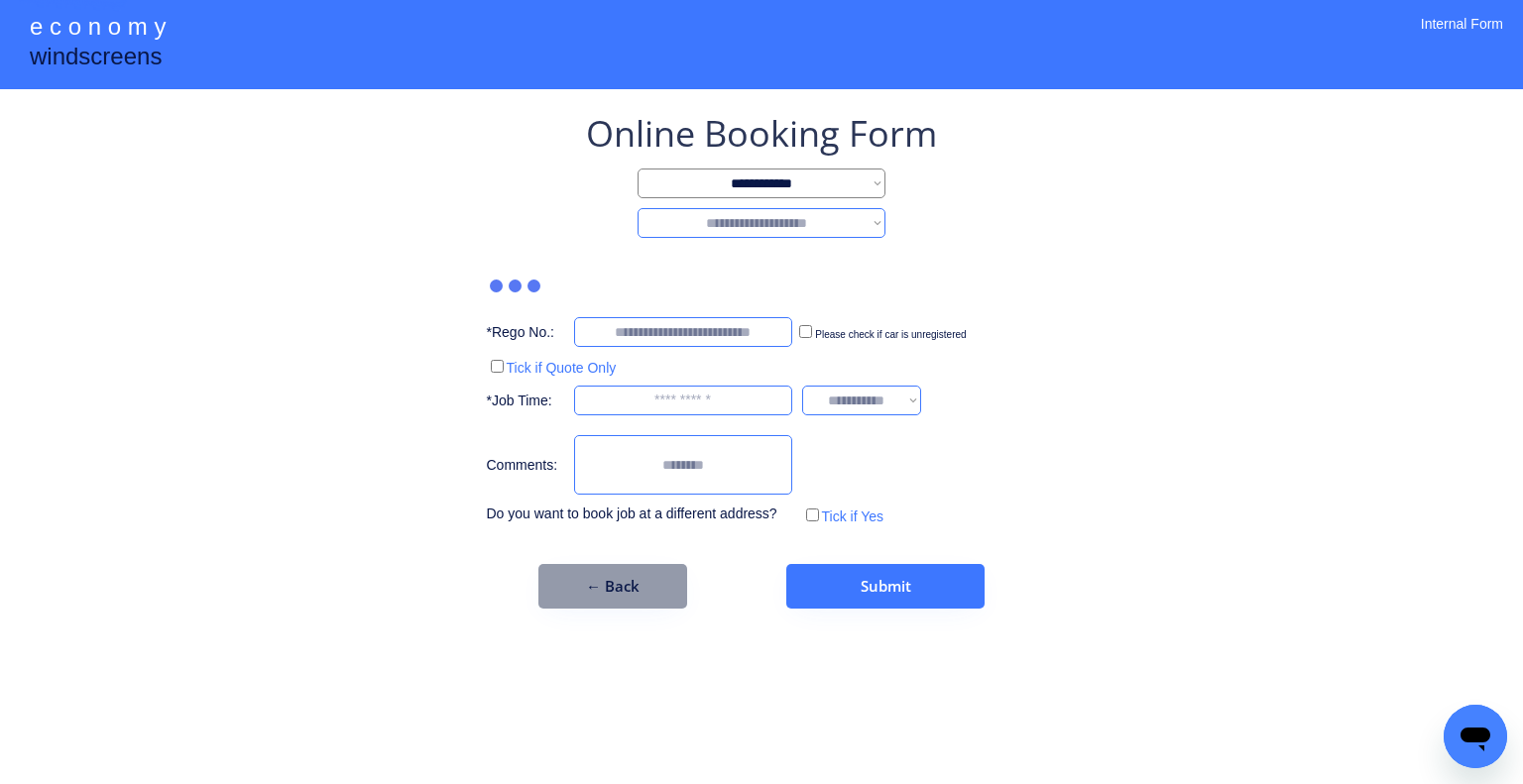 select on "********" 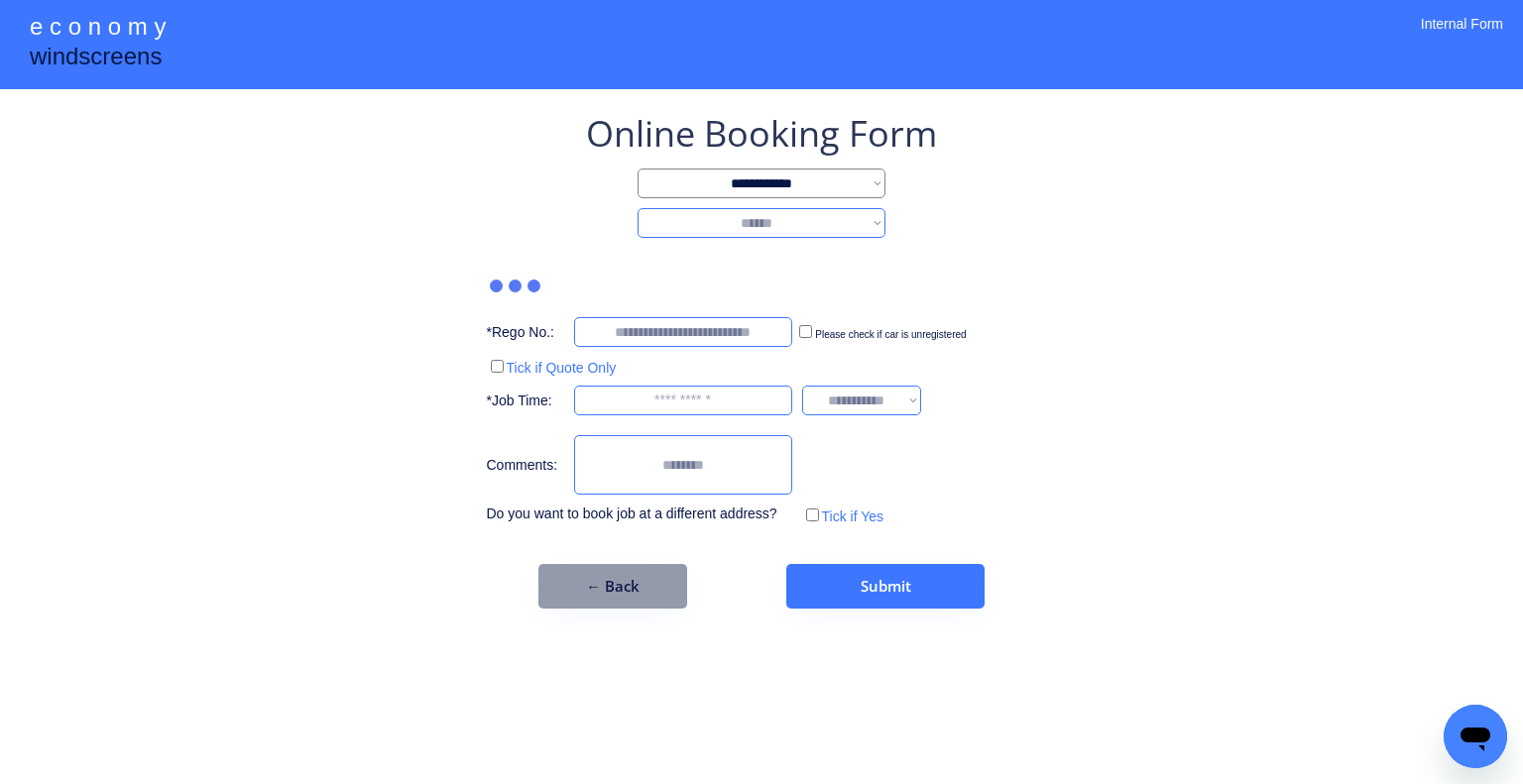 click on "**********" at bounding box center [762, 223] 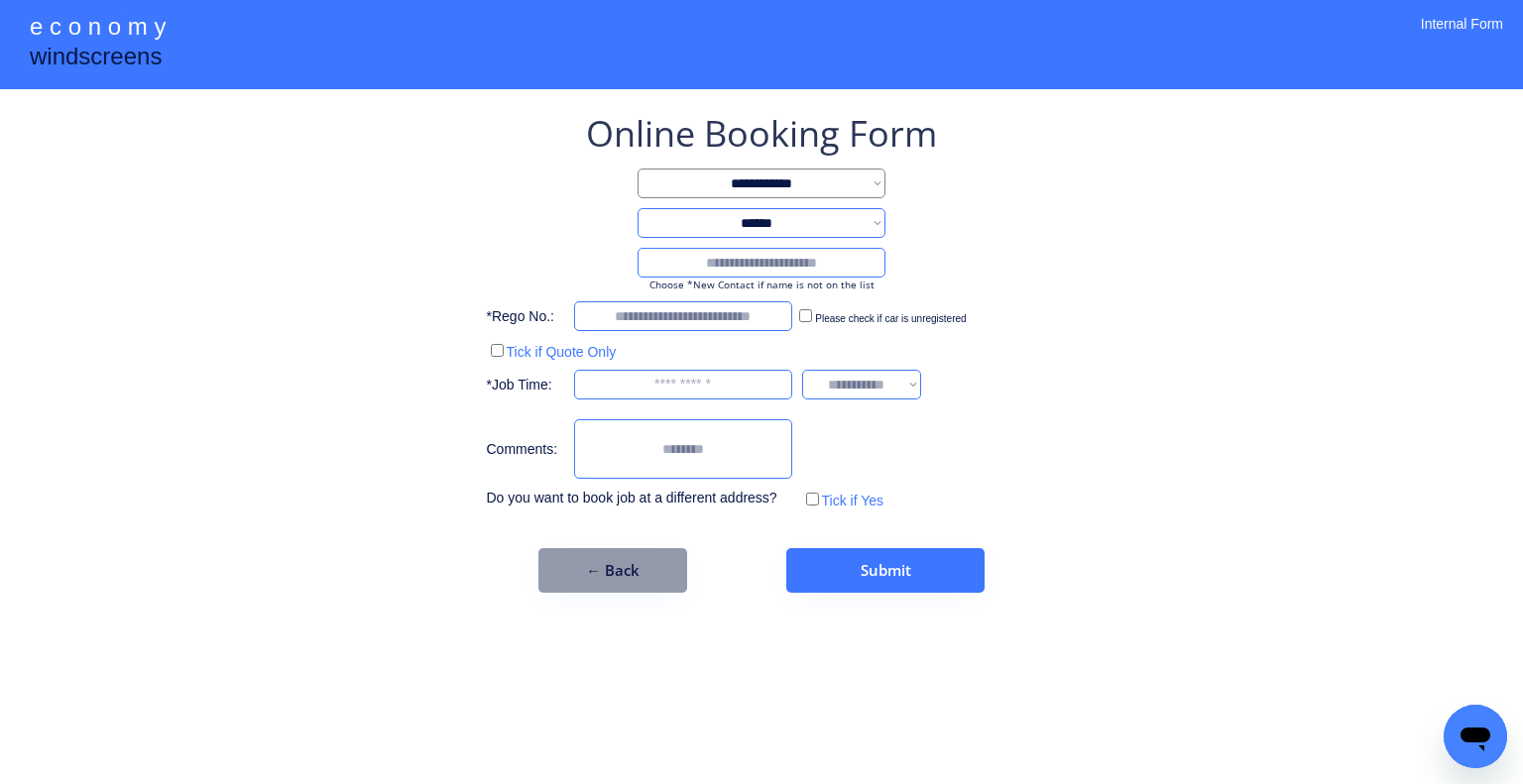 click at bounding box center (762, 263) 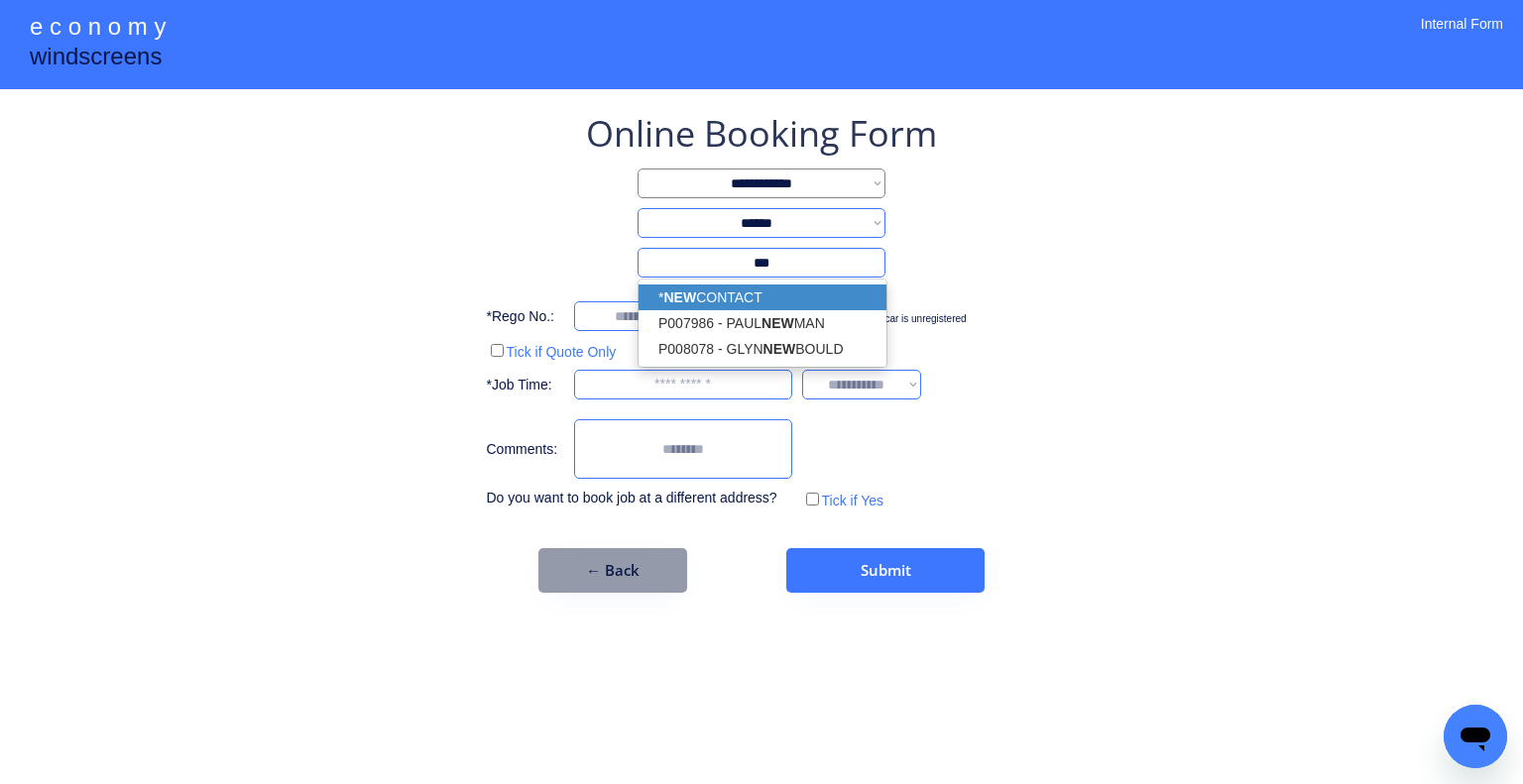 click on "* NEW  CONTACT" at bounding box center [762, 297] 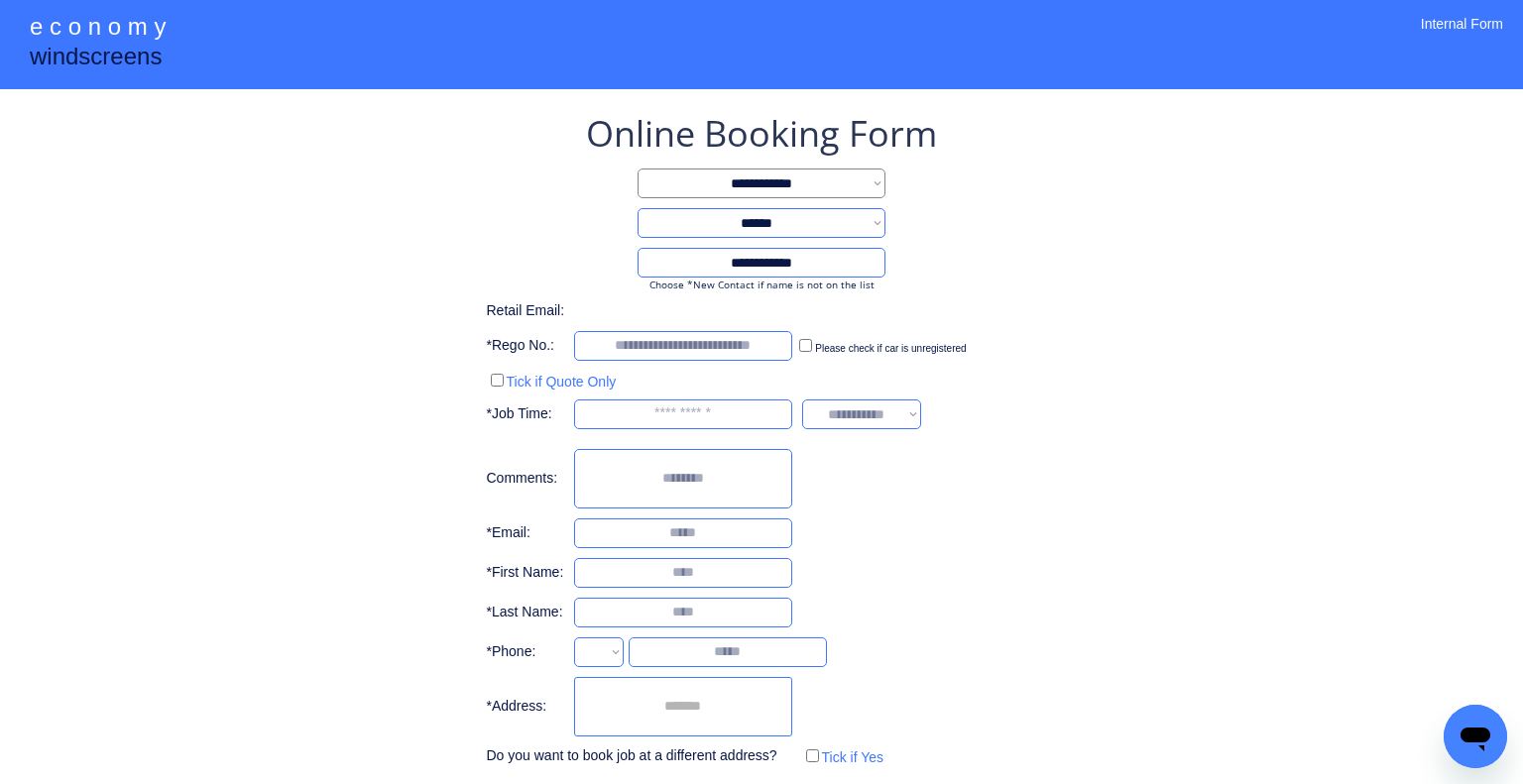 type on "**********" 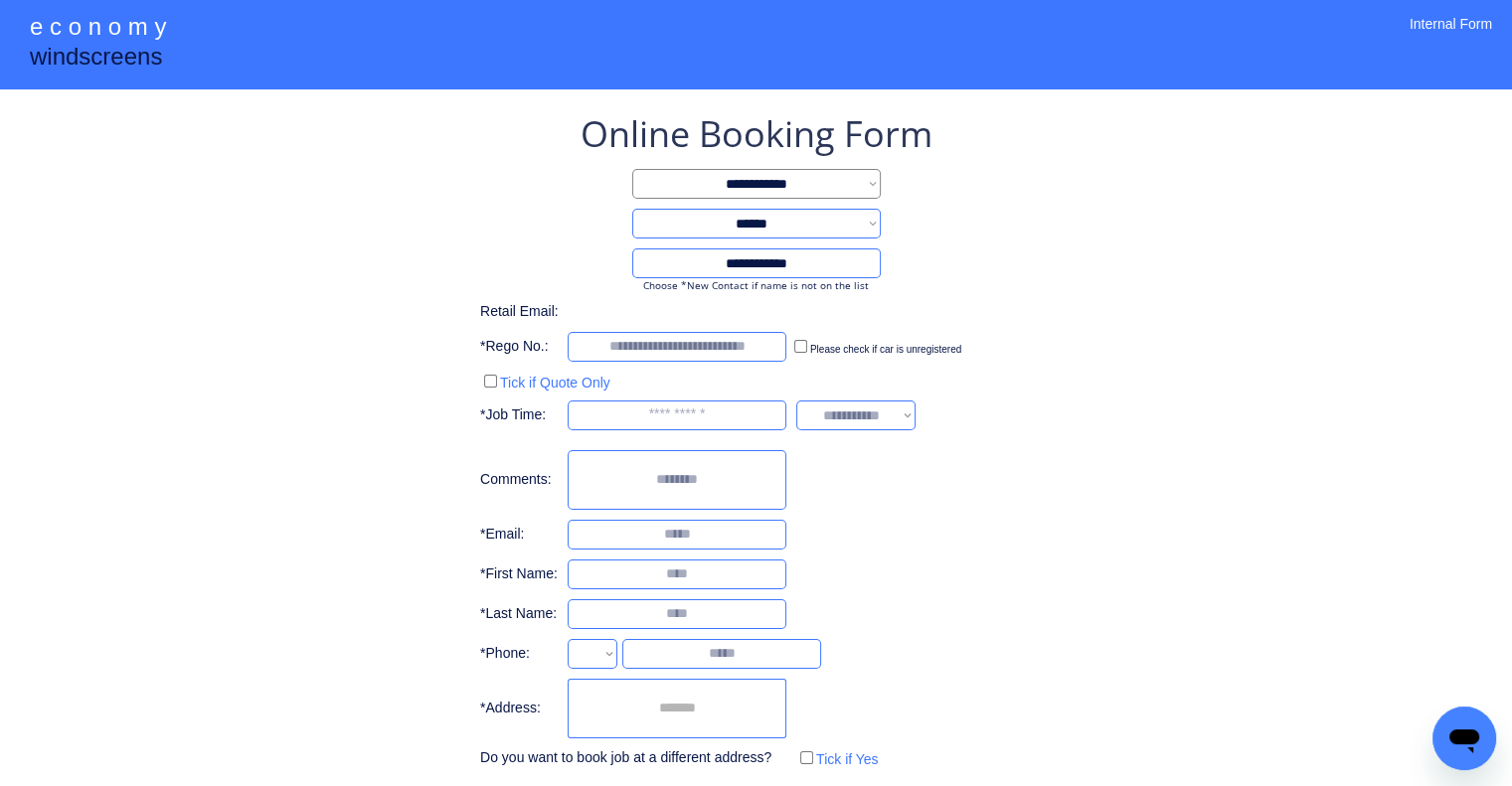 click on "**********" at bounding box center (756, 441) 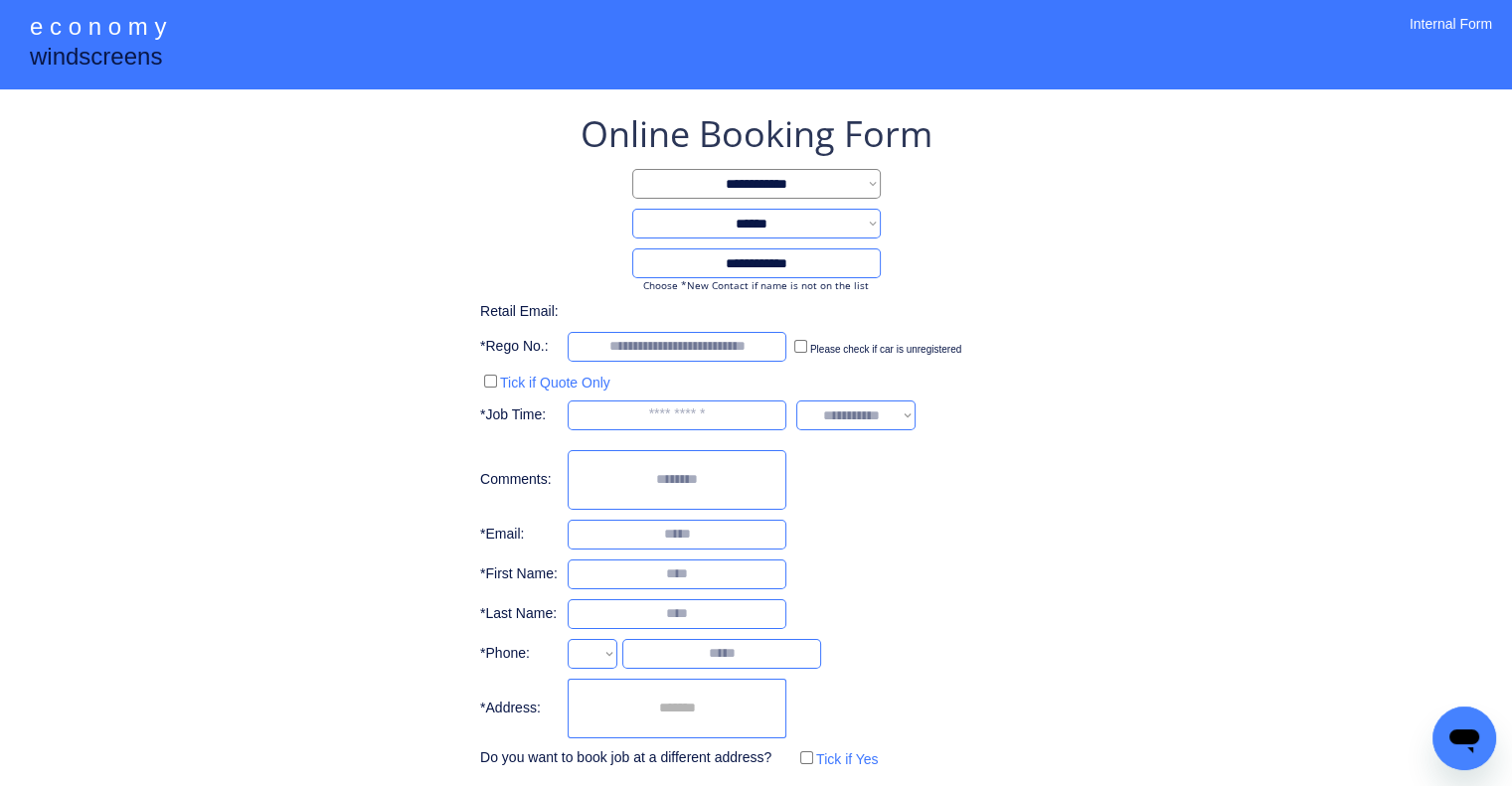 select on "**********" 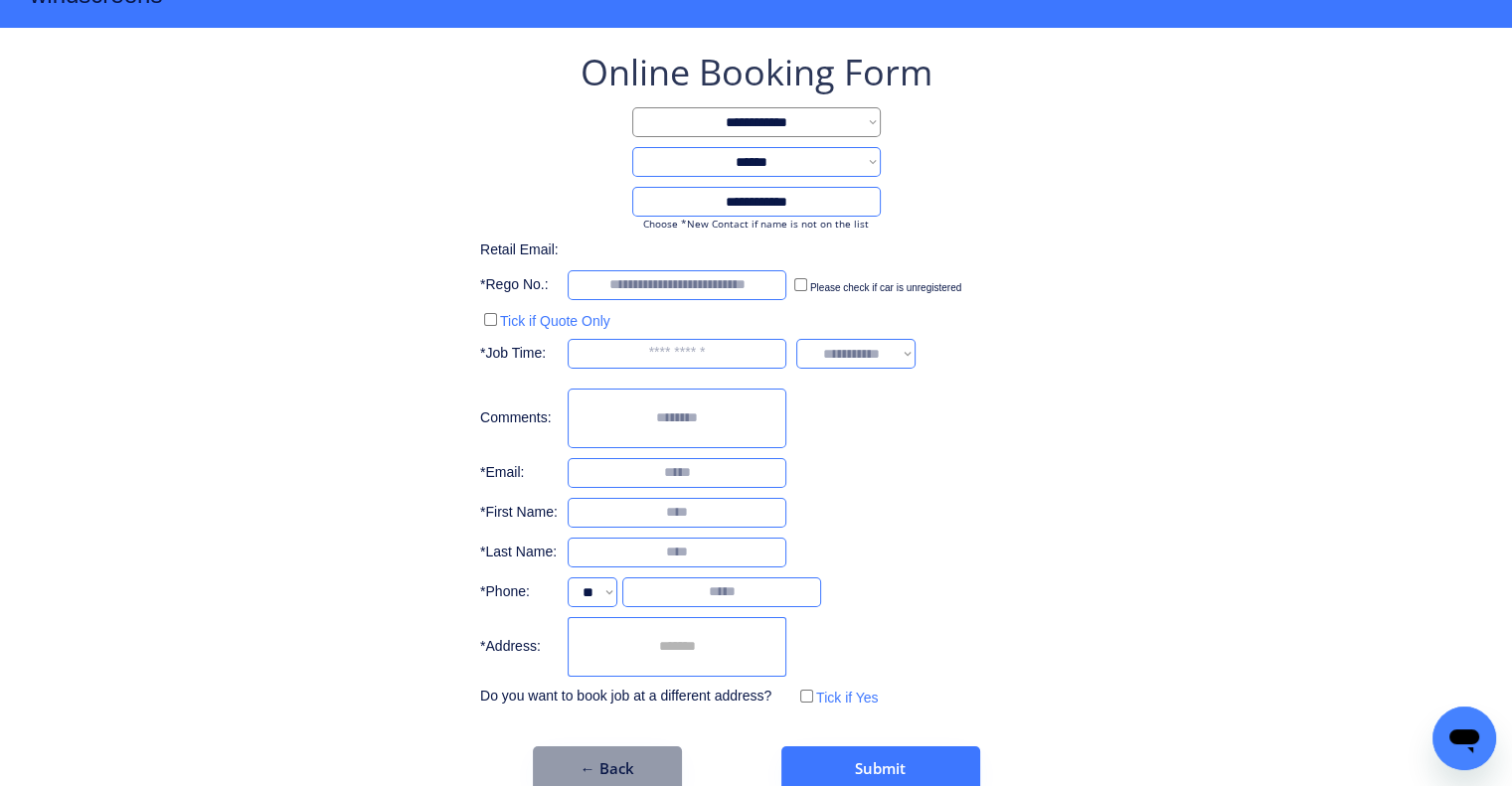 scroll, scrollTop: 95, scrollLeft: 0, axis: vertical 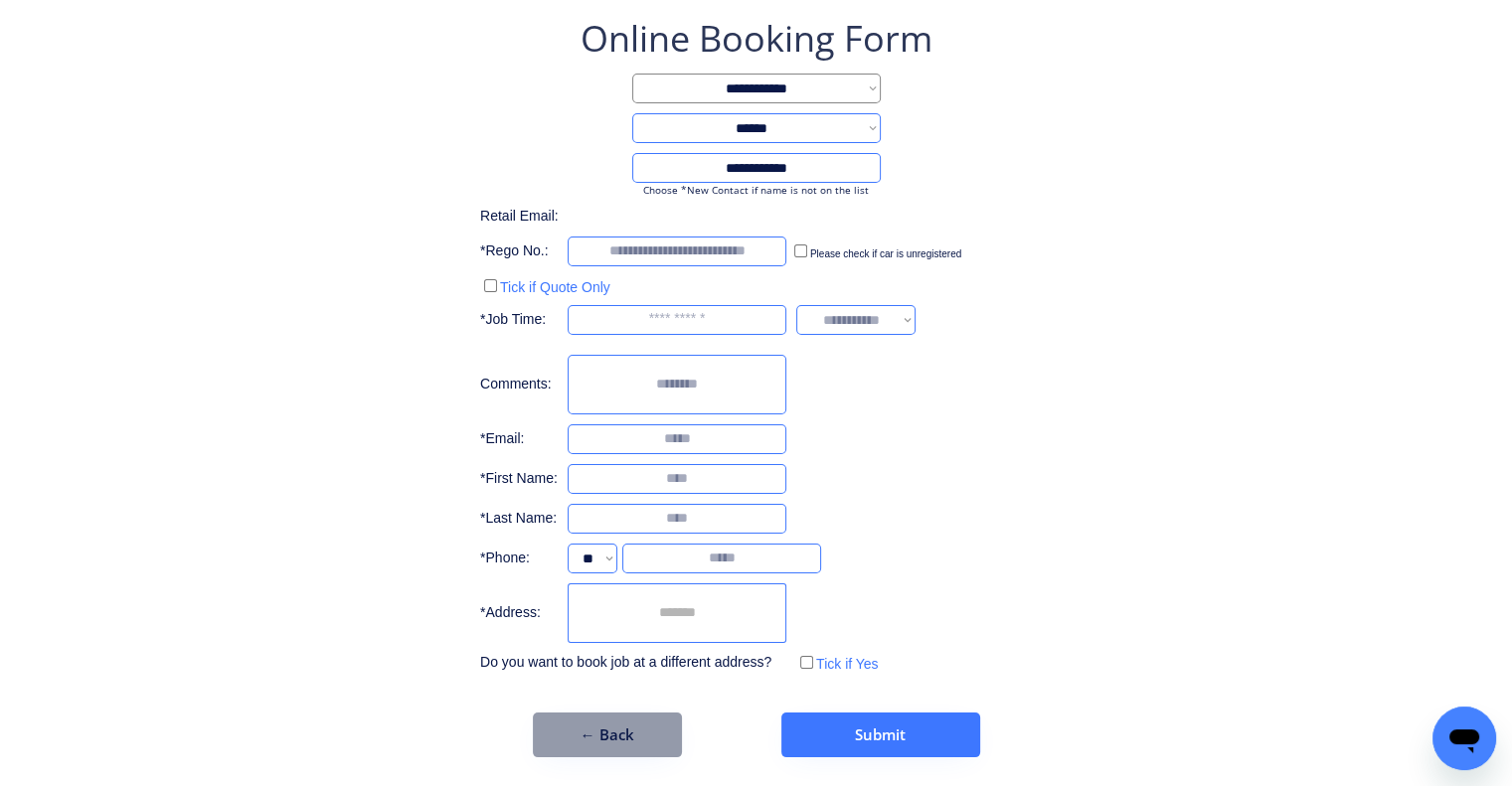 click at bounding box center (677, 613) 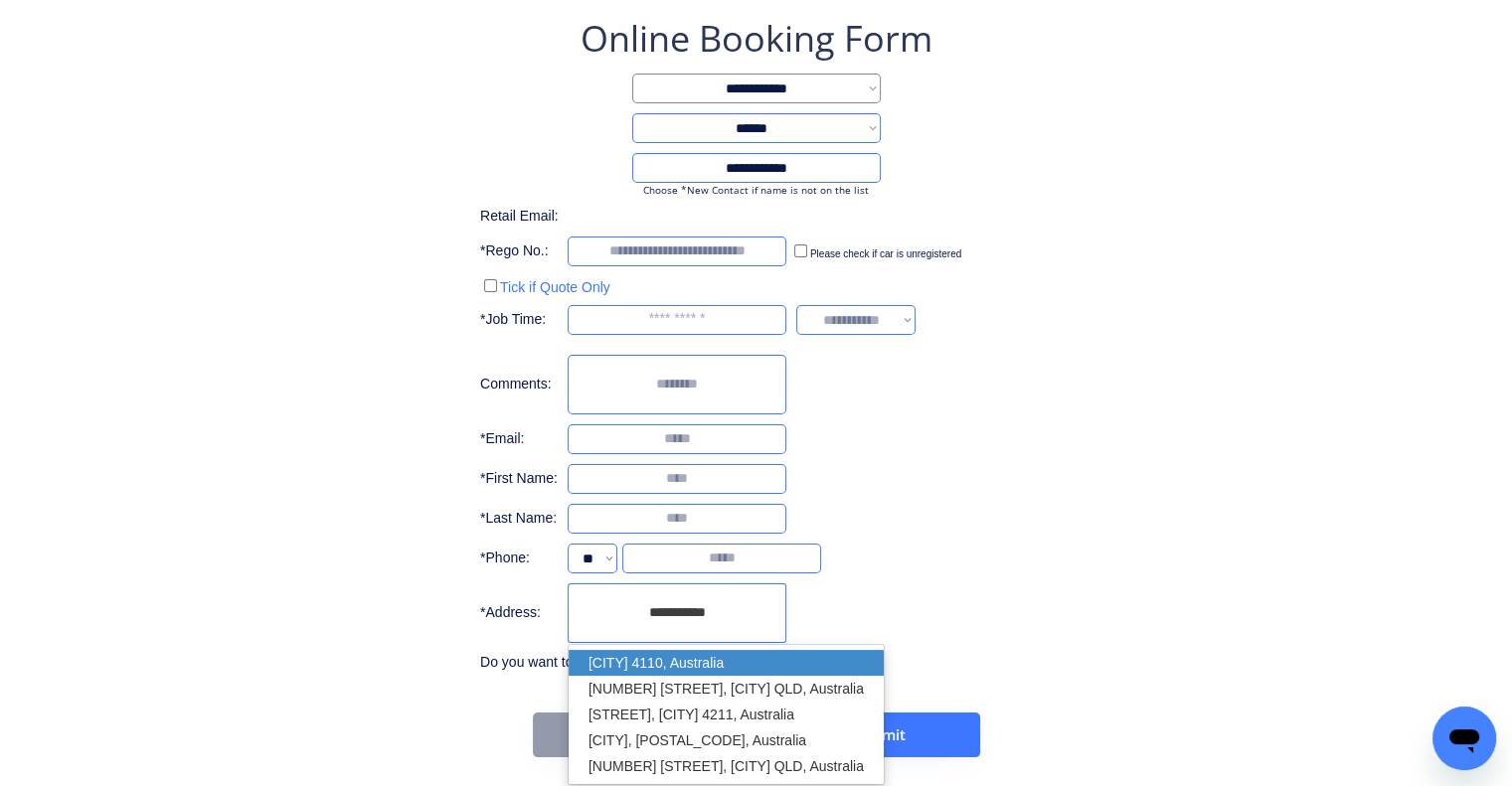 drag, startPoint x: 740, startPoint y: 652, endPoint x: 1097, endPoint y: 492, distance: 391.2148 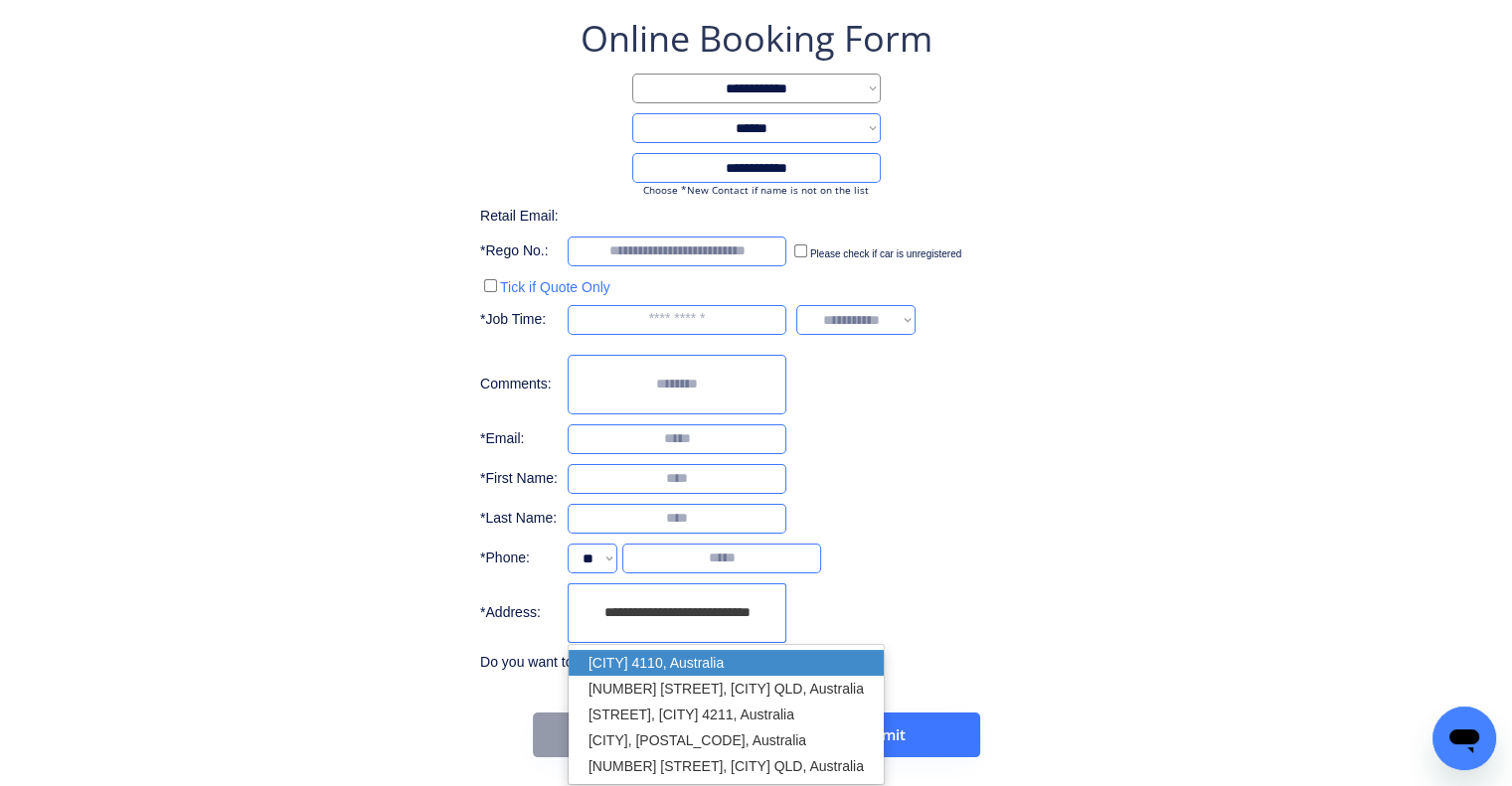 type on "**********" 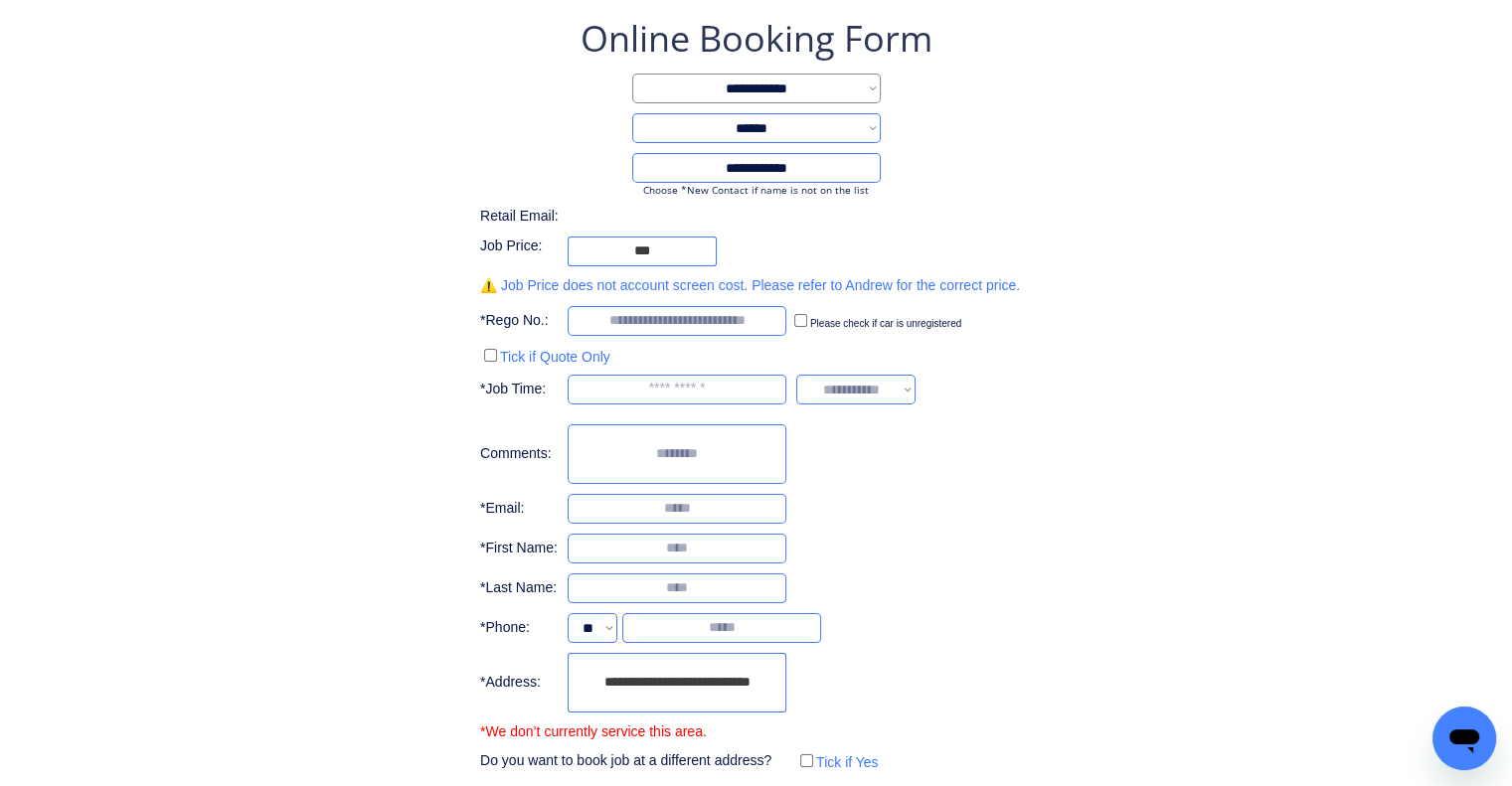 click on "**********" at bounding box center (756, 394) 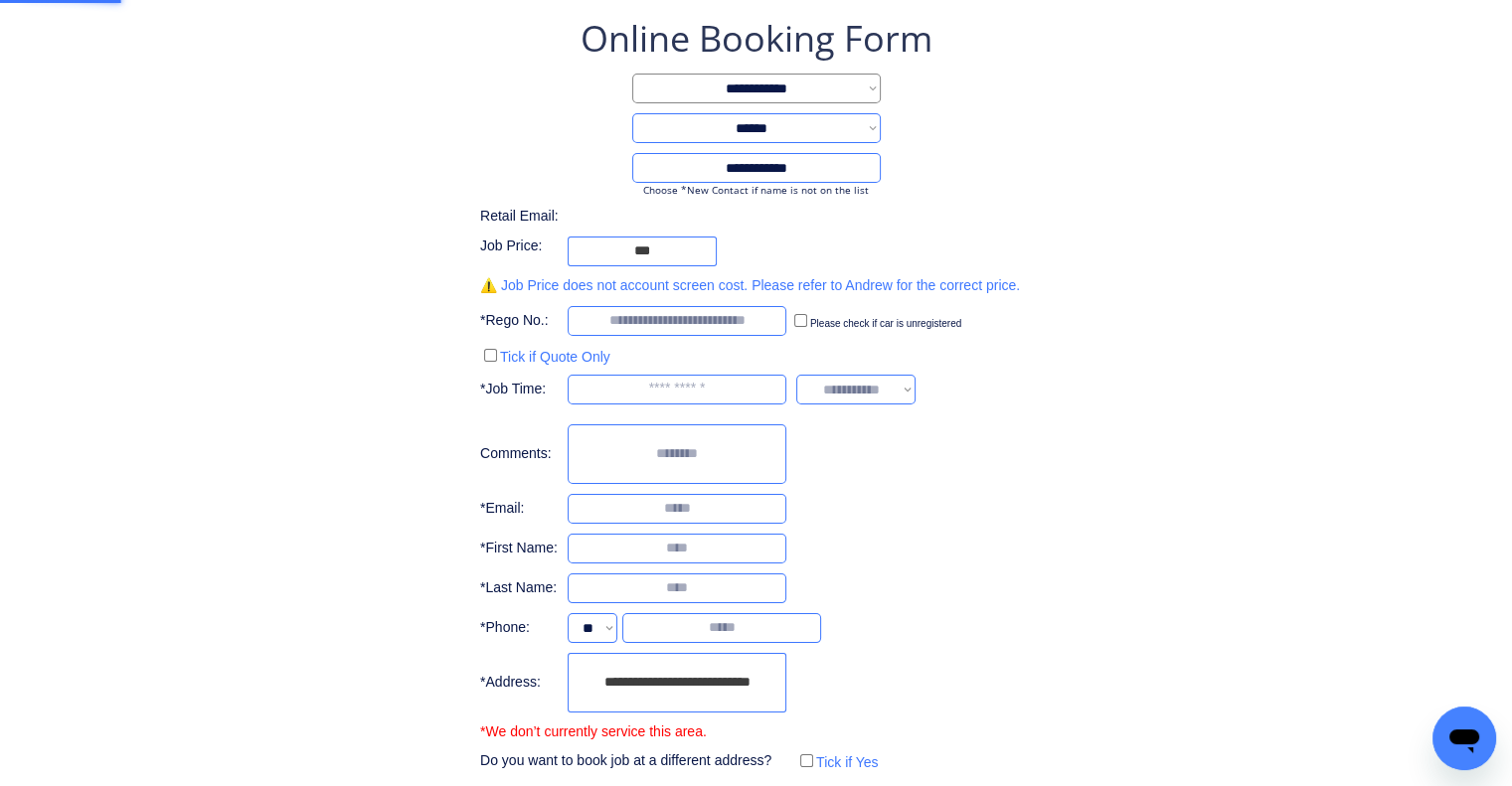 click on "**********" at bounding box center (756, 394) 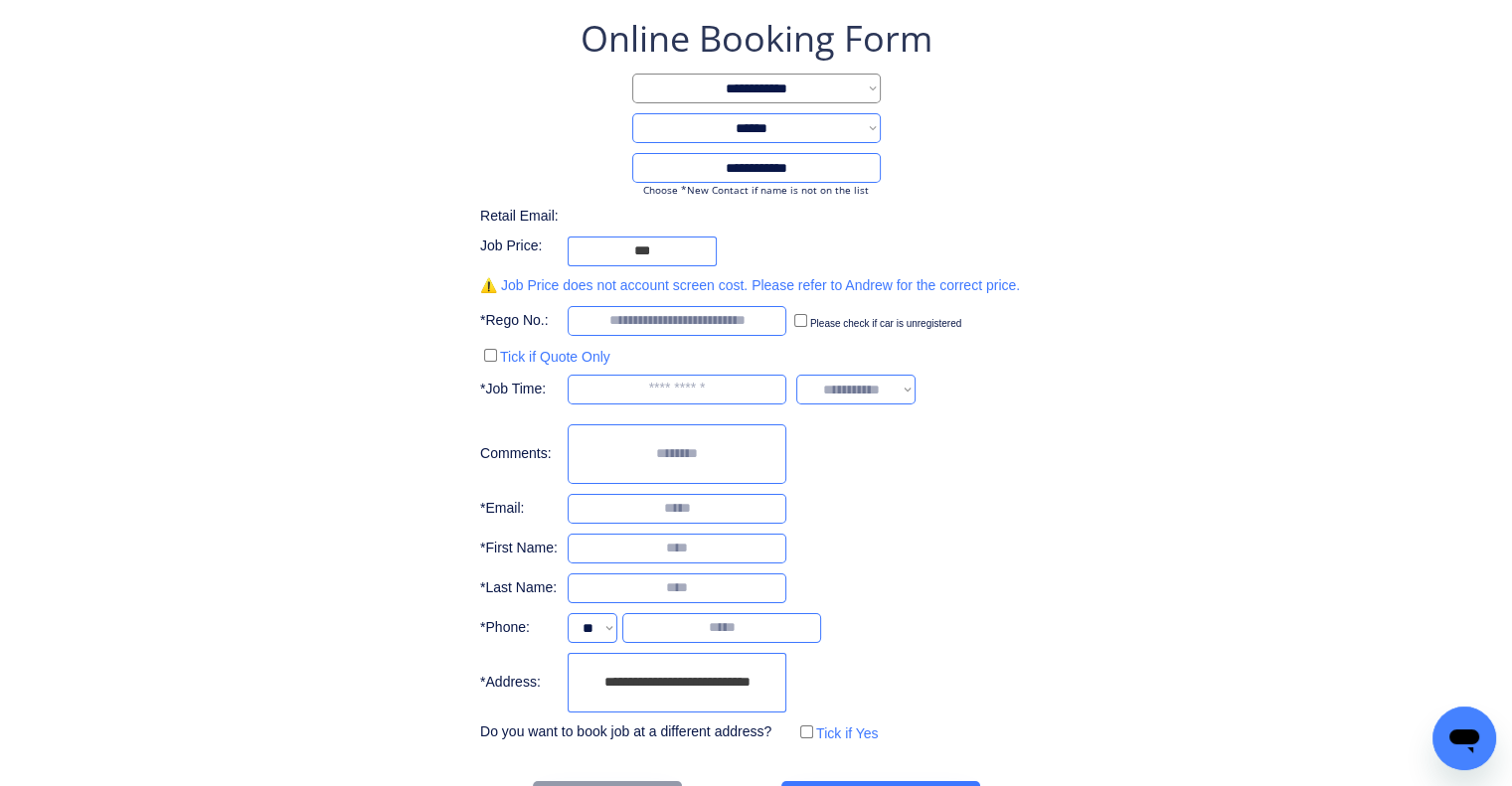 click on "**********" at bounding box center (756, 380) 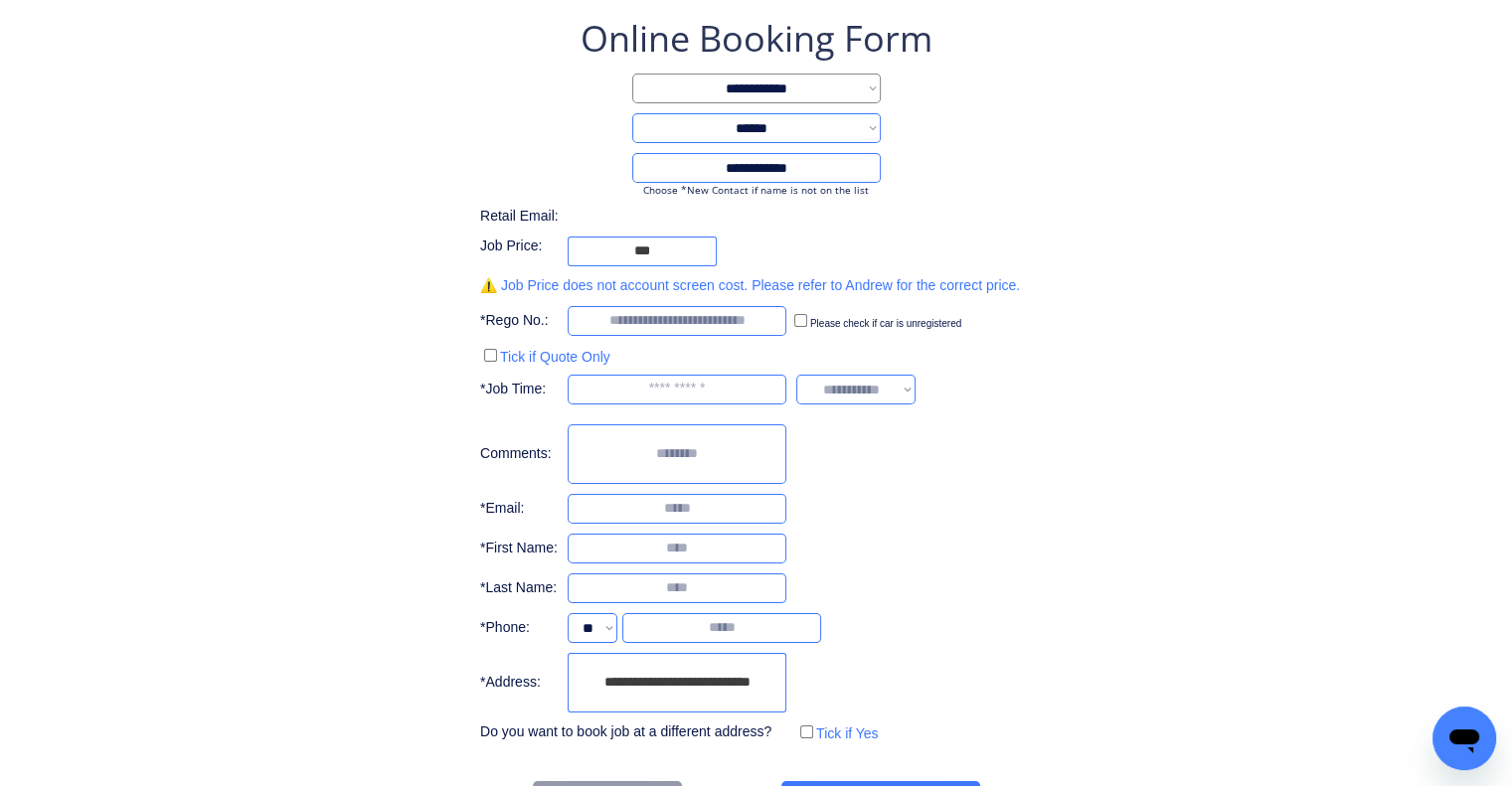 click on "**********" at bounding box center (756, 419) 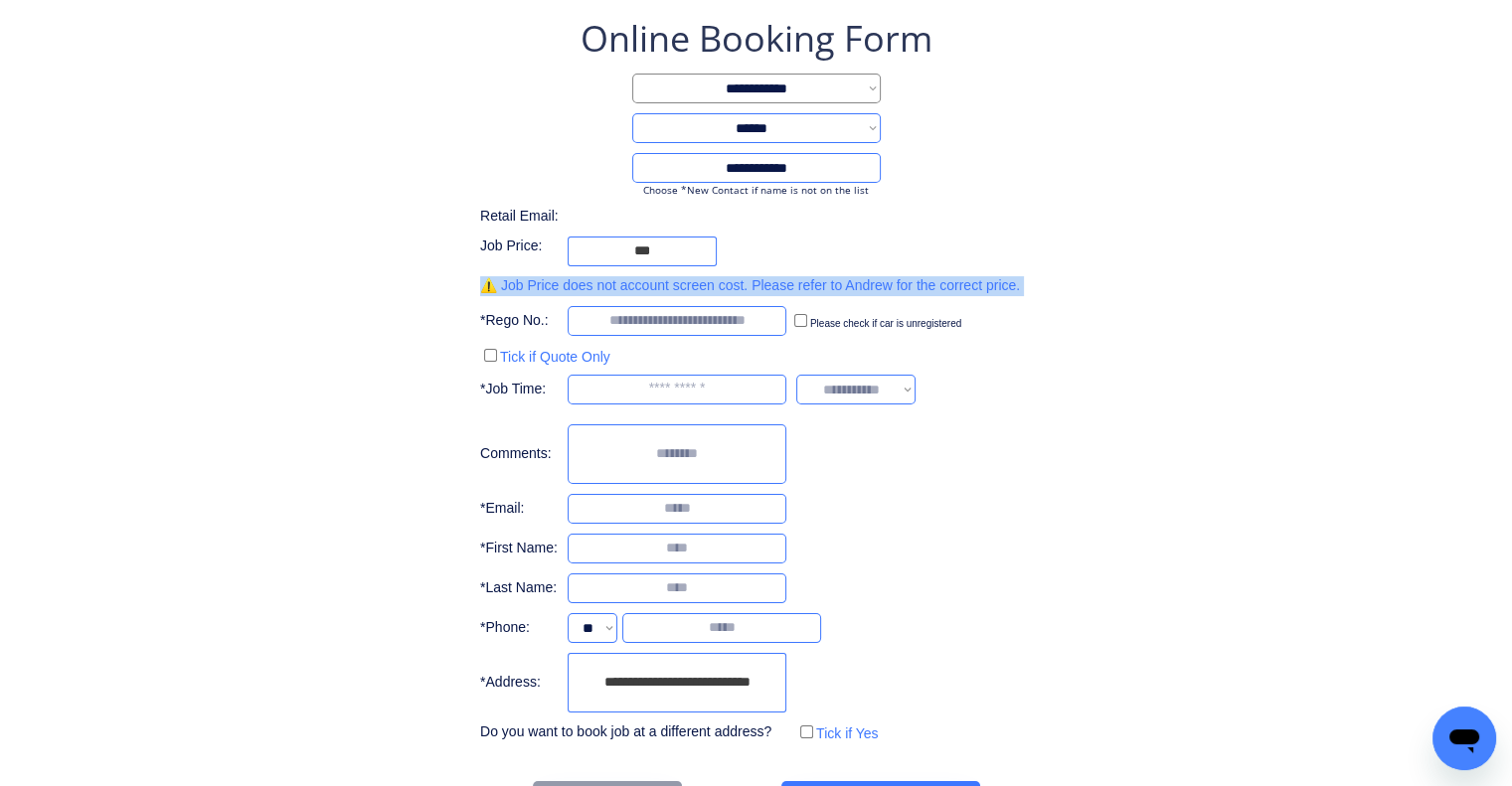 click on "**********" at bounding box center (756, 380) 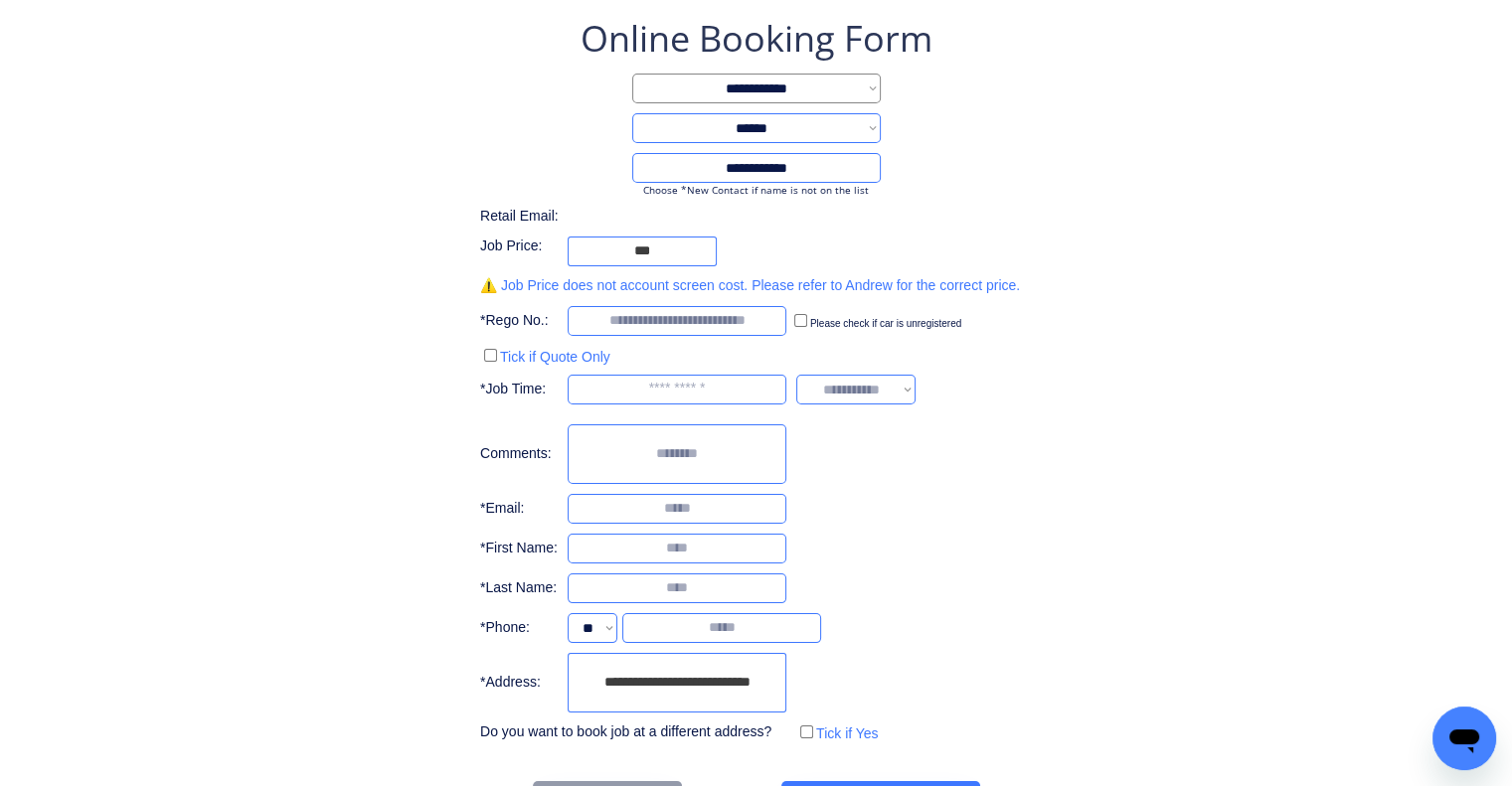 click on "**********" at bounding box center (756, 380) 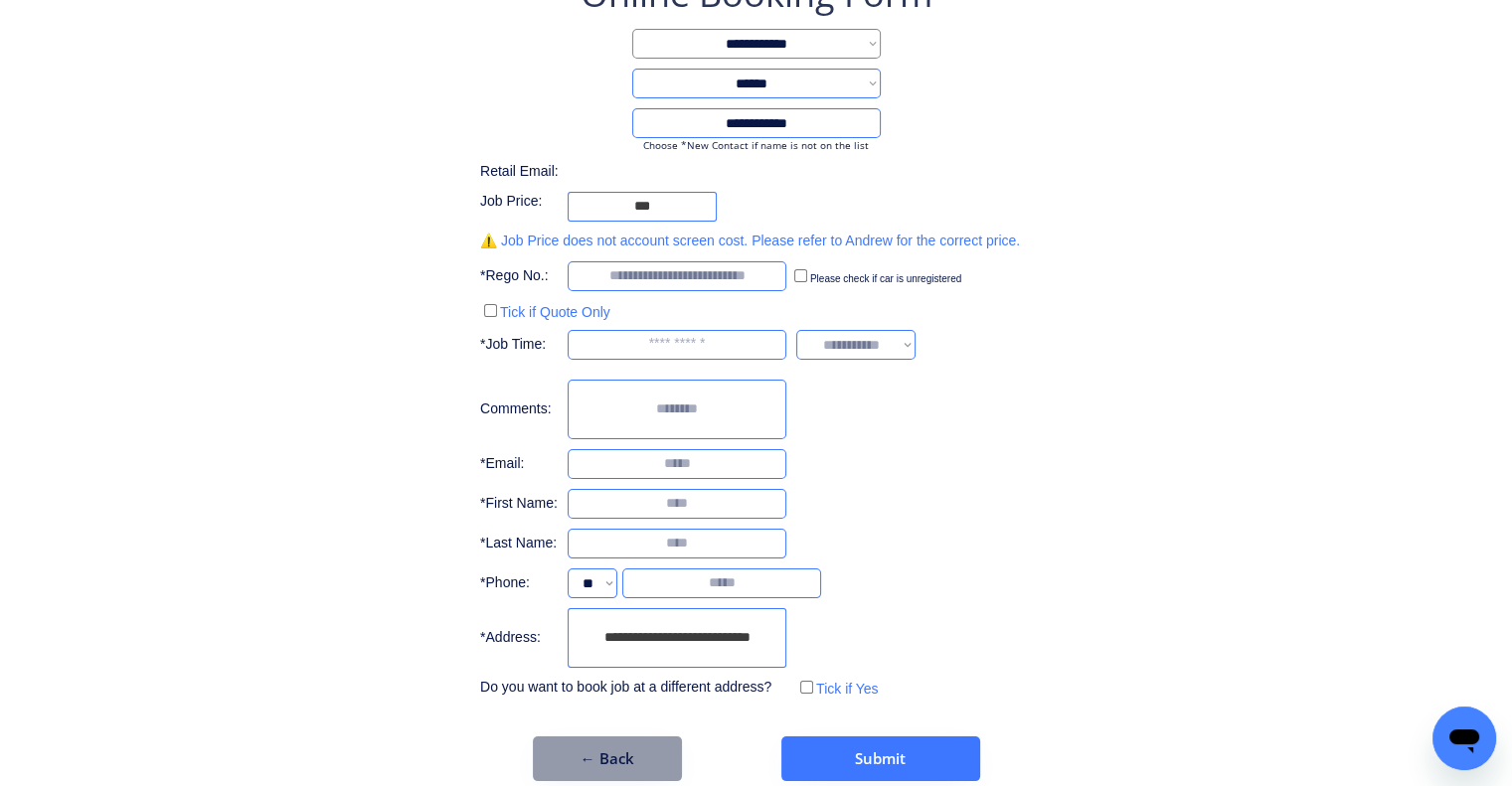 scroll, scrollTop: 165, scrollLeft: 0, axis: vertical 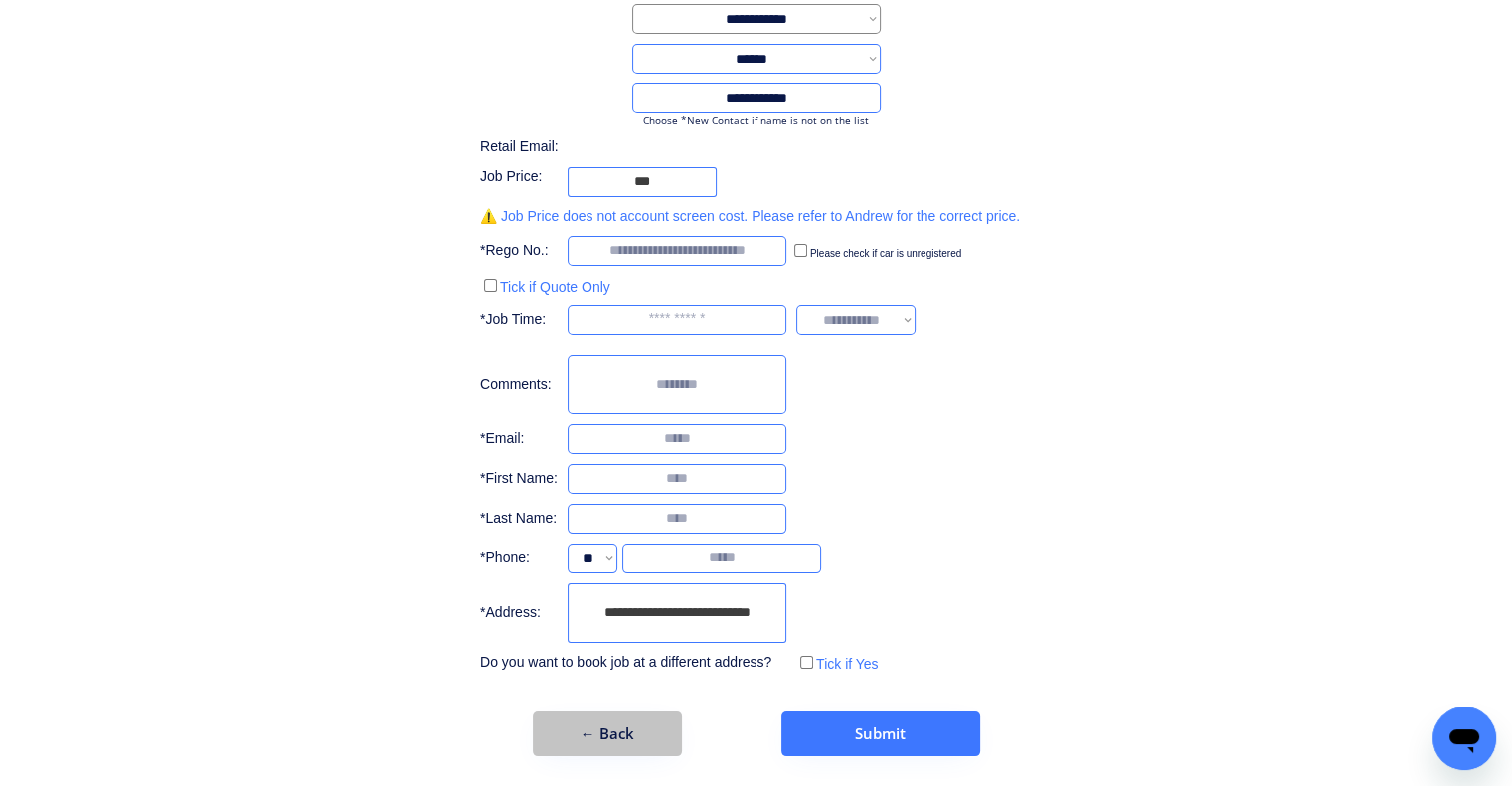 click on "←   Back" at bounding box center (607, 733) 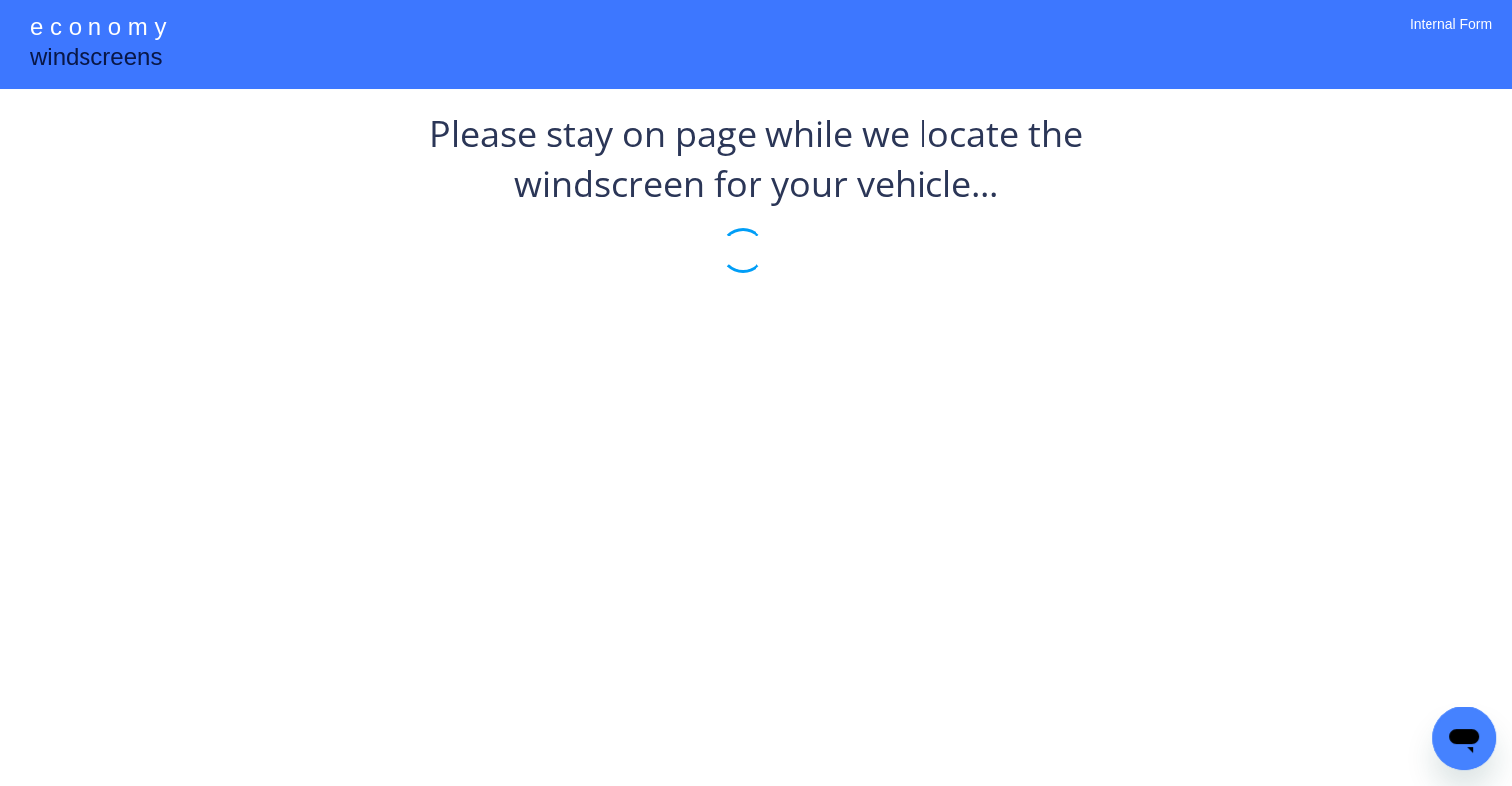 scroll, scrollTop: 0, scrollLeft: 0, axis: both 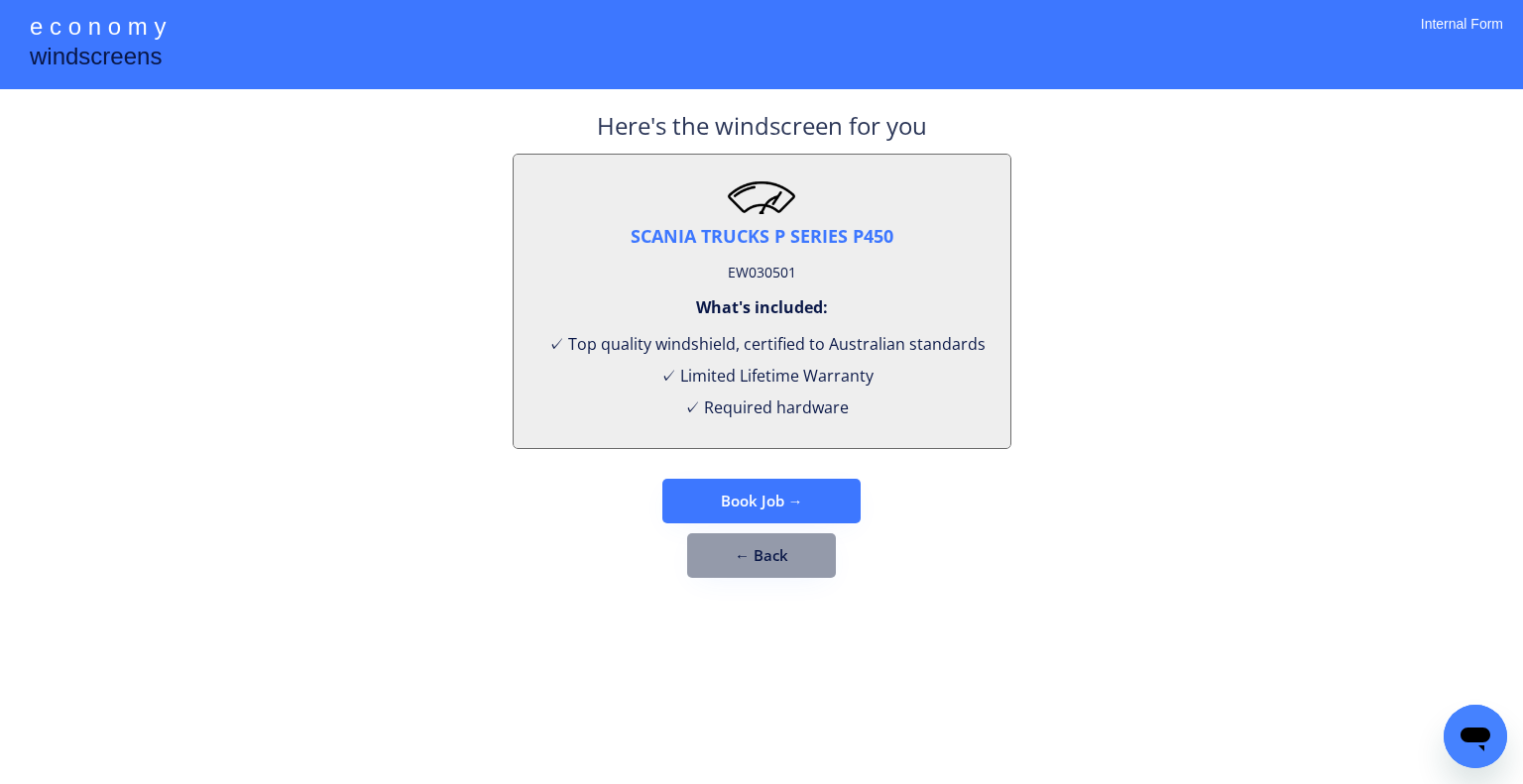 click on "EW030501" at bounding box center (762, 273) 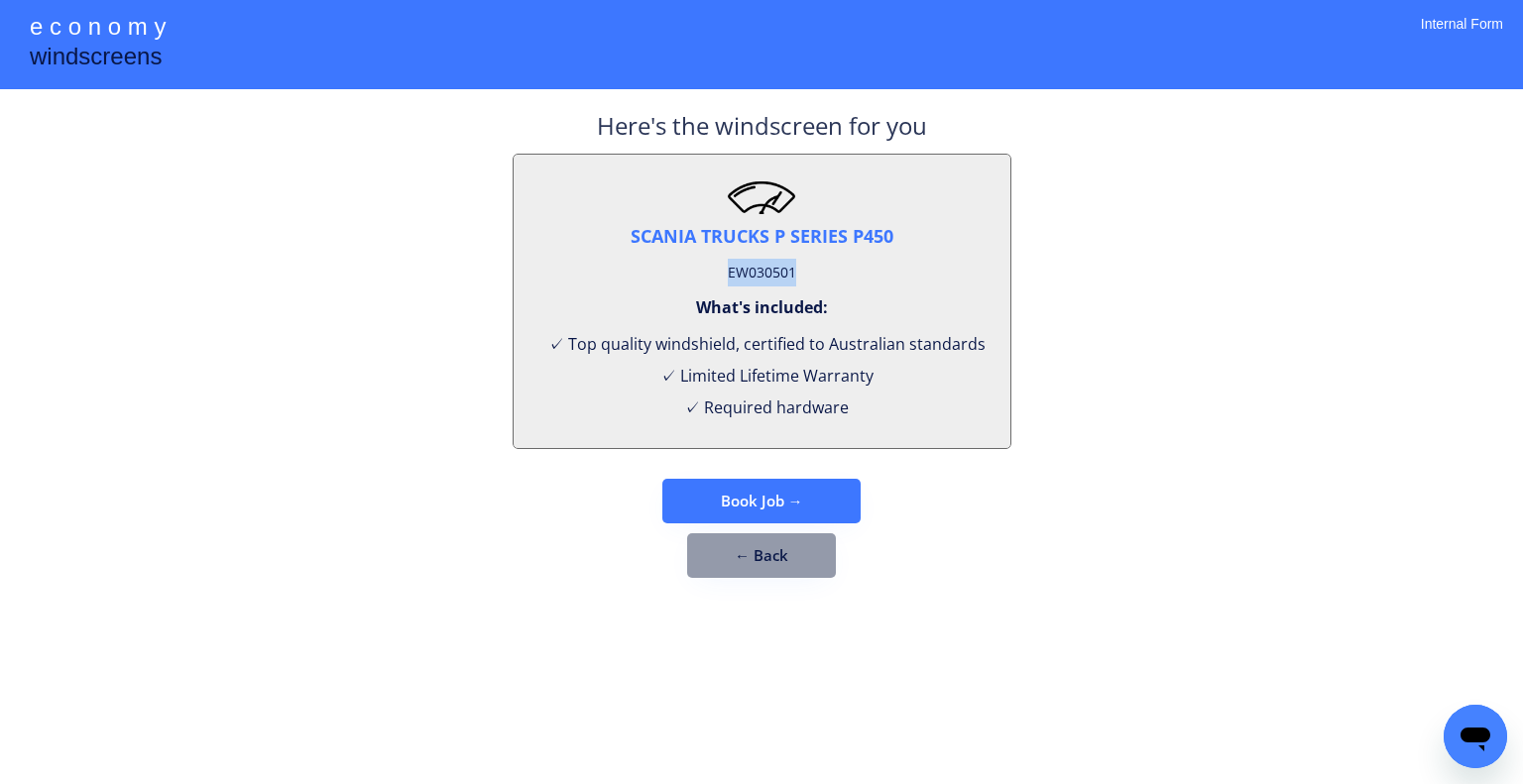 click on "EW030501" at bounding box center (762, 273) 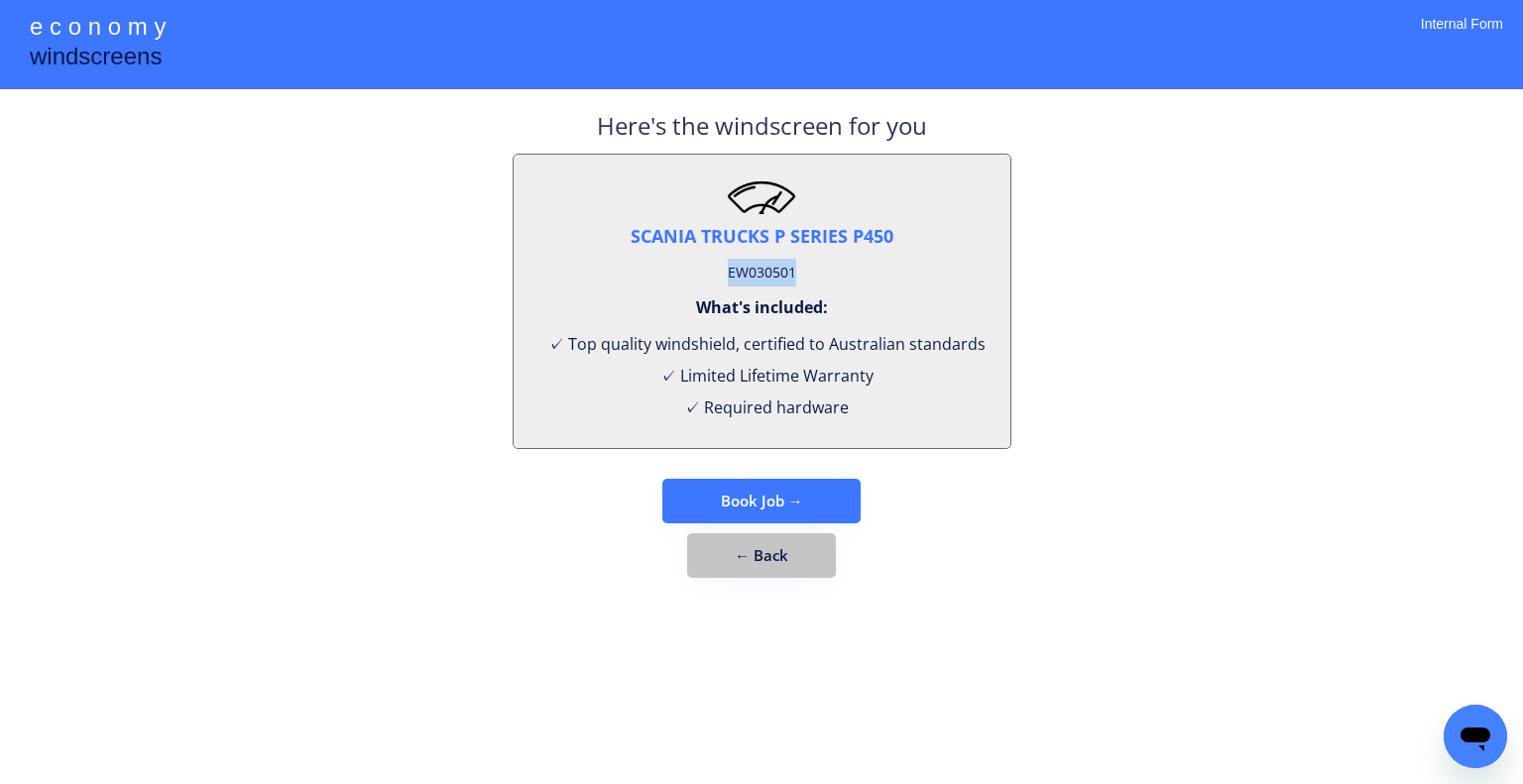 drag, startPoint x: 773, startPoint y: 550, endPoint x: 956, endPoint y: 499, distance: 189.9737 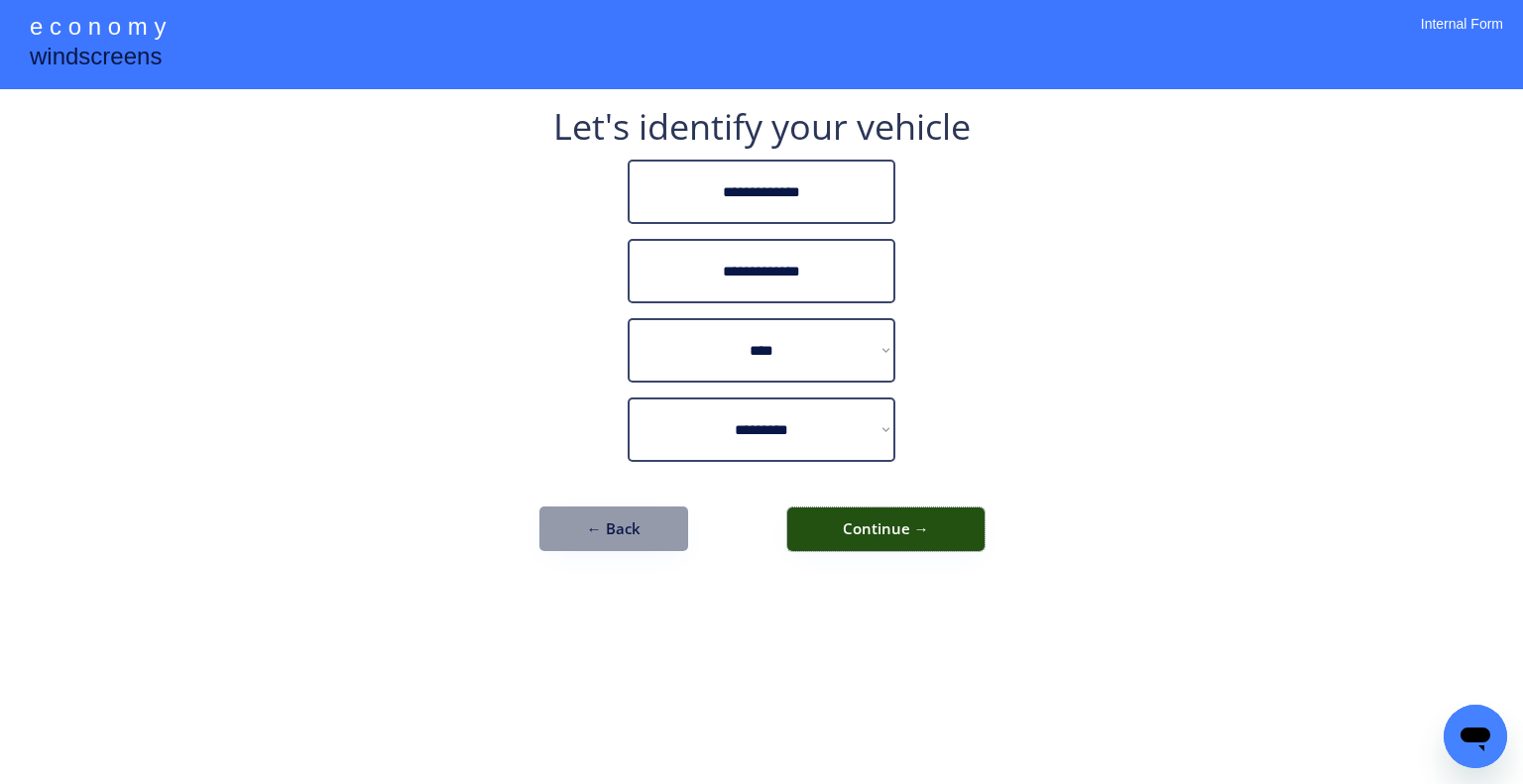 click on "Continue    →" at bounding box center (885, 529) 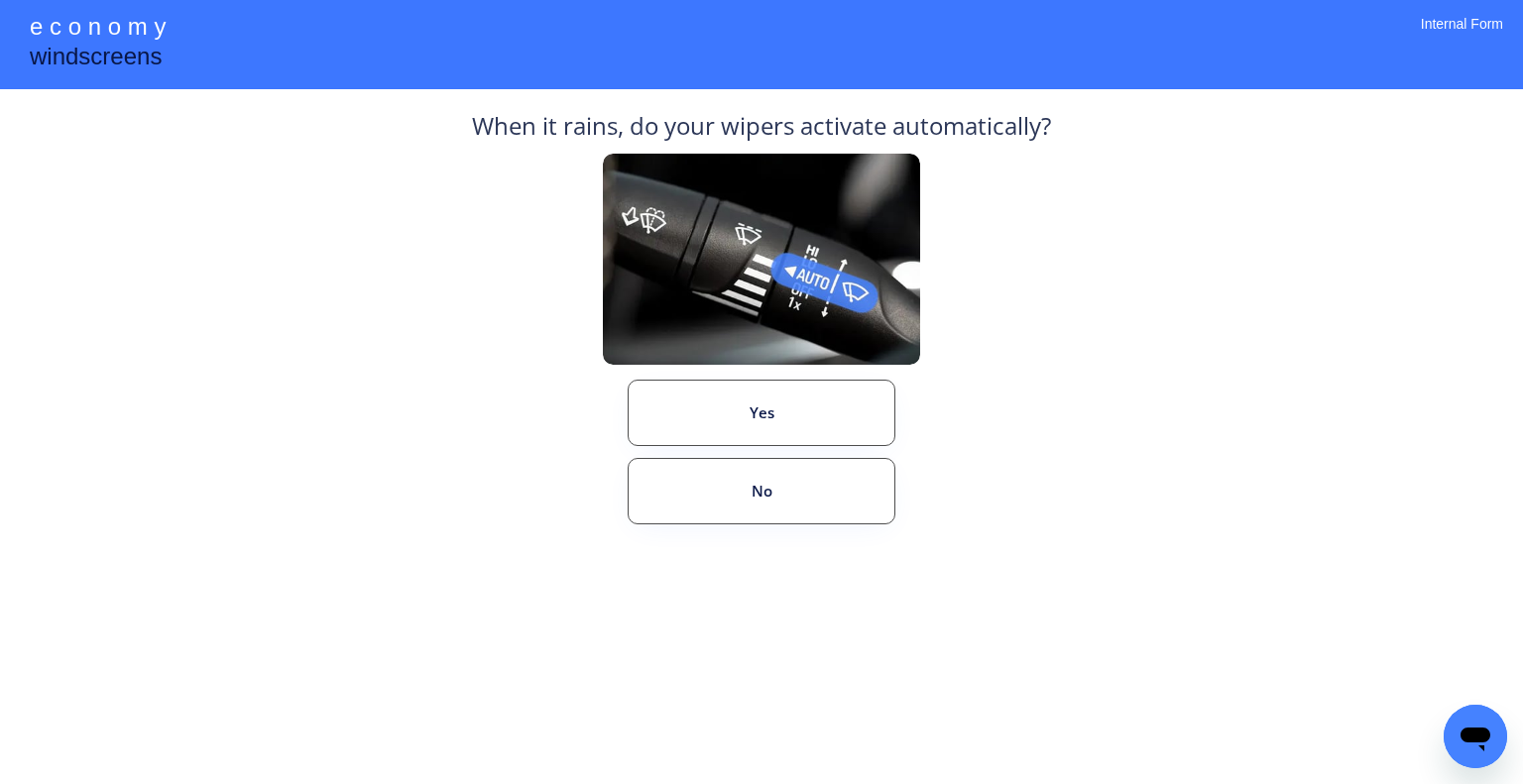 click on "Yes" at bounding box center [762, 412] 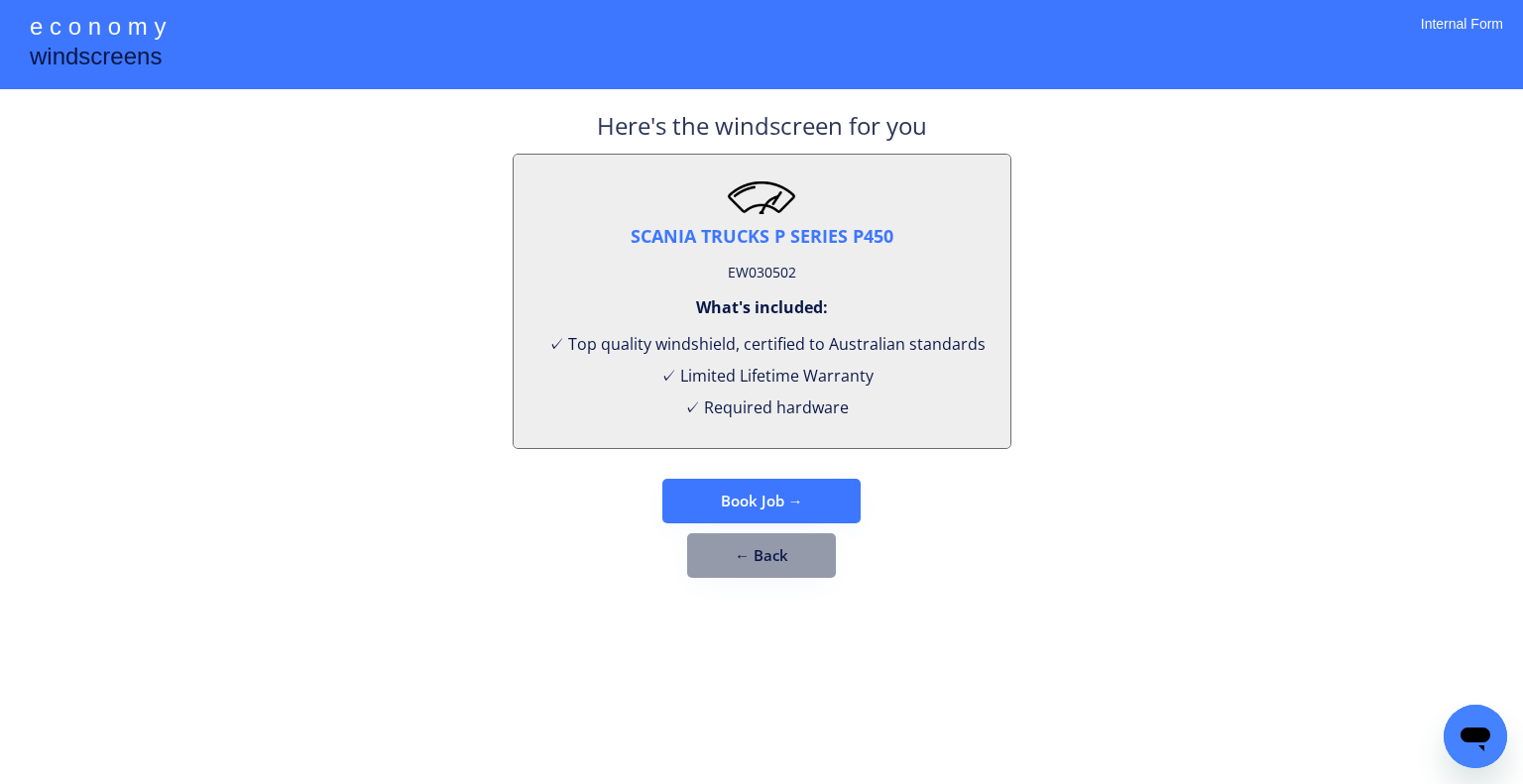 click on "EW030502" at bounding box center [762, 273] 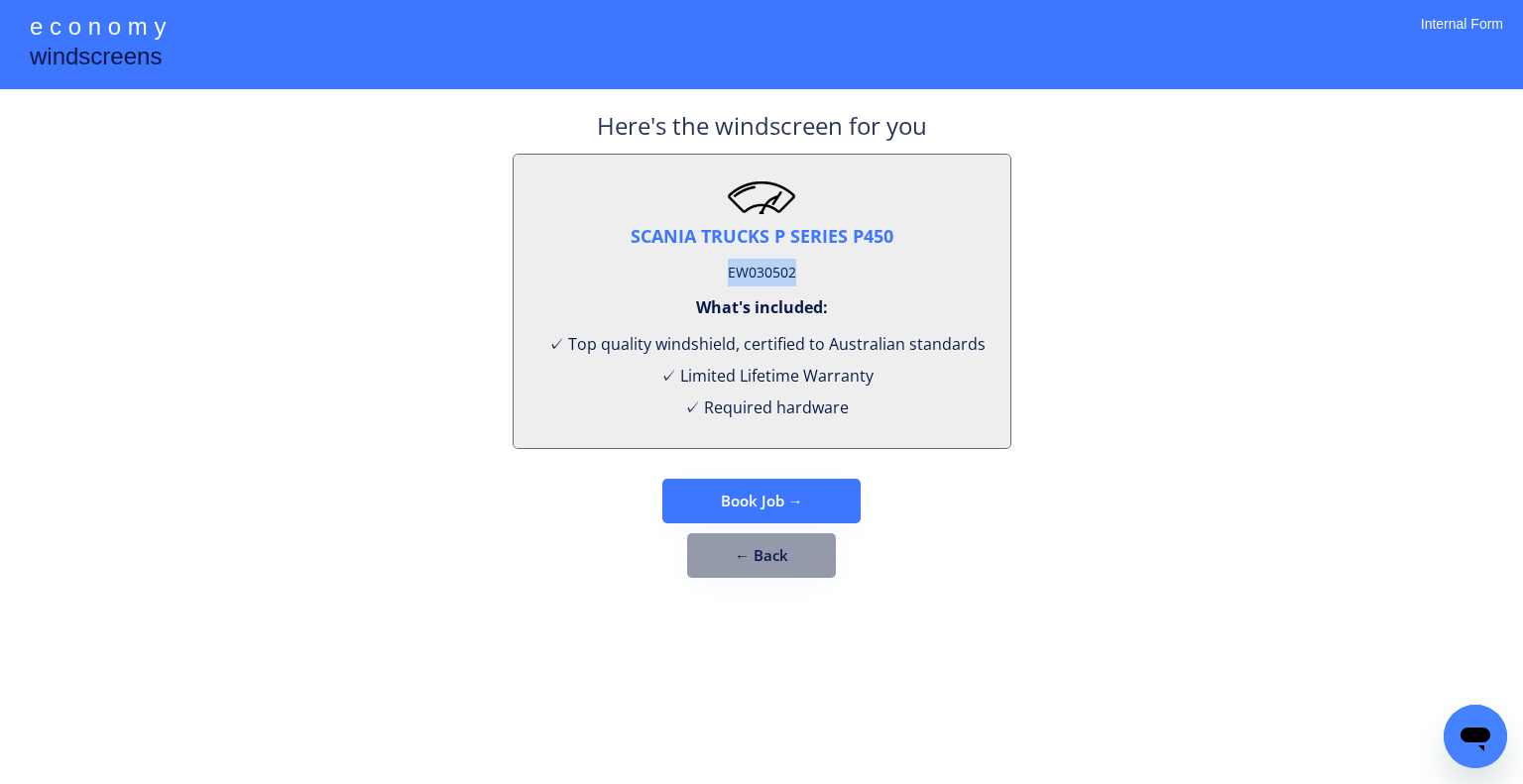 click on "EW030502" at bounding box center (762, 273) 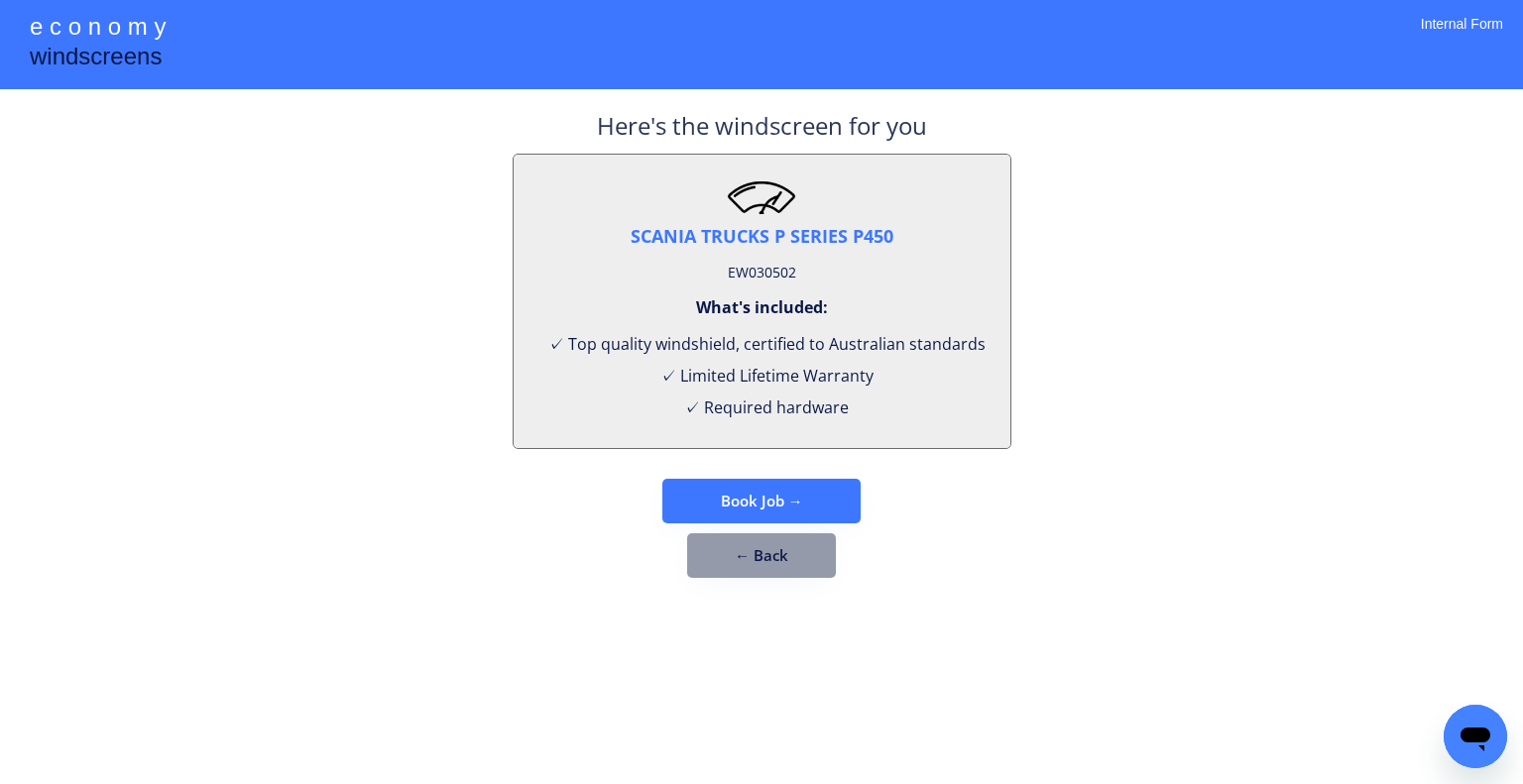 drag, startPoint x: 1173, startPoint y: 319, endPoint x: 824, endPoint y: 495, distance: 390.867 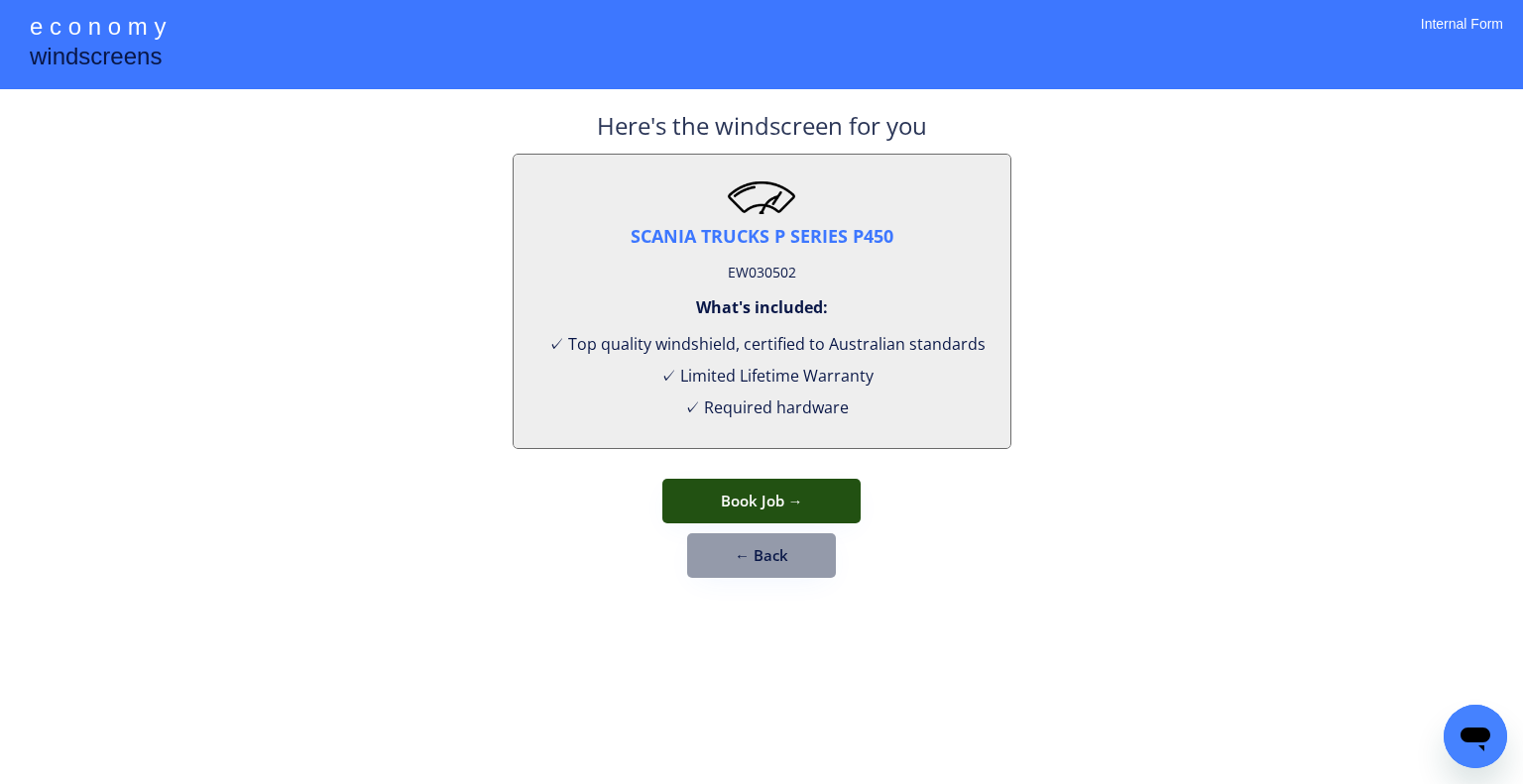 click on "Book Job    →" at bounding box center (762, 501) 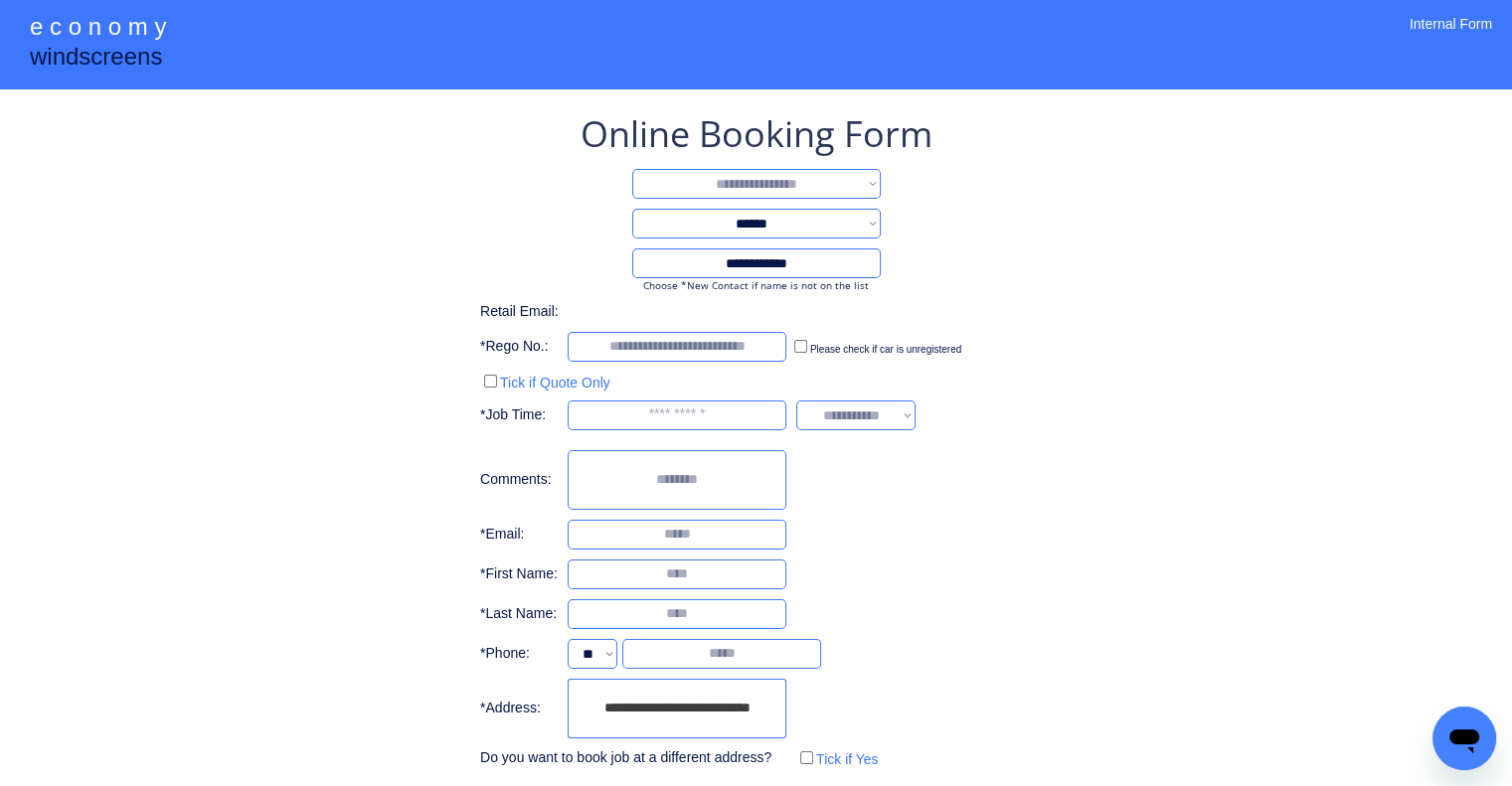 click on "**********" at bounding box center (756, 184) 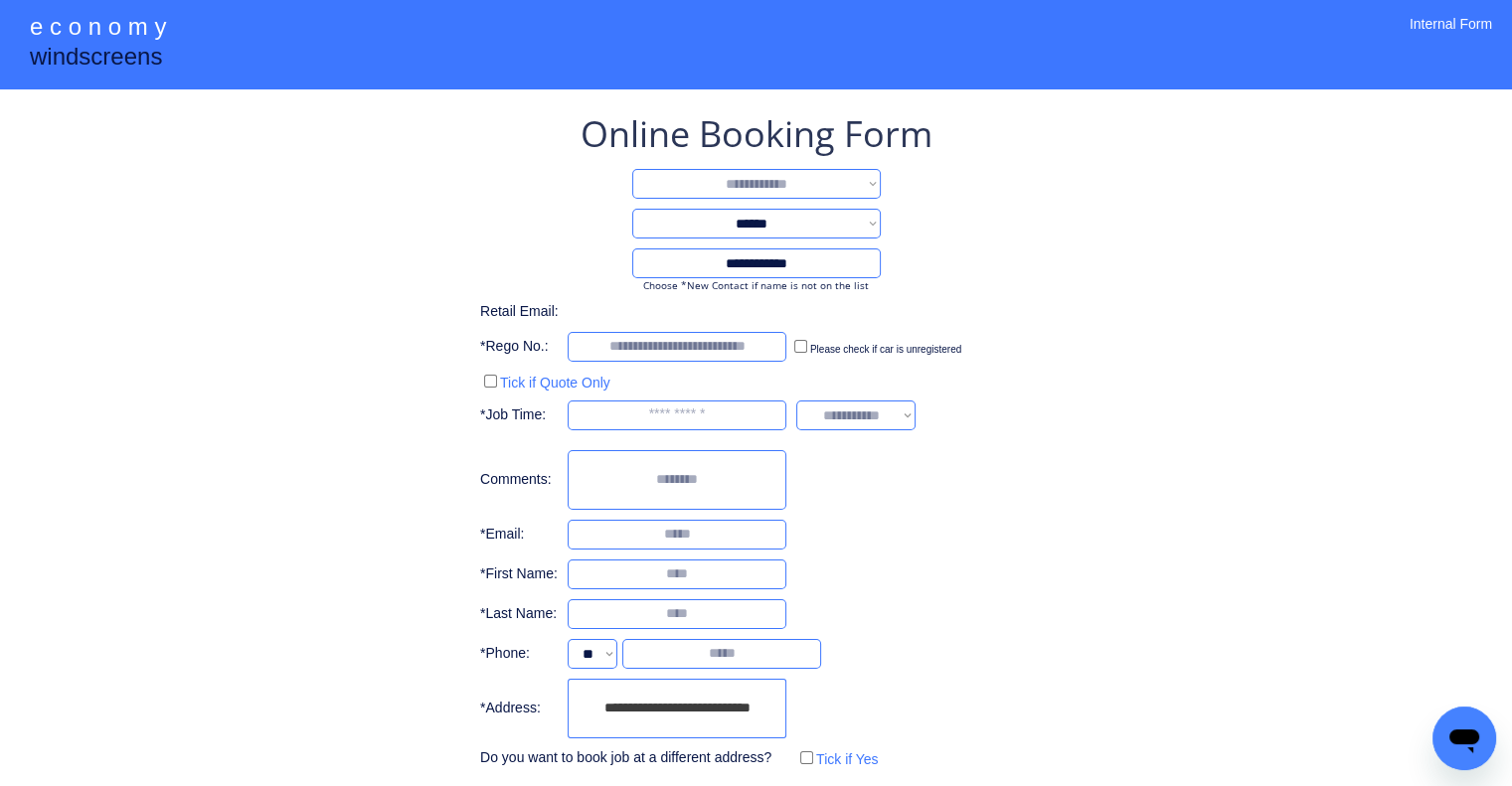 click on "**********" at bounding box center [756, 184] 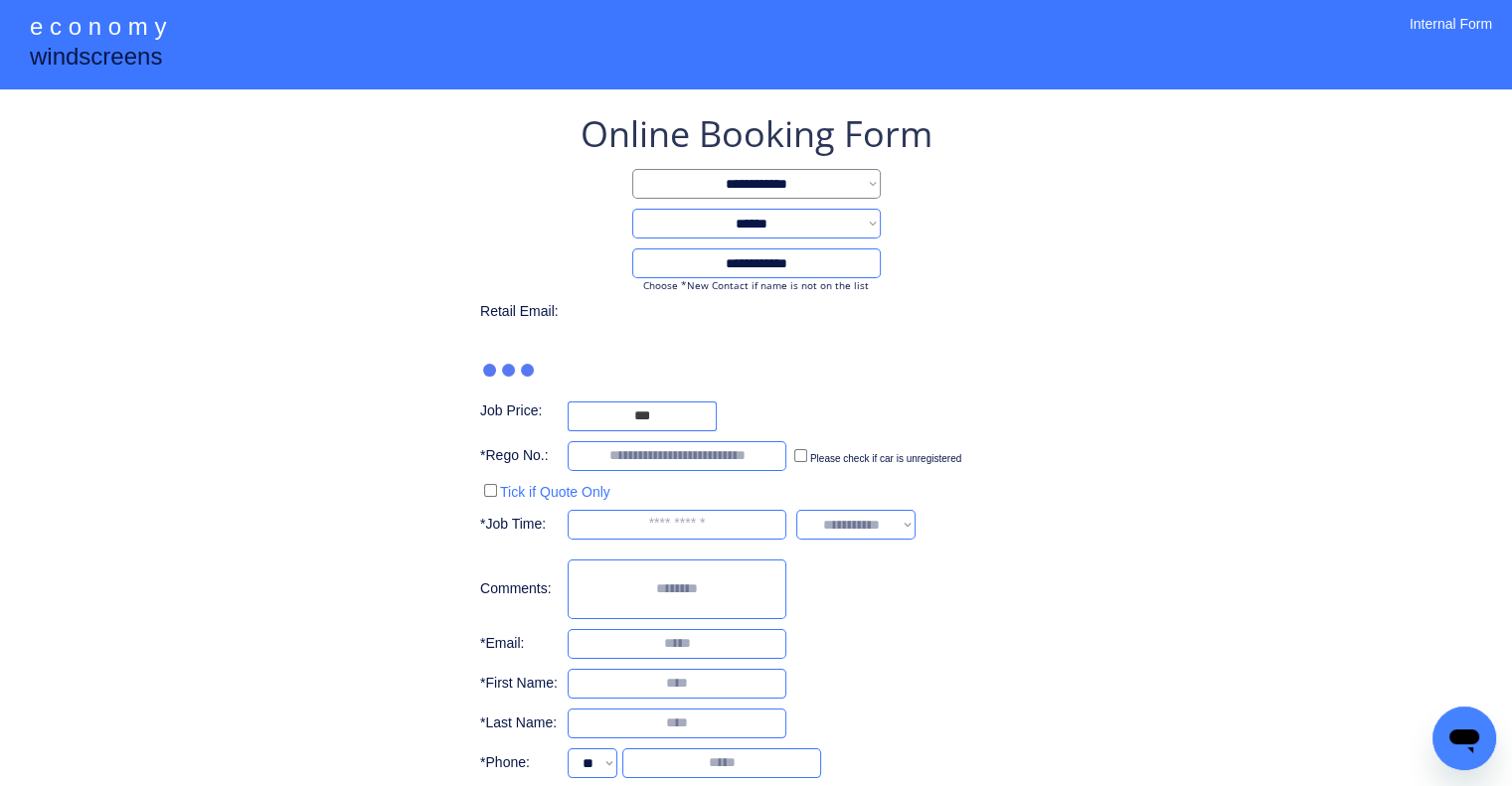 click on "**********" at bounding box center (756, 496) 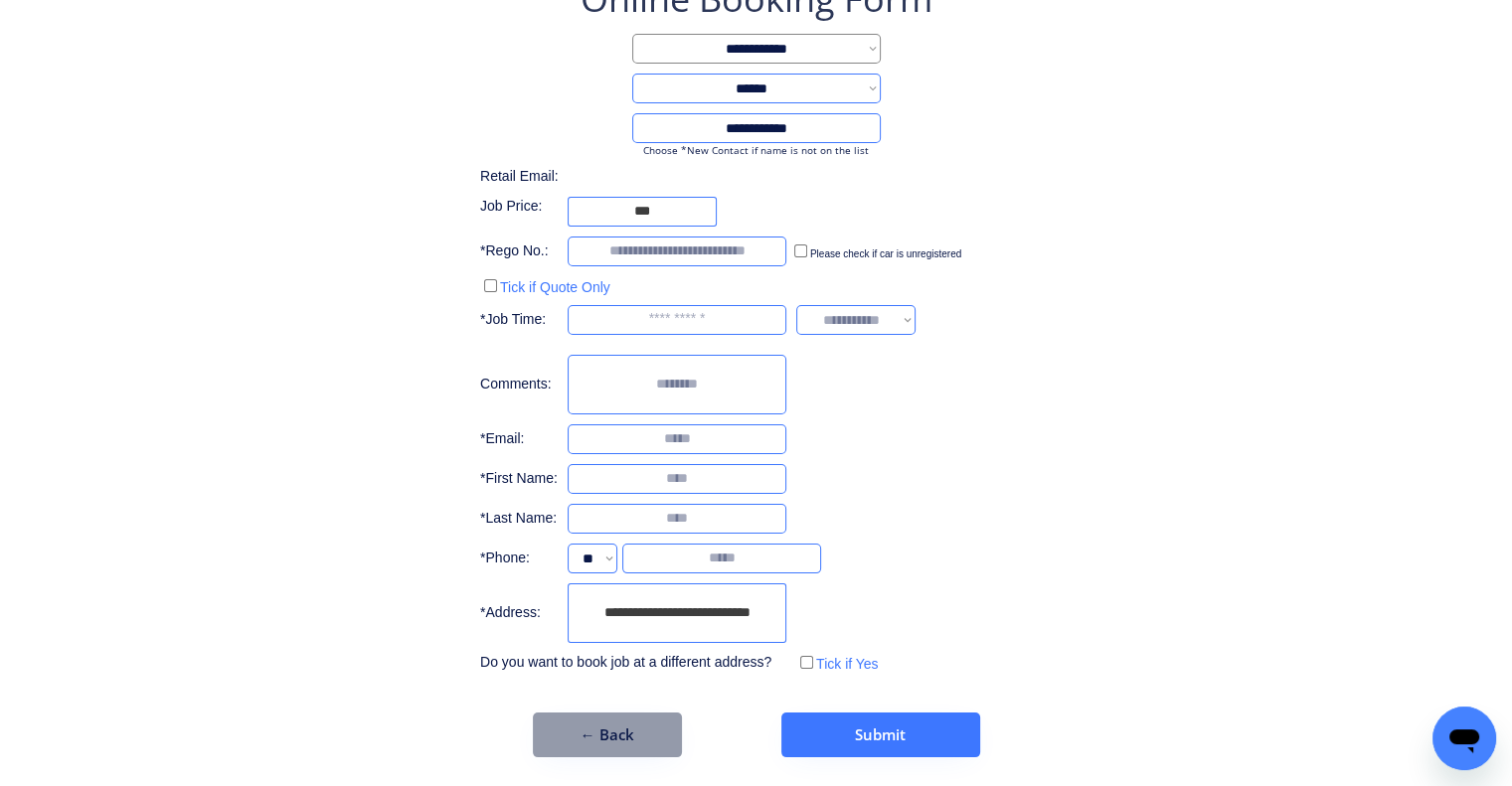 scroll, scrollTop: 135, scrollLeft: 0, axis: vertical 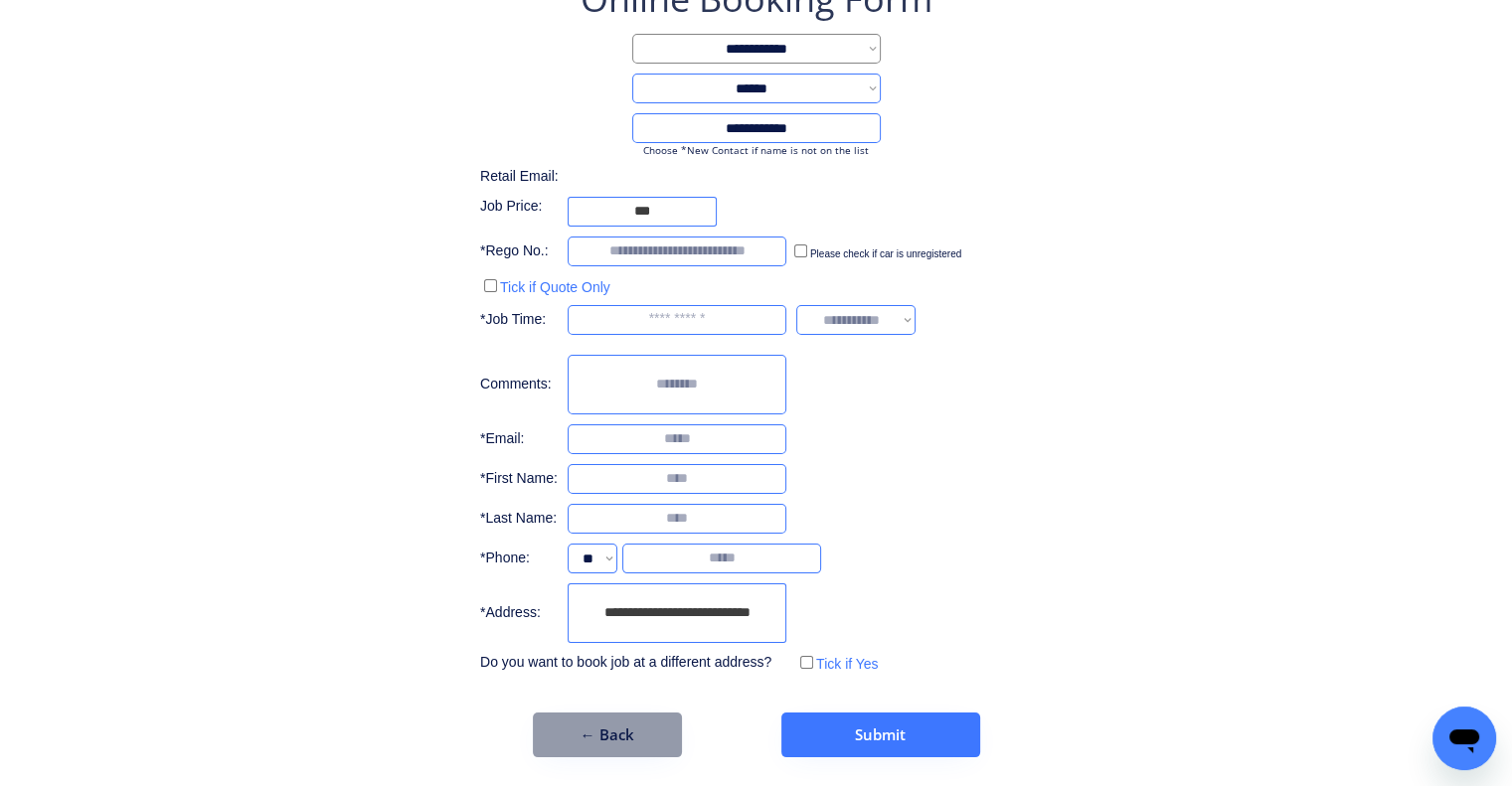 click on "**********" at bounding box center (756, 326) 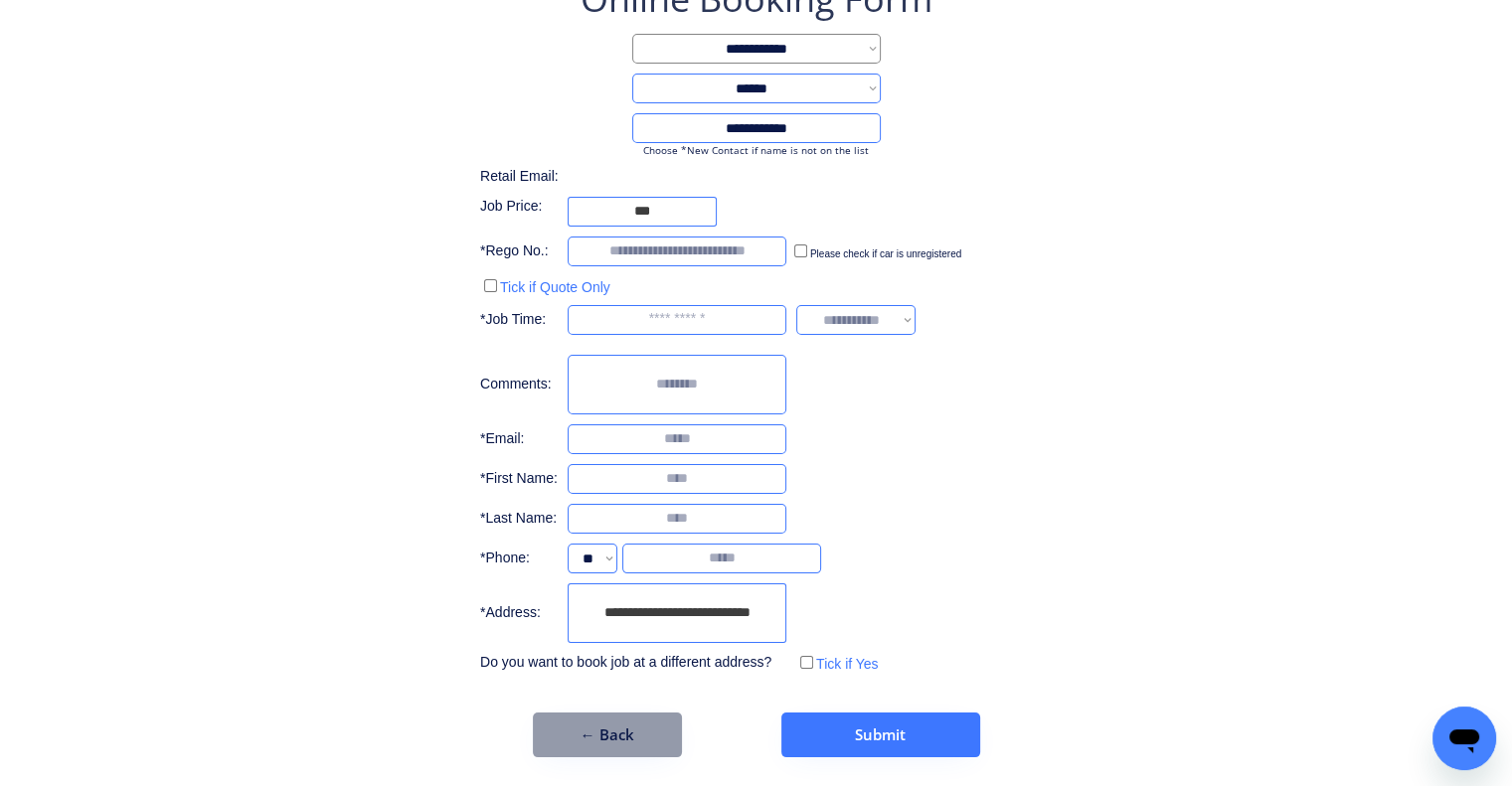 click on "**********" at bounding box center [677, 613] 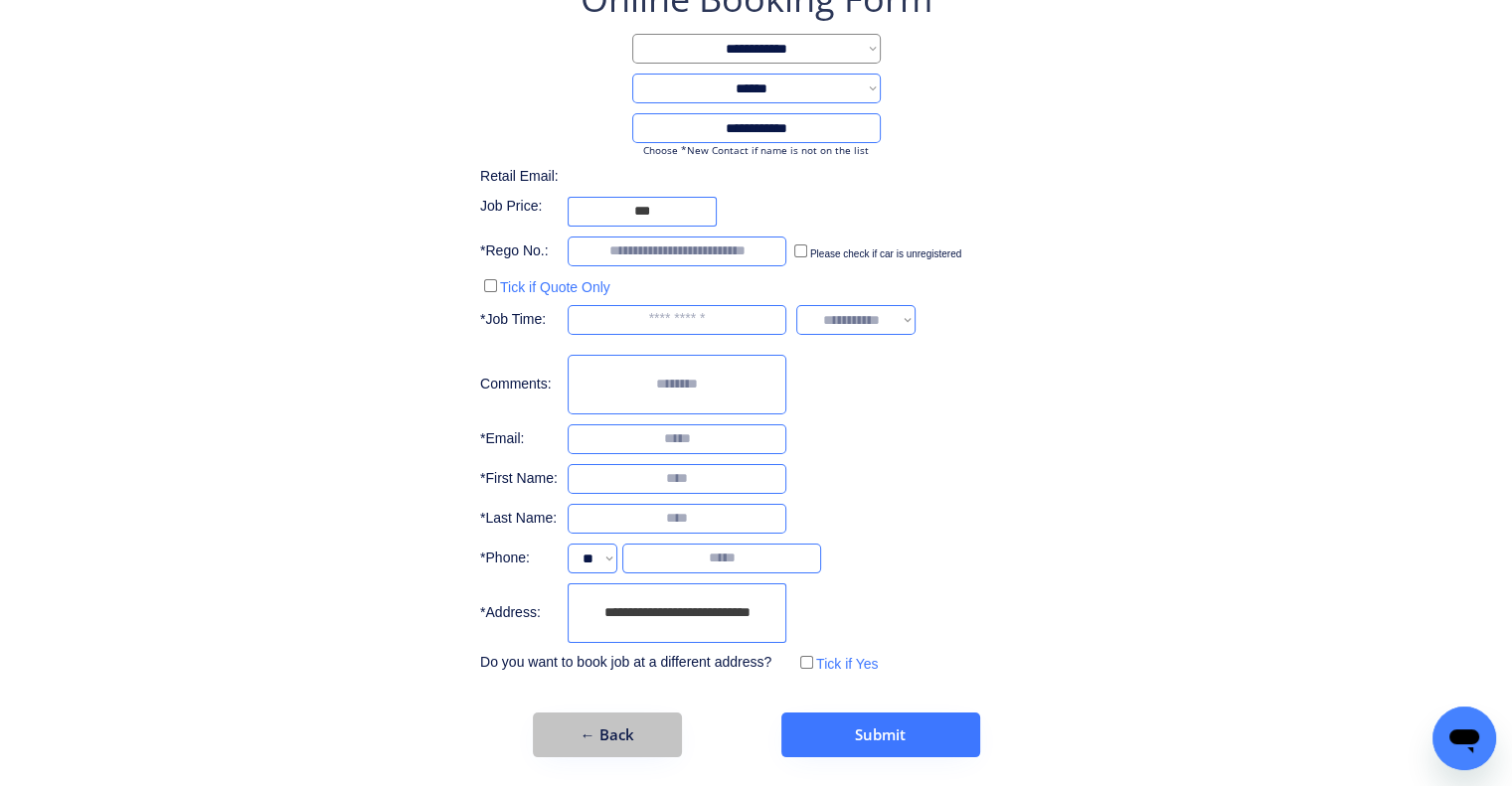 click on "←   Back" at bounding box center (607, 734) 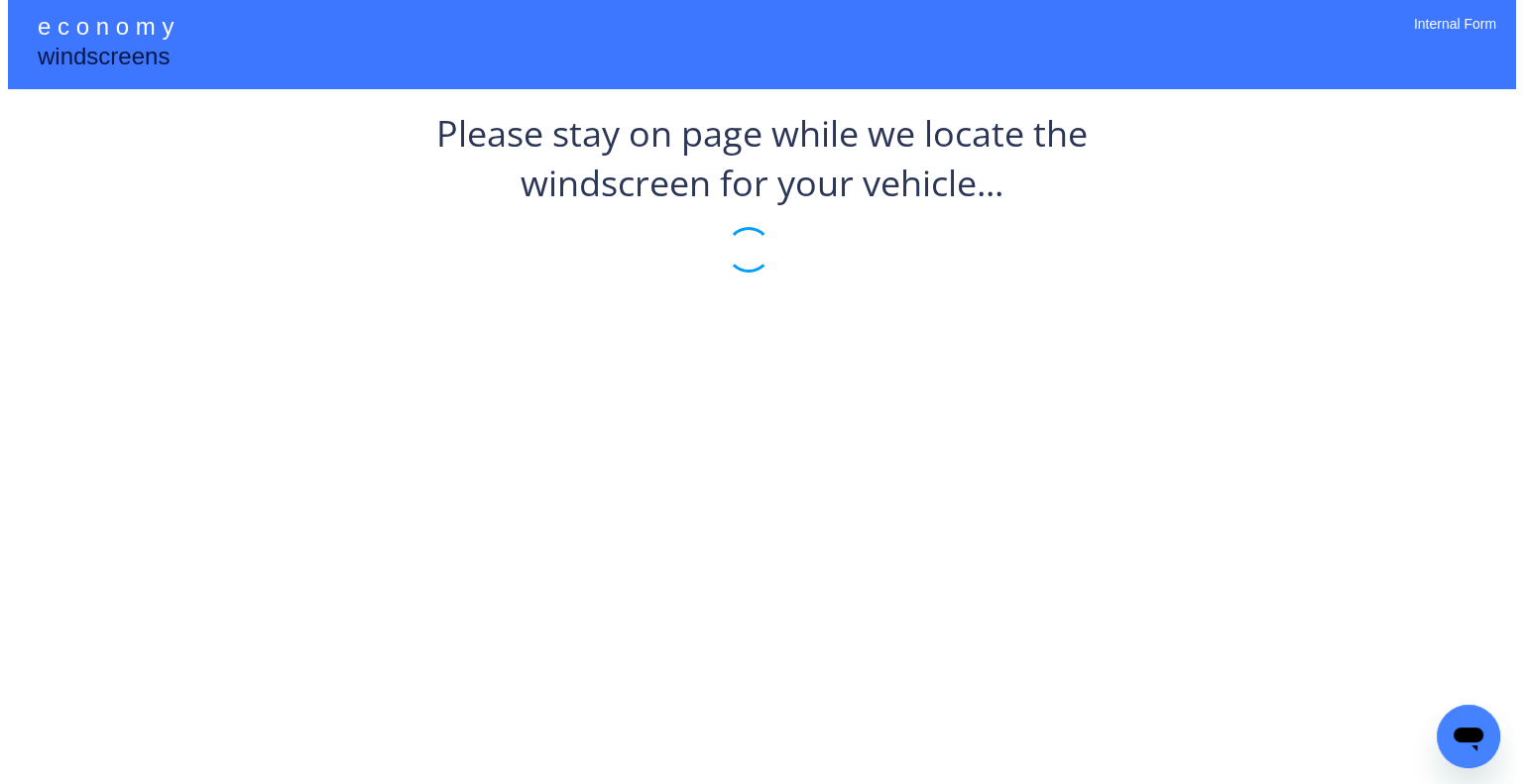scroll, scrollTop: 0, scrollLeft: 0, axis: both 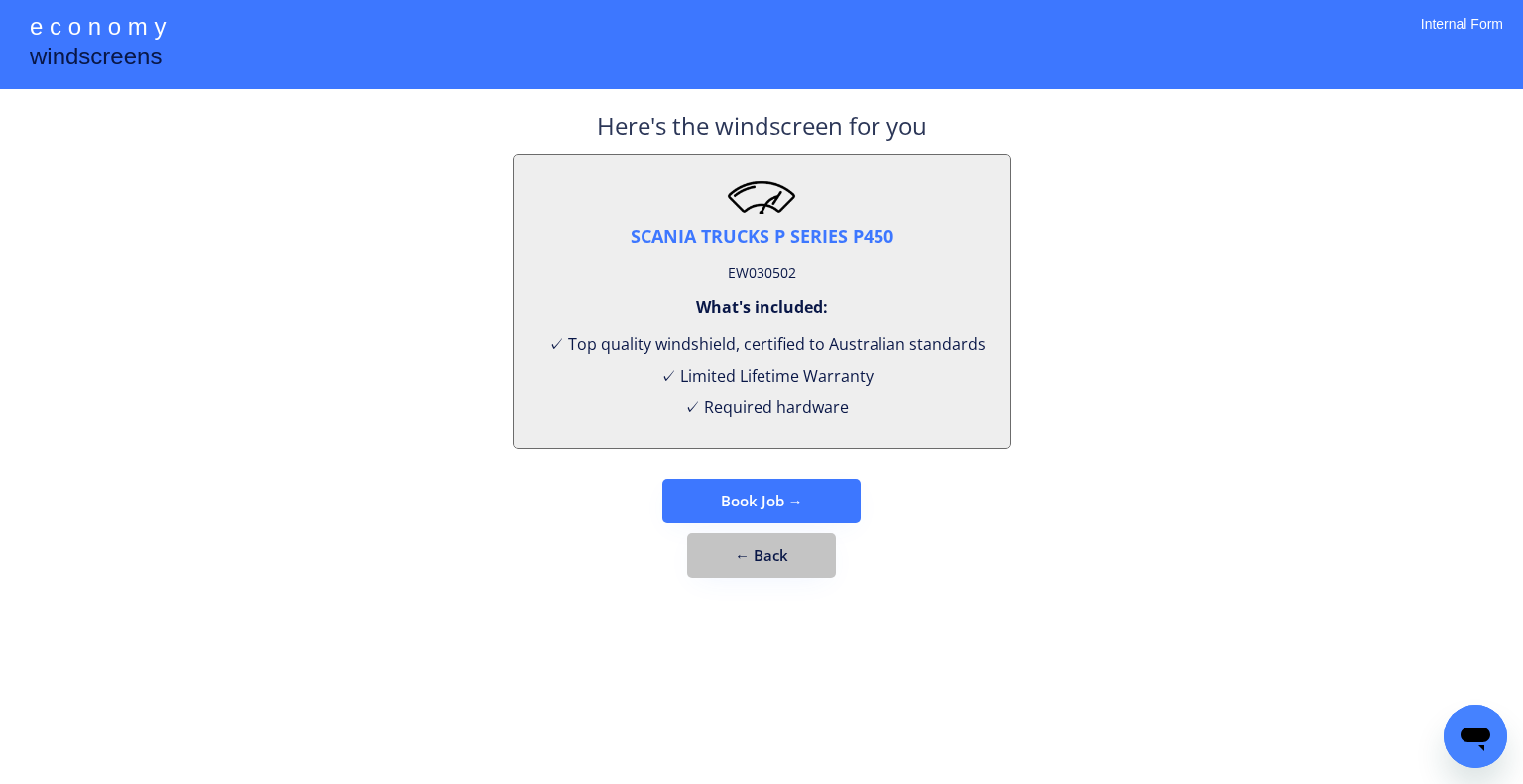 click on "←   Back" at bounding box center (762, 555) 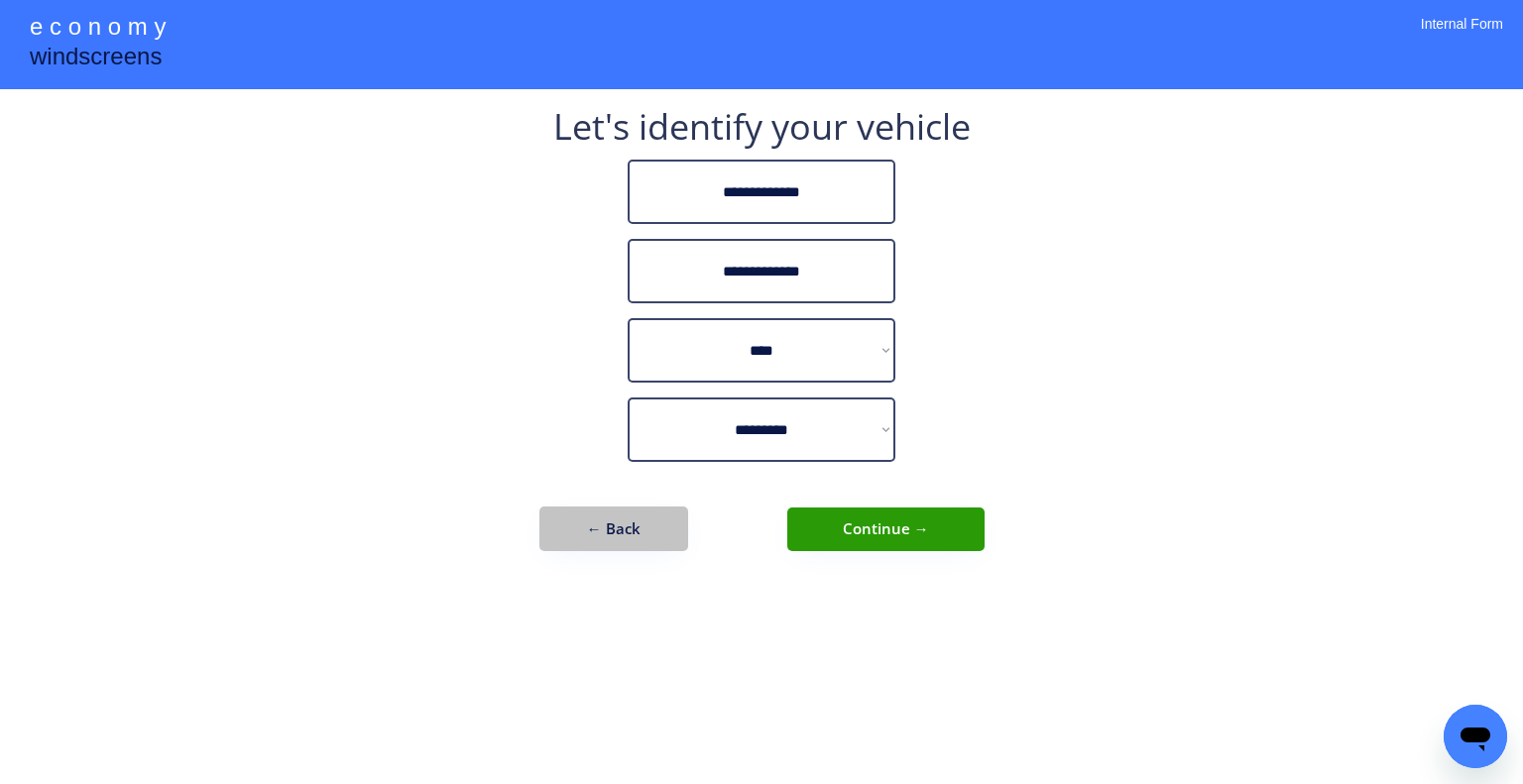 click on "←   Back" at bounding box center (614, 528) 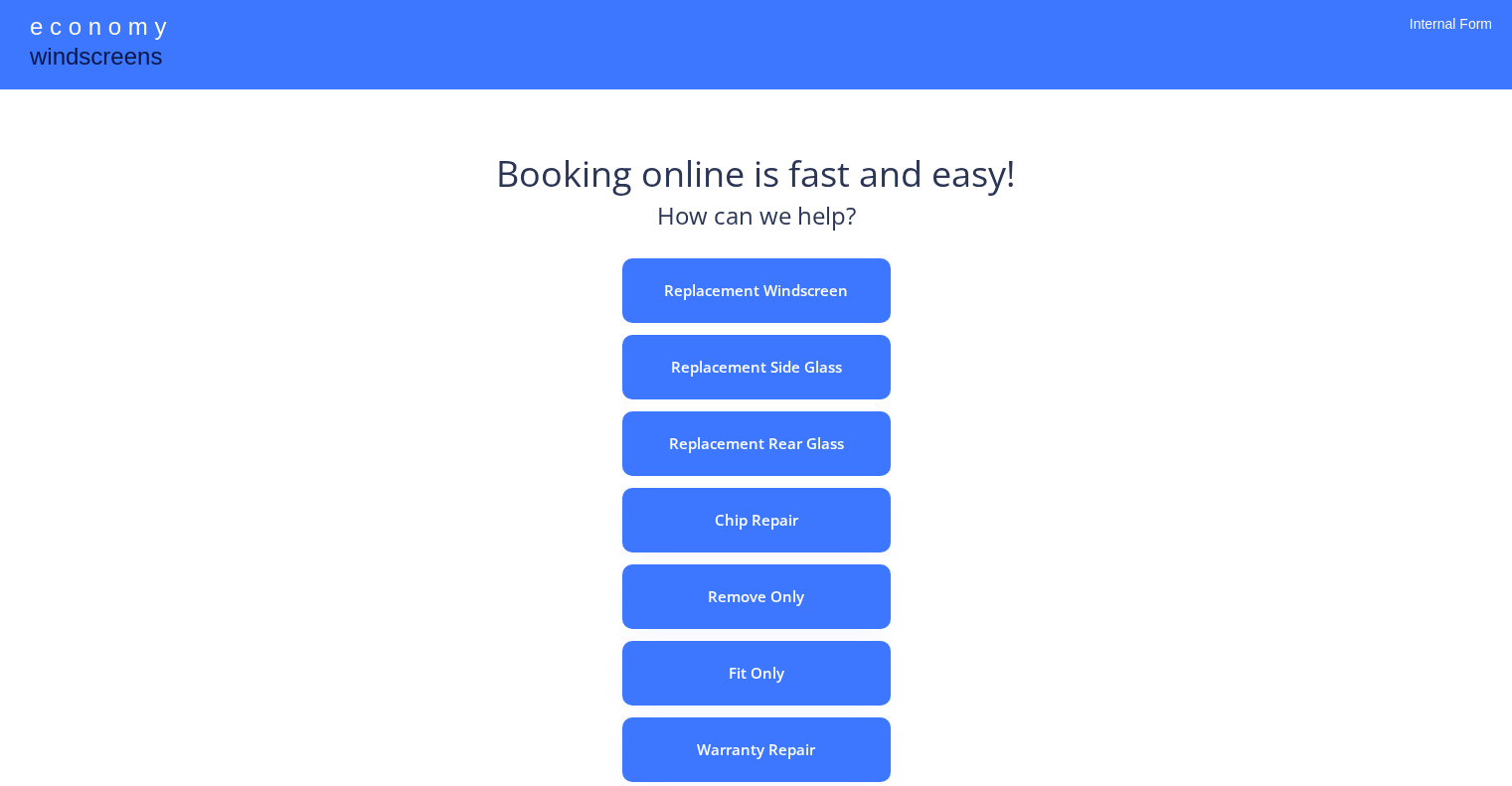 scroll, scrollTop: 0, scrollLeft: 0, axis: both 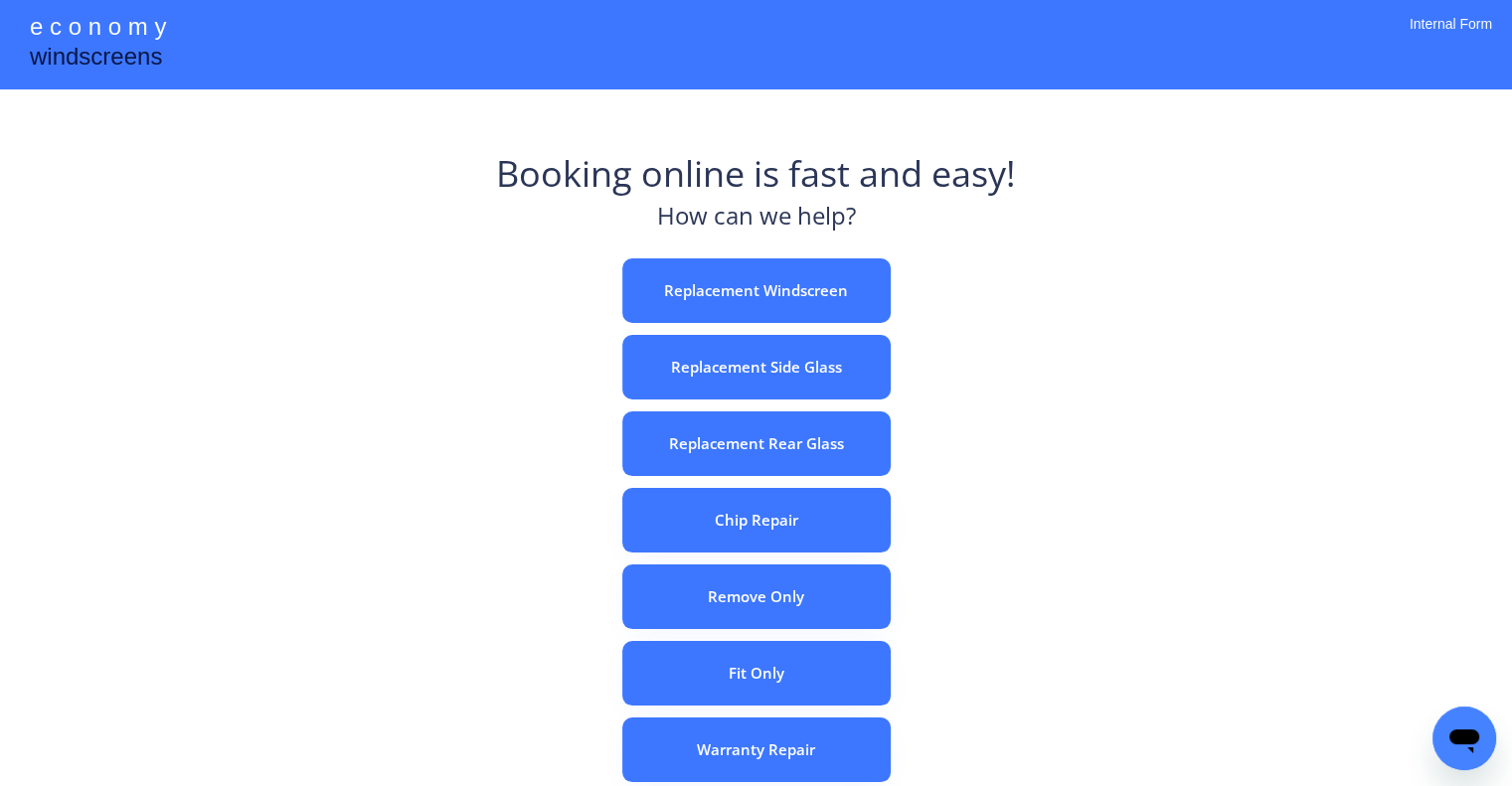 click on "Booking online is fast and easy! How can we help? Replacement Windscreen Replacement Side Glass Replacement Rear Glass Chip Repair Remove Only Fit Only Warranty Repair ADAS Recalibration Only Rebook a Job Confirm Quotes Manual Booking" at bounding box center [756, 618] 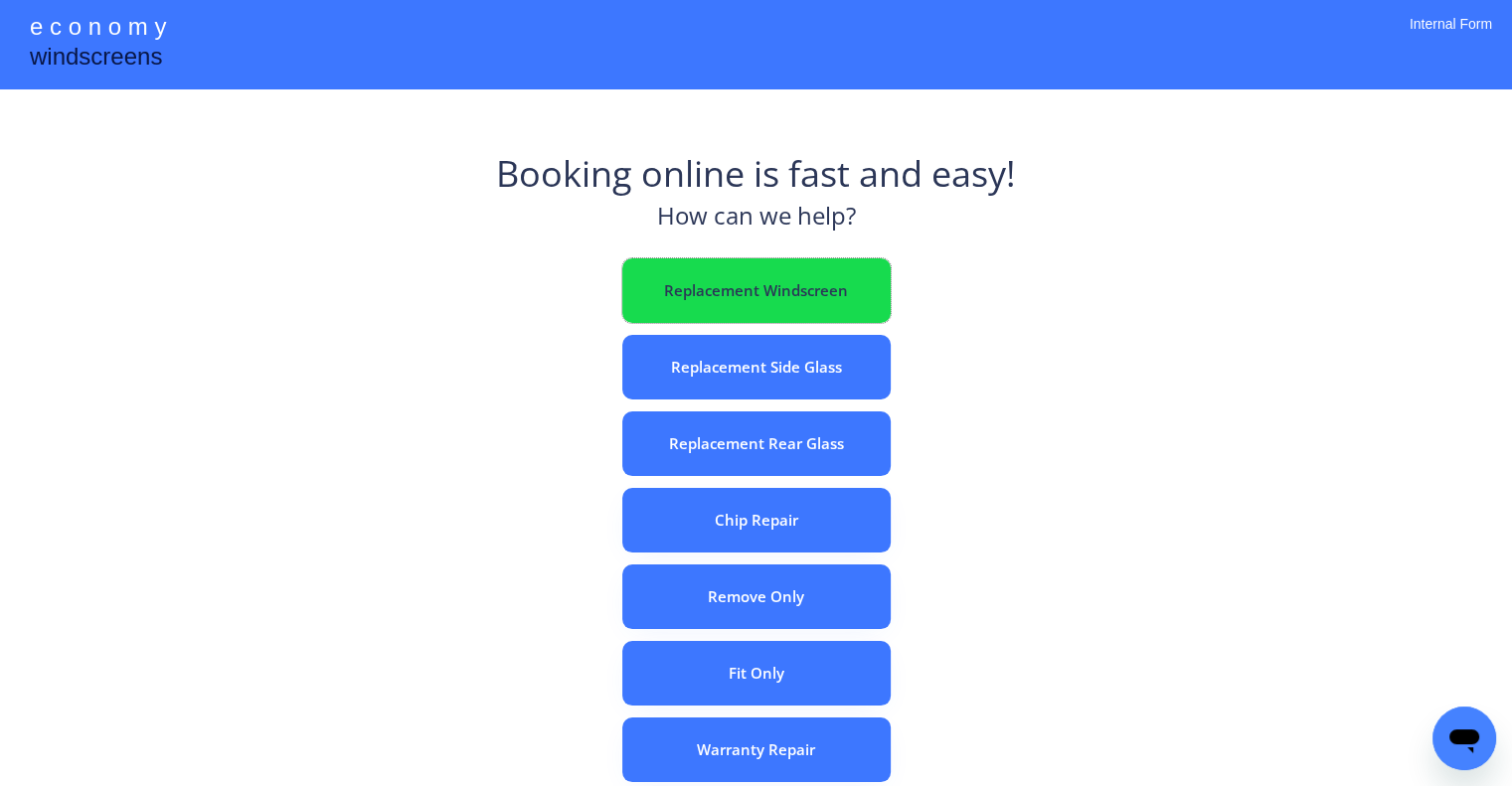 click on "Replacement Windscreen" at bounding box center [756, 290] 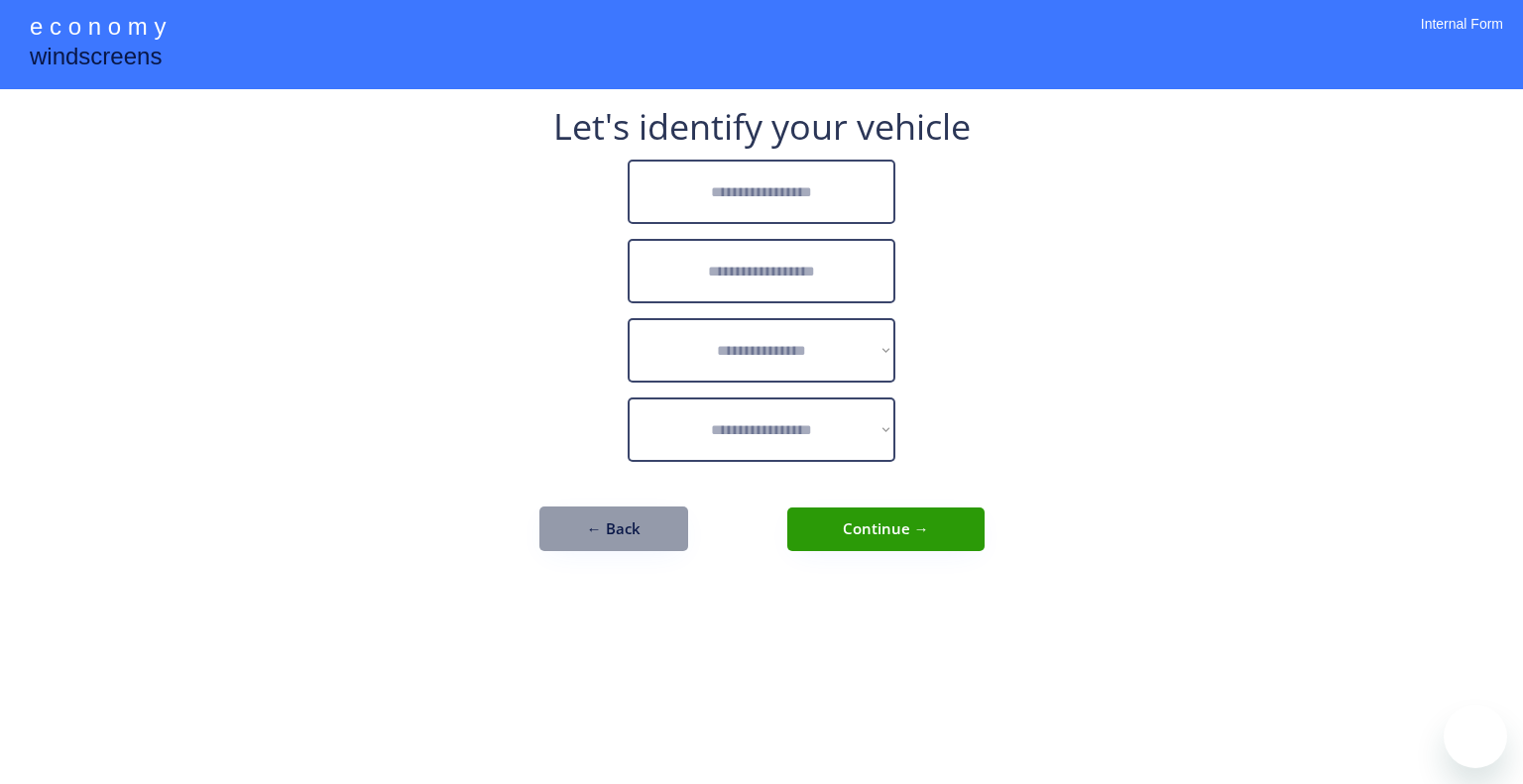scroll, scrollTop: 0, scrollLeft: 0, axis: both 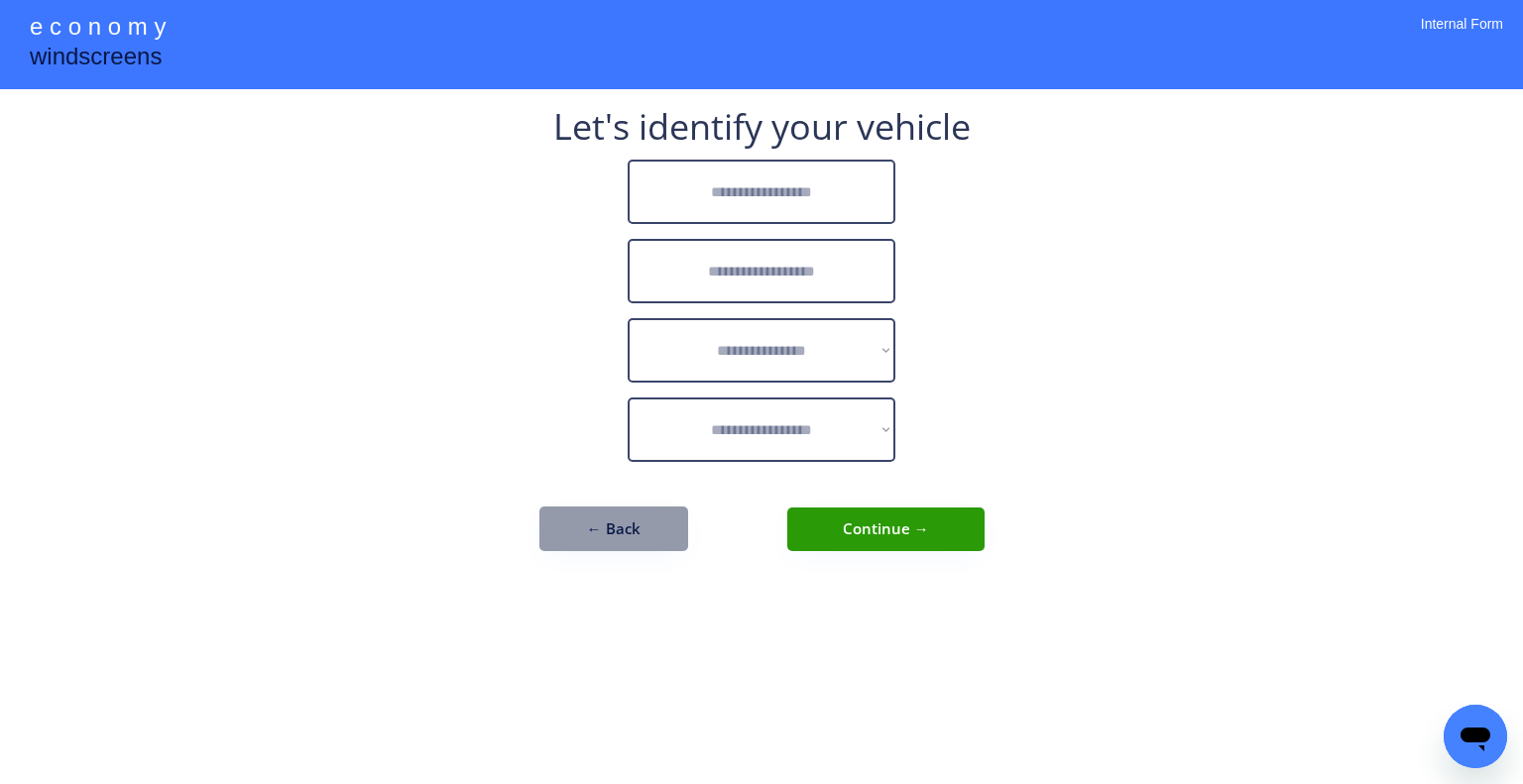 click at bounding box center [762, 191] 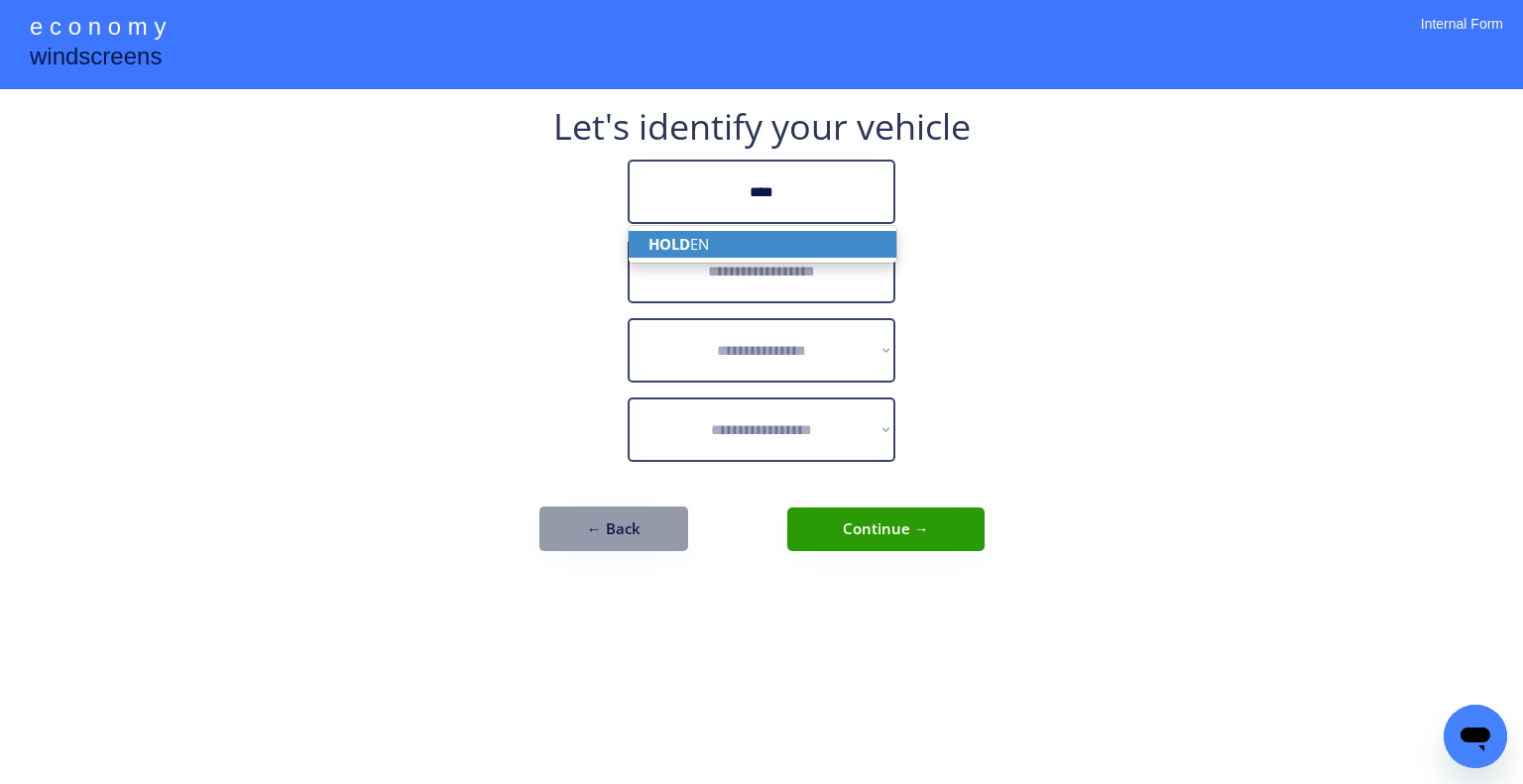 click on "HOLD EN" at bounding box center (762, 244) 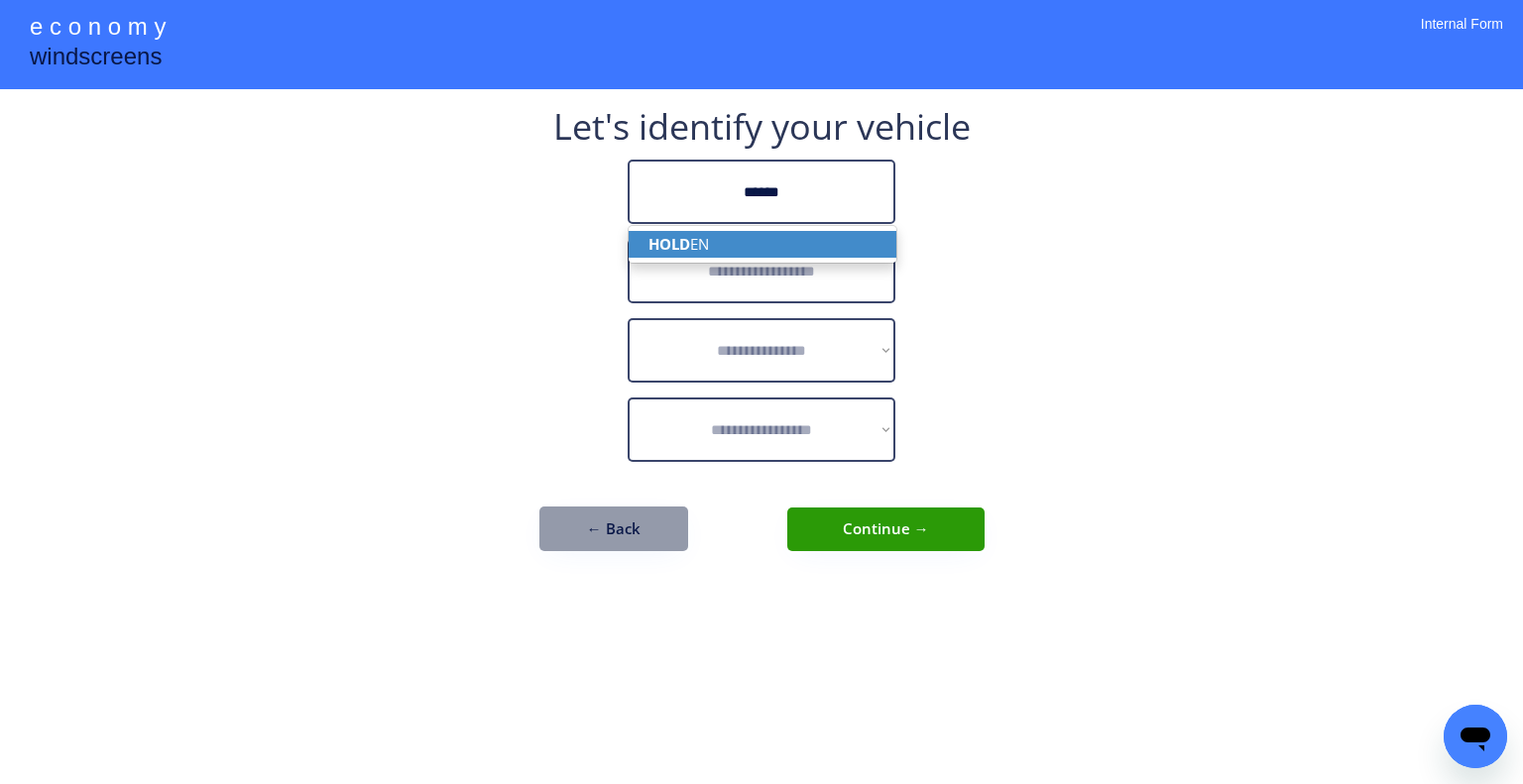type on "******" 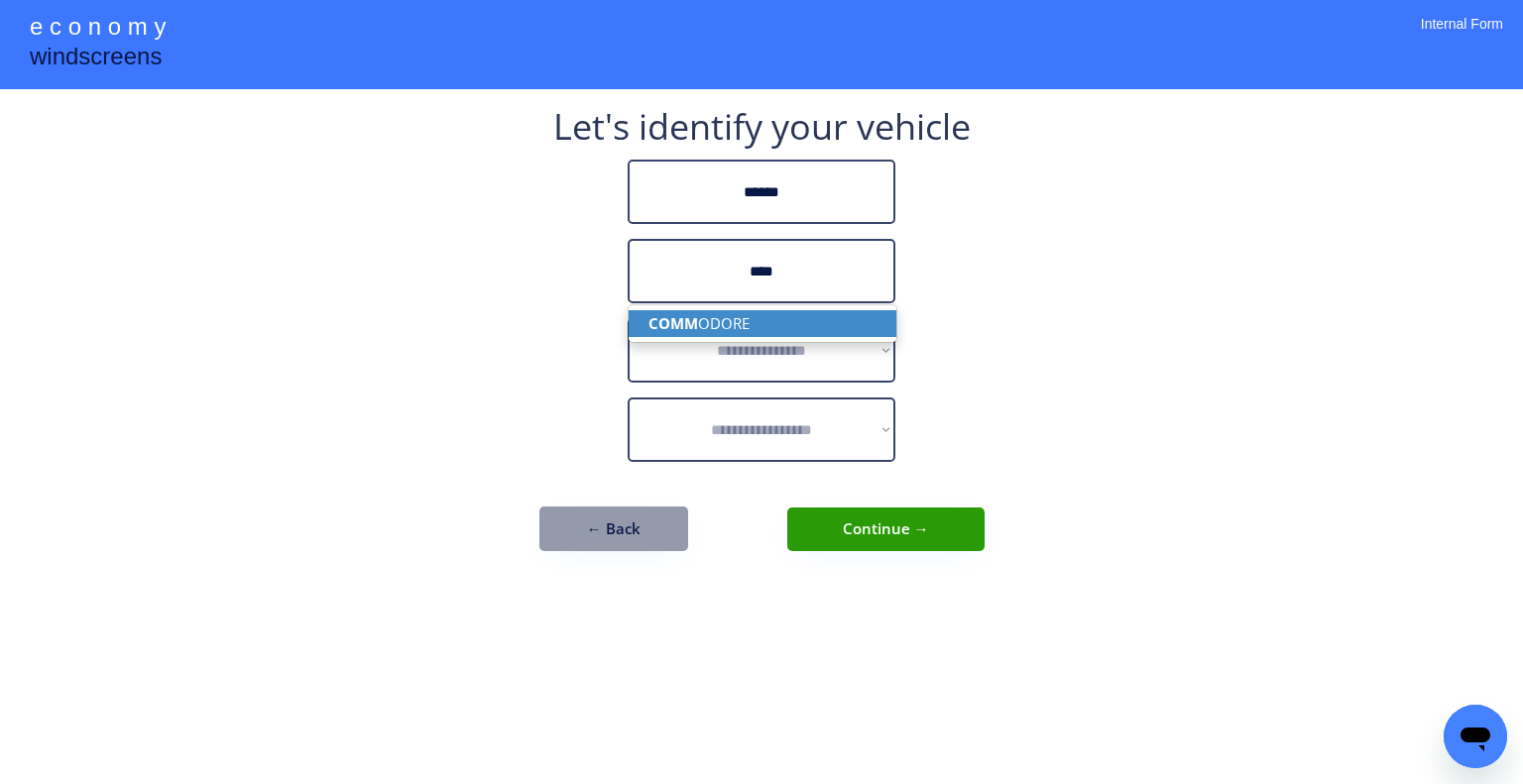 click on "COMM ODORE" at bounding box center [762, 323] 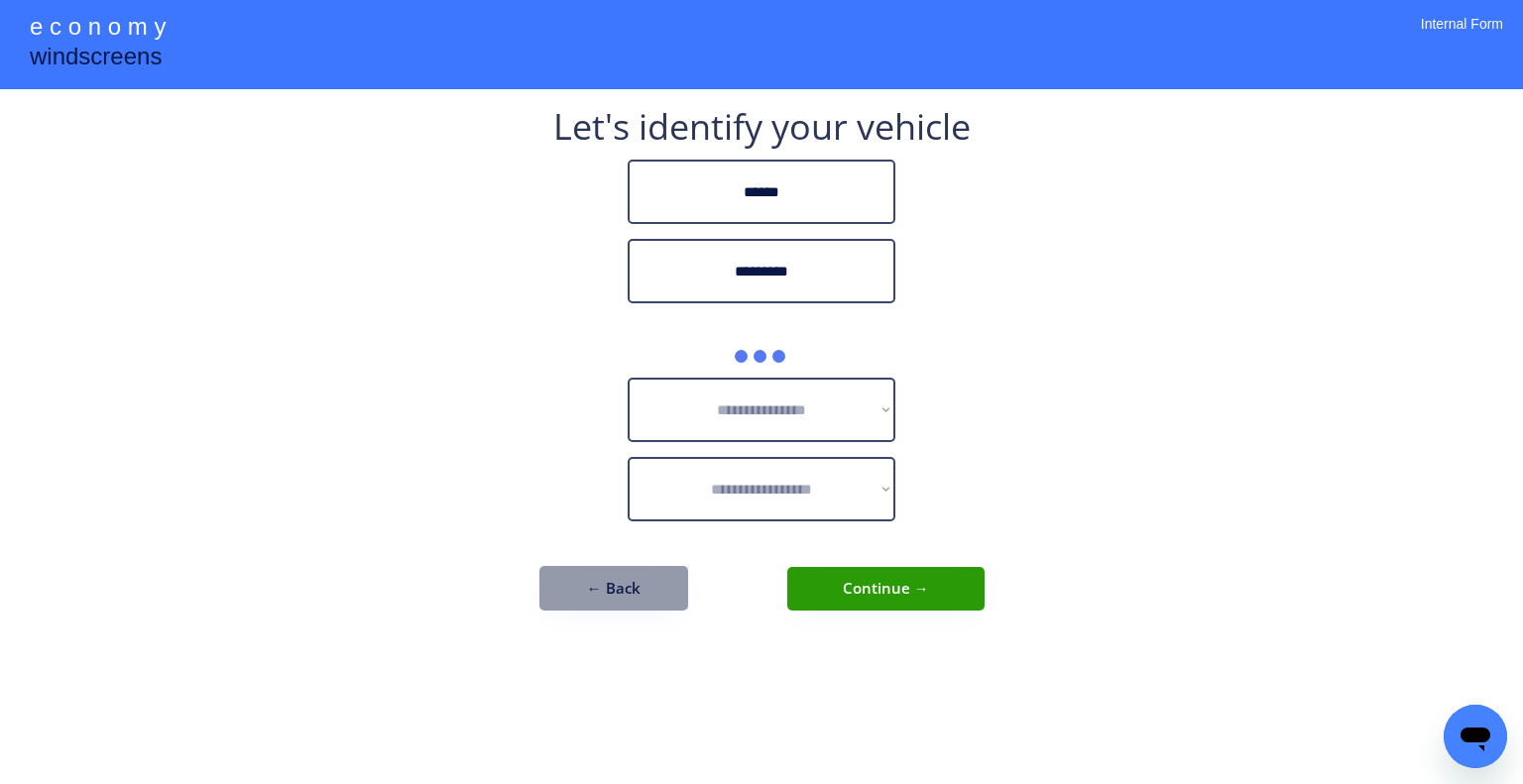 type on "*********" 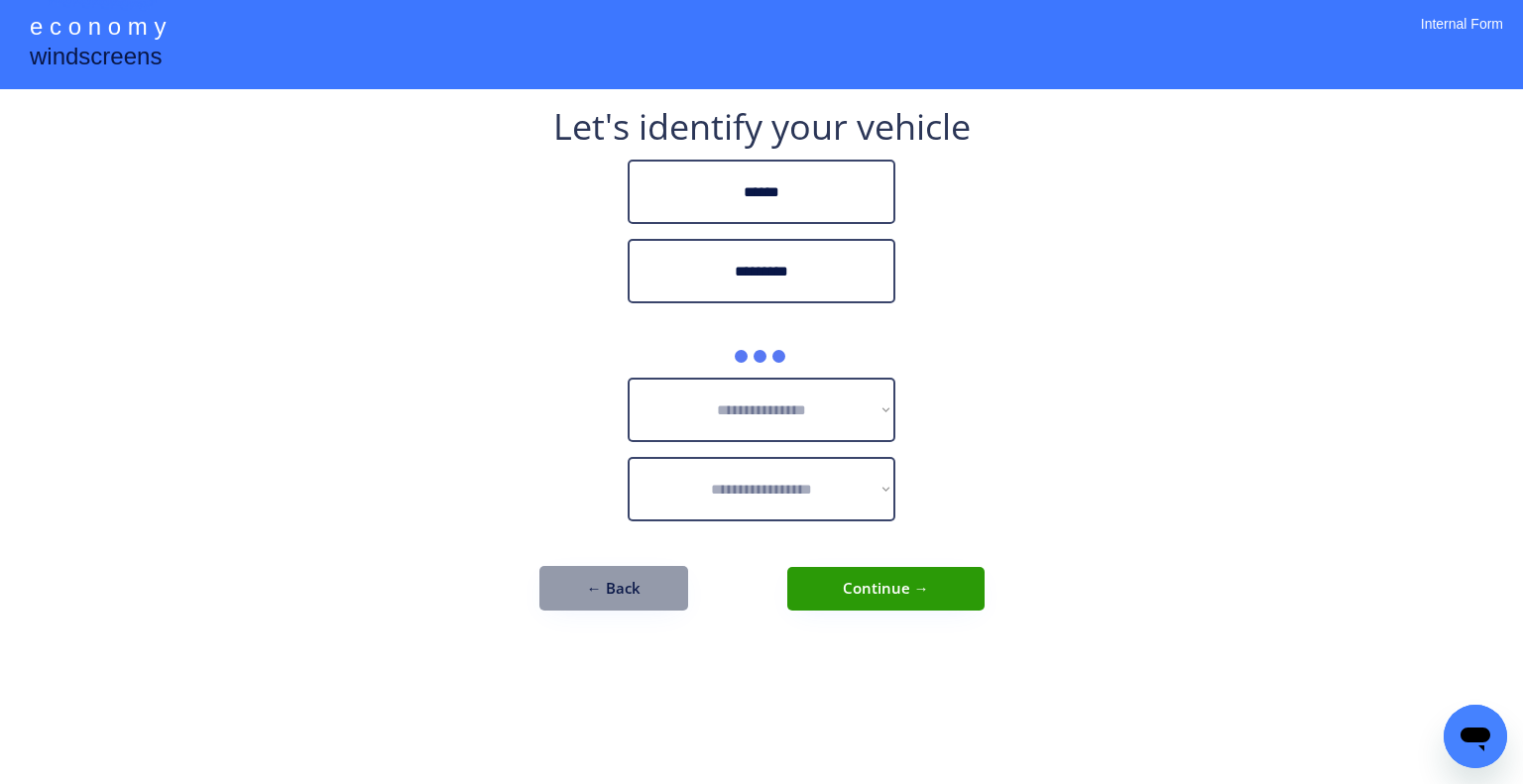 click on "**********" at bounding box center [762, 392] 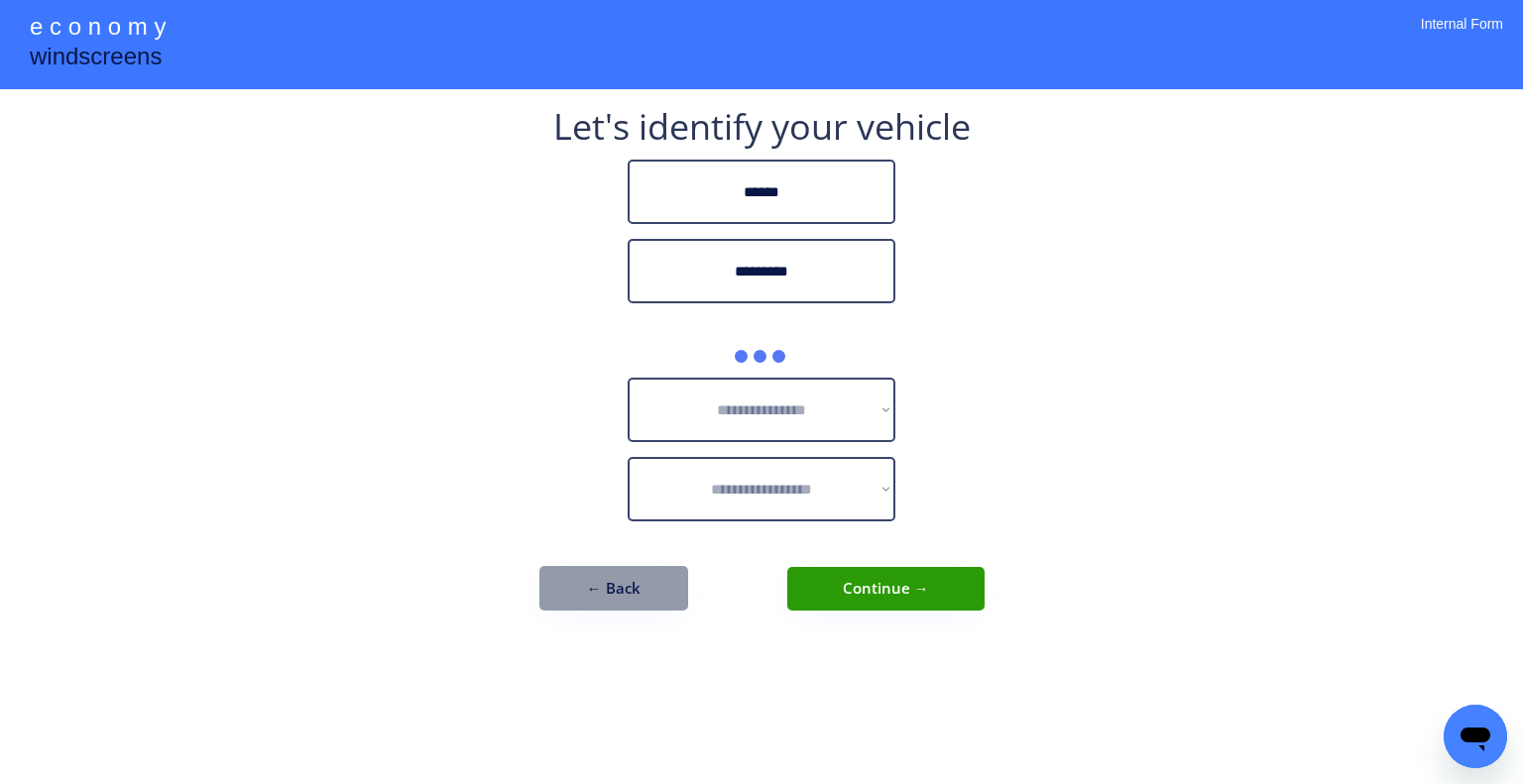 click on "**********" at bounding box center (762, 392) 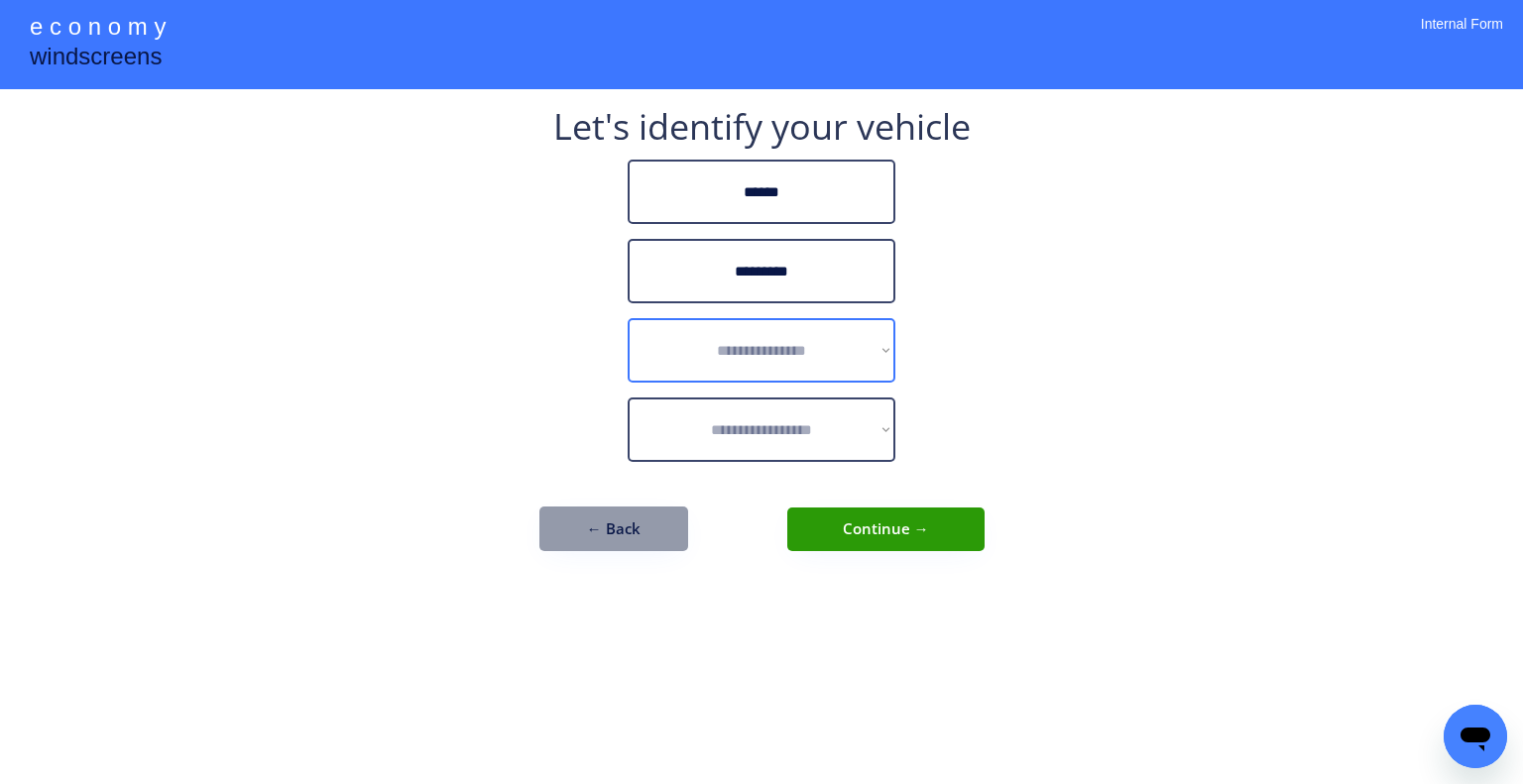 click on "**********" at bounding box center [762, 350] 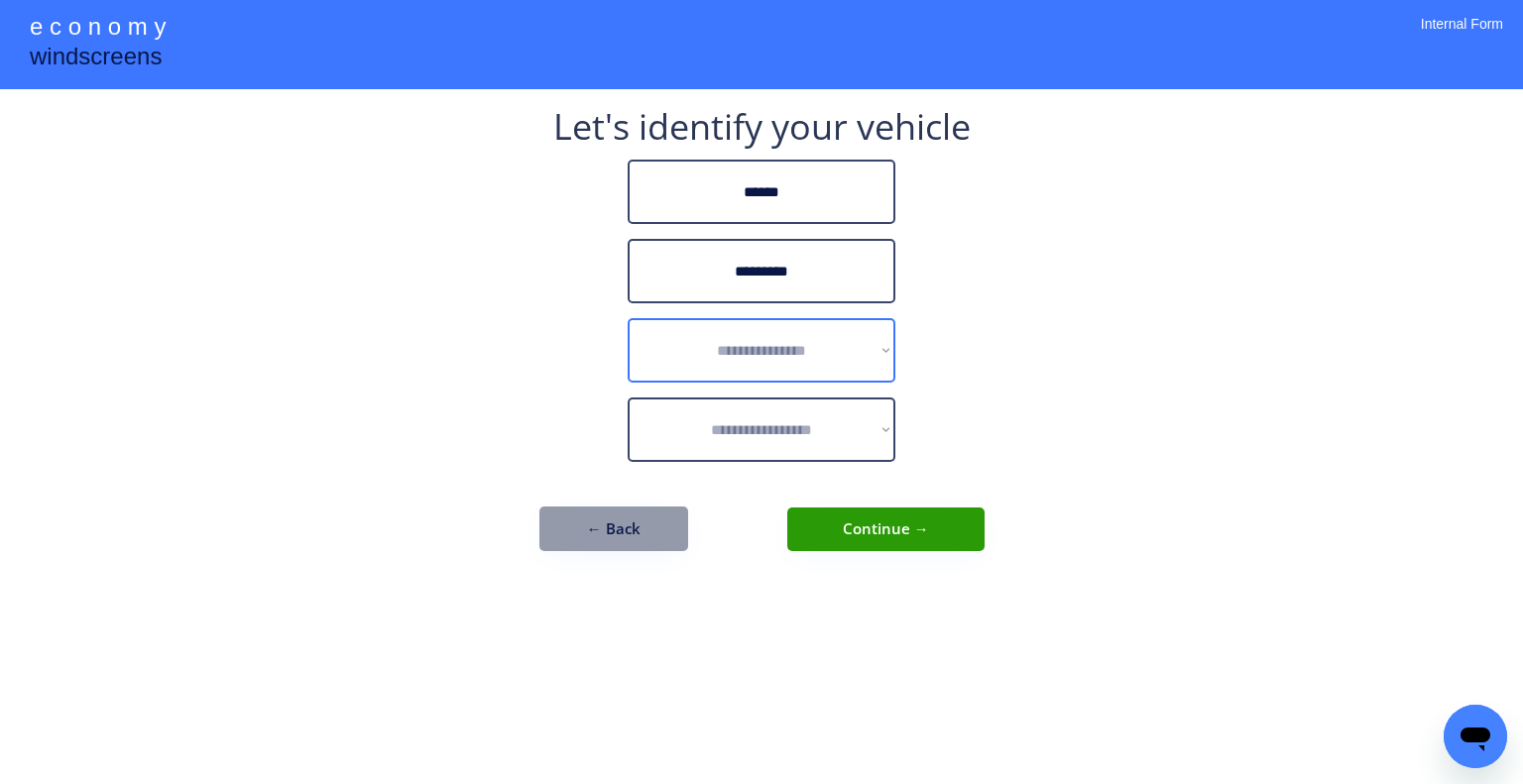 select on "******" 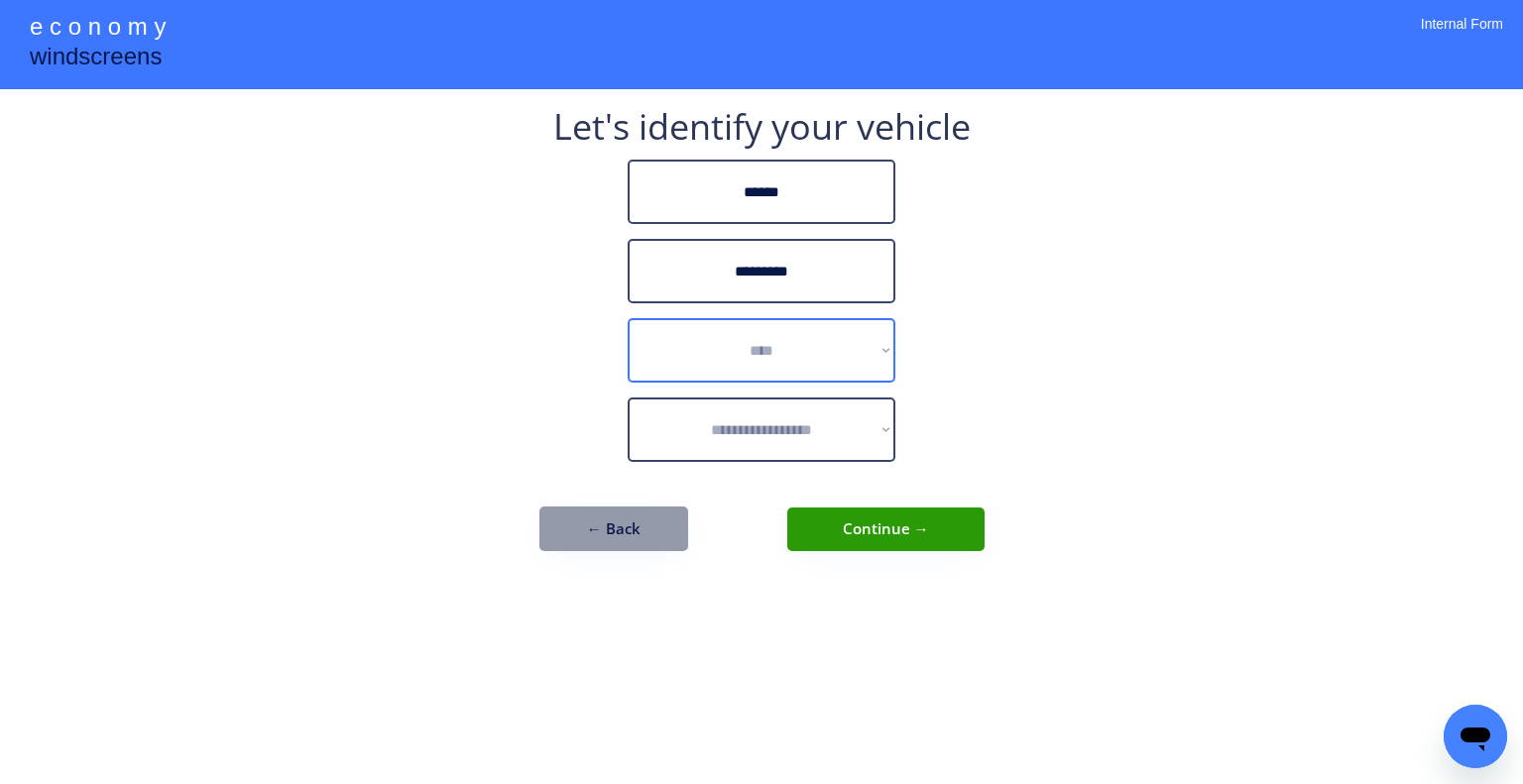 click on "**********" at bounding box center [762, 350] 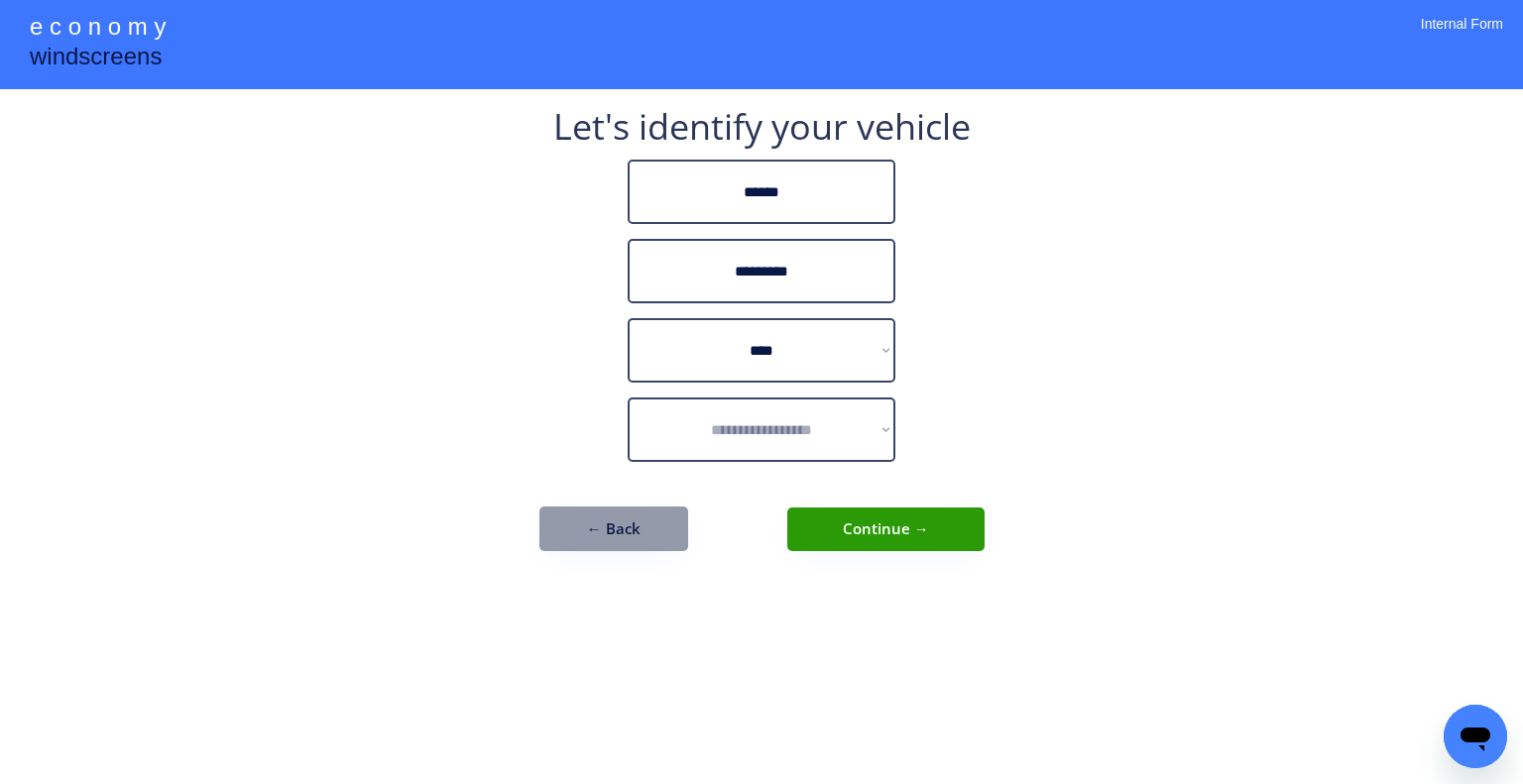 click on "**********" at bounding box center [762, 392] 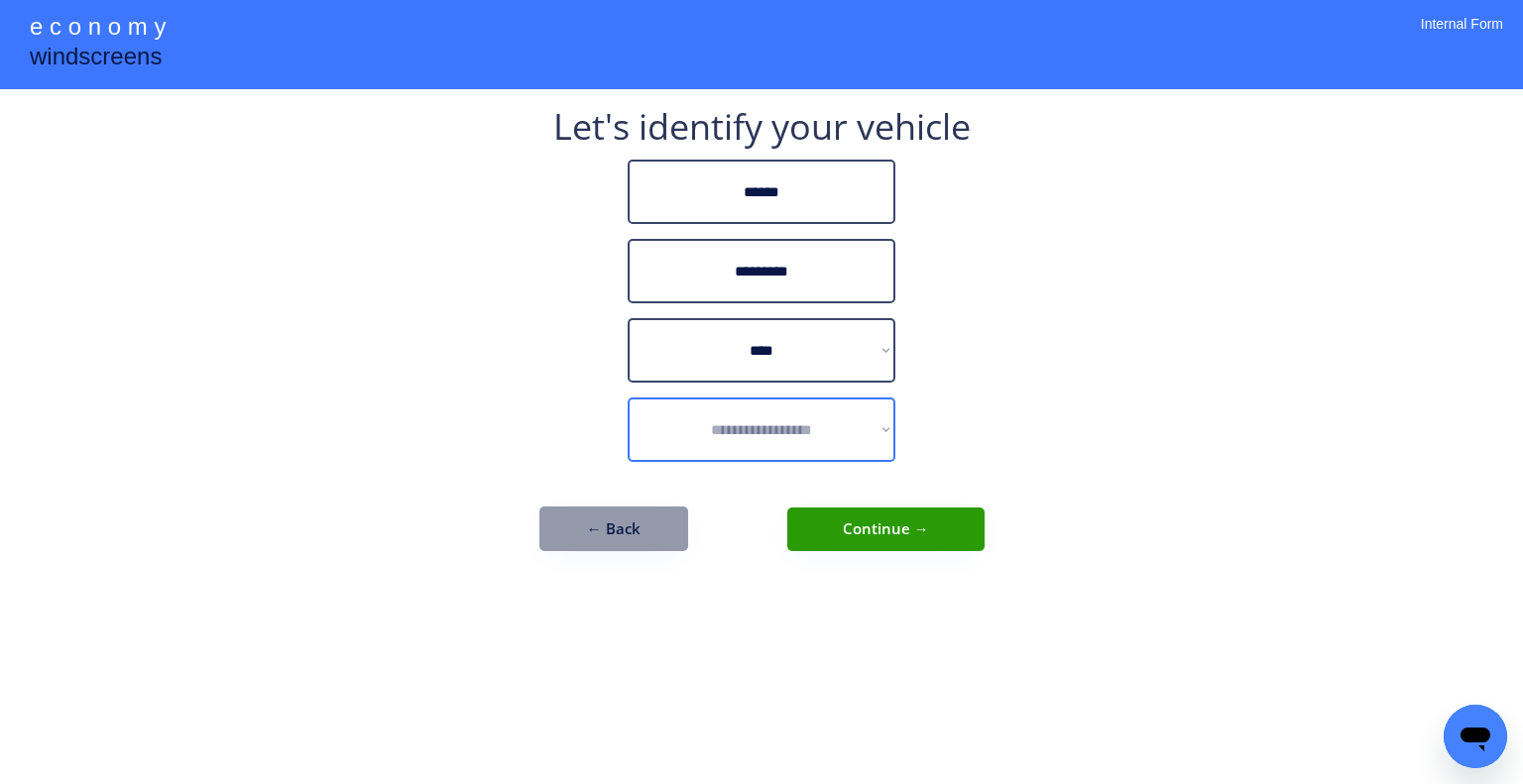 click on "**********" at bounding box center [762, 429] 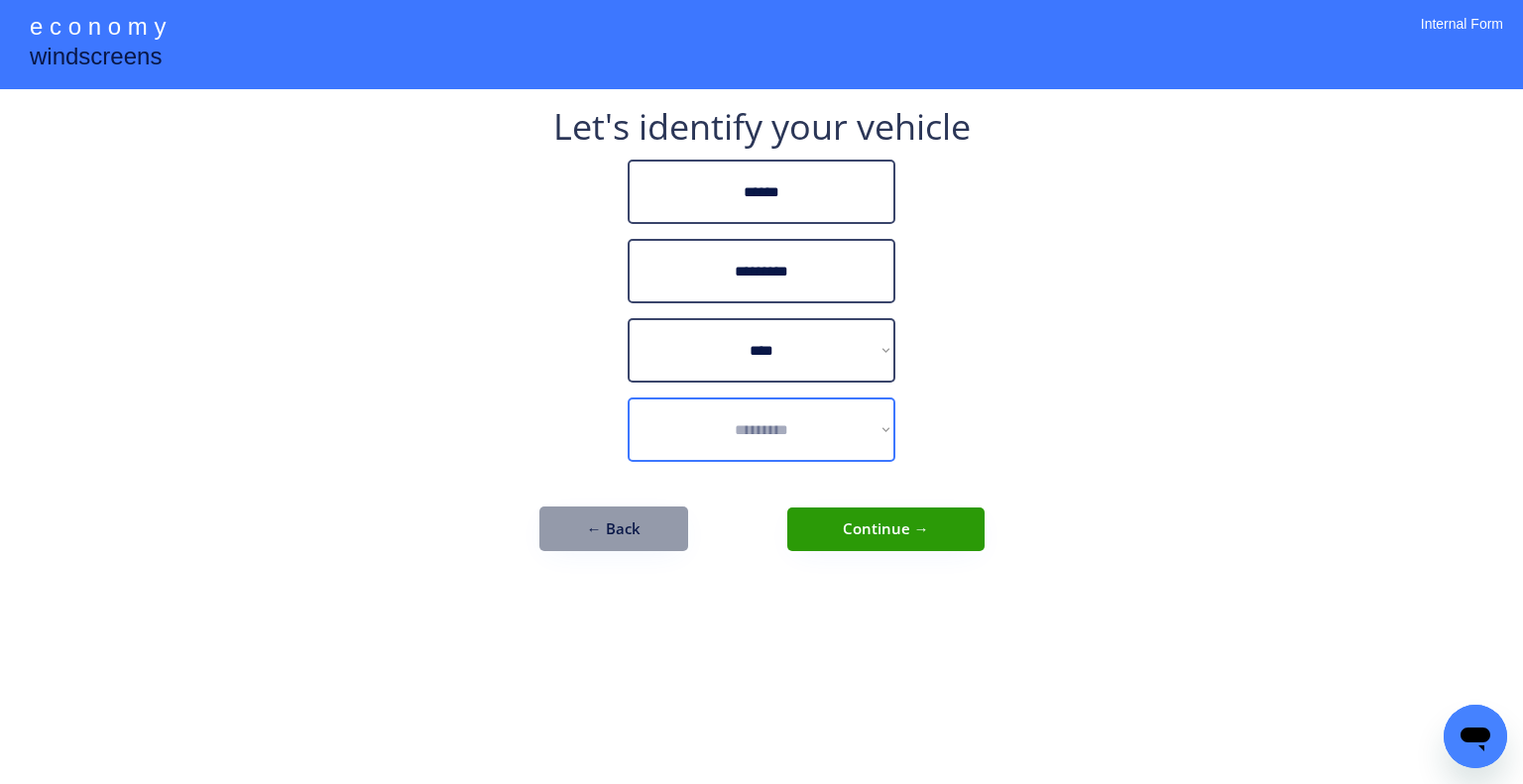 click on "**********" at bounding box center (762, 429) 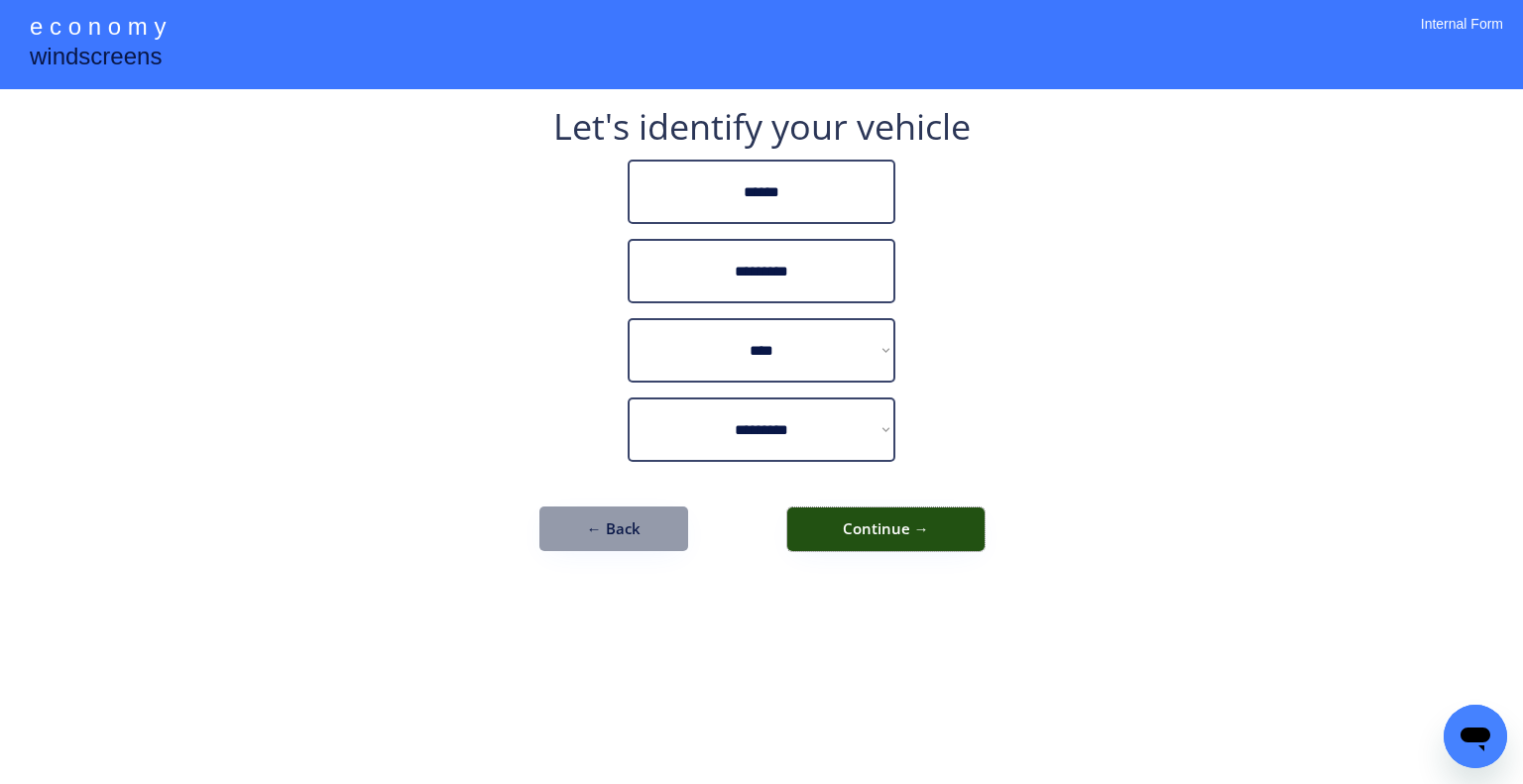 click on "Continue    →" at bounding box center (885, 529) 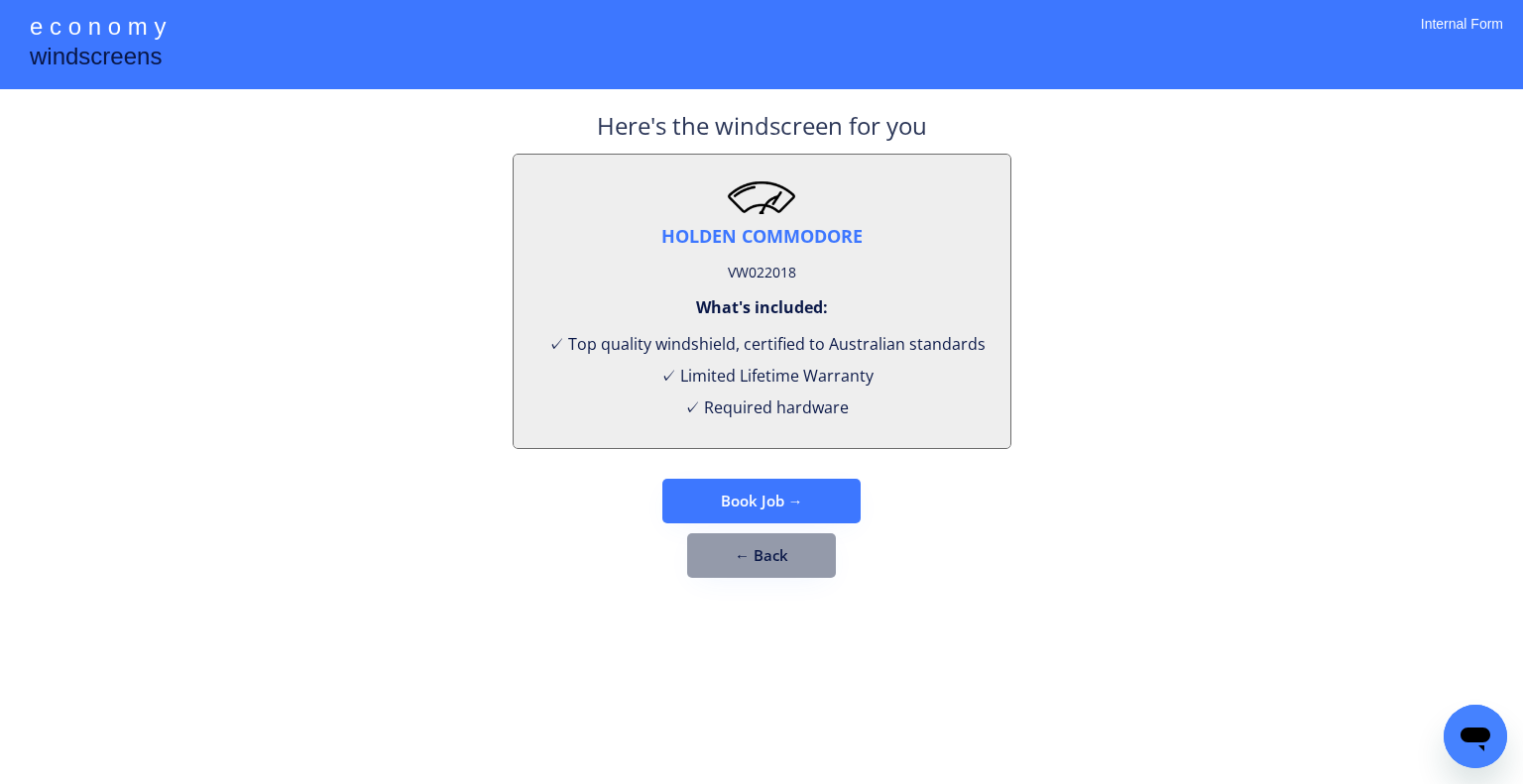 click on "VW022018" at bounding box center (762, 273) 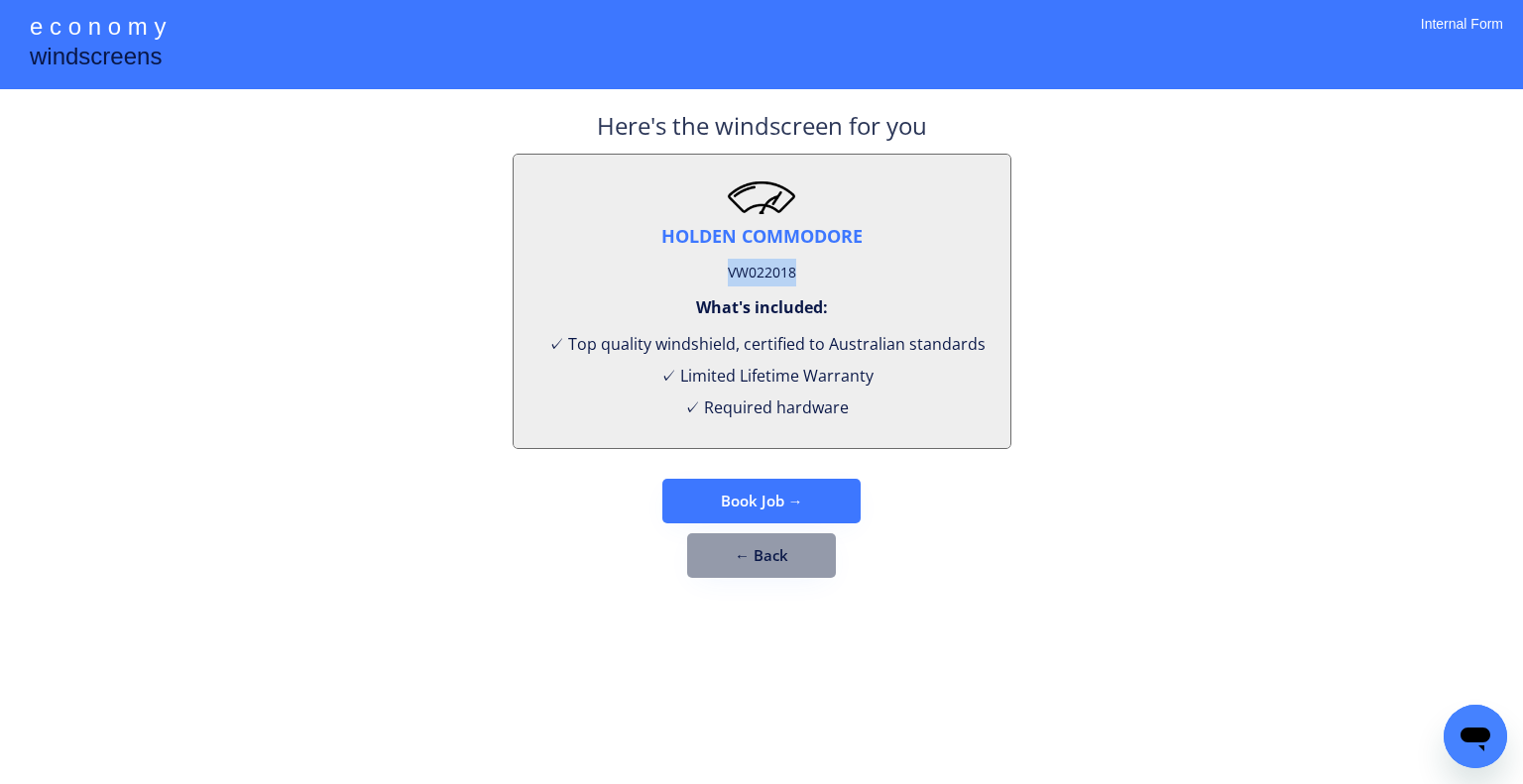 drag, startPoint x: 778, startPoint y: 277, endPoint x: 793, endPoint y: 312, distance: 38 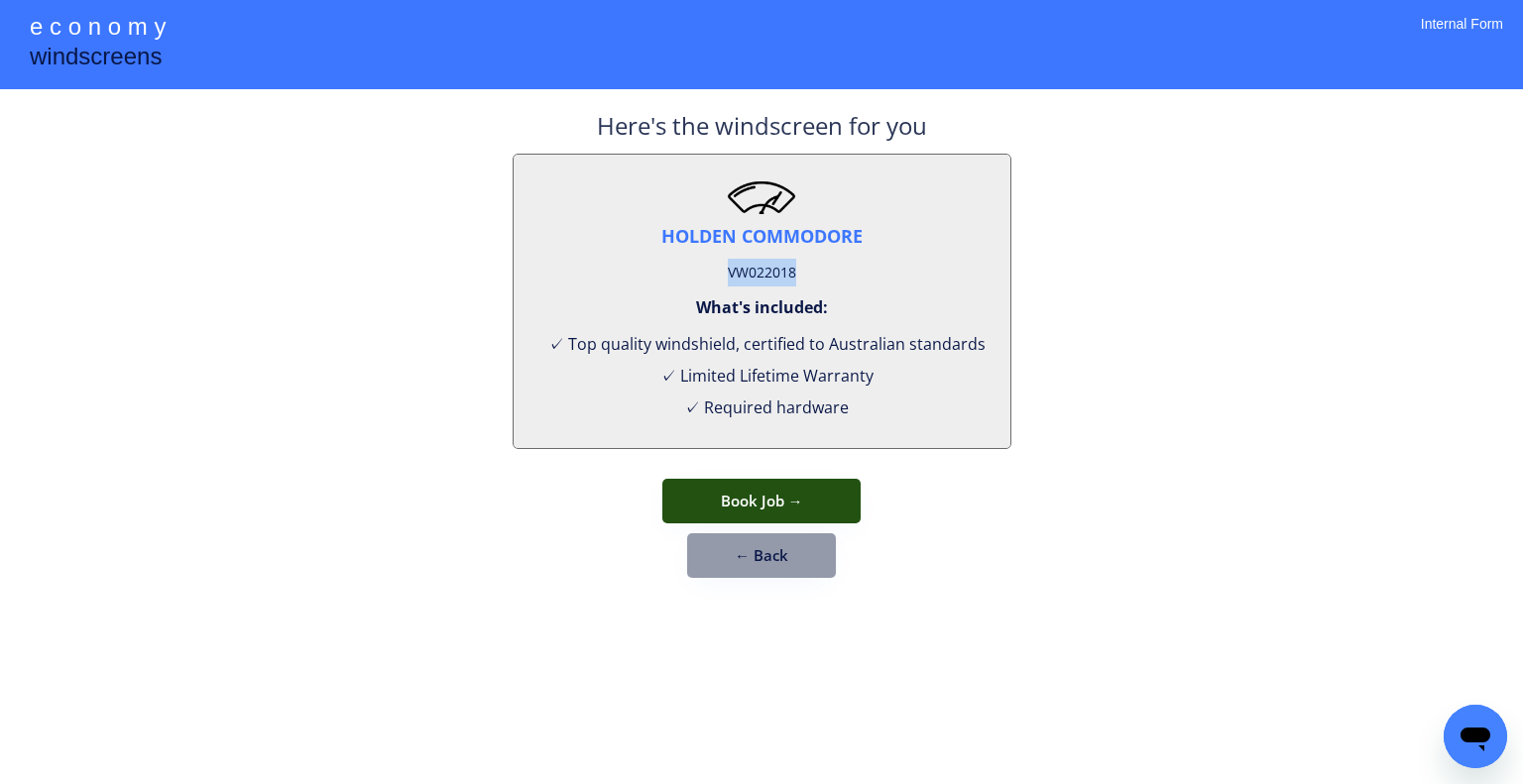 drag, startPoint x: 837, startPoint y: 491, endPoint x: 1222, endPoint y: 298, distance: 430.66692 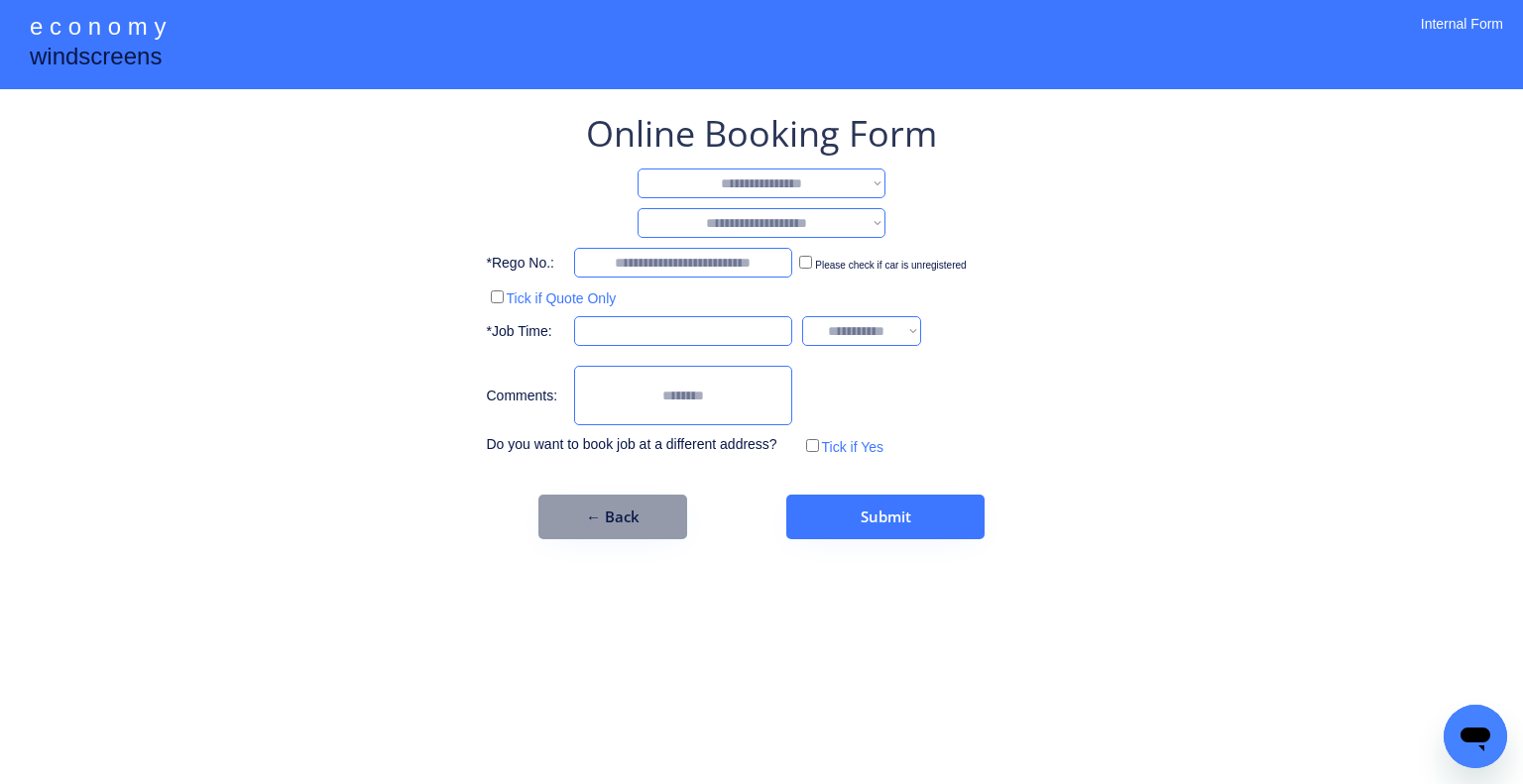 click on "**********" at bounding box center [762, 392] 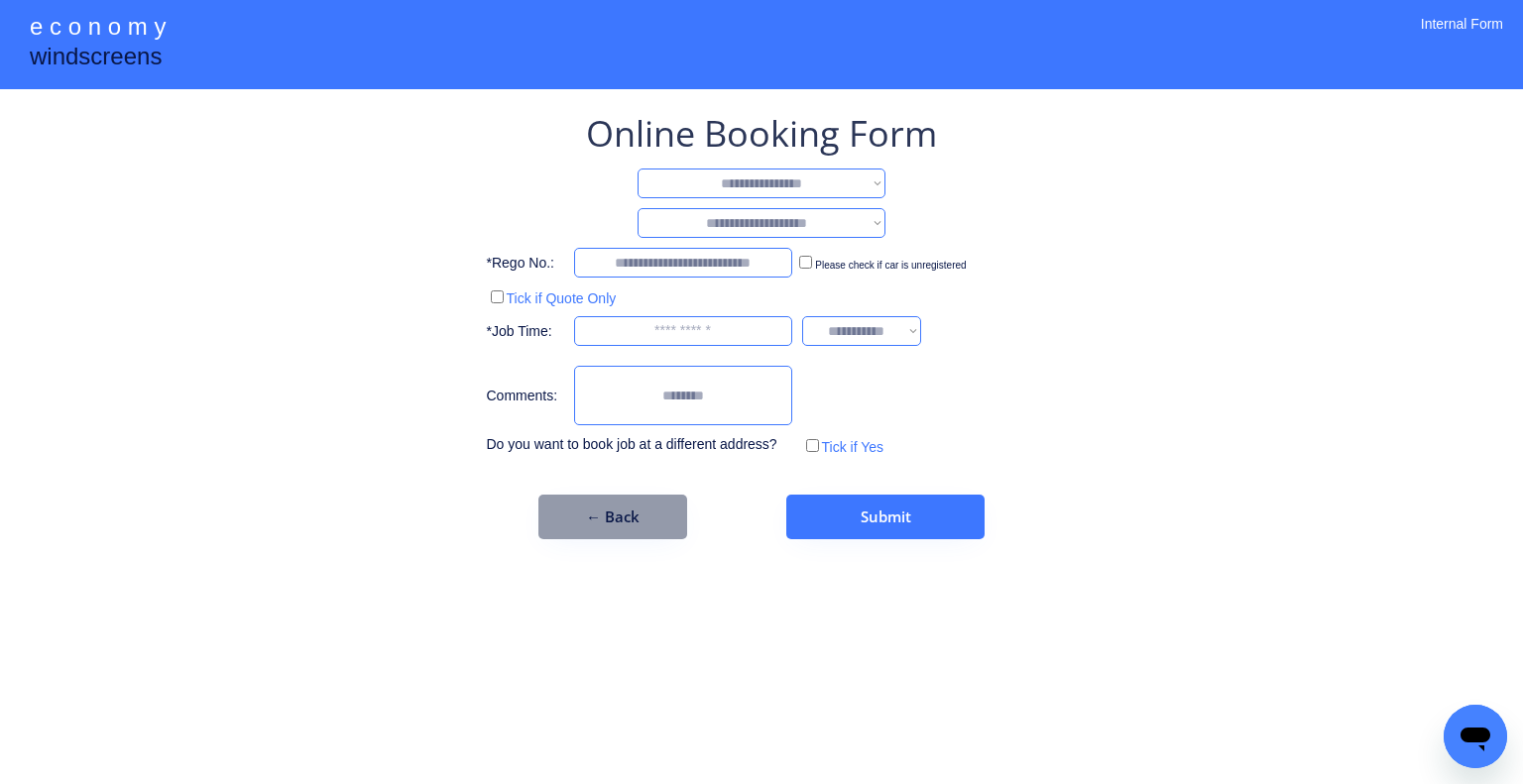drag, startPoint x: 1069, startPoint y: 320, endPoint x: 881, endPoint y: 190, distance: 228.56946 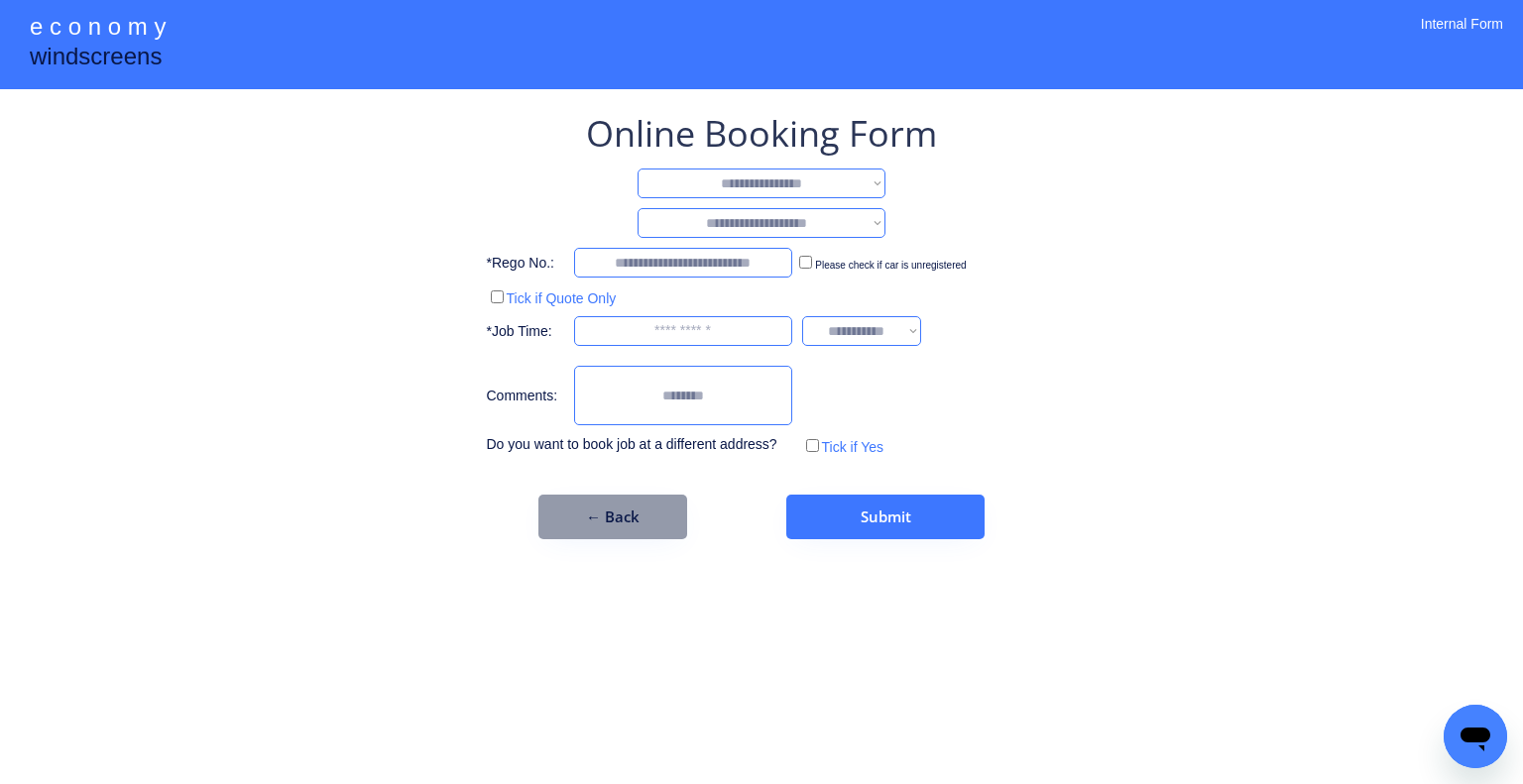 click on "**********" at bounding box center (762, 183) 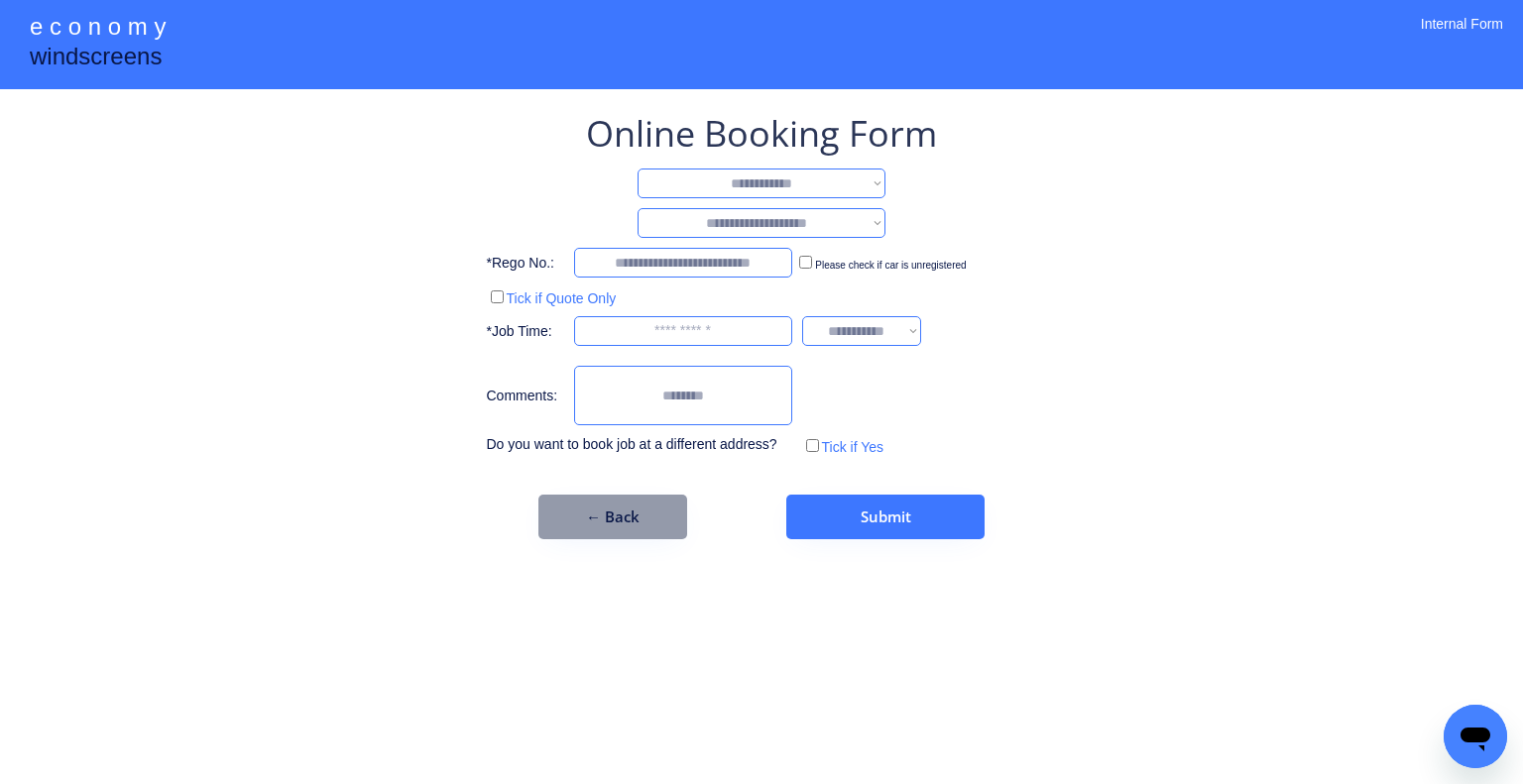 click on "**********" at bounding box center [762, 183] 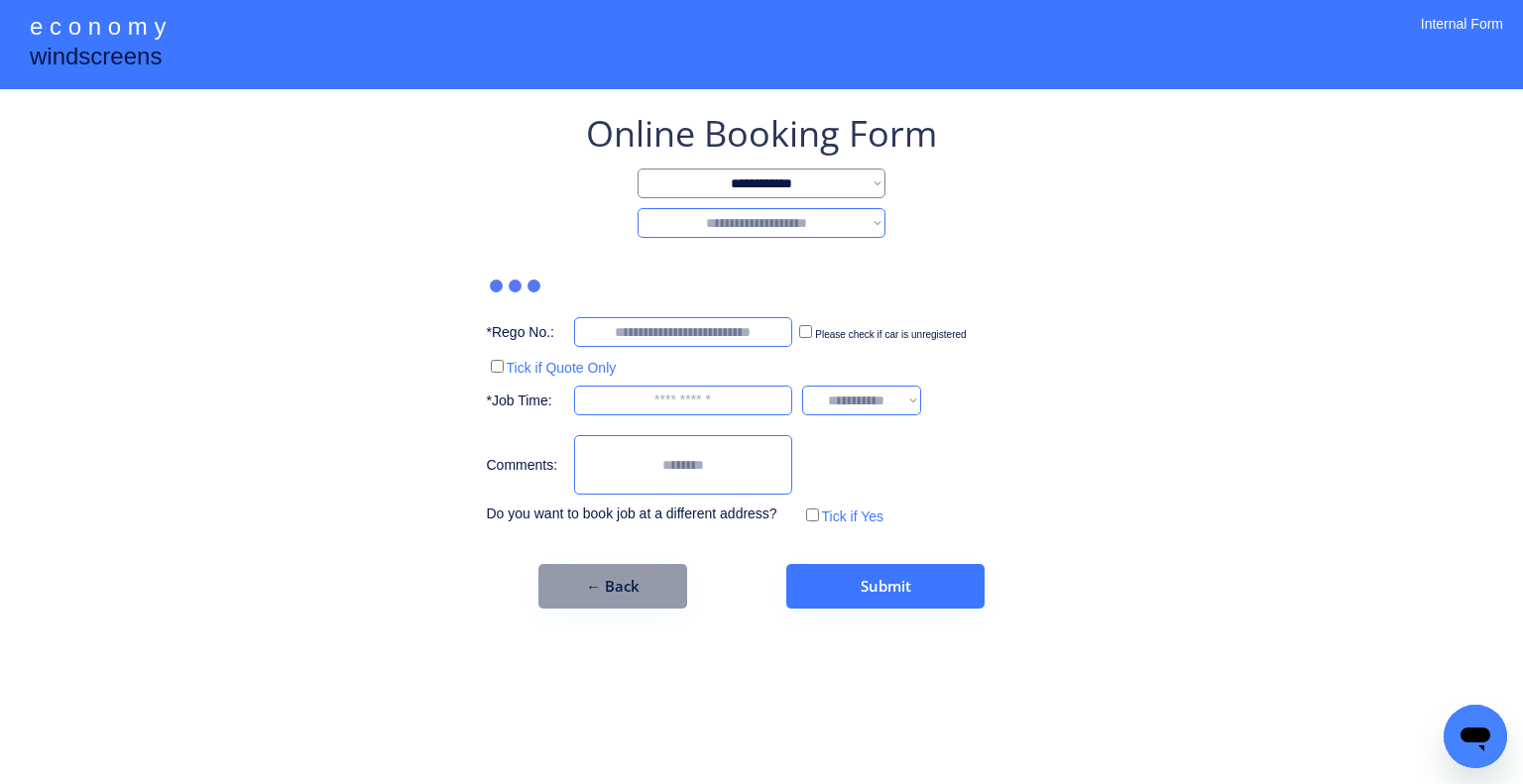 click on "**********" at bounding box center [762, 223] 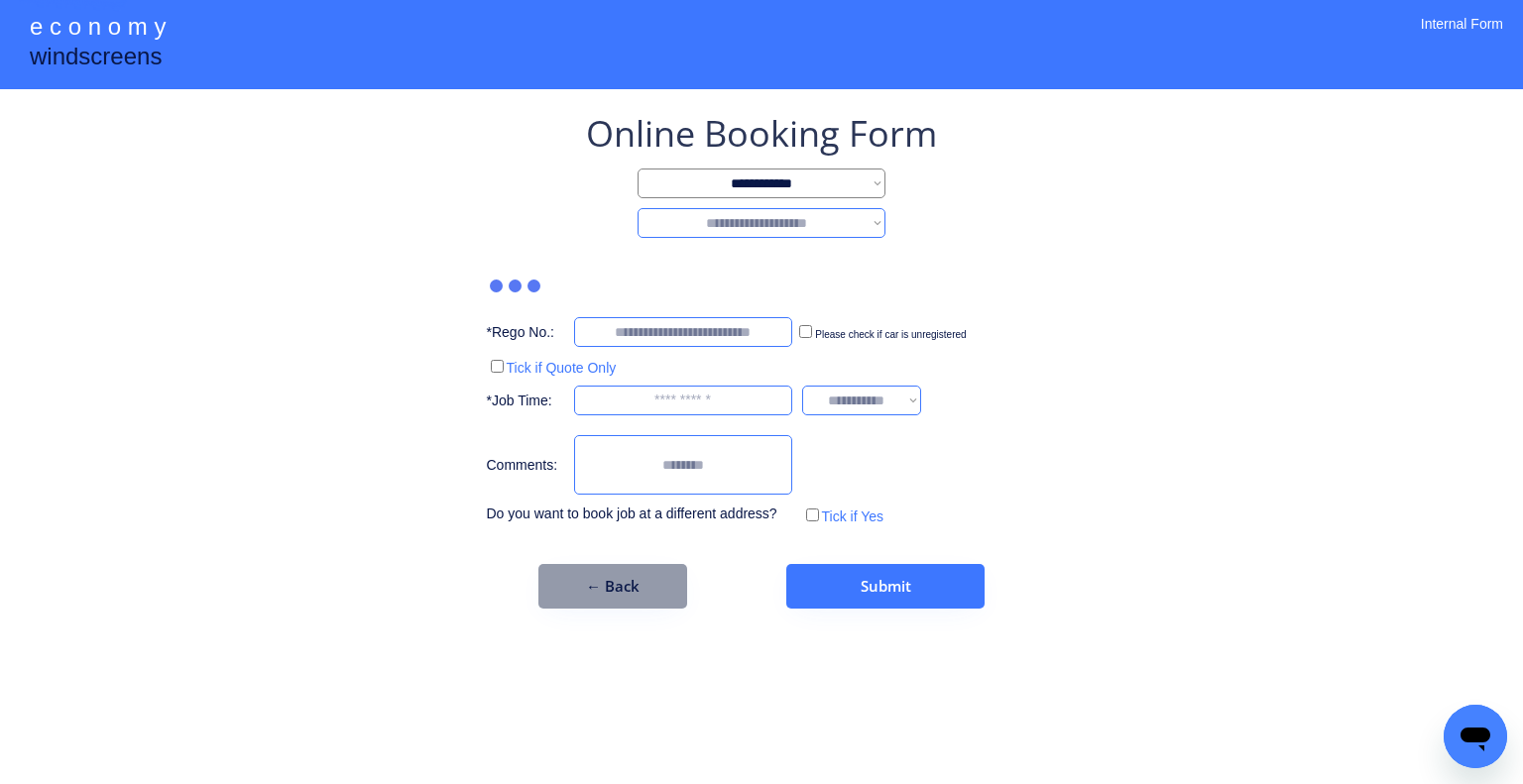 select on "********" 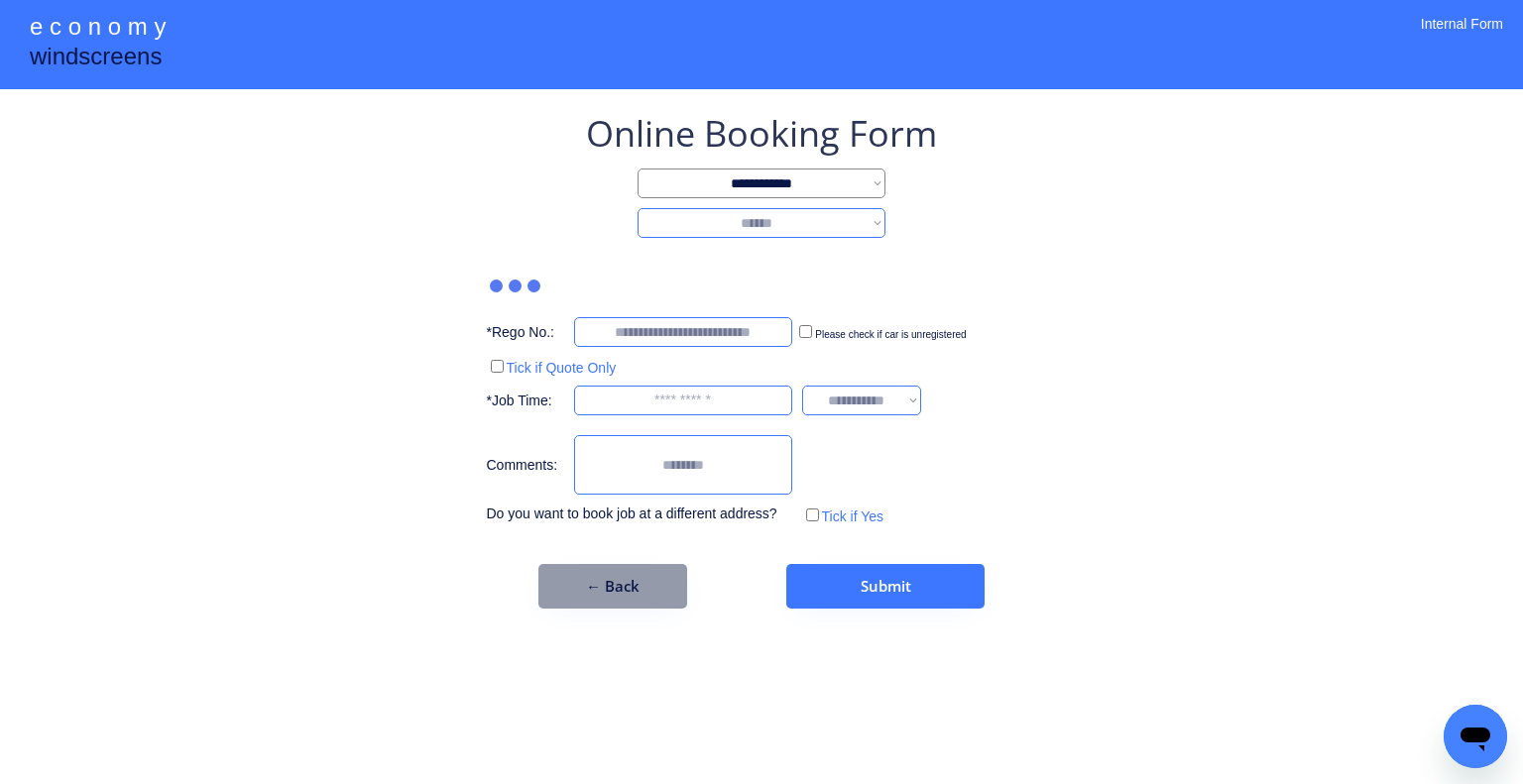 click on "**********" at bounding box center (762, 223) 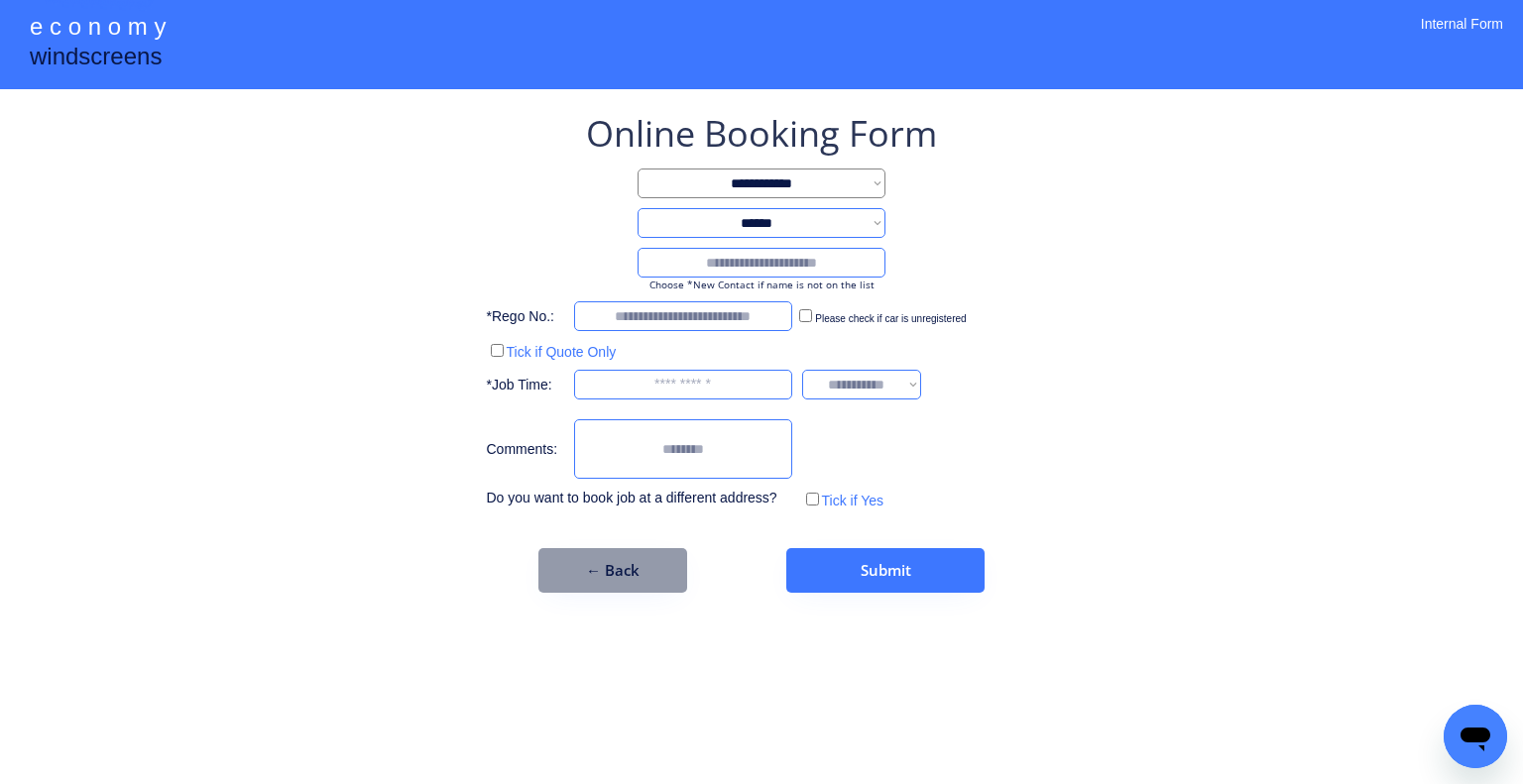 click at bounding box center (762, 263) 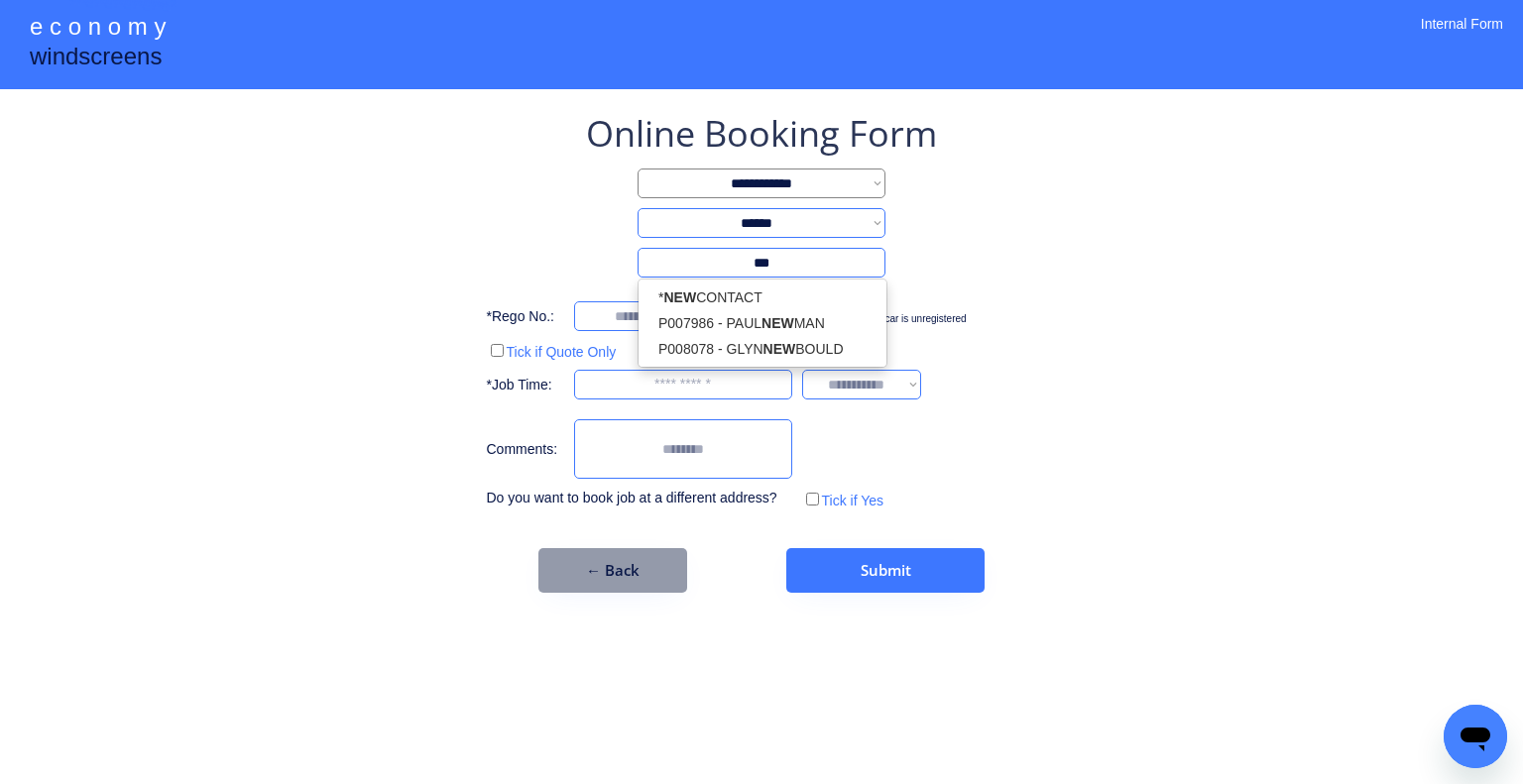 click on "* NEW  CONTACT P007986 - [FIRST]  [LAST] P008078 - [FIRST]  [LAST]" at bounding box center [762, 323] 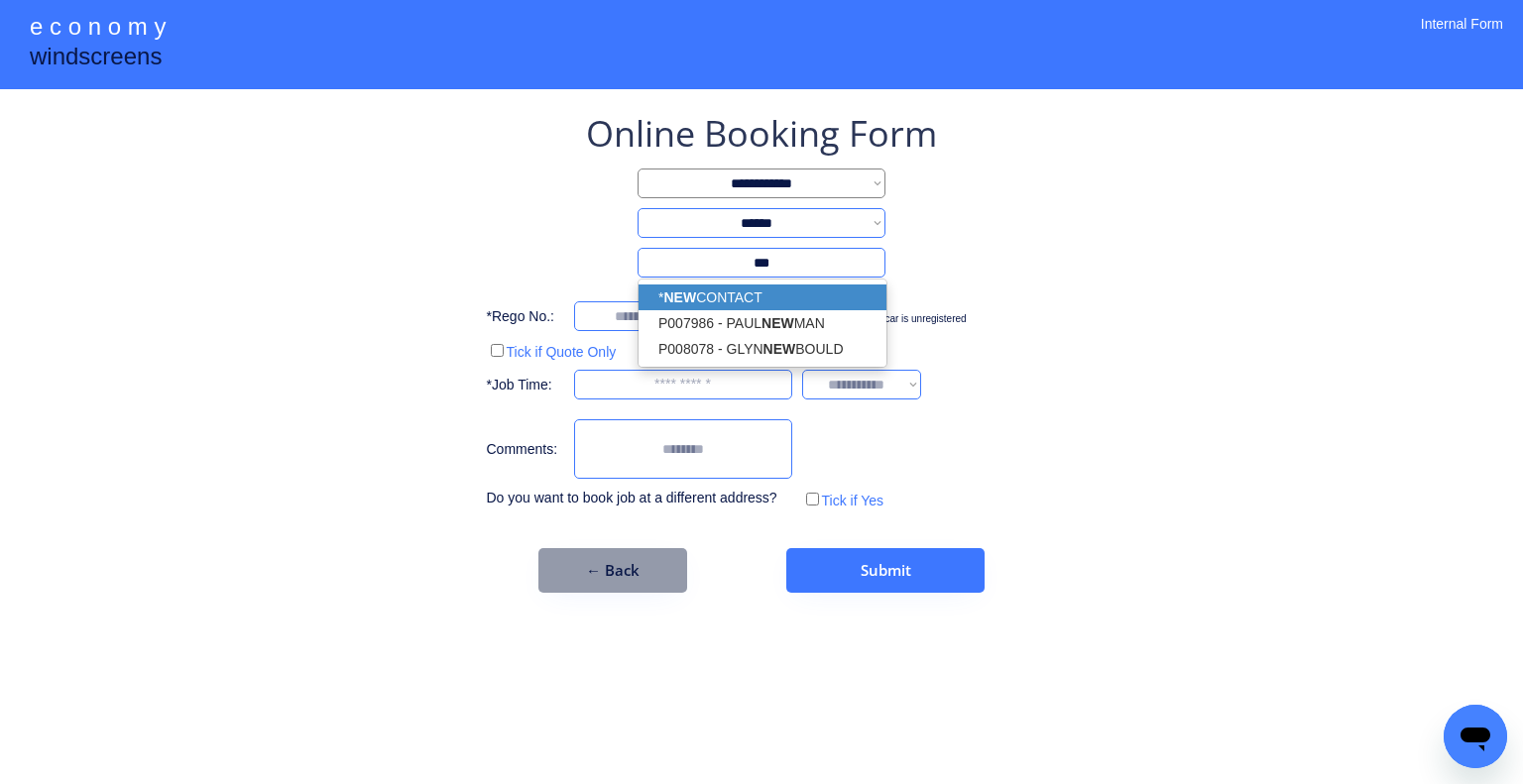 click on "* NEW  CONTACT" at bounding box center [762, 297] 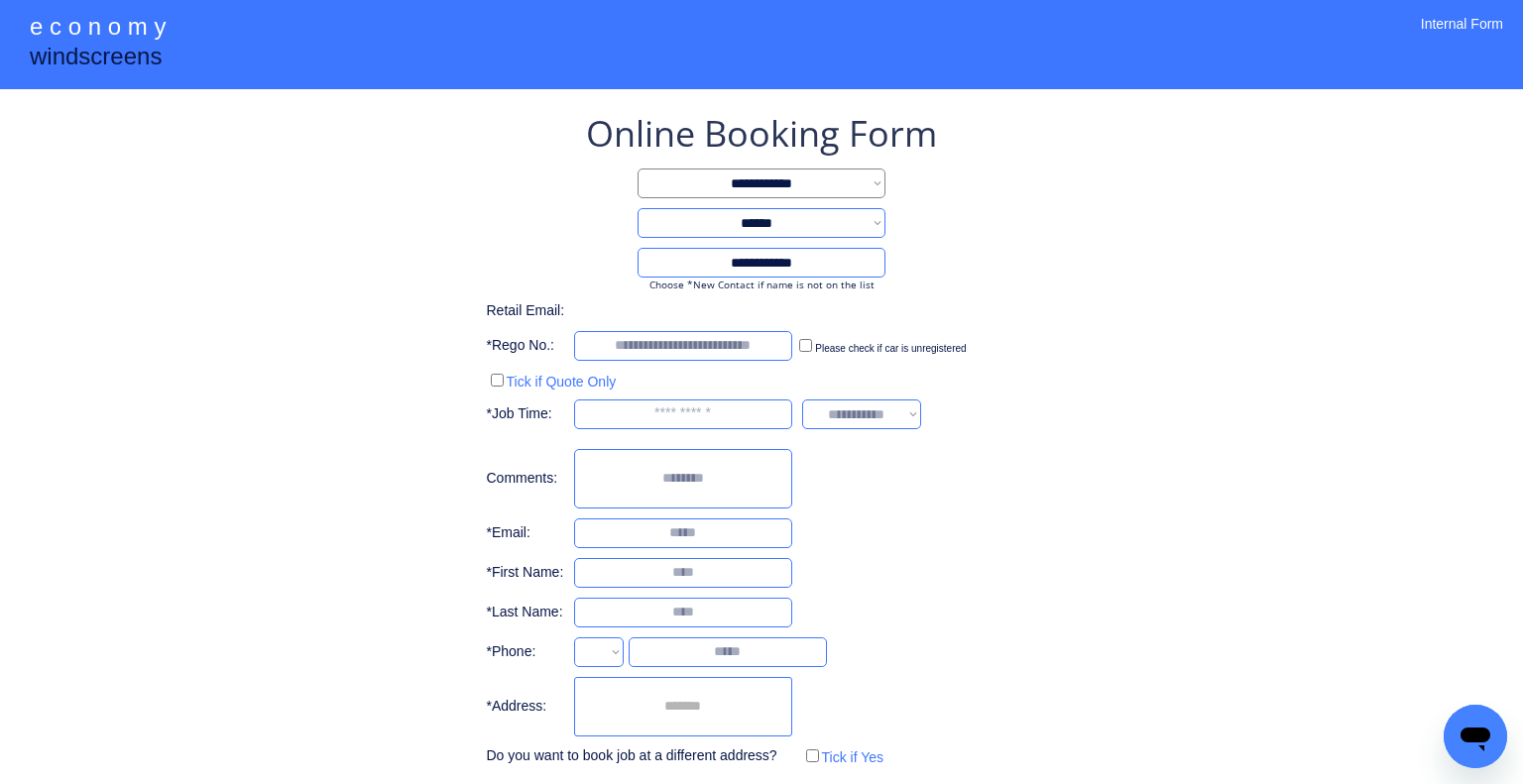 type on "**********" 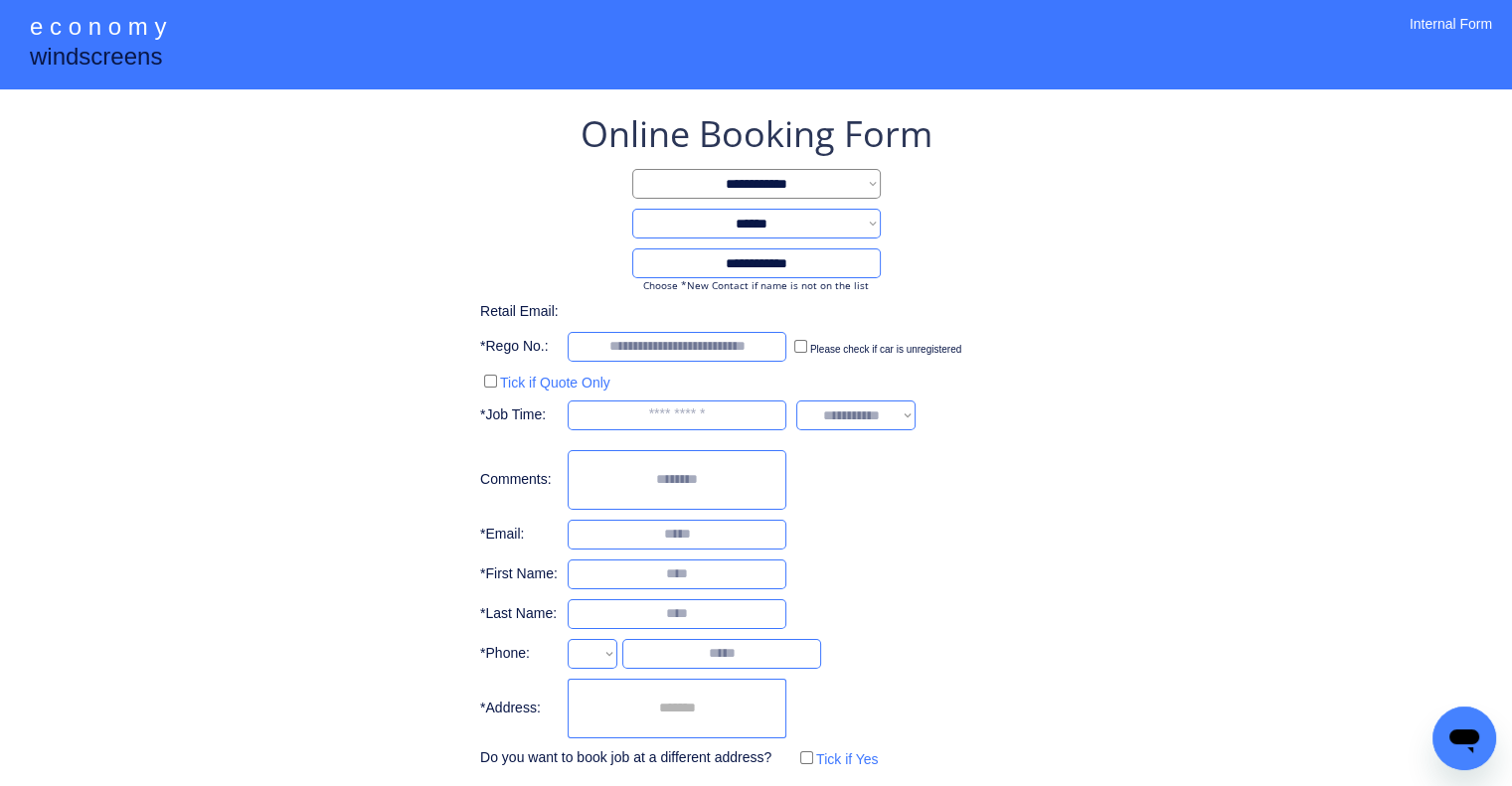 click on "**********" at bounding box center (756, 441) 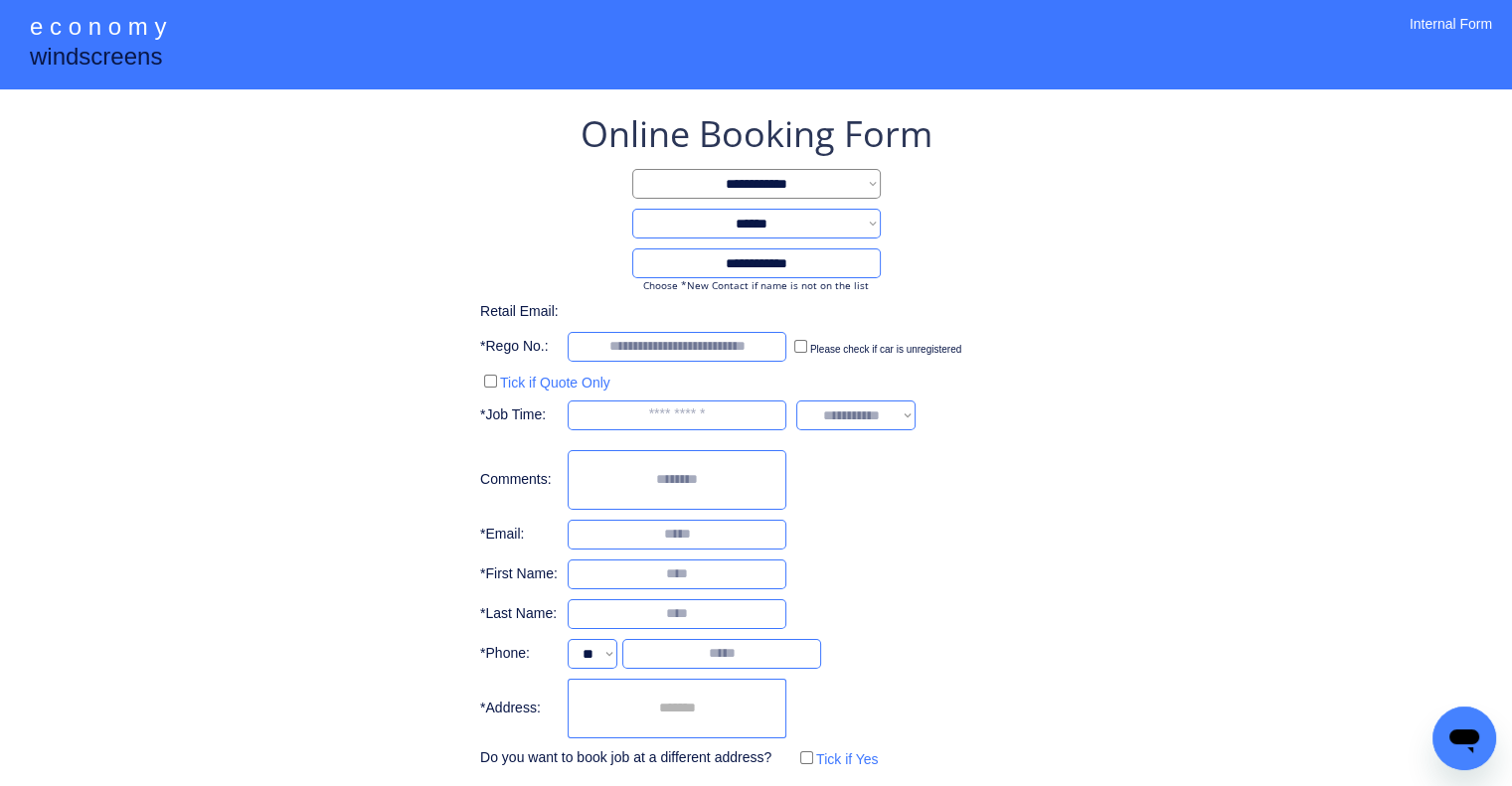 click at bounding box center [677, 708] 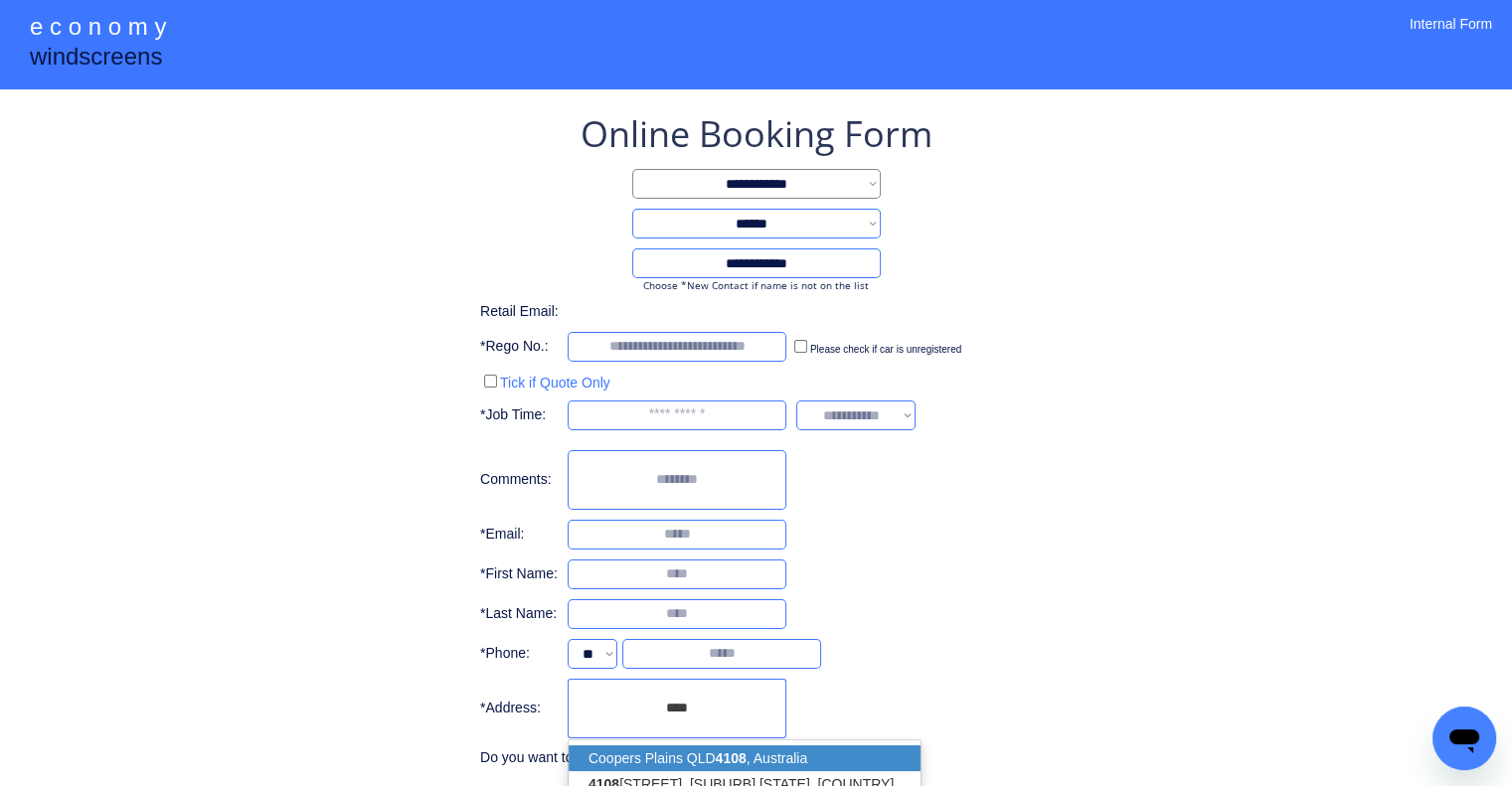 drag, startPoint x: 758, startPoint y: 750, endPoint x: 947, endPoint y: 570, distance: 261 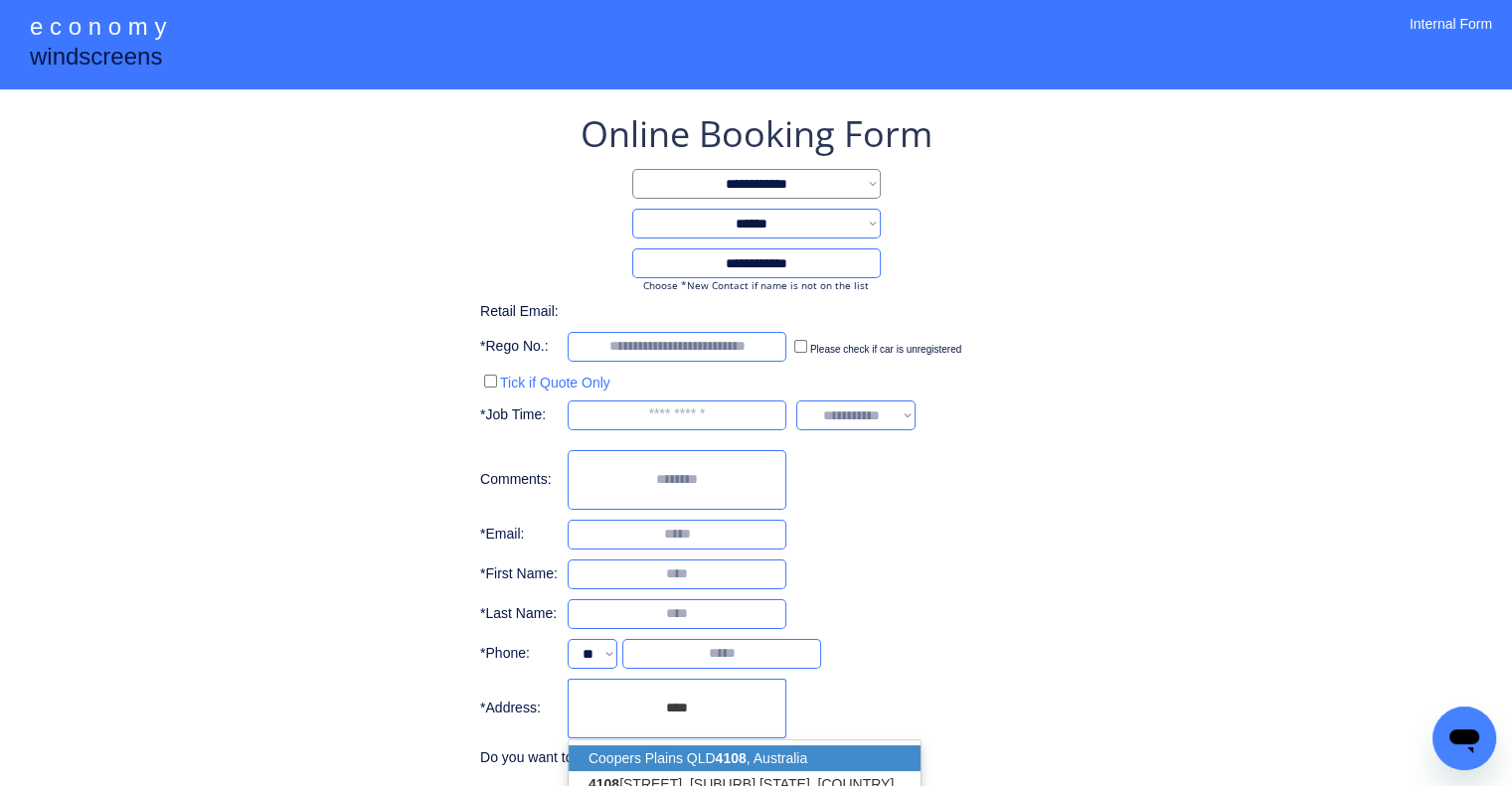 click on "[SUBURB] [STATE]  [POSTAL_CODE], [COUNTRY]" at bounding box center (745, 758) 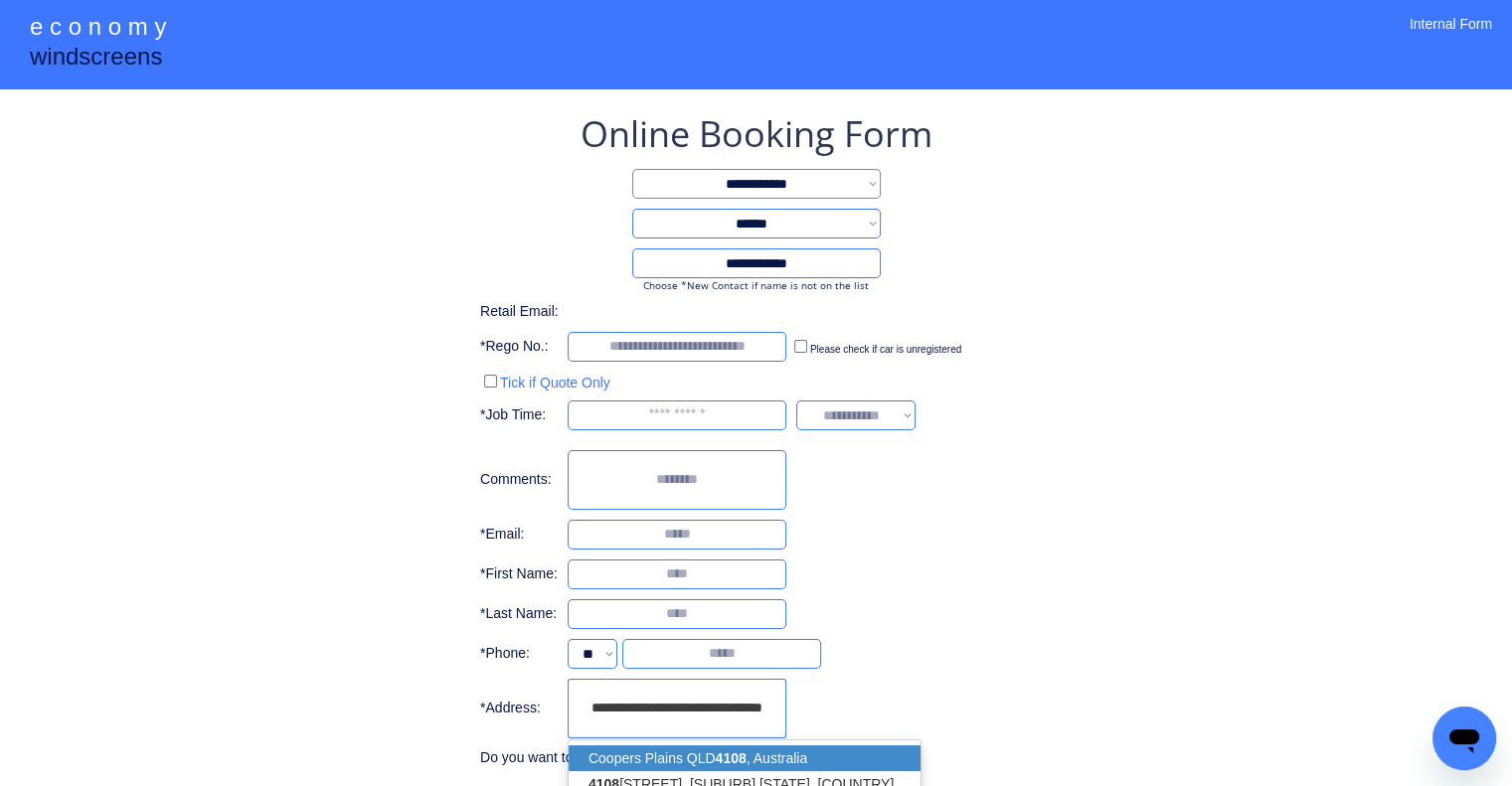 type on "**********" 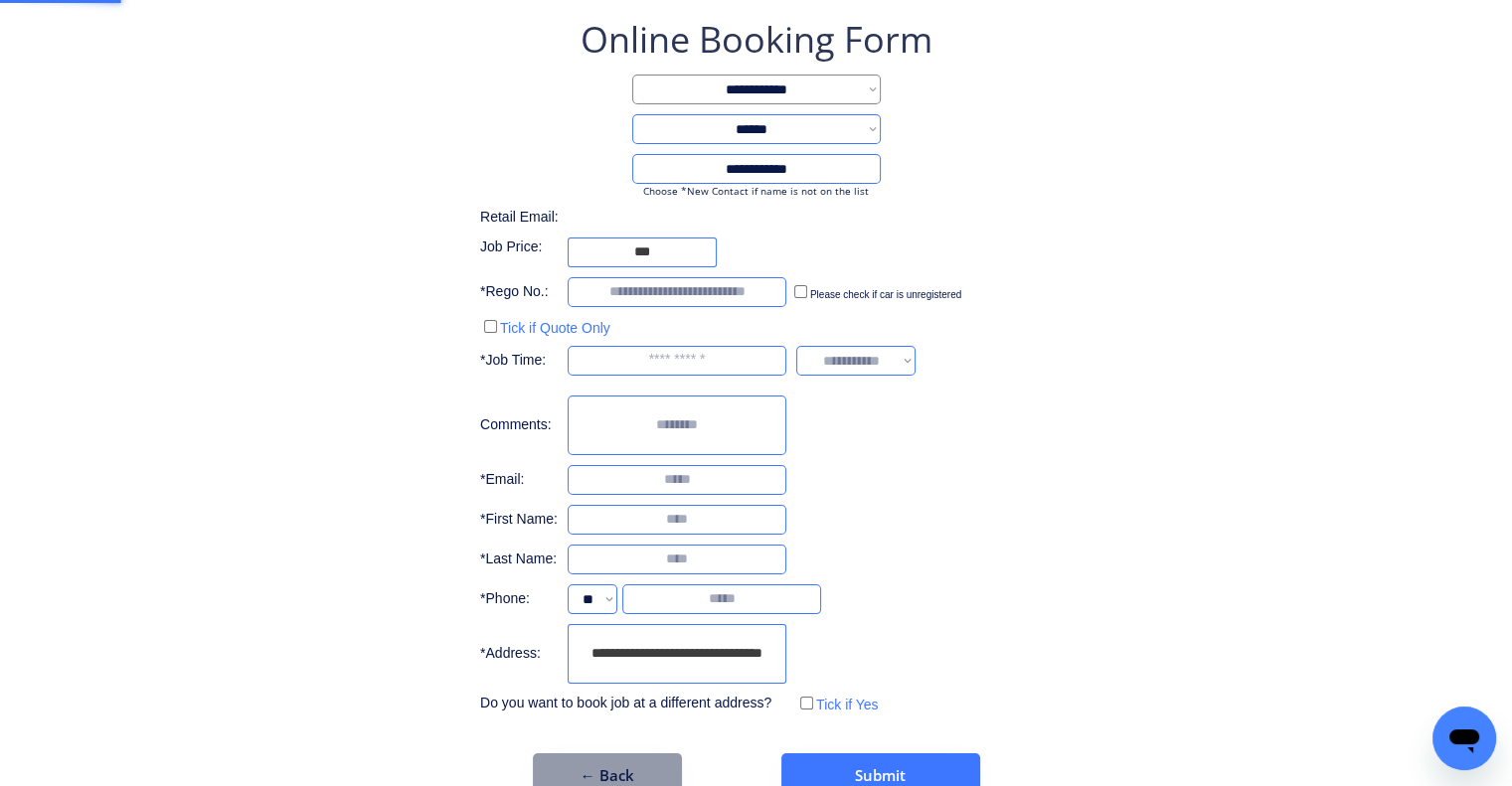 scroll, scrollTop: 135, scrollLeft: 0, axis: vertical 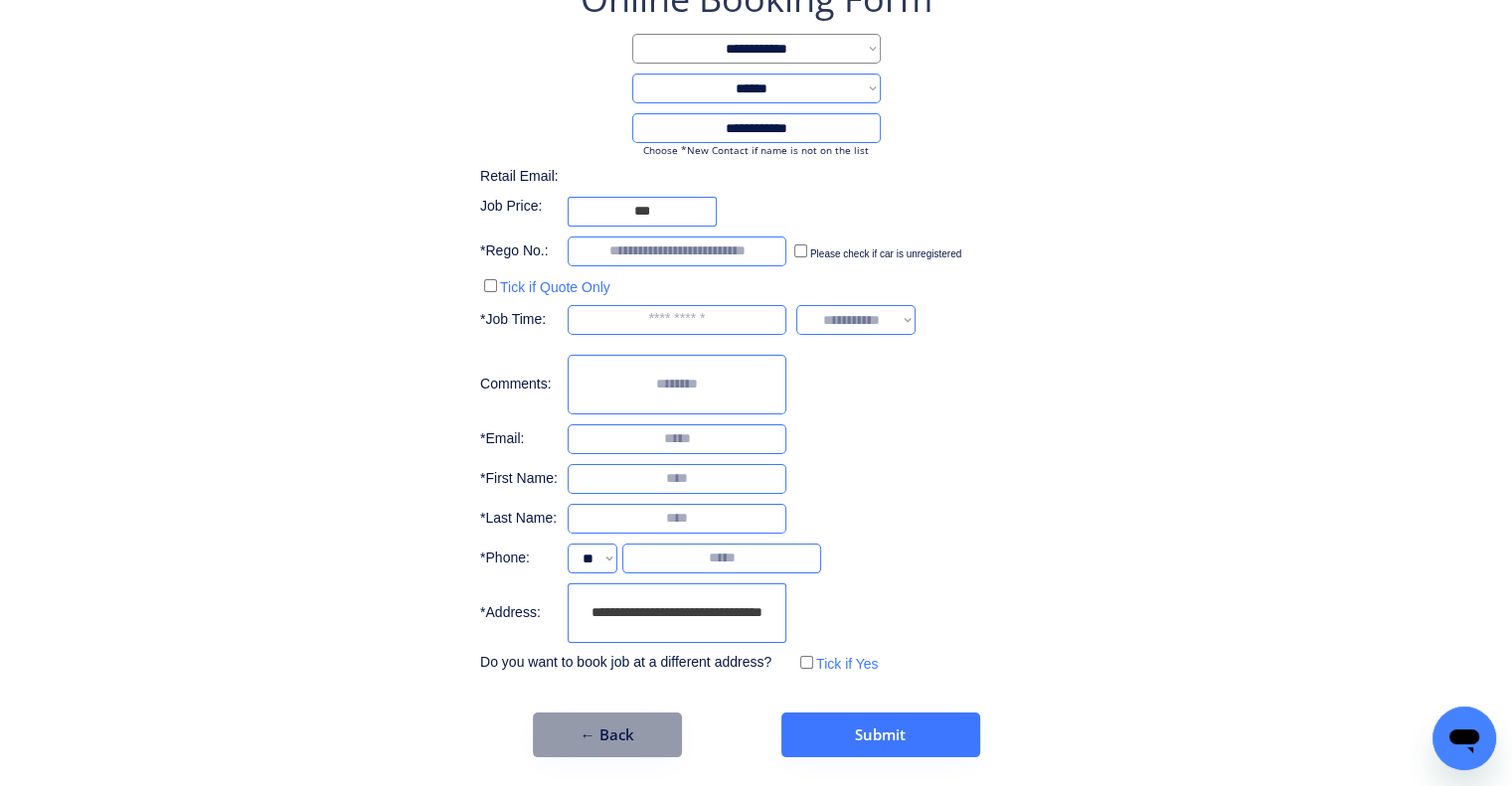 drag, startPoint x: 1172, startPoint y: 369, endPoint x: 1165, endPoint y: 352, distance: 18.384776 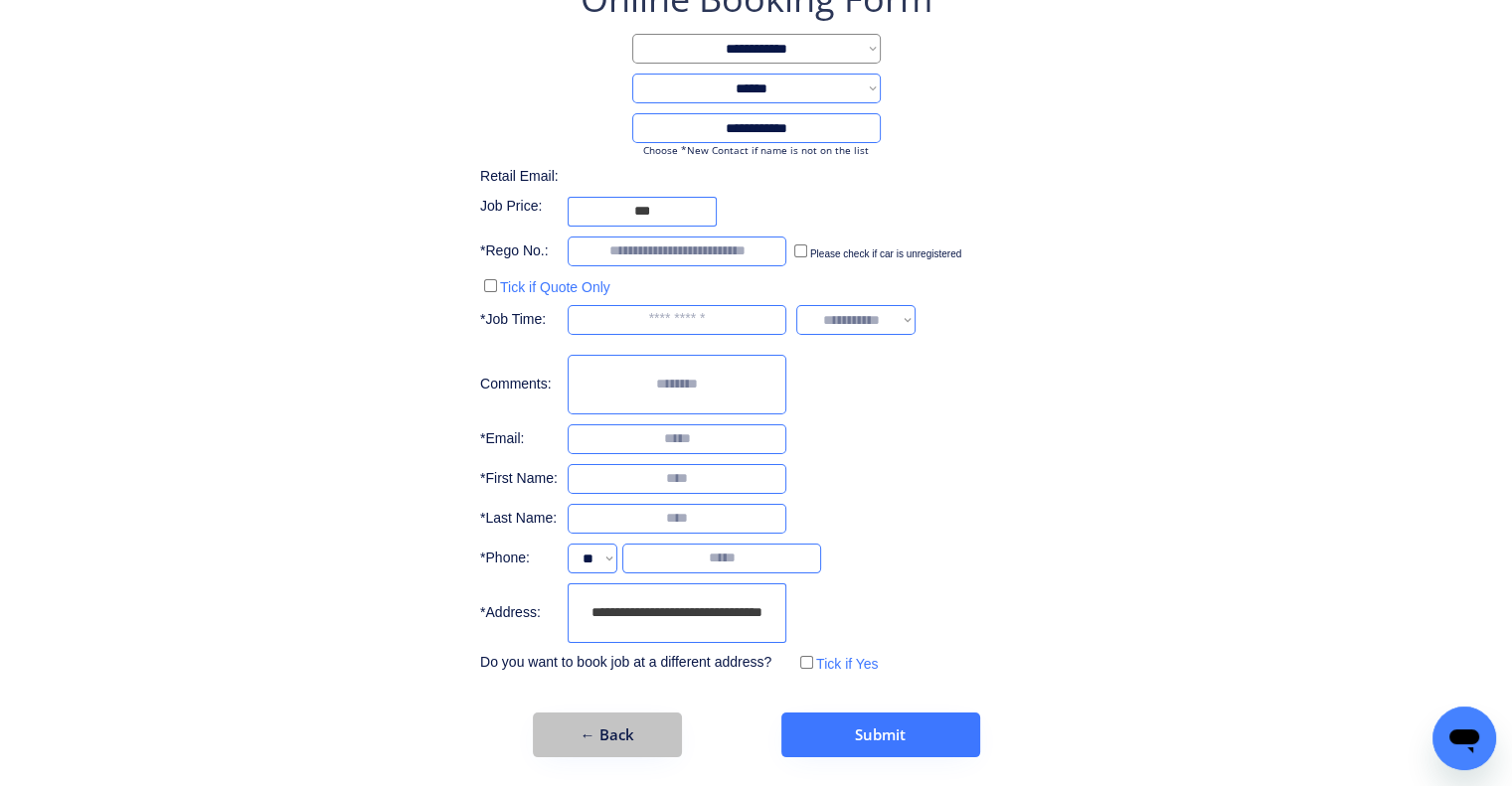 click on "←   Back" at bounding box center (607, 734) 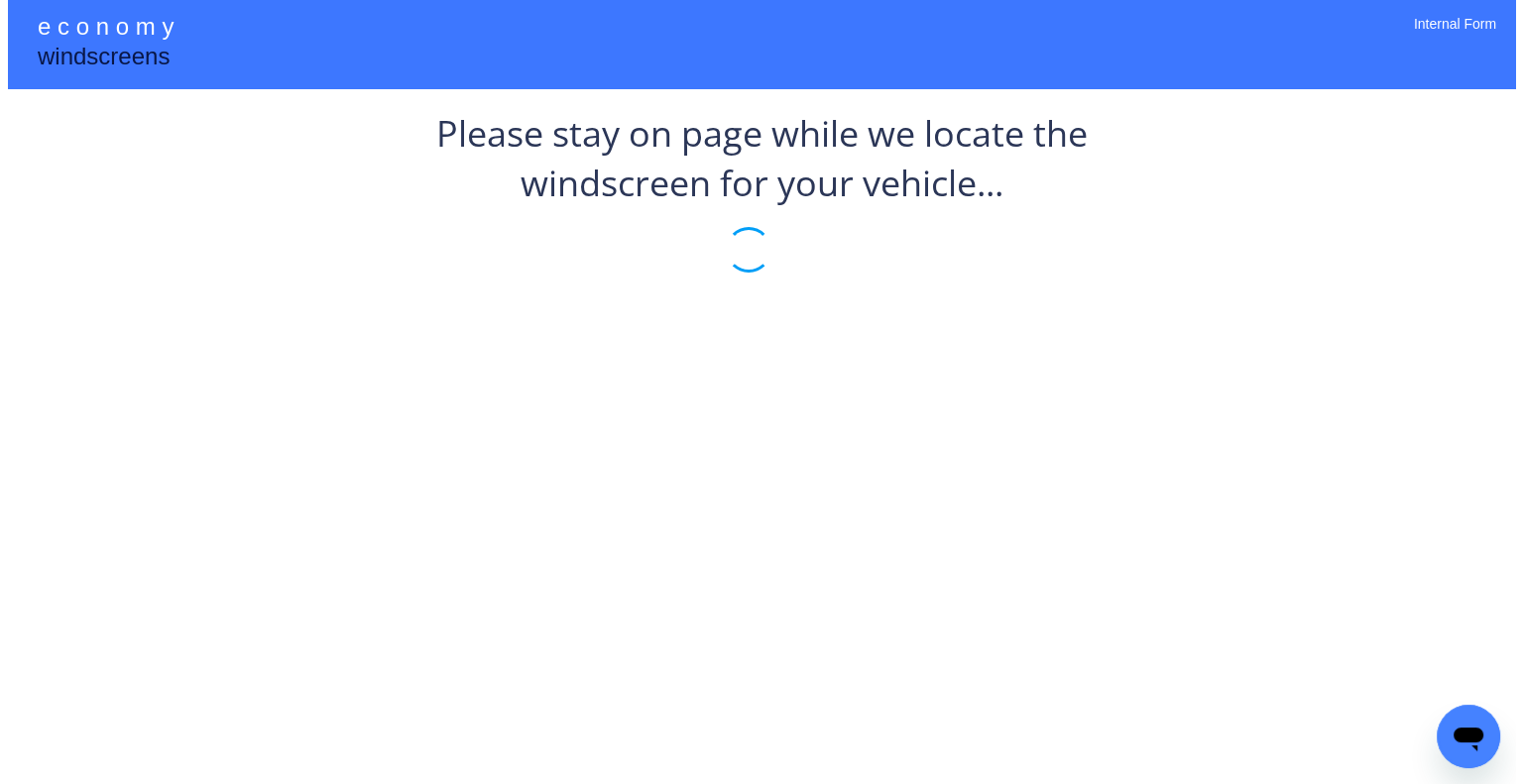 scroll, scrollTop: 0, scrollLeft: 0, axis: both 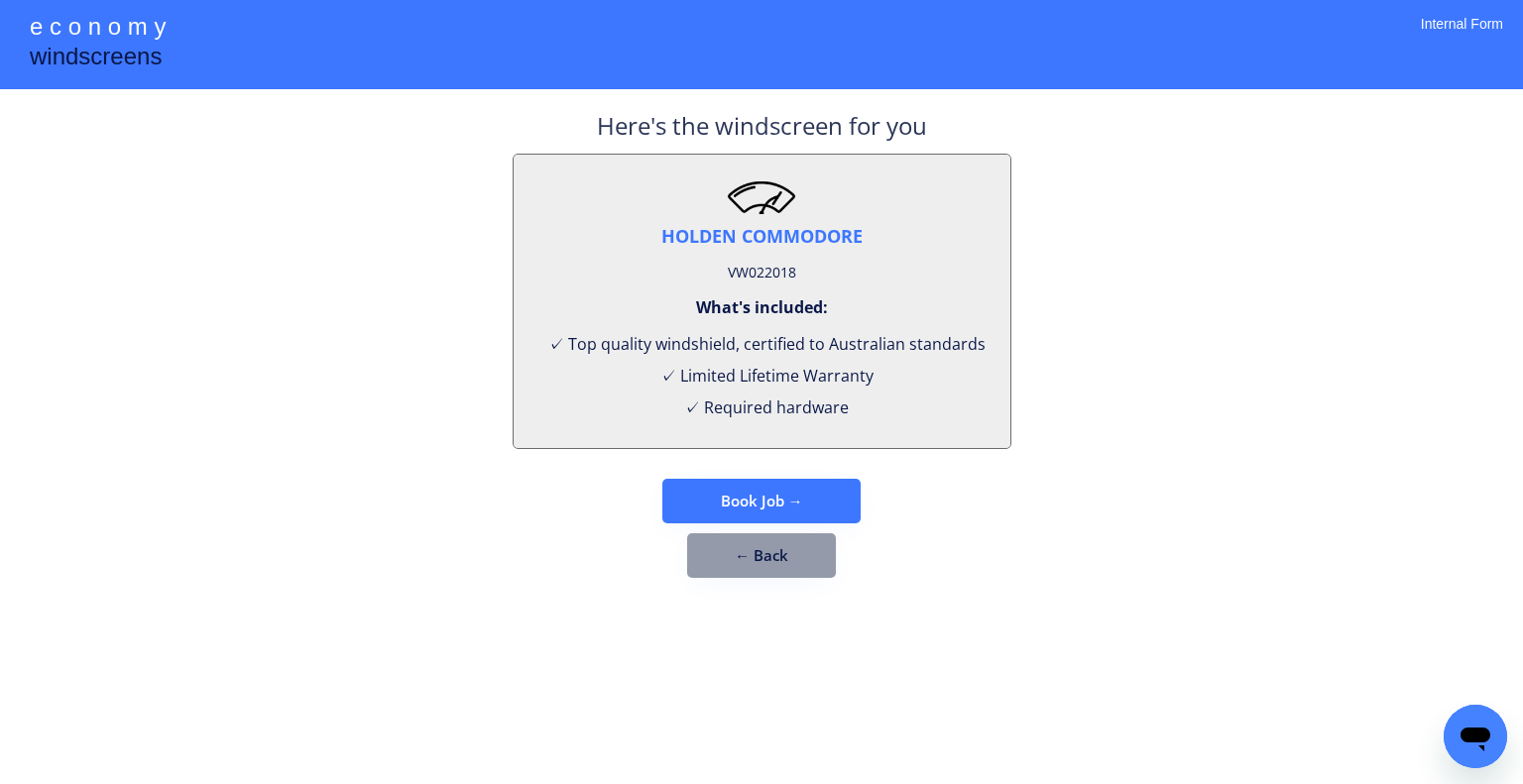 click on "VW022018" at bounding box center [762, 273] 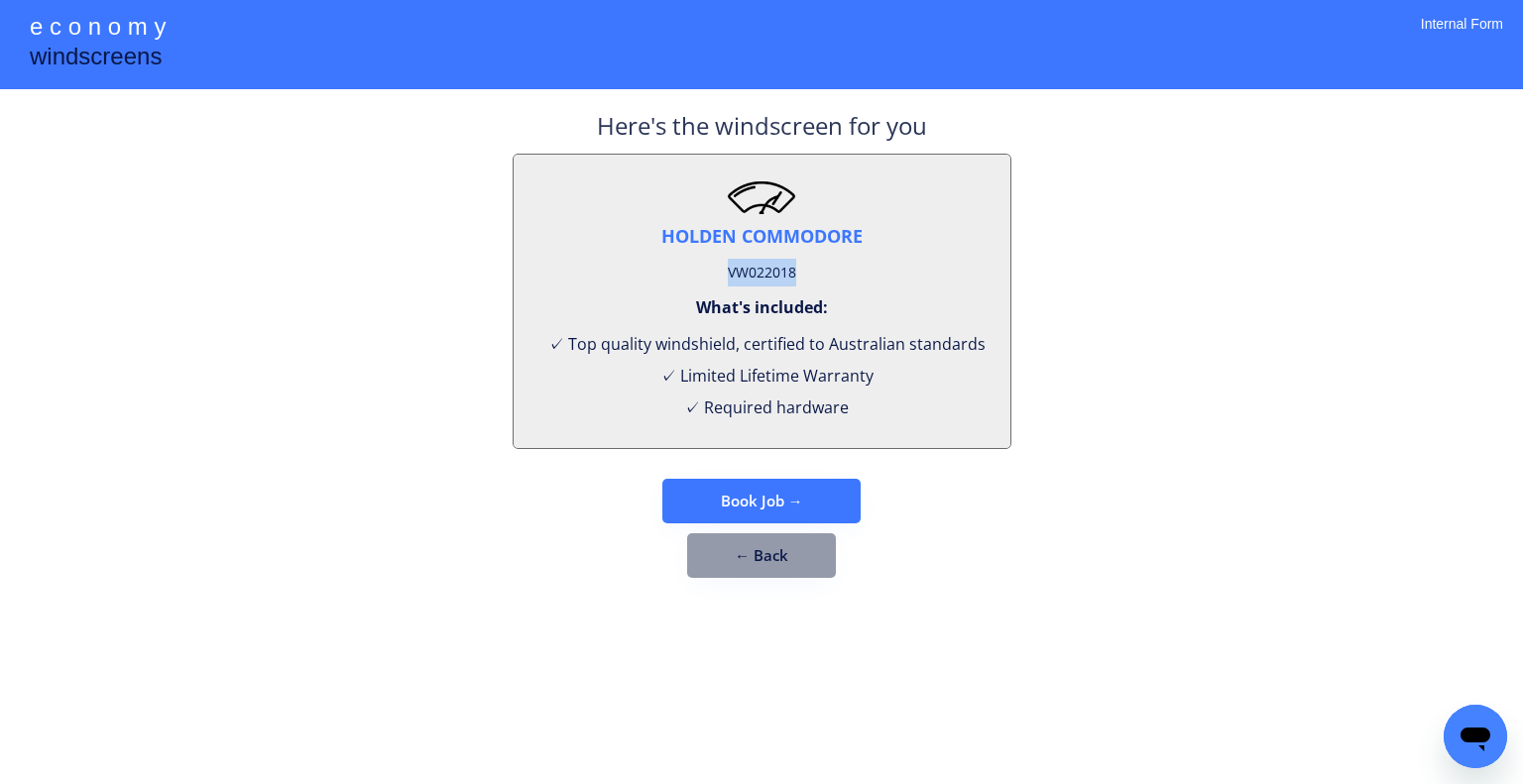 click on "VW022018" at bounding box center (762, 273) 